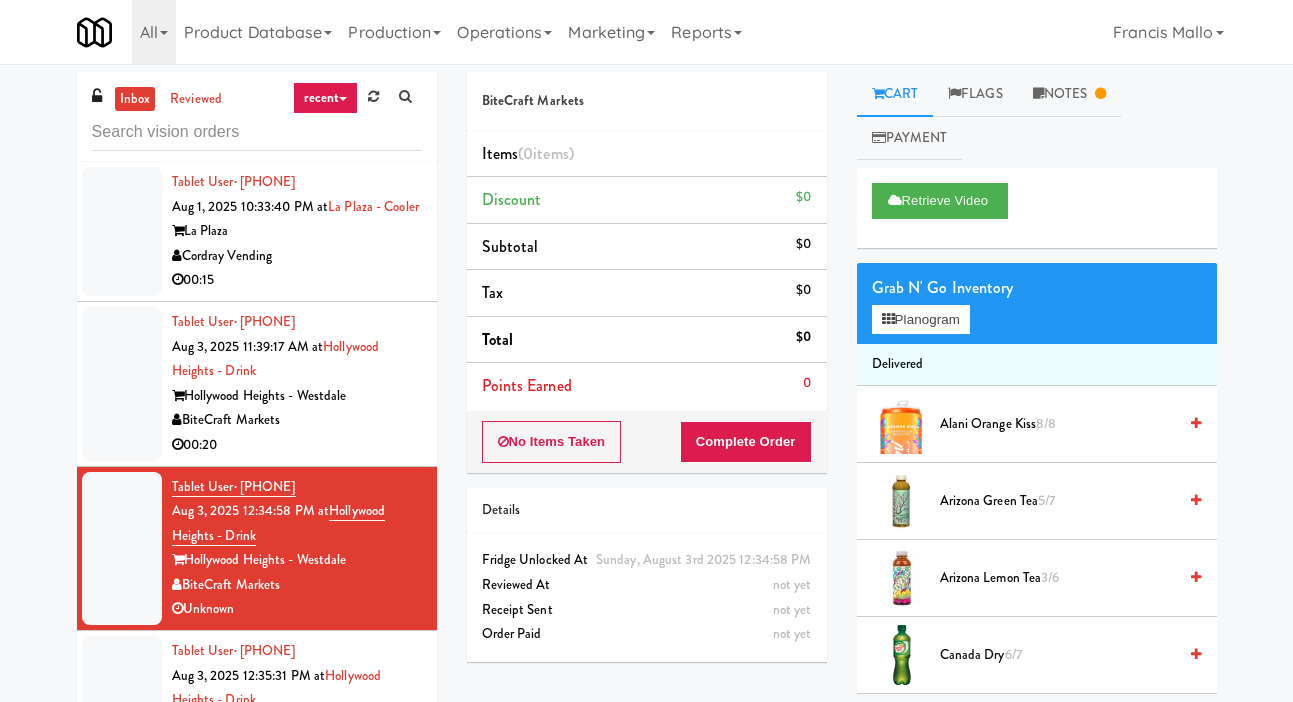 scroll, scrollTop: 0, scrollLeft: 0, axis: both 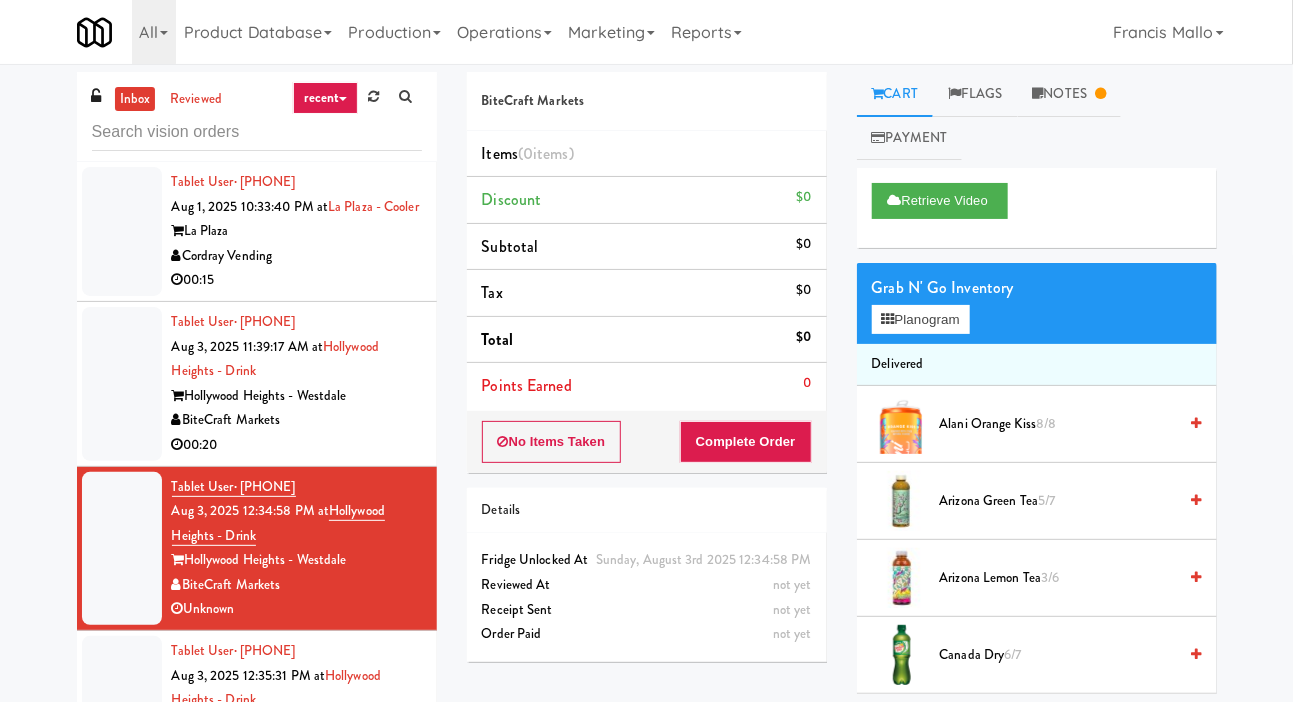click at bounding box center (122, 231) 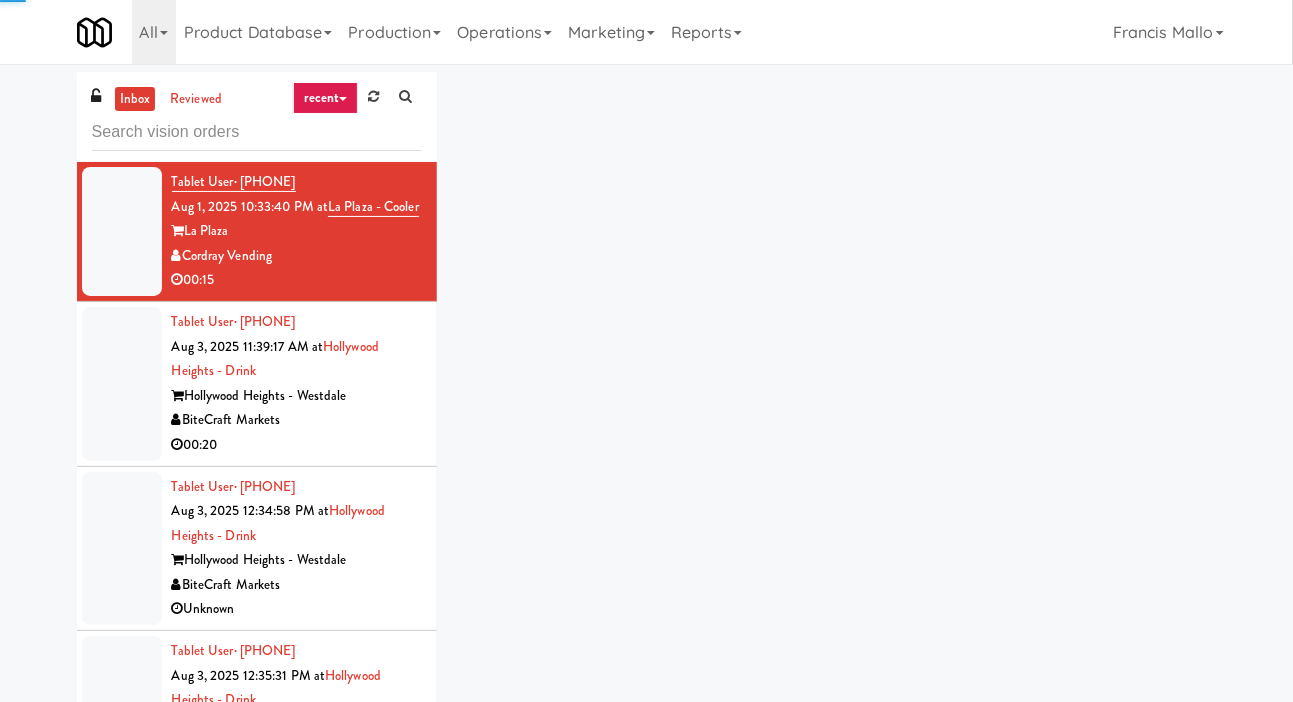 click at bounding box center [122, 384] 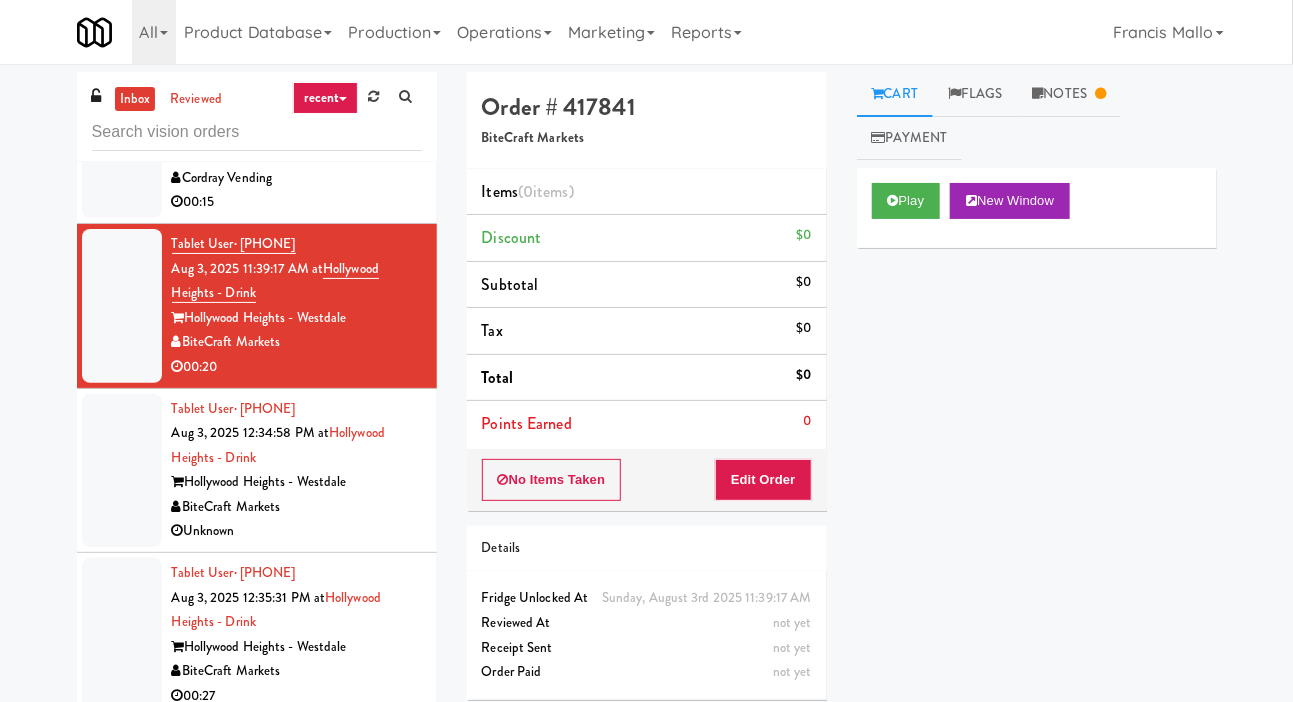 scroll, scrollTop: 107, scrollLeft: 0, axis: vertical 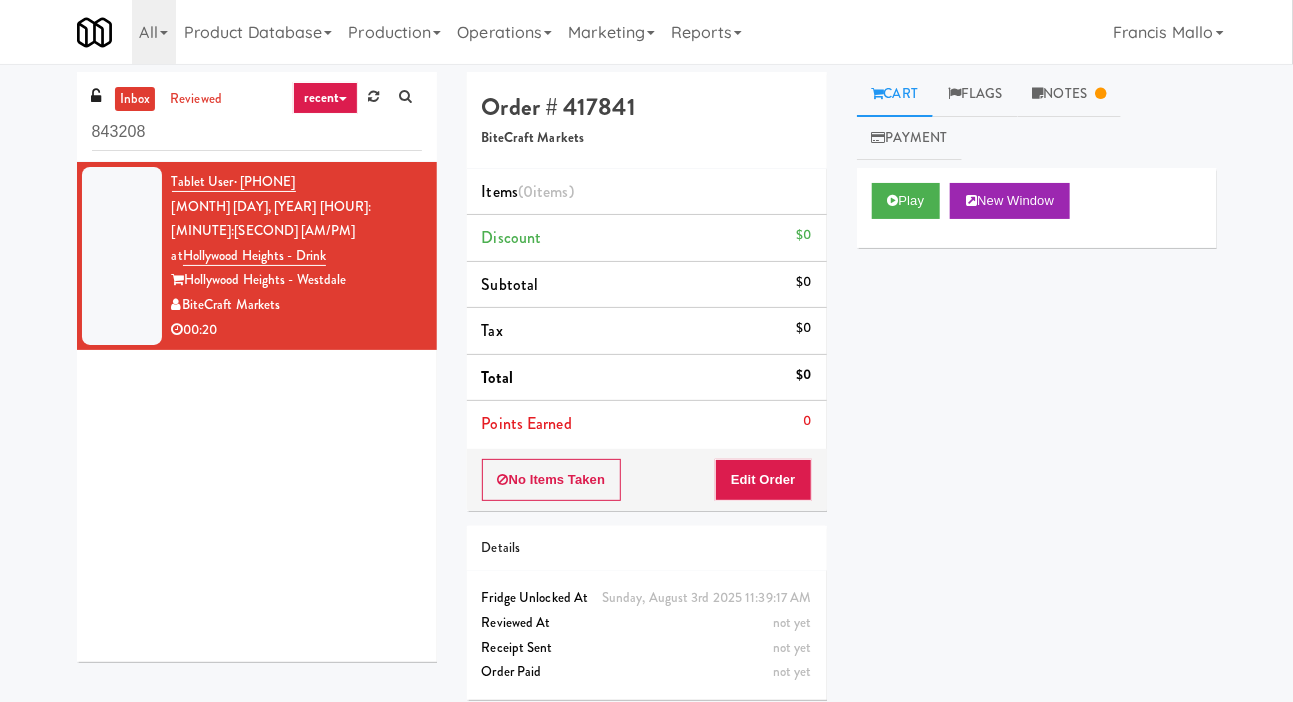 click at bounding box center [373, 97] 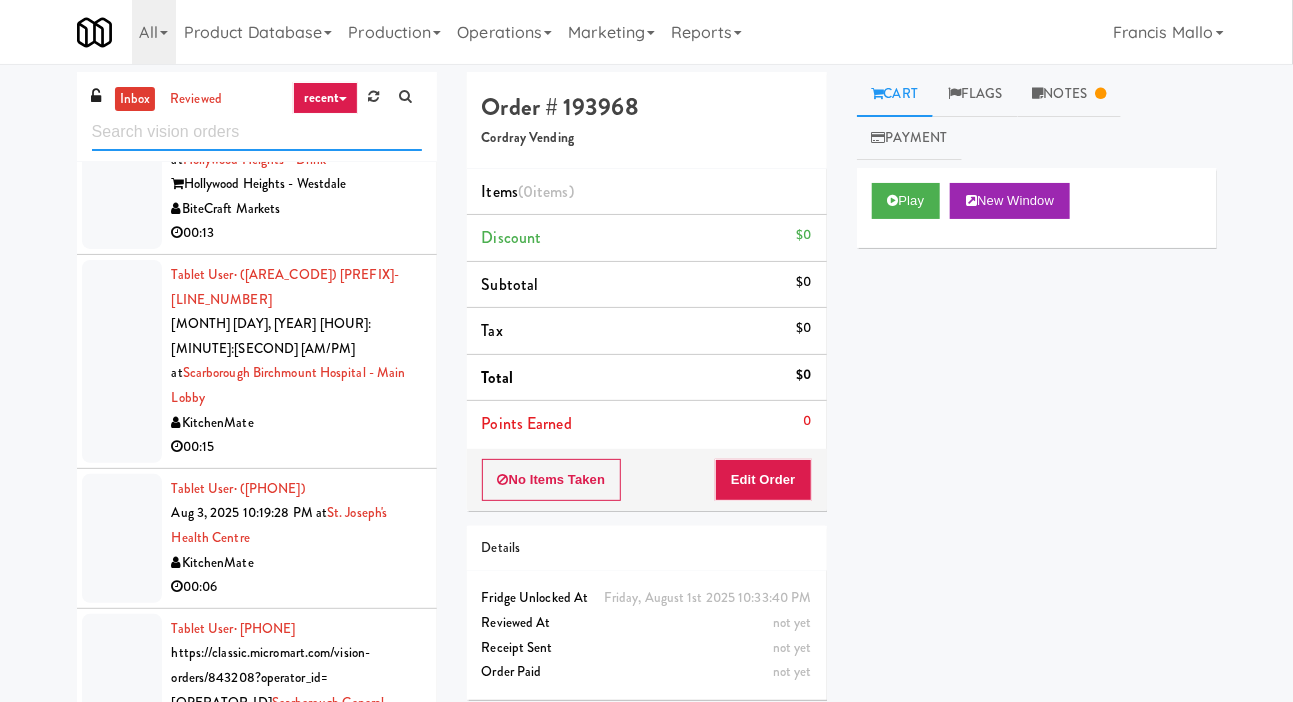 scroll, scrollTop: 1511, scrollLeft: 0, axis: vertical 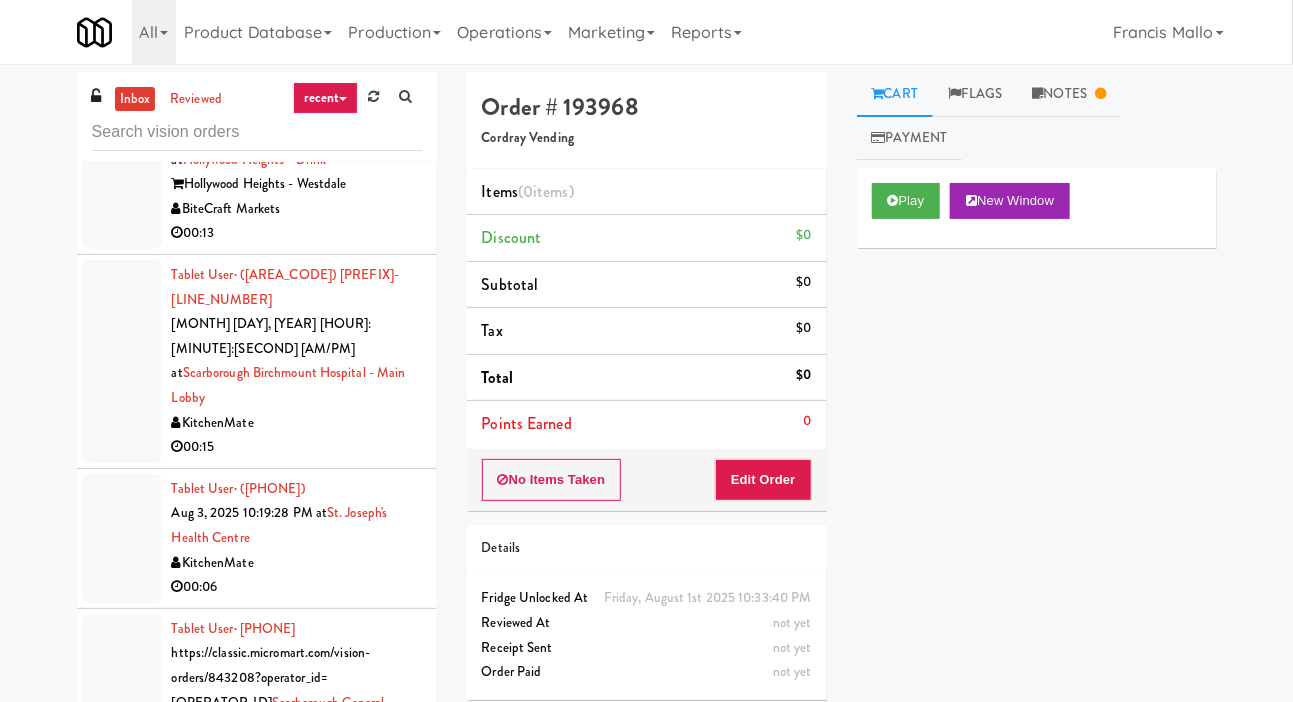 click at bounding box center (122, 538) 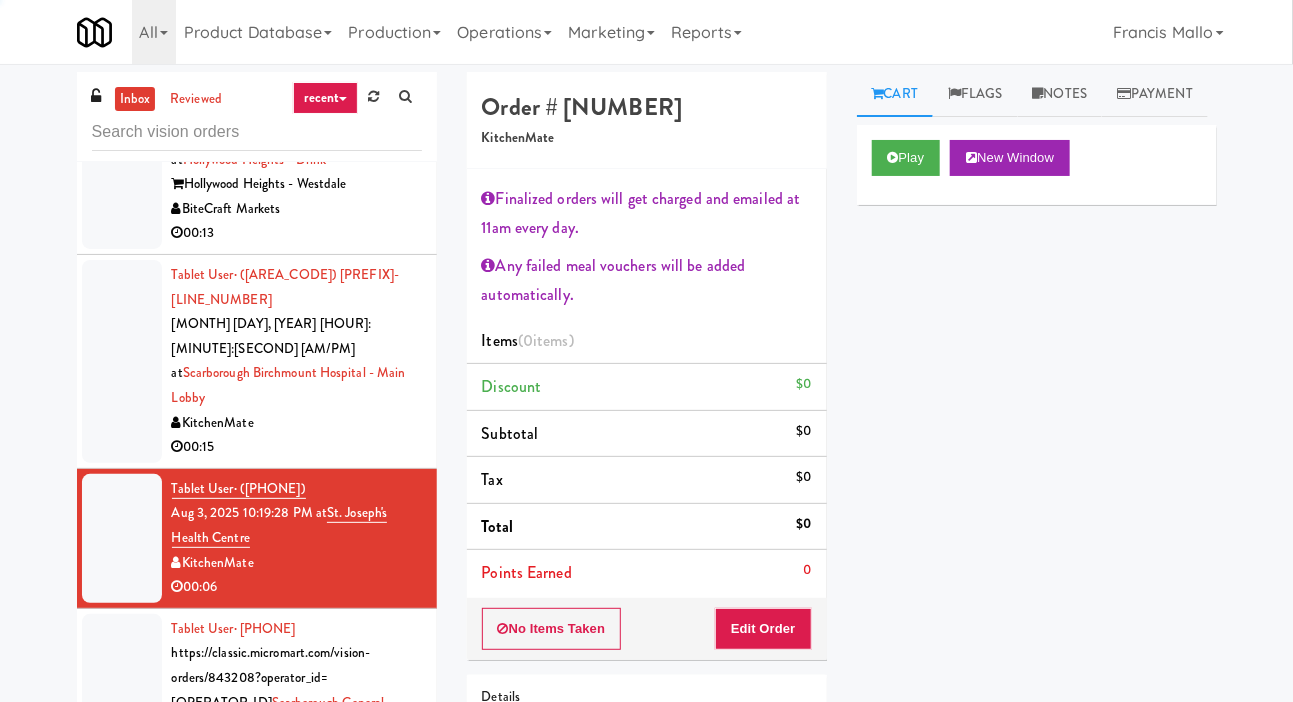 click on "inbox reviewed recent    all     unclear take     inventory issue     suspicious     failed     recent   Tablet User  · (832) 387-7593 Aug 1, 2025 10:33:40 PM at  La Plaza - Cooler  La Plaza  Cordray Vending  00:15     Tablet User  · (848) 239-8211 Aug 3, 2025 11:39:17 AM at  Hollywood Heights - Drink  Hollywood Heights - Westdale  BiteCraft Markets  00:20     Tablet User  · (954) 902-2190 Aug 3, 2025 12:34:58 PM at  Hollywood Heights - Drink  Hollywood Heights - Westdale  BiteCraft Markets  Unknown     Tablet User  · (954) 902-2190 Aug 3, 2025 12:35:31 PM at  Hollywood Heights - Drink  Hollywood Heights - Westdale  BiteCraft Markets  00:27     Tablet User  · (202) 330-2795 Aug 3, 2025 2:28:52 PM at  2112 New Hampshire - Pantry - Right  2112 New Hampshire  Pennys DC  00:17     Tablet User  · (239) 409-1784 Aug 3, 2025 3:21:04 PM at  Hollywood Heights - Drink  Hollywood Heights - Westdale  BiteCraft Markets  00:29     Tablet User  · (816) 920-1861 Aug 3, 2025 4:46:07 PM at   00:19" at bounding box center (646, 492) 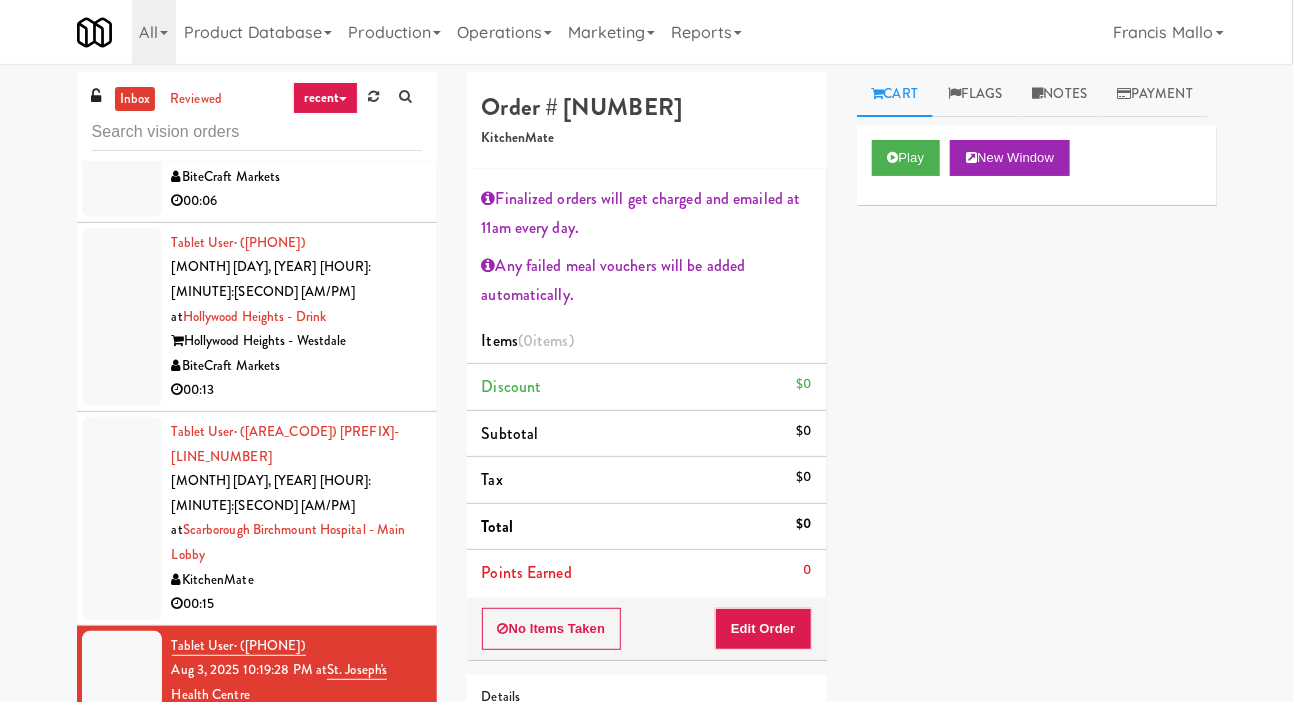 scroll, scrollTop: 1364, scrollLeft: 0, axis: vertical 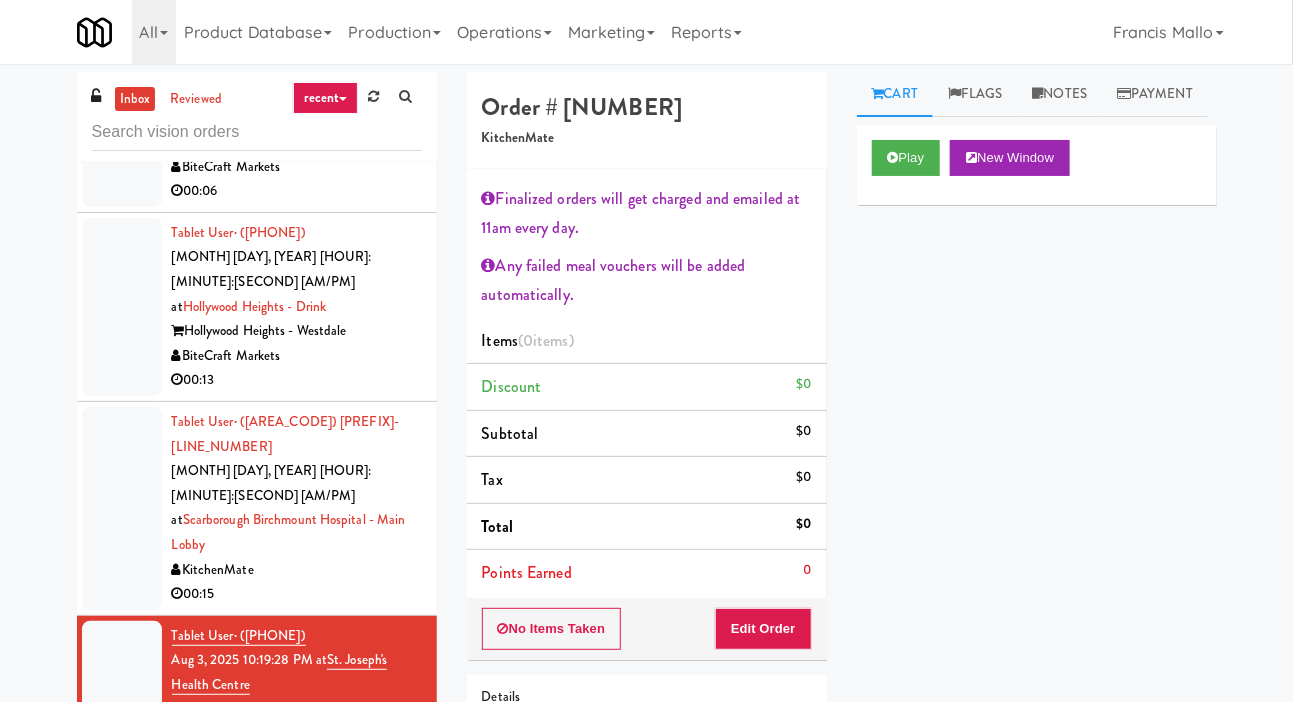 click at bounding box center (122, 508) 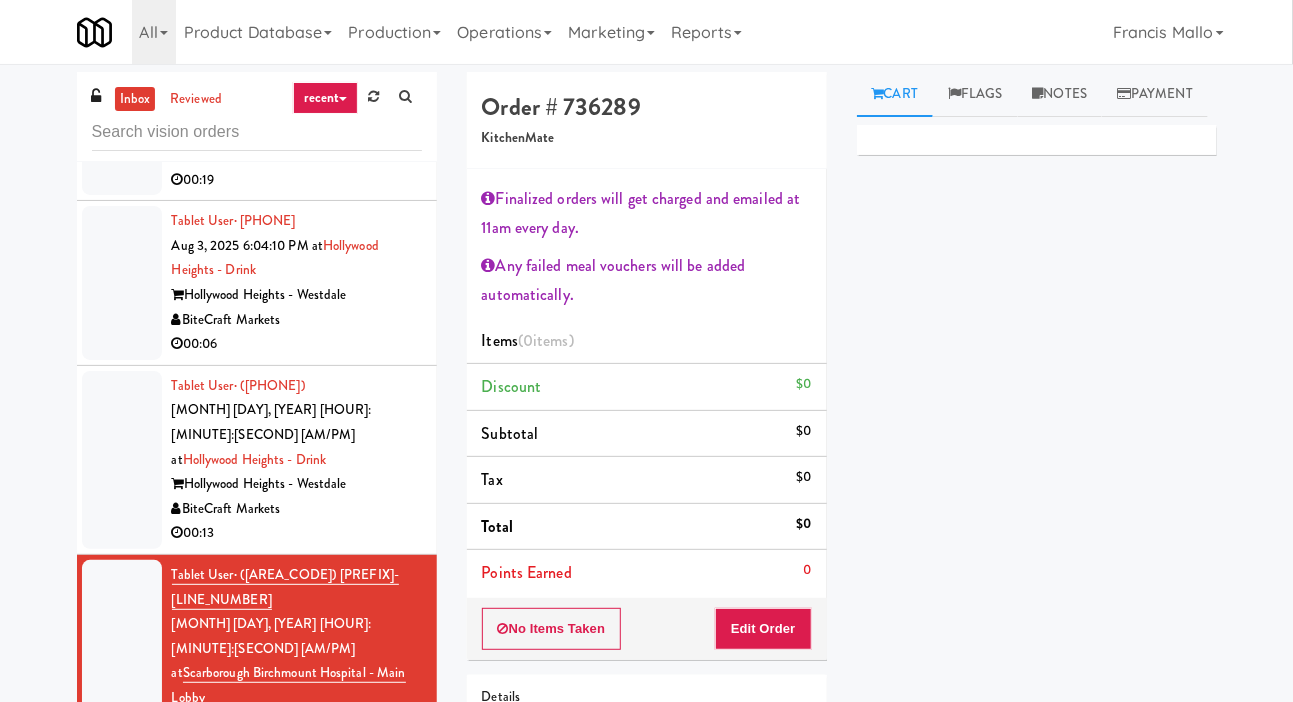scroll, scrollTop: 1212, scrollLeft: 0, axis: vertical 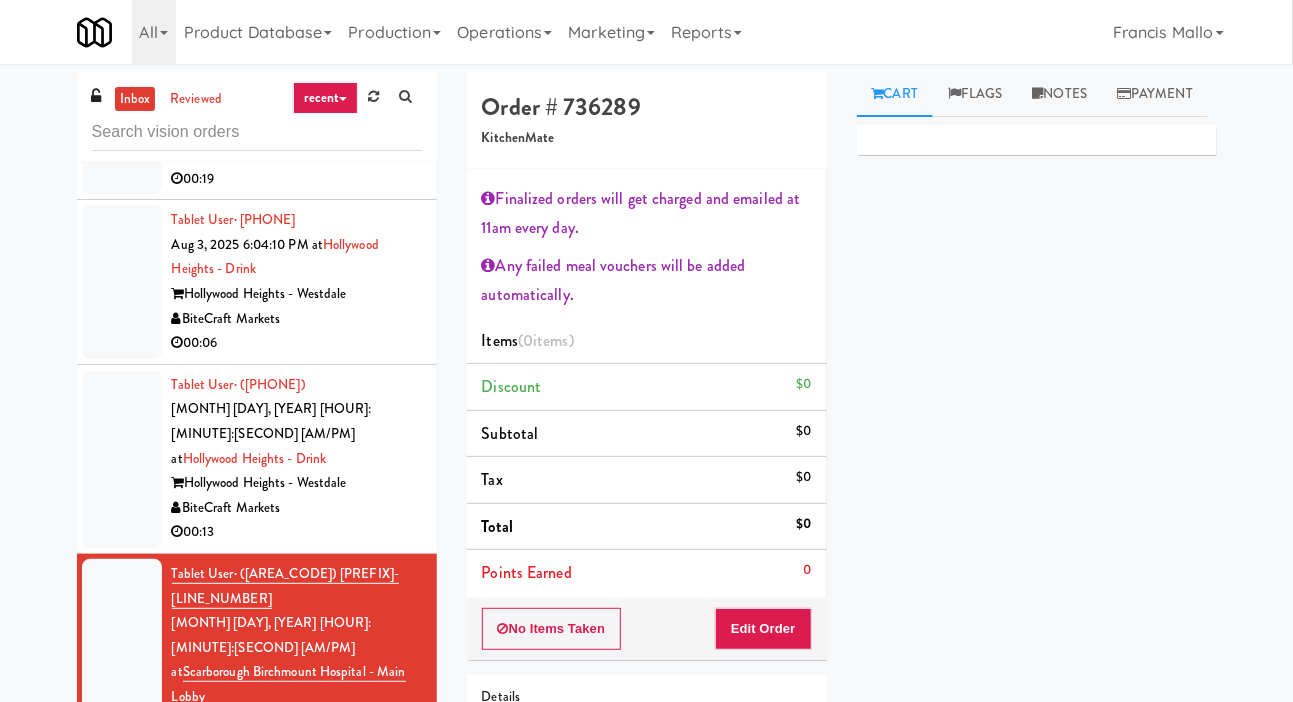 click at bounding box center (122, 459) 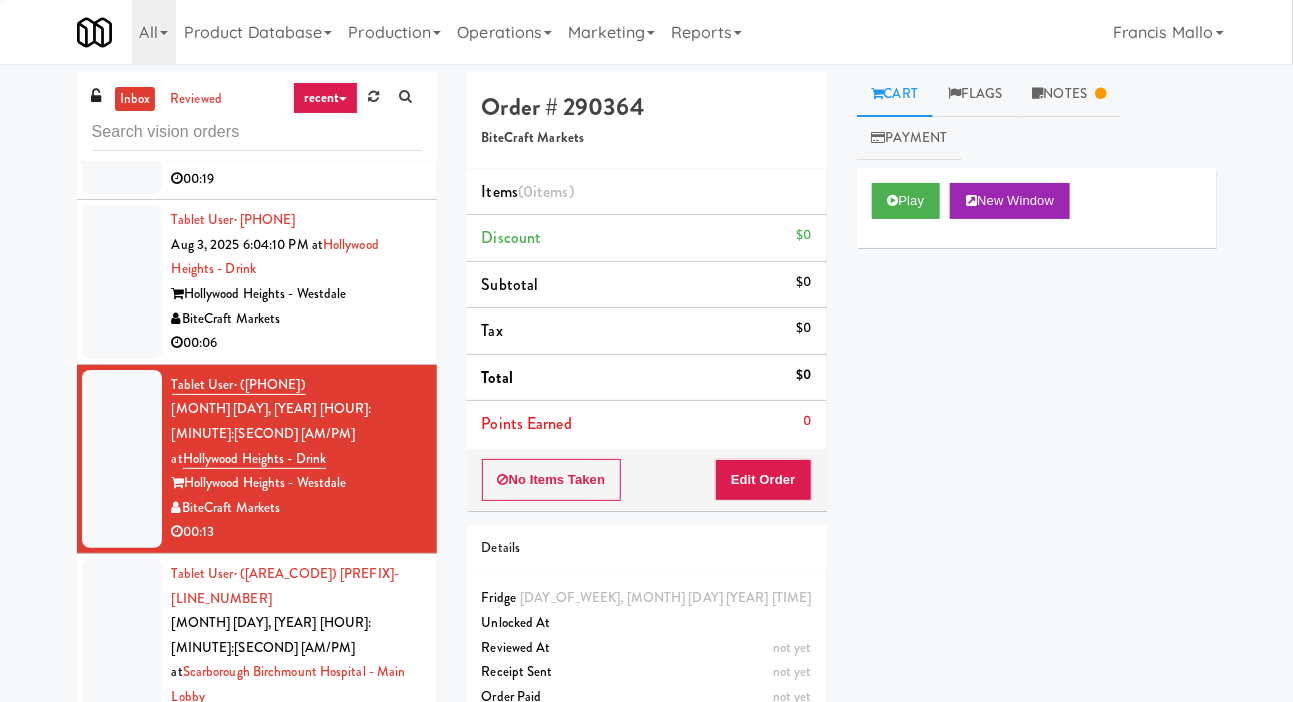 click at bounding box center (122, 660) 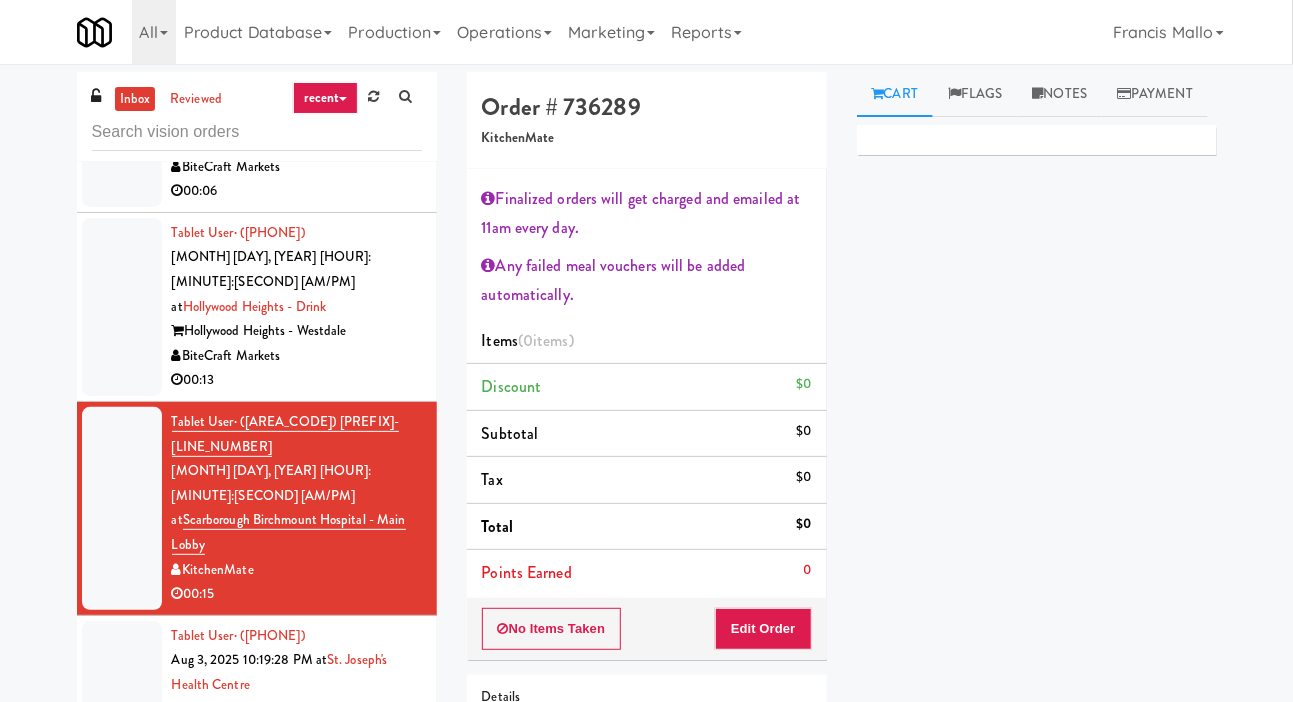 scroll, scrollTop: 1358, scrollLeft: 0, axis: vertical 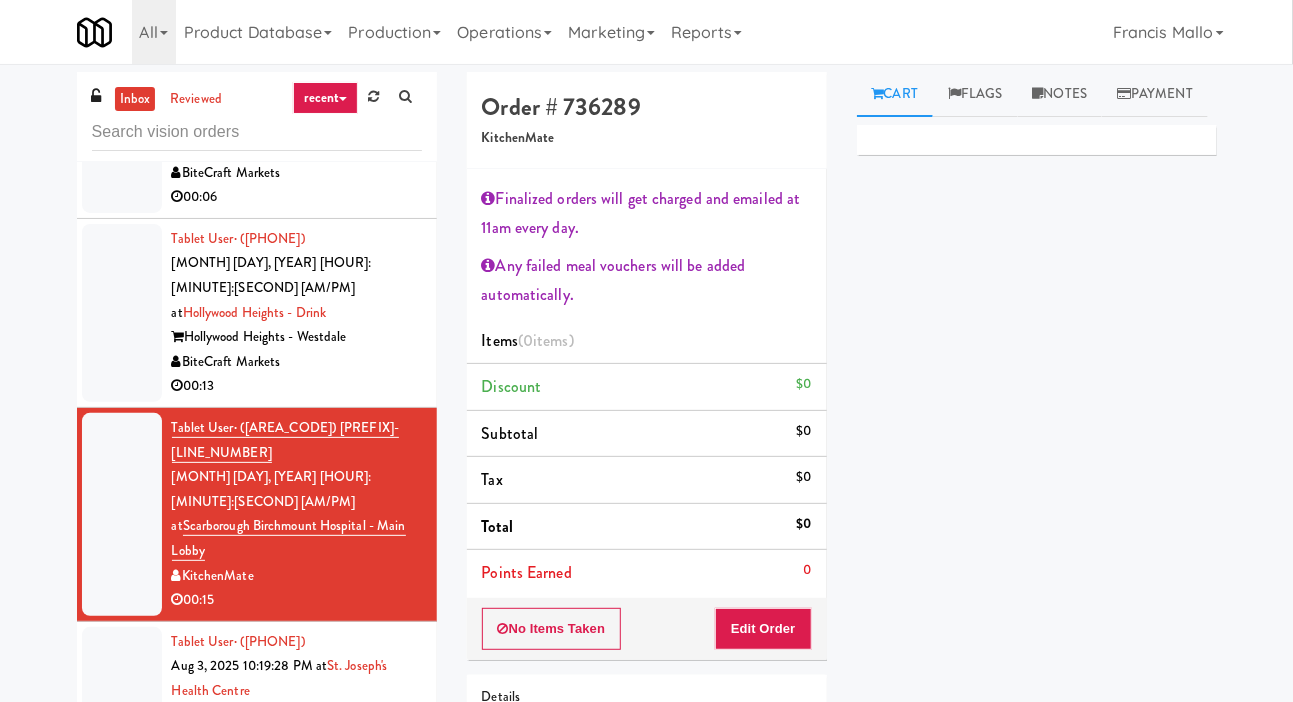 click at bounding box center (122, 691) 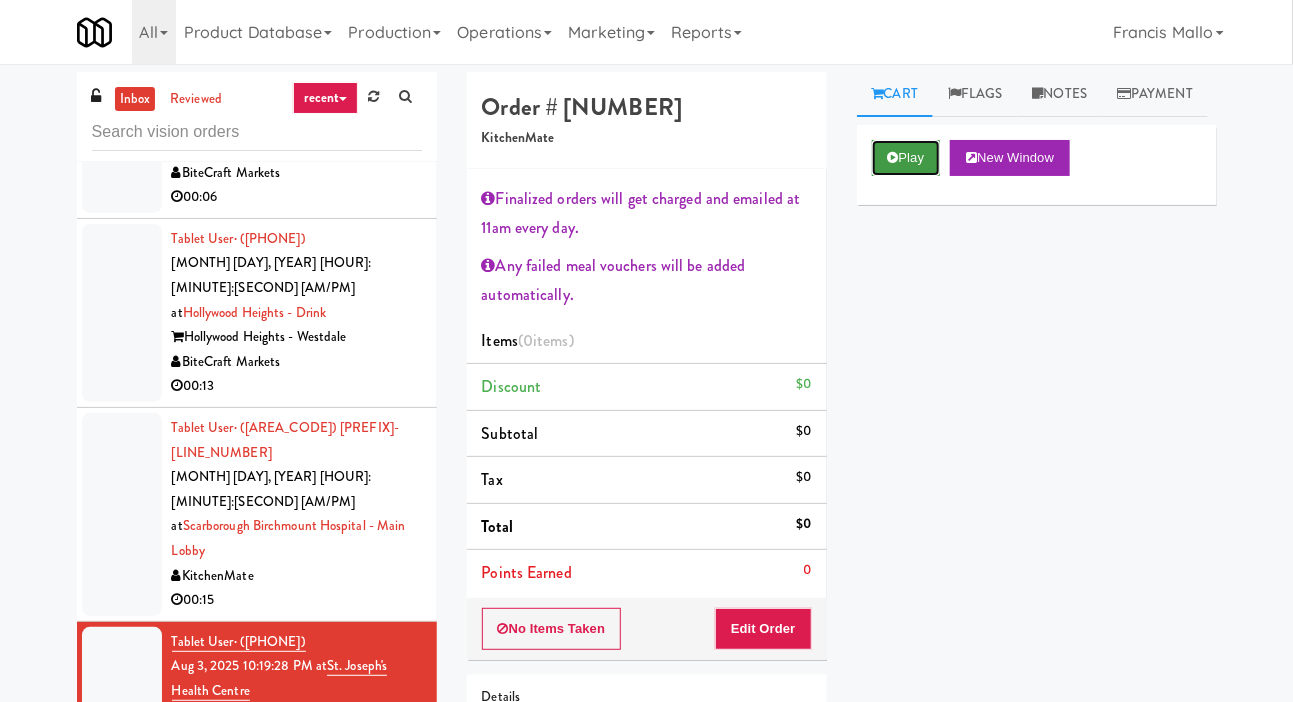 click at bounding box center (893, 157) 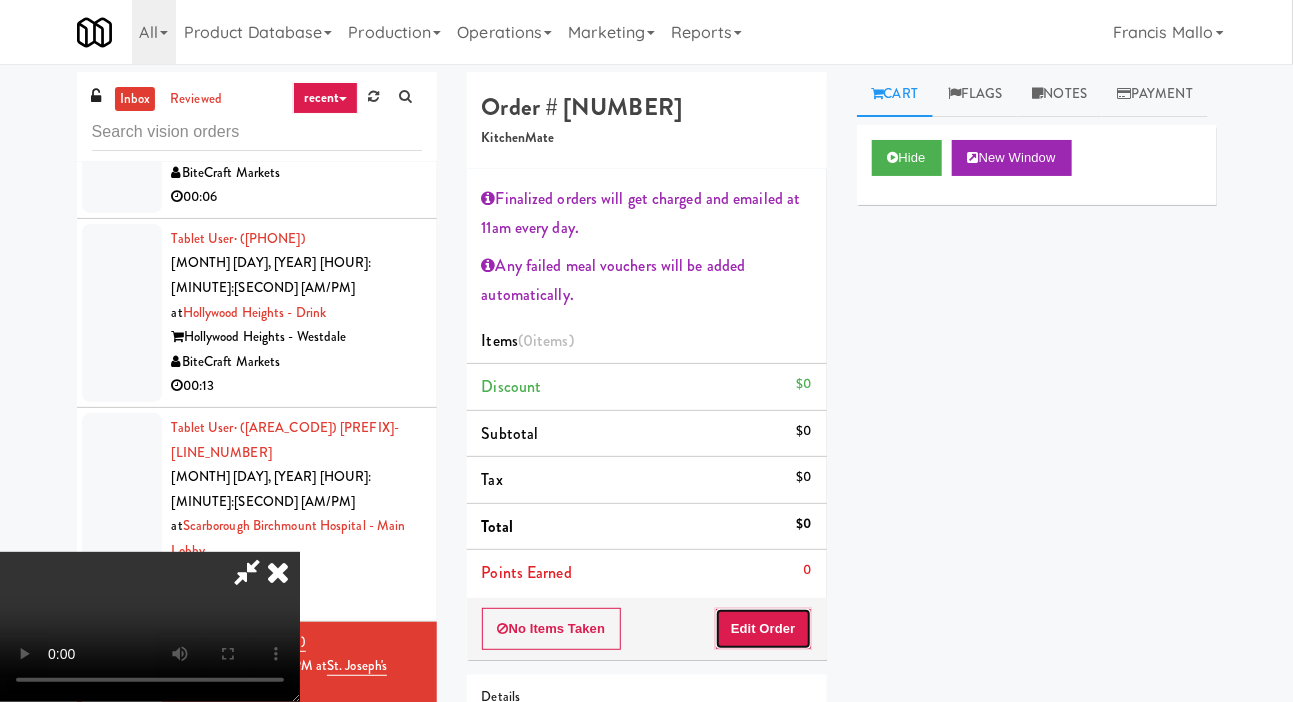 click on "Edit Order" at bounding box center (763, 629) 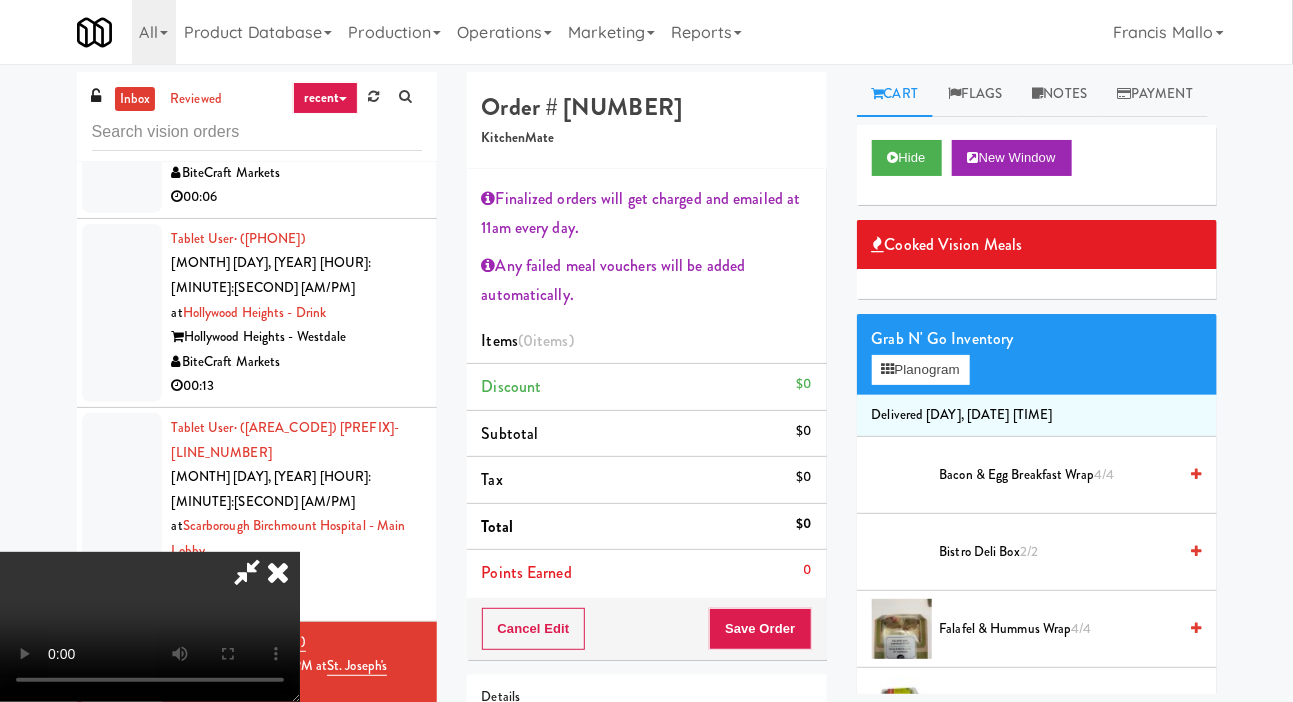 scroll, scrollTop: 127, scrollLeft: 0, axis: vertical 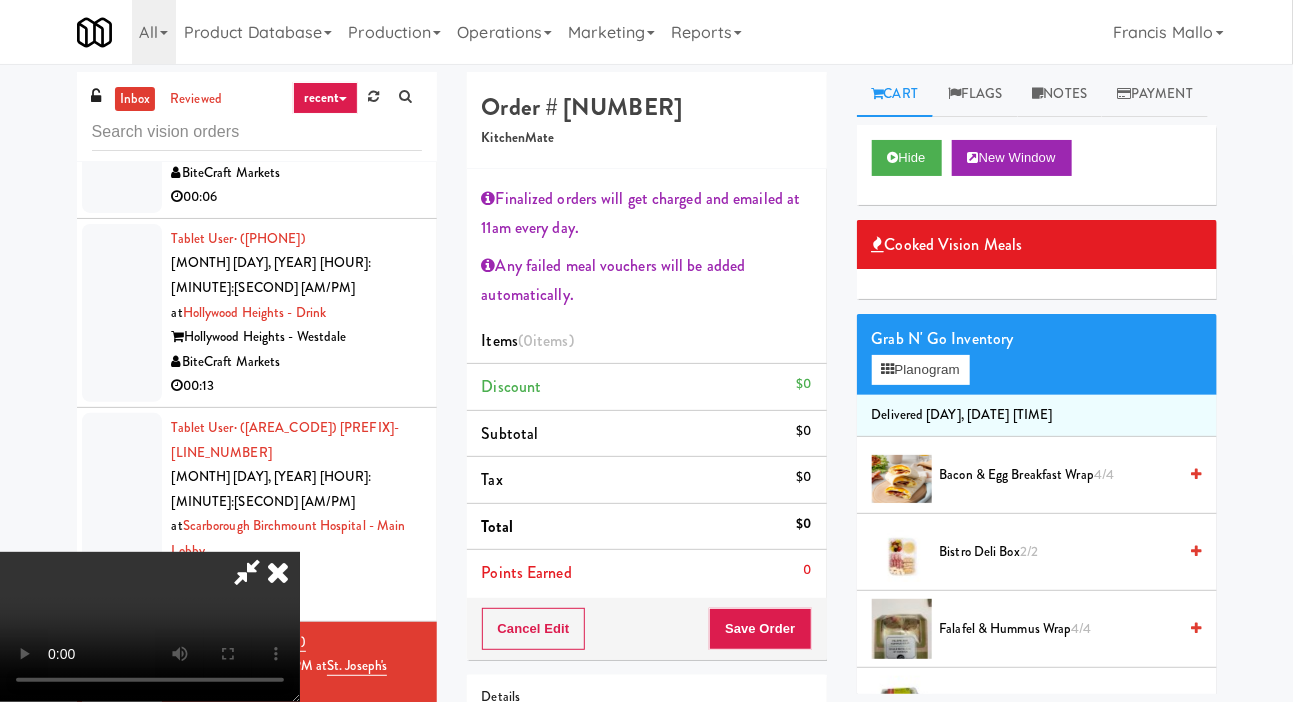 type 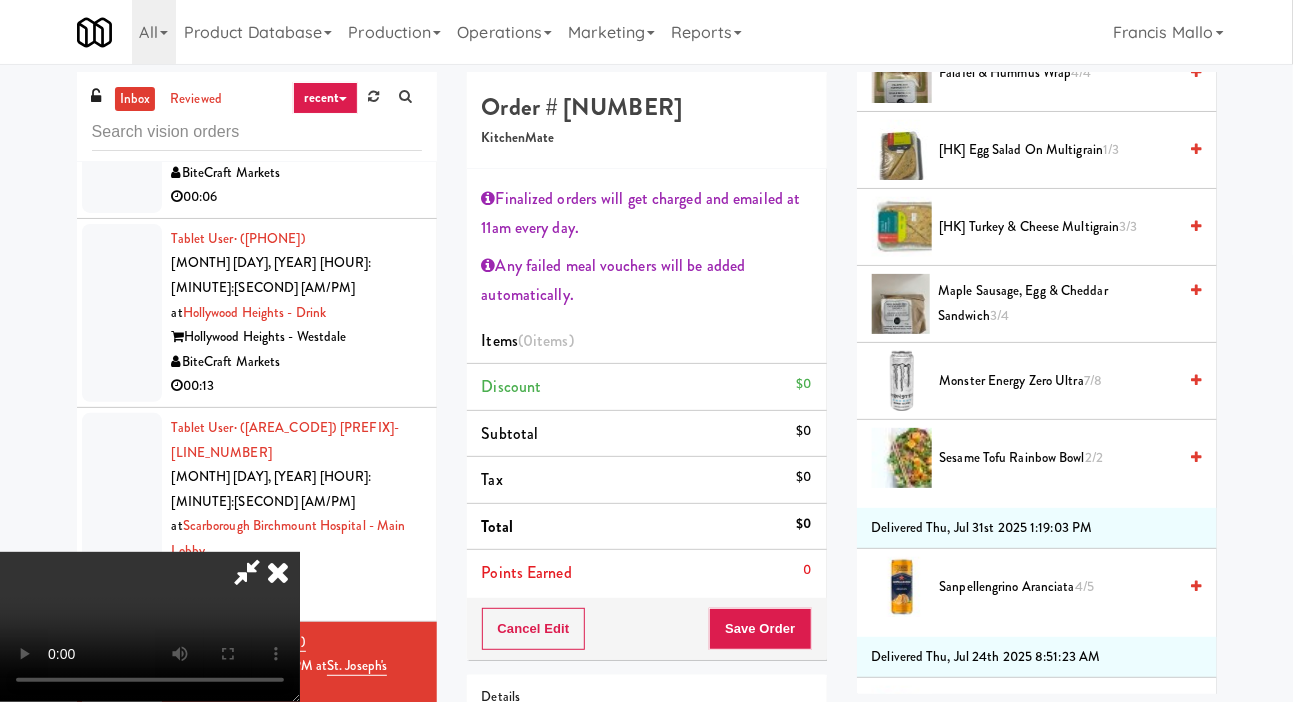 scroll, scrollTop: 560, scrollLeft: 0, axis: vertical 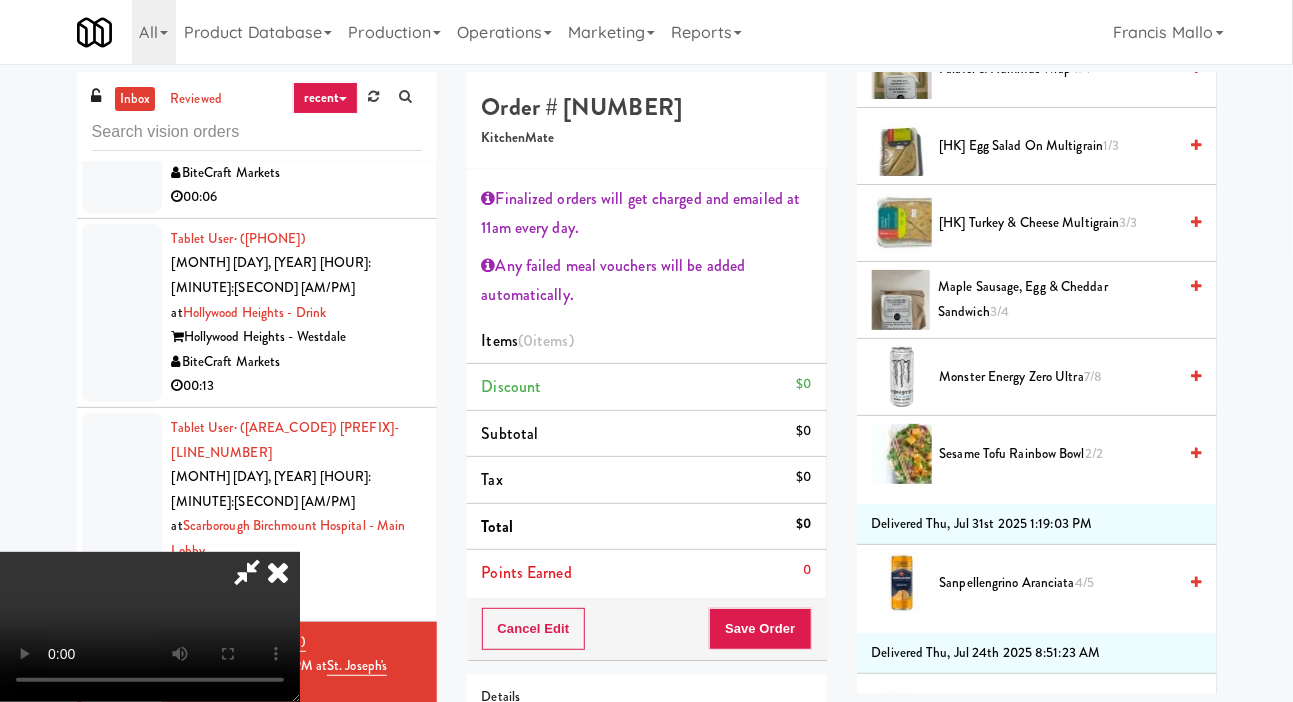 click on "[PRODUCT_NAME]  3/3" at bounding box center (1058, 223) 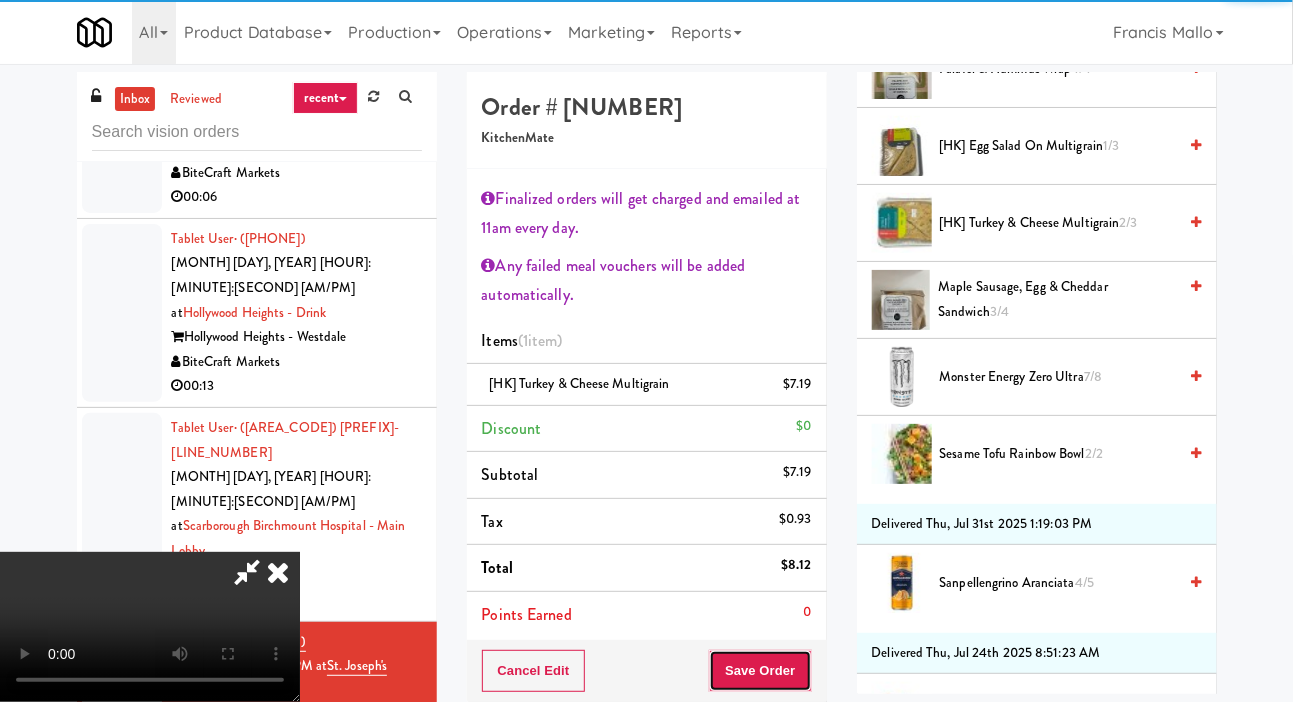 click on "Save Order" at bounding box center (760, 671) 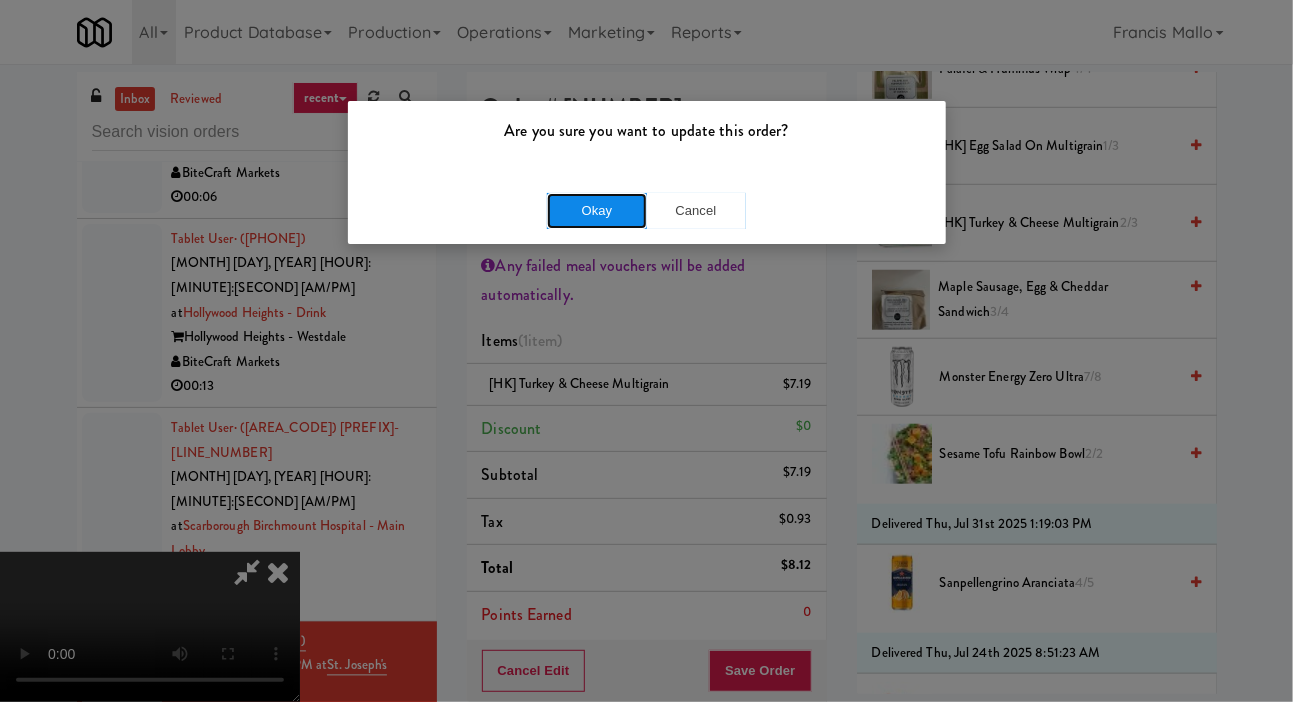 click on "Okay" at bounding box center (597, 211) 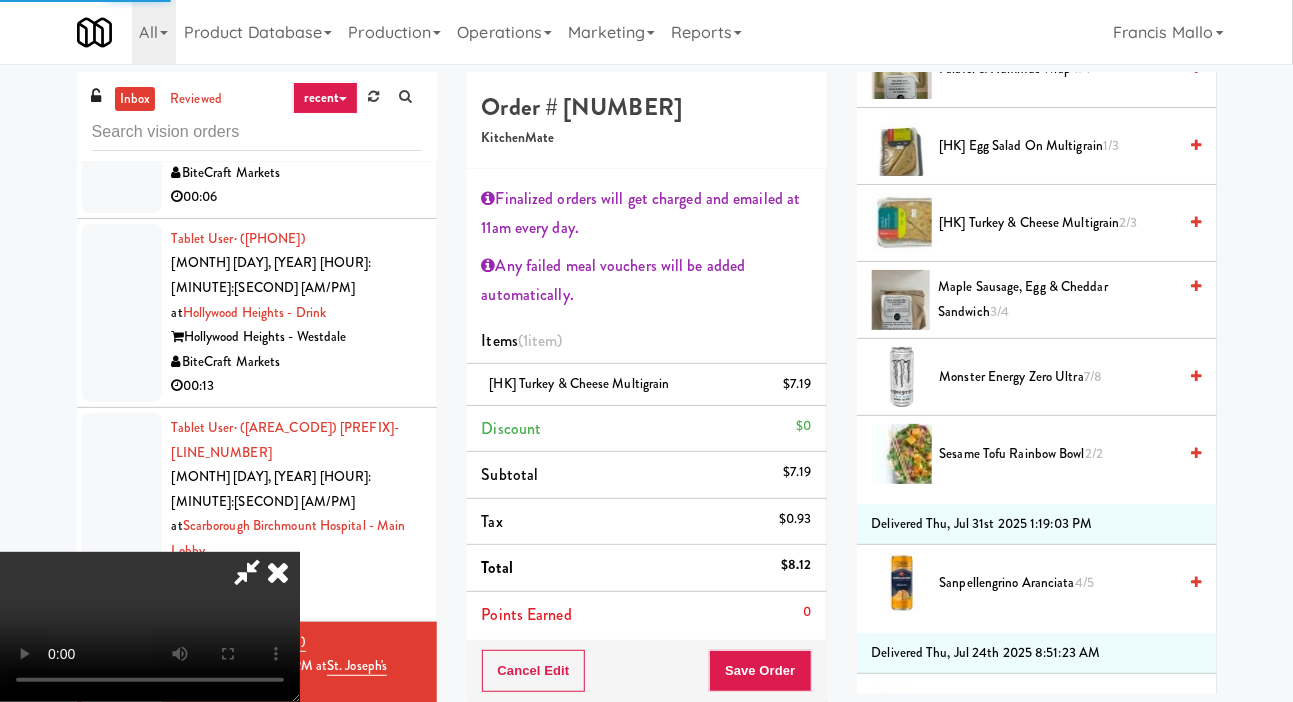 scroll, scrollTop: 116, scrollLeft: 0, axis: vertical 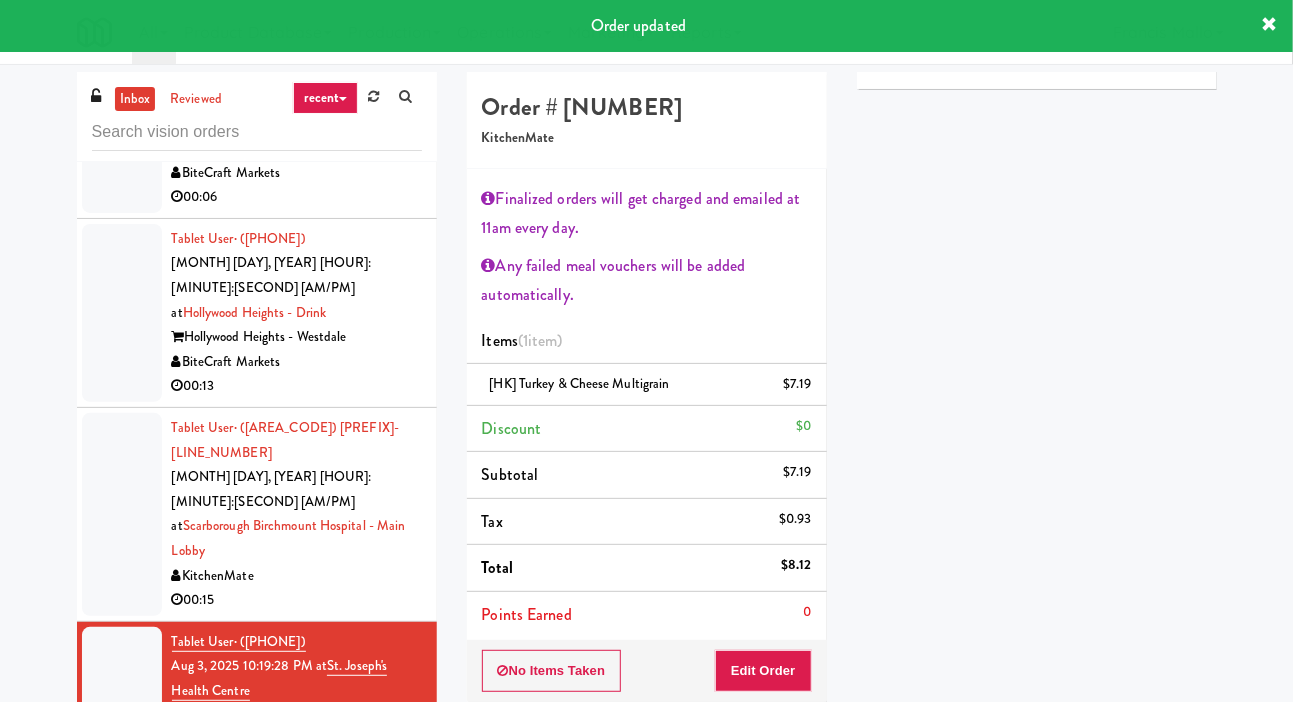 click at bounding box center [122, 880] 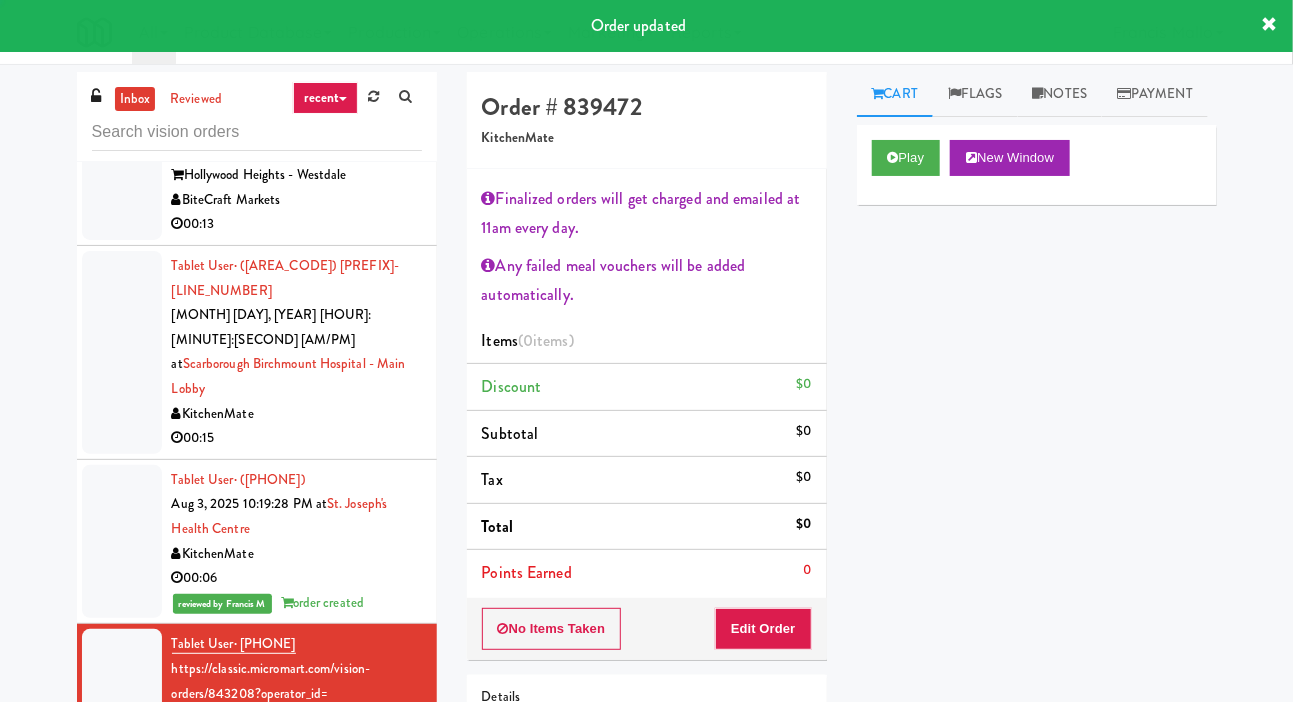 scroll, scrollTop: 1530, scrollLeft: 0, axis: vertical 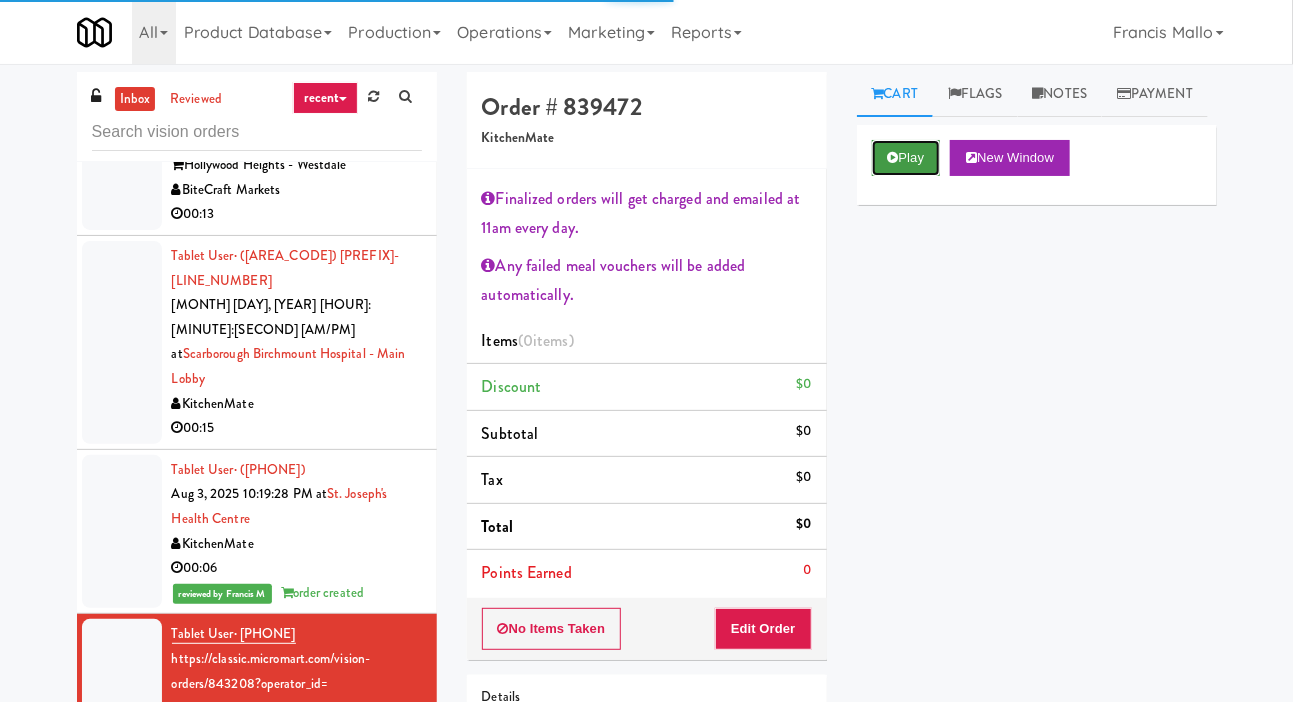 click on "Play" at bounding box center (906, 158) 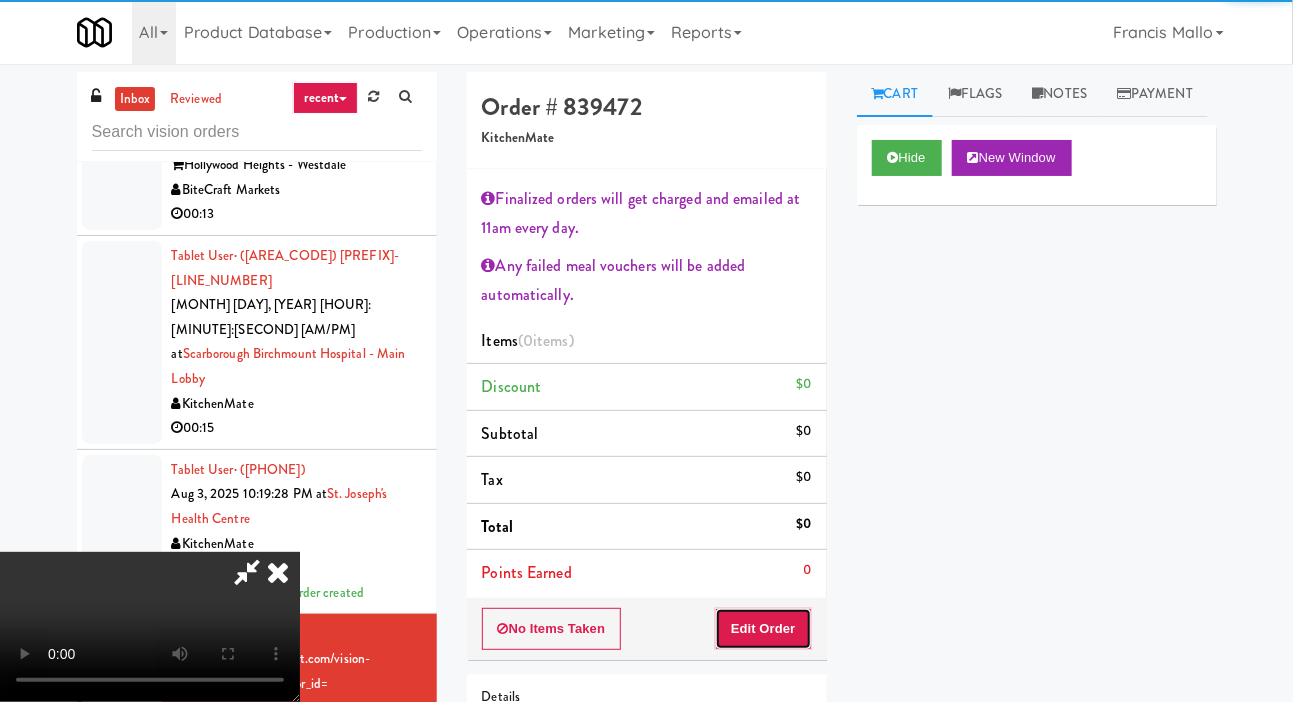 click on "Edit Order" at bounding box center [763, 629] 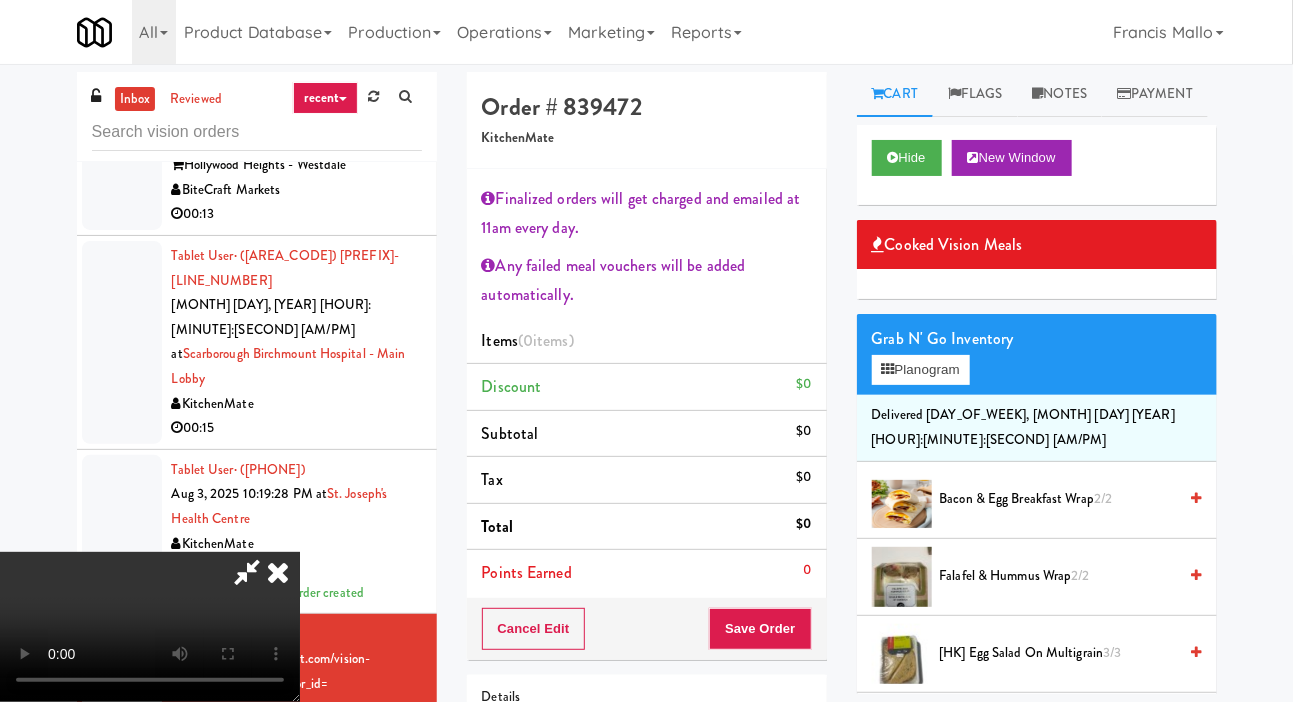 scroll, scrollTop: 127, scrollLeft: 0, axis: vertical 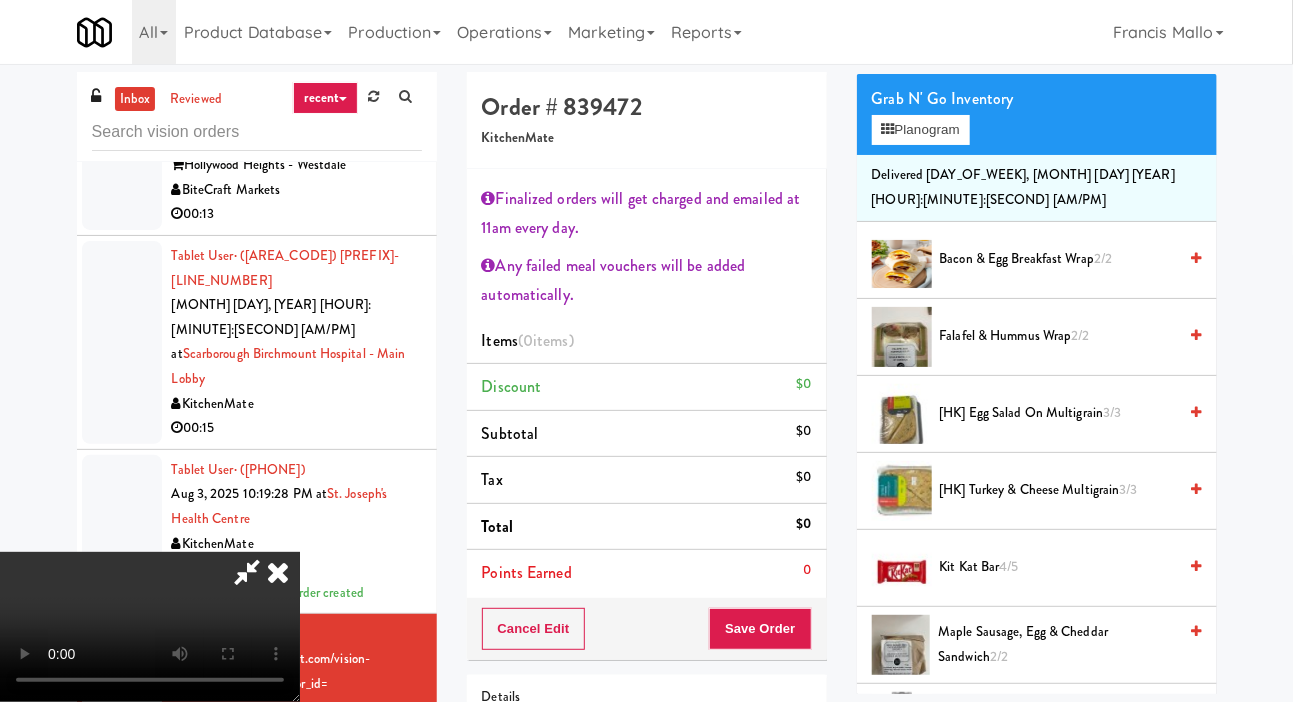 click on "Falafel & Hummus Wrap  2/2" at bounding box center [1058, 336] 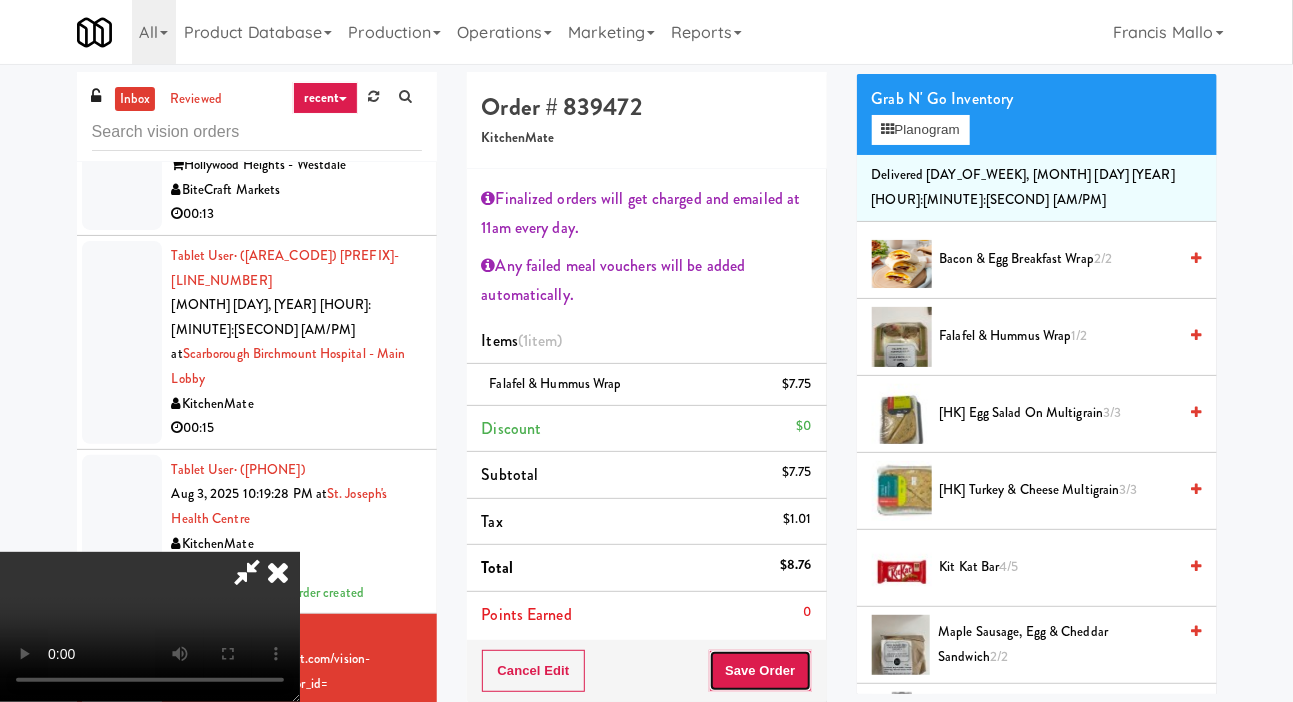 click on "Save Order" at bounding box center (760, 671) 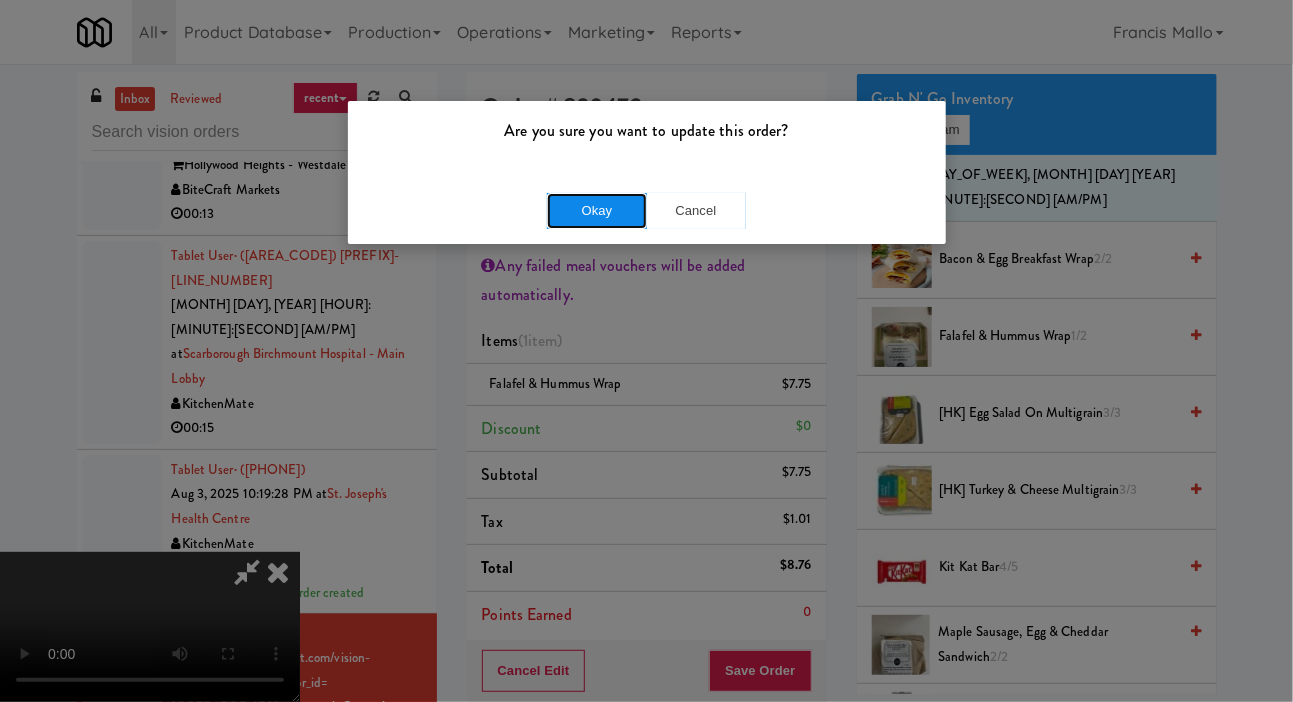 click on "Okay" at bounding box center [597, 211] 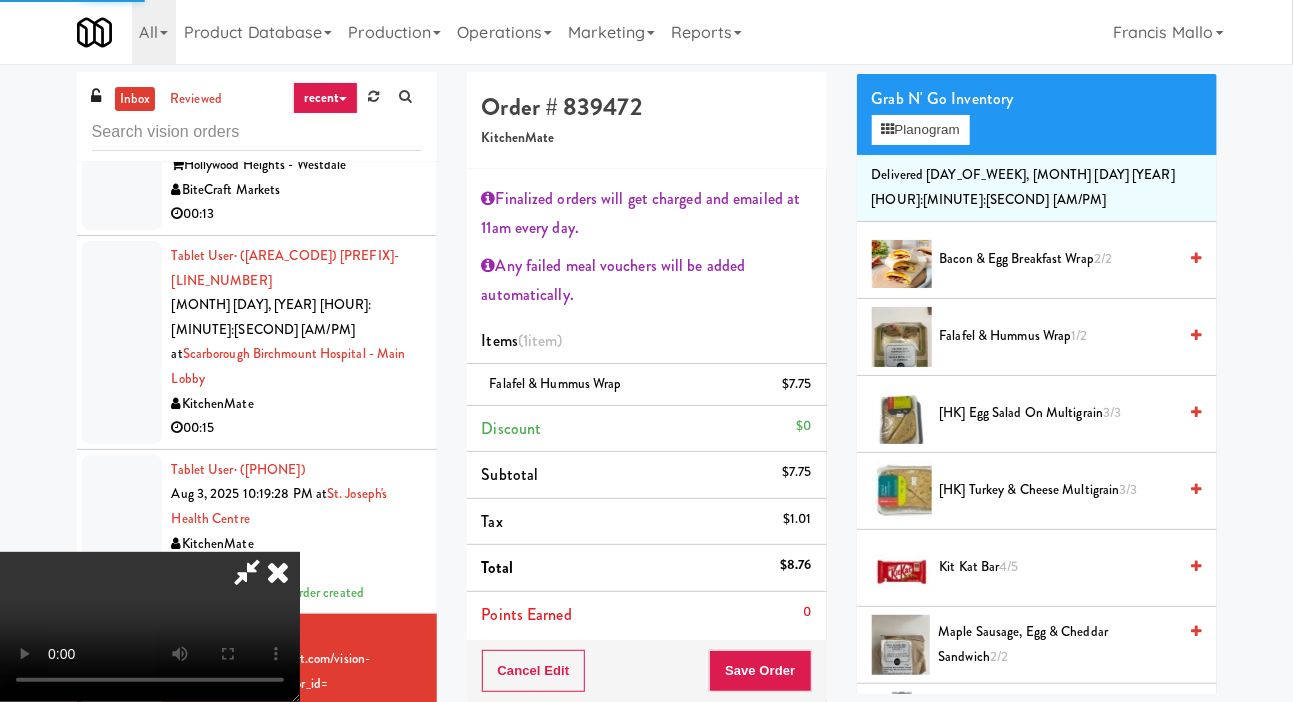 scroll, scrollTop: 116, scrollLeft: 0, axis: vertical 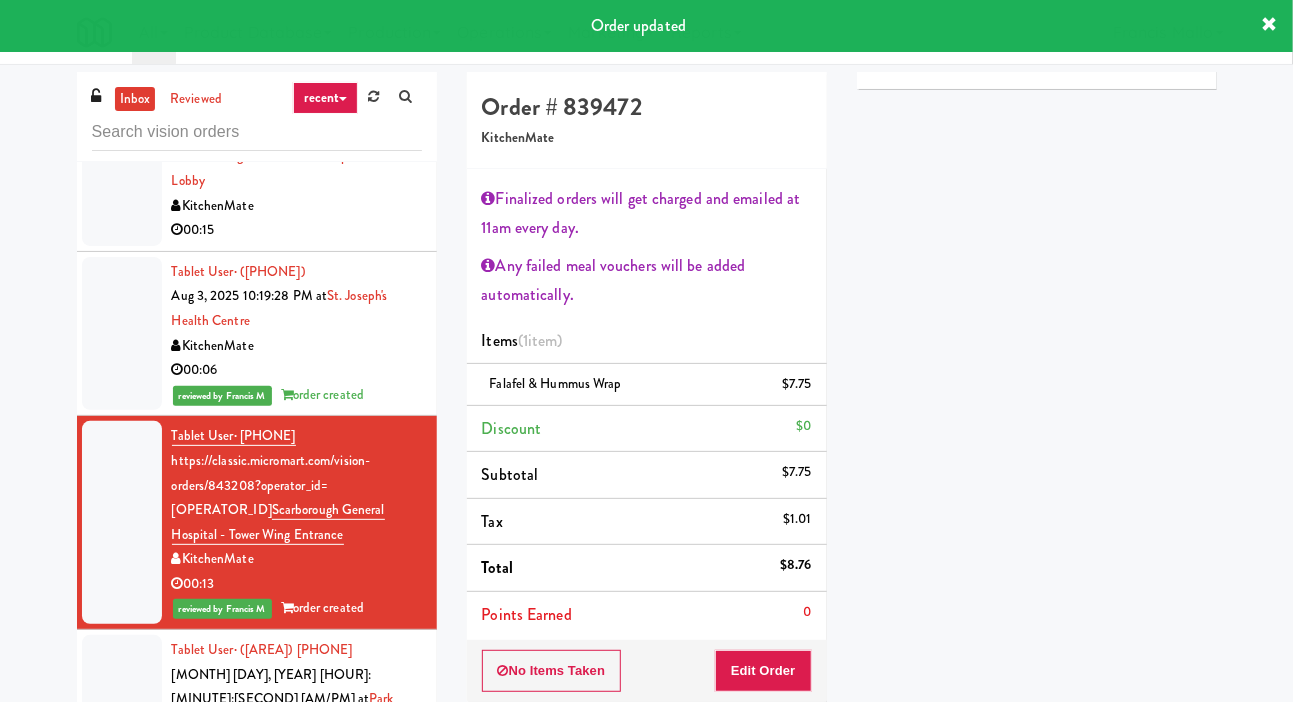 click at bounding box center [122, 724] 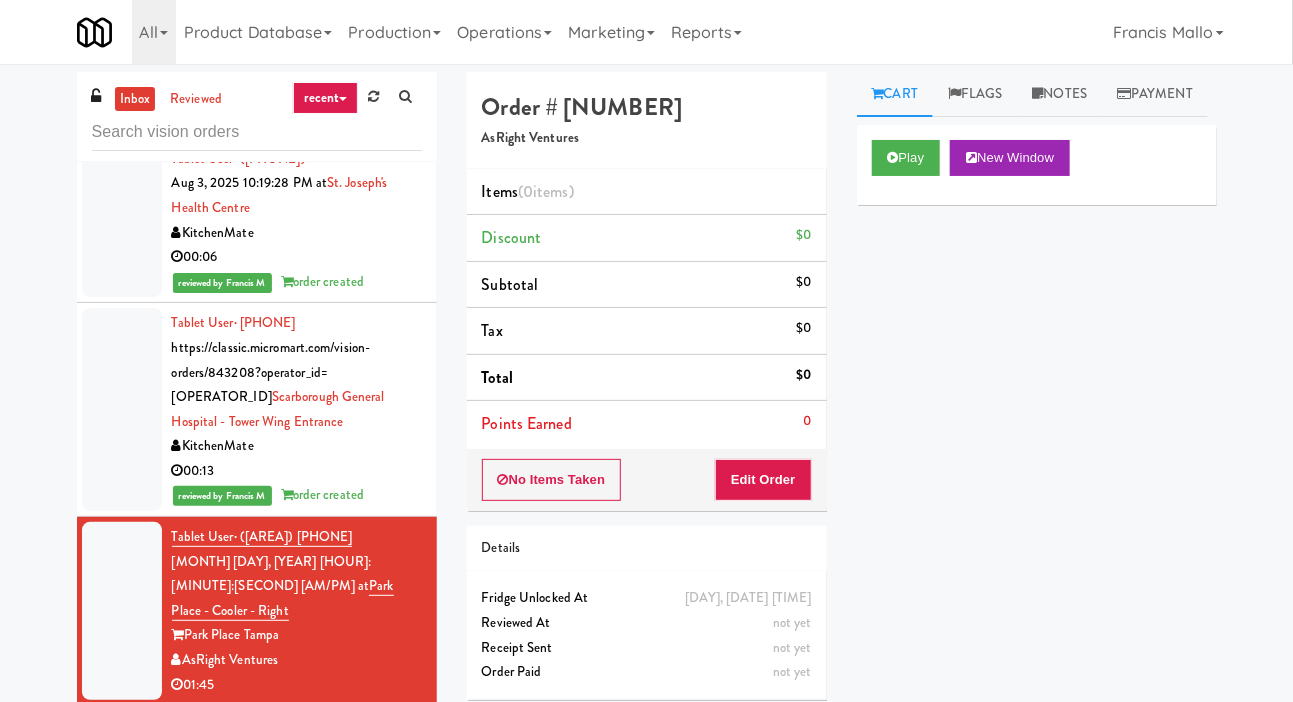 scroll, scrollTop: 1842, scrollLeft: 0, axis: vertical 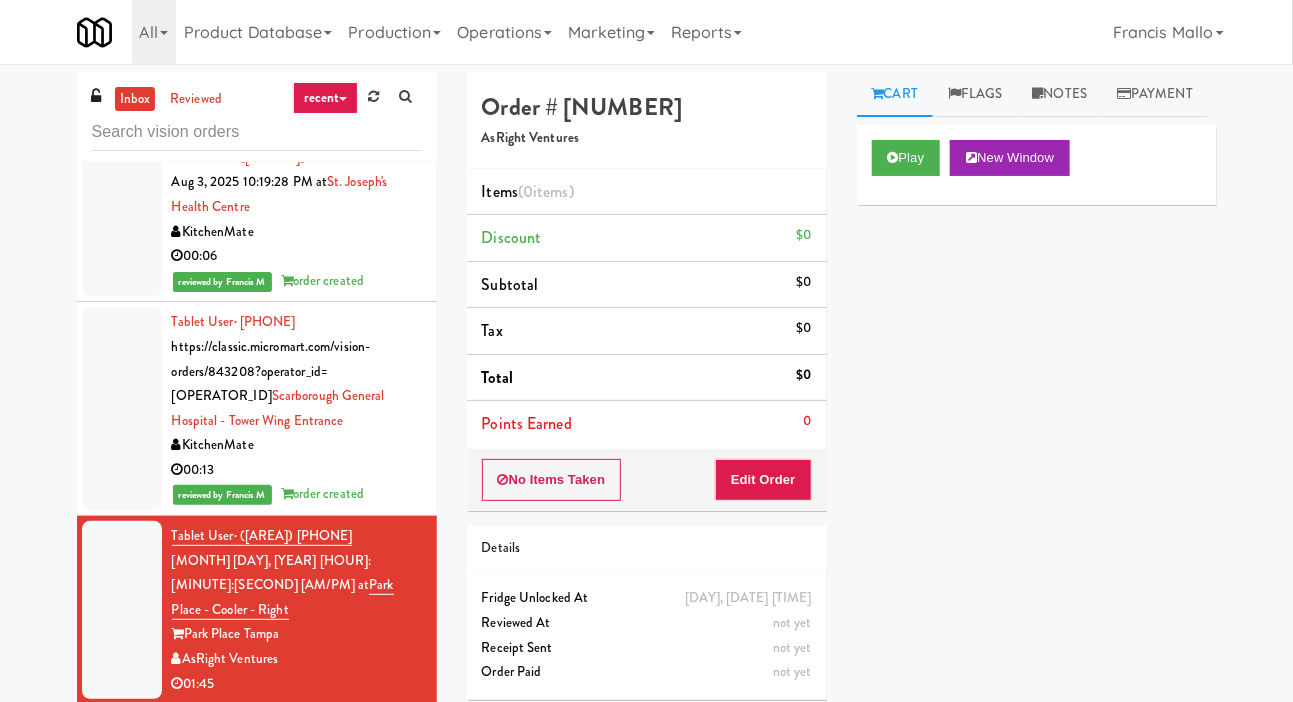 click at bounding box center (122, 774) 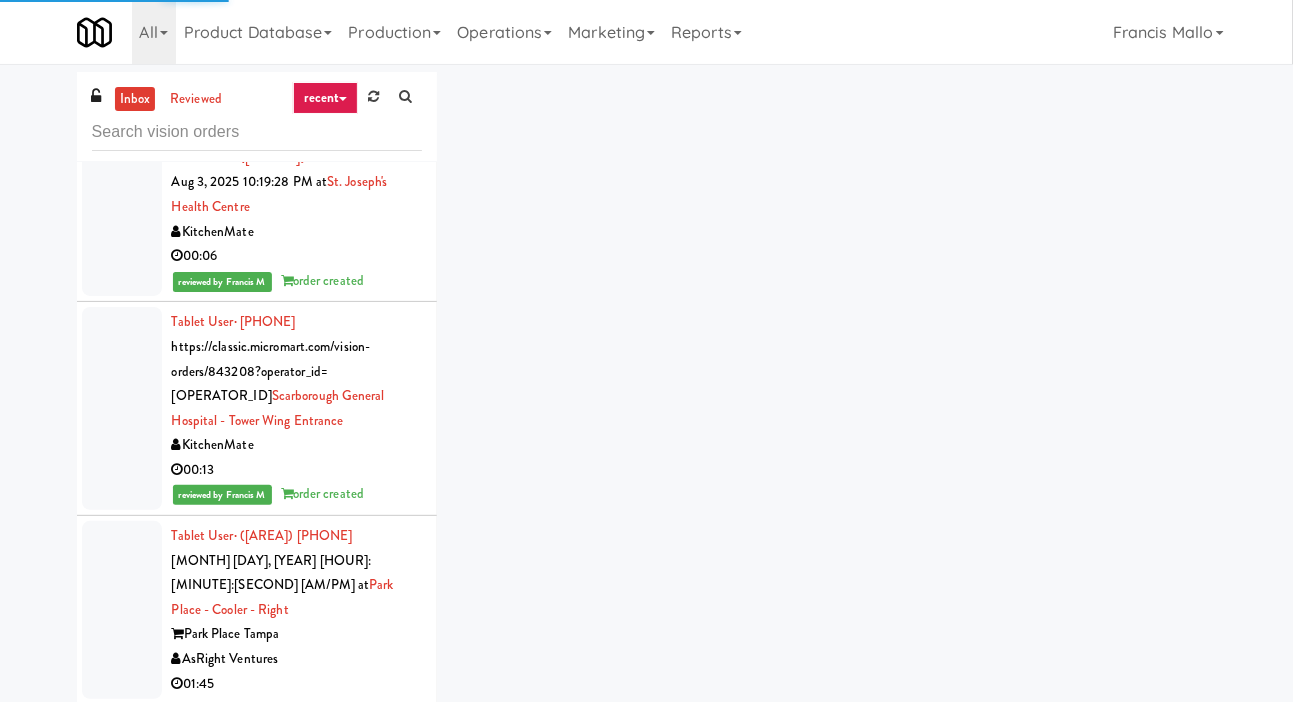click at bounding box center [122, 610] 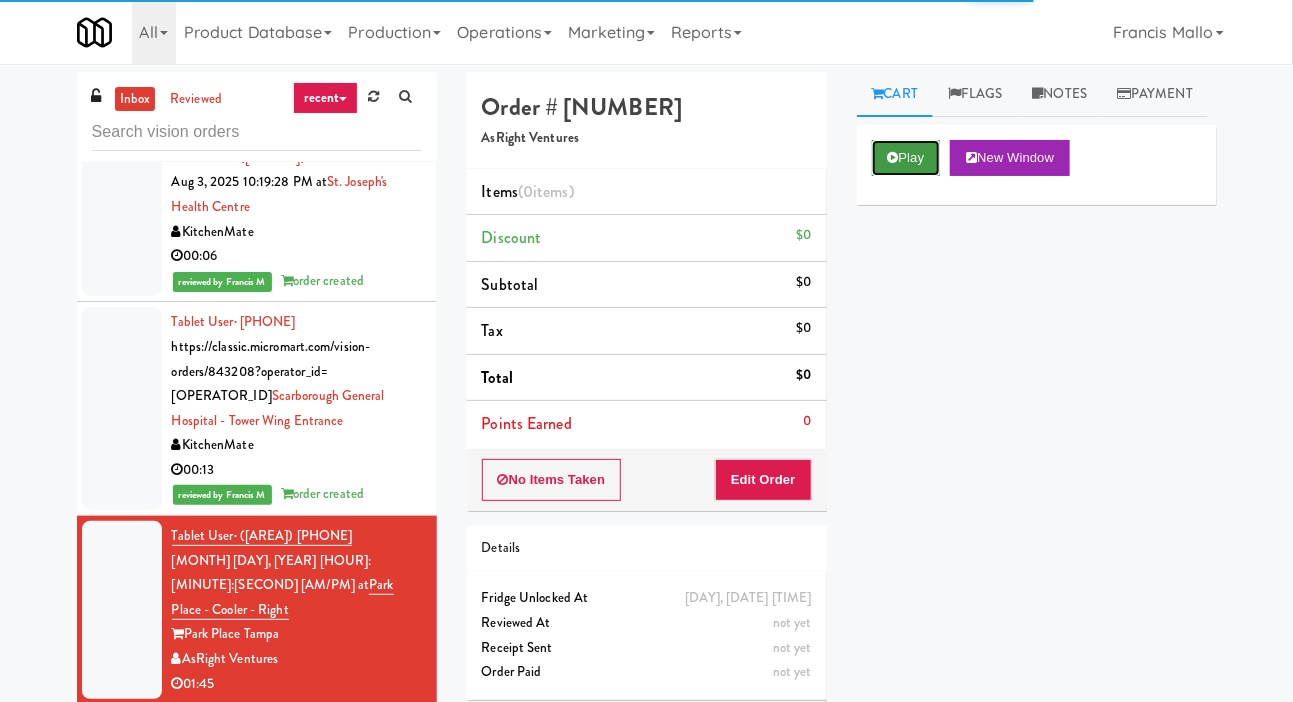 click on "Play" at bounding box center (906, 158) 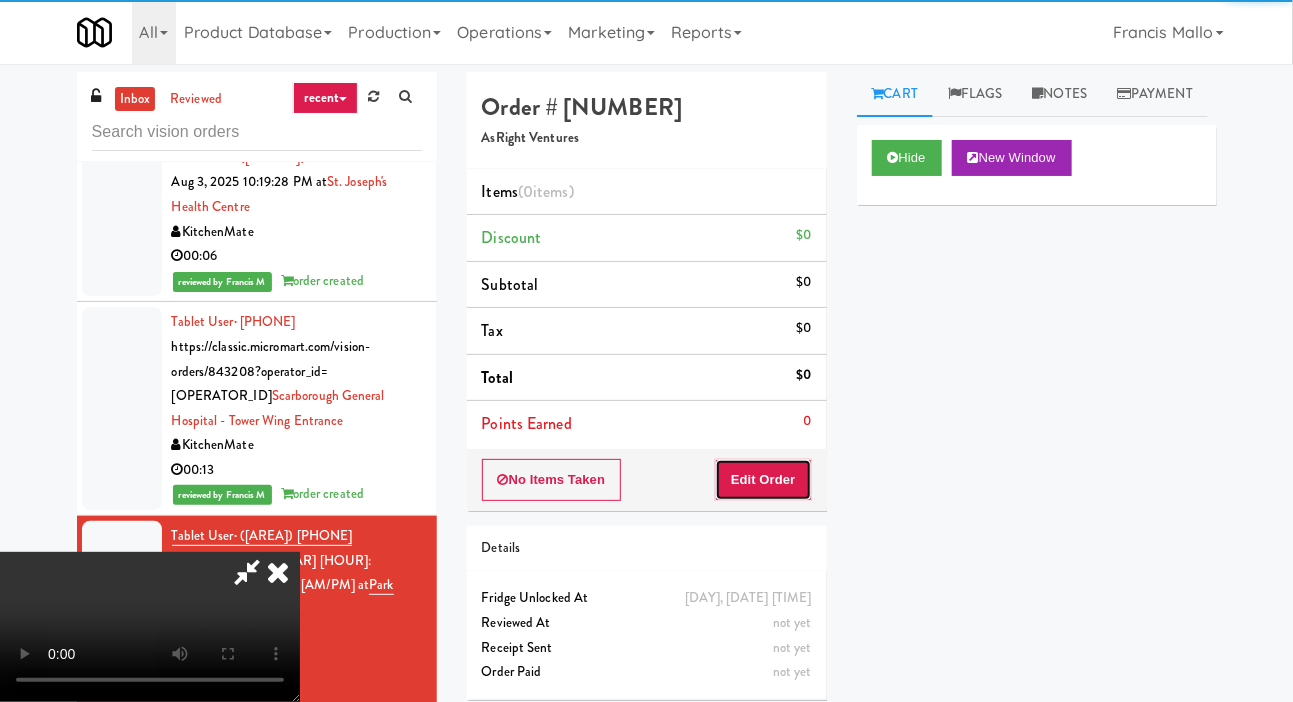 click on "Edit Order" at bounding box center [763, 480] 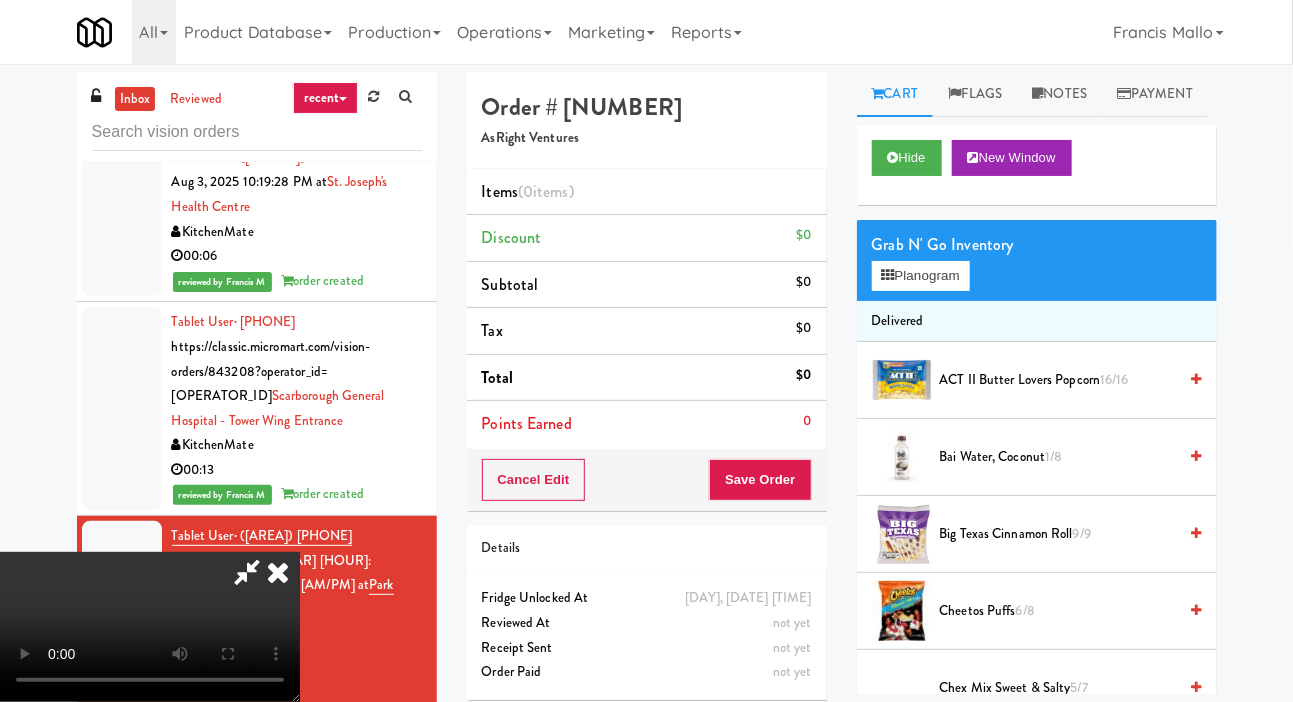 type 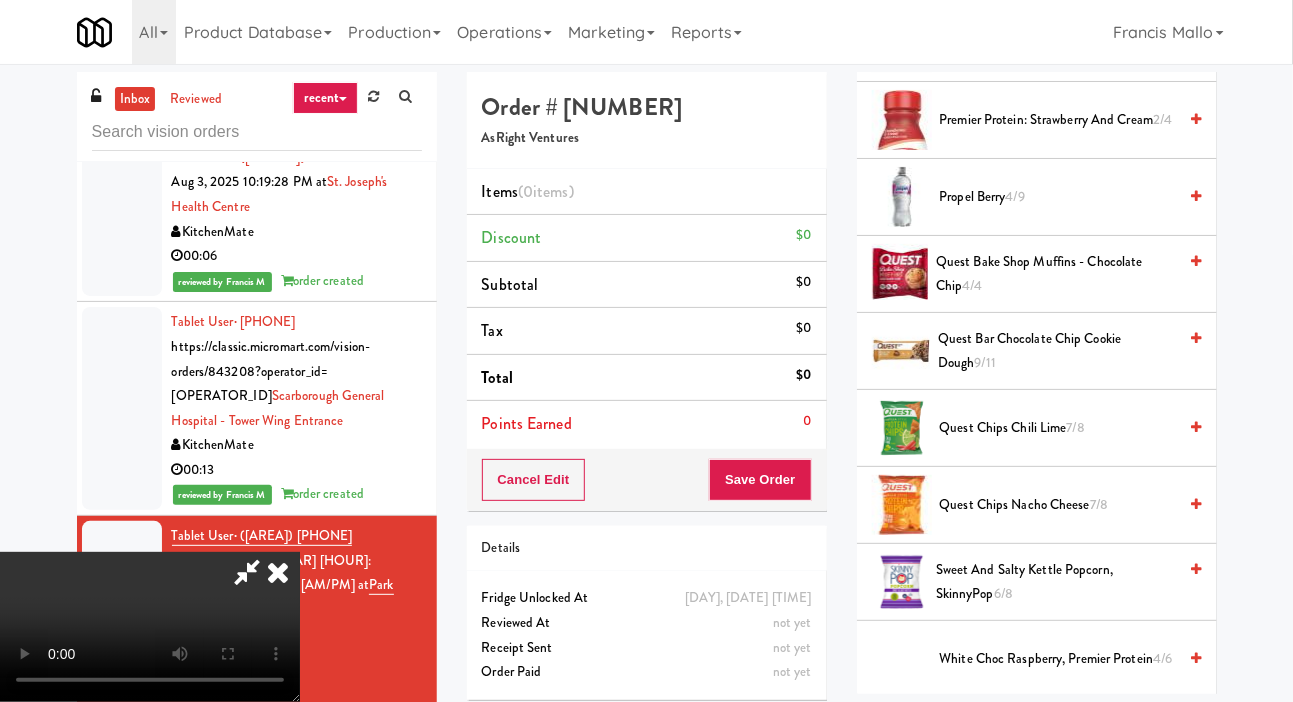 scroll, scrollTop: 1871, scrollLeft: 0, axis: vertical 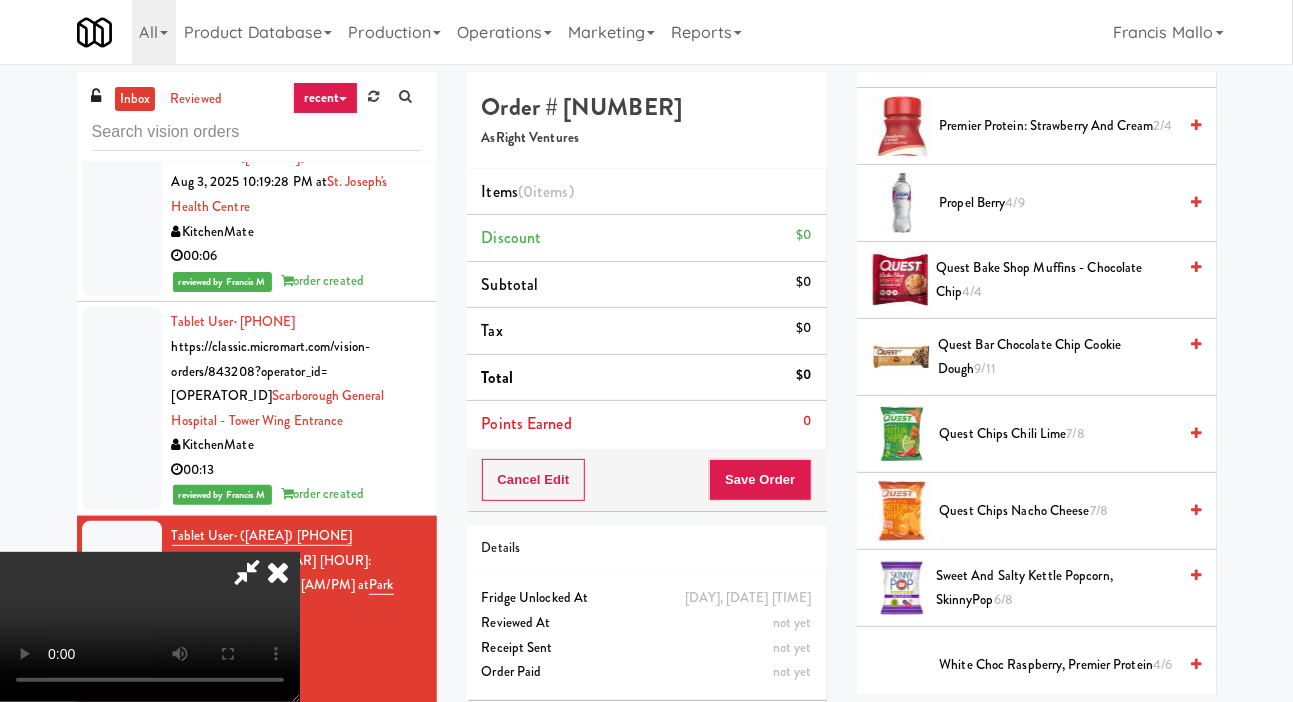 click on "Propel Berry  4/9" at bounding box center [1058, 203] 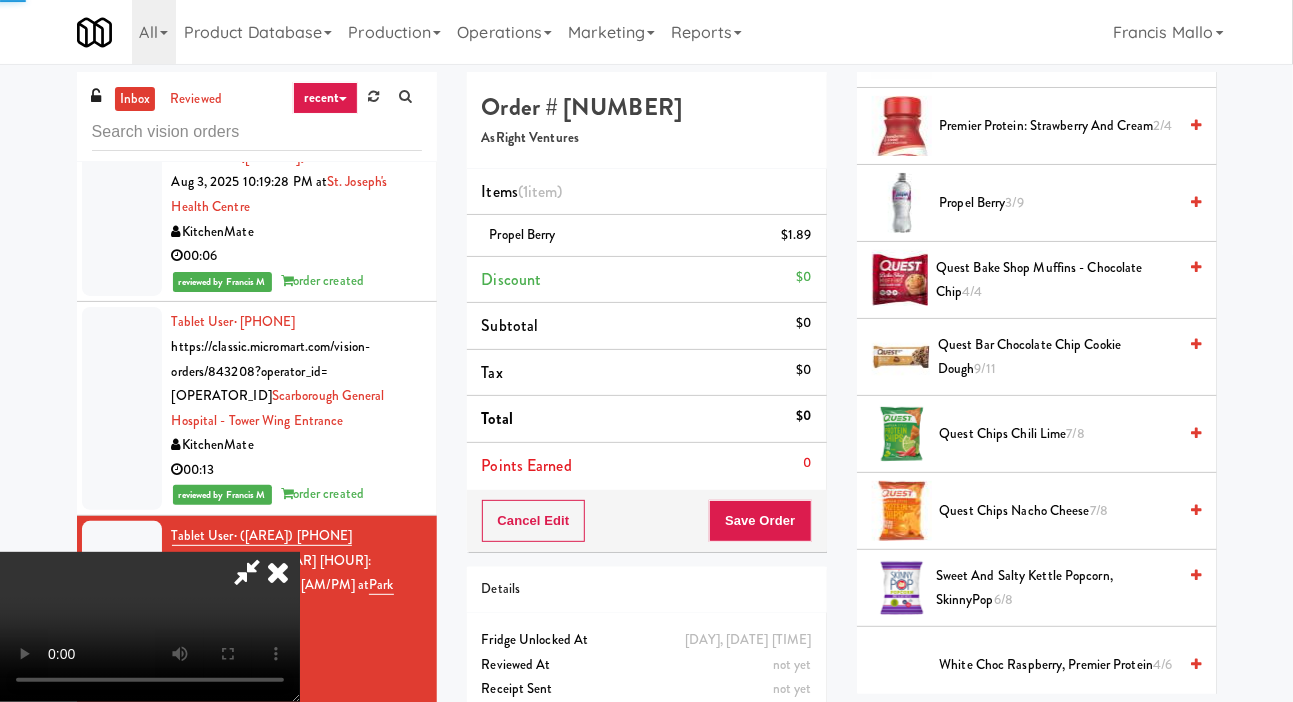 click on "Propel Berry  3/9" at bounding box center [1058, 203] 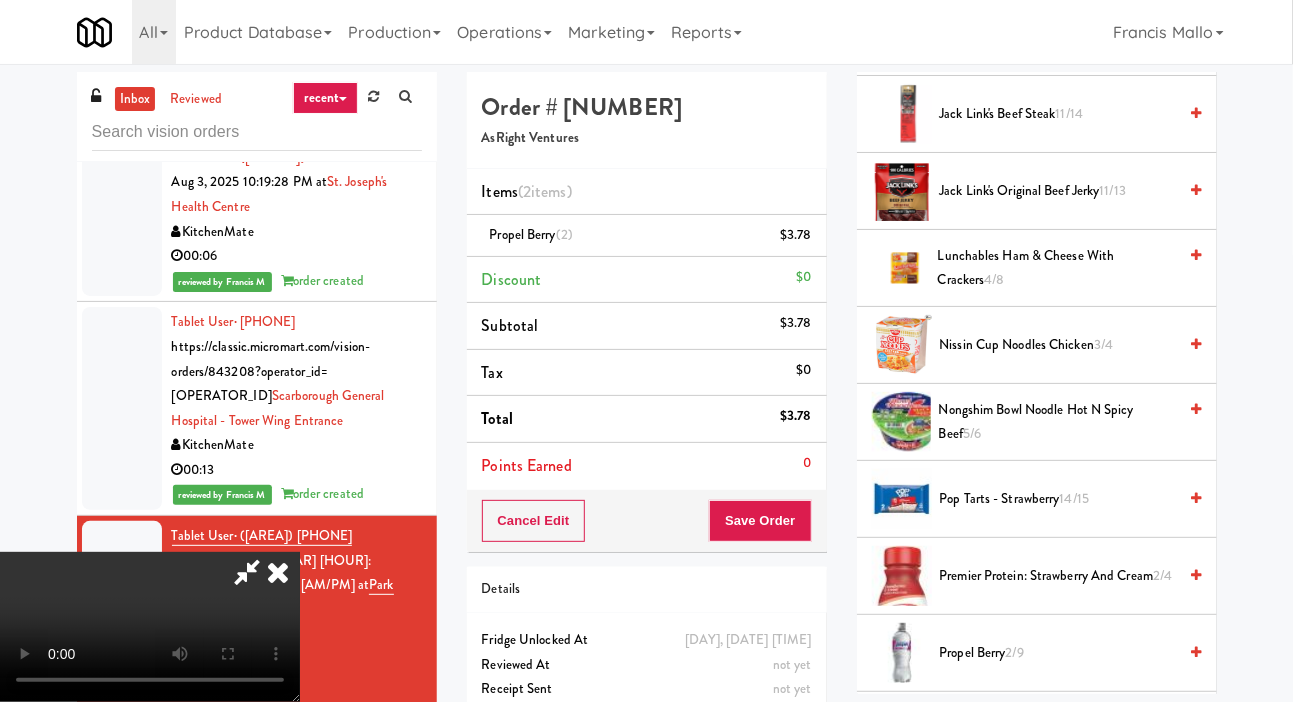 scroll, scrollTop: 1397, scrollLeft: 0, axis: vertical 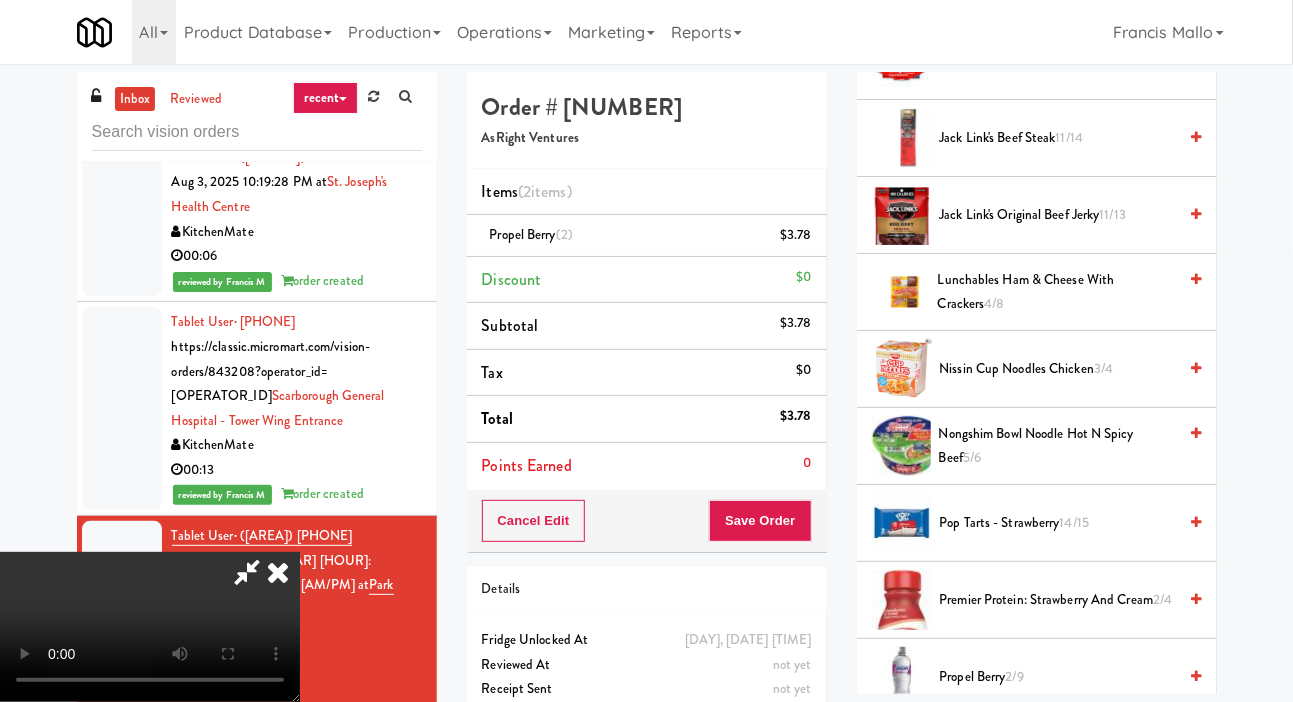 click on "[PRODUCT_NAME]  [FRACTION]" at bounding box center (1058, 369) 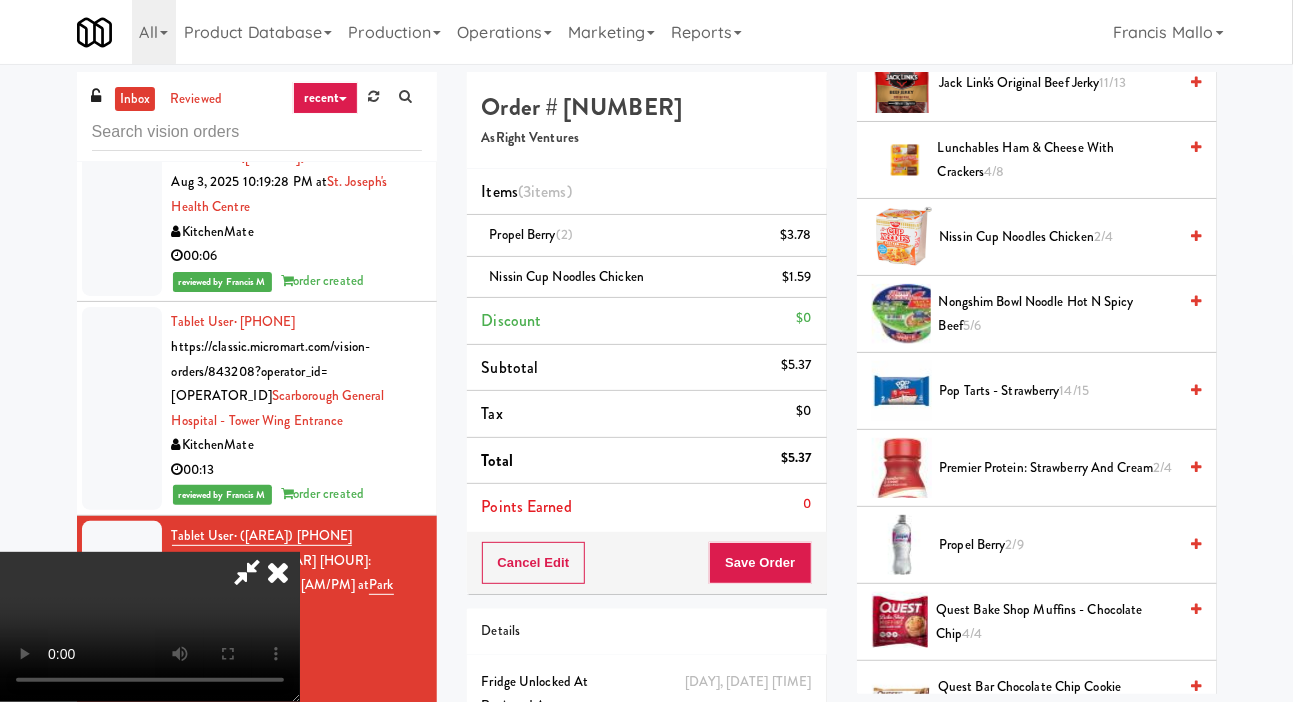scroll, scrollTop: 1531, scrollLeft: 0, axis: vertical 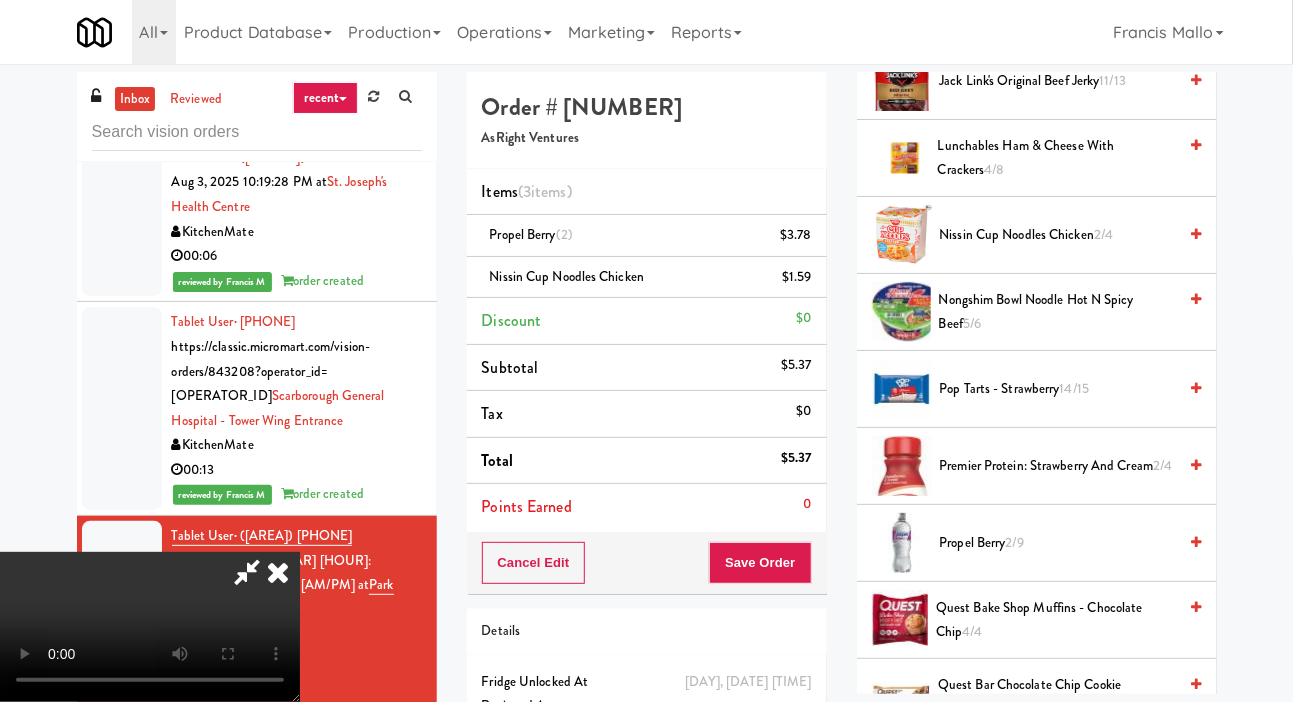 click on "Premier Protein: Strawberry and Cream  2/4" at bounding box center [1058, 466] 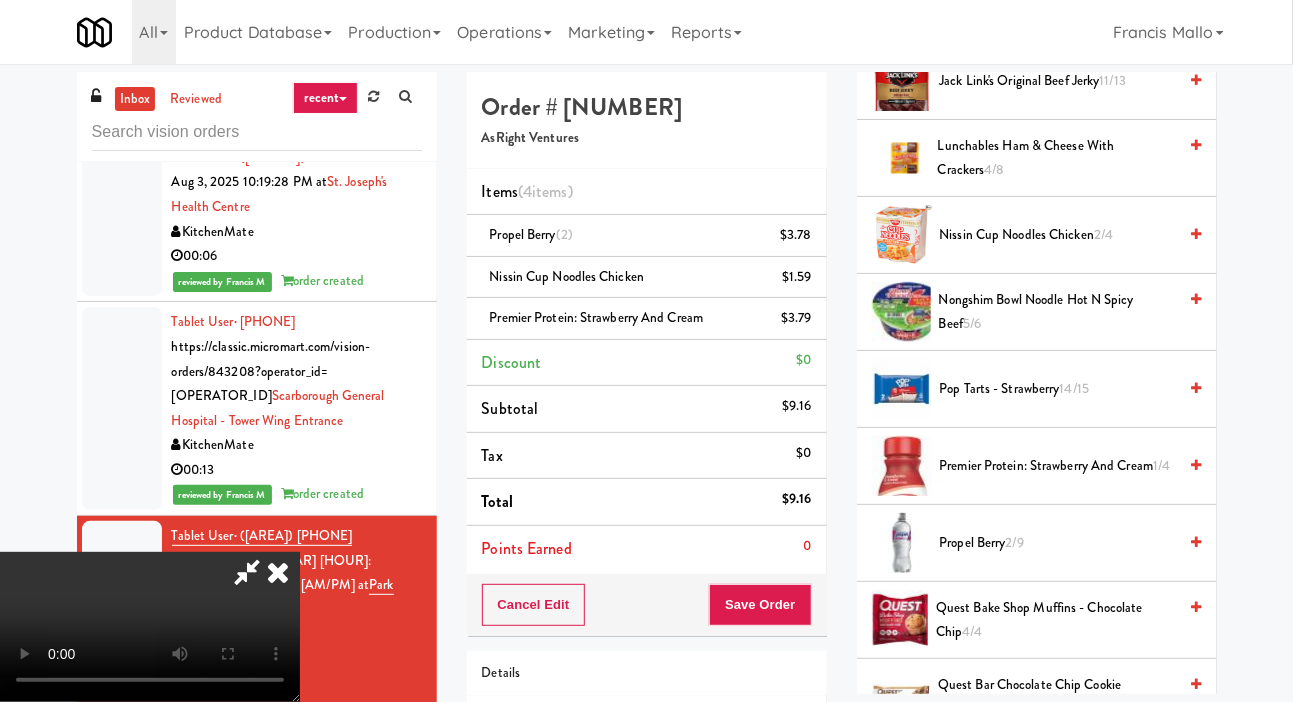 click at bounding box center (247, 572) 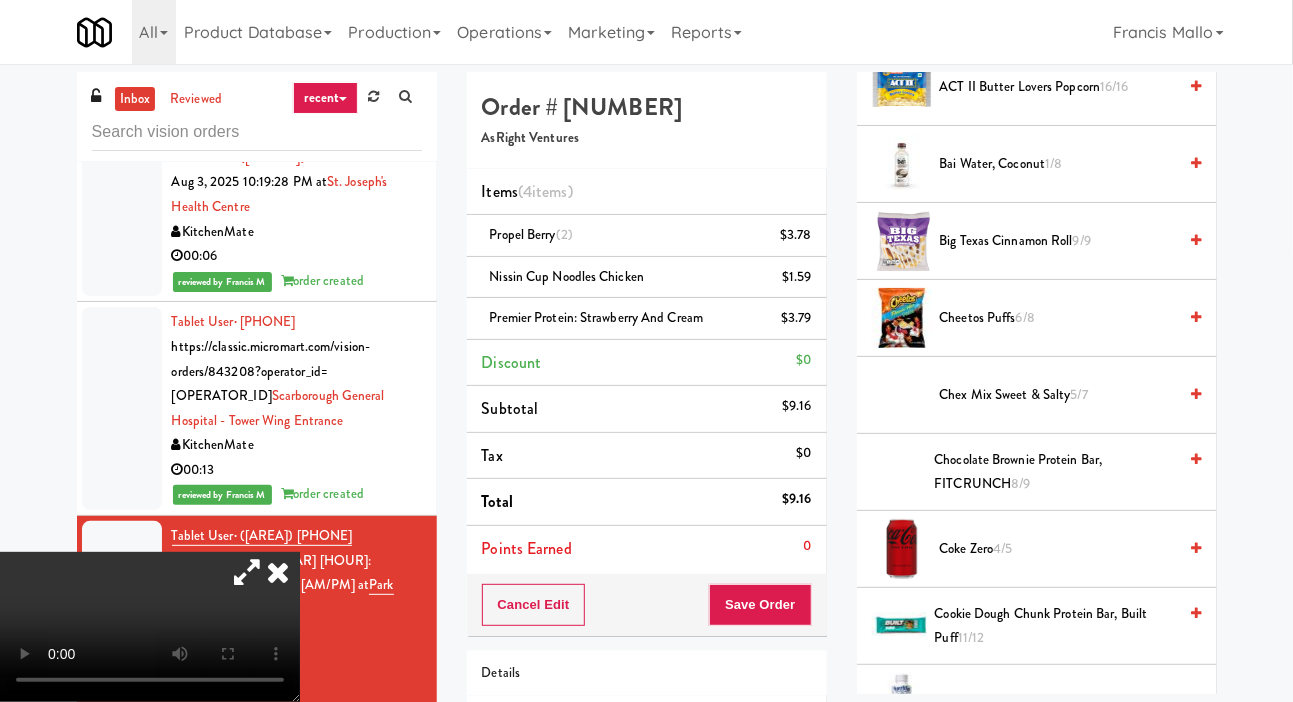 scroll, scrollTop: 0, scrollLeft: 0, axis: both 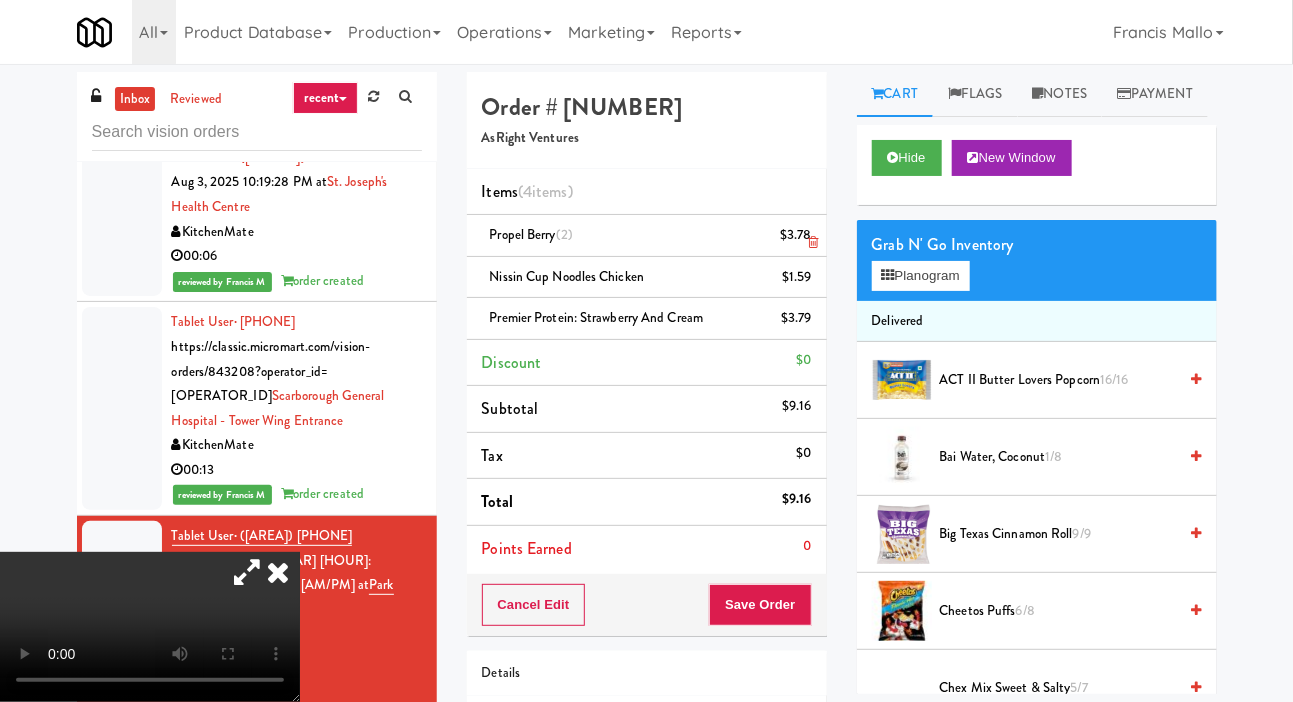 click on "Propel Berry  (2) $3.78" at bounding box center (647, 236) 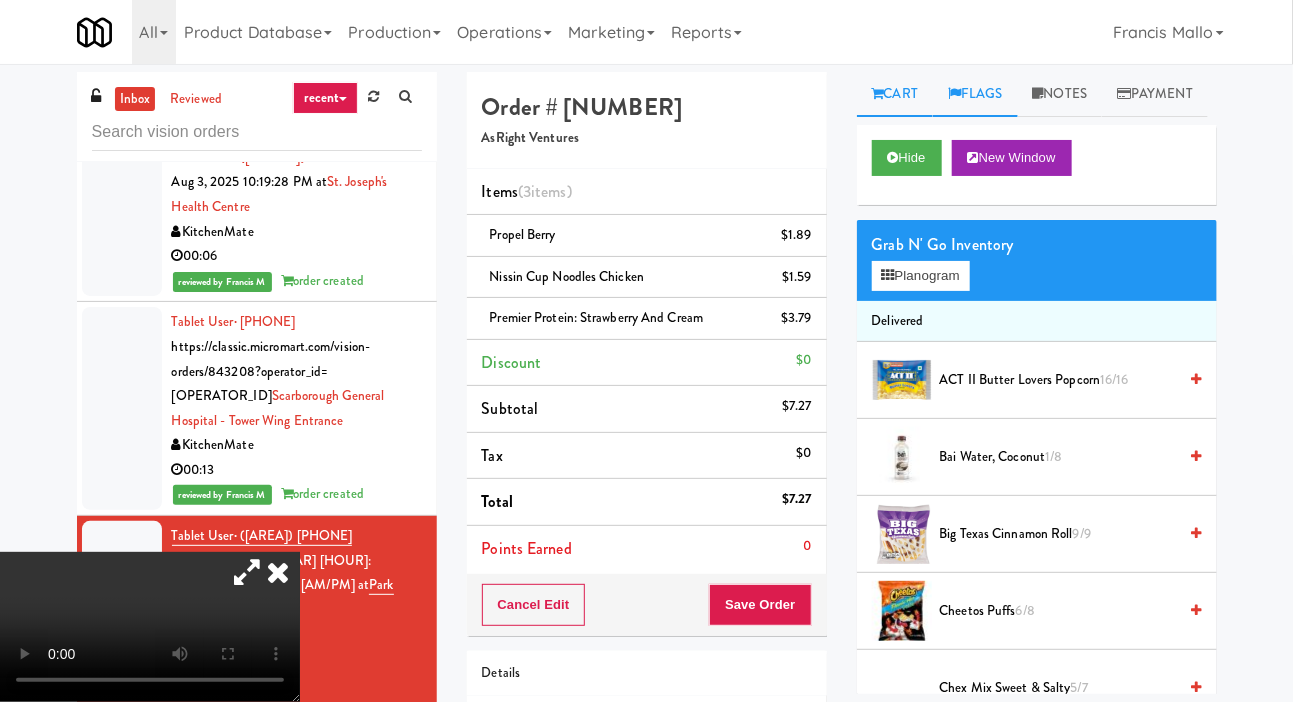 click on "Flags" at bounding box center [975, 94] 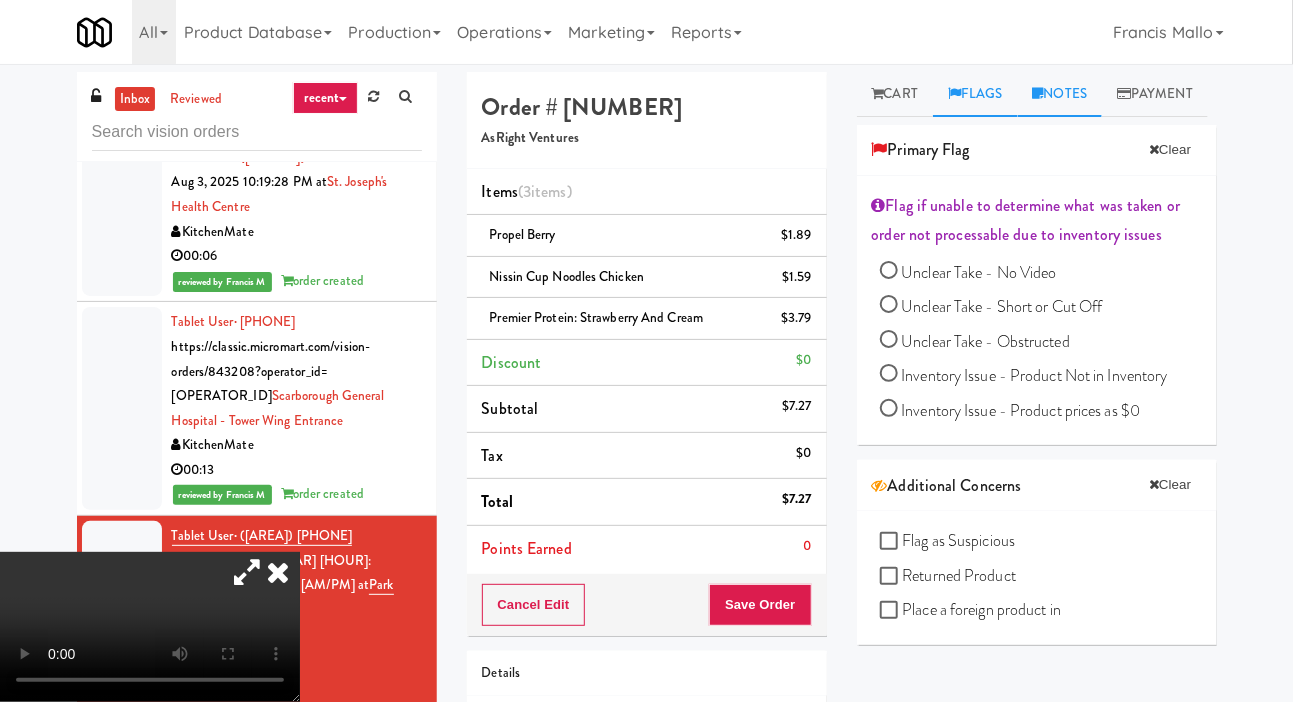 click on "Notes" at bounding box center (1060, 94) 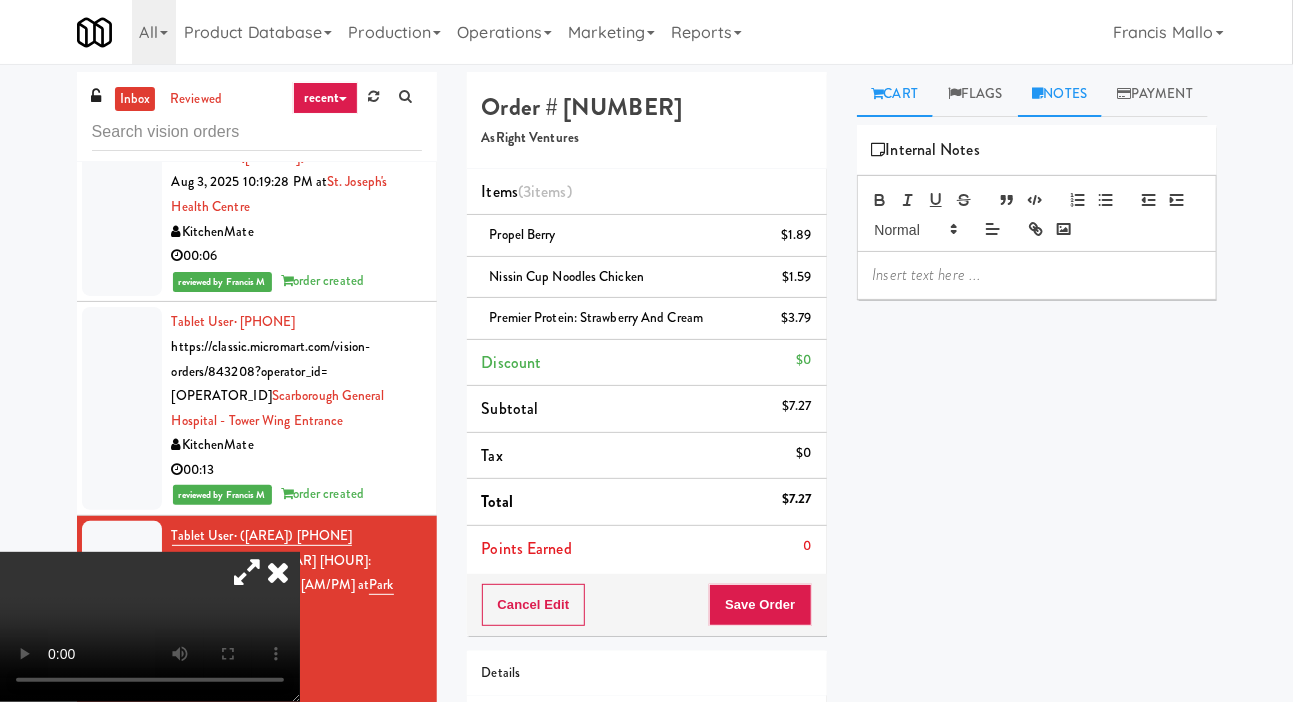 click on "Cart" at bounding box center (895, 94) 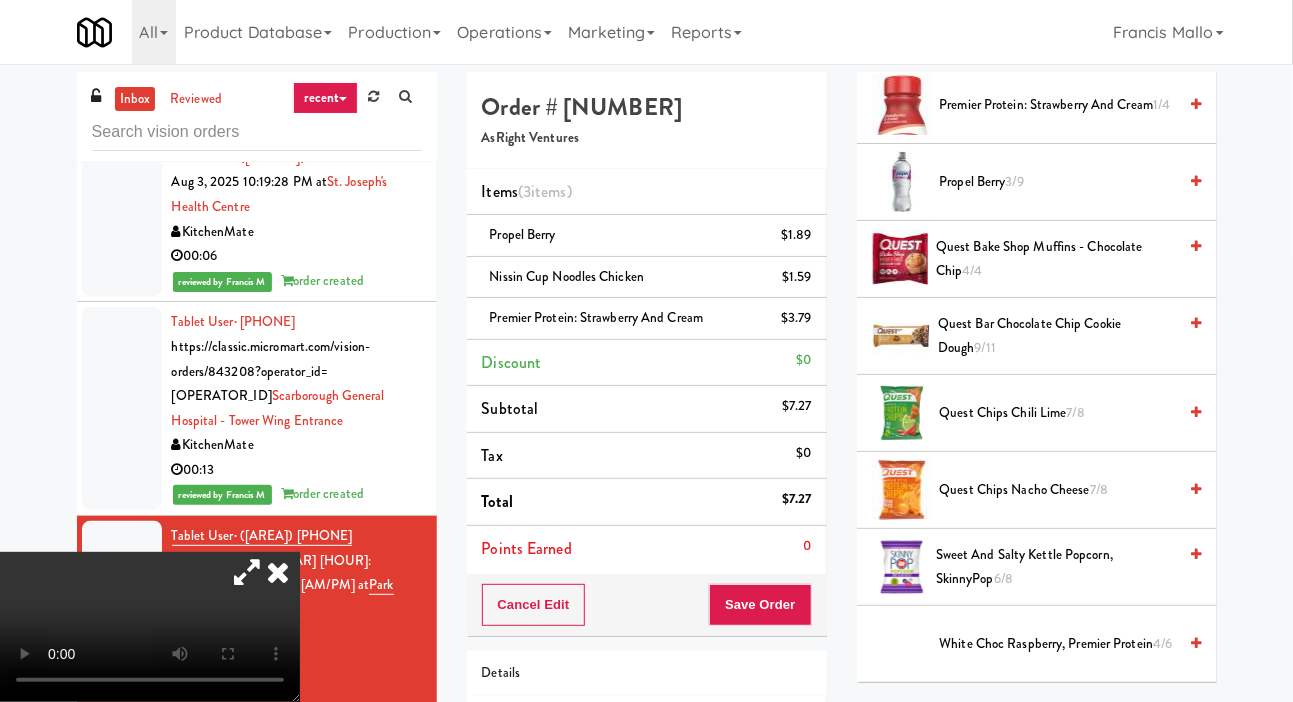 click on "Propel Berry  3/9" at bounding box center [1058, 182] 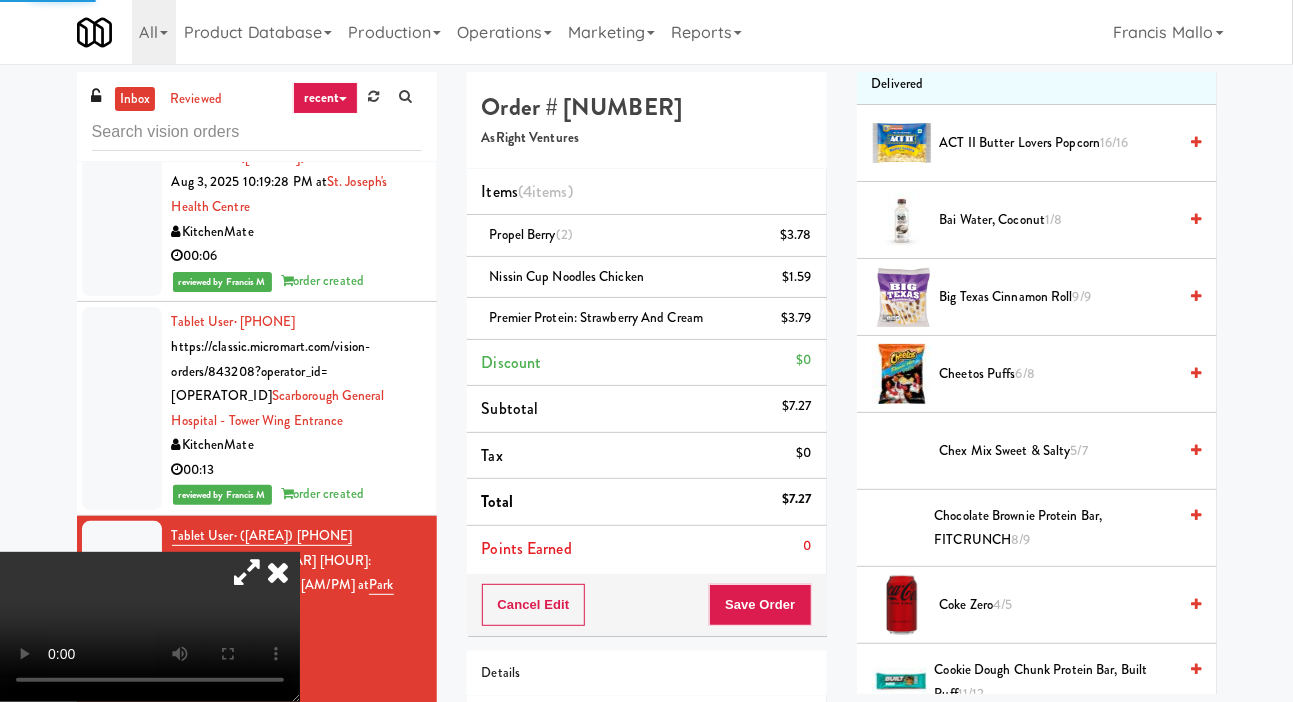 scroll, scrollTop: 0, scrollLeft: 0, axis: both 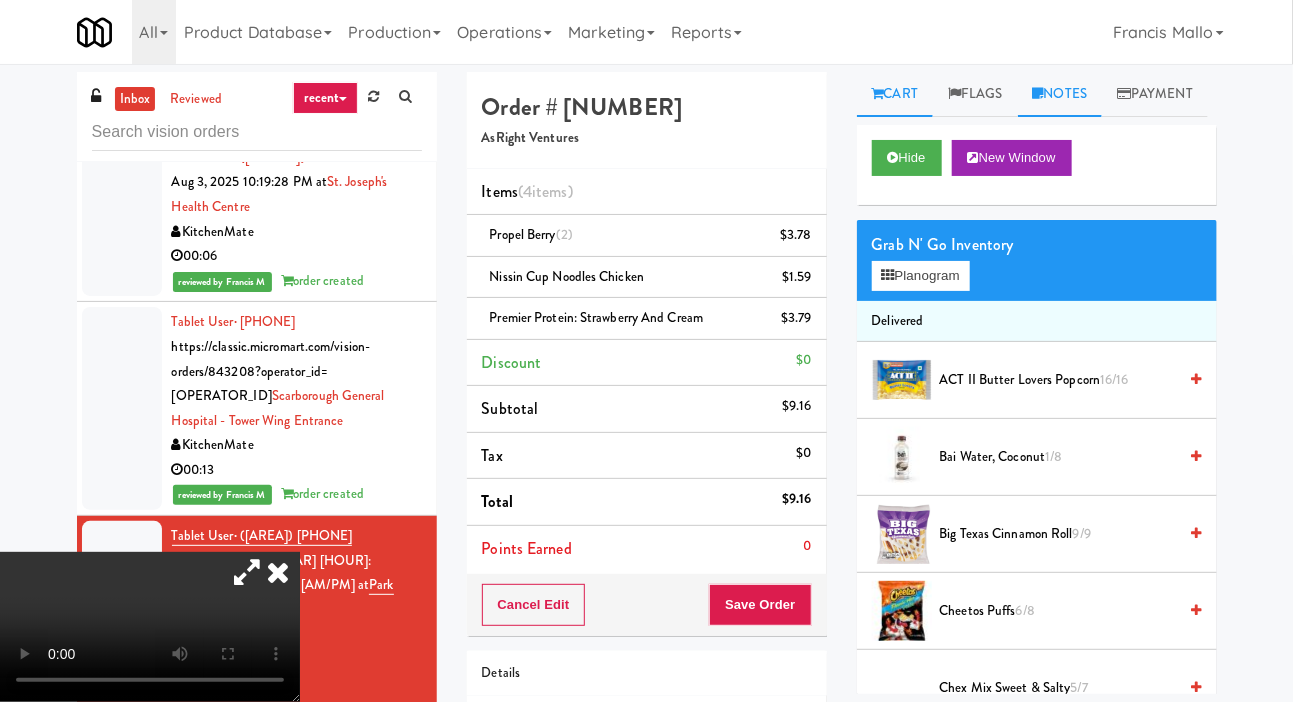 click on "Notes" at bounding box center (1060, 94) 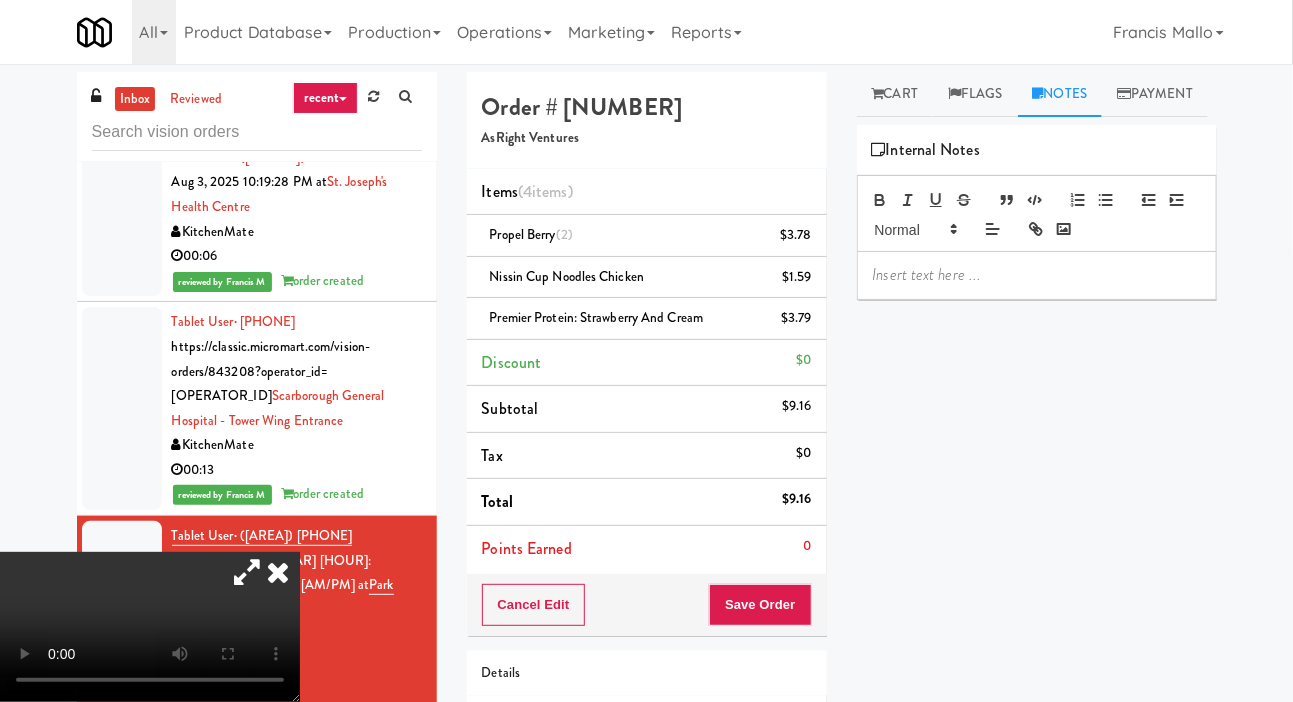 click at bounding box center [1037, 275] 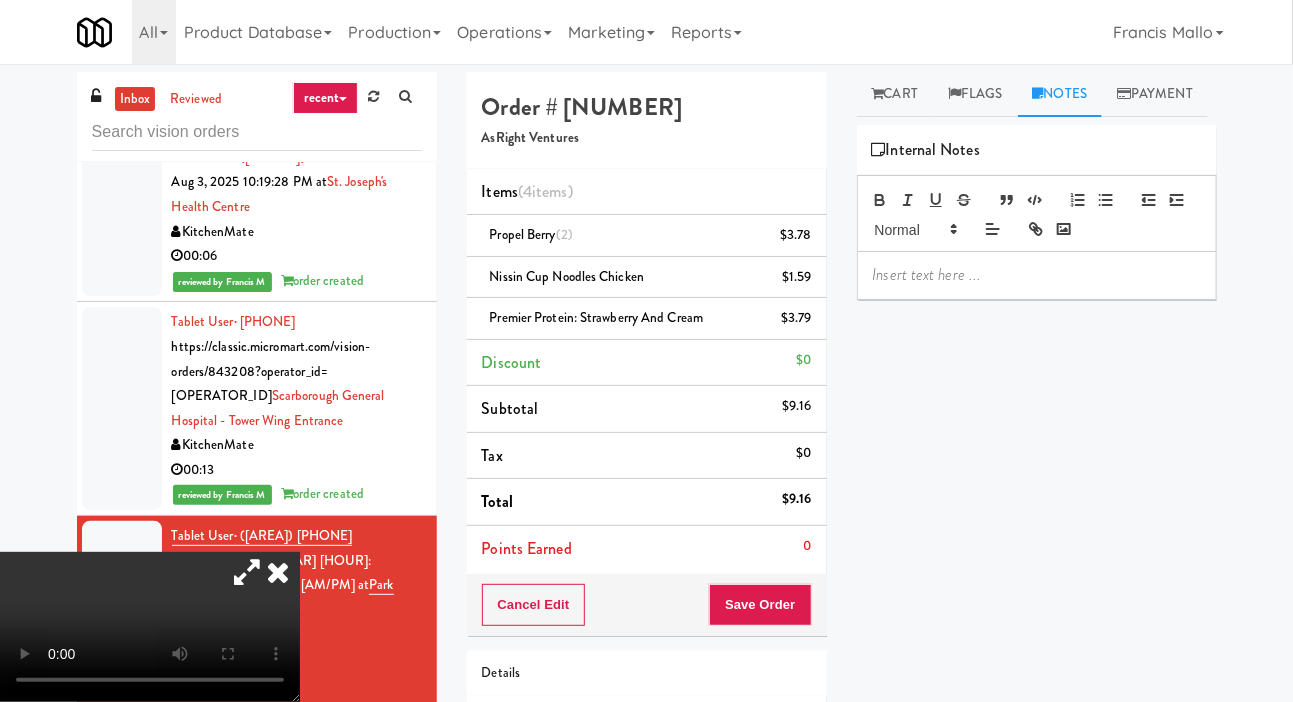 type 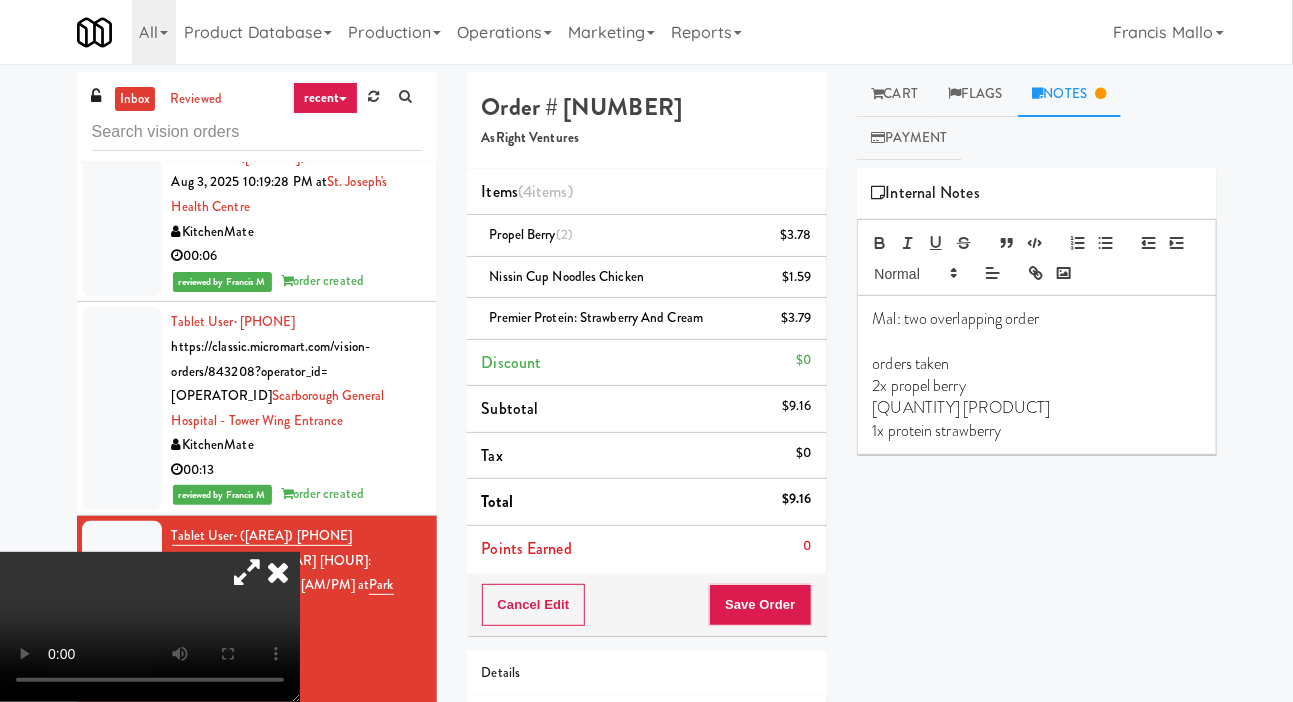 click on "inbox reviewed recent    all     unclear take     inventory issue     suspicious     failed     recent   Tablet User  · [PHONE] [DATE] [TIME] at  [LOCATION]  [LOCATION]  [COMPANY]  00:15     Tablet User  · [PHONE] [DATE] [TIME] at  [LOCATION]  [LOCATION]  [COMPANY]  00:20     Tablet User  · [PHONE] [DATE] [TIME] at  [LOCATION]  [LOCATION]  [COMPANY]  Unknown     Tablet User  · [PHONE] [DATE] [TIME] at  [LOCATION]  [LOCATION]  [COMPANY]  00:27     Tablet User  · [PHONE] [DATE] [TIME] at  [NUMBER] [STREET]  [NUMBER] [STREET]  [COMPANY]  00:17     Tablet User  · [PHONE] [DATE] [TIME] at  [LOCATION]  [LOCATION]  [COMPANY]  00:29     Tablet User  · [PHONE] [DATE] [TIME] at   00:19" at bounding box center (646, 456) 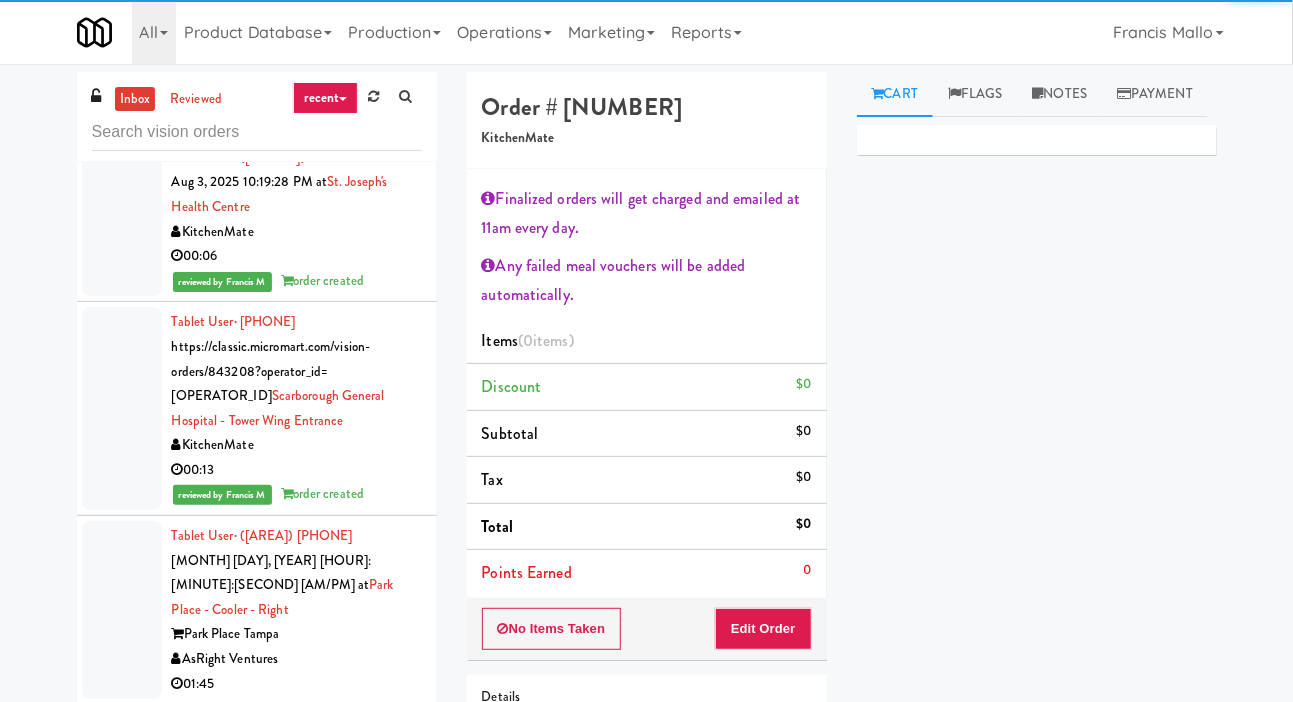 click at bounding box center [122, 927] 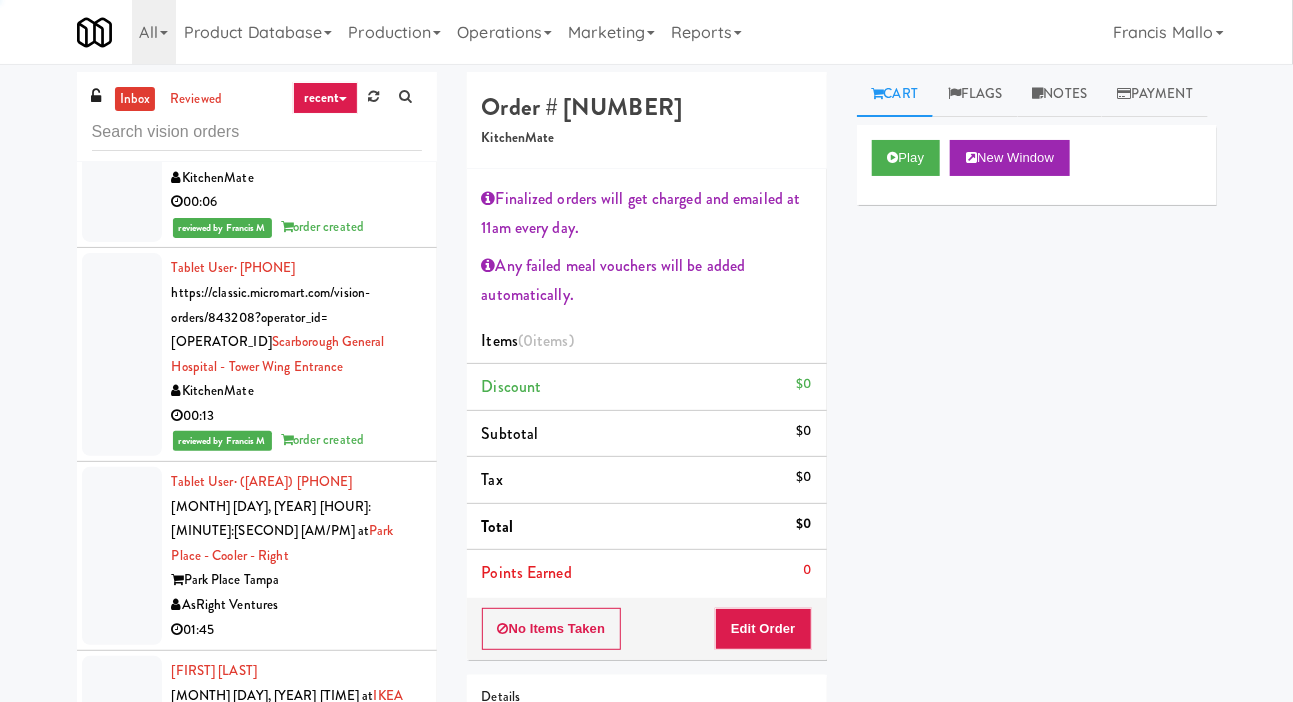scroll, scrollTop: 1901, scrollLeft: 0, axis: vertical 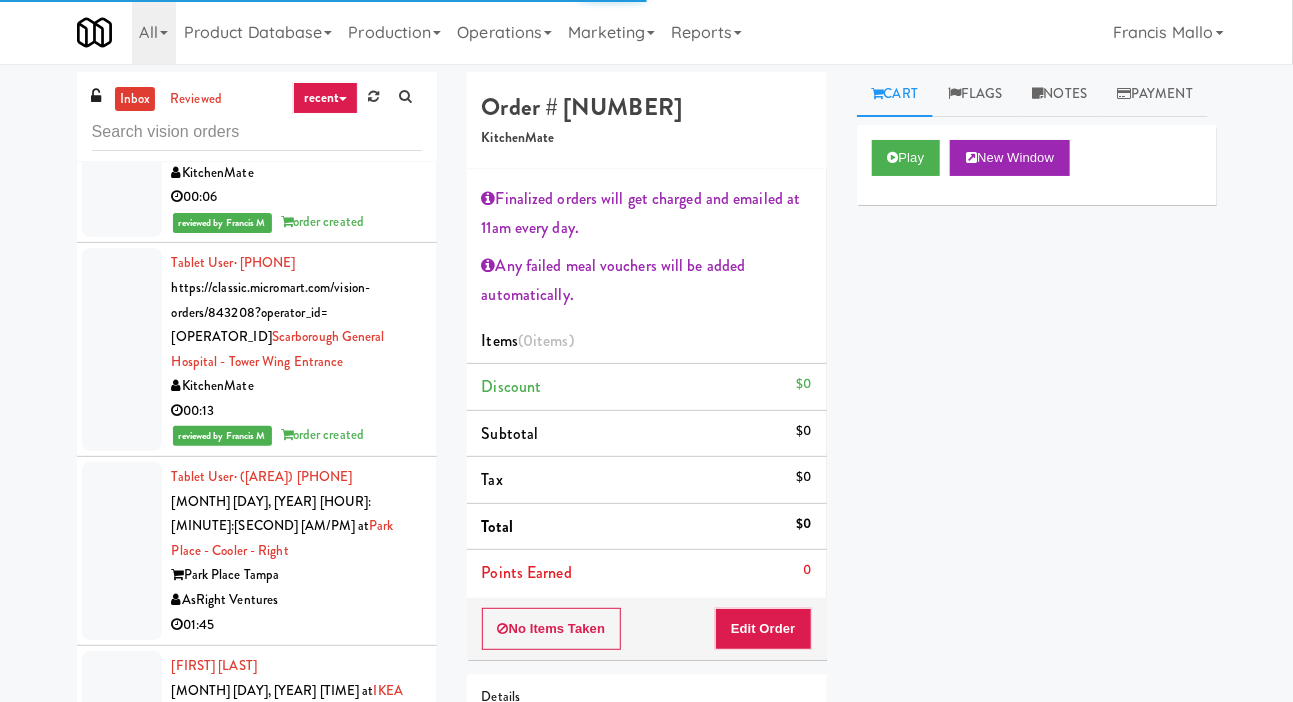 click at bounding box center [122, 551] 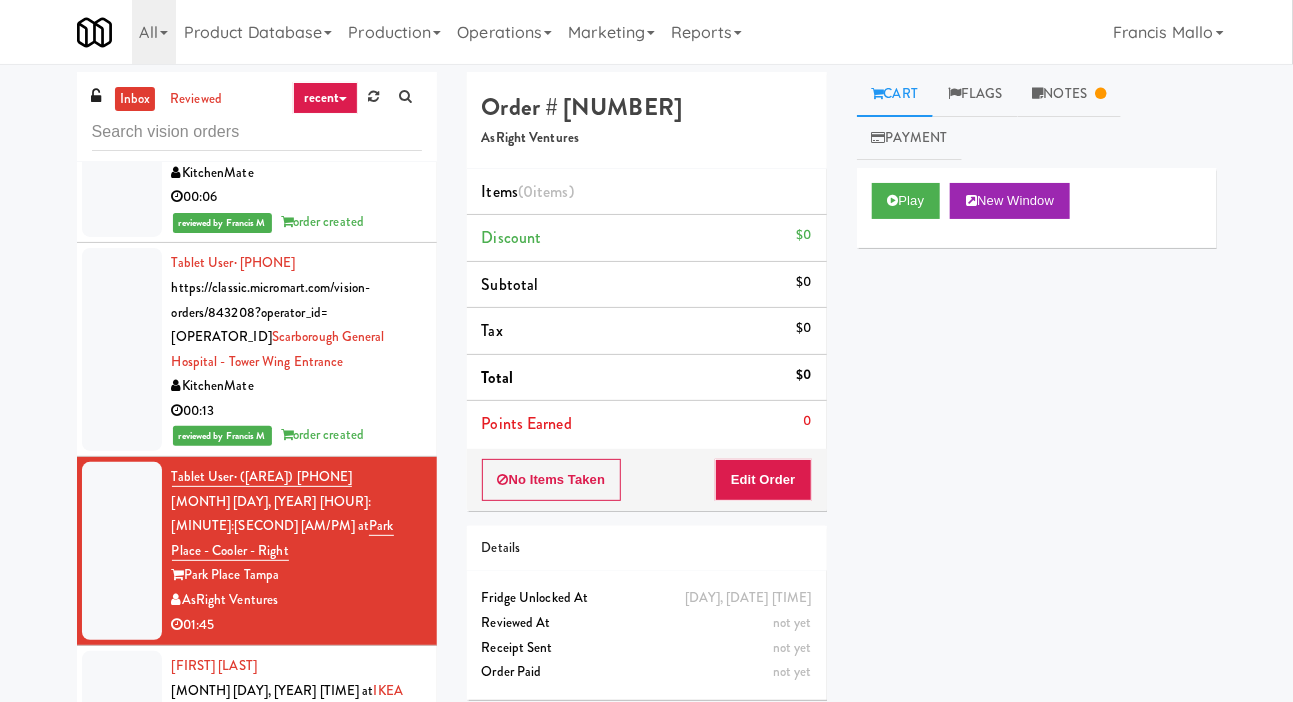 click at bounding box center (122, 715) 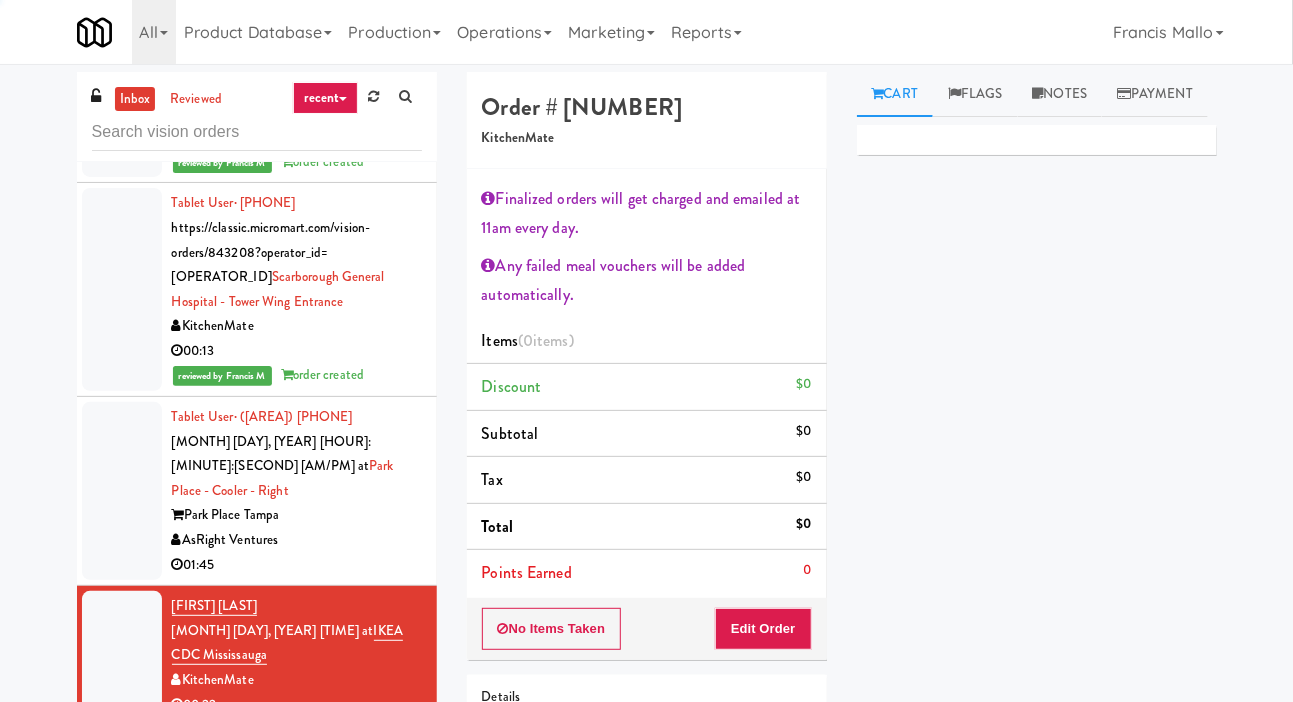 scroll, scrollTop: 1991, scrollLeft: 0, axis: vertical 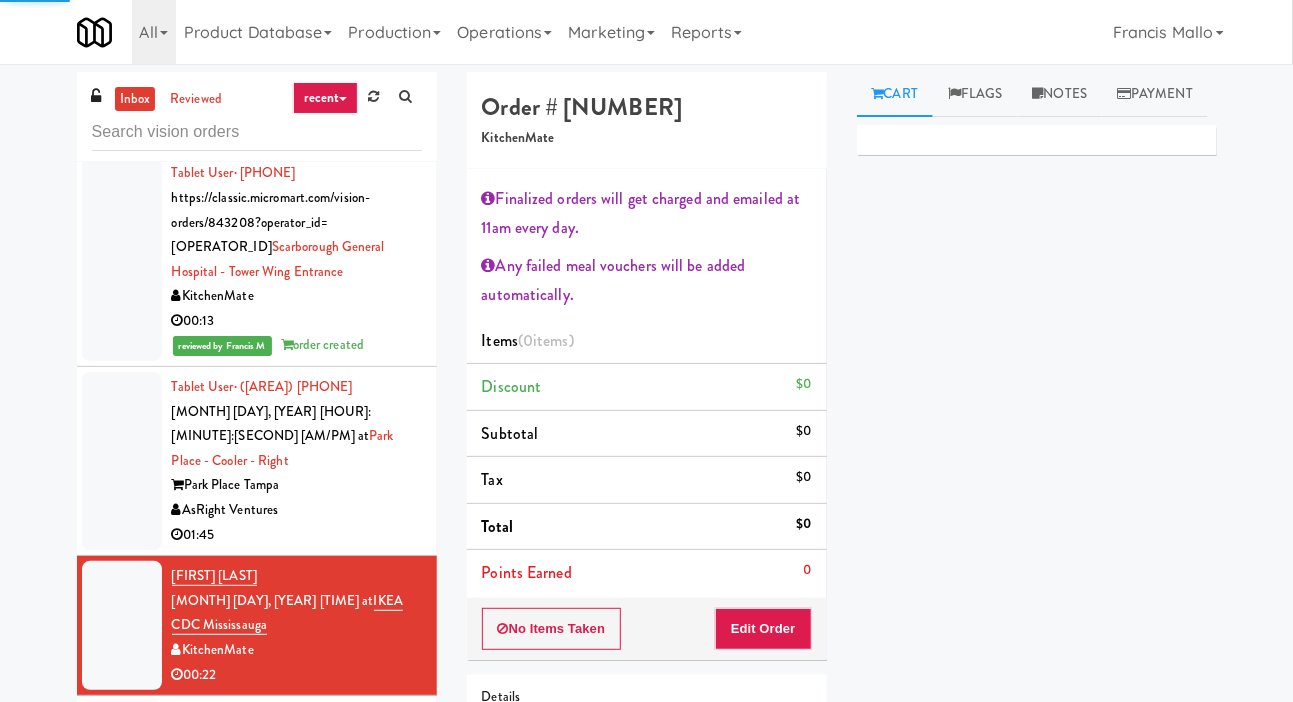 click at bounding box center [122, 778] 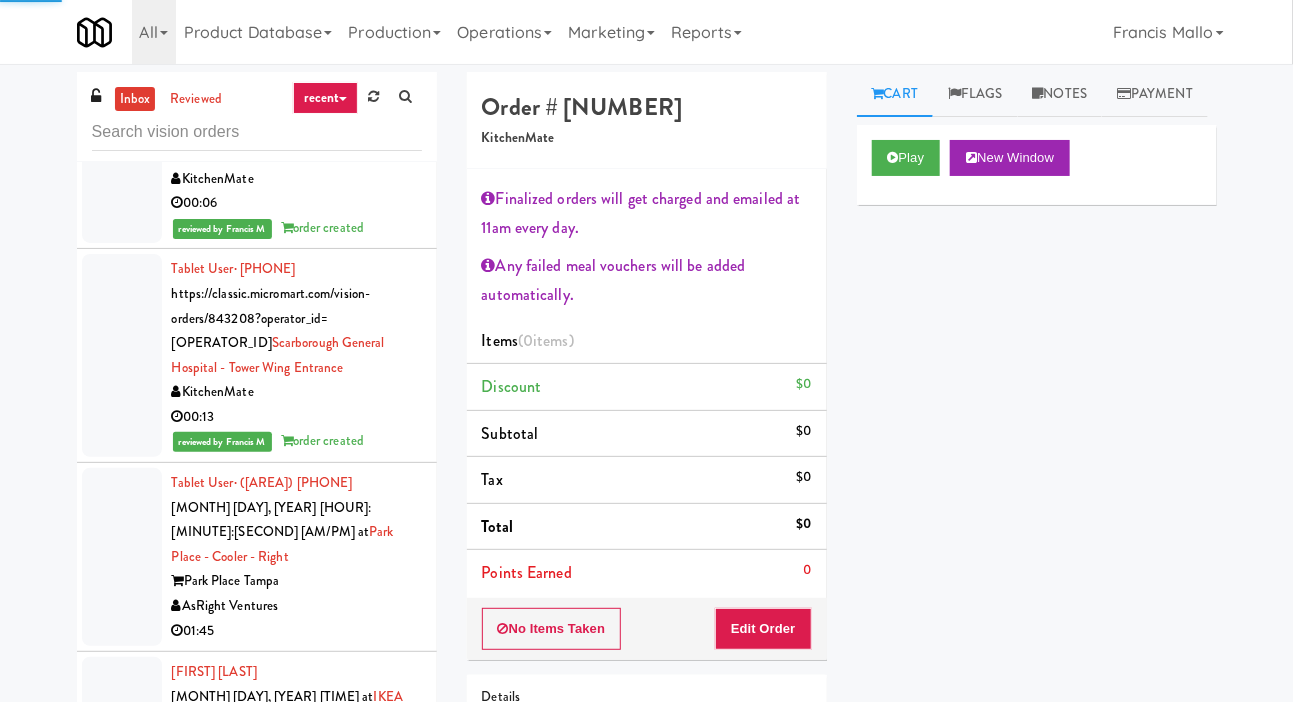 scroll, scrollTop: 1838, scrollLeft: 0, axis: vertical 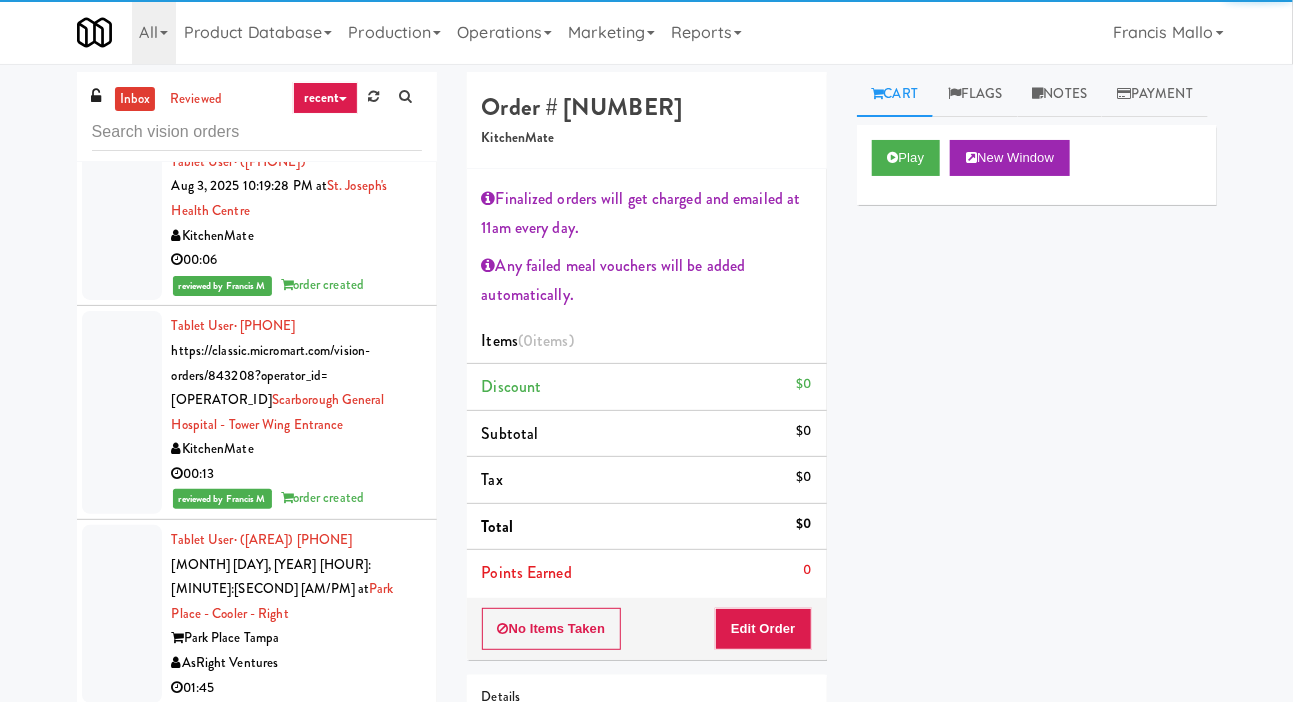 click at bounding box center [122, 614] 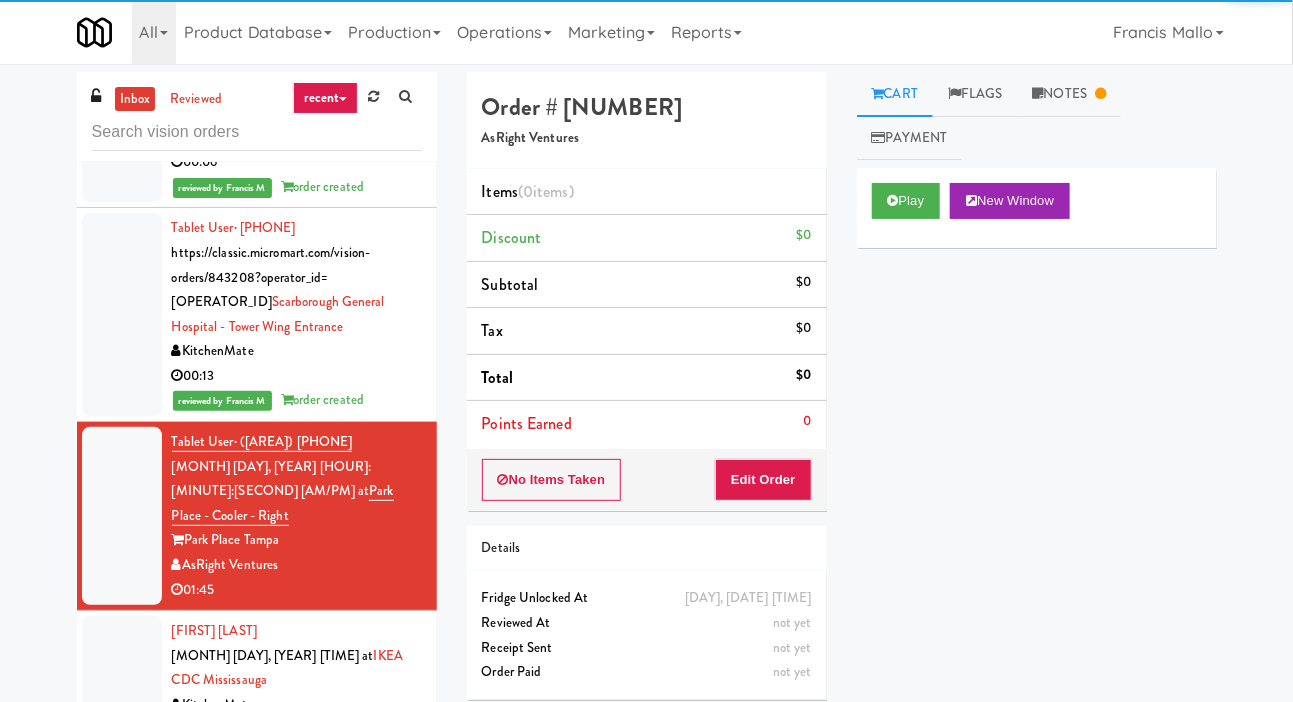 click at bounding box center (122, 833) 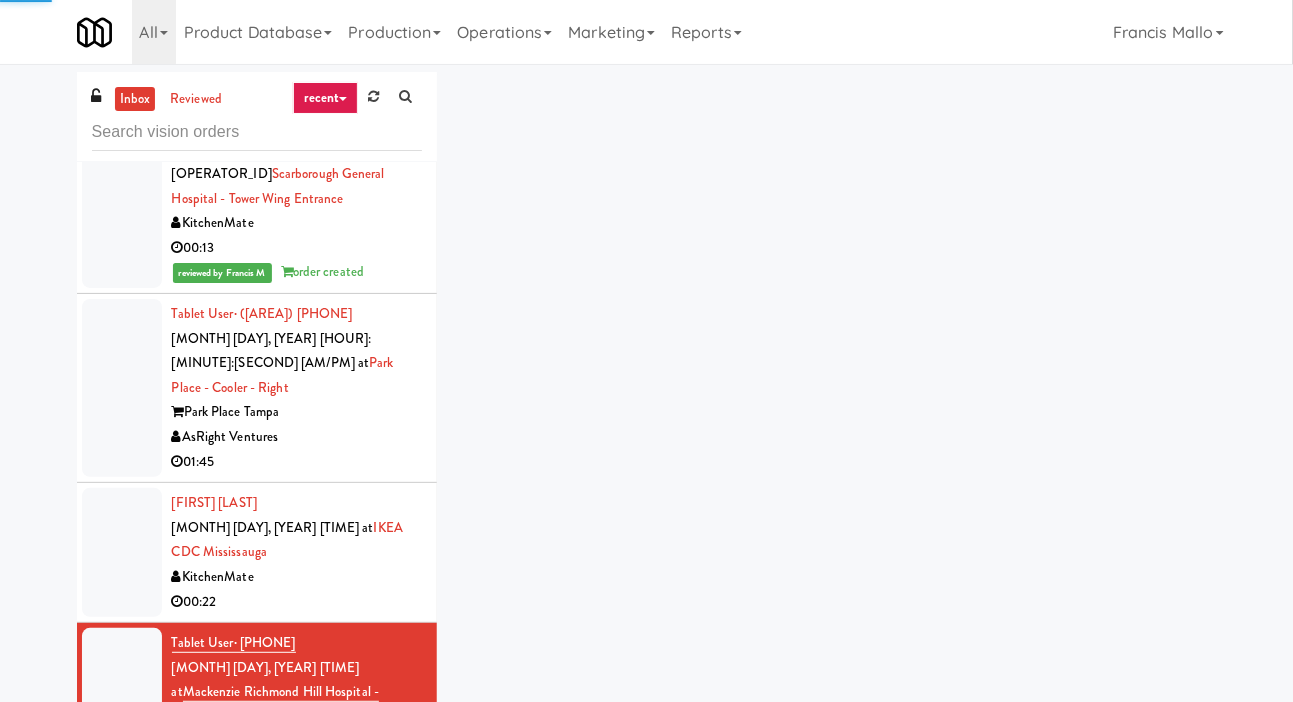 scroll, scrollTop: 2065, scrollLeft: 0, axis: vertical 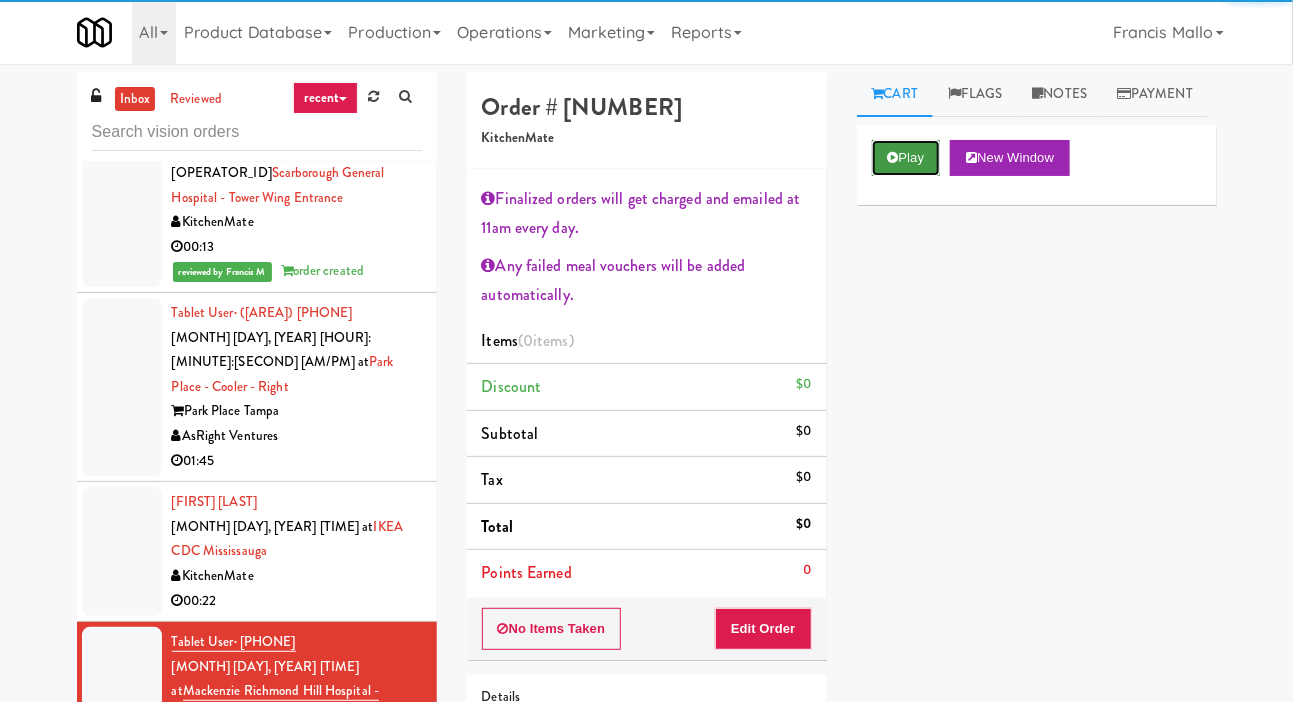 click on "Play" at bounding box center [906, 158] 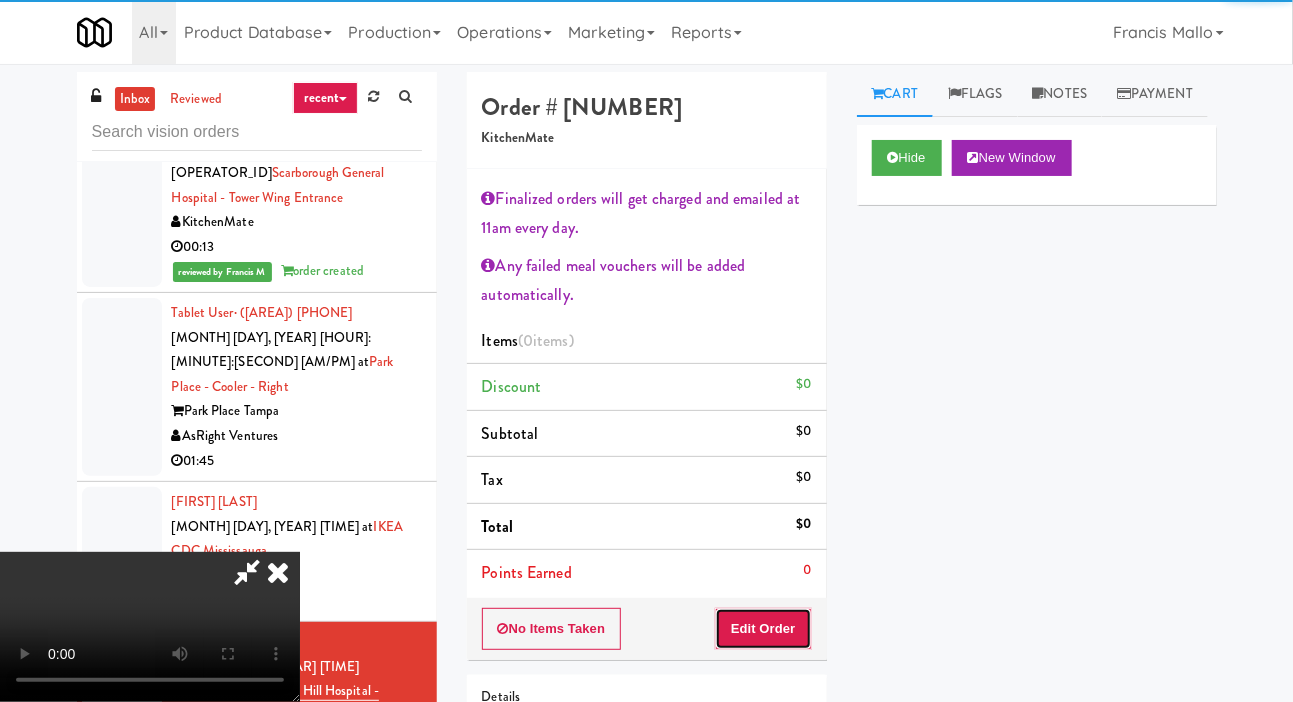 click on "Edit Order" at bounding box center (763, 629) 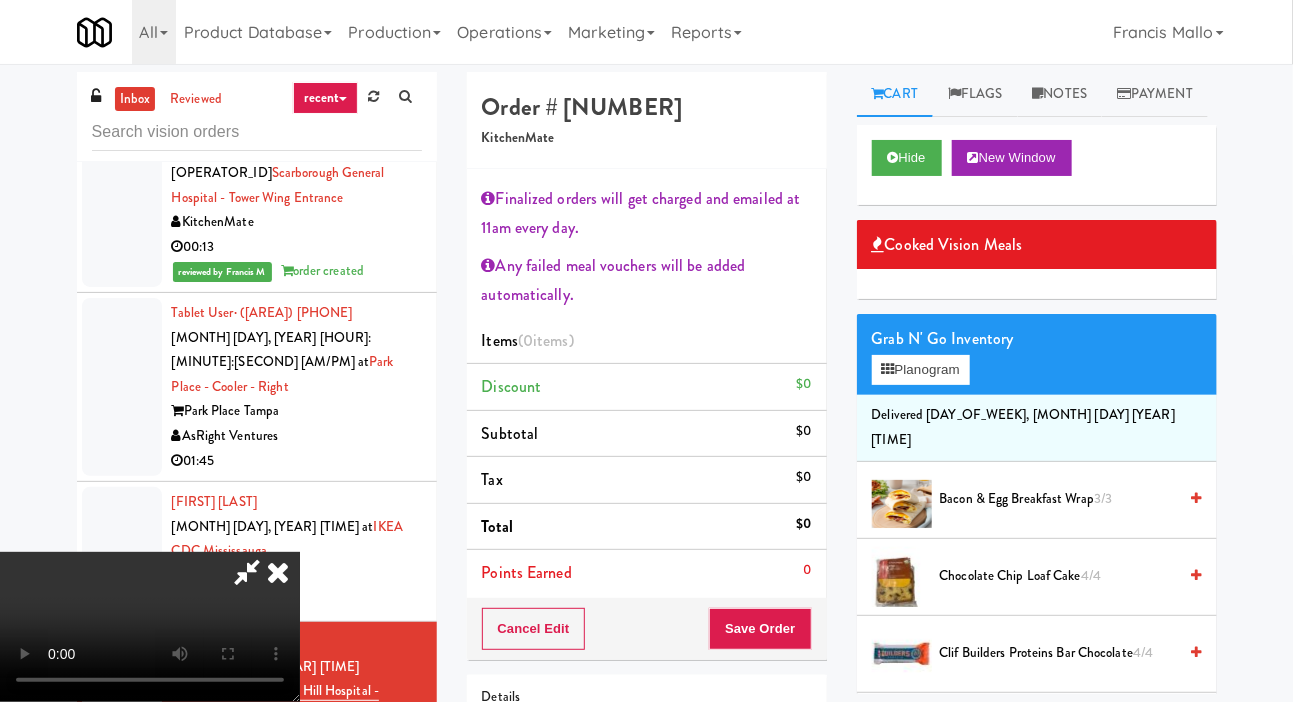 scroll, scrollTop: 127, scrollLeft: 0, axis: vertical 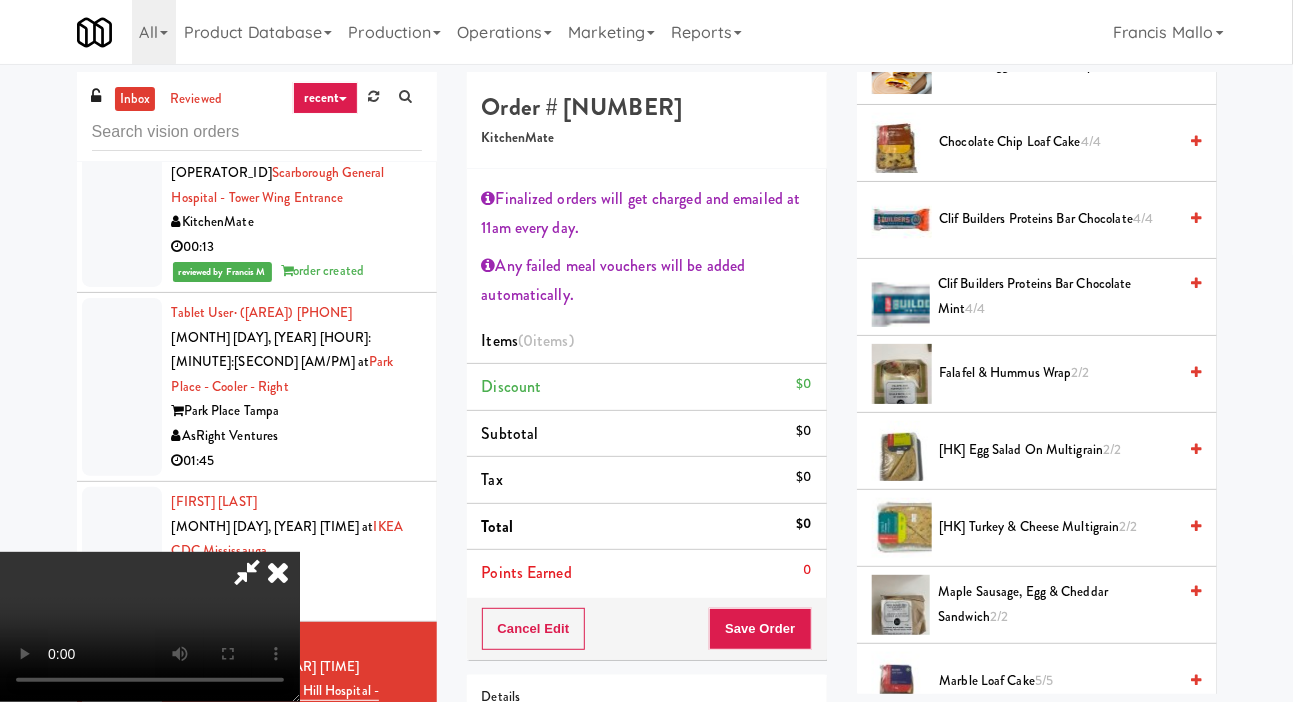 click on "Falafel & Hummus Wrap  2/2" at bounding box center [1058, 373] 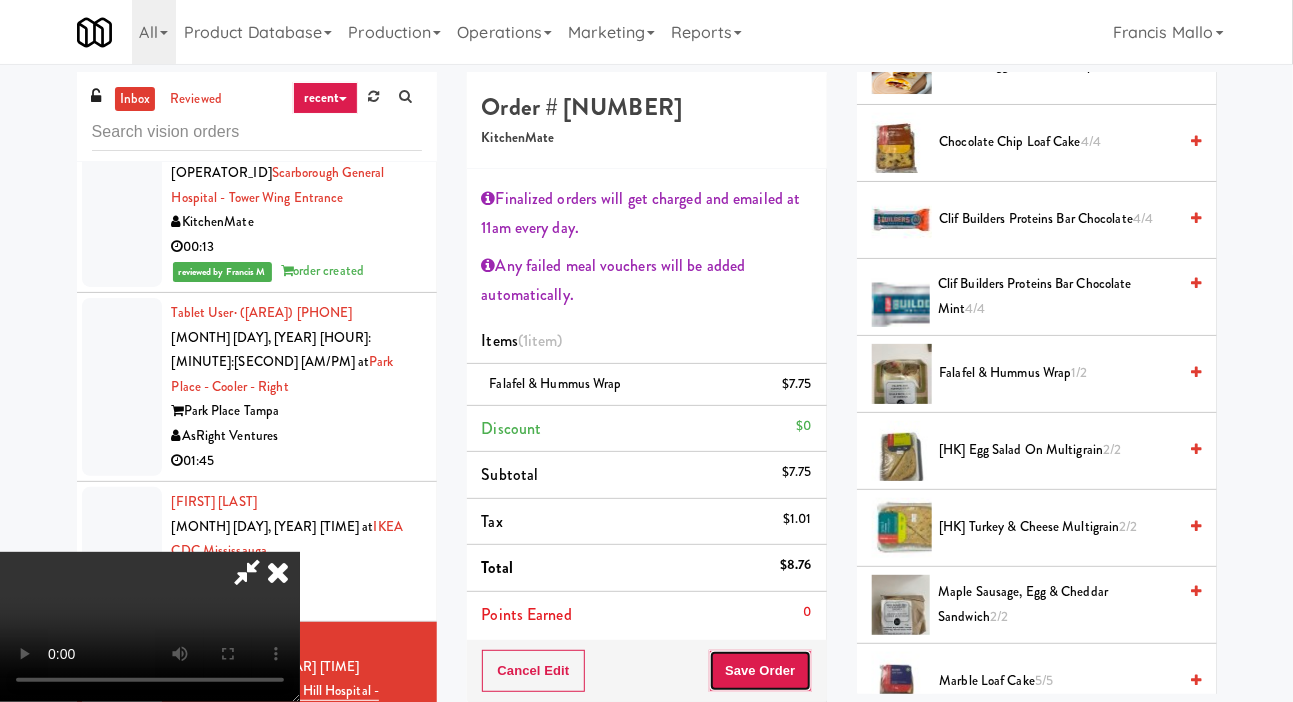 click on "Save Order" at bounding box center [760, 671] 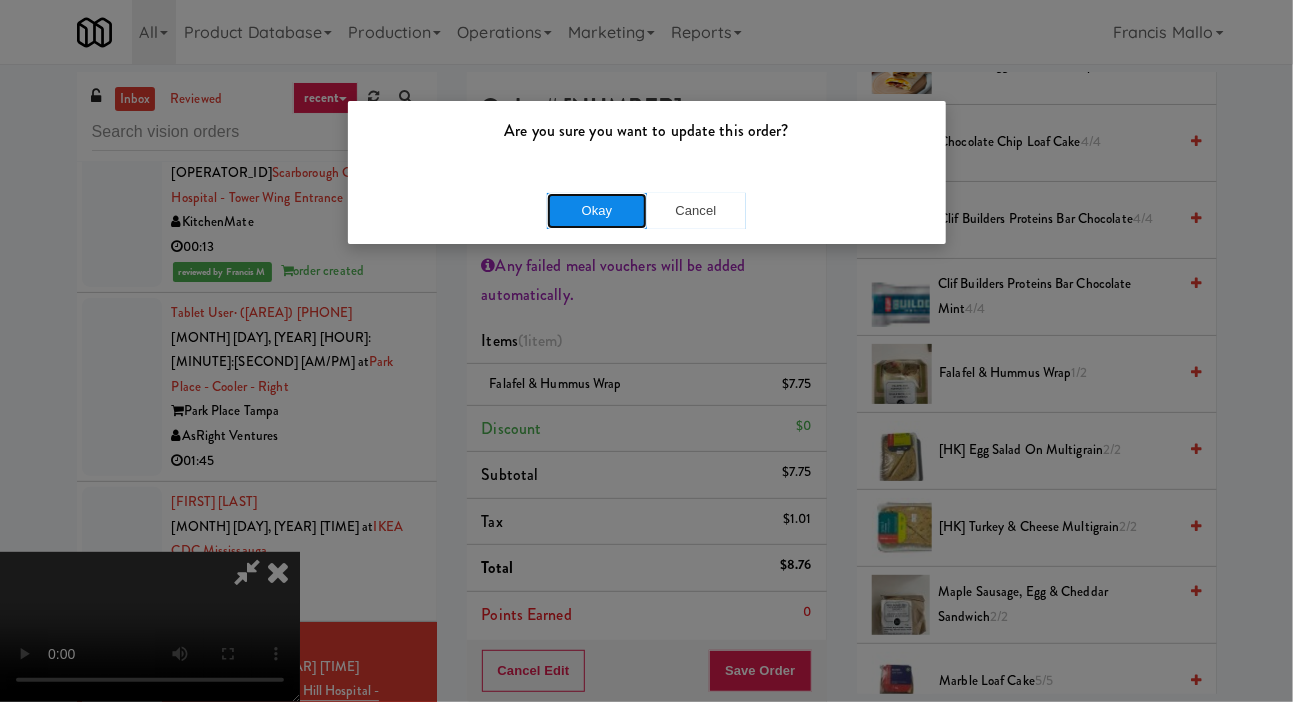 click on "Okay" at bounding box center (597, 211) 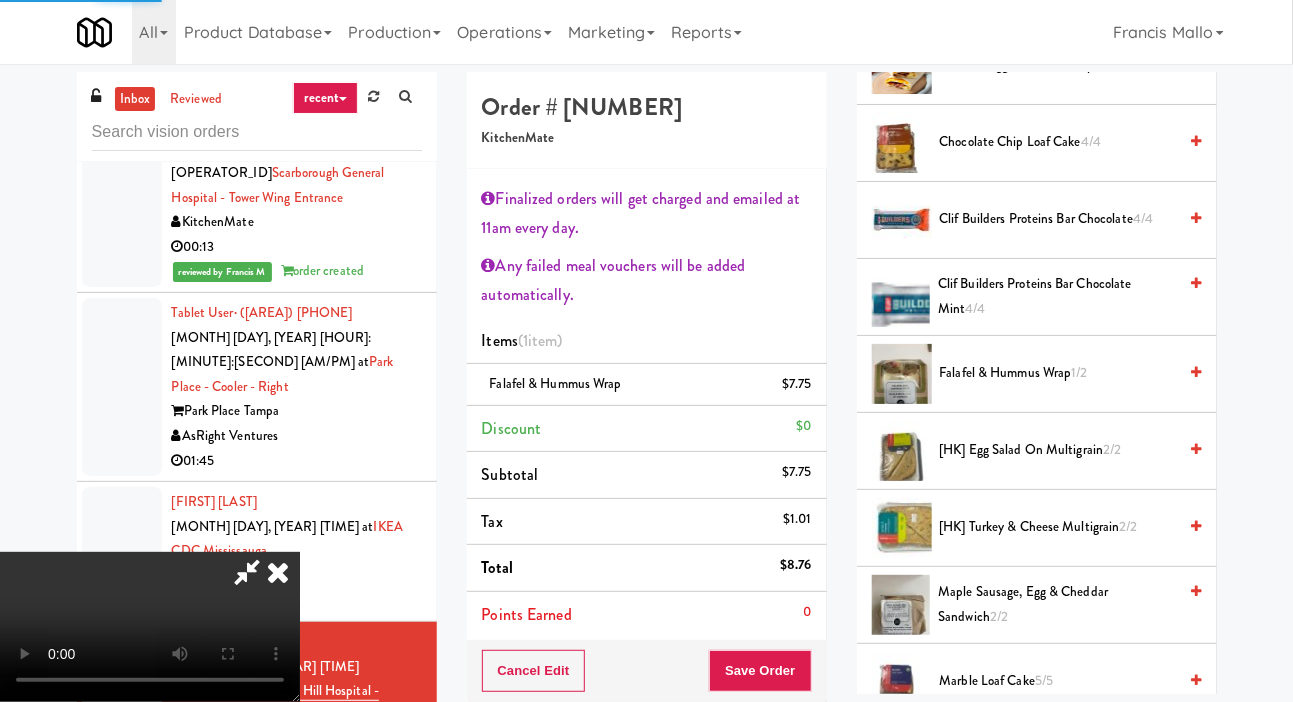 scroll, scrollTop: 116, scrollLeft: 0, axis: vertical 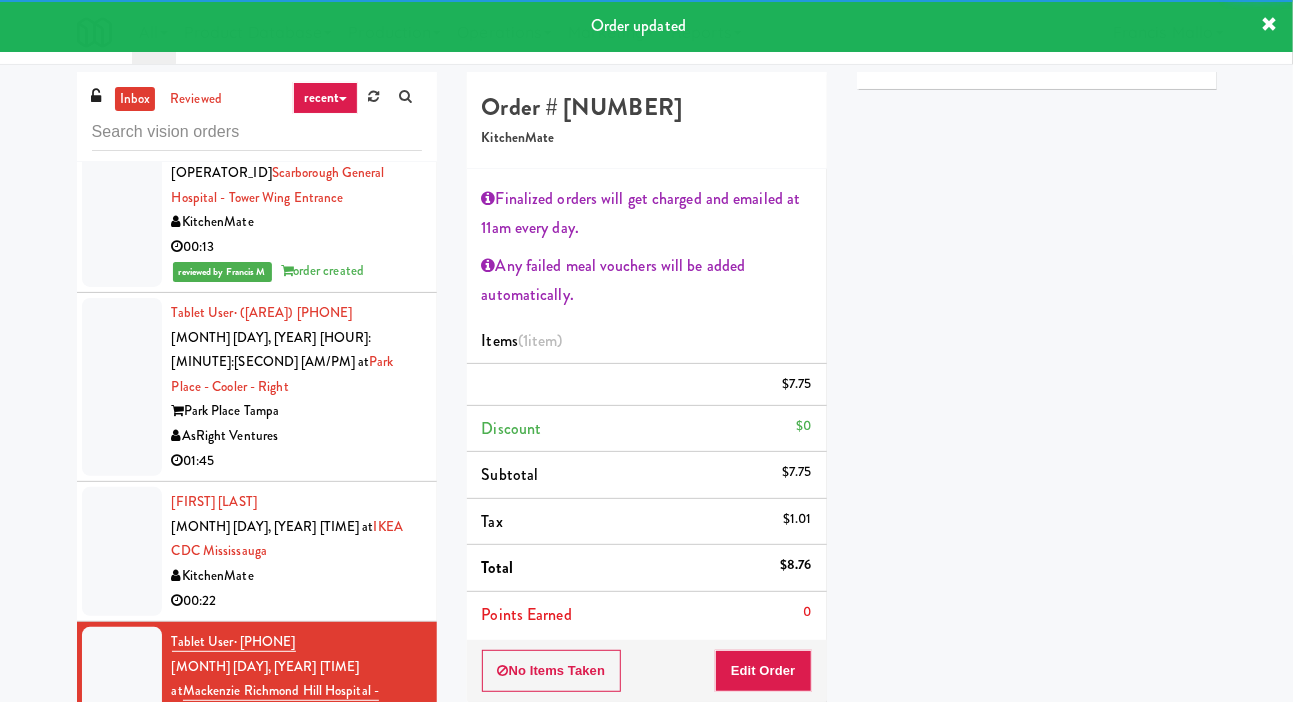 click at bounding box center (122, 869) 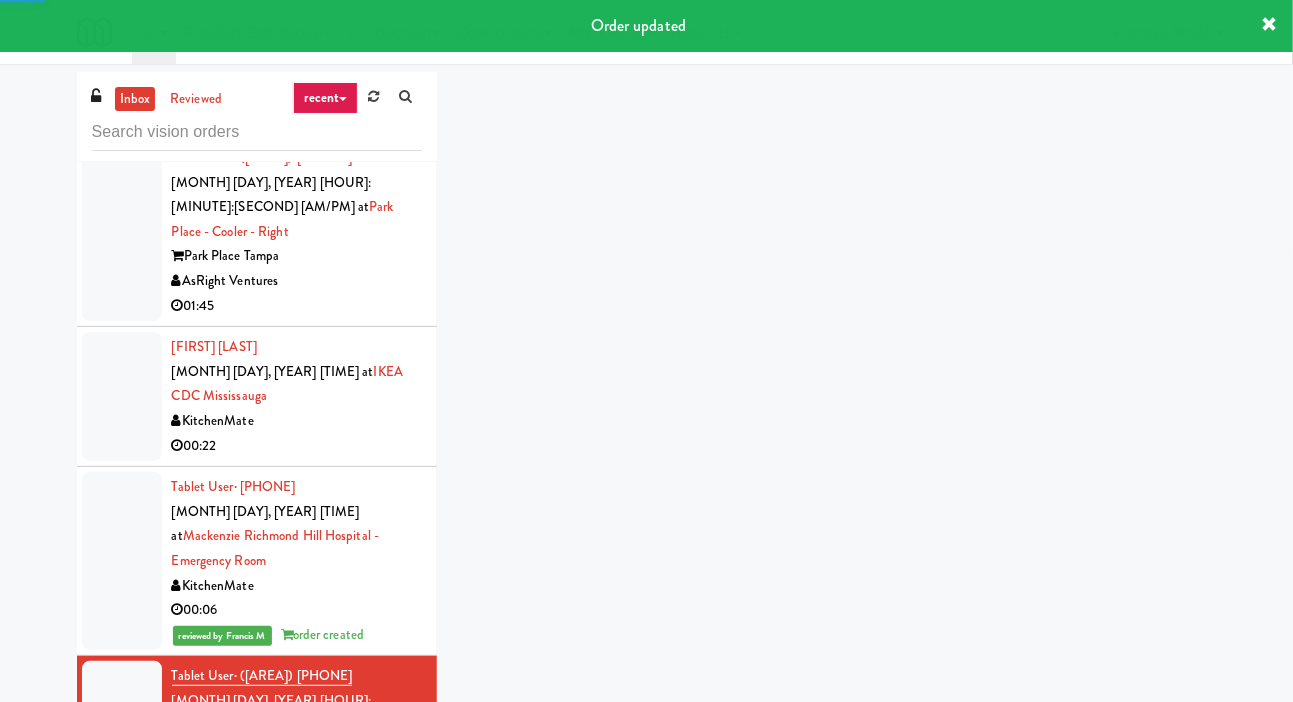 scroll, scrollTop: 2218, scrollLeft: 0, axis: vertical 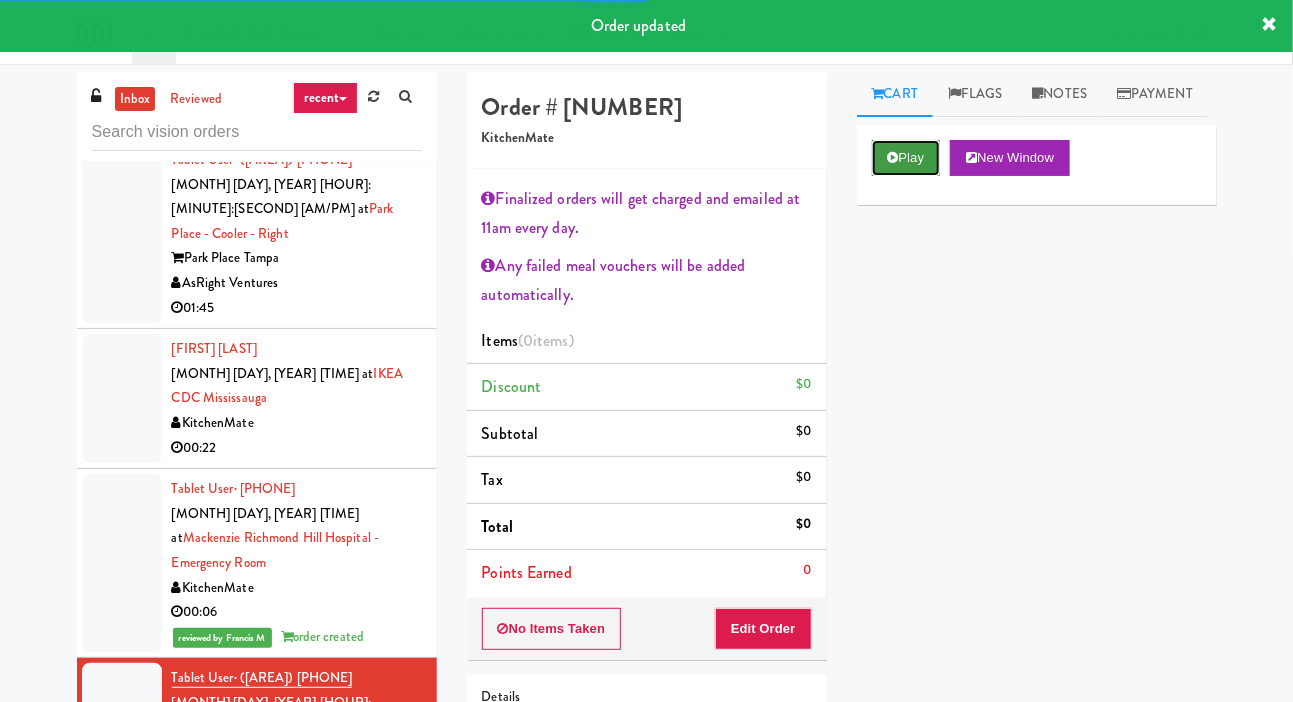 click on "Play" at bounding box center [906, 158] 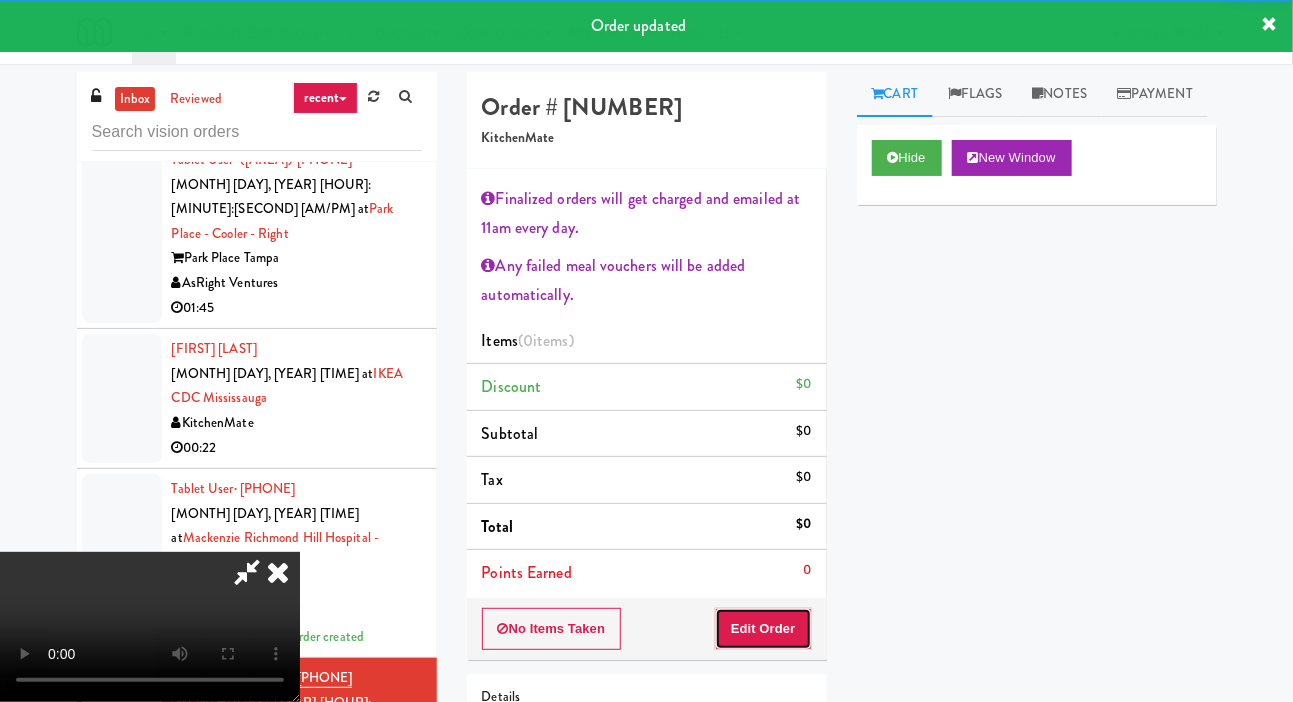 click on "Edit Order" at bounding box center (763, 629) 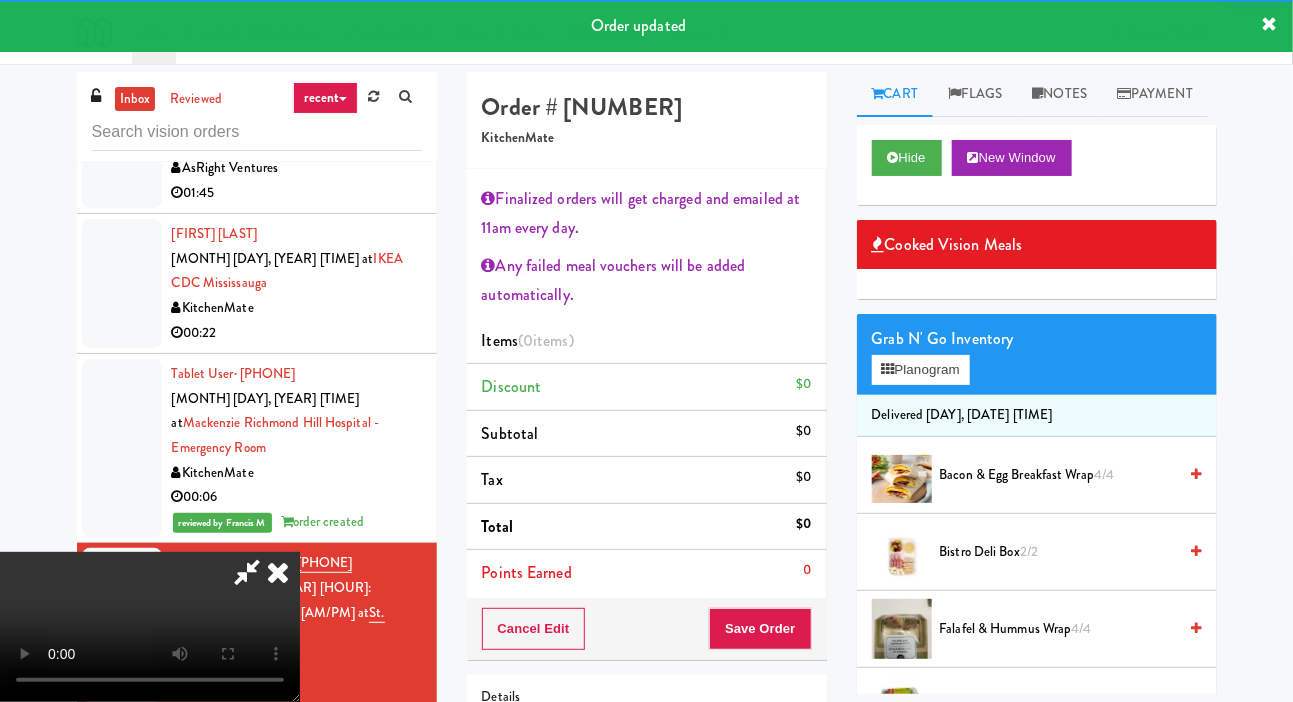 scroll, scrollTop: 2334, scrollLeft: 0, axis: vertical 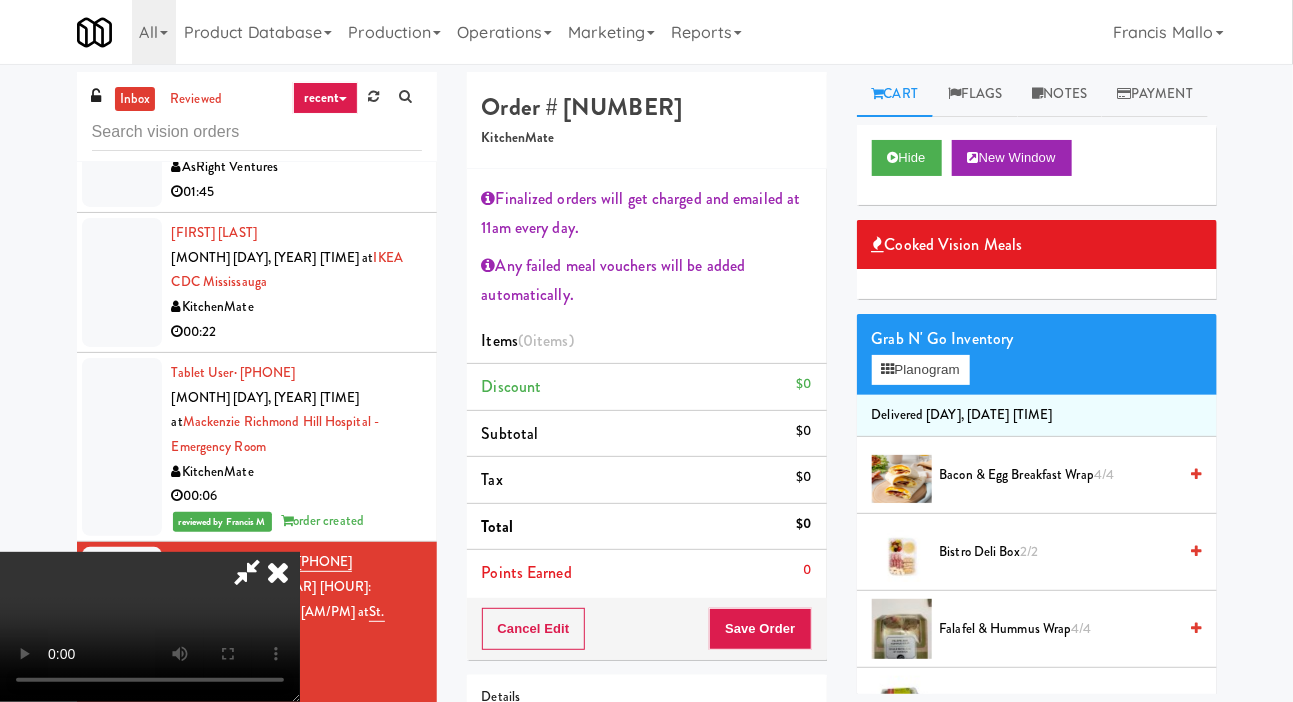 type 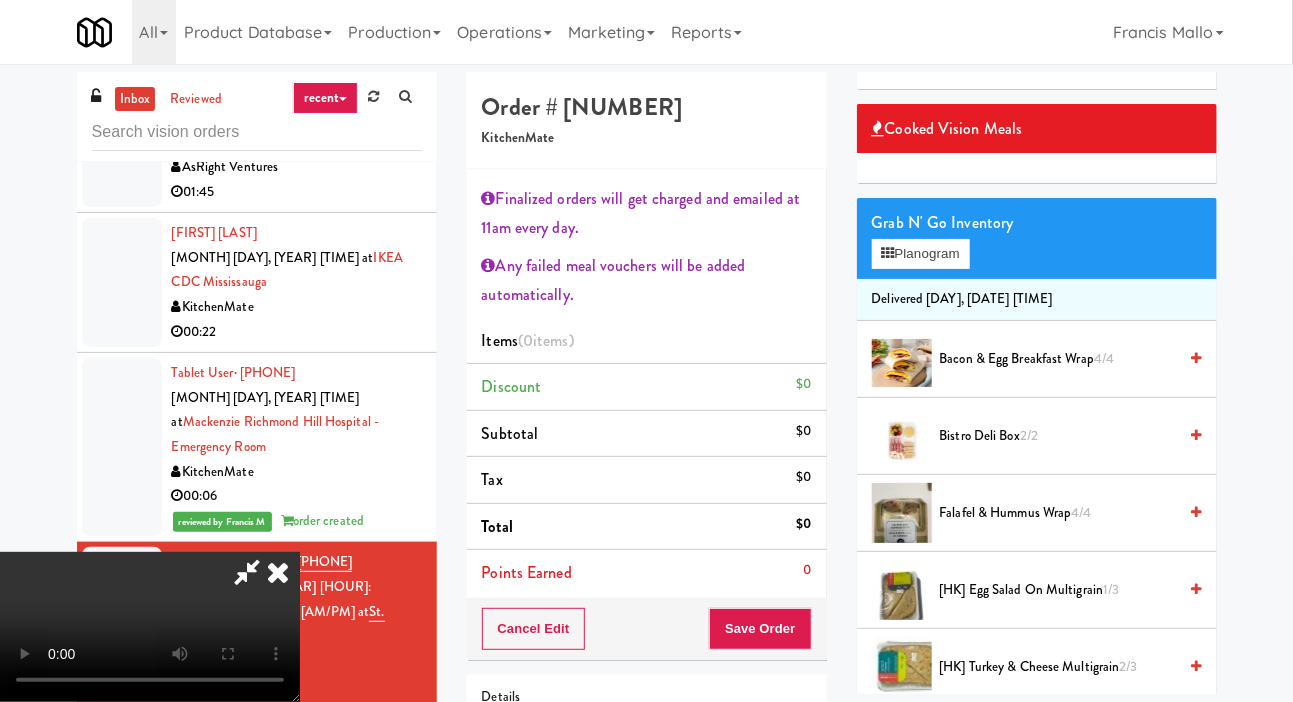 scroll, scrollTop: 110, scrollLeft: 0, axis: vertical 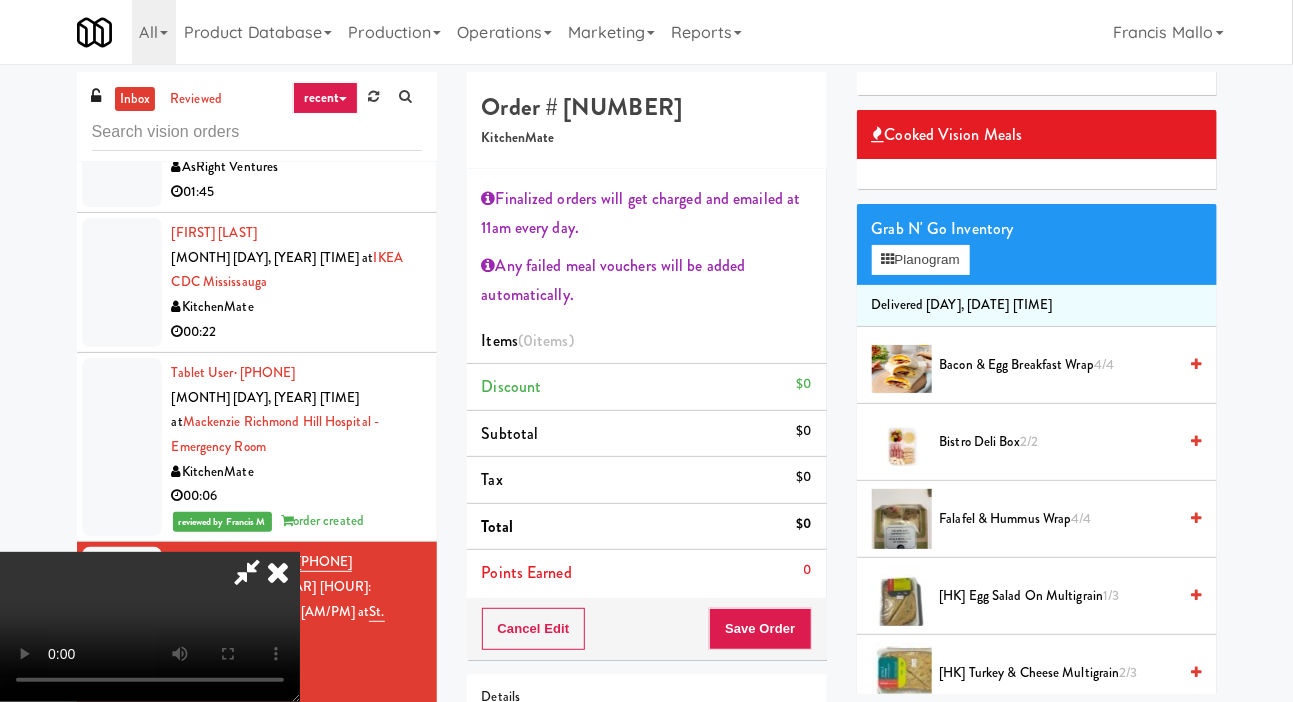 click on "4/4" at bounding box center [1082, 518] 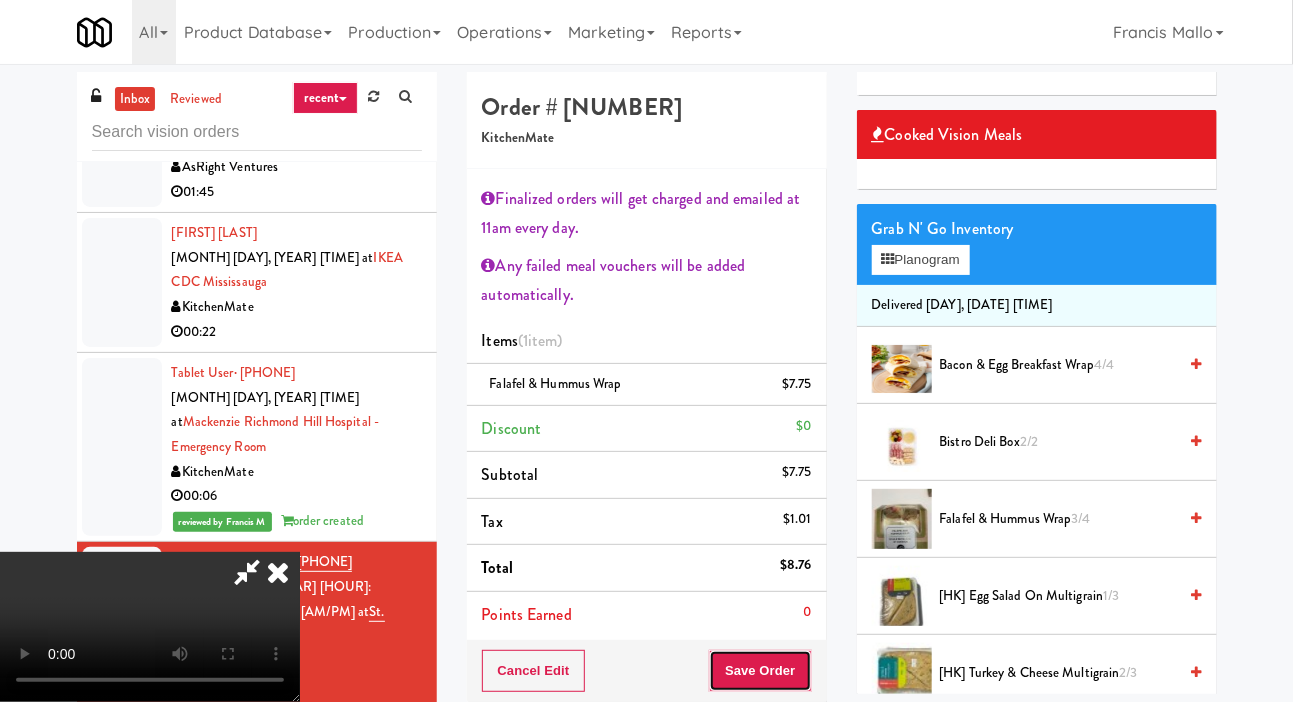 click on "Save Order" at bounding box center [760, 671] 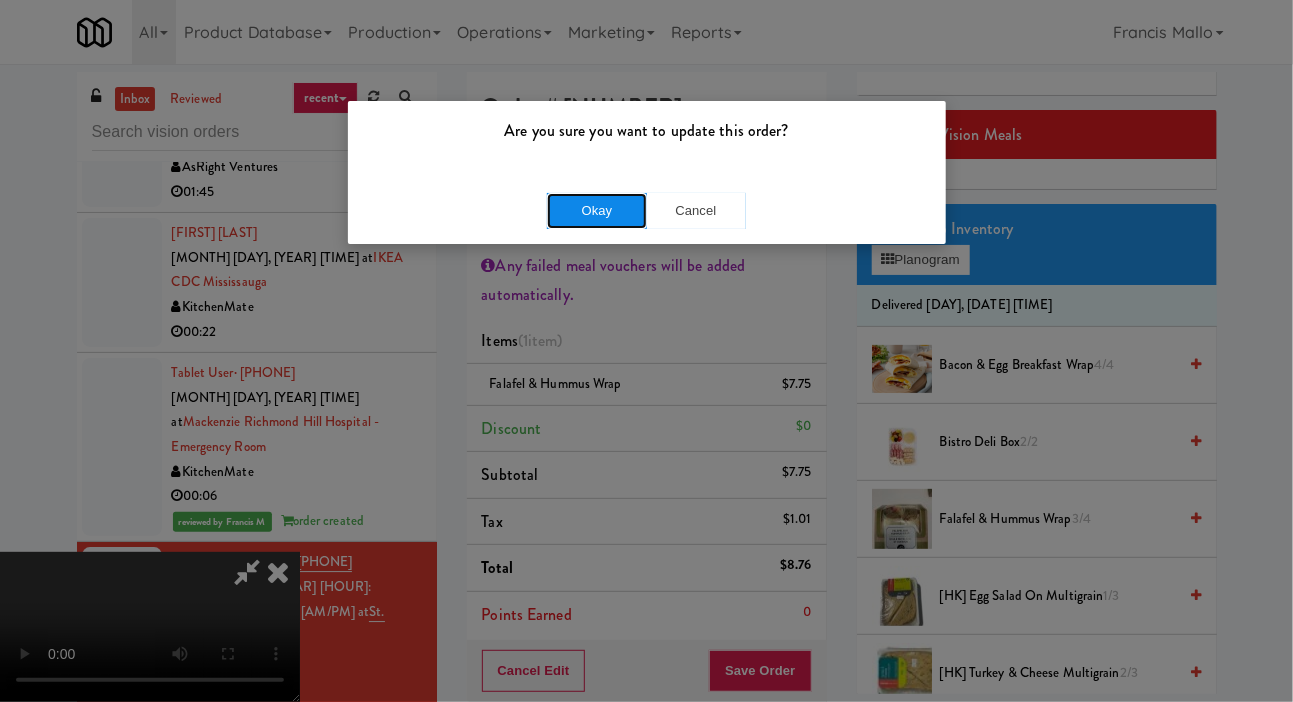 click on "Okay" at bounding box center (597, 211) 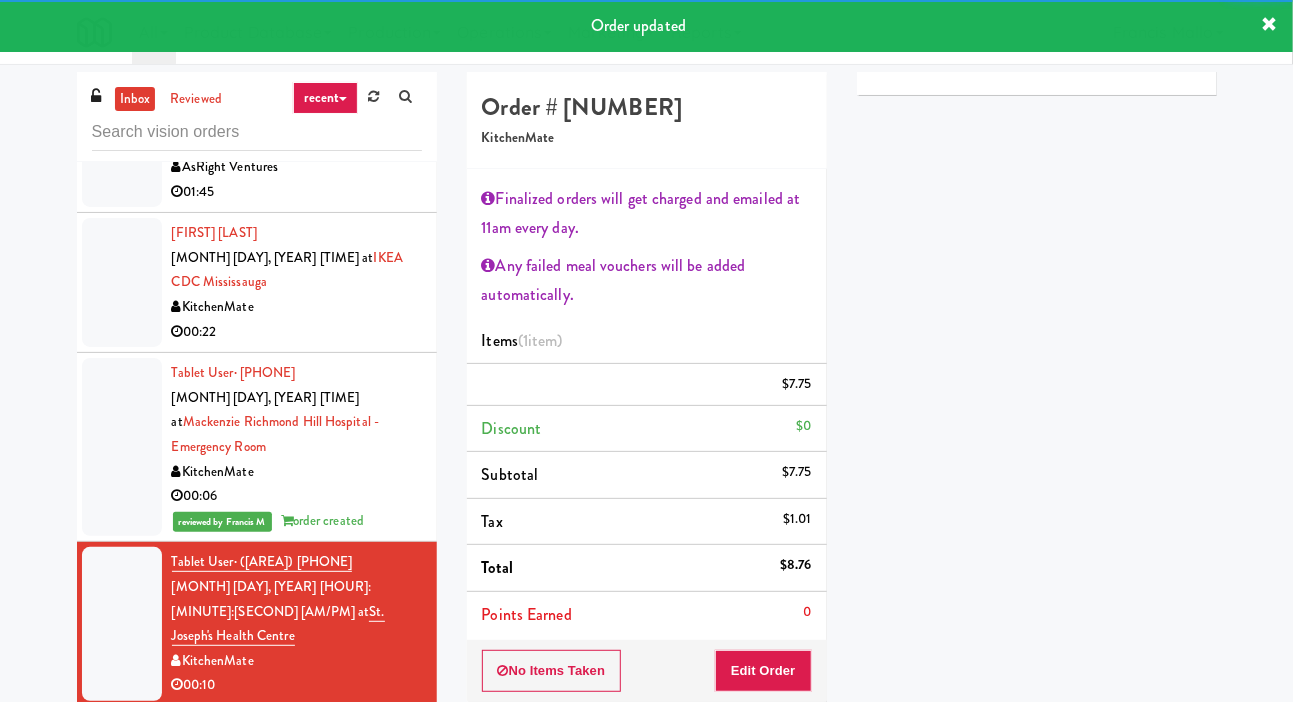 click at bounding box center (122, 776) 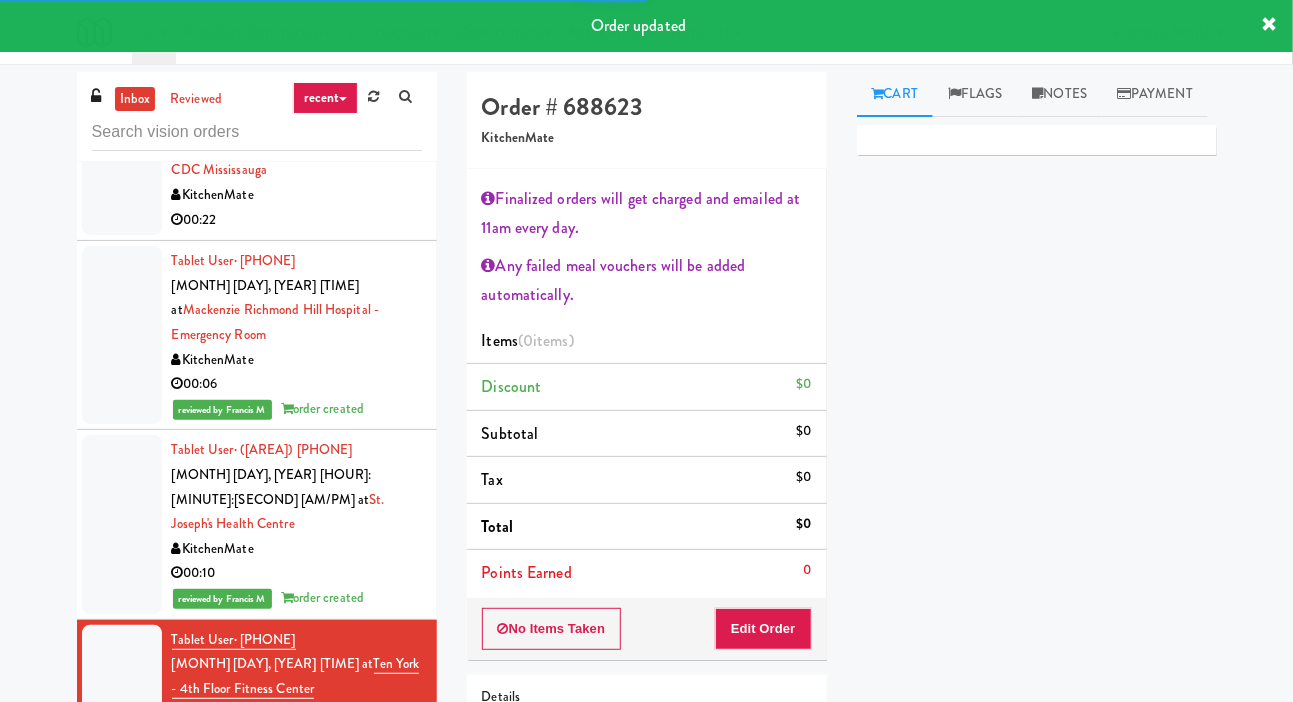 click on "Tablet User  · (773) 954-0563 Aug 3, 2025 11:04:28 PM at   The Monarch Combo  The Monarch  On Demand Vending  00:06" at bounding box center (257, 829) 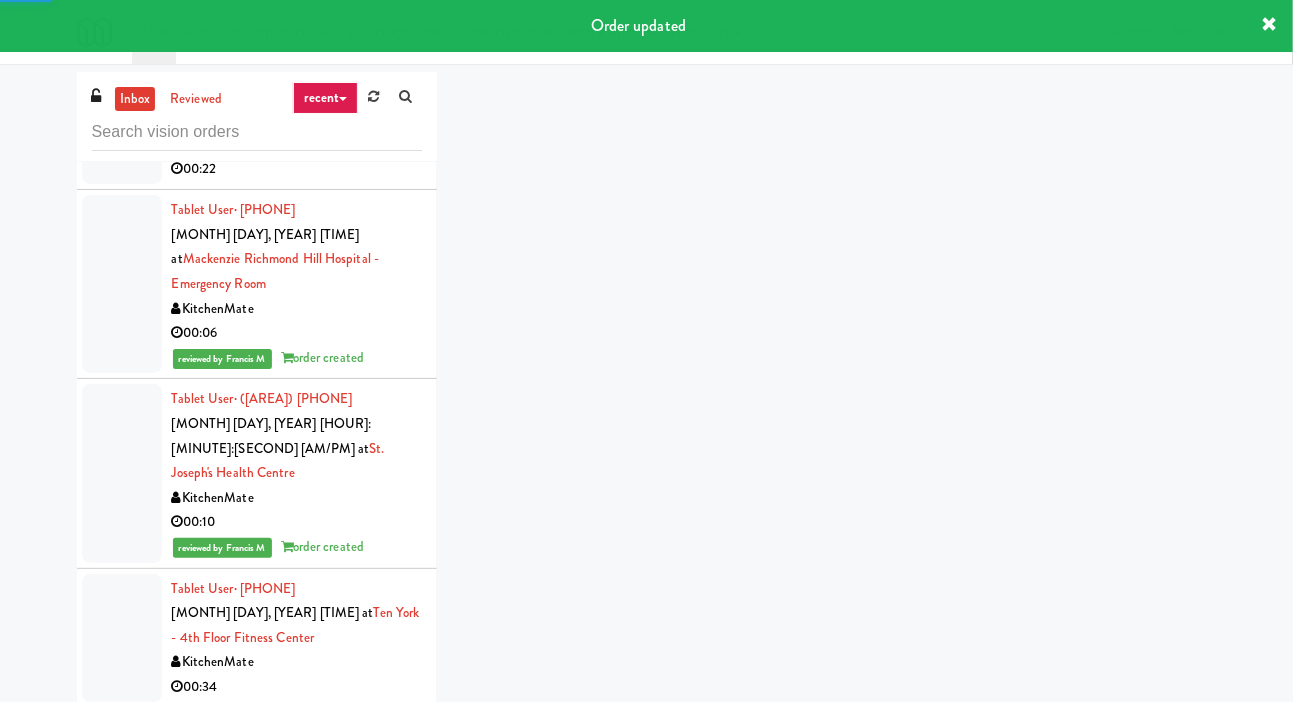 scroll, scrollTop: 2546, scrollLeft: 0, axis: vertical 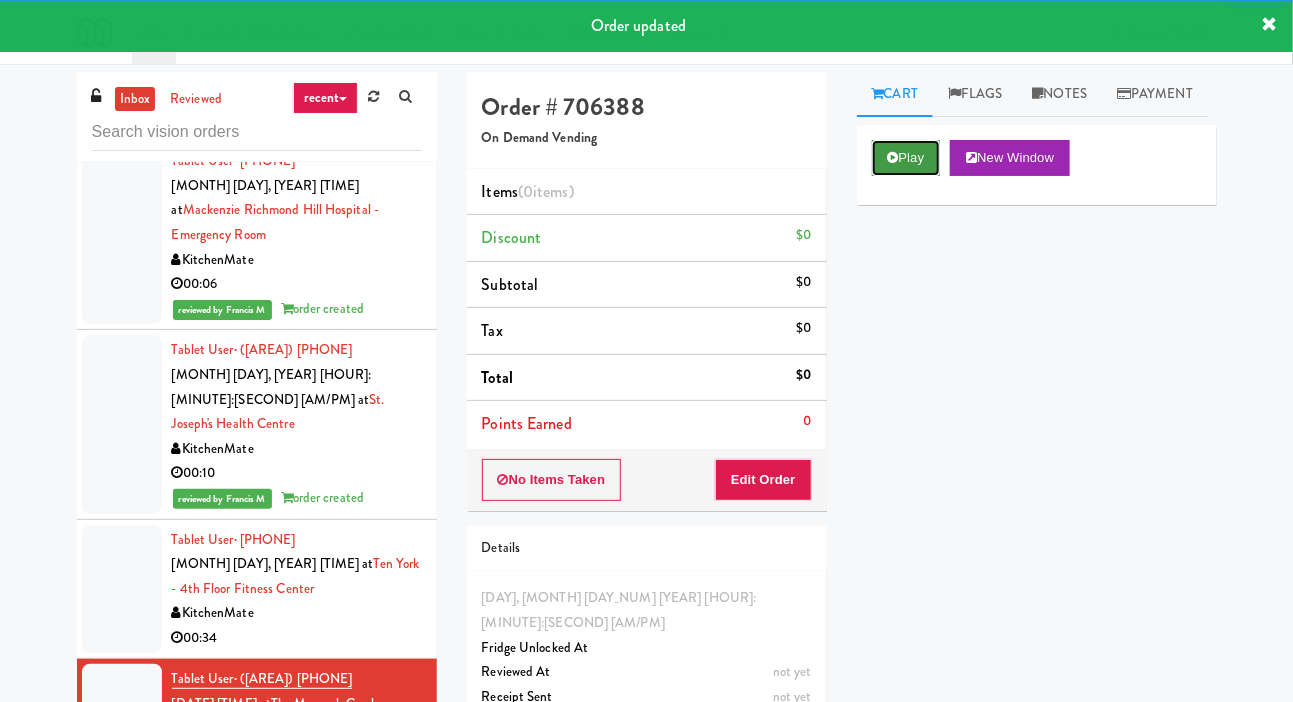 click on "Play" at bounding box center (906, 158) 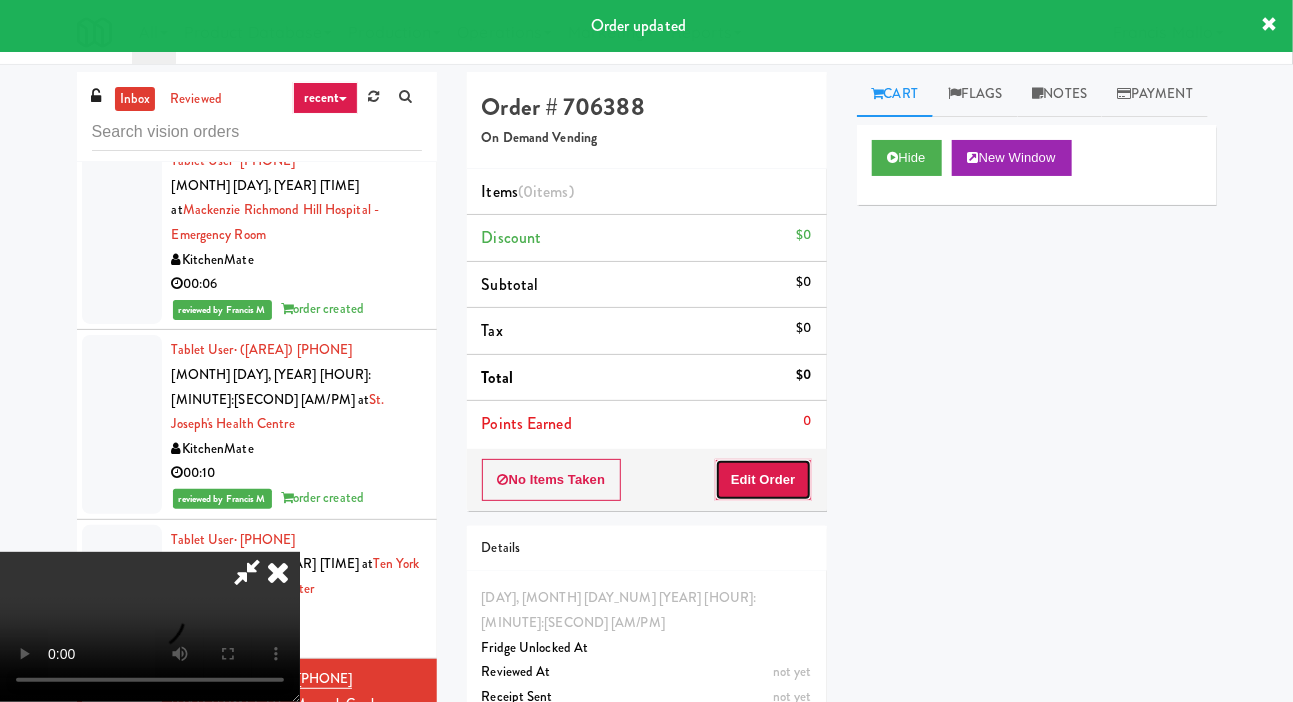 click on "Edit Order" at bounding box center [763, 480] 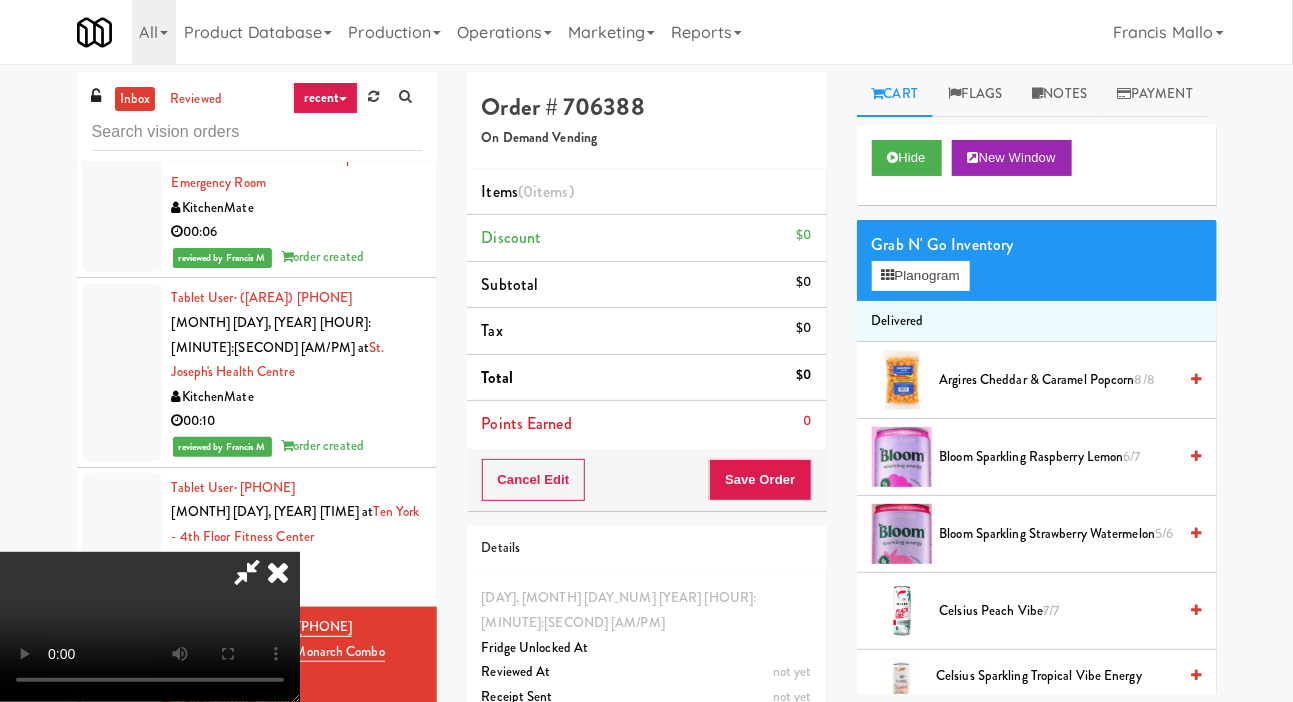 scroll, scrollTop: 2640, scrollLeft: 0, axis: vertical 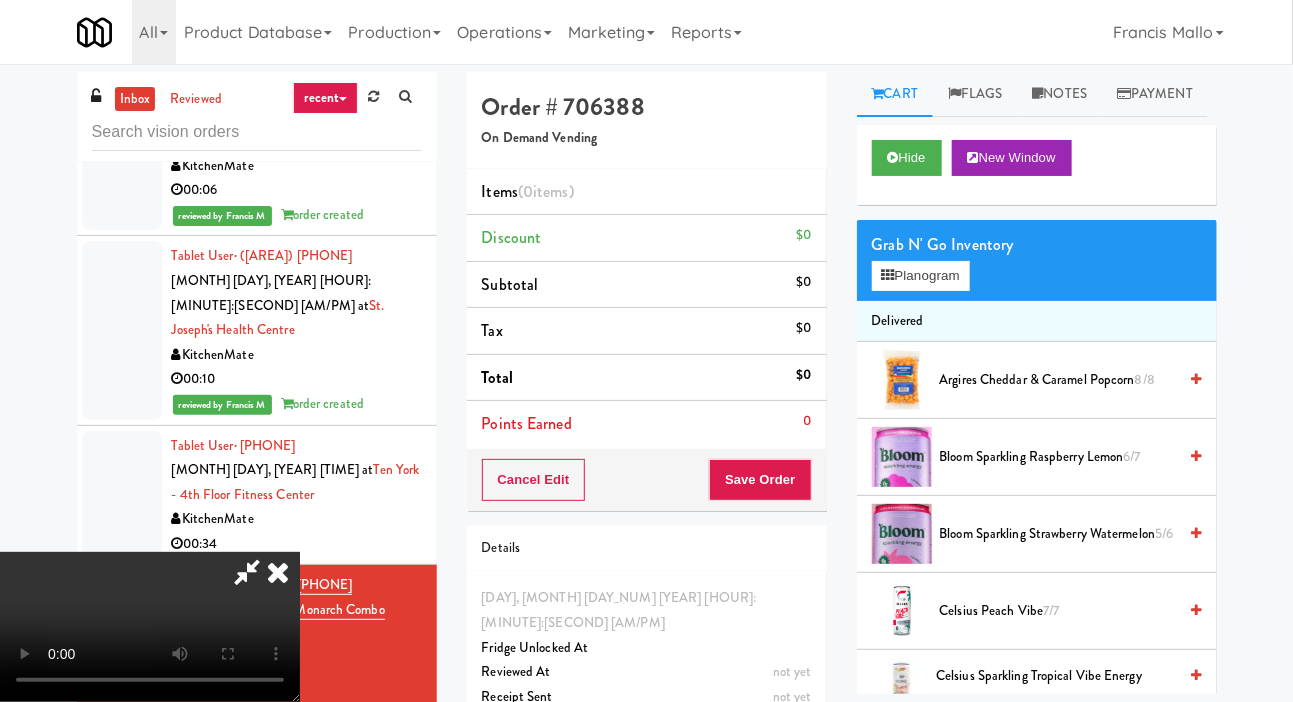 type 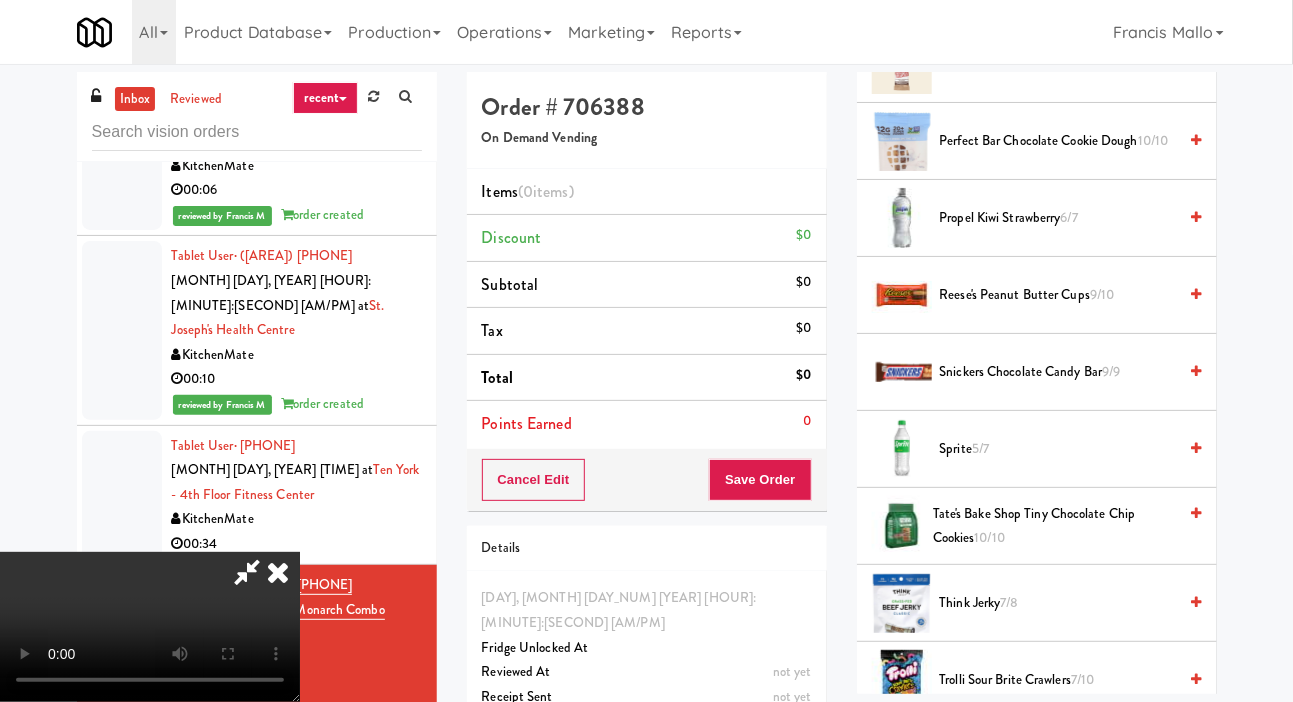 scroll, scrollTop: 2580, scrollLeft: 0, axis: vertical 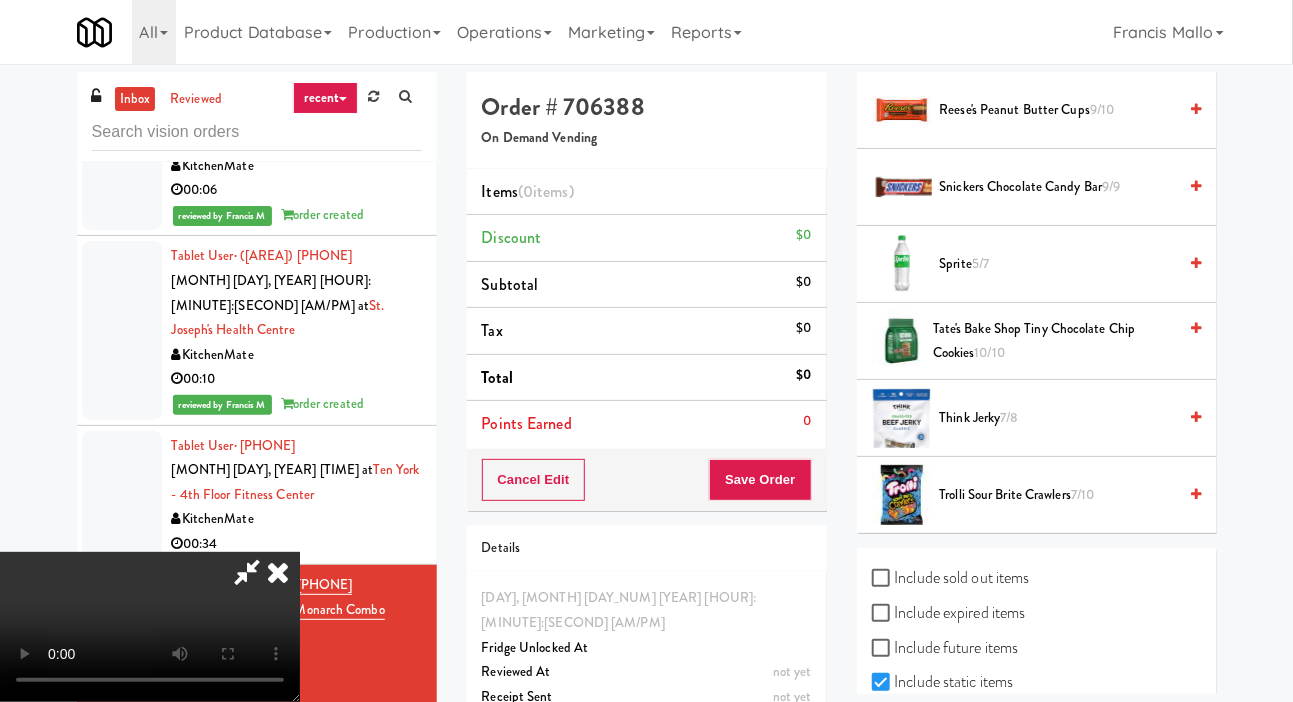 click on "7/10" at bounding box center [1082, 494] 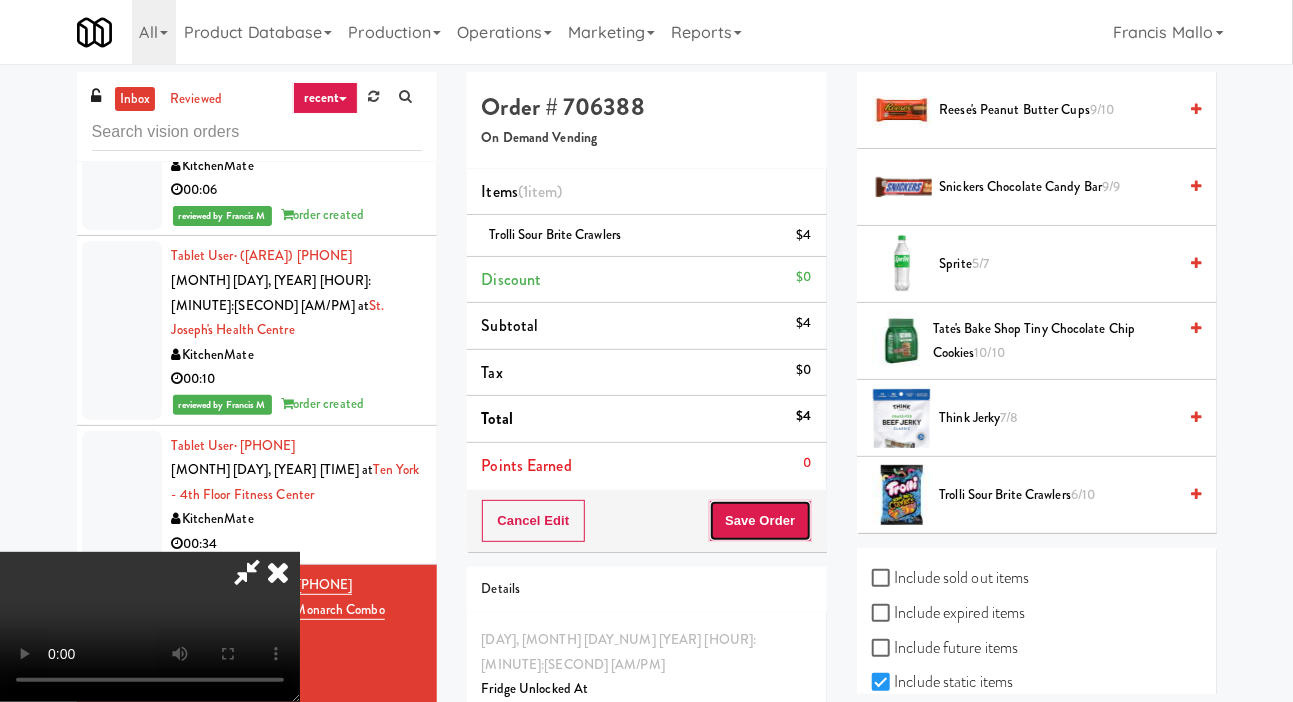 click on "Save Order" at bounding box center (760, 521) 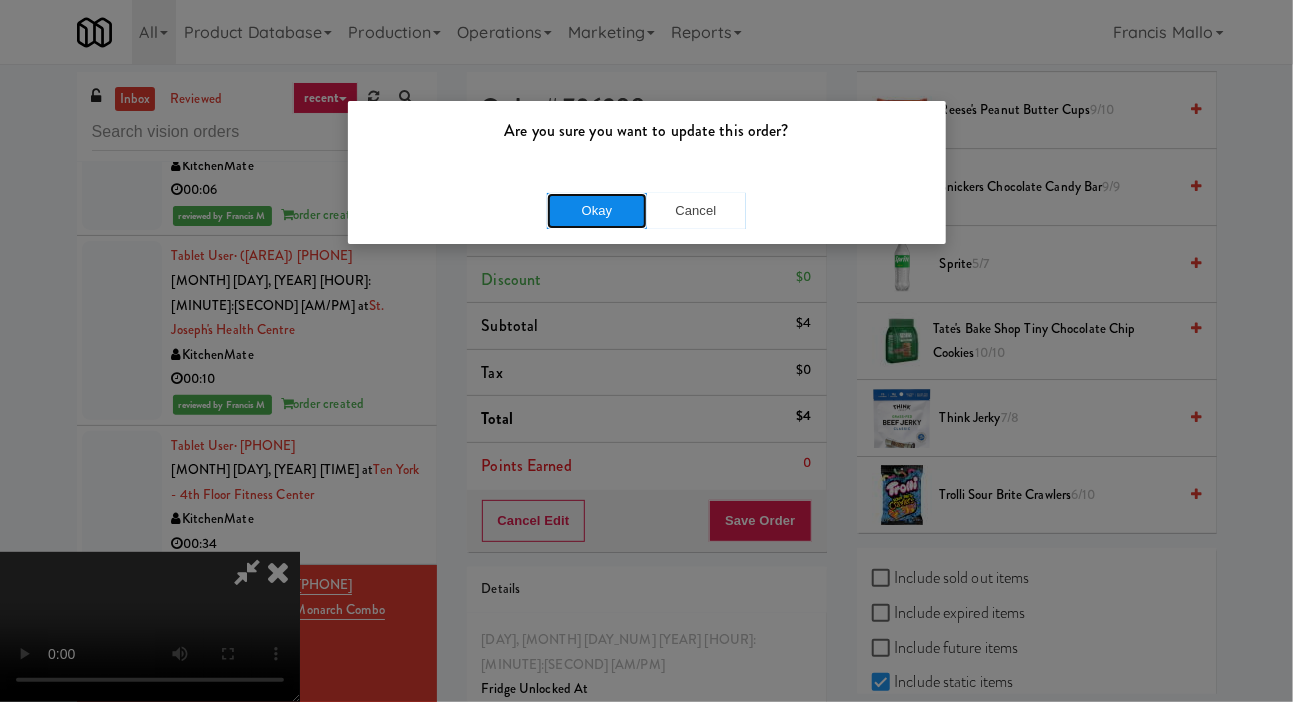 click on "Okay" at bounding box center (597, 211) 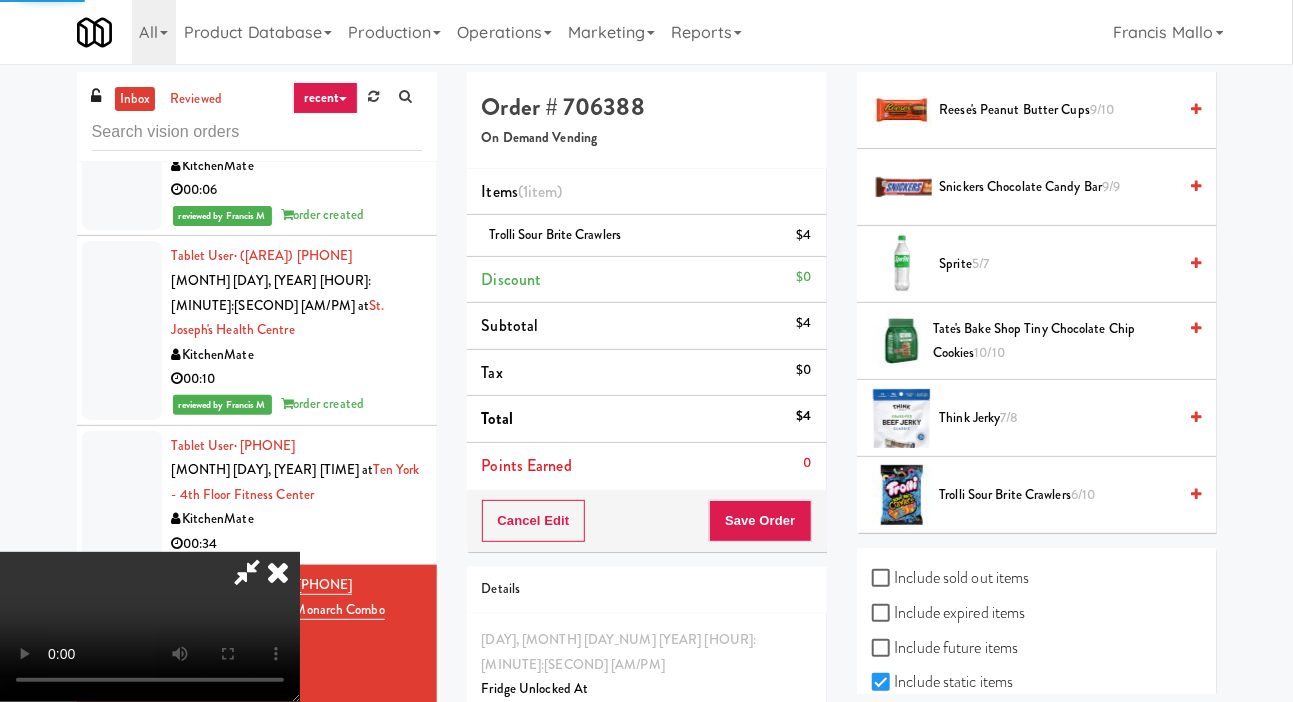 scroll, scrollTop: 116, scrollLeft: 0, axis: vertical 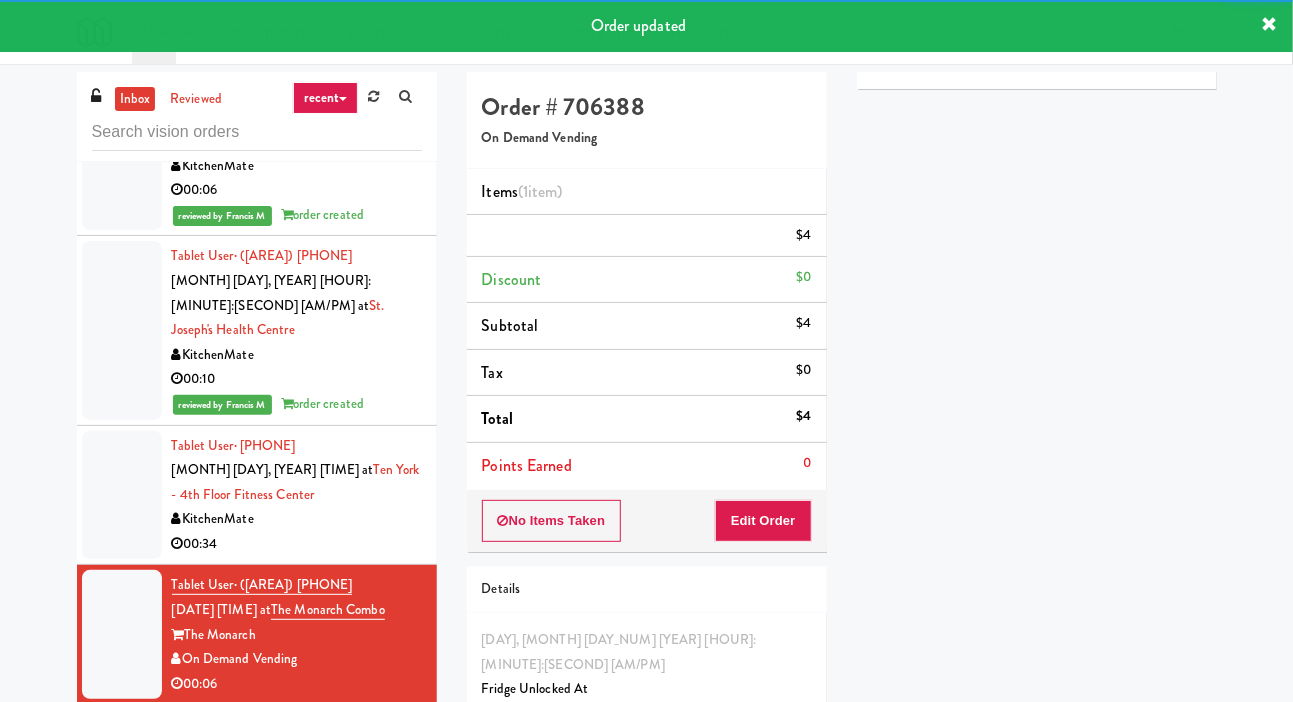 click at bounding box center [122, 799] 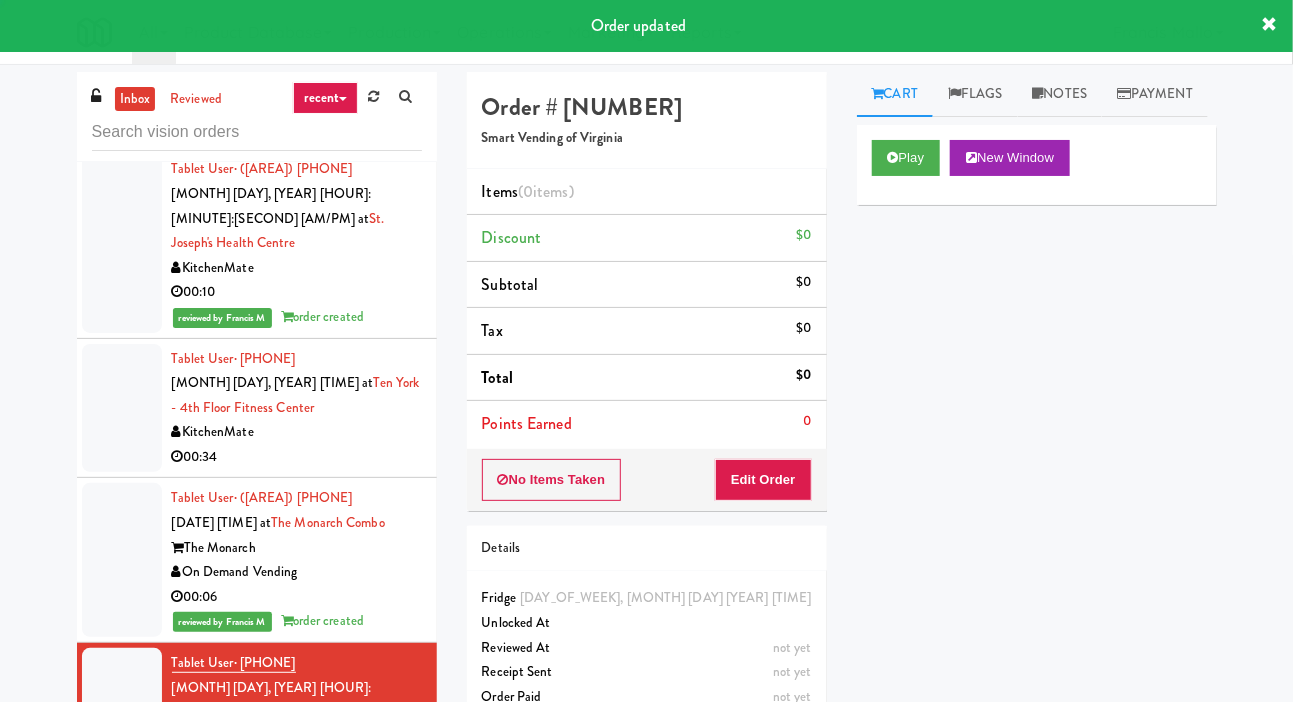 scroll, scrollTop: 2726, scrollLeft: 0, axis: vertical 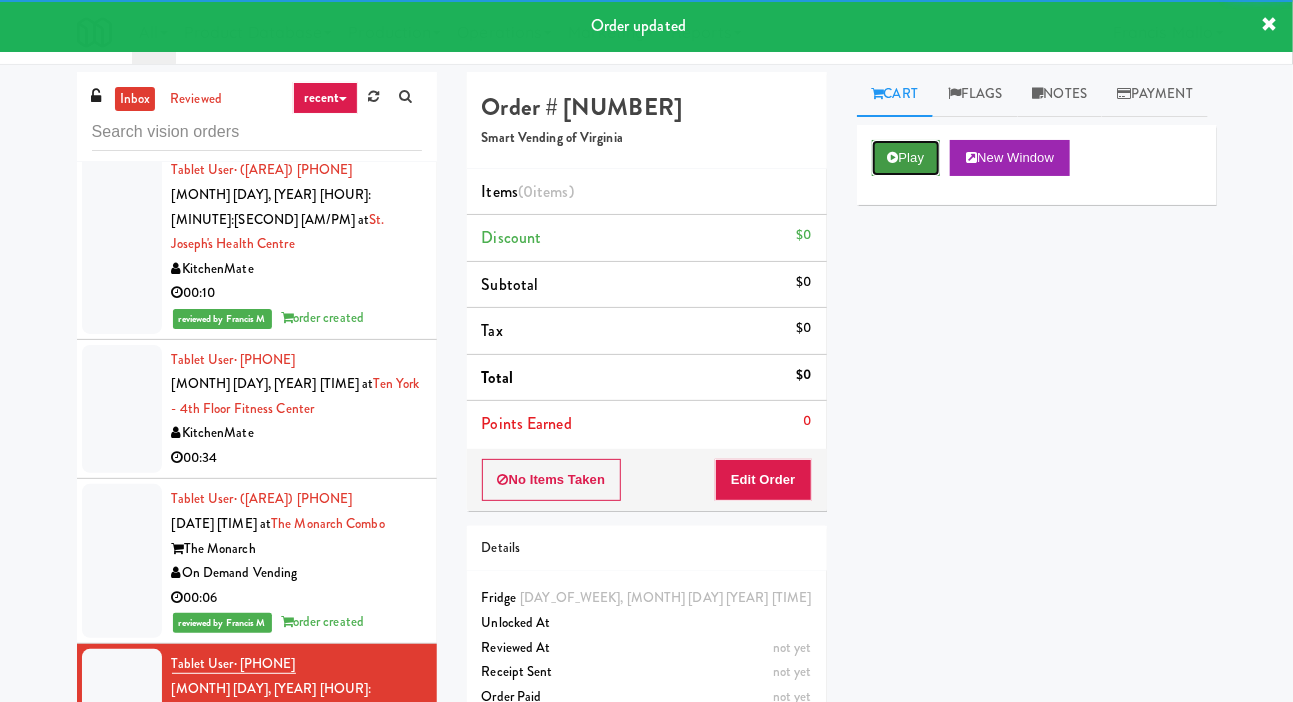 click on "Play" at bounding box center (906, 158) 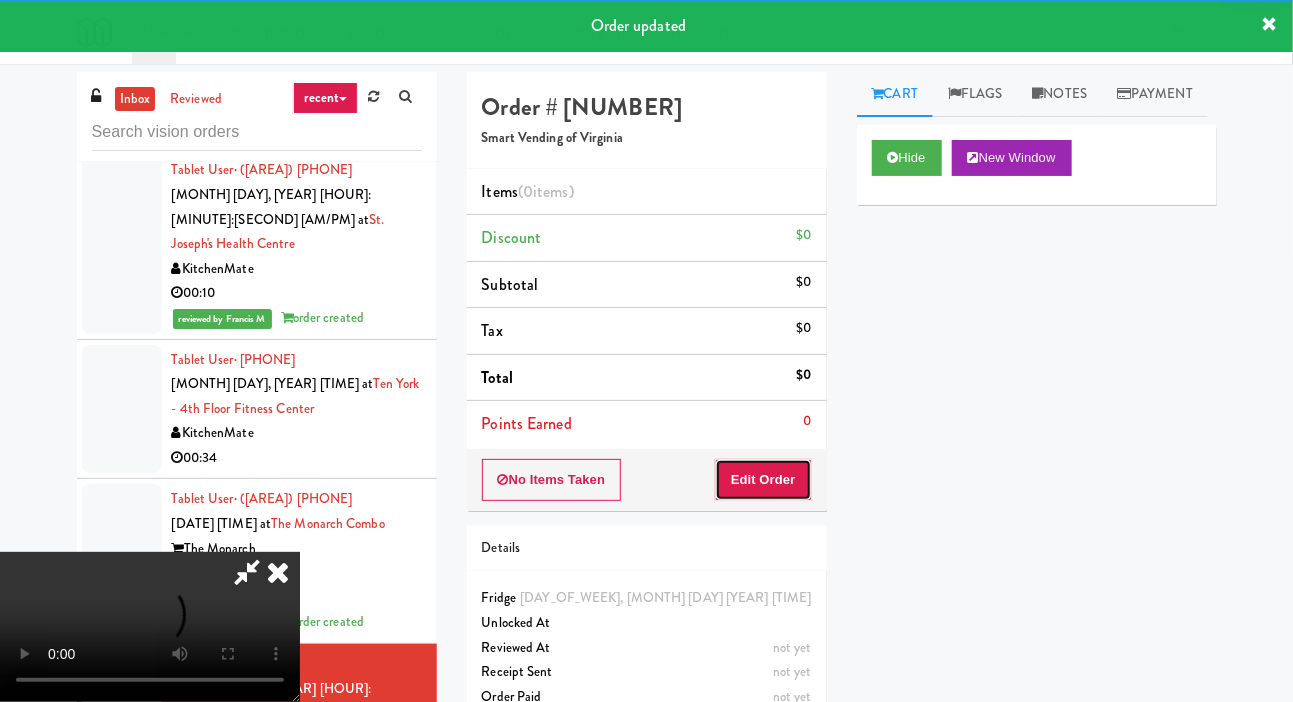 click on "Edit Order" at bounding box center [763, 480] 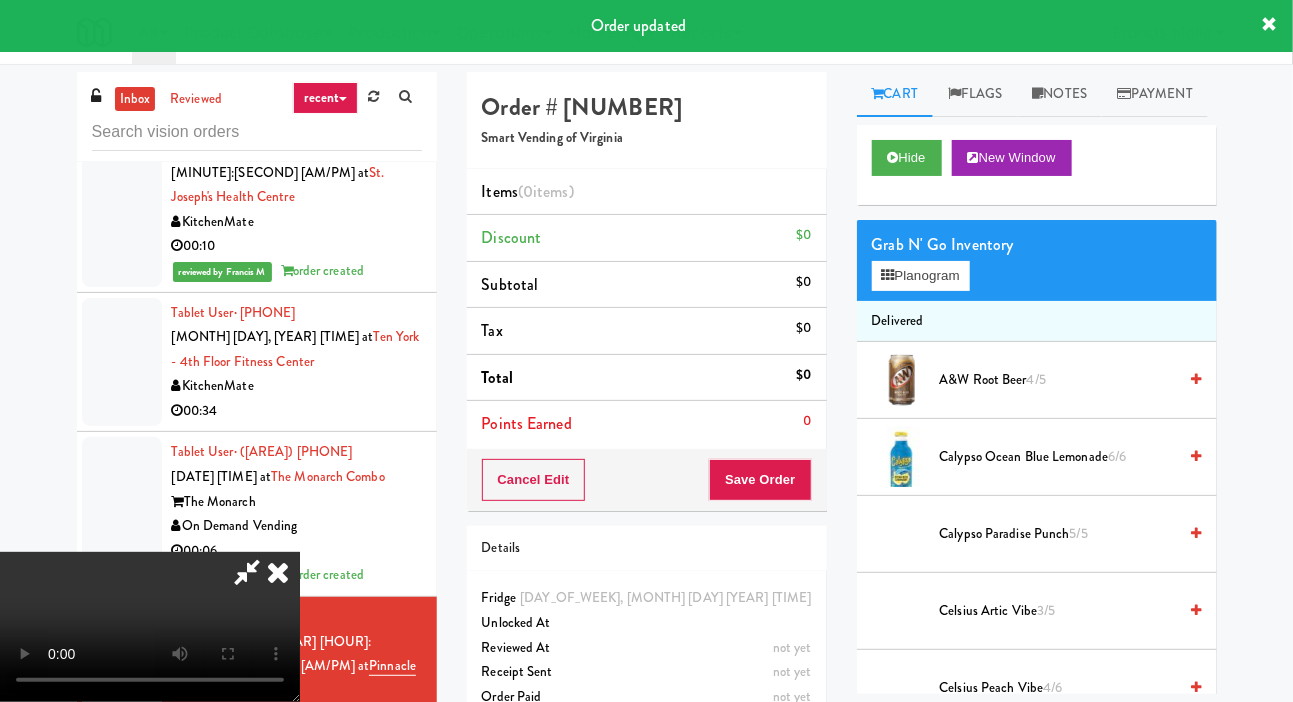 scroll, scrollTop: 2823, scrollLeft: 0, axis: vertical 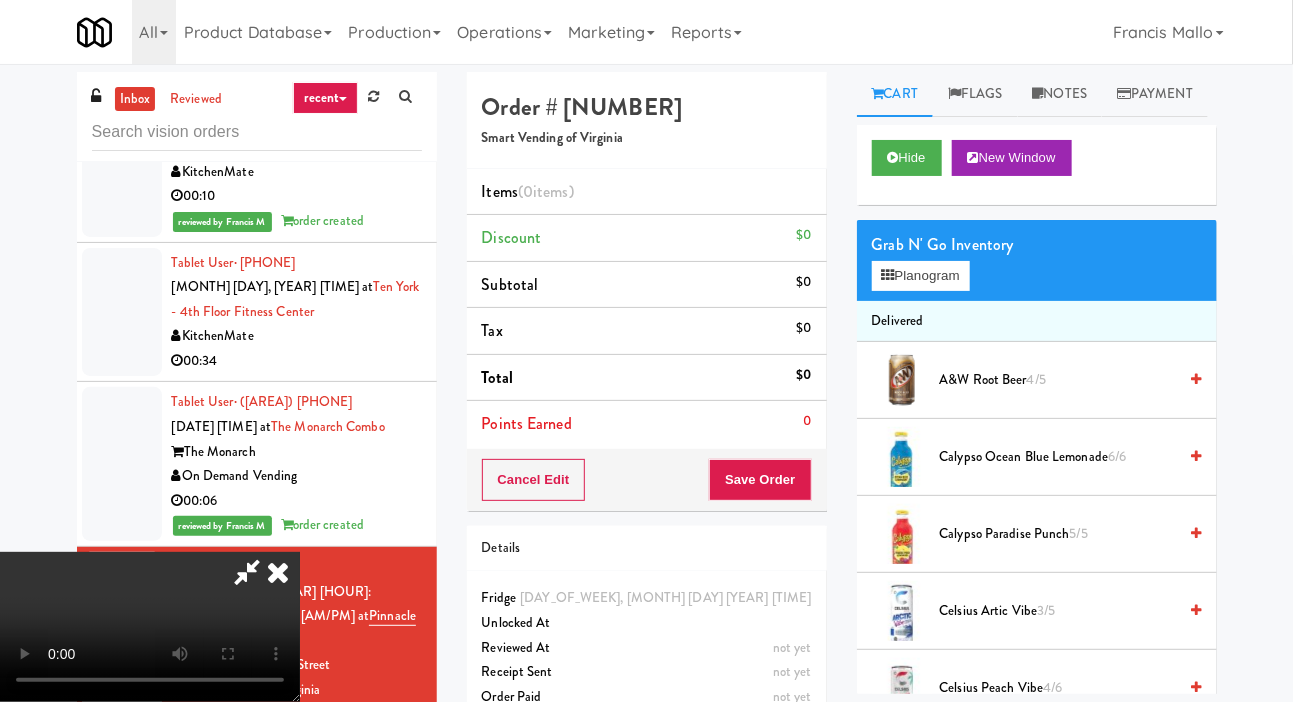 type 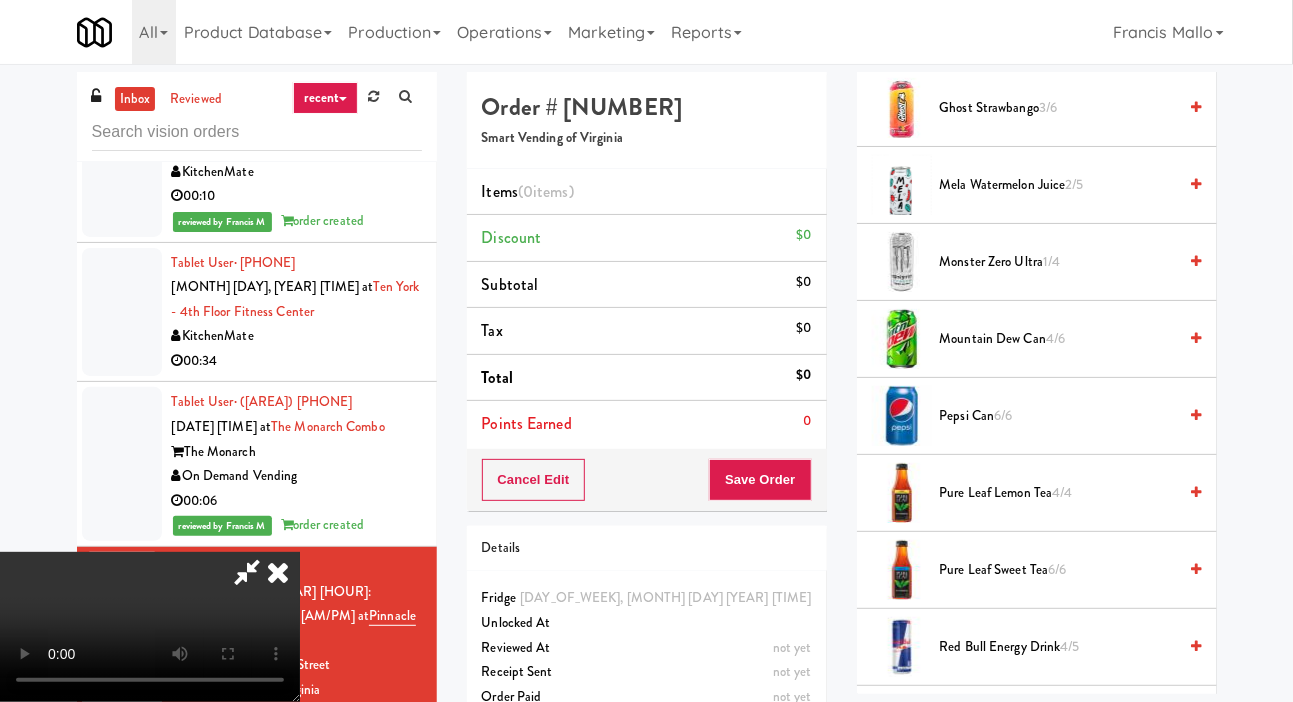 scroll, scrollTop: 1655, scrollLeft: 0, axis: vertical 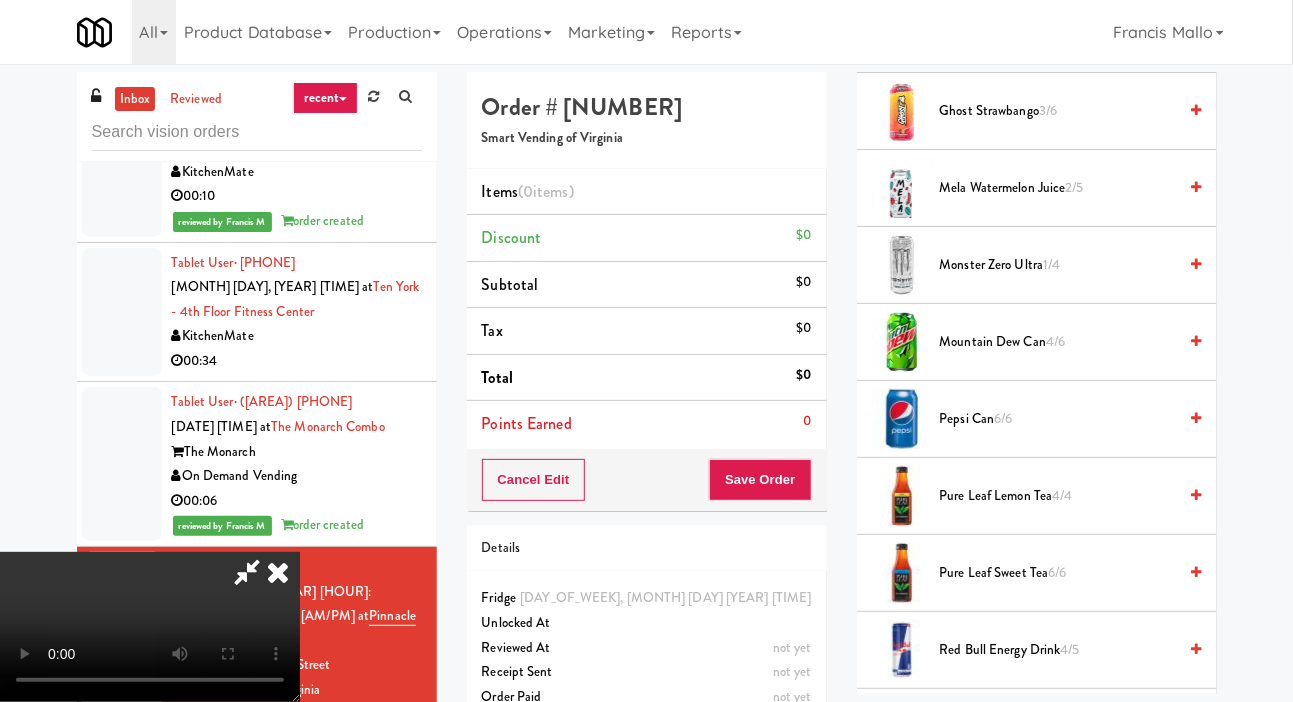 click on "Pepsi Can  6/6" at bounding box center [1058, 419] 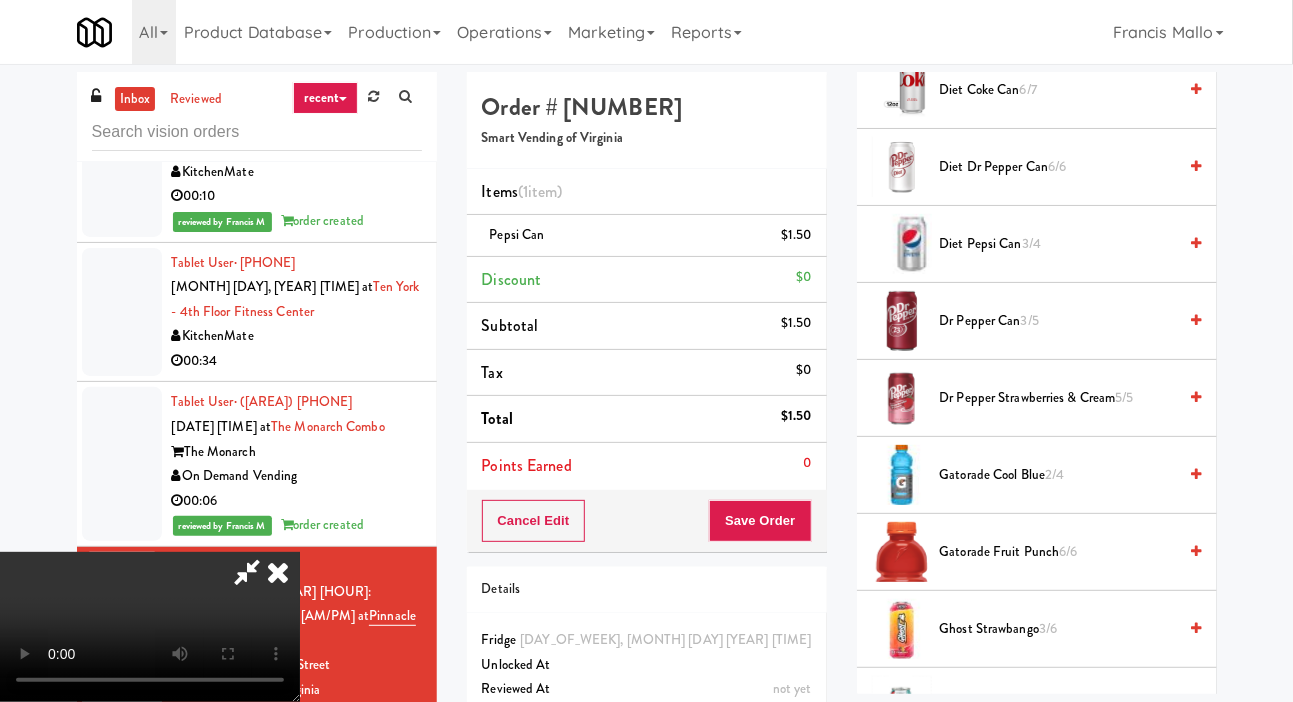 scroll, scrollTop: 1158, scrollLeft: 0, axis: vertical 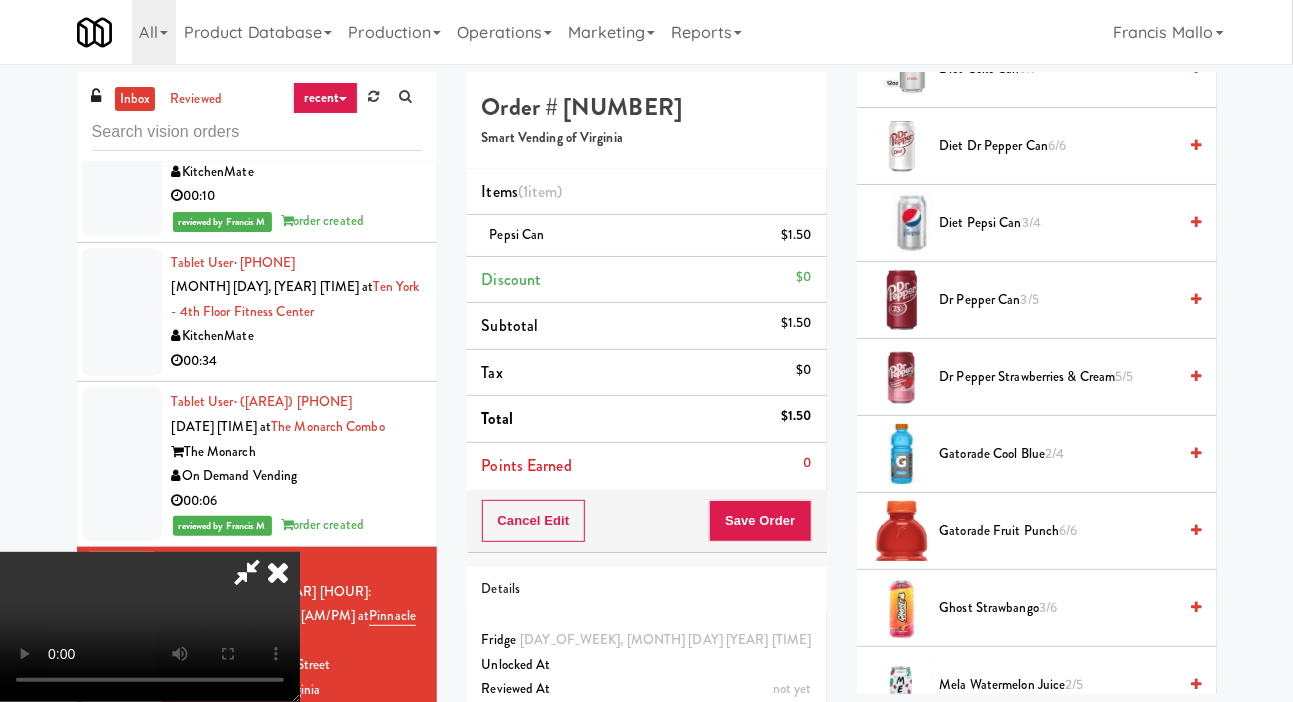 click on "Gatorade Cool Blue  2/4" at bounding box center (1058, 454) 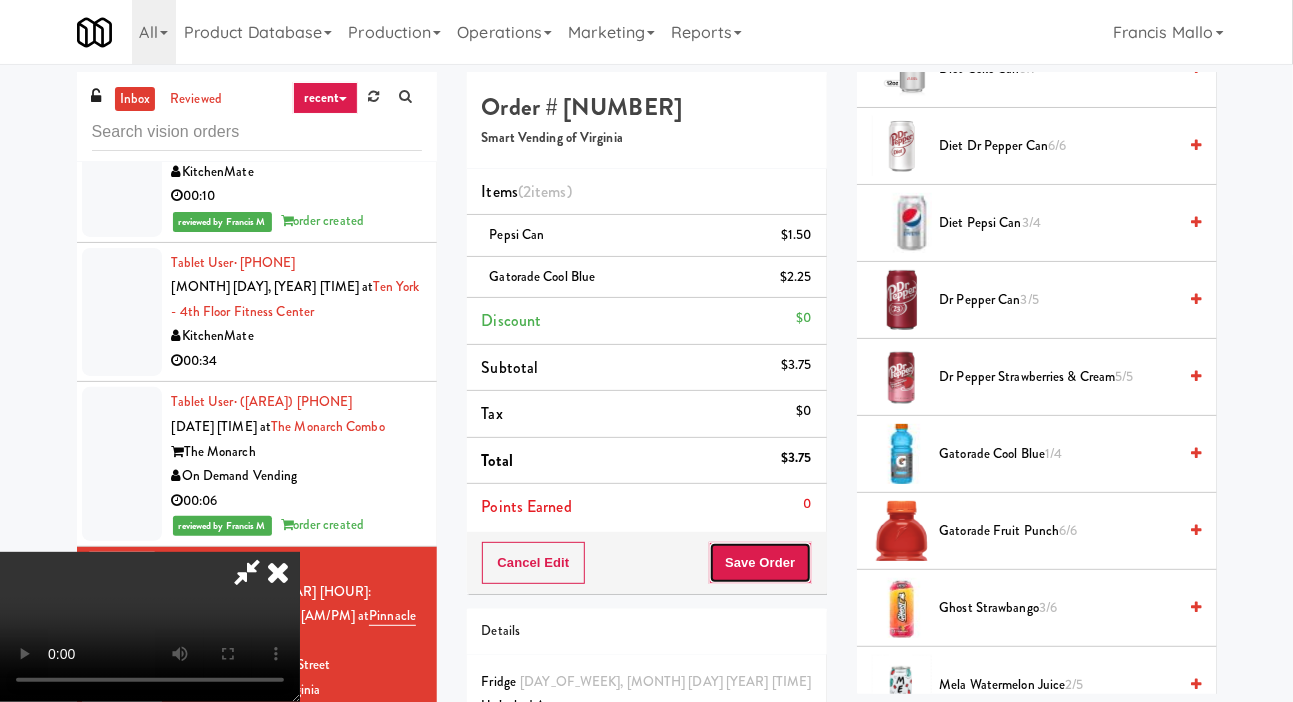 click on "Save Order" at bounding box center [760, 563] 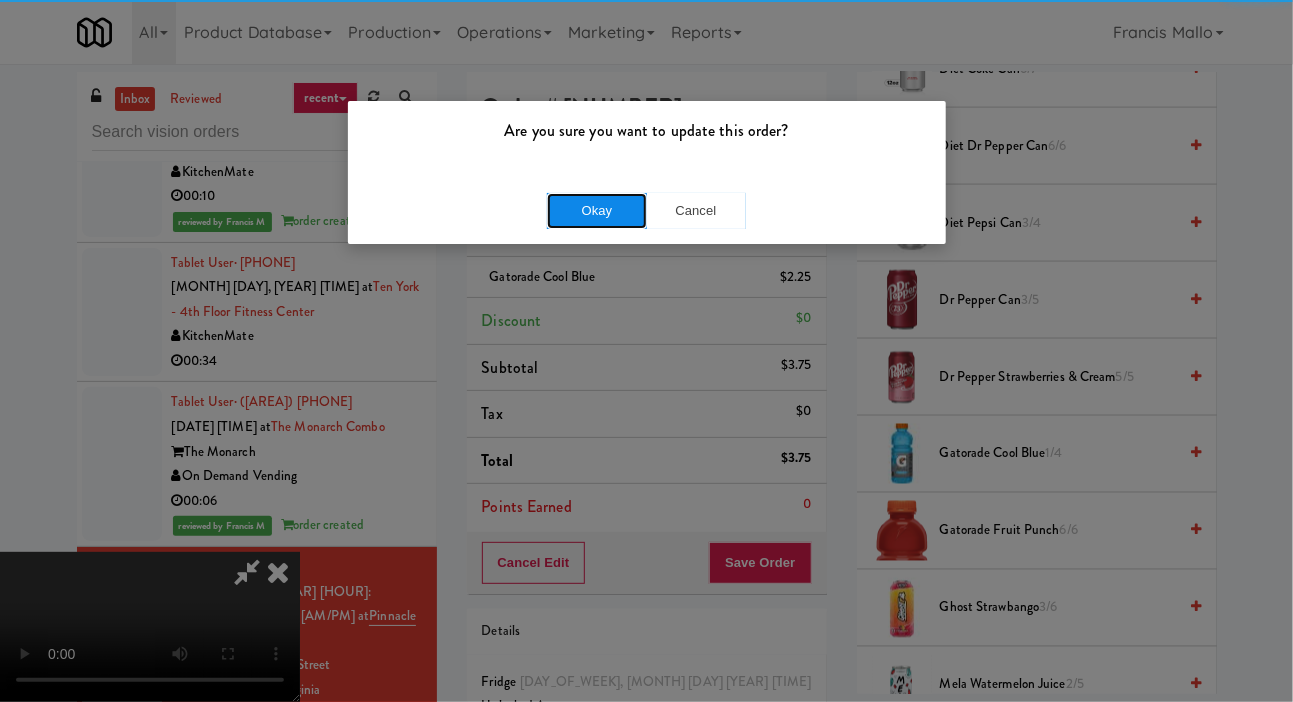 click on "Okay" at bounding box center [597, 211] 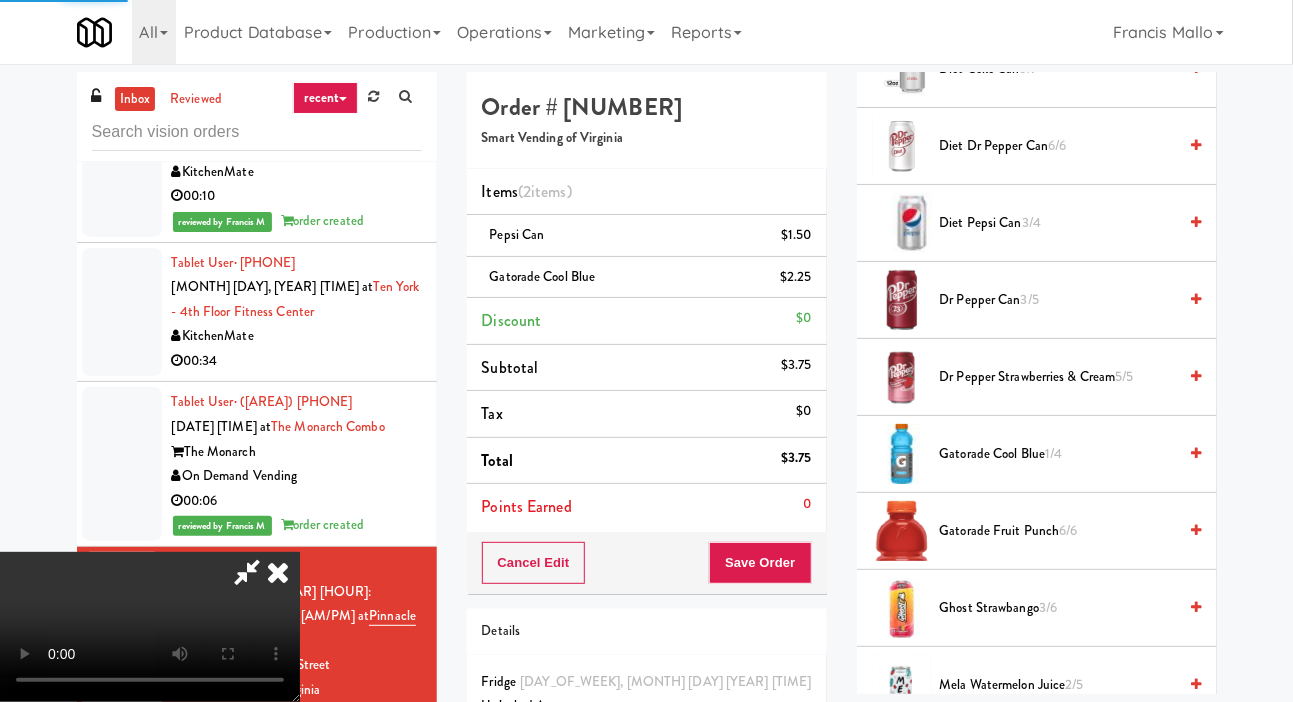 scroll, scrollTop: 116, scrollLeft: 0, axis: vertical 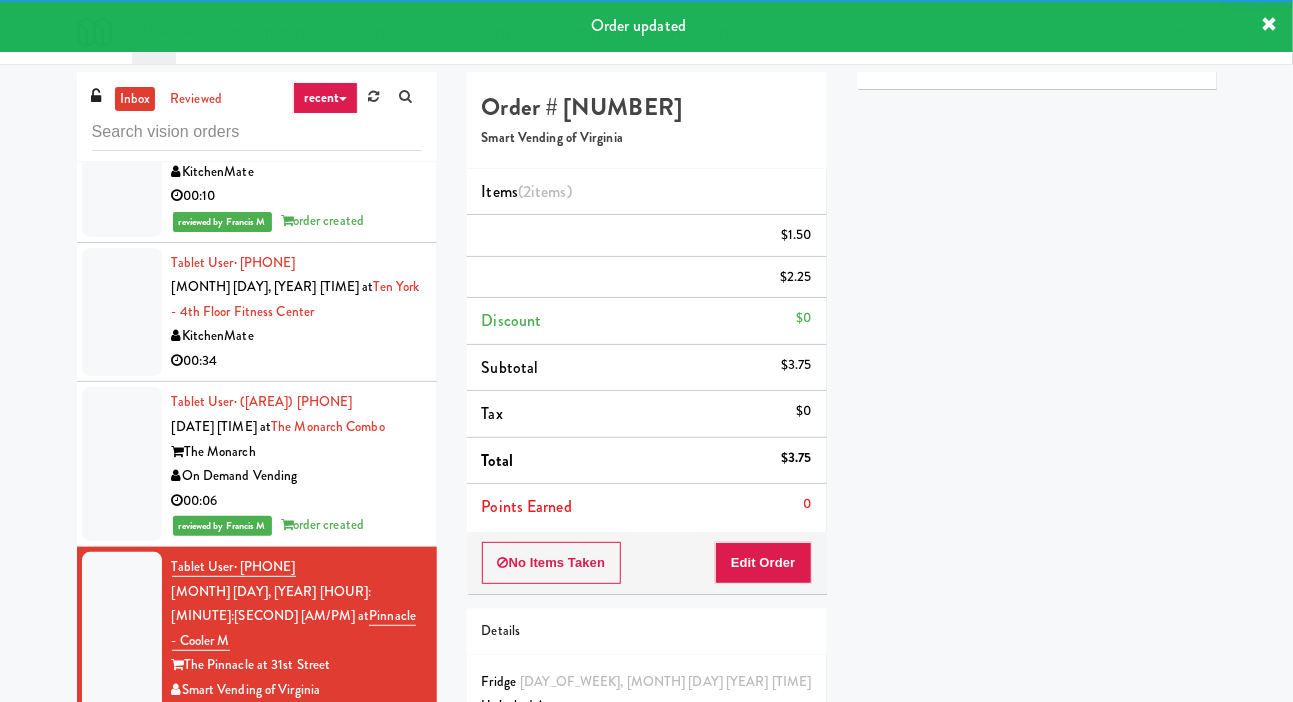 click at bounding box center [122, 818] 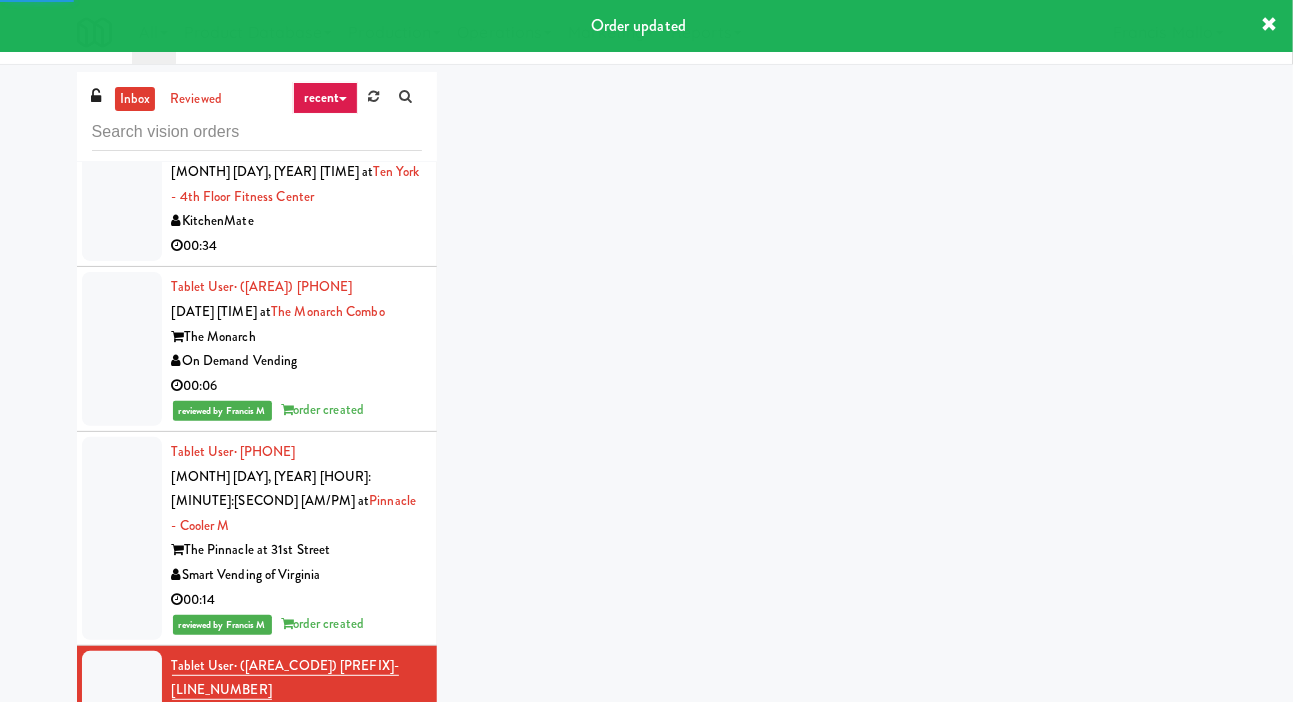 scroll, scrollTop: 2939, scrollLeft: 0, axis: vertical 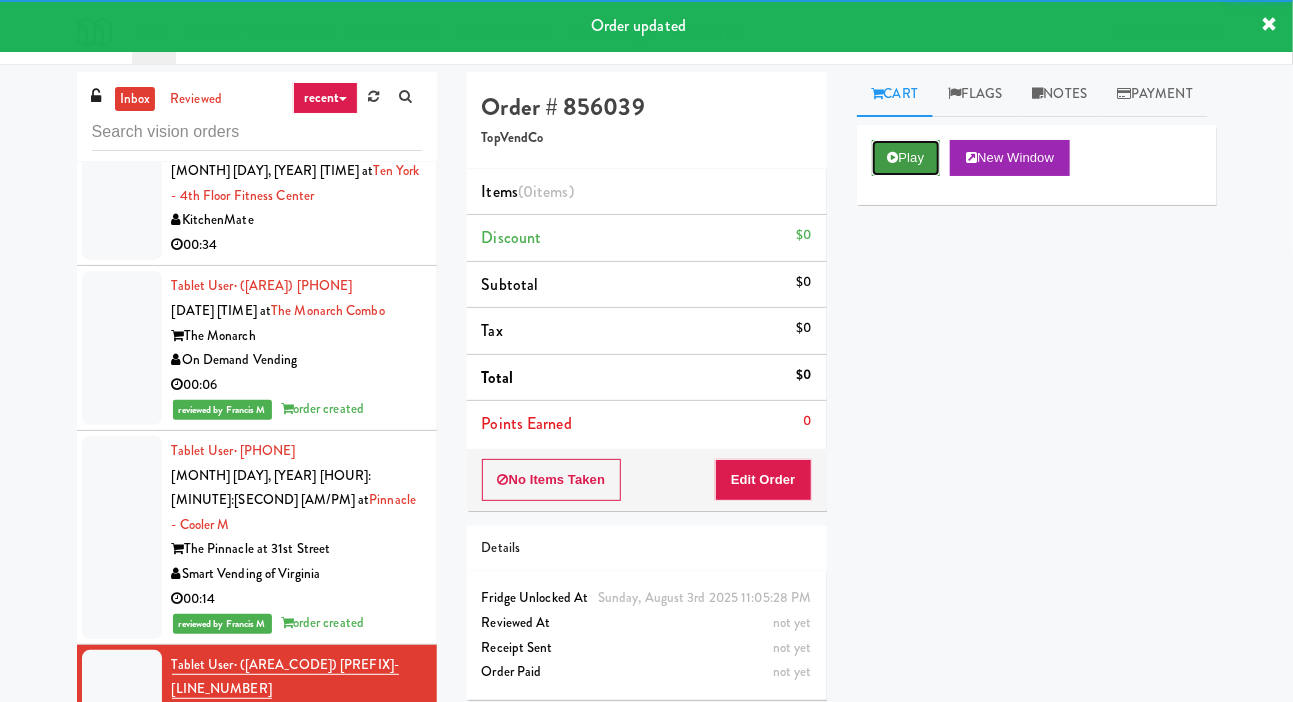 click at bounding box center (893, 157) 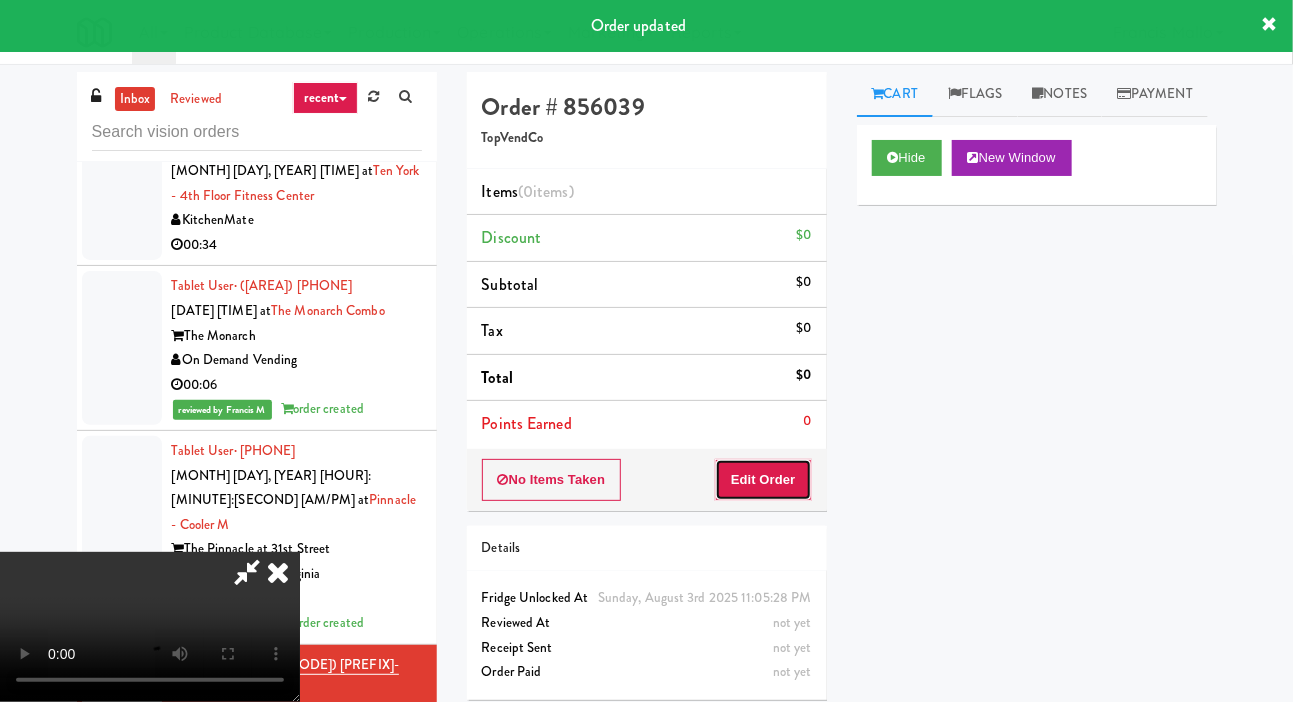 click on "Edit Order" at bounding box center (763, 480) 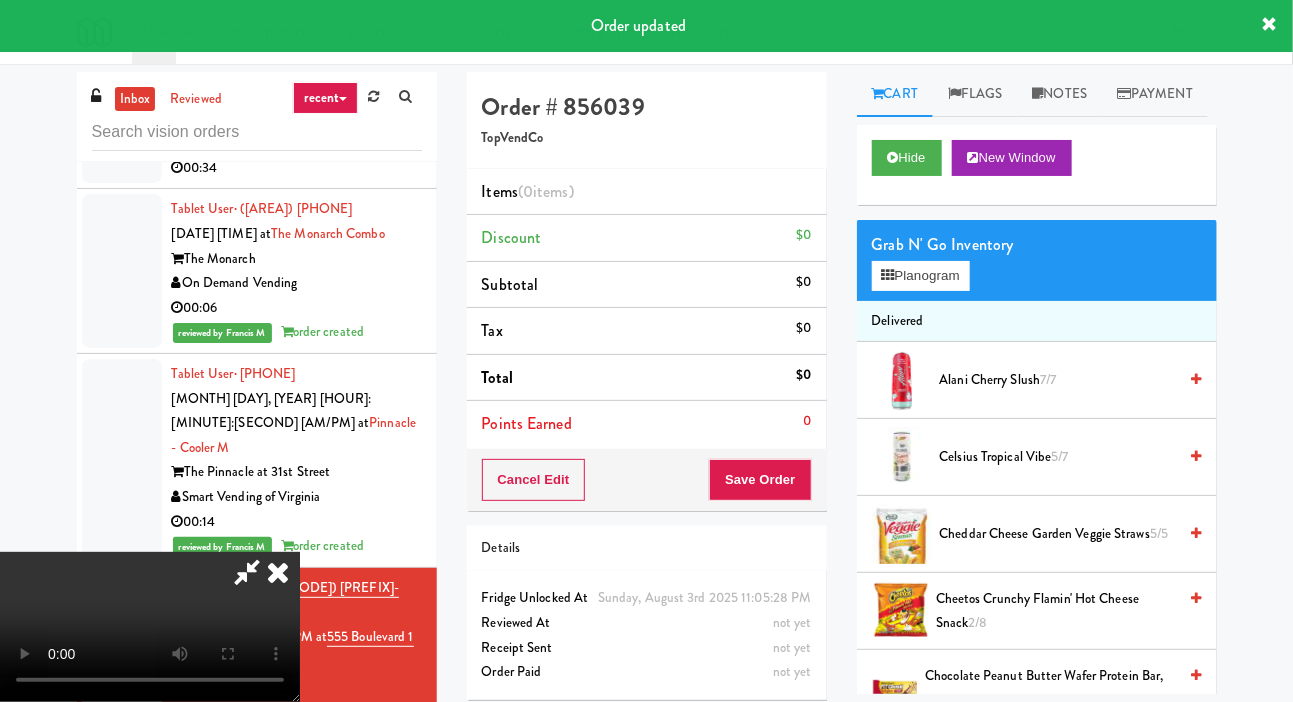 scroll, scrollTop: 3058, scrollLeft: 0, axis: vertical 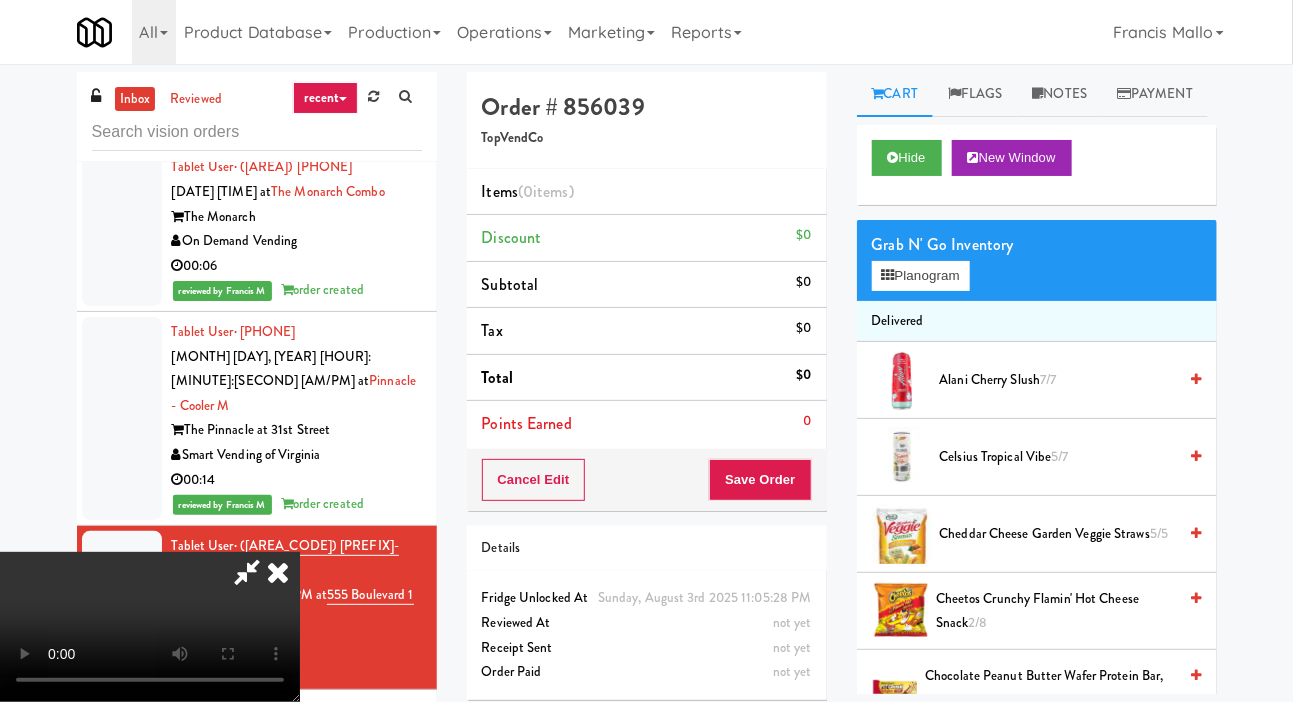 type 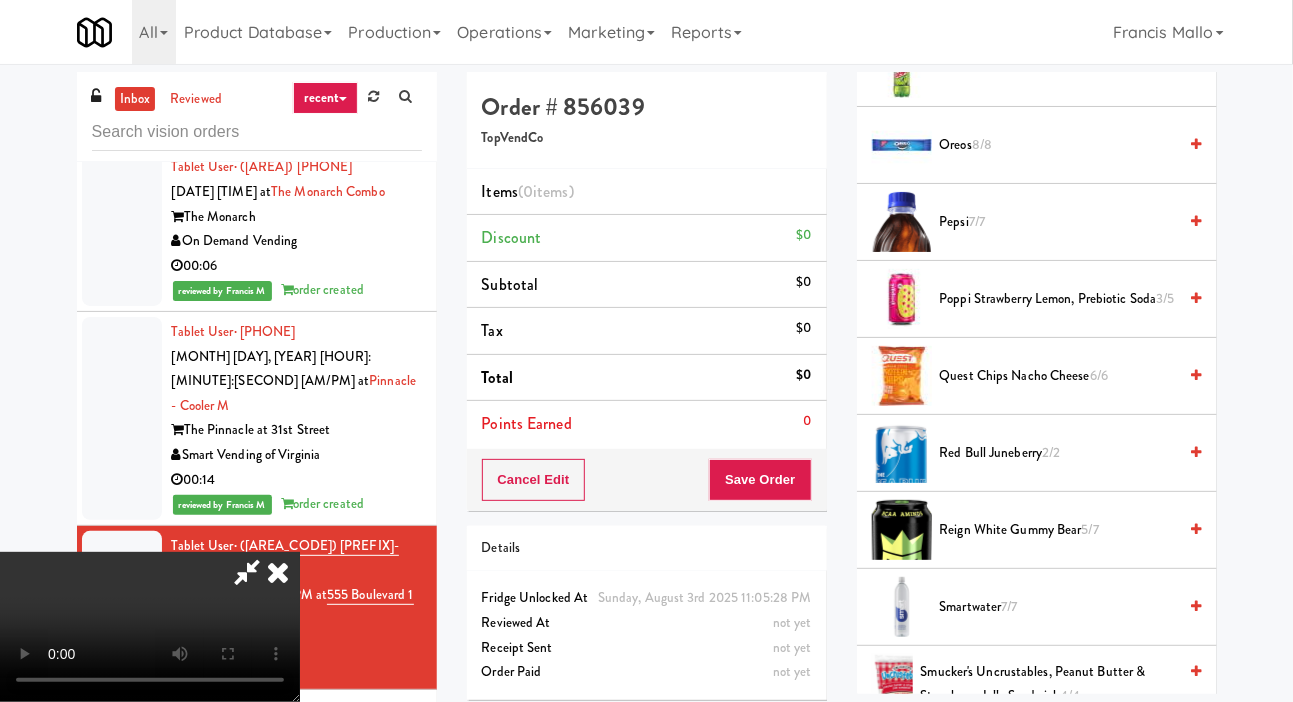 scroll, scrollTop: 1932, scrollLeft: 0, axis: vertical 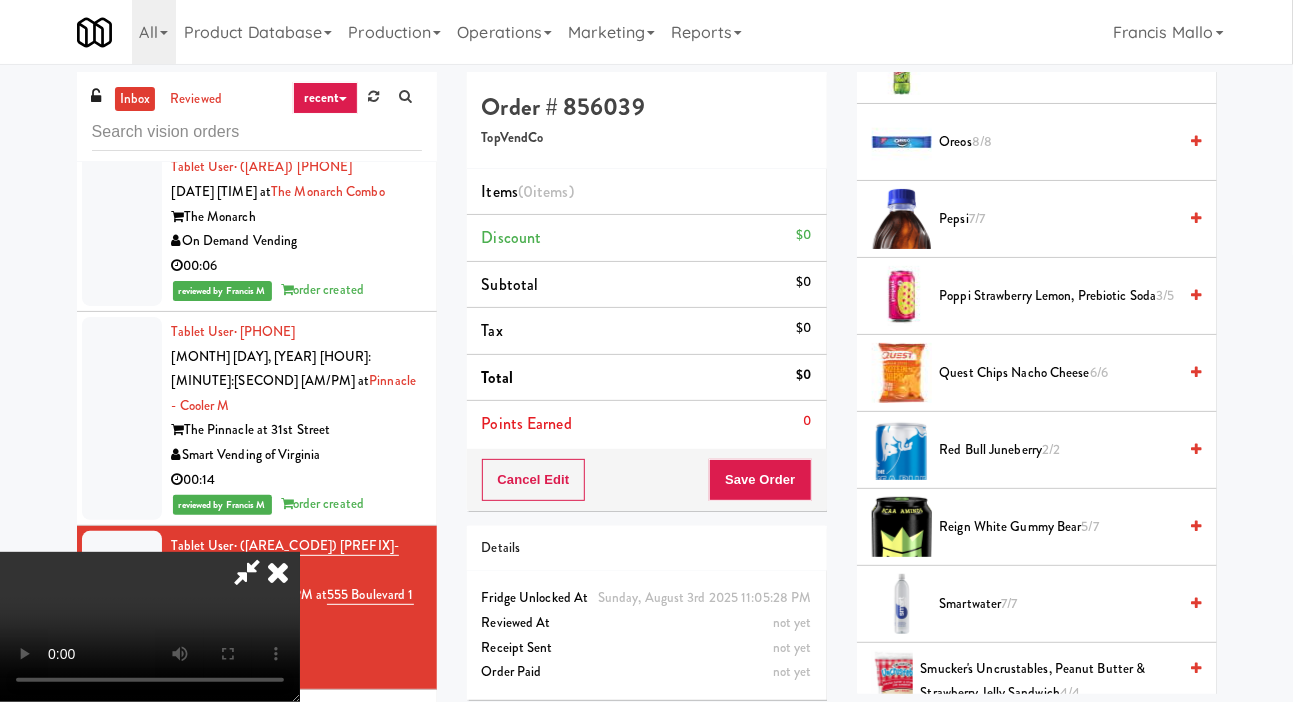 click on "Pepsi  7/7" at bounding box center [1058, 219] 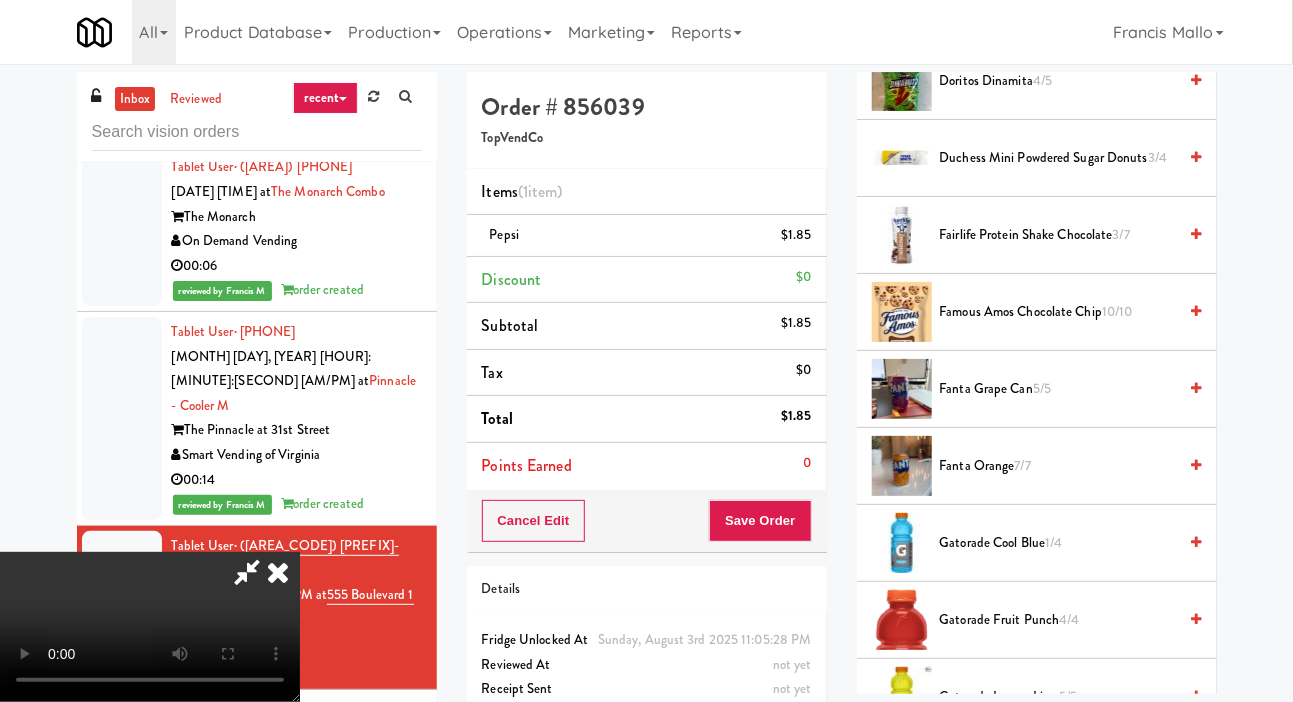 scroll, scrollTop: 847, scrollLeft: 0, axis: vertical 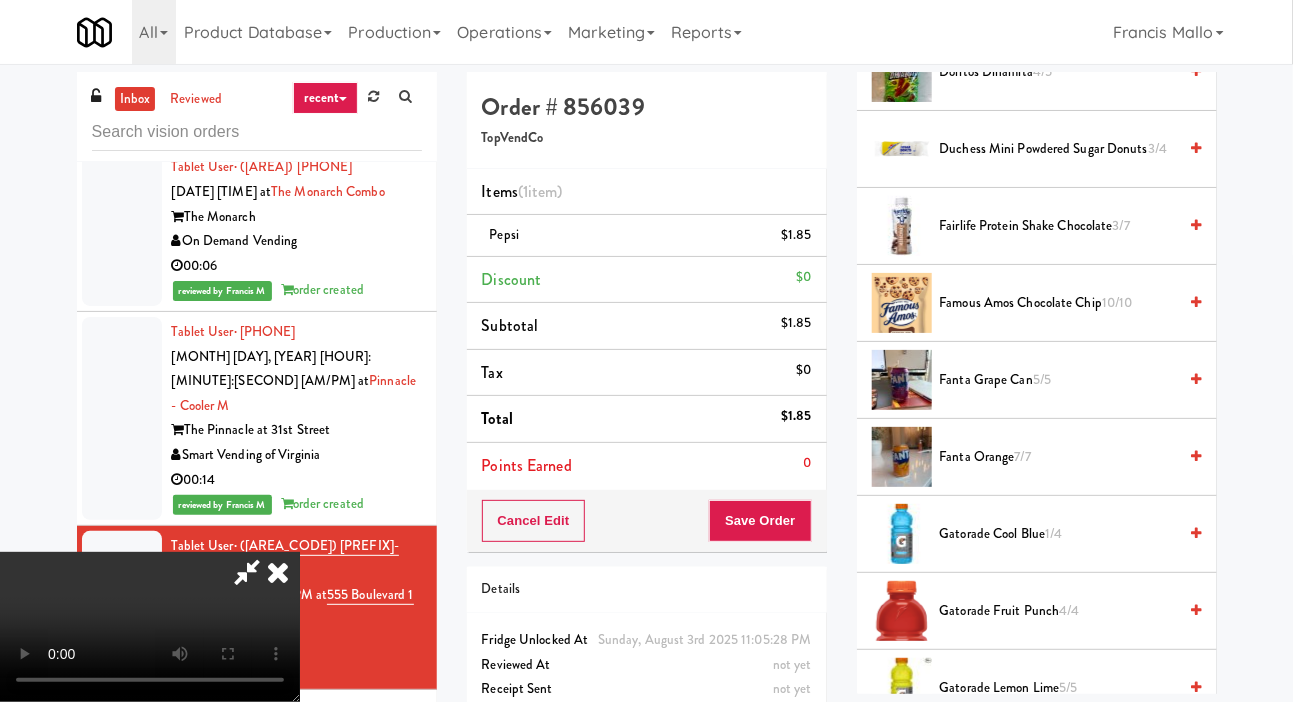 click on "3/7" at bounding box center (1121, 225) 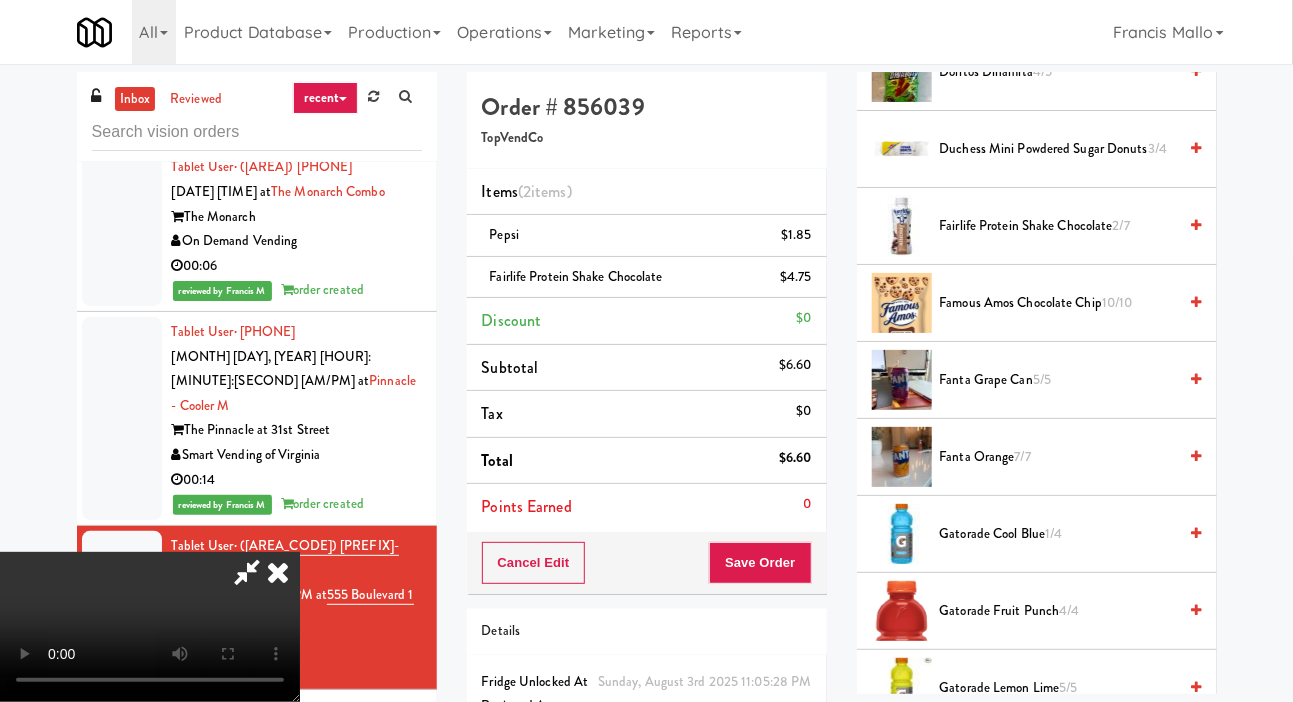 scroll, scrollTop: 0, scrollLeft: 0, axis: both 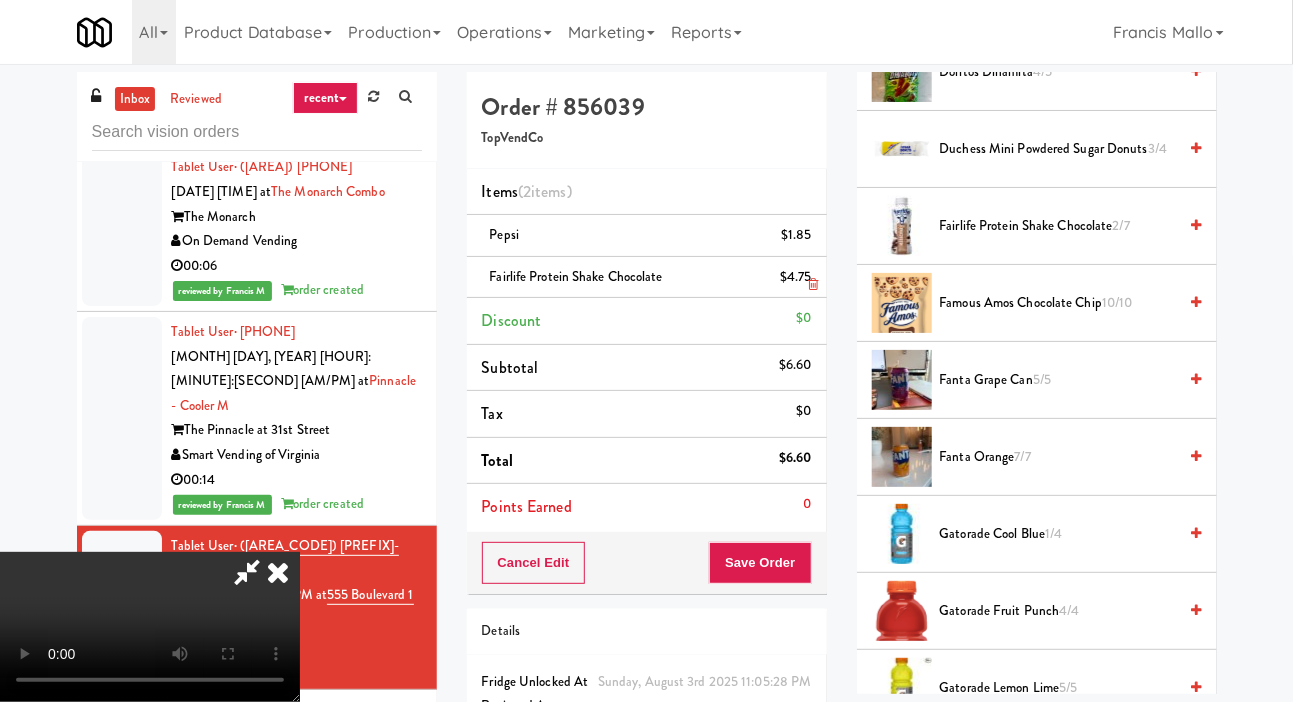 click on "Fairlife Protein Shake Chocolate  $4.75" at bounding box center (647, 278) 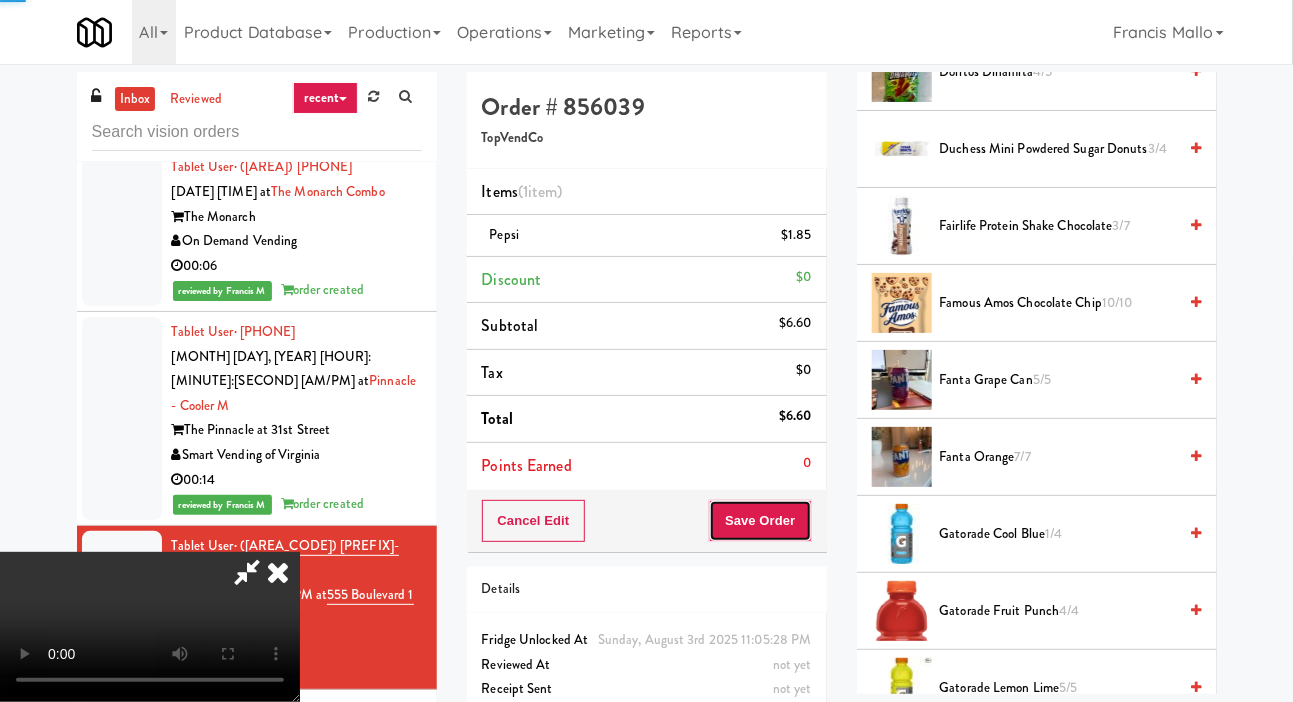 click on "Save Order" at bounding box center [760, 521] 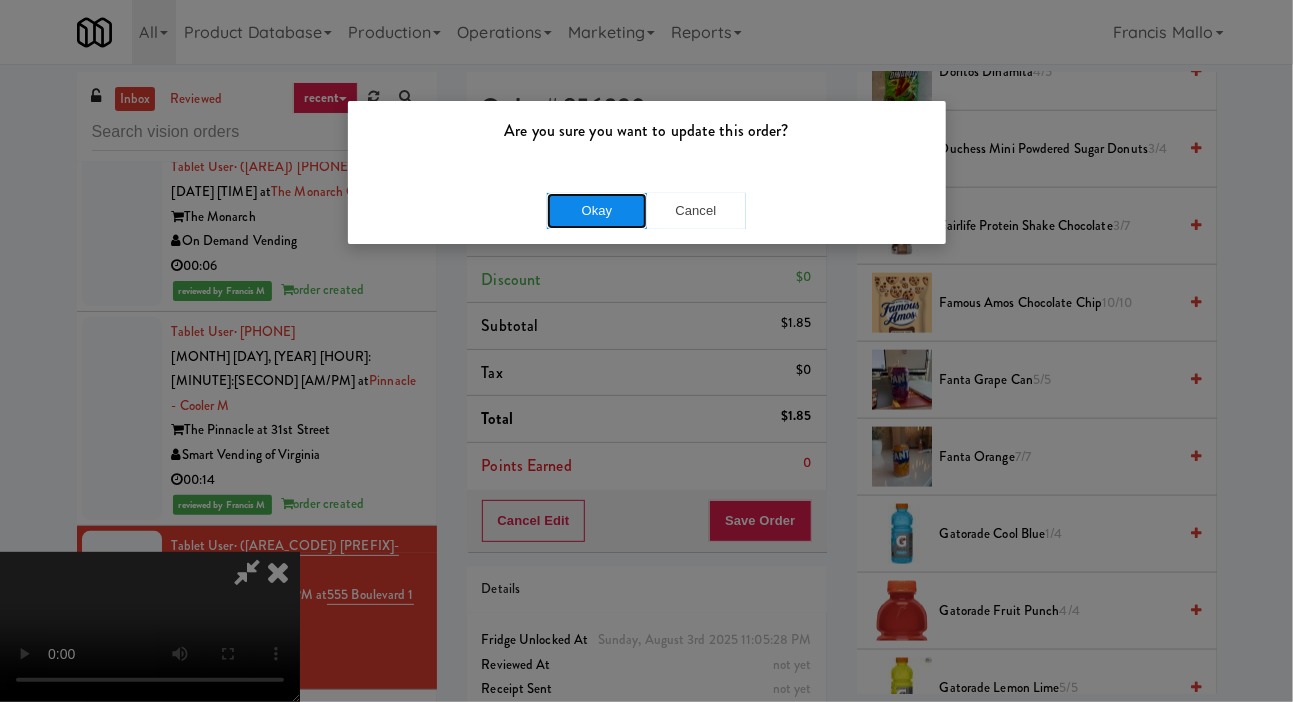 click on "Okay" at bounding box center [597, 211] 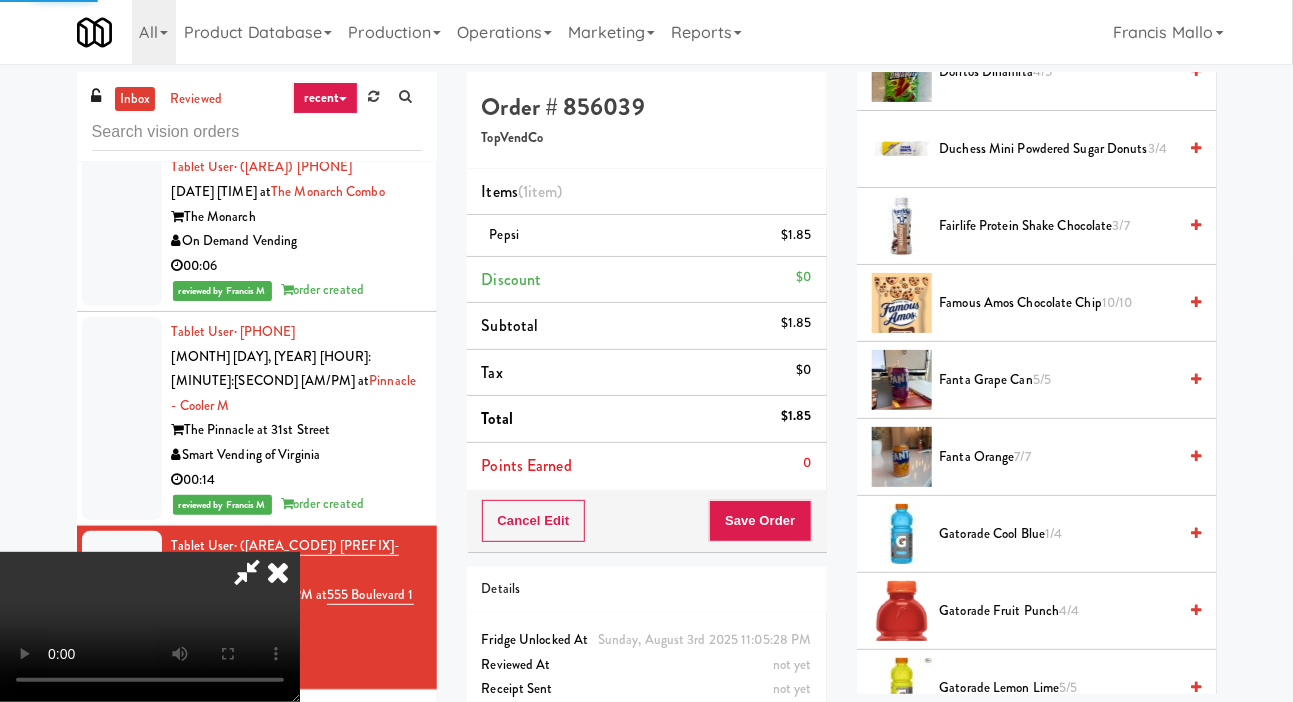 scroll, scrollTop: 116, scrollLeft: 0, axis: vertical 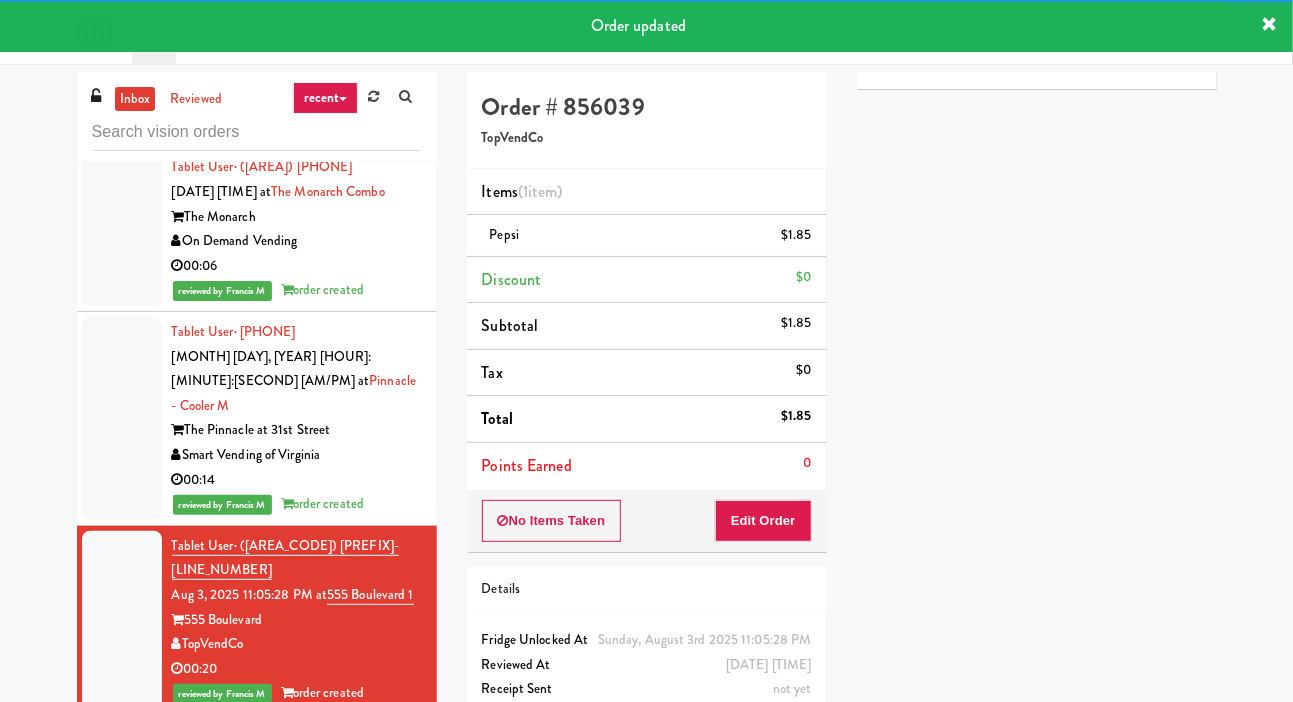click at bounding box center [122, 797] 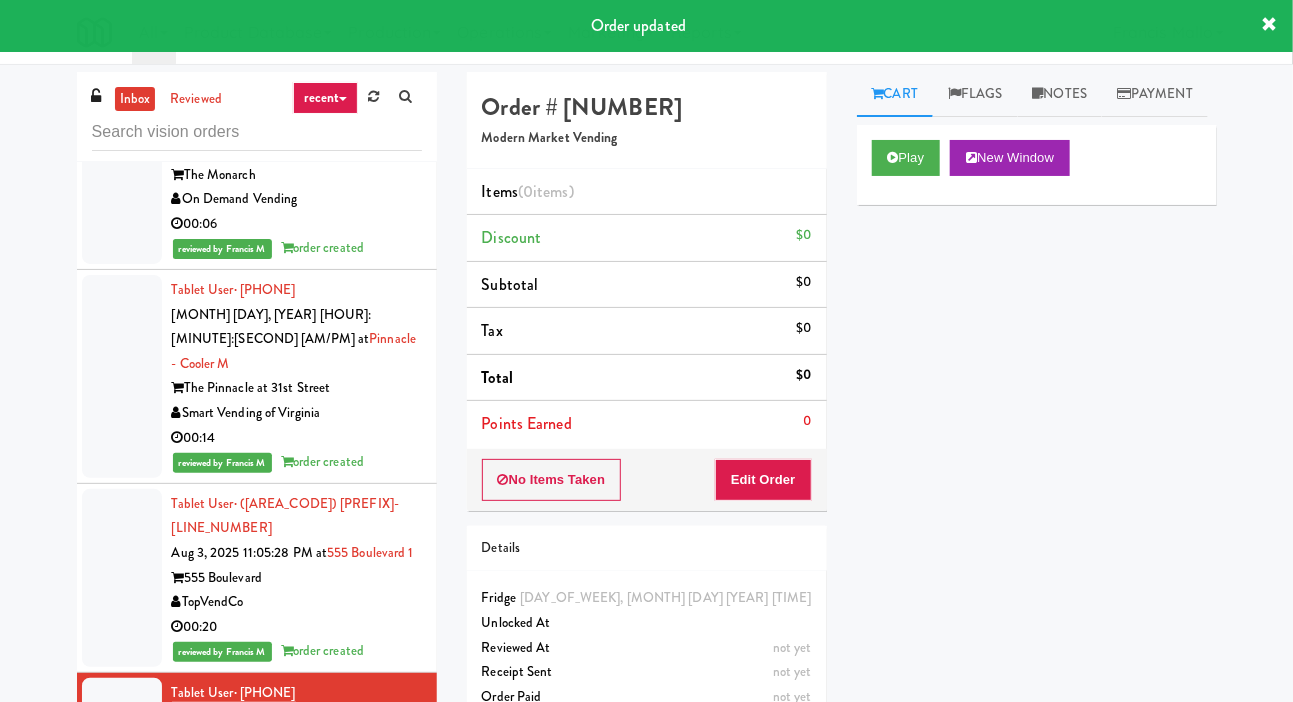 scroll, scrollTop: 3127, scrollLeft: 0, axis: vertical 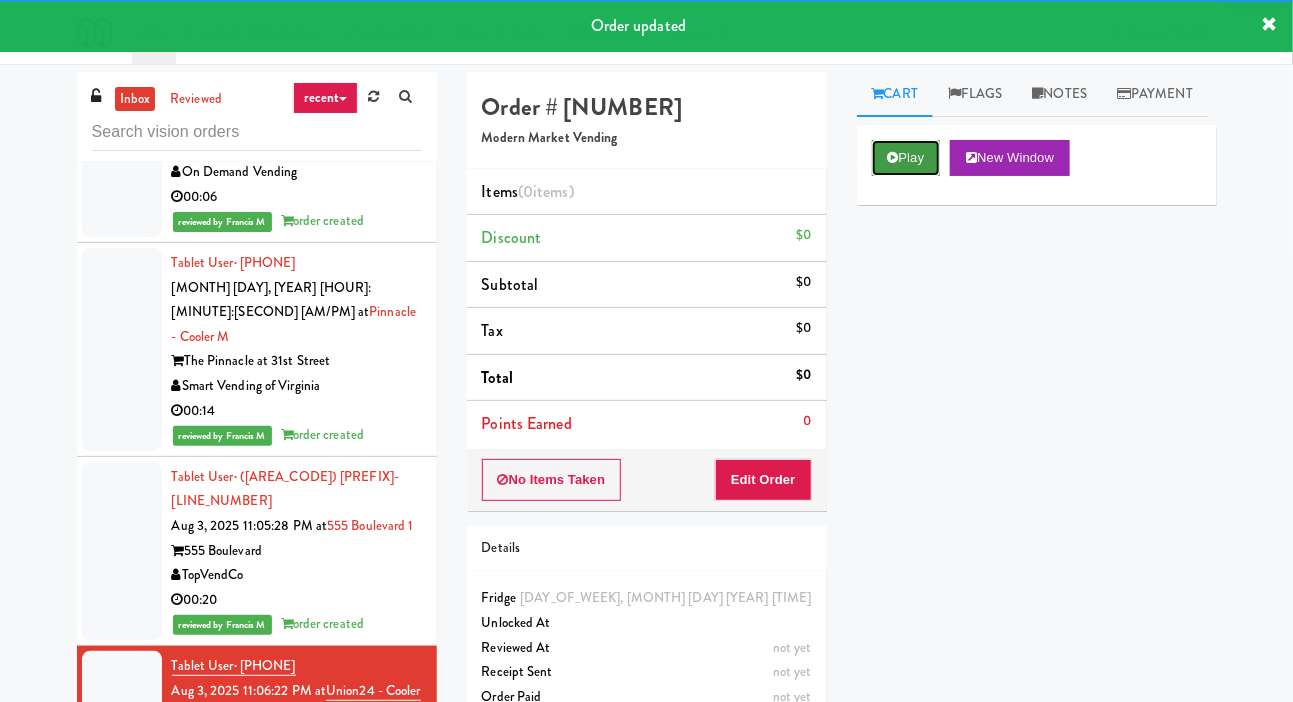 click on "Play" at bounding box center (906, 158) 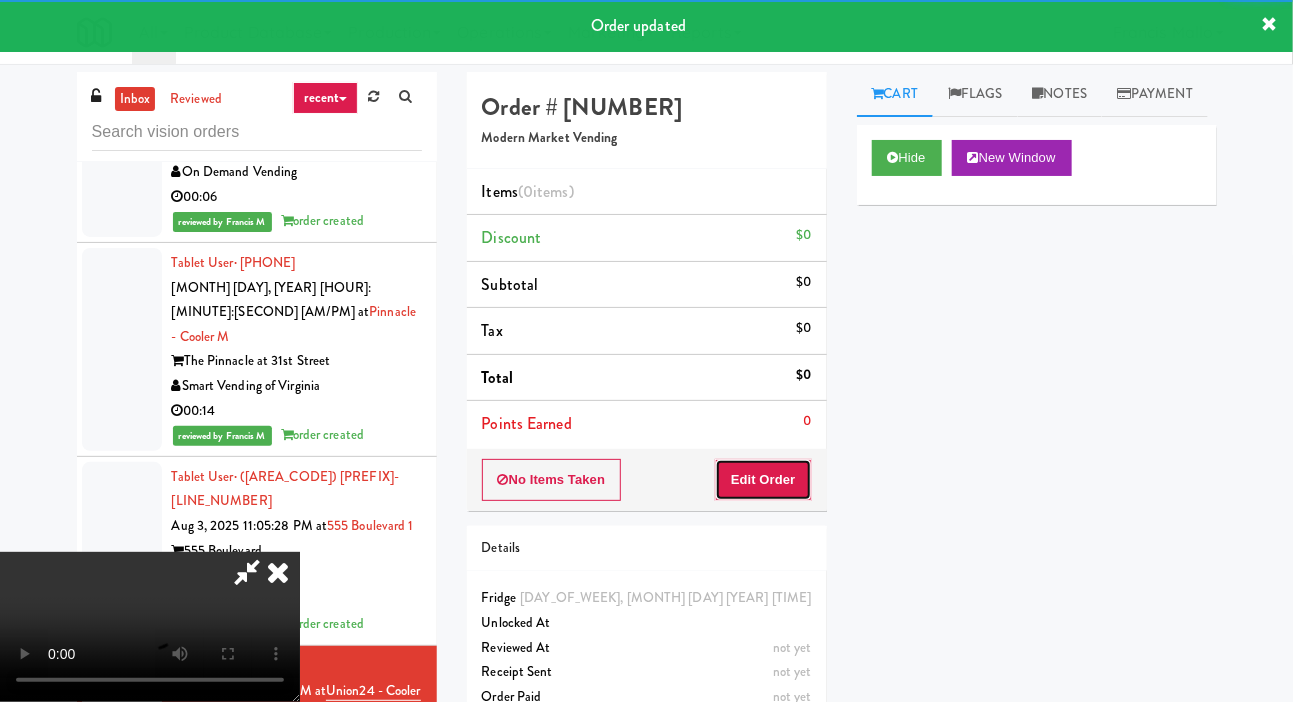 click on "Edit Order" at bounding box center (763, 480) 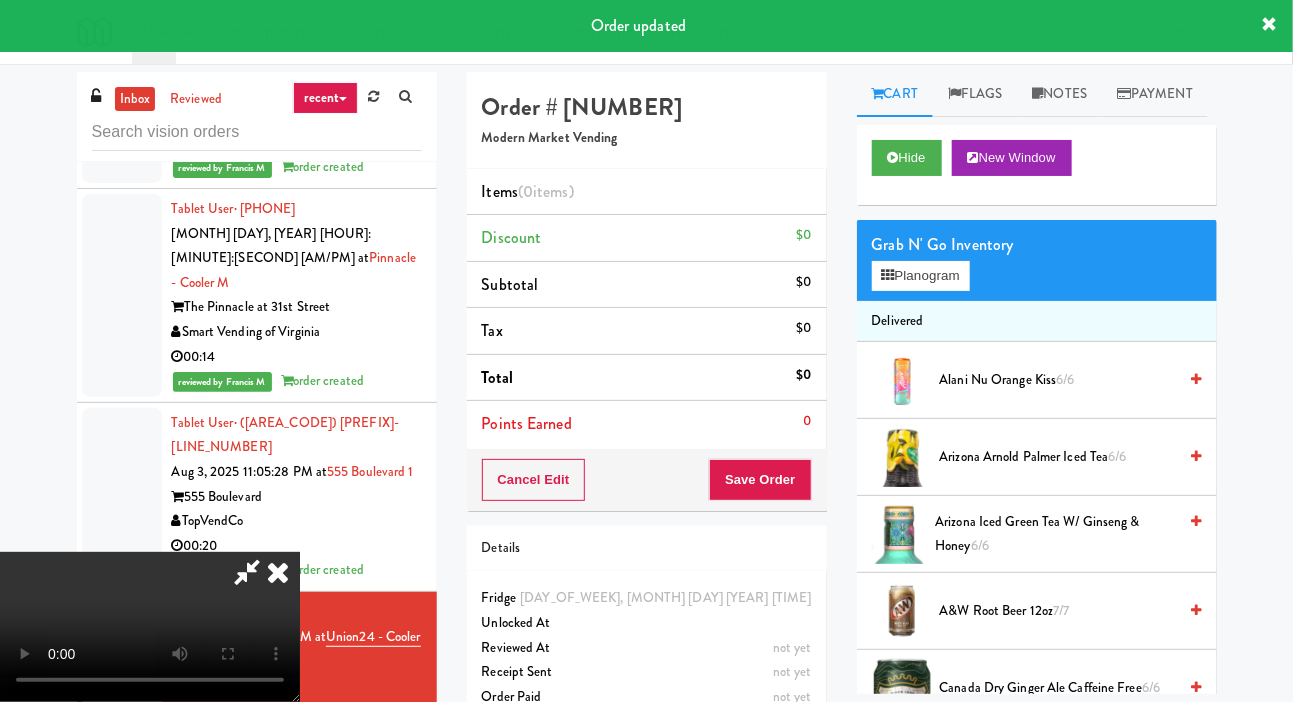 scroll, scrollTop: 3229, scrollLeft: 0, axis: vertical 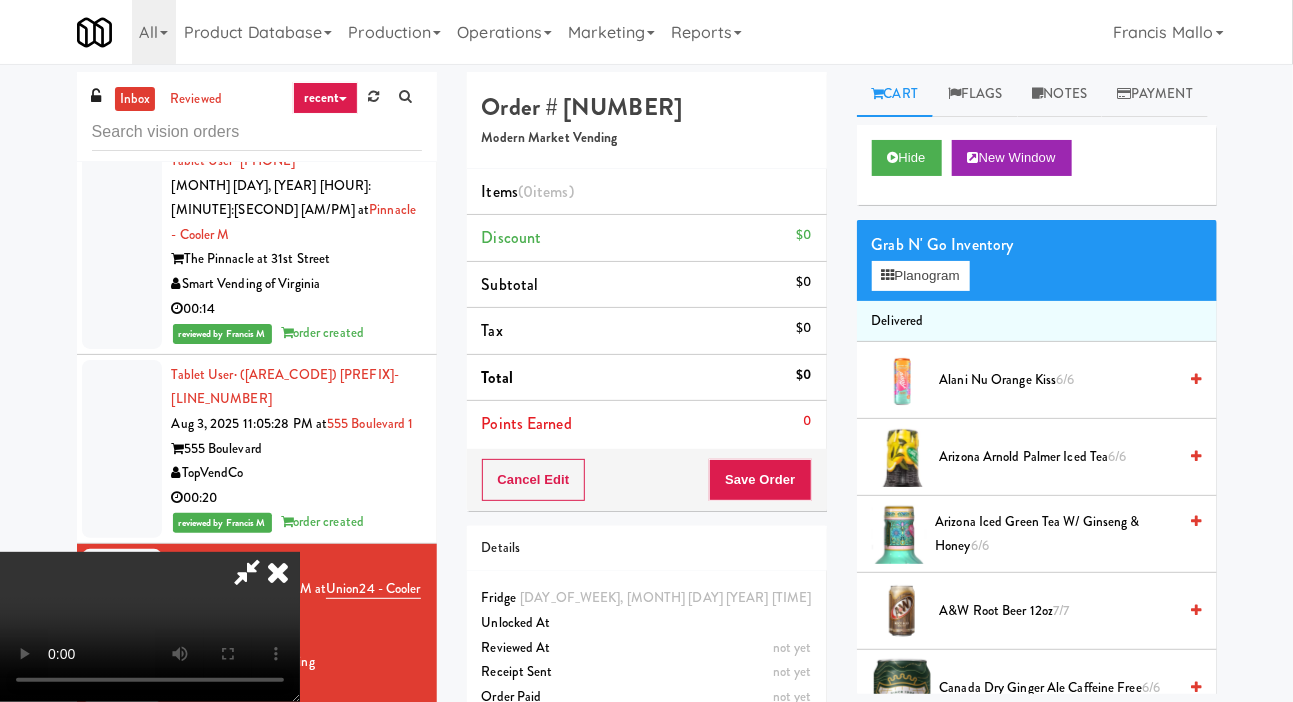 type 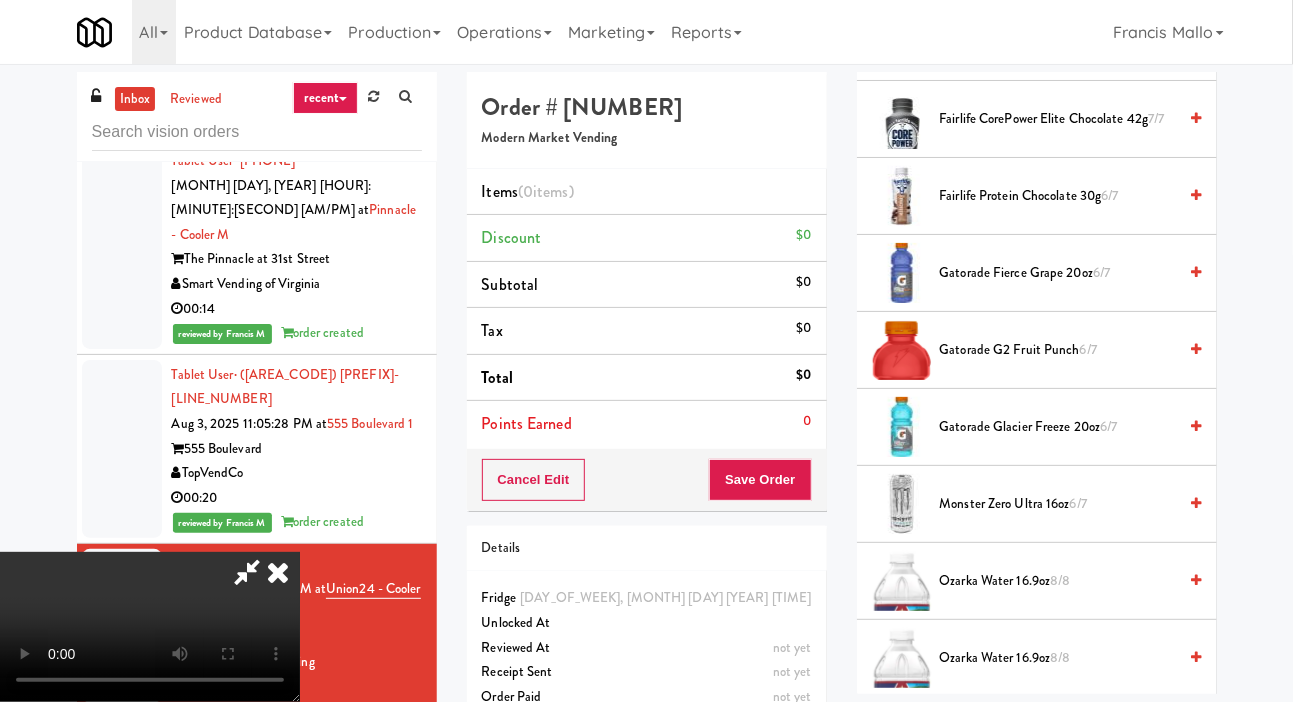 scroll, scrollTop: 1105, scrollLeft: 0, axis: vertical 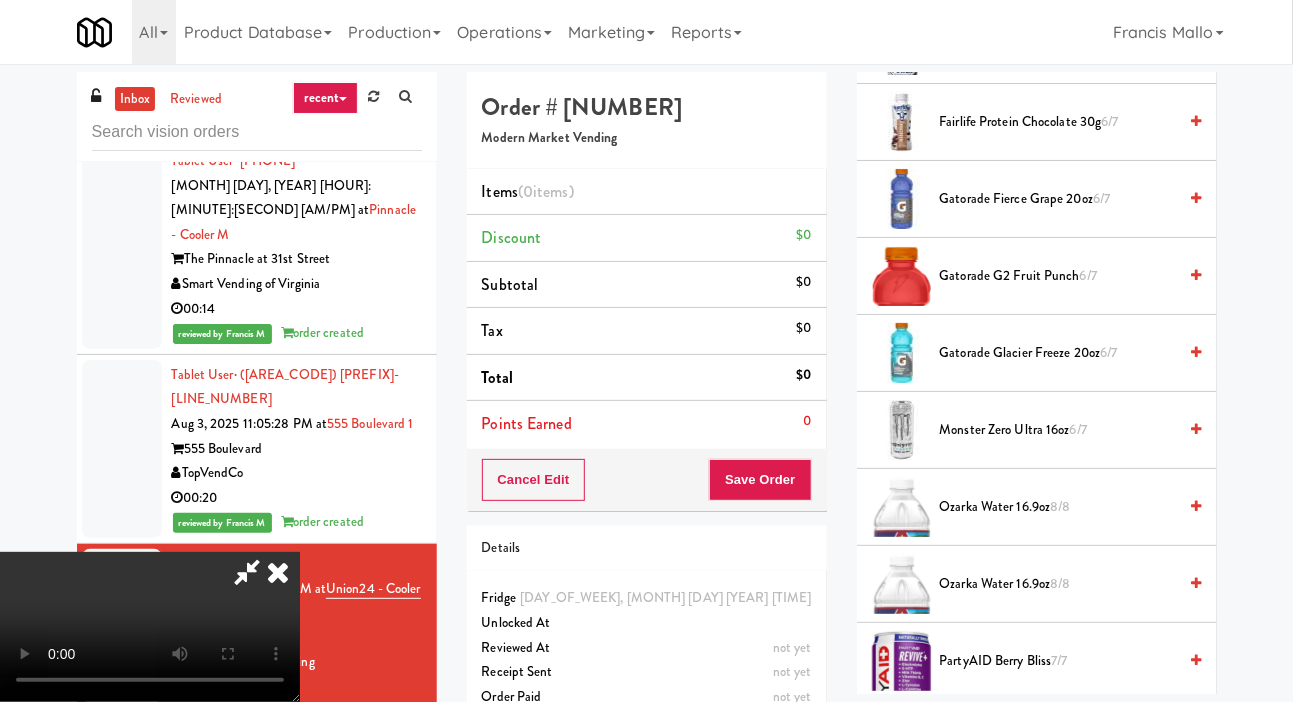 click on "Gatorade Glacier Freeze 20oz  6/7" at bounding box center (1058, 353) 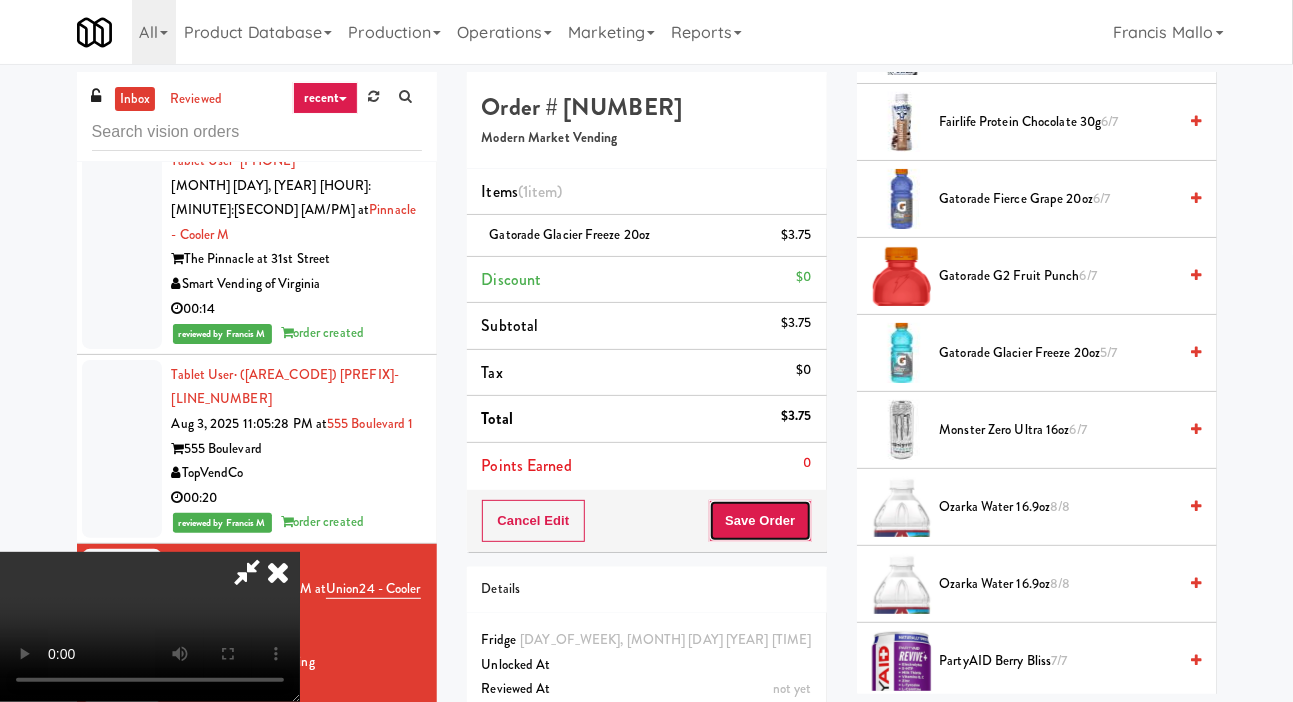 click on "Save Order" at bounding box center (760, 521) 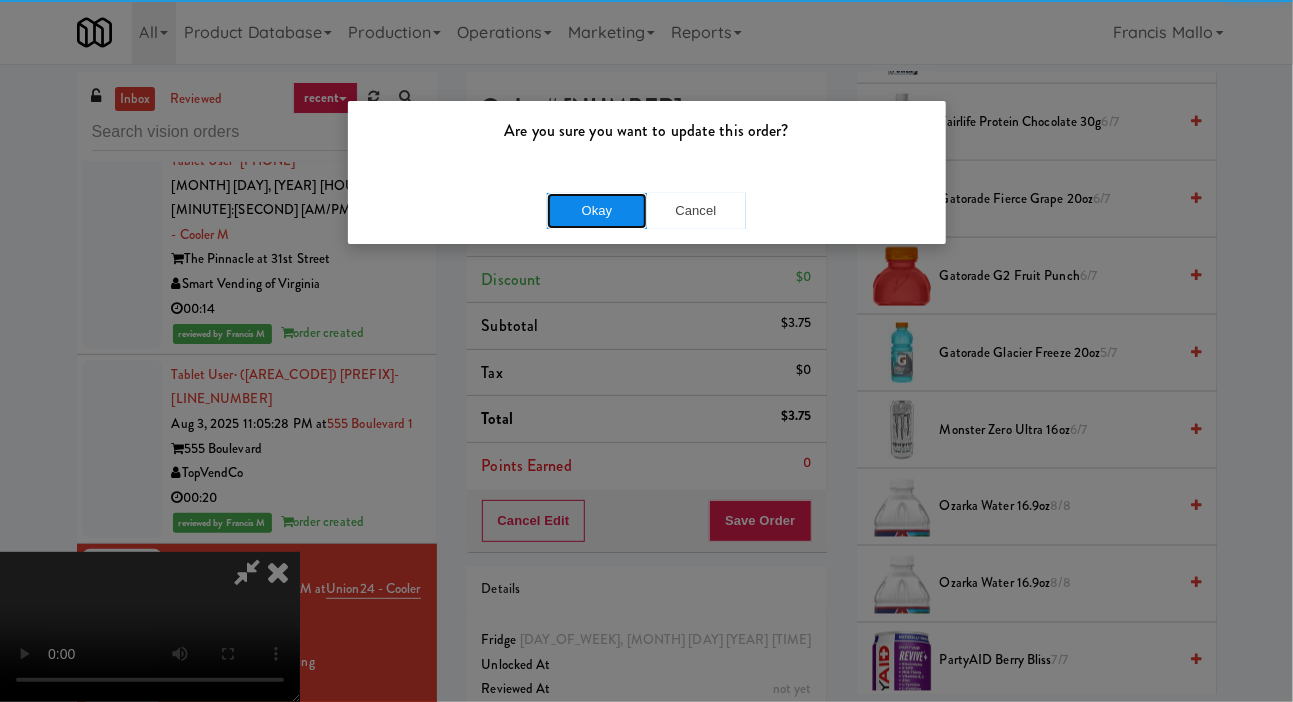 click on "Okay" at bounding box center (597, 211) 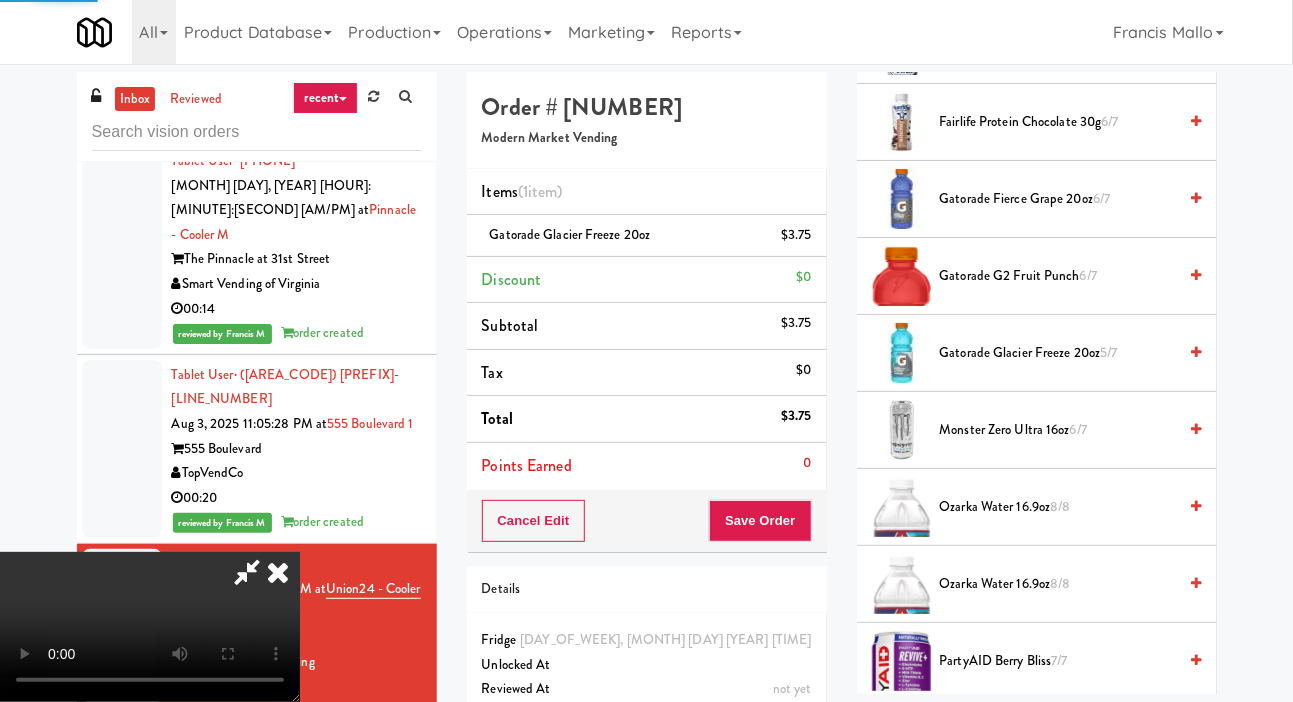 scroll, scrollTop: 116, scrollLeft: 0, axis: vertical 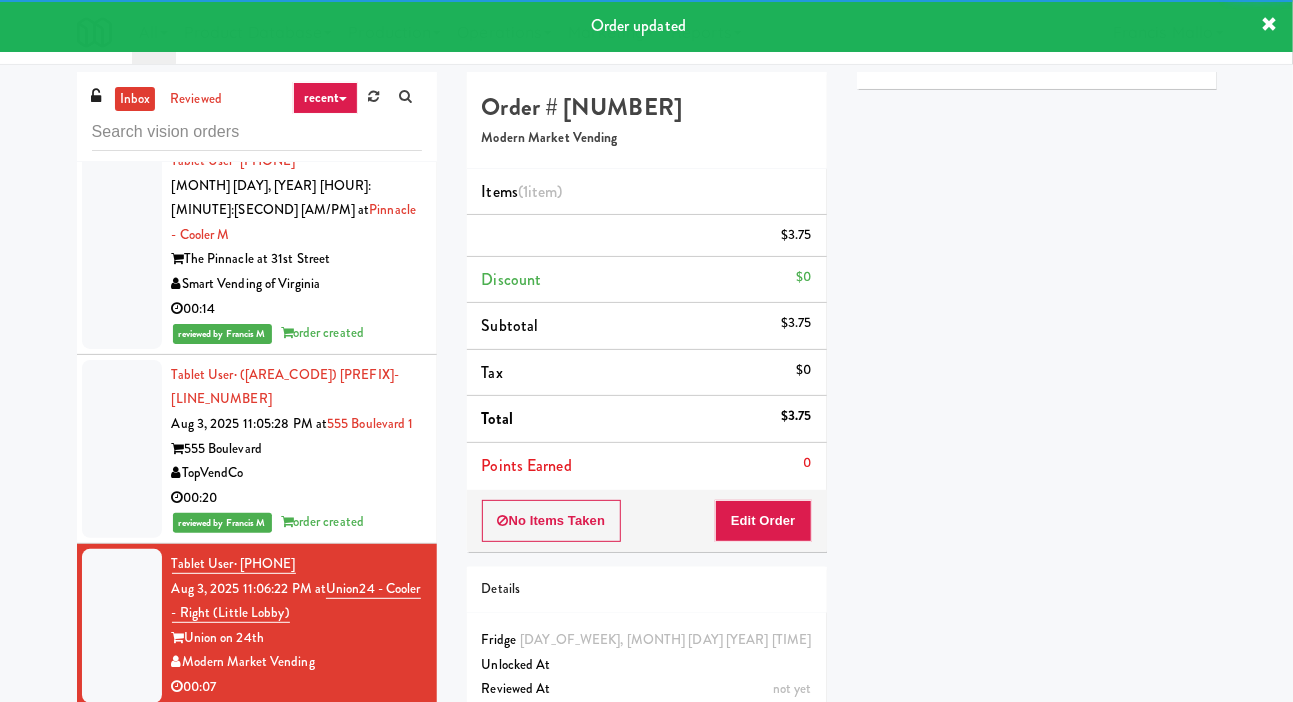 click at bounding box center (122, 791) 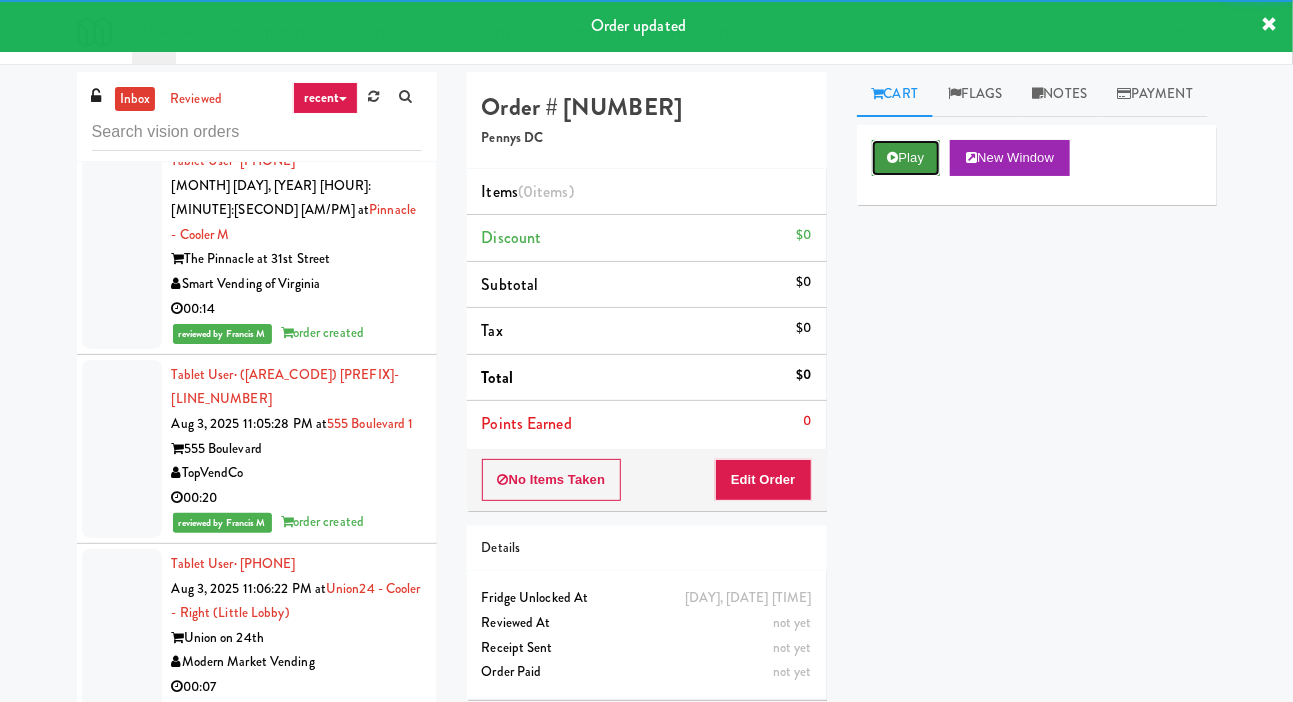 click on "Play" at bounding box center [906, 158] 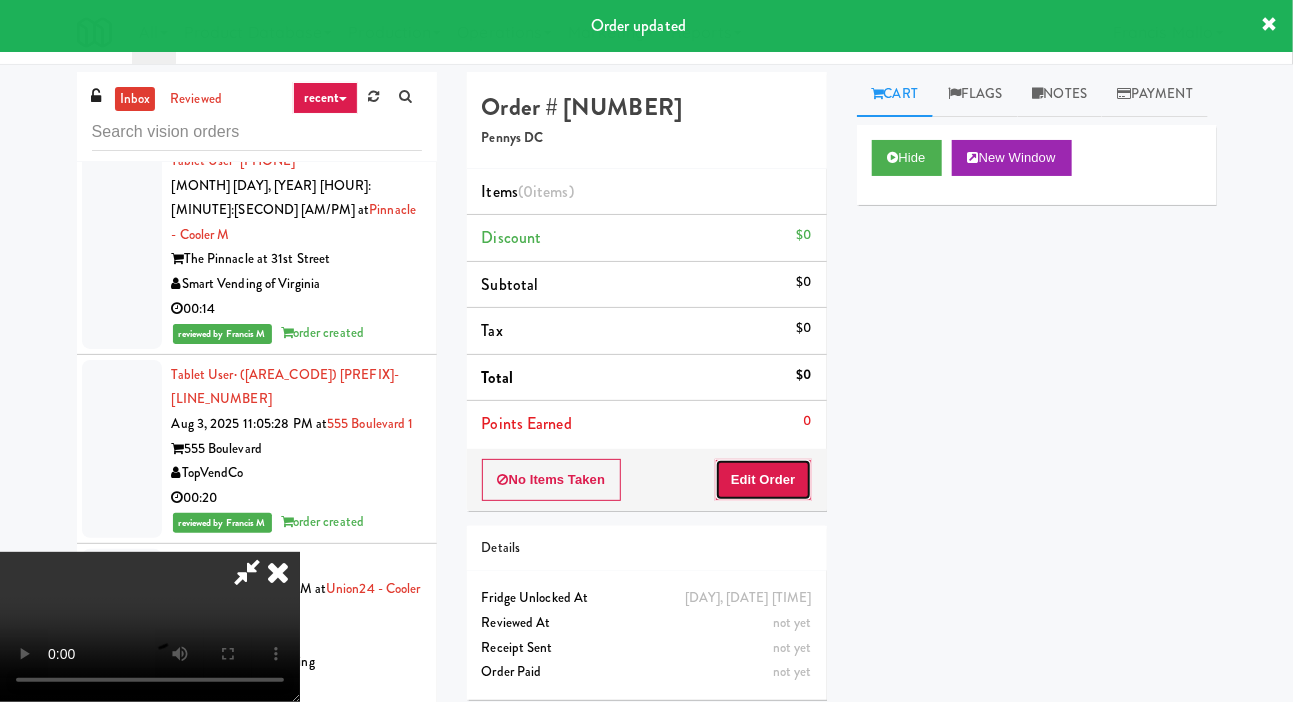 click on "Edit Order" at bounding box center [763, 480] 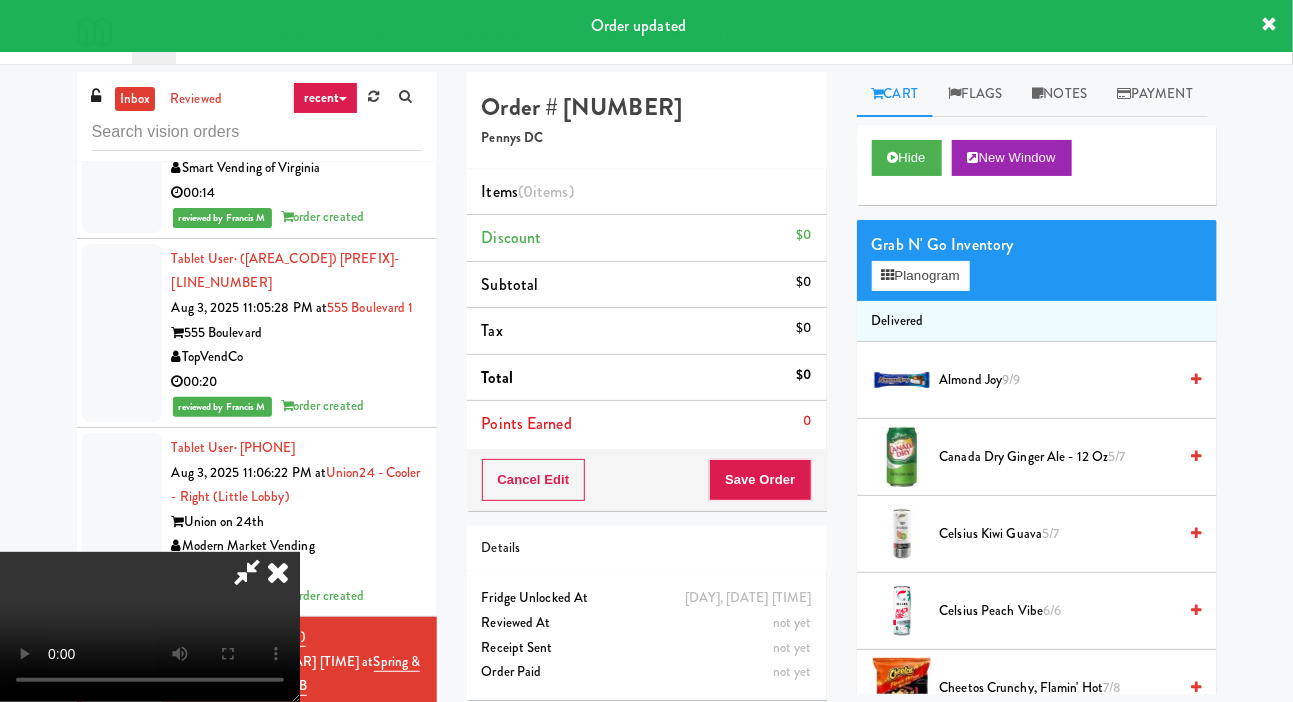 scroll, scrollTop: 3342, scrollLeft: 0, axis: vertical 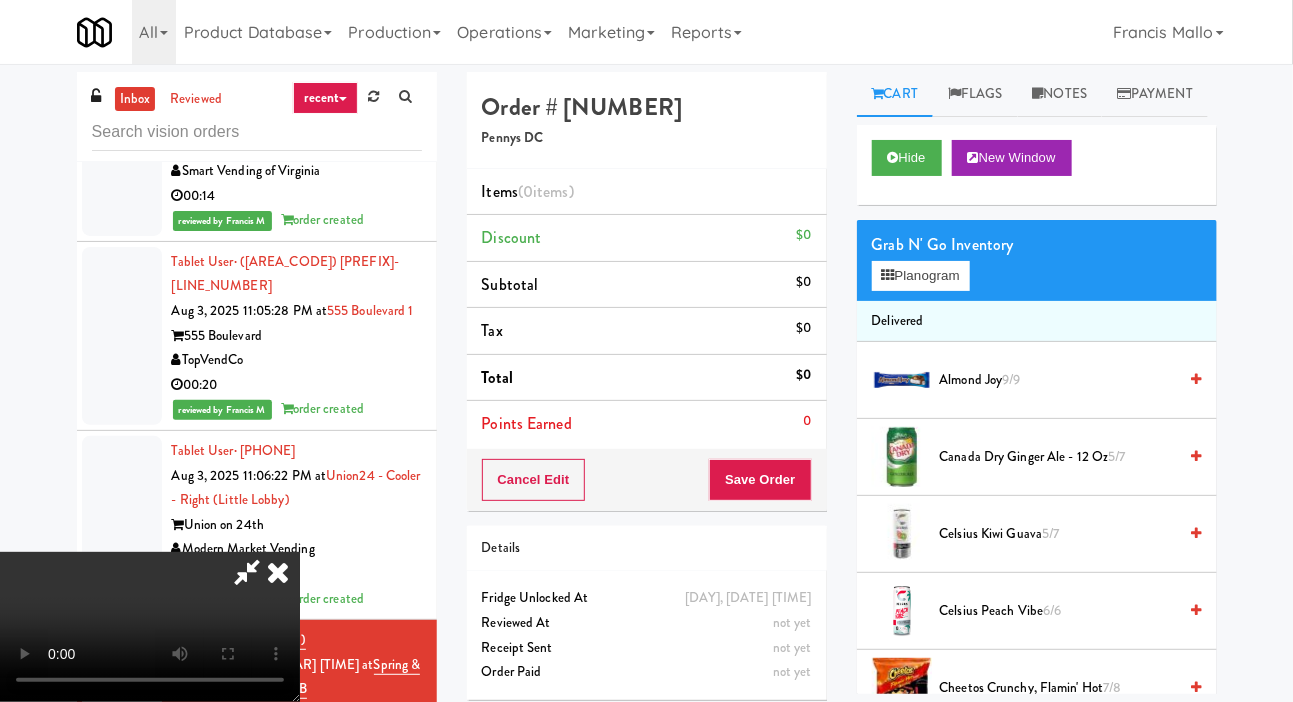 type 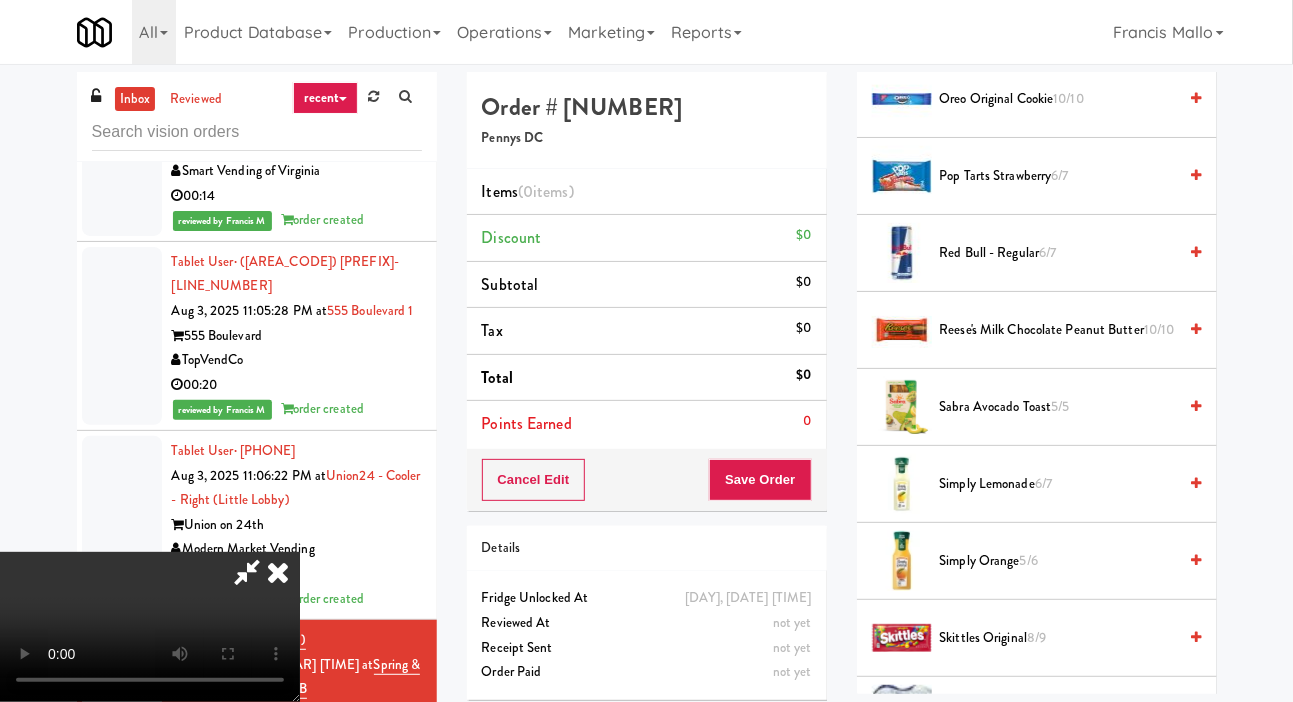 scroll, scrollTop: 1822, scrollLeft: 0, axis: vertical 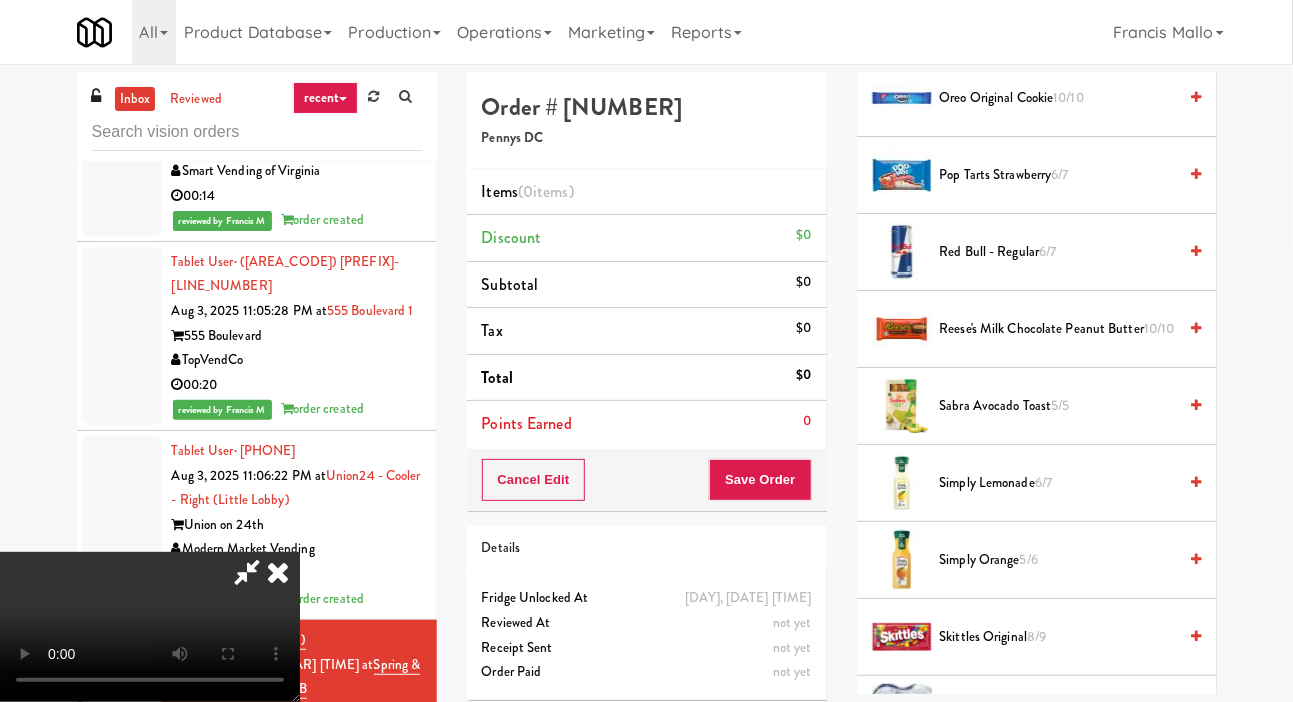 click on "Reese's Milk Chocolate Peanut Butter  10/10" at bounding box center [1058, 329] 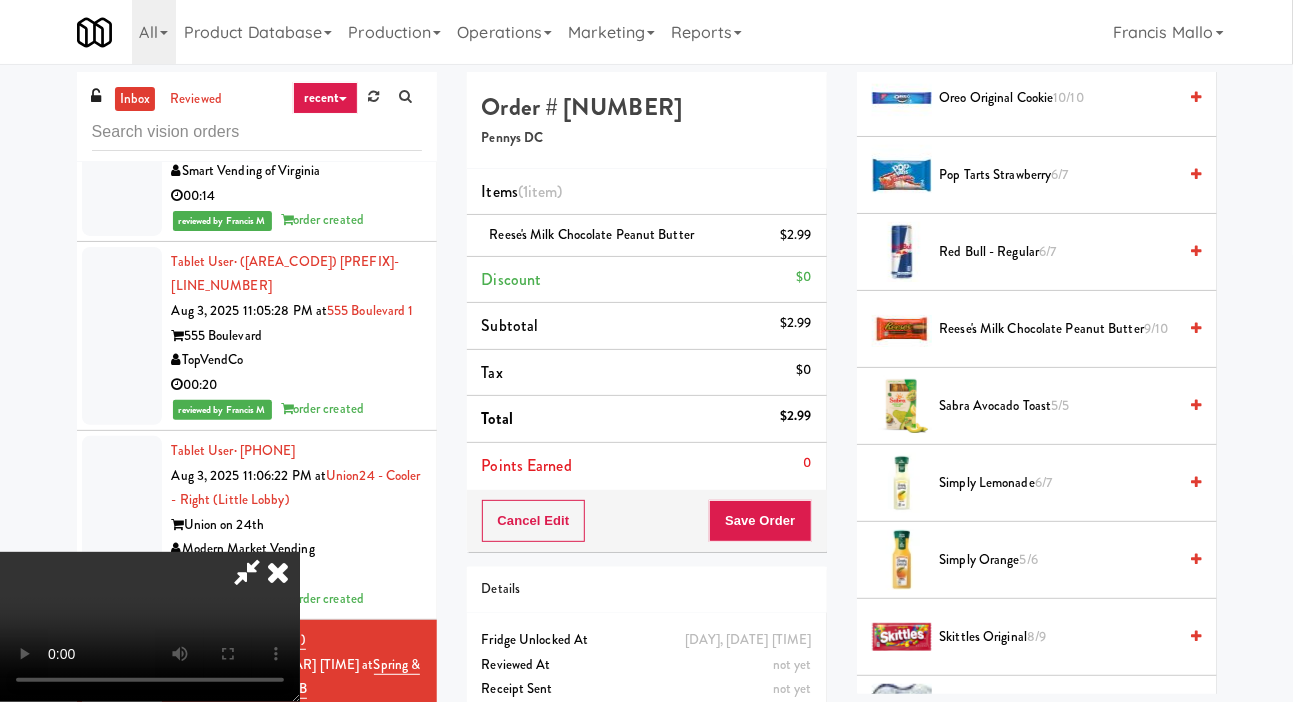 scroll, scrollTop: 0, scrollLeft: 0, axis: both 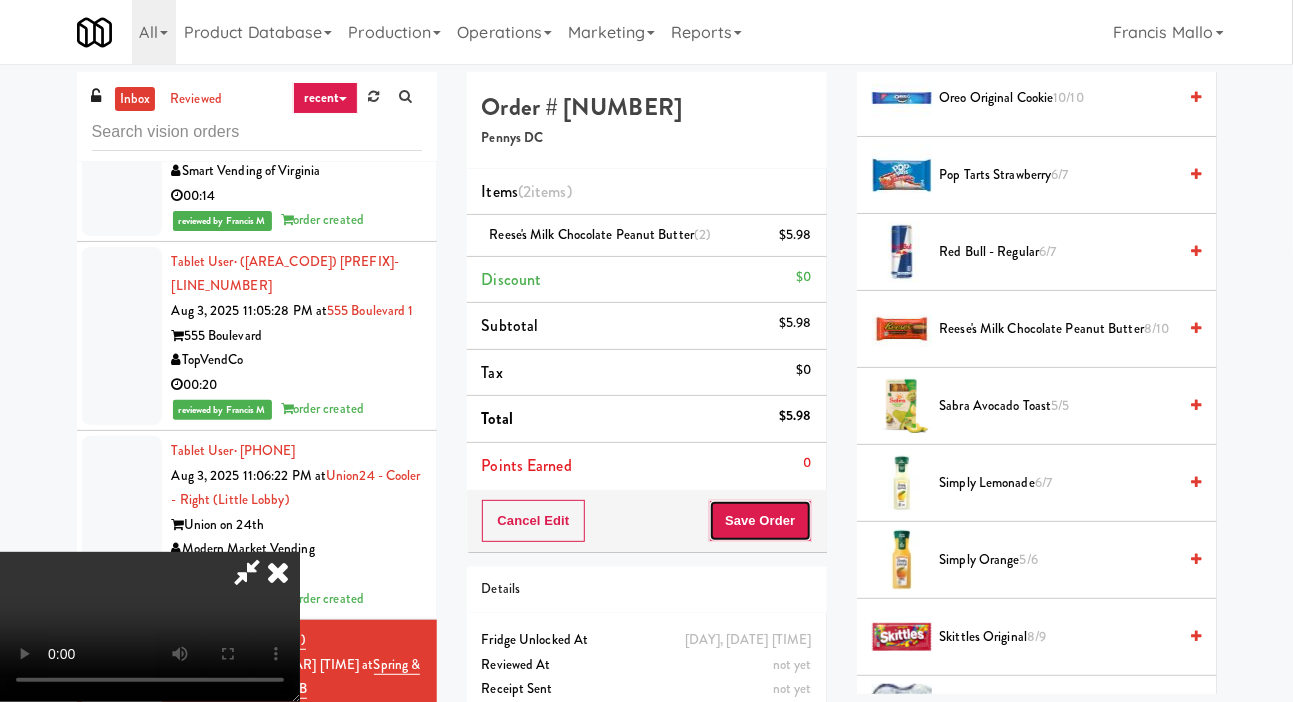 click on "Save Order" at bounding box center (760, 521) 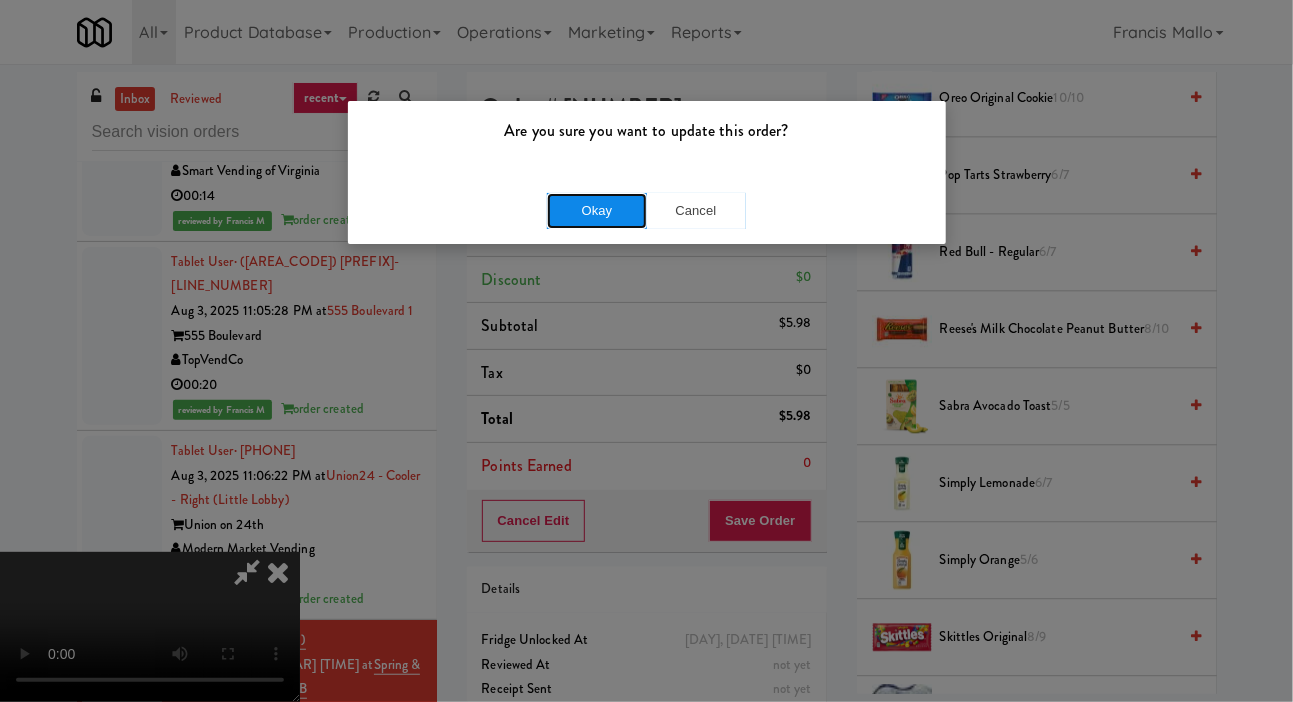 click on "Okay" at bounding box center [597, 211] 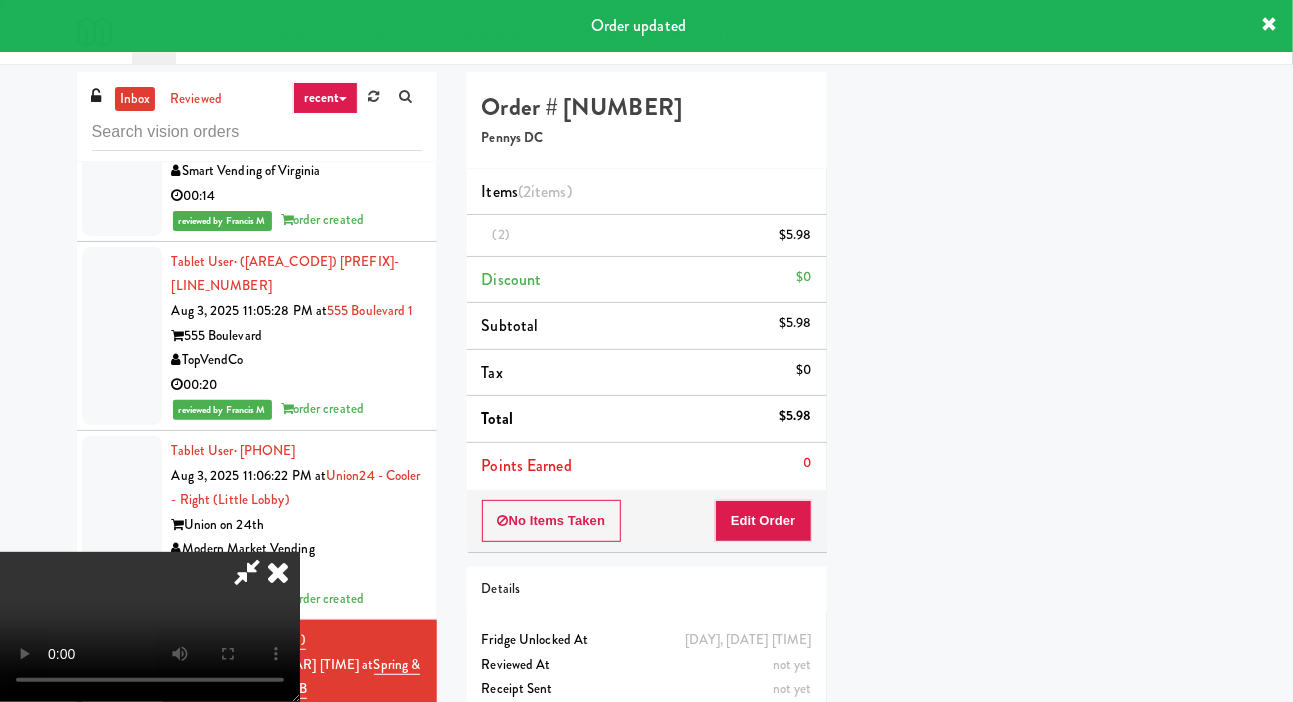 scroll, scrollTop: 116, scrollLeft: 0, axis: vertical 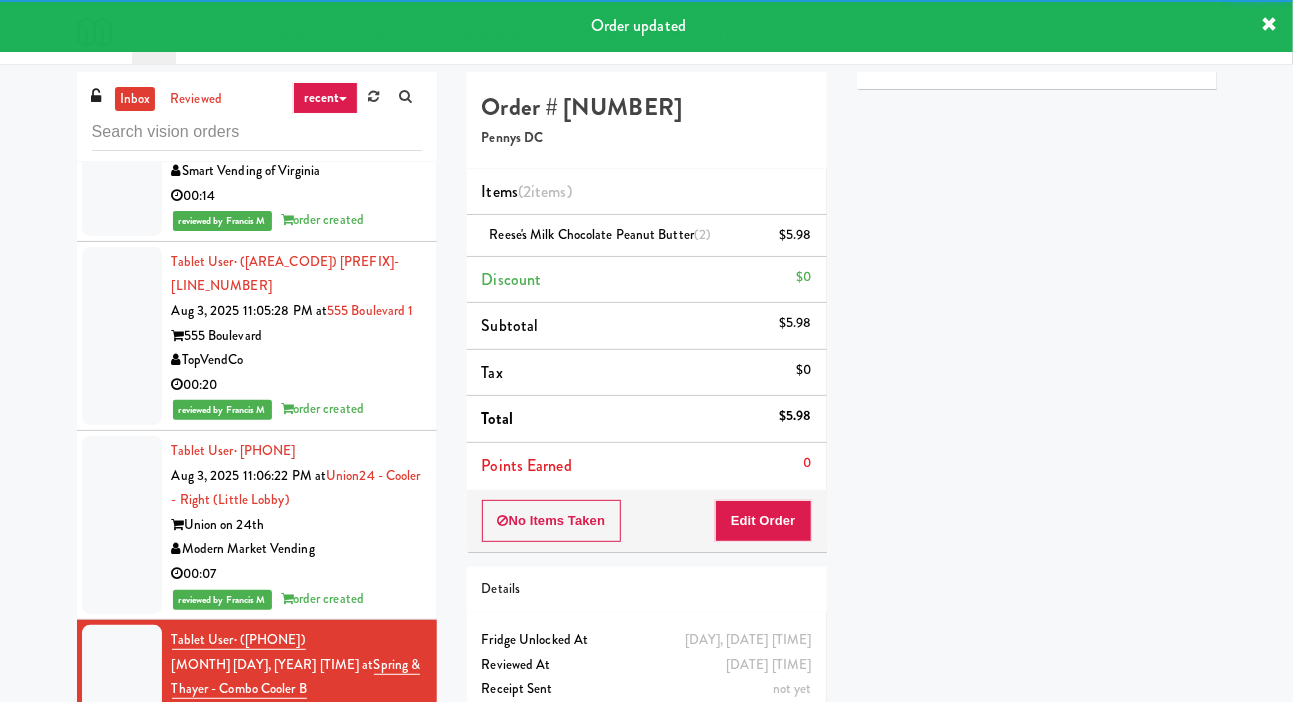 click at bounding box center (122, 891) 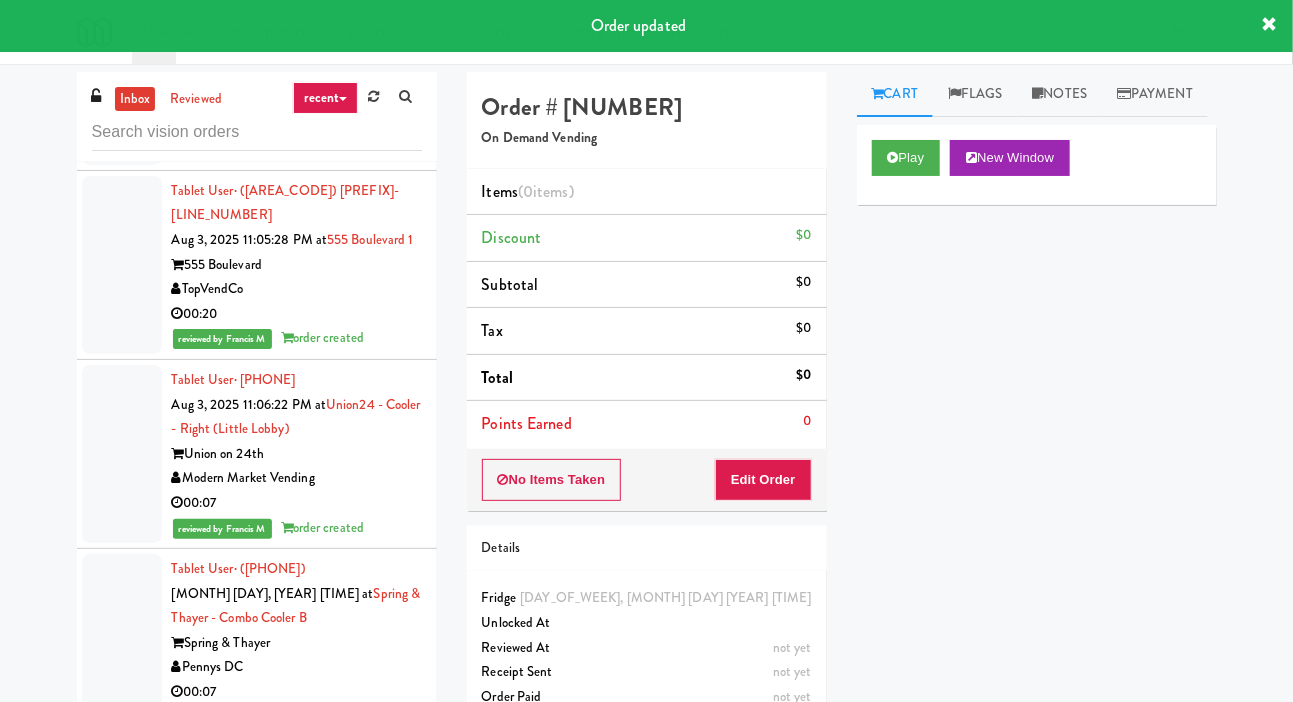 scroll, scrollTop: 3414, scrollLeft: 0, axis: vertical 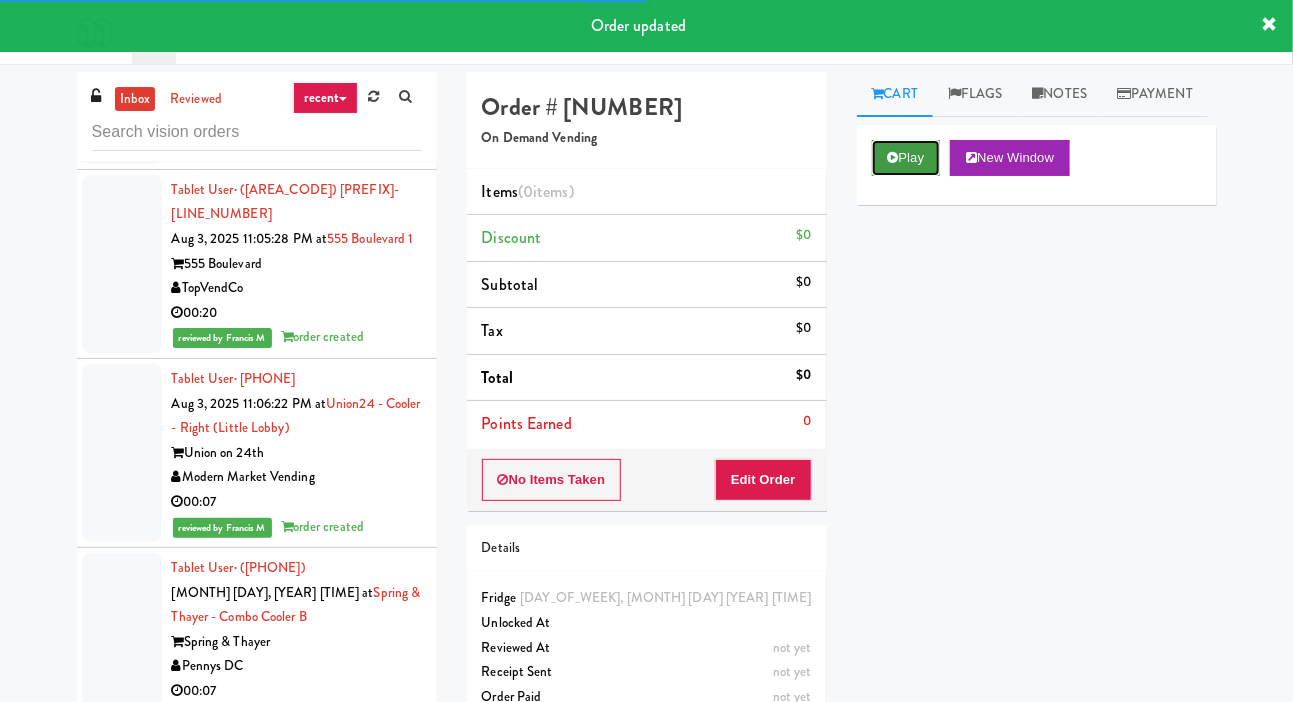 click at bounding box center [893, 157] 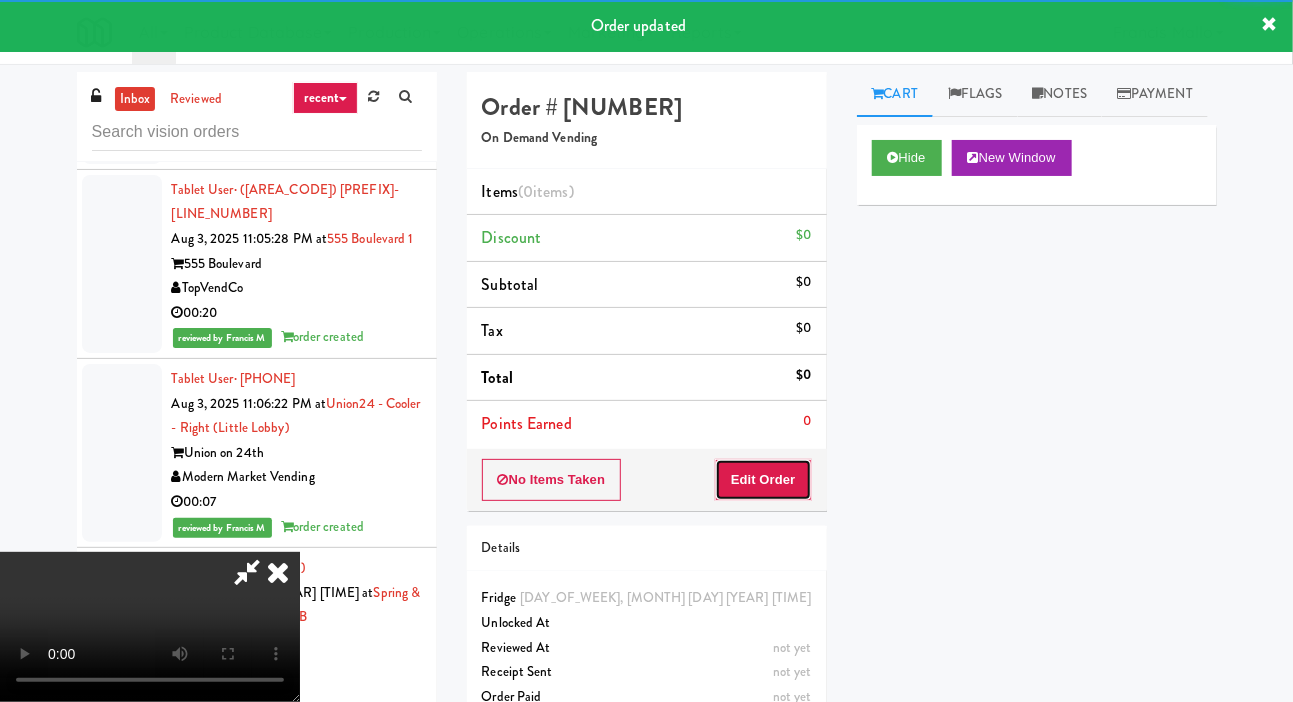 click on "Edit Order" at bounding box center [763, 480] 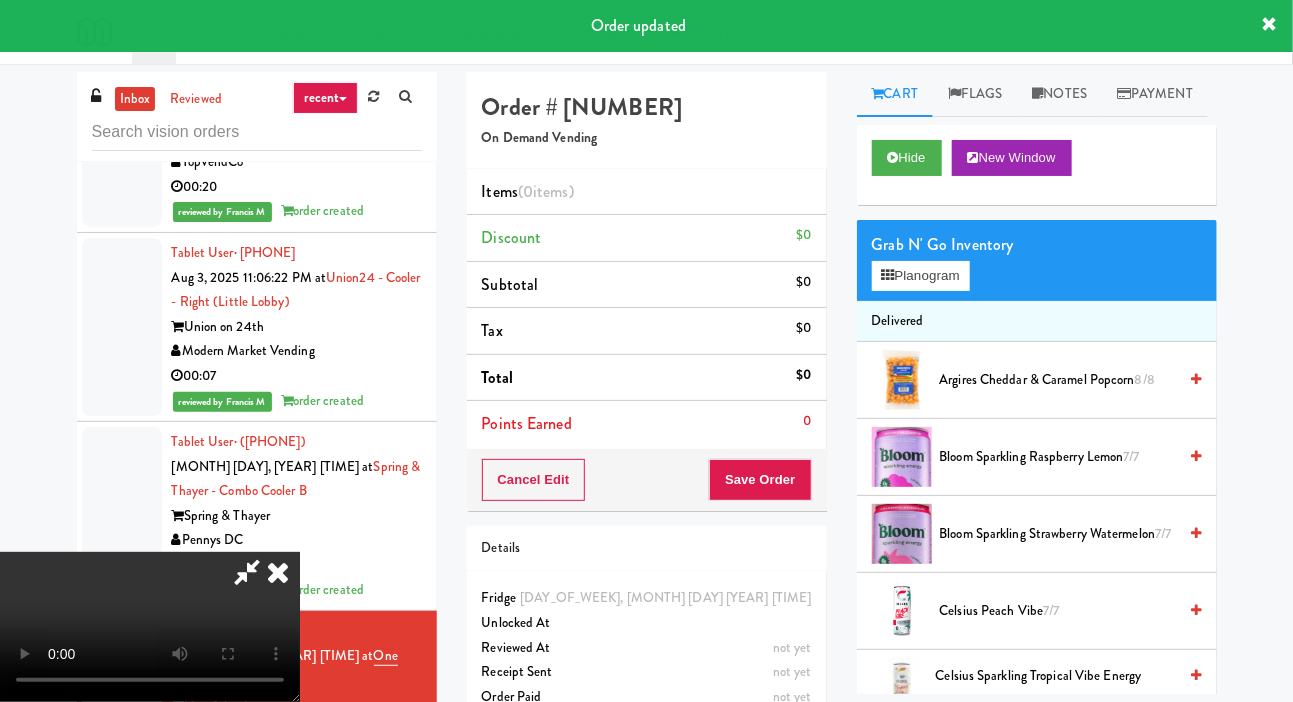 scroll, scrollTop: 3548, scrollLeft: 0, axis: vertical 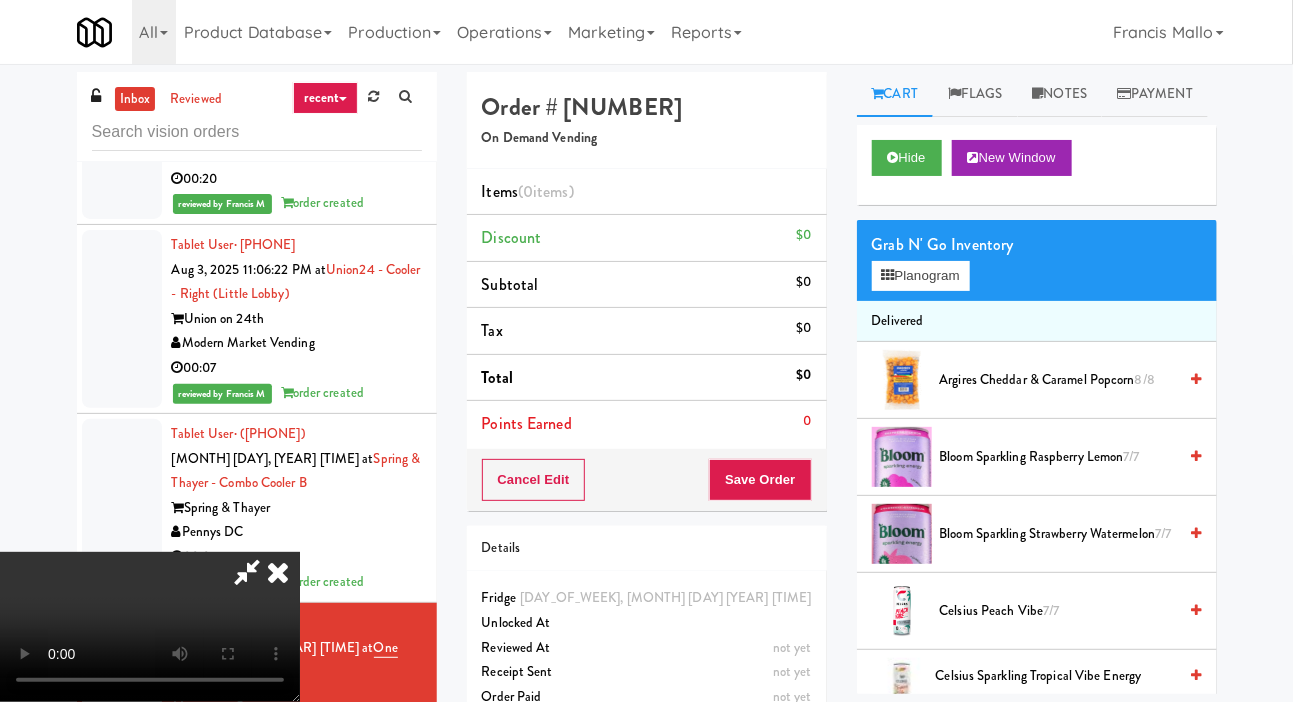 type 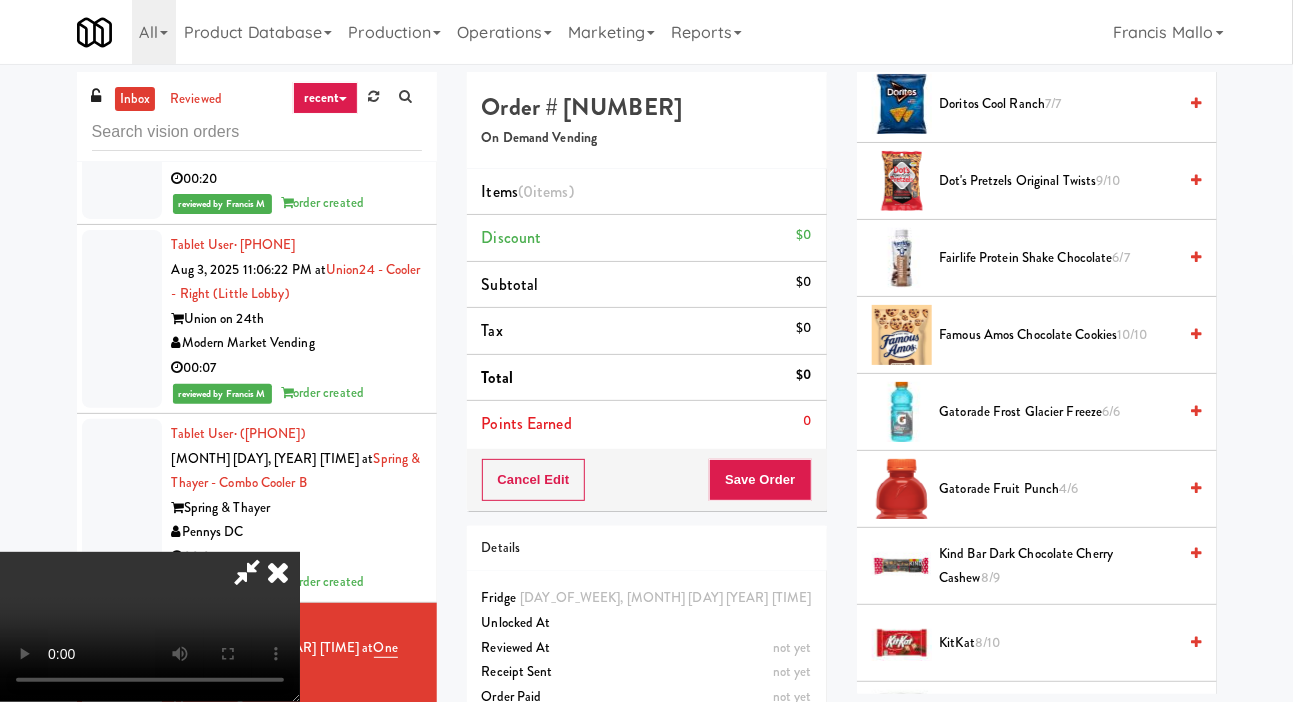 scroll, scrollTop: 1215, scrollLeft: 0, axis: vertical 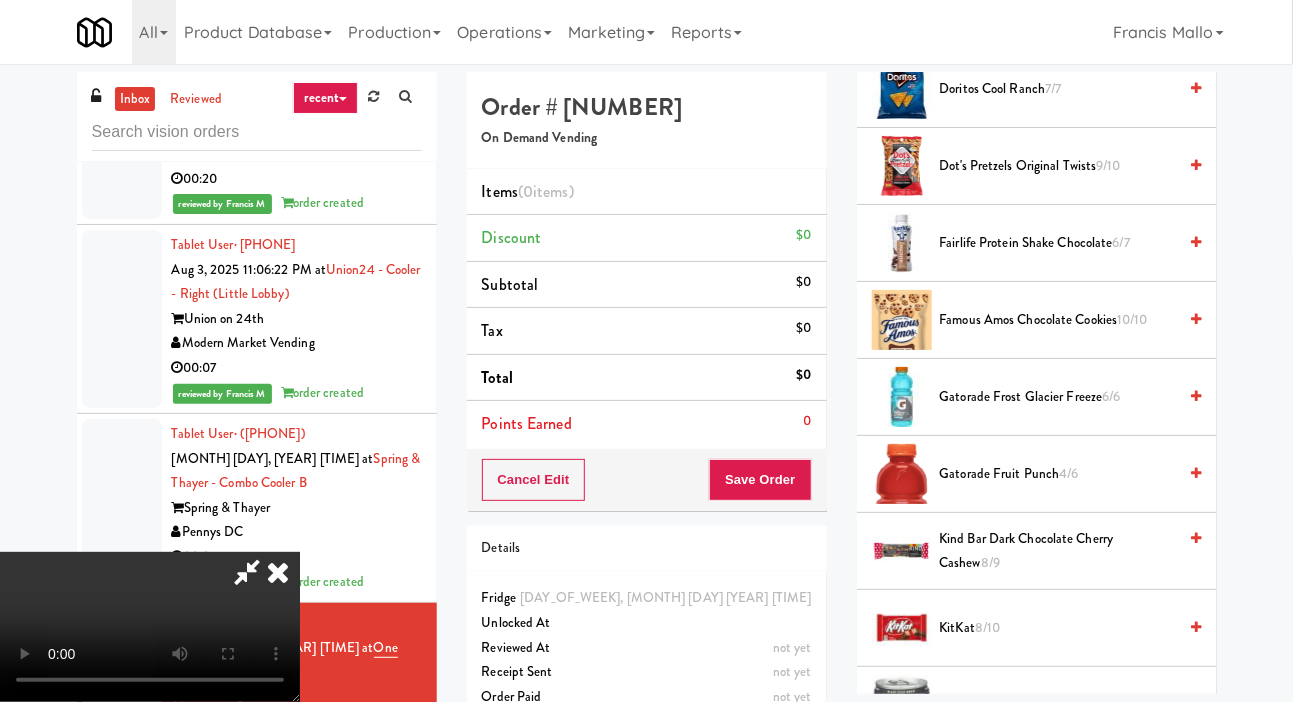 click on "KitKat  8/10" at bounding box center [1058, 628] 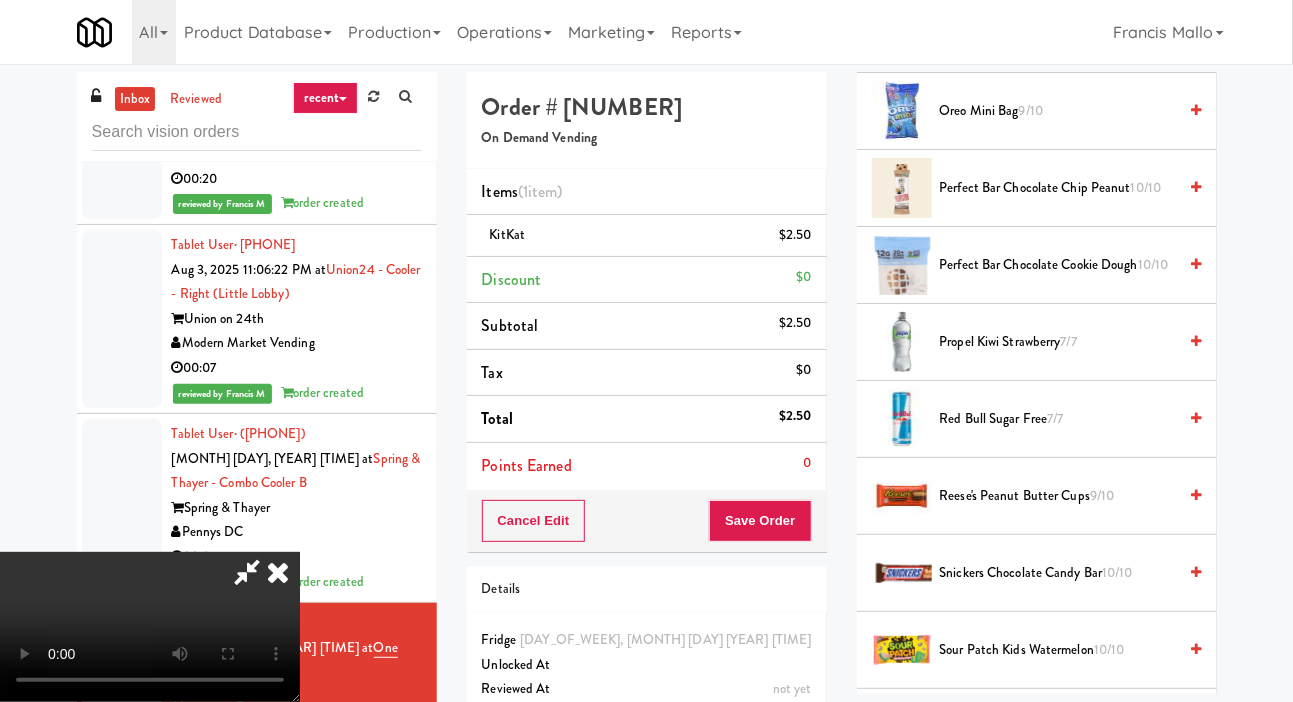 scroll, scrollTop: 2117, scrollLeft: 0, axis: vertical 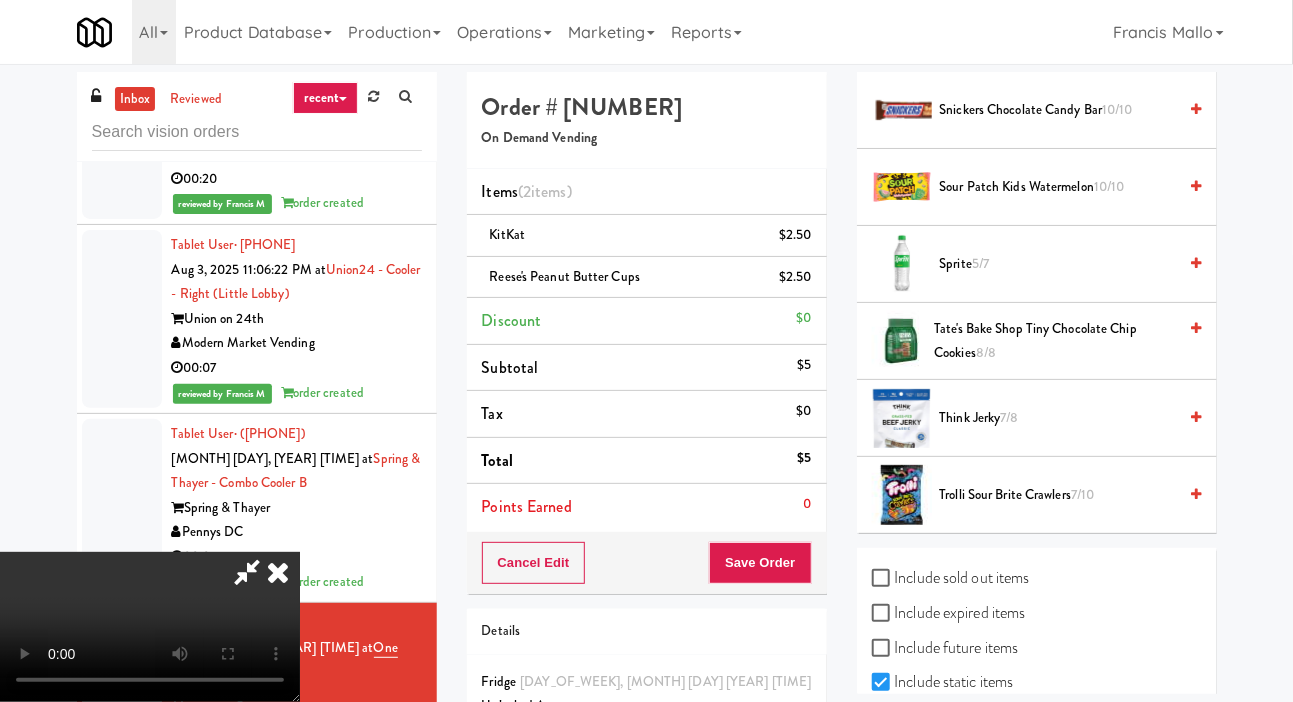 click on "Tate's Bake Shop Tiny Chocolate Chip Cookies  8/8" at bounding box center [1055, 341] 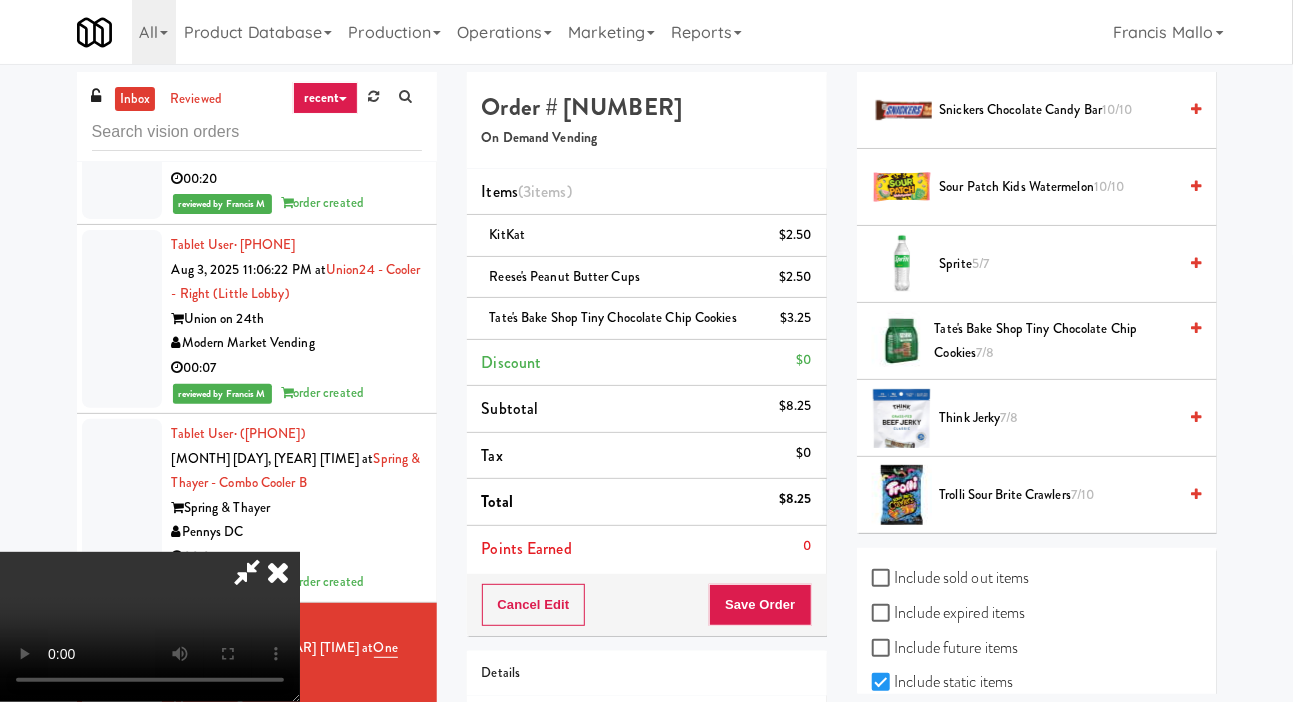 scroll, scrollTop: 0, scrollLeft: 0, axis: both 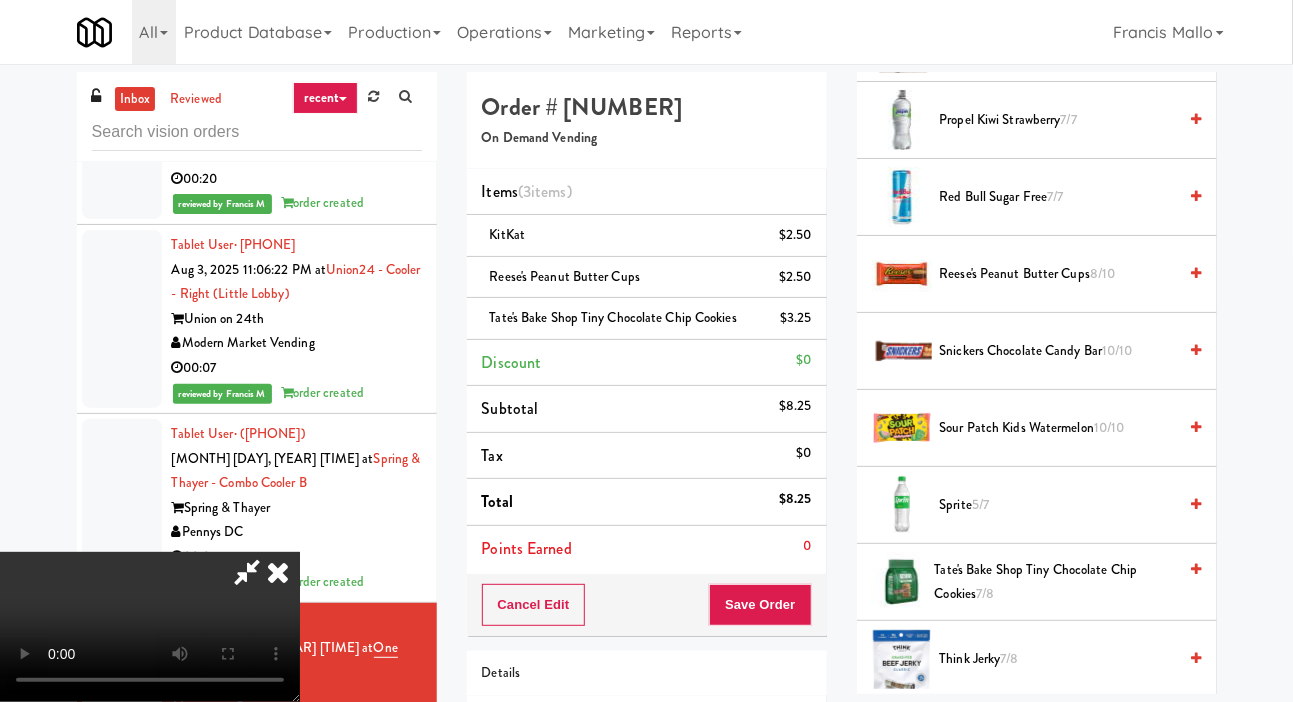 click on "Snickers Chocolate Candy Bar  10/10" at bounding box center (1058, 351) 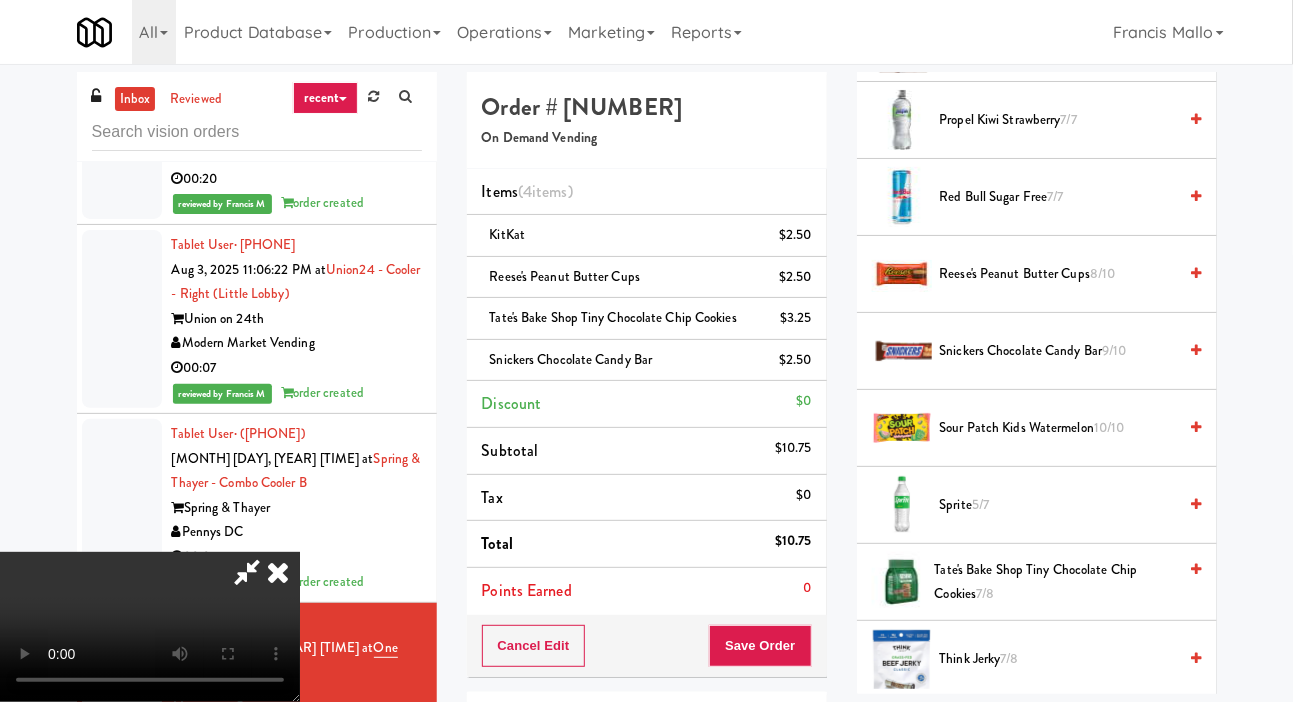 scroll, scrollTop: 0, scrollLeft: 0, axis: both 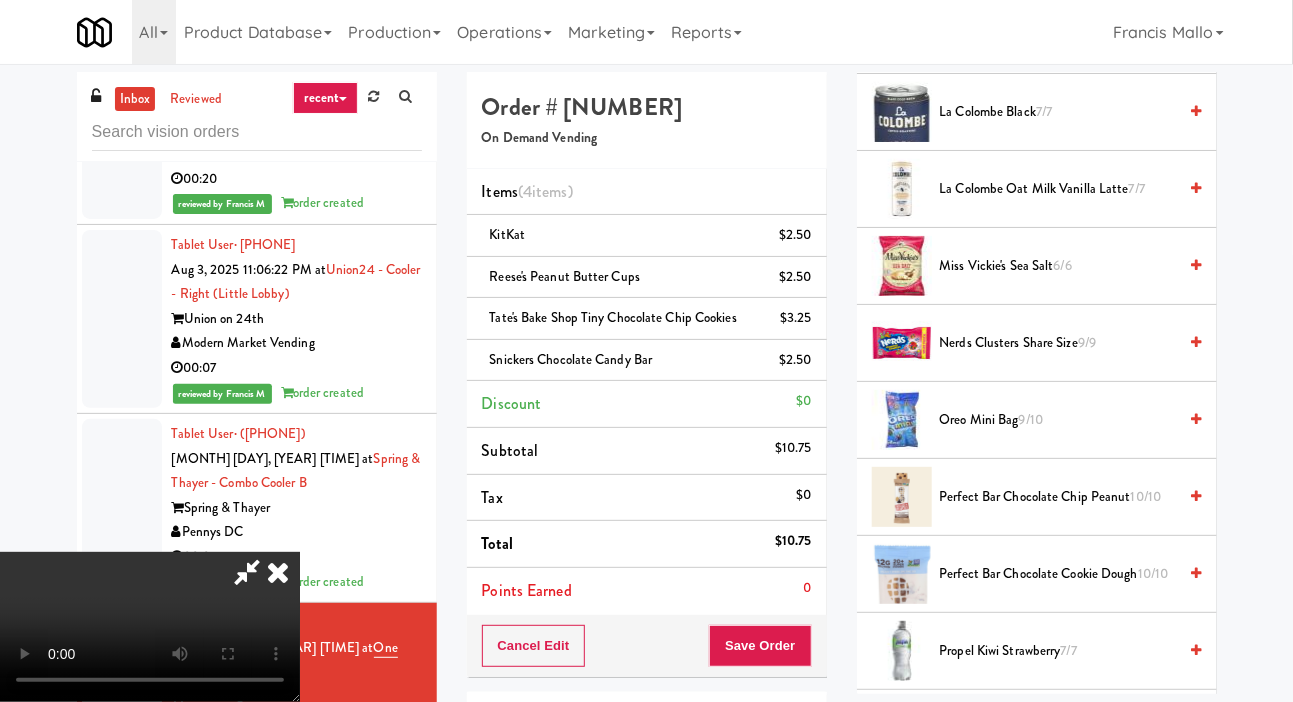 click on "Oreo Mini Bag  9/10" at bounding box center [1058, 420] 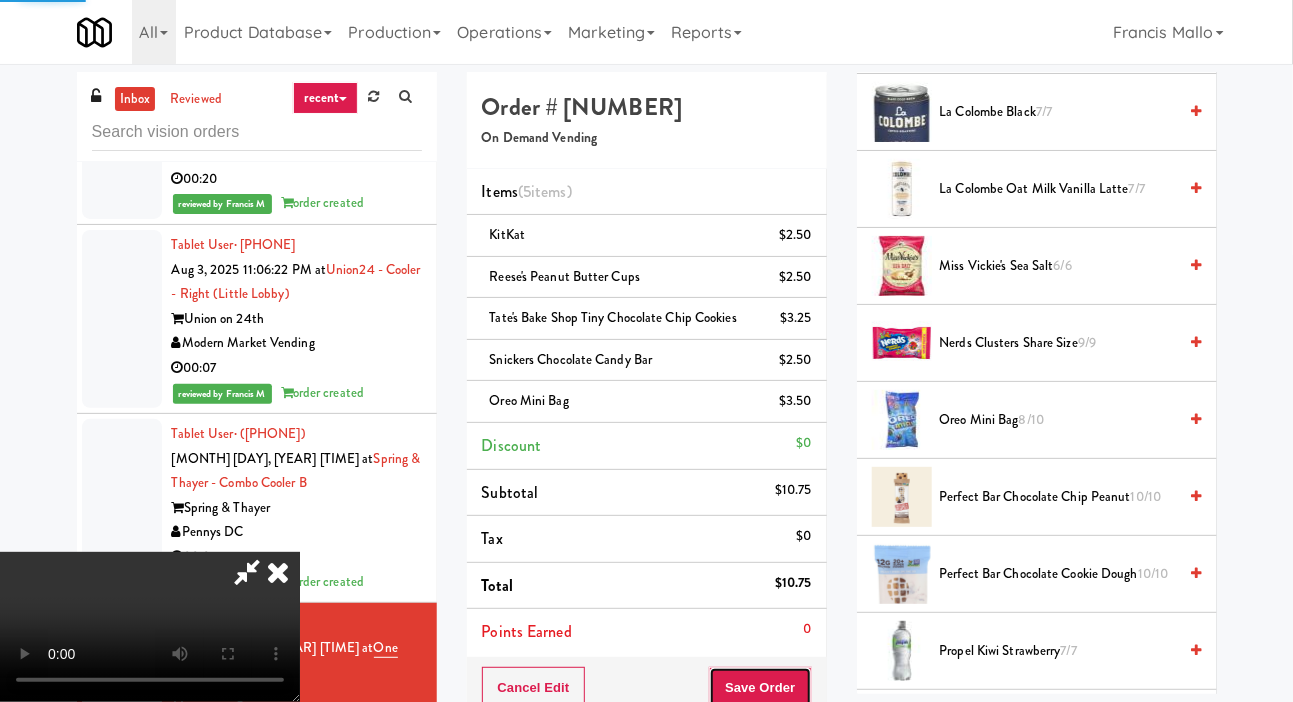 click on "Save Order" at bounding box center (760, 688) 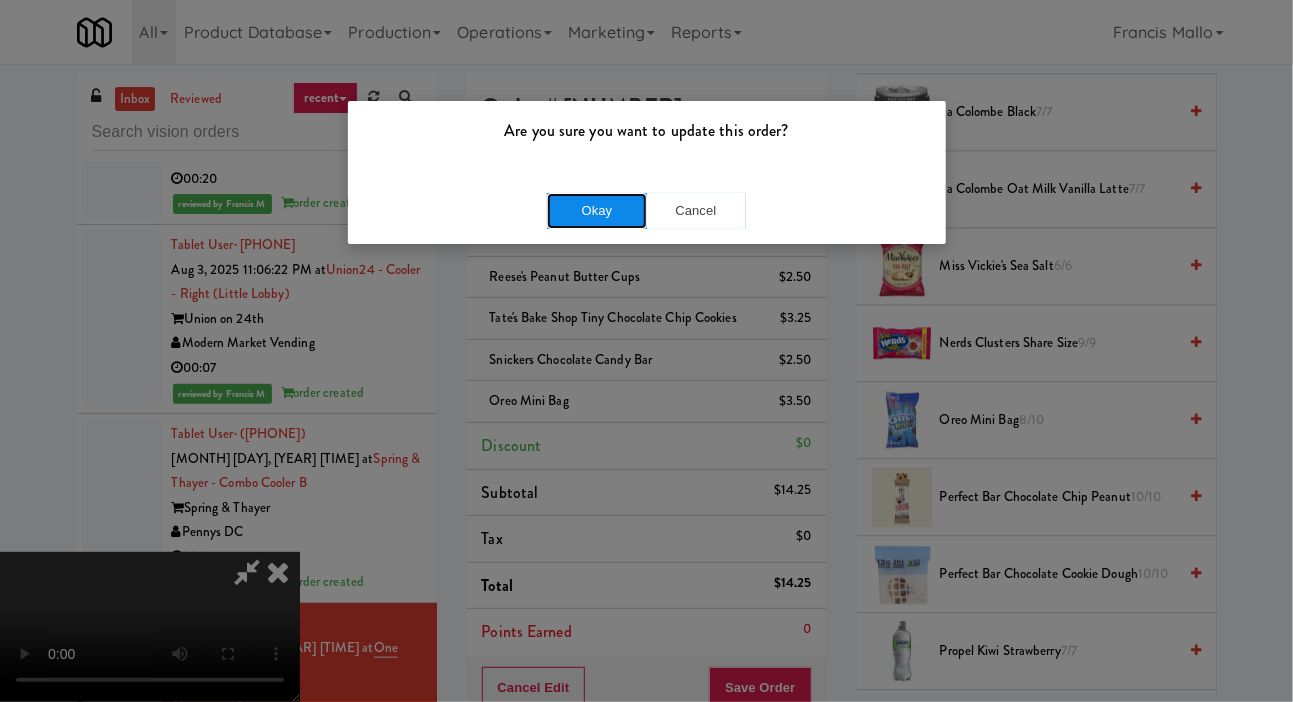 click on "Okay" at bounding box center (597, 211) 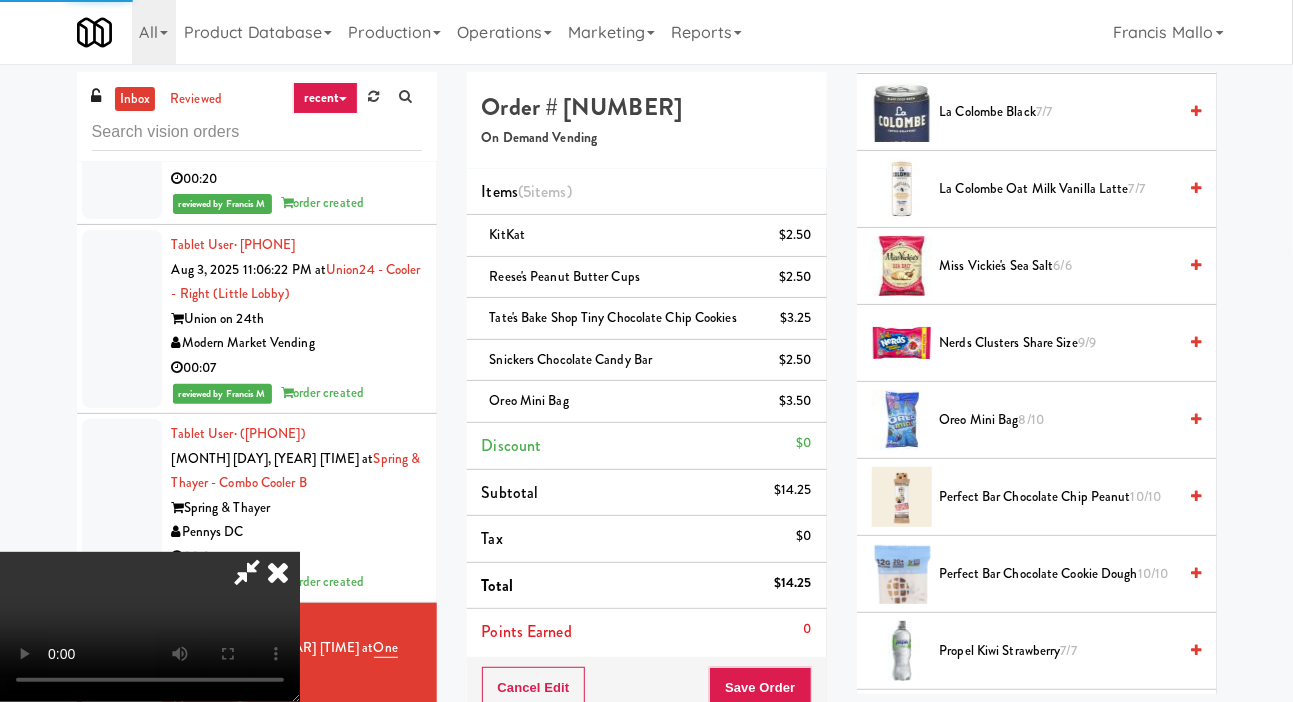 scroll, scrollTop: 116, scrollLeft: 0, axis: vertical 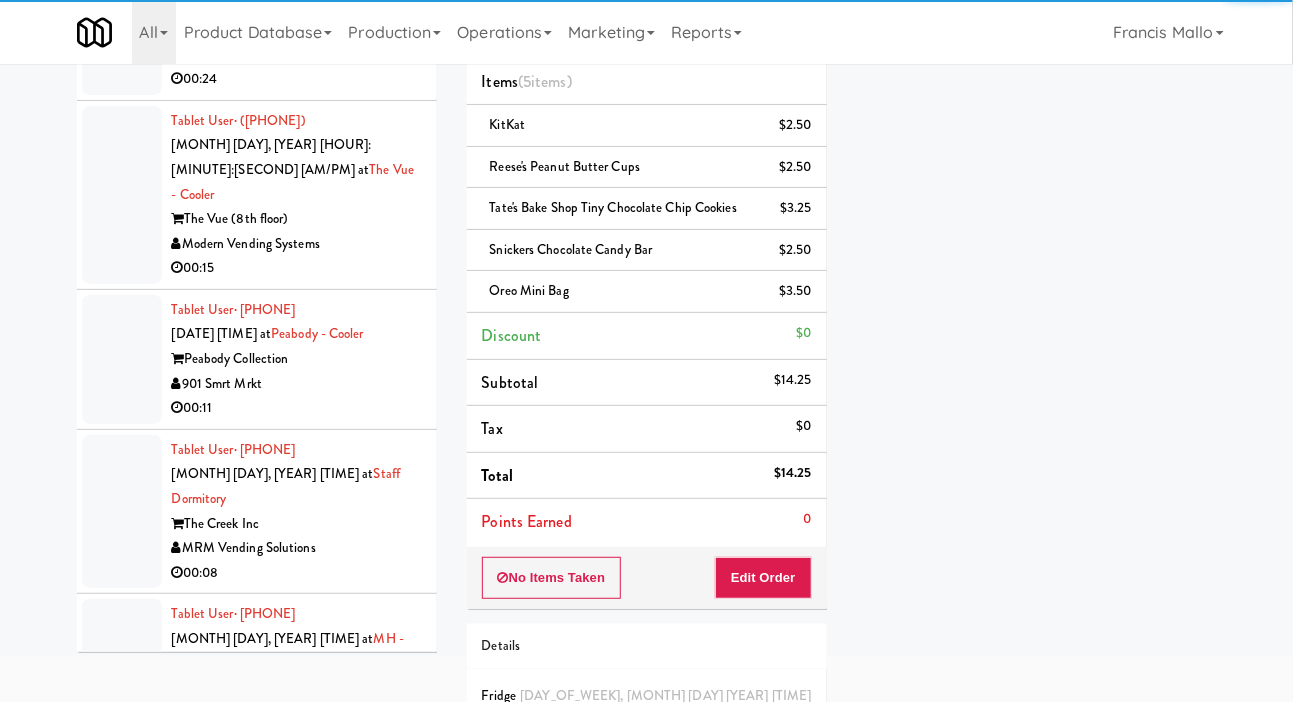 click at bounding box center [122, 1725] 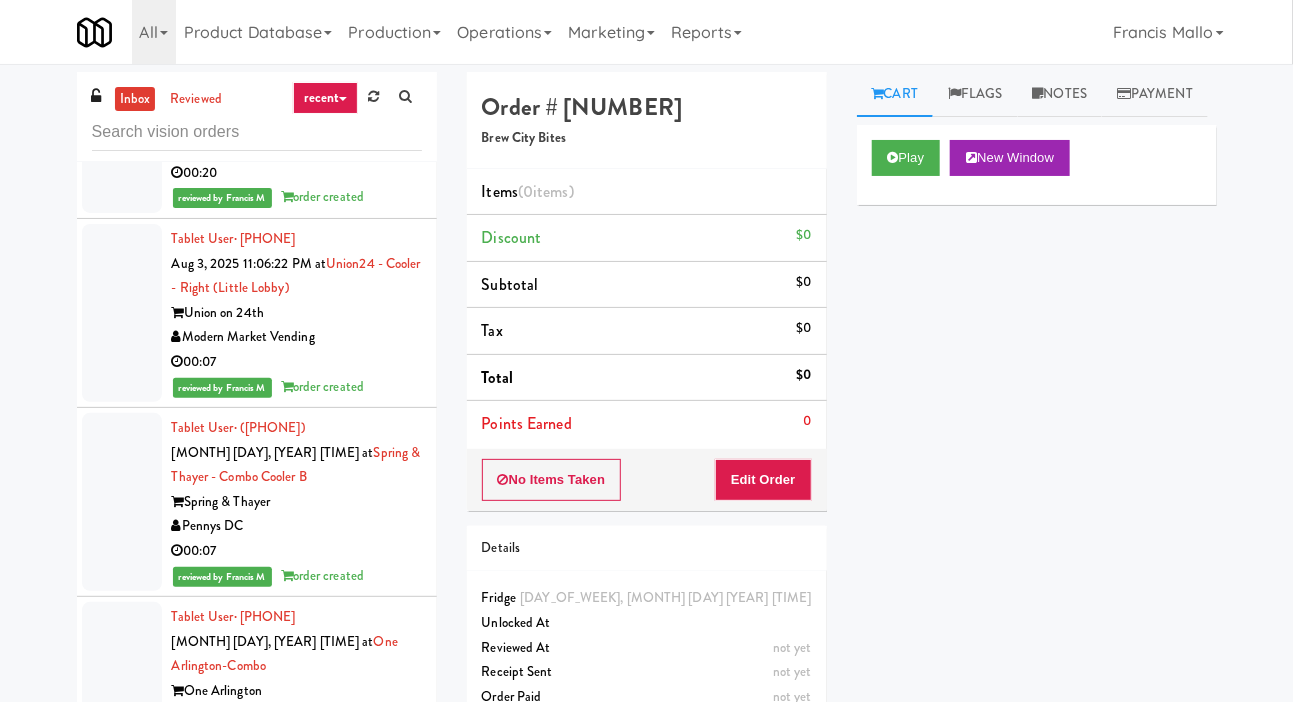 scroll, scrollTop: 3563, scrollLeft: 0, axis: vertical 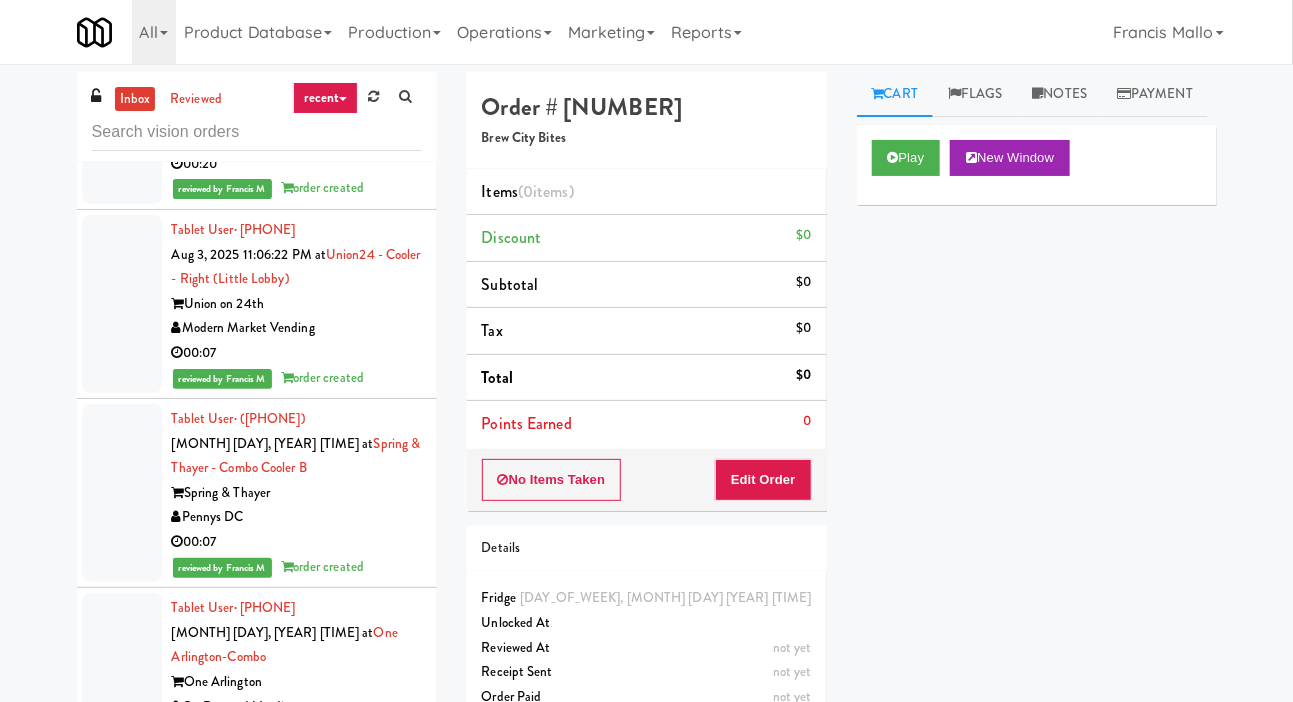 click at bounding box center [122, 846] 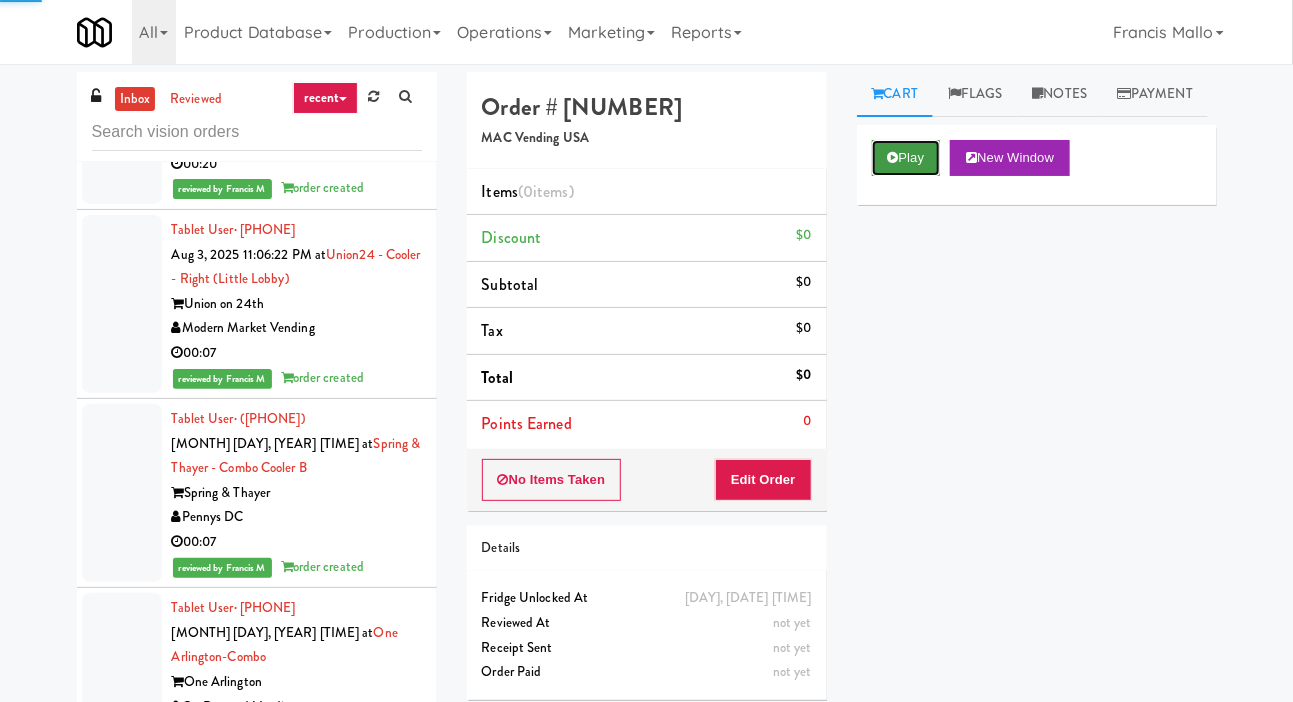 click on "Play" at bounding box center (906, 158) 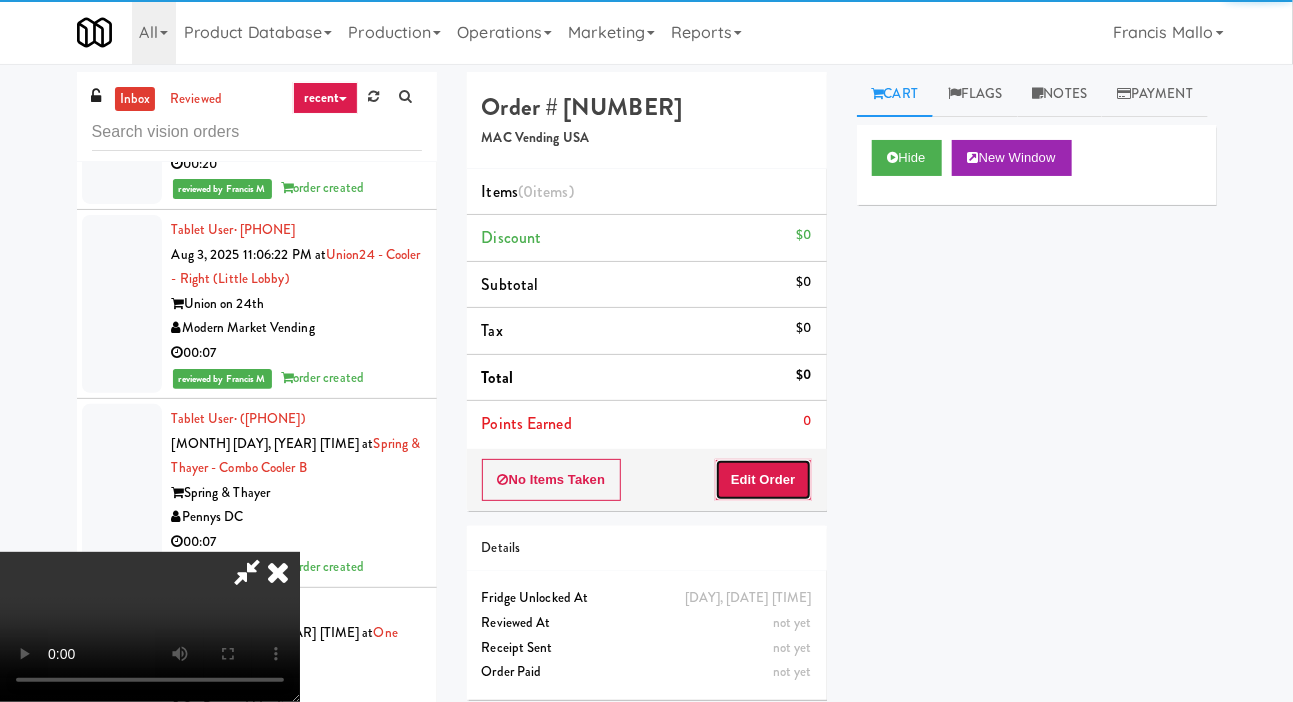 click on "Edit Order" at bounding box center [763, 480] 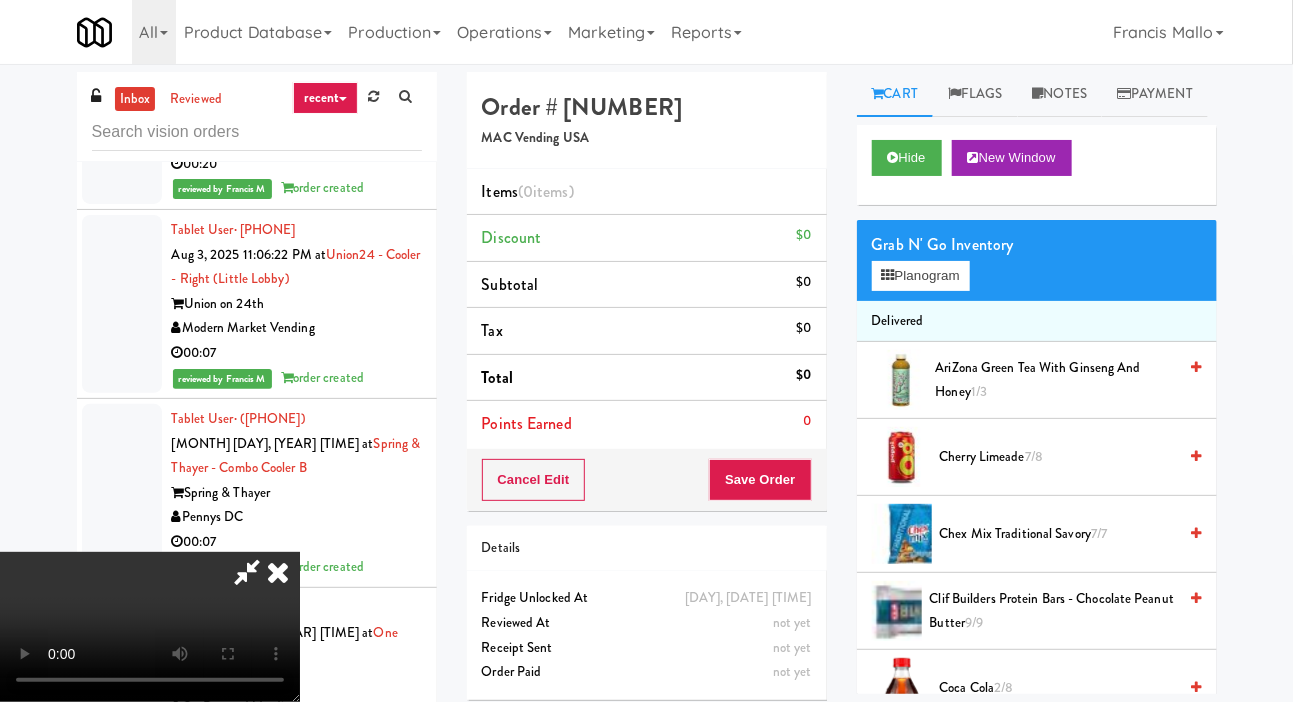 type 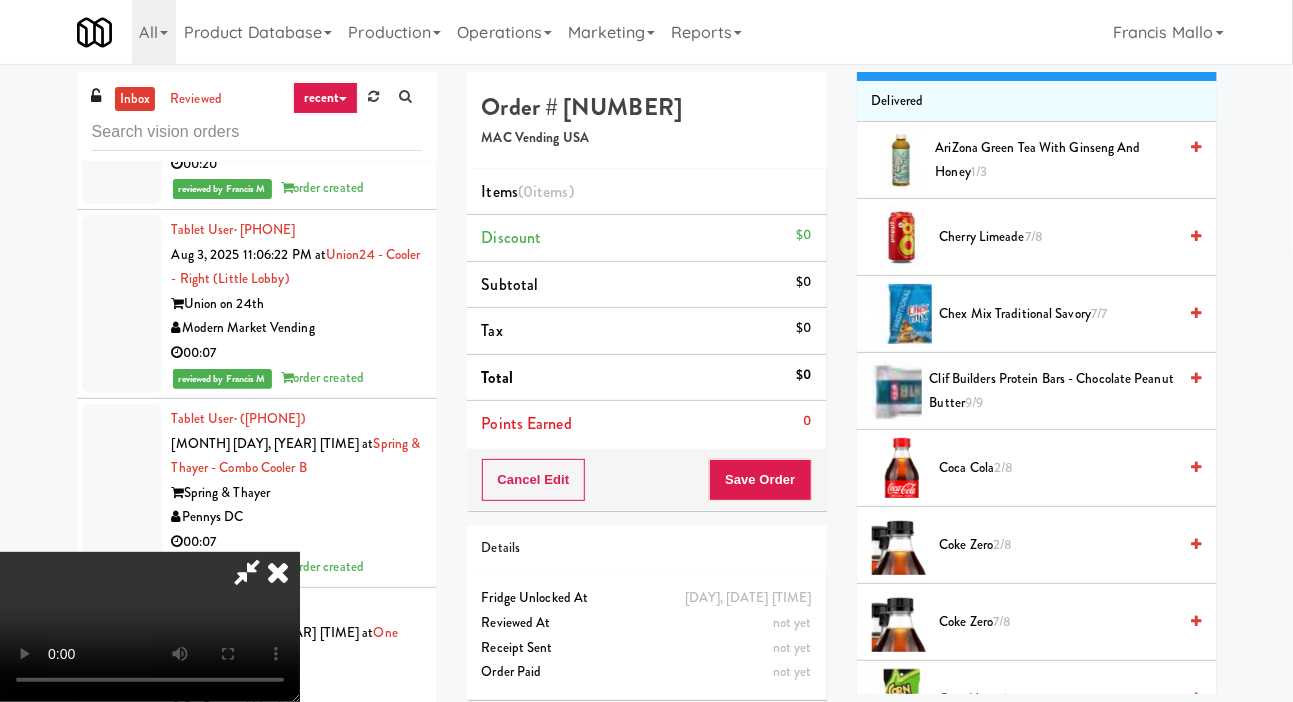 scroll, scrollTop: 222, scrollLeft: 0, axis: vertical 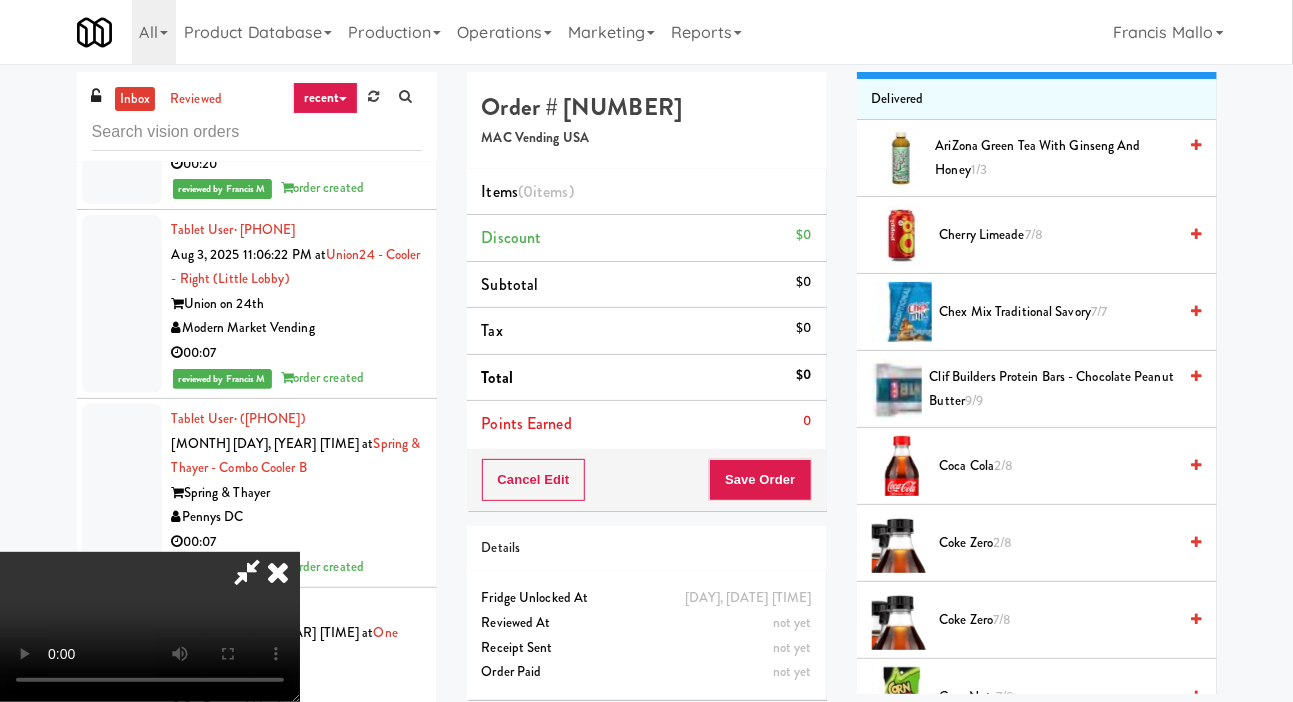 click on "Clif Builders Protein Bars - Chocolate Peanut Butter  9/9" at bounding box center [1053, 389] 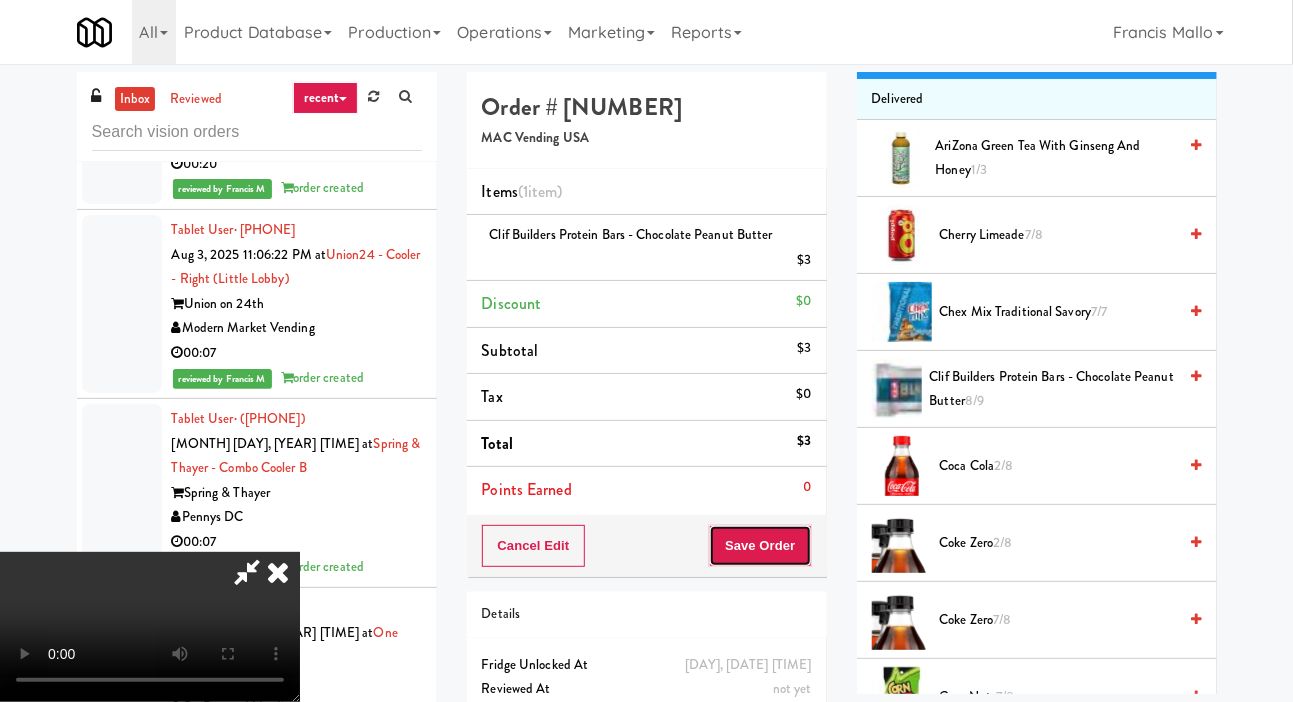 click on "Save Order" at bounding box center (760, 546) 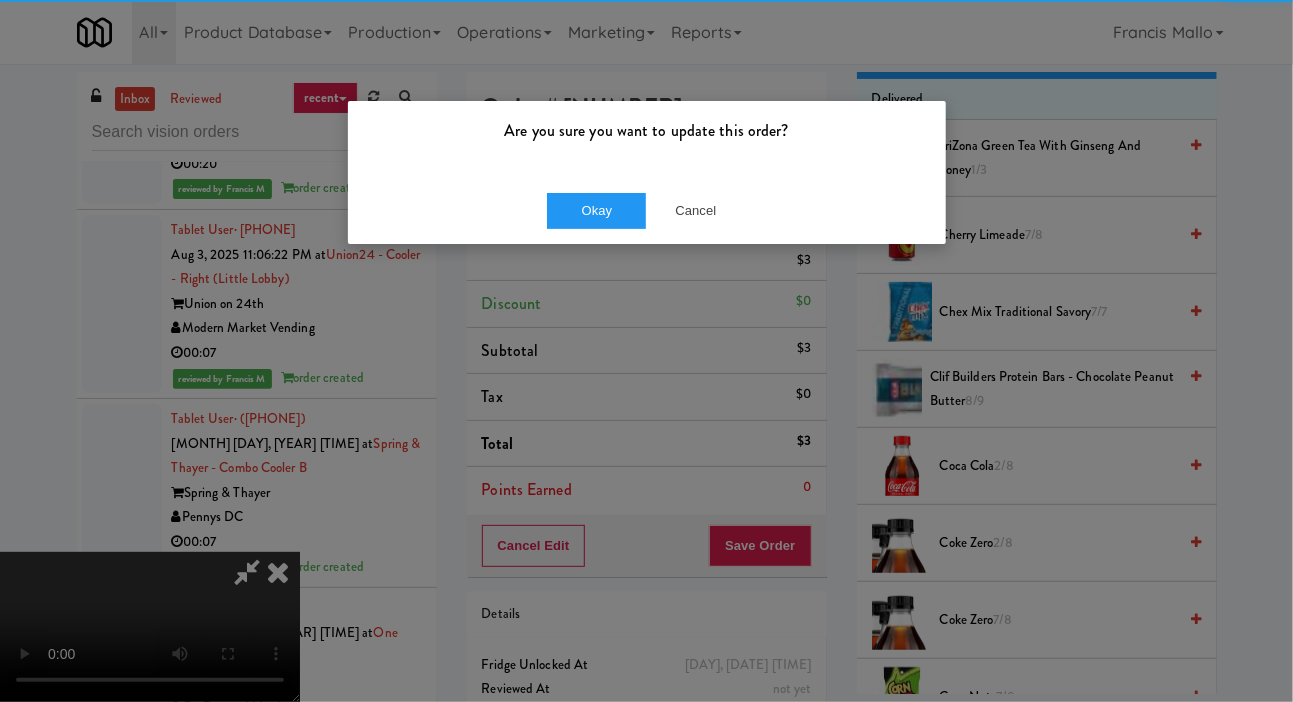 click on "Okay Cancel" at bounding box center (647, 210) 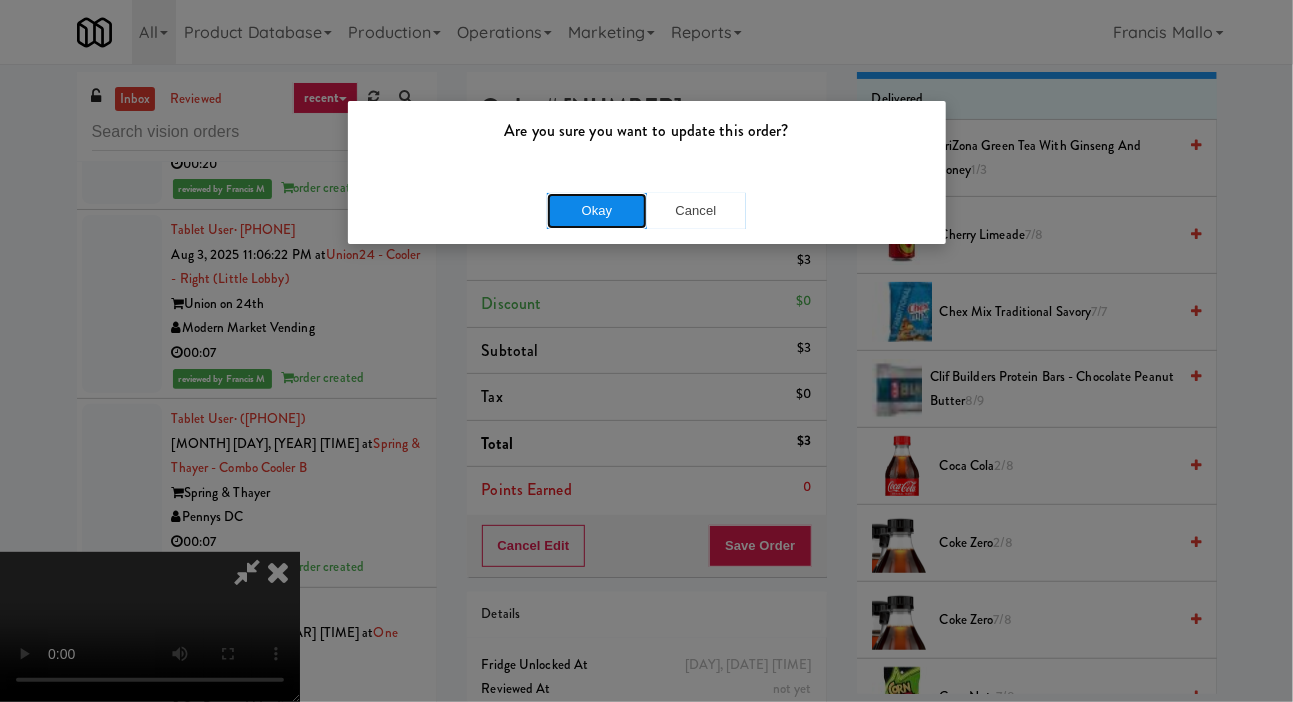 click on "Okay" at bounding box center [597, 211] 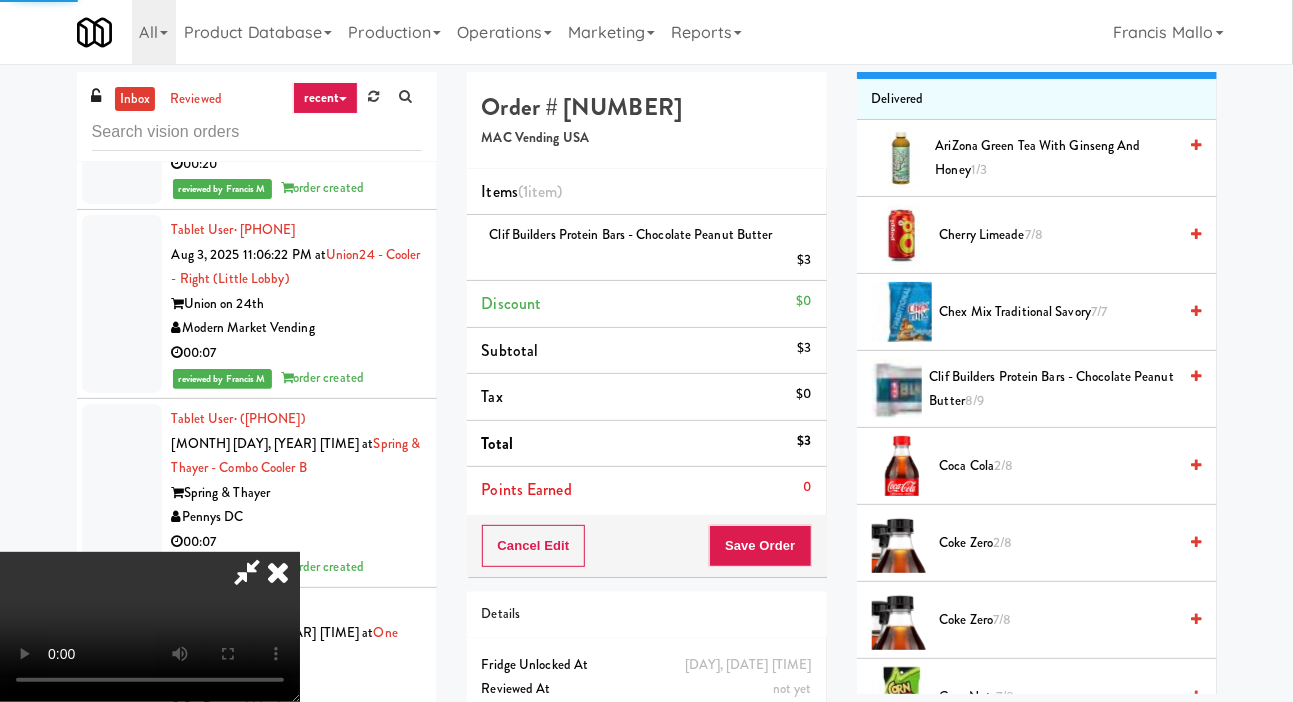 scroll, scrollTop: 116, scrollLeft: 0, axis: vertical 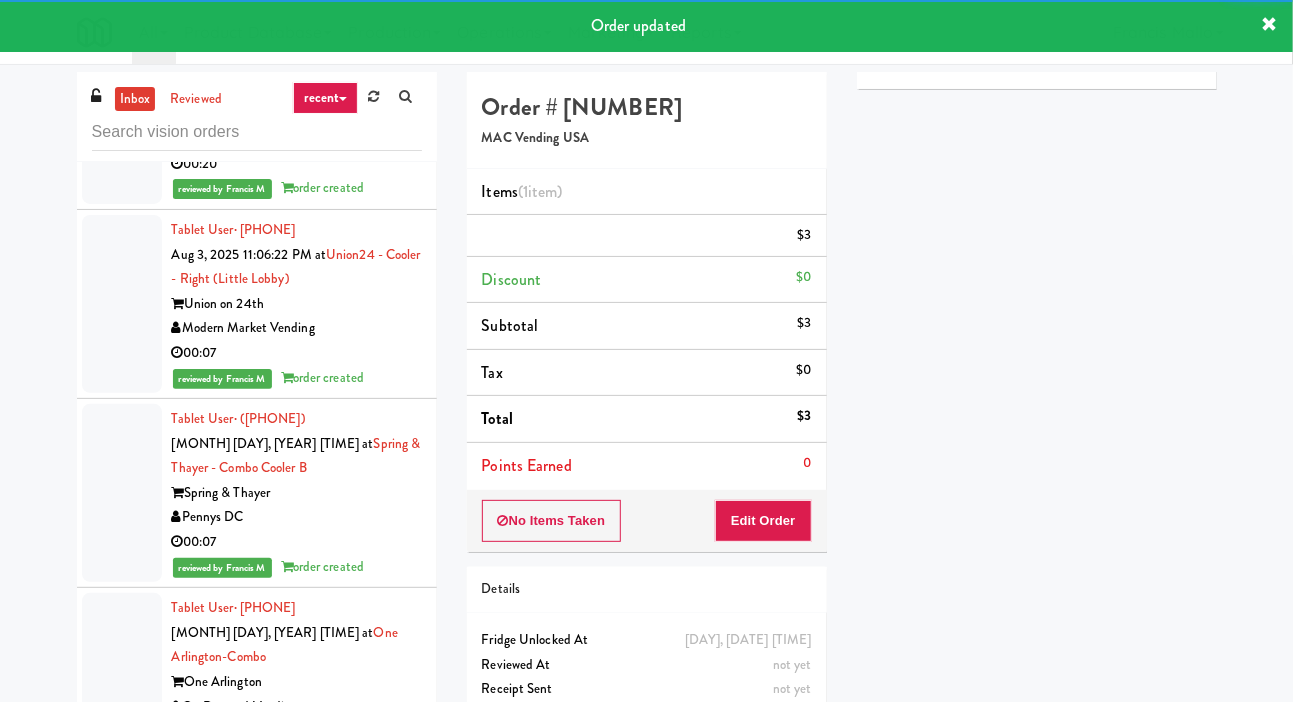 click on "Tablet User  · (415) 900-7859 Aug 3, 2025 11:08:00 PM at  Ashton-Combo Machine  Ashton   MAC Vending USA  00:18" at bounding box center (257, 847) 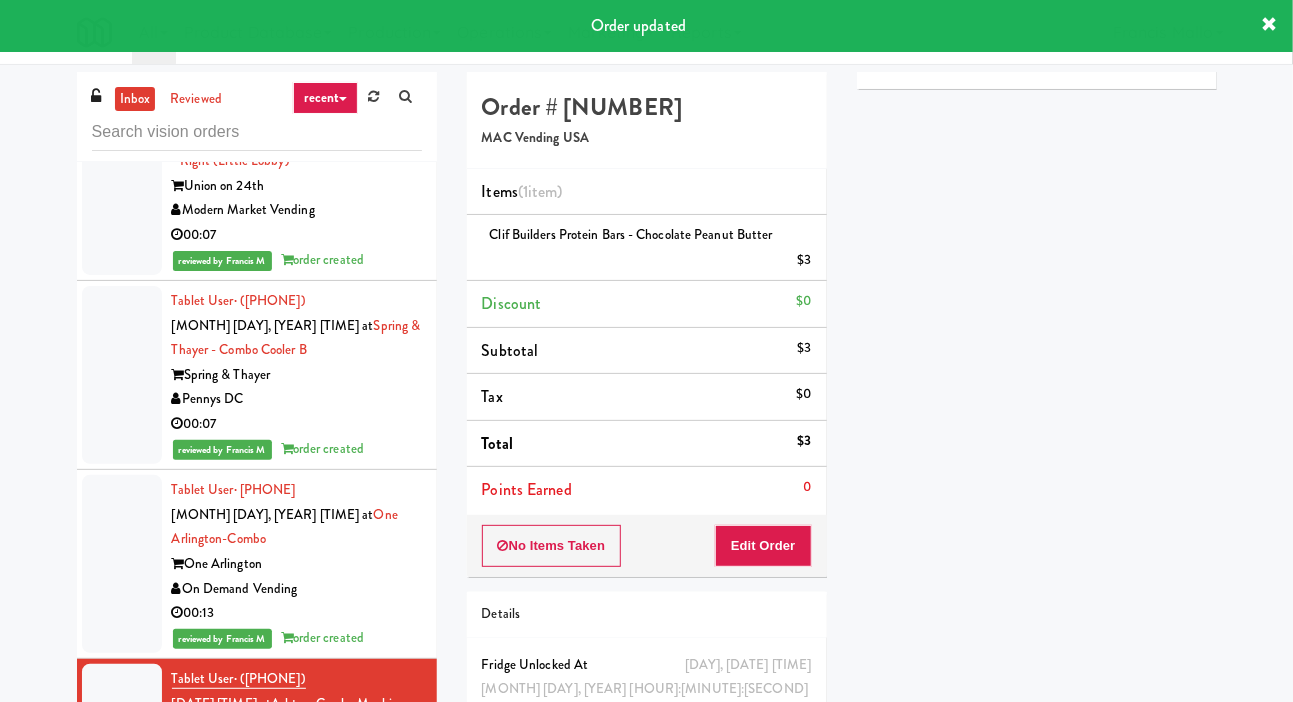 scroll, scrollTop: 3697, scrollLeft: 0, axis: vertical 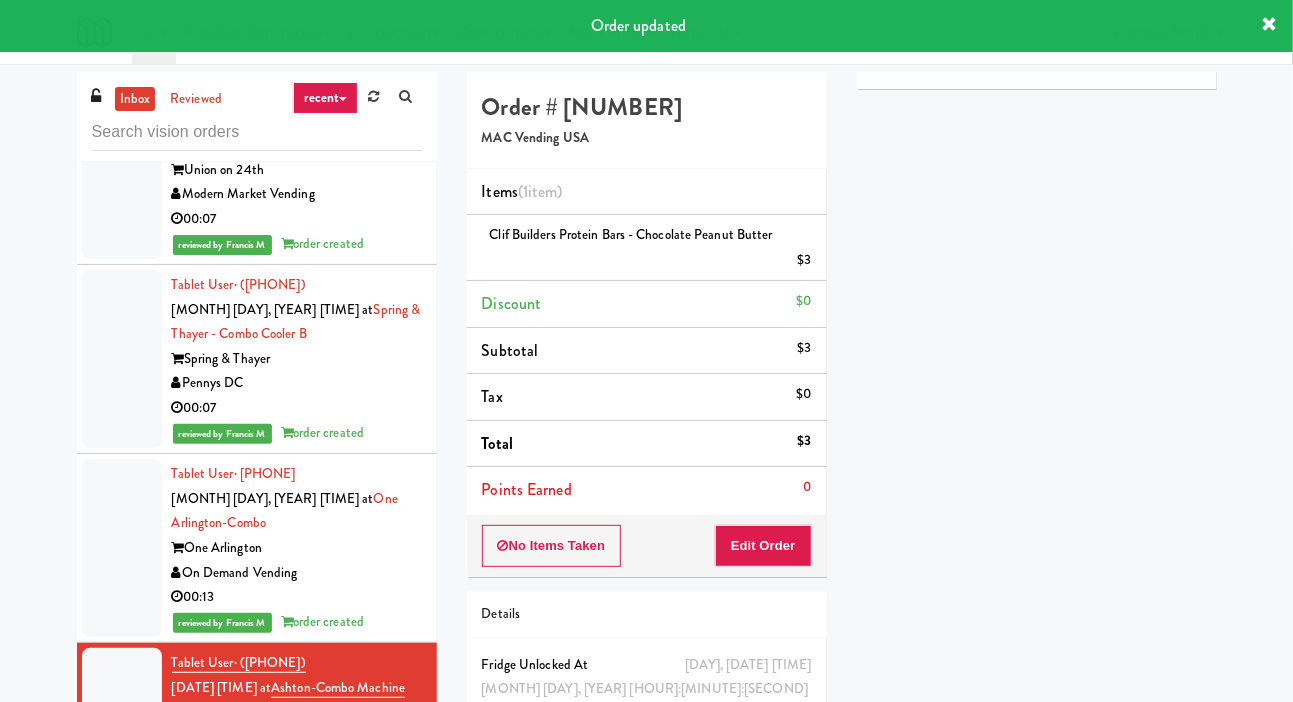 click at bounding box center (122, 890) 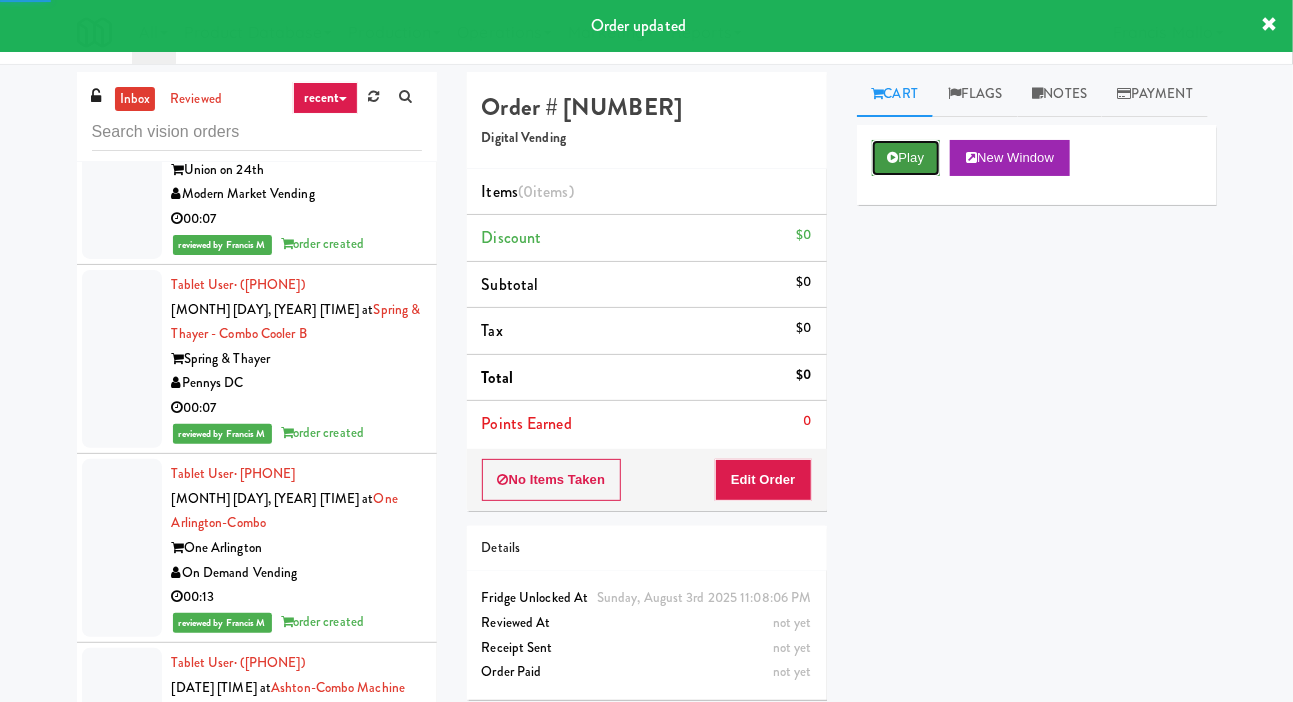 click on "Play" at bounding box center (906, 158) 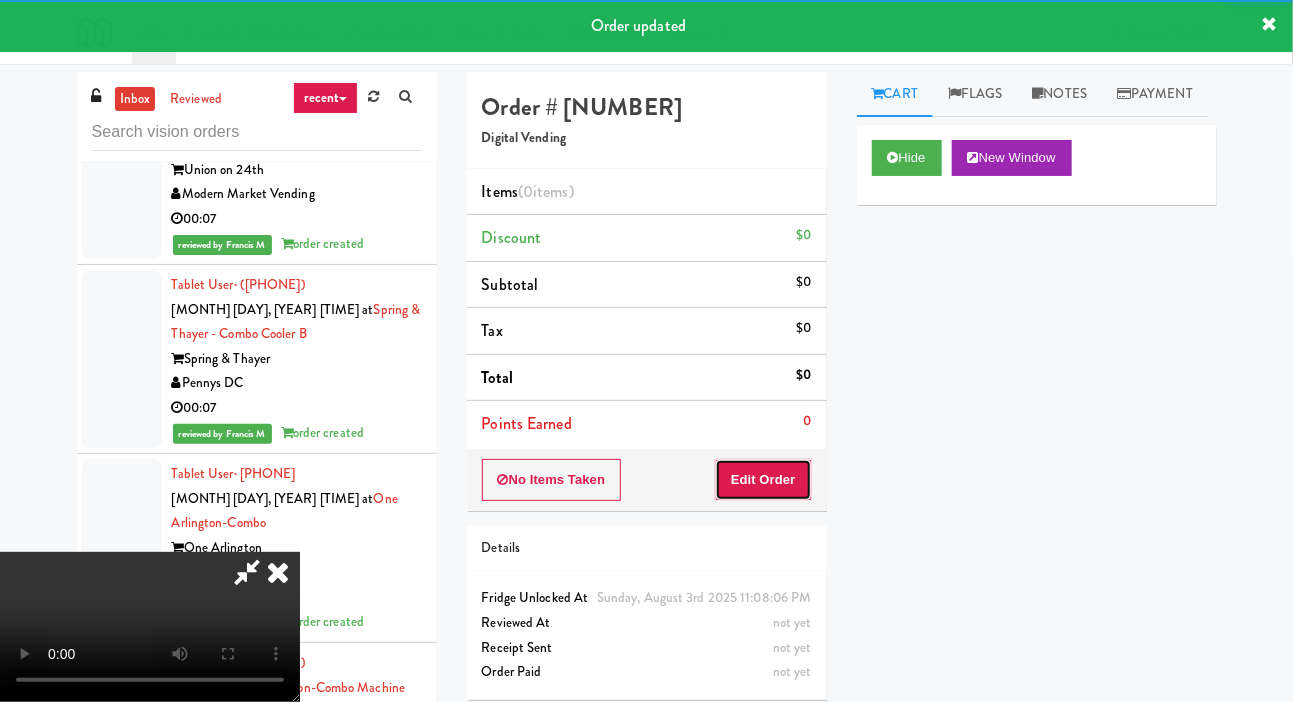 click on "Edit Order" at bounding box center [763, 480] 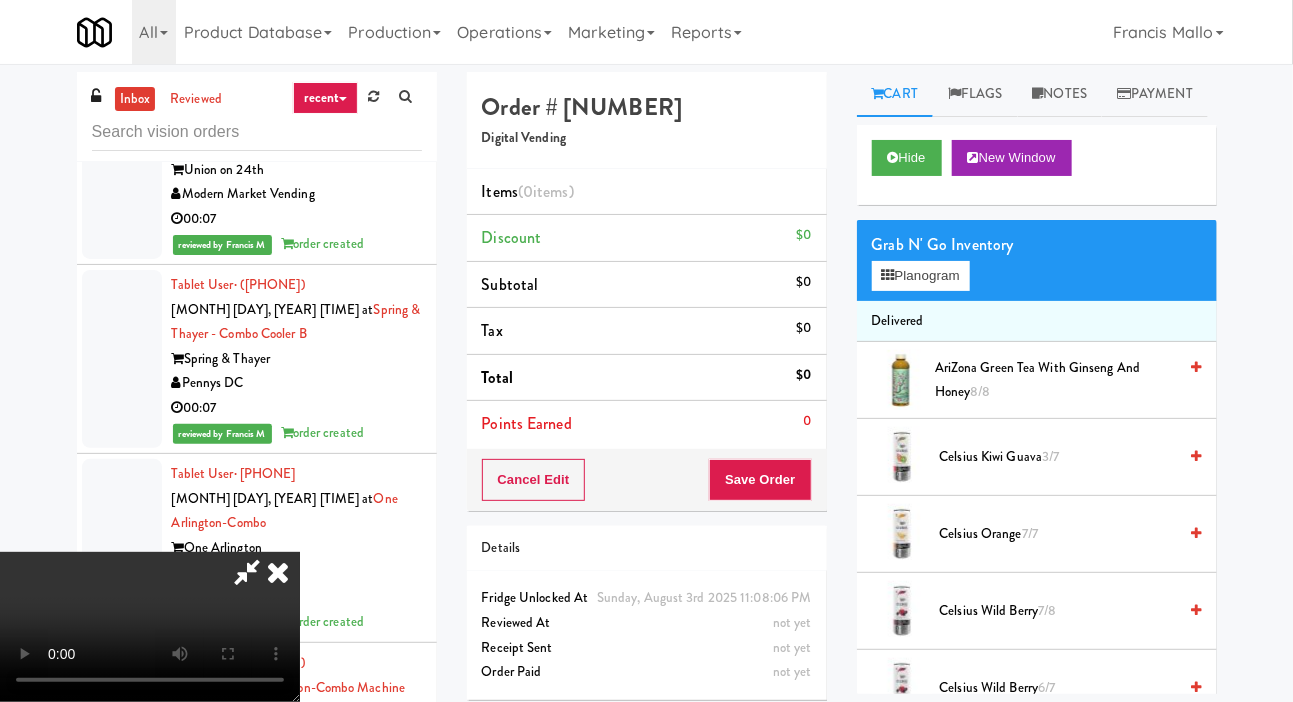 type 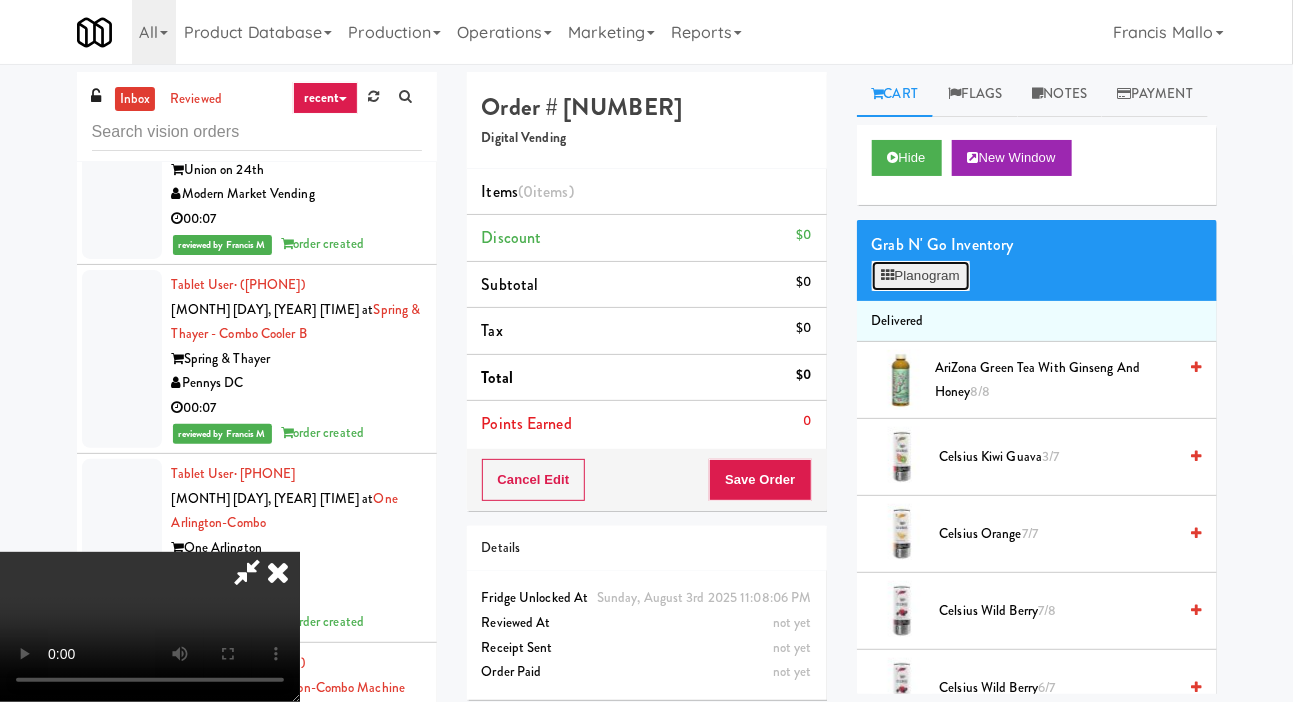 click on "Planogram" at bounding box center [921, 276] 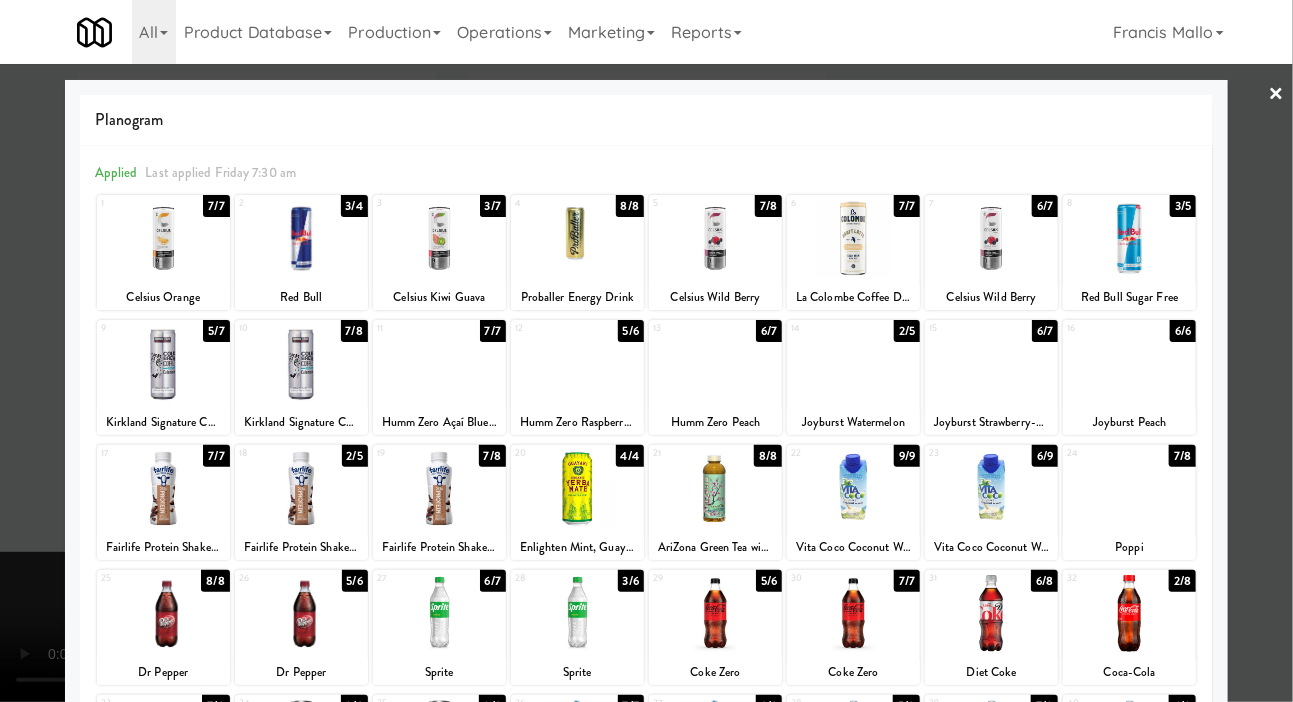 click at bounding box center [1129, 488] 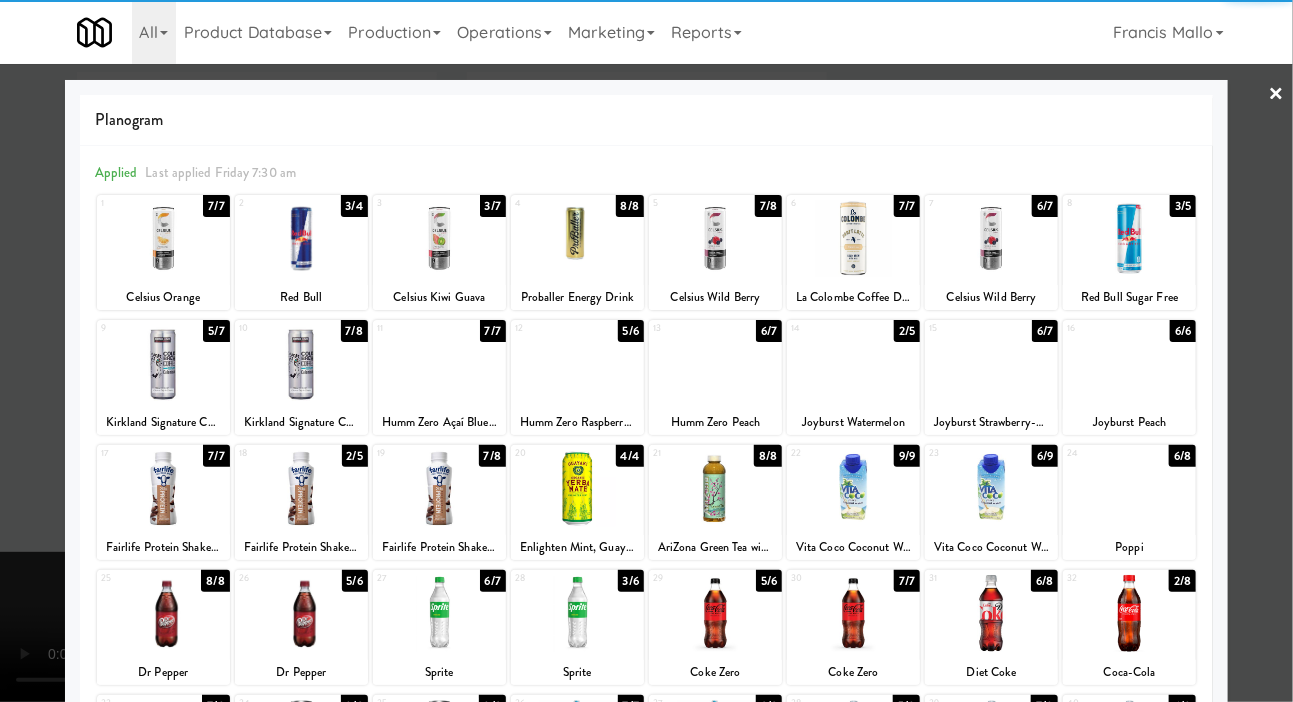click at bounding box center [646, 351] 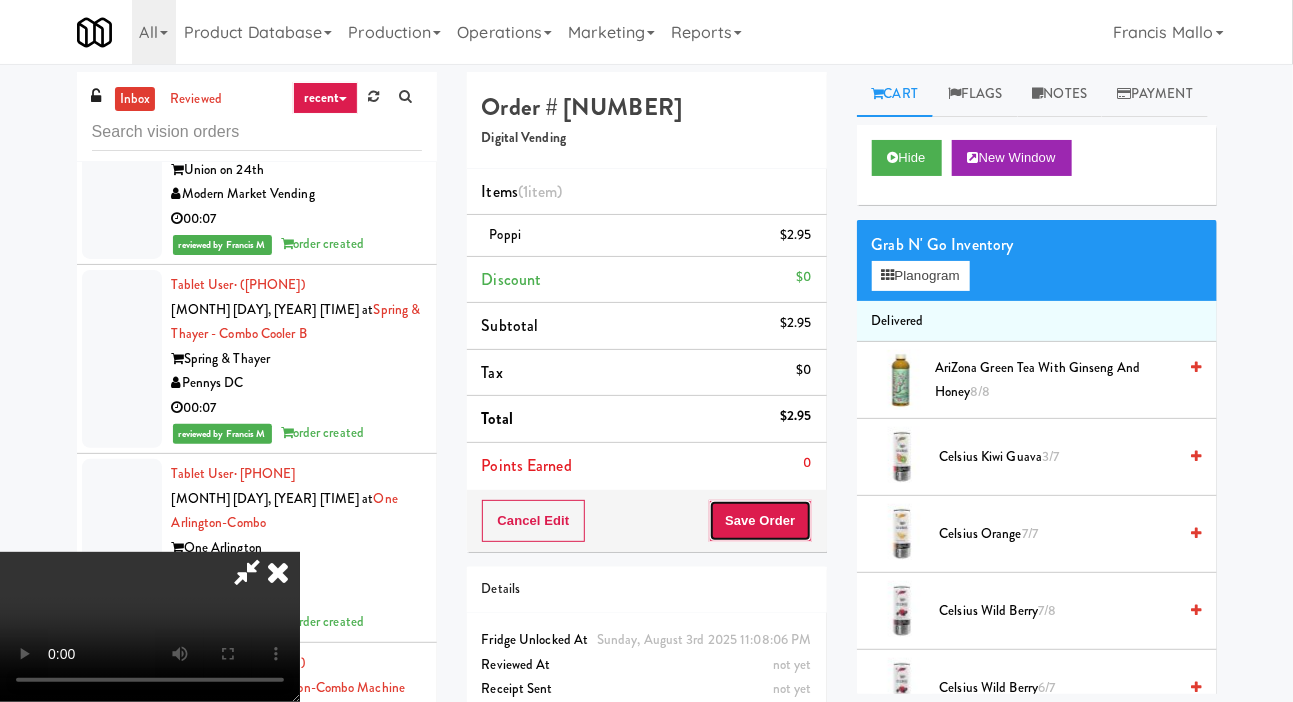 click on "Save Order" at bounding box center [760, 521] 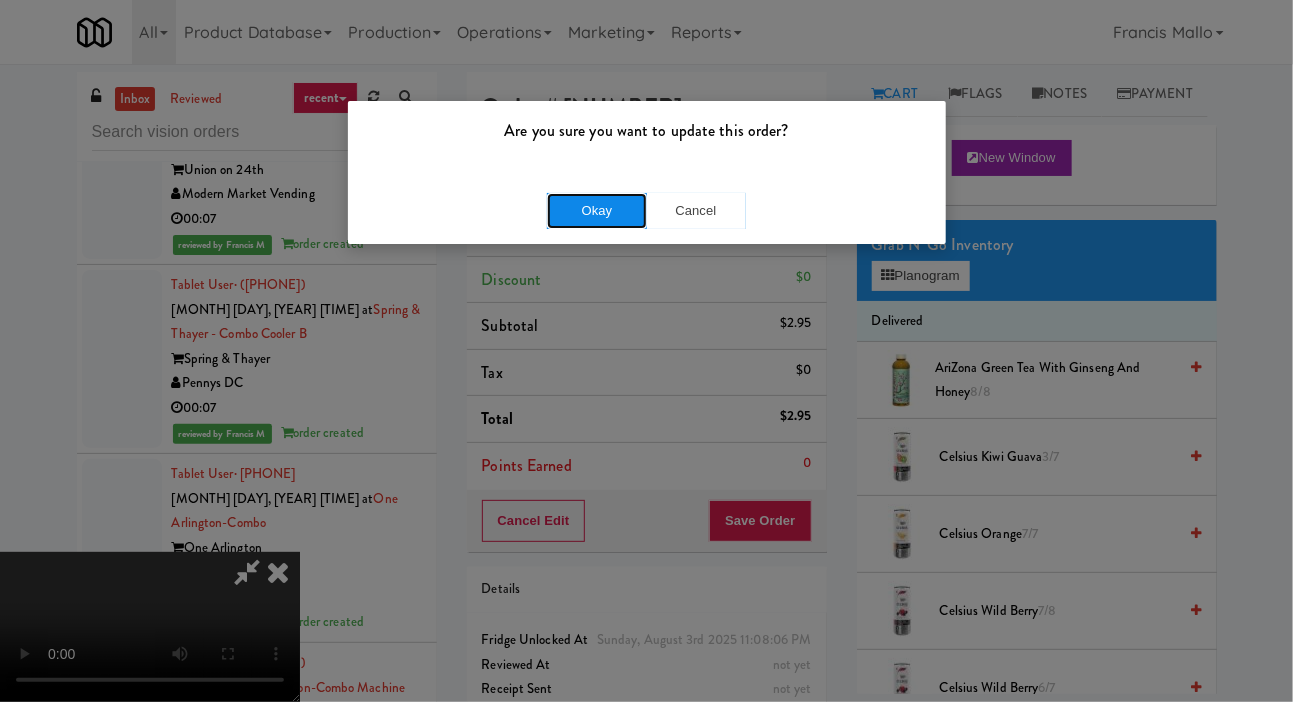 click on "Okay" at bounding box center [597, 211] 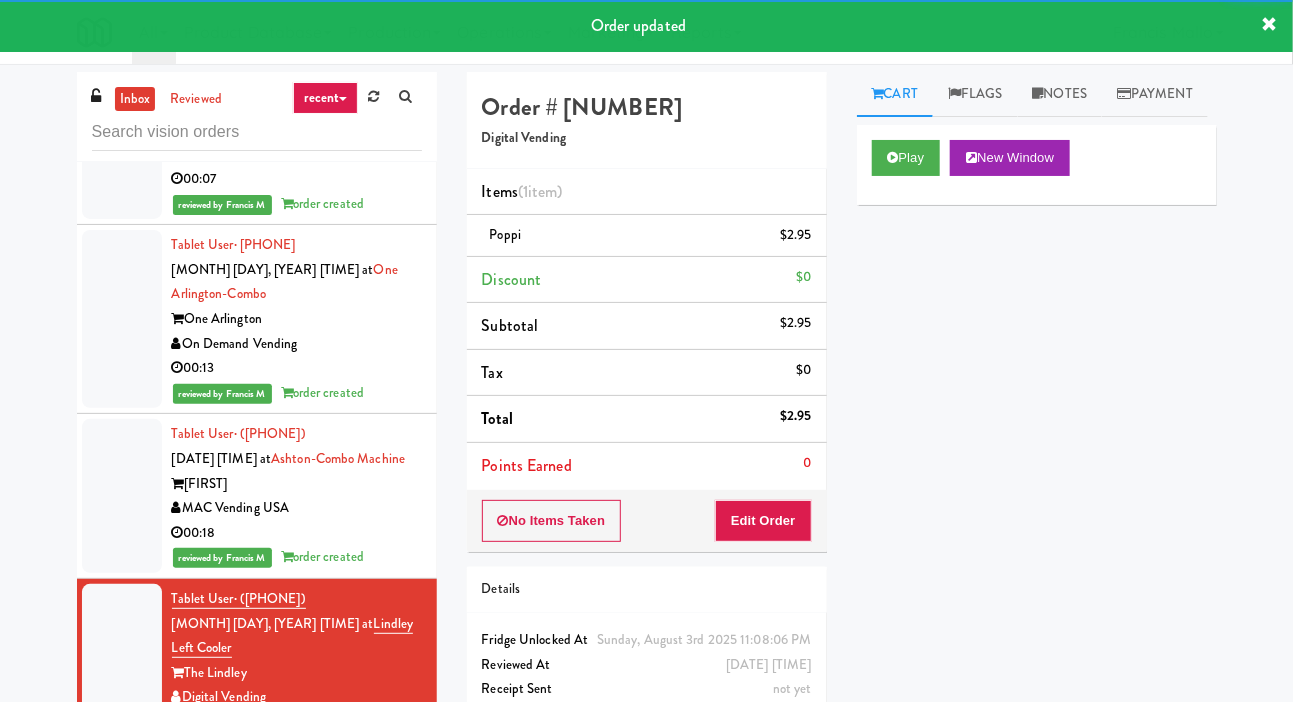 scroll, scrollTop: 3952, scrollLeft: 0, axis: vertical 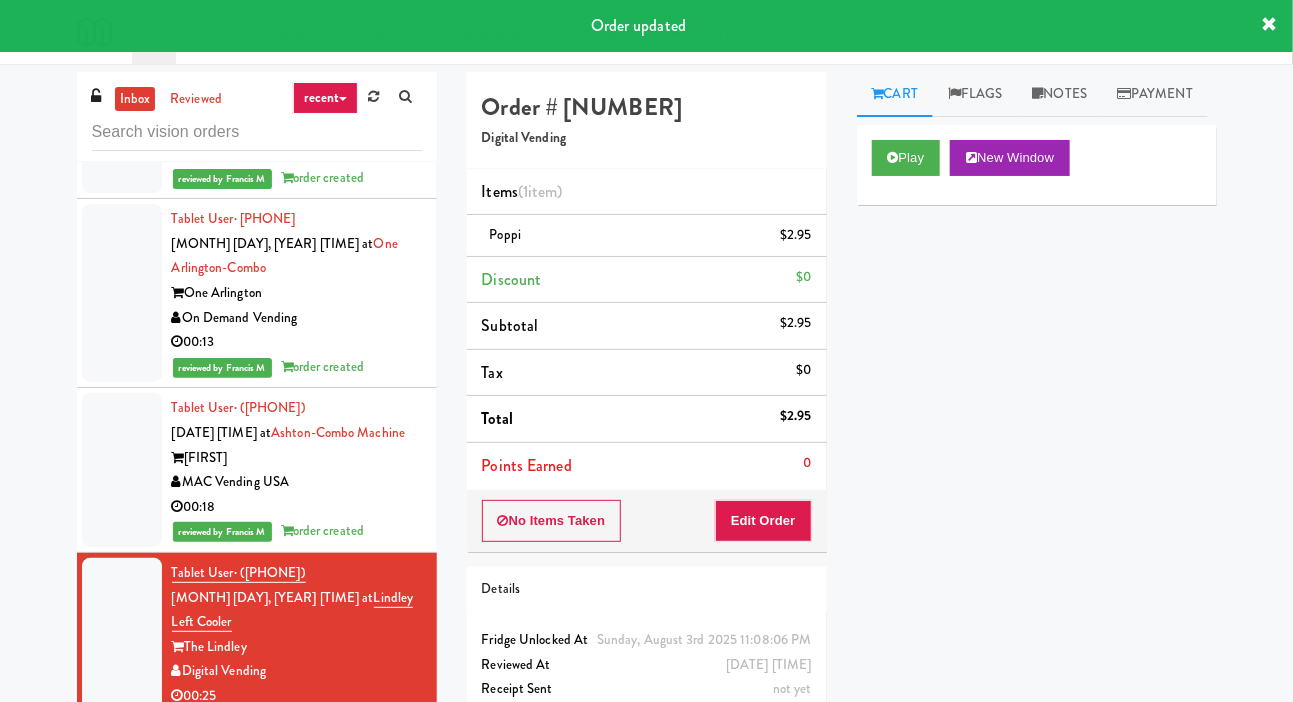 click at bounding box center (122, 848) 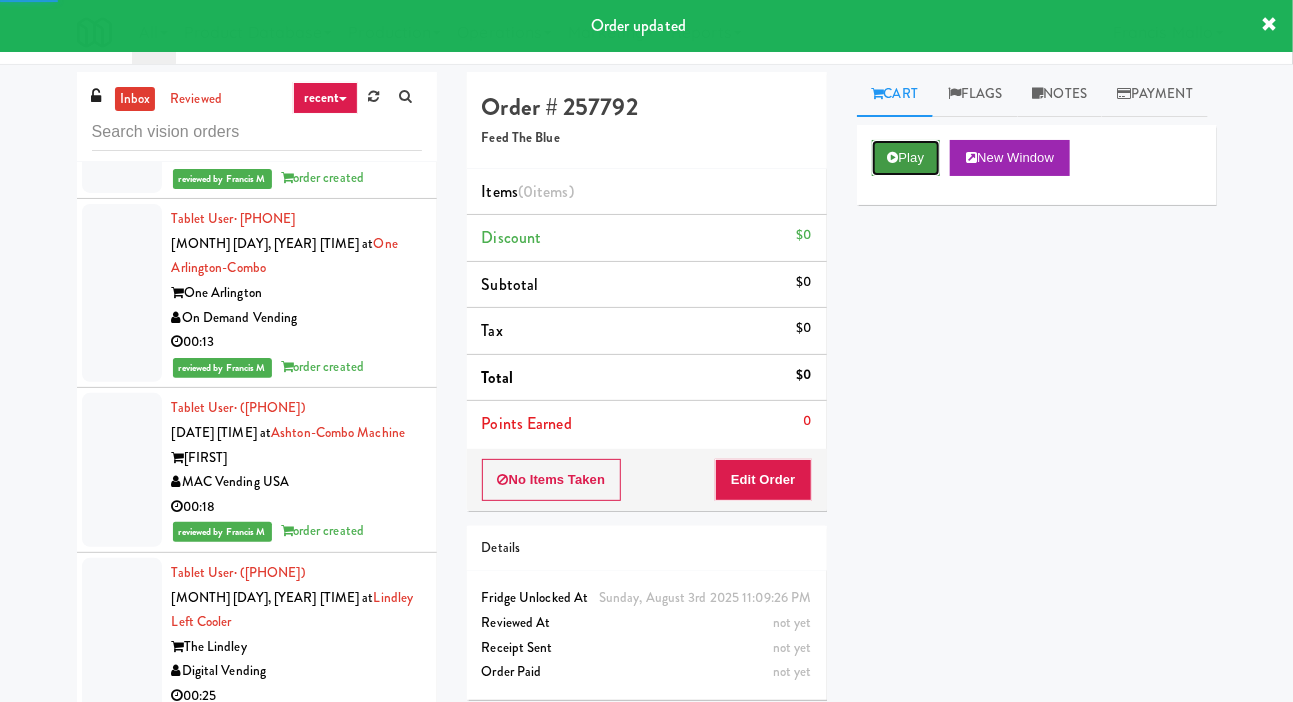 click on "Play" at bounding box center [906, 158] 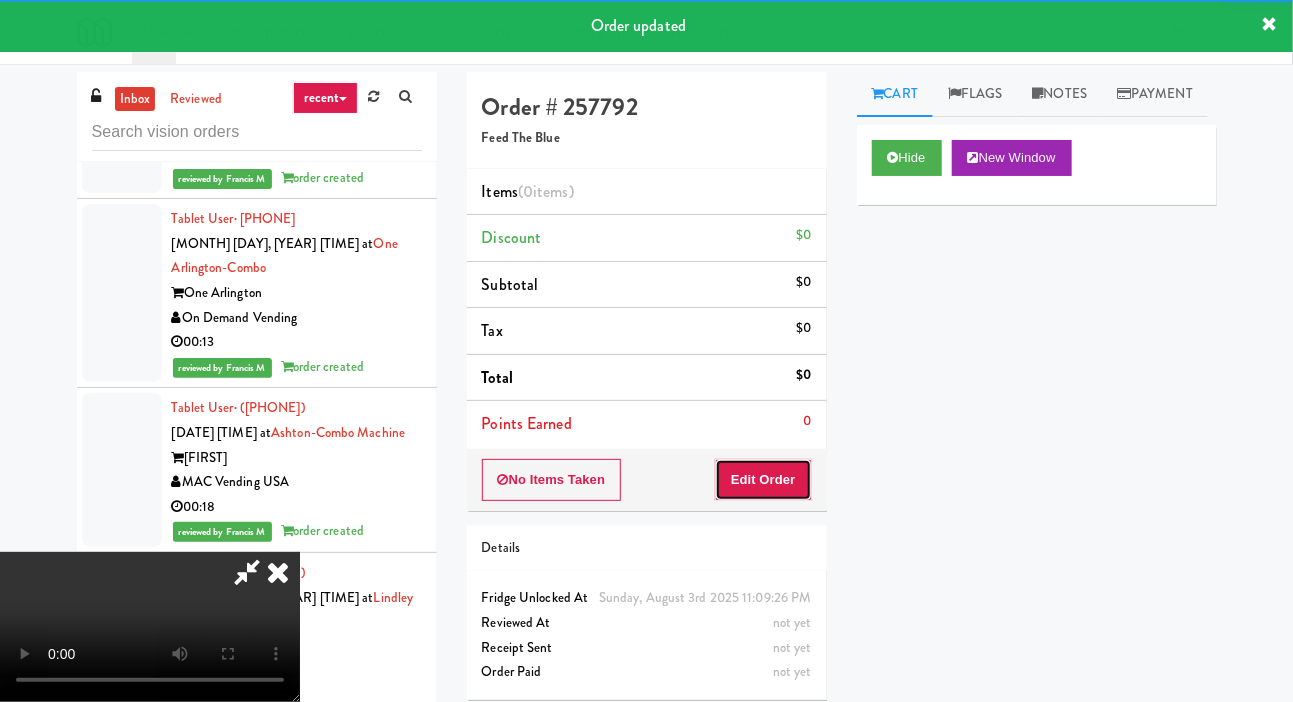 click on "Edit Order" at bounding box center (763, 480) 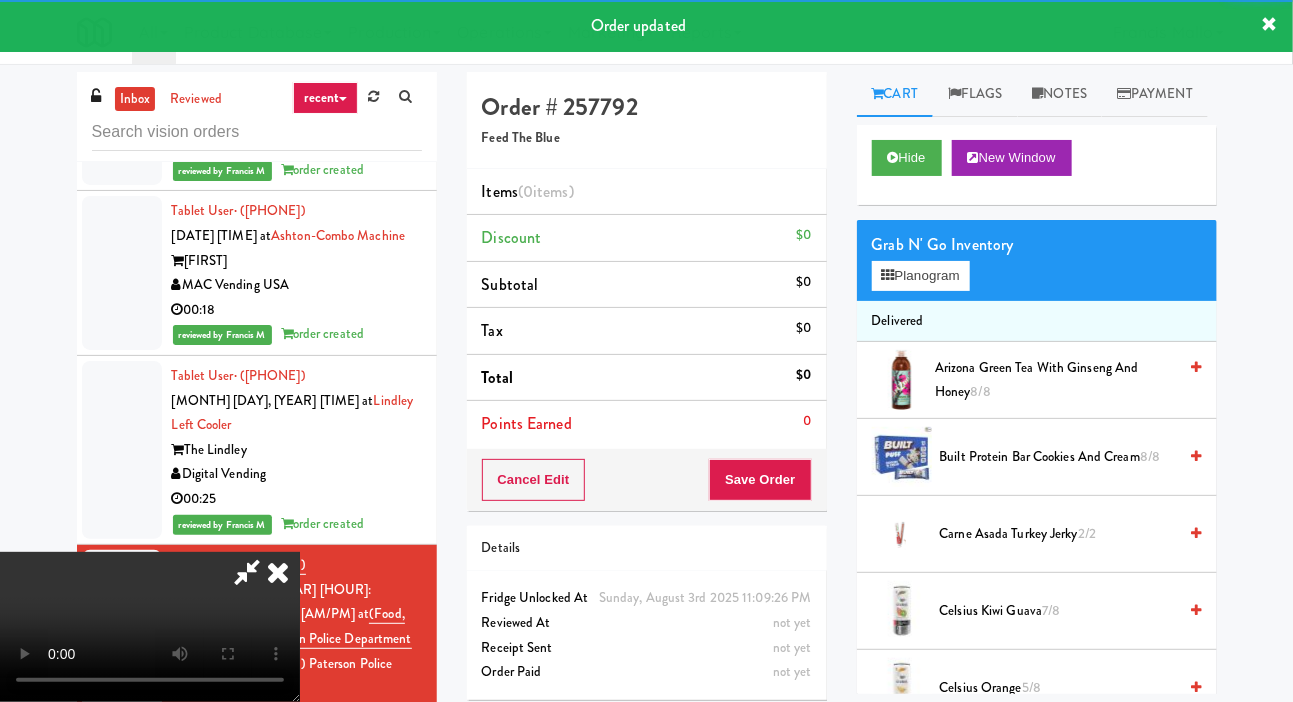 scroll, scrollTop: 4159, scrollLeft: 0, axis: vertical 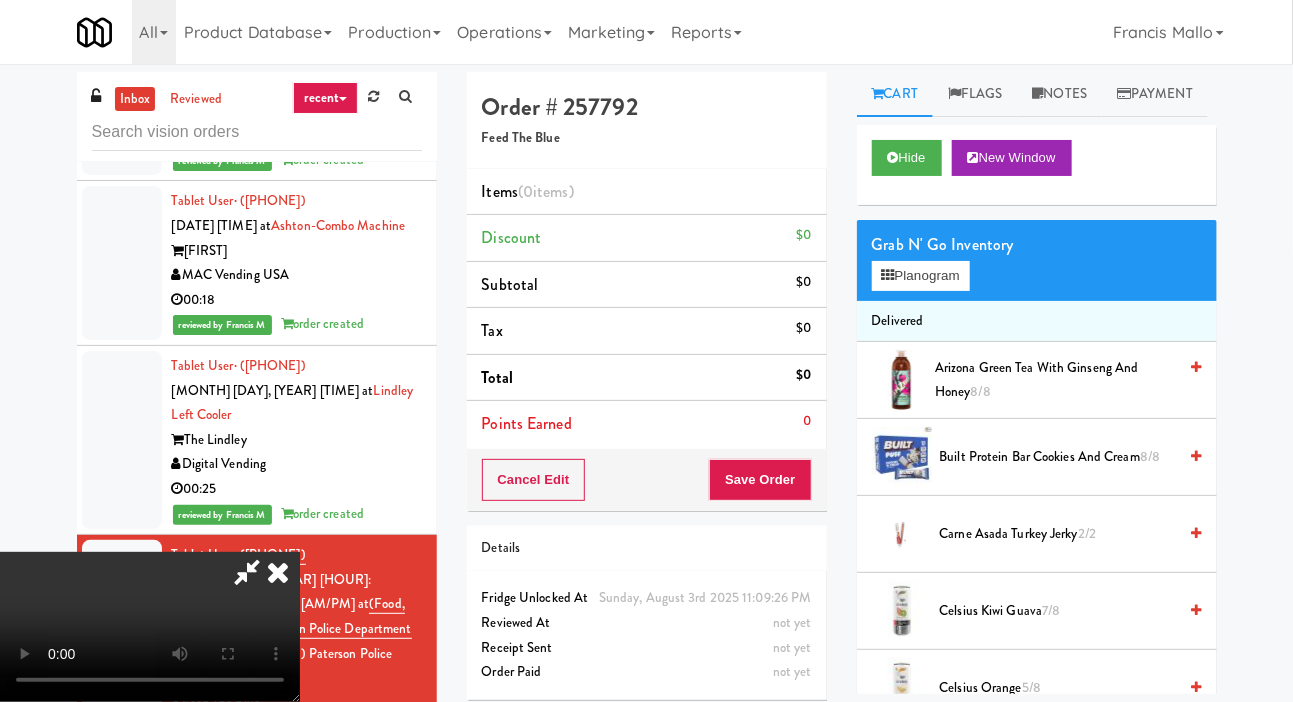 type 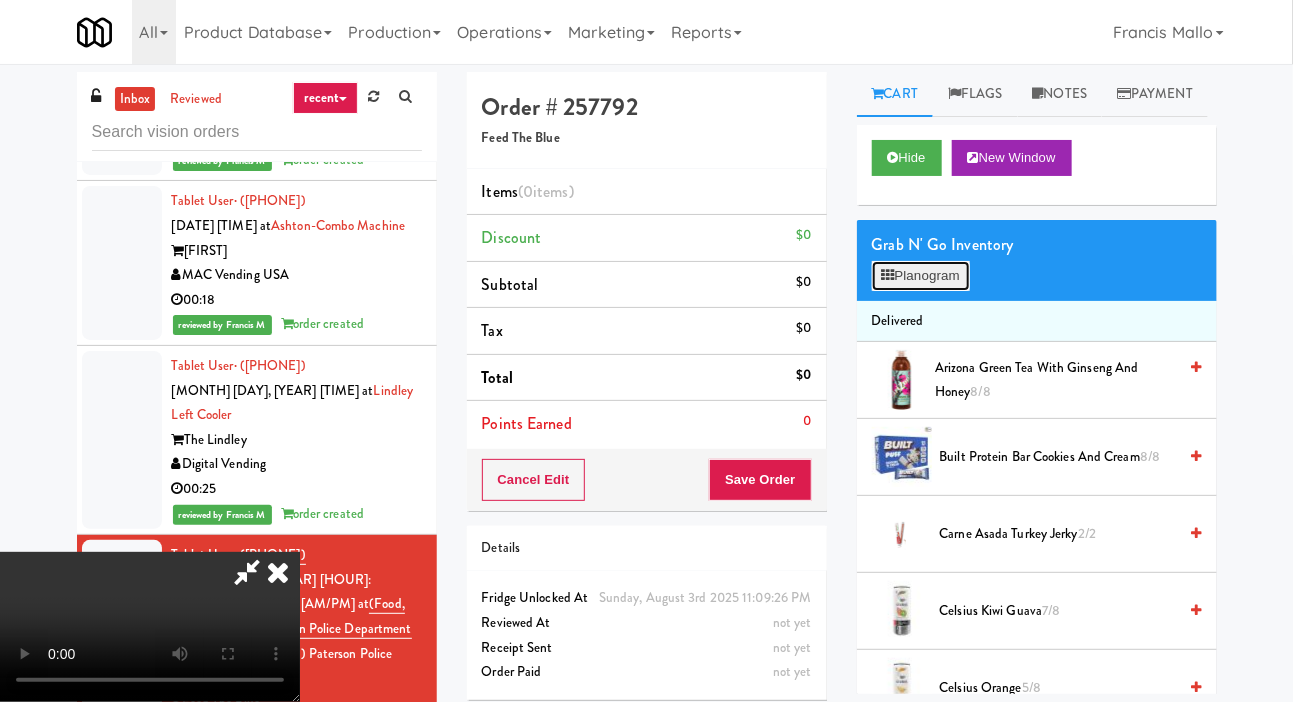 click on "Planogram" at bounding box center [921, 276] 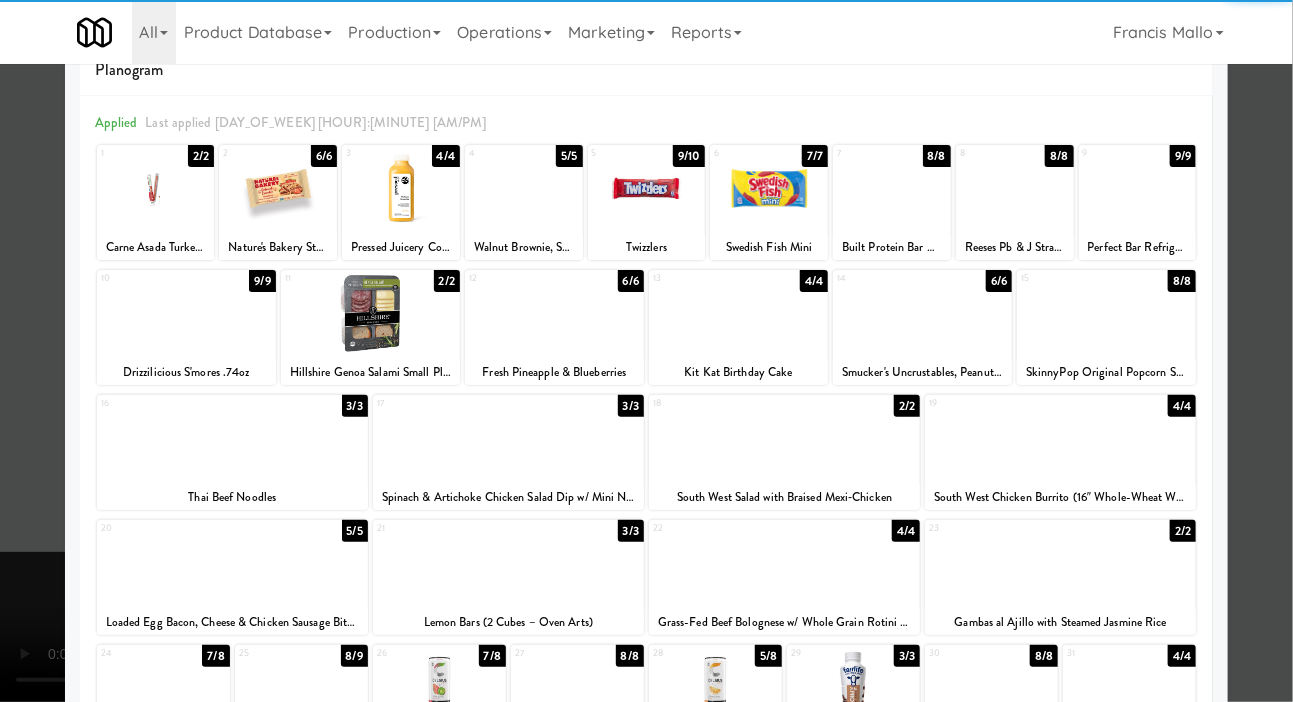 scroll, scrollTop: 76, scrollLeft: 0, axis: vertical 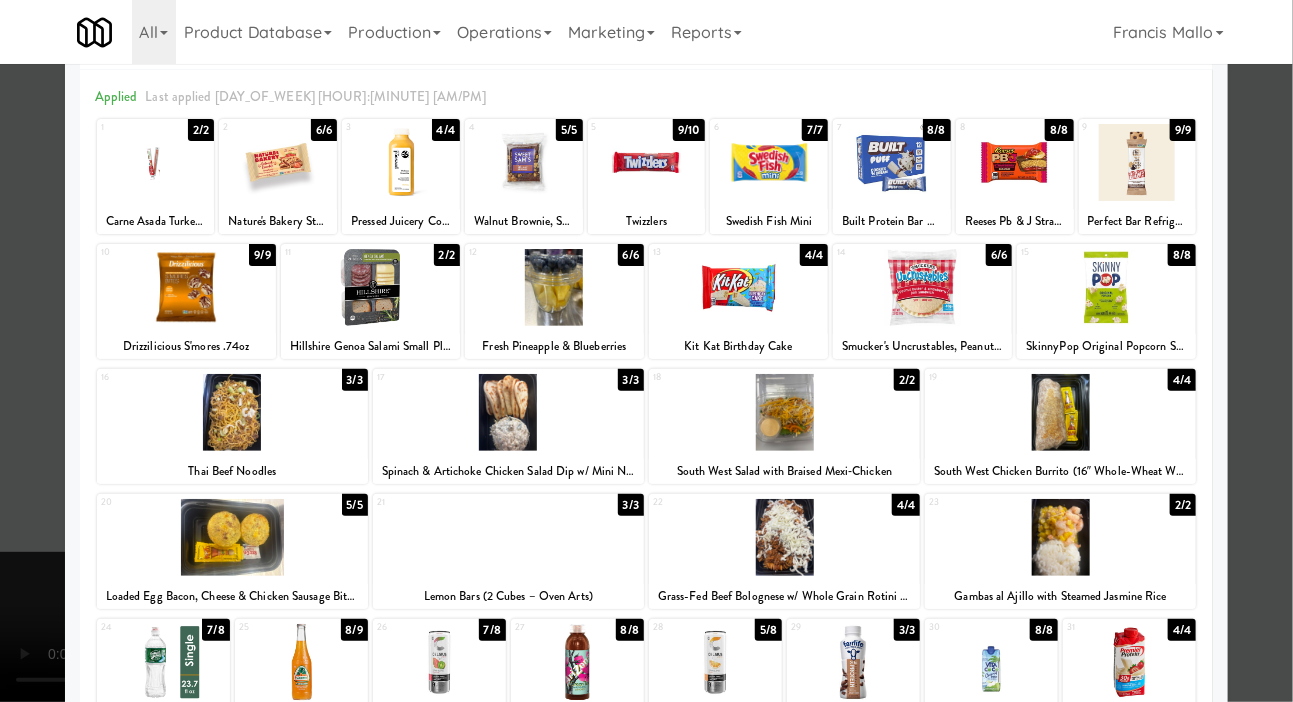 click at bounding box center (508, 537) 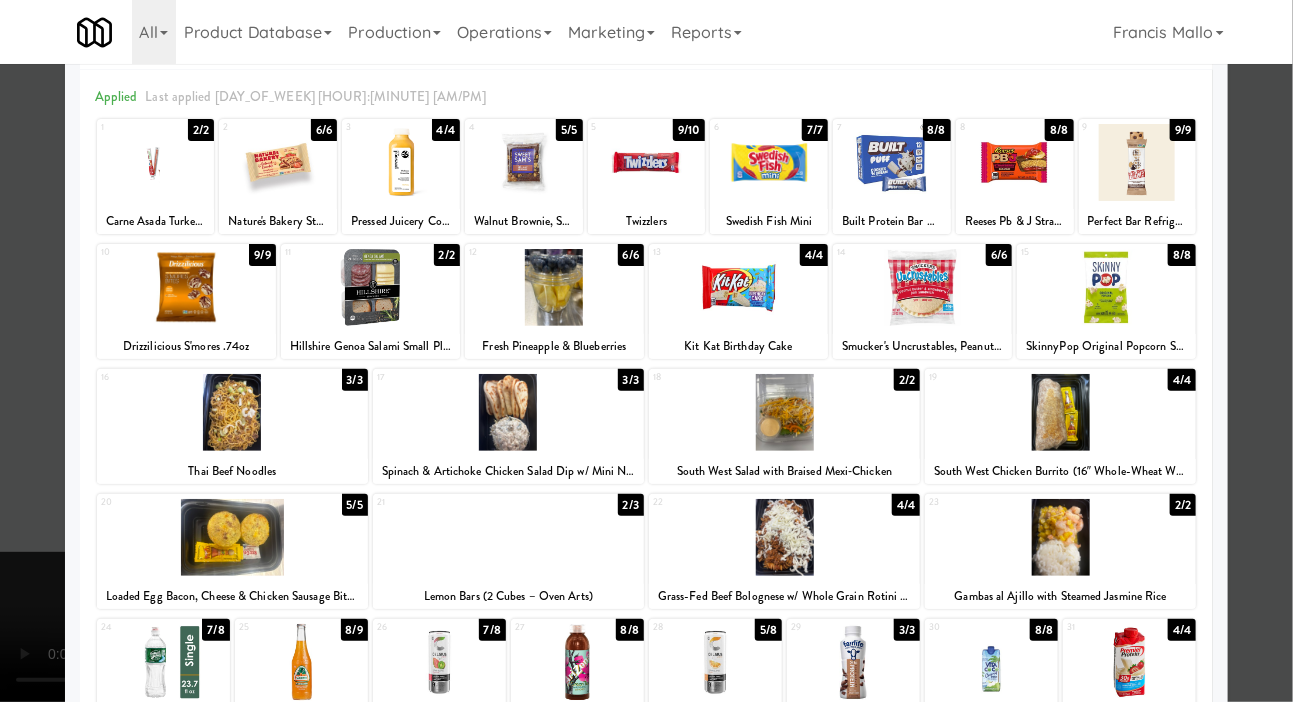 click at bounding box center (646, 351) 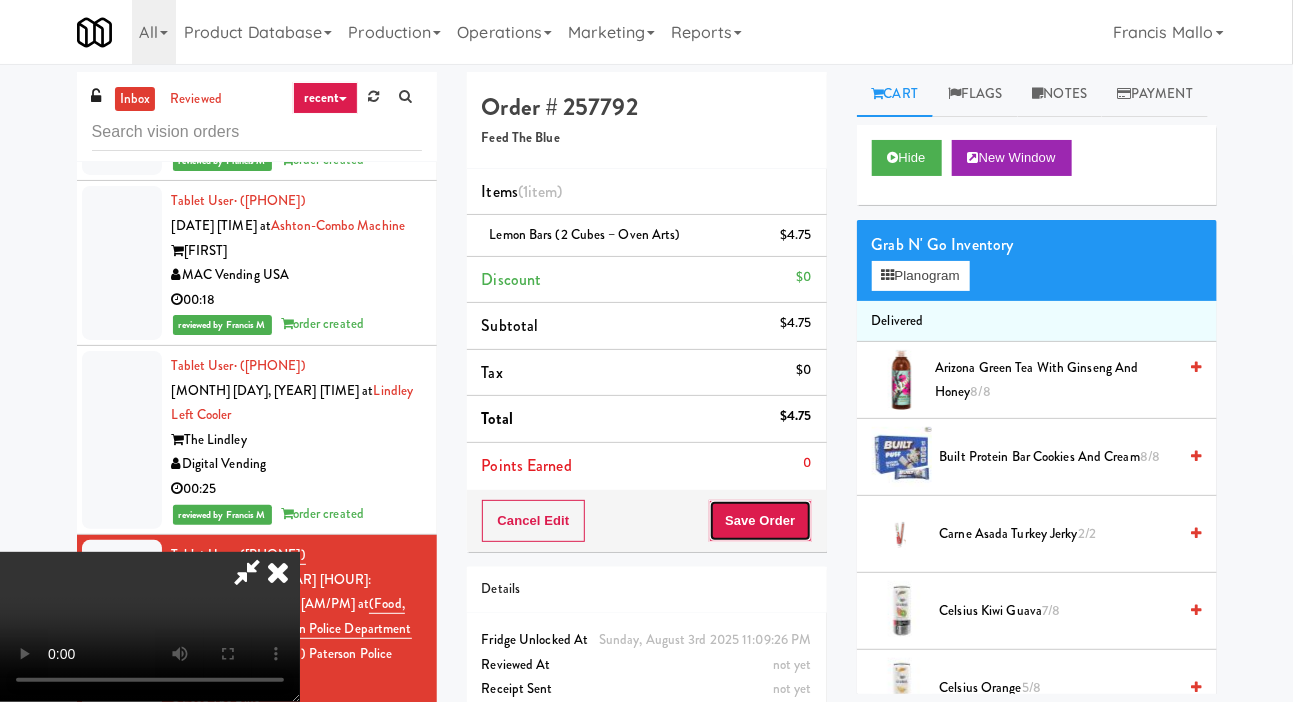 click on "Save Order" at bounding box center (760, 521) 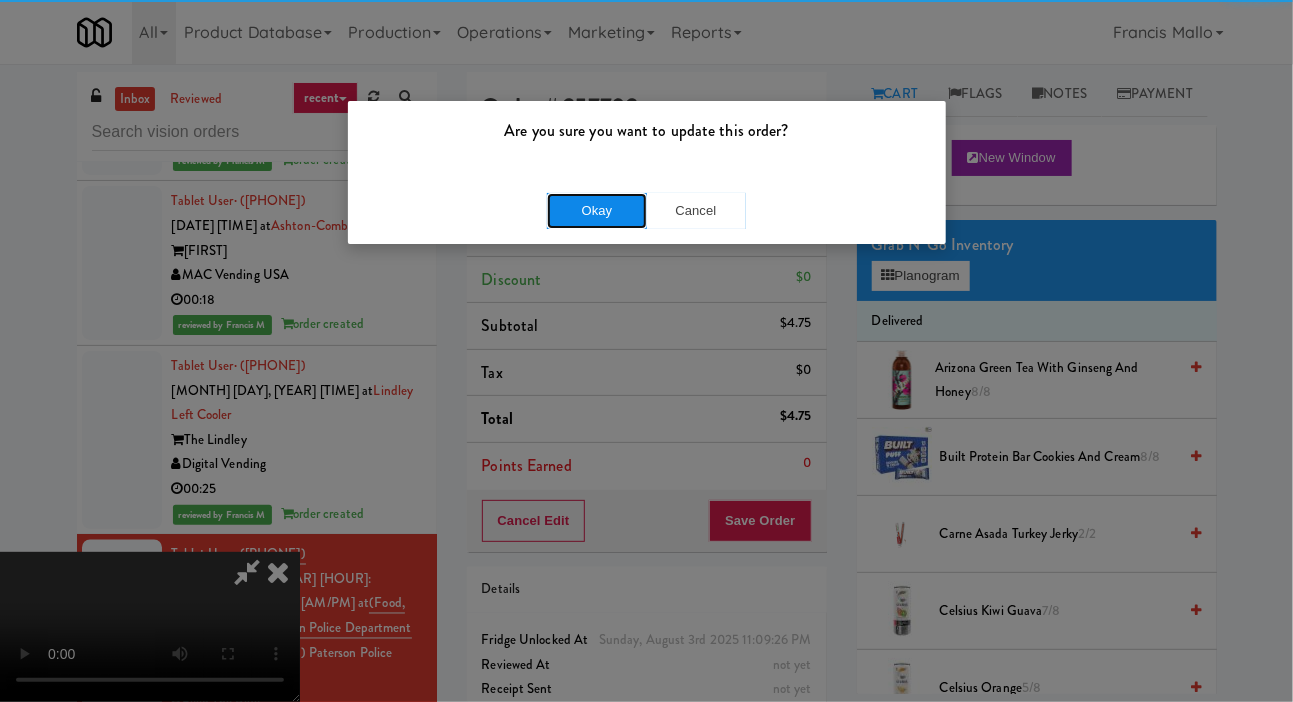 click on "Okay" at bounding box center [597, 211] 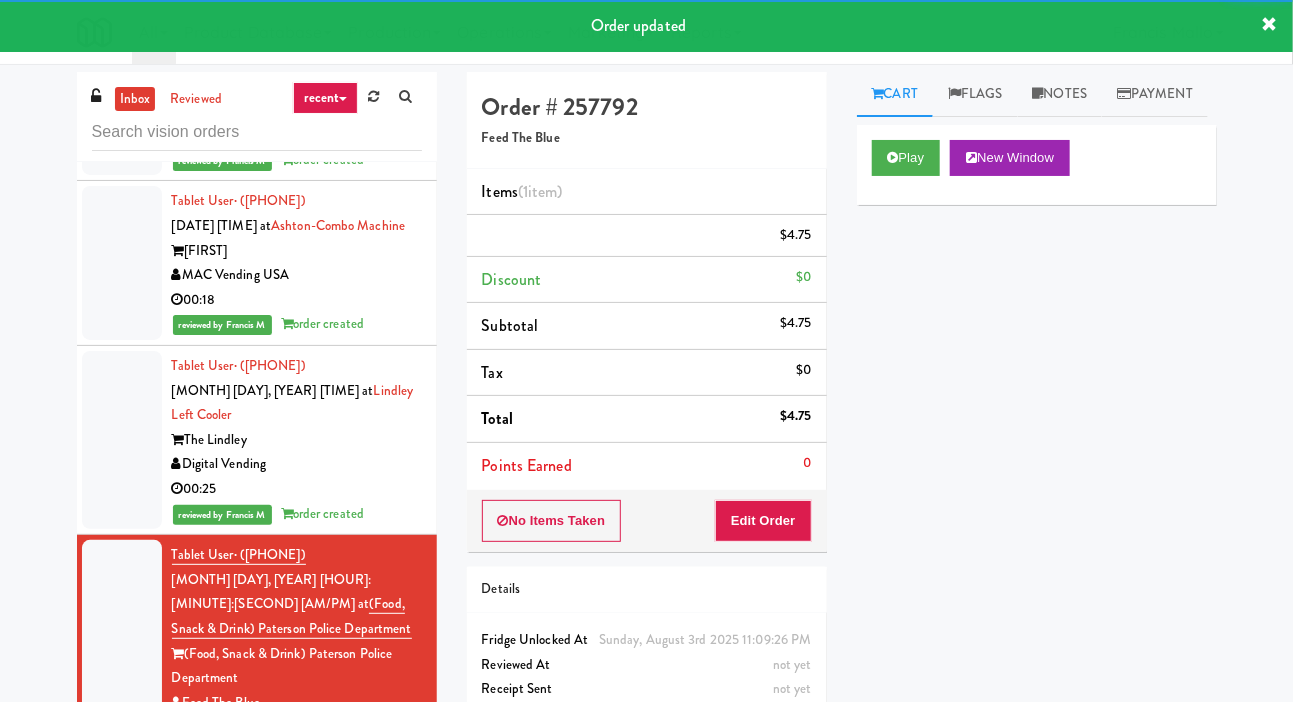 click at bounding box center [122, 818] 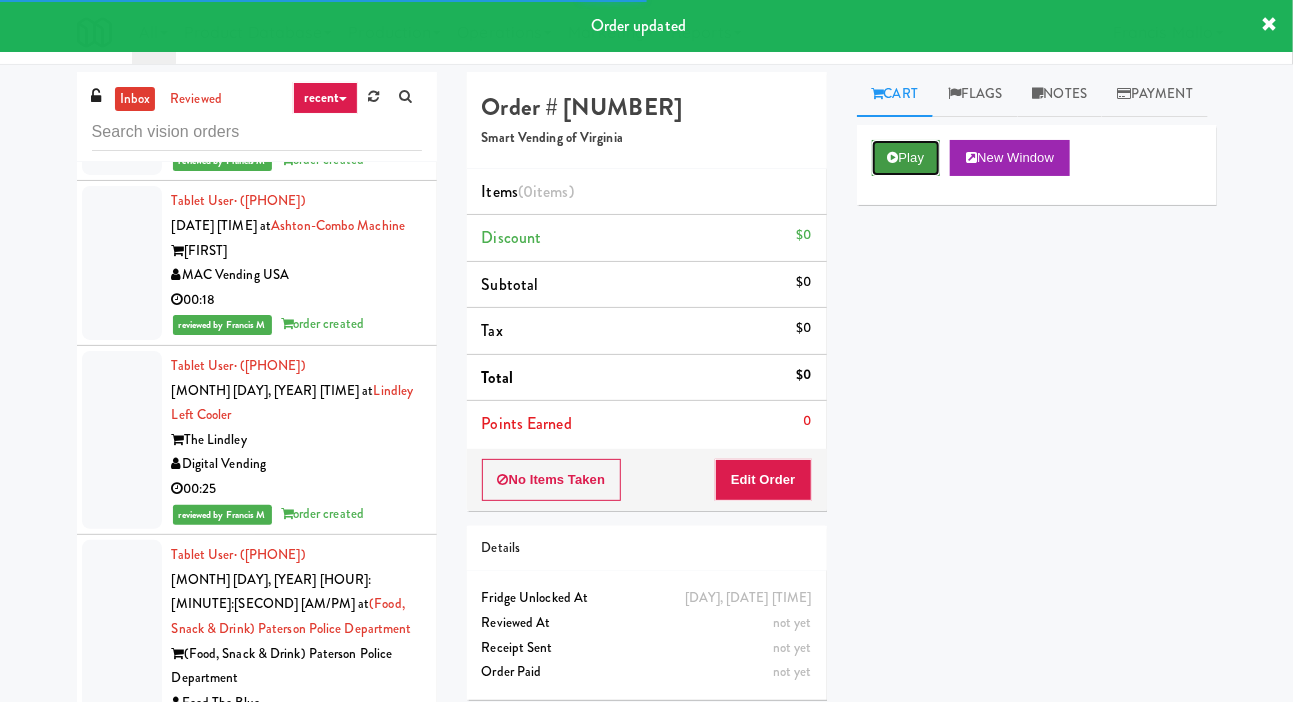 click on "Play" at bounding box center [906, 158] 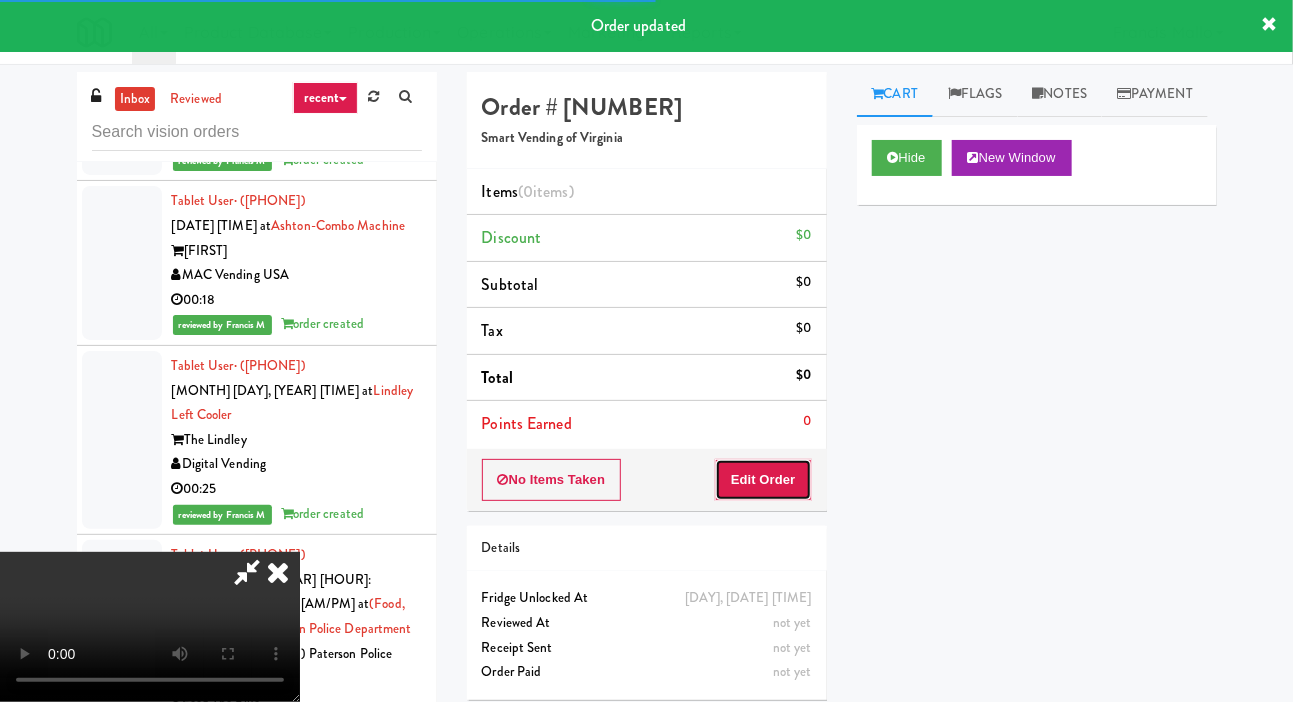 click on "Edit Order" at bounding box center [763, 480] 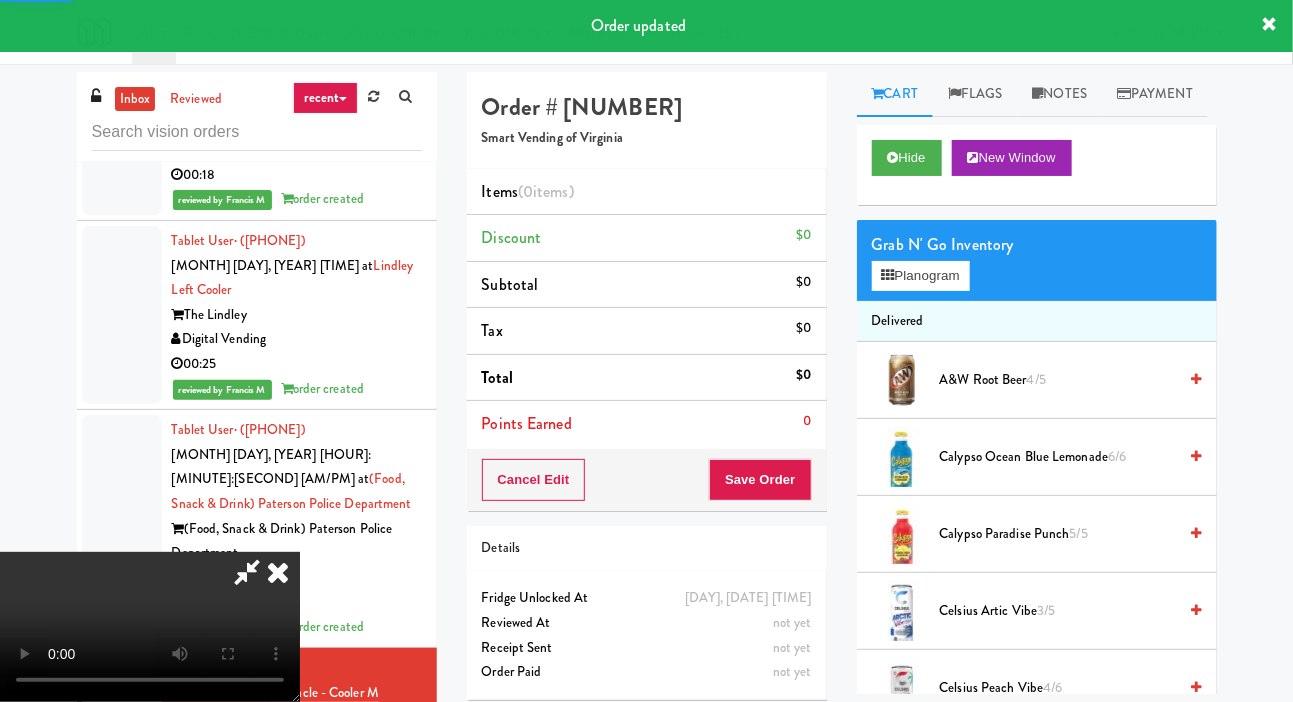 scroll, scrollTop: 4290, scrollLeft: 0, axis: vertical 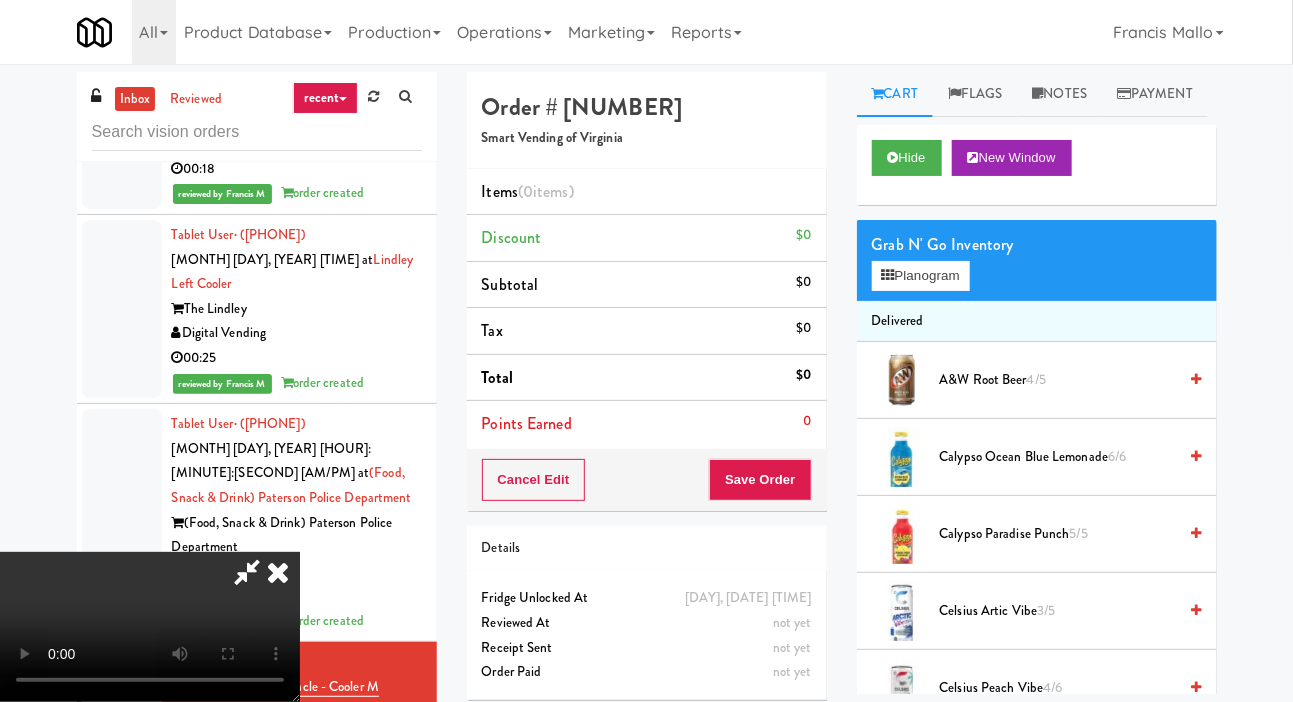 type 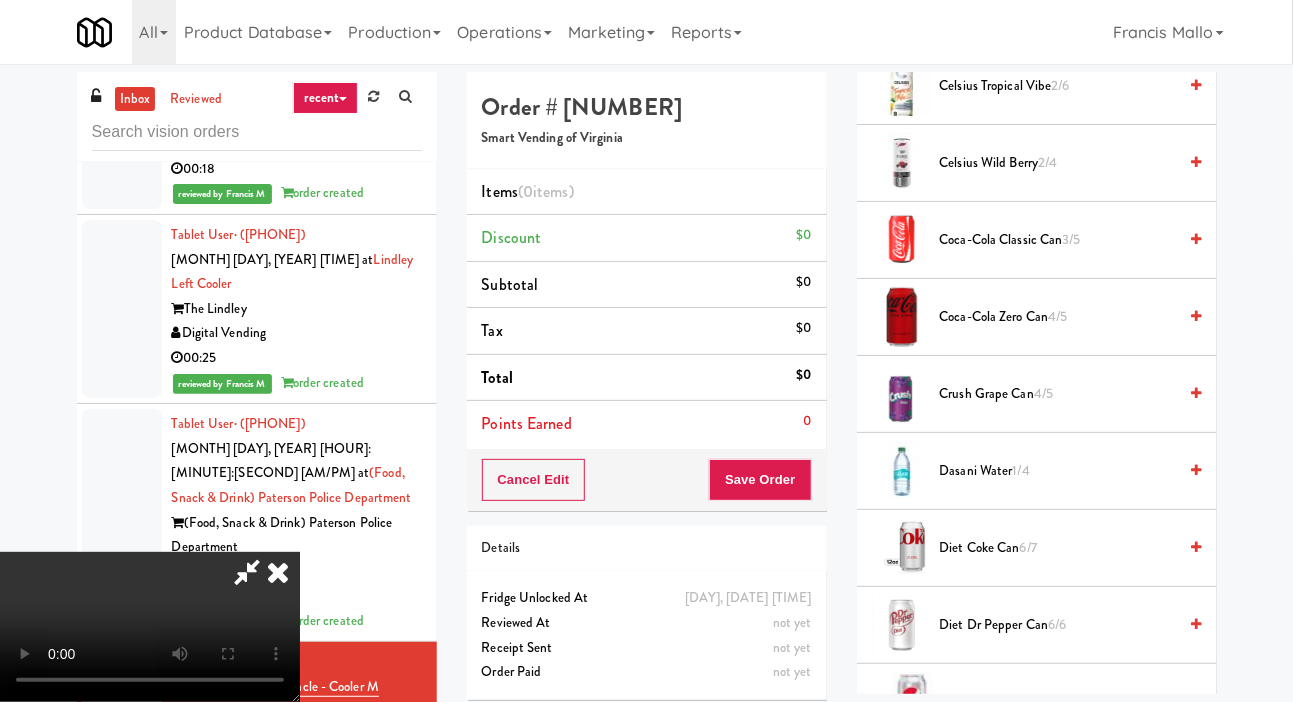 scroll, scrollTop: 679, scrollLeft: 0, axis: vertical 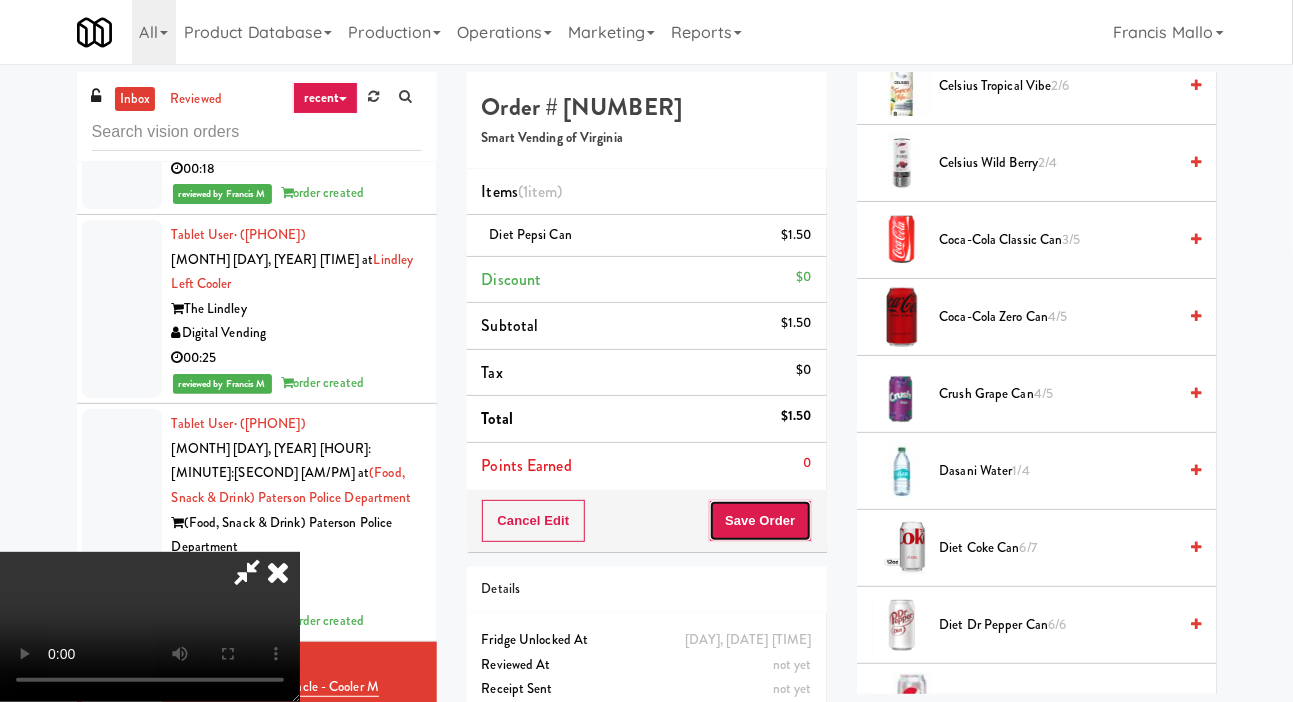 click on "Save Order" at bounding box center (760, 521) 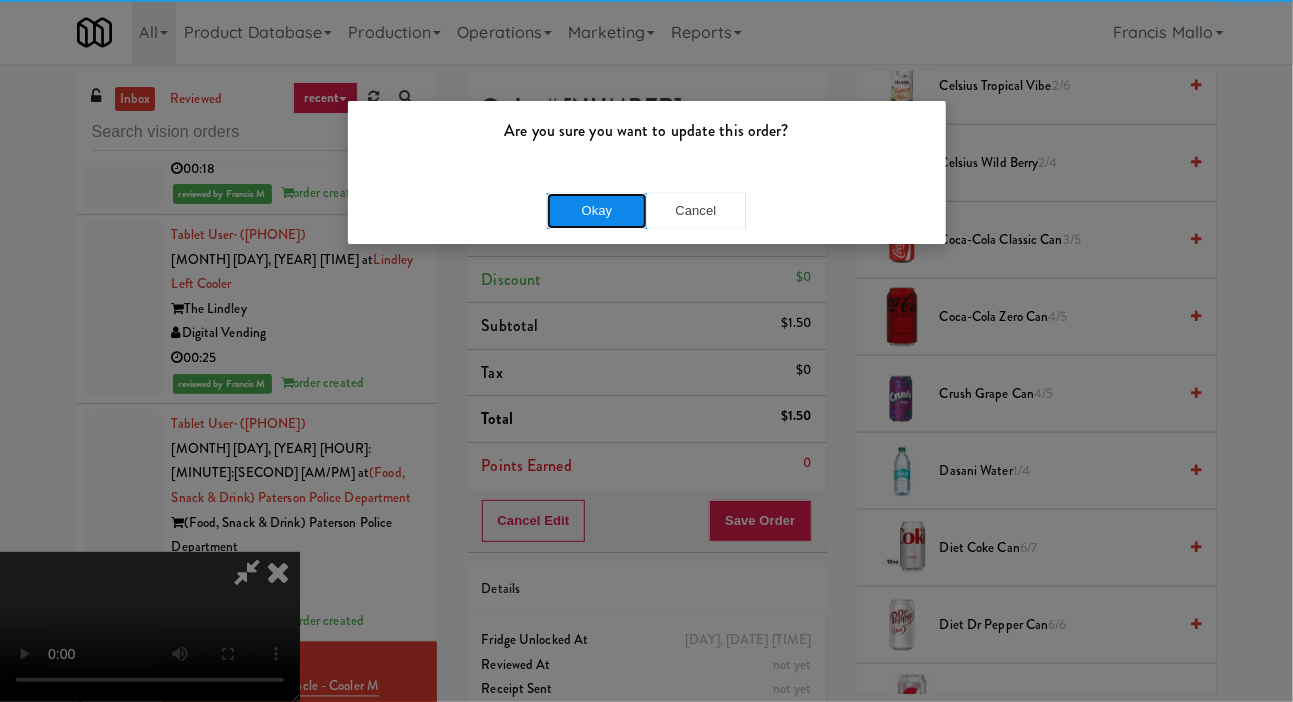 click on "Okay" at bounding box center [597, 211] 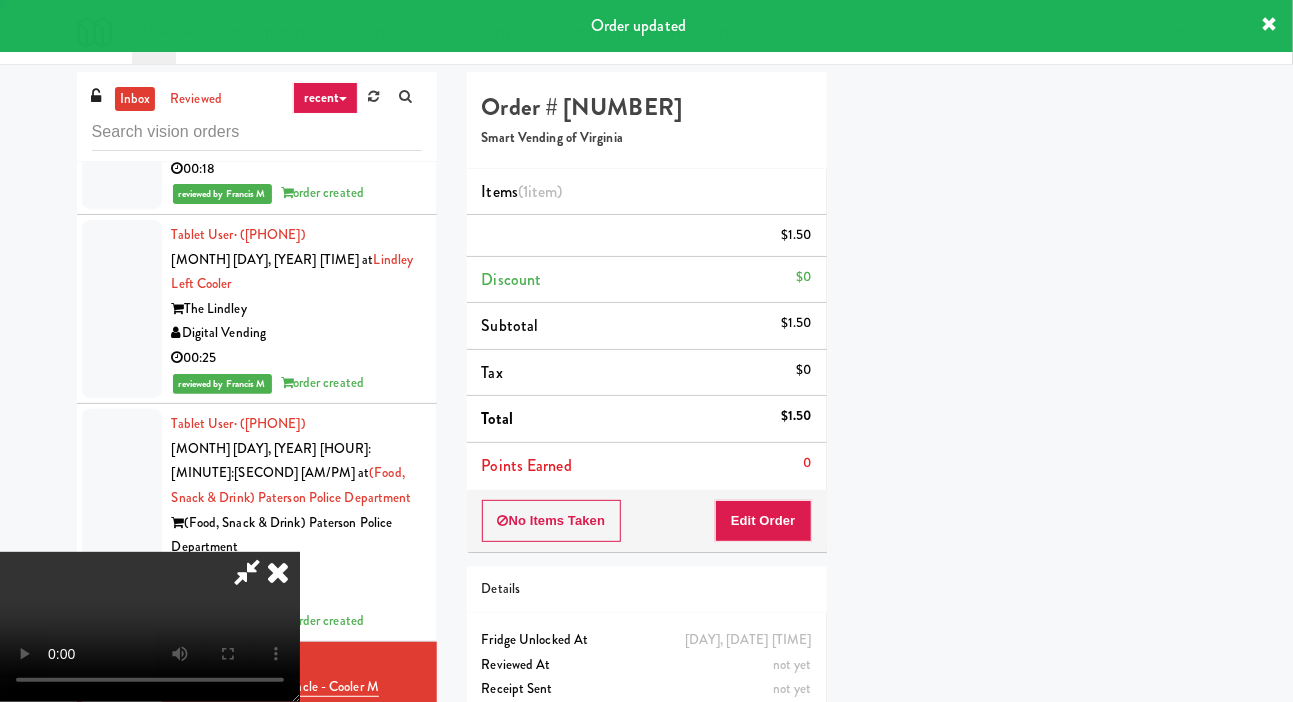 scroll, scrollTop: 116, scrollLeft: 0, axis: vertical 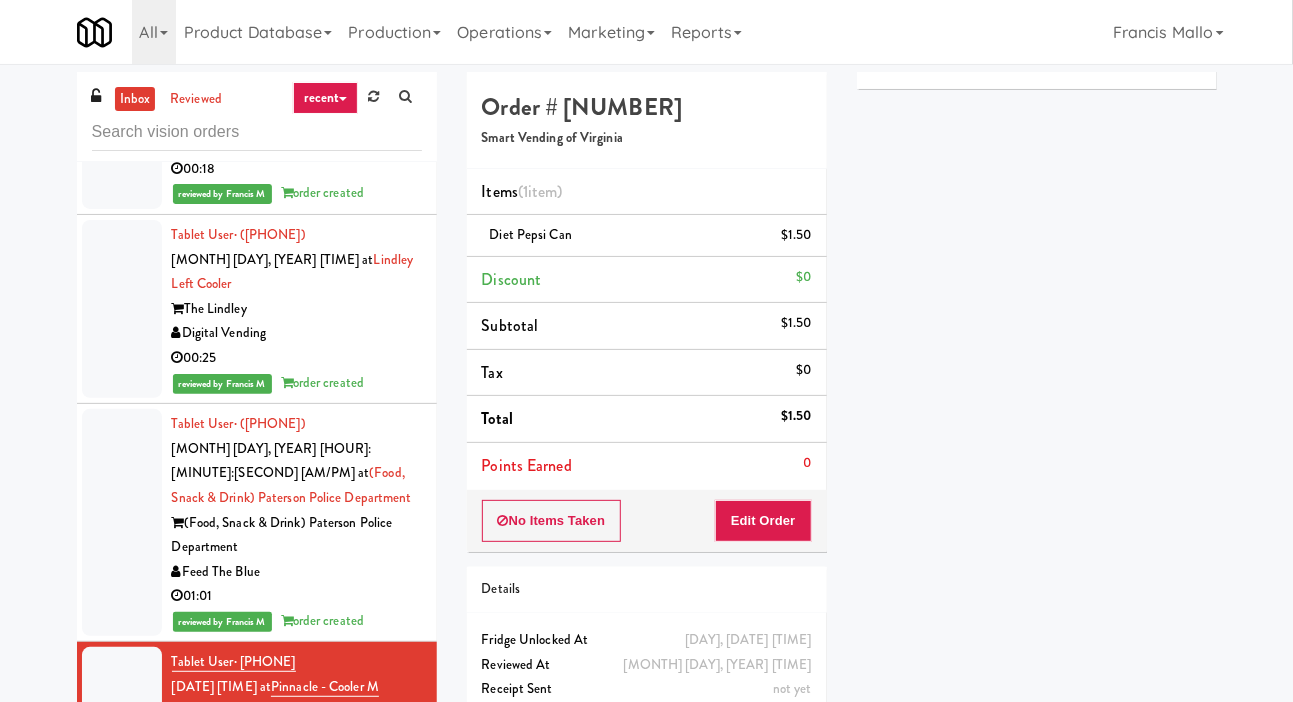 click at bounding box center [122, 876] 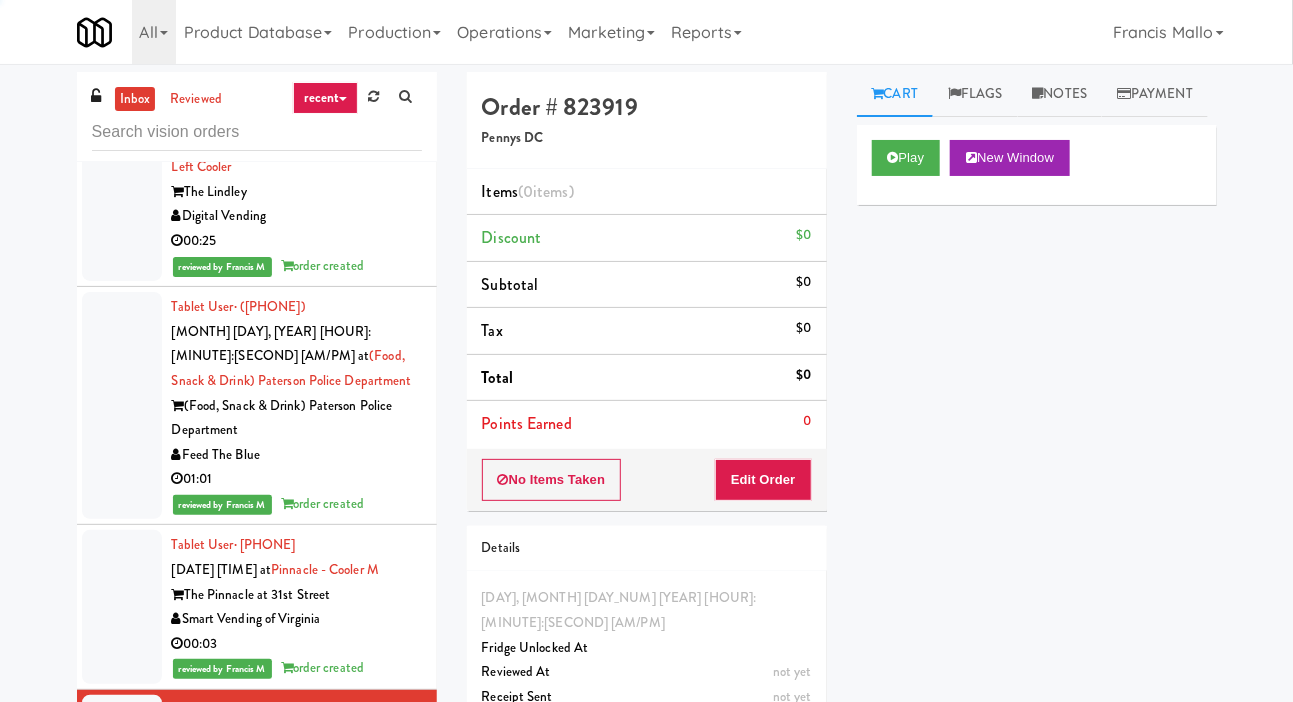 scroll, scrollTop: 4406, scrollLeft: 0, axis: vertical 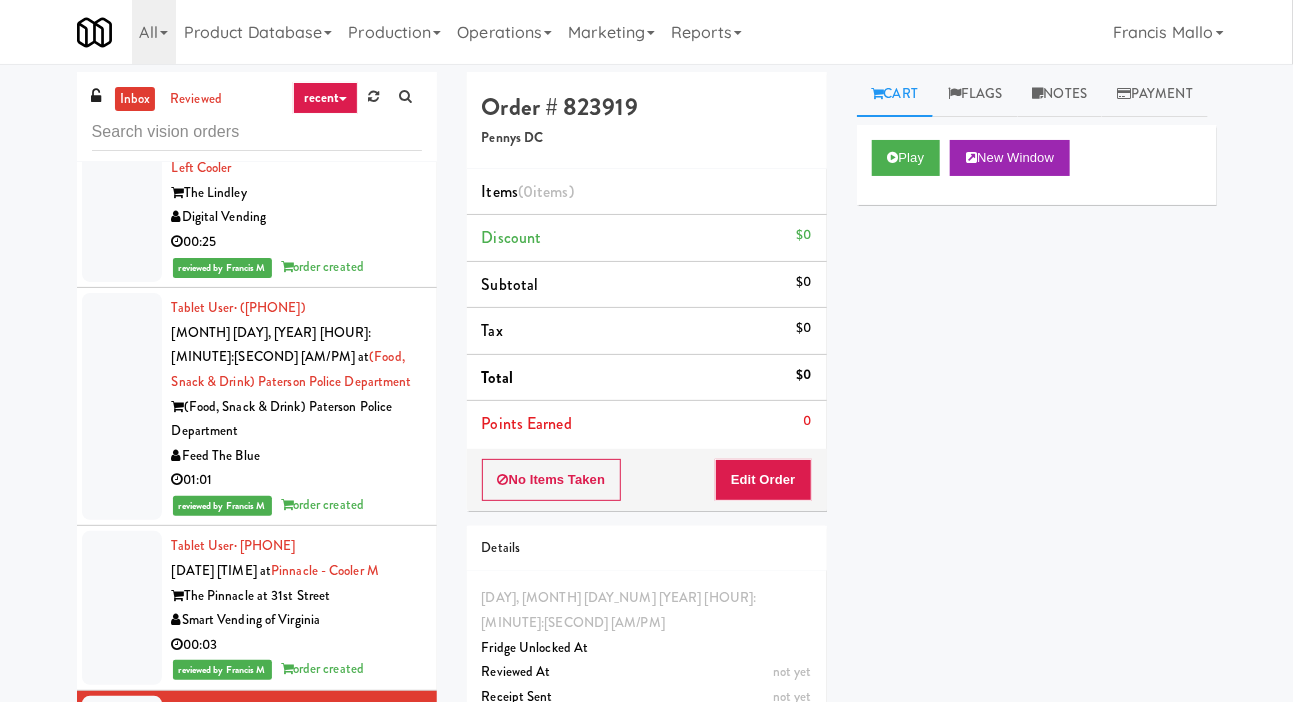 type 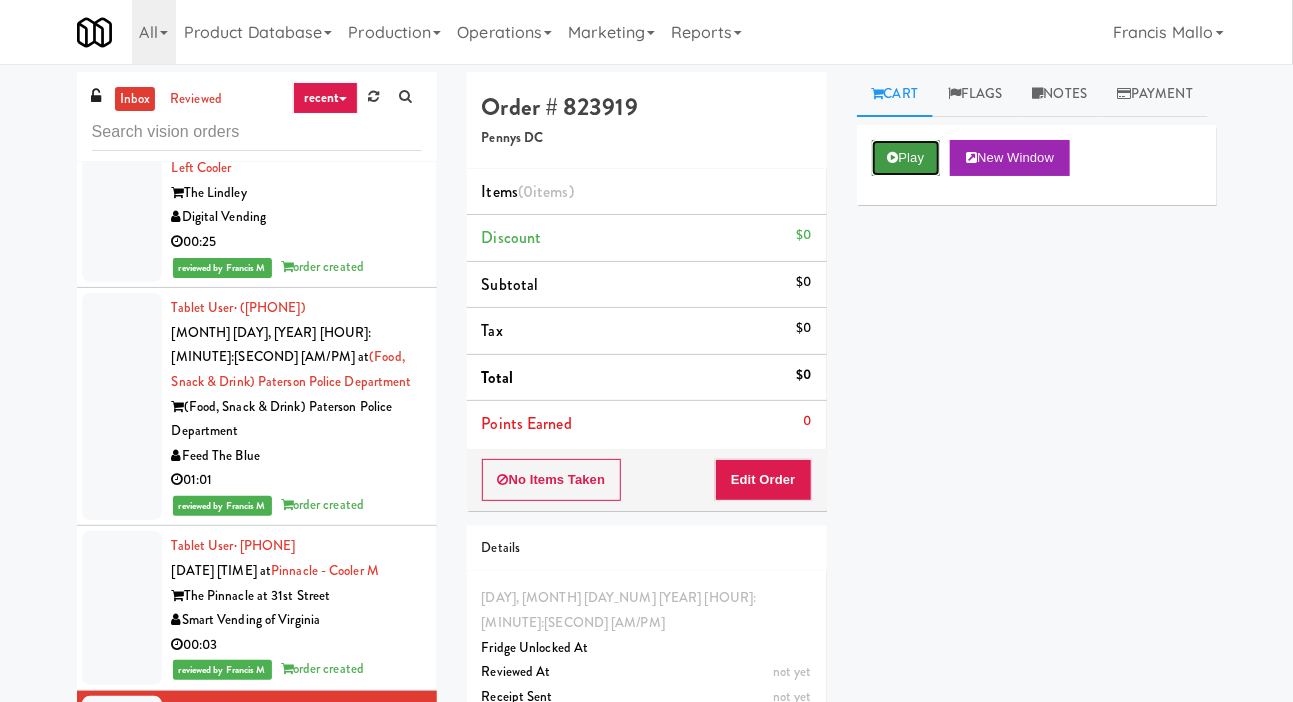 click on "Play" at bounding box center [906, 158] 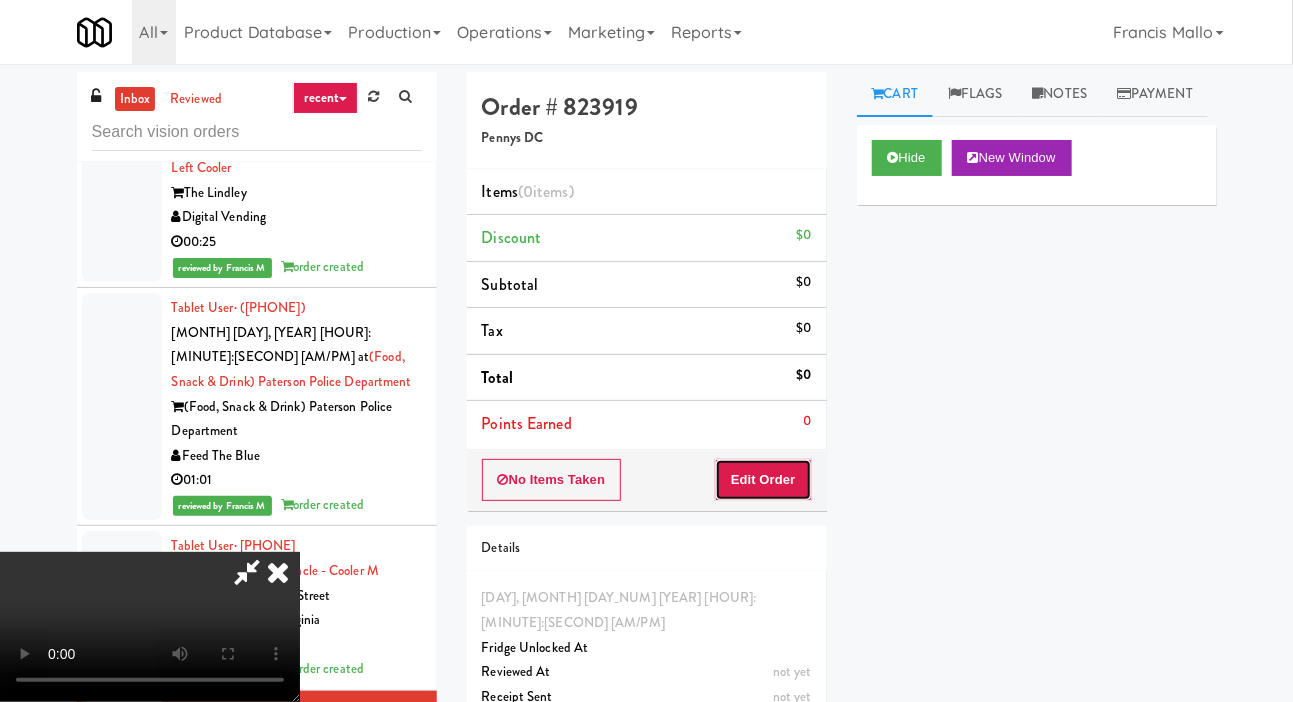 click on "Edit Order" at bounding box center [763, 480] 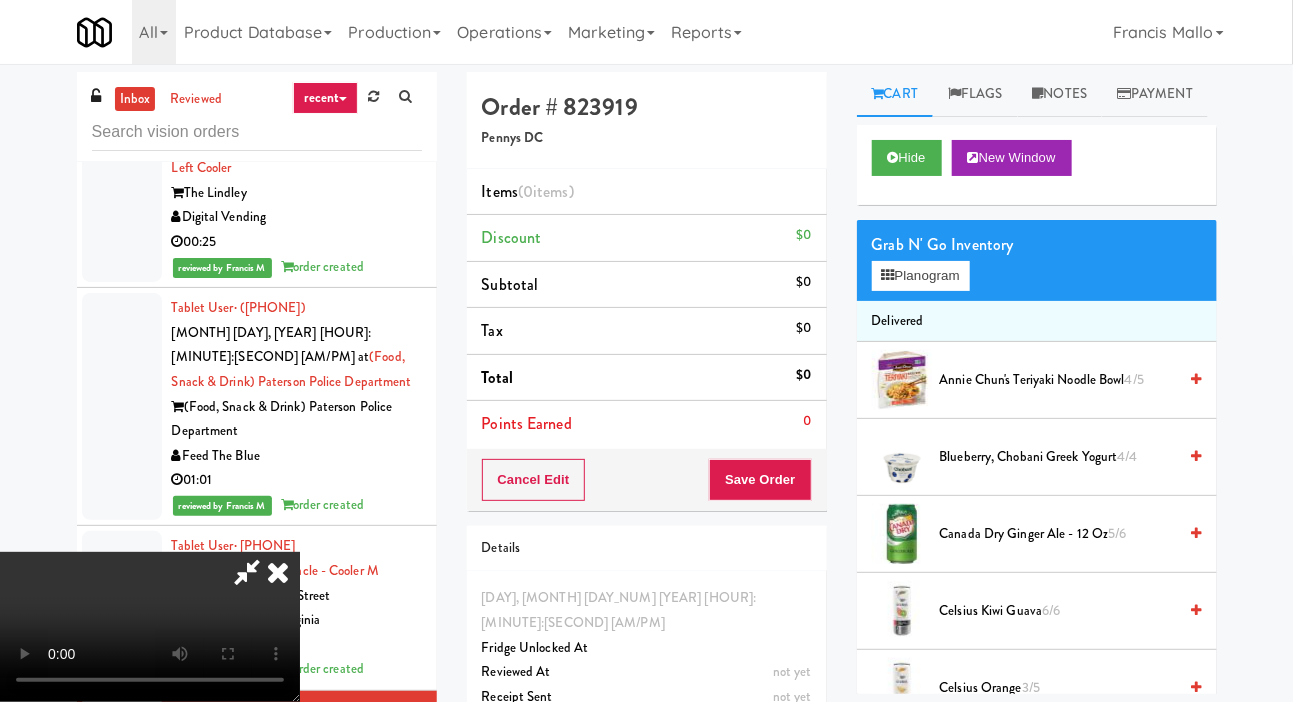 scroll, scrollTop: 73, scrollLeft: 0, axis: vertical 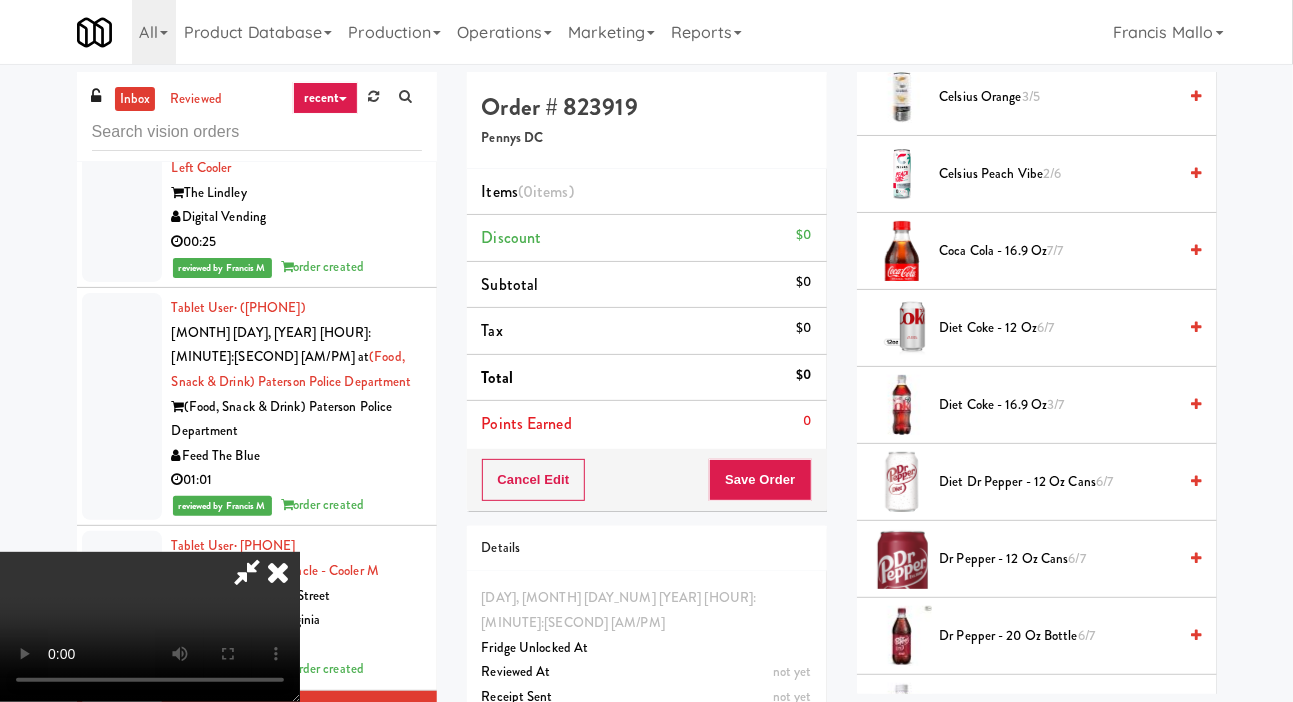 click on "Dr Pepper - 12 oz cans  6/7" at bounding box center [1058, 559] 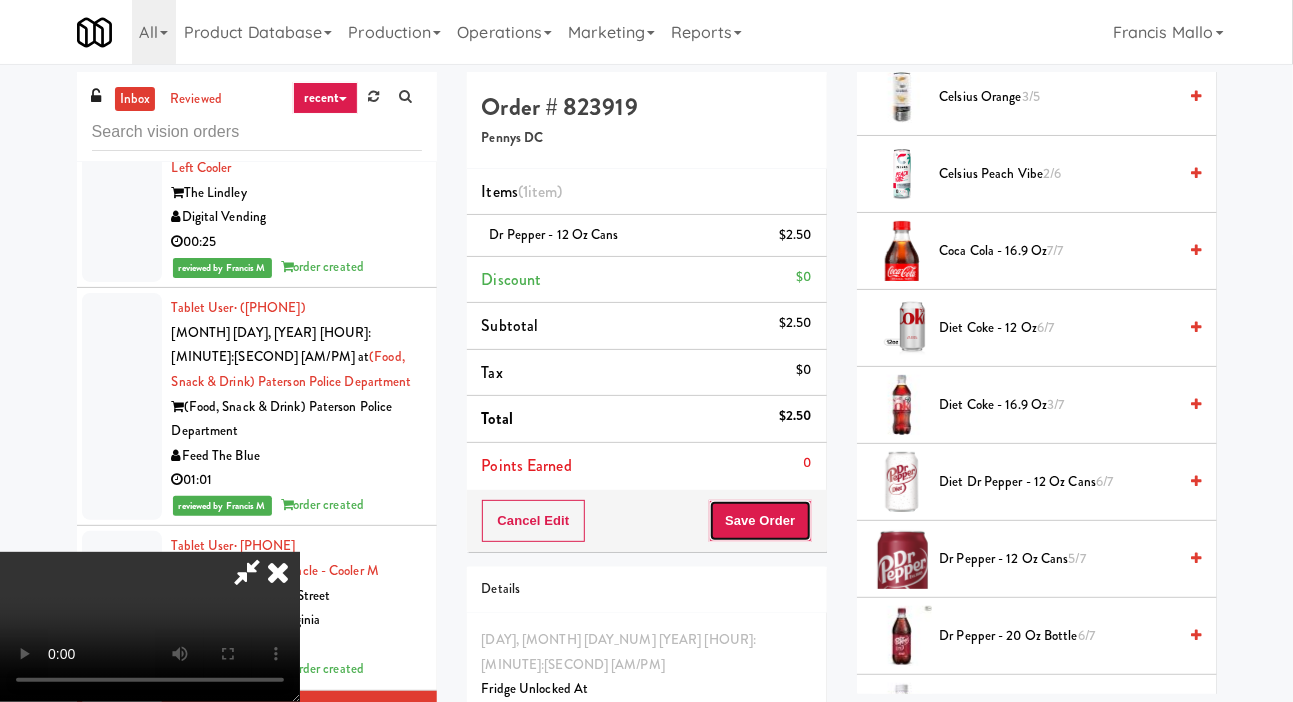 click on "Save Order" at bounding box center [760, 521] 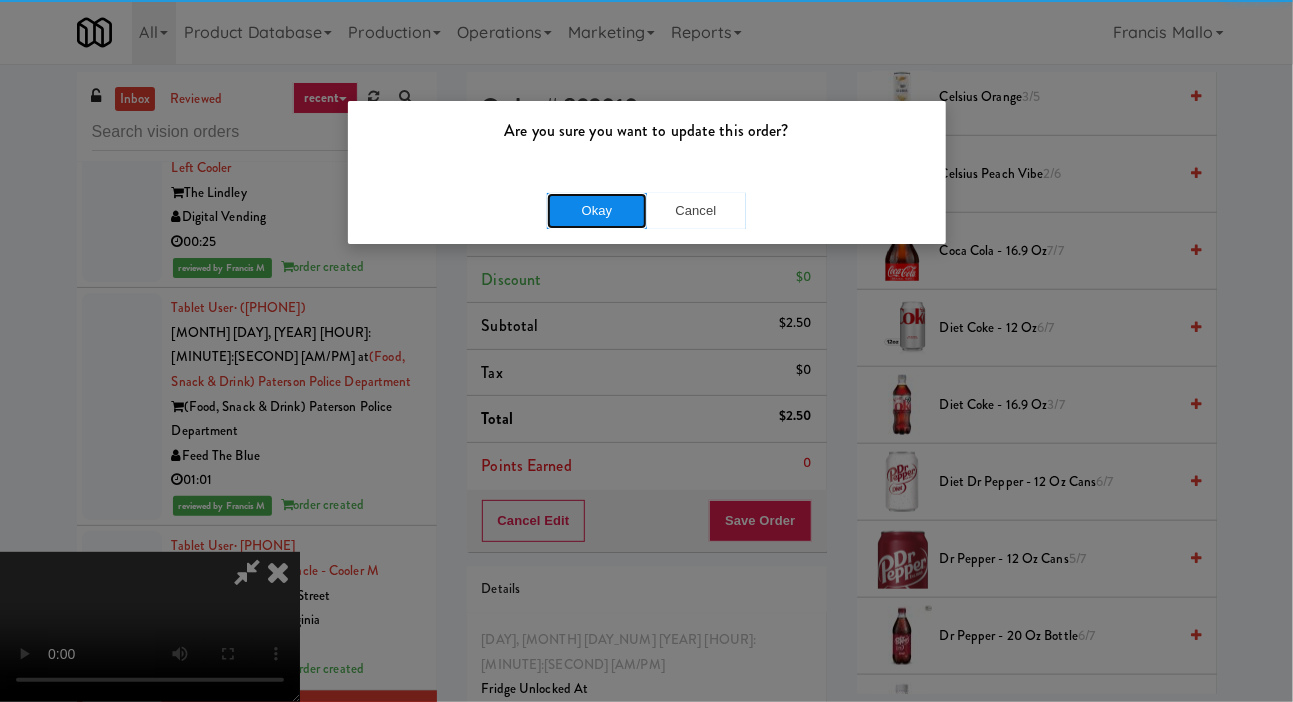 click on "Okay" at bounding box center [597, 211] 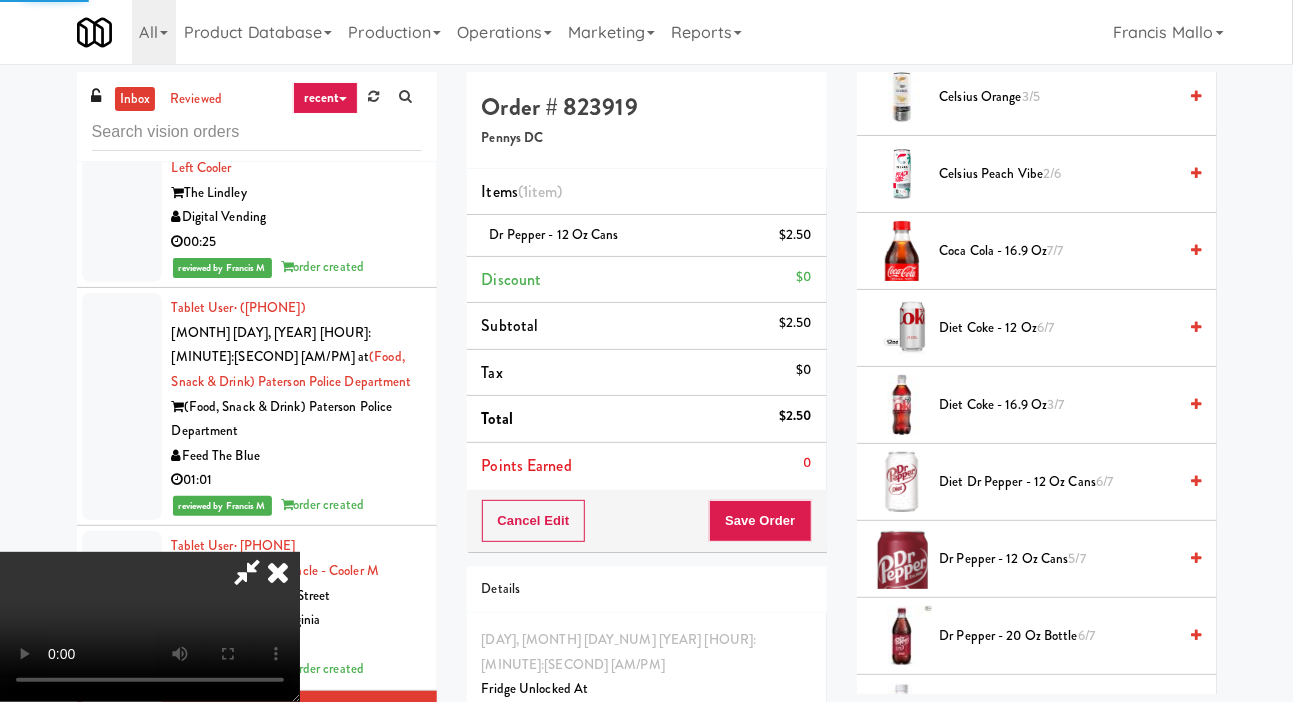scroll, scrollTop: 116, scrollLeft: 0, axis: vertical 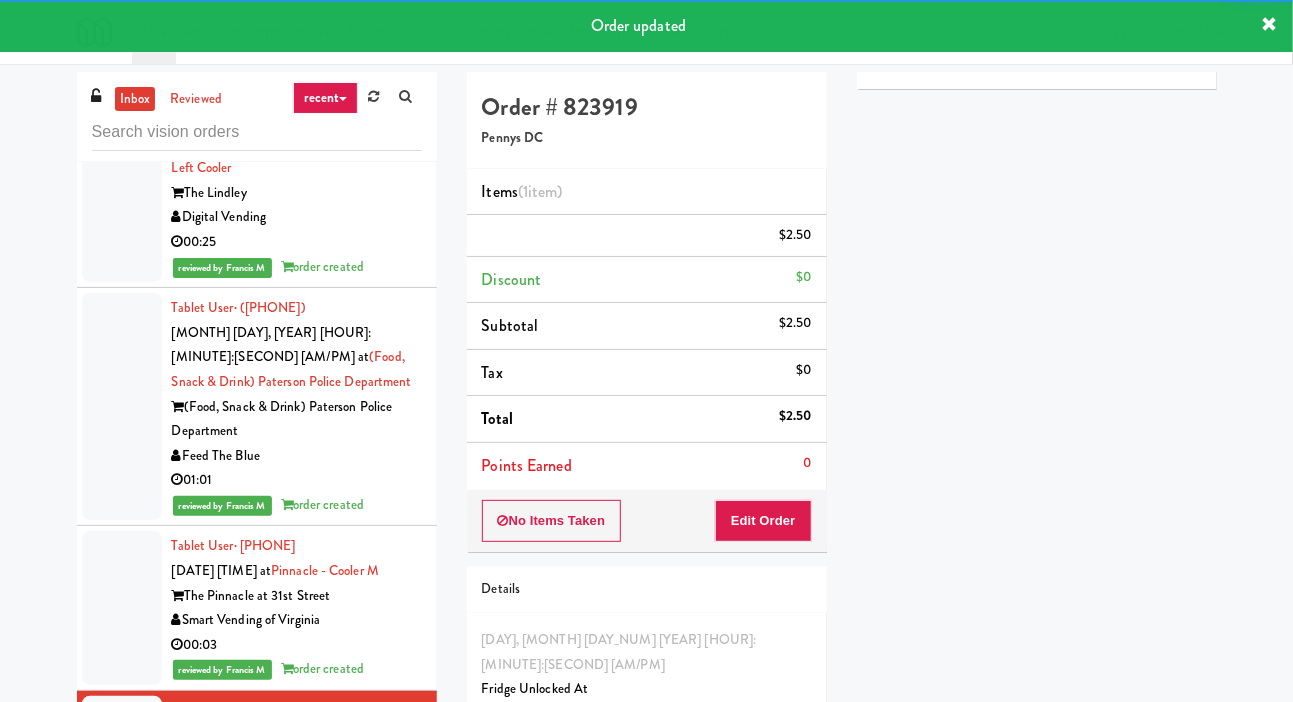 click at bounding box center (122, 913) 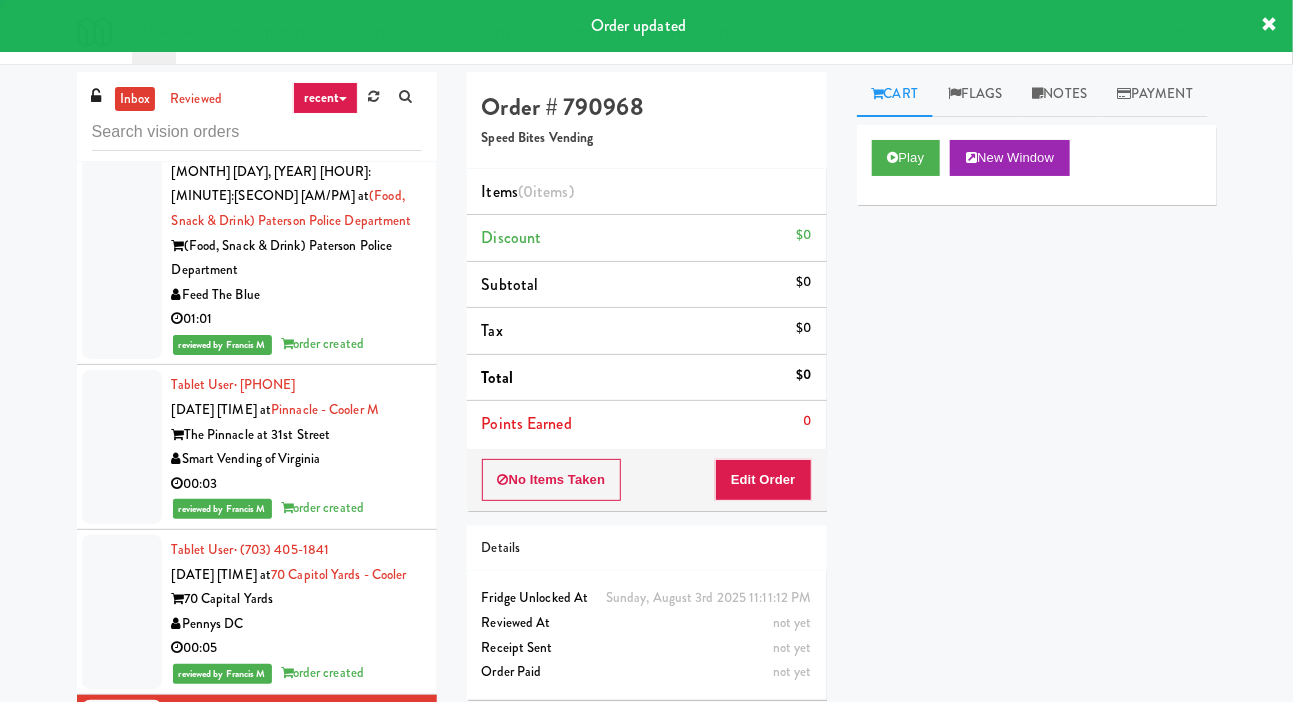scroll, scrollTop: 4563, scrollLeft: 0, axis: vertical 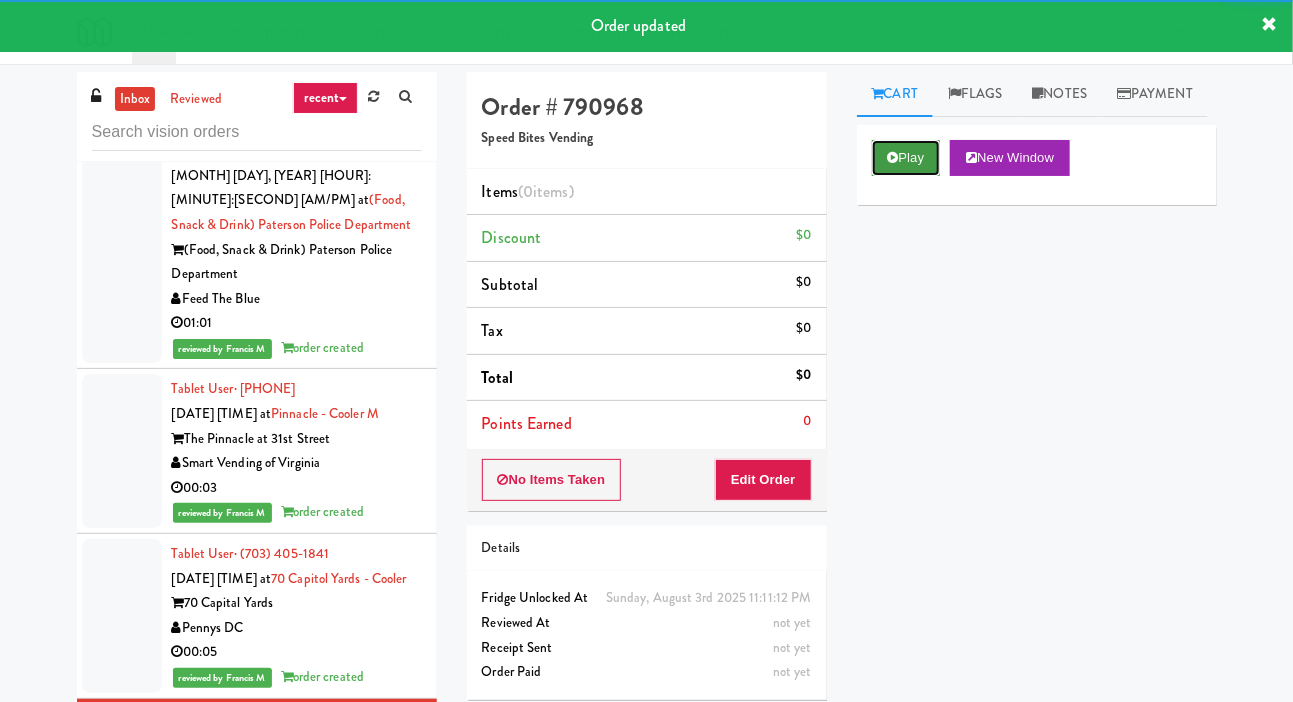 click on "Play" at bounding box center (906, 158) 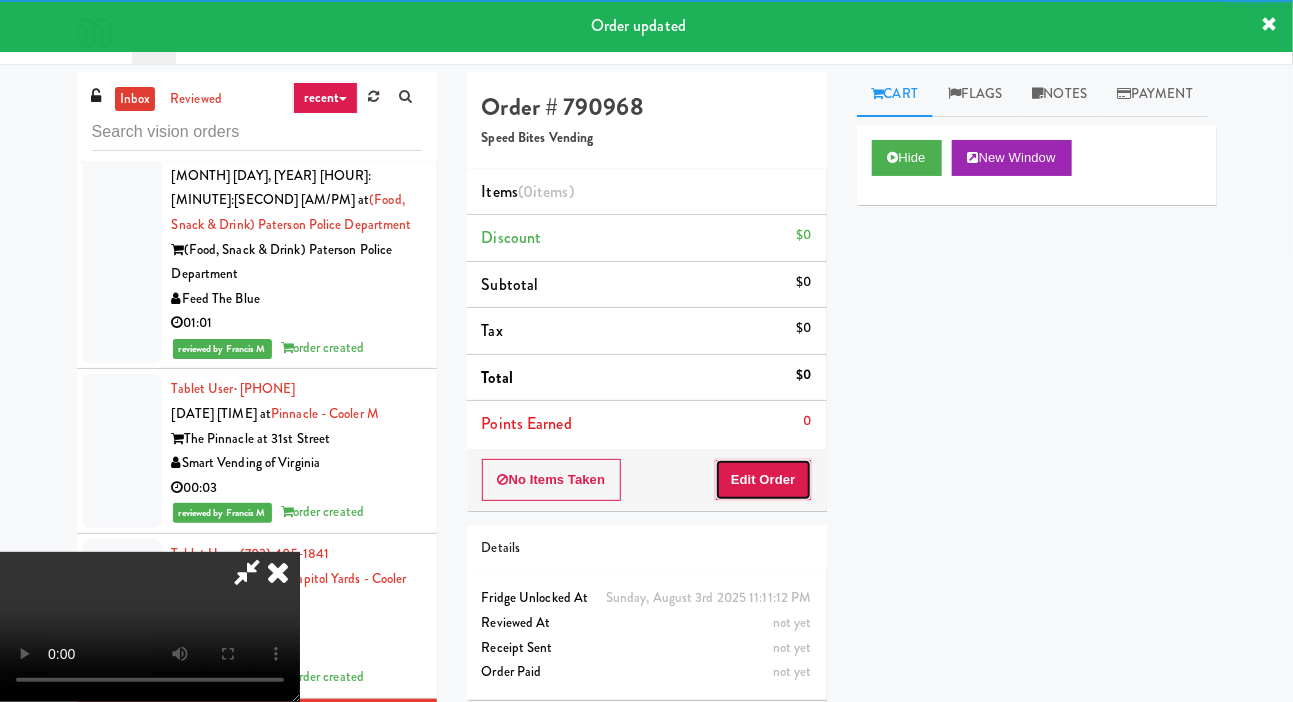 click on "Edit Order" at bounding box center [763, 480] 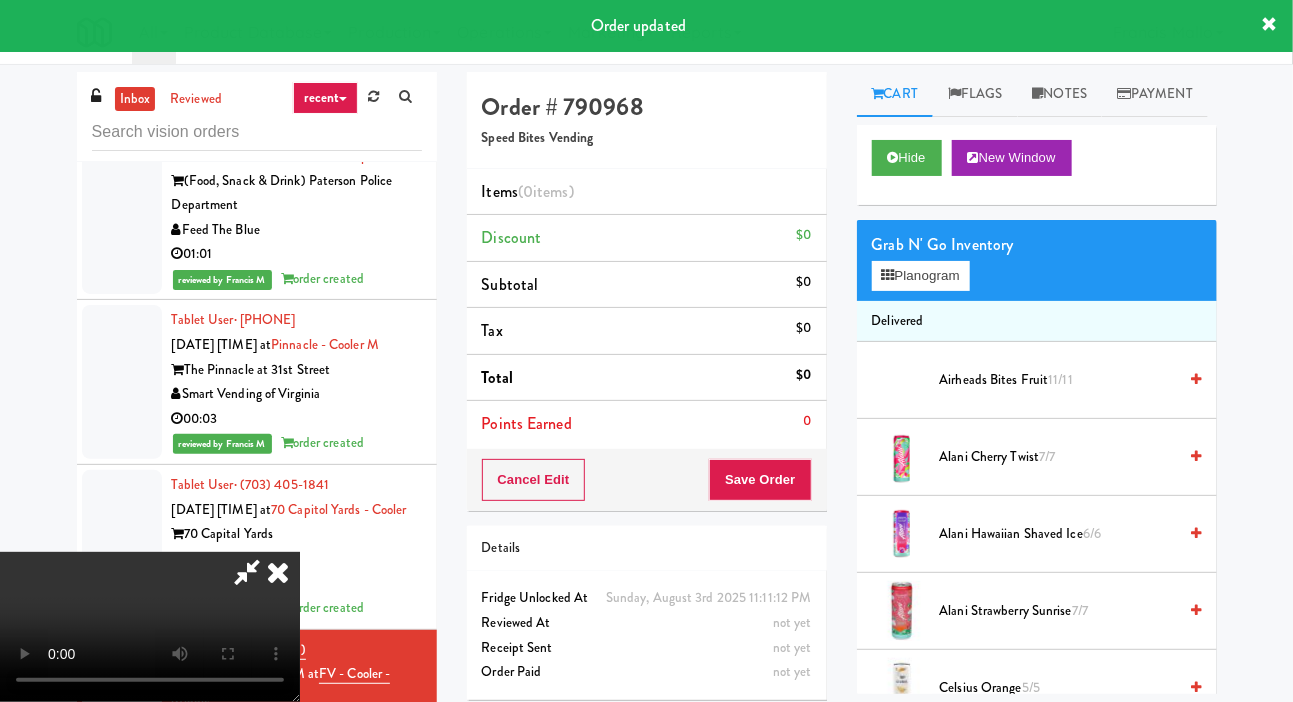 scroll, scrollTop: 4685, scrollLeft: 0, axis: vertical 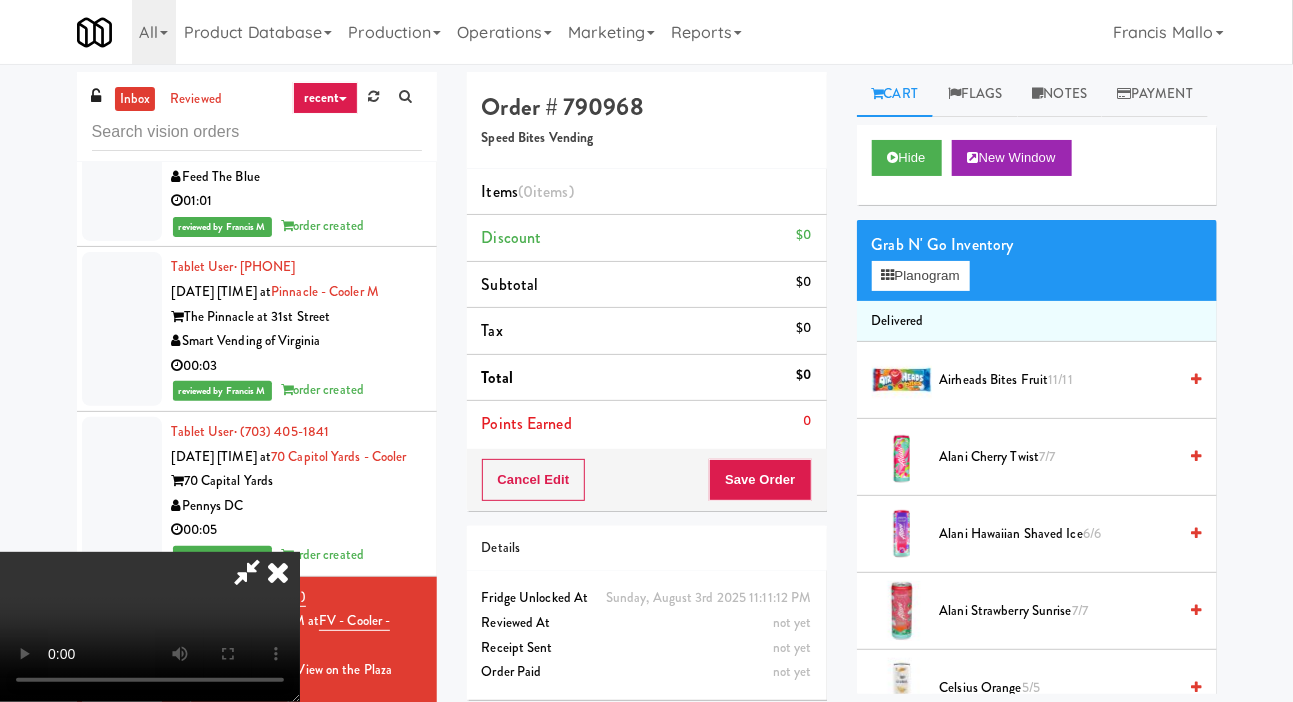 type 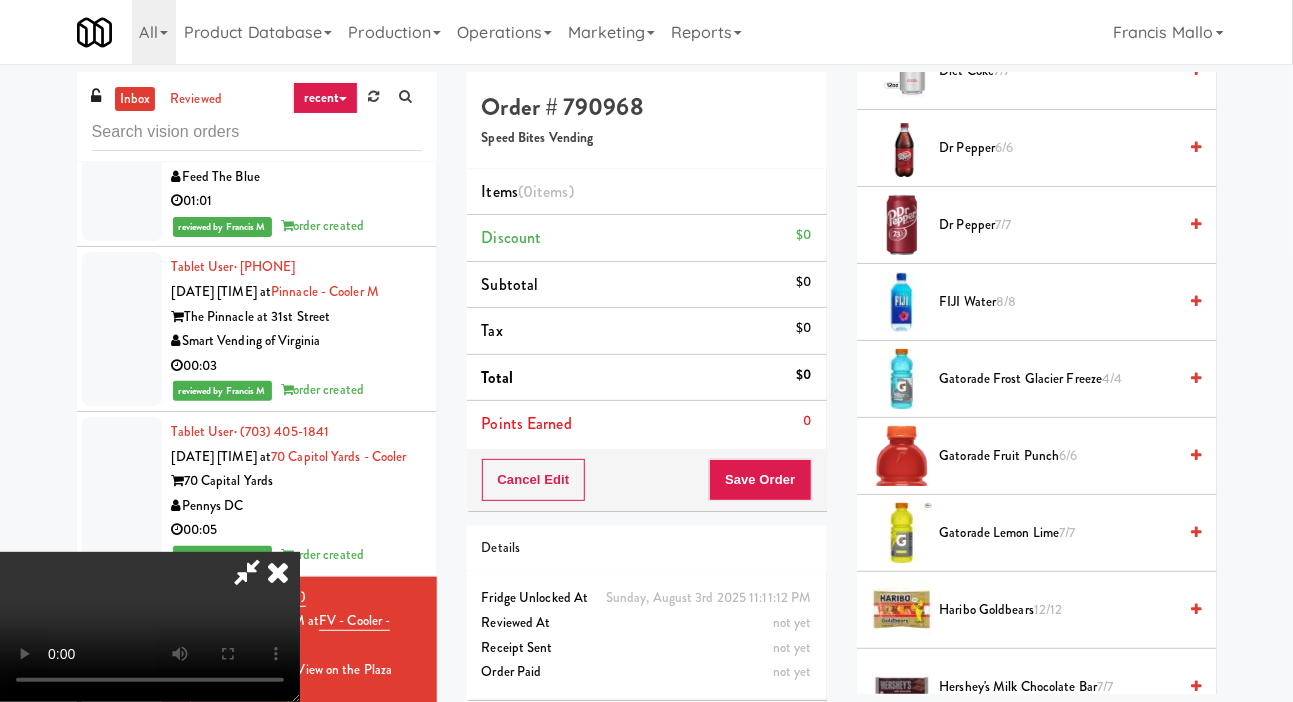 scroll, scrollTop: 995, scrollLeft: 0, axis: vertical 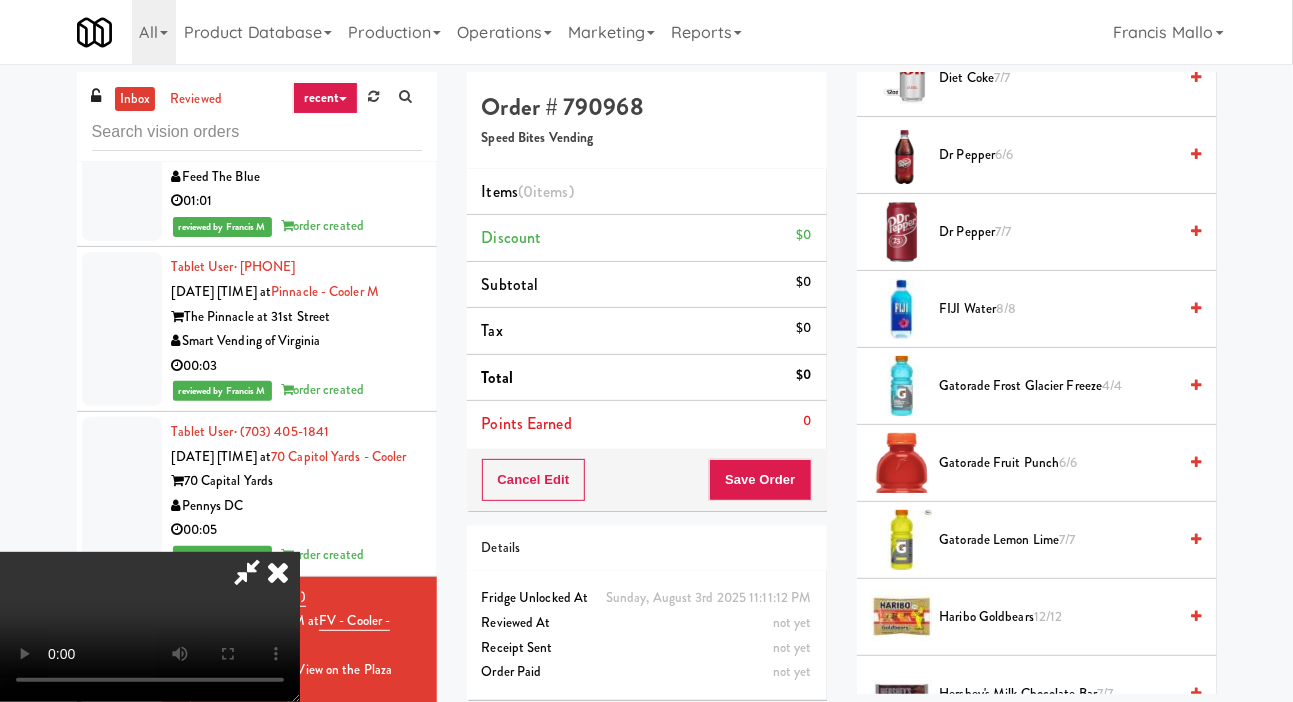 click on "Gatorade Frost Glacier Freeze  4/4" at bounding box center (1058, 386) 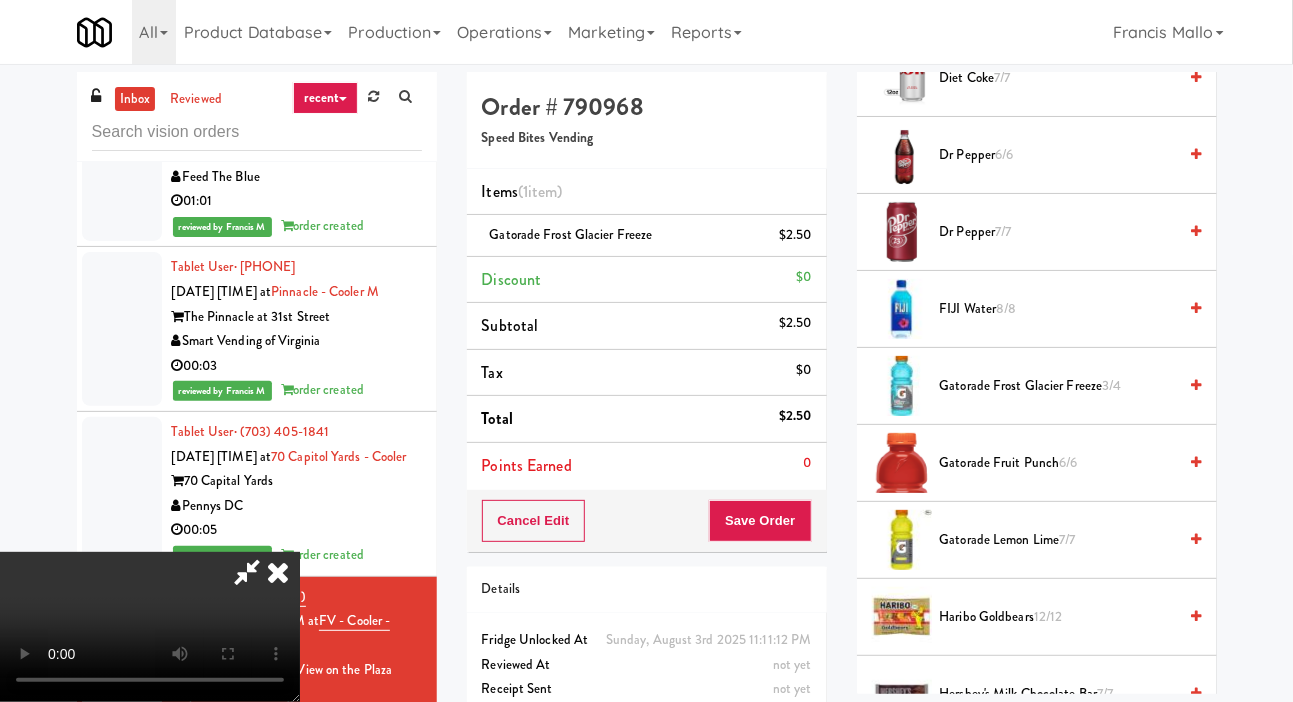 click on "Gatorade Fruit Punch  6/6" at bounding box center (1058, 463) 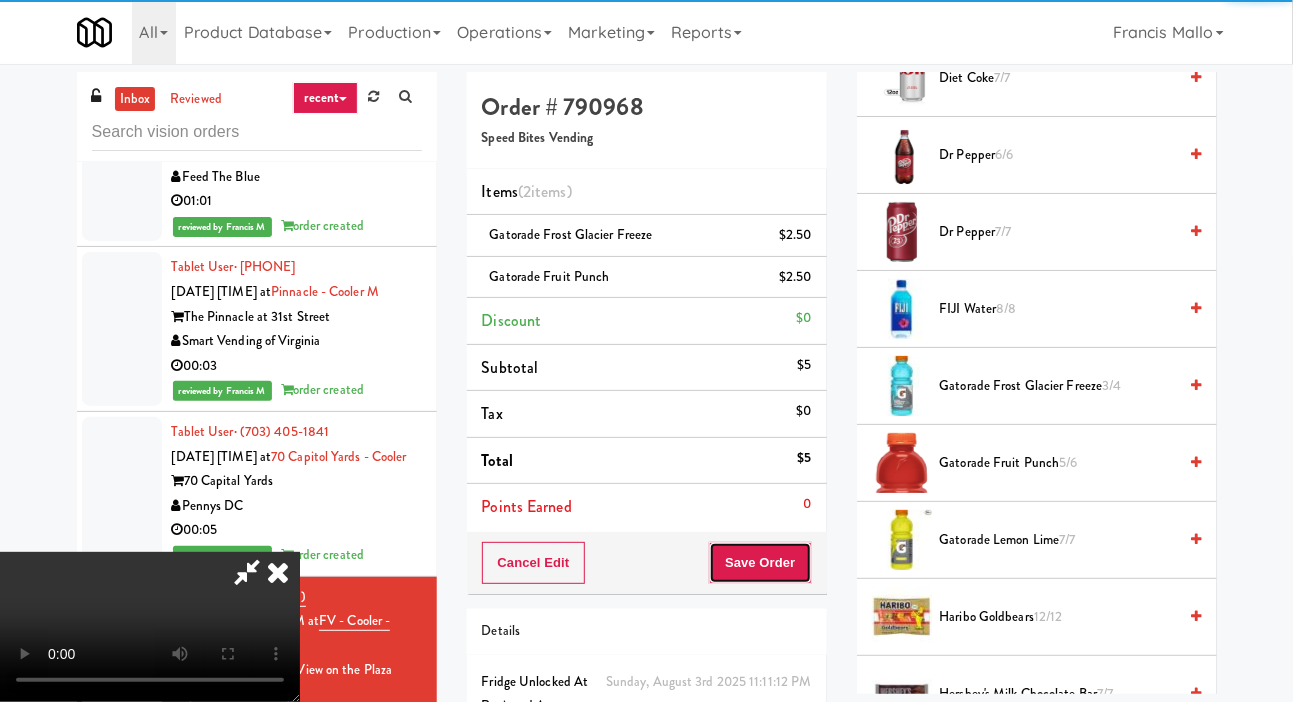 click on "Save Order" at bounding box center (760, 563) 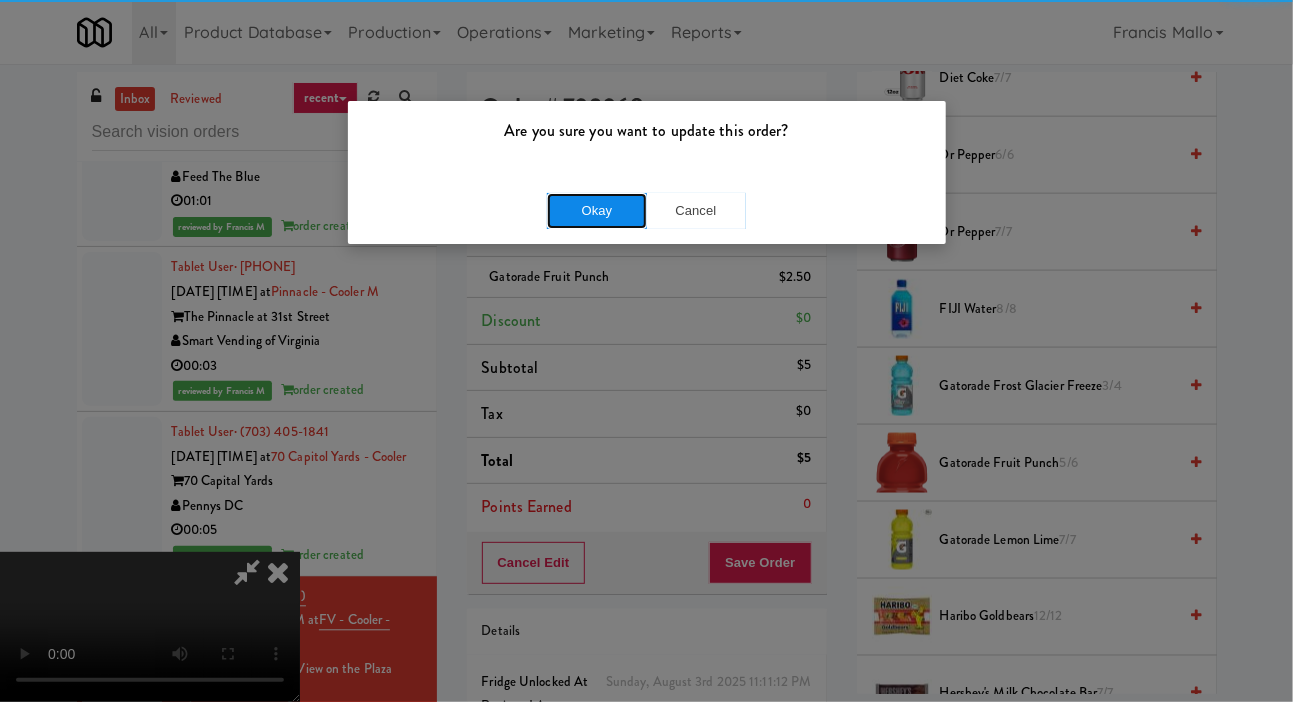 click on "Okay" at bounding box center (597, 211) 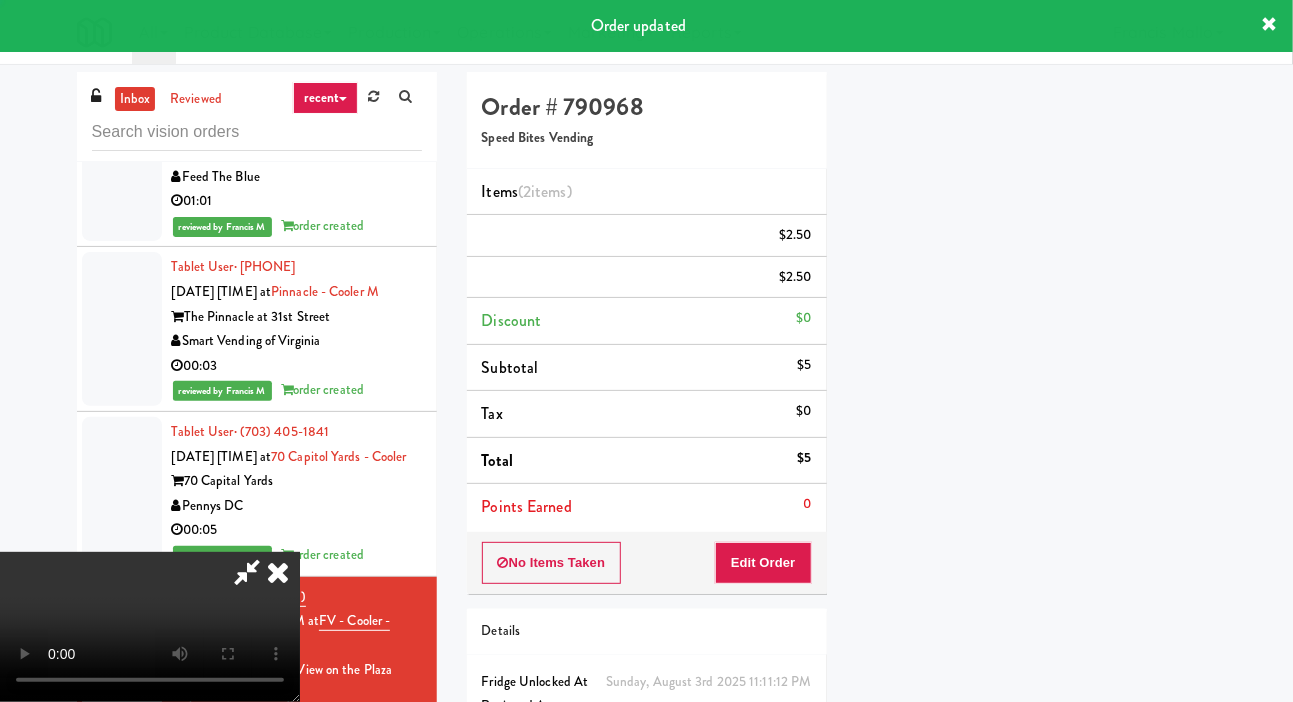 scroll, scrollTop: 116, scrollLeft: 0, axis: vertical 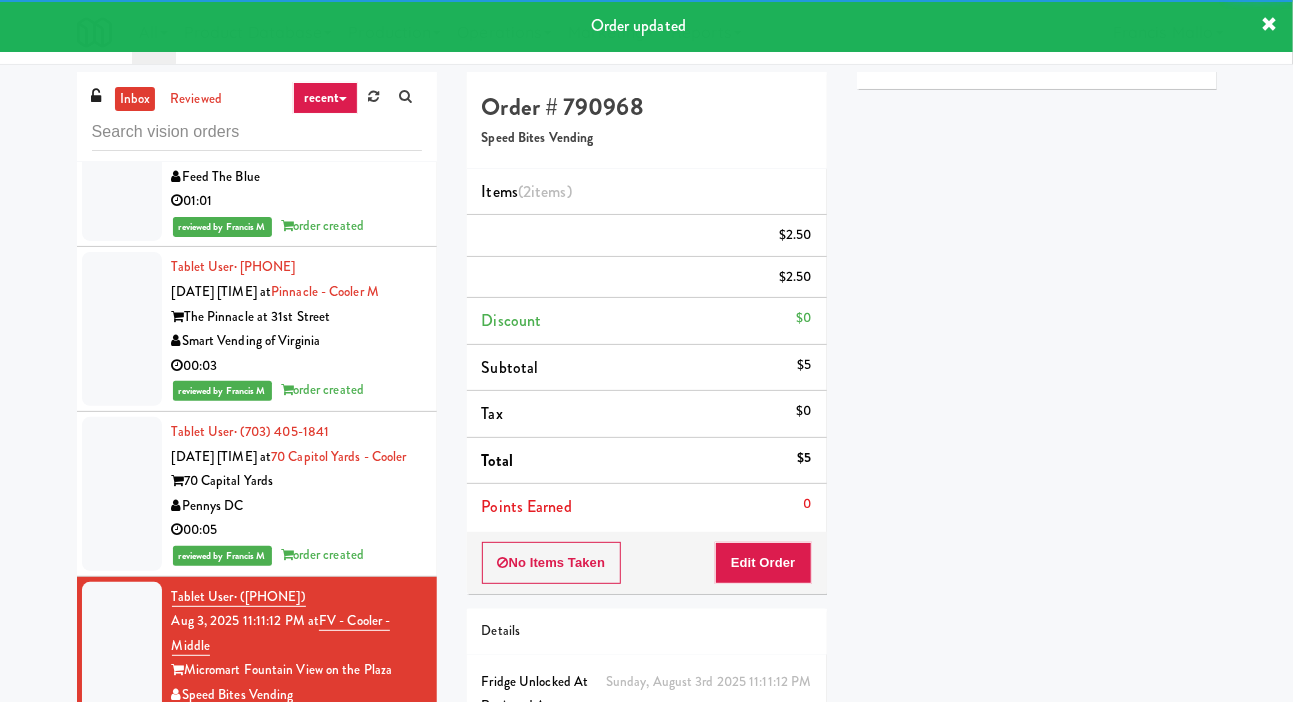 click at bounding box center (122, 847) 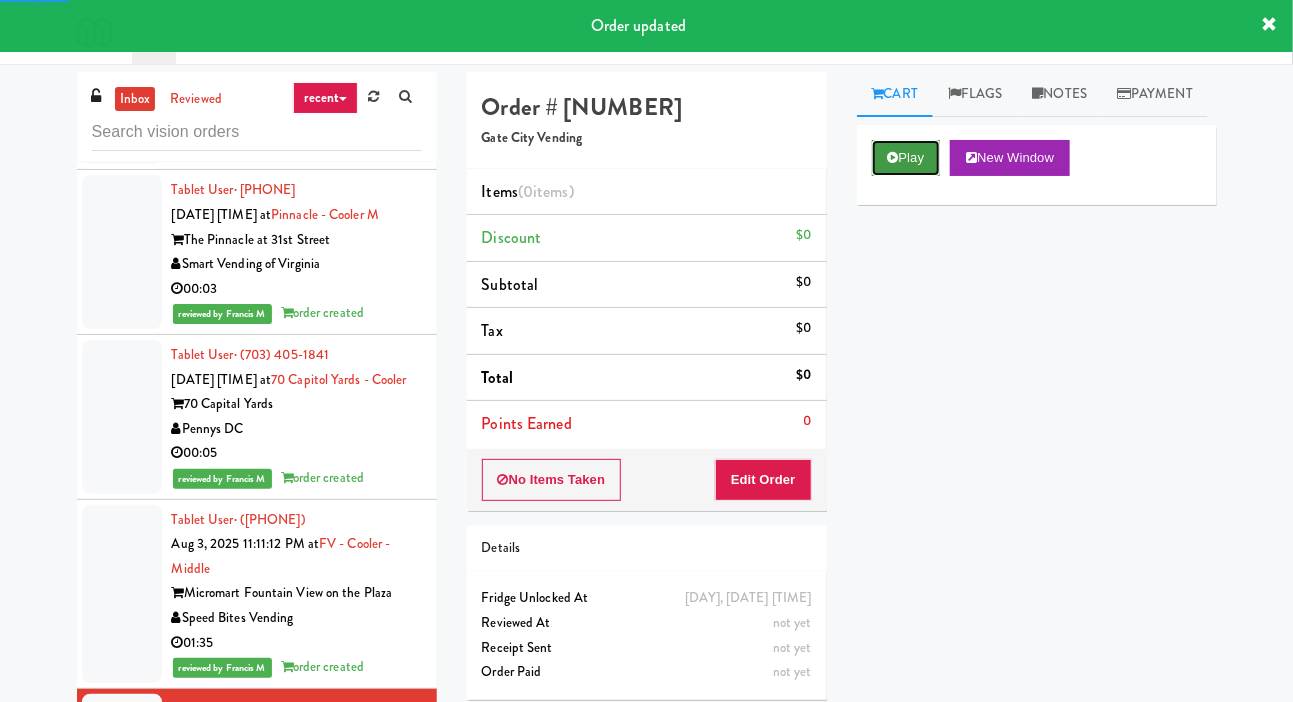 click at bounding box center (893, 157) 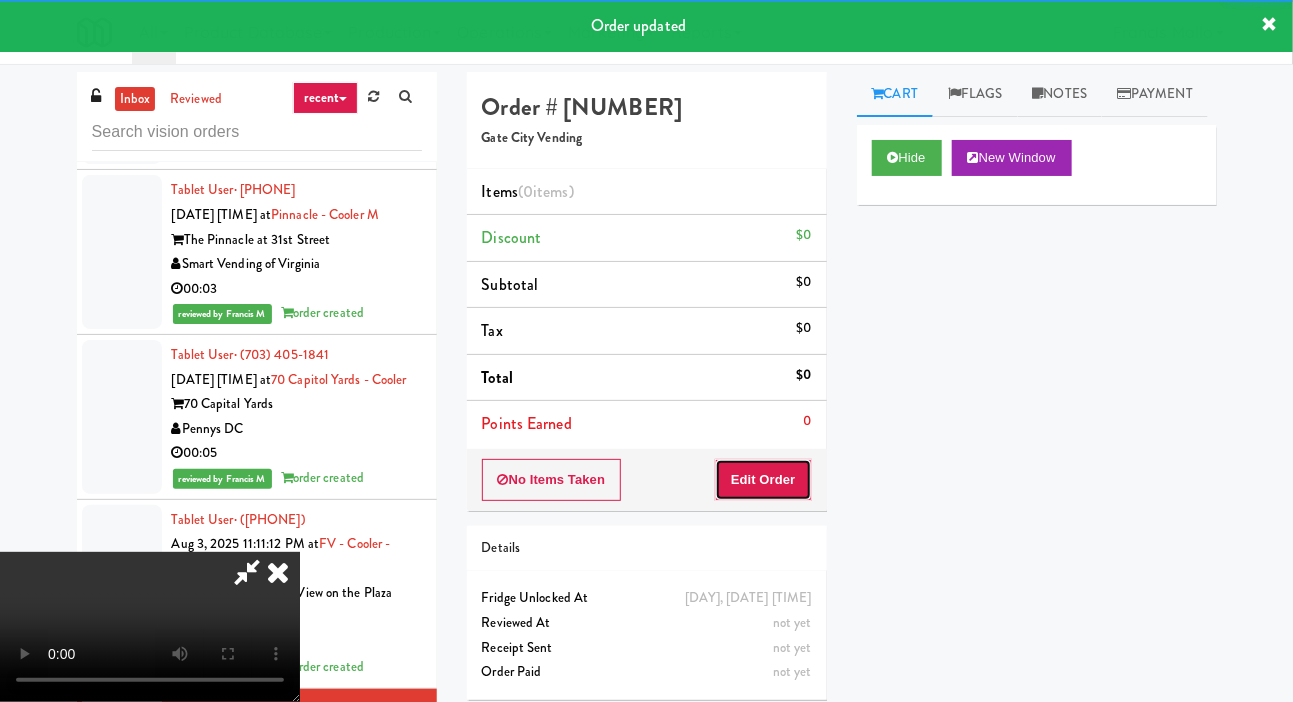 click on "Edit Order" at bounding box center [763, 480] 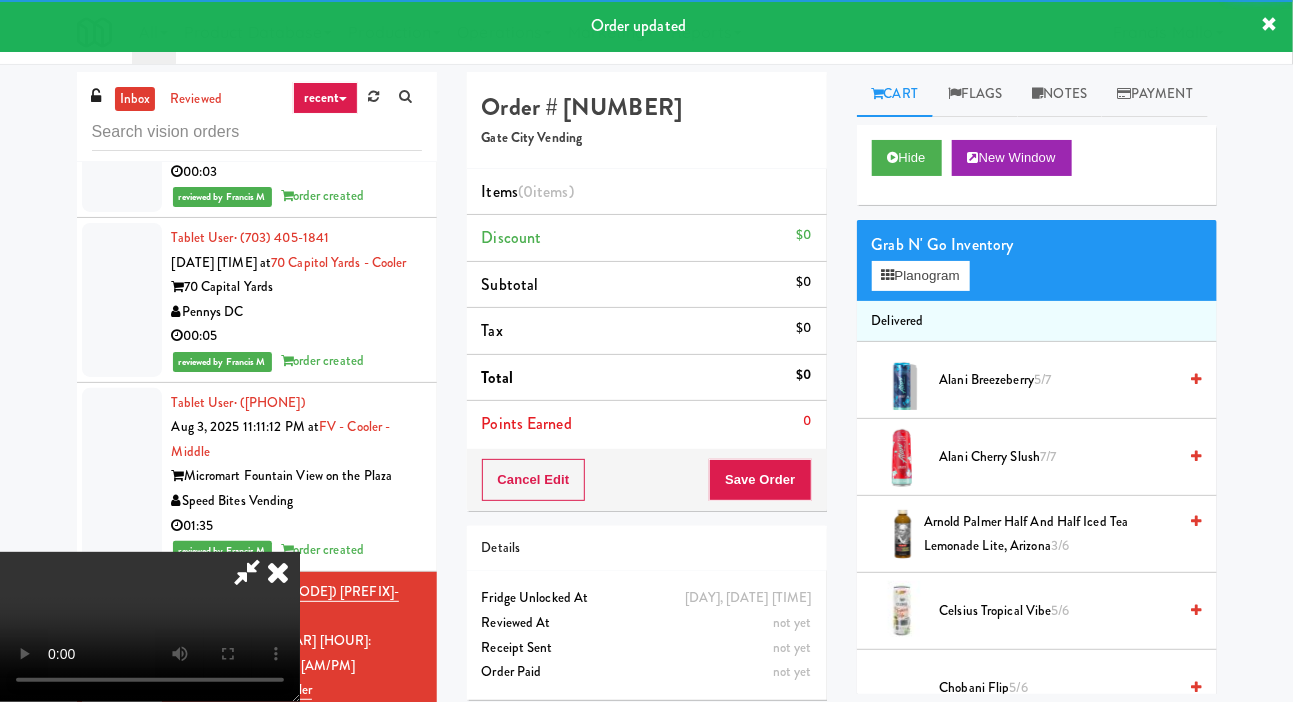 scroll, scrollTop: 4885, scrollLeft: 0, axis: vertical 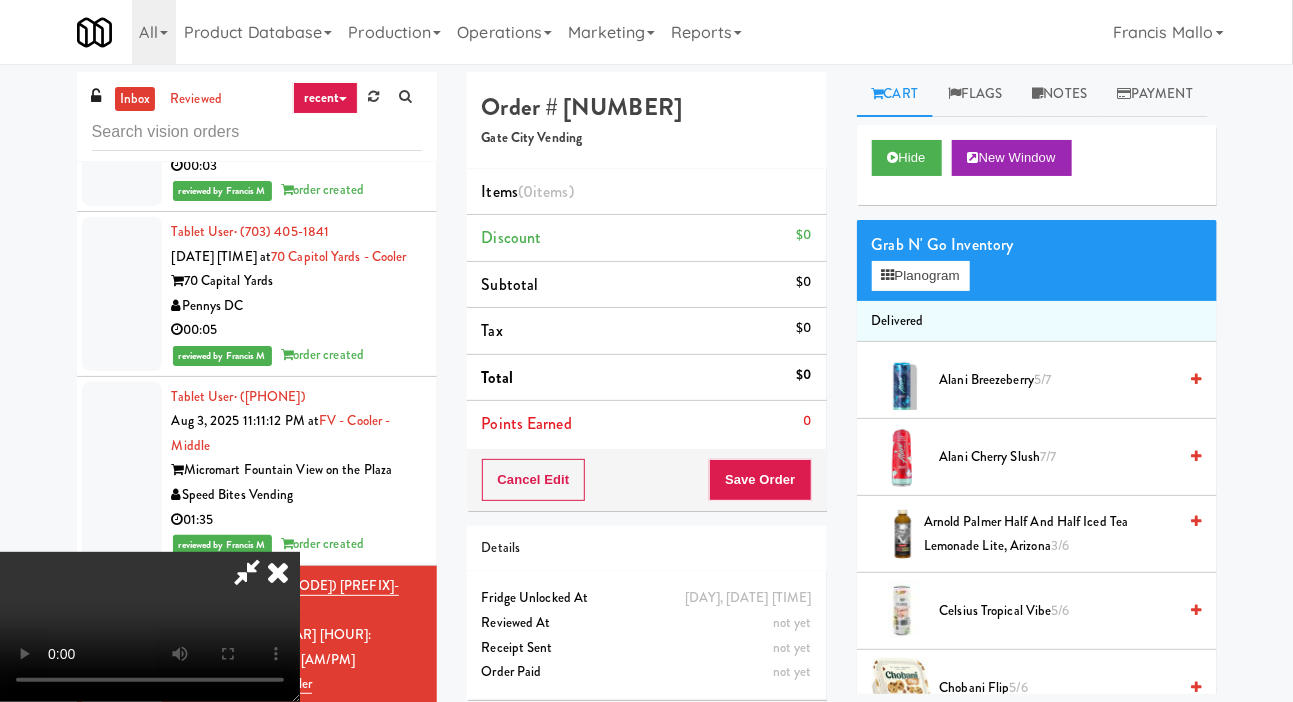 type 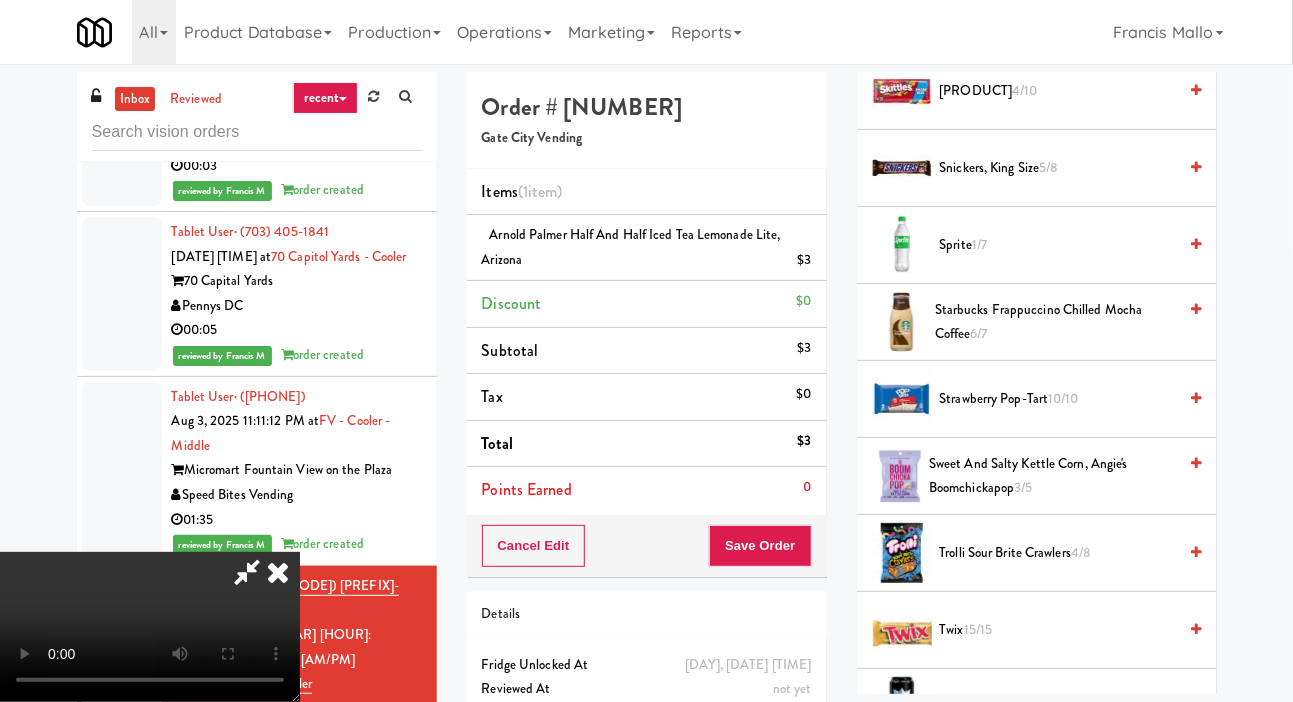 scroll, scrollTop: 1828, scrollLeft: 0, axis: vertical 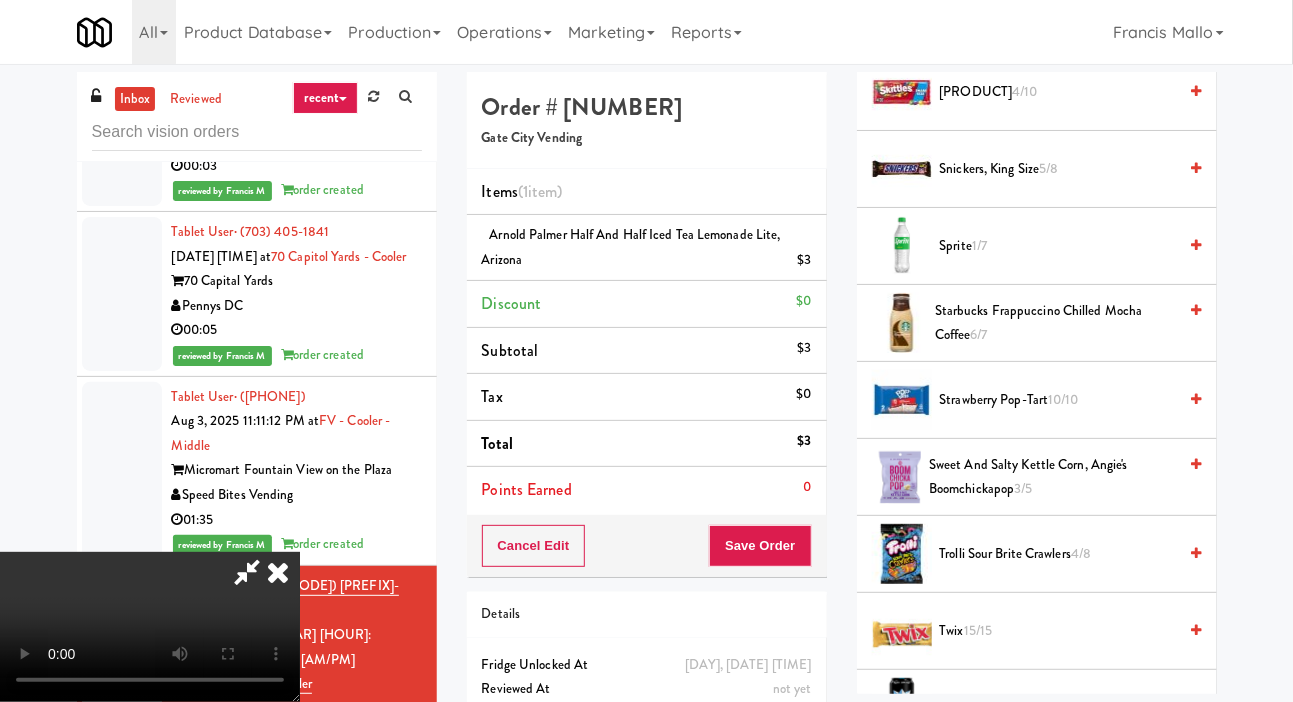 click on "Sprite  1/7" at bounding box center (1058, 246) 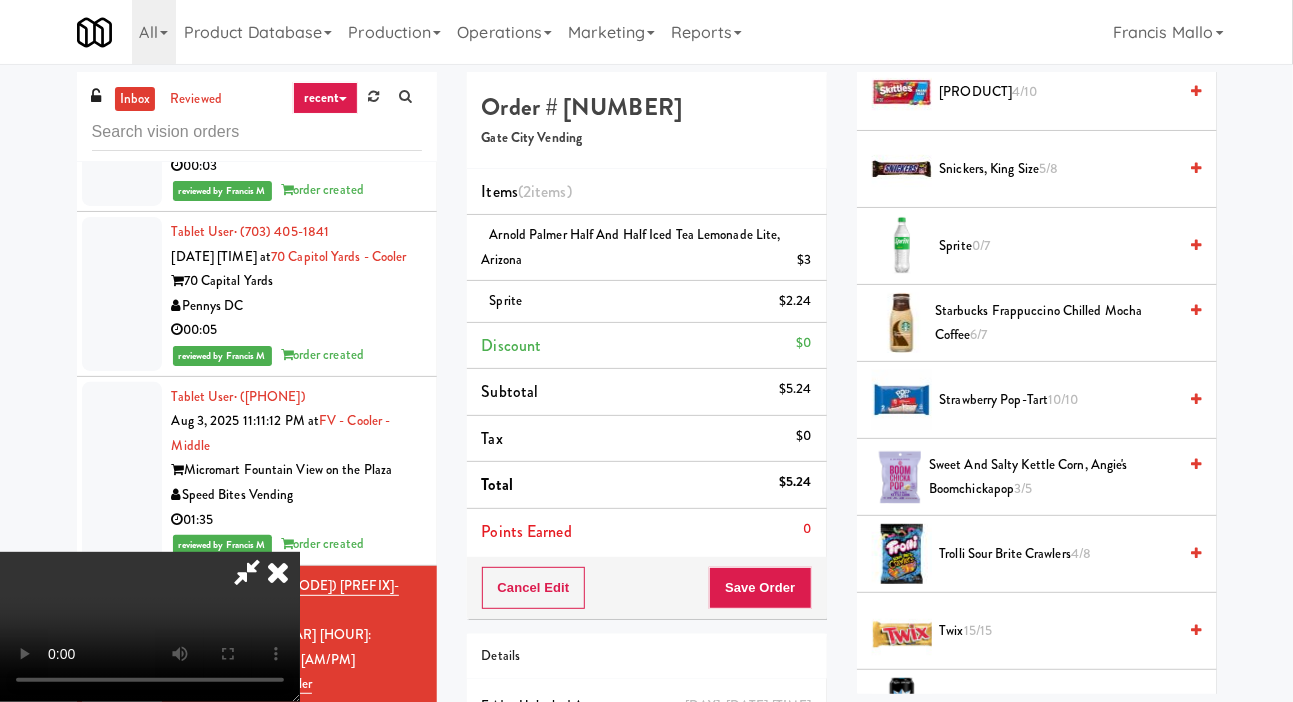 scroll, scrollTop: 73, scrollLeft: 0, axis: vertical 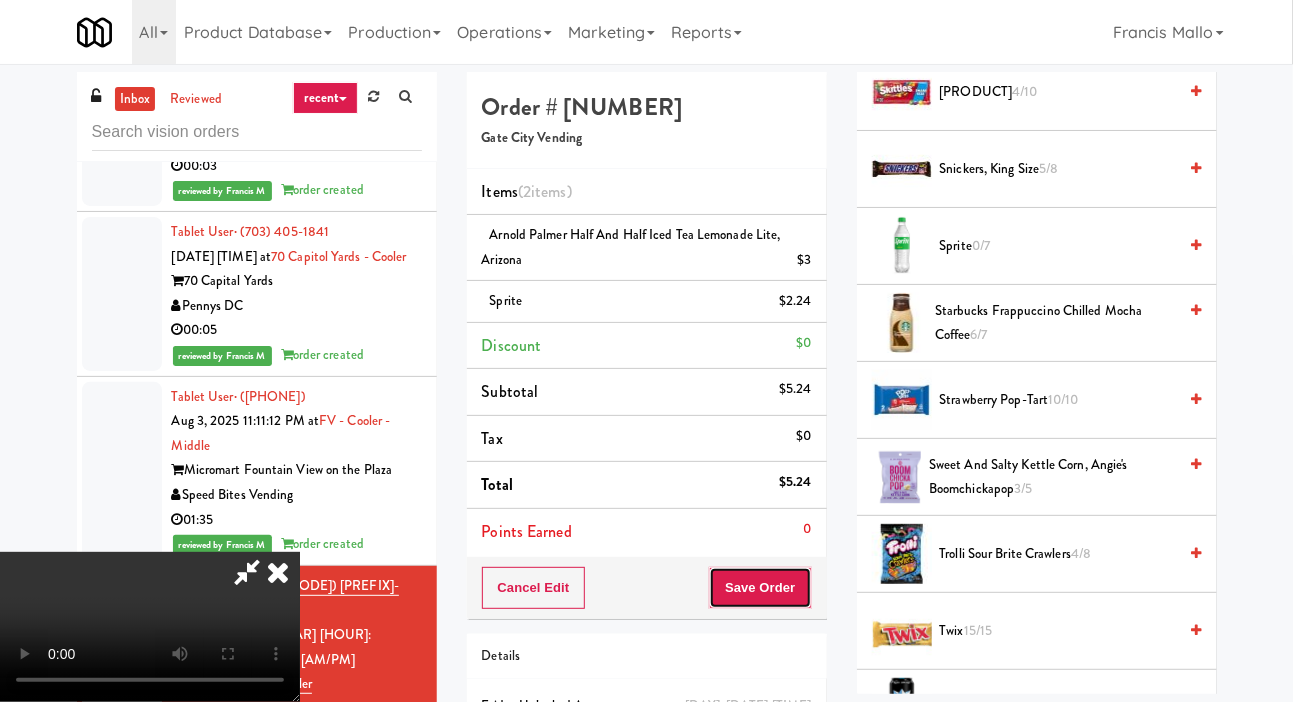 click on "Save Order" at bounding box center [760, 588] 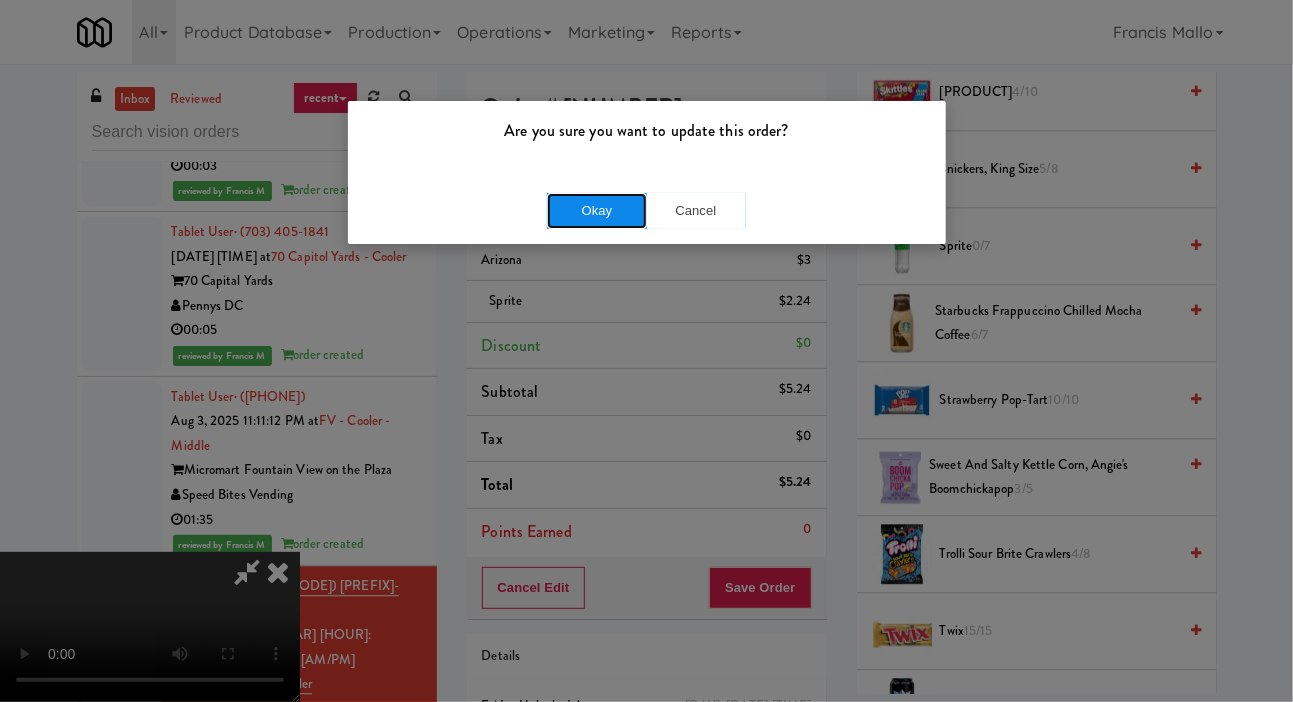 click on "Okay" at bounding box center [597, 211] 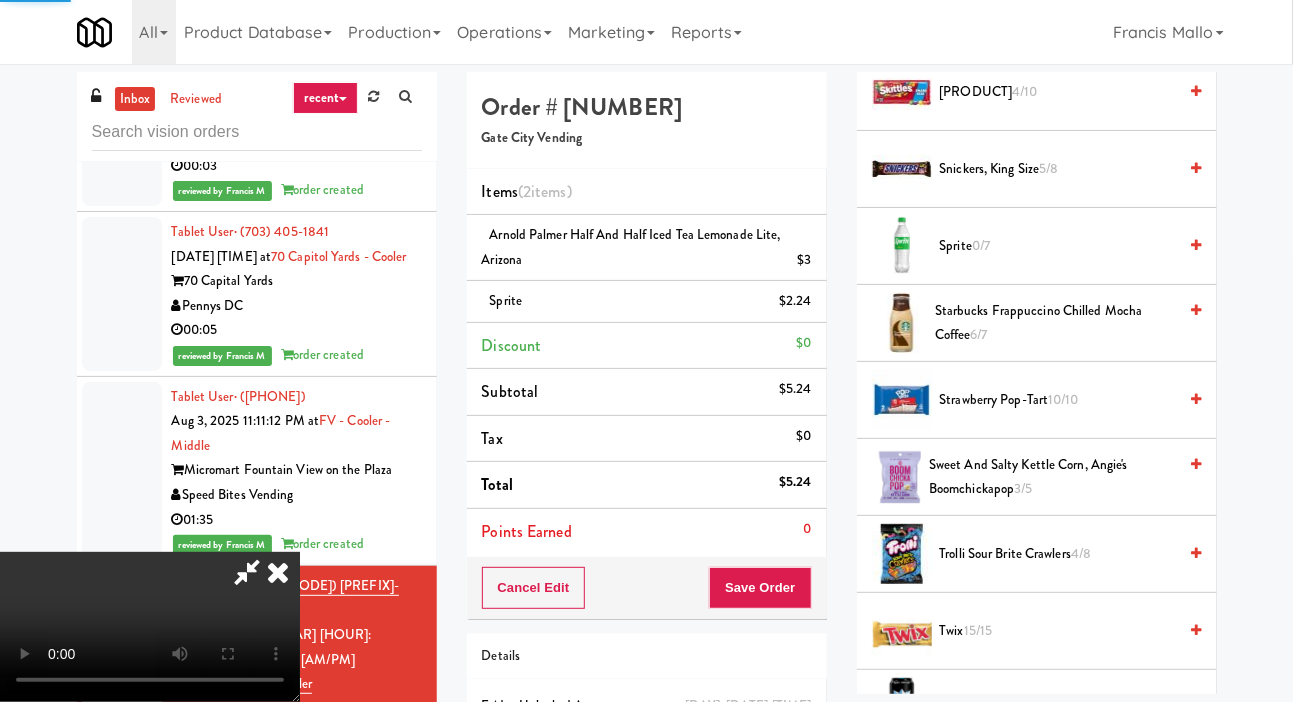 scroll, scrollTop: 116, scrollLeft: 0, axis: vertical 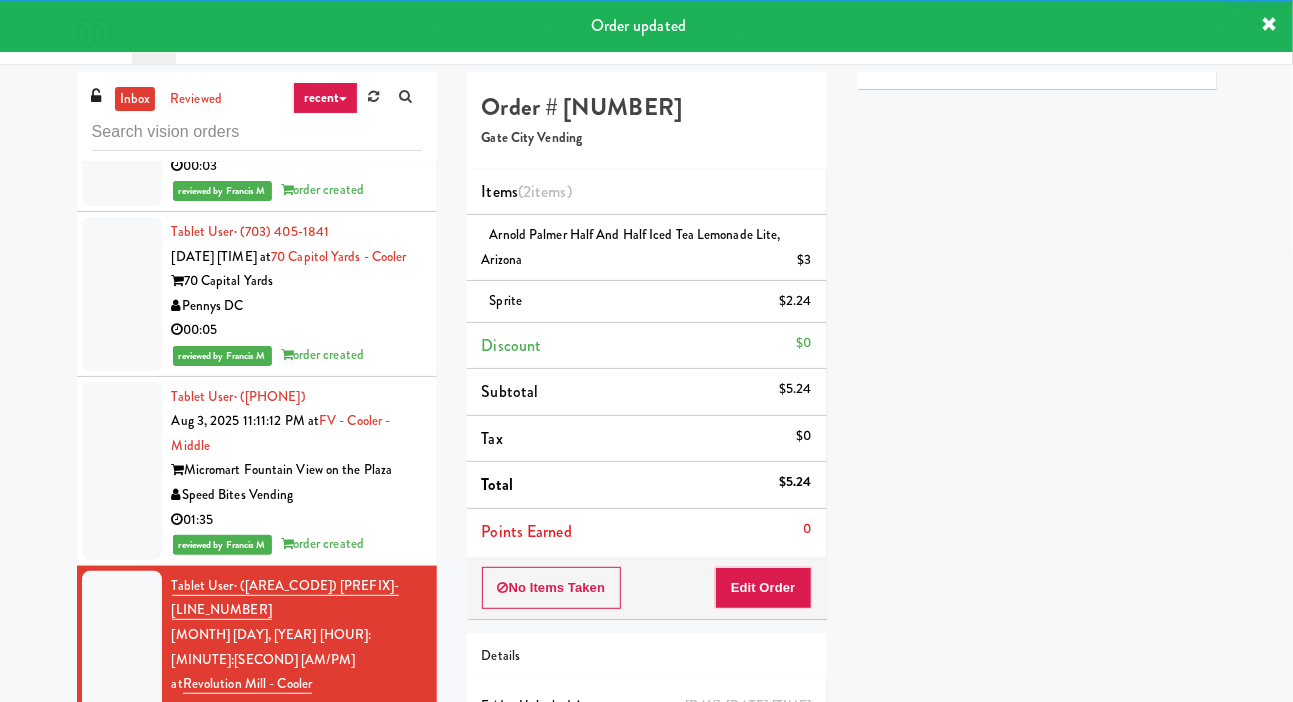 click on "Tablet User  · (202) 821-7113 Aug 3, 2025 11:12:53 PM at  Argent  Argent  Family Markets Company LLC  00:20" at bounding box center (257, 874) 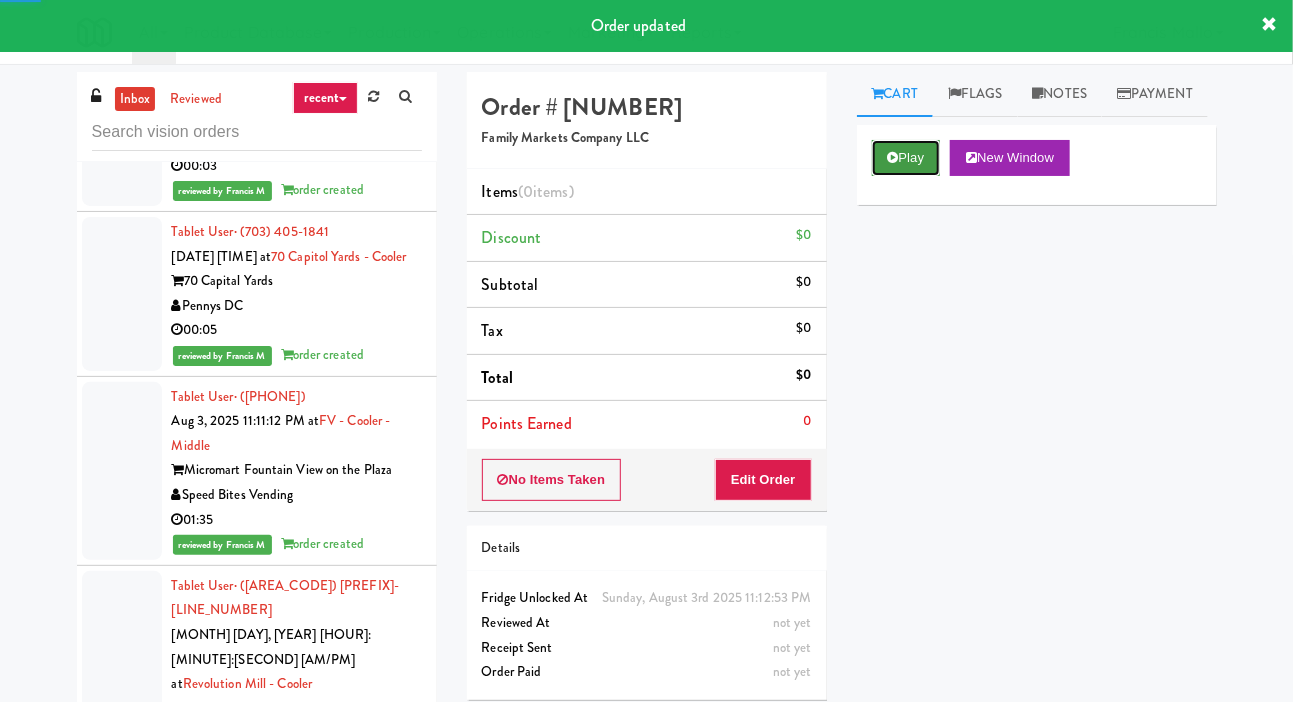click on "Play" at bounding box center (906, 158) 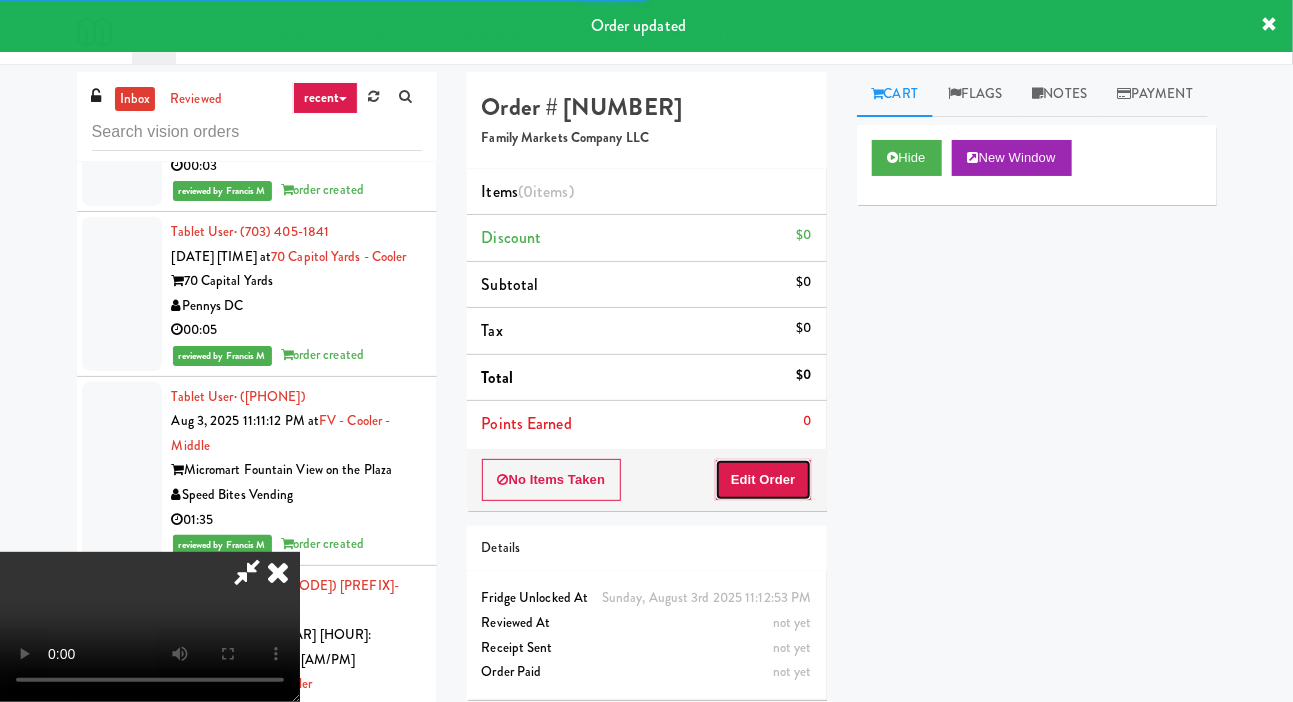 click on "Edit Order" at bounding box center (763, 480) 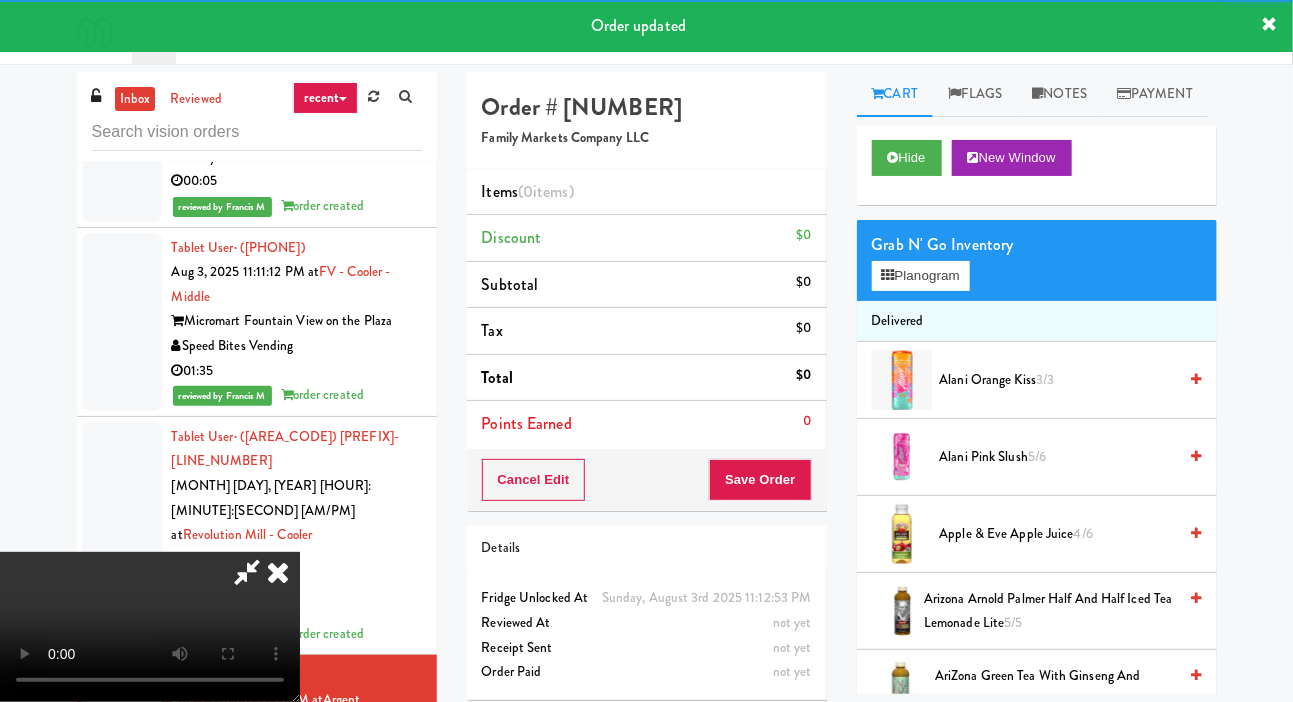 scroll, scrollTop: 5034, scrollLeft: 0, axis: vertical 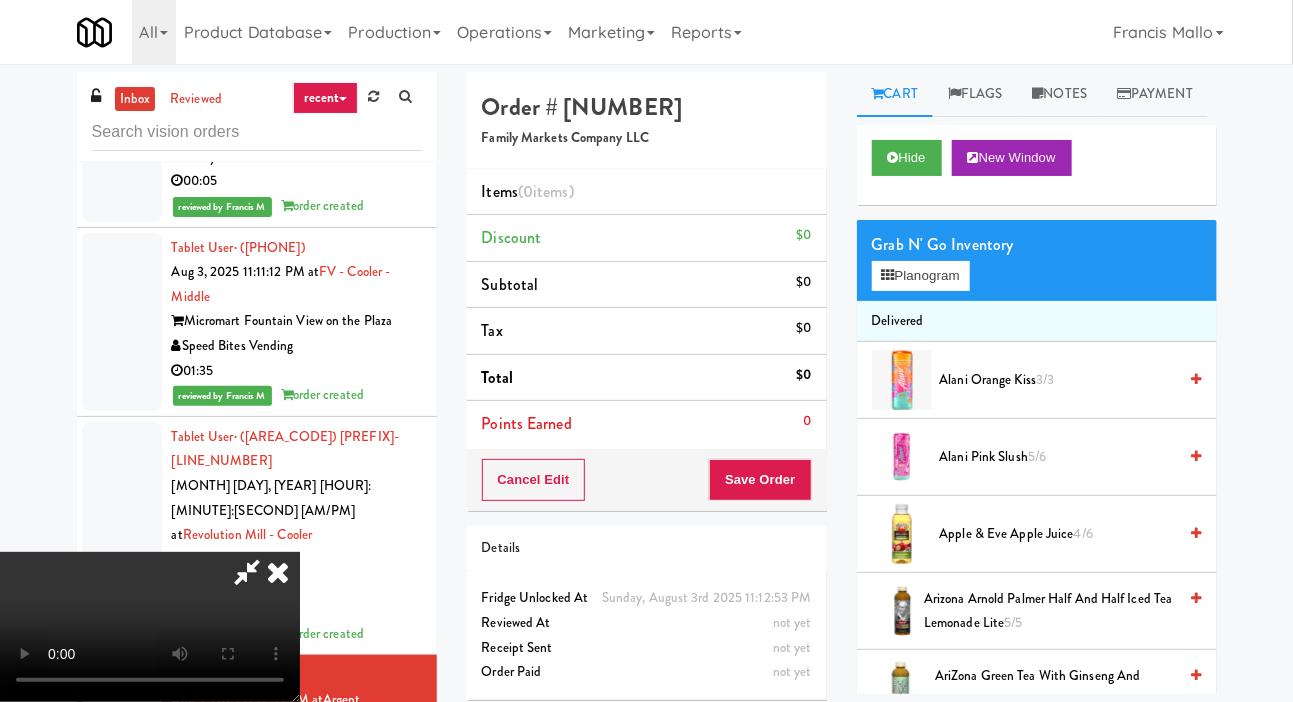 type 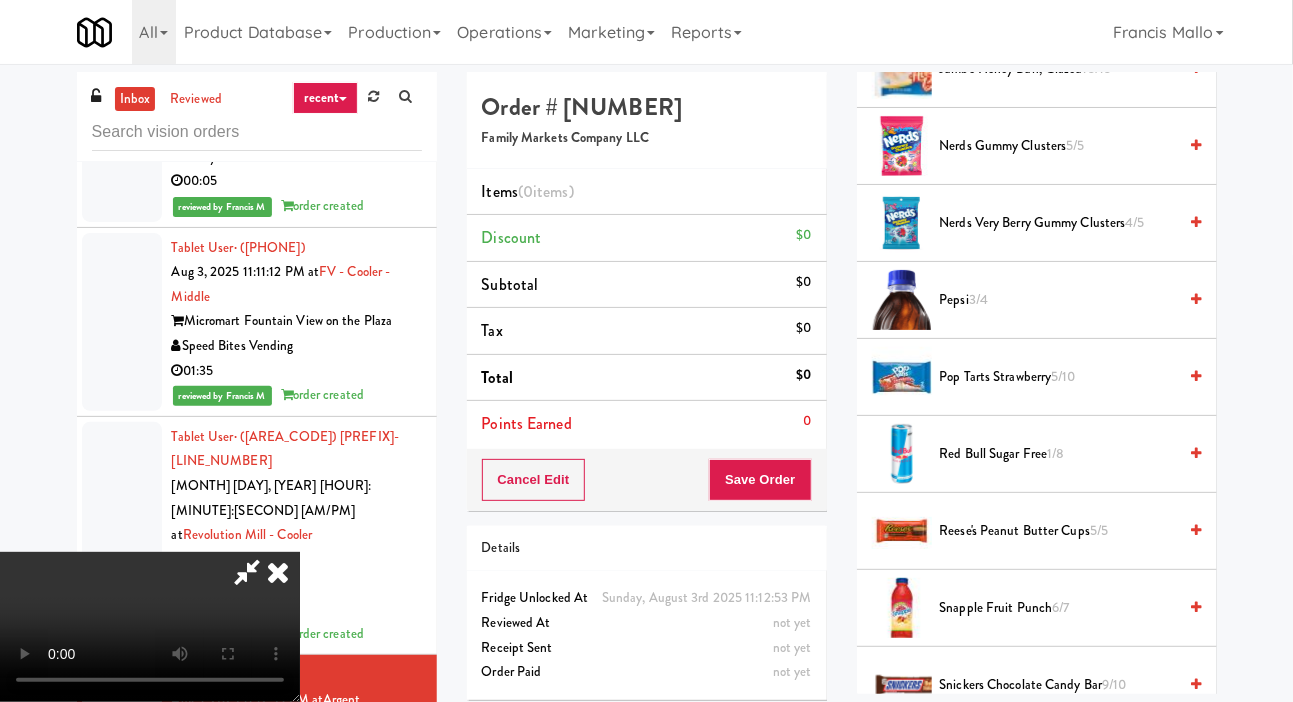 scroll, scrollTop: 1851, scrollLeft: 0, axis: vertical 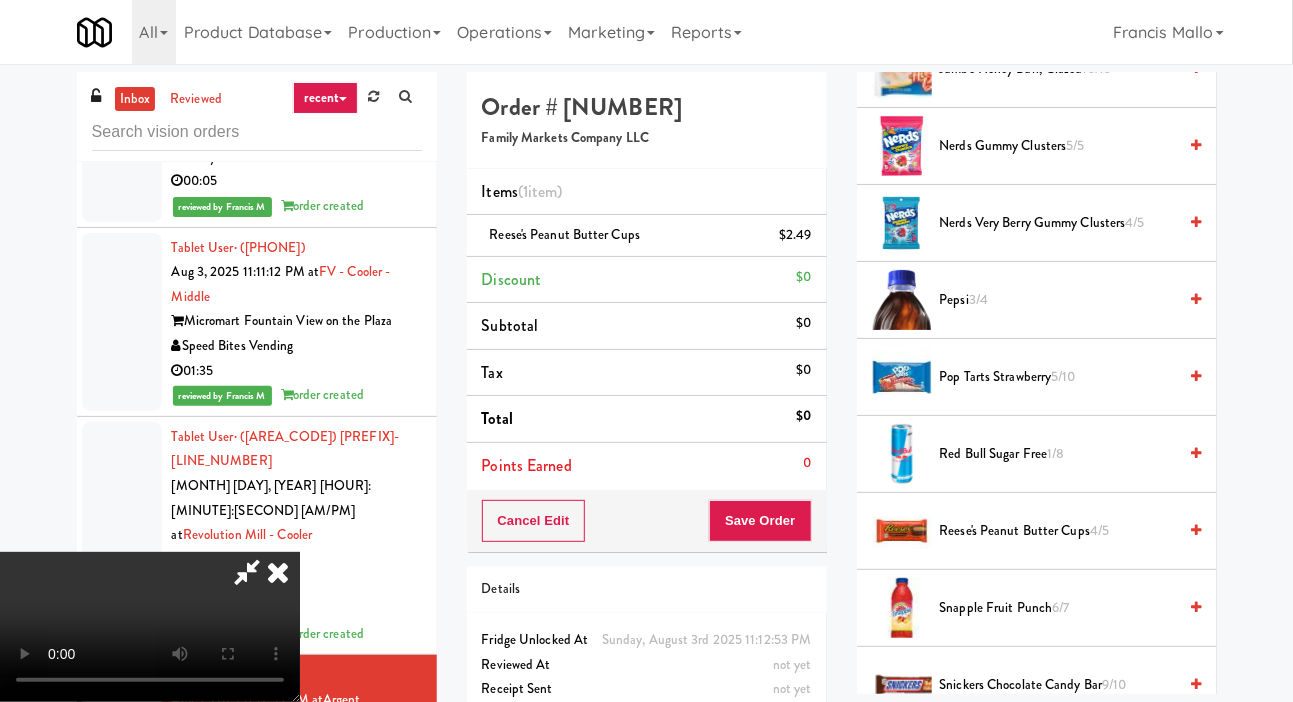click on "Reese's Peanut Butter Cups  4/5" at bounding box center (1058, 531) 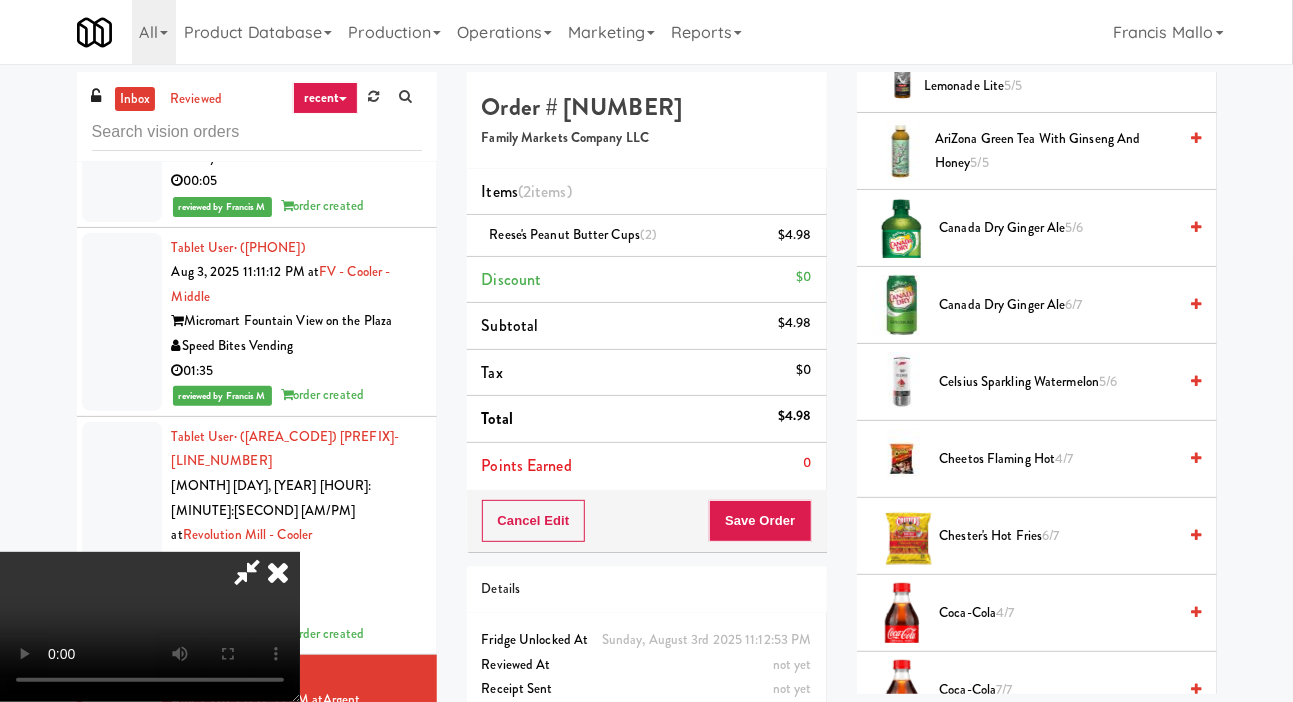 scroll, scrollTop: 542, scrollLeft: 0, axis: vertical 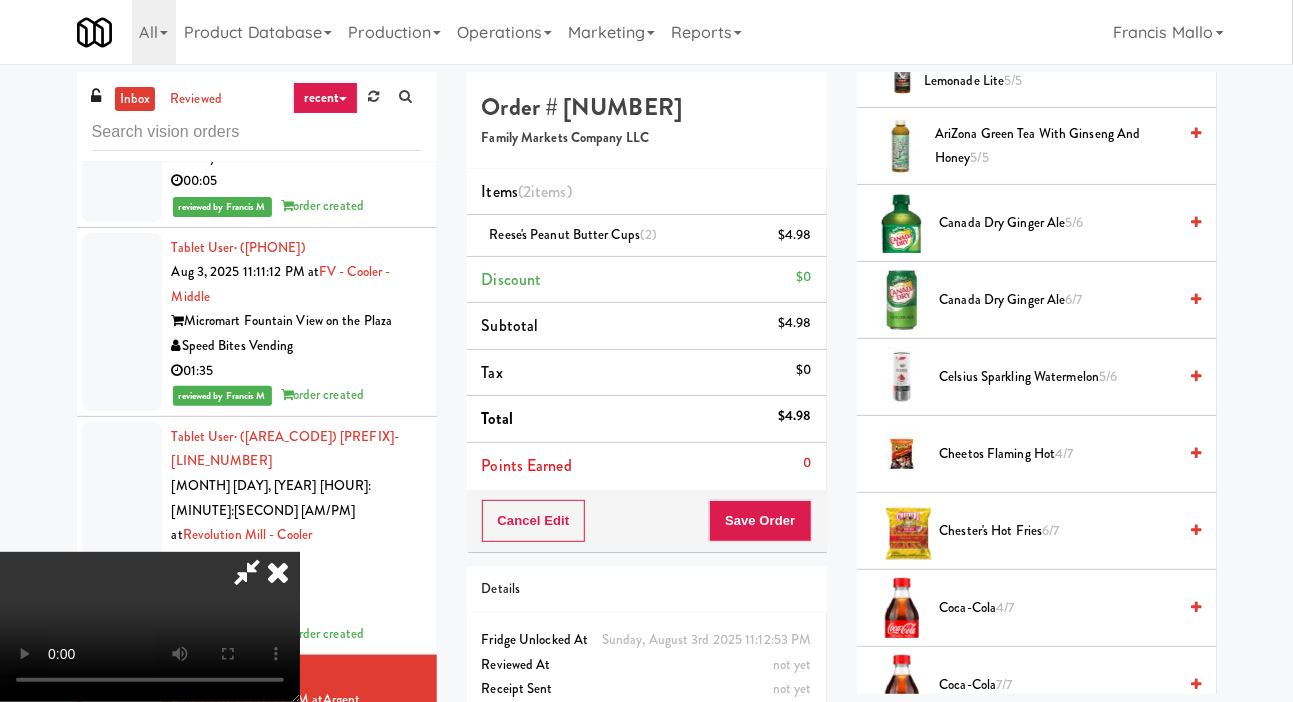 click on "Canada Dry Ginger Ale  5/6" at bounding box center (1058, 223) 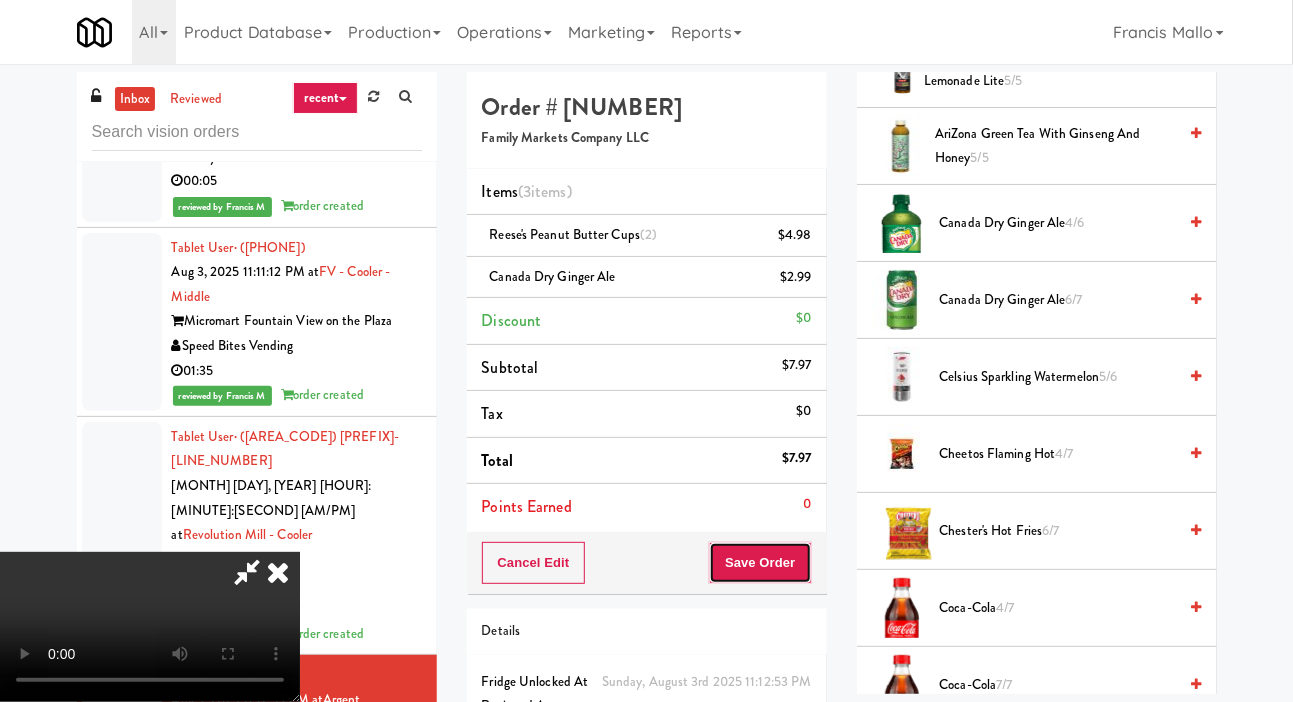 click on "Save Order" at bounding box center (760, 563) 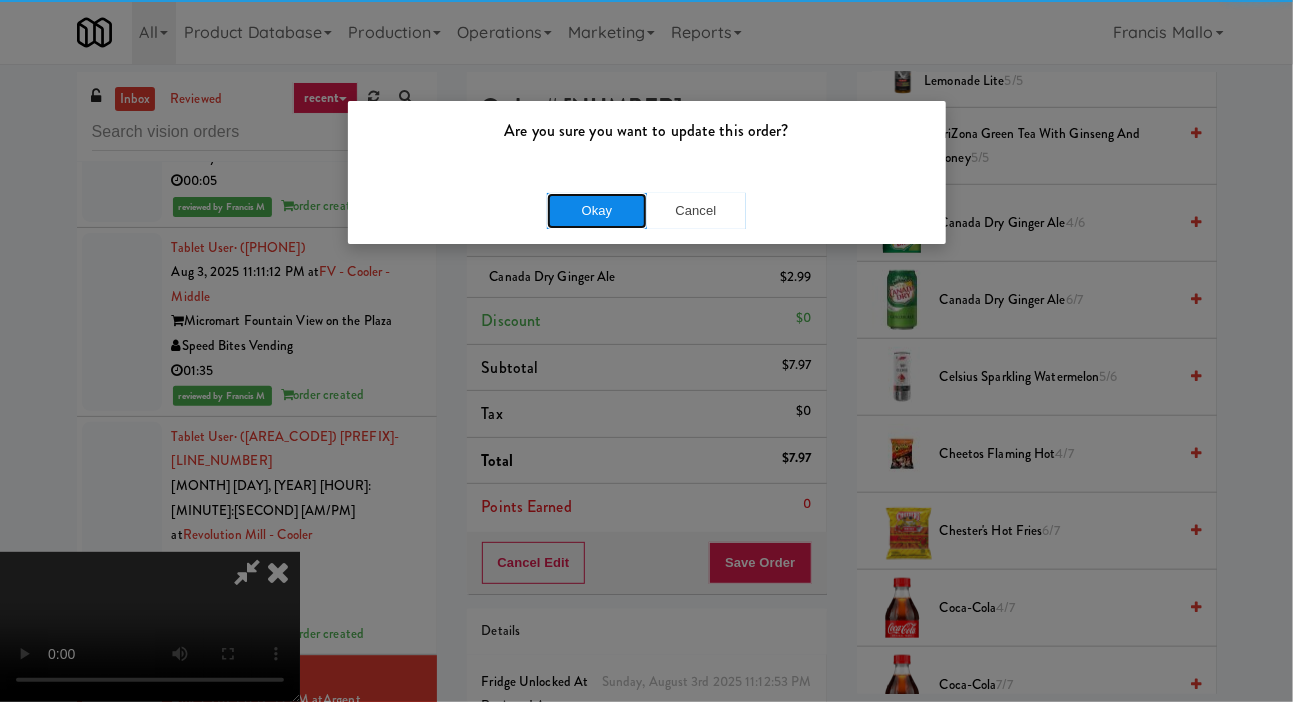 click on "Okay" at bounding box center (597, 211) 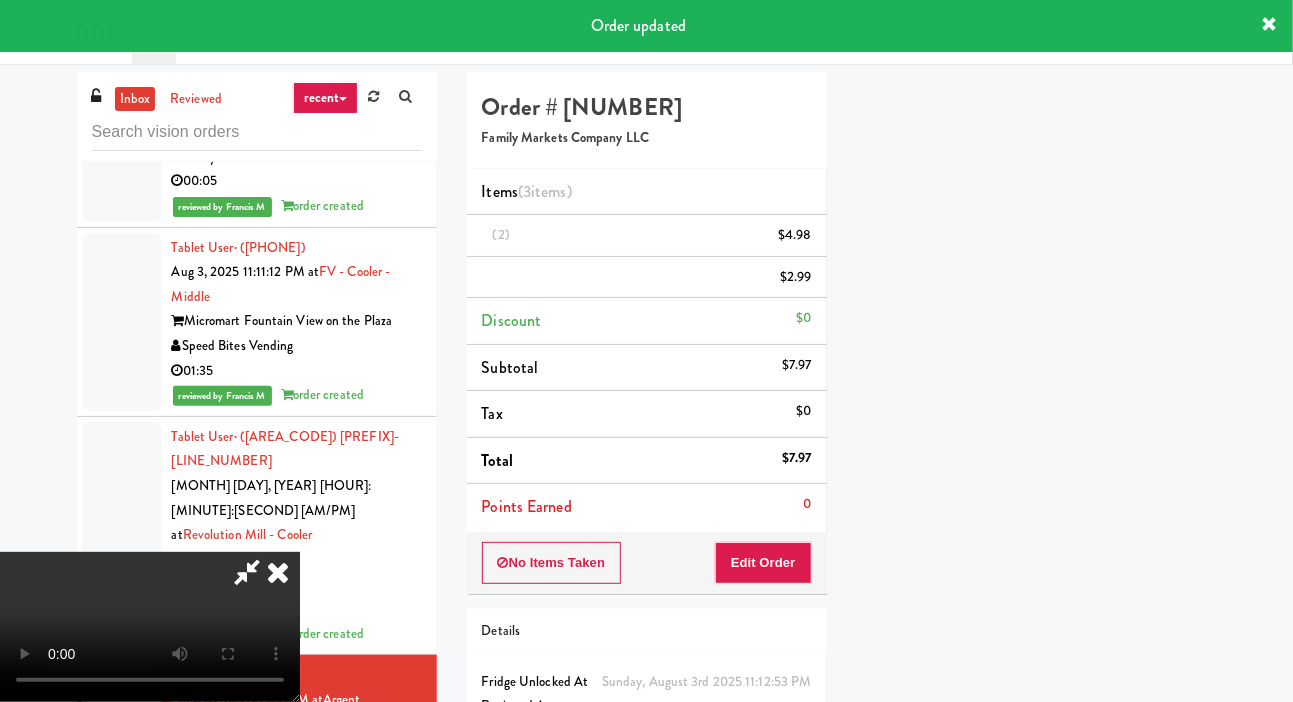 scroll, scrollTop: 116, scrollLeft: 0, axis: vertical 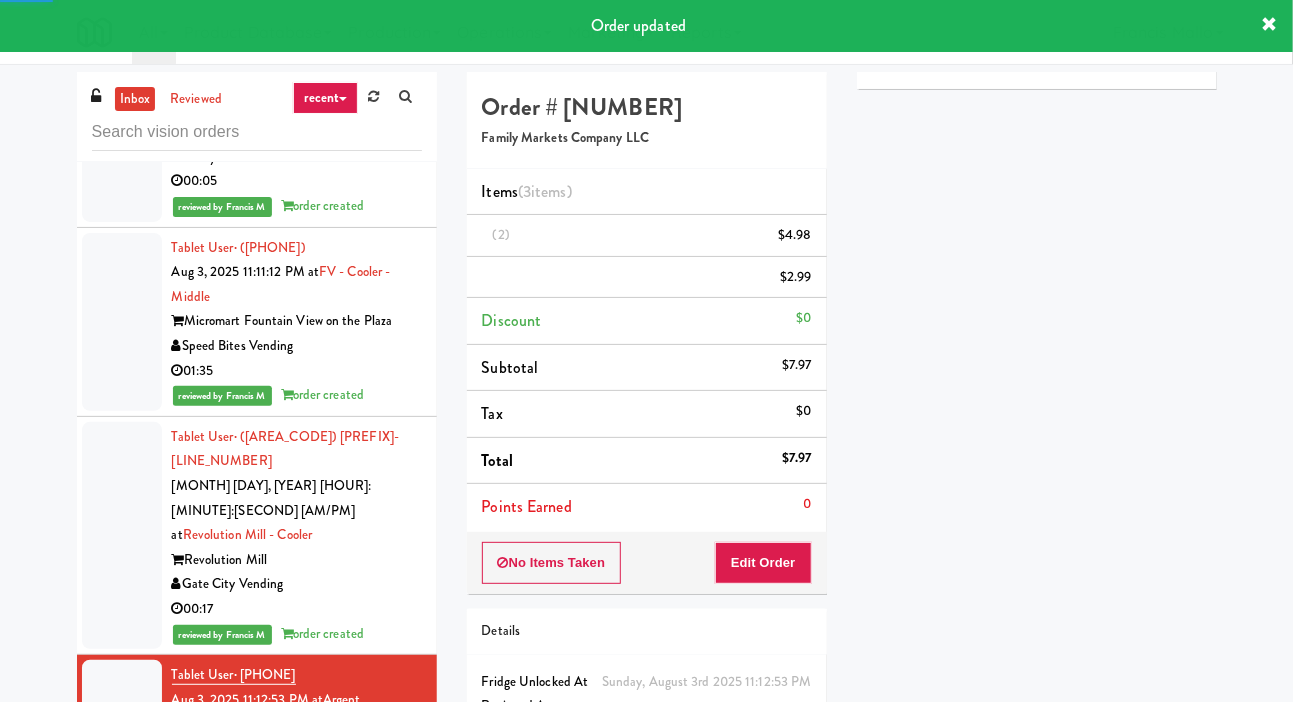 click at bounding box center [122, 889] 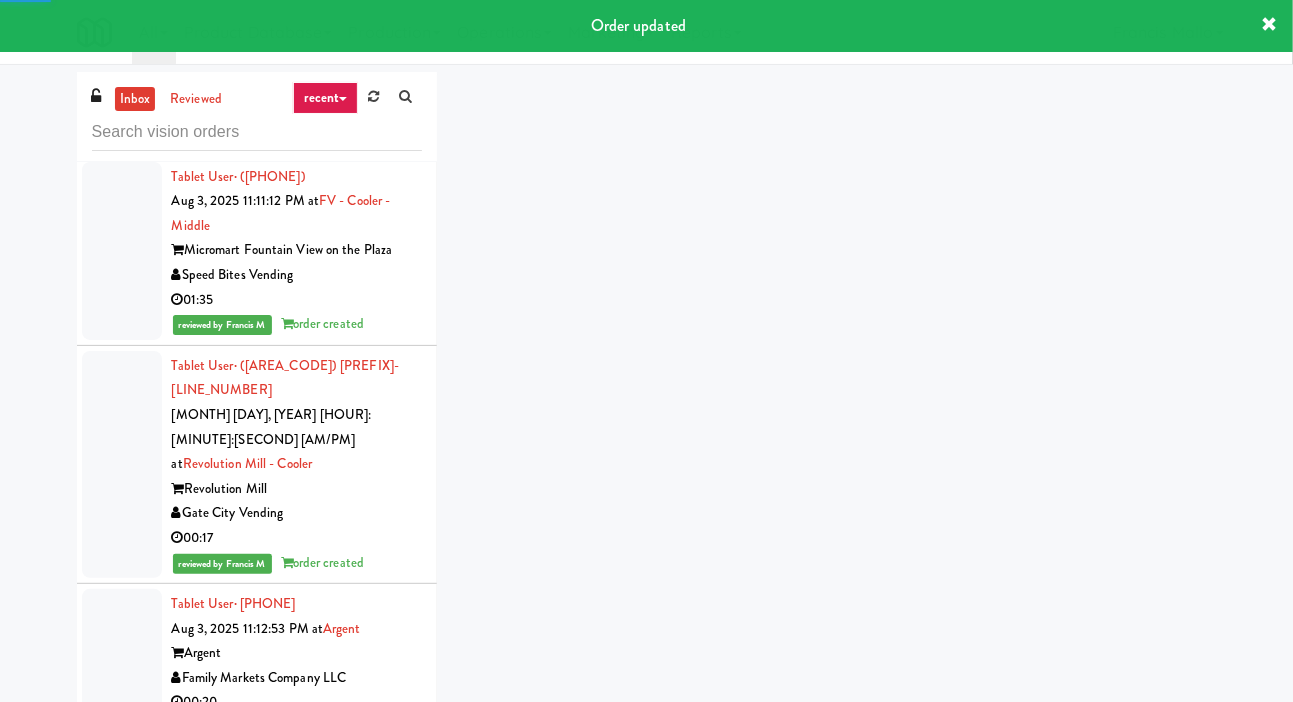 scroll, scrollTop: 5127, scrollLeft: 0, axis: vertical 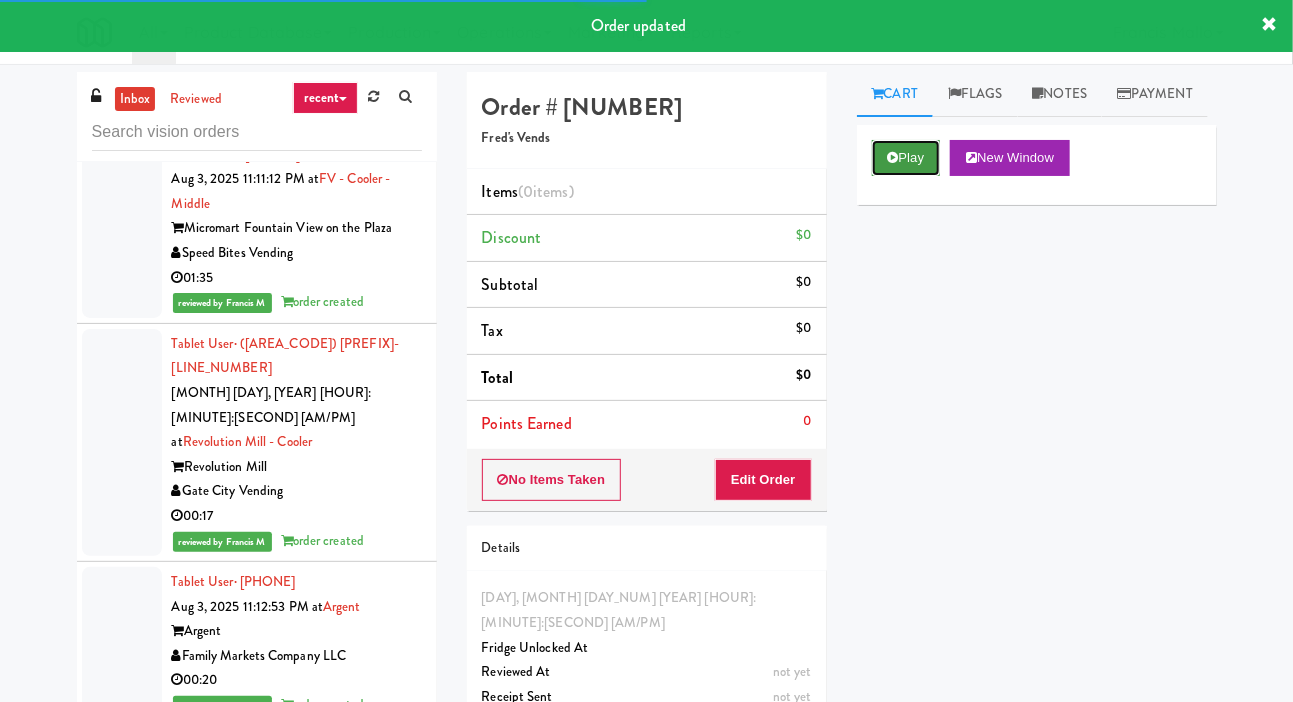 click on "Play" at bounding box center (906, 158) 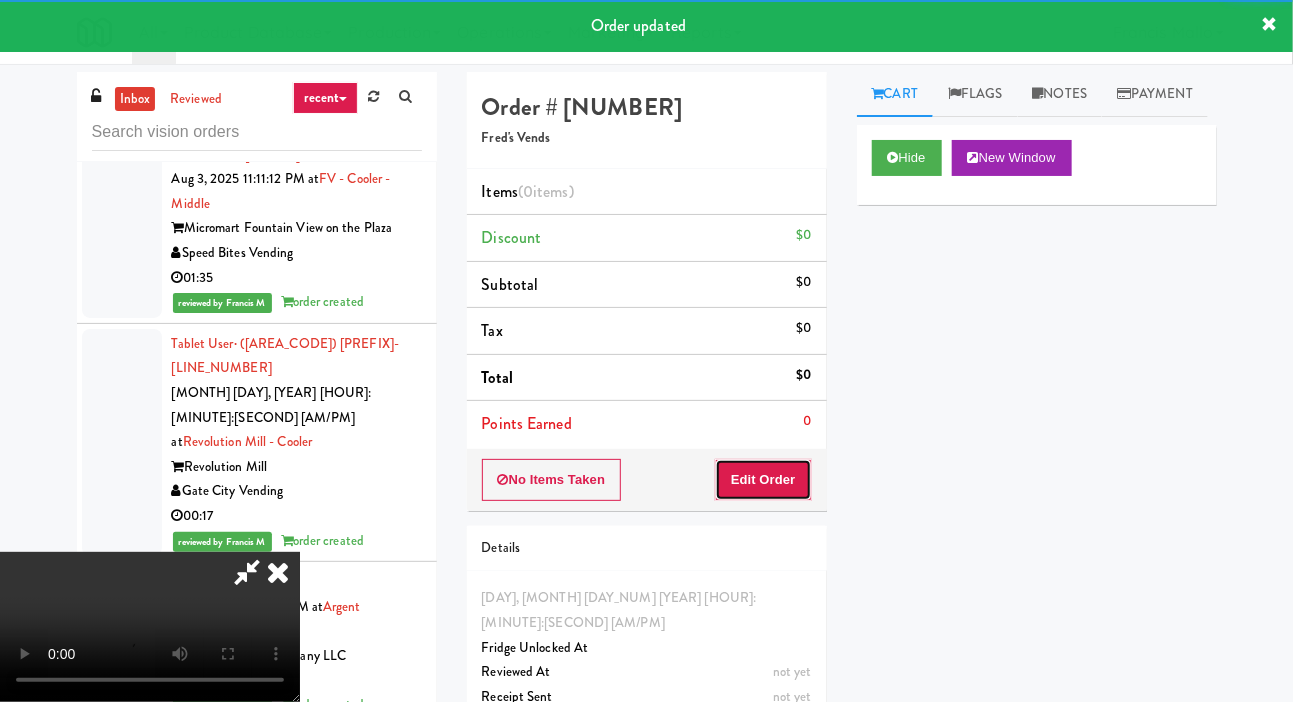 click on "Edit Order" at bounding box center (763, 480) 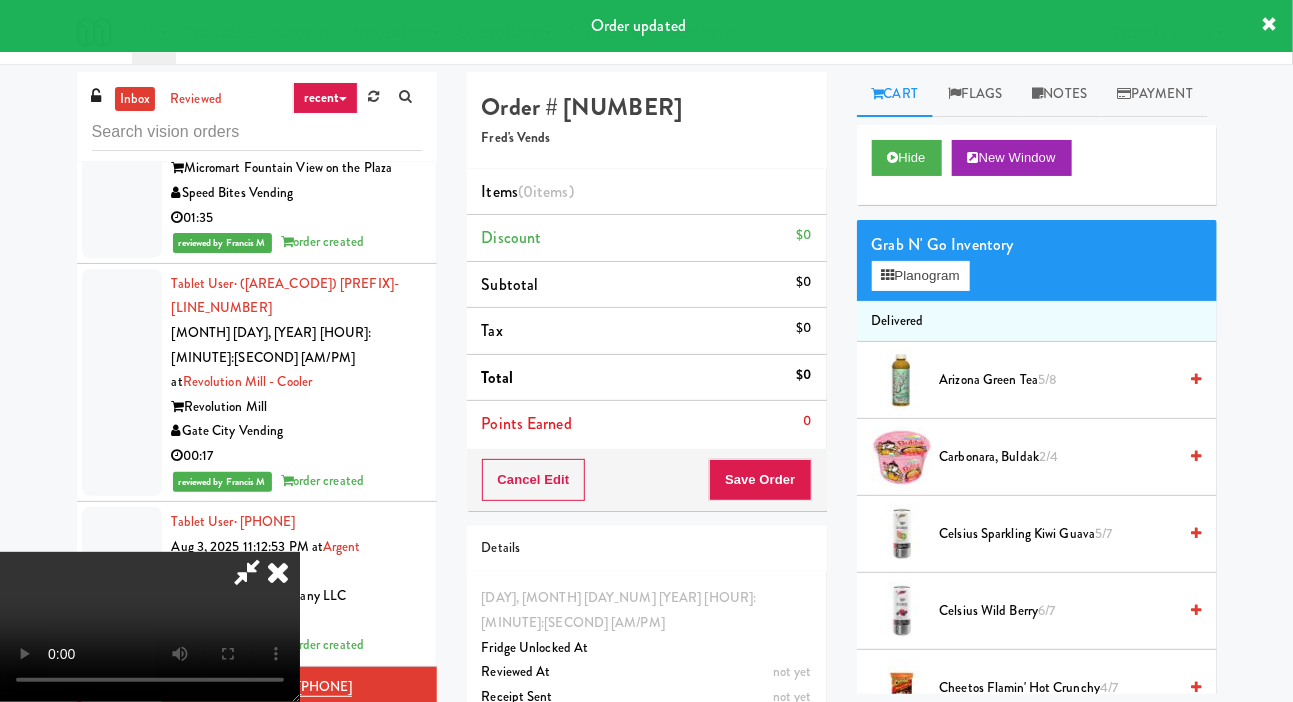 scroll, scrollTop: 5229, scrollLeft: 0, axis: vertical 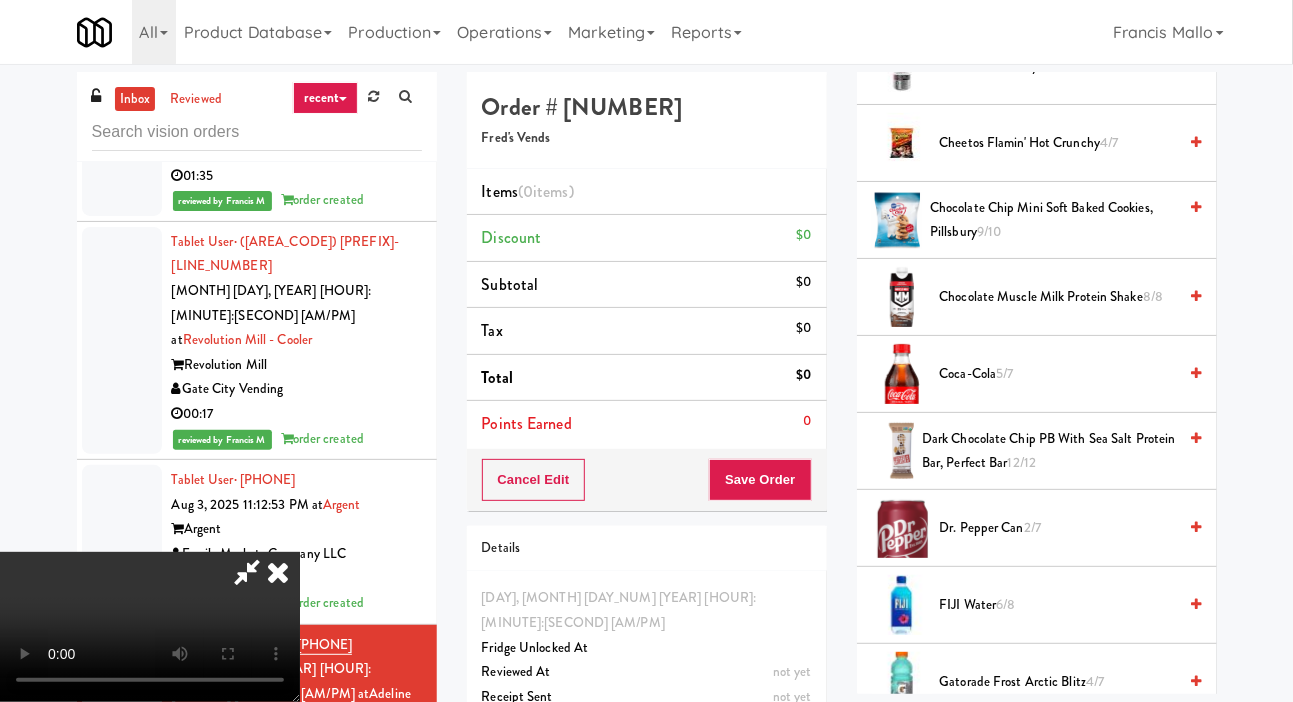 click on "Dr. Pepper Can  2/7" at bounding box center [1058, 528] 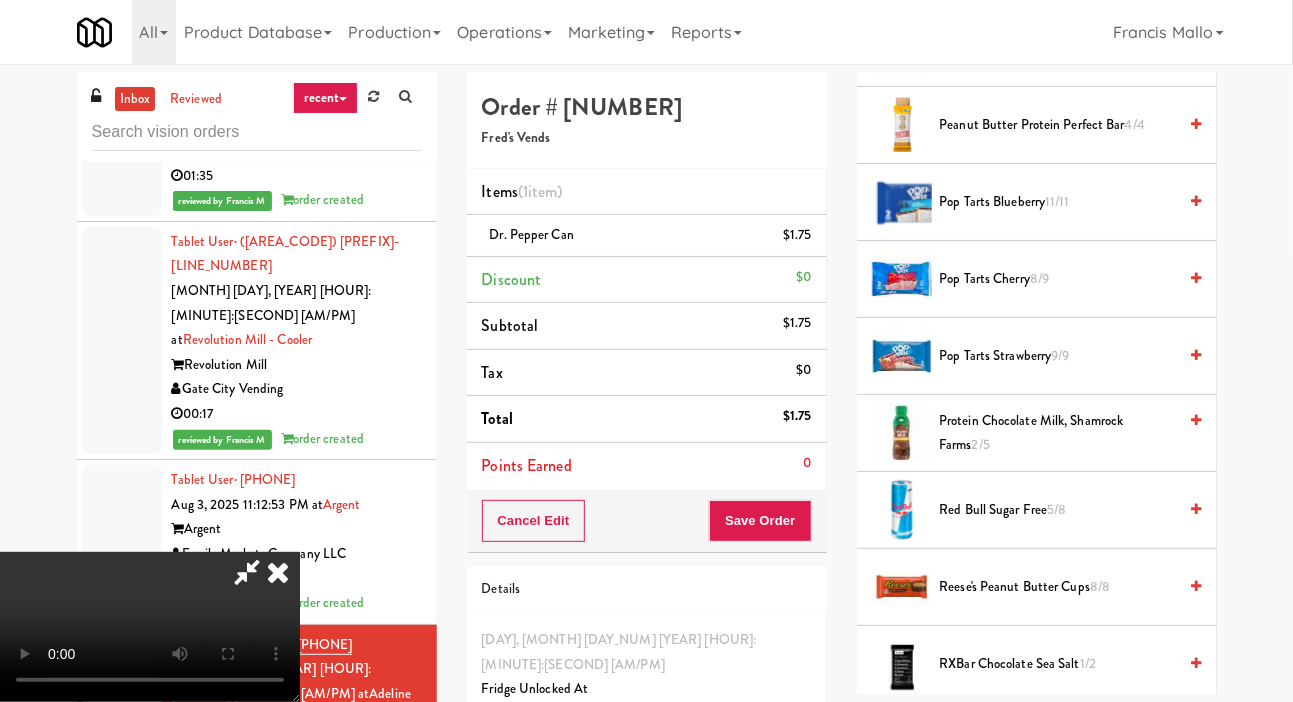 scroll, scrollTop: 1870, scrollLeft: 0, axis: vertical 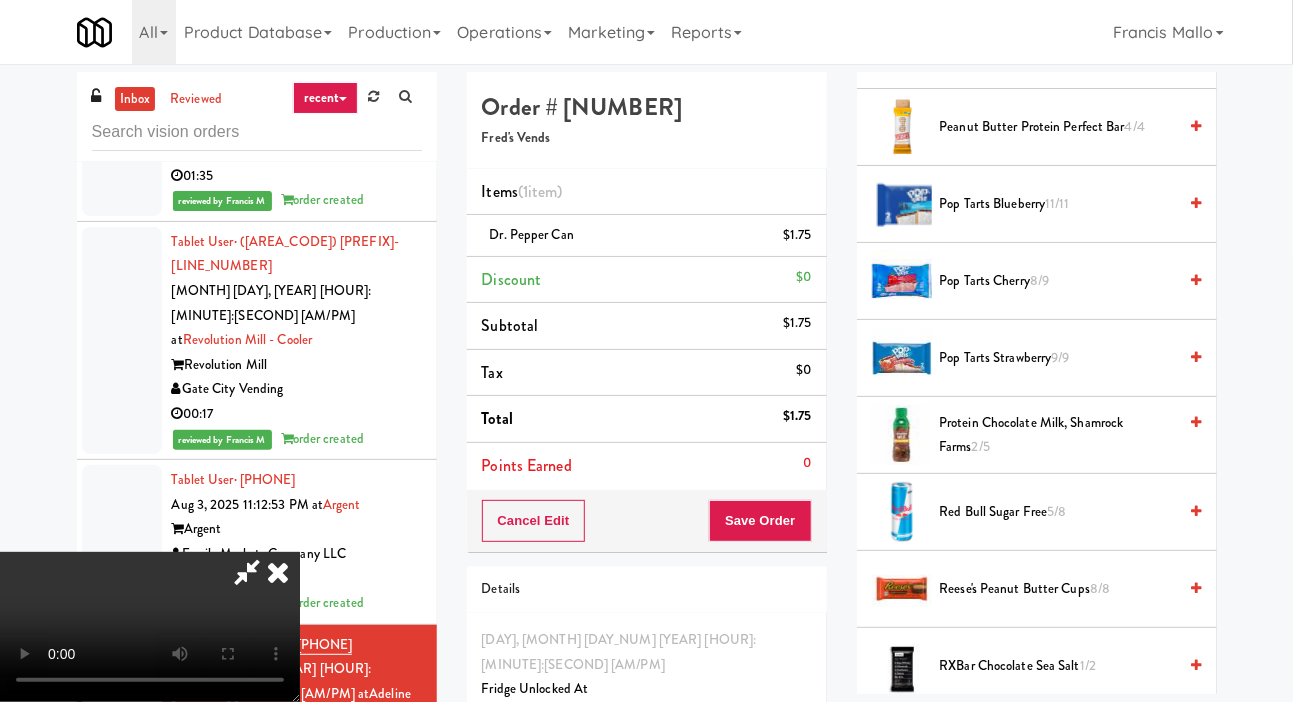 click on "Pop Tarts Cherry  8/9" at bounding box center [1058, 281] 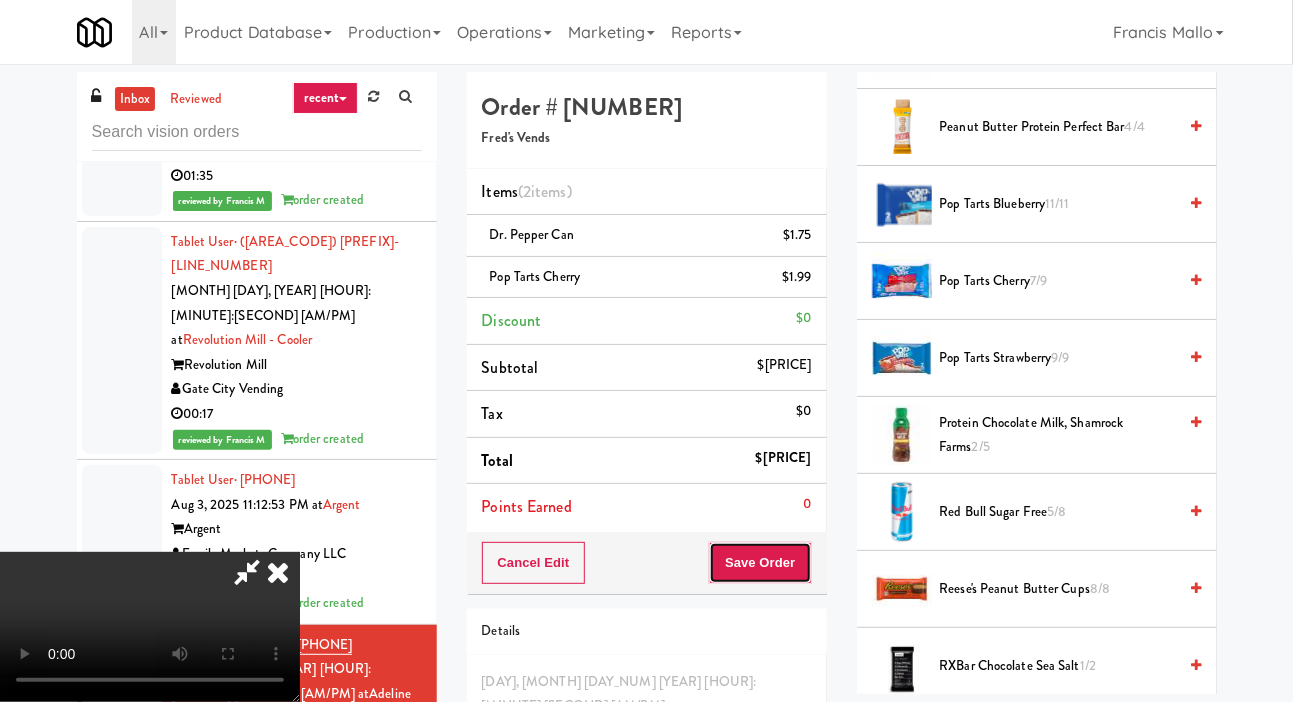 click on "Save Order" at bounding box center [760, 563] 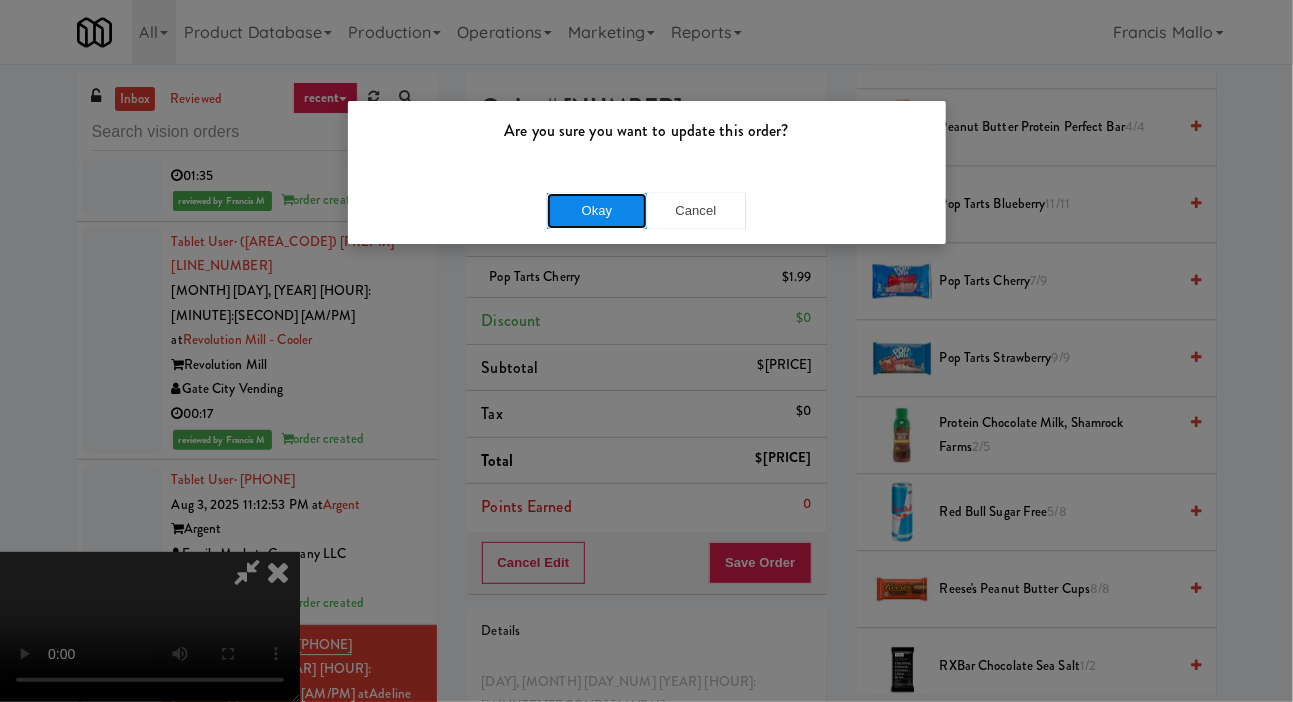 click on "Okay" at bounding box center (597, 211) 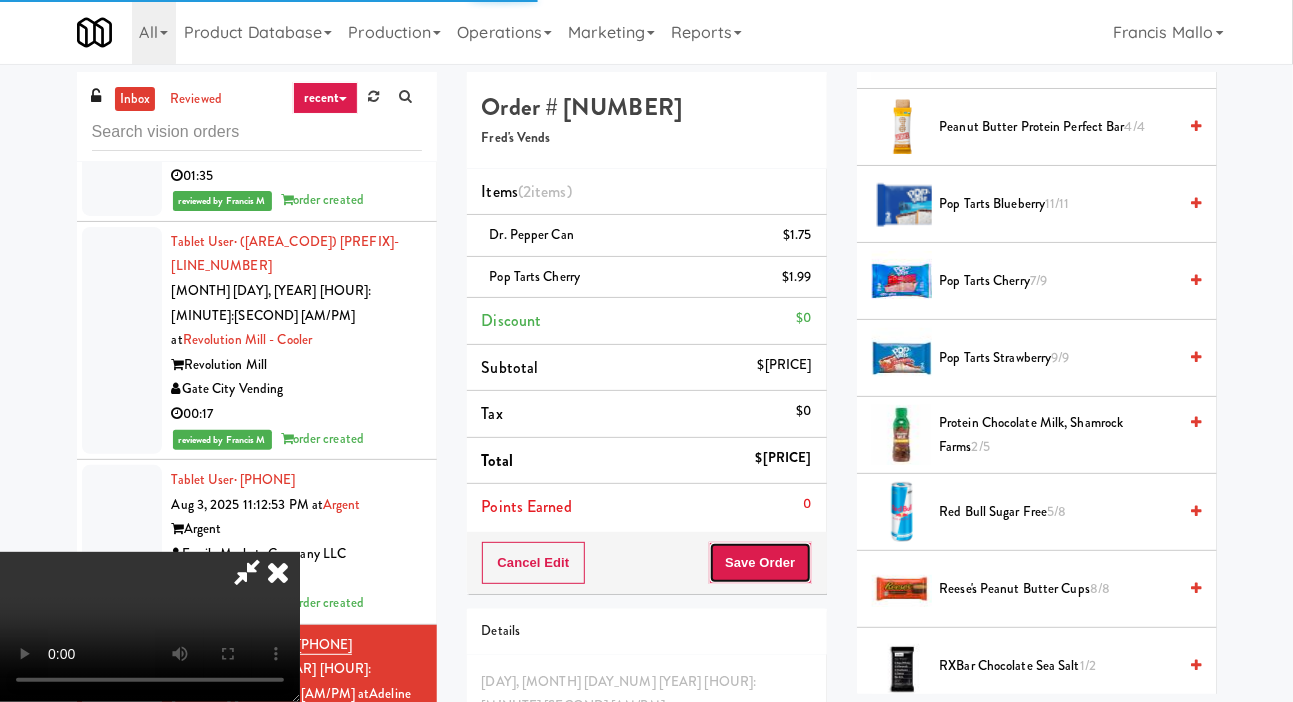 click on "Save Order" at bounding box center [760, 563] 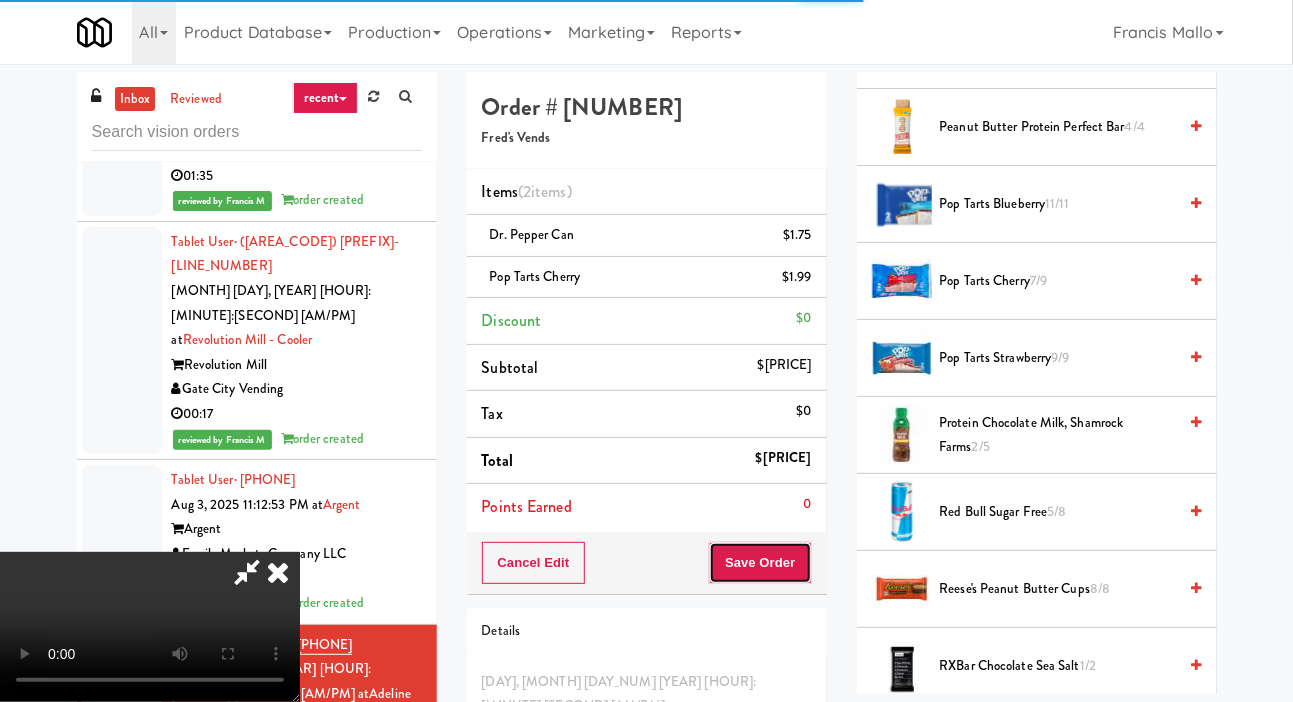 click on "Save Order" at bounding box center (760, 563) 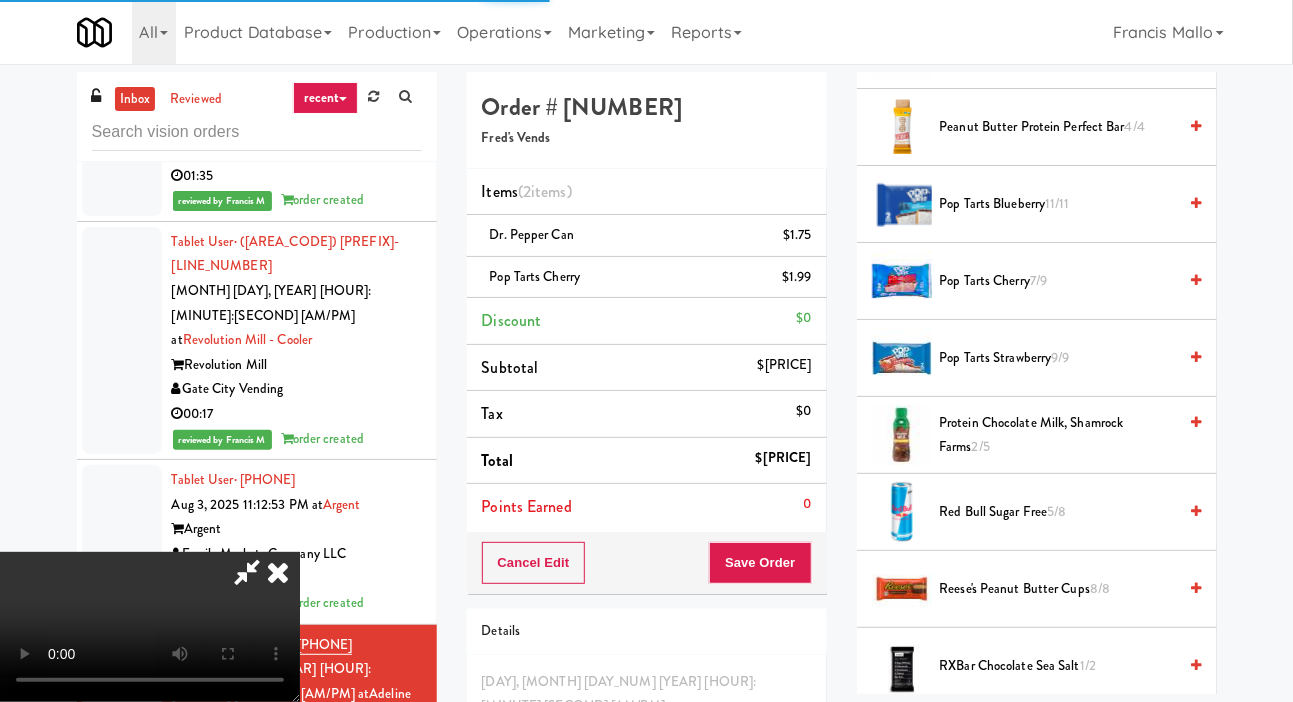 click at bounding box center (278, 572) 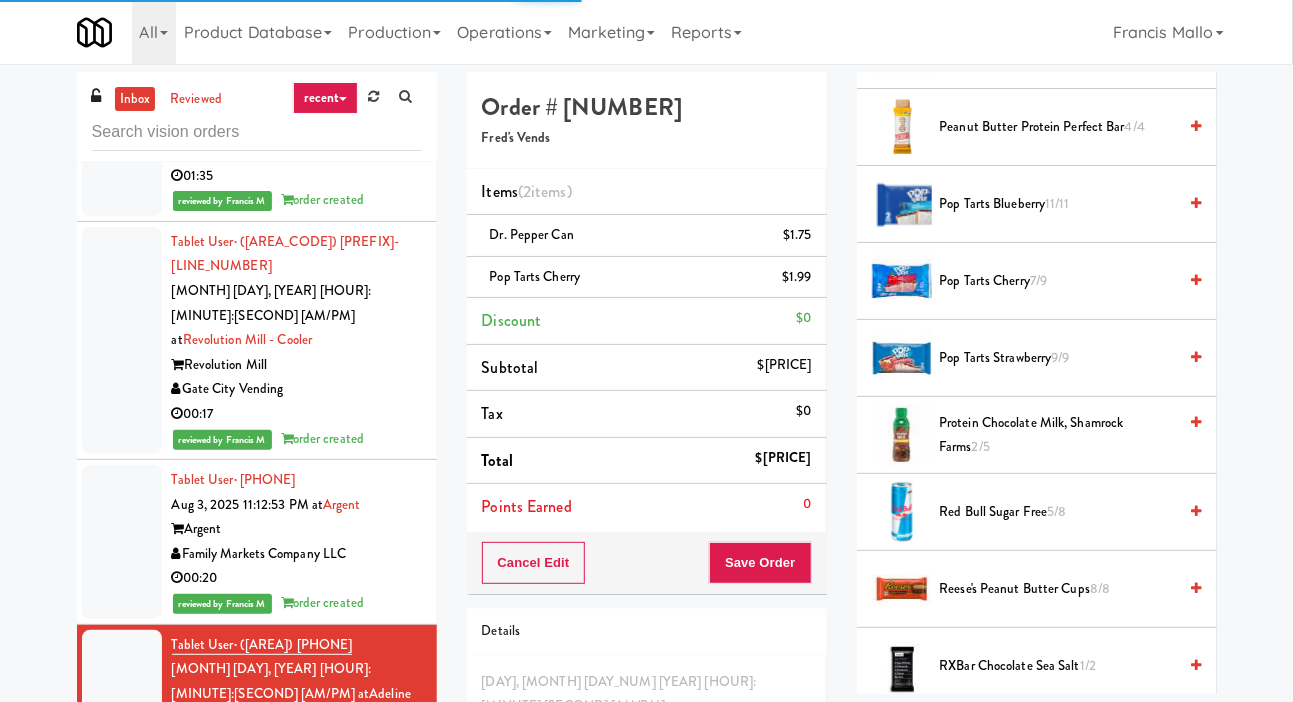 scroll, scrollTop: 116, scrollLeft: 0, axis: vertical 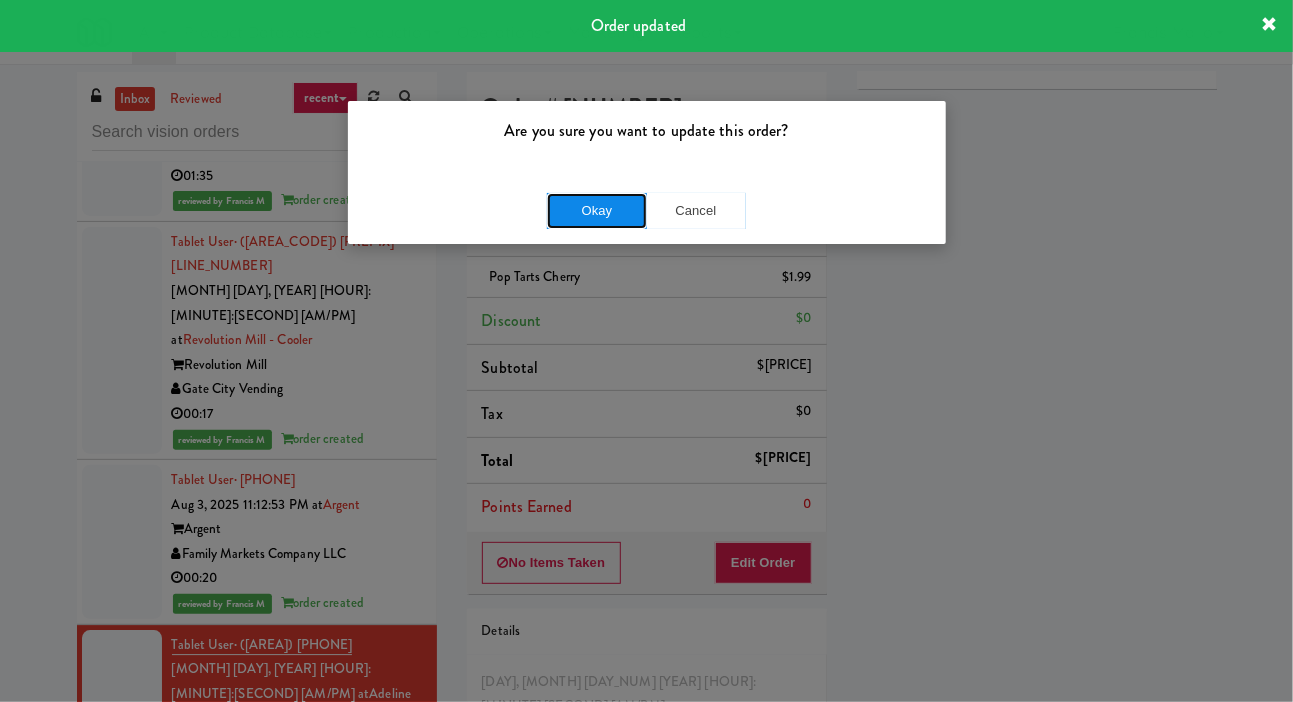 click on "Okay" at bounding box center (597, 211) 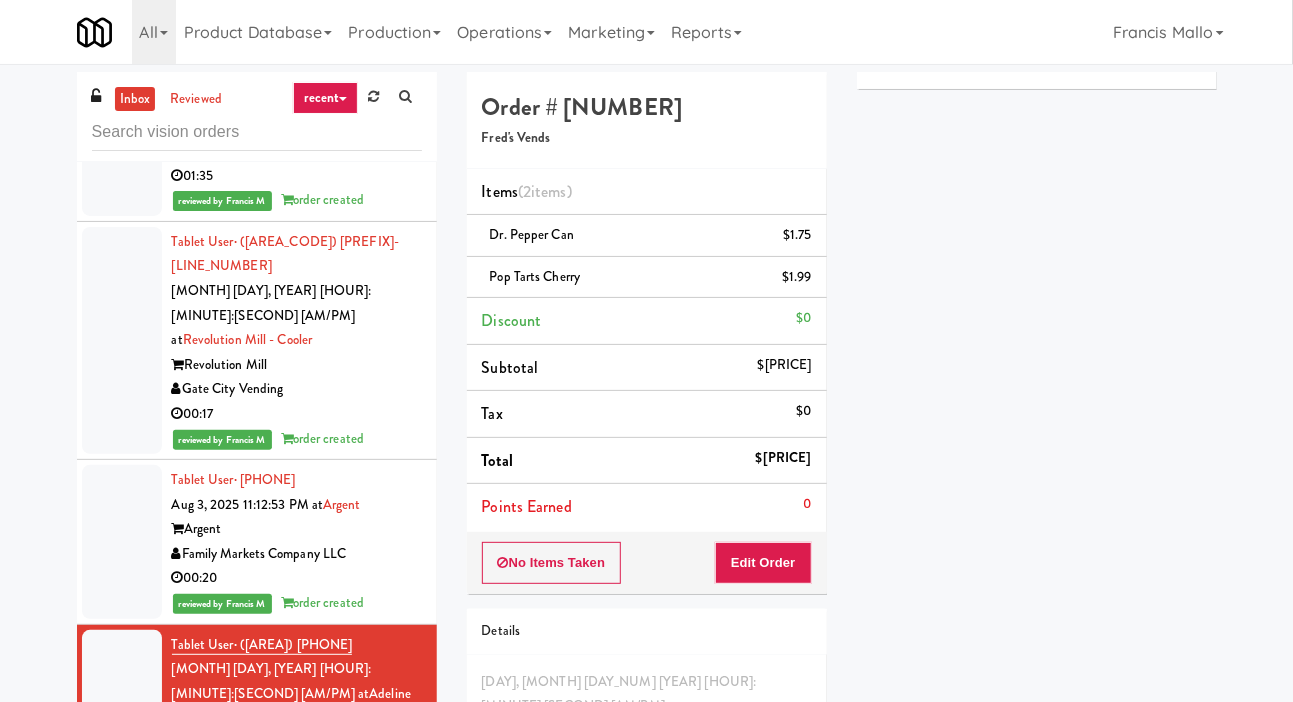click at bounding box center (122, 932) 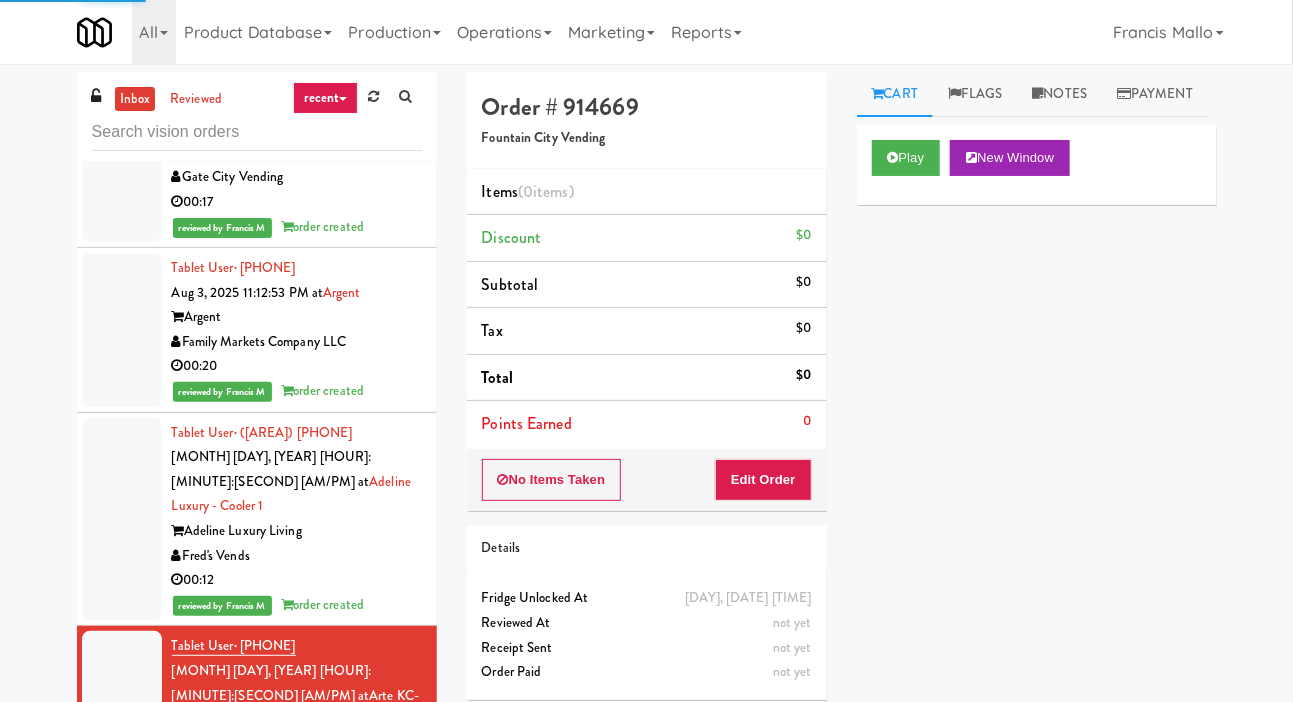 scroll, scrollTop: 5453, scrollLeft: 0, axis: vertical 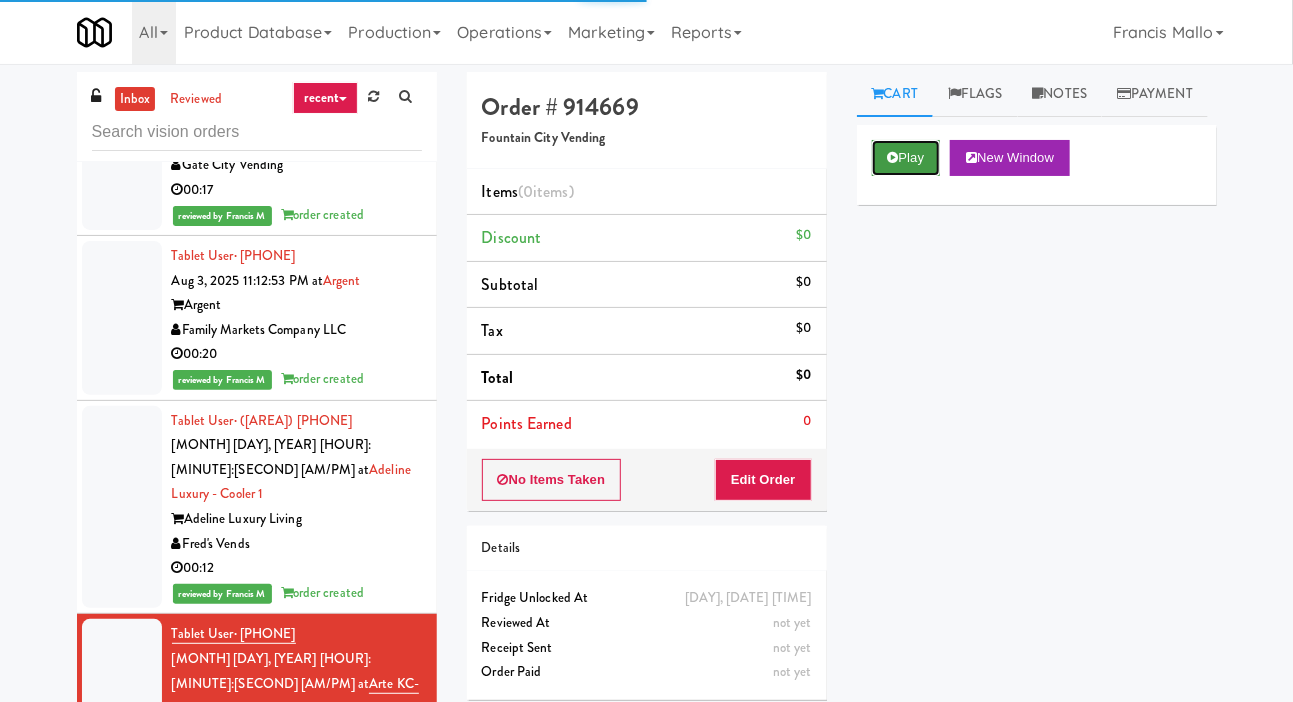 click on "Play" at bounding box center (906, 158) 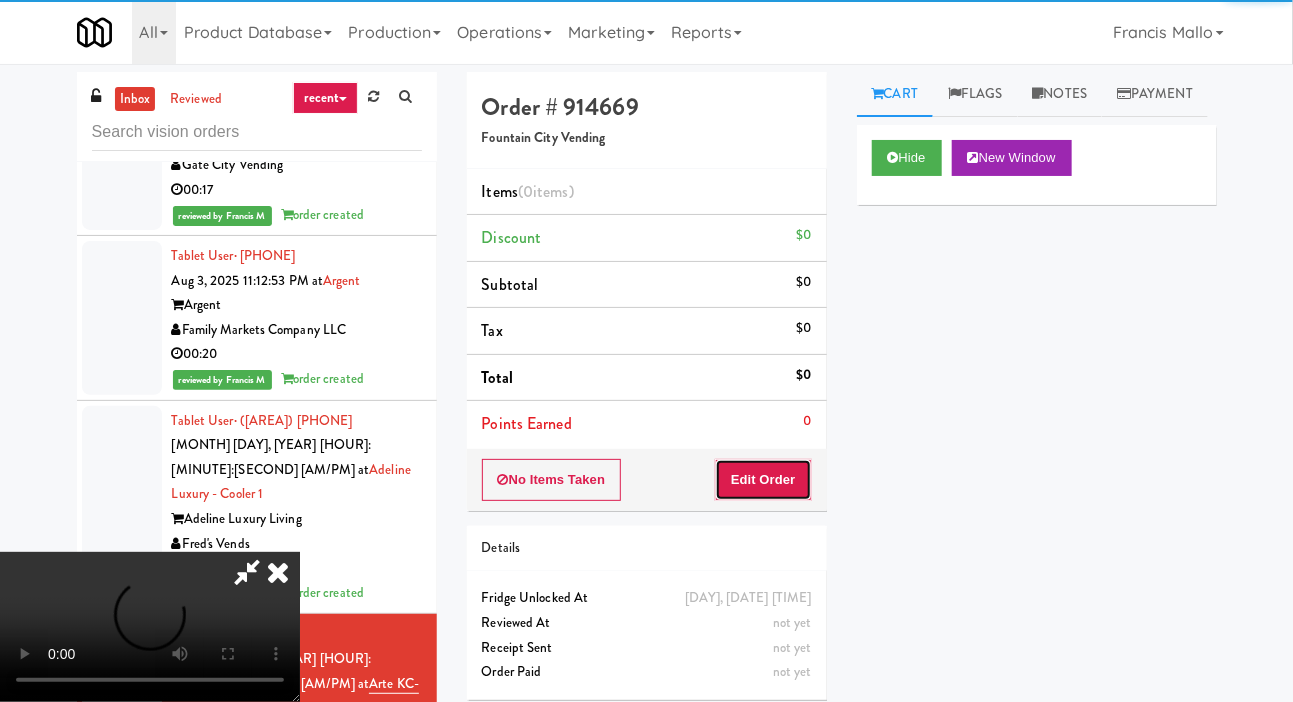click on "Edit Order" at bounding box center (763, 480) 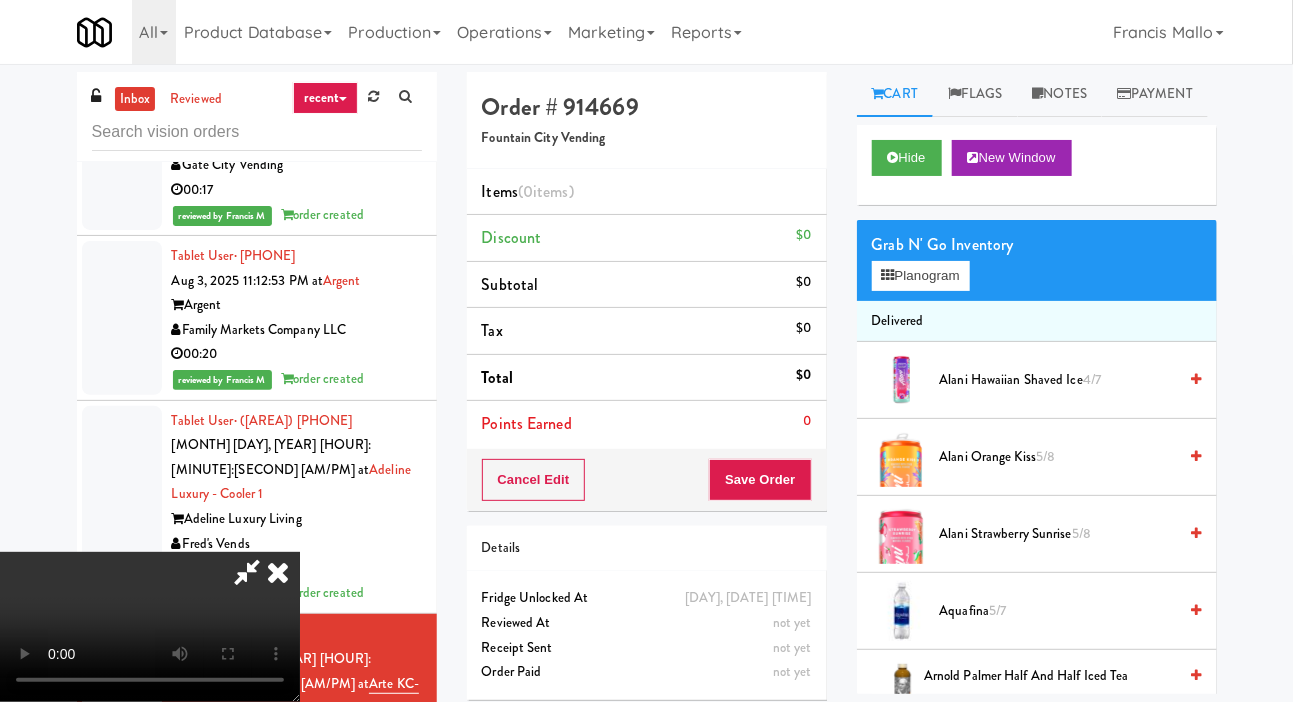 scroll, scrollTop: 73, scrollLeft: 0, axis: vertical 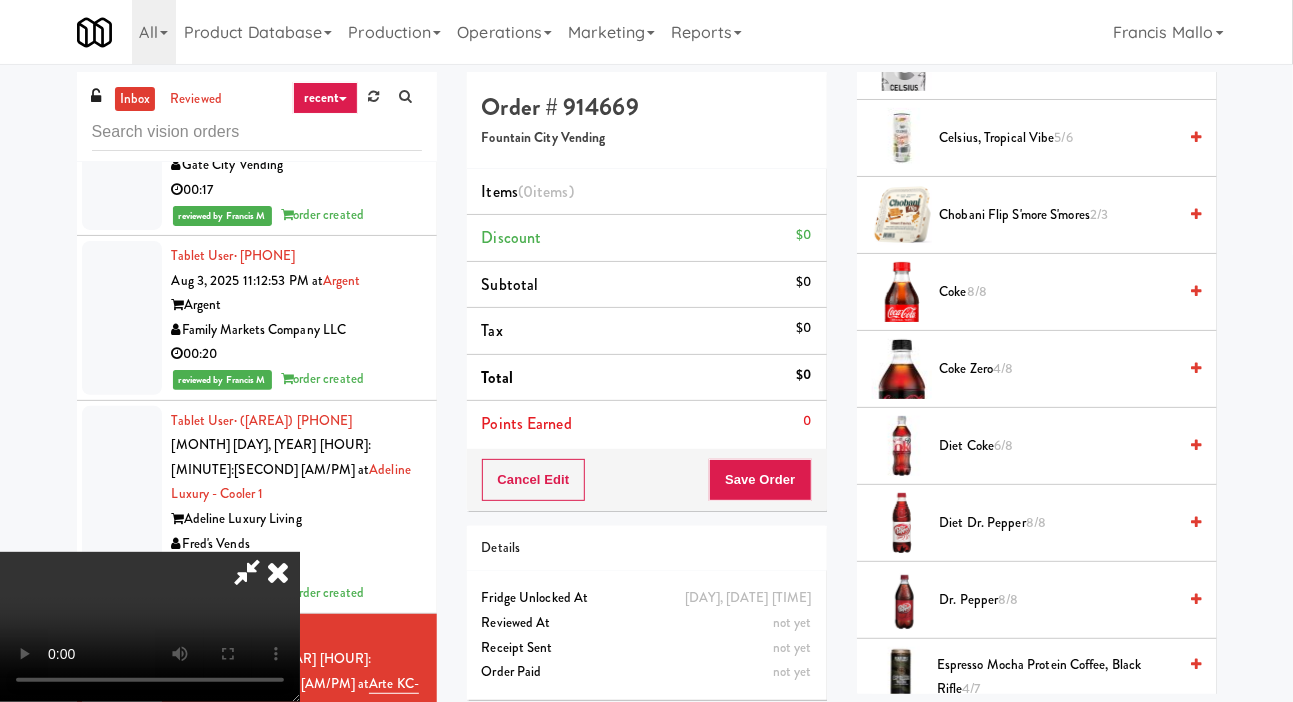 click on "Coke Zero  4/8" at bounding box center [1058, 369] 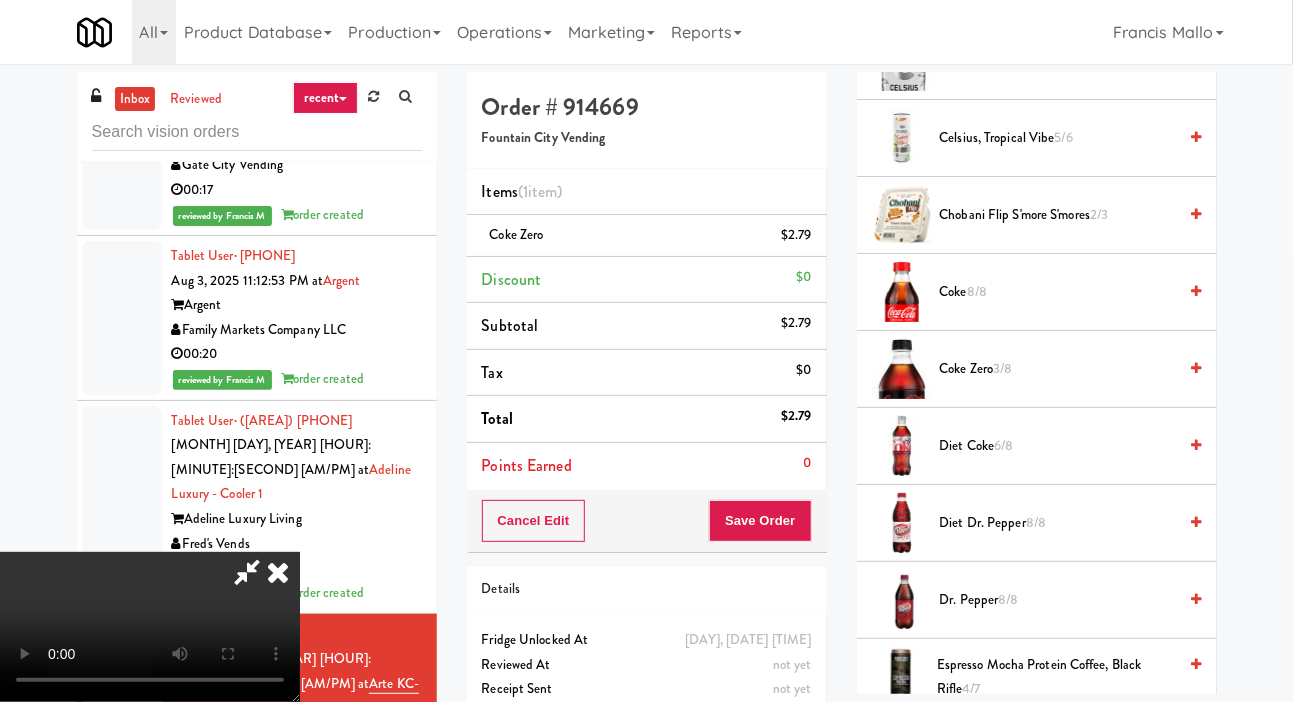 click on "3/8" at bounding box center (1002, 368) 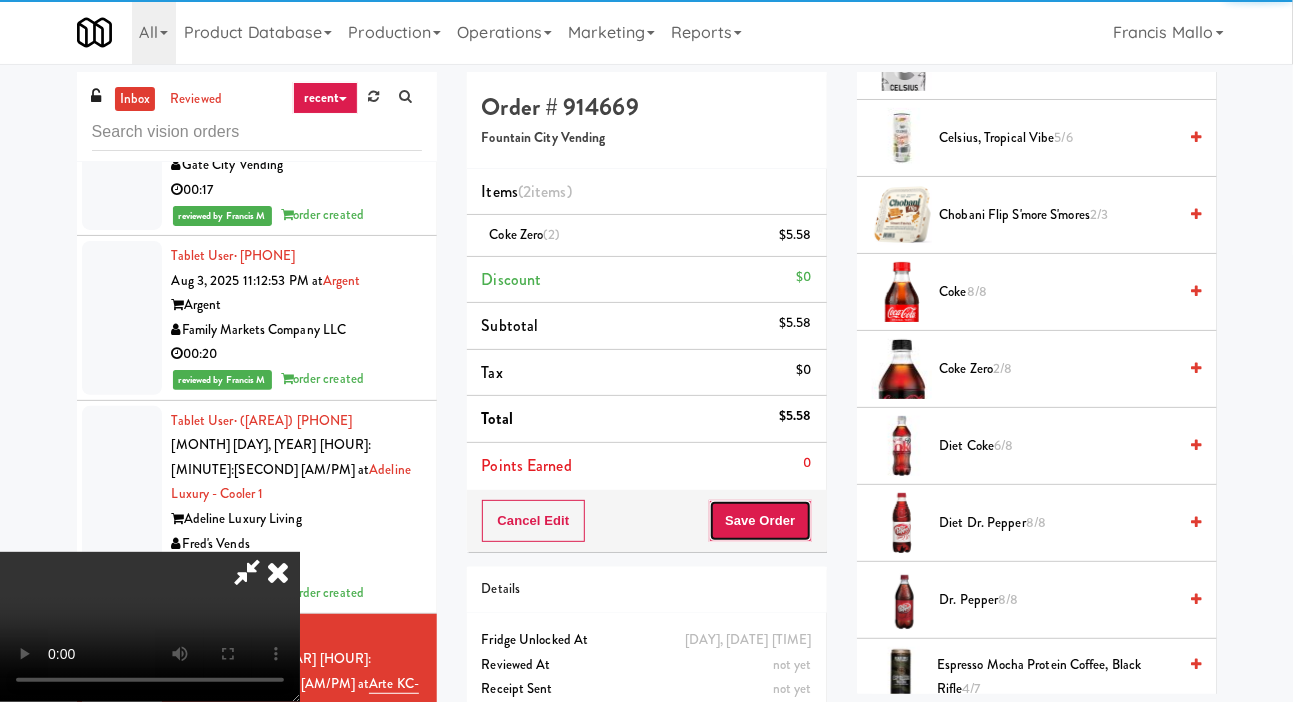 click on "Save Order" at bounding box center (760, 521) 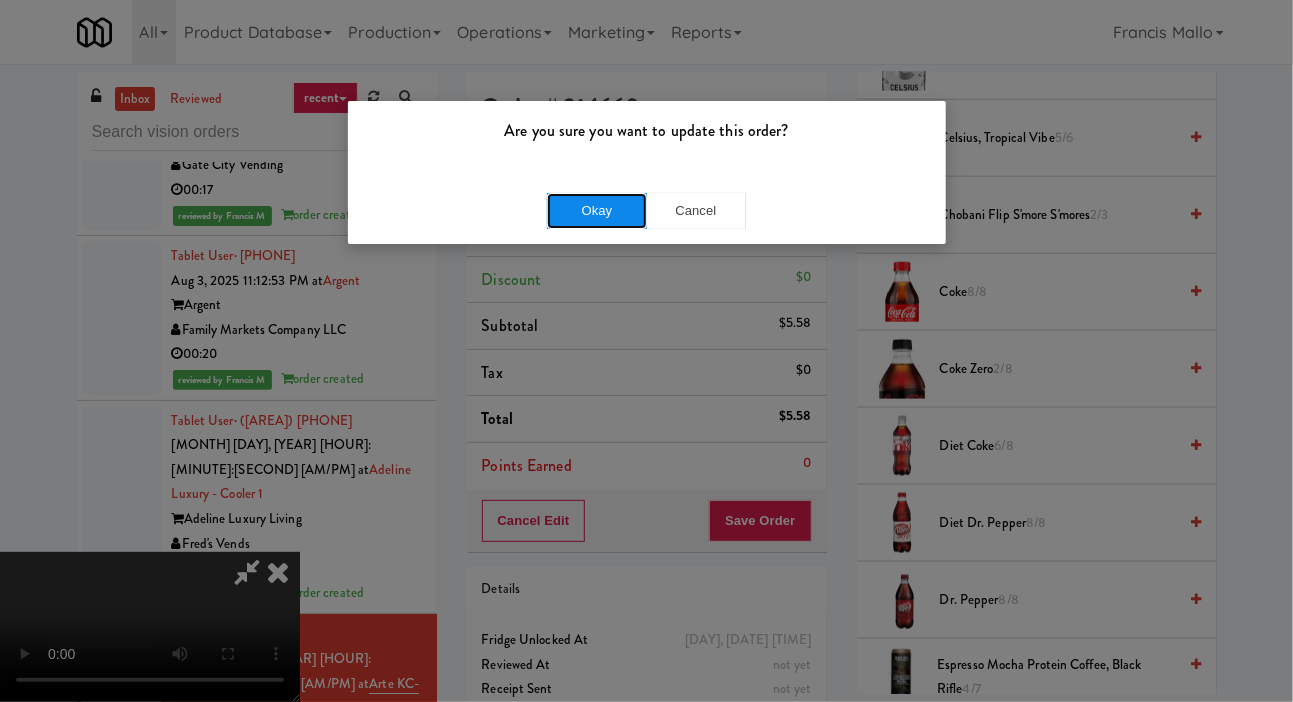 click on "Okay" at bounding box center [597, 211] 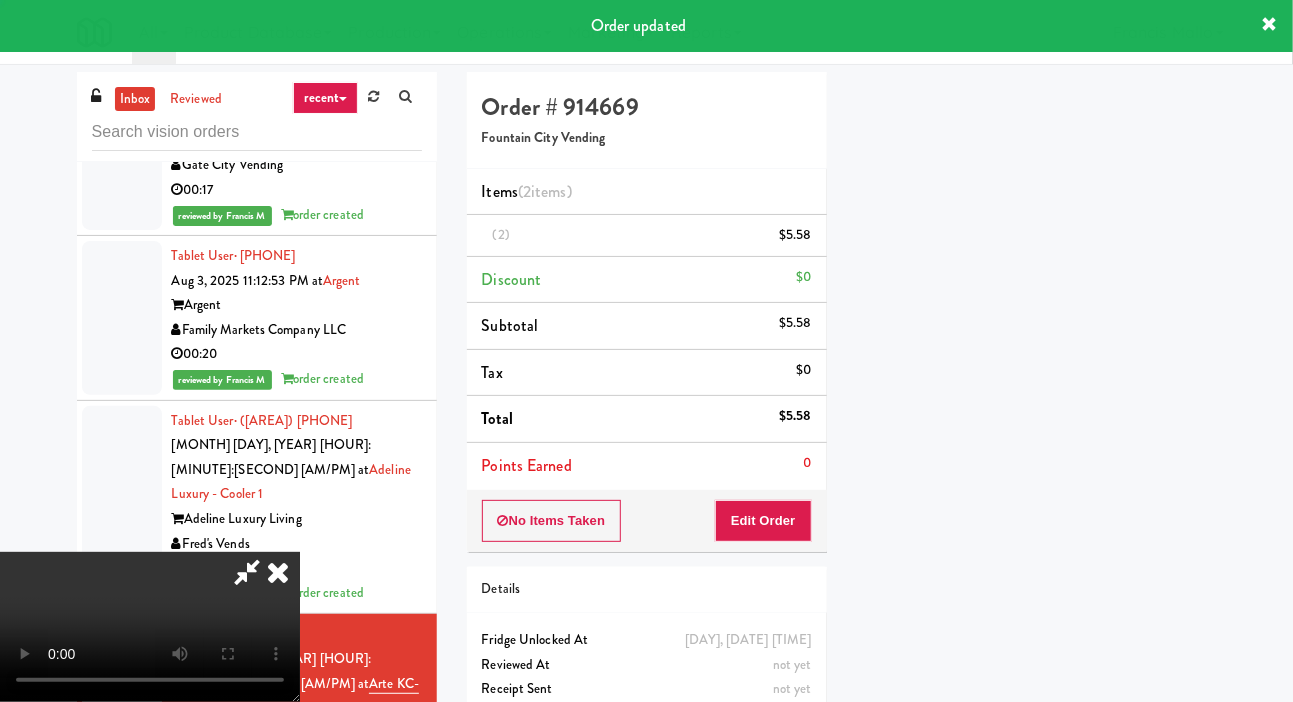 scroll, scrollTop: 116, scrollLeft: 0, axis: vertical 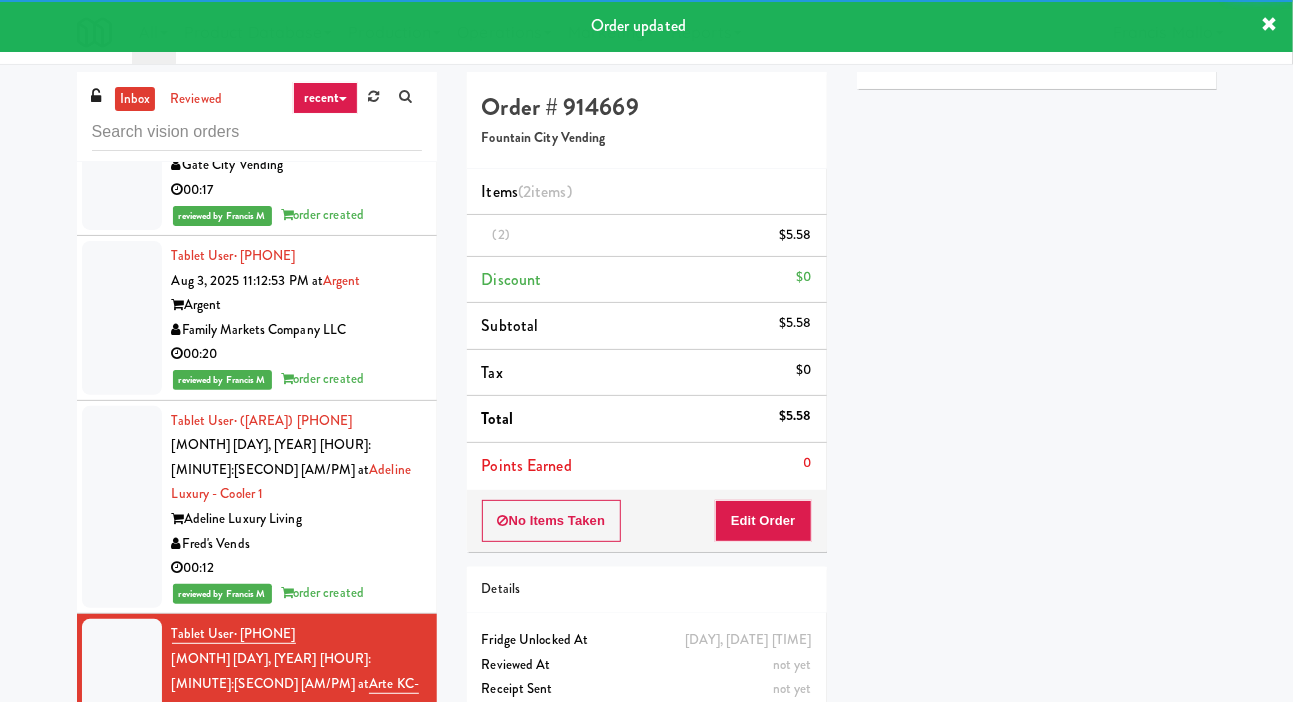 click at bounding box center (122, 910) 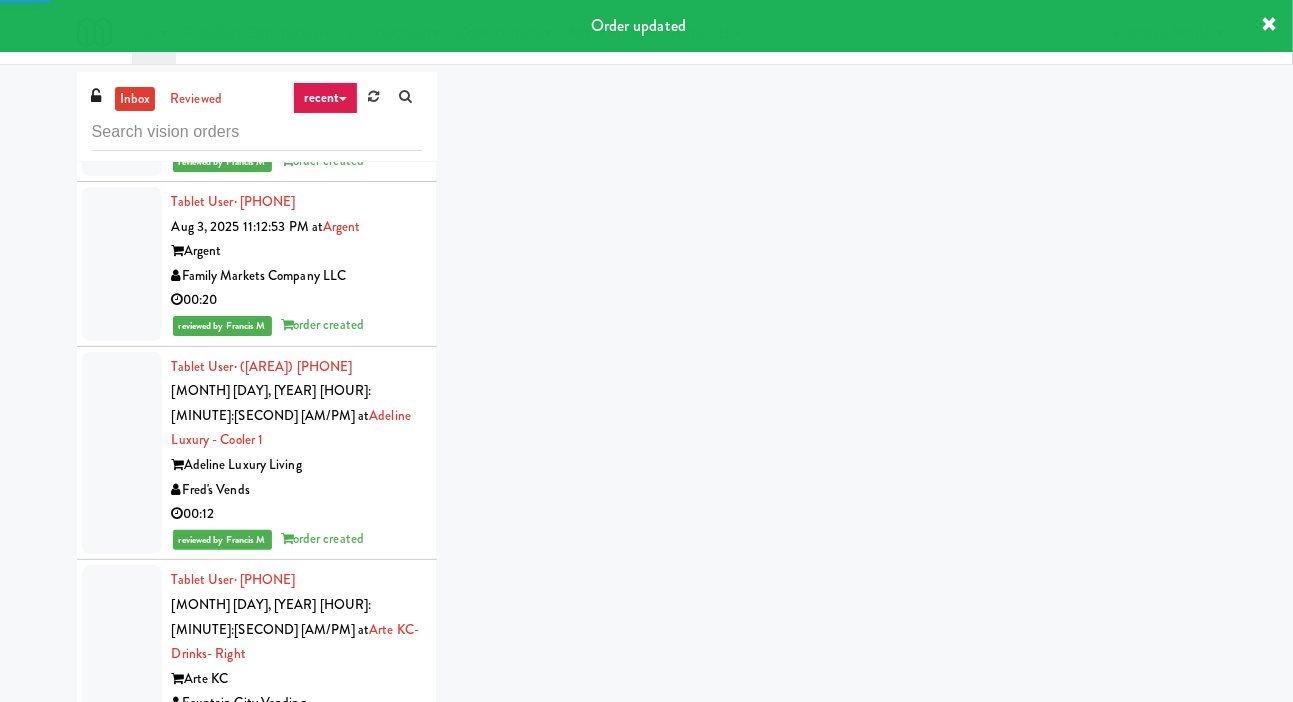 scroll, scrollTop: 5542, scrollLeft: 0, axis: vertical 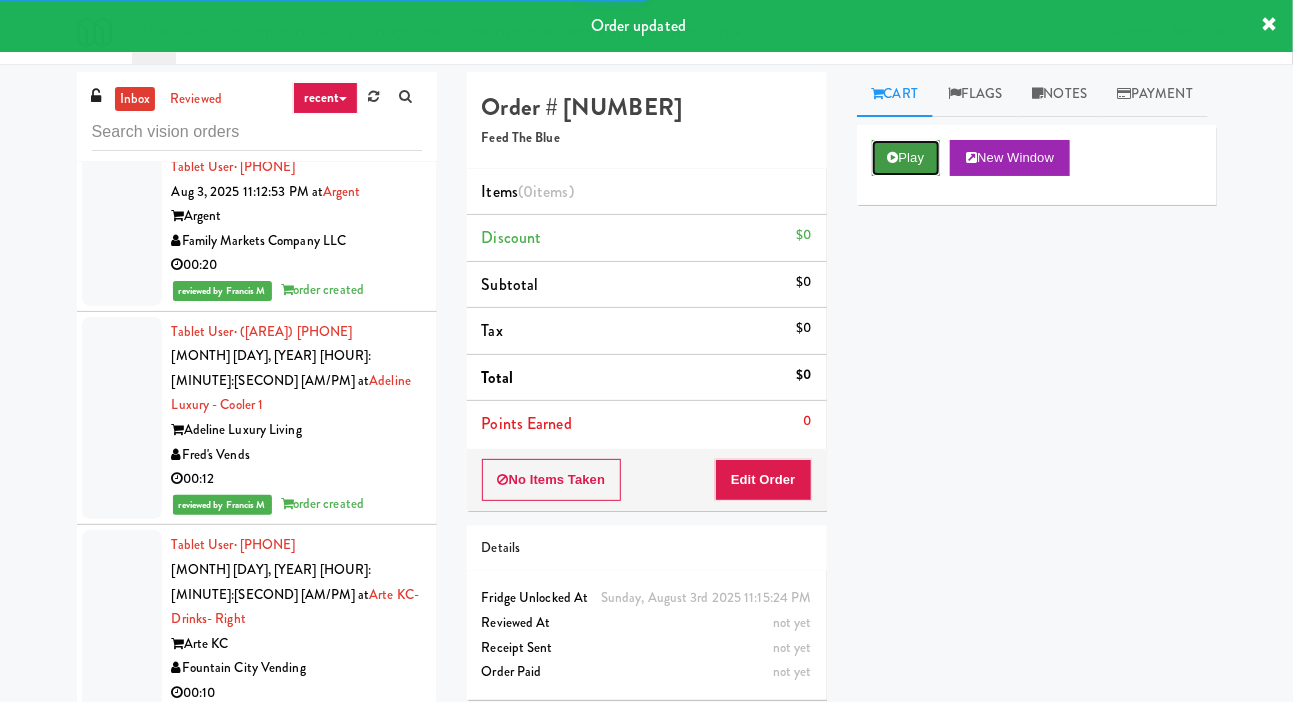 click on "Play" at bounding box center (906, 158) 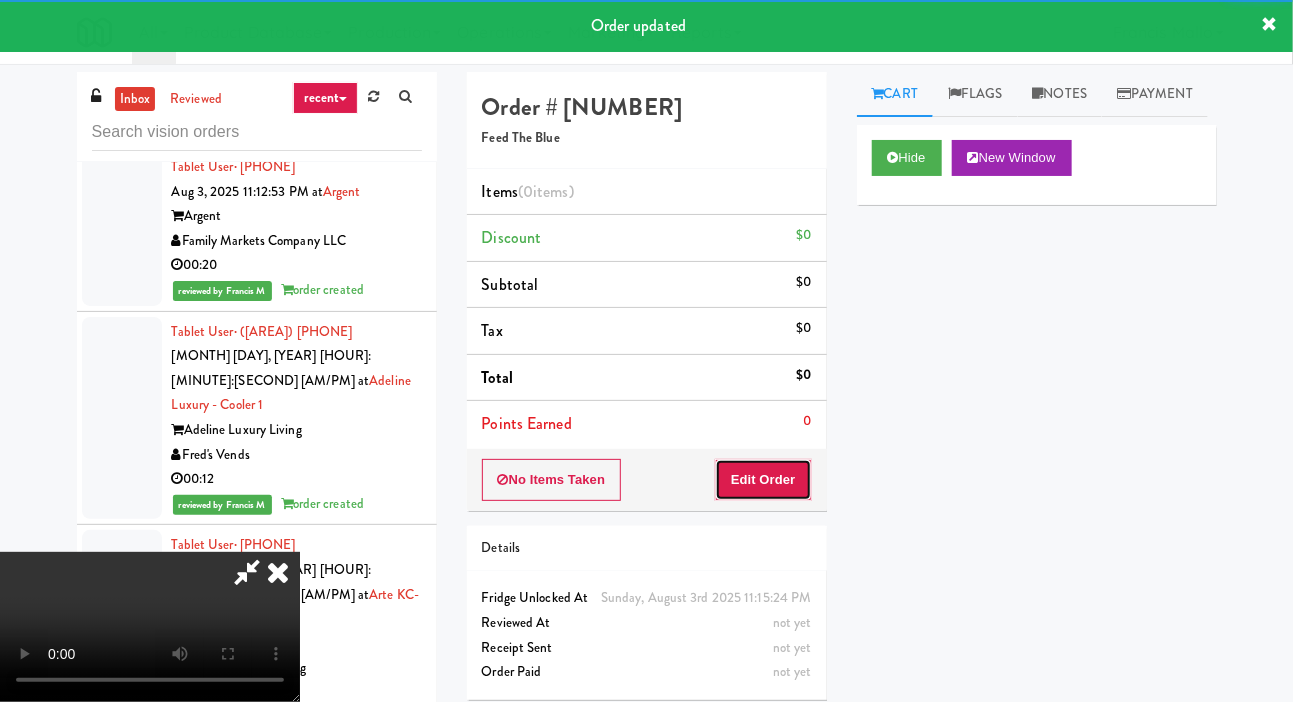 click on "Edit Order" at bounding box center [763, 480] 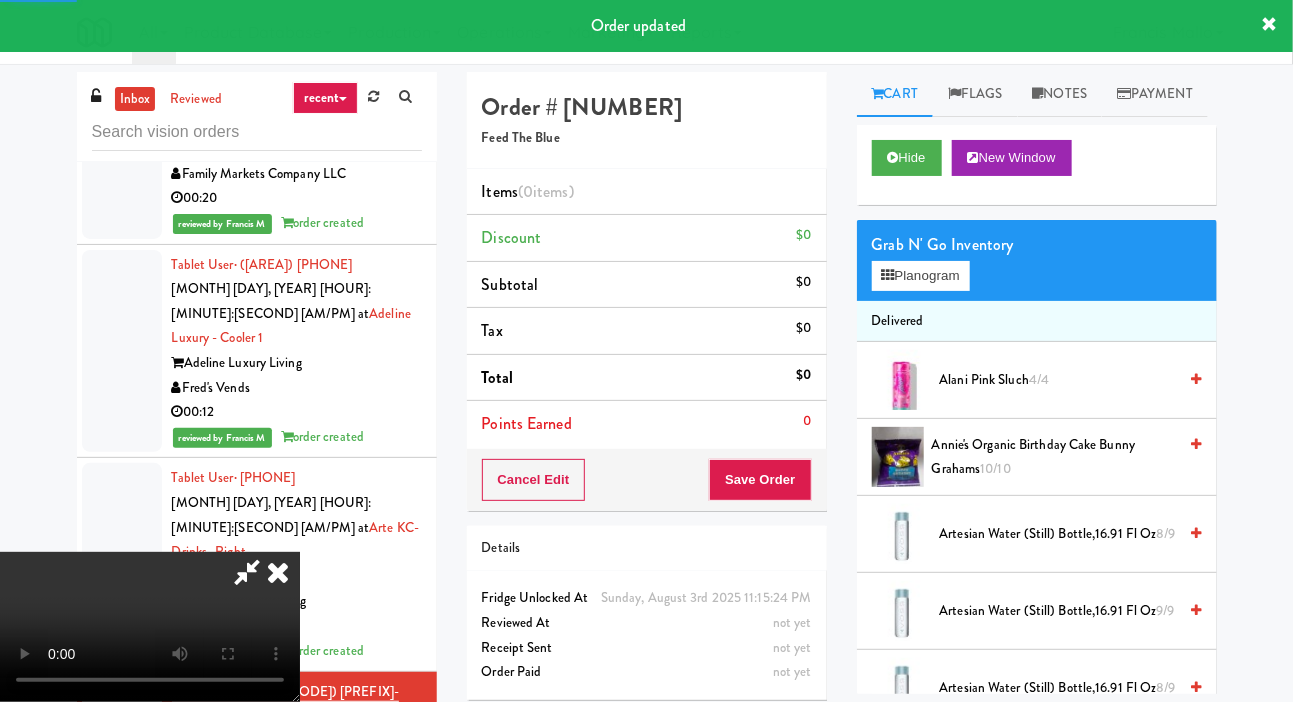 scroll, scrollTop: 5659, scrollLeft: 0, axis: vertical 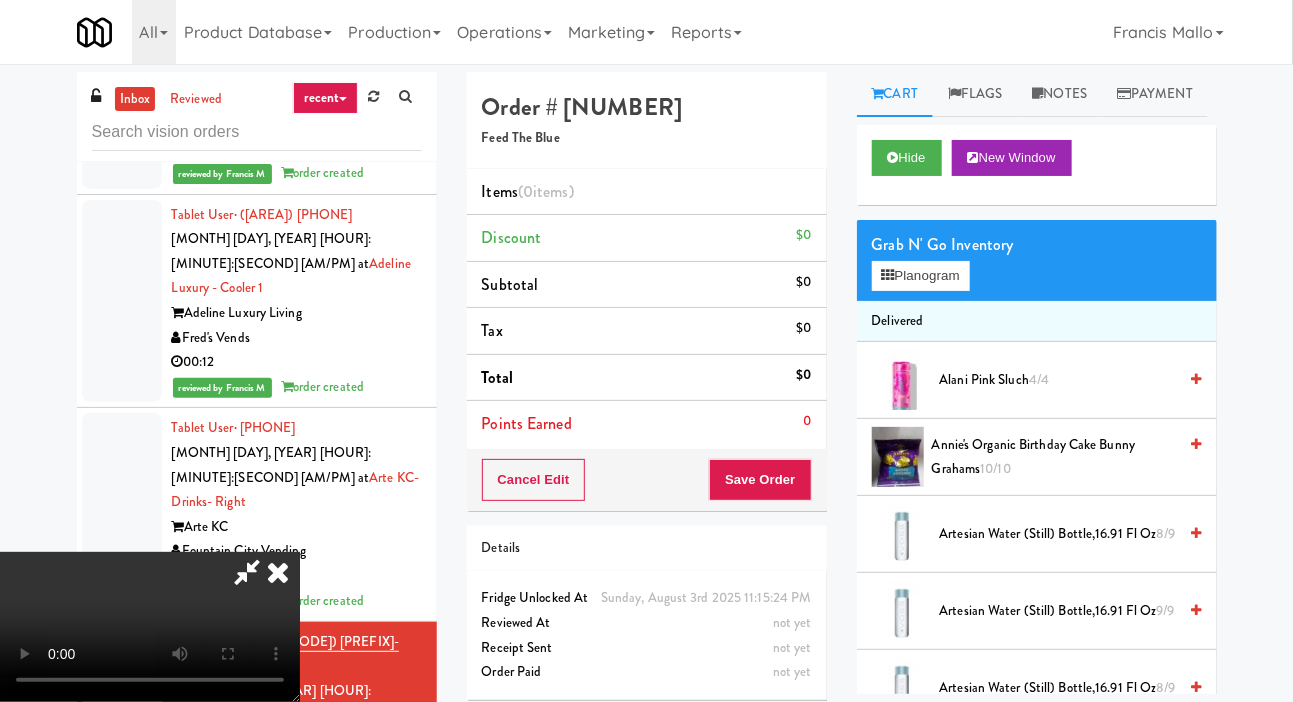 type 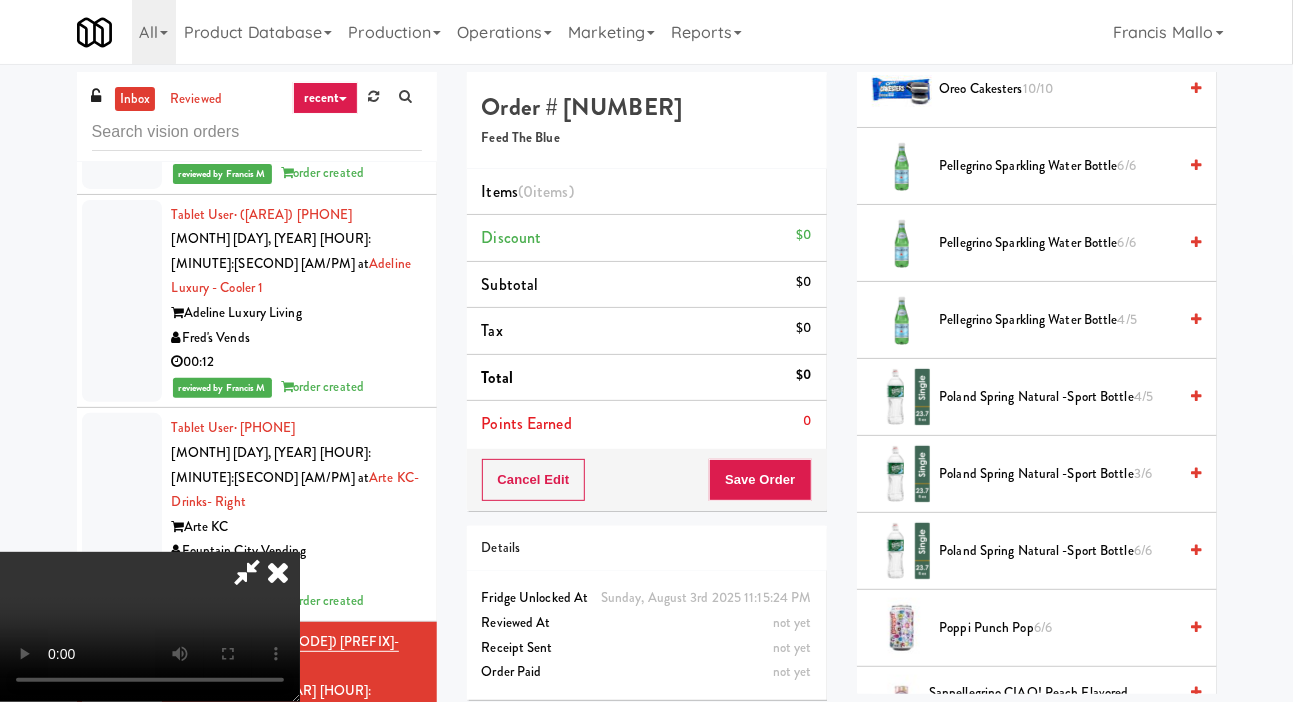 scroll, scrollTop: 1590, scrollLeft: 0, axis: vertical 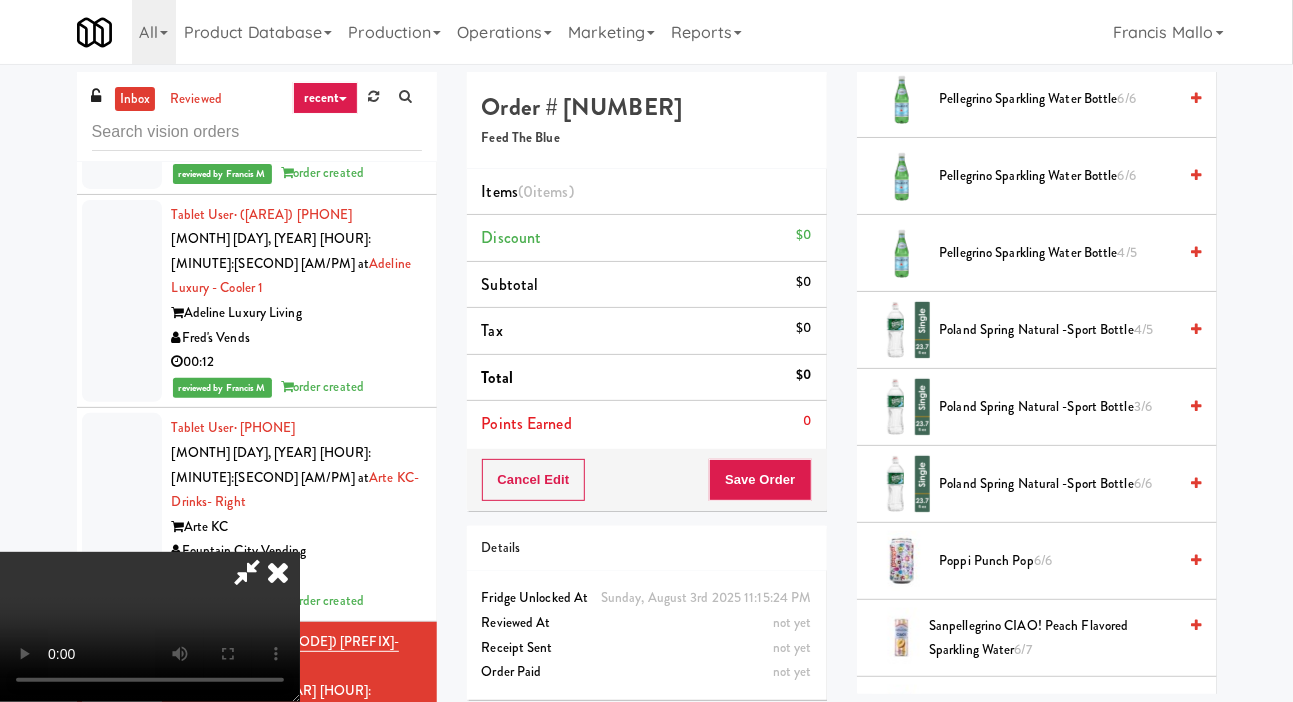 click on "Poland Spring Natural -Sport Bottle  4/5" at bounding box center [1058, 330] 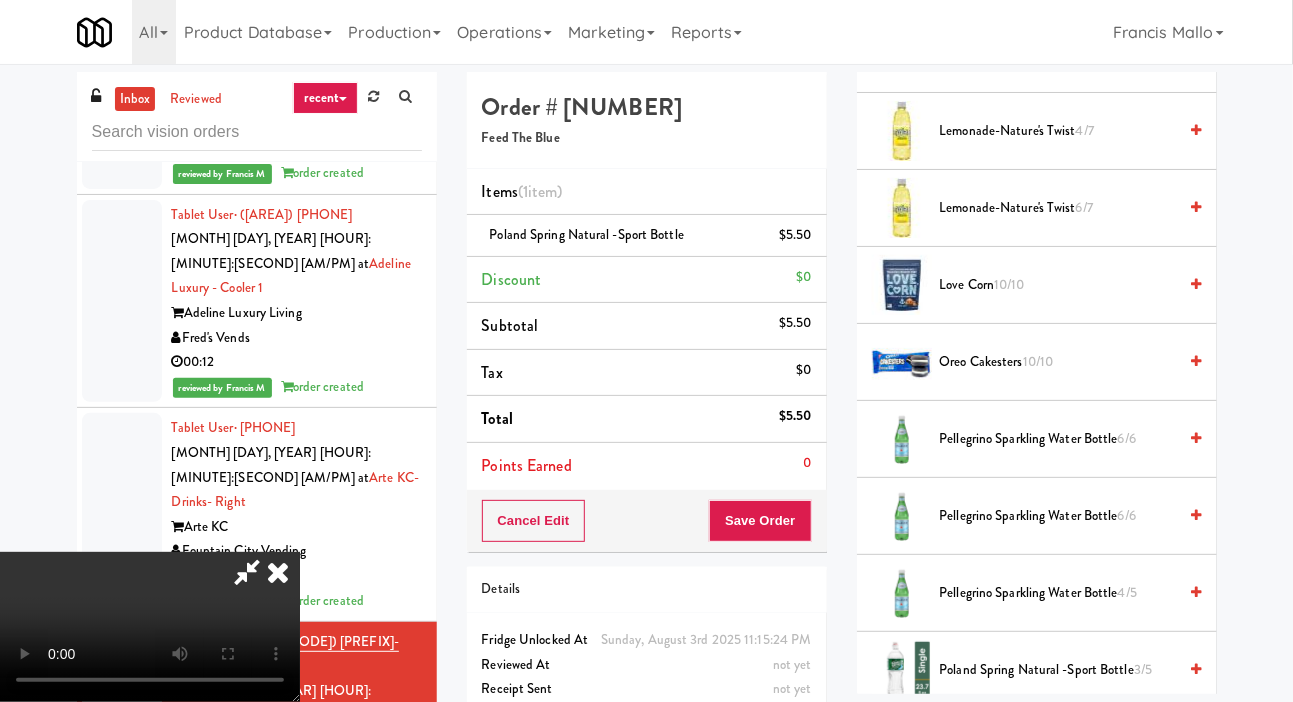 scroll, scrollTop: 1260, scrollLeft: 0, axis: vertical 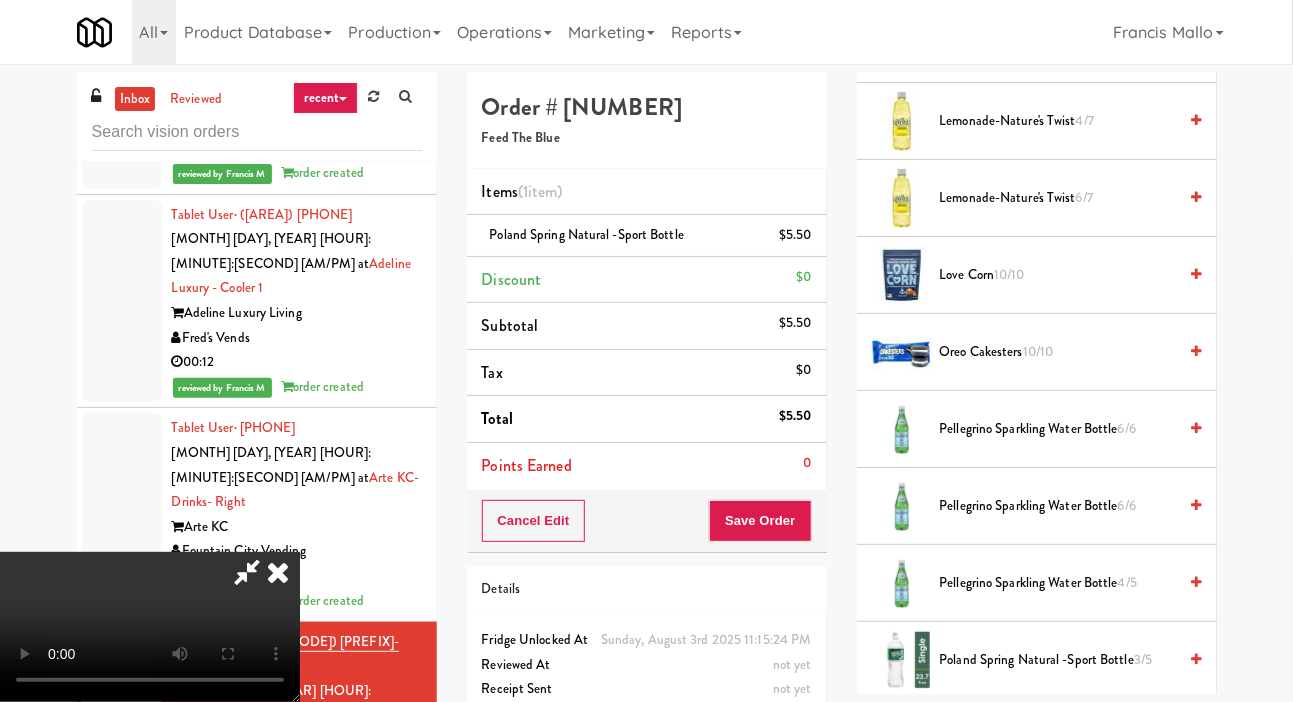 click on "Pellegrino Sparkling Water Bottle  6/6" at bounding box center (1058, 429) 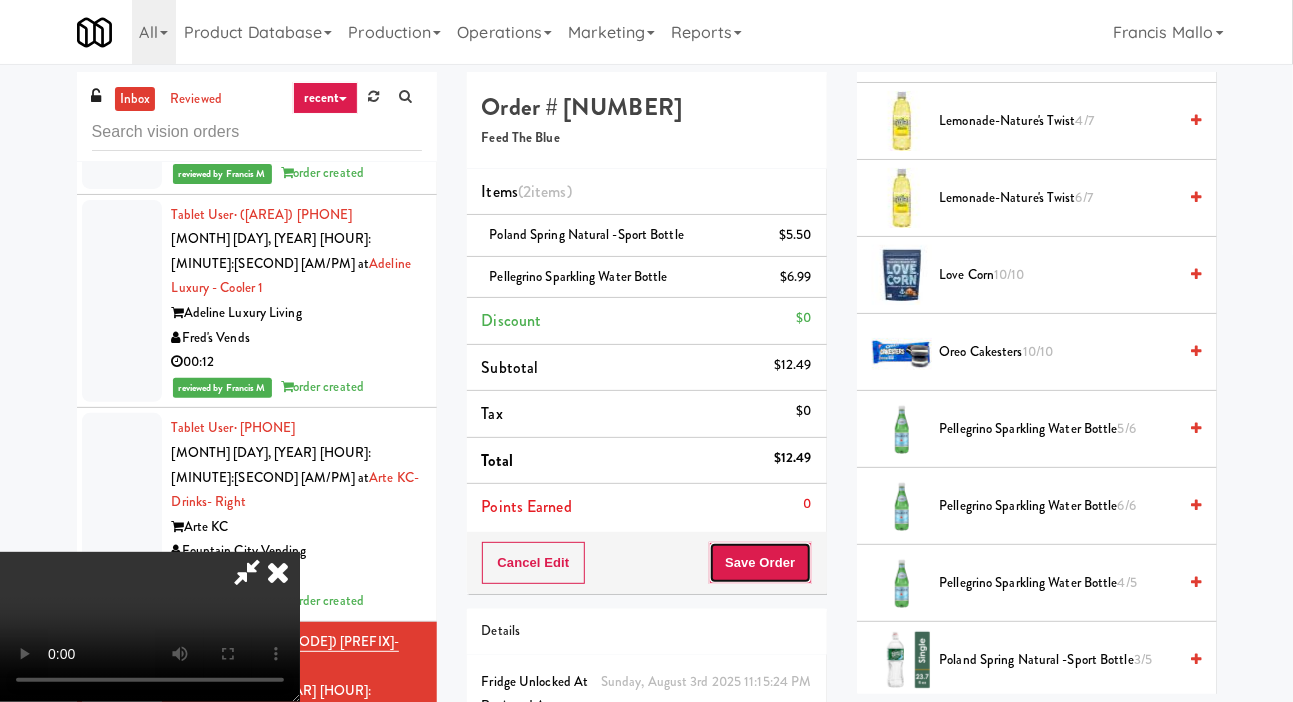 click on "Save Order" at bounding box center (760, 563) 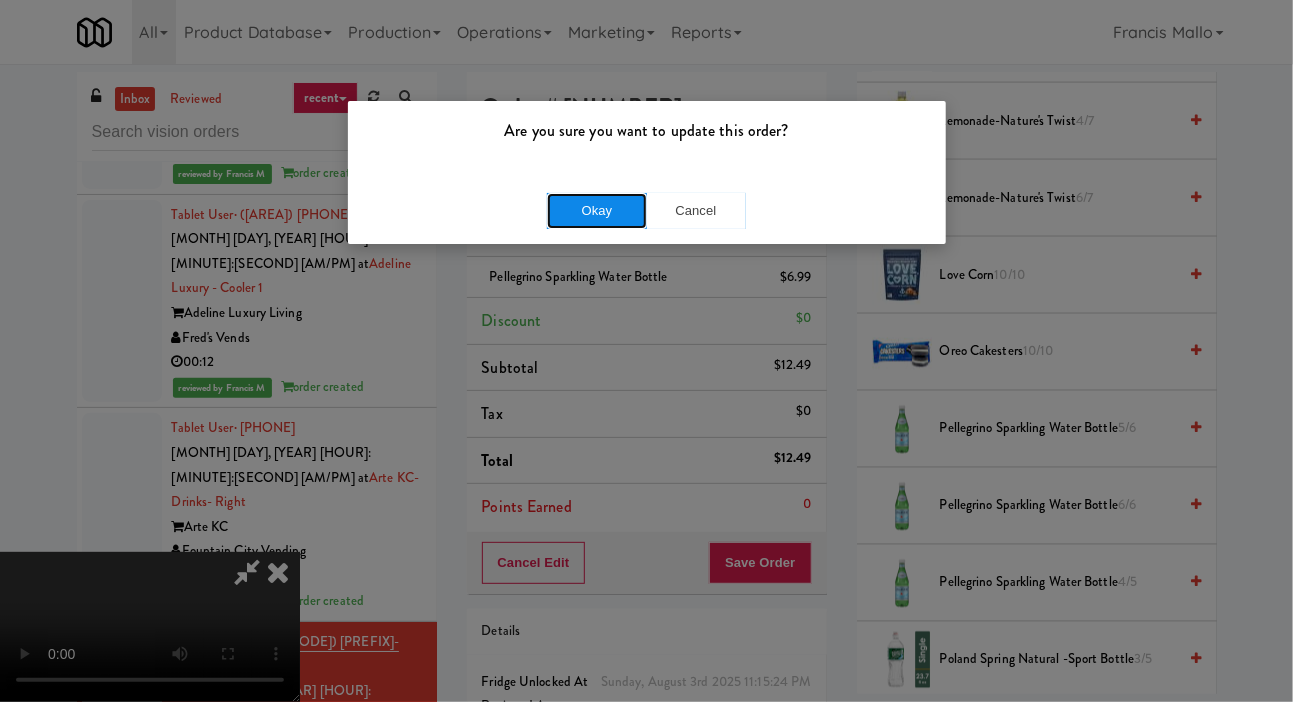 click on "Okay" at bounding box center (597, 211) 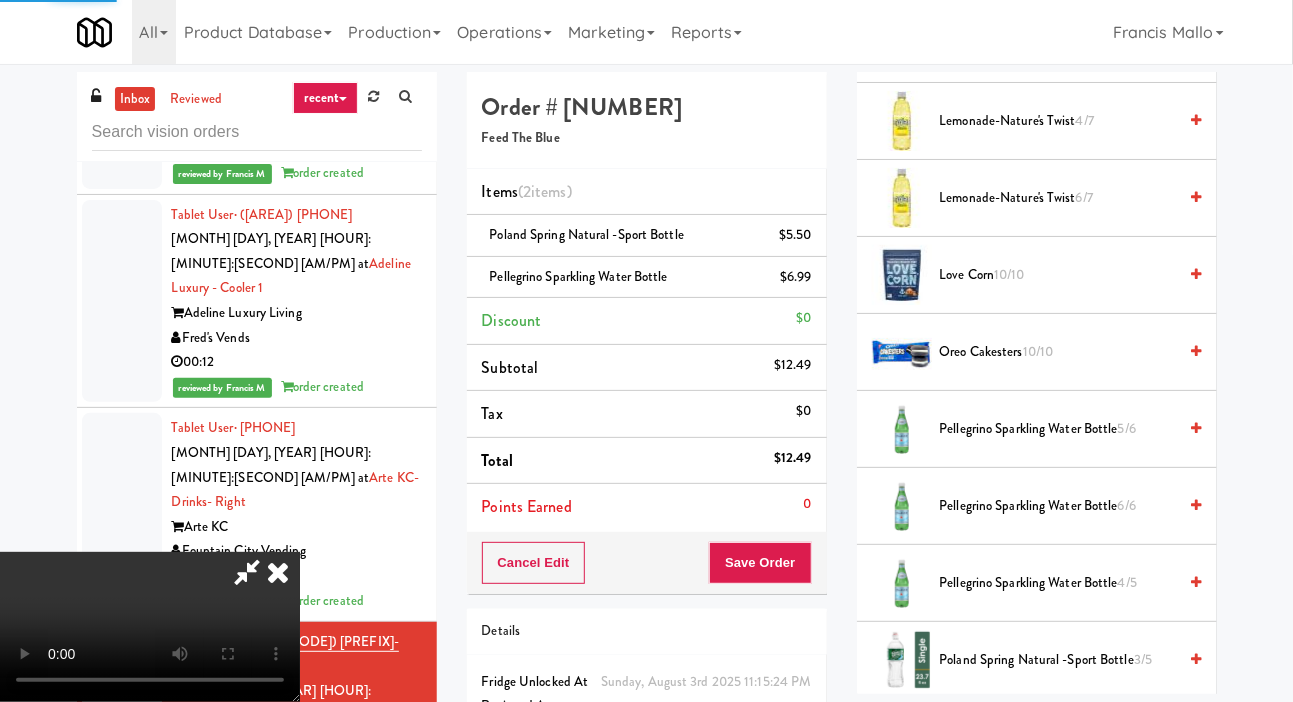 scroll, scrollTop: 116, scrollLeft: 0, axis: vertical 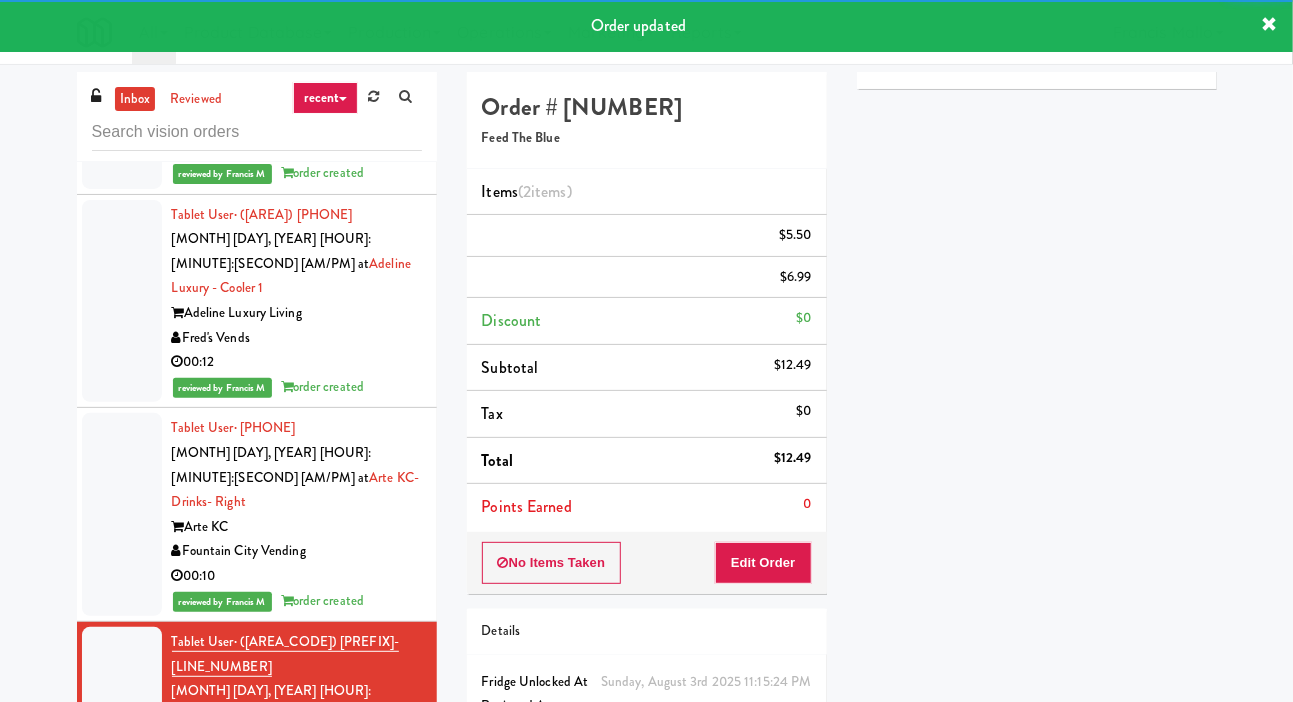 click at bounding box center [122, 918] 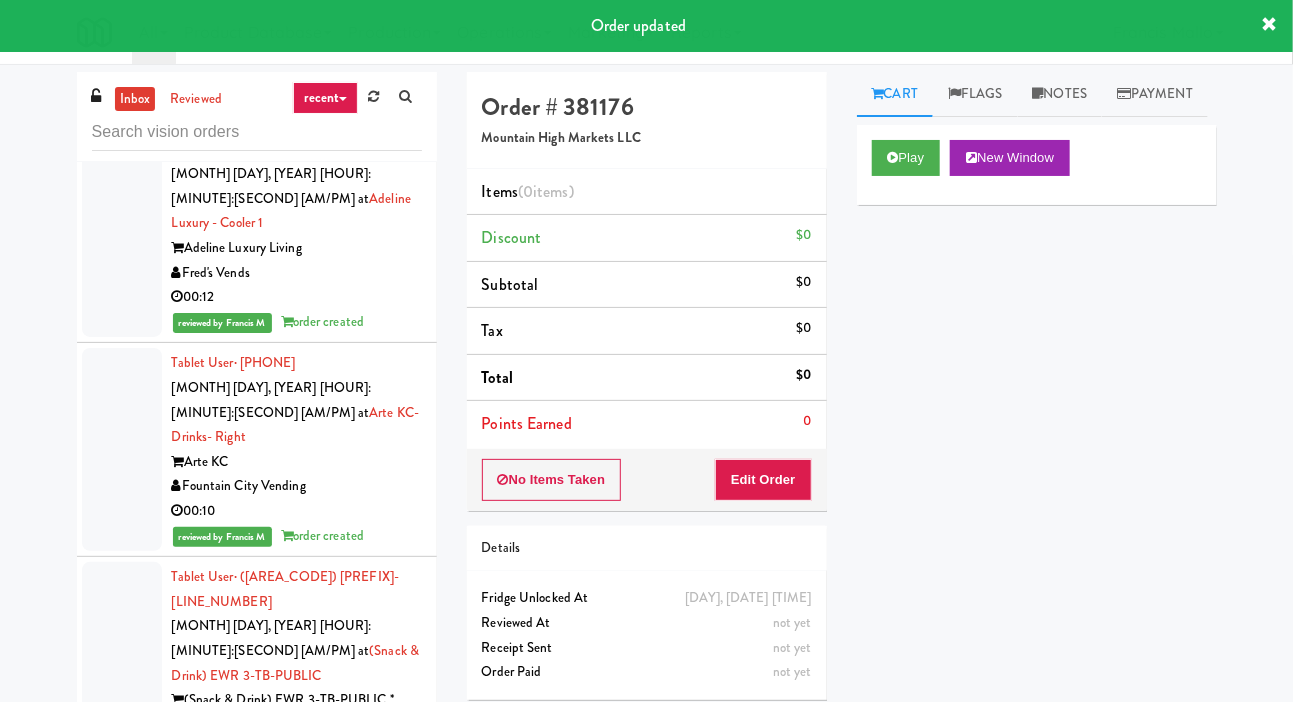 scroll, scrollTop: 5757, scrollLeft: 0, axis: vertical 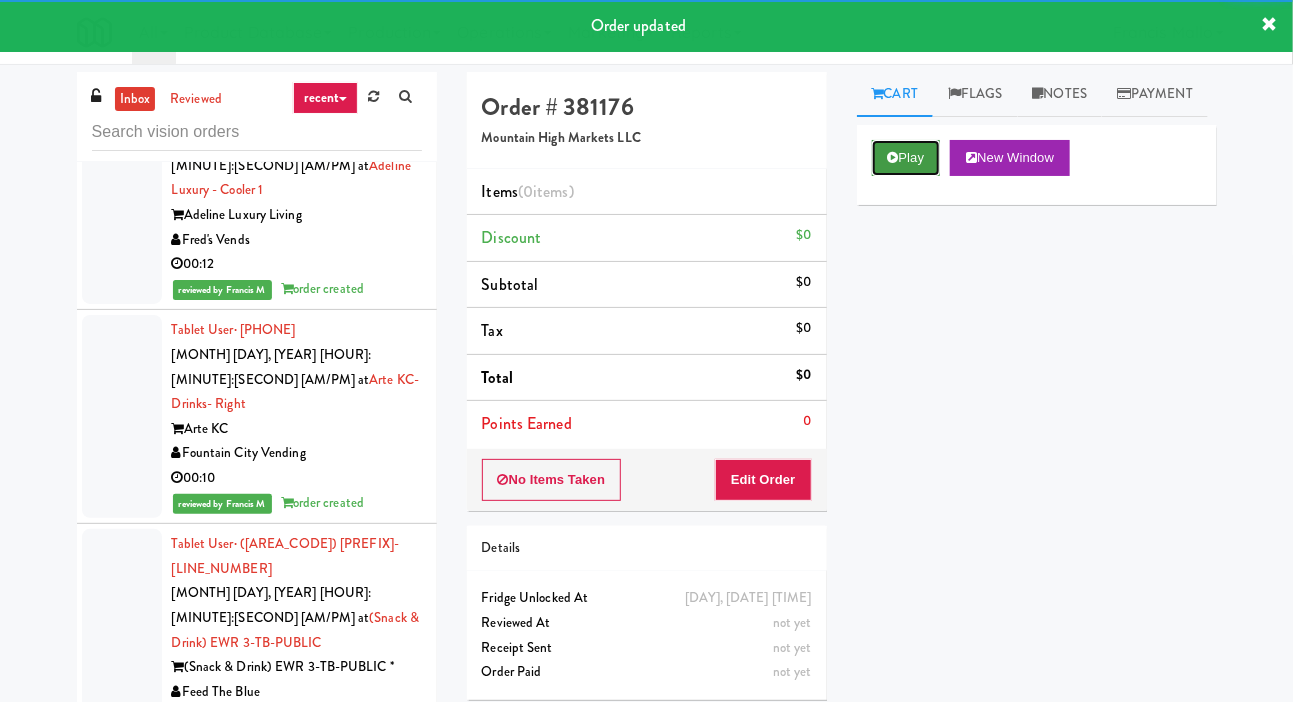 click on "Play" at bounding box center [906, 158] 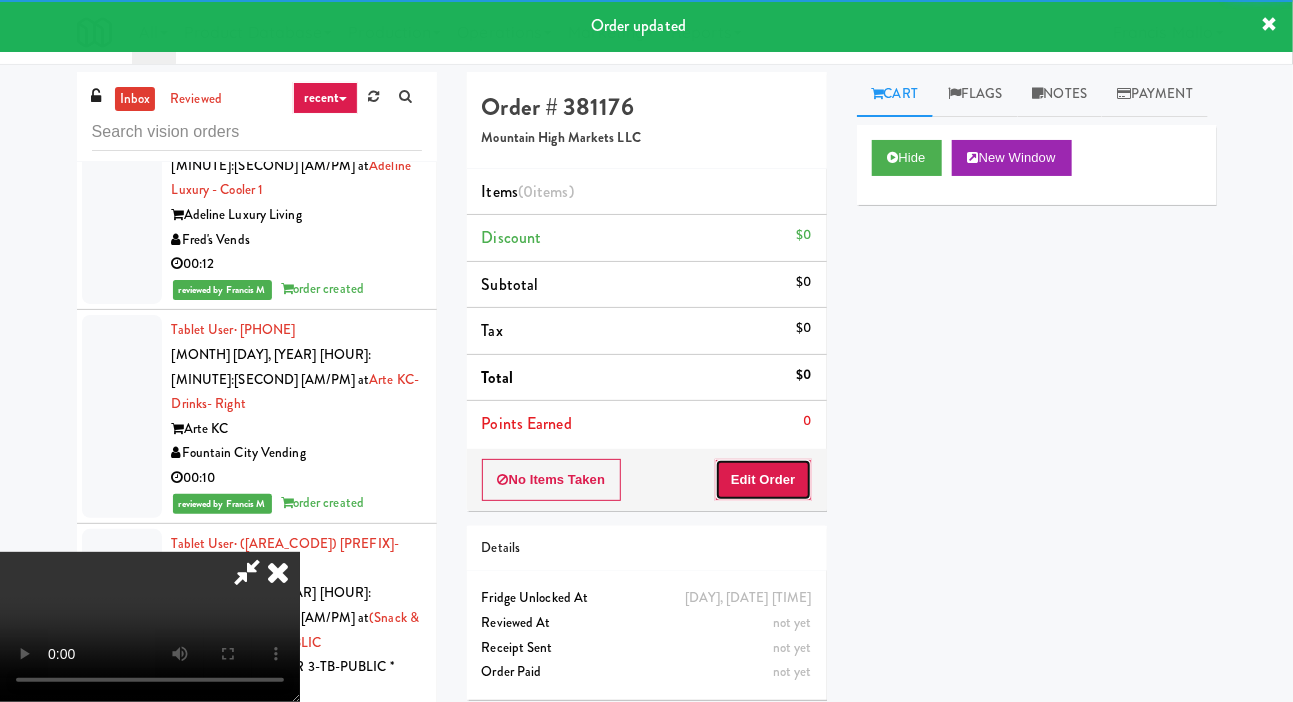 click on "Edit Order" at bounding box center [763, 480] 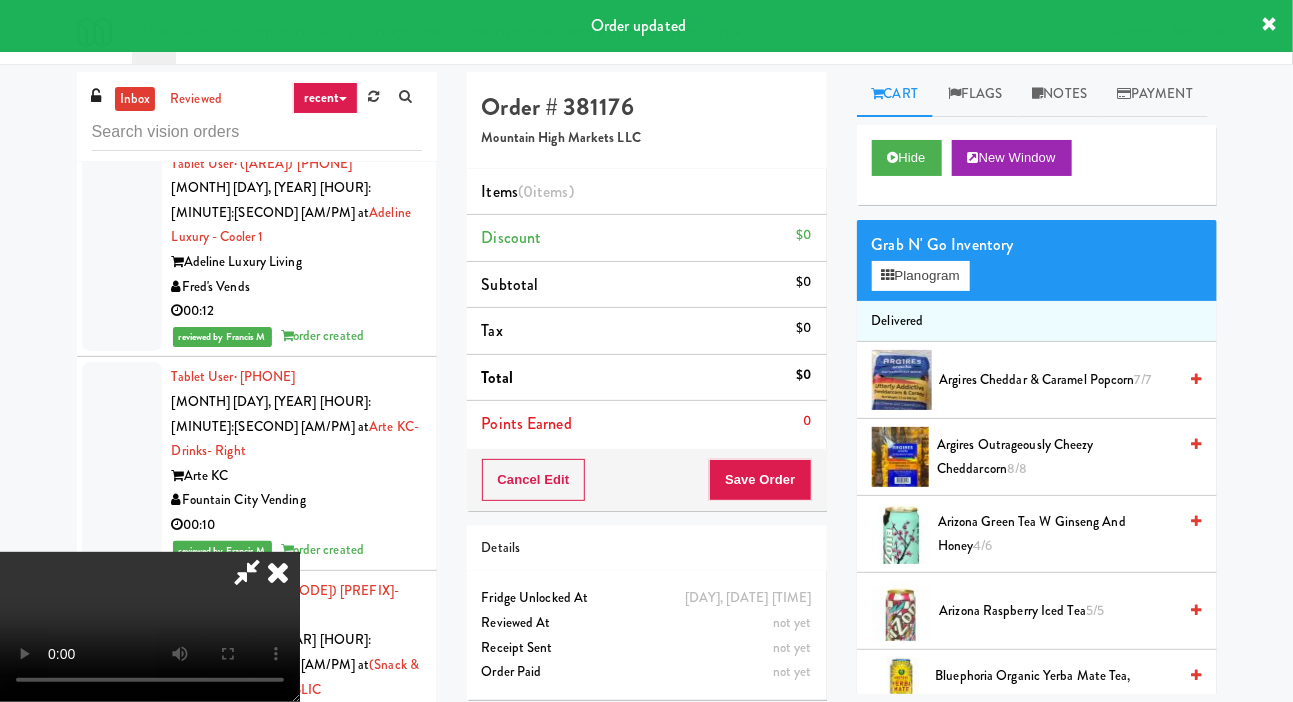 scroll, scrollTop: 5700, scrollLeft: 0, axis: vertical 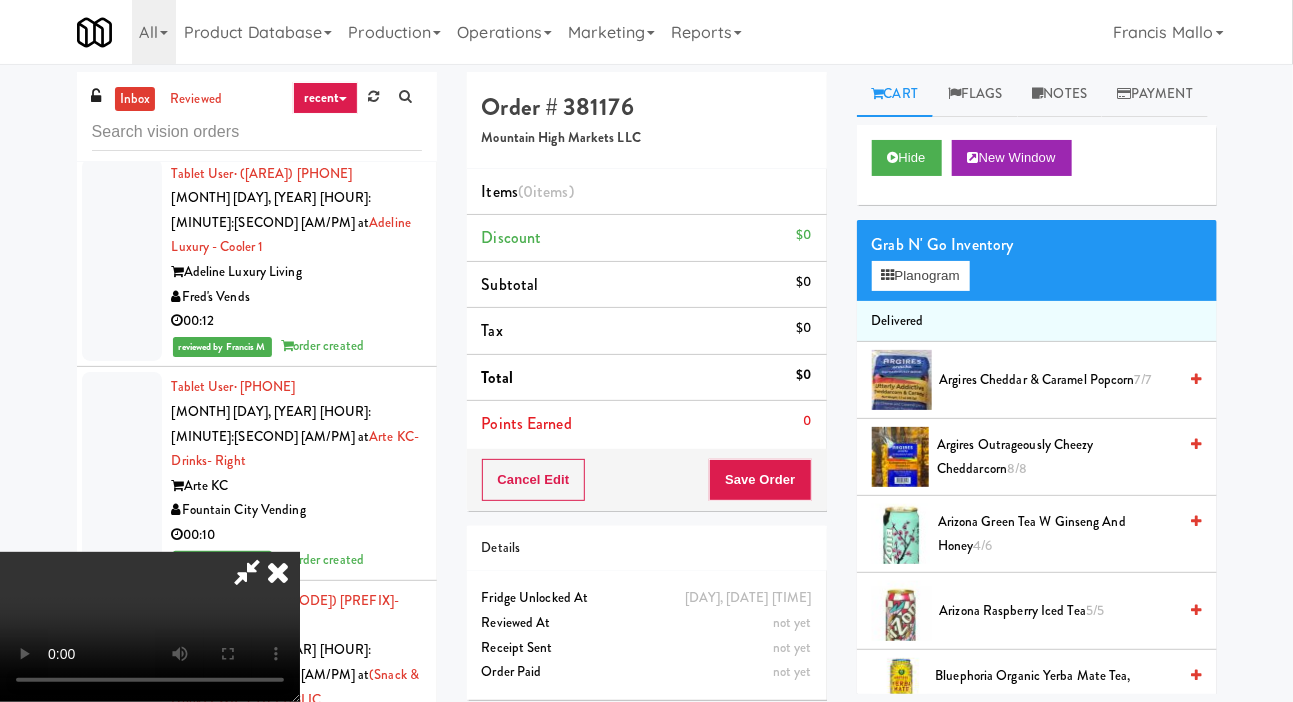 type 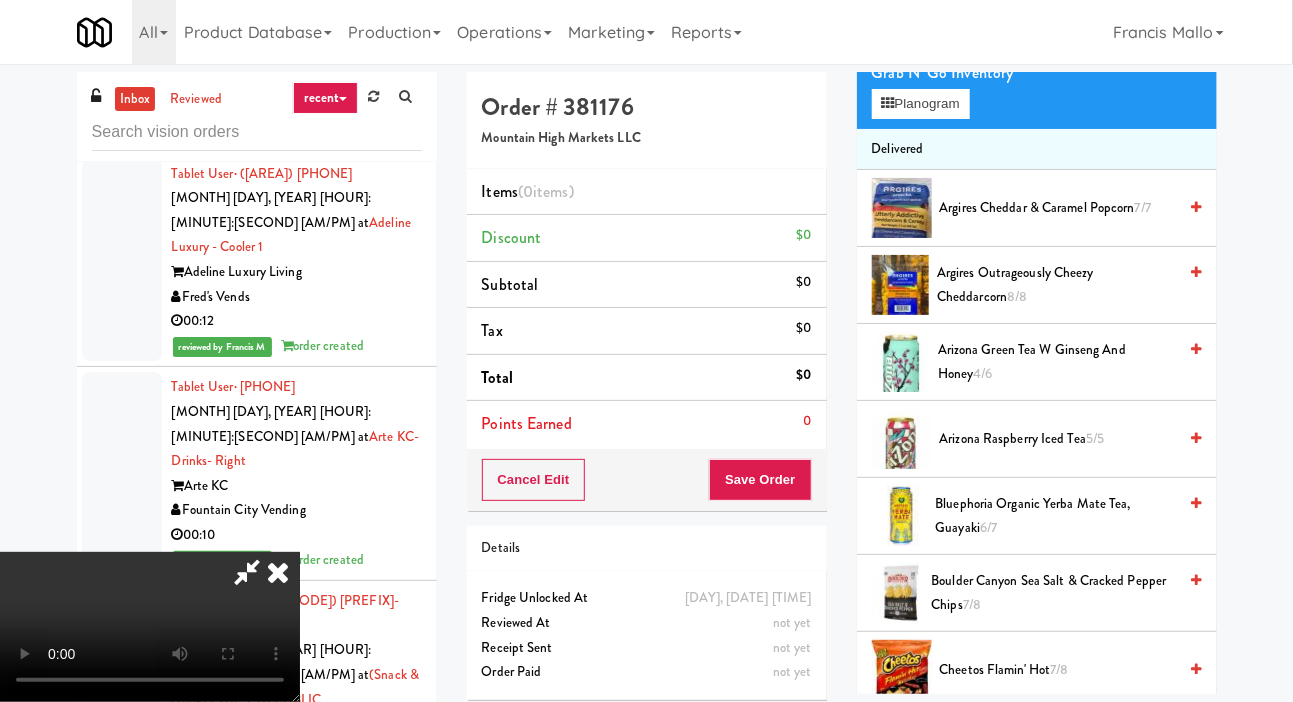 scroll, scrollTop: 174, scrollLeft: 0, axis: vertical 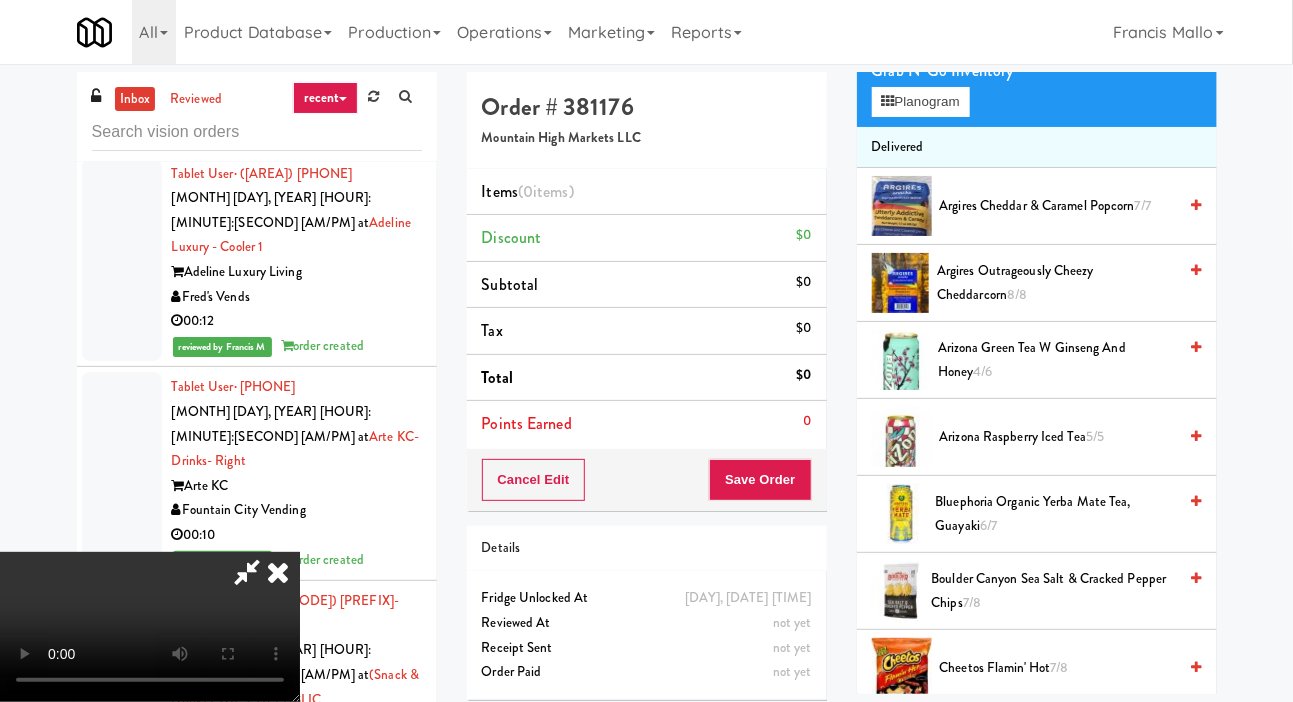 click on "Arizona Raspberry Iced Tea  5/5" at bounding box center [1058, 437] 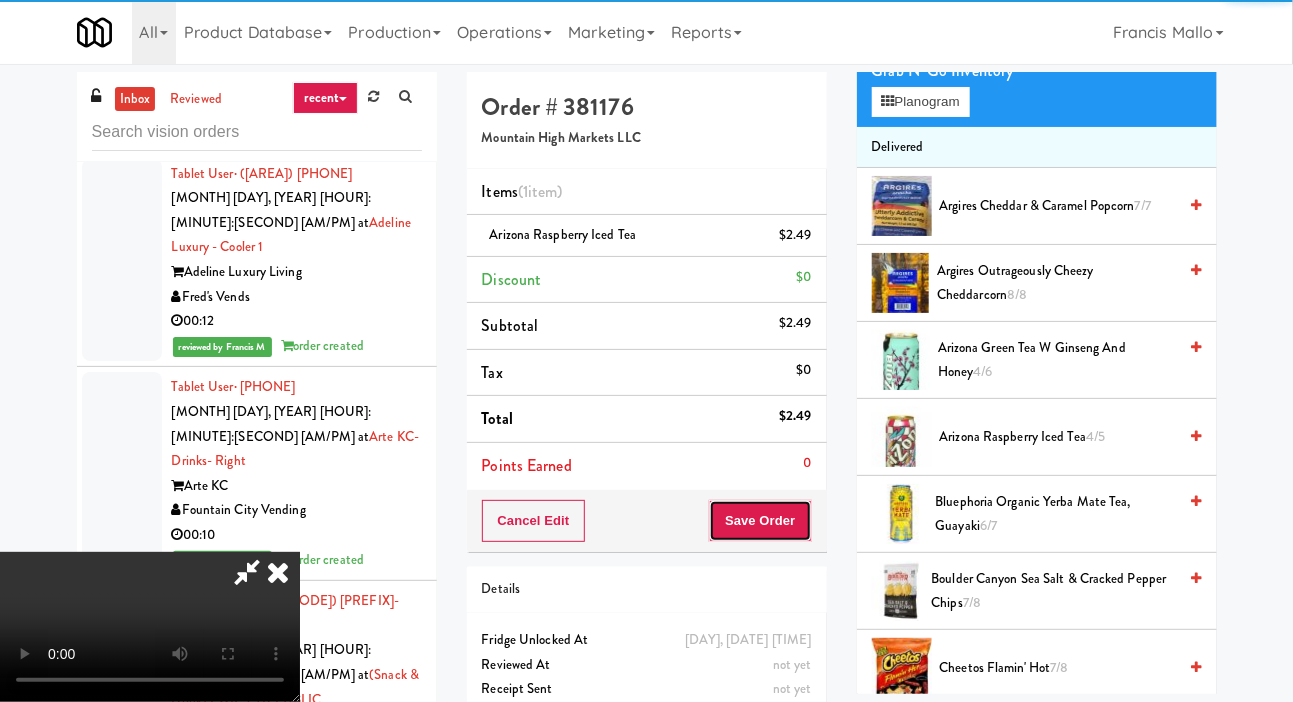 click on "Save Order" at bounding box center [760, 521] 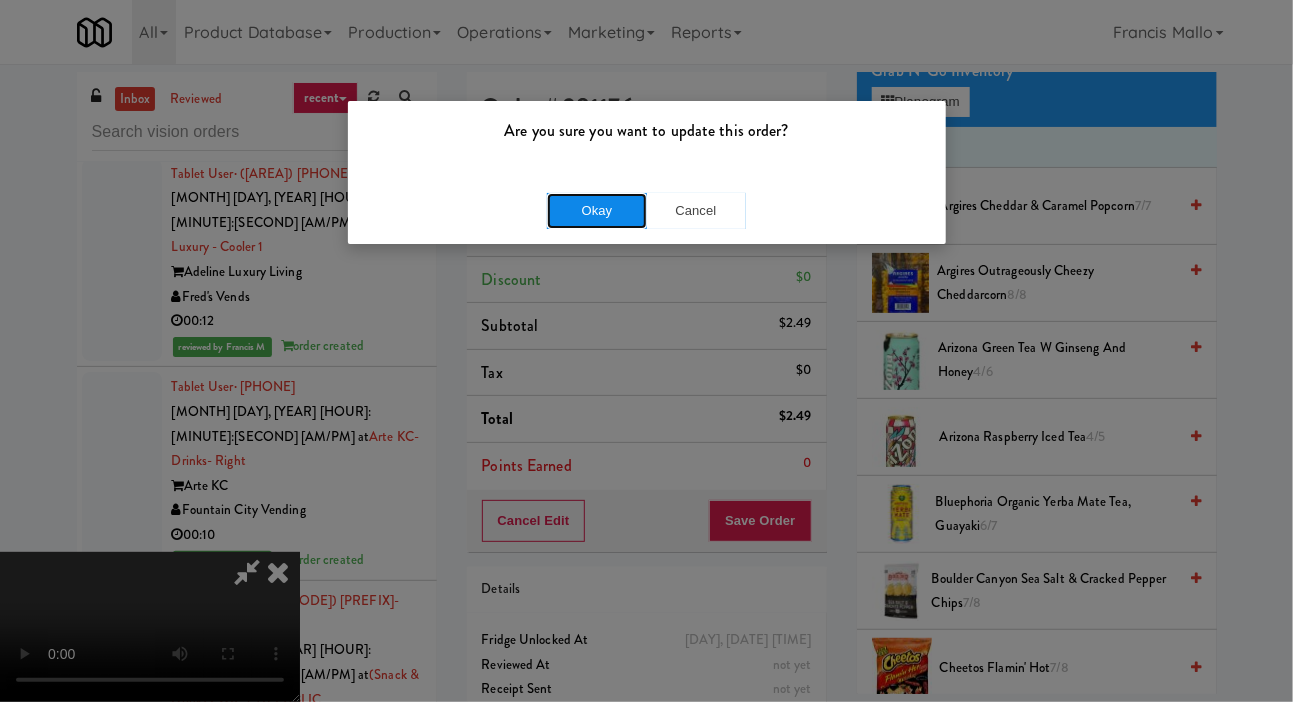 click on "Okay" at bounding box center (597, 211) 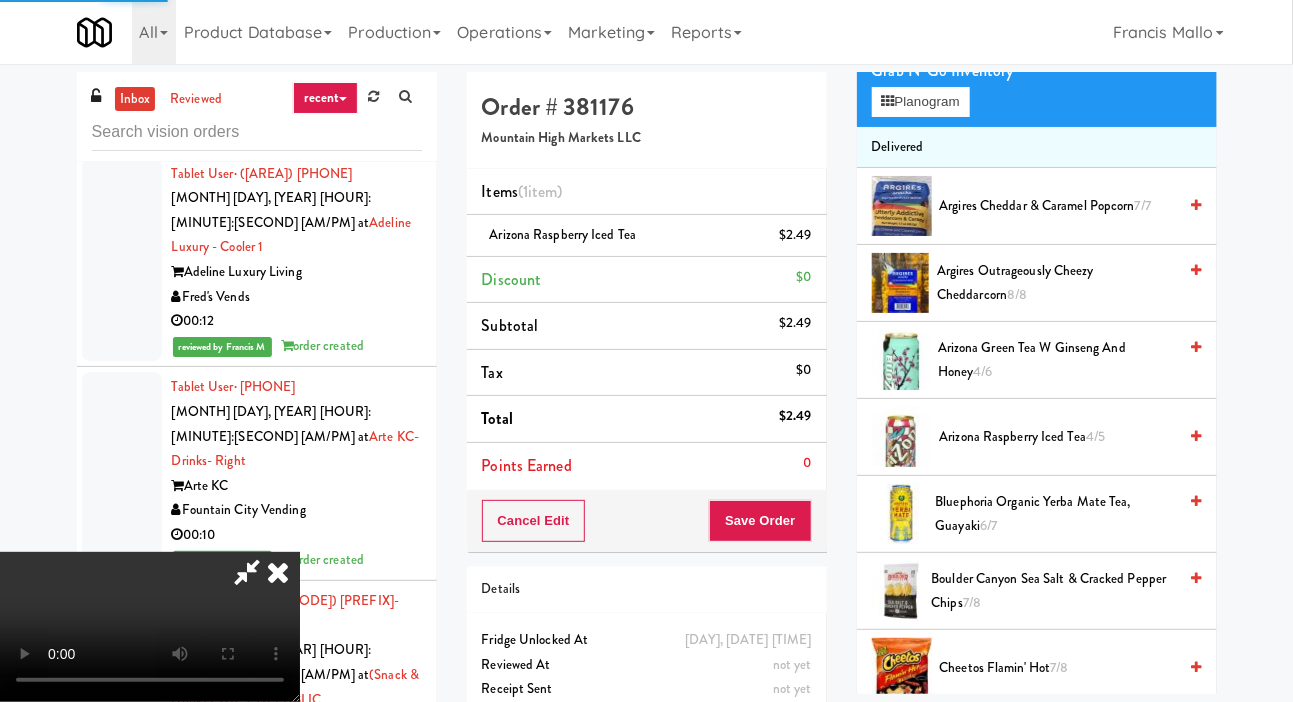 scroll, scrollTop: 116, scrollLeft: 0, axis: vertical 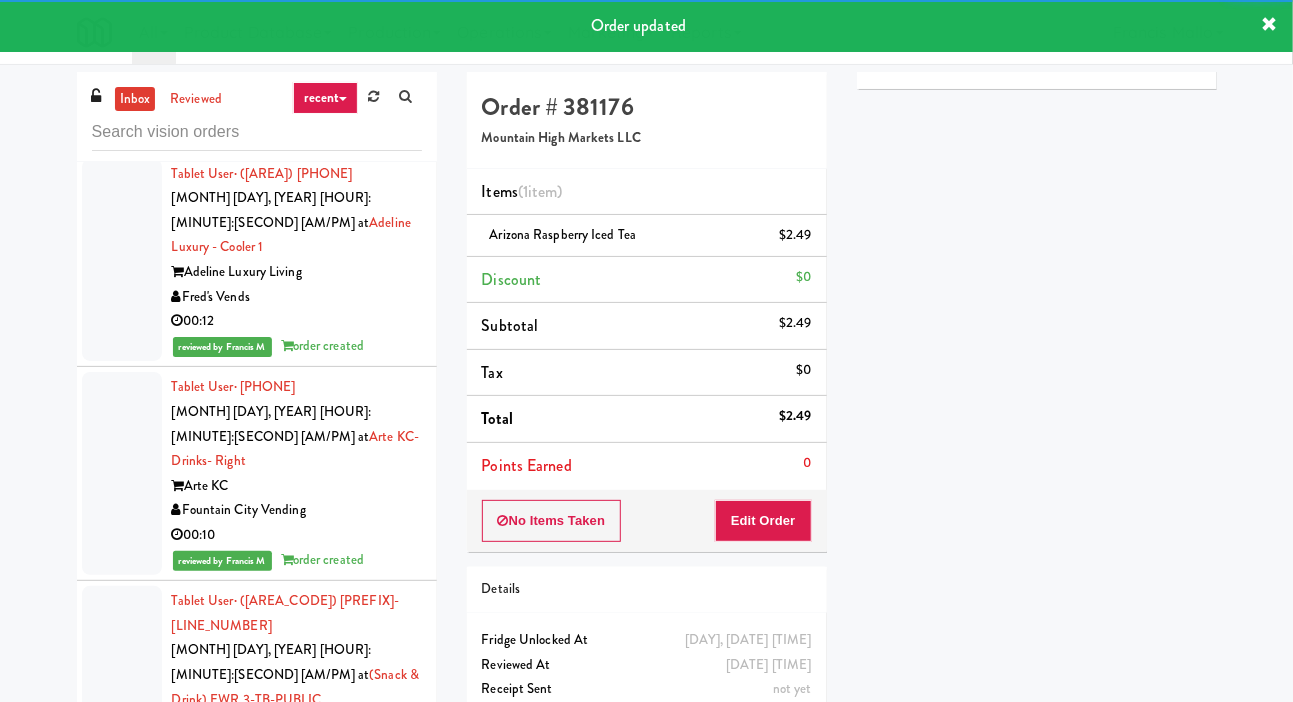click at bounding box center [122, 1078] 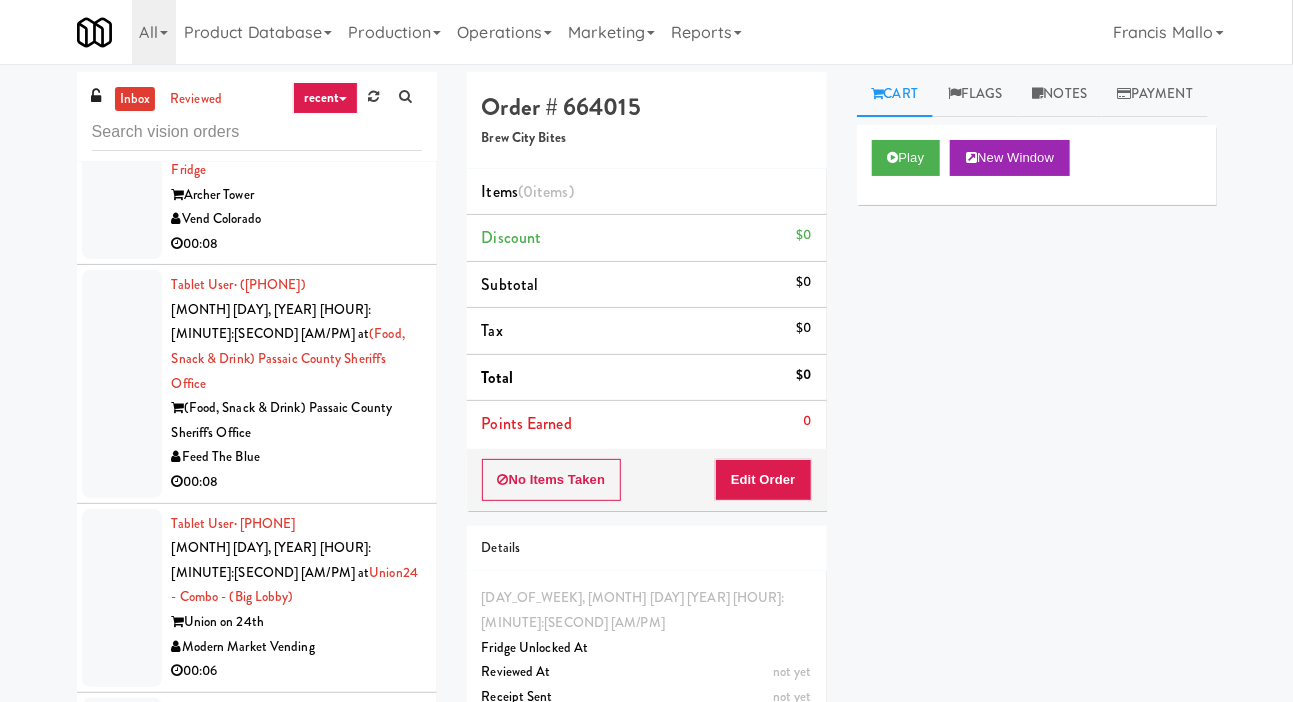 scroll, scrollTop: 27764, scrollLeft: 0, axis: vertical 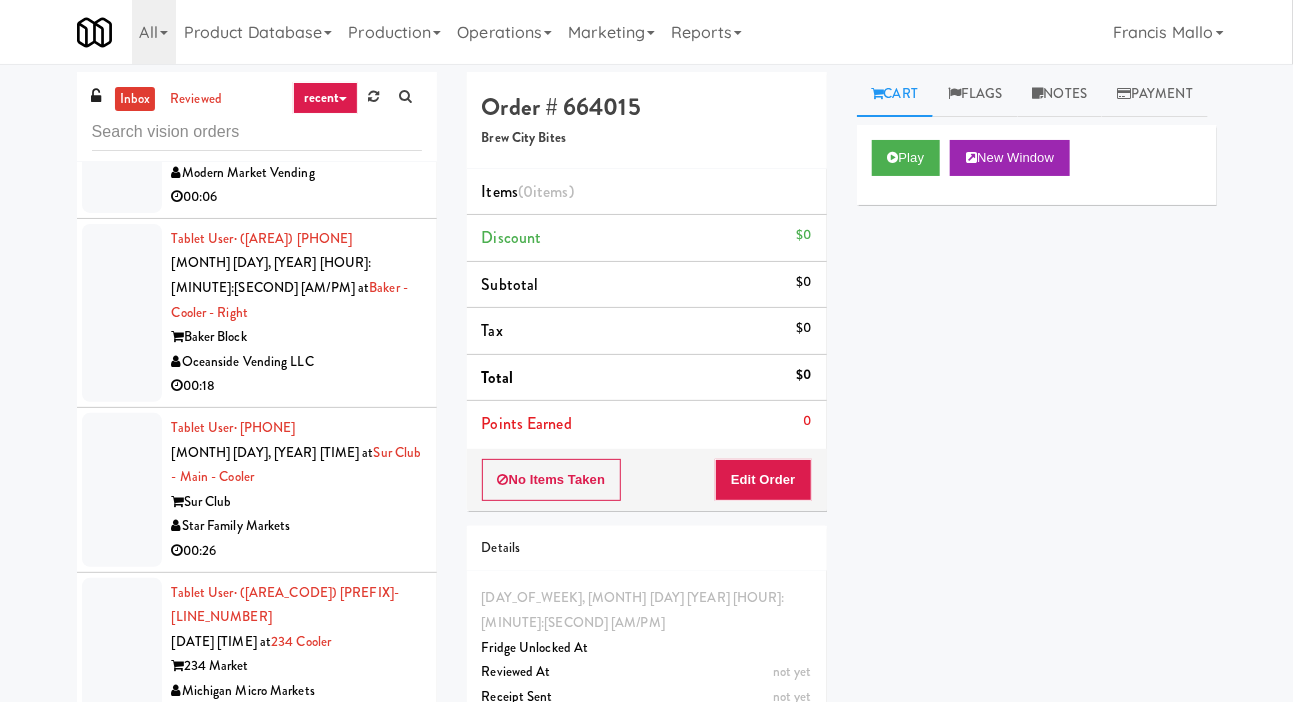 click at bounding box center (122, 2899) 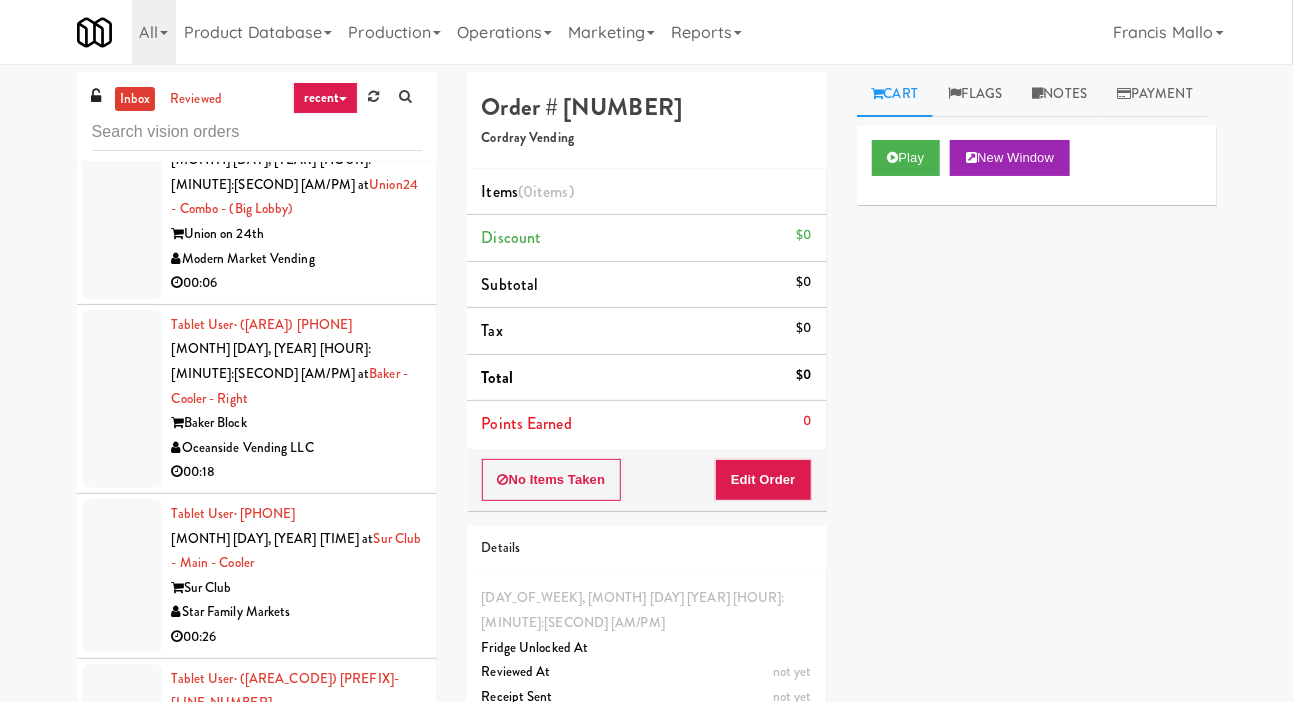 scroll, scrollTop: 27764, scrollLeft: 0, axis: vertical 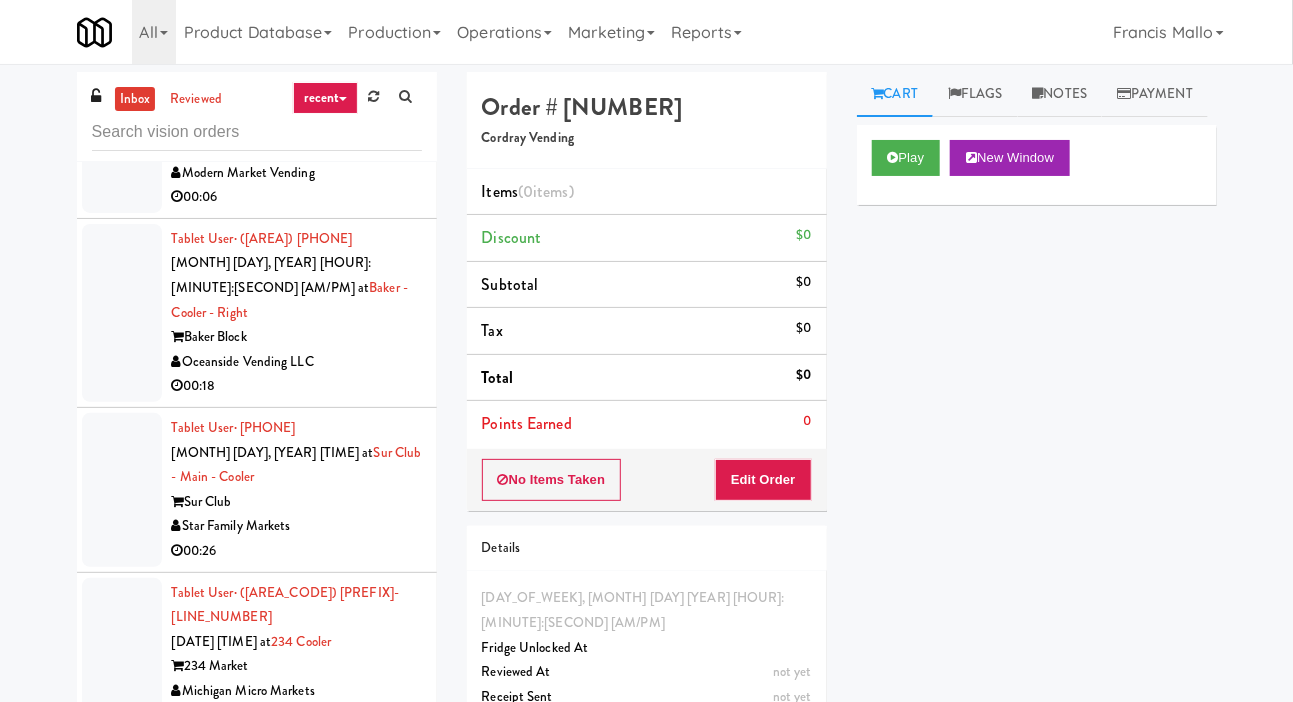 click at bounding box center [122, 3076] 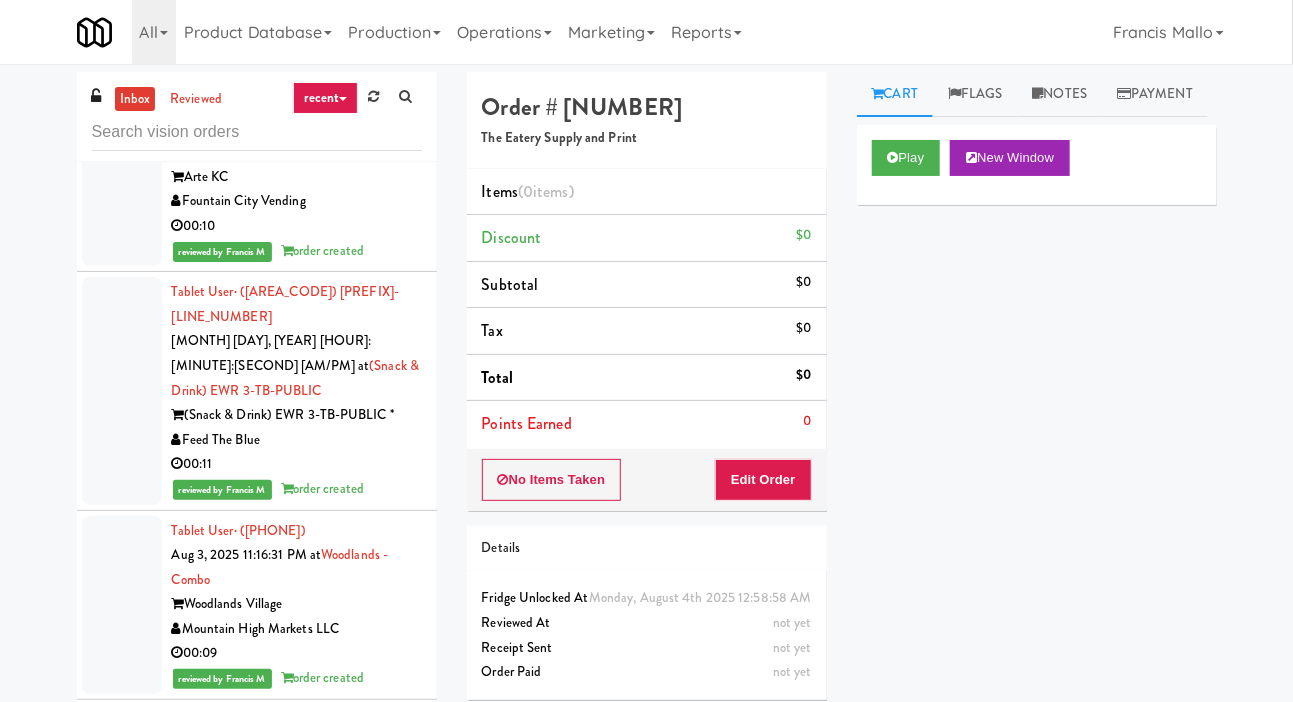 scroll, scrollTop: 6038, scrollLeft: 0, axis: vertical 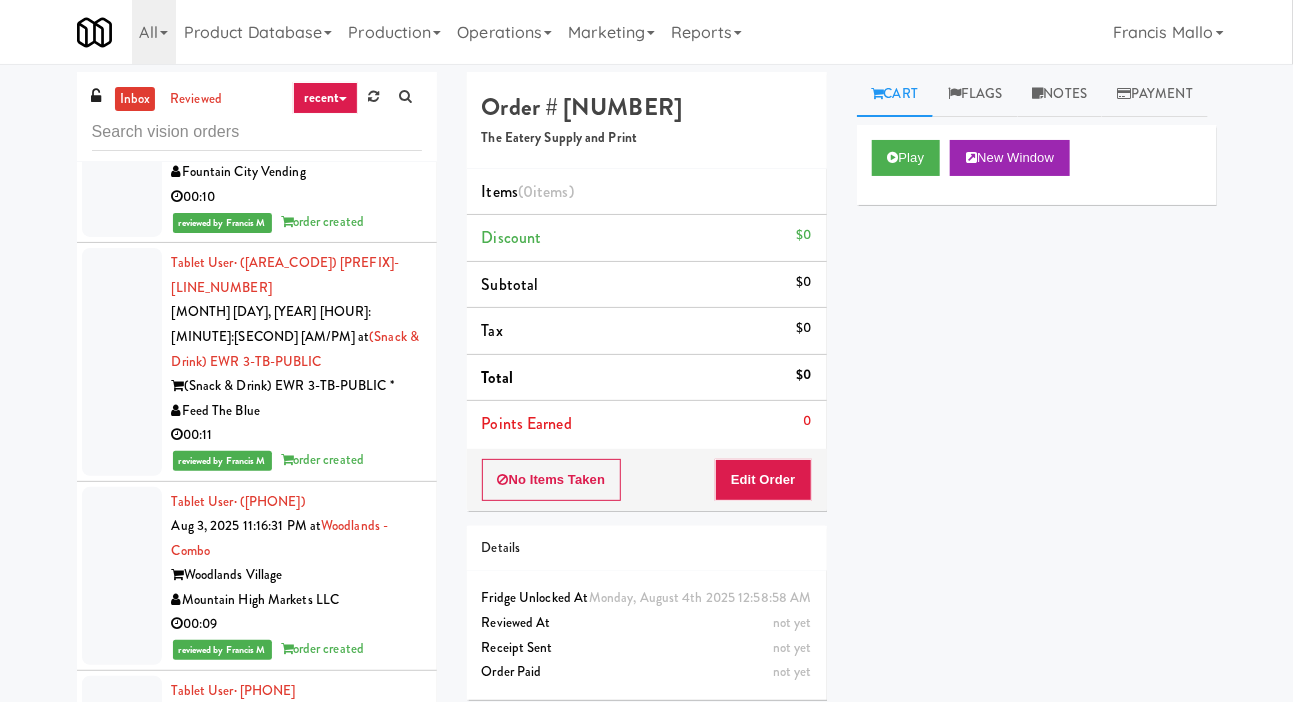 click at bounding box center [122, 740] 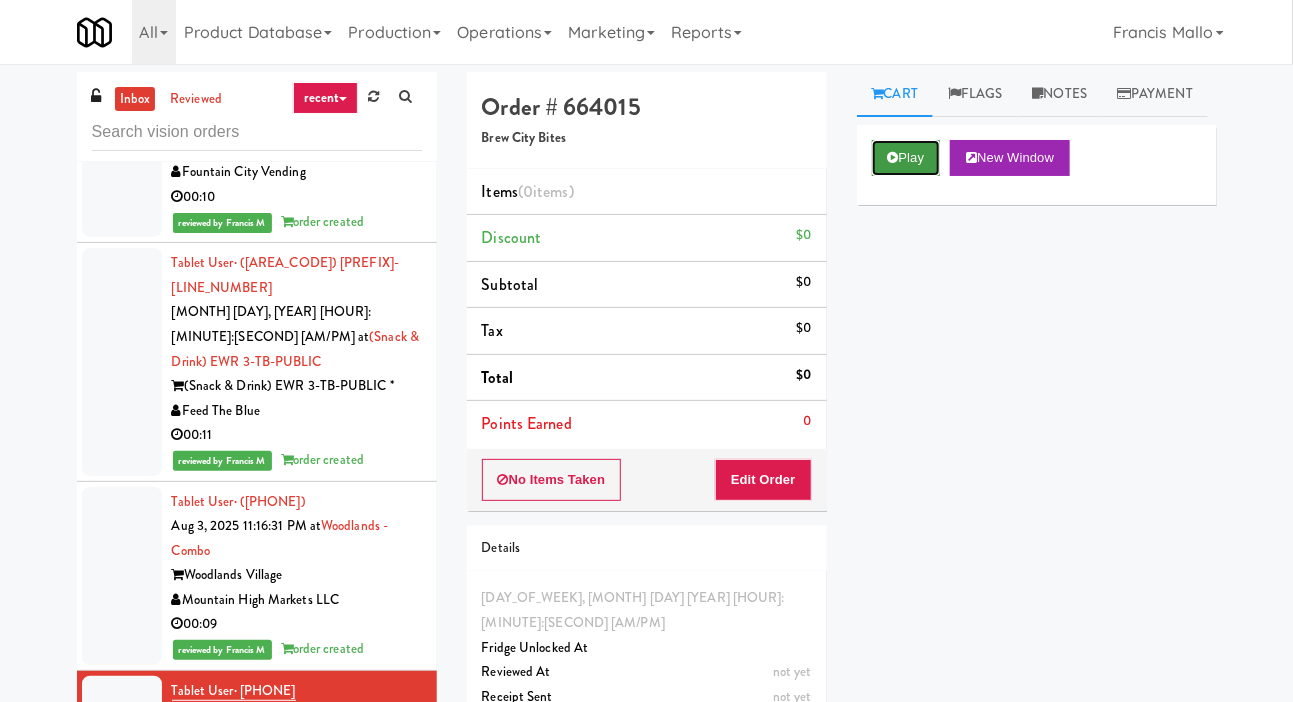 click on "Play" at bounding box center (906, 158) 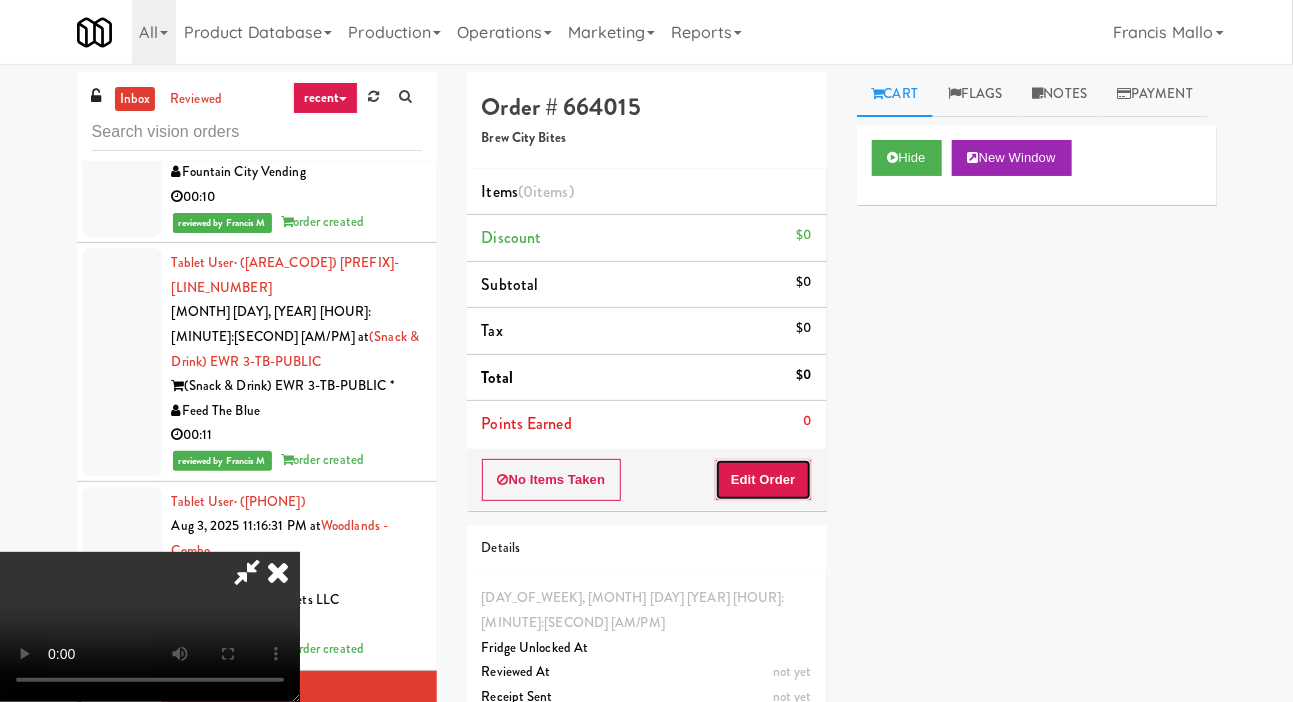 click on "Edit Order" at bounding box center (763, 480) 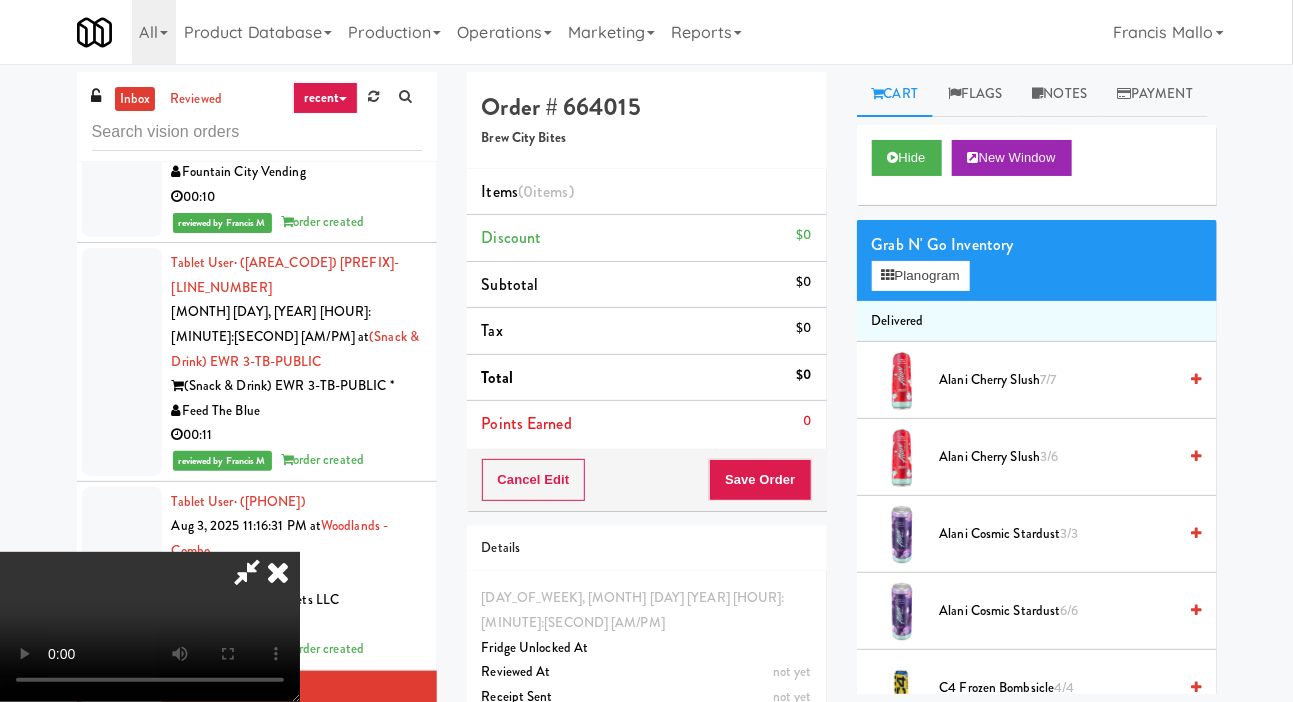 scroll, scrollTop: 73, scrollLeft: 0, axis: vertical 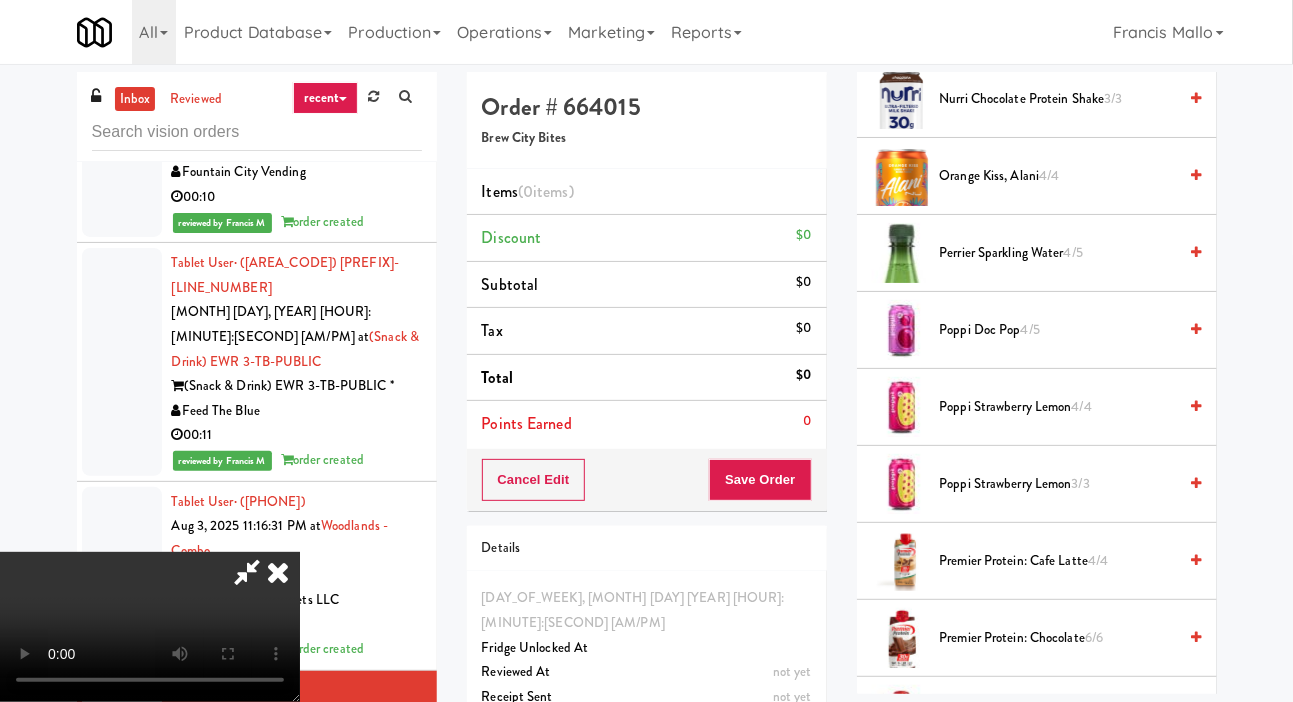 click on "Perrier Sparkling Water  4/5" at bounding box center (1058, 253) 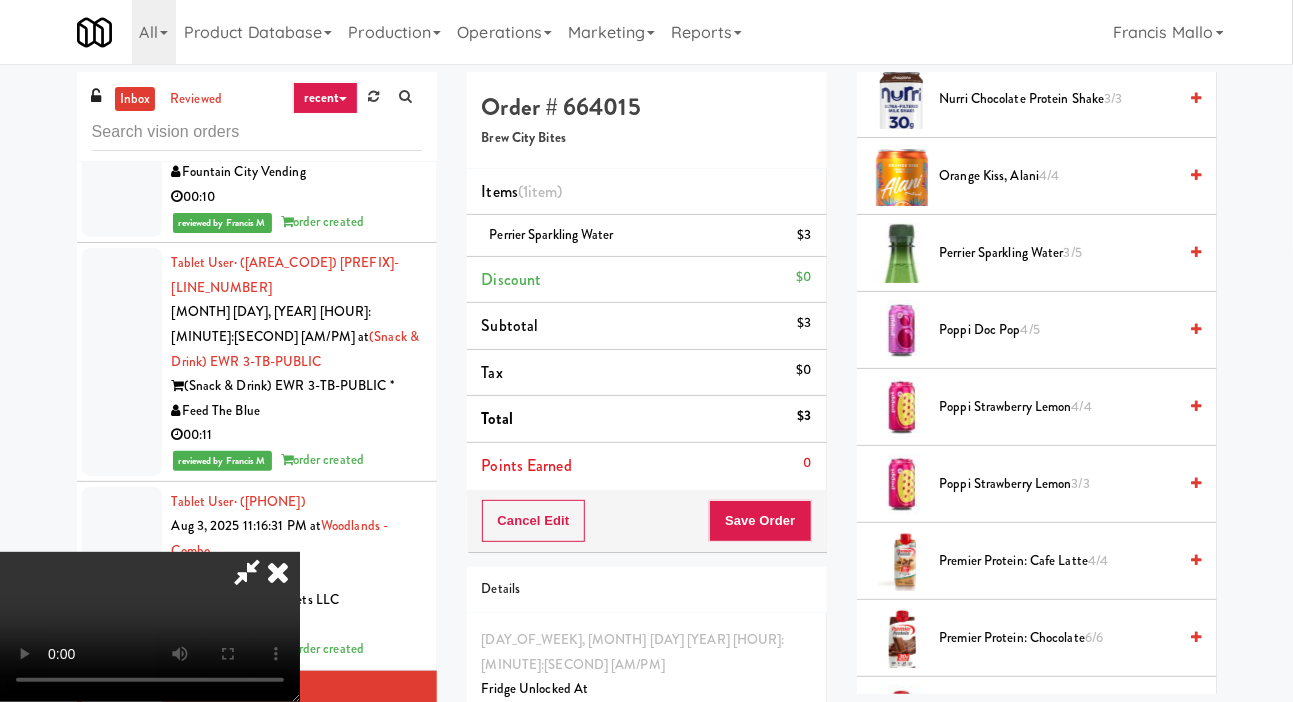 scroll, scrollTop: 73, scrollLeft: 0, axis: vertical 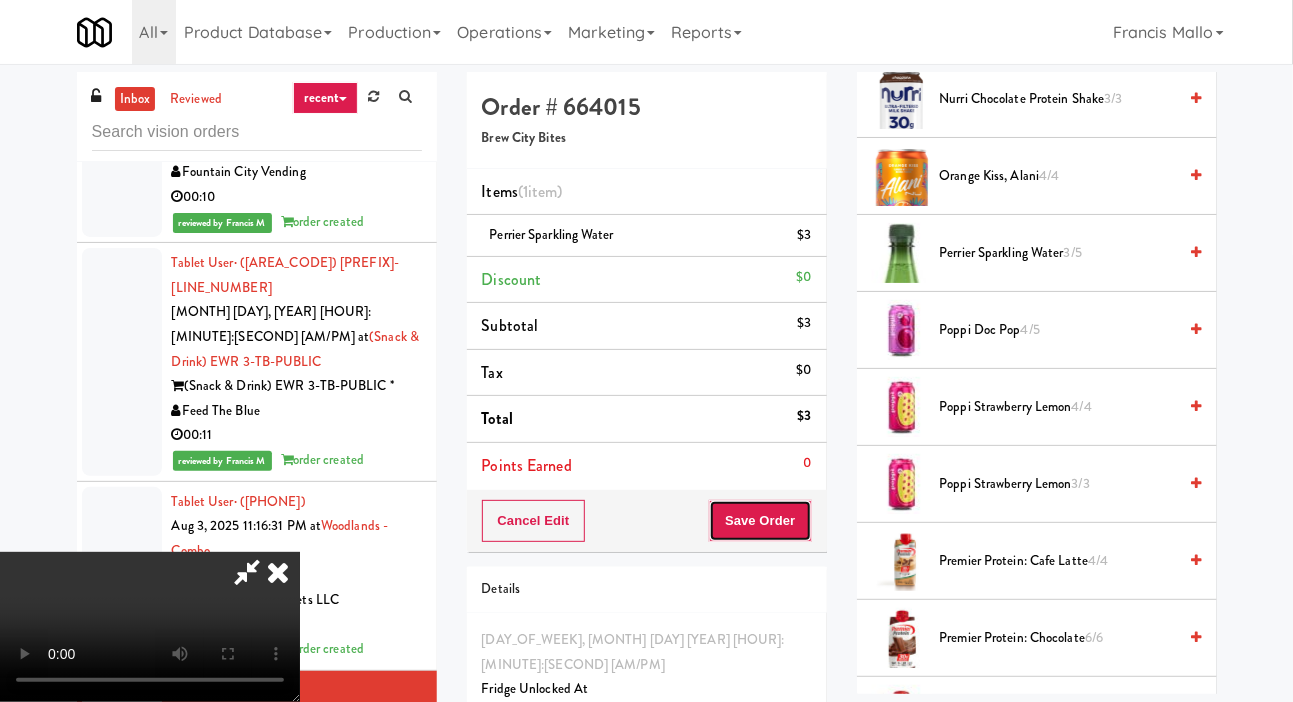click on "Save Order" at bounding box center (760, 521) 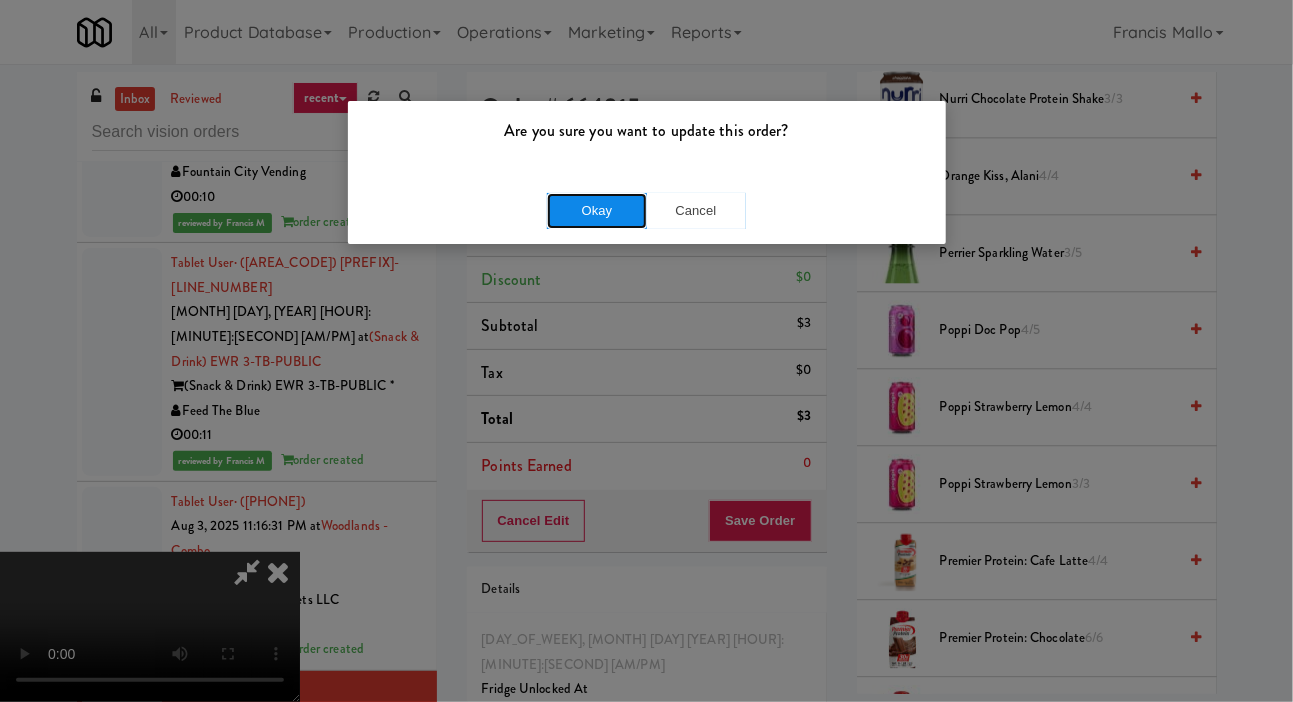click on "Okay" at bounding box center (597, 211) 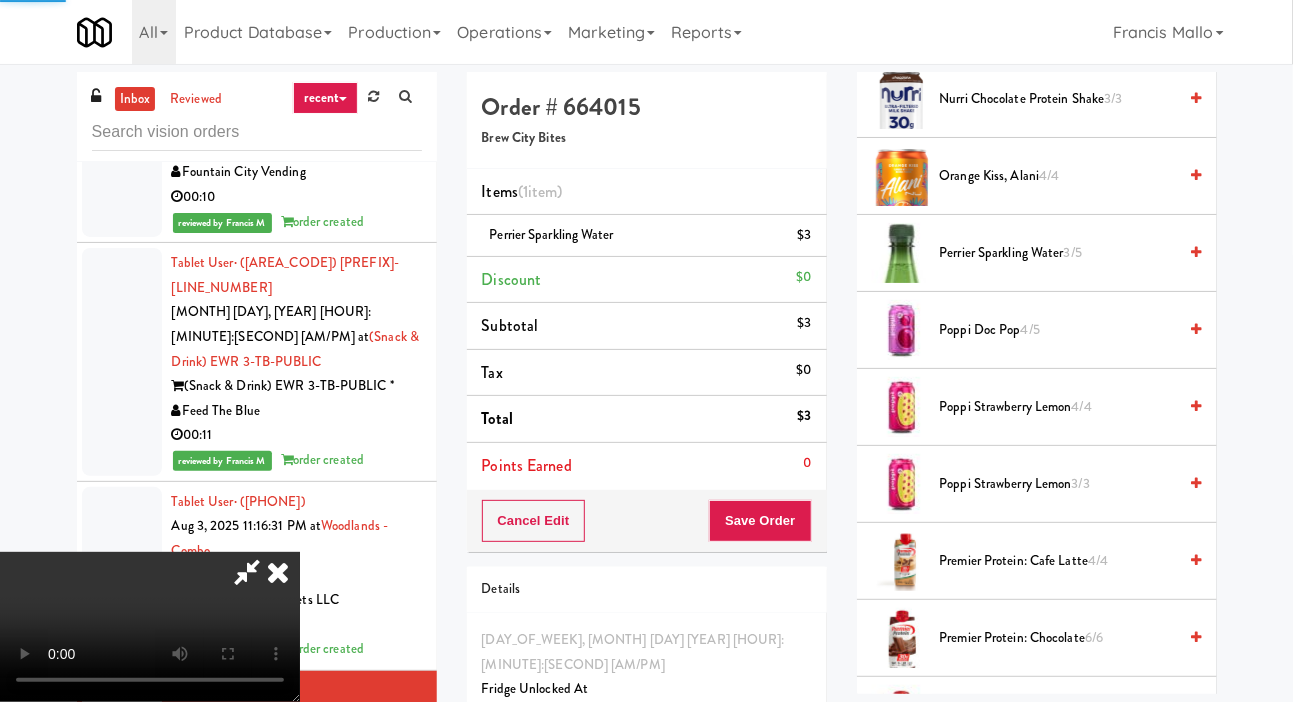 scroll, scrollTop: 116, scrollLeft: 0, axis: vertical 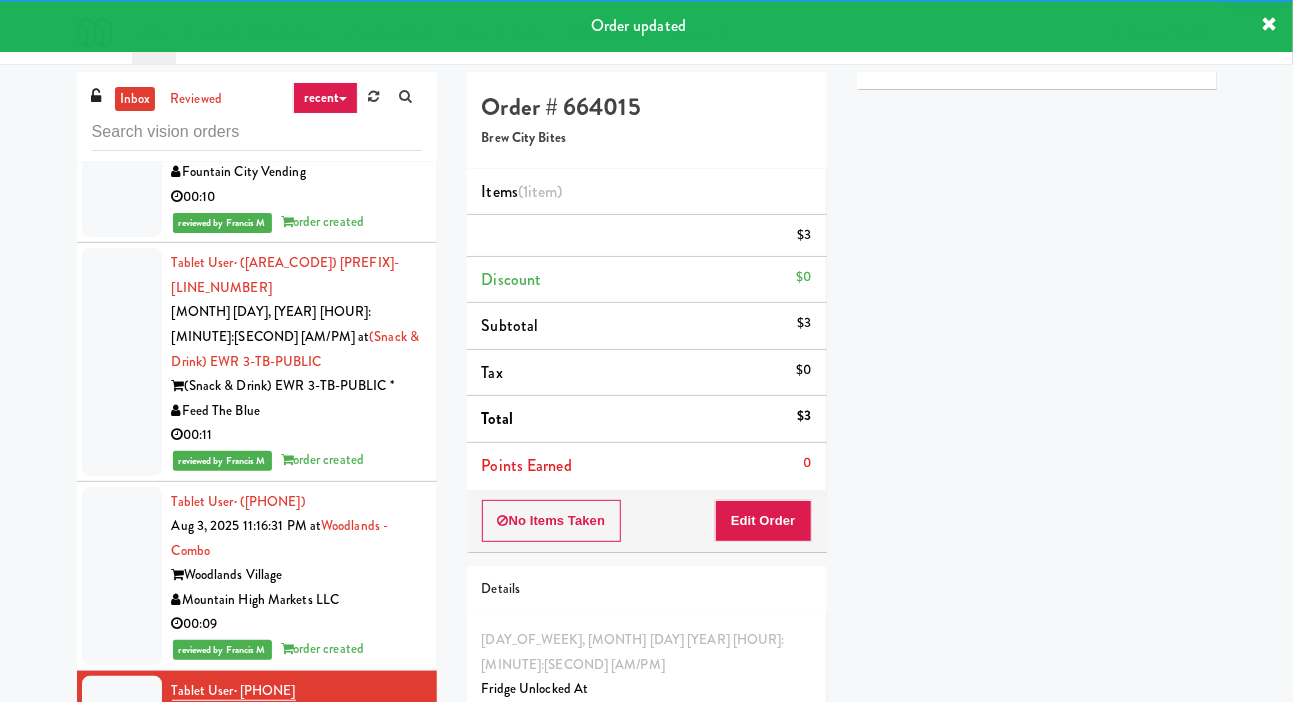click at bounding box center (122, 880) 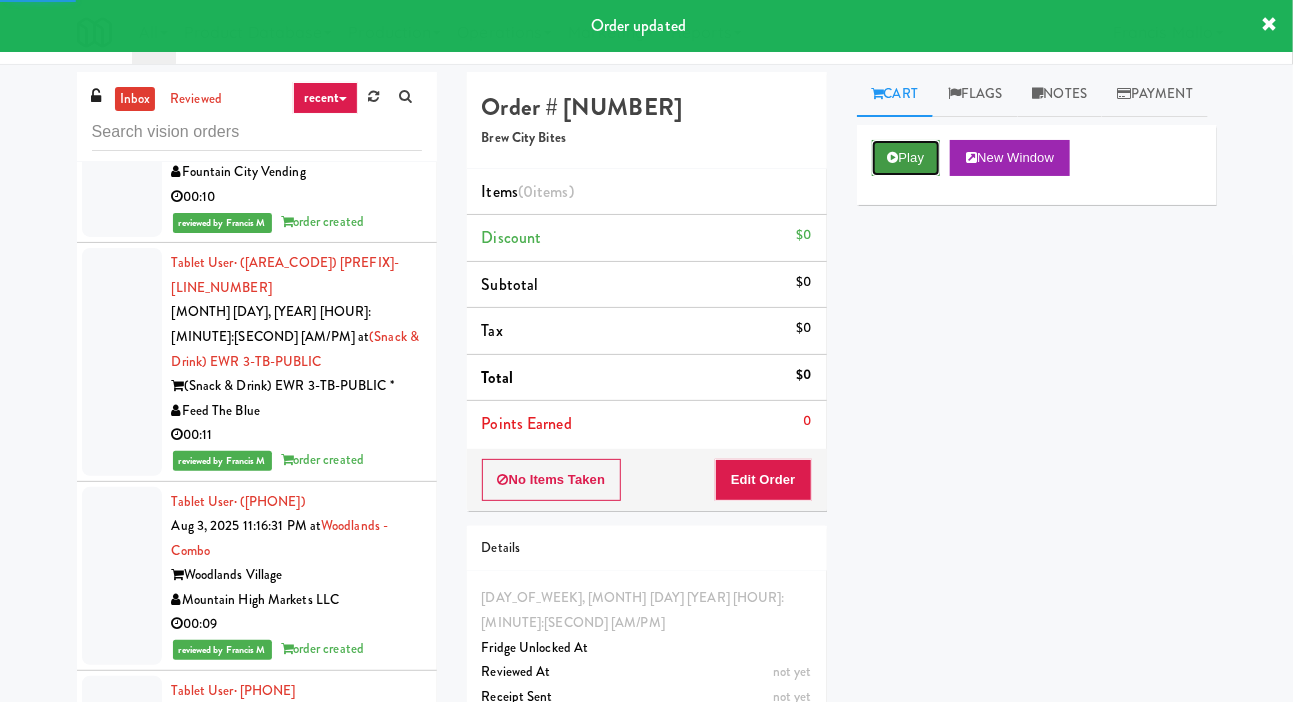 click on "Play" at bounding box center (906, 158) 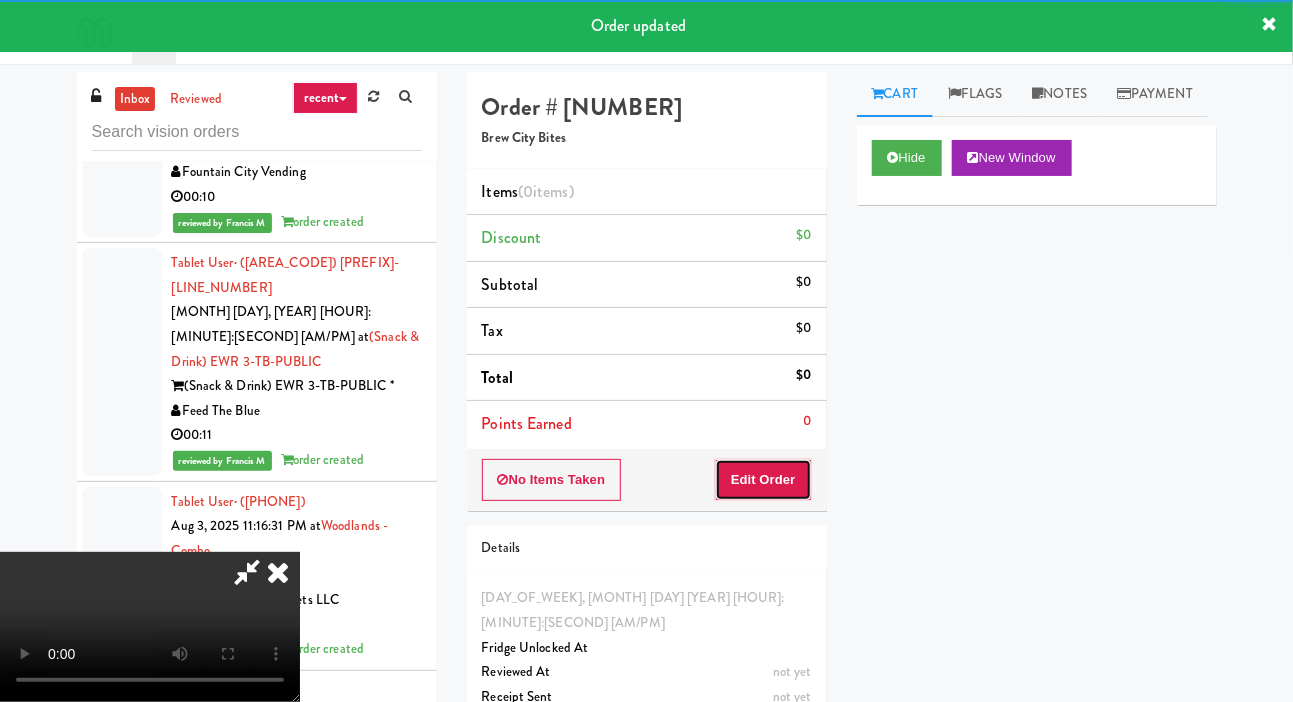 click on "Edit Order" at bounding box center [763, 480] 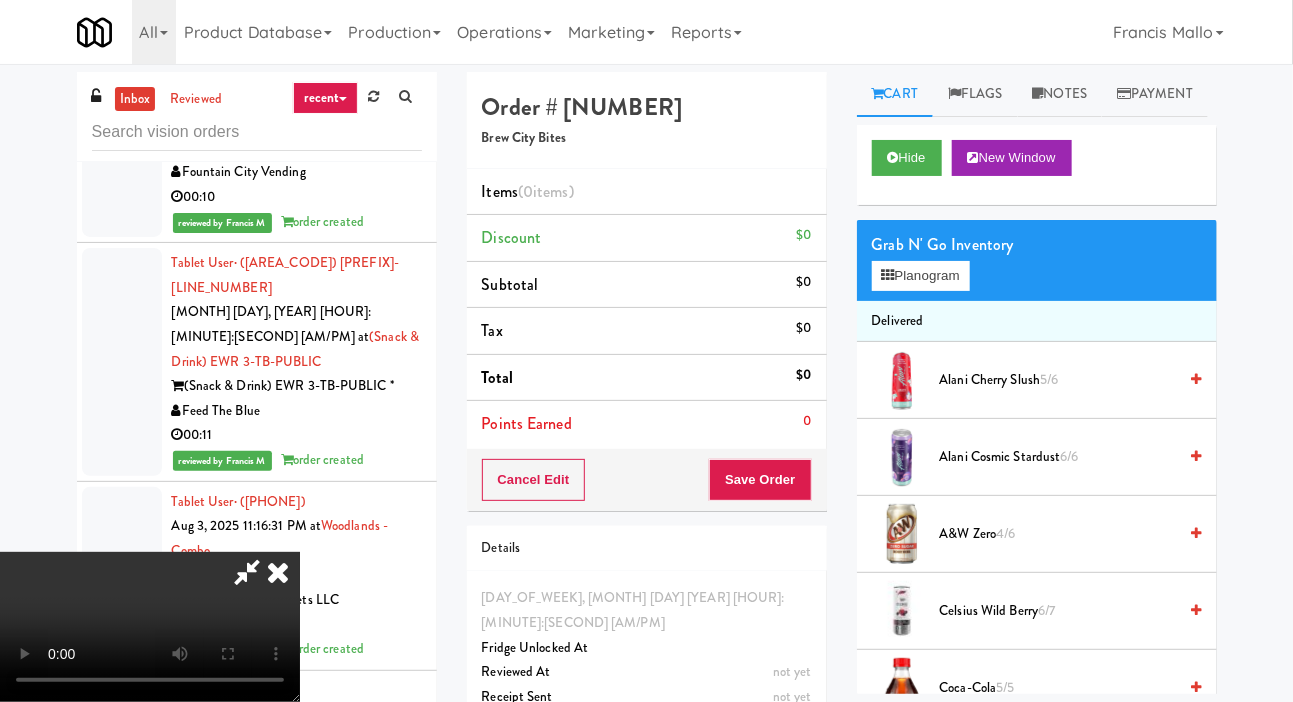 scroll, scrollTop: 73, scrollLeft: 0, axis: vertical 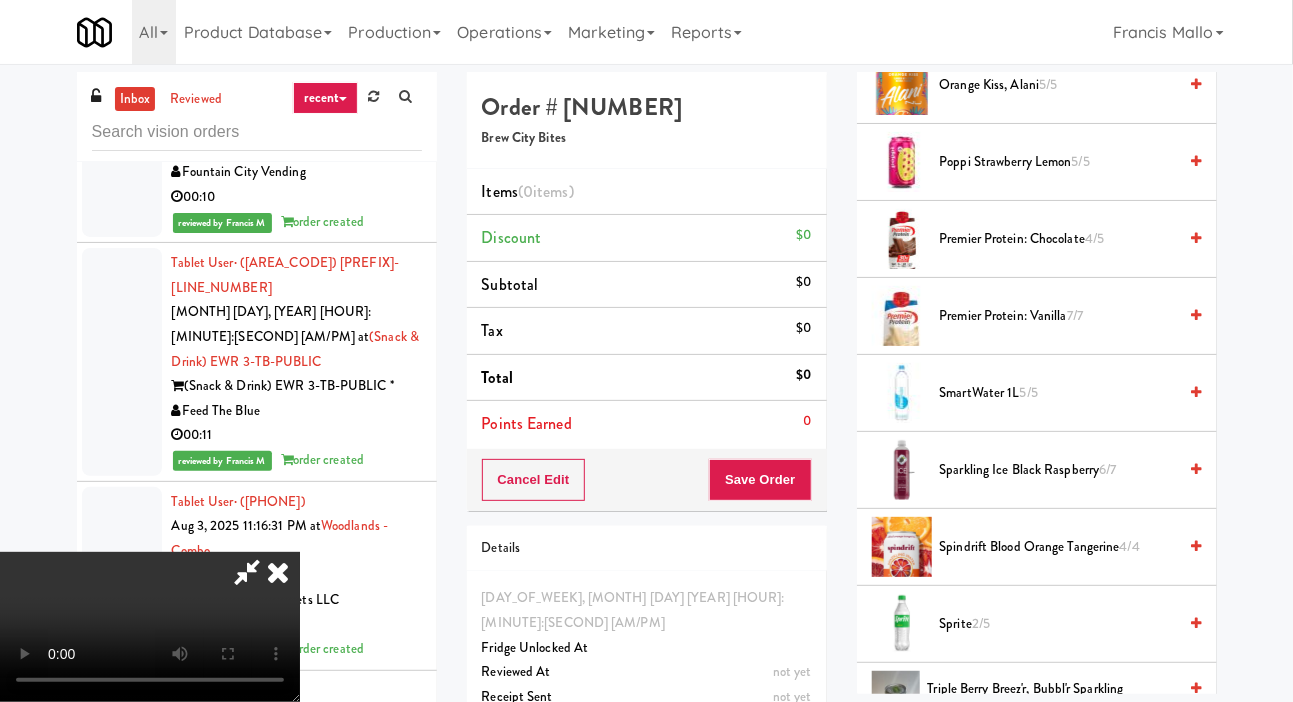 click on "SmartWater 1L  5/5" at bounding box center (1058, 393) 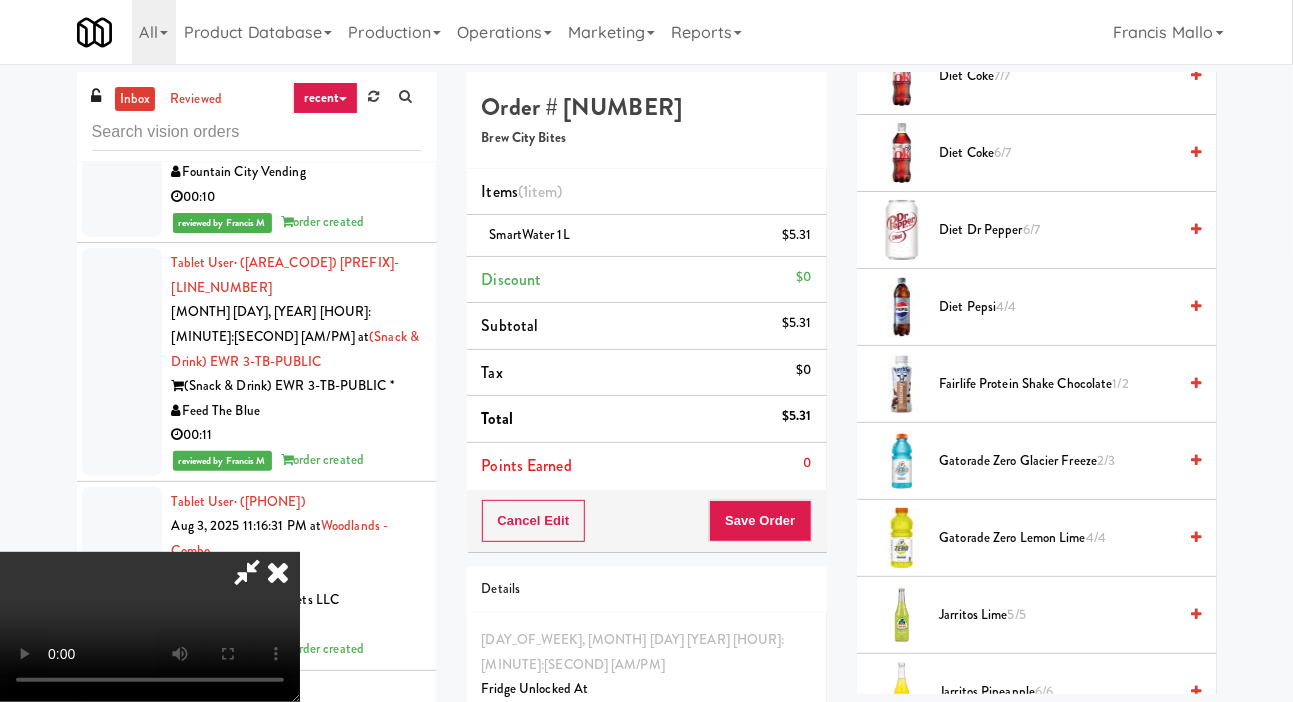 scroll, scrollTop: 1069, scrollLeft: 0, axis: vertical 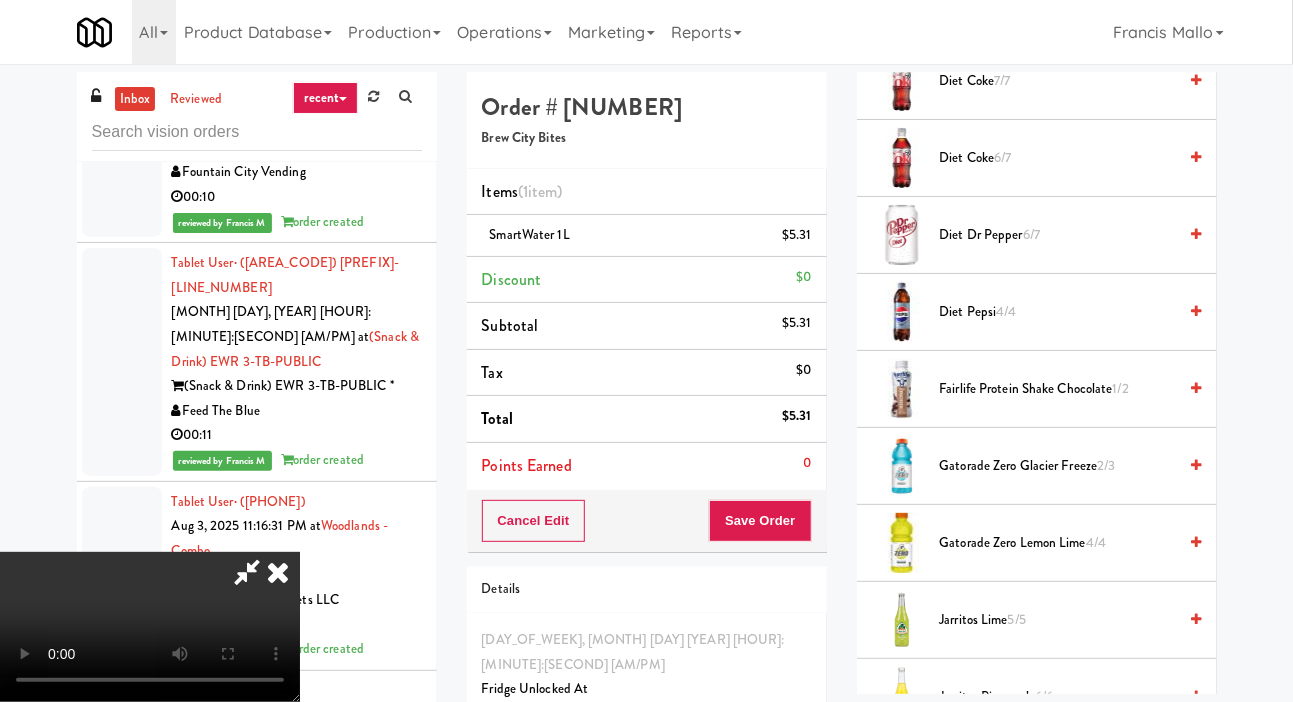 click on "Gatorade Zero Glacier Freeze  2/3" at bounding box center (1058, 466) 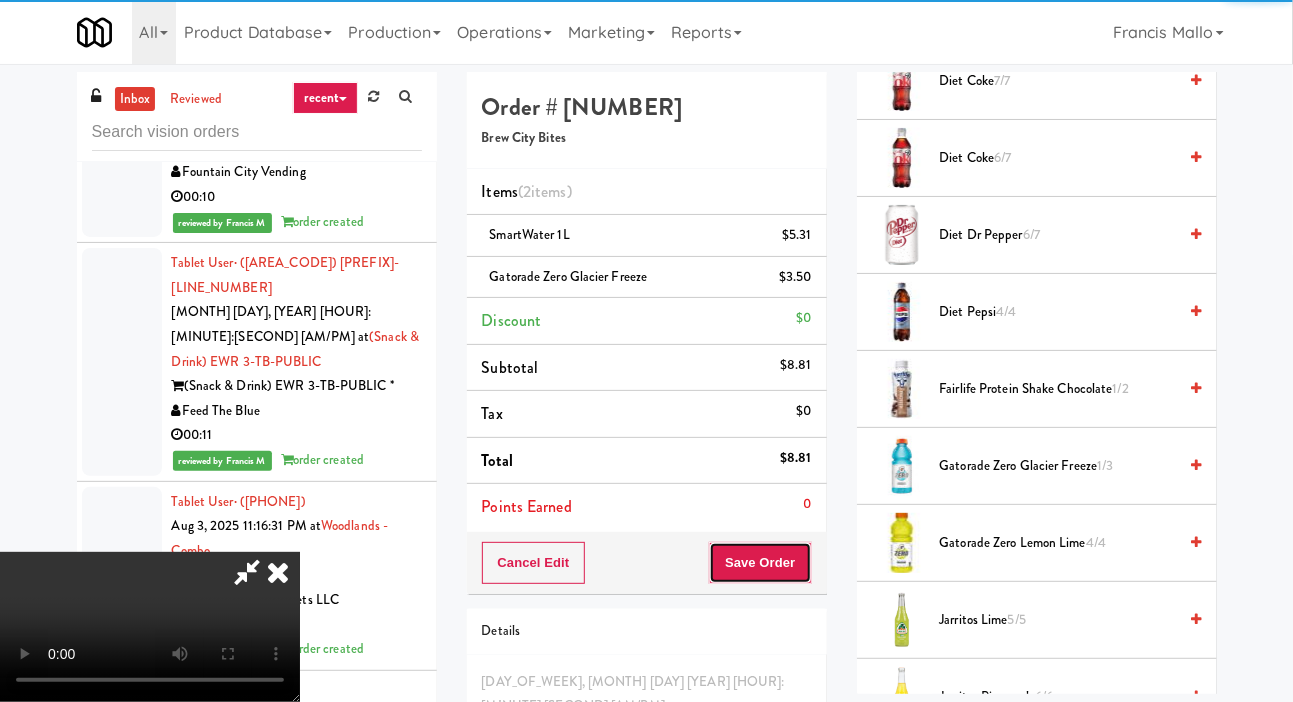 click on "Save Order" at bounding box center [760, 563] 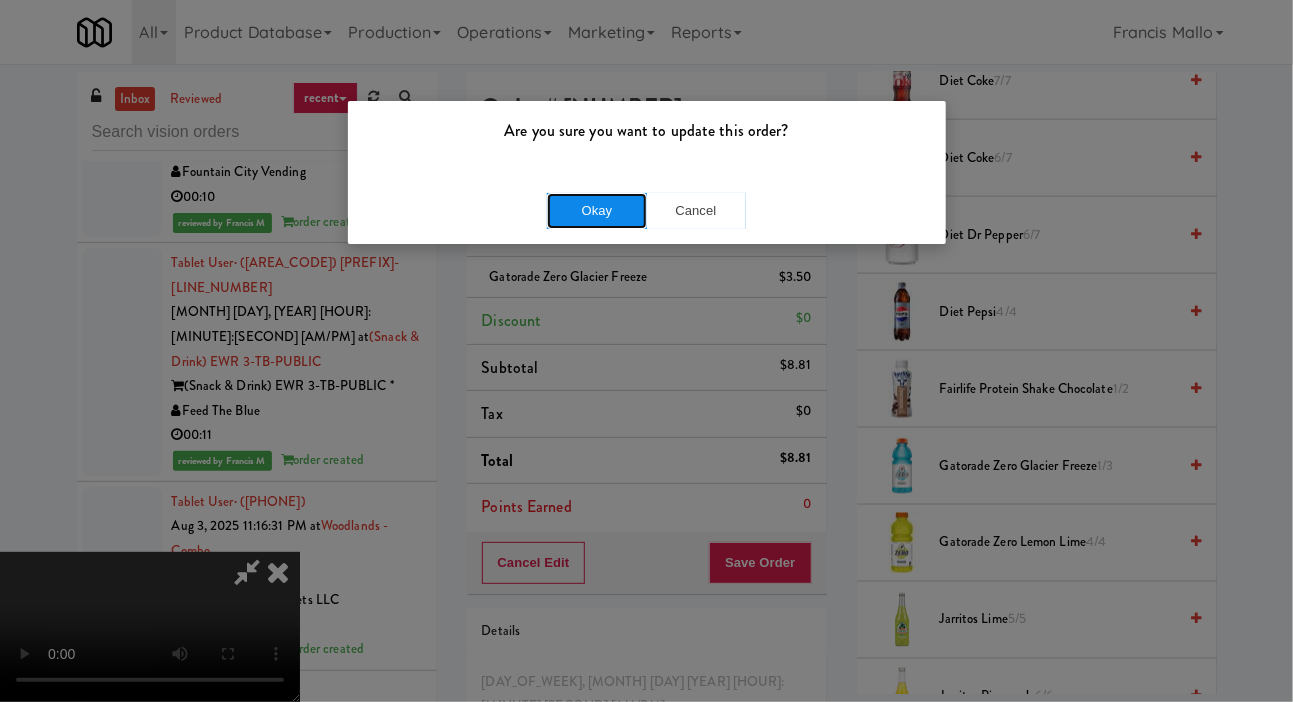 click on "Okay" at bounding box center [597, 211] 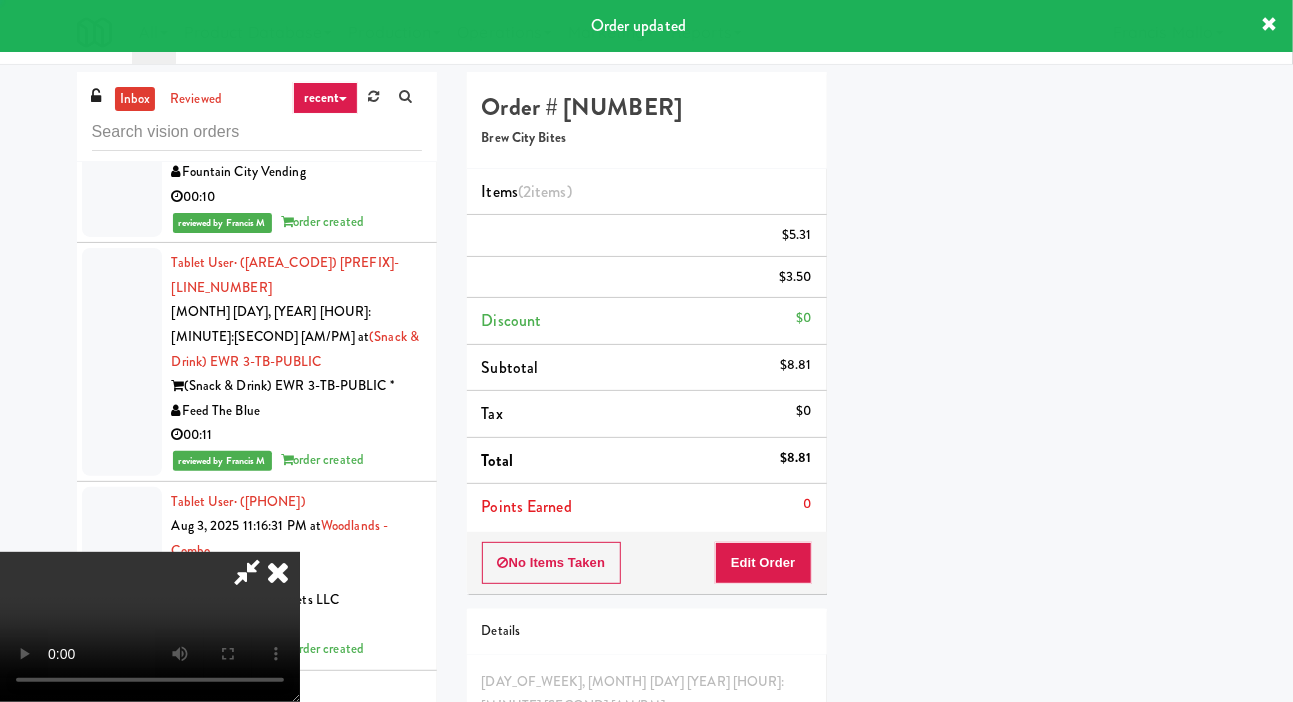 scroll, scrollTop: 116, scrollLeft: 0, axis: vertical 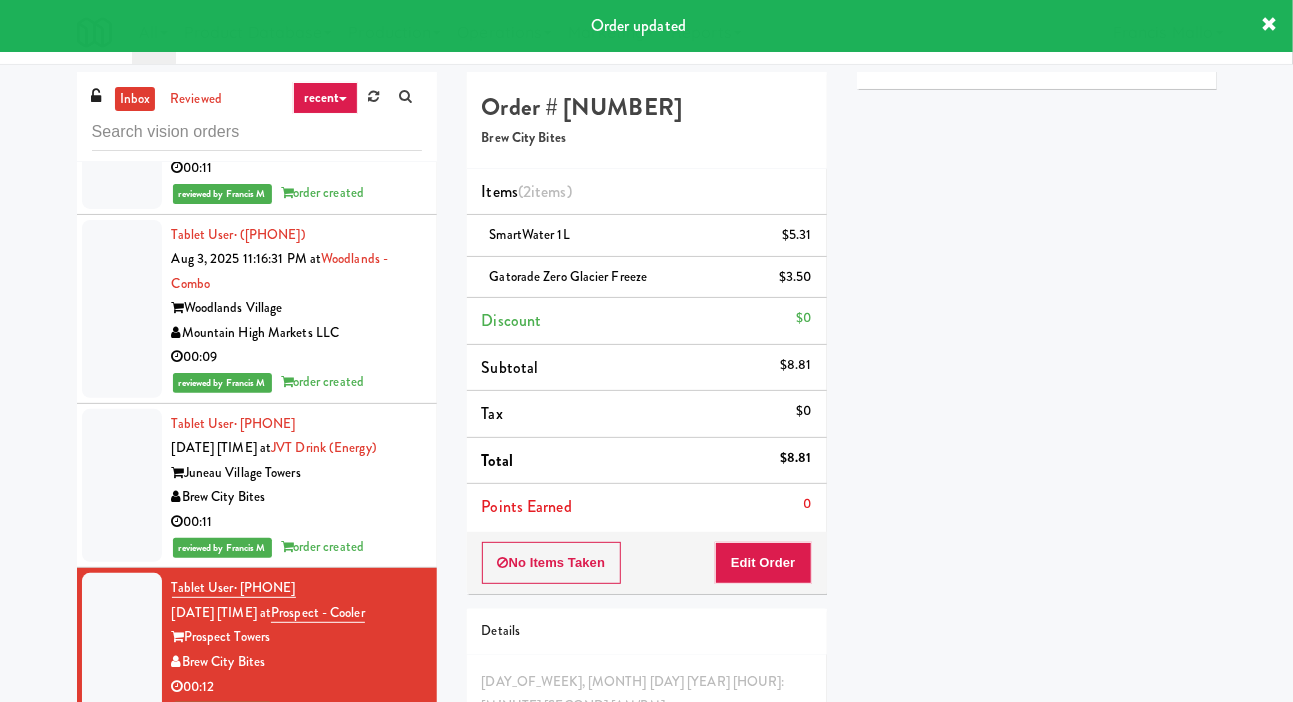 click on "00:13" at bounding box center [297, 900] 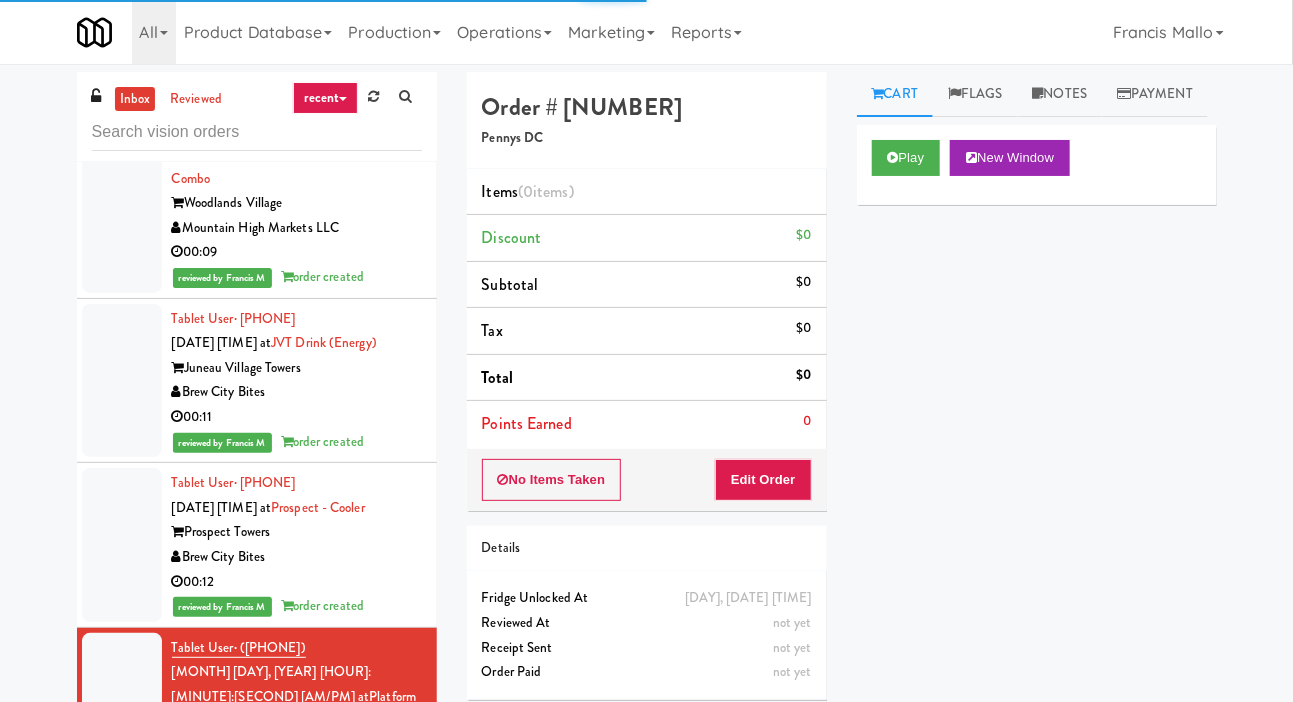 scroll, scrollTop: 6410, scrollLeft: 0, axis: vertical 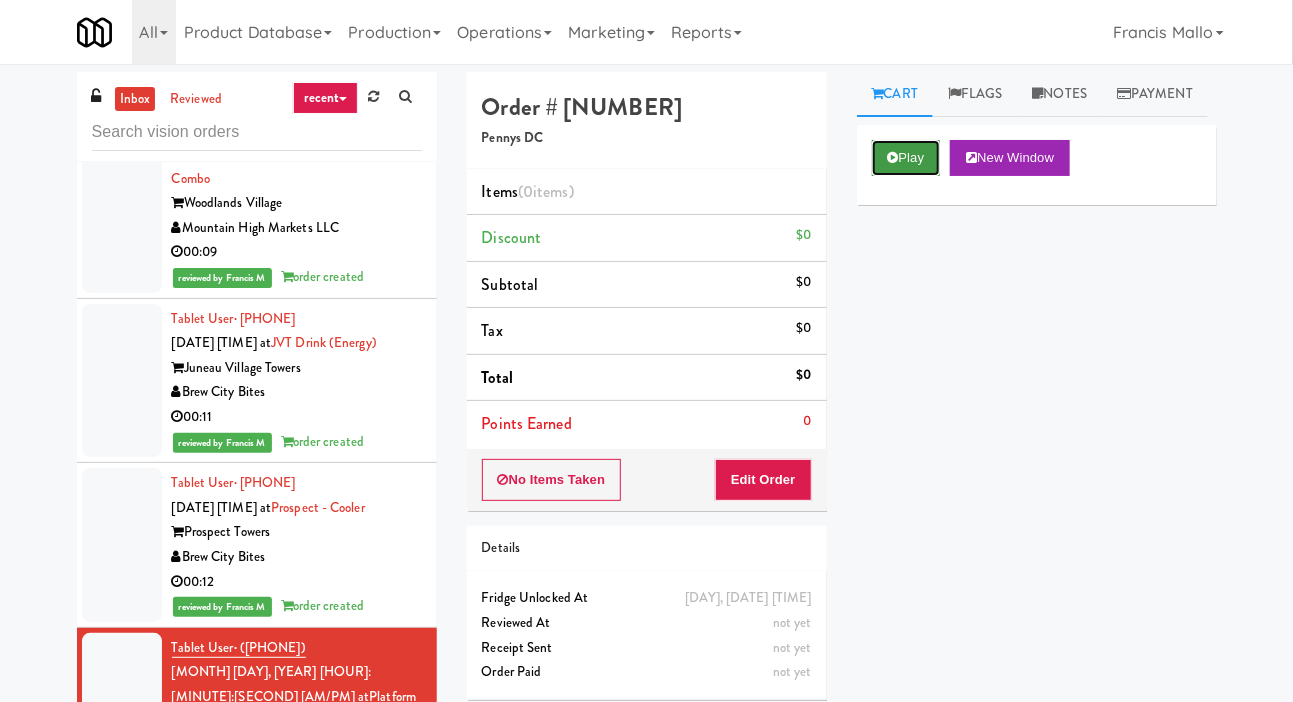 click on "Play" at bounding box center (906, 158) 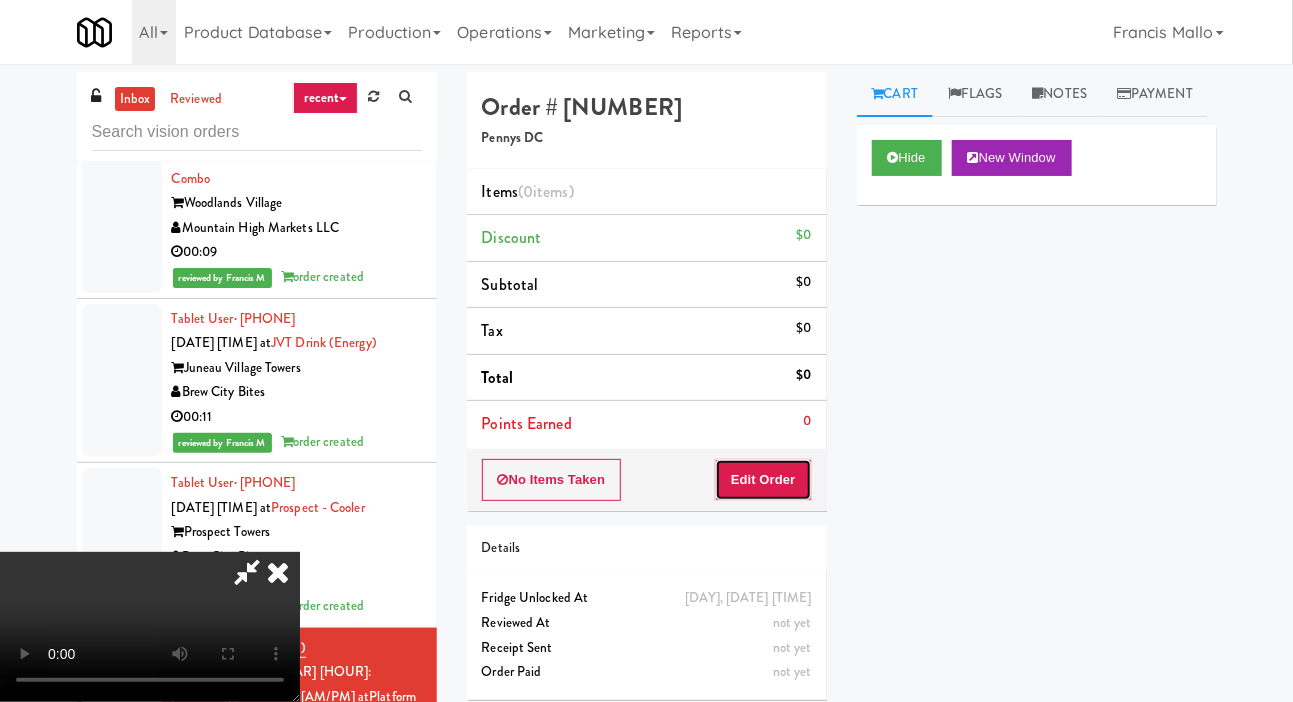 click on "Edit Order" at bounding box center [763, 480] 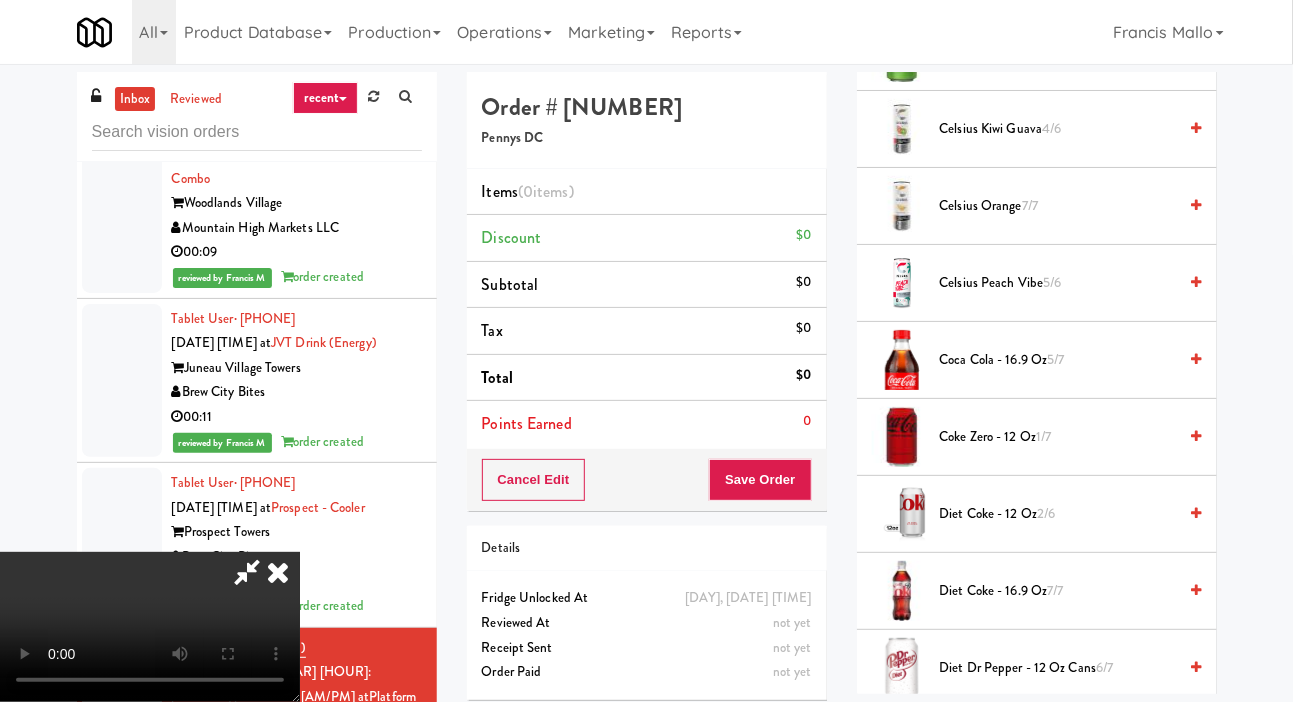 scroll, scrollTop: 510, scrollLeft: 0, axis: vertical 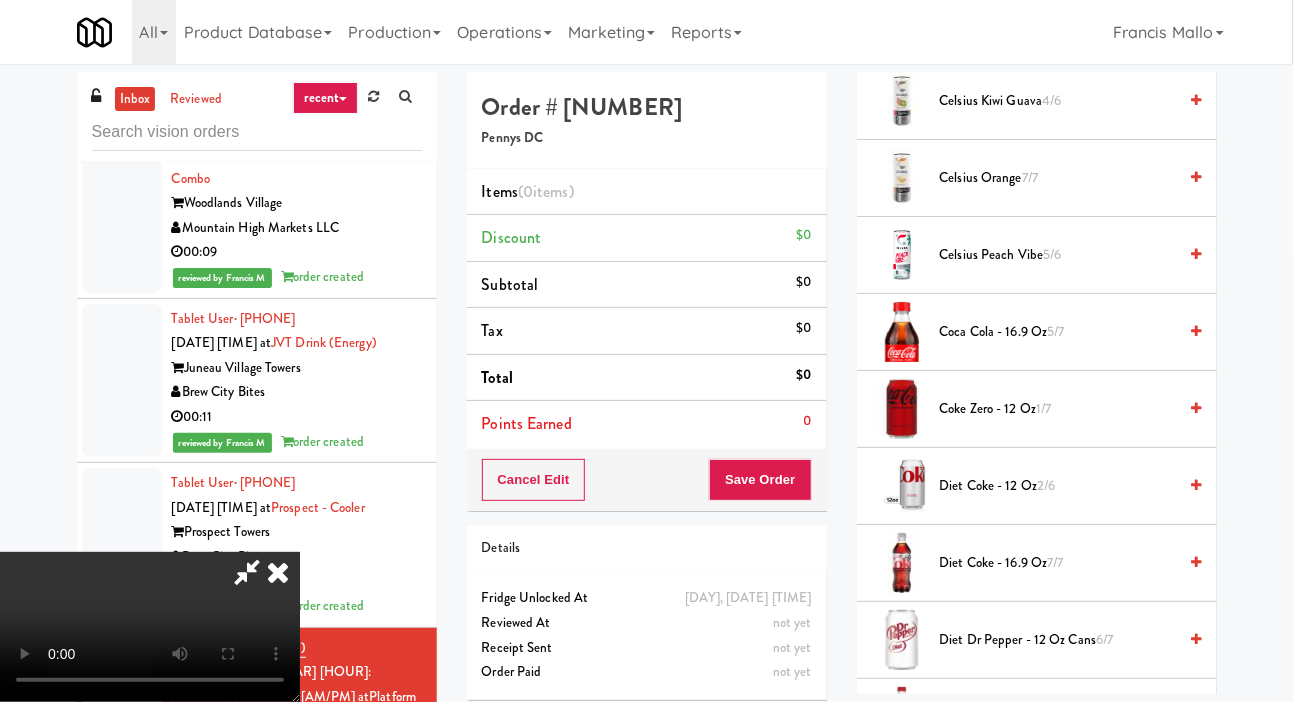 click on "Diet Coke - 12 oz   2/6" at bounding box center [1058, 486] 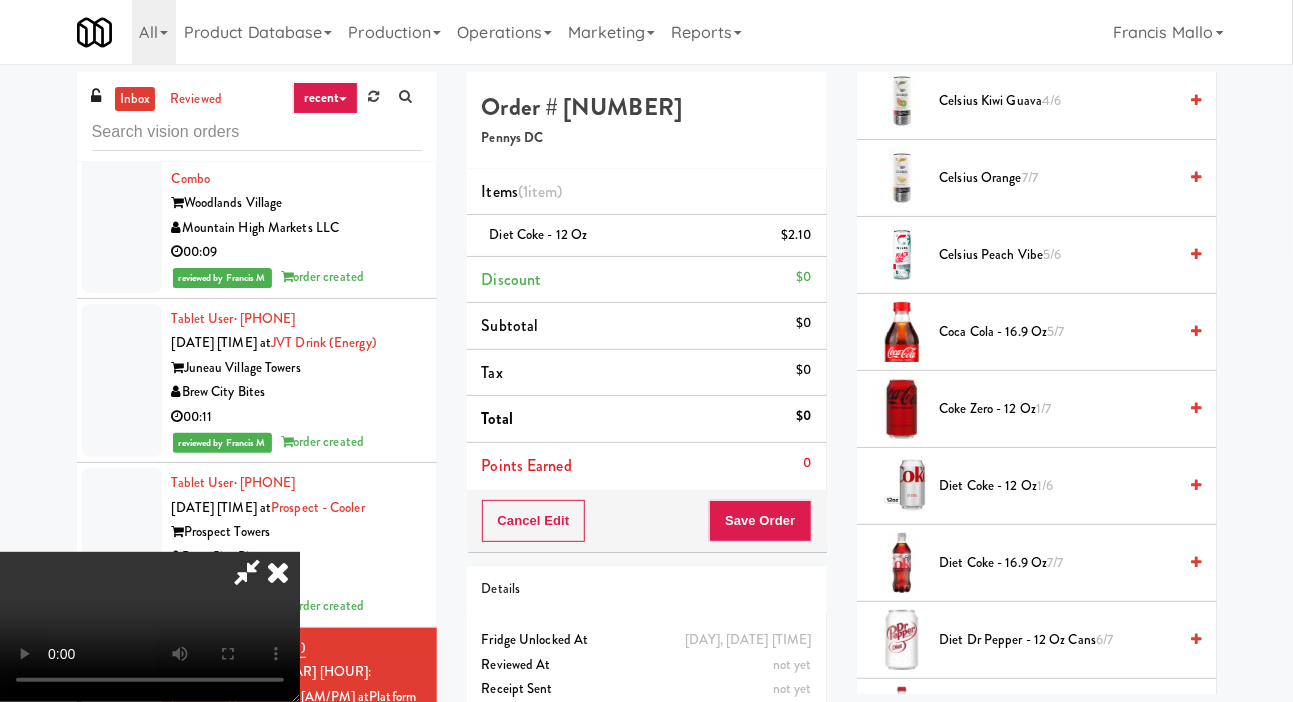 click on "Diet Coke - 12 oz   1/6" at bounding box center (1058, 486) 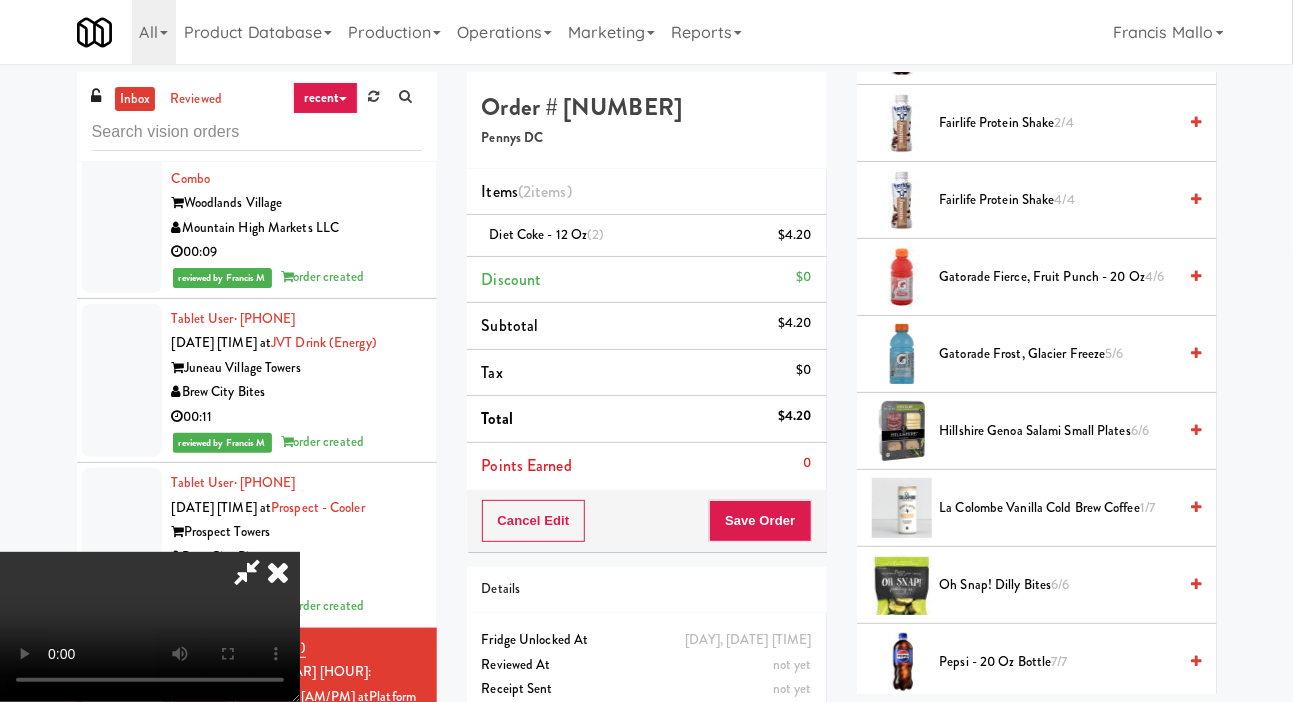 scroll, scrollTop: 1330, scrollLeft: 0, axis: vertical 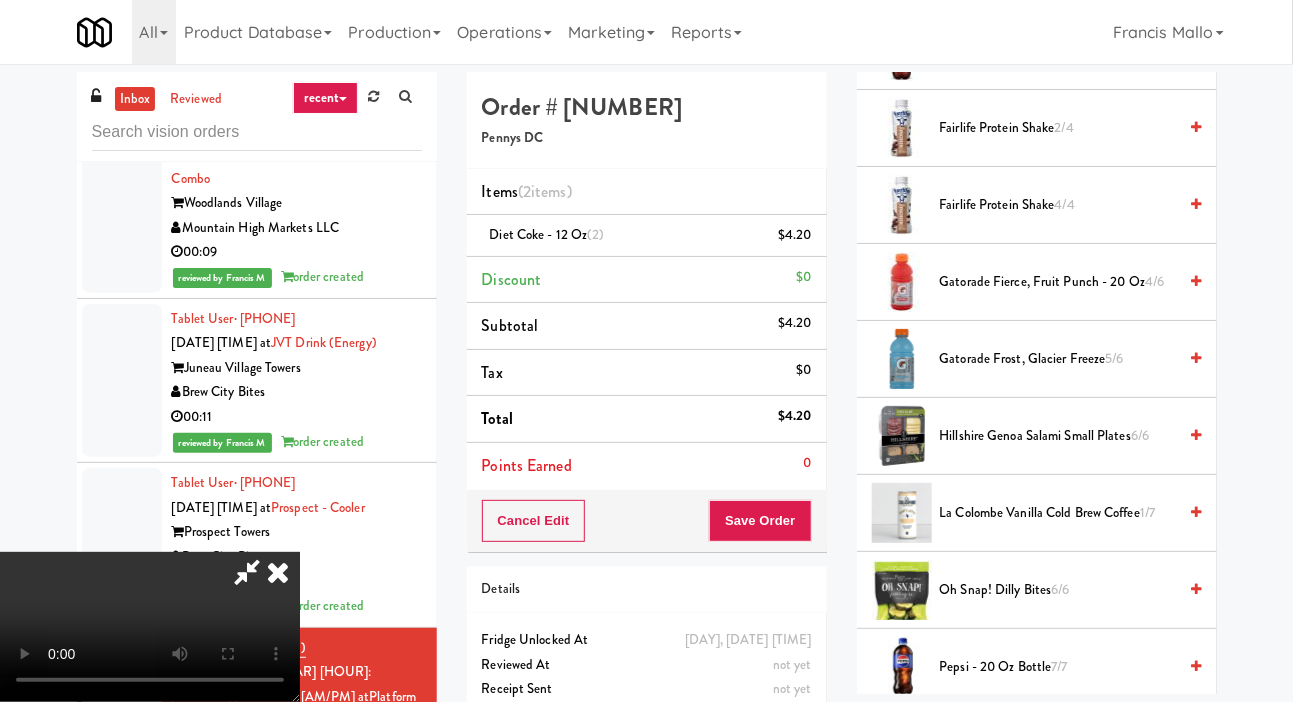 click on "Gatorade Frost, Glacier Freeze  5/6" at bounding box center (1058, 359) 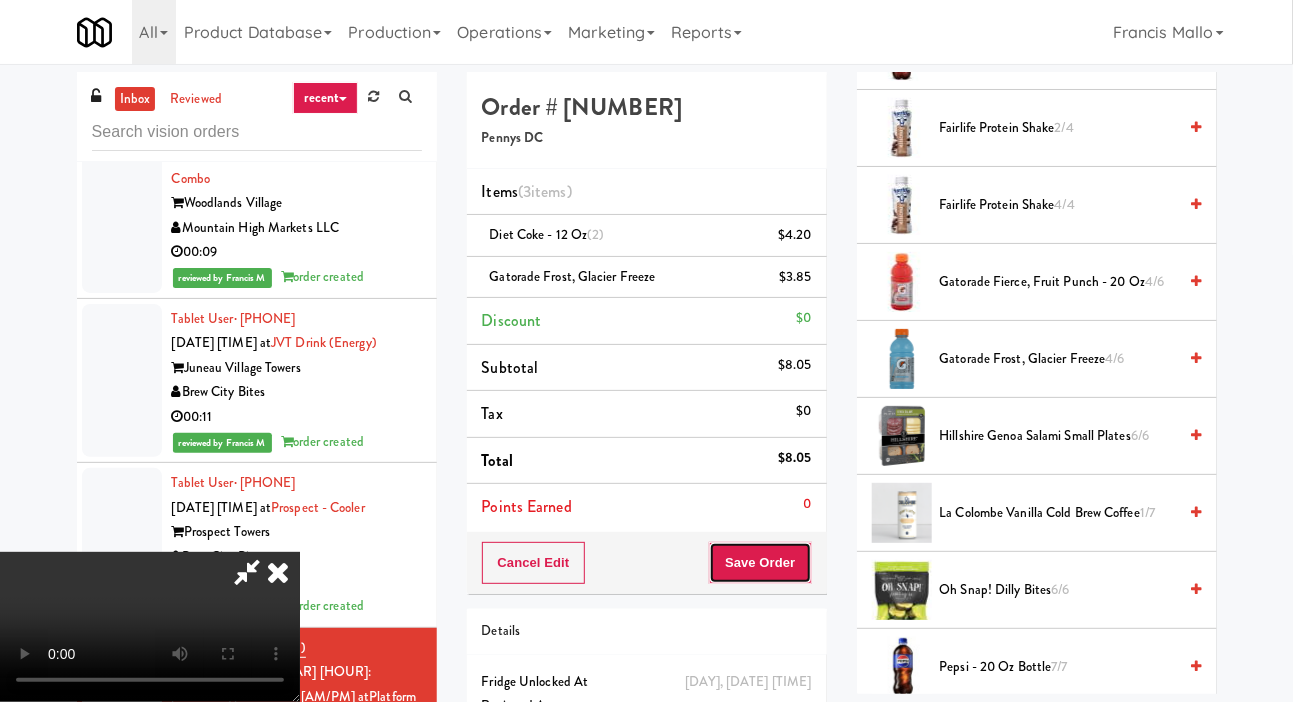 click on "Save Order" at bounding box center [760, 563] 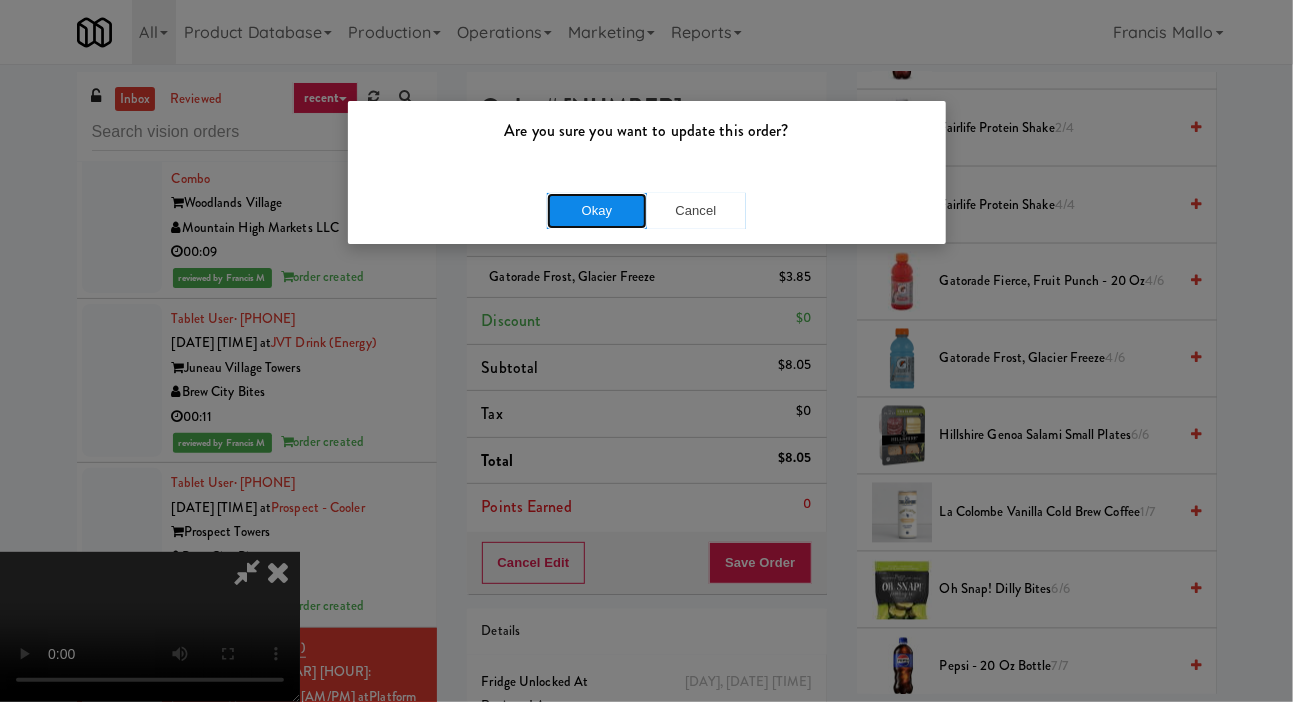 click on "Okay" at bounding box center [597, 211] 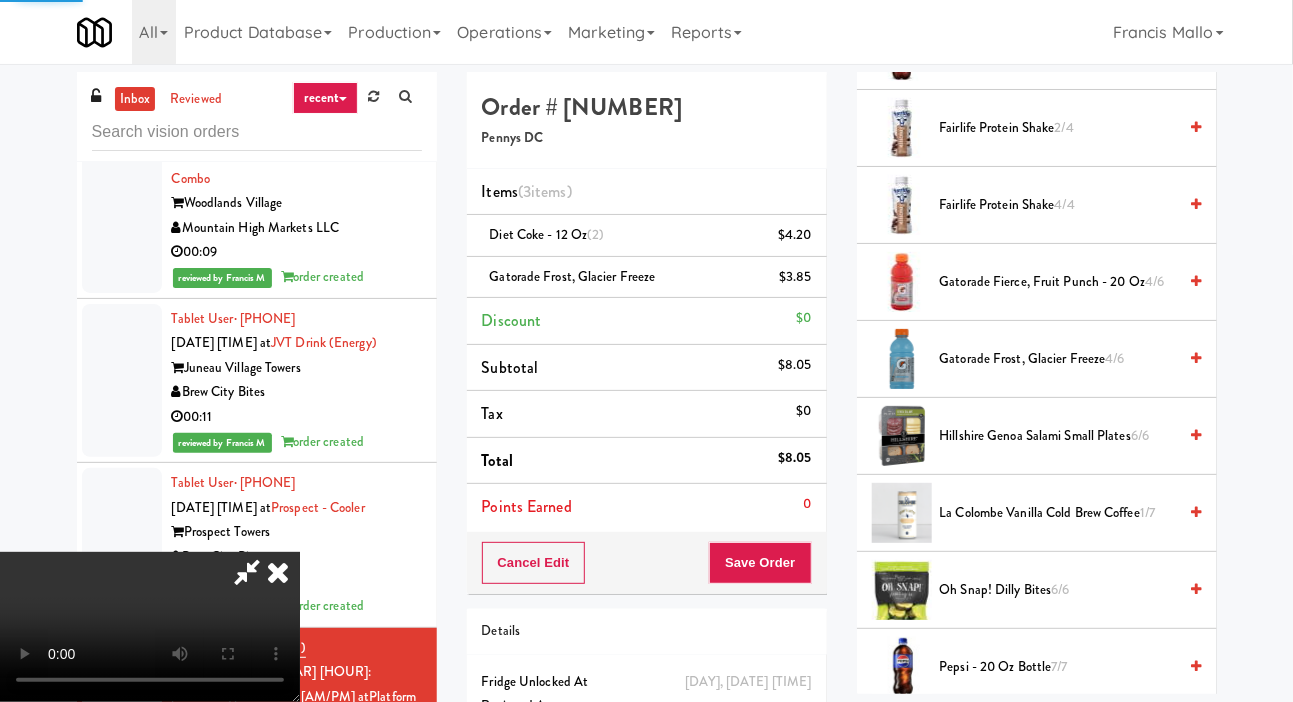 scroll, scrollTop: 116, scrollLeft: 0, axis: vertical 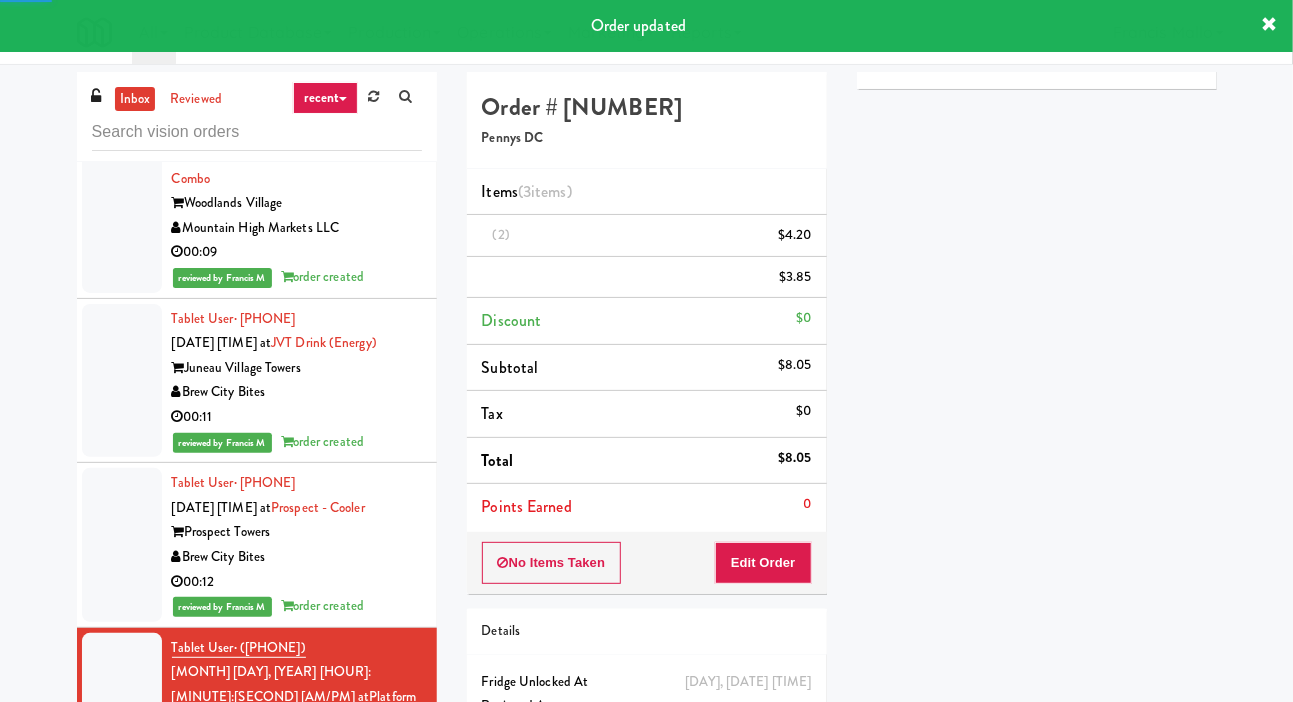 click on "Modern Family Vending" at bounding box center [297, 985] 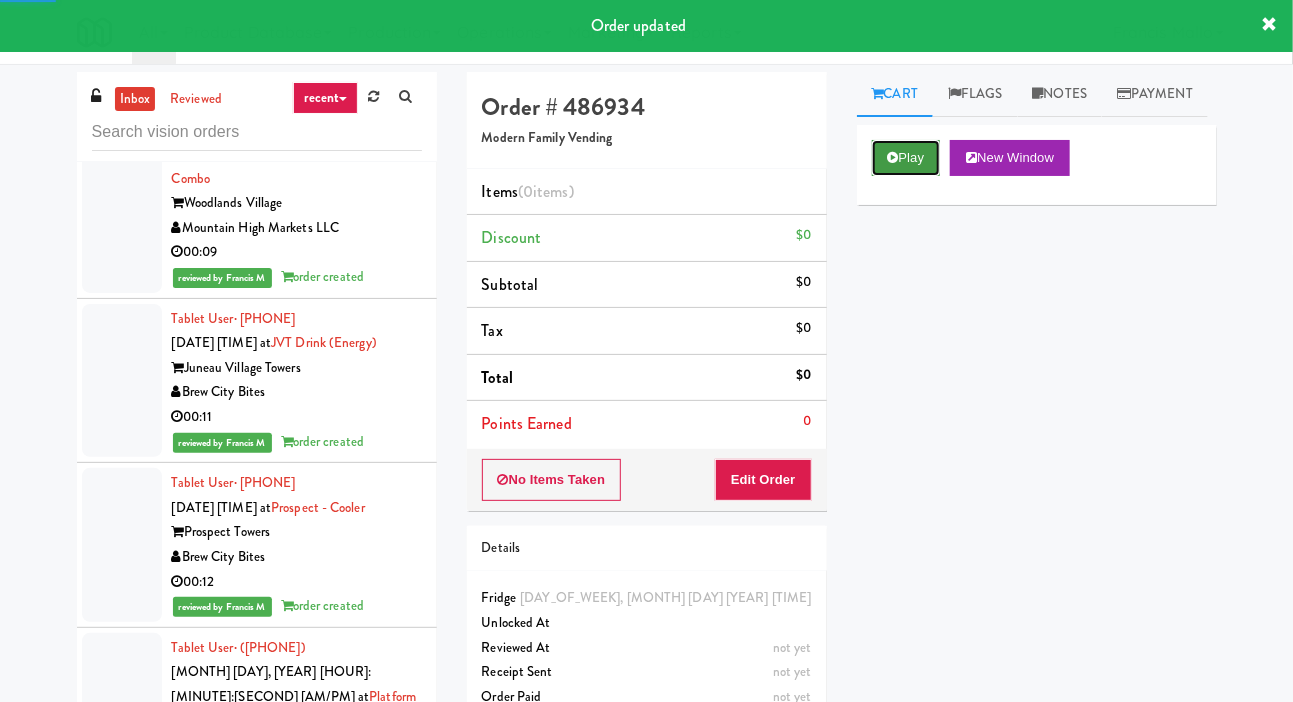 click on "Play" at bounding box center (906, 158) 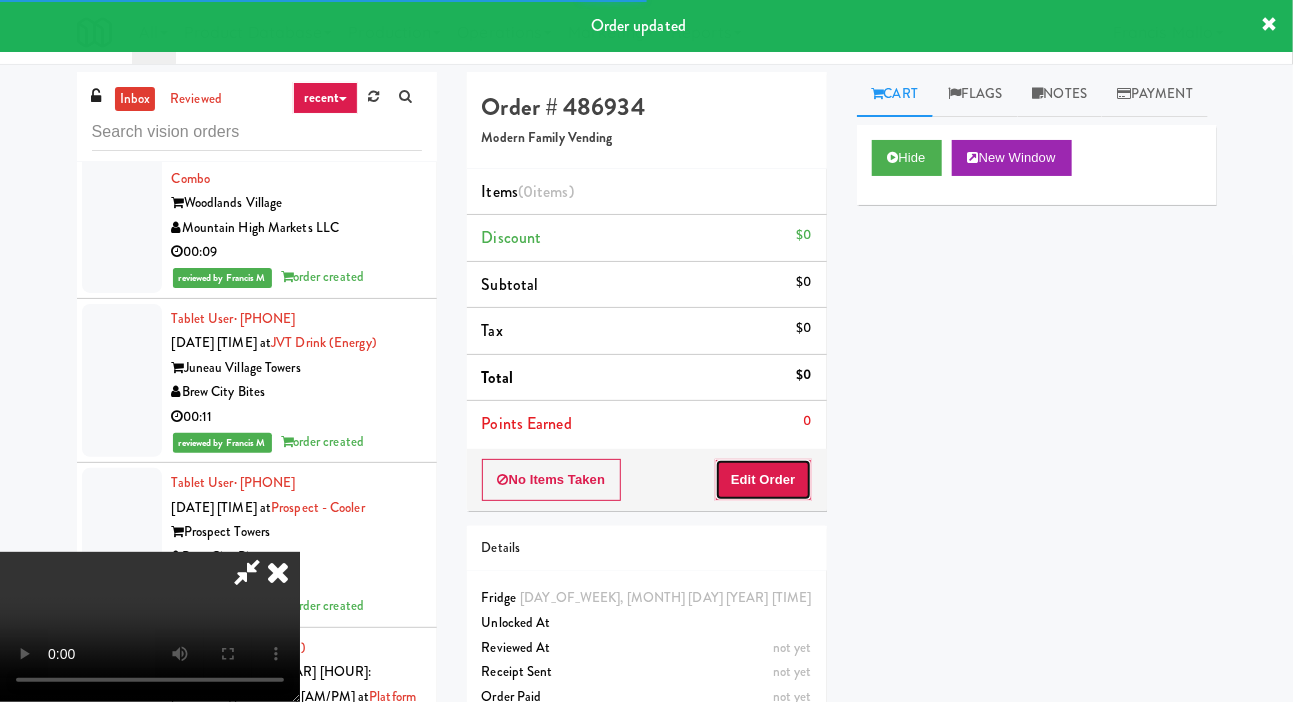 click on "Edit Order" at bounding box center (763, 480) 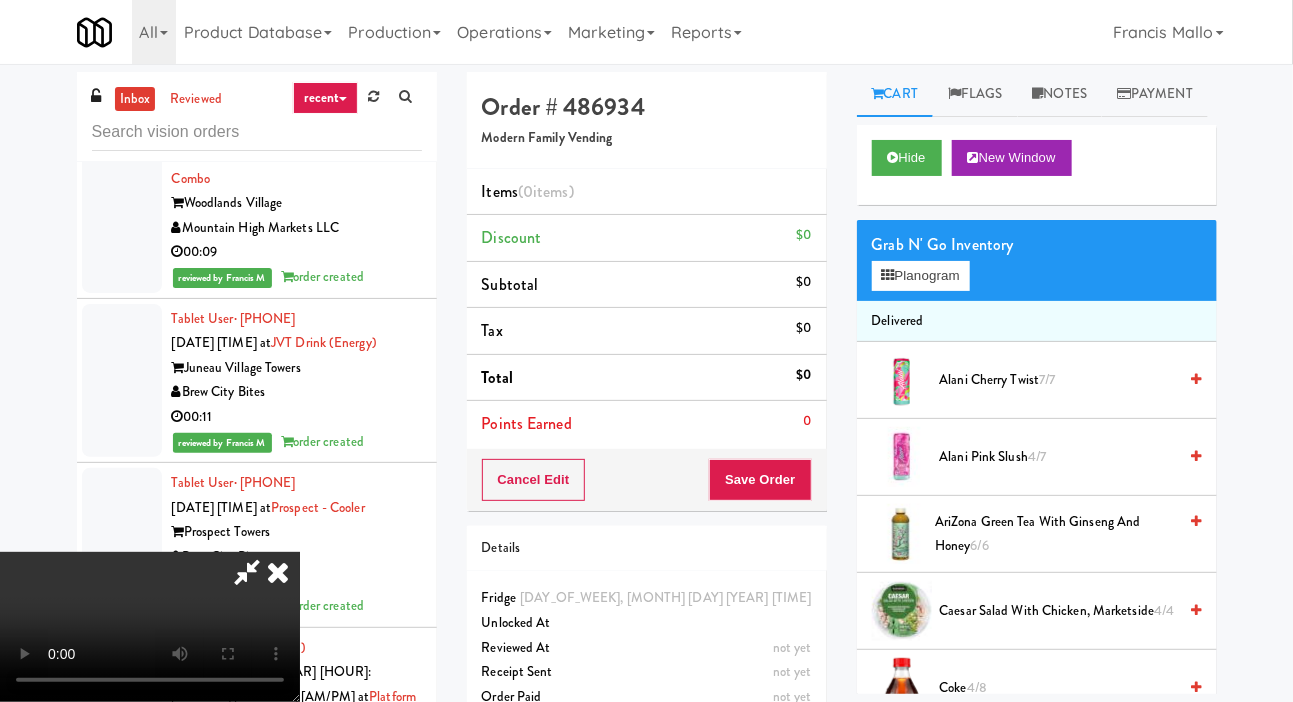 scroll, scrollTop: 73, scrollLeft: 0, axis: vertical 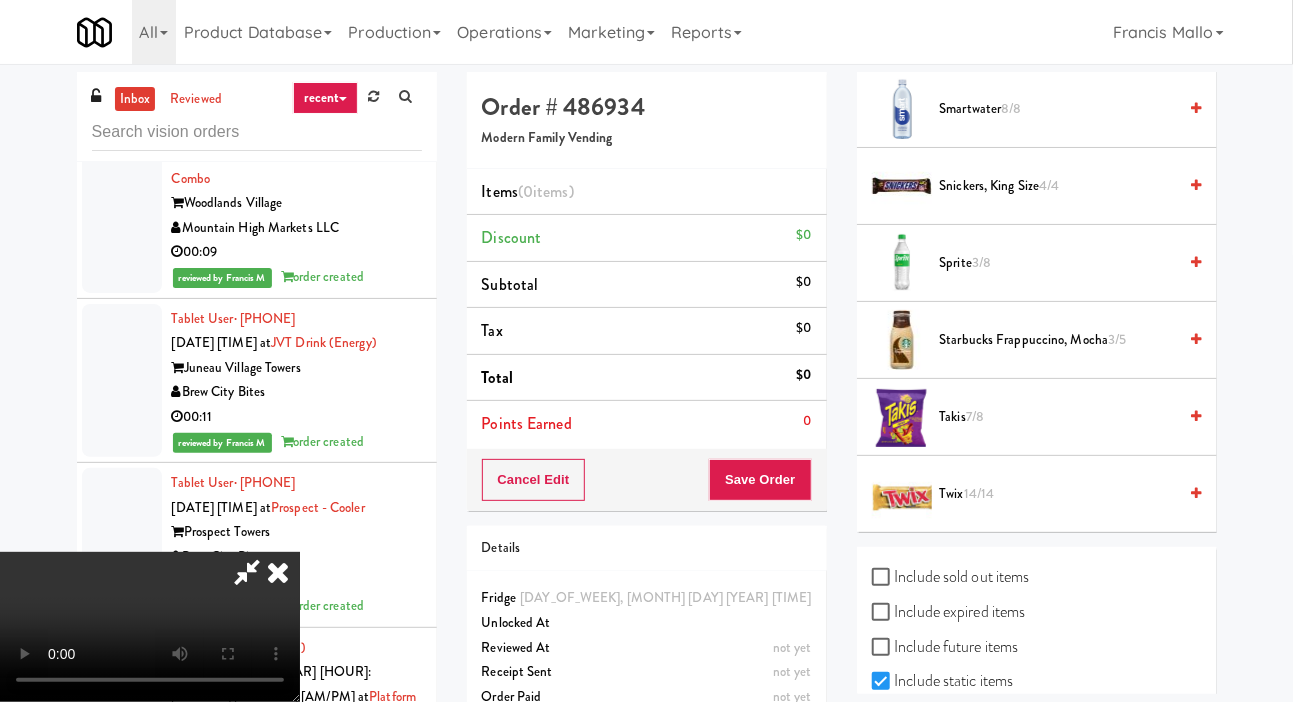 click on "Twix  14/14" at bounding box center [1058, 494] 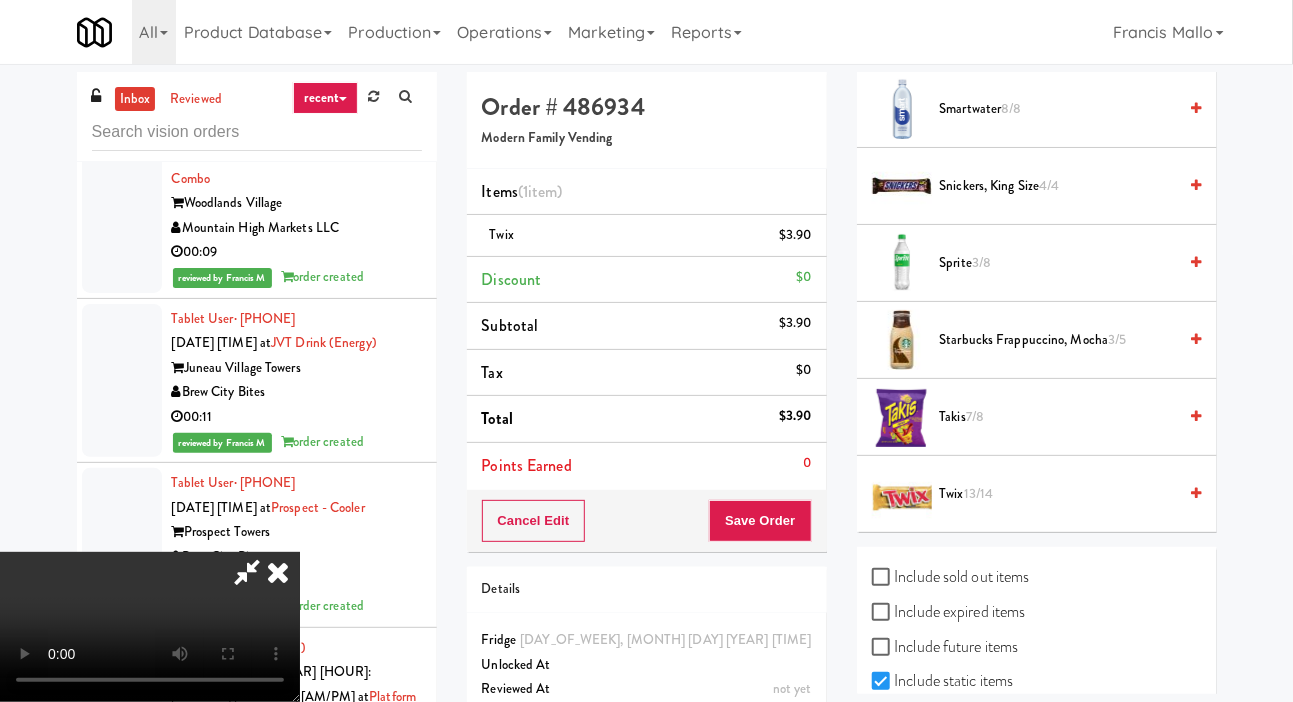 click on "Twix  13/14" at bounding box center (1058, 494) 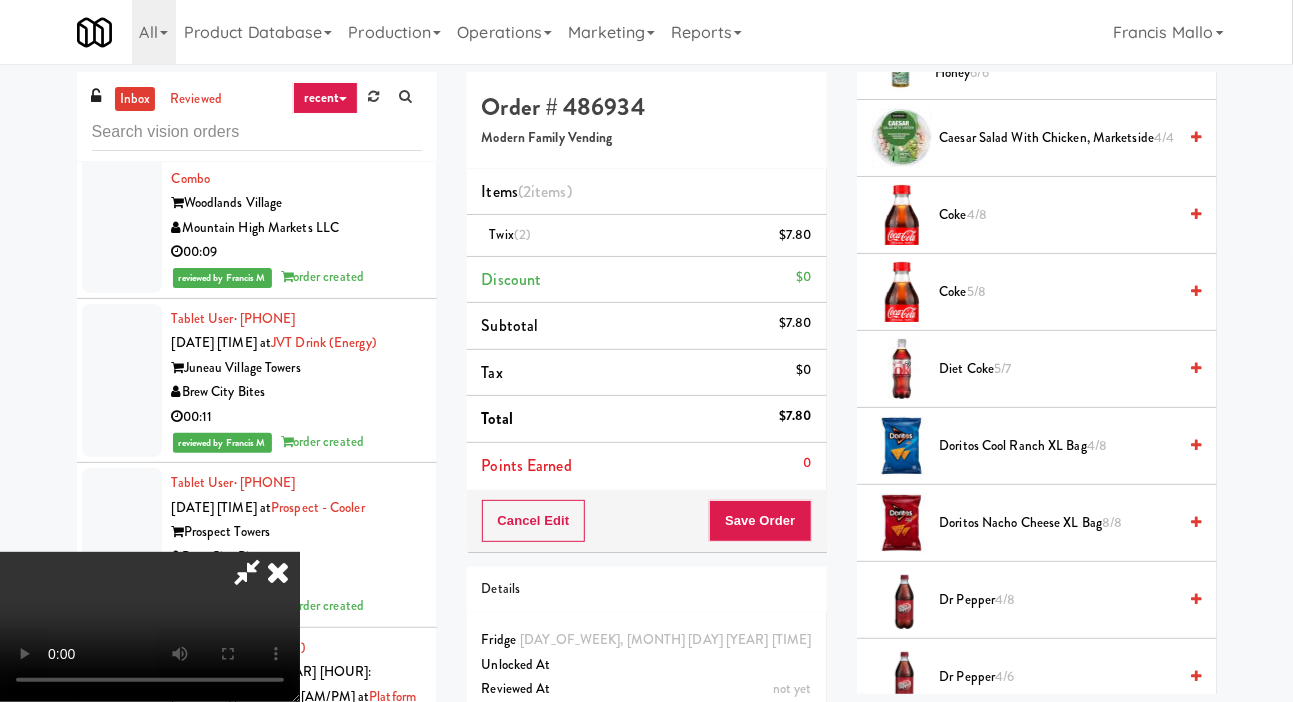 scroll, scrollTop: 440, scrollLeft: 0, axis: vertical 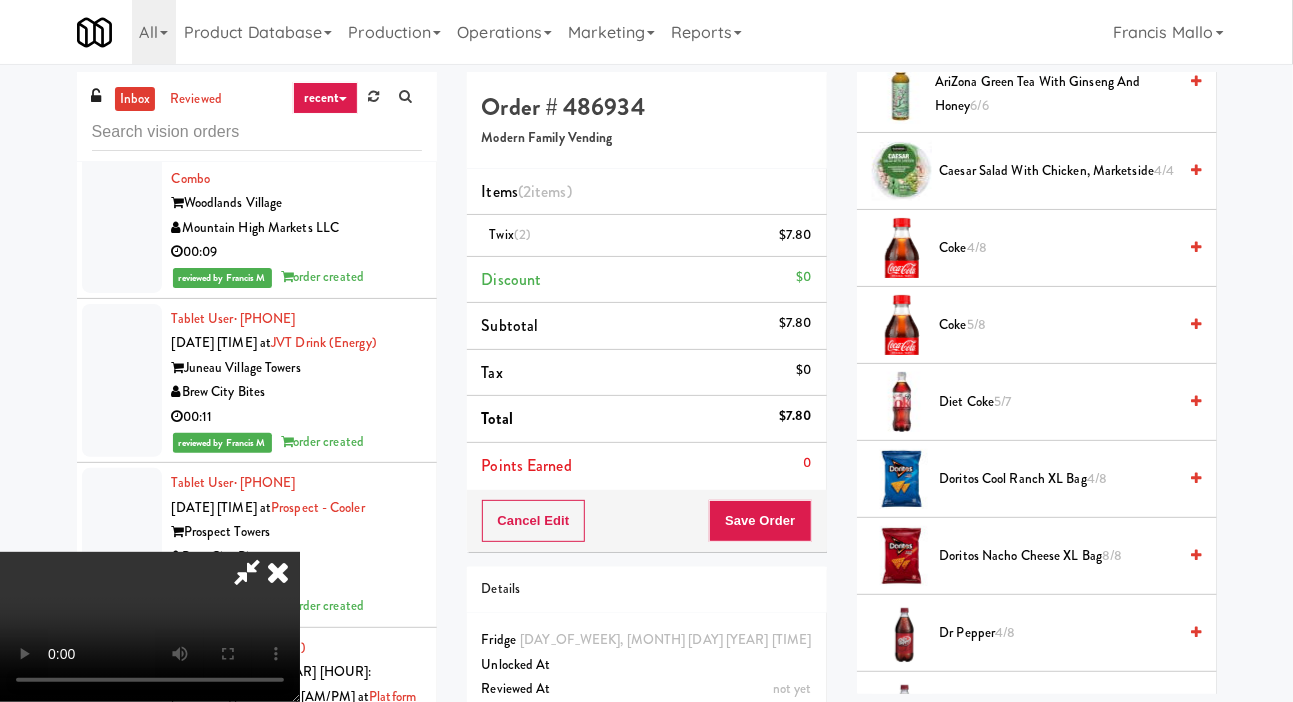 click on "Diet Coke  5/7" at bounding box center [1058, 402] 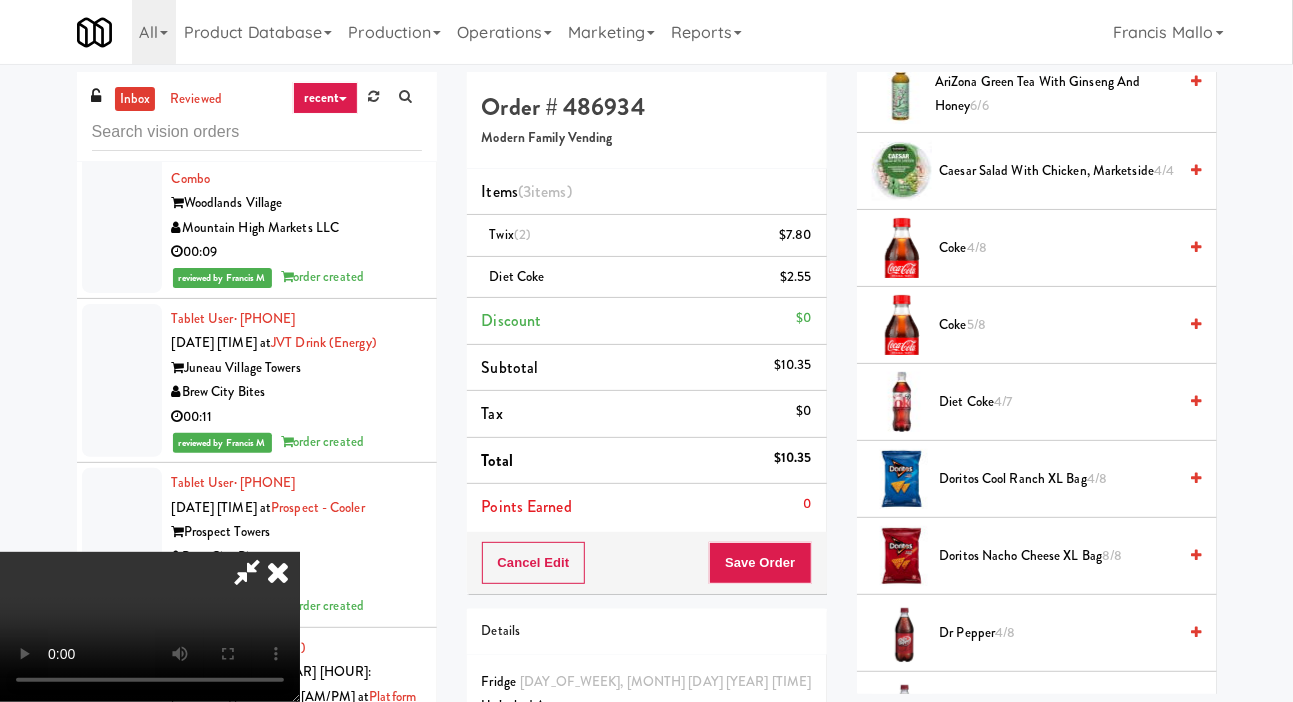 click on "Diet Coke  4/7" at bounding box center (1058, 402) 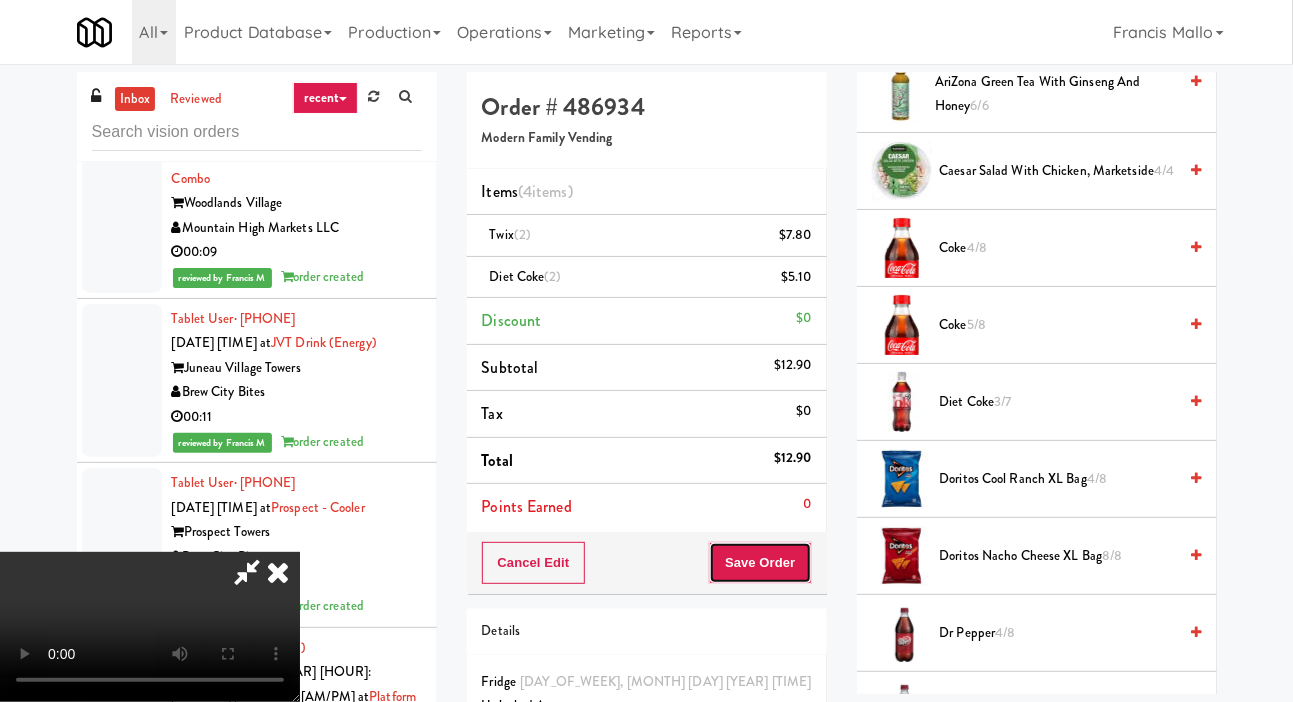 click on "Save Order" at bounding box center [760, 563] 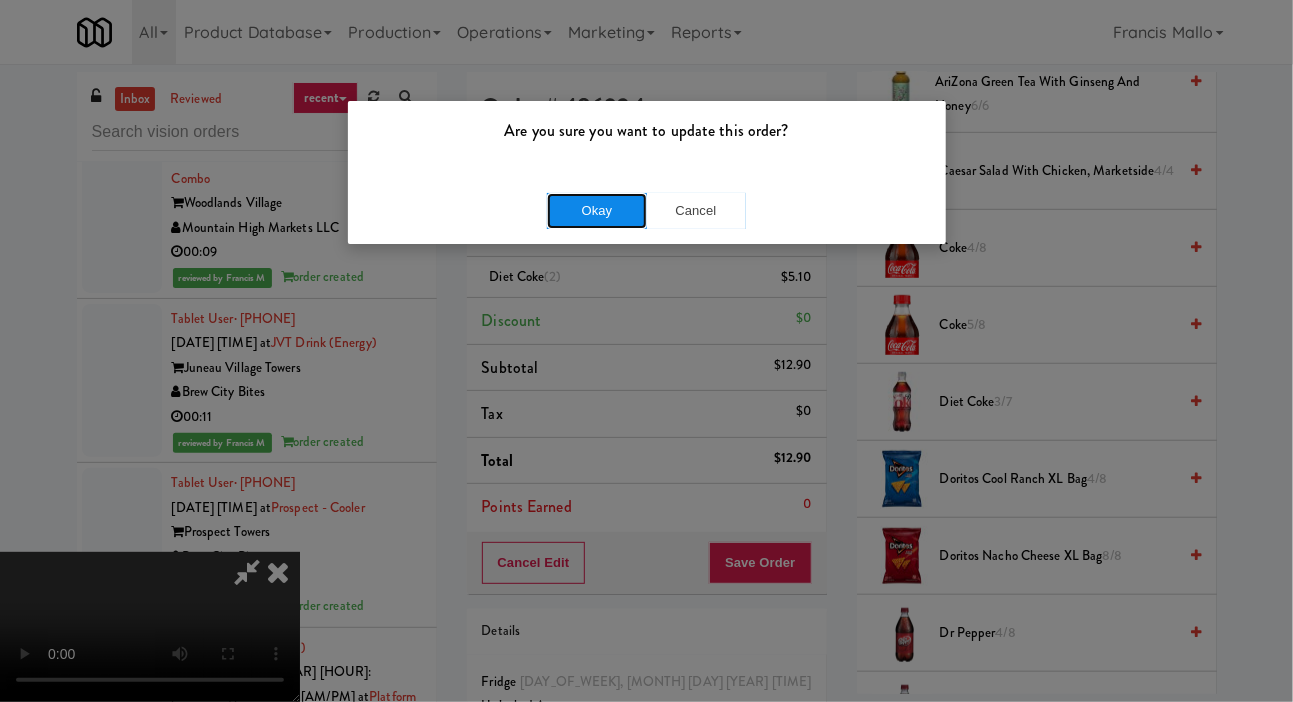 click on "Okay" at bounding box center (597, 211) 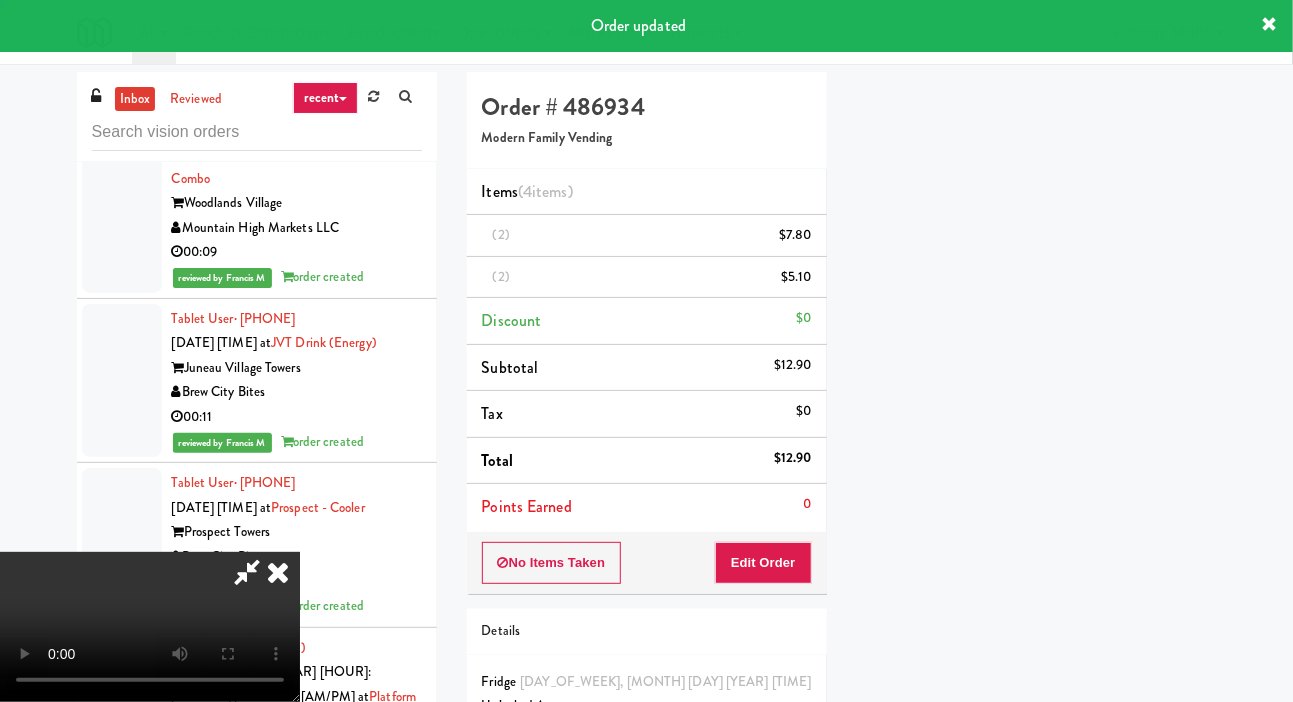 scroll, scrollTop: 116, scrollLeft: 0, axis: vertical 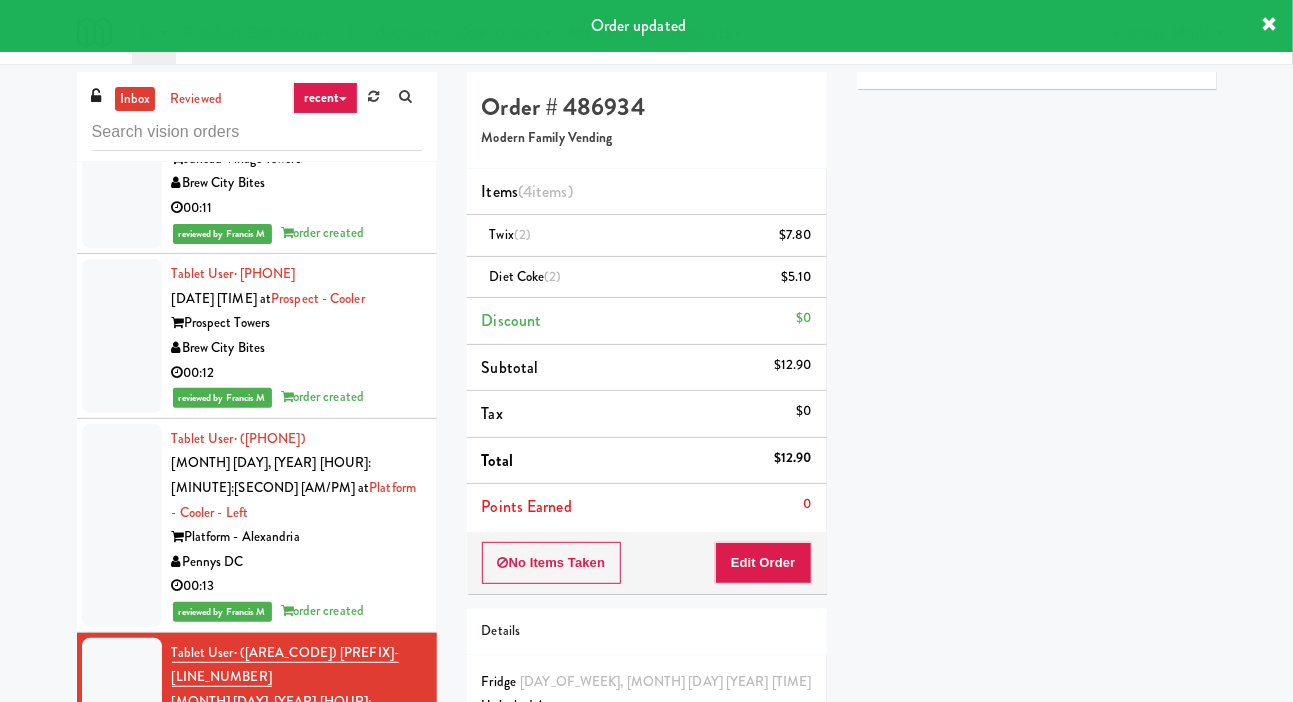 click at bounding box center (122, 940) 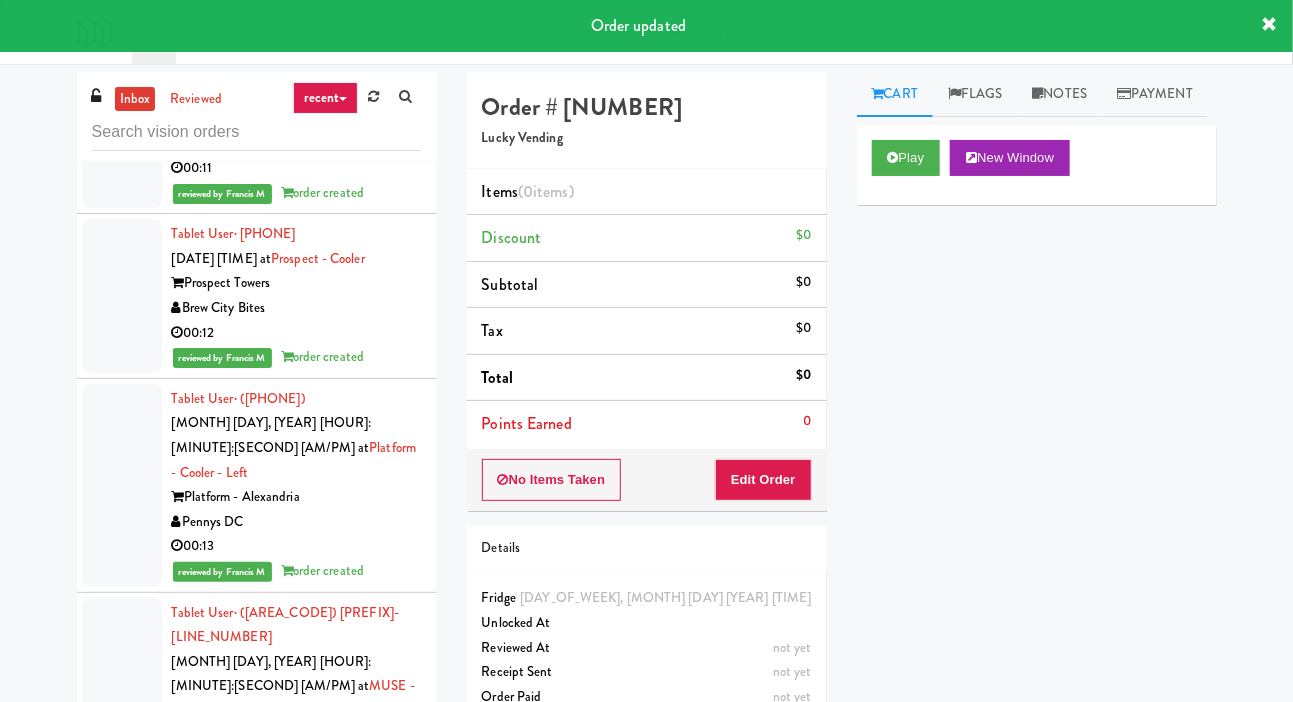 scroll, scrollTop: 6687, scrollLeft: 0, axis: vertical 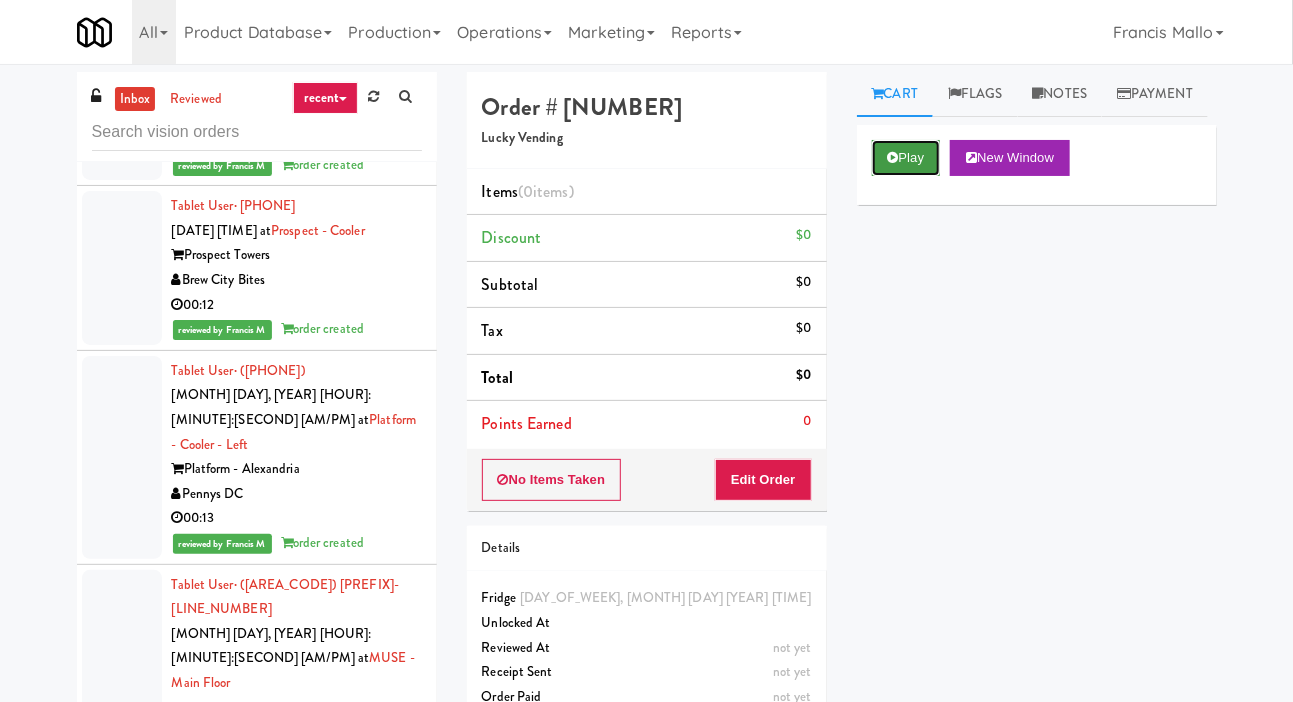 click on "Play" at bounding box center [906, 158] 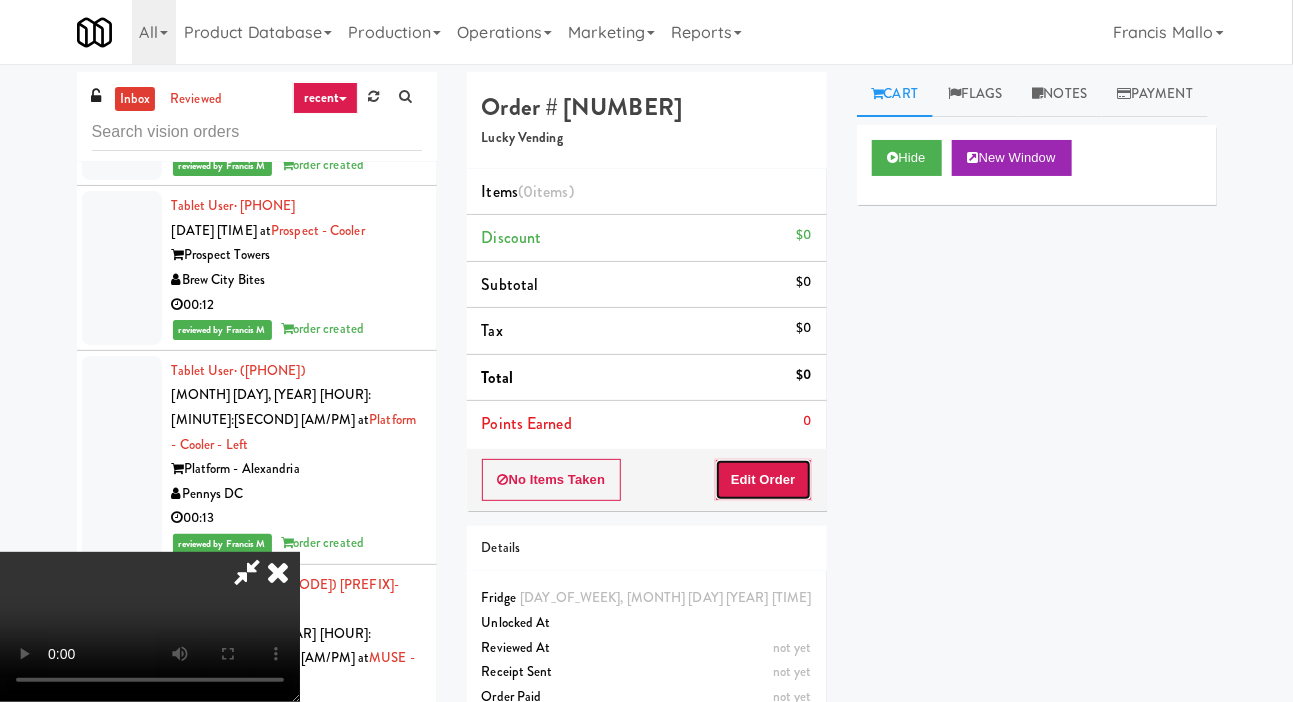 click on "Edit Order" at bounding box center [763, 480] 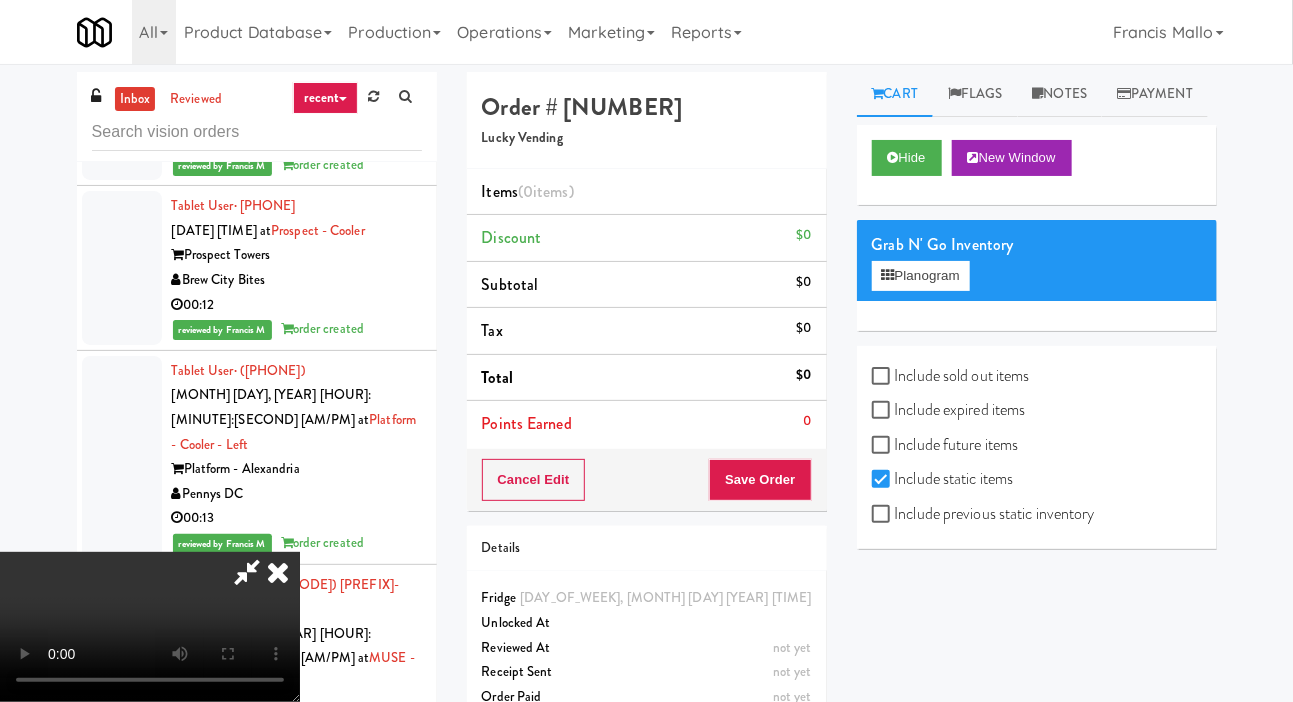 scroll, scrollTop: 73, scrollLeft: 0, axis: vertical 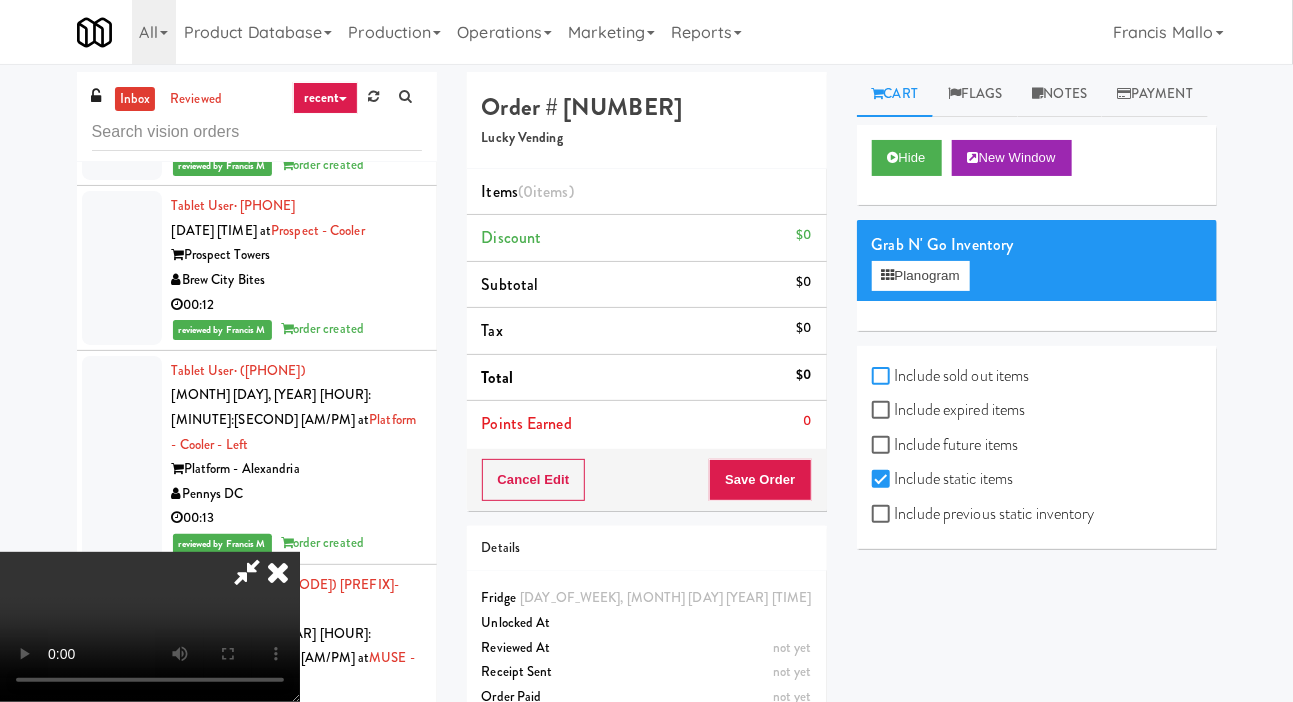 click on "Include sold out items" at bounding box center (883, 377) 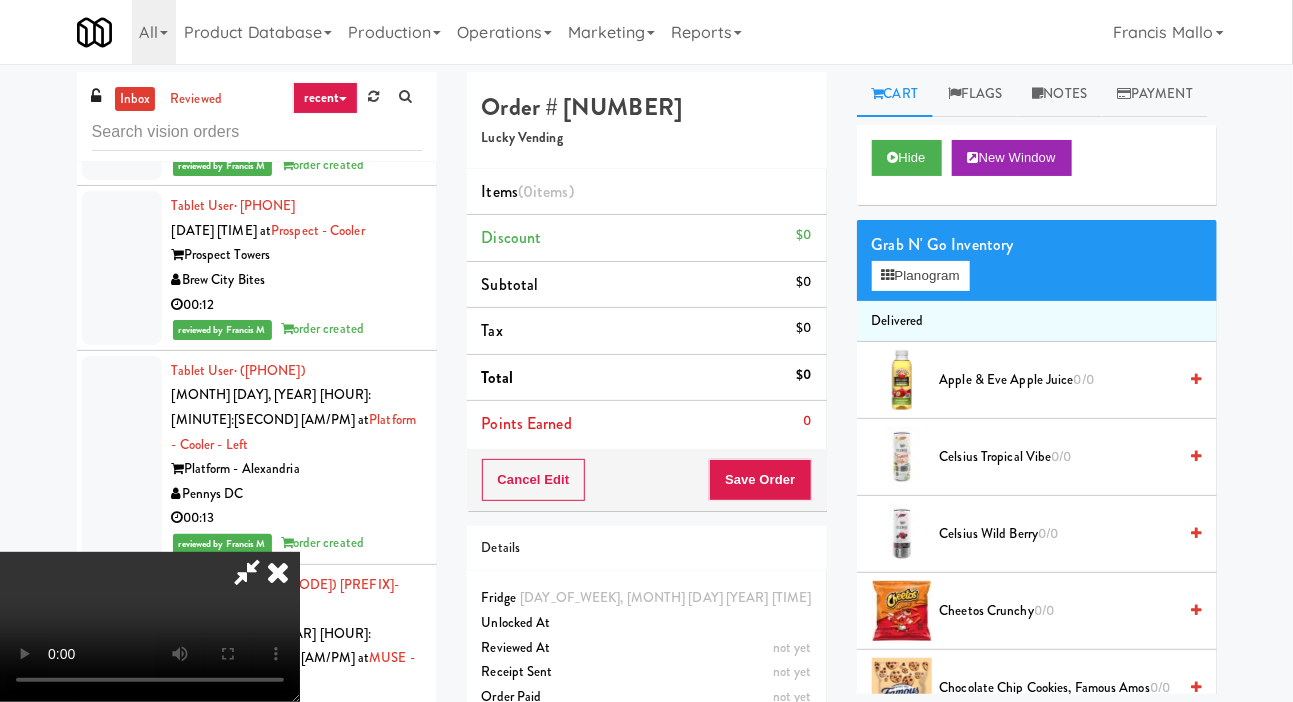 scroll, scrollTop: 0, scrollLeft: 0, axis: both 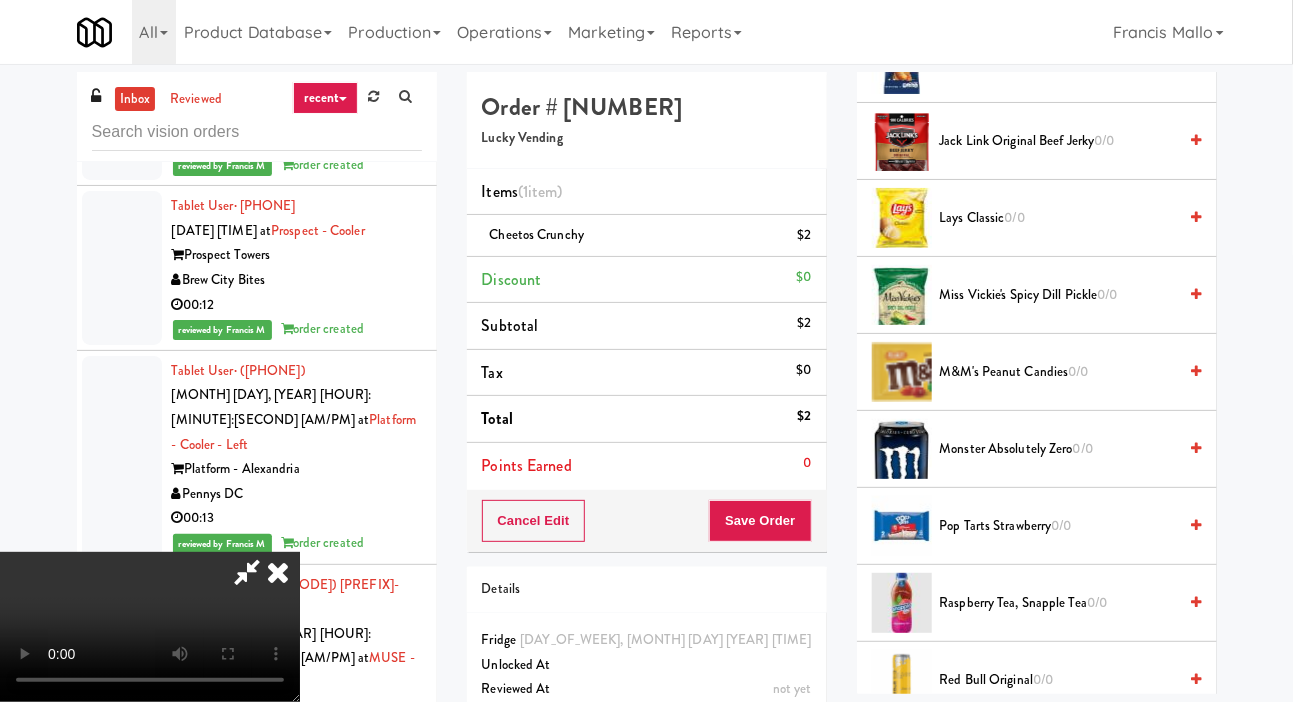 click on "0/0" at bounding box center (1079, 371) 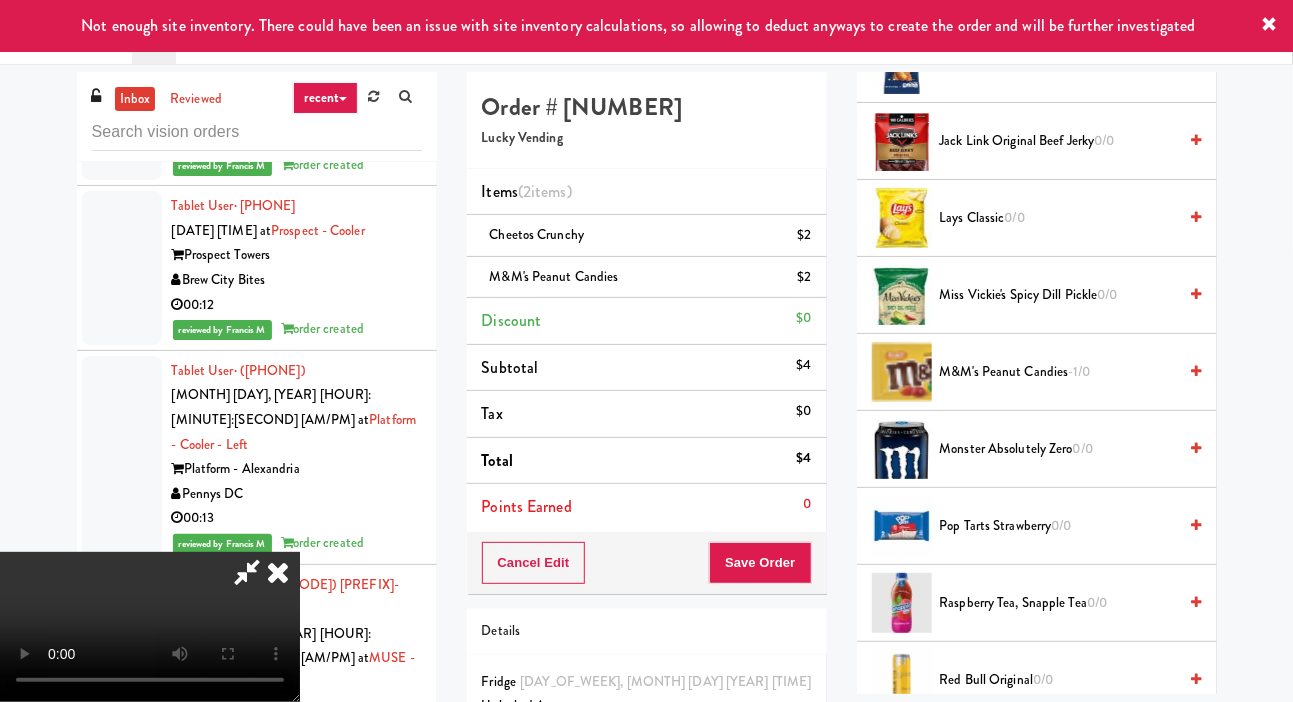 scroll, scrollTop: 0, scrollLeft: 0, axis: both 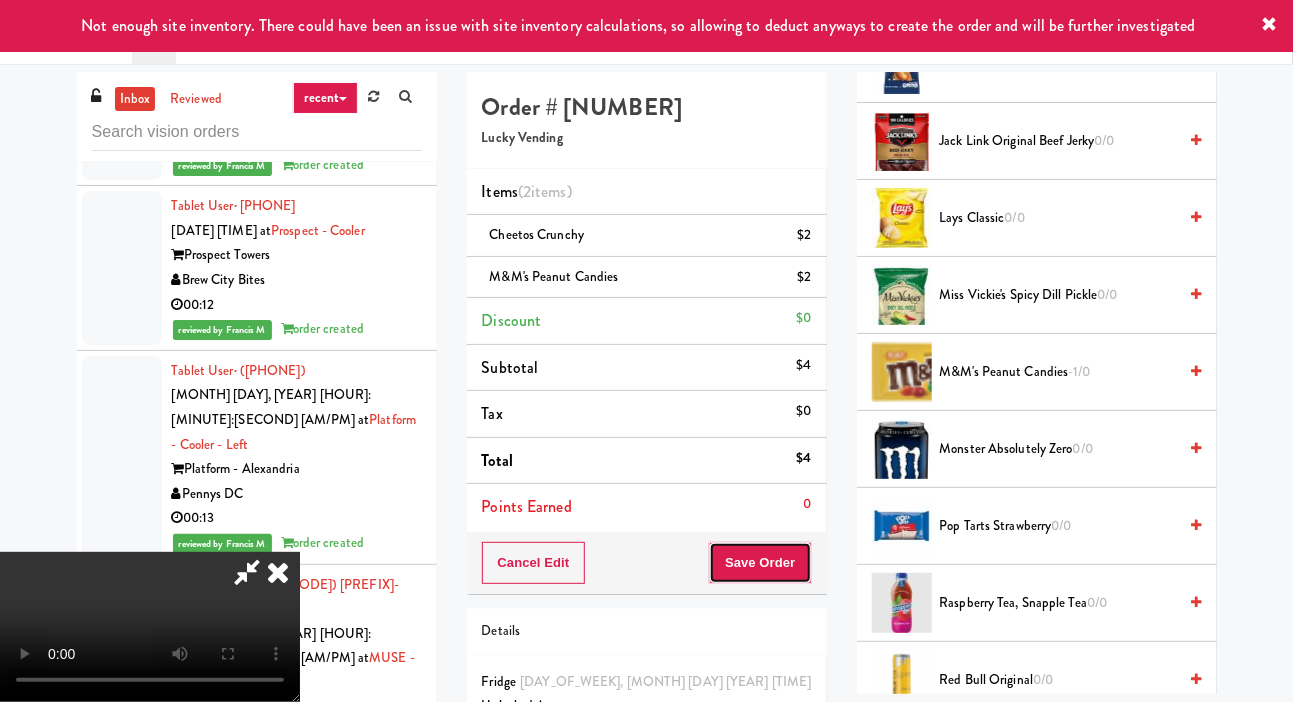 click on "Save Order" at bounding box center [760, 563] 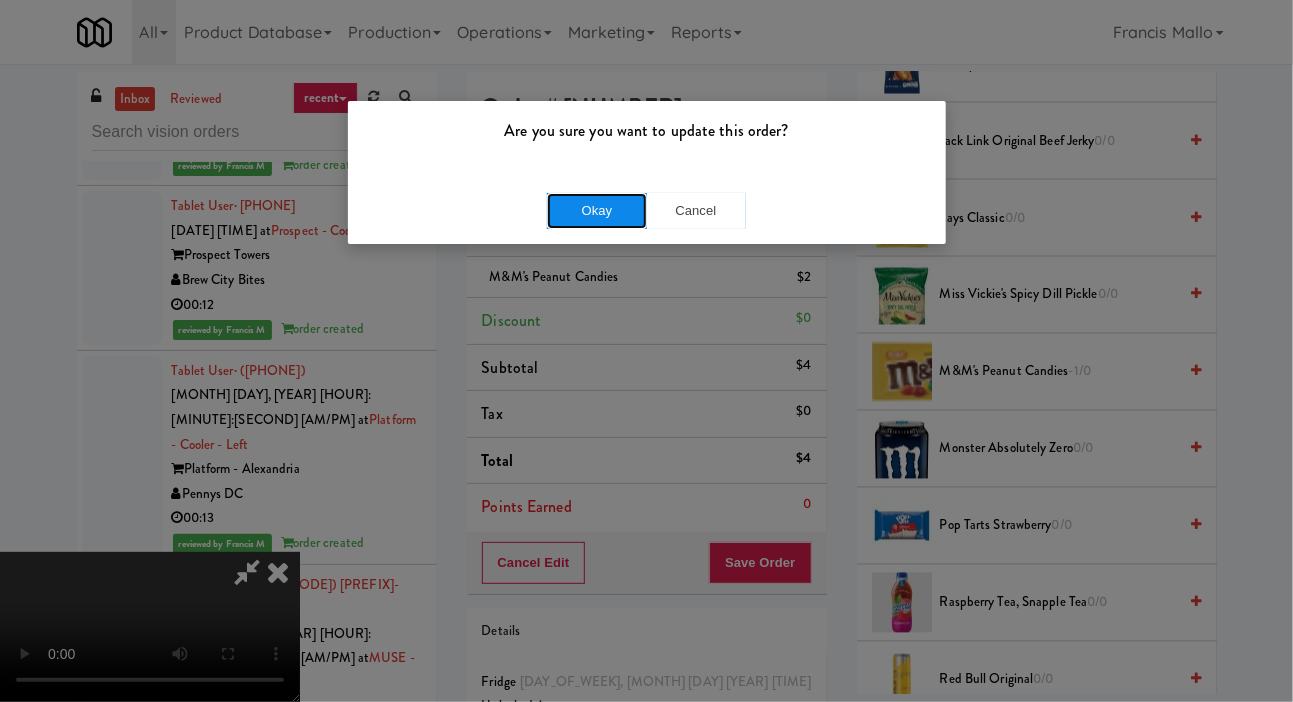 click on "Okay" at bounding box center [597, 211] 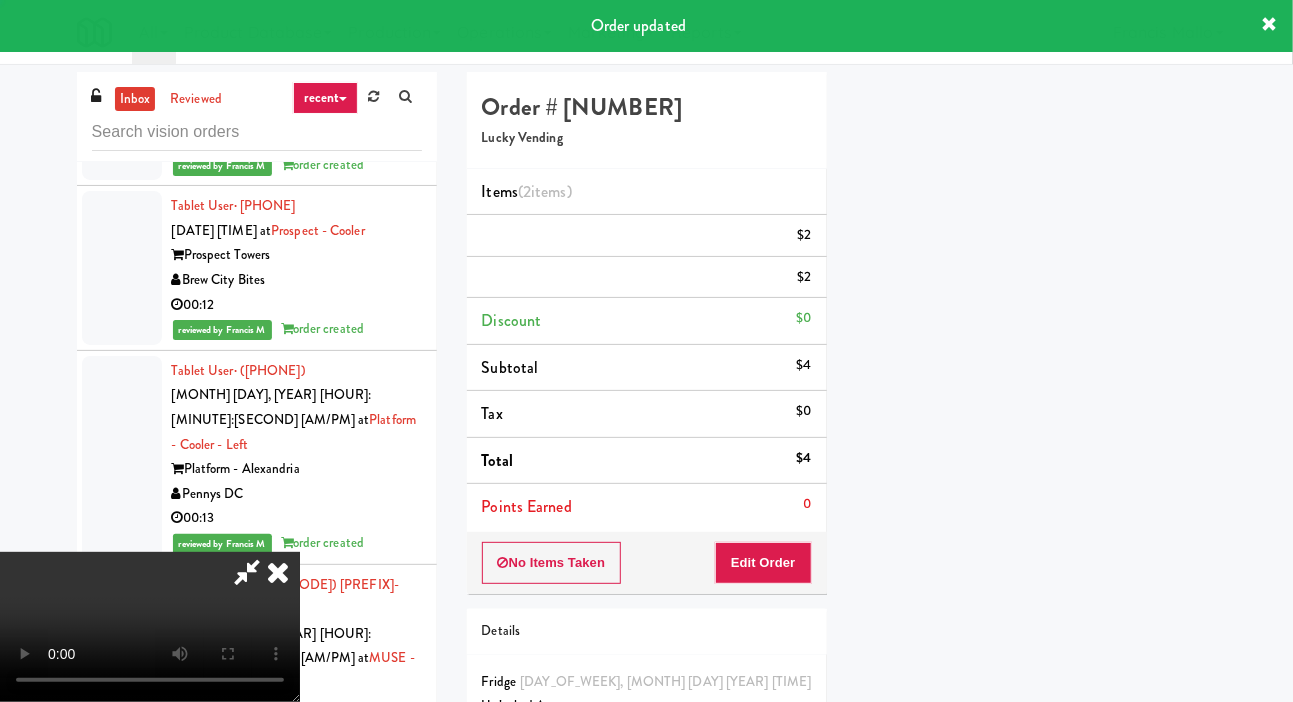 scroll, scrollTop: 116, scrollLeft: 0, axis: vertical 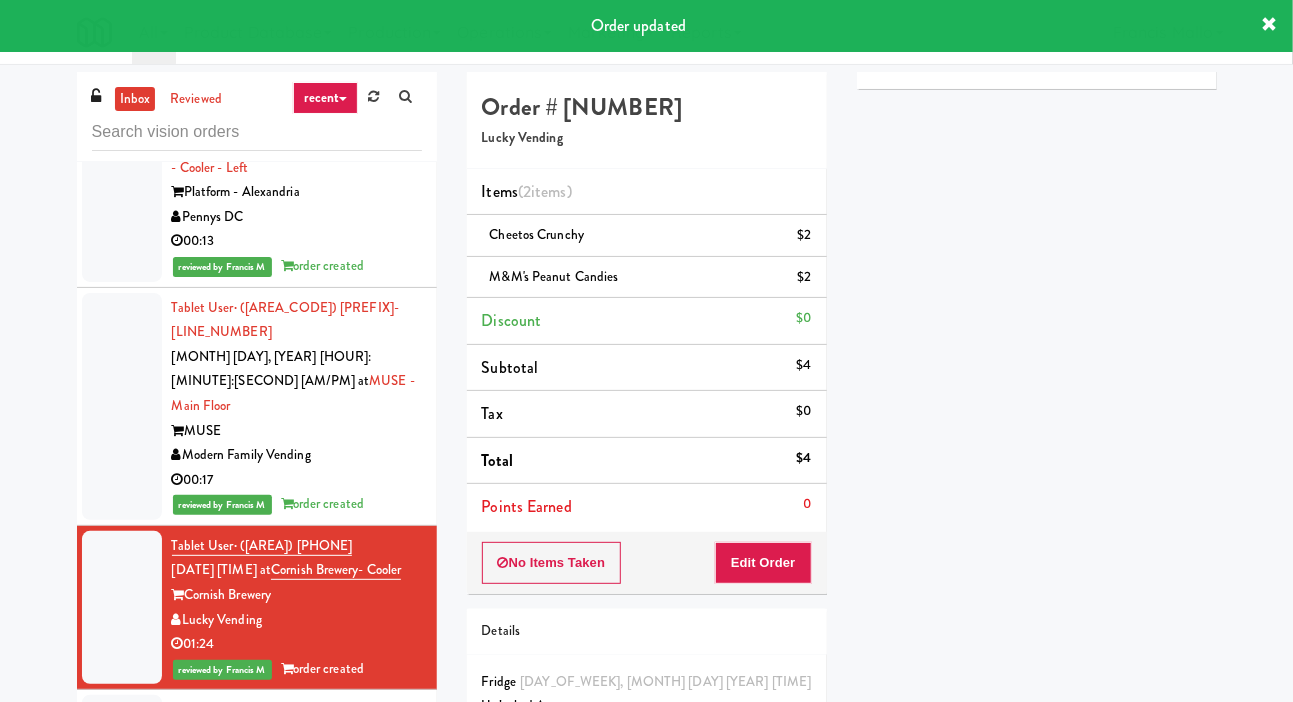 click at bounding box center (122, 772) 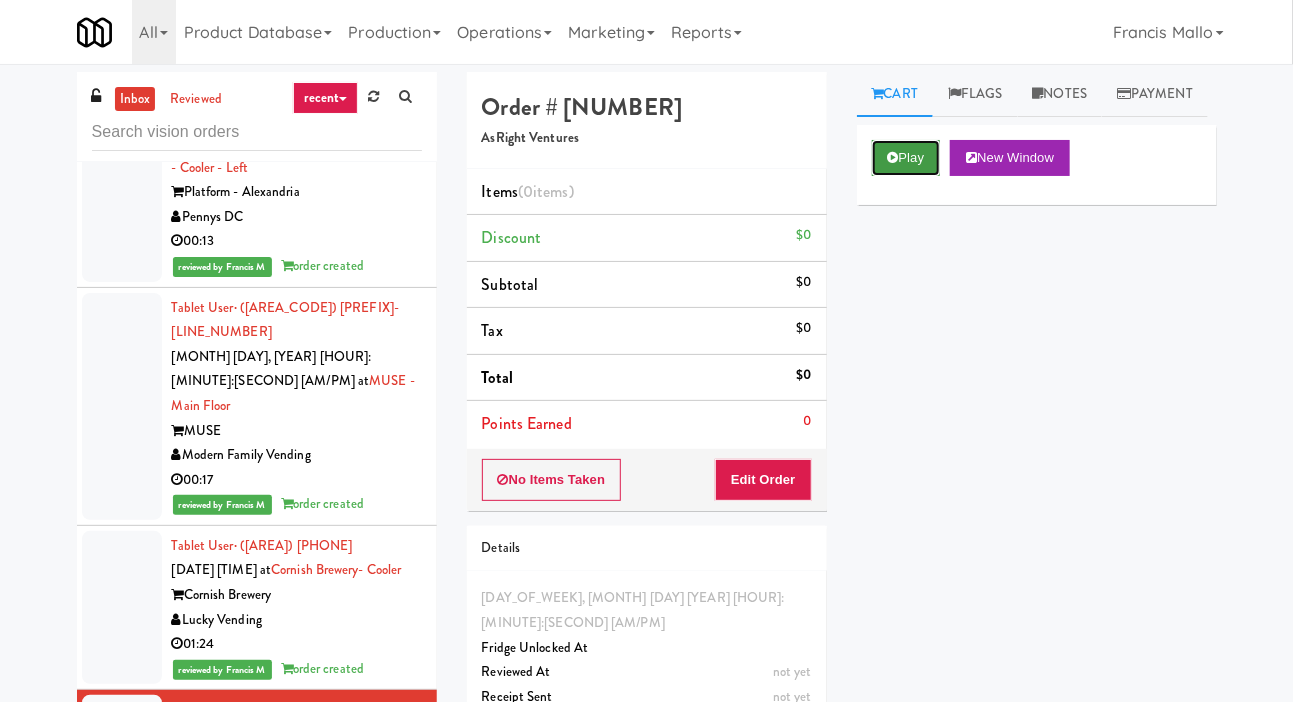 click on "Play" at bounding box center (906, 158) 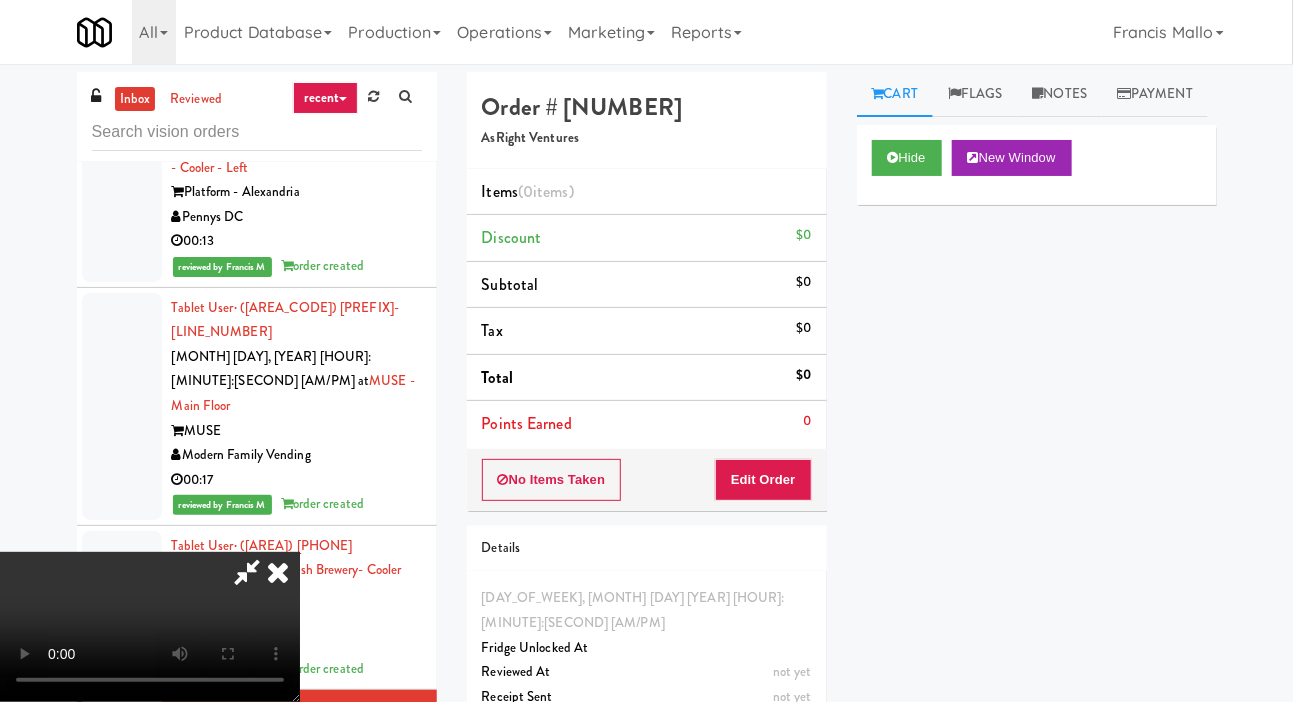 click on "Order # 957821 AsRight Ventures Items  (0  items ) Discount  $0 Subtotal $0 Tax $0 Total $0 Points Earned  0  No Items Taken Edit Order Details Sunday, August 3rd 2025 11:32:12 PM Fridge Unlocked At not yet Reviewed At not yet Receipt Sent not yet Order Paid" at bounding box center [647, 418] 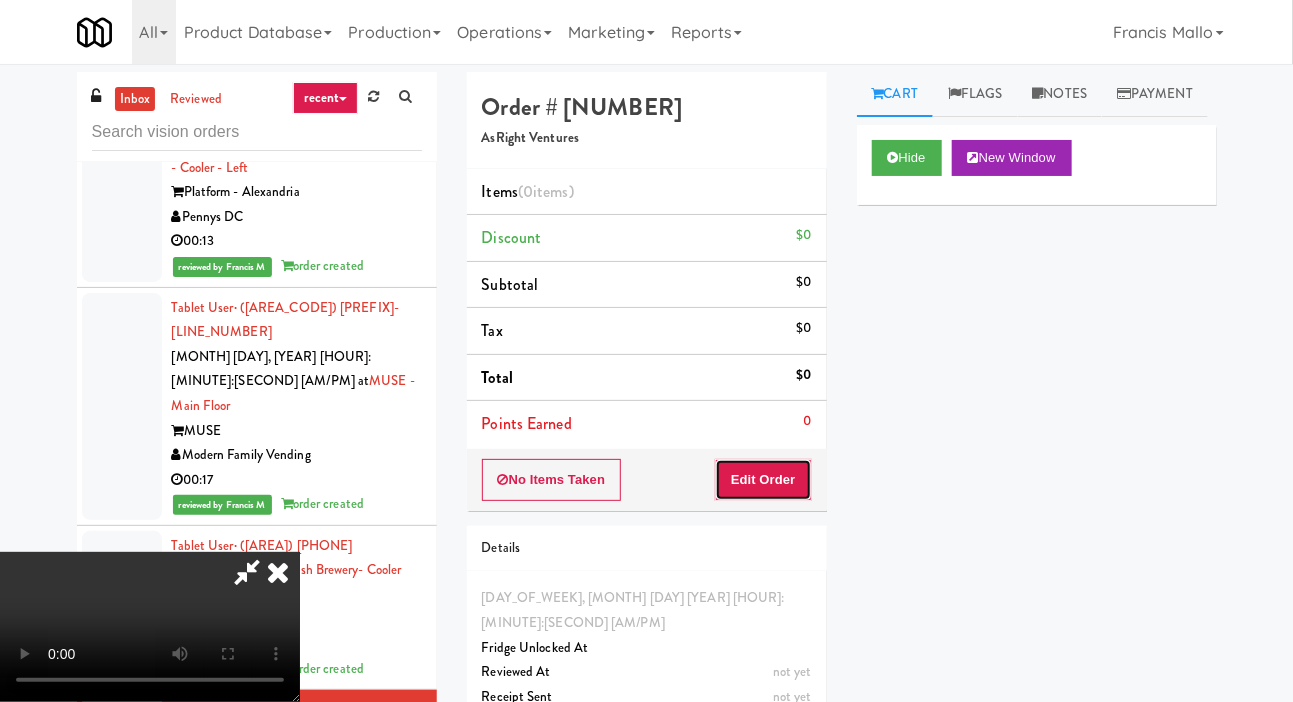 click on "Edit Order" at bounding box center [763, 480] 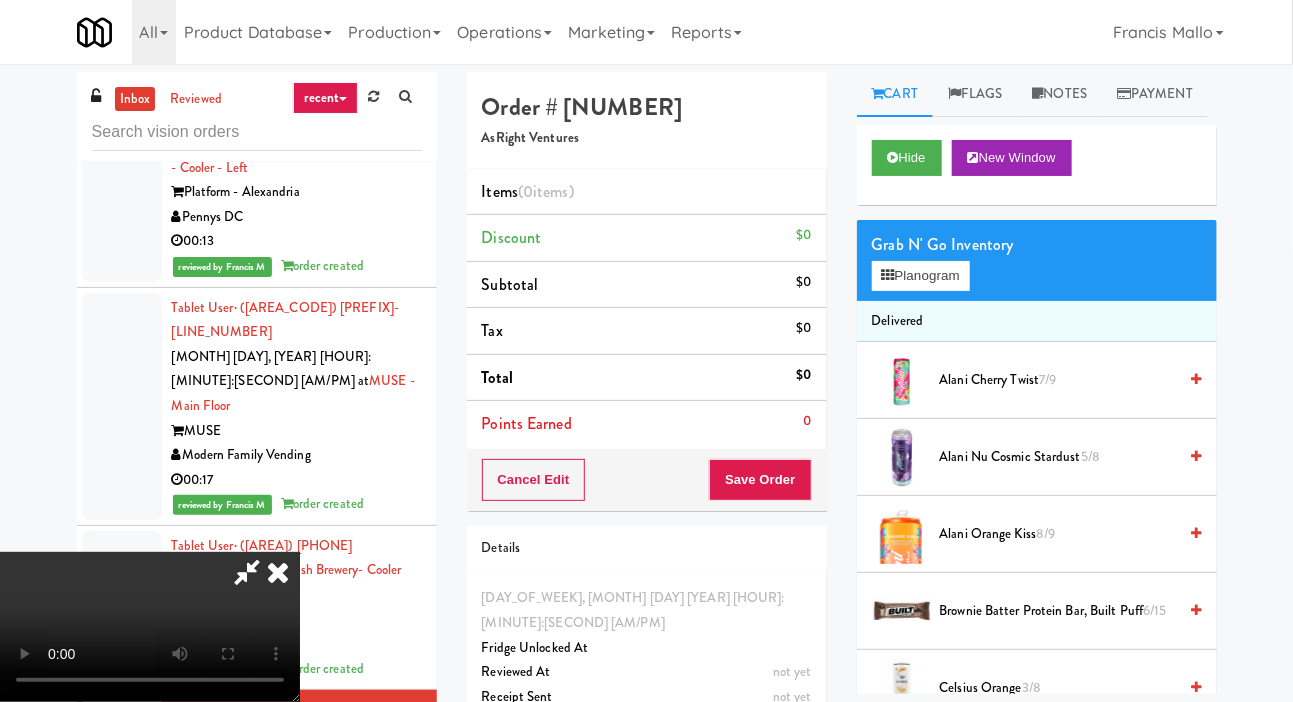 type 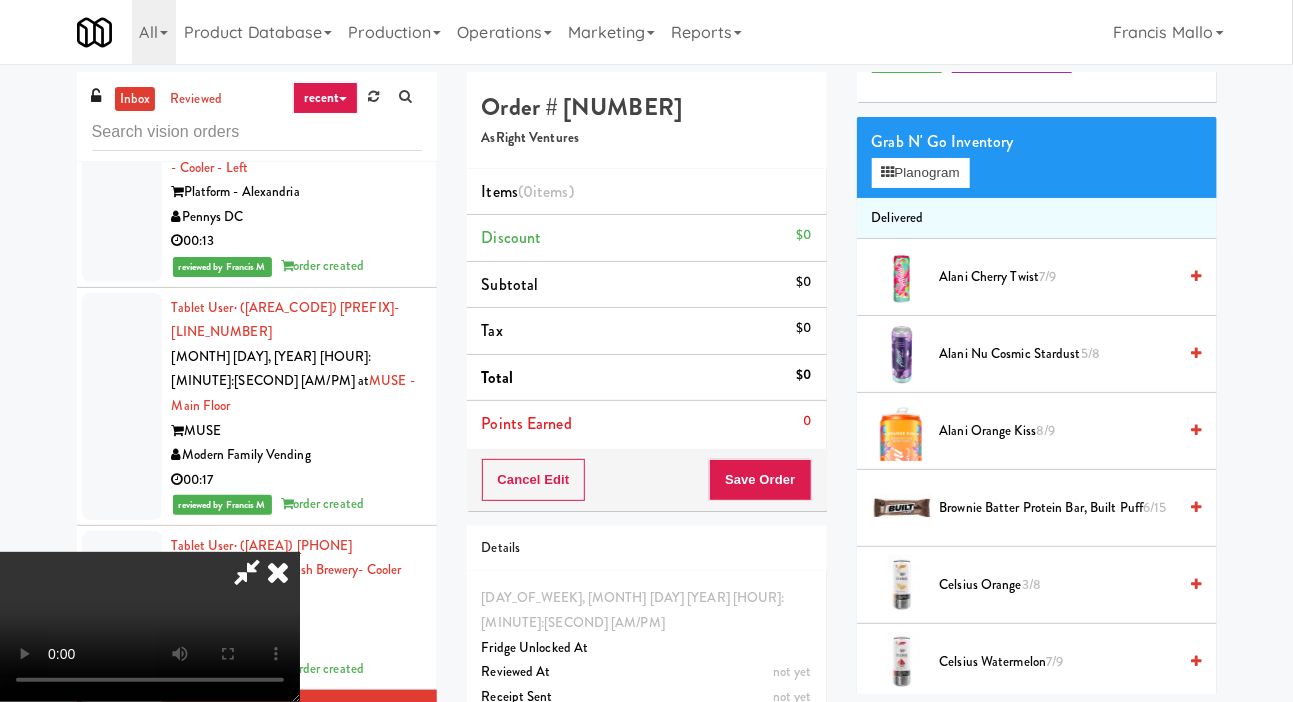 scroll, scrollTop: 104, scrollLeft: 0, axis: vertical 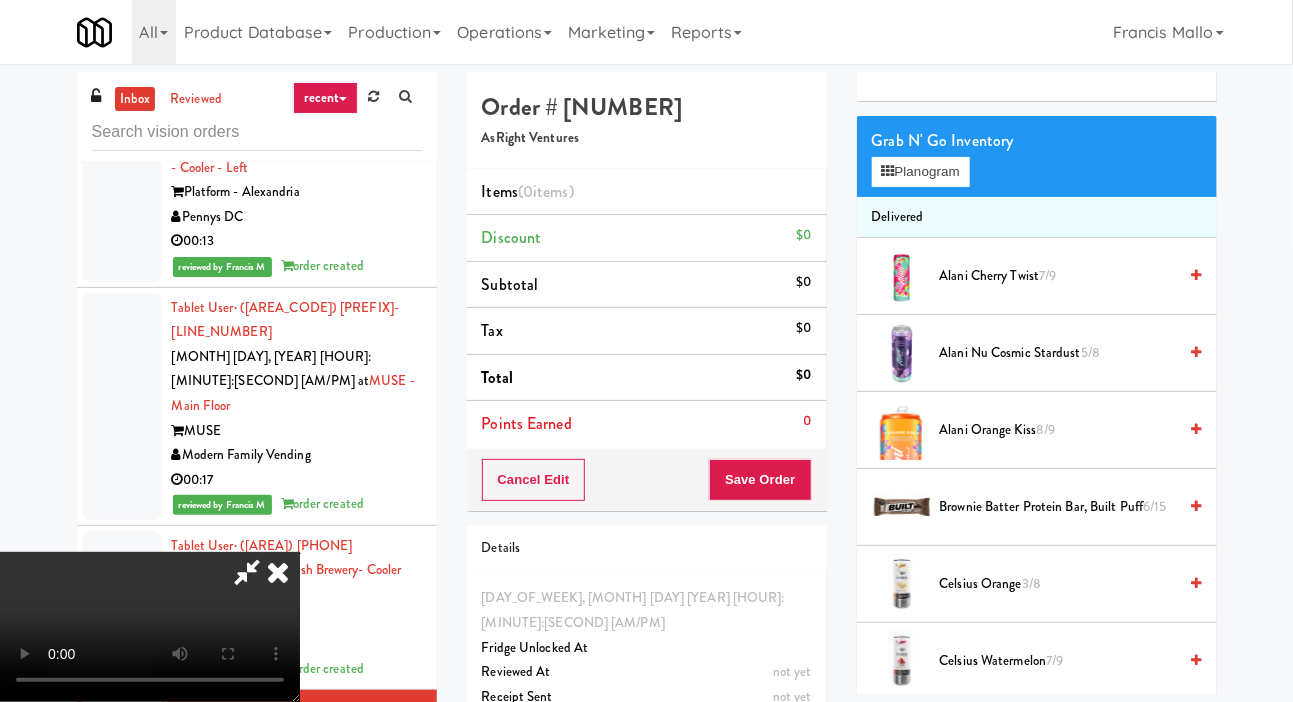 click on "Brownie Batter Protein Bar, Built Puff  6/15" at bounding box center [1058, 507] 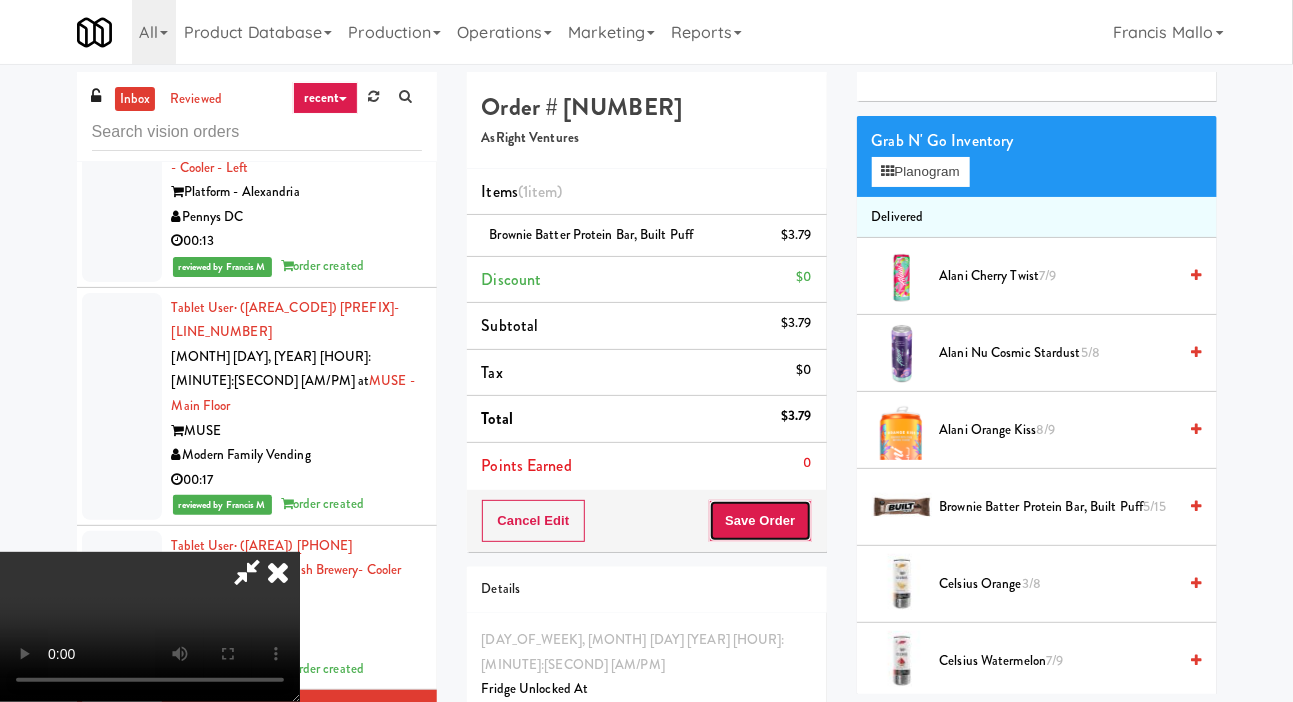 click on "Save Order" at bounding box center (760, 521) 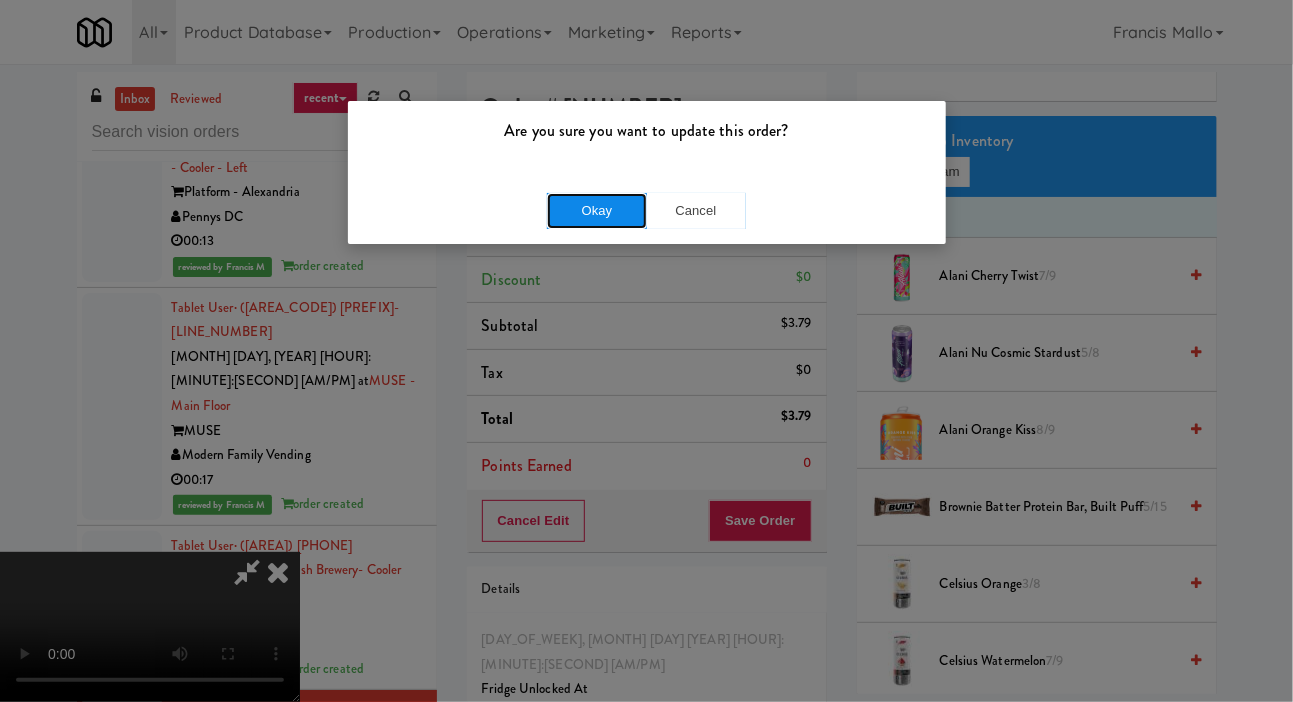 click on "Okay" at bounding box center (597, 211) 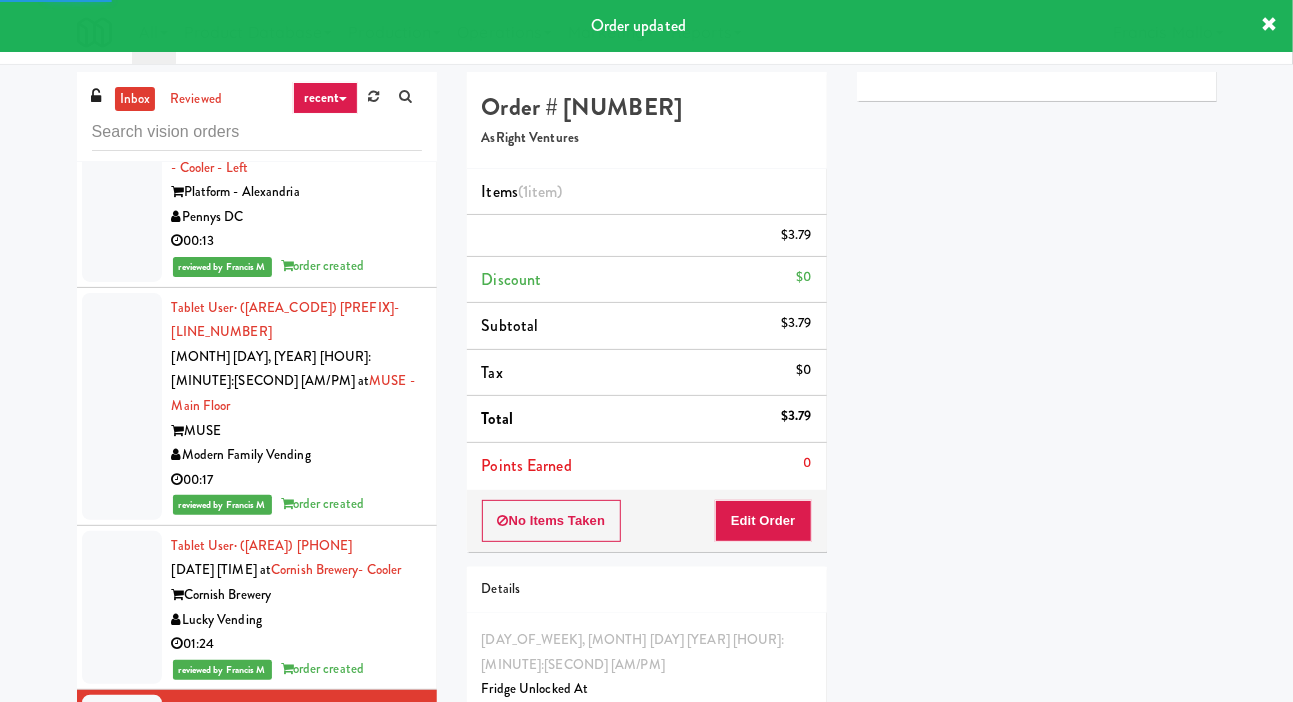 click at bounding box center (122, 937) 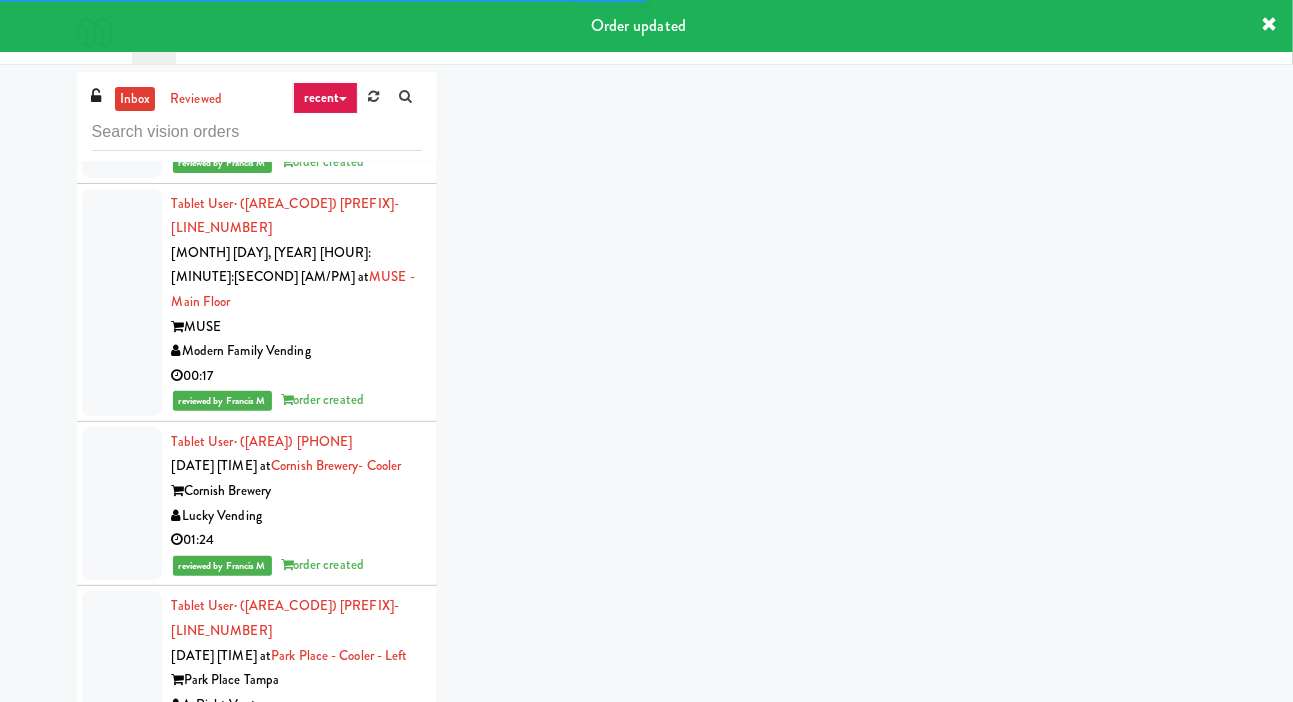 scroll, scrollTop: 7071, scrollLeft: 0, axis: vertical 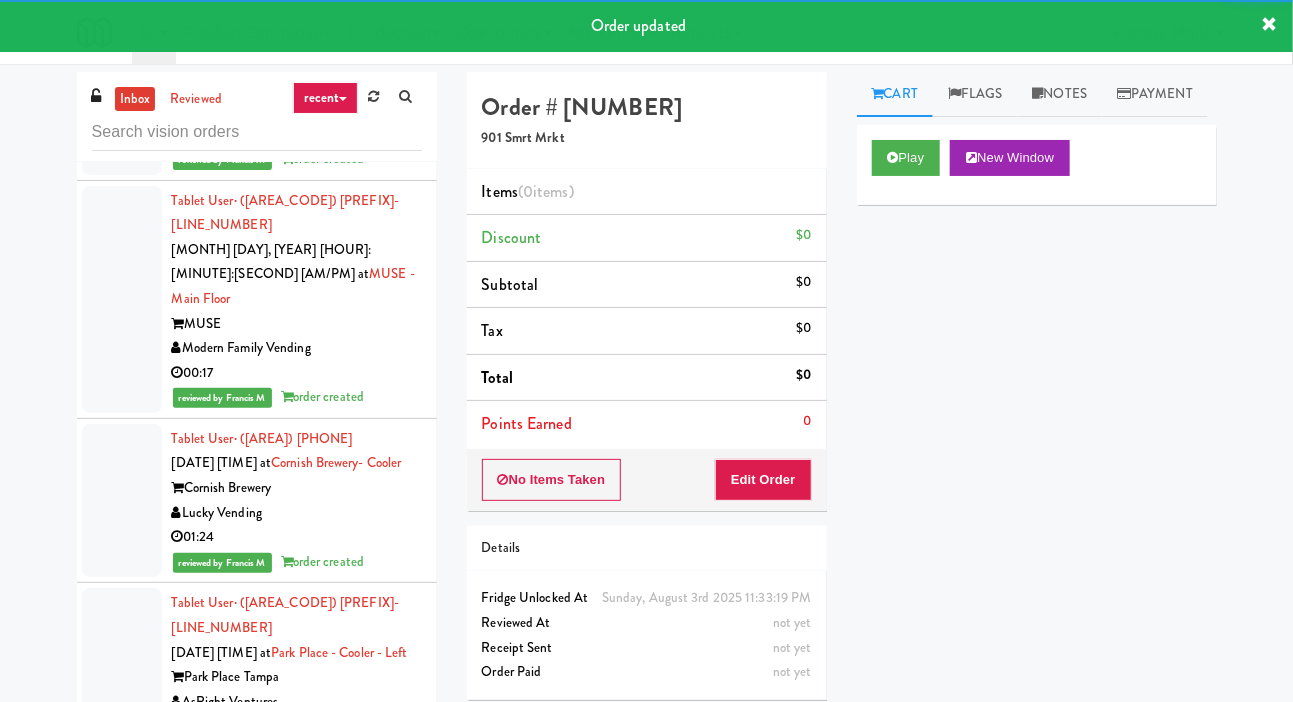 click on "Play  New Window" at bounding box center [1037, 165] 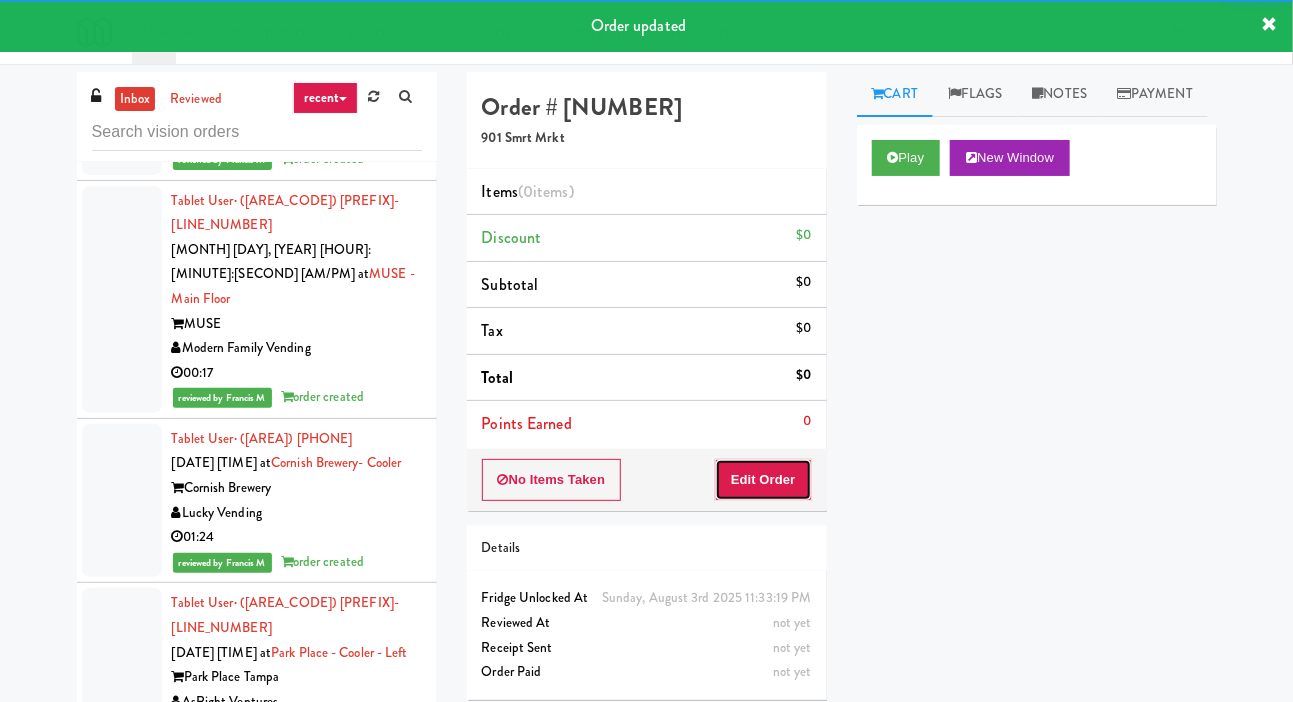 click on "Edit Order" at bounding box center [763, 480] 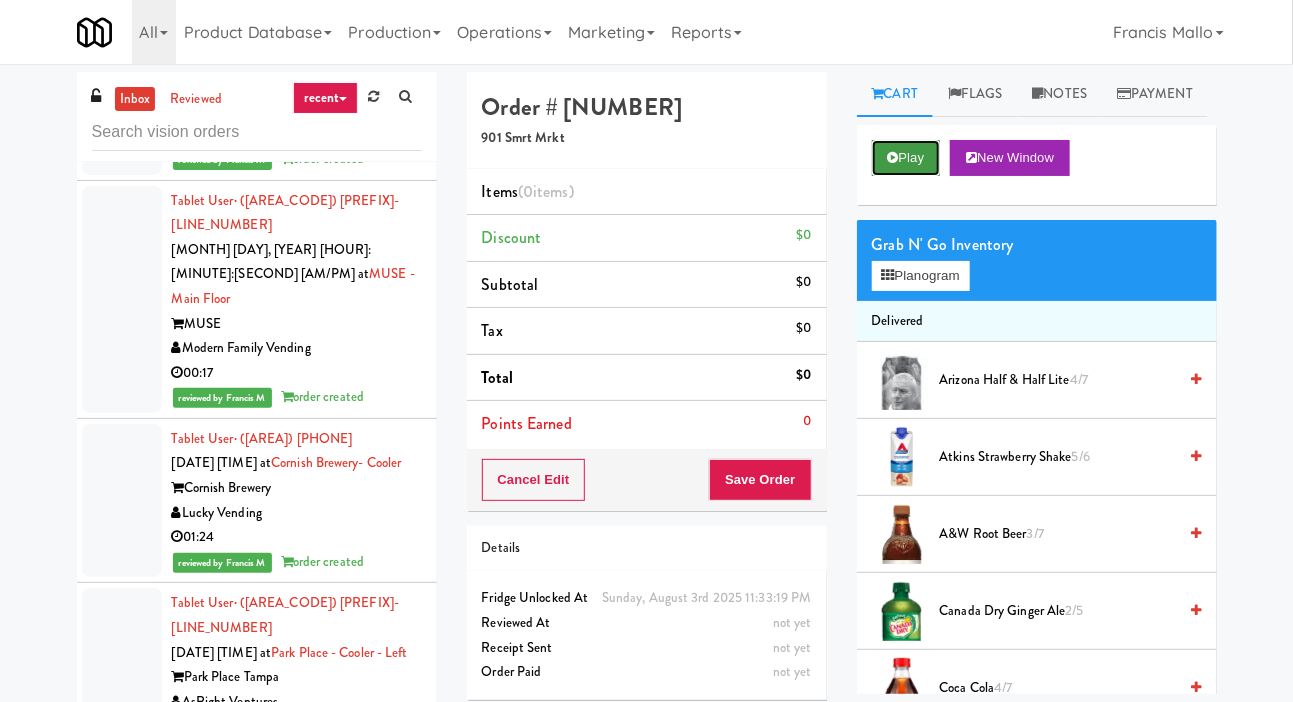 click on "Play" at bounding box center (906, 158) 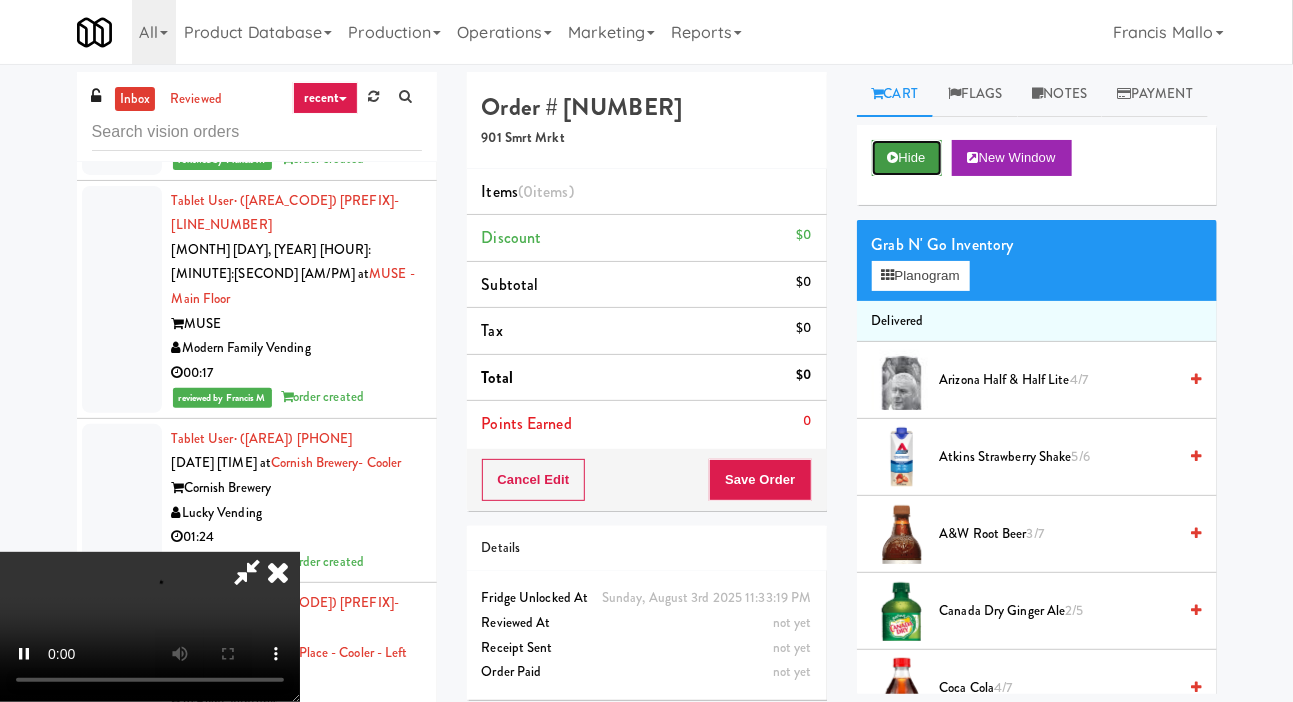 scroll, scrollTop: 73, scrollLeft: 0, axis: vertical 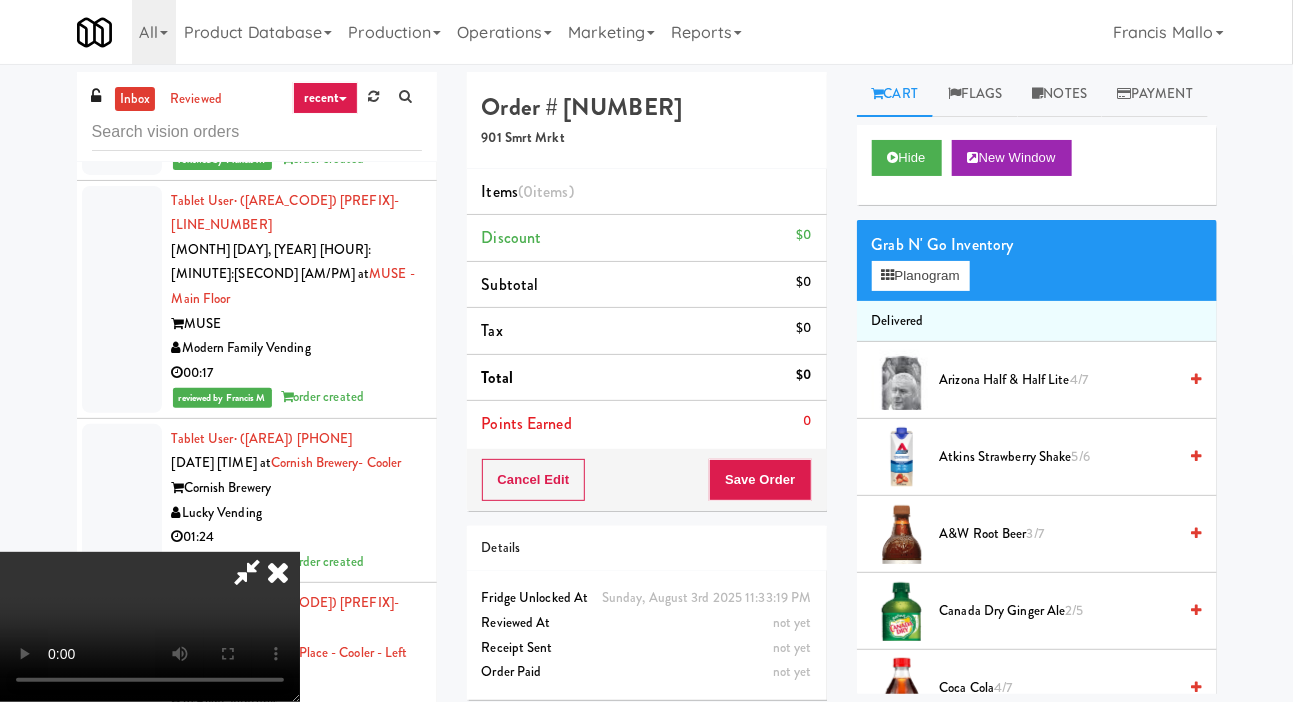 type 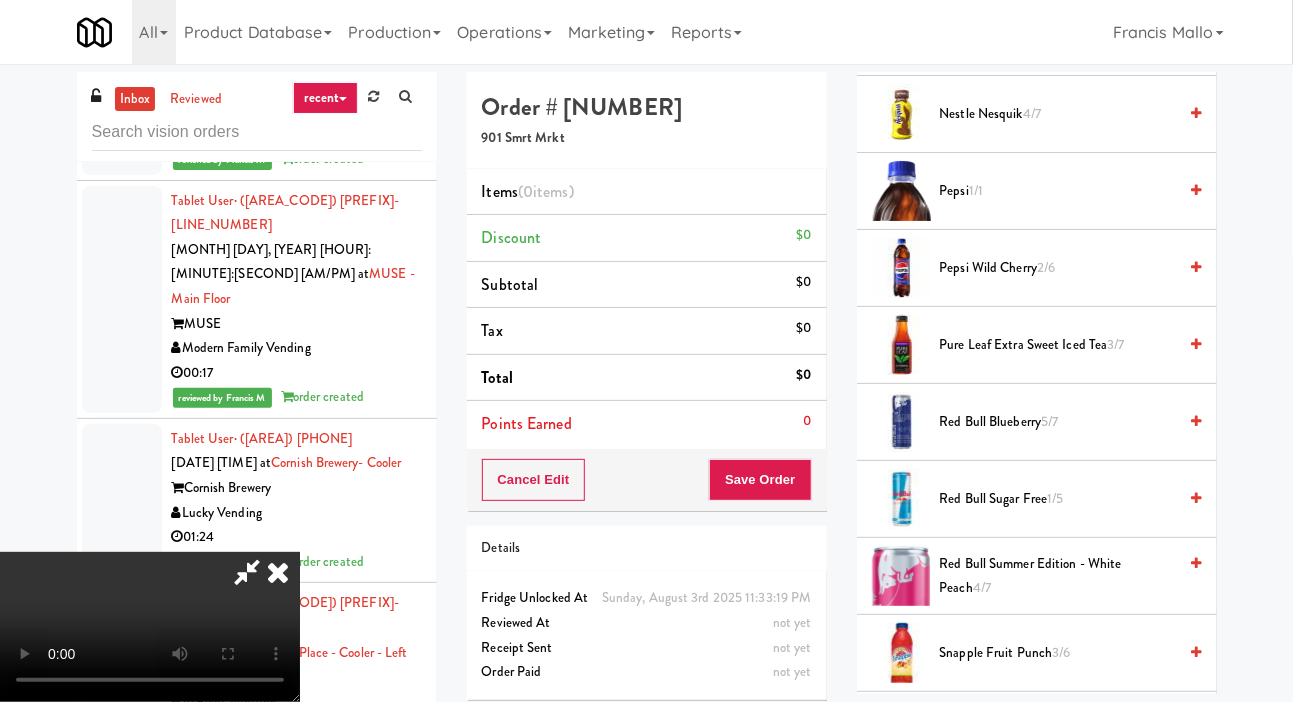 scroll, scrollTop: 2051, scrollLeft: 0, axis: vertical 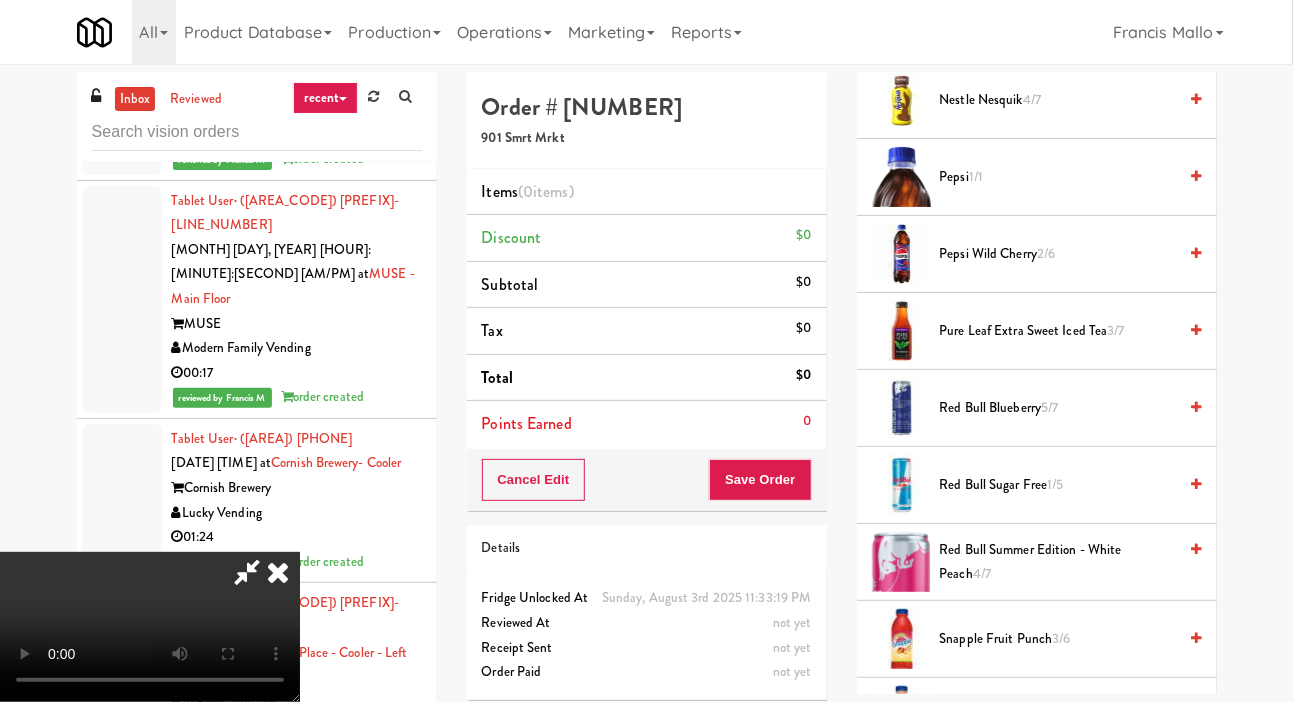 click on "Red Bull Sugar Free  1/5" at bounding box center [1058, 485] 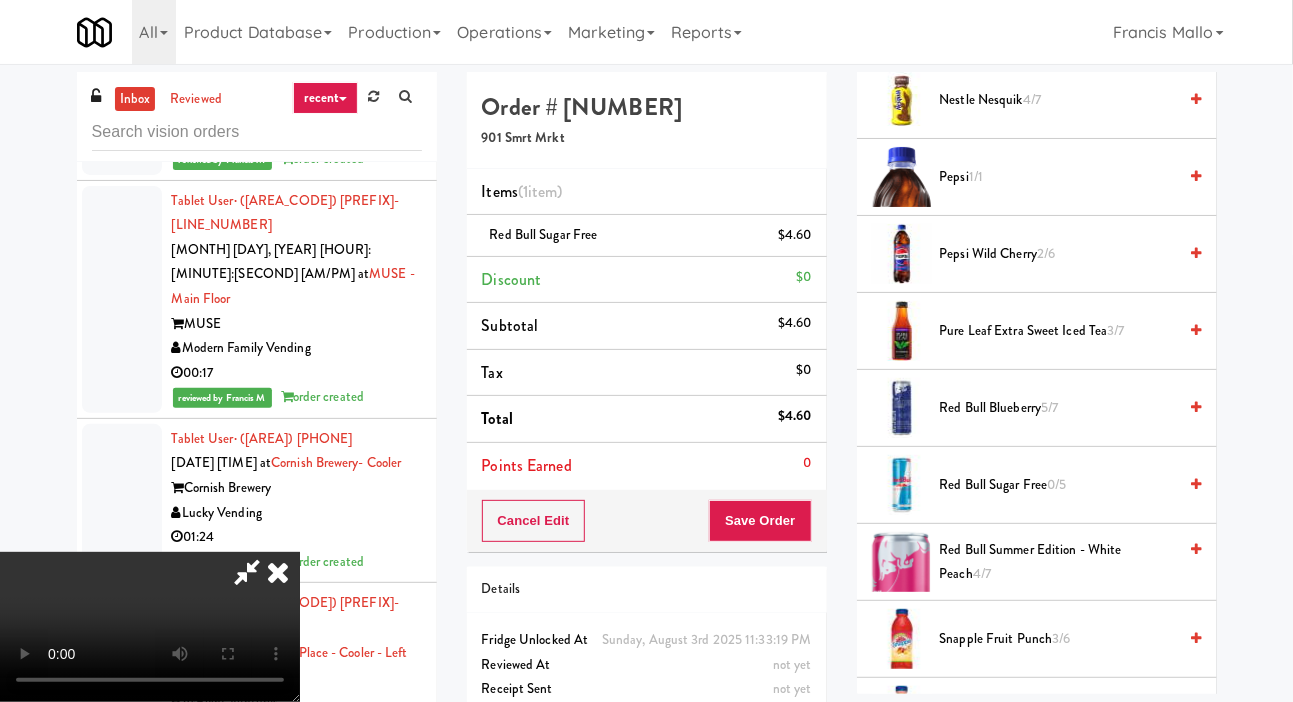 click on "Red Bull Sugar Free  0/5" at bounding box center [1058, 485] 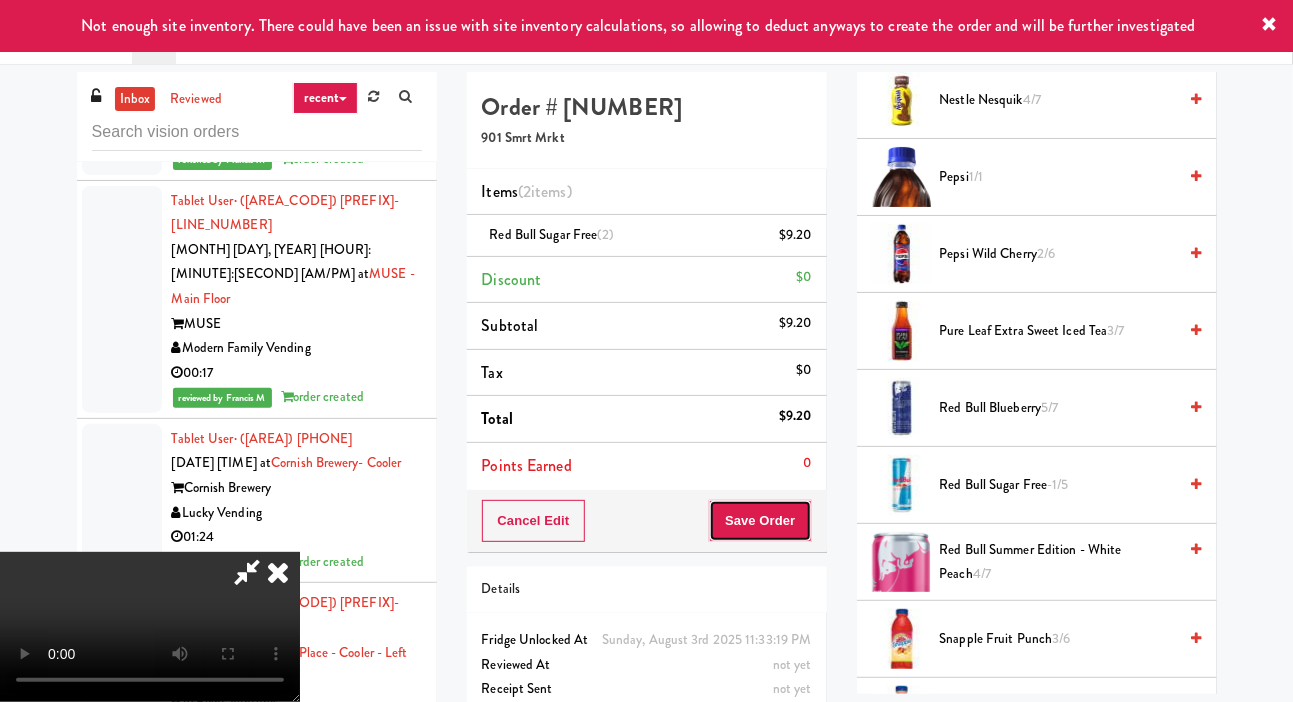 click on "Save Order" at bounding box center [760, 521] 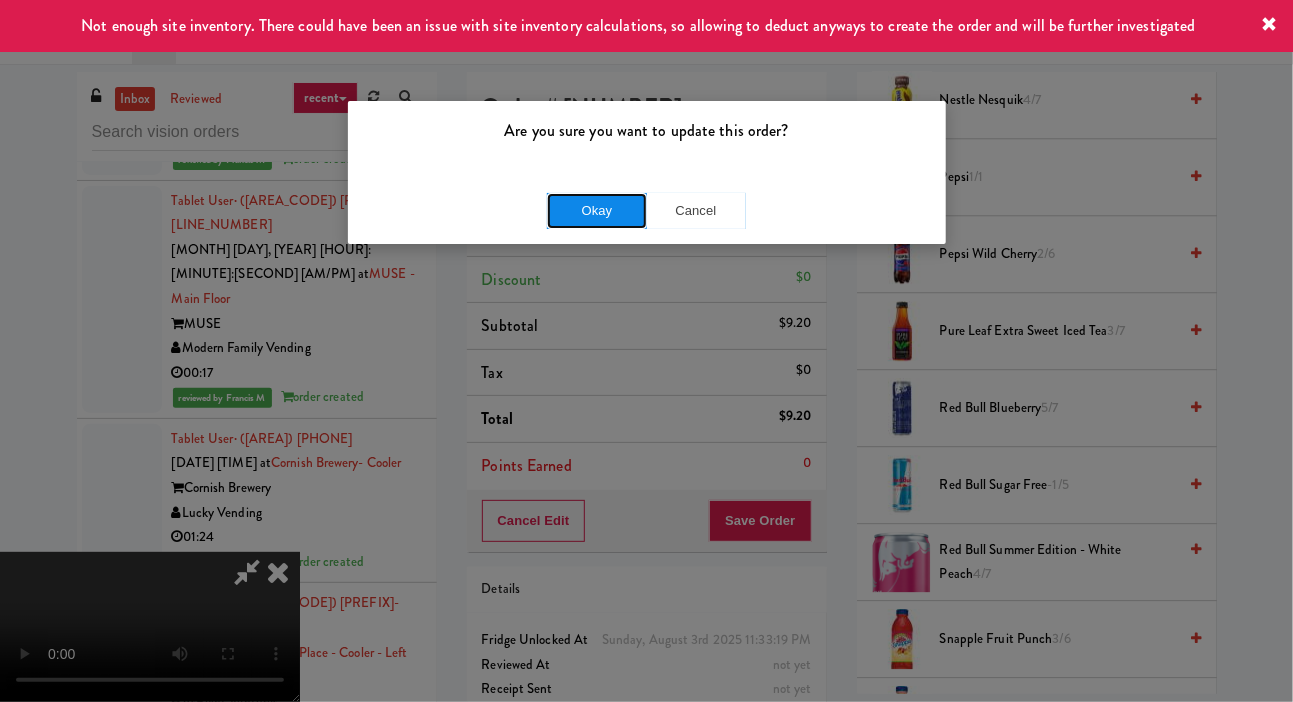click on "Okay" at bounding box center [597, 211] 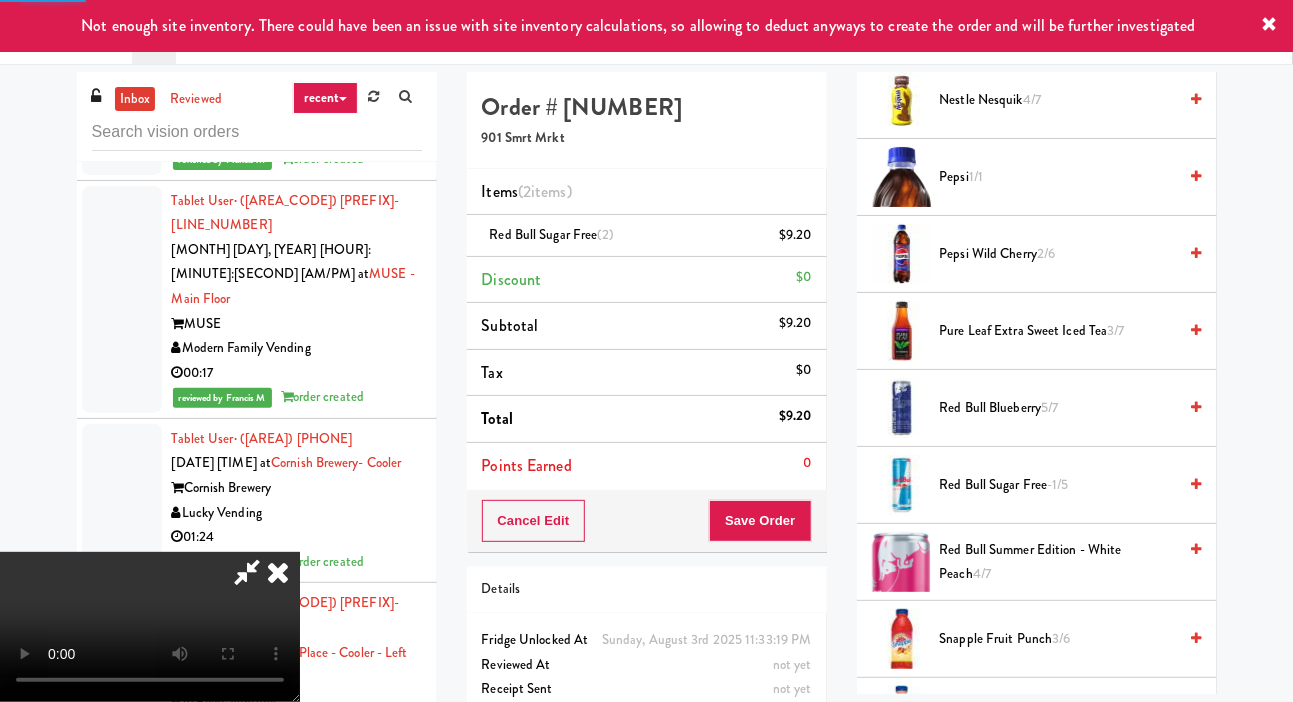 scroll, scrollTop: 116, scrollLeft: 0, axis: vertical 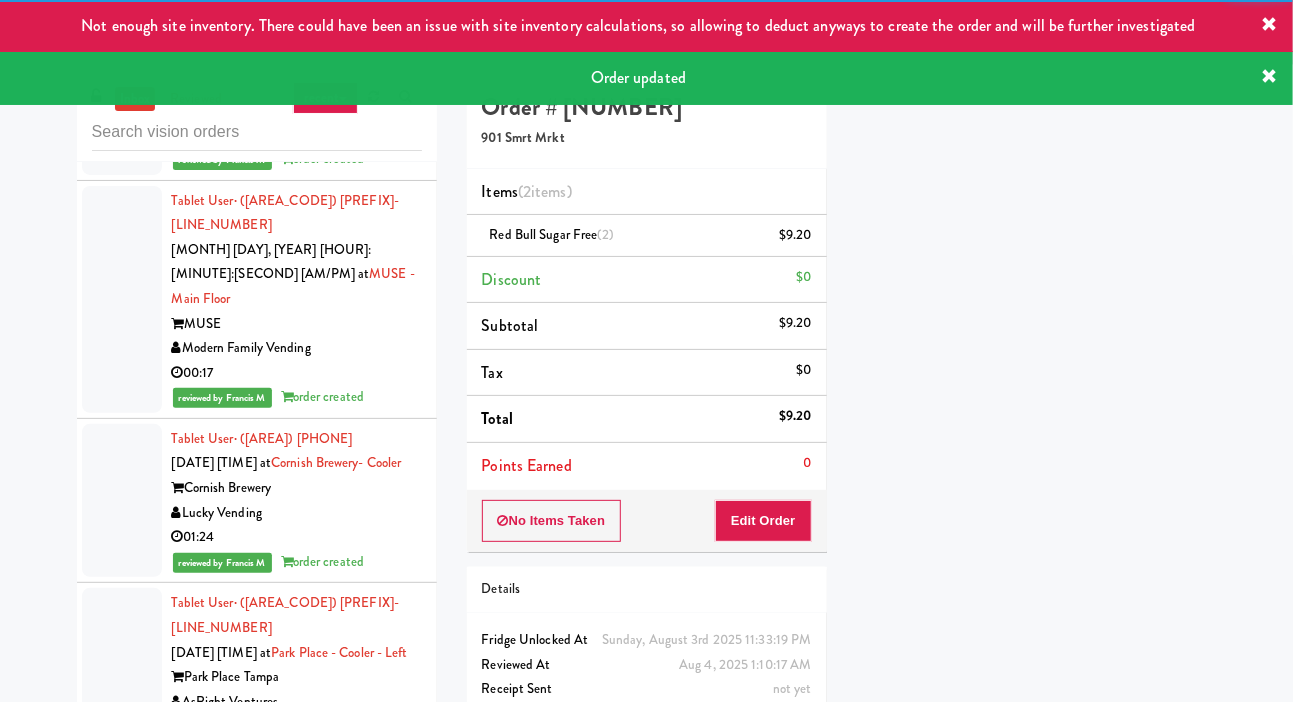 click on "Baker Block" at bounding box center [297, 1056] 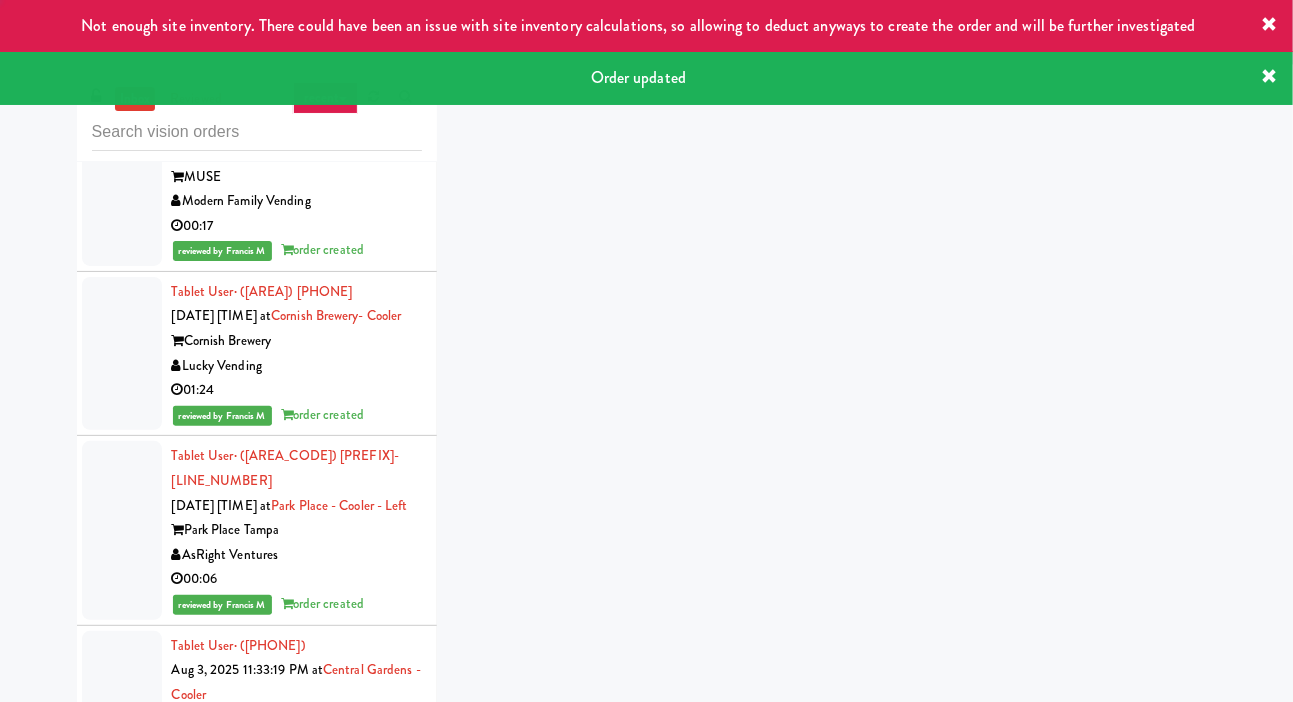 scroll, scrollTop: 7311, scrollLeft: 0, axis: vertical 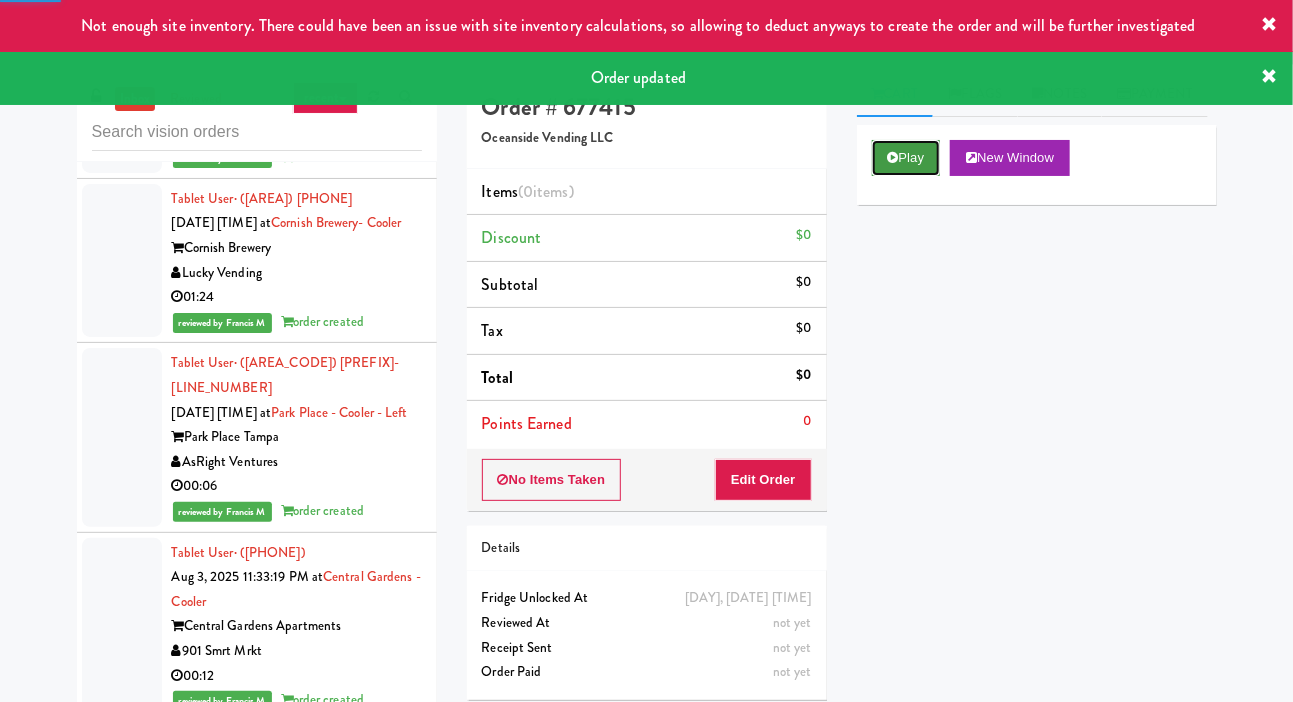 click on "Play" at bounding box center [906, 158] 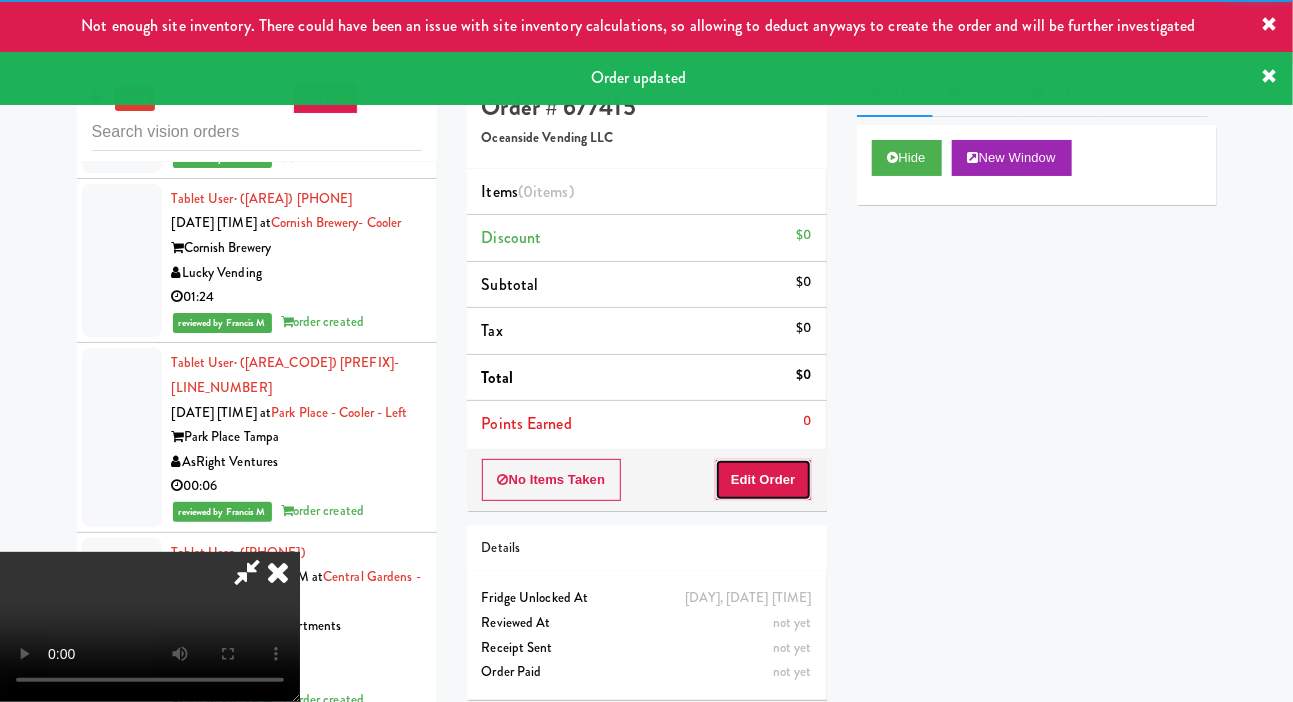 click on "Edit Order" at bounding box center [763, 480] 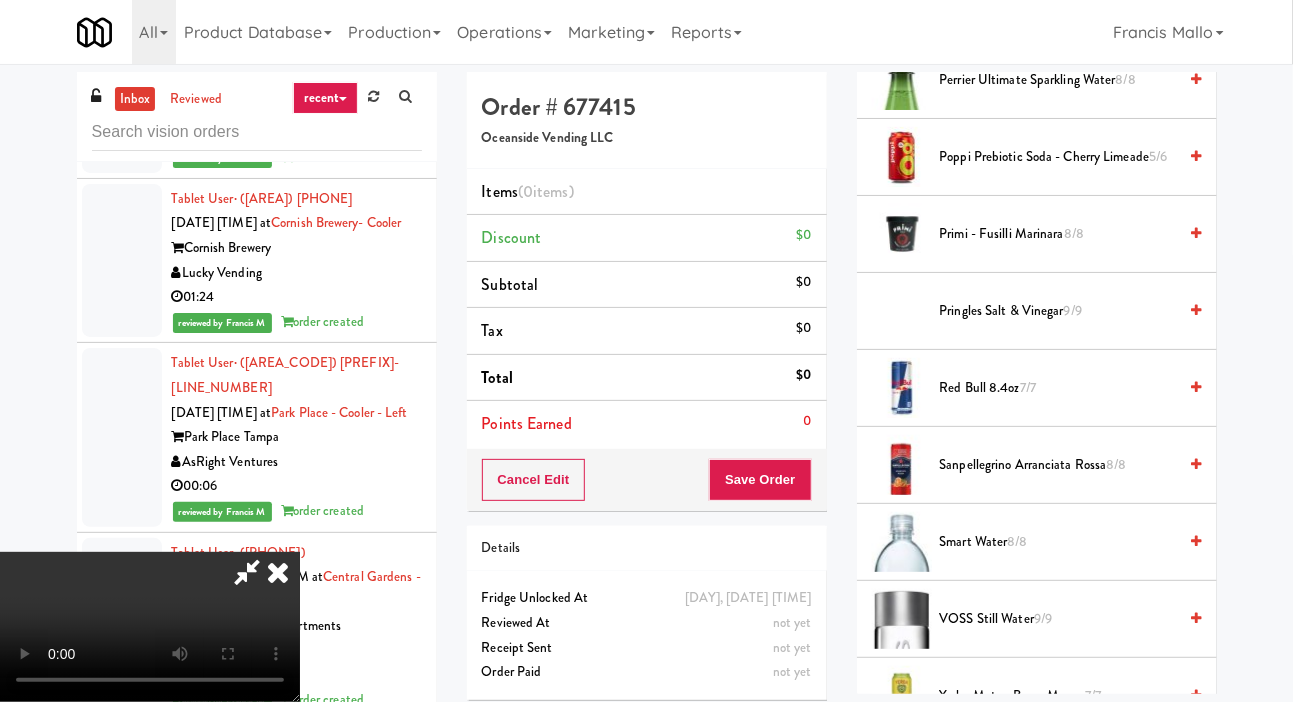 scroll, scrollTop: 2503, scrollLeft: 0, axis: vertical 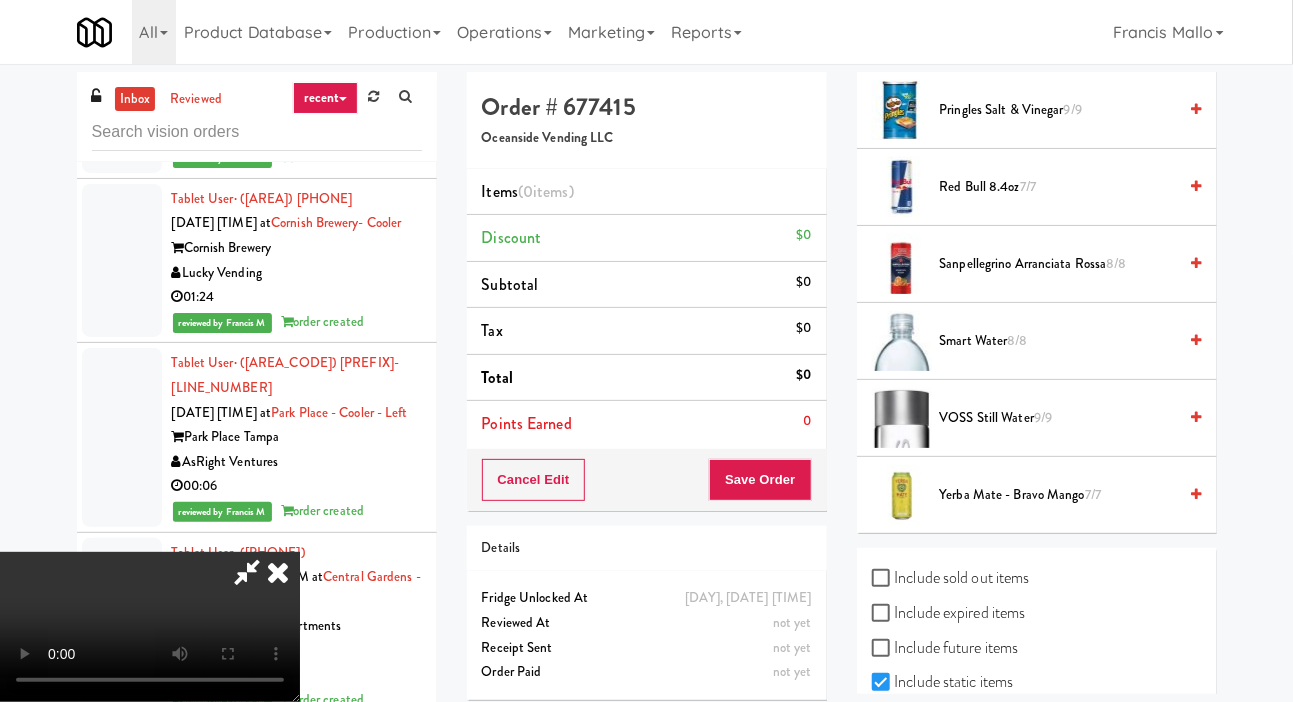 click on "VOSS Still Water  9/9" at bounding box center (1058, 418) 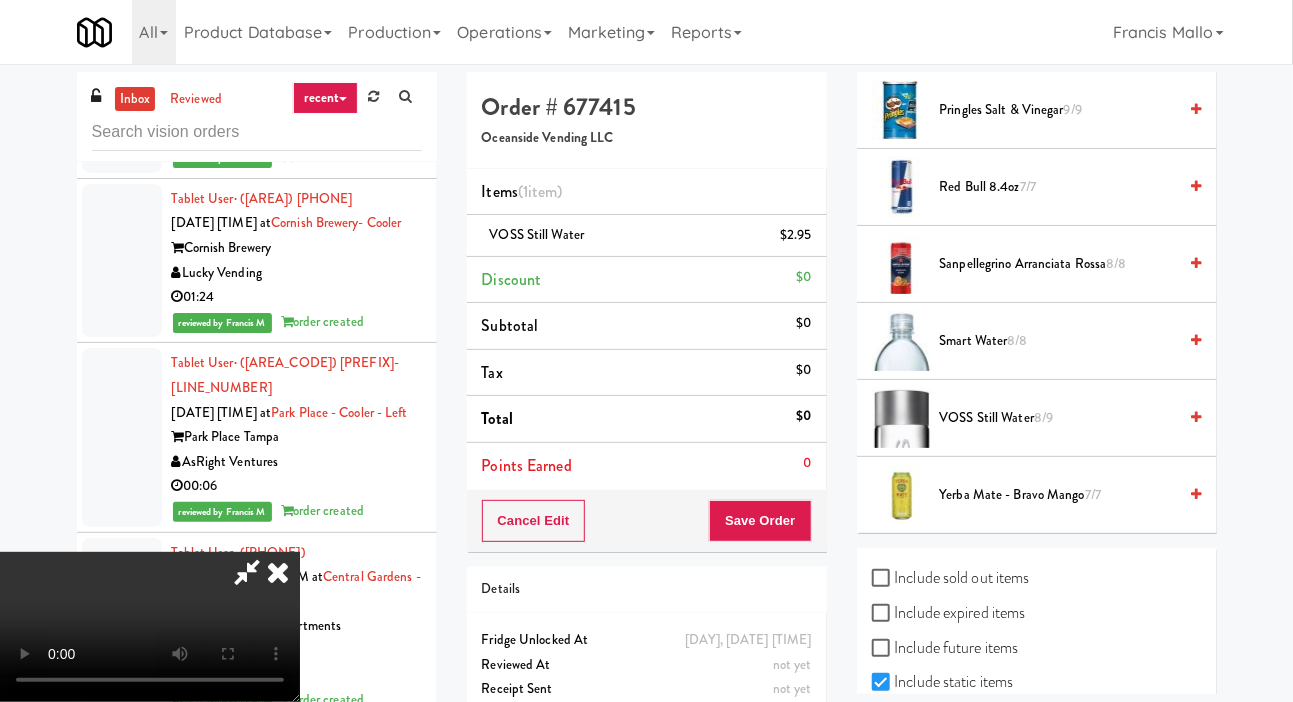click on "Smart Water  8/8" at bounding box center [1058, 341] 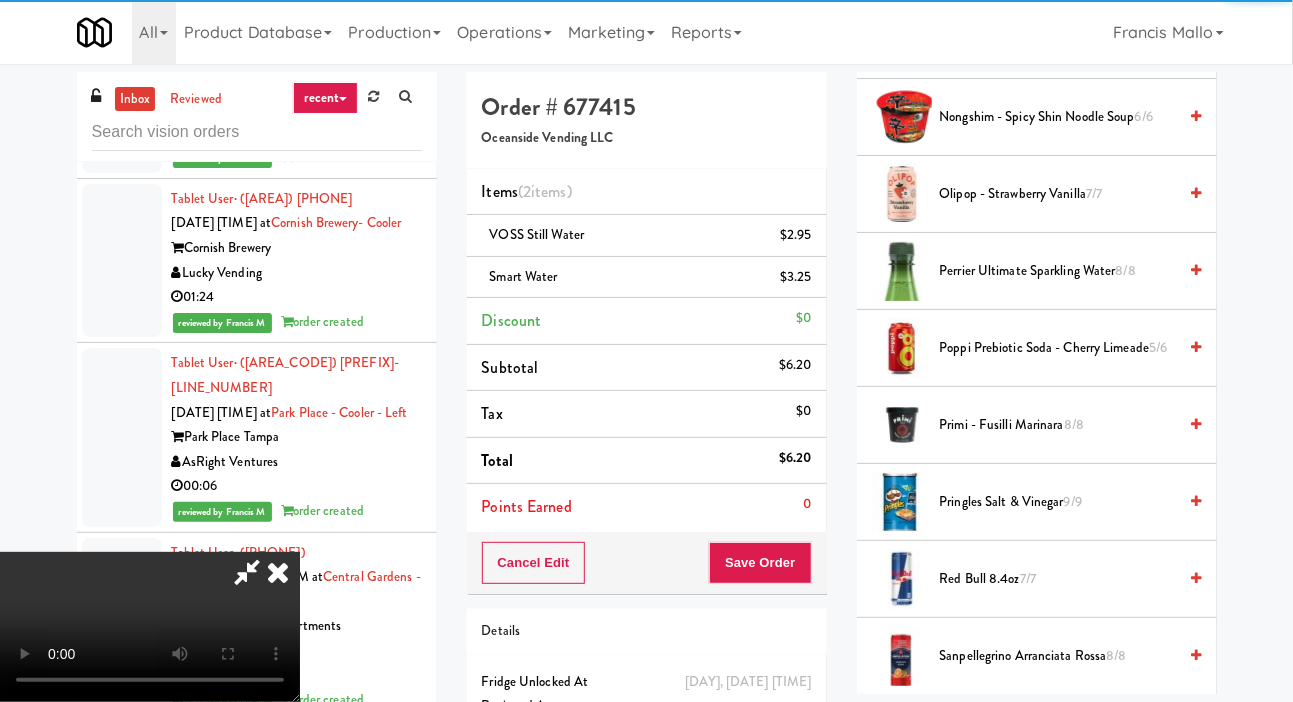 scroll, scrollTop: 2111, scrollLeft: 0, axis: vertical 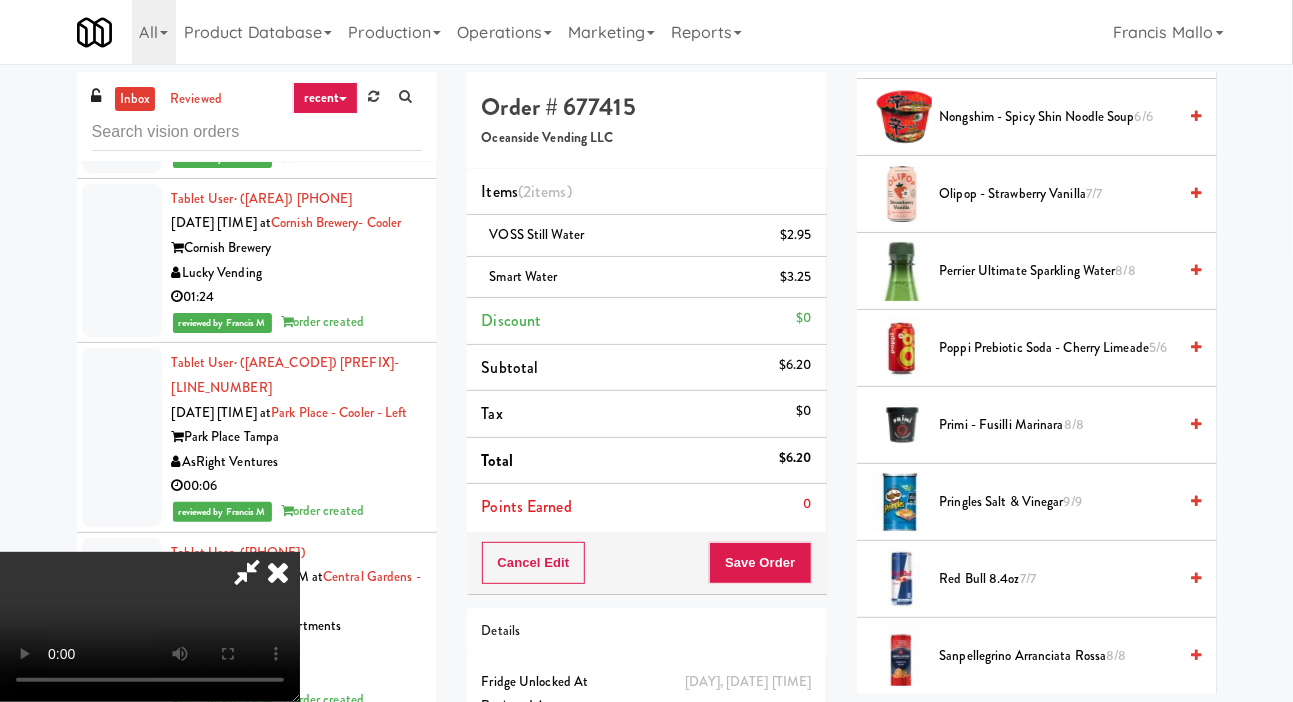 type 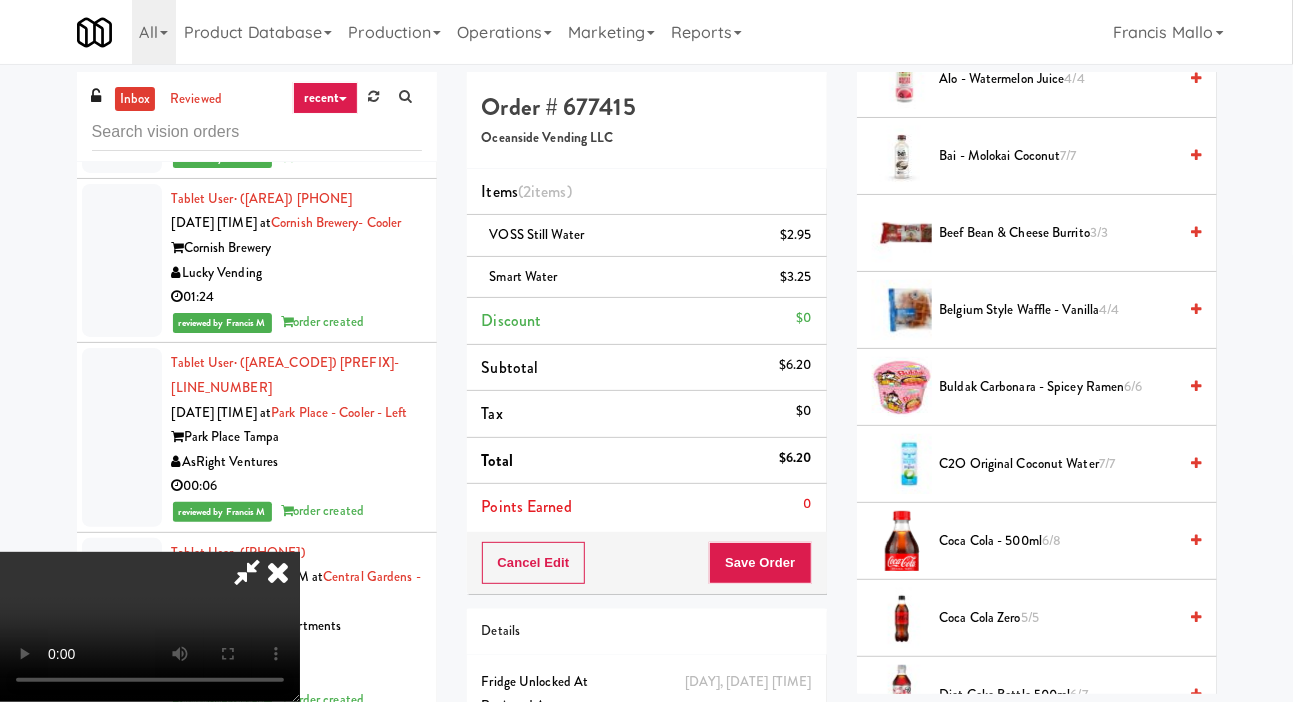 scroll, scrollTop: 450, scrollLeft: 0, axis: vertical 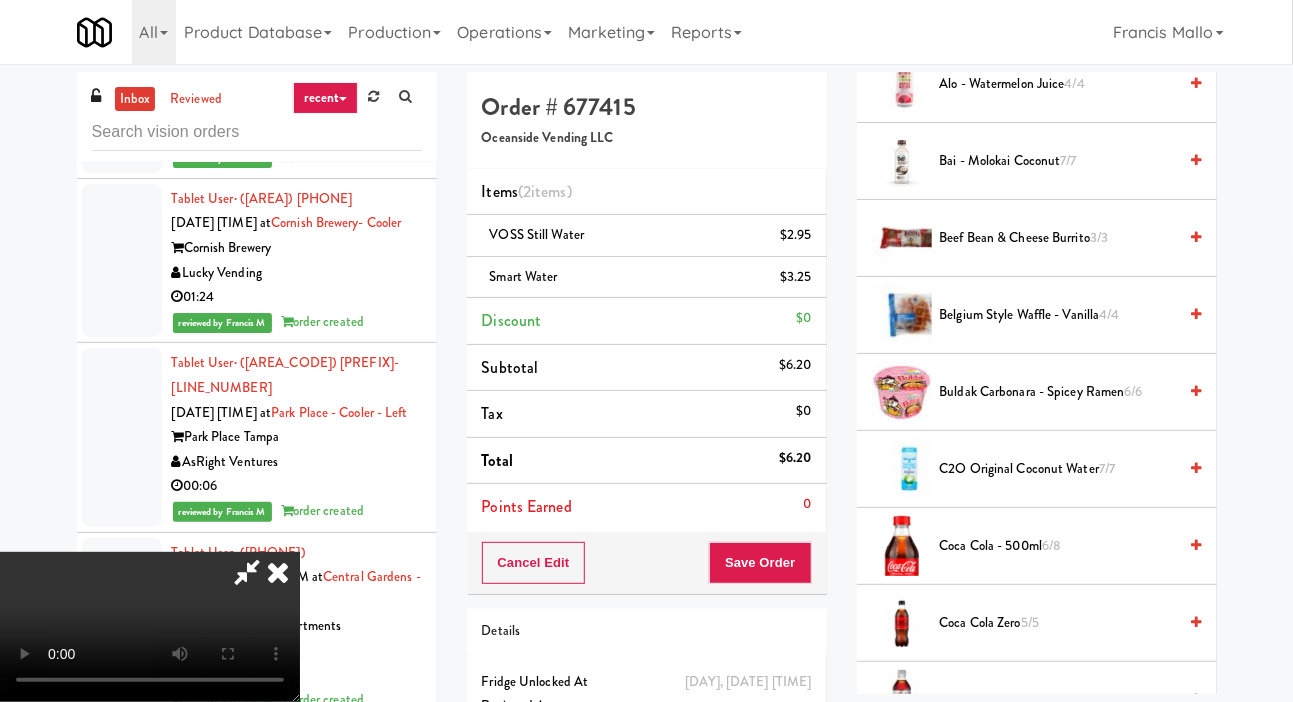 click on "[PRODUCT_NAME]  [FRACTION]" at bounding box center [1058, 469] 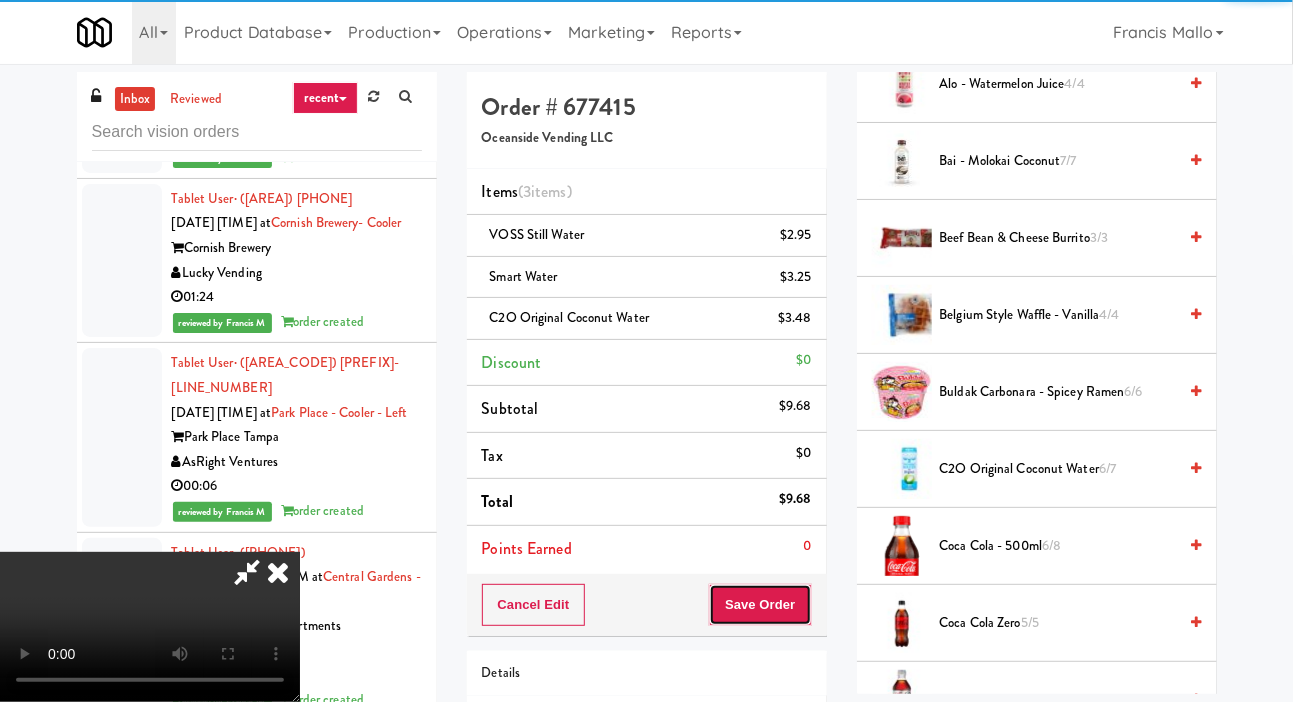 click on "Save Order" at bounding box center (760, 605) 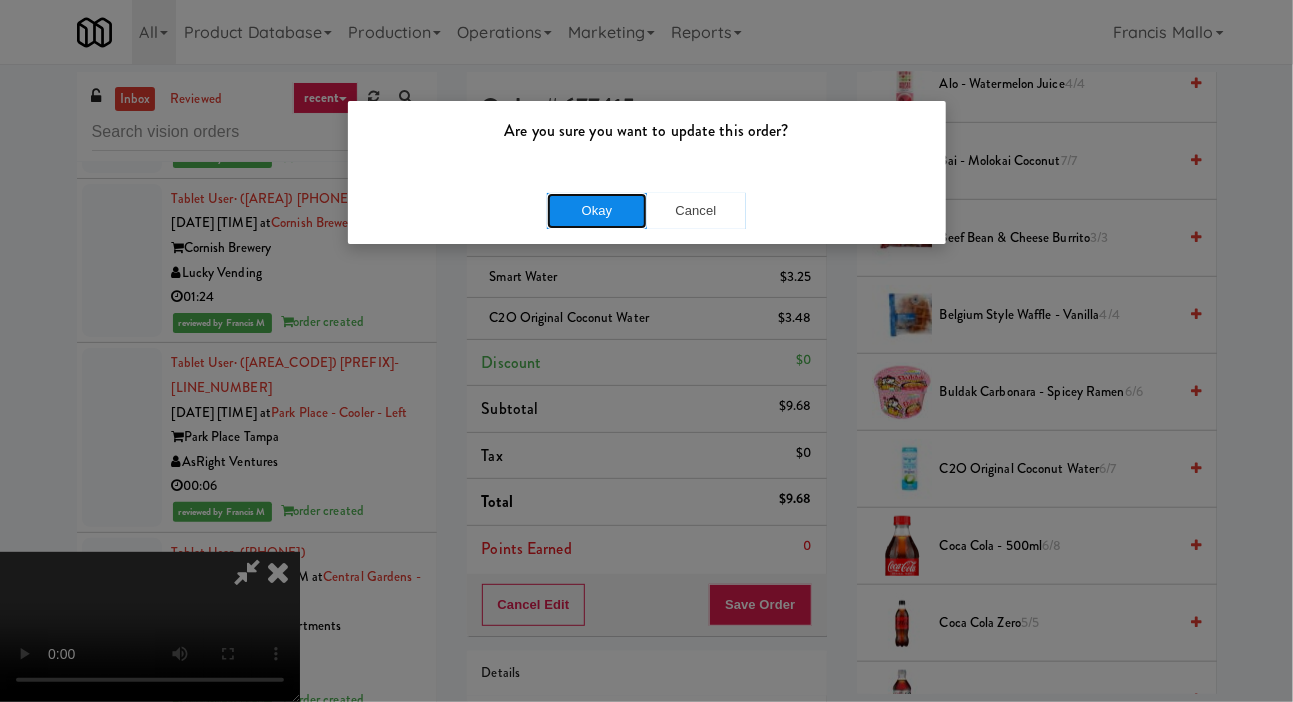 click on "Okay" at bounding box center [597, 211] 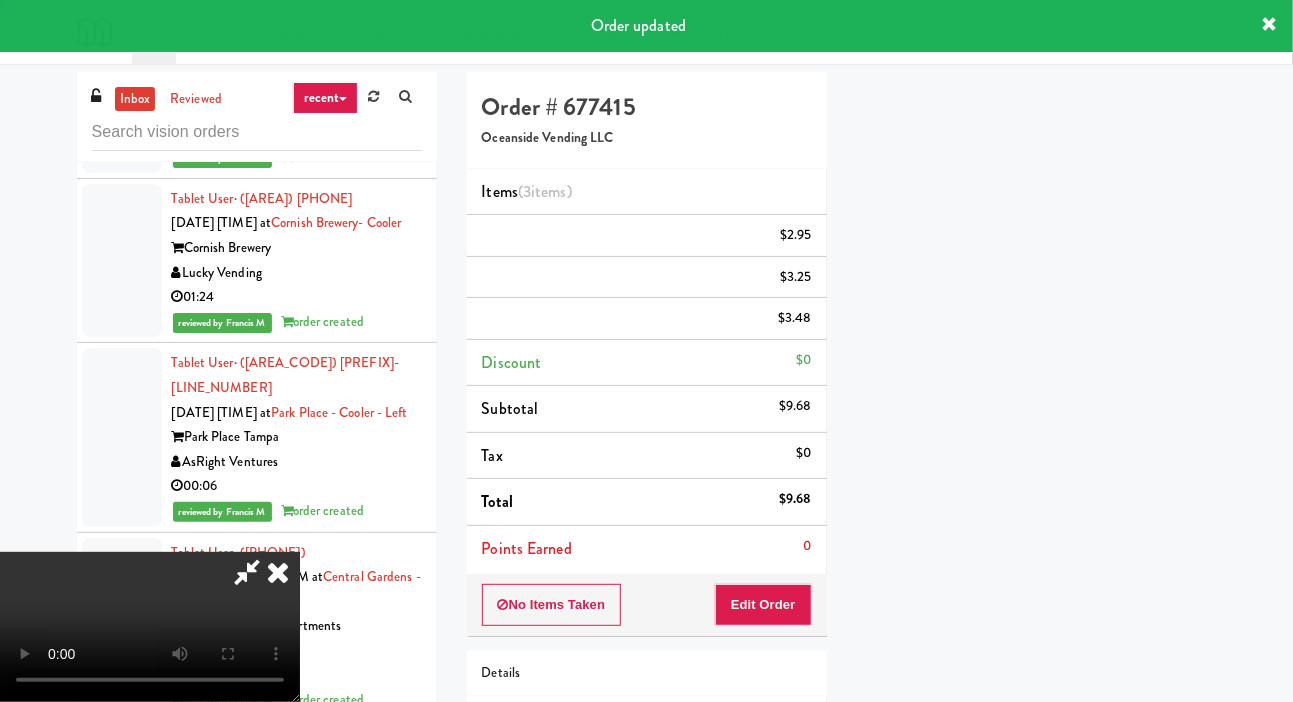 scroll, scrollTop: 116, scrollLeft: 0, axis: vertical 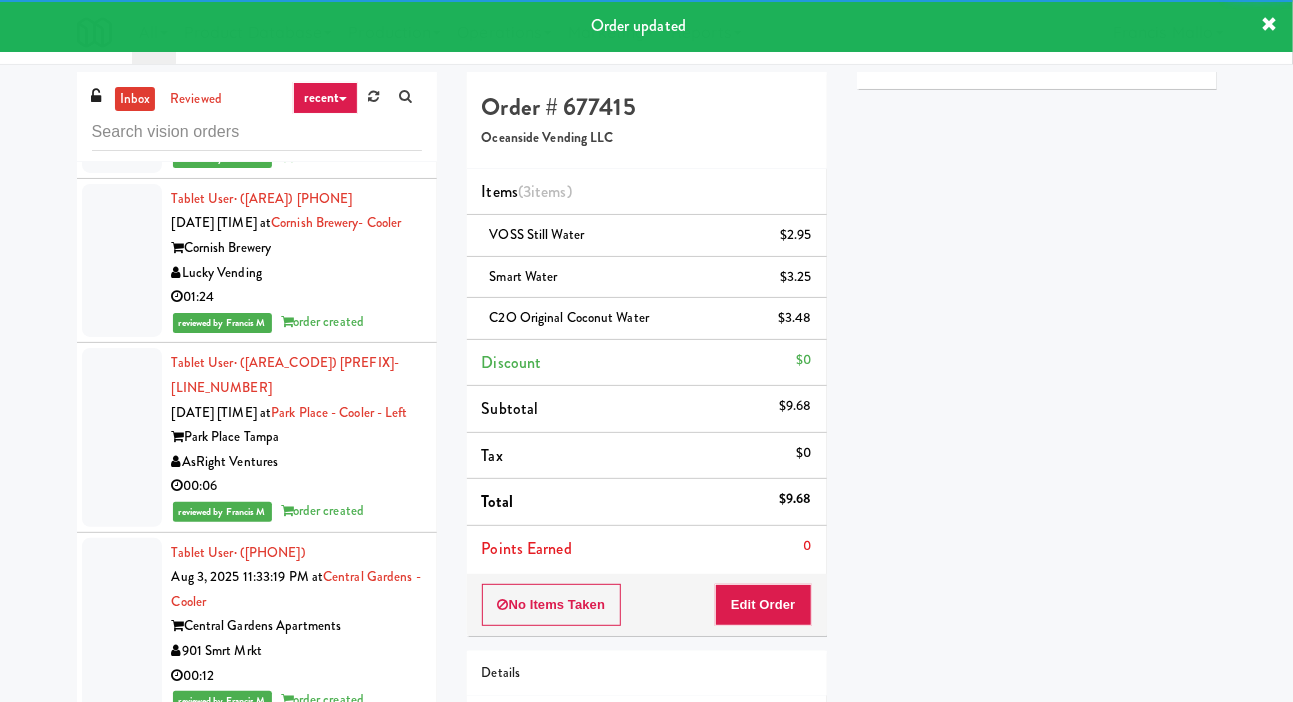 click on "Pennys DC" at bounding box center (297, 1029) 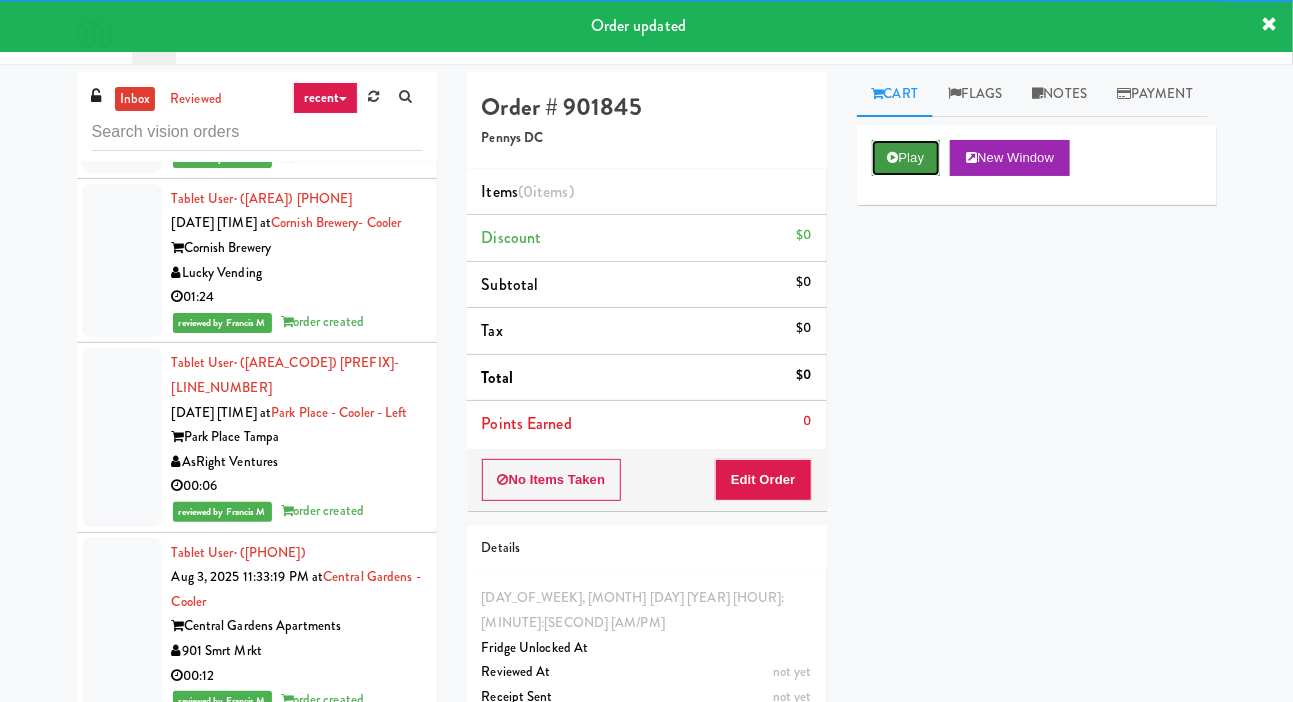 click at bounding box center [893, 157] 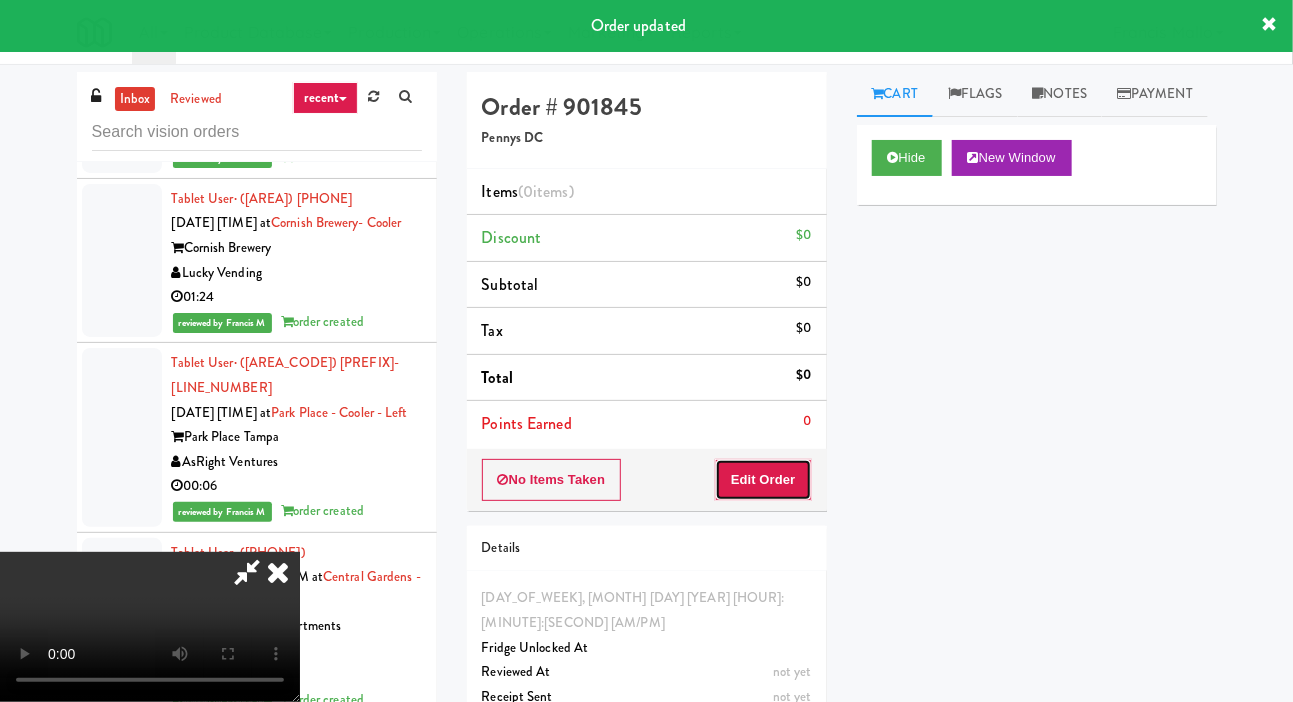 click on "Edit Order" at bounding box center [763, 480] 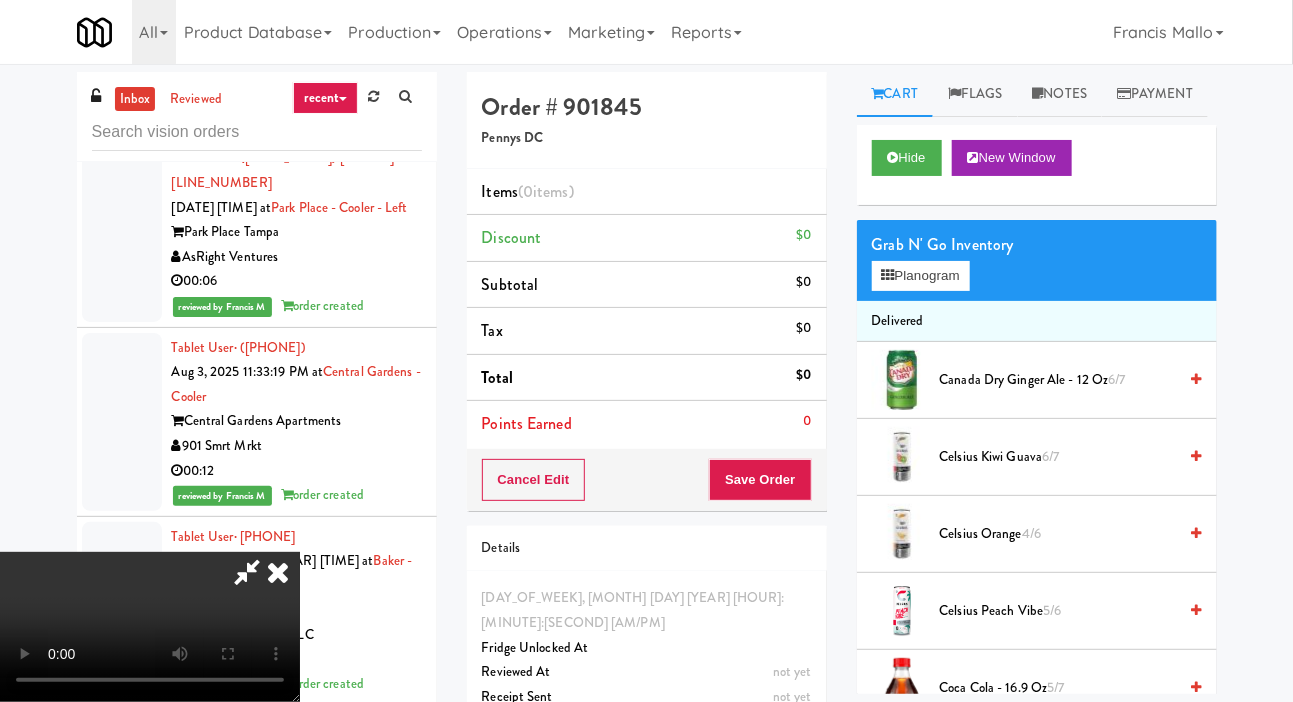 scroll, scrollTop: 7518, scrollLeft: 0, axis: vertical 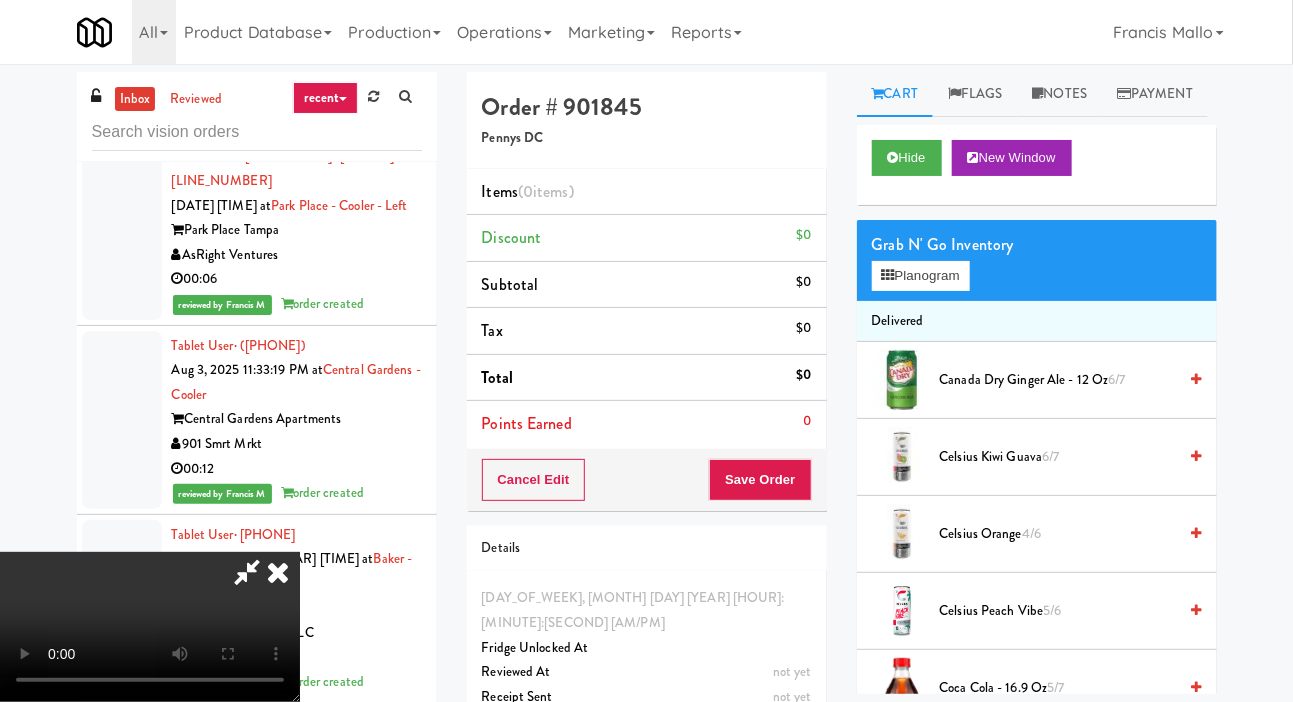 type 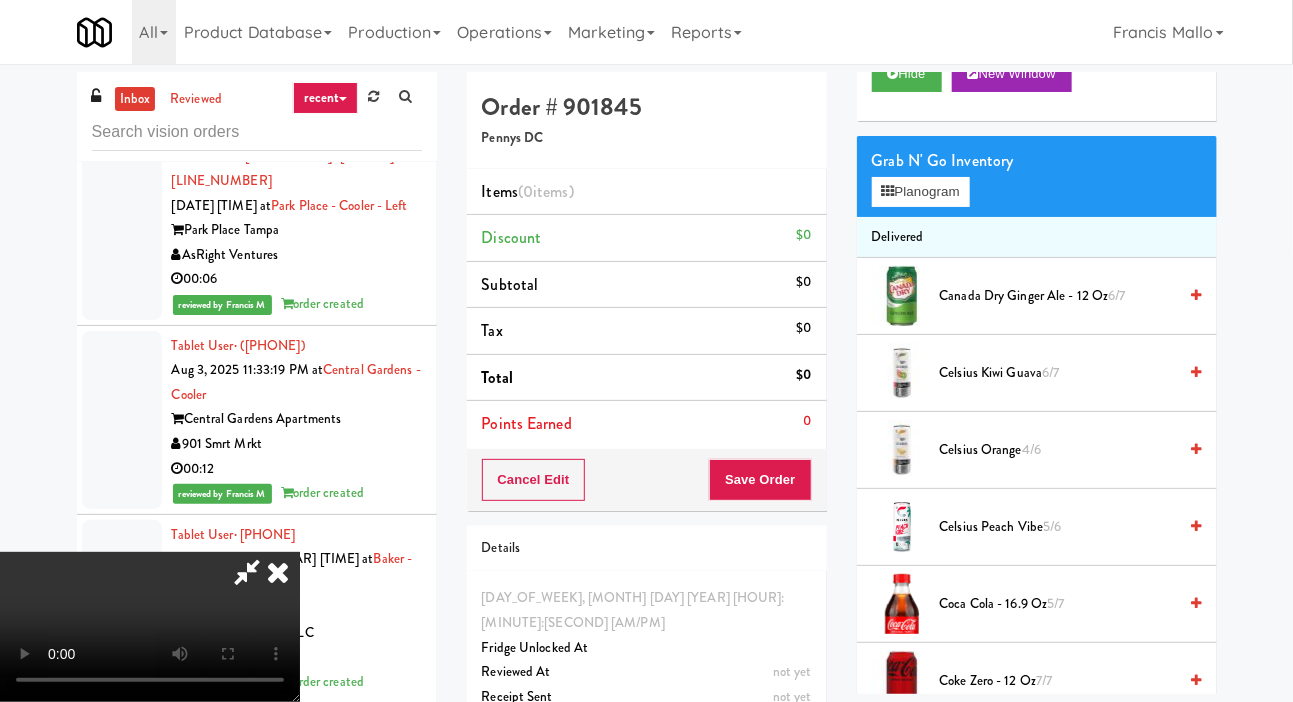 scroll, scrollTop: 103, scrollLeft: 0, axis: vertical 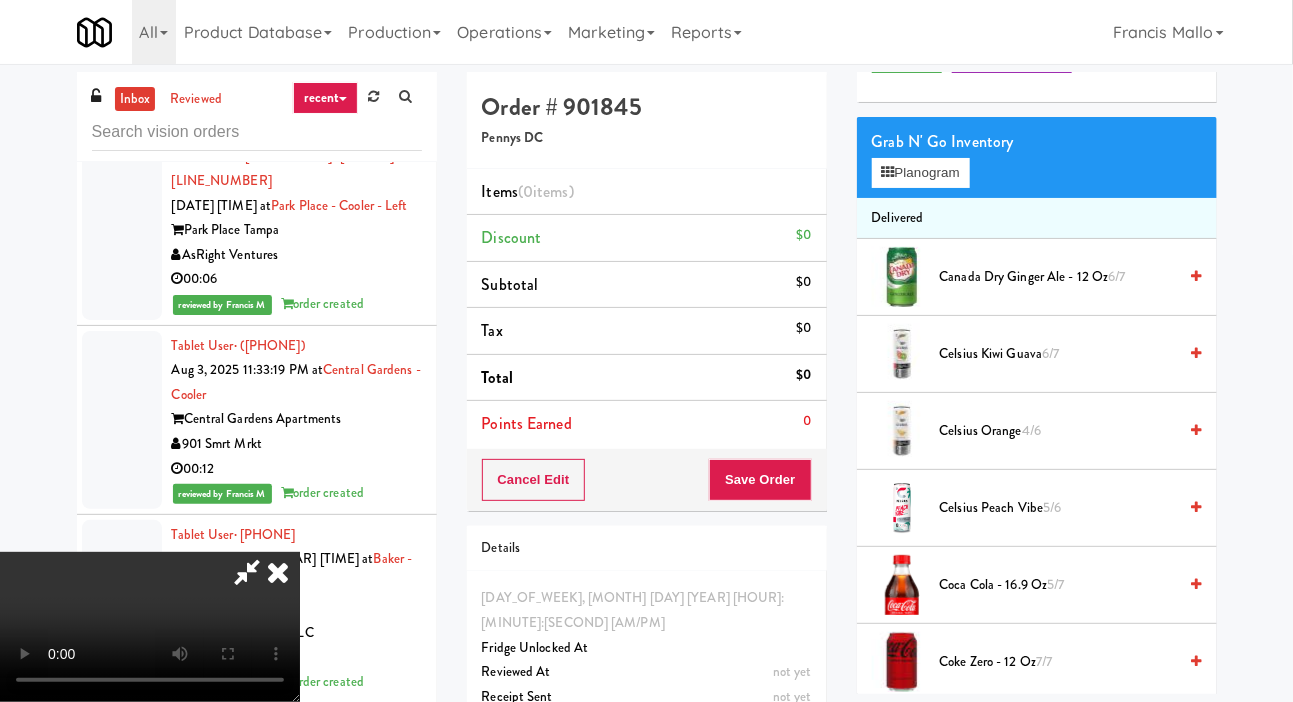 click on "Celsius Kiwi Guava  6/7" at bounding box center (1058, 354) 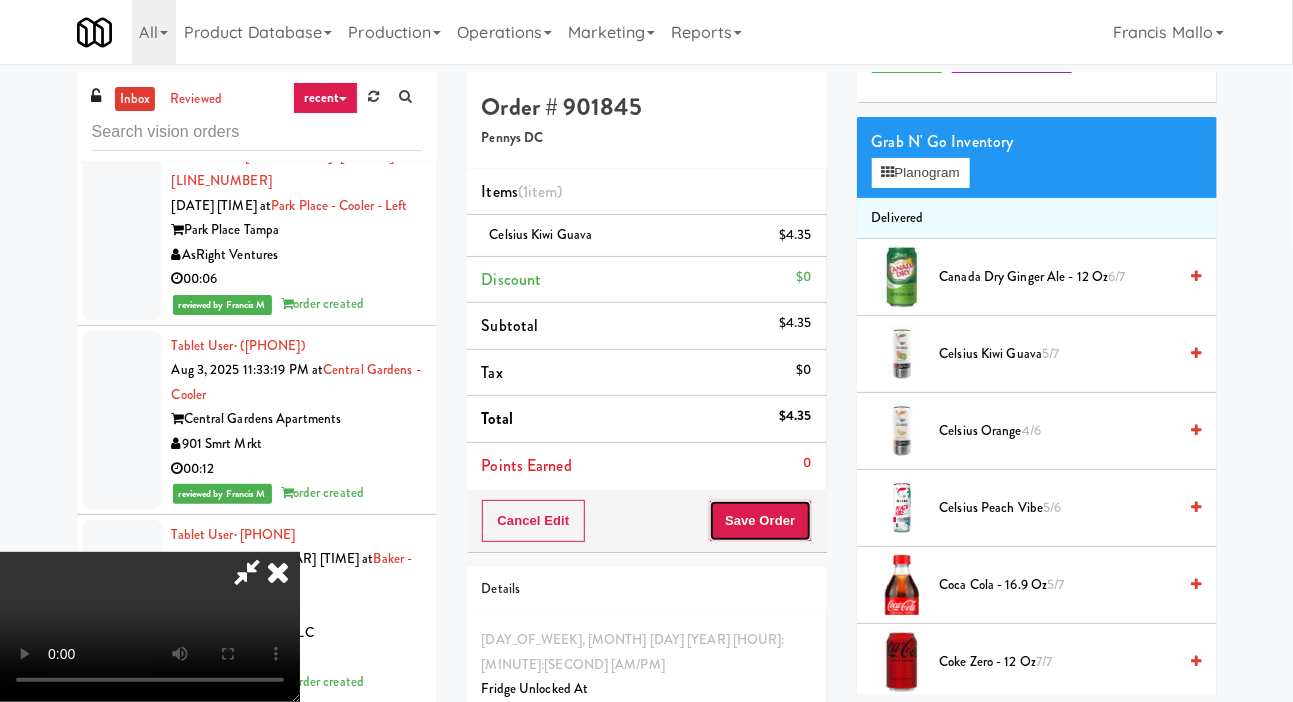 click on "Save Order" at bounding box center (760, 521) 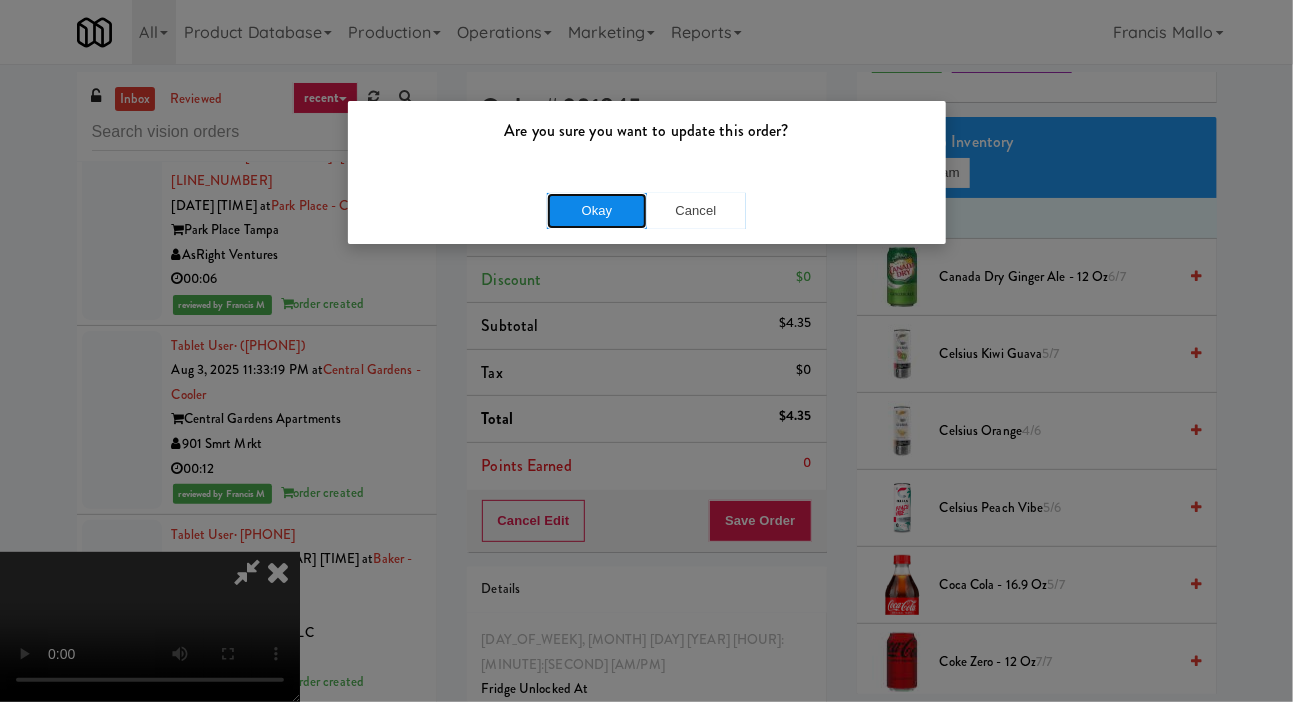 click on "Okay" at bounding box center [597, 211] 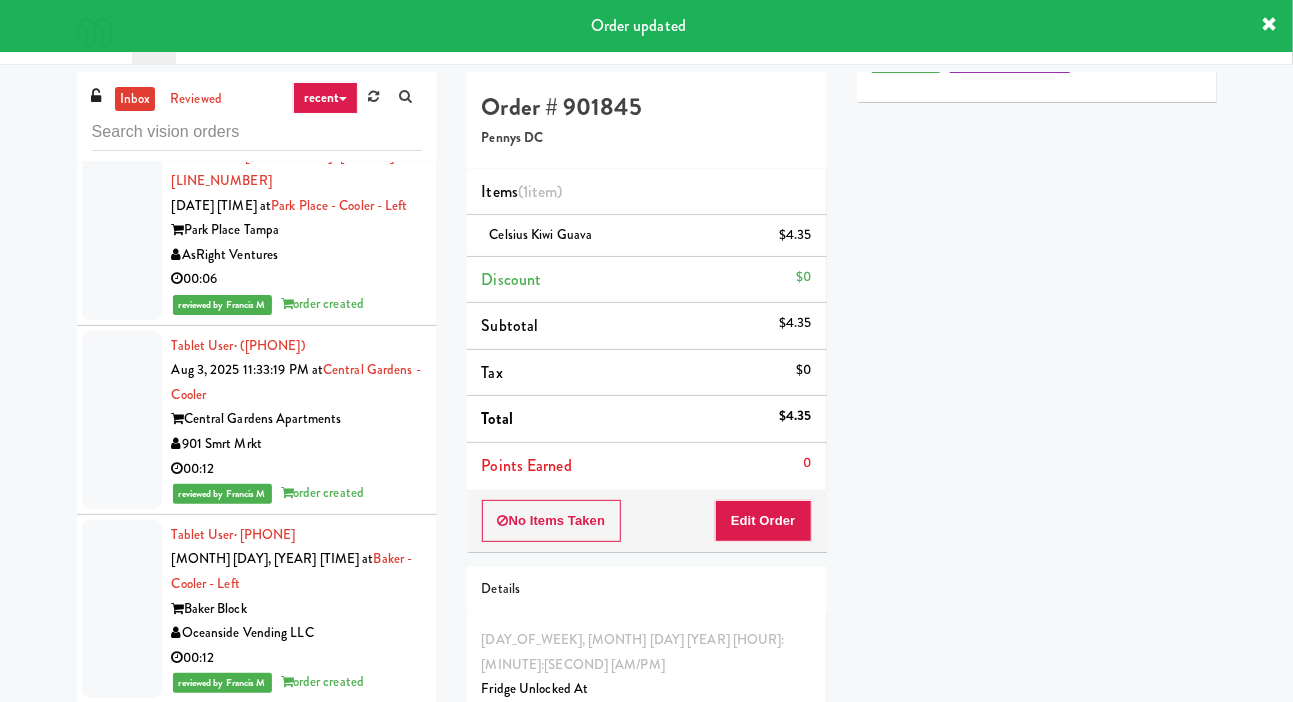 click on "00:48" at bounding box center [297, 1061] 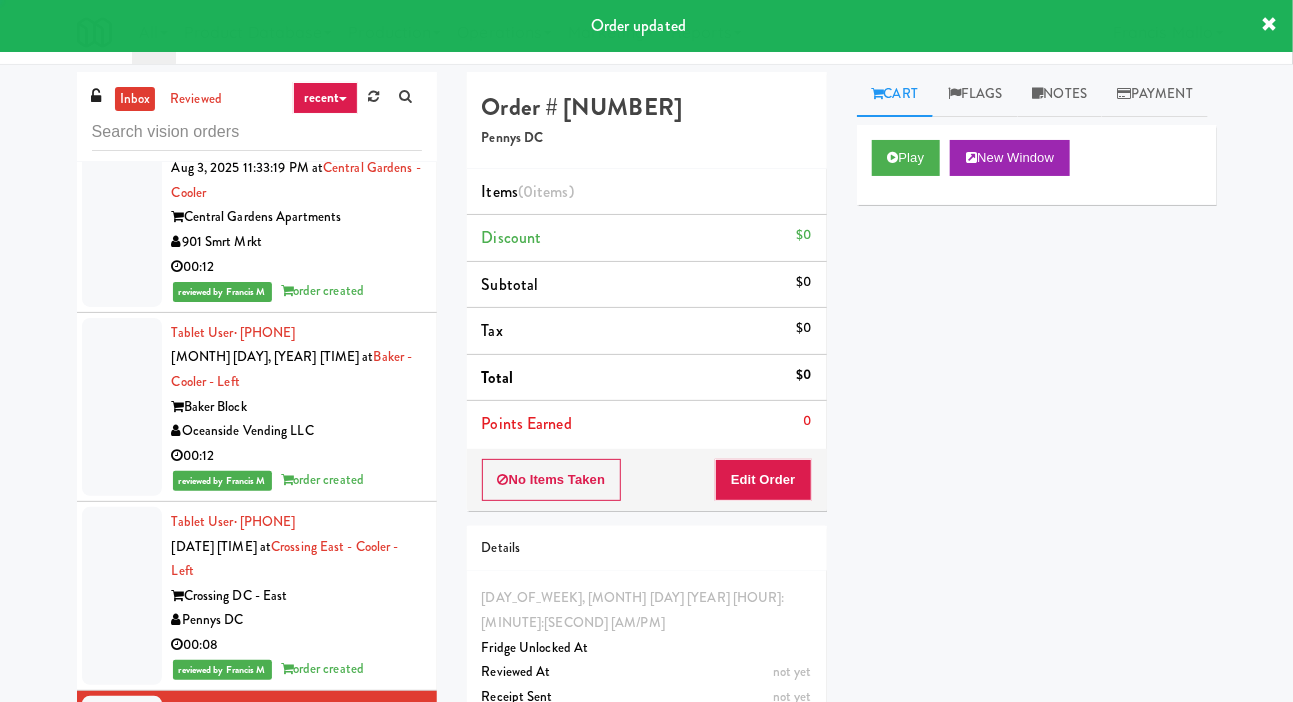 scroll, scrollTop: 7722, scrollLeft: 0, axis: vertical 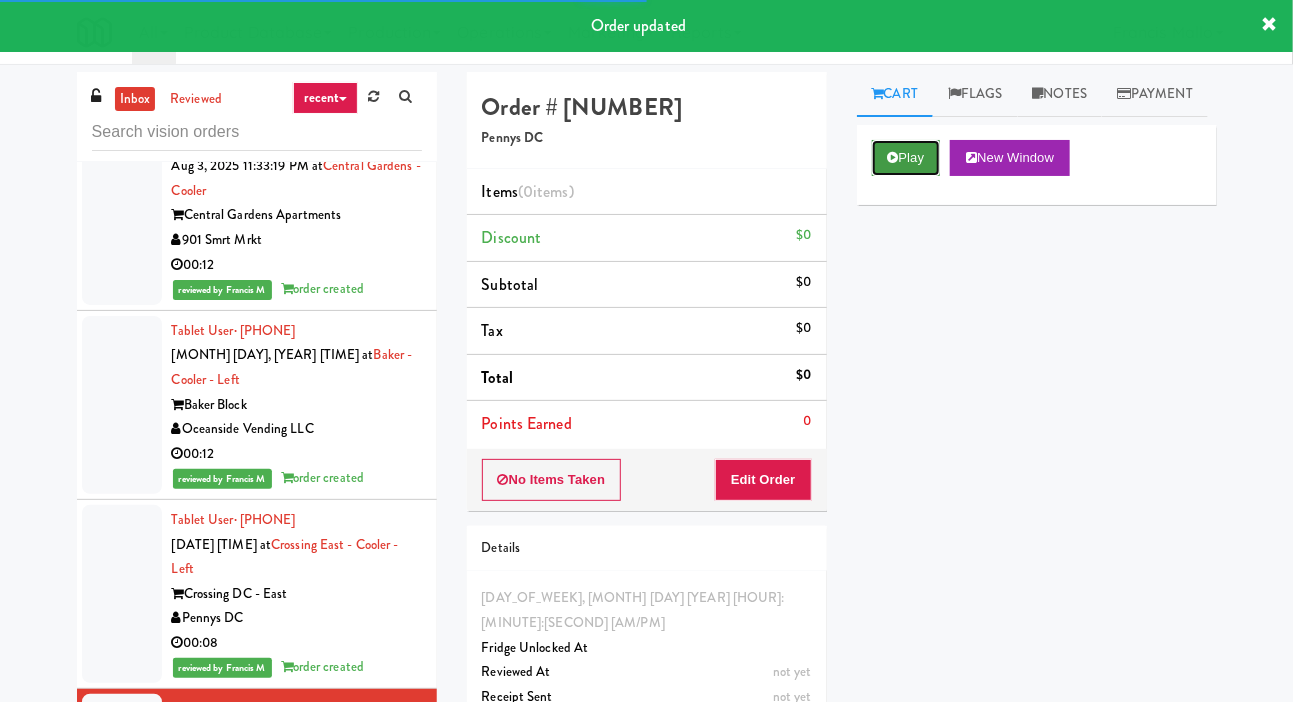 click on "Play" at bounding box center [906, 158] 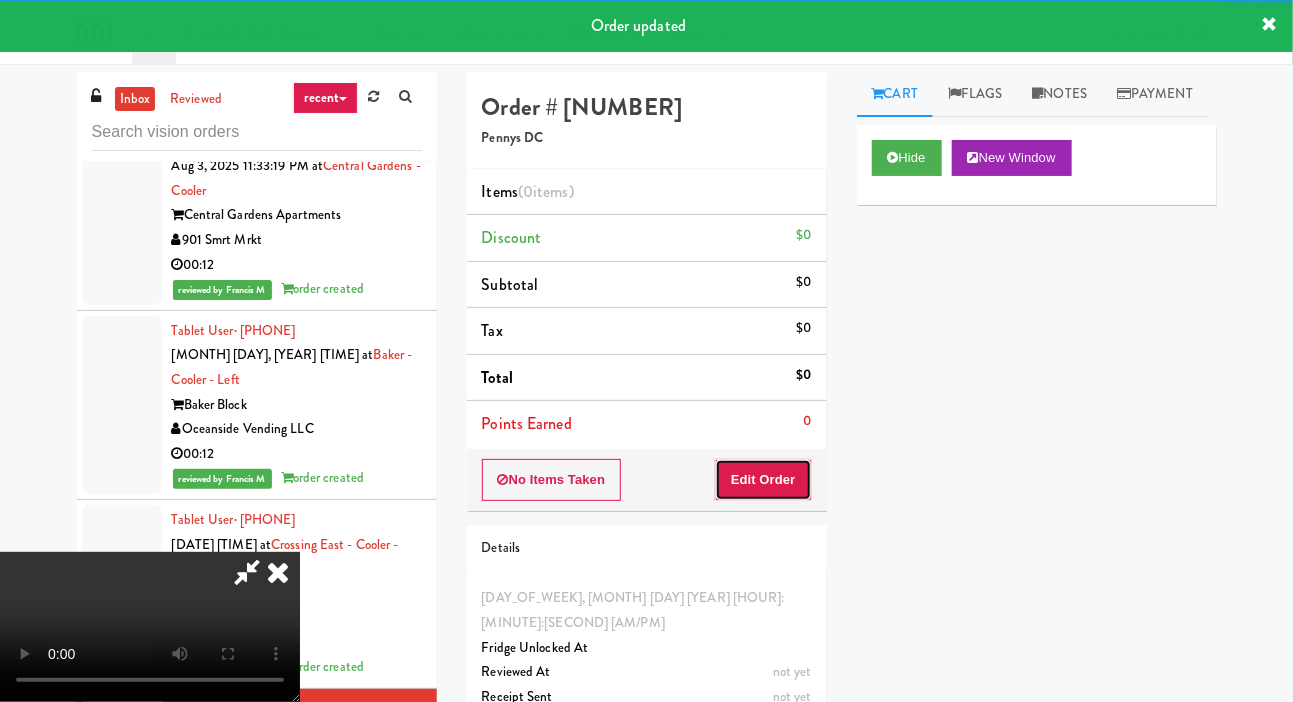 click on "Edit Order" at bounding box center (763, 480) 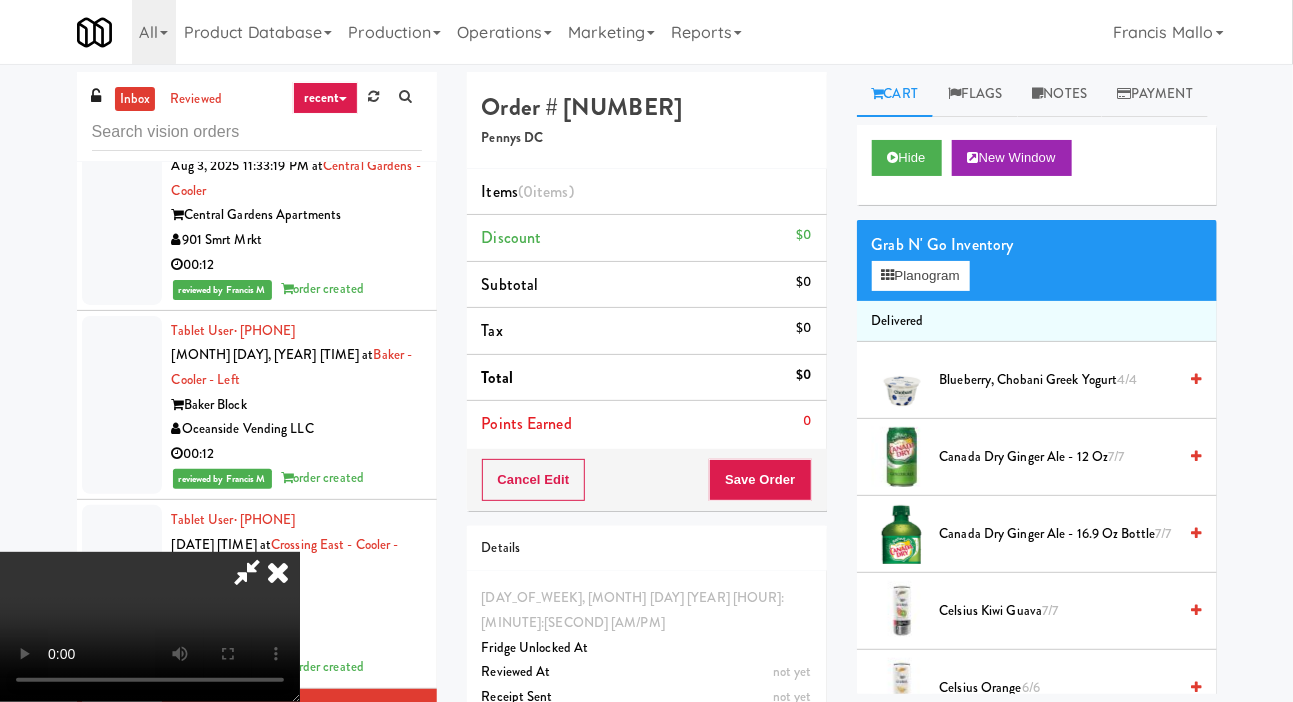 scroll, scrollTop: 73, scrollLeft: 0, axis: vertical 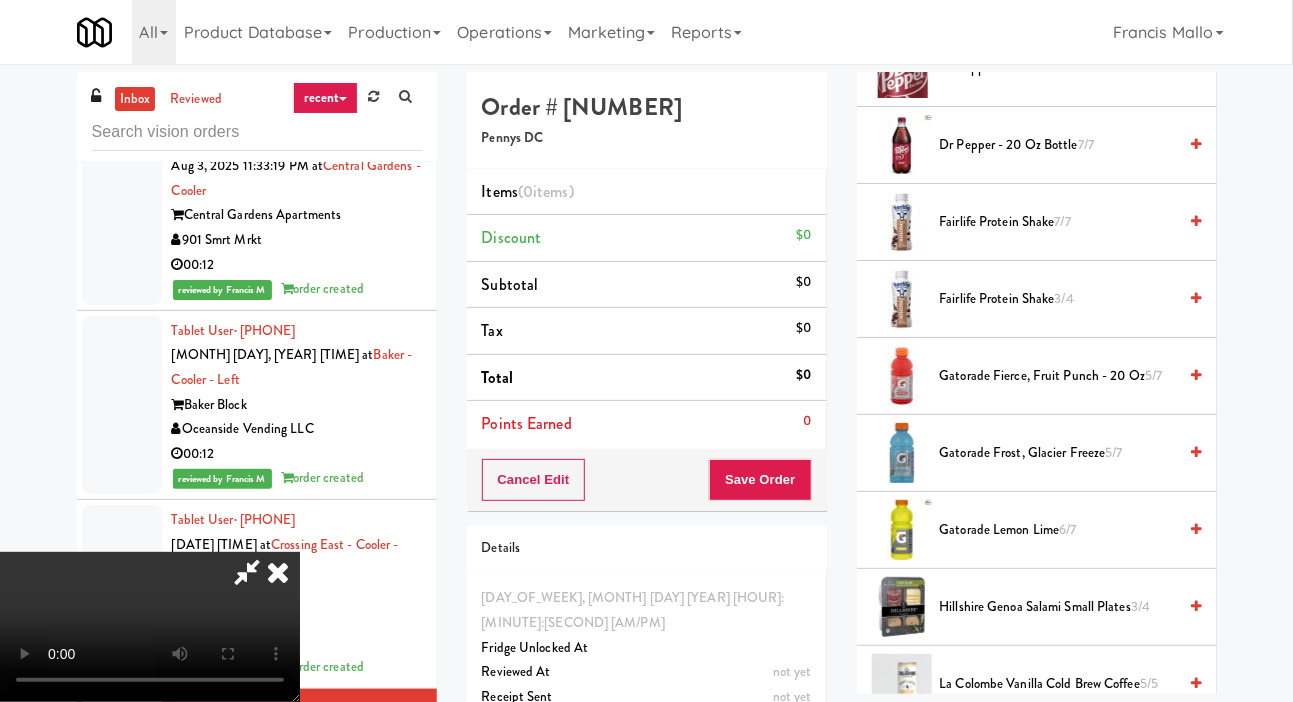 click on "Gatorade Lemon Lime  6/7" at bounding box center [1058, 530] 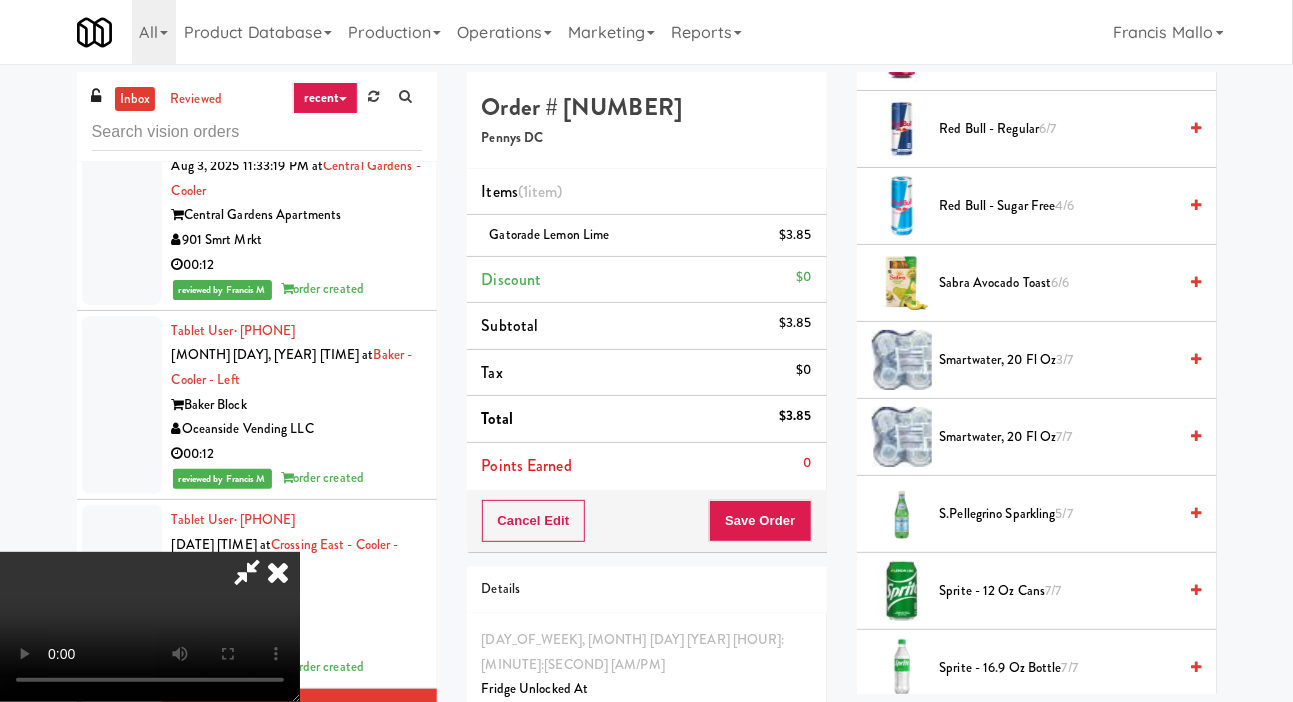 scroll, scrollTop: 2580, scrollLeft: 0, axis: vertical 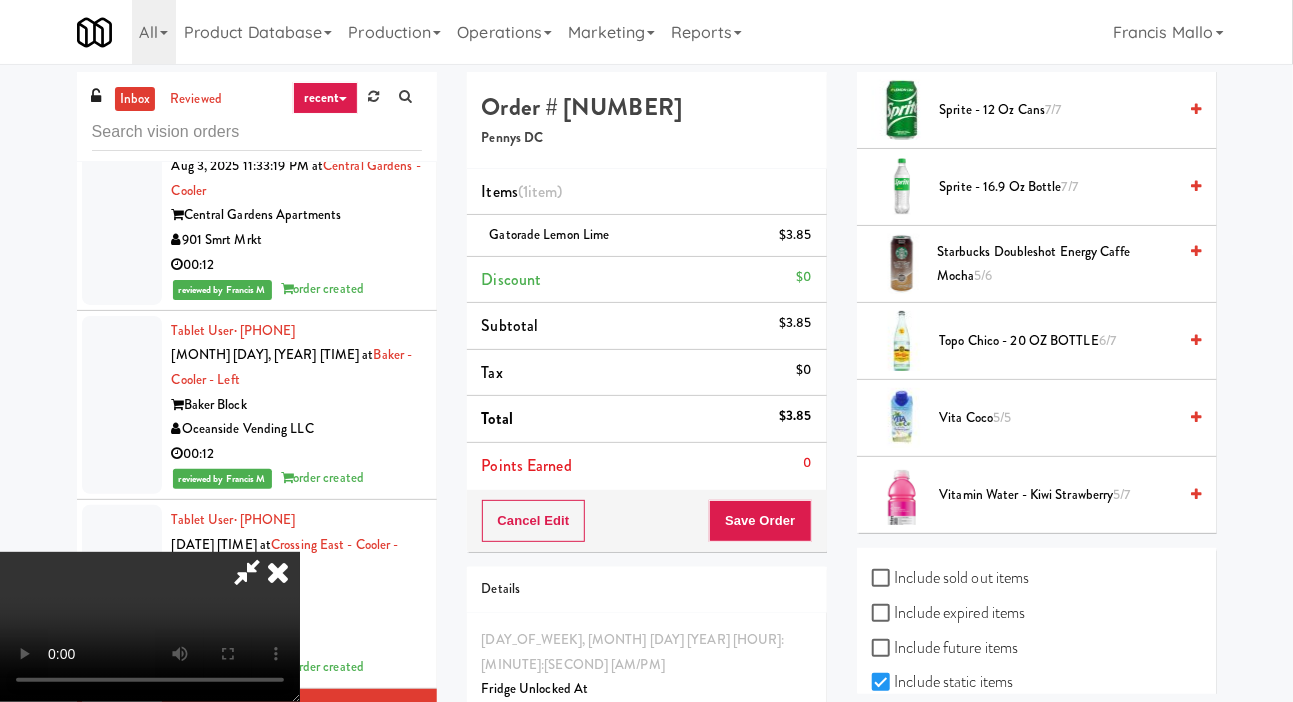 click on "Vita Coco  5/5" at bounding box center [1058, 418] 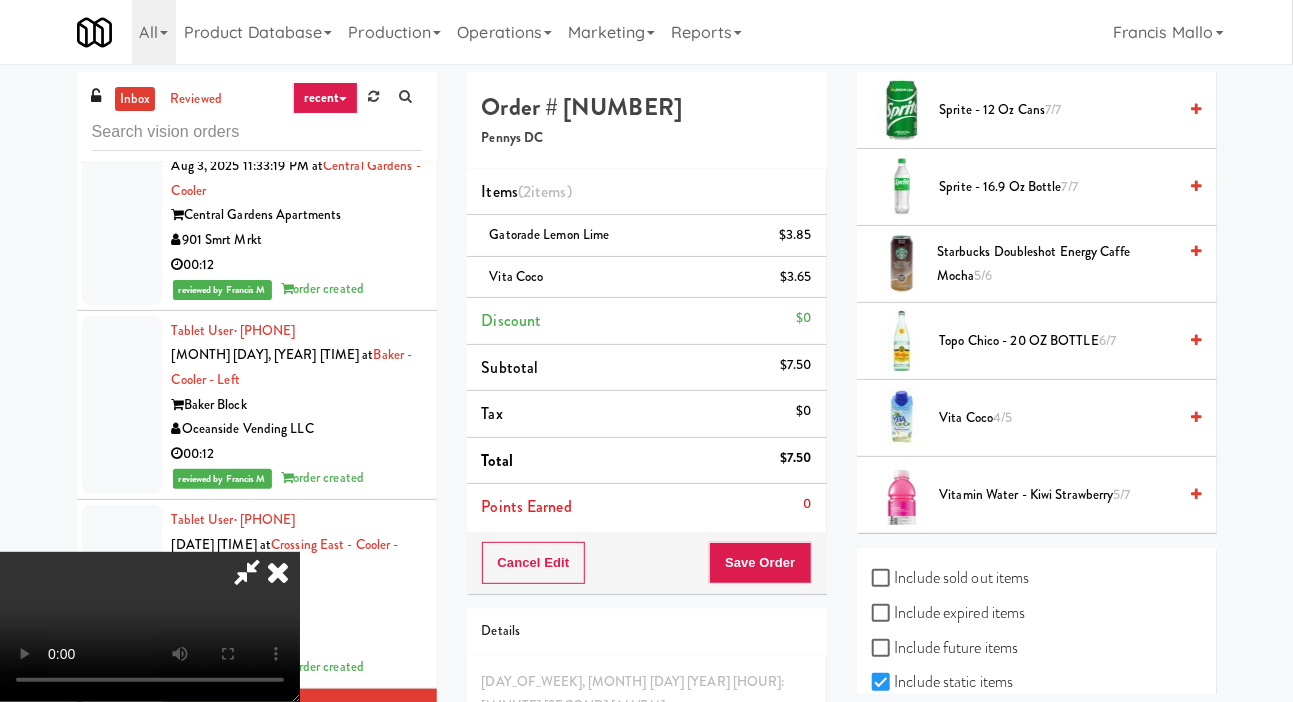 click on "inbox reviewed recent    all     unclear take     inventory issue     suspicious     failed     recent   Tablet User  · [PHONE] [DATE] [TIME] at  [LOCATION]  [LOCATION]  [COMPANY]  00:15     Tablet User  · [PHONE] [DATE] [TIME] at  [LOCATION]  [LOCATION]  [COMPANY]  00:20     Tablet User  · [PHONE] [DATE] [TIME] at  [LOCATION]  [LOCATION]  [COMPANY]  Unknown     Tablet User  · [PHONE] [DATE] [TIME] at  [LOCATION]  [LOCATION]  [COMPANY]  00:27     Tablet User  · [PHONE] [DATE] [TIME] at  [NUMBER] [STREET]  [NUMBER] [STREET]  [COMPANY]  00:17     Tablet User  · [PHONE] [DATE] [TIME] at  [LOCATION]  [LOCATION]  [COMPANY]  00:29     Tablet User  · [PHONE] [DATE] [TIME] at   00:19" at bounding box center (646, 459) 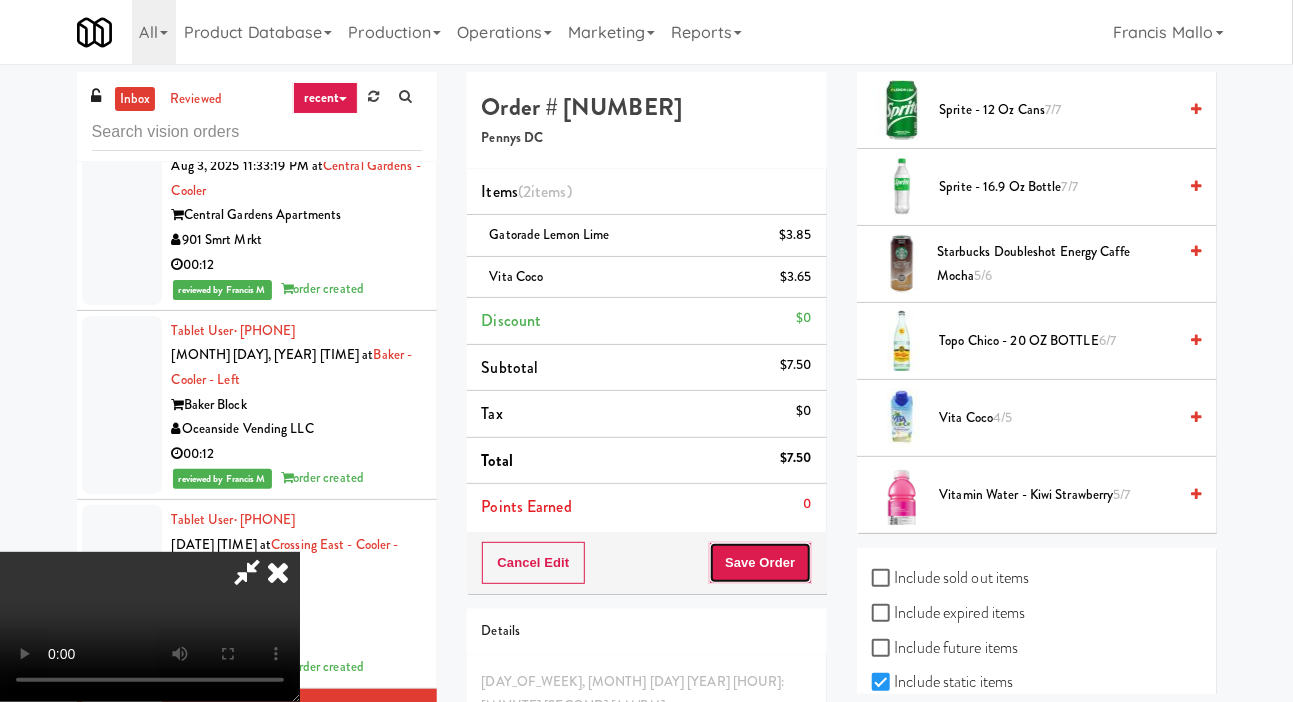 click on "Save Order" at bounding box center [760, 563] 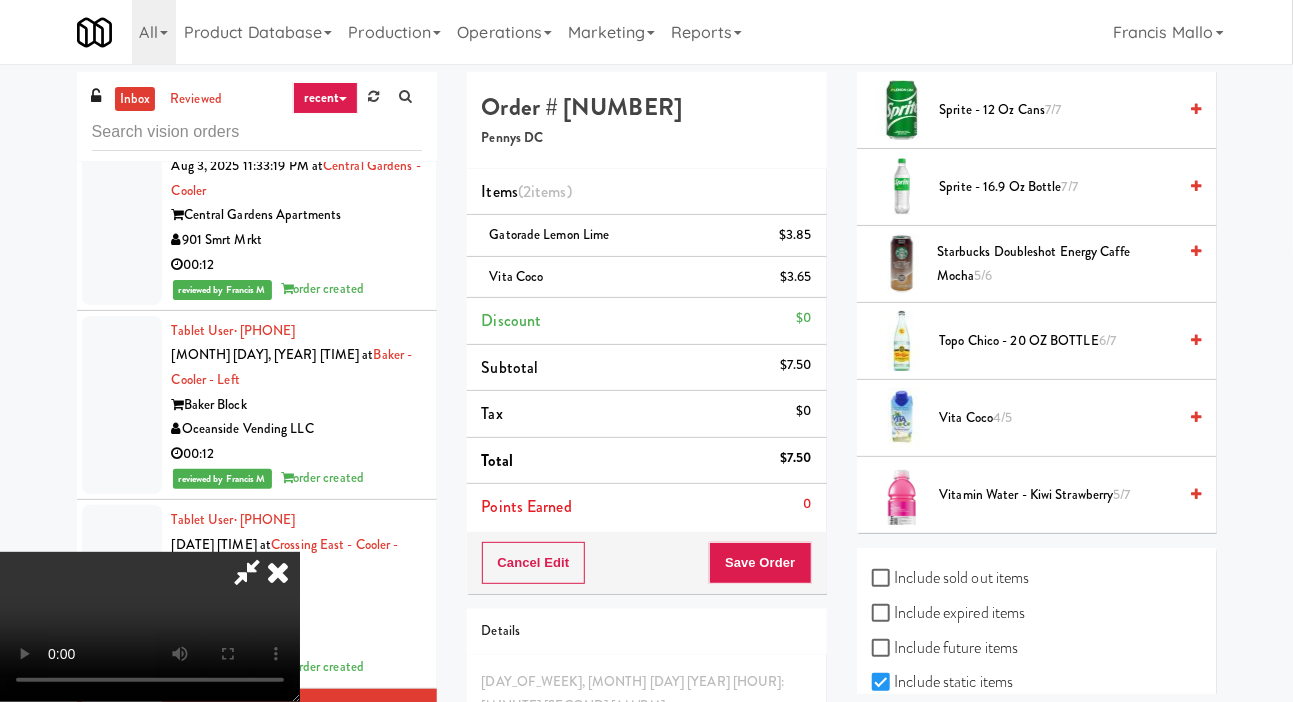 click on "inbox reviewed recent    all     unclear take     inventory issue     suspicious     failed     recent   Tablet User  · [PHONE] [DATE] [TIME] at  [LOCATION]  [LOCATION]  [COMPANY]  00:15     Tablet User  · [PHONE] [DATE] [TIME] at  [LOCATION]  [LOCATION]  [COMPANY]  00:20     Tablet User  · [PHONE] [DATE] [TIME] at  [LOCATION]  [LOCATION]  [COMPANY]  Unknown     Tablet User  · [PHONE] [DATE] [TIME] at  [LOCATION]  [LOCATION]  [COMPANY]  00:27     Tablet User  · [PHONE] [DATE] [TIME] at  [NUMBER] [STREET]  [NUMBER] [STREET]  [COMPANY]  00:17     Tablet User  · [PHONE] [DATE] [TIME] at  [LOCATION]  [LOCATION]  [COMPANY]  00:29     Tablet User  · [PHONE] [DATE] [TIME] at   00:19" at bounding box center (646, 459) 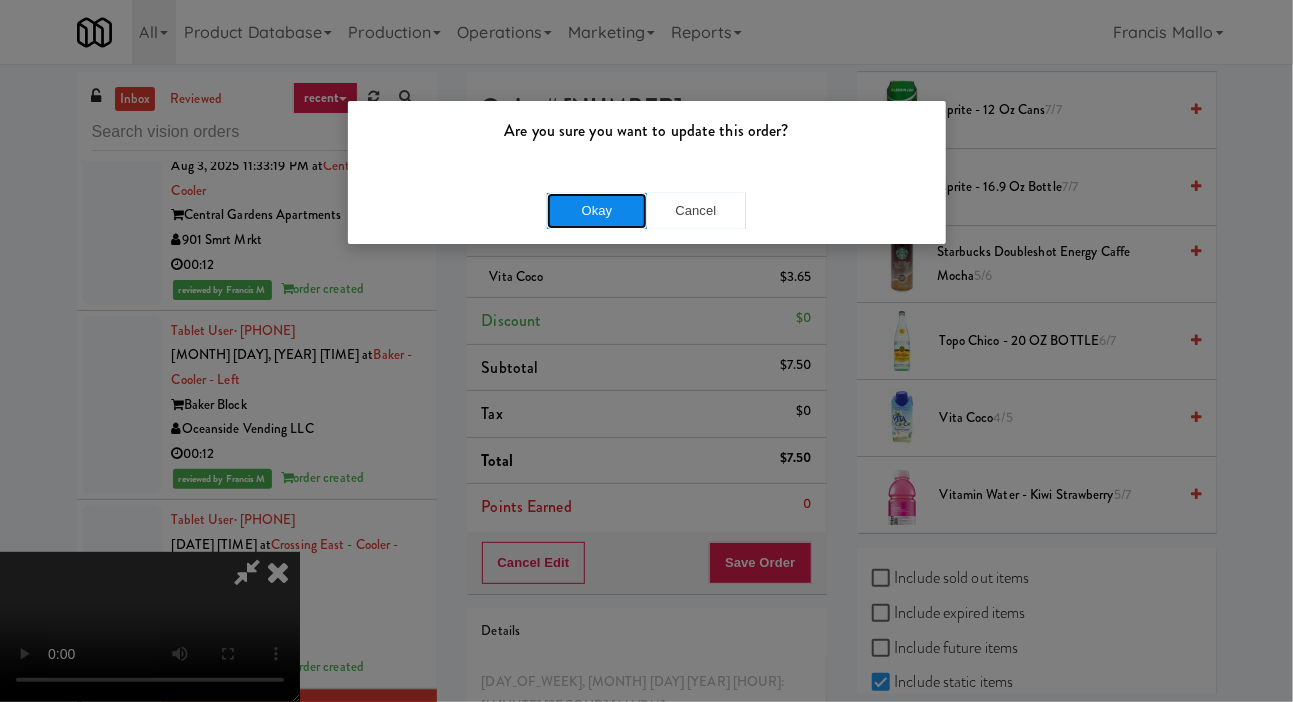 click on "Okay" at bounding box center (597, 211) 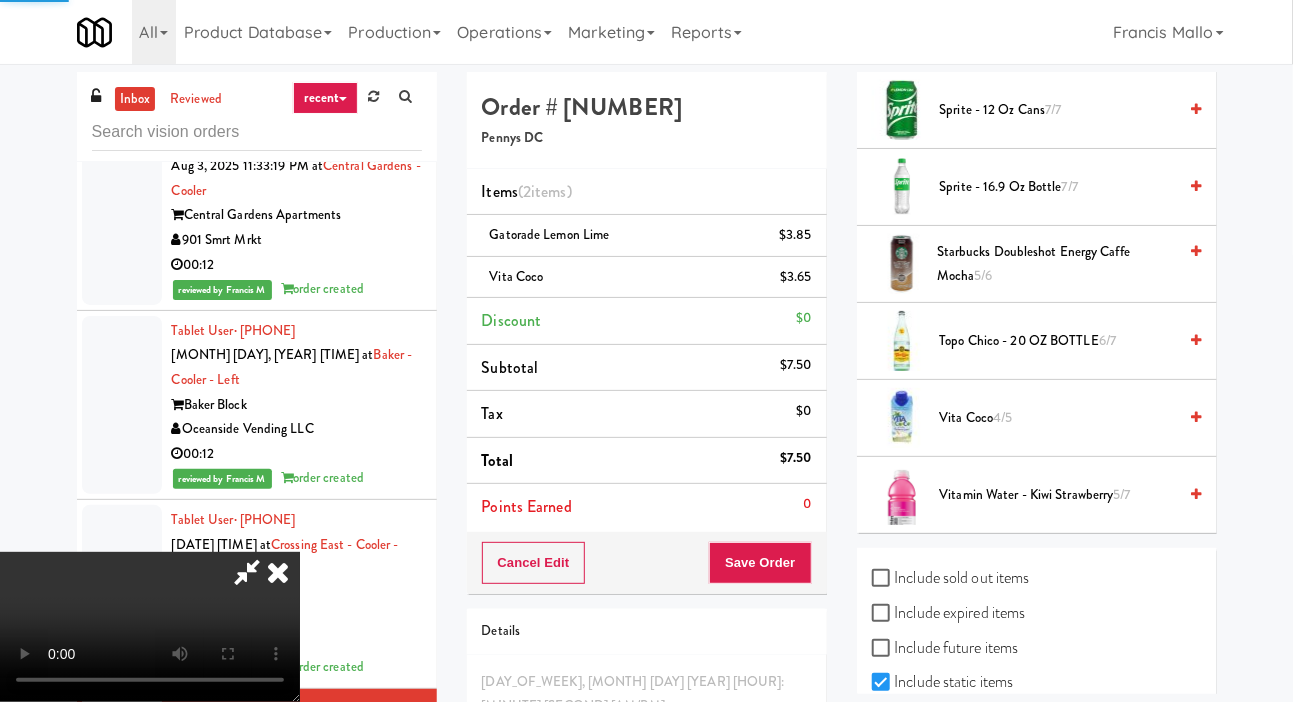 scroll, scrollTop: 116, scrollLeft: 0, axis: vertical 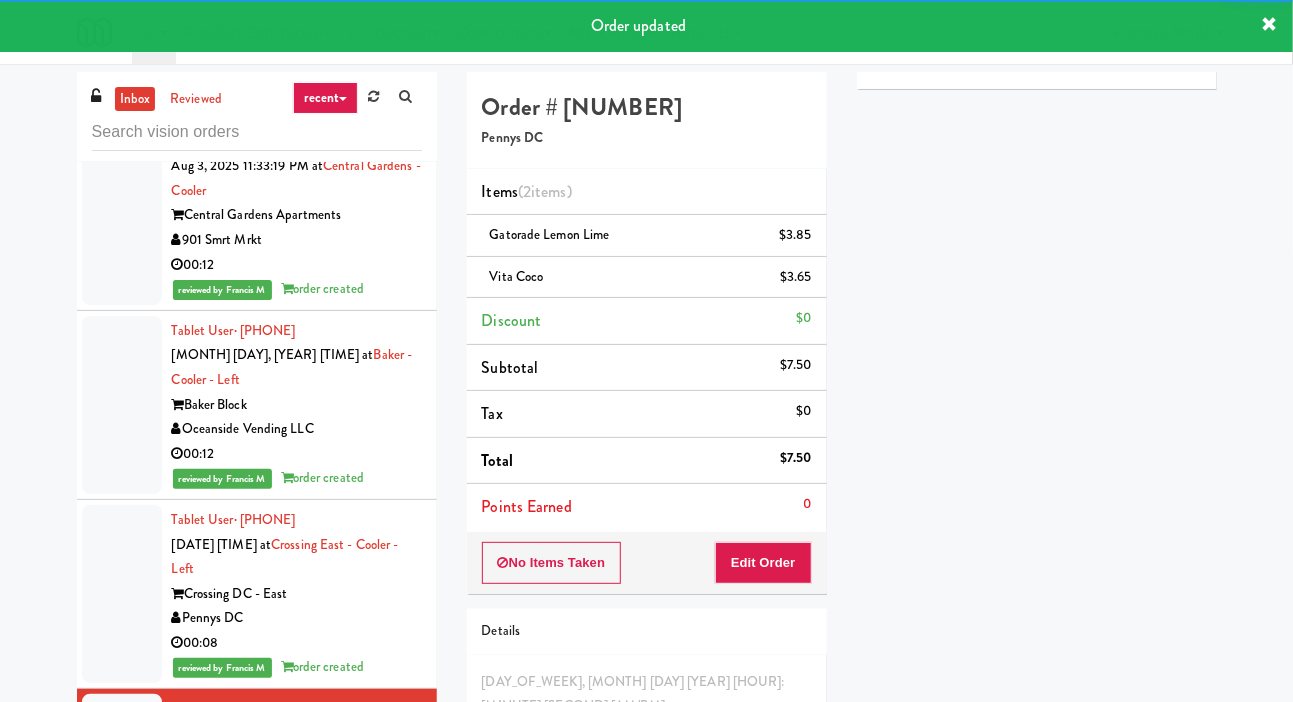 click on "Twelve12" at bounding box center [297, 1021] 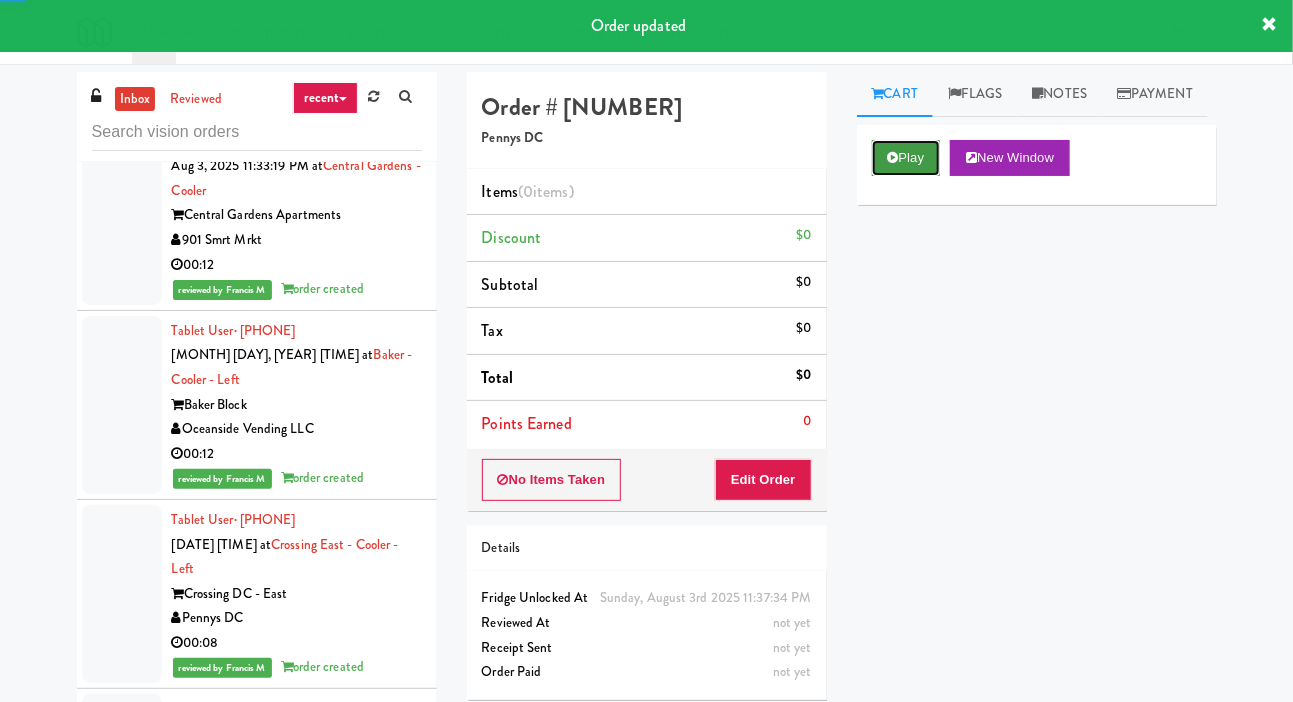 click on "Play" at bounding box center [906, 158] 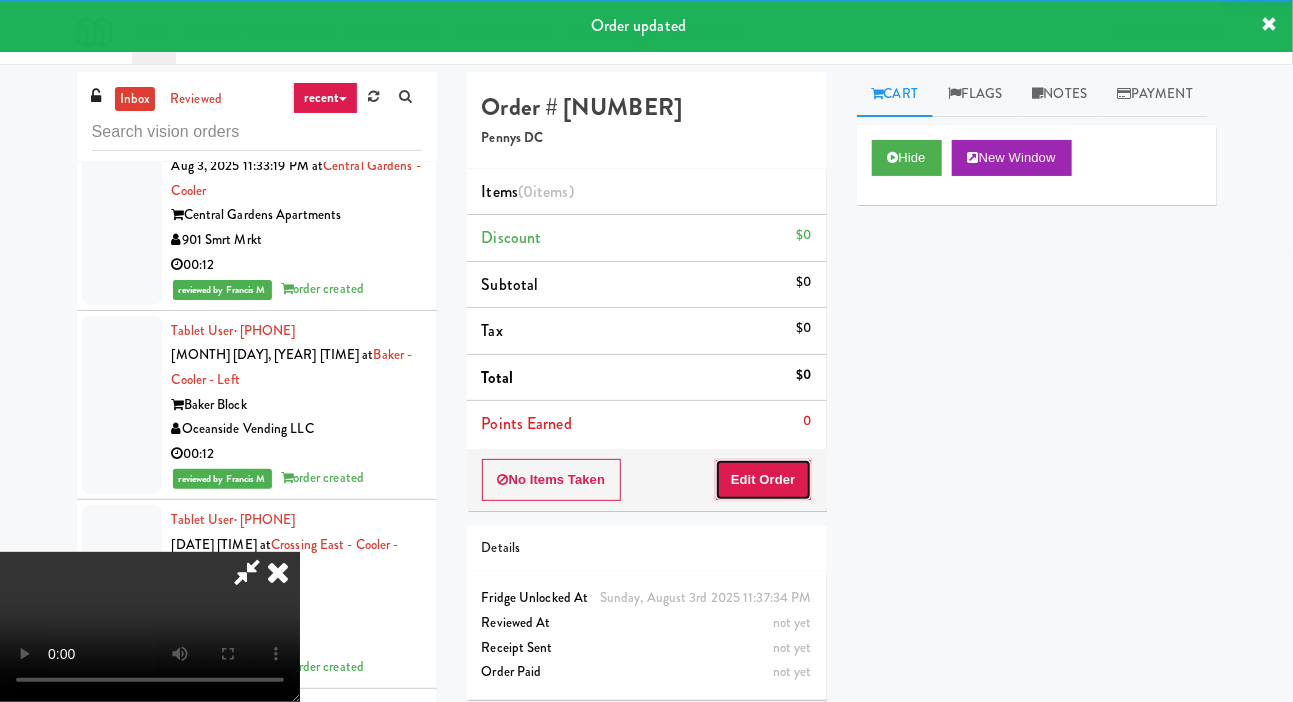 click on "Edit Order" at bounding box center (763, 480) 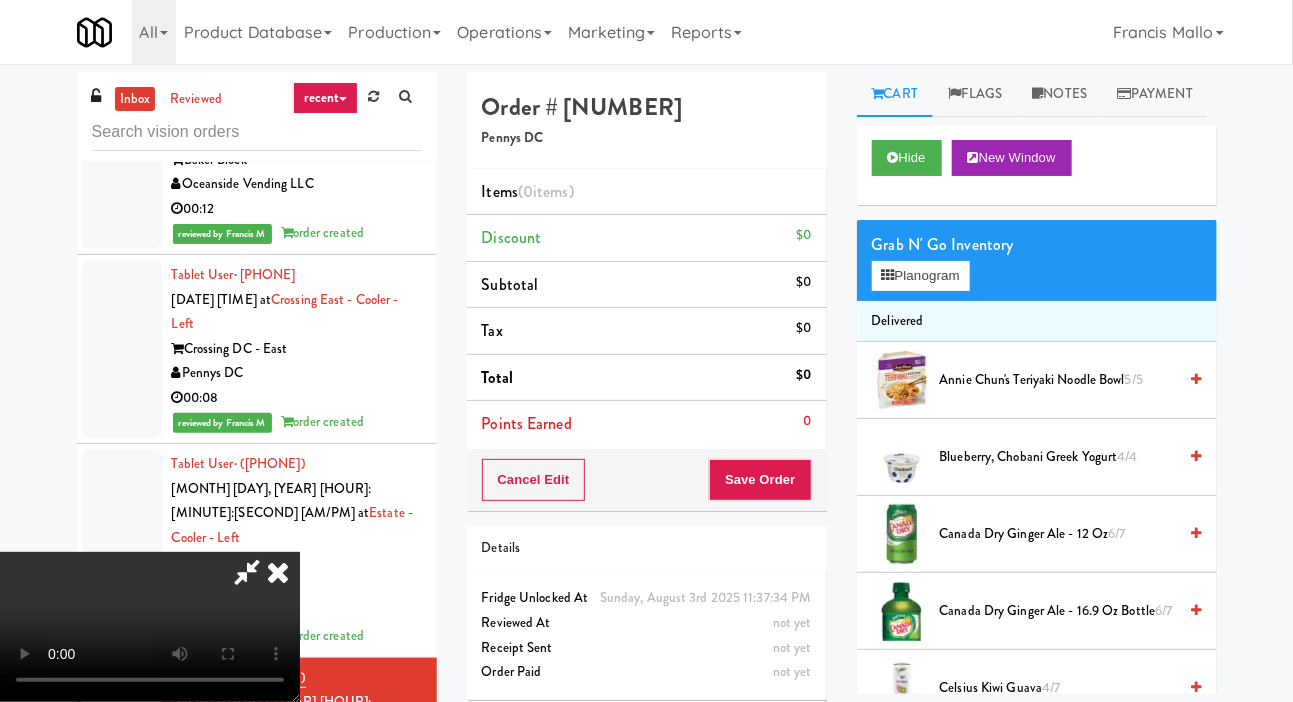 scroll, scrollTop: 7984, scrollLeft: 0, axis: vertical 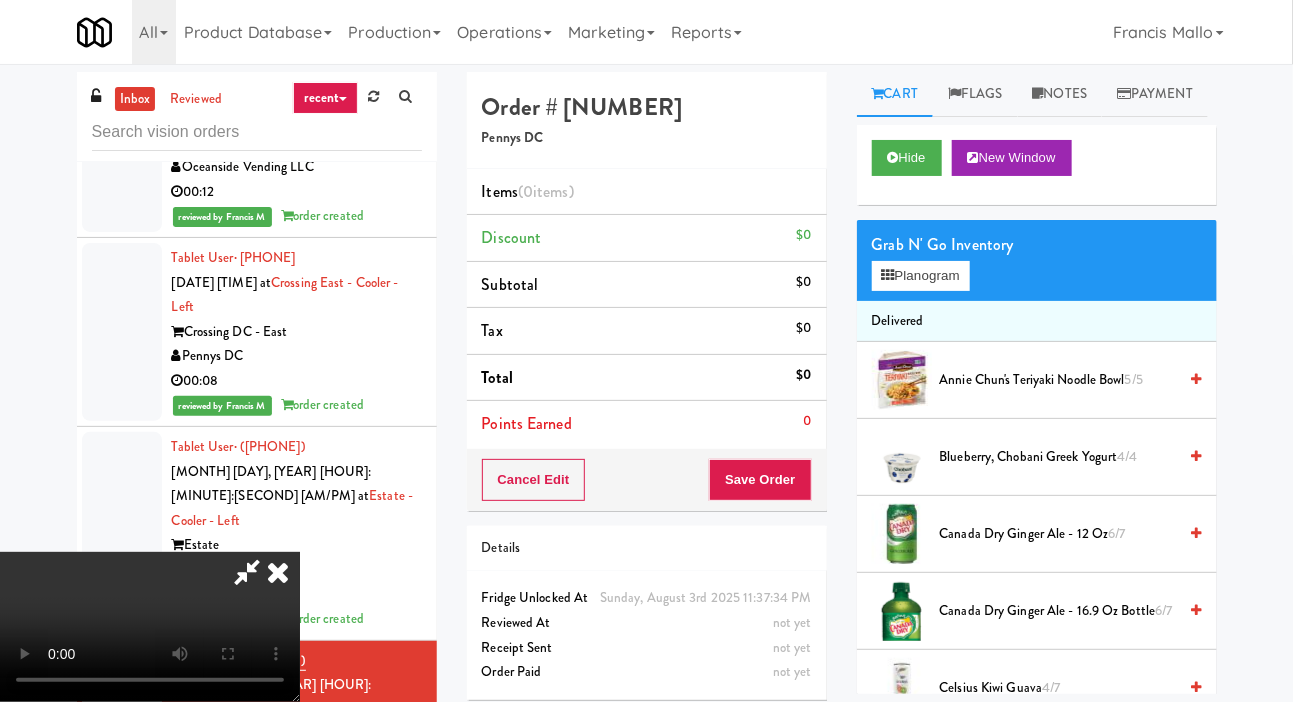 type 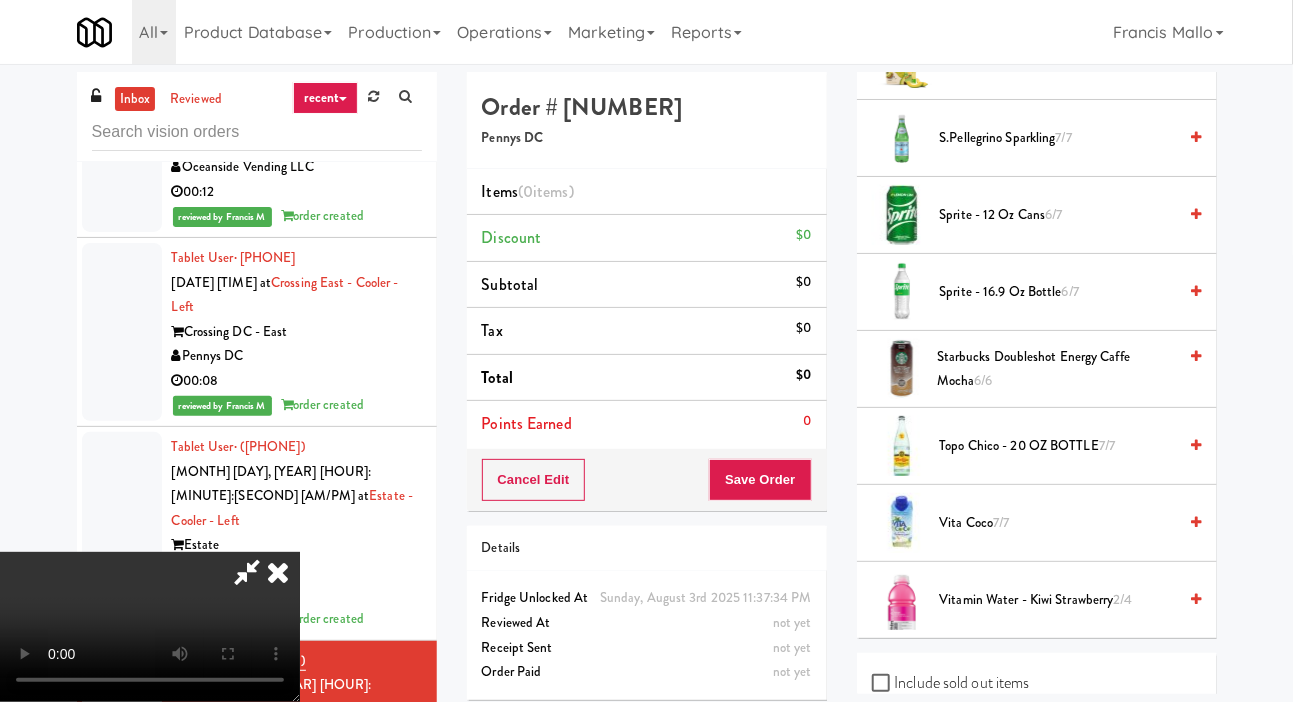 scroll, scrollTop: 2233, scrollLeft: 0, axis: vertical 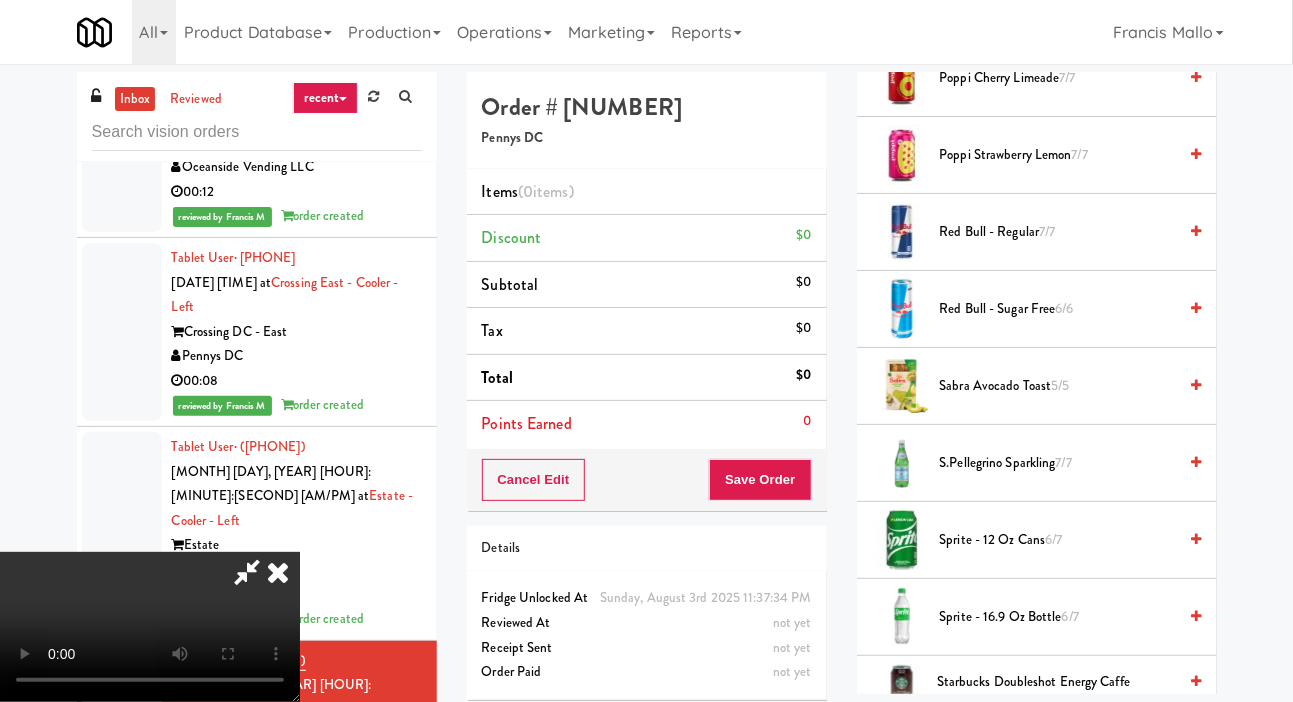 click on "S.Pellegrino Sparkling  7/7" at bounding box center (1058, 463) 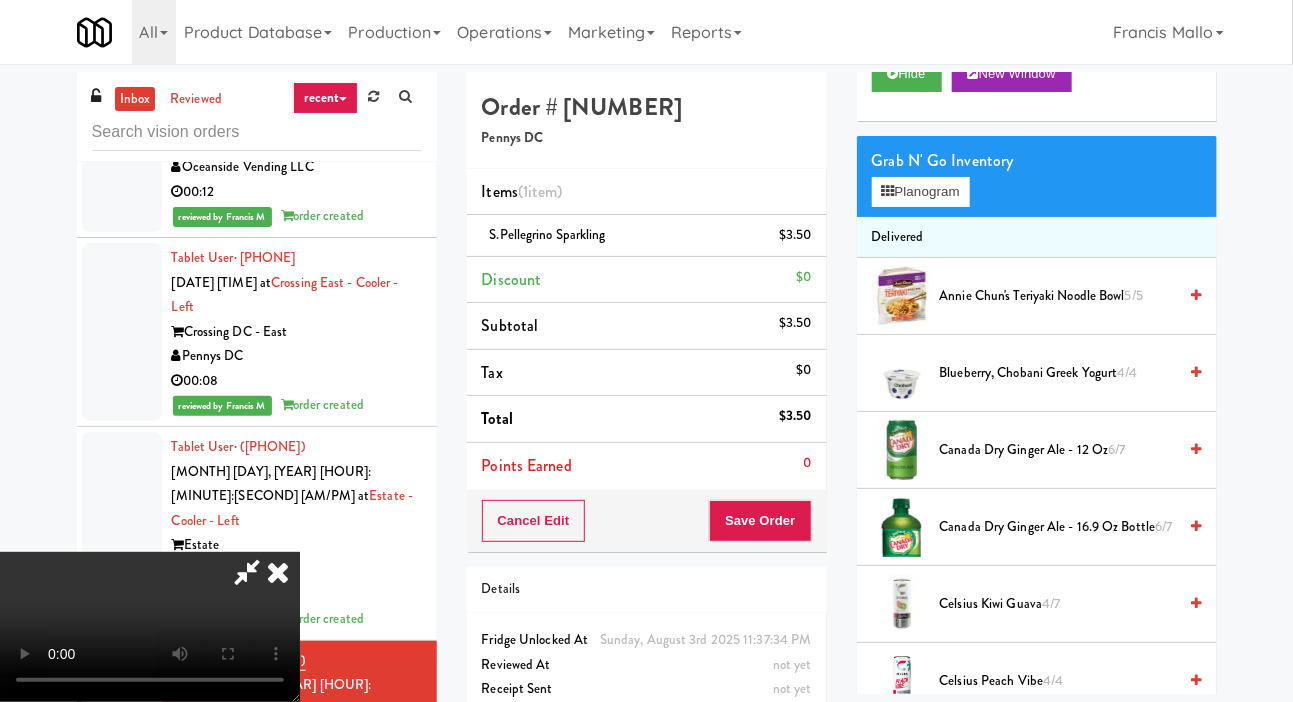 scroll, scrollTop: 0, scrollLeft: 0, axis: both 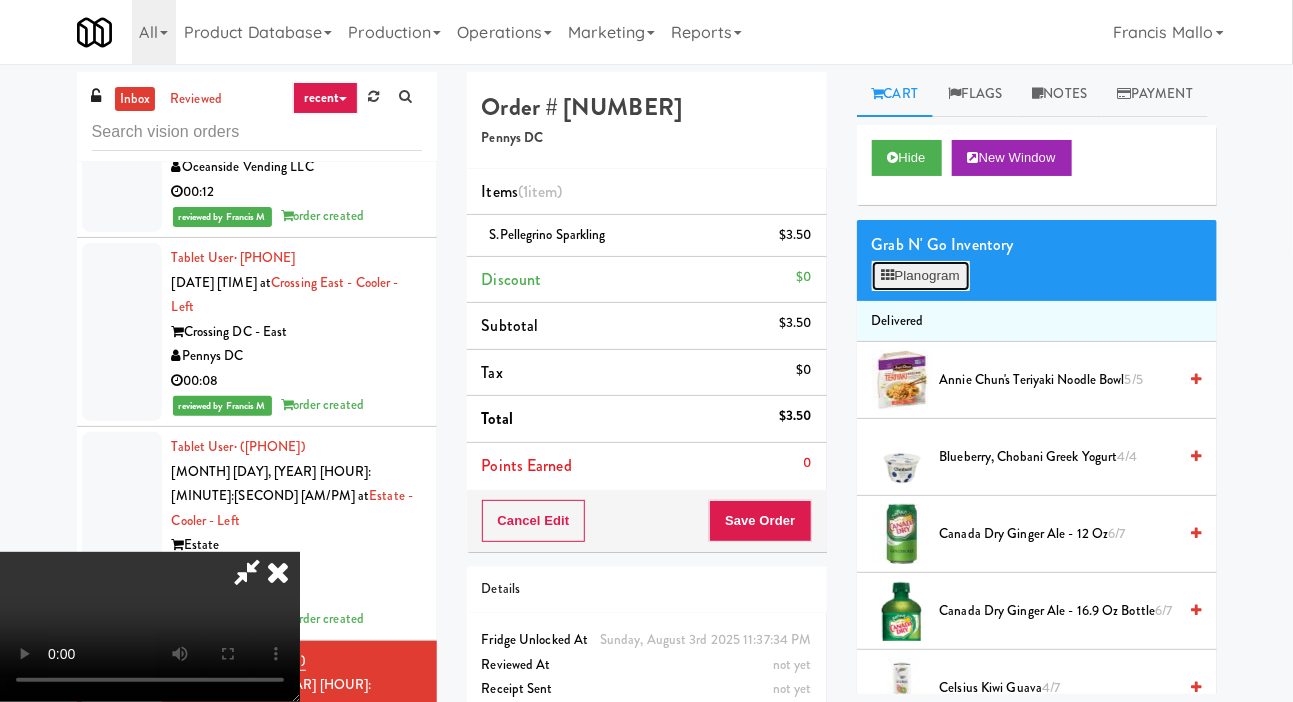 click on "Planogram" at bounding box center [921, 276] 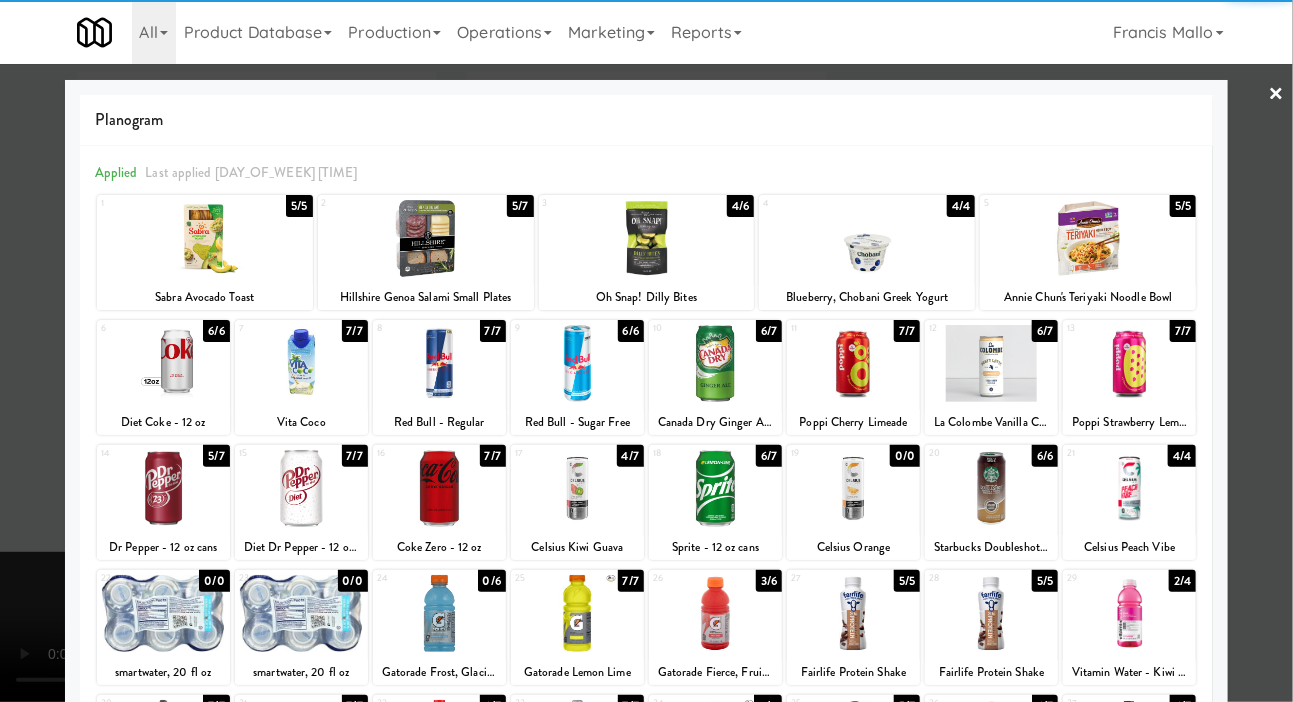 scroll, scrollTop: 172, scrollLeft: 0, axis: vertical 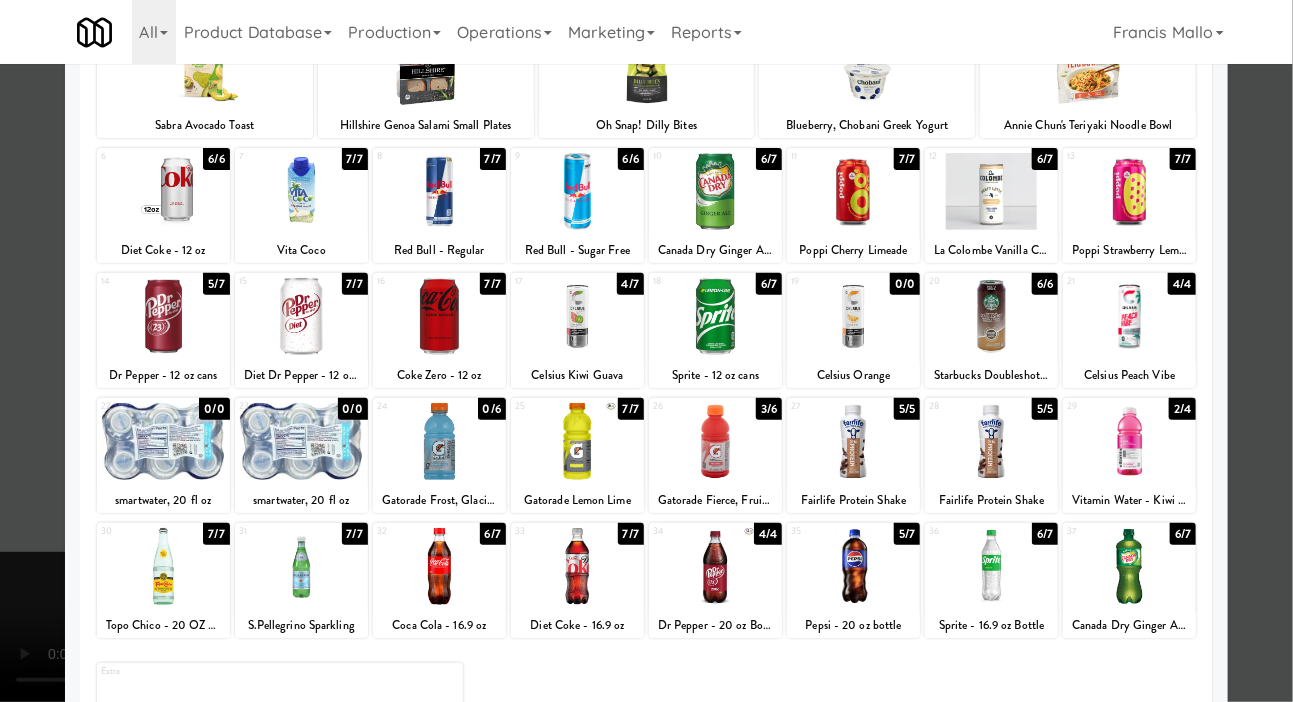 click at bounding box center [646, 351] 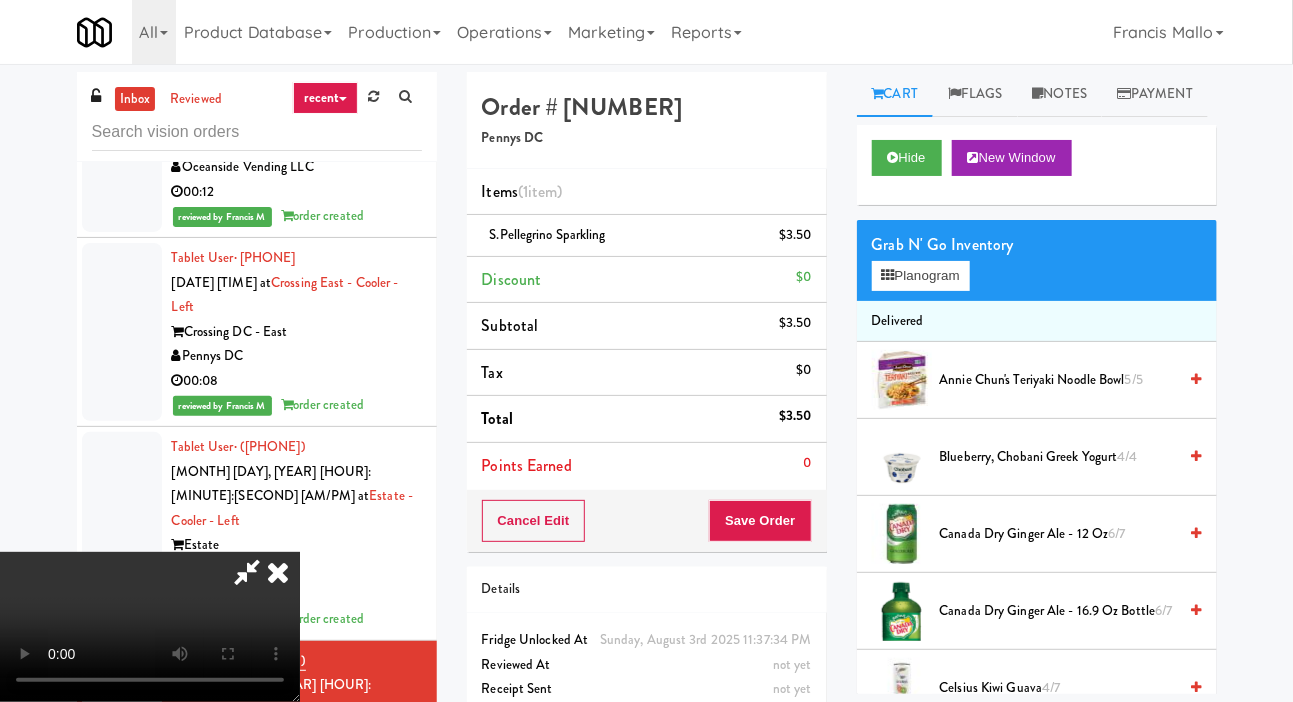 click on "Cancel Edit Save Order" at bounding box center (647, 521) 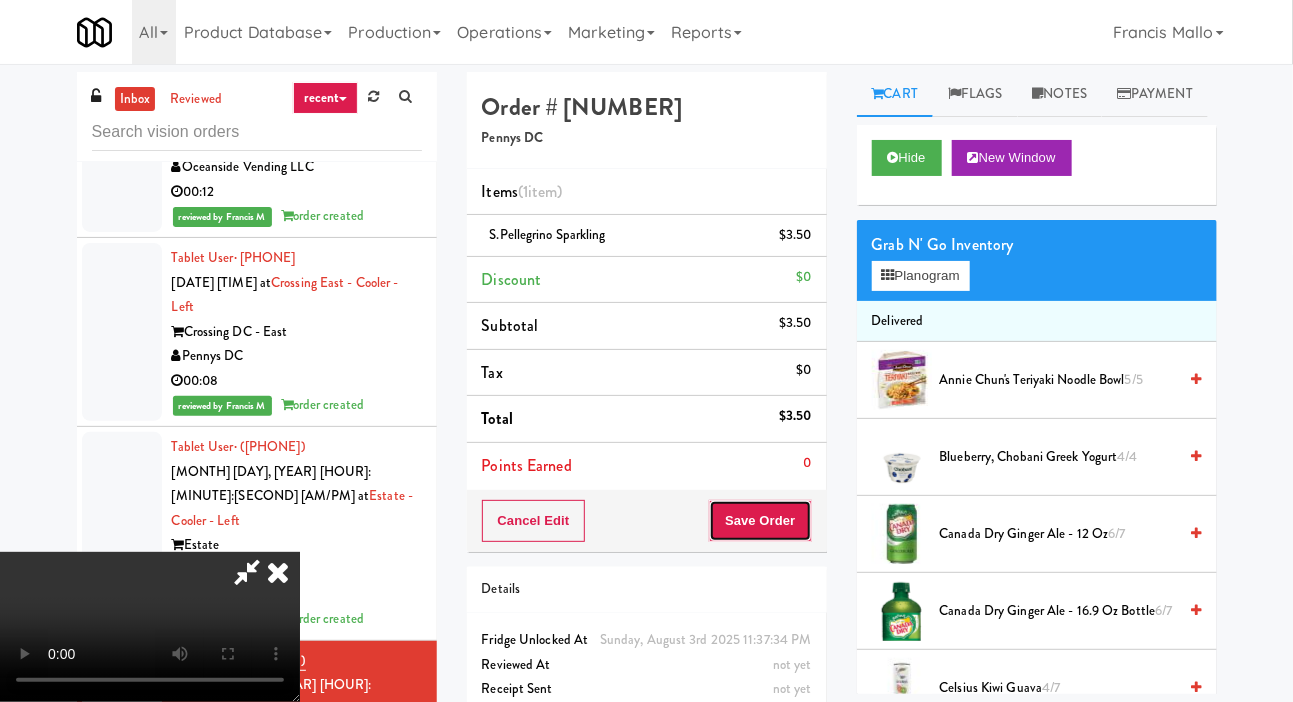 click on "Save Order" at bounding box center [760, 521] 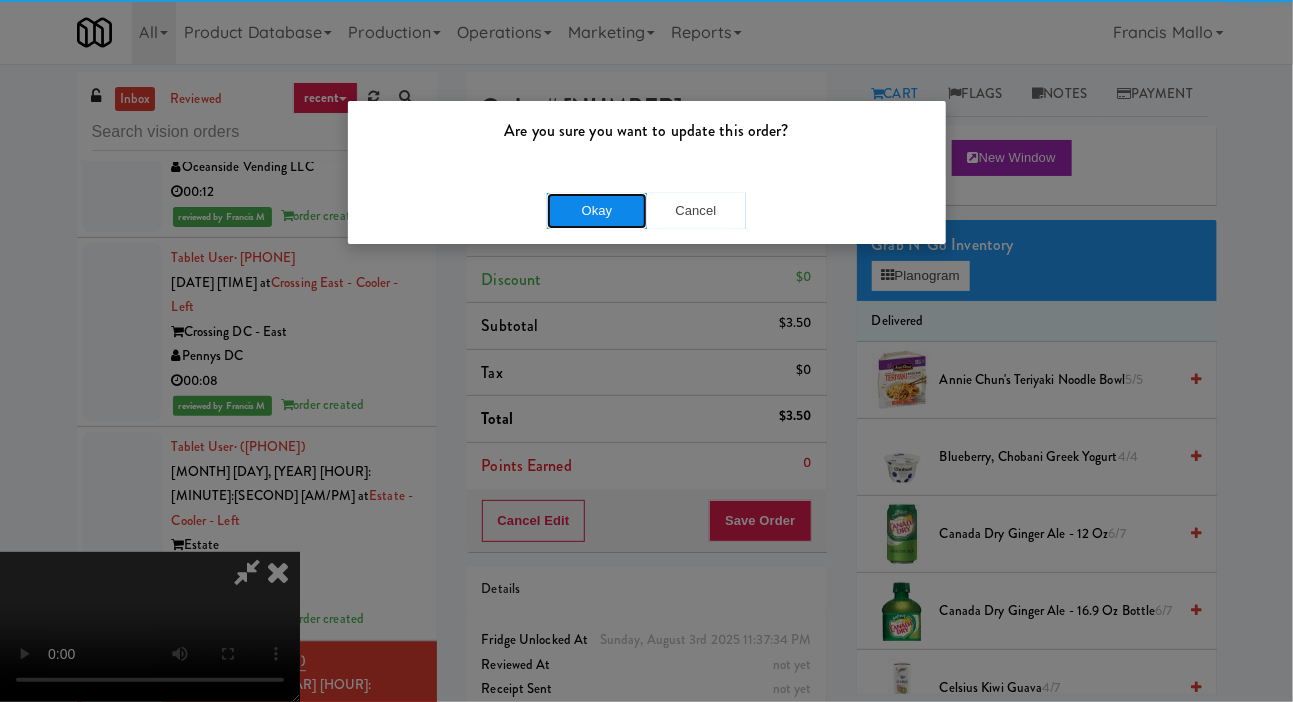 click on "Okay" at bounding box center (597, 211) 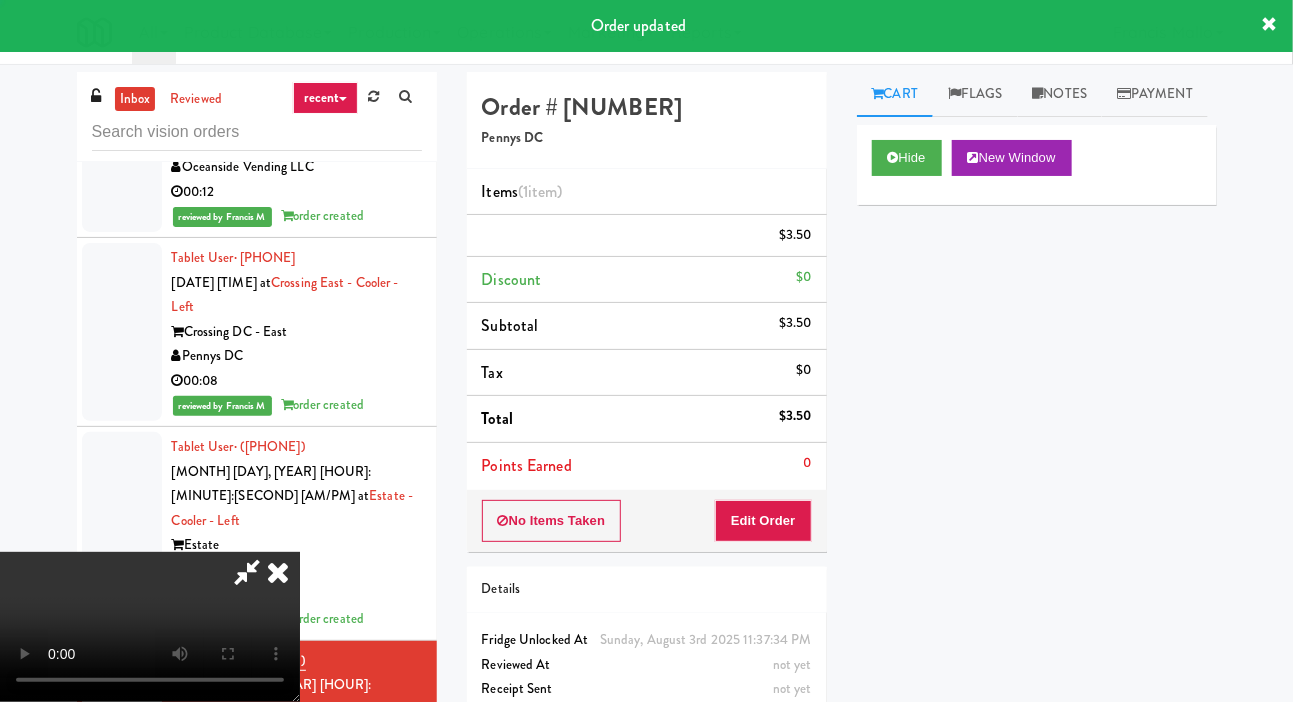 scroll, scrollTop: 0, scrollLeft: 0, axis: both 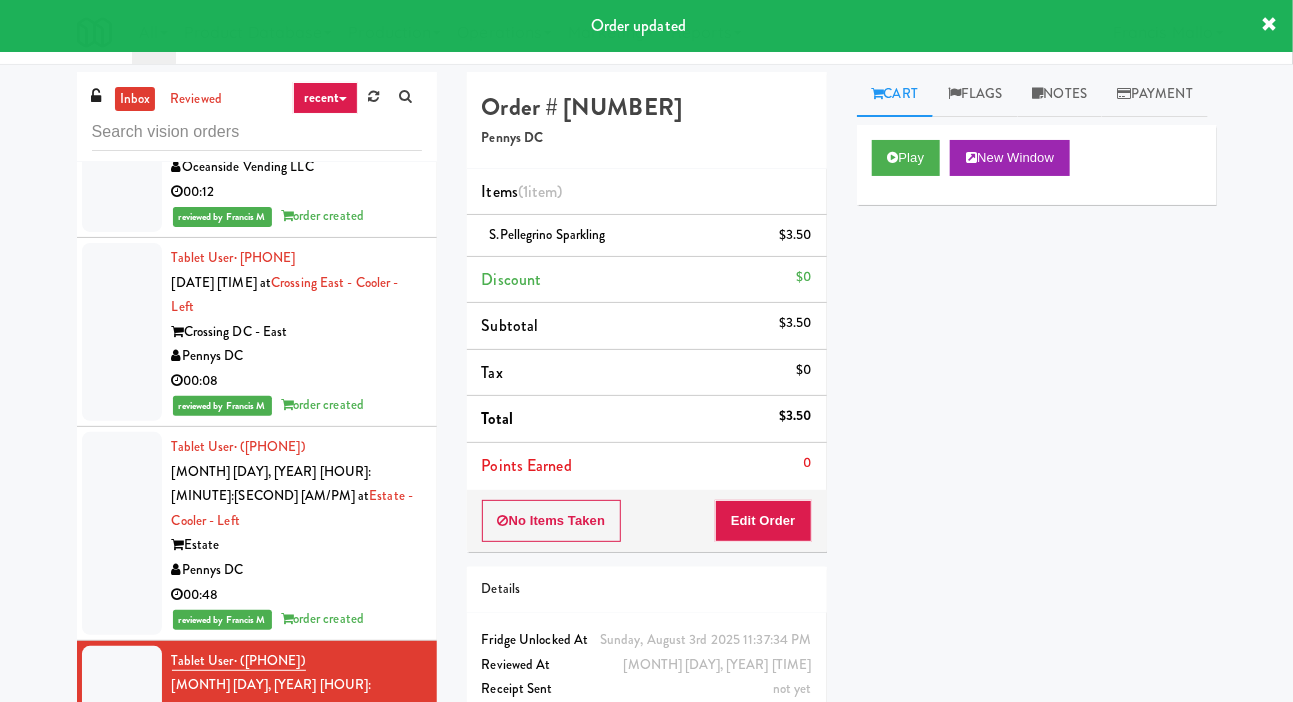 click on "Vista St. Clair Apartments" at bounding box center (297, 948) 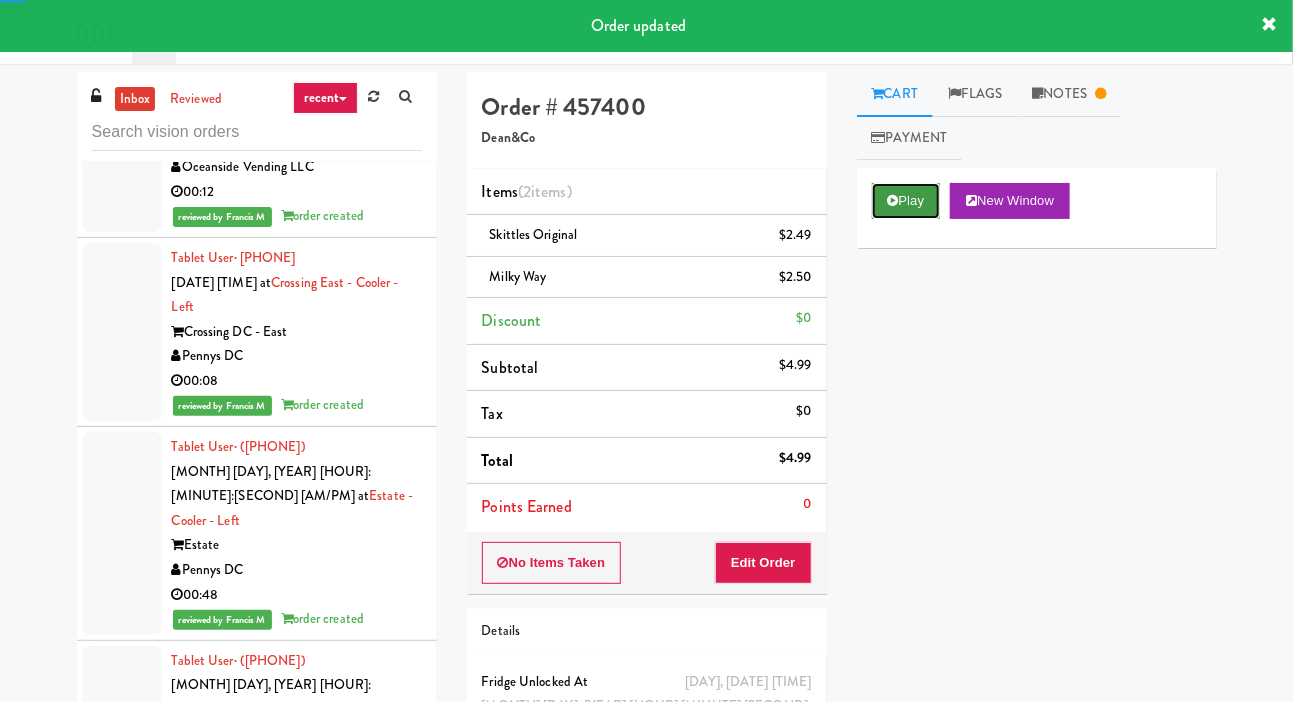 click on "Play" at bounding box center (906, 201) 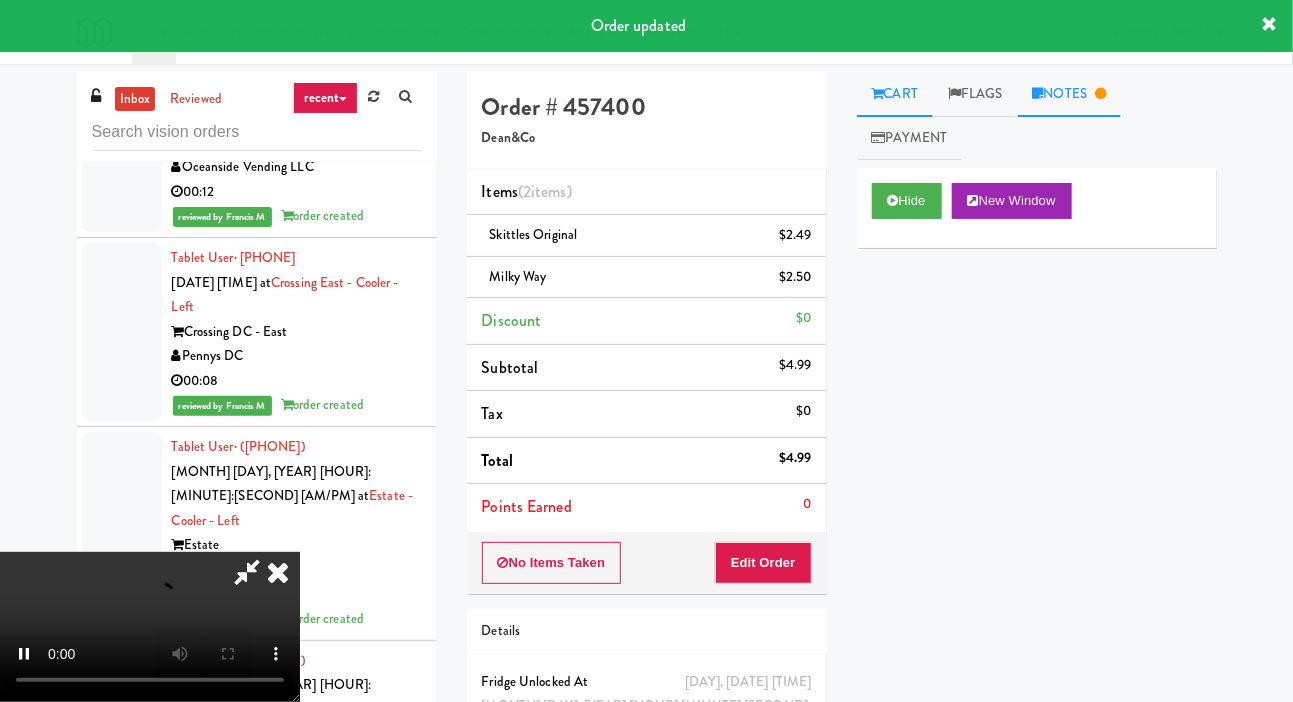 click on "Notes" at bounding box center (1070, 94) 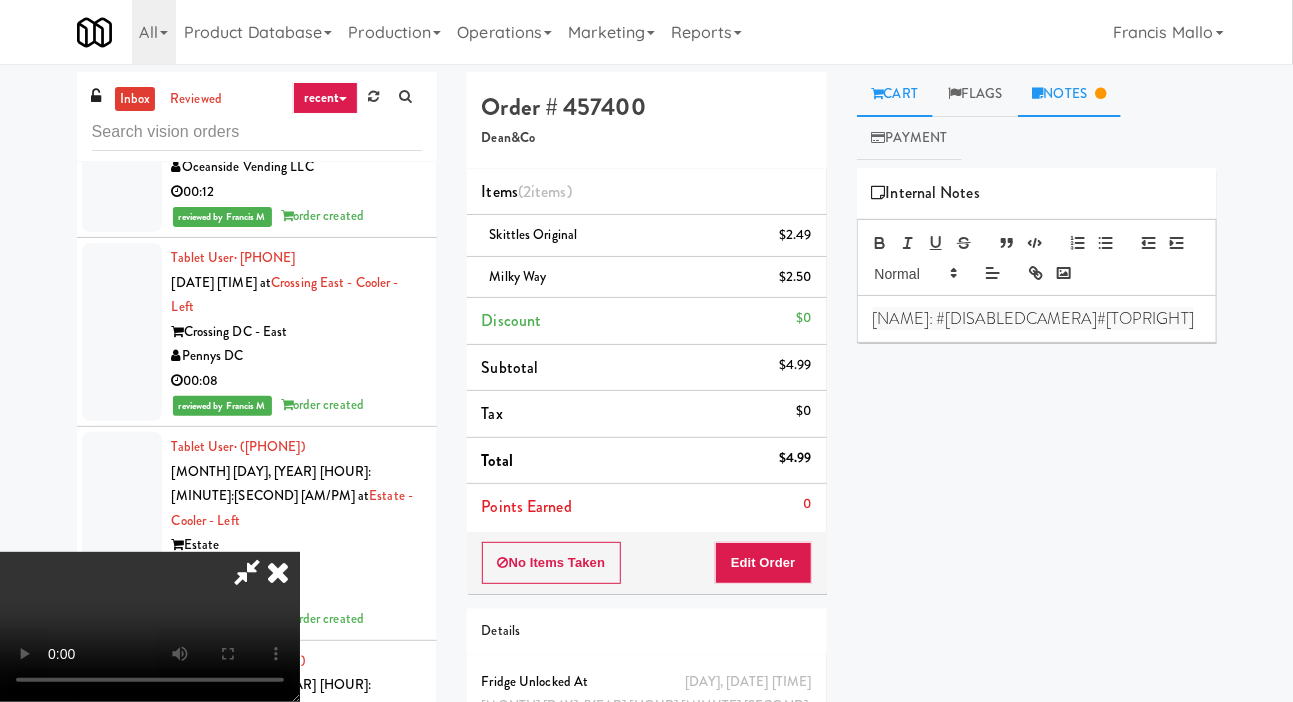 click on "Cart" at bounding box center [895, 94] 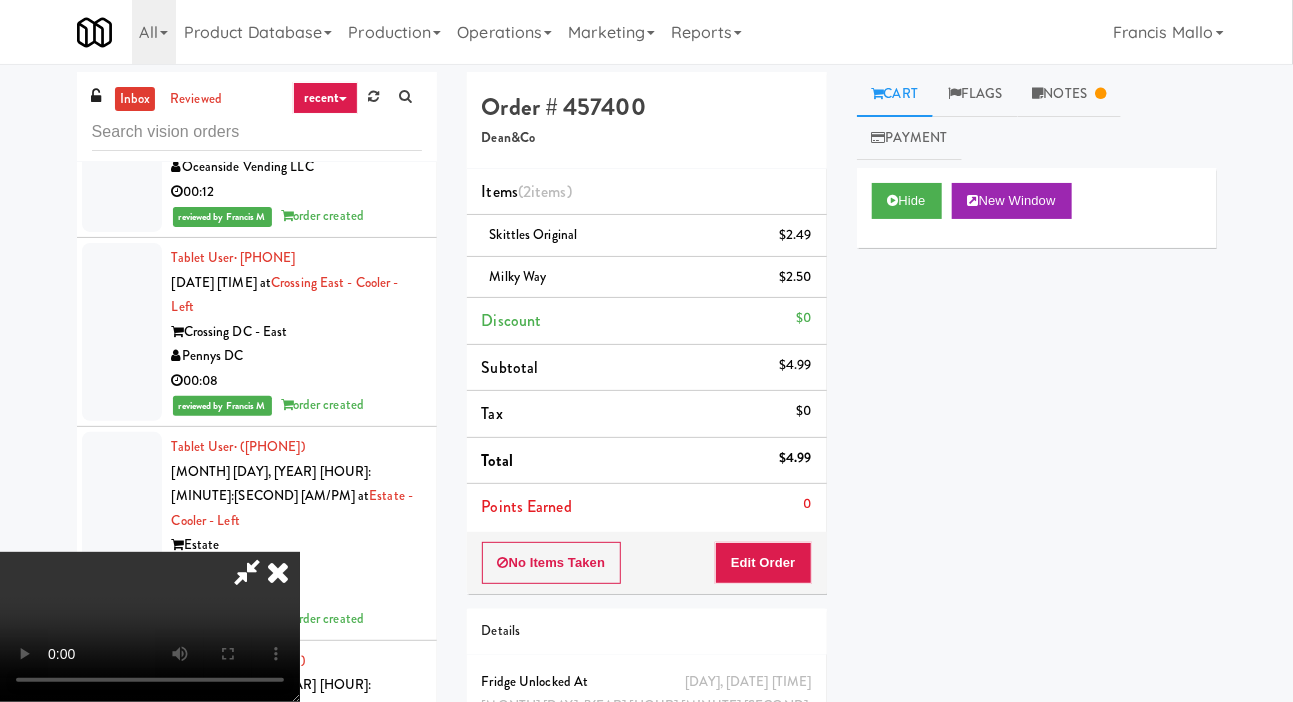 click at bounding box center [247, 572] 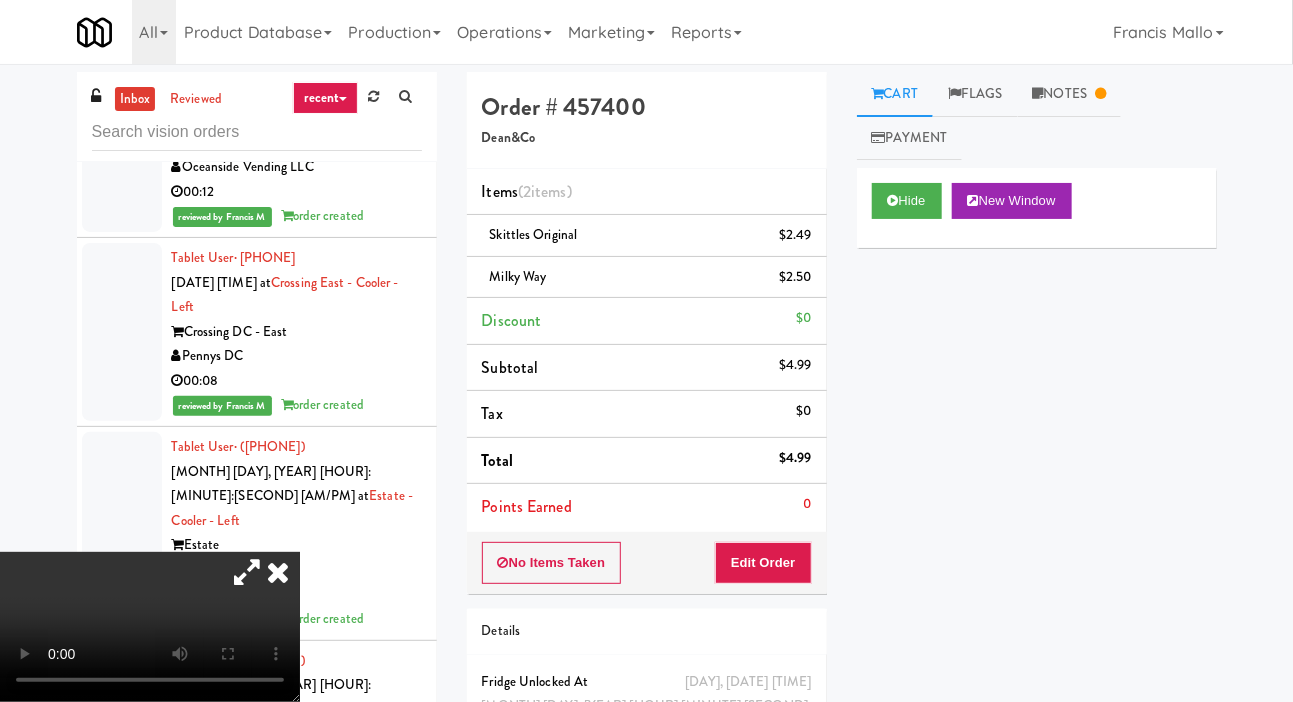 click at bounding box center [278, 572] 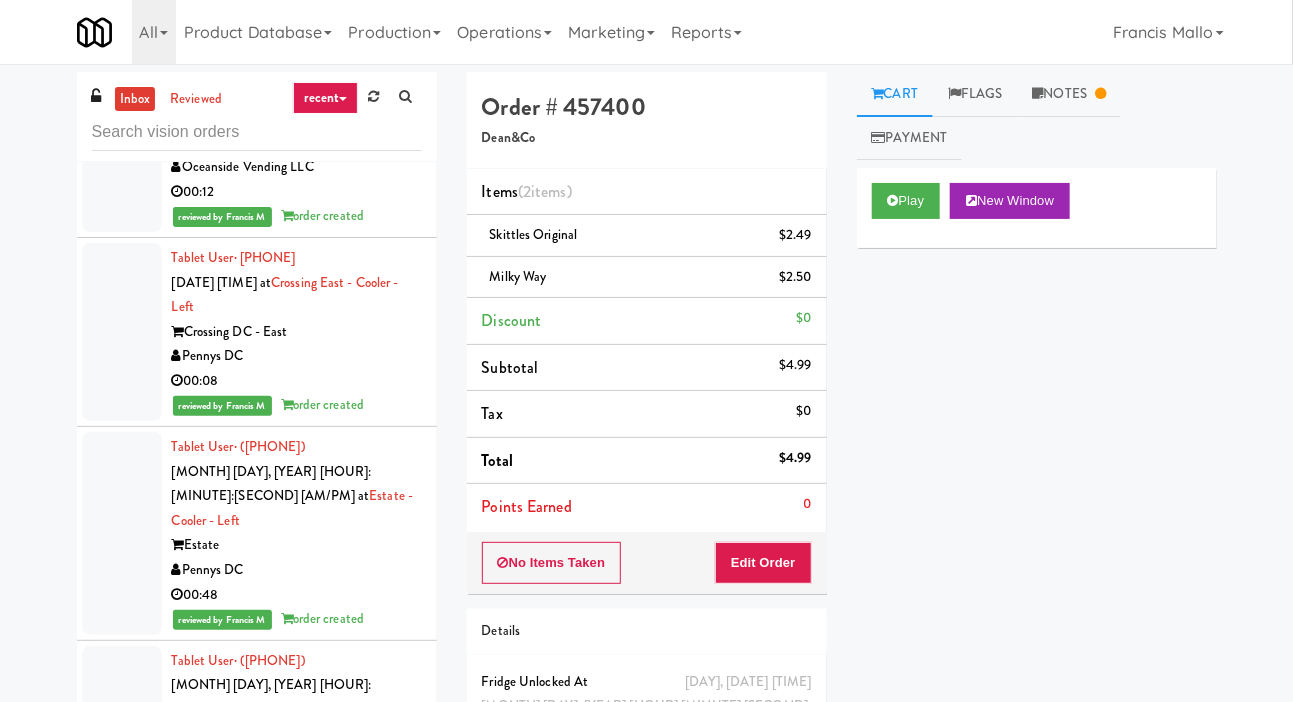 click on "Backcountry Vending LLC" at bounding box center (297, 1162) 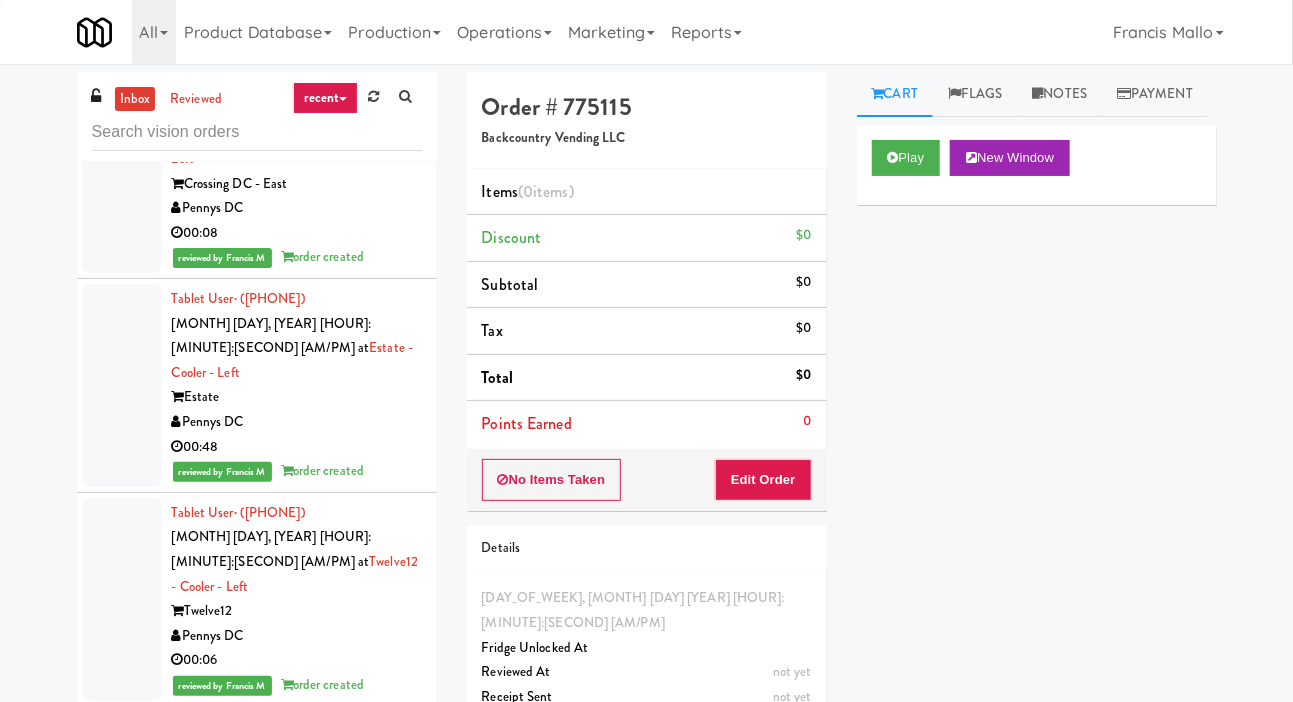 scroll, scrollTop: 8131, scrollLeft: 0, axis: vertical 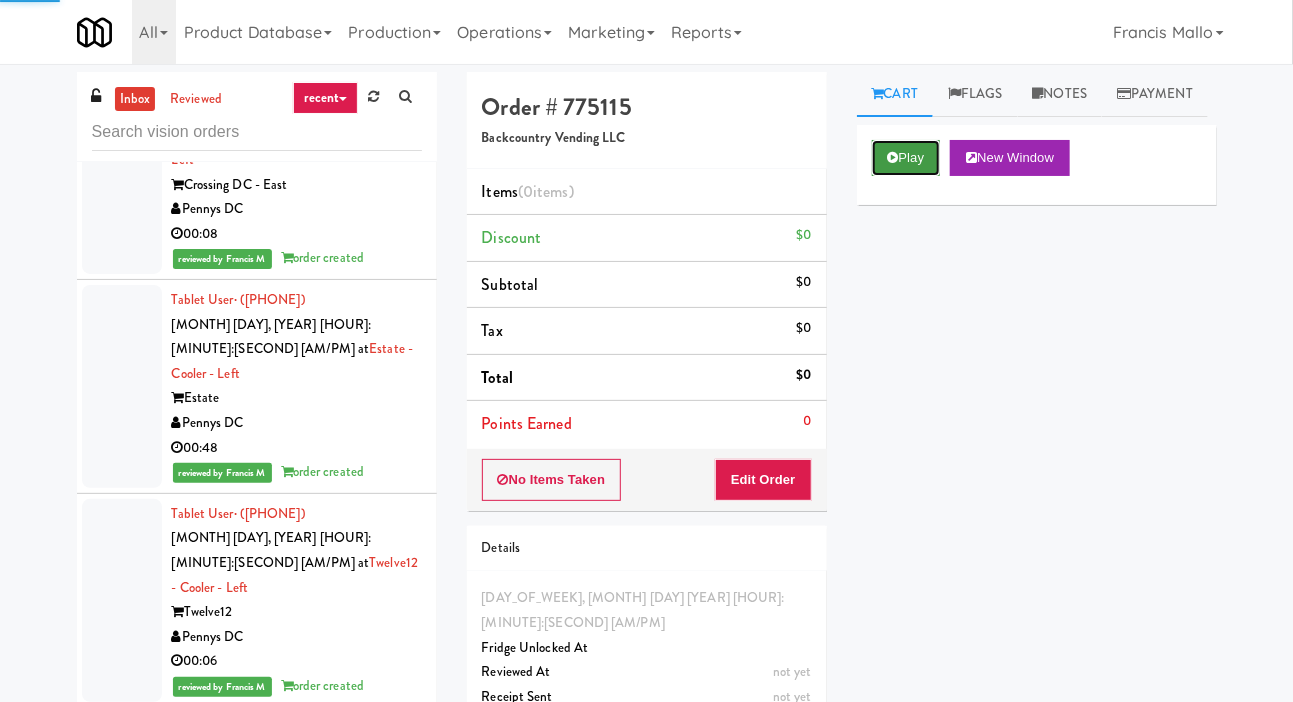 click on "Play" at bounding box center (906, 158) 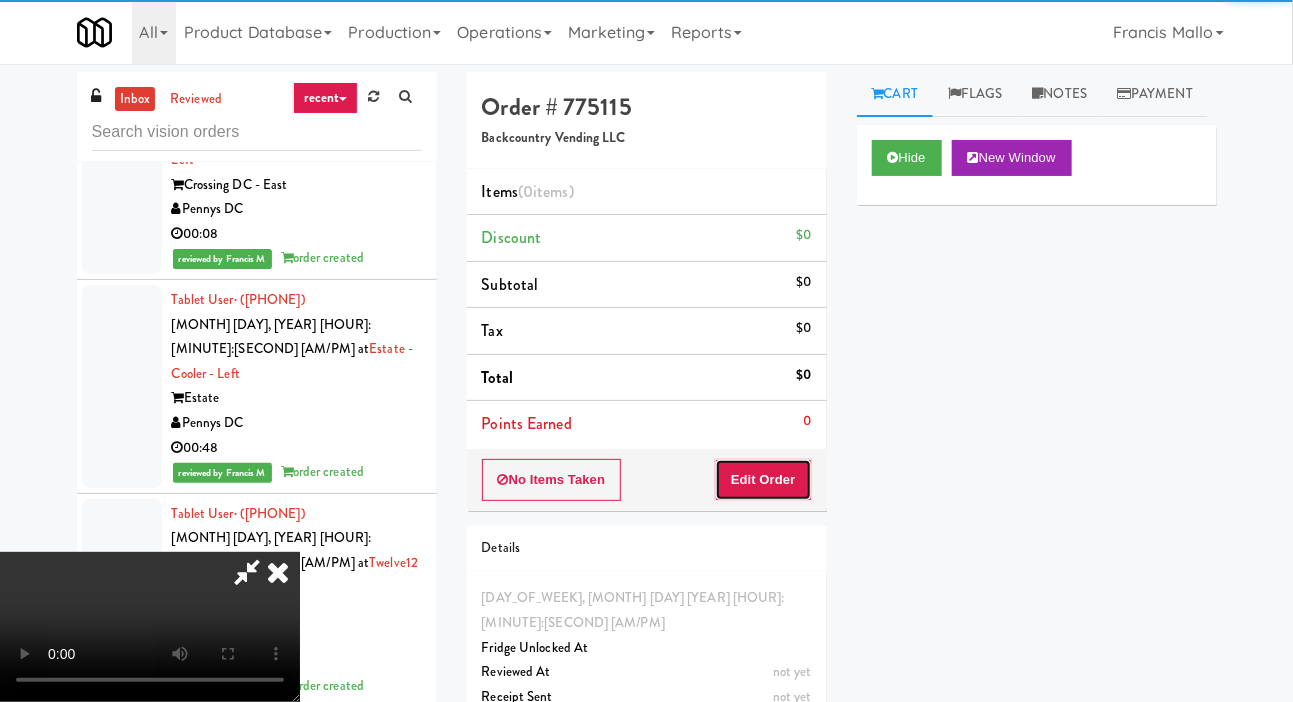 click on "Edit Order" at bounding box center [763, 480] 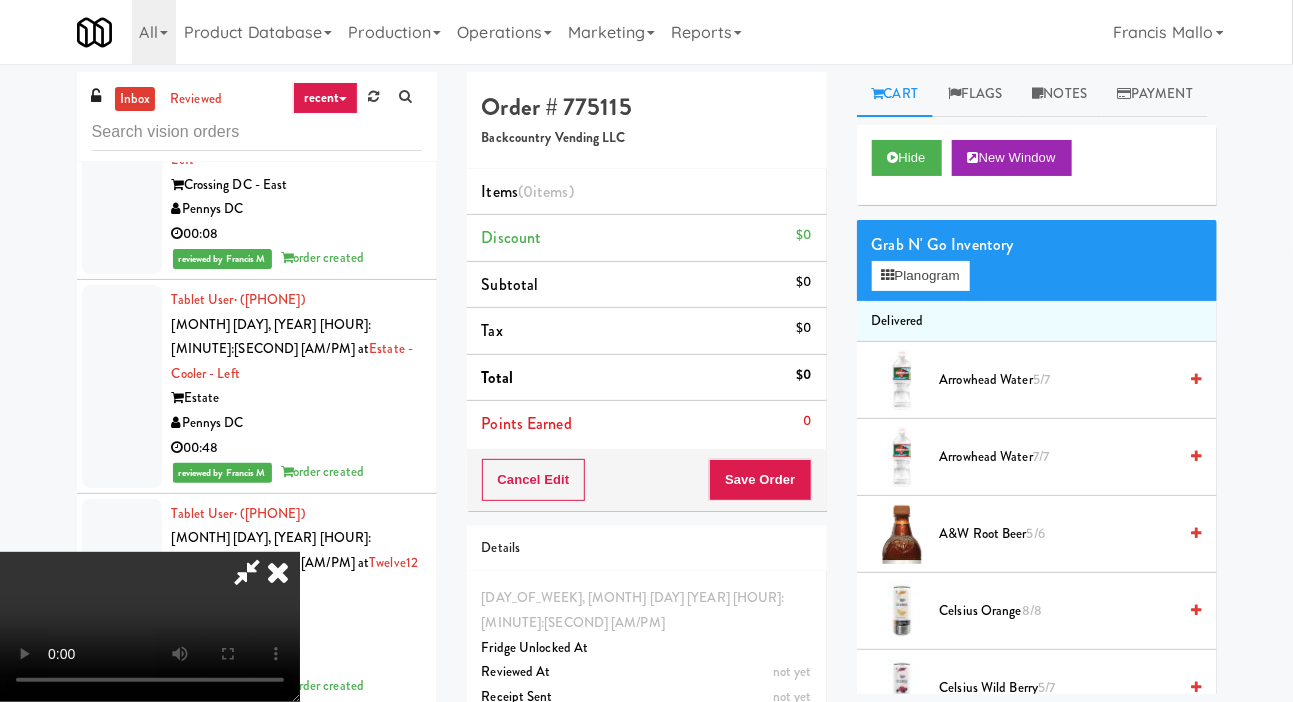 type 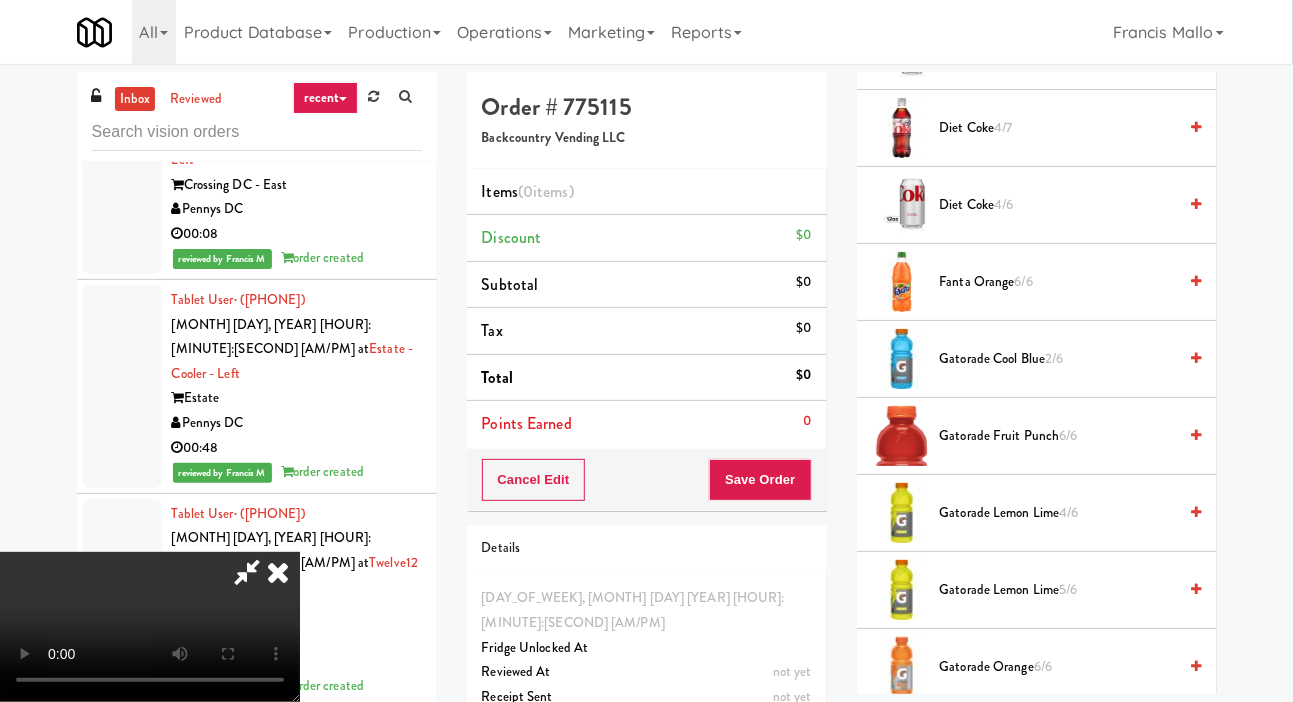 scroll, scrollTop: 1274, scrollLeft: 0, axis: vertical 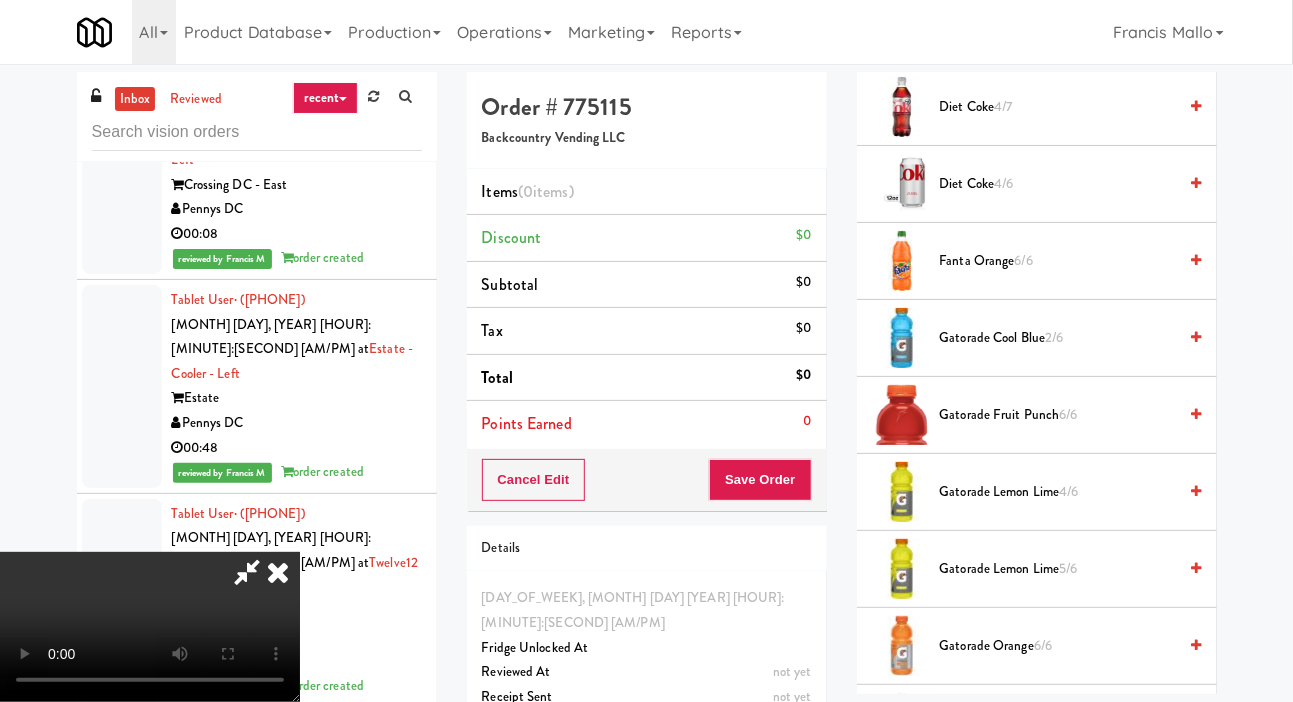 click on "Gatorade Lemon Lime  4/6" at bounding box center [1058, 492] 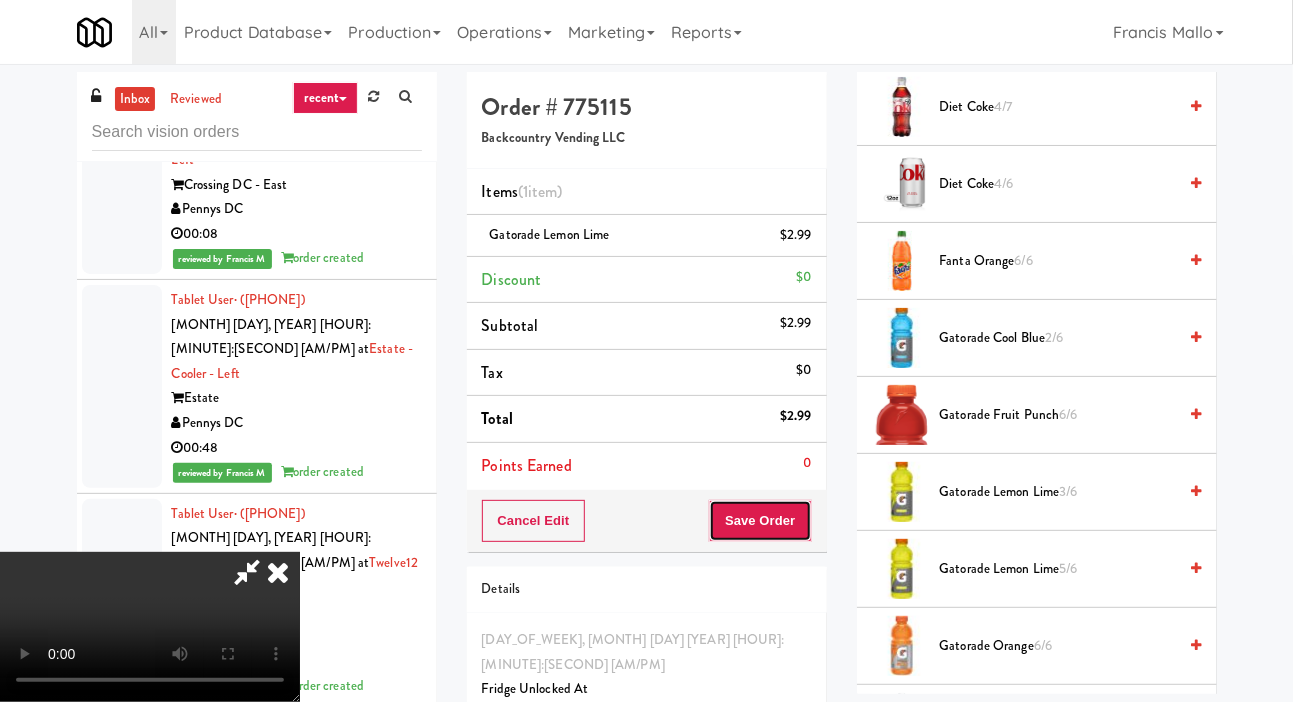 click on "Save Order" at bounding box center (760, 521) 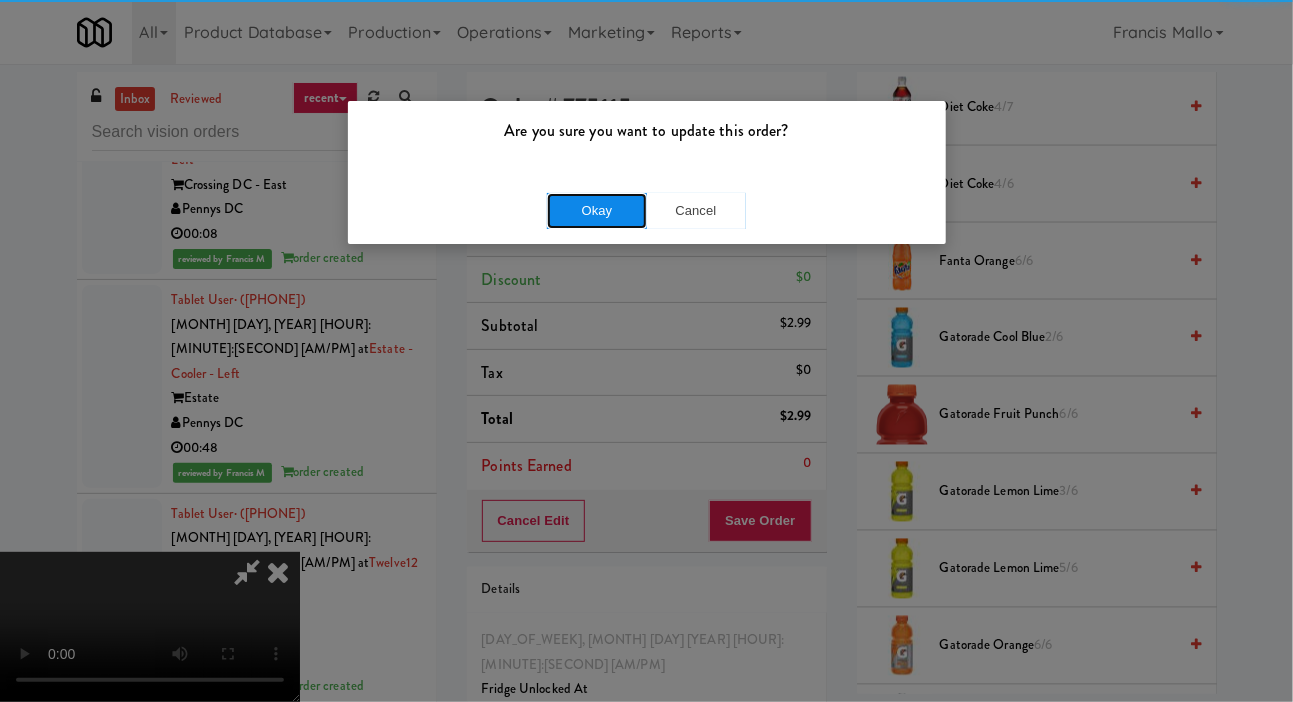 click on "Okay" at bounding box center [597, 211] 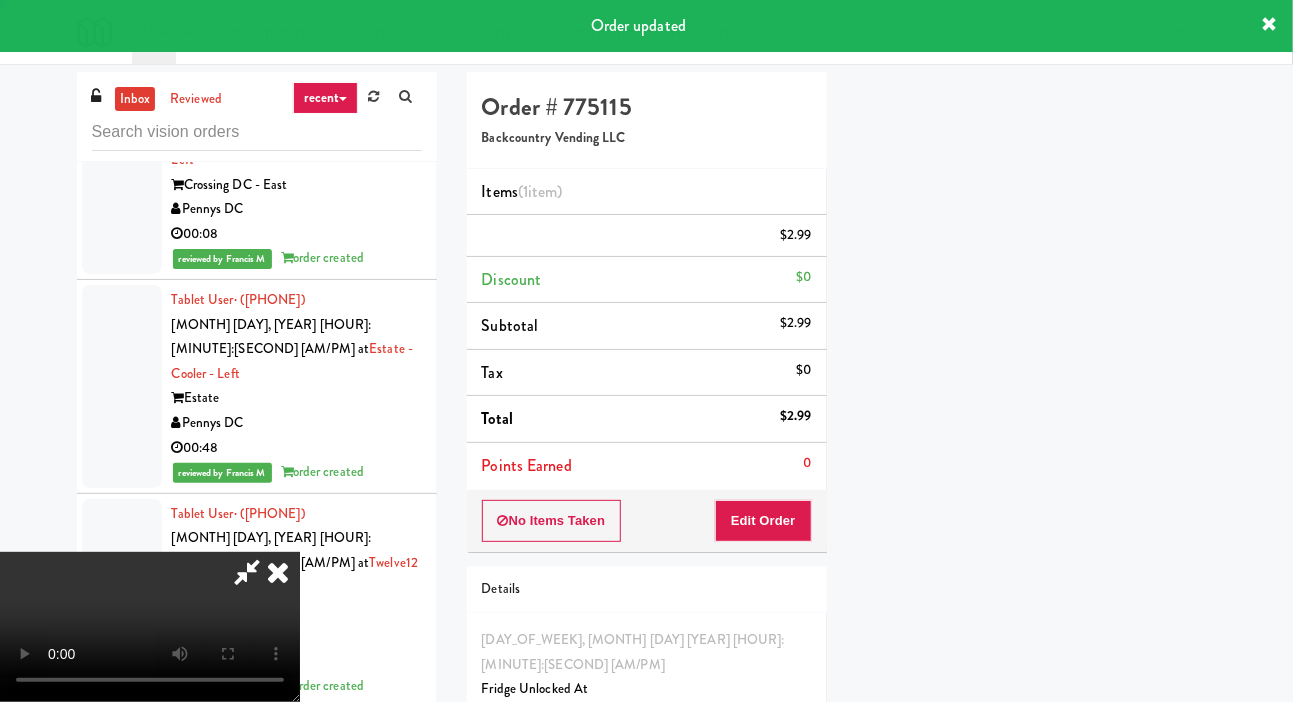 scroll, scrollTop: 116, scrollLeft: 0, axis: vertical 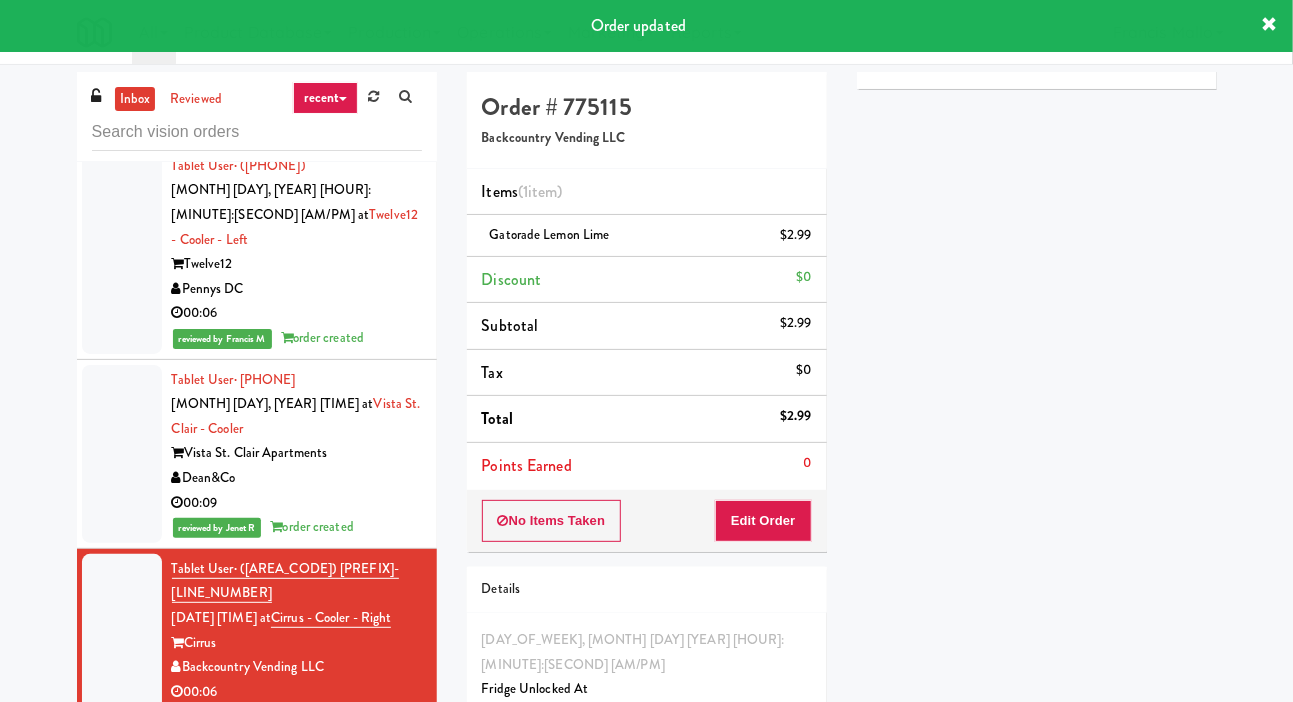 click at bounding box center [122, 820] 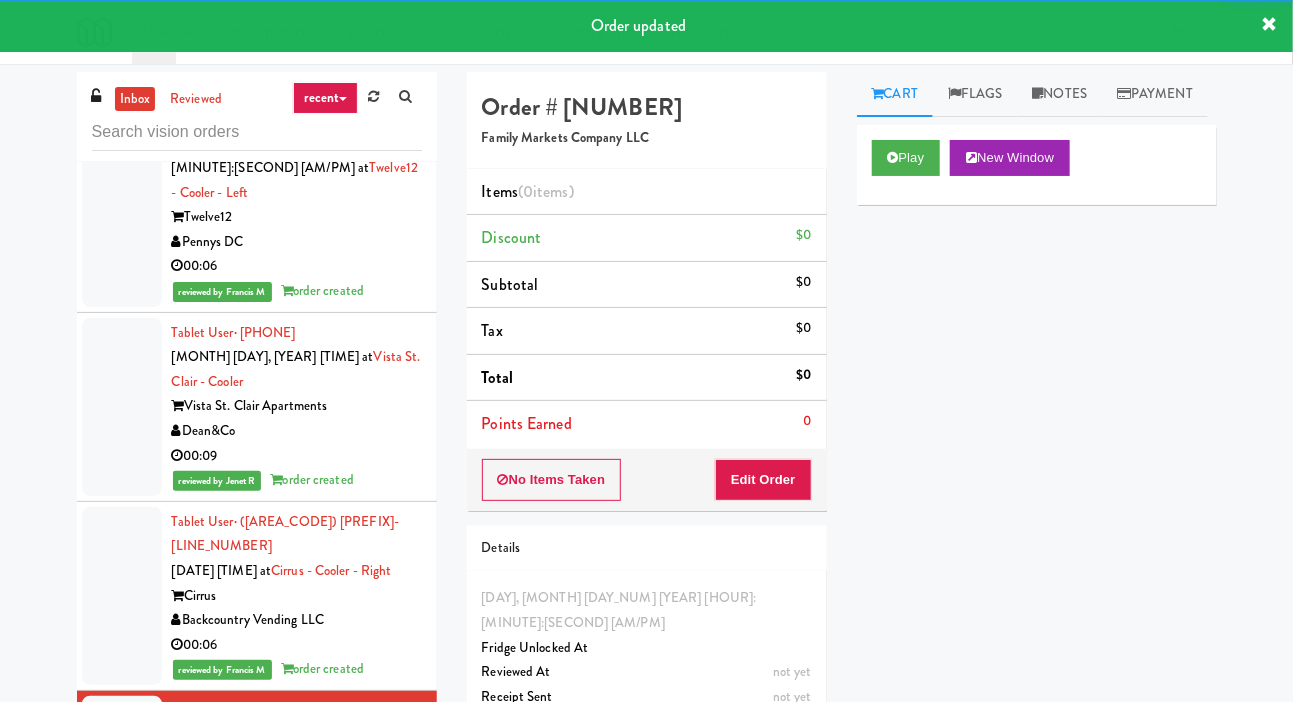 scroll, scrollTop: 8527, scrollLeft: 0, axis: vertical 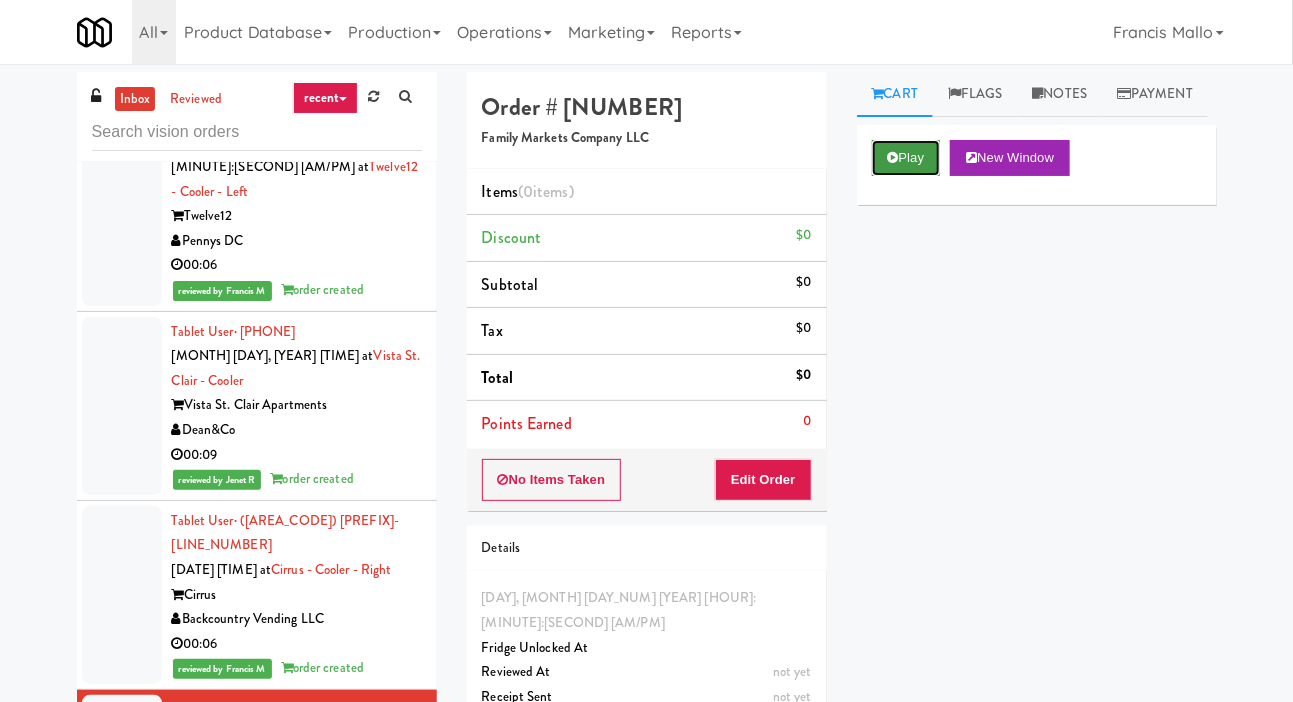 click on "Play" at bounding box center (906, 158) 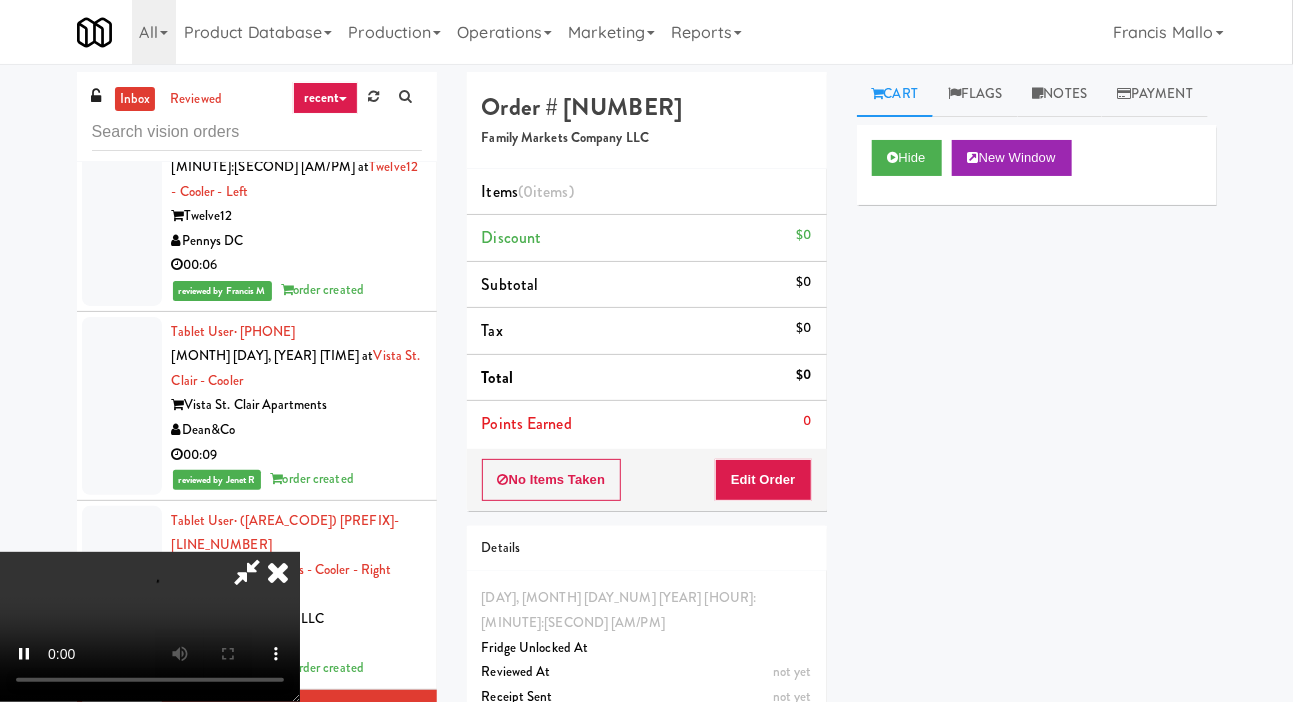 click on "Points Earned  0" at bounding box center [647, 424] 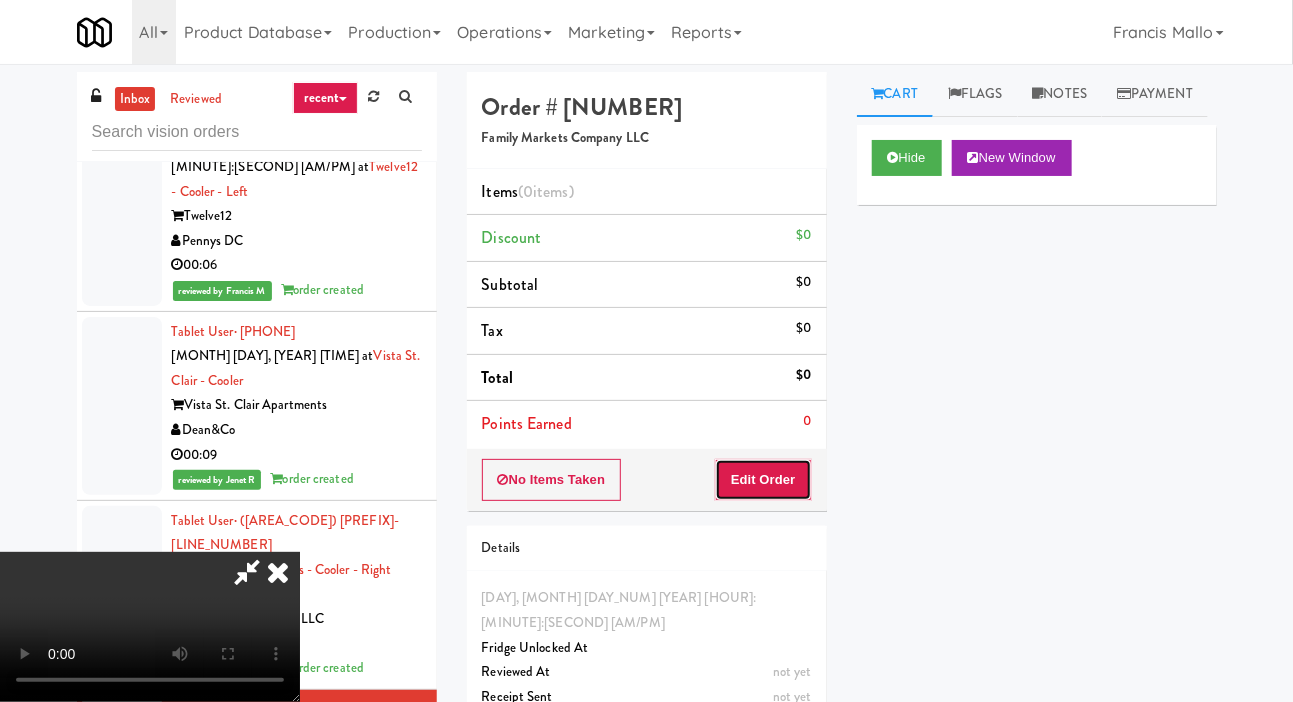 click on "Edit Order" at bounding box center (763, 480) 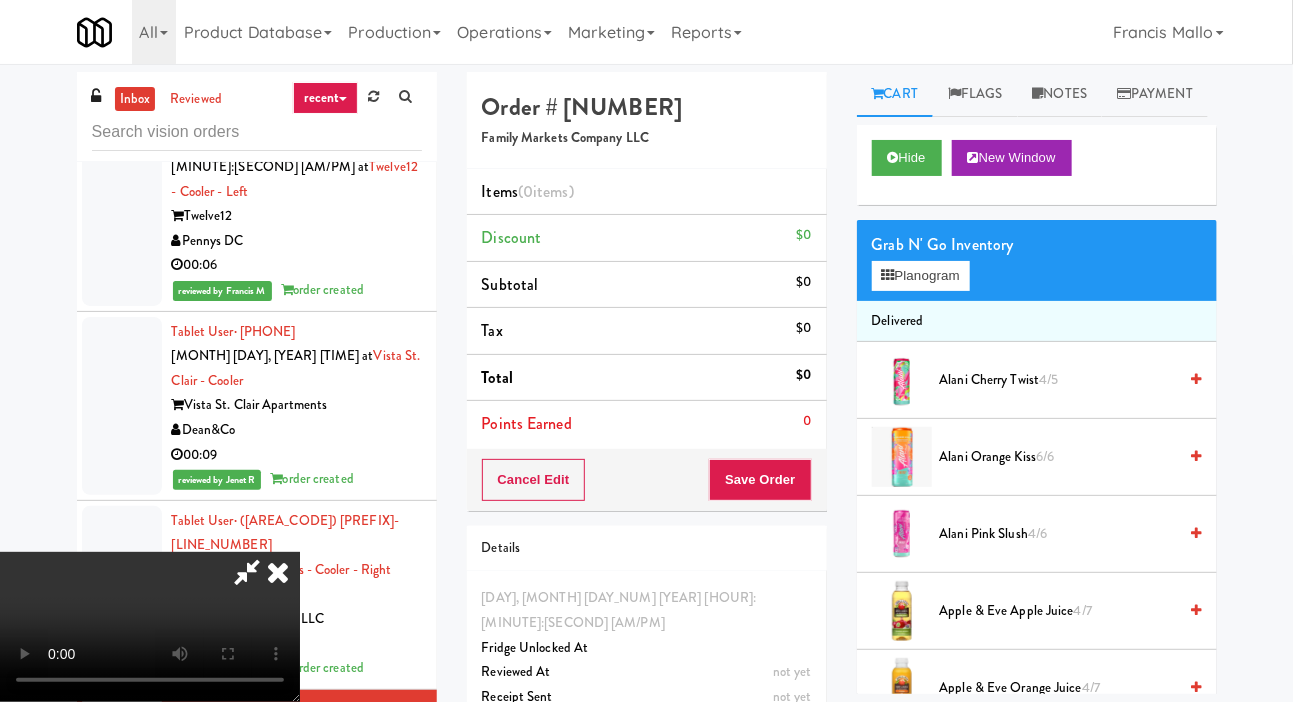 type 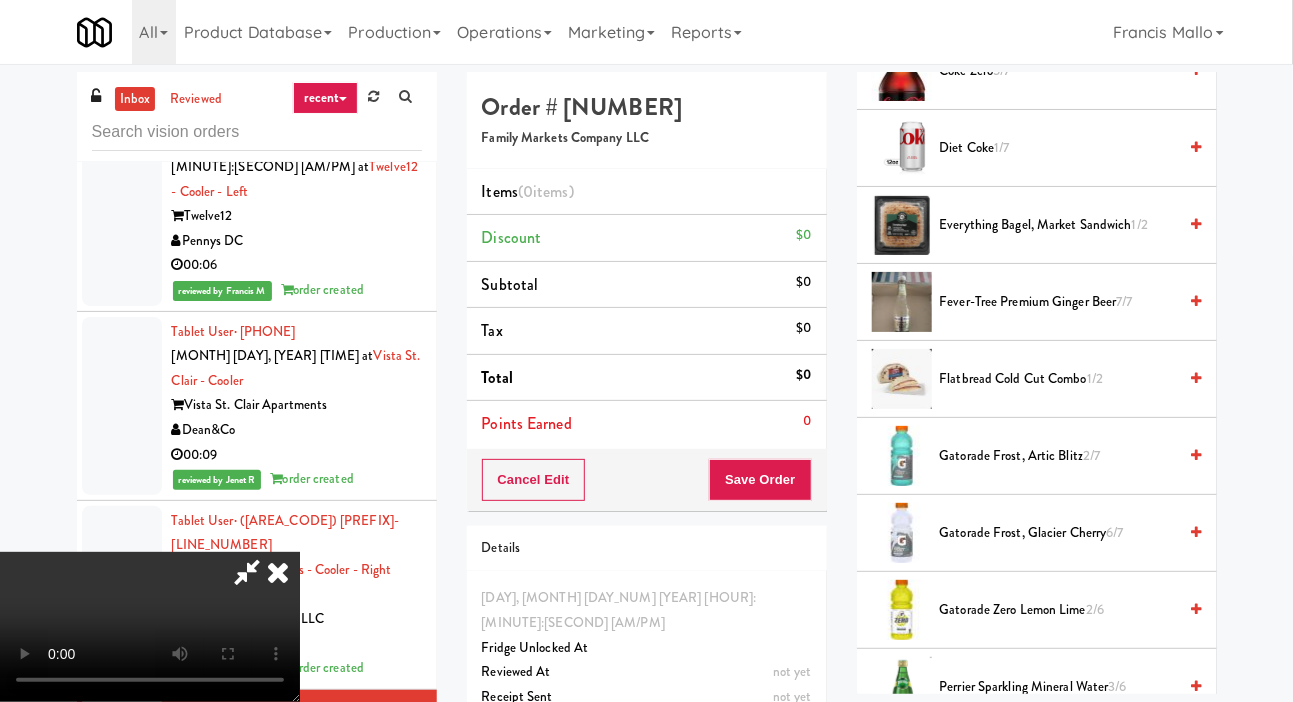scroll, scrollTop: 1628, scrollLeft: 0, axis: vertical 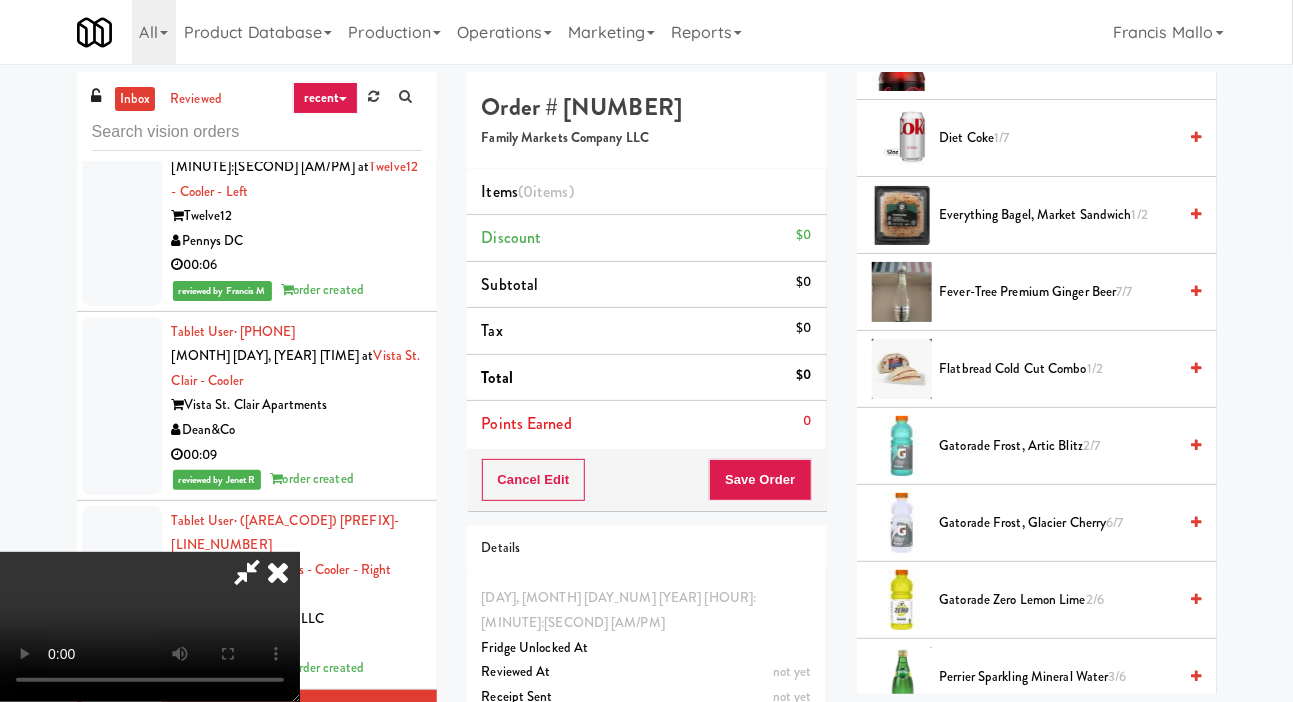click on "Gatorade Frost, Glacier Cherry  6/7" at bounding box center [1058, 523] 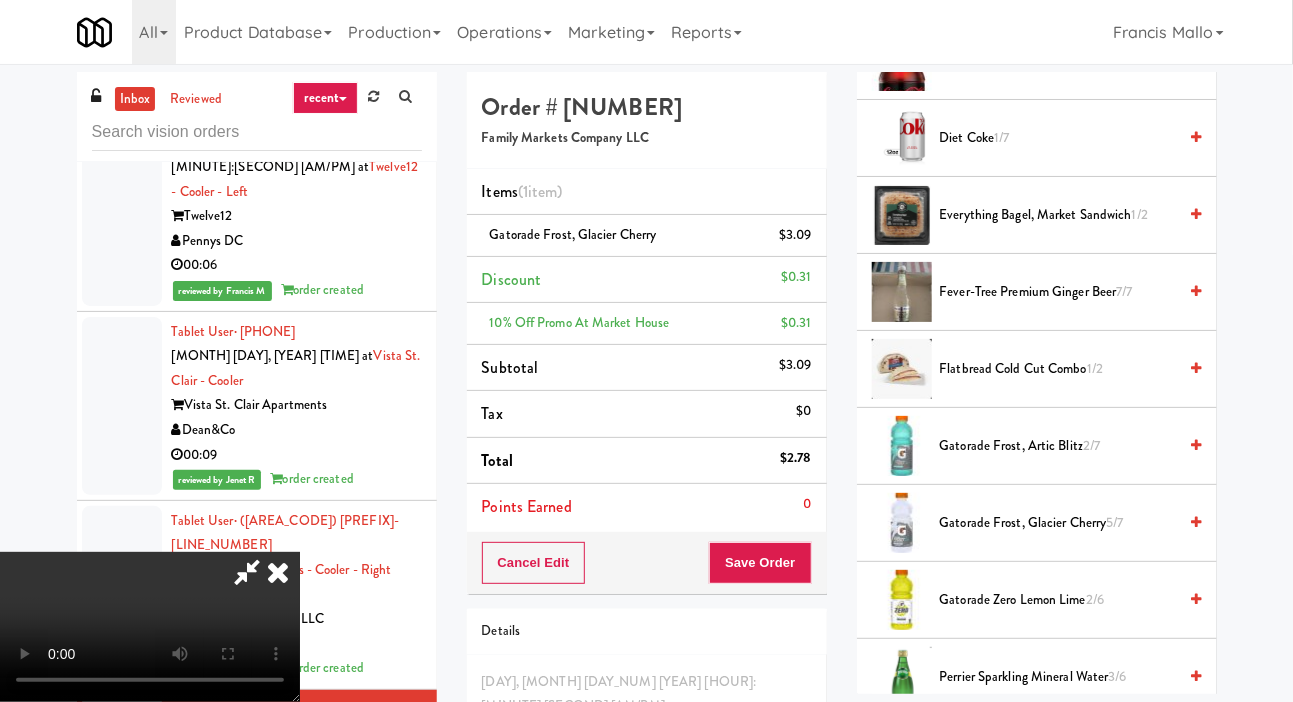 click on "Gatorade Frost, Glacier Cherry  5/7" at bounding box center [1058, 523] 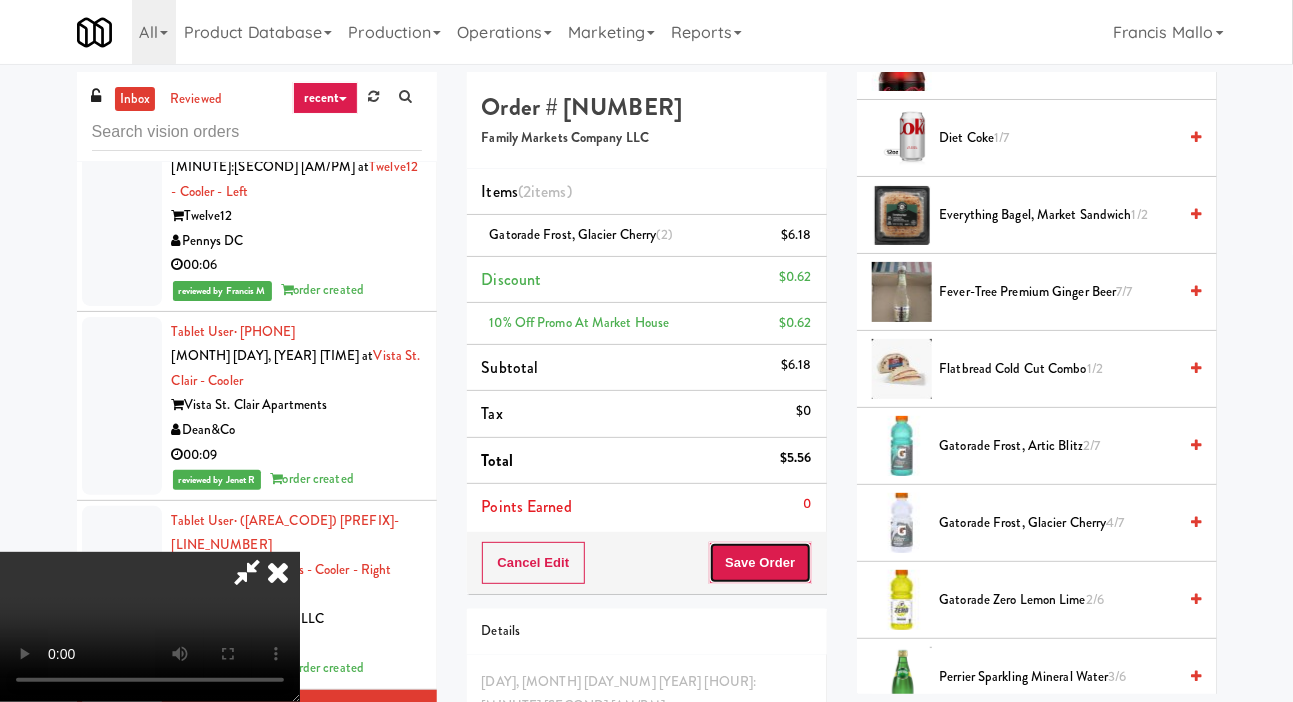 click on "Save Order" at bounding box center (760, 563) 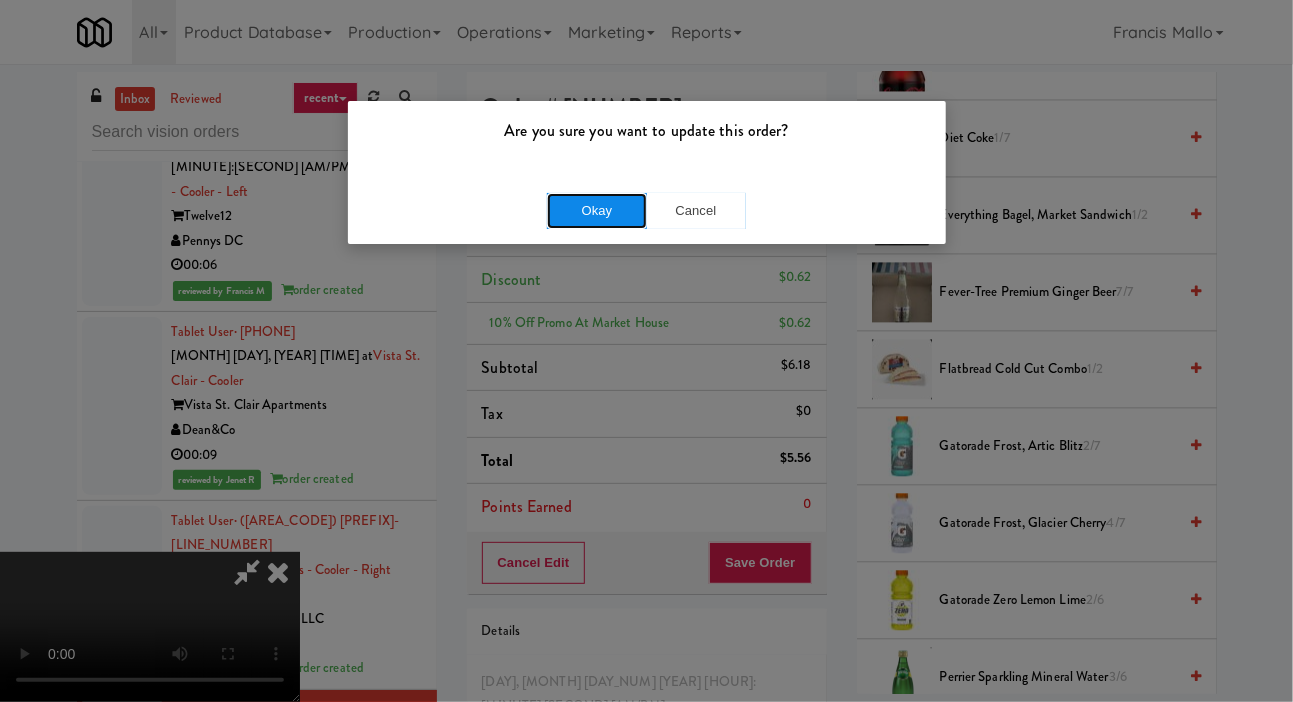 click on "Okay" at bounding box center [597, 211] 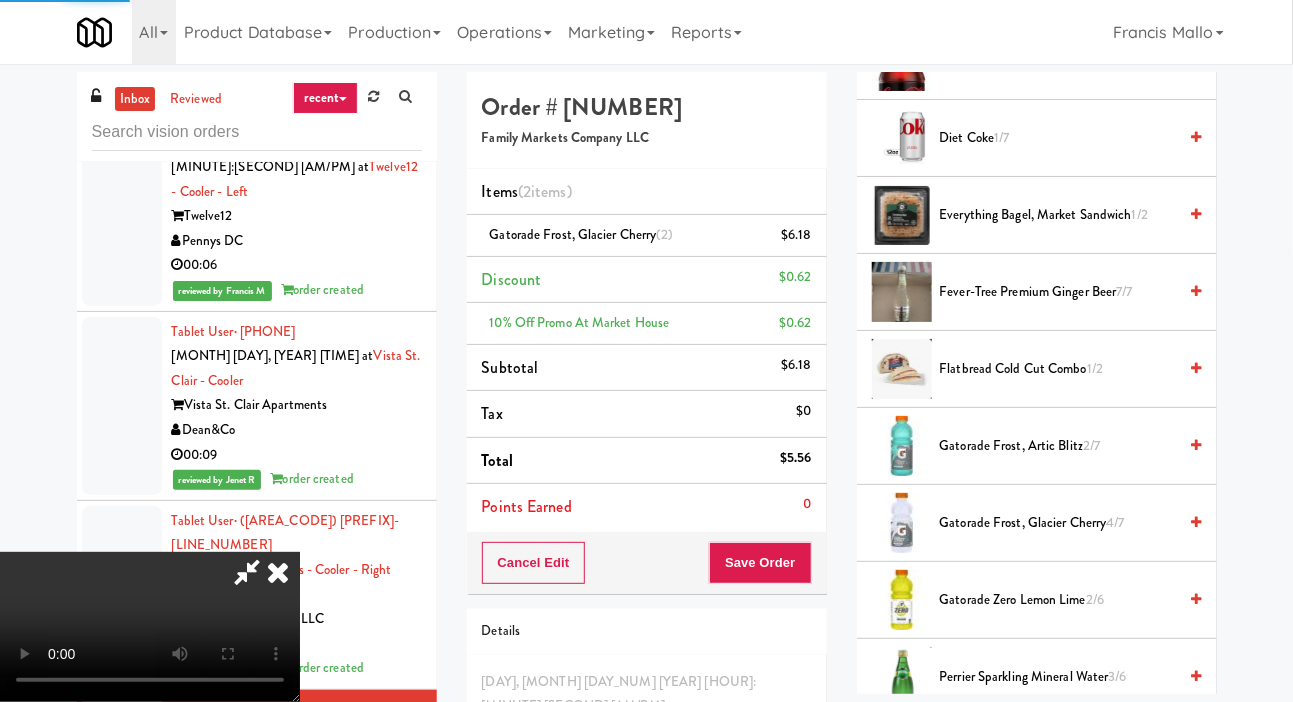 scroll, scrollTop: 116, scrollLeft: 0, axis: vertical 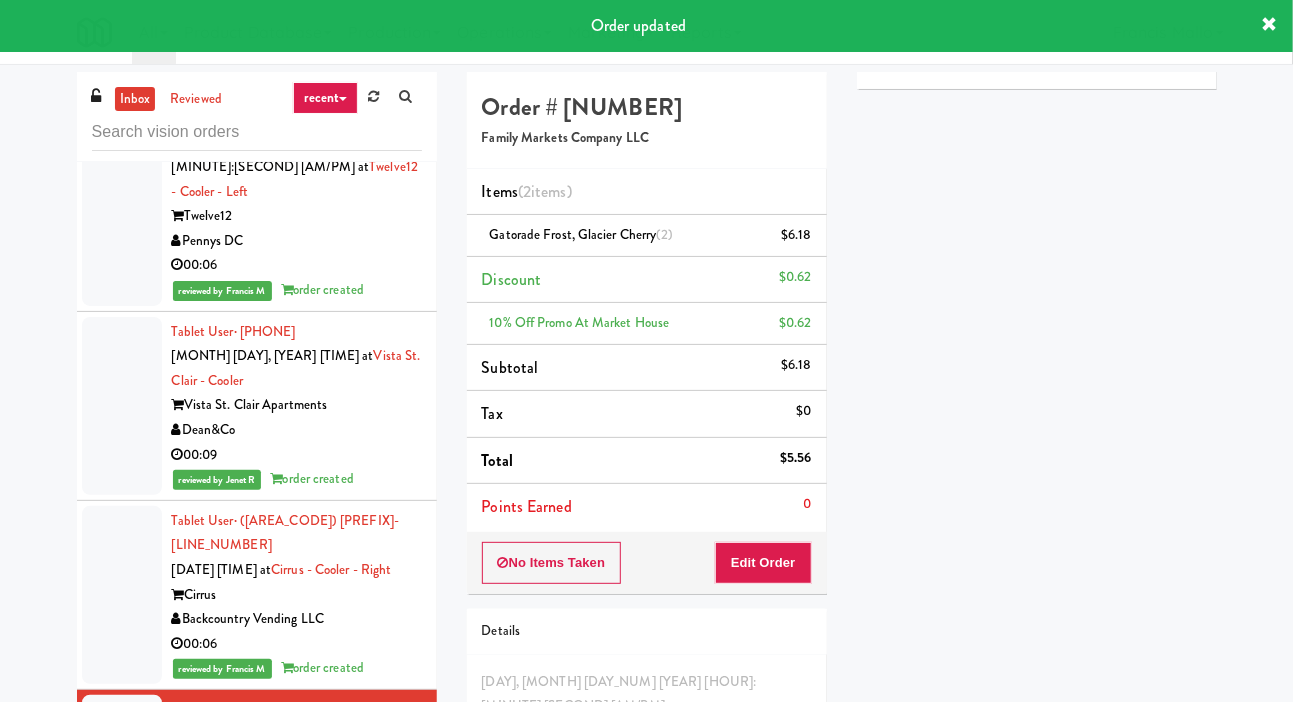 click on "Pennys DC" at bounding box center (297, 1022) 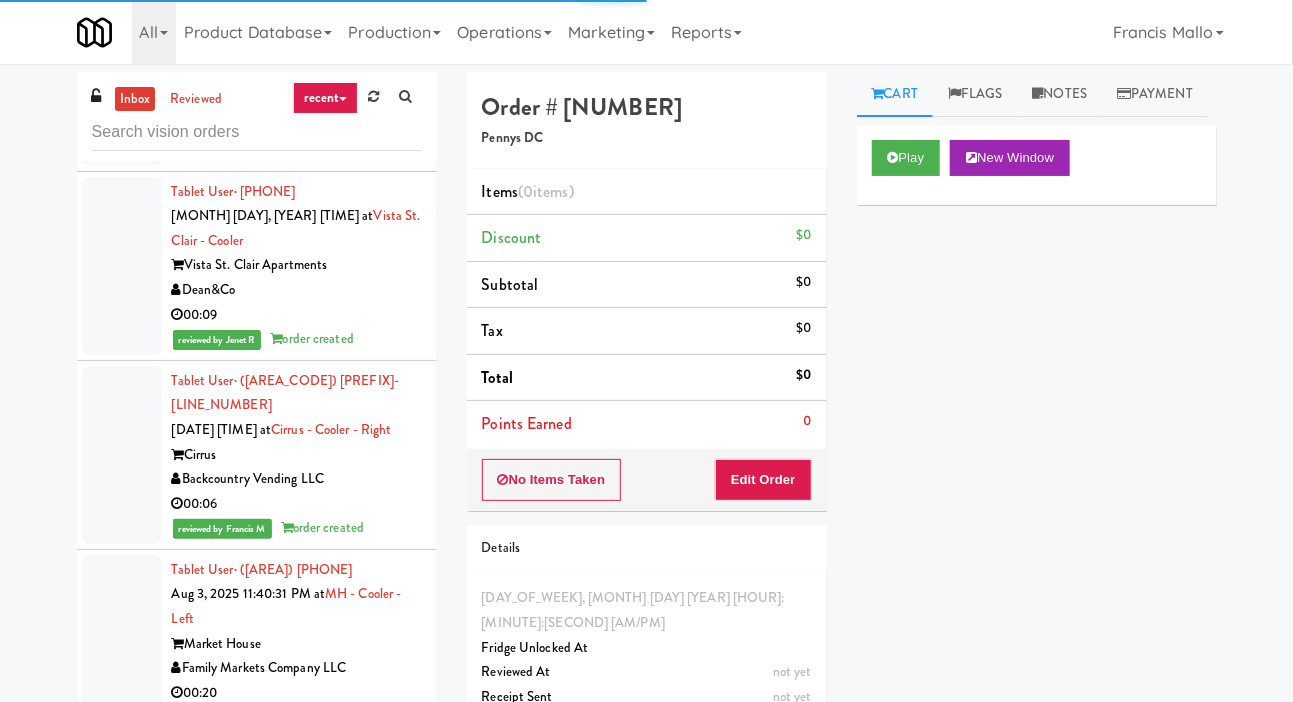 scroll, scrollTop: 8667, scrollLeft: 0, axis: vertical 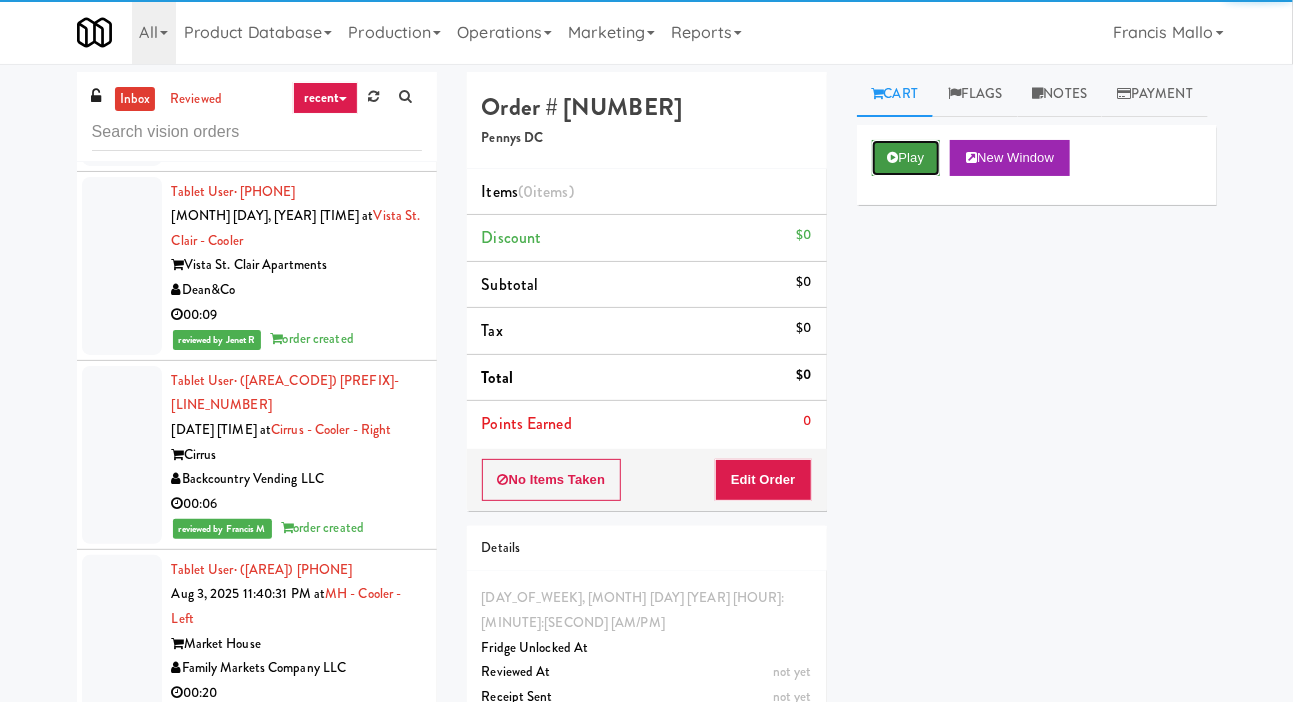 click at bounding box center [893, 157] 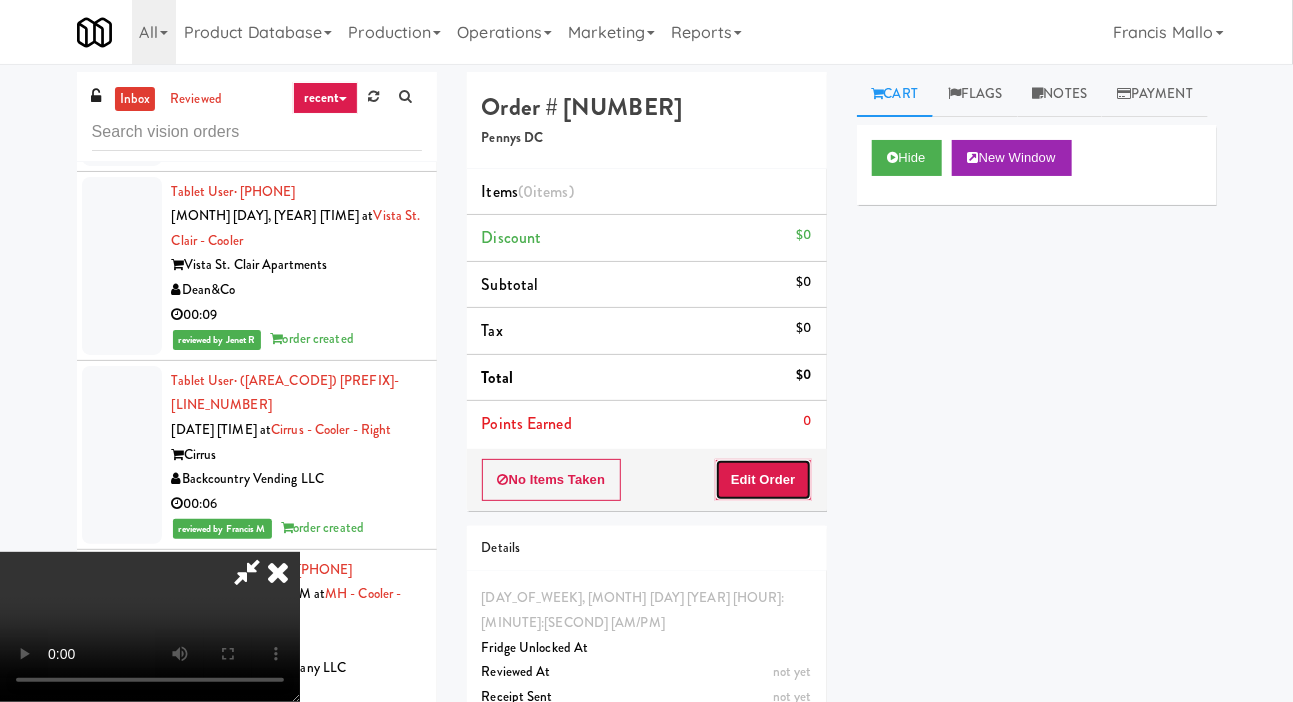click on "Edit Order" at bounding box center (763, 480) 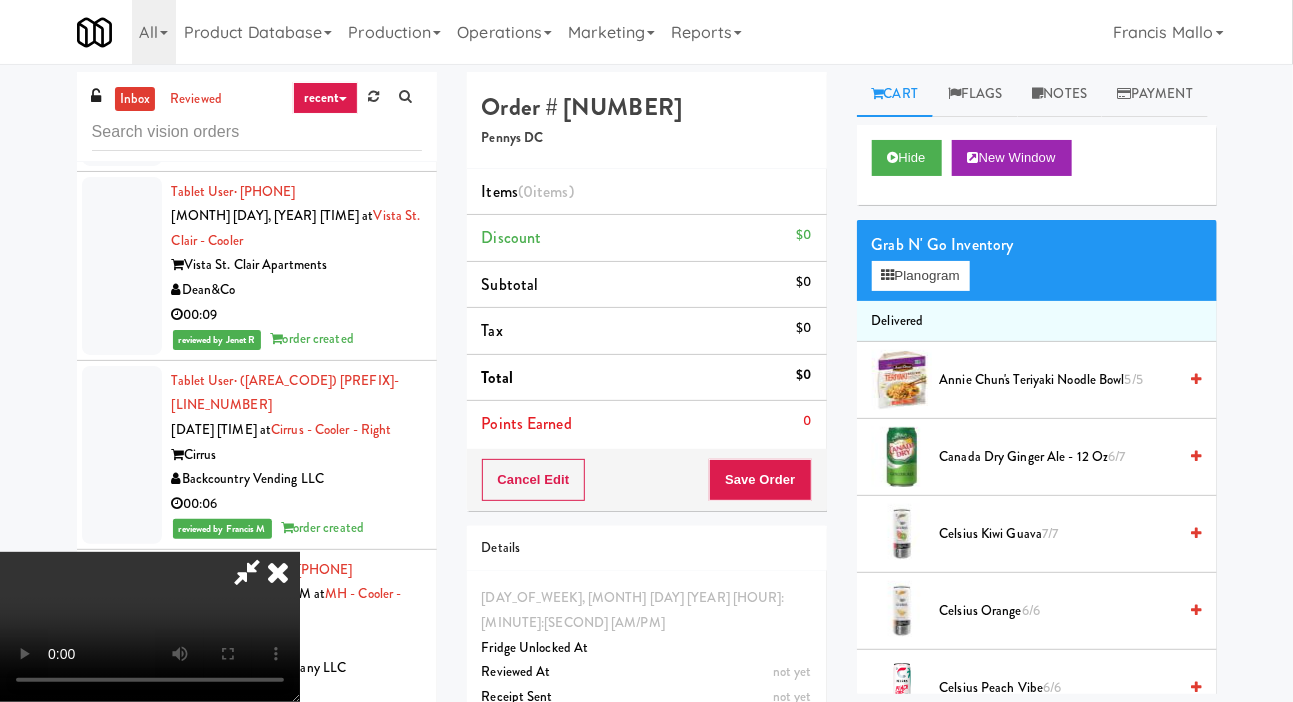 scroll, scrollTop: 73, scrollLeft: 0, axis: vertical 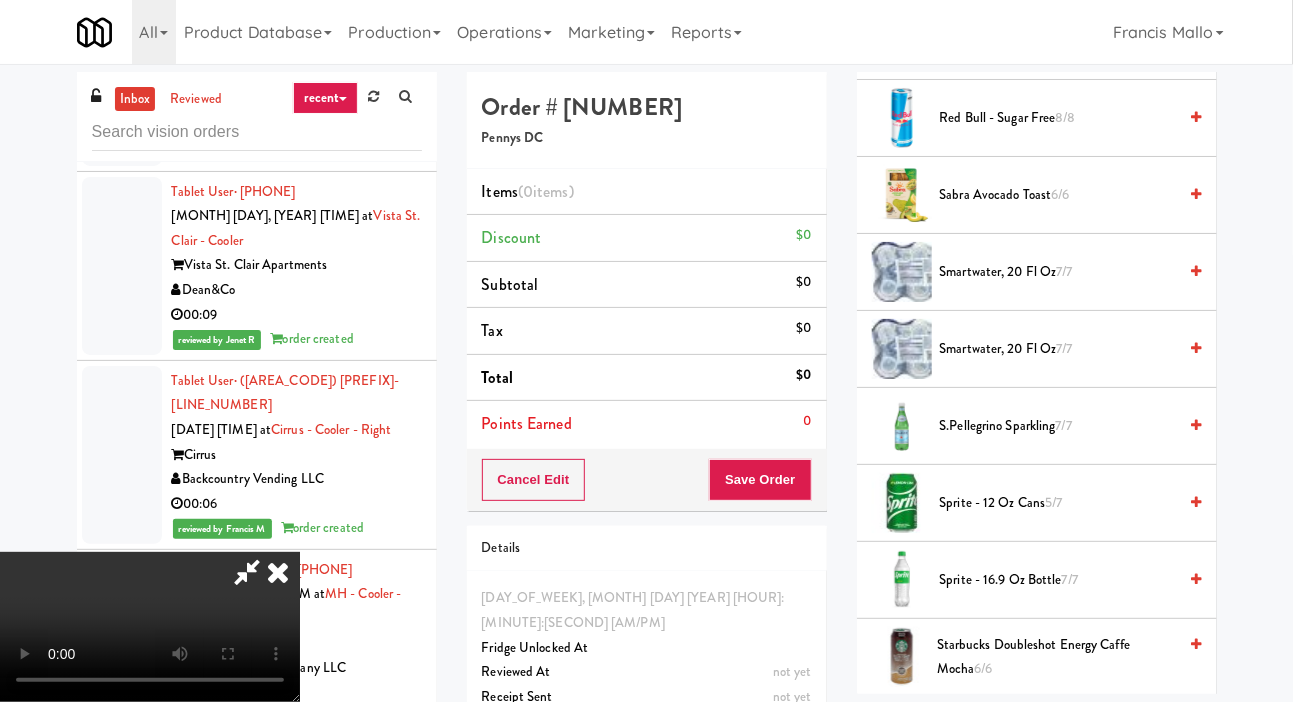 click on "Sprite - 12 oz cans  5/7" at bounding box center [1058, 503] 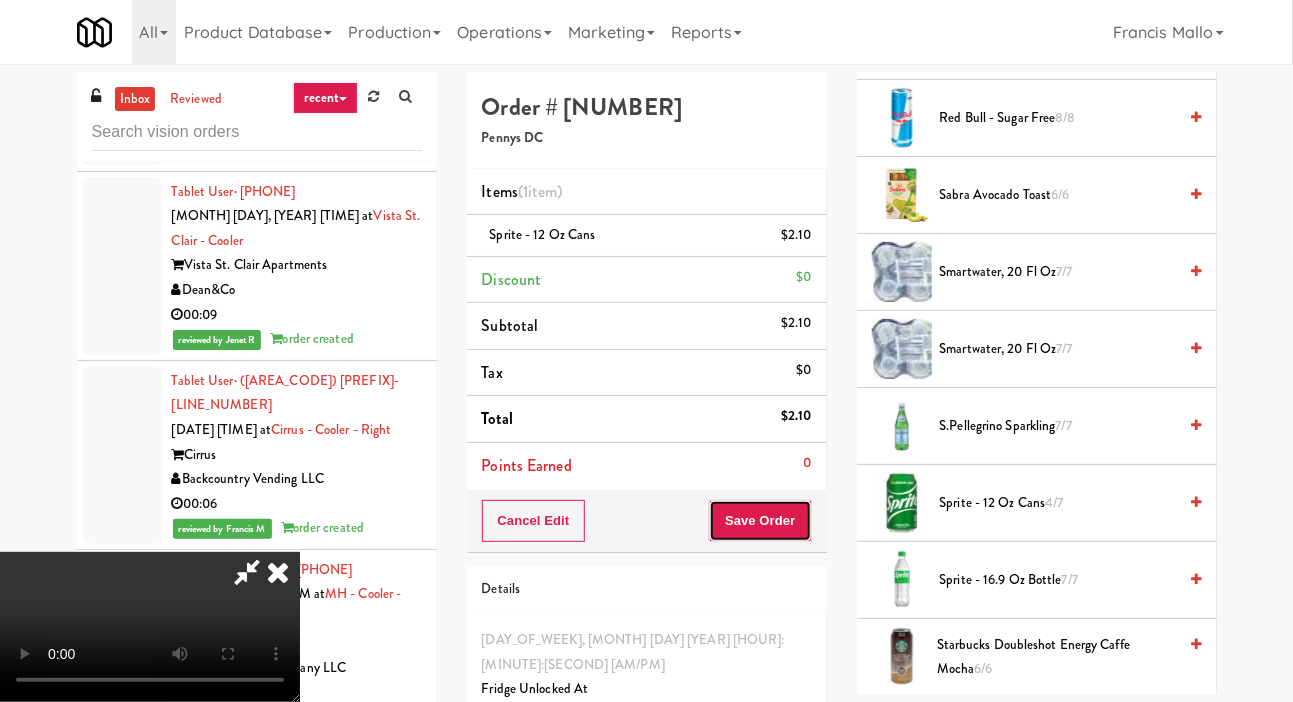 click on "Save Order" at bounding box center [760, 521] 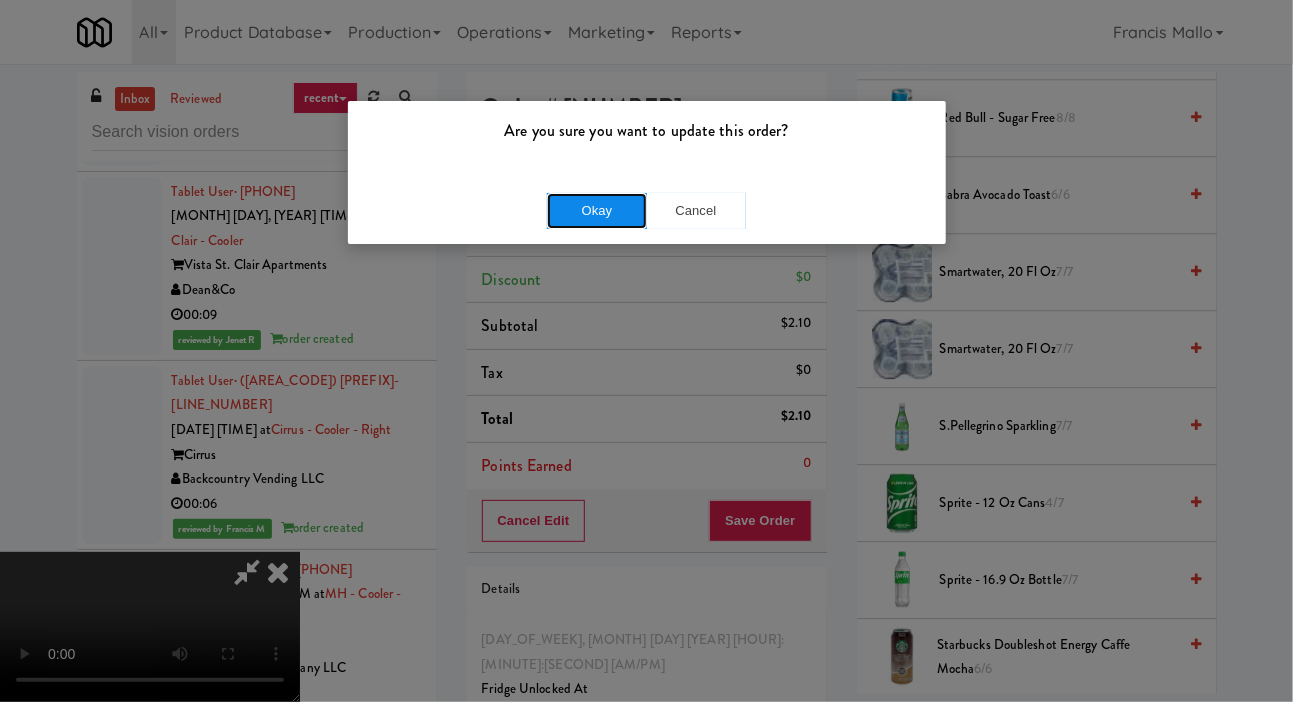 click on "Okay" at bounding box center (597, 211) 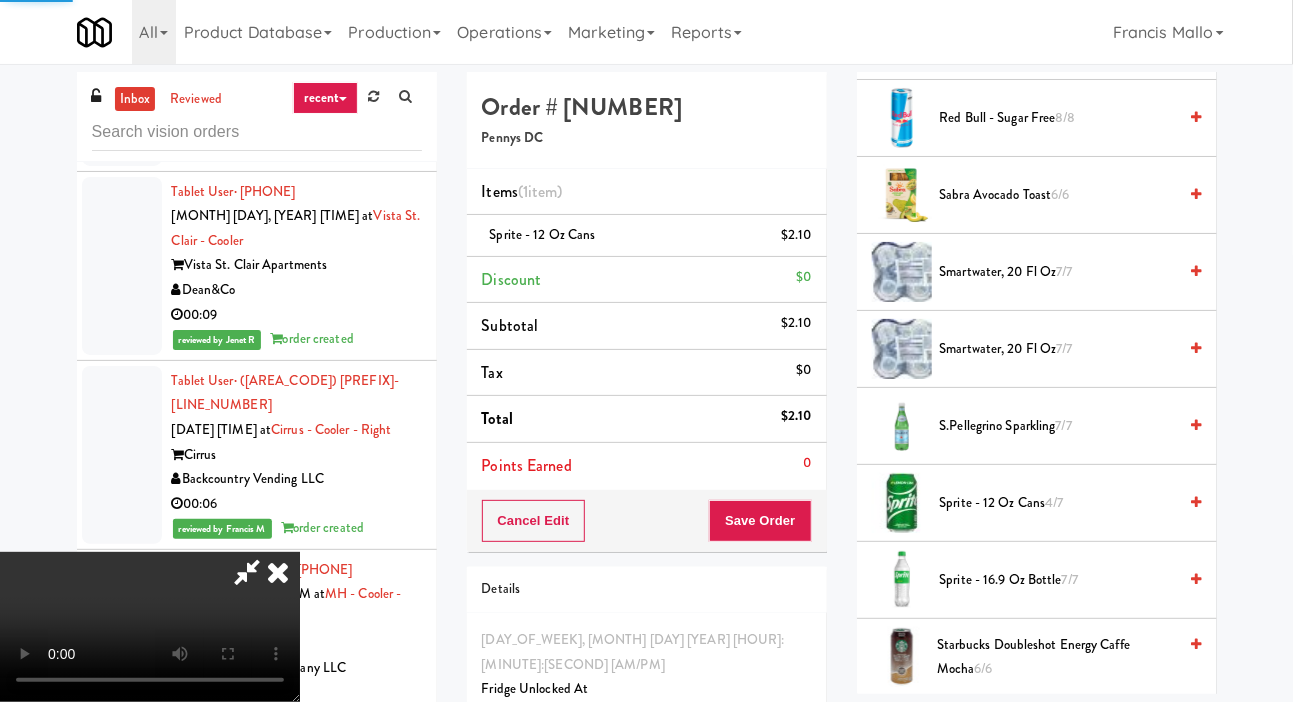 scroll, scrollTop: 116, scrollLeft: 0, axis: vertical 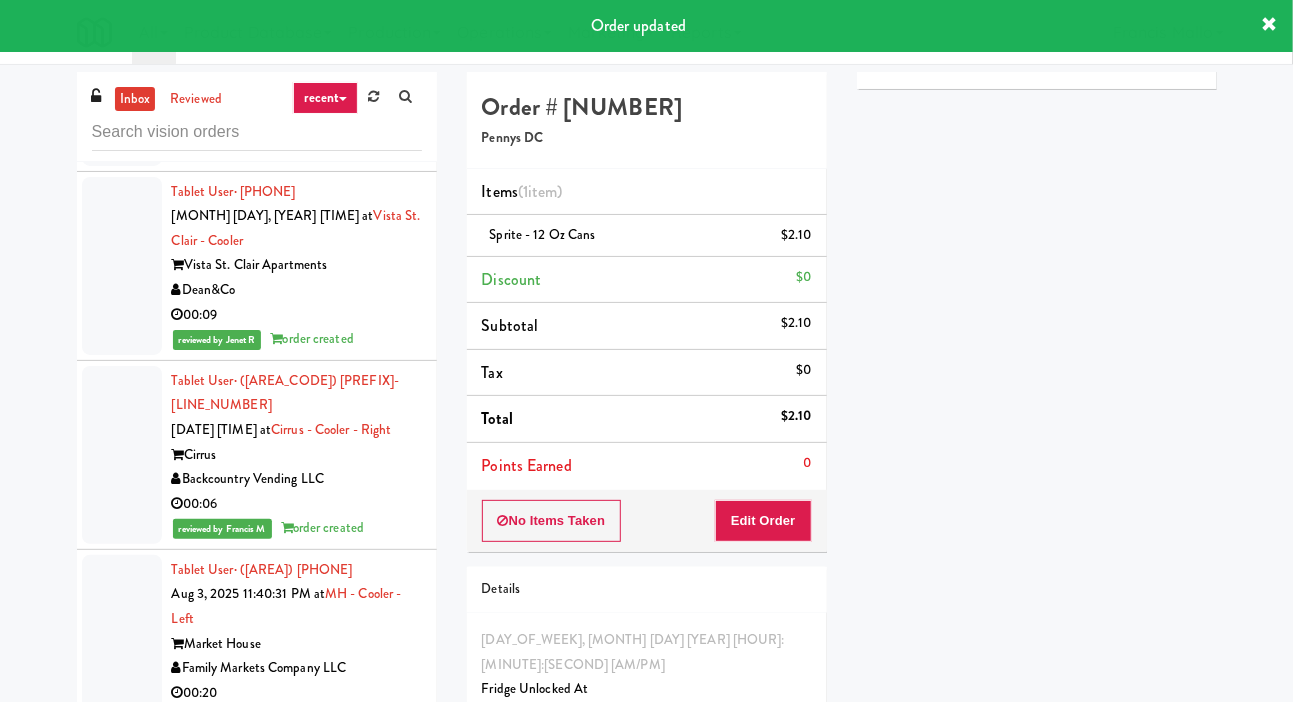 click on "Revolution Mill" at bounding box center [297, 1047] 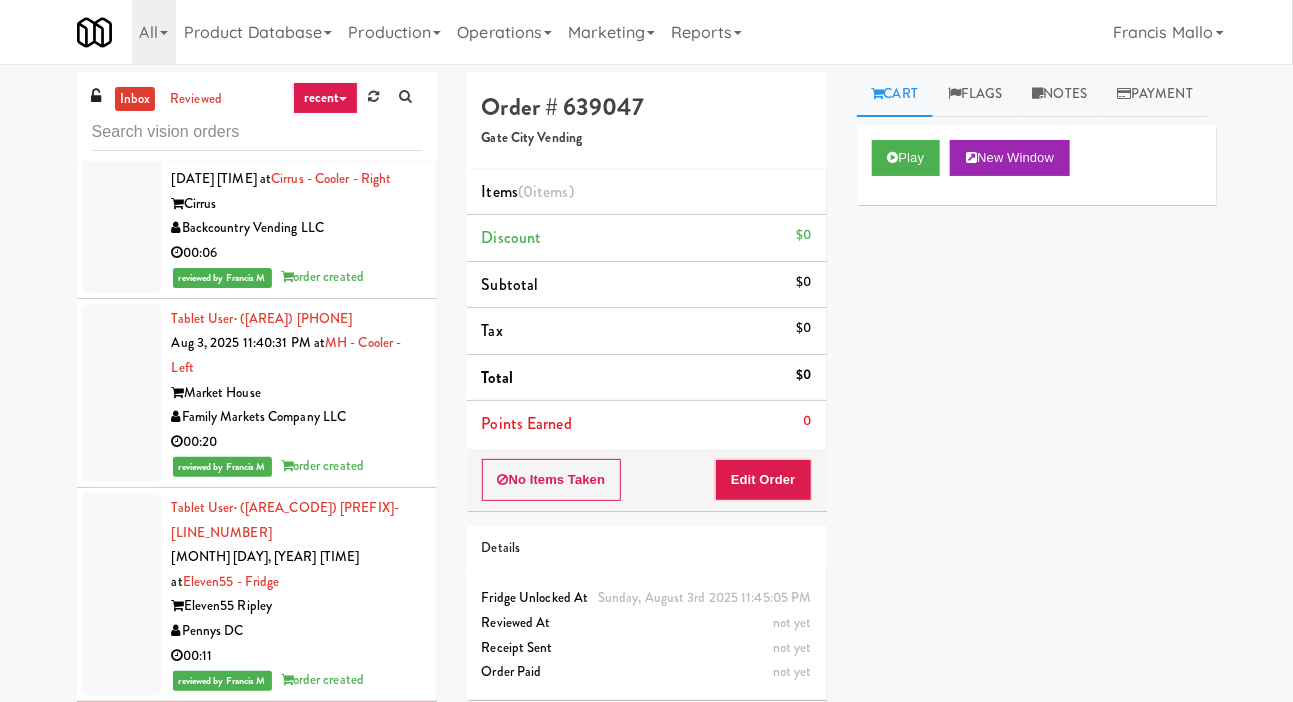 scroll, scrollTop: 8933, scrollLeft: 0, axis: vertical 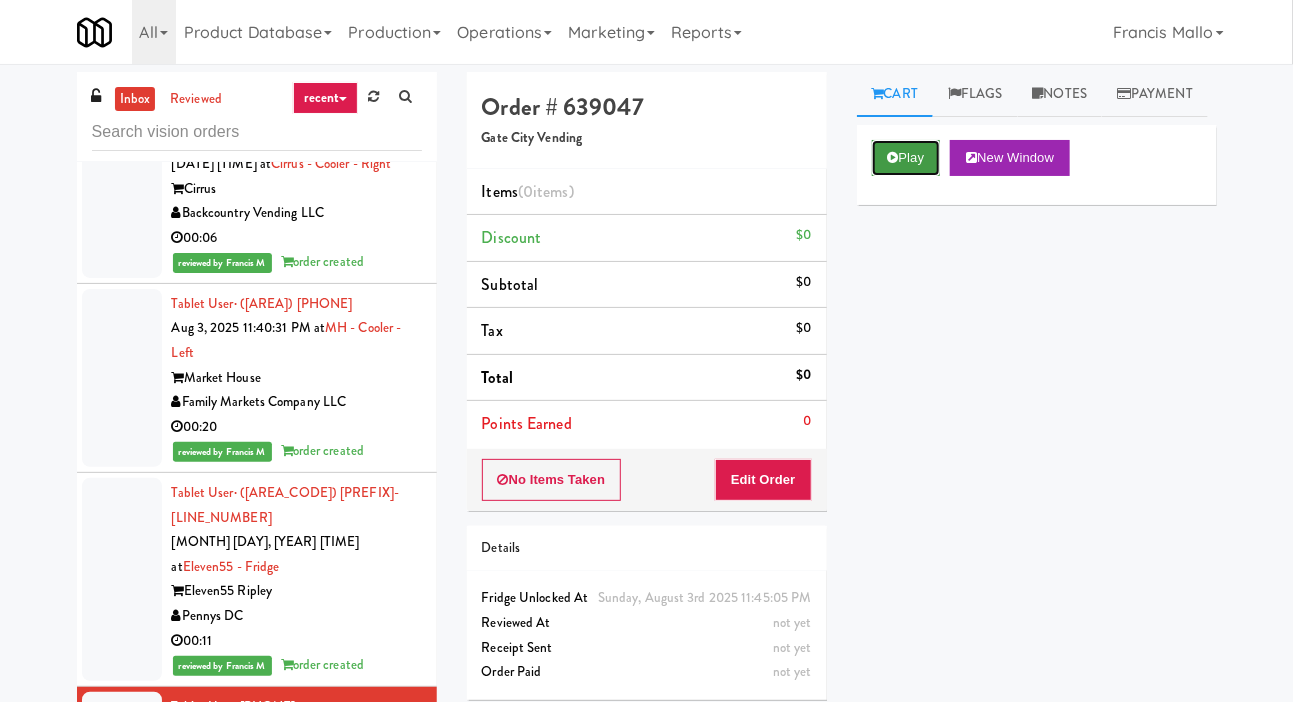 click at bounding box center [893, 157] 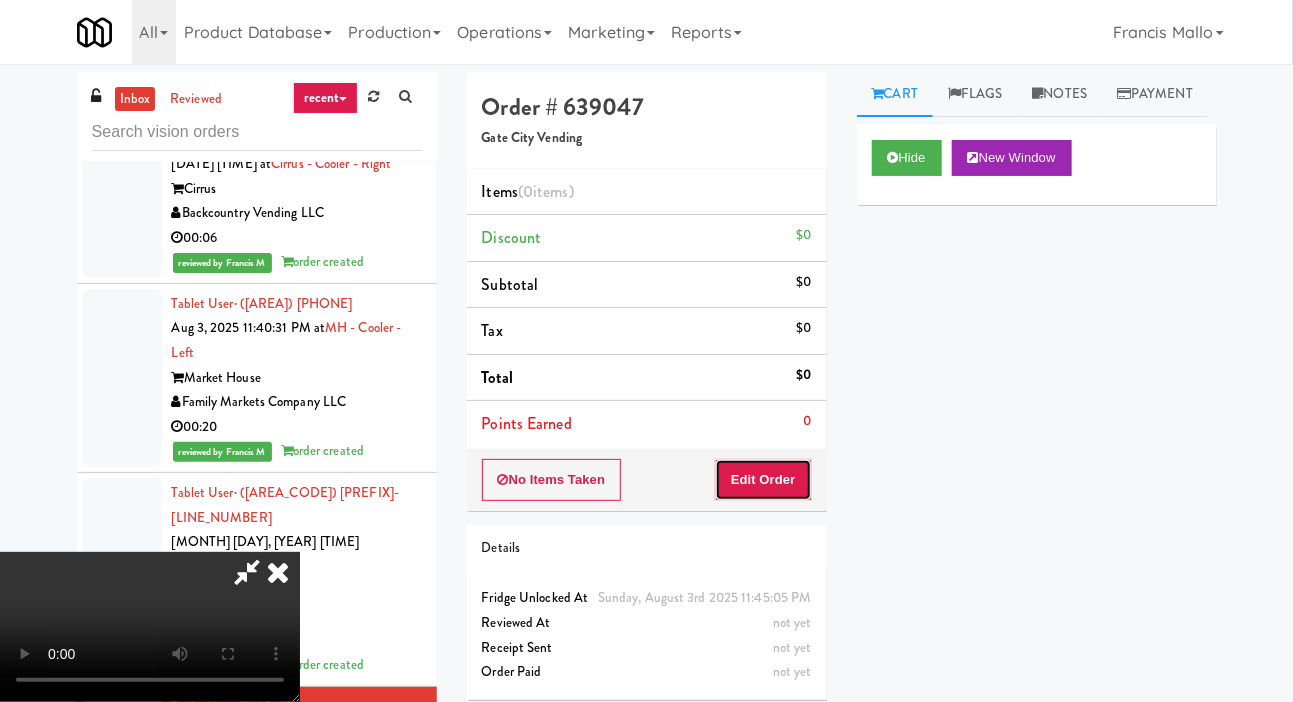 click on "Edit Order" at bounding box center [763, 480] 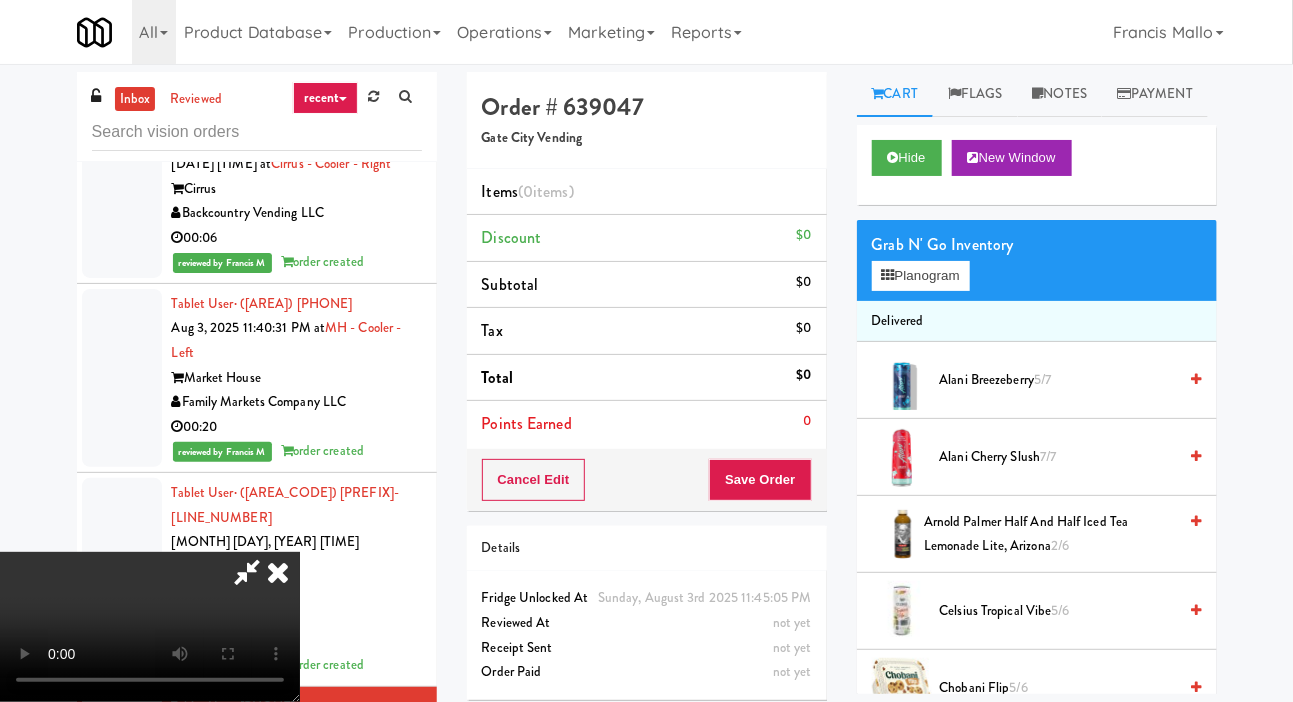 scroll, scrollTop: 73, scrollLeft: 0, axis: vertical 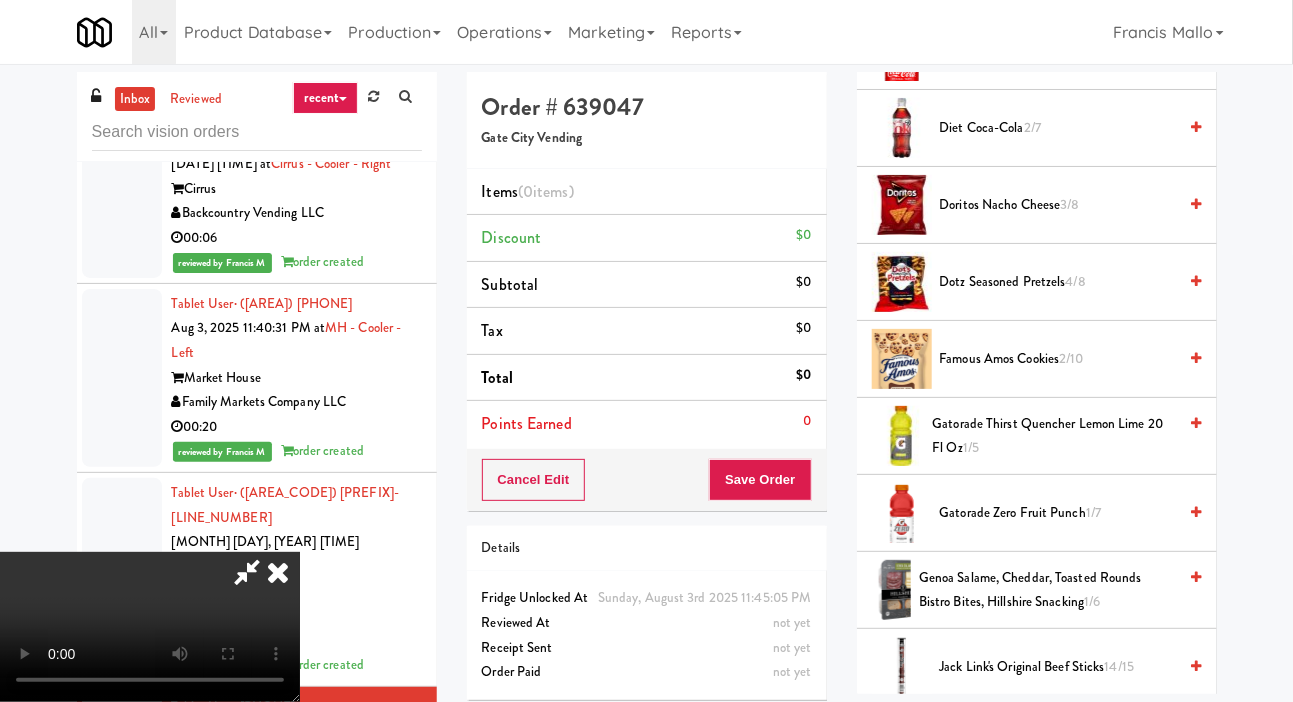 click on "Gatorade Thirst Quencher Lemon Lime 20 Fl Oz  1/5" at bounding box center (1054, 436) 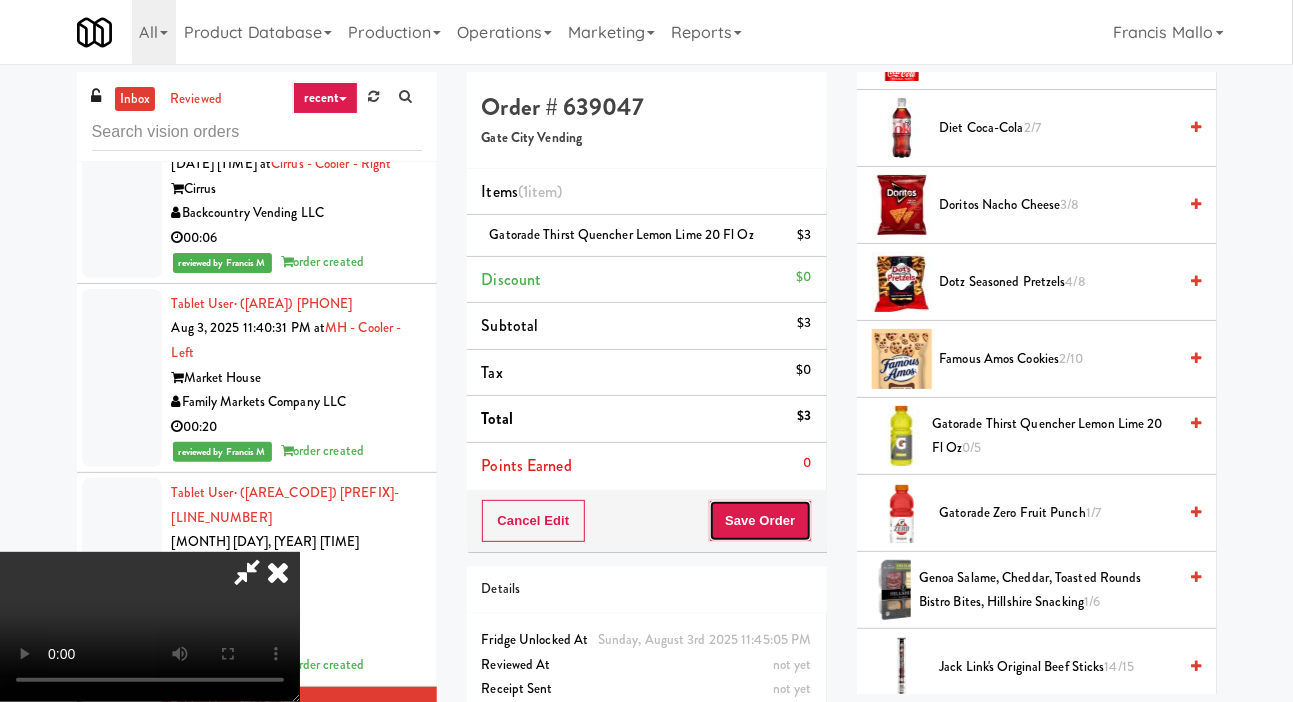 click on "Save Order" at bounding box center (760, 521) 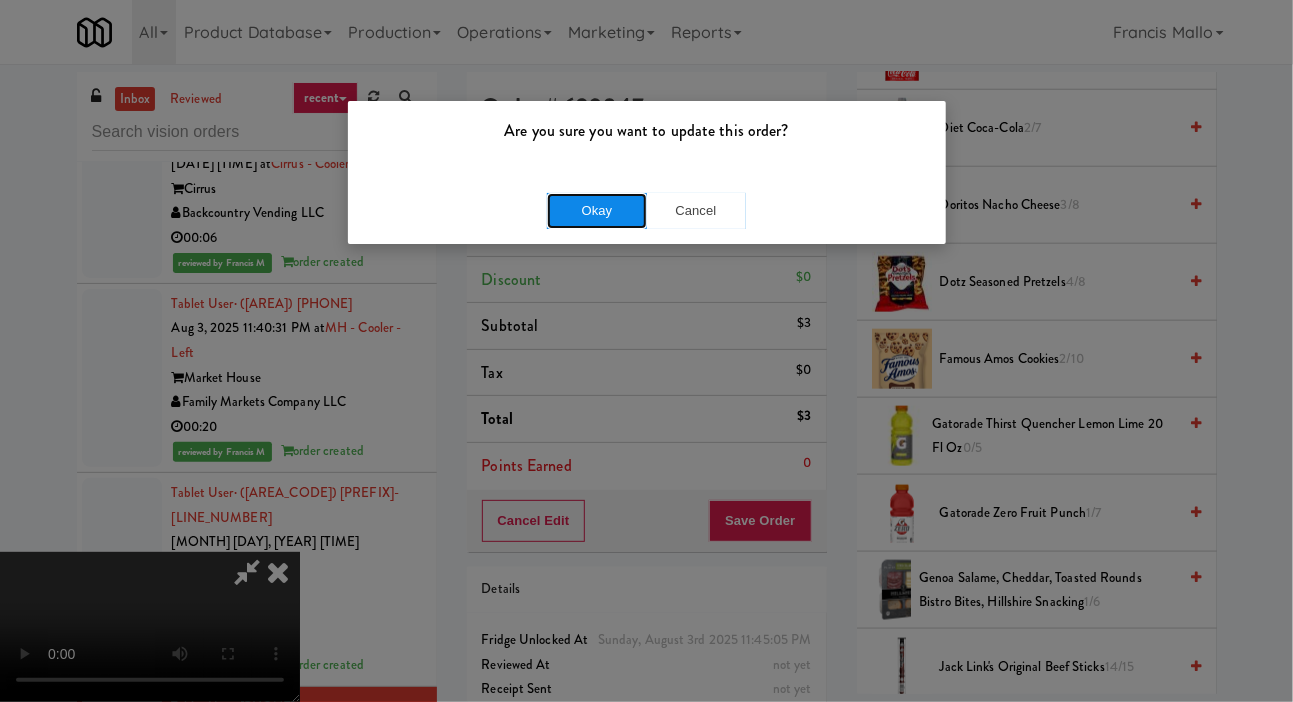 click on "Okay" at bounding box center (597, 211) 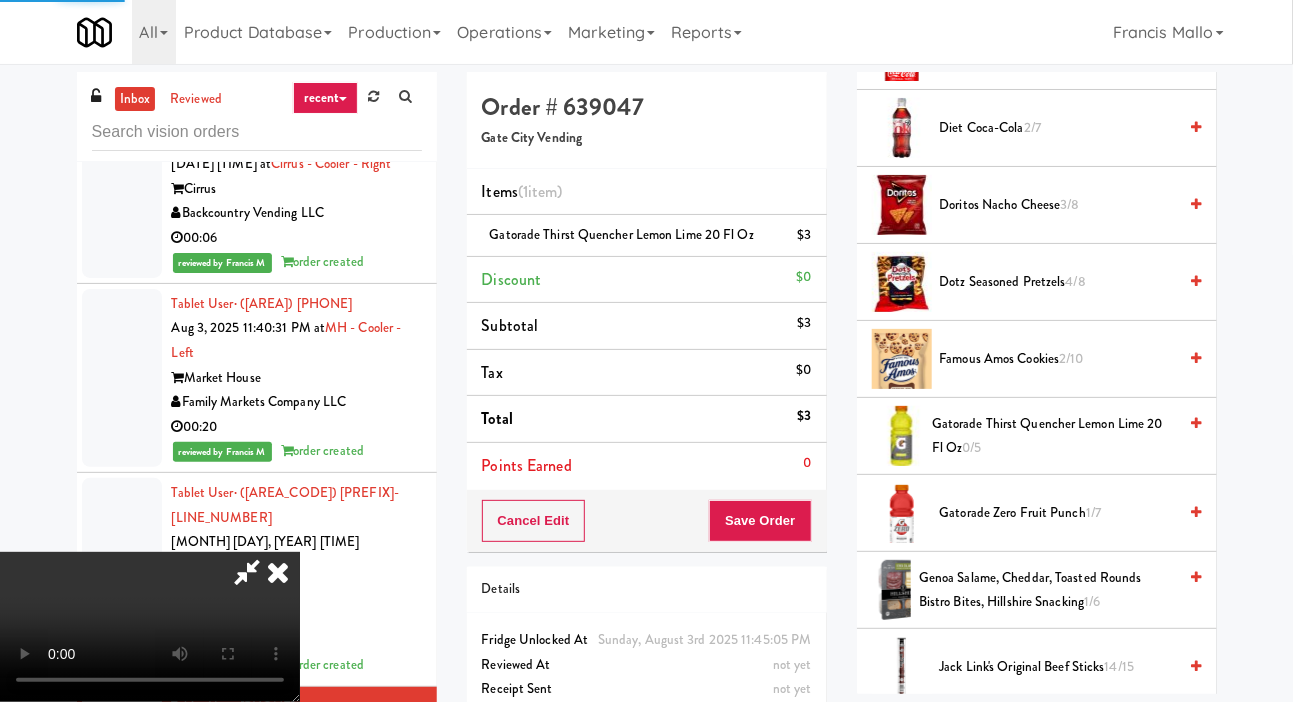 scroll, scrollTop: 116, scrollLeft: 0, axis: vertical 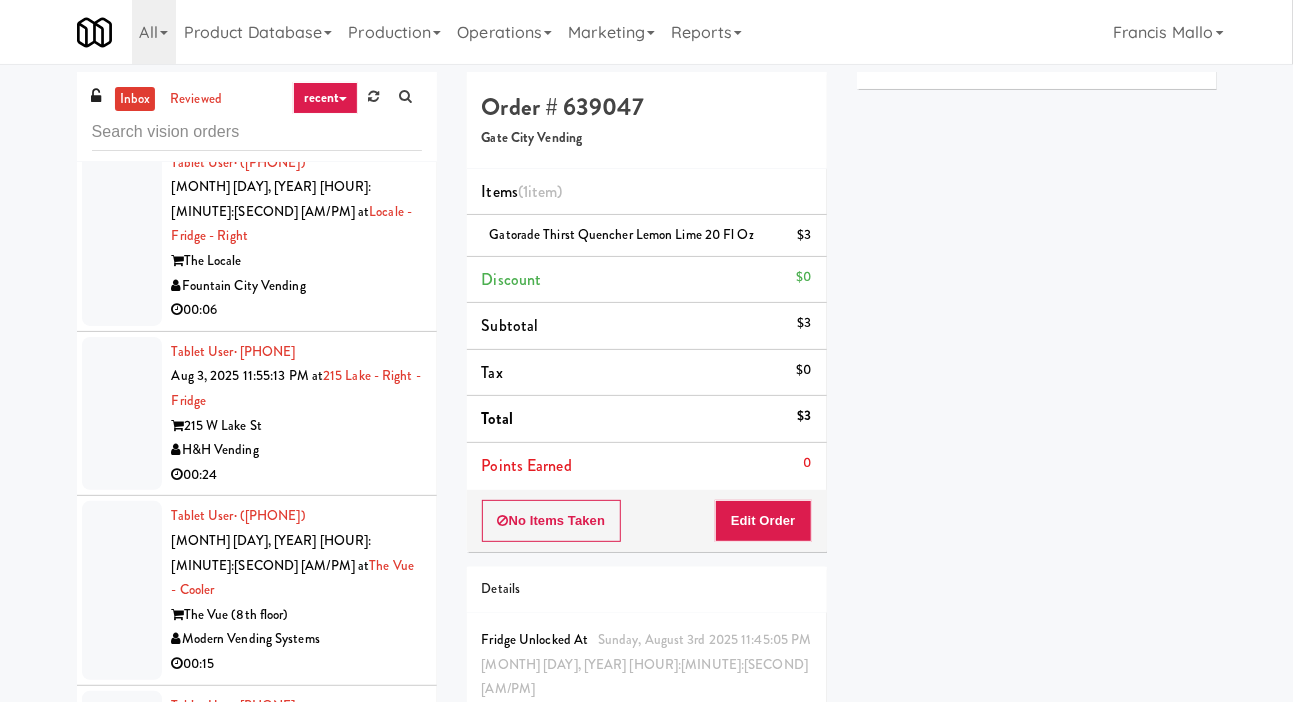 click on "Modern Family Vending" at bounding box center [297, 1487] 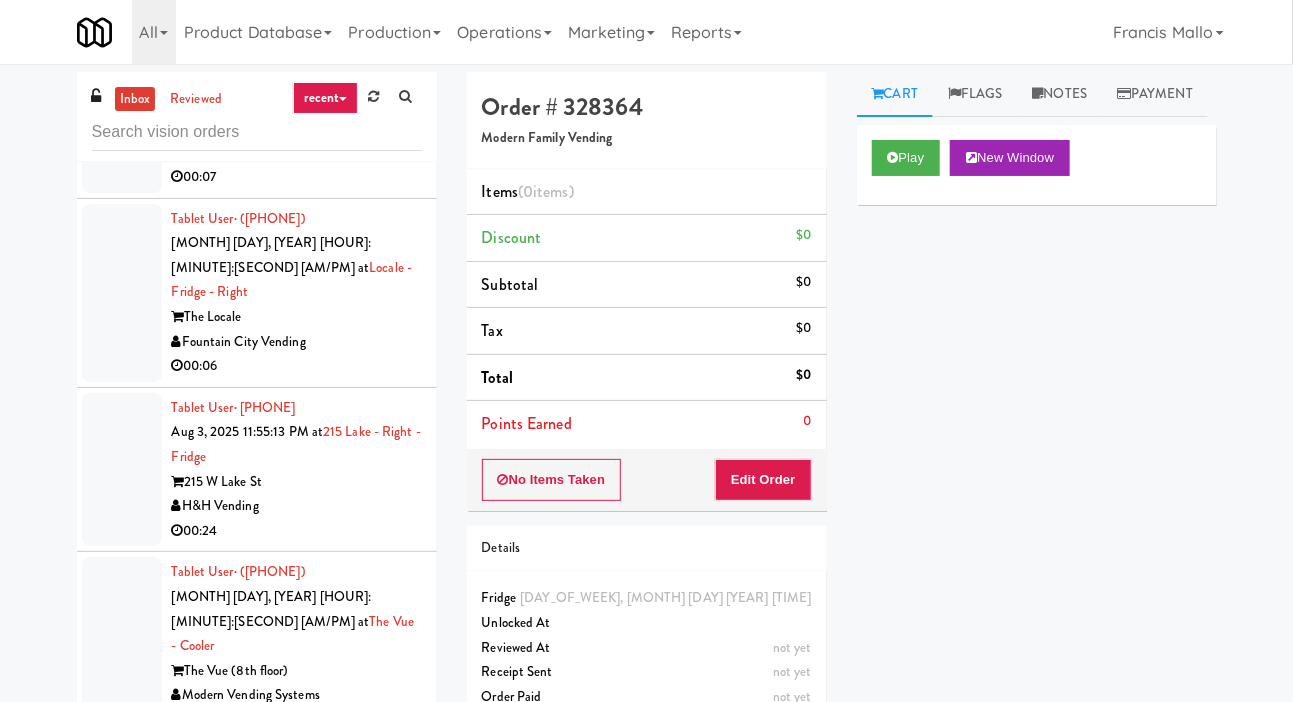scroll, scrollTop: 12699, scrollLeft: 0, axis: vertical 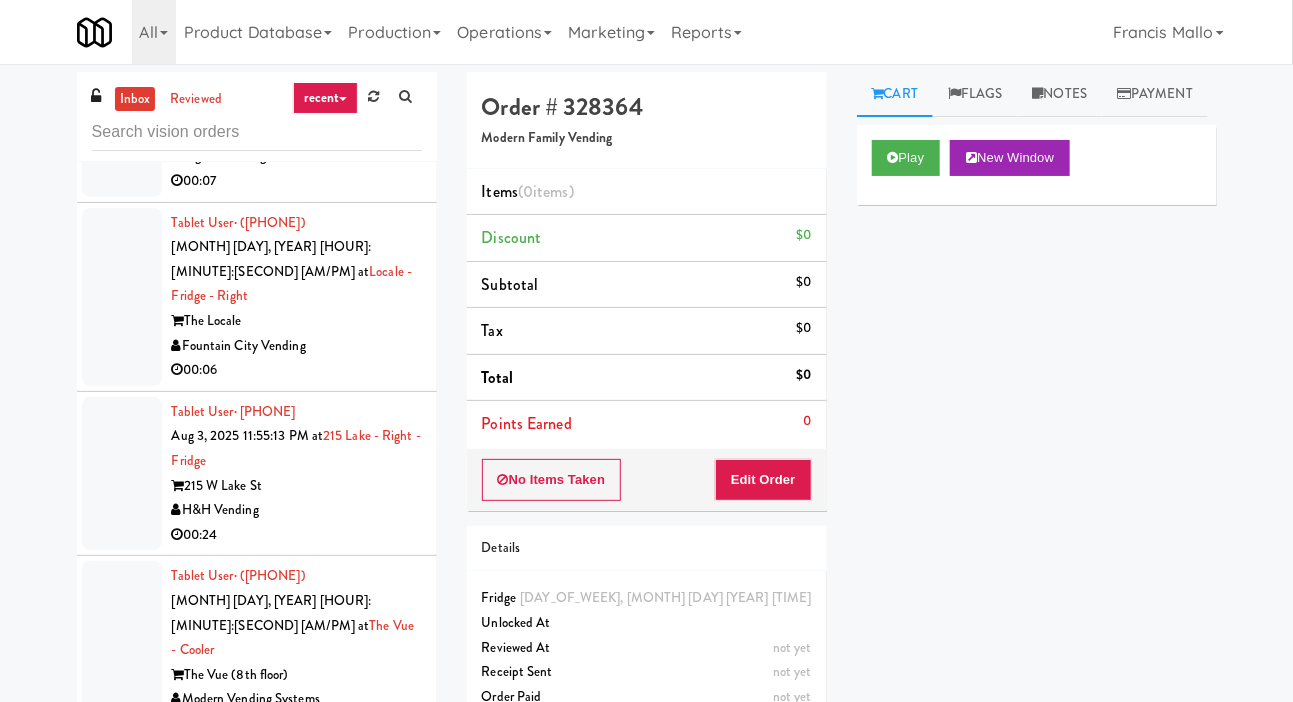 click on "Viola Vending" at bounding box center (297, 1711) 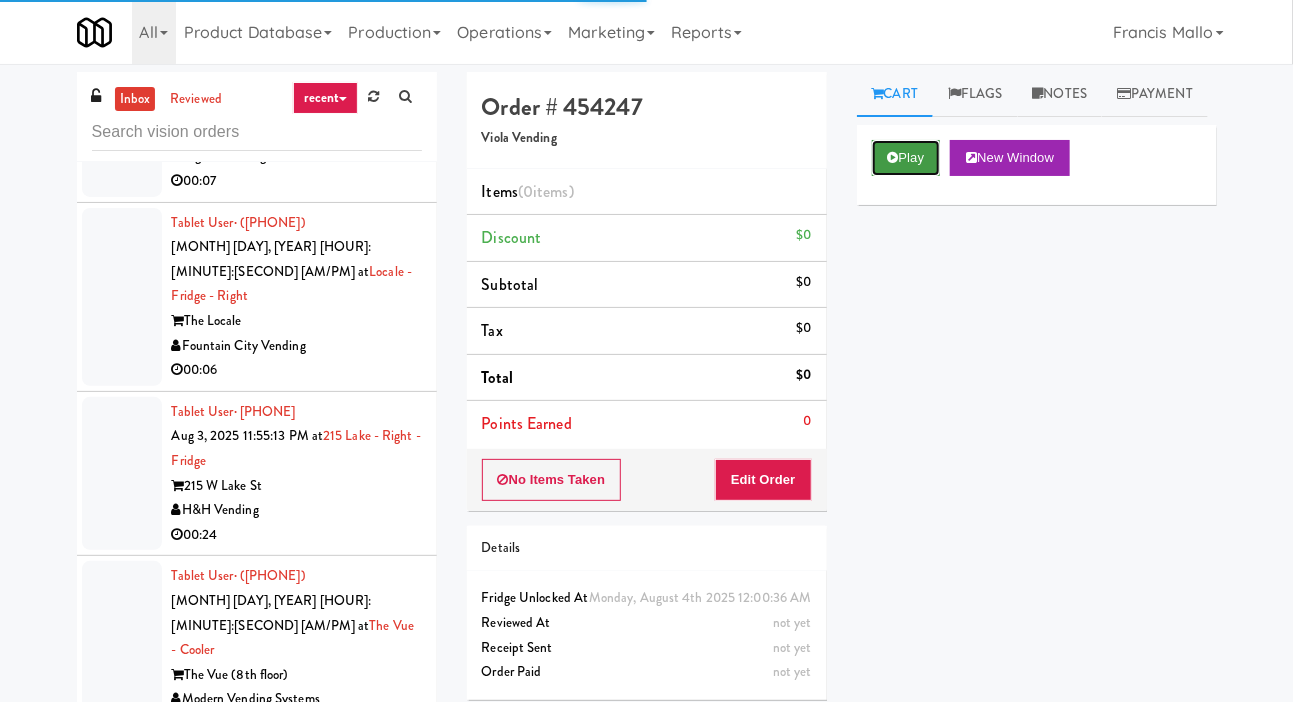 click on "Play" at bounding box center (906, 158) 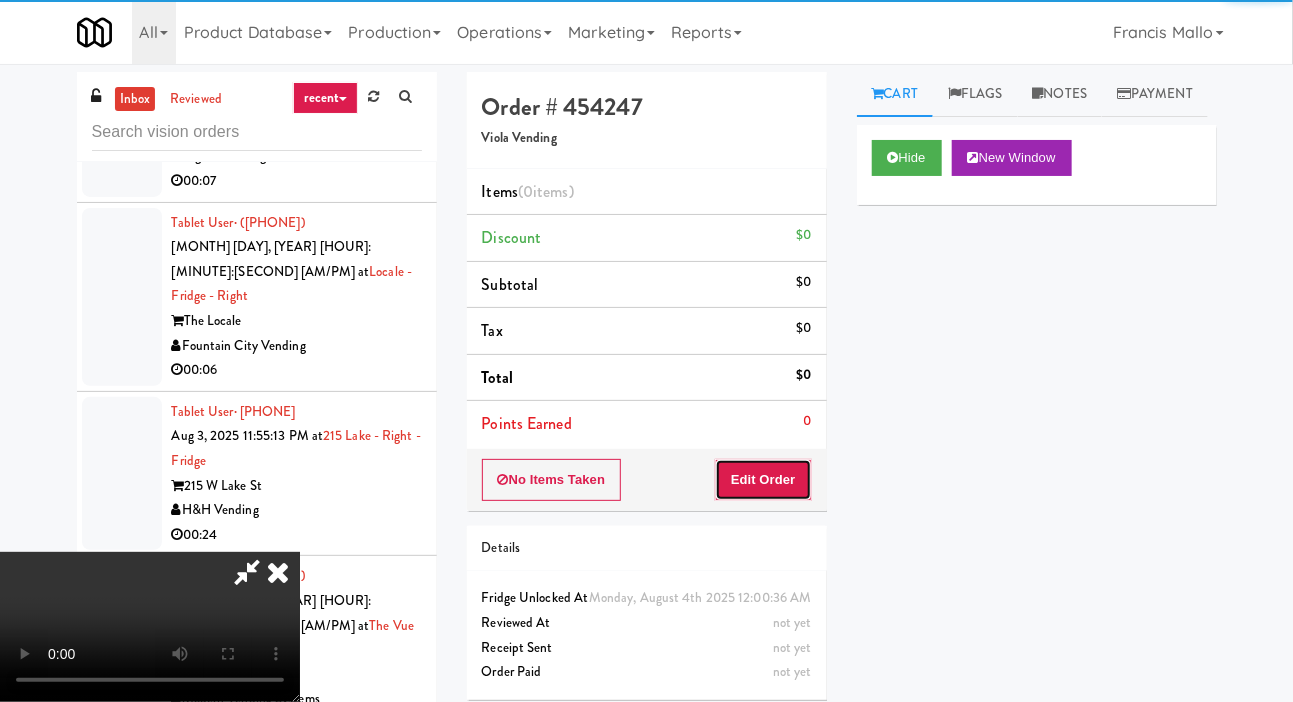 click on "Edit Order" at bounding box center (763, 480) 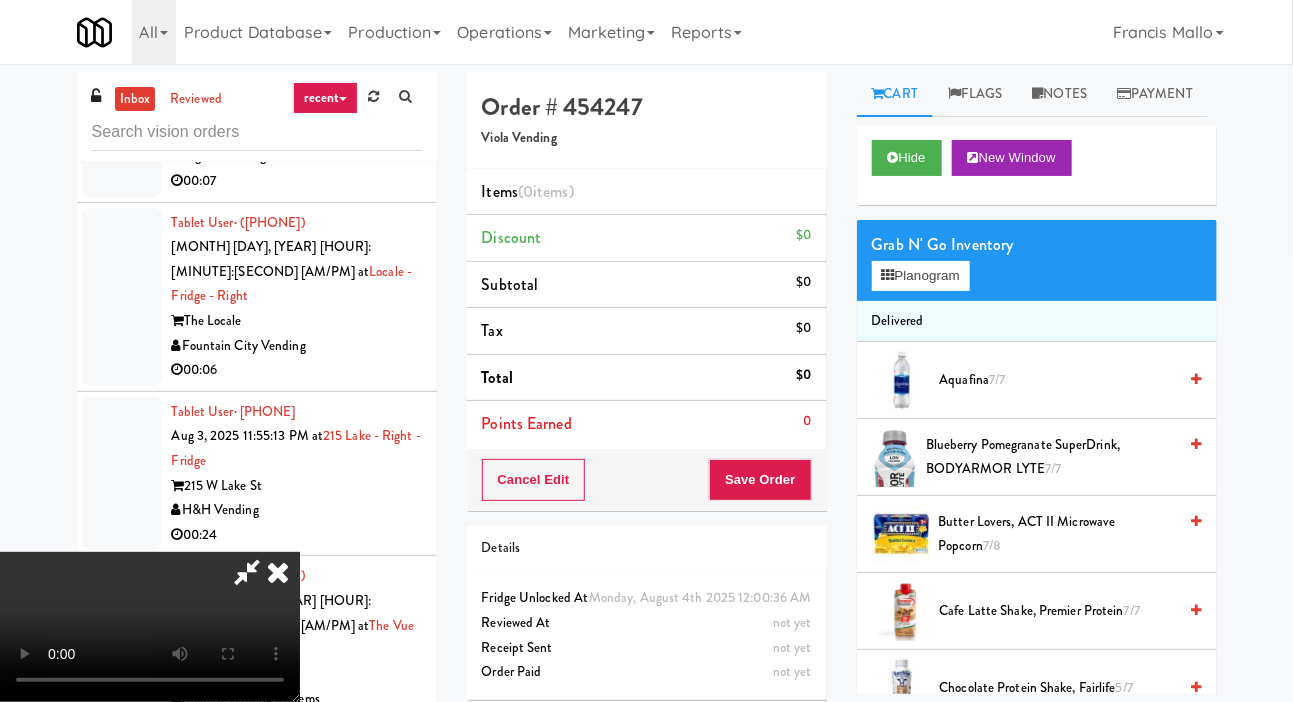scroll, scrollTop: 73, scrollLeft: 0, axis: vertical 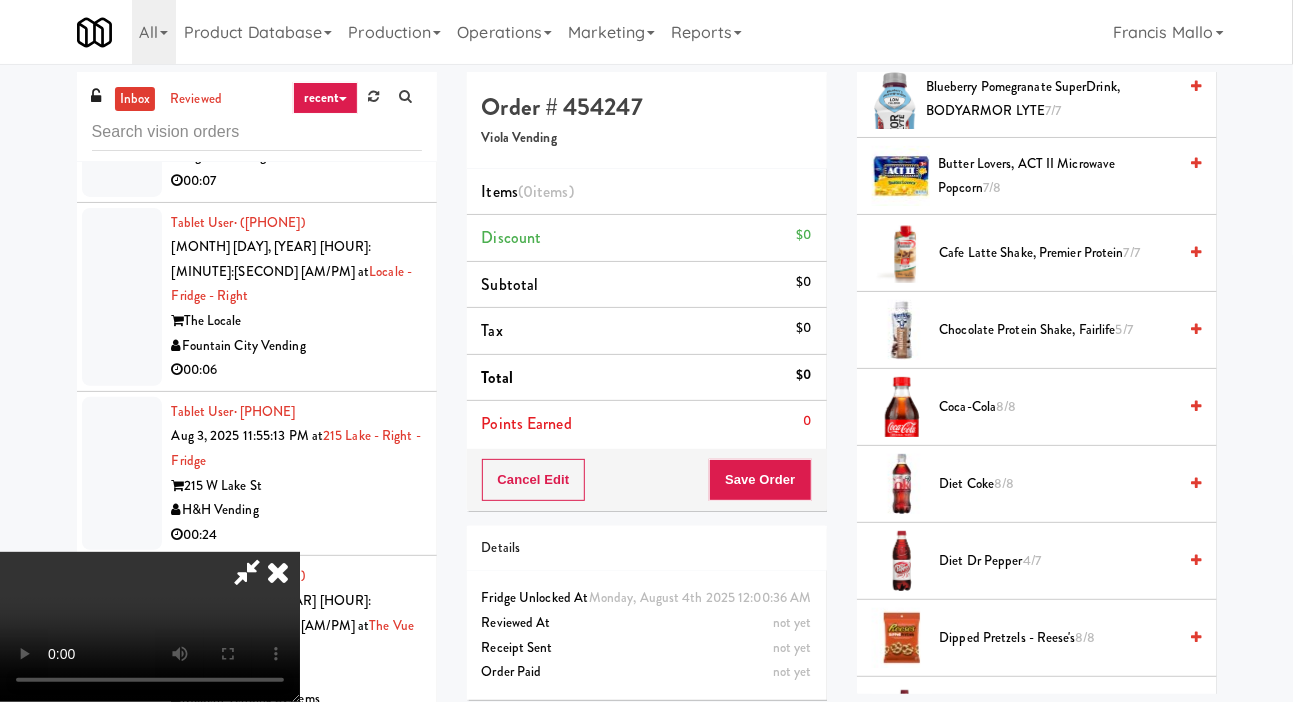 click on "Diet Coke  8/8" at bounding box center (1058, 484) 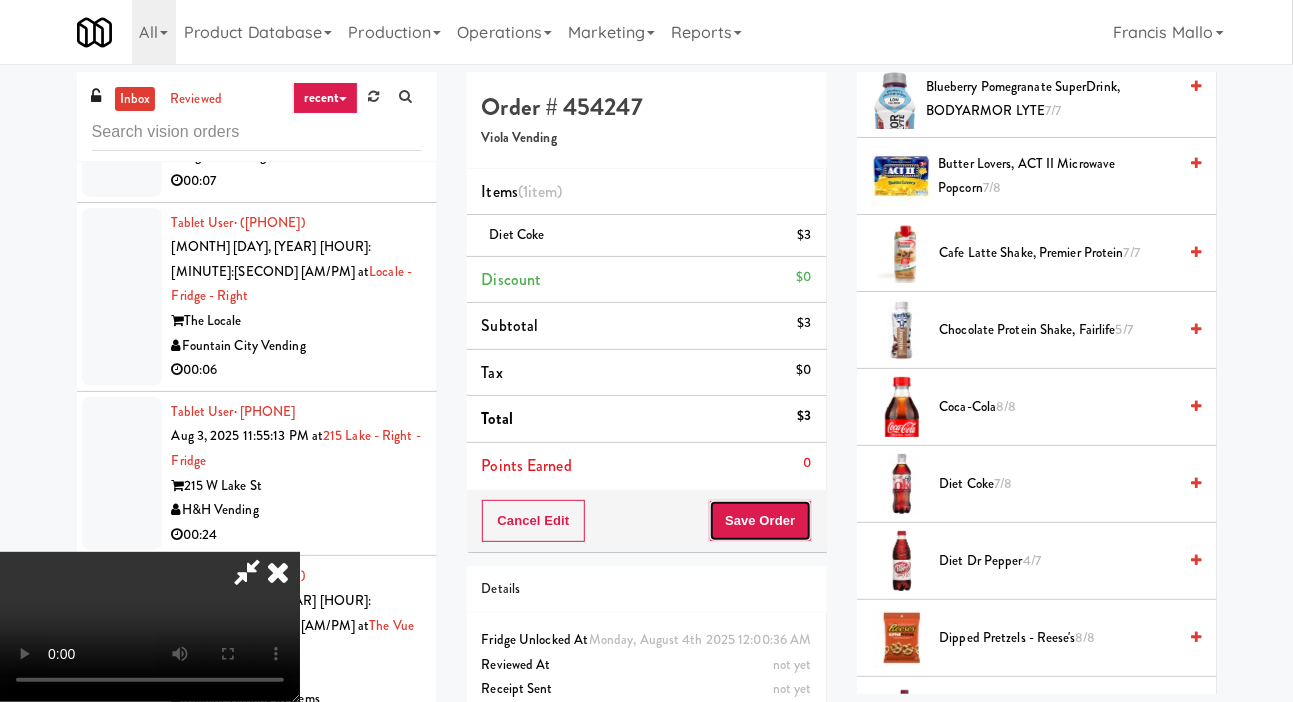 click on "Save Order" at bounding box center [760, 521] 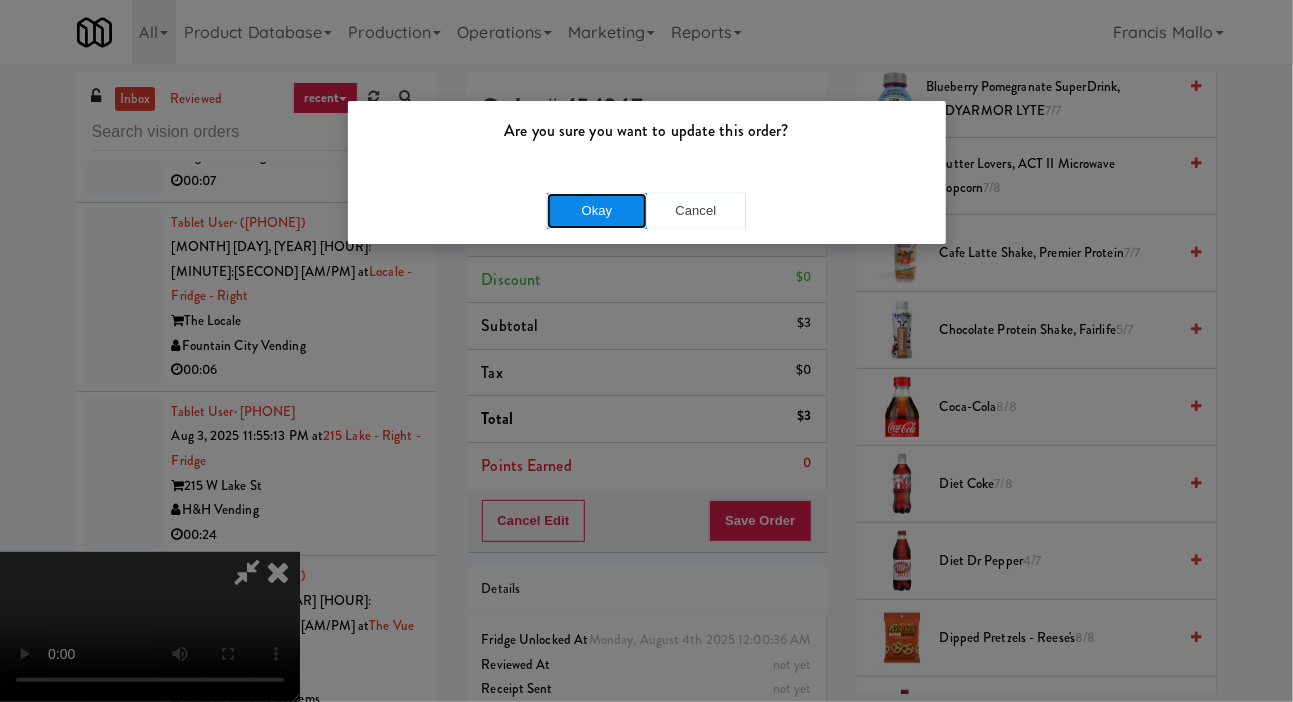 click on "Okay" at bounding box center [597, 211] 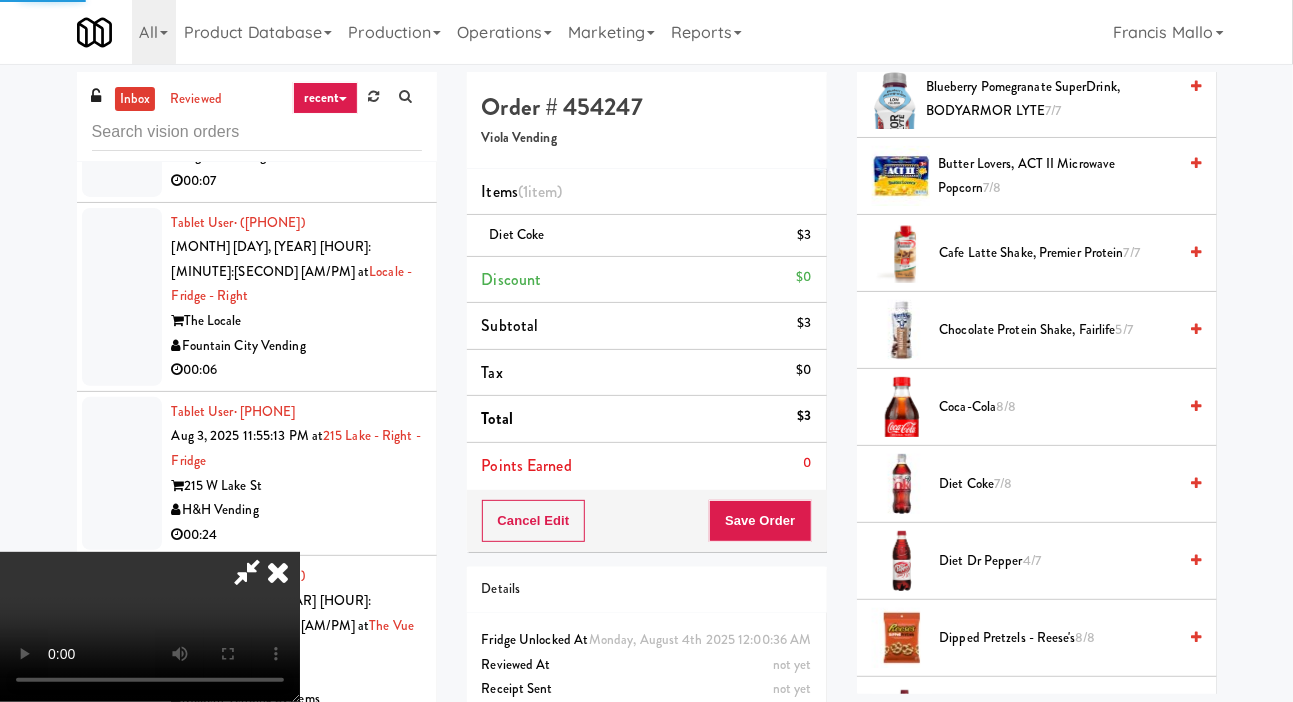 scroll, scrollTop: 116, scrollLeft: 0, axis: vertical 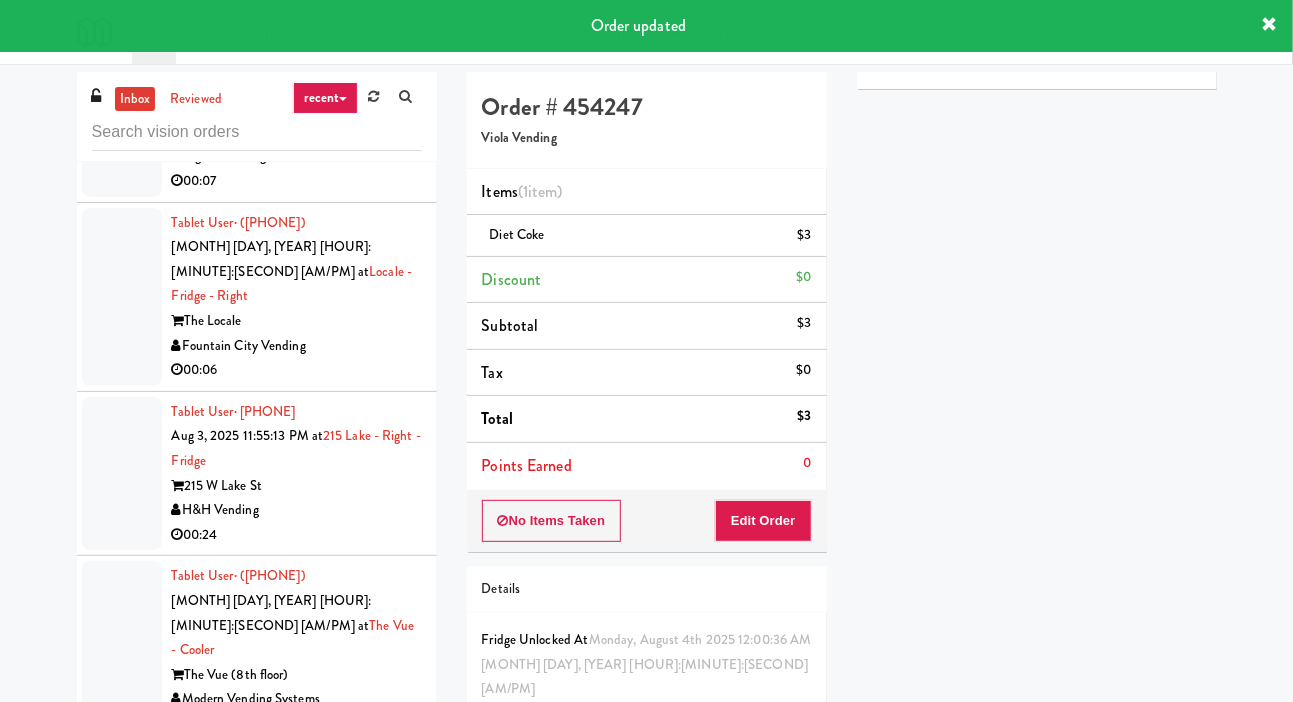 click on "Tablet User  · (623) 212-8960 Aug 4, 2025 12:00:32 AM at  Vertex - Snack Cooler - Left  Vertex Apartments  Modern Family Vending  00:09" at bounding box center [257, 1498] 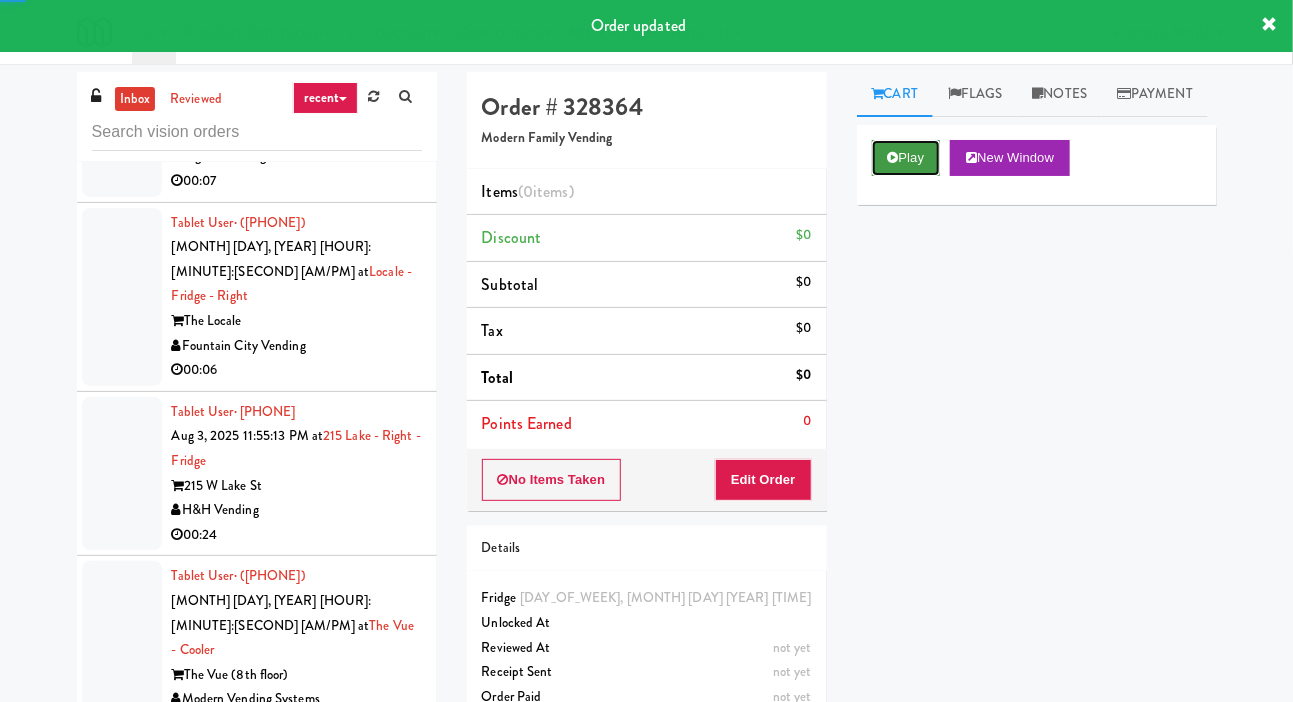 click on "Play" at bounding box center (906, 158) 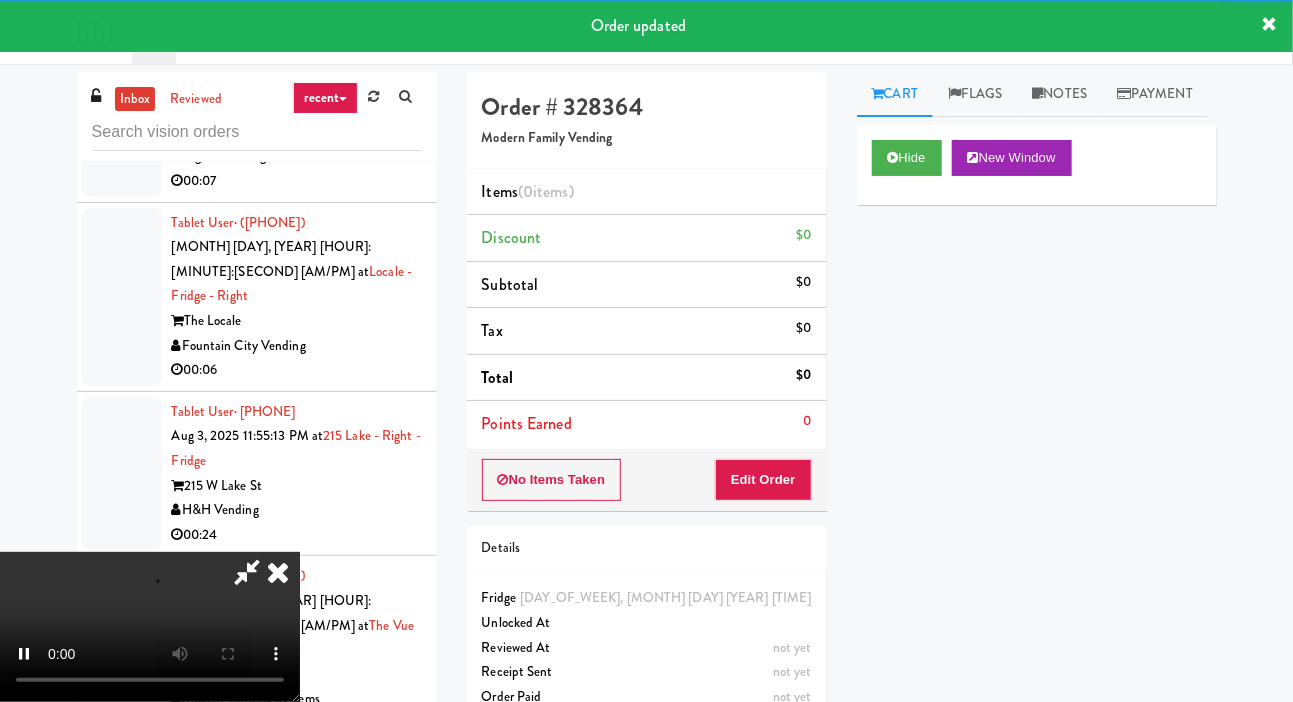 click on "Points Earned  0" at bounding box center (647, 424) 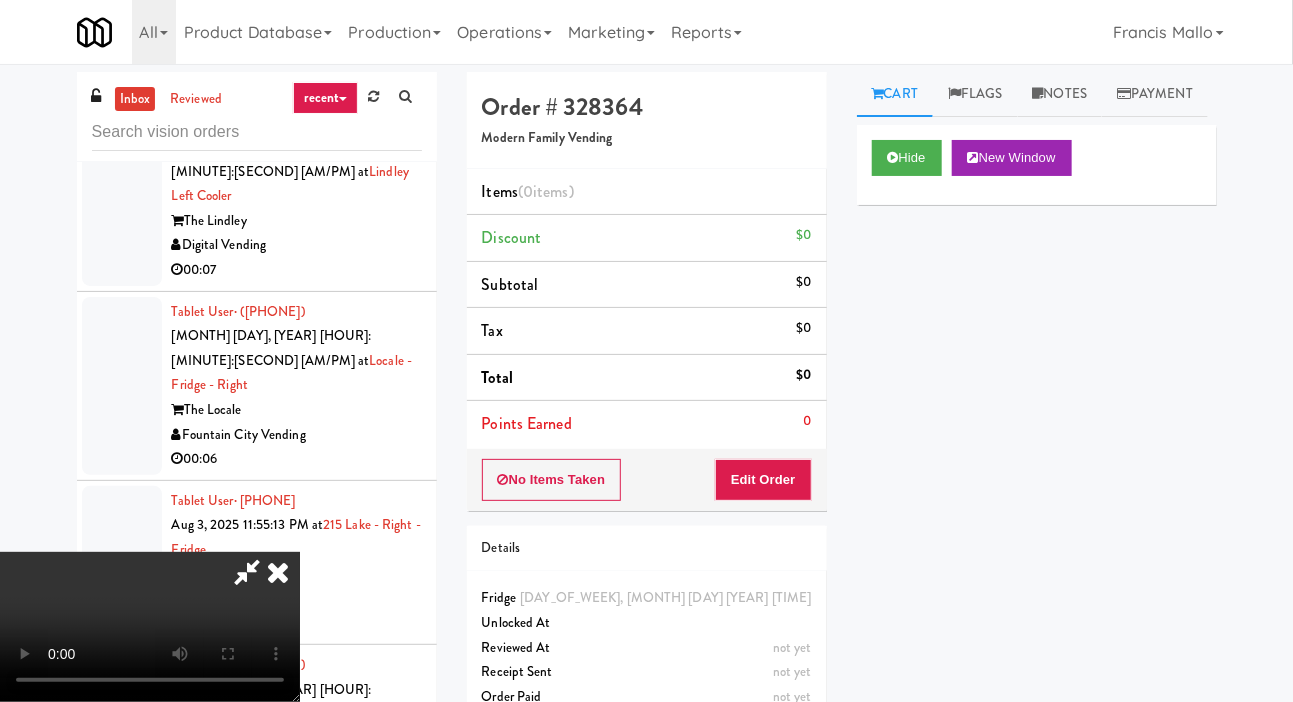 scroll, scrollTop: 12608, scrollLeft: 0, axis: vertical 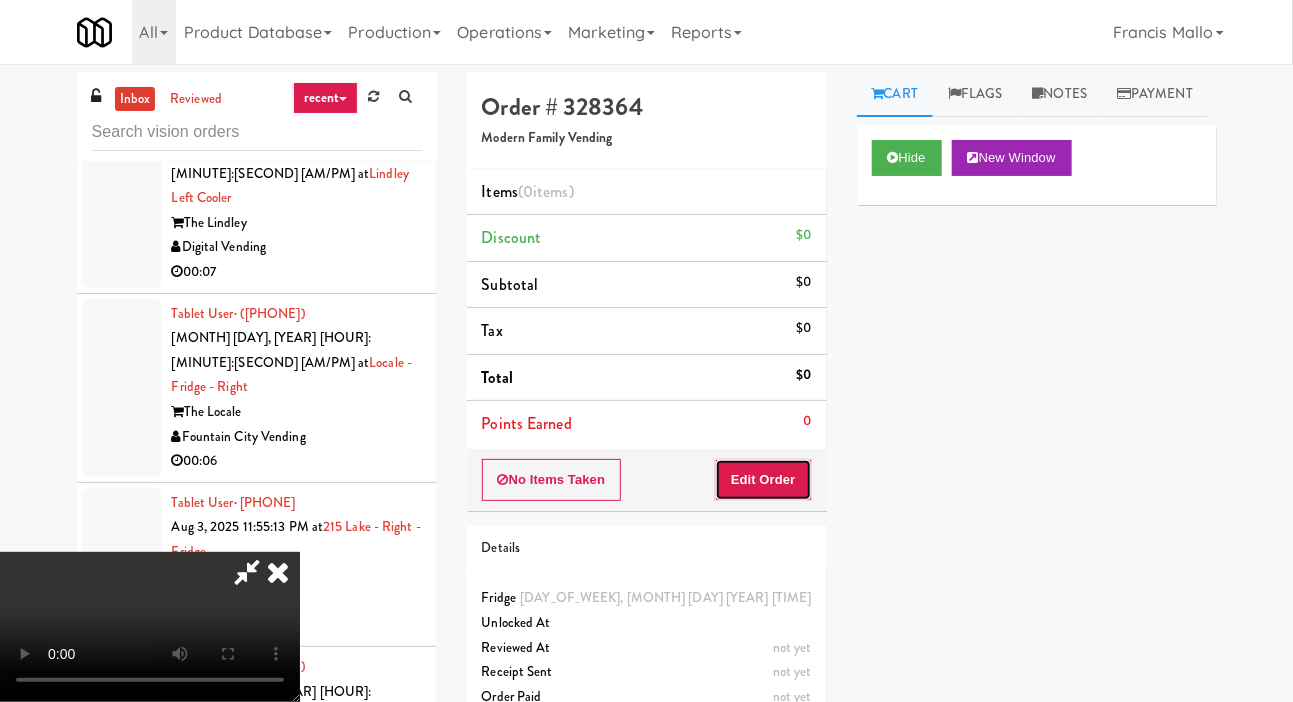 click on "Edit Order" at bounding box center (763, 480) 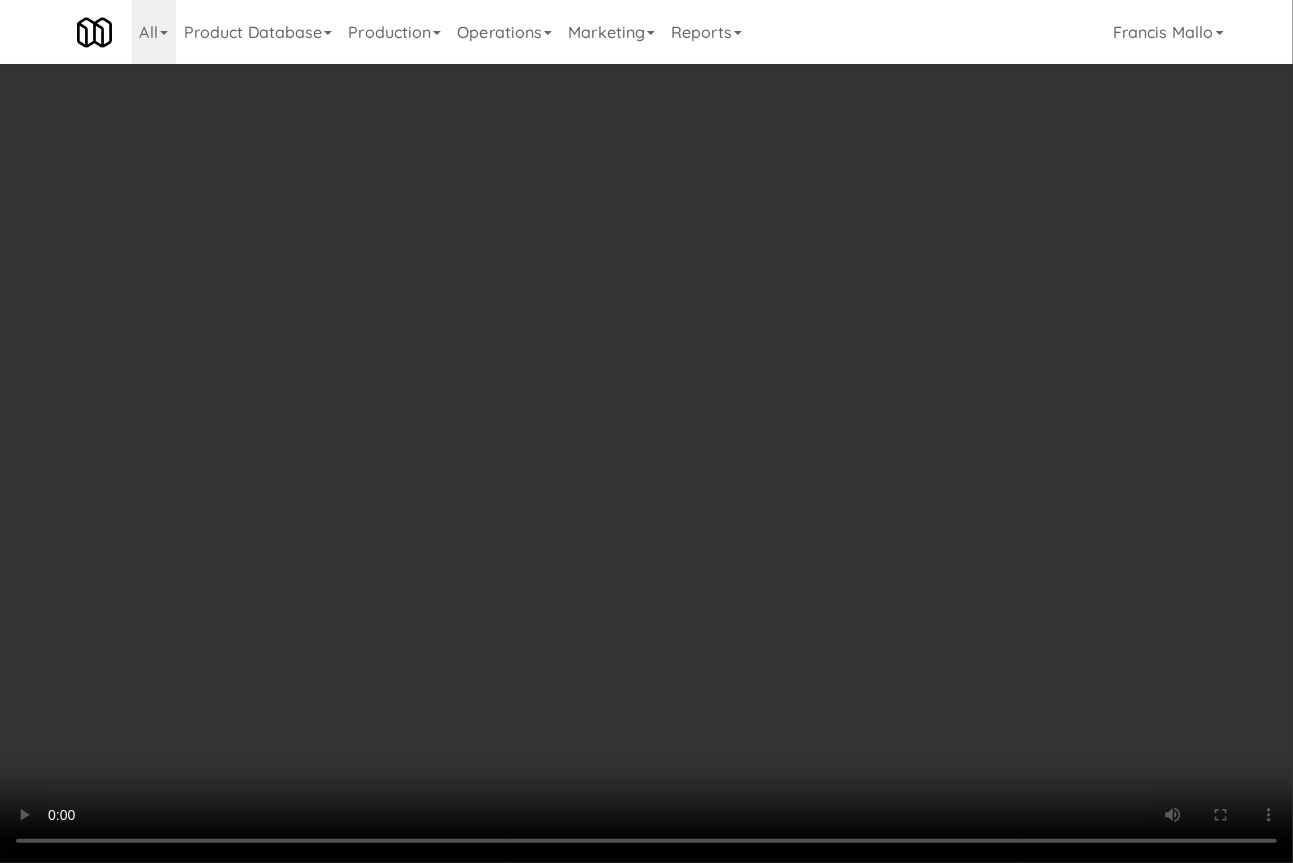 type 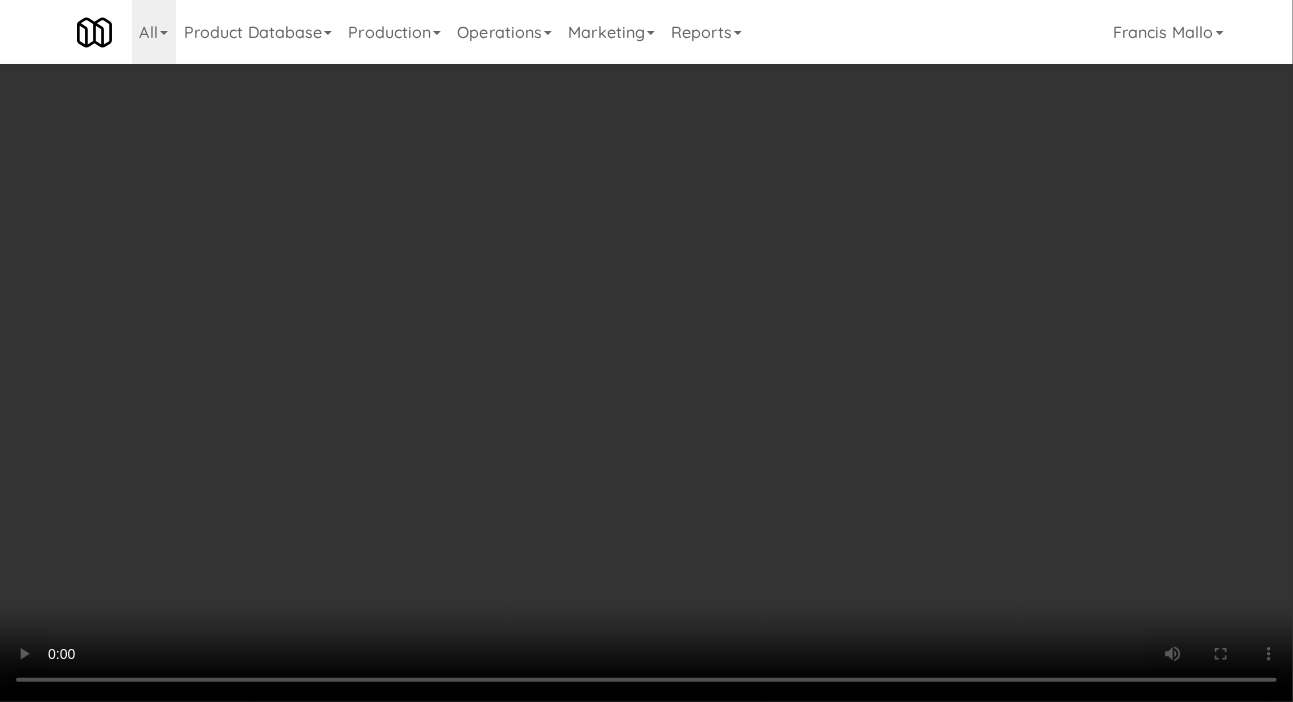 scroll, scrollTop: 940, scrollLeft: 0, axis: vertical 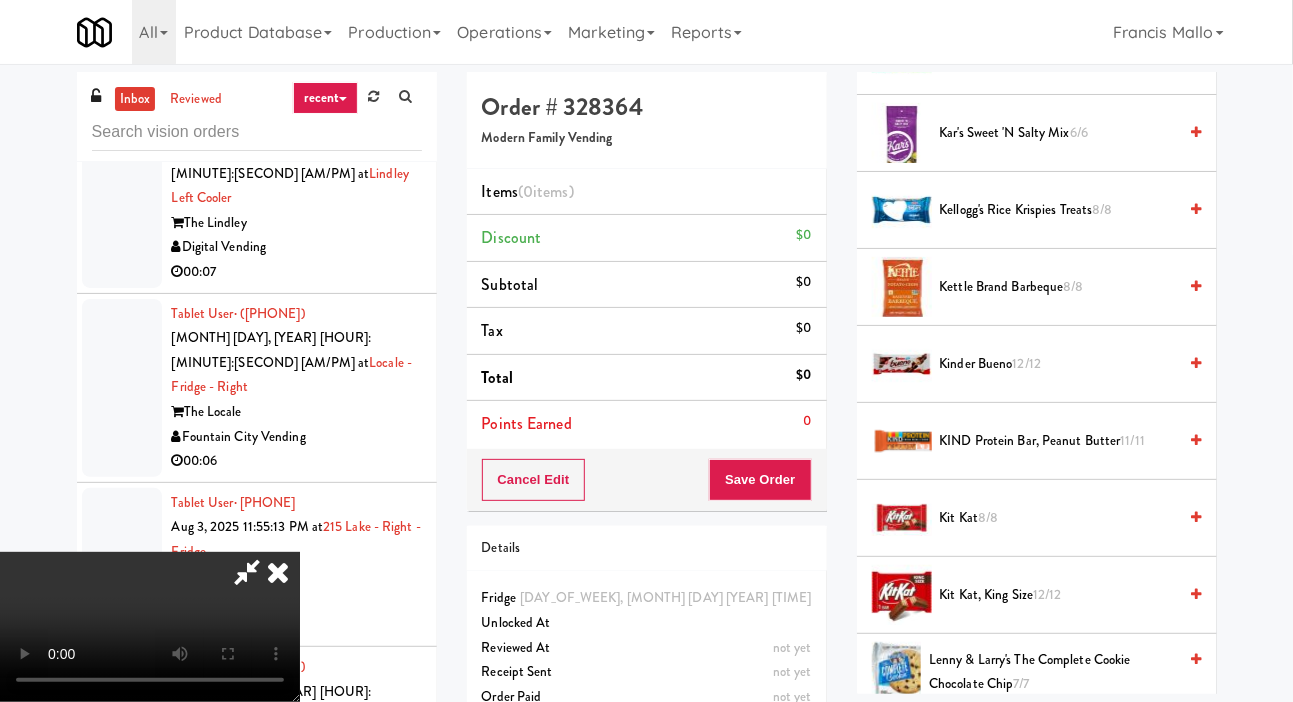 click on "Kit Kat, King Size  12/12" at bounding box center (1058, 595) 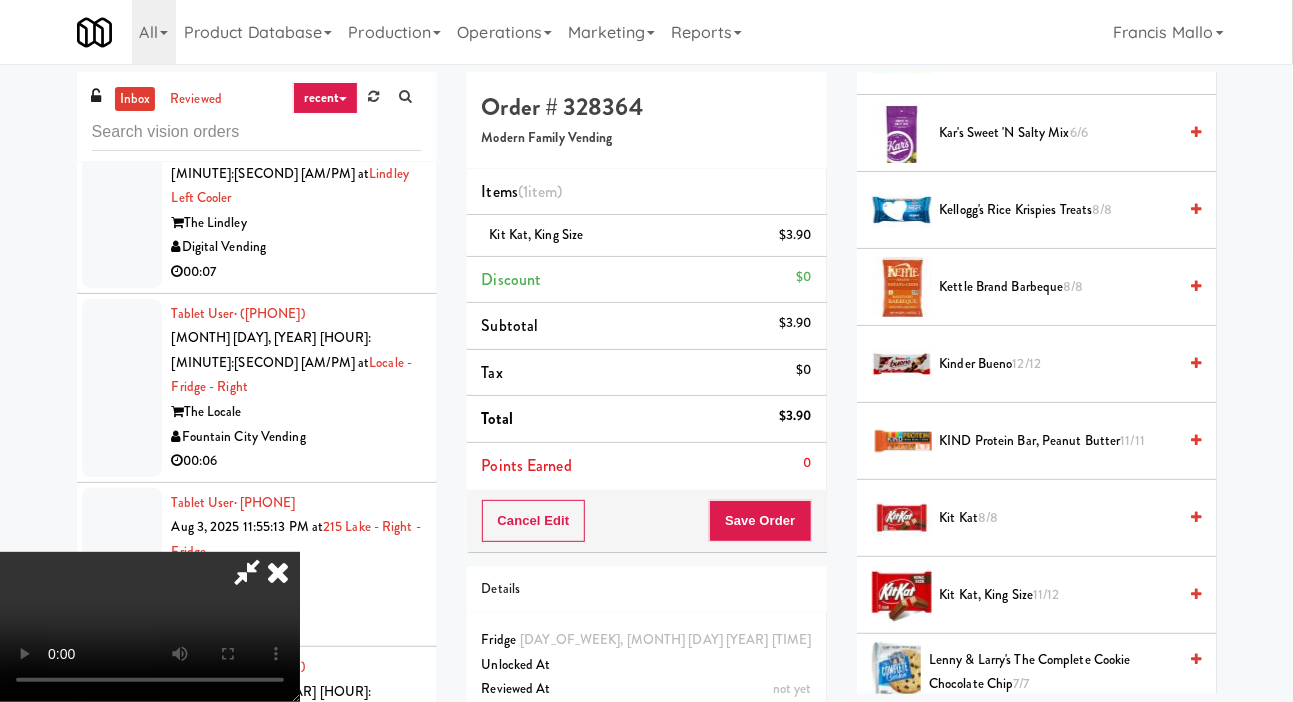 click on "Cancel Edit Save Order" at bounding box center [647, 521] 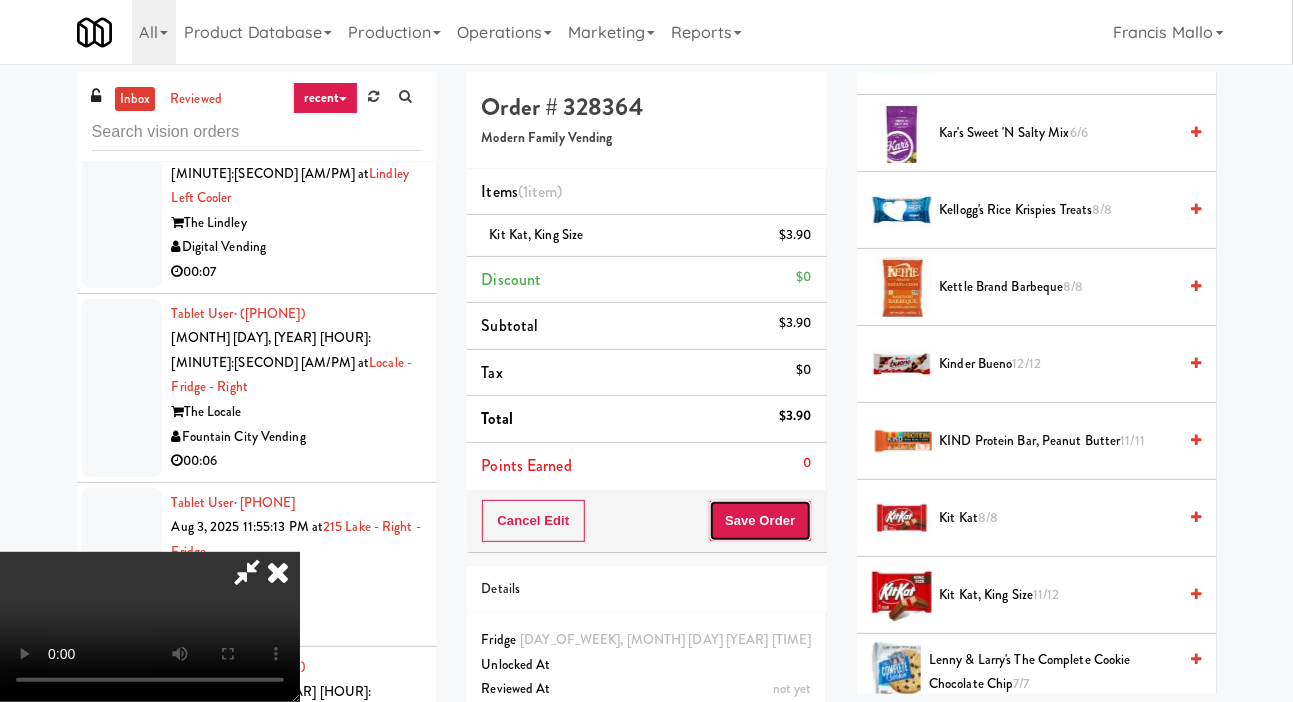 click on "Save Order" at bounding box center [760, 521] 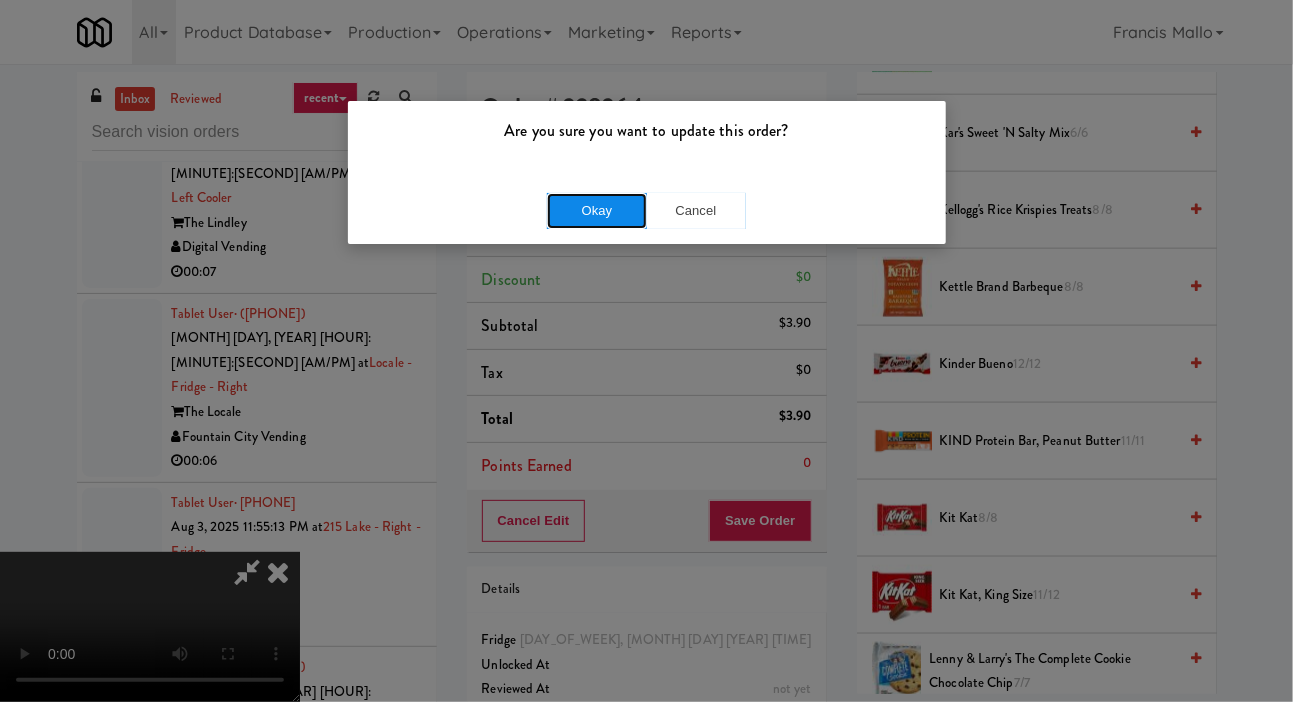click on "Okay" at bounding box center [597, 211] 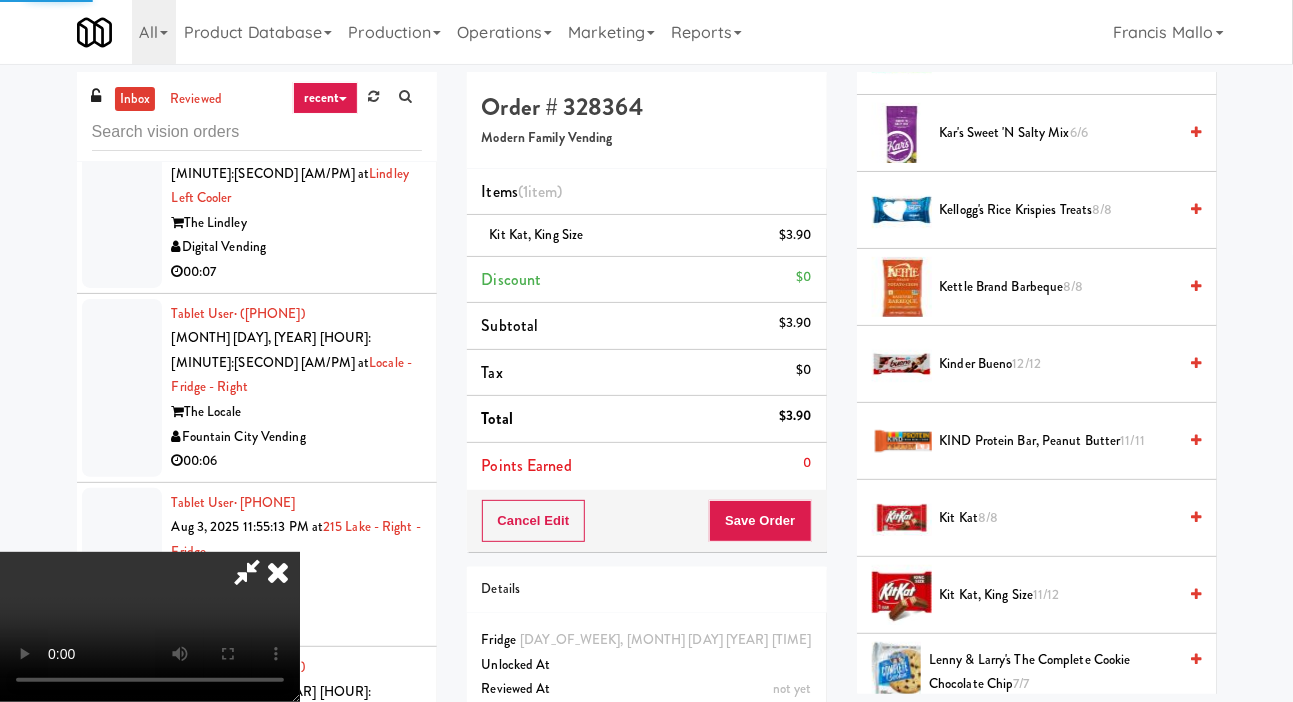 scroll, scrollTop: 116, scrollLeft: 0, axis: vertical 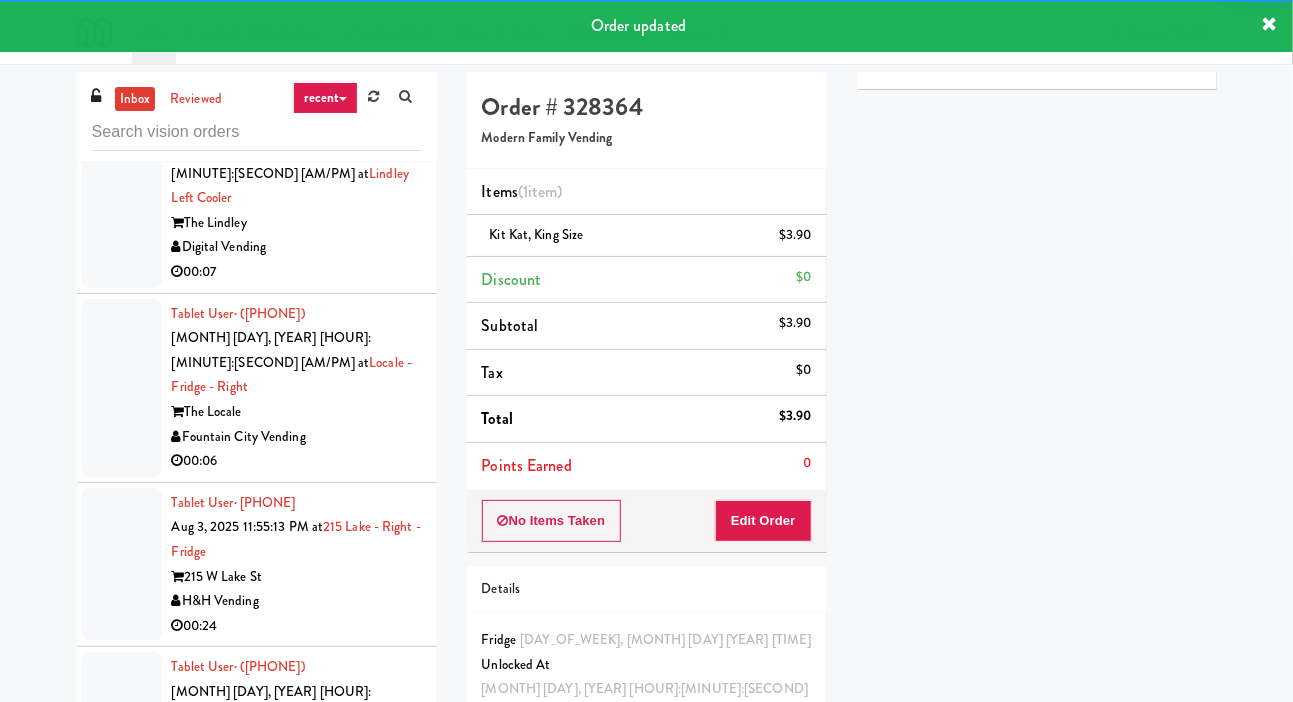 click on "Viola Vending" at bounding box center (297, 1449) 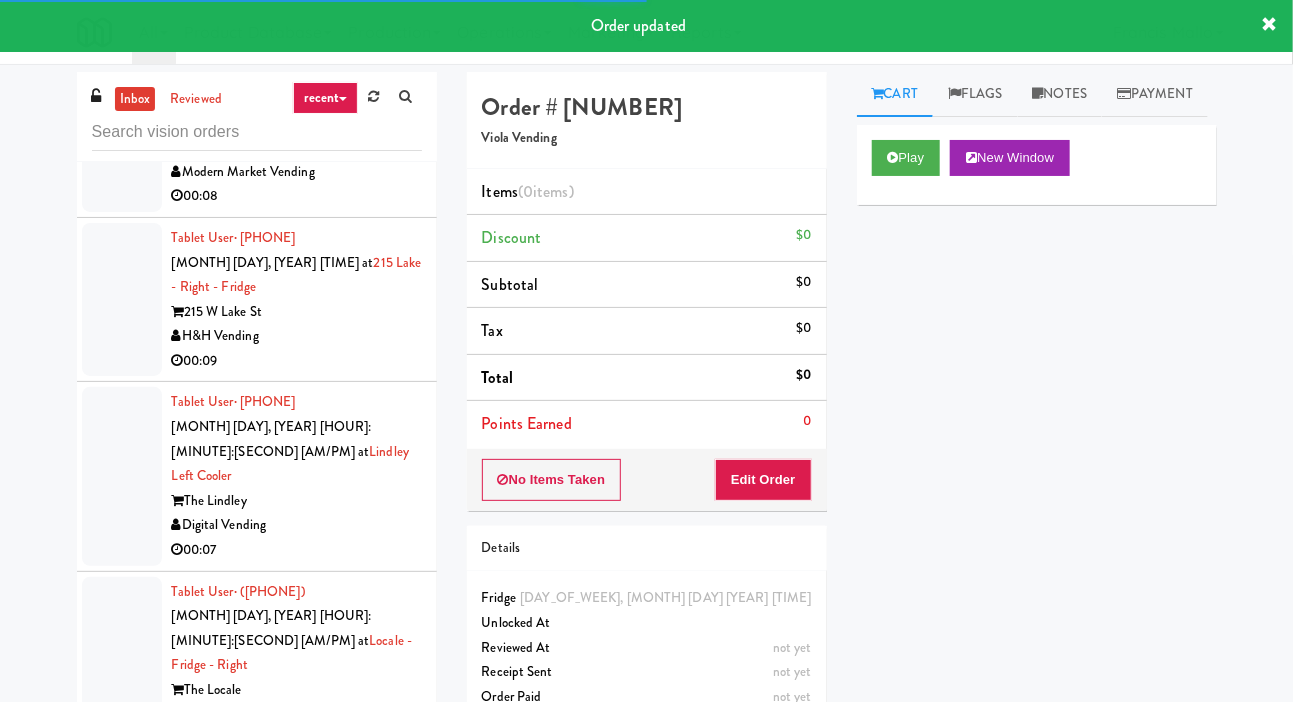 scroll, scrollTop: 12367, scrollLeft: 0, axis: vertical 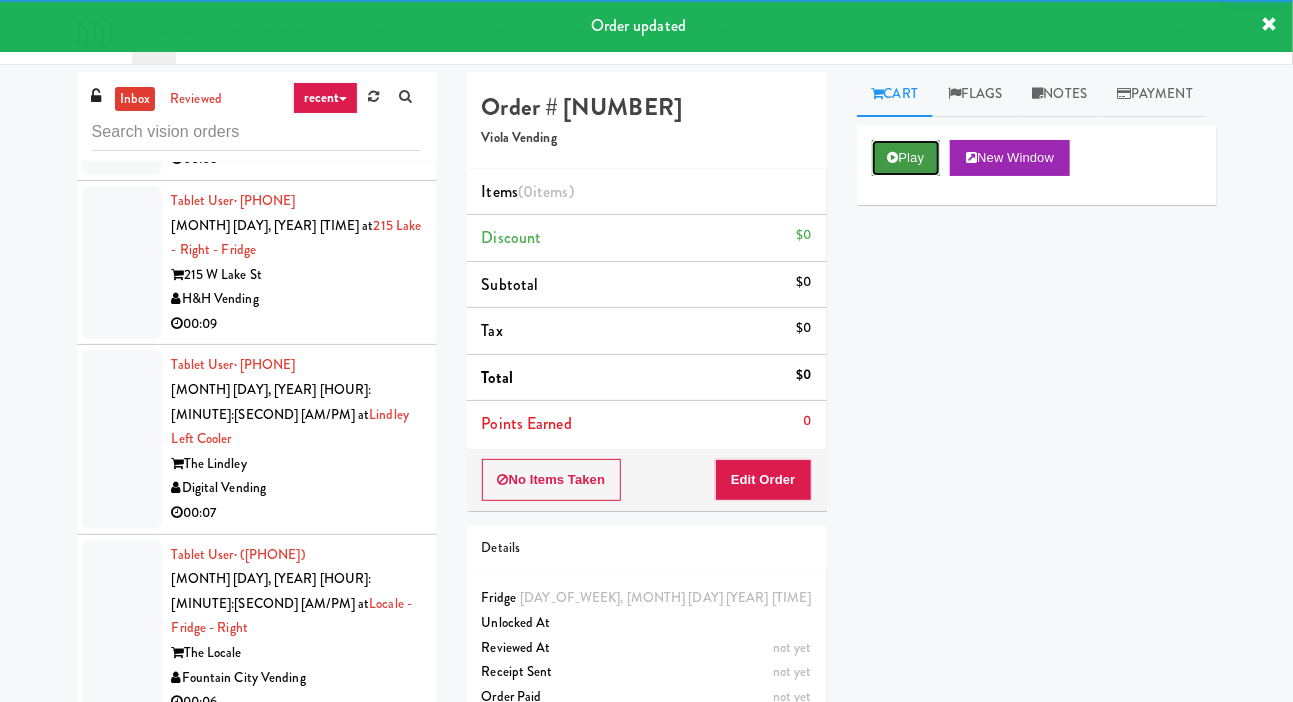 click on "Play" at bounding box center (906, 158) 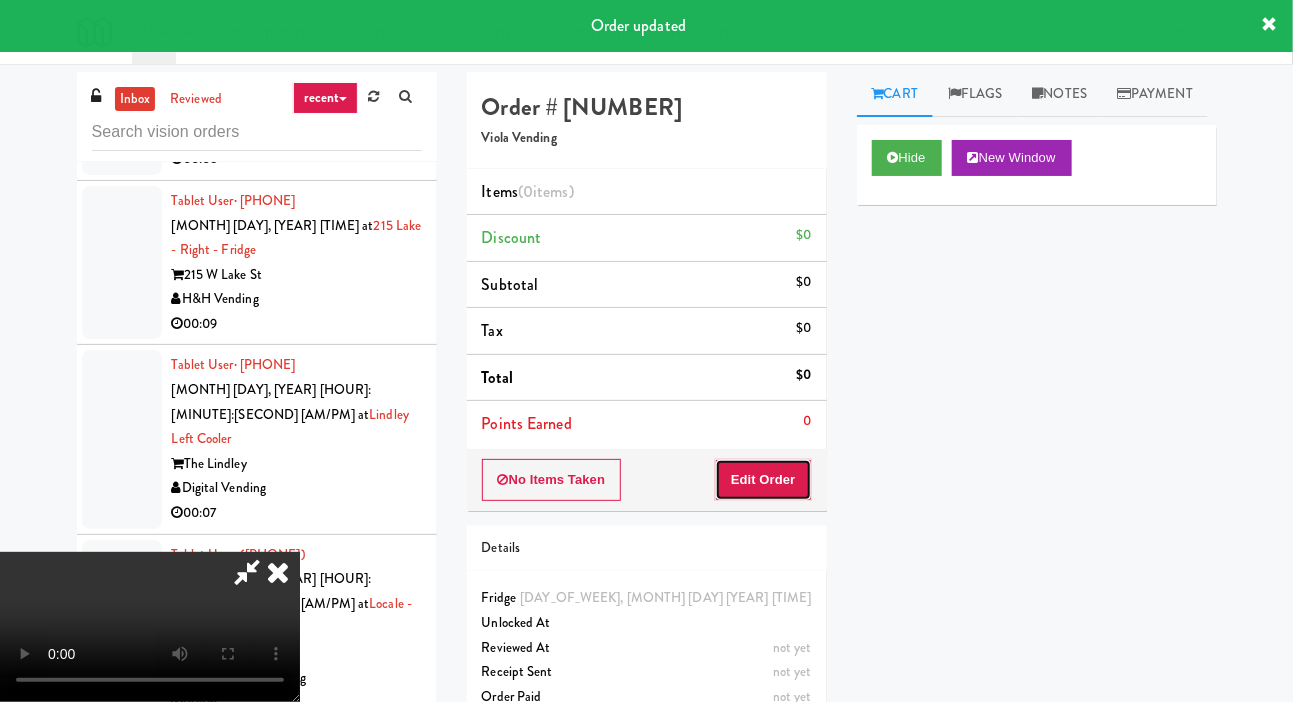 click on "Edit Order" at bounding box center (763, 480) 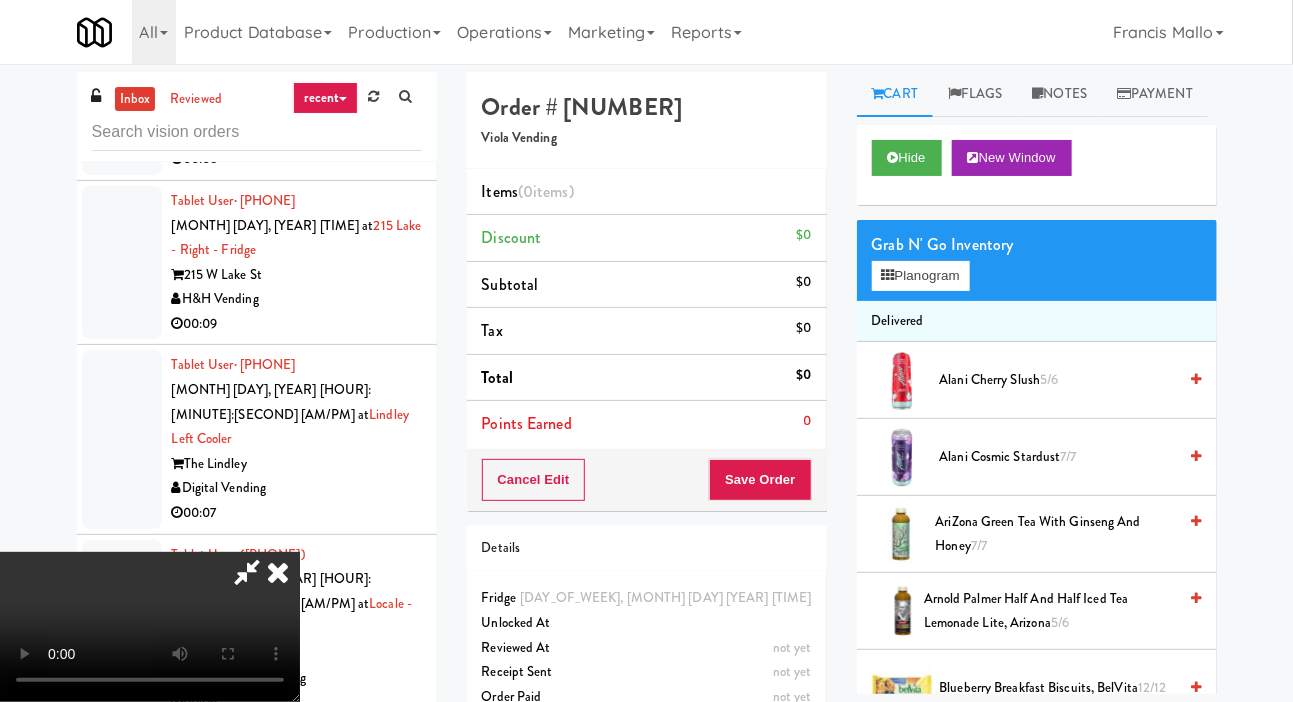 scroll, scrollTop: 73, scrollLeft: 0, axis: vertical 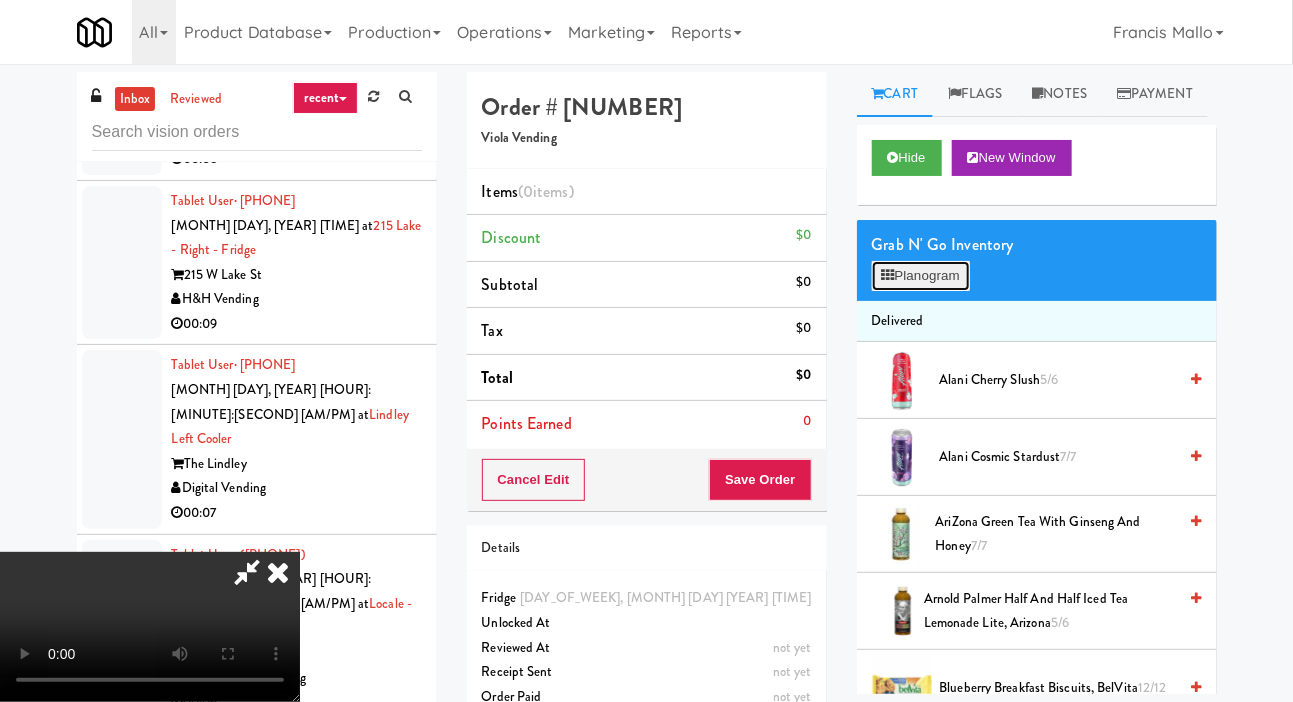click on "Planogram" at bounding box center (921, 276) 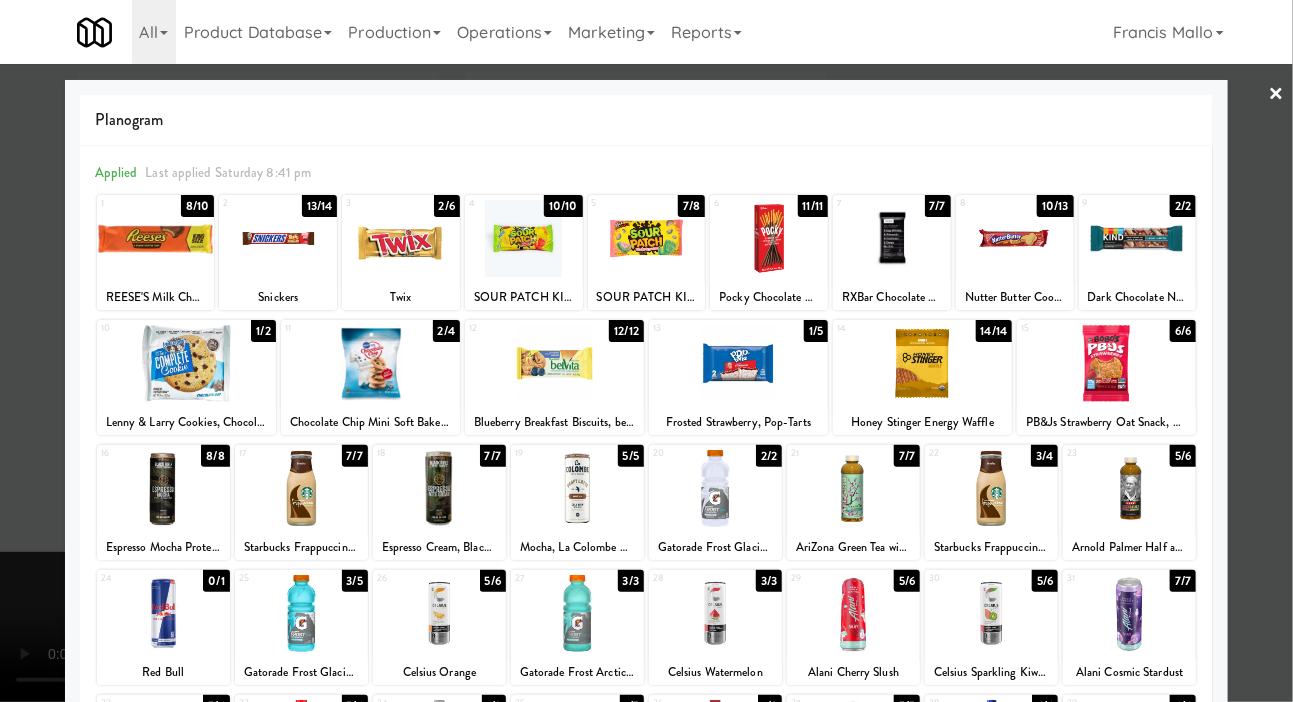click at bounding box center (769, 238) 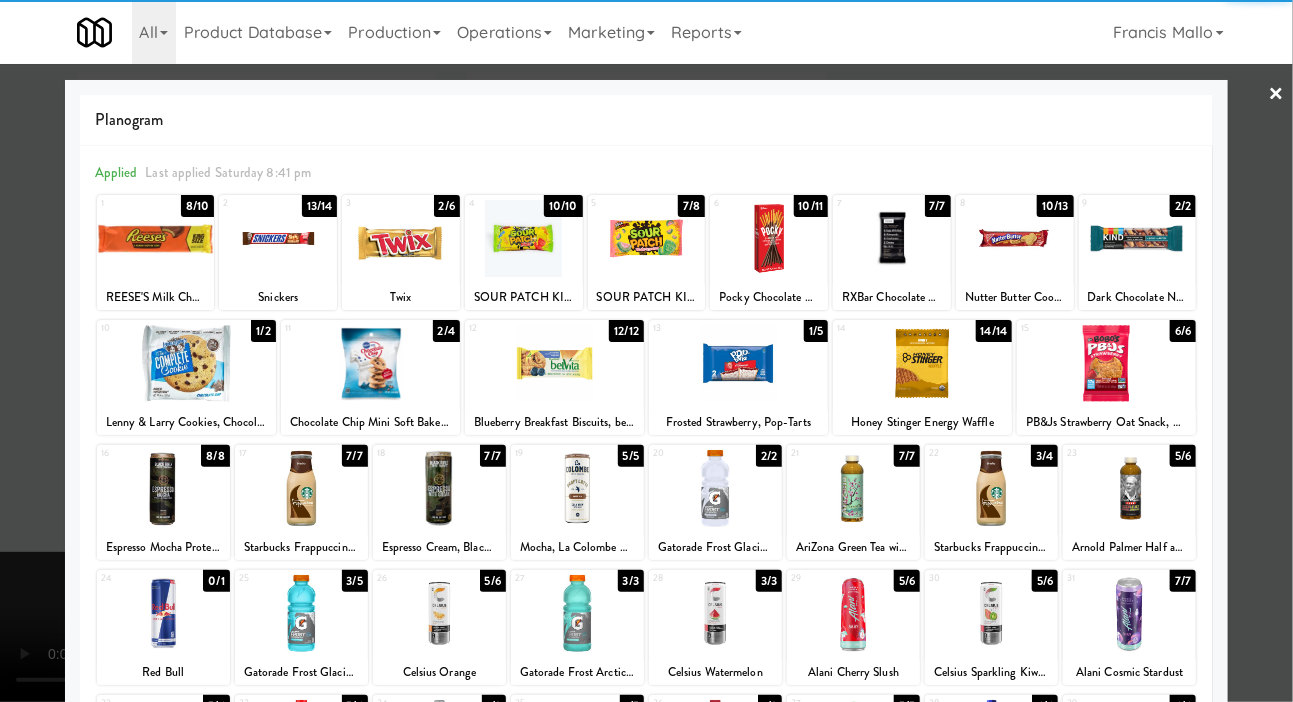 click at bounding box center (646, 351) 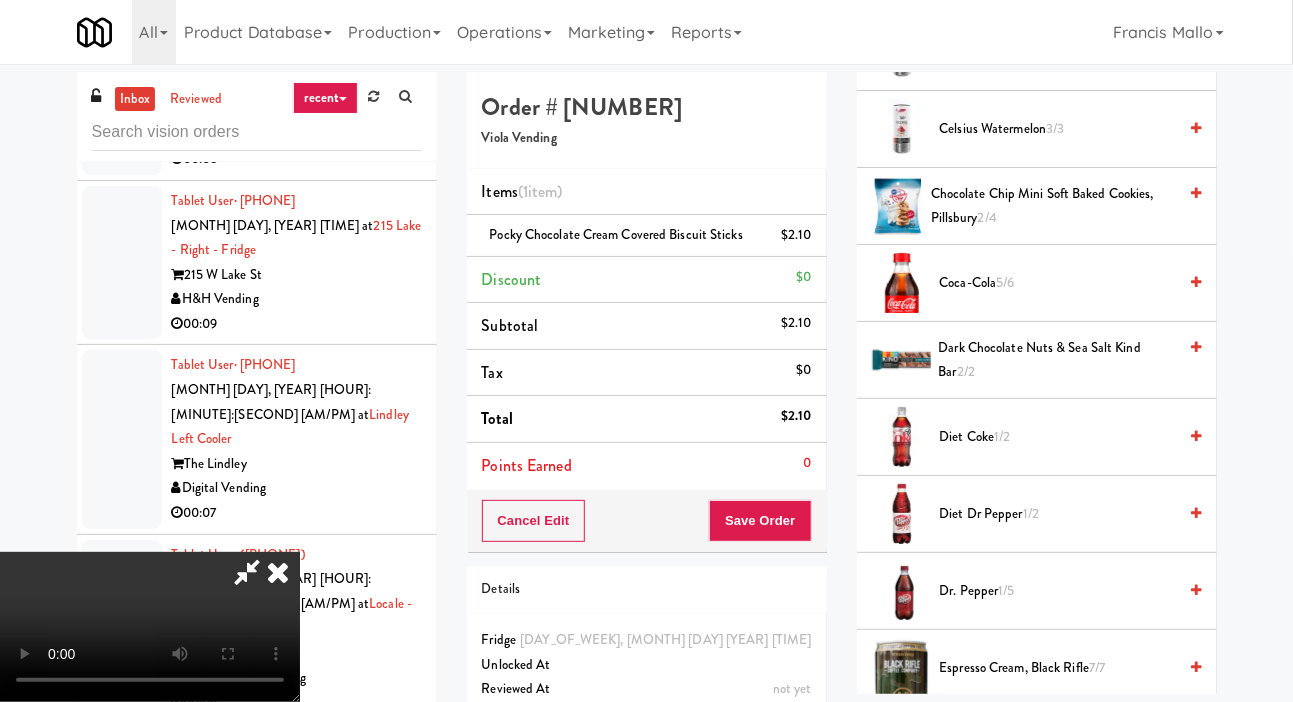 scroll, scrollTop: 869, scrollLeft: 0, axis: vertical 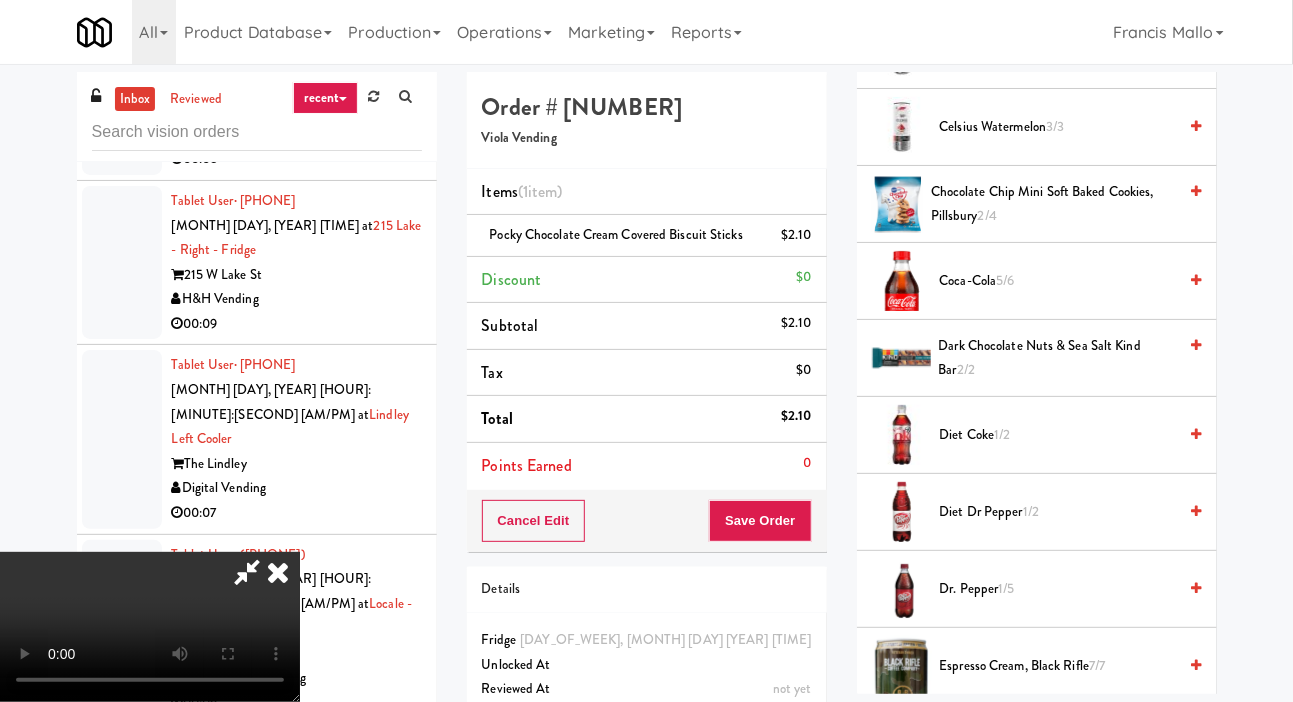 click on "Diet Coke  1/2" at bounding box center (1058, 435) 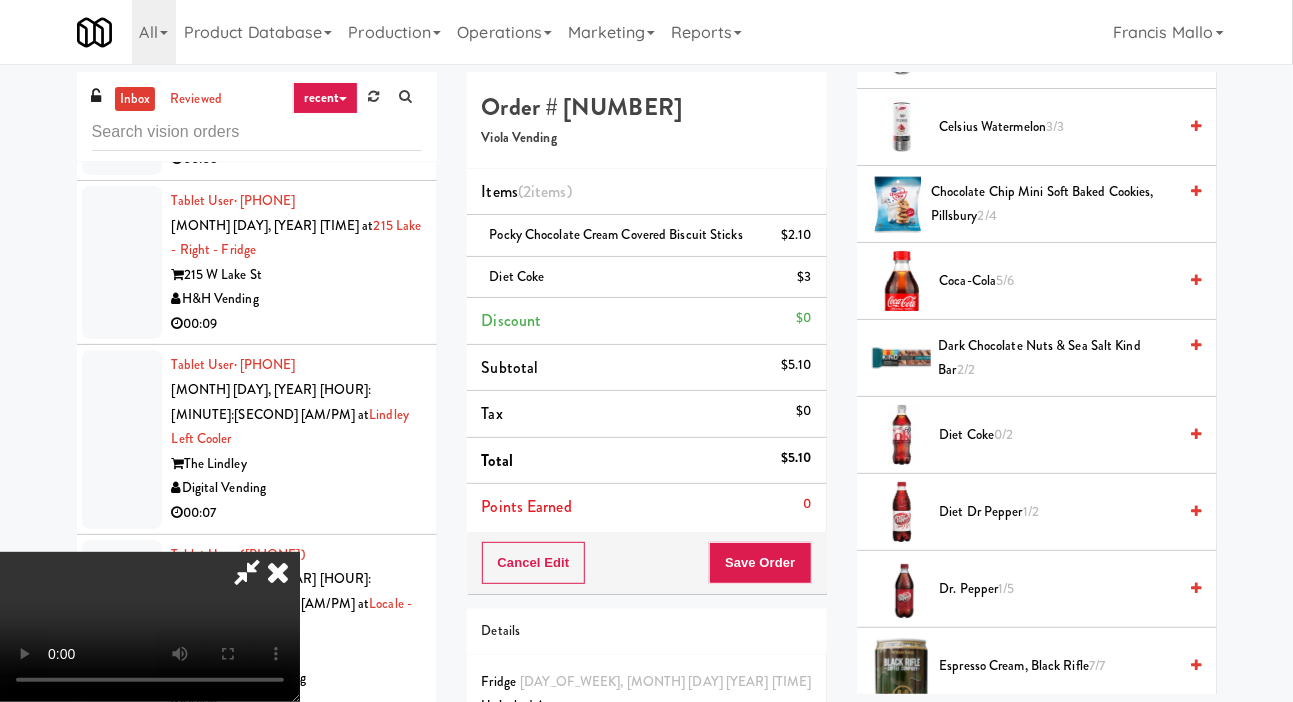 click on "Diet Coke  0/2" at bounding box center (1058, 435) 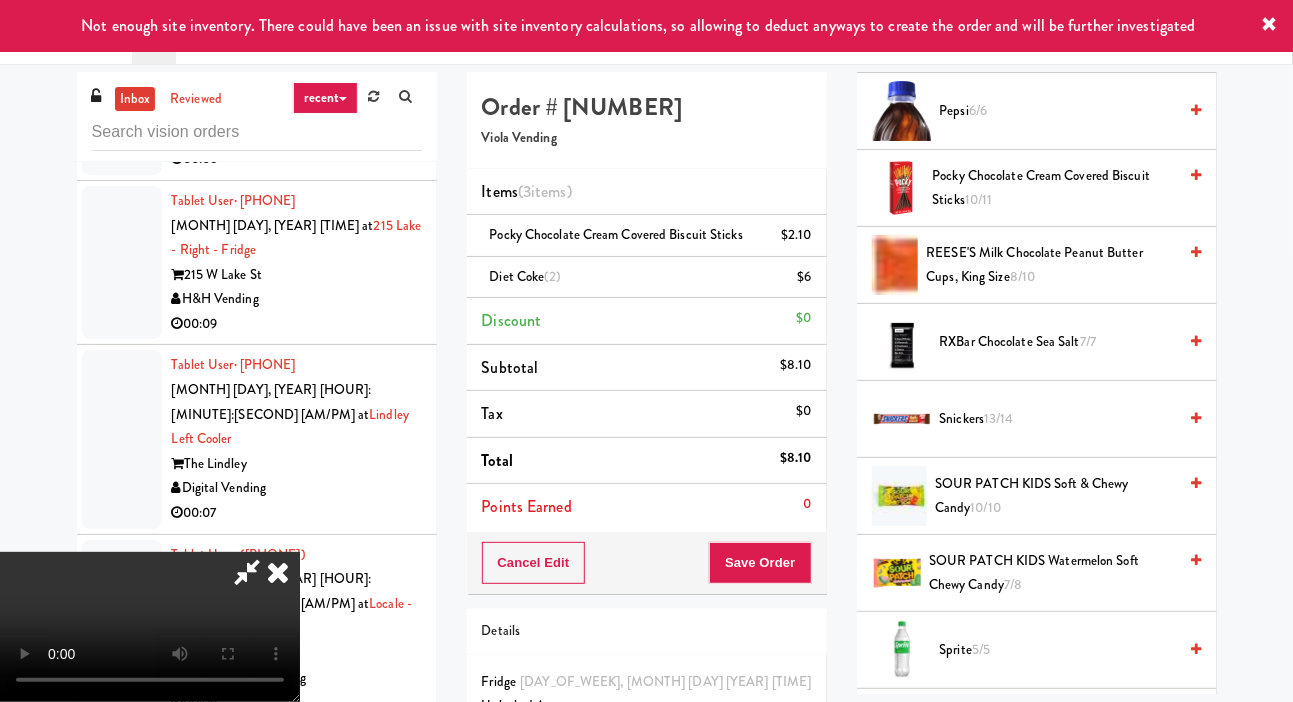 scroll, scrollTop: 2734, scrollLeft: 0, axis: vertical 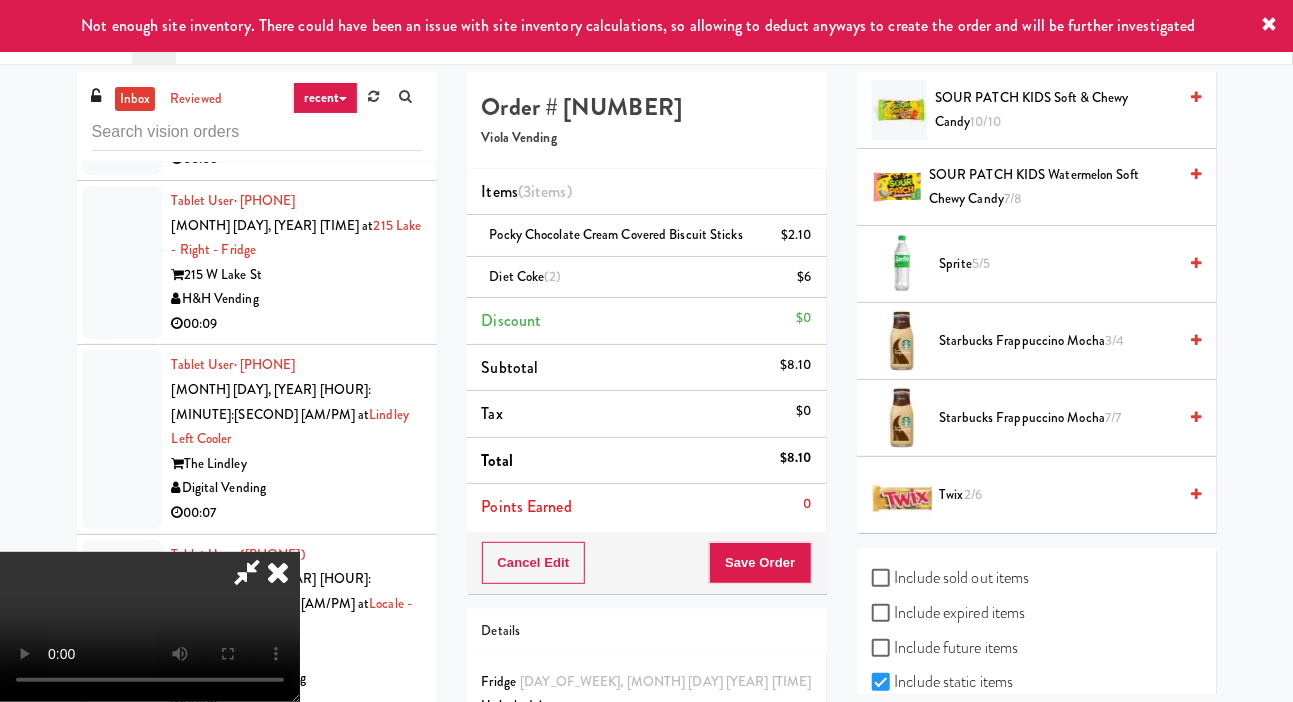 click on "Twix  2/6" at bounding box center [1058, 495] 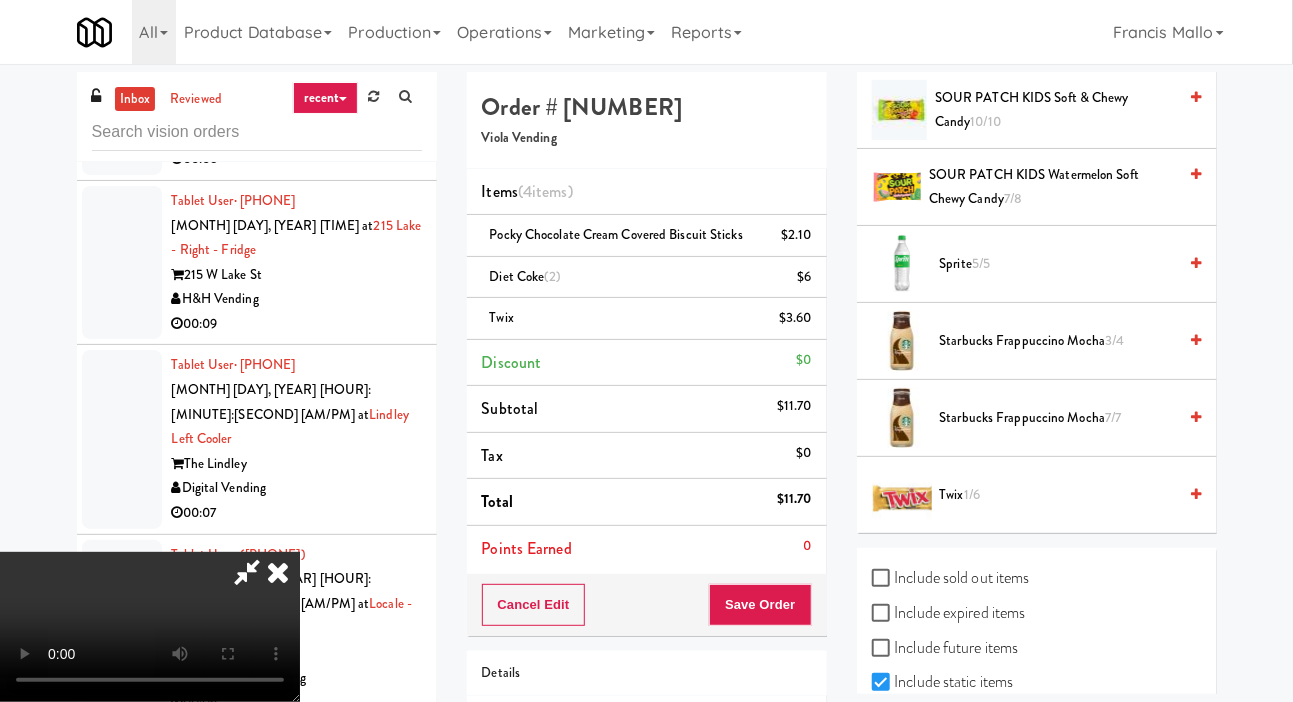 scroll, scrollTop: 73, scrollLeft: 0, axis: vertical 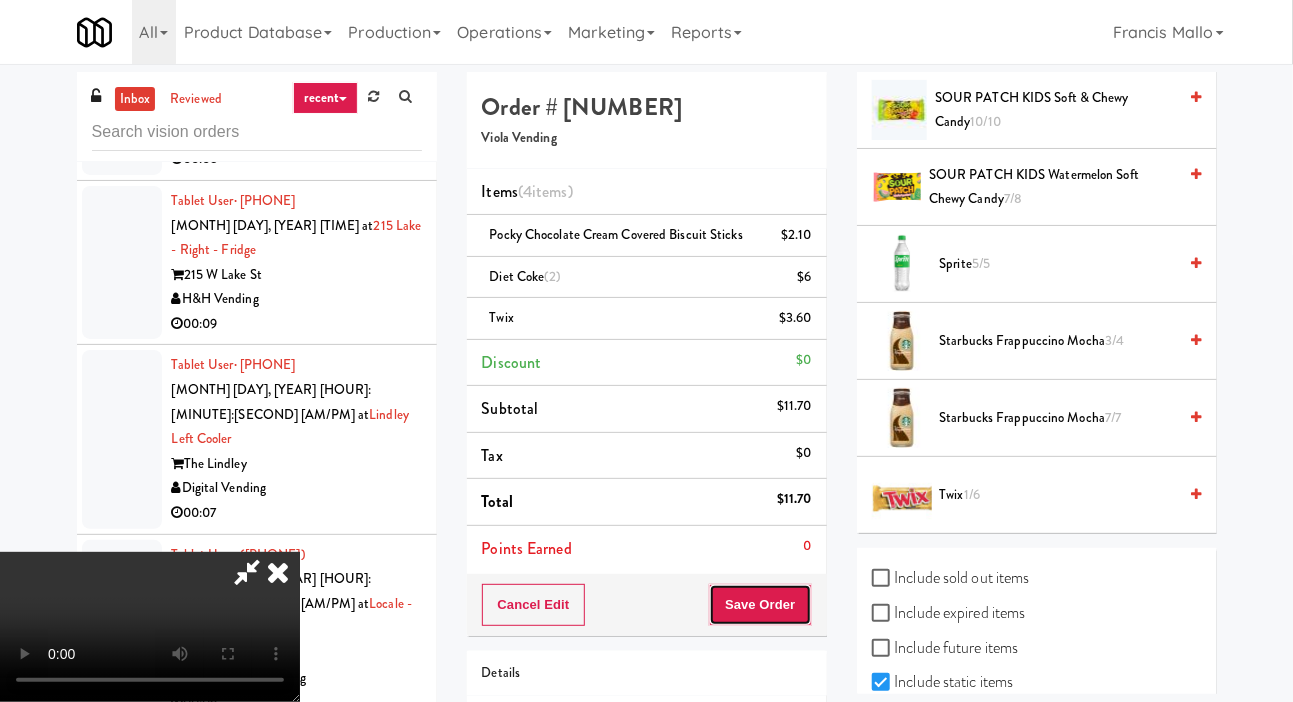 click on "Save Order" at bounding box center [760, 605] 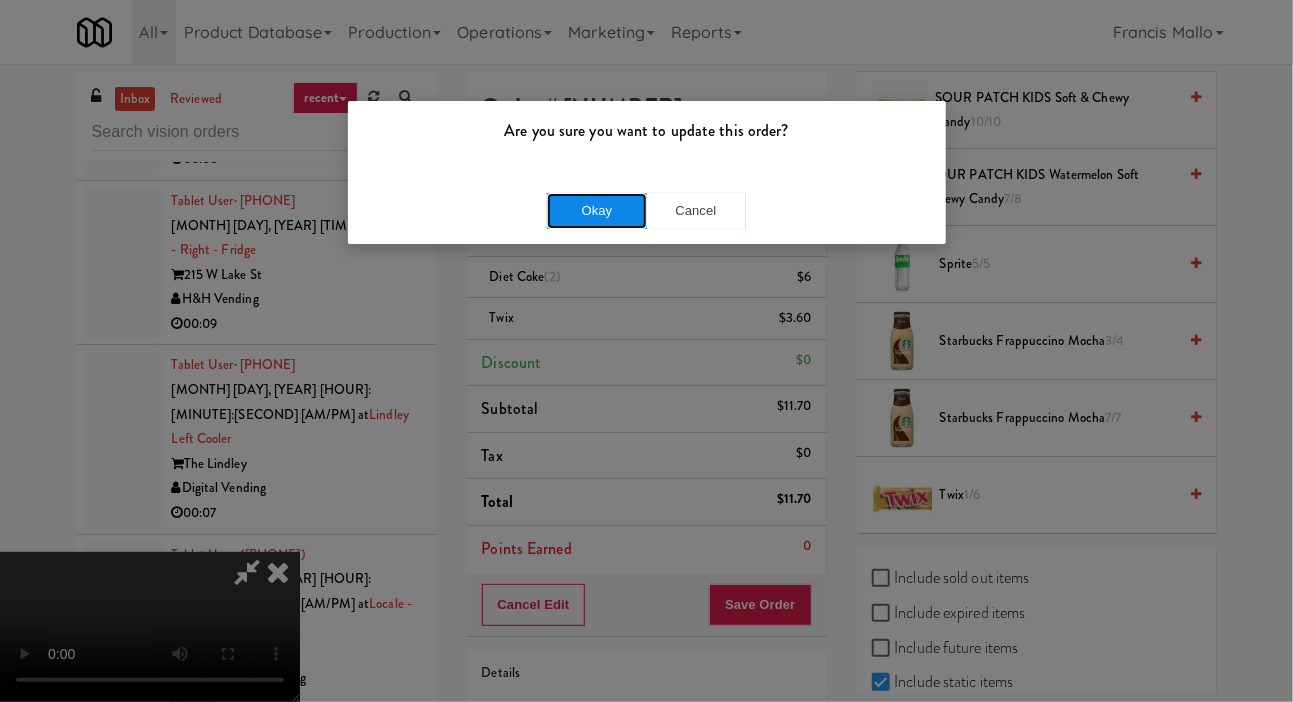 click on "Okay" at bounding box center (597, 211) 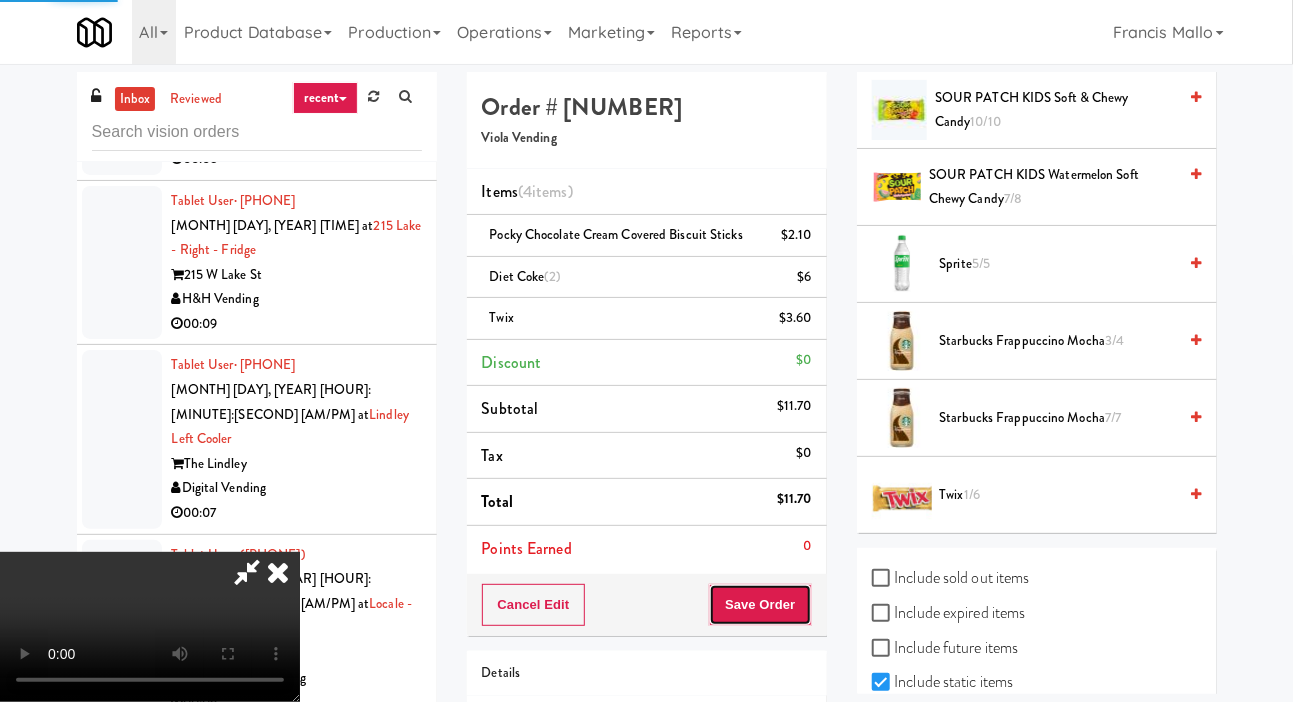 click on "Save Order" at bounding box center (760, 605) 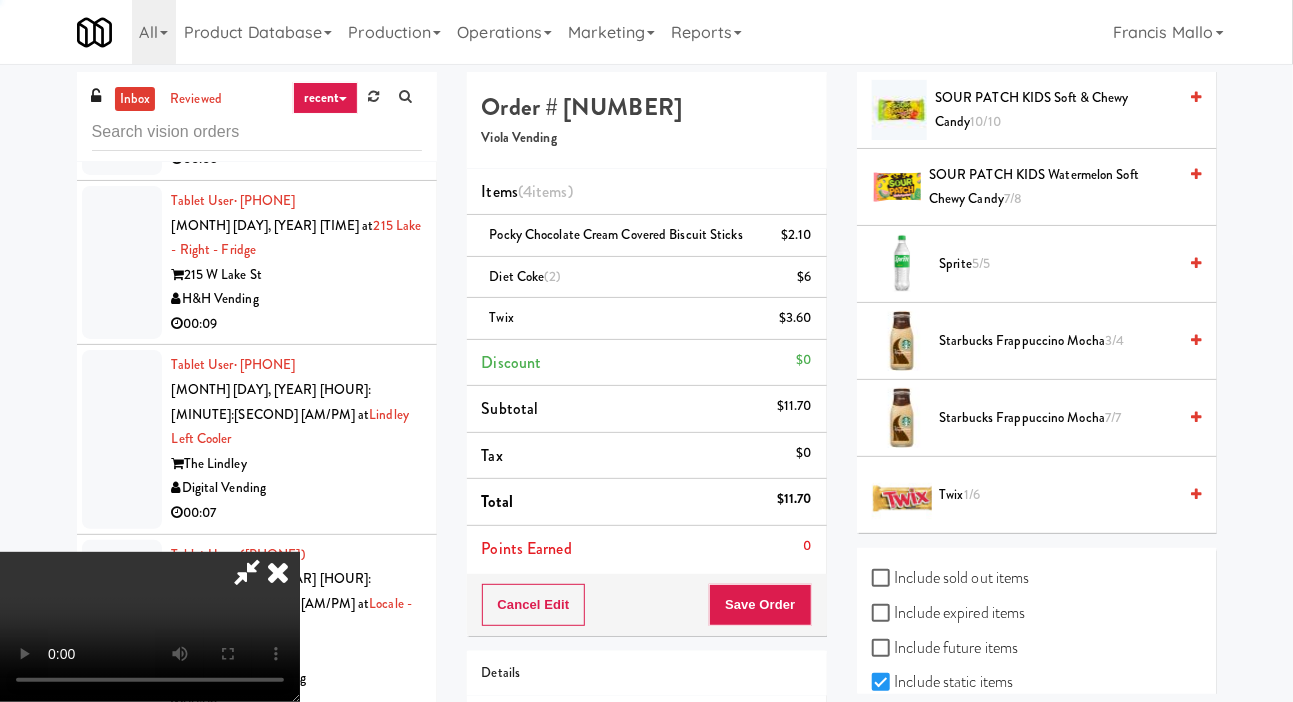 scroll, scrollTop: 116, scrollLeft: 0, axis: vertical 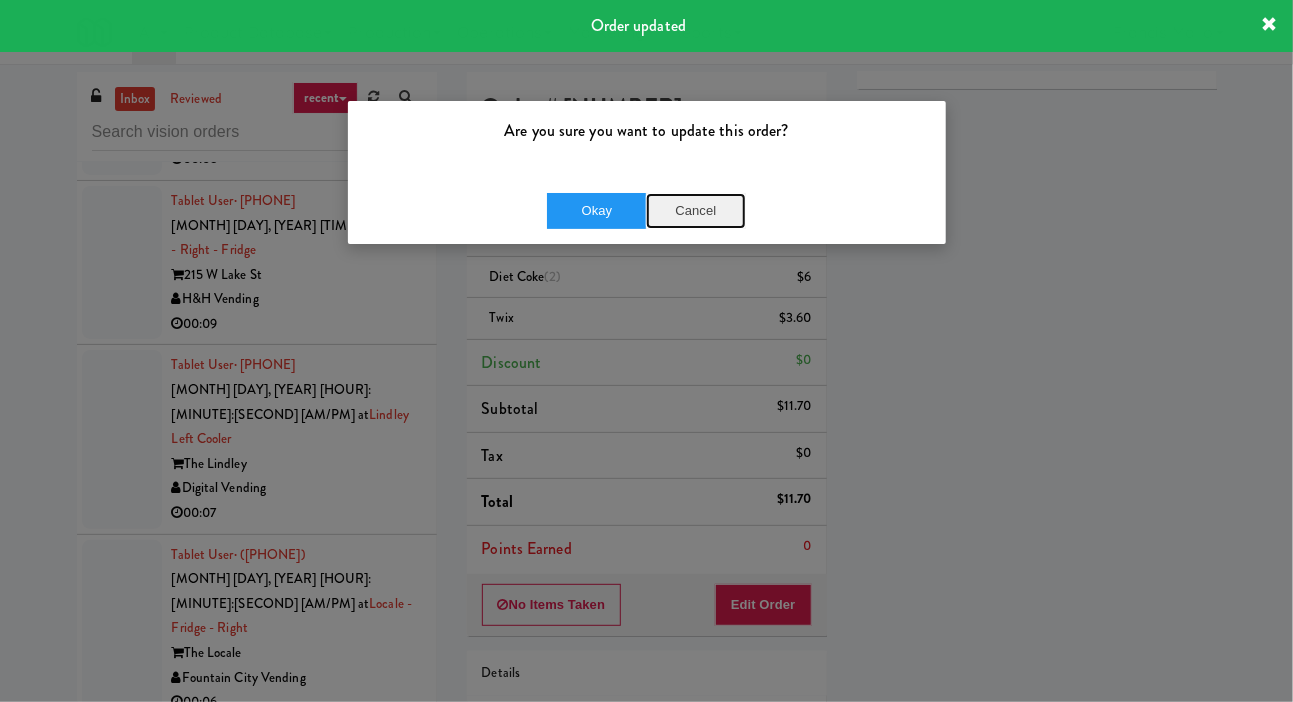 click on "Cancel" at bounding box center (696, 211) 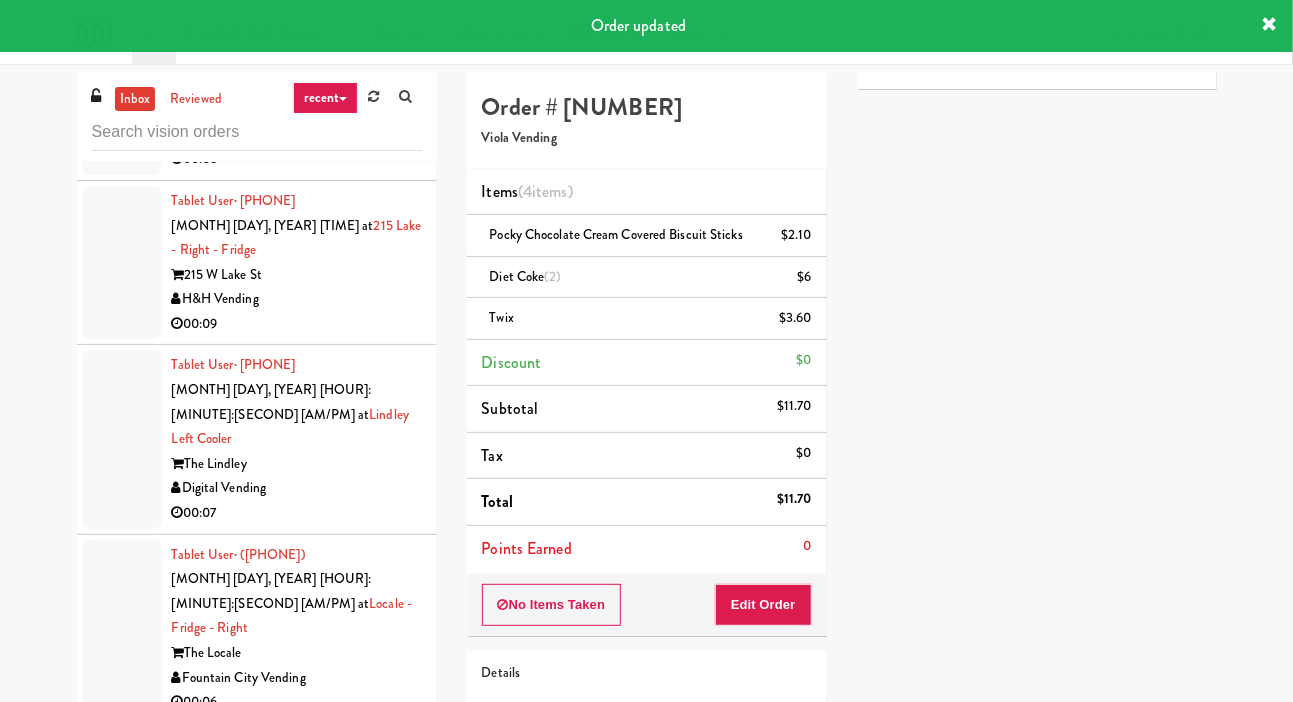 click on "Market House" at bounding box center (297, 1476) 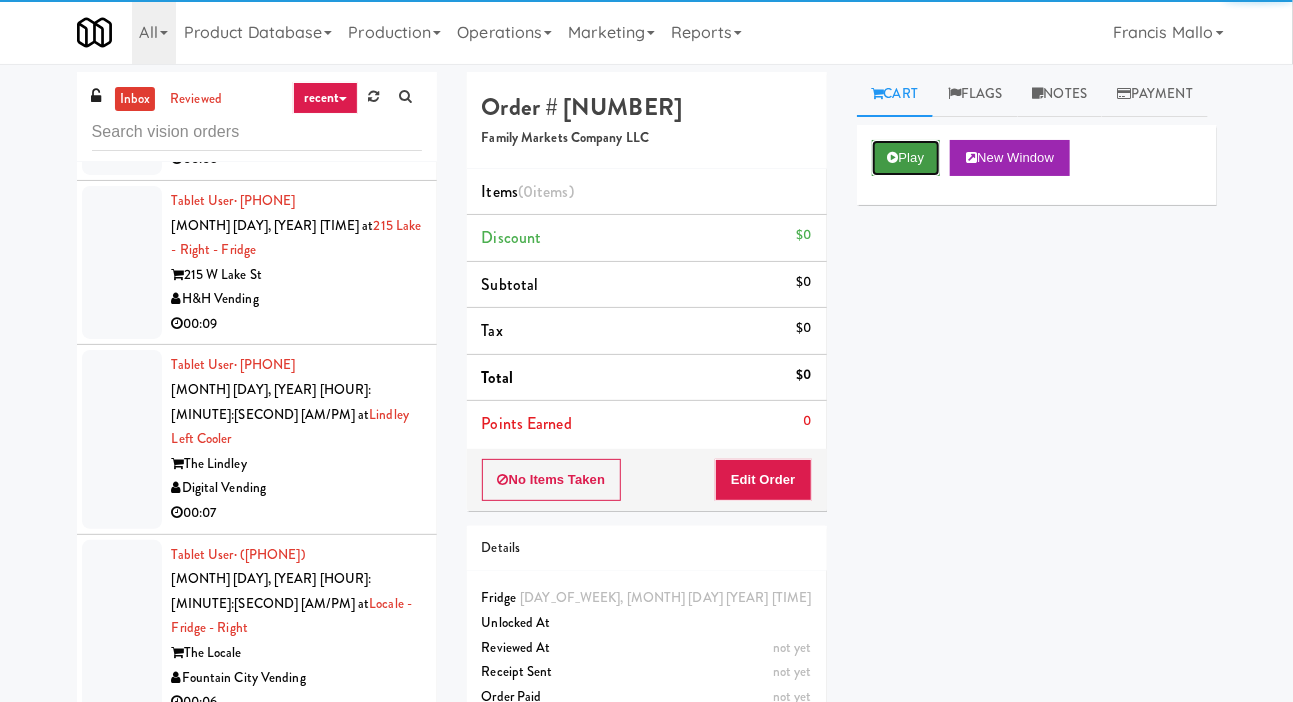 click on "Play" at bounding box center (906, 158) 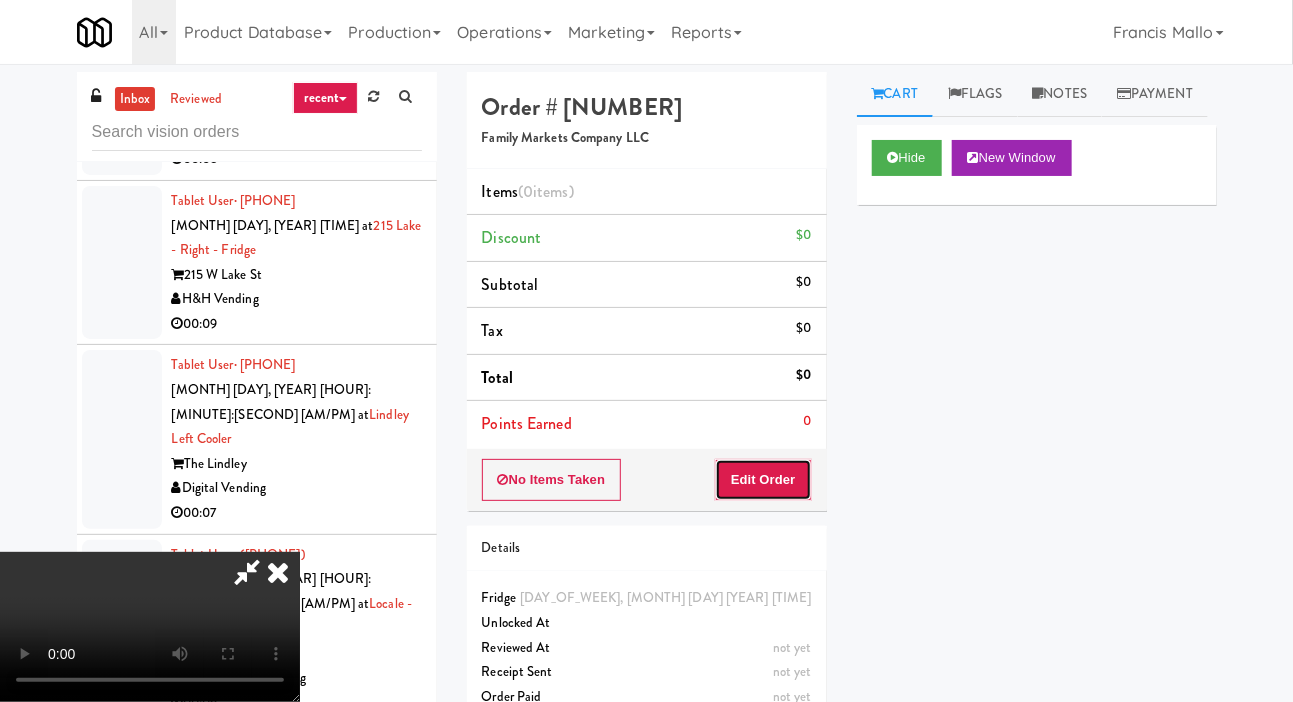 click on "Edit Order" at bounding box center [763, 480] 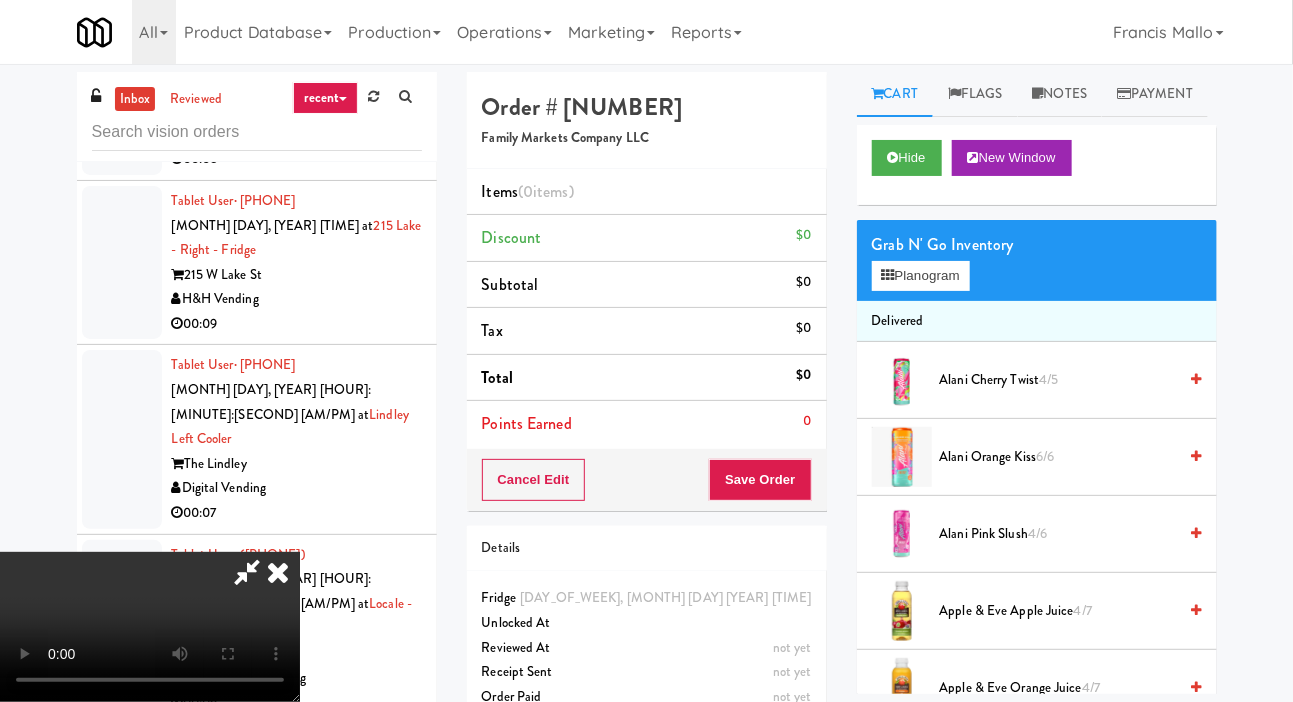 type 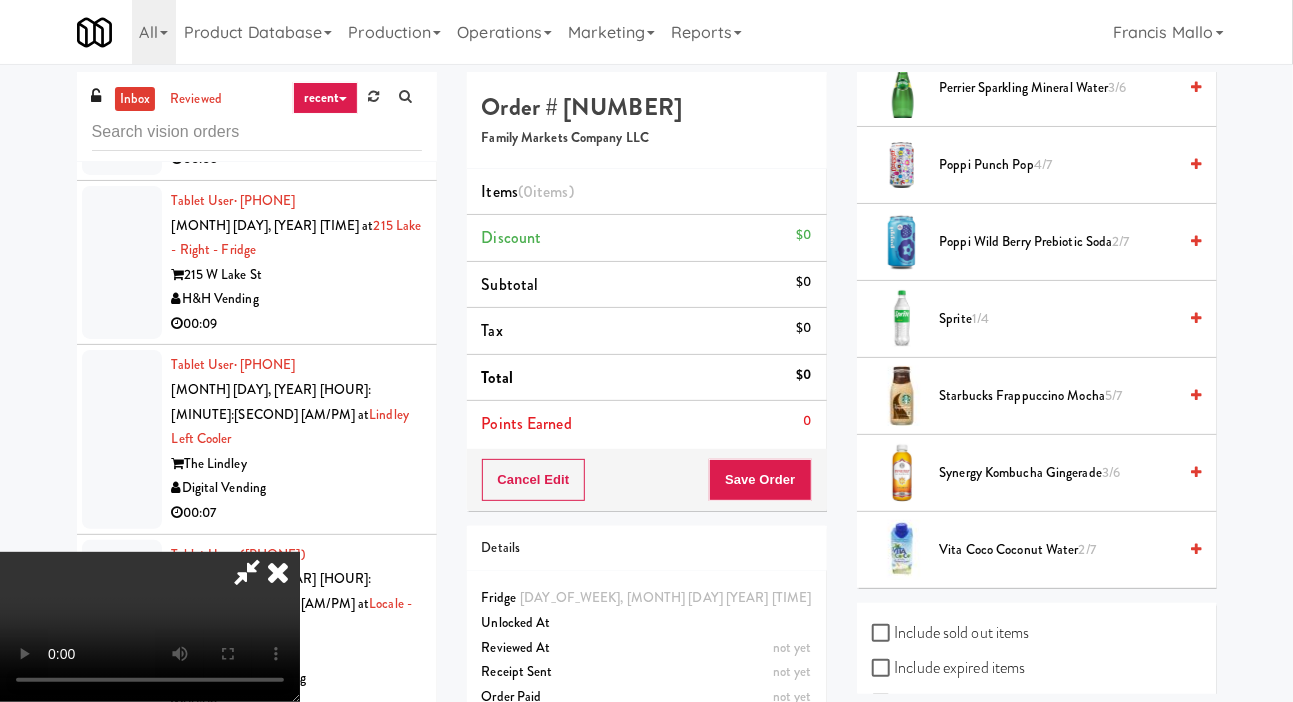 scroll, scrollTop: 2214, scrollLeft: 0, axis: vertical 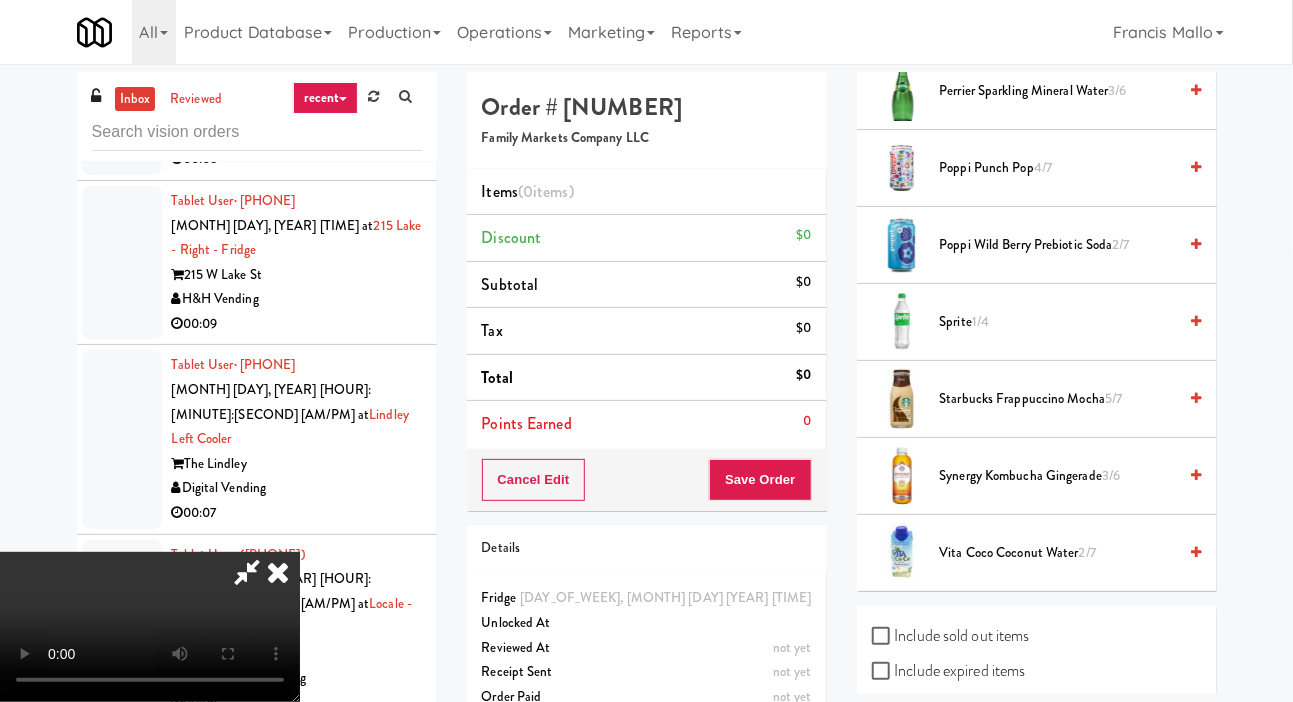click on "Sprite  1/4" at bounding box center (1058, 322) 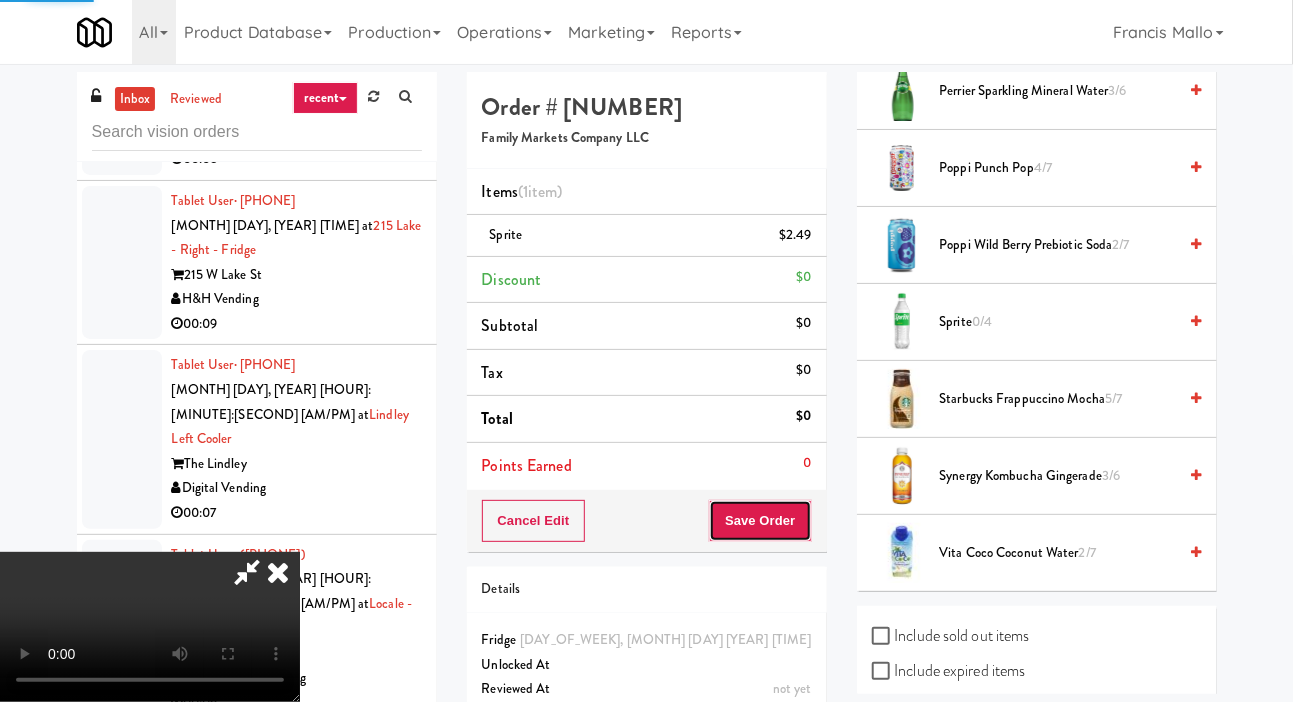 click on "Save Order" at bounding box center [760, 521] 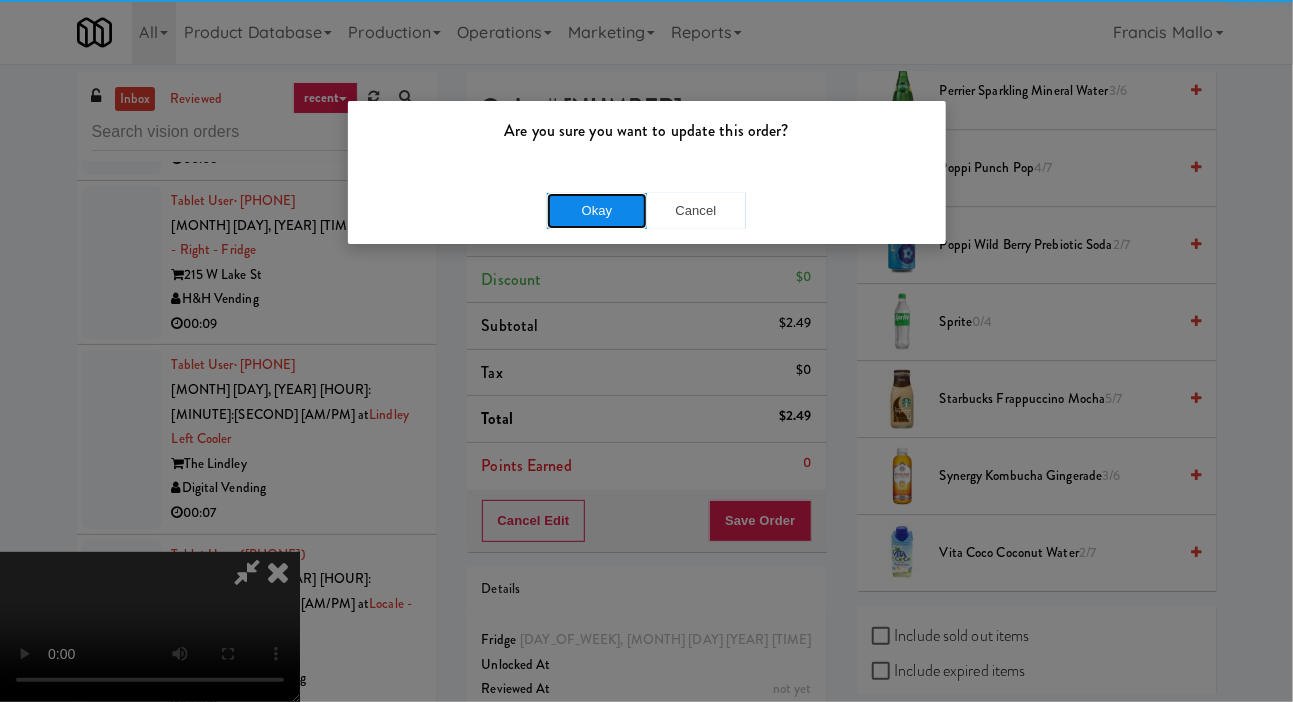 click on "Okay" at bounding box center [597, 211] 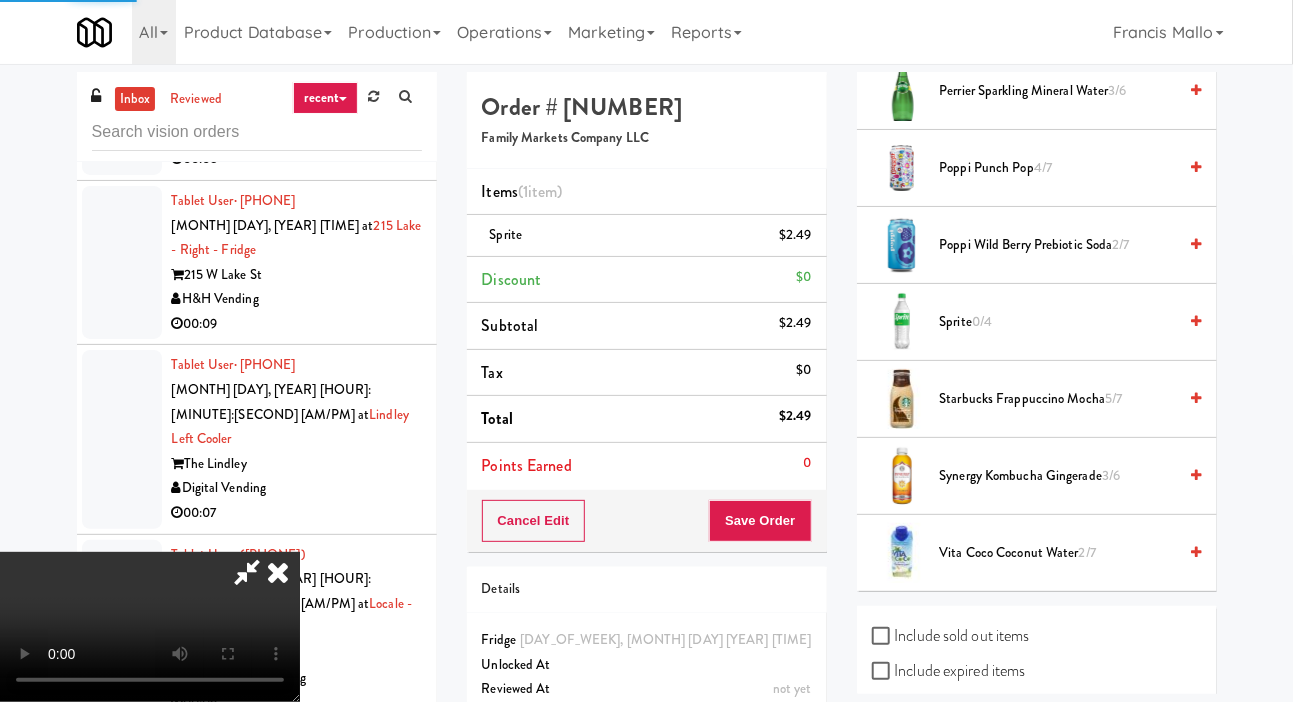 scroll, scrollTop: 116, scrollLeft: 0, axis: vertical 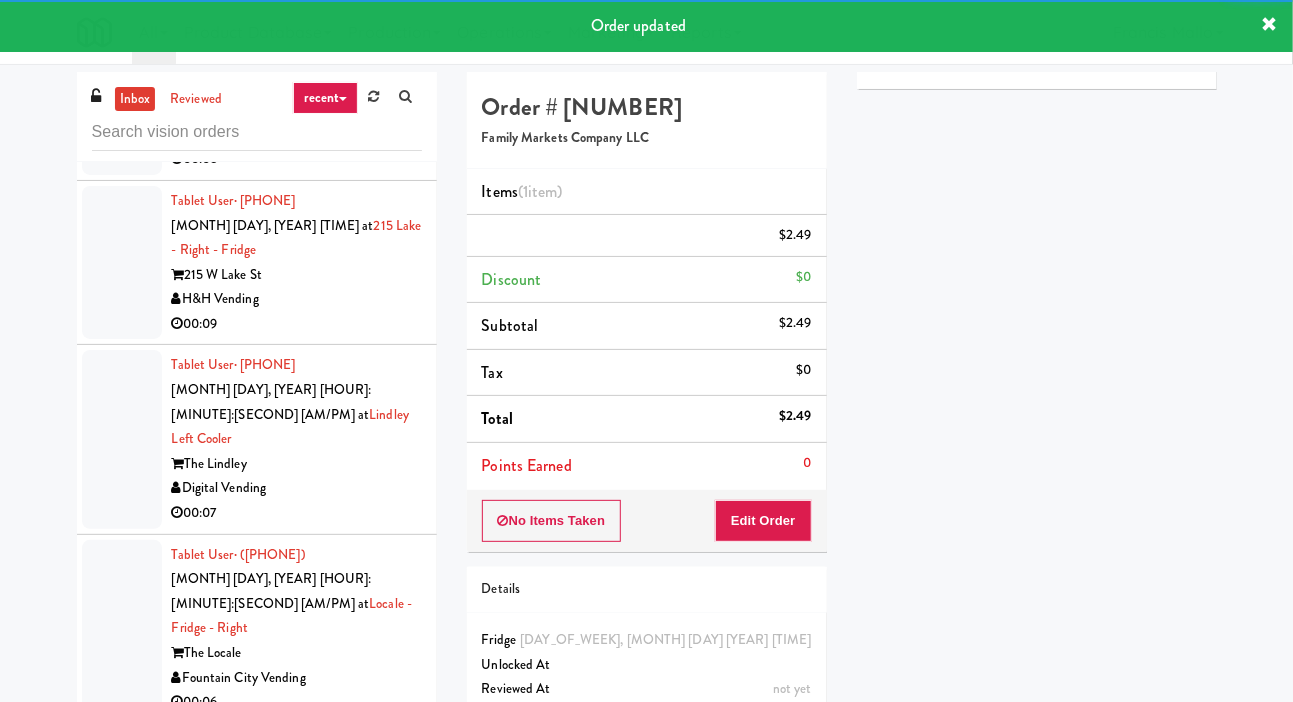 click on "MRM Vending Solutions" at bounding box center [297, 1336] 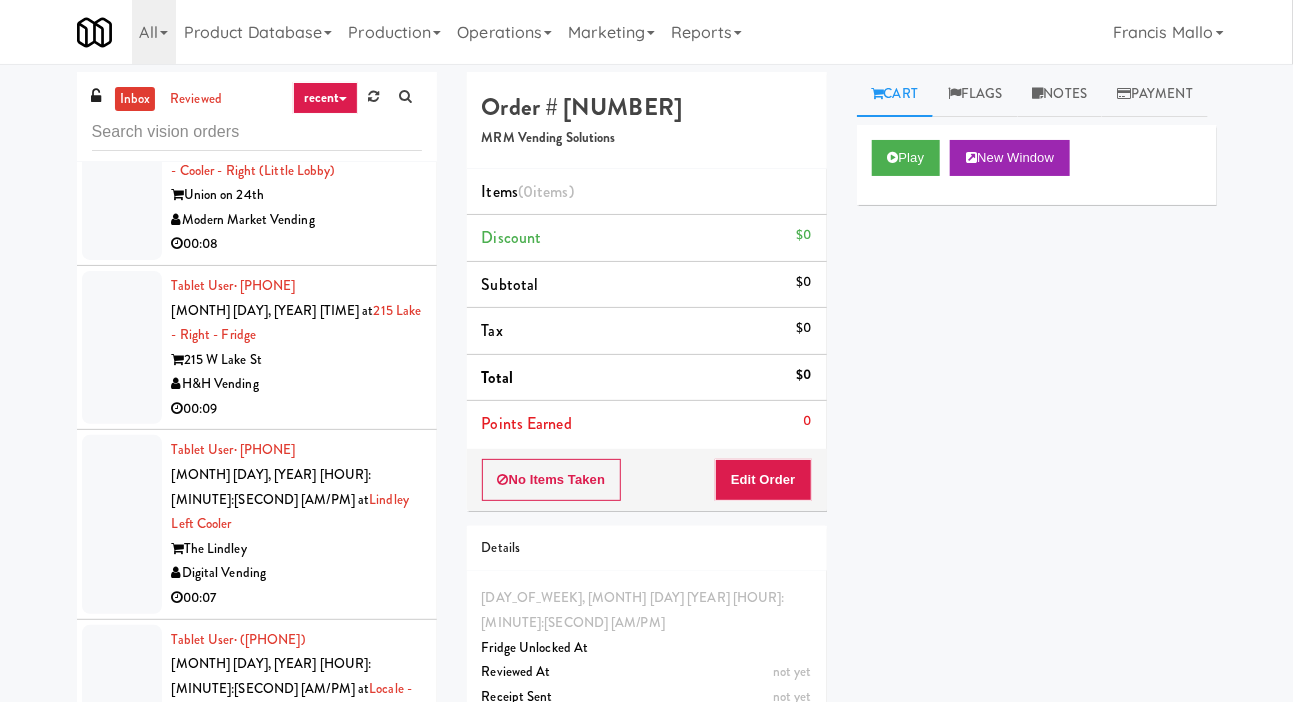 scroll, scrollTop: 12264, scrollLeft: 0, axis: vertical 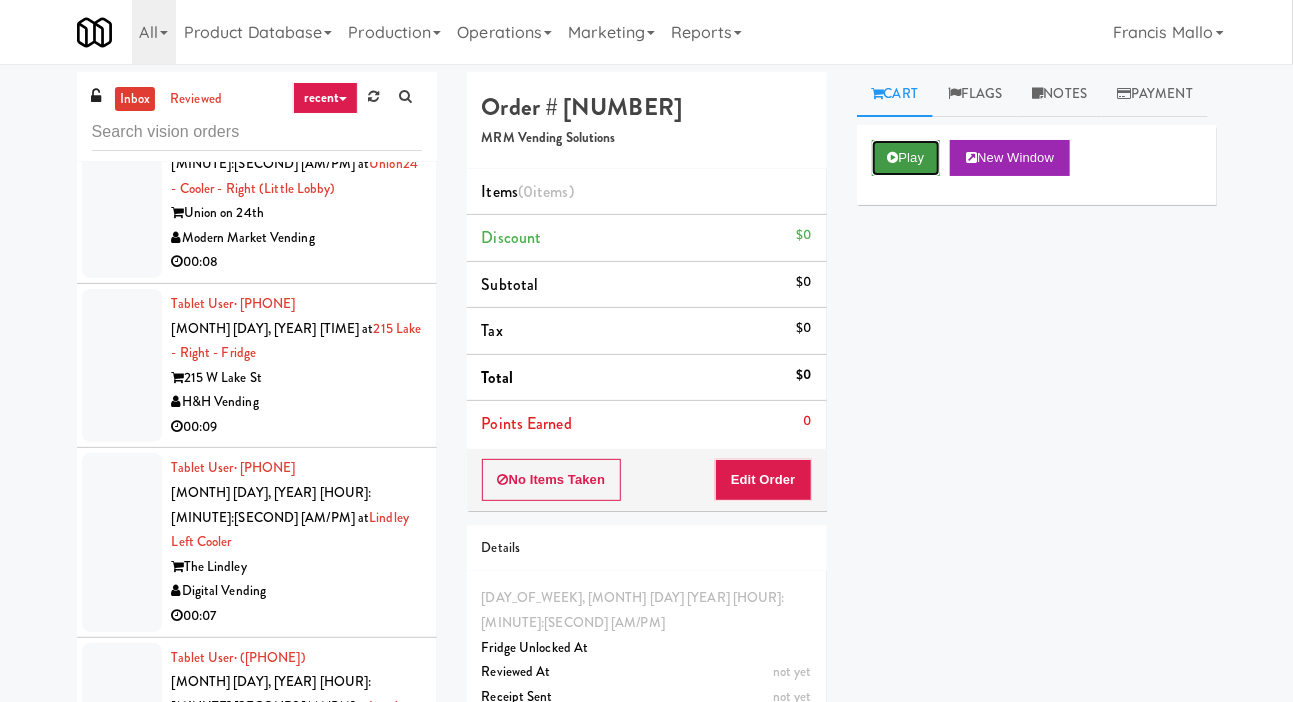 click on "Play" at bounding box center [906, 158] 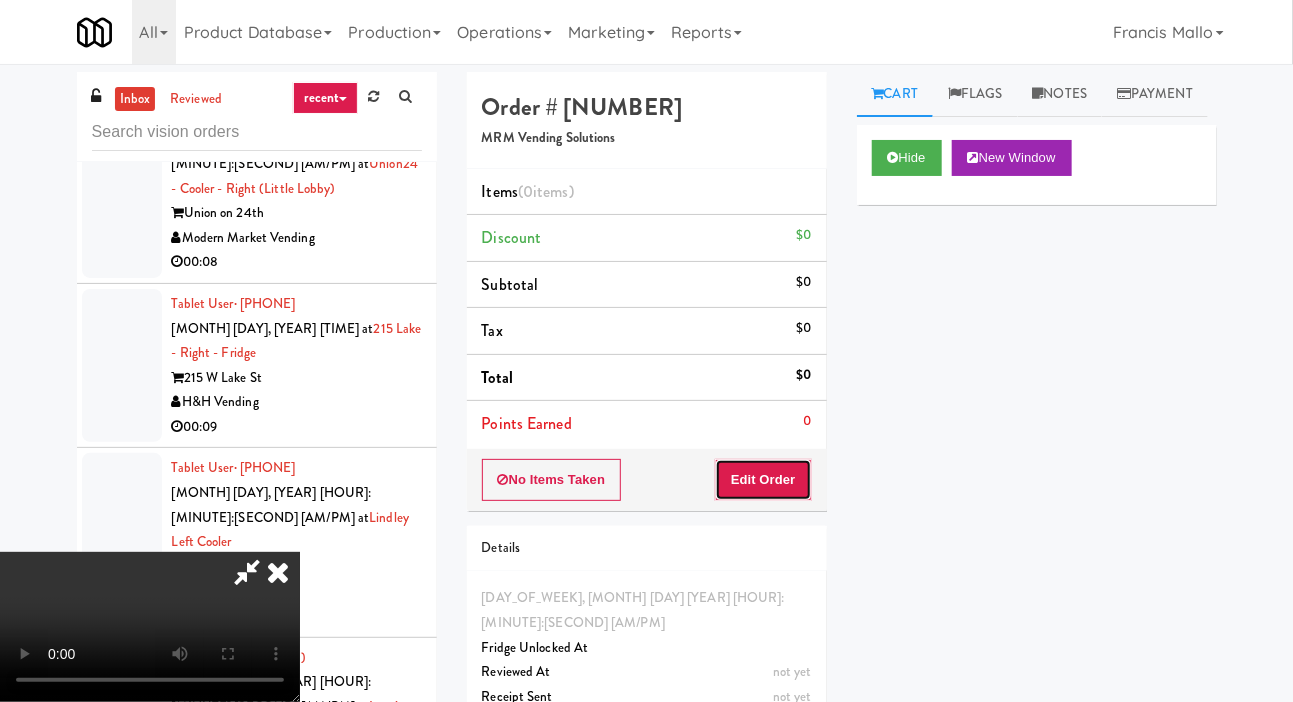 click on "Edit Order" at bounding box center [763, 480] 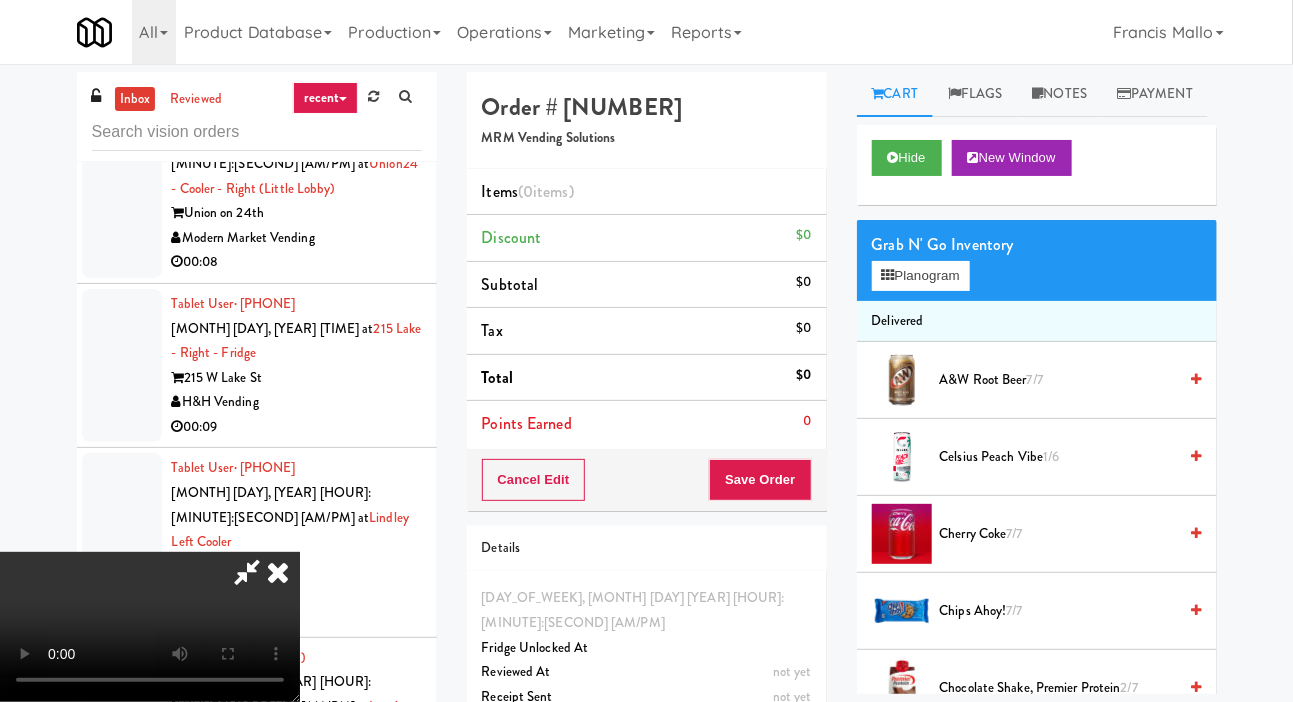 scroll, scrollTop: 73, scrollLeft: 0, axis: vertical 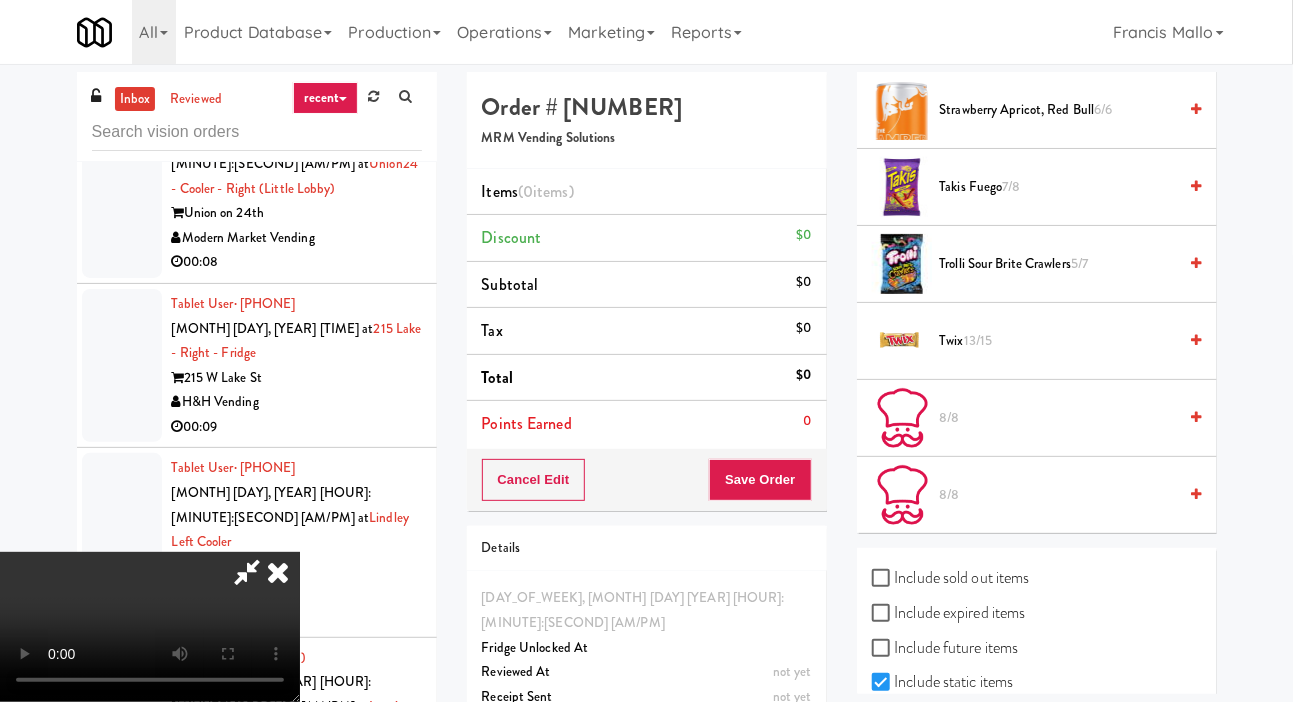 click on "Trolli Sour Brite Crawlers  5/7" at bounding box center (1058, 264) 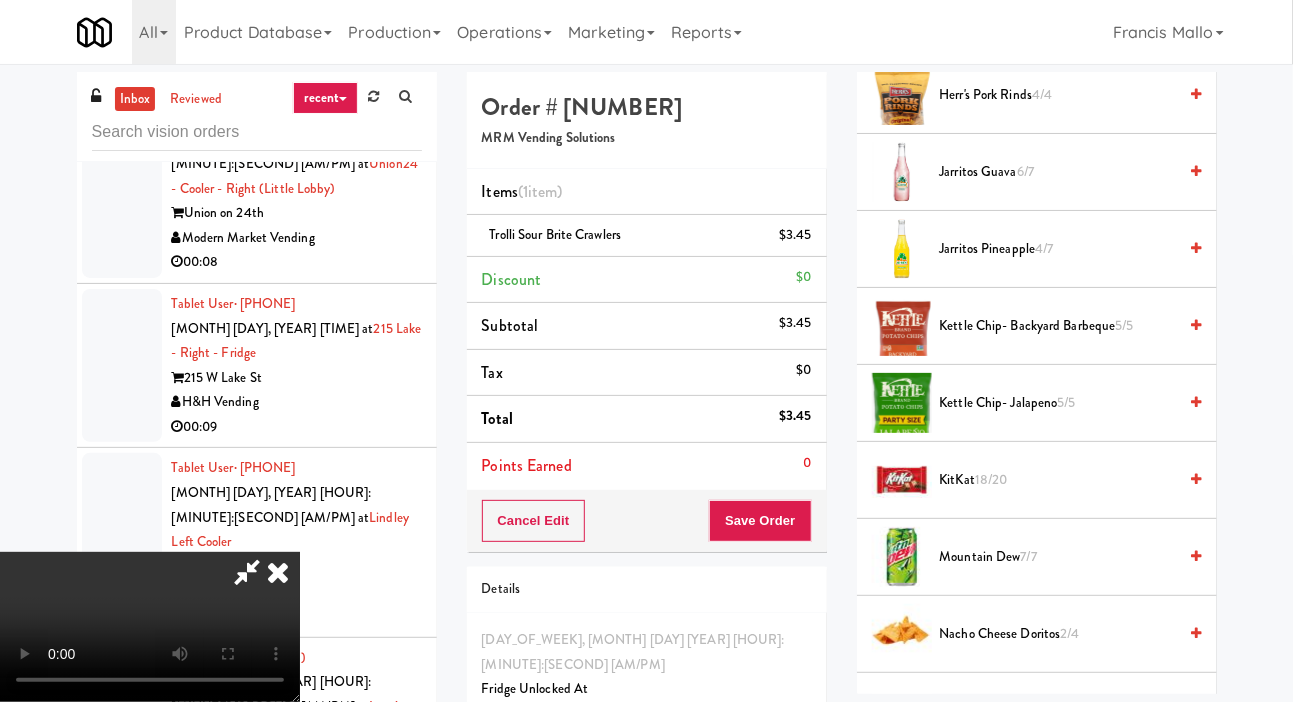 scroll, scrollTop: 1204, scrollLeft: 0, axis: vertical 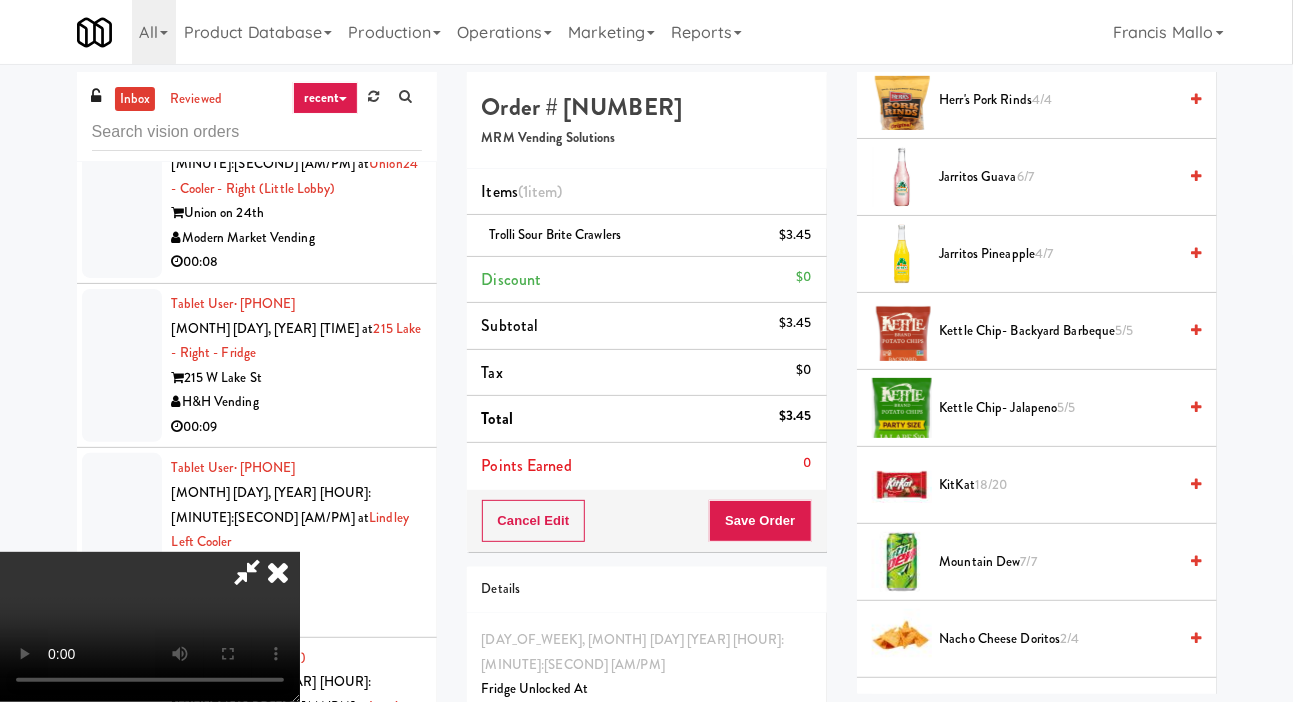 click on "Kettle Chip- Jalapeno  5/5" at bounding box center (1058, 408) 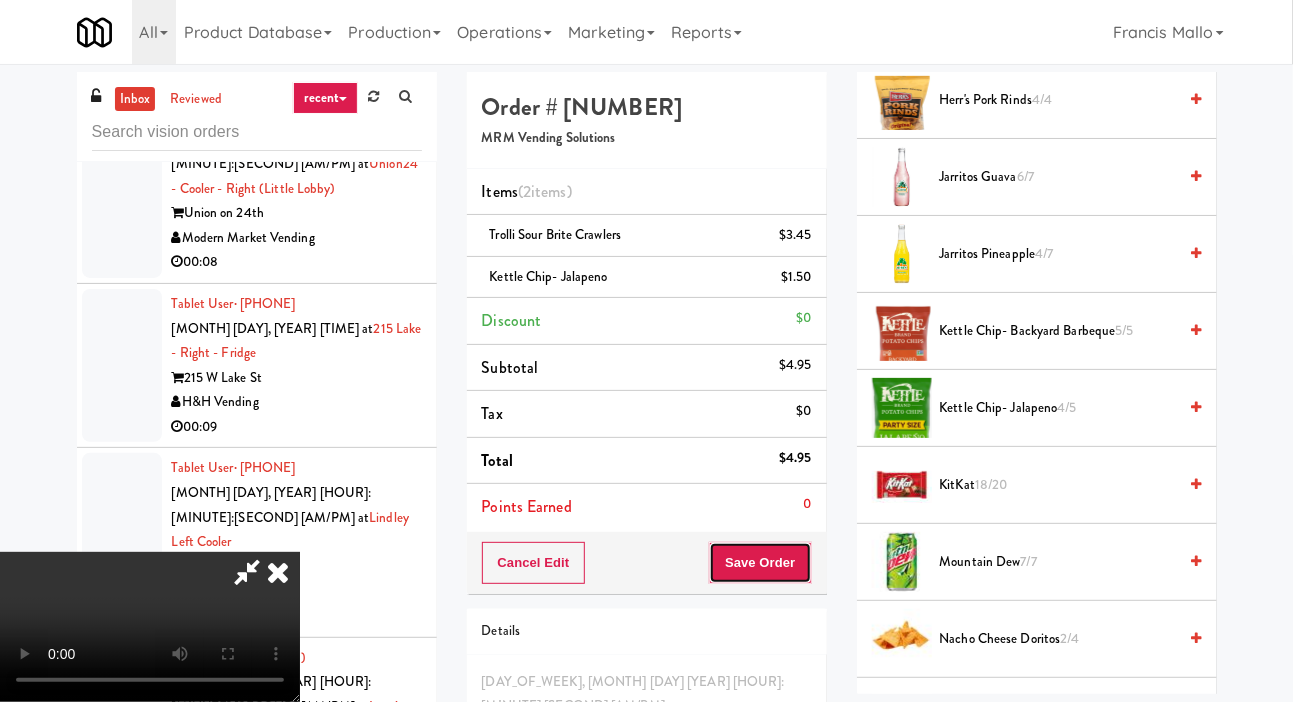 click on "Save Order" at bounding box center (760, 563) 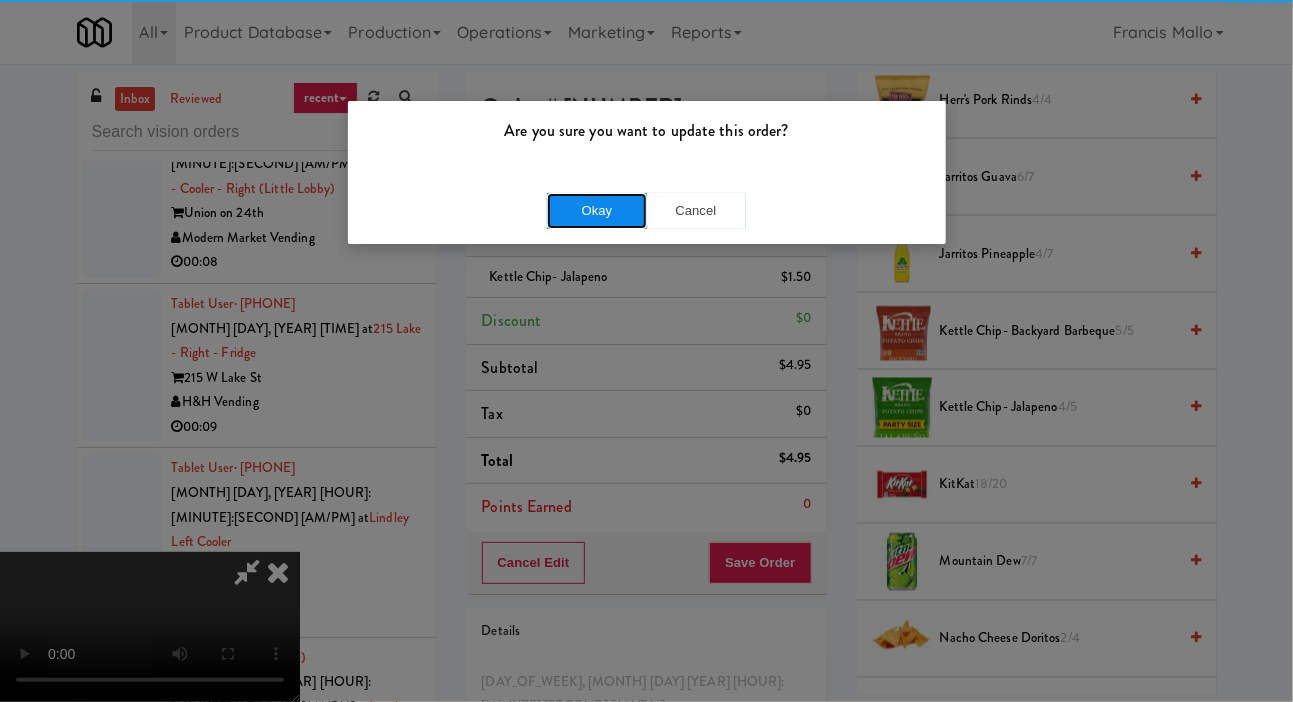 click on "Okay" at bounding box center (597, 211) 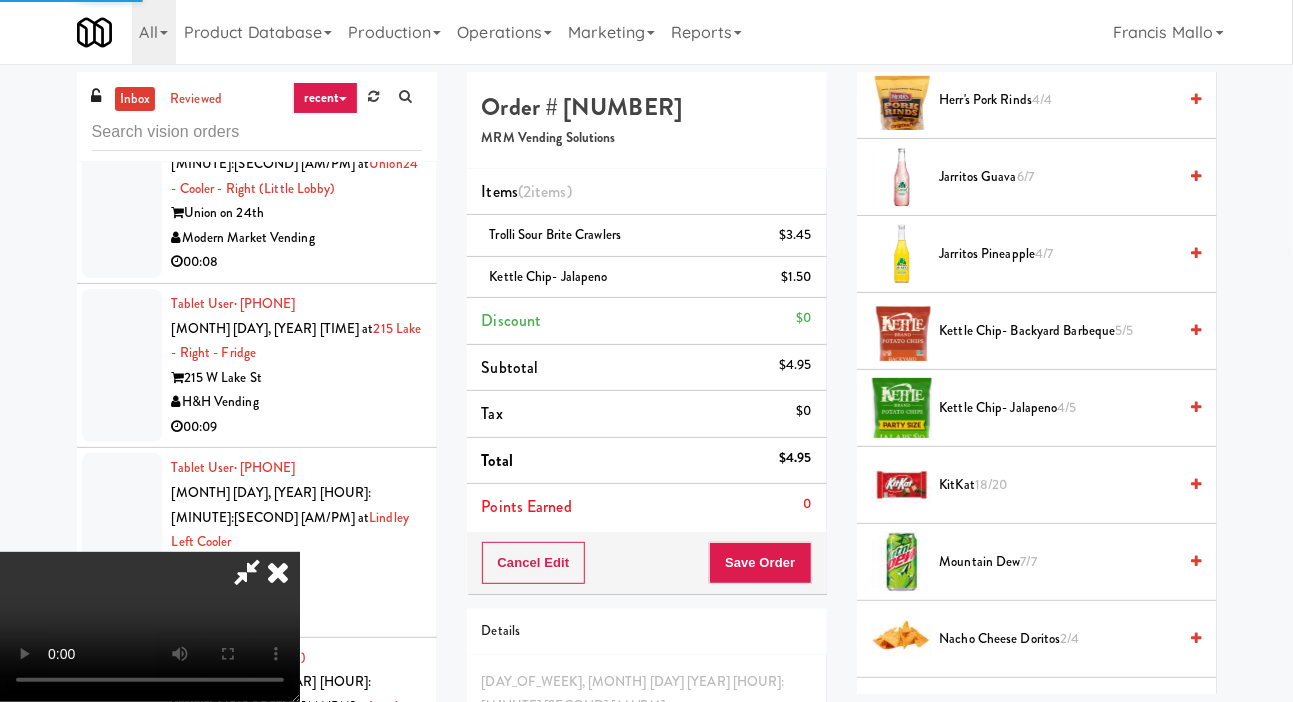 scroll, scrollTop: 116, scrollLeft: 0, axis: vertical 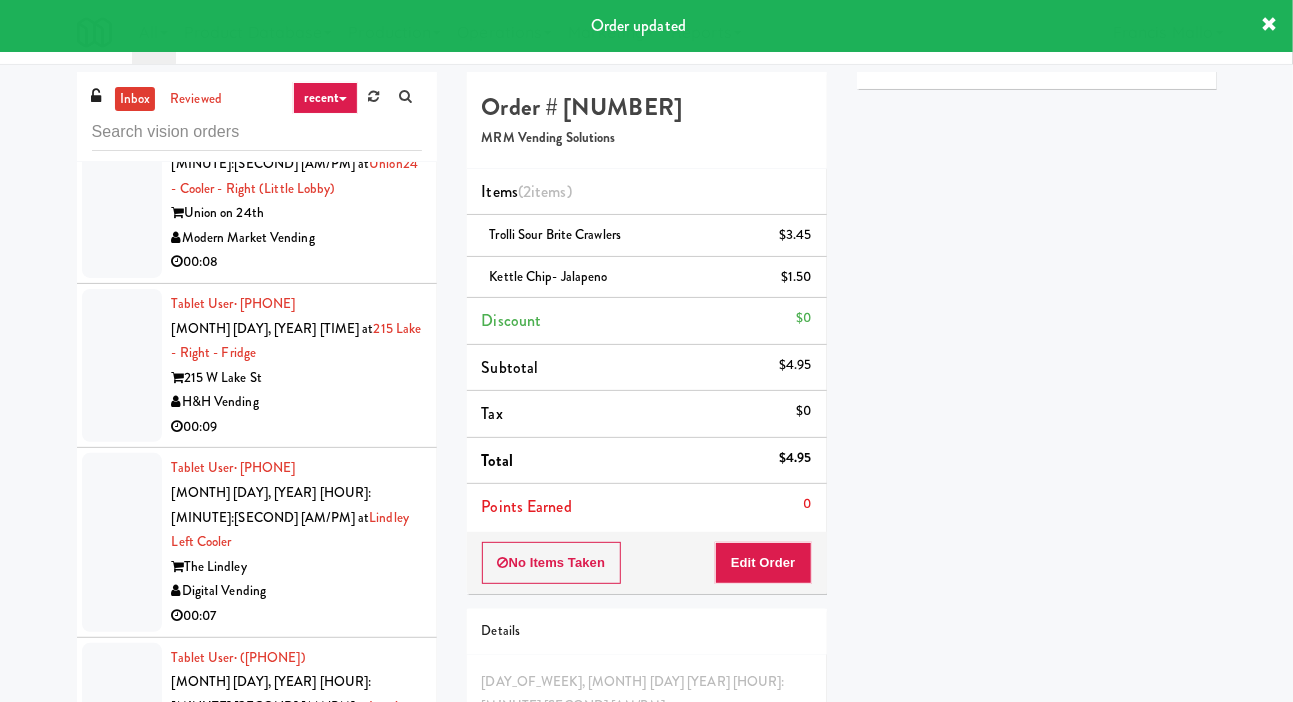 click on "00:11" at bounding box center [297, 1299] 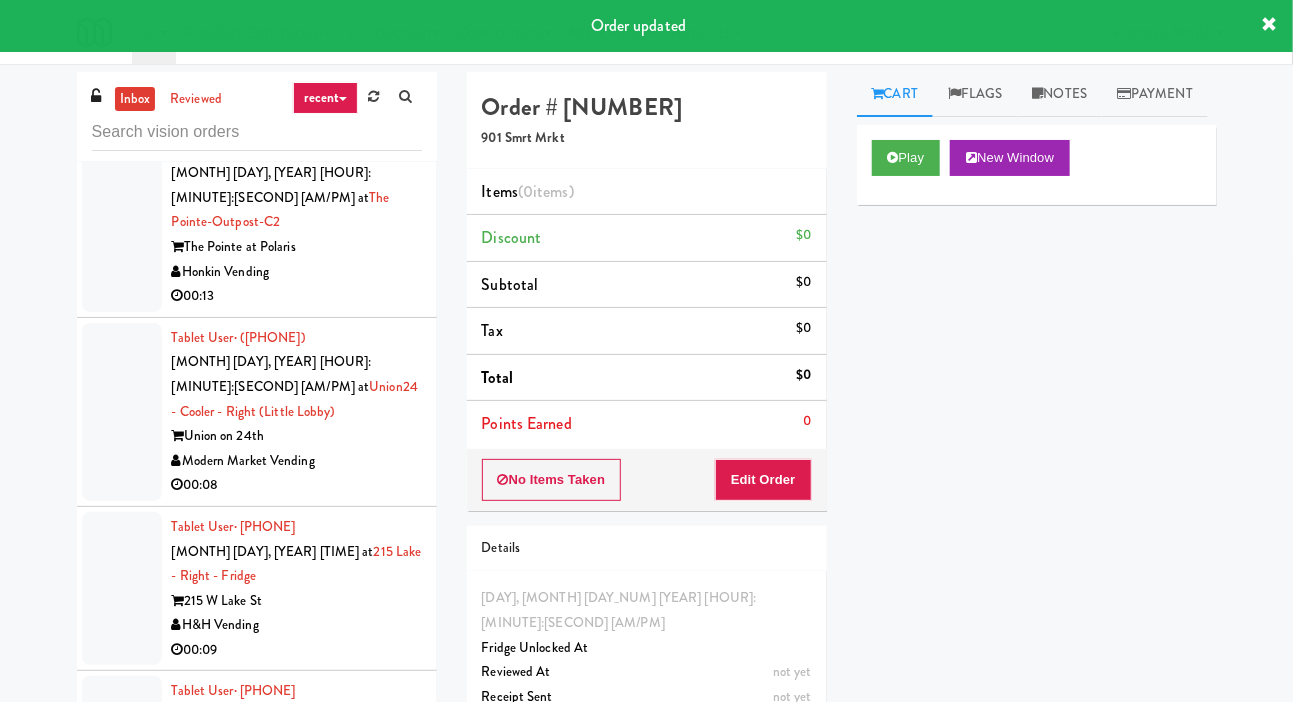 scroll, scrollTop: 12041, scrollLeft: 0, axis: vertical 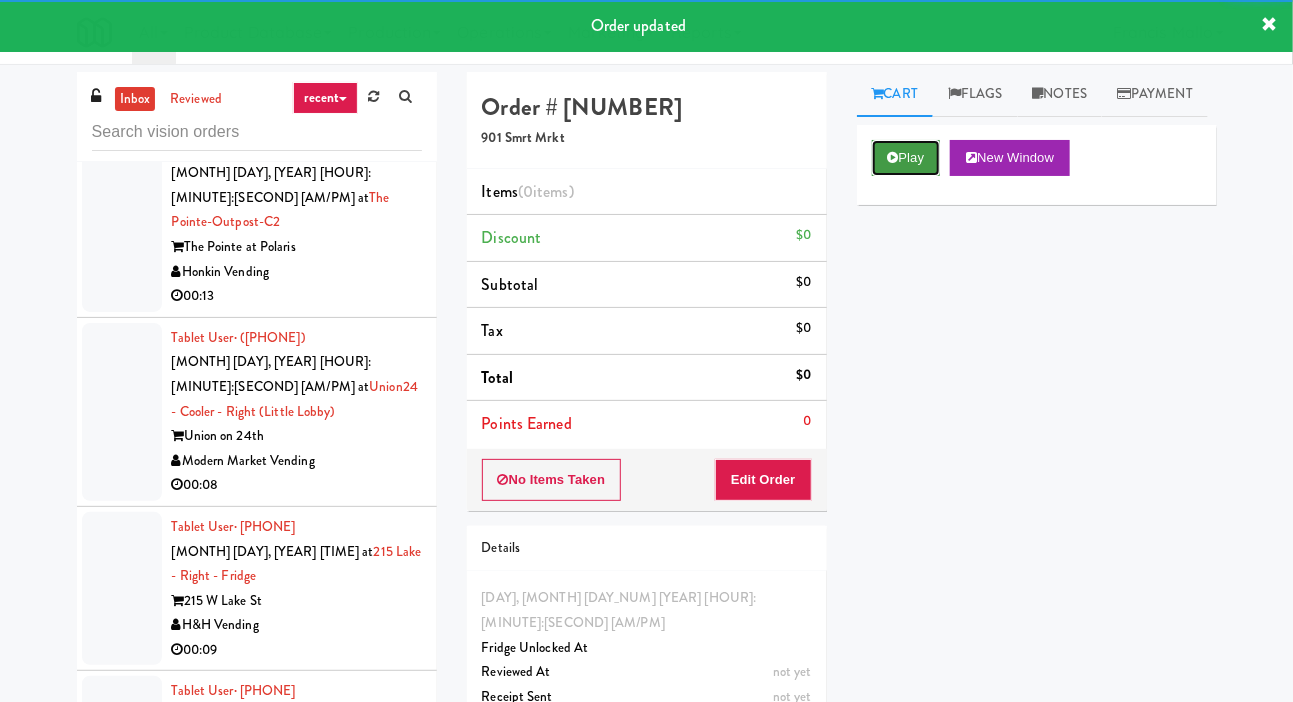 click on "Play" at bounding box center [906, 158] 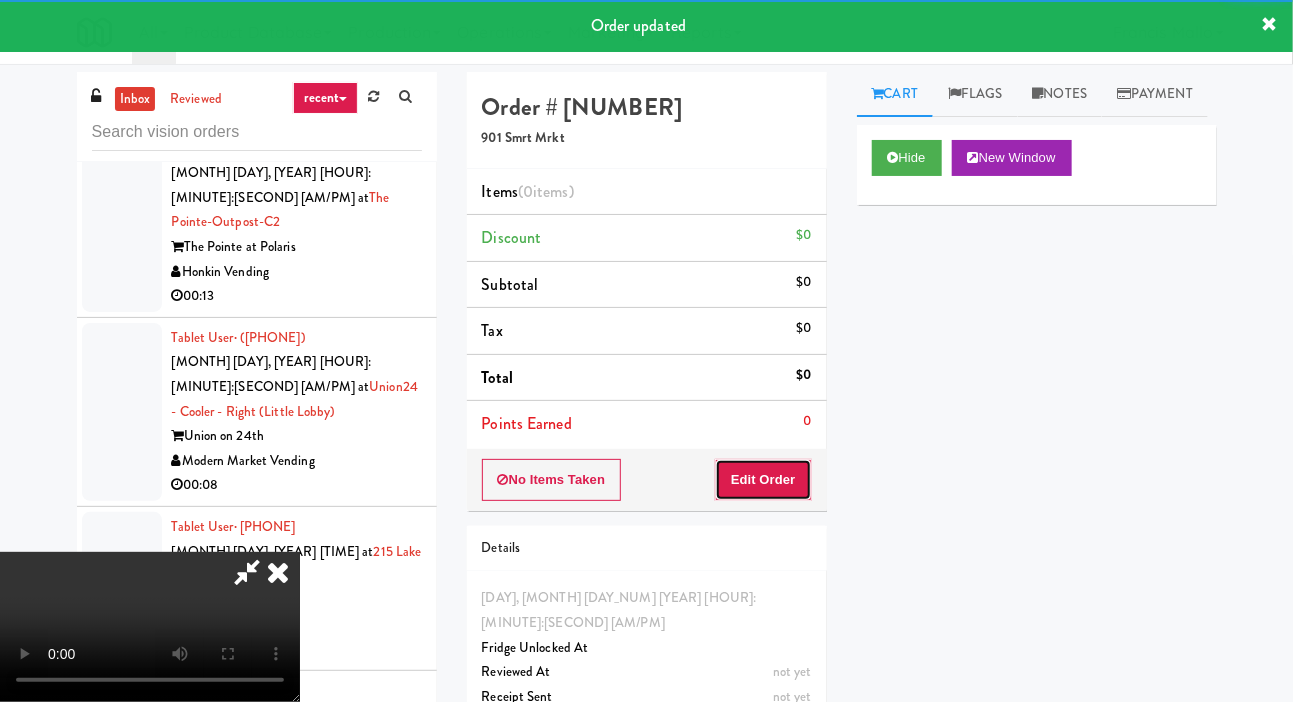 click on "Edit Order" at bounding box center (763, 480) 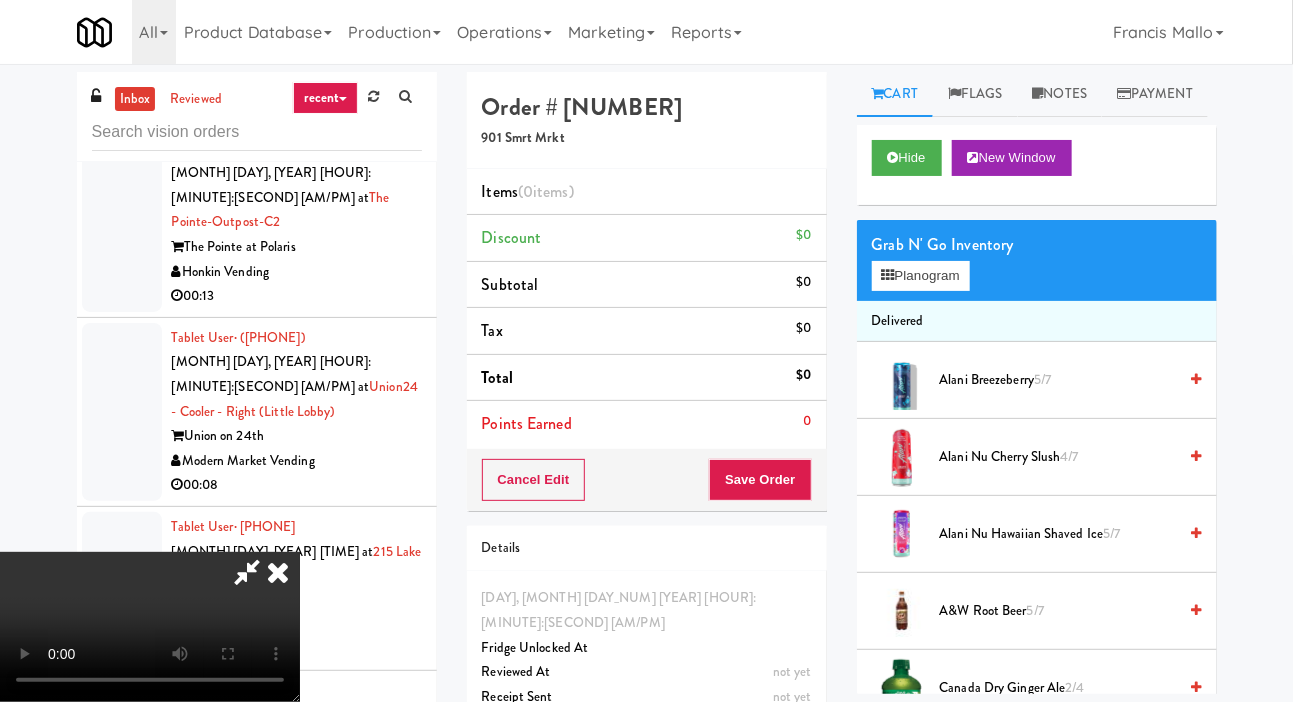 type 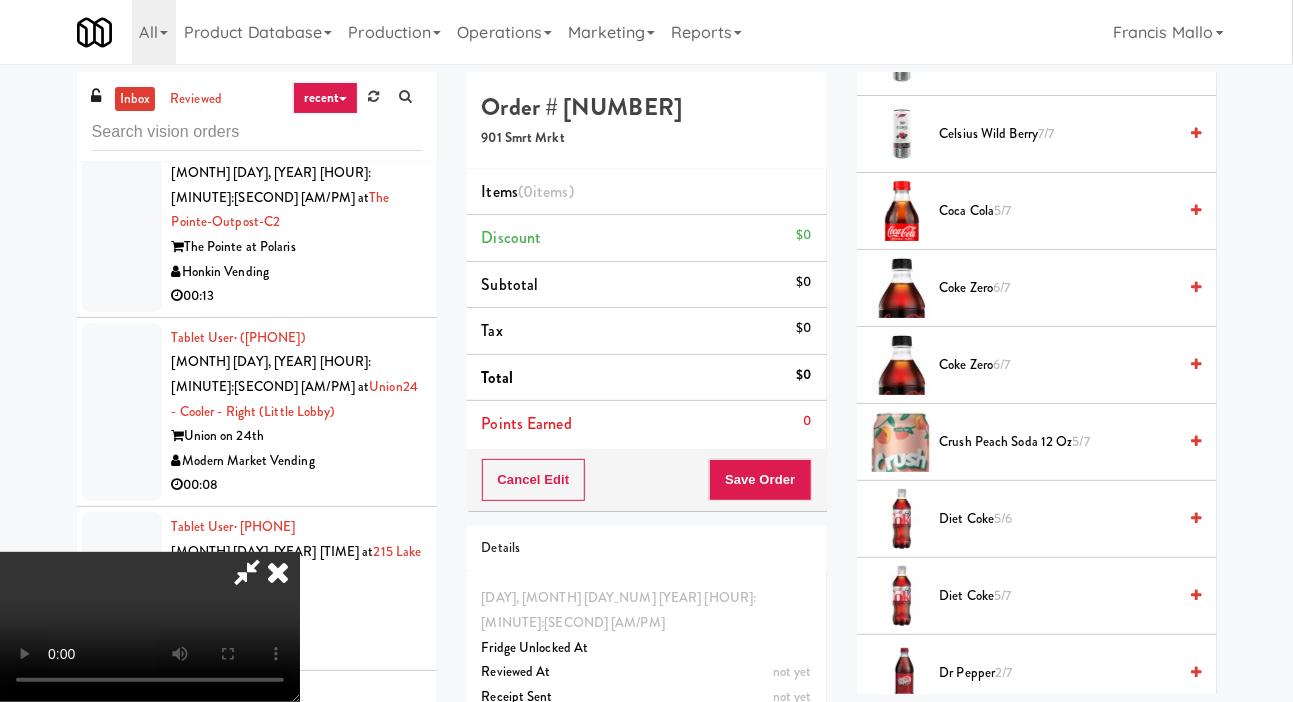 scroll, scrollTop: 860, scrollLeft: 0, axis: vertical 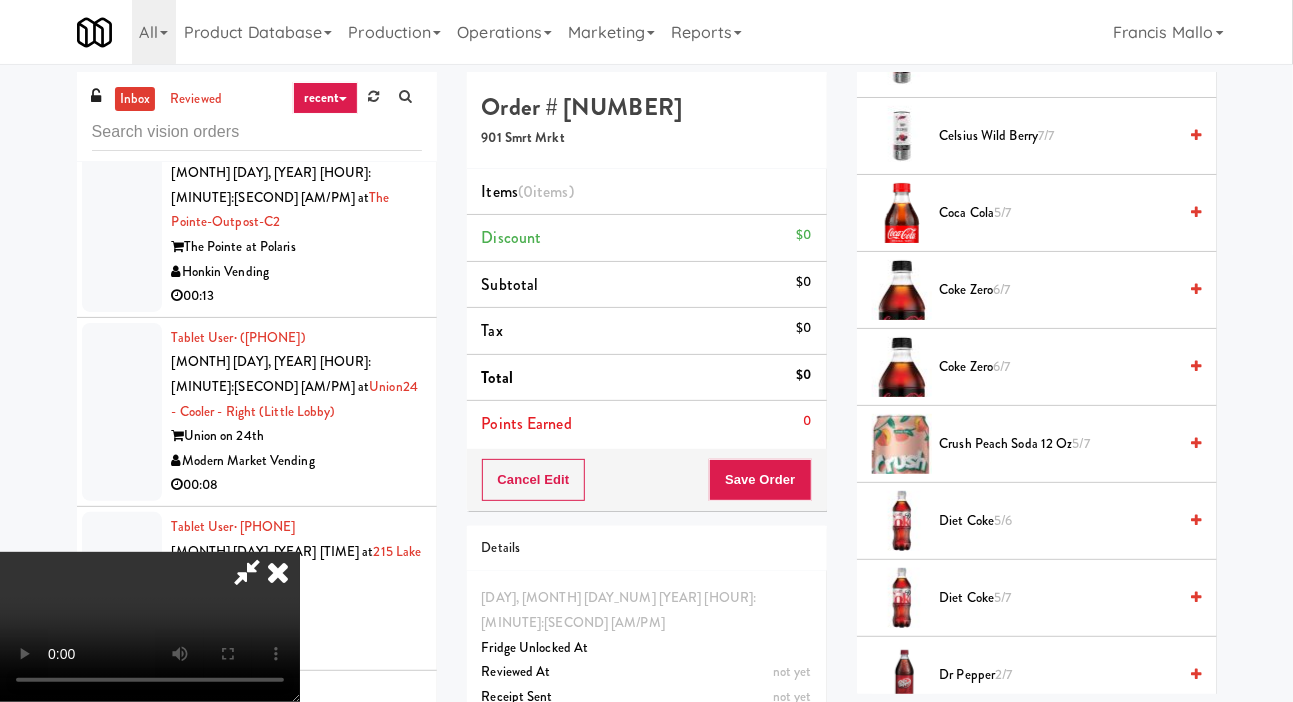 click on "Coke Zero  6/7" at bounding box center (1058, 290) 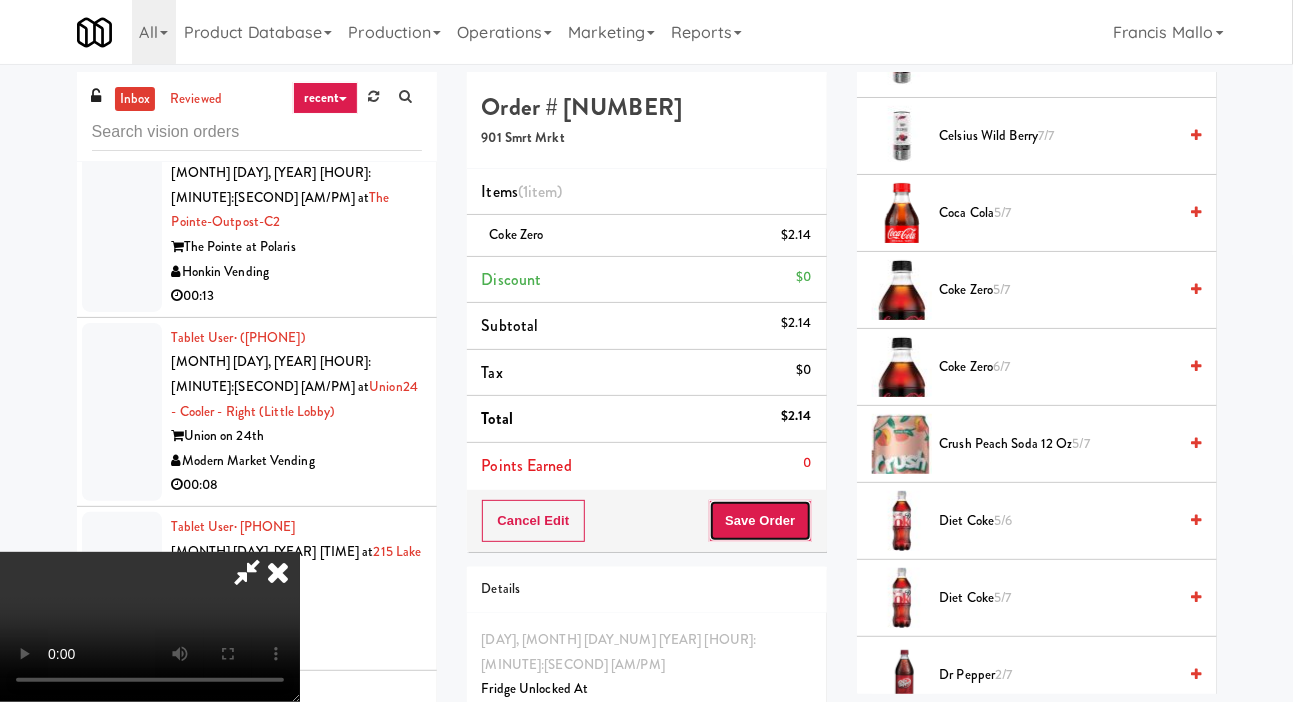 click on "Save Order" at bounding box center (760, 521) 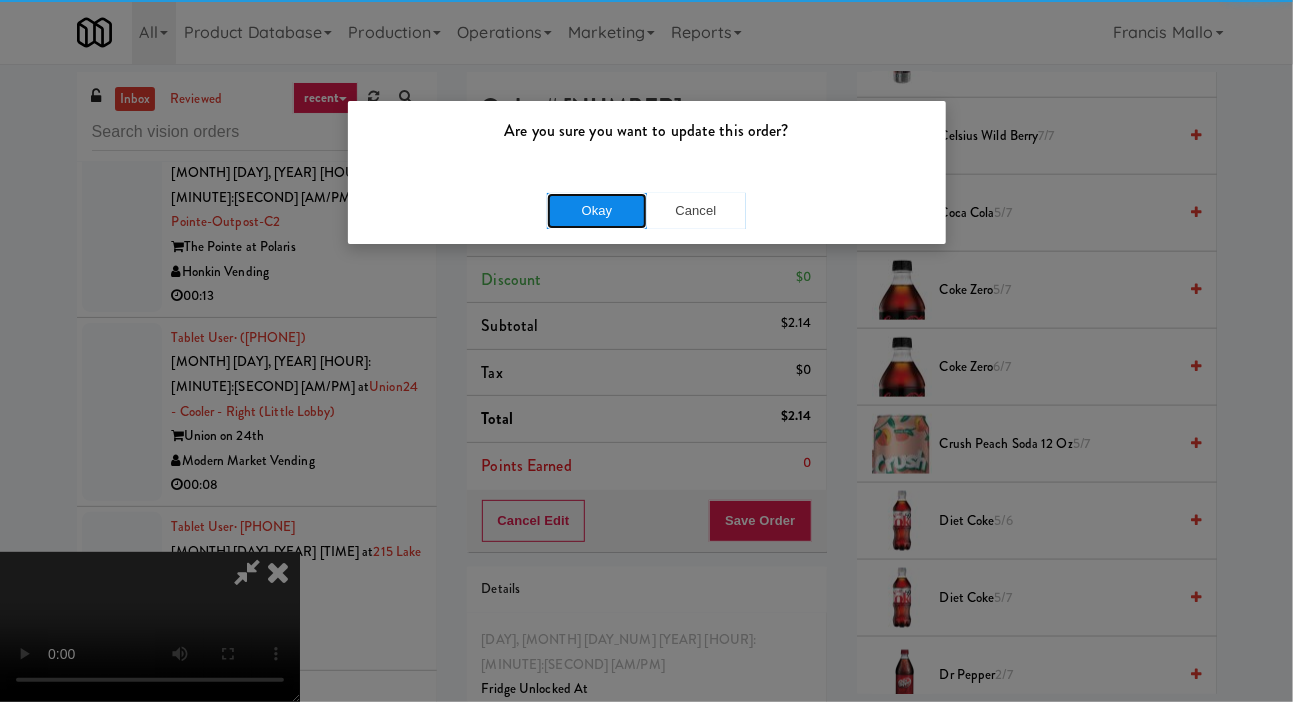 click on "Okay" at bounding box center [597, 211] 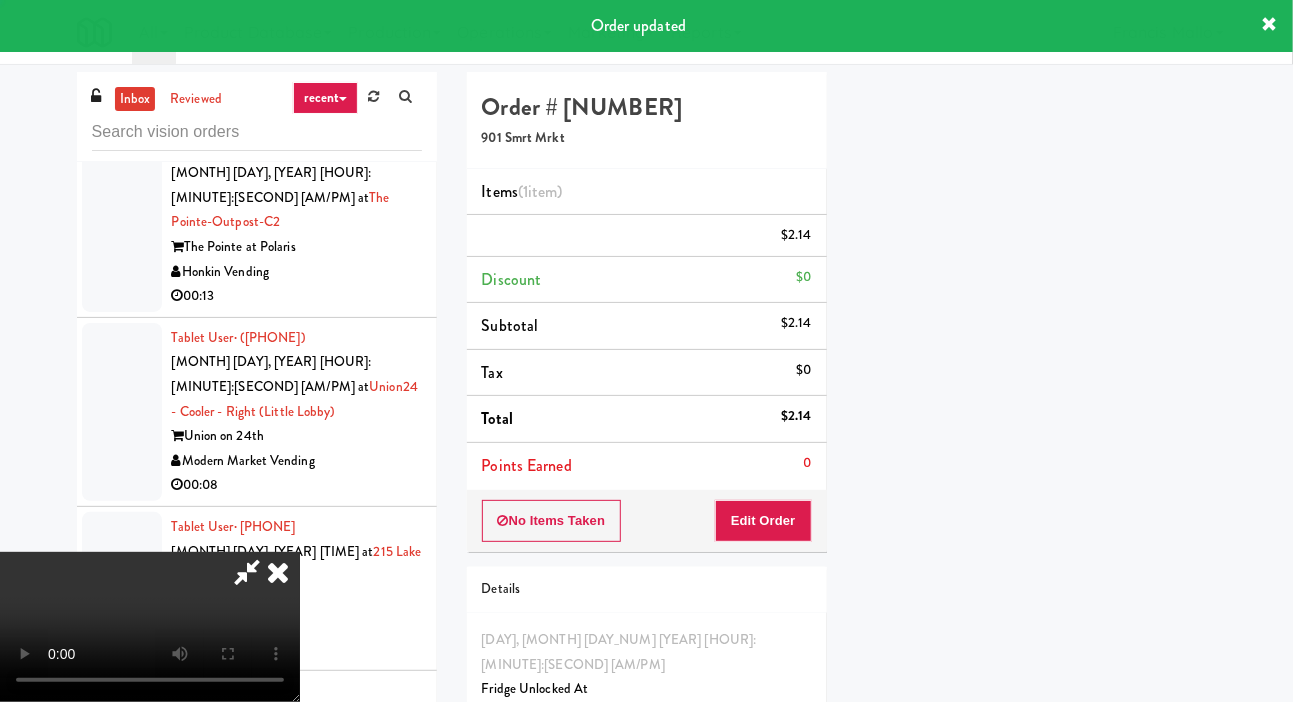 scroll, scrollTop: 116, scrollLeft: 0, axis: vertical 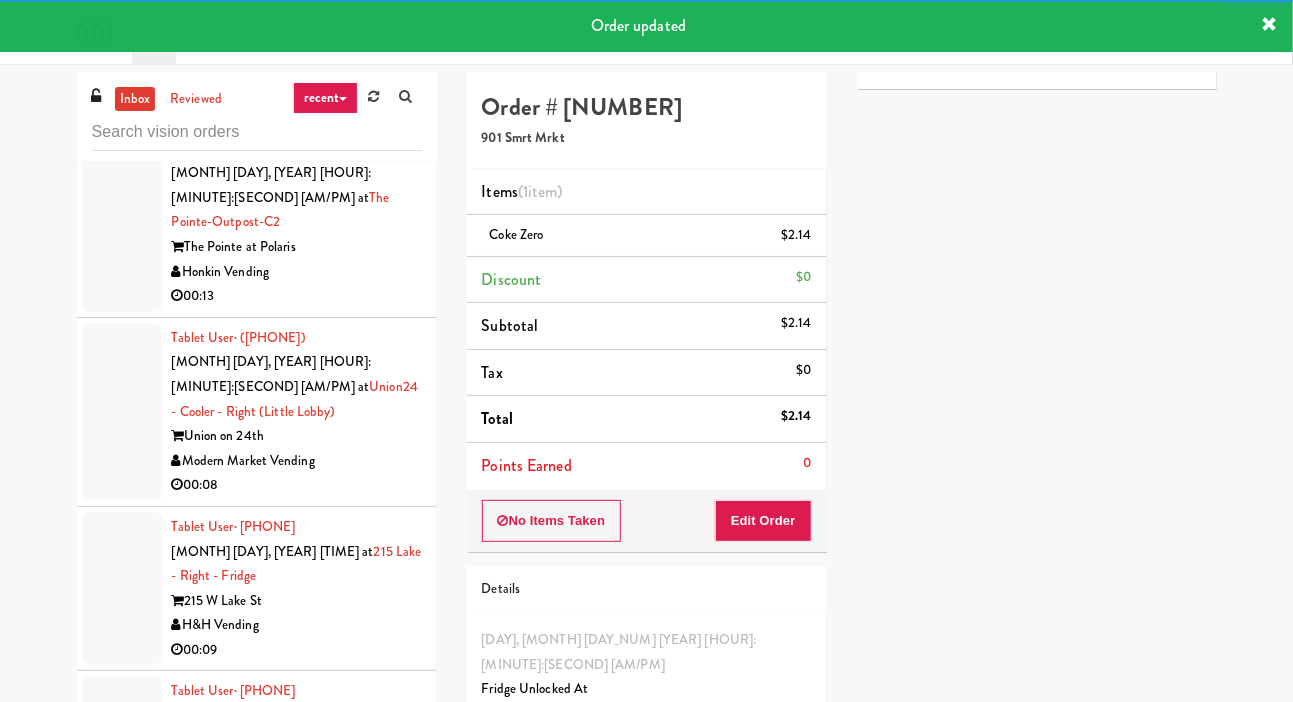 click on "00:15" at bounding box center (297, 1382) 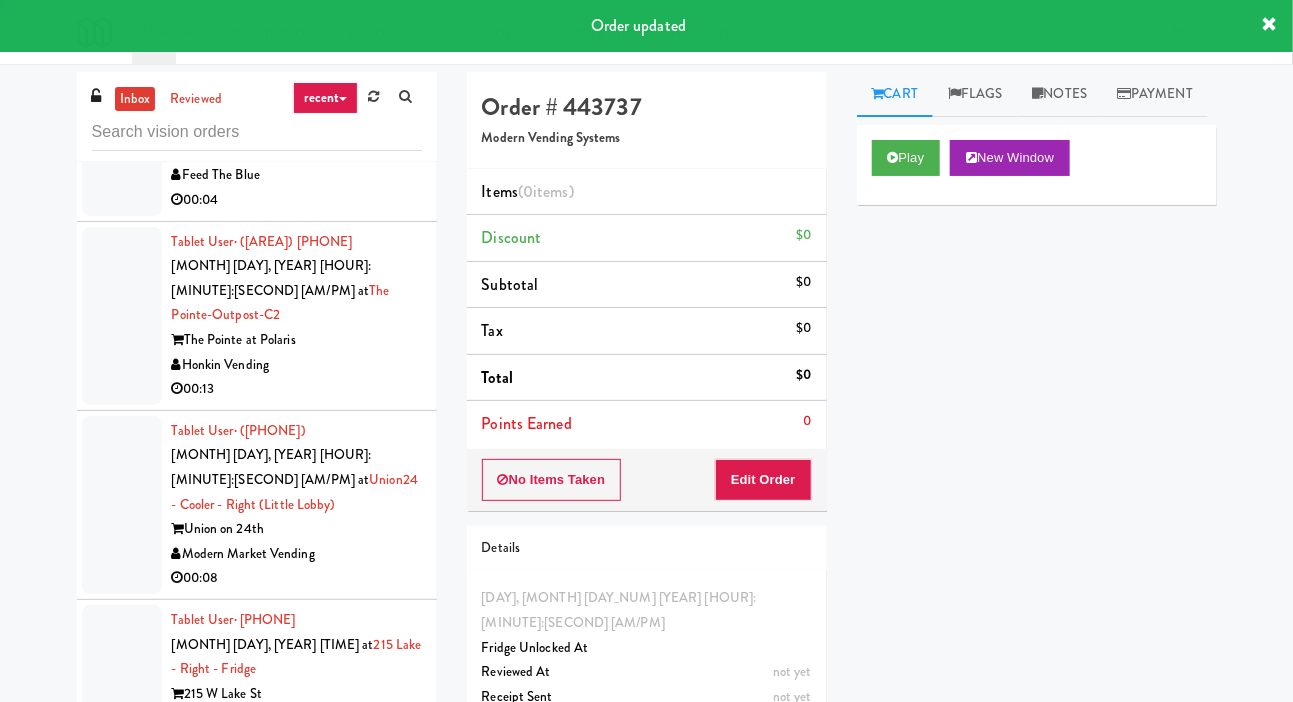 scroll, scrollTop: 11949, scrollLeft: 0, axis: vertical 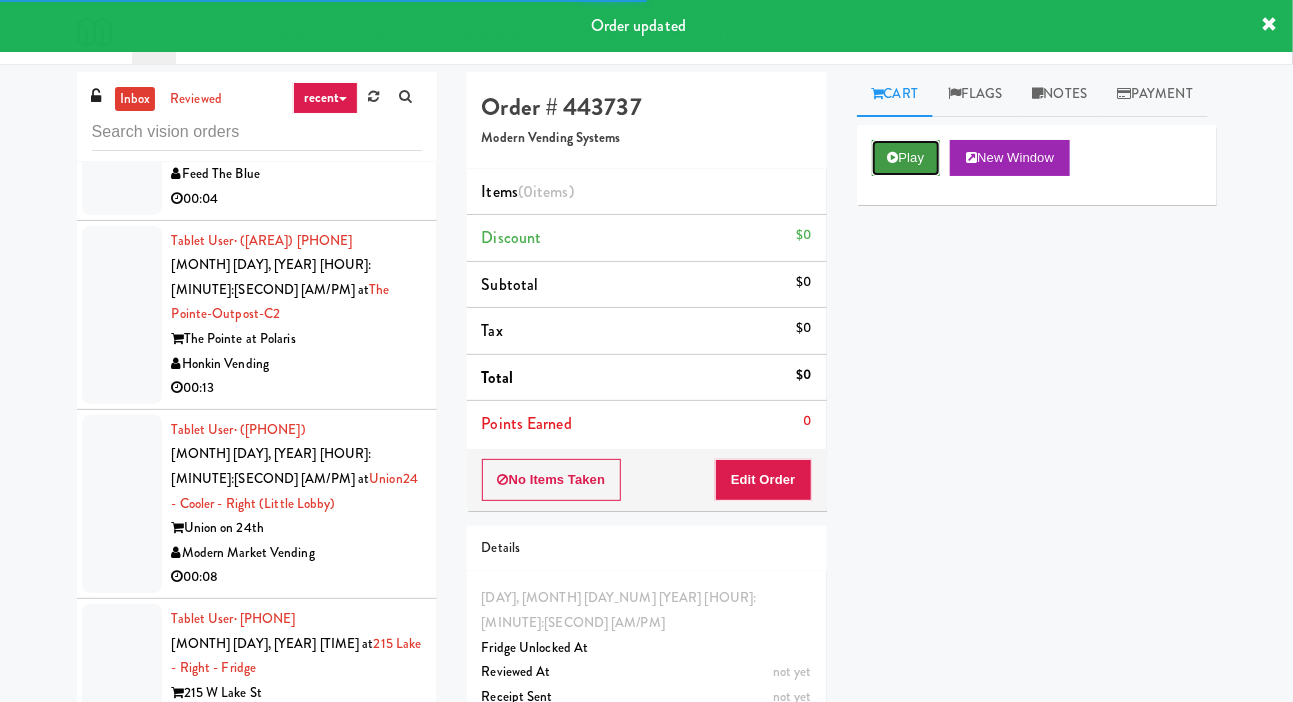 click on "Play" at bounding box center (906, 158) 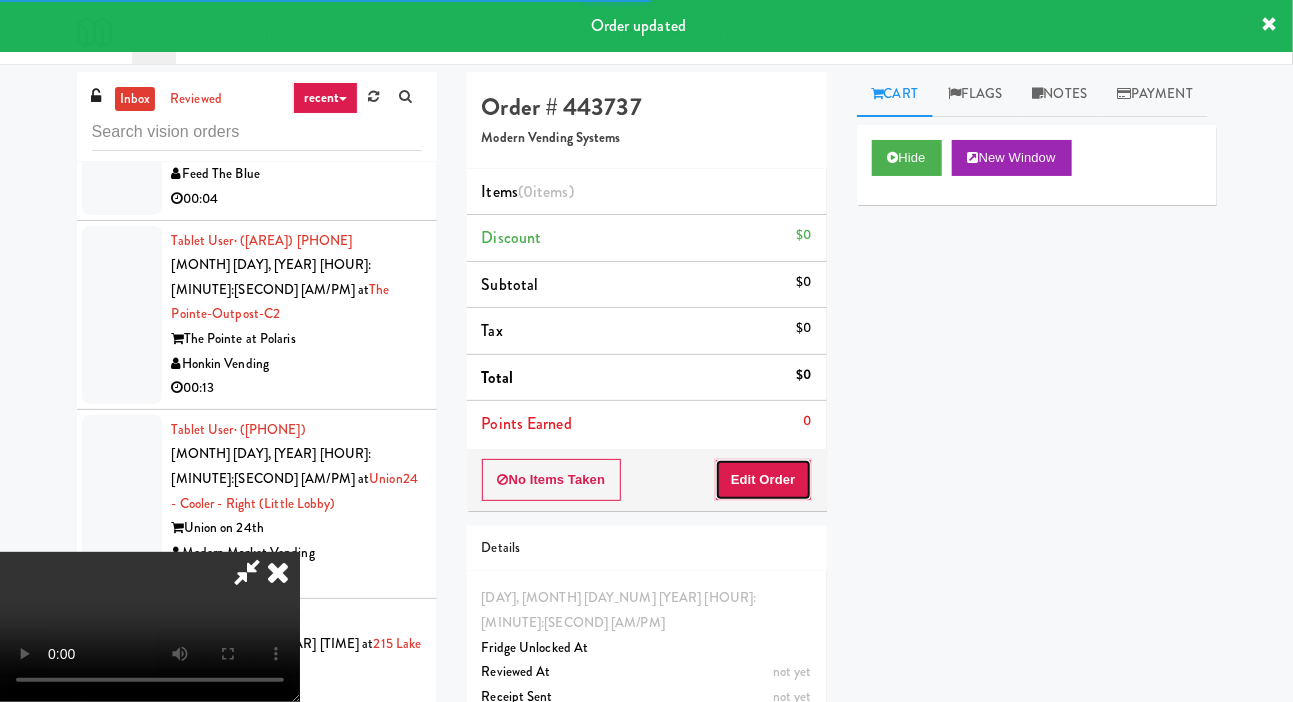 click on "Edit Order" at bounding box center [763, 480] 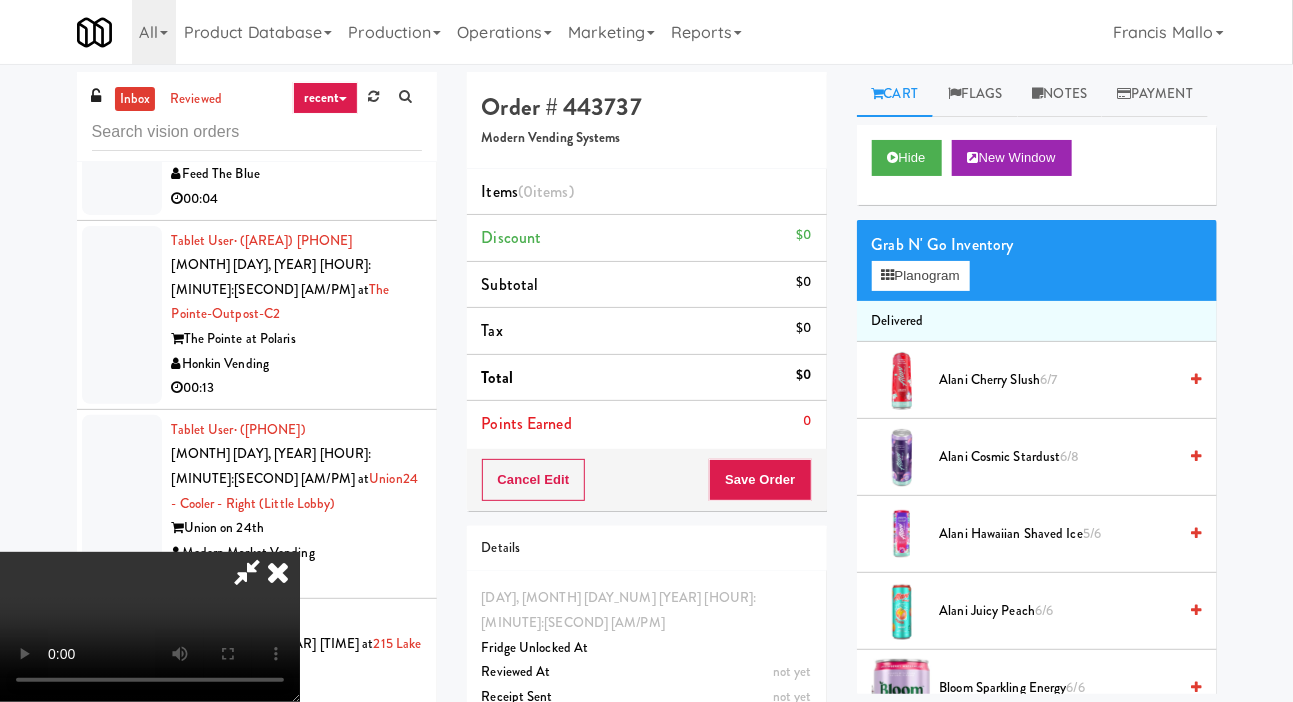 type 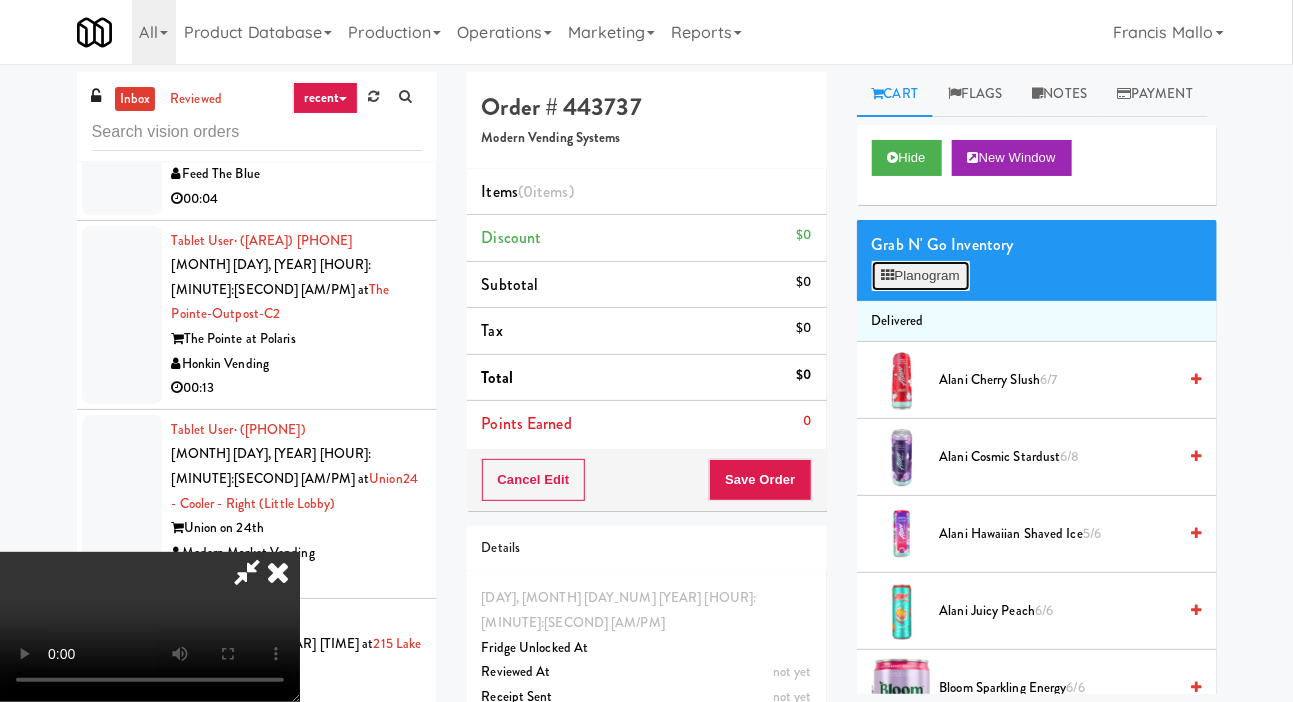 click on "Planogram" at bounding box center [921, 276] 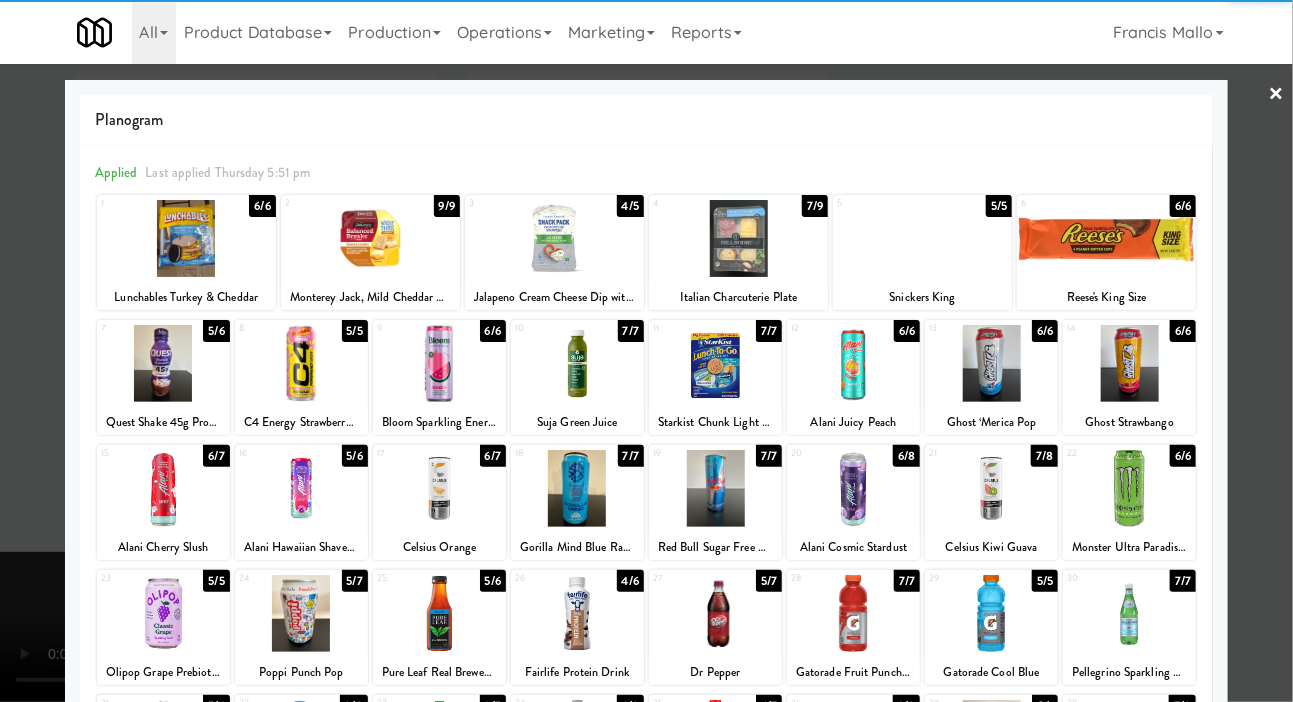 click at bounding box center [370, 238] 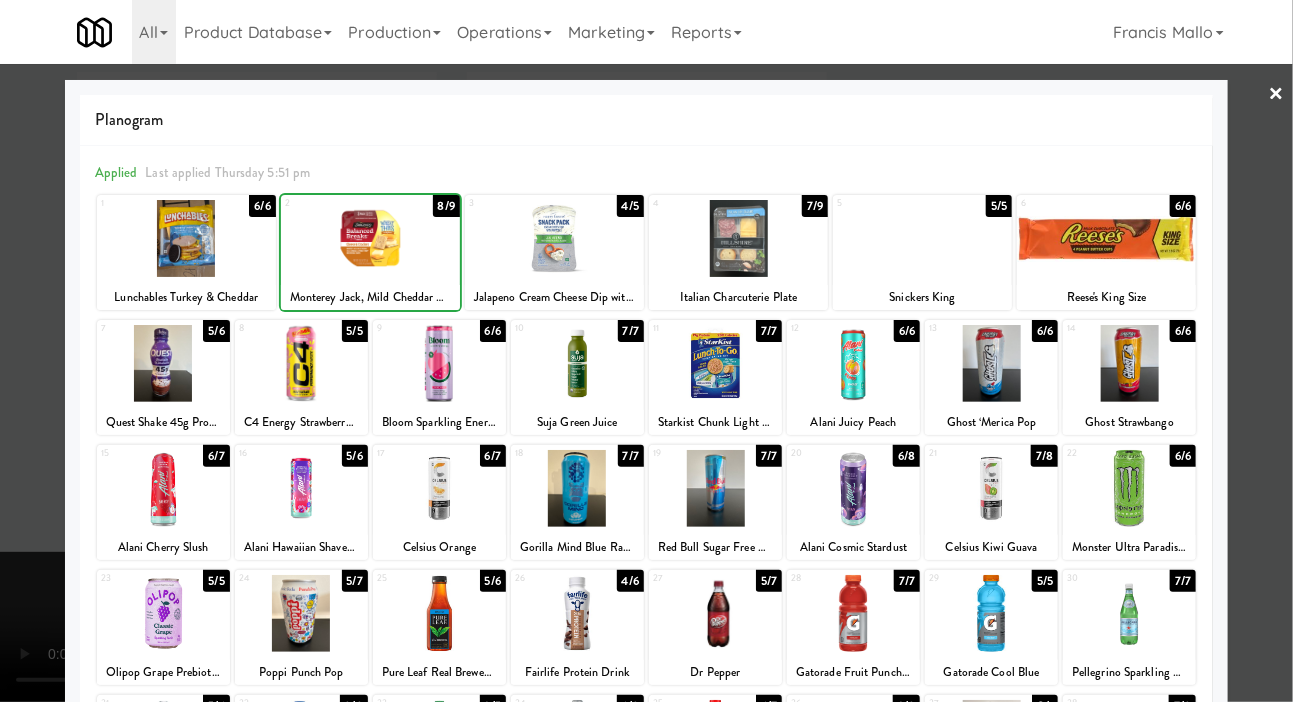 click at bounding box center (186, 238) 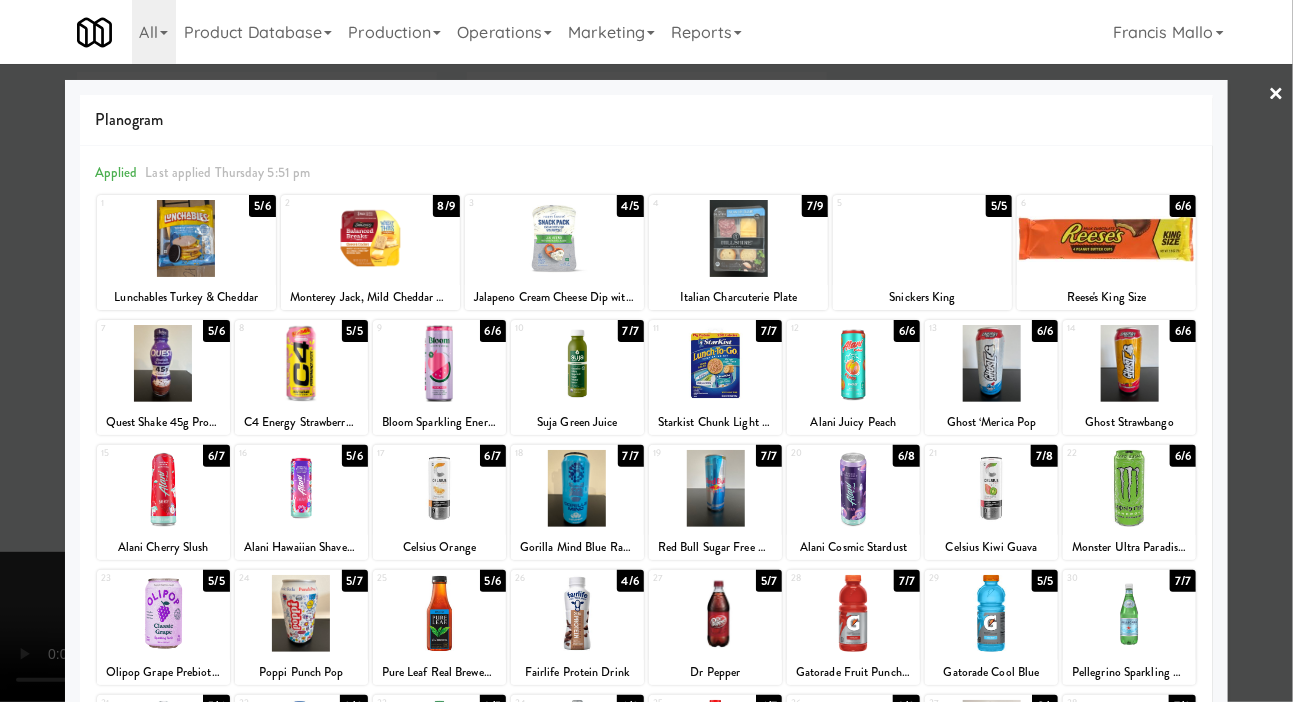 click at bounding box center [646, 351] 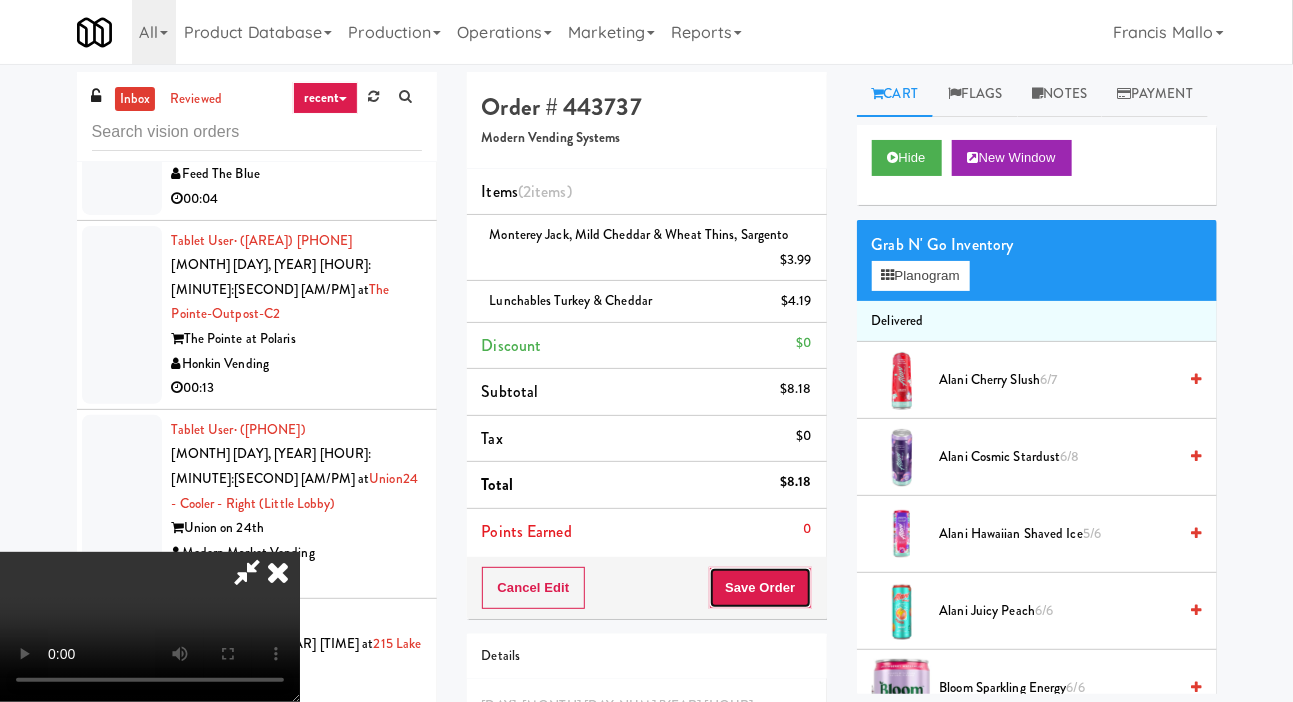click on "Save Order" at bounding box center [760, 588] 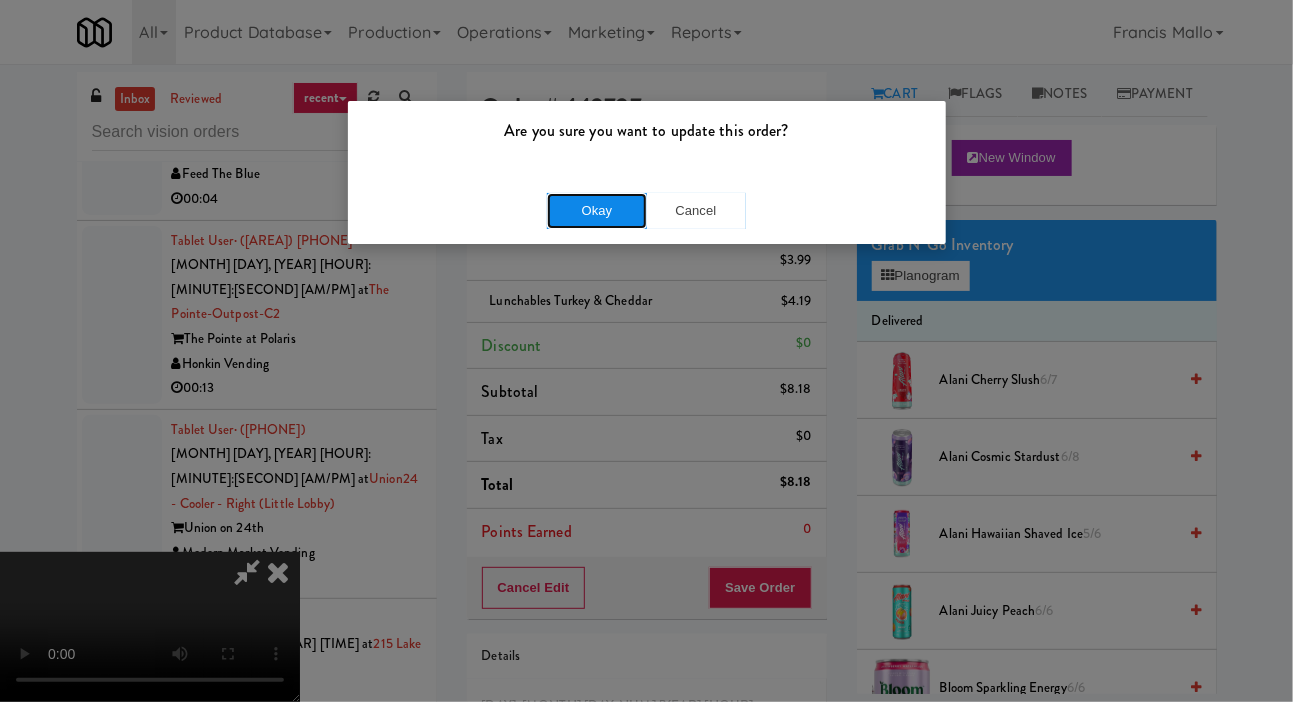 click on "Okay" at bounding box center (597, 211) 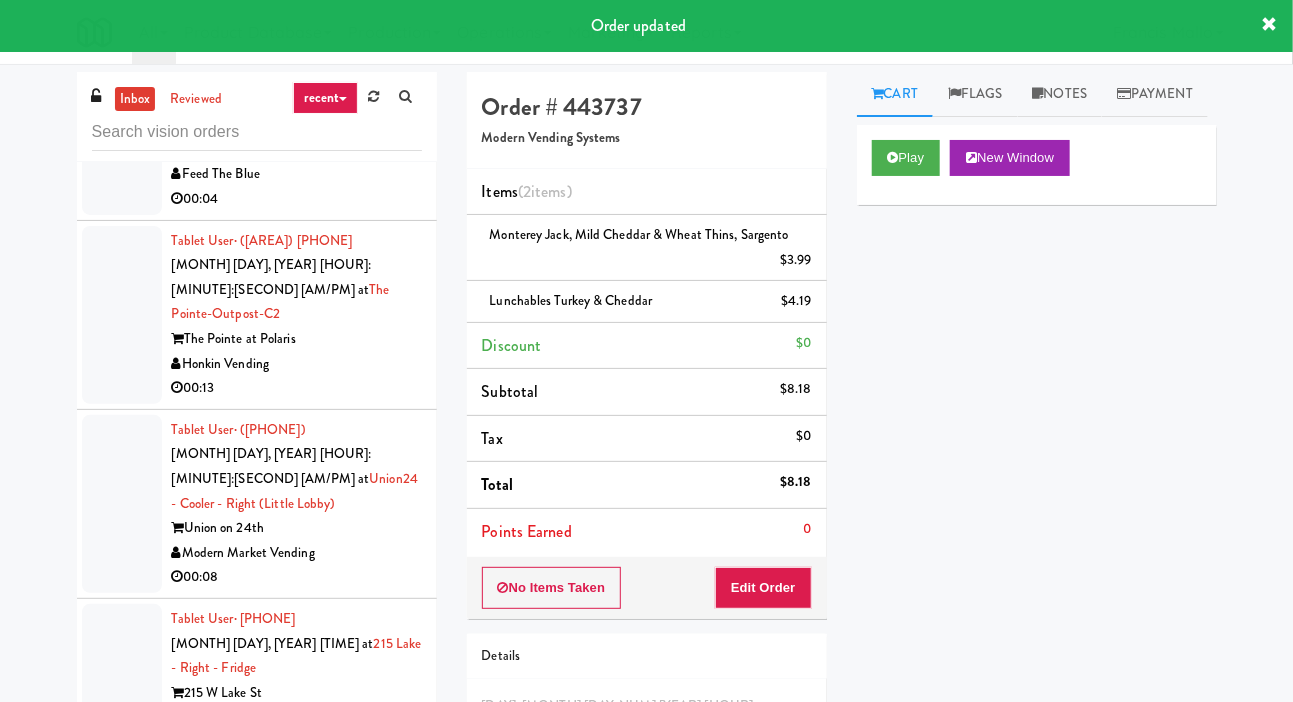 click on "H&H Vending" at bounding box center (297, 1260) 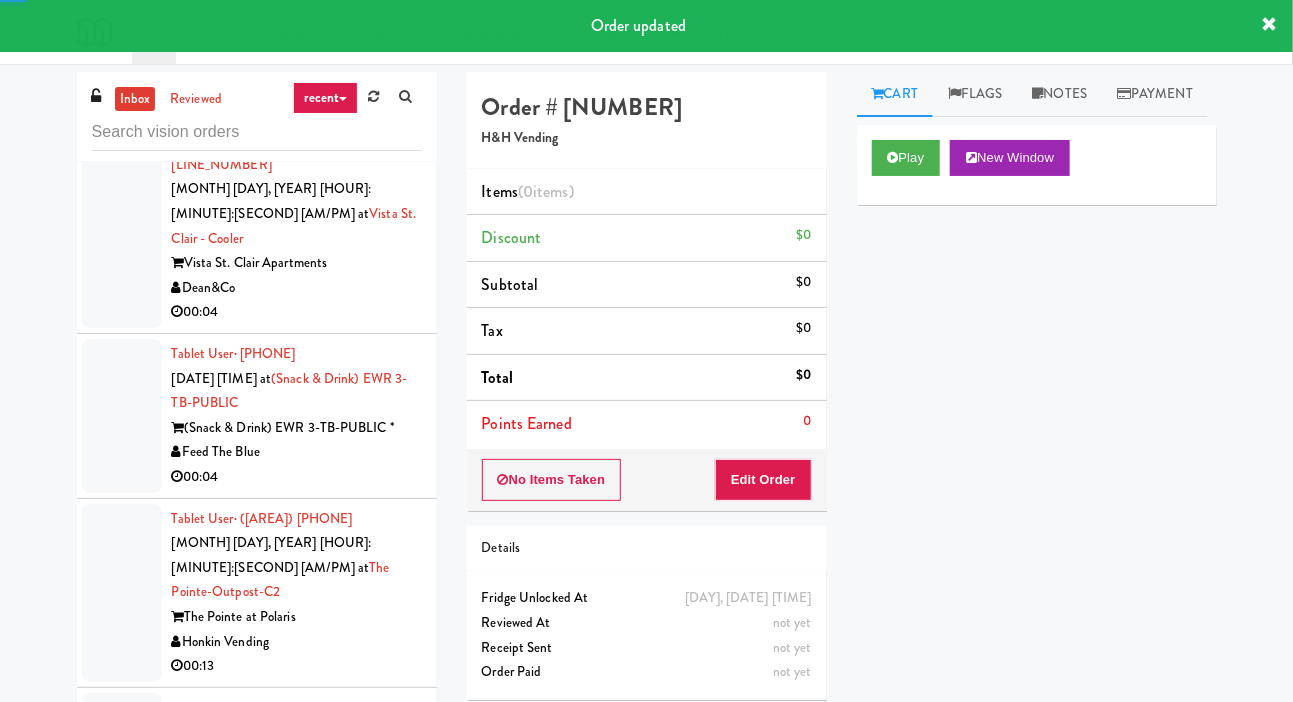 scroll, scrollTop: 11666, scrollLeft: 0, axis: vertical 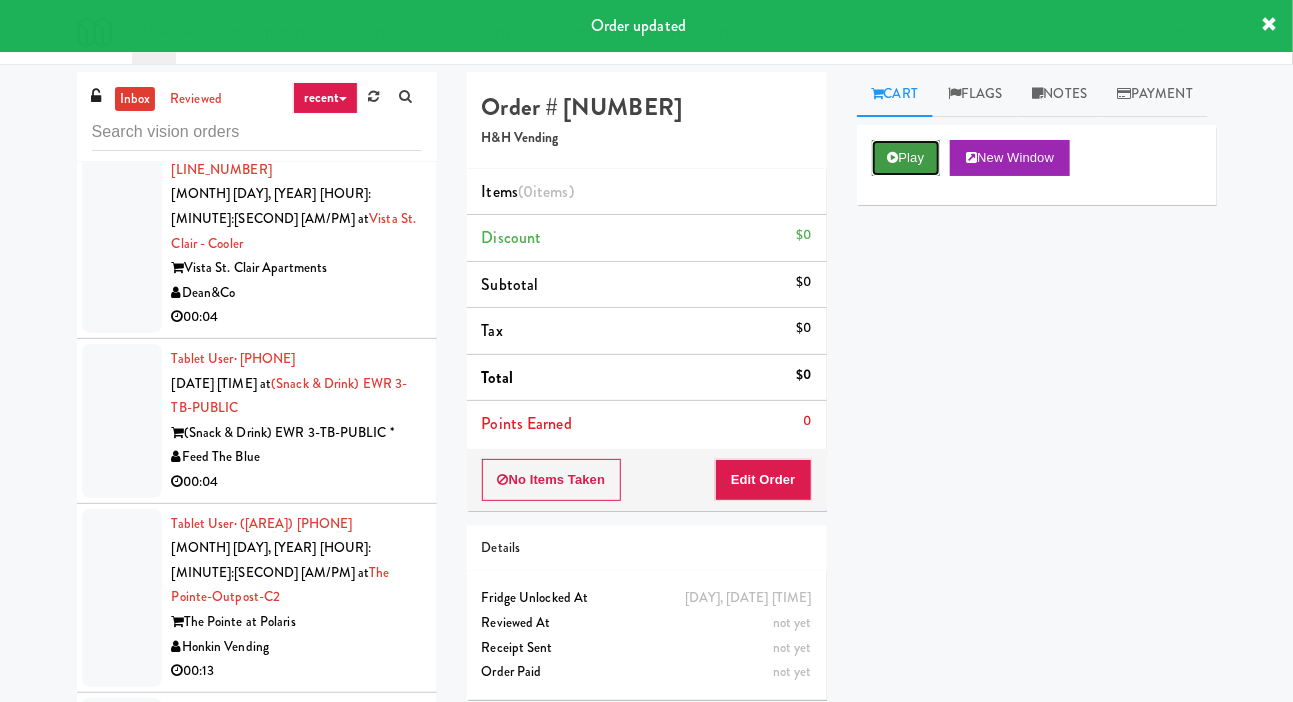 click on "Play" at bounding box center [906, 158] 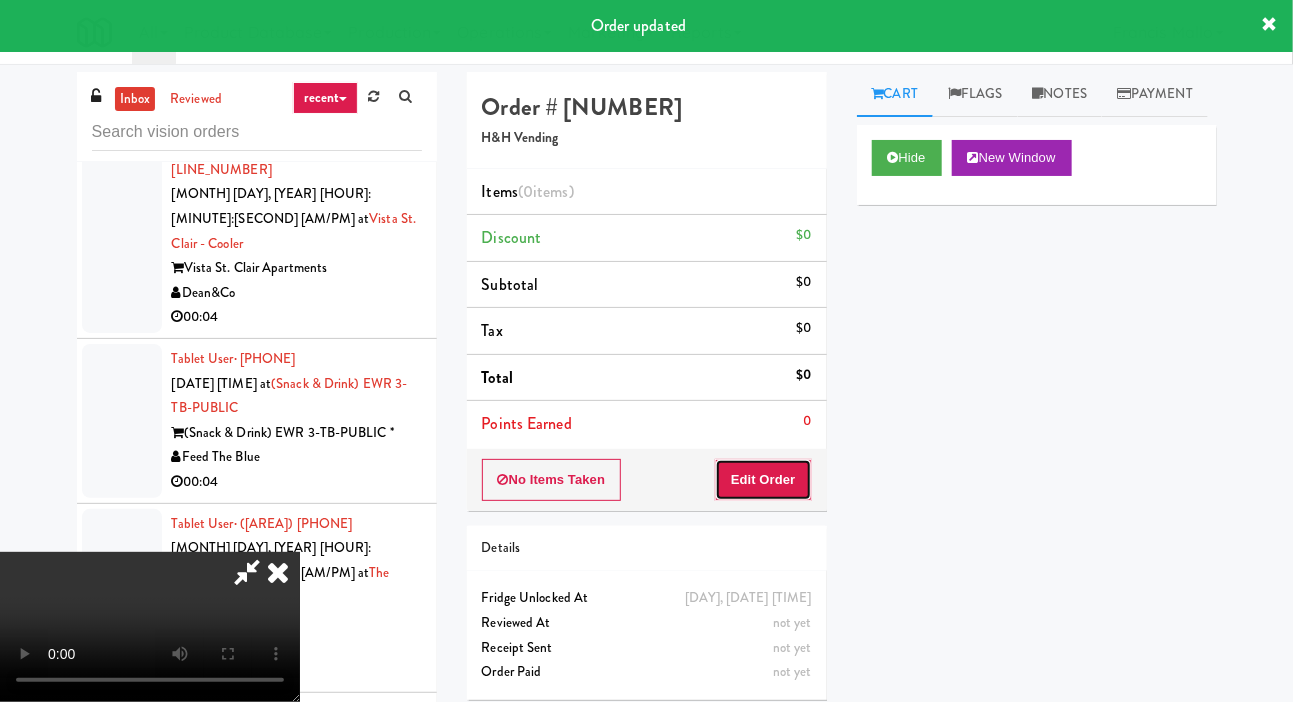 click on "Edit Order" at bounding box center (763, 480) 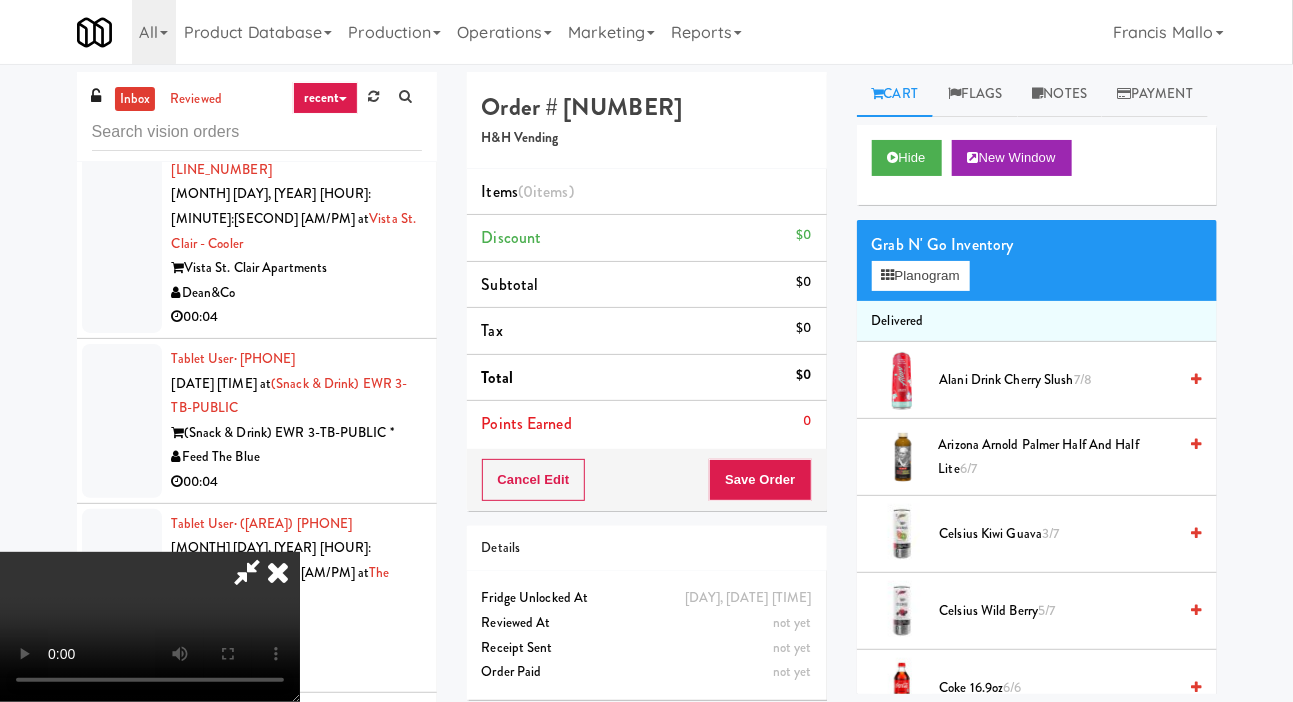 type 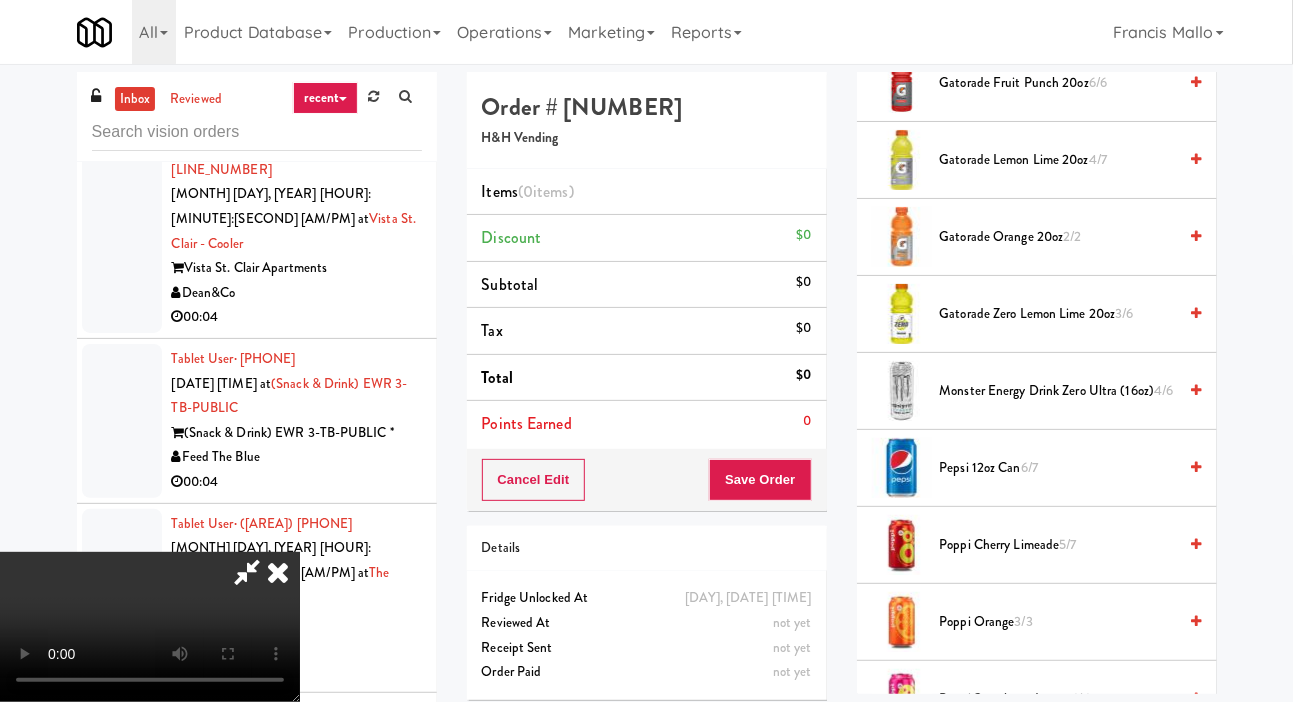 scroll, scrollTop: 2273, scrollLeft: 0, axis: vertical 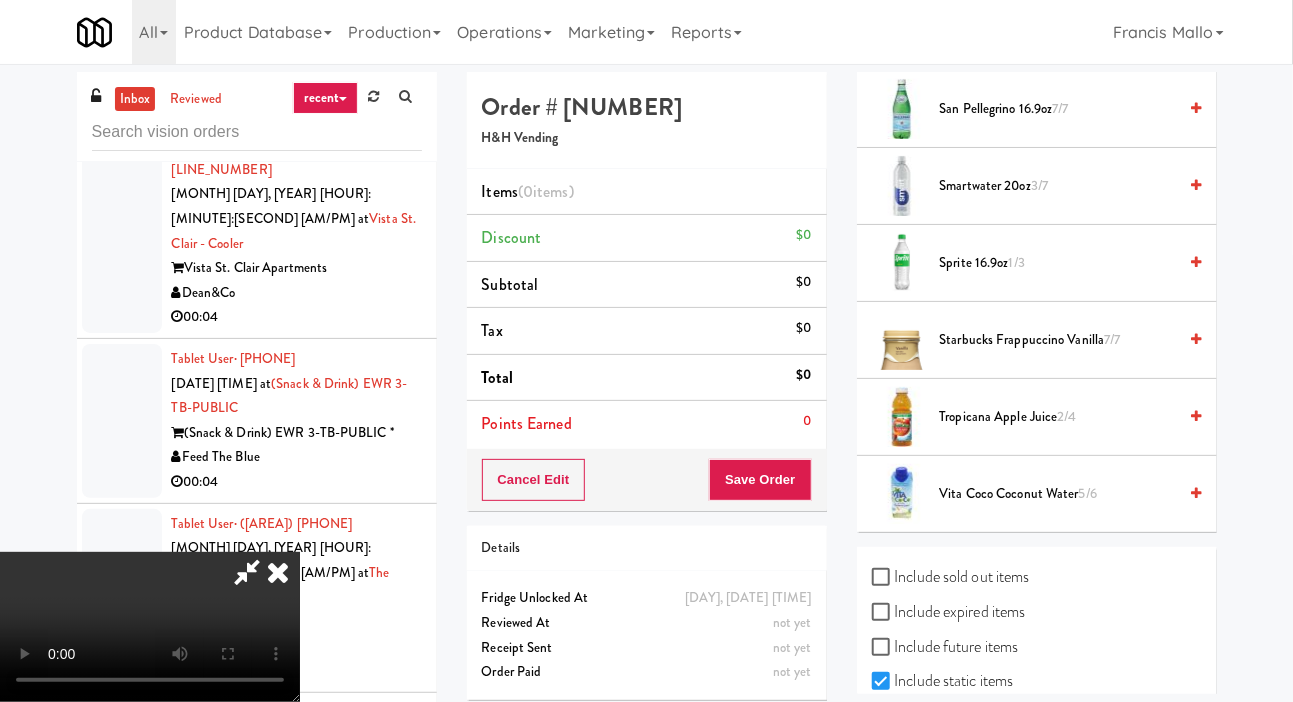 click on "Smartwater 20oz  3/7" at bounding box center (1058, 186) 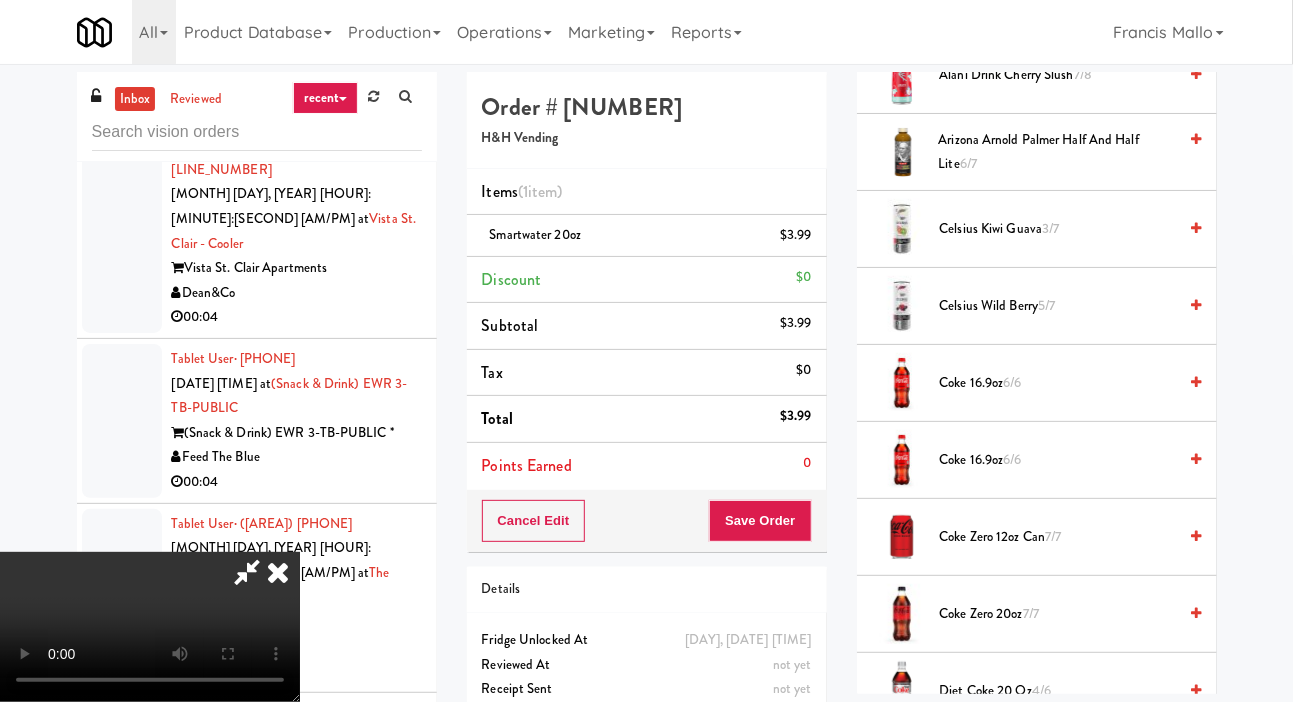 scroll, scrollTop: 297, scrollLeft: 0, axis: vertical 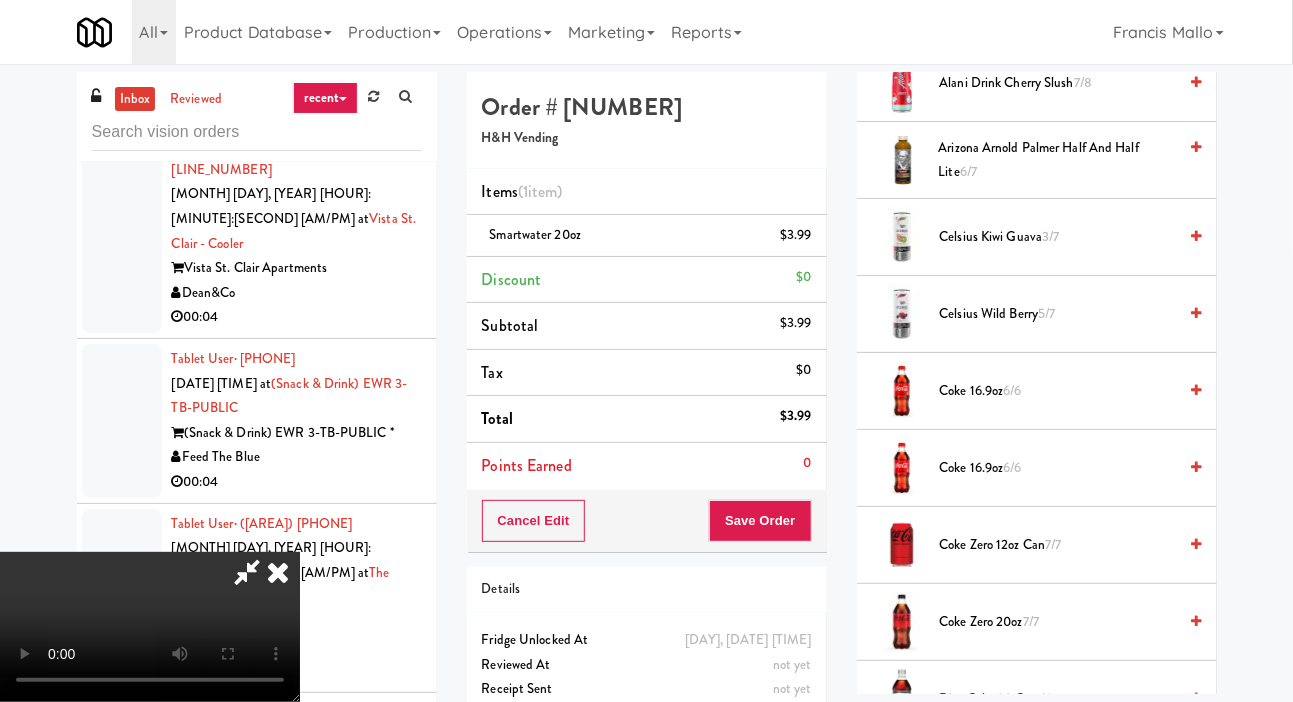 click on "Celsius Kiwi Guava  3/7" at bounding box center (1058, 237) 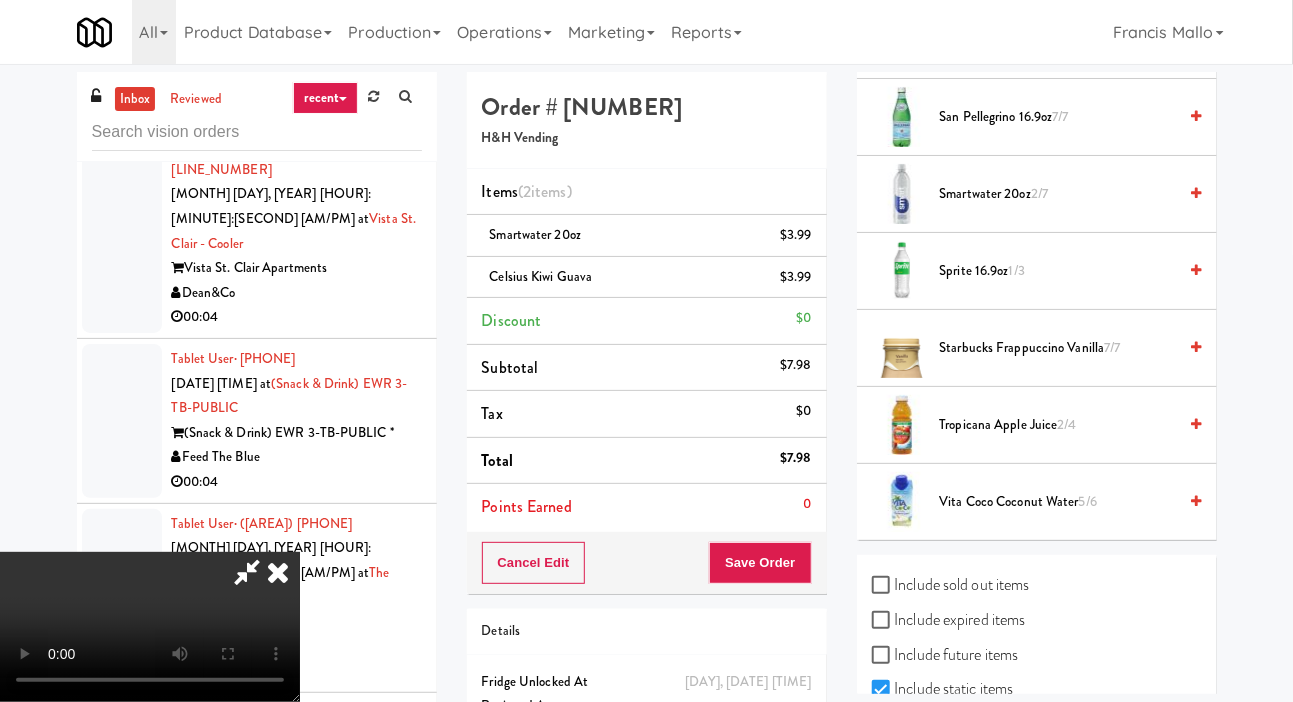 scroll, scrollTop: 2273, scrollLeft: 0, axis: vertical 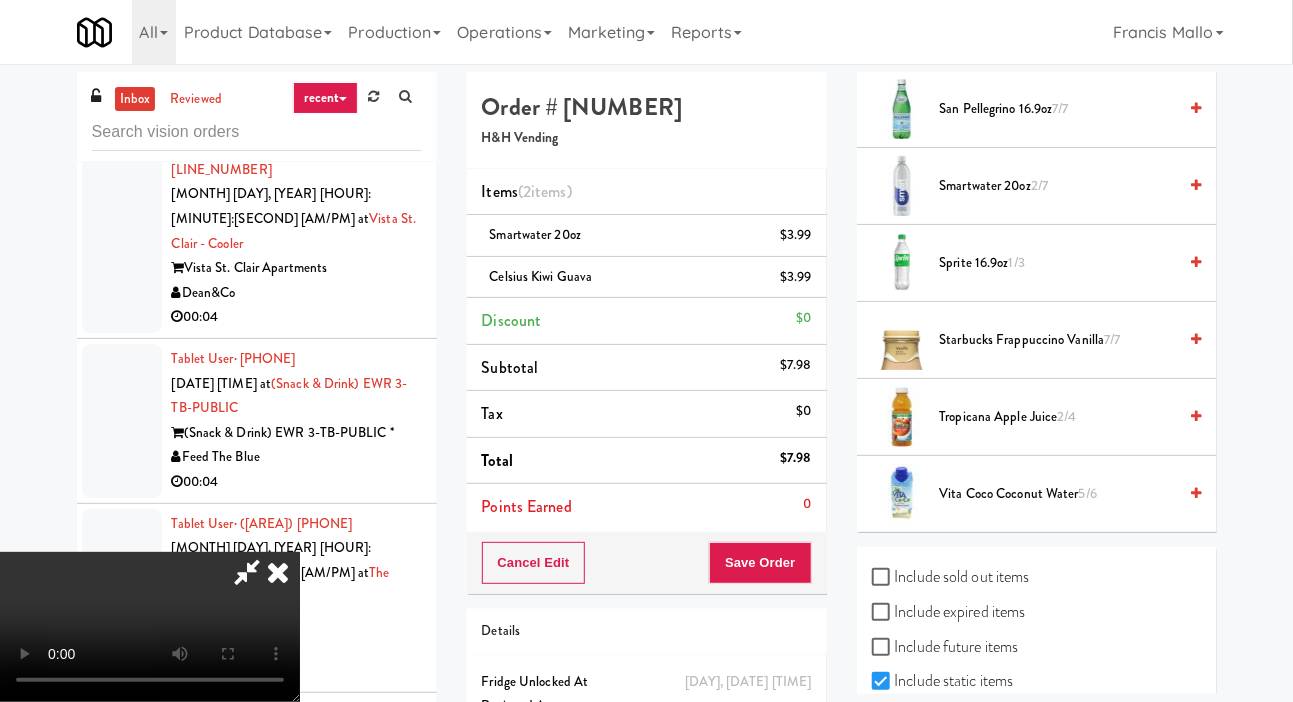 click on "Vita Coco Coconut Water  5/6" at bounding box center [1058, 494] 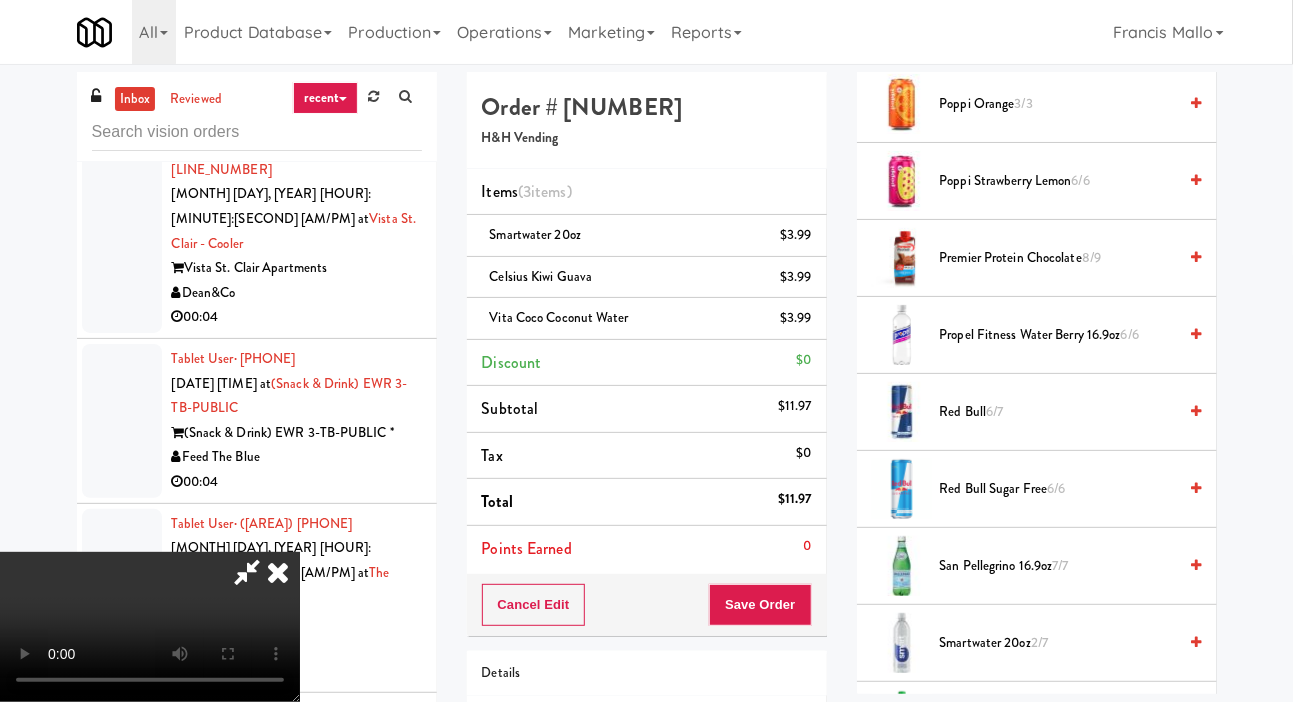 scroll, scrollTop: 1814, scrollLeft: 0, axis: vertical 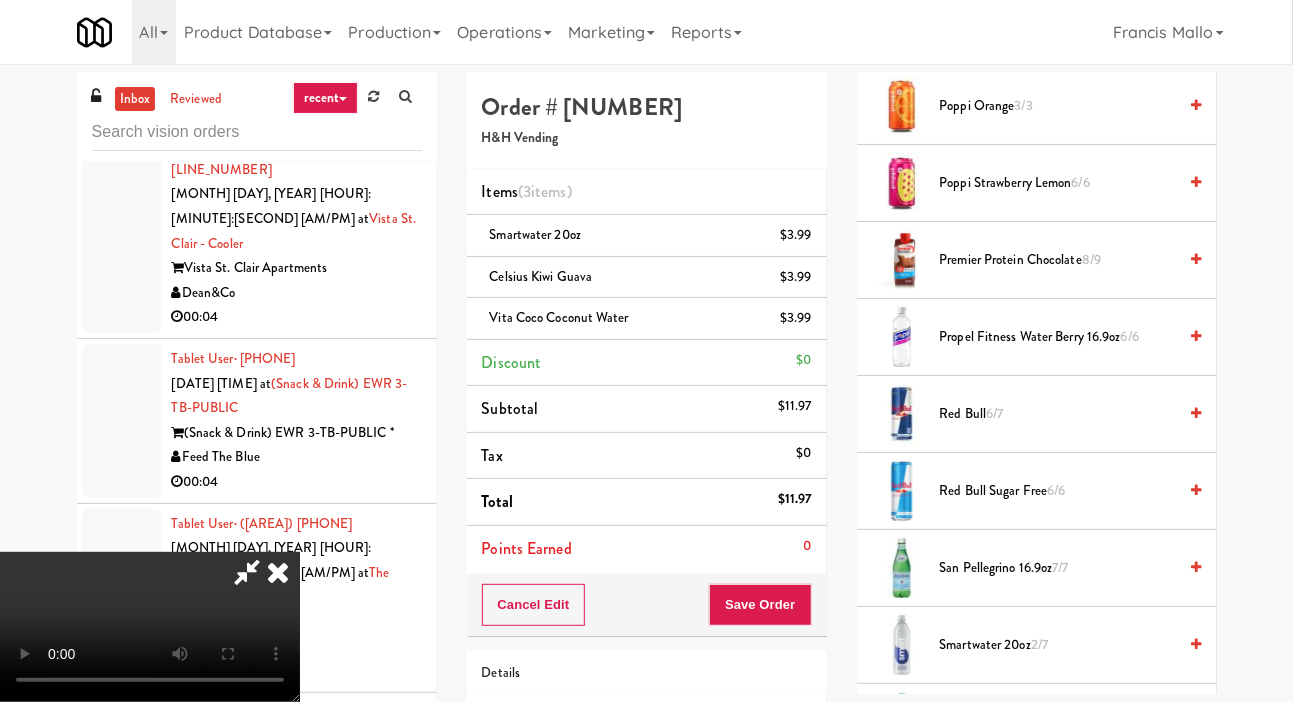 click on "Premier Protein Chocolate  8/9" at bounding box center (1058, 260) 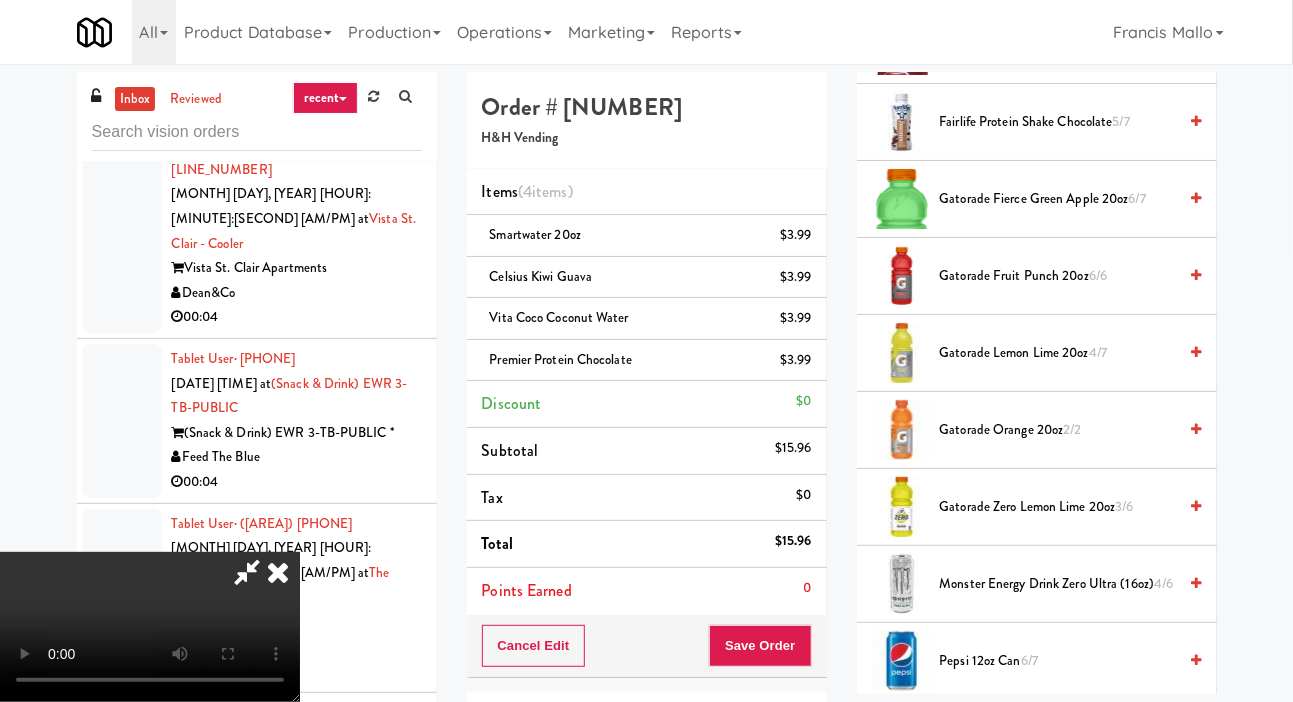 scroll, scrollTop: 1106, scrollLeft: 0, axis: vertical 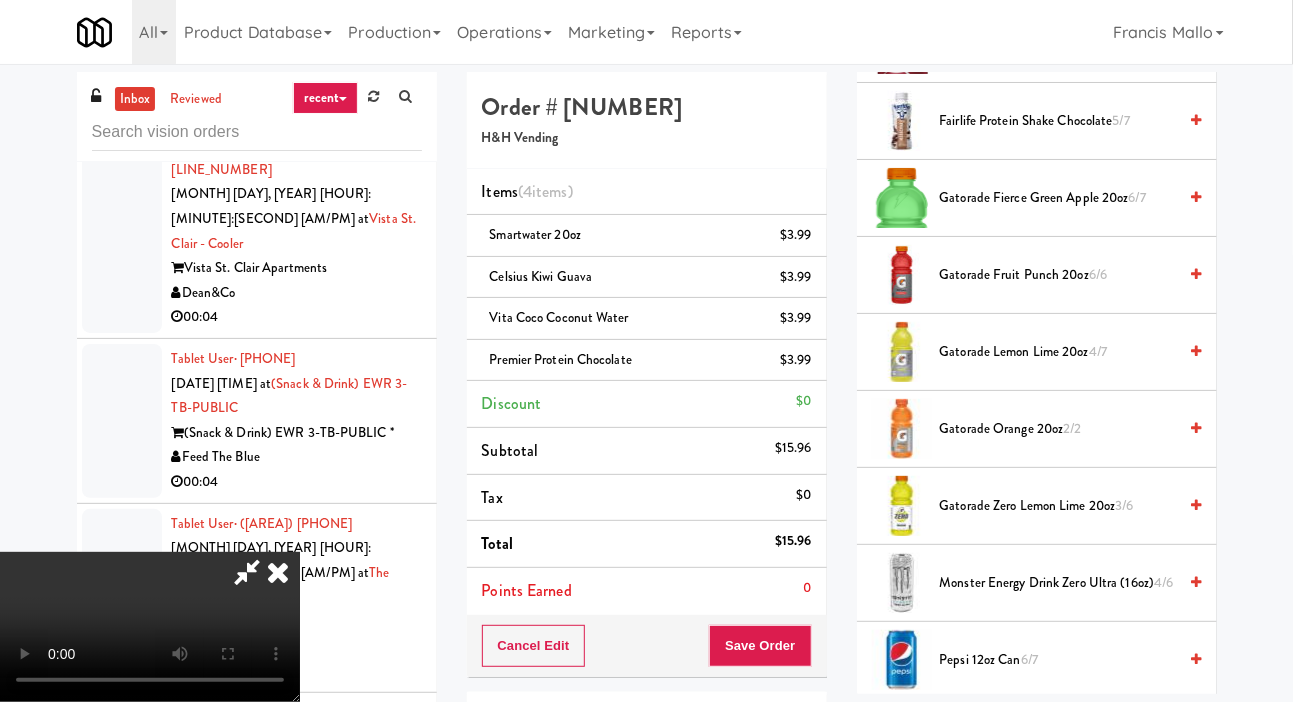 click on "Gatorade Zero Lemon Lime 20oz  3/6" at bounding box center [1058, 506] 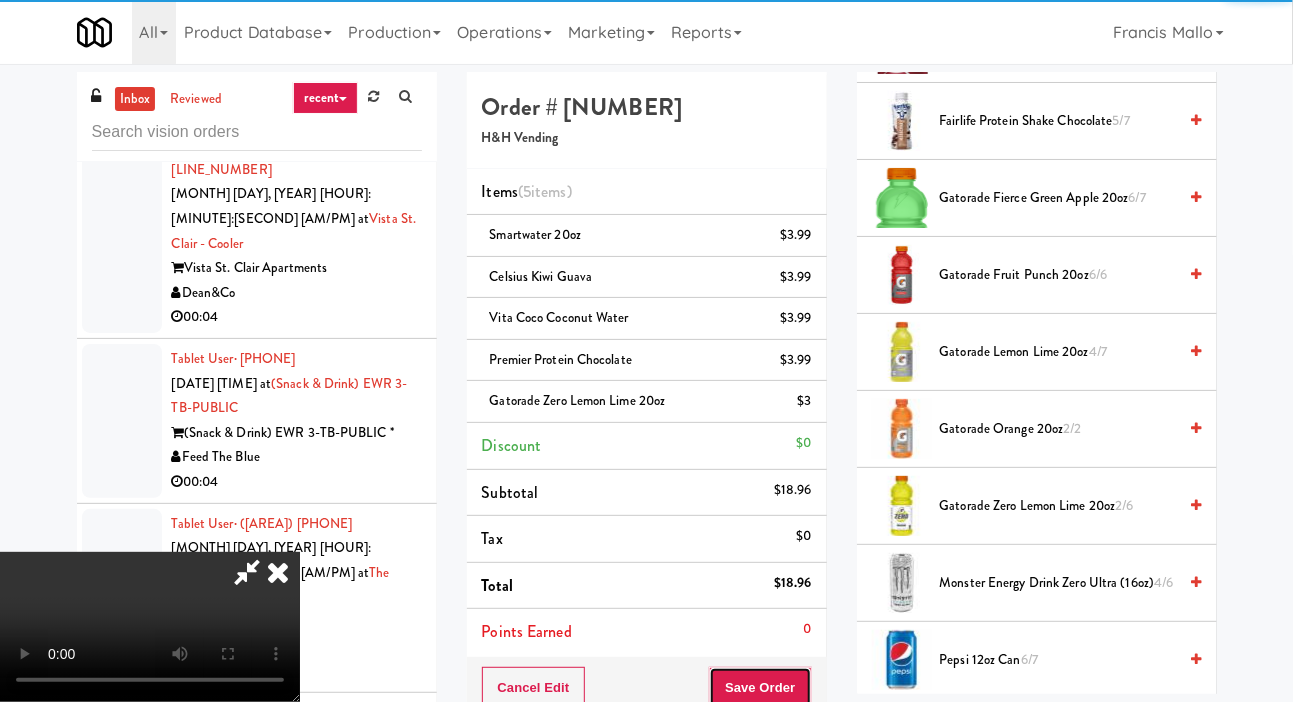click on "Save Order" at bounding box center (760, 688) 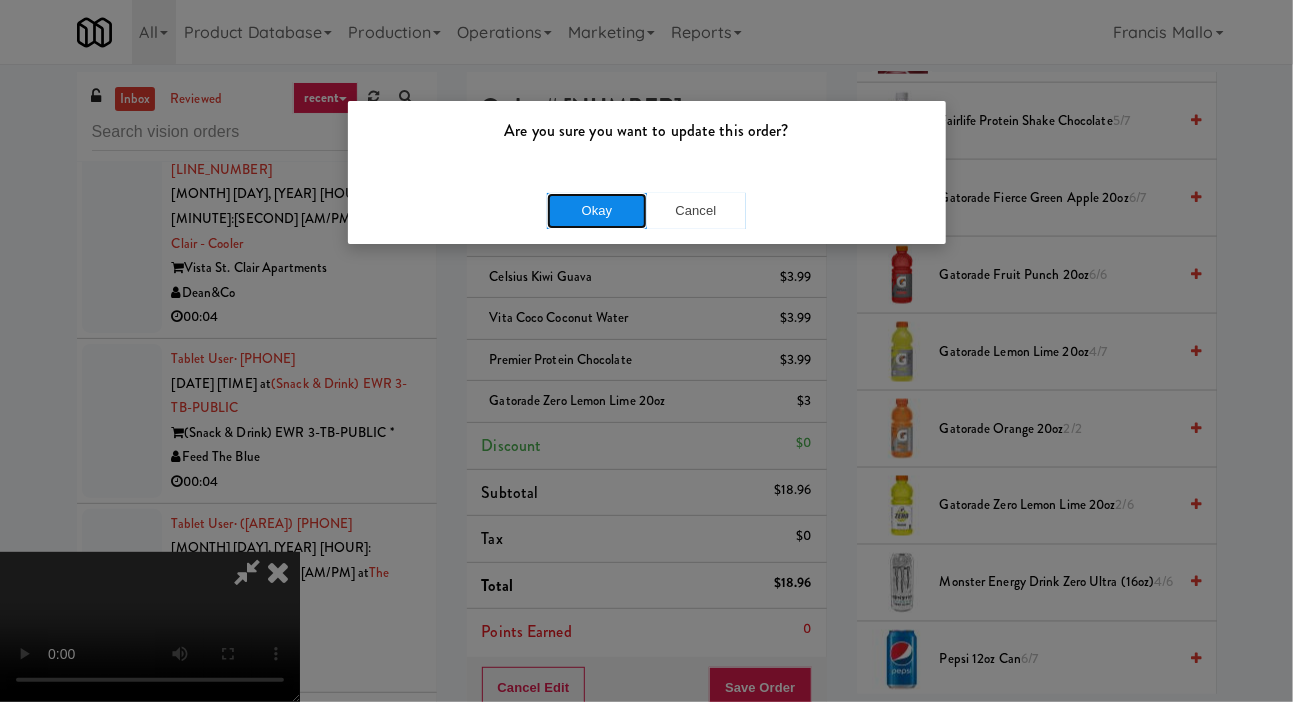 click on "Okay" at bounding box center (597, 211) 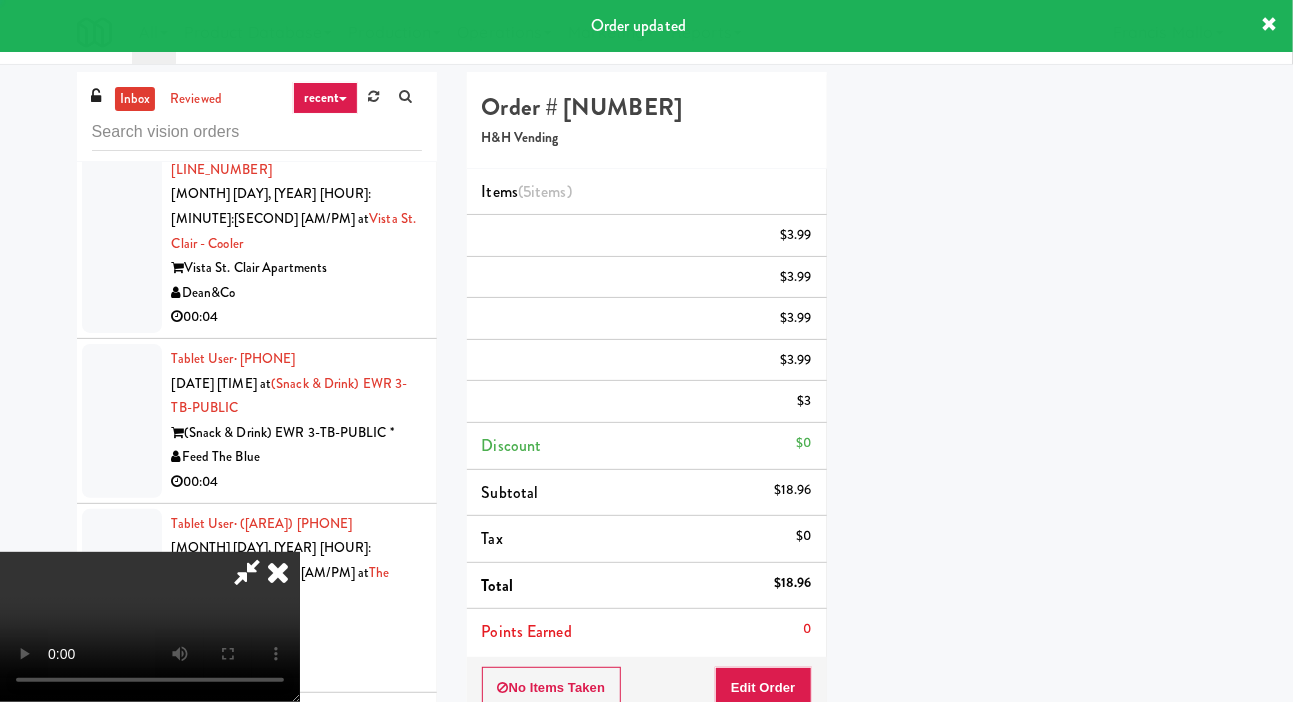 scroll, scrollTop: 116, scrollLeft: 0, axis: vertical 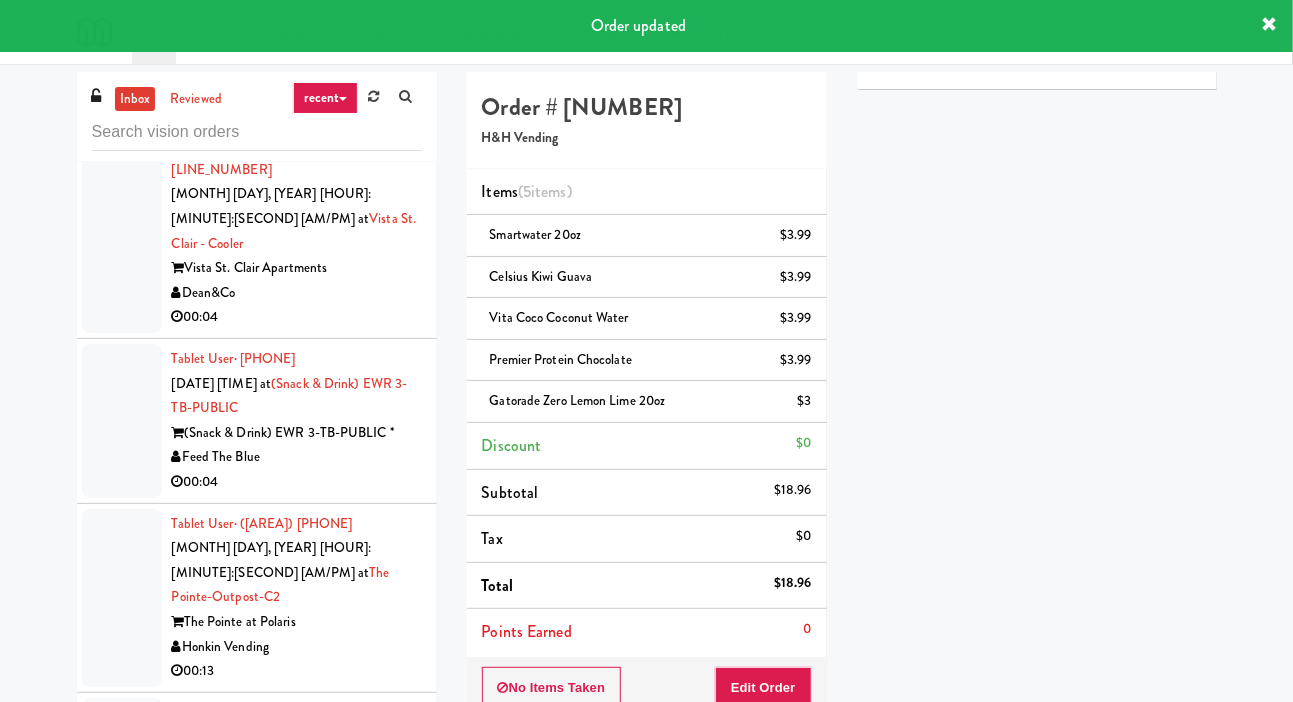 click on "The Locale" at bounding box center (297, 1354) 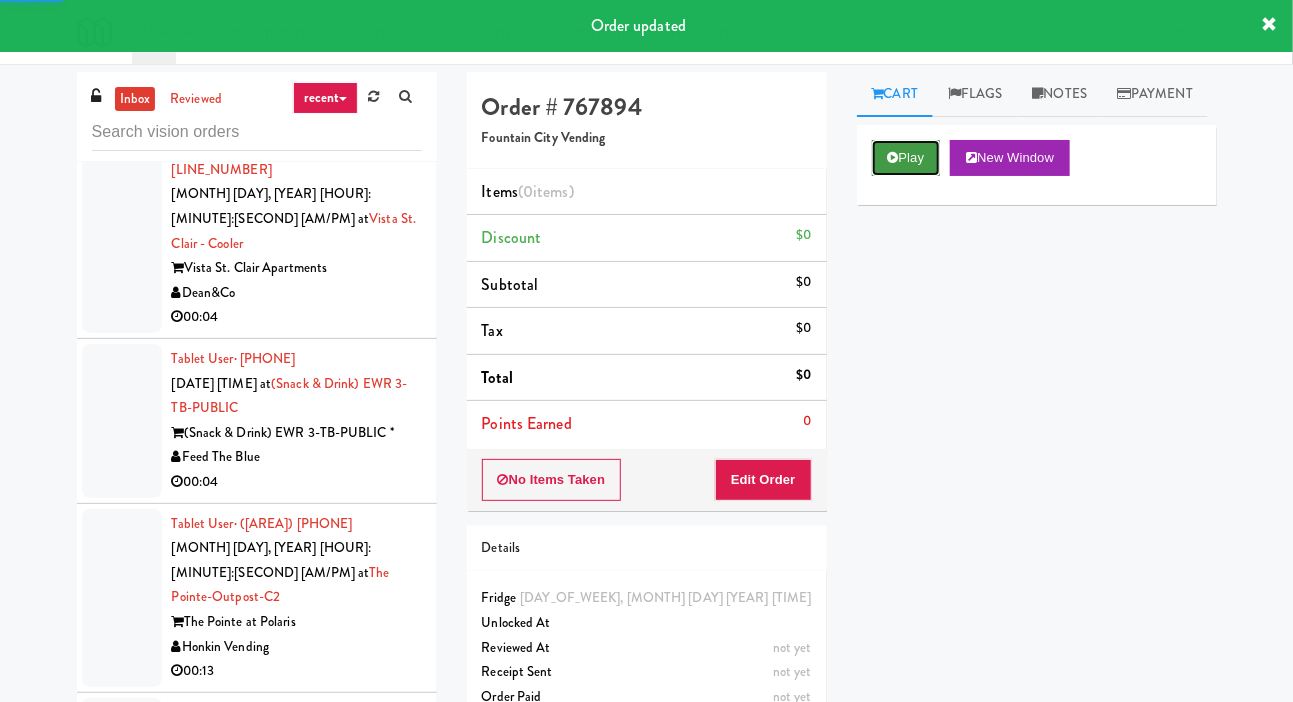 click on "Play" at bounding box center [906, 158] 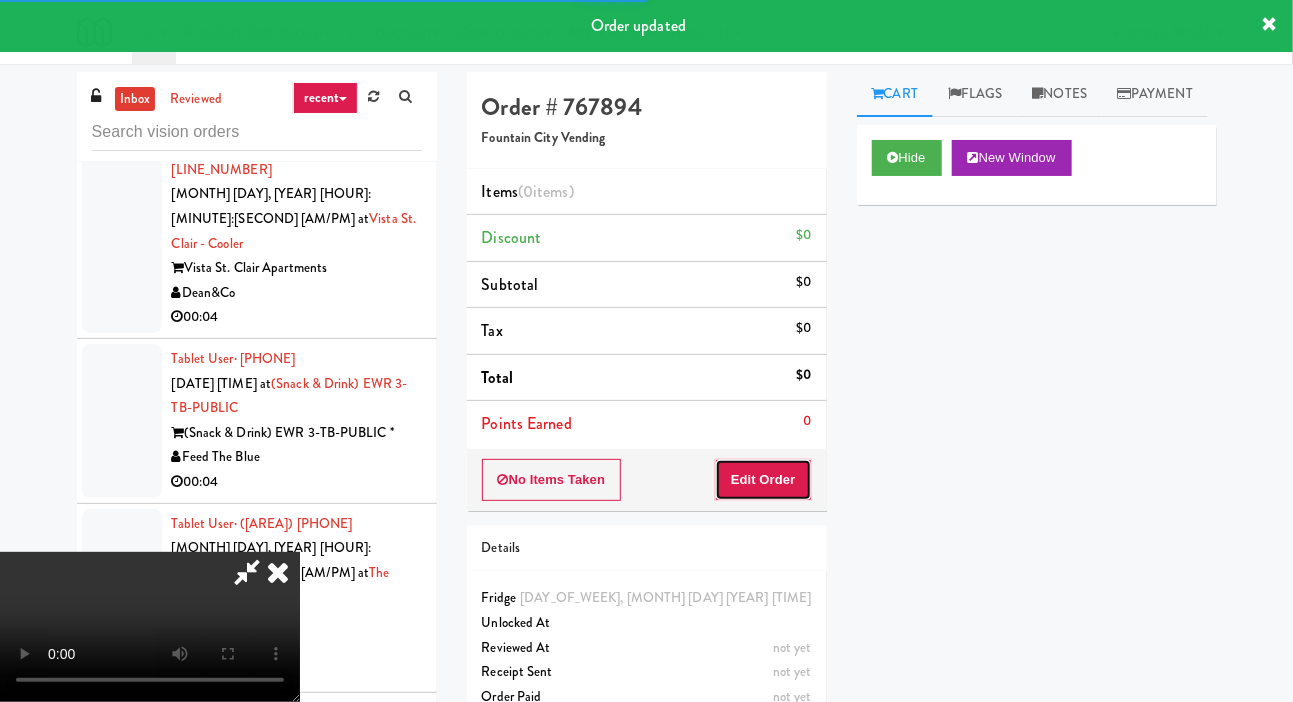 click on "Edit Order" at bounding box center [763, 480] 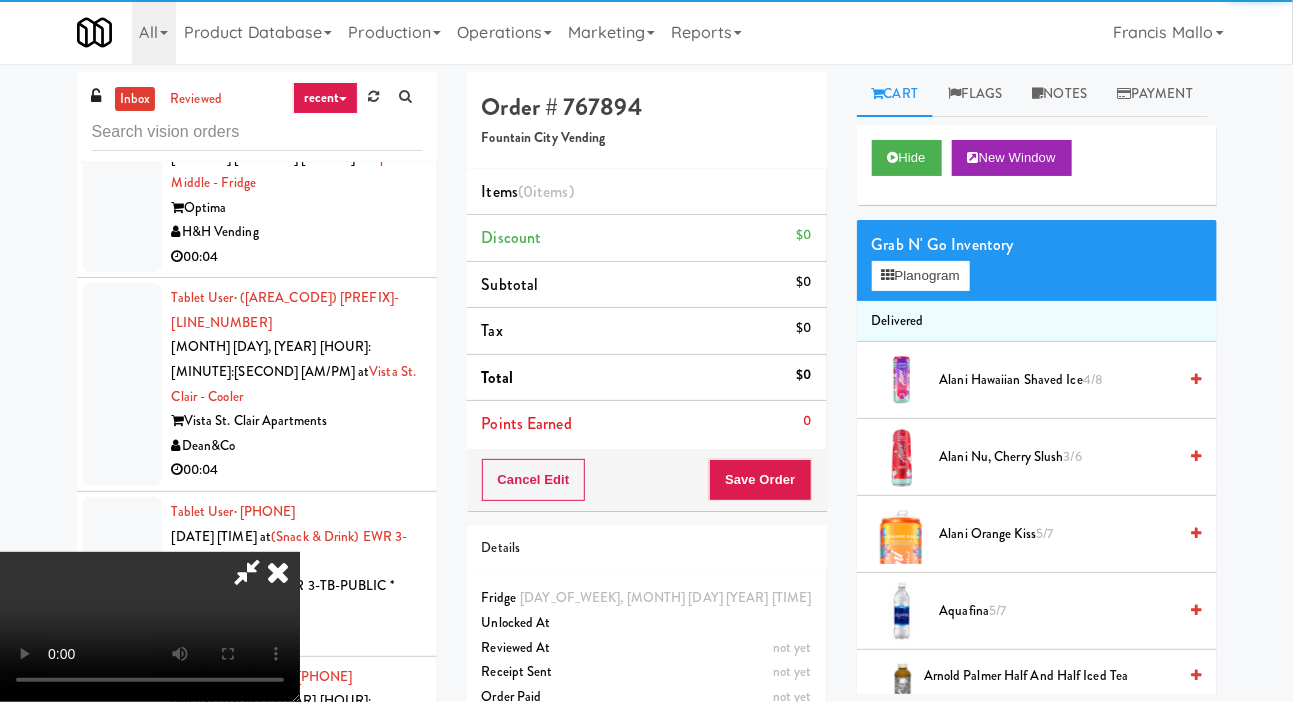 scroll, scrollTop: 11501, scrollLeft: 0, axis: vertical 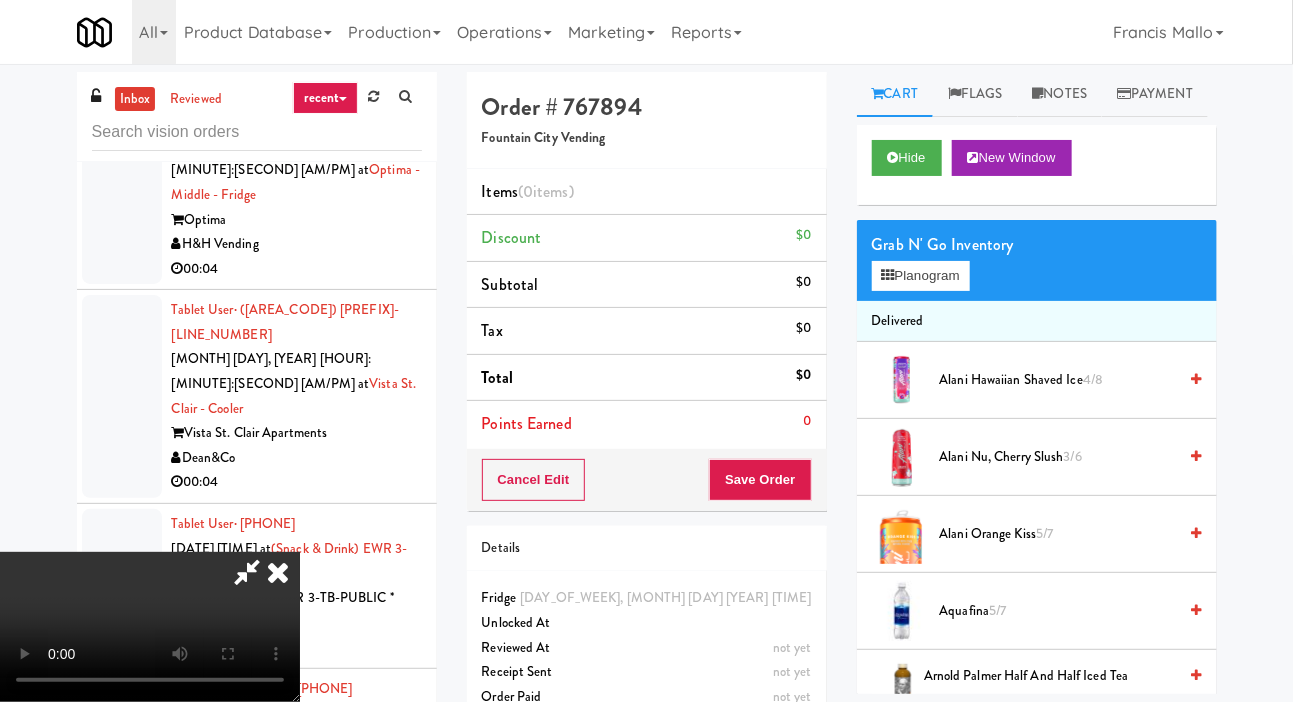 type 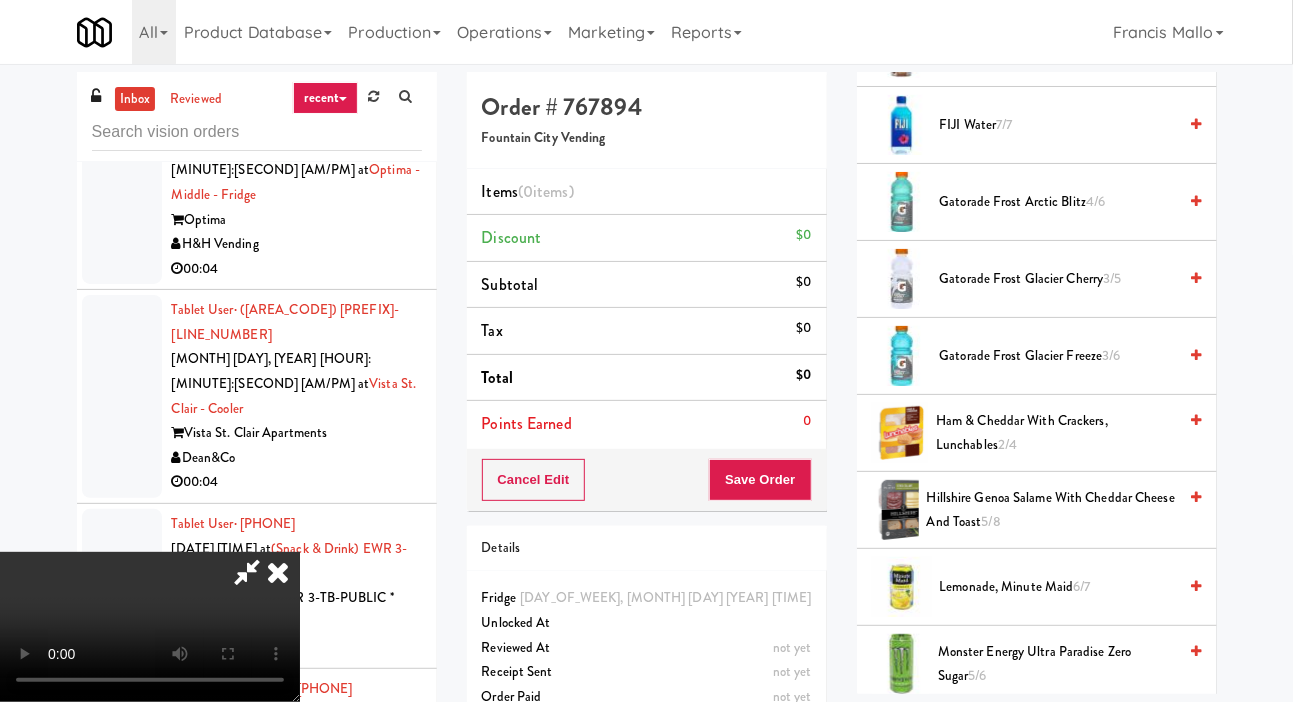 click on "Gatorade Frost Glacier Cherry  3/5" at bounding box center [1058, 279] 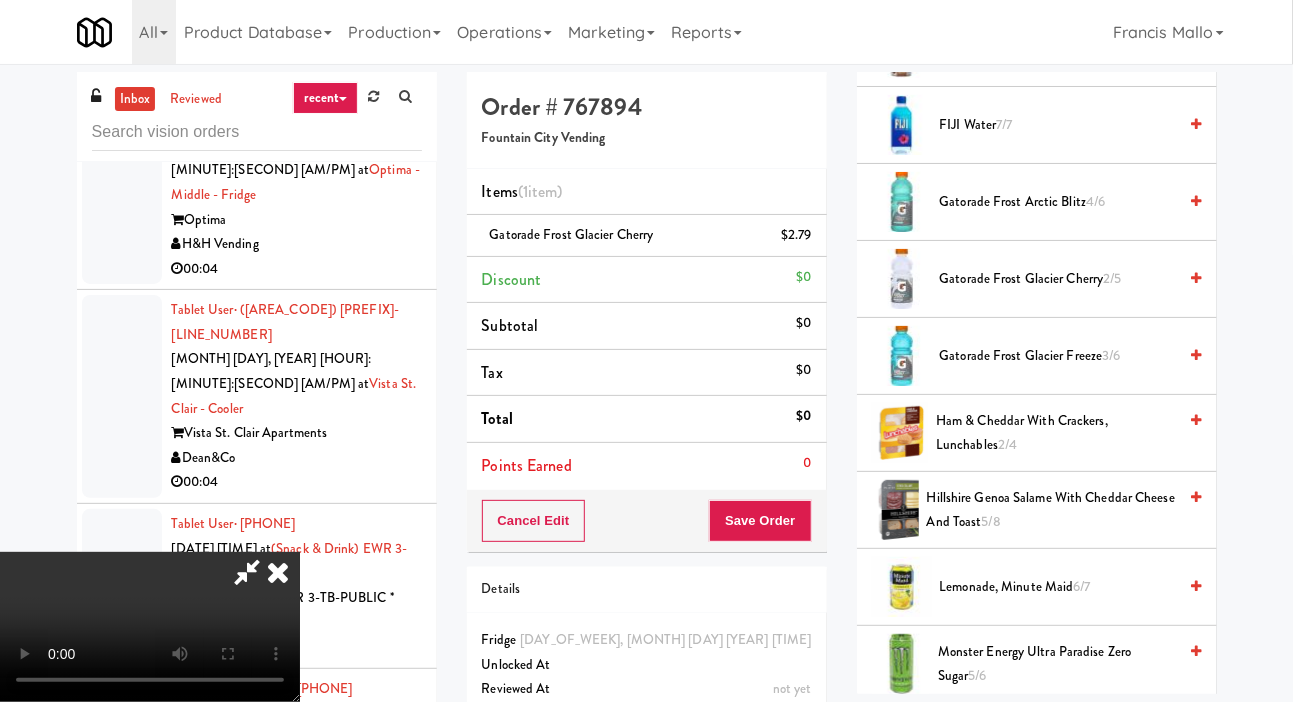 click on "Gatorade Frost Arctic Blitz  4/6" at bounding box center [1058, 202] 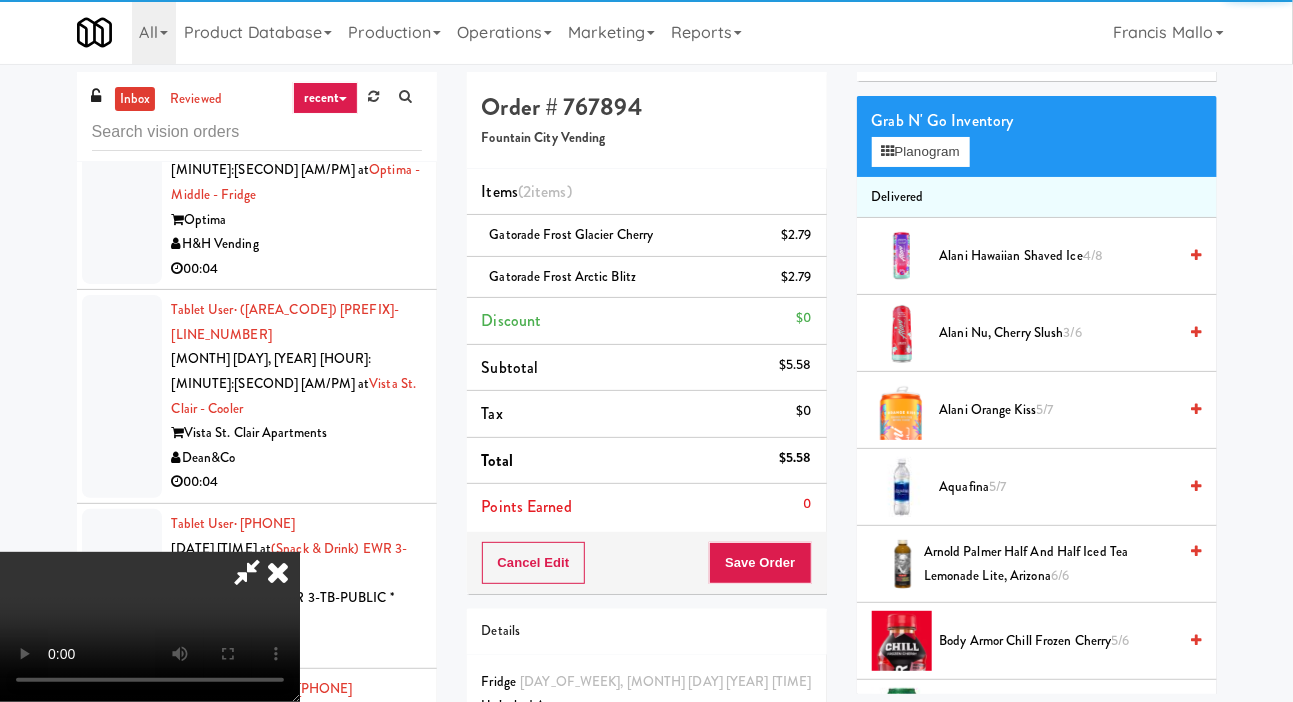 scroll, scrollTop: 0, scrollLeft: 0, axis: both 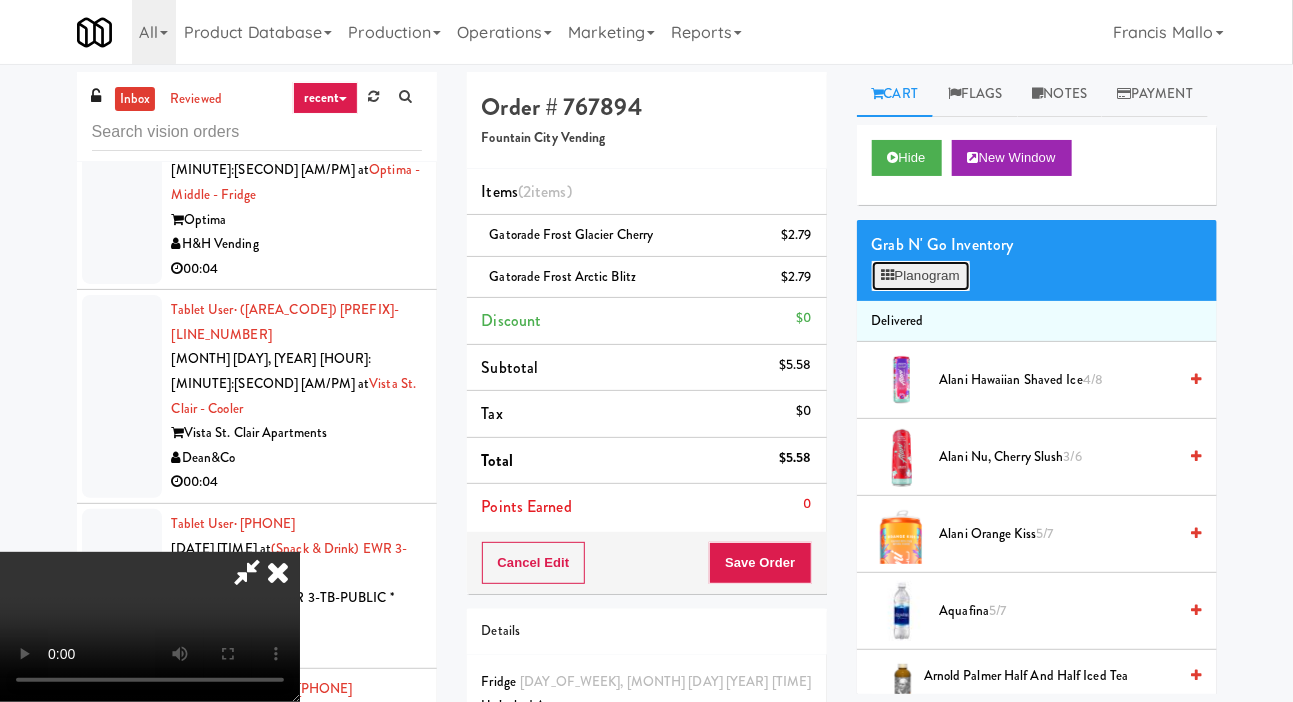 click on "Planogram" at bounding box center (921, 276) 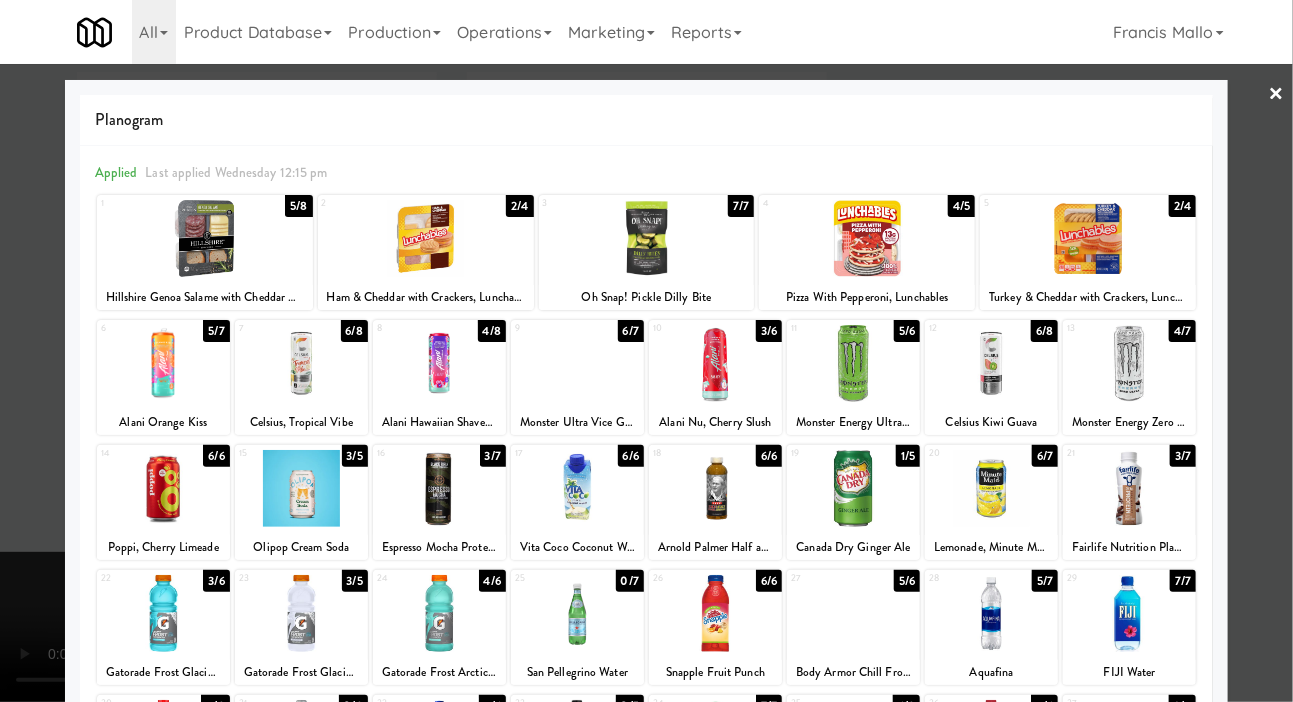 click at bounding box center [646, 351] 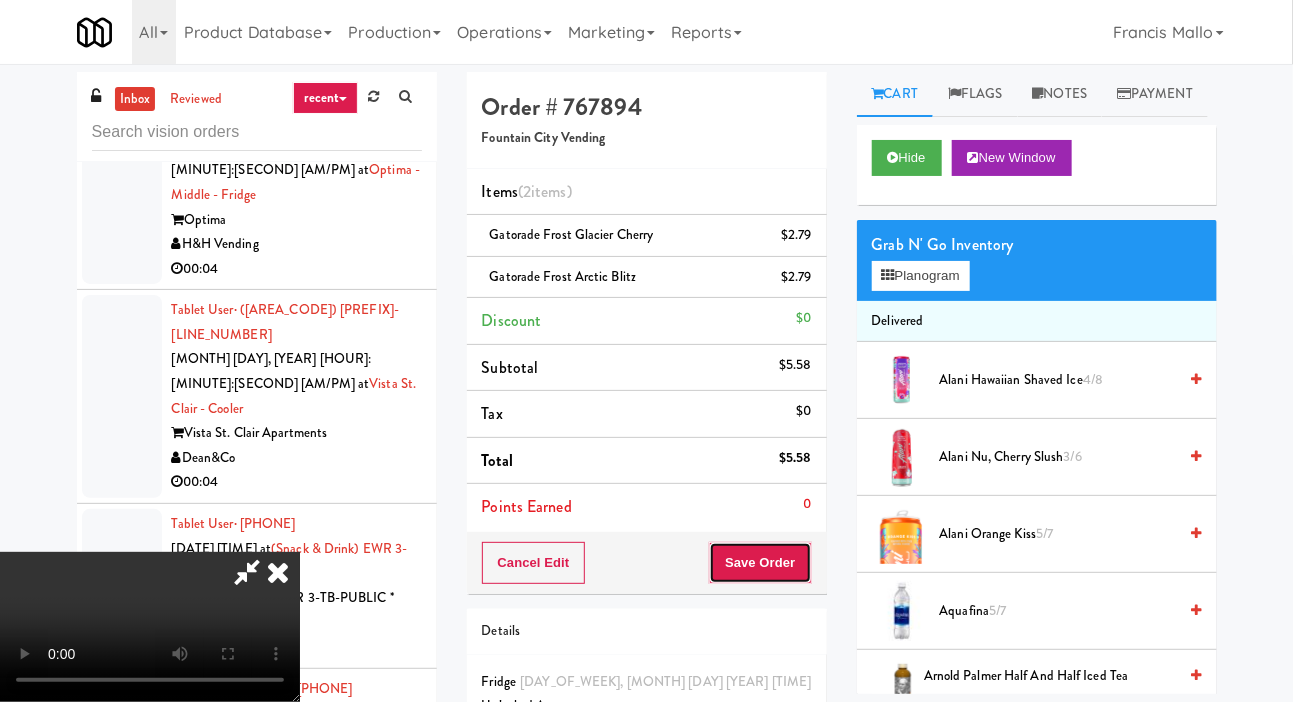 click on "Save Order" at bounding box center (760, 563) 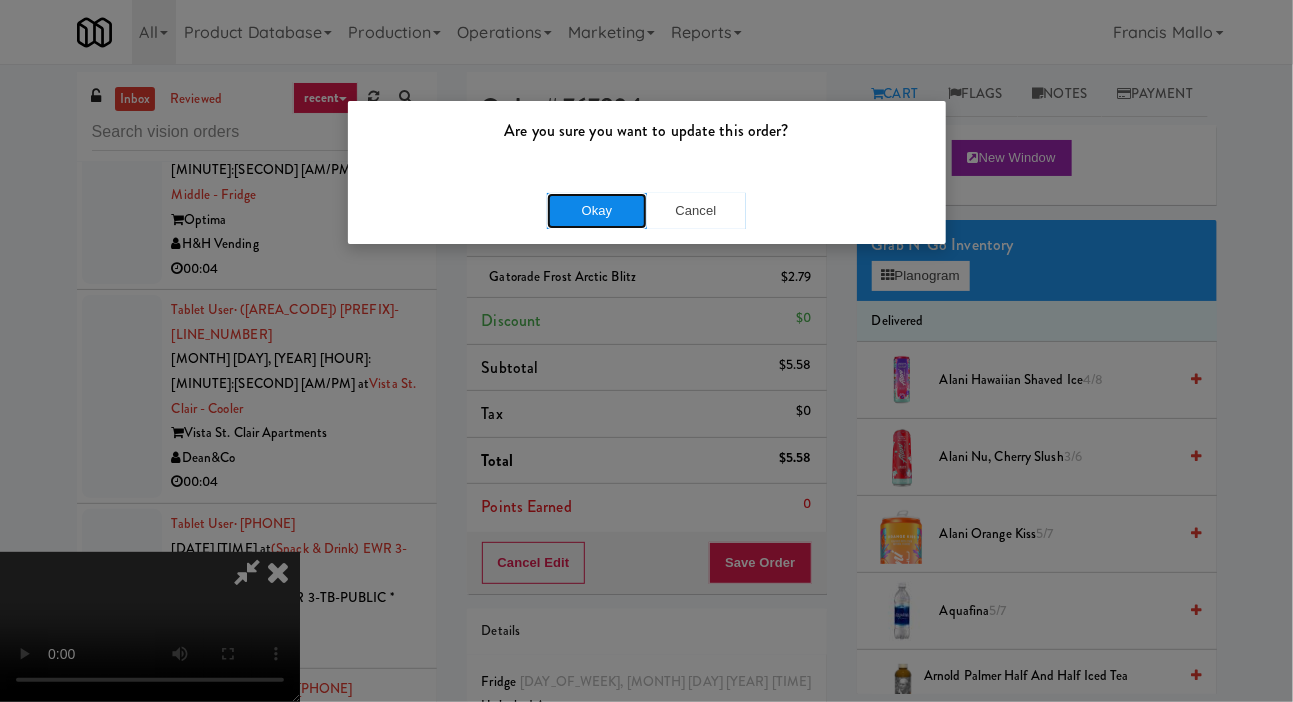 click on "Okay" at bounding box center (597, 211) 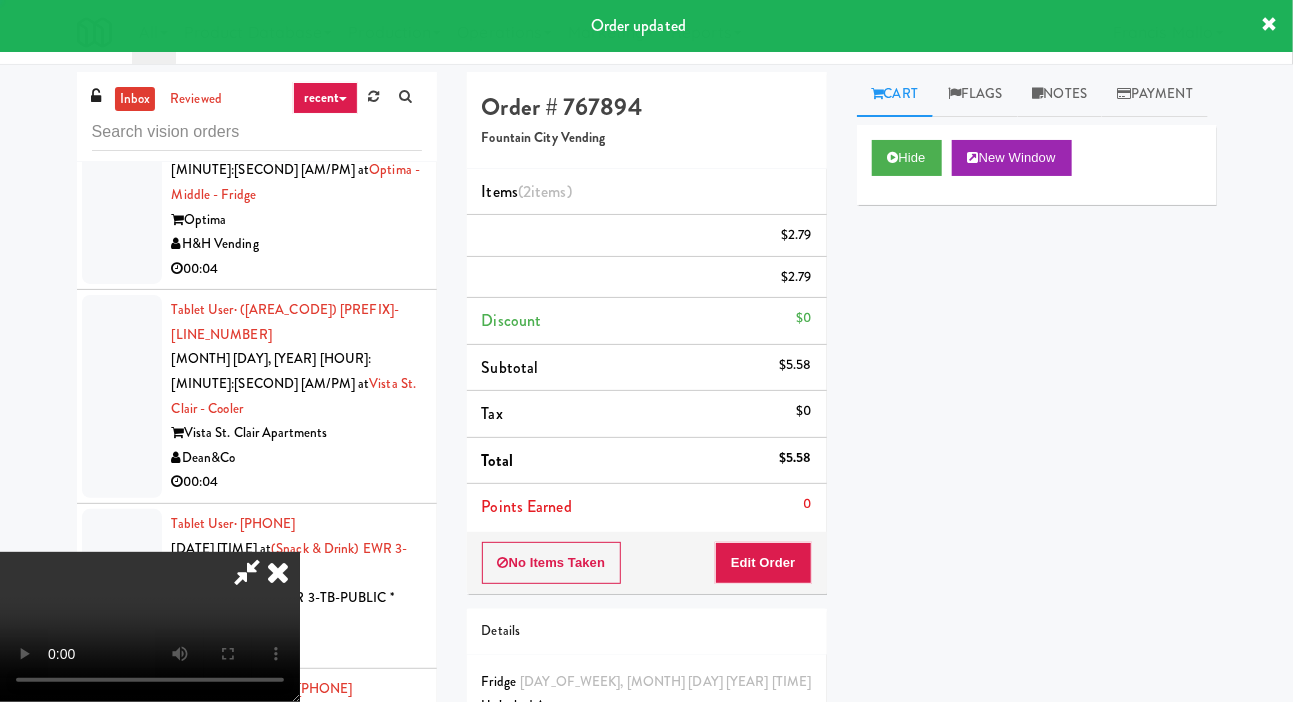 scroll, scrollTop: 0, scrollLeft: 0, axis: both 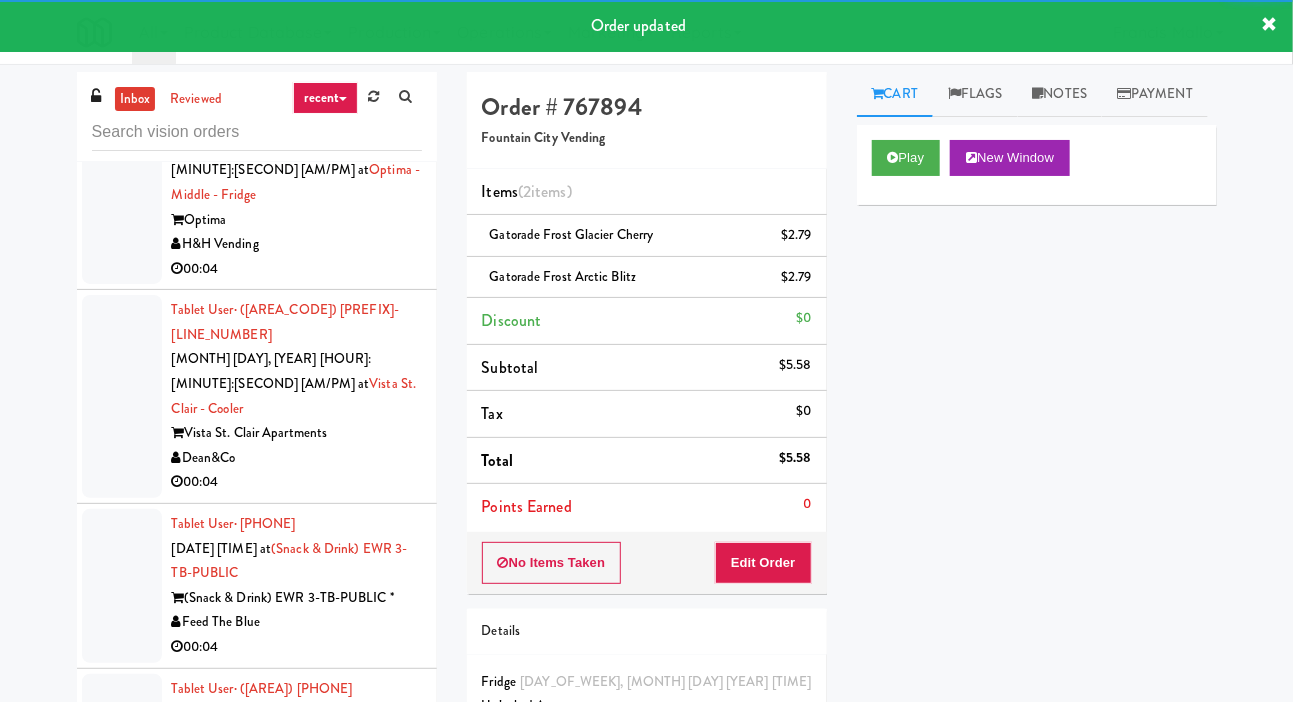 click on "00:07" at bounding box center (297, 1379) 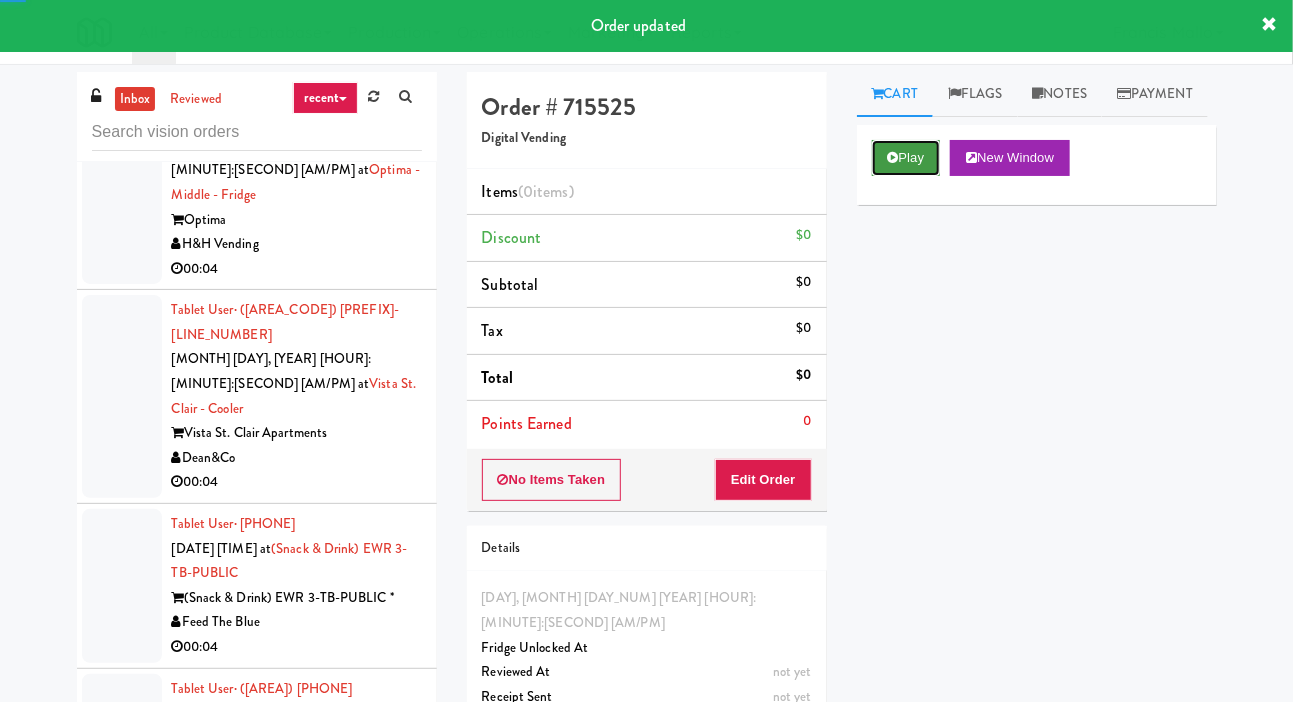 click on "Play" at bounding box center (906, 158) 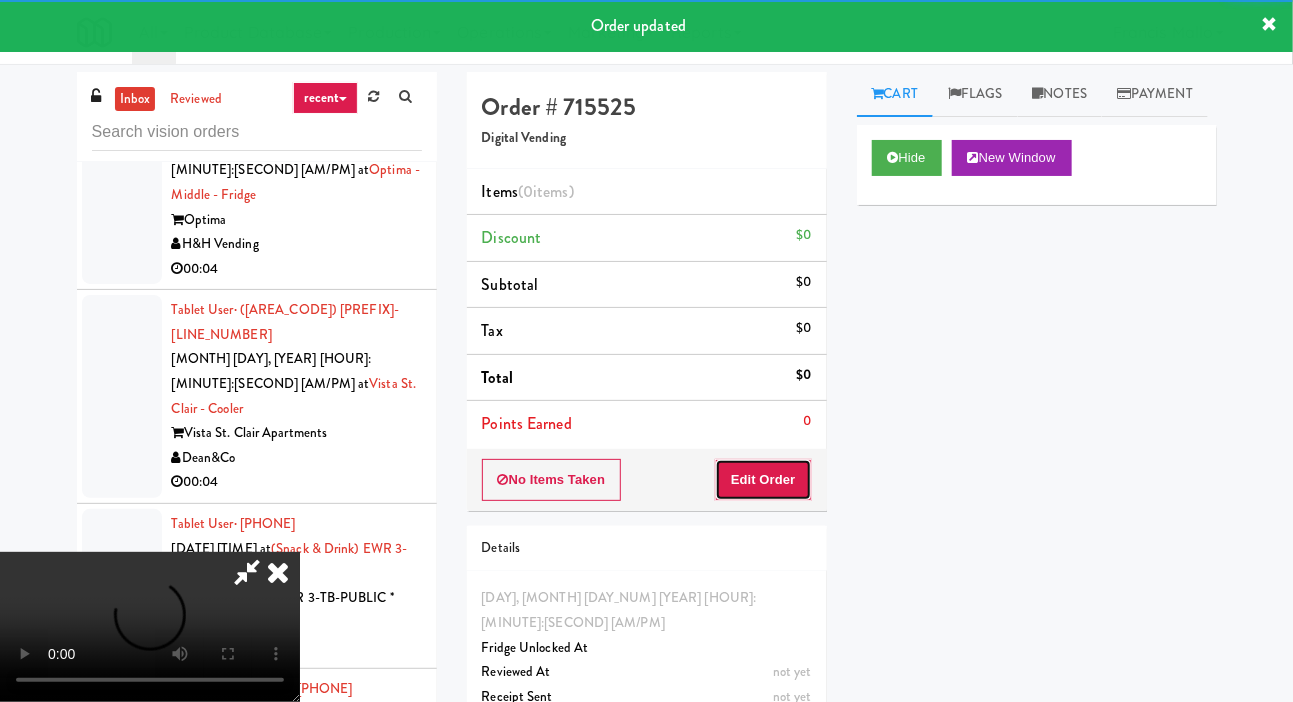 click on "Edit Order" at bounding box center [763, 480] 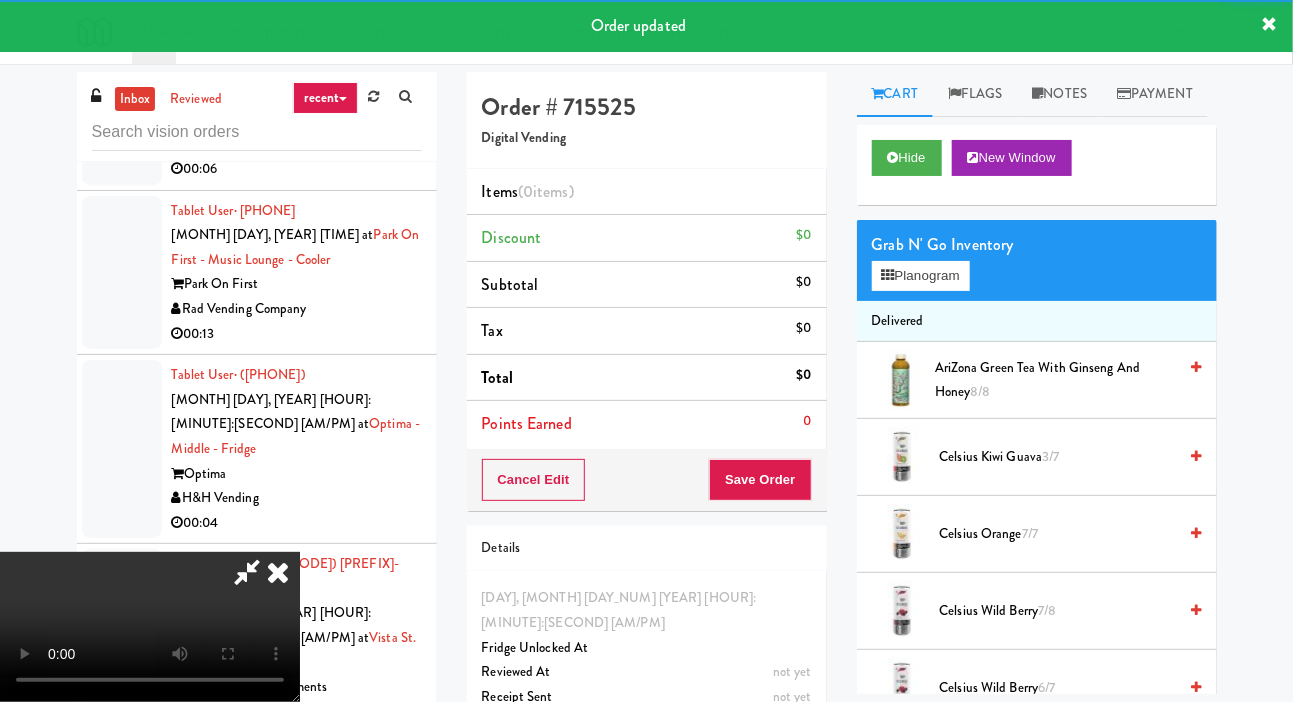 scroll, scrollTop: 11245, scrollLeft: 0, axis: vertical 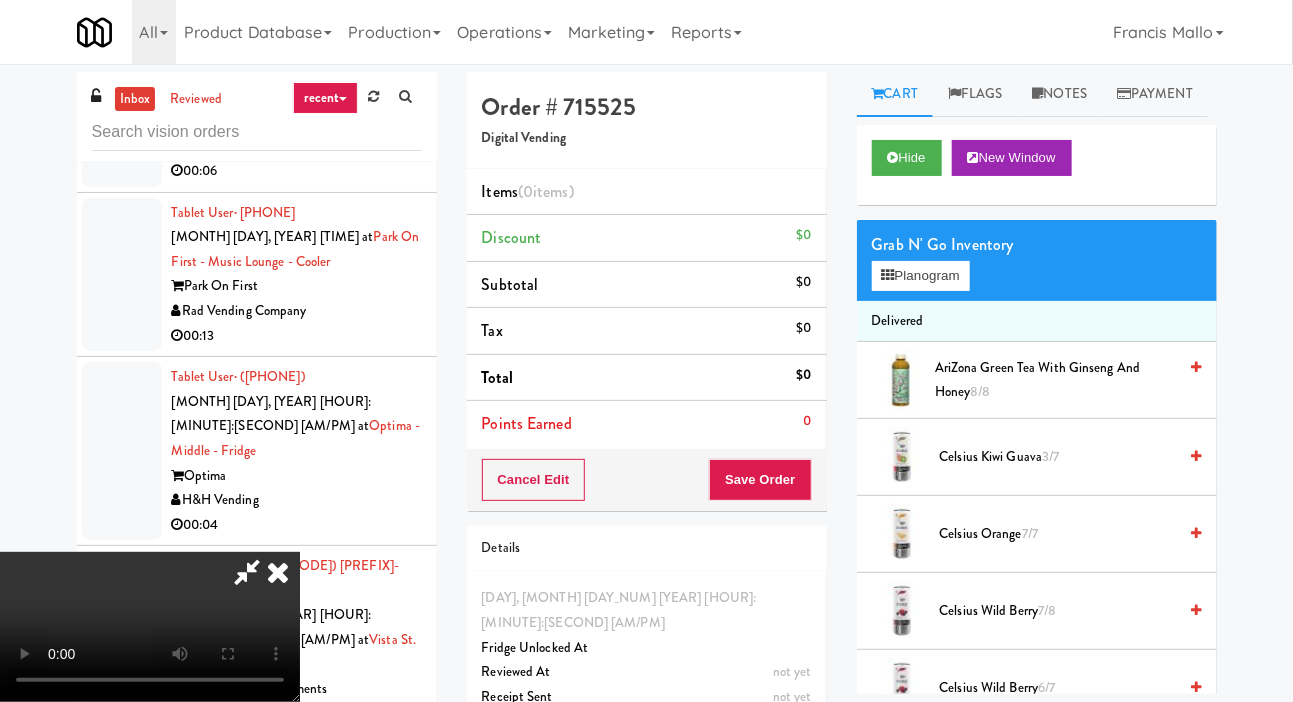 type 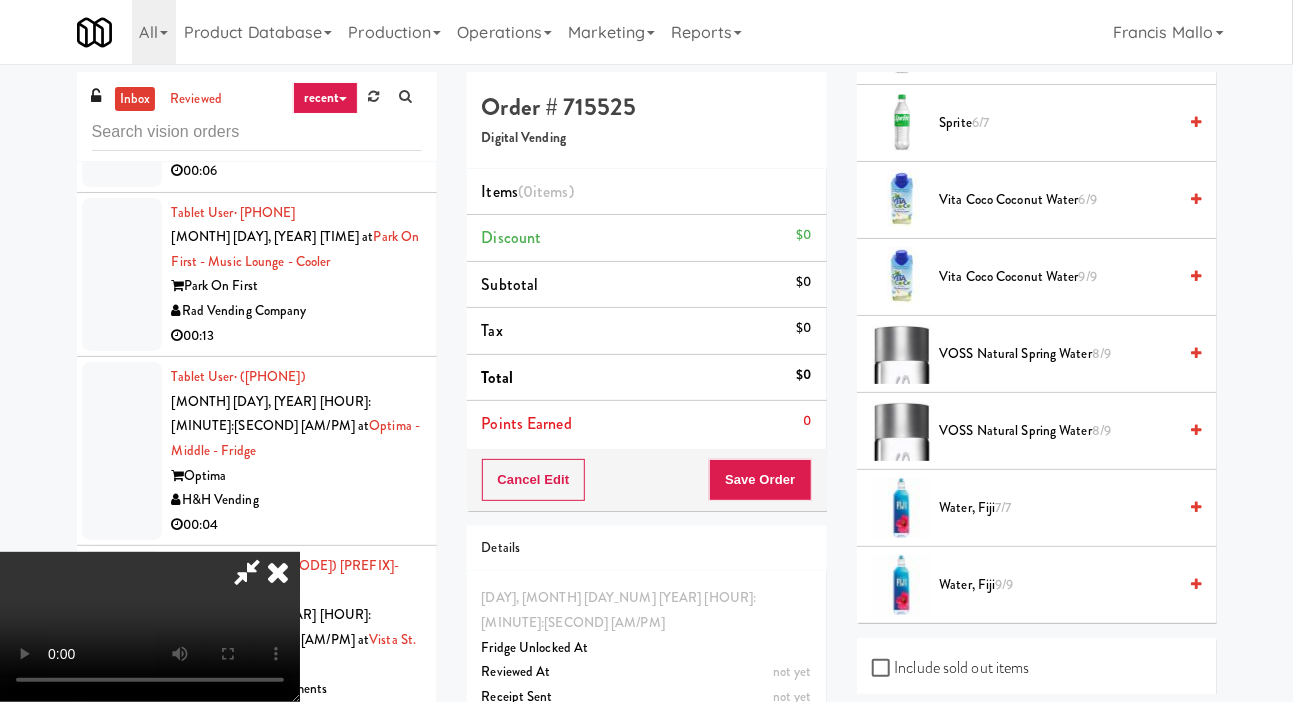 scroll, scrollTop: 2887, scrollLeft: 0, axis: vertical 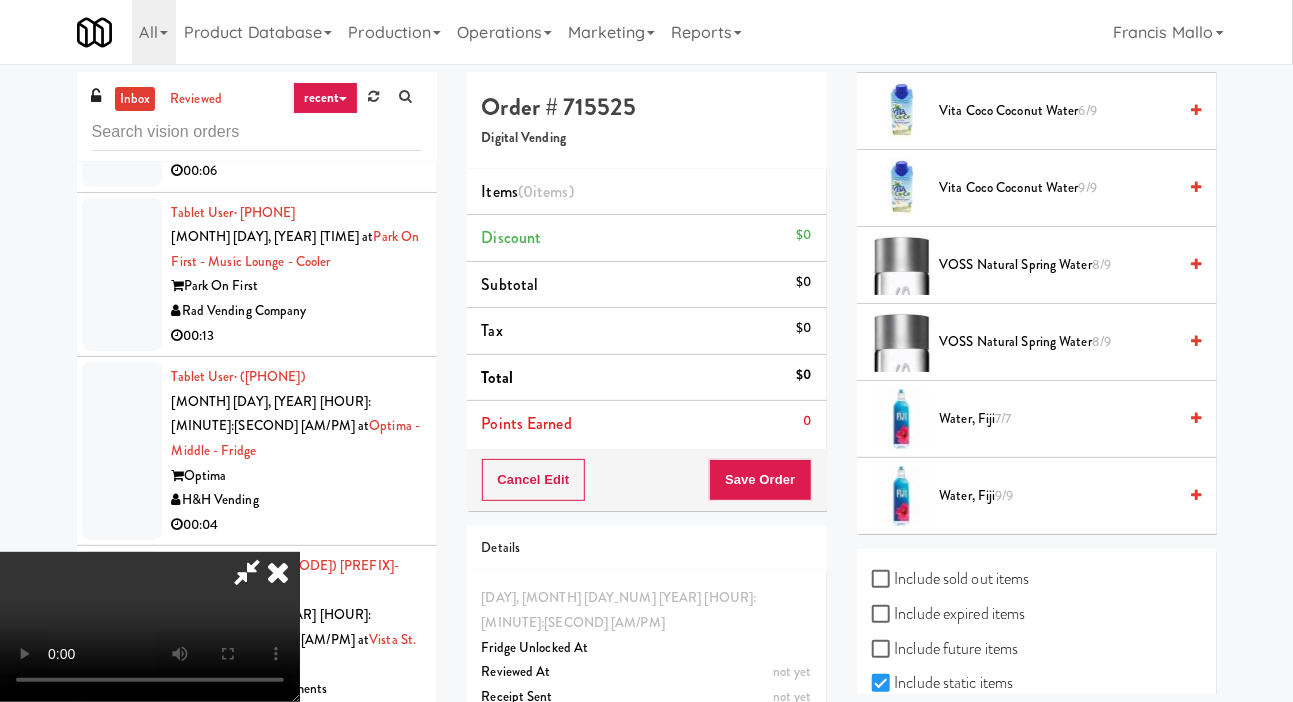 click on "Vita Coco Coconut Water  9/9" at bounding box center [1058, 188] 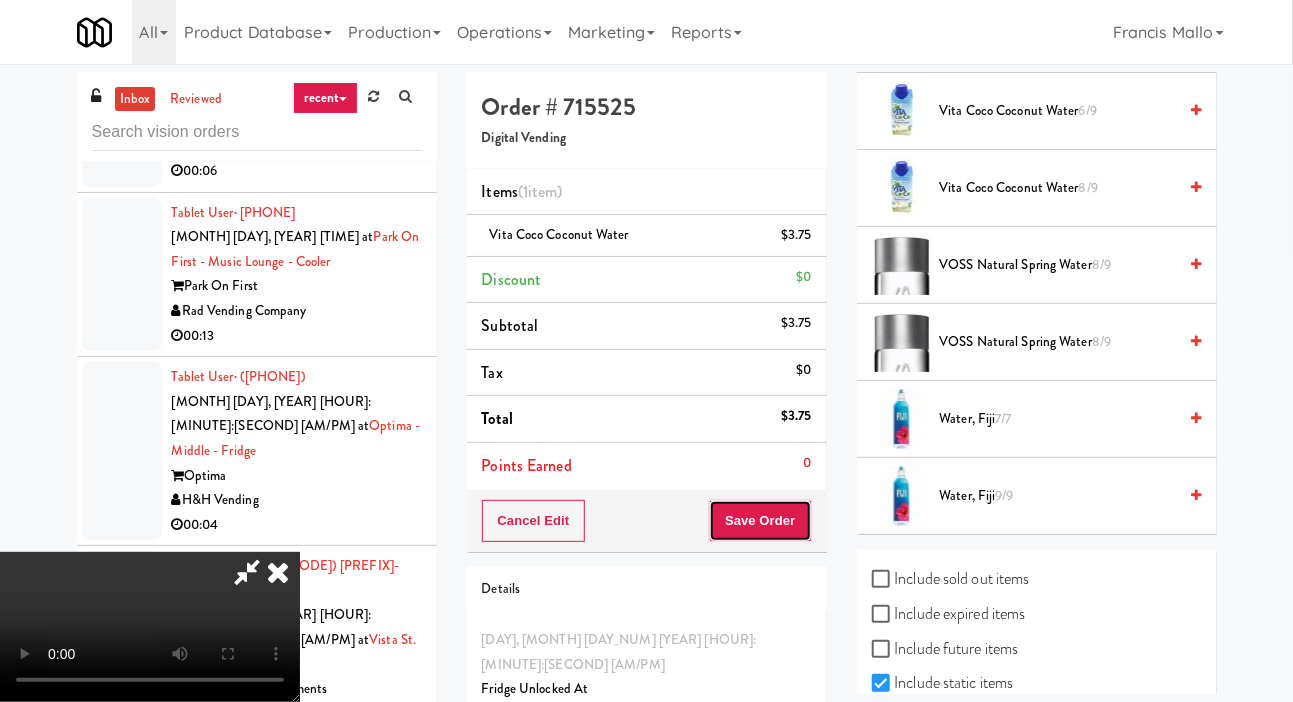 click on "Save Order" at bounding box center [760, 521] 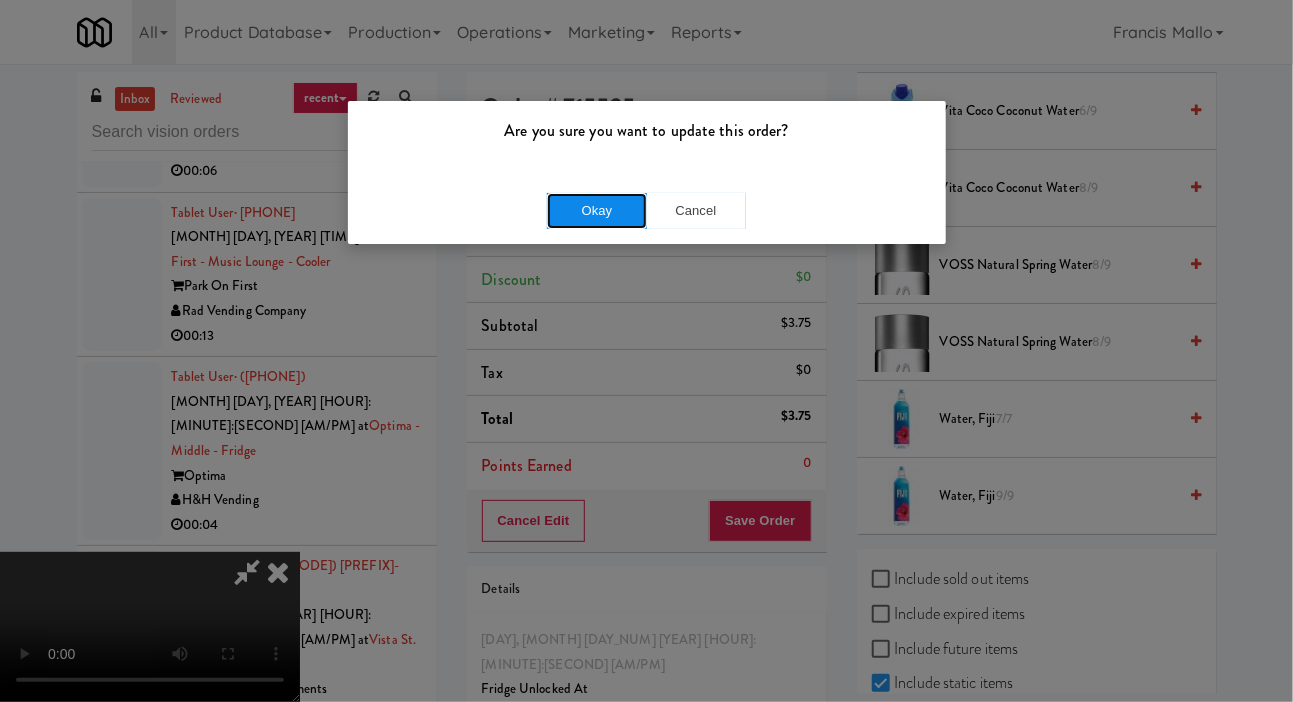click on "Okay" at bounding box center (597, 211) 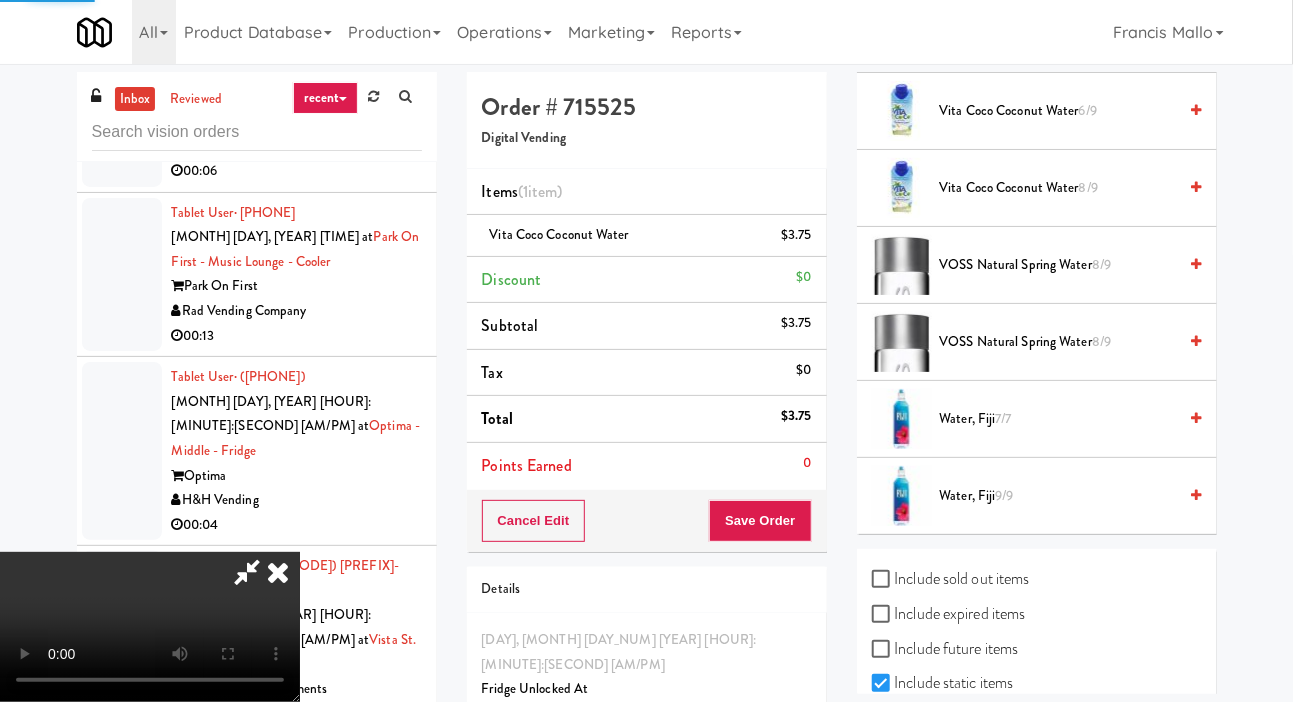 scroll, scrollTop: 116, scrollLeft: 0, axis: vertical 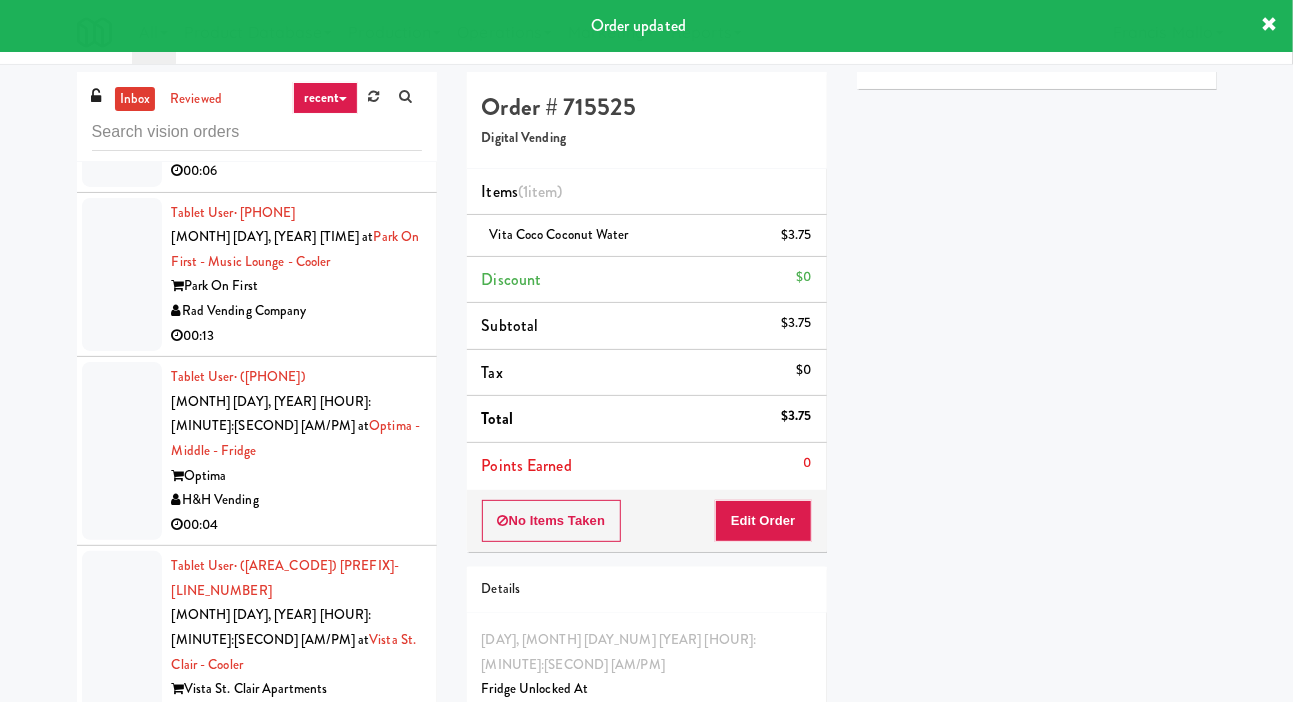 click on "215 W Lake St" at bounding box center (297, 1397) 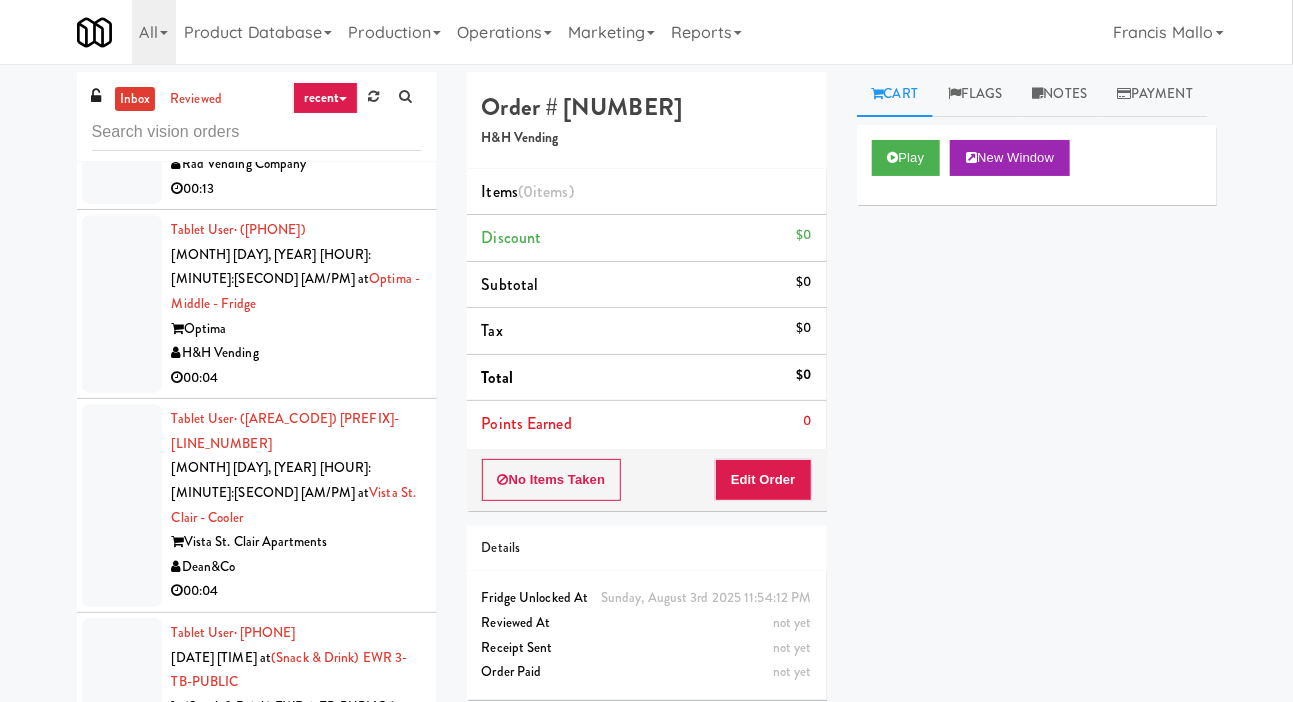 scroll, scrollTop: 11391, scrollLeft: 0, axis: vertical 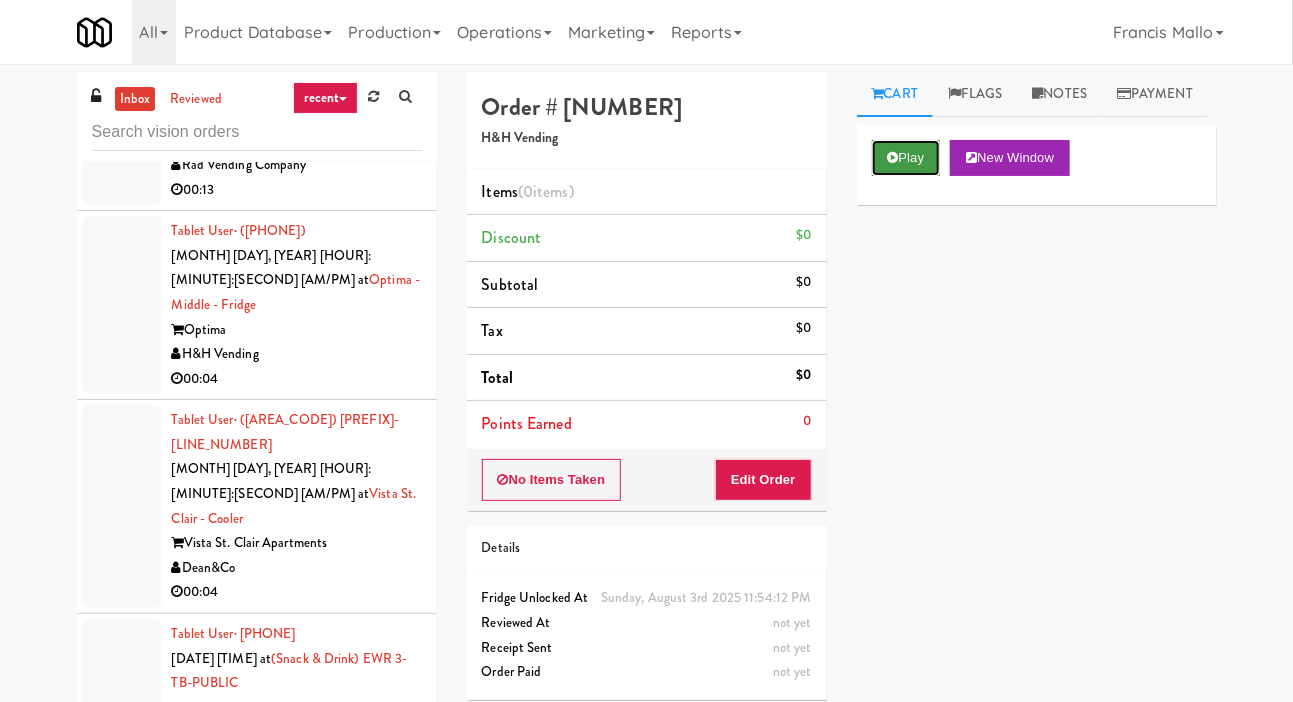 click on "Play" at bounding box center [906, 158] 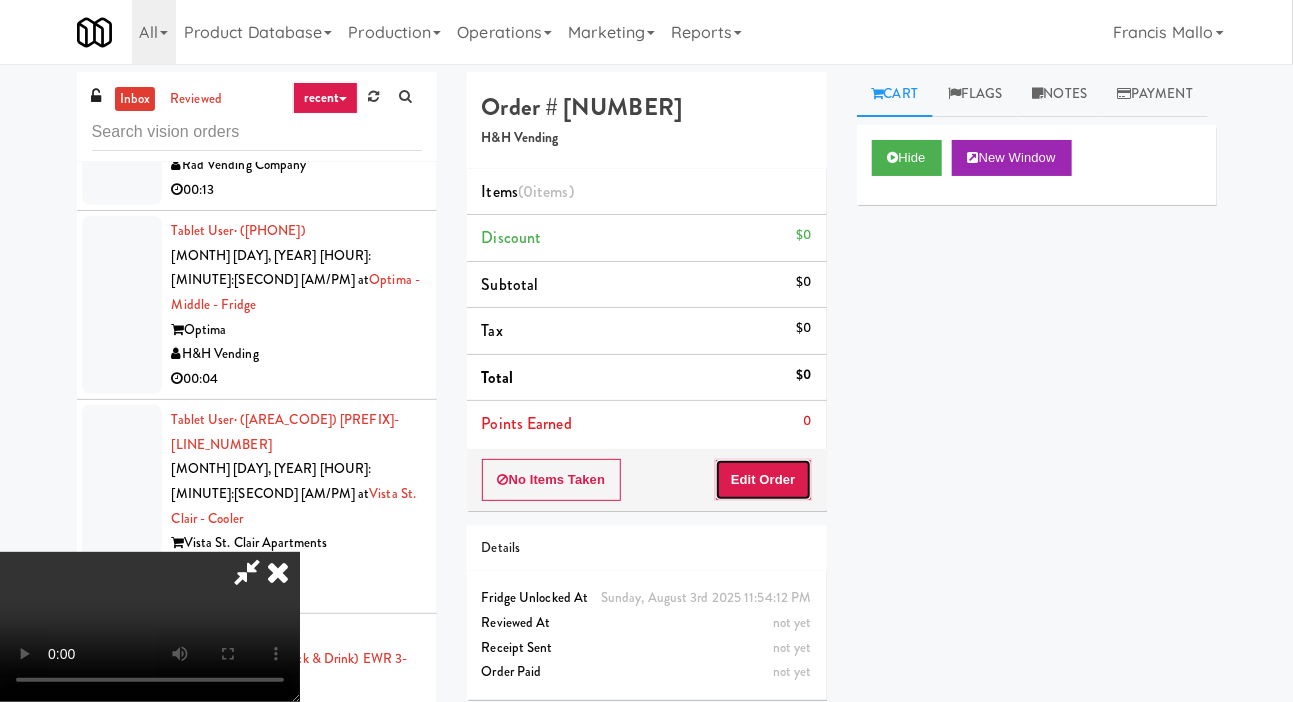 click on "Edit Order" at bounding box center [763, 480] 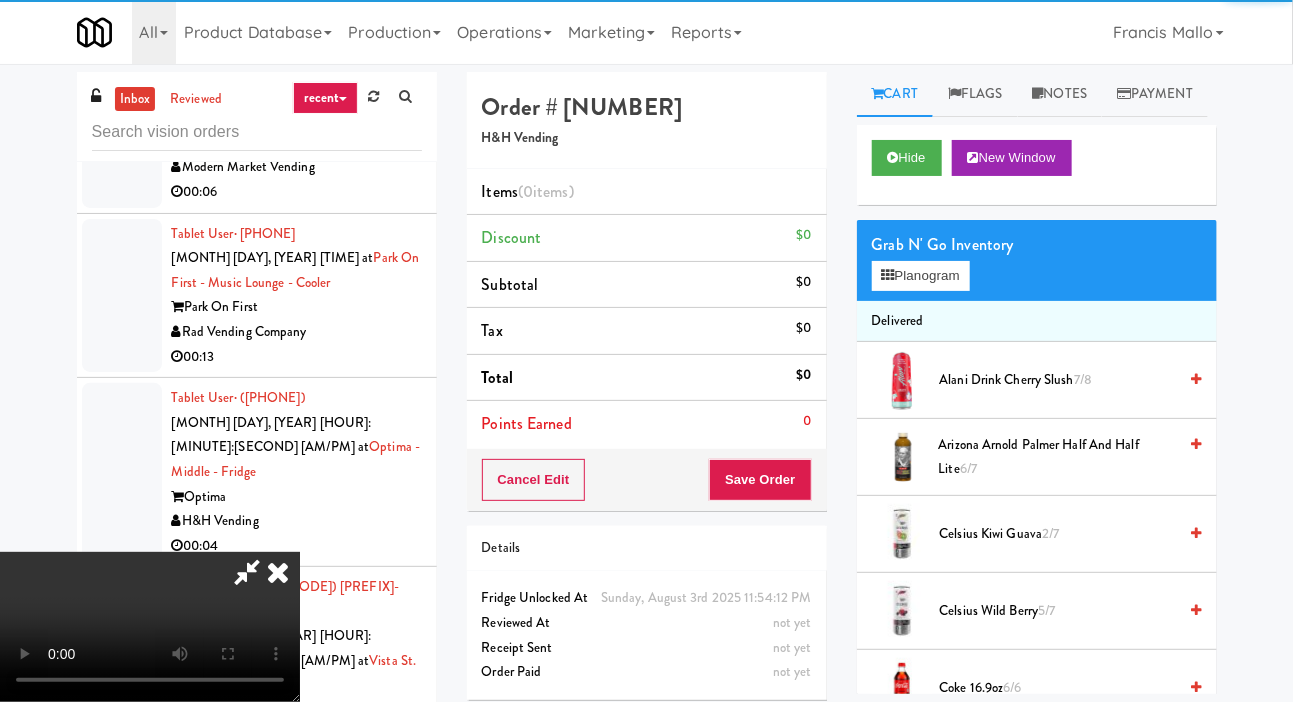 scroll, scrollTop: 11226, scrollLeft: 0, axis: vertical 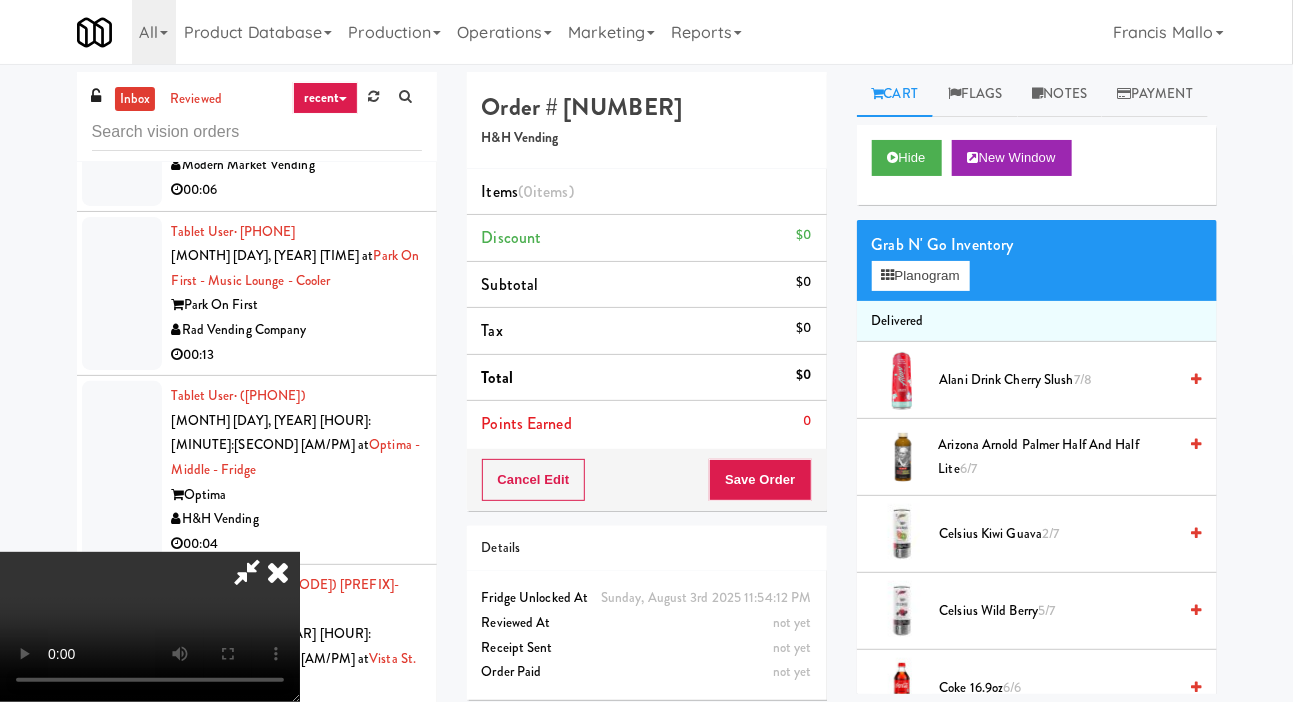 type 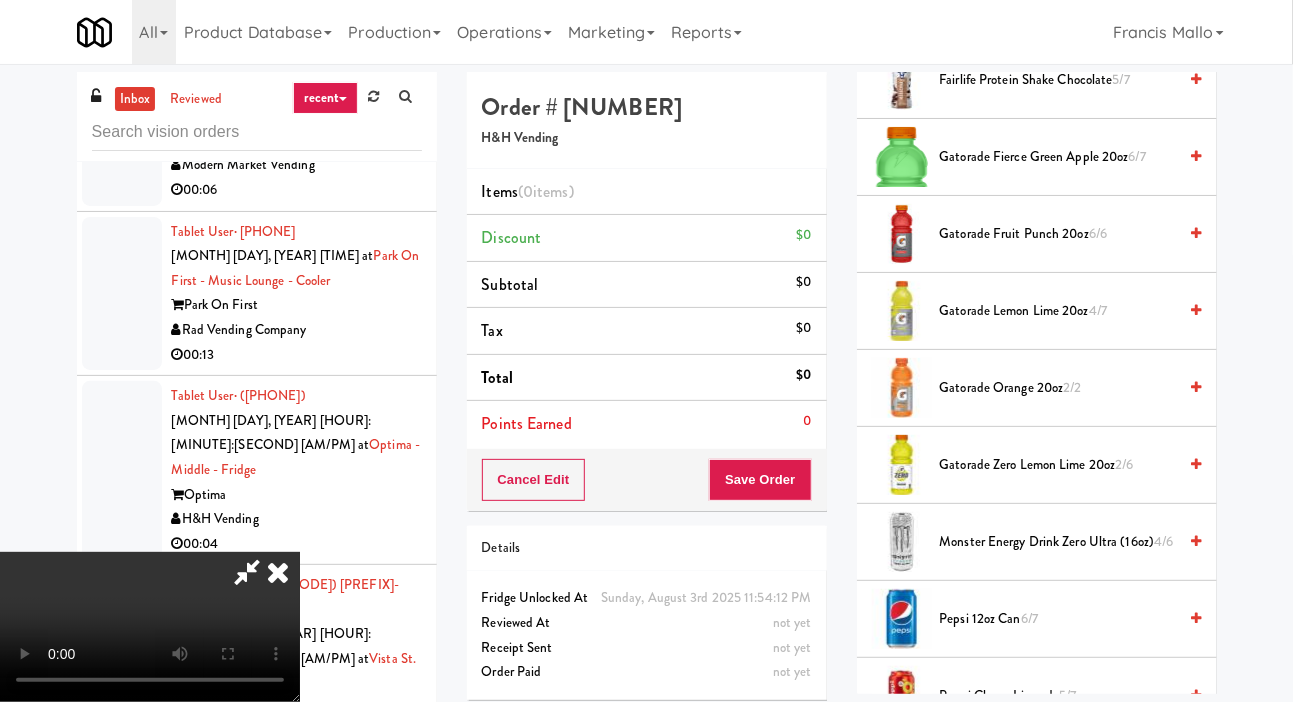 scroll, scrollTop: 1156, scrollLeft: 0, axis: vertical 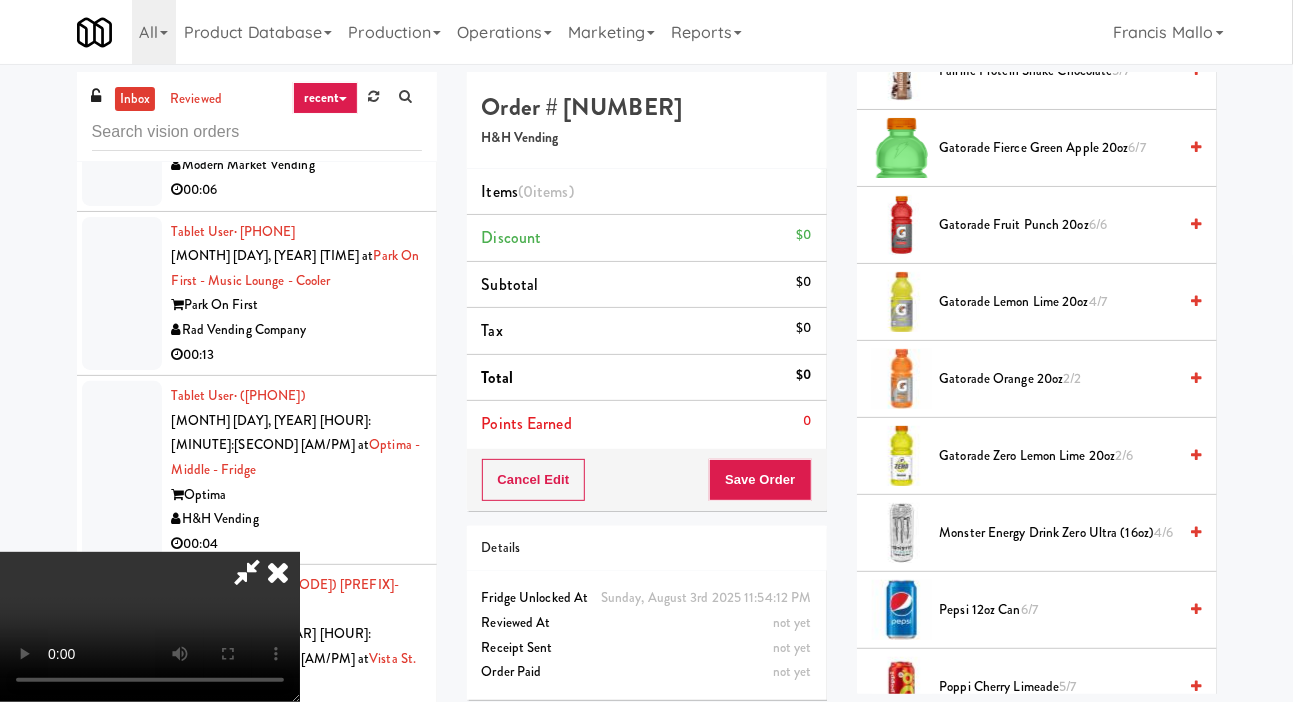 click on "Gatorade Zero Lemon Lime 20oz  2/6" at bounding box center (1058, 456) 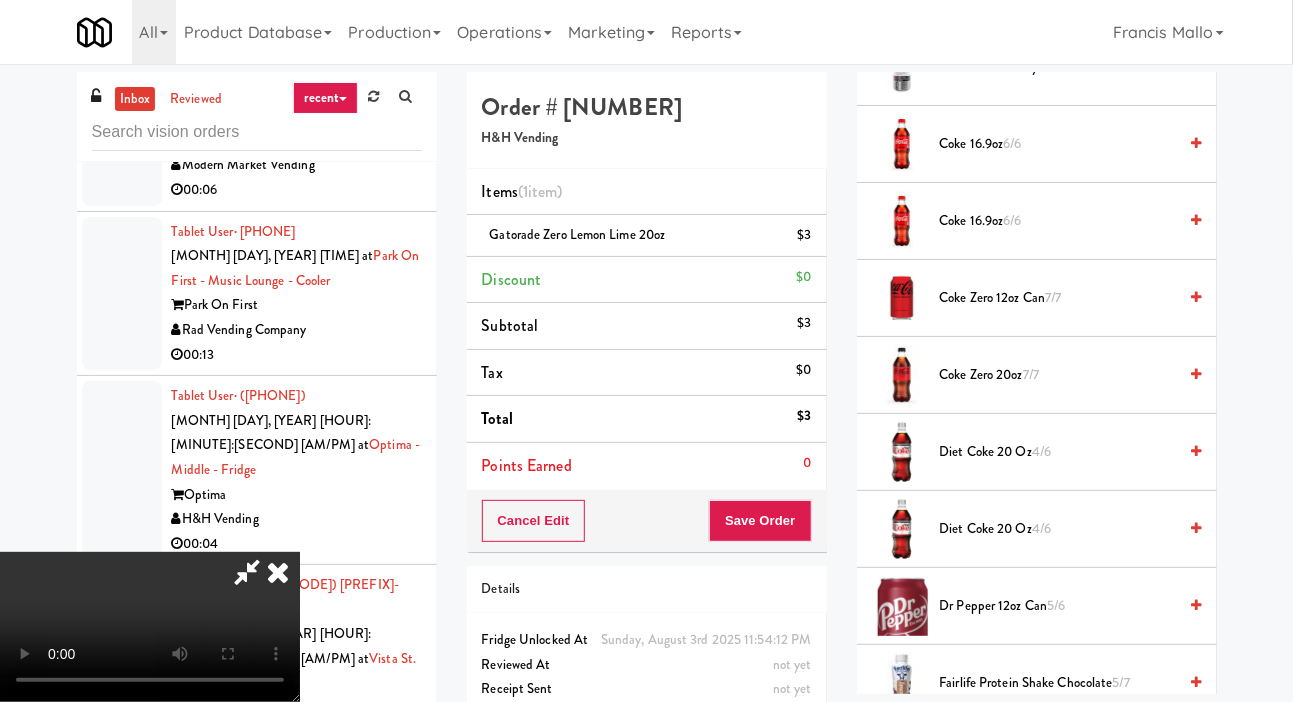 scroll, scrollTop: 545, scrollLeft: 0, axis: vertical 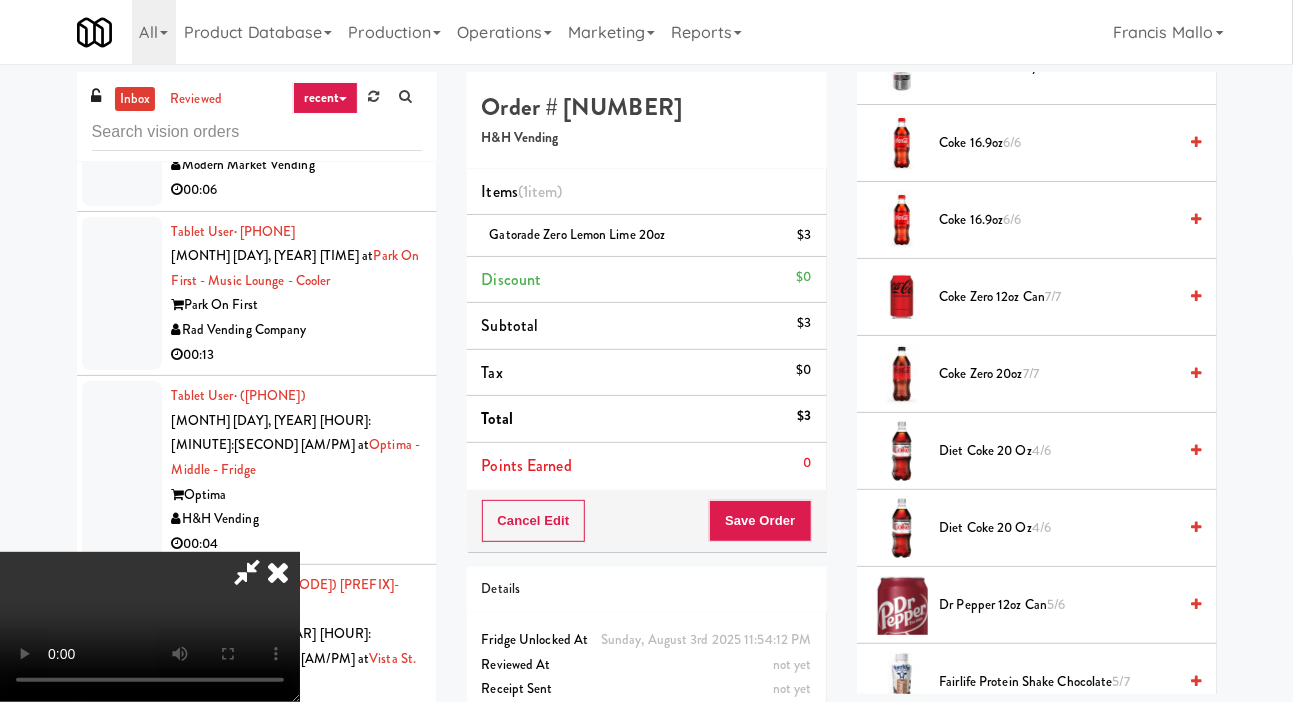 click on "Diet Coke 20 oz  4/6" at bounding box center [1058, 451] 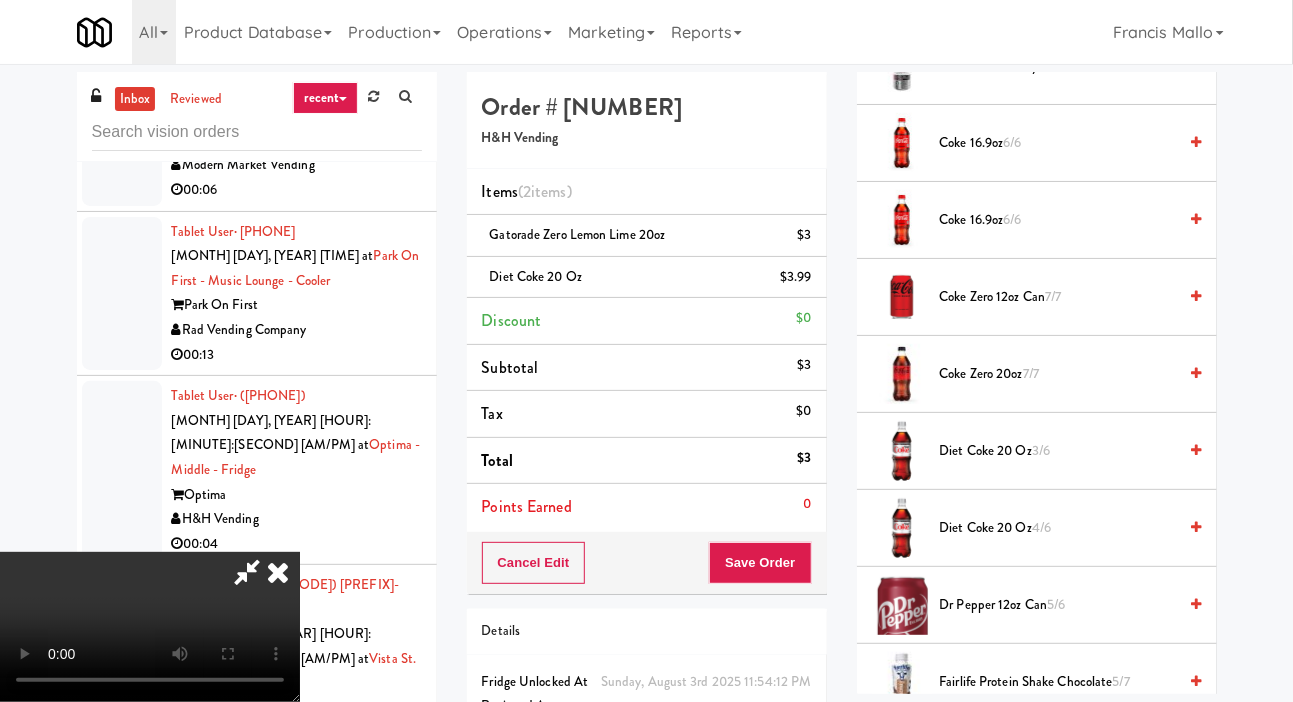 click on "Diet Coke 20 oz  3/6" at bounding box center [1058, 451] 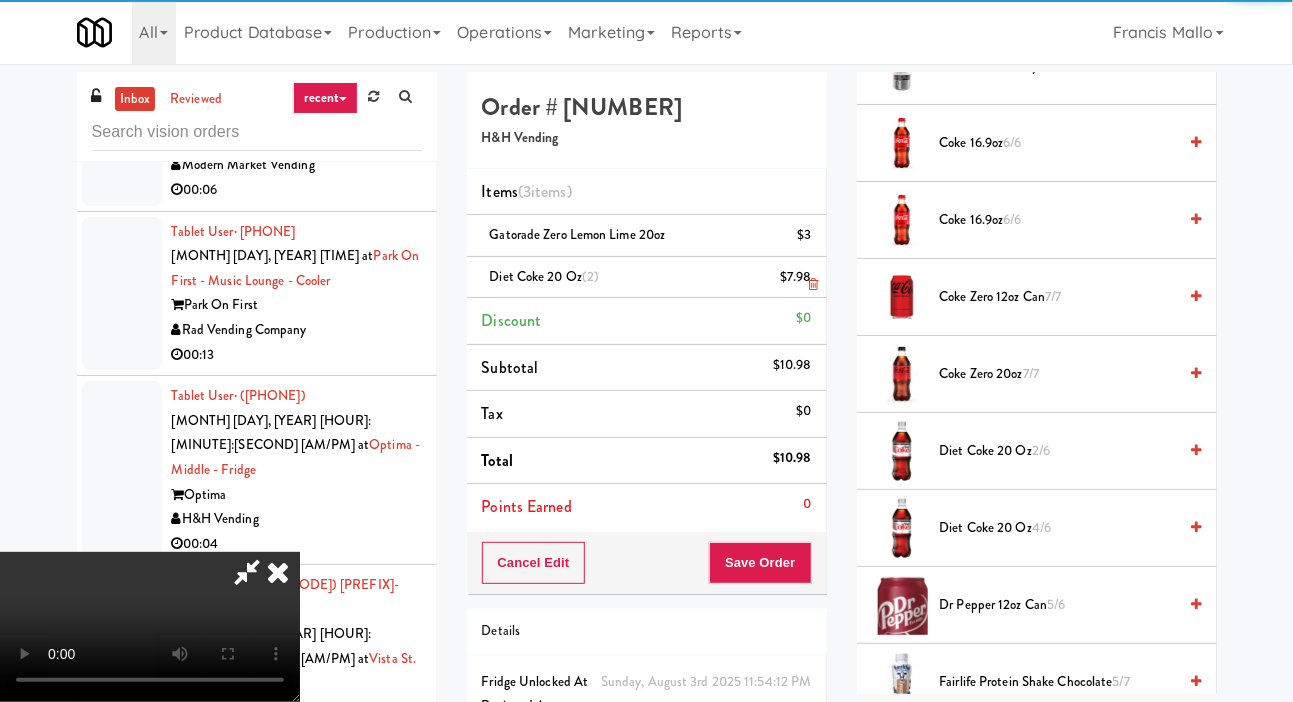 click on "Diet Coke 20 oz  (2) $7.98" at bounding box center [647, 278] 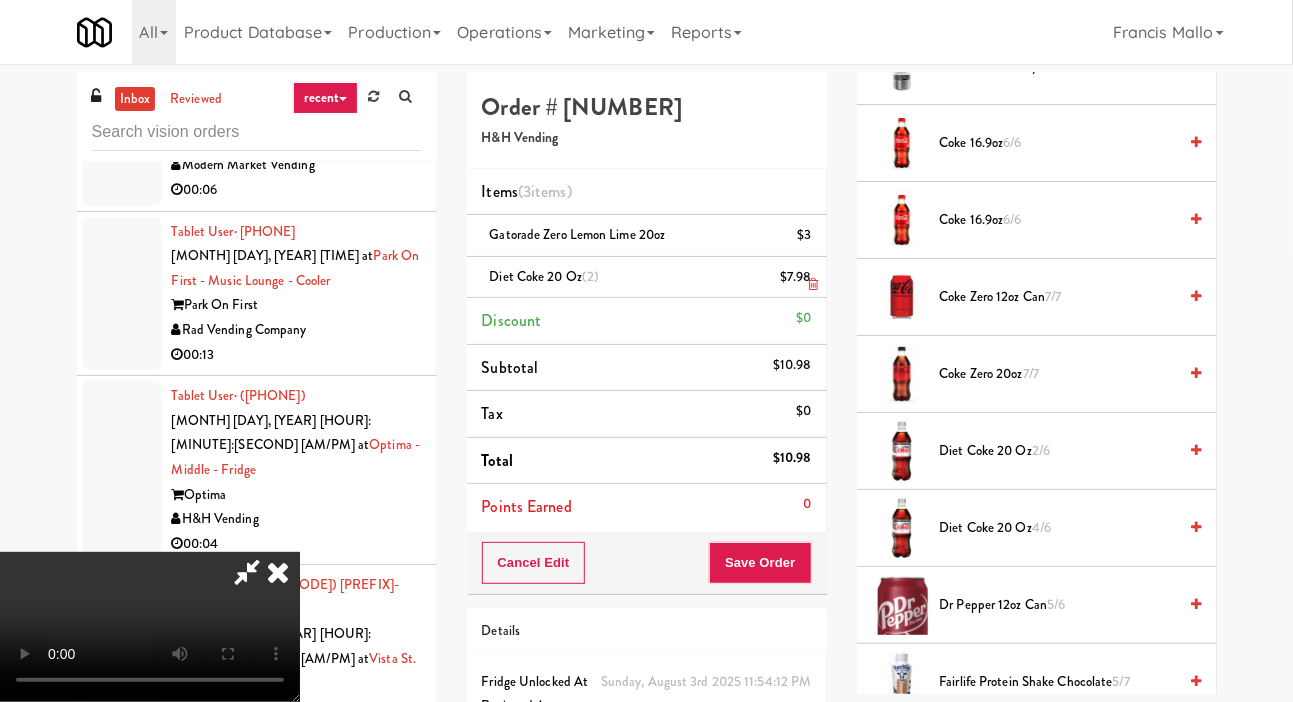 click at bounding box center (813, 284) 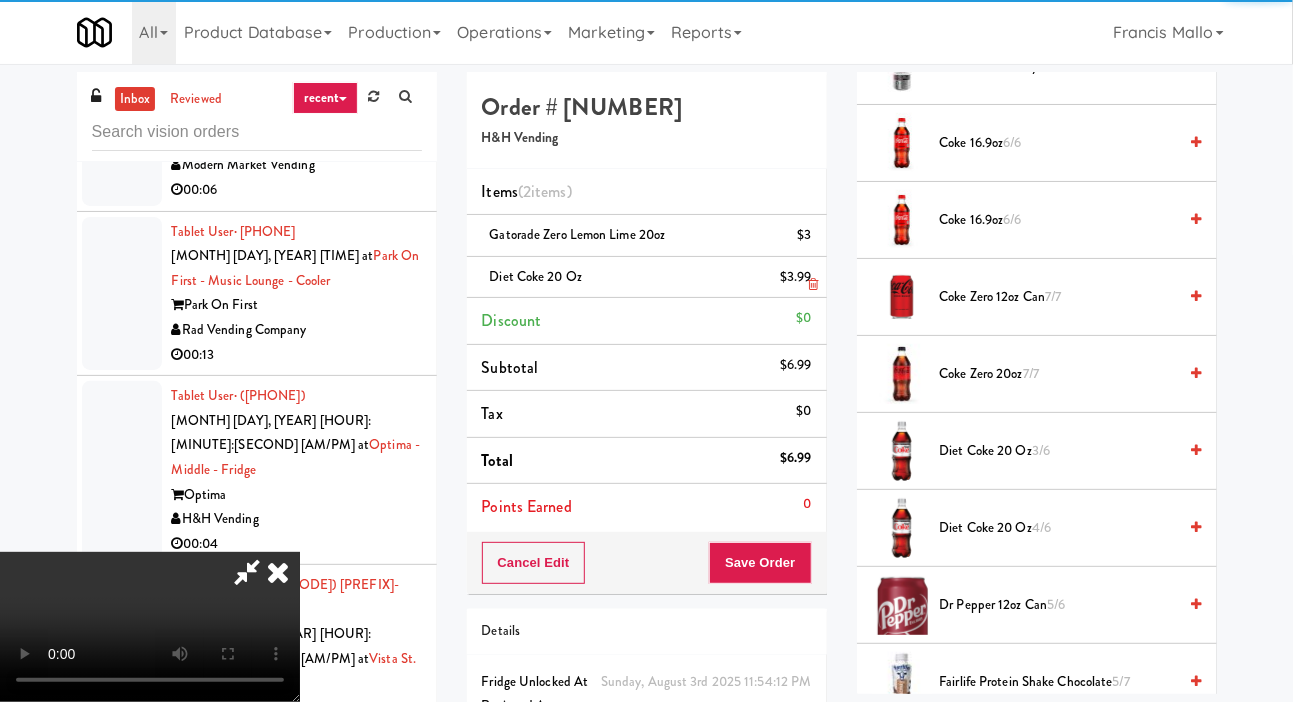 click at bounding box center [813, 284] 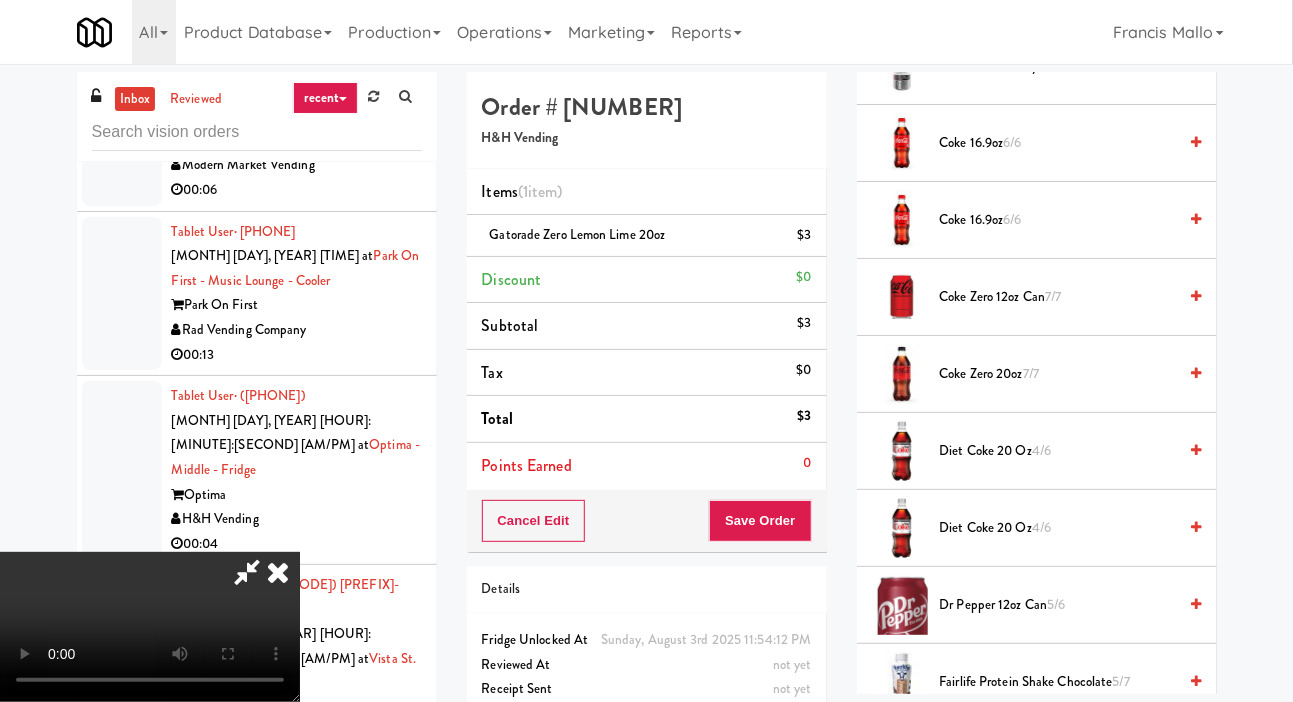 click on "4/6" at bounding box center (1041, 450) 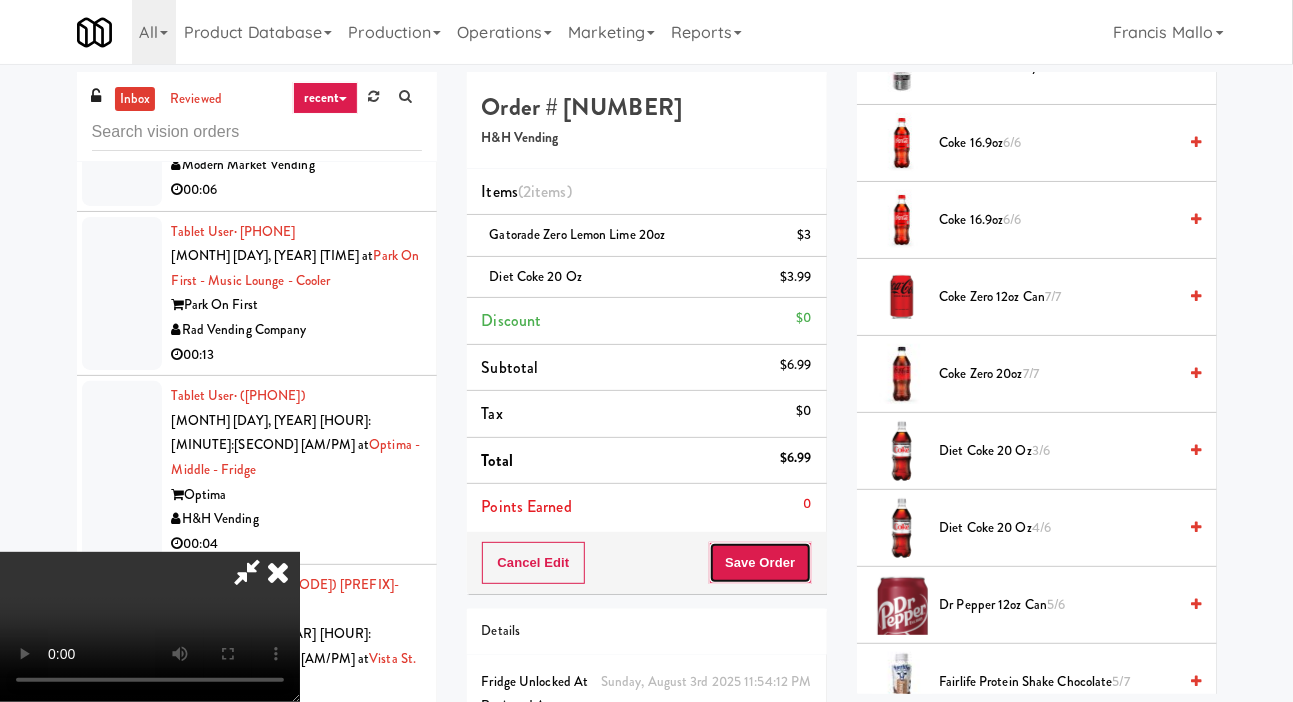 click on "Save Order" at bounding box center [760, 563] 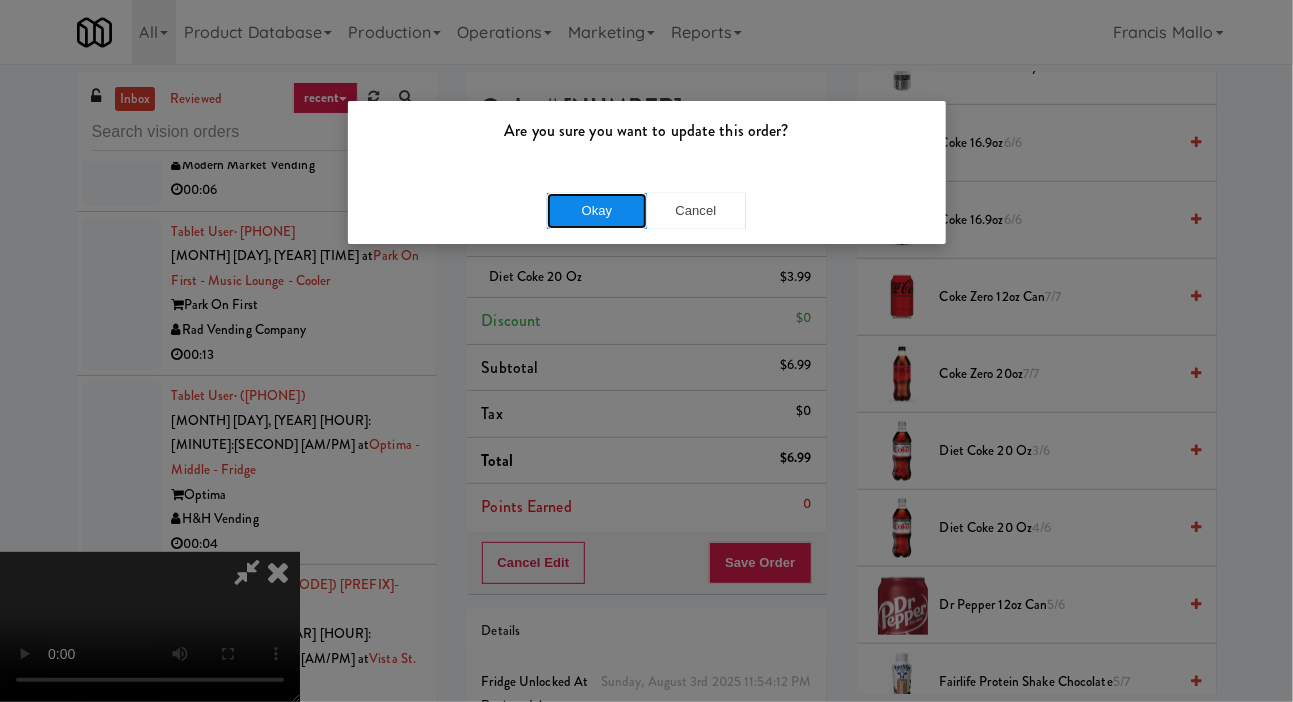 click on "Okay" at bounding box center [597, 211] 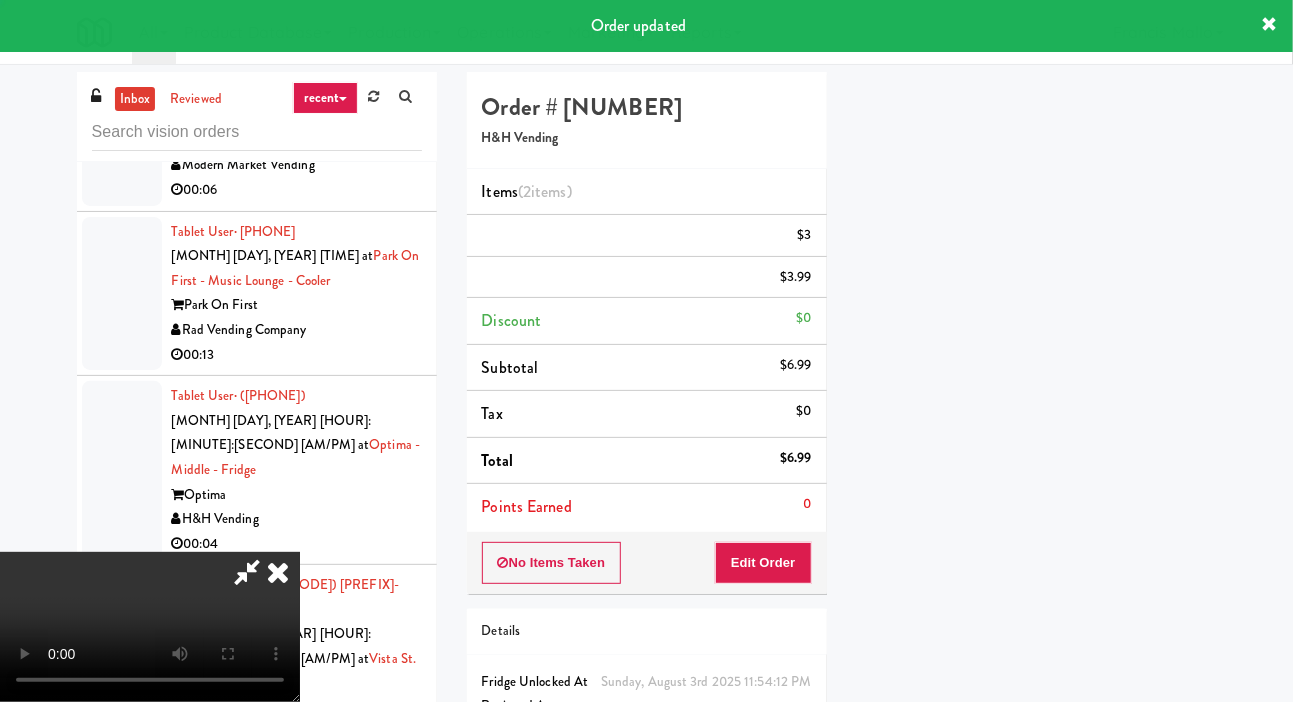 scroll, scrollTop: 116, scrollLeft: 0, axis: vertical 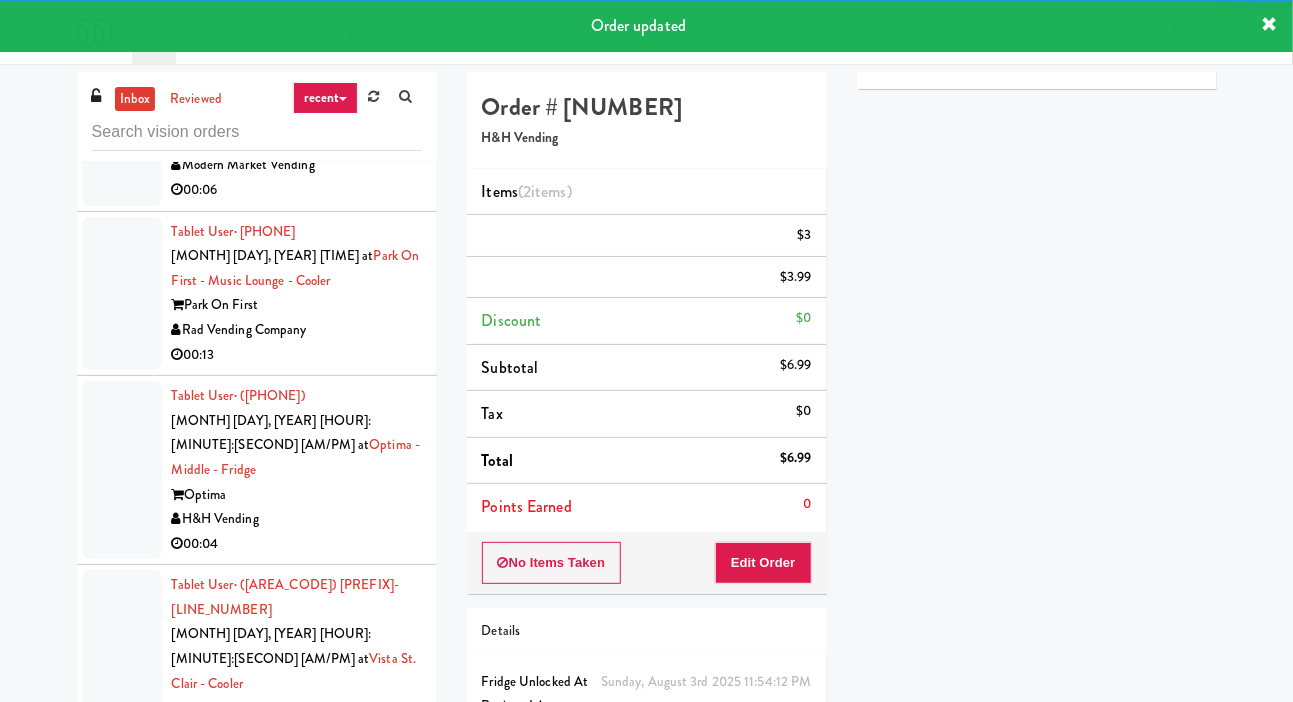 click on "Modern Market Vending" at bounding box center (297, 1276) 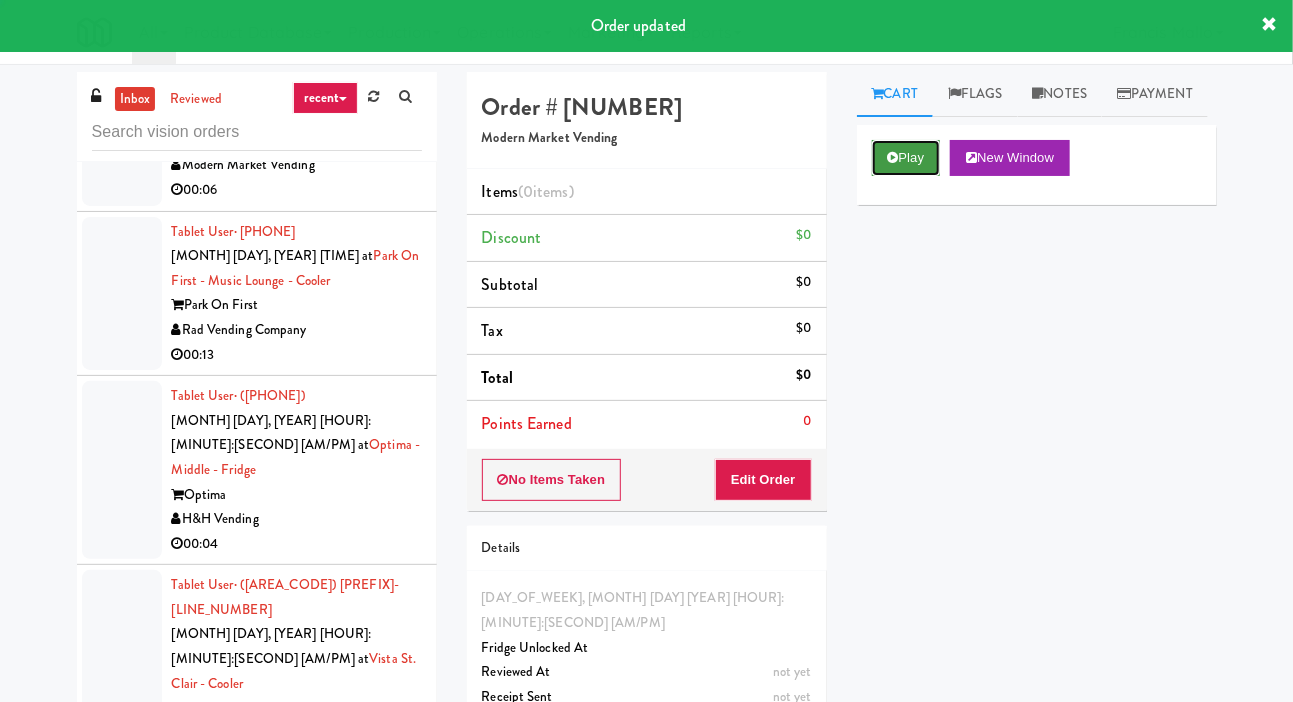click on "Play" at bounding box center (906, 158) 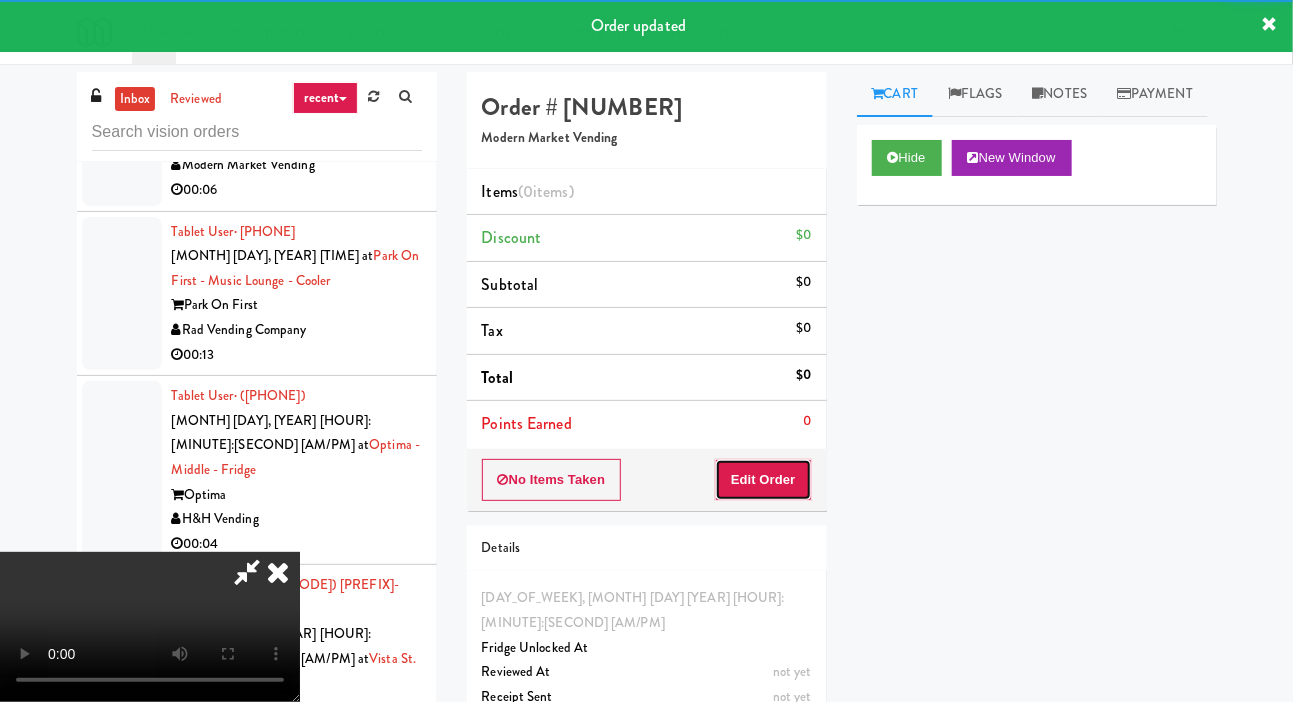 click on "Edit Order" at bounding box center (763, 480) 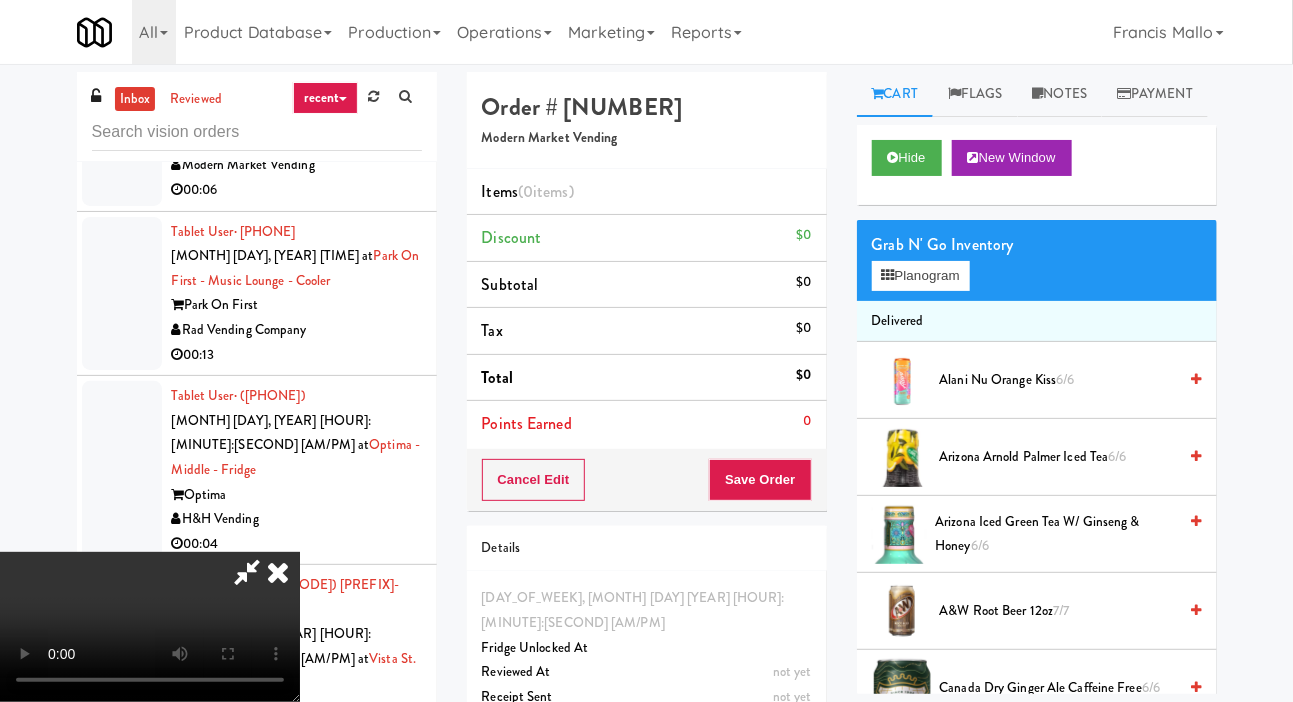 type 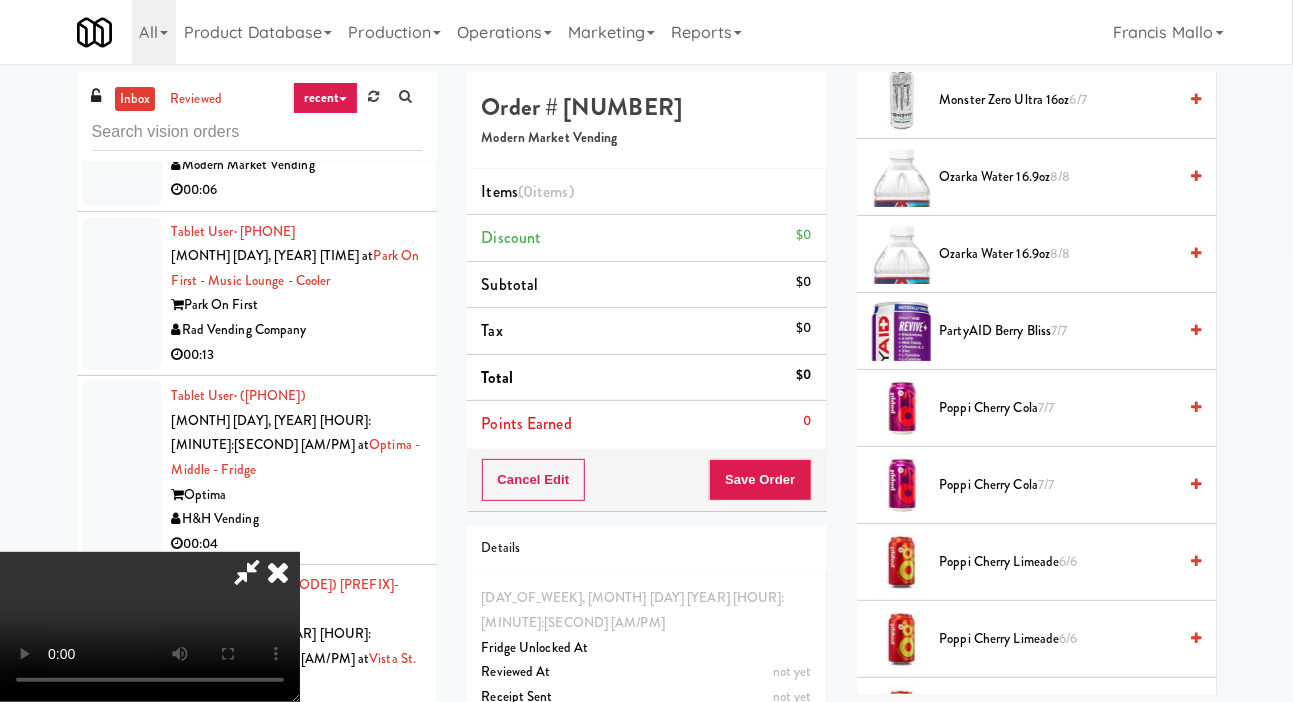 scroll, scrollTop: 1437, scrollLeft: 0, axis: vertical 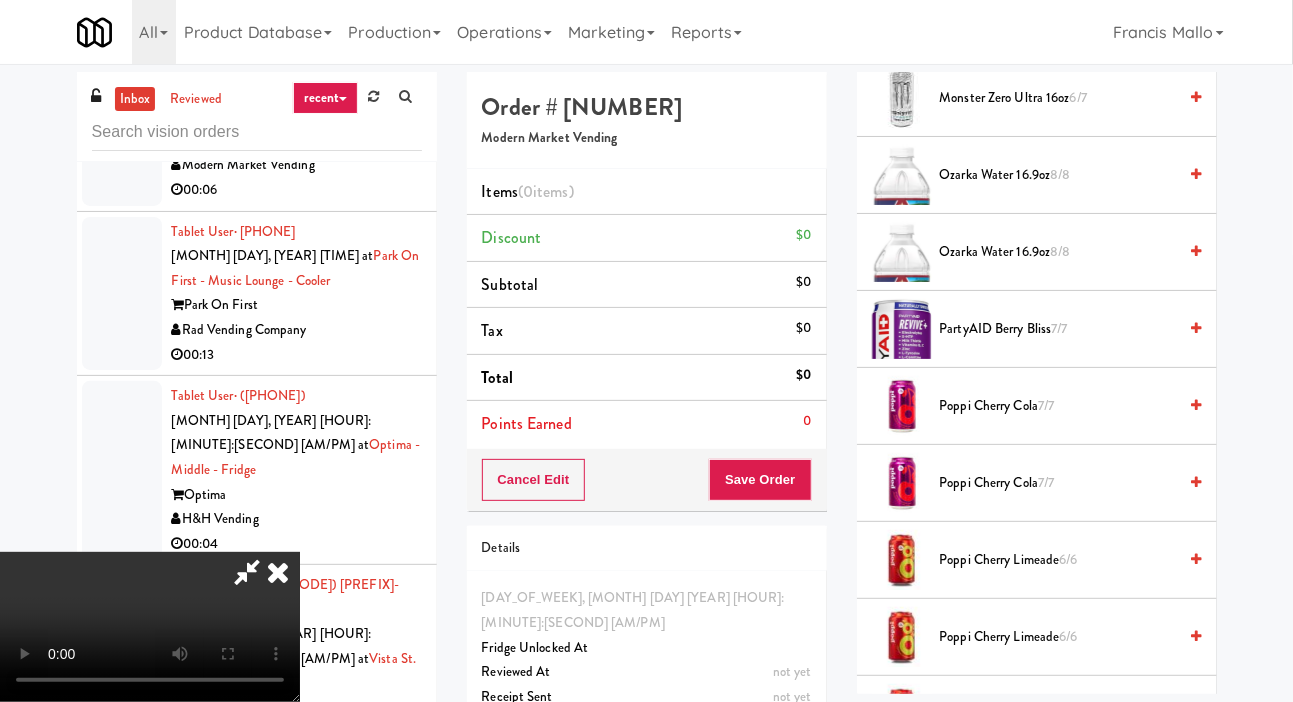 click on "Ozarka Water 16.9oz  8/8" at bounding box center (1058, 252) 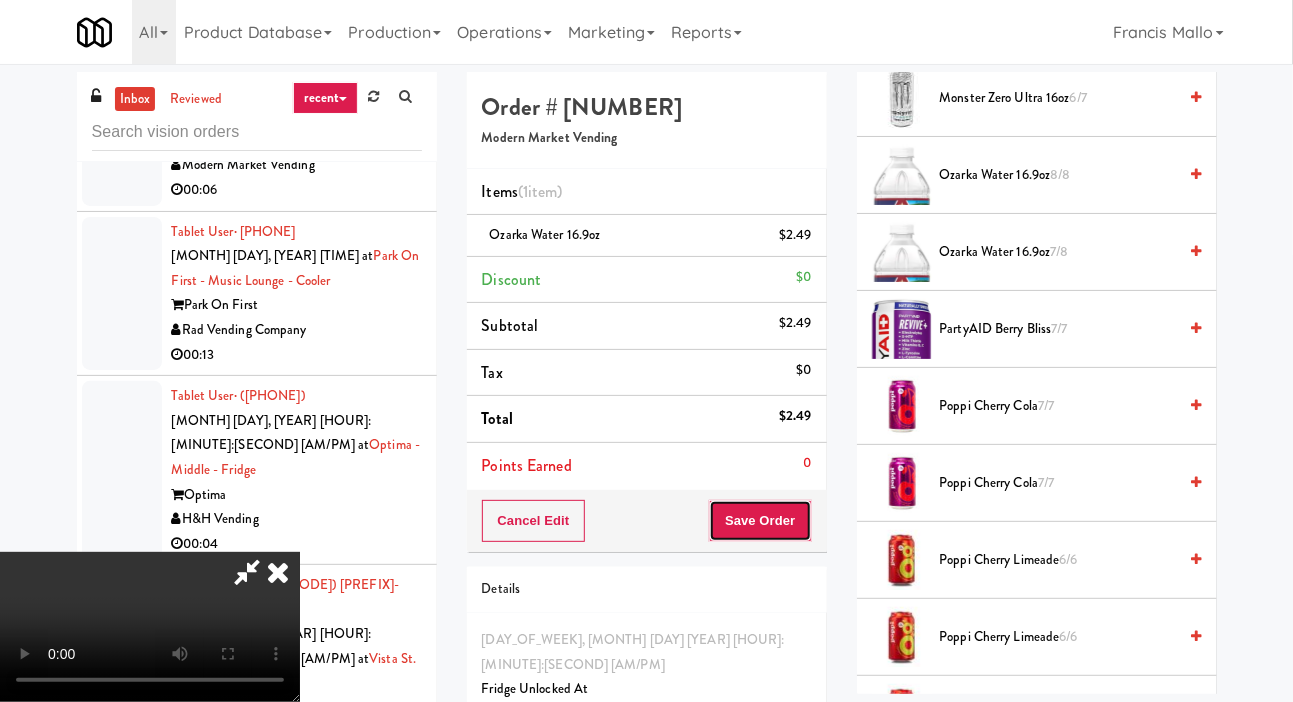 click on "Save Order" at bounding box center [760, 521] 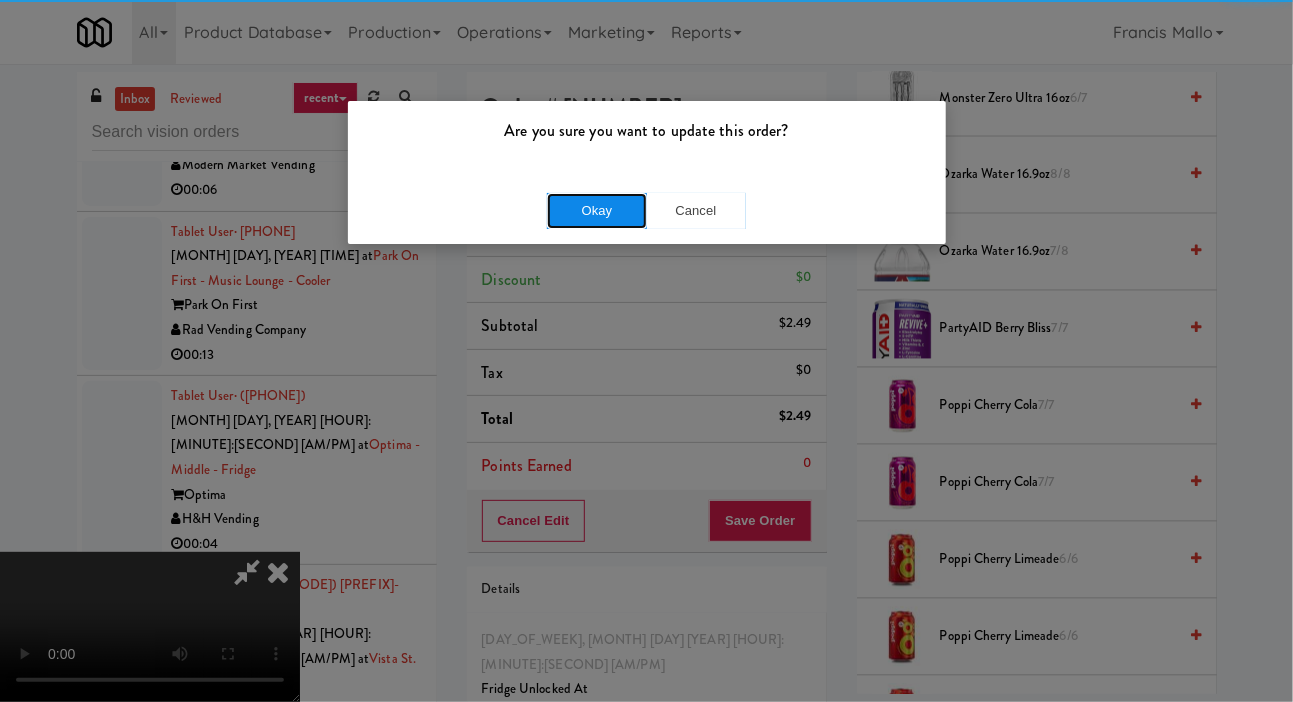 click on "Okay" at bounding box center [597, 211] 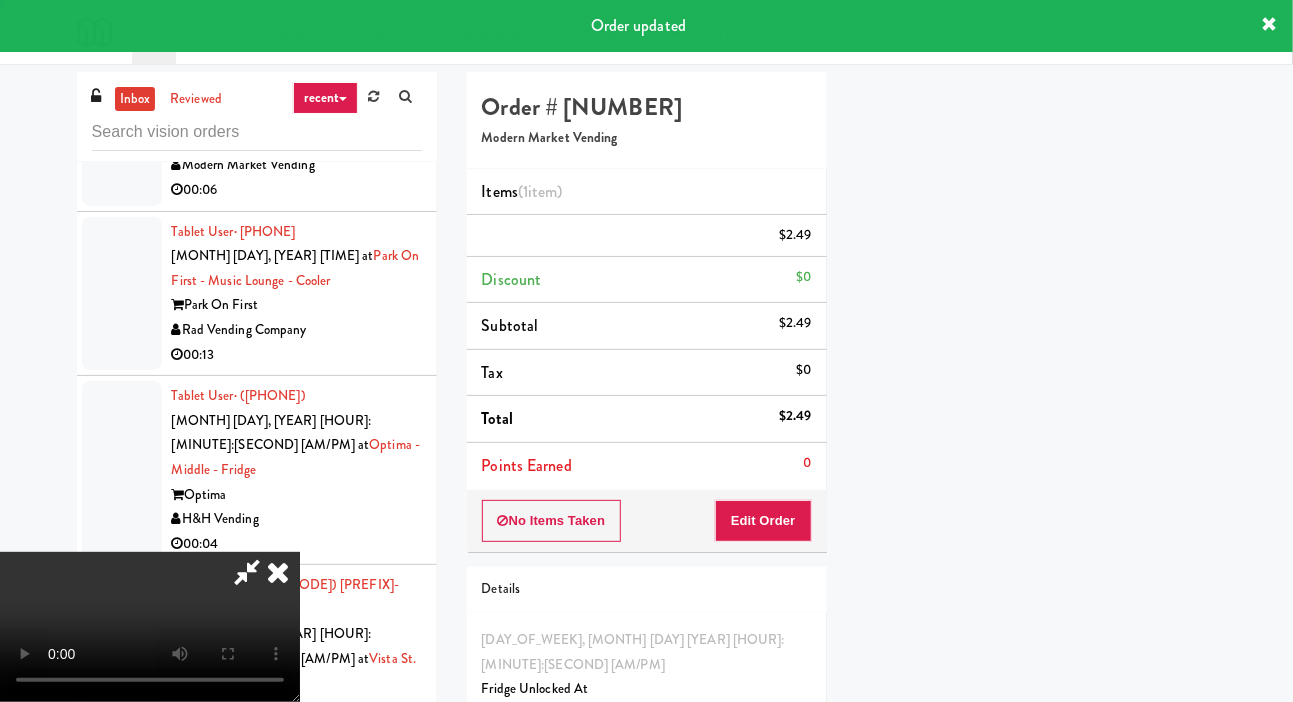 scroll, scrollTop: 116, scrollLeft: 0, axis: vertical 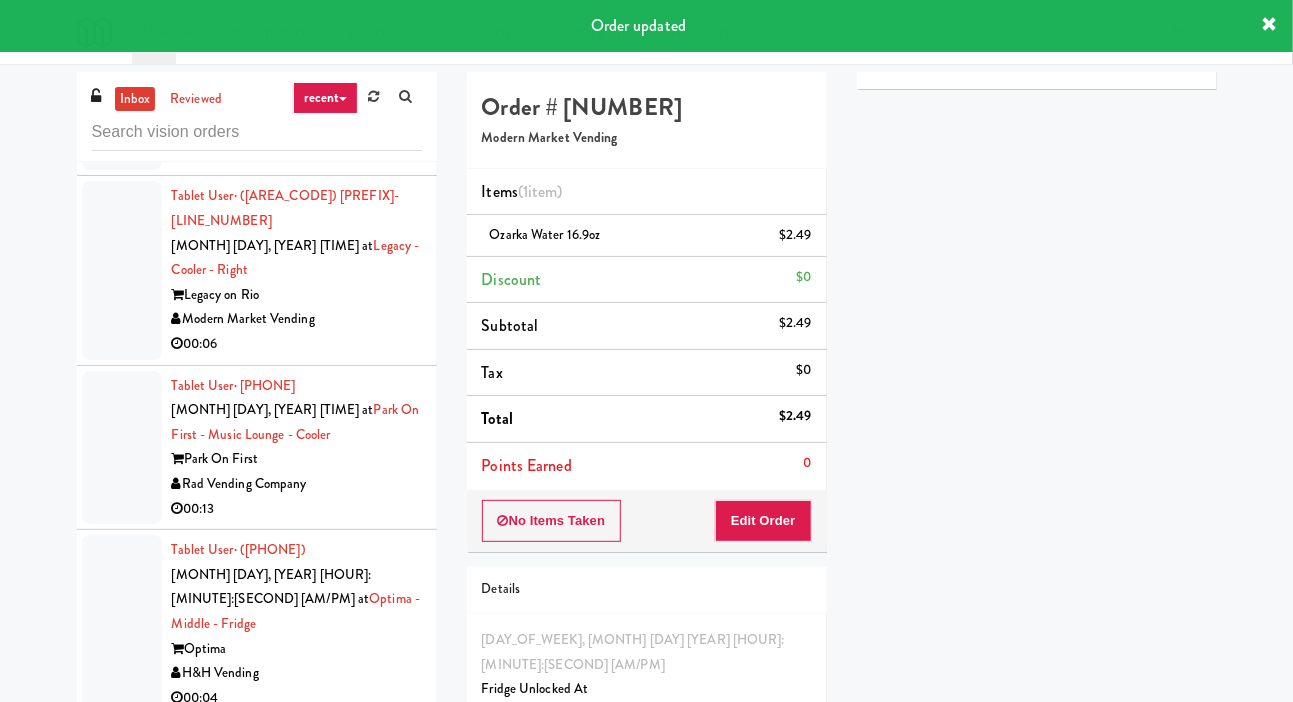 click on "Honkin Vending" at bounding box center (297, 1241) 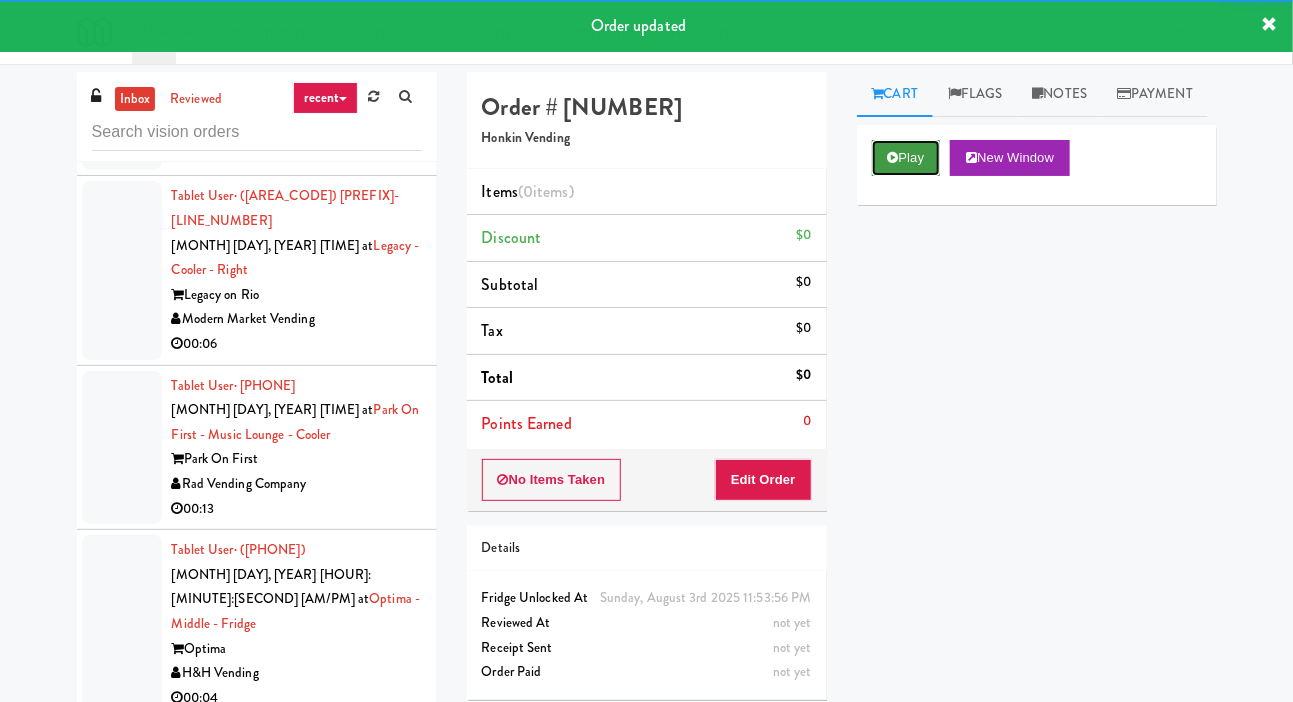 click on "Play" at bounding box center [906, 158] 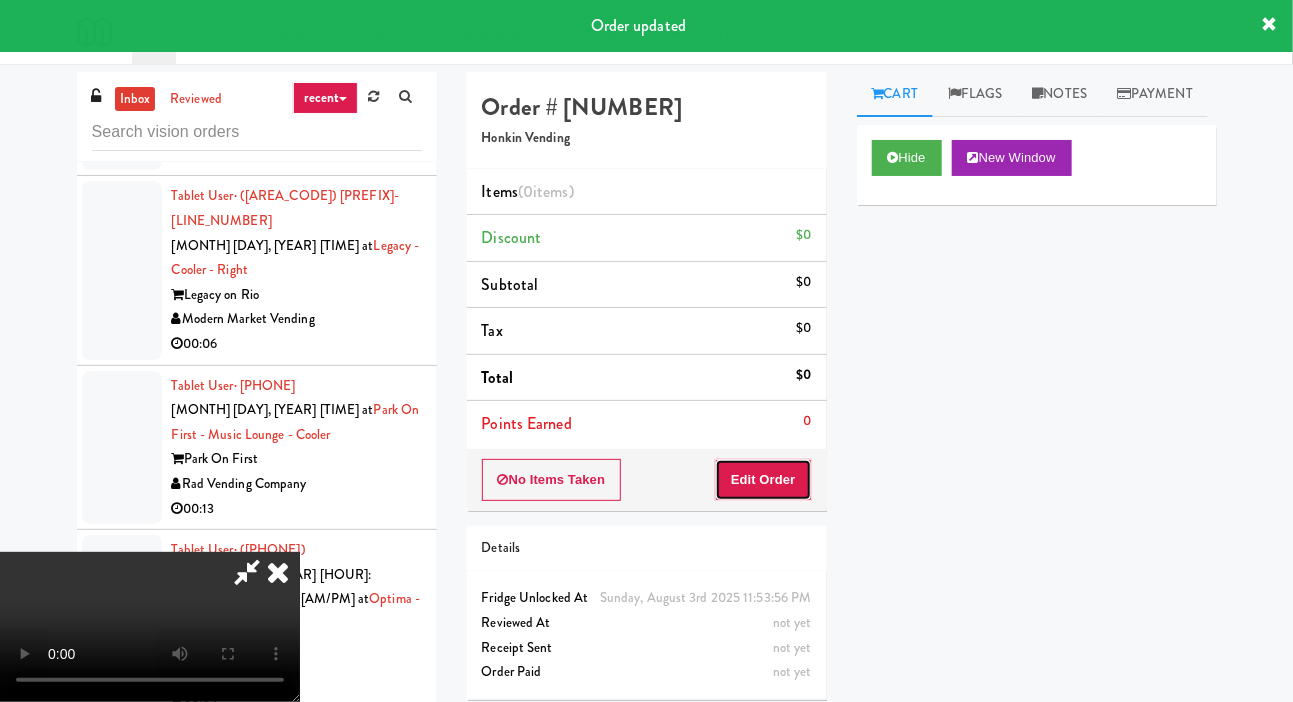 click on "Edit Order" at bounding box center (763, 480) 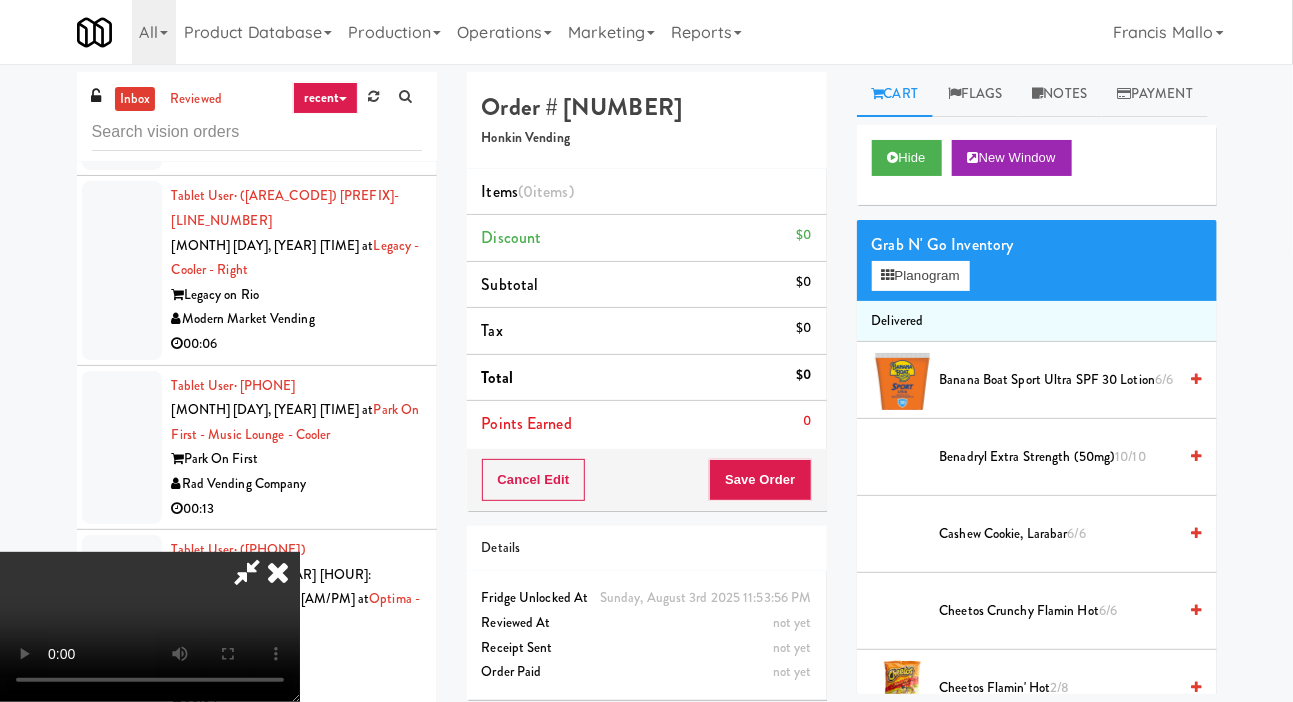 scroll, scrollTop: 73, scrollLeft: 0, axis: vertical 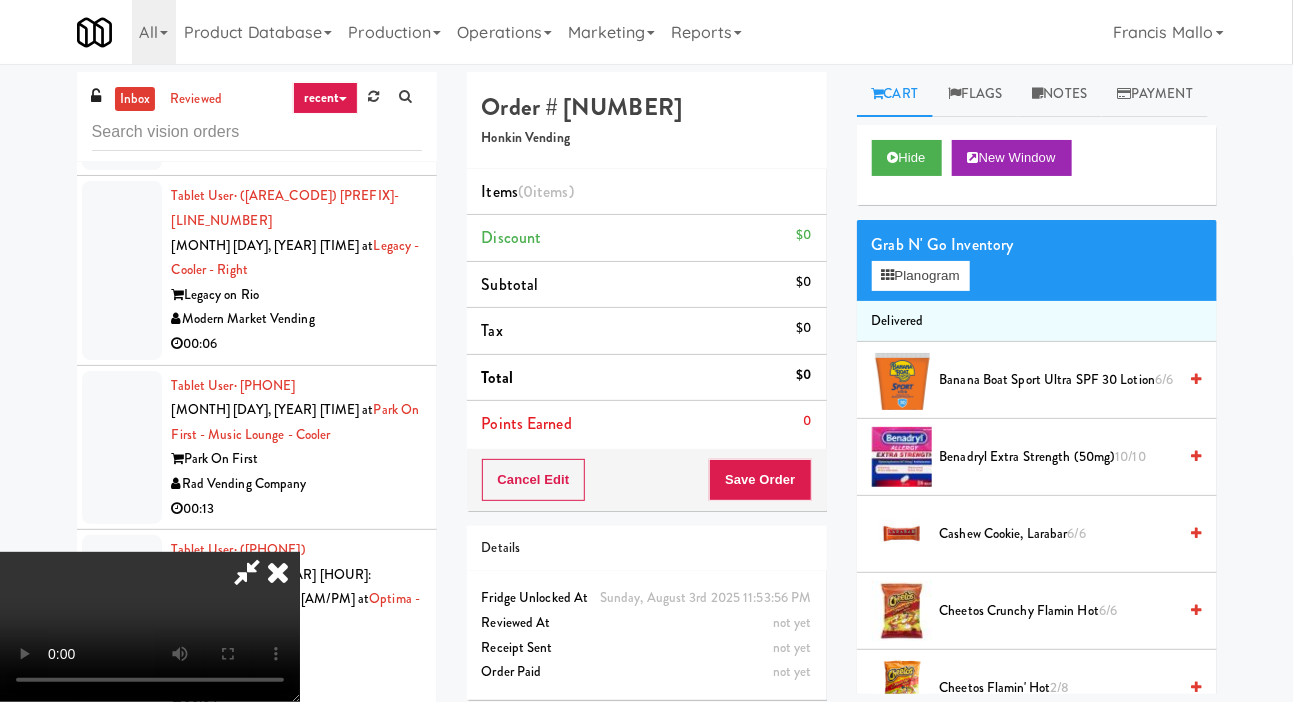 type 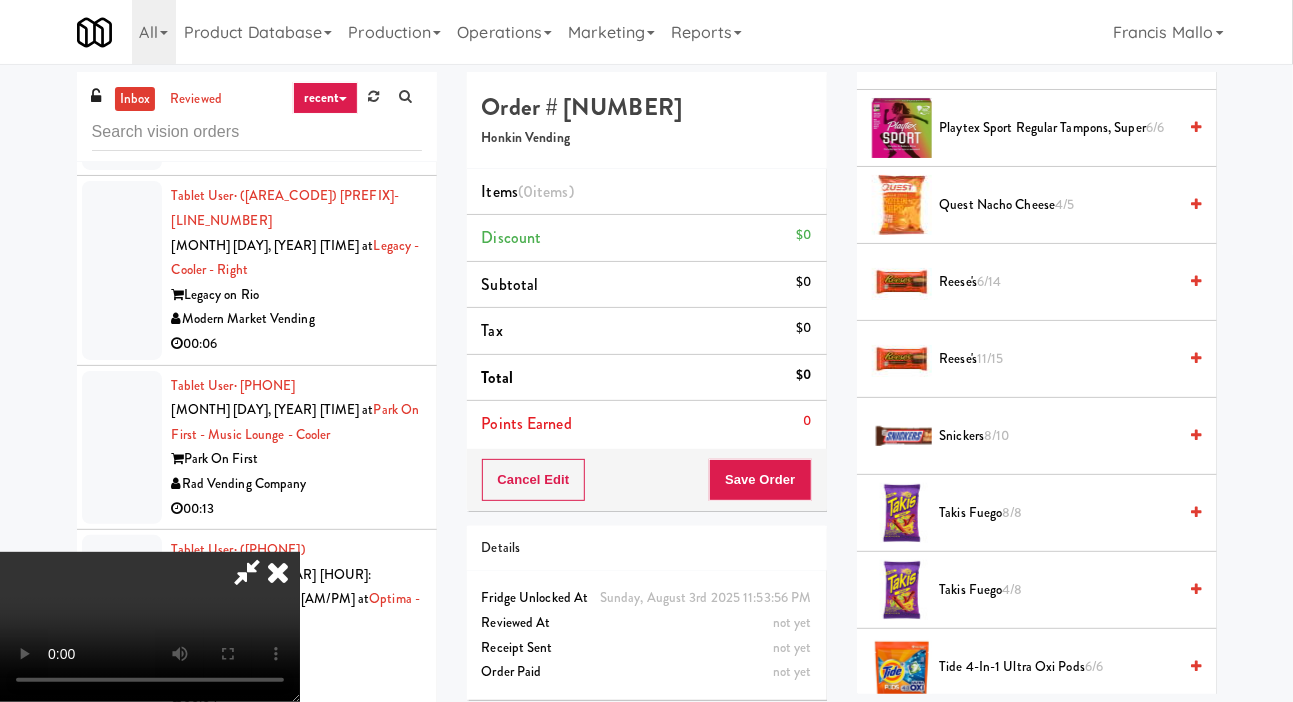 scroll, scrollTop: 1714, scrollLeft: 0, axis: vertical 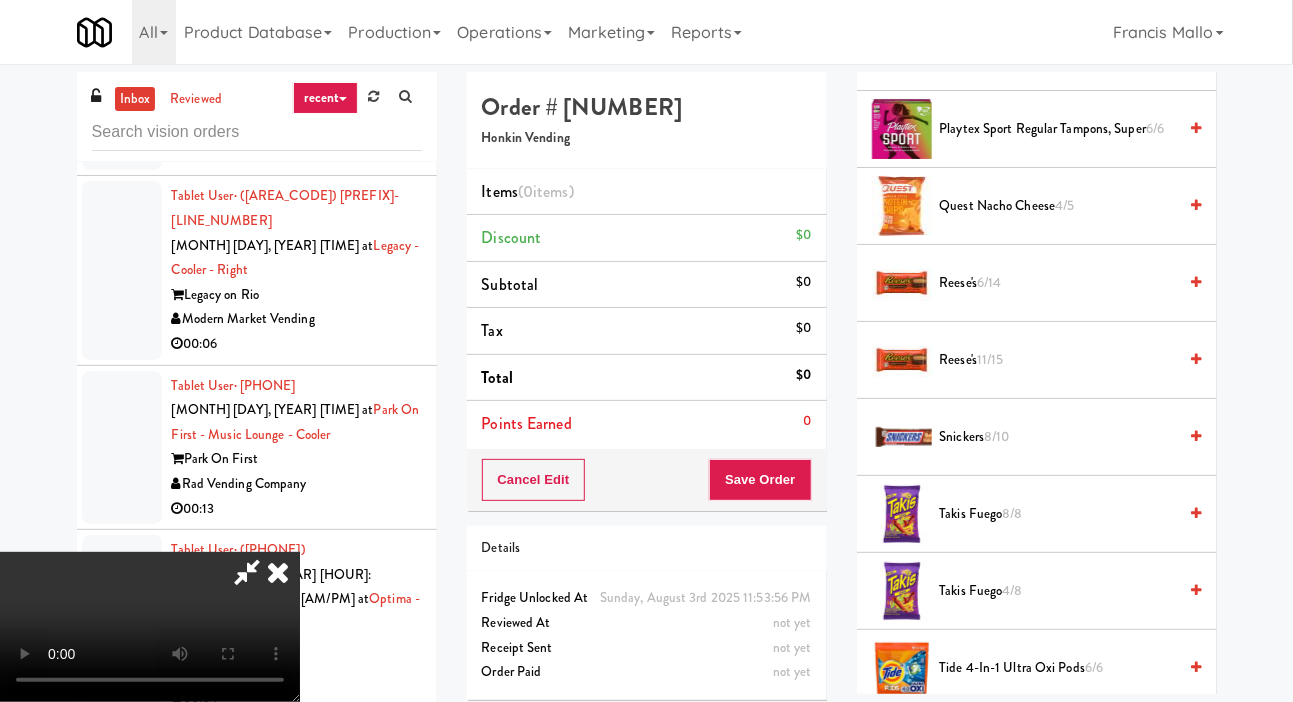 click on "Reese's  6/14" at bounding box center [1058, 283] 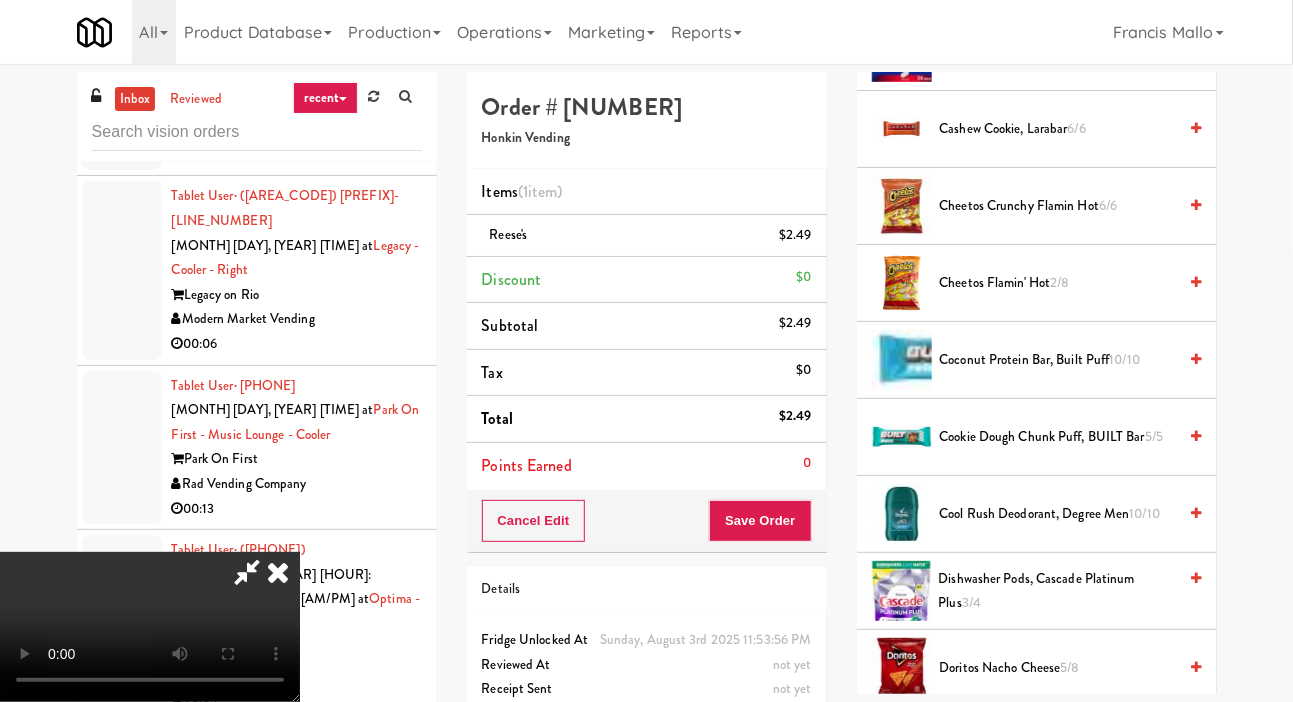 scroll, scrollTop: 401, scrollLeft: 0, axis: vertical 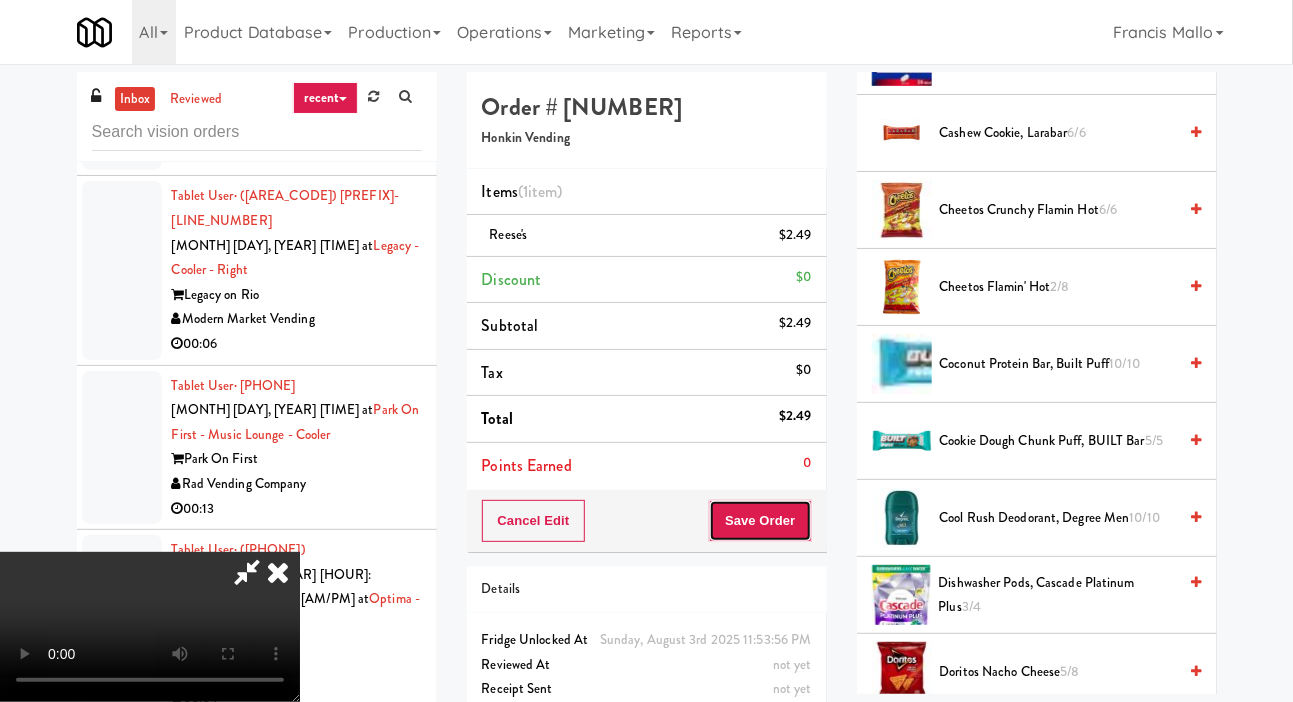 click on "Save Order" at bounding box center (760, 521) 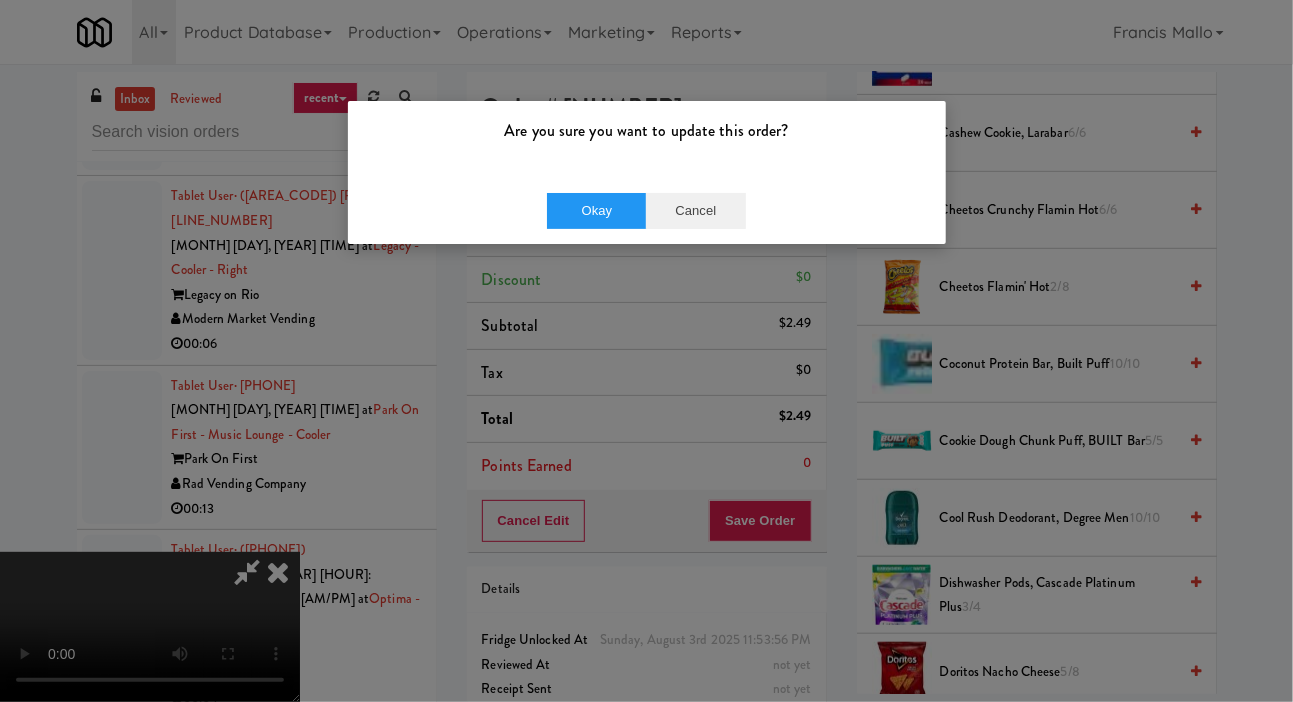 click on "Cancel" at bounding box center [696, 211] 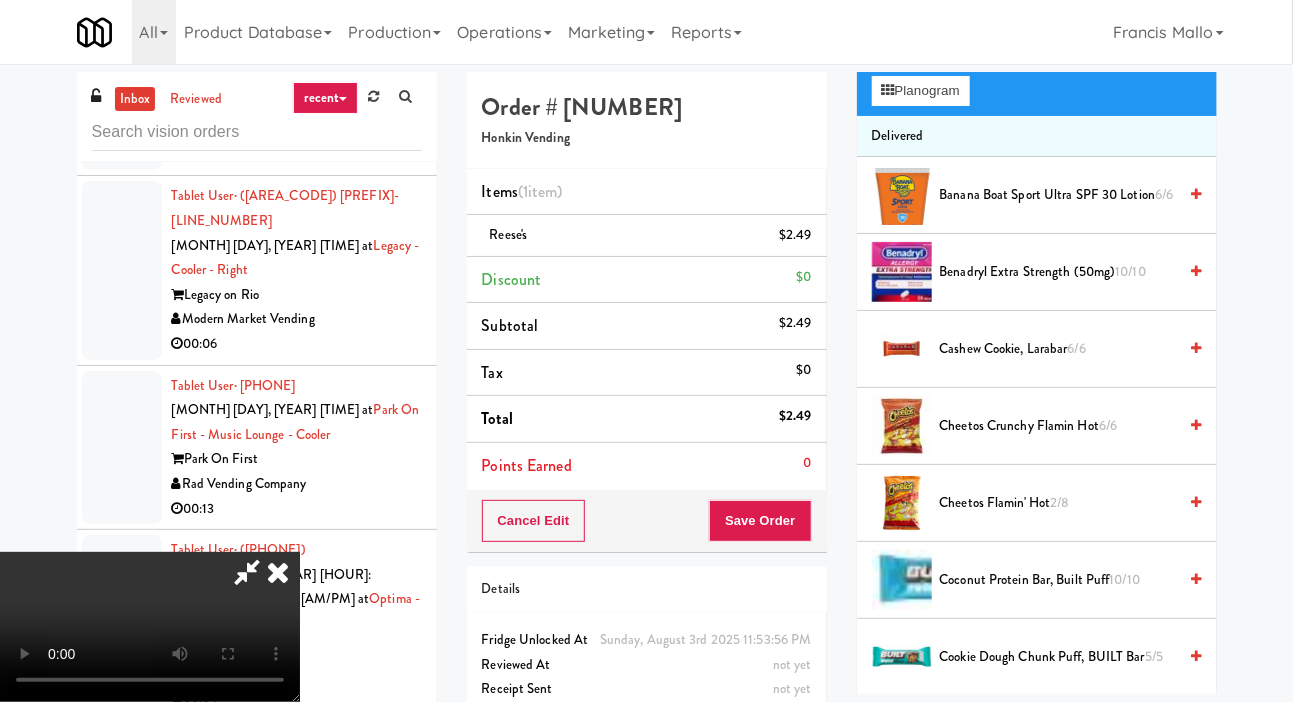 scroll, scrollTop: 0, scrollLeft: 0, axis: both 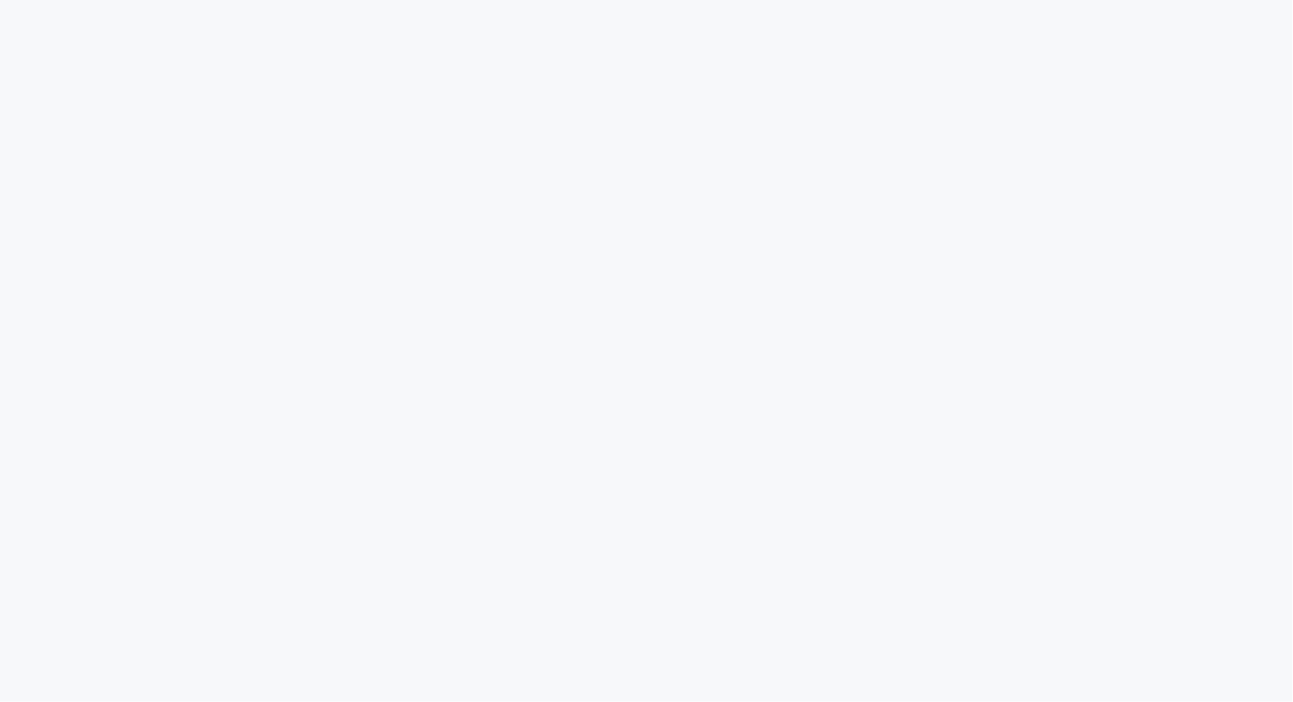 click at bounding box center (646, 0) 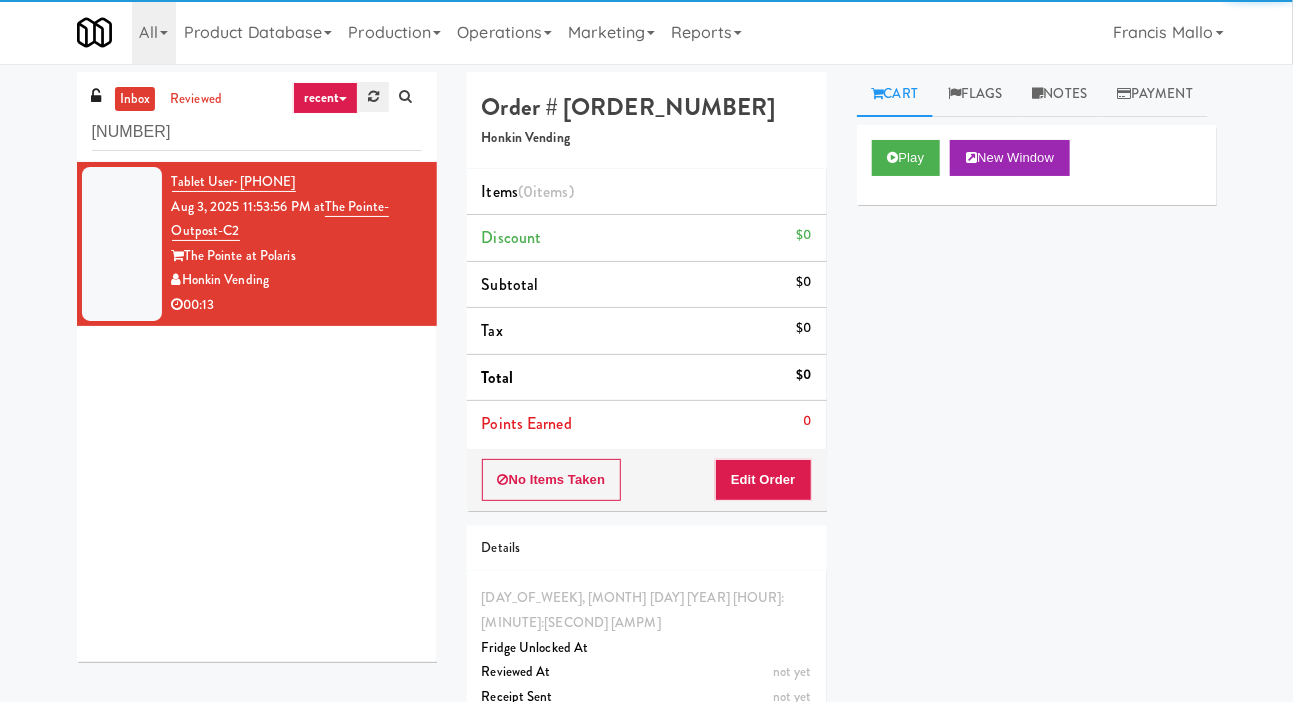 click at bounding box center [373, 97] 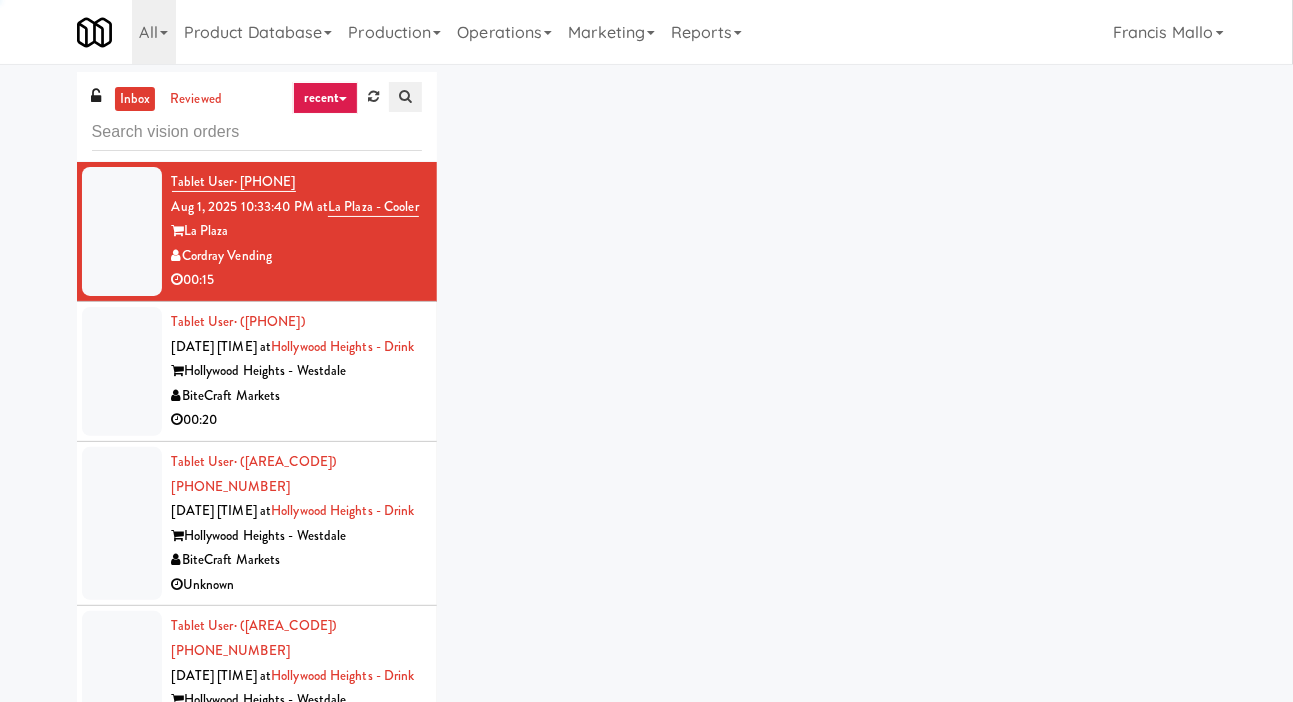 click at bounding box center (405, 97) 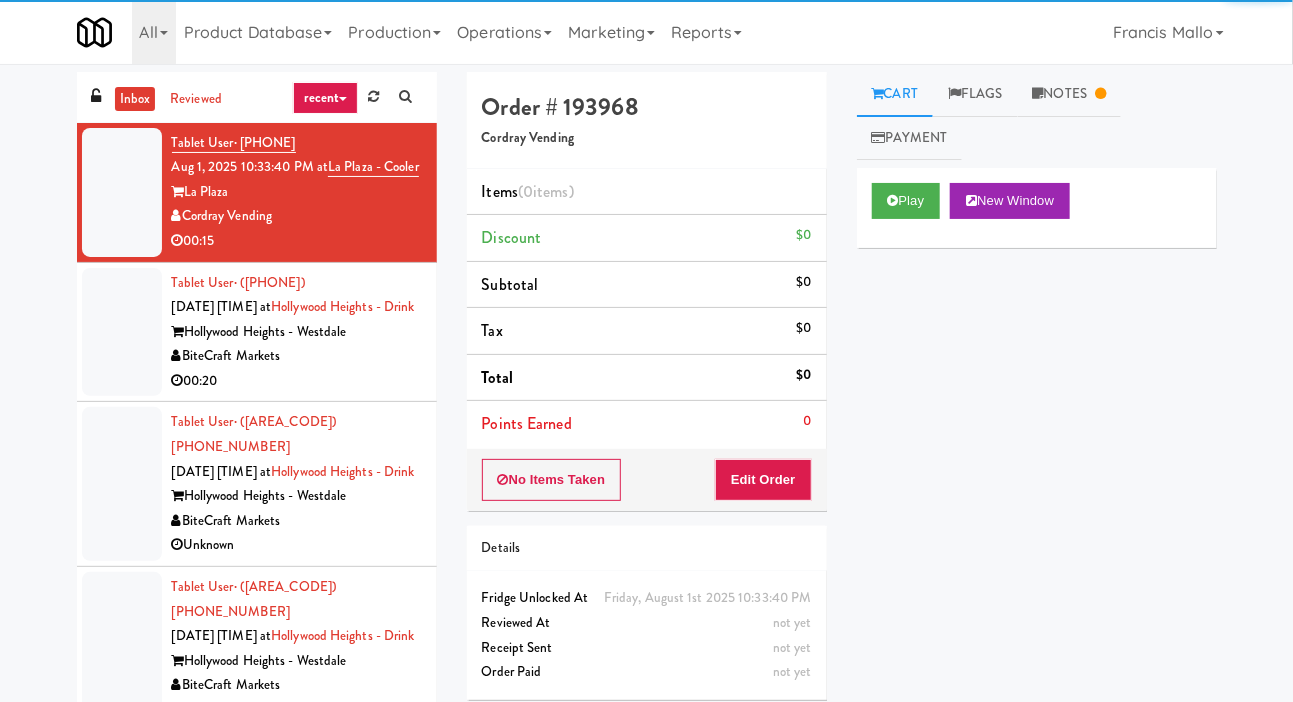 click on "[USER]  · [PHONE] [MONTH] [DAY], [YEAR] [HOUR]:[MINUTE]:[SECOND] [AM/PM] at  [LOCATION]  [COMPANY]  [TIME]" at bounding box center (257, 193) 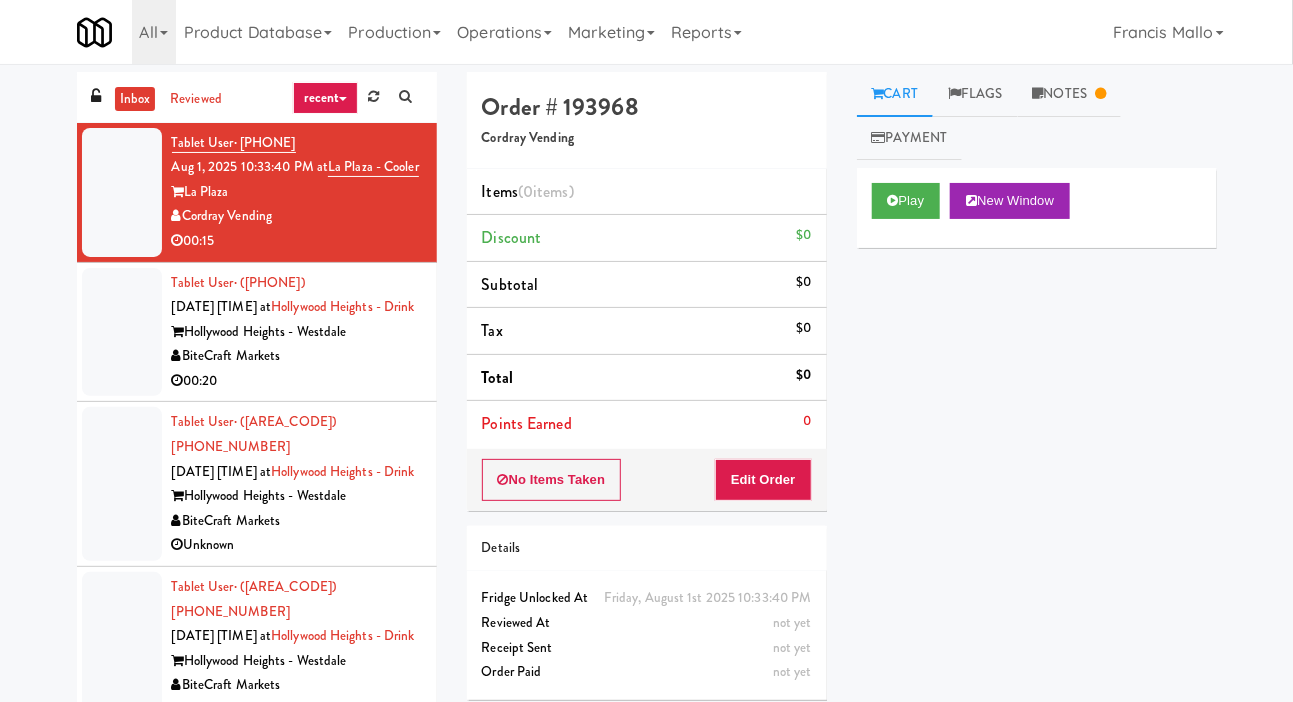 click on "00:20" at bounding box center (297, 381) 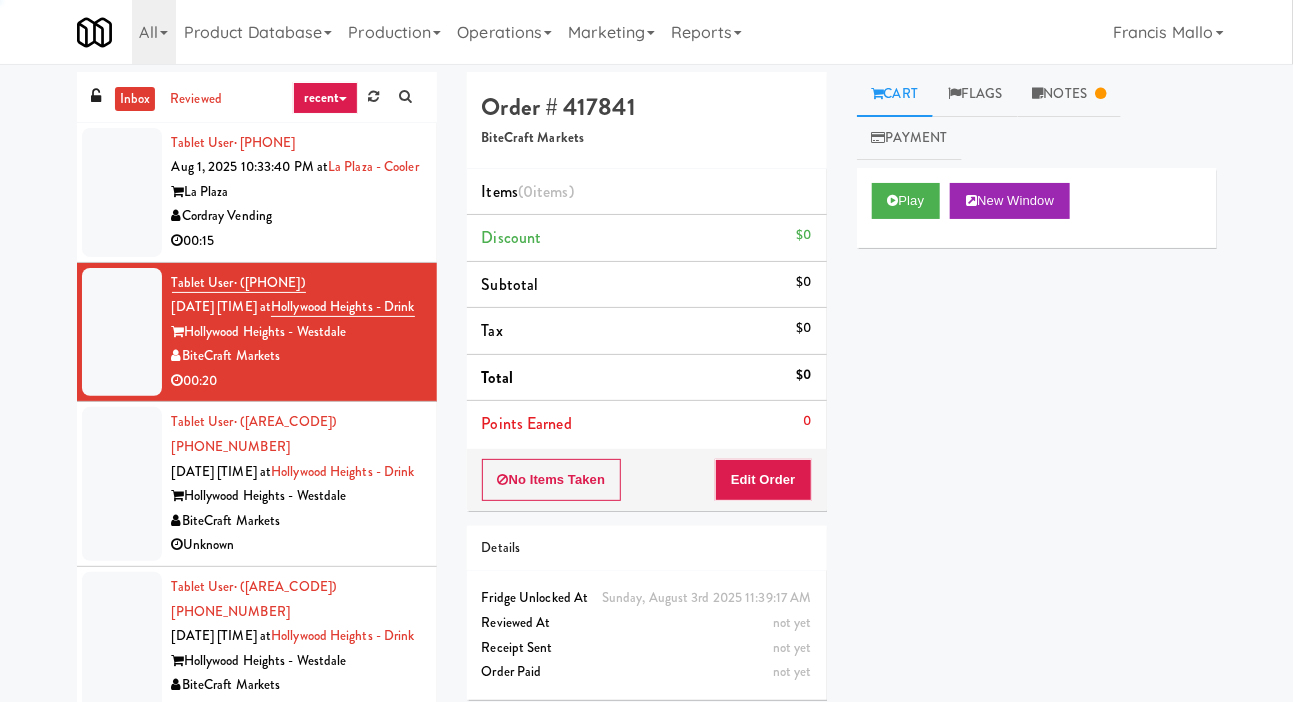 click on "BiteCraft Markets" at bounding box center (297, 521) 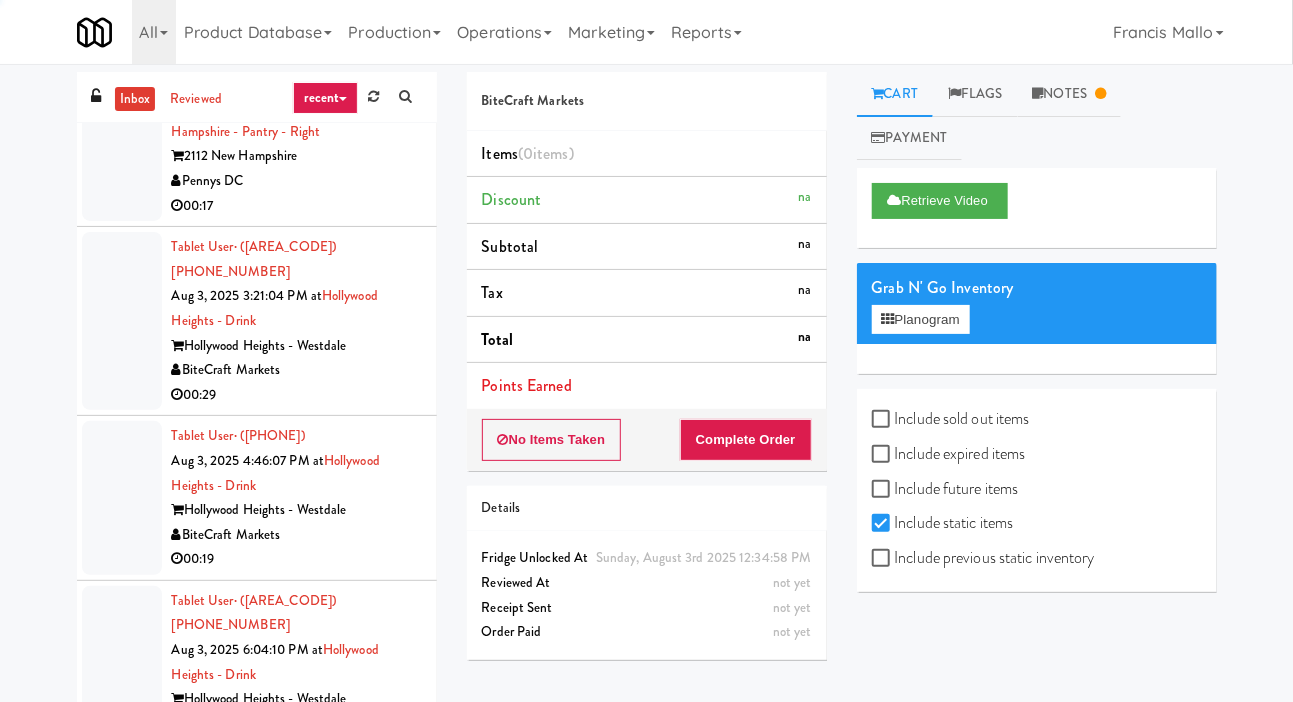 scroll, scrollTop: 885, scrollLeft: 0, axis: vertical 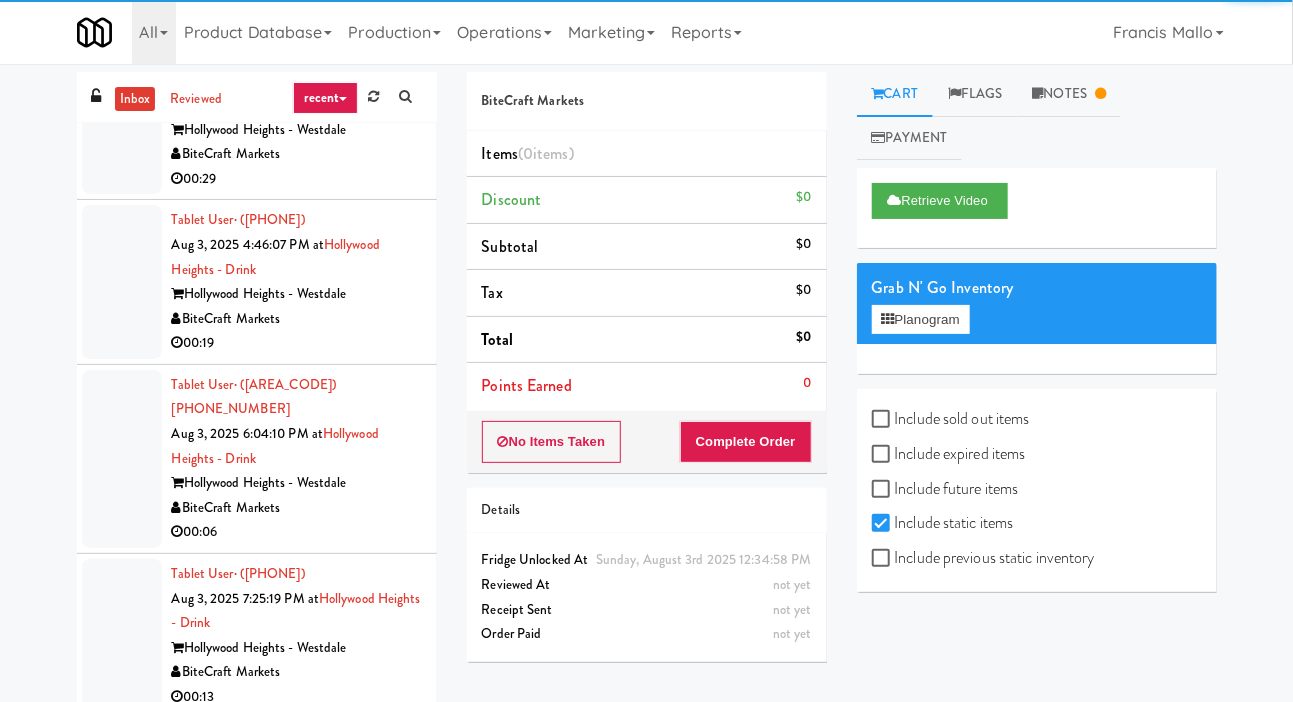 click on "BiteCraft Markets" at bounding box center (297, 319) 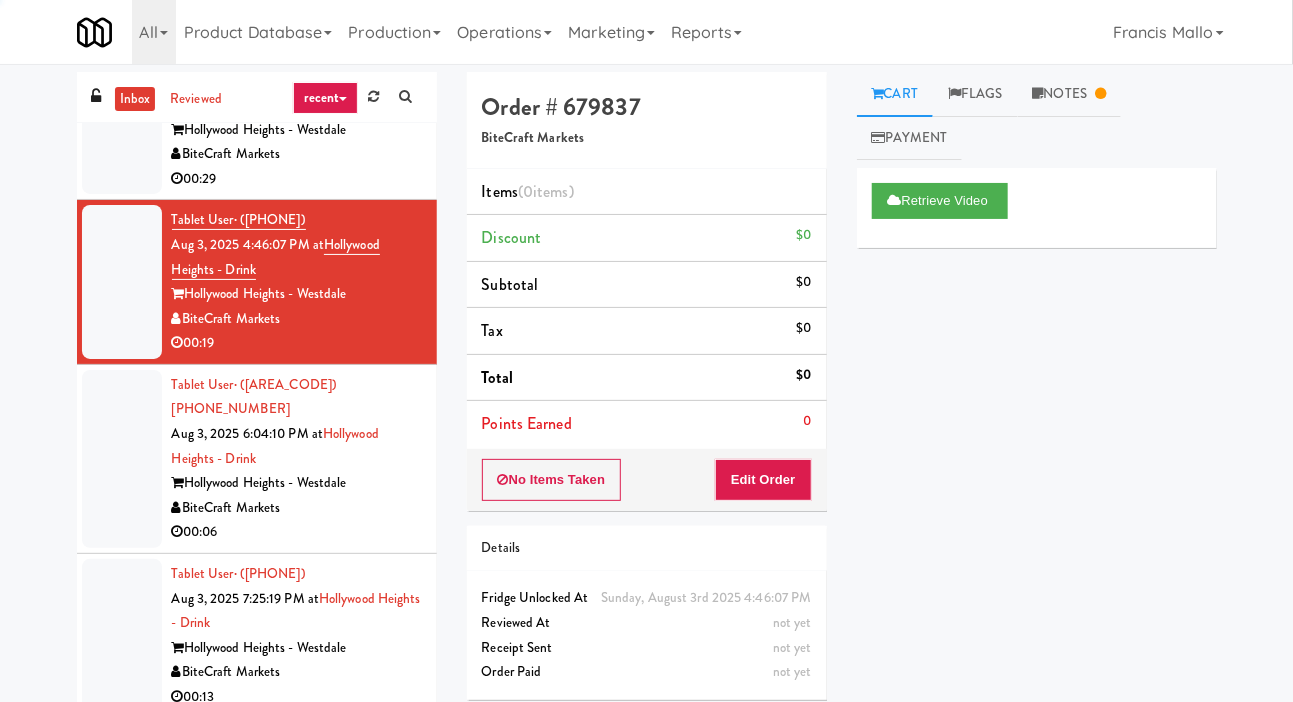 click on "Tablet User · [PHONE] [DATE] [TIME] at Hollywood Heights - Drink Hollywood Heights - Westdale BiteCraft Markets 00:06" at bounding box center (257, 459) 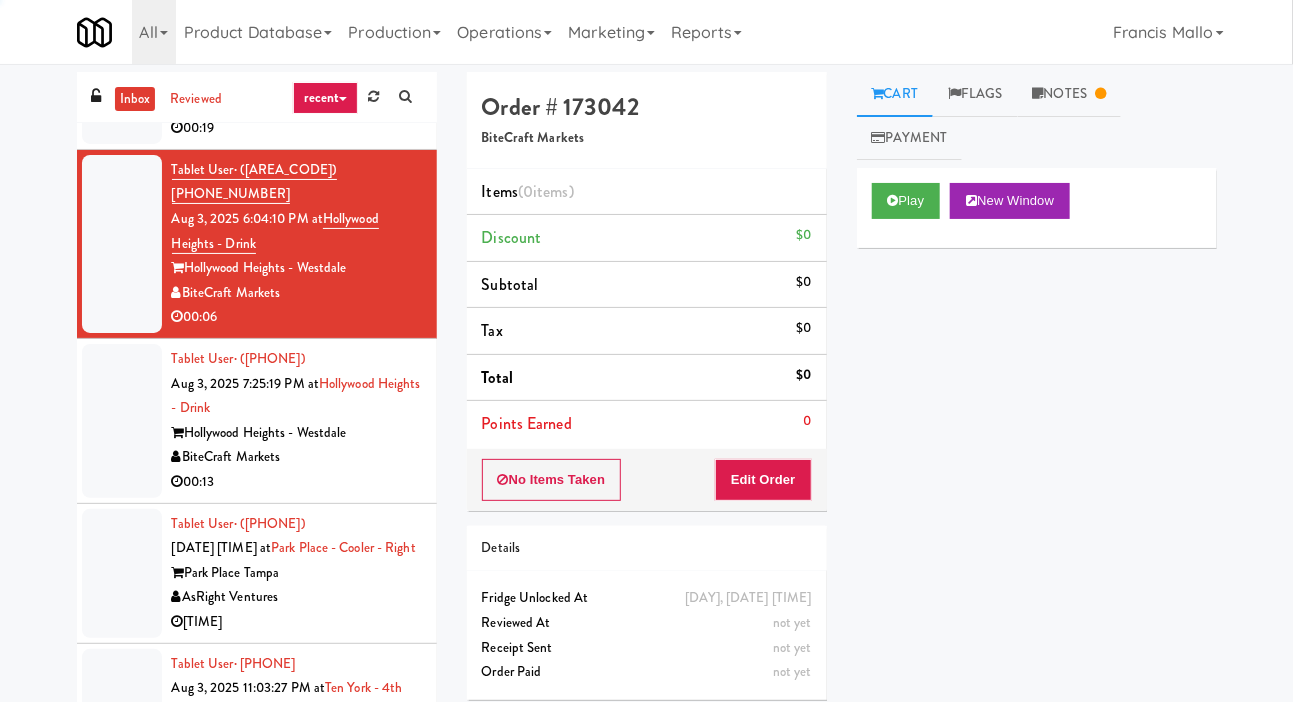 click on "Hollywood Heights - Westdale" at bounding box center [297, 433] 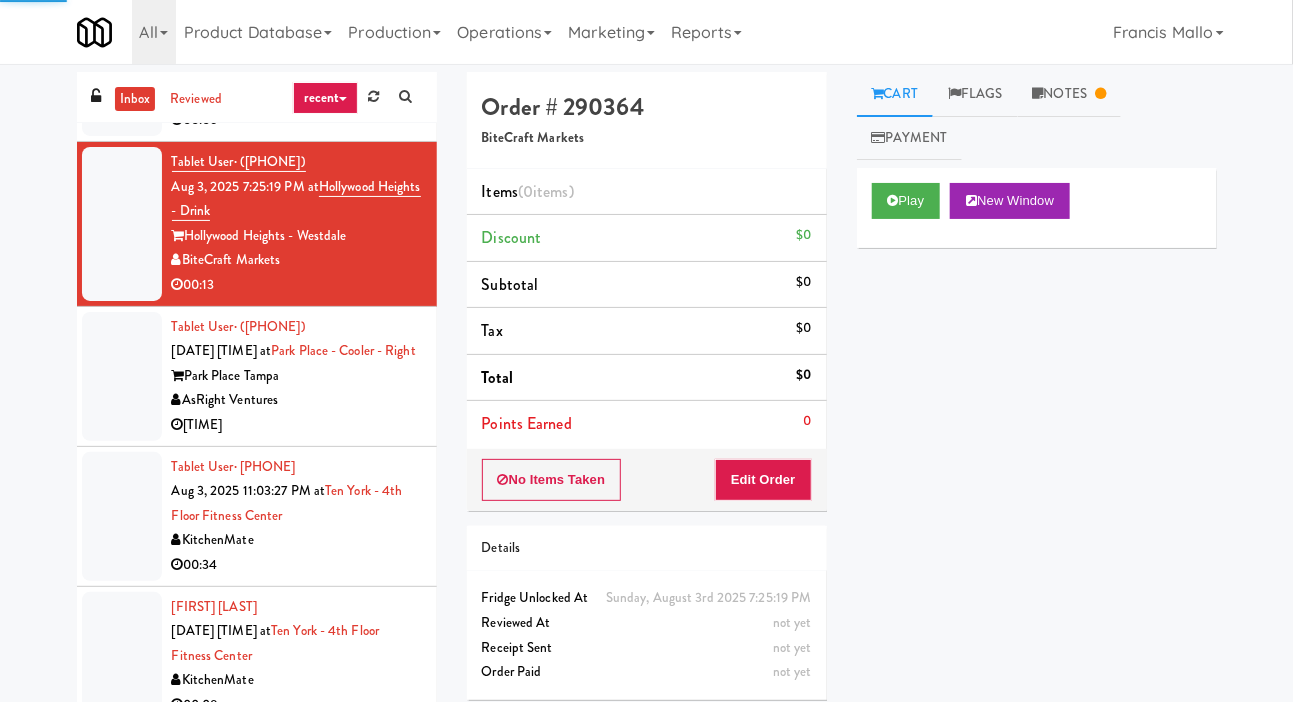 click on "[TIME]" at bounding box center (297, 425) 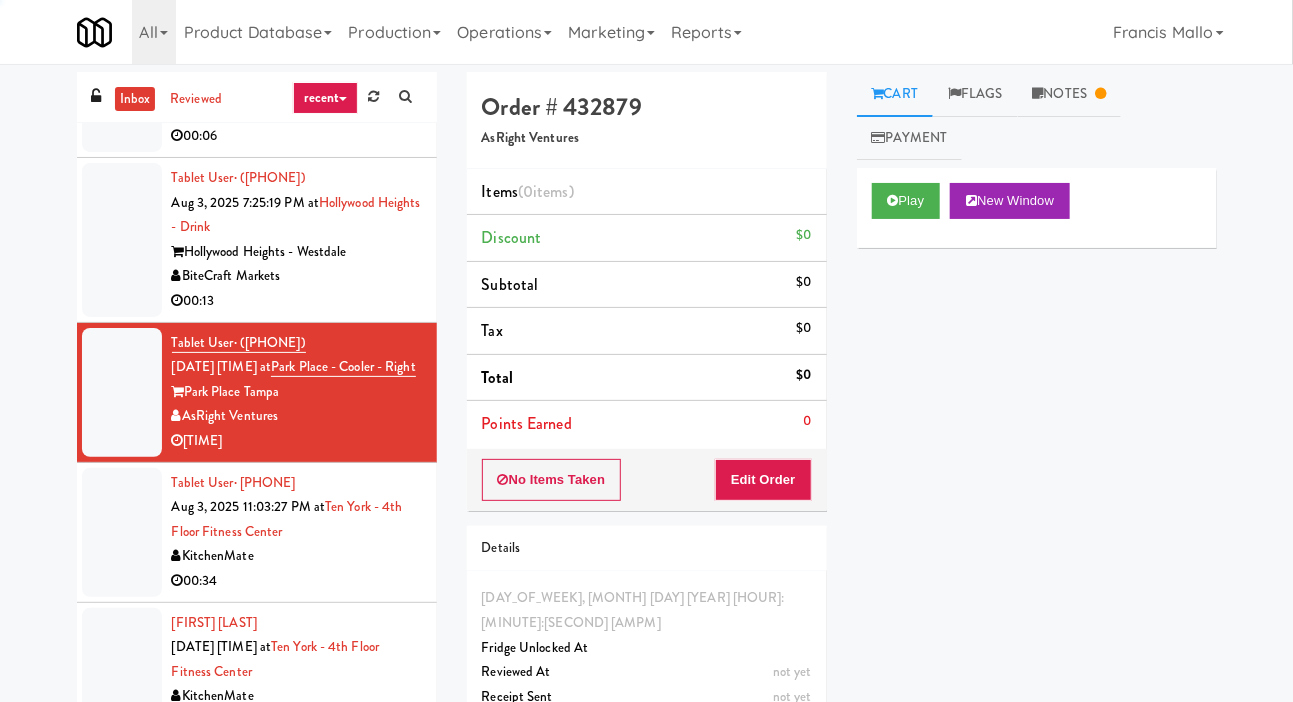 scroll, scrollTop: 1270, scrollLeft: 0, axis: vertical 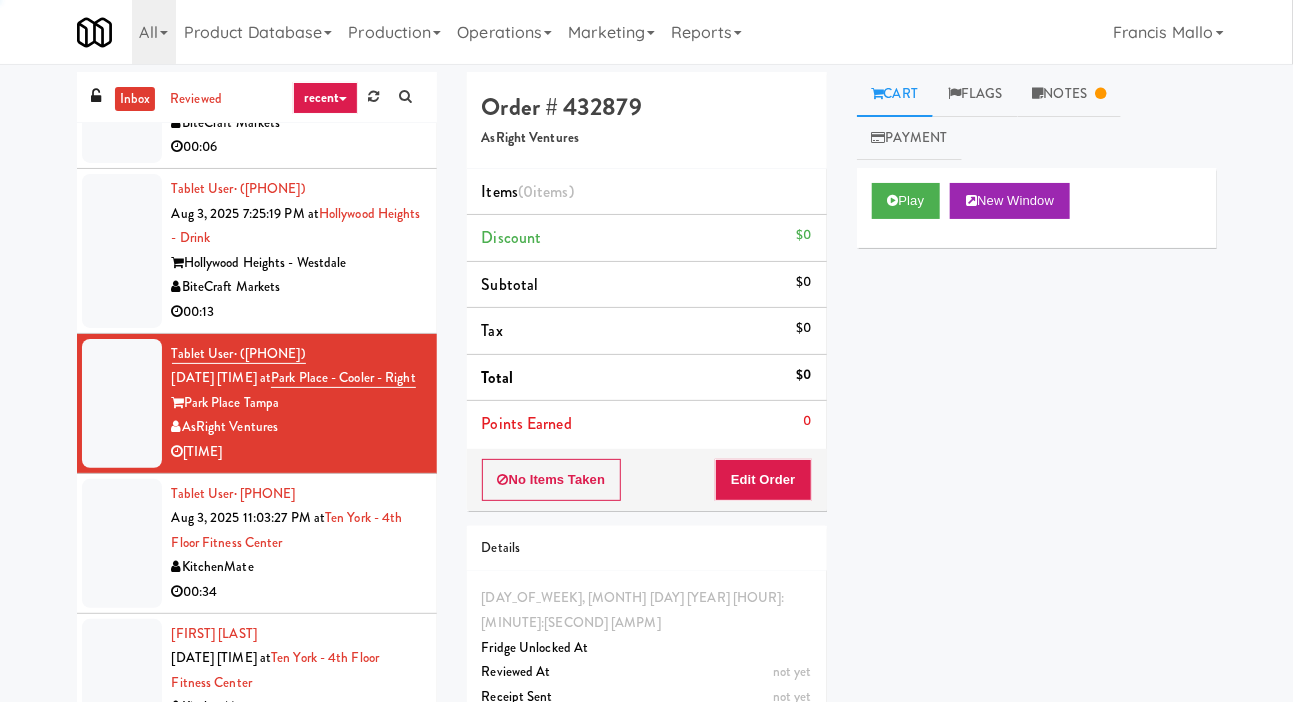 click on "00:13" at bounding box center (297, 312) 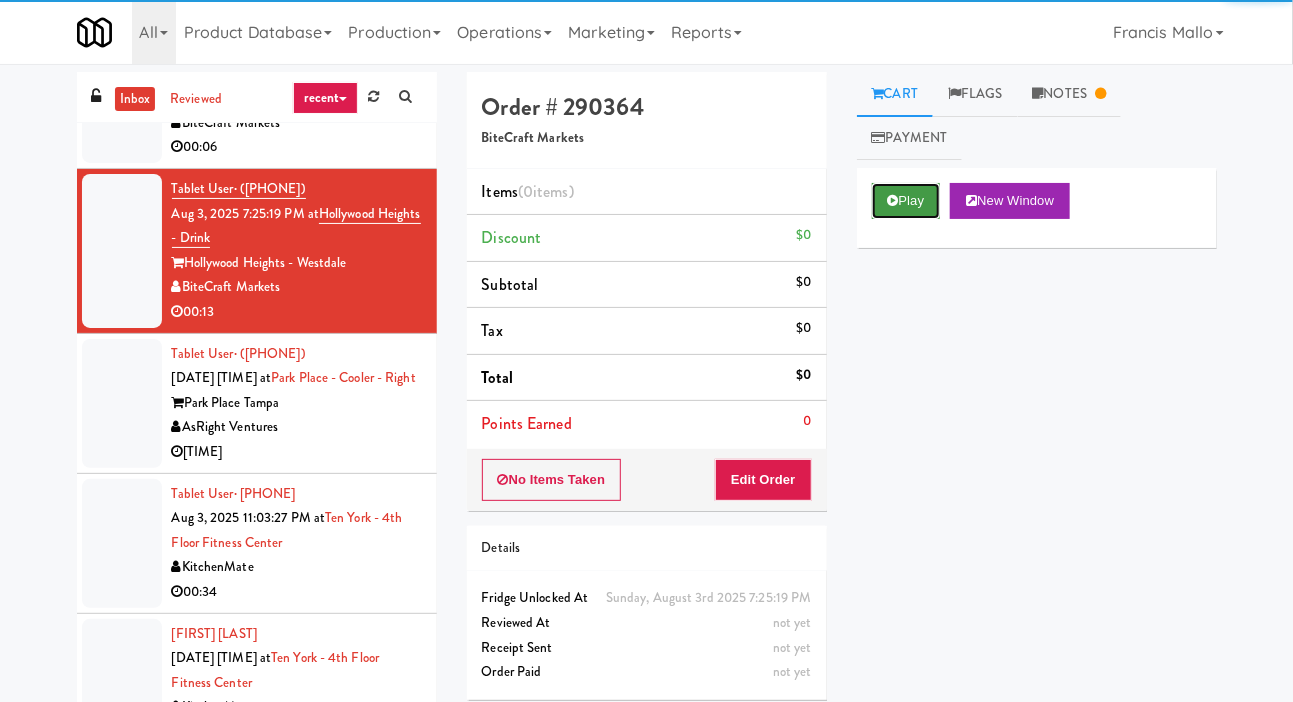 click on "Play" at bounding box center [906, 201] 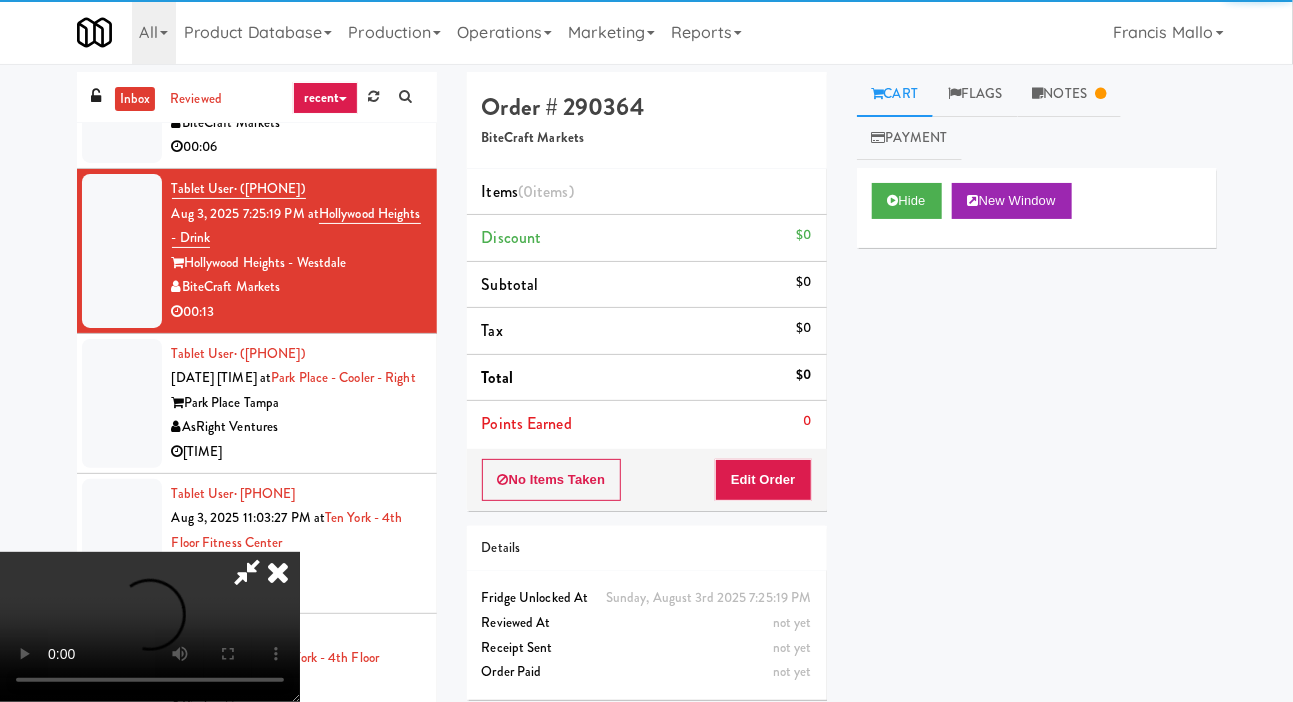 click on "[ORDER] [ITEMS] [DISCOUNT] [SUBTOTAL] [TAX] [TOTAL] [POINTS] [ITEMS] [ACTION] [ACTION] [ACTION] [ACTION] [ACTION] [ACTION] [DATE] [TIME] [LOCATION] [LOCATION] [LOCATION] [LOCATION] [LOCATION]" at bounding box center [647, 393] 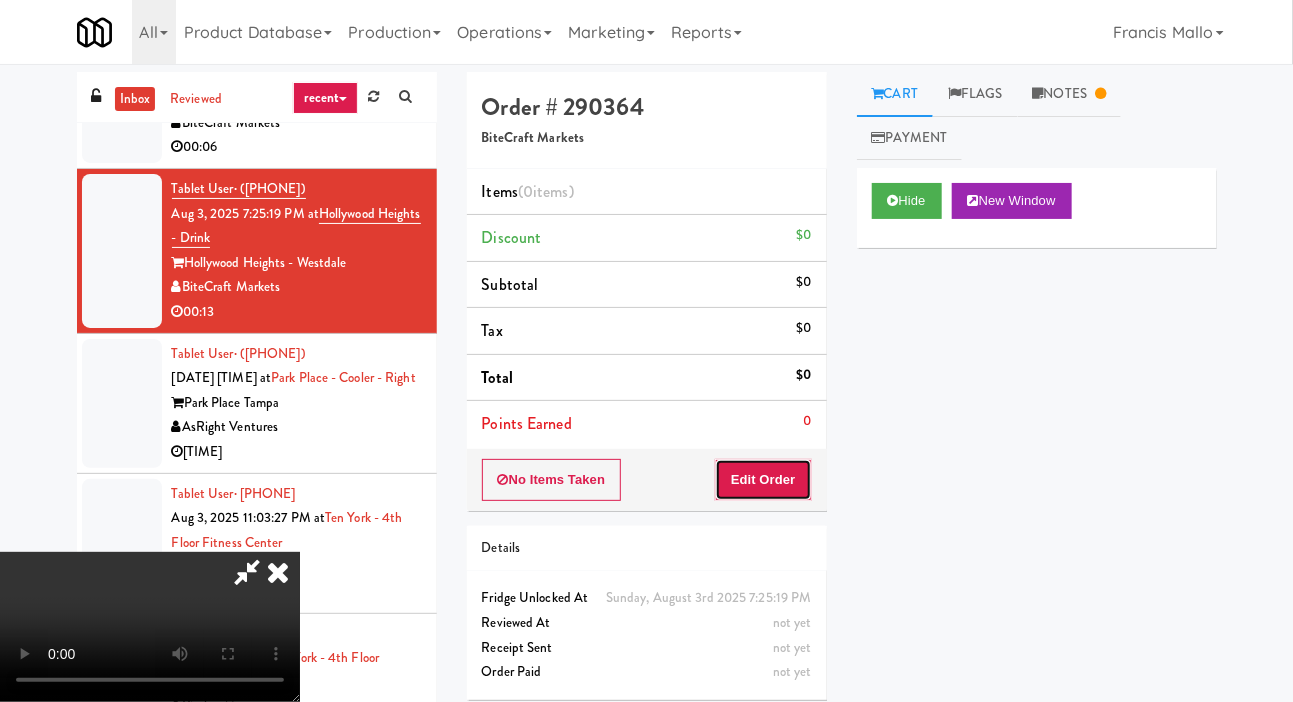 click on "Edit Order" at bounding box center (763, 480) 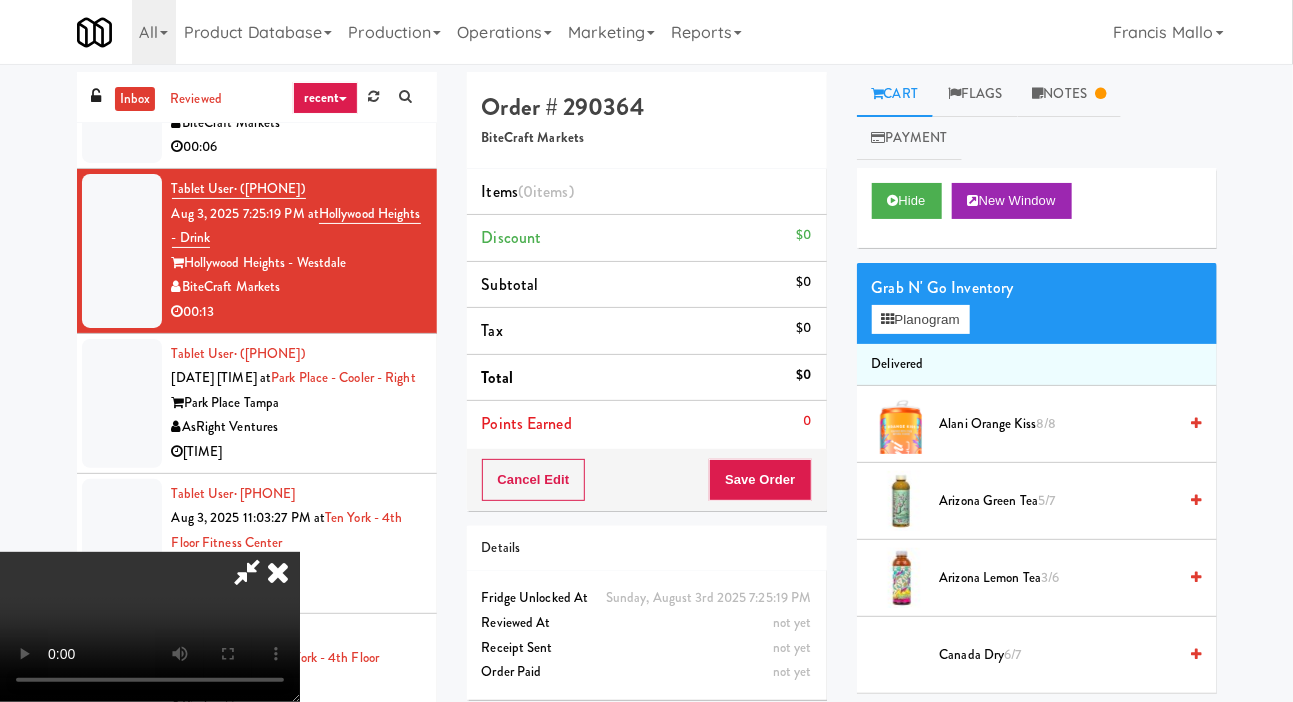 scroll, scrollTop: 73, scrollLeft: 0, axis: vertical 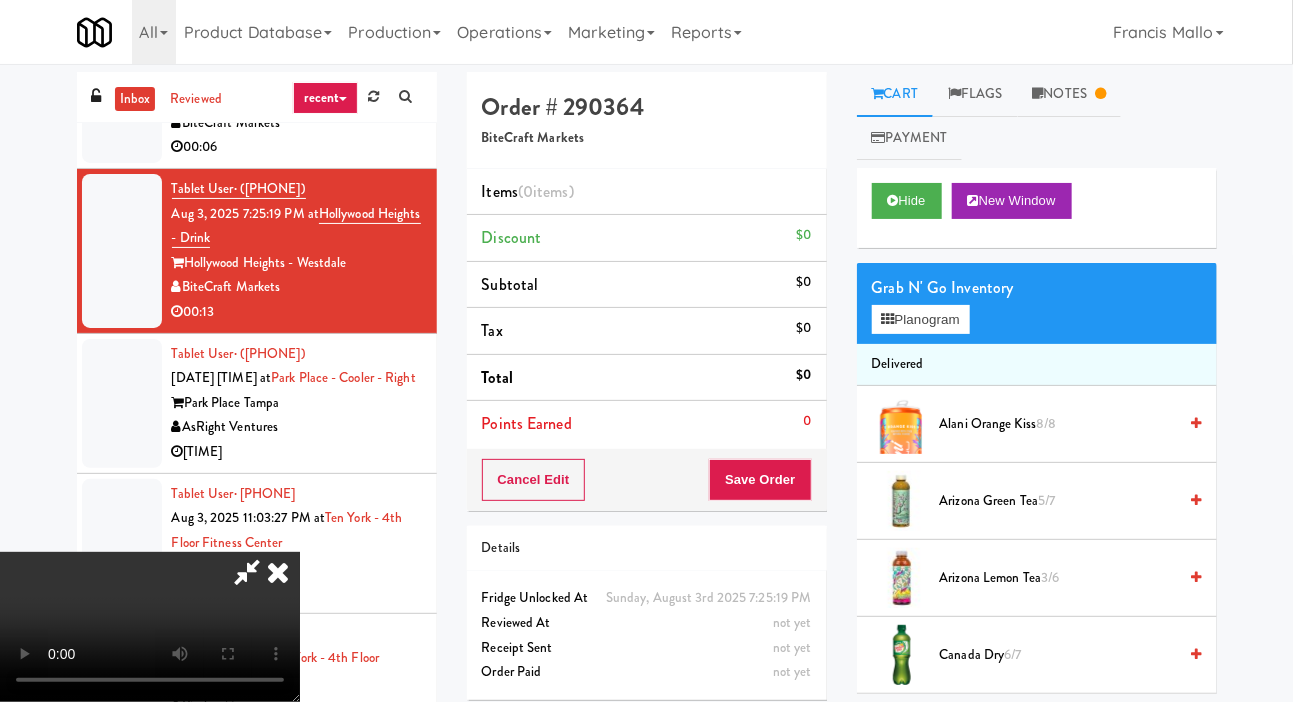 type 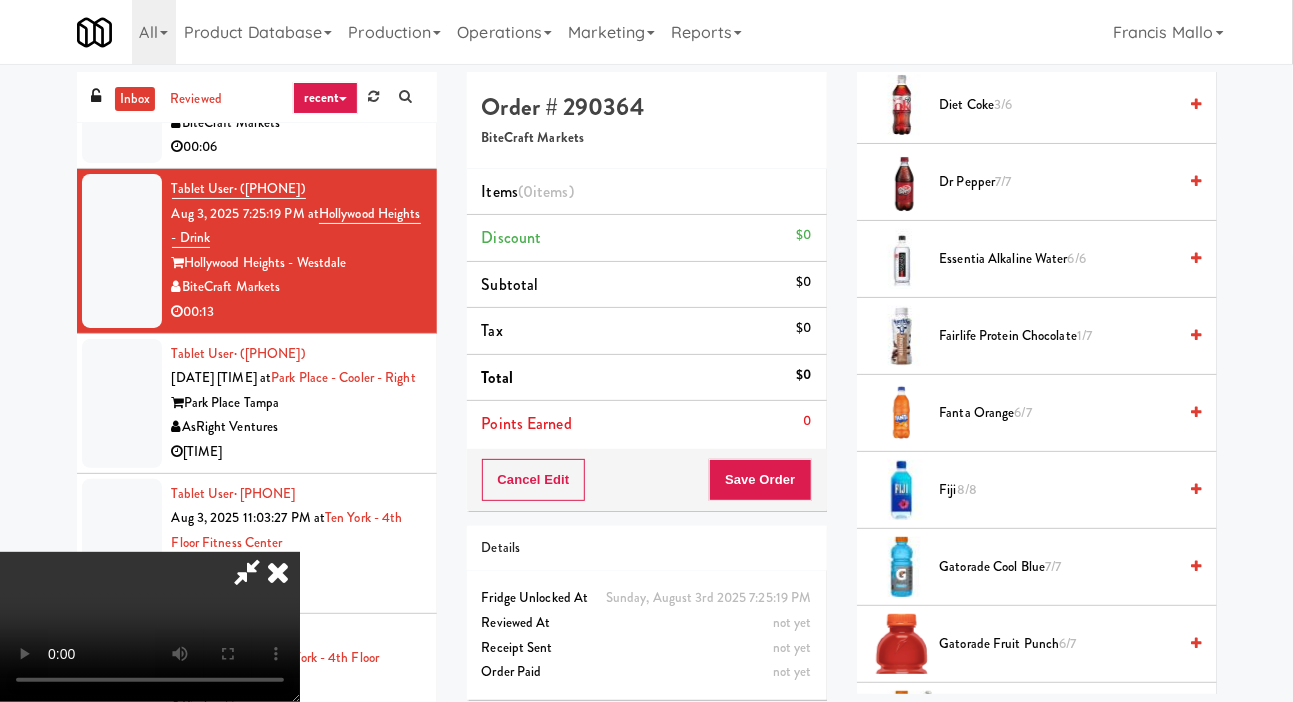 scroll, scrollTop: 1244, scrollLeft: 0, axis: vertical 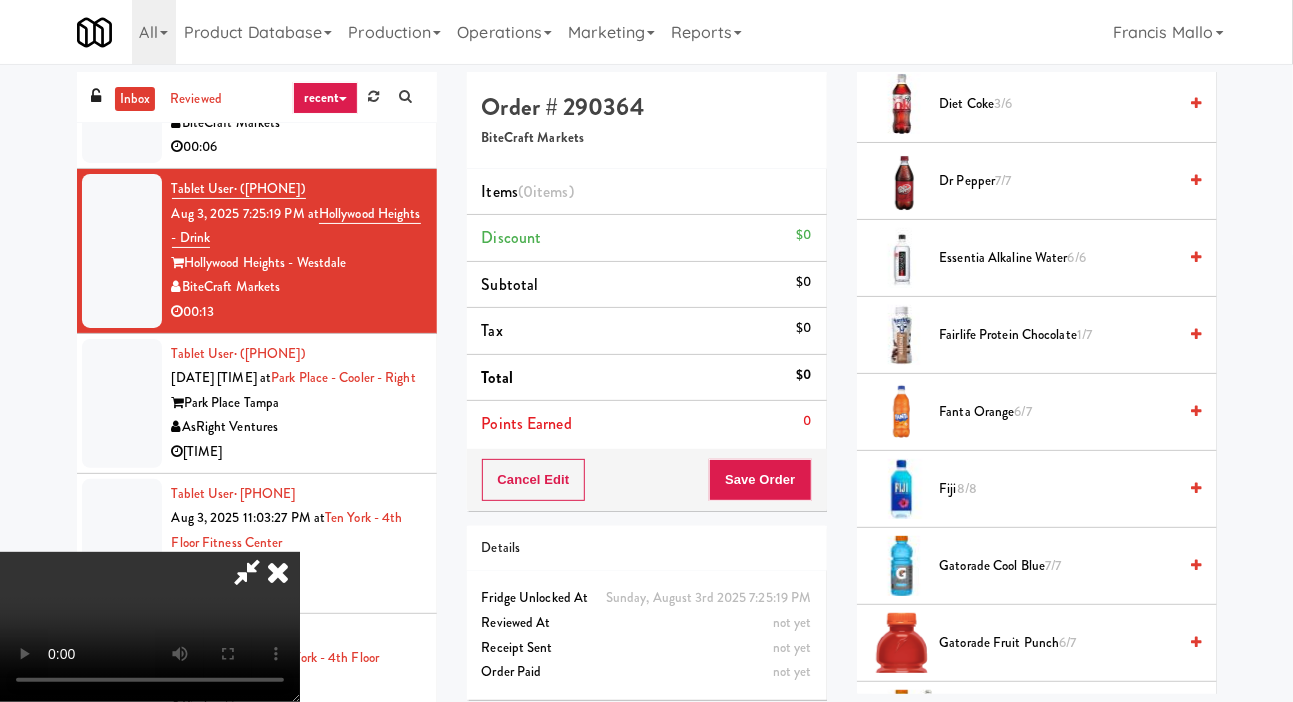 click on "Fanta Orange 6/7" at bounding box center [1058, 412] 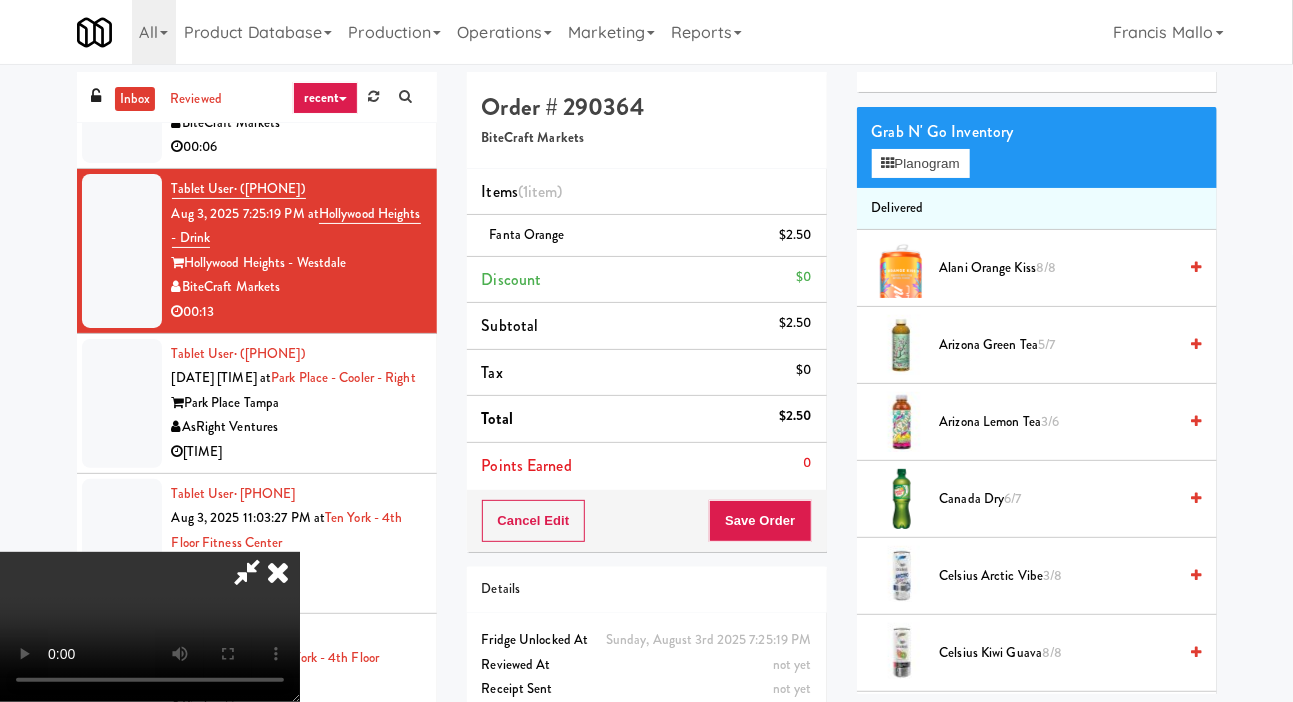 scroll, scrollTop: 0, scrollLeft: 0, axis: both 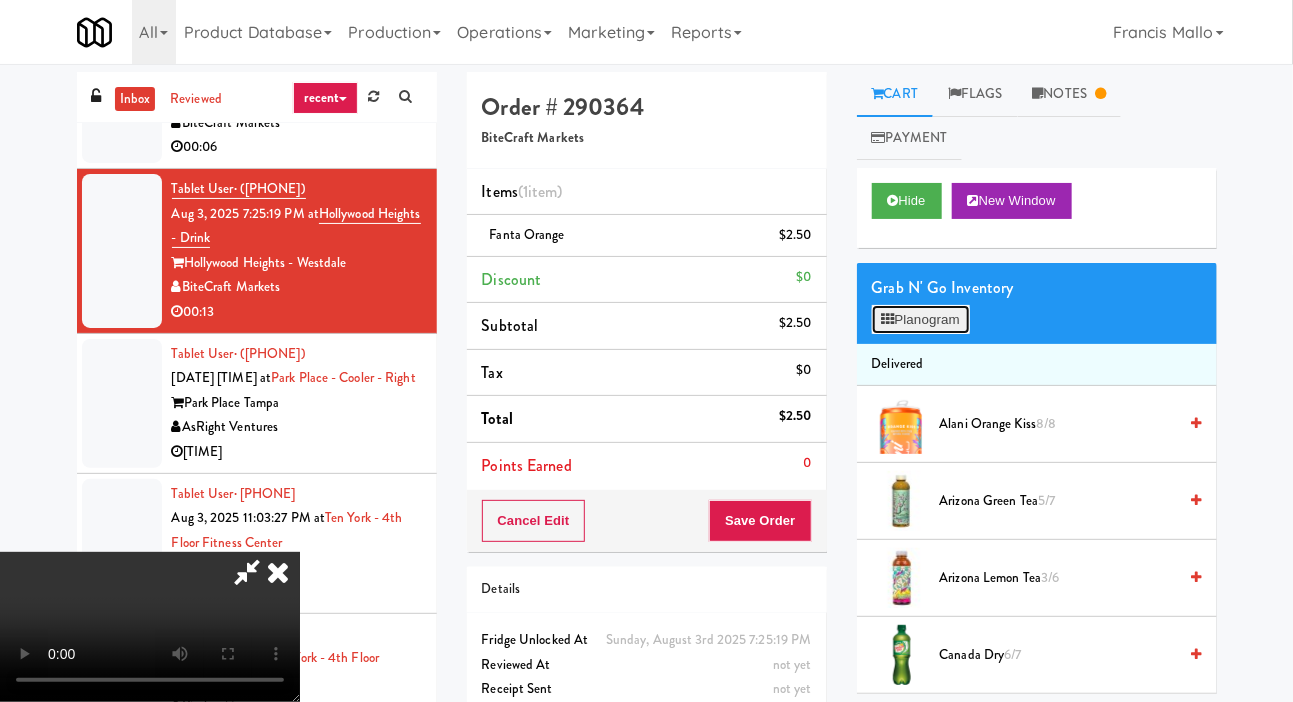 click on "Planogram" at bounding box center [921, 320] 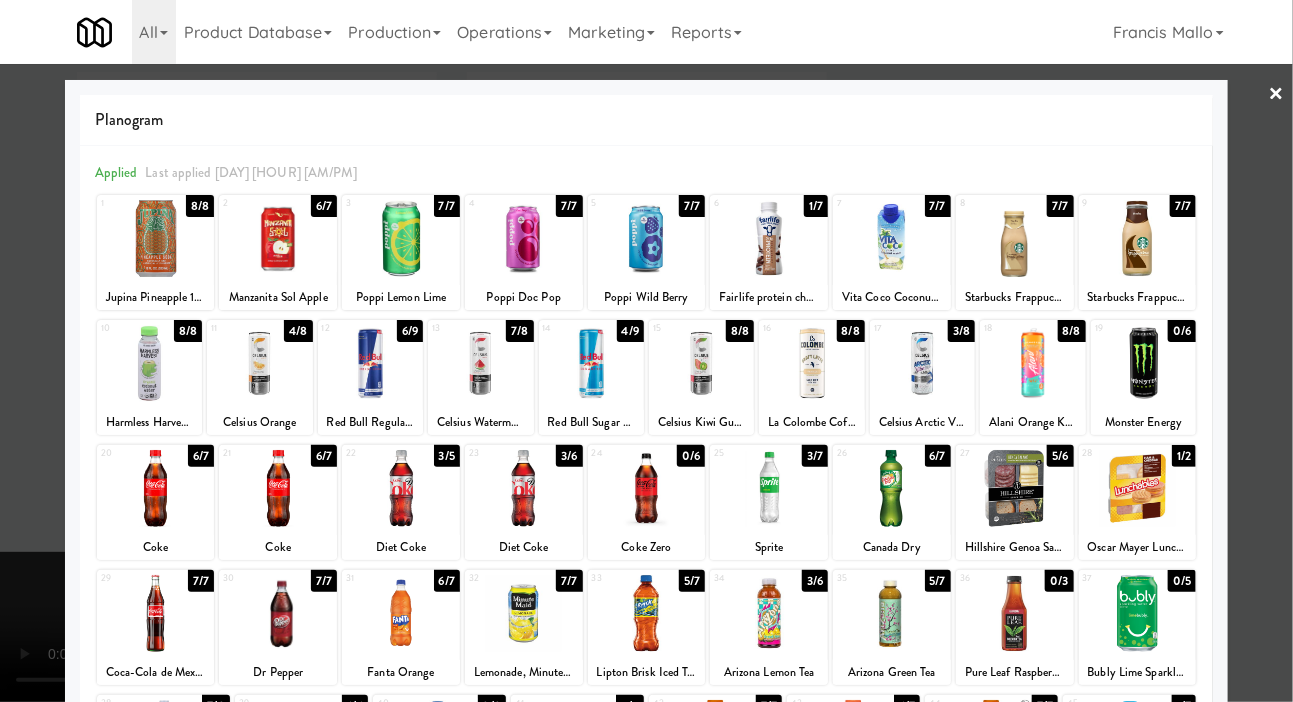 click on "7/7" at bounding box center (324, 581) 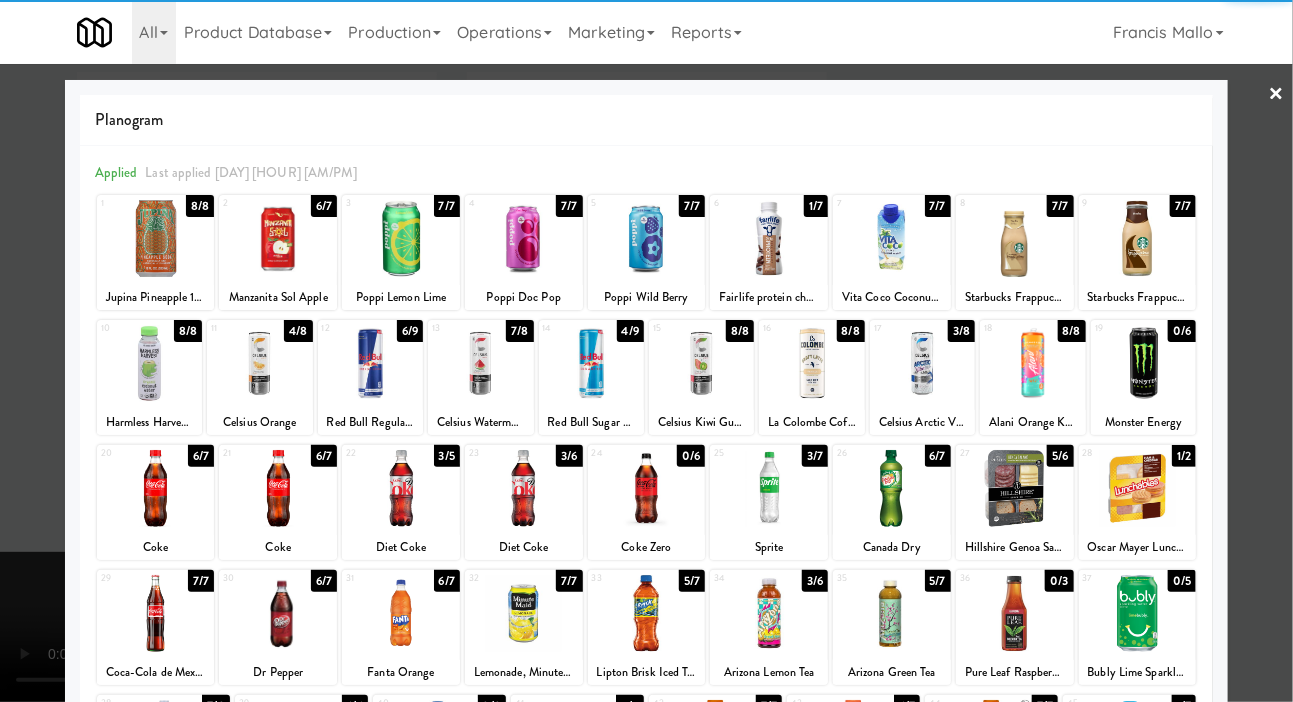 click at bounding box center (646, 351) 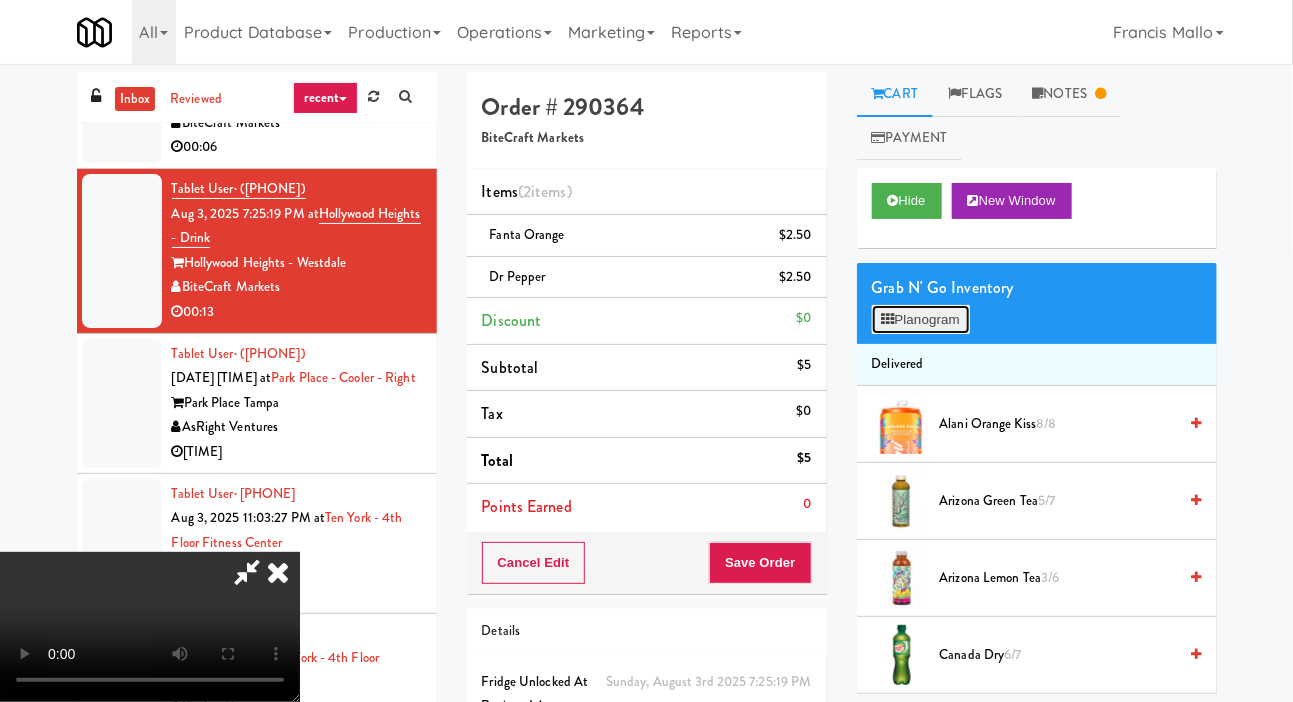 click on "Planogram" at bounding box center (921, 320) 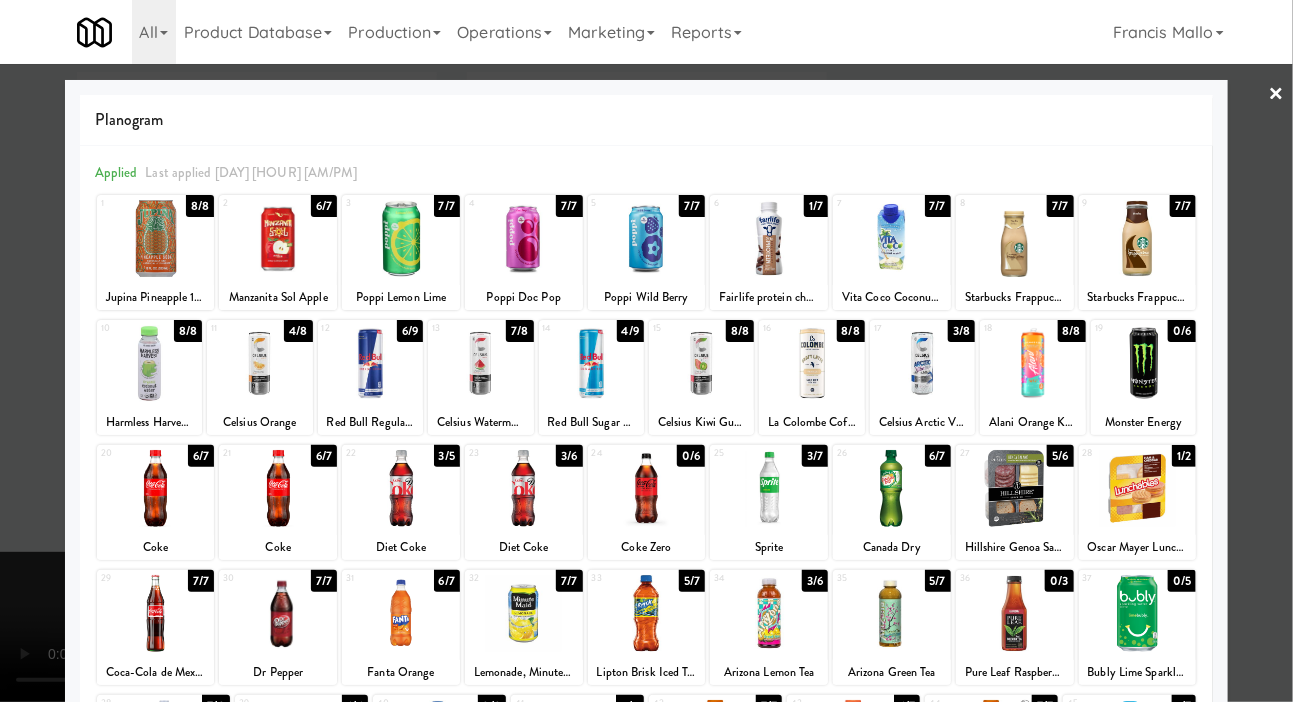 click at bounding box center (646, 351) 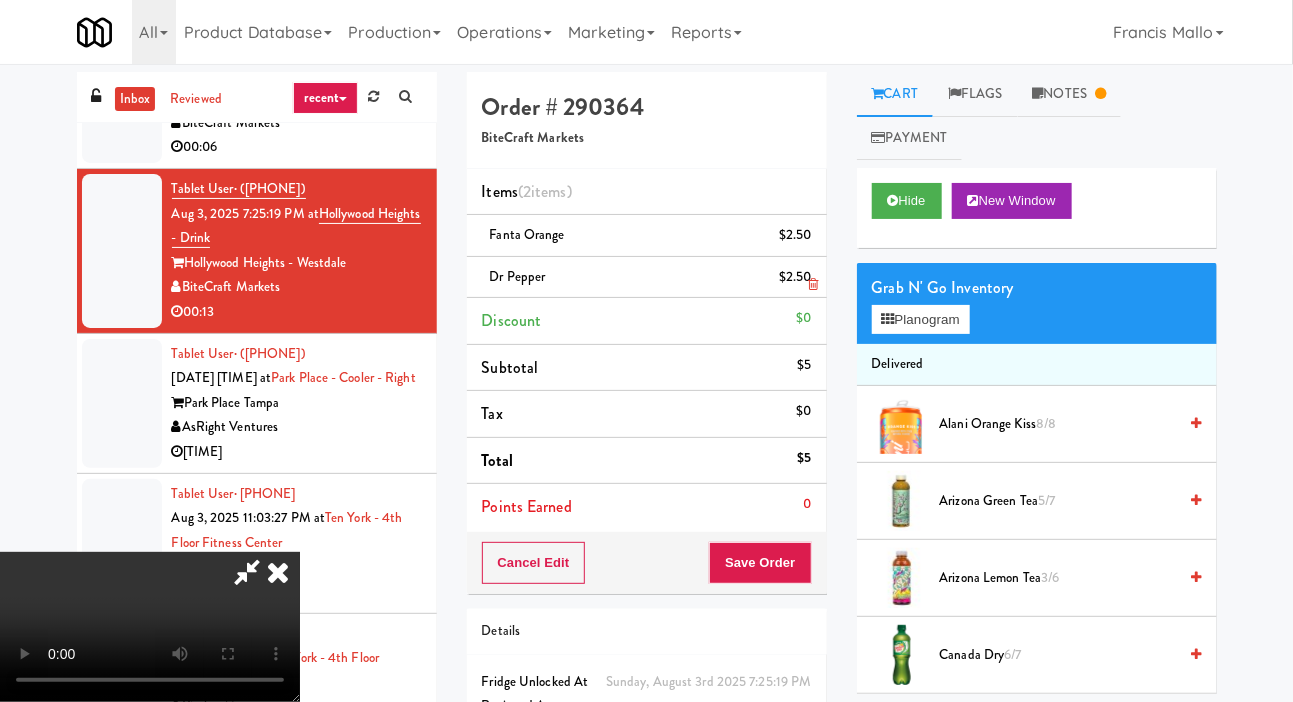 click on "$2.50" at bounding box center (795, 277) 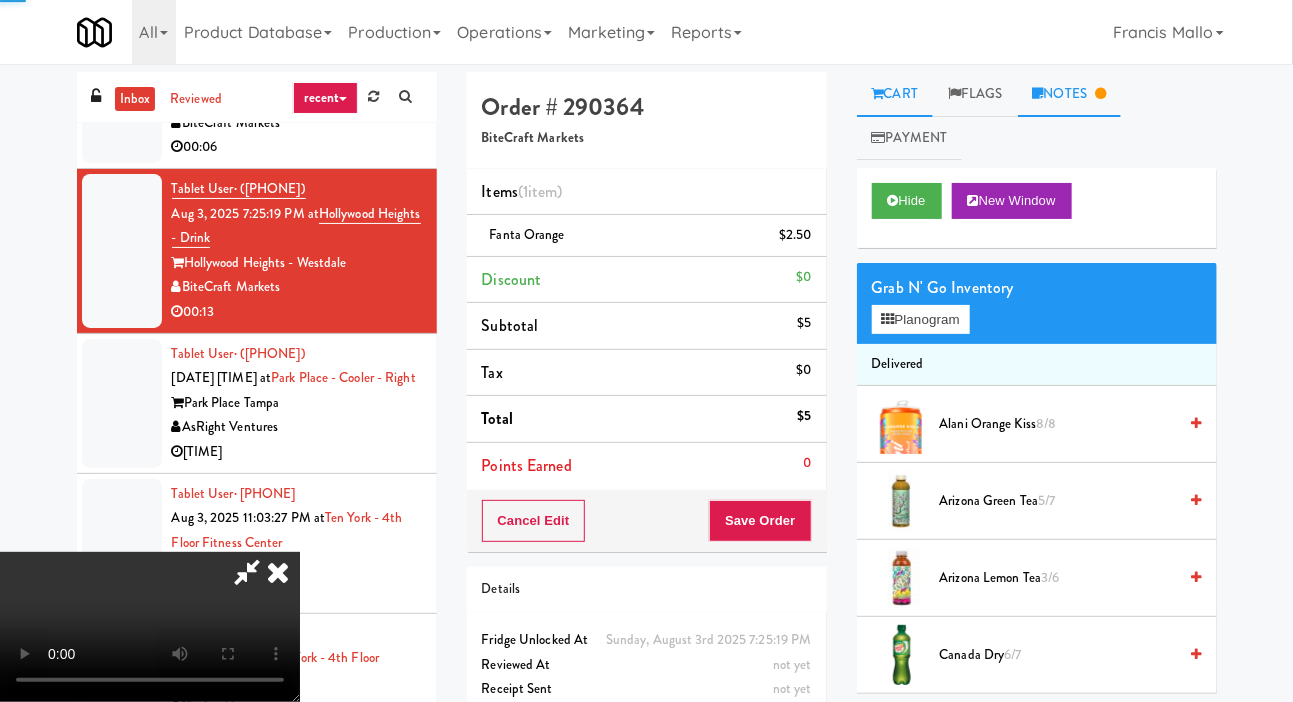 click on "Notes" at bounding box center (1070, 94) 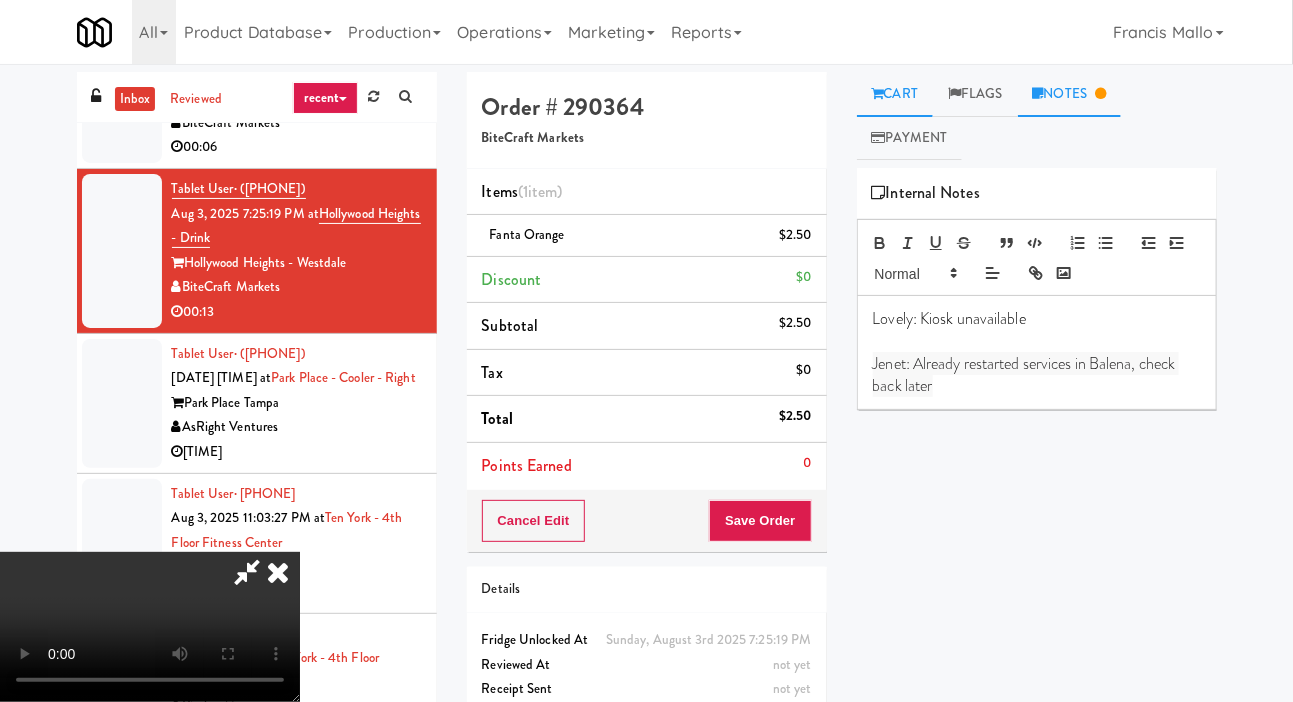 click on "Cart" at bounding box center (895, 94) 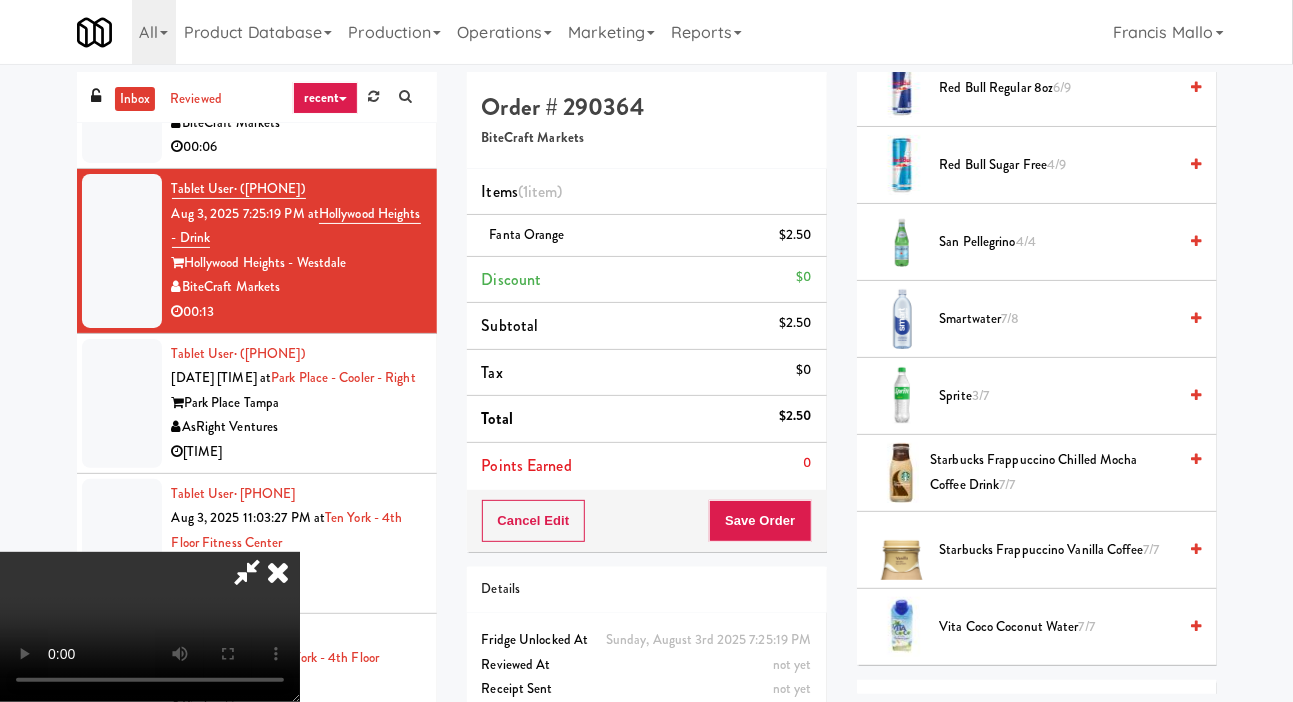 scroll, scrollTop: 2964, scrollLeft: 0, axis: vertical 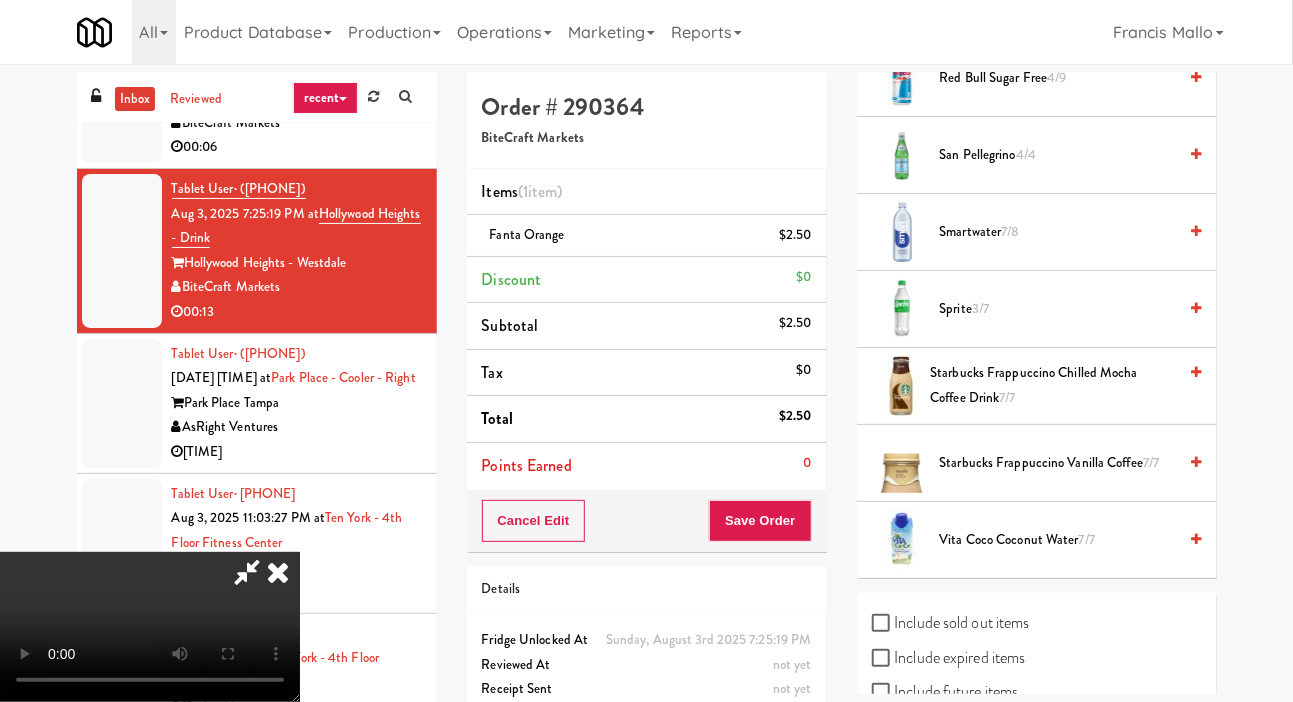click on "Include previous static inventory" at bounding box center (983, 761) 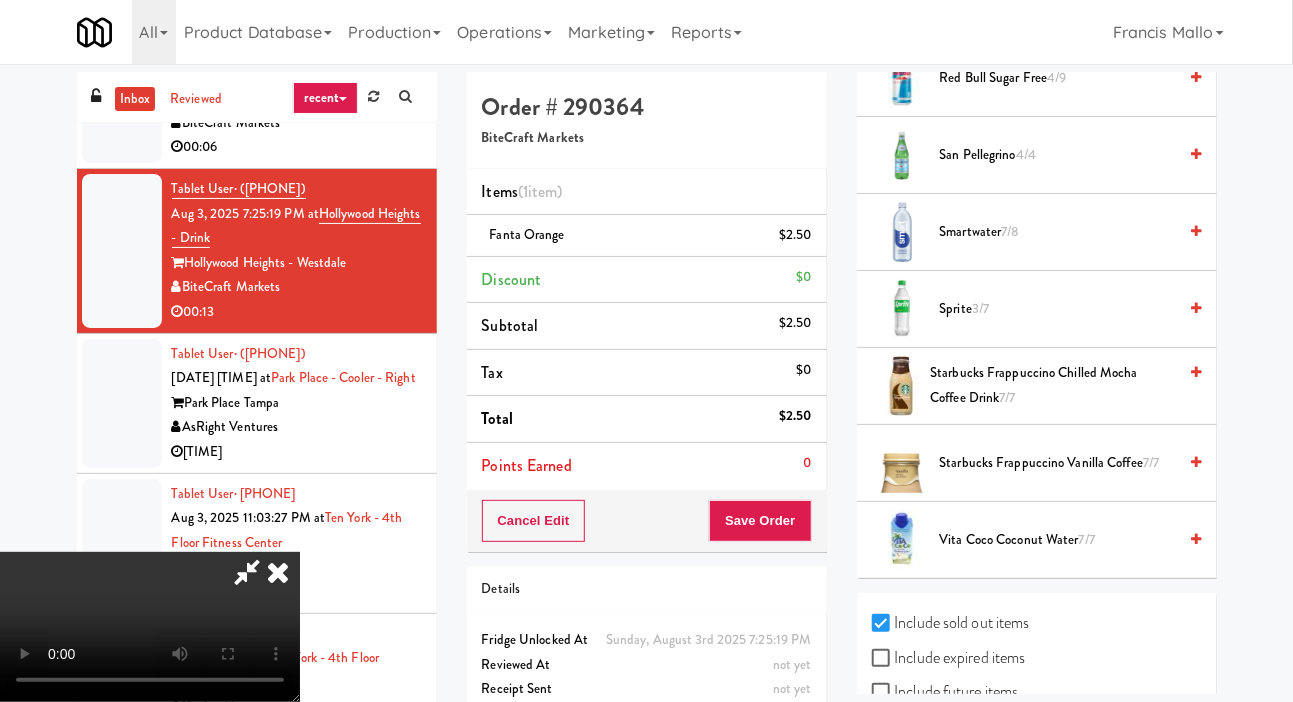 checkbox on "true" 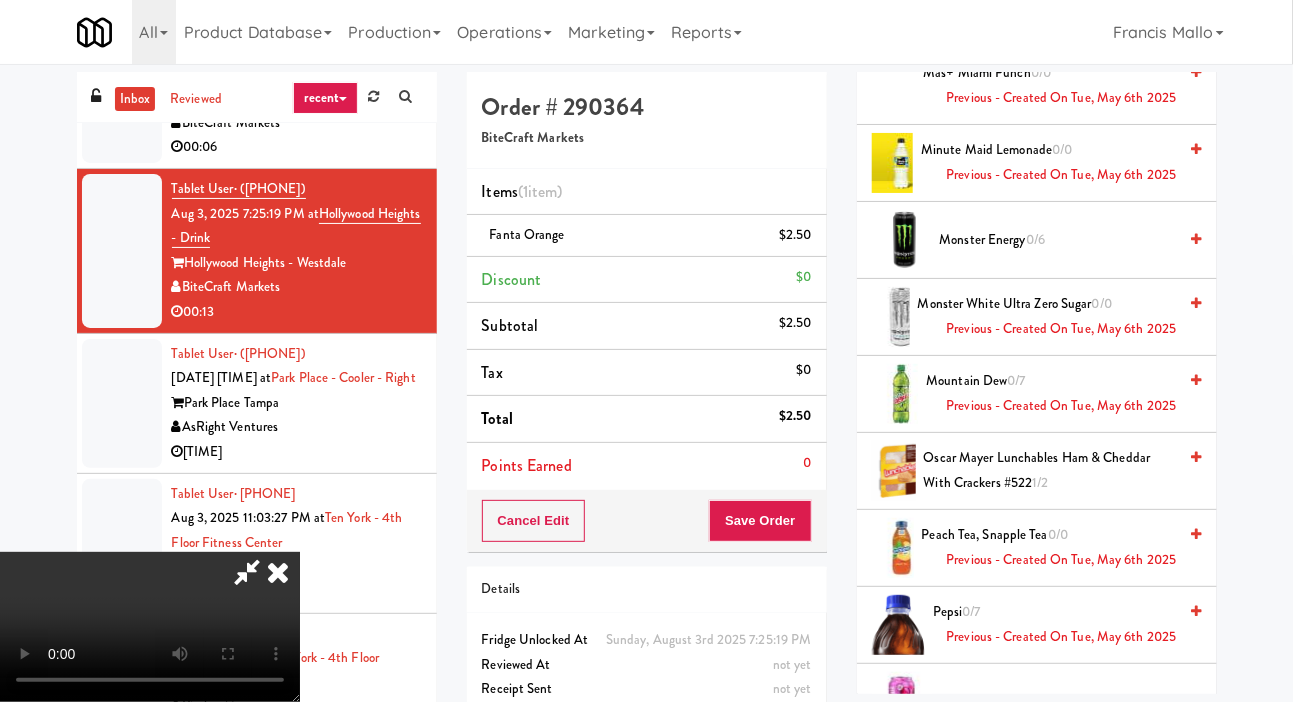 scroll, scrollTop: 2687, scrollLeft: 0, axis: vertical 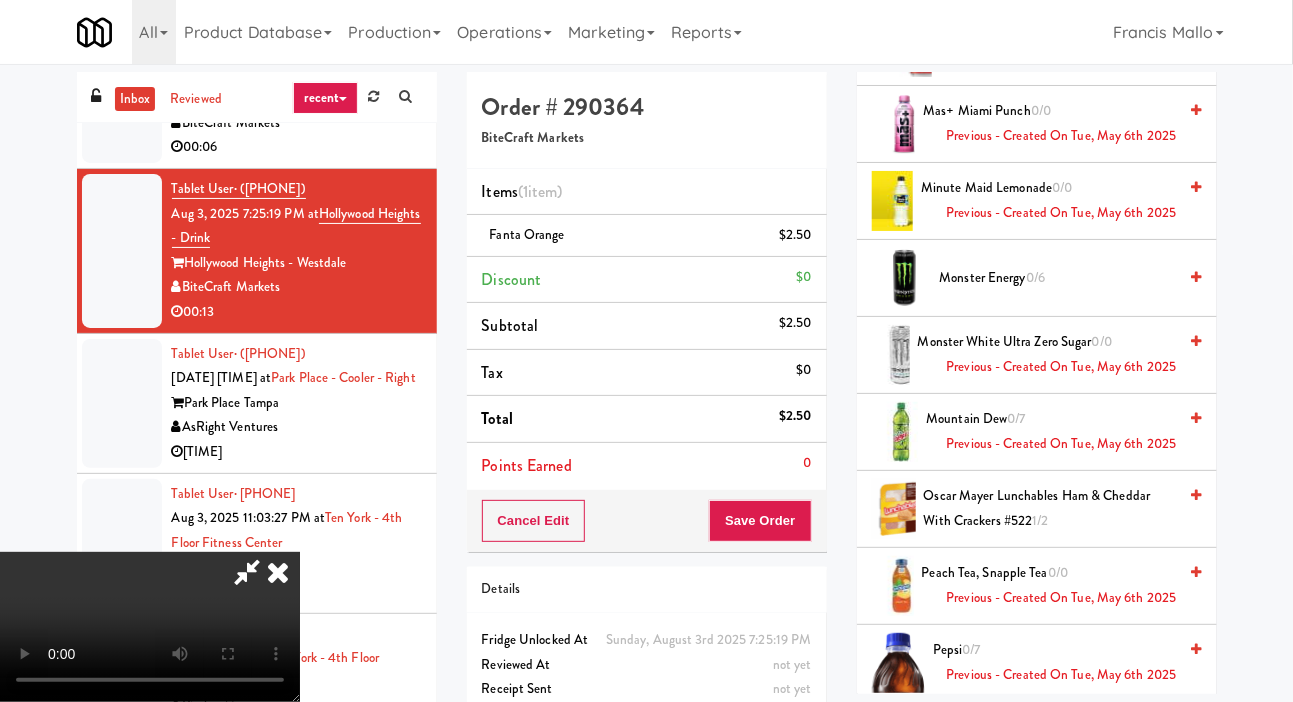 click on "Mountain Dew  0/7 Previous - Created on [DAY], [DATE]" at bounding box center (1051, 431) 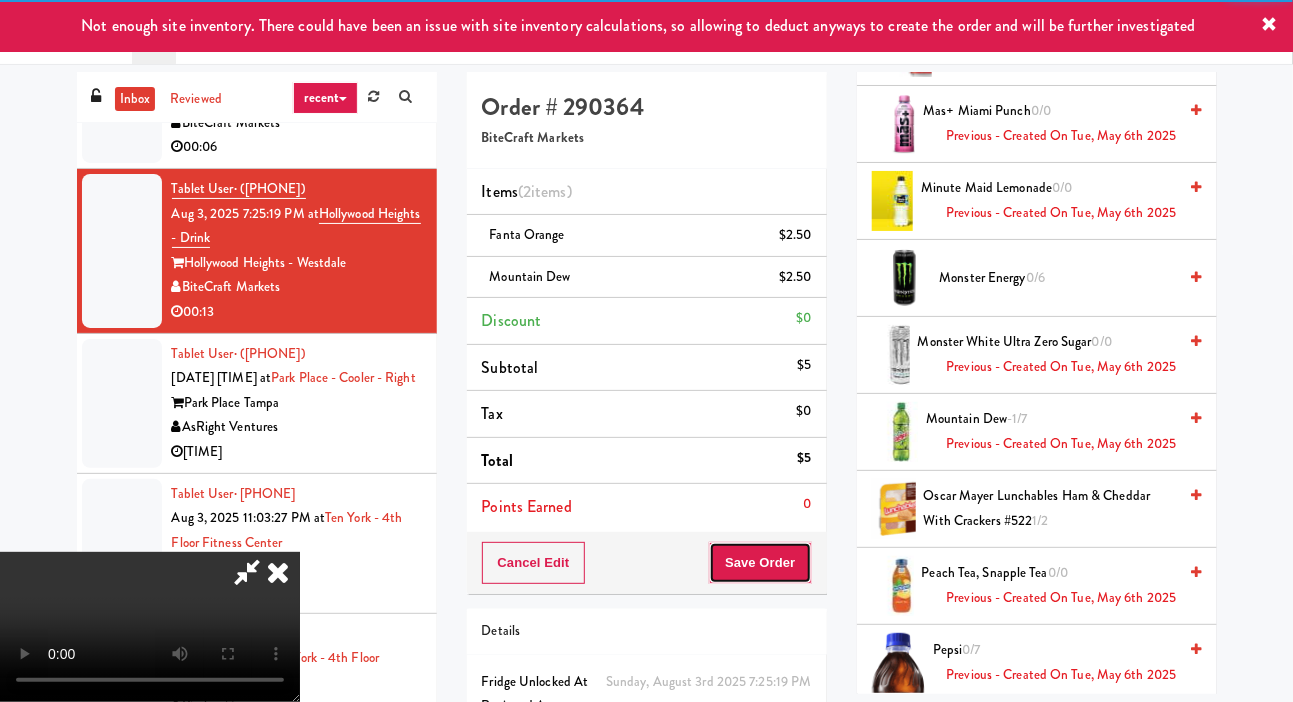 click on "Save Order" at bounding box center (760, 563) 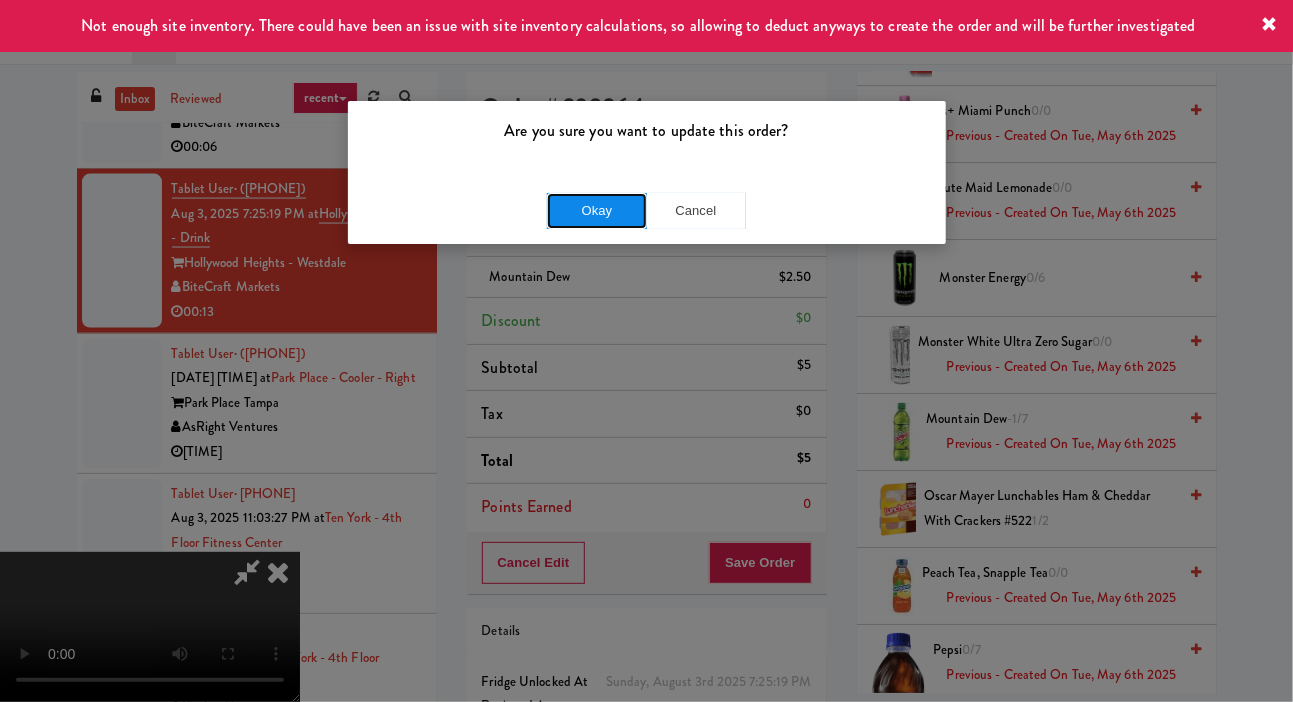 click on "Okay" at bounding box center (597, 211) 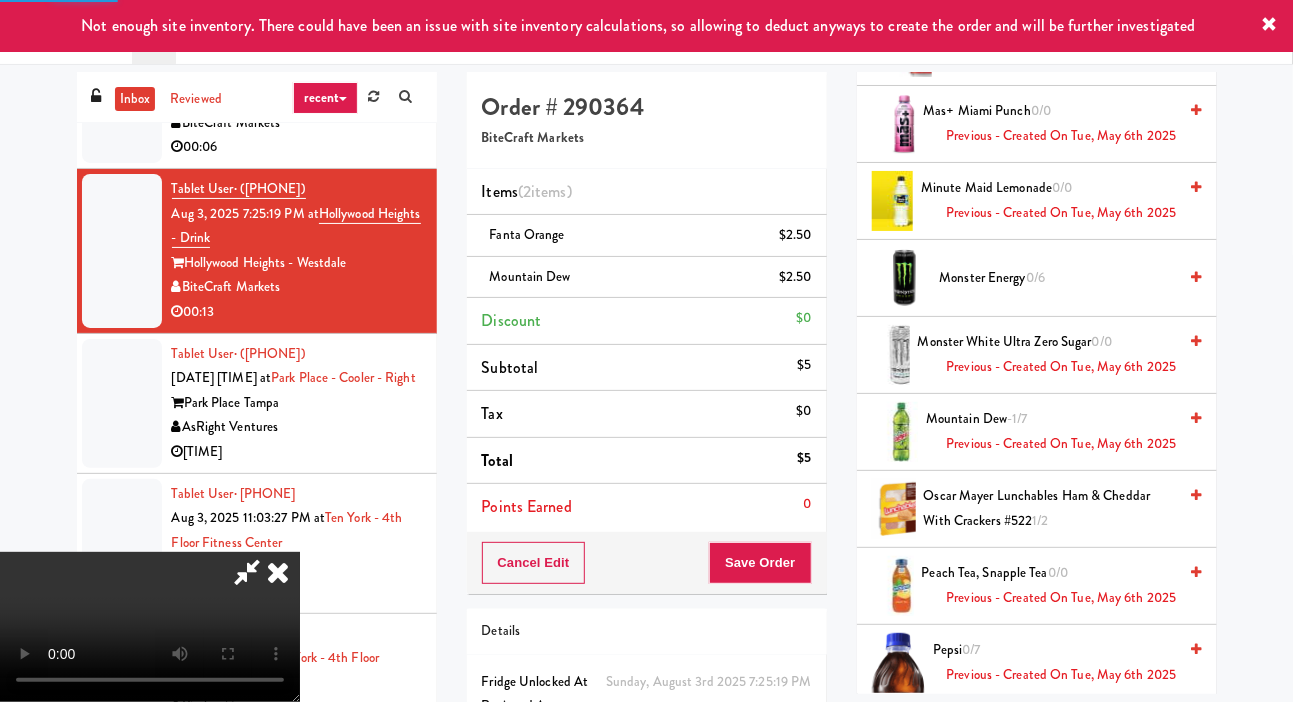 scroll, scrollTop: 116, scrollLeft: 0, axis: vertical 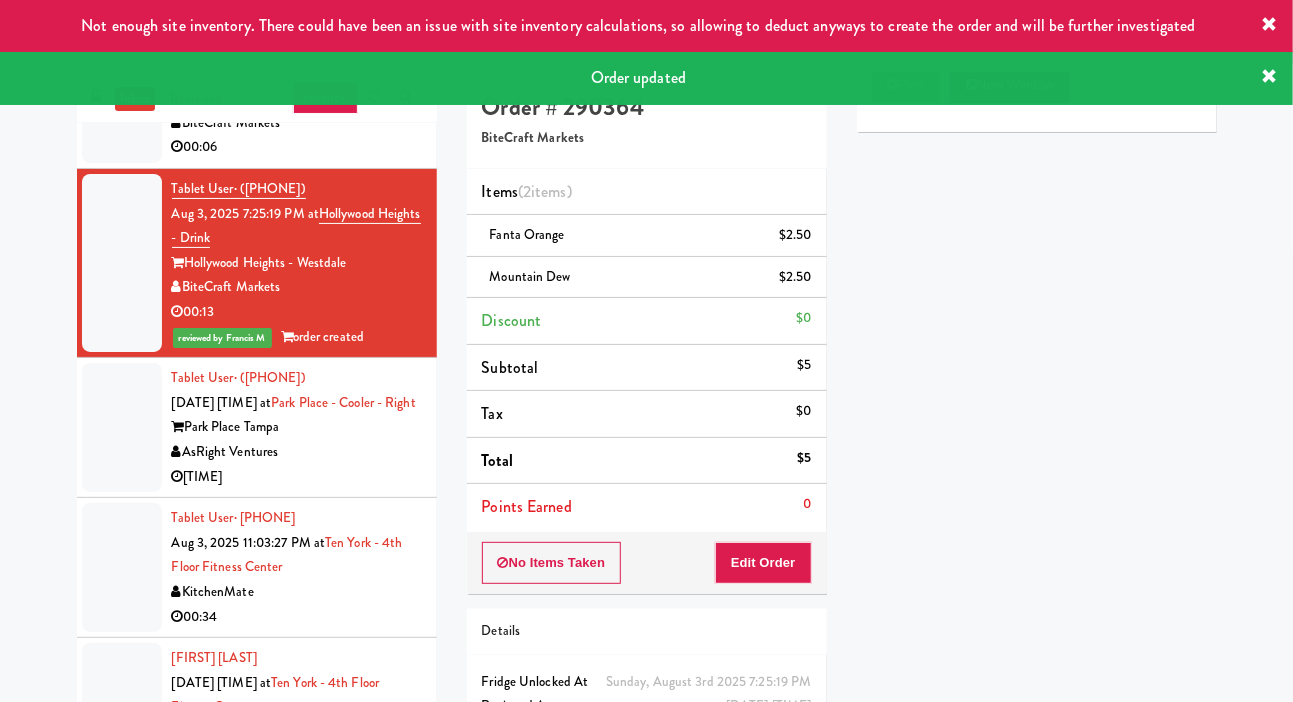 click at bounding box center [122, 427] 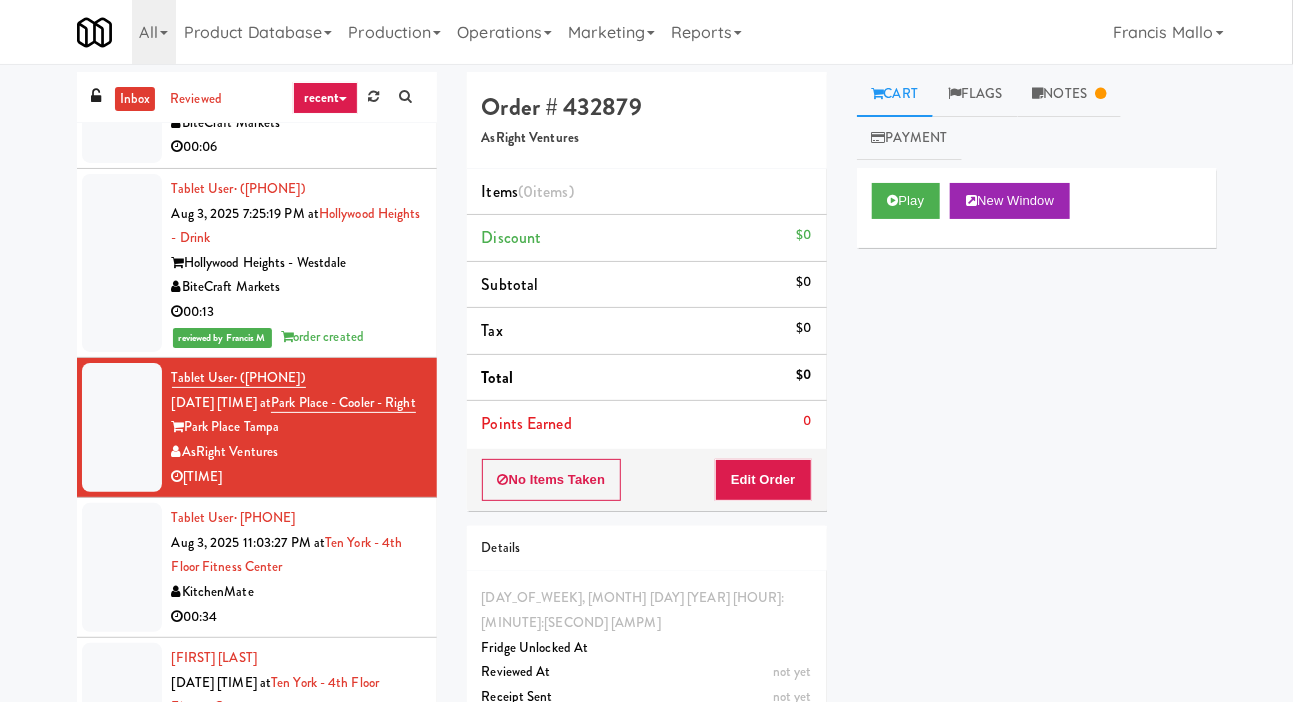 click at bounding box center (122, 567) 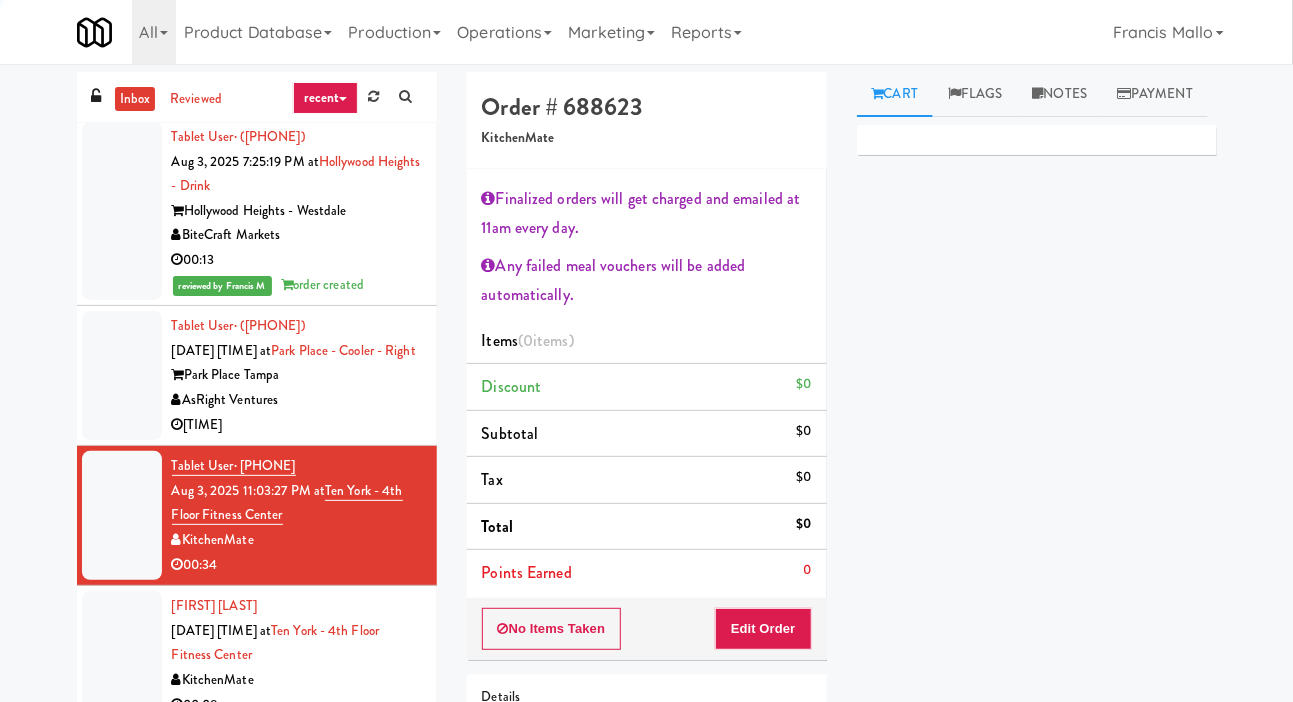 scroll, scrollTop: 1358, scrollLeft: 0, axis: vertical 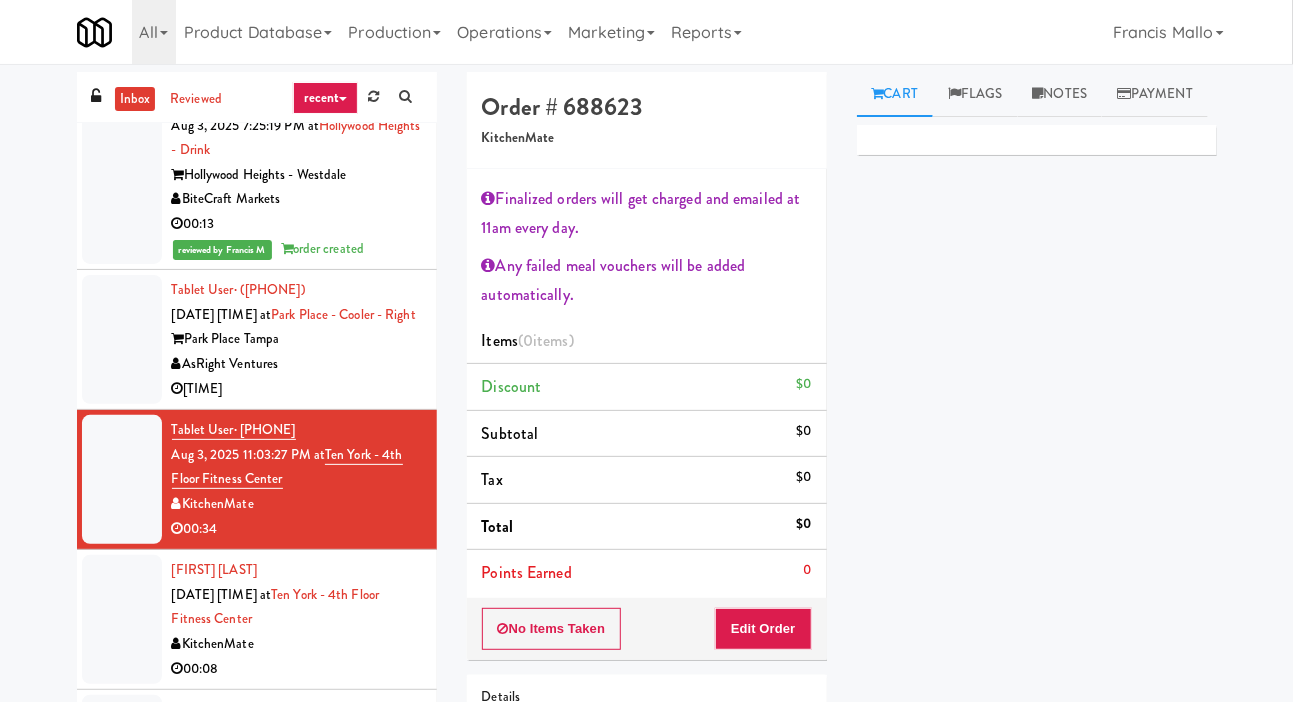 click at bounding box center (122, 339) 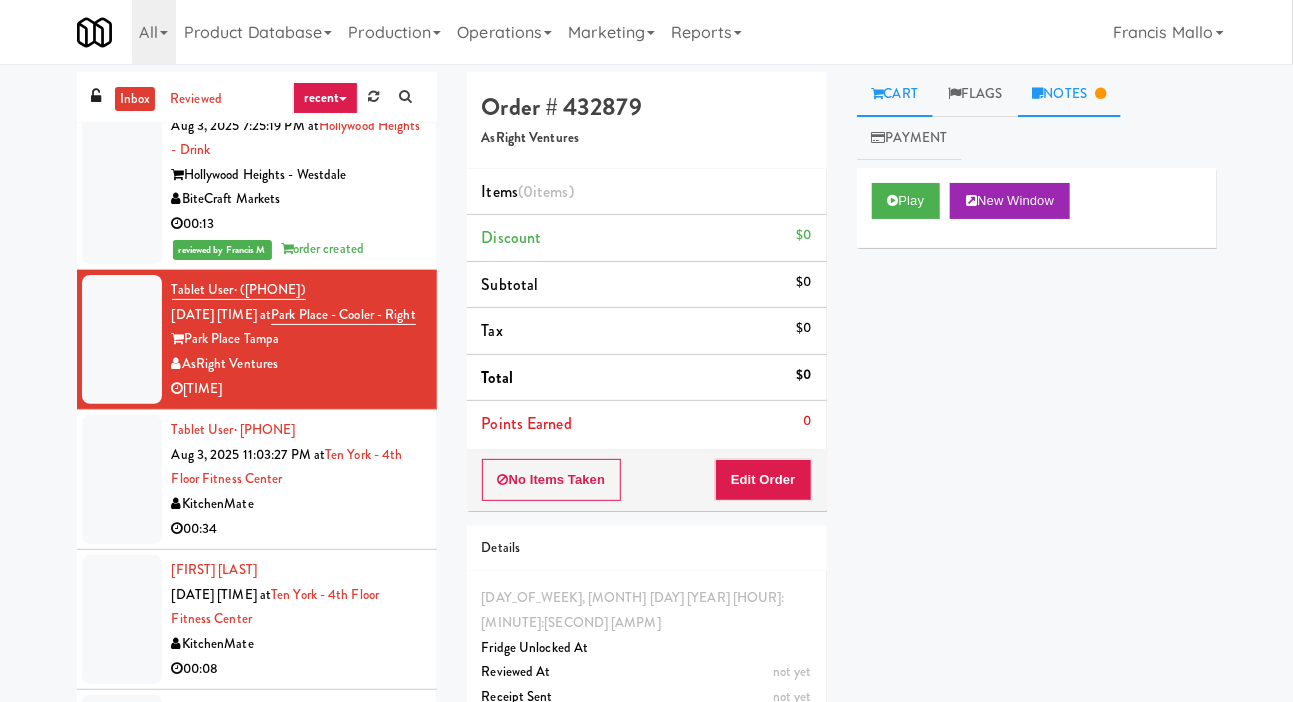 click at bounding box center [1100, 93] 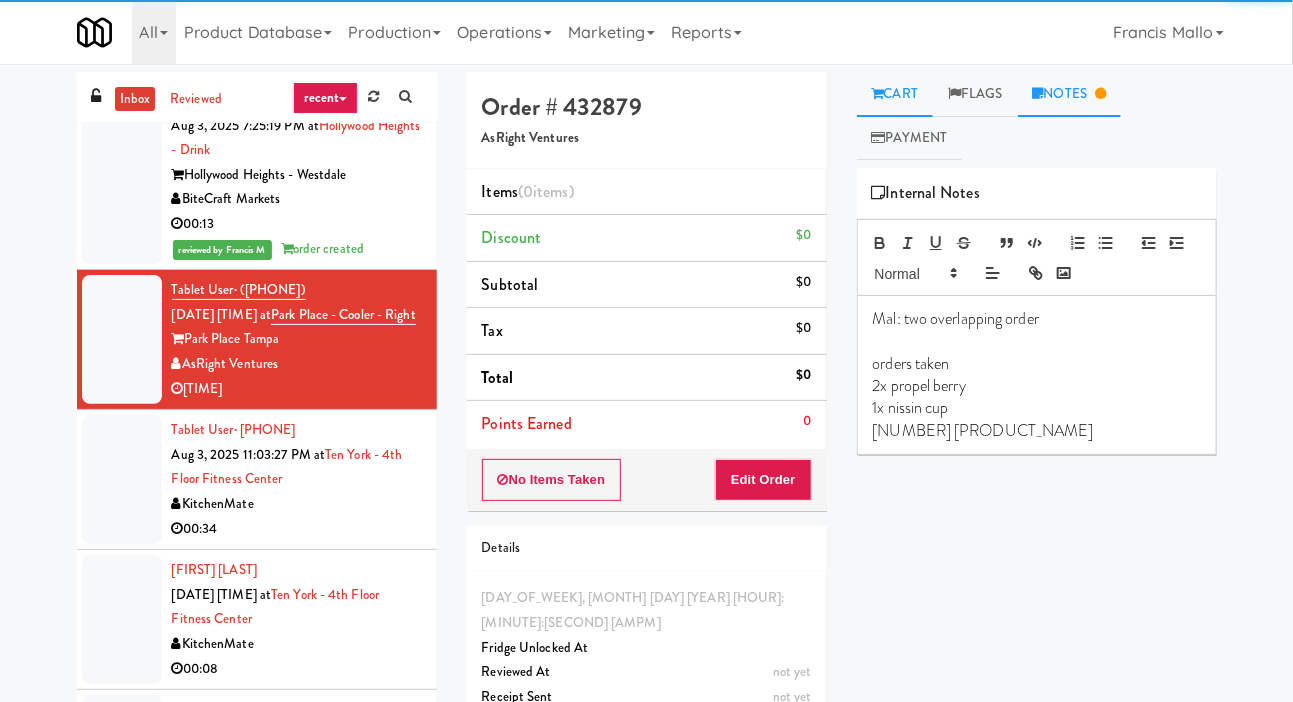 click on "Cart" at bounding box center [895, 94] 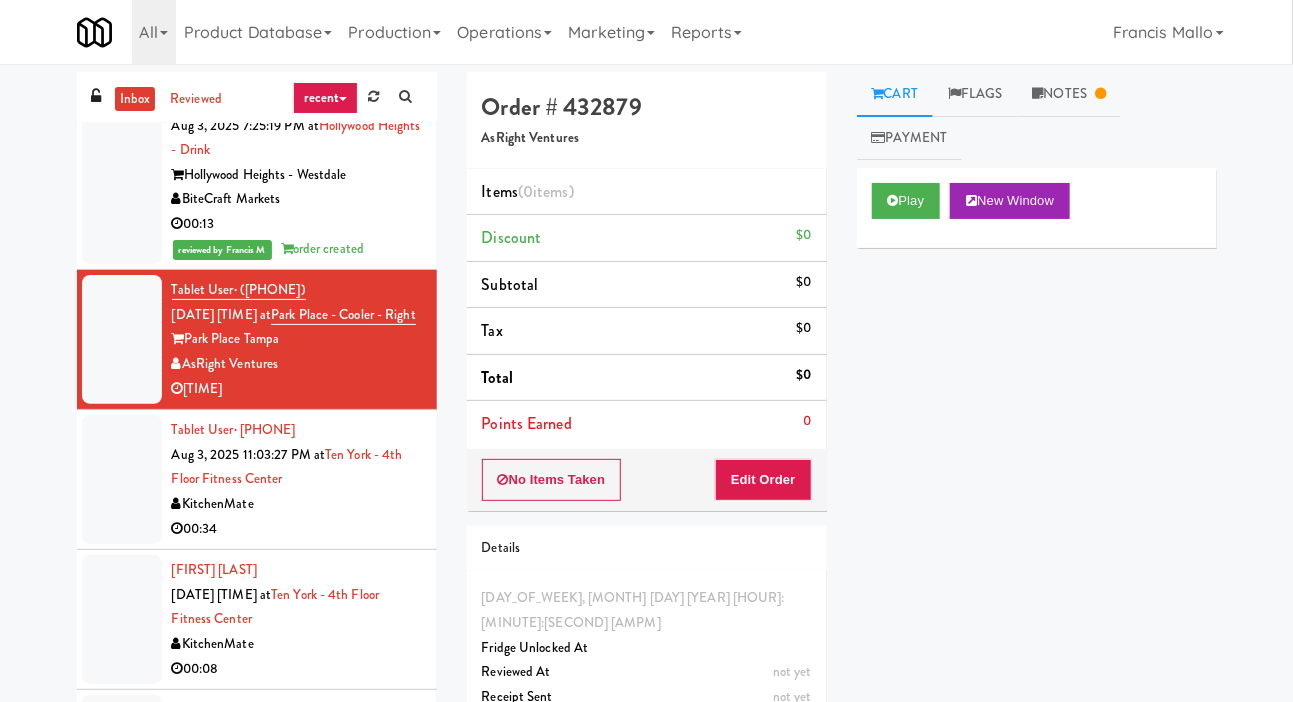 click at bounding box center (122, 479) 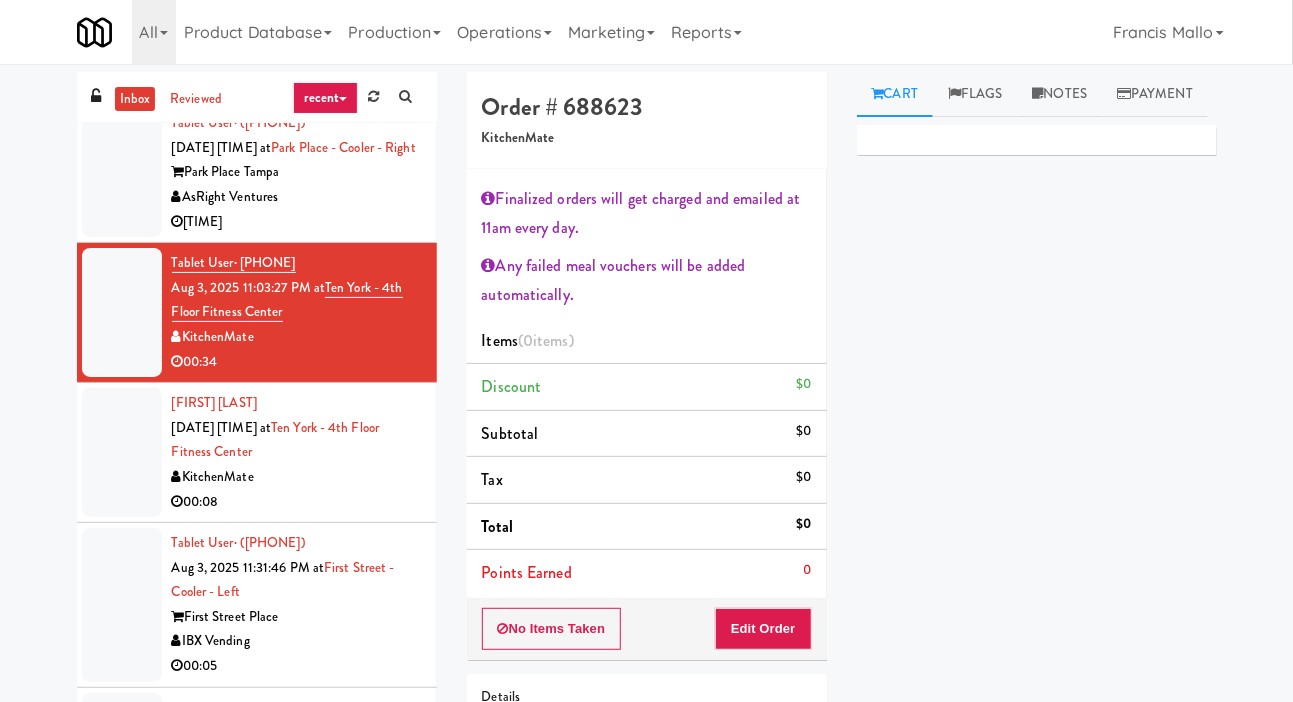 scroll, scrollTop: 1520, scrollLeft: 0, axis: vertical 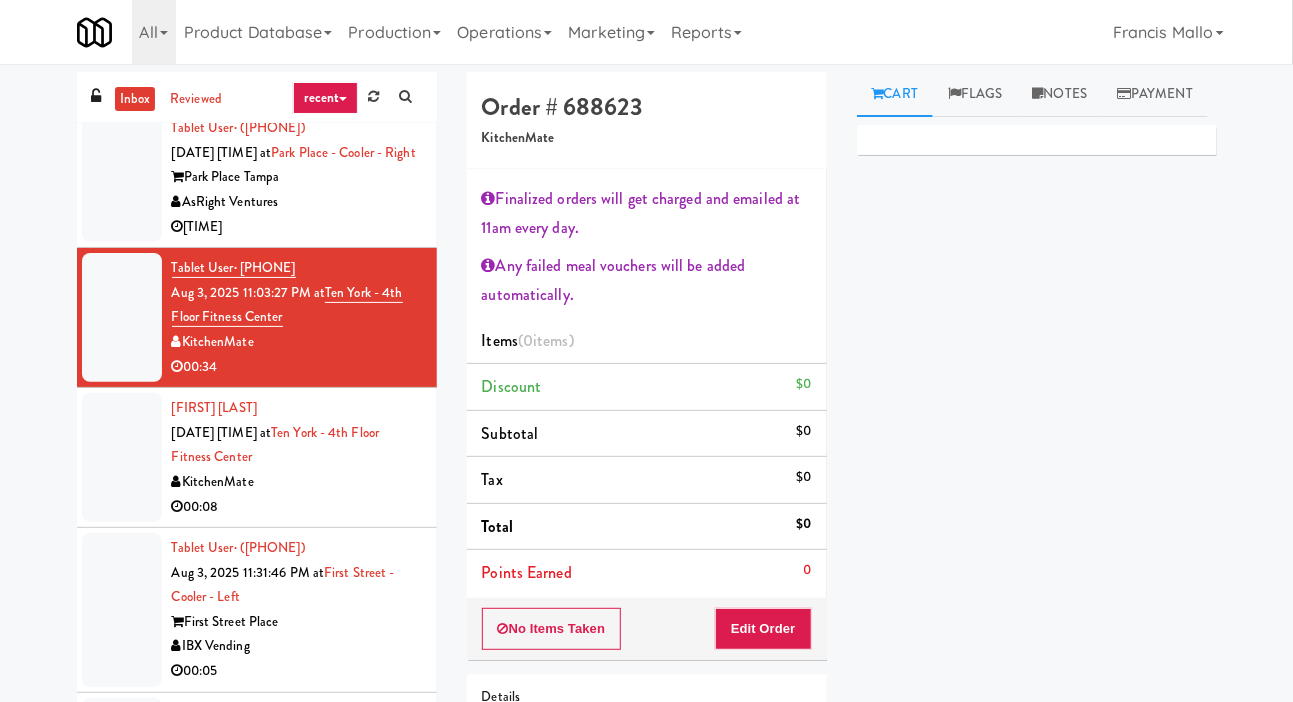 click at bounding box center (122, 457) 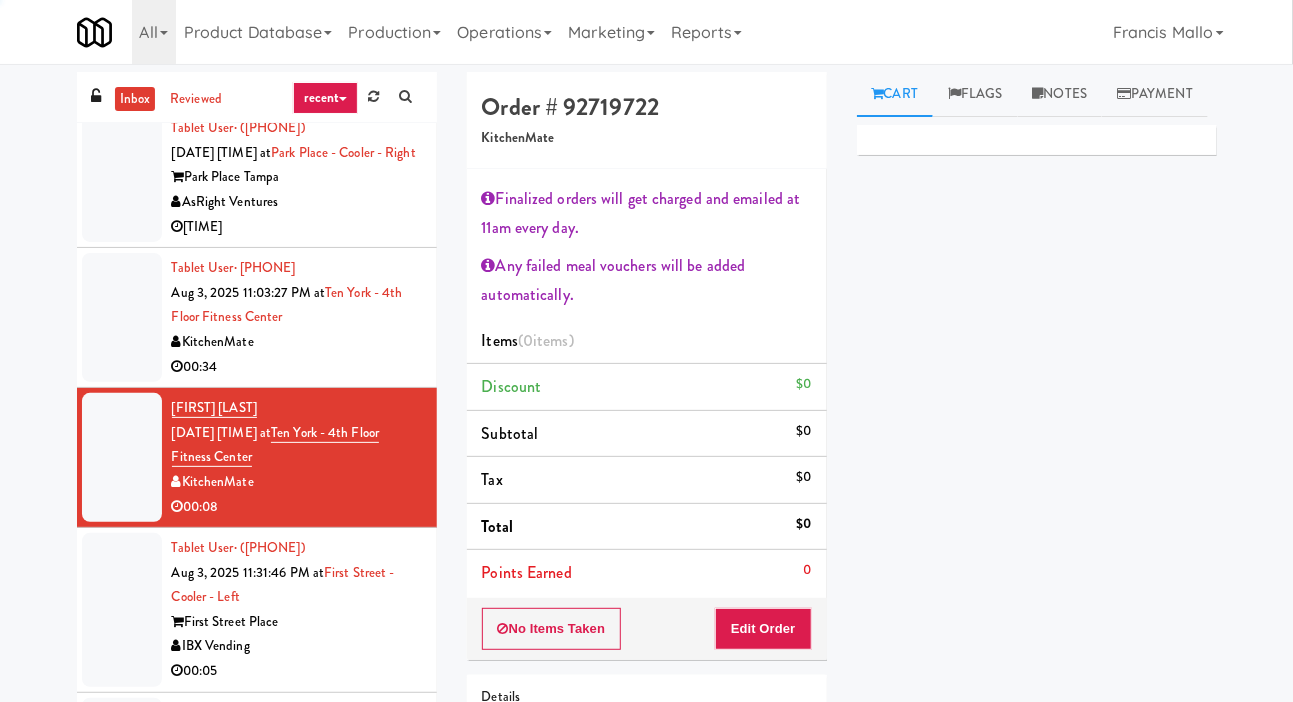 click at bounding box center (122, 610) 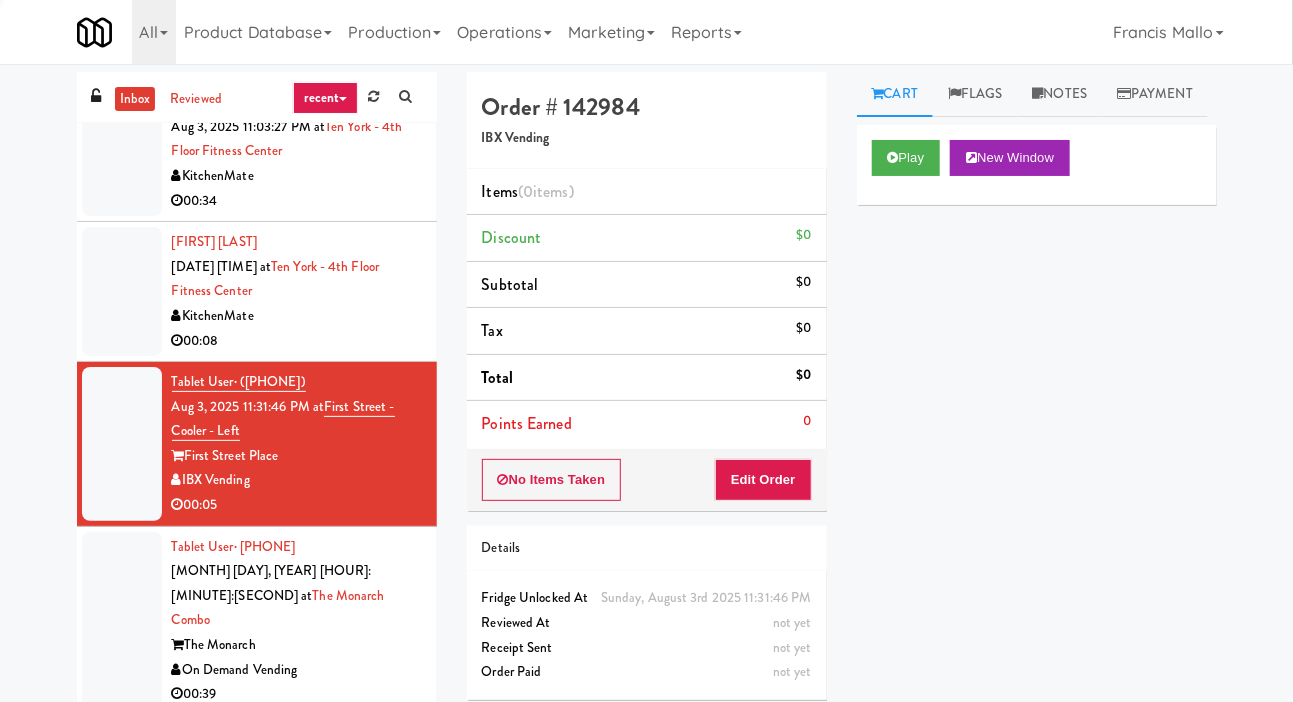 scroll, scrollTop: 1678, scrollLeft: 0, axis: vertical 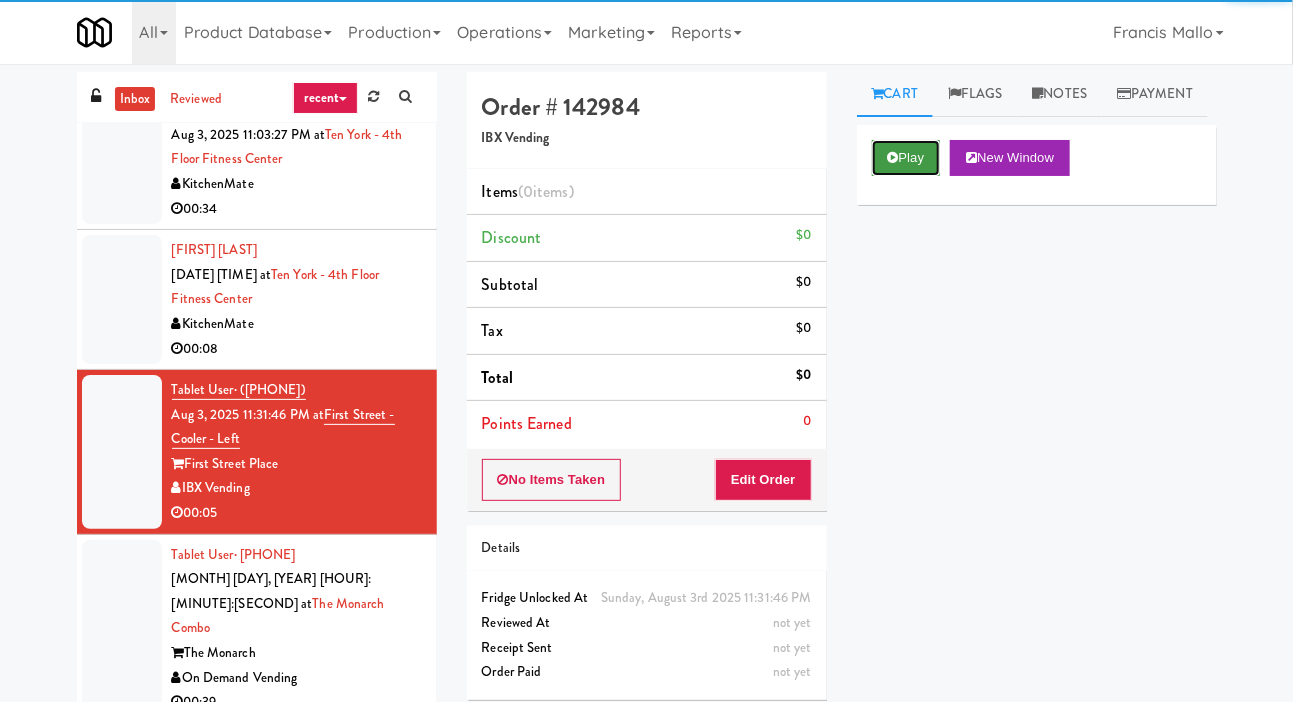 click on "Play" at bounding box center (906, 158) 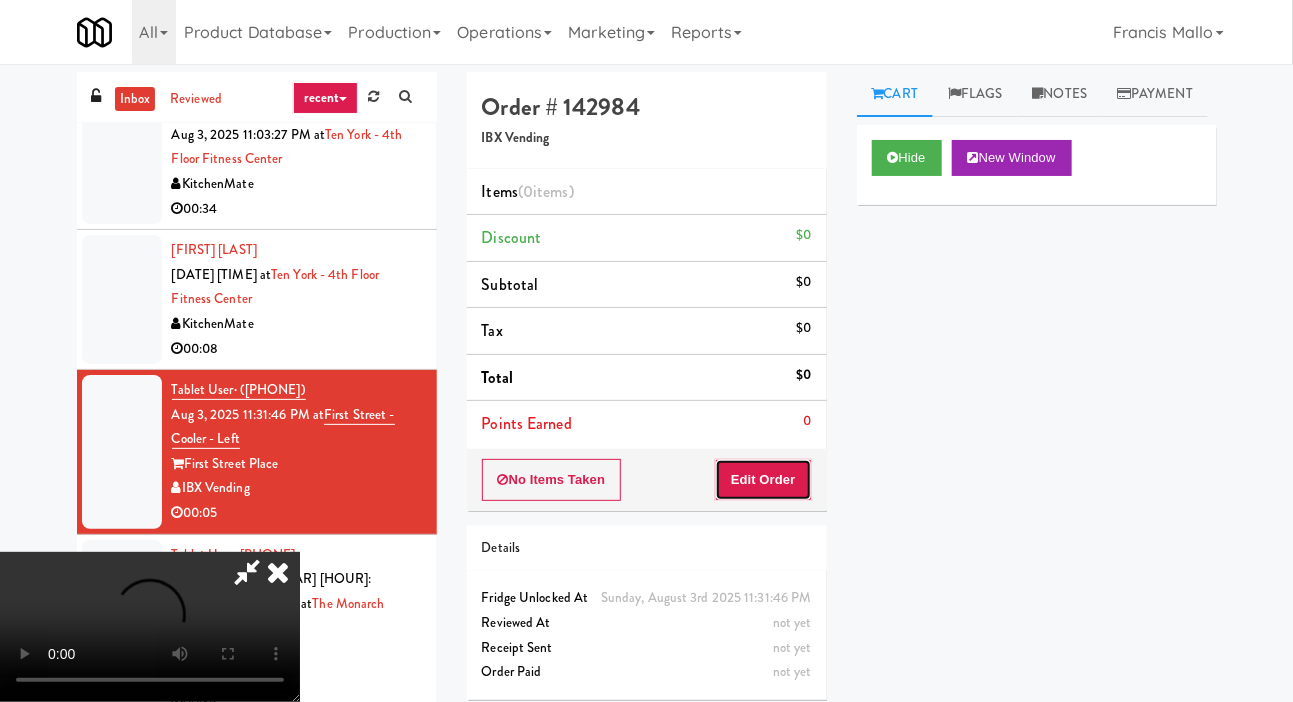 click on "Edit Order" at bounding box center [763, 480] 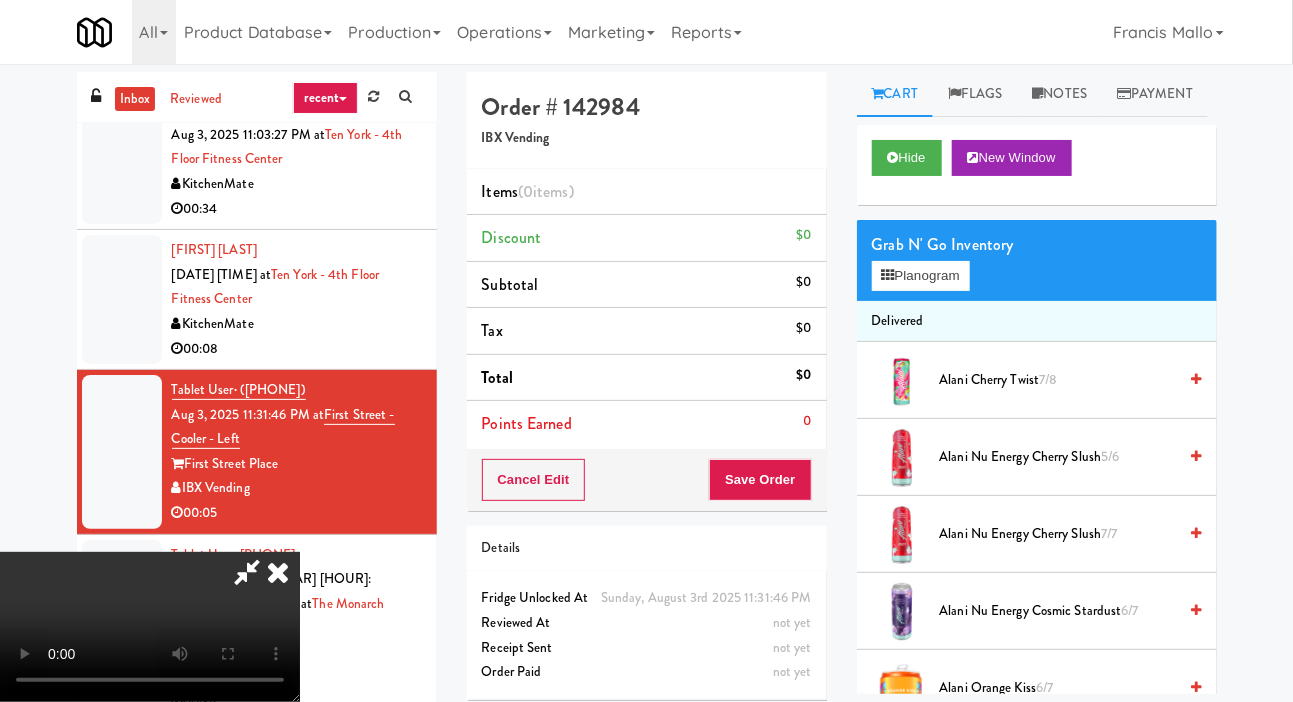 type 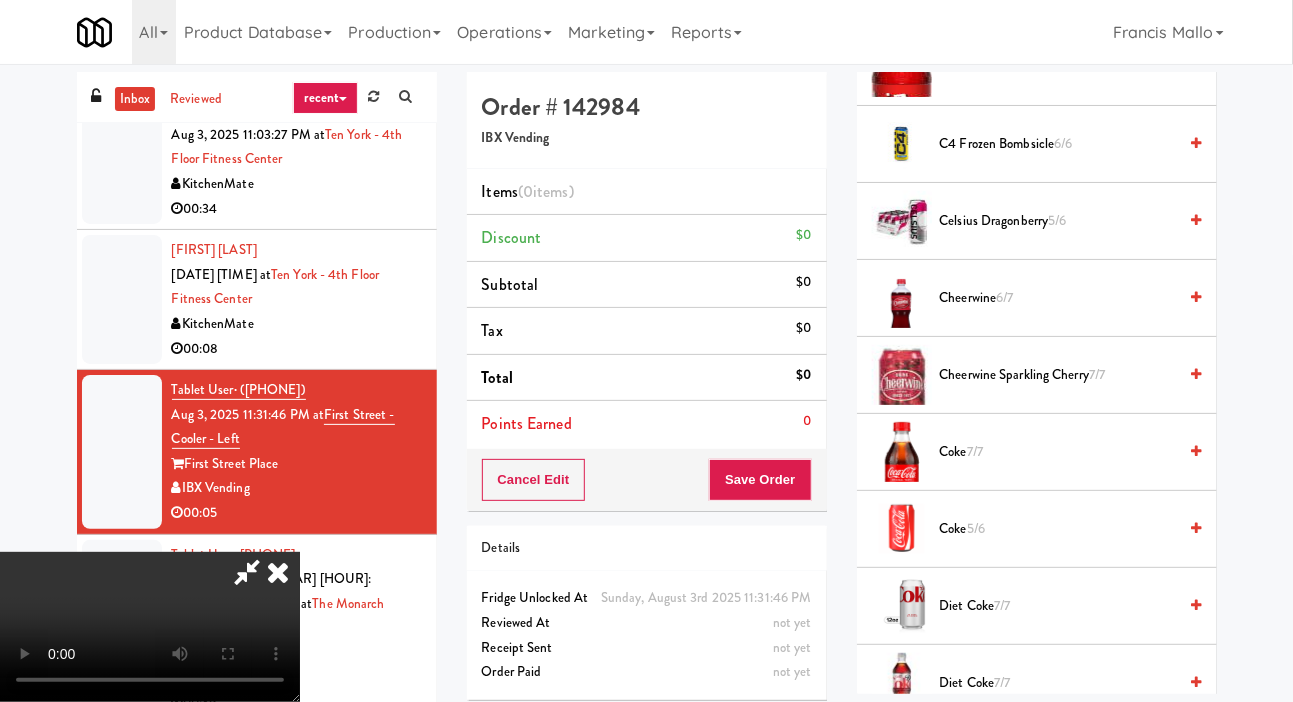 scroll, scrollTop: 1240, scrollLeft: 0, axis: vertical 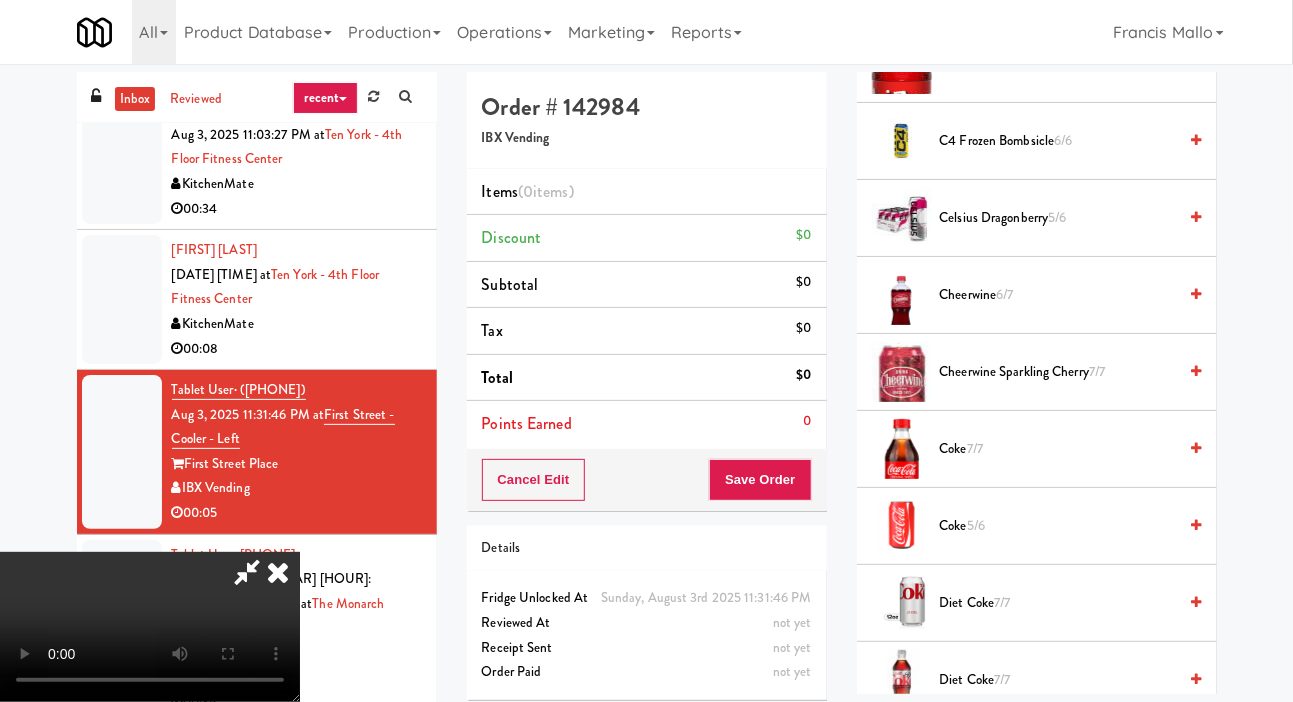 click on "Cheerwine  6/7" at bounding box center (1058, 295) 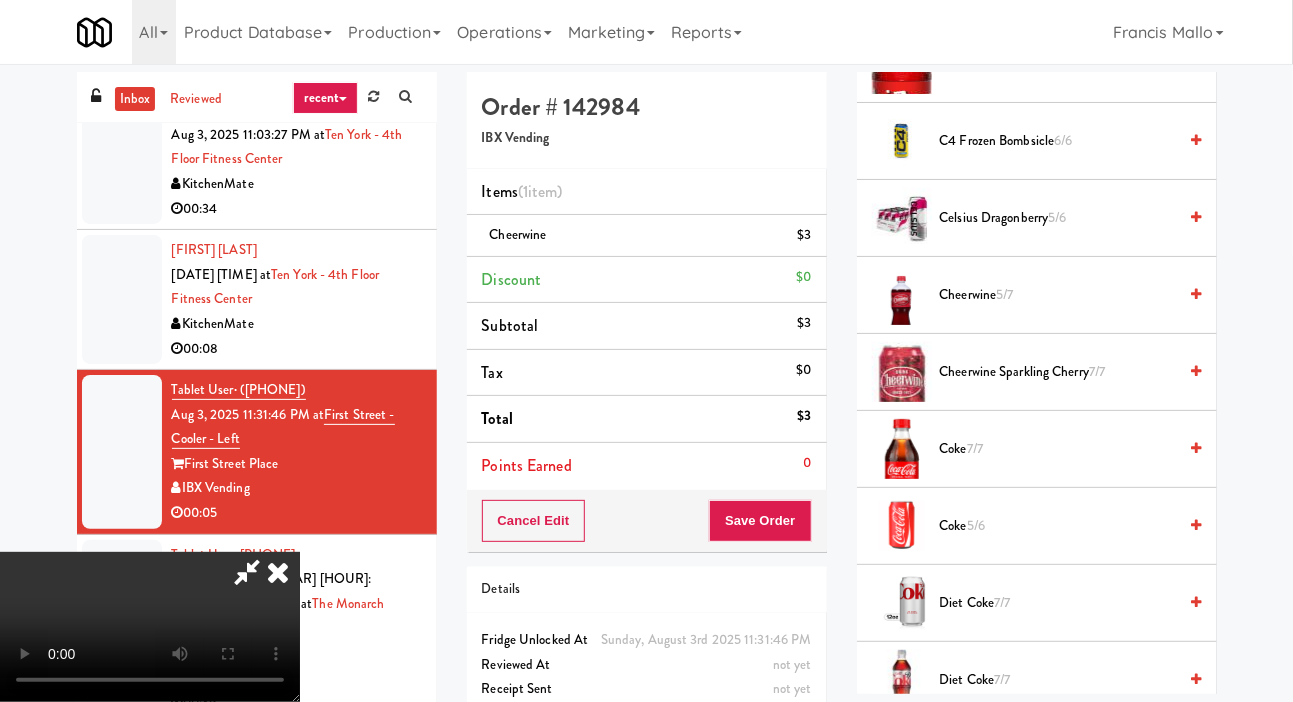 click on "Celsius Dragonberry  5/6" at bounding box center (1058, 218) 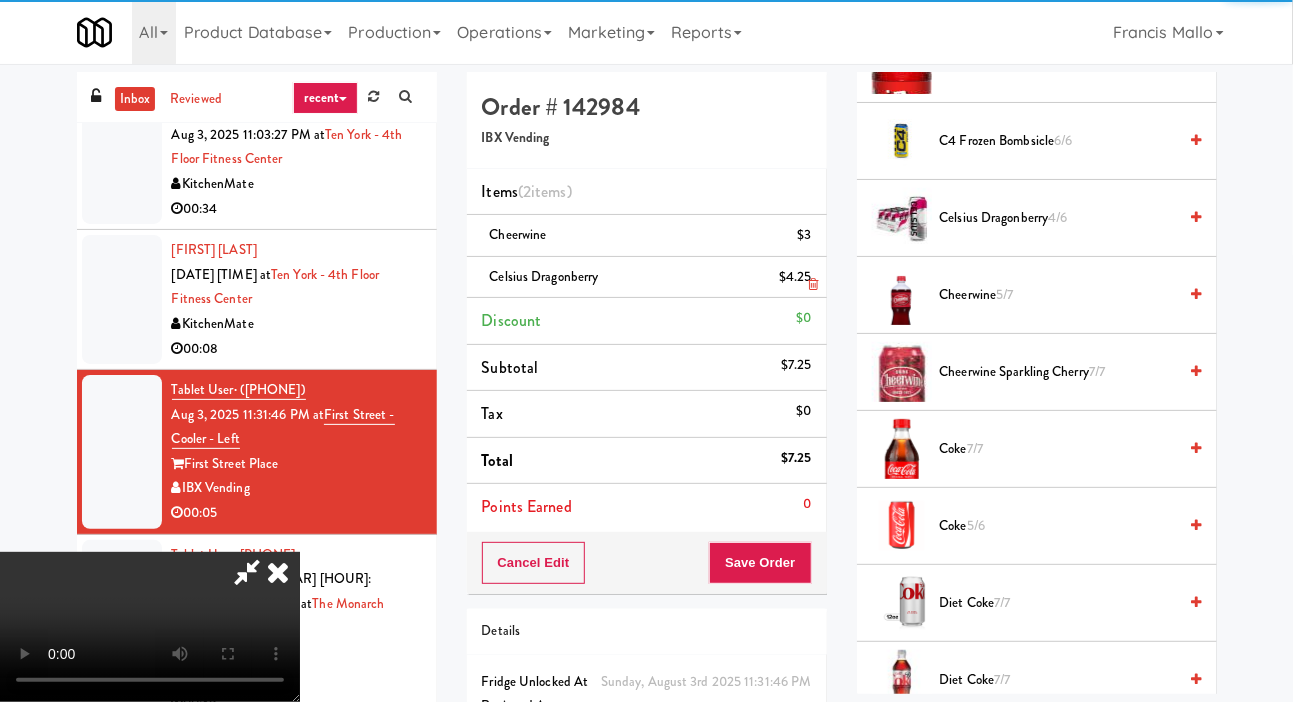 click at bounding box center (809, 285) 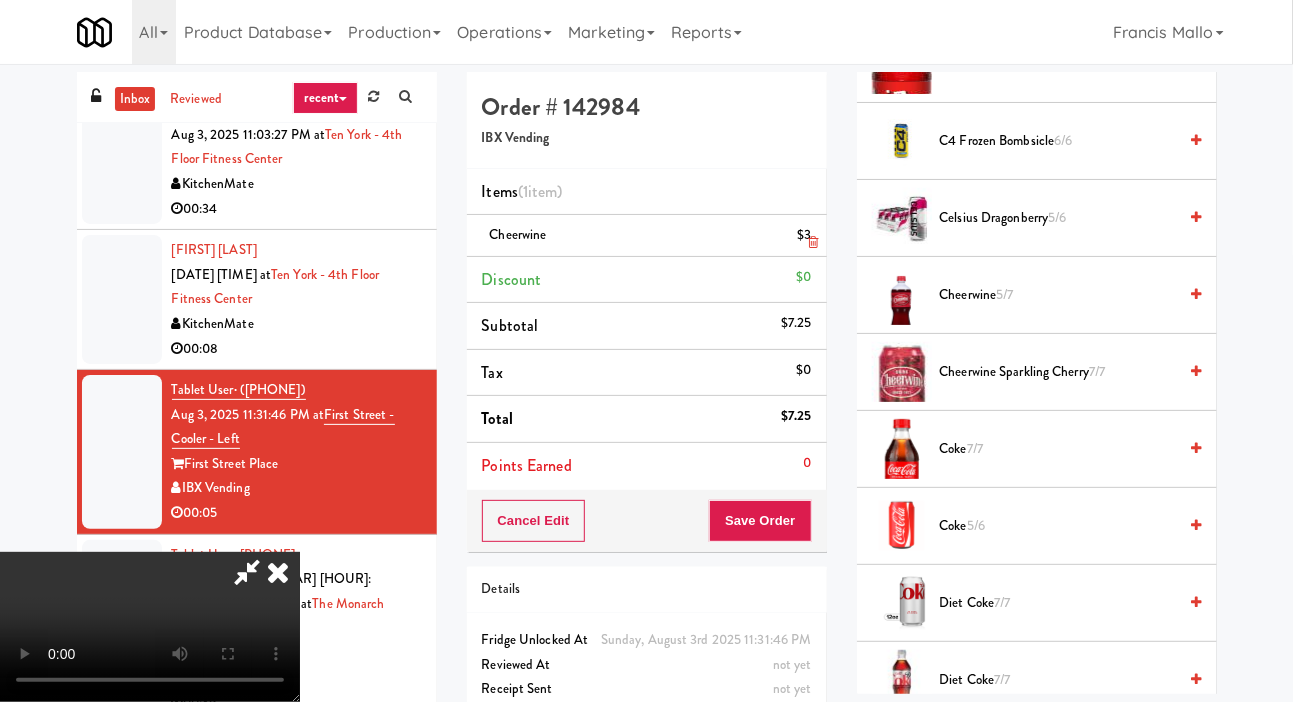 click on "Cheerwine  $3" at bounding box center (647, 236) 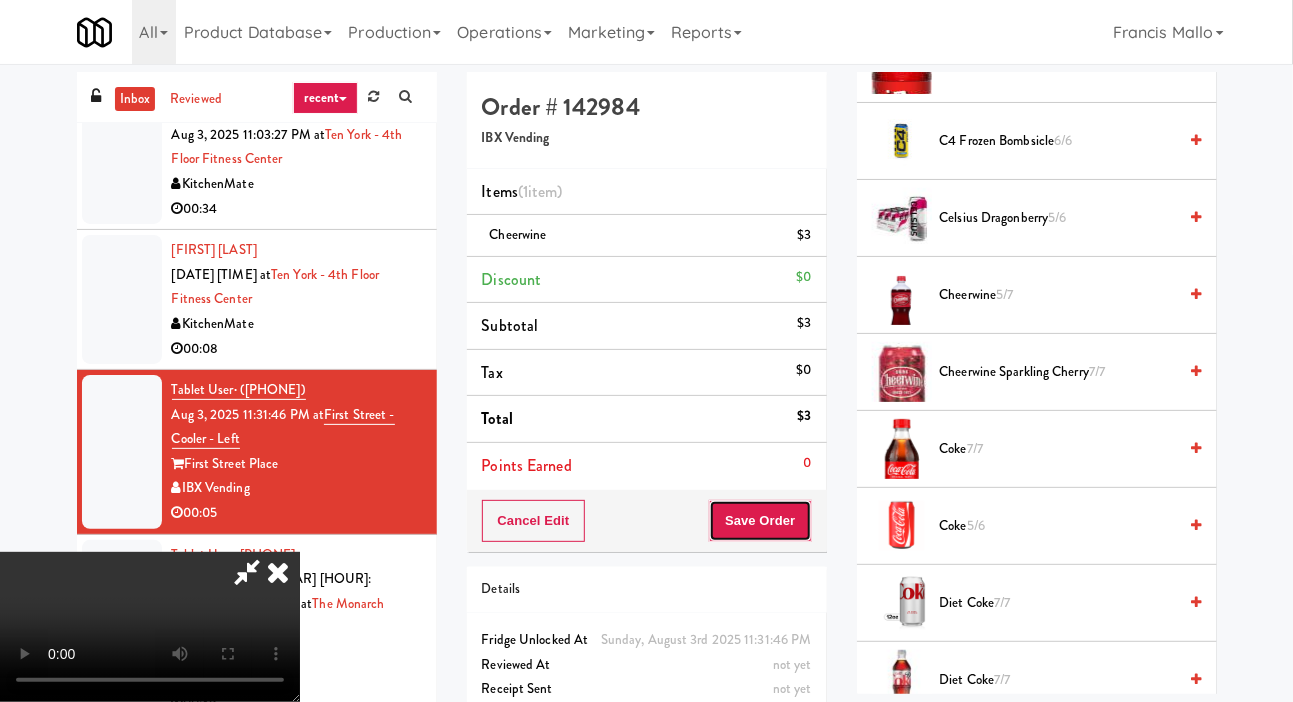click on "Save Order" at bounding box center [760, 521] 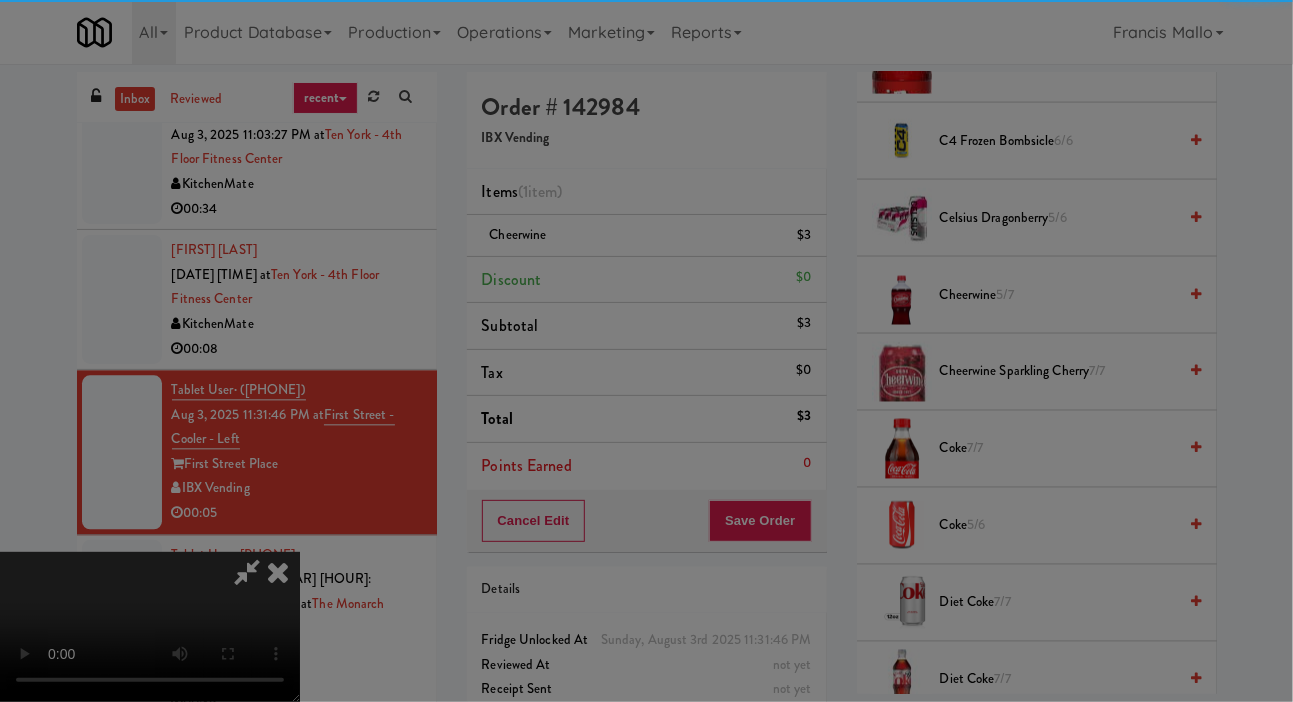 click on "Are you sure you want to update this order? Okay Cancel" at bounding box center (0, 0) 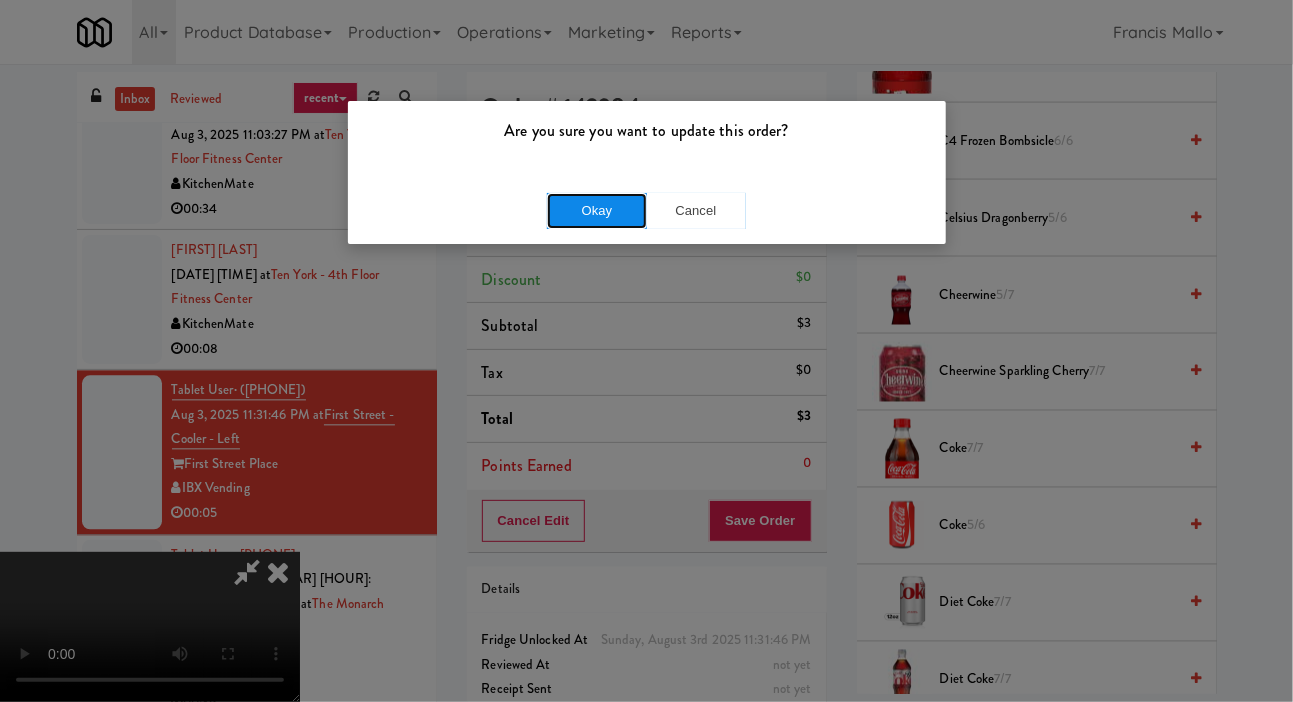 click on "Okay" at bounding box center [597, 211] 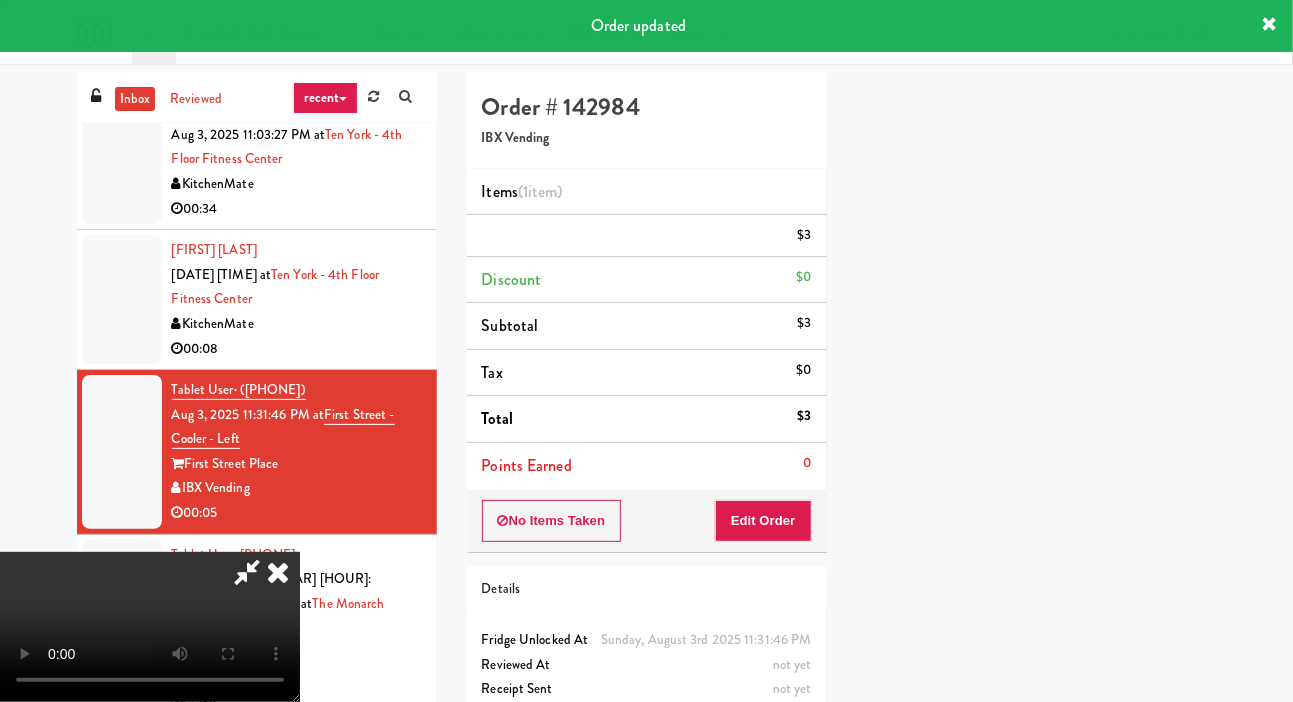 scroll, scrollTop: 116, scrollLeft: 0, axis: vertical 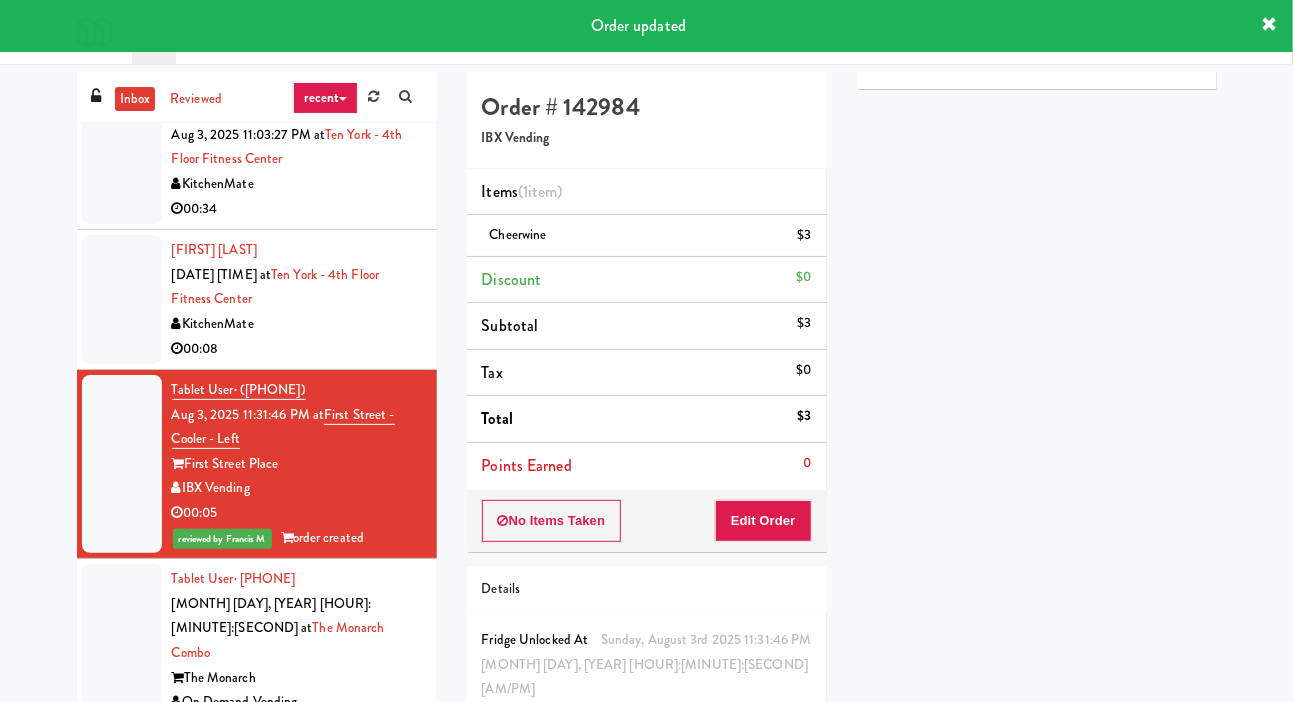 click on "inbox reviewed recent    all     unclear take     inventory issue     suspicious     failed     recent   Tablet User  · [PHONE] [DATE] [TIME] at  [LOCATION]  [LOCATION]  [COMPANY]  00:15     Tablet User  · [PHONE] [DATE] [TIME] at  [LOCATION]  [LOCATION]  [COMPANY]  00:20     Tablet User  · [PHONE] [DATE] [TIME] at  [LOCATION]  [LOCATION]  [COMPANY]  Unknown     Tablet User  · [PHONE] [DATE] [TIME] at  [LOCATION]  [LOCATION]  [COMPANY]  00:27     Tablet User  · [PHONE] [DATE] [TIME] at  [NUMBER] [STREET]  [NUMBER] [STREET]  [COMPANY]  00:17     Tablet User  · [PHONE] [DATE] [TIME] at  [LOCATION]  [LOCATION]  [COMPANY]  00:29     Tablet User  · [PHONE] [DATE] [TIME] at   00:19" at bounding box center (646, 439) 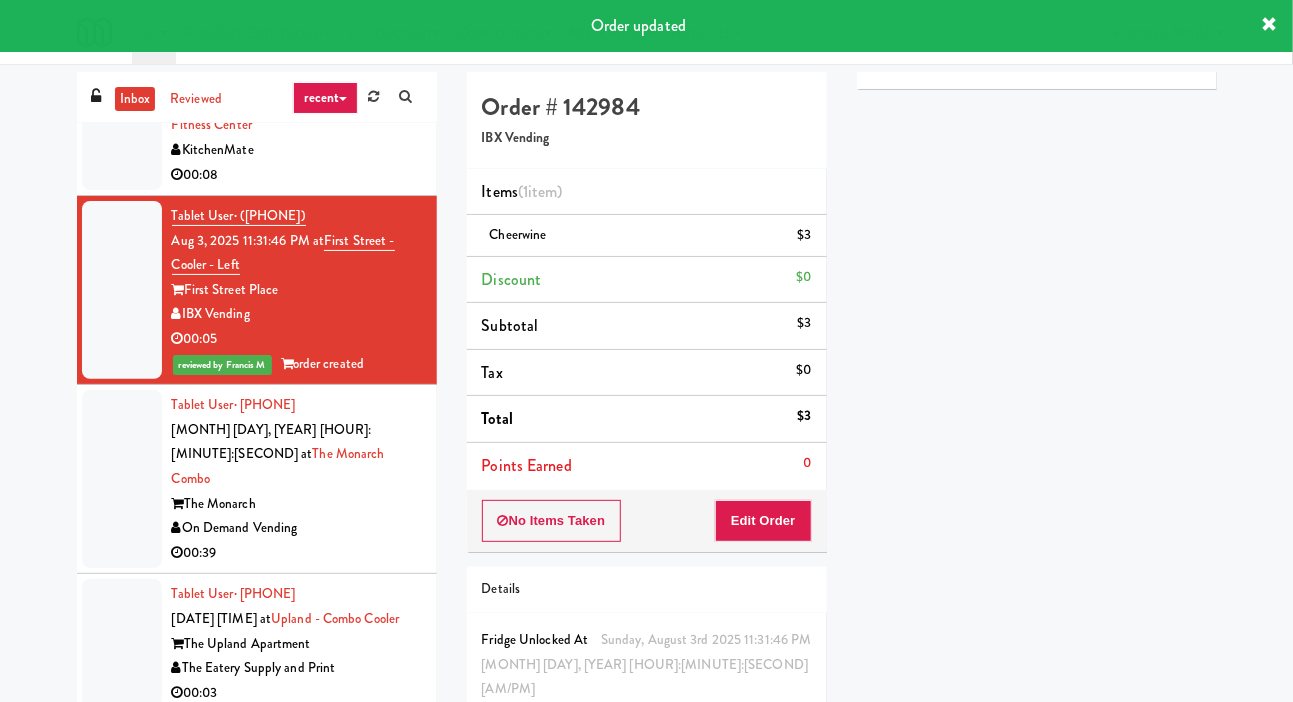 click at bounding box center [122, 479] 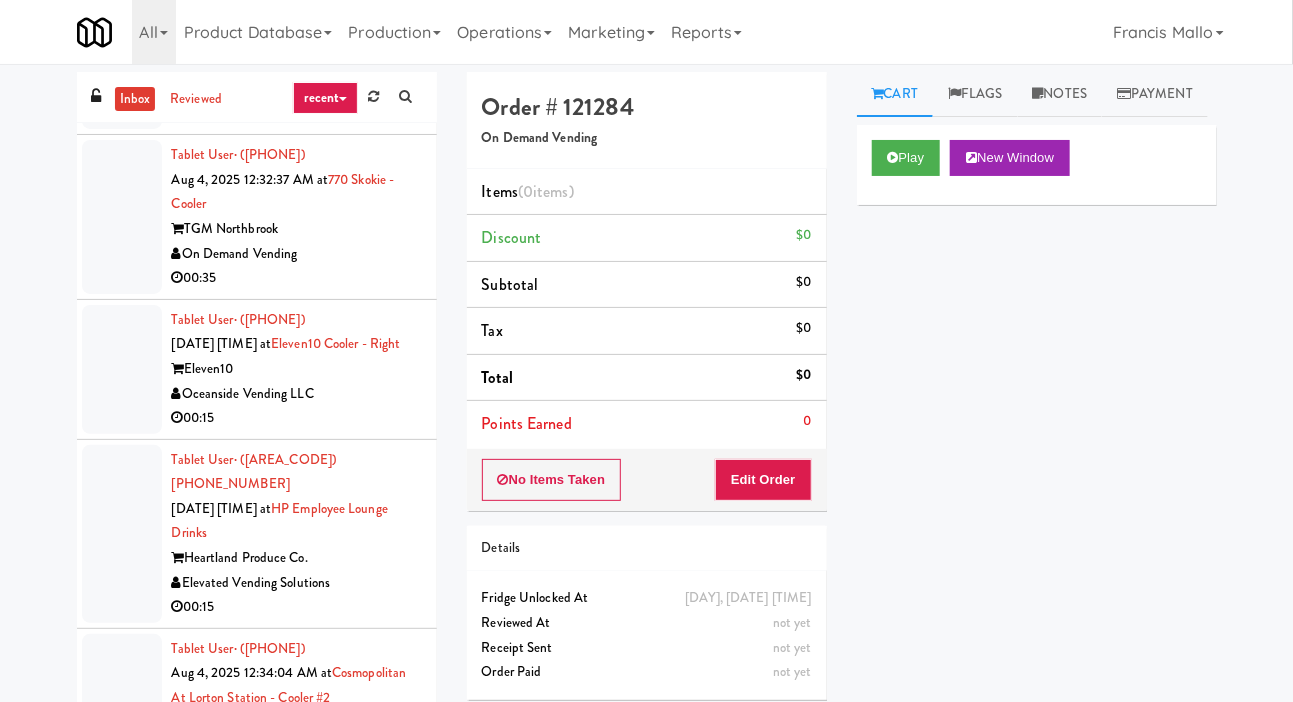 scroll, scrollTop: 11640, scrollLeft: 0, axis: vertical 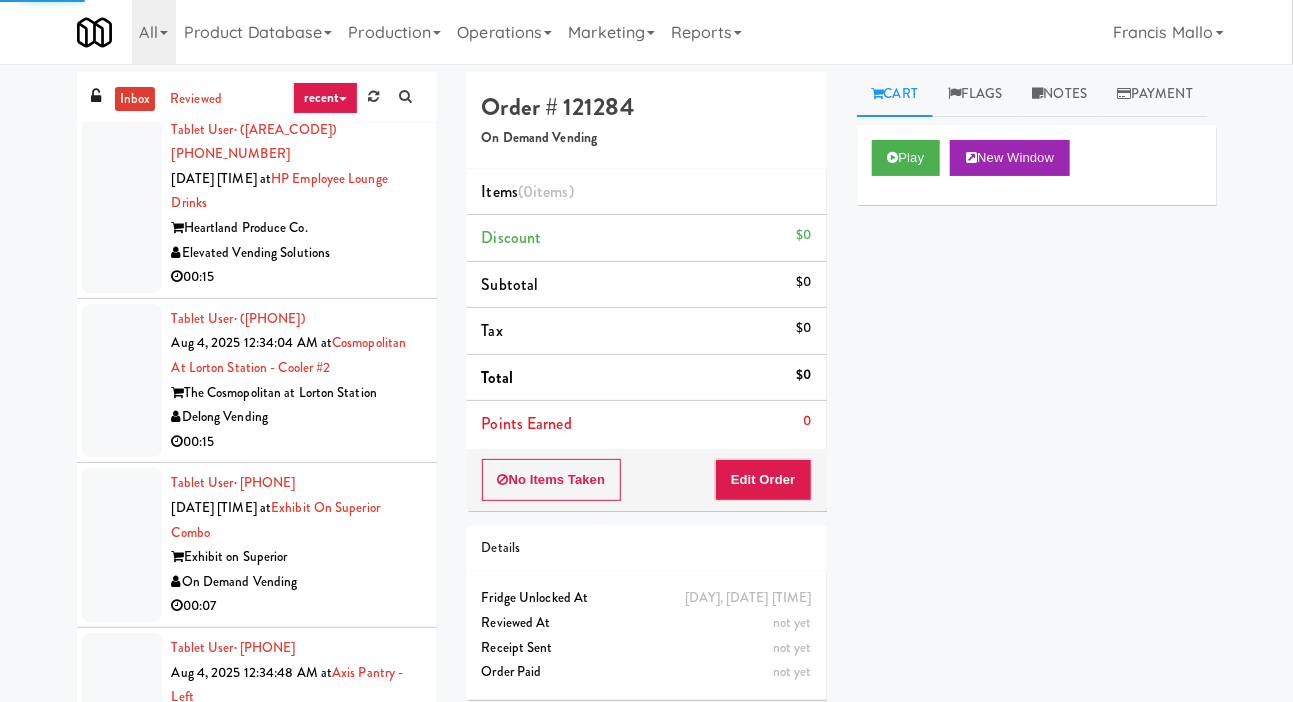click at bounding box center (122, 710) 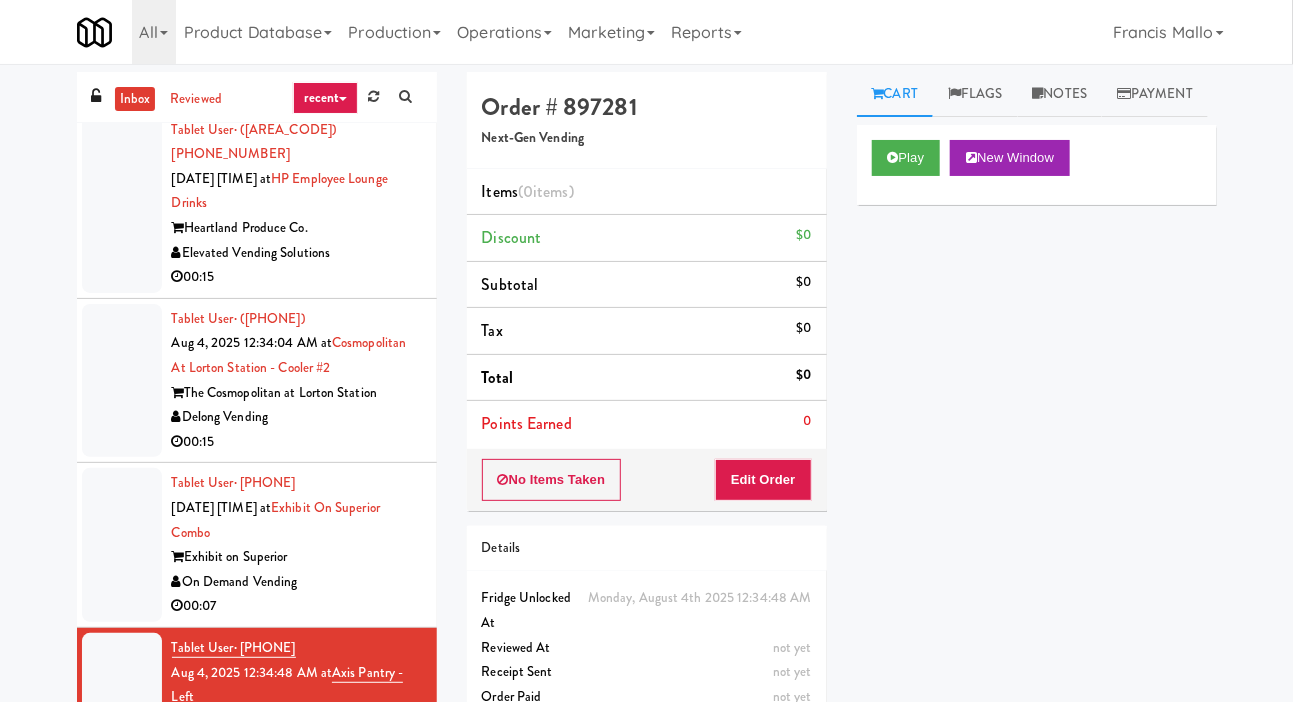 click at bounding box center (122, 381) 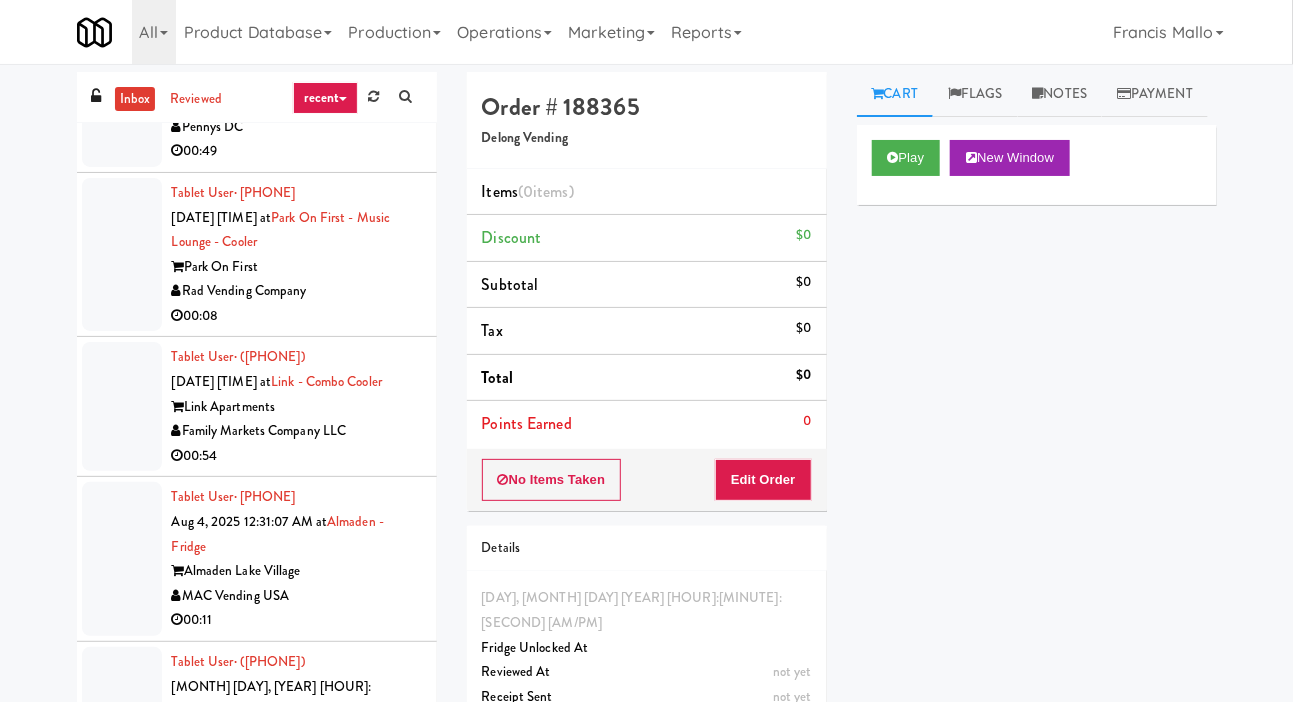 scroll, scrollTop: 10620, scrollLeft: 0, axis: vertical 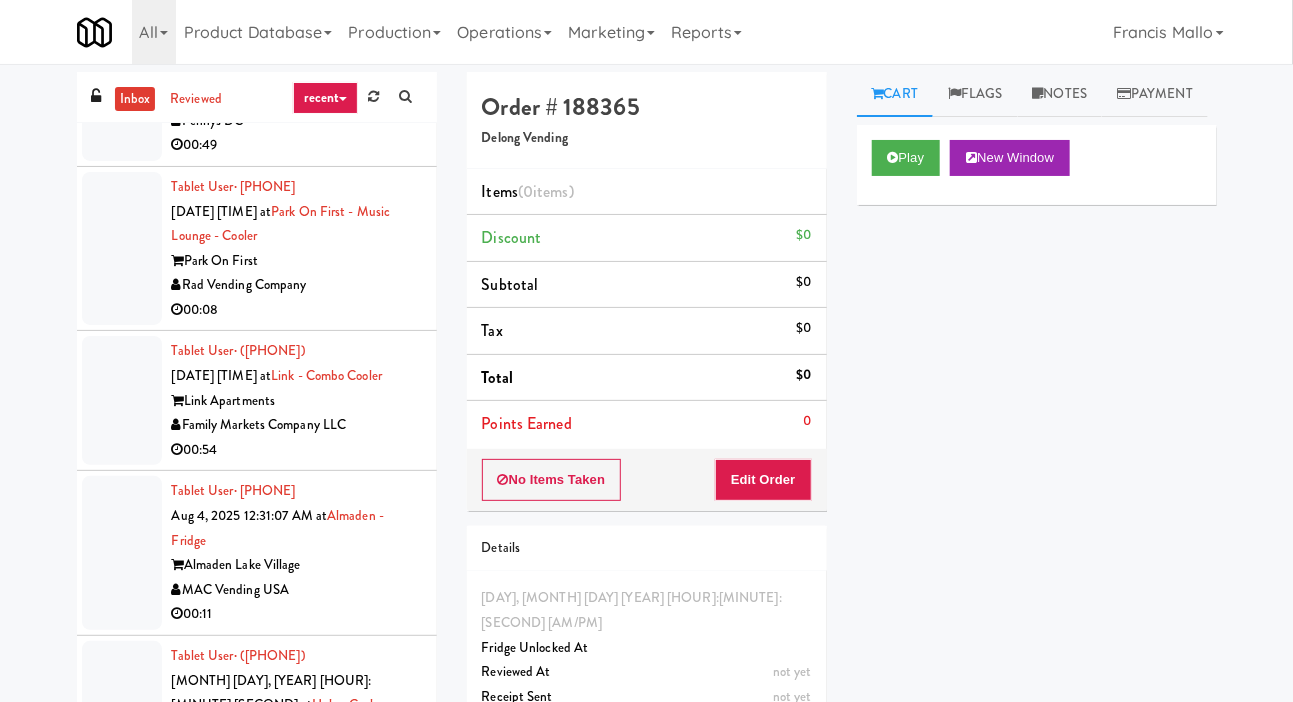 click at bounding box center [122, 400] 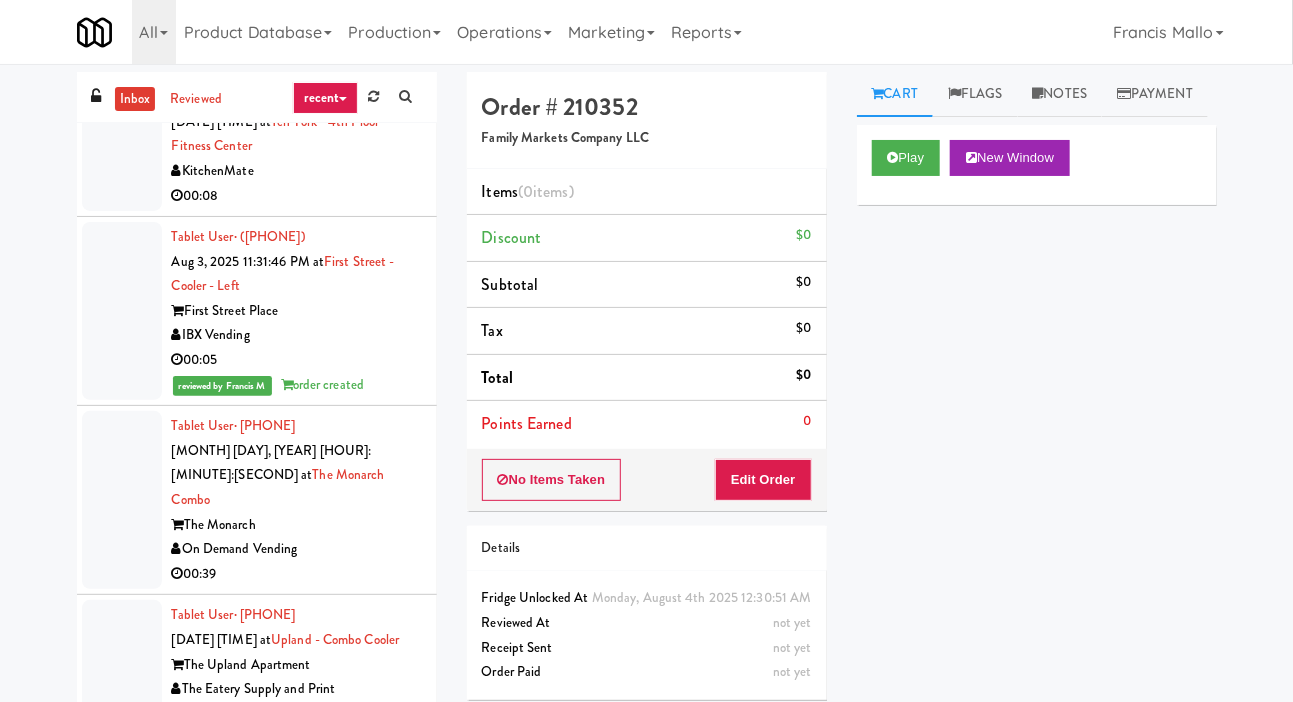 scroll, scrollTop: 1833, scrollLeft: 0, axis: vertical 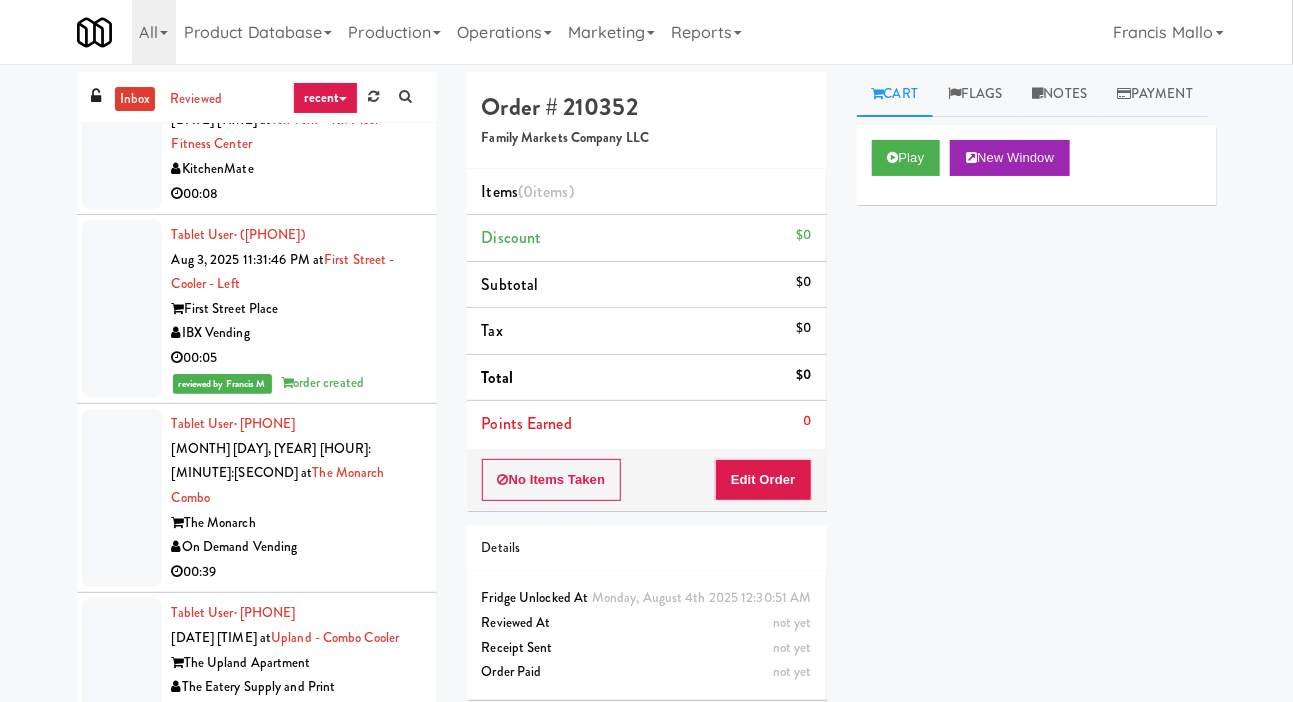 click at bounding box center (122, 498) 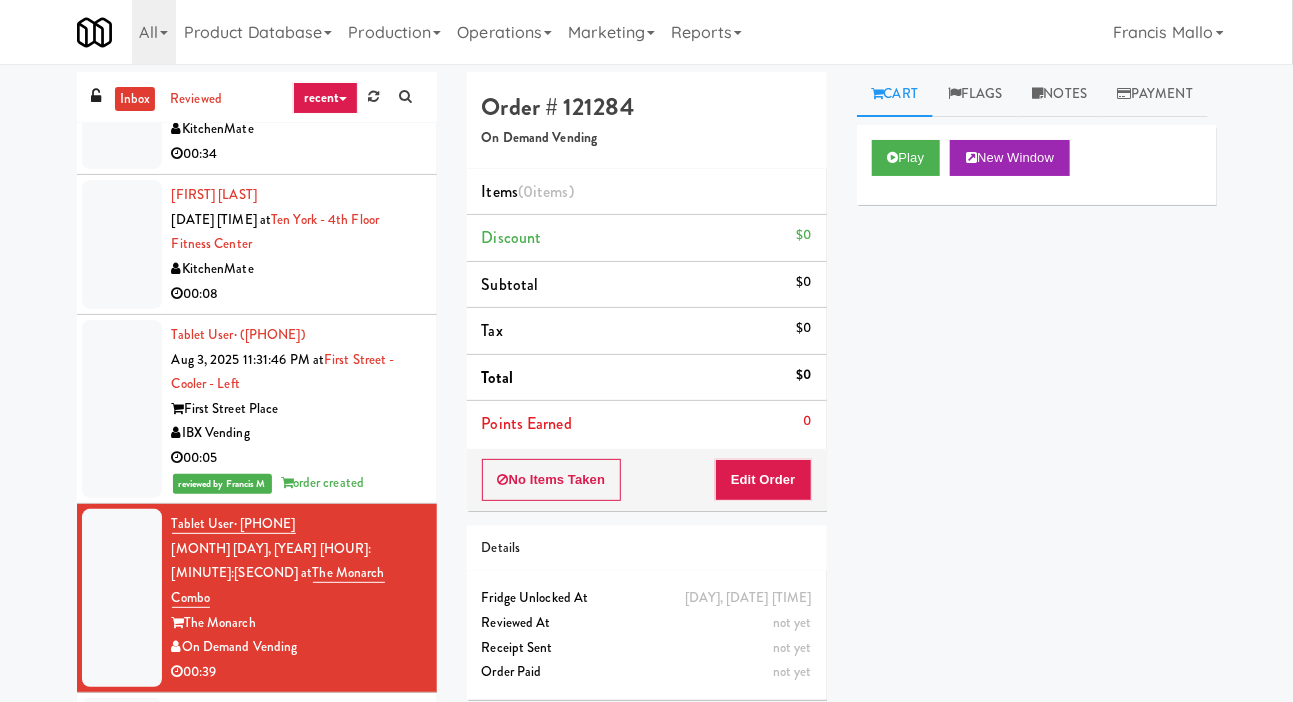 scroll, scrollTop: 1691, scrollLeft: 0, axis: vertical 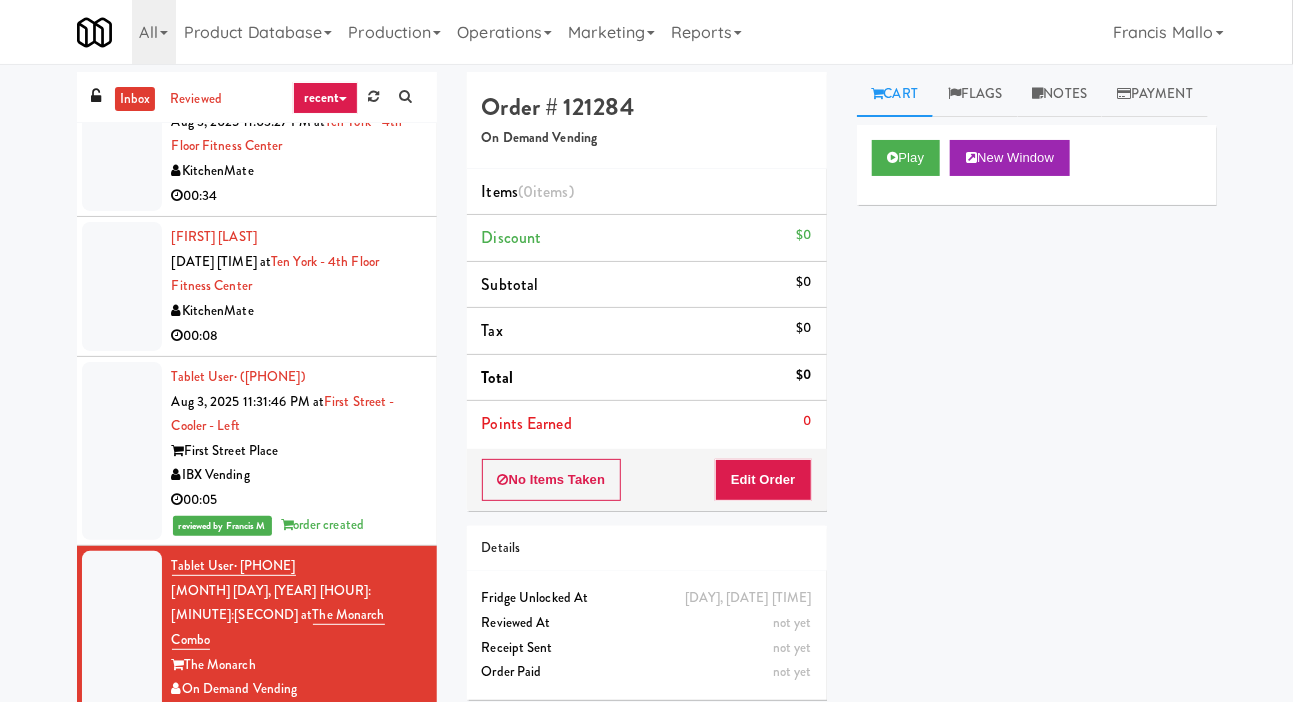 click at bounding box center (122, 286) 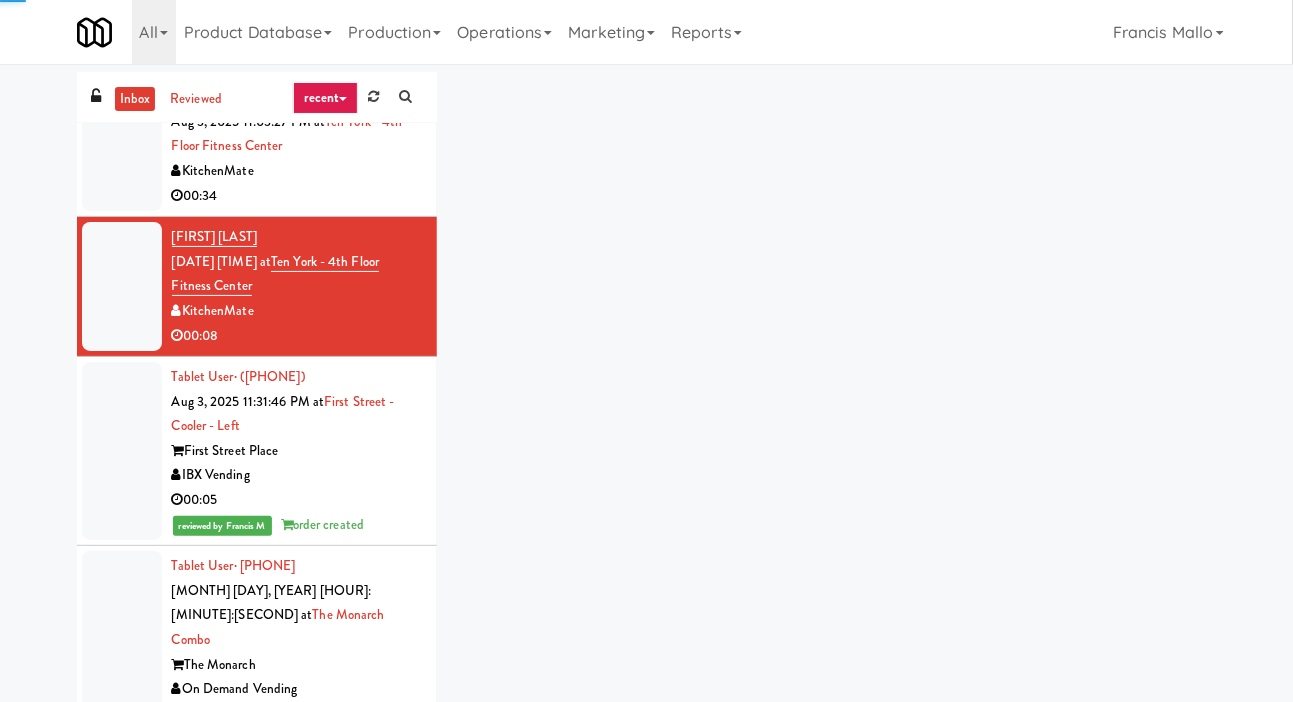 click at bounding box center (122, 451) 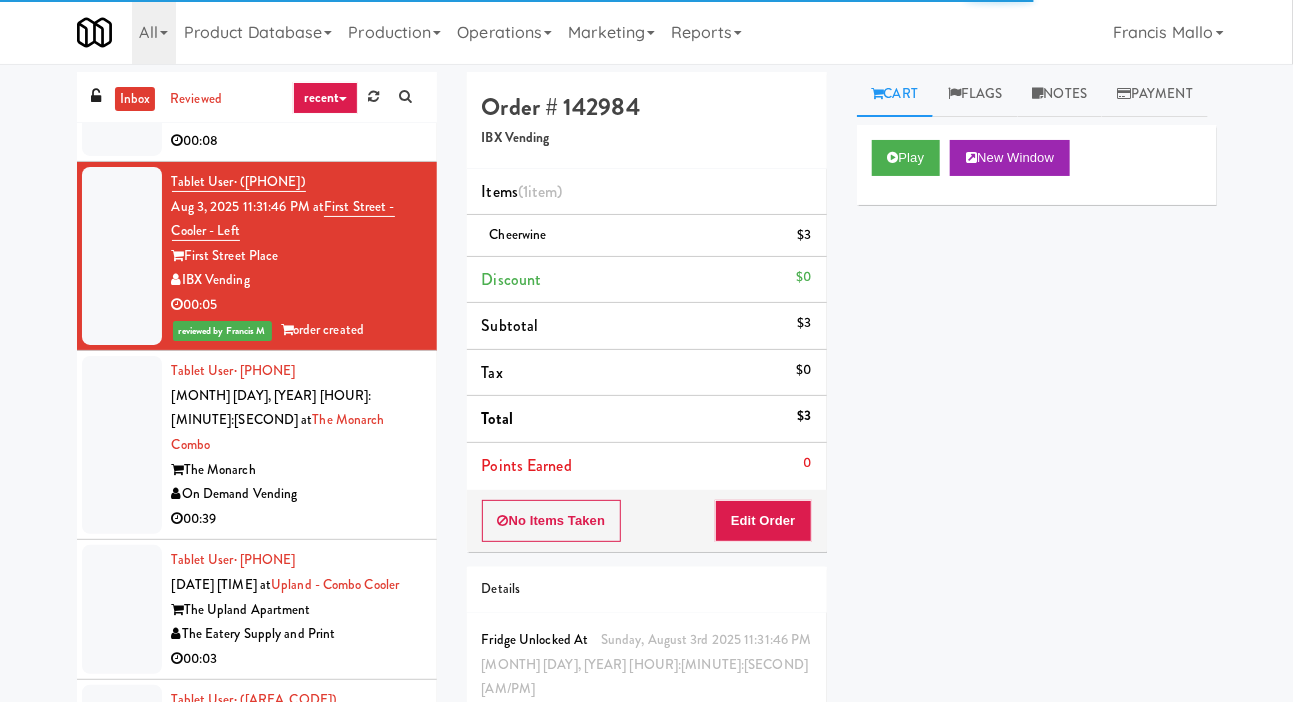 click at bounding box center [122, 445] 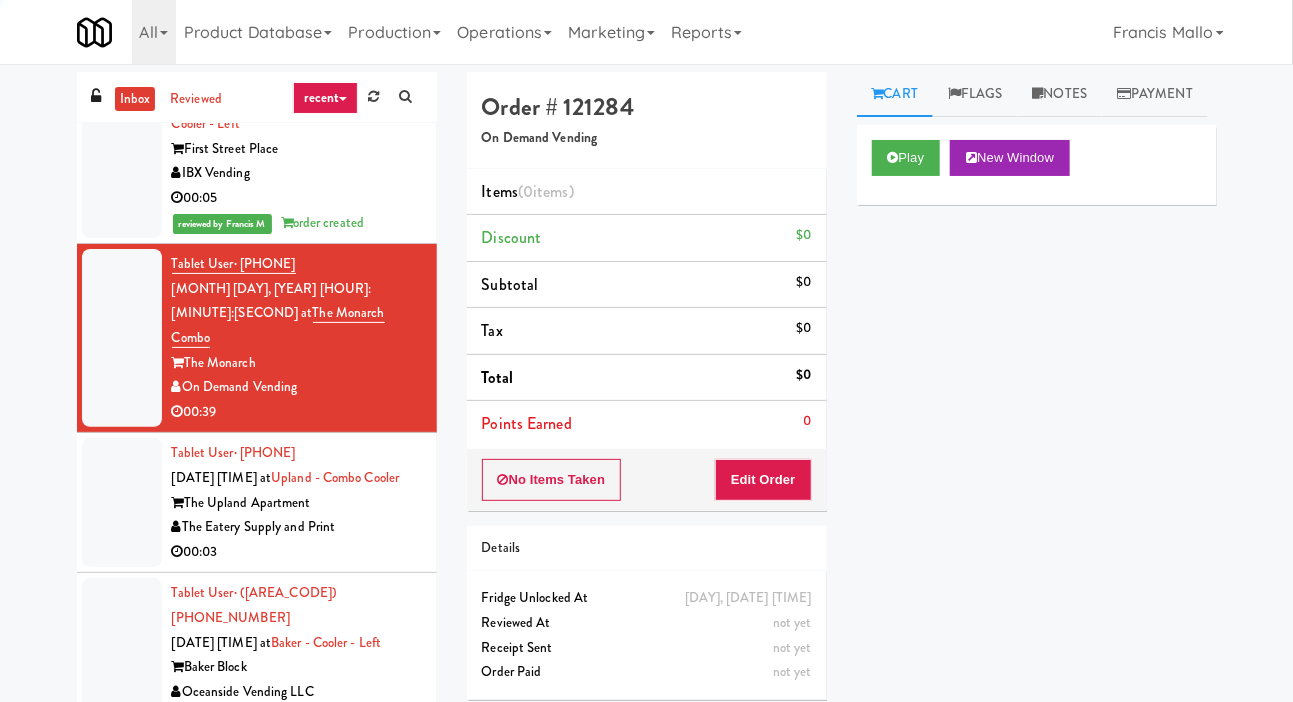 click at bounding box center (122, 502) 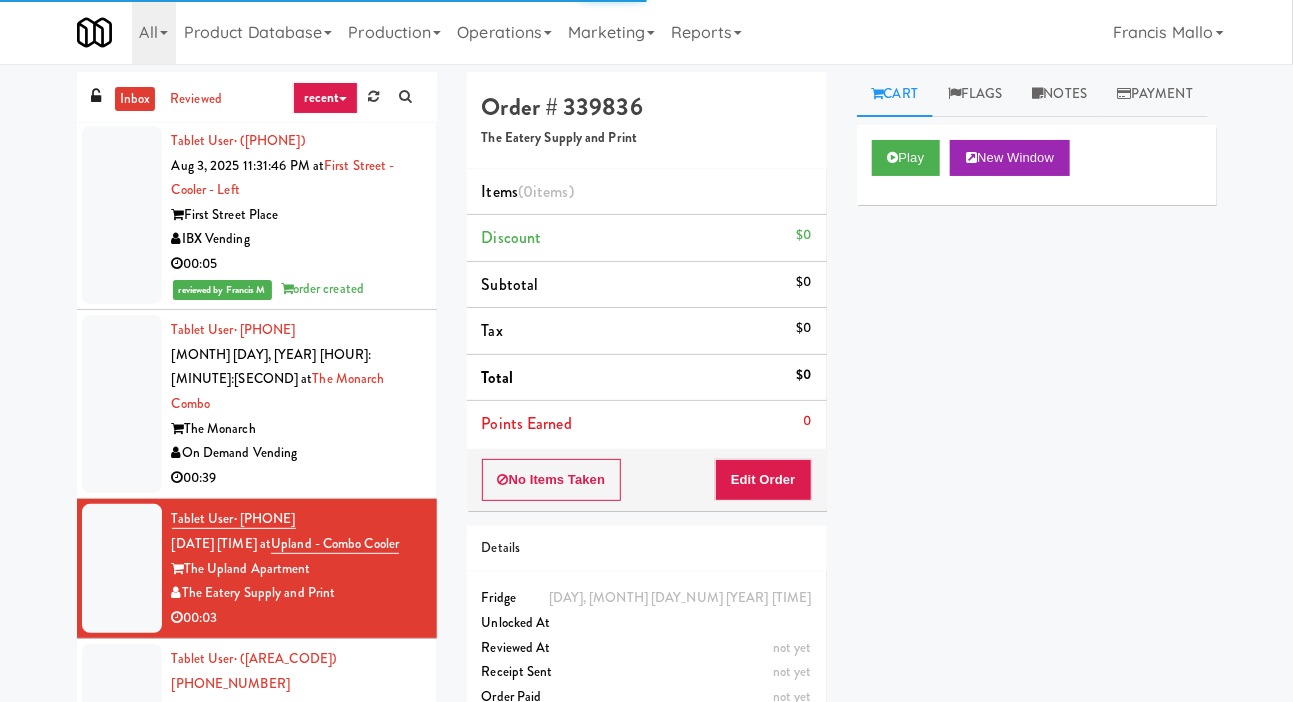 click at bounding box center [122, 404] 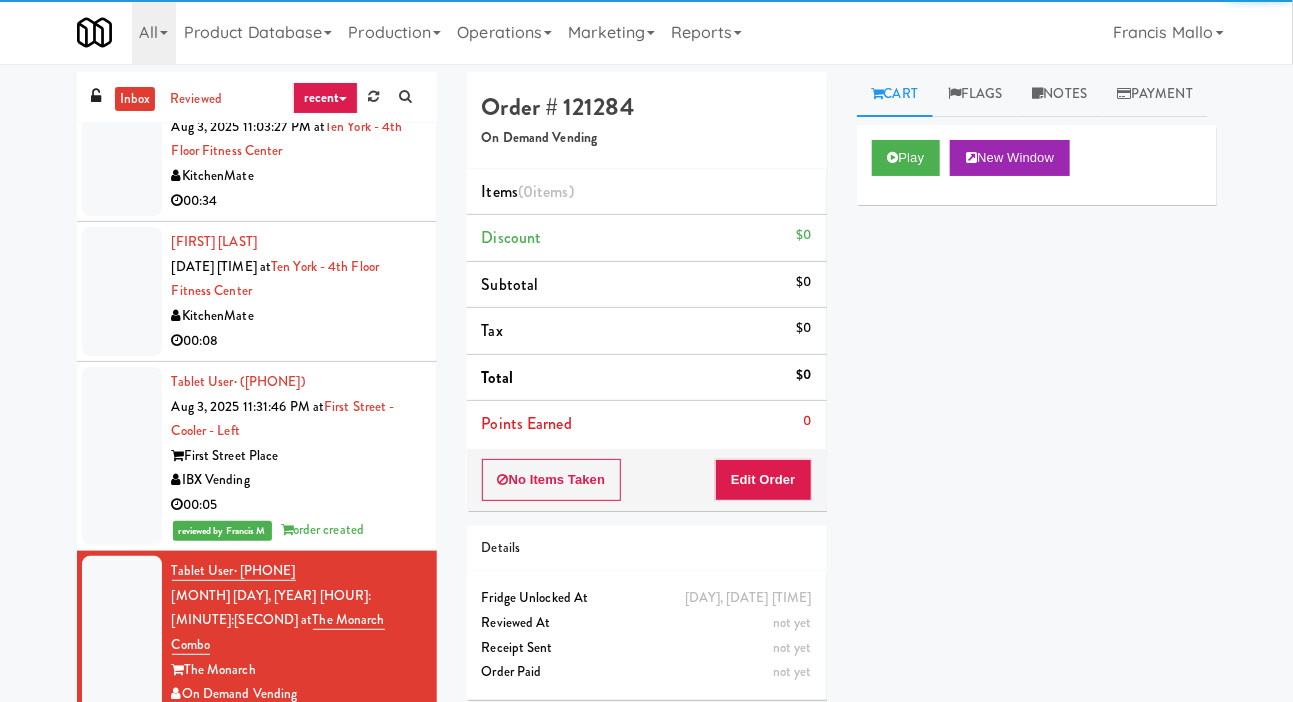 click at bounding box center [122, 291] 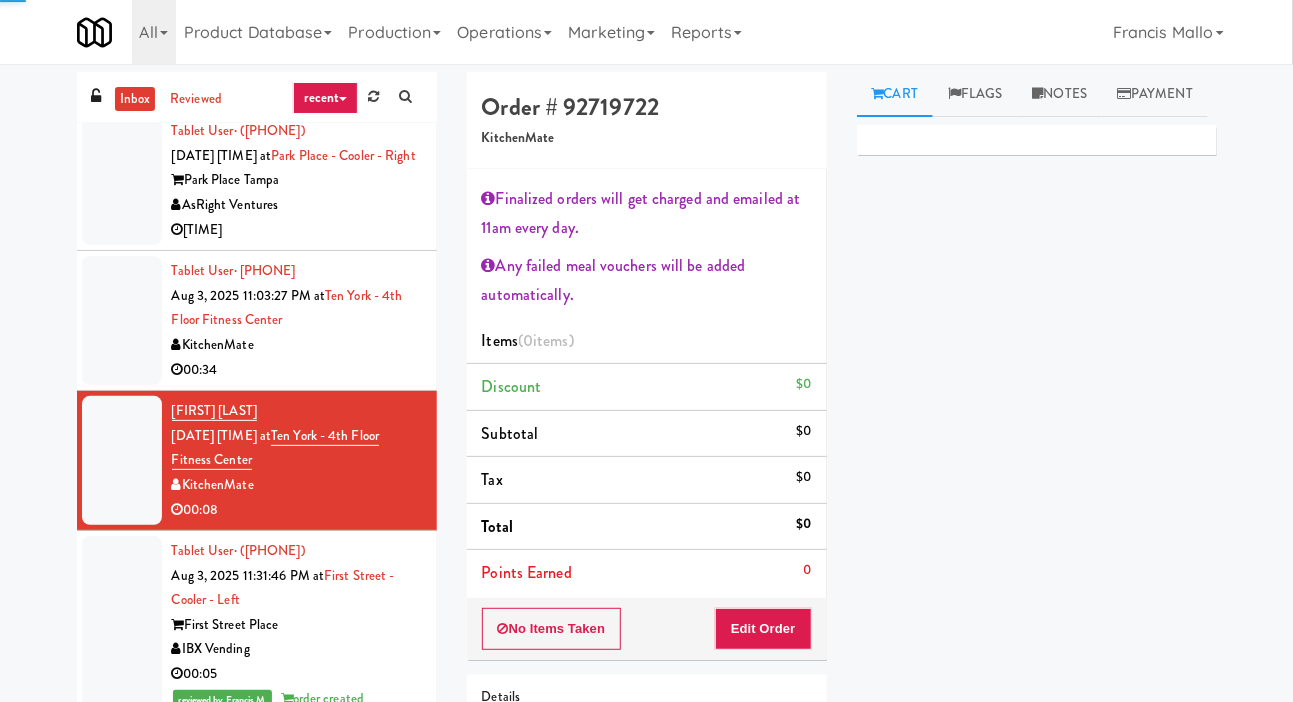 click at bounding box center (122, 320) 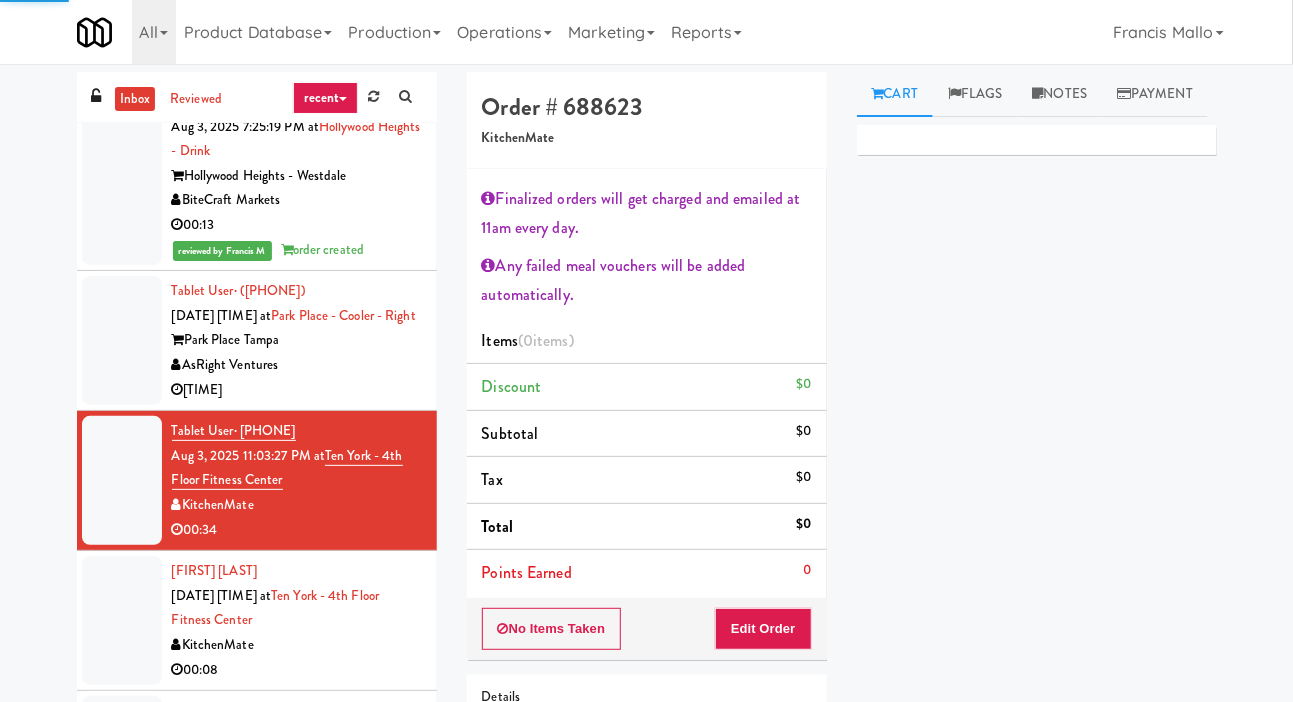 click at bounding box center [122, 340] 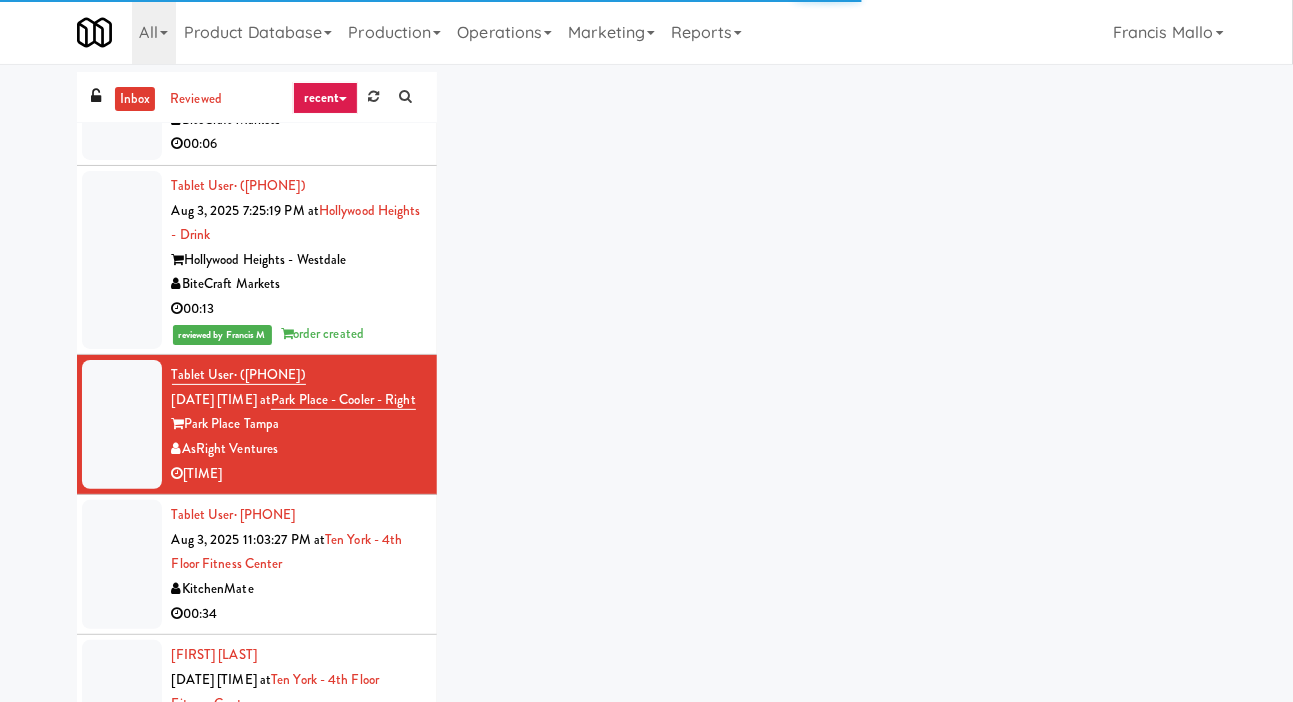 scroll, scrollTop: 1239, scrollLeft: 0, axis: vertical 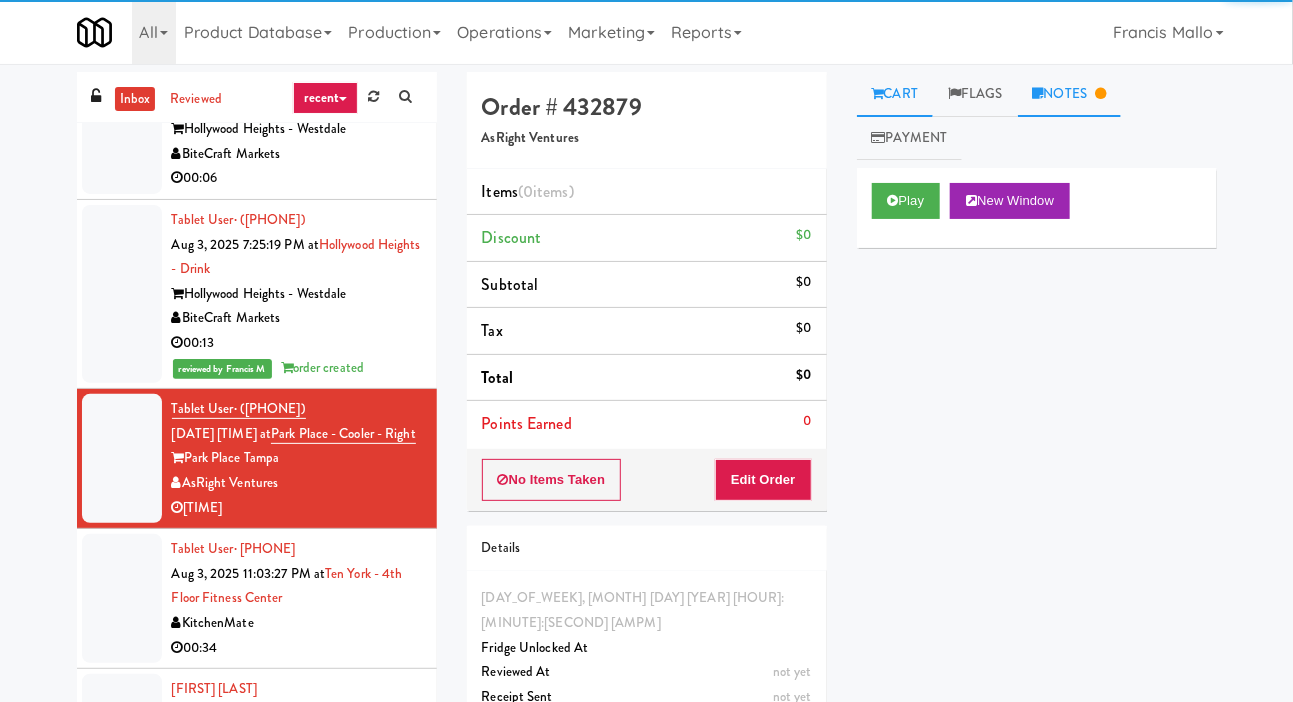 click on "Notes" at bounding box center [1070, 94] 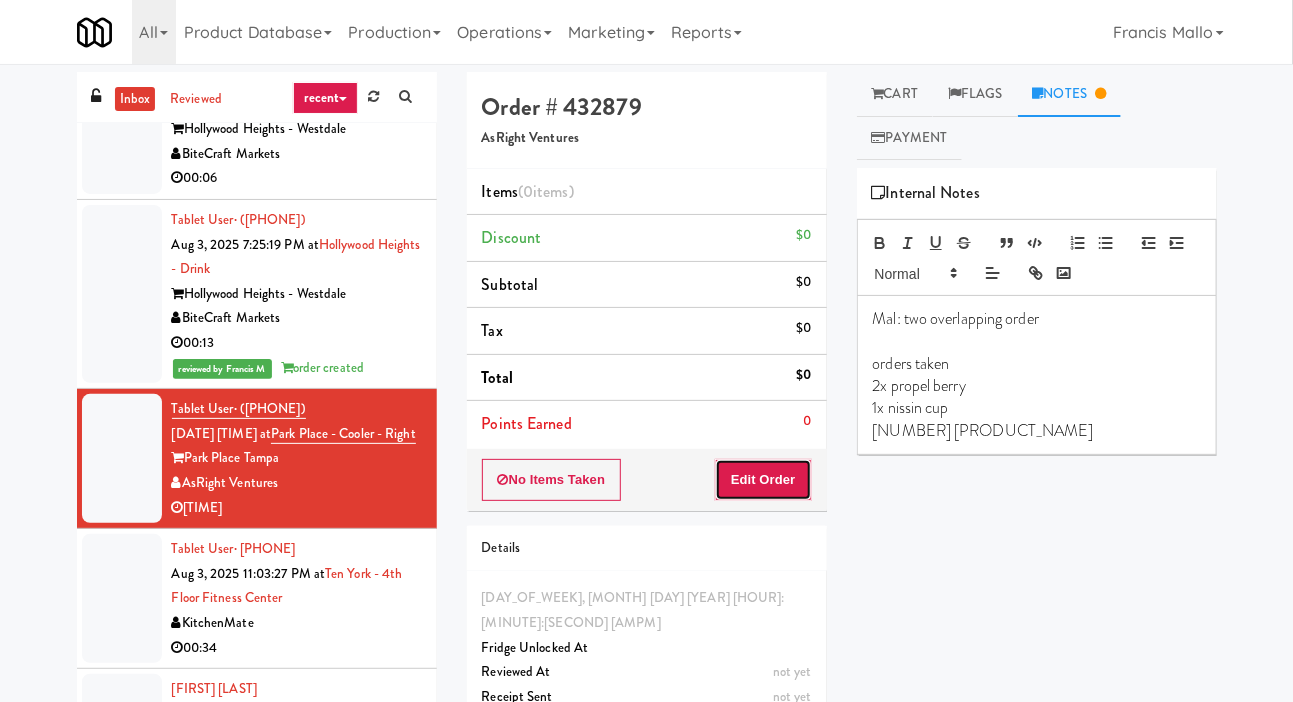 click on "Edit Order" at bounding box center [763, 480] 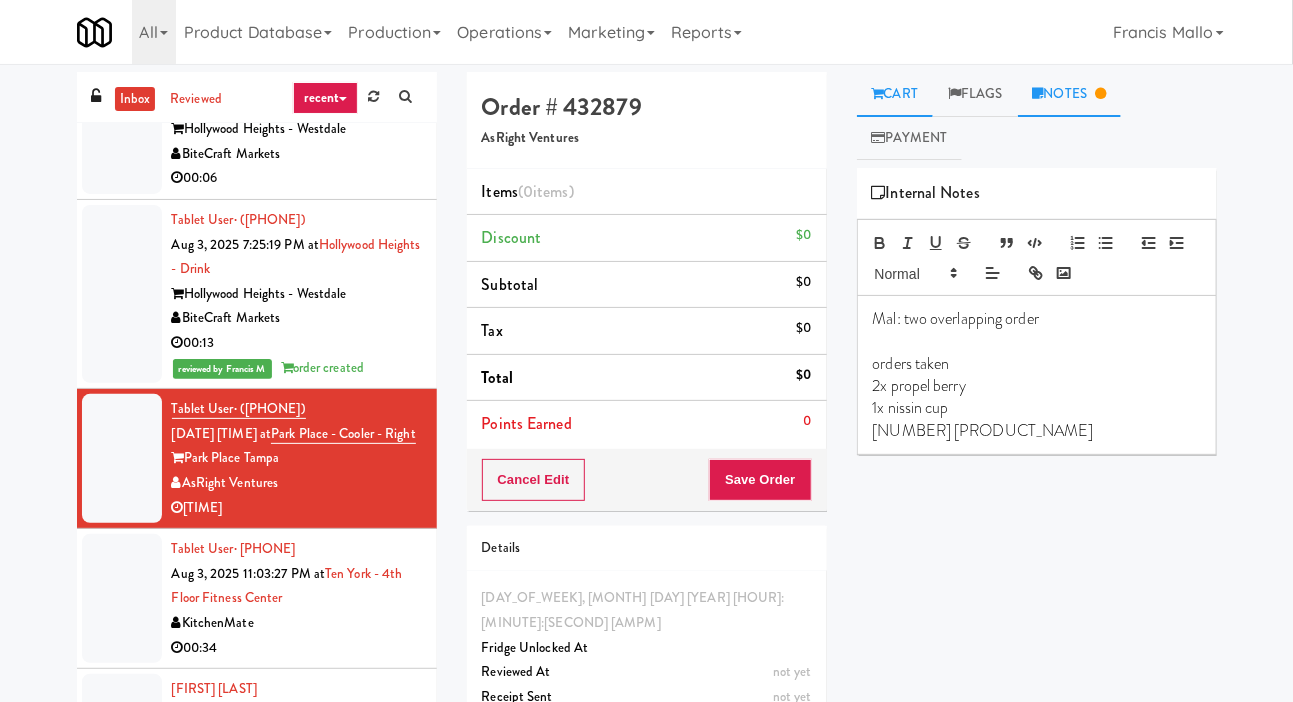 click on "Cart" at bounding box center (895, 94) 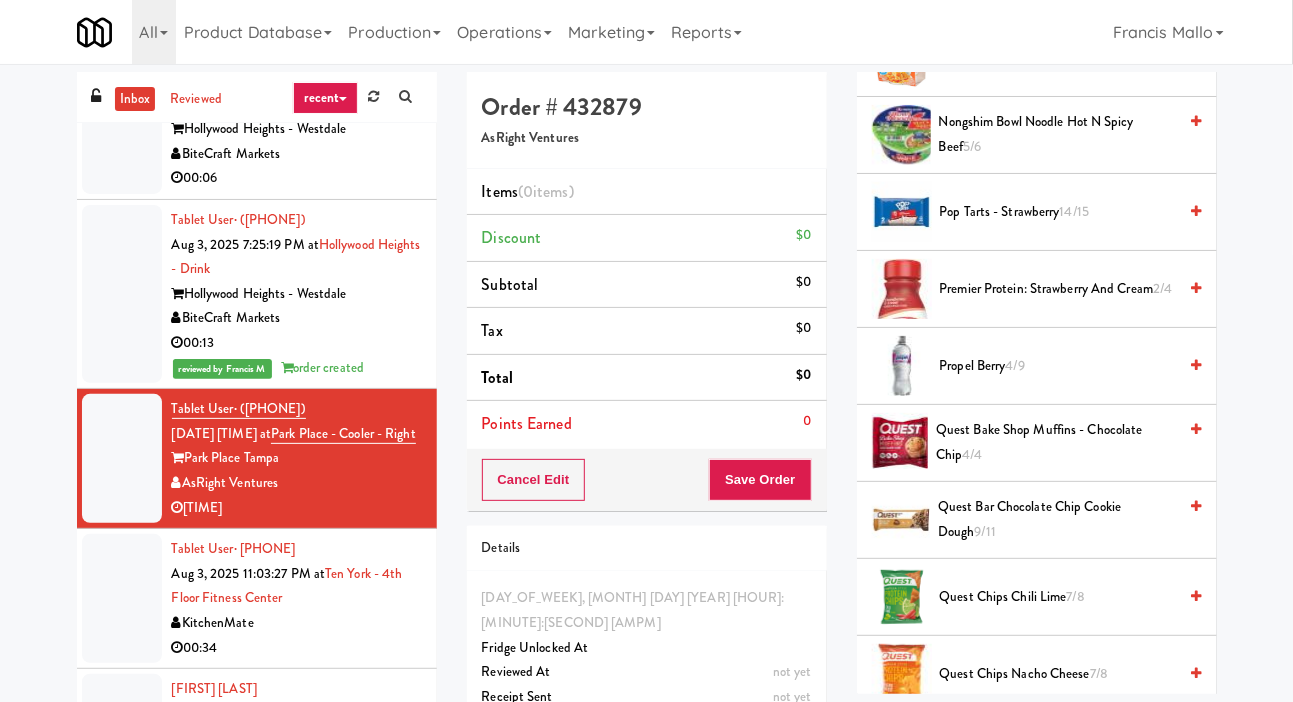 scroll, scrollTop: 1767, scrollLeft: 0, axis: vertical 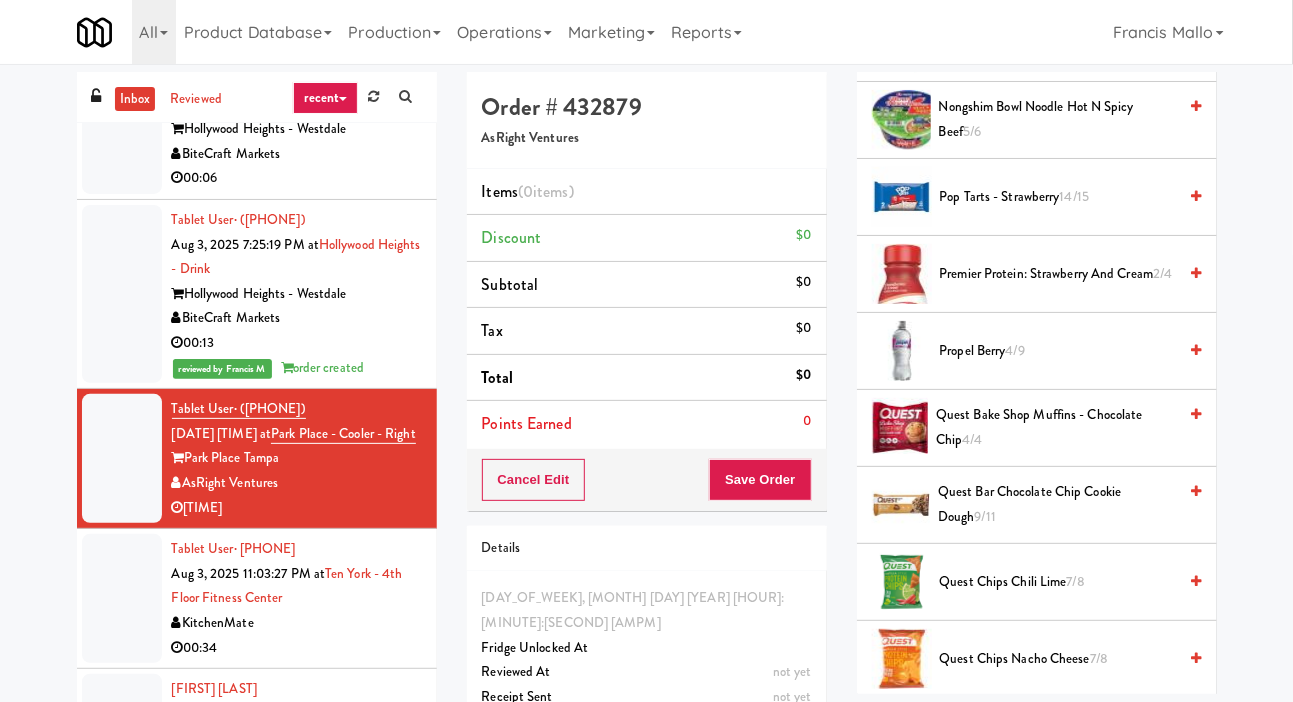 click on "Propel Berry  4/9" at bounding box center [1058, 351] 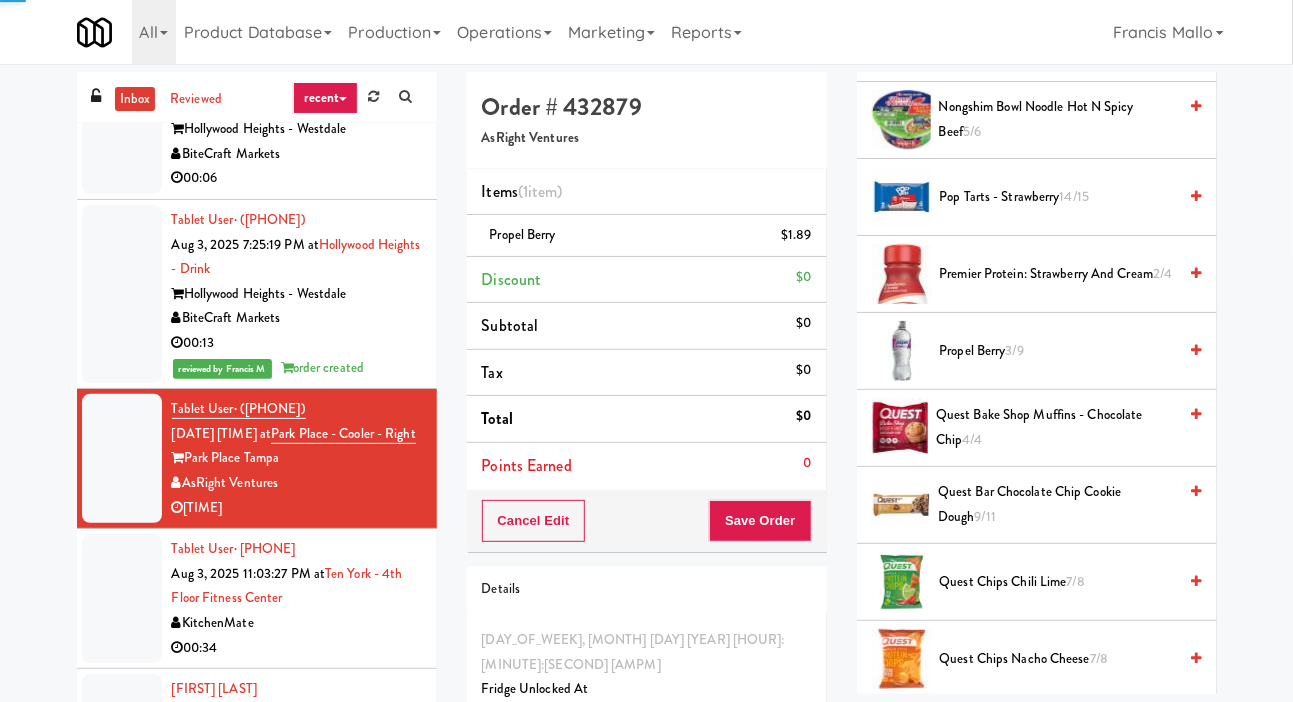 click on "Propel Berry  3/9" at bounding box center [1058, 351] 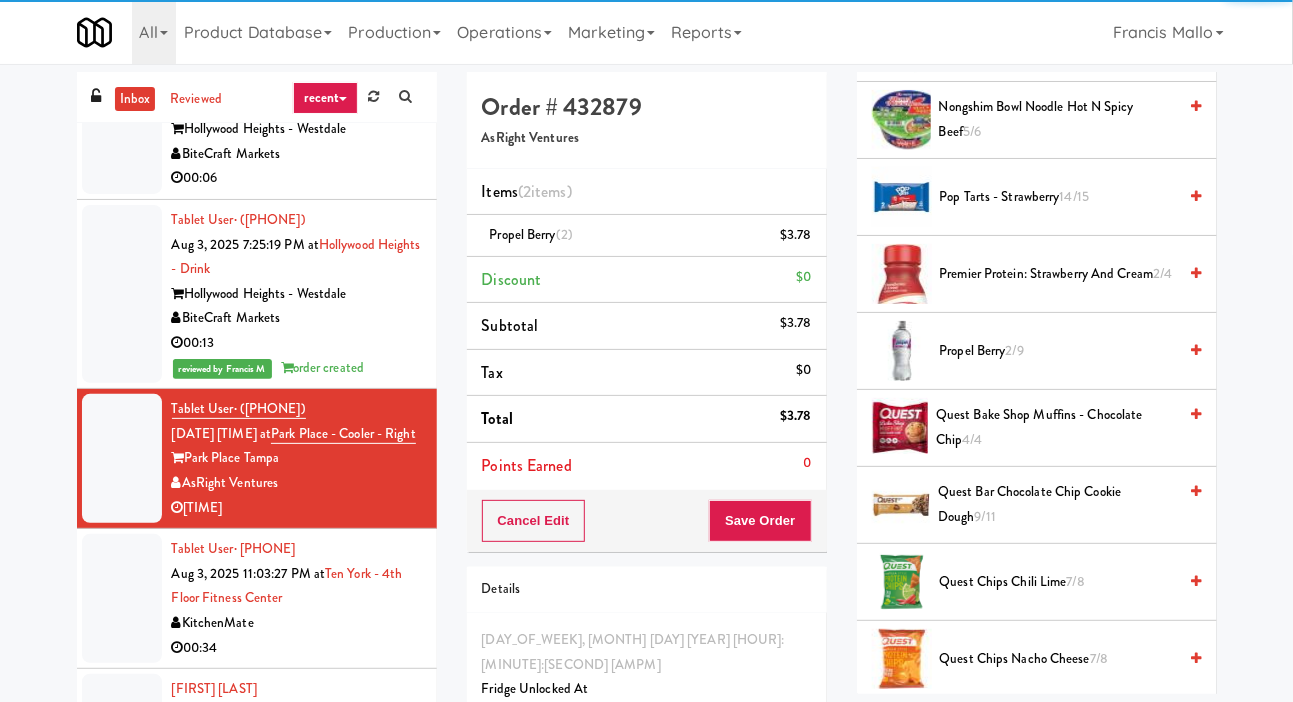 click on "Premier Protein: Strawberry and Cream  2/4" at bounding box center [1058, 274] 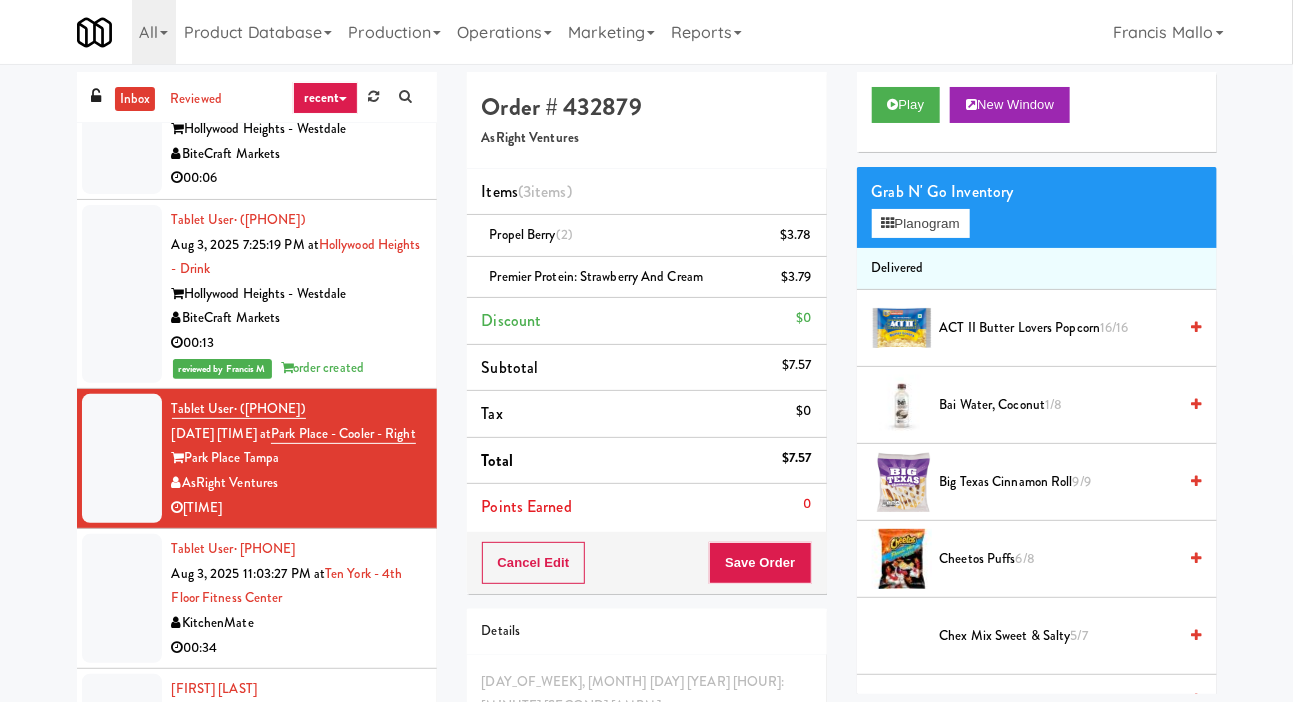scroll, scrollTop: 0, scrollLeft: 0, axis: both 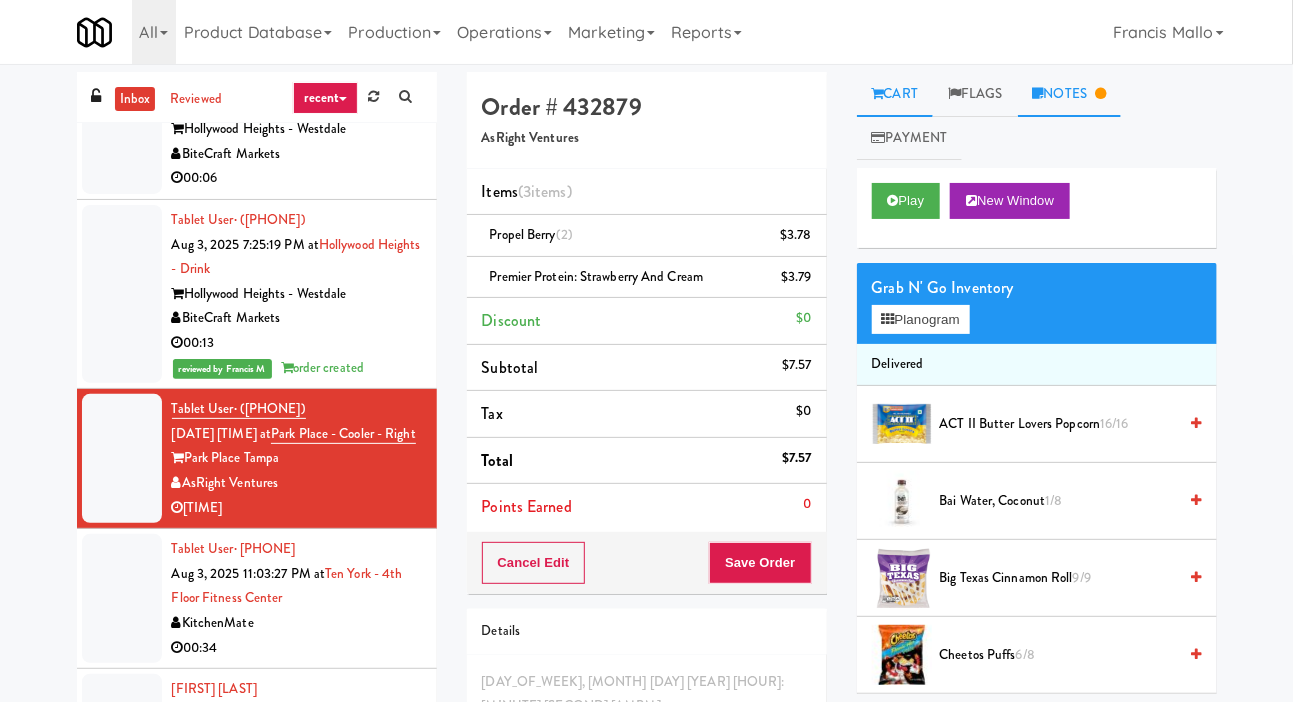 click on "Notes" at bounding box center (1070, 94) 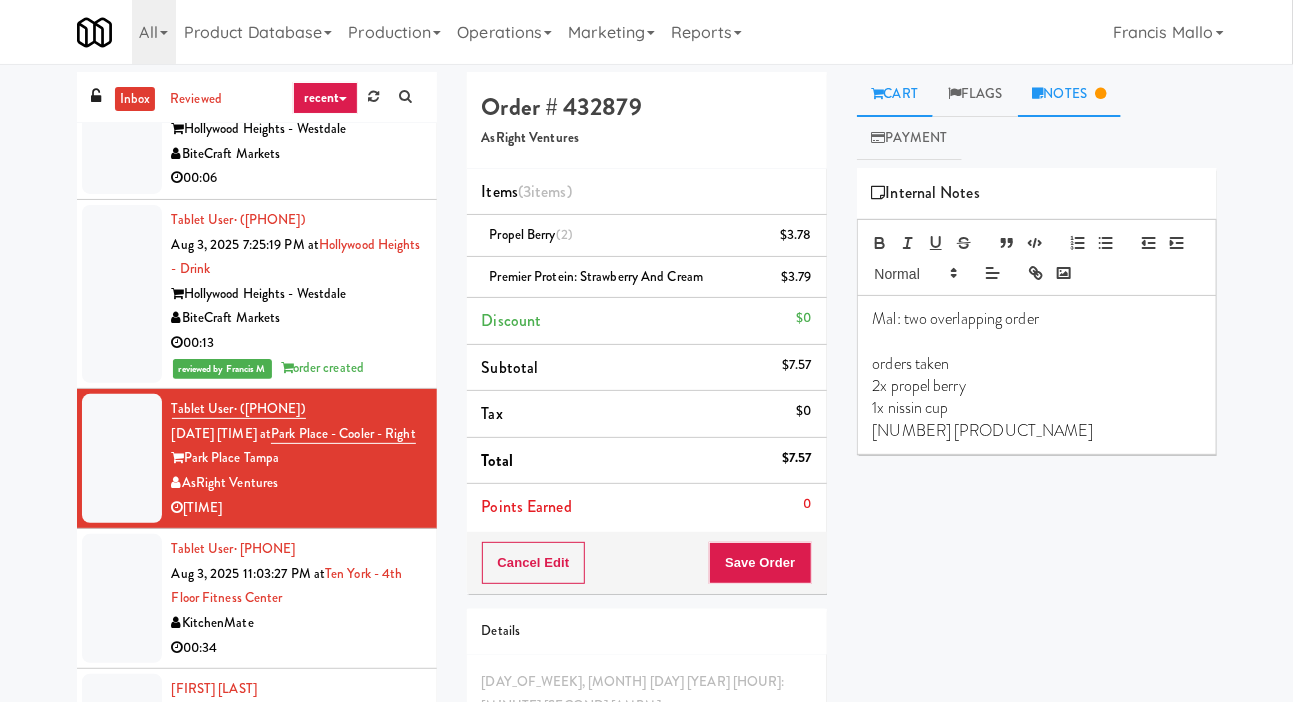 click on "Cart" at bounding box center (895, 94) 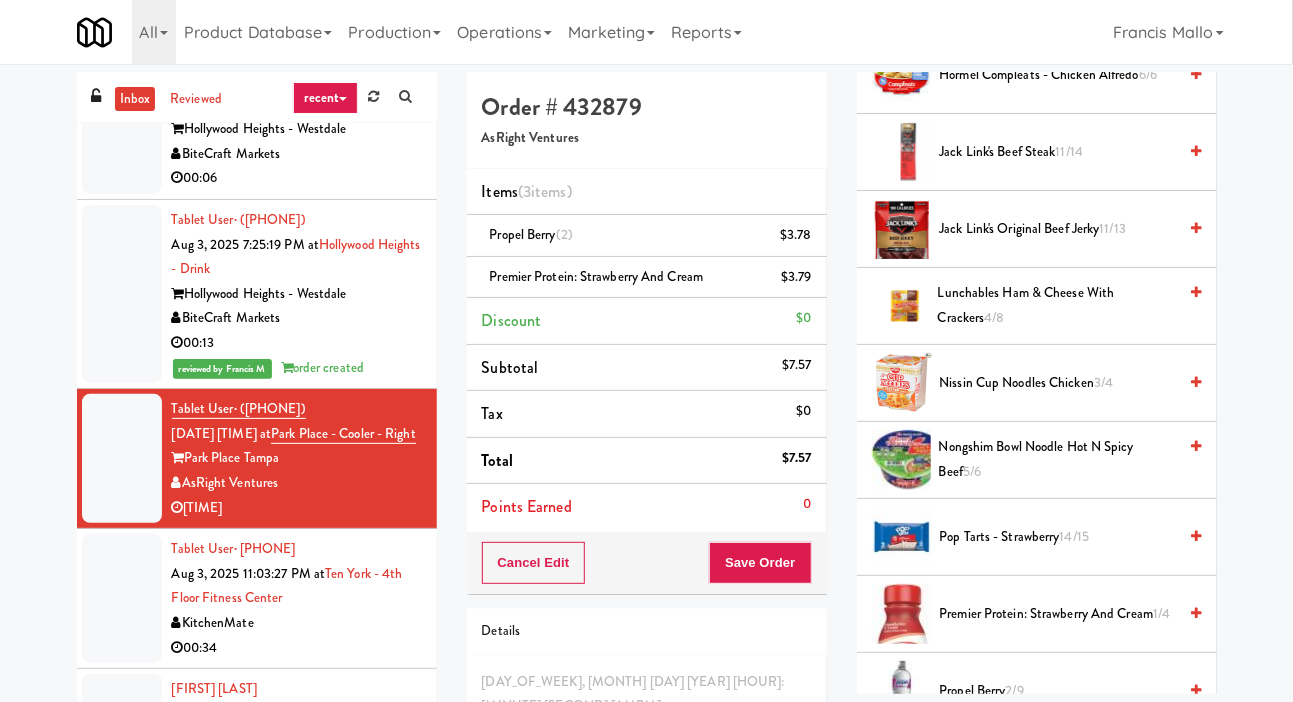 scroll, scrollTop: 1433, scrollLeft: 0, axis: vertical 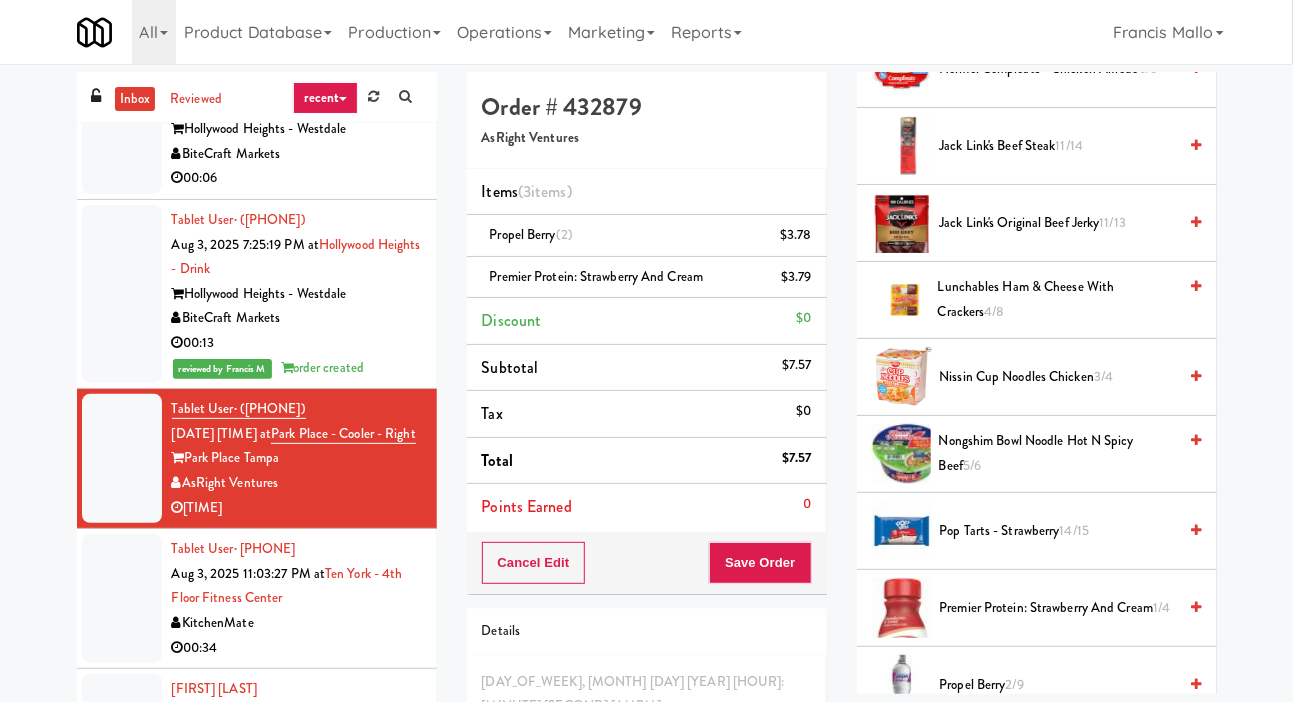 click on "[PRODUCT_NAME]  [FRACTION]" at bounding box center (1058, 377) 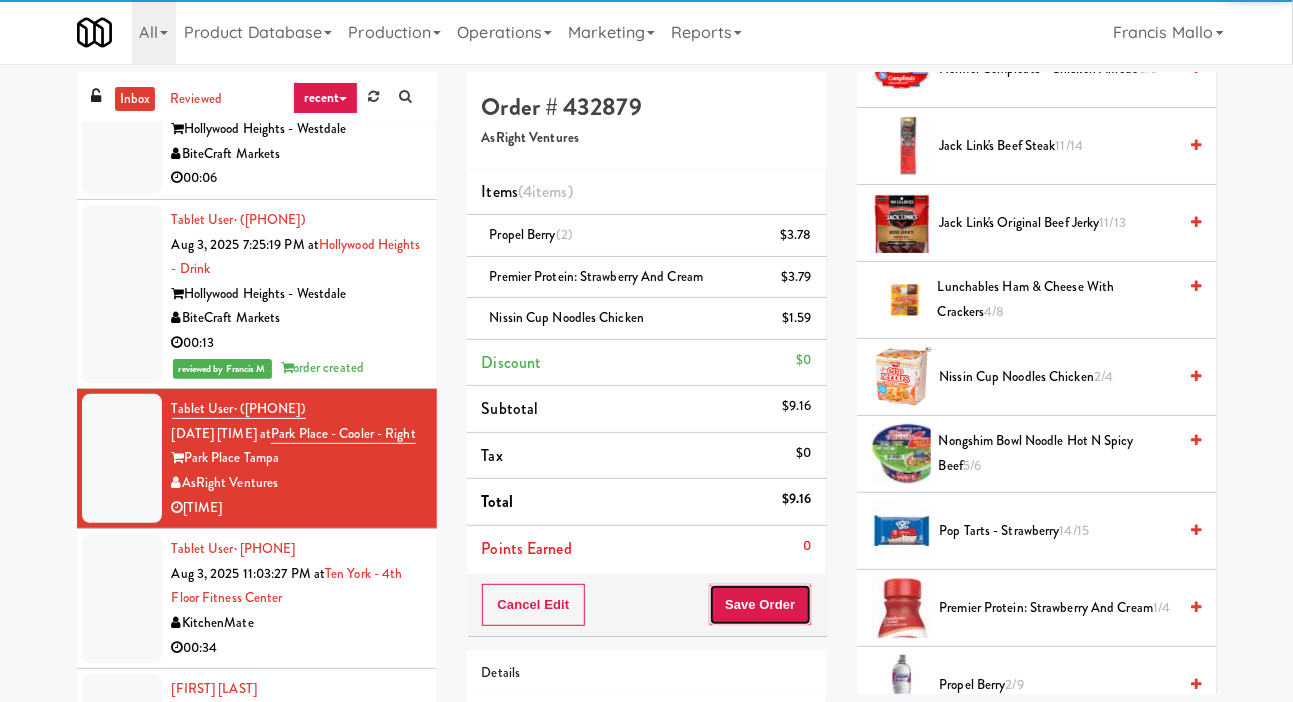 click on "Save Order" at bounding box center [760, 605] 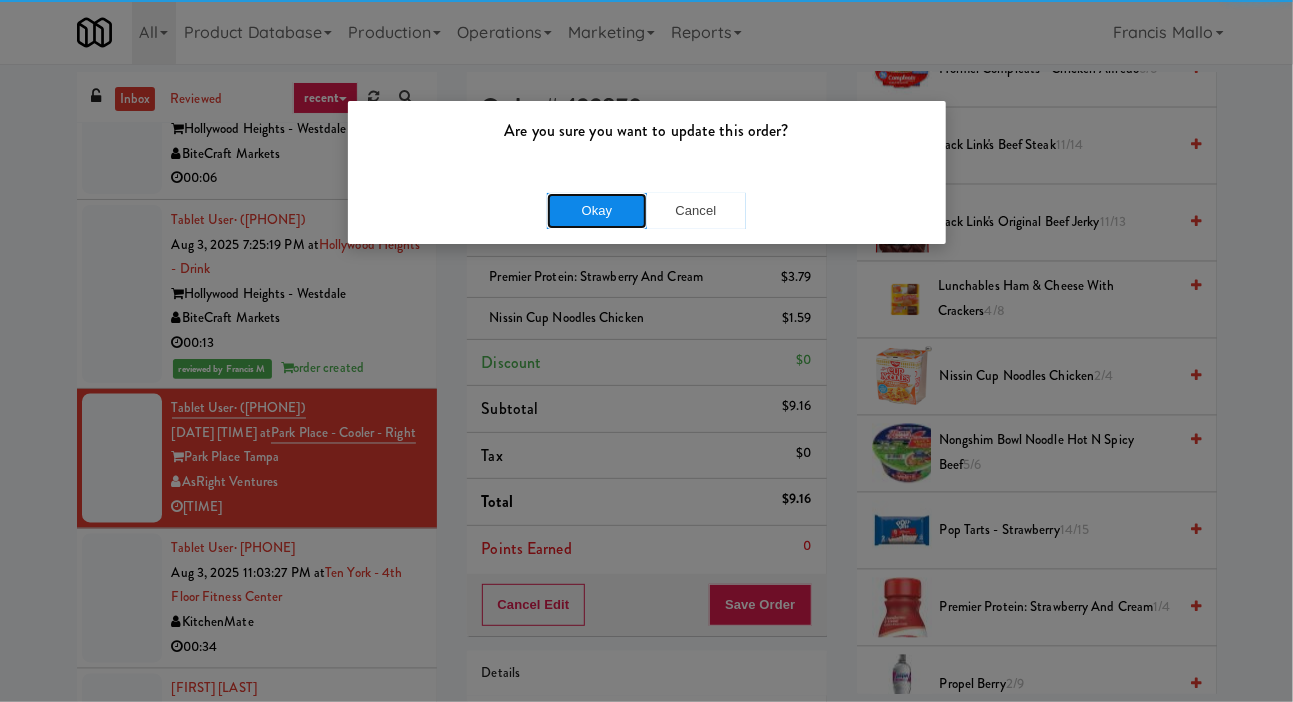 click on "Okay" at bounding box center (597, 211) 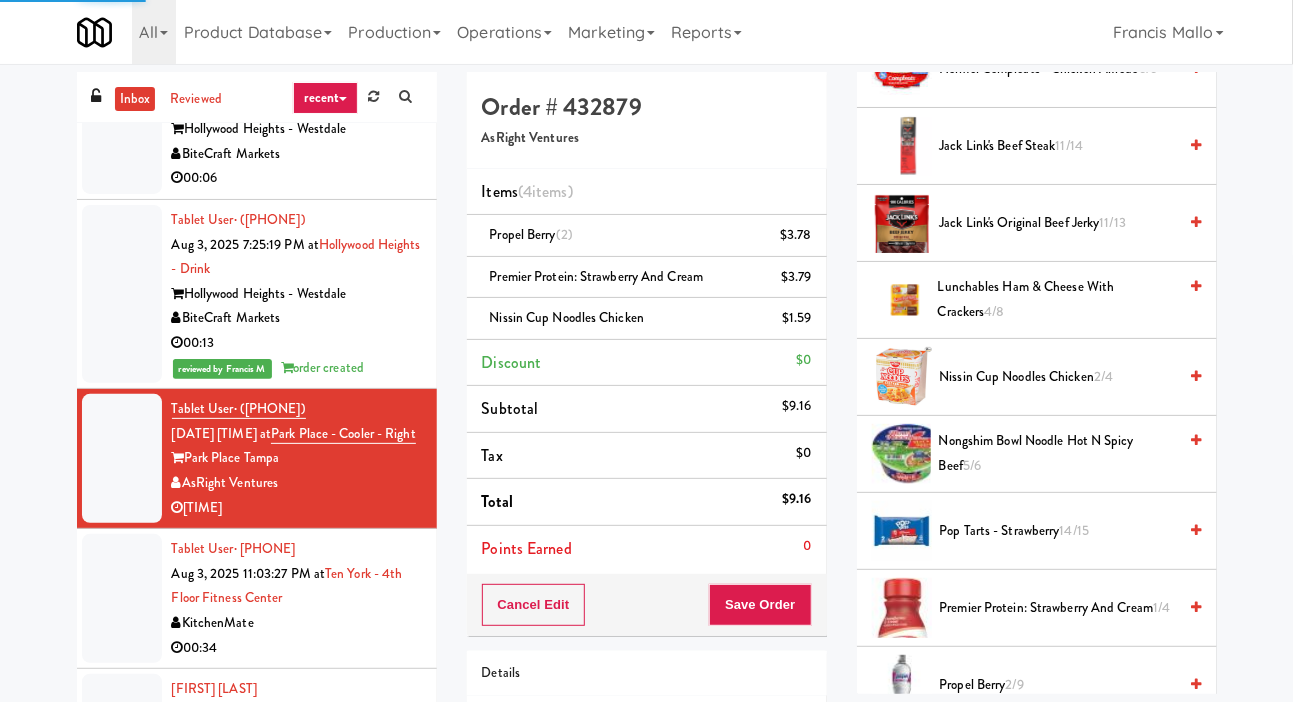 scroll, scrollTop: 116, scrollLeft: 0, axis: vertical 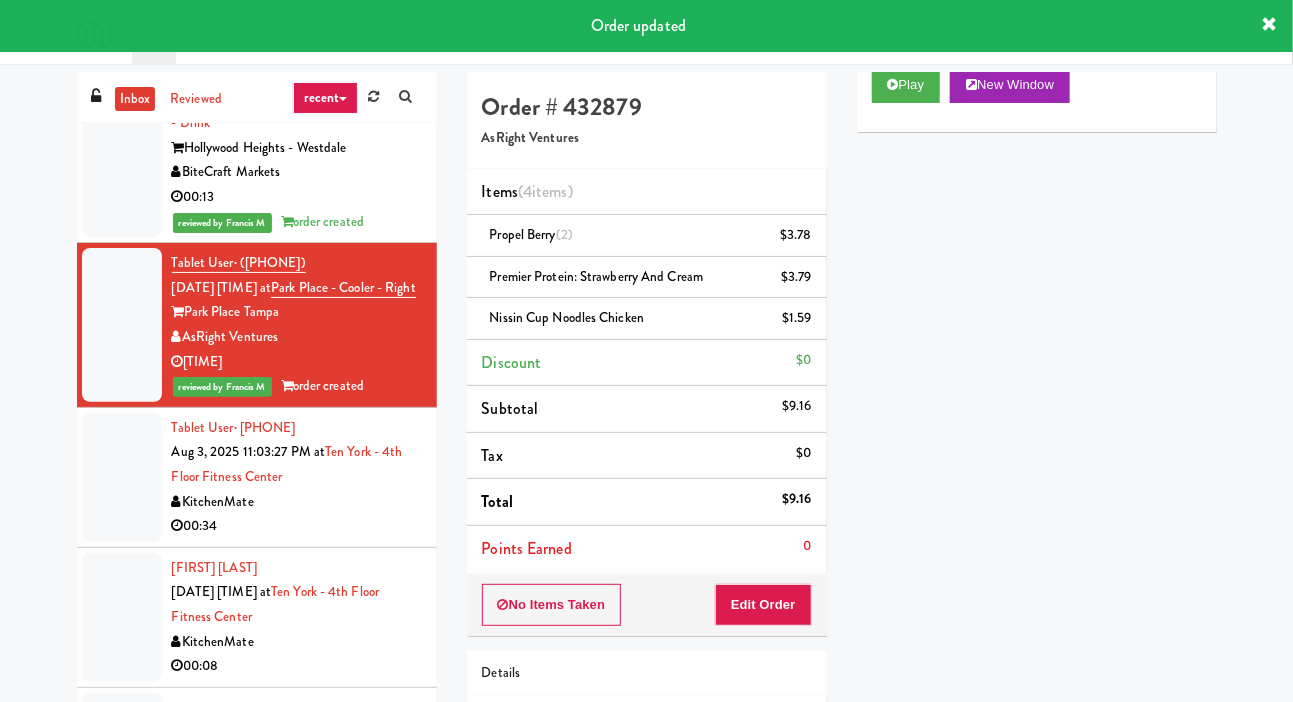 click at bounding box center (122, 477) 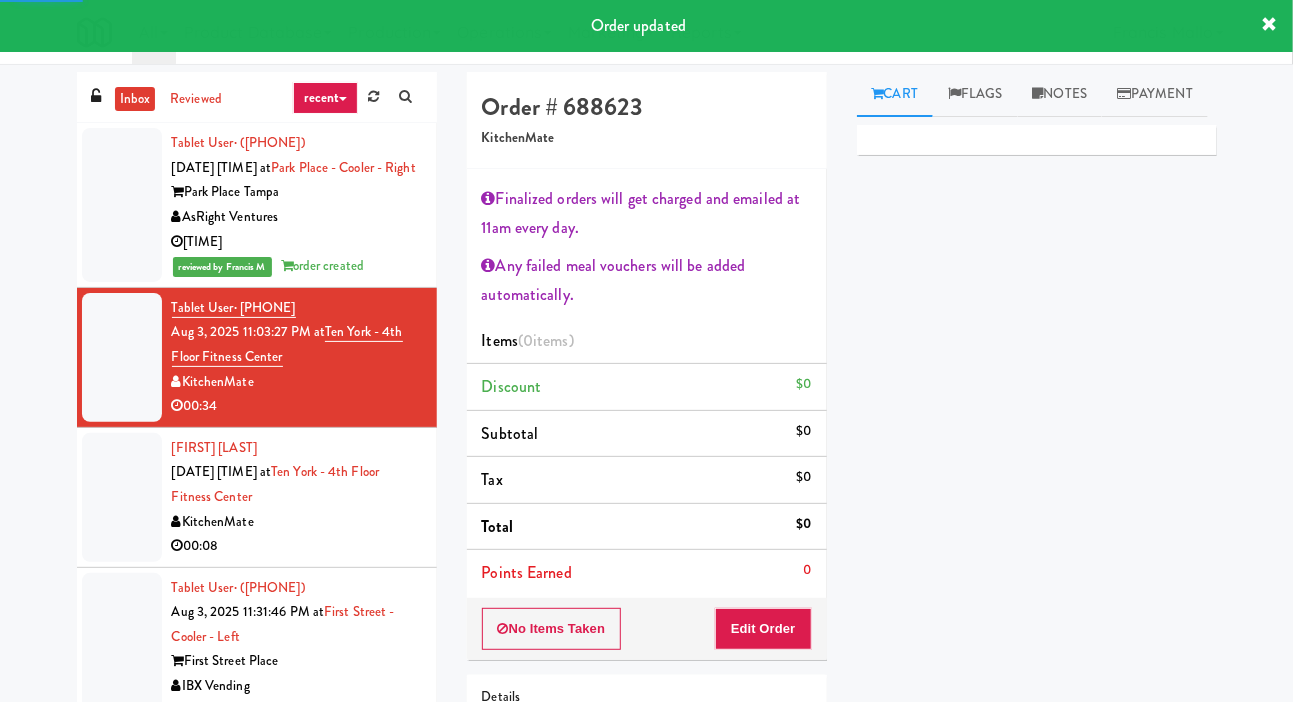click at bounding box center (122, 497) 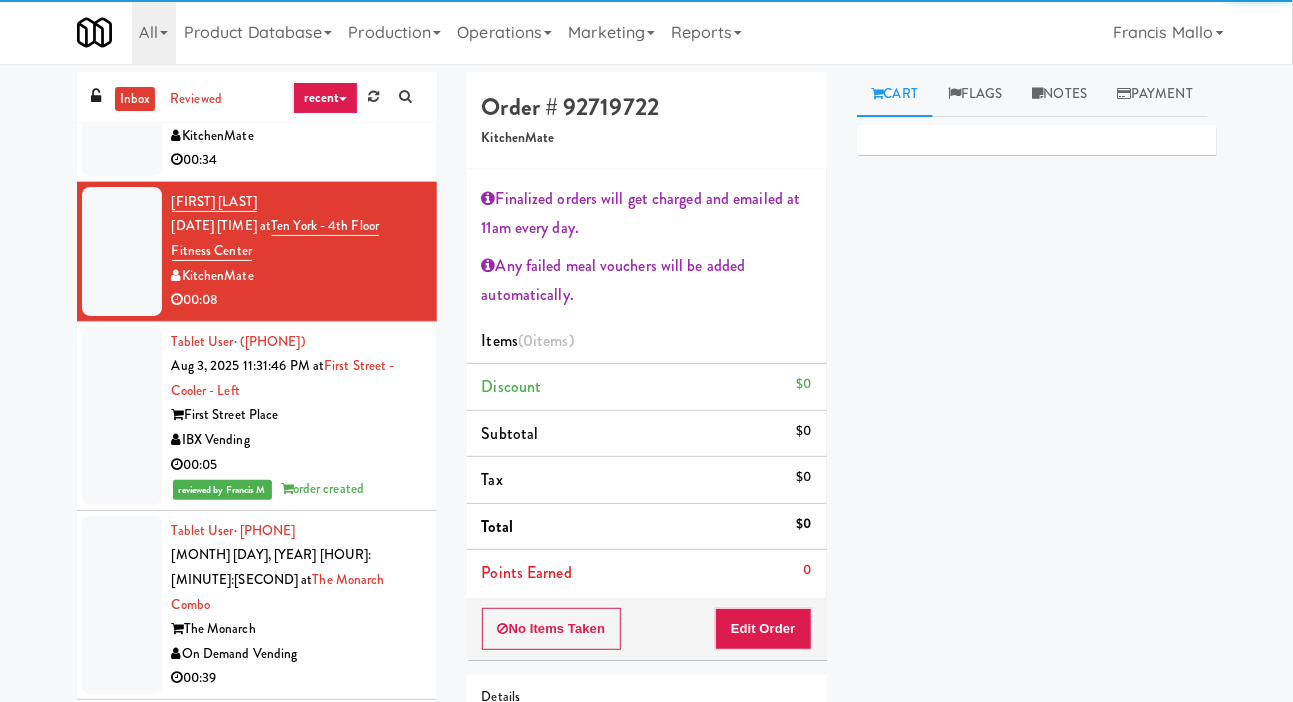 click at bounding box center [122, 605] 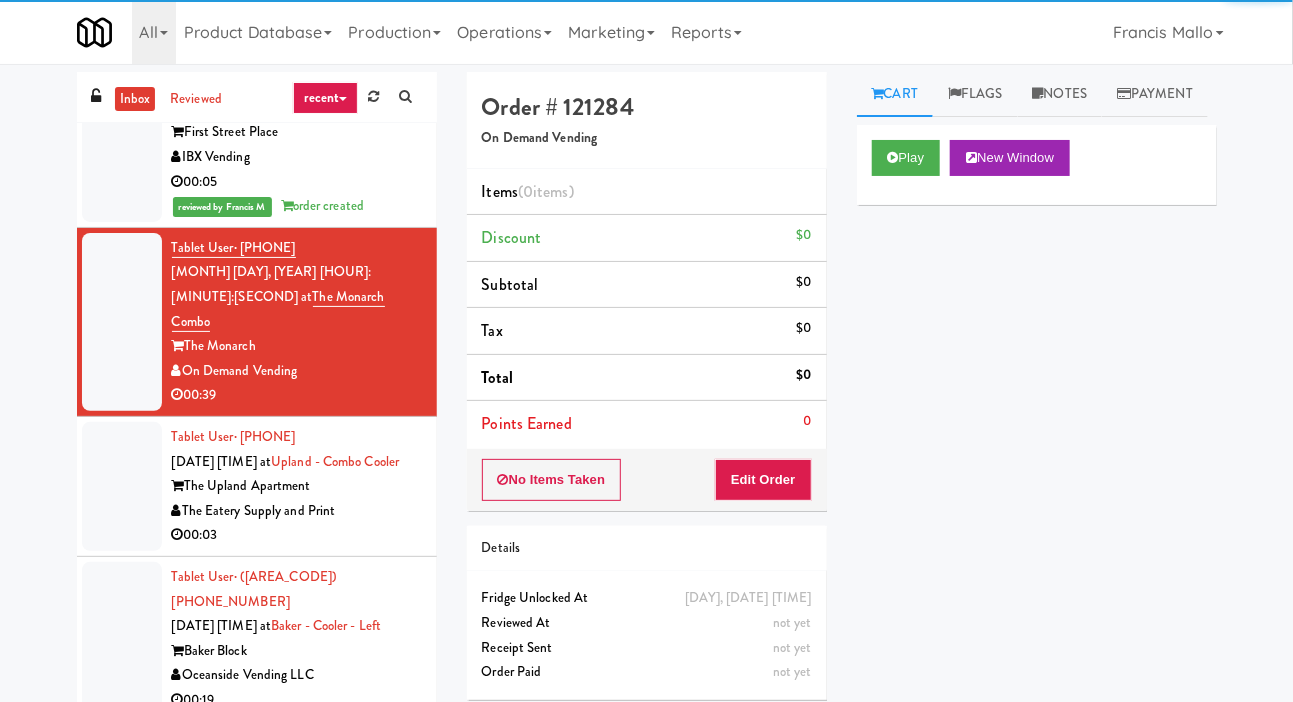 scroll, scrollTop: 2020, scrollLeft: 0, axis: vertical 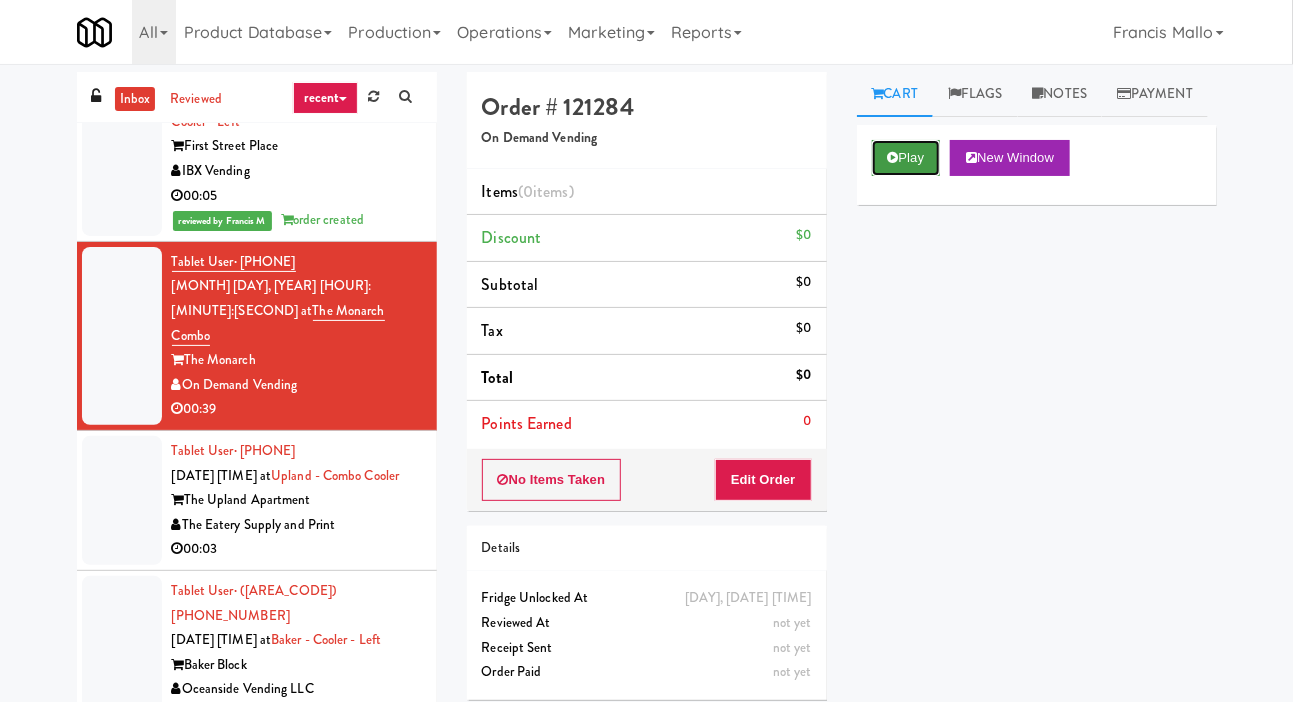 click on "Play" at bounding box center [906, 158] 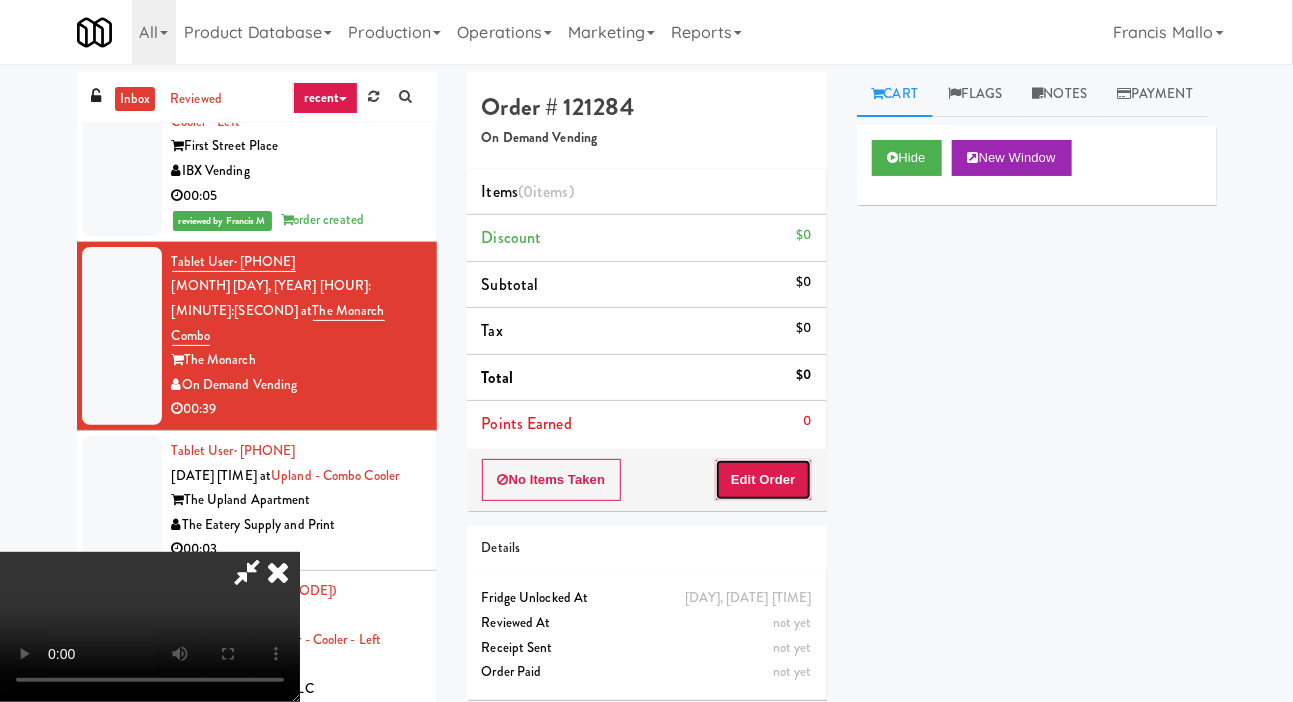 click on "Edit Order" at bounding box center [763, 480] 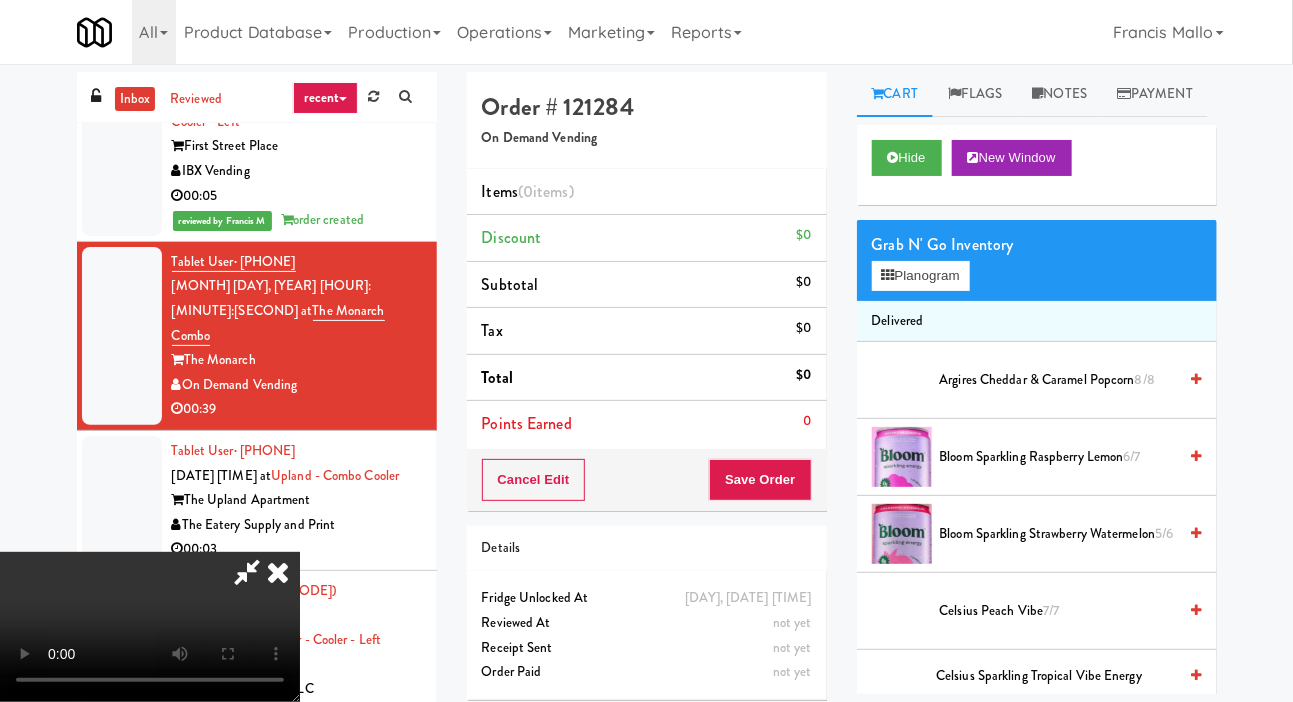 scroll, scrollTop: 73, scrollLeft: 0, axis: vertical 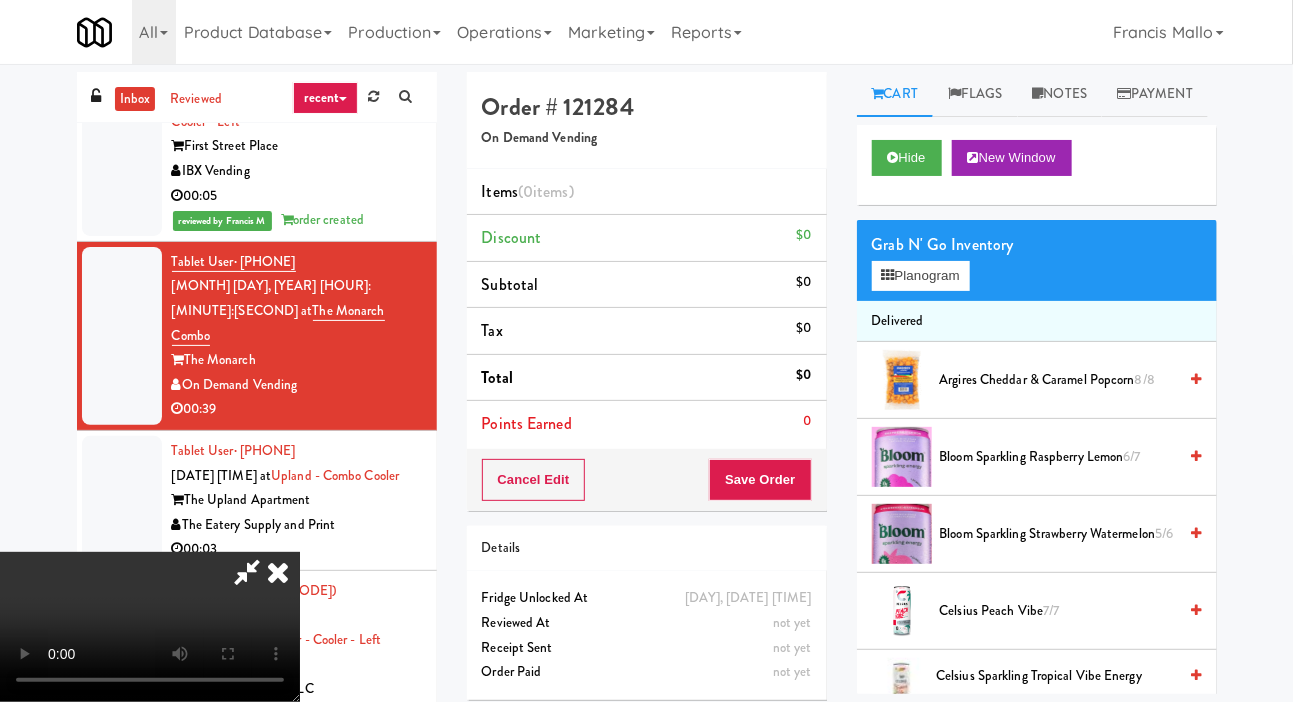 type 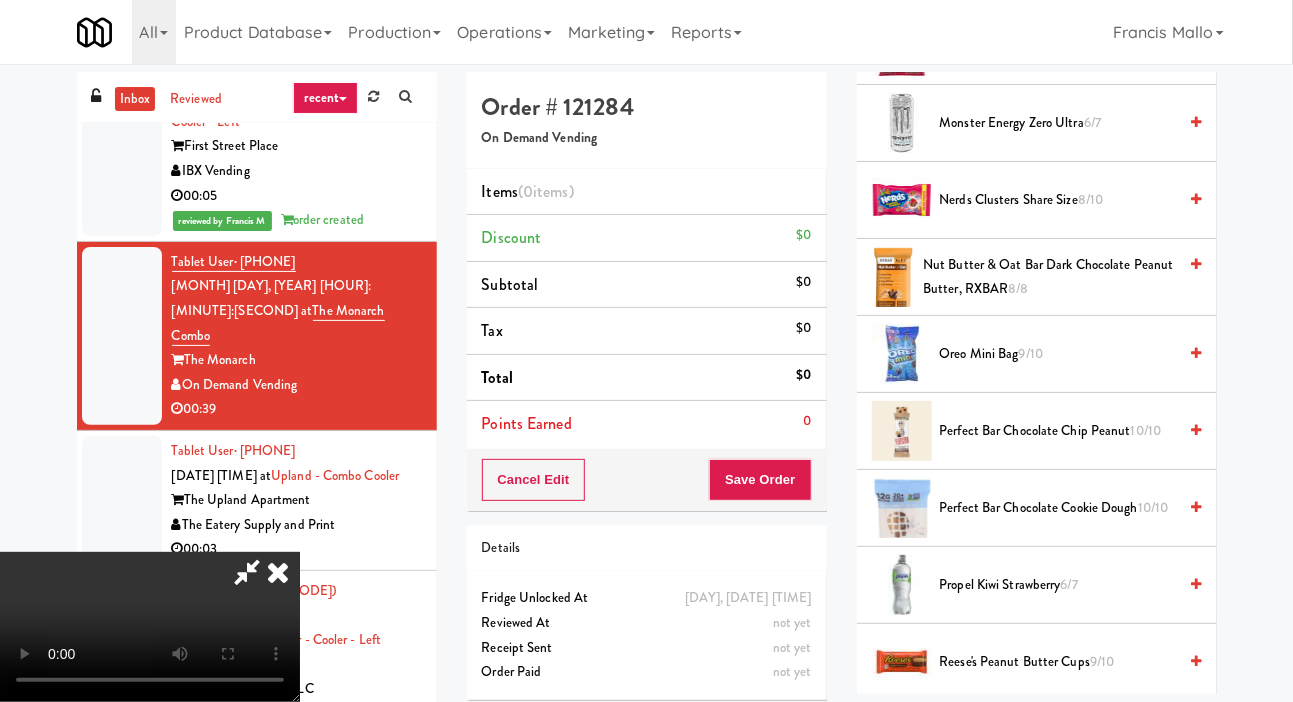 scroll, scrollTop: 2030, scrollLeft: 0, axis: vertical 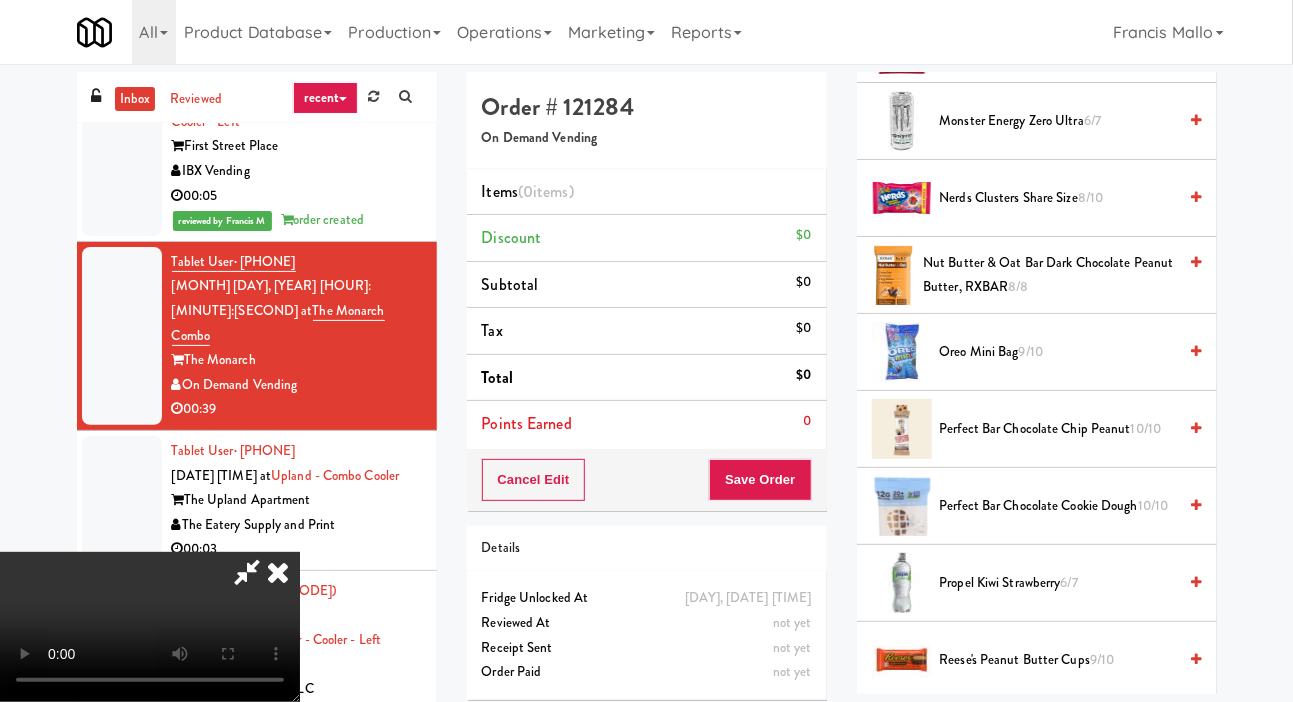 click on "9/10" at bounding box center (1031, 351) 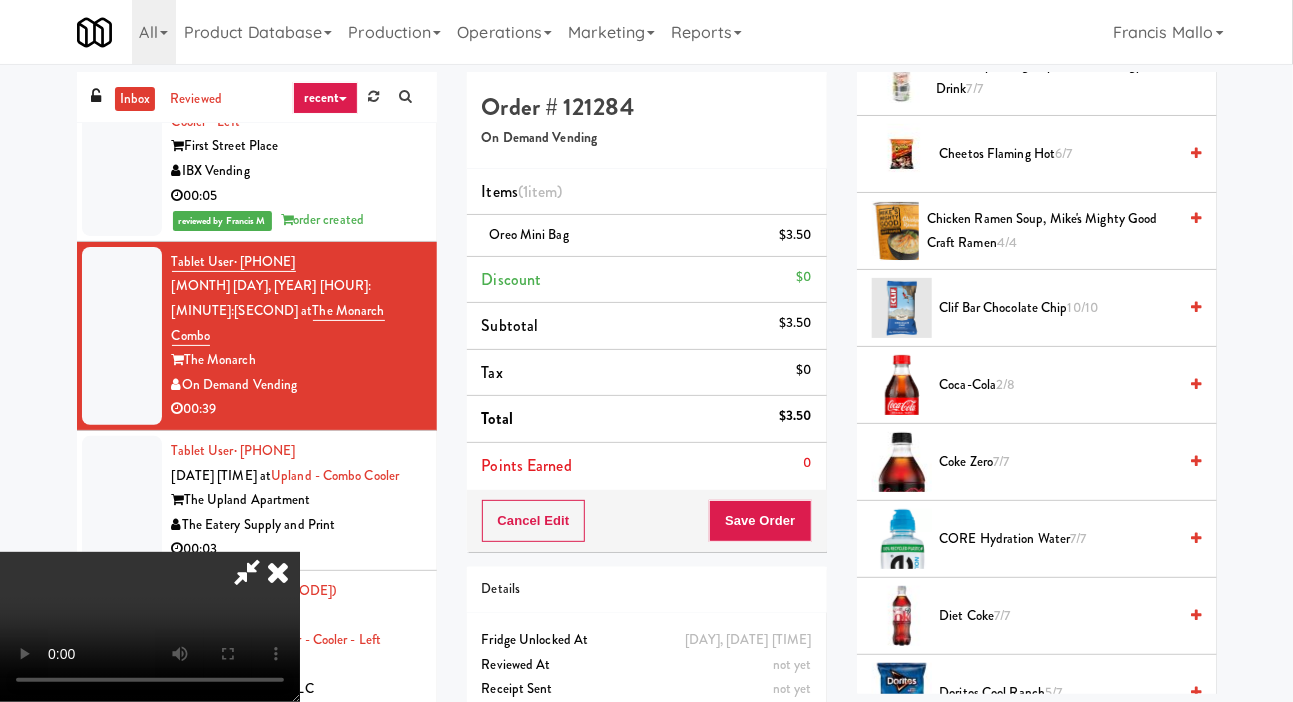 scroll, scrollTop: 609, scrollLeft: 0, axis: vertical 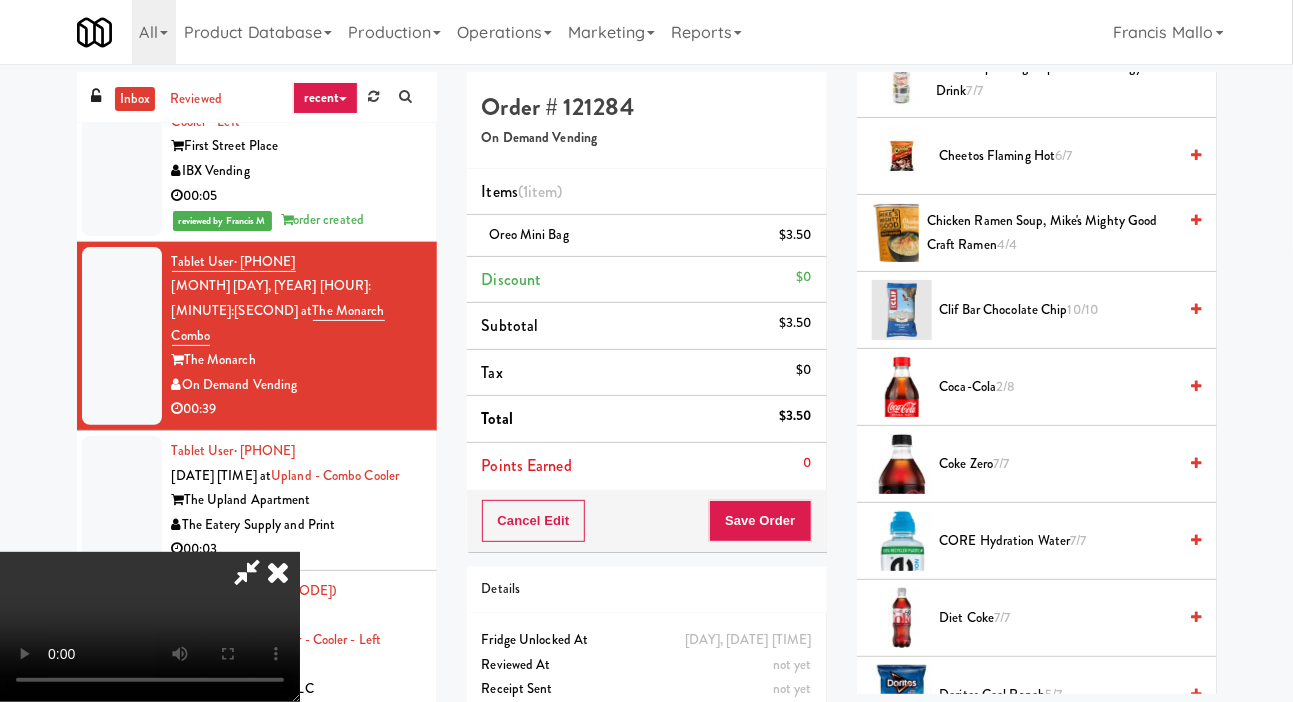 click on "Cheetos Flaming Hot  6/7" at bounding box center [1058, 156] 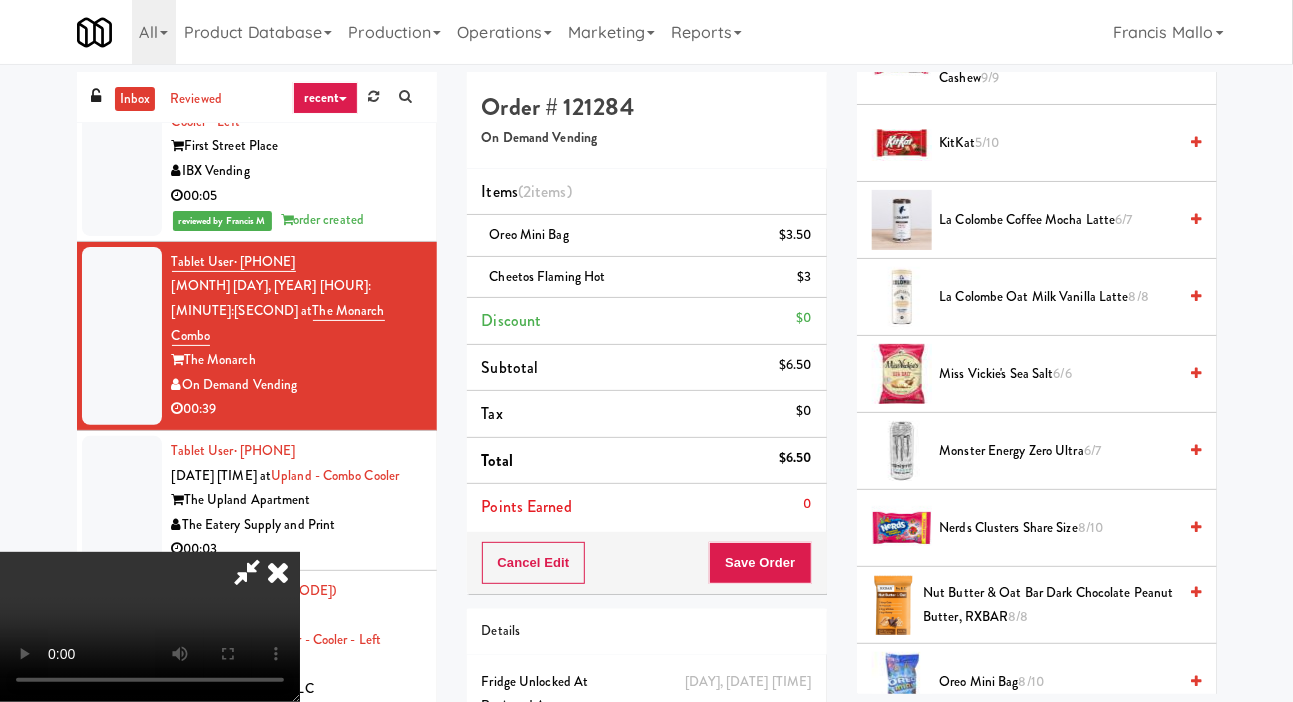 scroll, scrollTop: 1700, scrollLeft: 0, axis: vertical 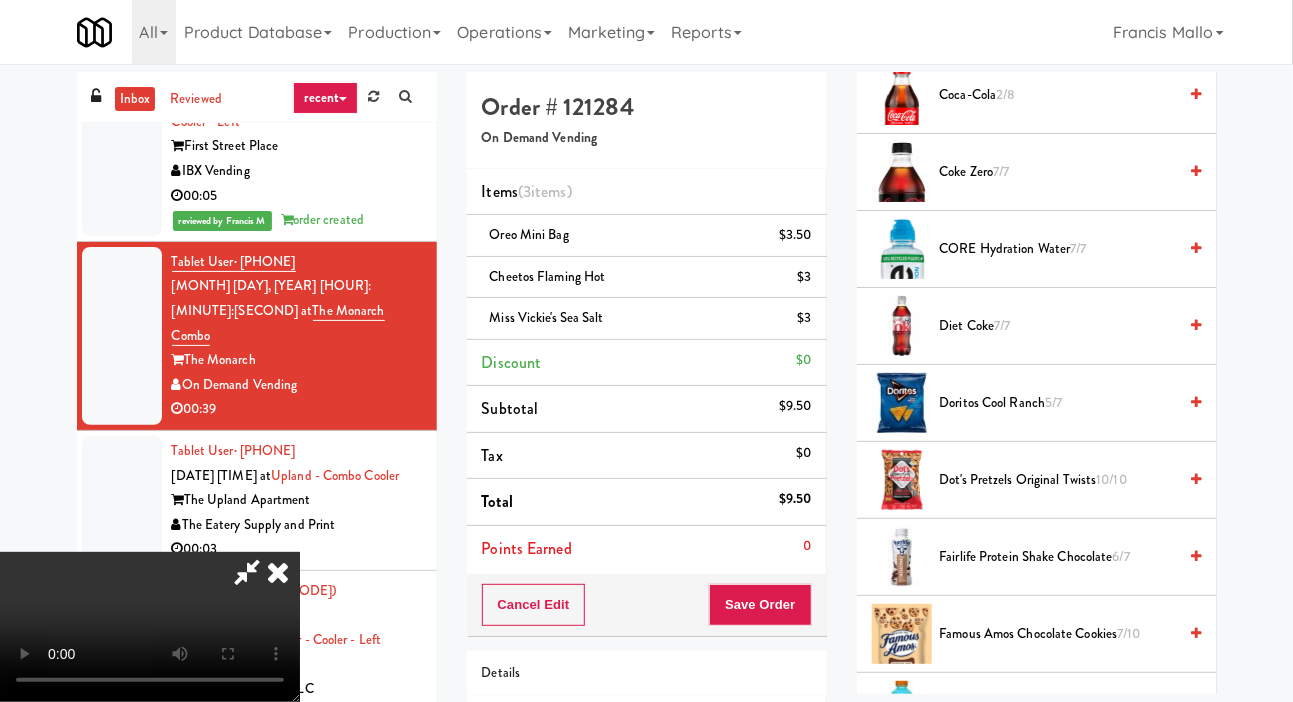 click on "Coke Zero  7/7" at bounding box center [1058, 172] 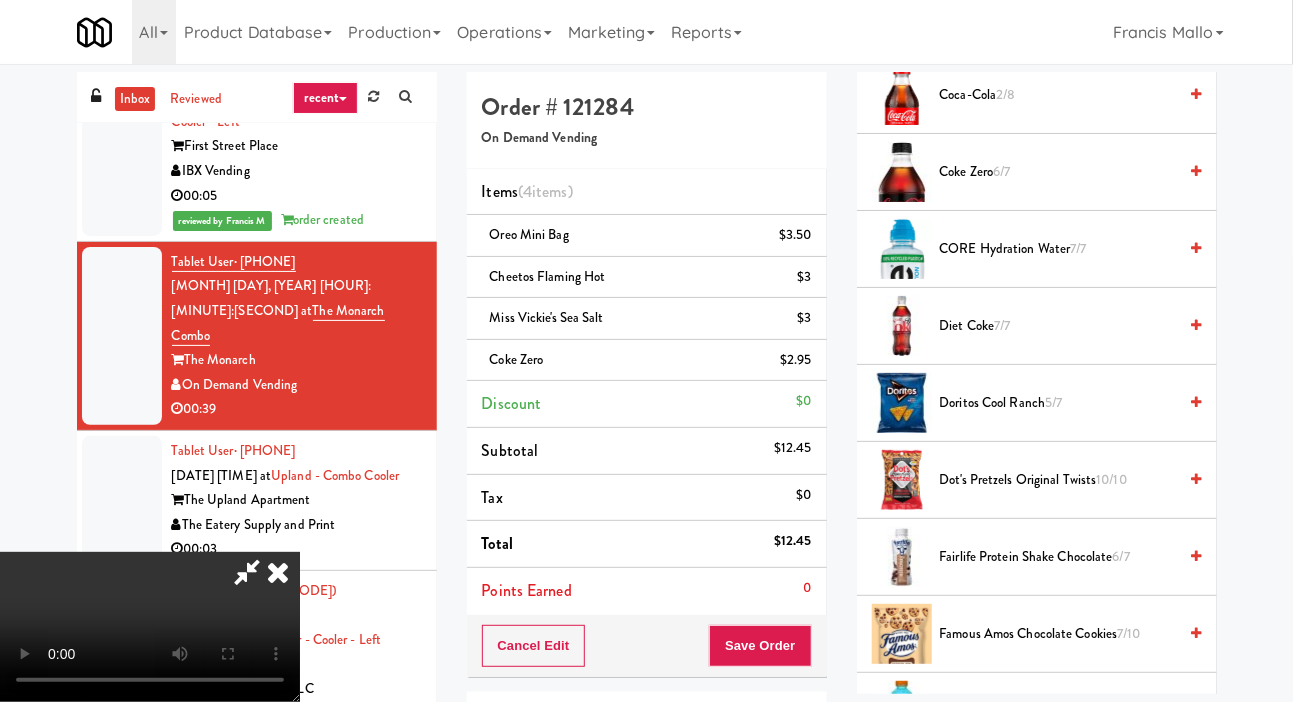 scroll, scrollTop: 0, scrollLeft: 0, axis: both 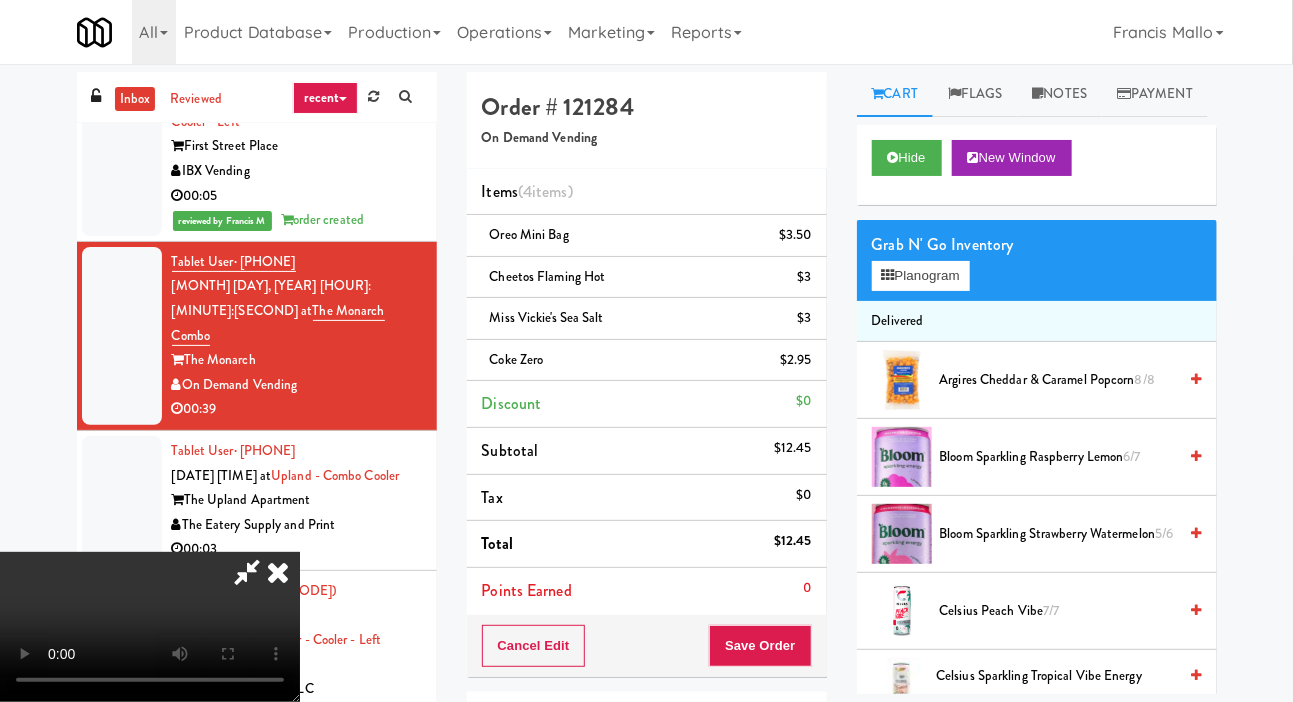 click on "Argires Cheddar & Caramel Popcorn  8/8" at bounding box center (1058, 380) 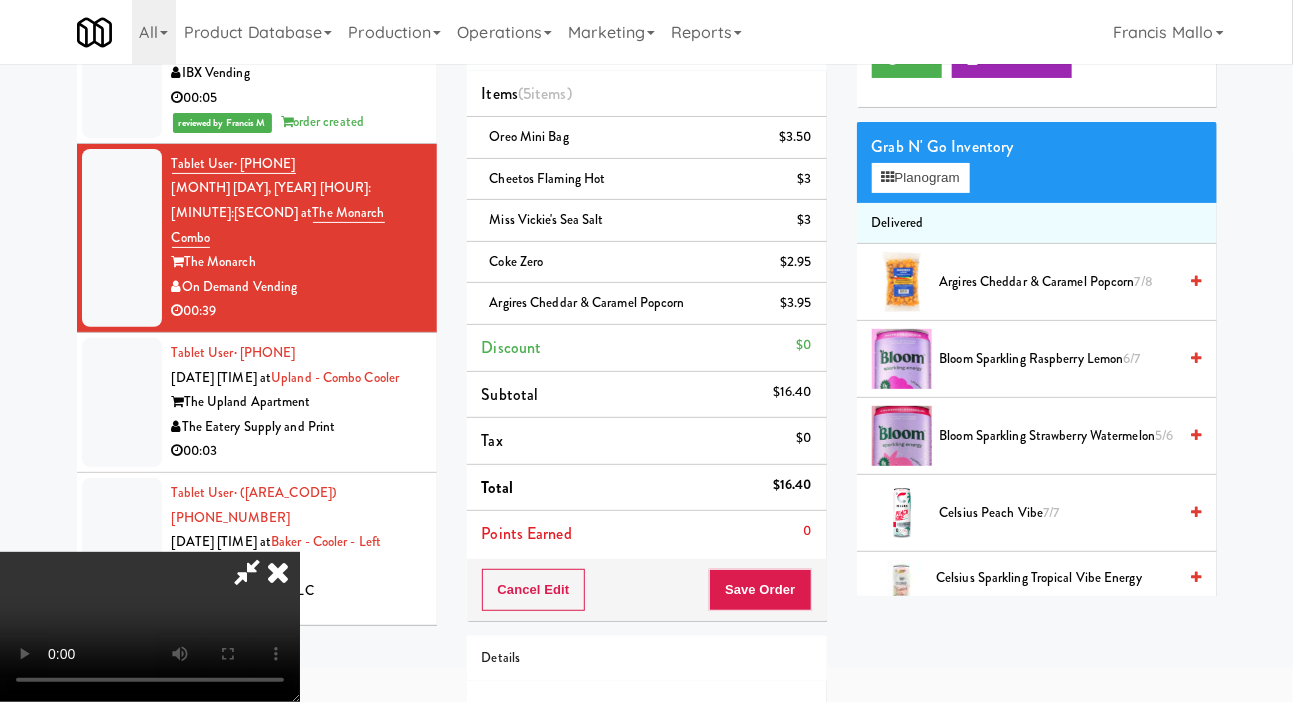 scroll, scrollTop: 110, scrollLeft: 0, axis: vertical 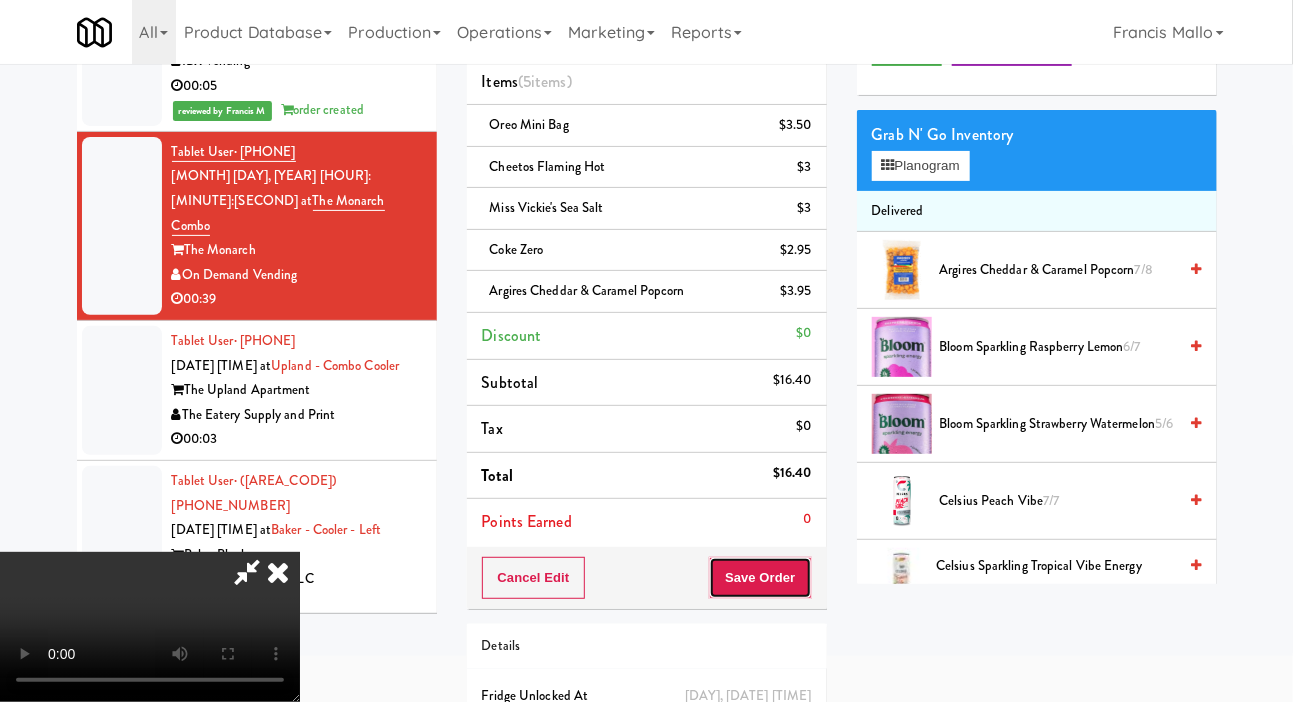 click on "Save Order" at bounding box center (760, 578) 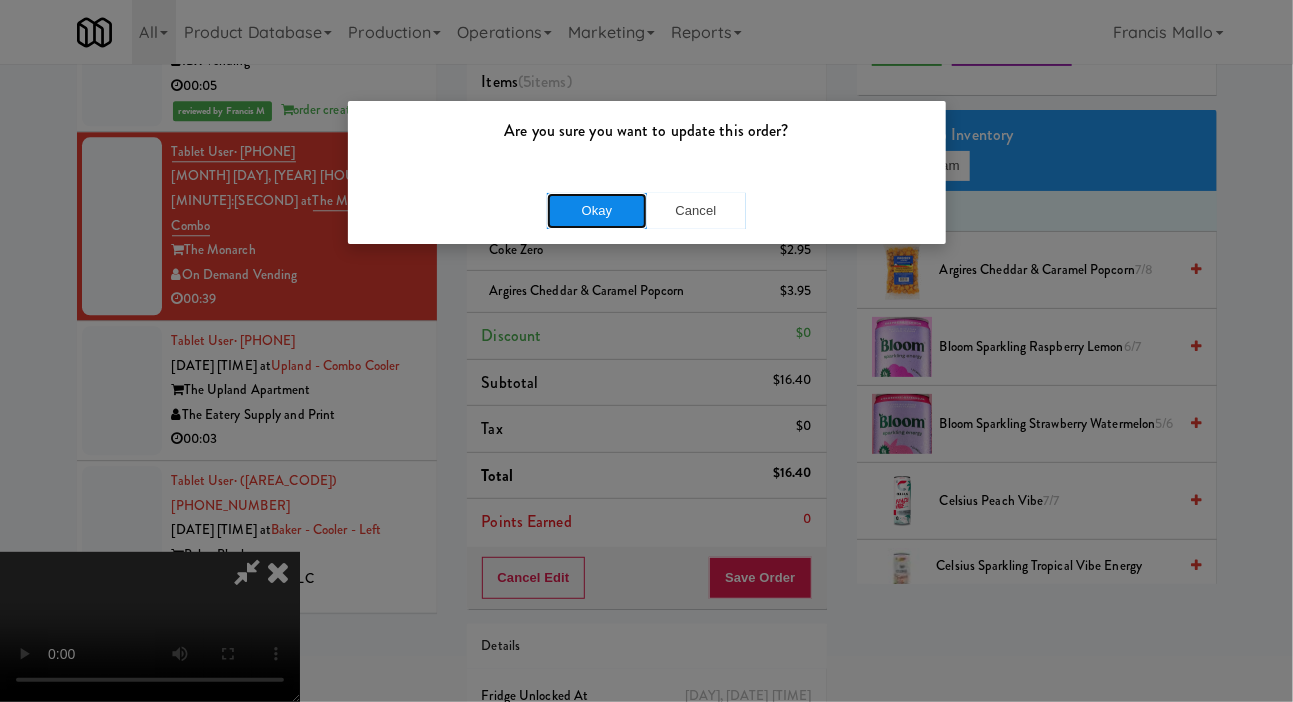 click on "Okay" at bounding box center [597, 211] 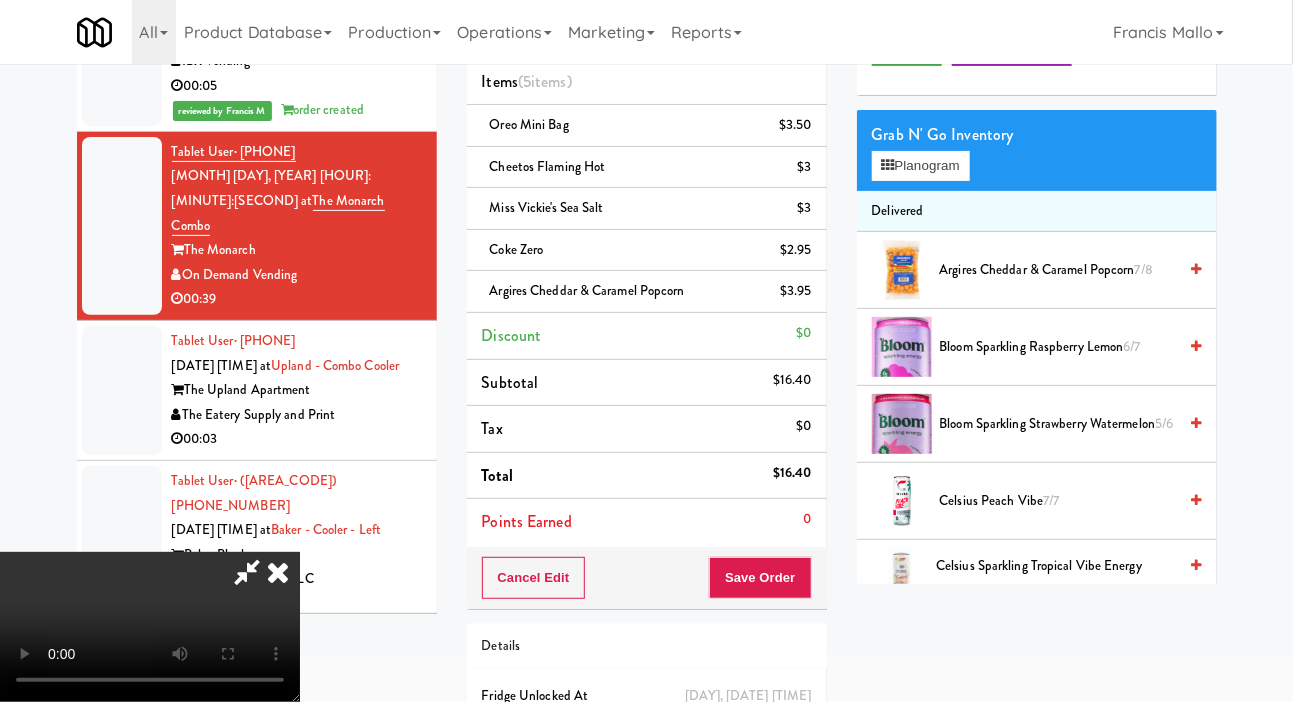 scroll, scrollTop: 0, scrollLeft: 0, axis: both 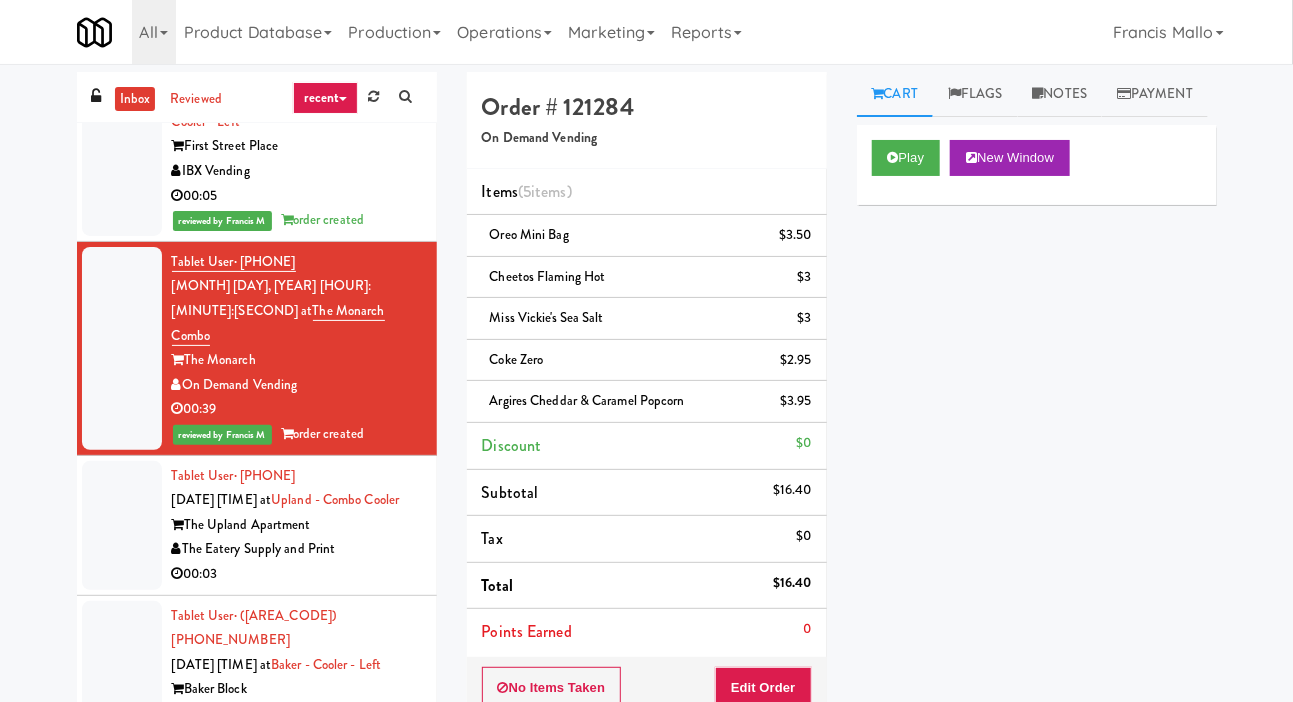 click at bounding box center [122, 525] 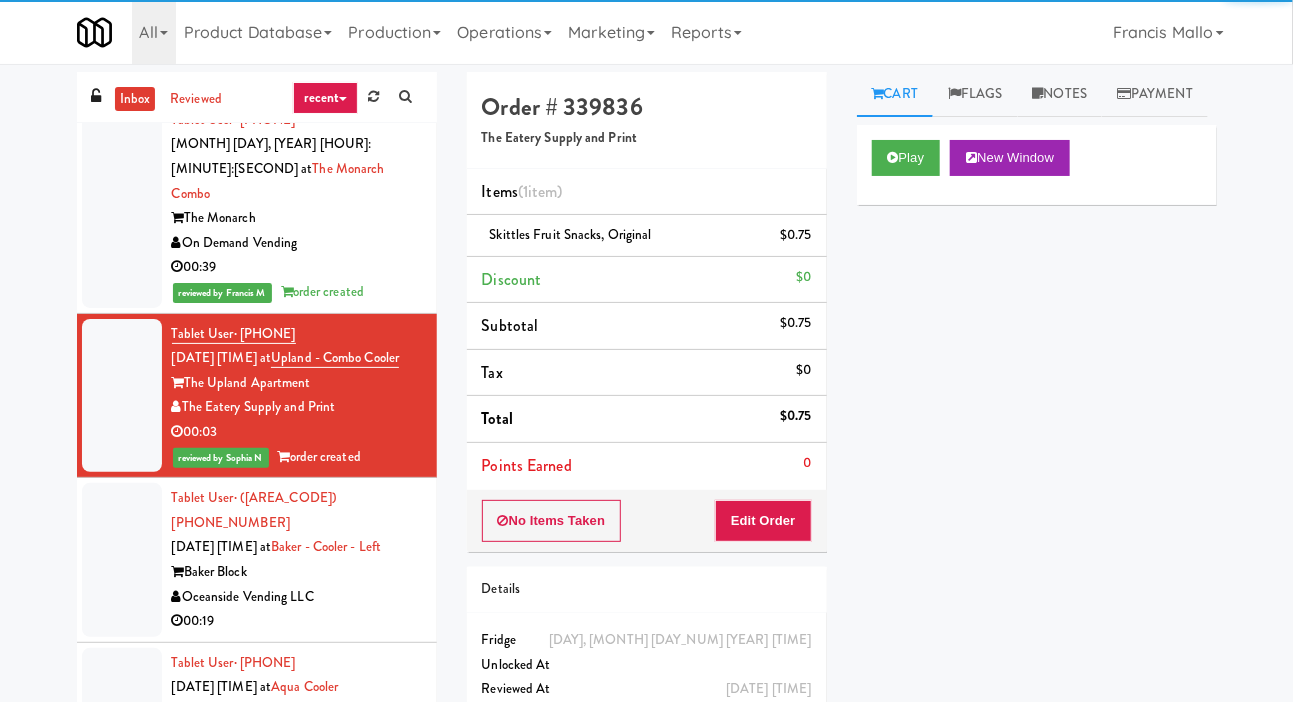 click at bounding box center [122, 560] 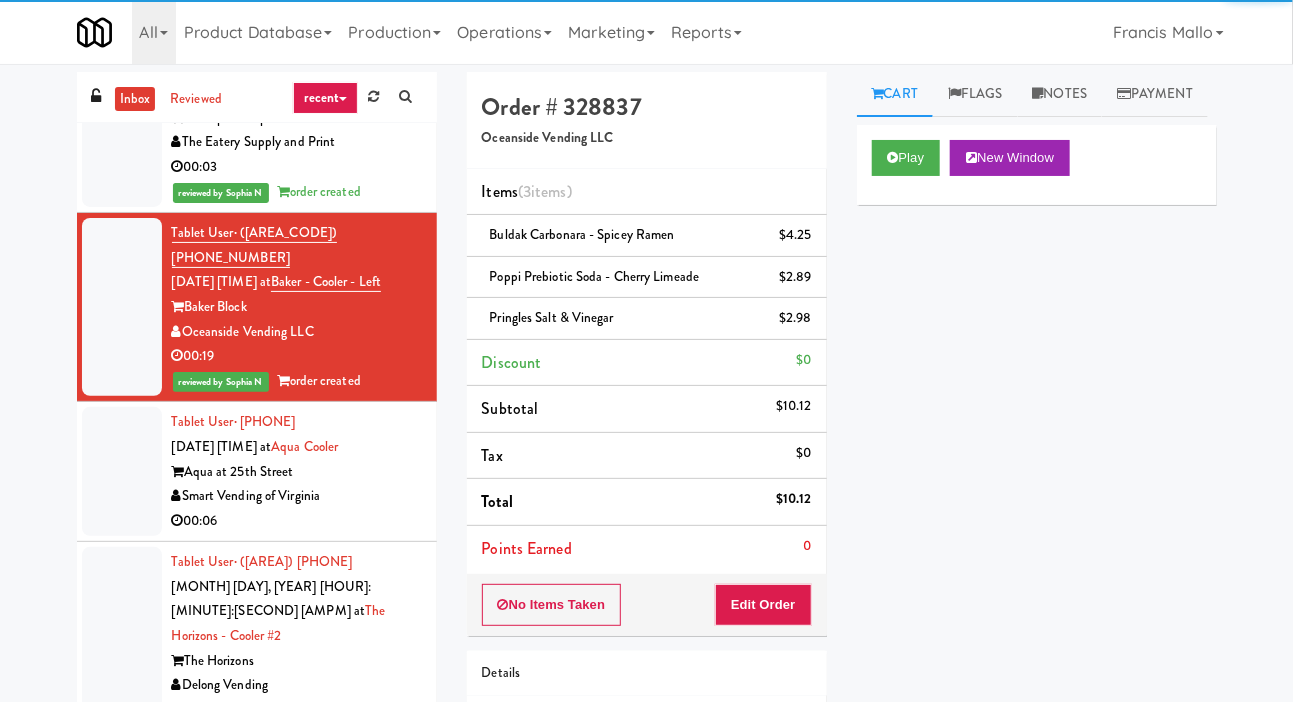 scroll, scrollTop: 2426, scrollLeft: 0, axis: vertical 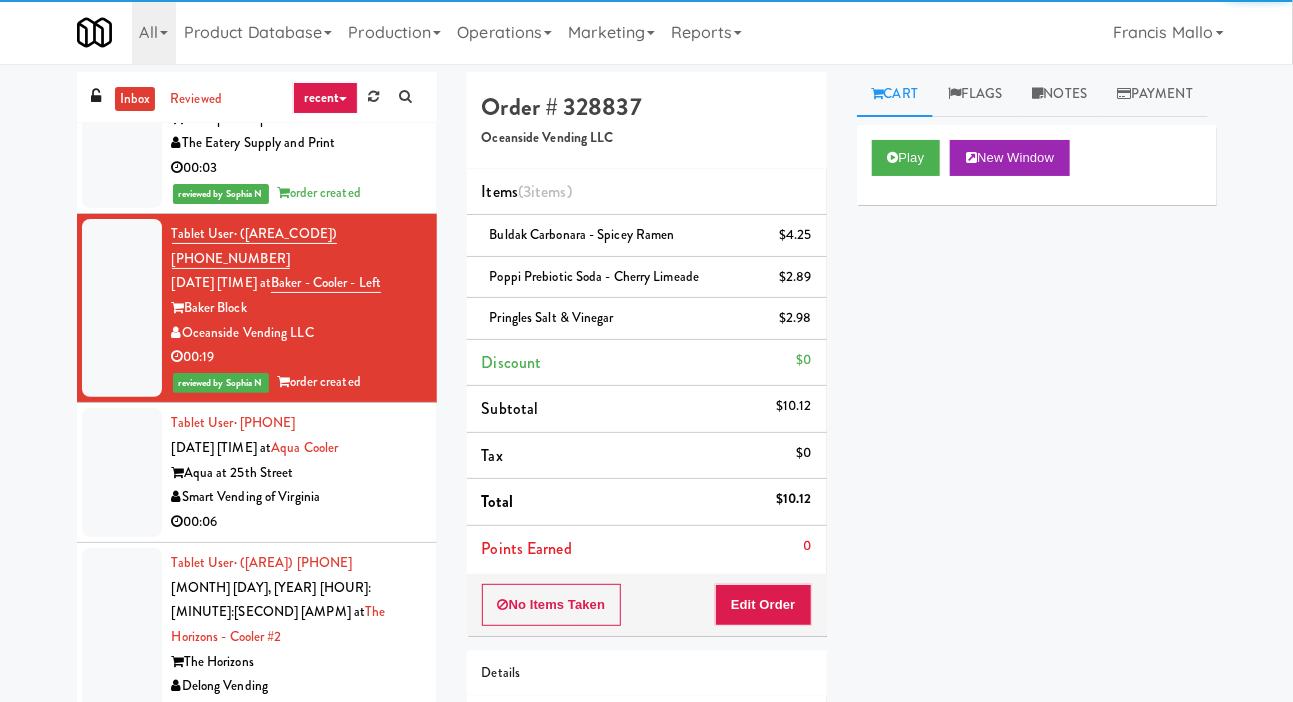 click at bounding box center (122, 472) 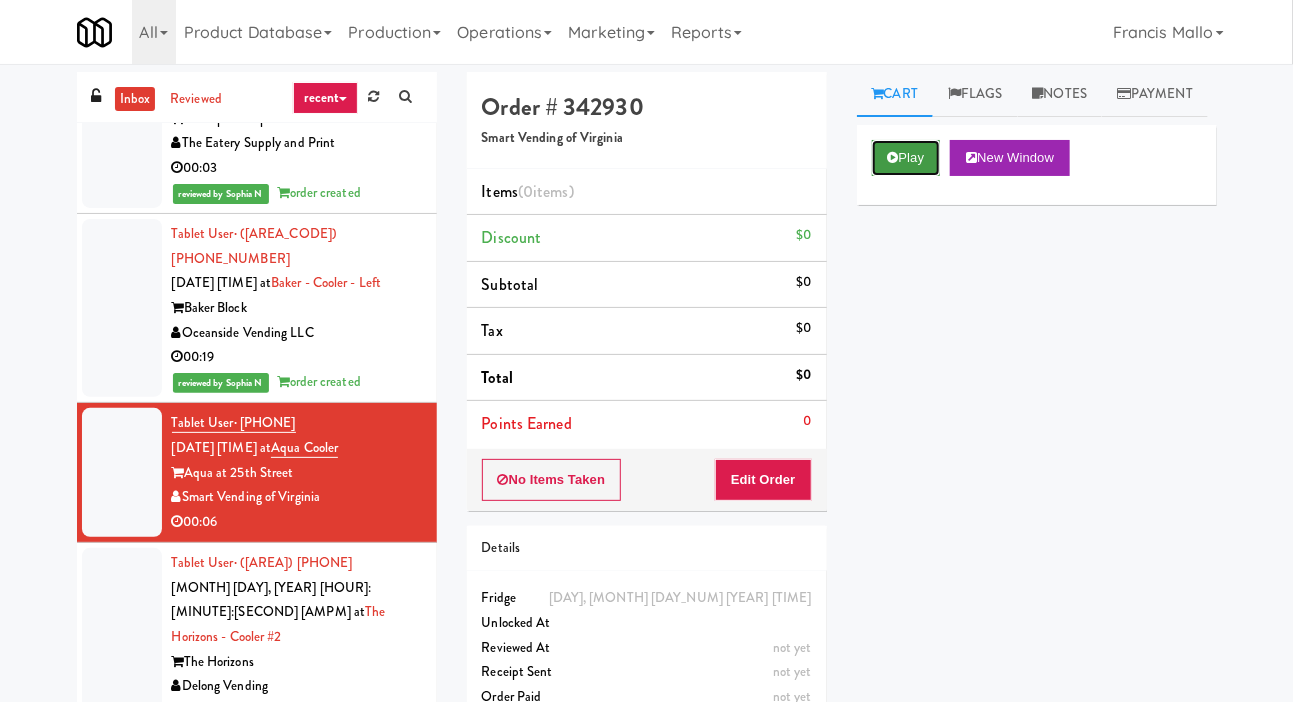 click on "Play" at bounding box center (906, 158) 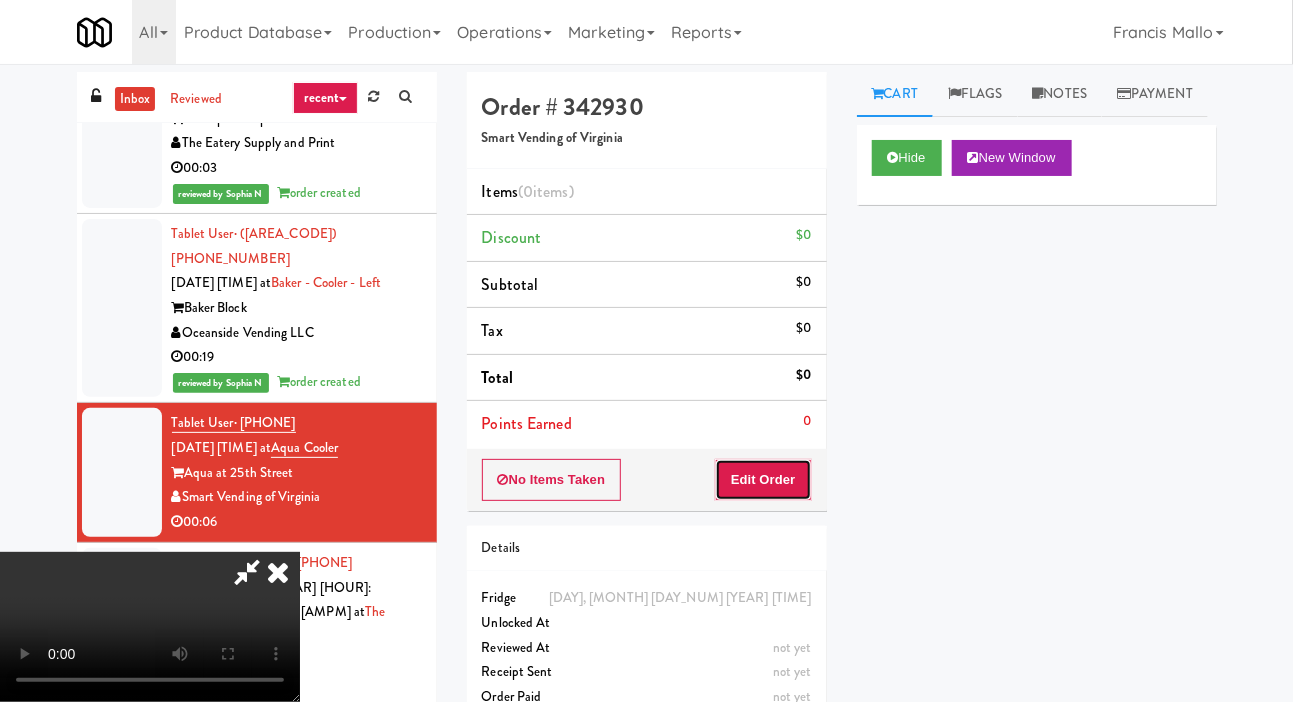 click on "Edit Order" at bounding box center [763, 480] 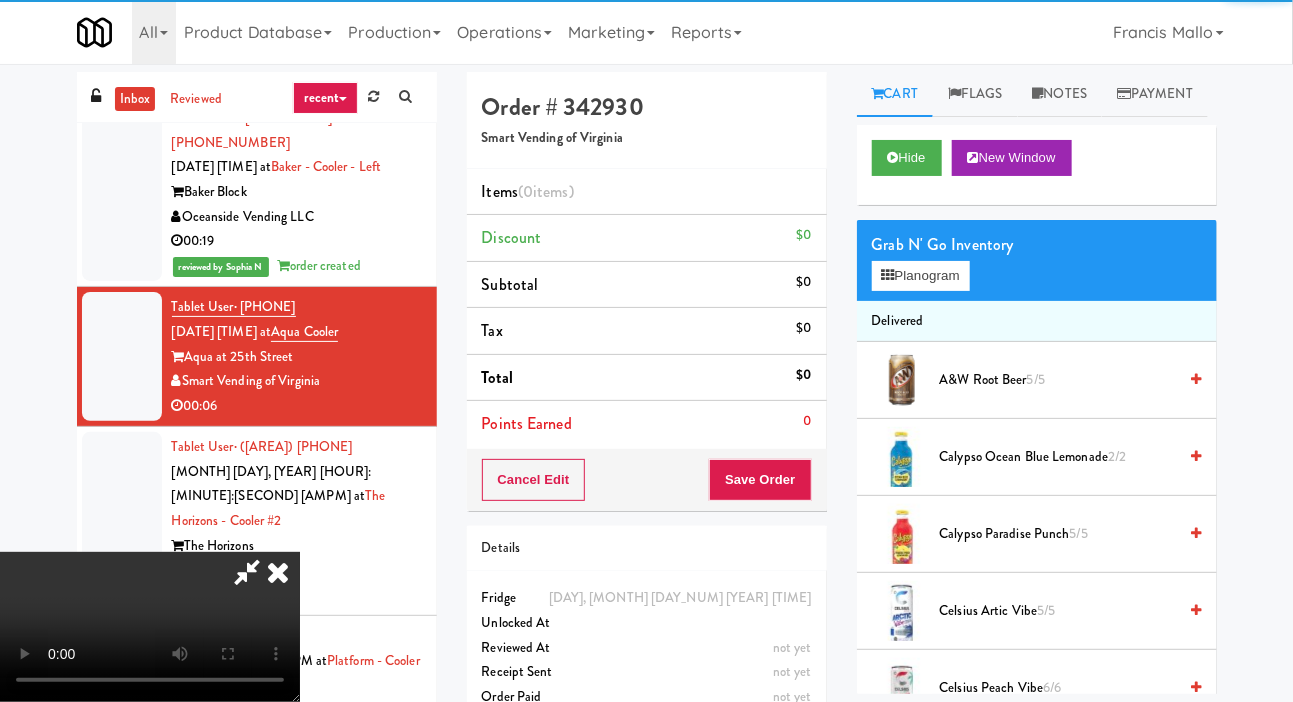 scroll, scrollTop: 2562, scrollLeft: 0, axis: vertical 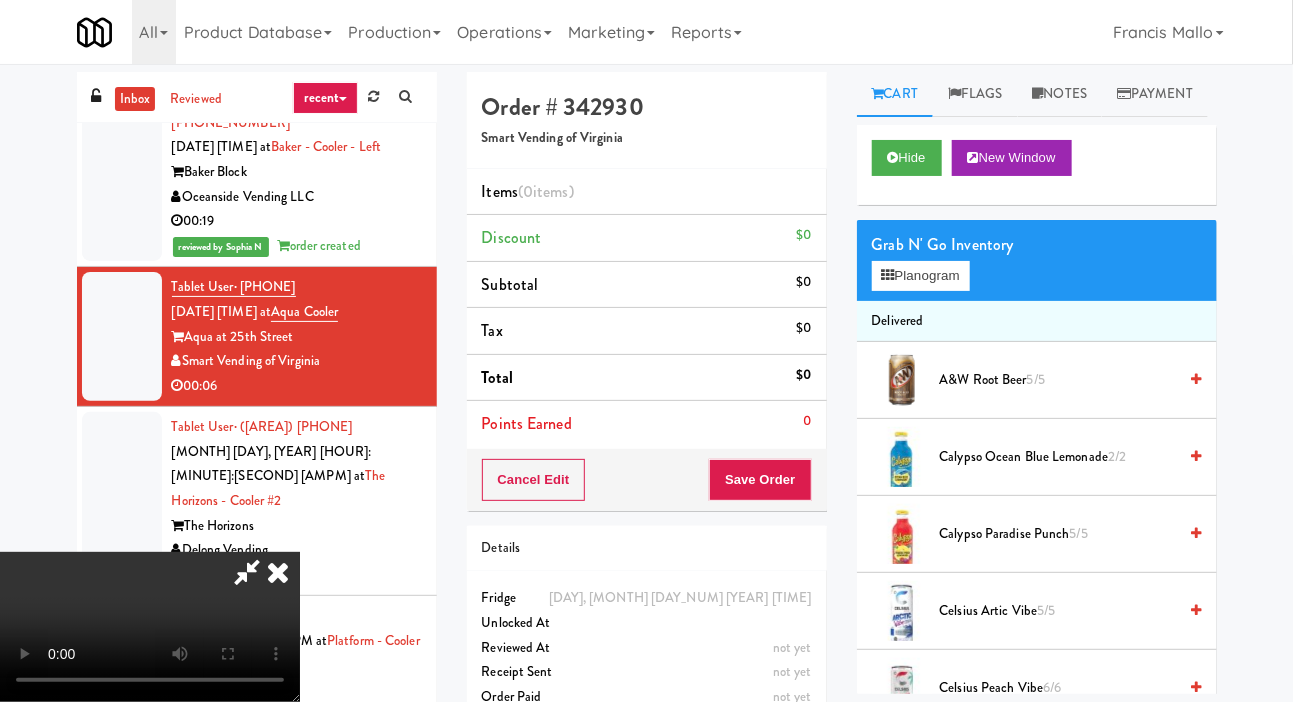 type 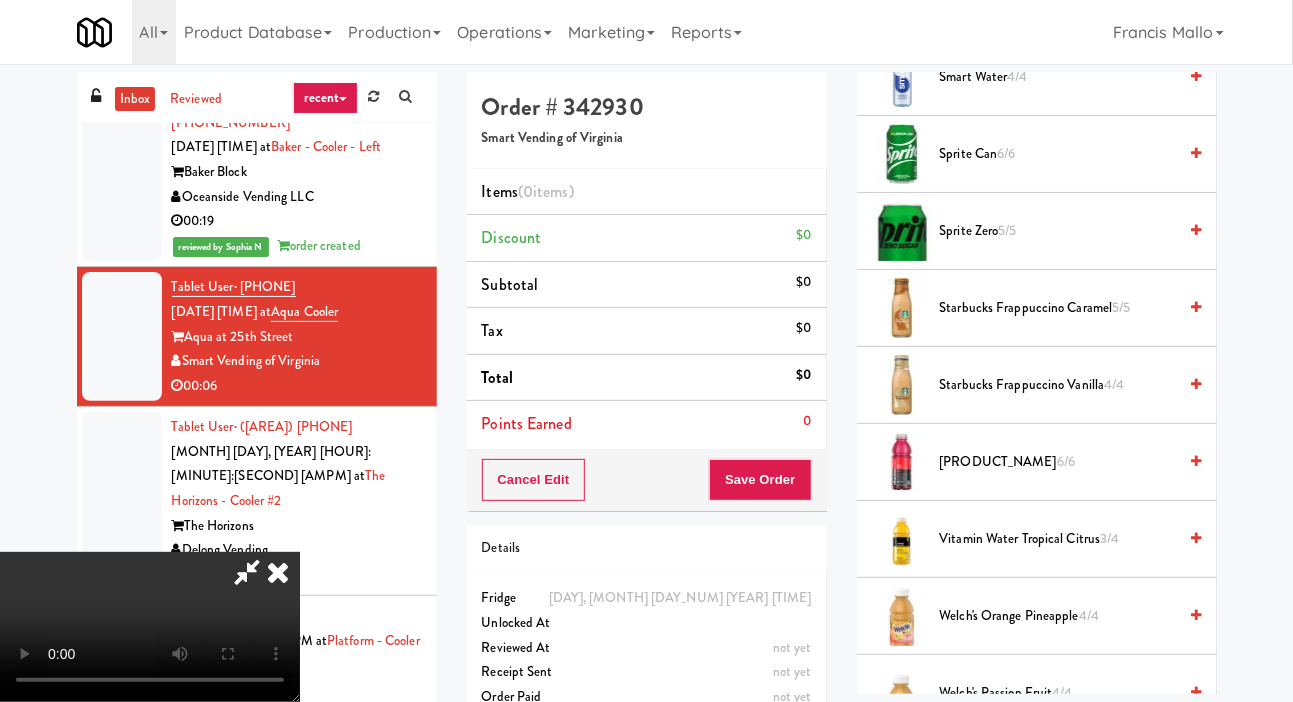 scroll, scrollTop: 2887, scrollLeft: 0, axis: vertical 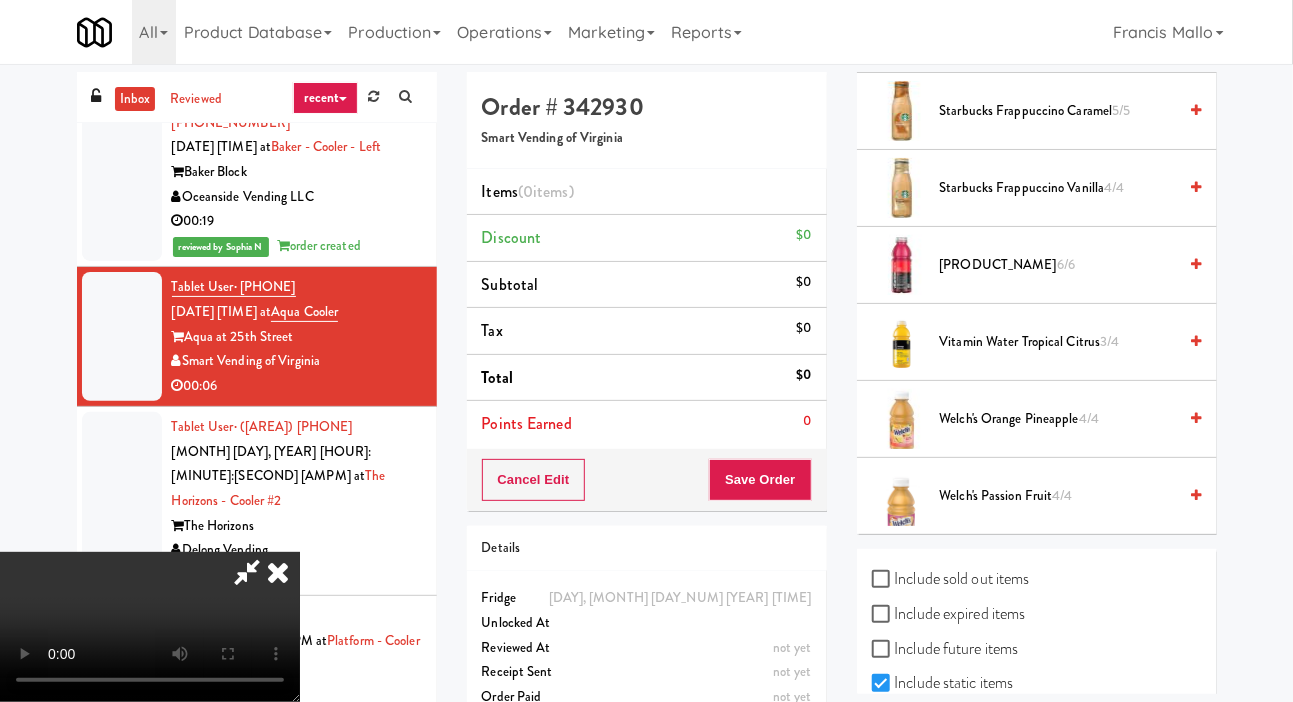 click on "Vitamin Water Dragonfruit  [NUM]/[NUM]" at bounding box center (1058, 265) 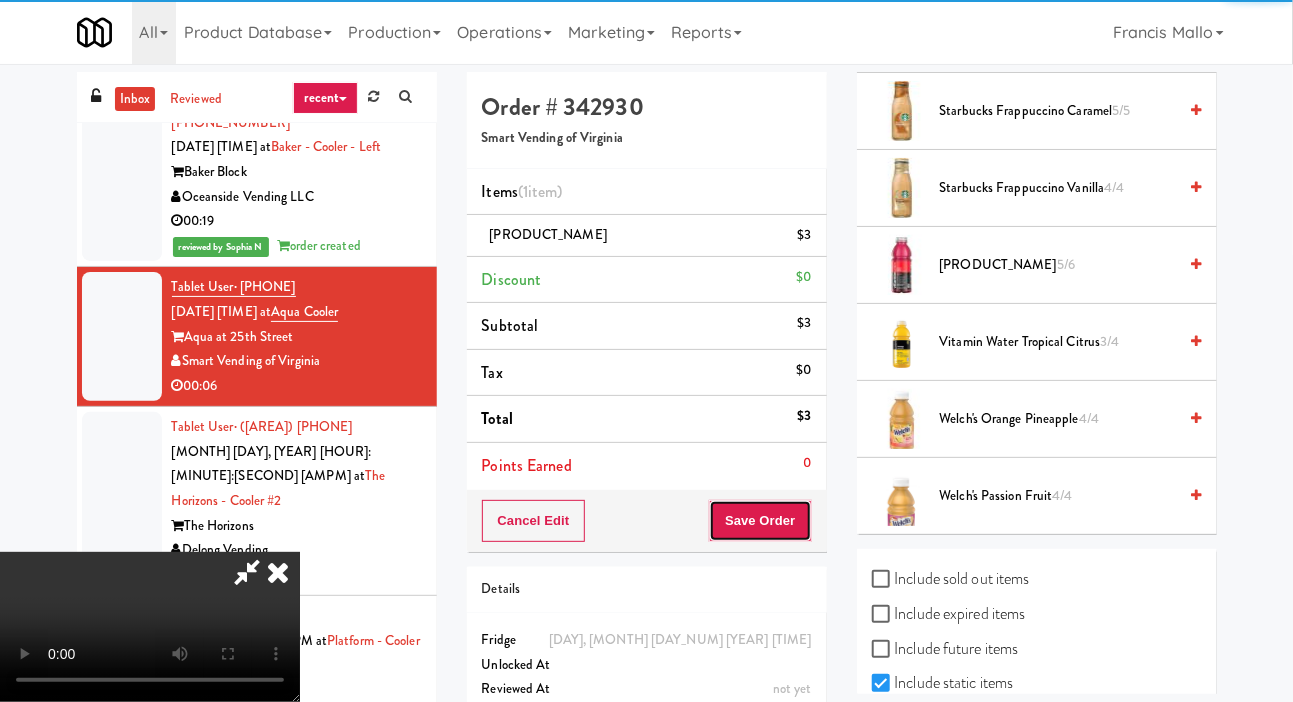 click on "Save Order" at bounding box center (760, 521) 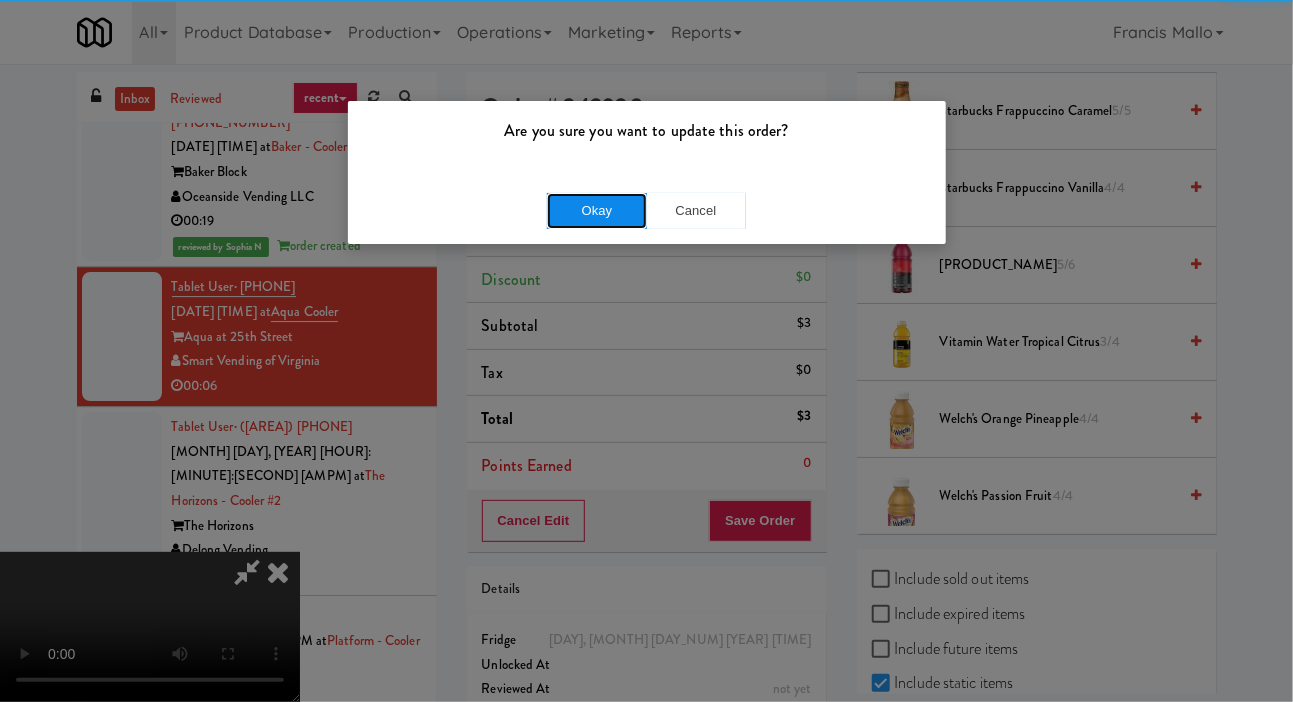 click on "Okay" at bounding box center [597, 211] 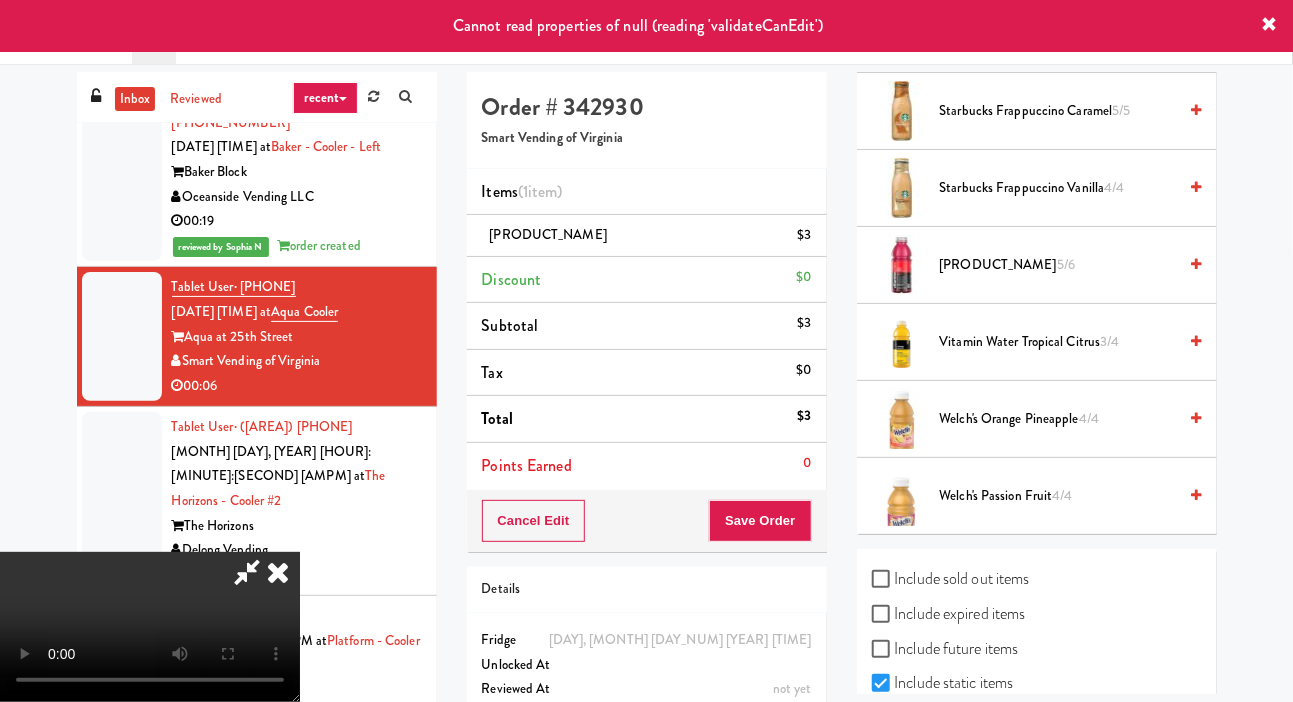 click at bounding box center (278, 572) 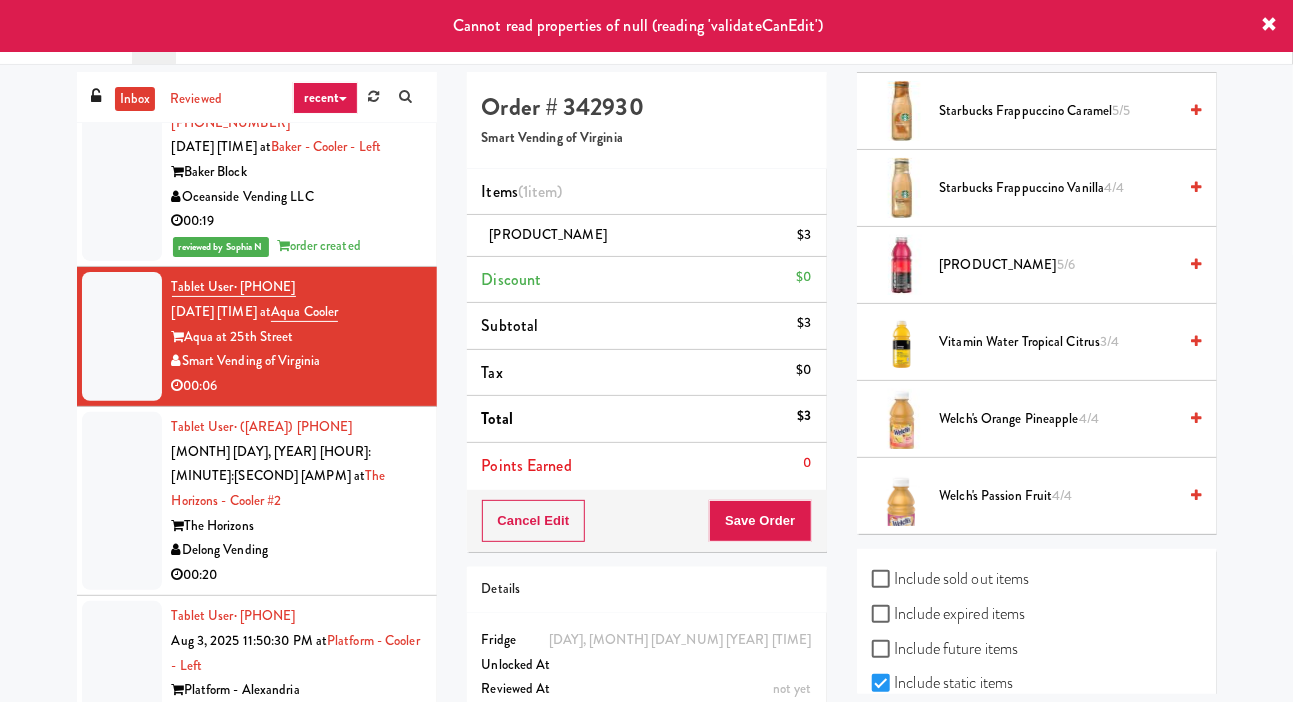 click at bounding box center [122, 172] 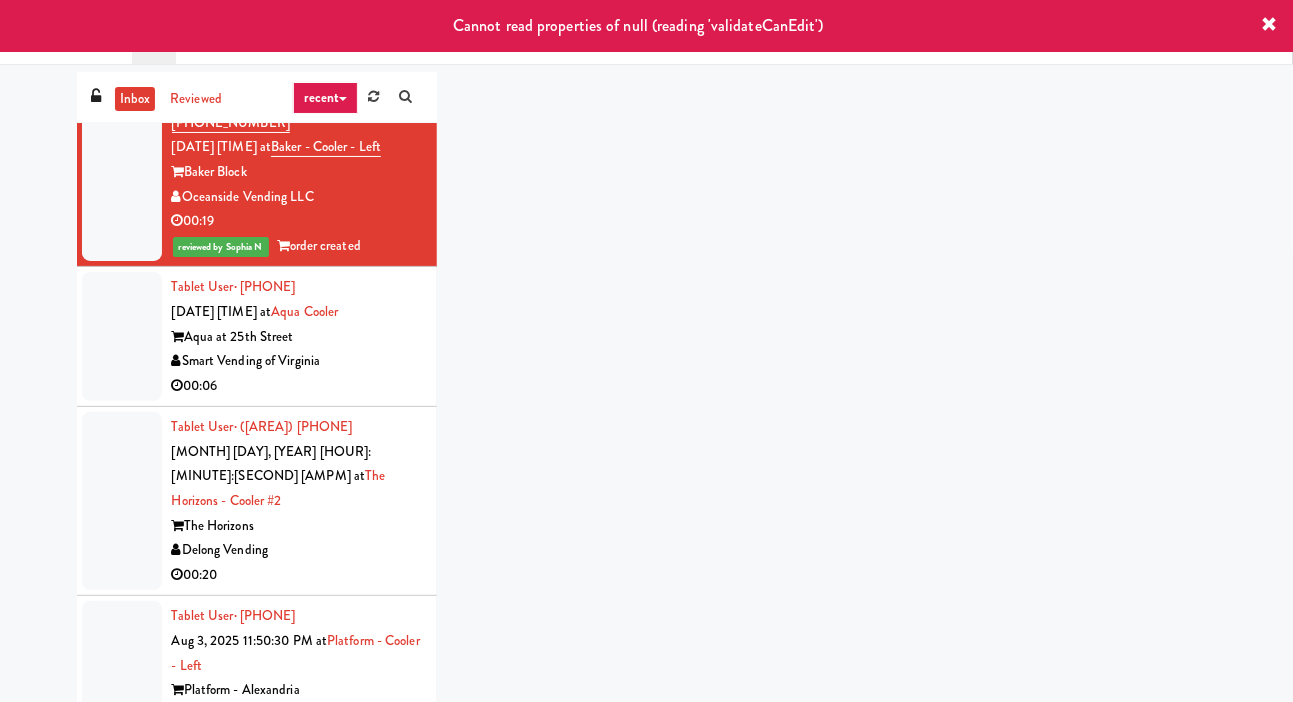 click at bounding box center (122, 336) 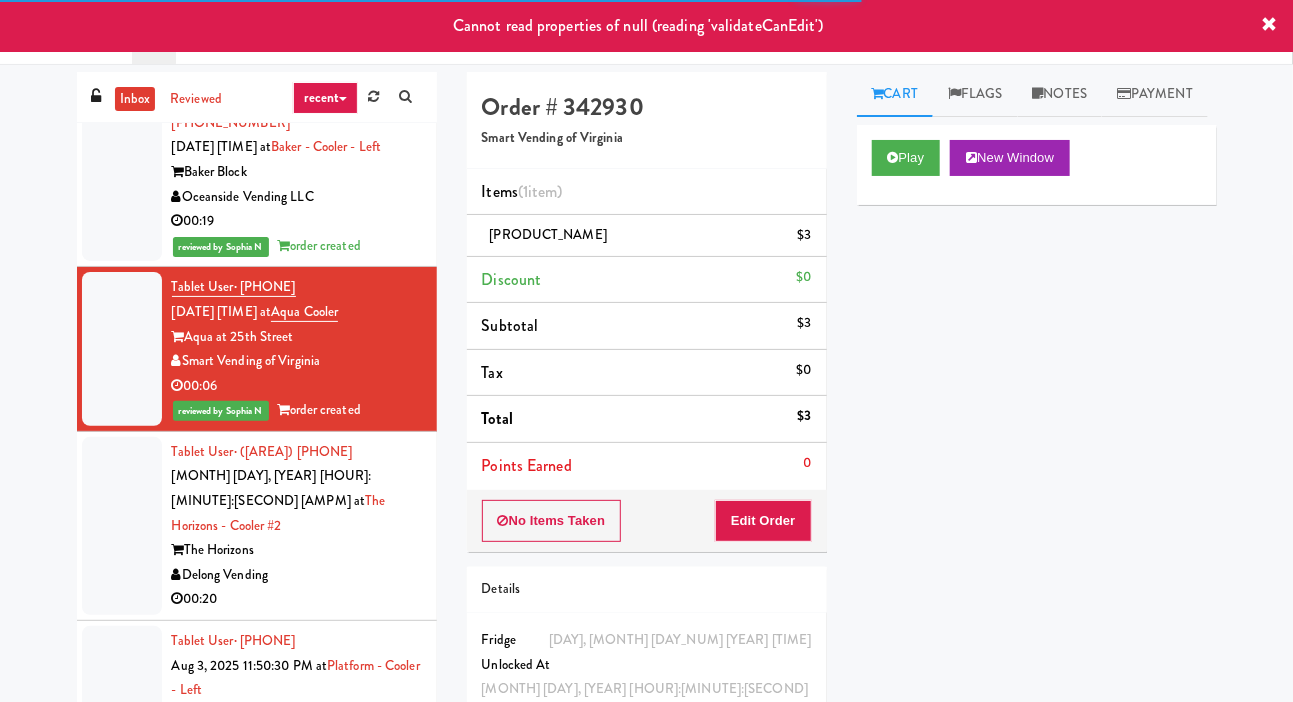 click at bounding box center (122, 526) 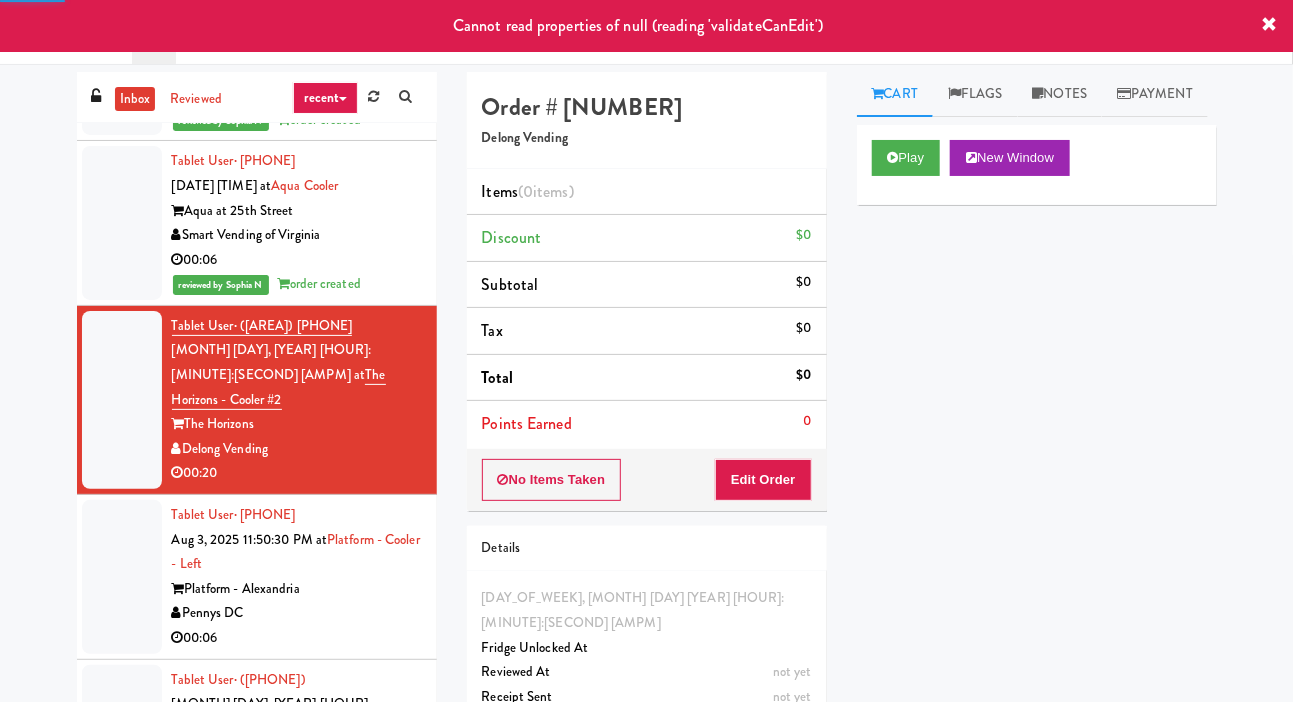 click at bounding box center (122, 577) 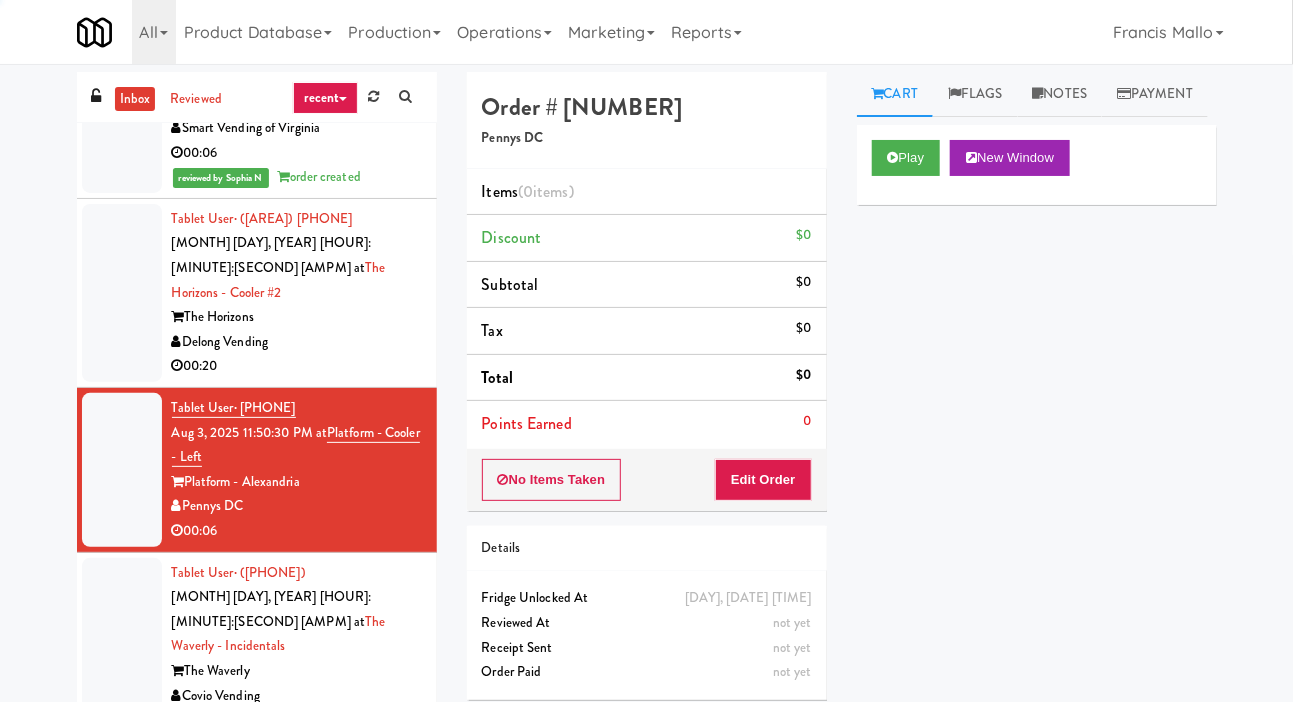 click at bounding box center (122, 293) 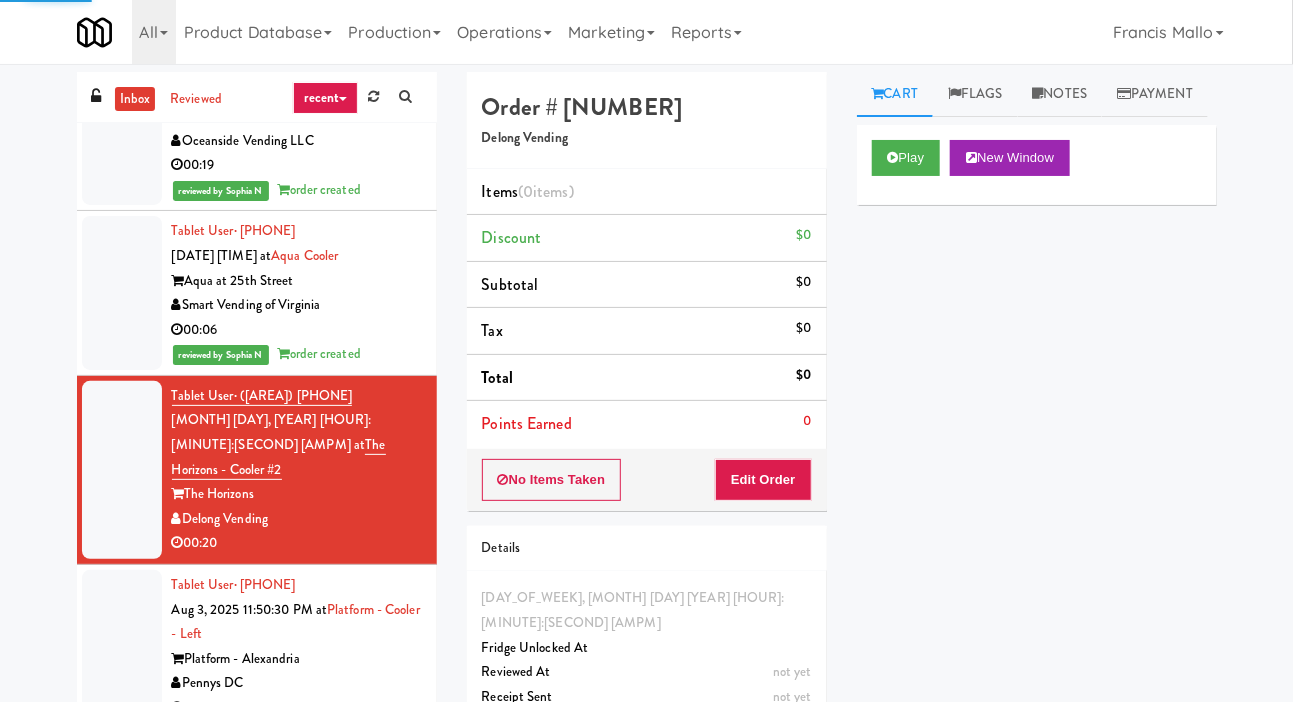 click at bounding box center [122, 647] 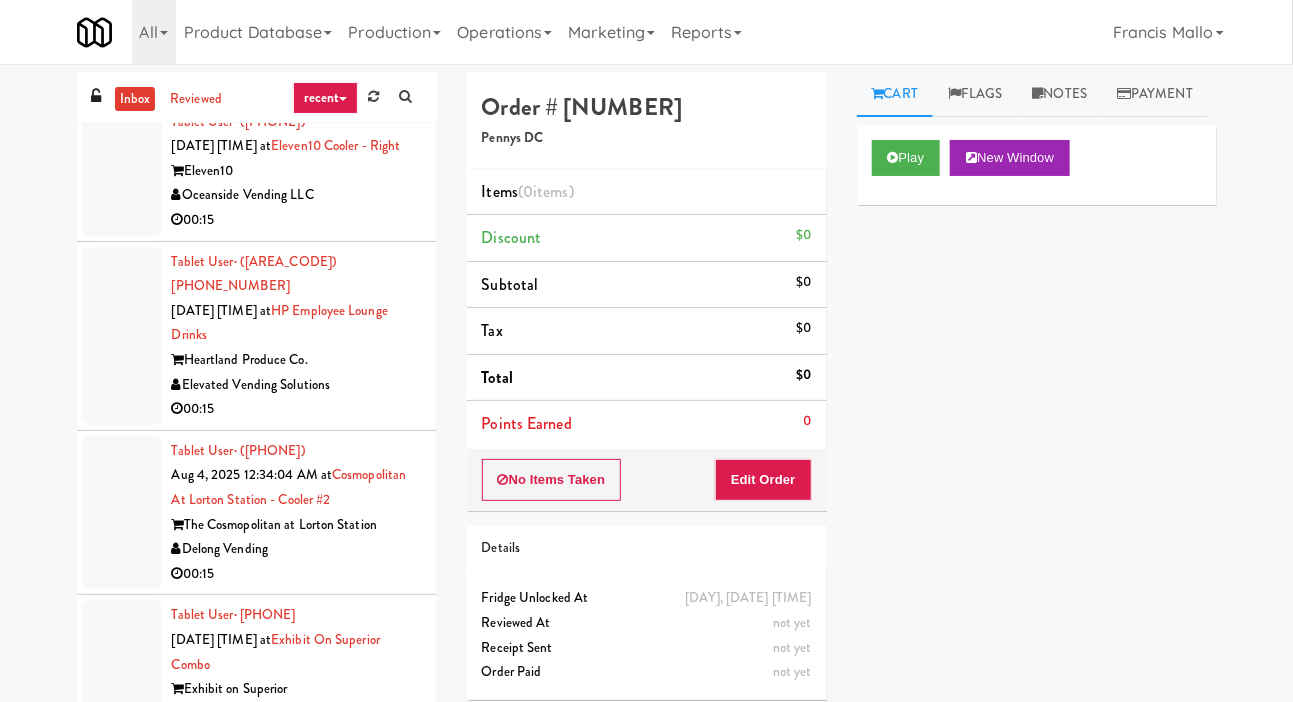 scroll, scrollTop: 11615, scrollLeft: 0, axis: vertical 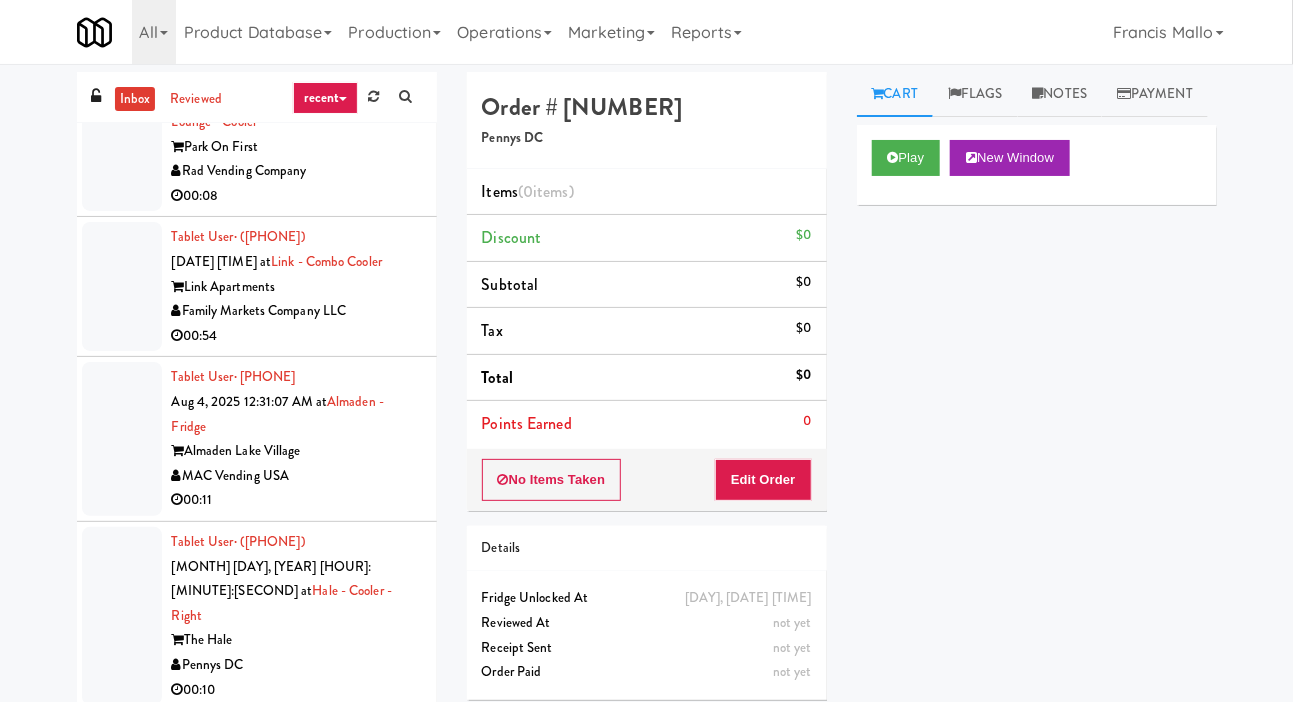 click at bounding box center (122, 616) 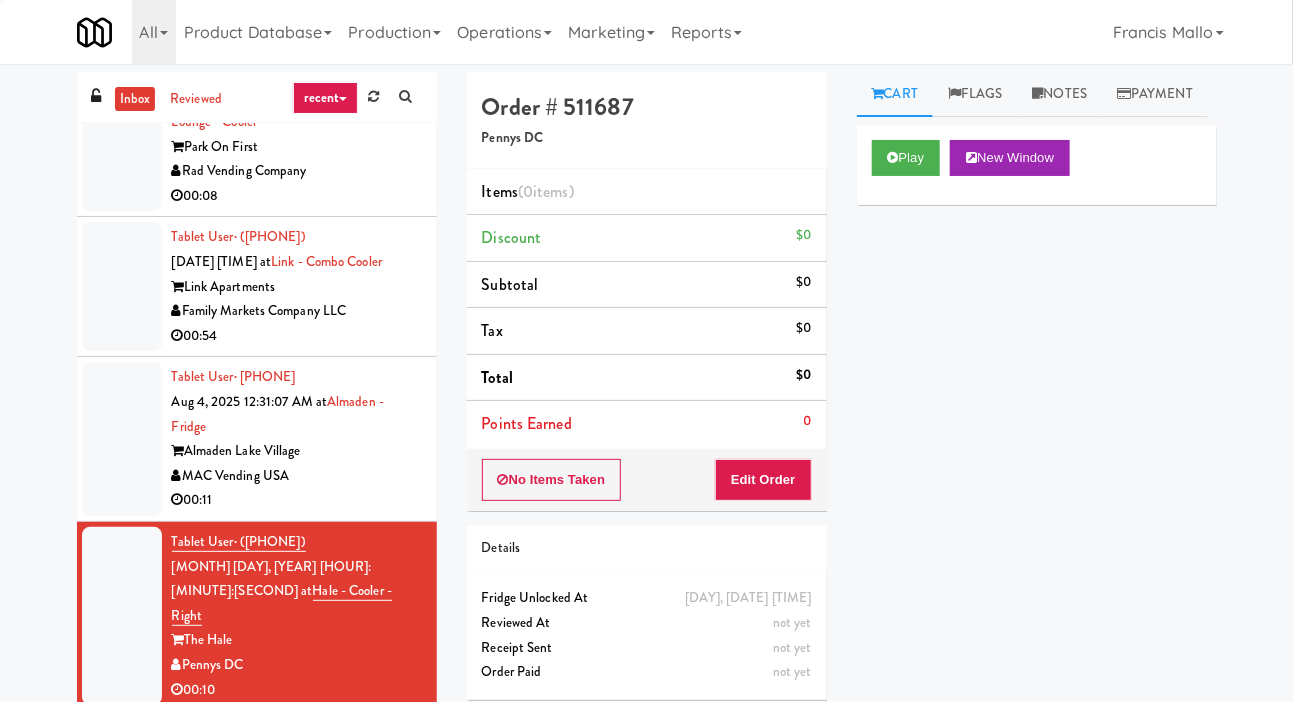 click at bounding box center (122, 439) 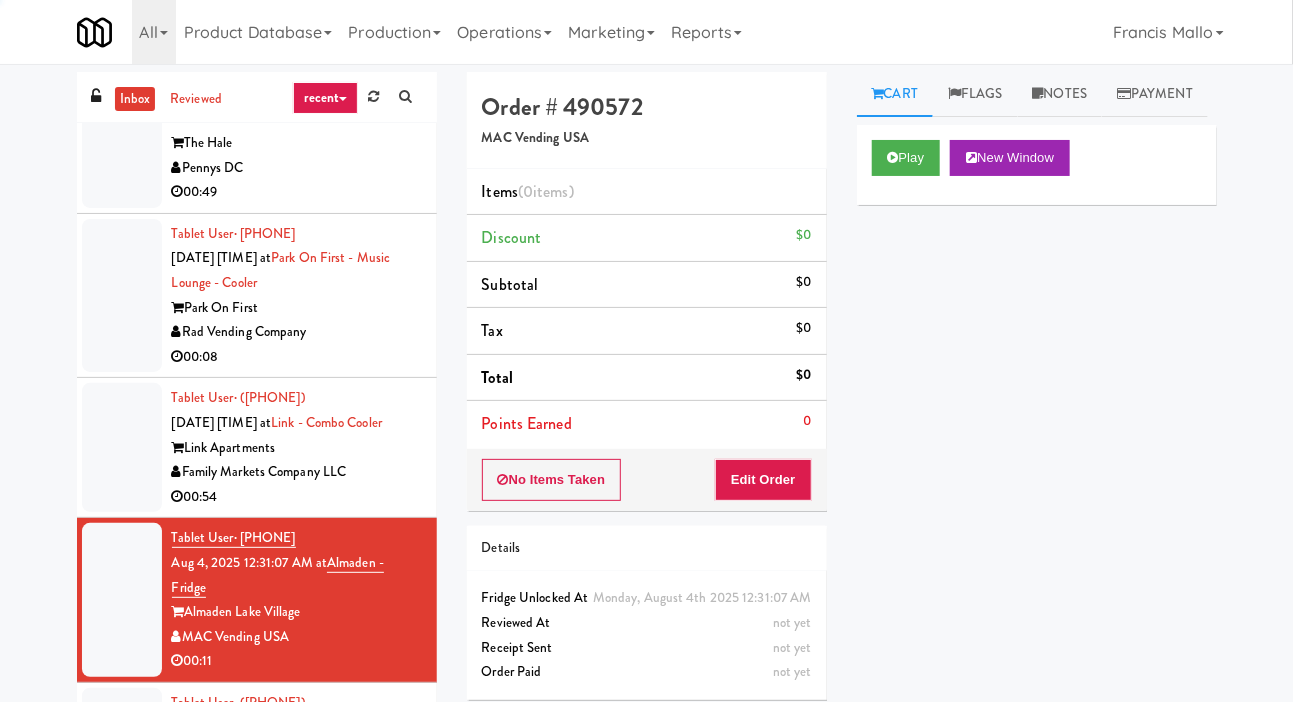 click at bounding box center [122, 447] 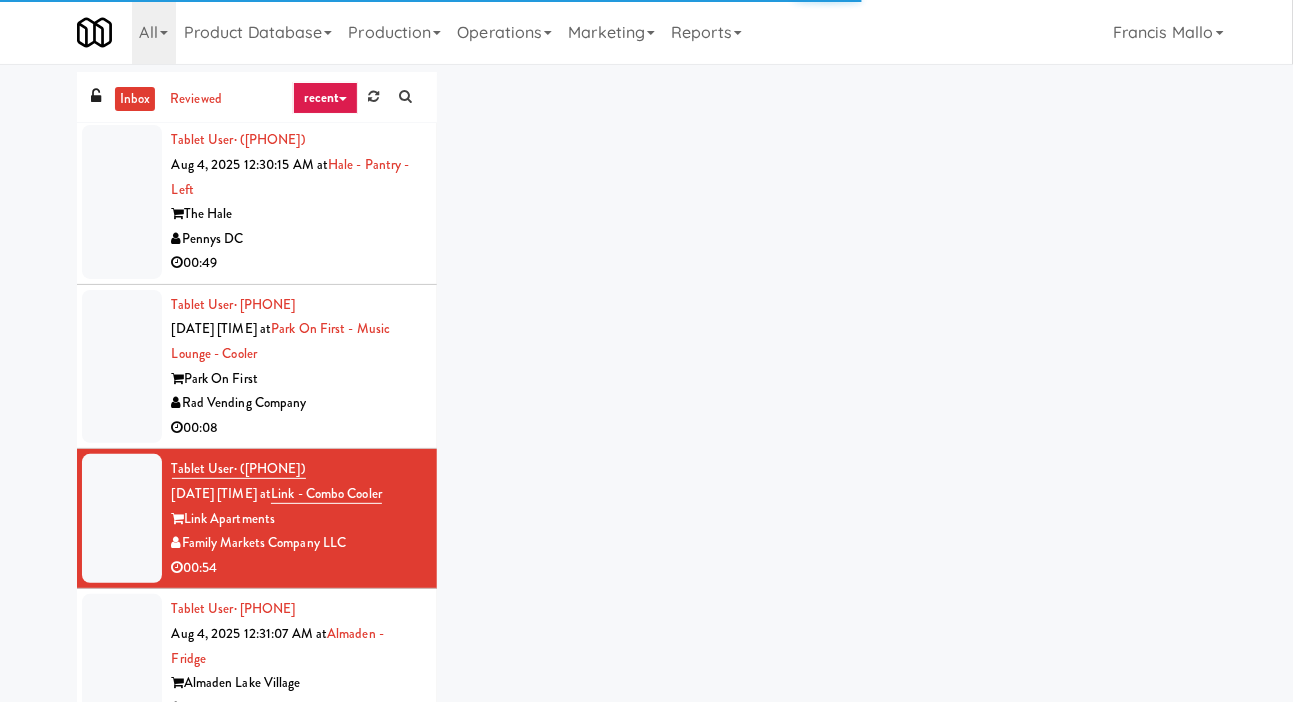 scroll, scrollTop: 10619, scrollLeft: 0, axis: vertical 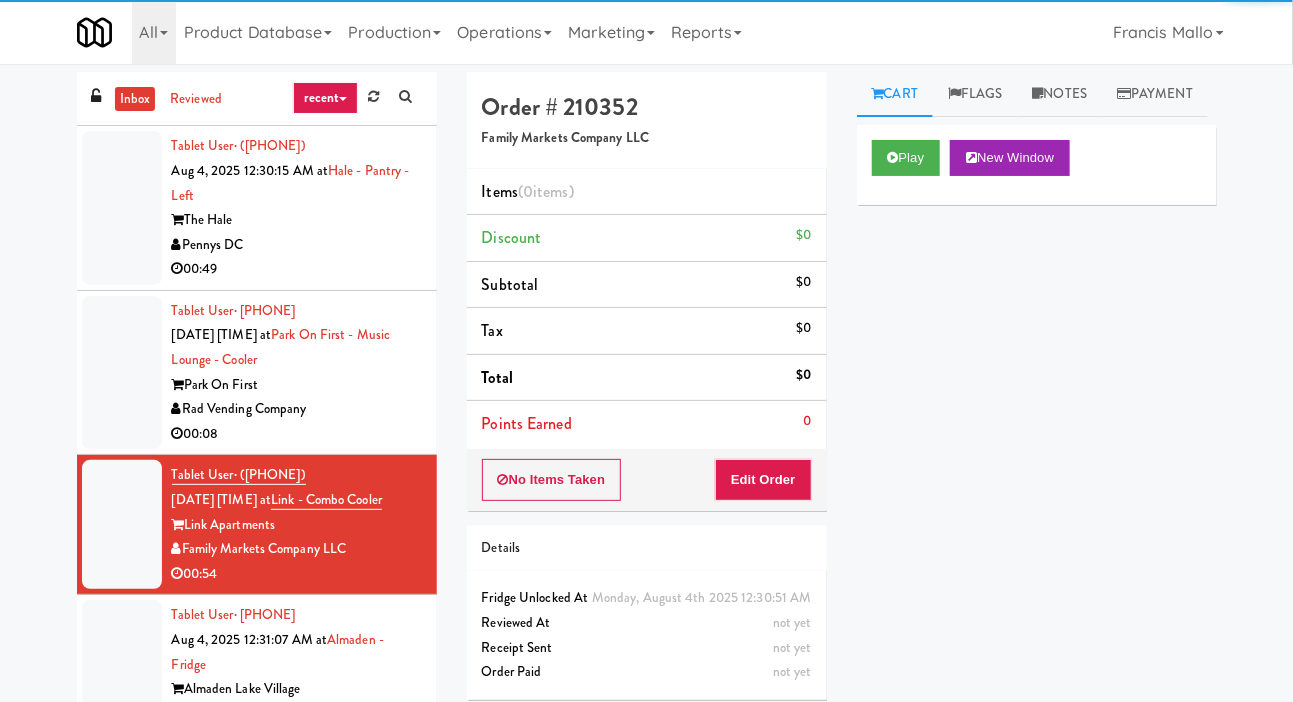 click at bounding box center (122, 373) 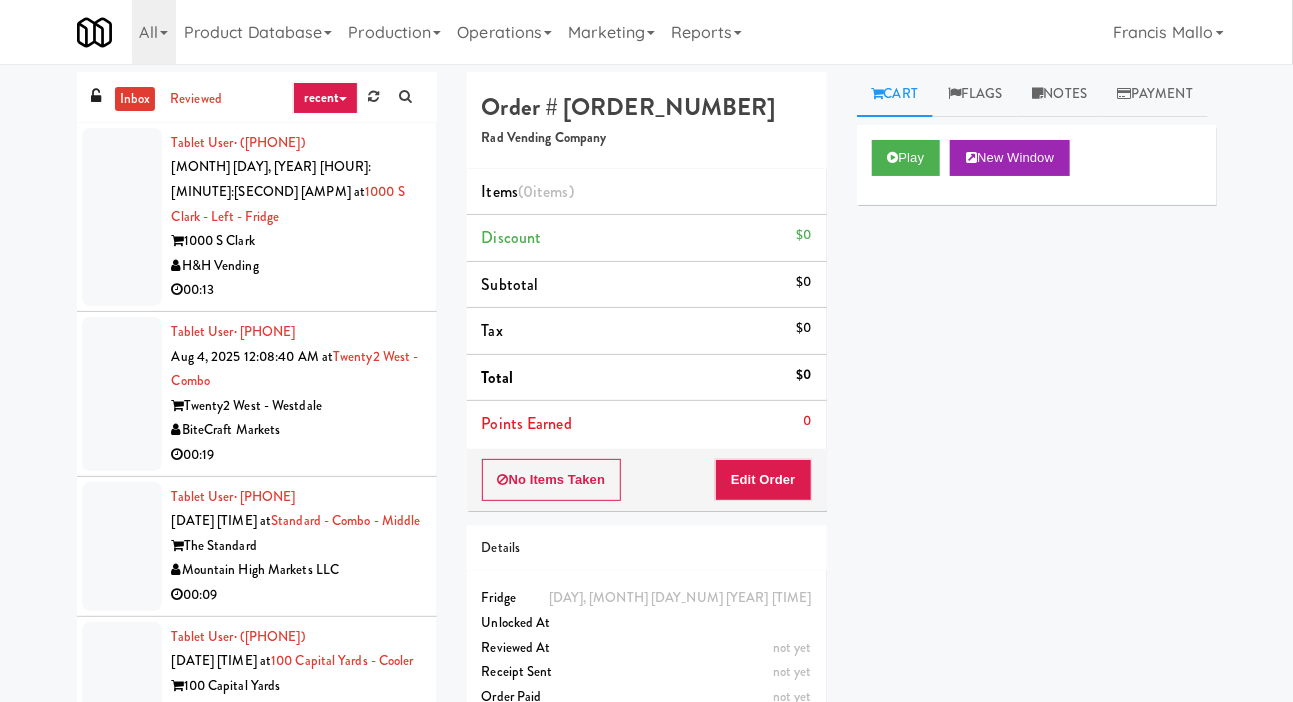click at bounding box center (122, 394) 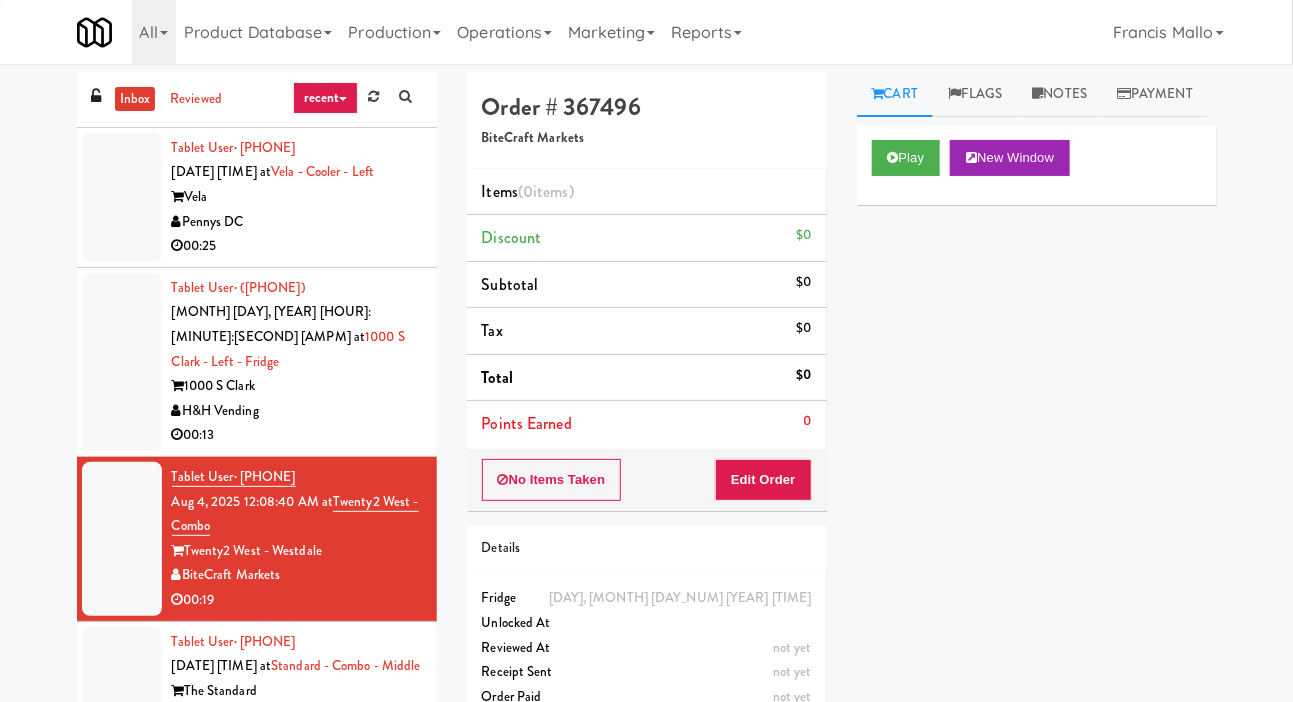 click at bounding box center (122, 362) 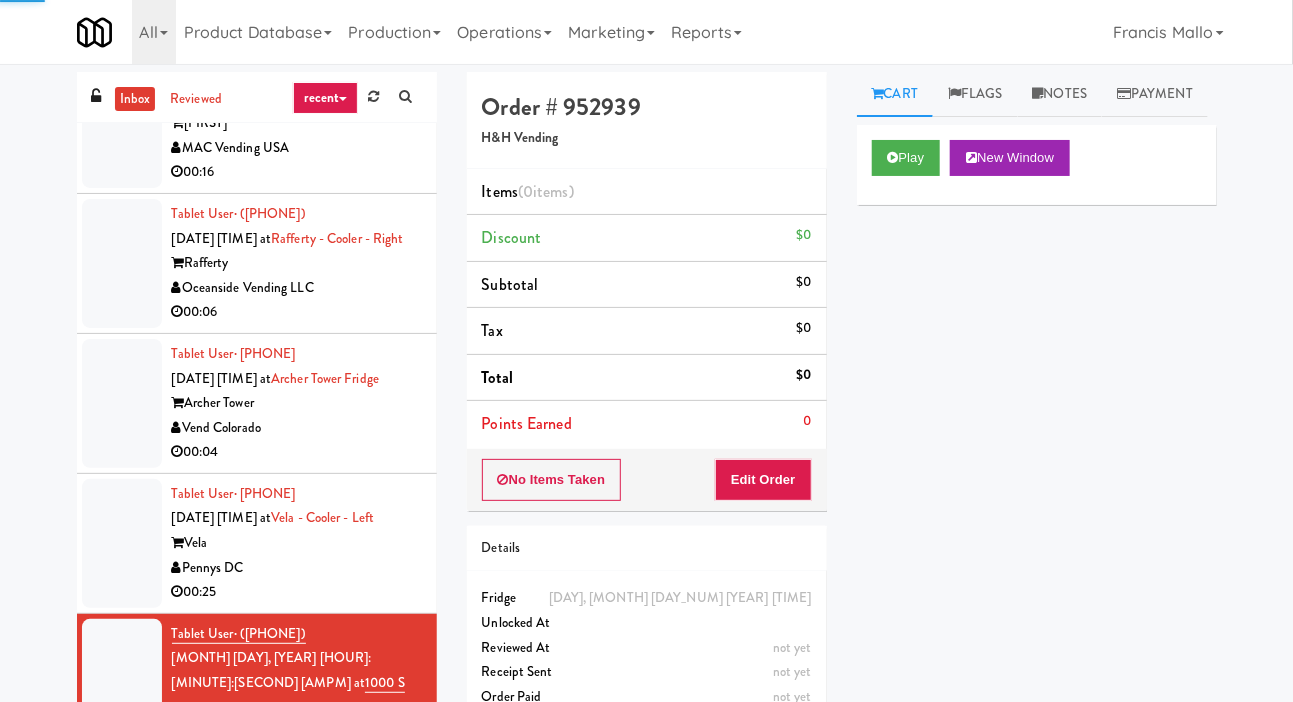 click at bounding box center [122, 543] 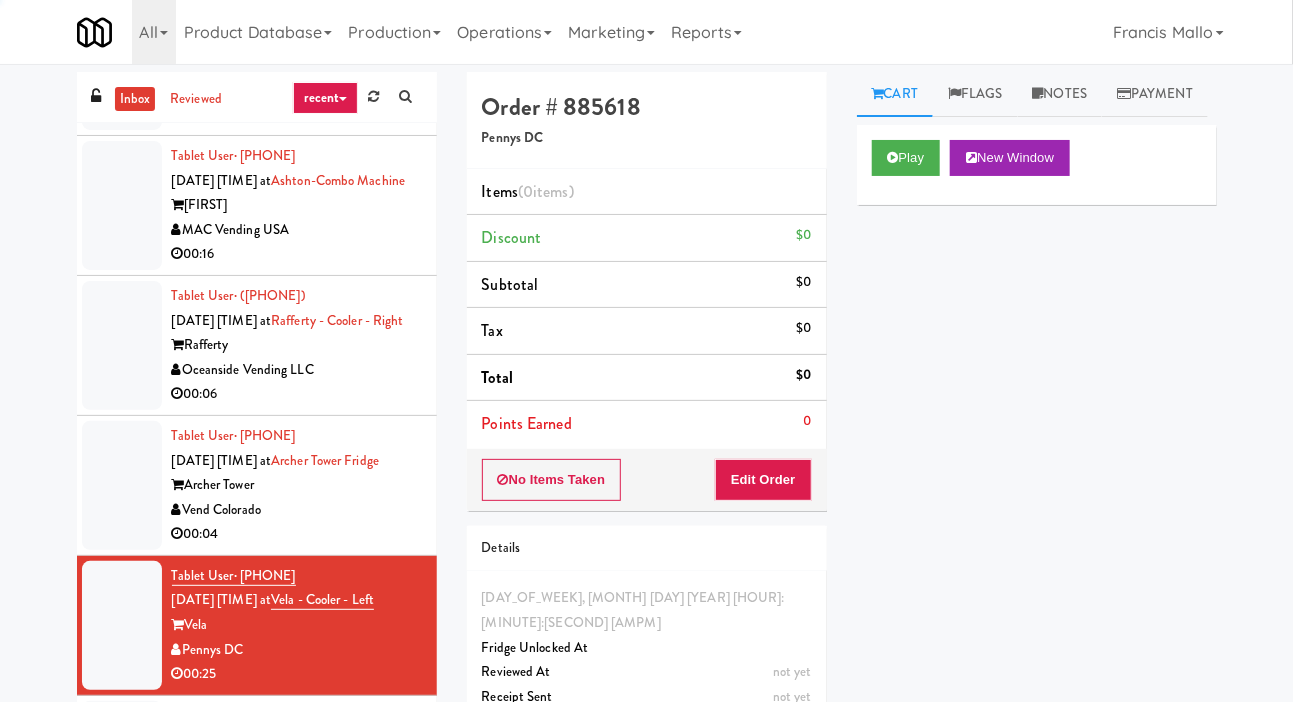 click at bounding box center (122, 485) 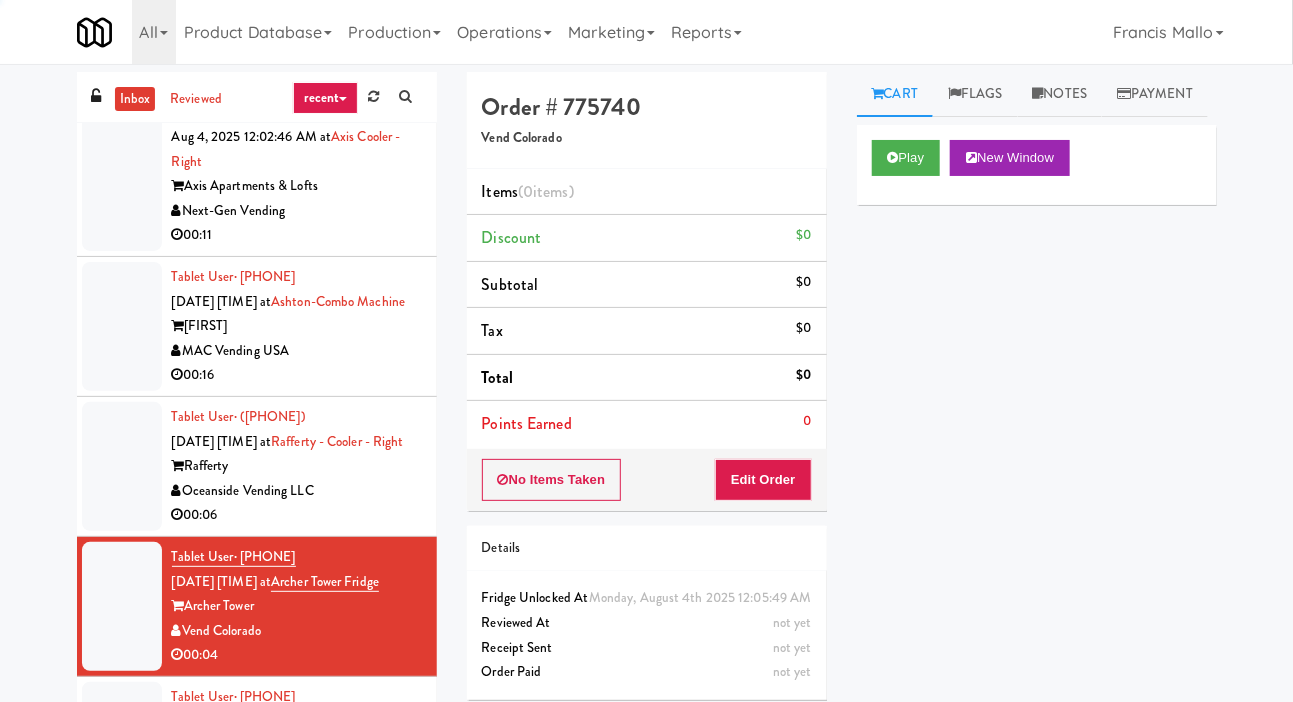 click at bounding box center [122, 466] 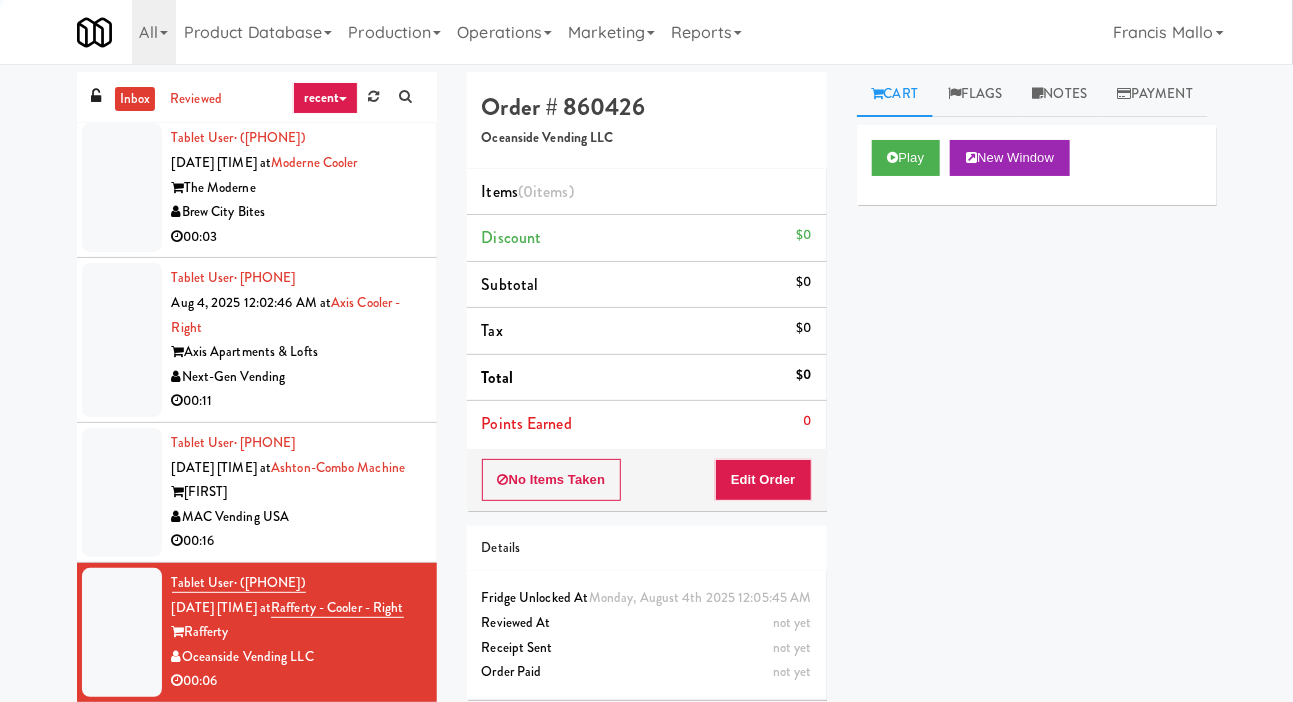 click at bounding box center [122, 492] 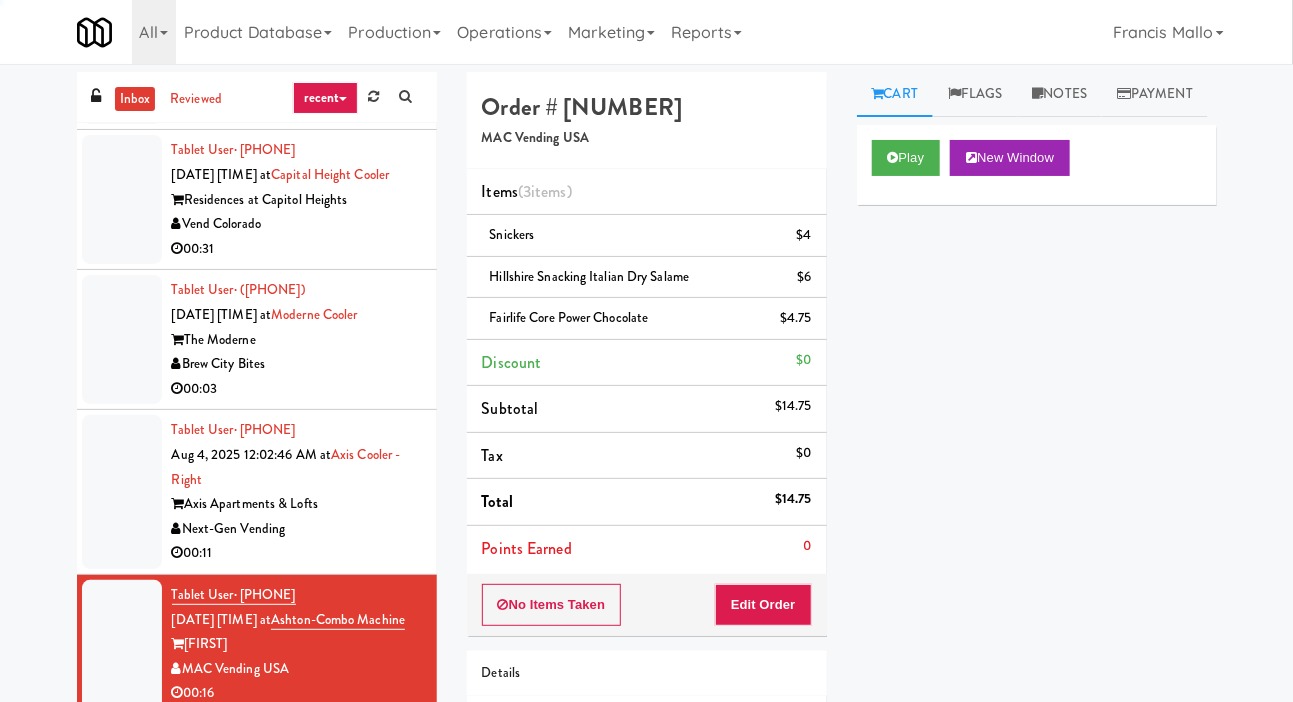 click at bounding box center (122, 492) 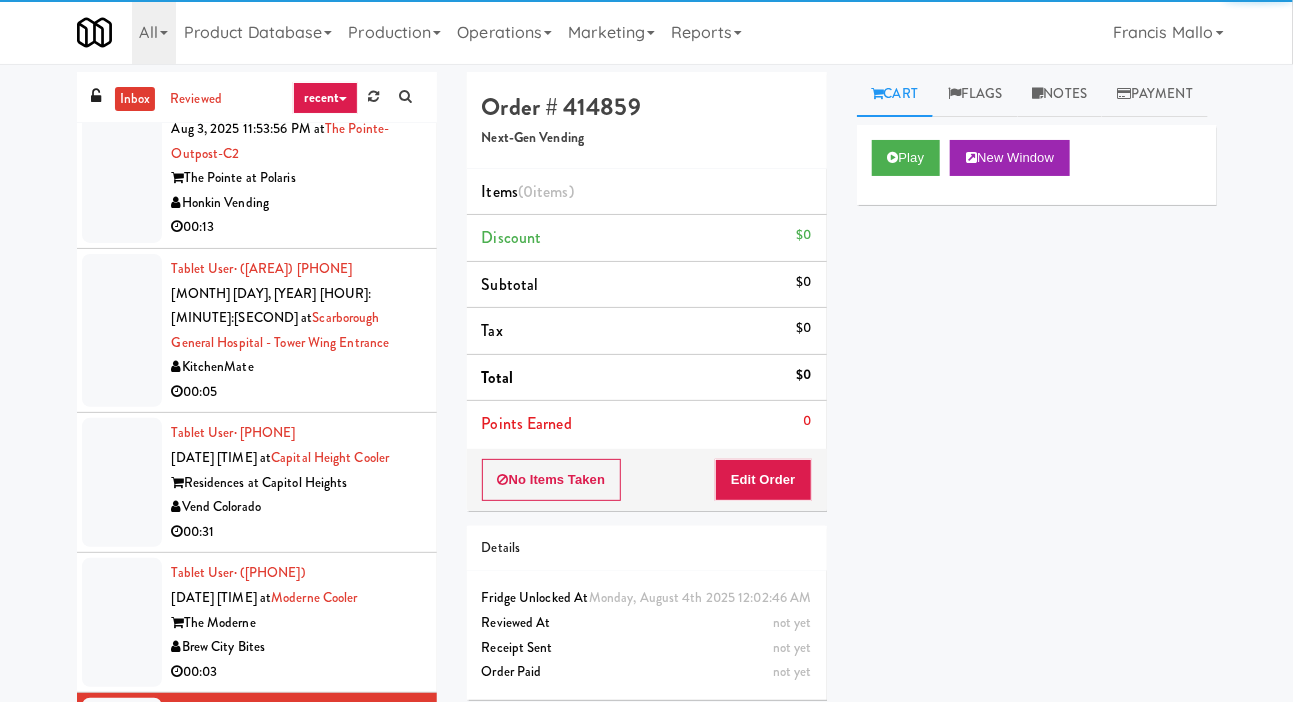 click at bounding box center (122, 622) 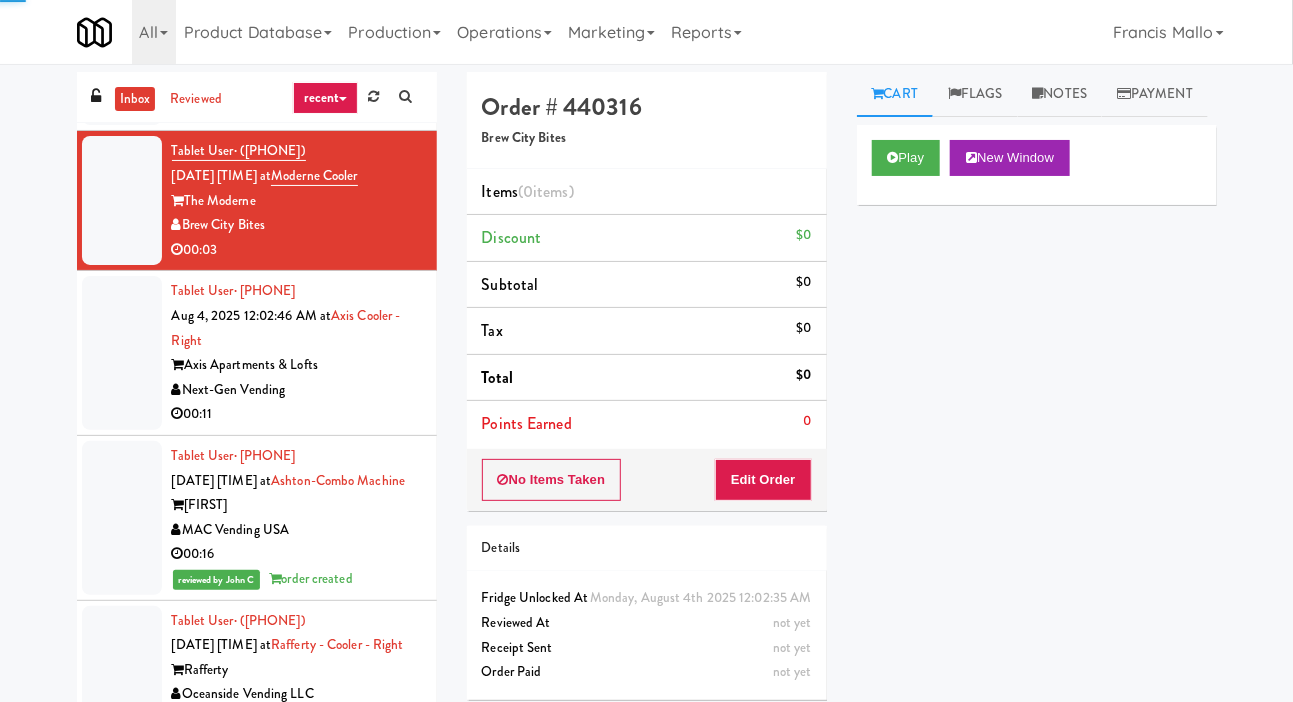 scroll, scrollTop: 4771, scrollLeft: 0, axis: vertical 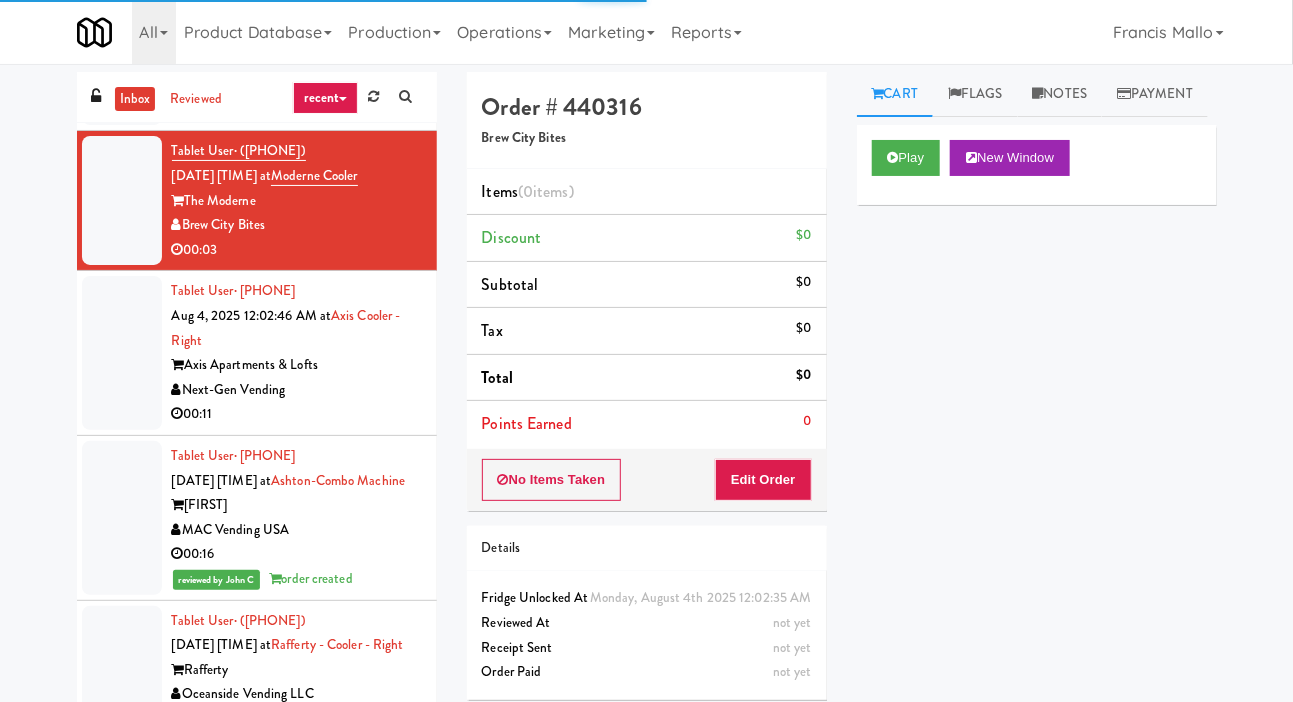 click at bounding box center [122, 518] 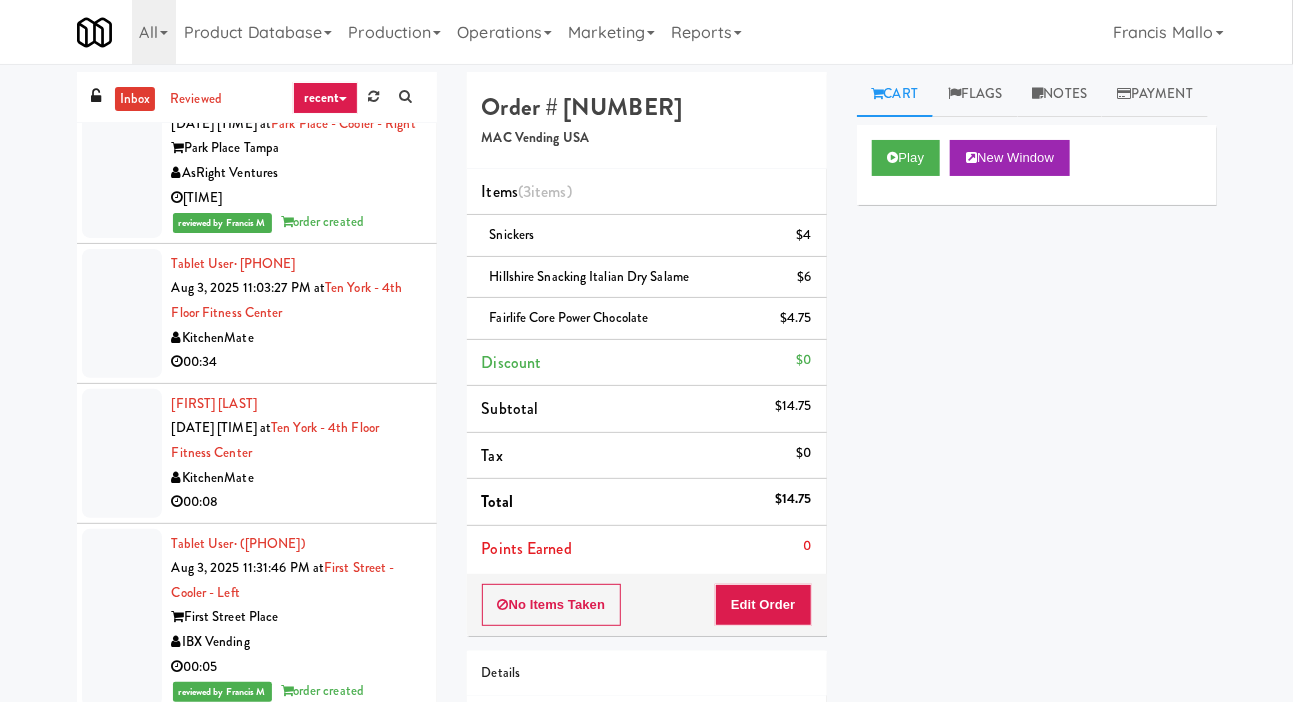 scroll, scrollTop: 0, scrollLeft: 0, axis: both 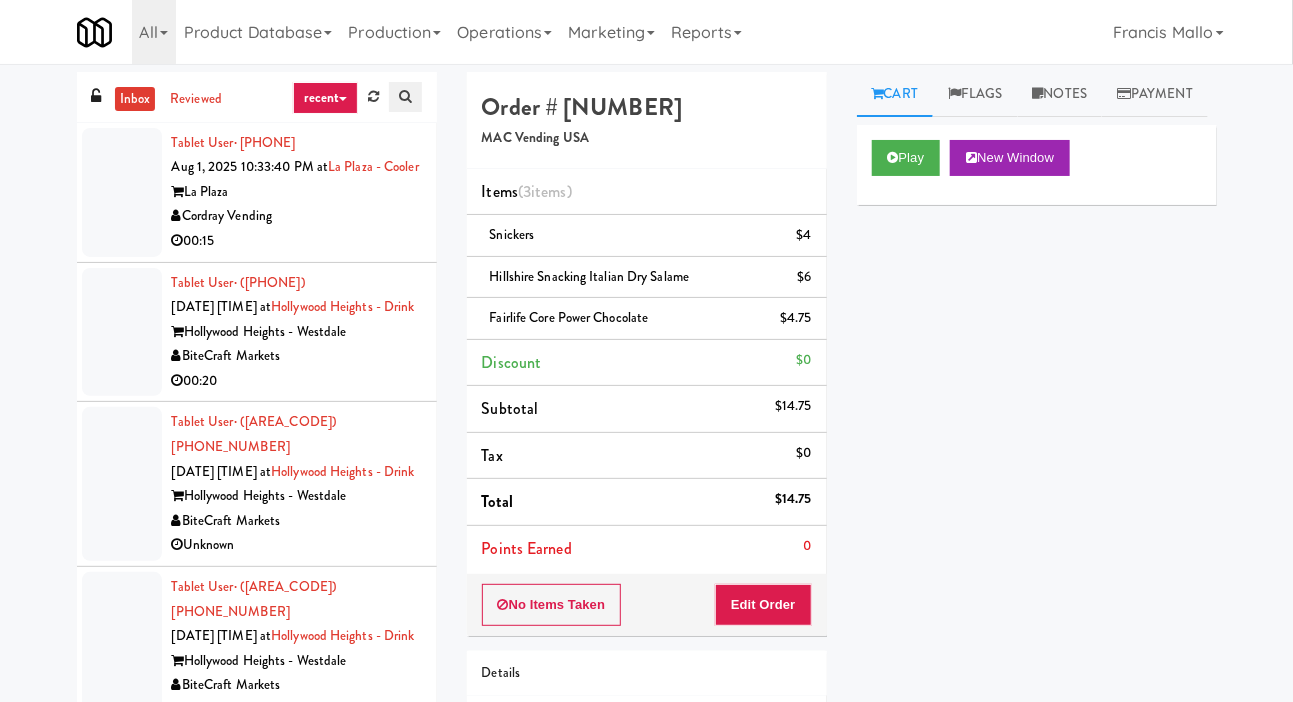 click at bounding box center (405, 97) 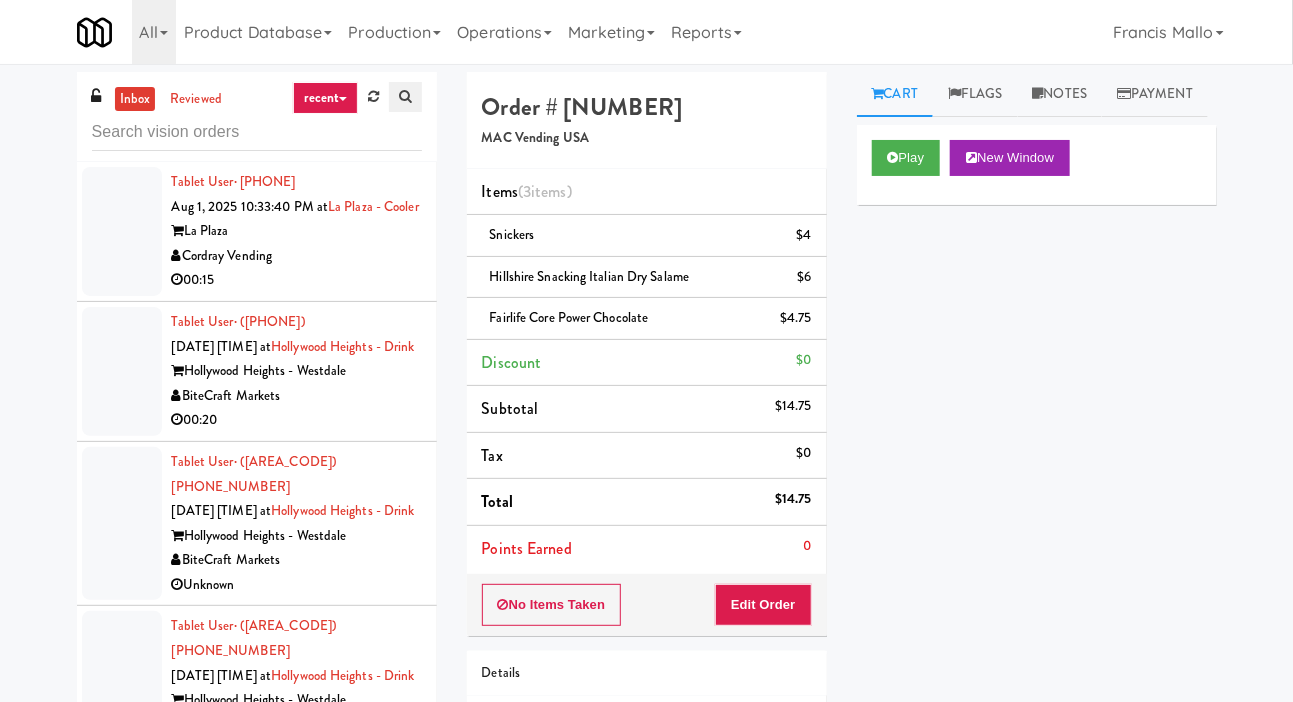 type on "c" 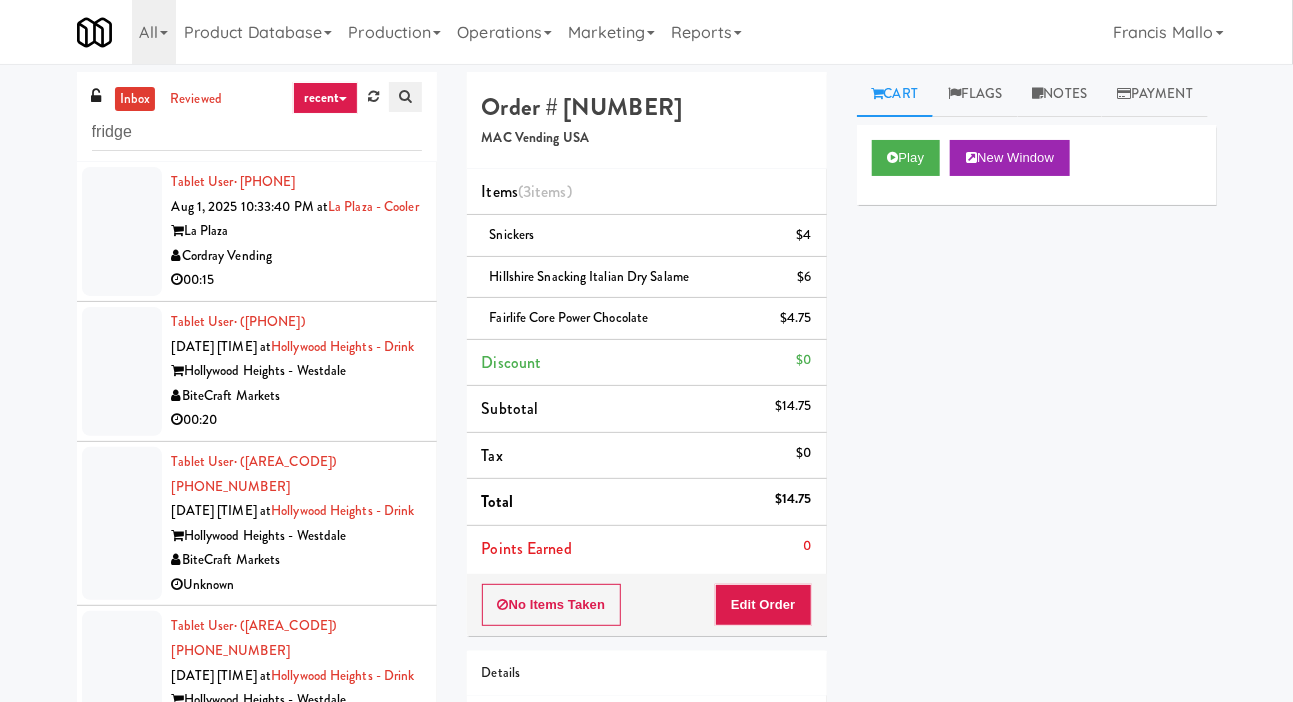 type on "fridge" 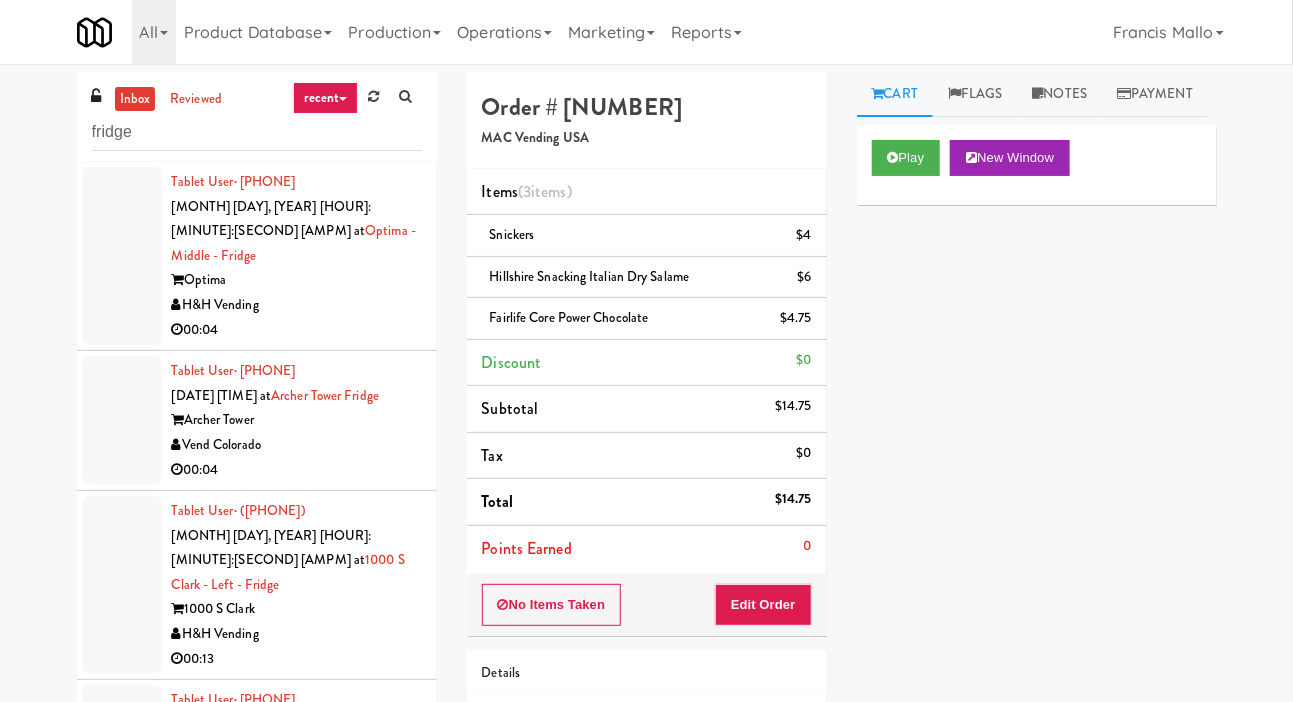 click at bounding box center [122, 256] 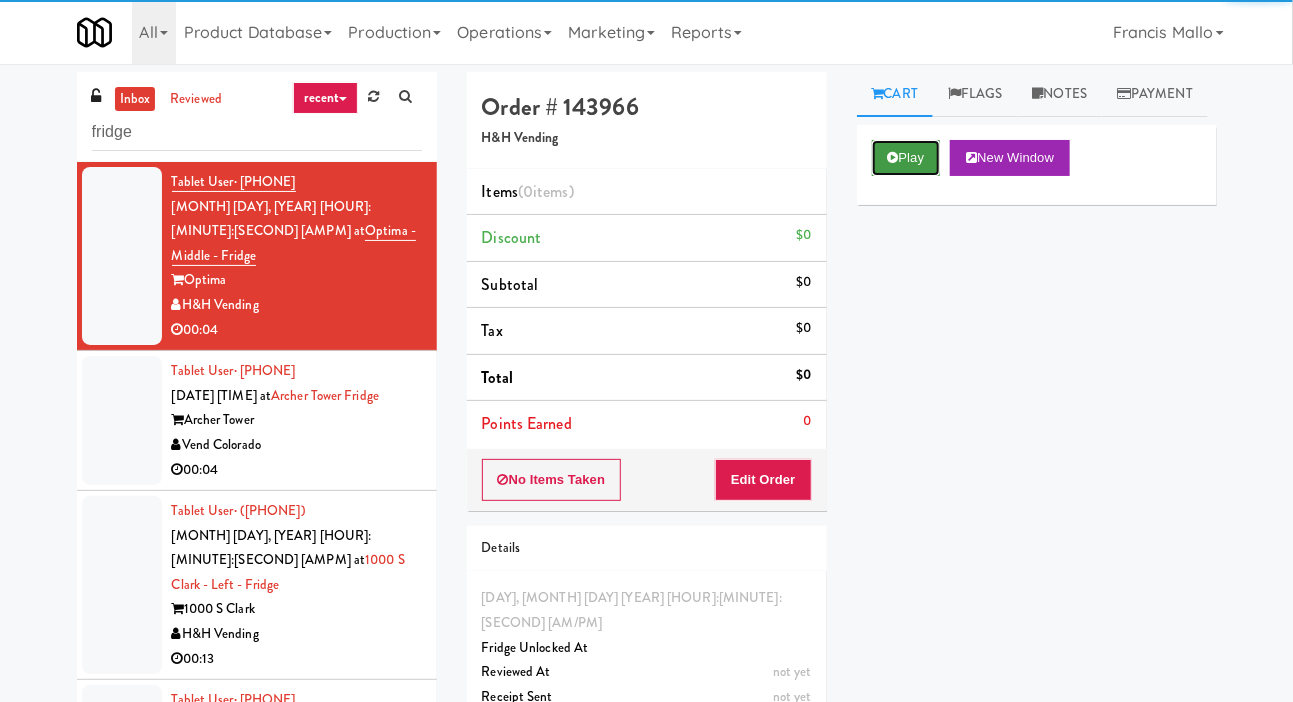click on "Play" at bounding box center (906, 158) 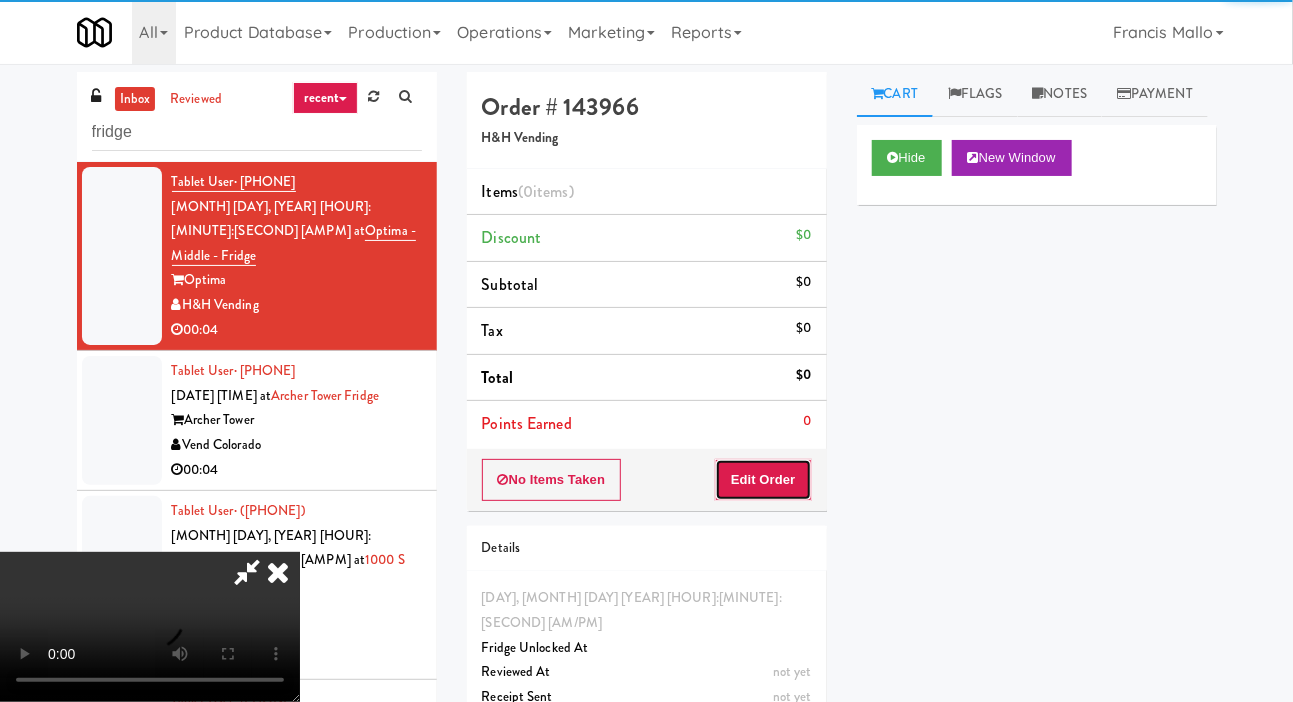 click on "Edit Order" at bounding box center (763, 480) 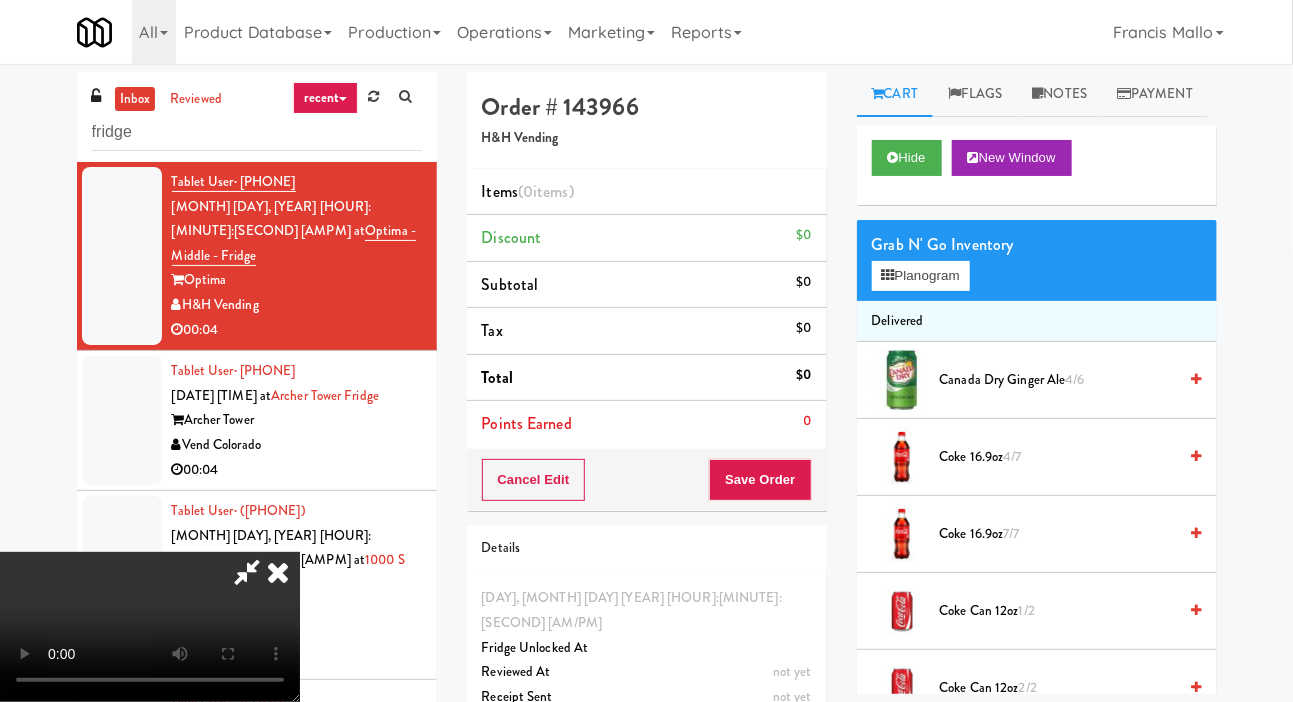 type 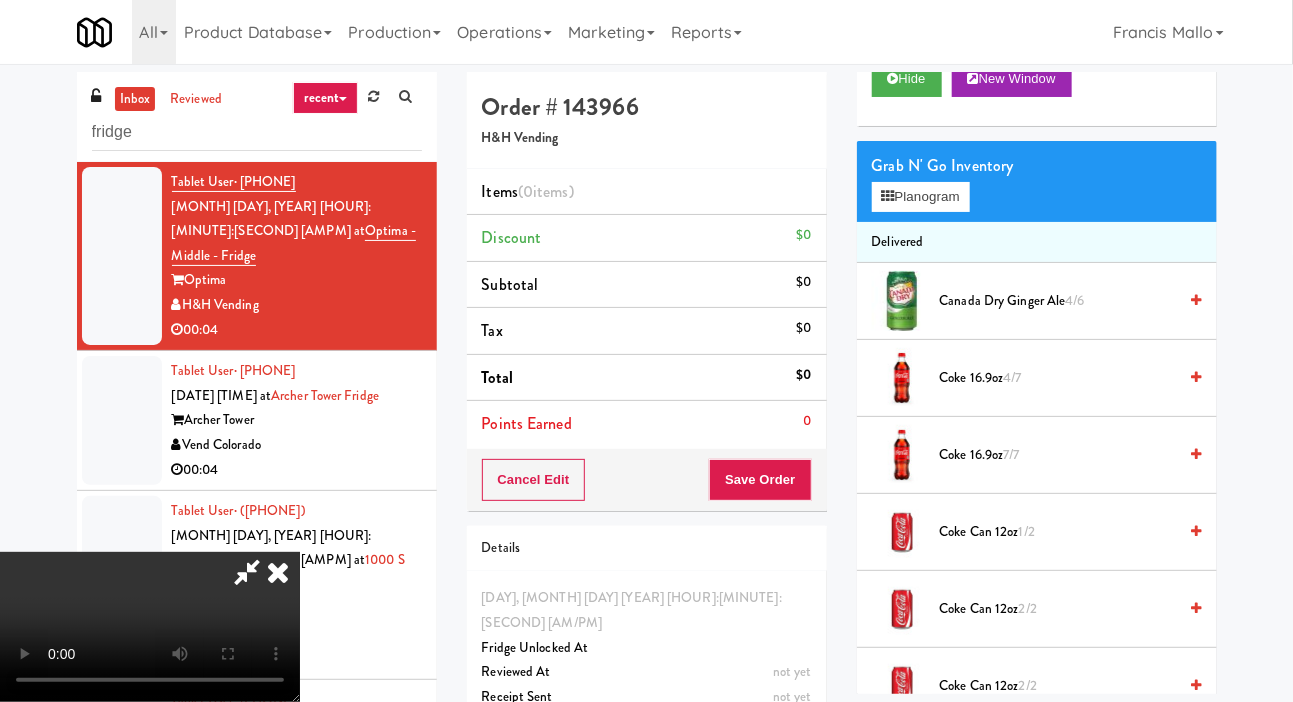 scroll, scrollTop: 77, scrollLeft: 0, axis: vertical 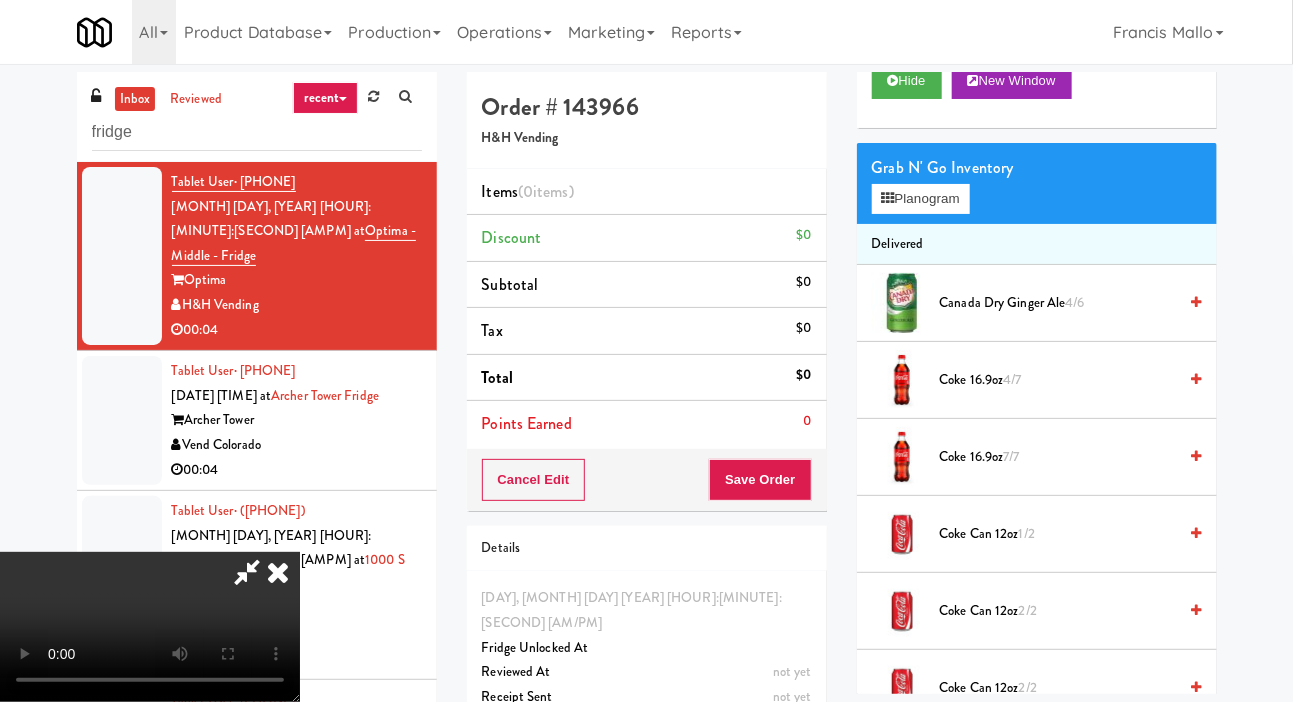click on "Canada Dry Ginger Ale  4/6" at bounding box center [1058, 303] 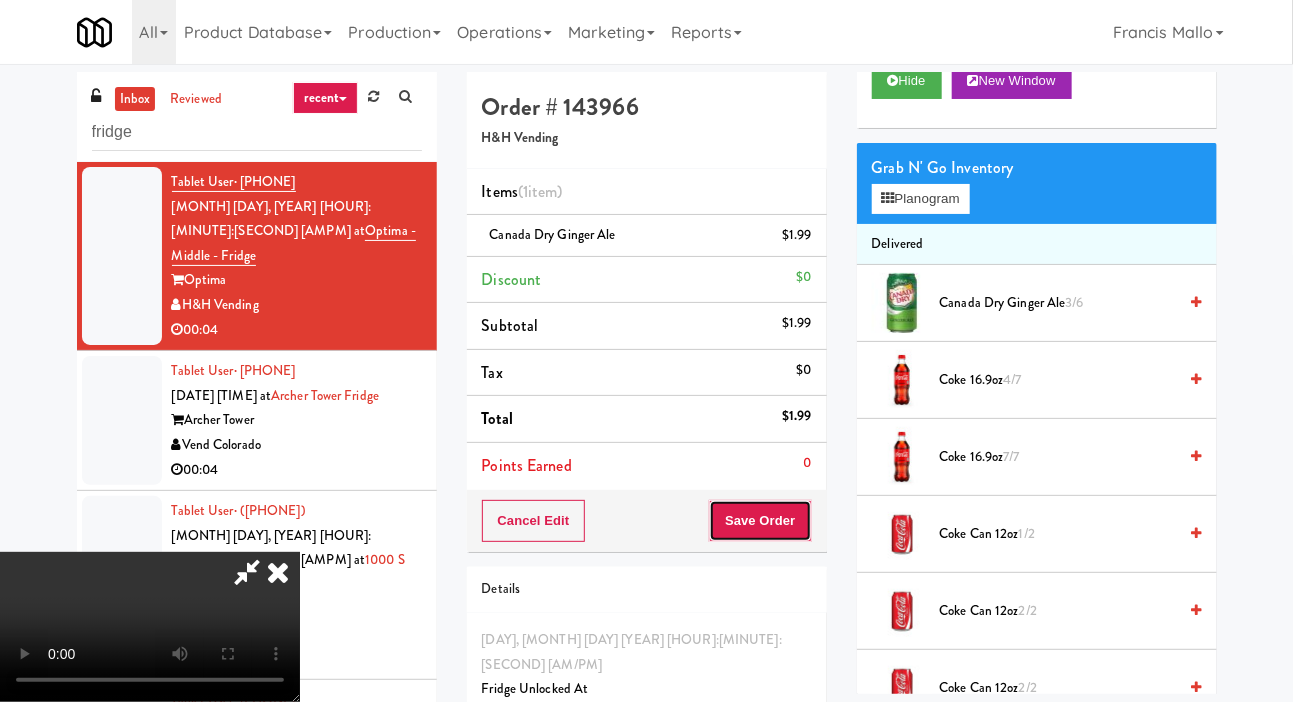 click on "Save Order" at bounding box center [760, 521] 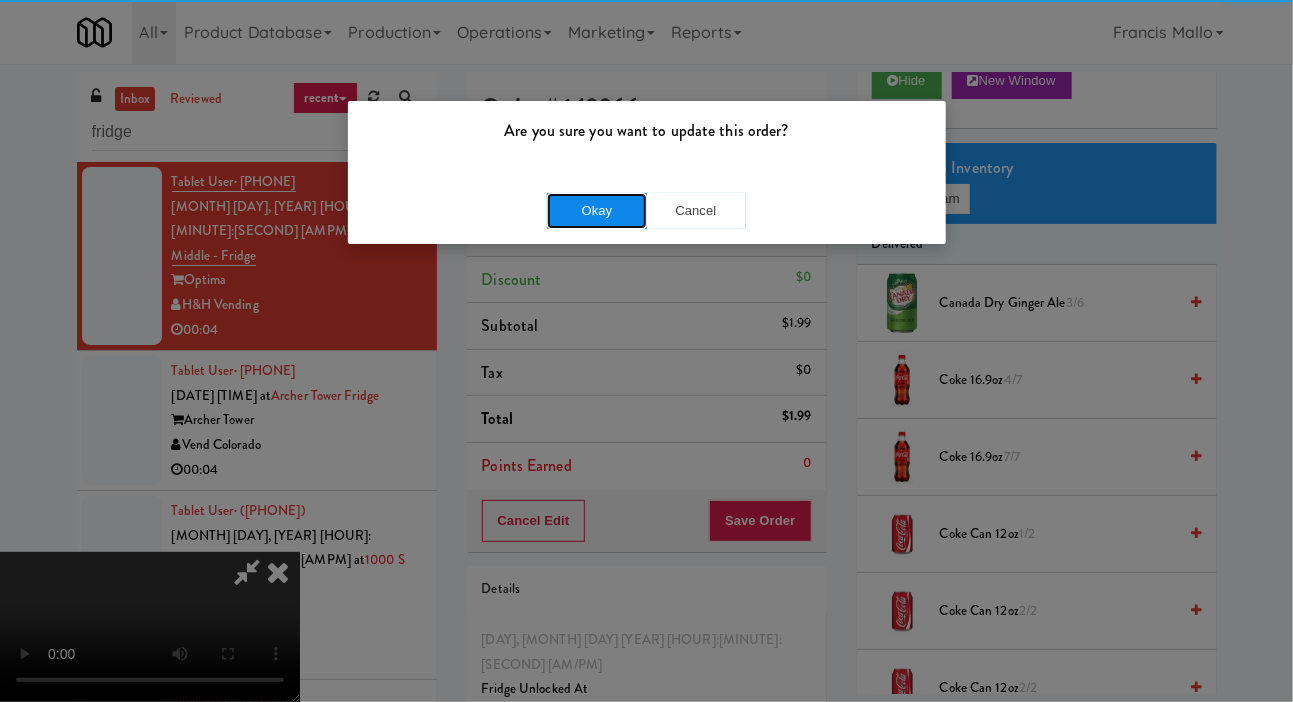 click on "Okay" at bounding box center [597, 211] 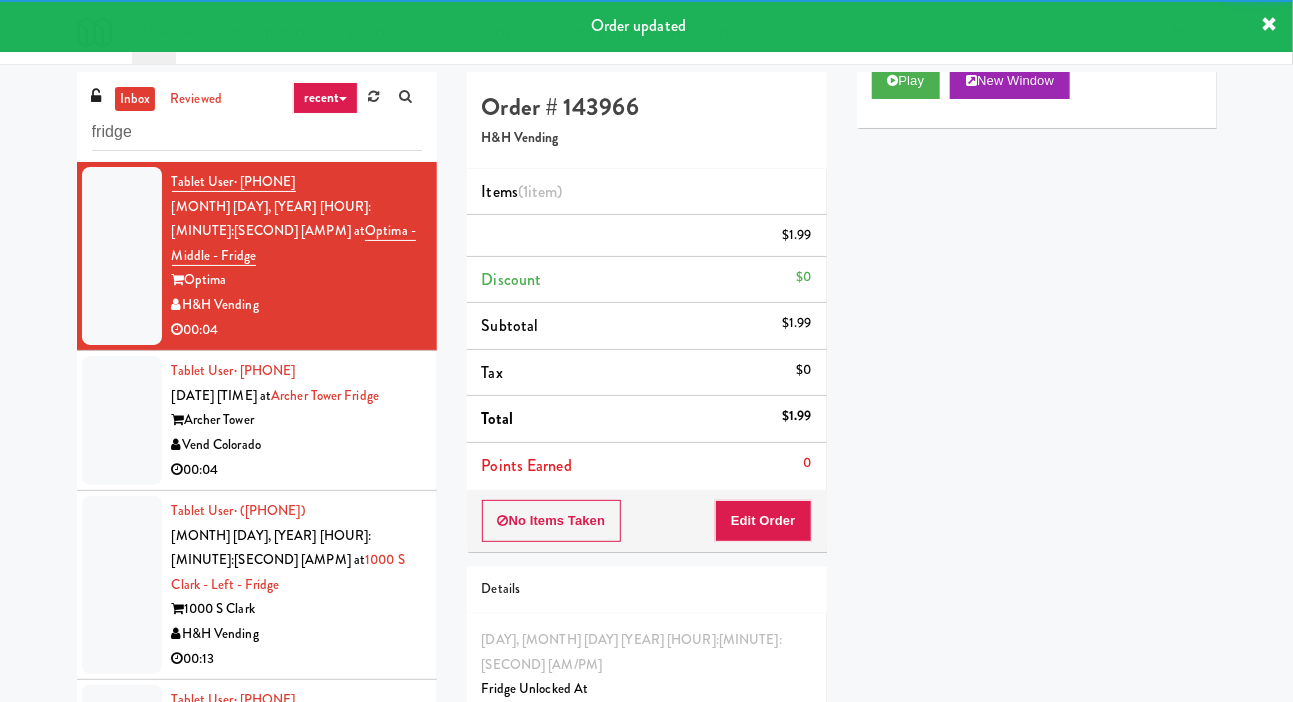 click at bounding box center (122, 420) 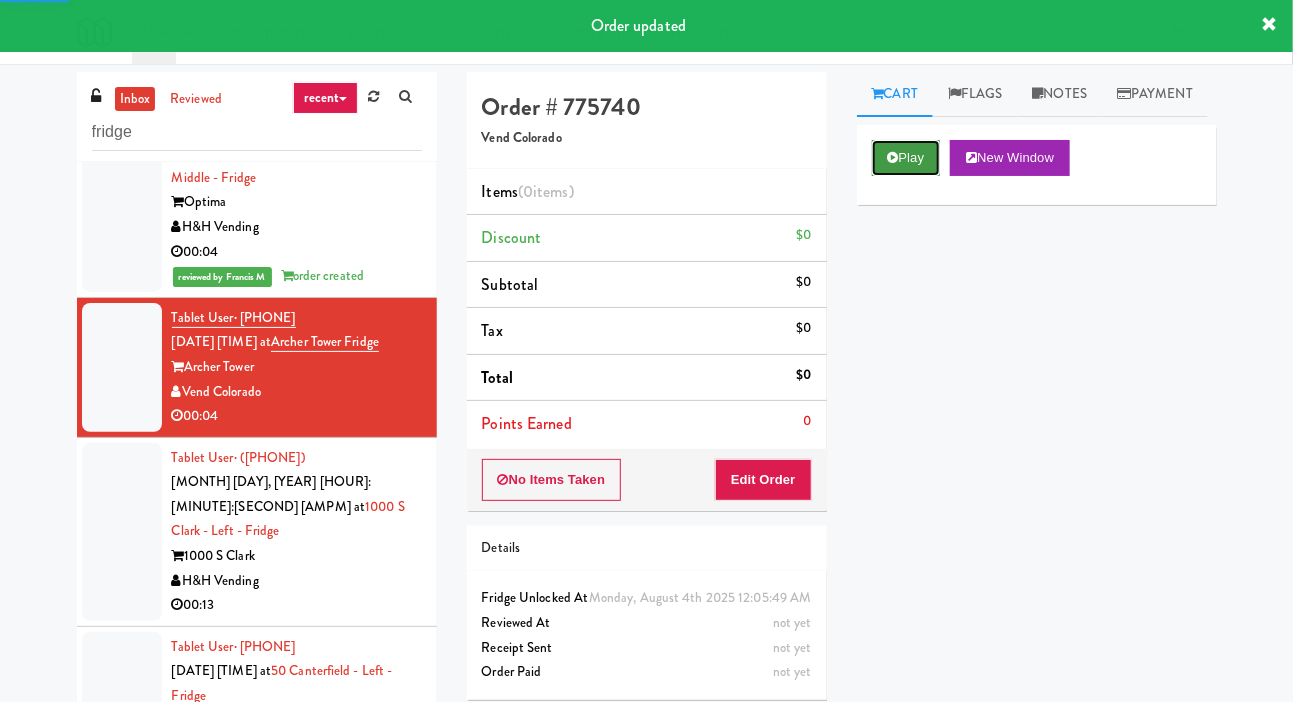 click on "Play" at bounding box center [906, 158] 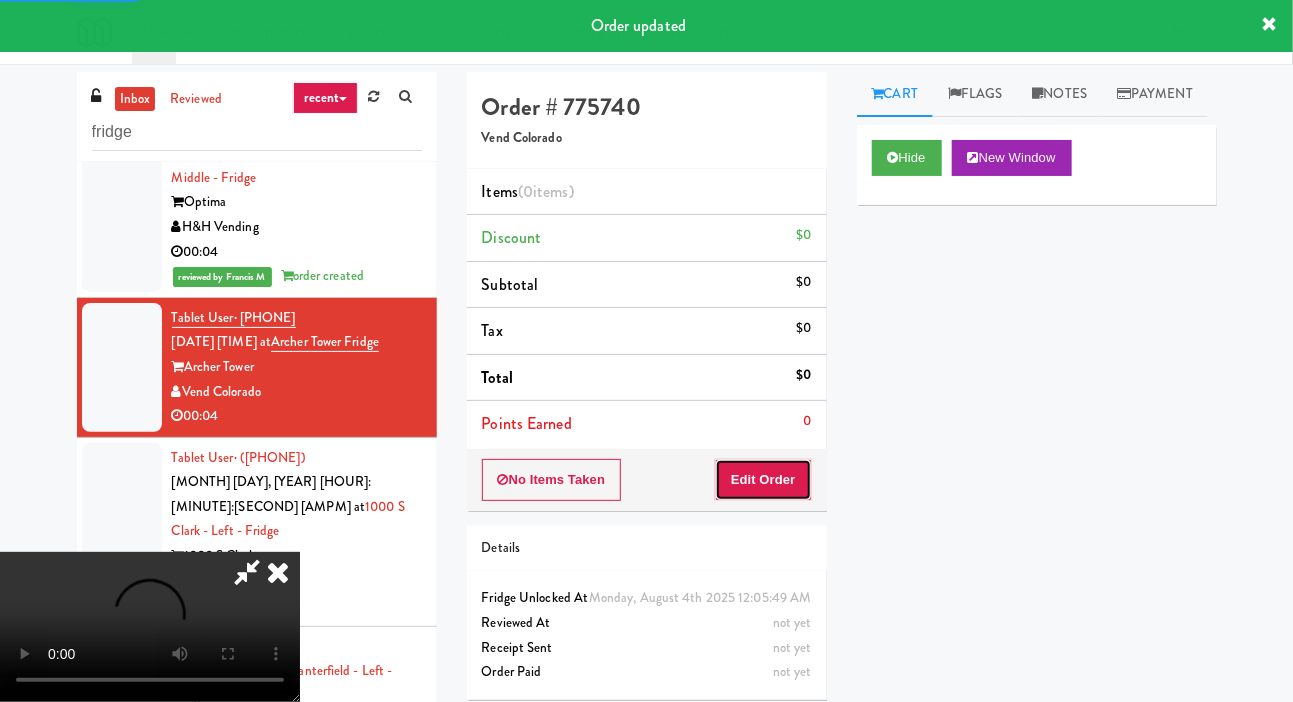 click on "Edit Order" at bounding box center [763, 480] 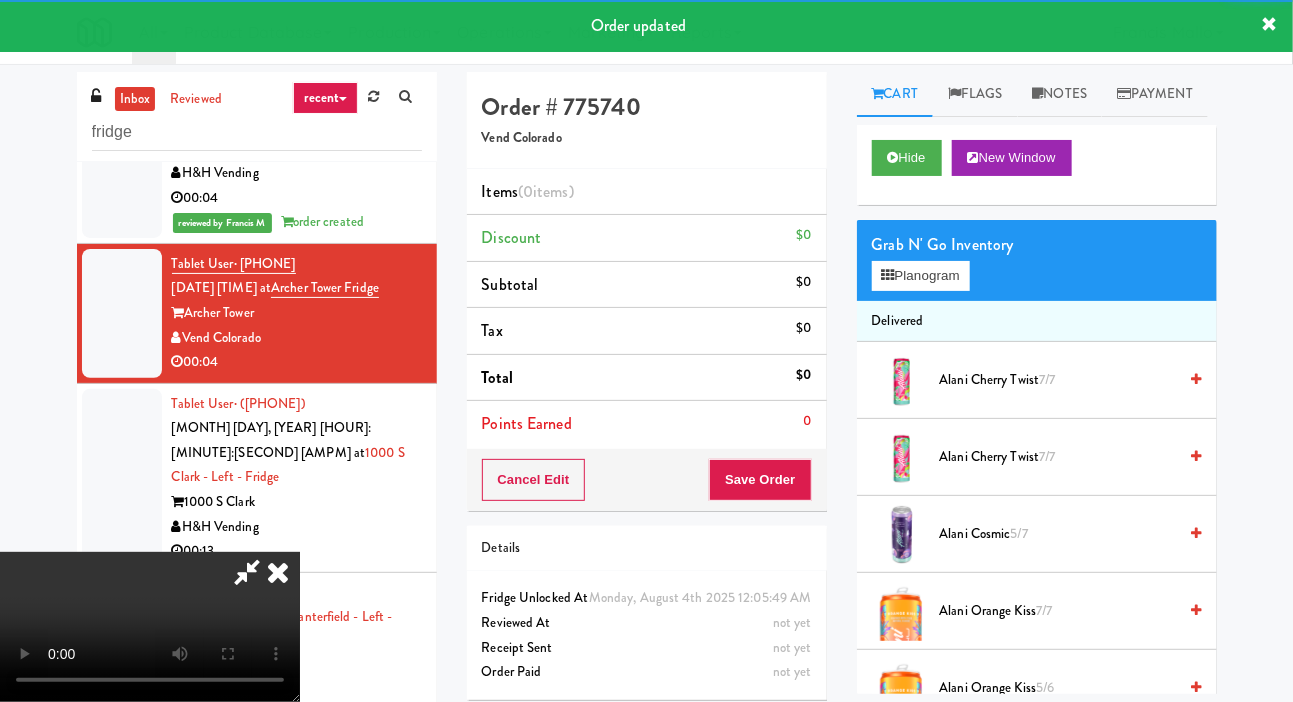 scroll, scrollTop: 180, scrollLeft: 0, axis: vertical 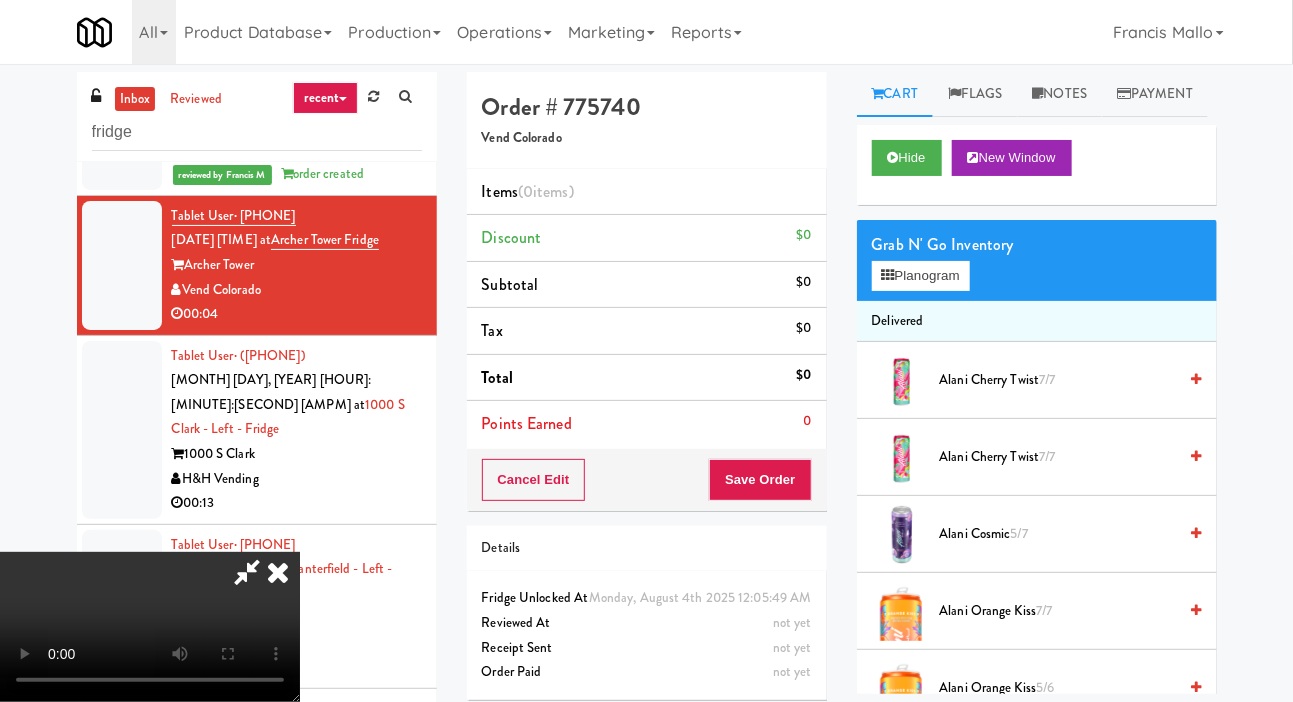 type 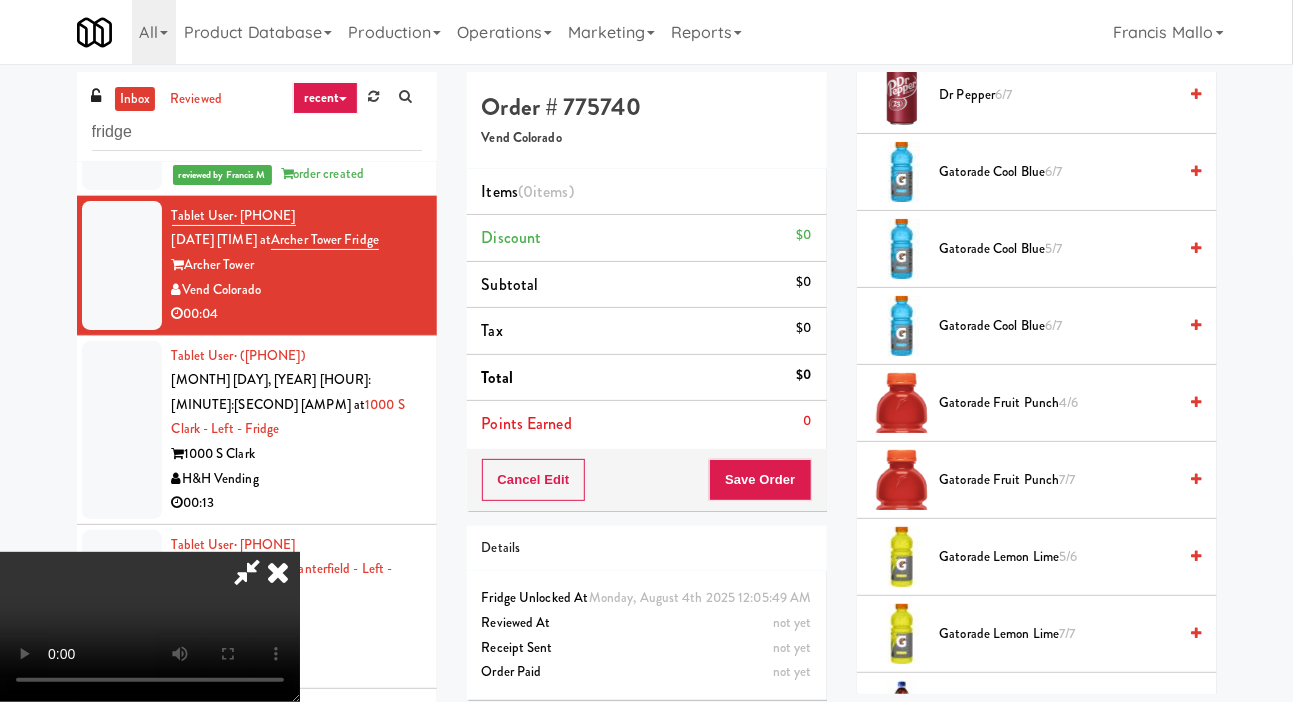 scroll, scrollTop: 1750, scrollLeft: 0, axis: vertical 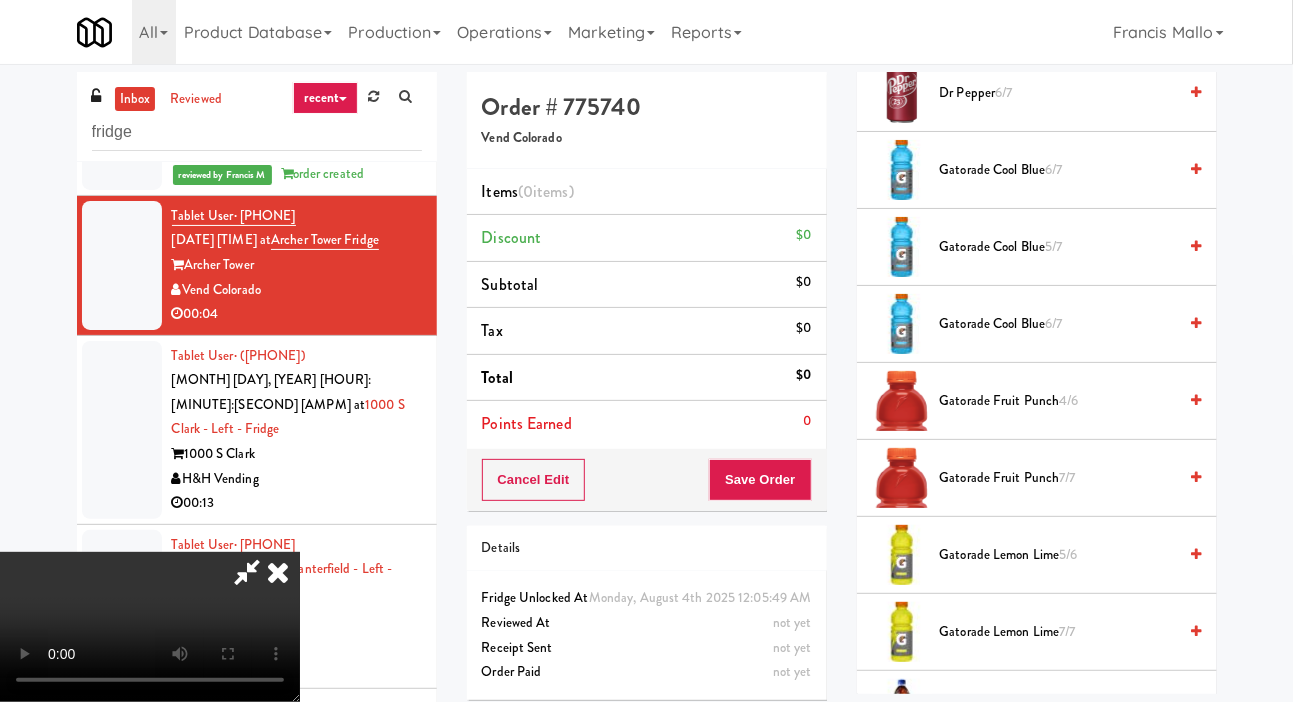 click on "6/7" at bounding box center (1053, 169) 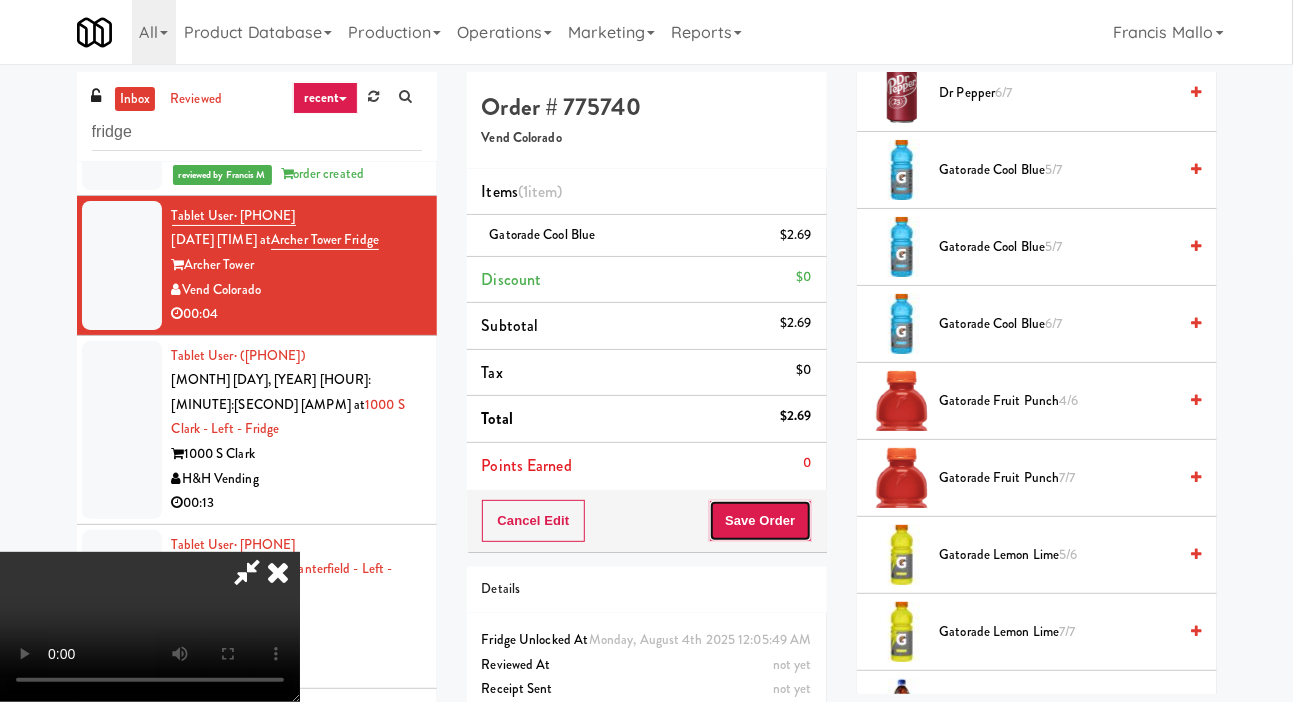 click on "Save Order" at bounding box center [760, 521] 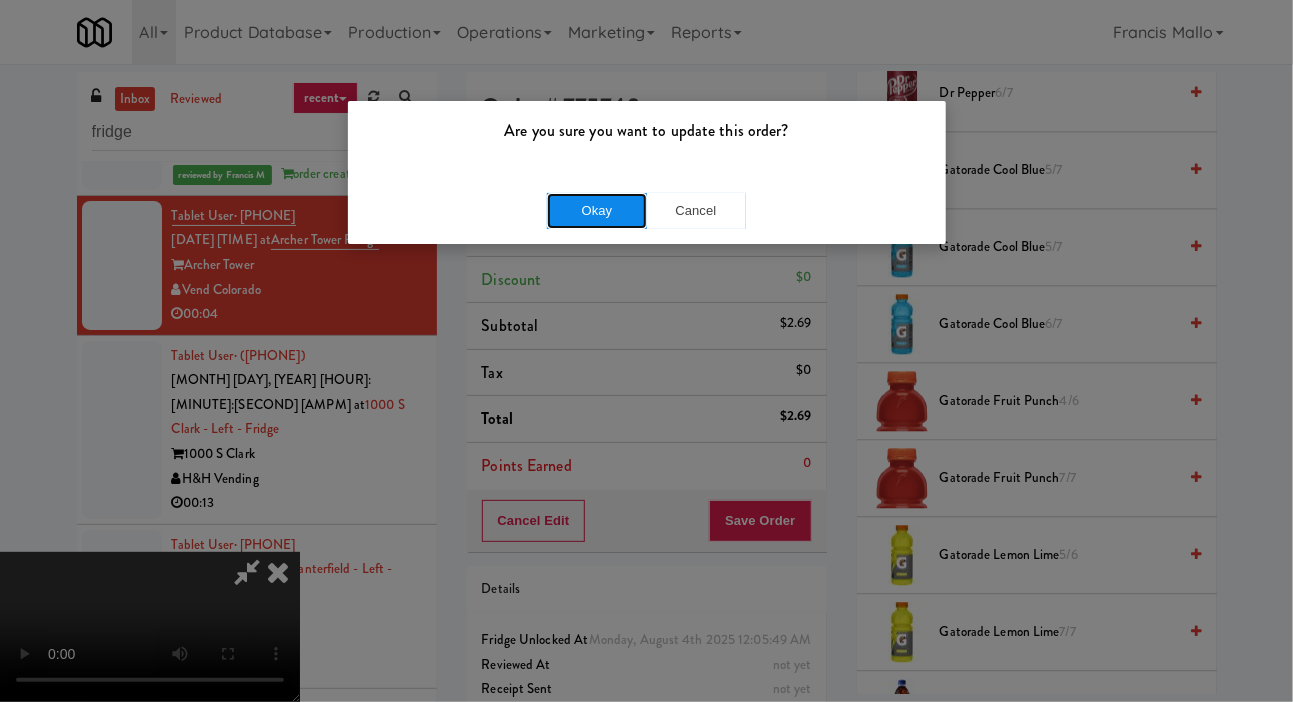 click on "Okay" at bounding box center [597, 211] 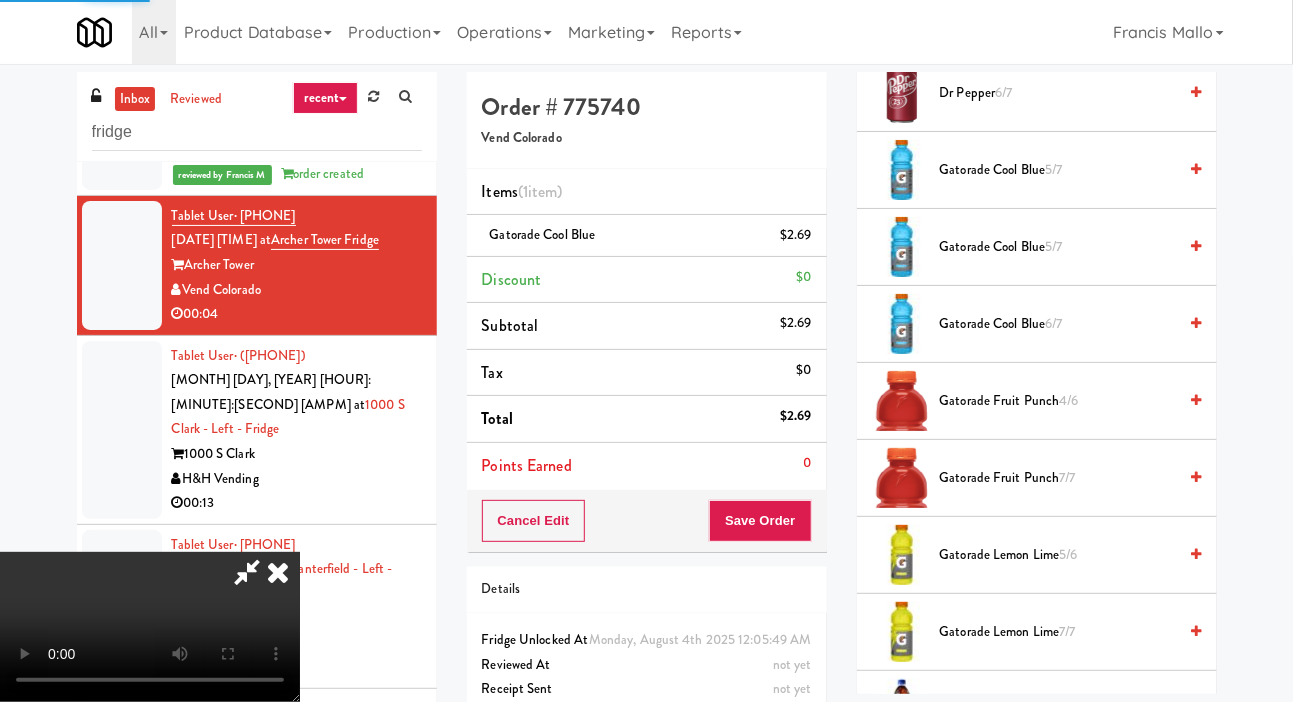 scroll, scrollTop: 116, scrollLeft: 0, axis: vertical 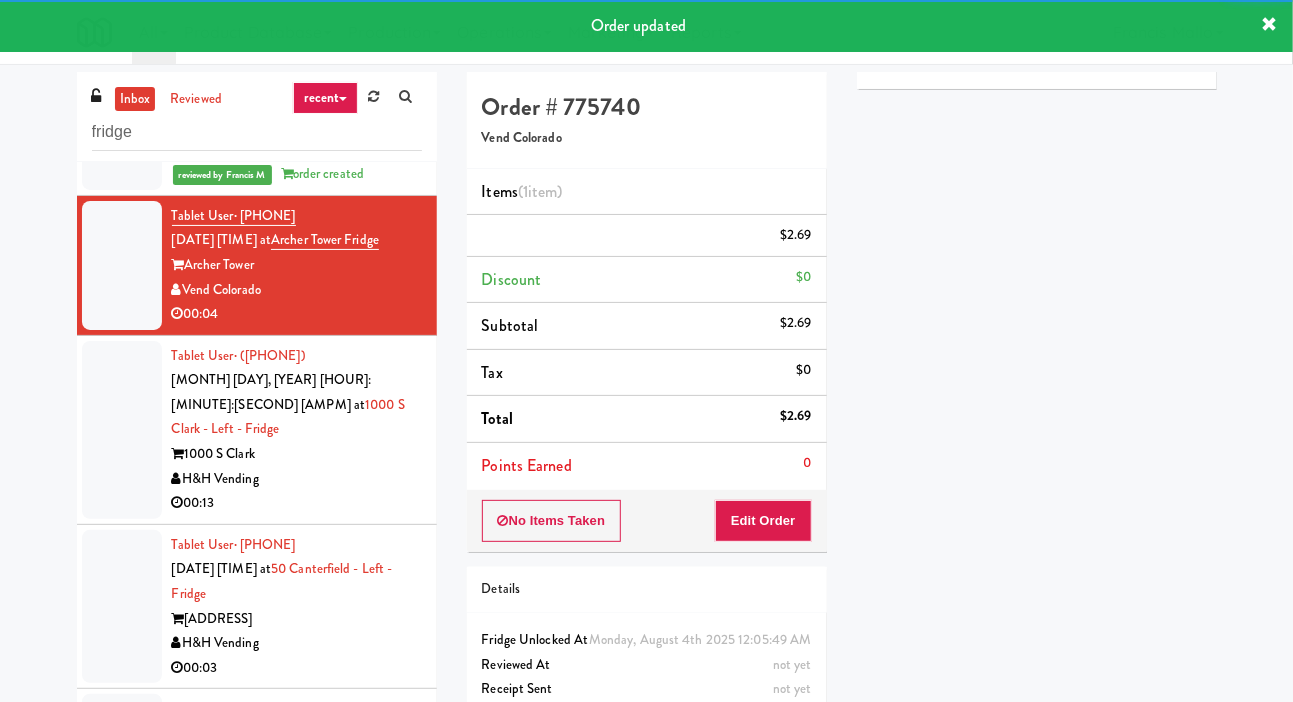 click at bounding box center [122, 430] 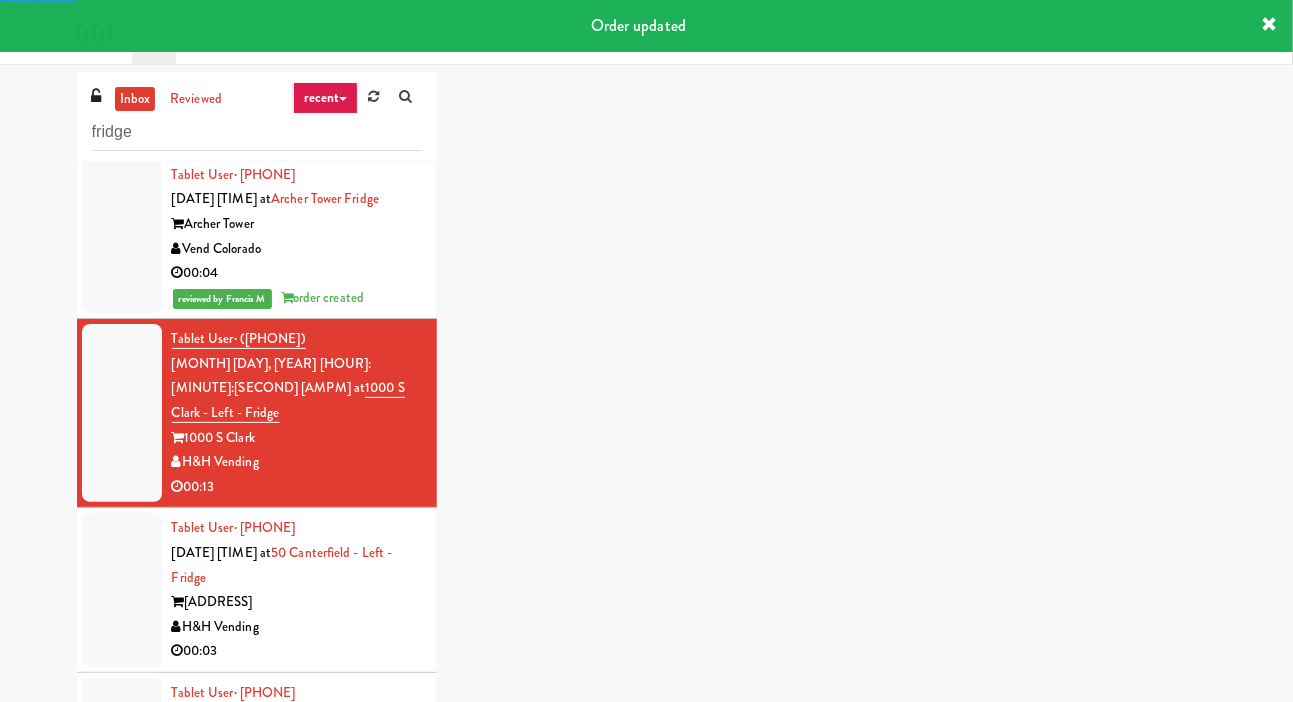 scroll, scrollTop: 253, scrollLeft: 0, axis: vertical 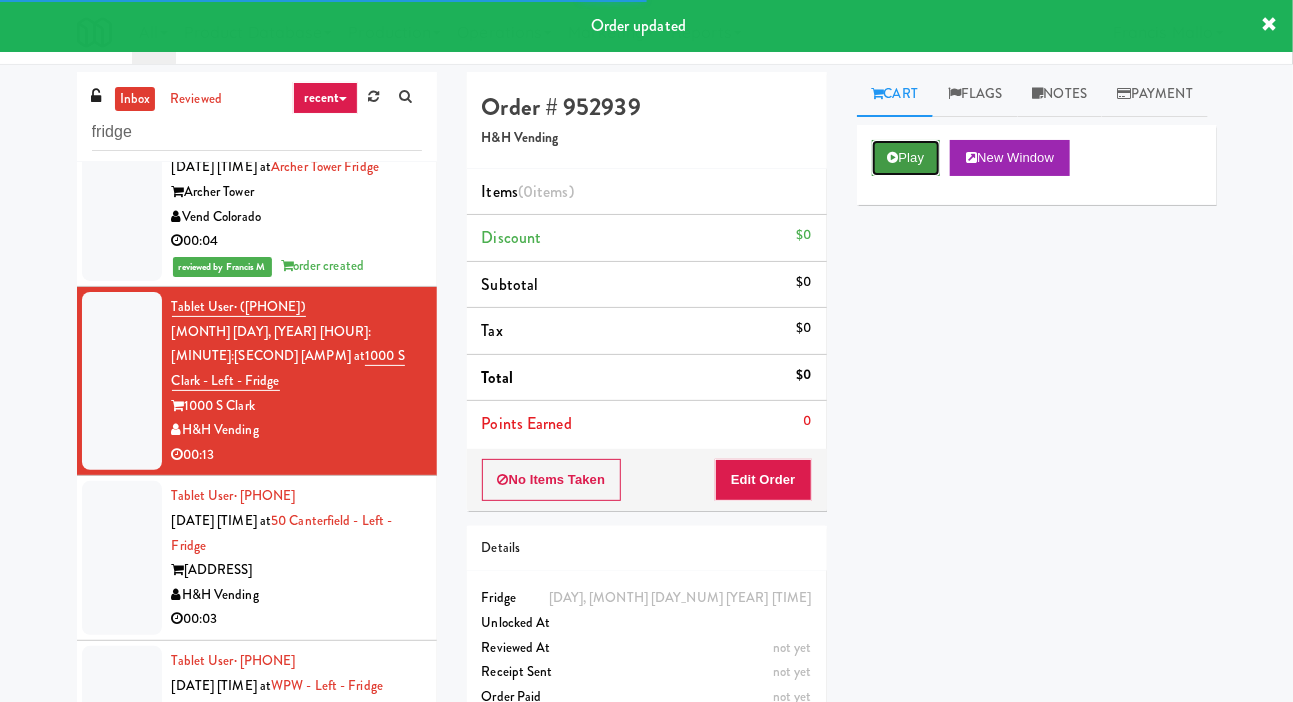 click on "Play" at bounding box center (906, 158) 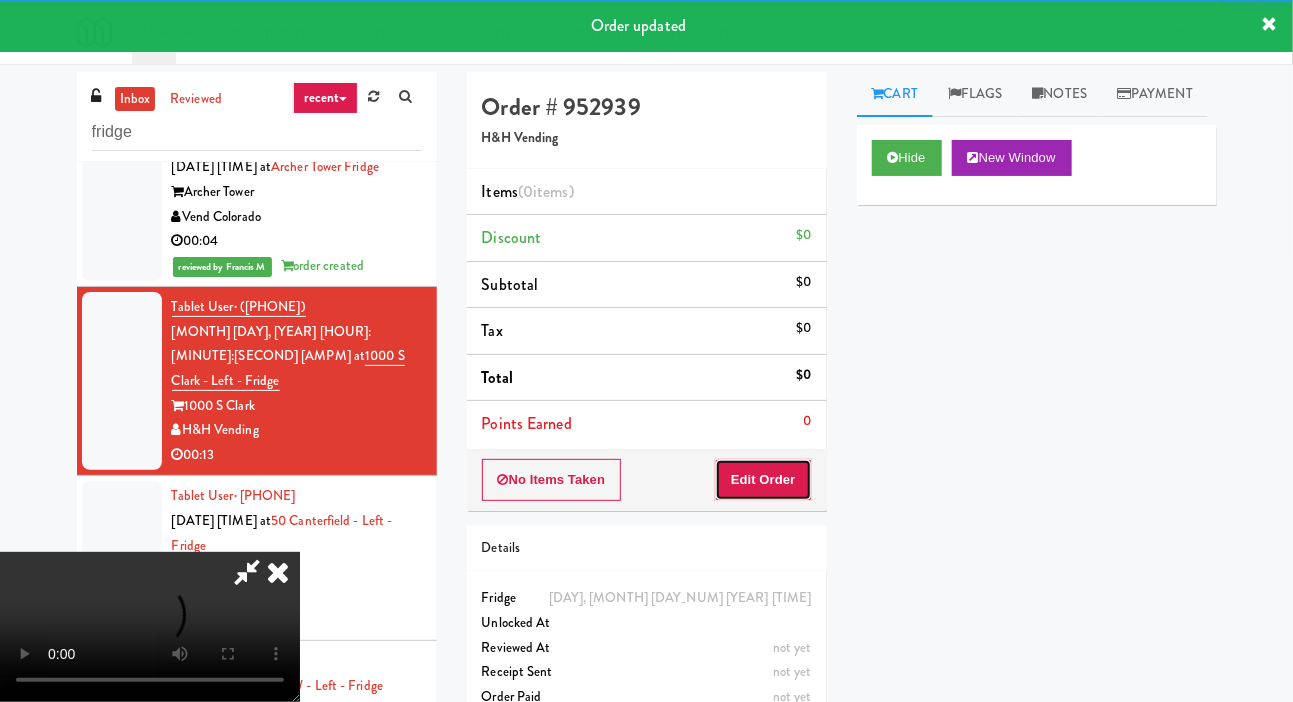 click on "Edit Order" at bounding box center (763, 480) 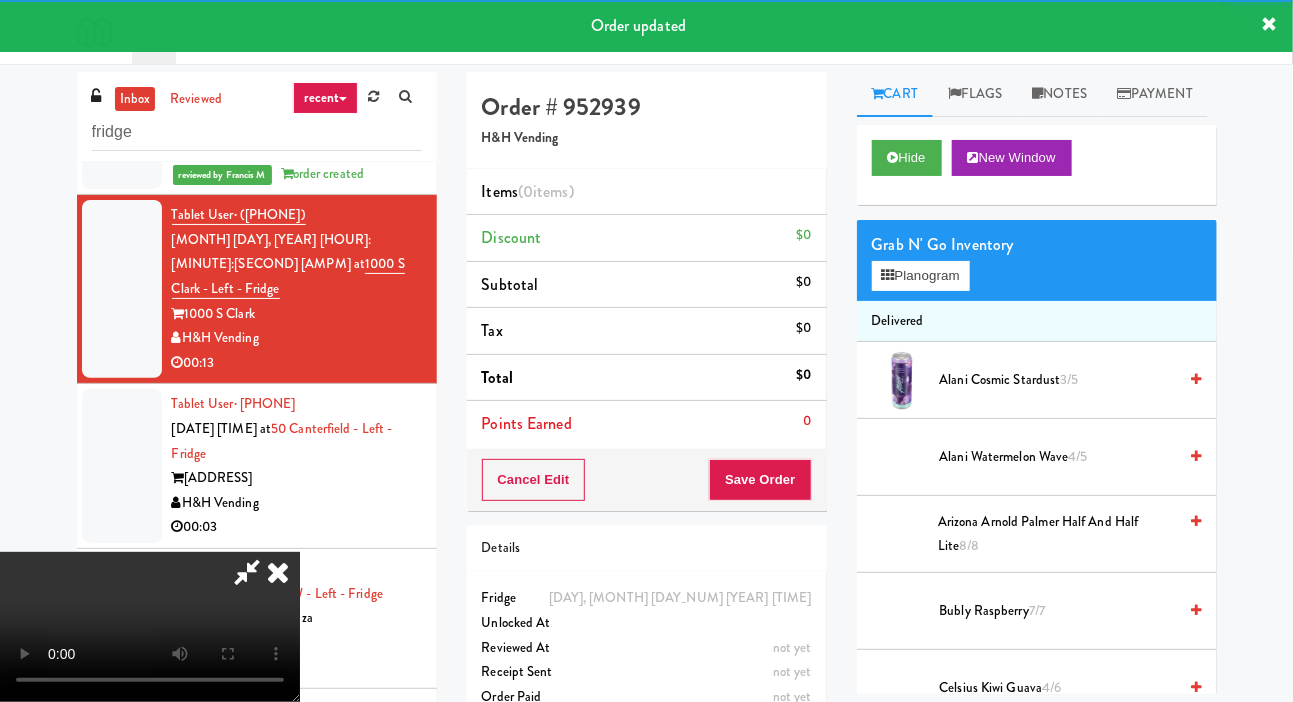 scroll, scrollTop: 339, scrollLeft: 0, axis: vertical 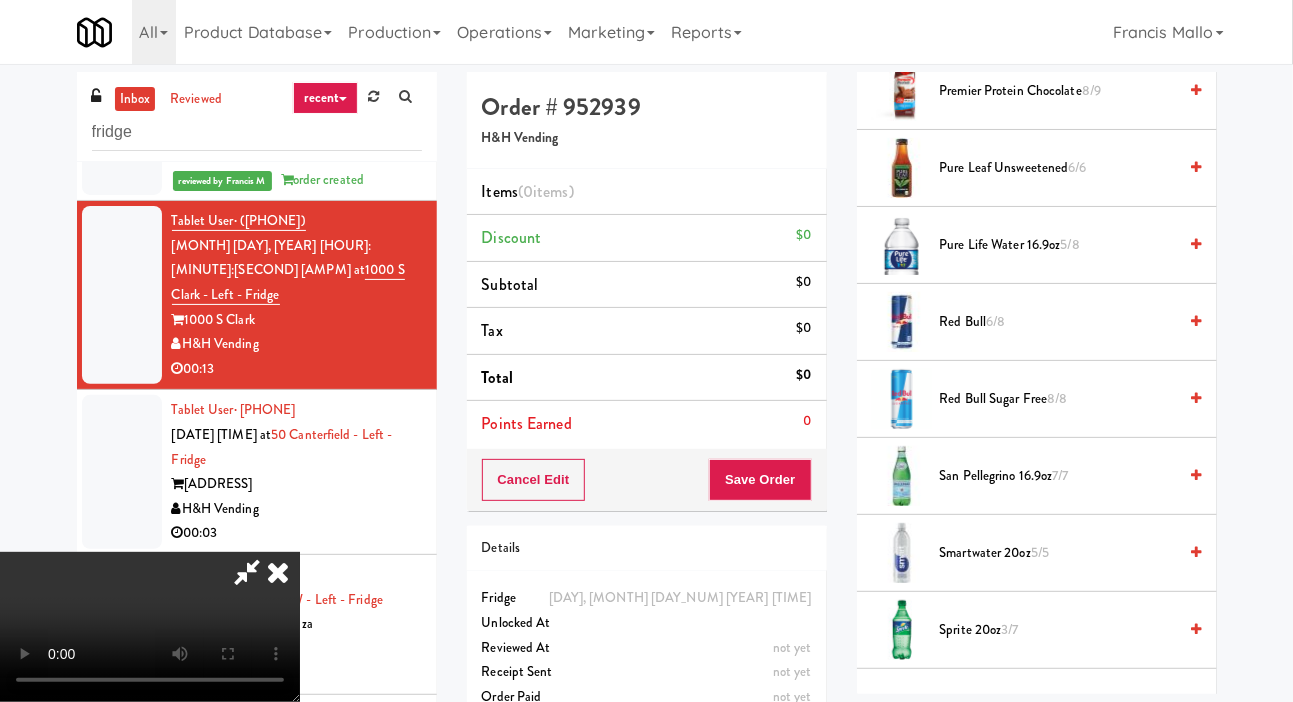 click on "[PRODUCT_NAME]  [NUM]/[NUM]" at bounding box center (1058, 168) 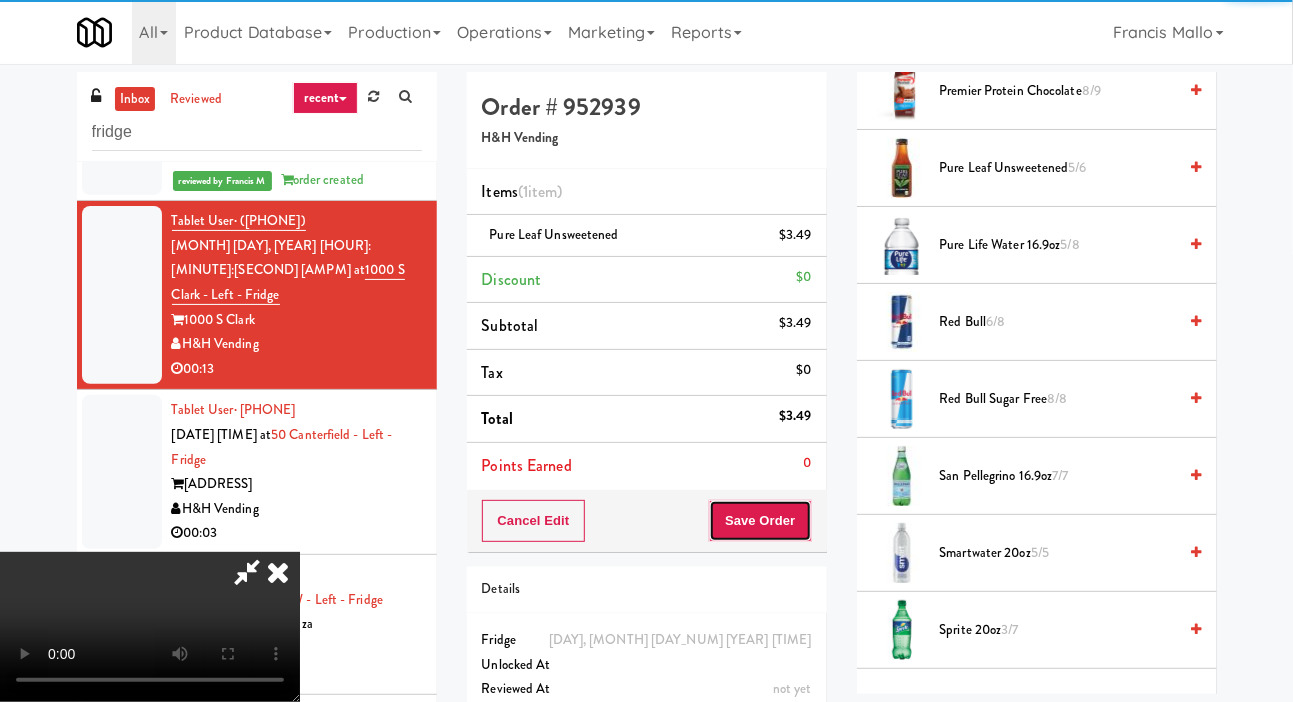 click on "Save Order" at bounding box center [760, 521] 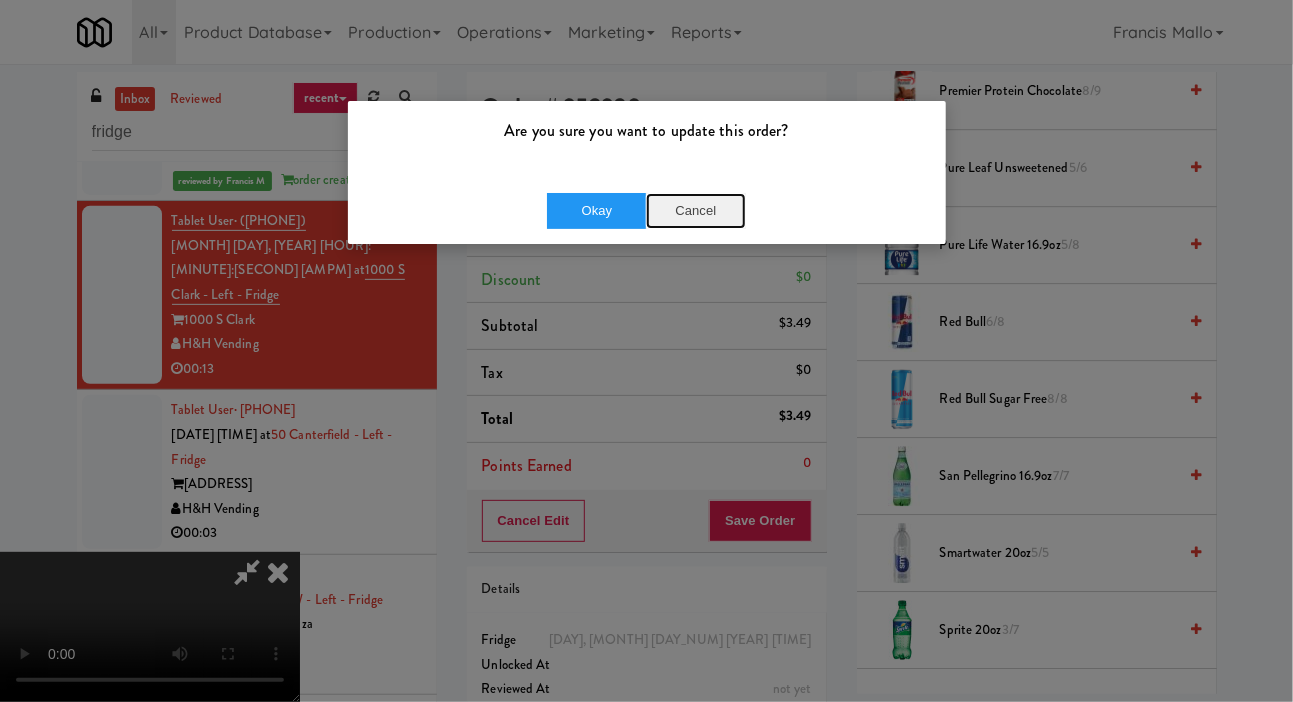 click on "Cancel" at bounding box center (696, 211) 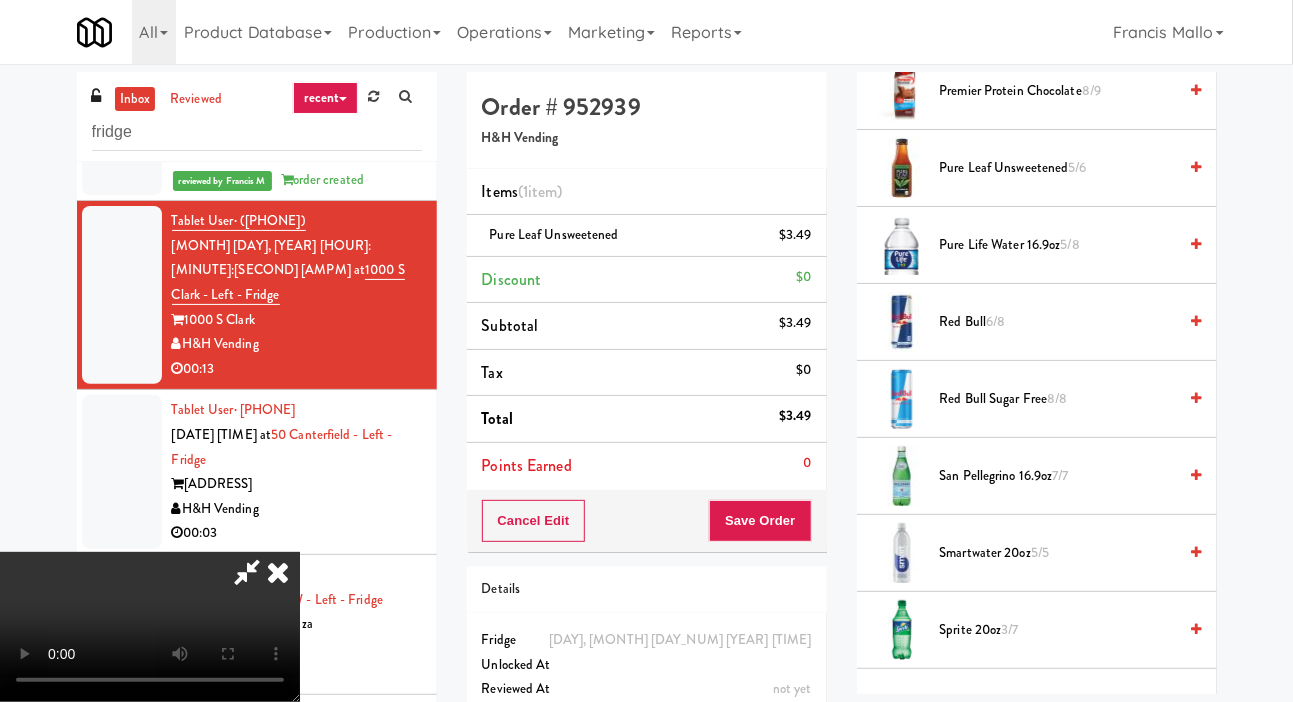 type 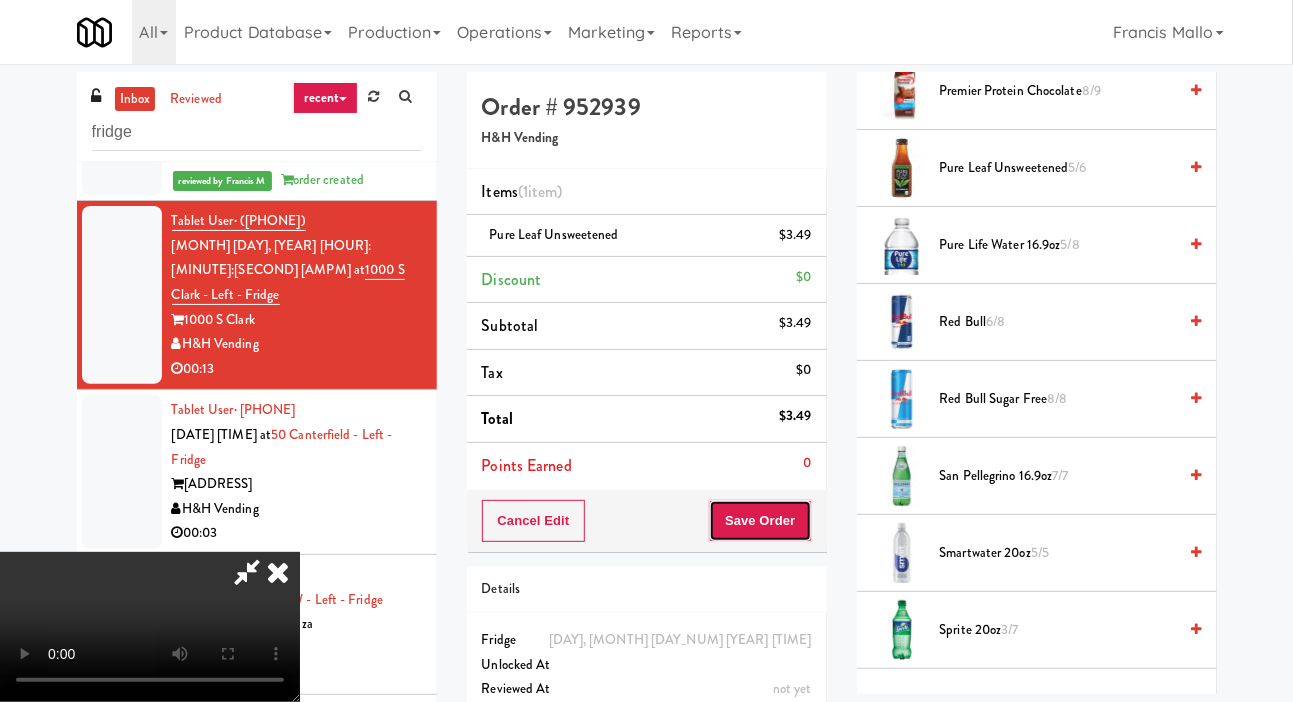 click on "Save Order" at bounding box center (760, 521) 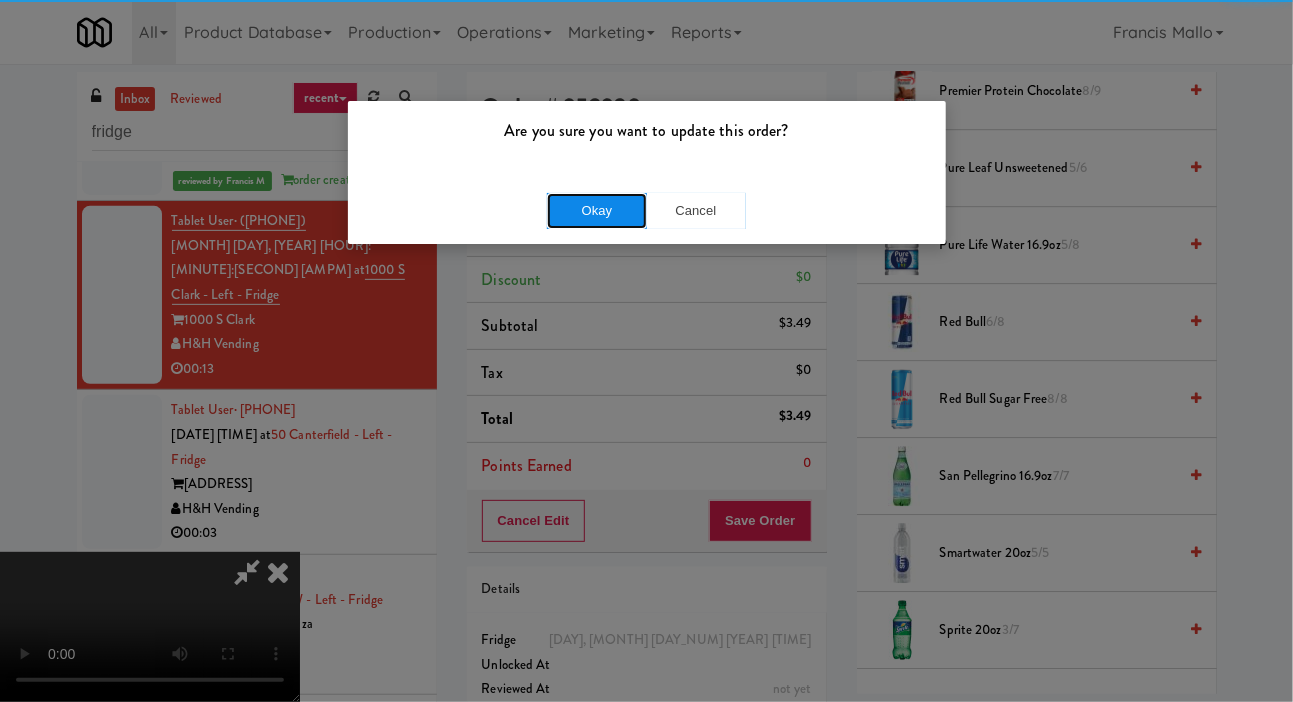 click on "Okay" at bounding box center [597, 211] 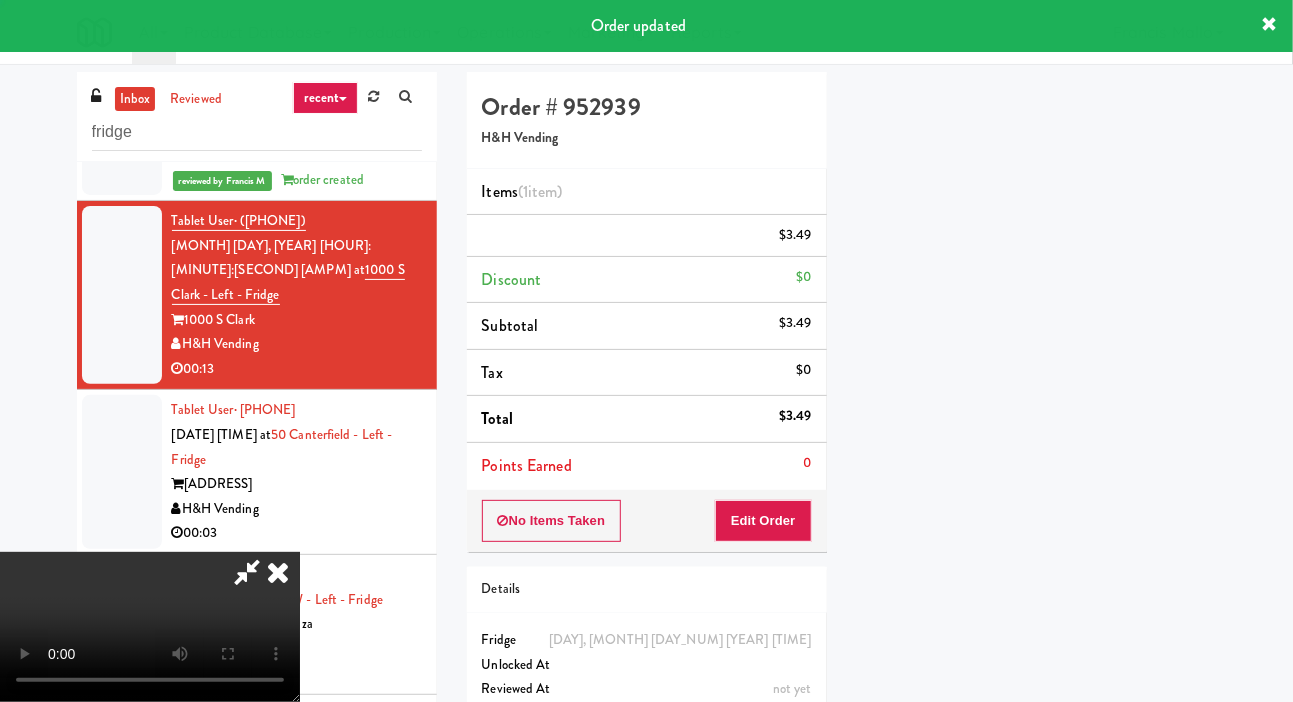 scroll, scrollTop: 116, scrollLeft: 0, axis: vertical 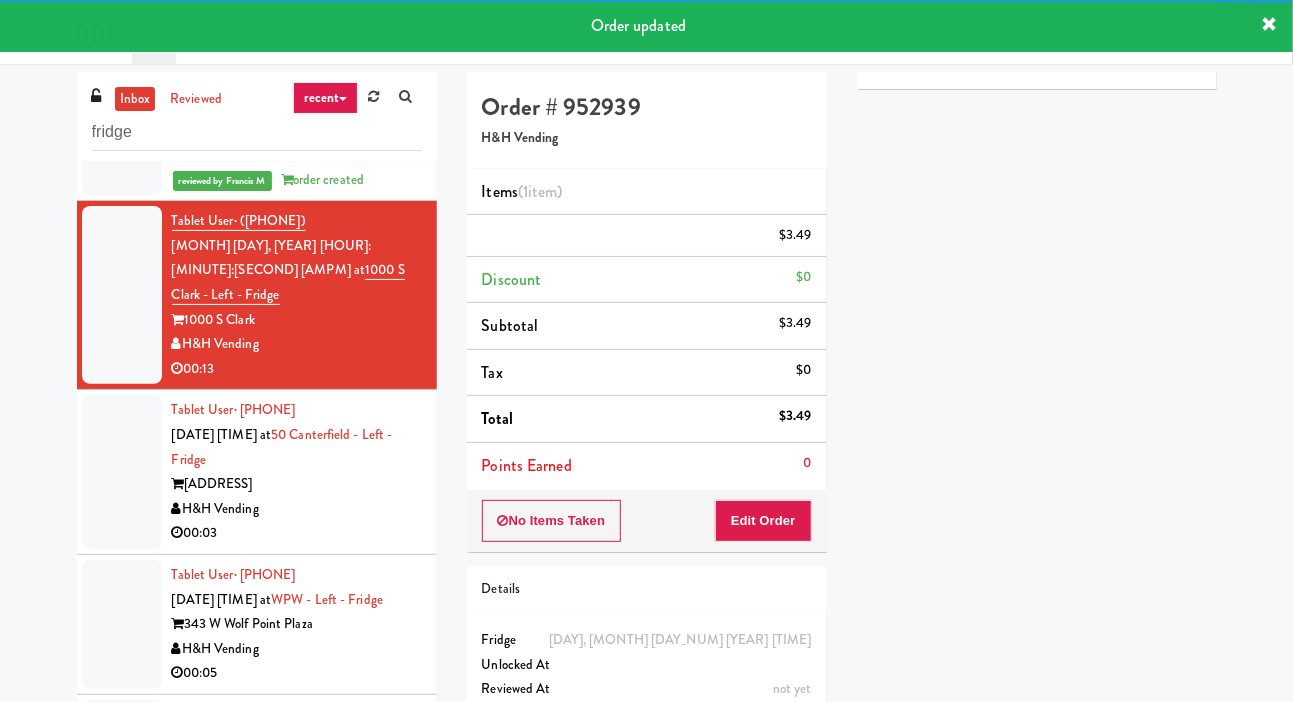 click at bounding box center (122, 472) 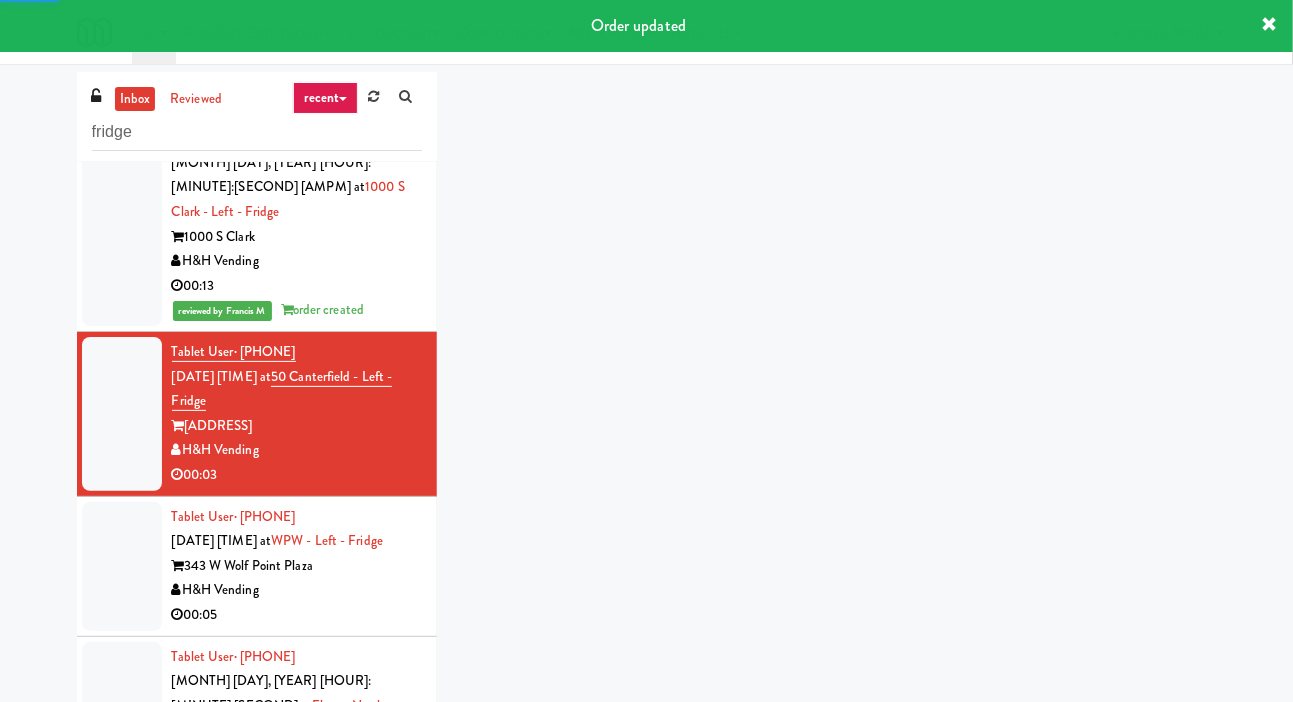scroll, scrollTop: 472, scrollLeft: 0, axis: vertical 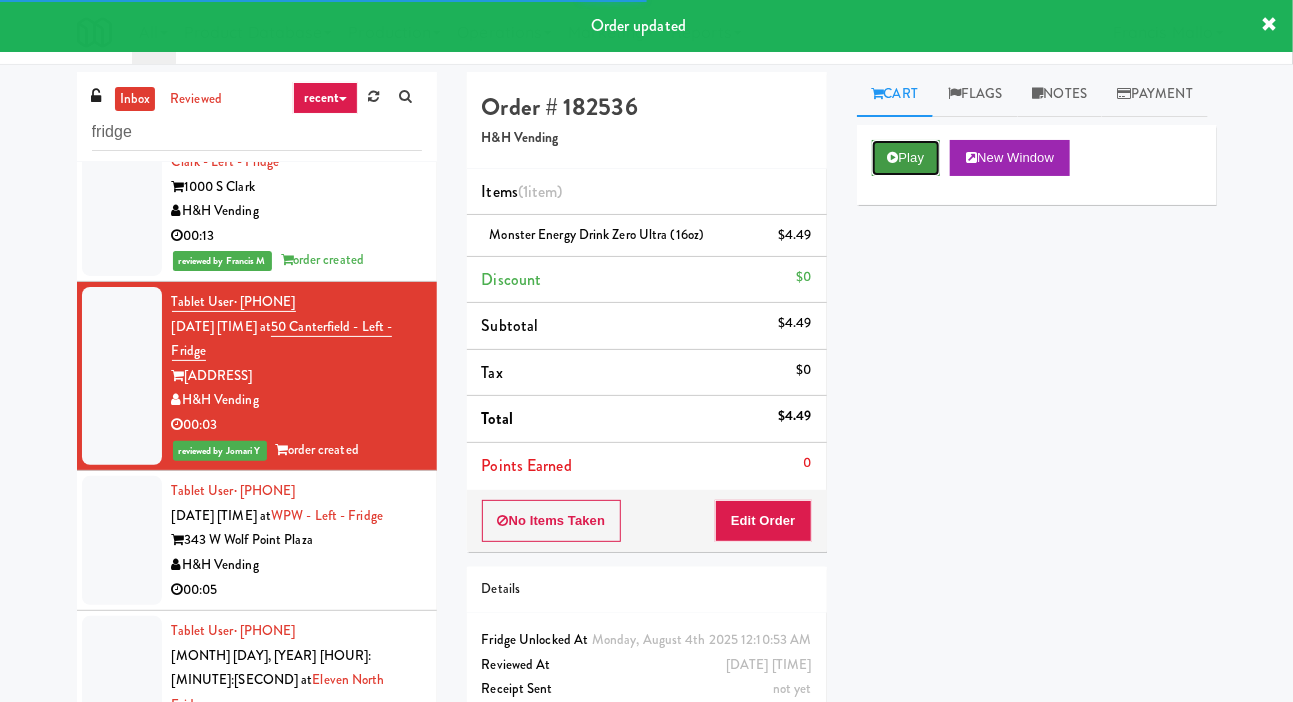 click on "Play" at bounding box center (906, 158) 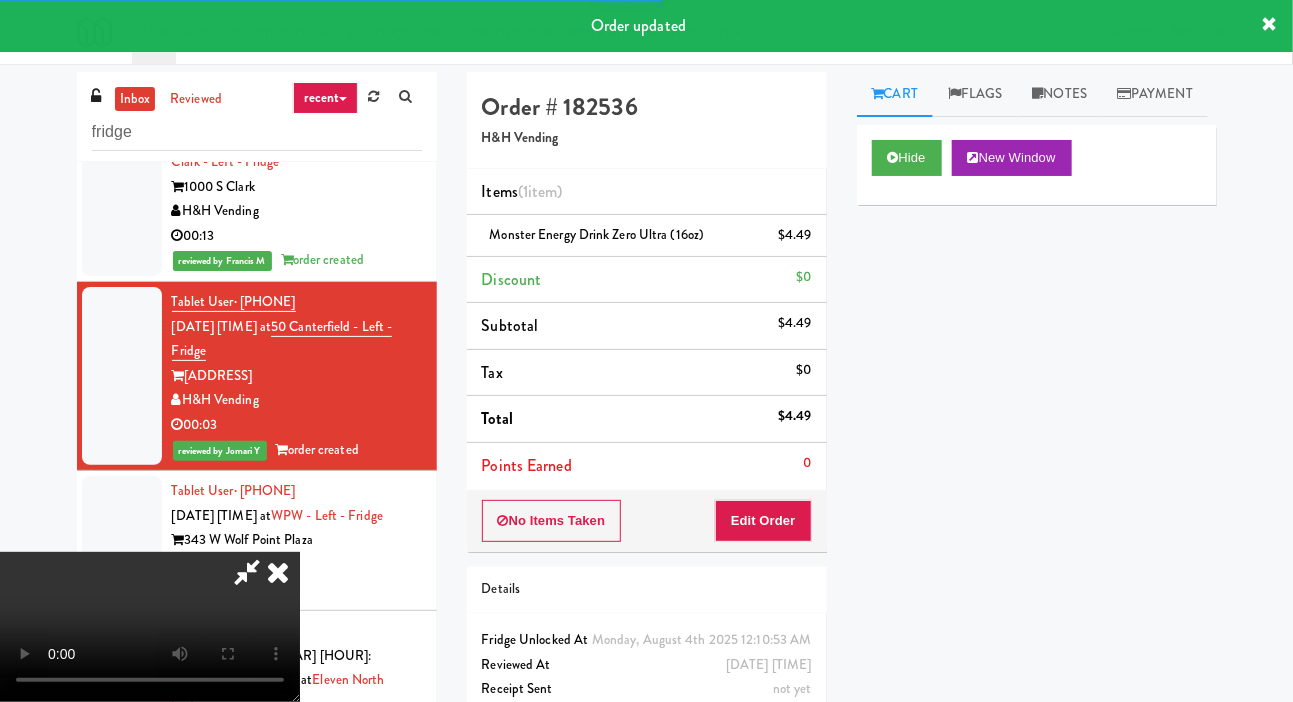 click at bounding box center [122, 540] 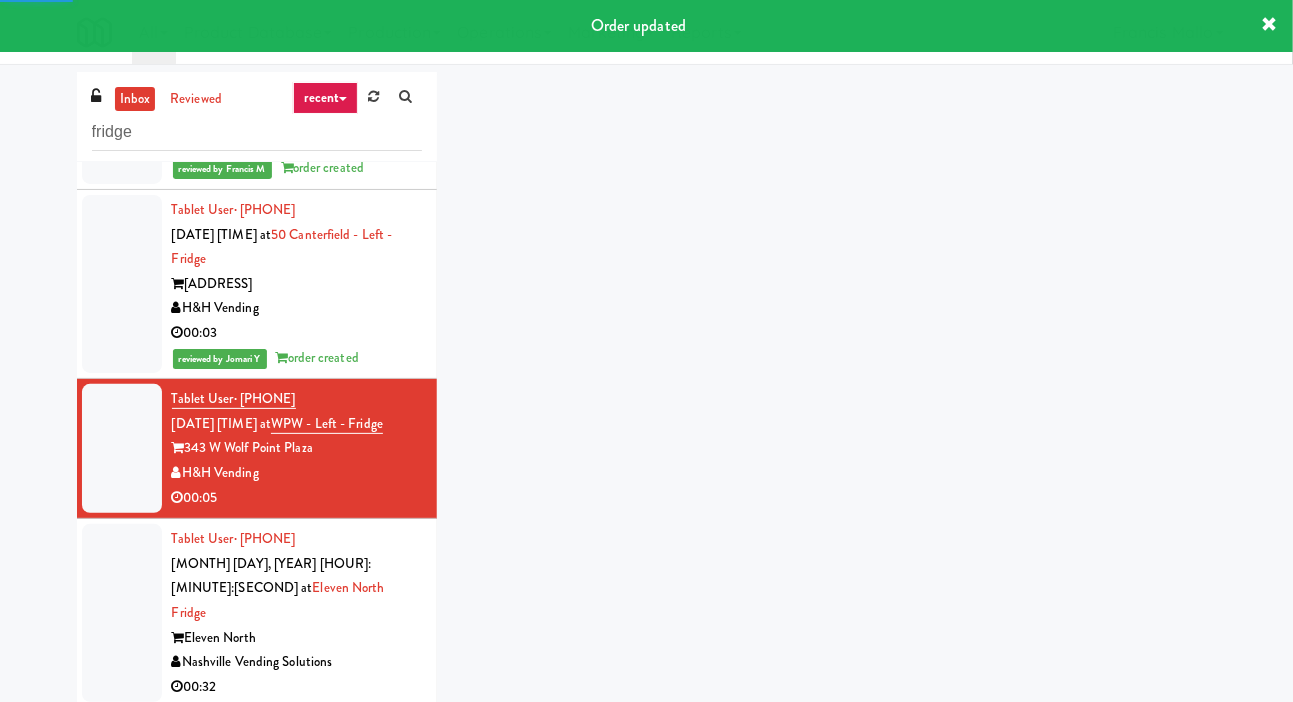 scroll, scrollTop: 611, scrollLeft: 0, axis: vertical 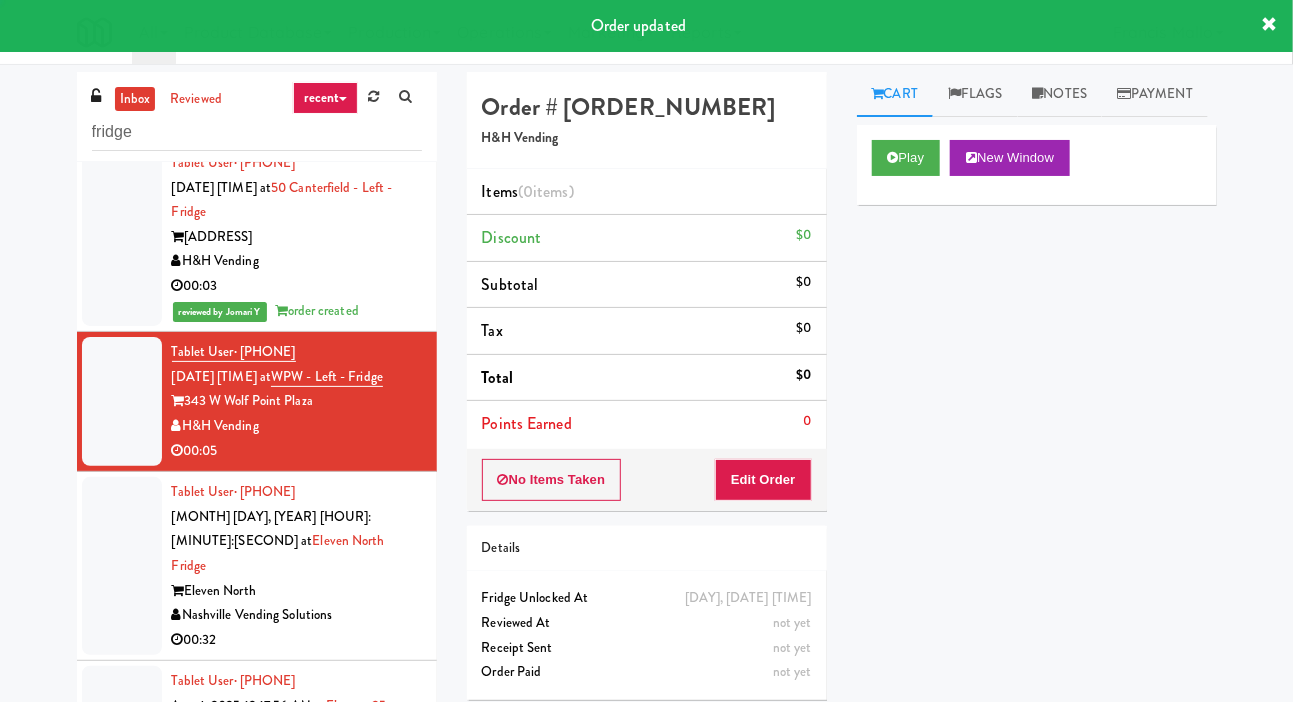 click at bounding box center (122, 566) 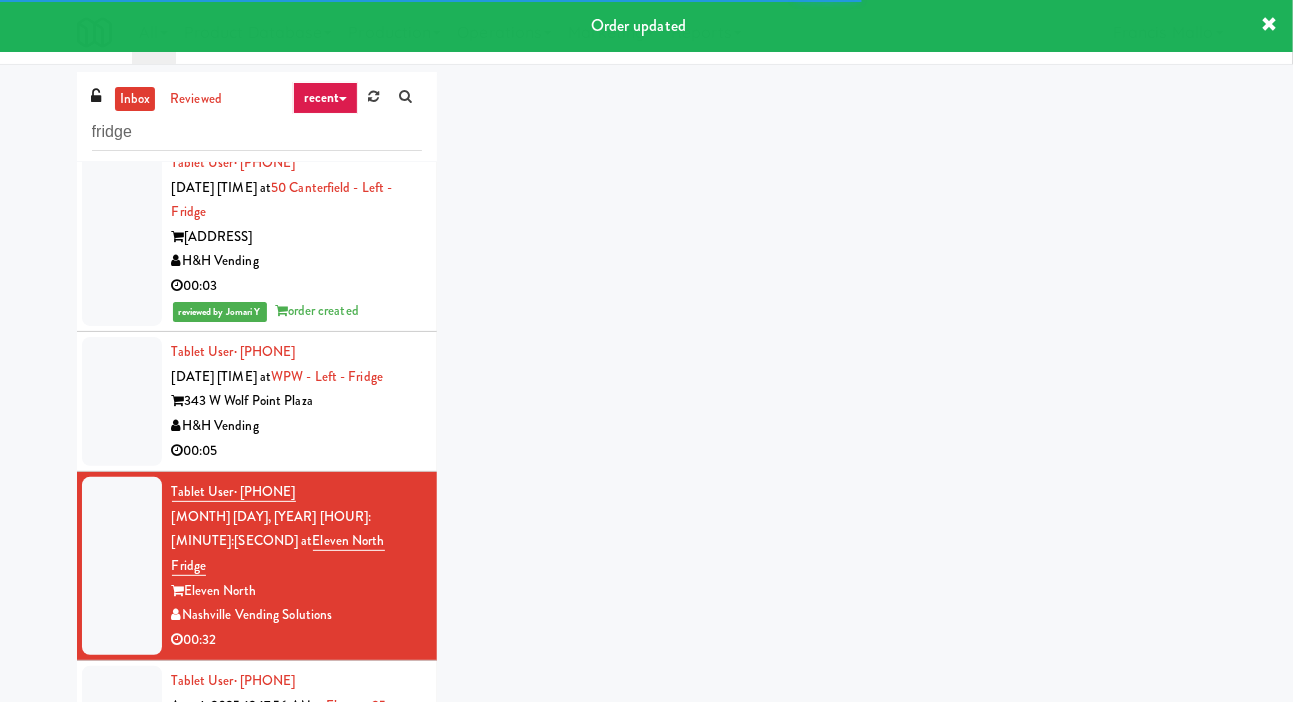 click at bounding box center [122, 401] 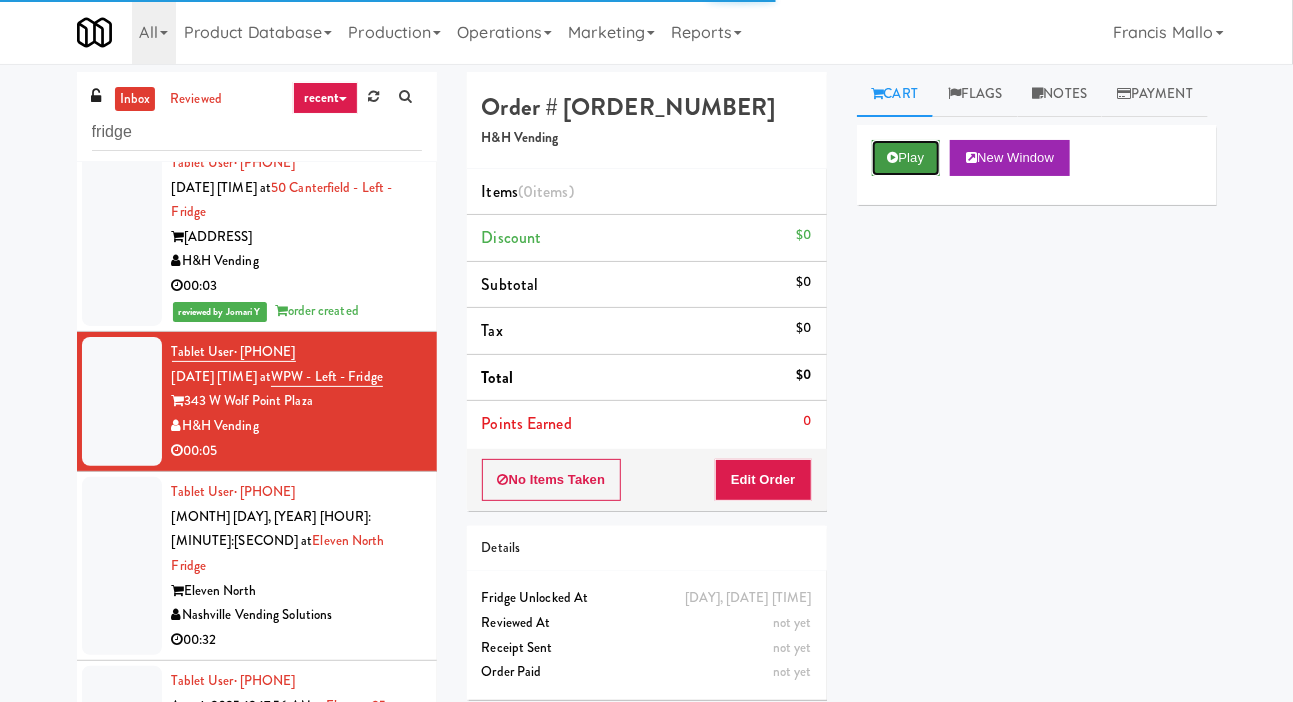 click on "Play" at bounding box center [906, 158] 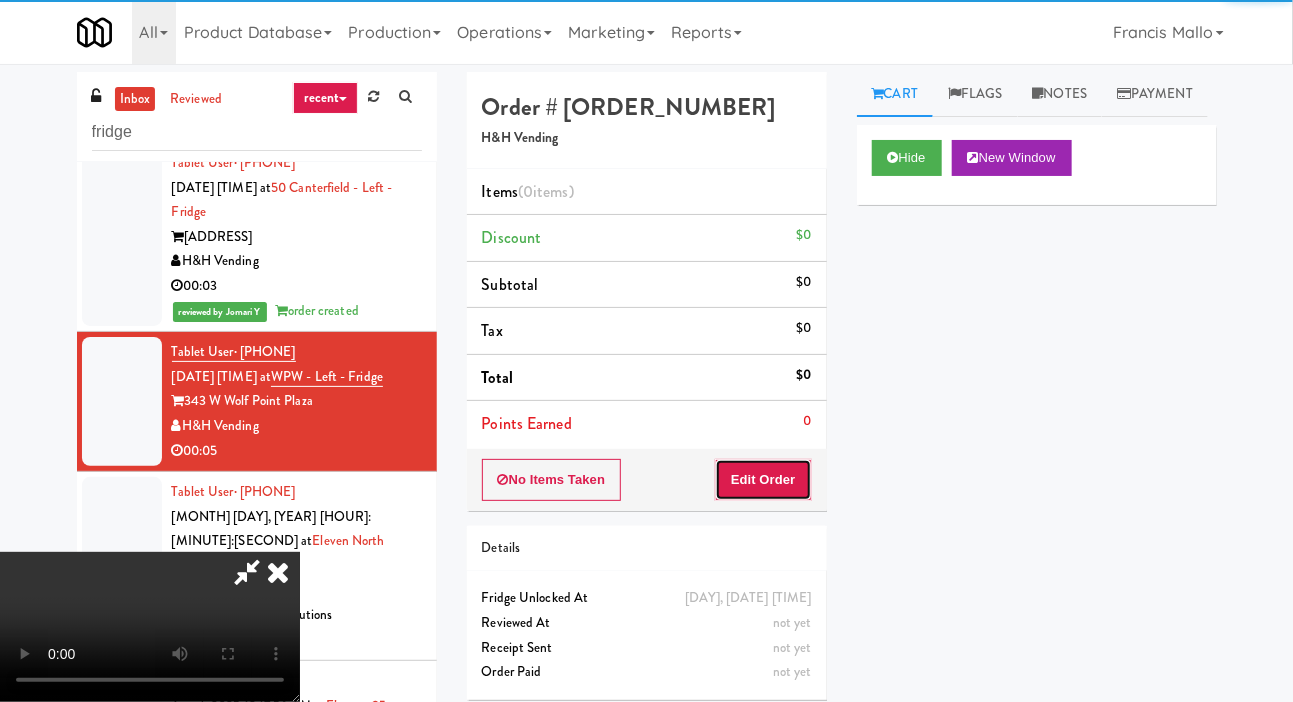 click on "Edit Order" at bounding box center [763, 480] 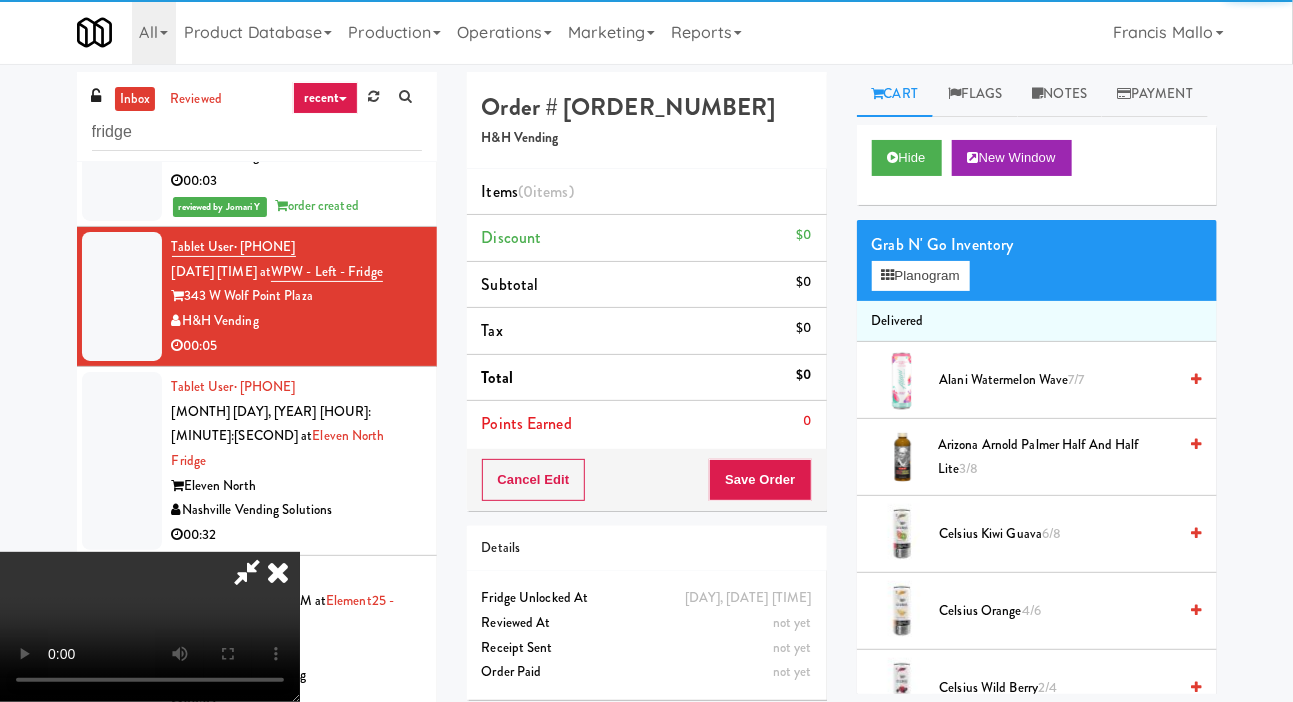 scroll, scrollTop: 710, scrollLeft: 0, axis: vertical 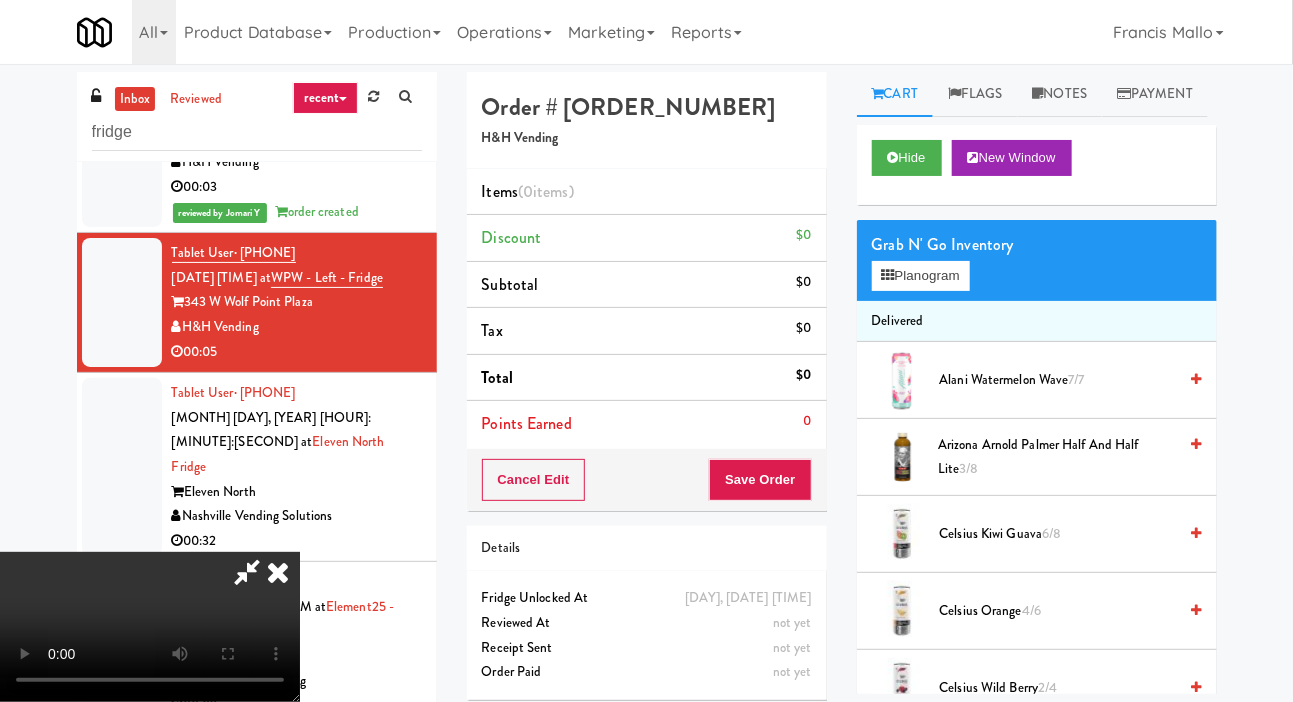 type 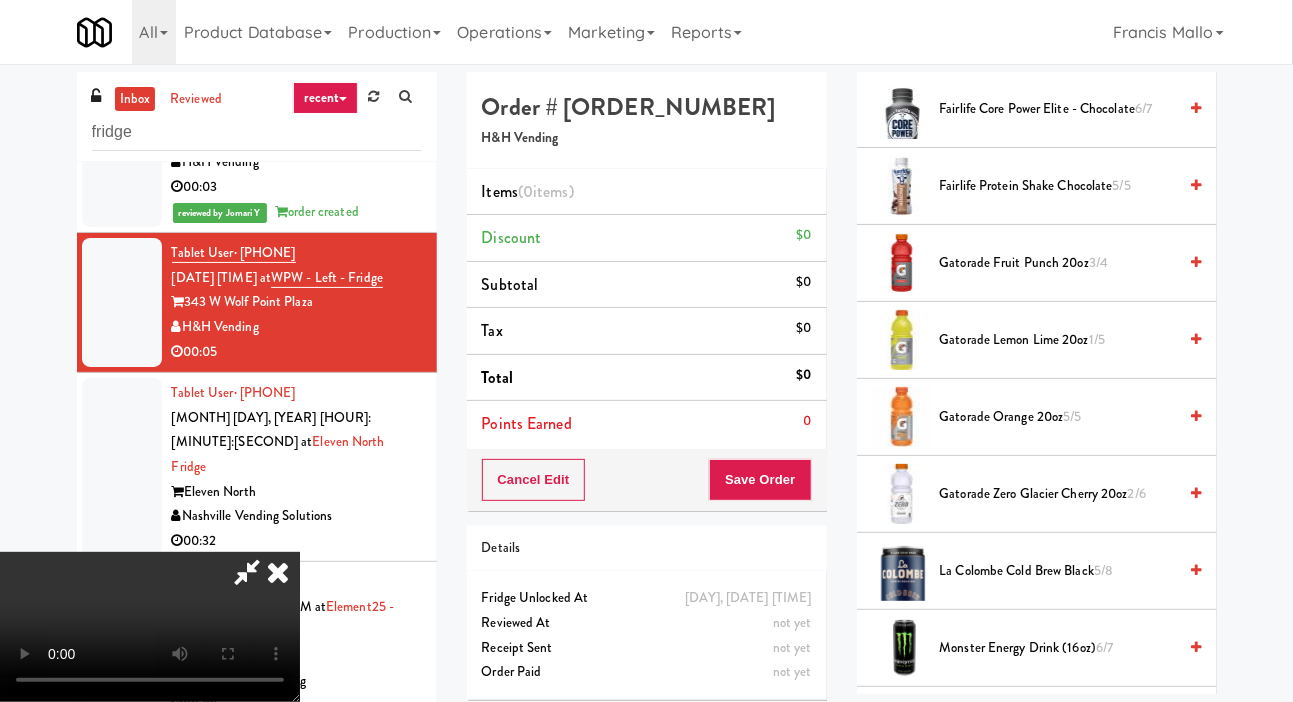 scroll, scrollTop: 1035, scrollLeft: 0, axis: vertical 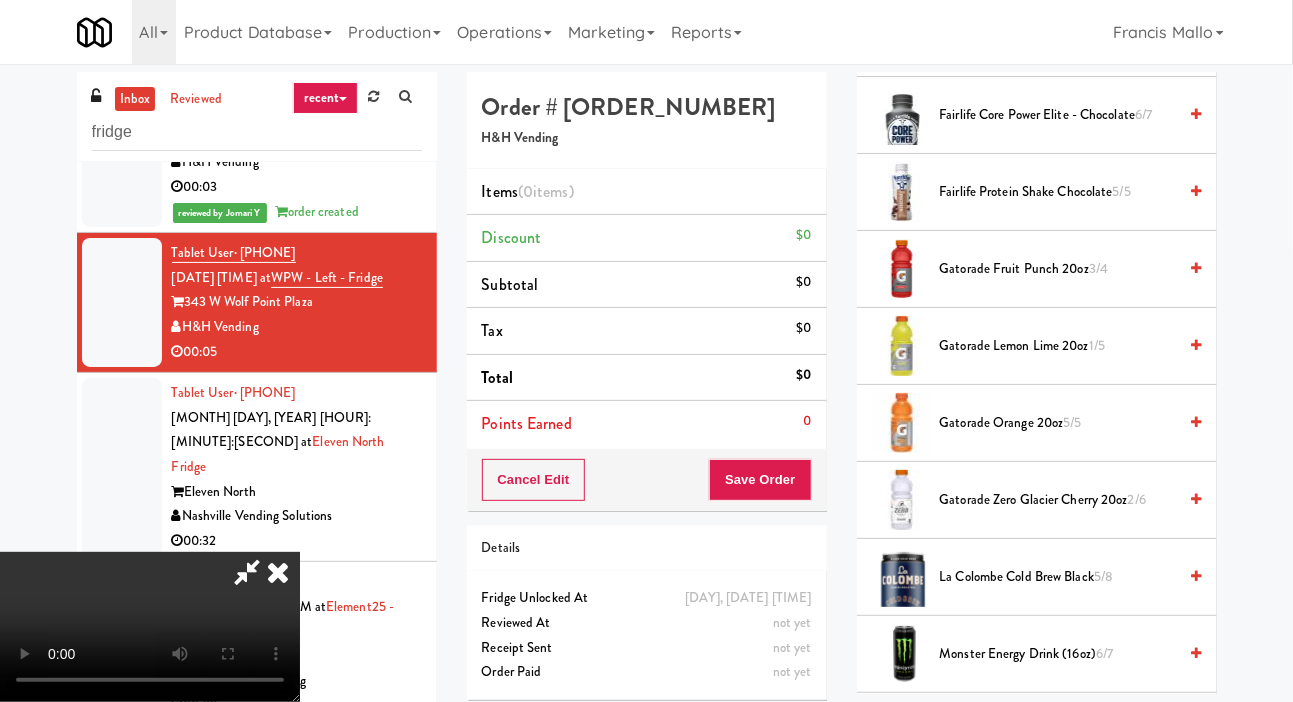 click on "Gatorade Lemon Lime 20oz  1/5" at bounding box center (1058, 346) 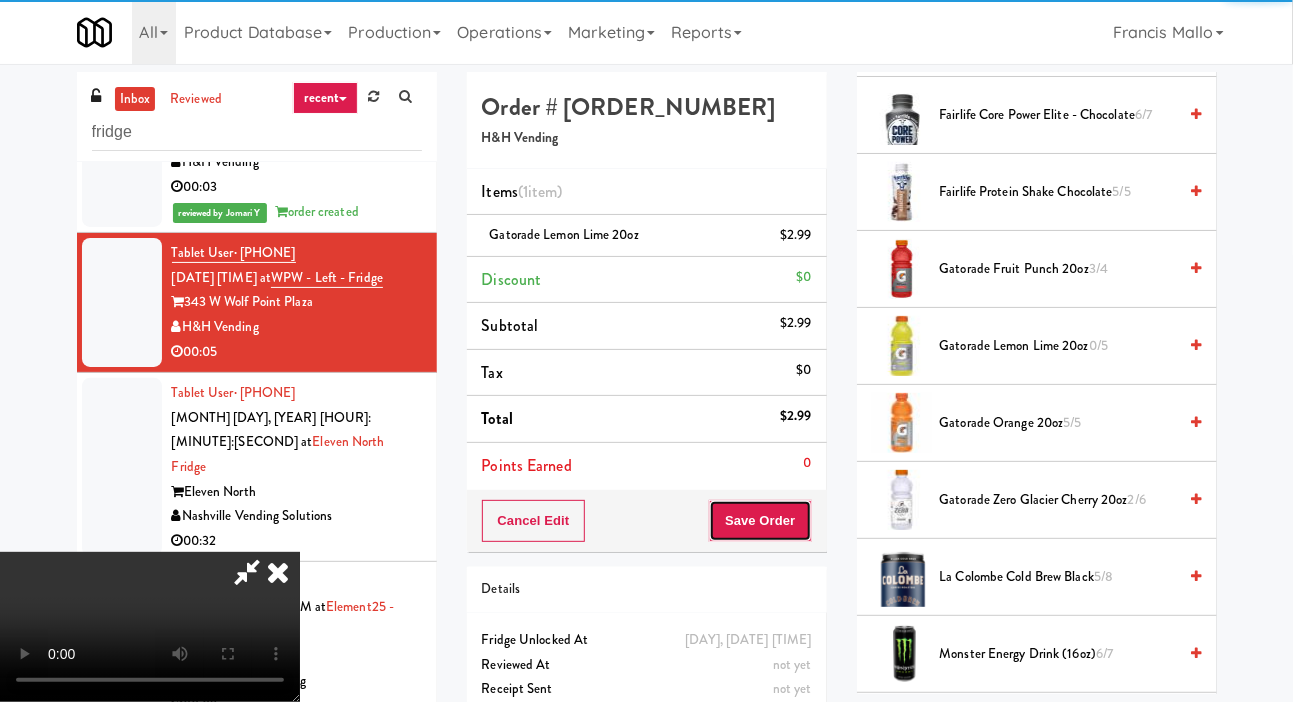 click on "Save Order" at bounding box center [760, 521] 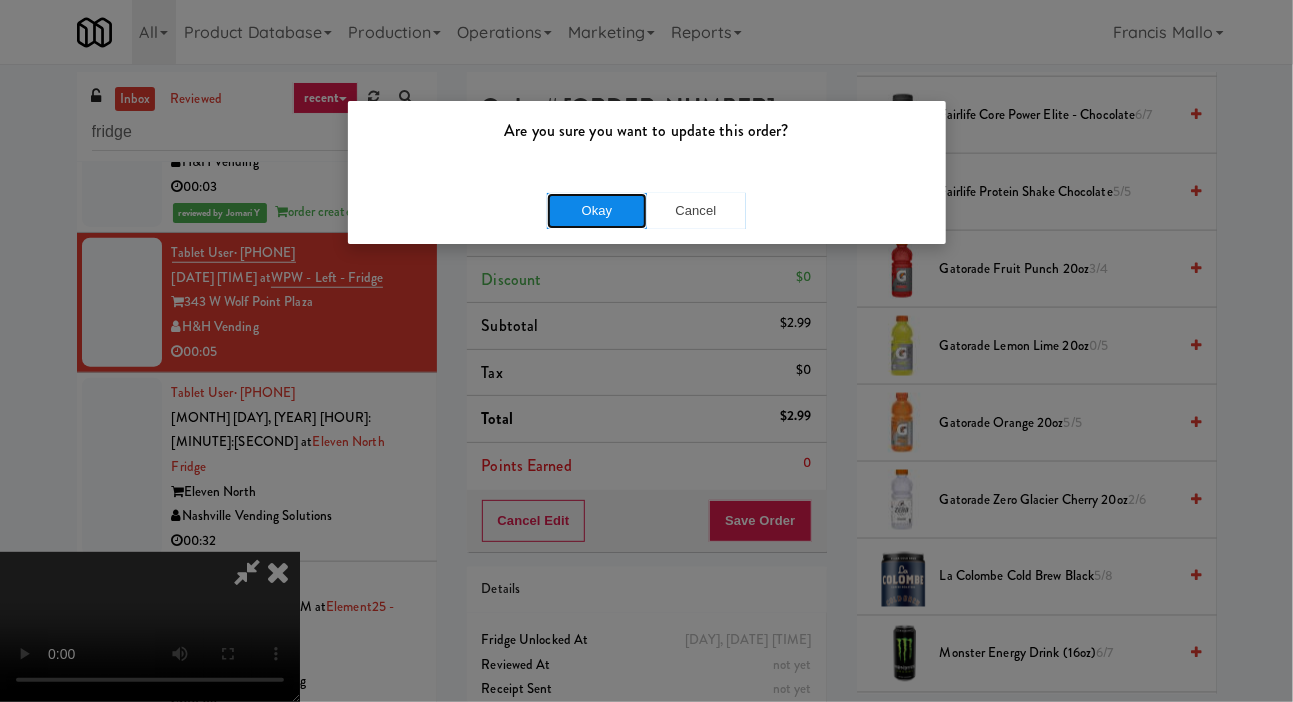 click on "Okay" at bounding box center (597, 211) 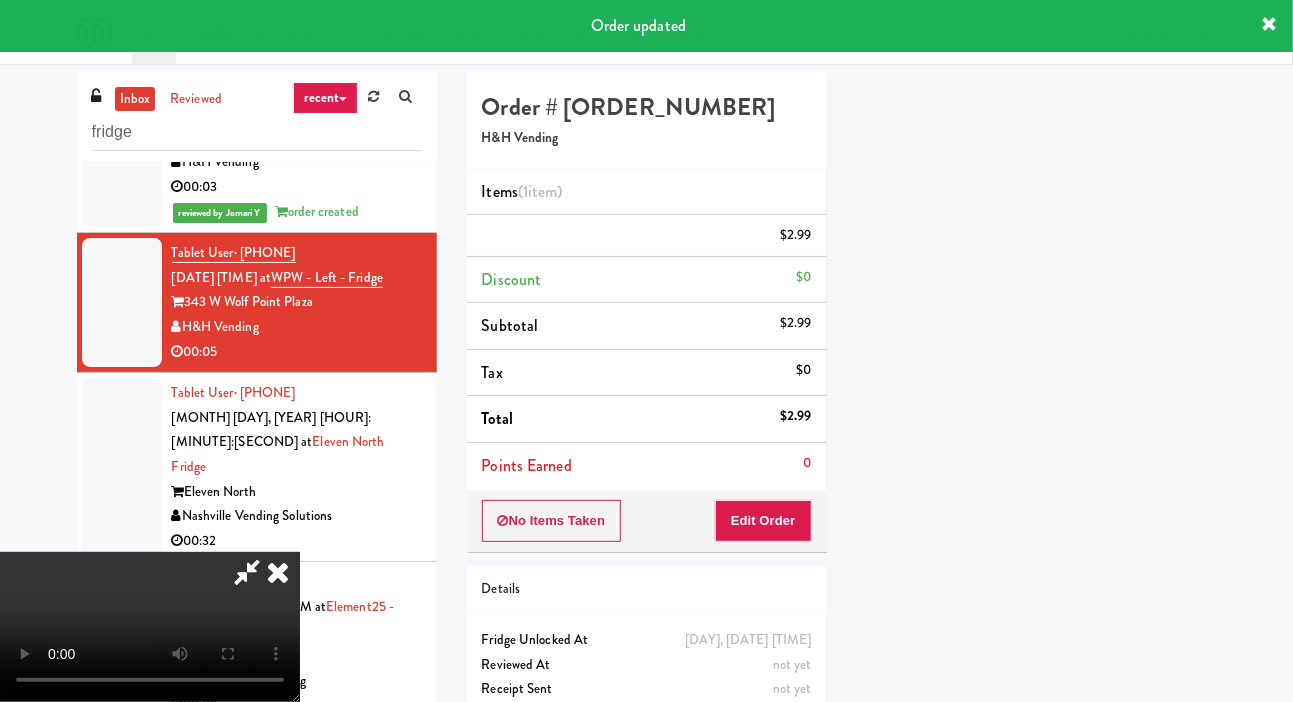 scroll, scrollTop: 116, scrollLeft: 0, axis: vertical 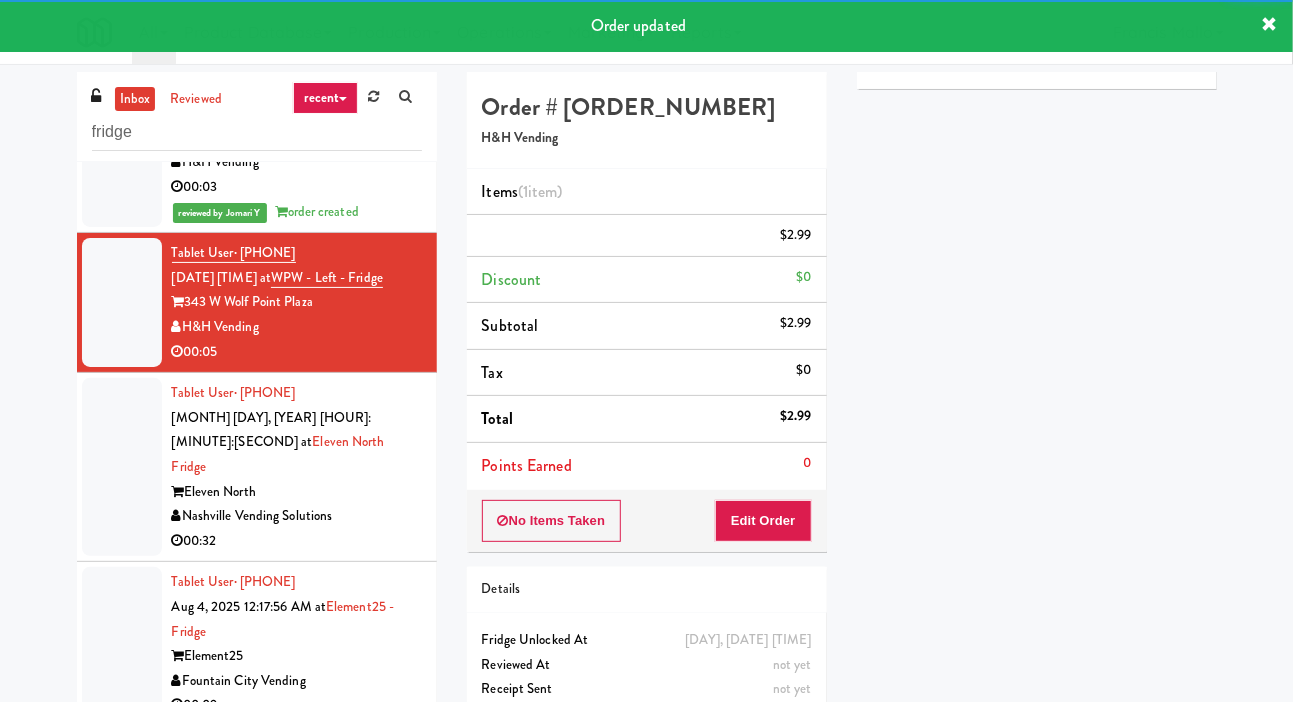 click at bounding box center (122, 467) 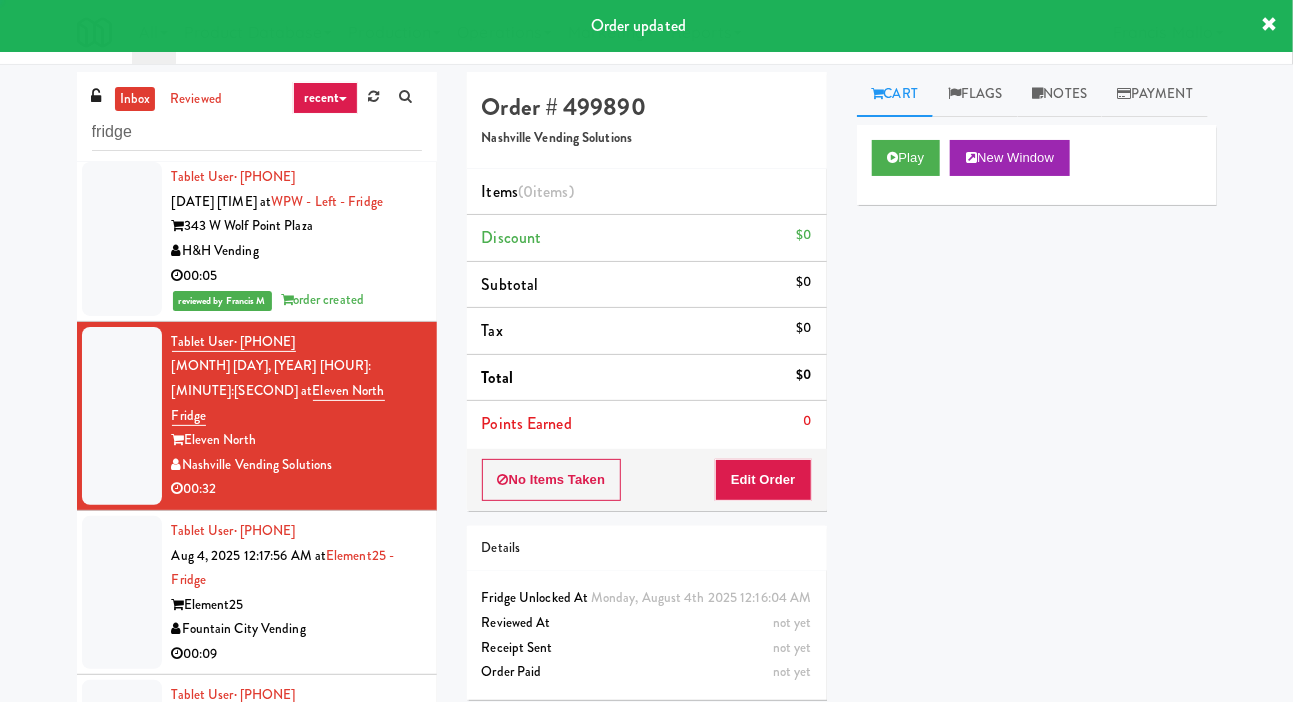 scroll, scrollTop: 827, scrollLeft: 0, axis: vertical 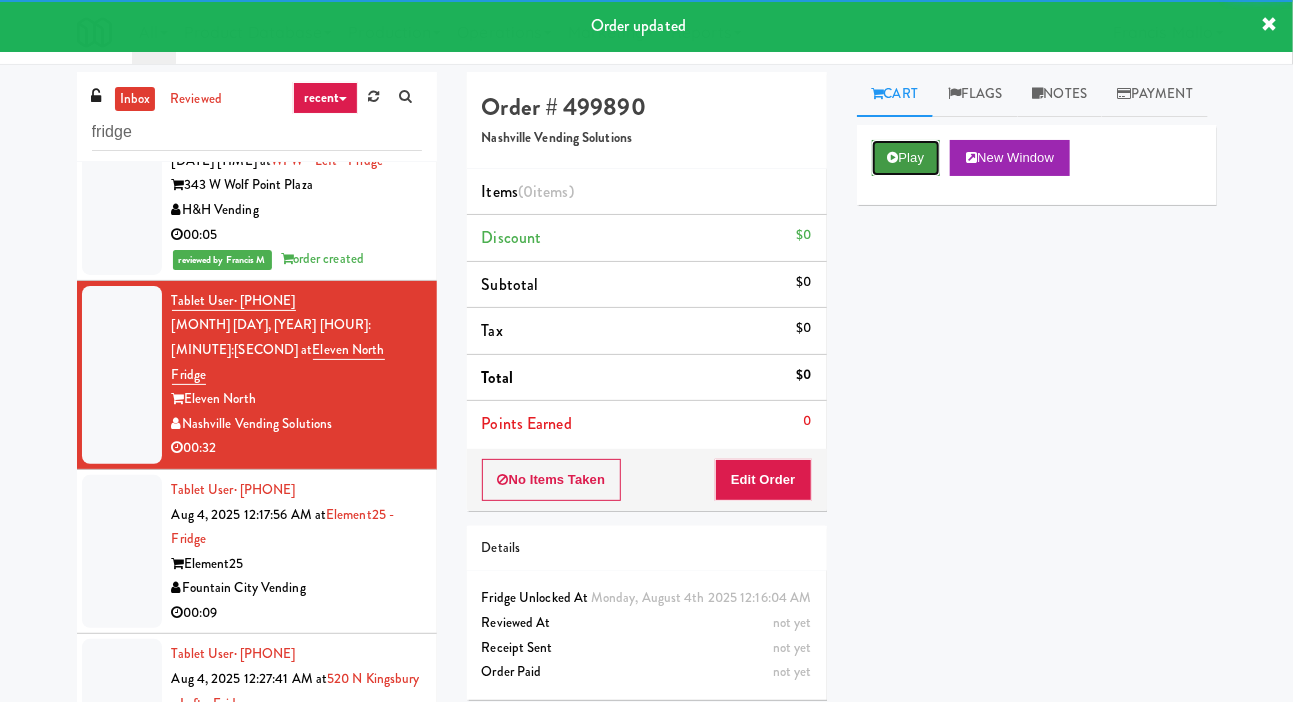 click on "Play" at bounding box center [906, 158] 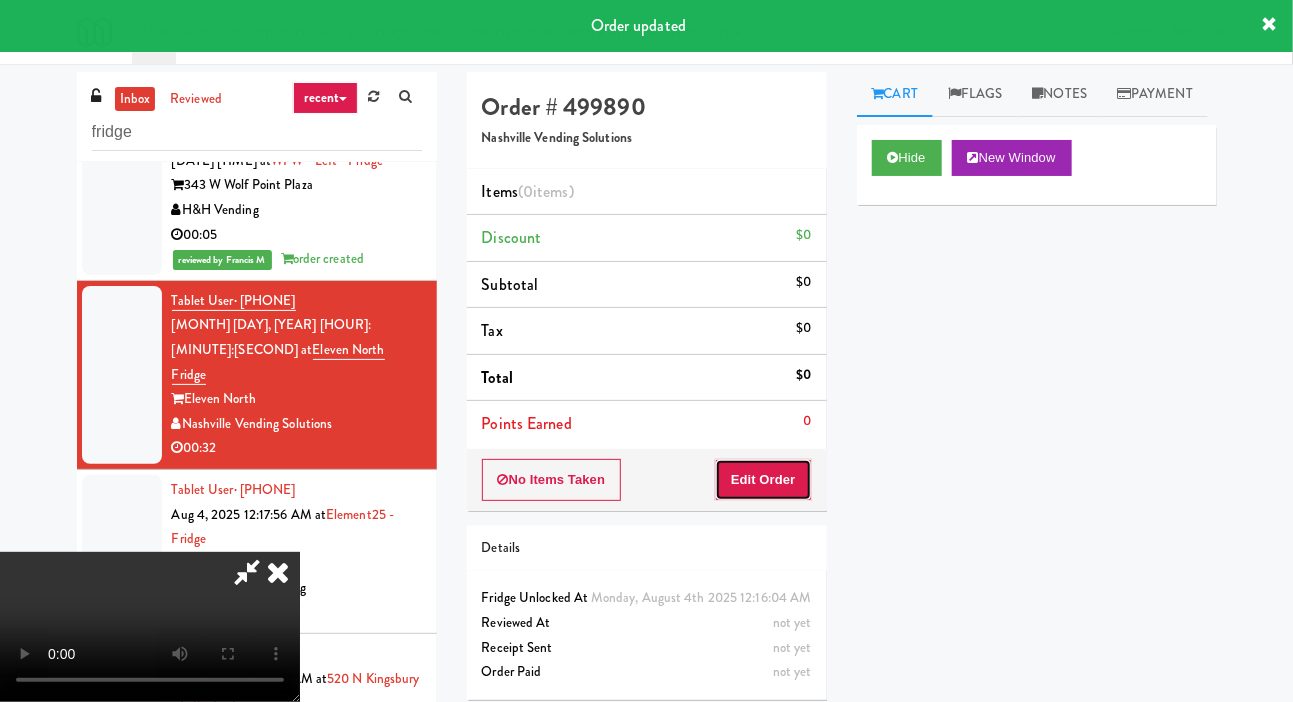 click on "Edit Order" at bounding box center [763, 480] 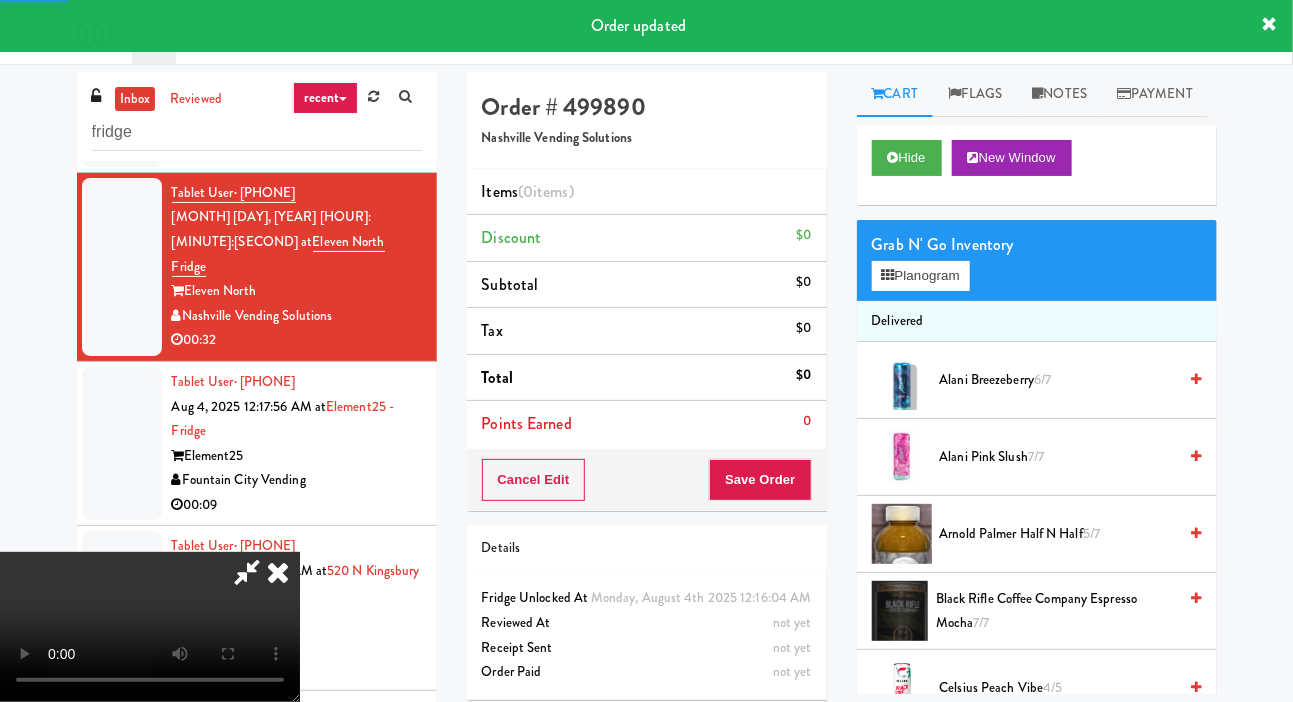 scroll, scrollTop: 934, scrollLeft: 0, axis: vertical 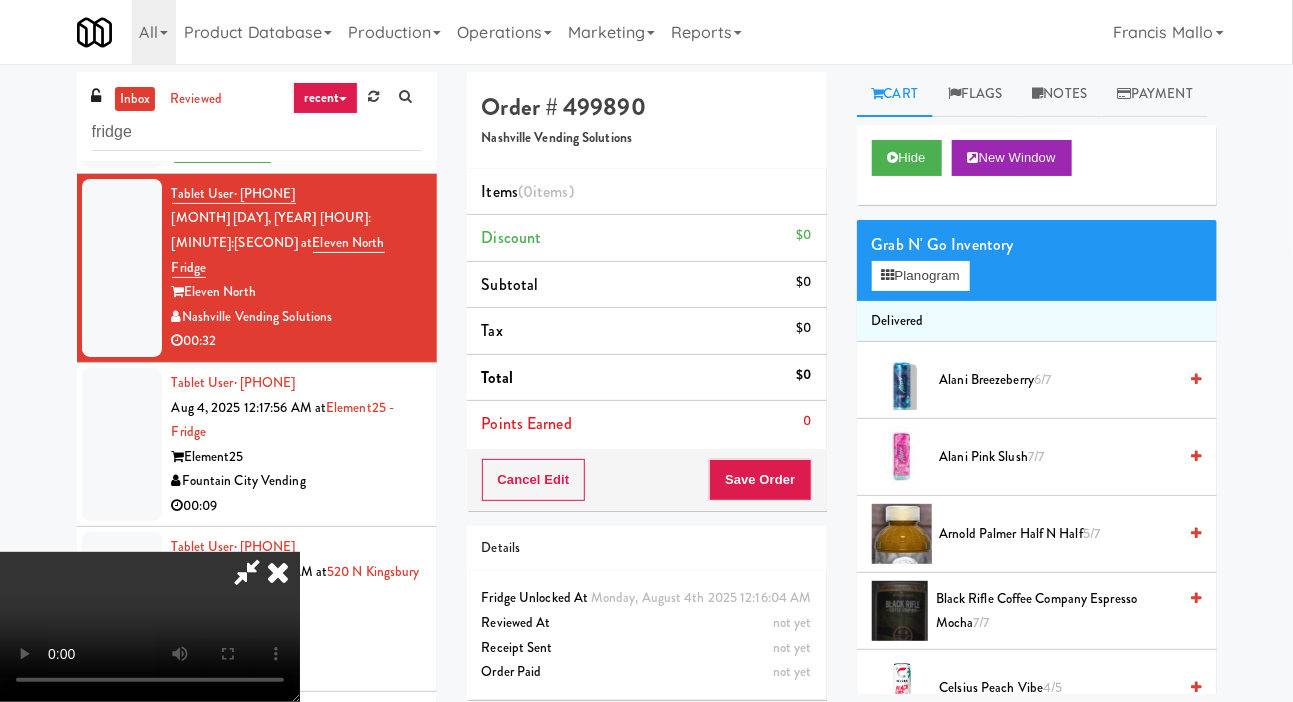 type 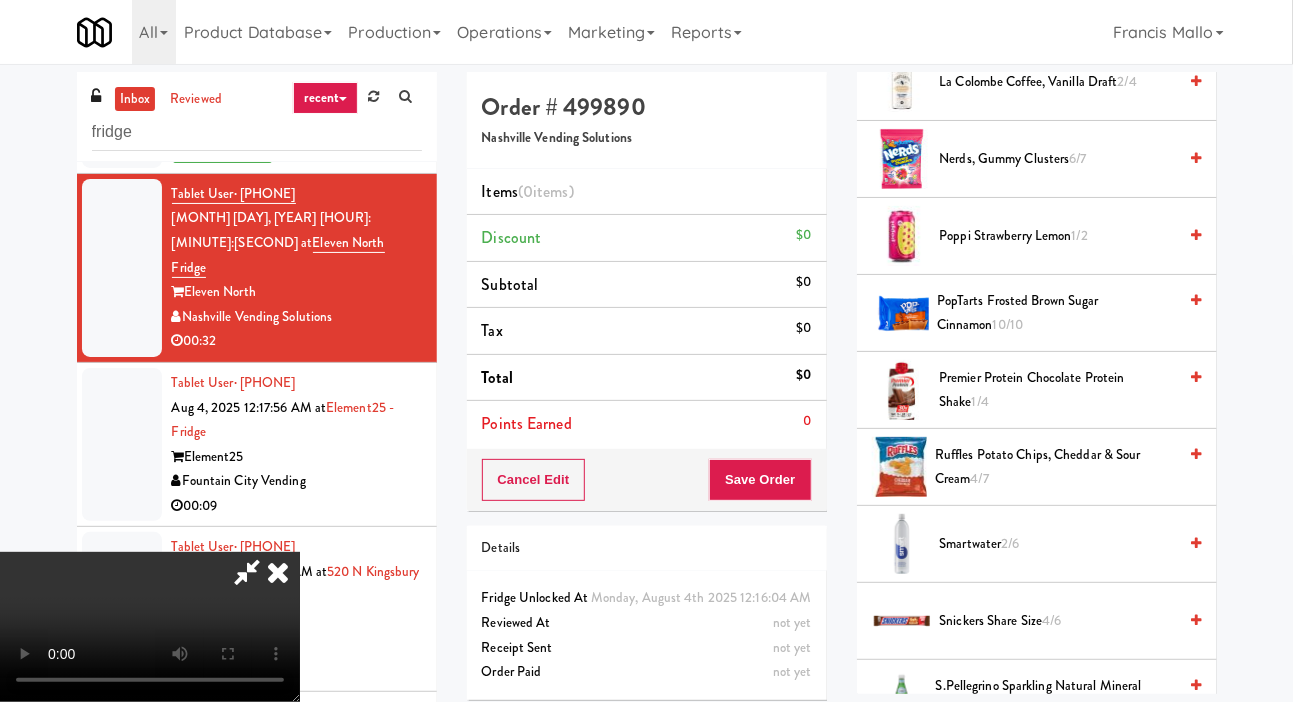 scroll, scrollTop: 1702, scrollLeft: 0, axis: vertical 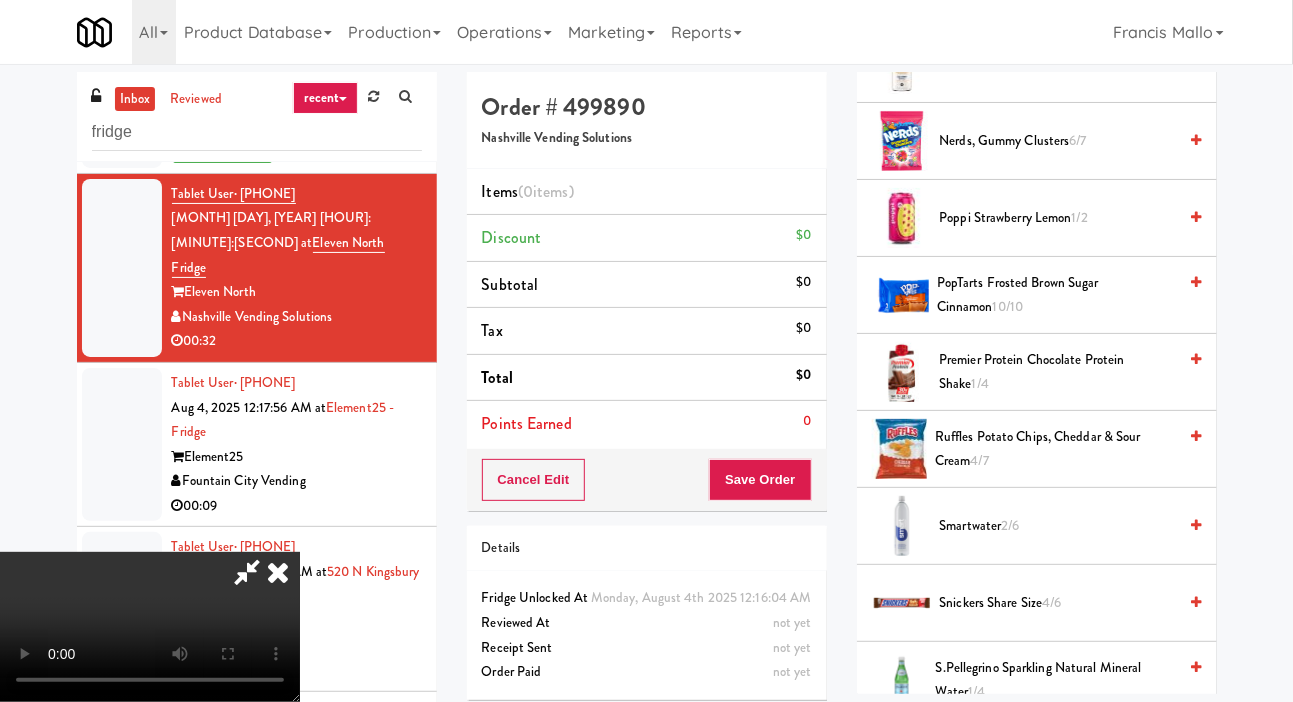 click on "PopTarts Frosted Brown Sugar Cinnamon  10/10" at bounding box center [1056, 295] 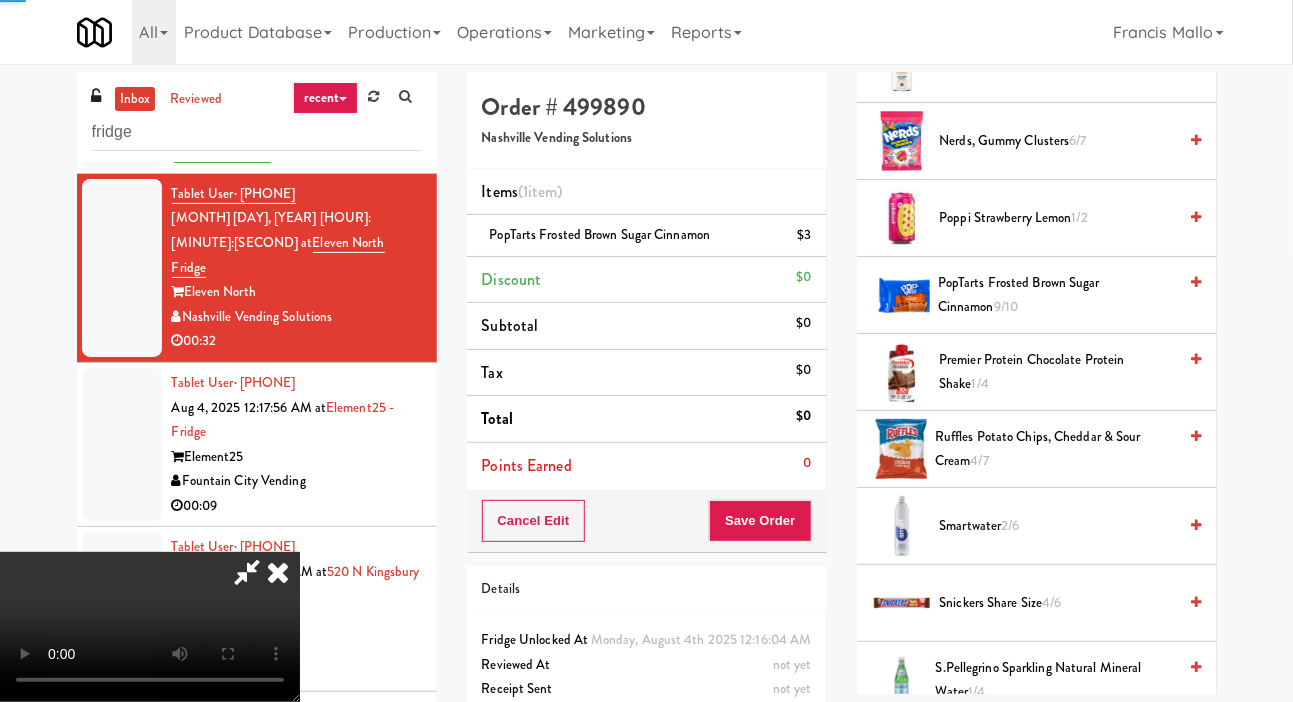 click on "PopTarts Frosted Brown Sugar Cinnamon  [NUM]/[NUM]" at bounding box center [1057, 295] 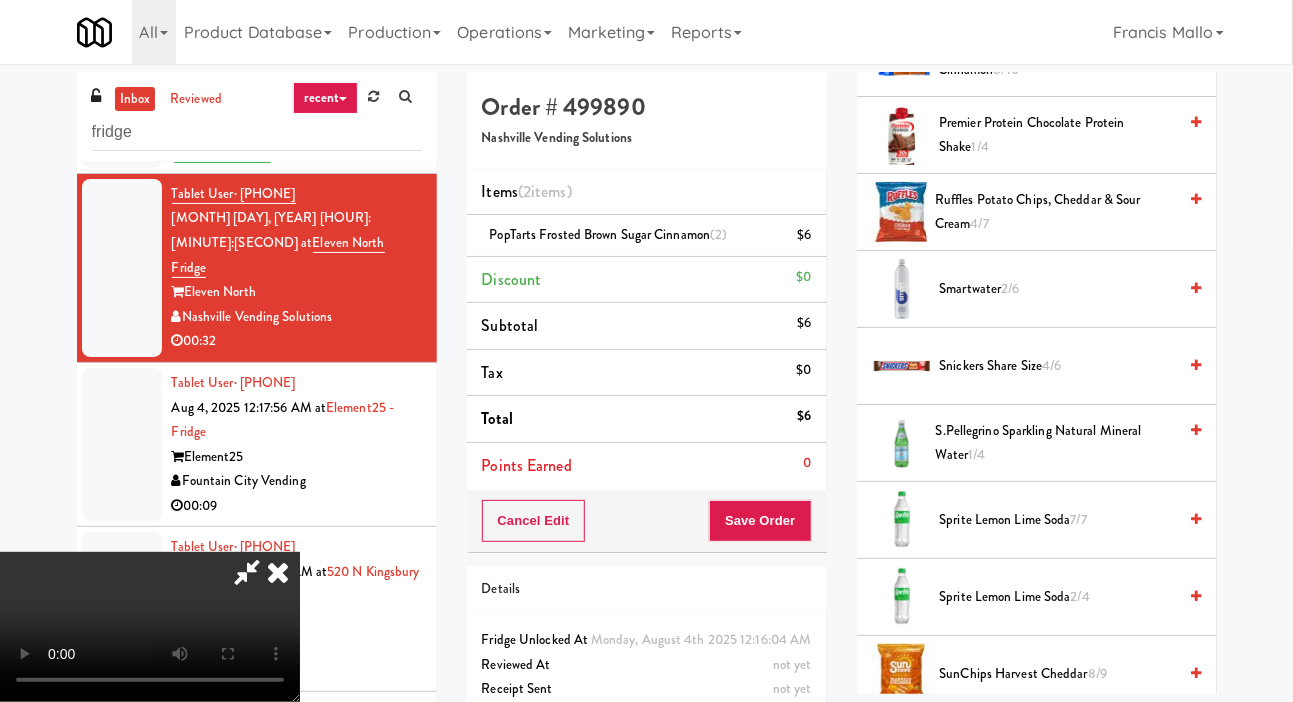 scroll, scrollTop: 2196, scrollLeft: 0, axis: vertical 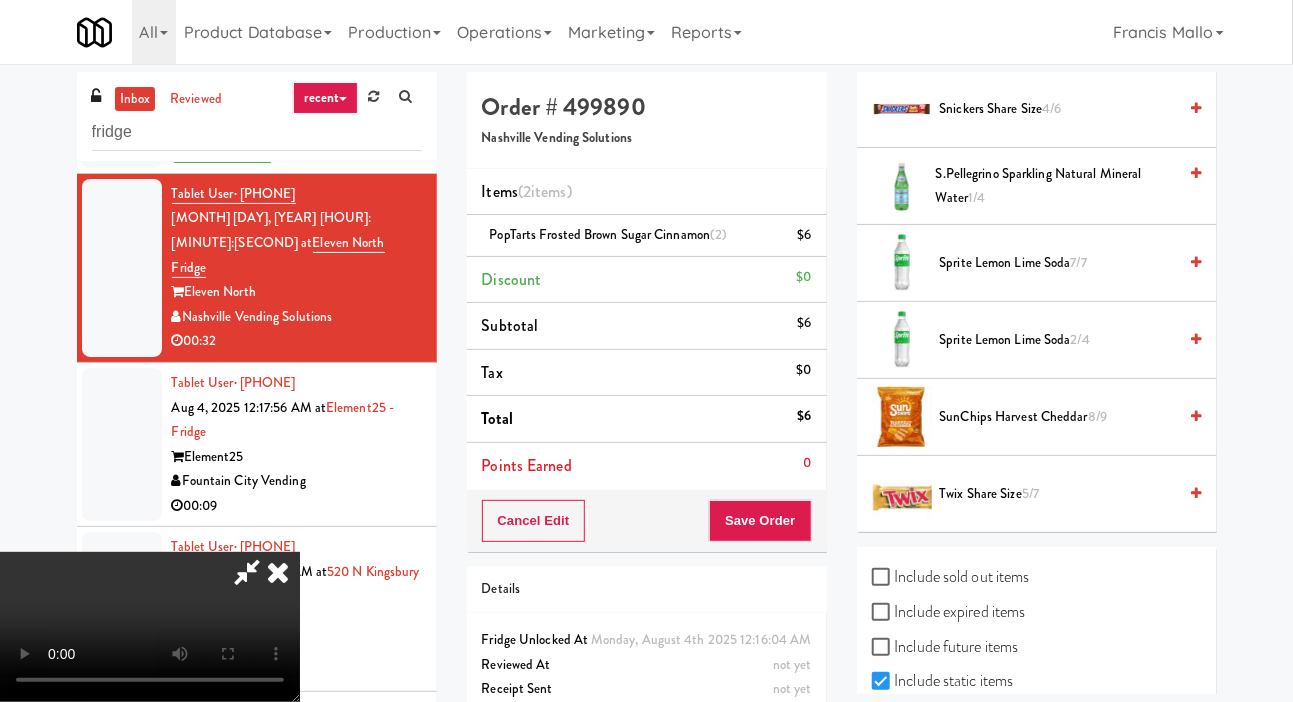 click on "Twix Share Size  5/7" at bounding box center (1058, 494) 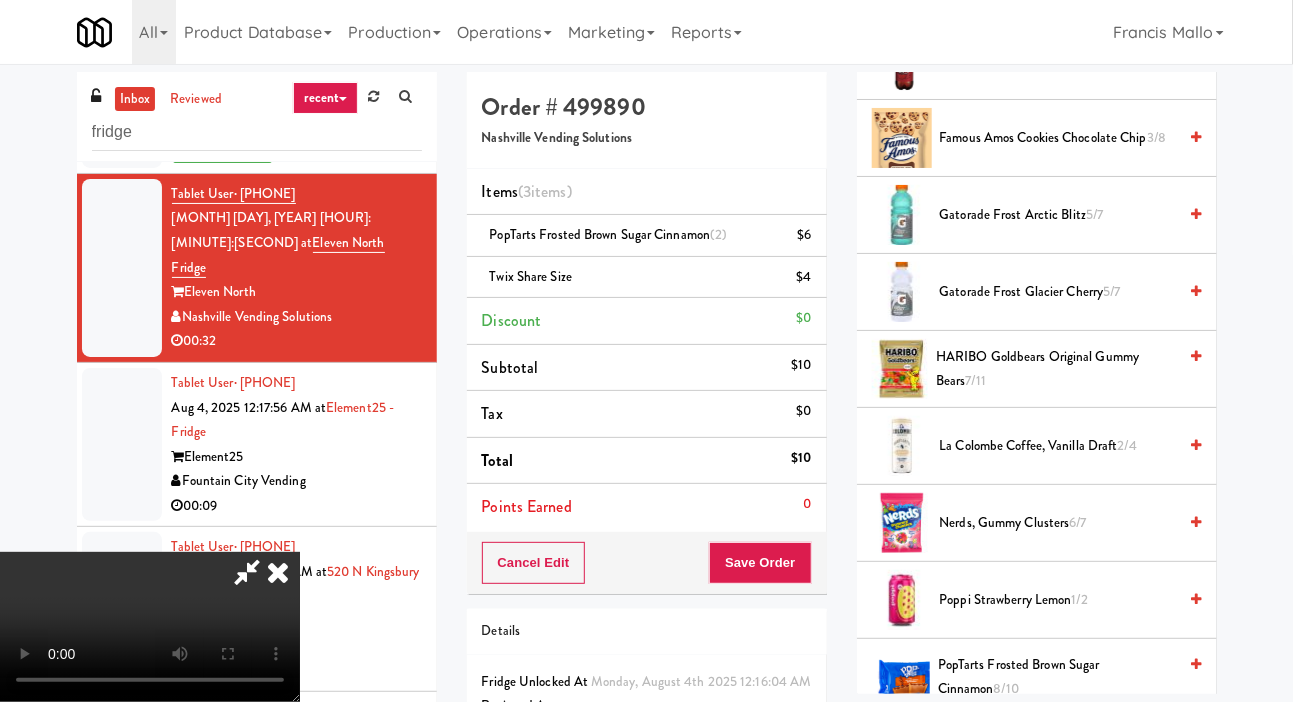 scroll, scrollTop: 1316, scrollLeft: 0, axis: vertical 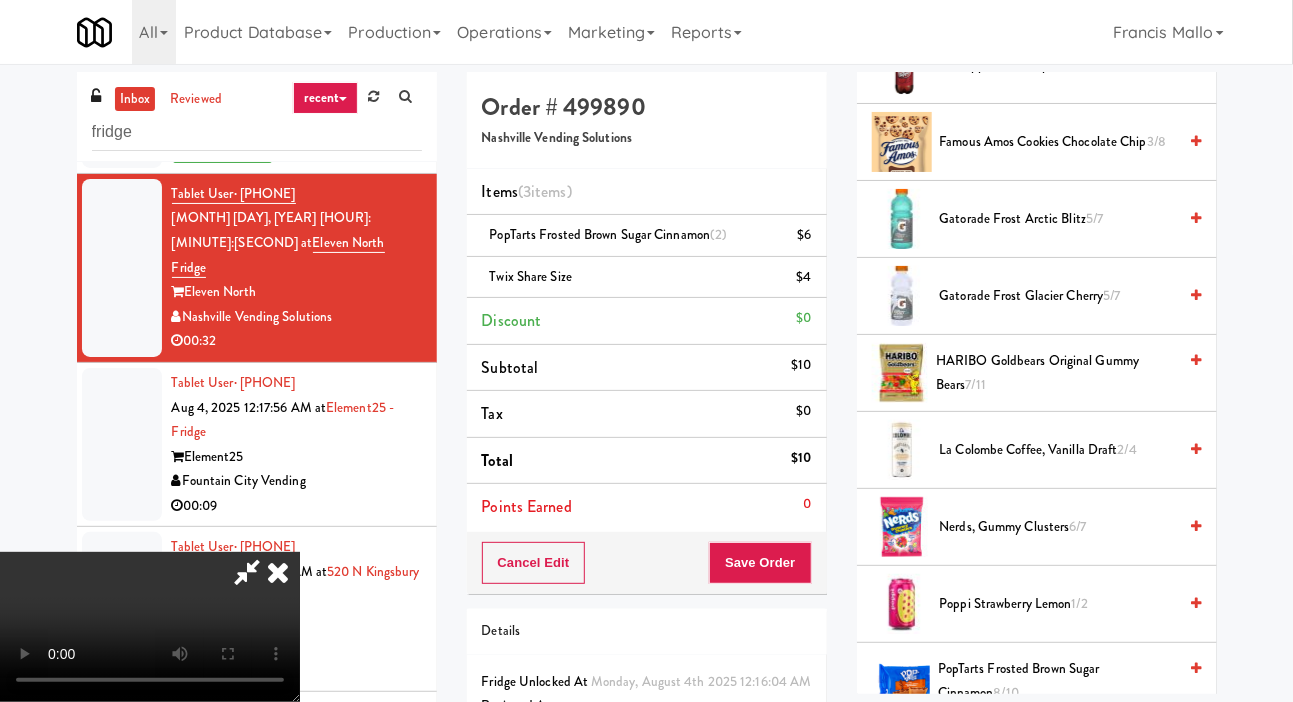 click on "3/8" at bounding box center (1156, 141) 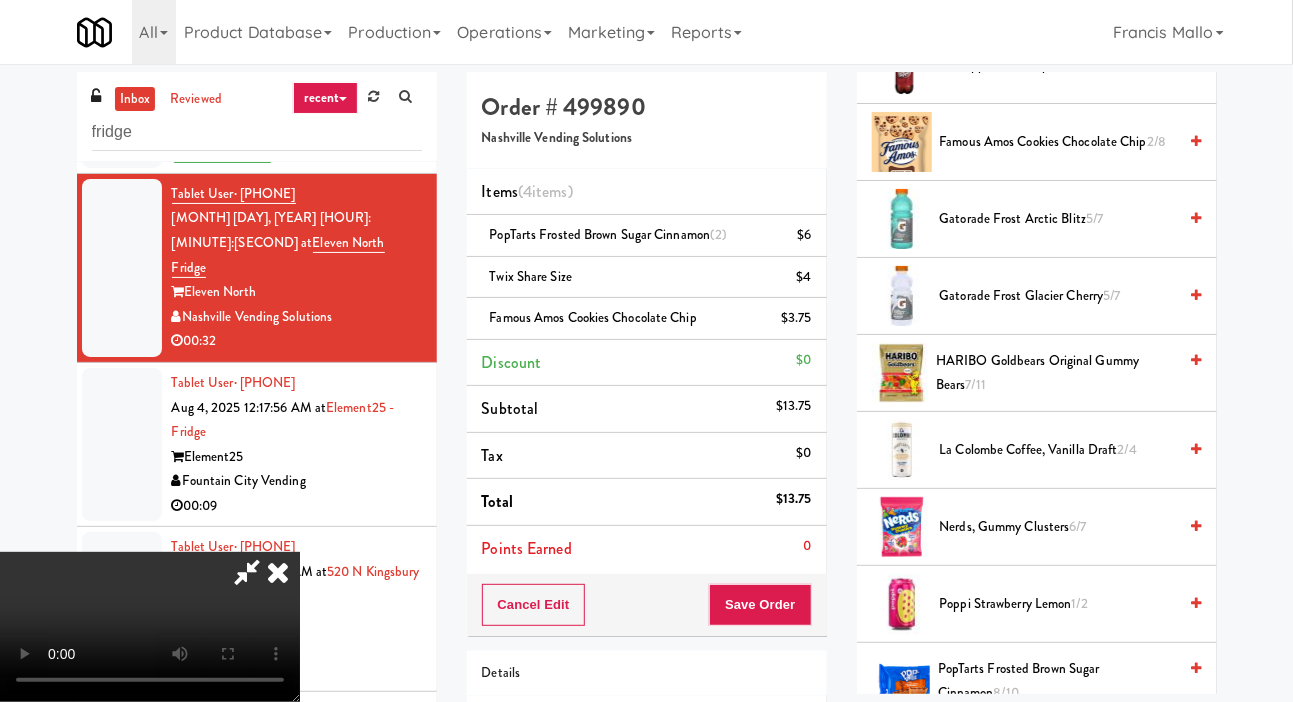 click on "HARIBO Goldbears Original Gummy Bears  7/11" at bounding box center [1056, 373] 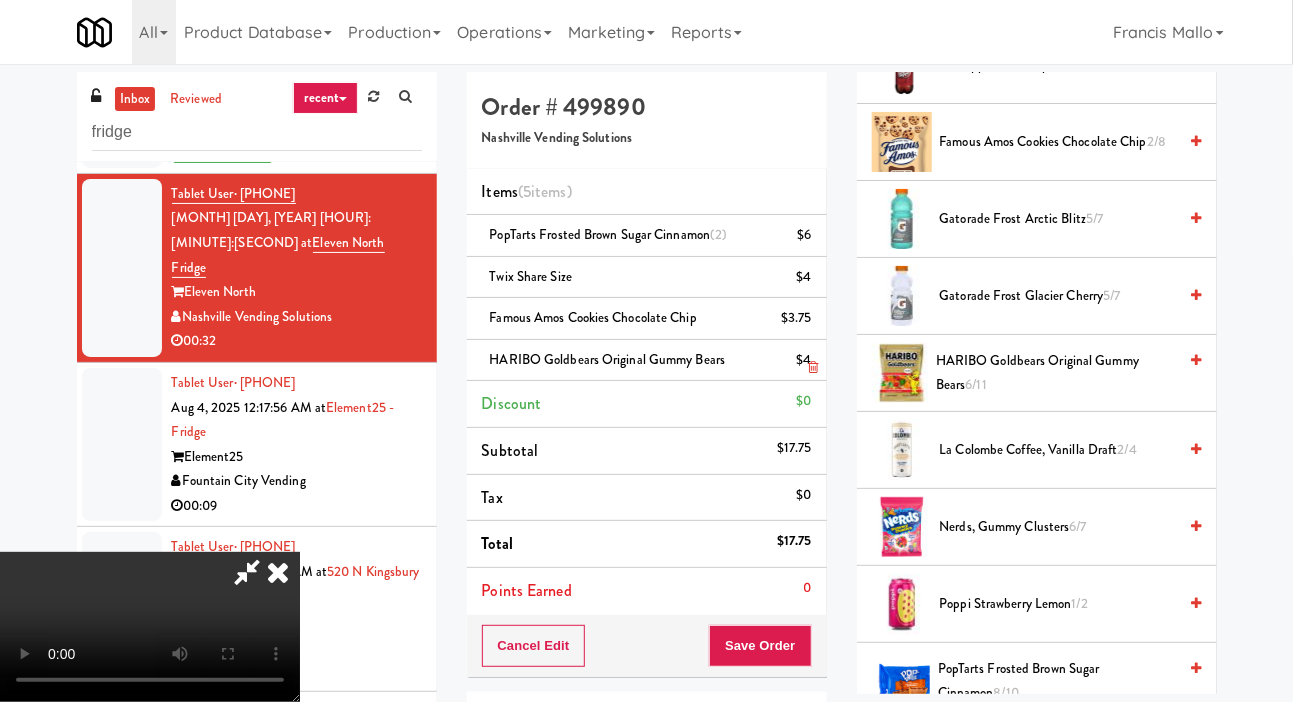 click on "HARIBO Goldbears Original Gummy Bears  $4" at bounding box center [647, 361] 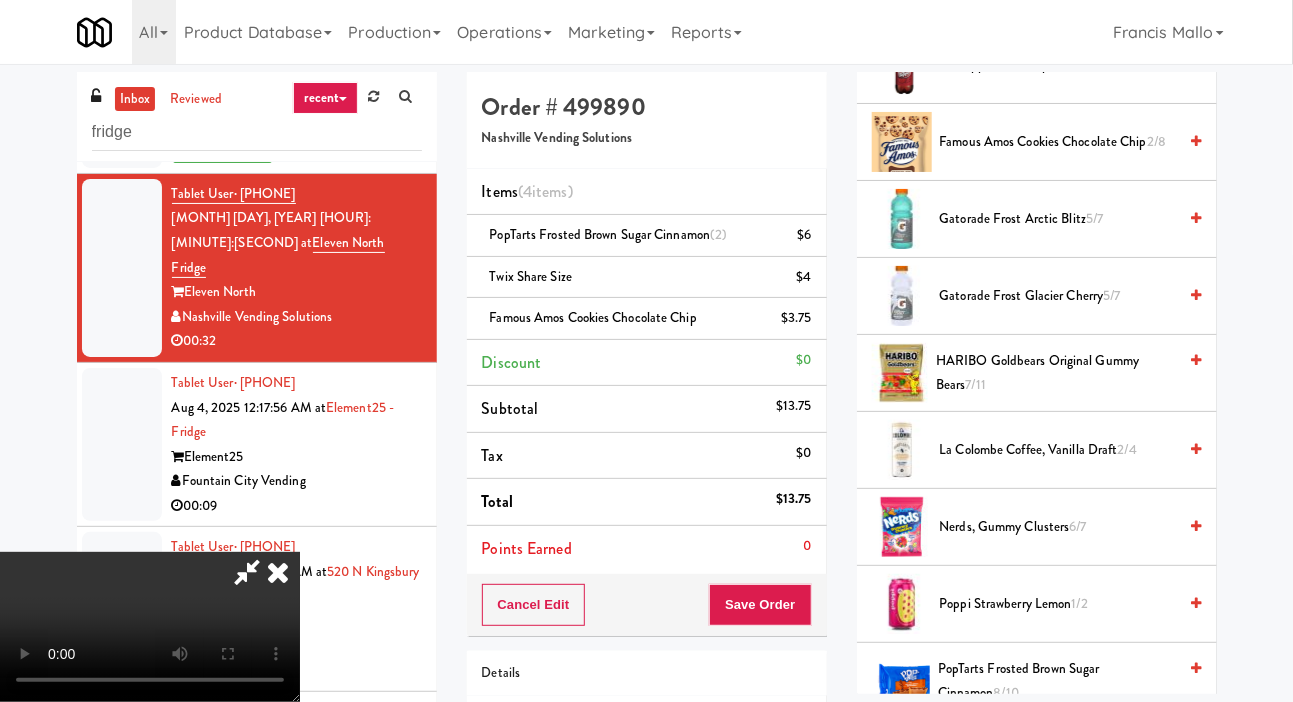 click on "HARIBO Goldbears Original Gummy Bears  7/11" at bounding box center [1056, 373] 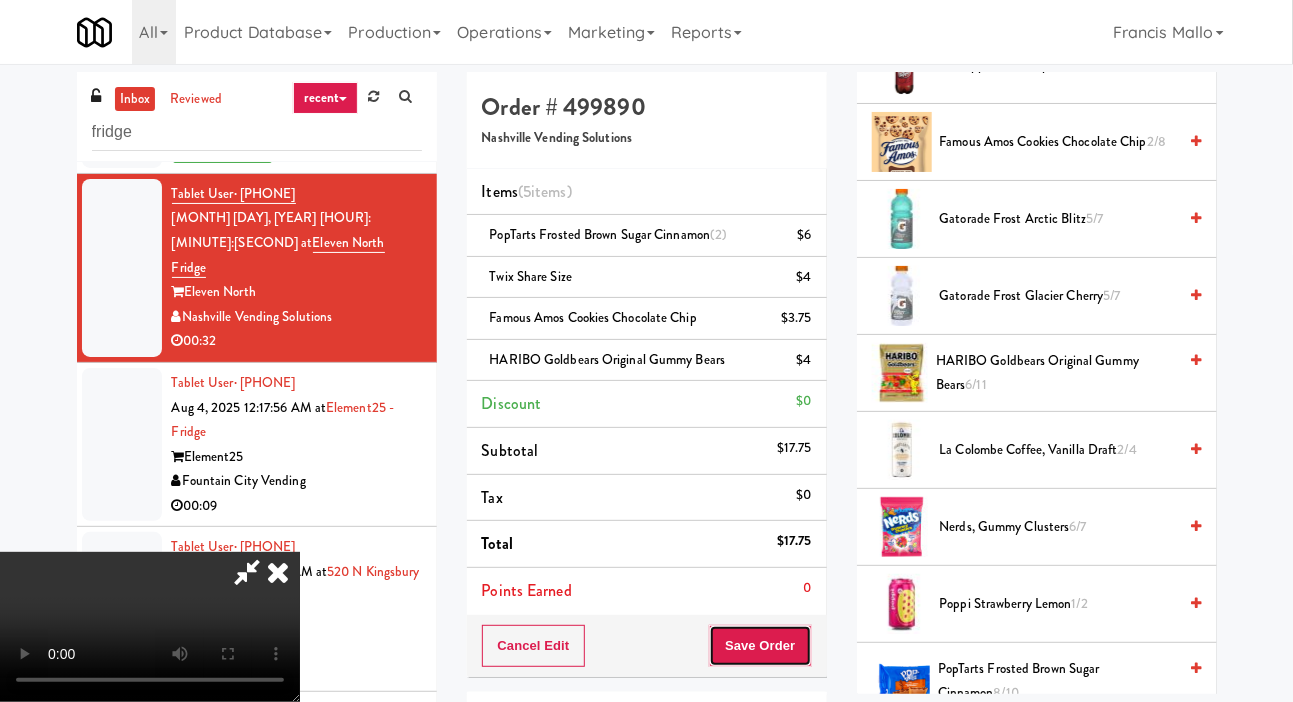 click on "Save Order" at bounding box center (760, 646) 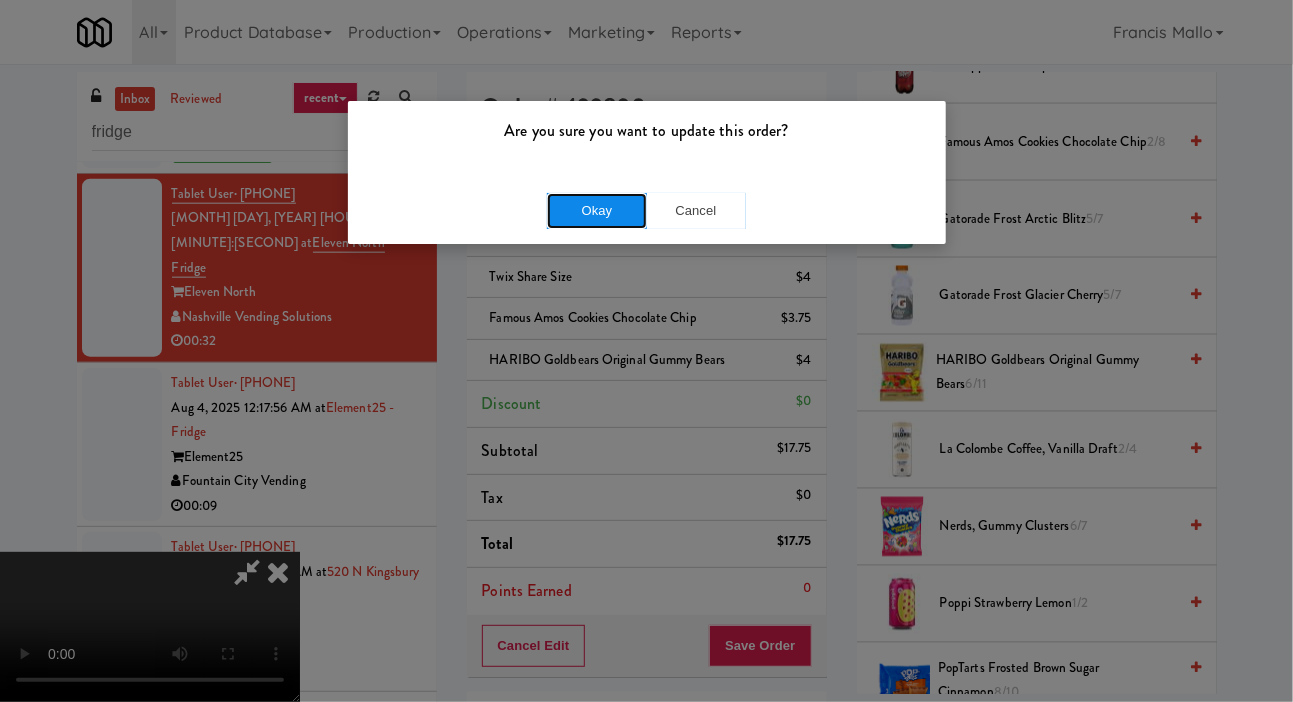 click on "Okay" at bounding box center [597, 211] 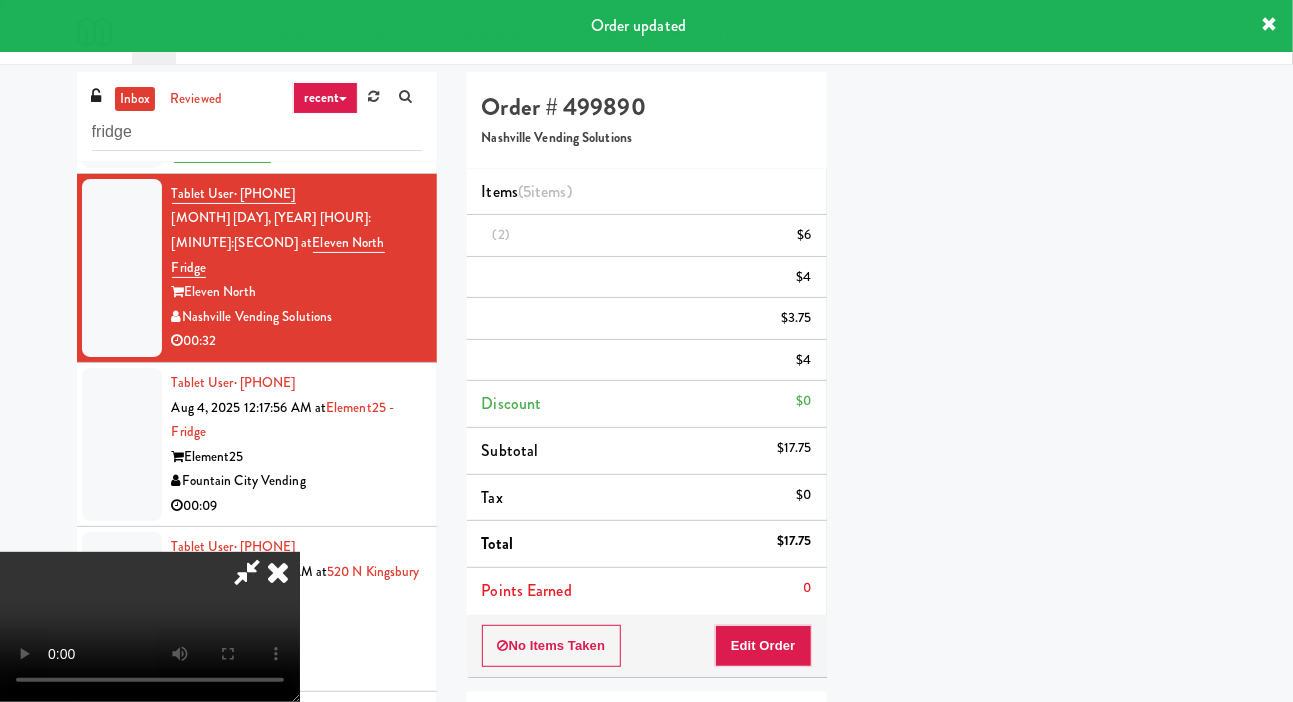 scroll, scrollTop: 116, scrollLeft: 0, axis: vertical 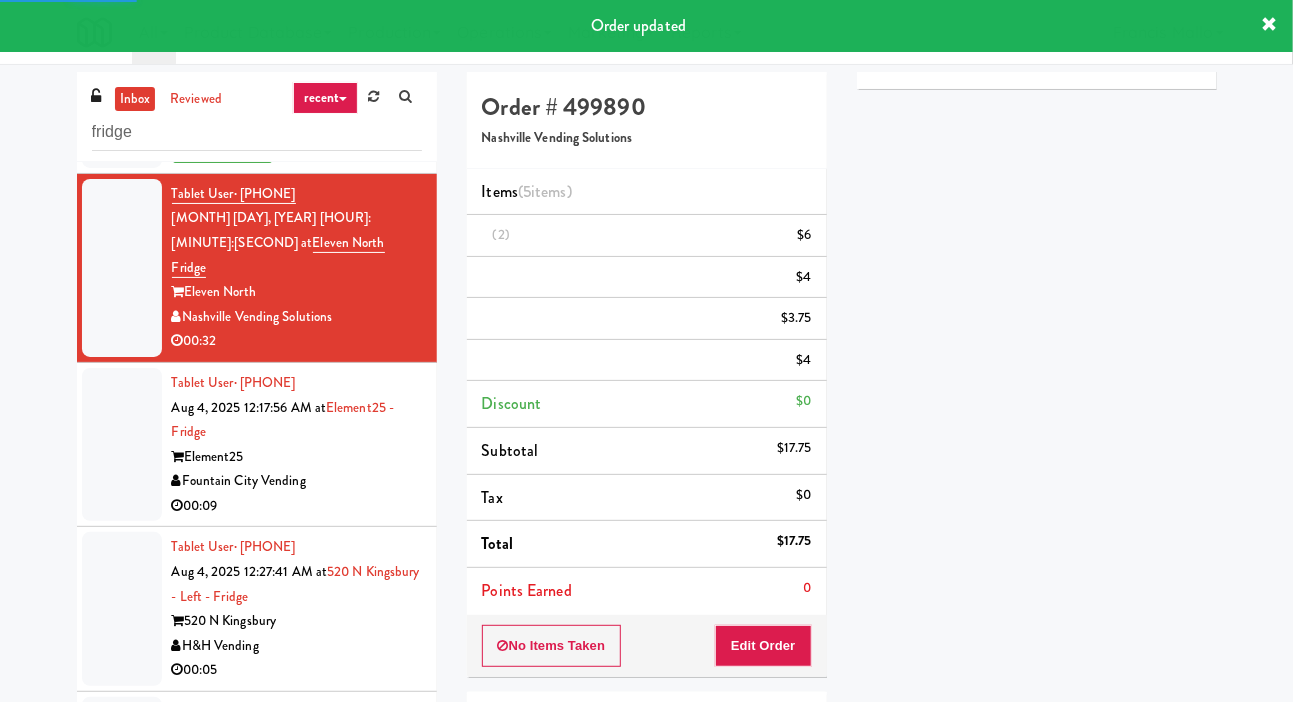 click at bounding box center (122, 445) 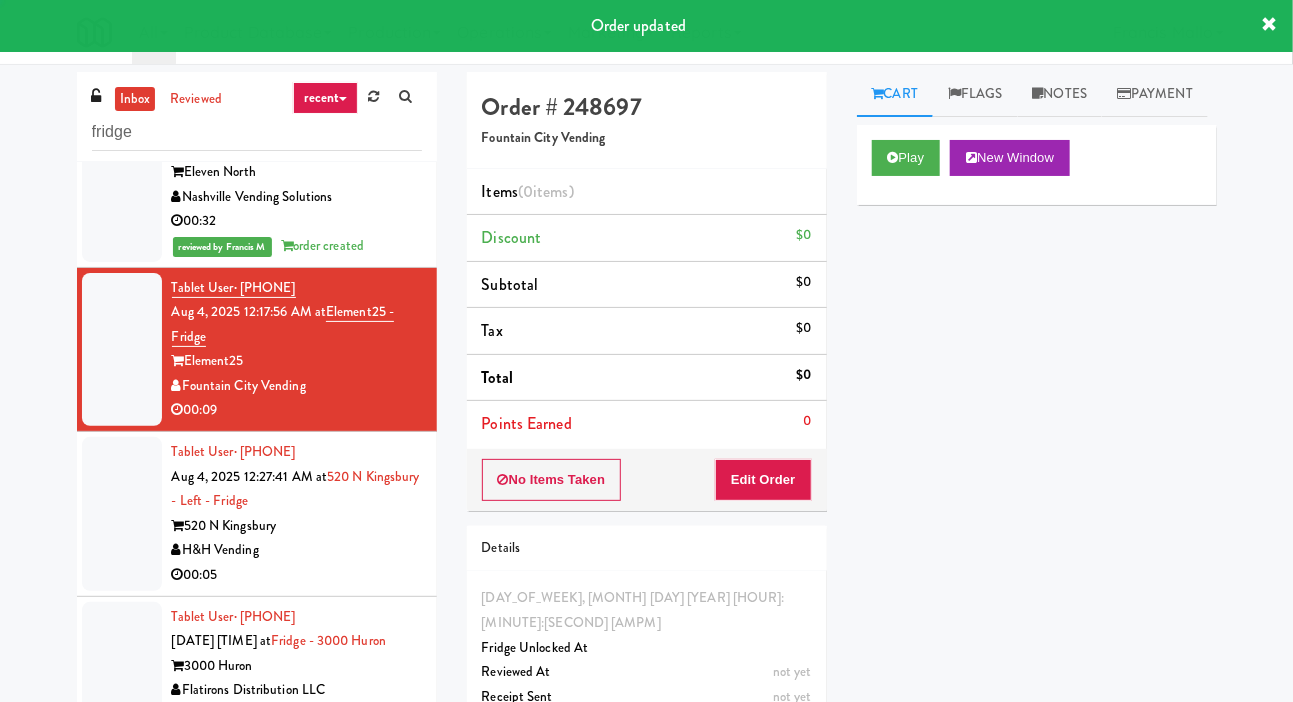 scroll, scrollTop: 1055, scrollLeft: 0, axis: vertical 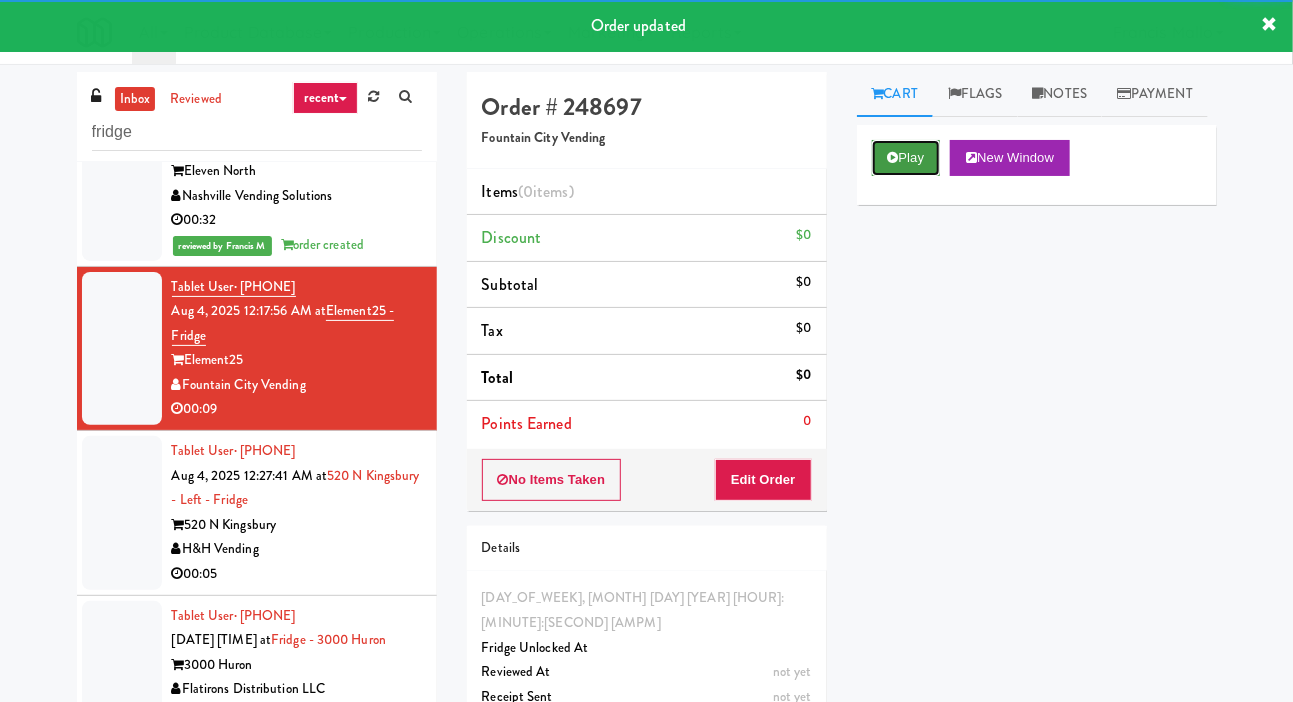 click on "Play" at bounding box center [906, 158] 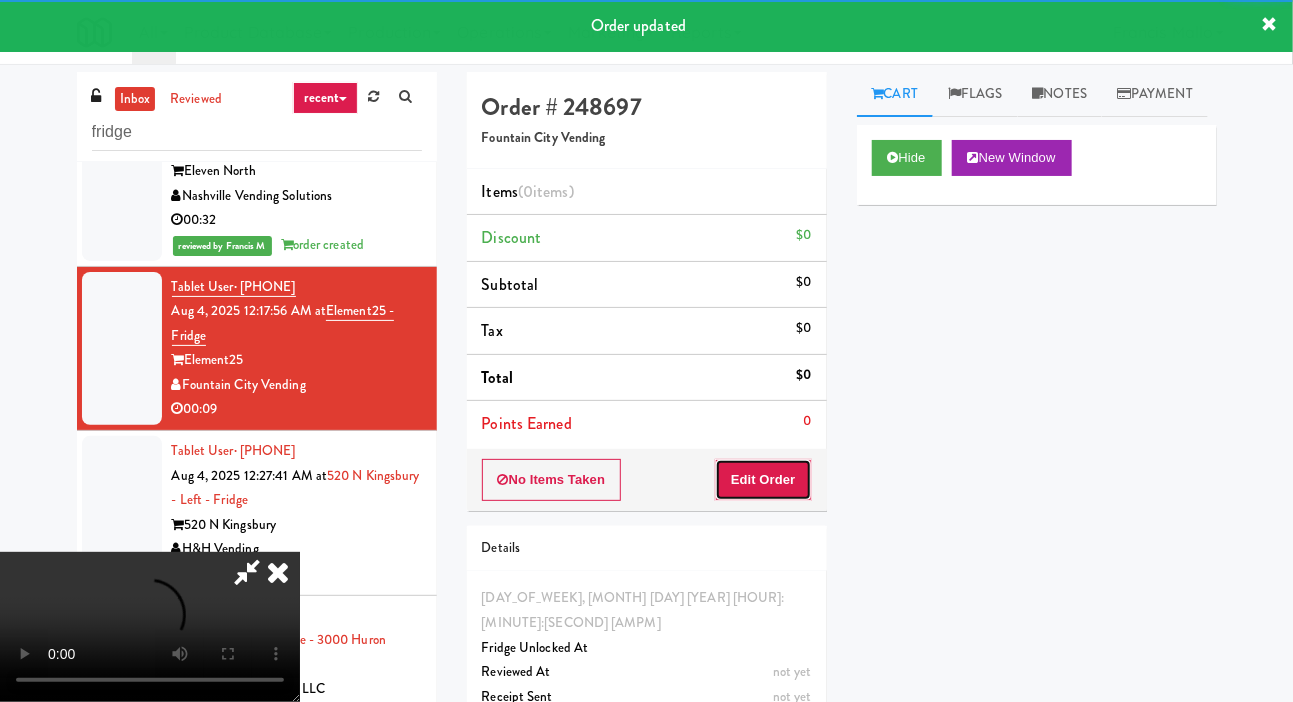click on "Edit Order" at bounding box center [763, 480] 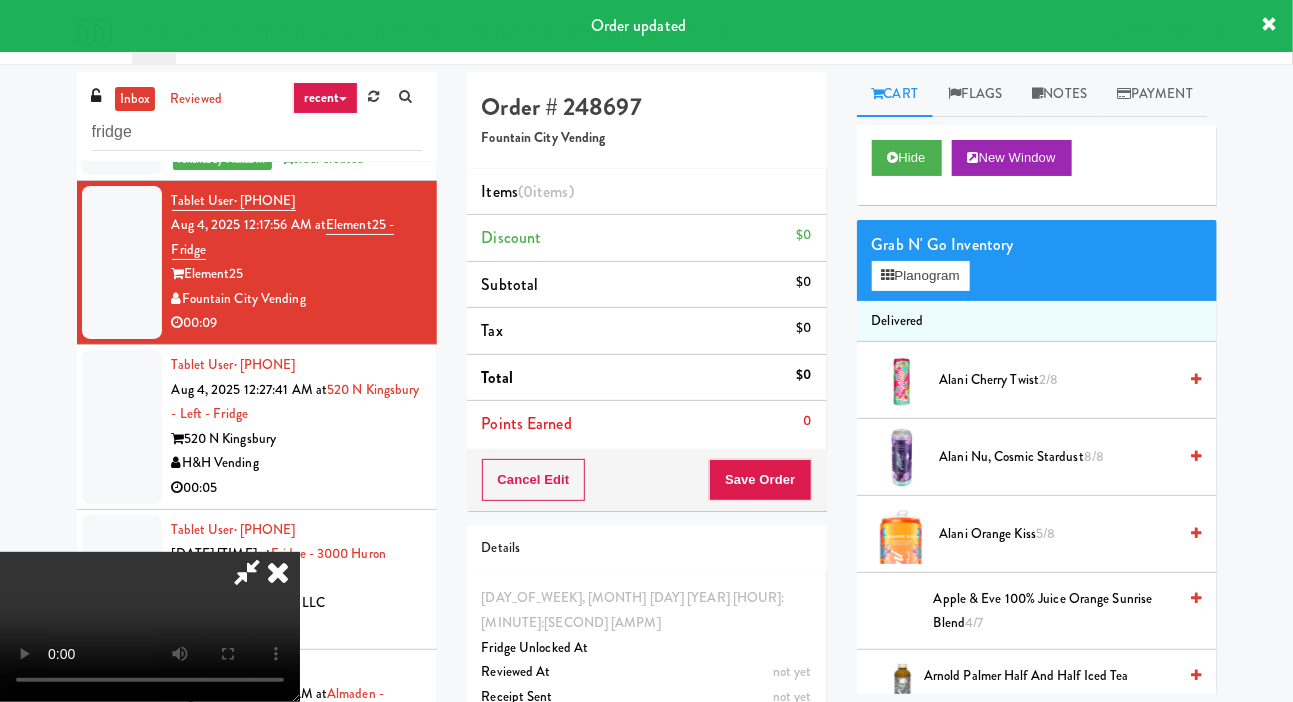 scroll, scrollTop: 1140, scrollLeft: 0, axis: vertical 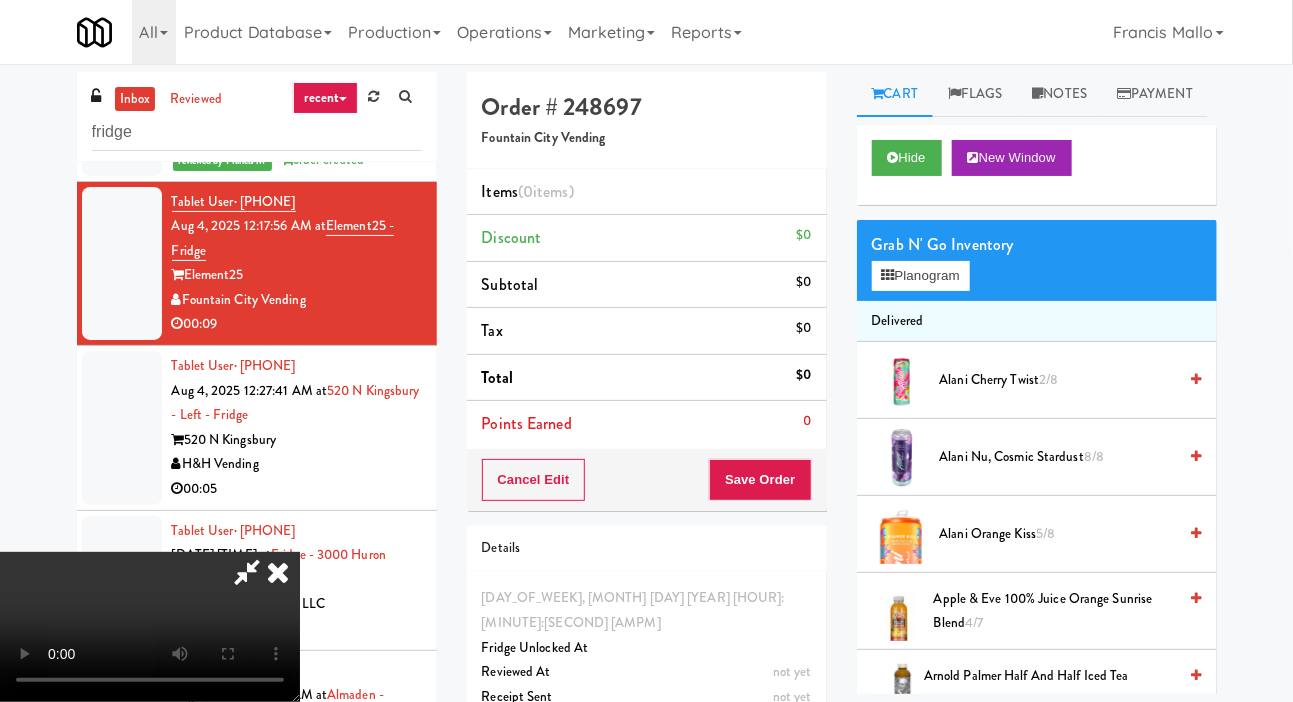 type 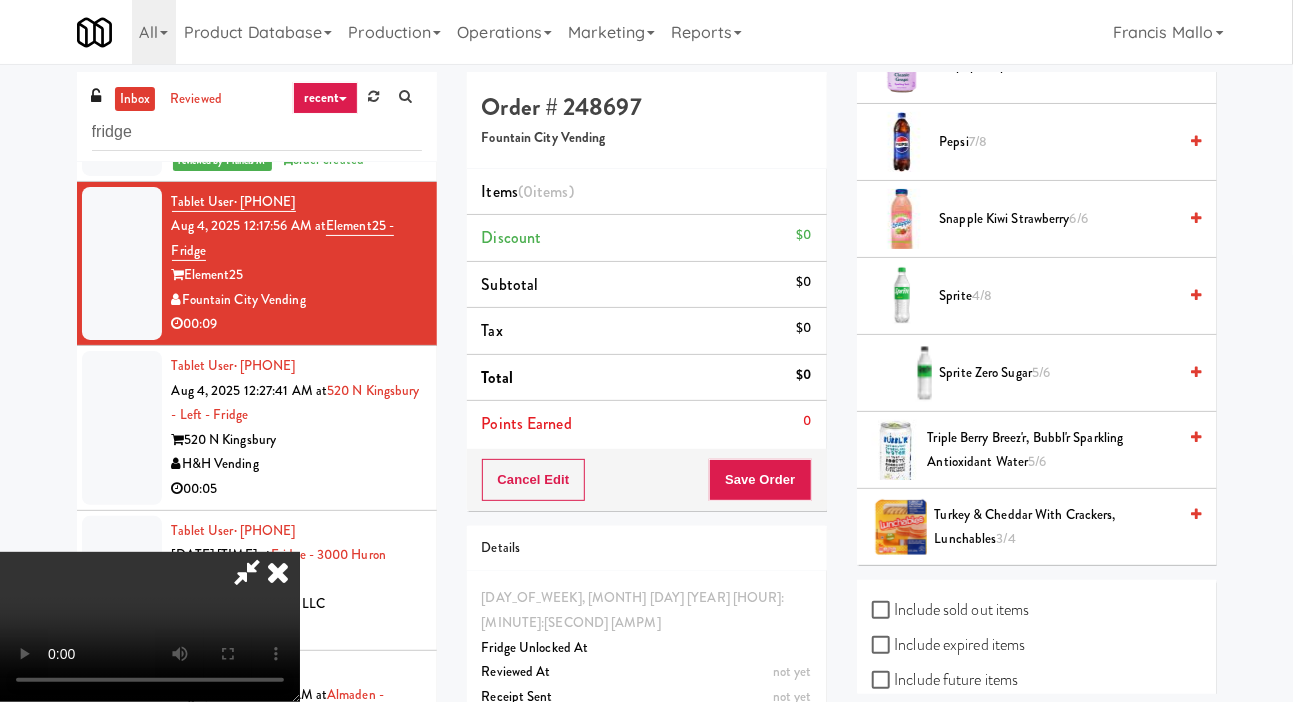 scroll, scrollTop: 2503, scrollLeft: 0, axis: vertical 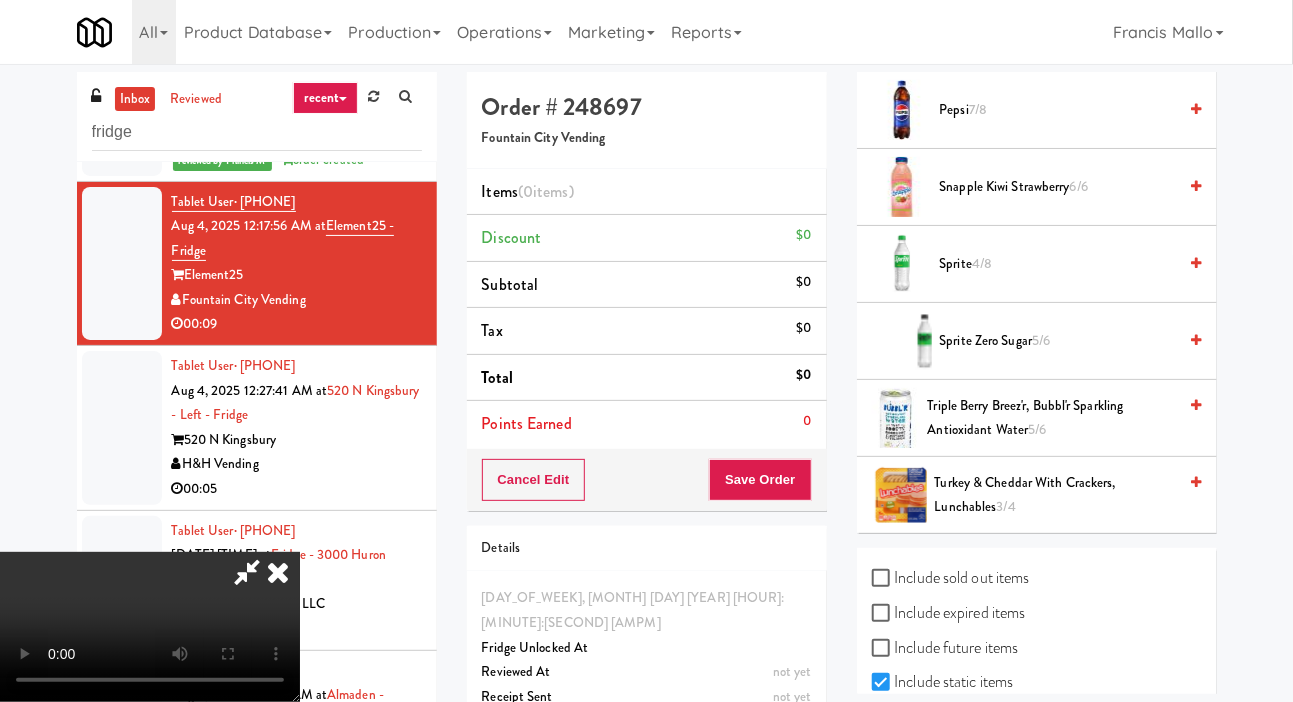 click on "Turkey & Cheddar with Crackers, Lunchables   3/4" at bounding box center [1056, 495] 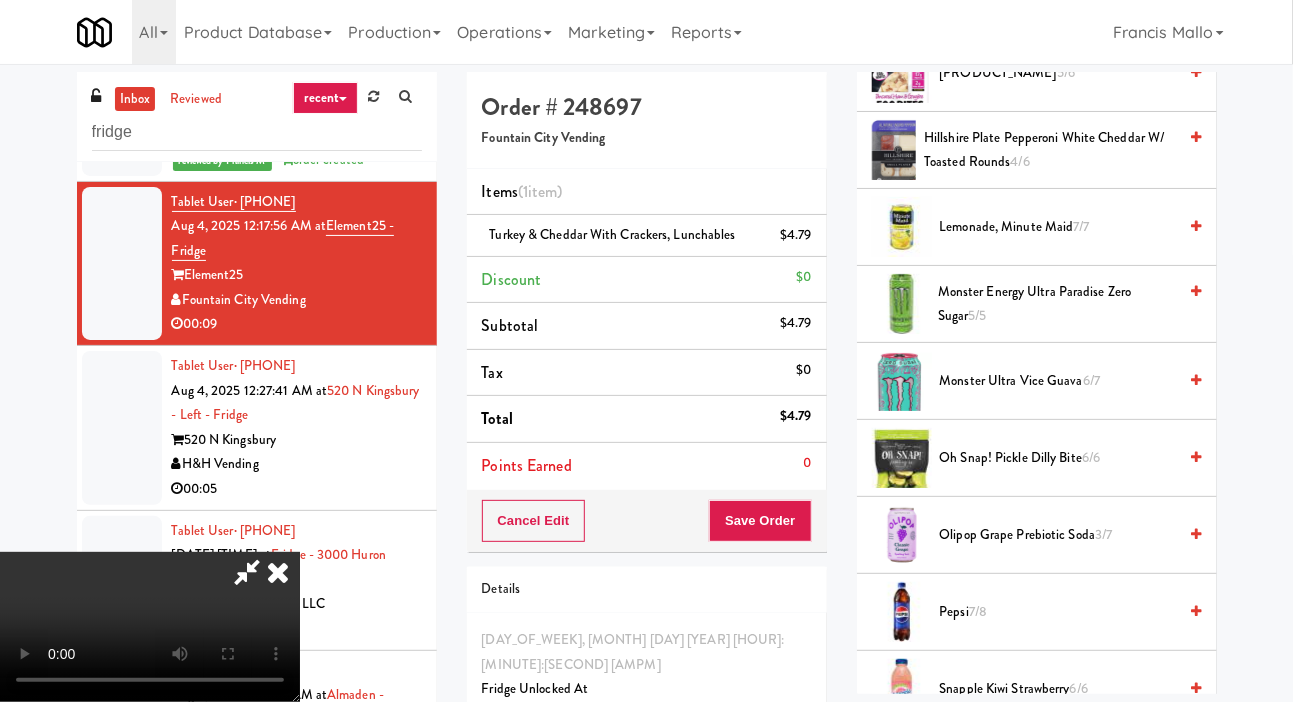 scroll, scrollTop: 2008, scrollLeft: 0, axis: vertical 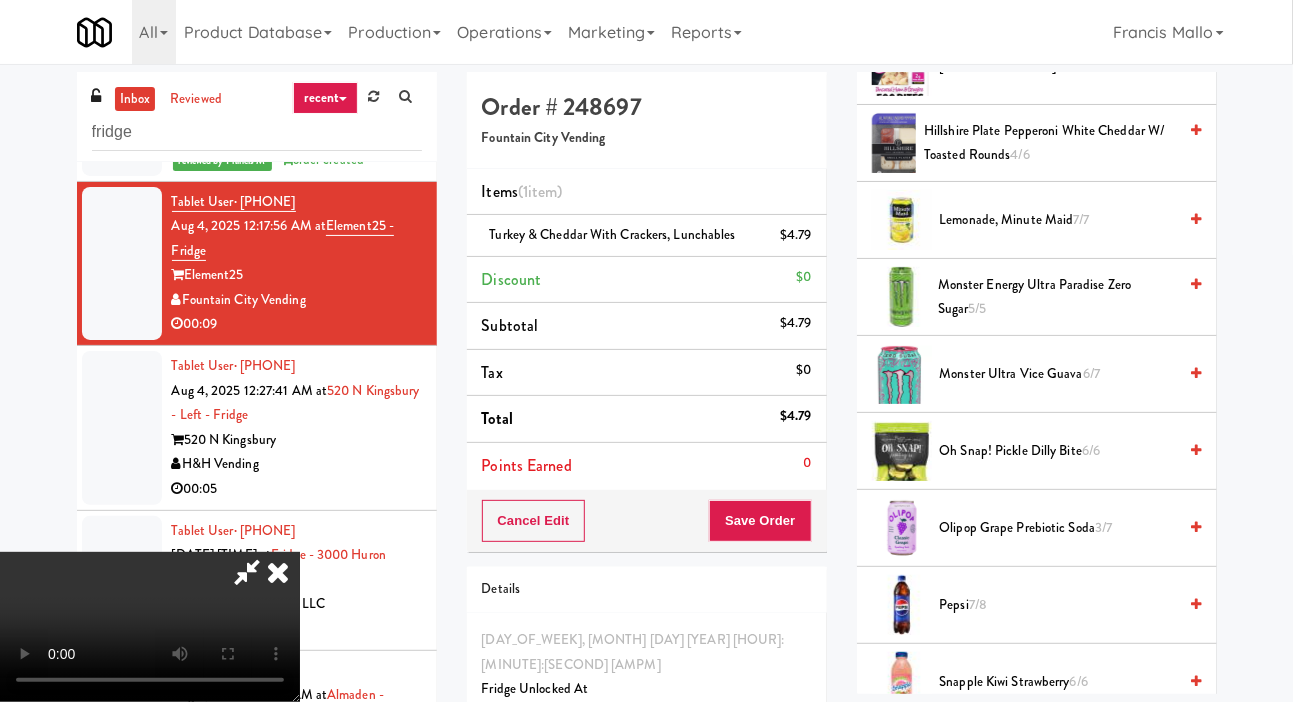 click on "Hillshire Plate Pepperoni White Cheddar W/ Toasted Rounds  4/6" at bounding box center (1050, 143) 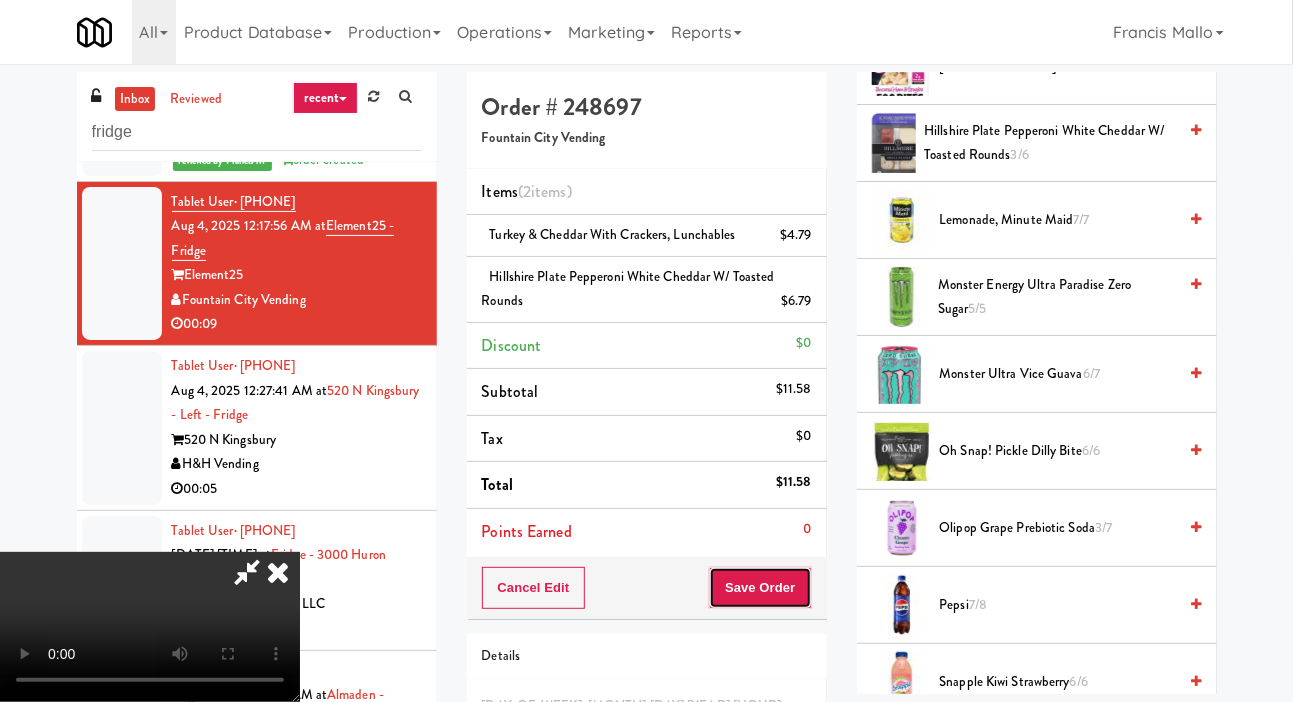 click on "Save Order" at bounding box center [760, 588] 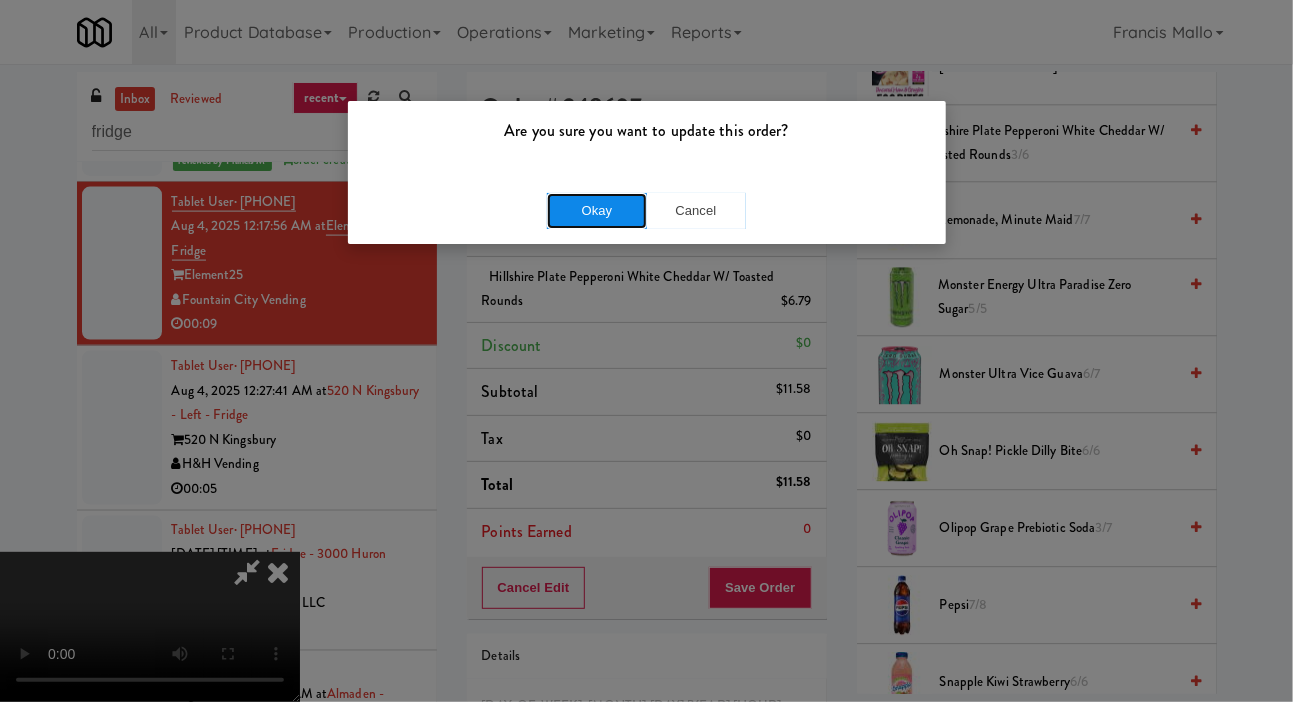 click on "Okay" at bounding box center [597, 211] 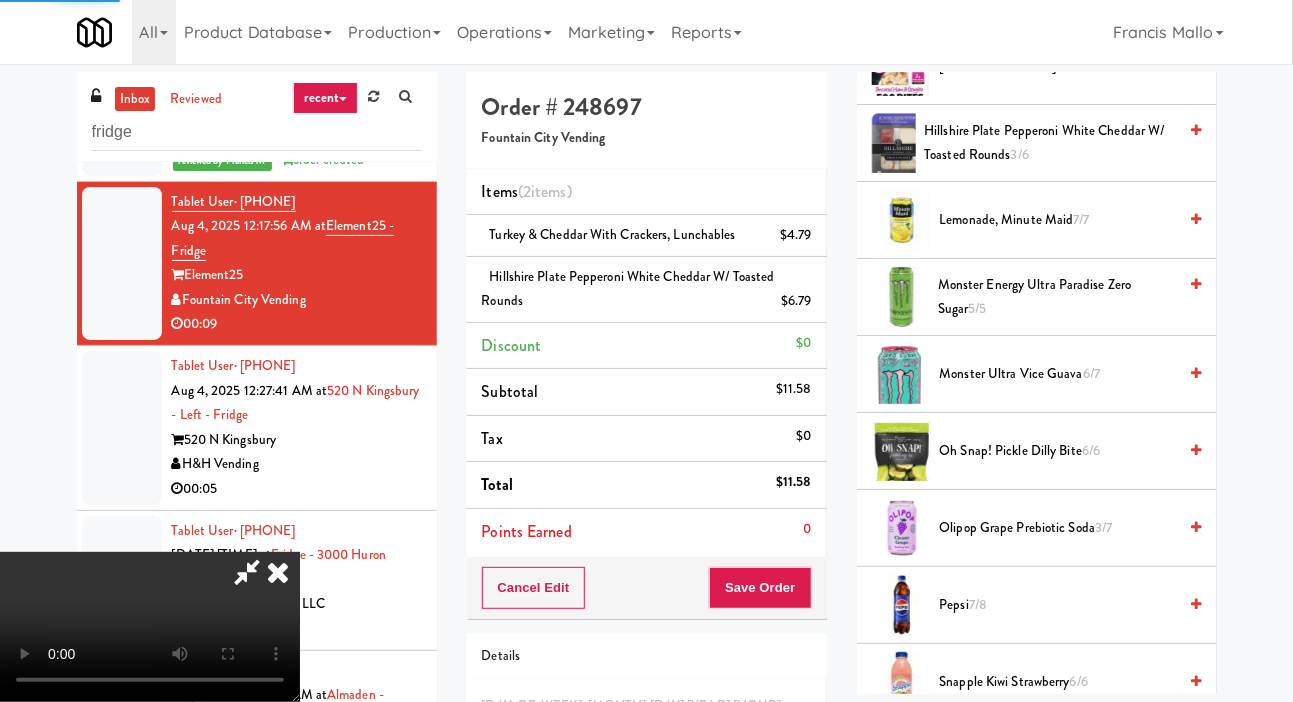 scroll, scrollTop: 116, scrollLeft: 0, axis: vertical 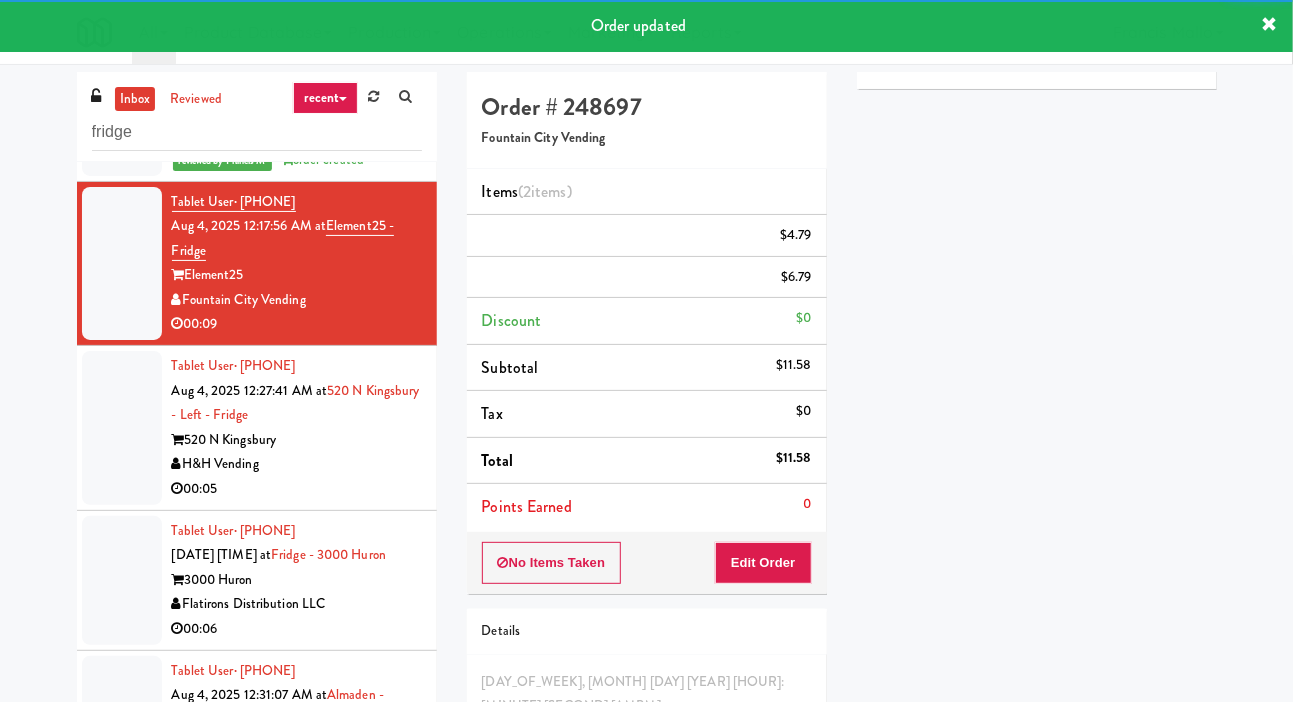 click at bounding box center [122, 428] 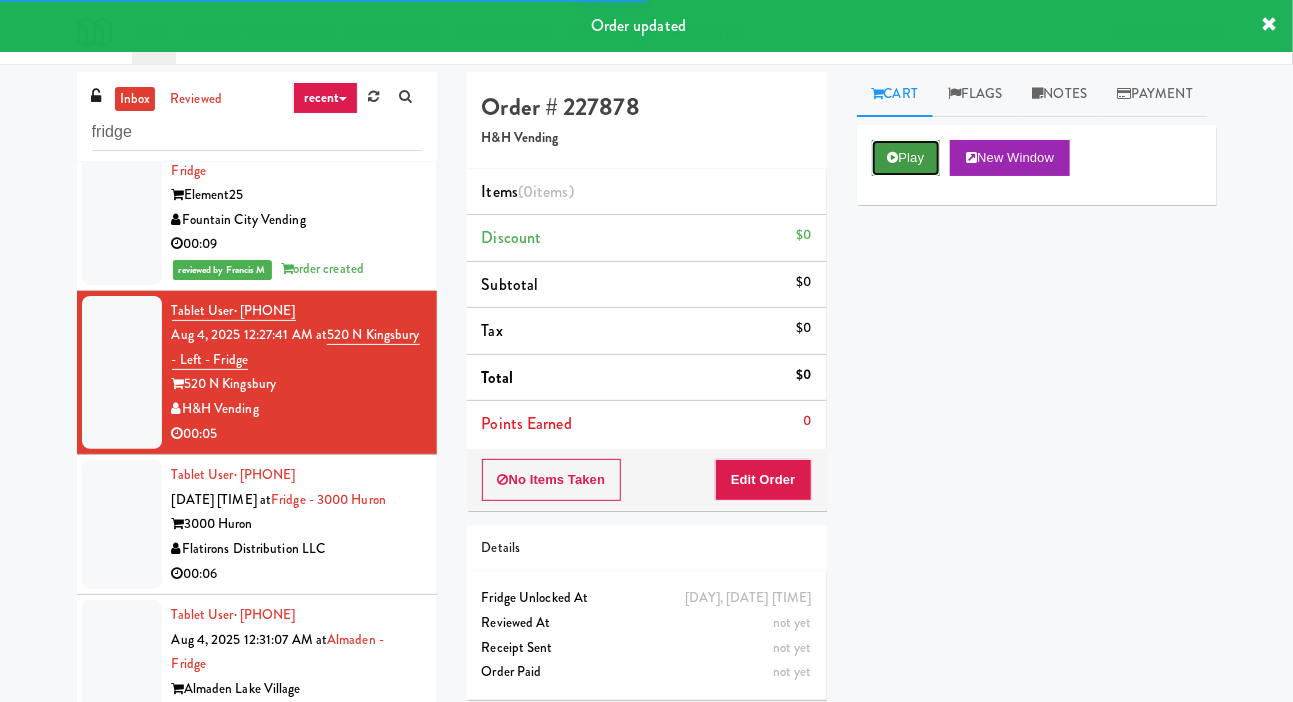 click on "Play" at bounding box center [906, 158] 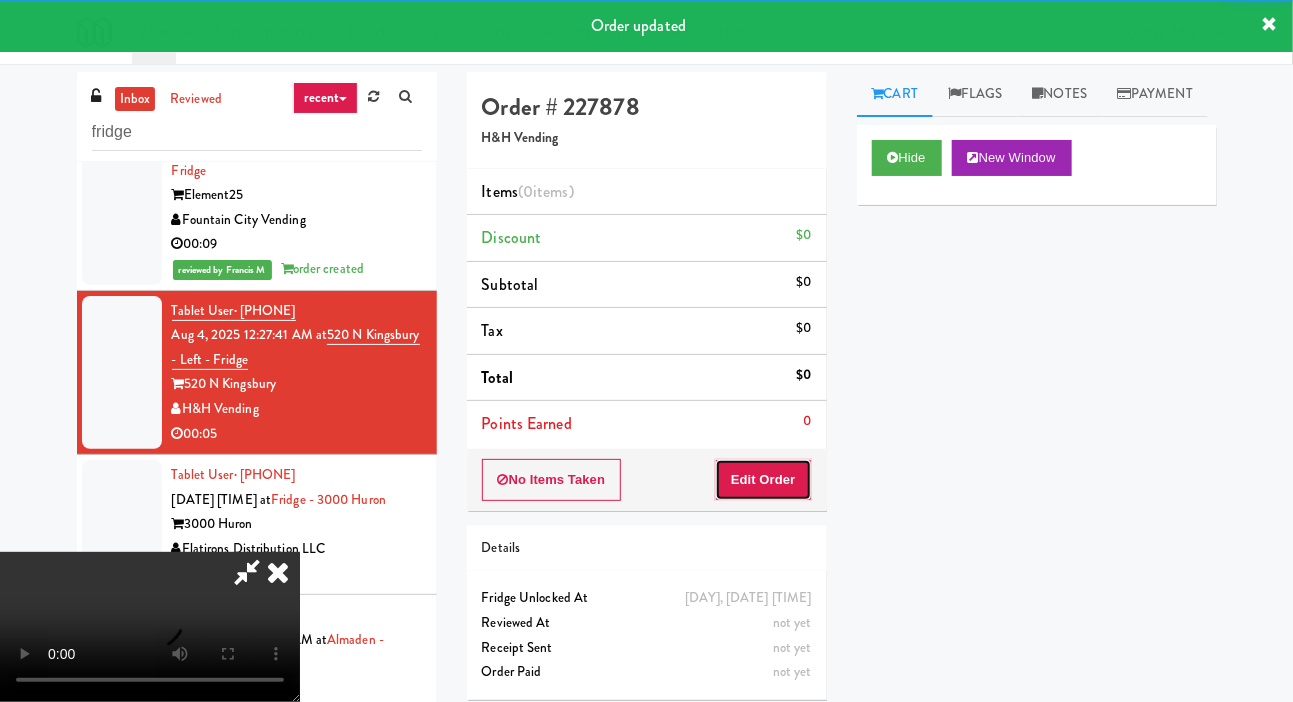click on "Edit Order" at bounding box center [763, 480] 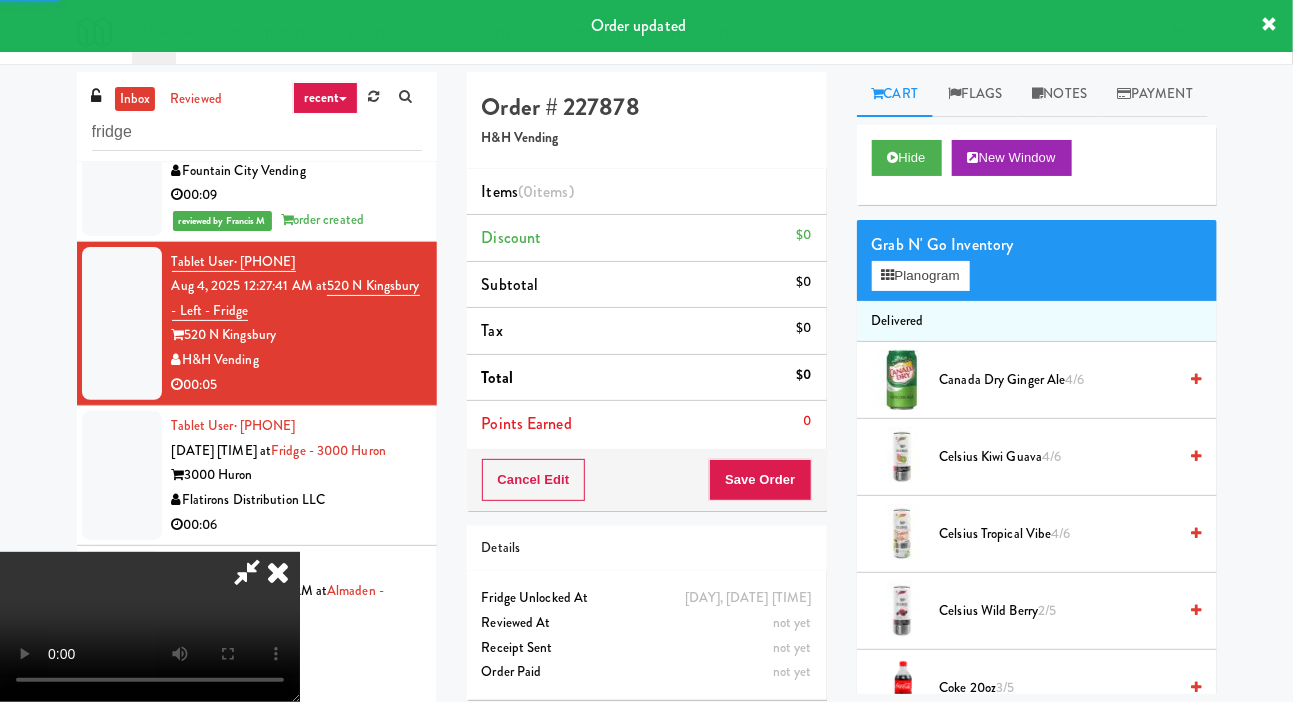 scroll, scrollTop: 1301, scrollLeft: 0, axis: vertical 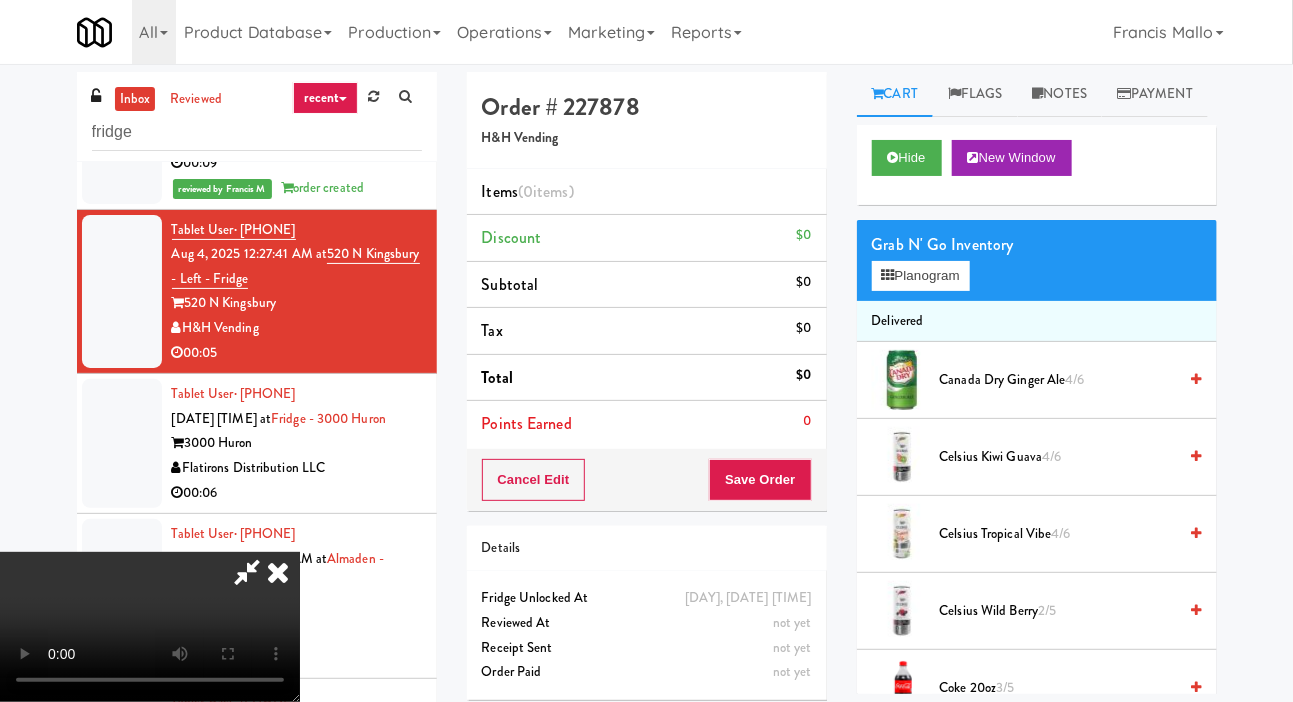 type 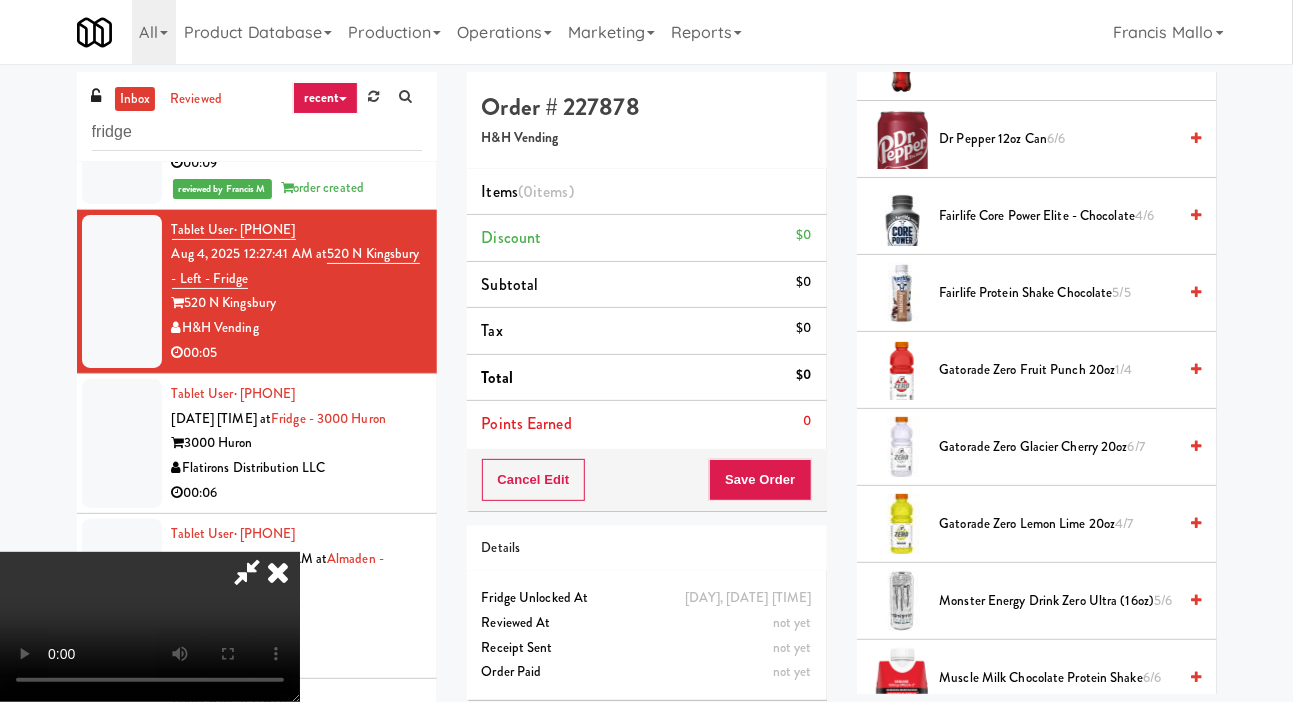 scroll, scrollTop: 939, scrollLeft: 0, axis: vertical 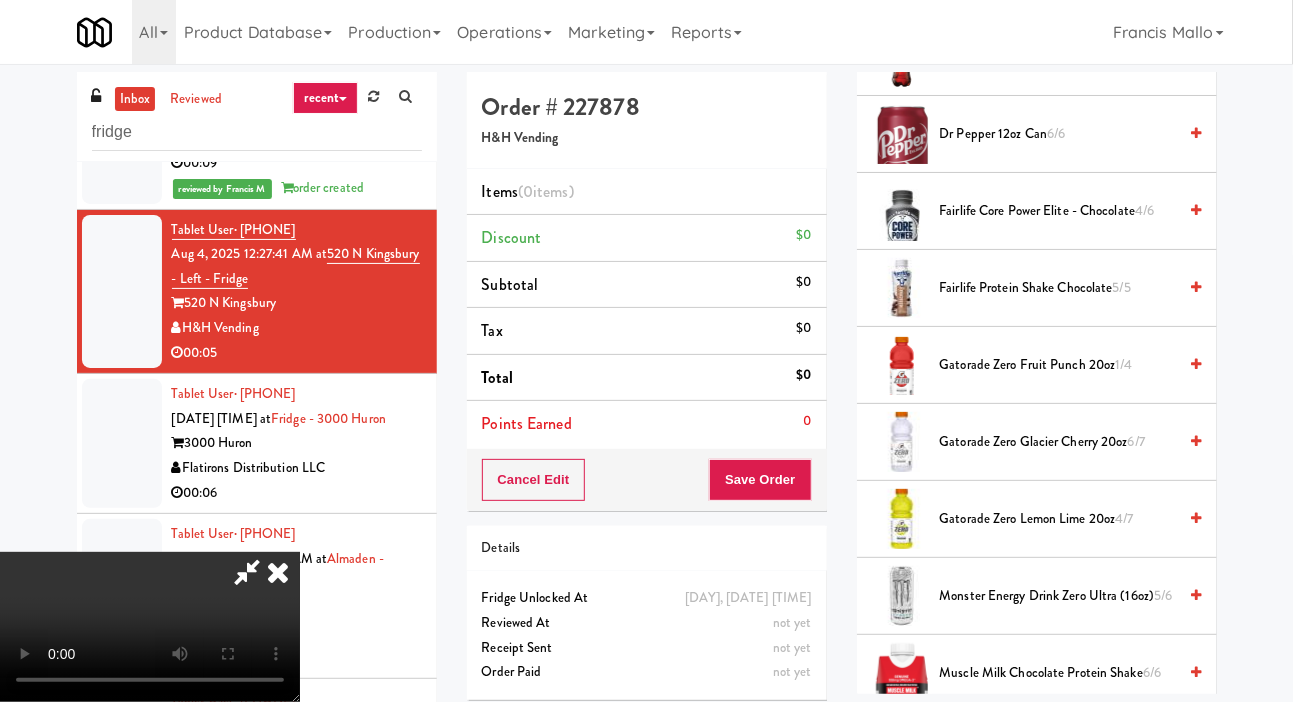 click on "Fairlife Core Power Elite - Chocolate  4/6" at bounding box center (1058, 211) 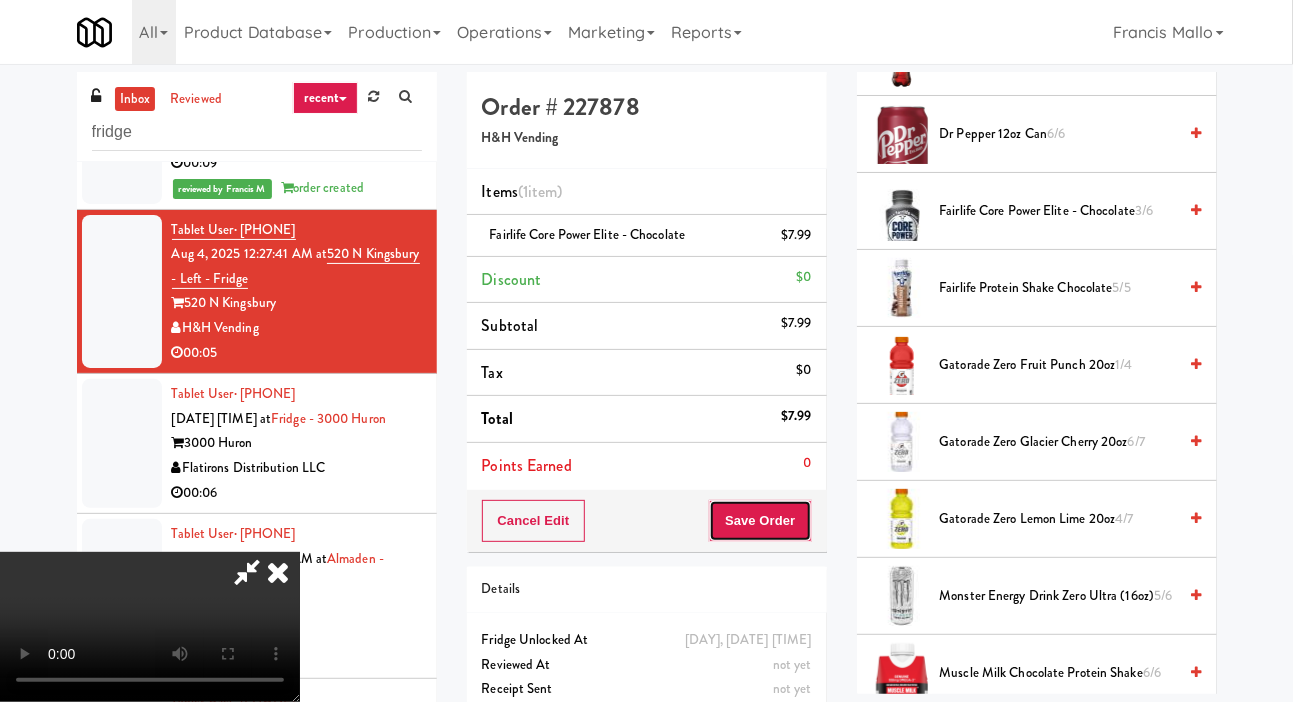 click on "Save Order" at bounding box center [760, 521] 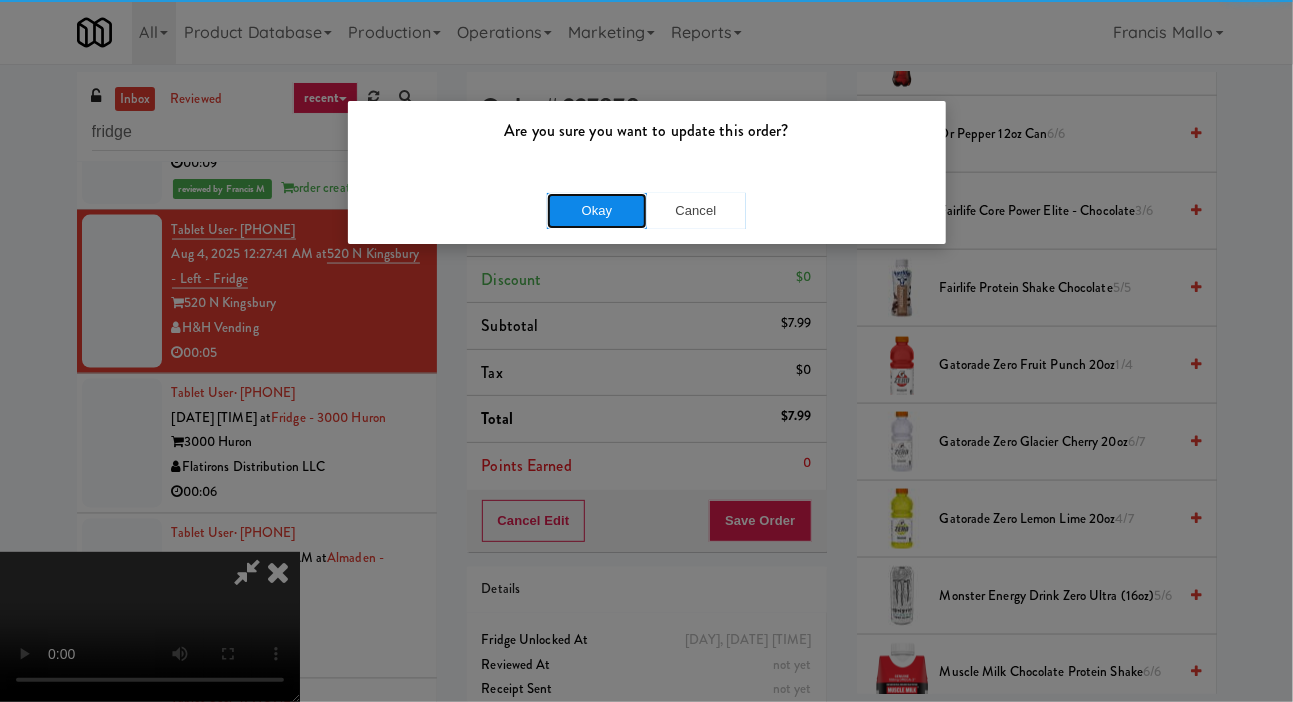 click on "Okay" at bounding box center [597, 211] 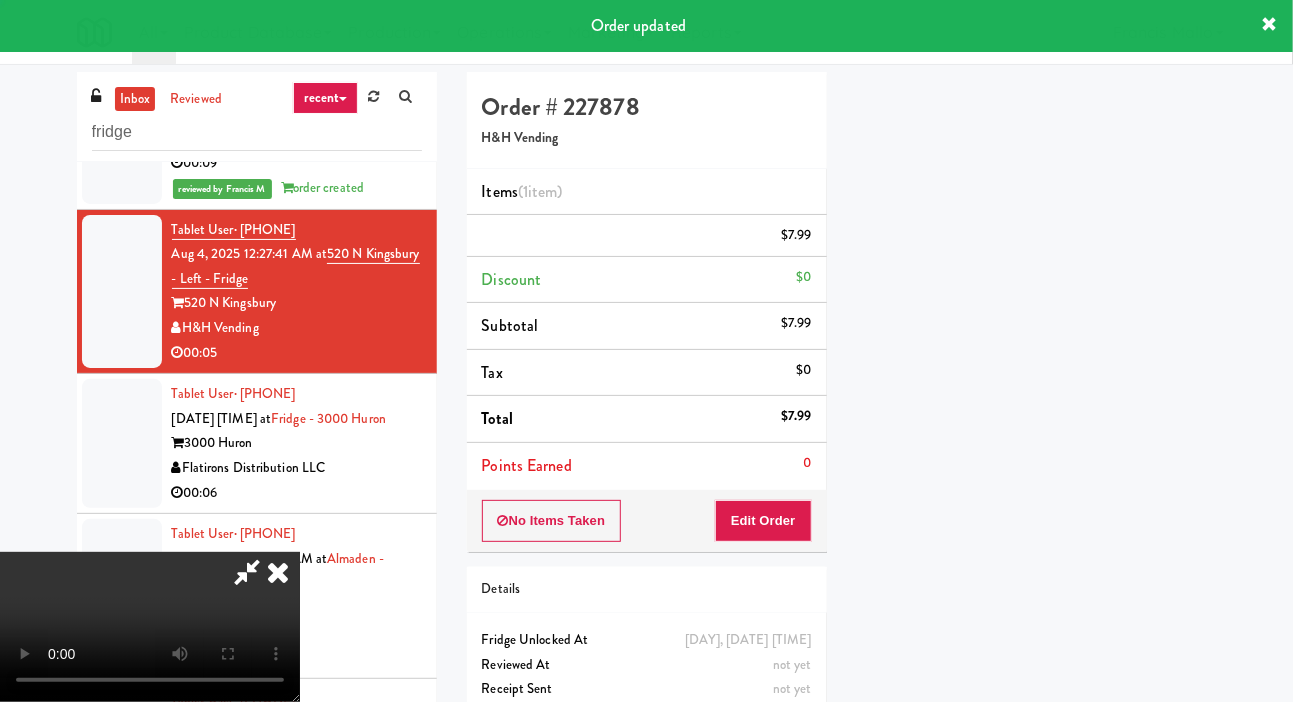 scroll, scrollTop: 116, scrollLeft: 0, axis: vertical 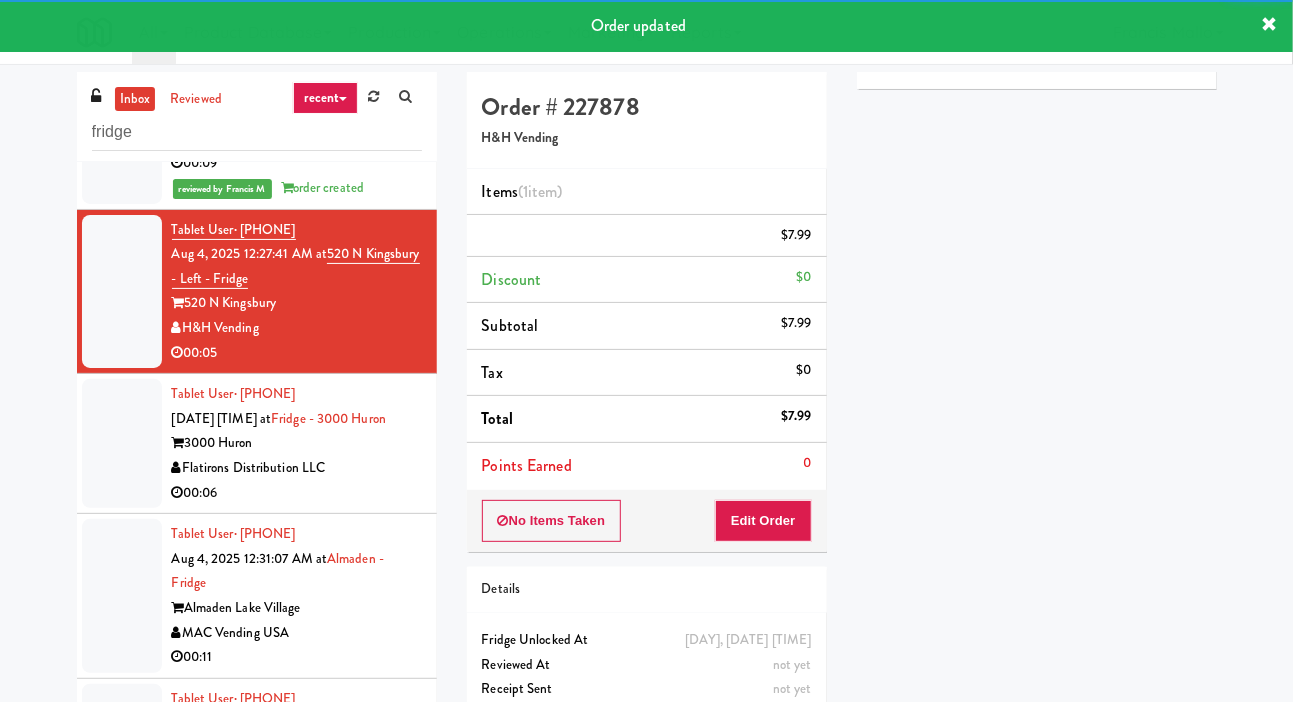 click at bounding box center [122, 443] 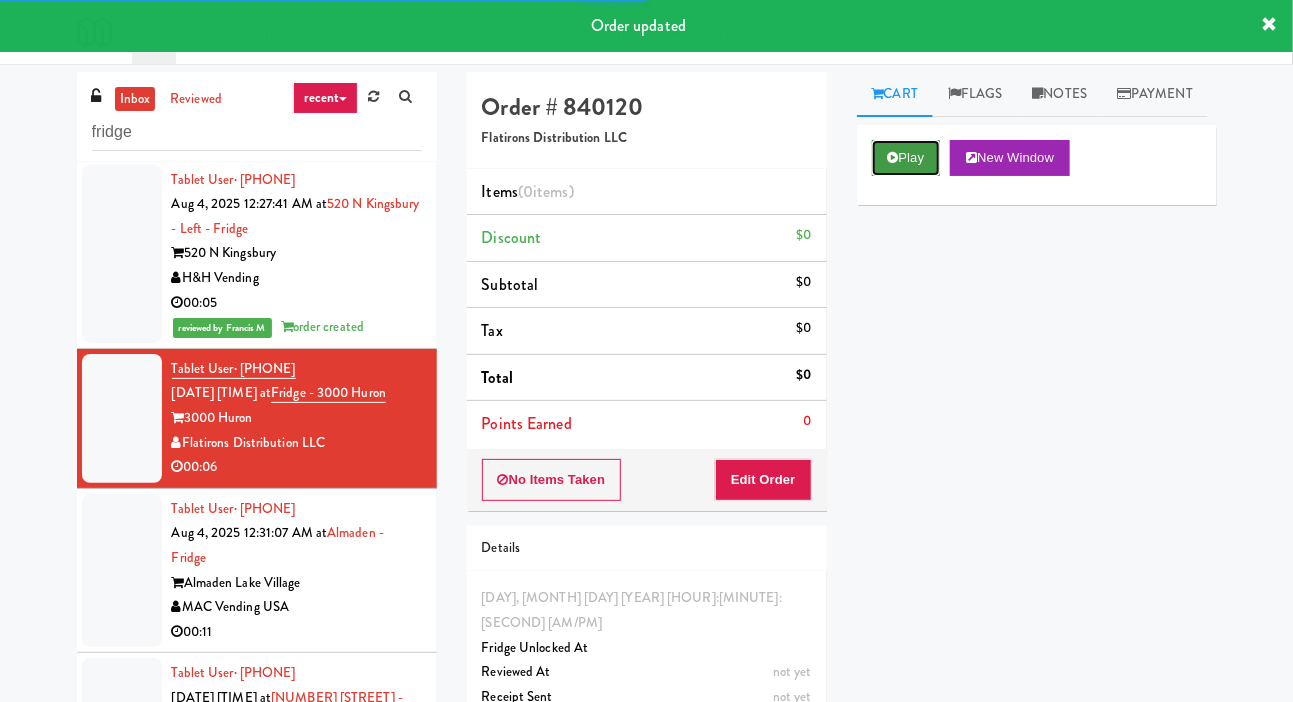 click on "Play" at bounding box center (906, 158) 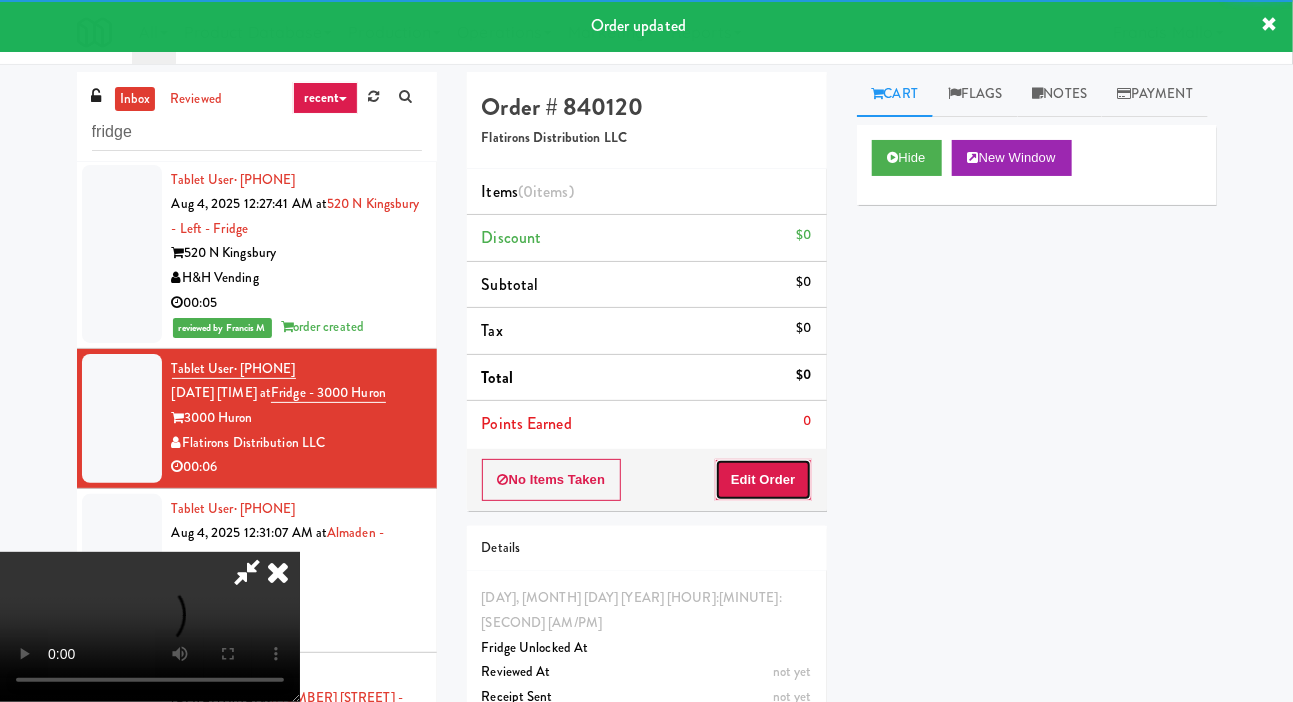 click on "Edit Order" at bounding box center (763, 480) 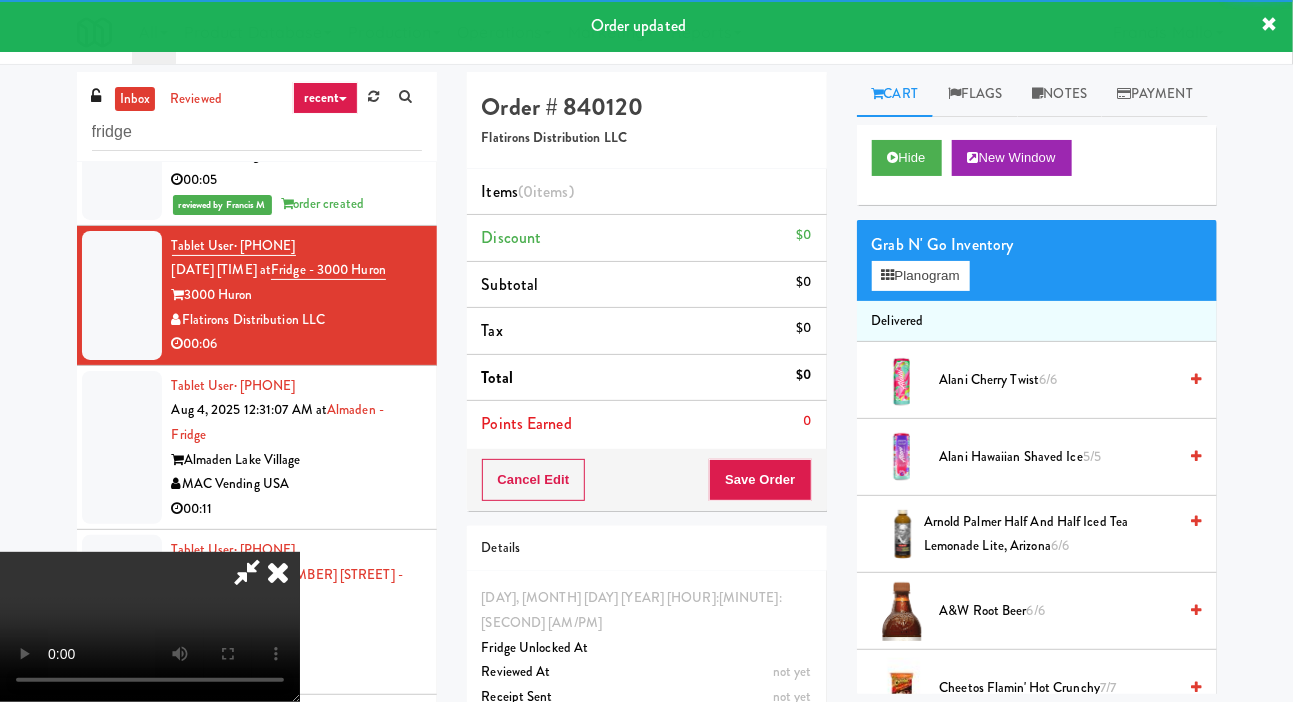 scroll, scrollTop: 1472, scrollLeft: 0, axis: vertical 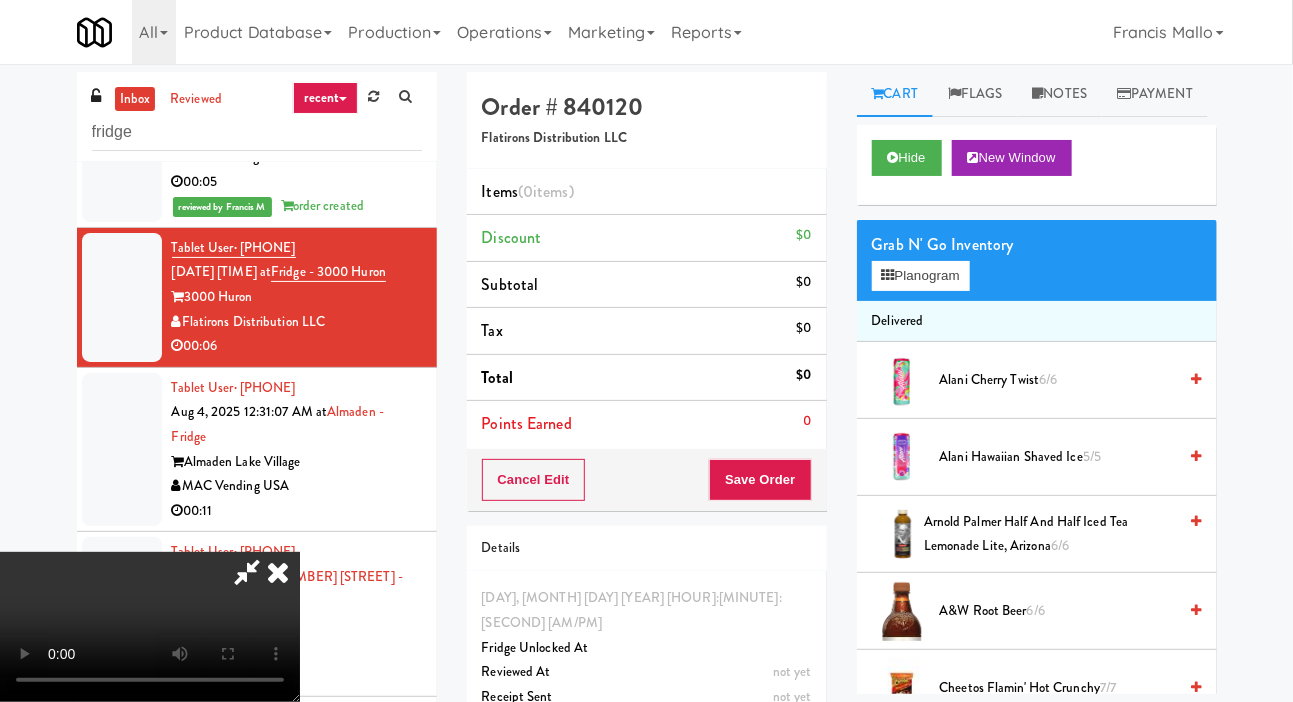 type 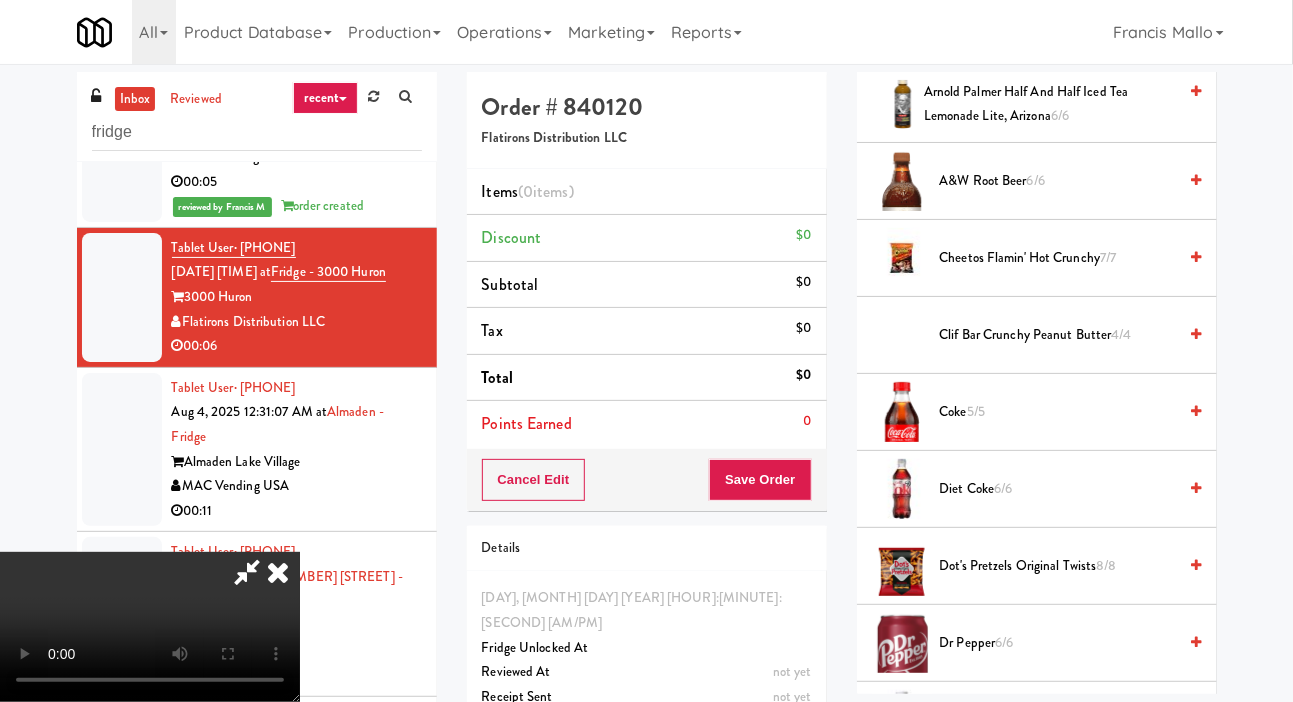 scroll, scrollTop: 484, scrollLeft: 0, axis: vertical 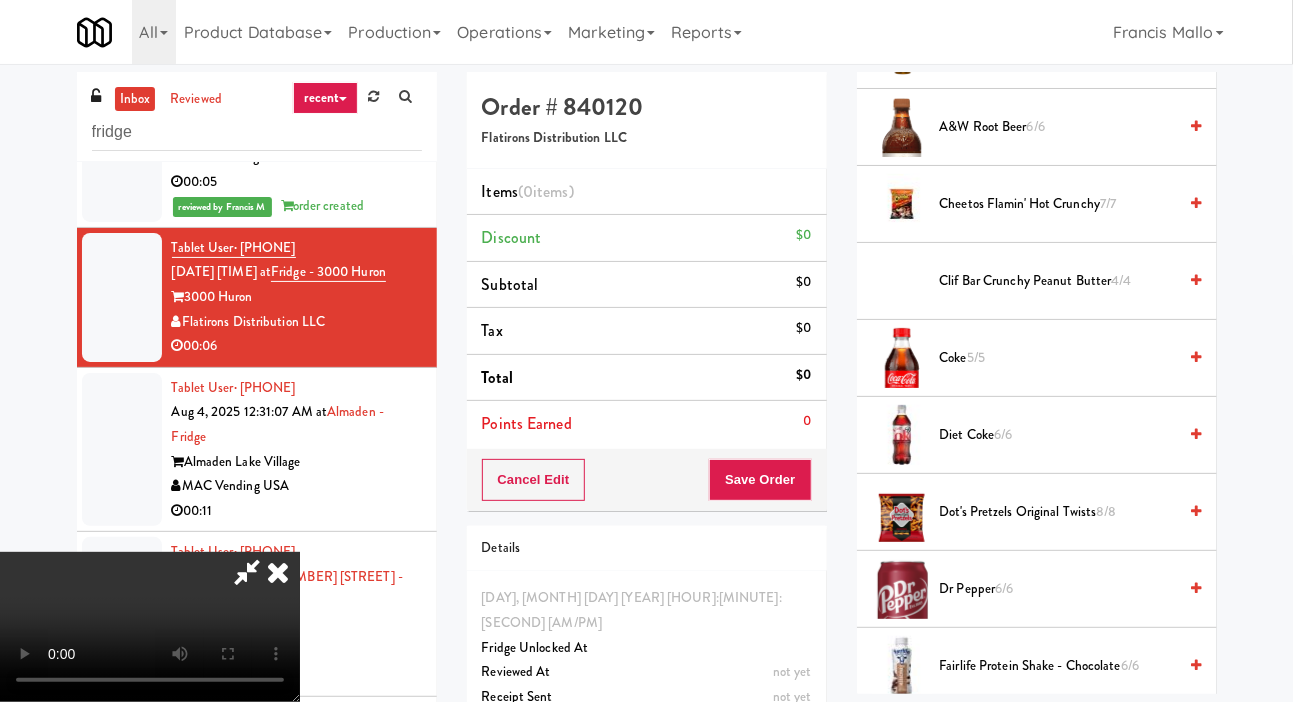click on "[PRODUCT_NAME]  [FRACTION]" at bounding box center (1058, 204) 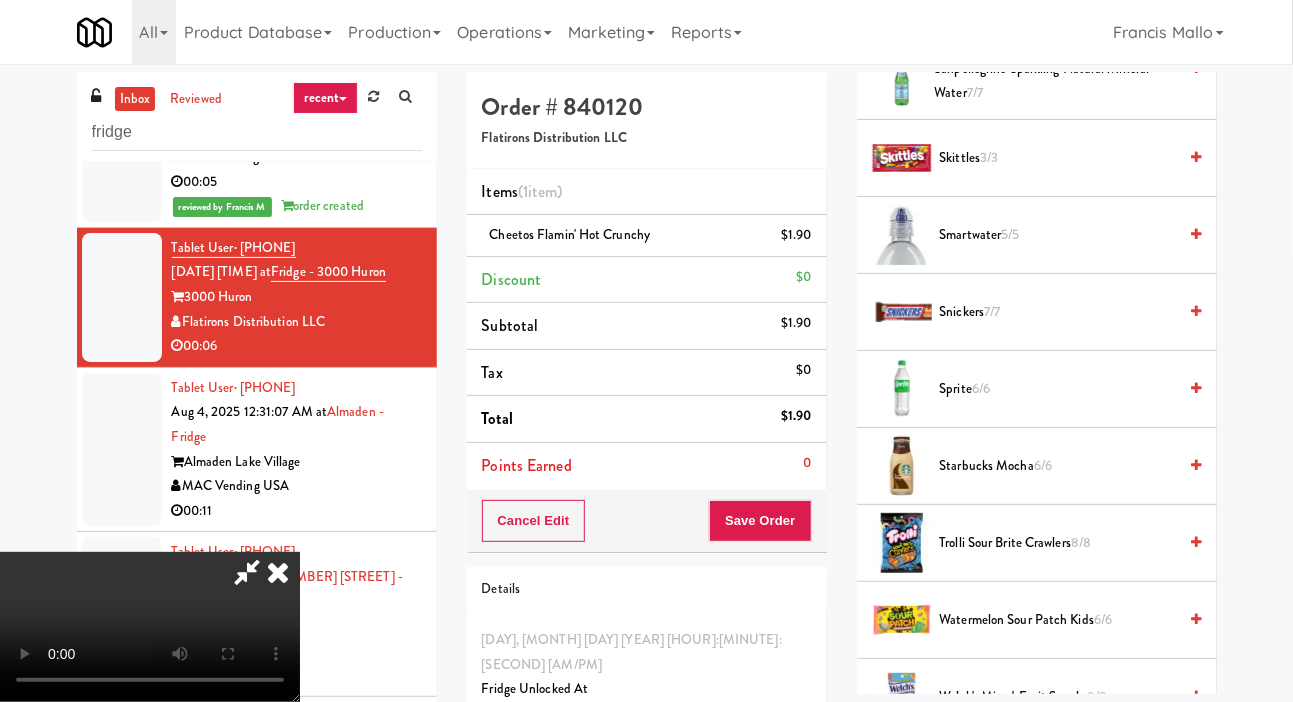 scroll, scrollTop: 2657, scrollLeft: 0, axis: vertical 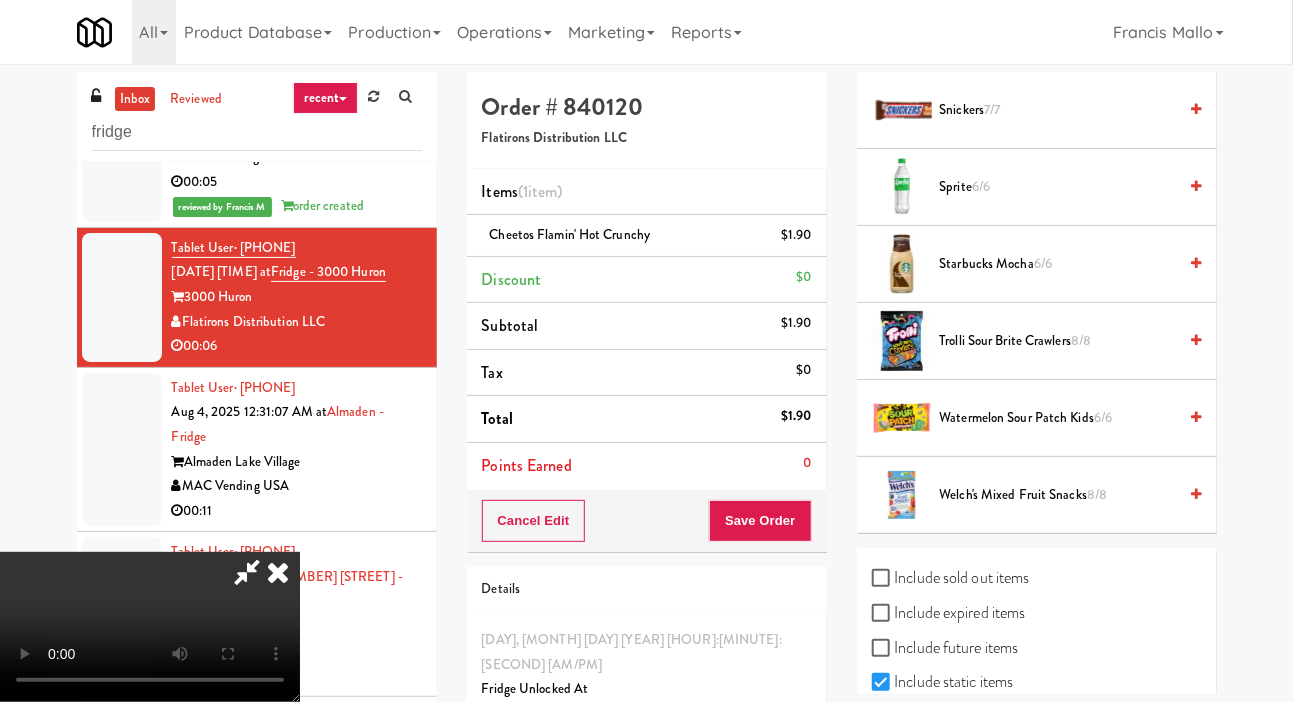 click on "[PRODUCT_NAME]  [NUM]/[NUM]" at bounding box center (1058, 341) 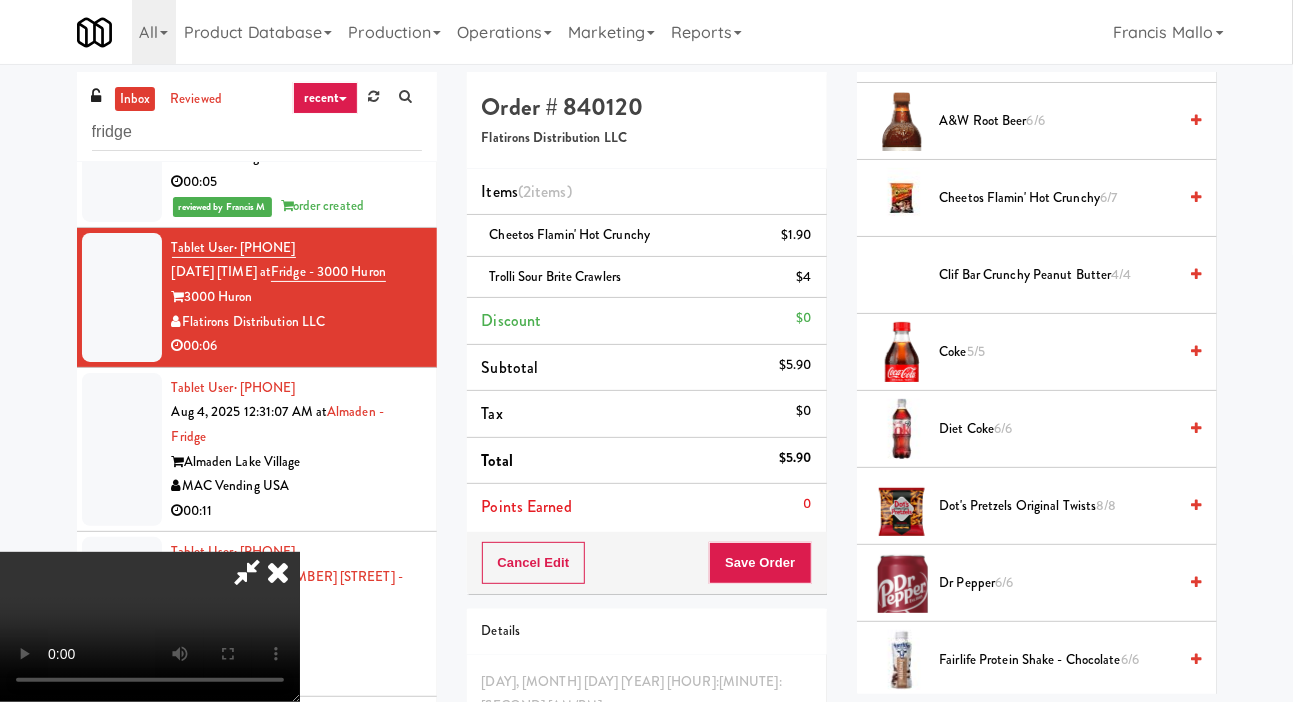 scroll, scrollTop: 0, scrollLeft: 0, axis: both 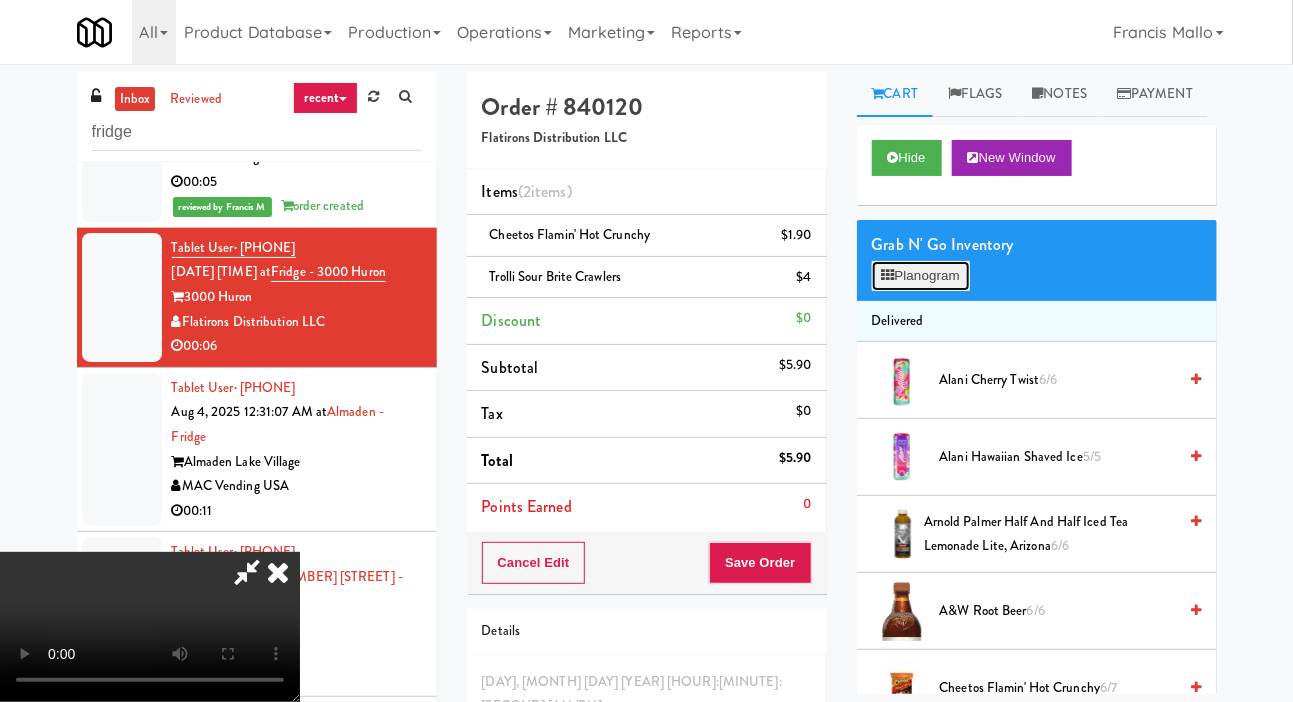 click on "Planogram" at bounding box center [921, 276] 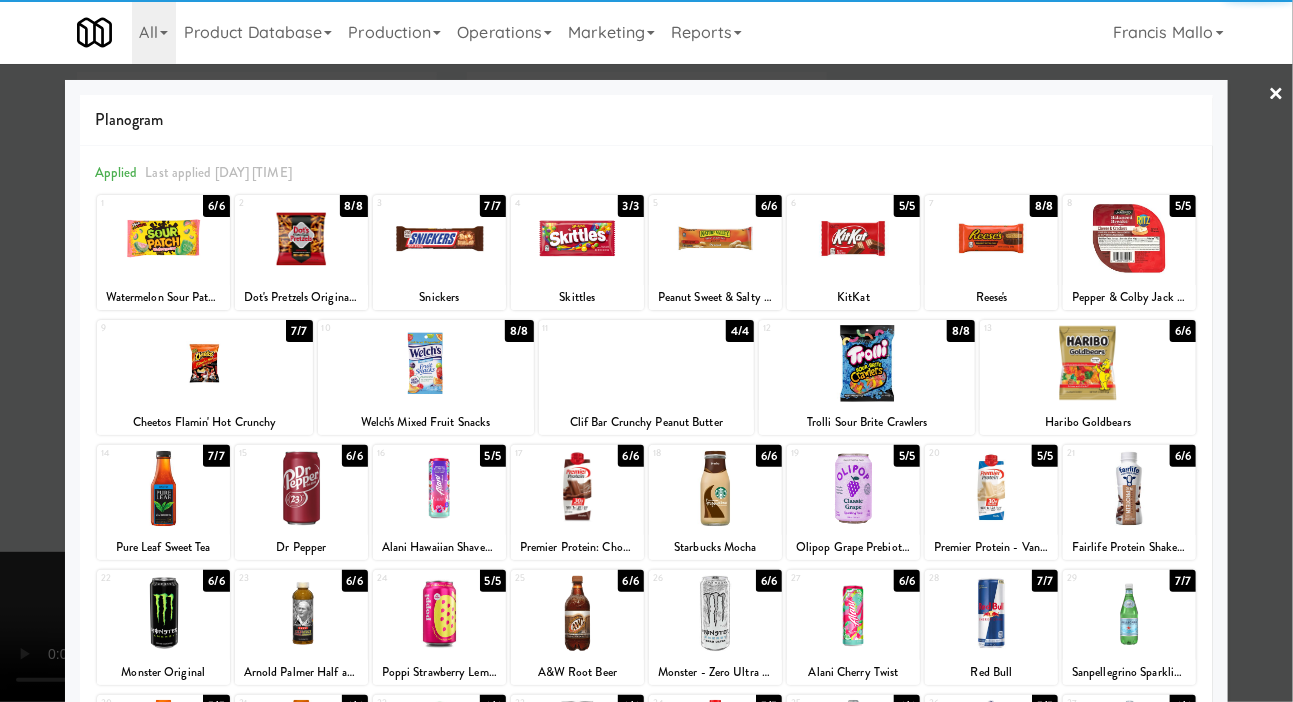 click at bounding box center (1129, 238) 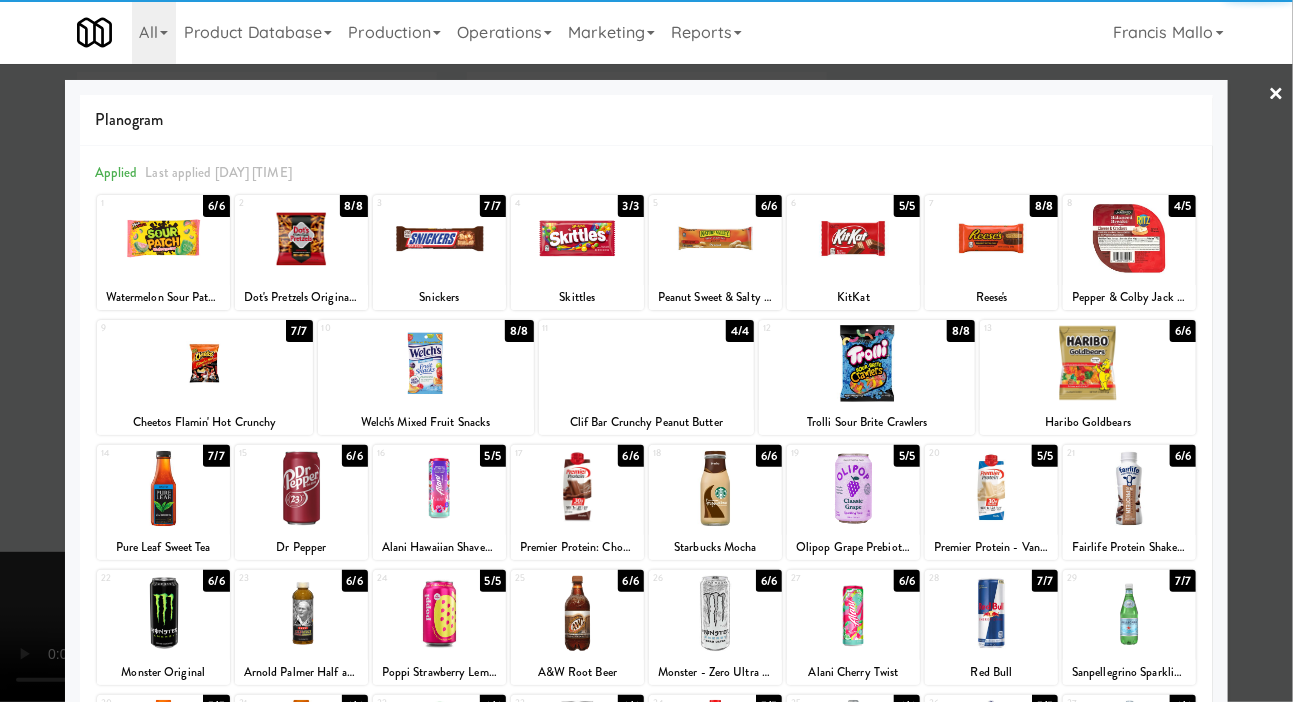 click at bounding box center (646, 351) 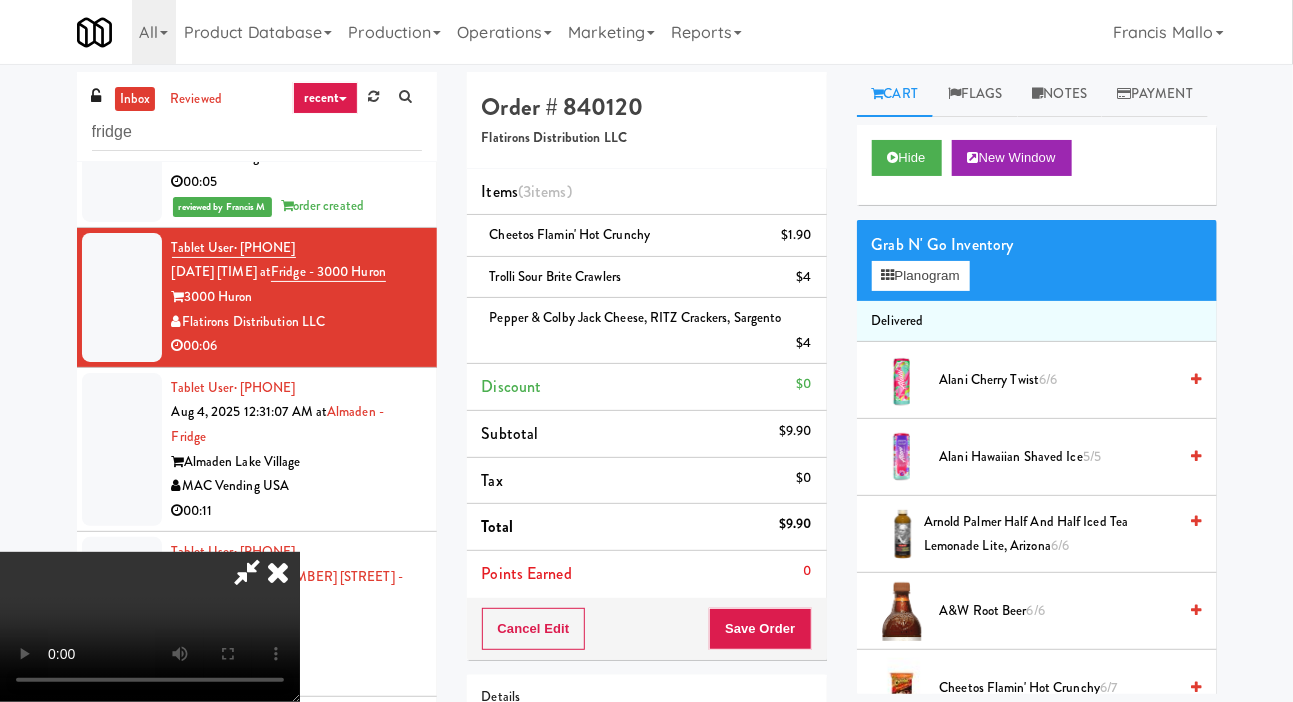 click at bounding box center (247, 572) 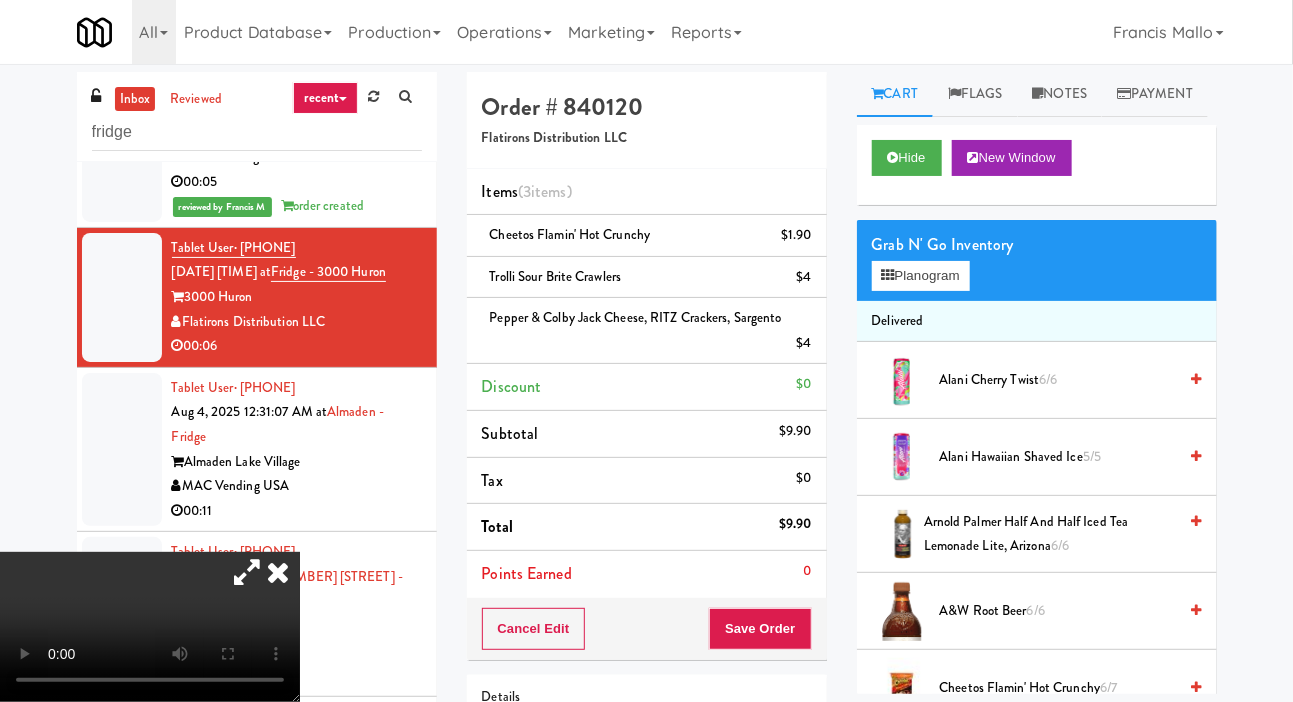 click at bounding box center [247, 572] 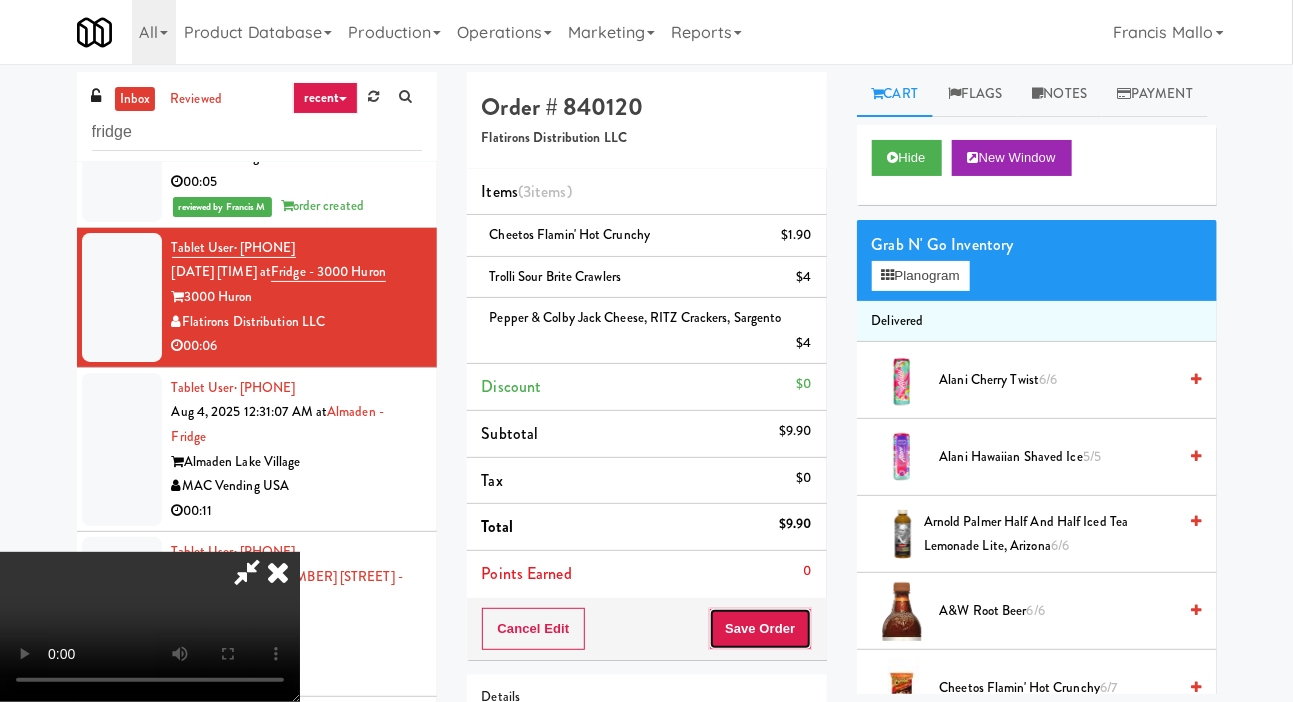 click on "Save Order" at bounding box center [760, 629] 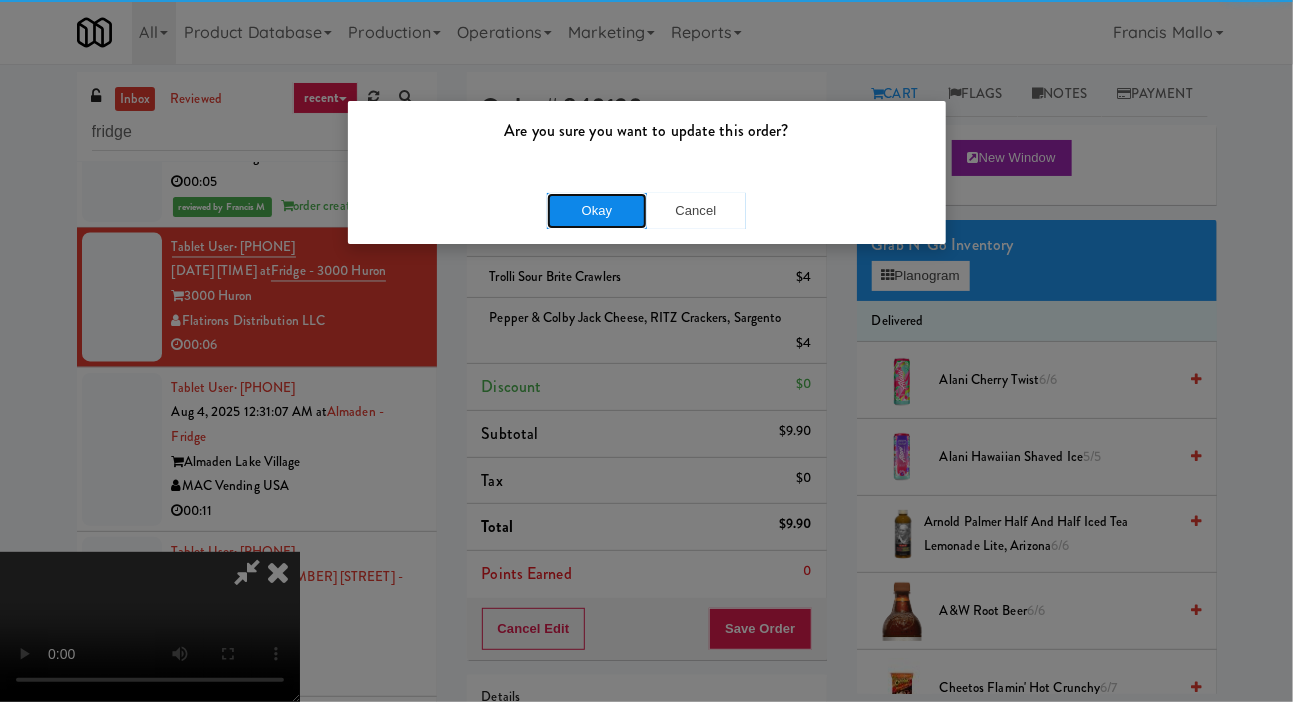 click on "Okay" at bounding box center [597, 211] 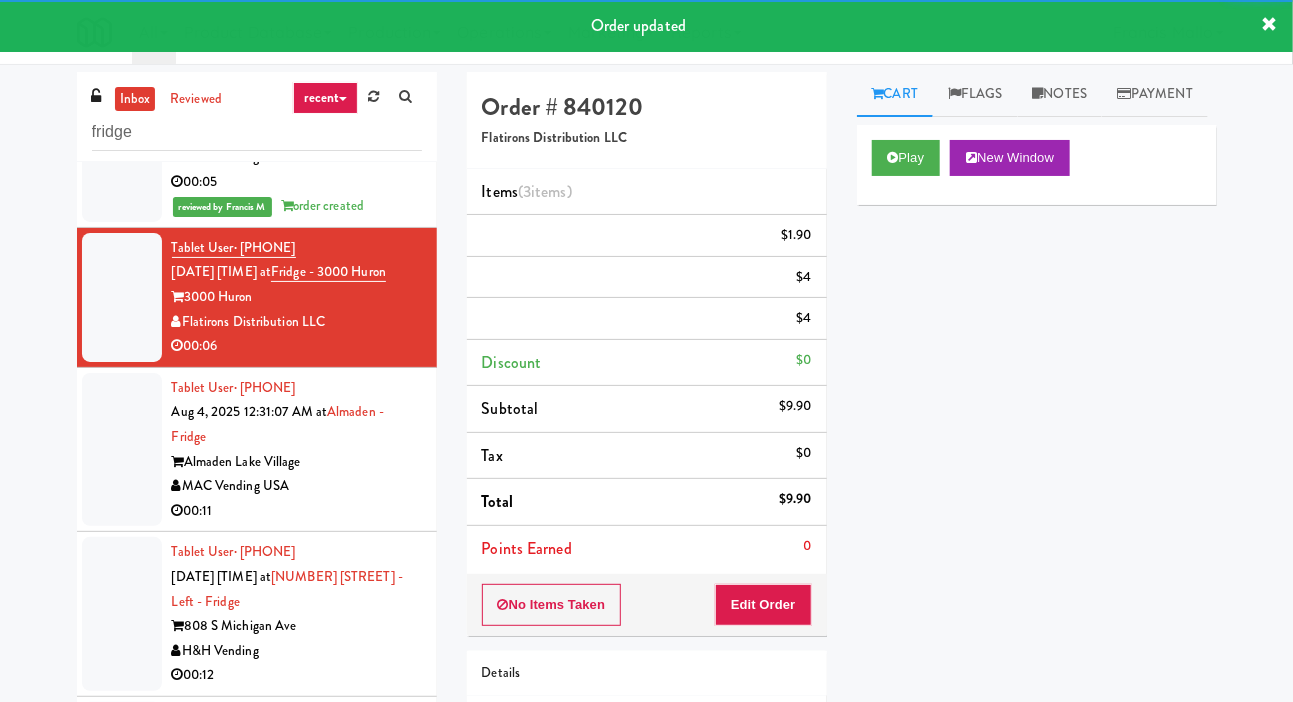 click at bounding box center (122, 450) 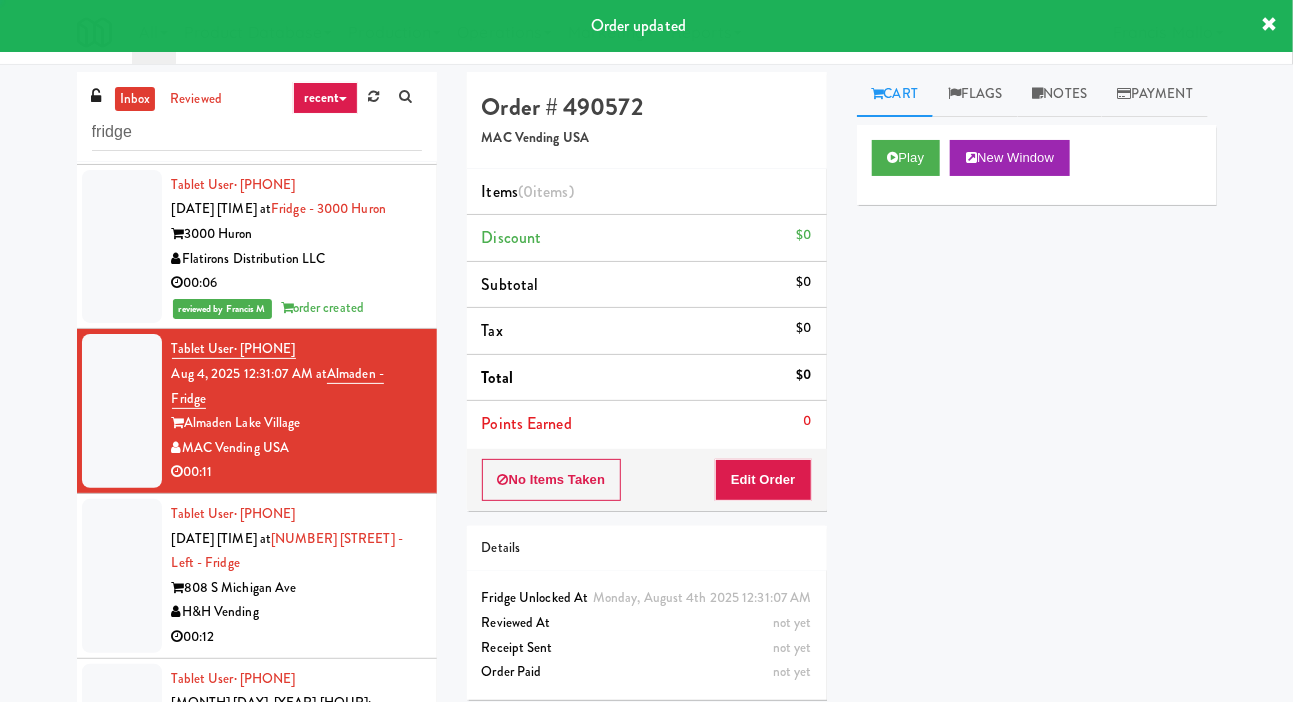 scroll, scrollTop: 1589, scrollLeft: 0, axis: vertical 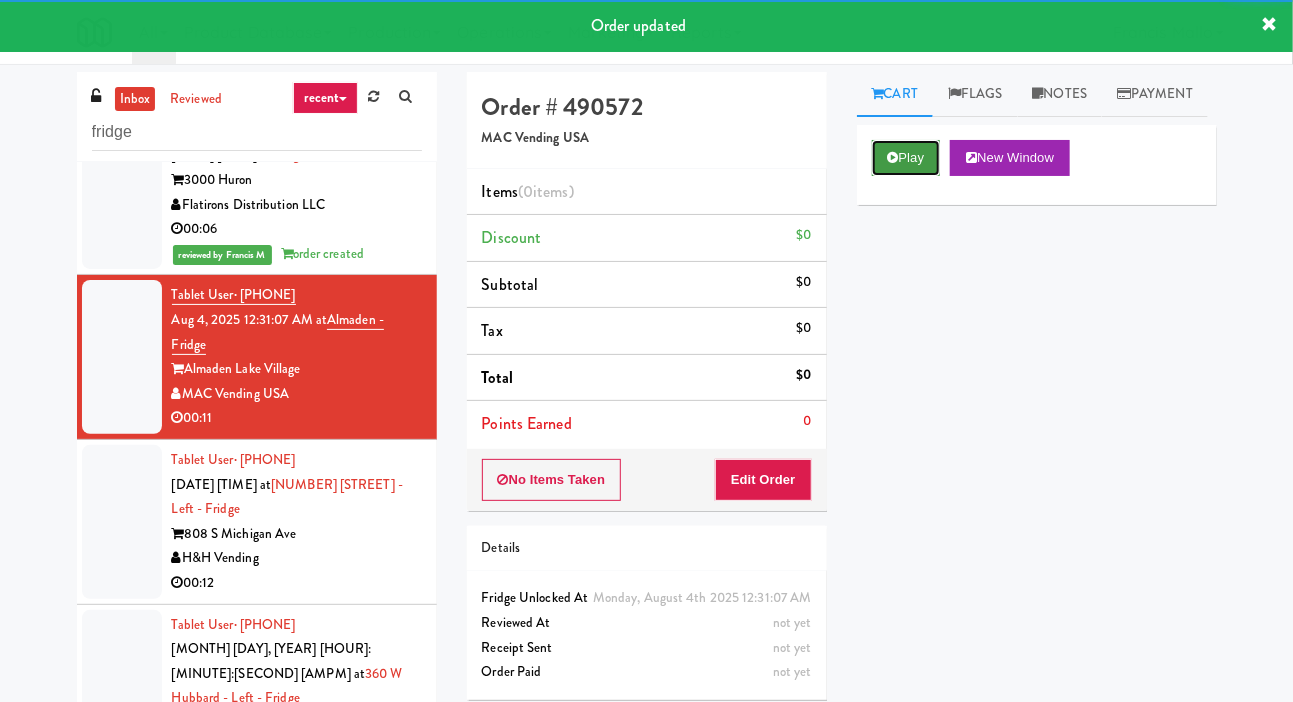 click on "Play" at bounding box center [906, 158] 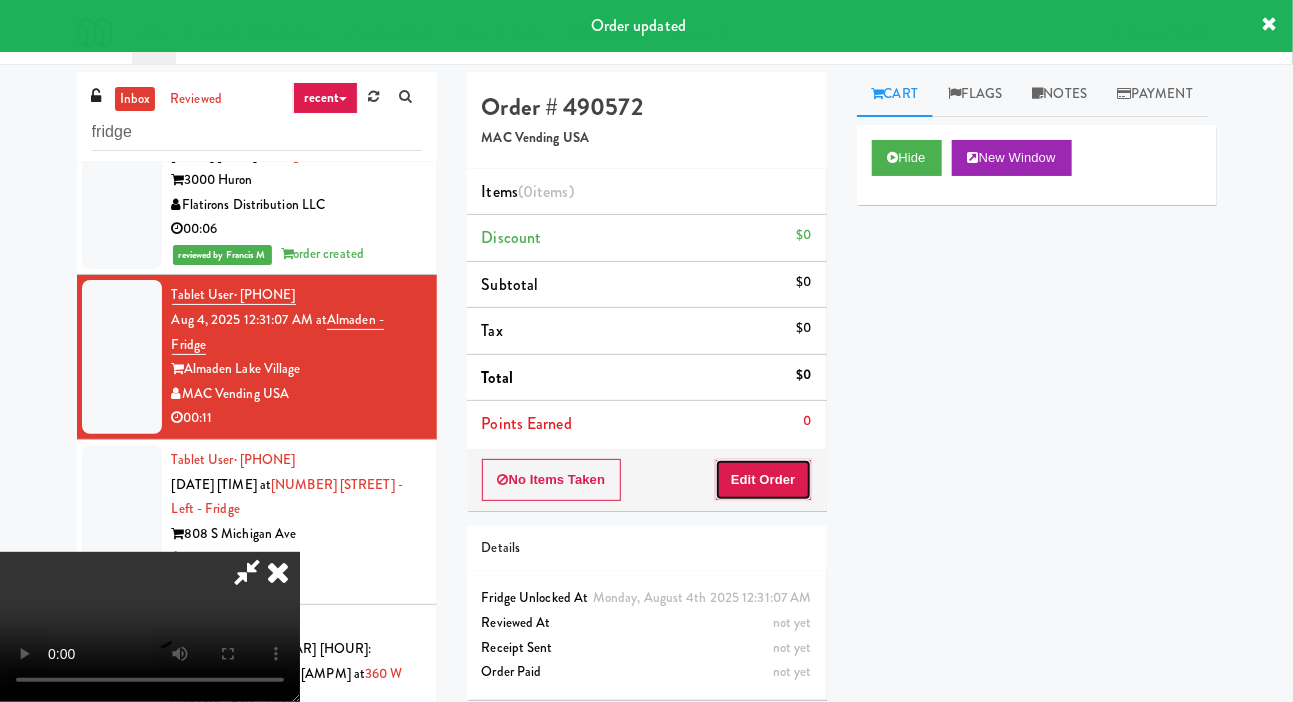 click on "Edit Order" at bounding box center (763, 480) 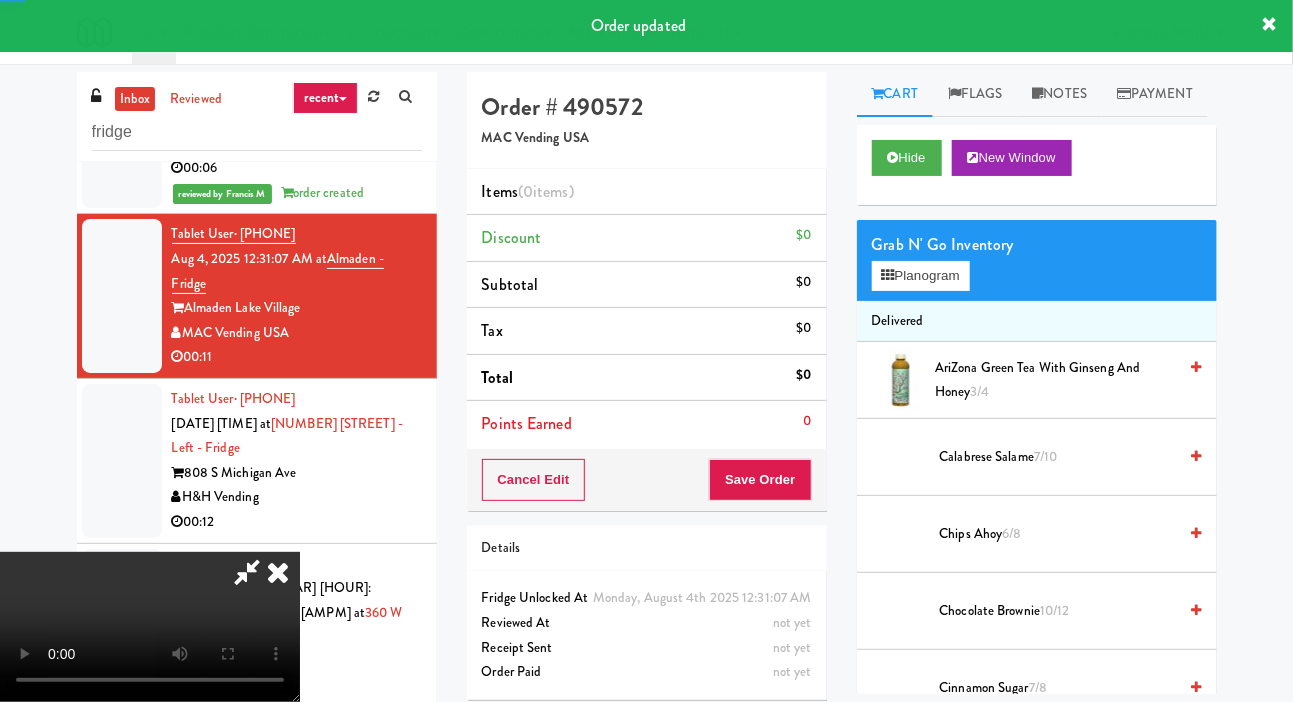 scroll, scrollTop: 1669, scrollLeft: 0, axis: vertical 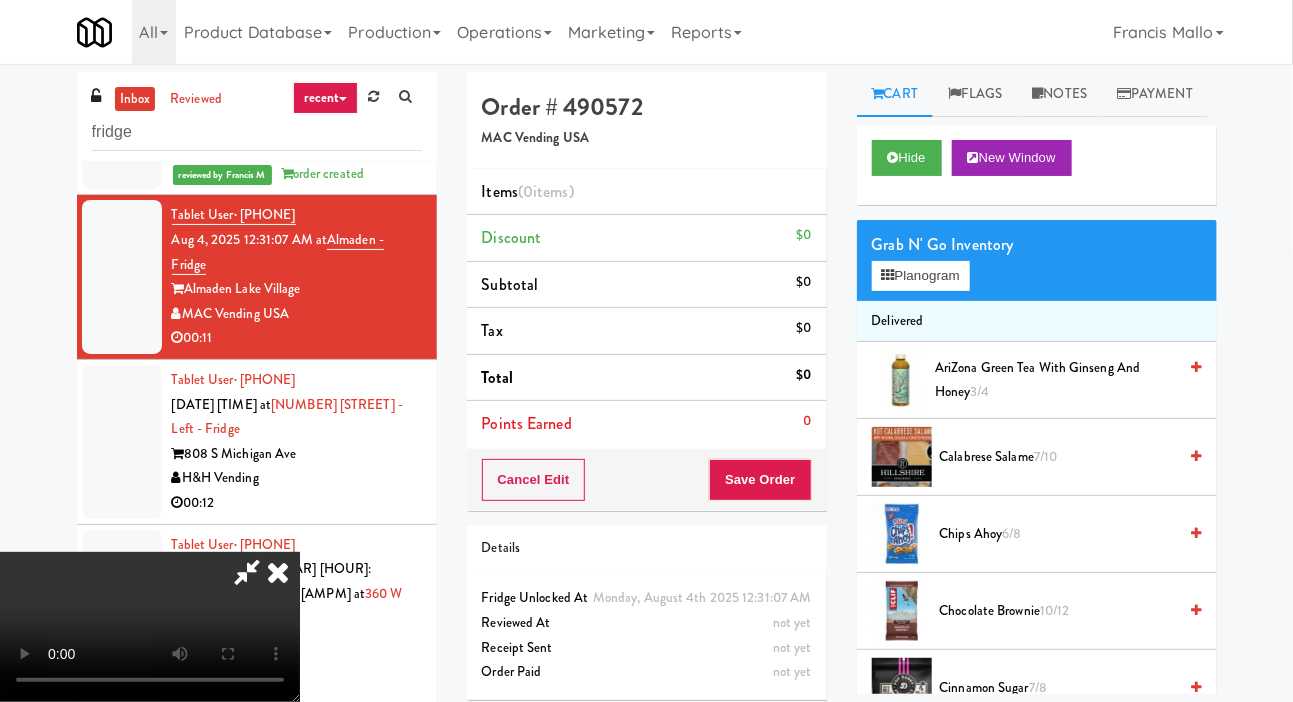 type 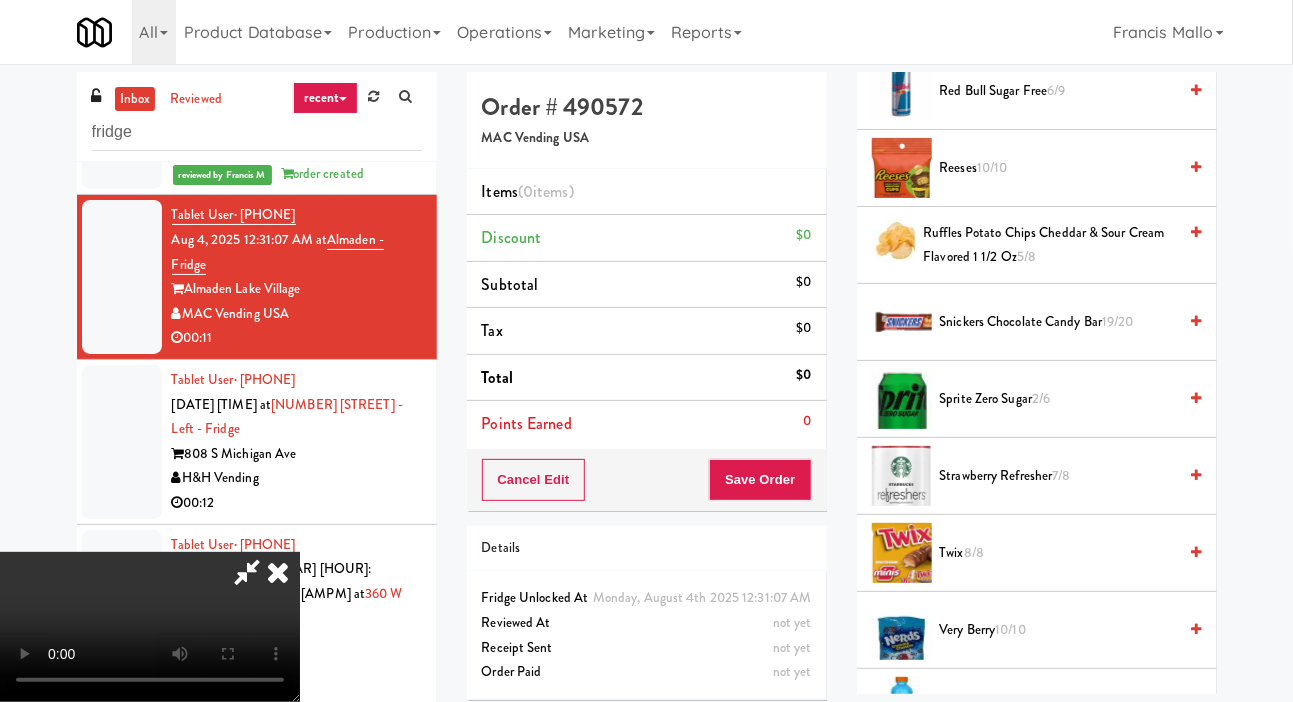 scroll, scrollTop: 1989, scrollLeft: 0, axis: vertical 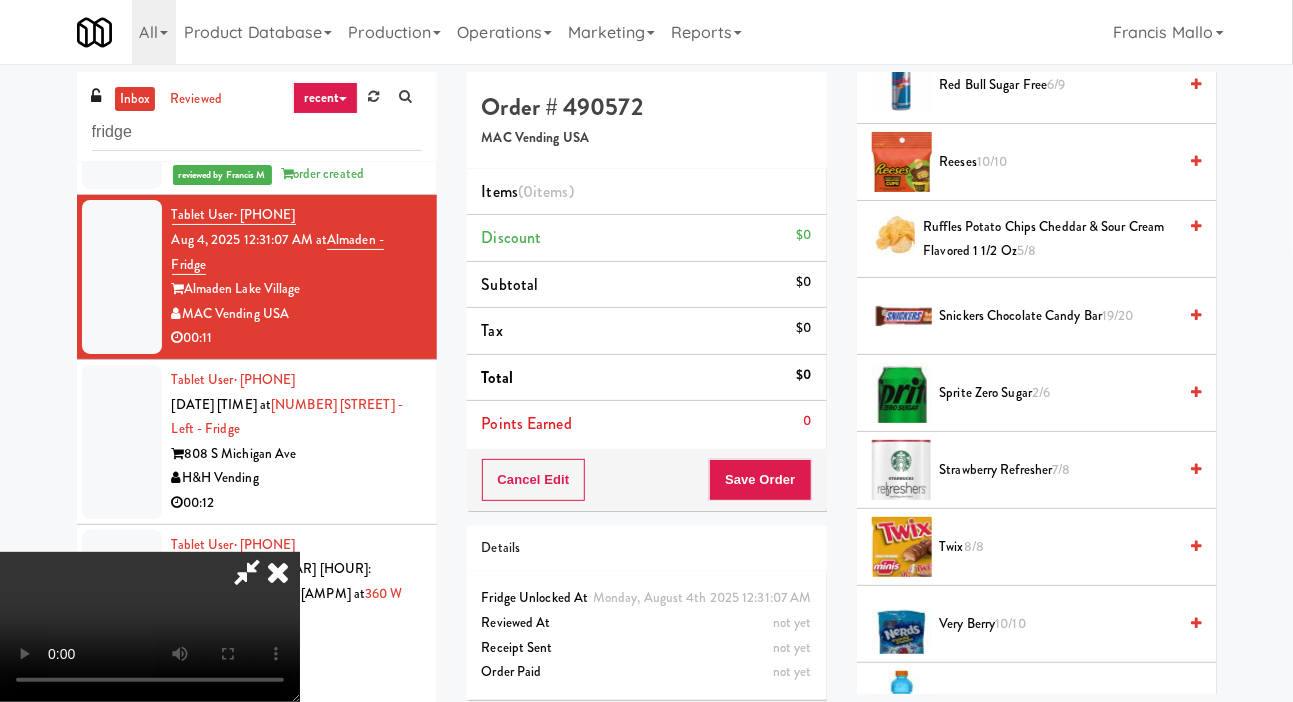 click on "Sprite Zero Sugar  2/6" at bounding box center (1058, 393) 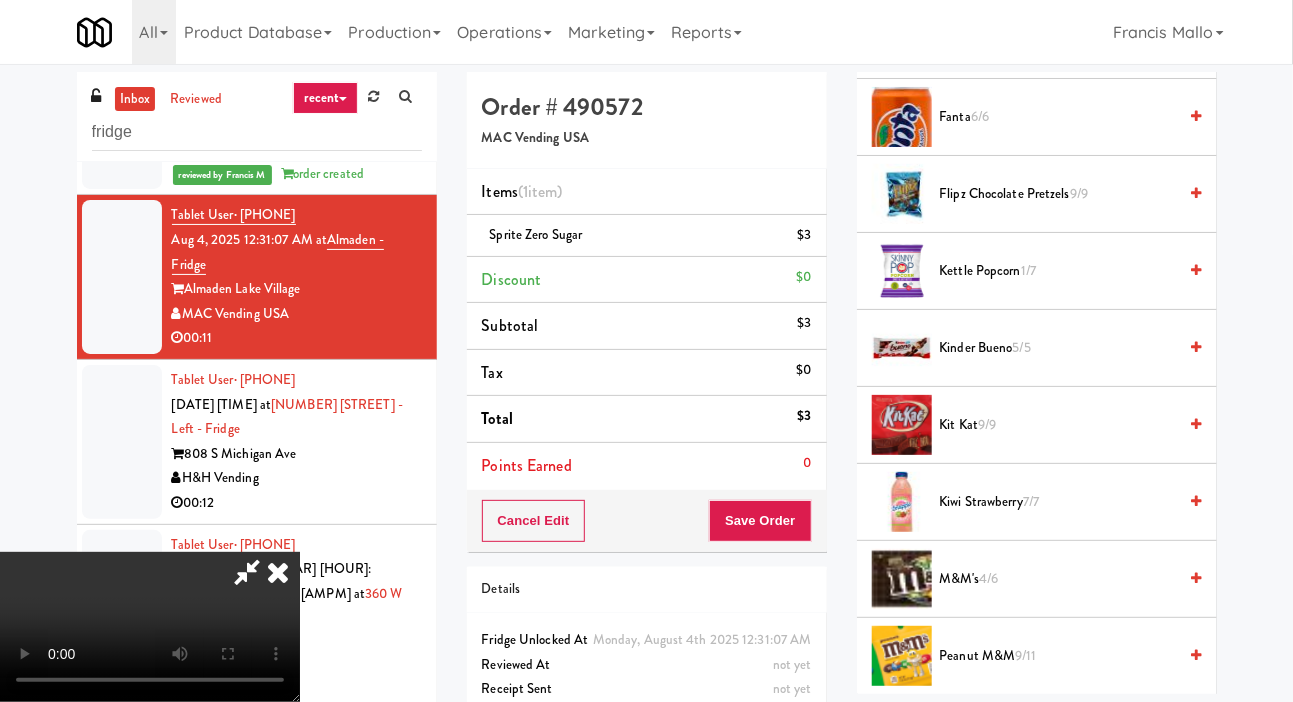 scroll, scrollTop: 1339, scrollLeft: 0, axis: vertical 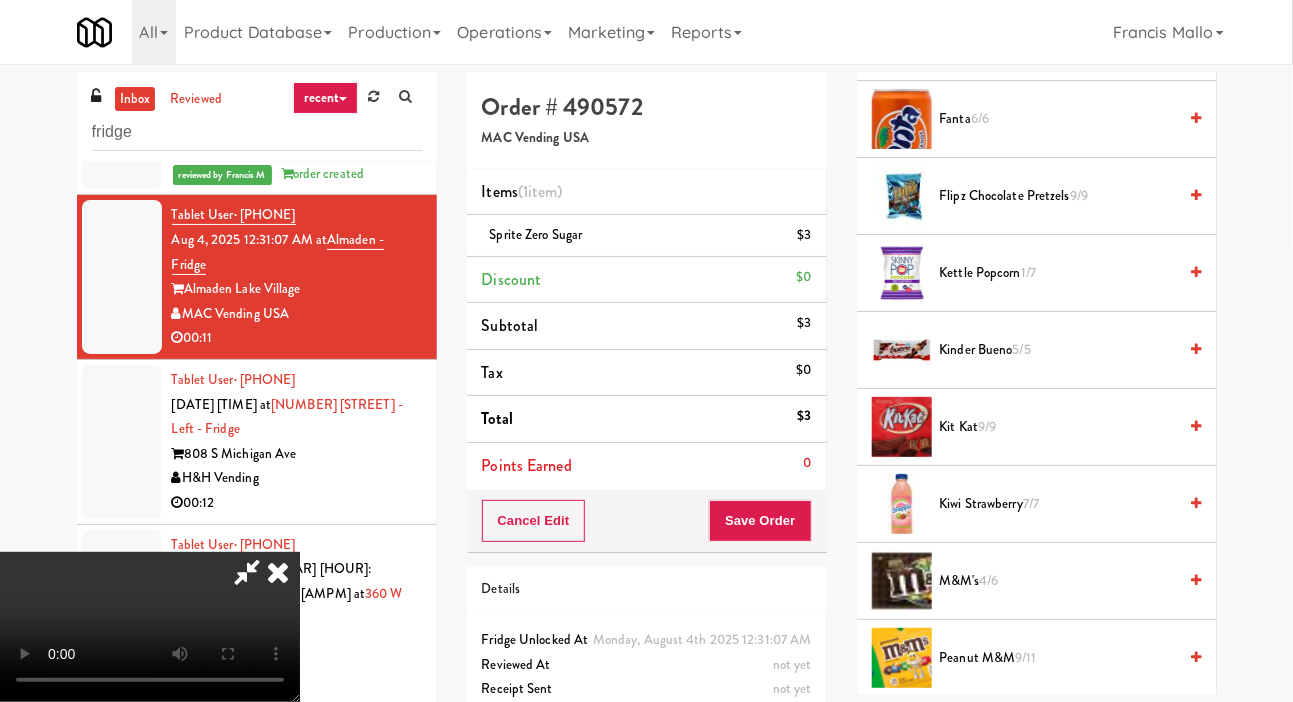 click on "Kettle Popcorn 1/7" at bounding box center [1058, 273] 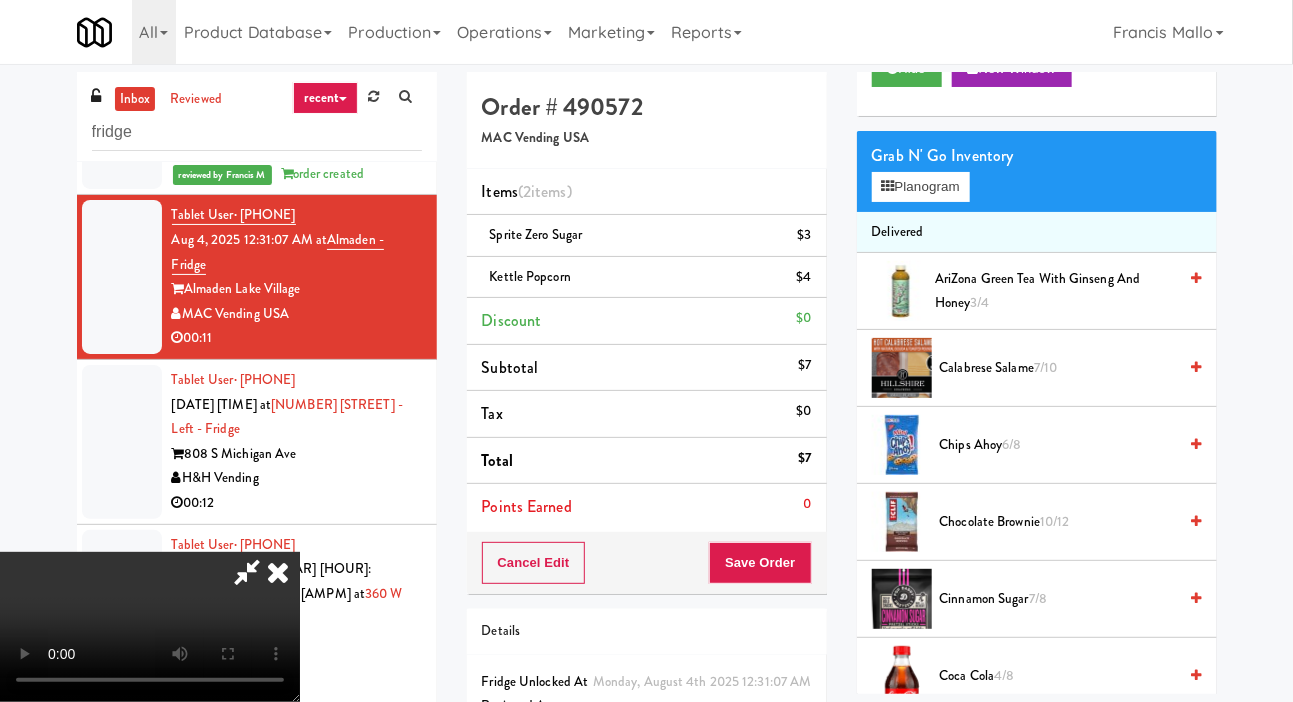 scroll, scrollTop: 0, scrollLeft: 0, axis: both 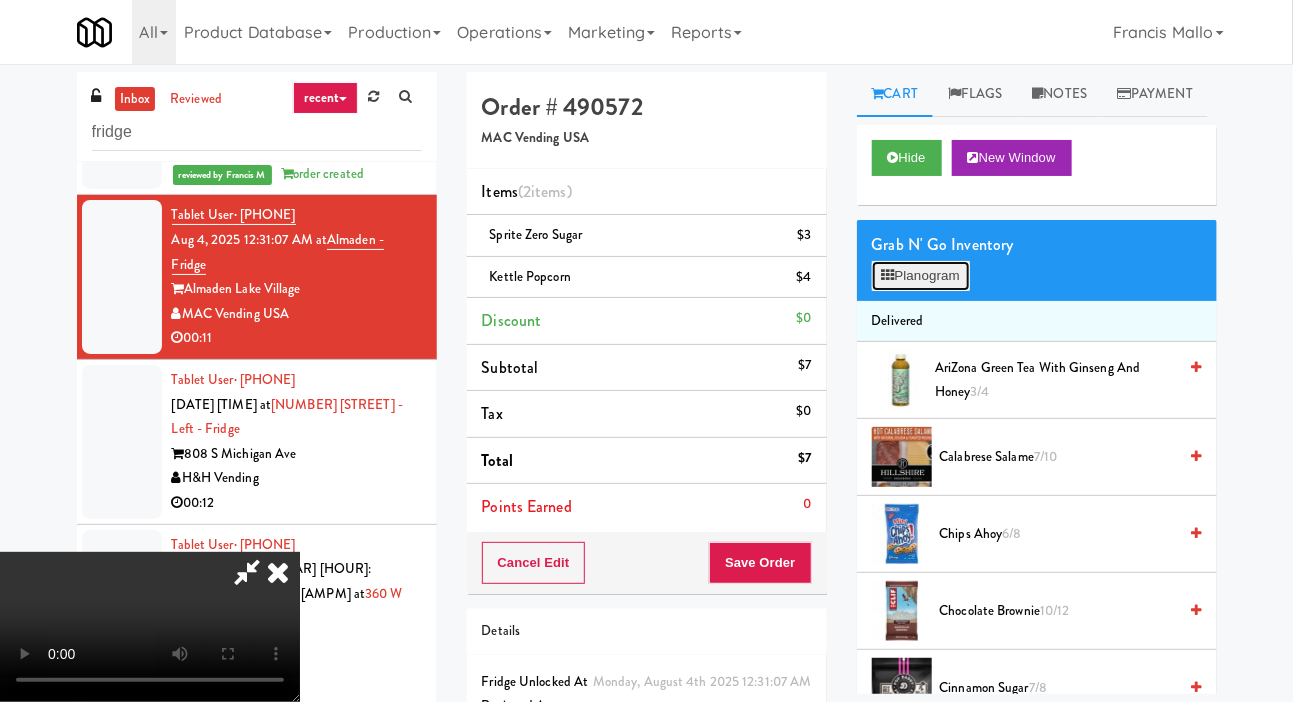 click on "Planogram" at bounding box center (921, 276) 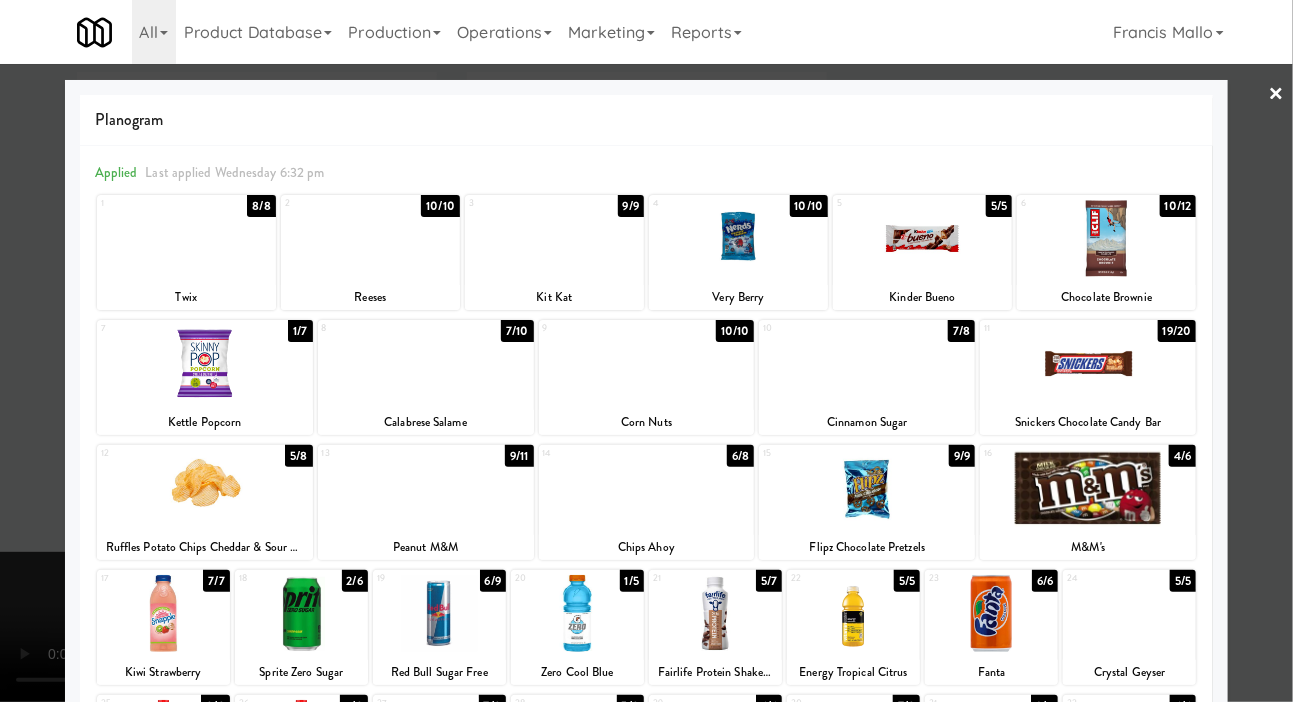 click at bounding box center [867, 363] 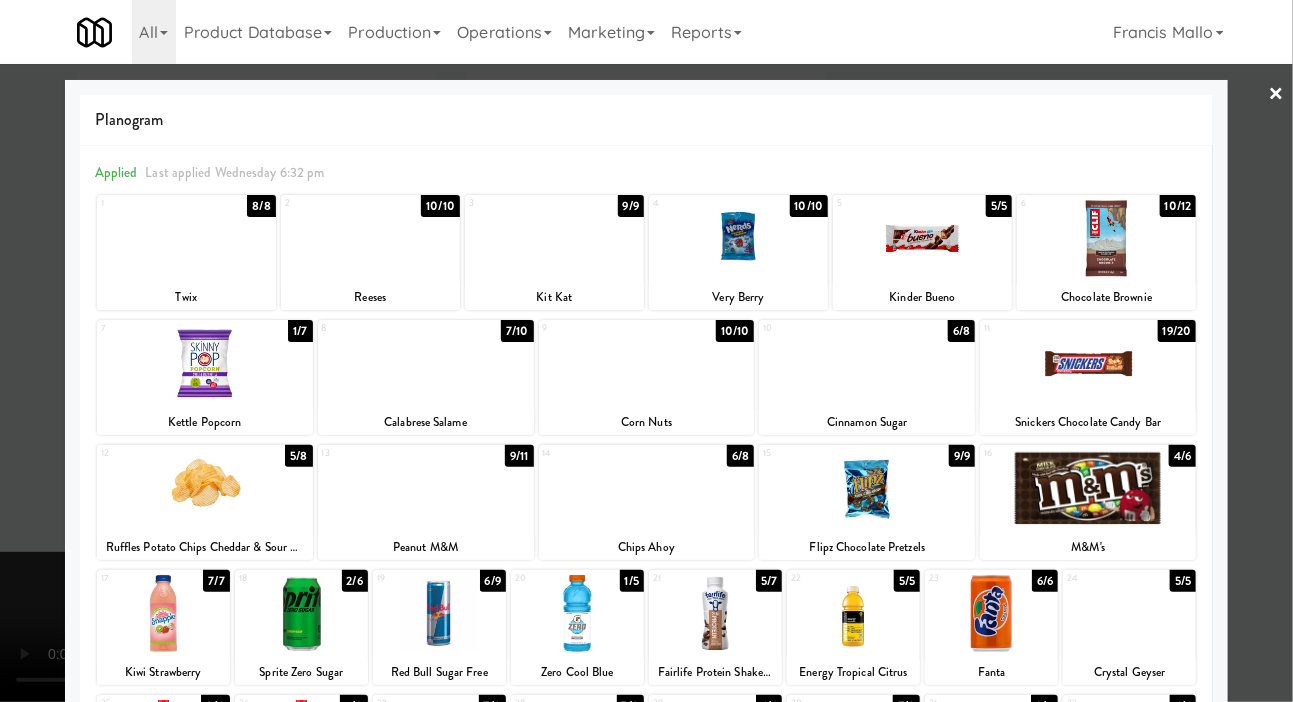 click at bounding box center (646, 351) 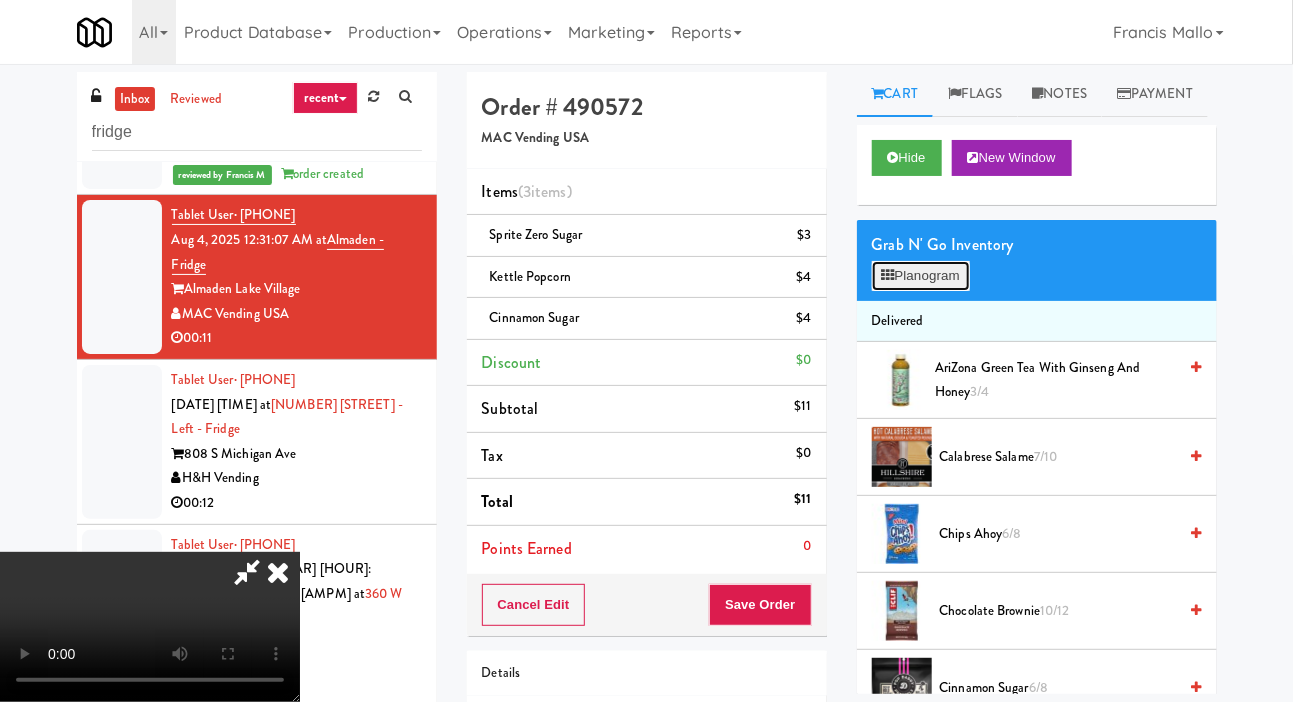 click on "Planogram" at bounding box center (921, 276) 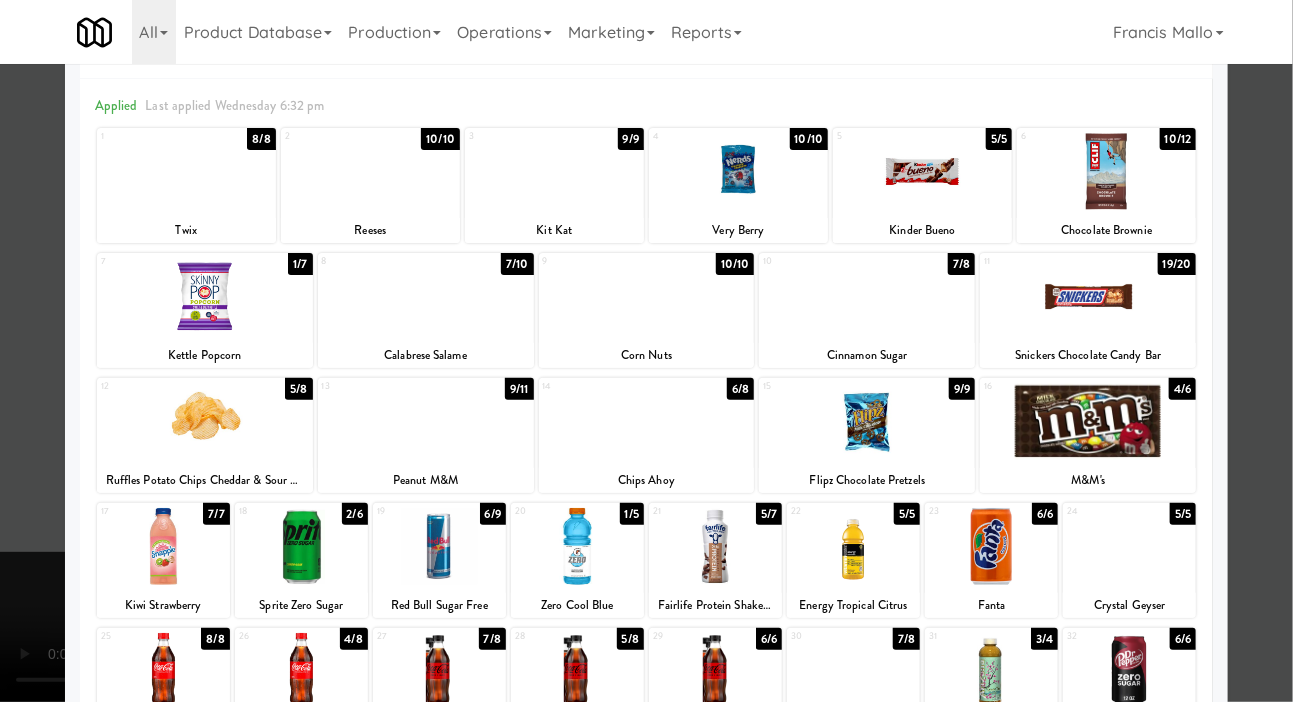 scroll, scrollTop: 67, scrollLeft: 0, axis: vertical 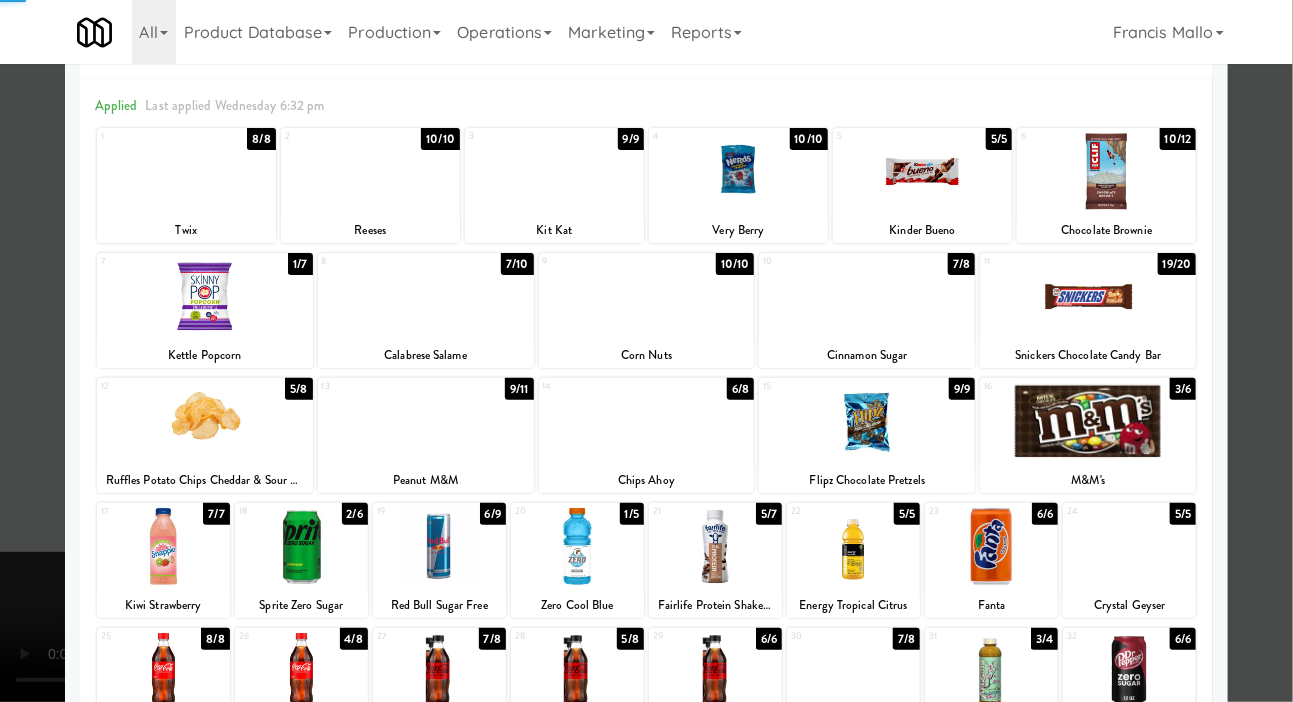 click at bounding box center (646, 351) 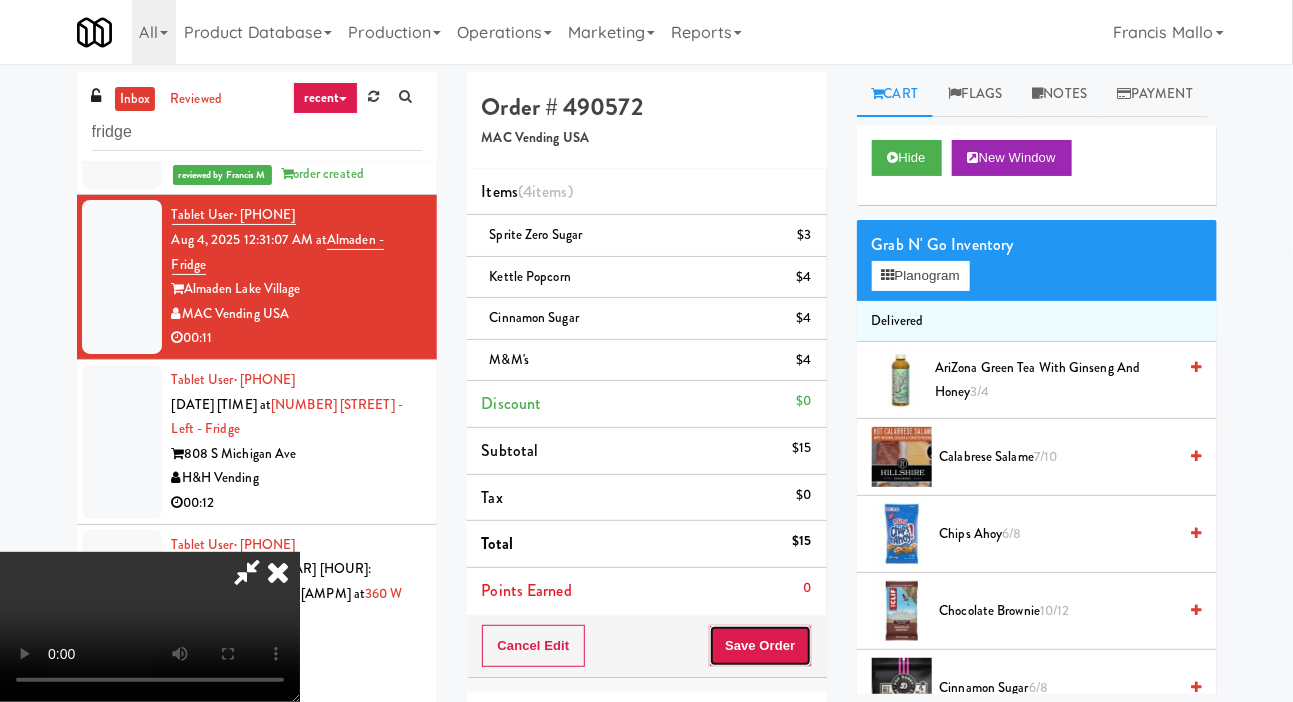click on "Save Order" at bounding box center (760, 646) 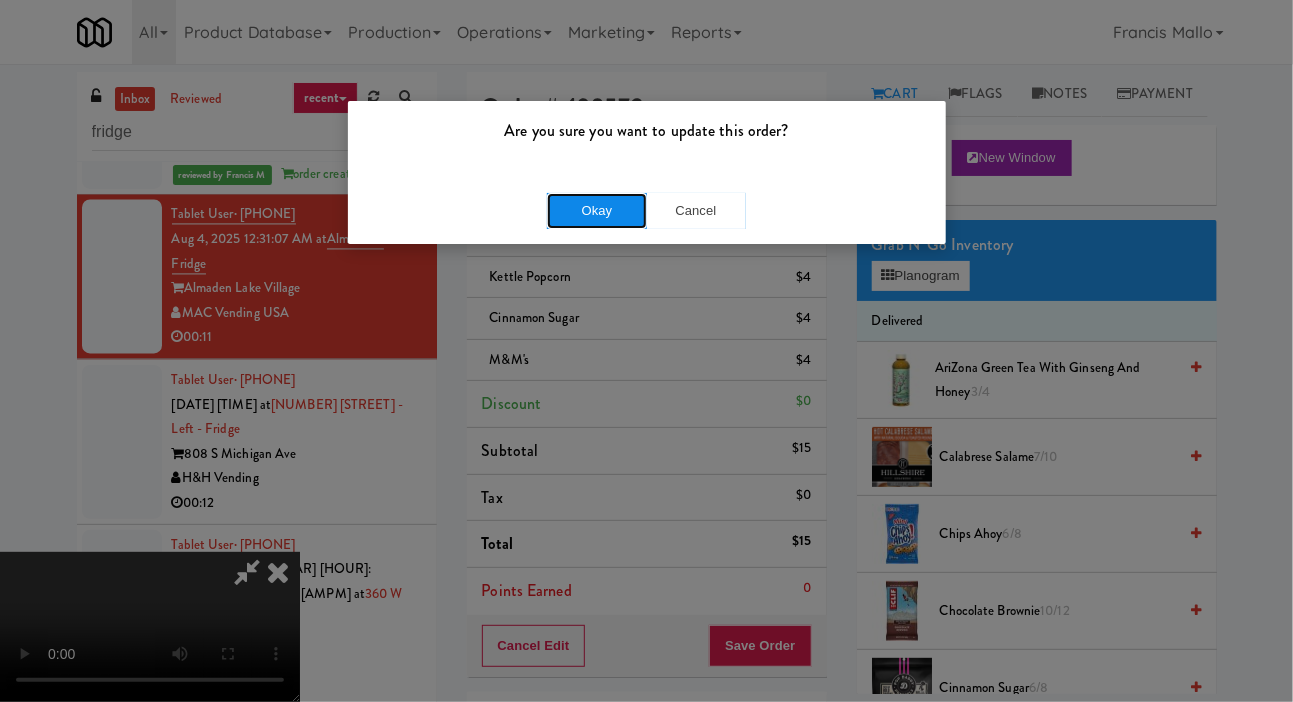 click on "Okay" at bounding box center [597, 211] 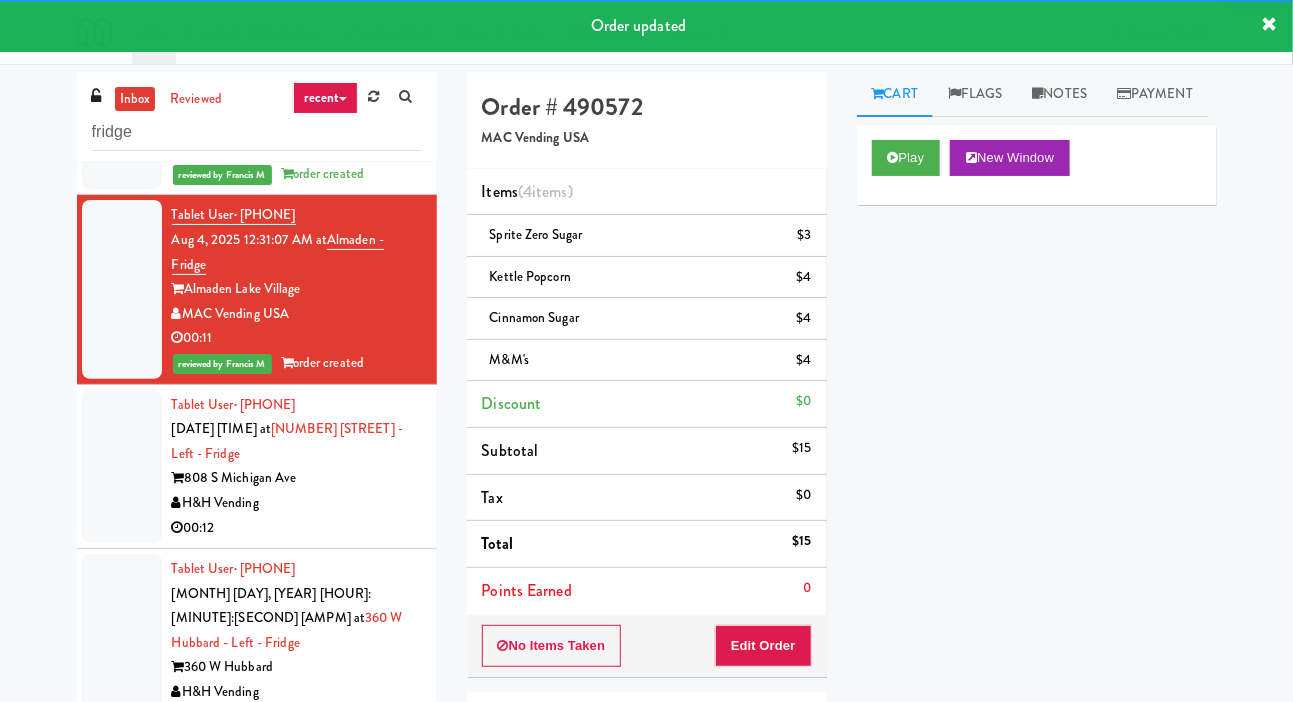 click at bounding box center (122, 467) 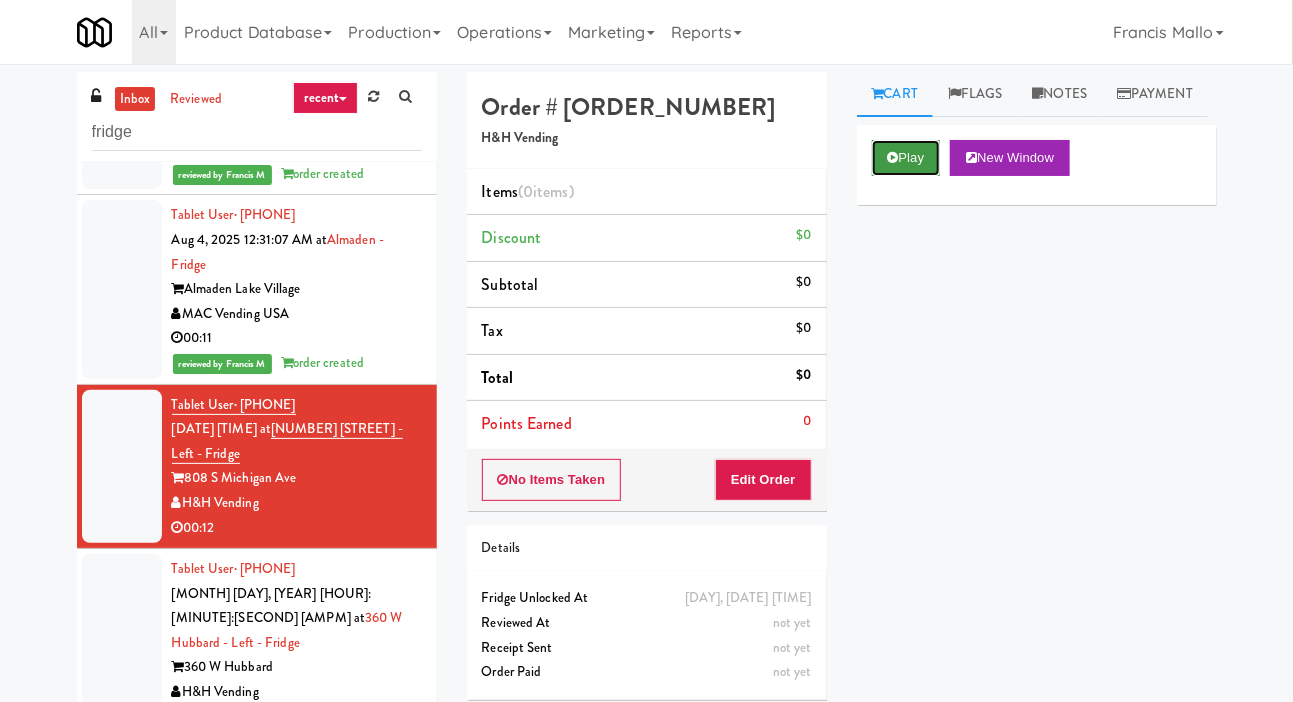 click on "Play" at bounding box center (906, 158) 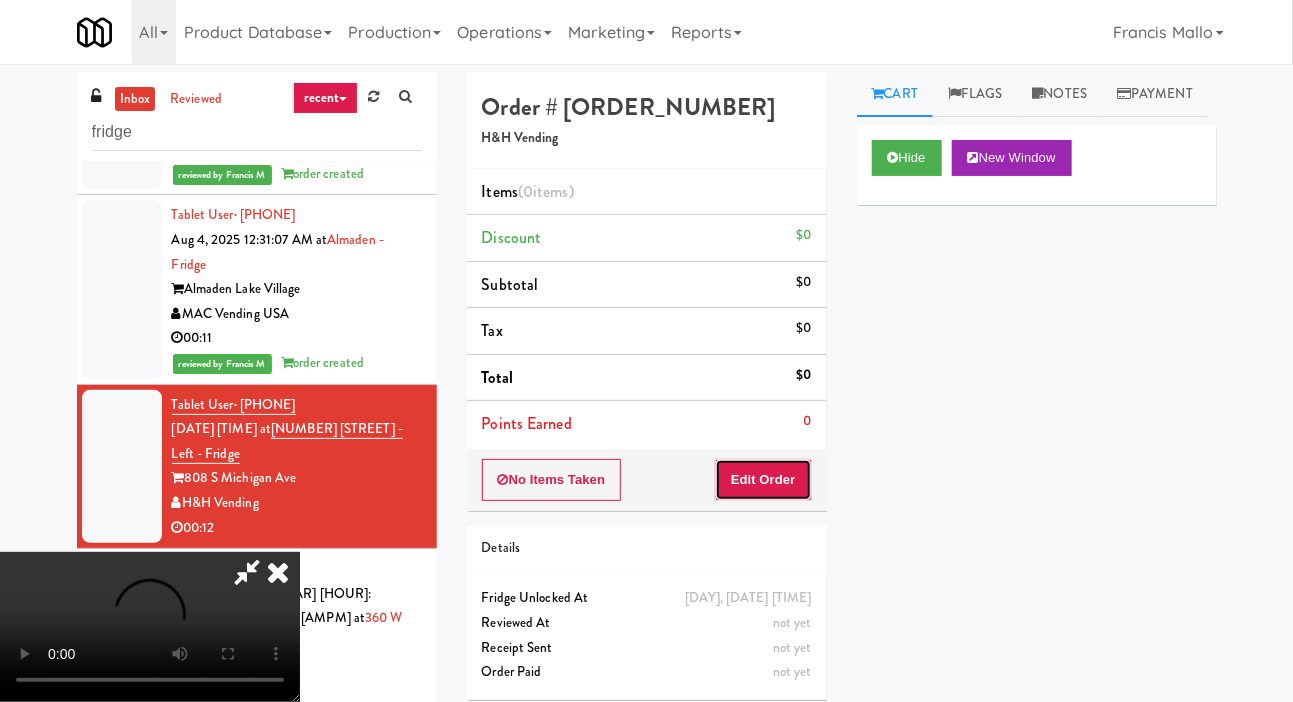 click on "Edit Order" at bounding box center (763, 480) 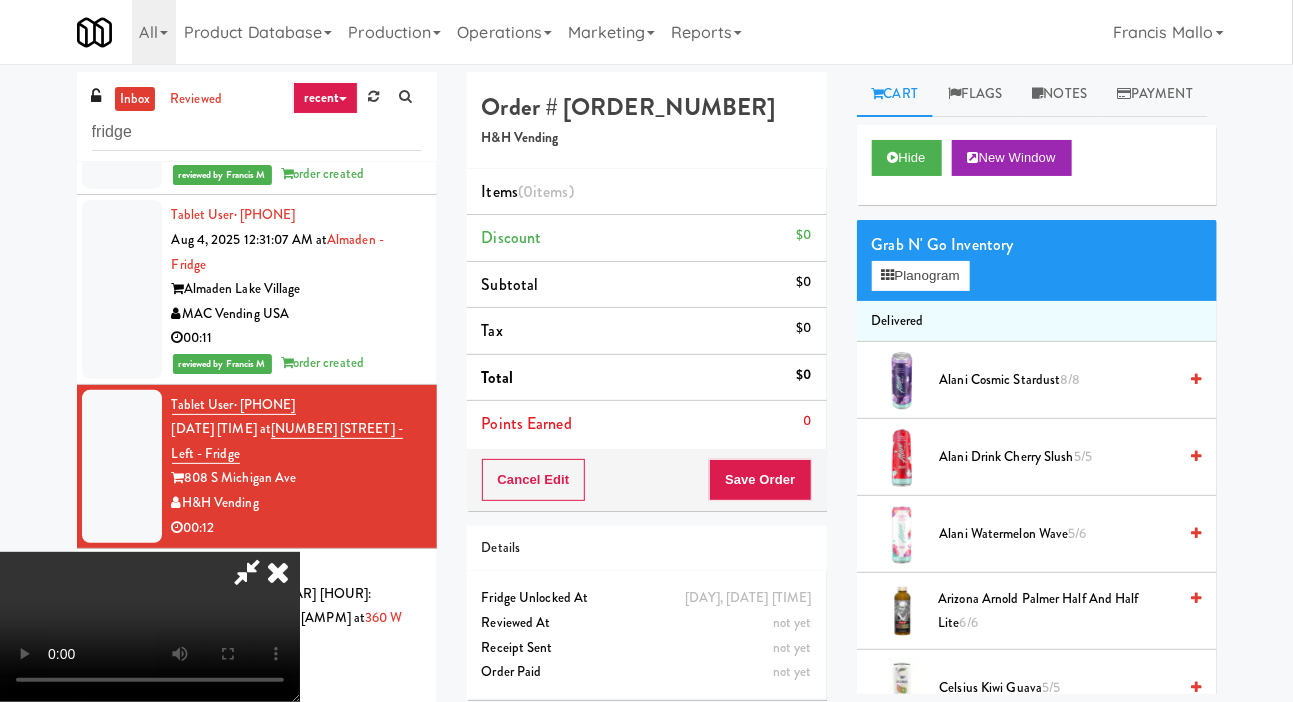 scroll, scrollTop: 73, scrollLeft: 0, axis: vertical 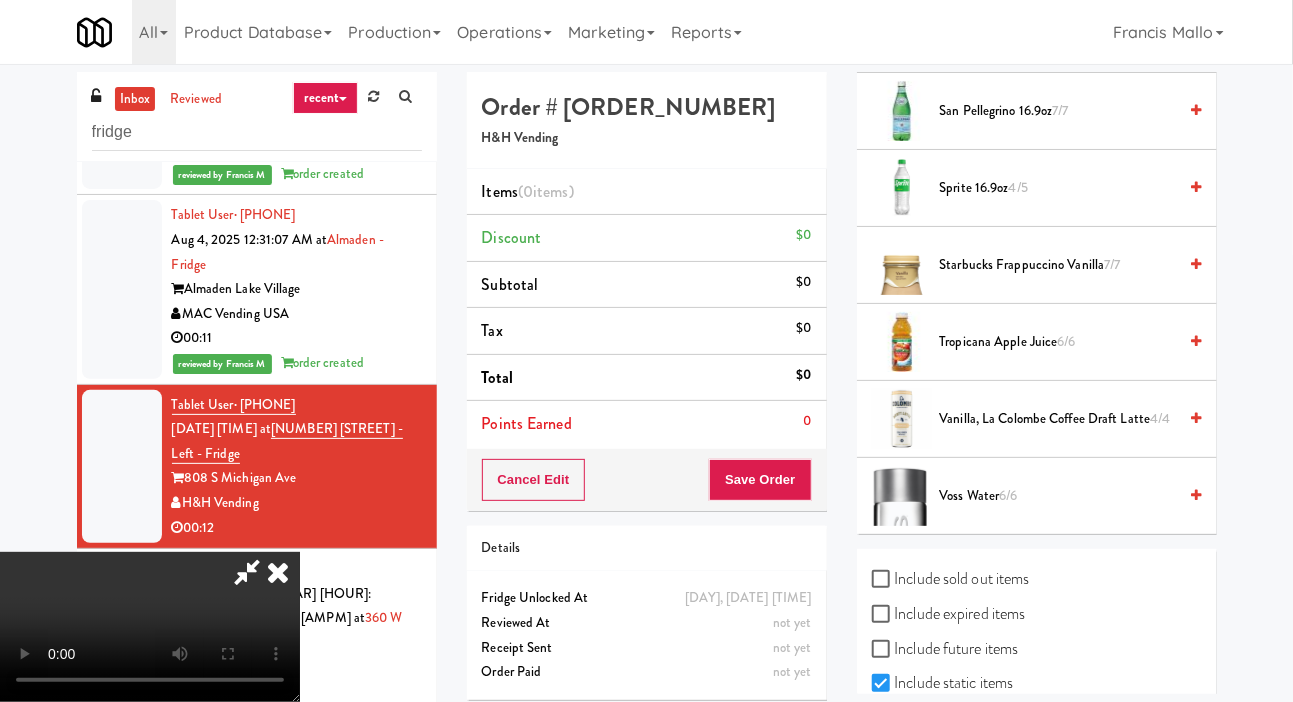 type 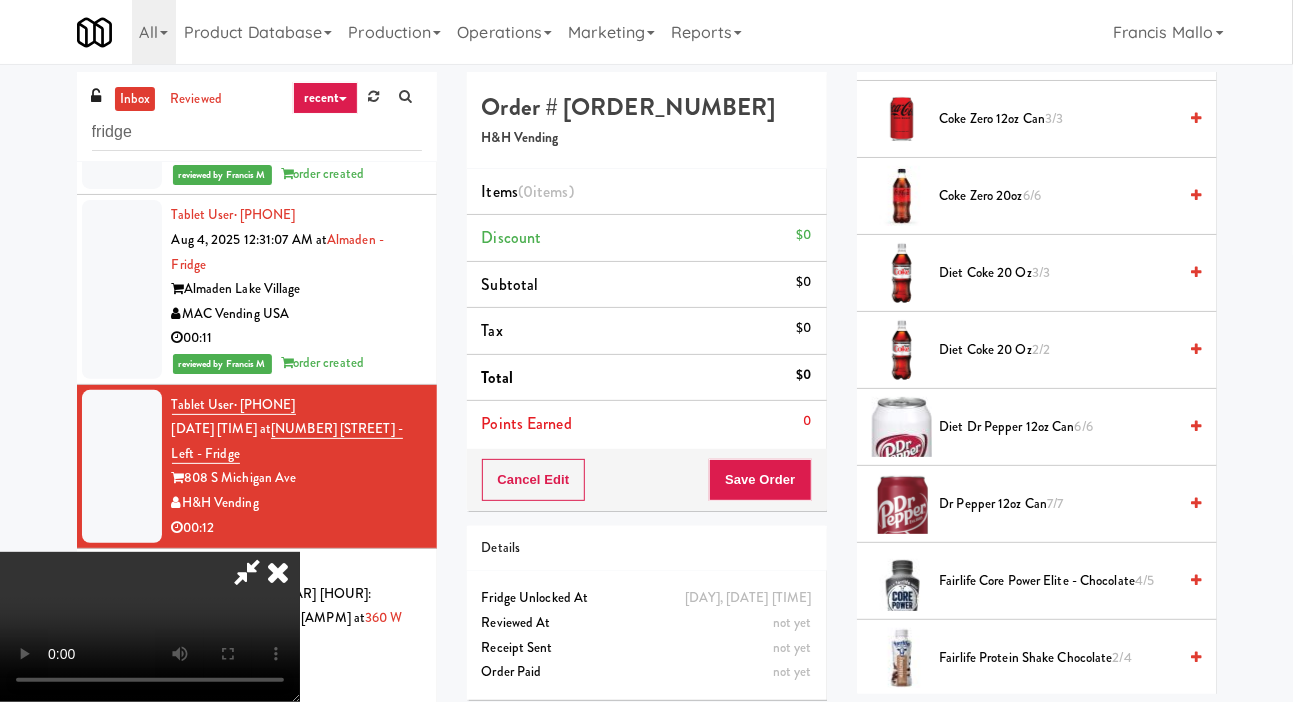 scroll, scrollTop: 0, scrollLeft: 0, axis: both 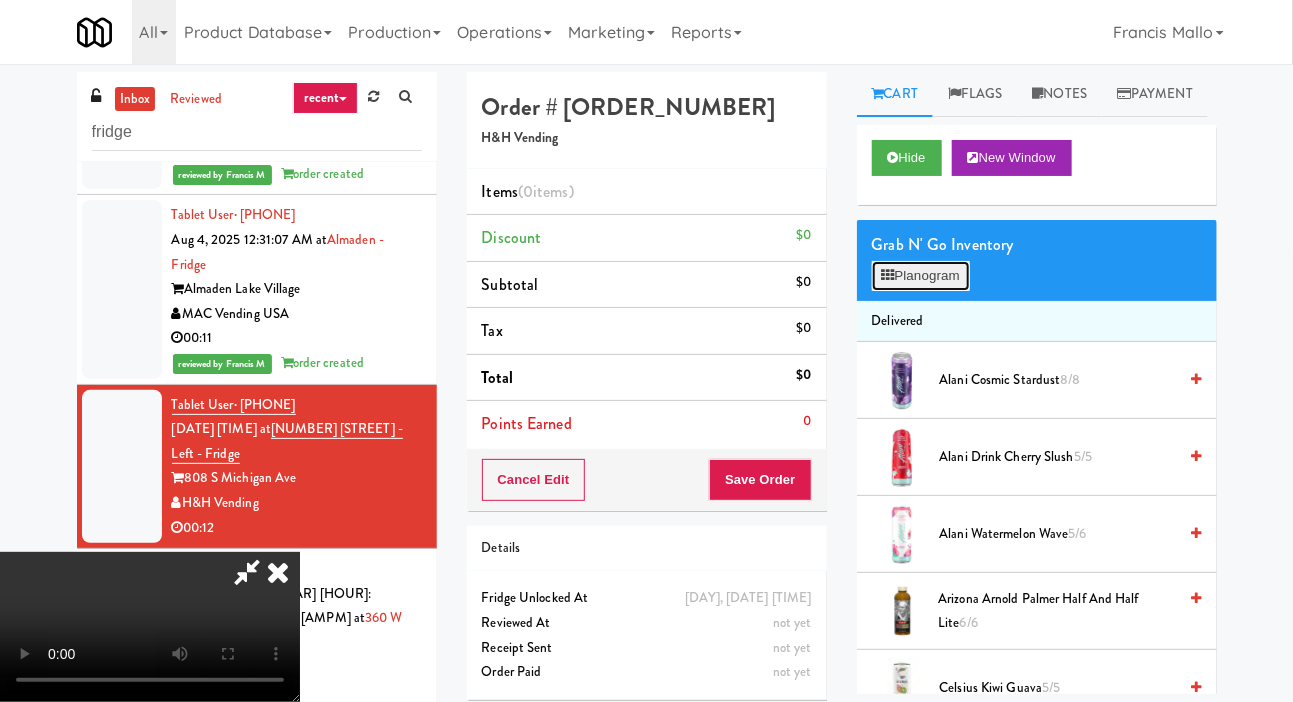 click on "Planogram" at bounding box center [921, 276] 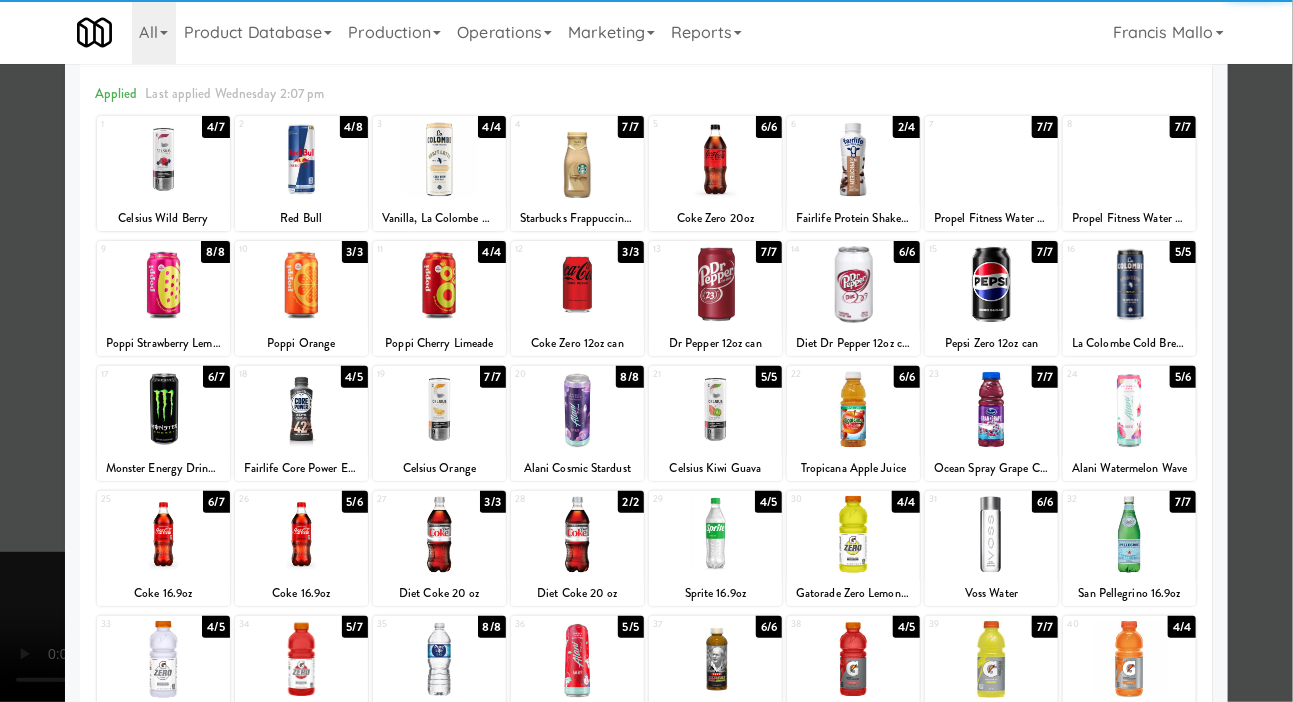 scroll, scrollTop: 172, scrollLeft: 0, axis: vertical 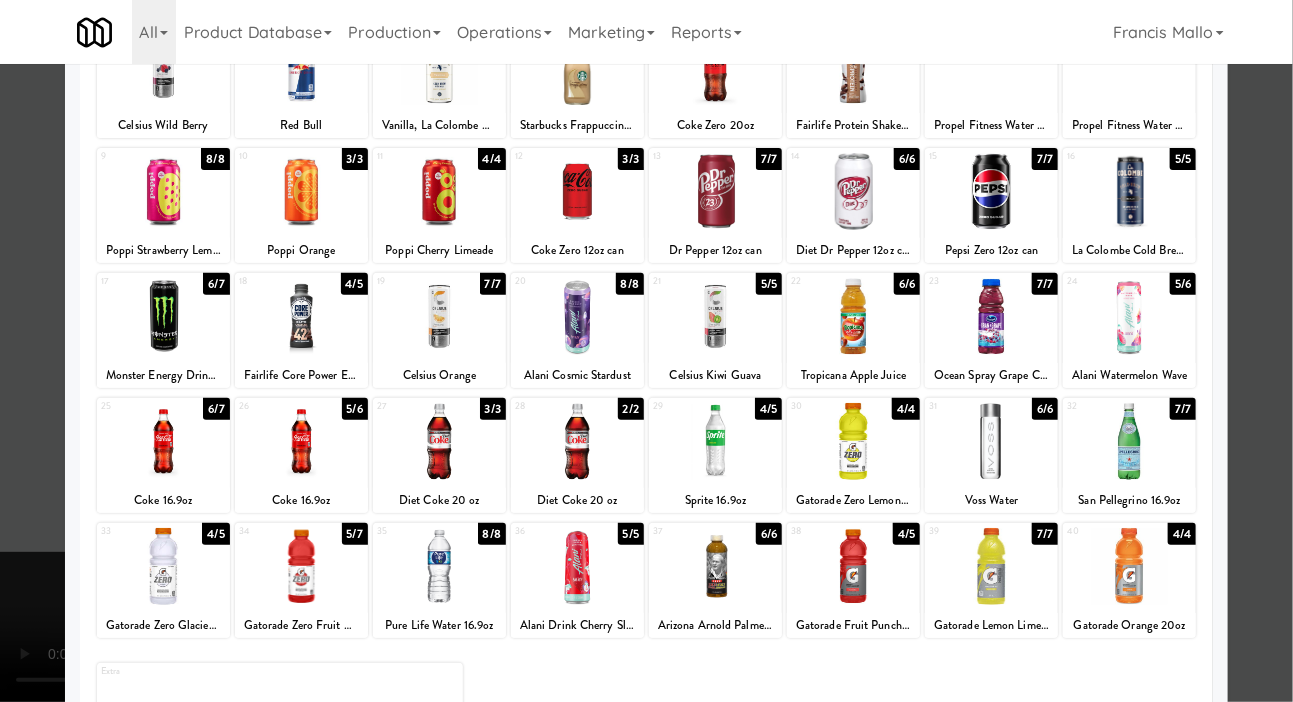 click at bounding box center [1129, 316] 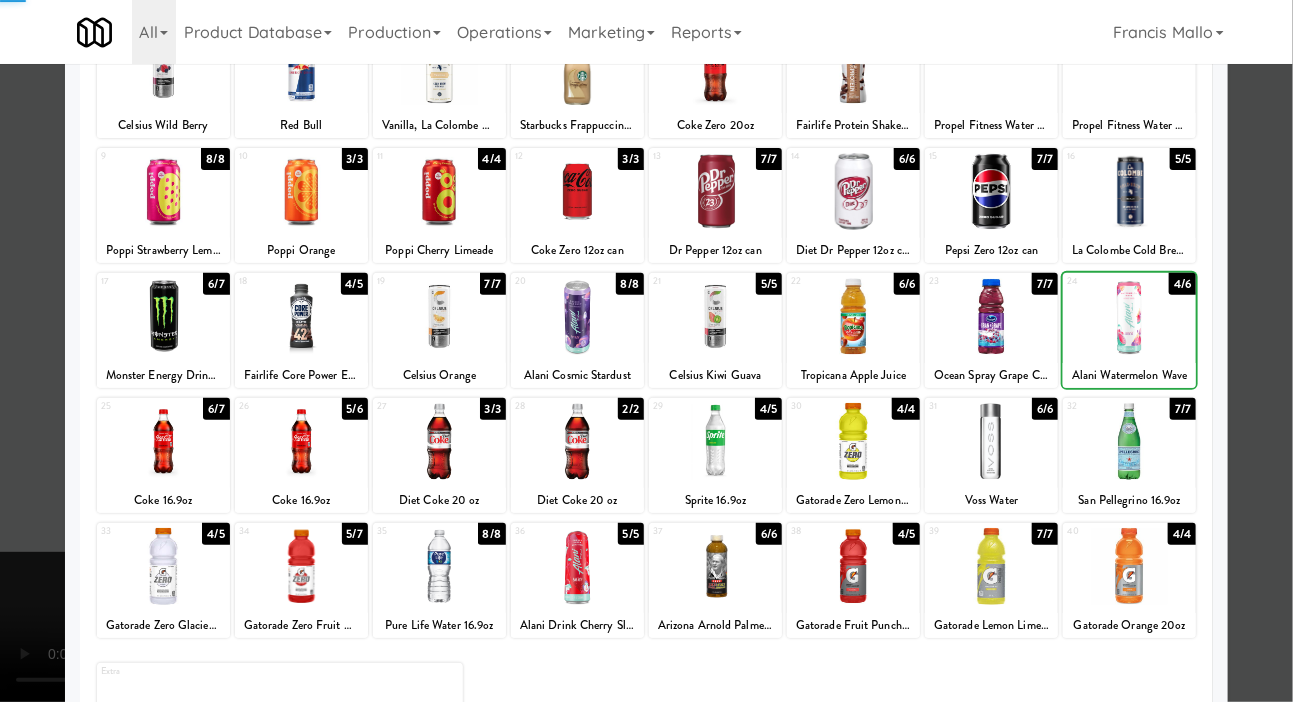 click at bounding box center [646, 351] 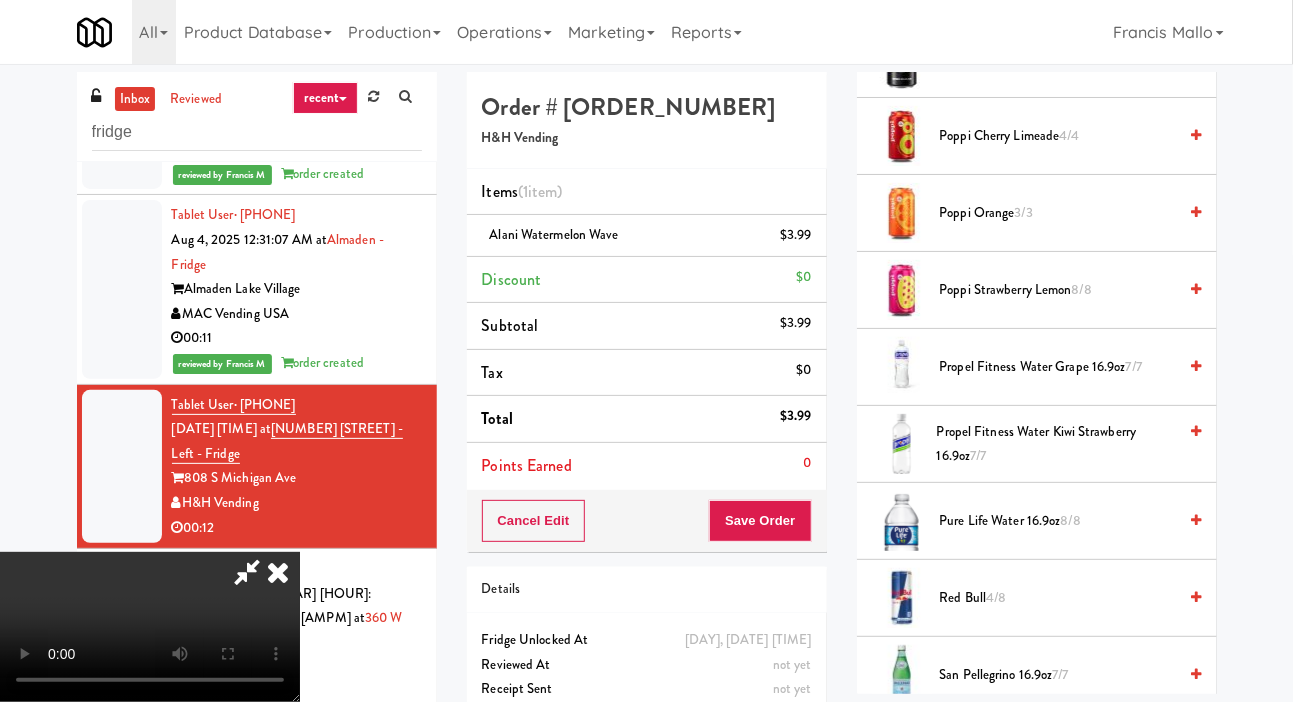 scroll, scrollTop: 2330, scrollLeft: 0, axis: vertical 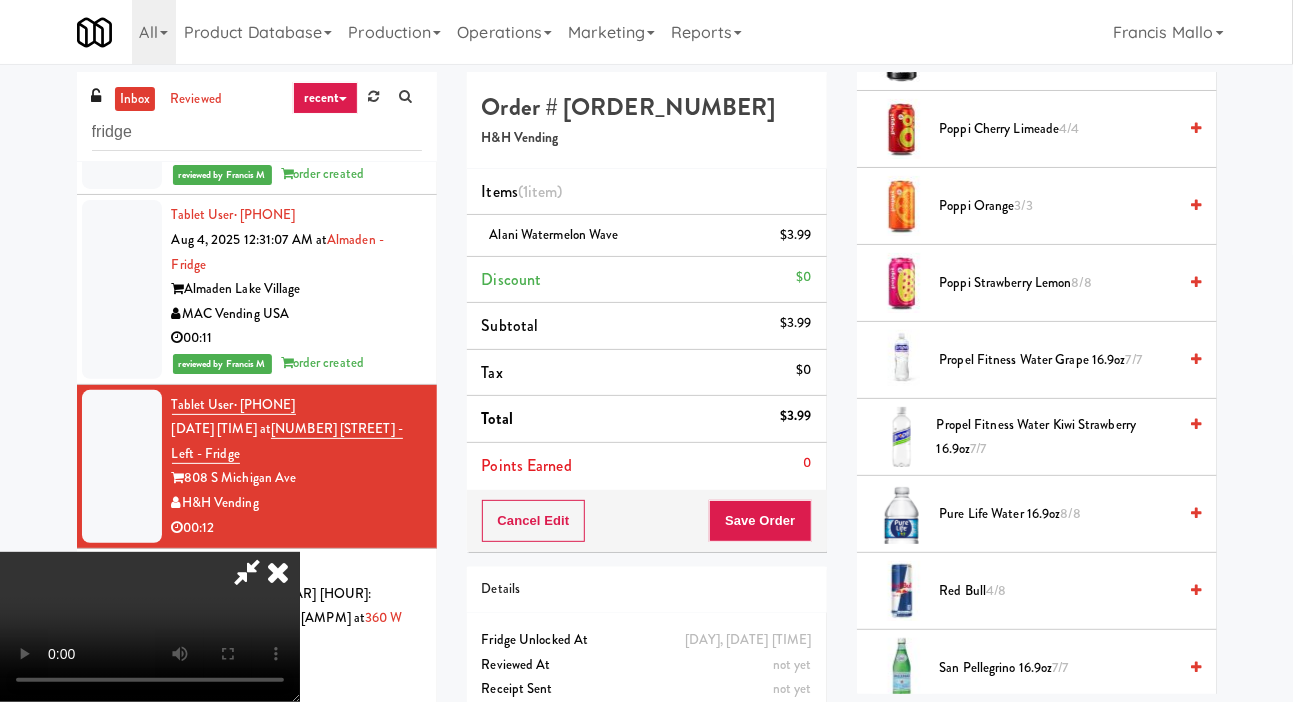 click on "Pure Life Water 16.9oz  [NUM]/[NUM]" at bounding box center [1058, 514] 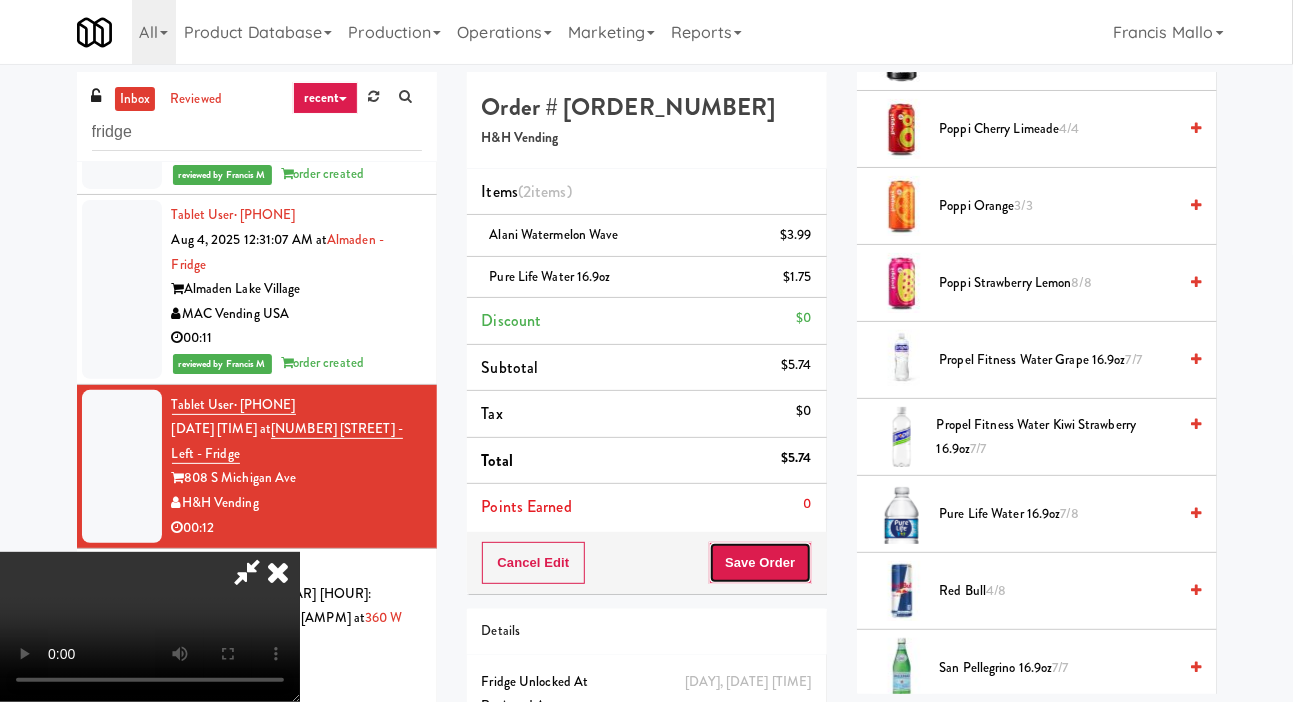 click on "Save Order" at bounding box center [760, 563] 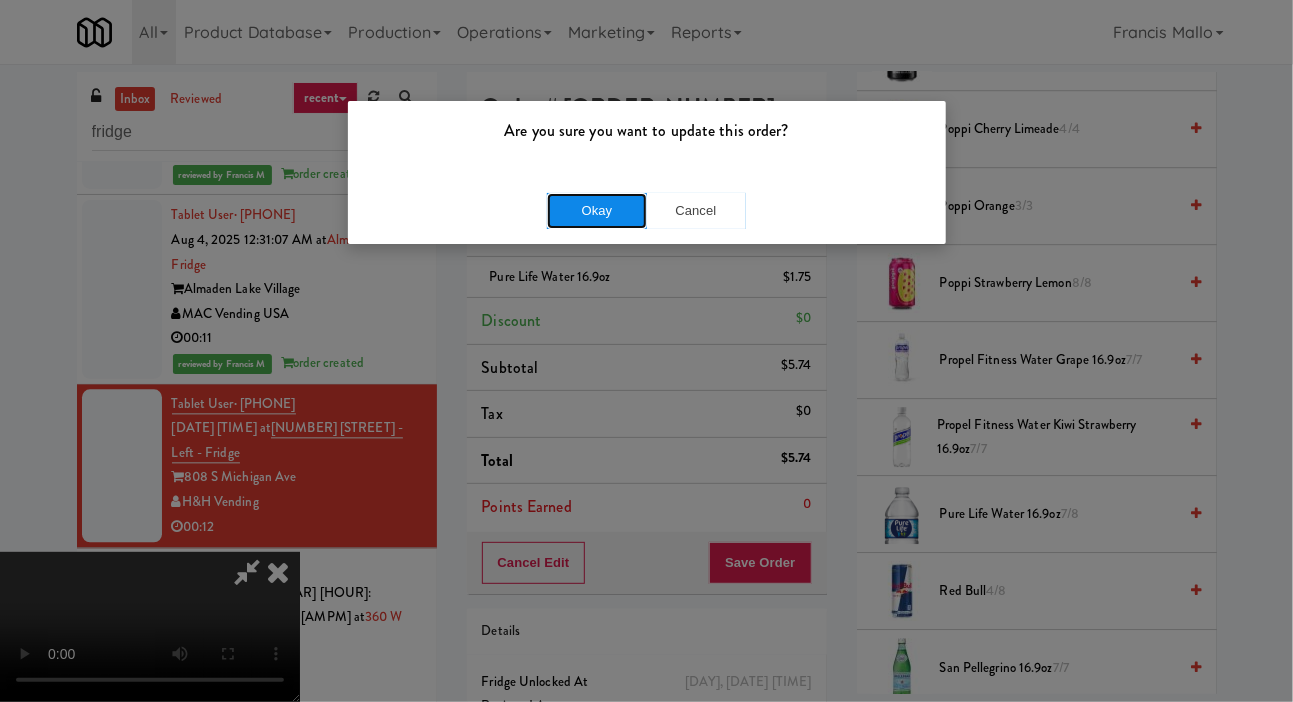 click on "Okay" at bounding box center (597, 211) 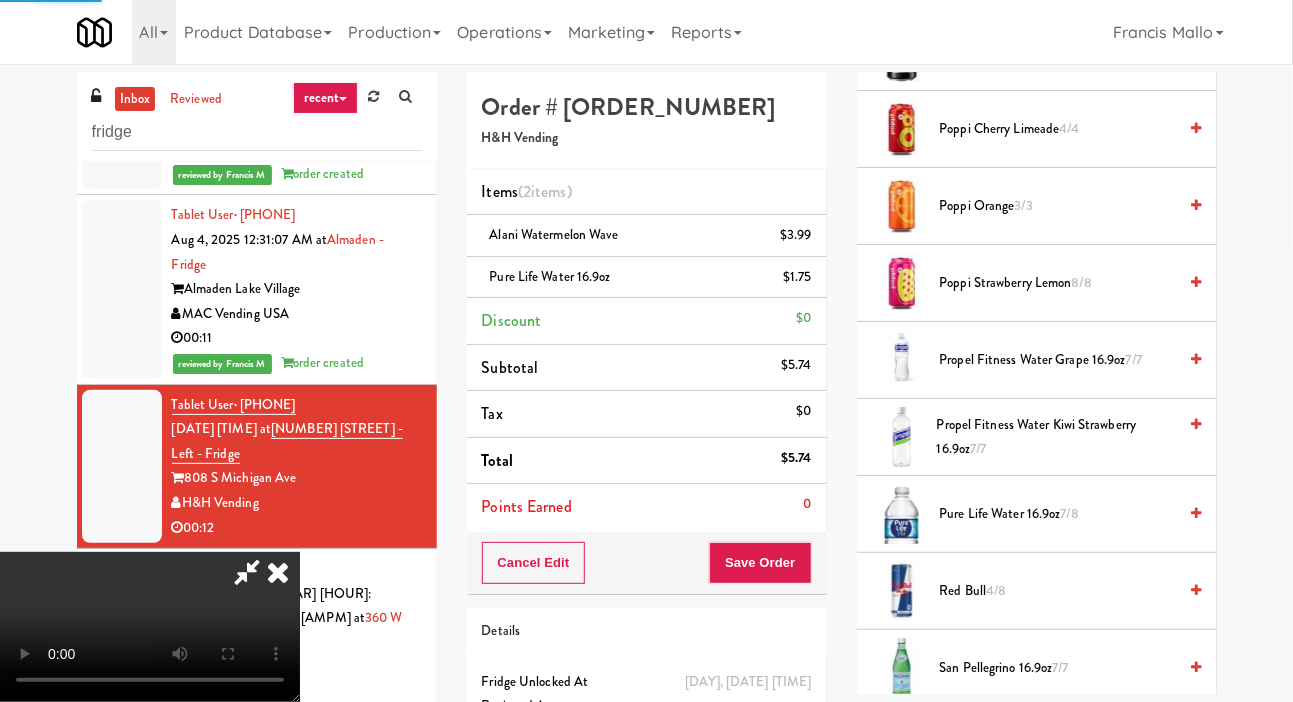 scroll, scrollTop: 116, scrollLeft: 0, axis: vertical 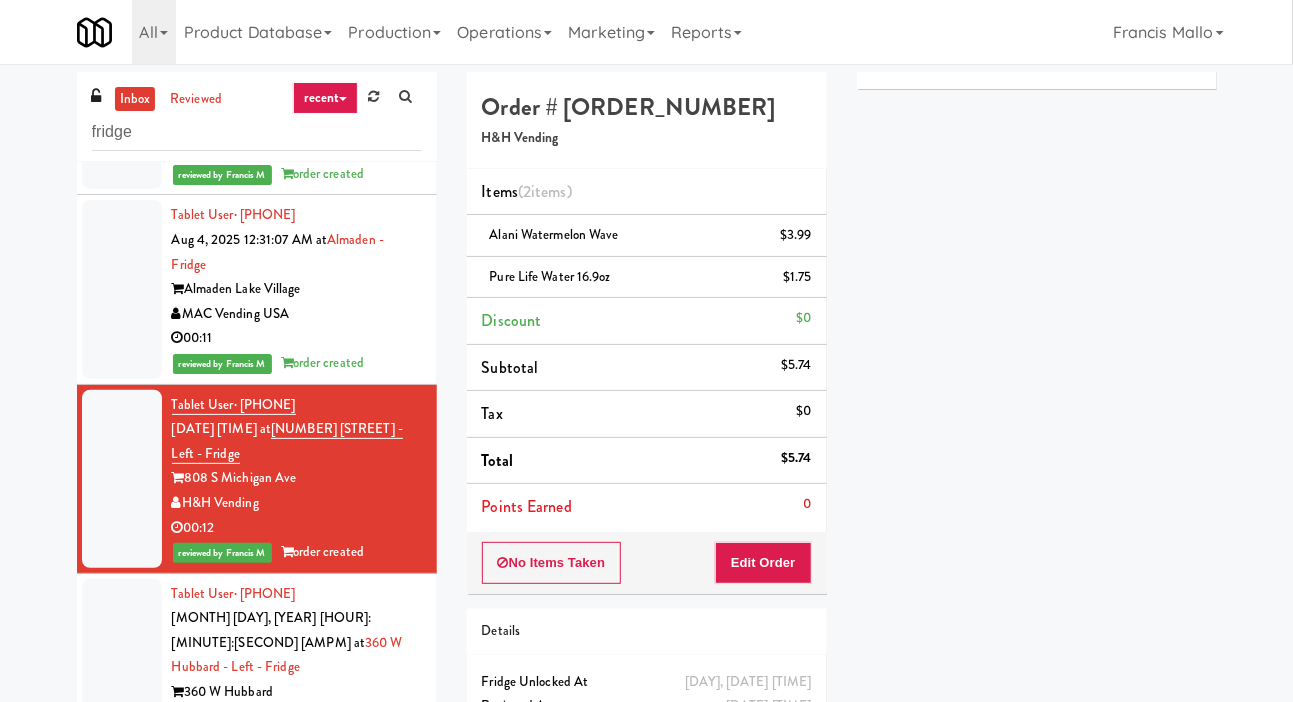 click at bounding box center [122, 668] 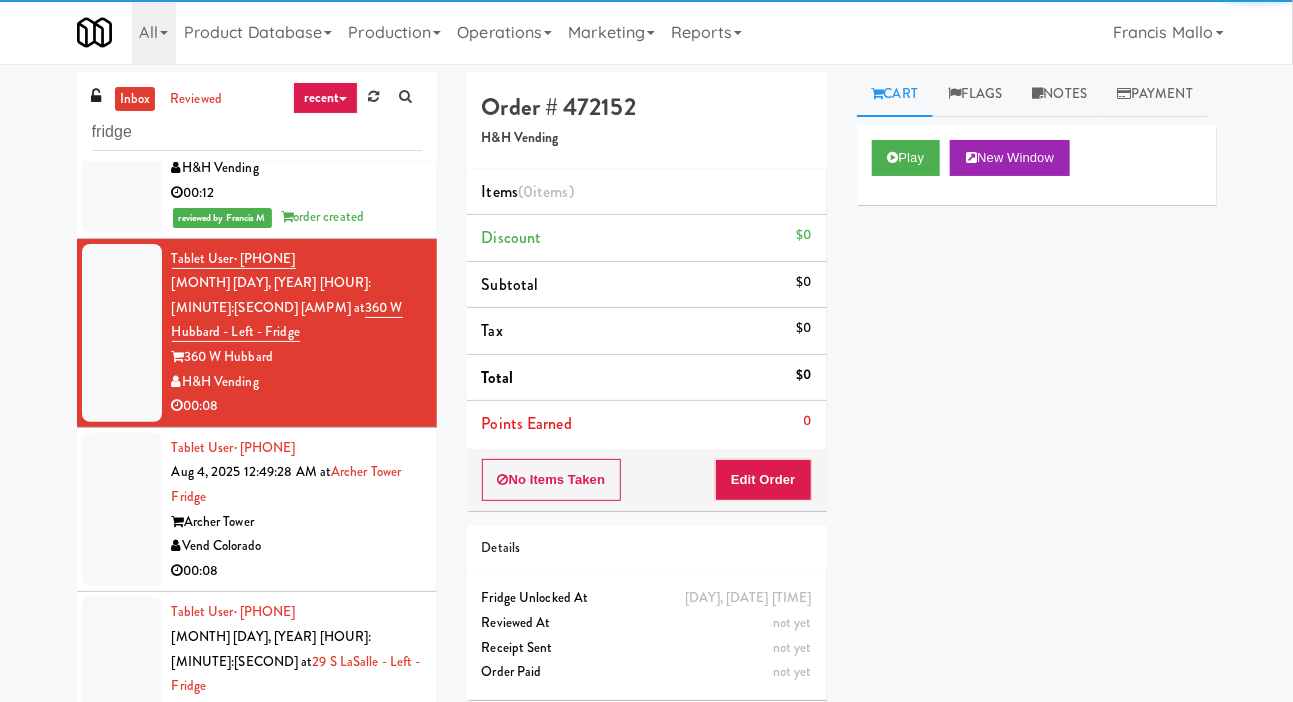 scroll, scrollTop: 2012, scrollLeft: 0, axis: vertical 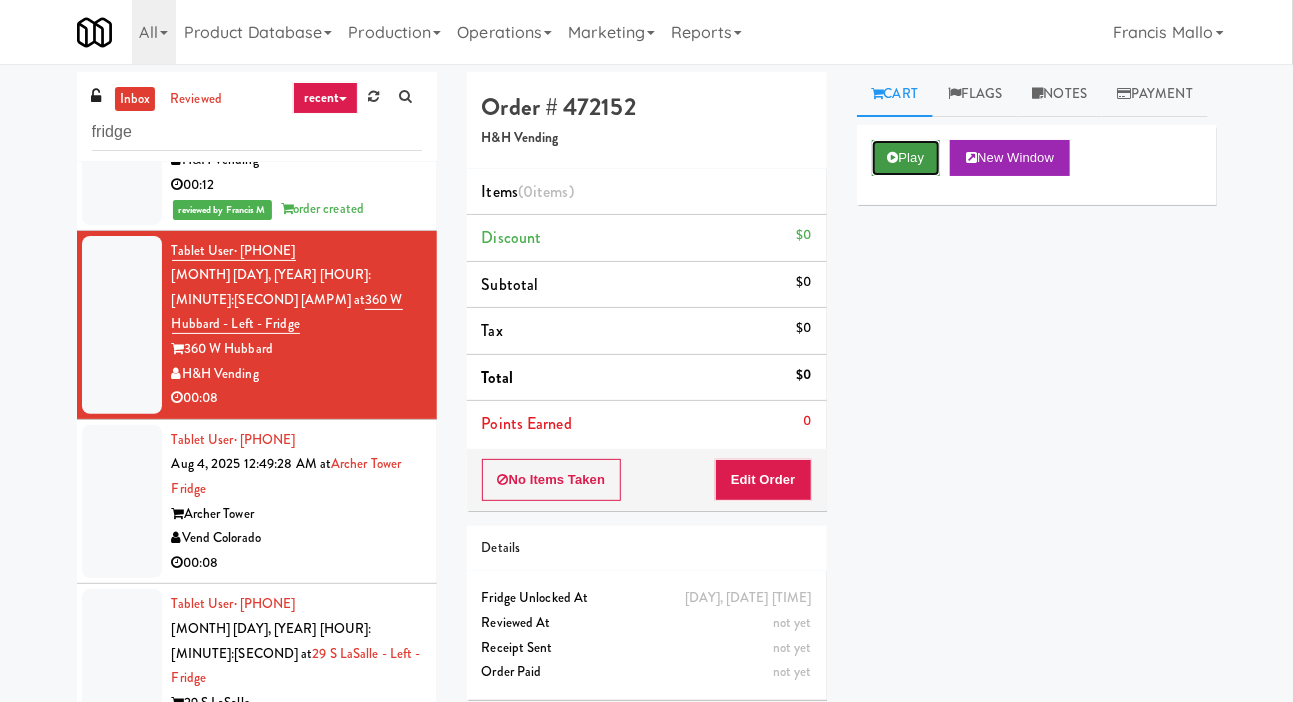 click on "Play" at bounding box center [906, 158] 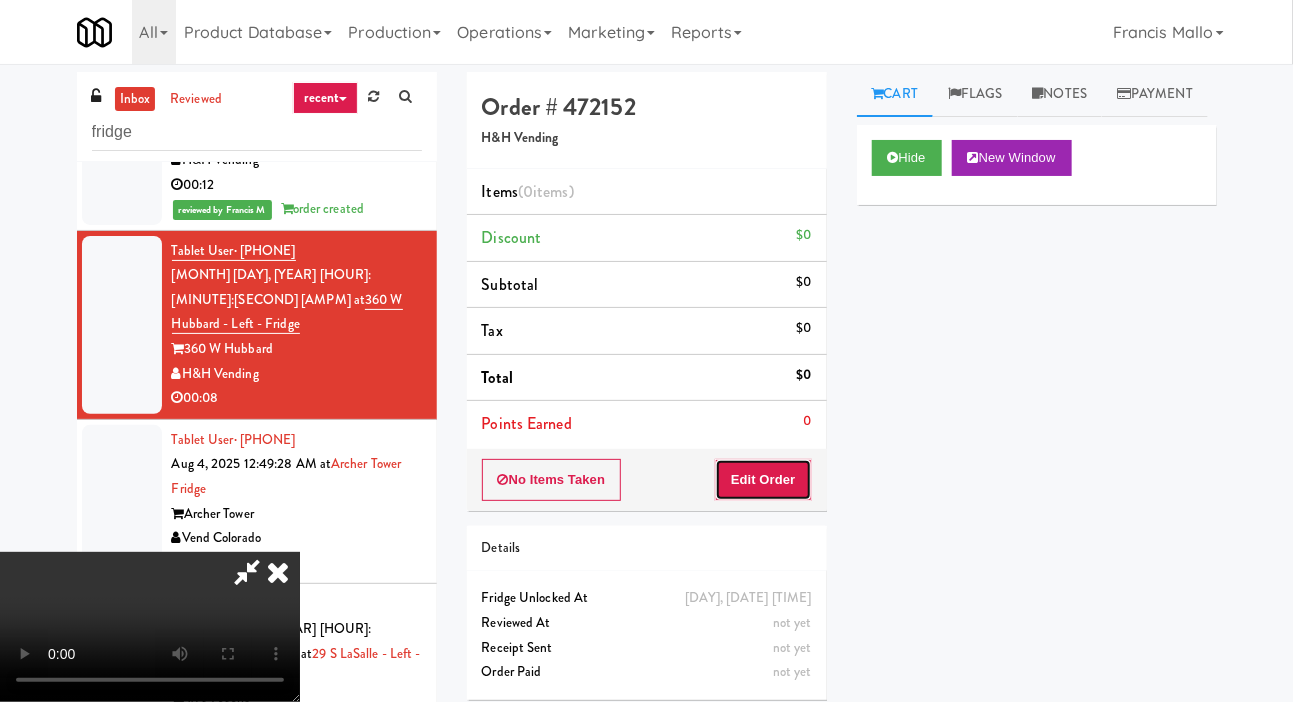 click on "Edit Order" at bounding box center (763, 480) 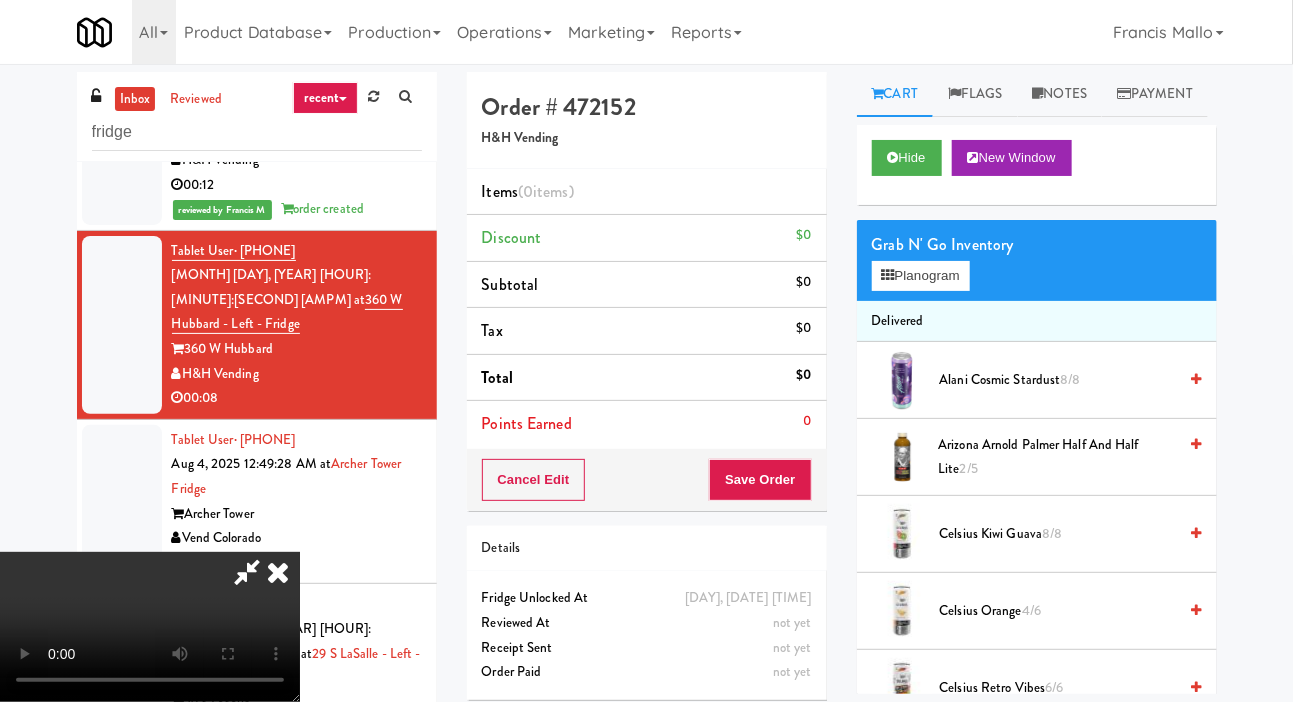 type 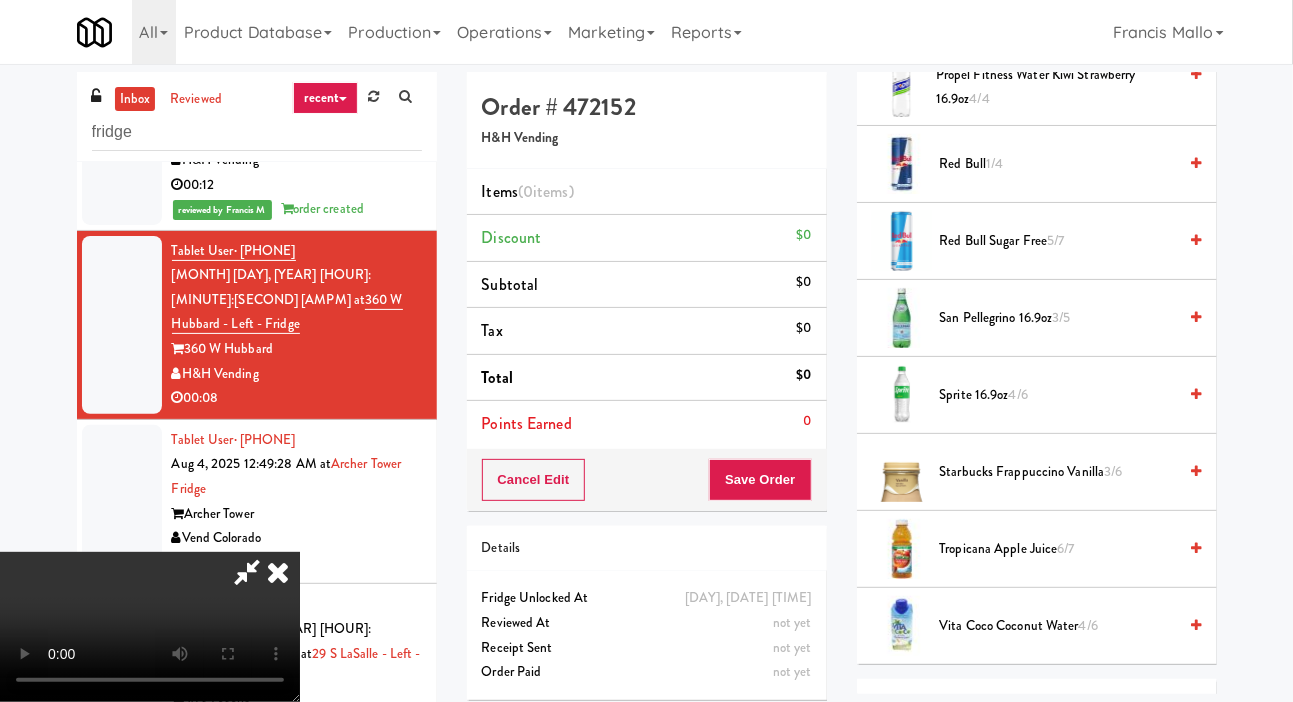 scroll, scrollTop: 2350, scrollLeft: 0, axis: vertical 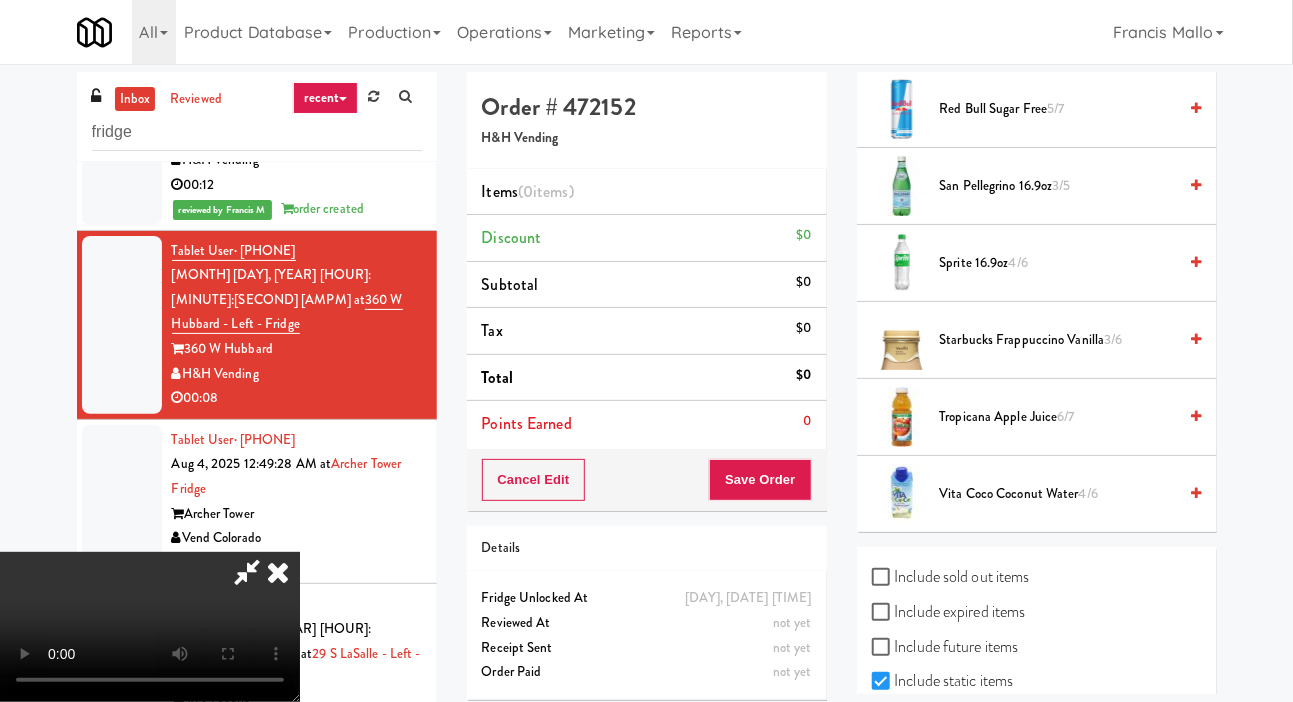 click on "Include sold out items" at bounding box center (951, 577) 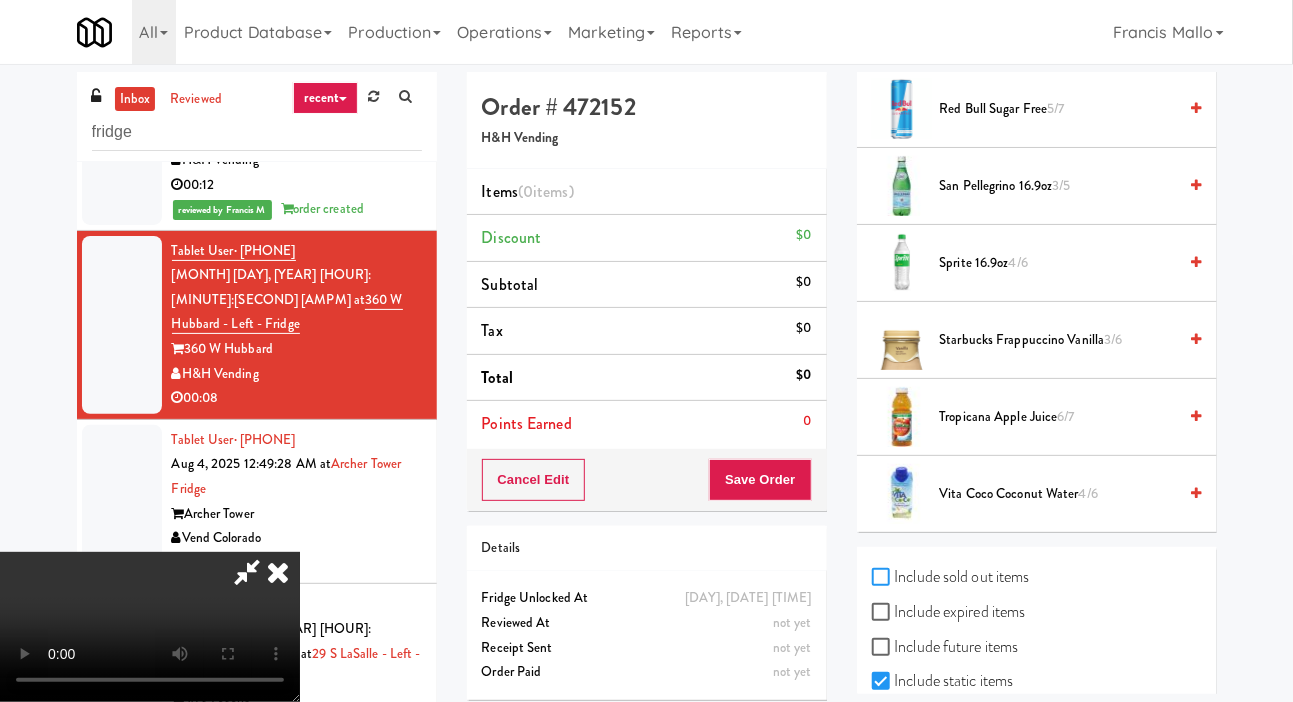 click on "Include sold out items" at bounding box center (883, 578) 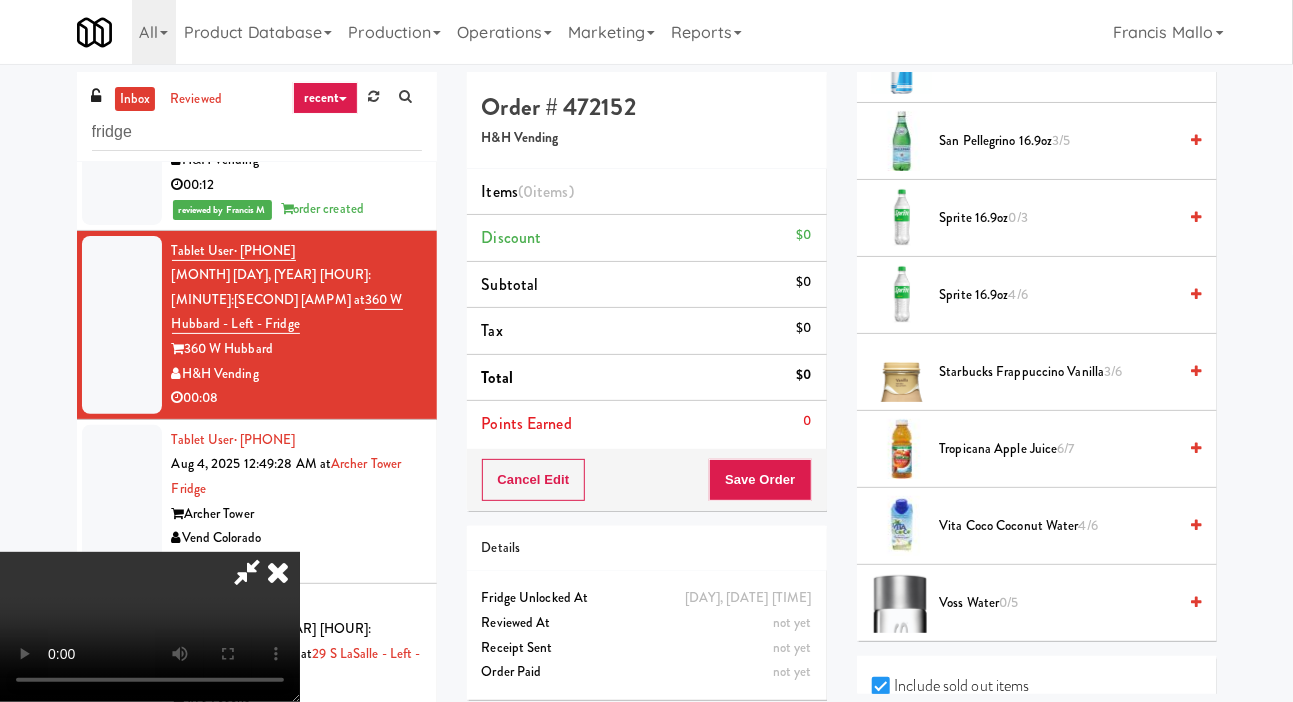scroll, scrollTop: 2887, scrollLeft: 0, axis: vertical 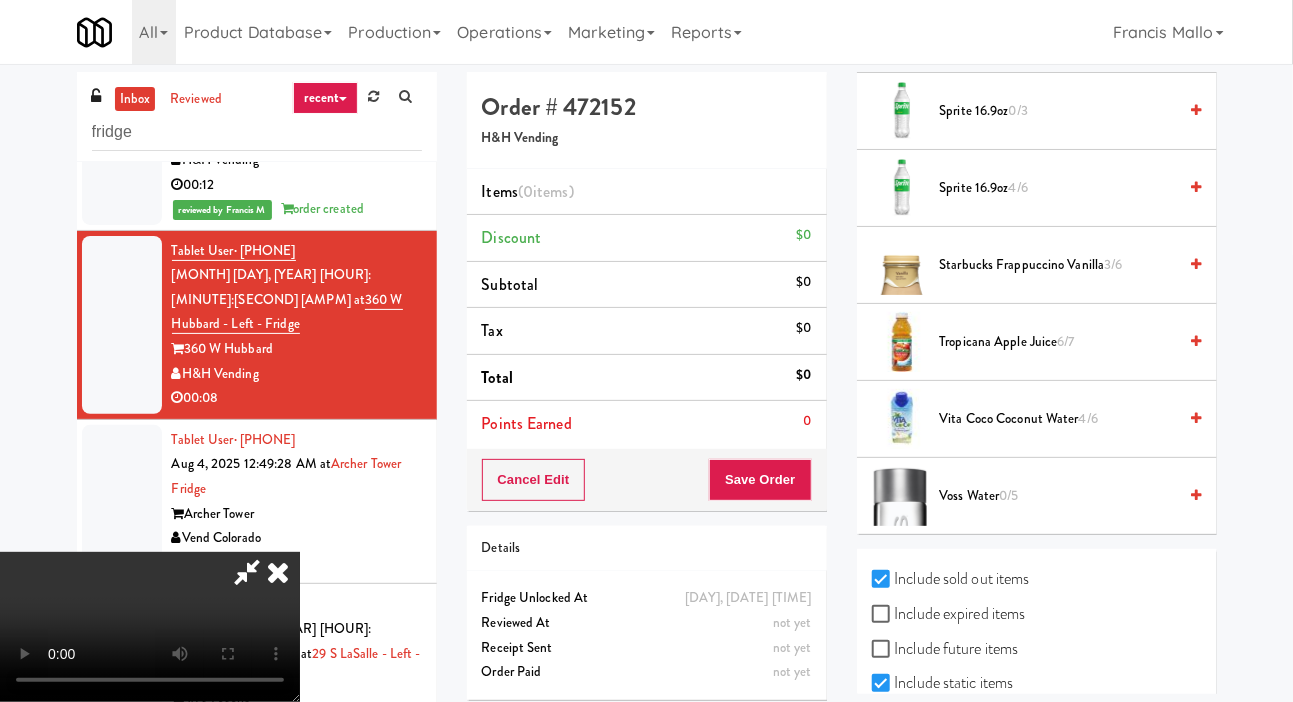 click on "[PRODUCT_NAME]  [NUM]/[NUM]" at bounding box center [1058, 496] 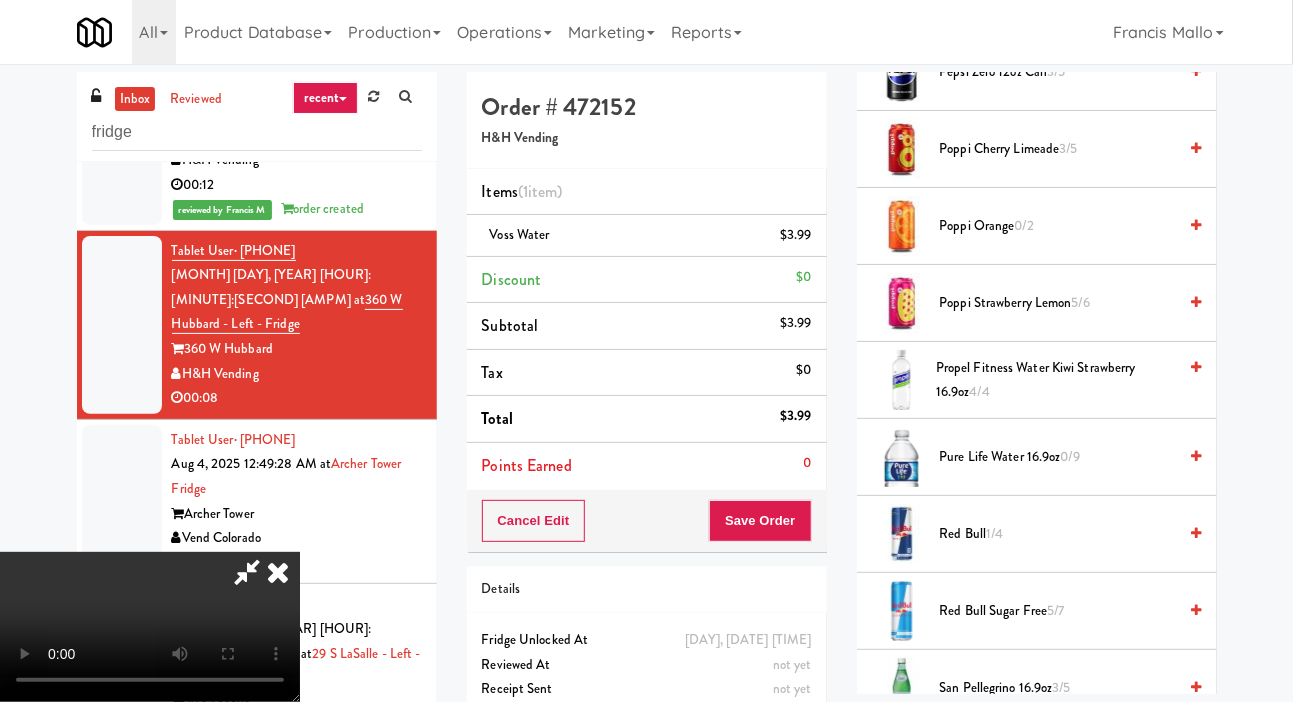 scroll, scrollTop: 2233, scrollLeft: 0, axis: vertical 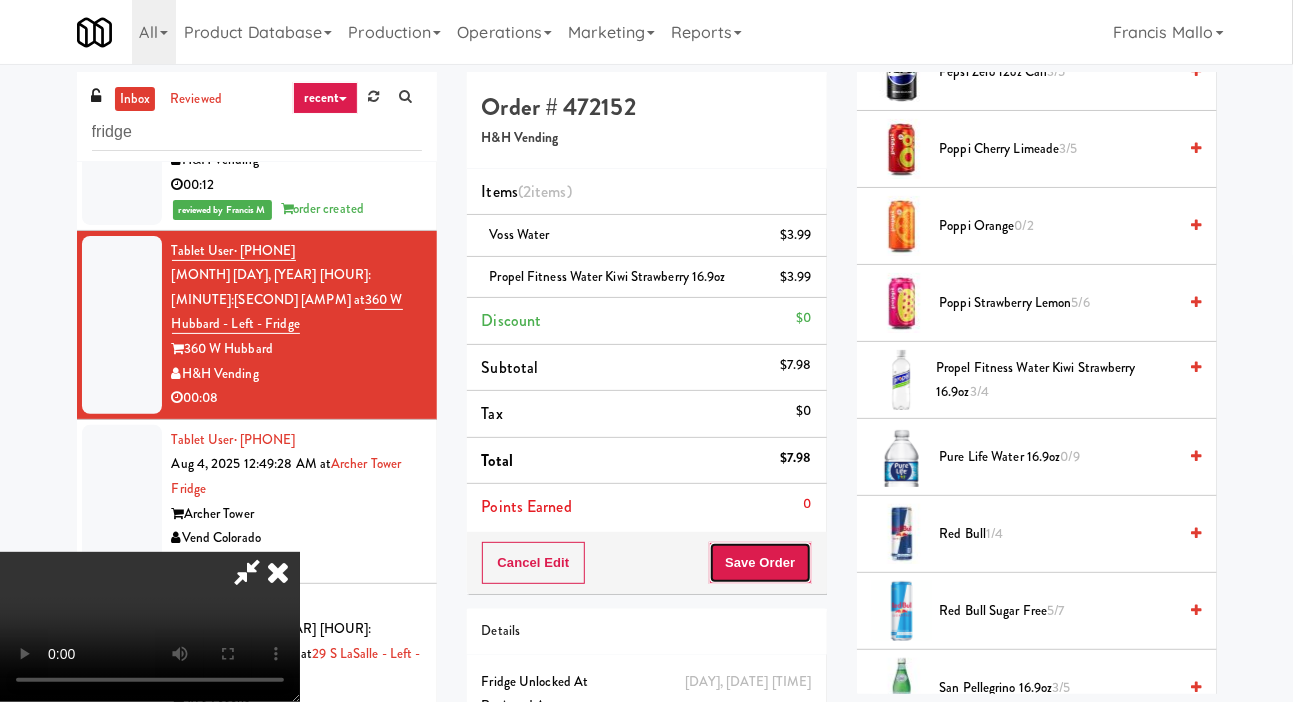click on "Save Order" at bounding box center (760, 563) 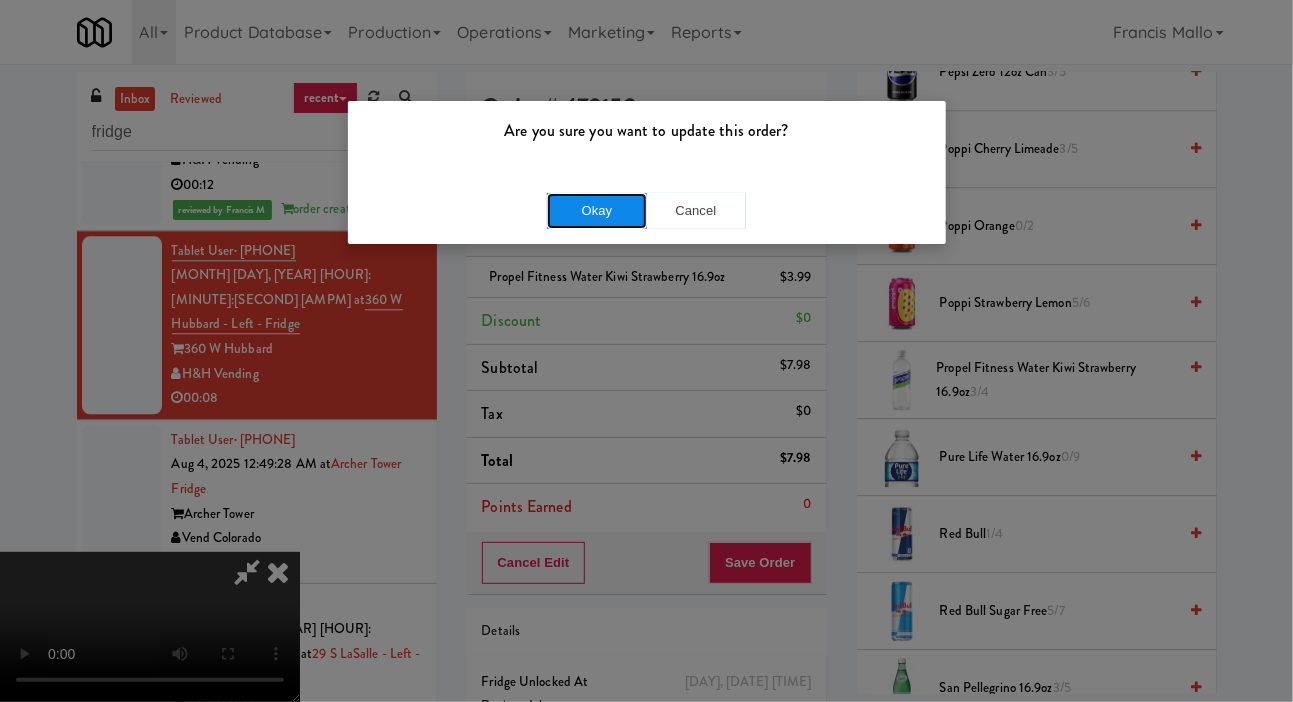 click on "Okay" at bounding box center (597, 211) 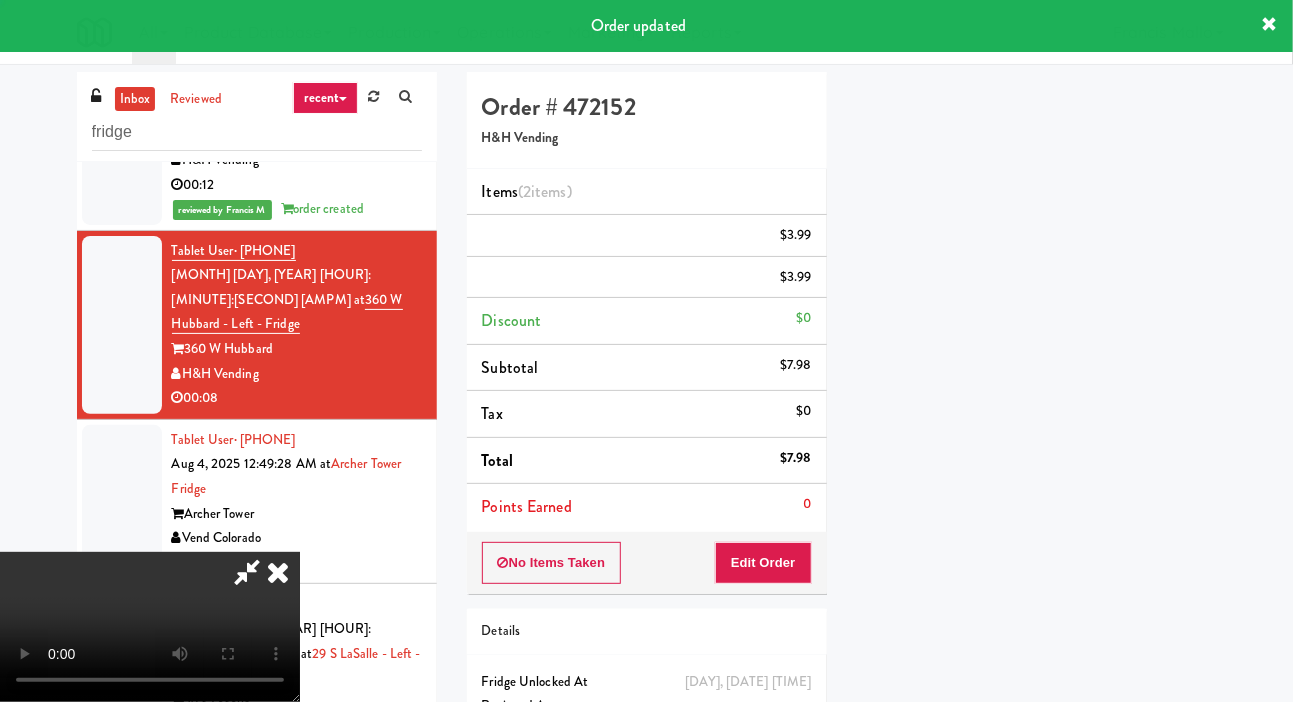 scroll, scrollTop: 116, scrollLeft: 0, axis: vertical 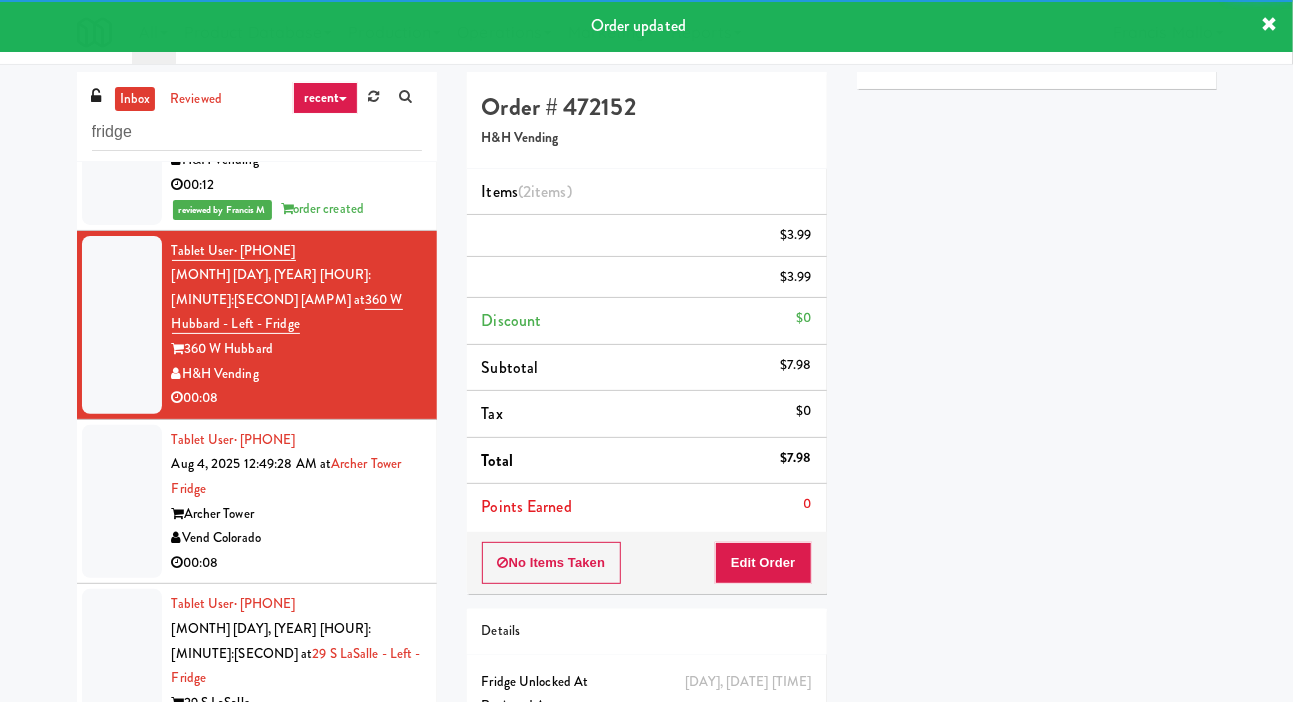 click at bounding box center (122, 502) 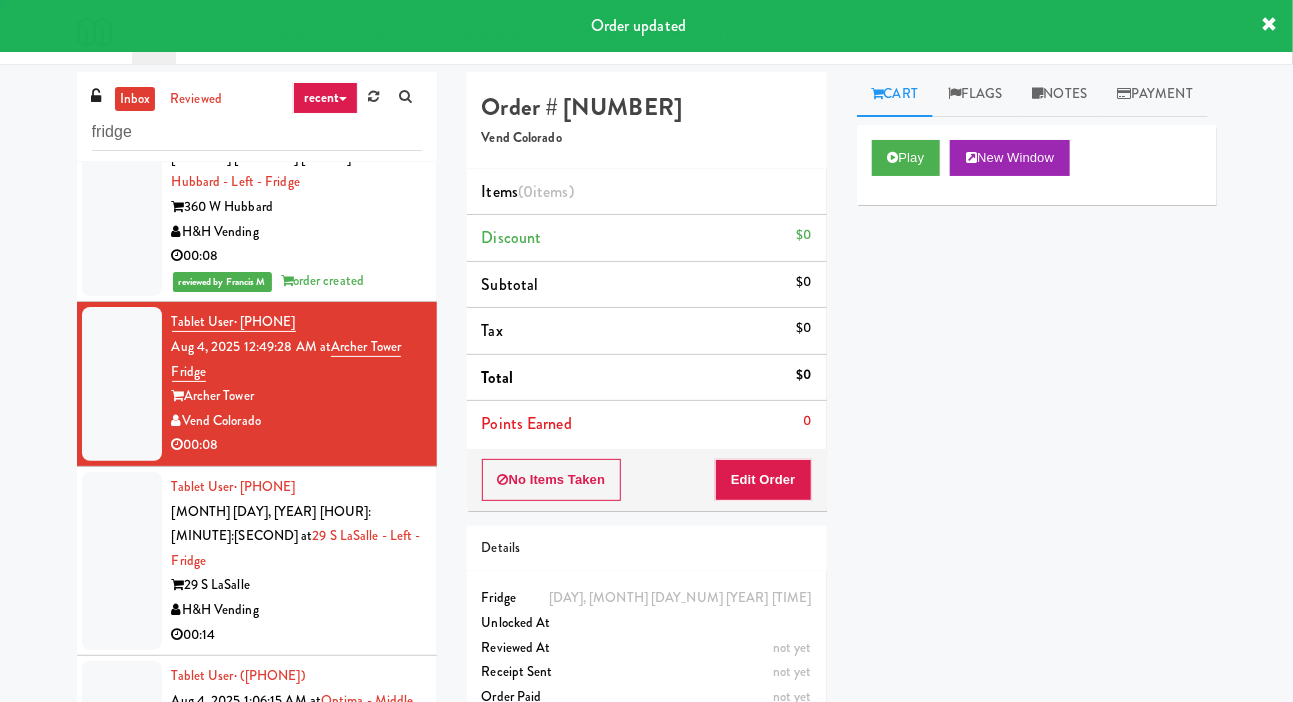 scroll, scrollTop: 2155, scrollLeft: 0, axis: vertical 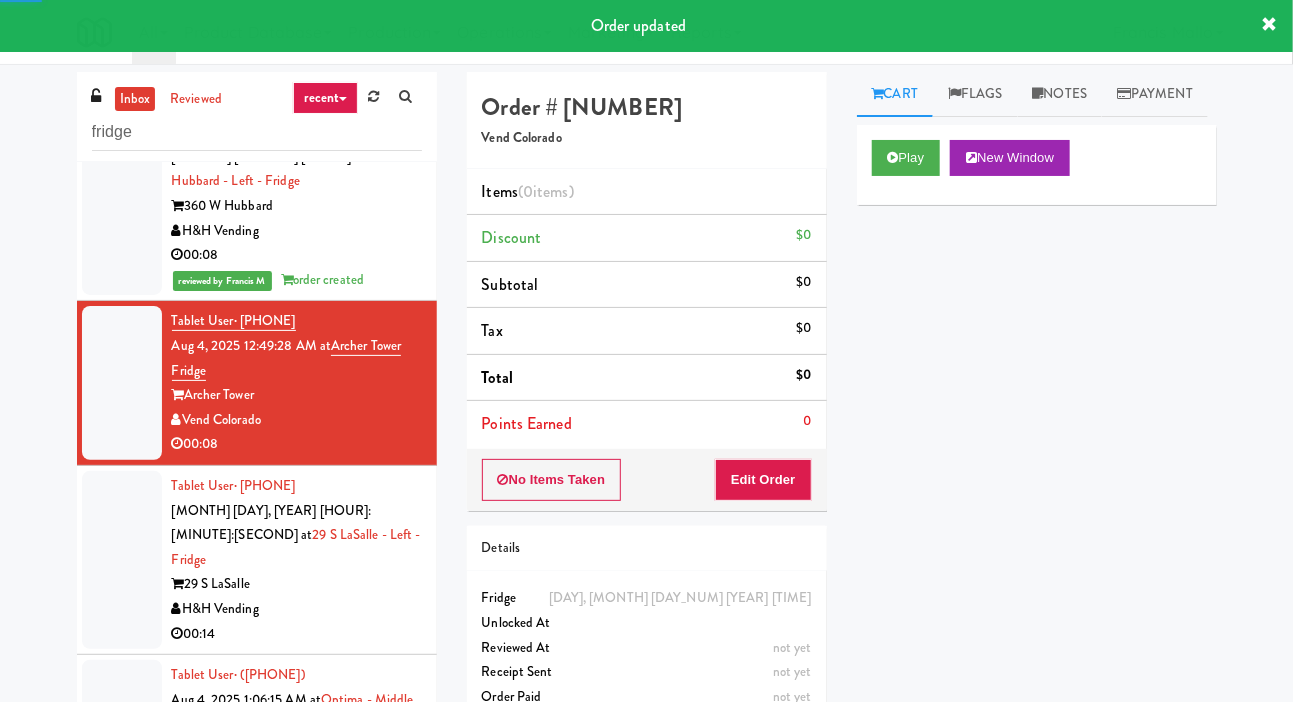 click on "inbox reviewed recent    all     unclear take     inventory issue     suspicious     failed     recent   fridge Tablet User  · ([PHONE]) [DATE] [TIME] at  Optima - Middle - Fridge  Optima  H&H Vending  00:04 reviewed by [FIRST_NAME] [LAST_NAME]  order created     Tablet User  · ([PHONE]) [DATE] [TIME] at  Archer Tower Fridge  Archer Tower  Vend Colorado  00:04 reviewed by [FIRST_NAME] [LAST_NAME]  order created     Tablet User  · ([PHONE]) [DATE] [TIME] at  1000 S Clark - Left - Fridge  1000 S Clark  H&H Vending  00:13 reviewed by [FIRST_NAME] [LAST_NAME]  order created     Tablet User  · ([PHONE]) [DATE] [TIME] at  50 Canterfield - Left - Fridge   50 Canterfield Pkwy  H&H Vending  00:03 reviewed by [FIRST_NAME] [LAST_NAME]  order created     Tablet User  · ([PHONE]) [DATE] [TIME] at  WPW - Left - Fridge  343 W Wolf Point Plaza  H&H Vending  00:05 reviewed by [FIRST_NAME] [LAST_NAME]  order created     Tablet User  · ([PHONE]) [DATE] [TIME] at  Eleven North Fridge  00:32" at bounding box center [646, 424] 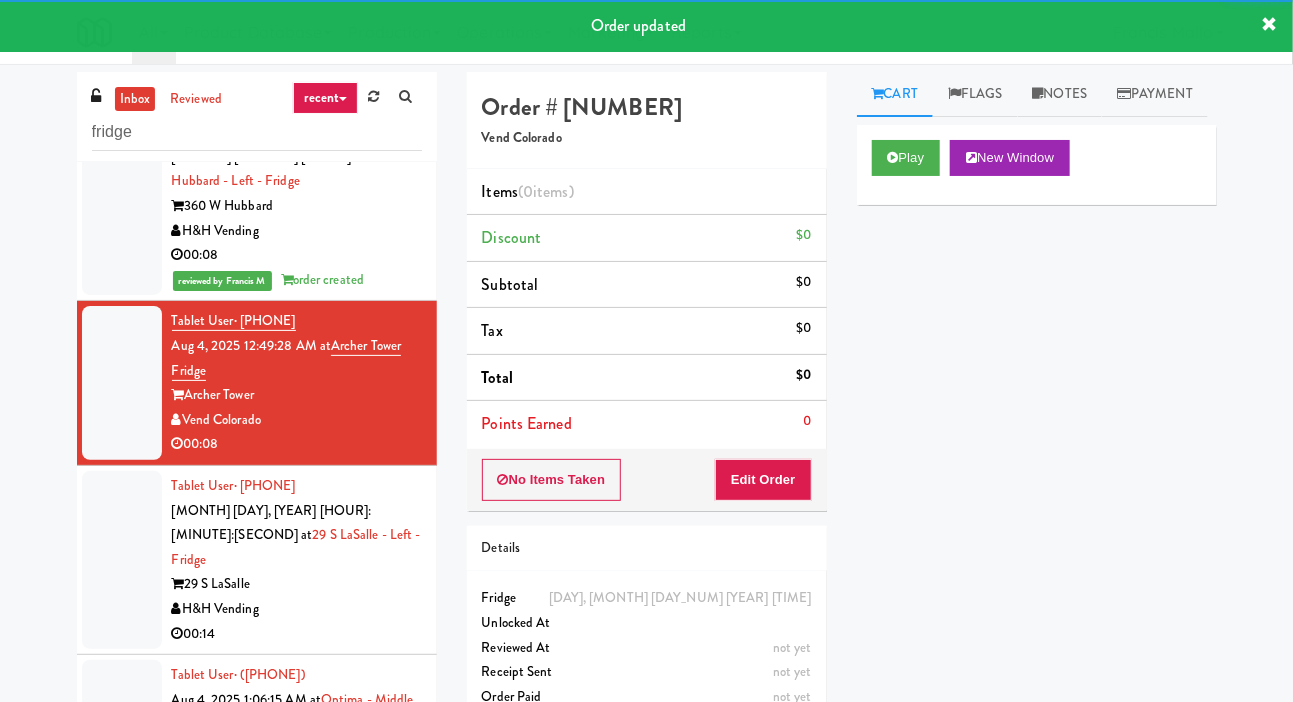 click on "Card  View Transaction Details  Card  8862 Transaction Ref [NUMBER] Preauth 5.00 Brand VISA Number [CREDIT_CARD] Entry Mode ctls  Card Issuer Checks  Payout" at bounding box center [1037, 500] 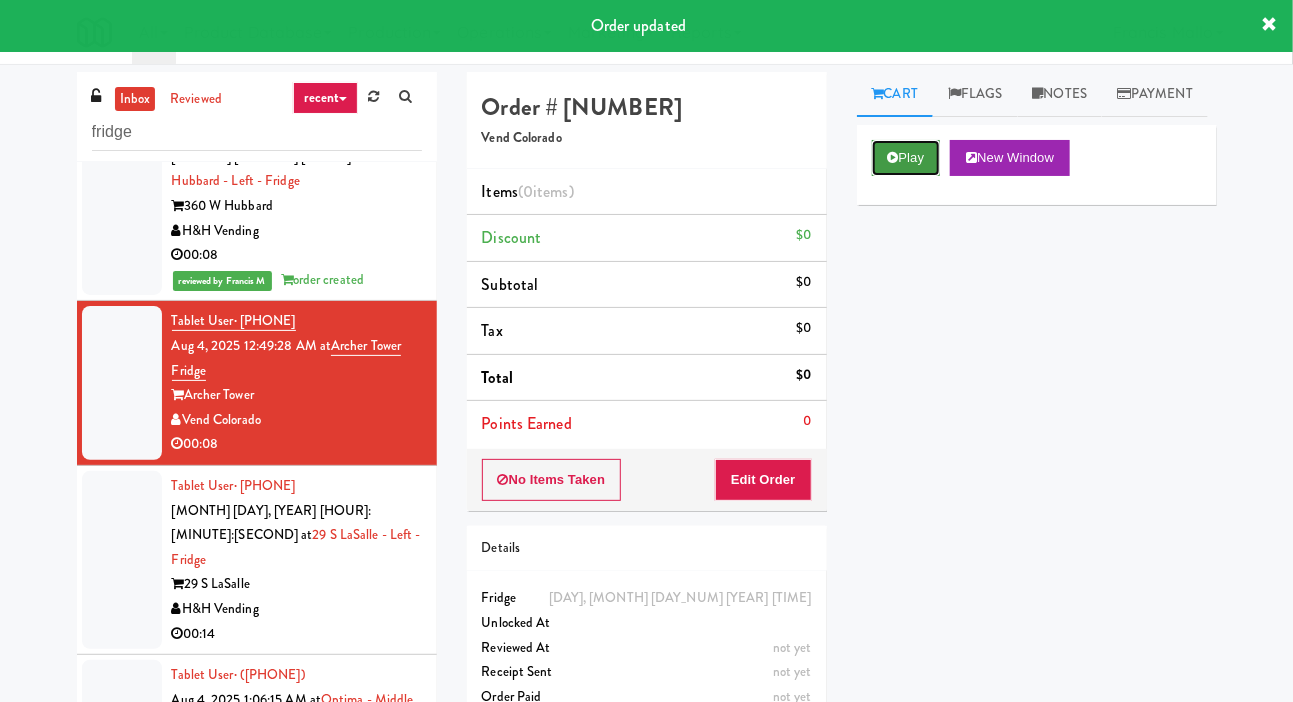 click on "Play" at bounding box center (906, 158) 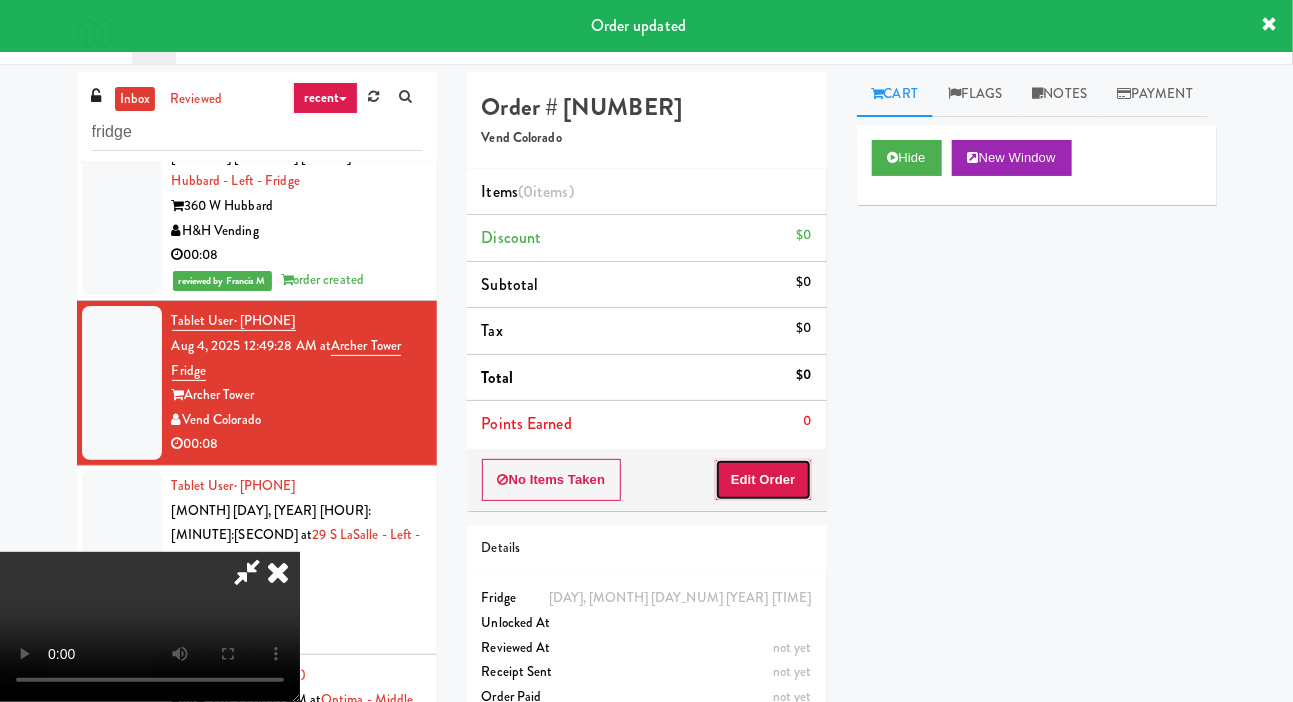 click on "Edit Order" at bounding box center [763, 480] 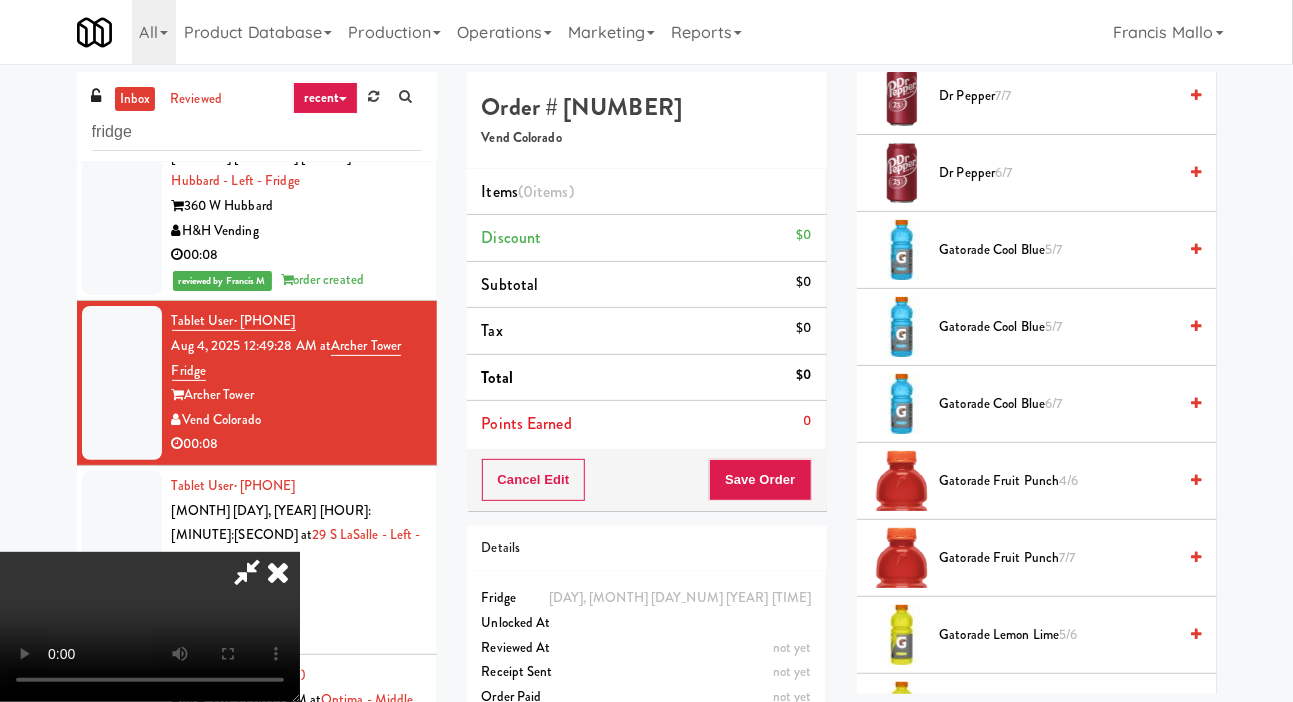 scroll, scrollTop: 1667, scrollLeft: 0, axis: vertical 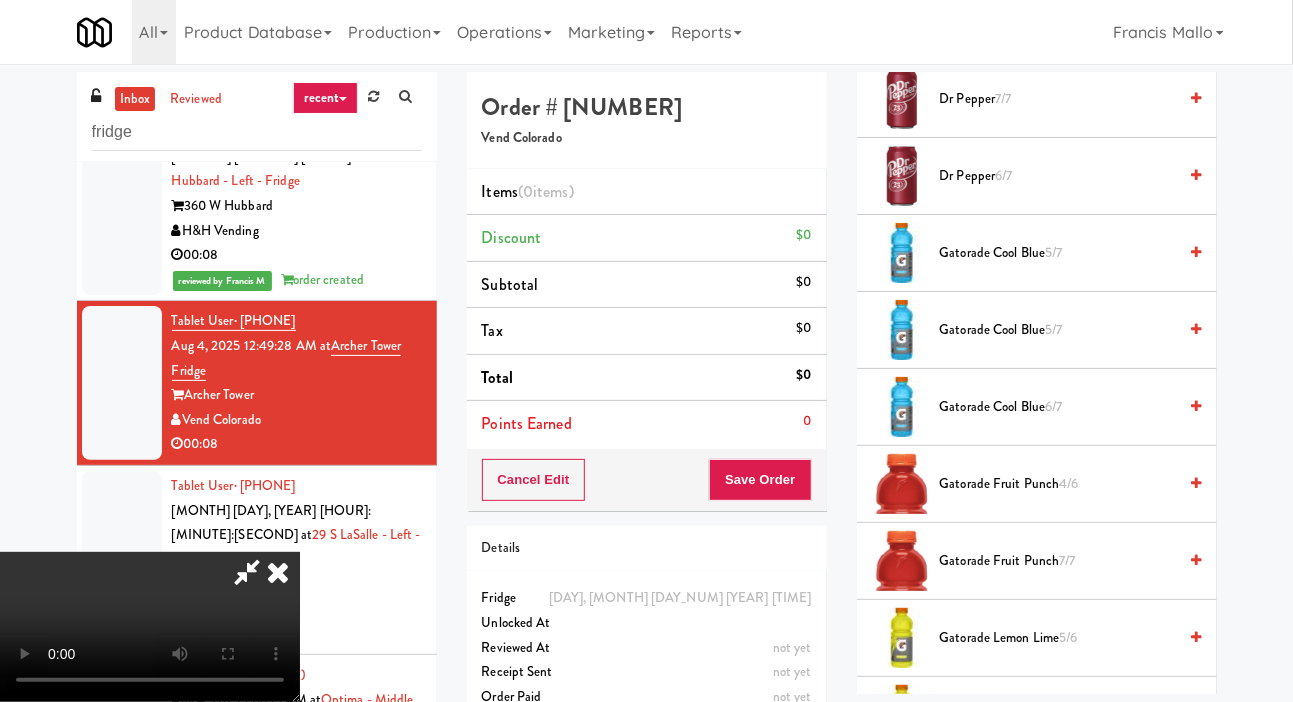click on "Gatorade Cool Blue  5/7" at bounding box center [1058, 253] 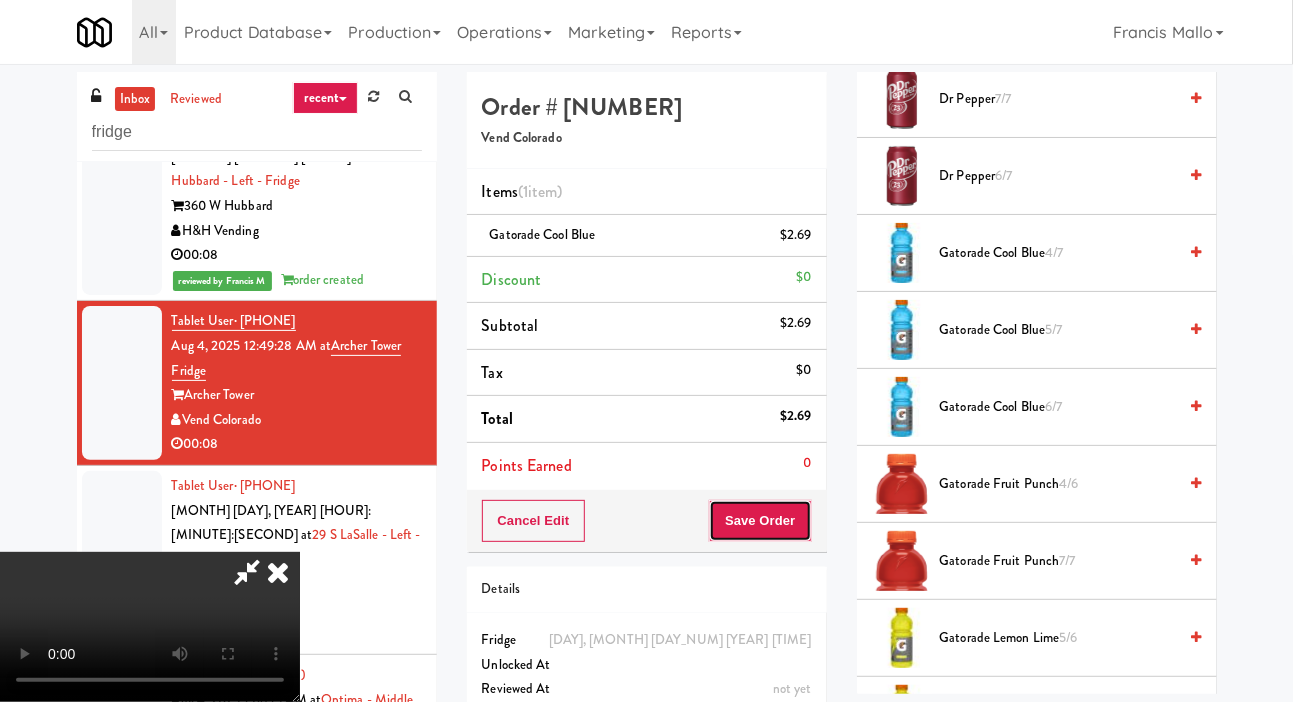 click on "Save Order" at bounding box center (760, 521) 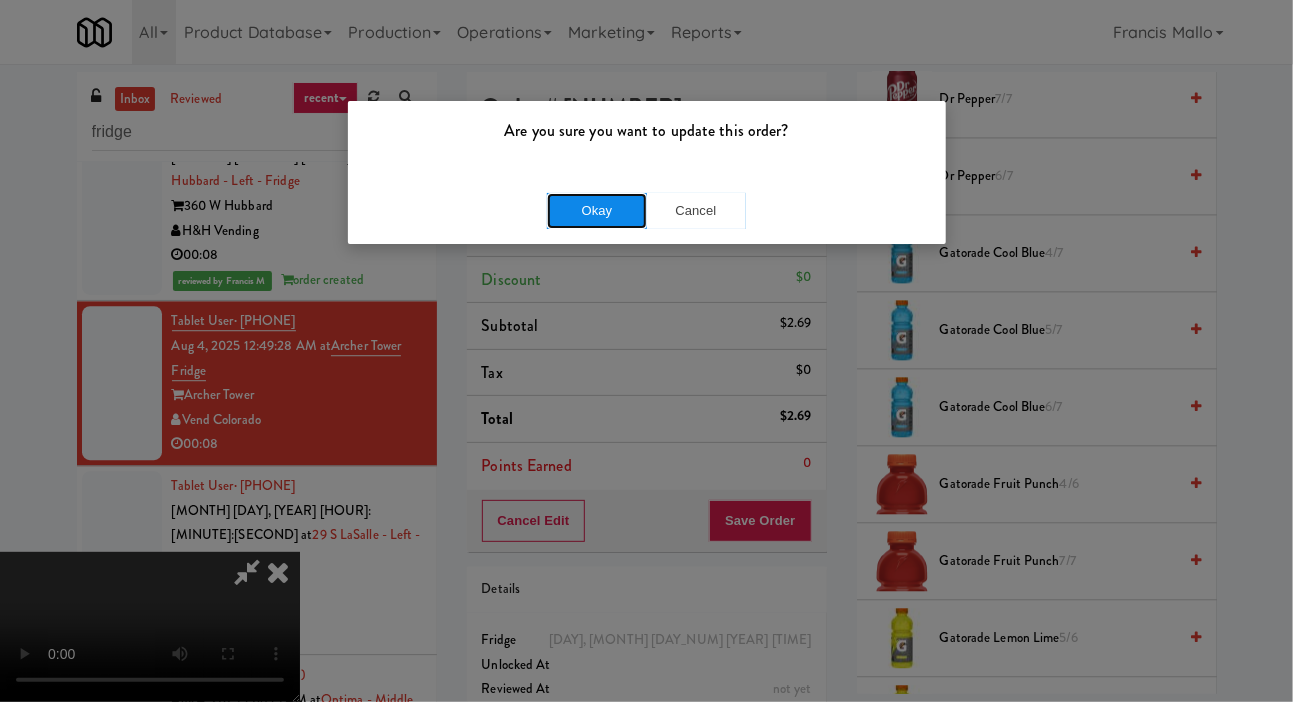 click on "Okay" at bounding box center [597, 211] 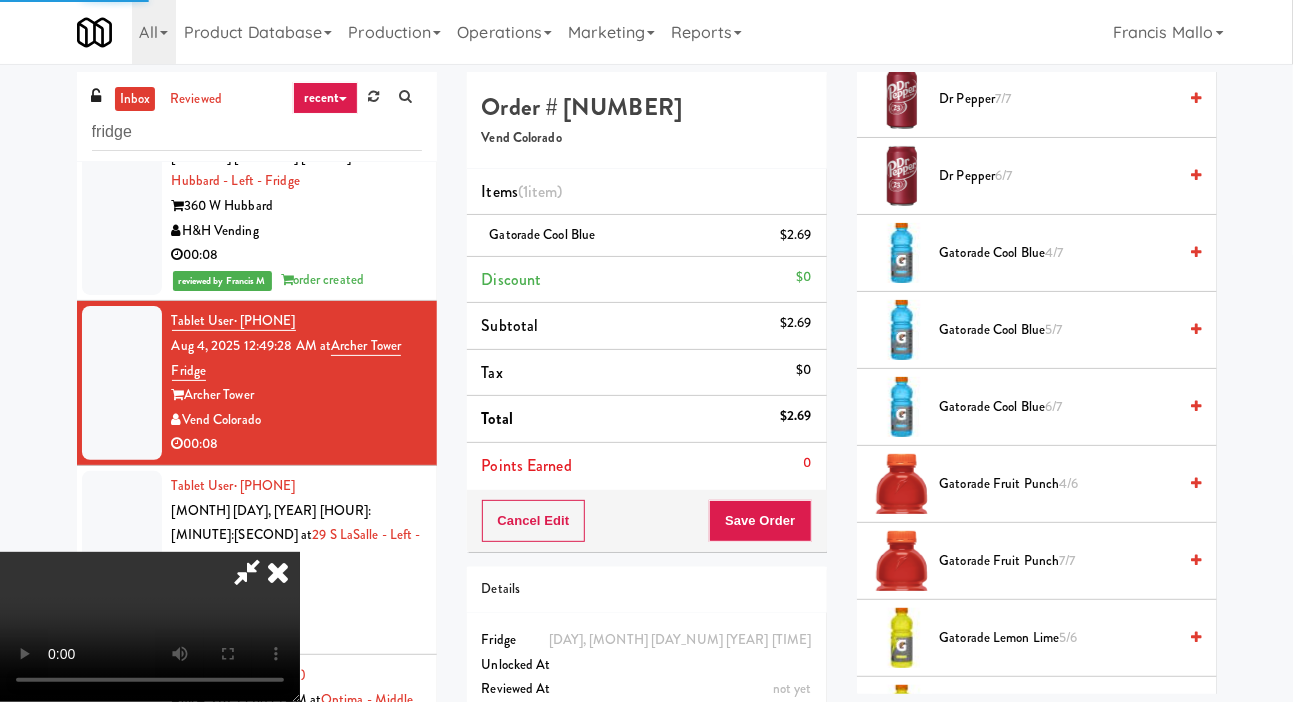 scroll, scrollTop: 116, scrollLeft: 0, axis: vertical 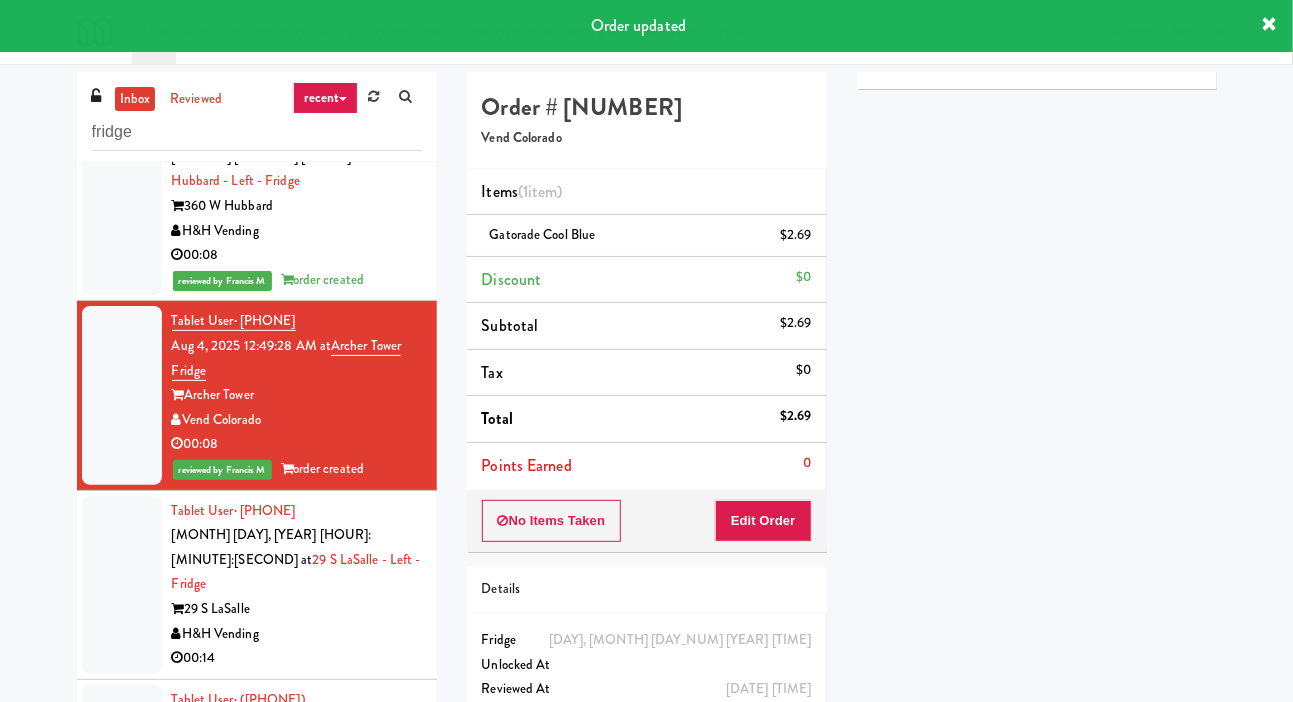 click at bounding box center (122, 585) 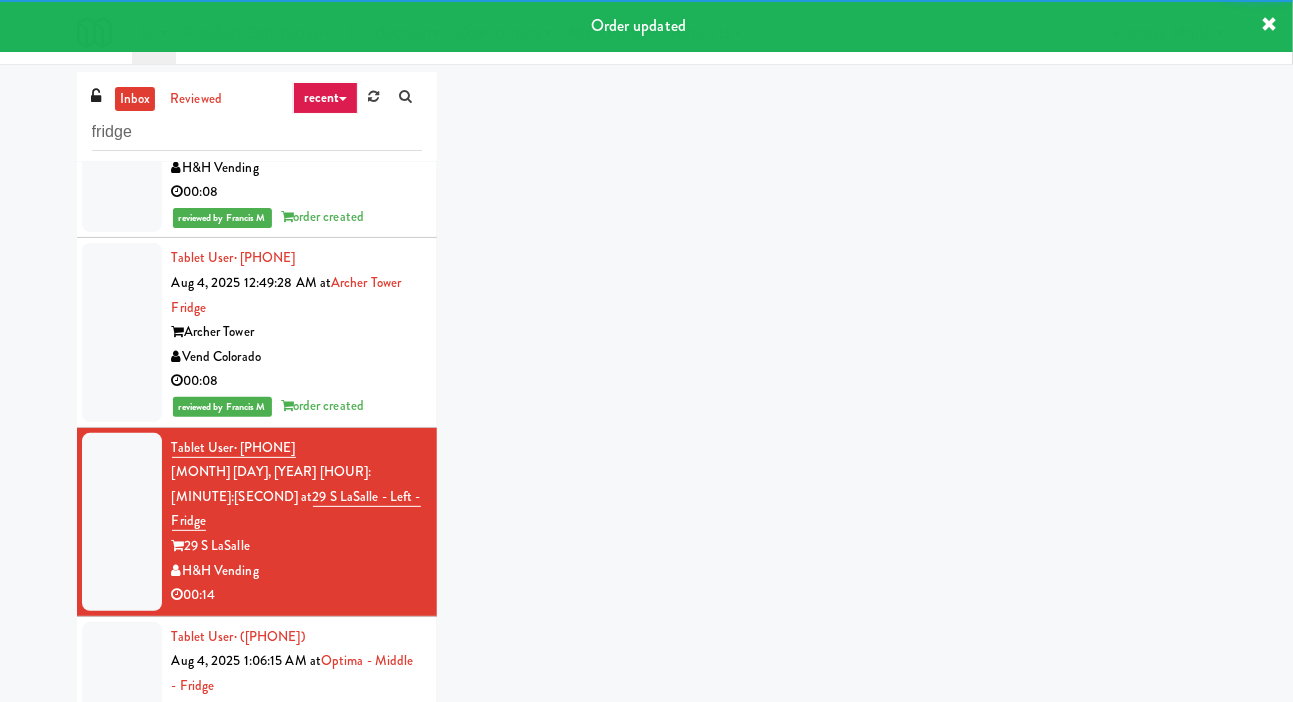 scroll, scrollTop: 2348, scrollLeft: 0, axis: vertical 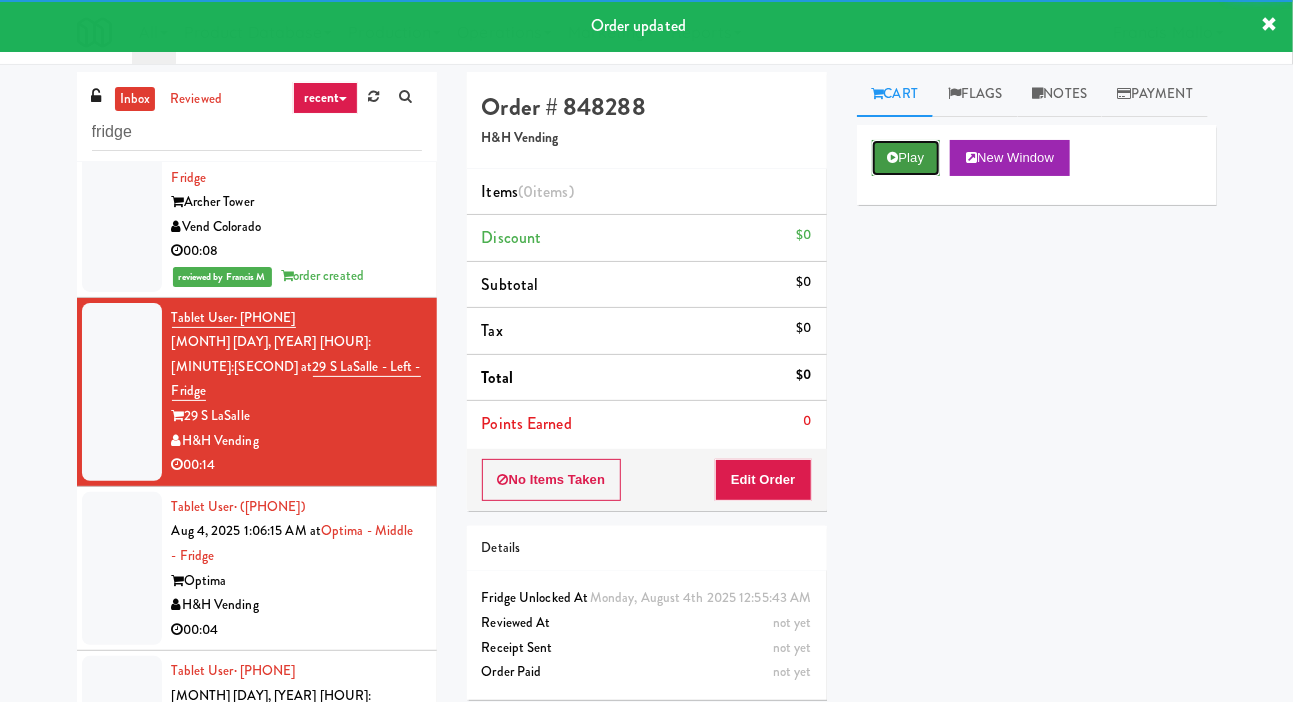 click on "Play" at bounding box center (906, 158) 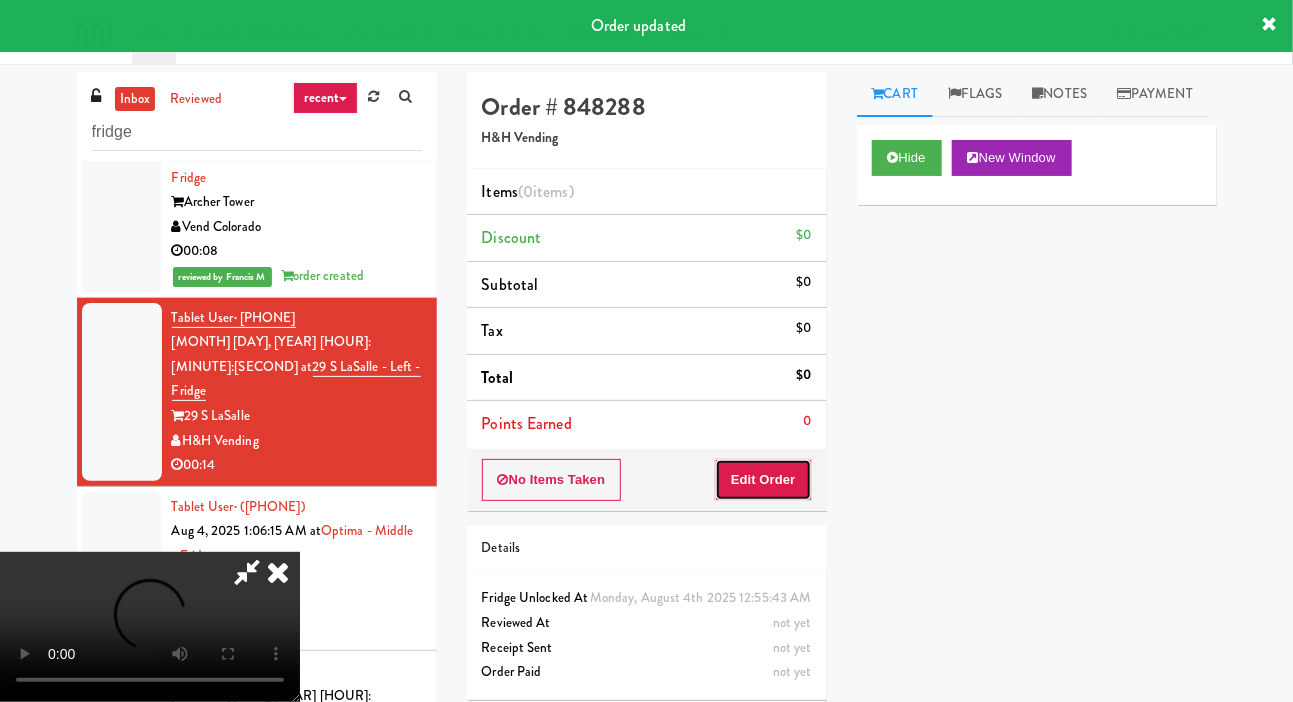 click on "Edit Order" at bounding box center (763, 480) 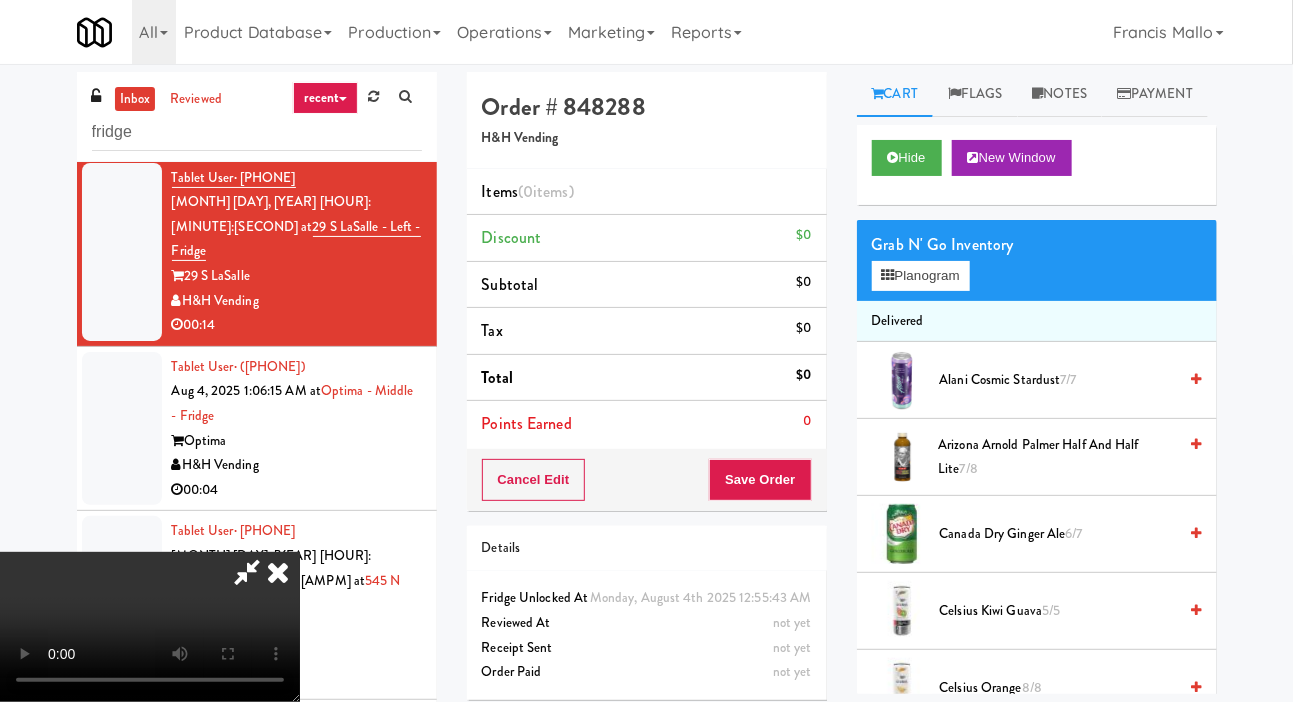 scroll, scrollTop: 2501, scrollLeft: 0, axis: vertical 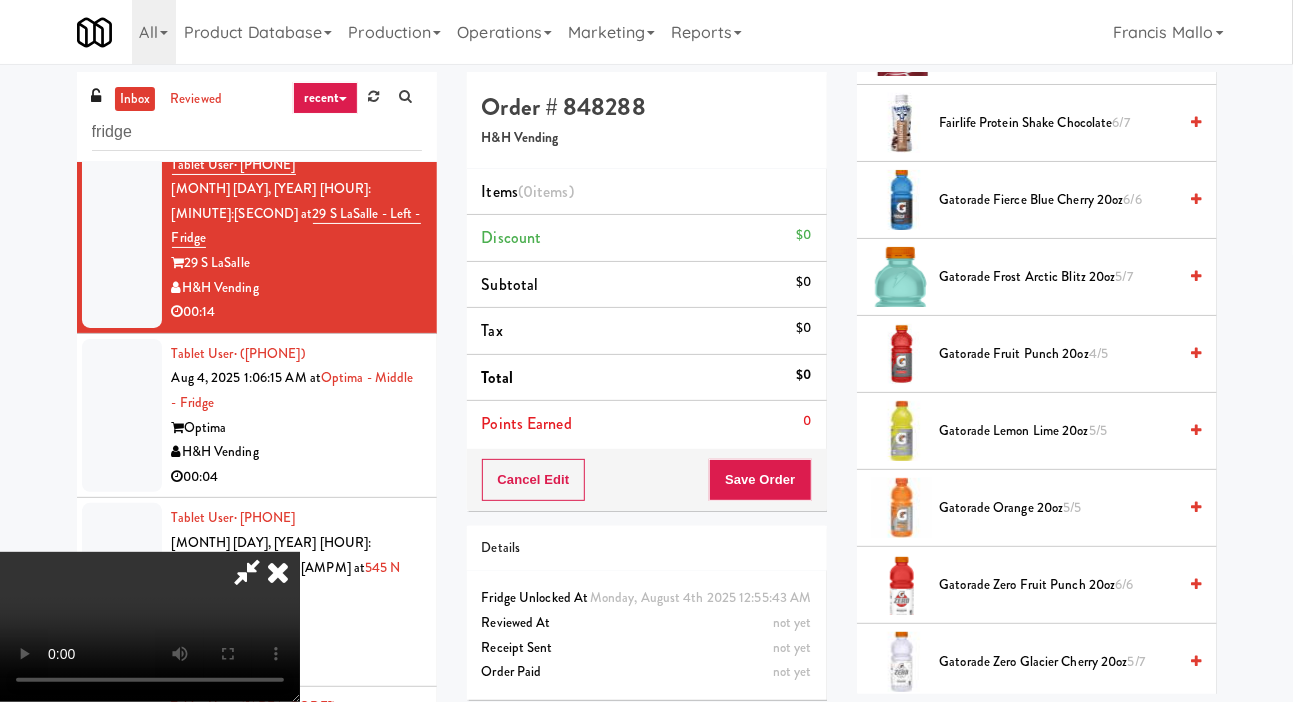 click on "[PRODUCT_NAME]  [FRACTION]" at bounding box center (1037, 354) 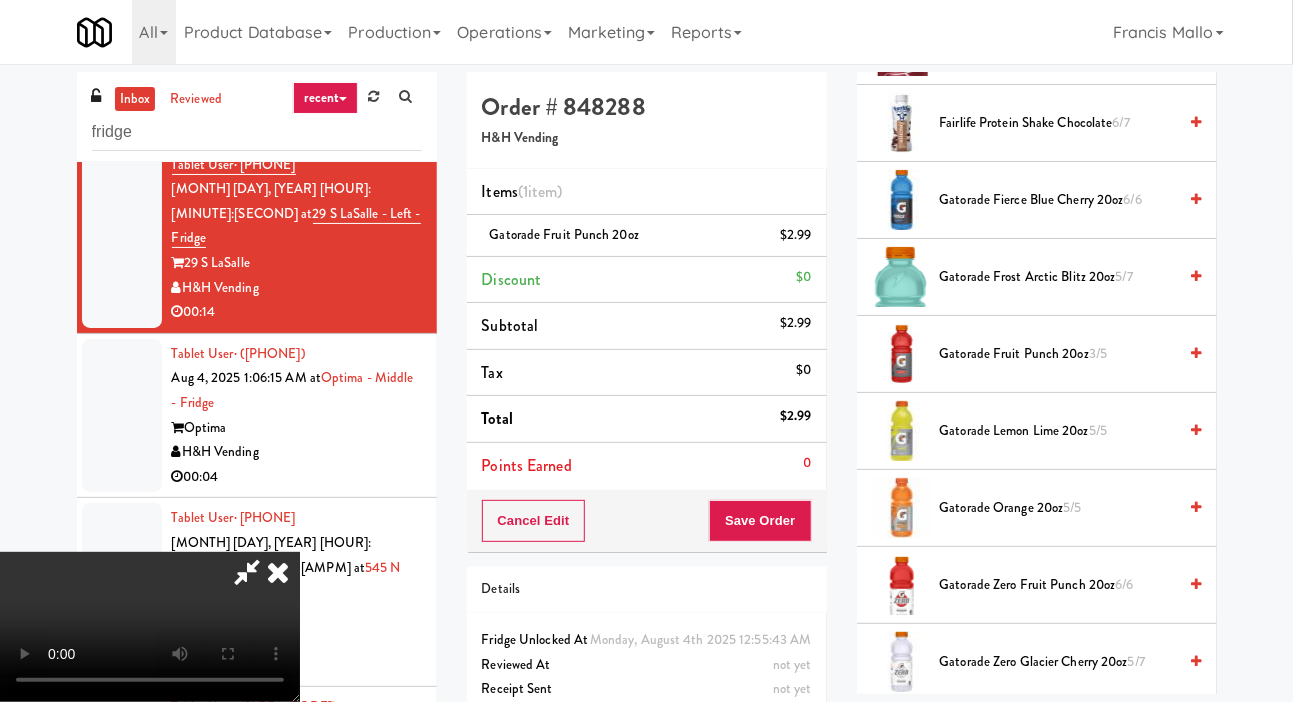 scroll, scrollTop: 0, scrollLeft: 0, axis: both 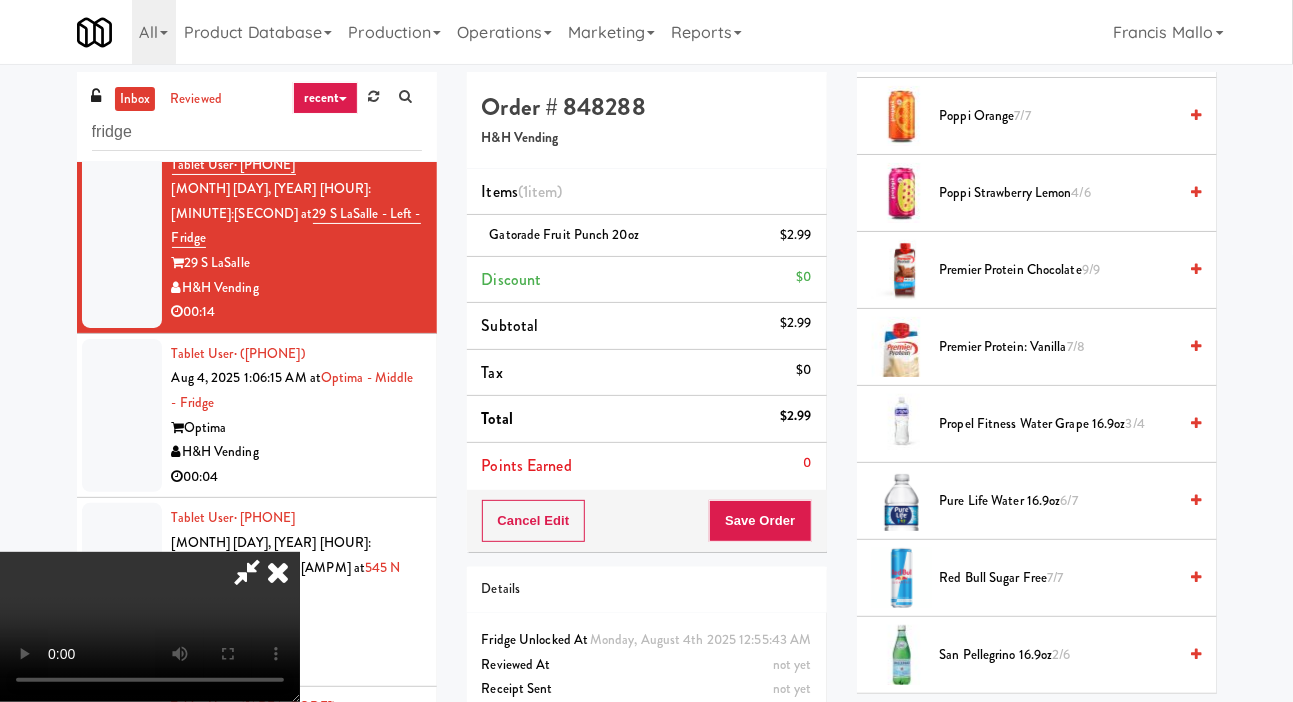 click on "Pure Life Water 16.9oz  6/7" at bounding box center (1058, 501) 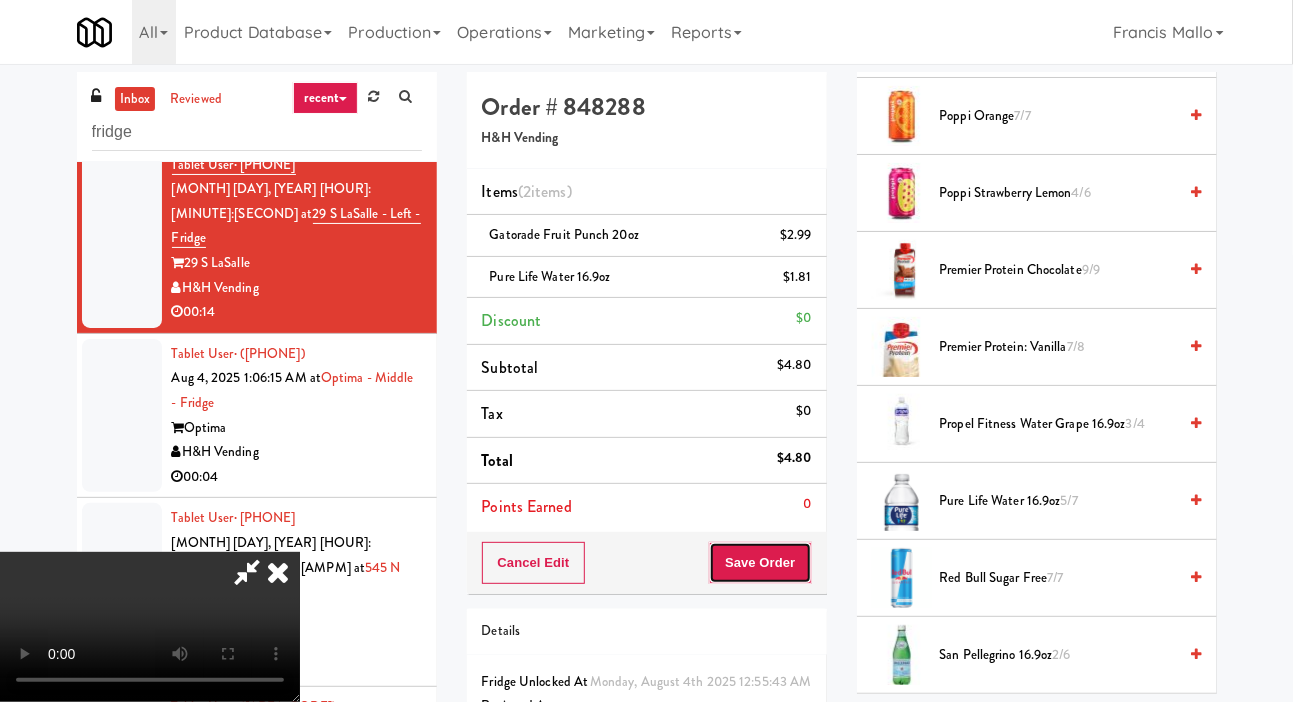 click on "Save Order" at bounding box center [760, 563] 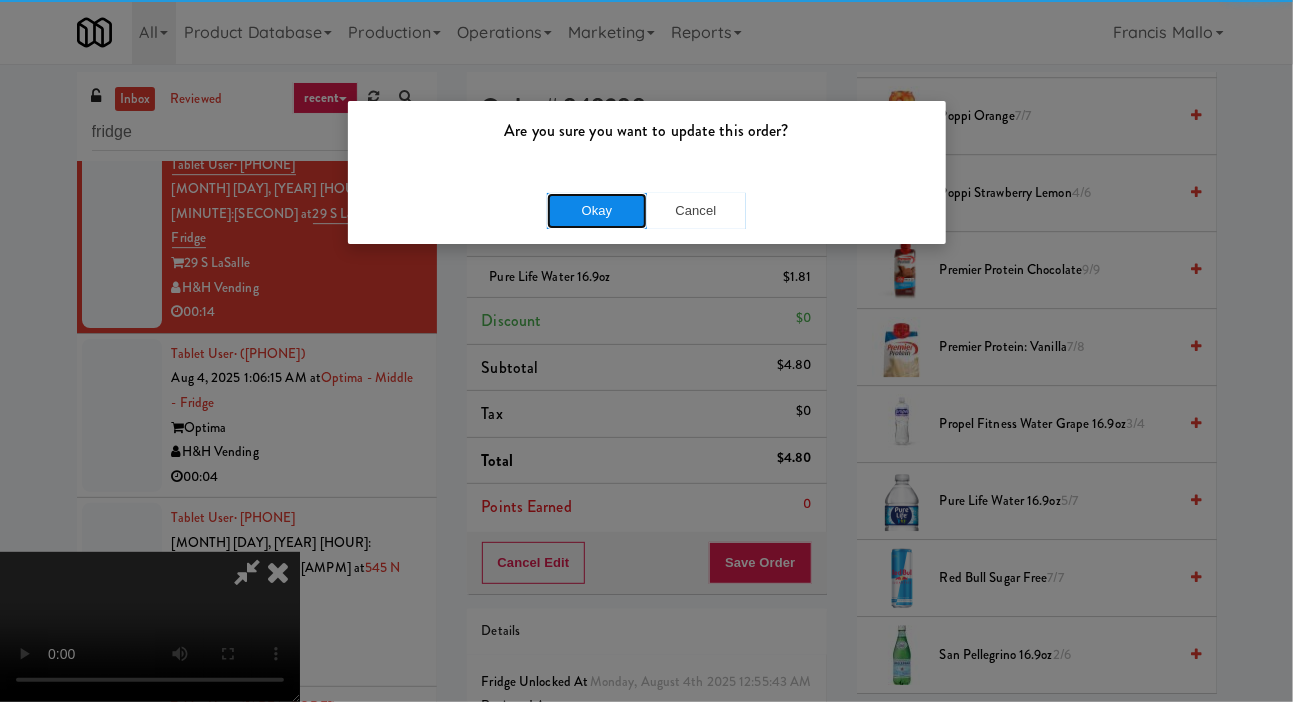 click on "Okay" at bounding box center [597, 211] 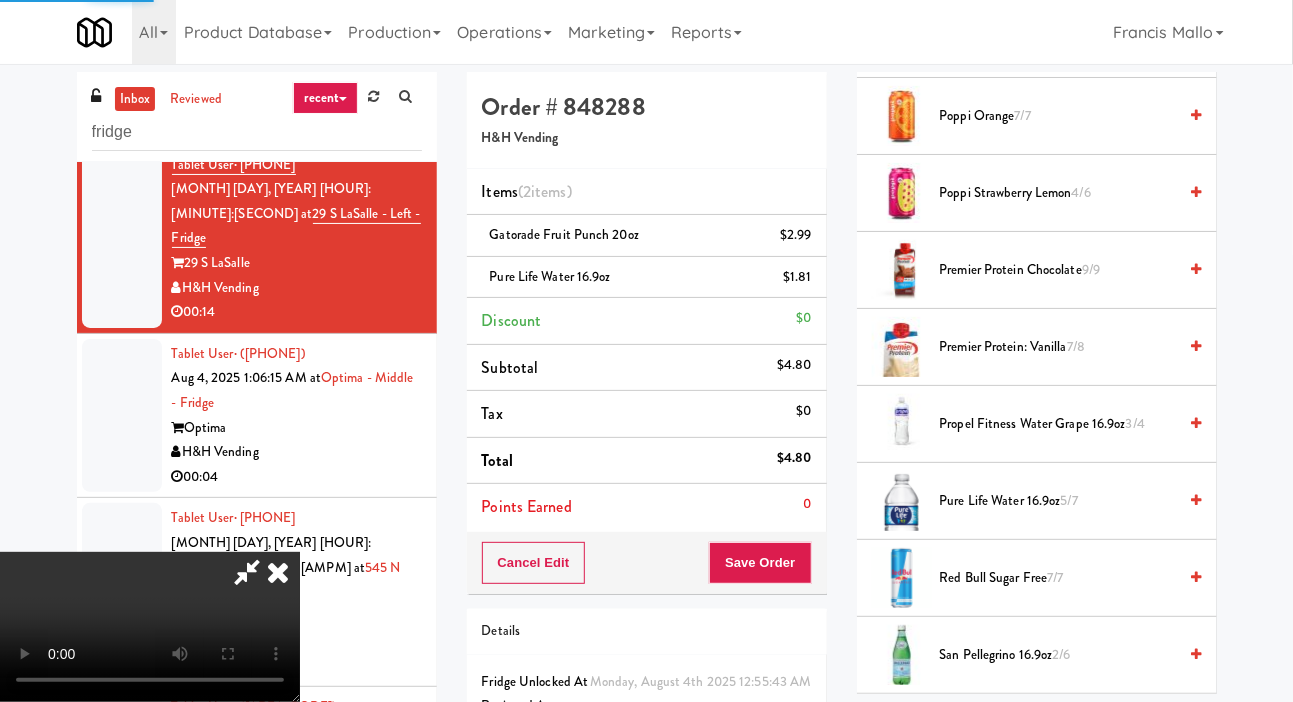 scroll, scrollTop: 116, scrollLeft: 0, axis: vertical 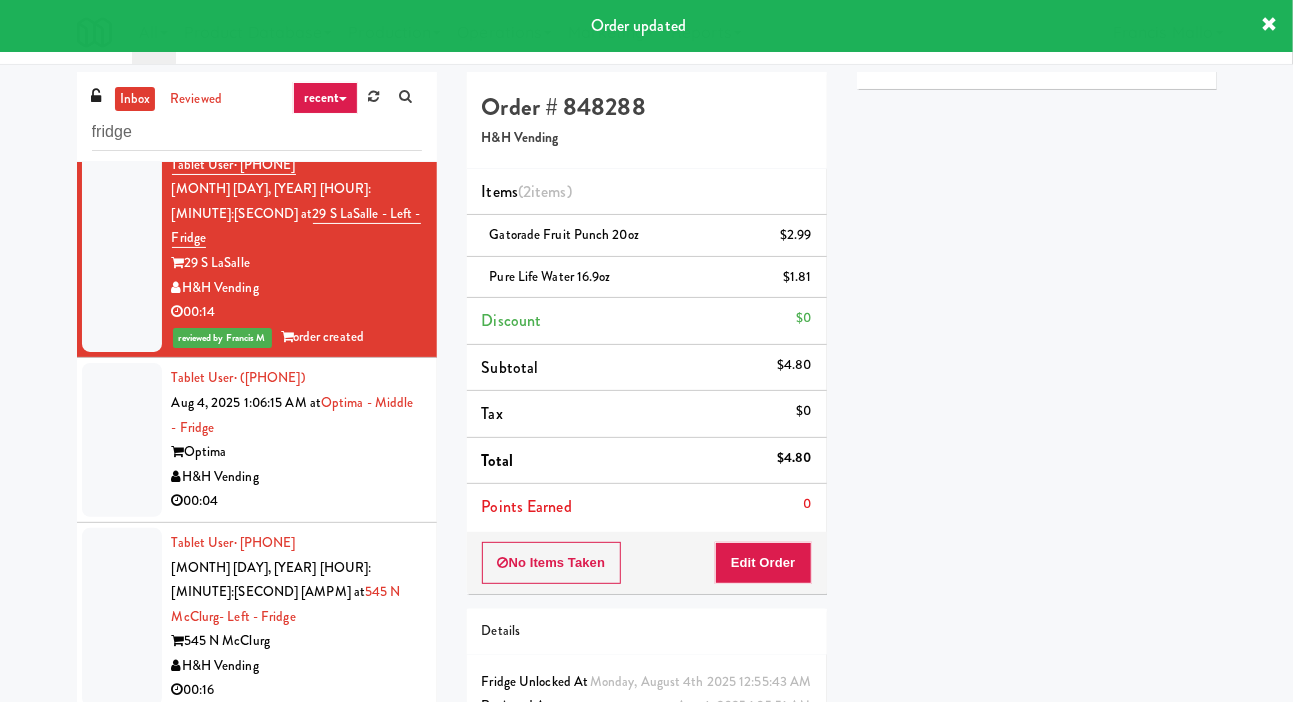 click at bounding box center [122, 440] 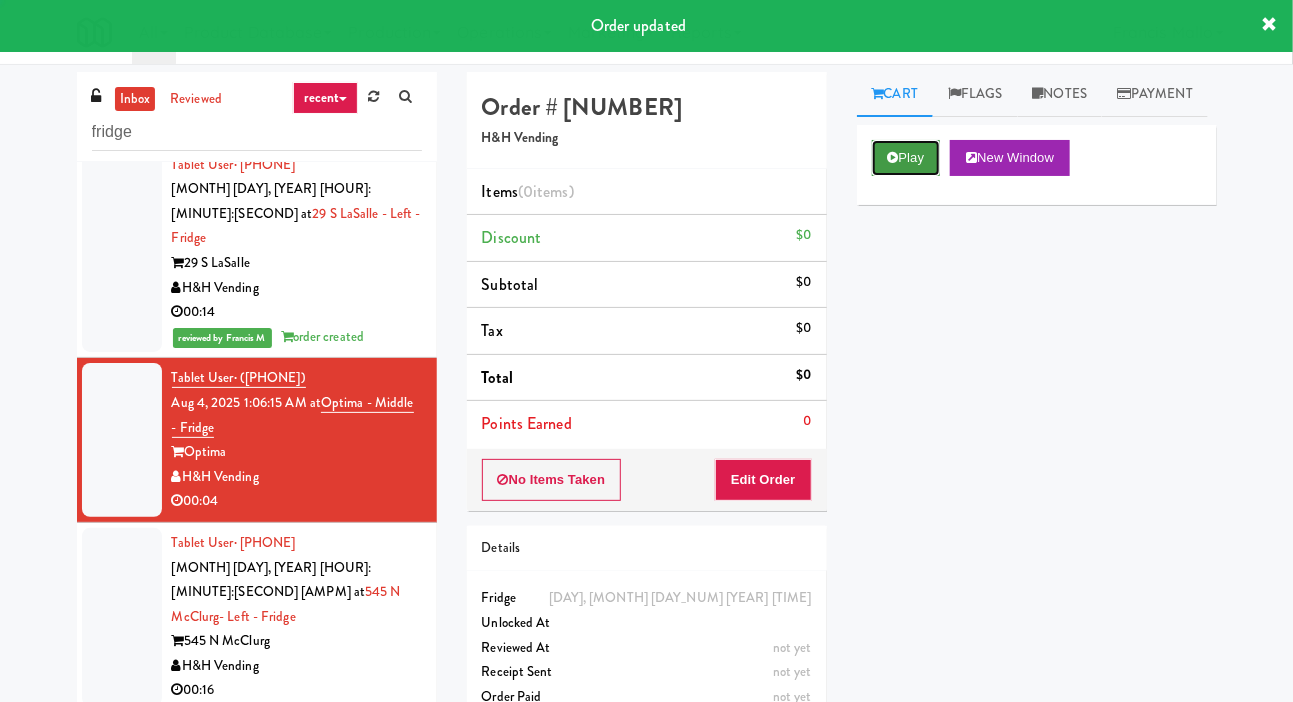 click on "Play" at bounding box center (906, 158) 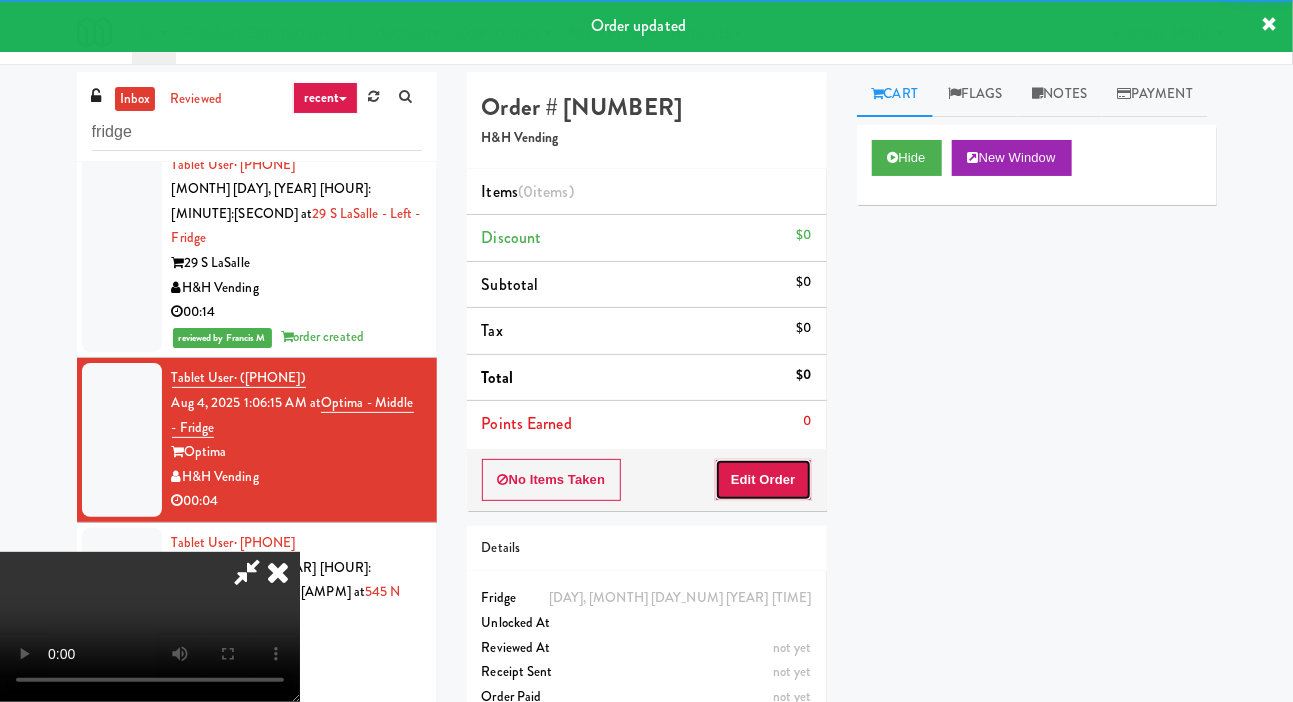 click on "Edit Order" at bounding box center [763, 480] 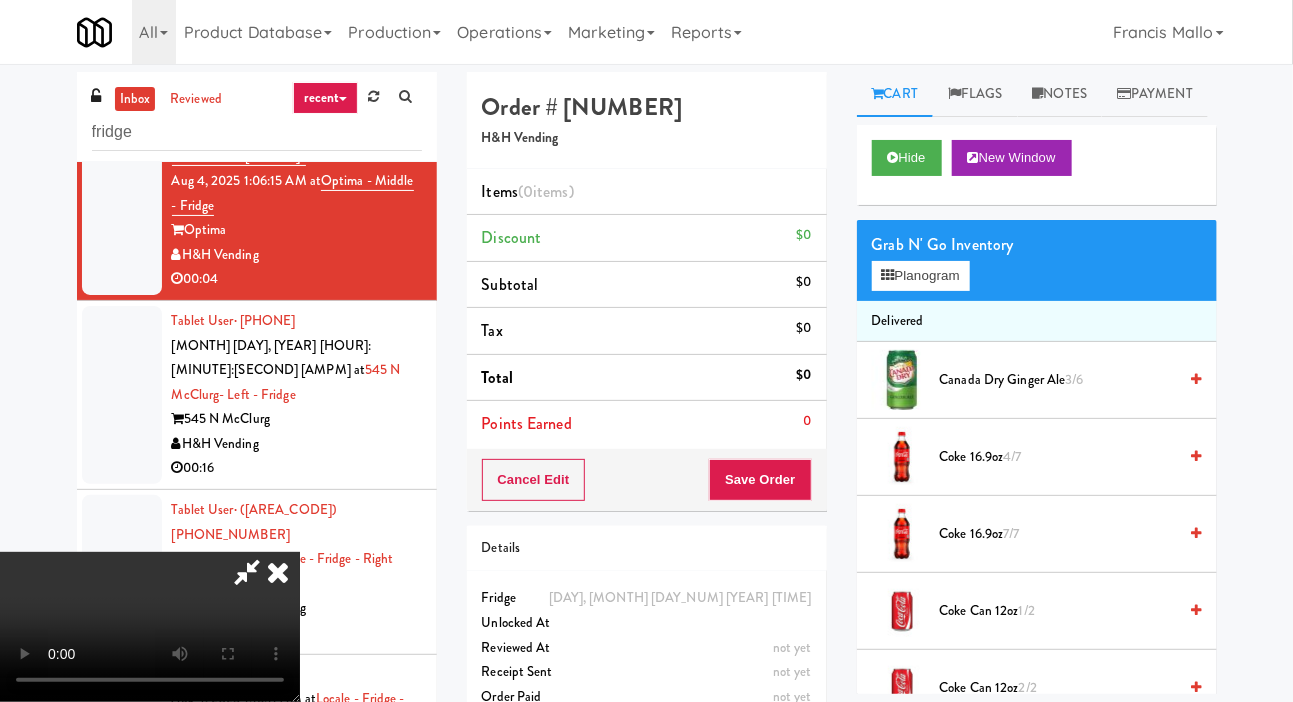 scroll, scrollTop: 2722, scrollLeft: 0, axis: vertical 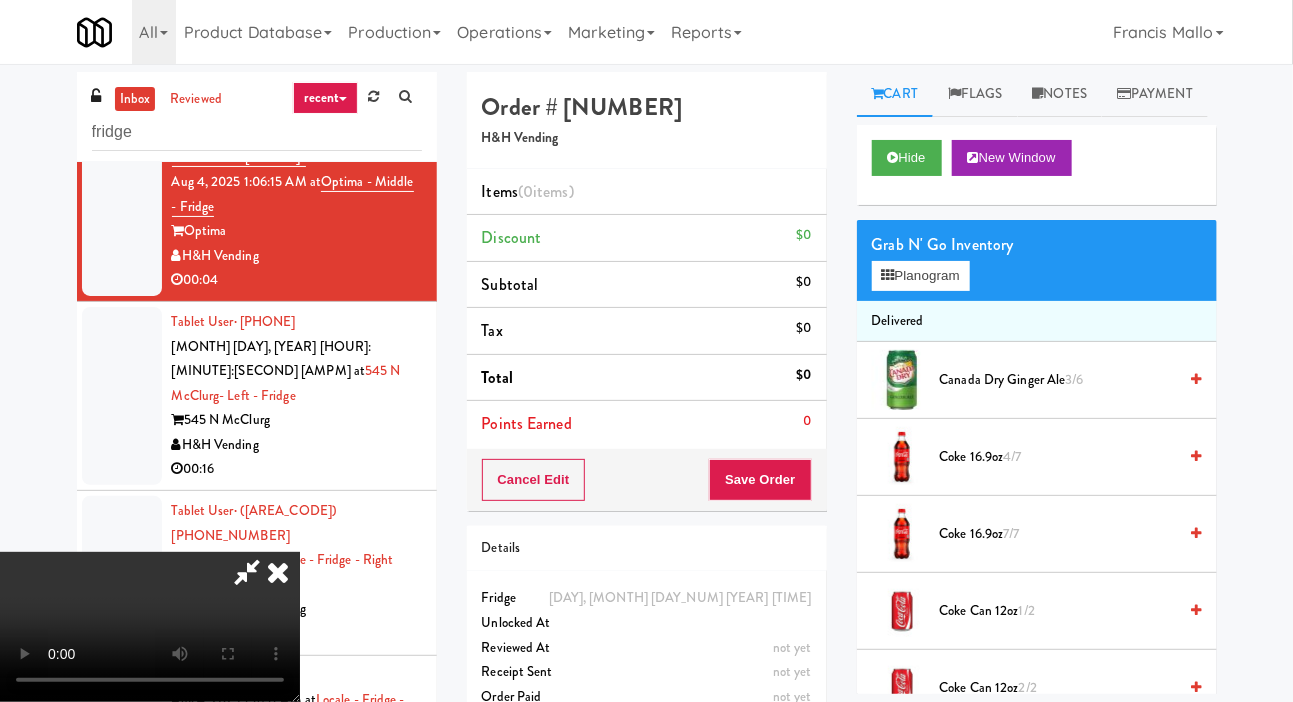 type 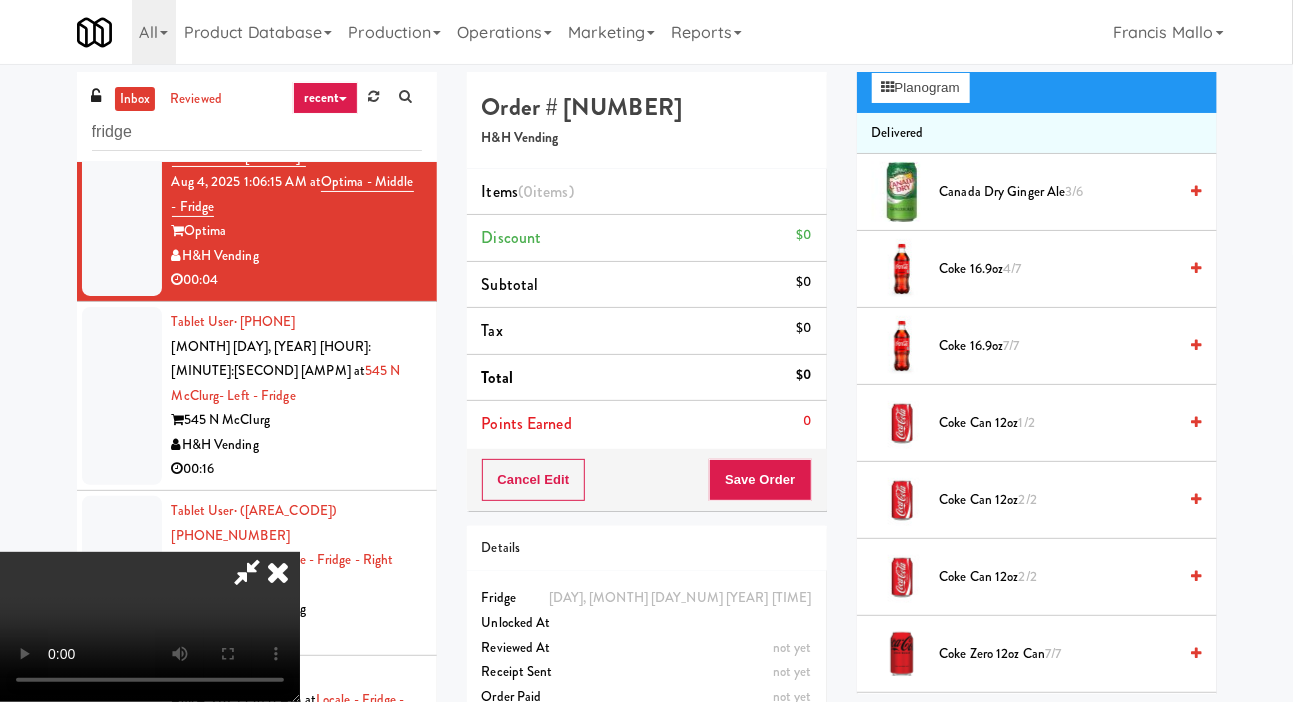 scroll, scrollTop: 185, scrollLeft: 0, axis: vertical 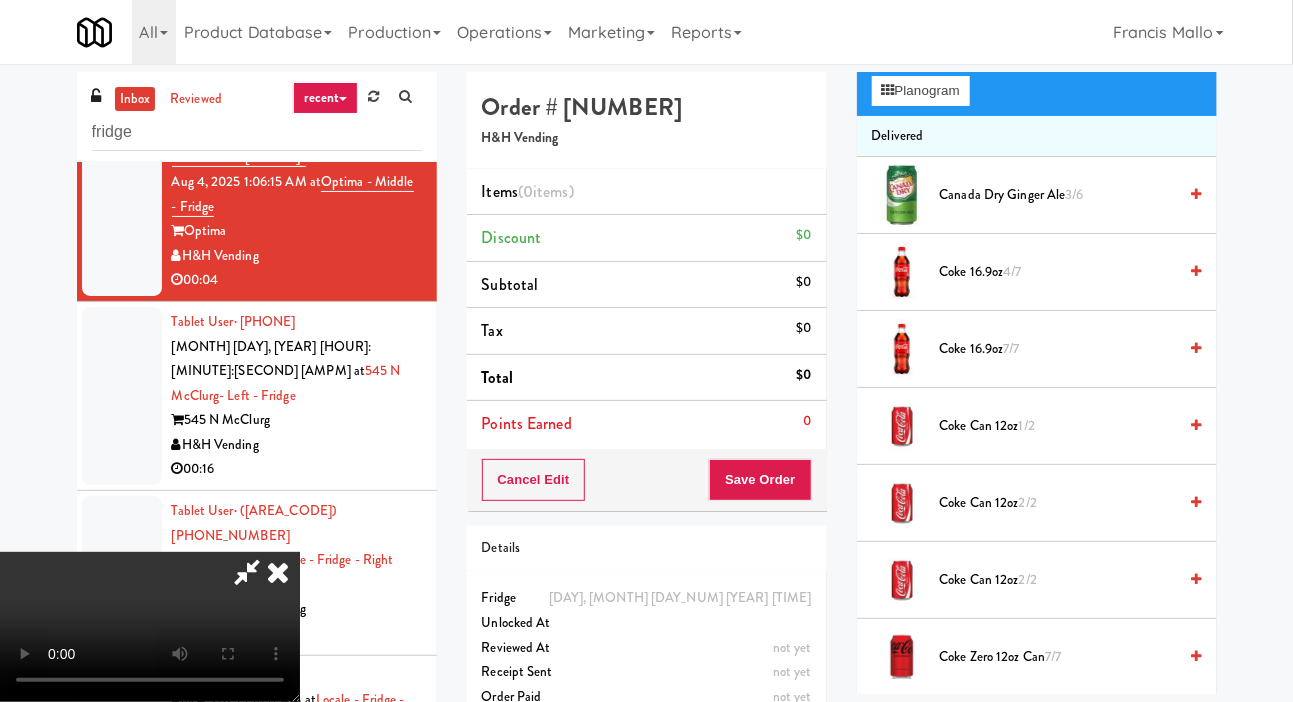 click on "Coke 16.9oz  7/7" at bounding box center (1058, 349) 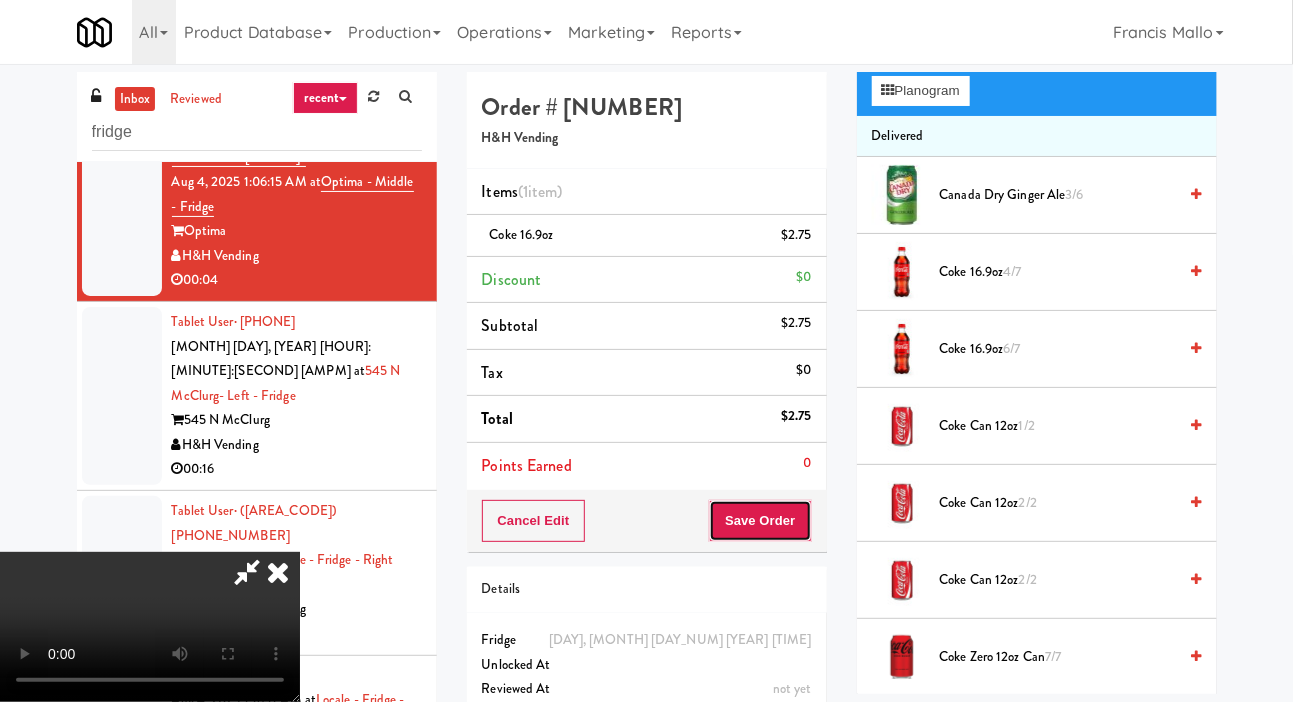 click on "Save Order" at bounding box center [760, 521] 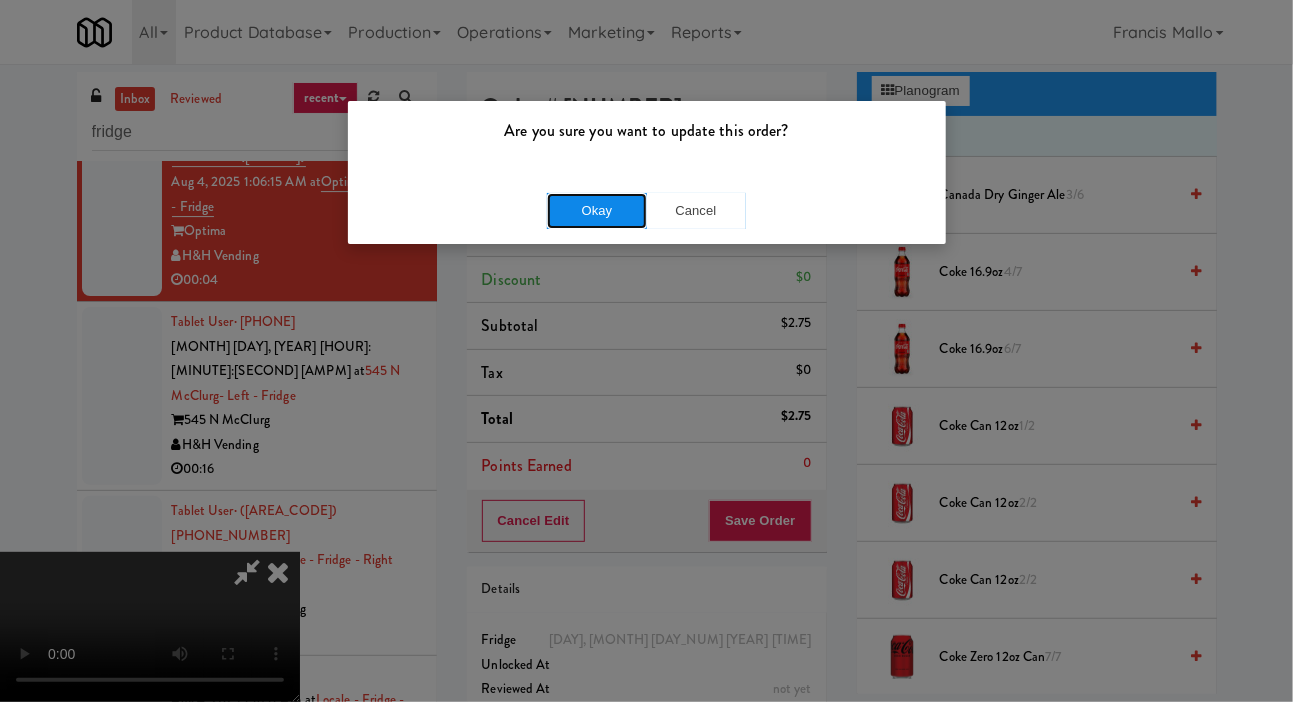 click on "Okay" at bounding box center (597, 211) 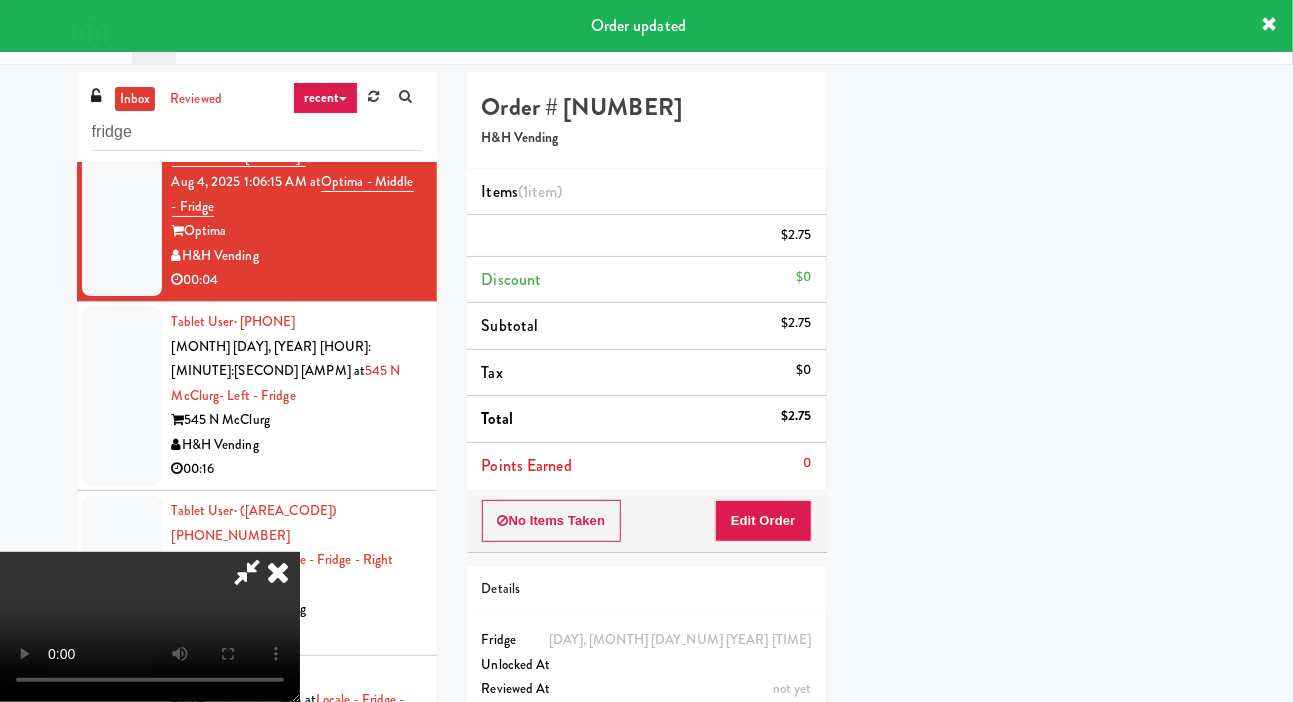 scroll, scrollTop: 116, scrollLeft: 0, axis: vertical 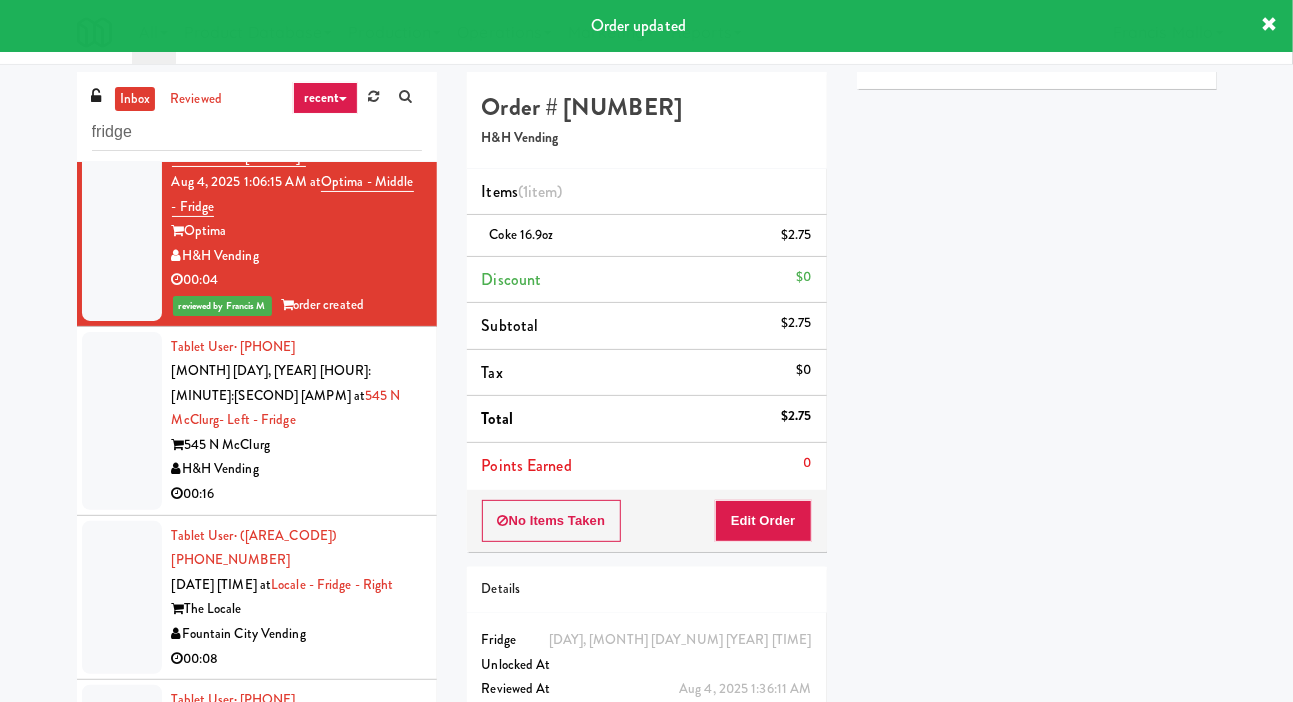 click at bounding box center (122, 421) 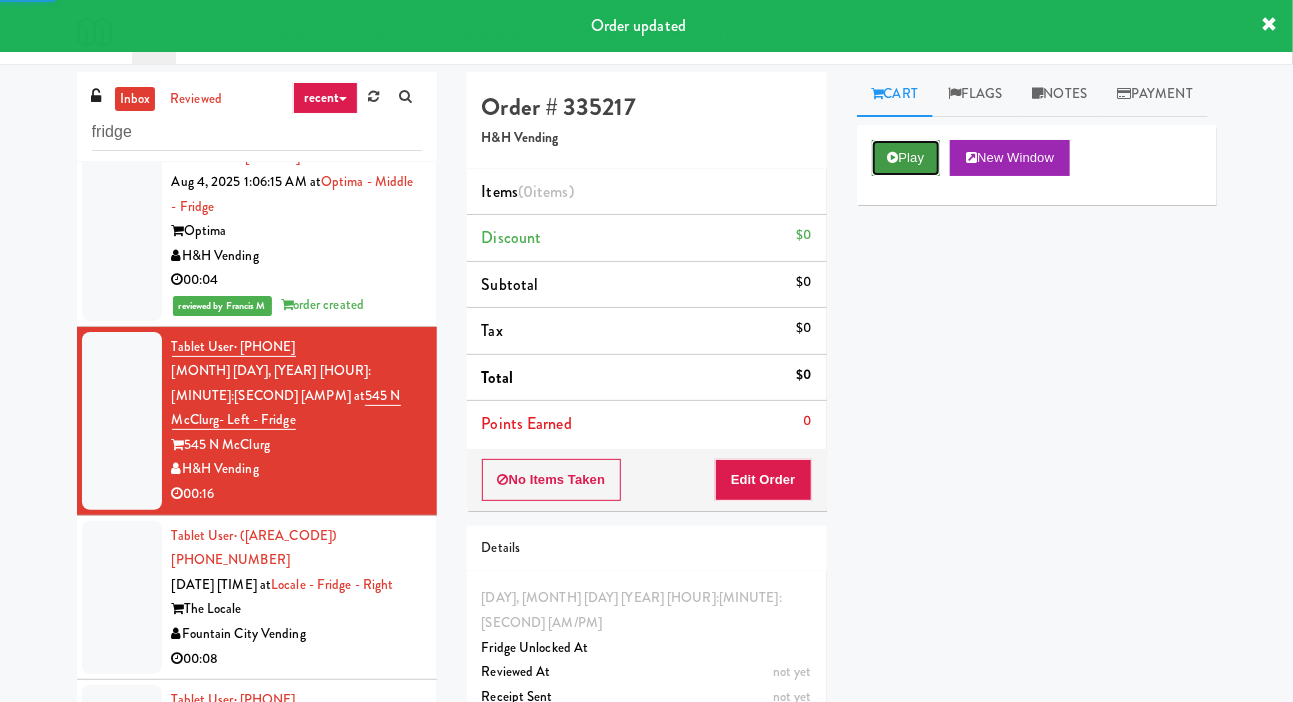 click on "Play" at bounding box center [906, 158] 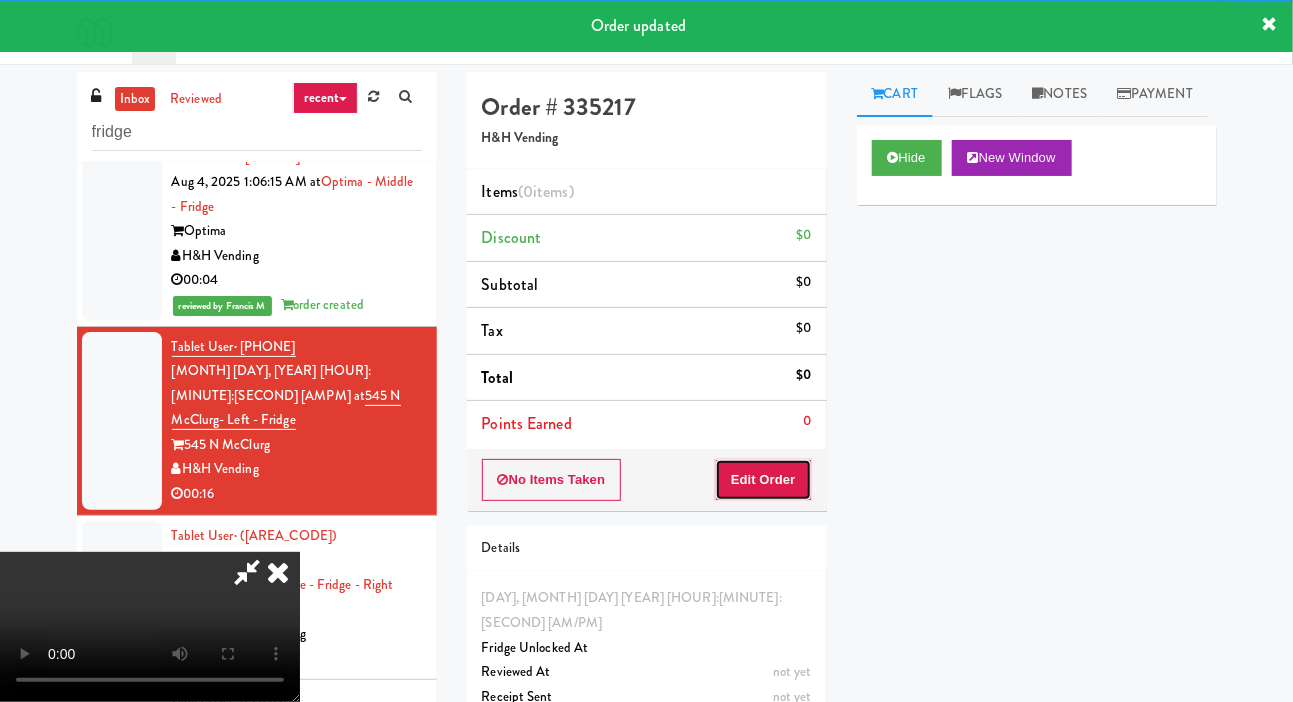 click on "Edit Order" at bounding box center [763, 480] 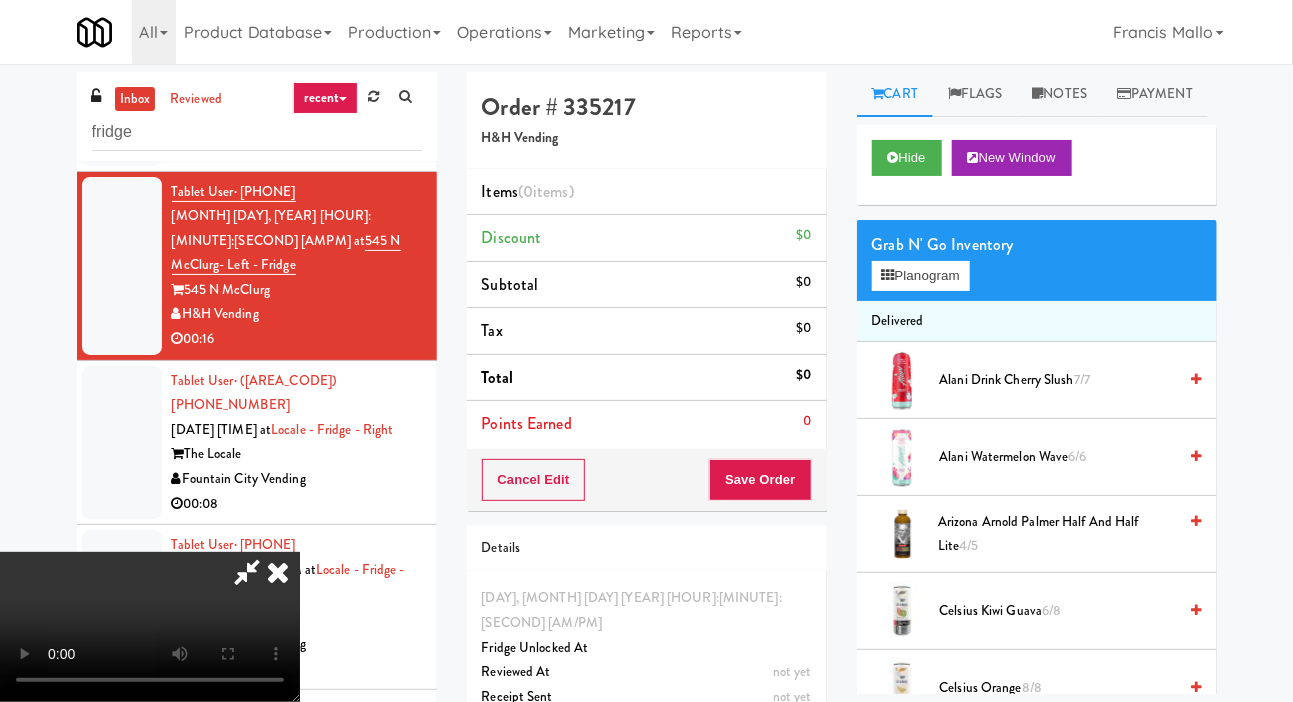 scroll, scrollTop: 2890, scrollLeft: 0, axis: vertical 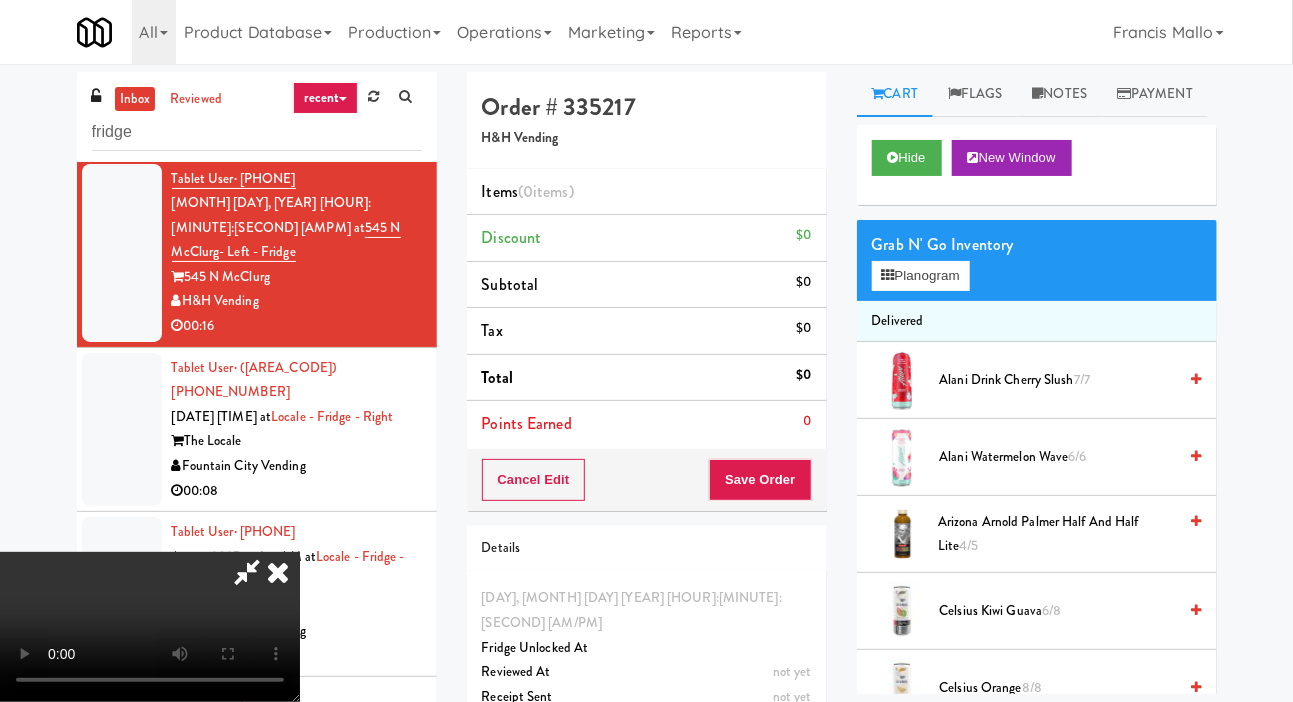 type 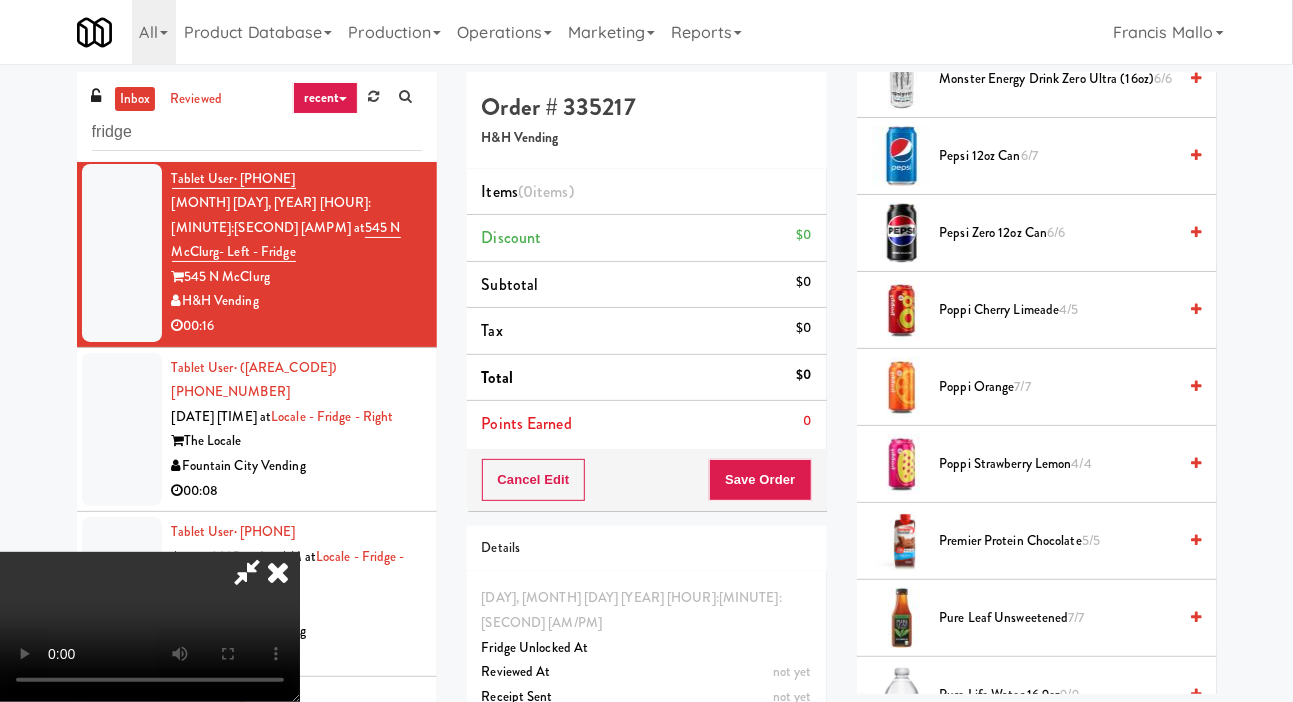 scroll, scrollTop: 2052, scrollLeft: 0, axis: vertical 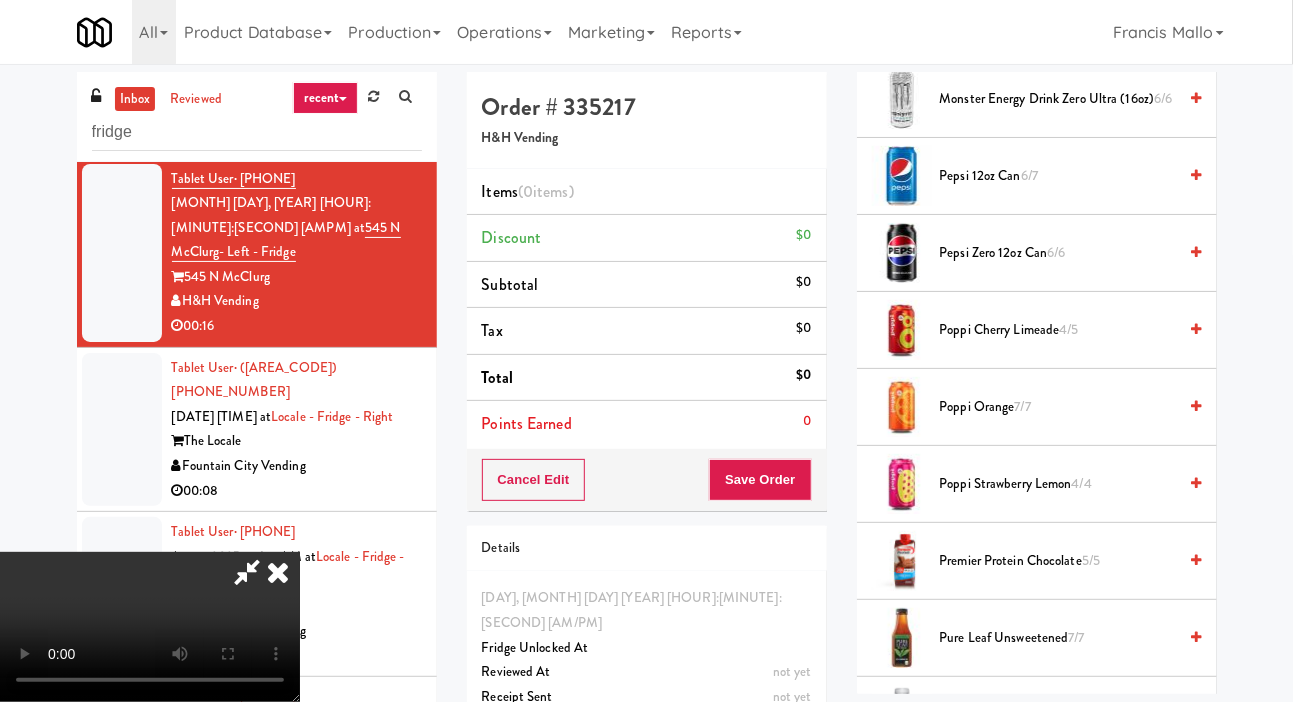 click on "Poppi Cherry Limeade  4/5" at bounding box center [1058, 330] 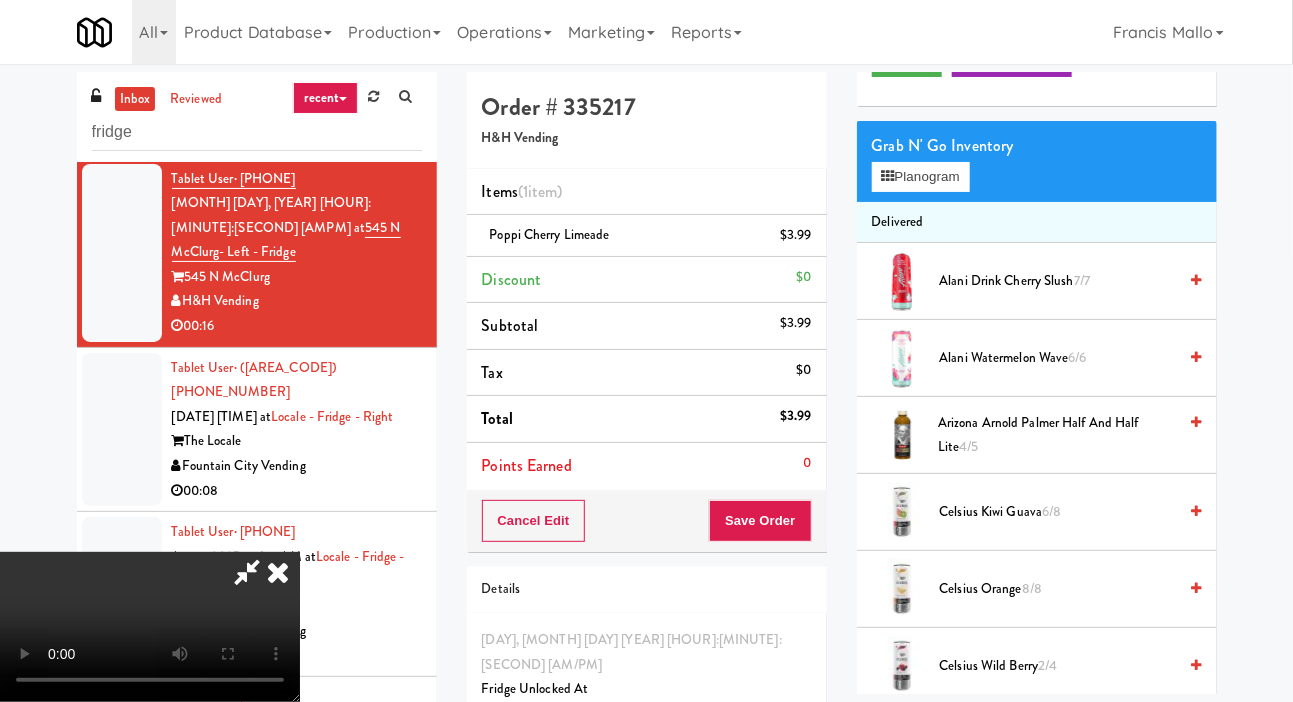 scroll, scrollTop: 101, scrollLeft: 0, axis: vertical 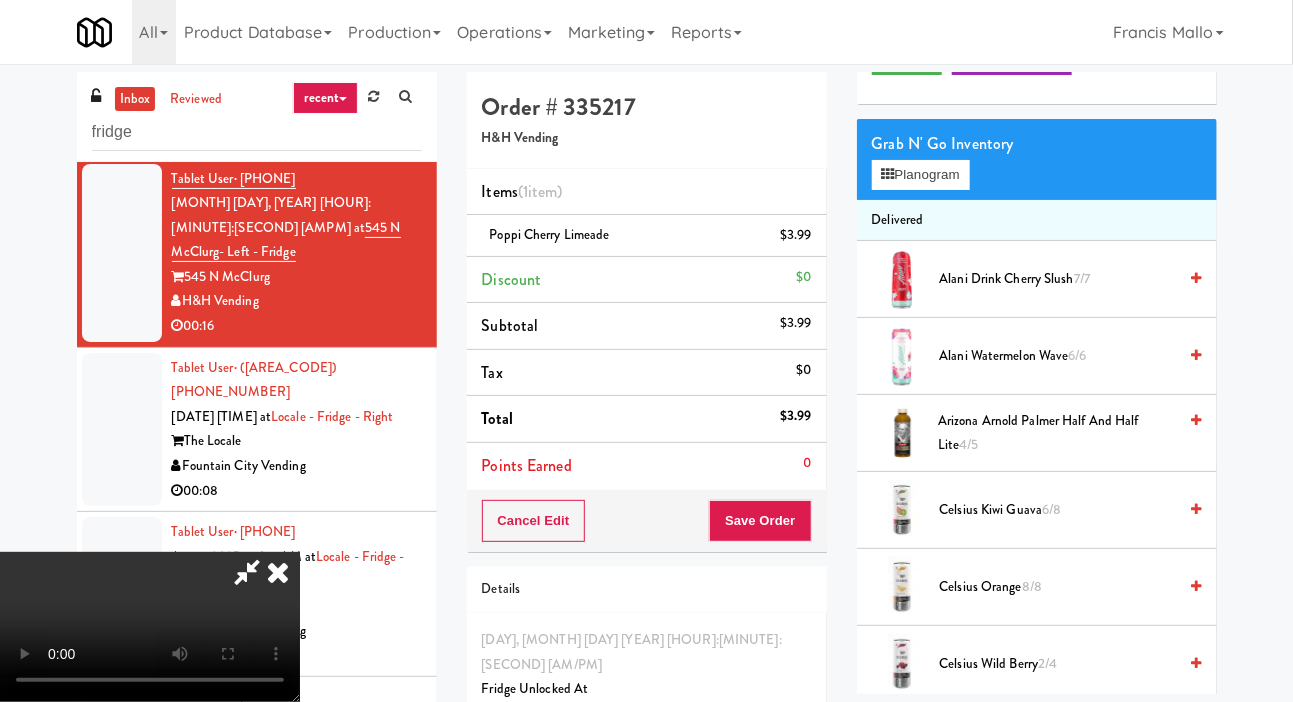 click on "Arizona Arnold Palmer Half and Half Lite  4/5" at bounding box center (1057, 433) 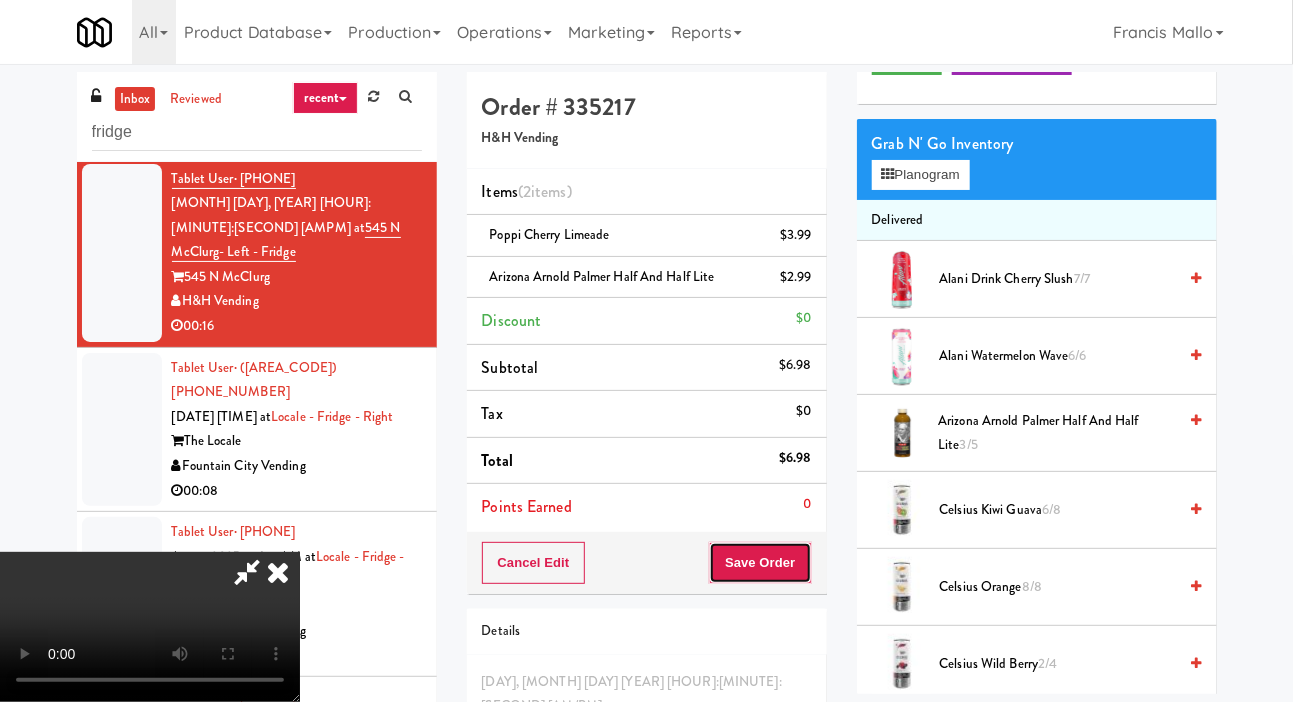 click on "Save Order" at bounding box center [760, 563] 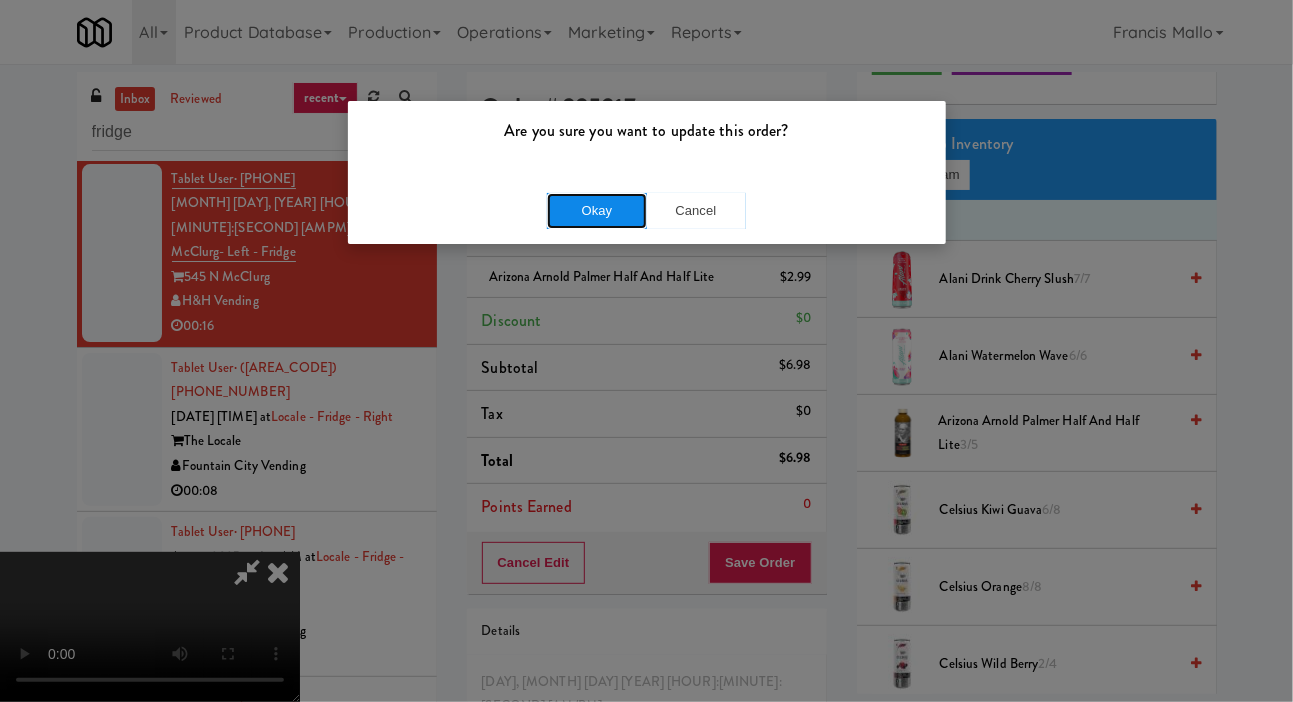 click on "Okay" at bounding box center (597, 211) 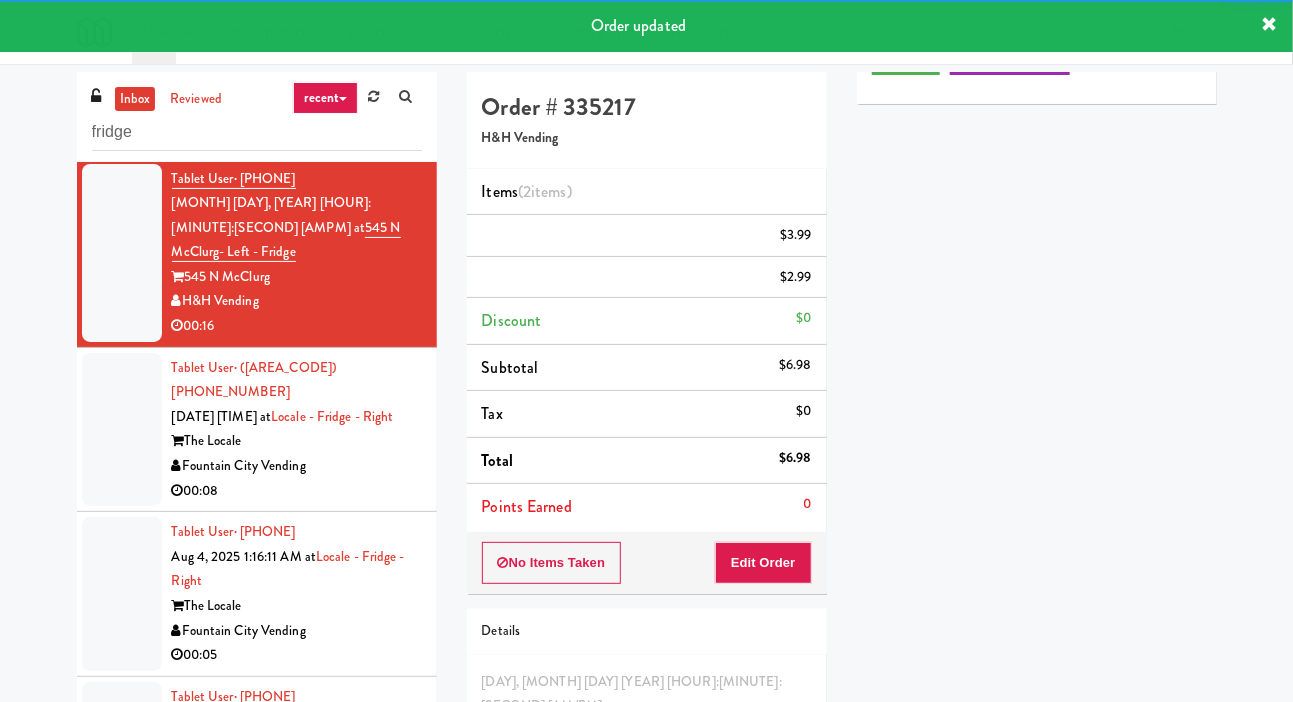 click at bounding box center [122, 430] 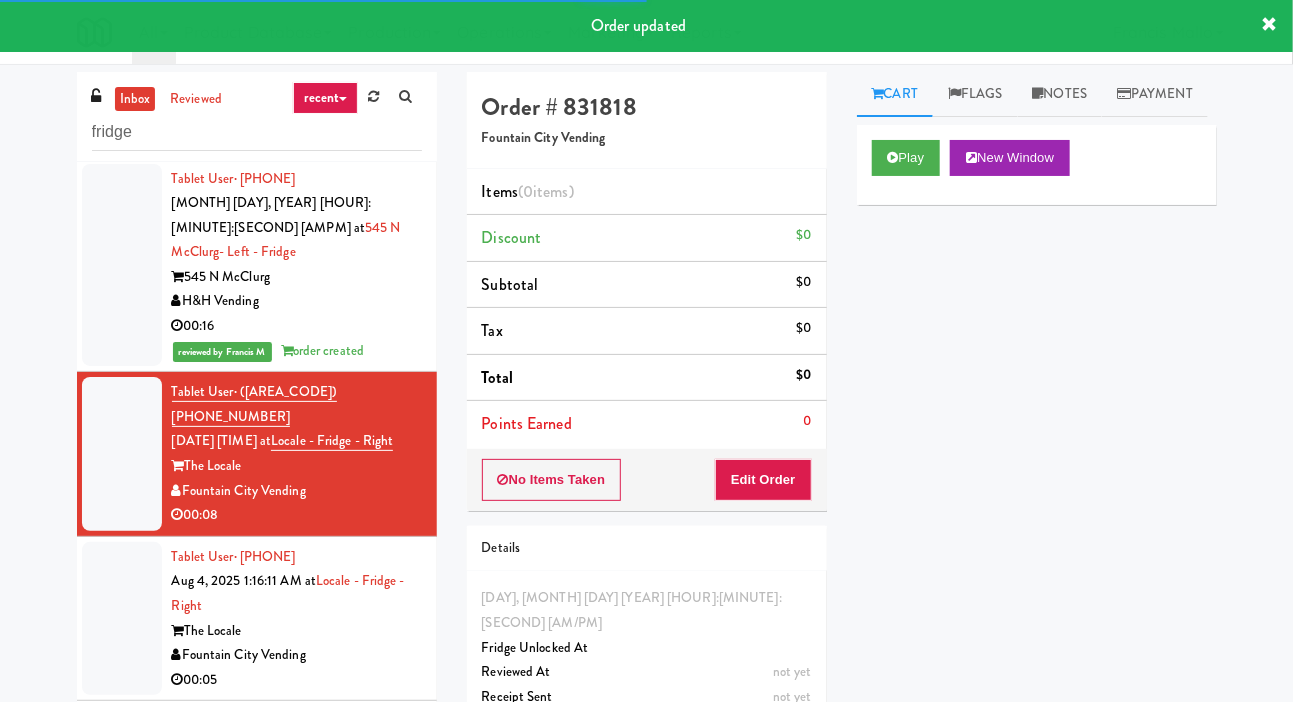 click on "Play  New Window" at bounding box center [1037, 165] 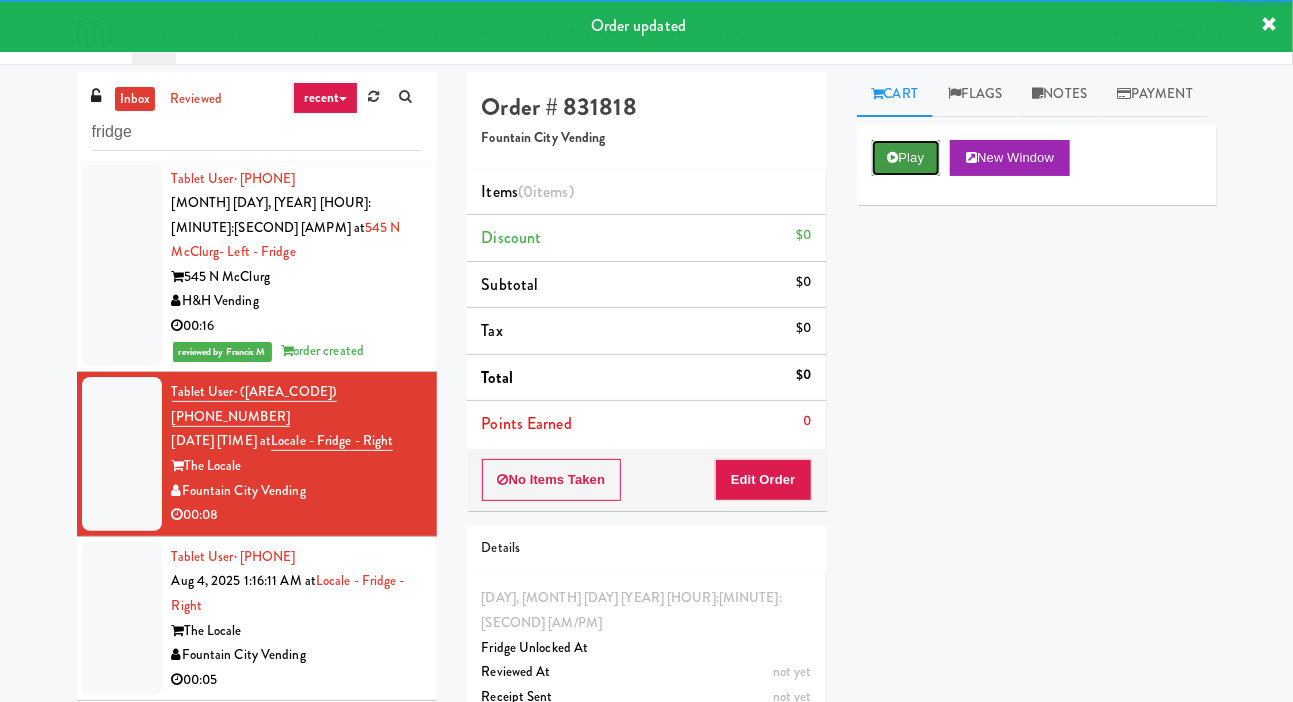 click at bounding box center (893, 157) 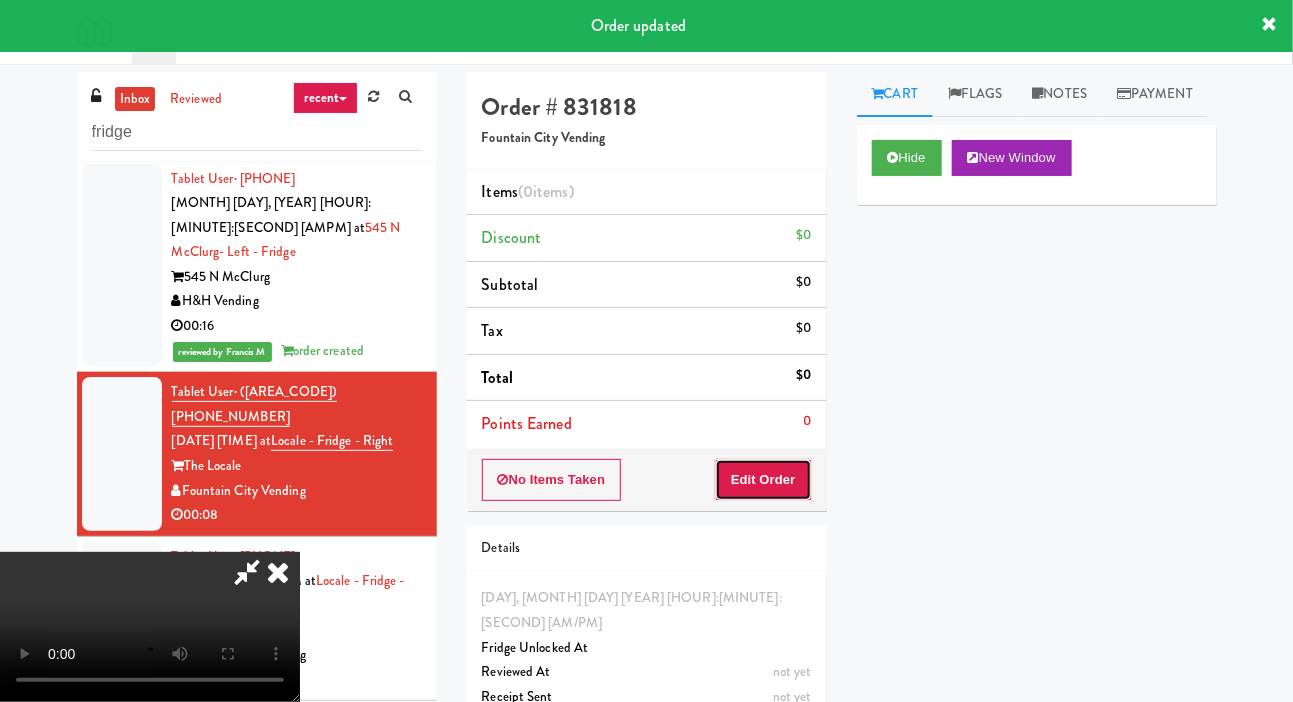 click on "Edit Order" at bounding box center (763, 480) 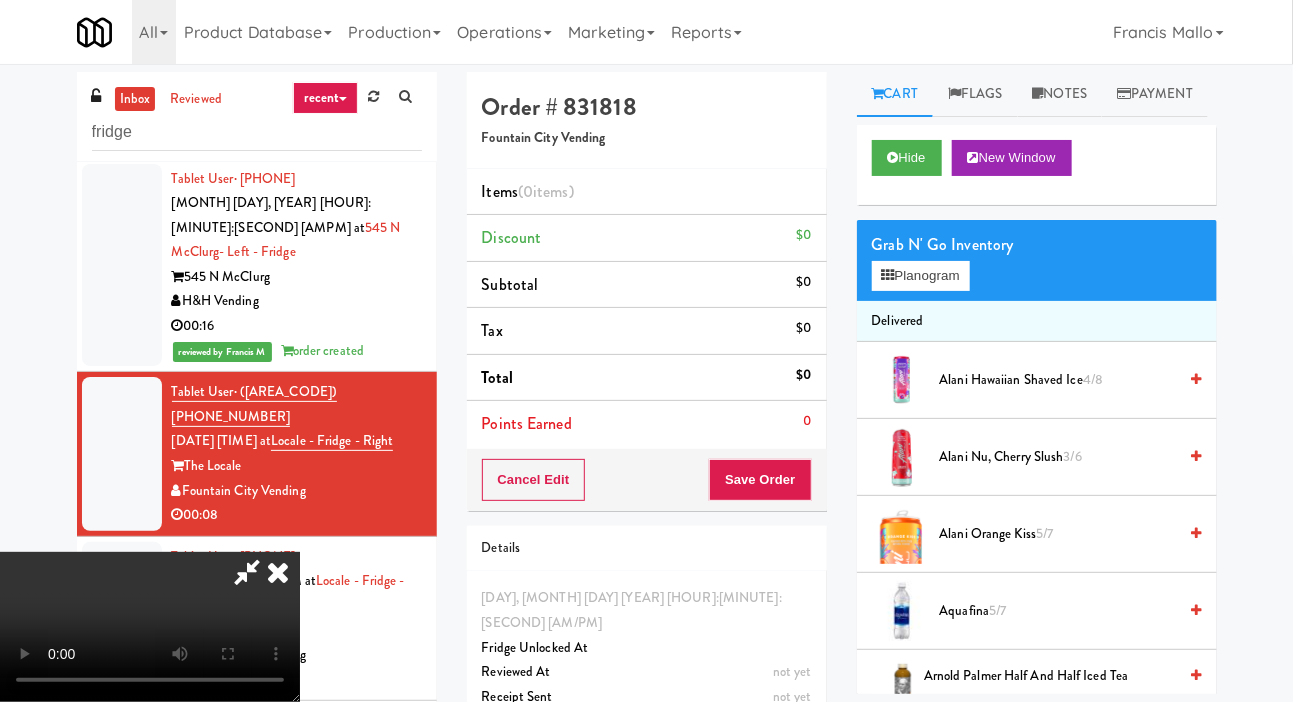scroll, scrollTop: 73, scrollLeft: 0, axis: vertical 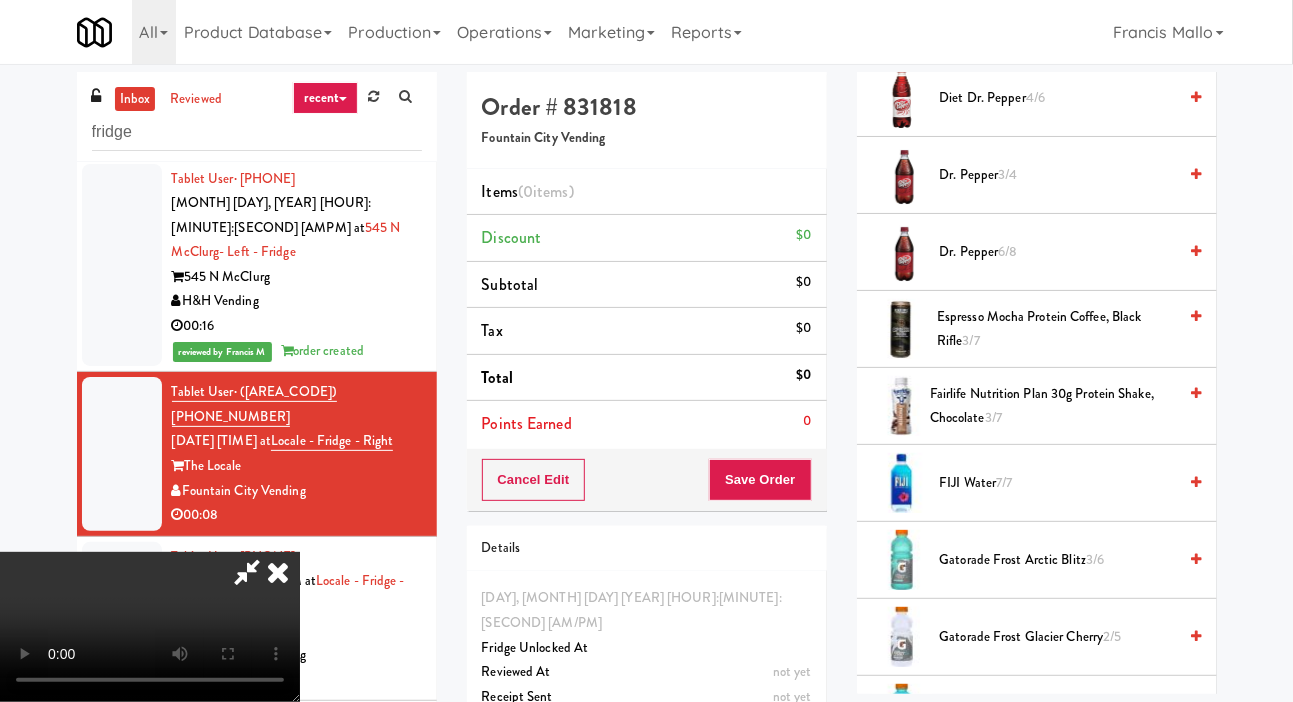 click on "Fairlife Nutrition Plan 30g Protein Shake, Chocolate  3/7" at bounding box center (1053, 406) 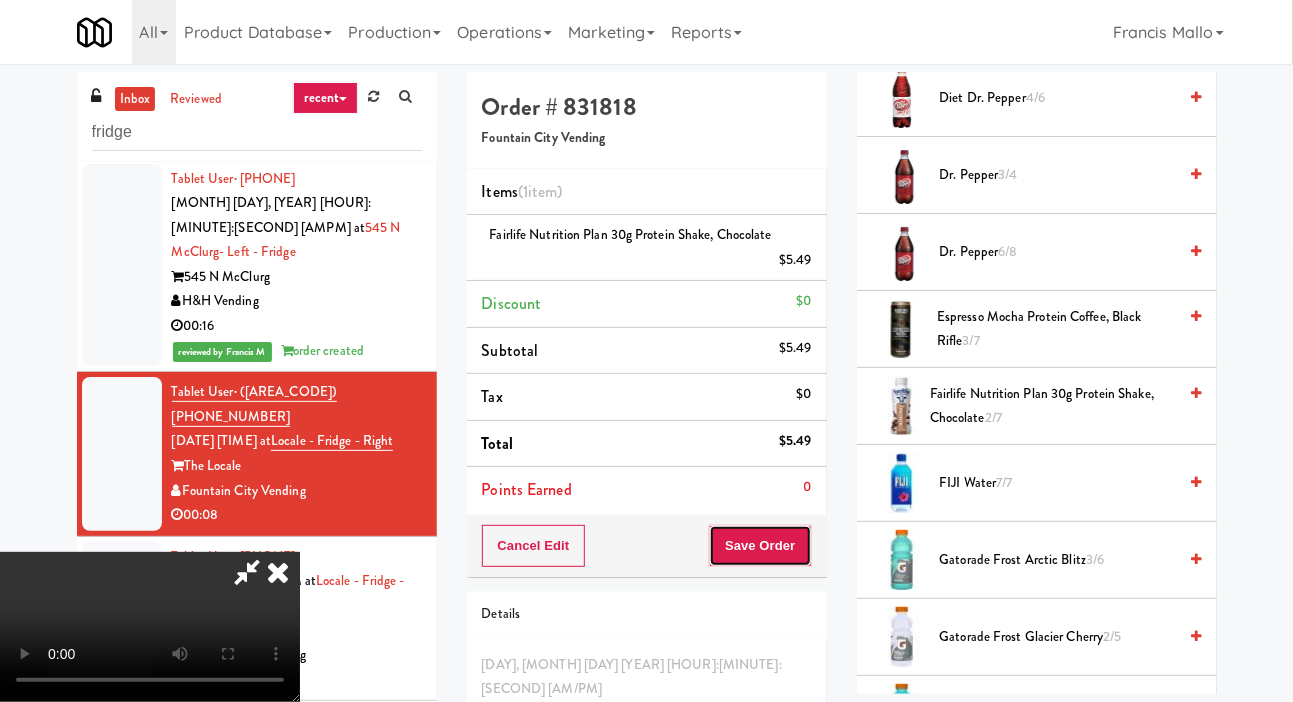 click on "Save Order" at bounding box center (760, 546) 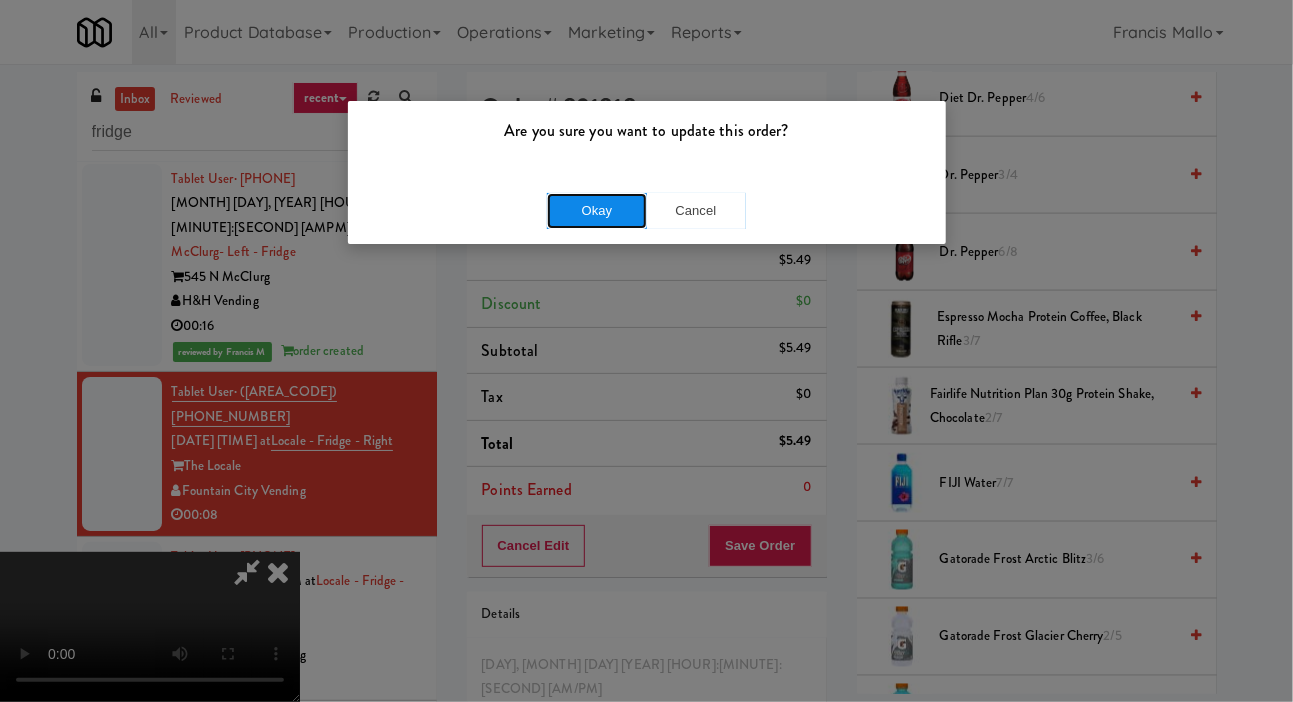 click on "Okay" at bounding box center [597, 211] 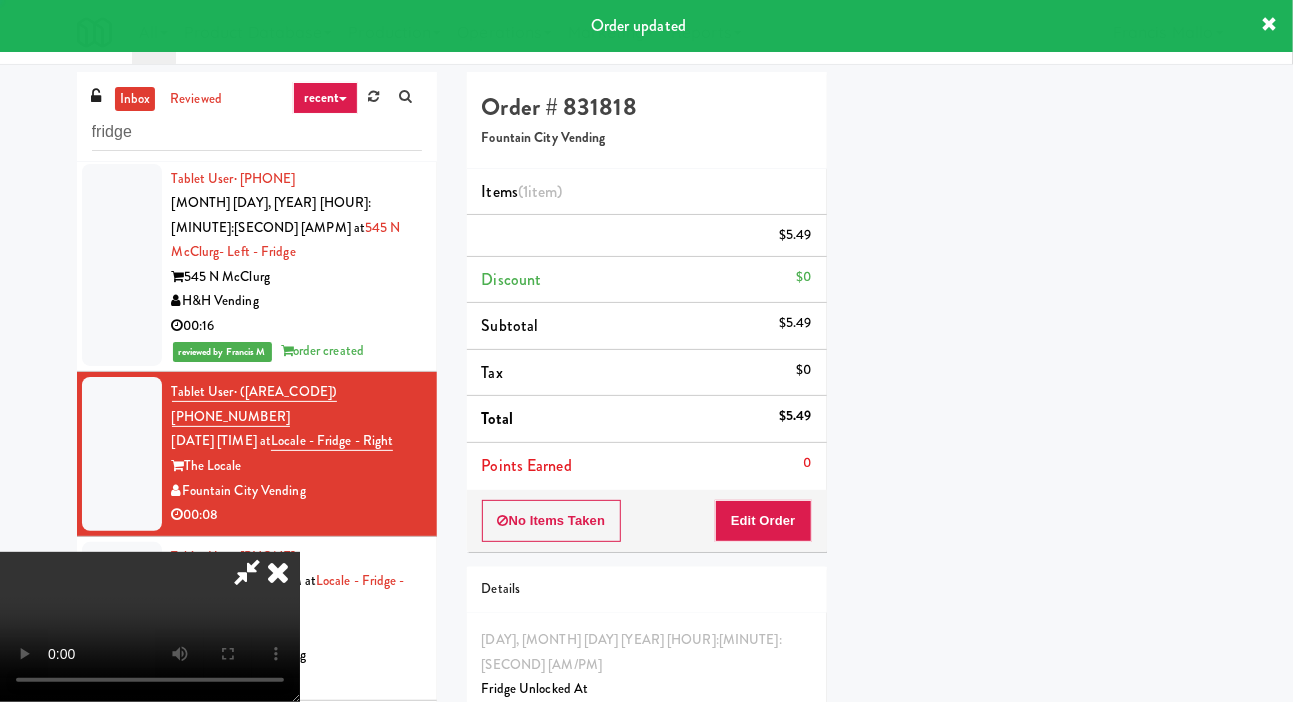 scroll, scrollTop: 116, scrollLeft: 0, axis: vertical 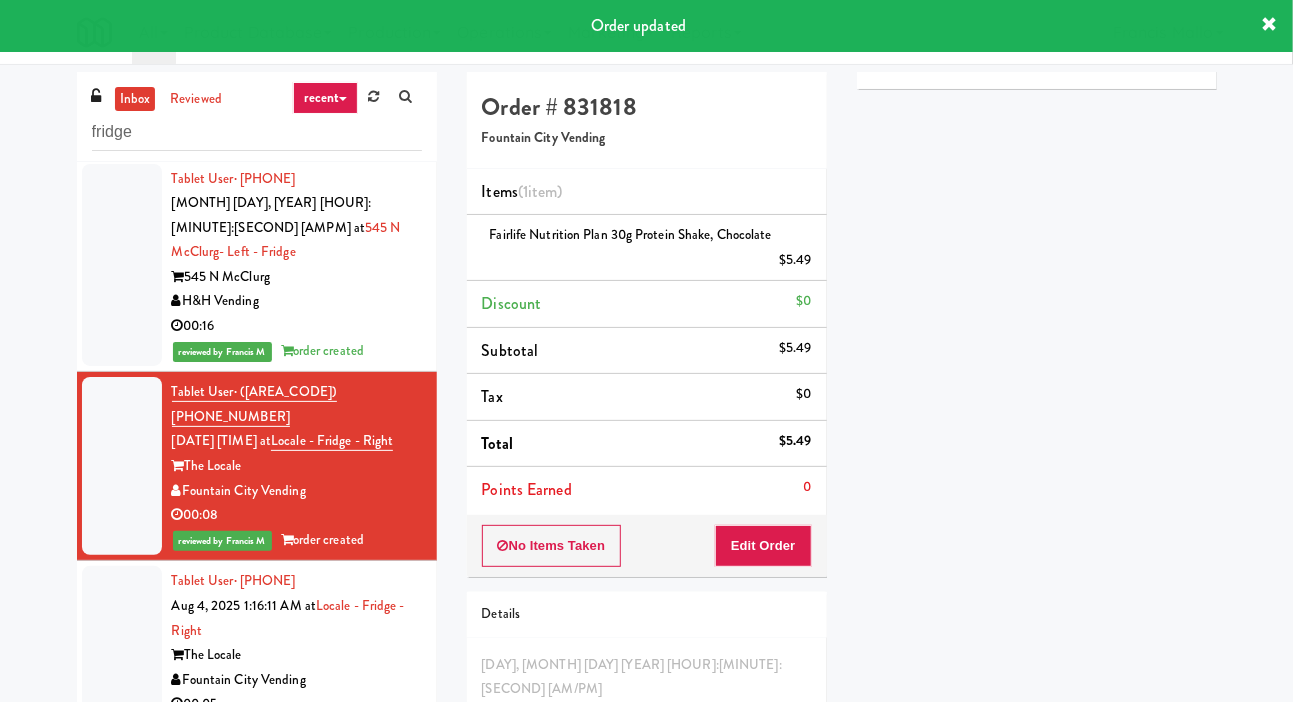 click at bounding box center [122, 643] 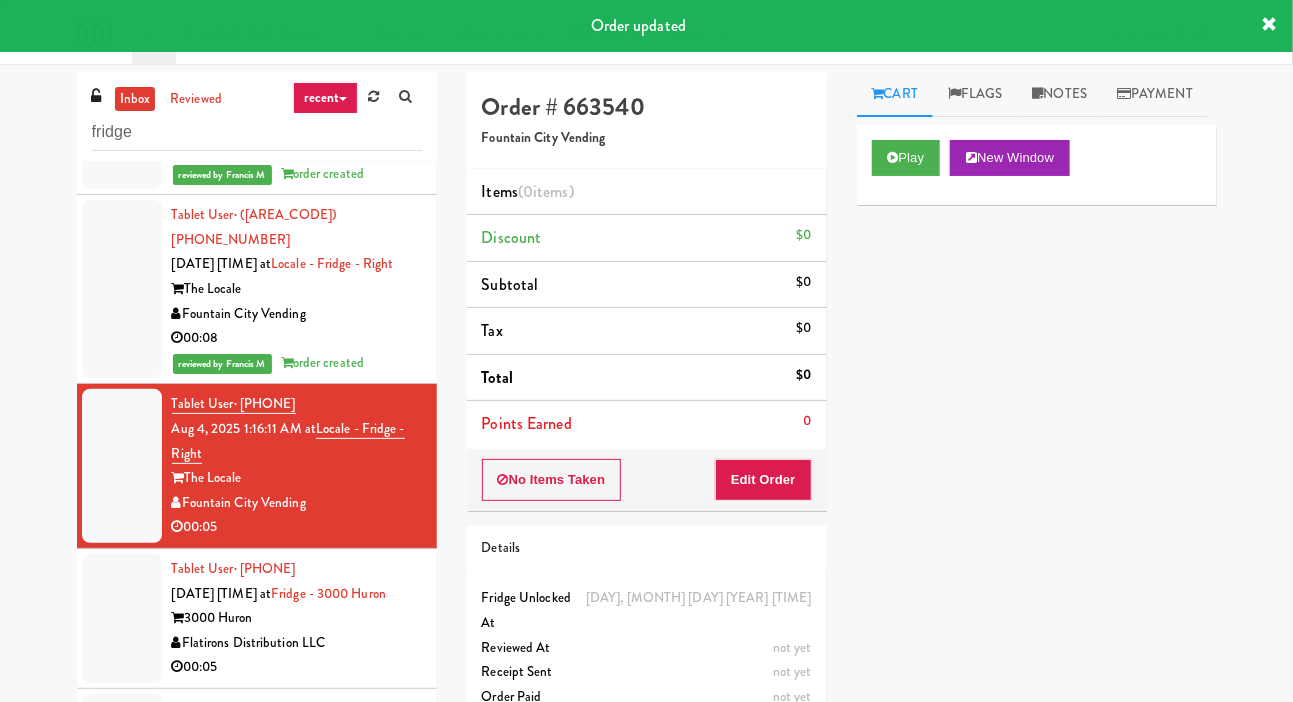 scroll, scrollTop: 3081, scrollLeft: 0, axis: vertical 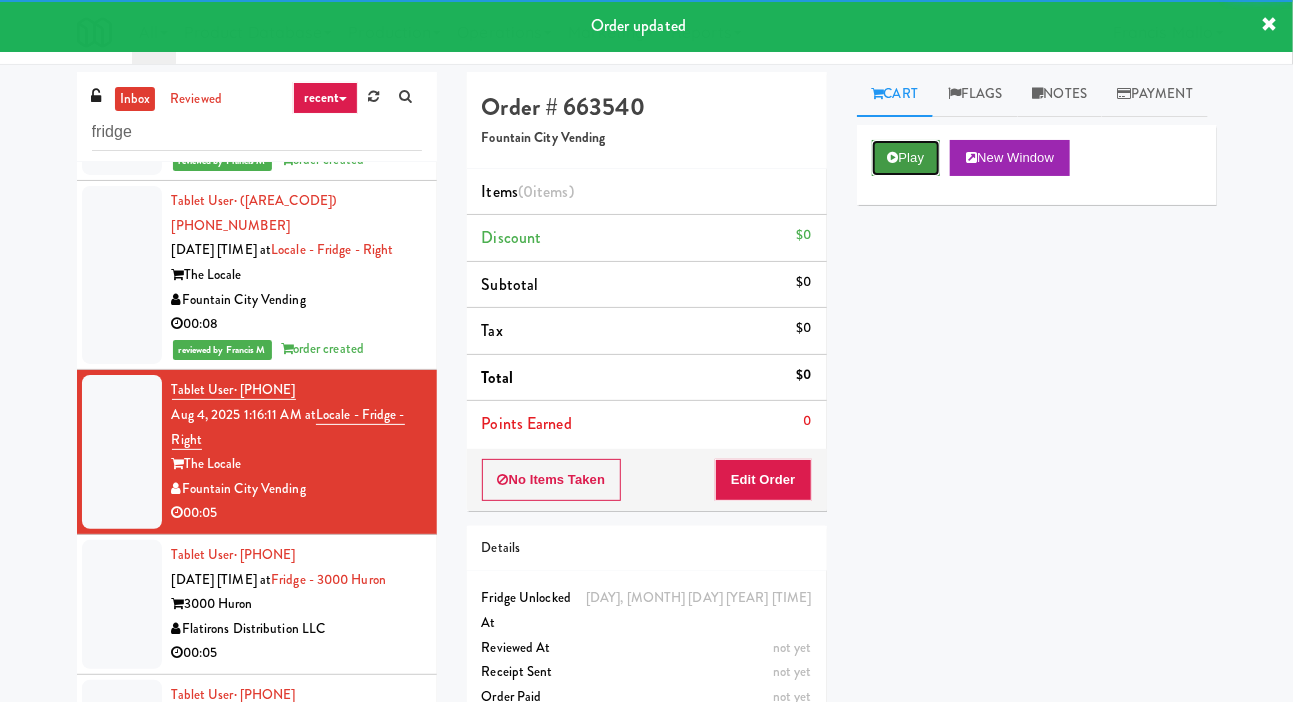 click on "Play" at bounding box center [906, 158] 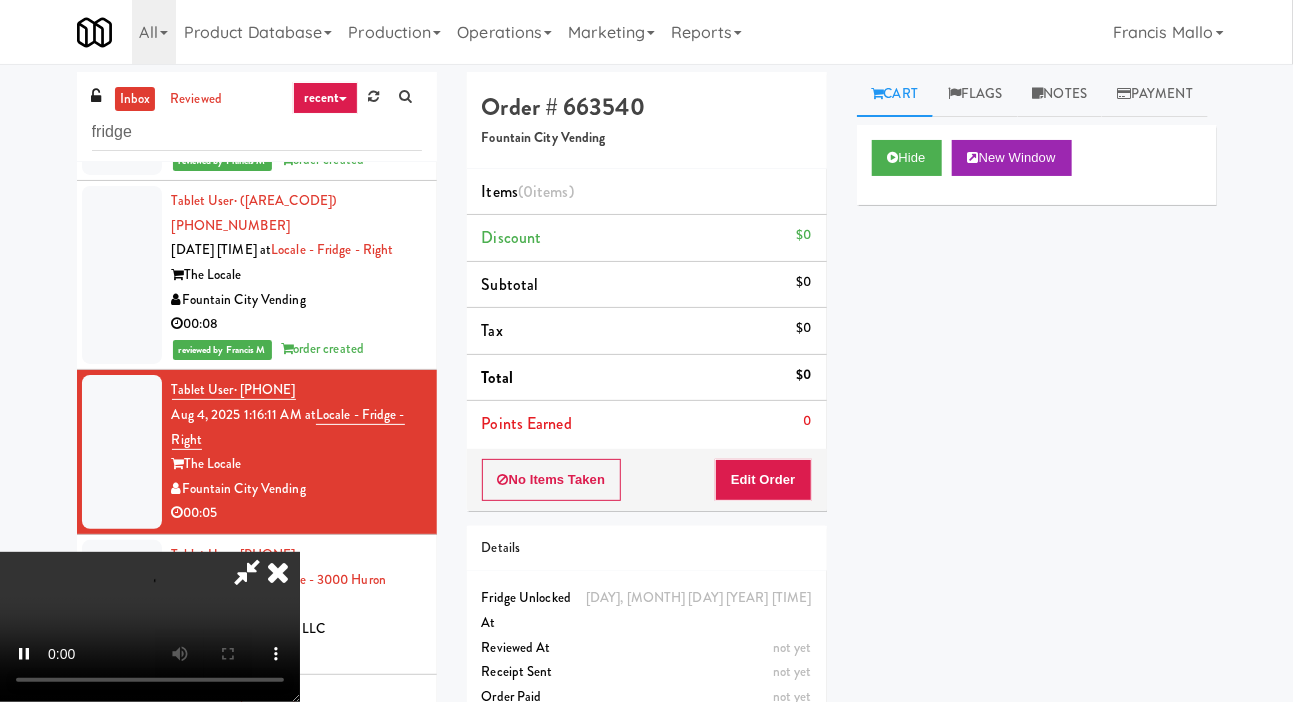 click on "Points Earned  0" at bounding box center [647, 424] 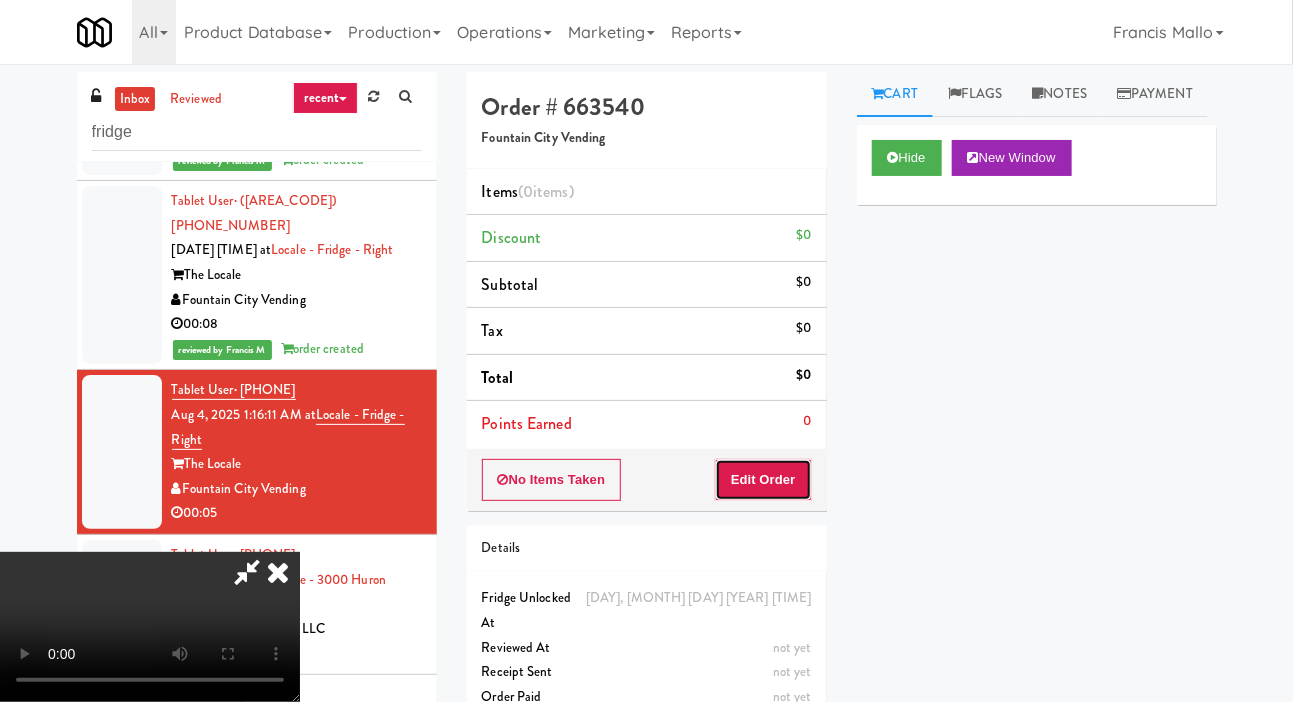 click on "Edit Order" at bounding box center [763, 480] 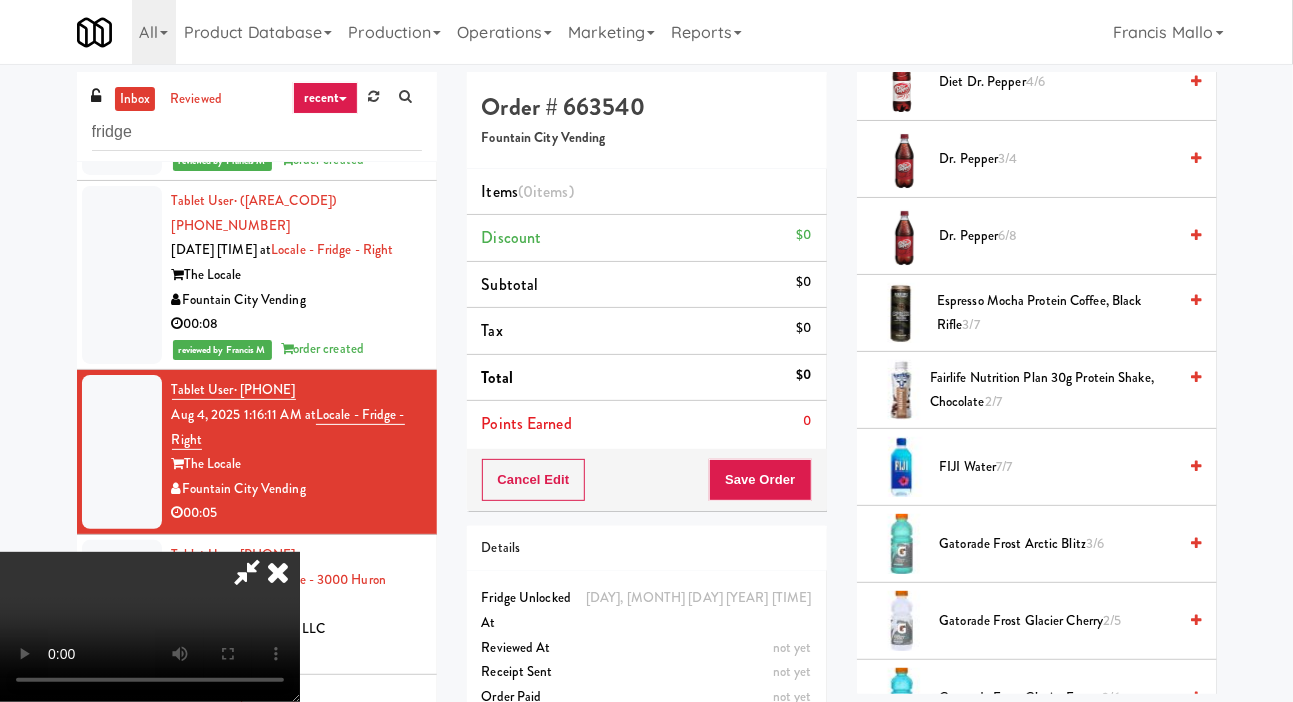 scroll, scrollTop: 1069, scrollLeft: 0, axis: vertical 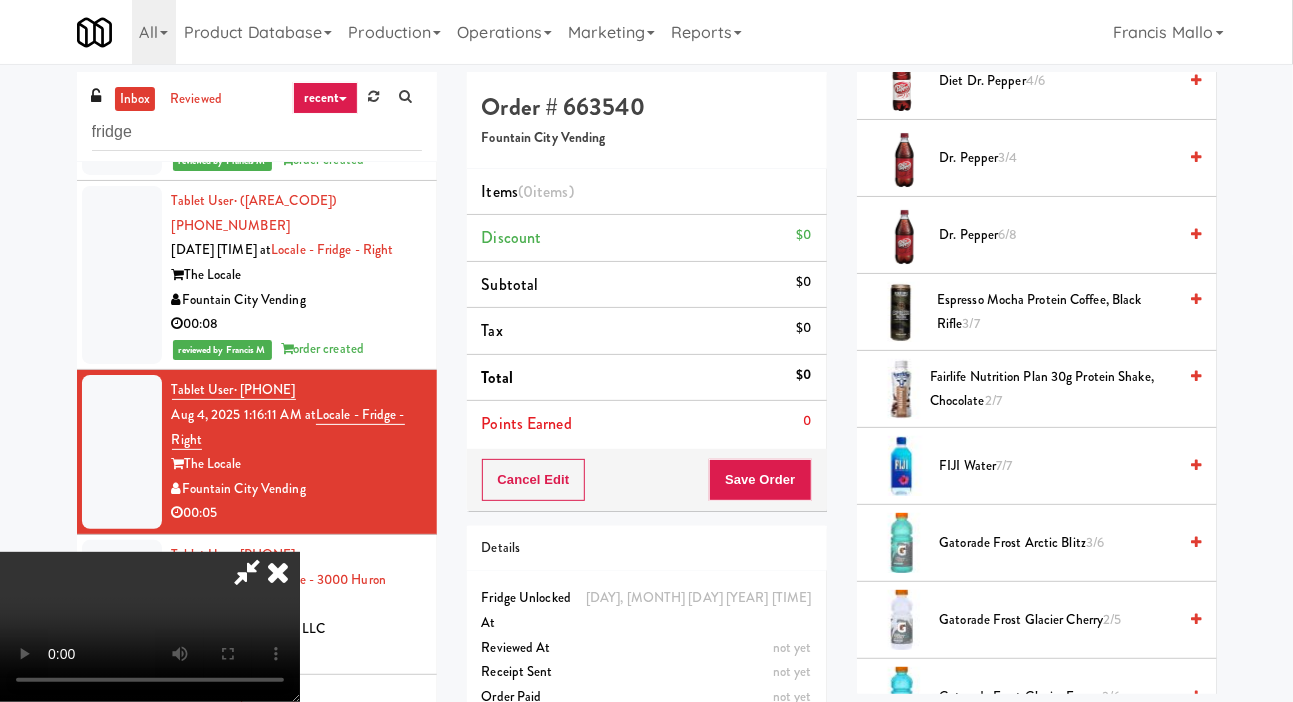 click on "Fairlife Nutrition Plan 30g Protein Shake, Chocolate  2/7" at bounding box center [1053, 389] 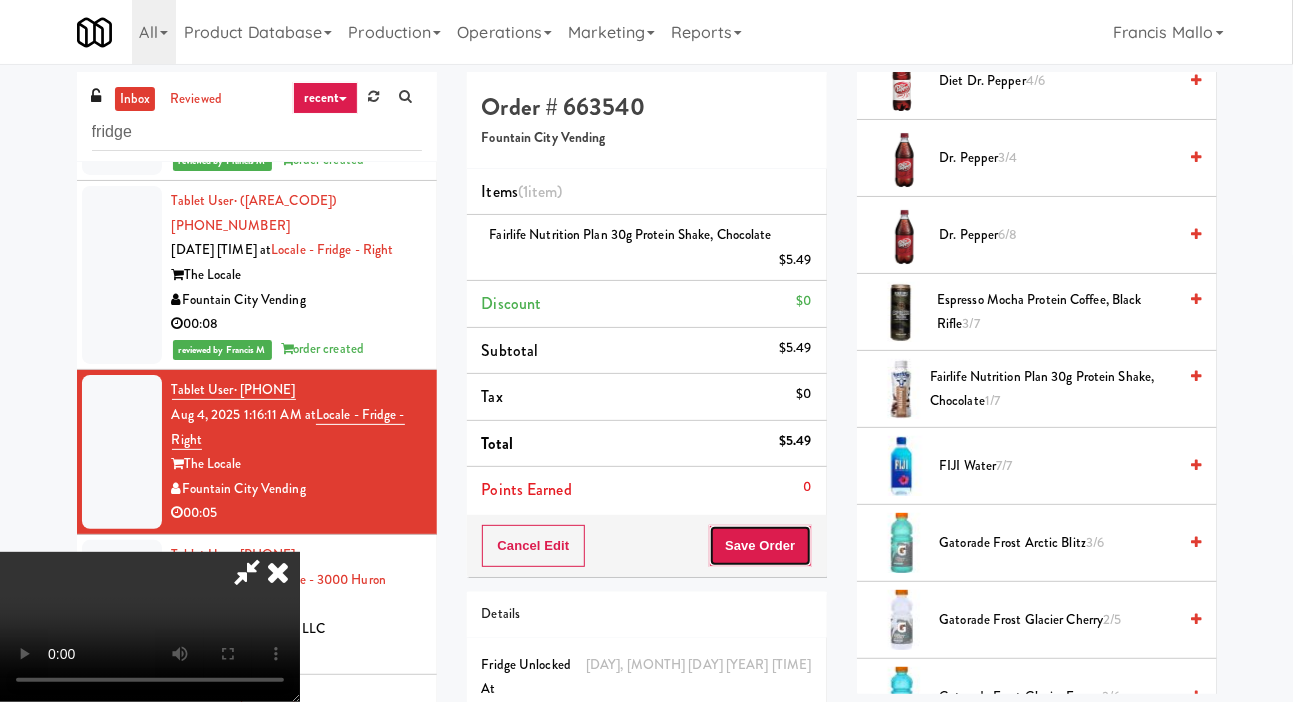 click on "Save Order" at bounding box center (760, 546) 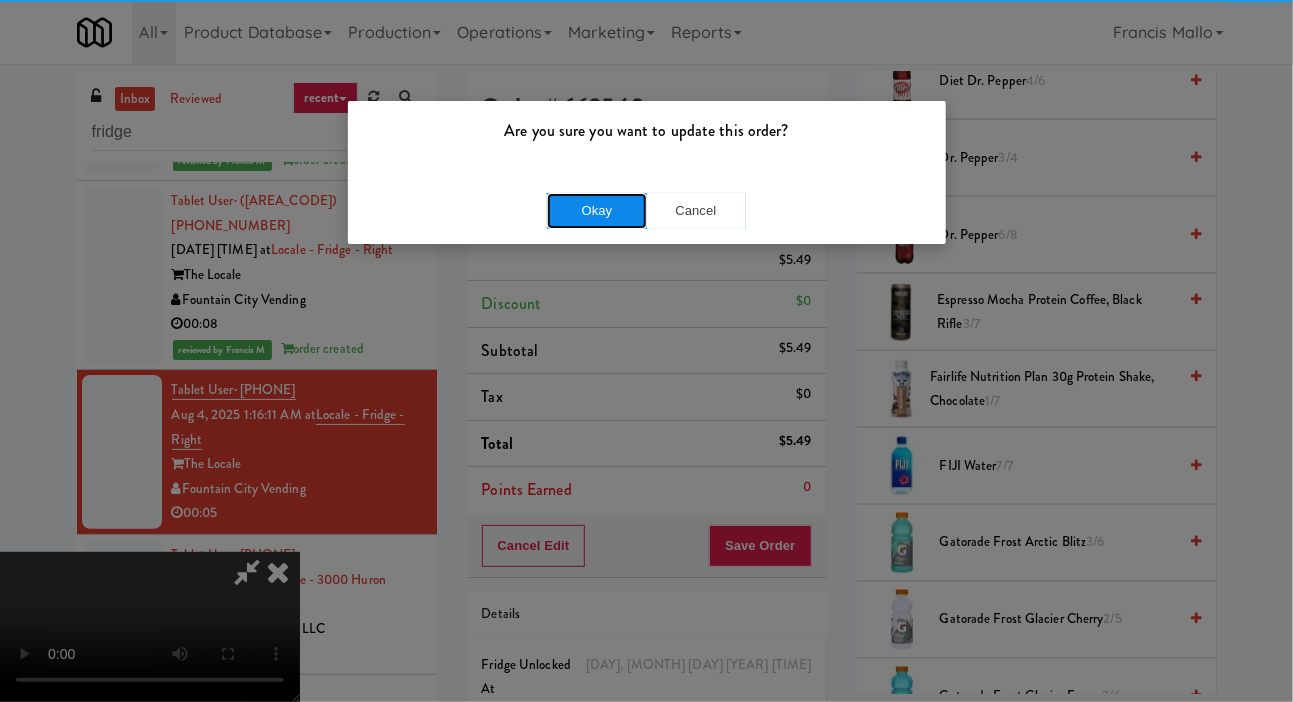 click on "Okay" at bounding box center [597, 211] 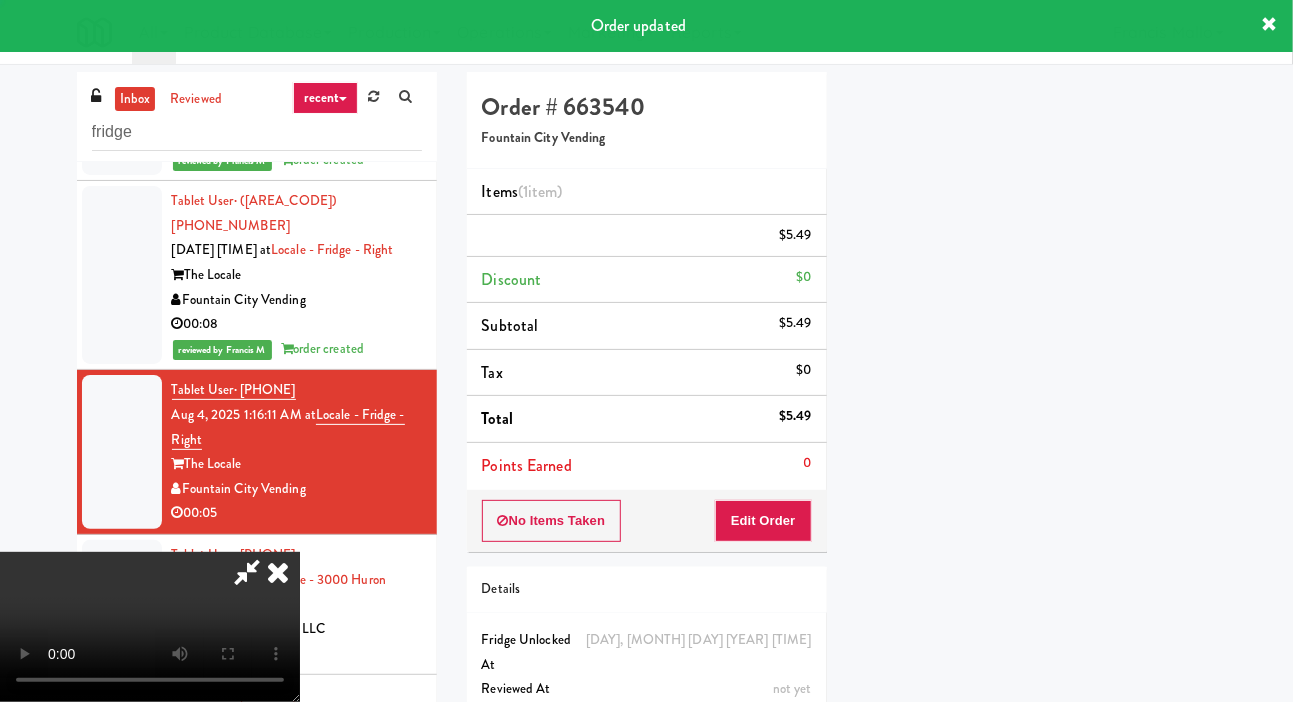 scroll, scrollTop: 116, scrollLeft: 0, axis: vertical 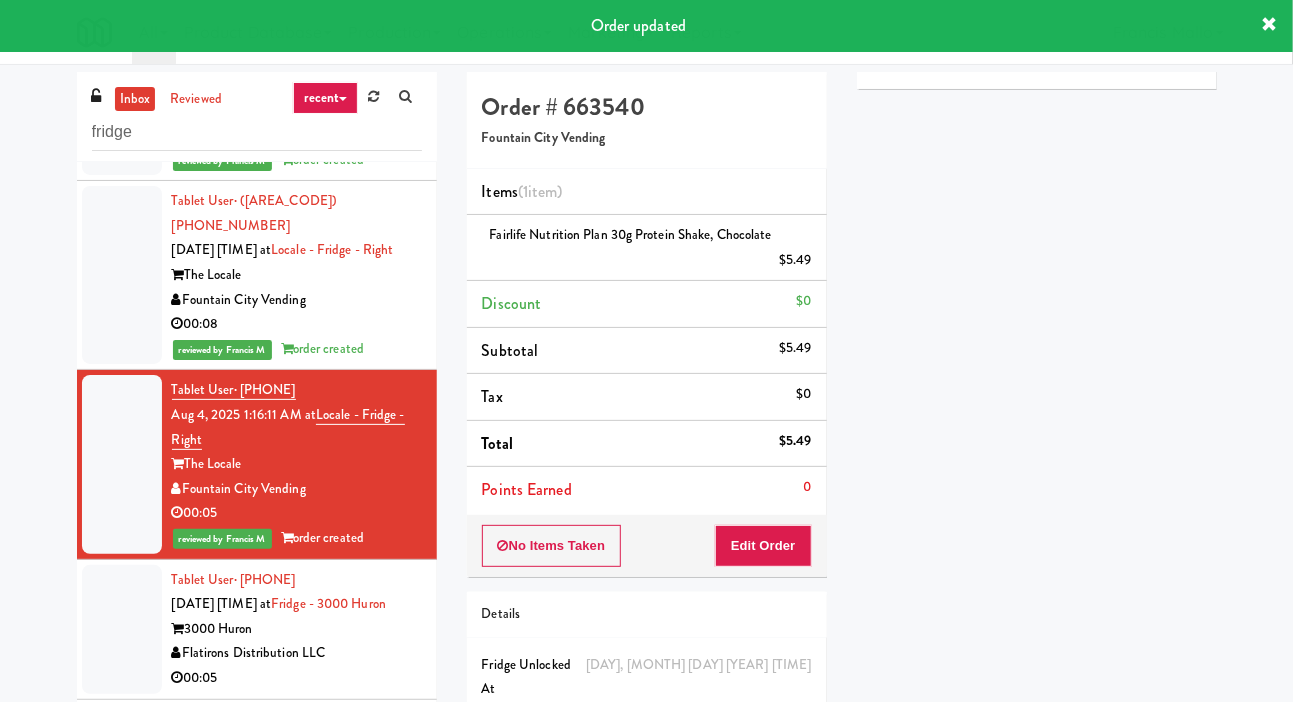 click at bounding box center (122, 629) 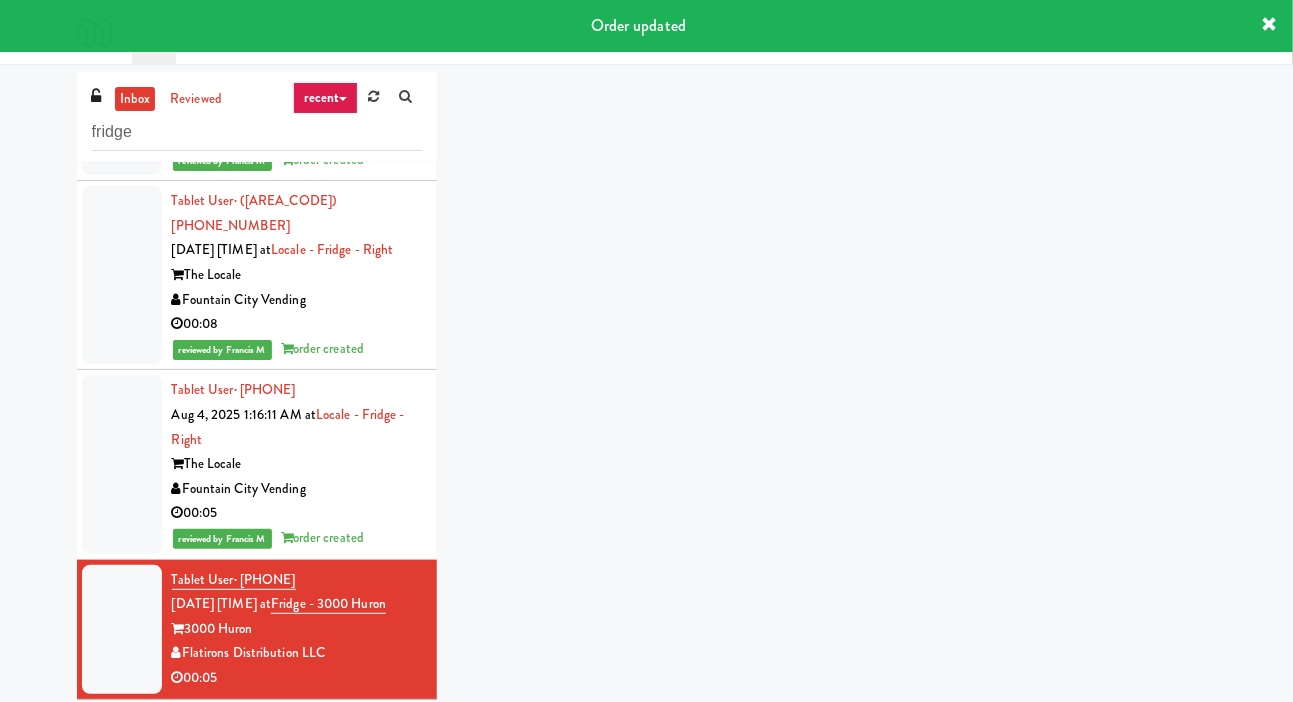 scroll, scrollTop: 3105, scrollLeft: 0, axis: vertical 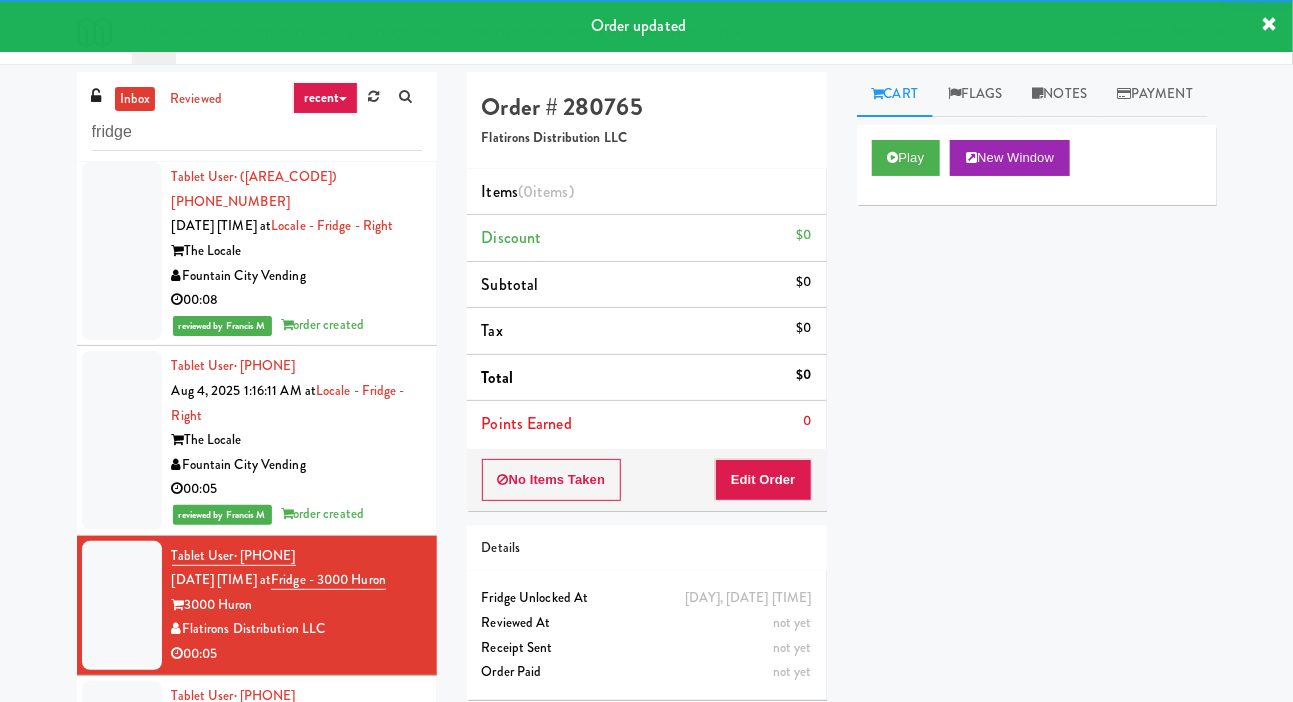 click on "Play  New Window" at bounding box center [1037, 165] 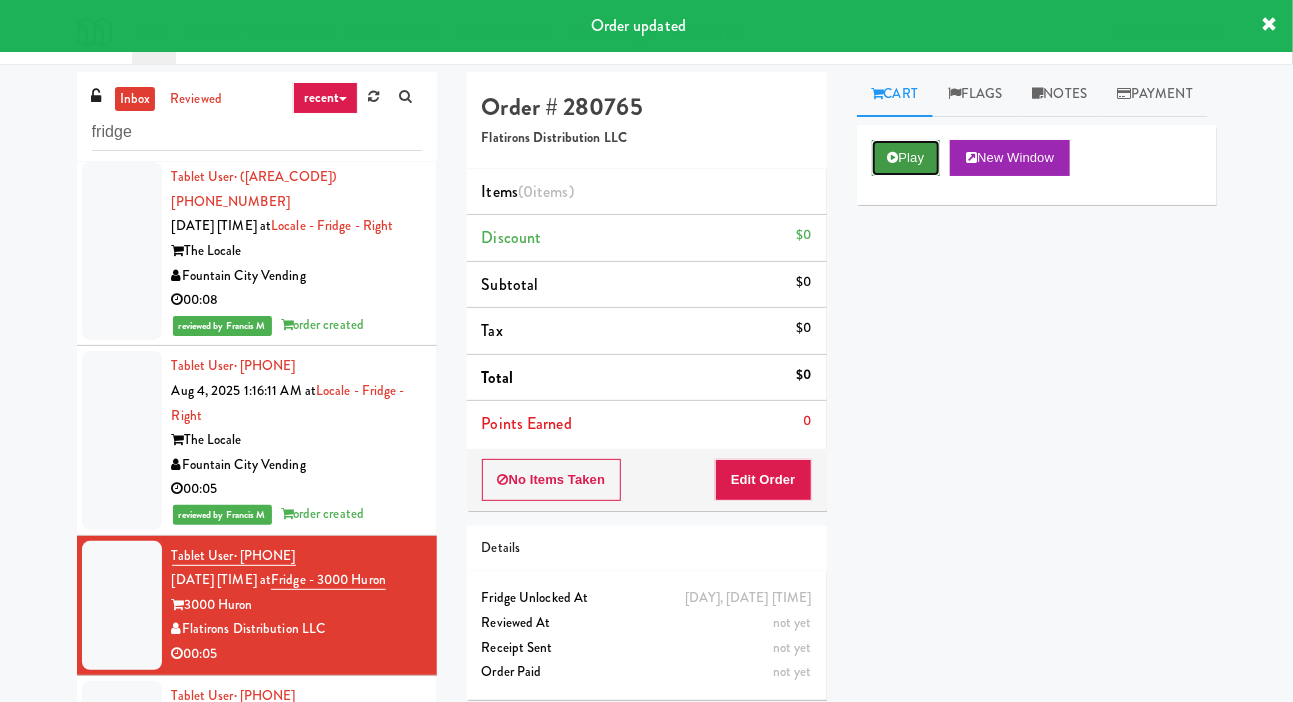 click on "Play" at bounding box center (906, 158) 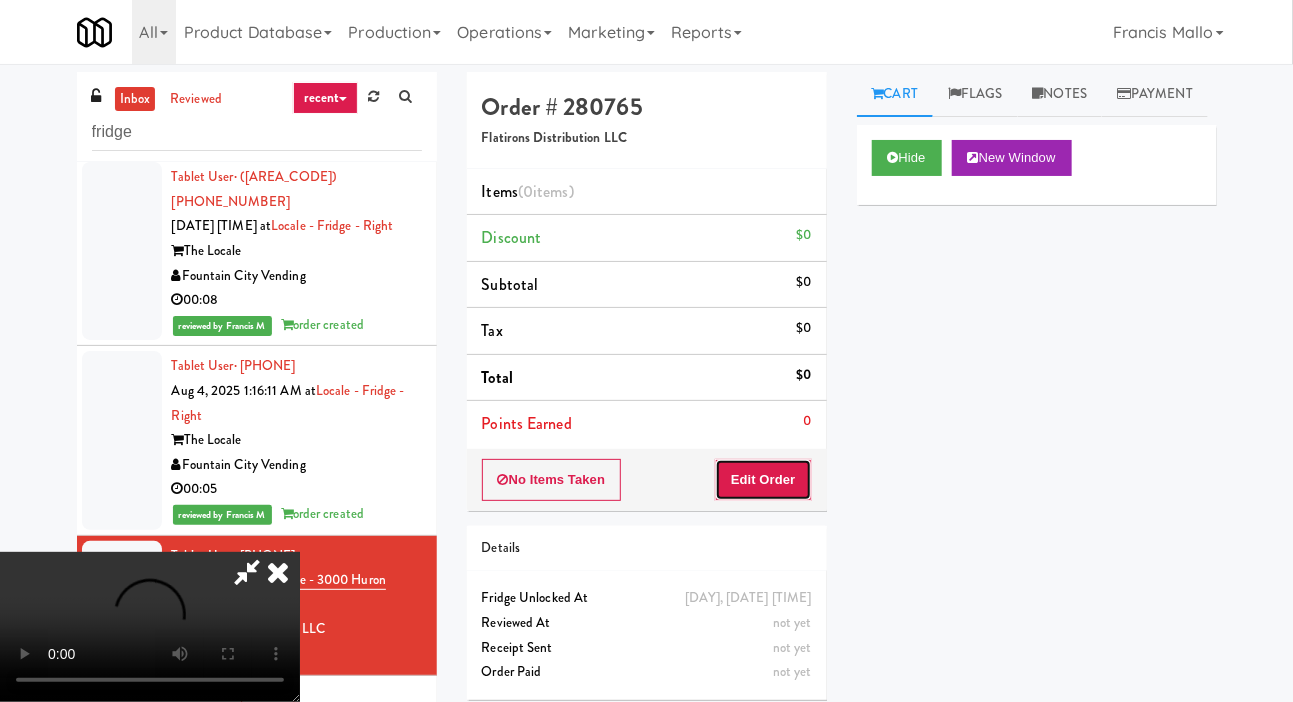 click on "Edit Order" at bounding box center [763, 480] 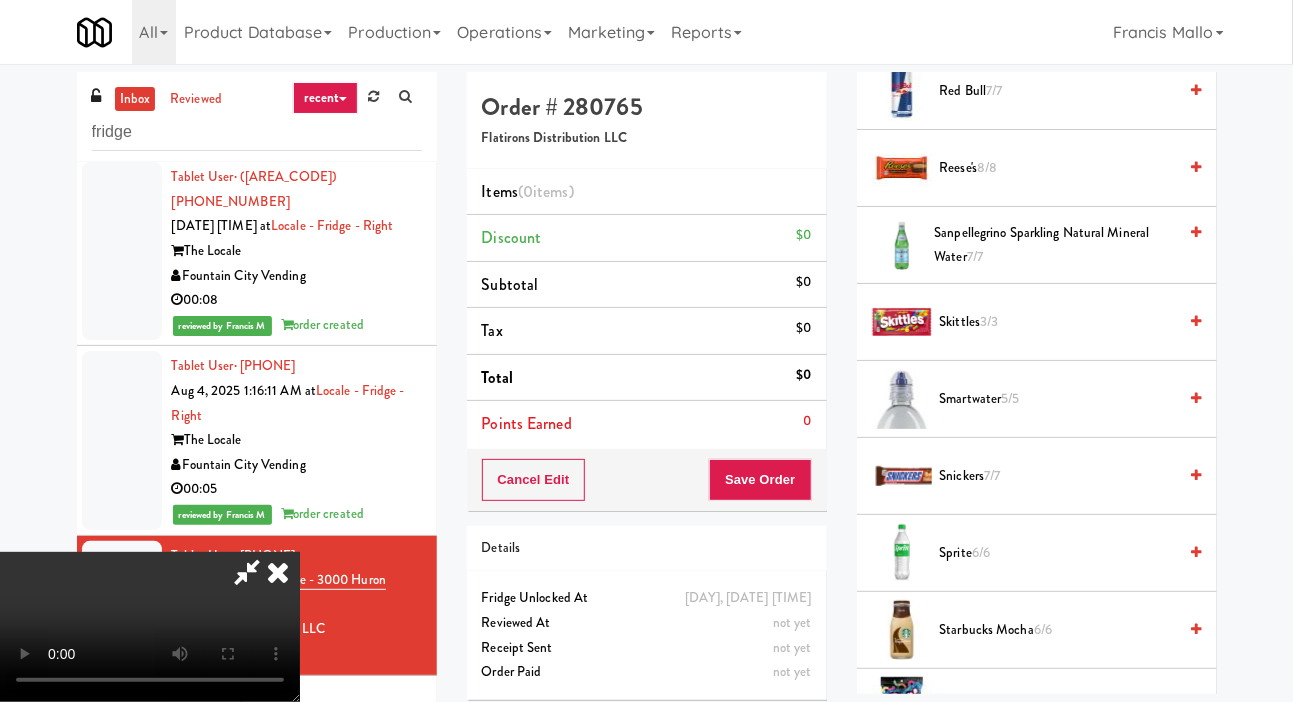 scroll, scrollTop: 2293, scrollLeft: 0, axis: vertical 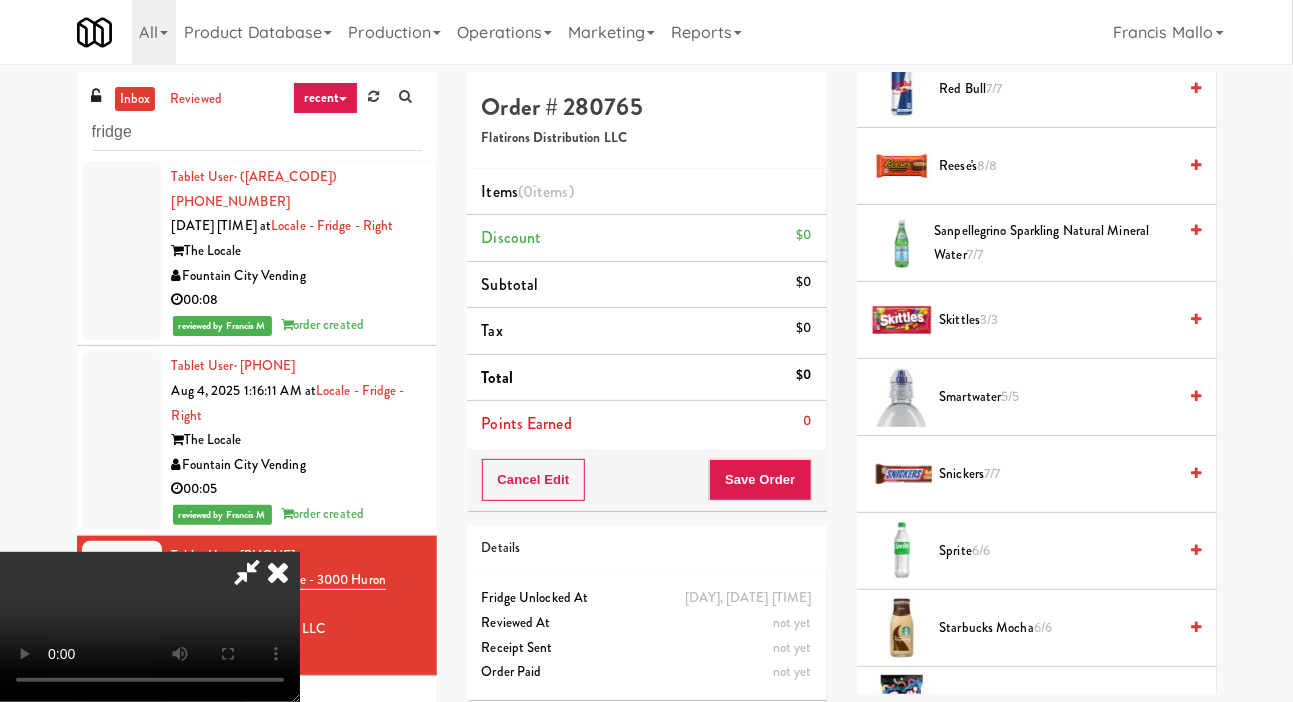click on "Sprite  6/6" at bounding box center (1058, 551) 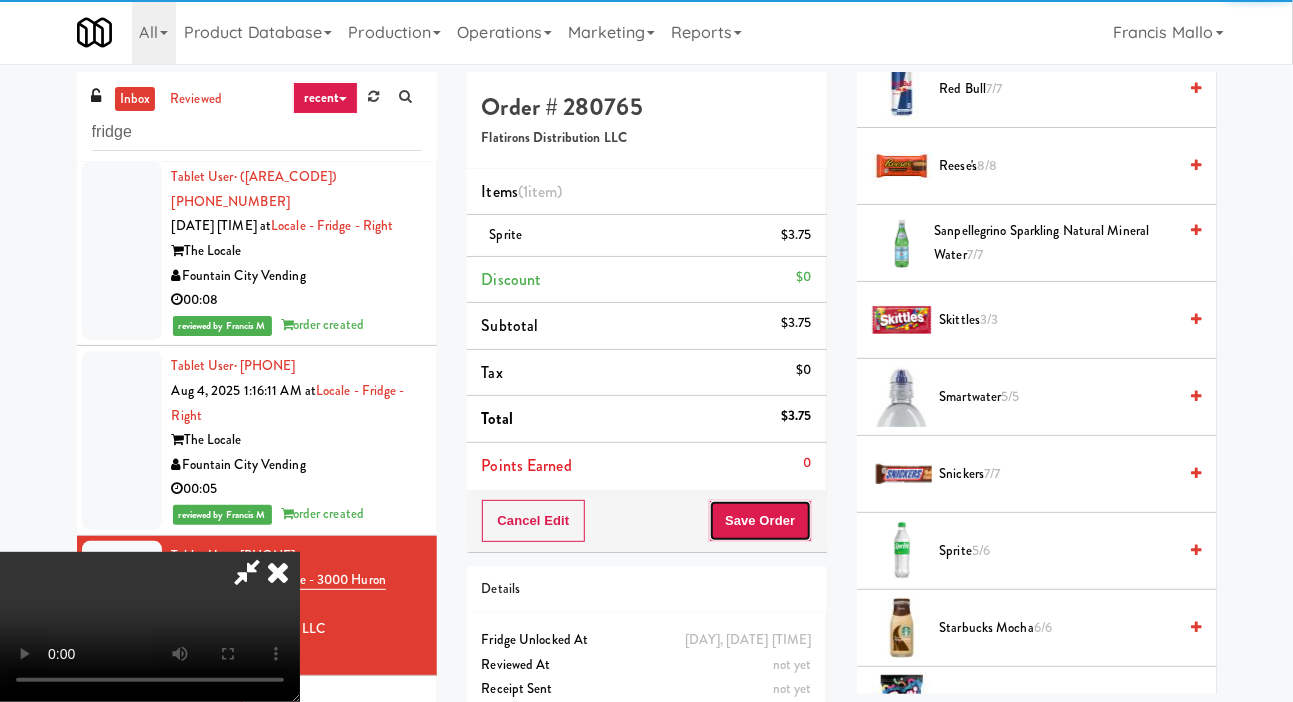 click on "Save Order" at bounding box center (760, 521) 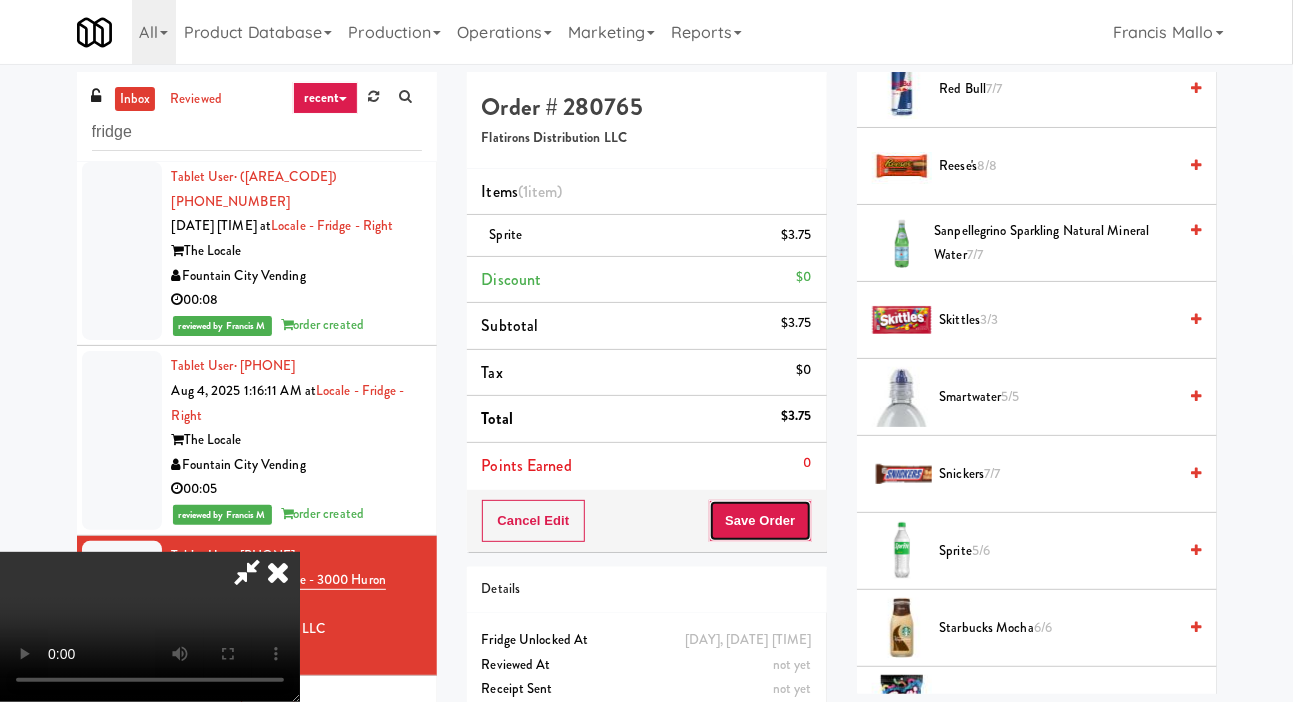 click on "Save Order" at bounding box center [760, 521] 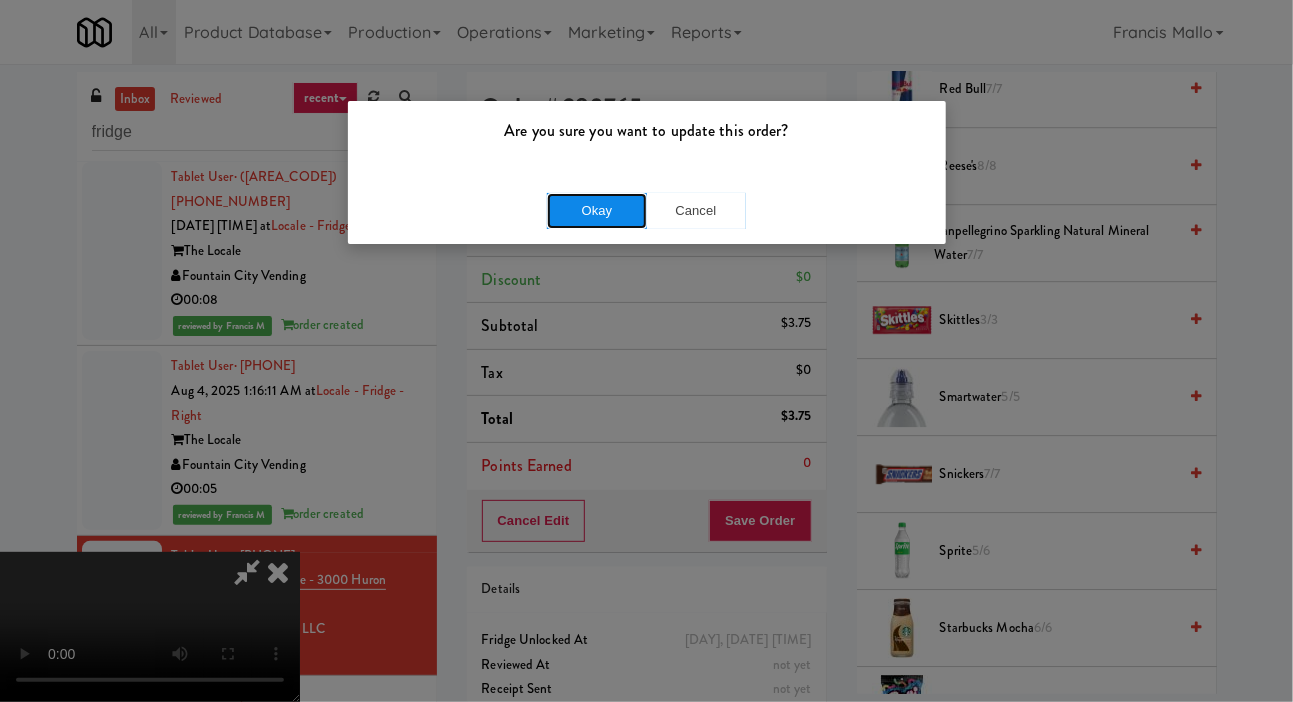 click on "Okay" at bounding box center [597, 211] 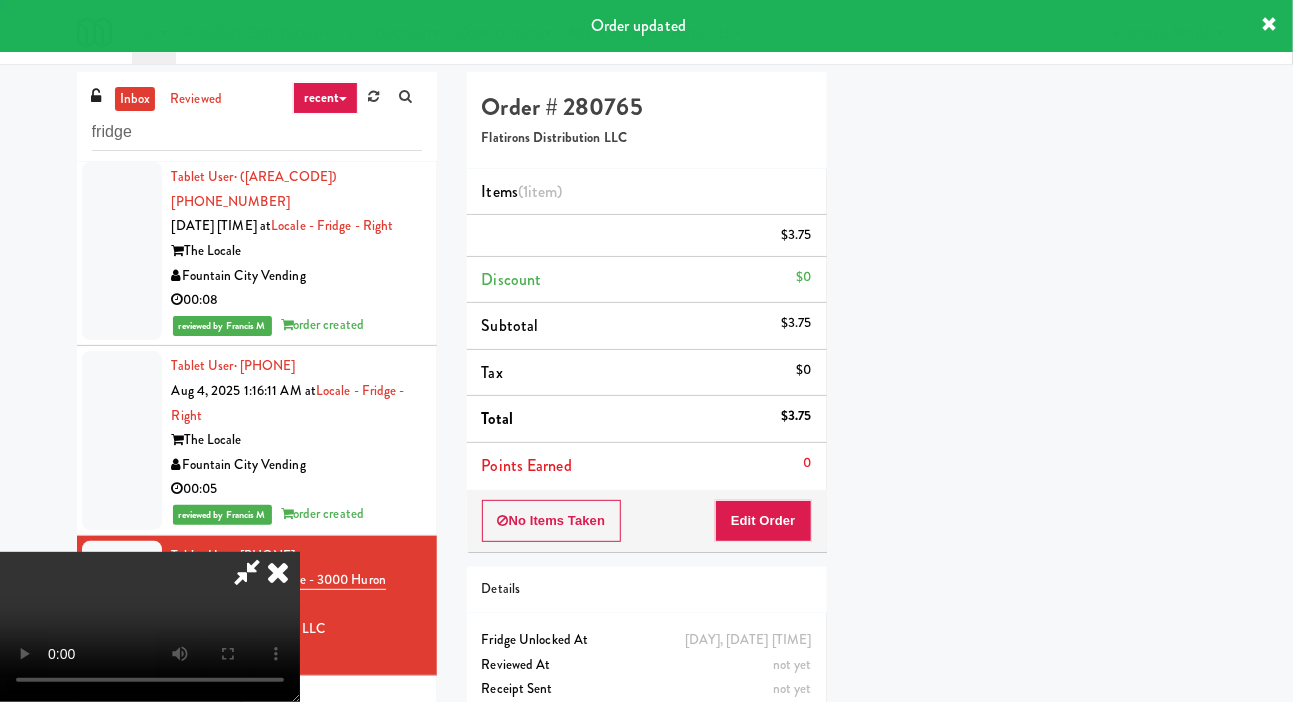 scroll, scrollTop: 116, scrollLeft: 0, axis: vertical 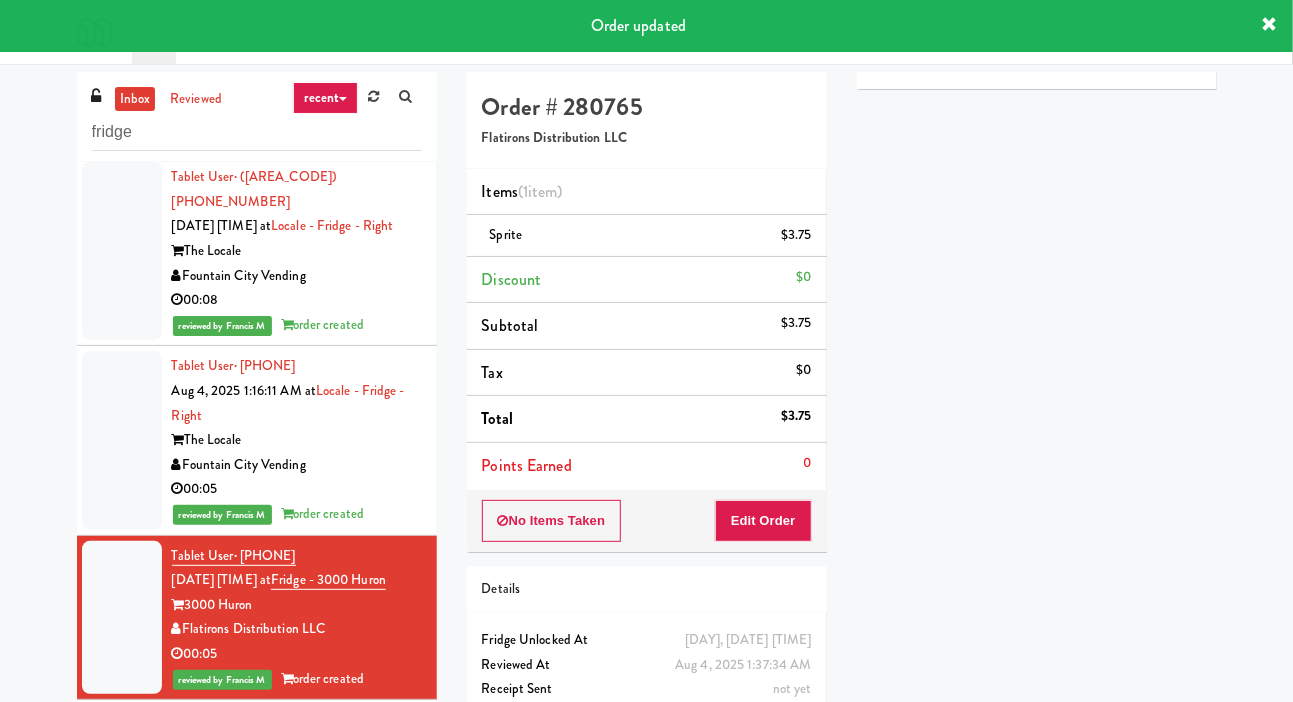 click at bounding box center (122, 782) 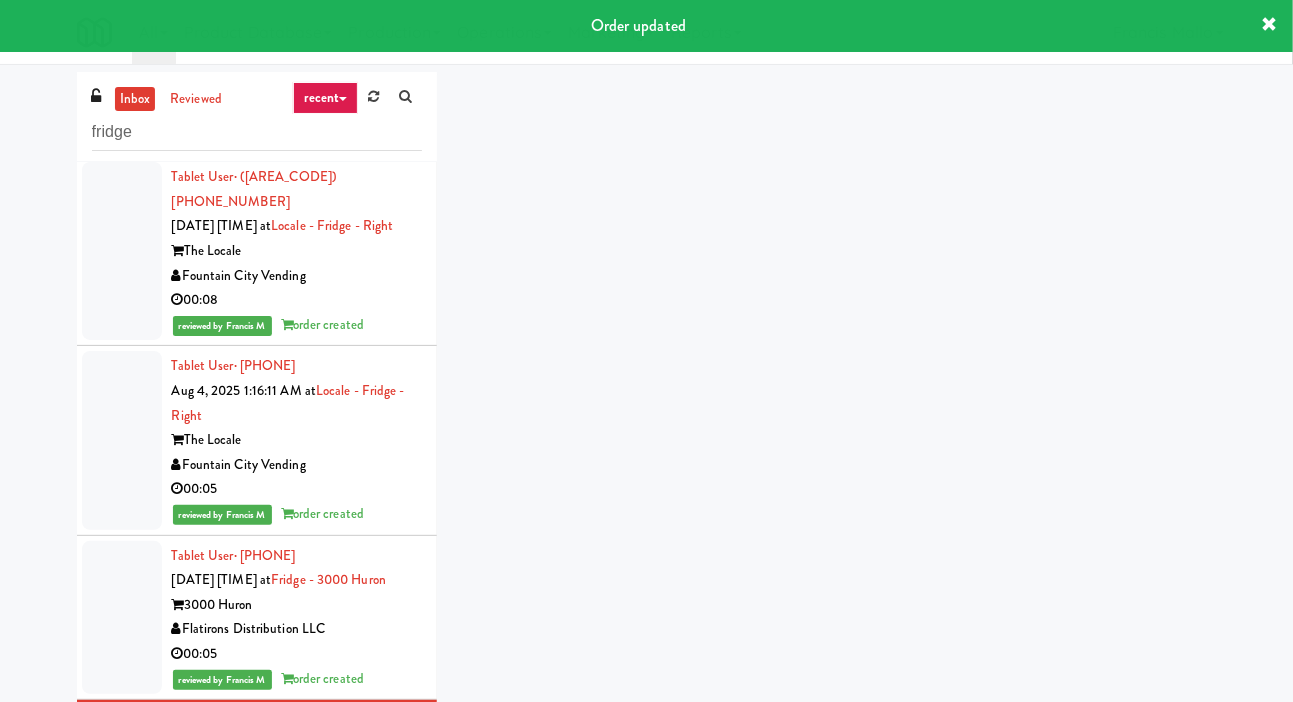 scroll, scrollTop: 3130, scrollLeft: 0, axis: vertical 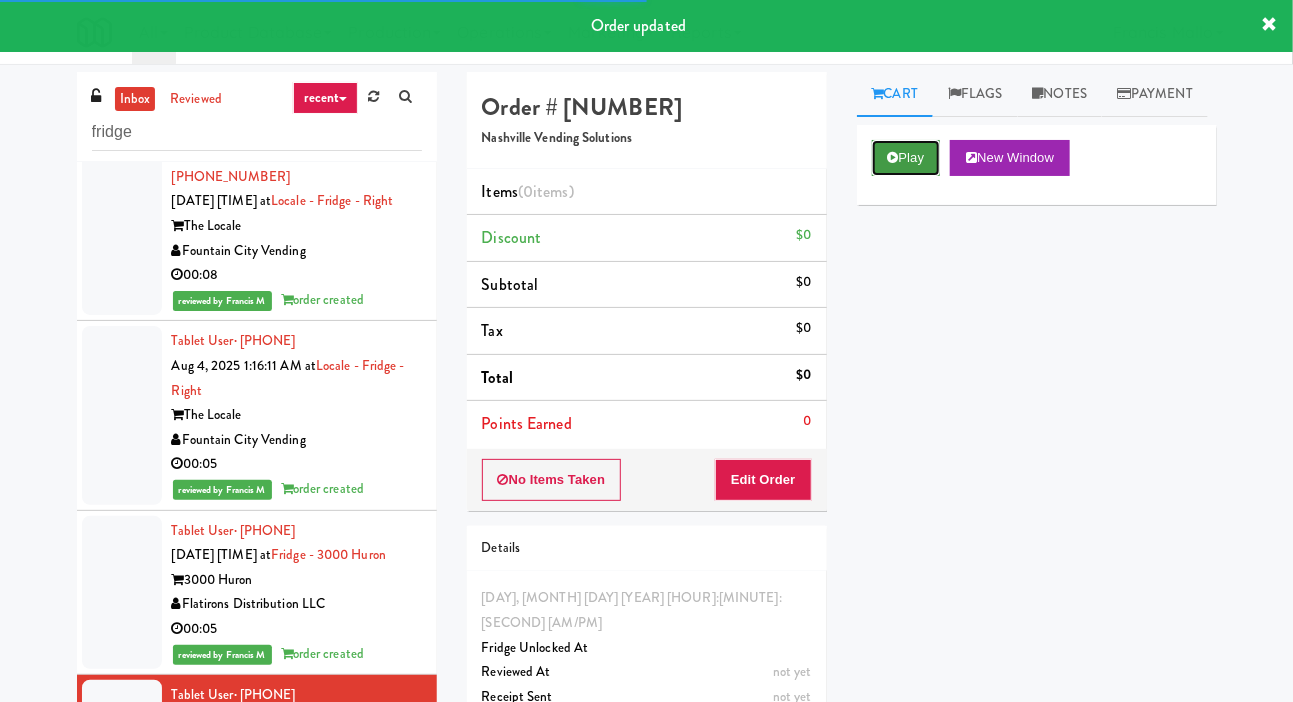 click on "Play" at bounding box center (906, 158) 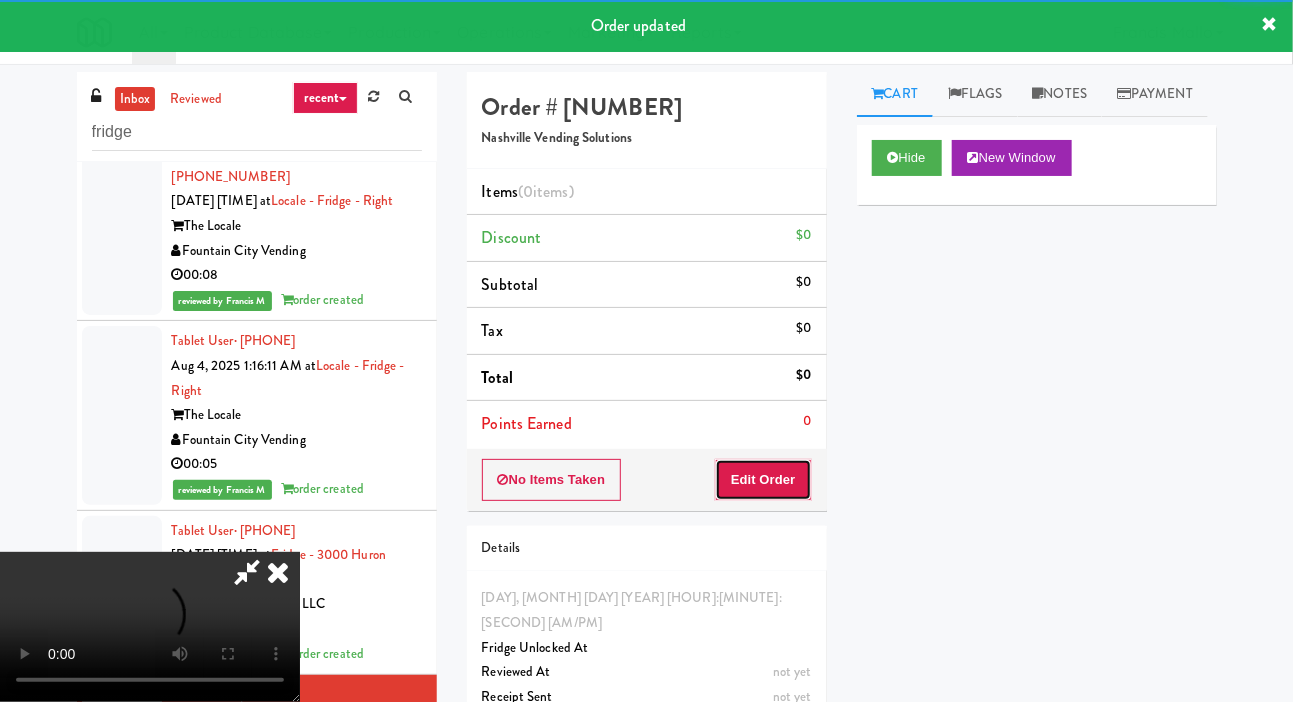 click on "Edit Order" at bounding box center [763, 480] 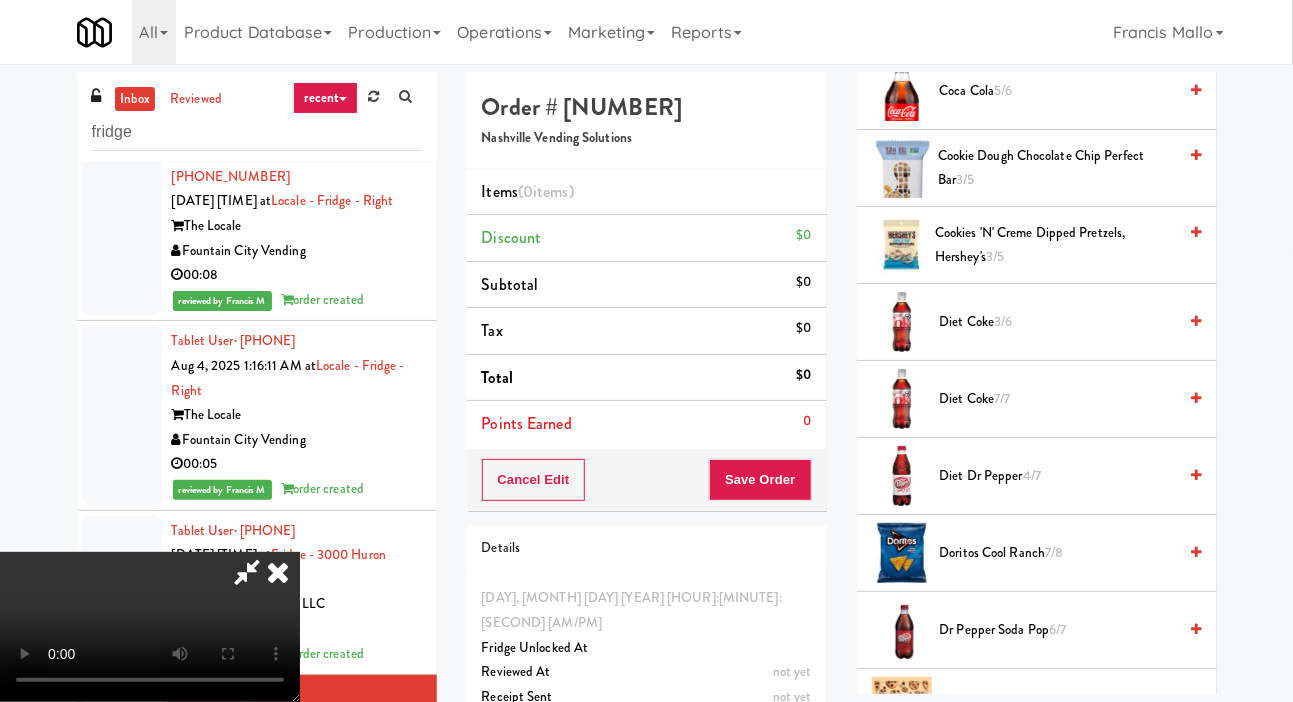 scroll, scrollTop: 758, scrollLeft: 0, axis: vertical 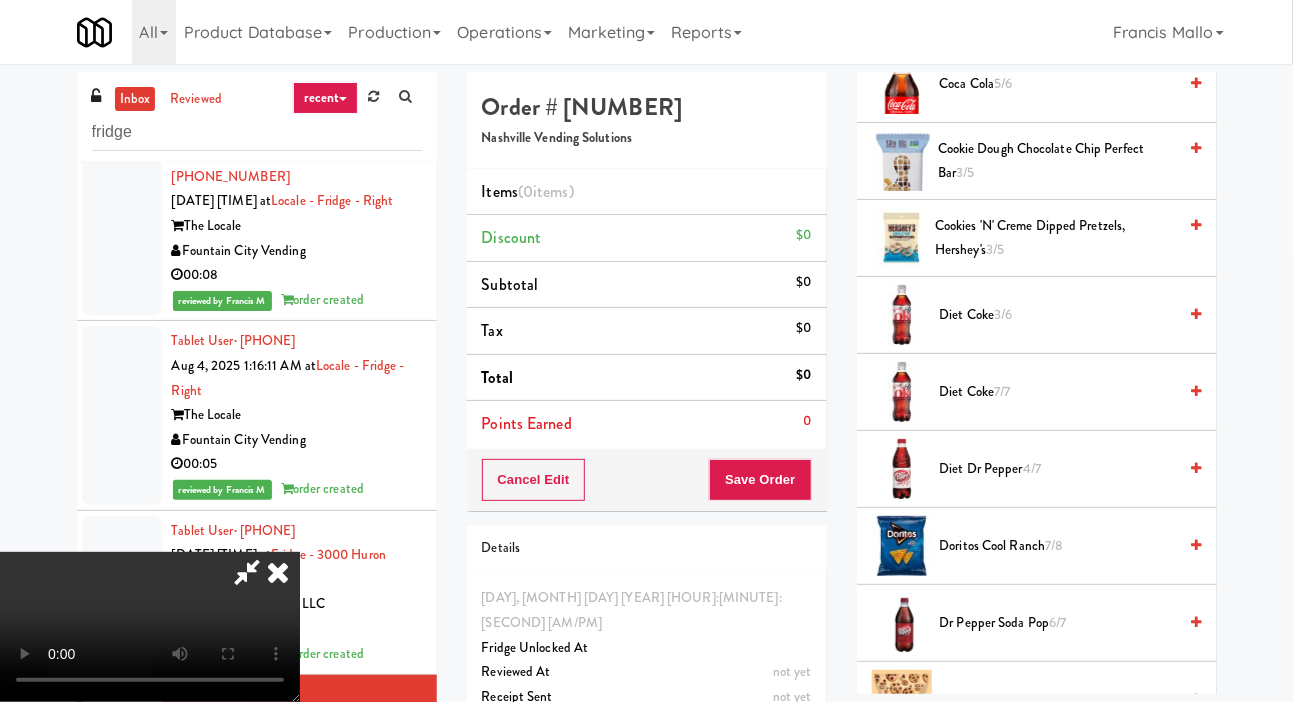 click on "Diet Coke  7/7" at bounding box center (1058, 392) 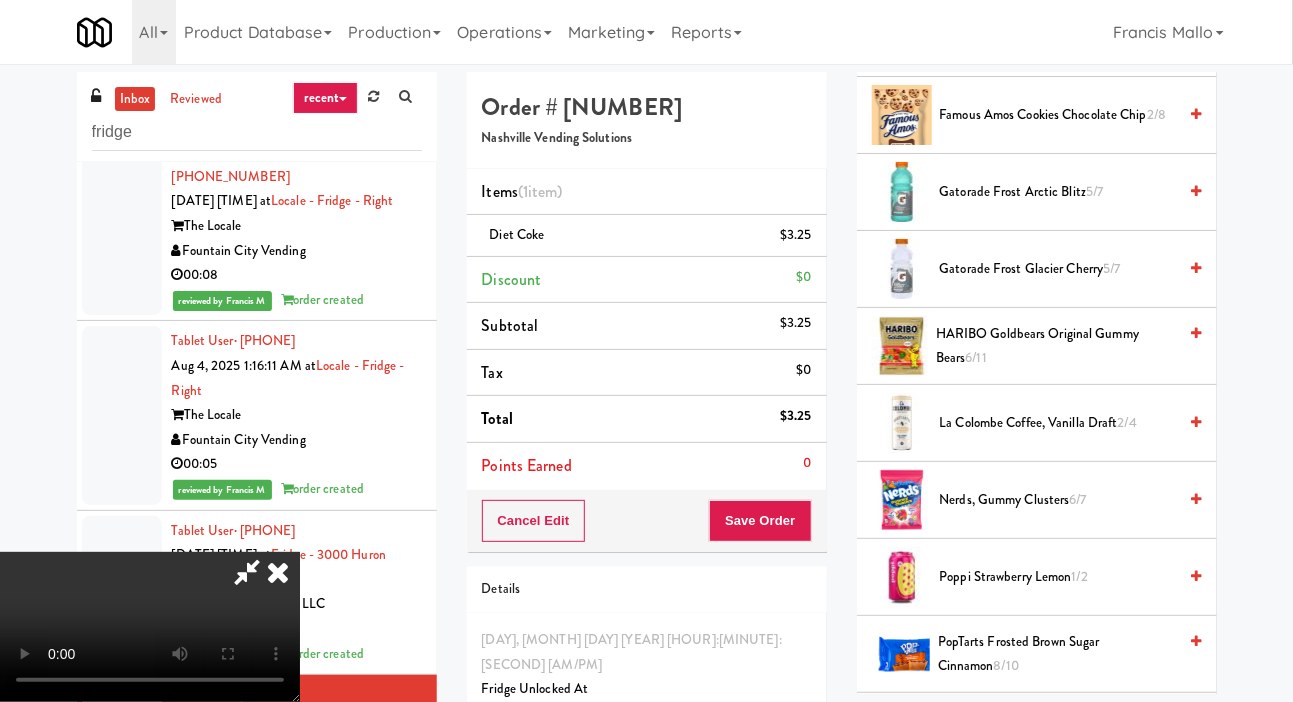 scroll, scrollTop: 1340, scrollLeft: 0, axis: vertical 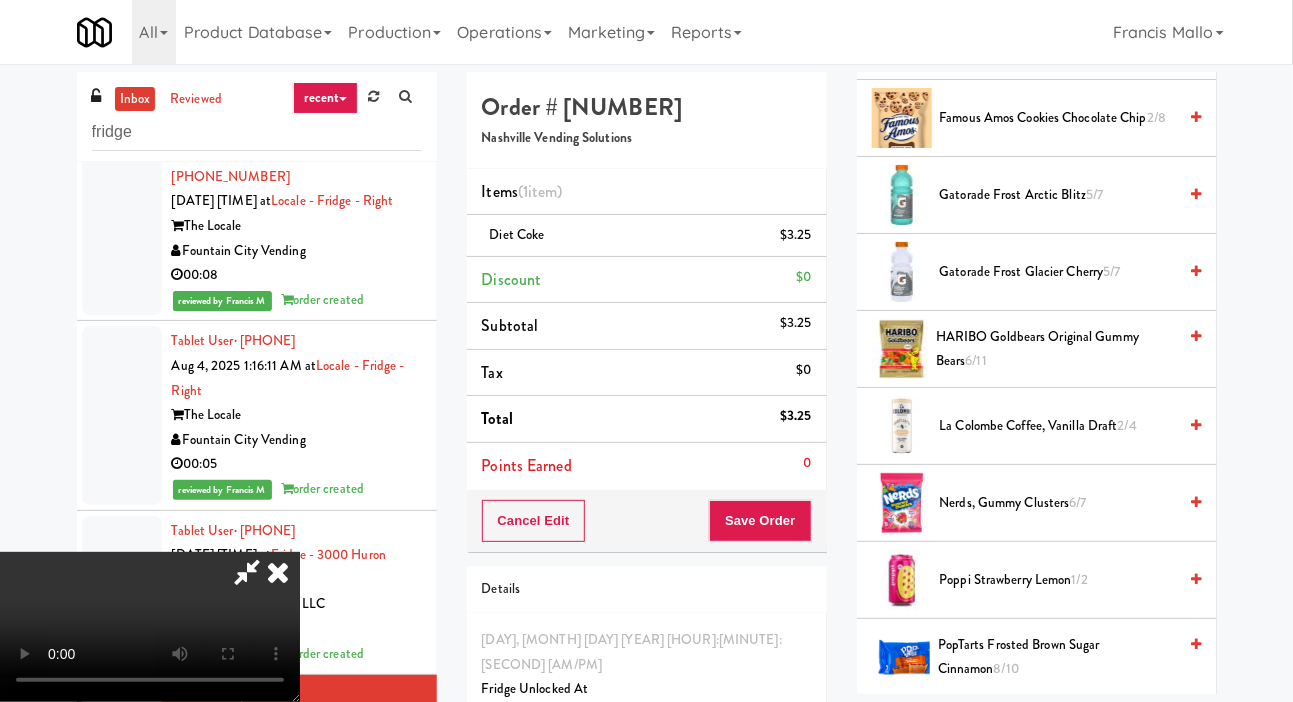 click on "Nerds, Gummy Clusters  [NUM]/[NUM]" at bounding box center [1058, 503] 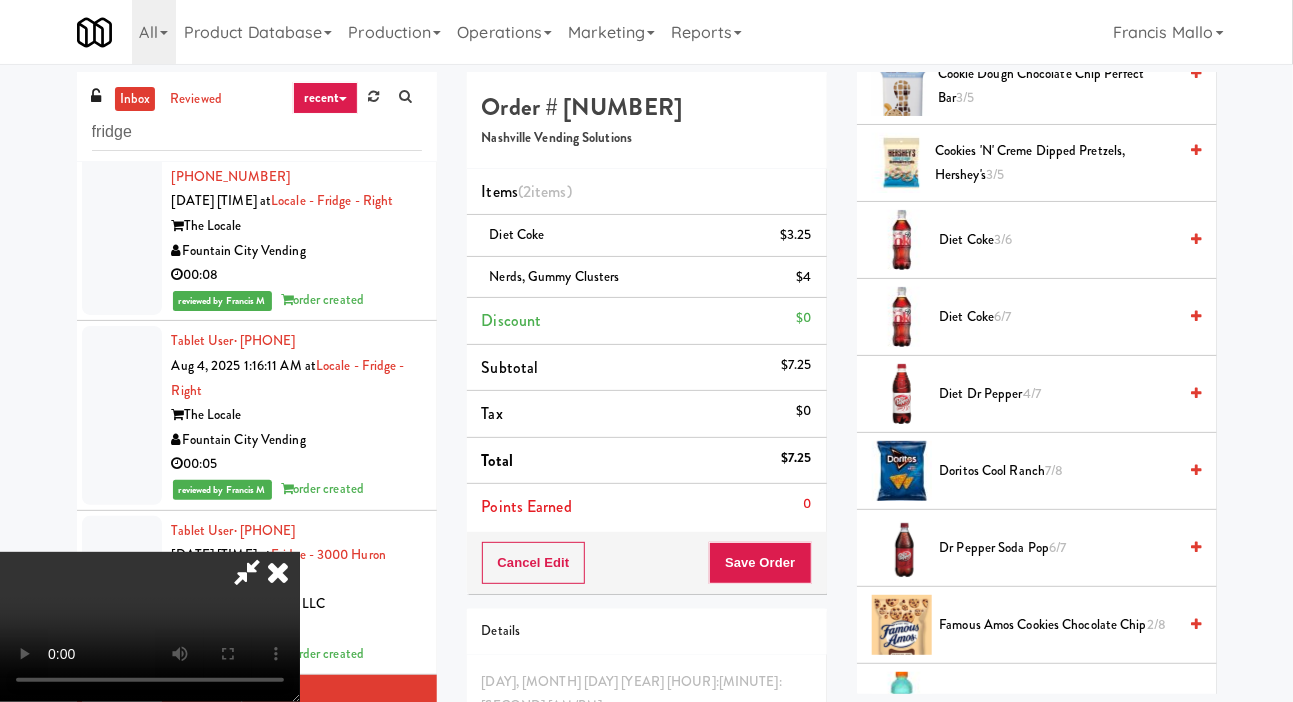 scroll, scrollTop: 834, scrollLeft: 0, axis: vertical 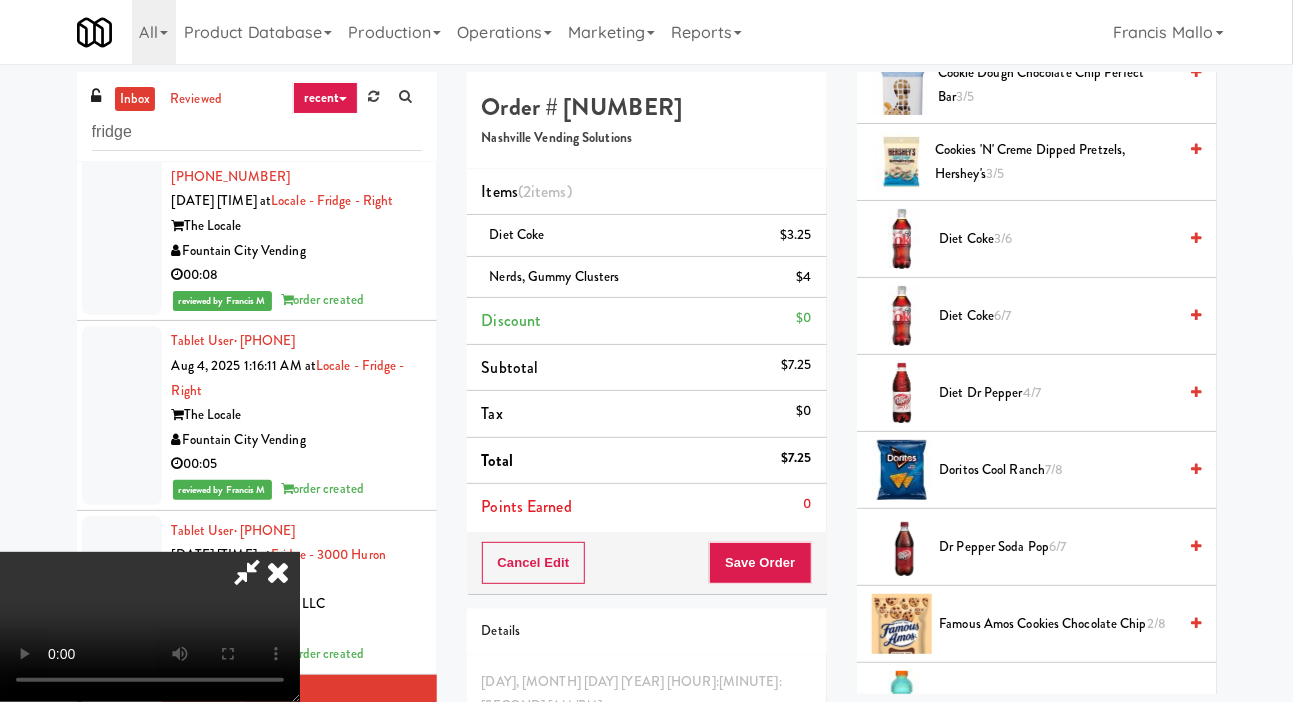 click on "Doritos Cool Ranch  7/8" at bounding box center [1058, 470] 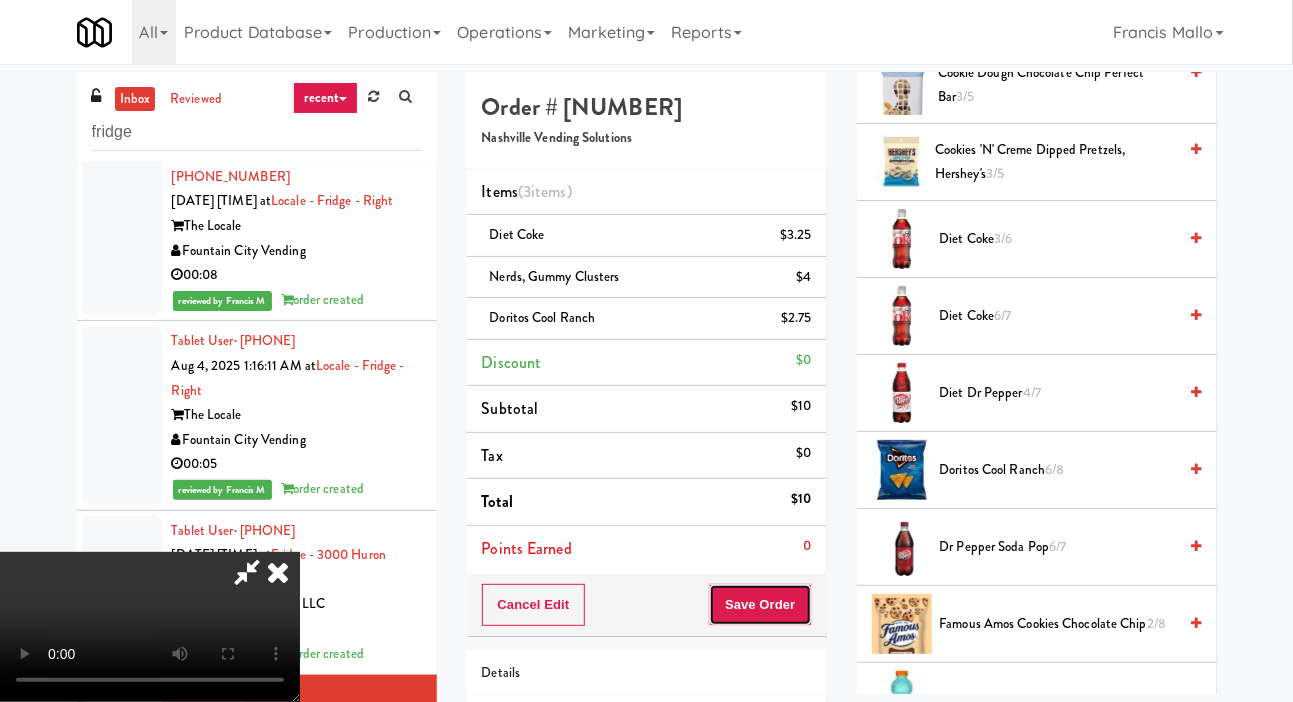 click on "Save Order" at bounding box center (760, 605) 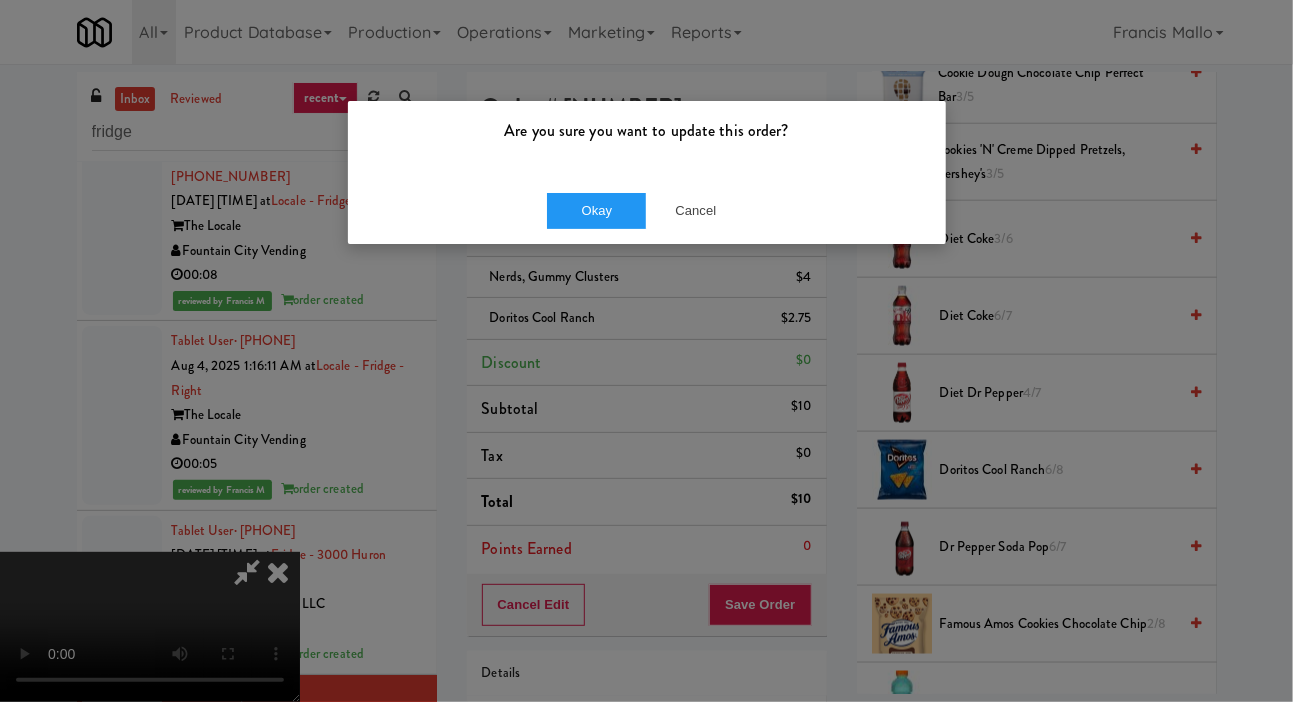 click on "Are you sure you want to update this order? Okay Cancel" at bounding box center [647, 172] 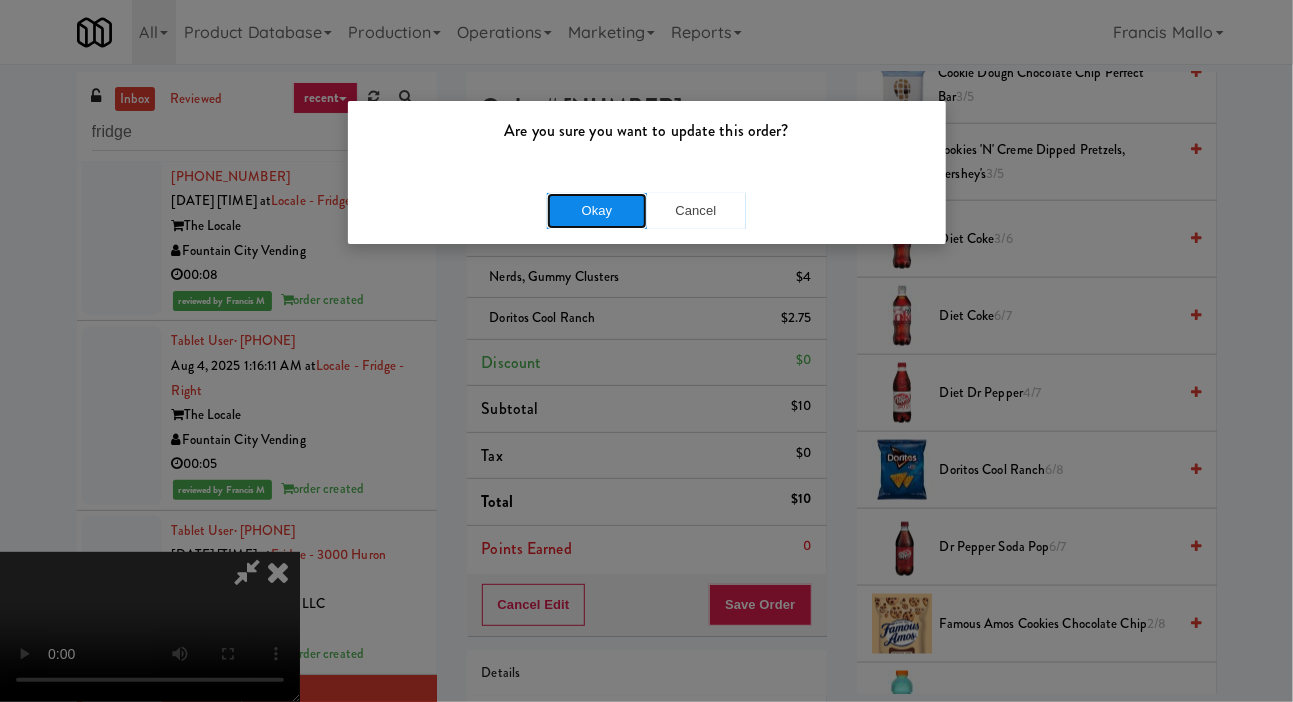 click on "Okay" at bounding box center (597, 211) 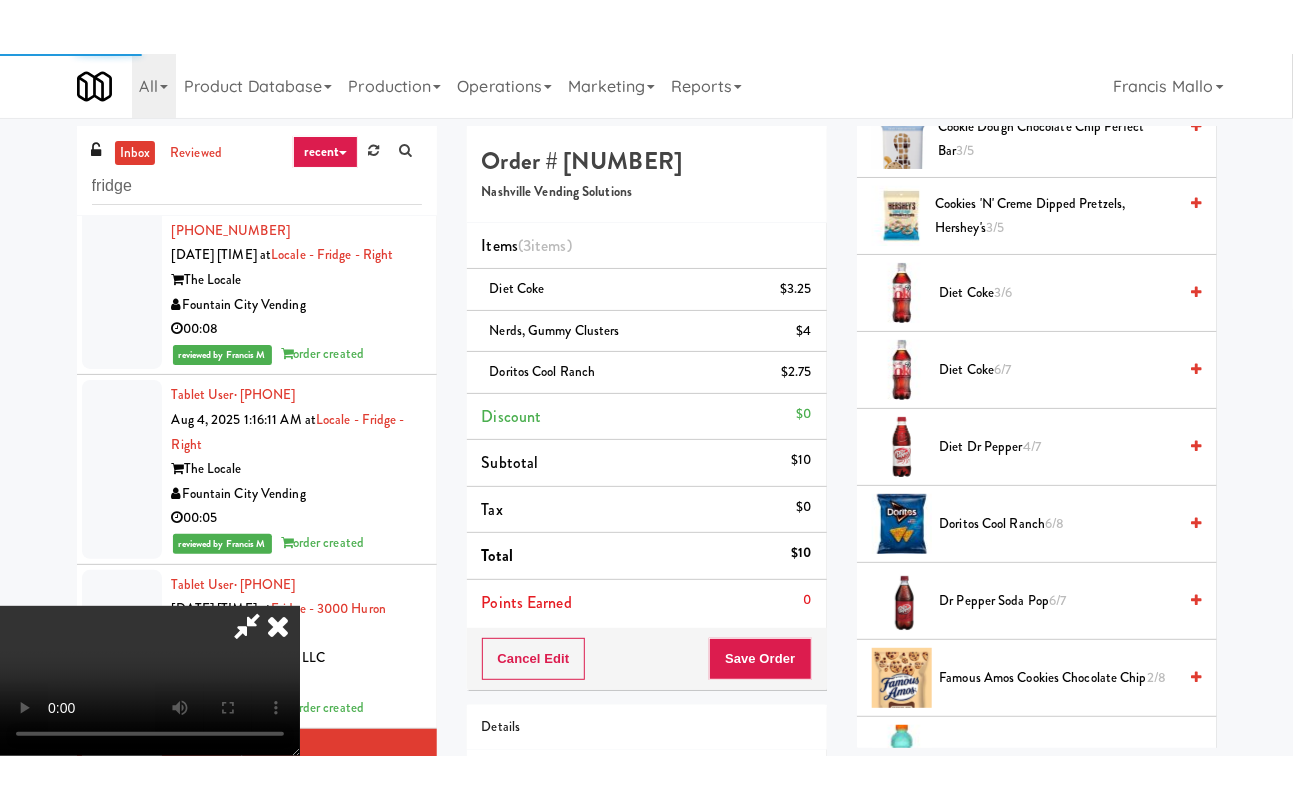 scroll, scrollTop: 116, scrollLeft: 0, axis: vertical 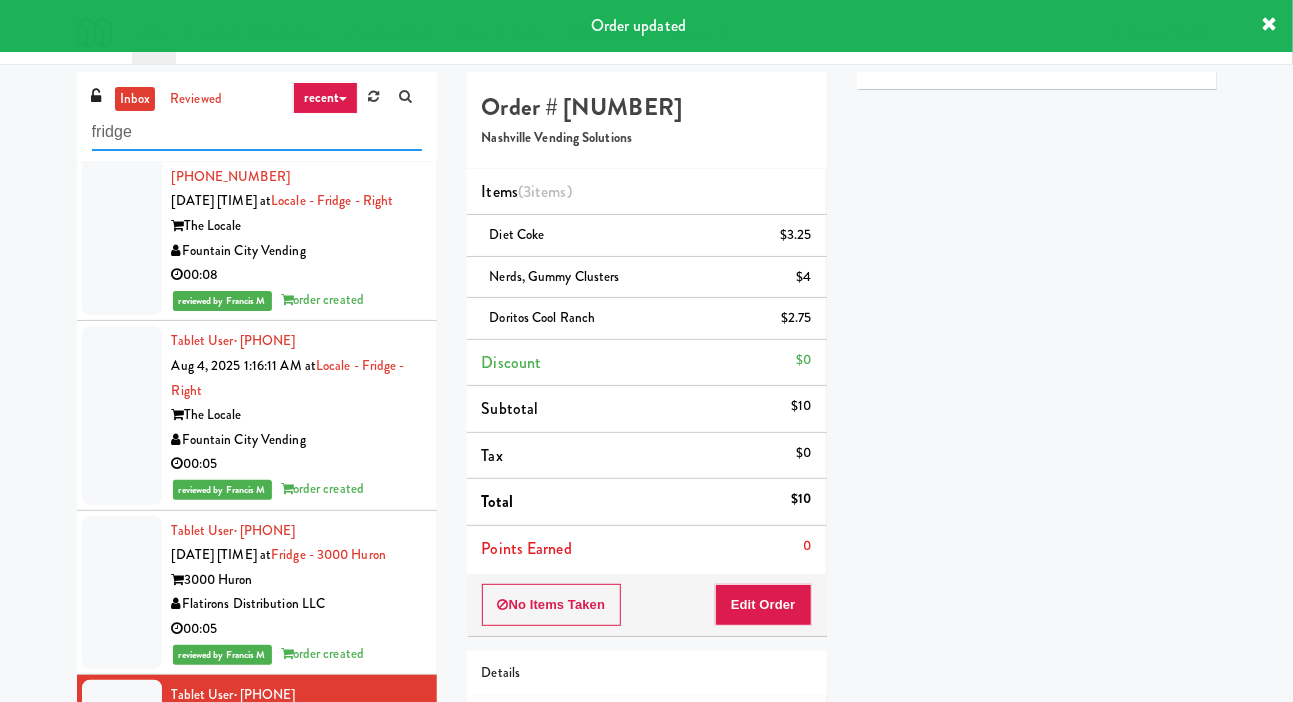 click on "fridge" at bounding box center [257, 132] 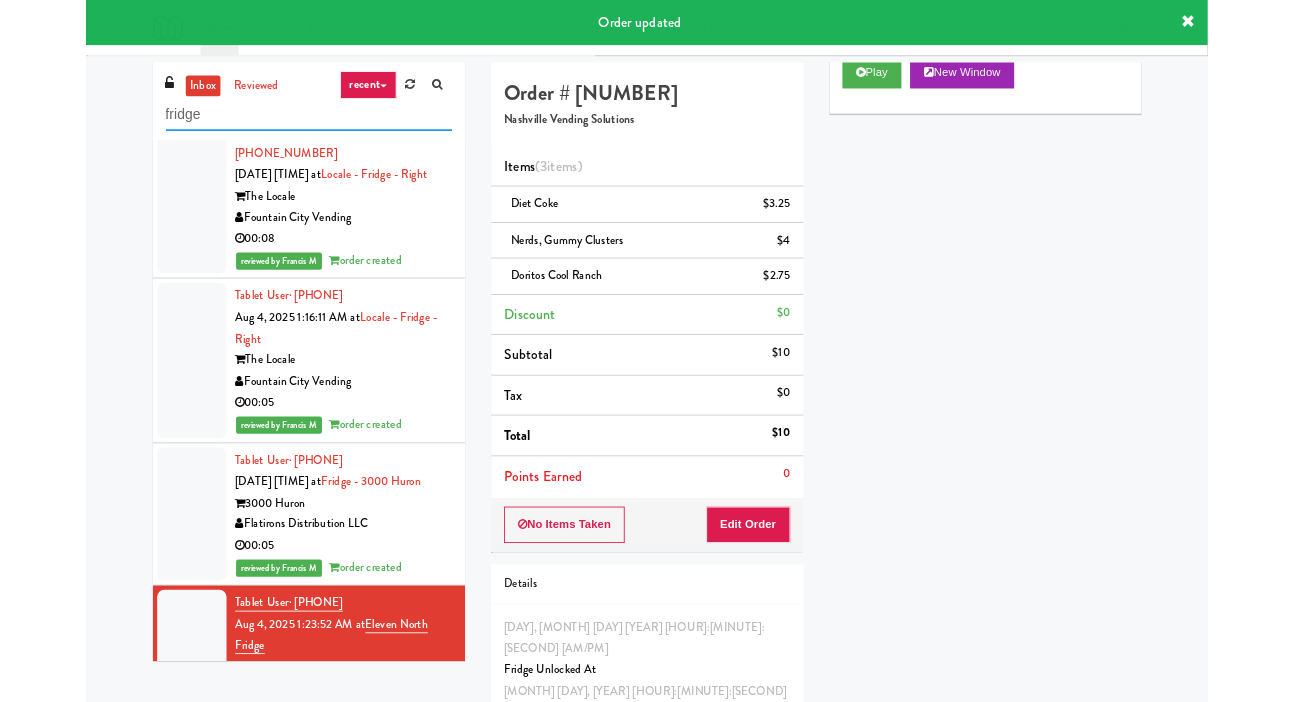 scroll, scrollTop: 10, scrollLeft: 0, axis: vertical 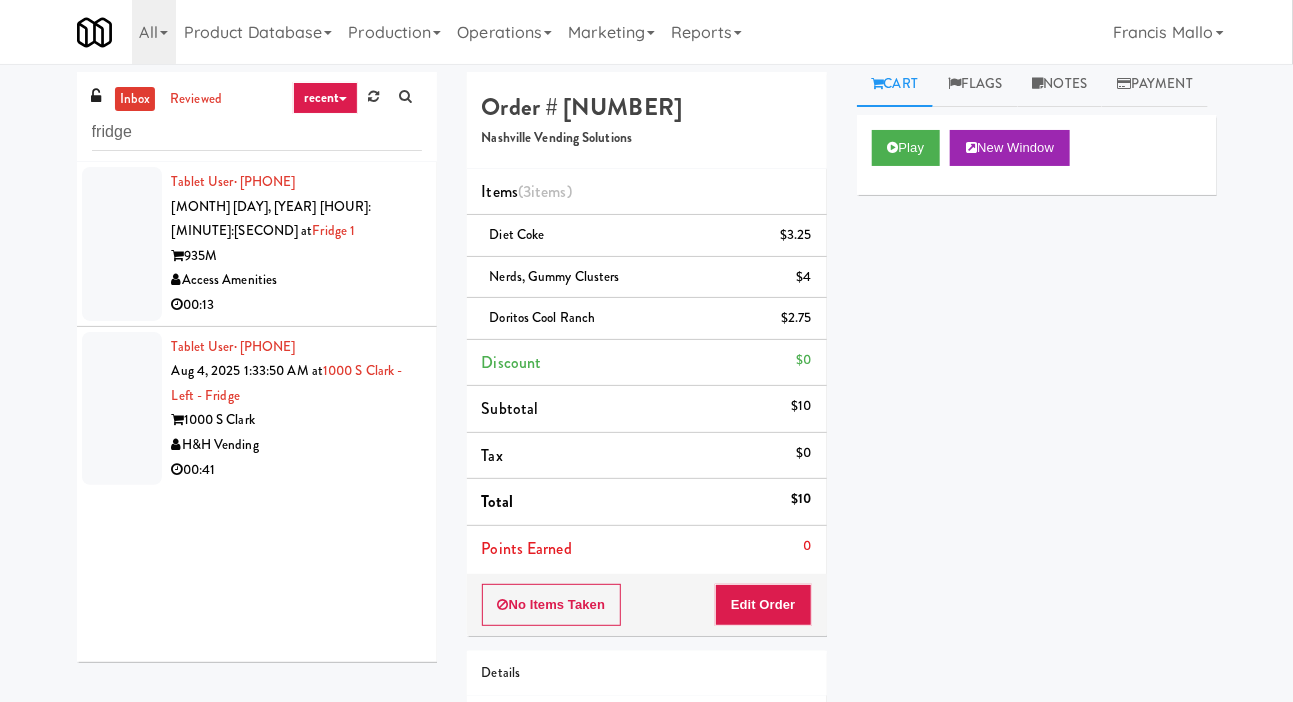 click at bounding box center (122, 244) 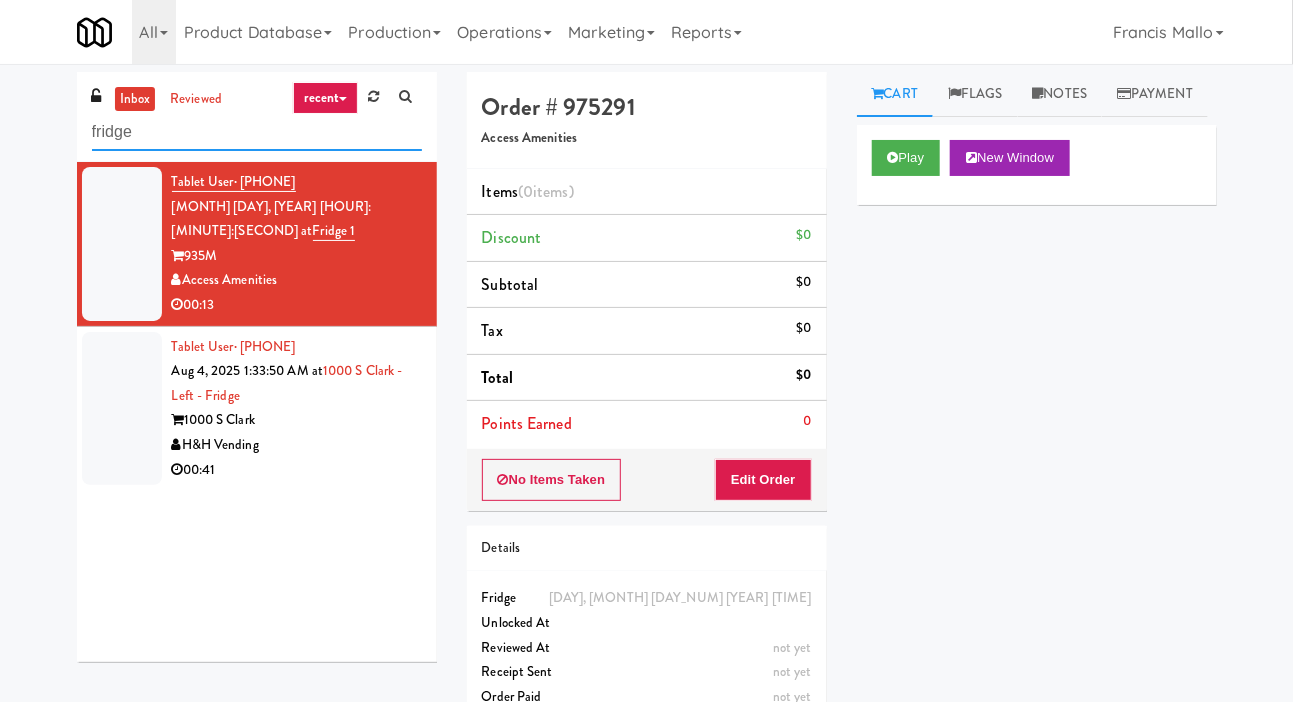 click on "fridge" at bounding box center [257, 132] 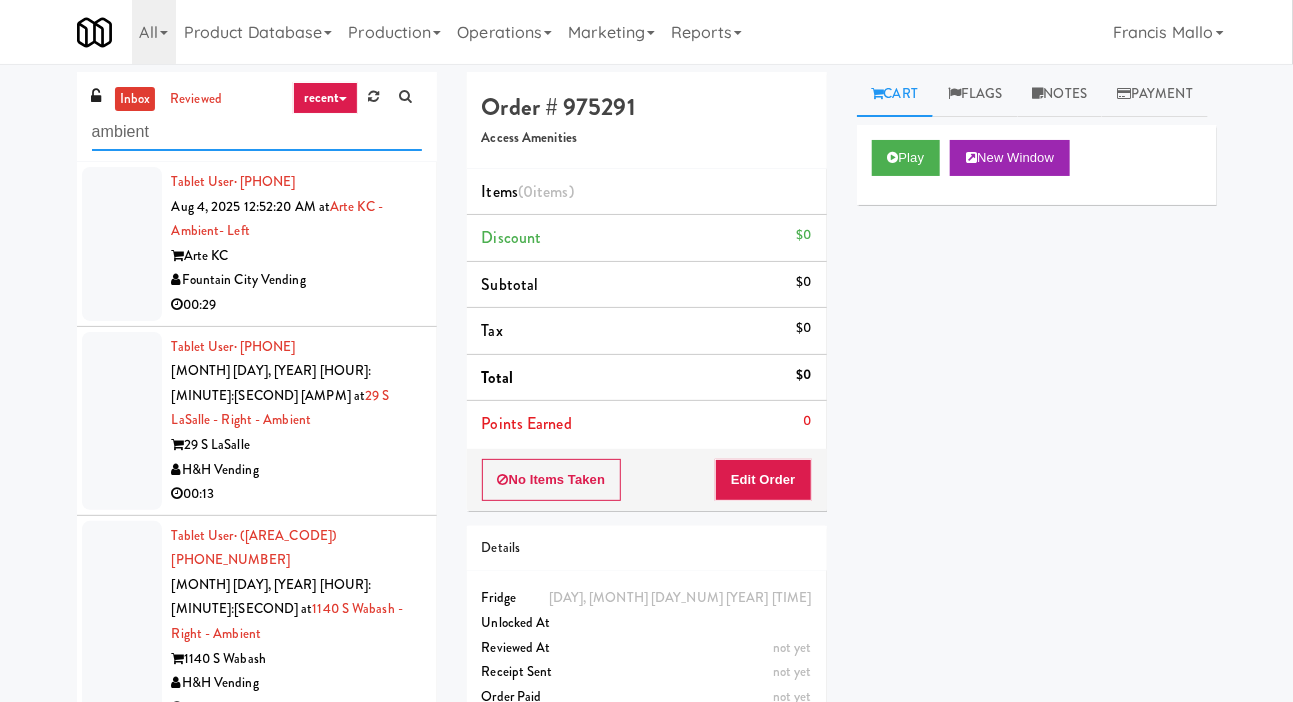 type on "ambient" 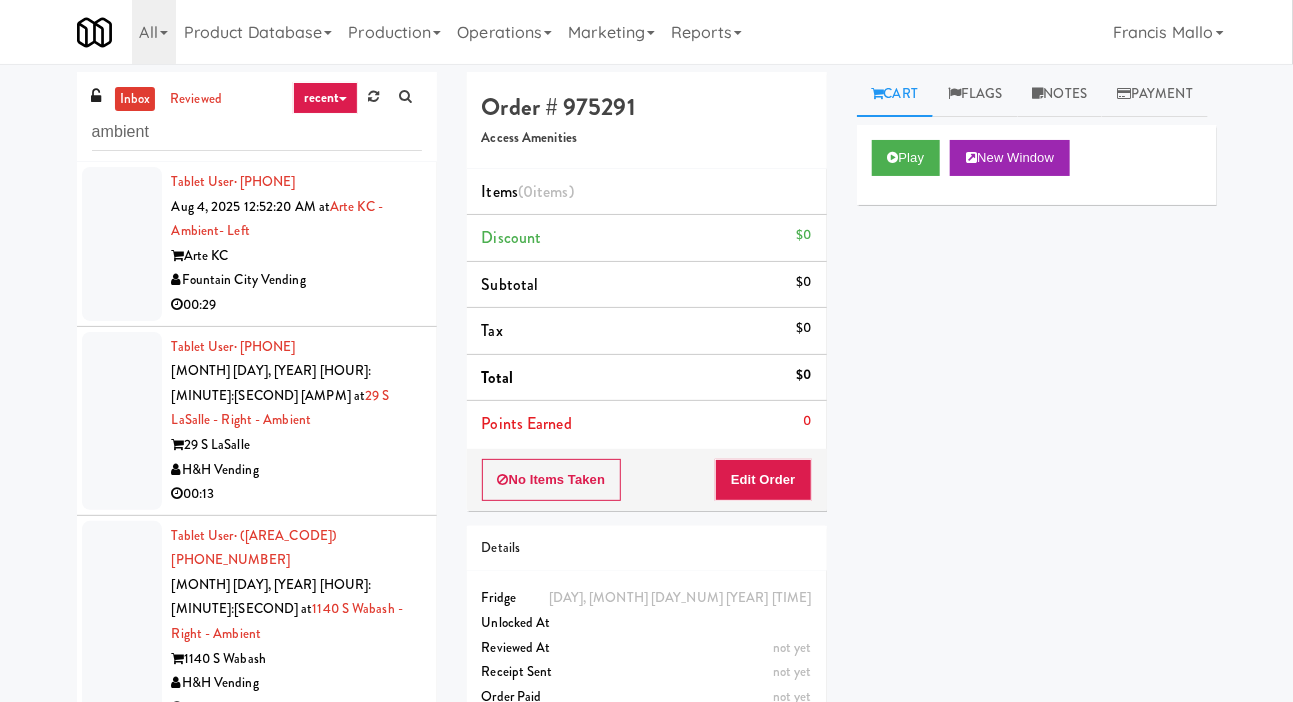 click at bounding box center [122, 244] 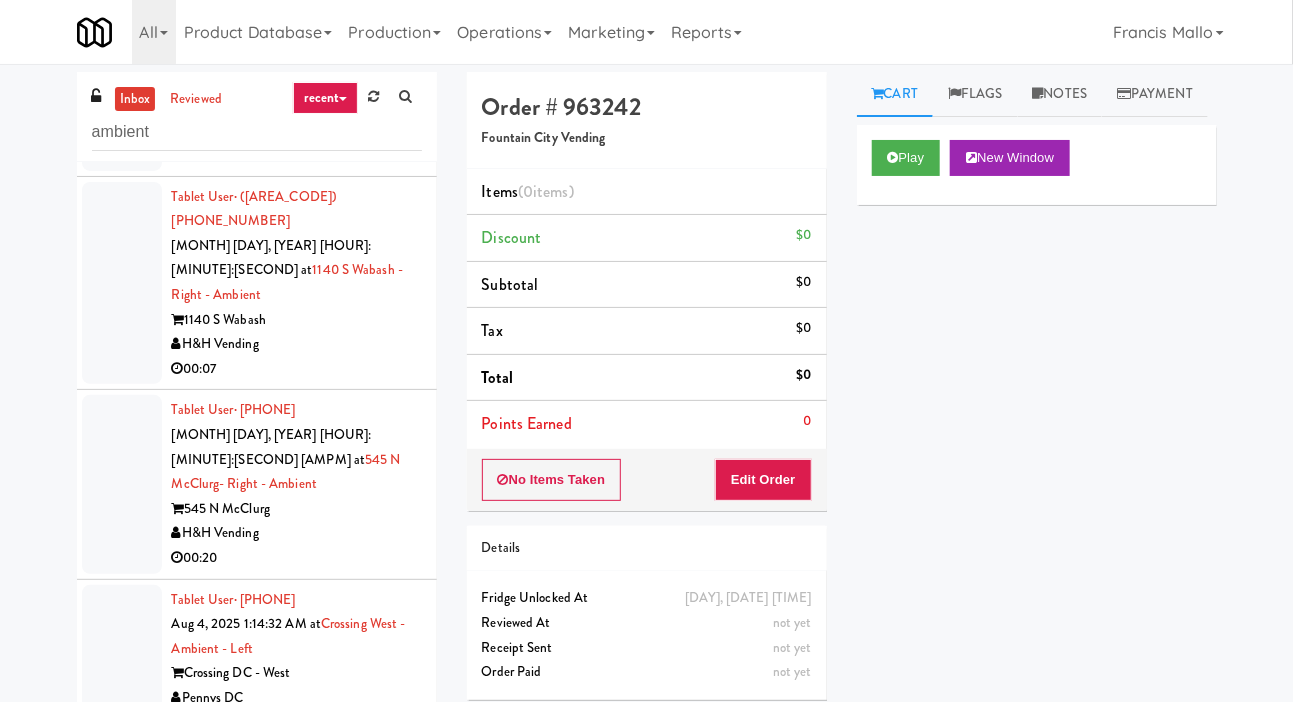 scroll, scrollTop: 0, scrollLeft: 0, axis: both 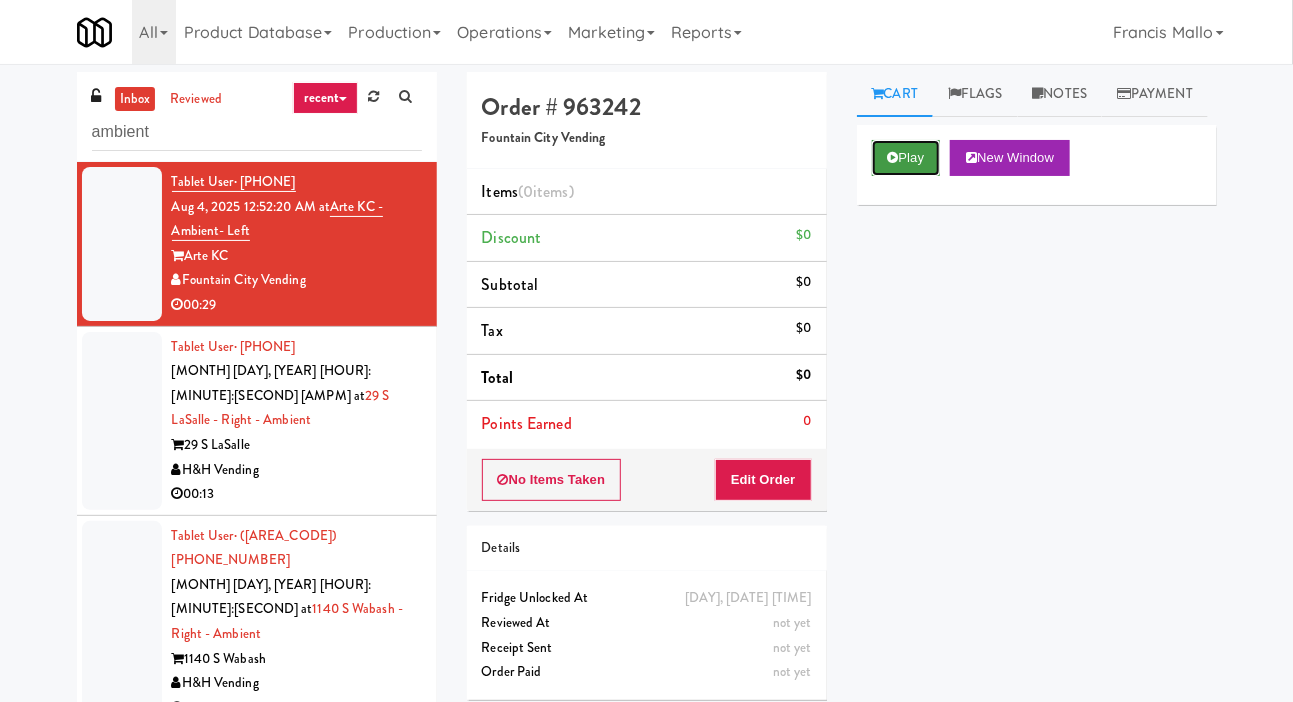 click on "Play" at bounding box center [906, 158] 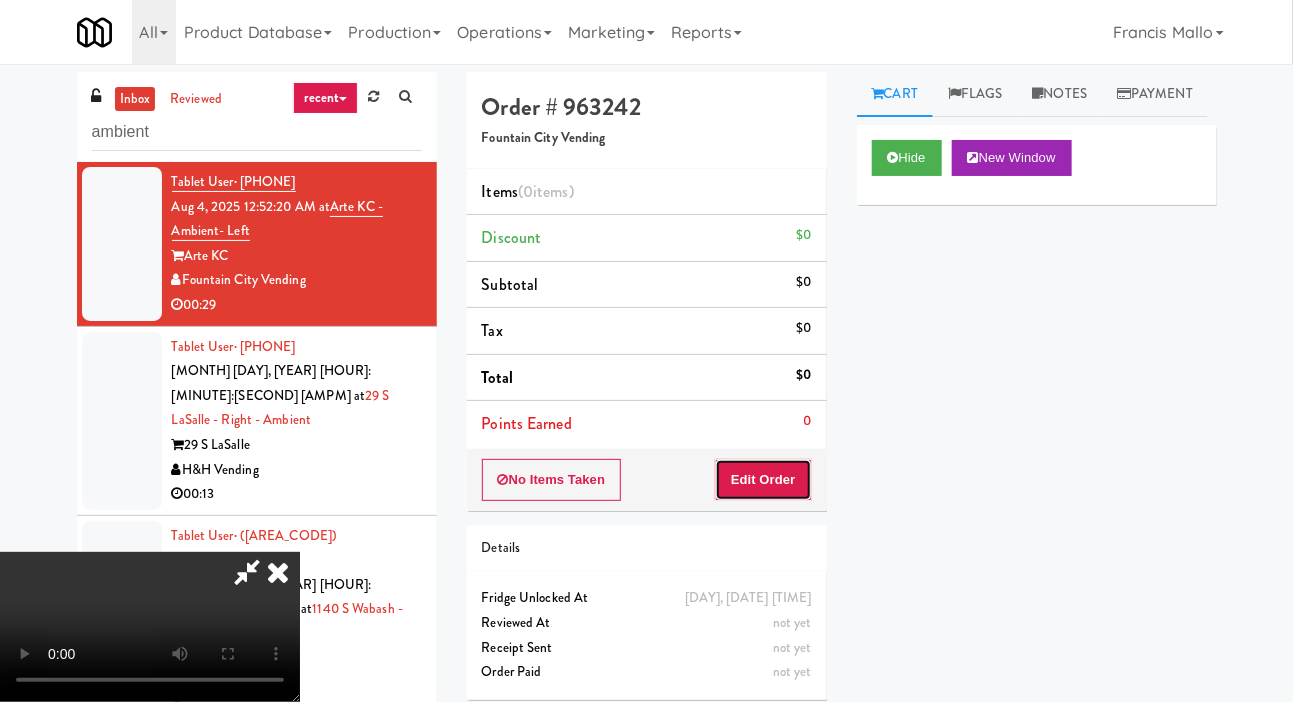 click on "Edit Order" at bounding box center [763, 480] 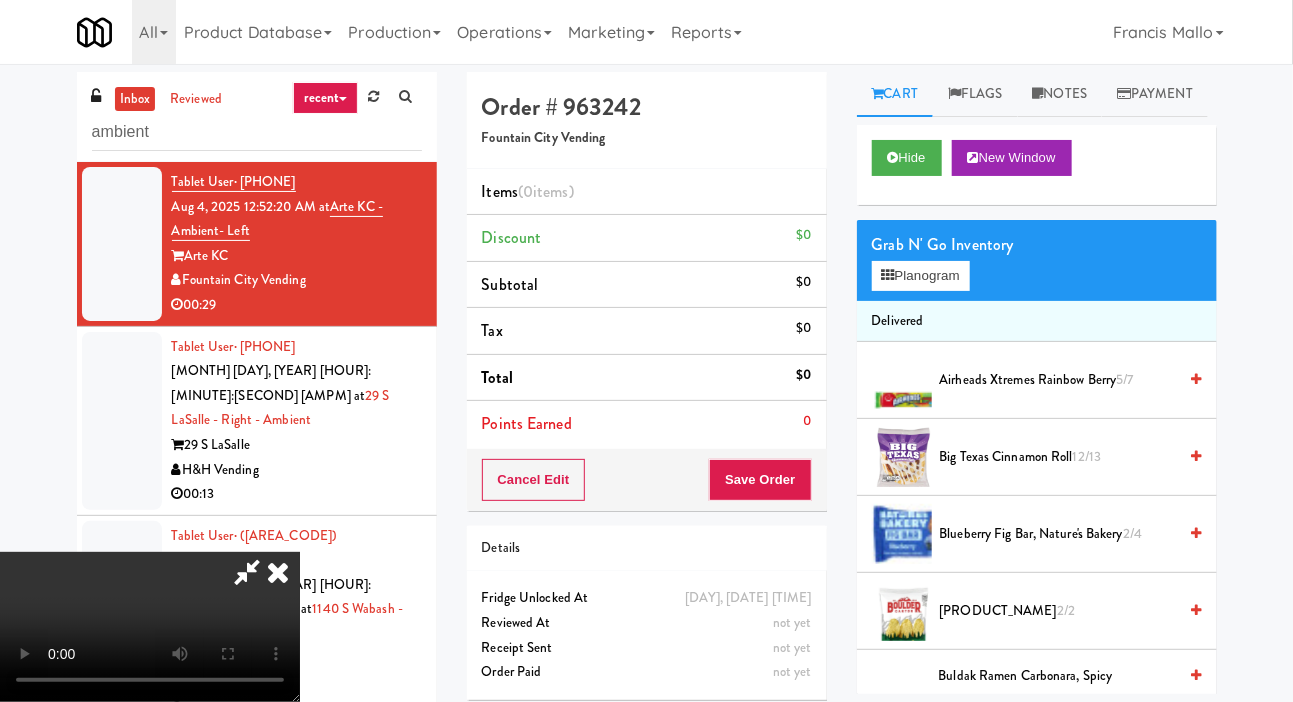 scroll, scrollTop: 73, scrollLeft: 0, axis: vertical 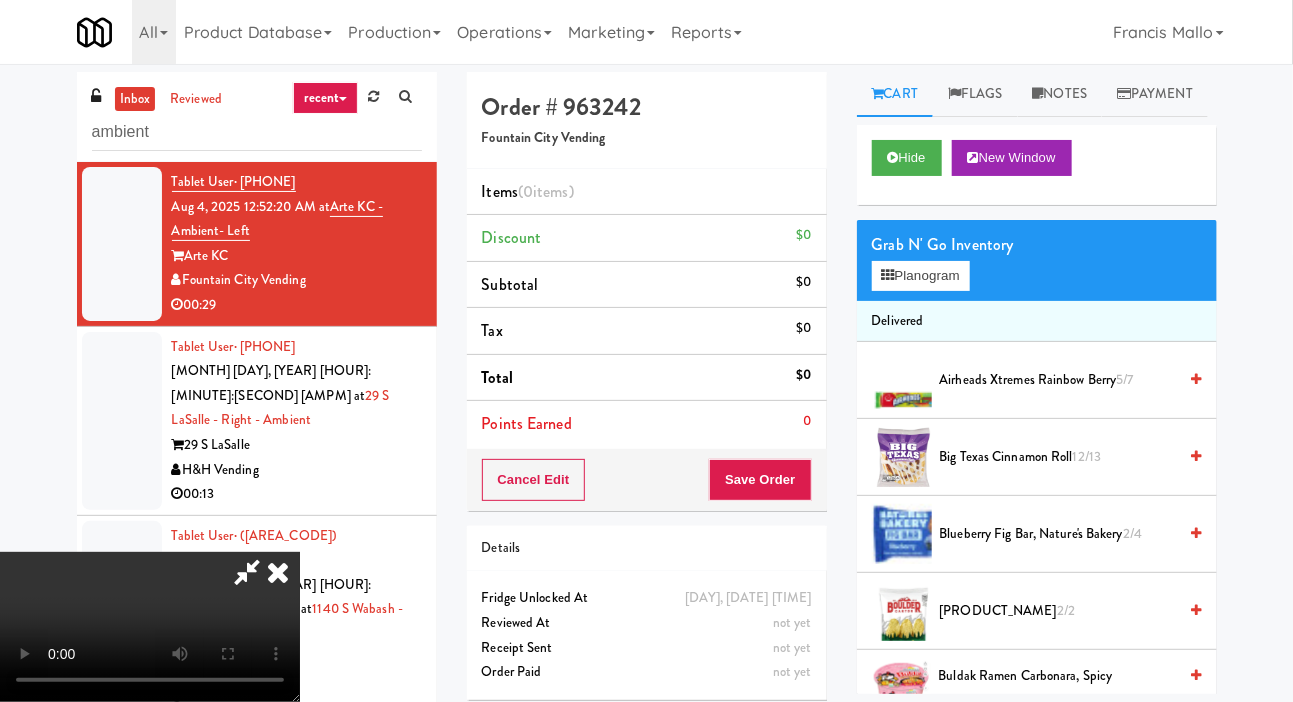 type 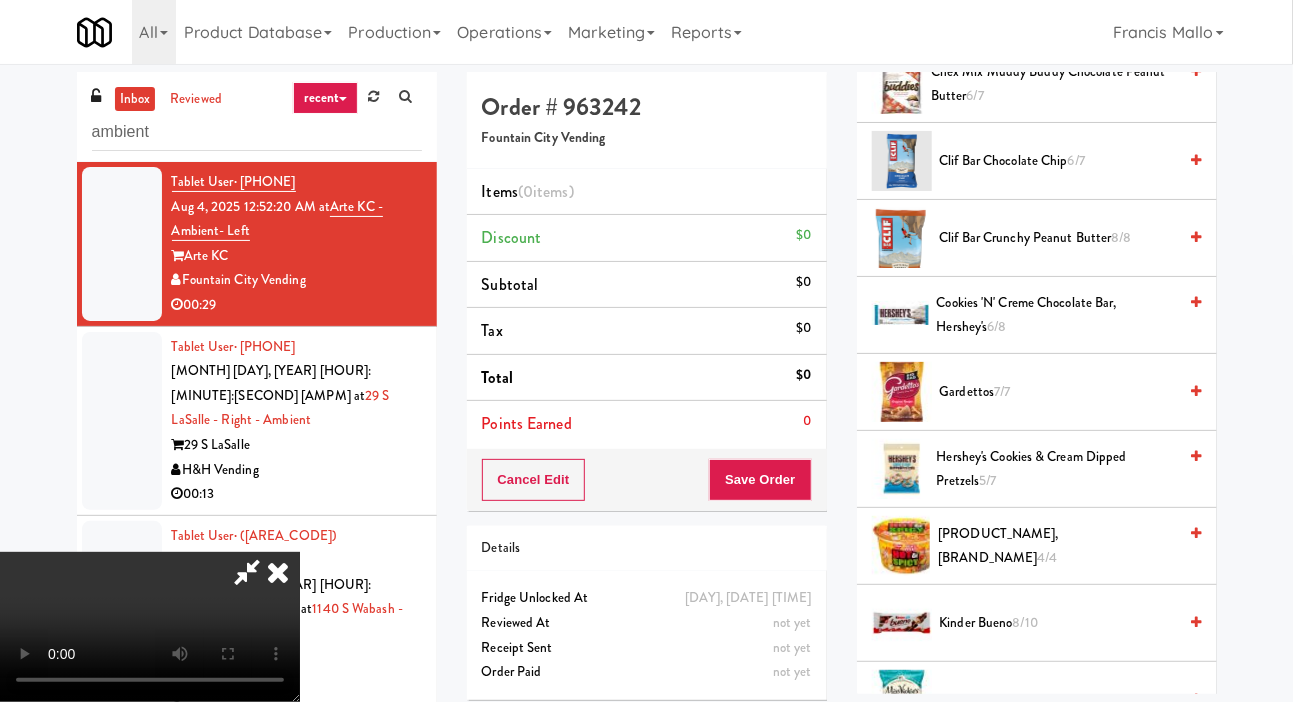 scroll, scrollTop: 834, scrollLeft: 0, axis: vertical 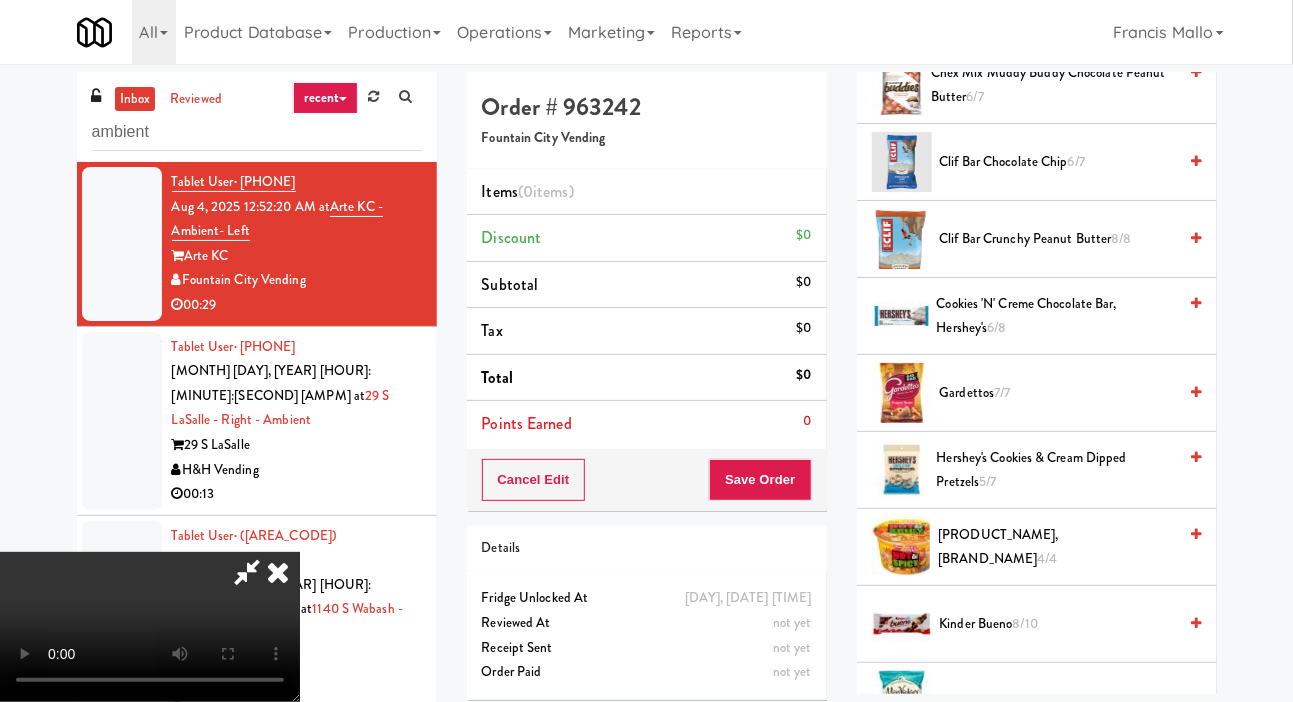 click on "Hershey's Cookies & Cream Dipped Pretzels 5/7" at bounding box center [1057, 470] 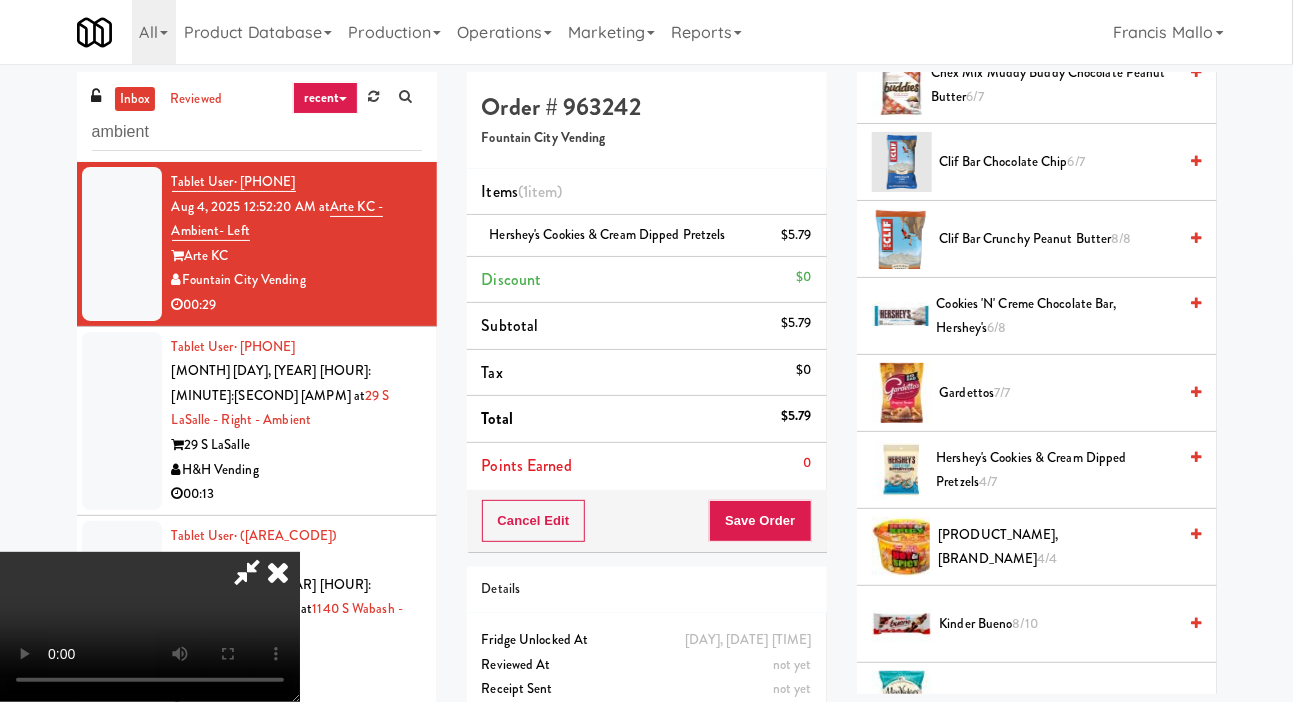 scroll, scrollTop: 0, scrollLeft: 0, axis: both 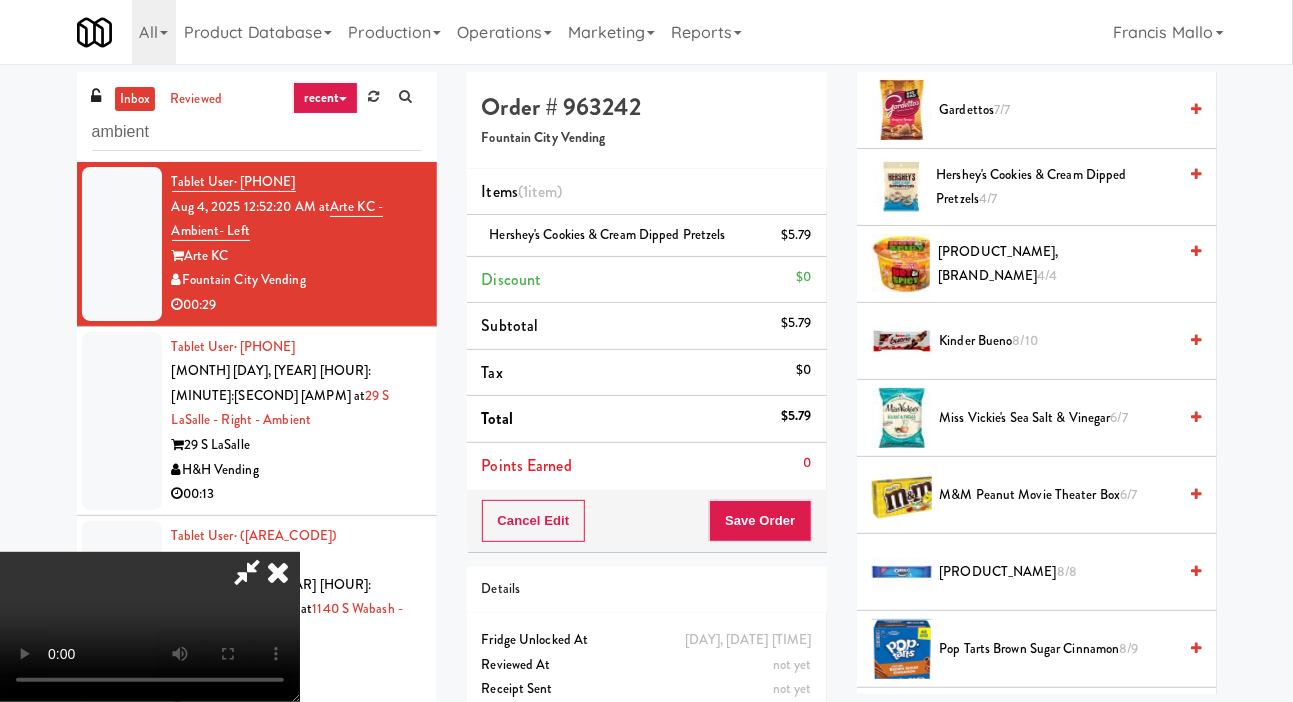 click on "Kinder Bueno  8/10" at bounding box center [1058, 341] 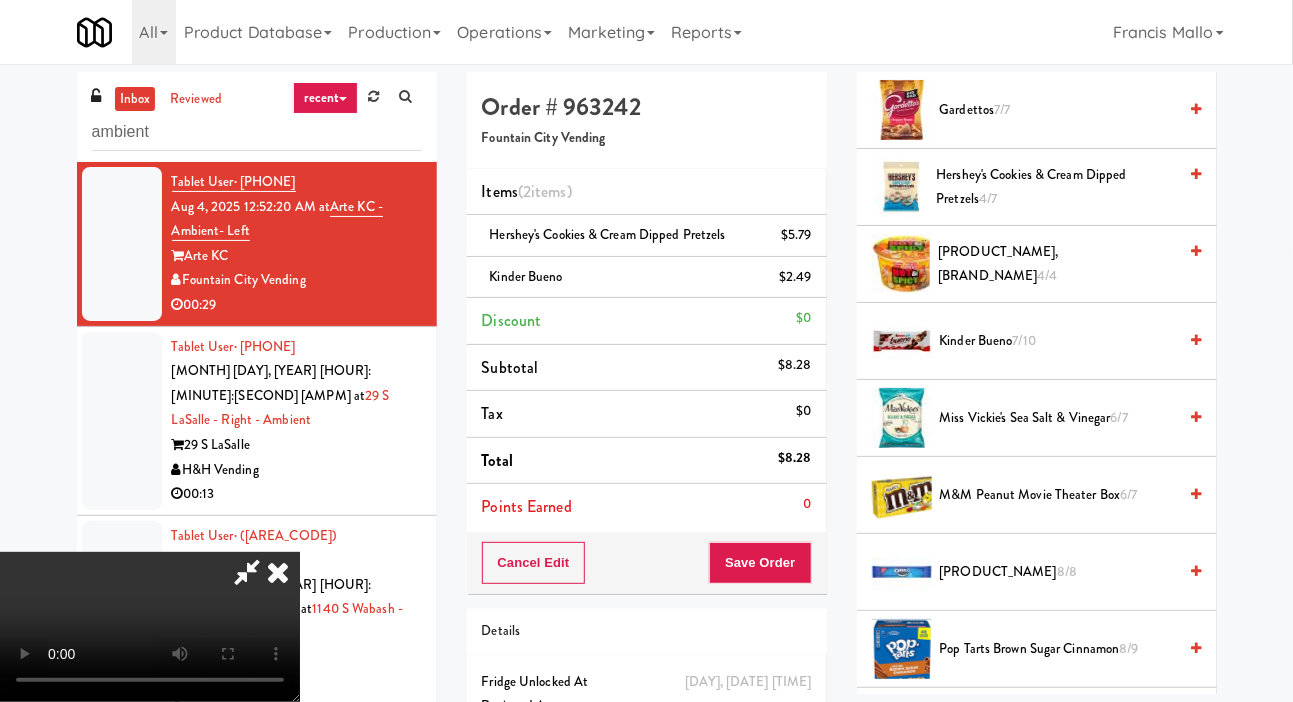 scroll, scrollTop: 73, scrollLeft: 0, axis: vertical 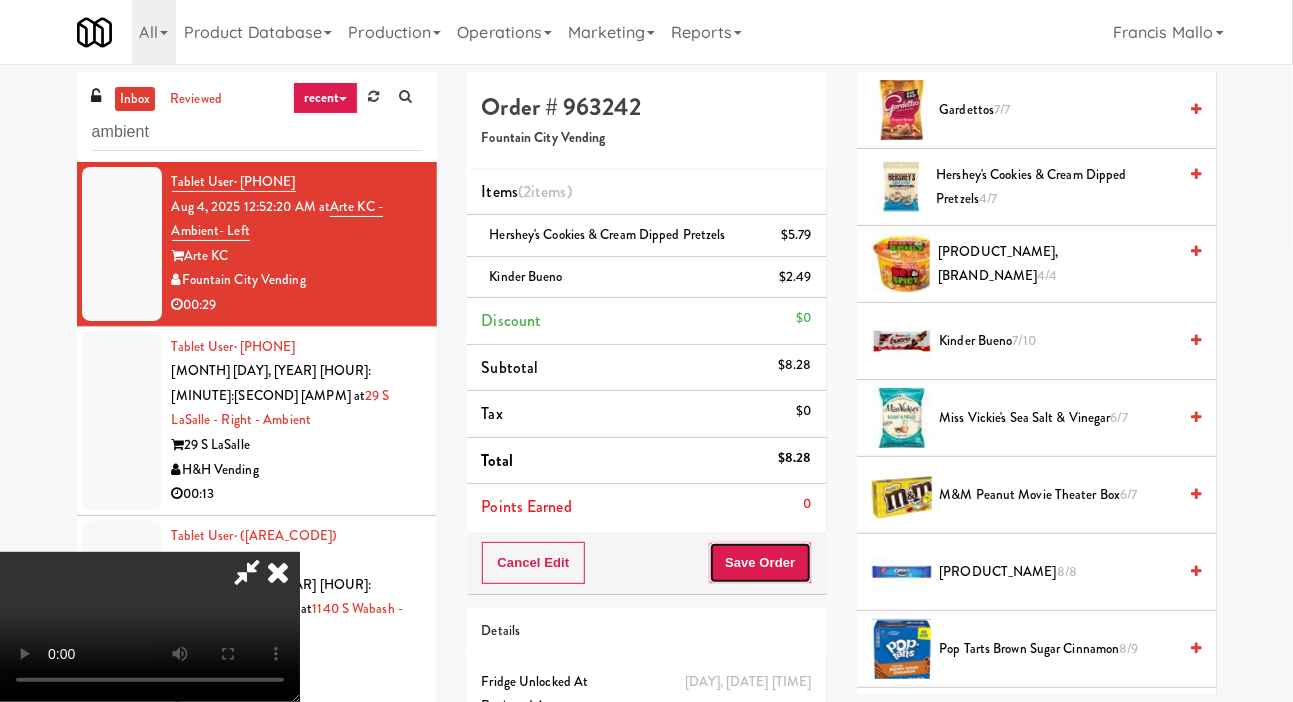 click on "Save Order" at bounding box center (760, 563) 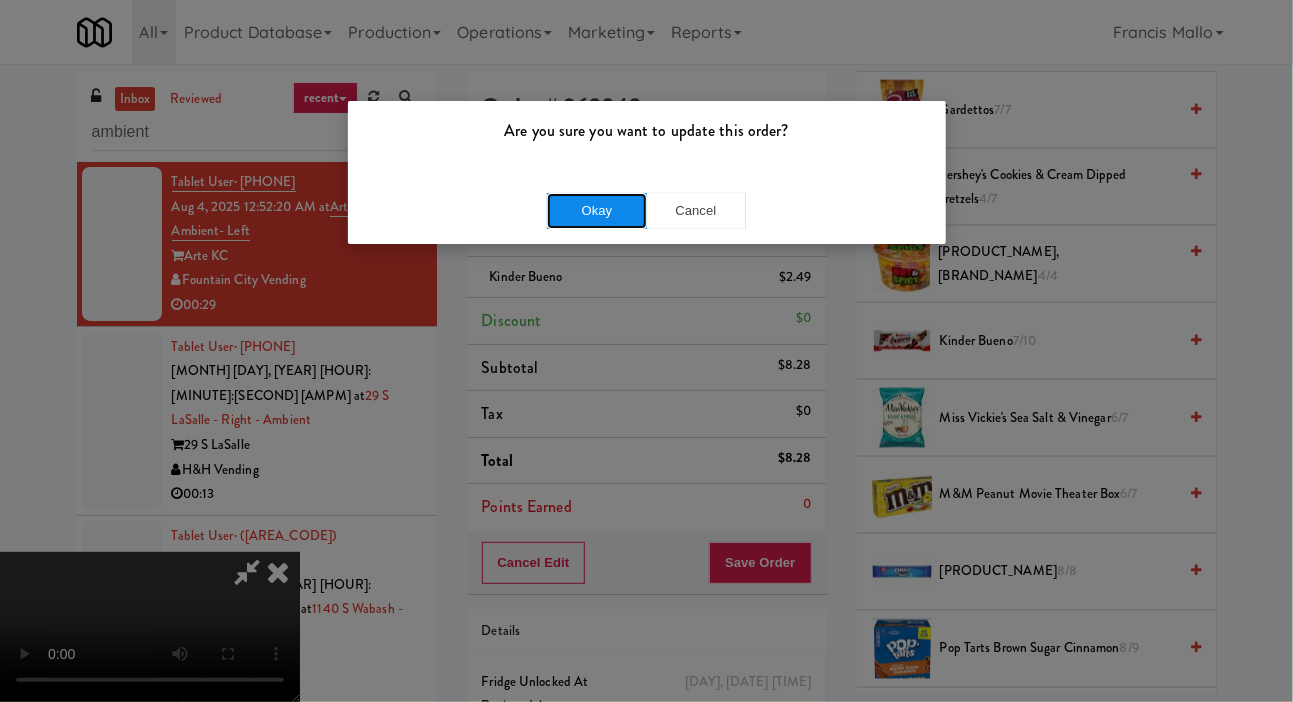 click on "Okay" at bounding box center [597, 211] 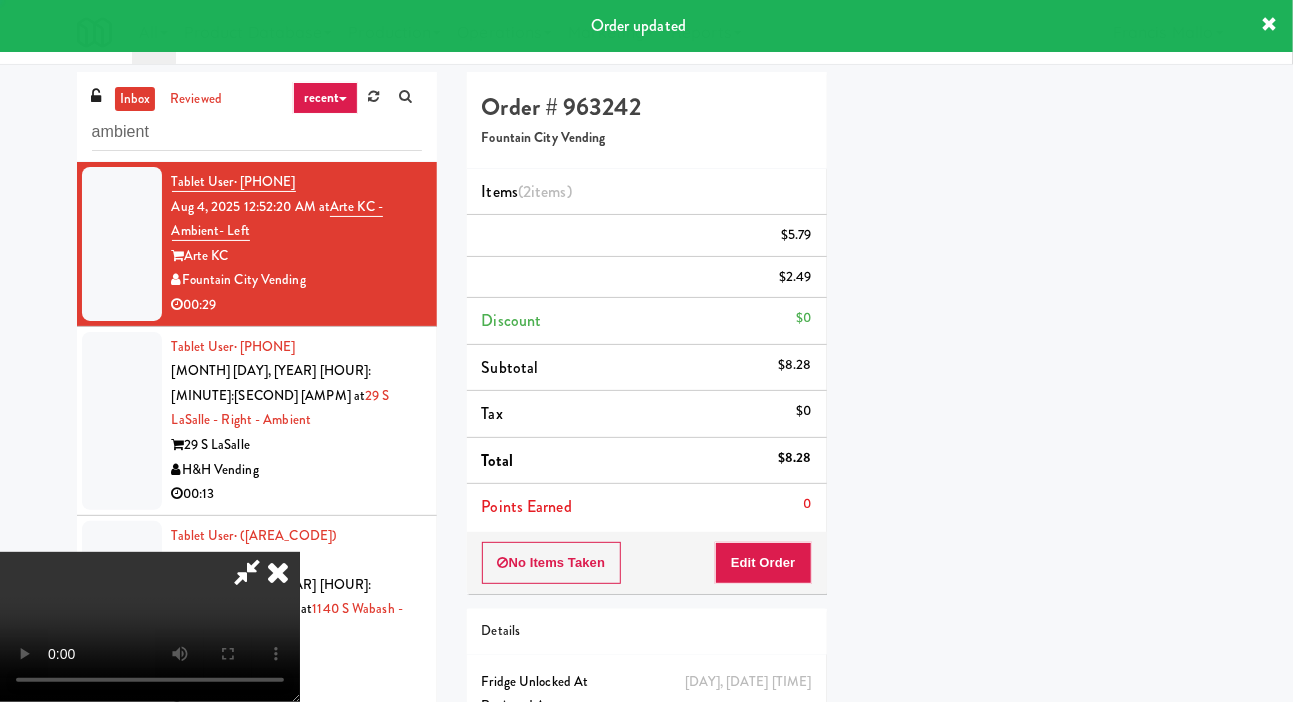 scroll, scrollTop: 116, scrollLeft: 0, axis: vertical 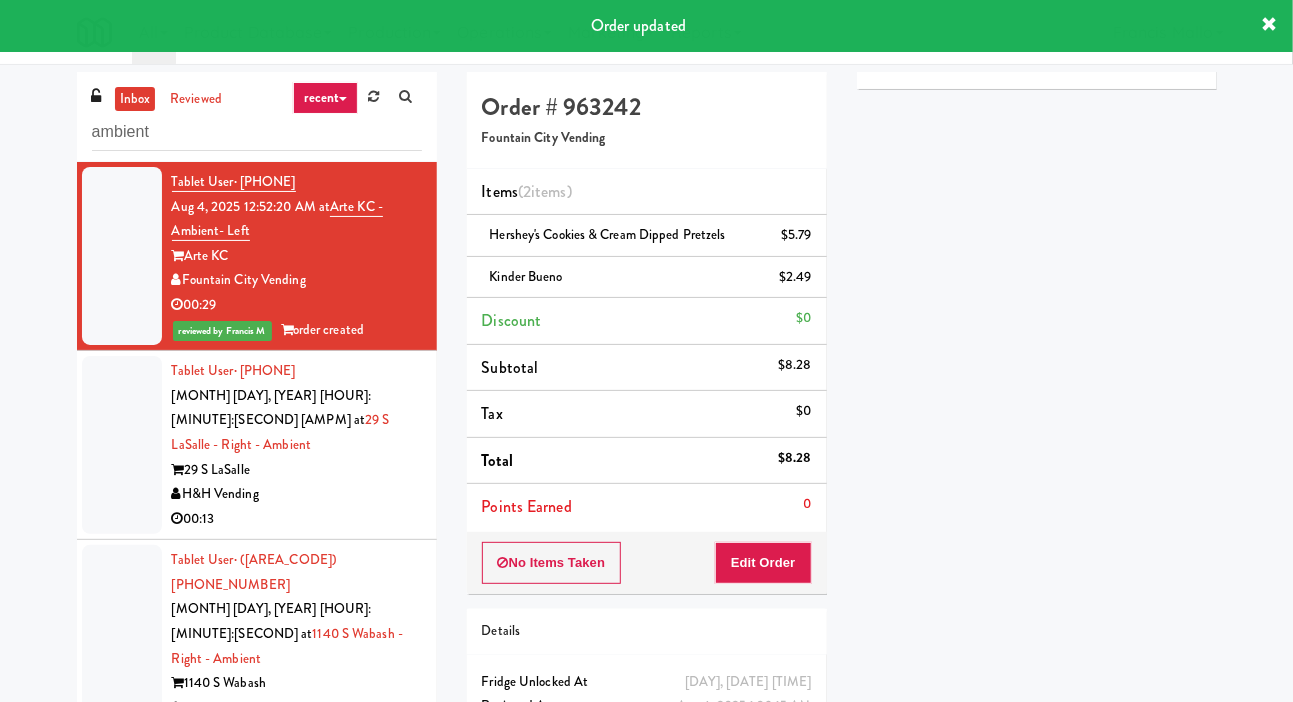 click at bounding box center (122, 445) 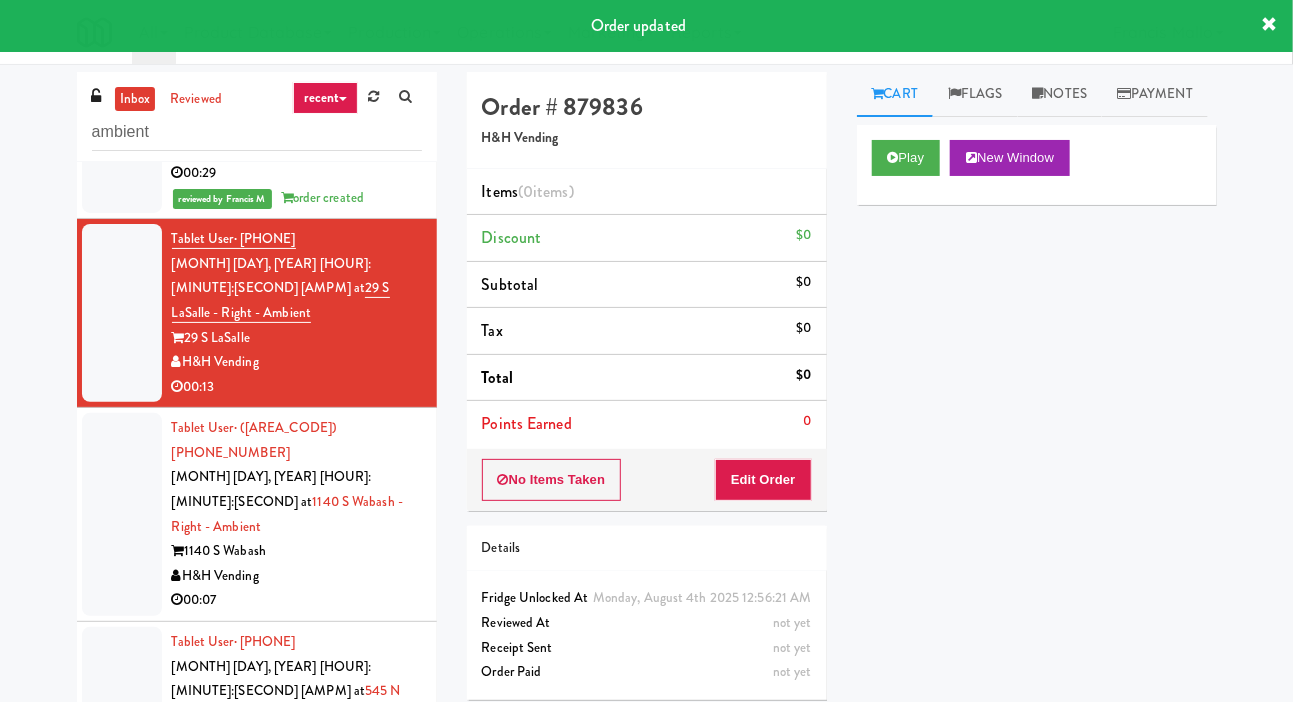 scroll, scrollTop: 134, scrollLeft: 0, axis: vertical 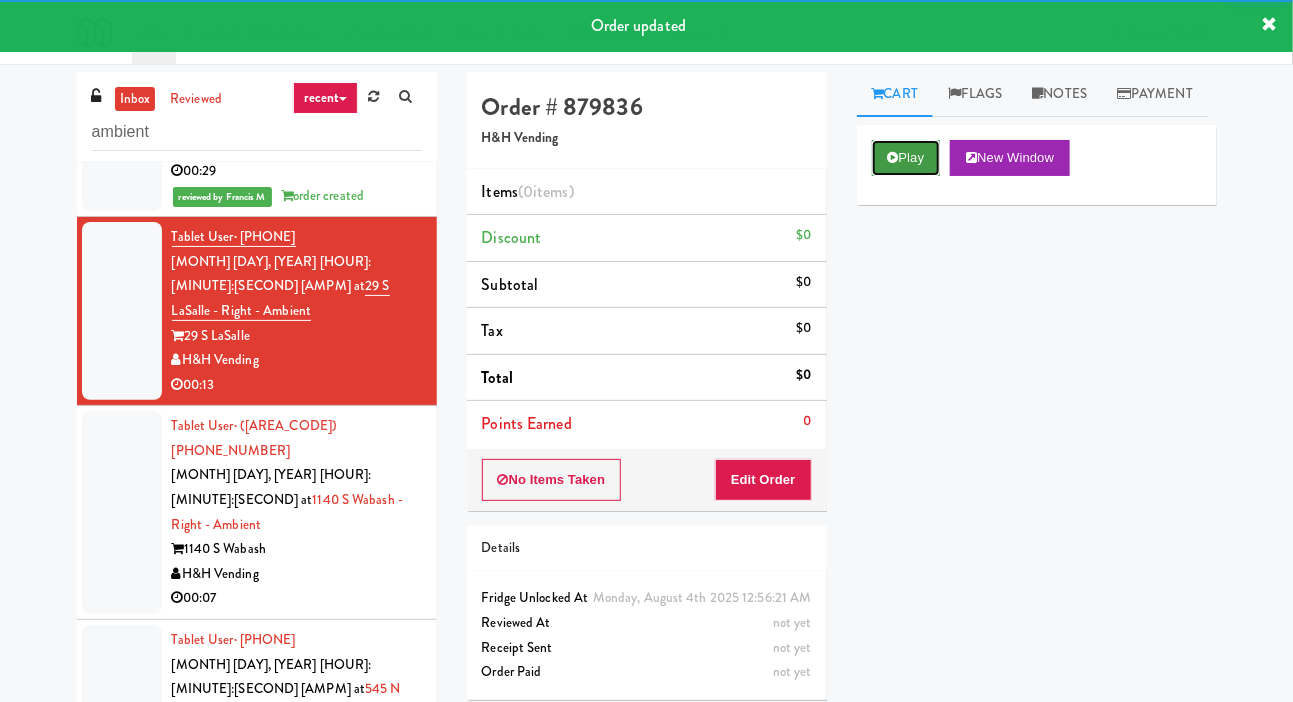click on "Play" at bounding box center [906, 158] 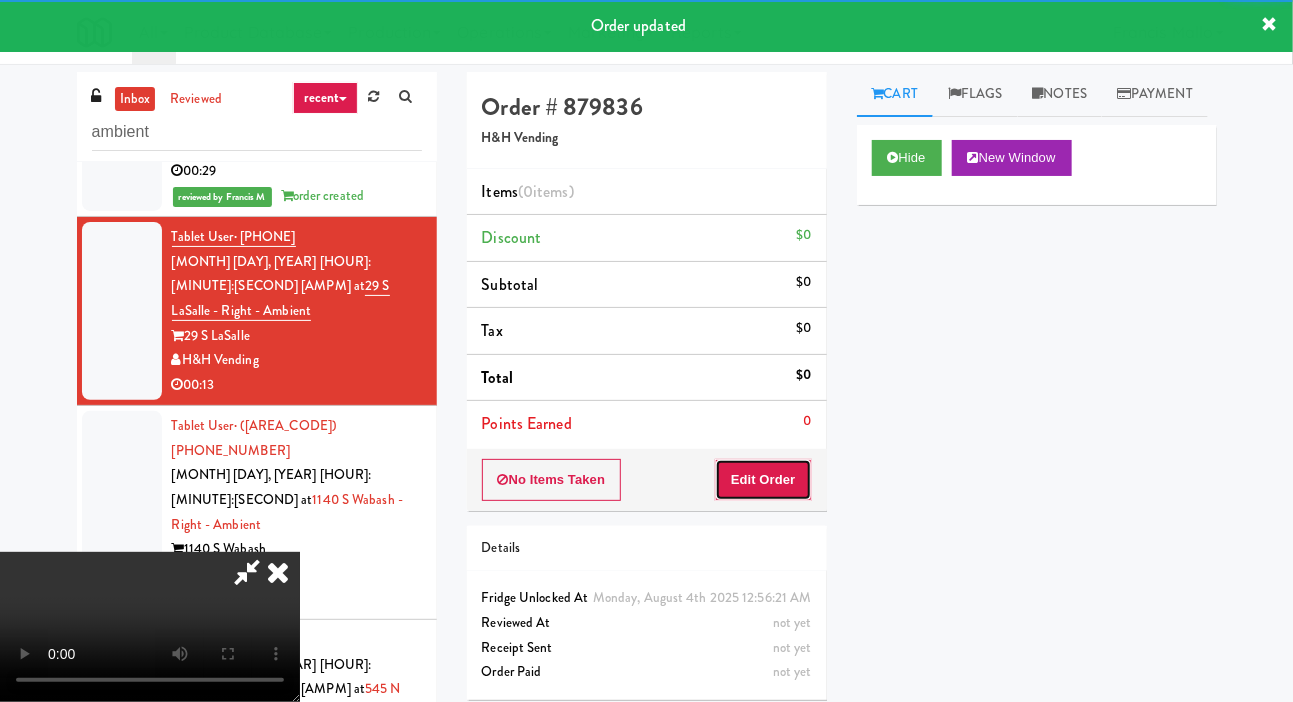 click on "Edit Order" at bounding box center (763, 480) 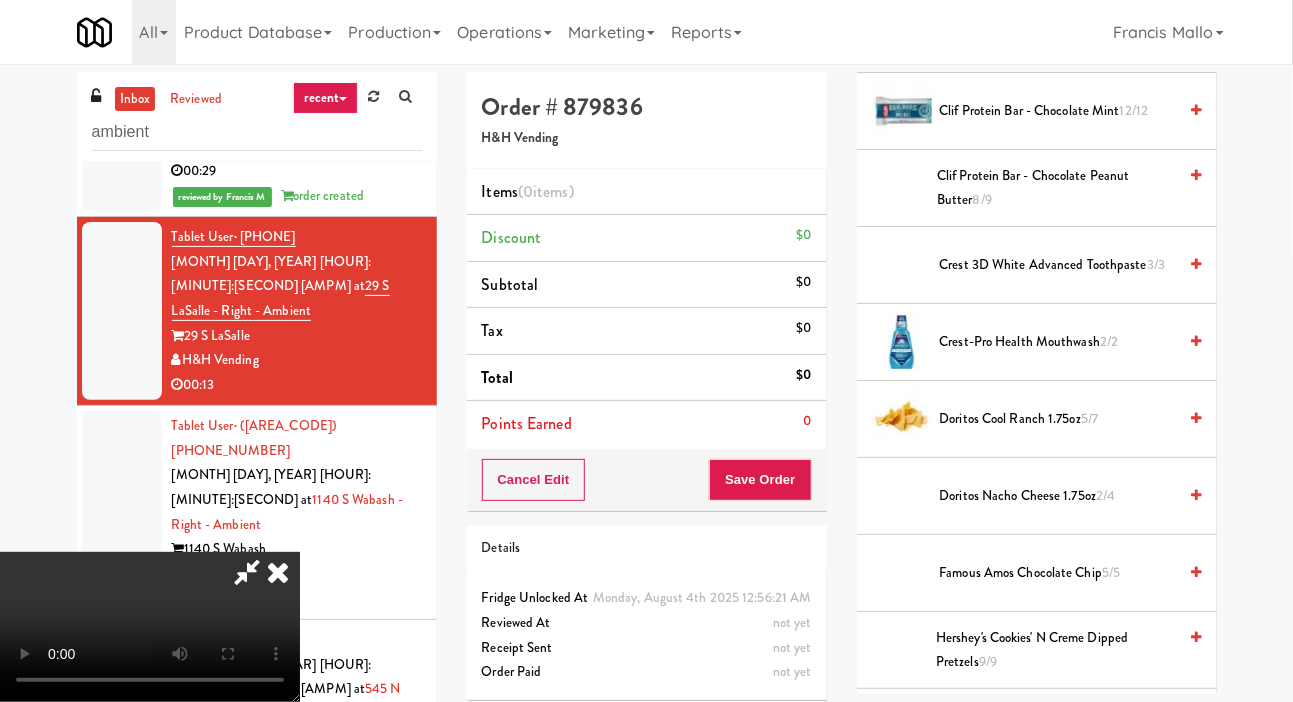 scroll, scrollTop: 429, scrollLeft: 0, axis: vertical 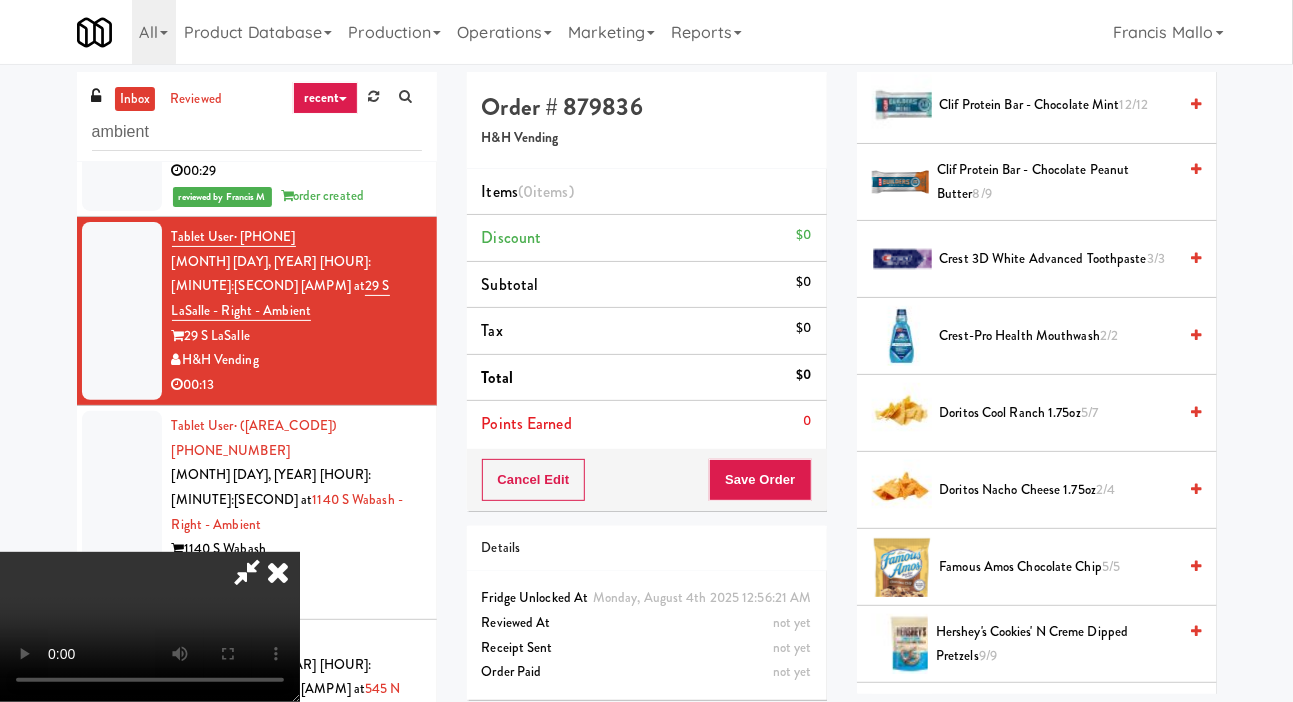 click on "[PRODUCT_NAME]  [FRACTION]" at bounding box center (1058, 413) 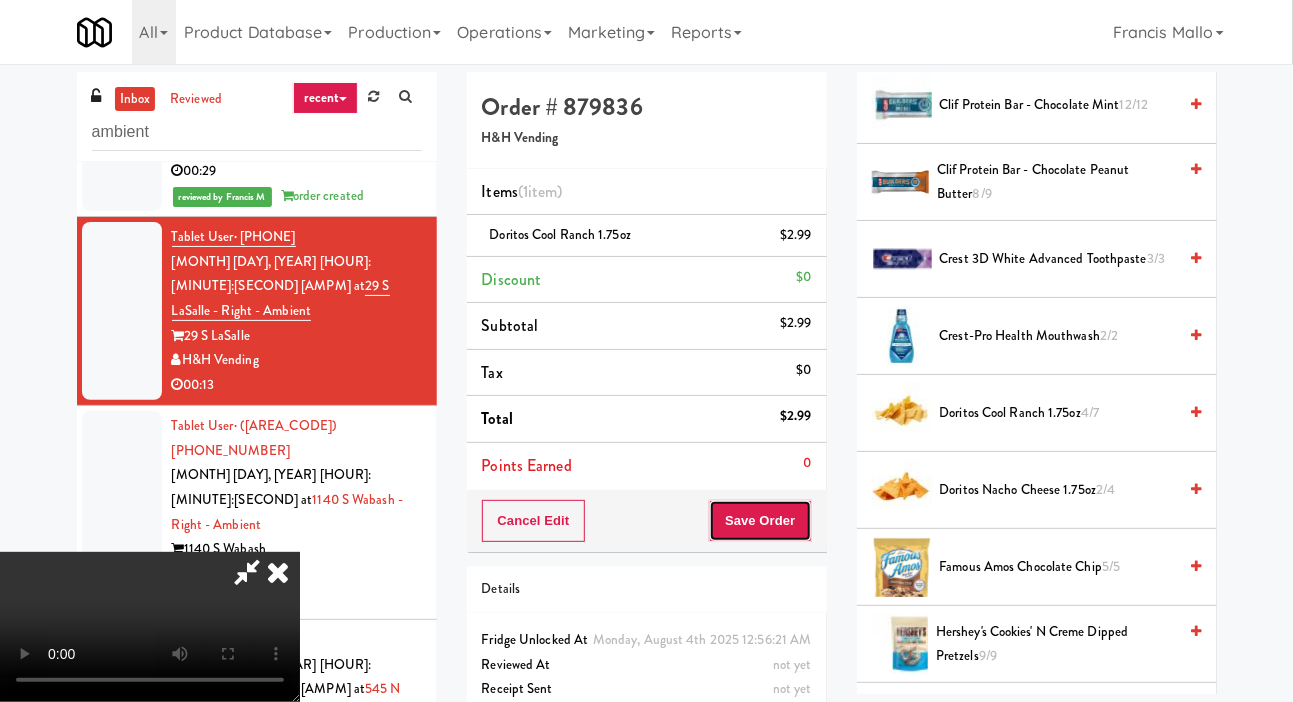 click on "Save Order" at bounding box center (760, 521) 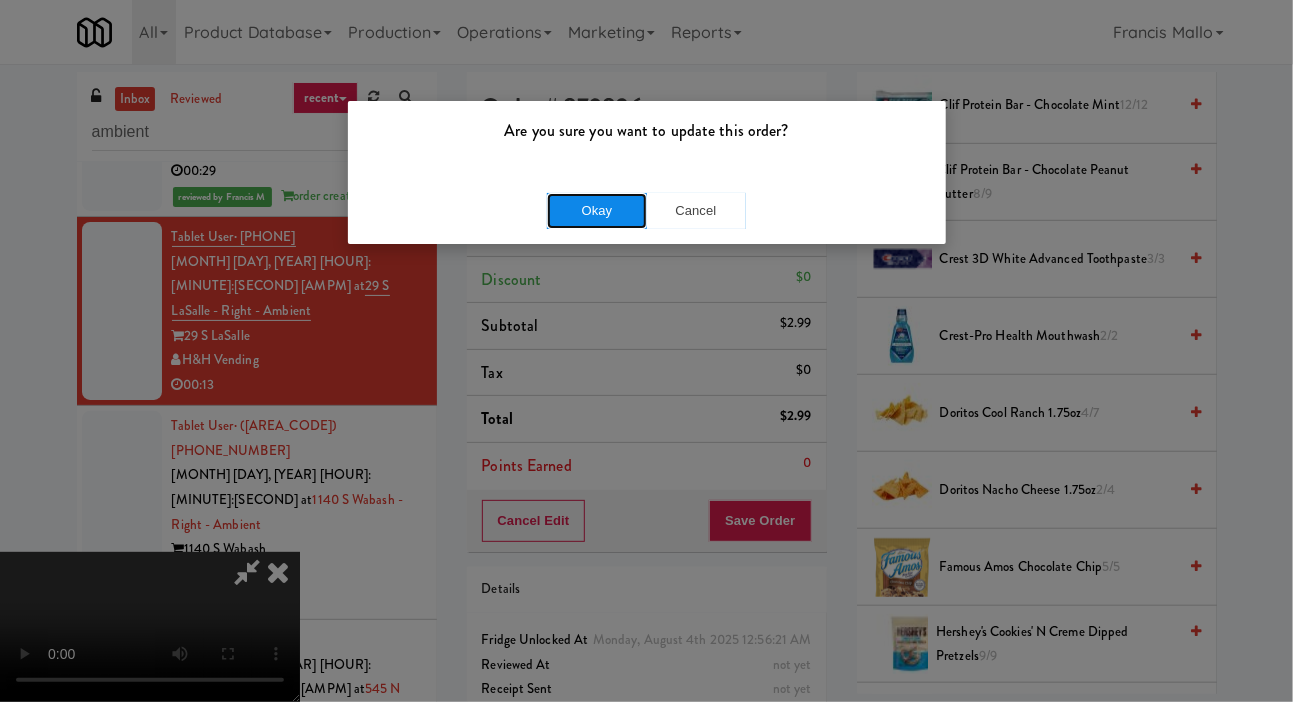 click on "Okay" at bounding box center (597, 211) 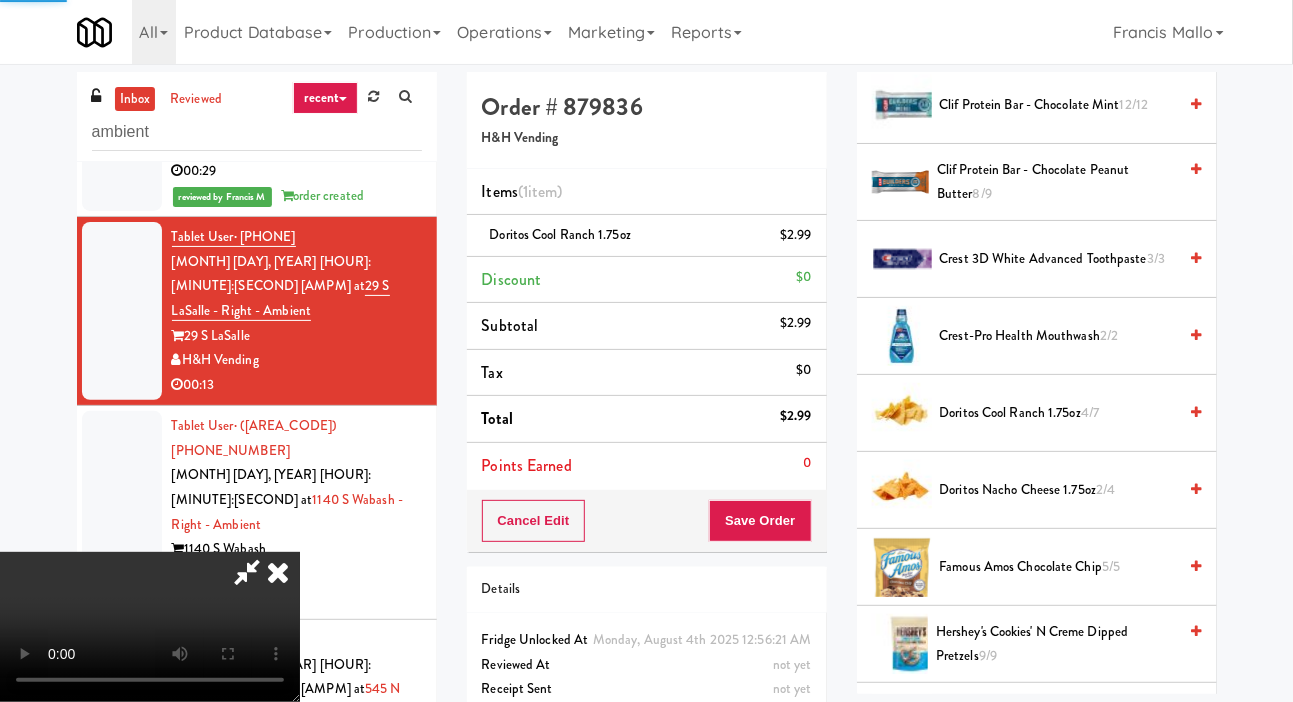 scroll, scrollTop: 116, scrollLeft: 0, axis: vertical 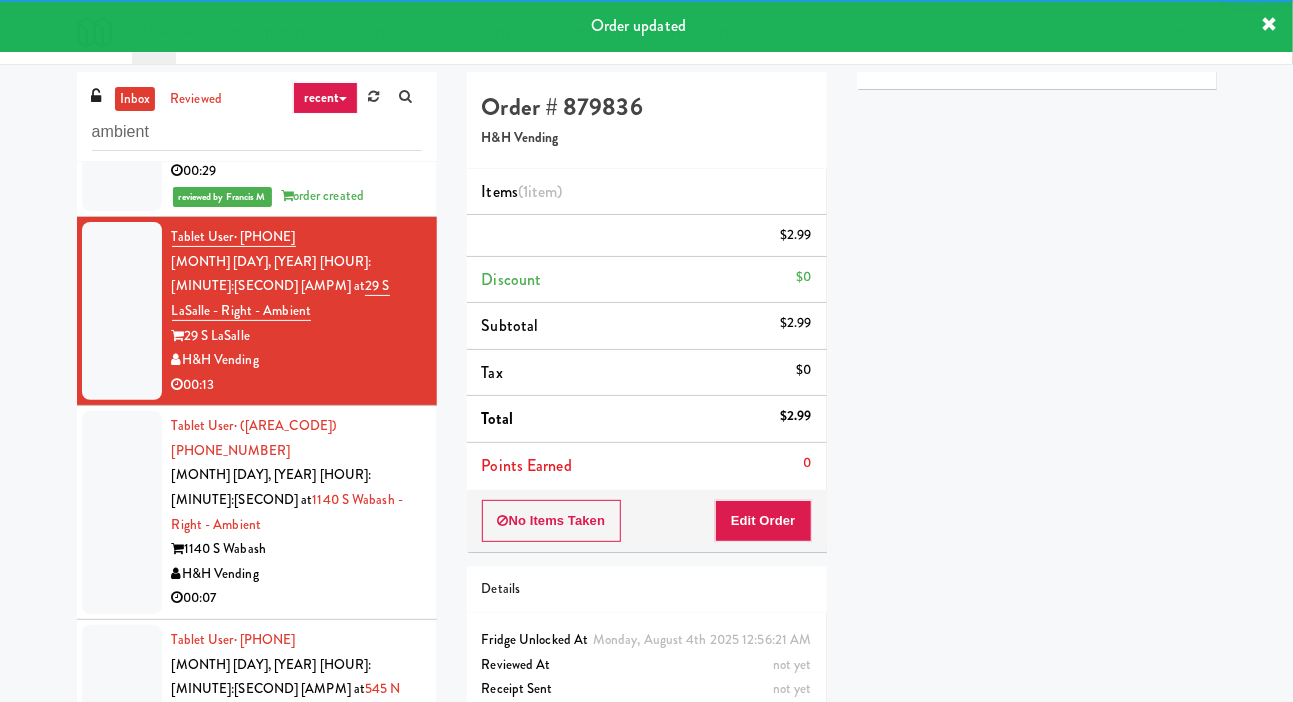 click at bounding box center [122, 512] 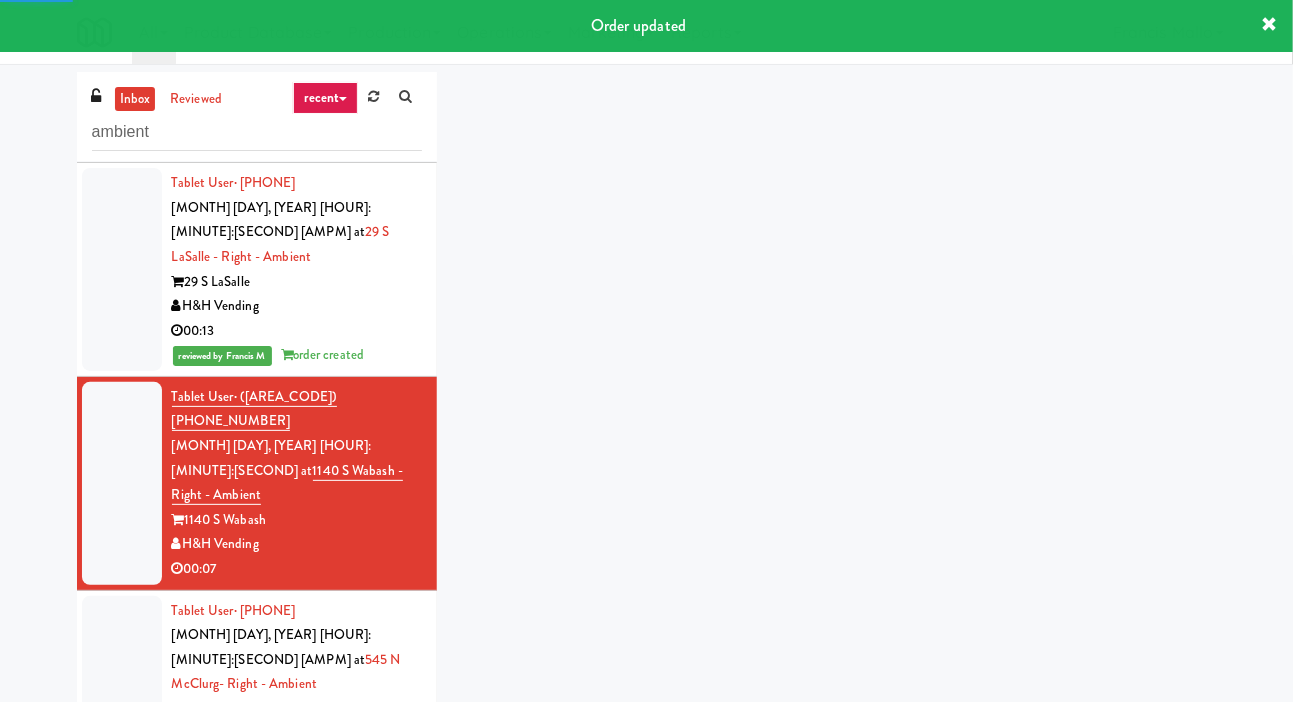 scroll, scrollTop: 259, scrollLeft: 0, axis: vertical 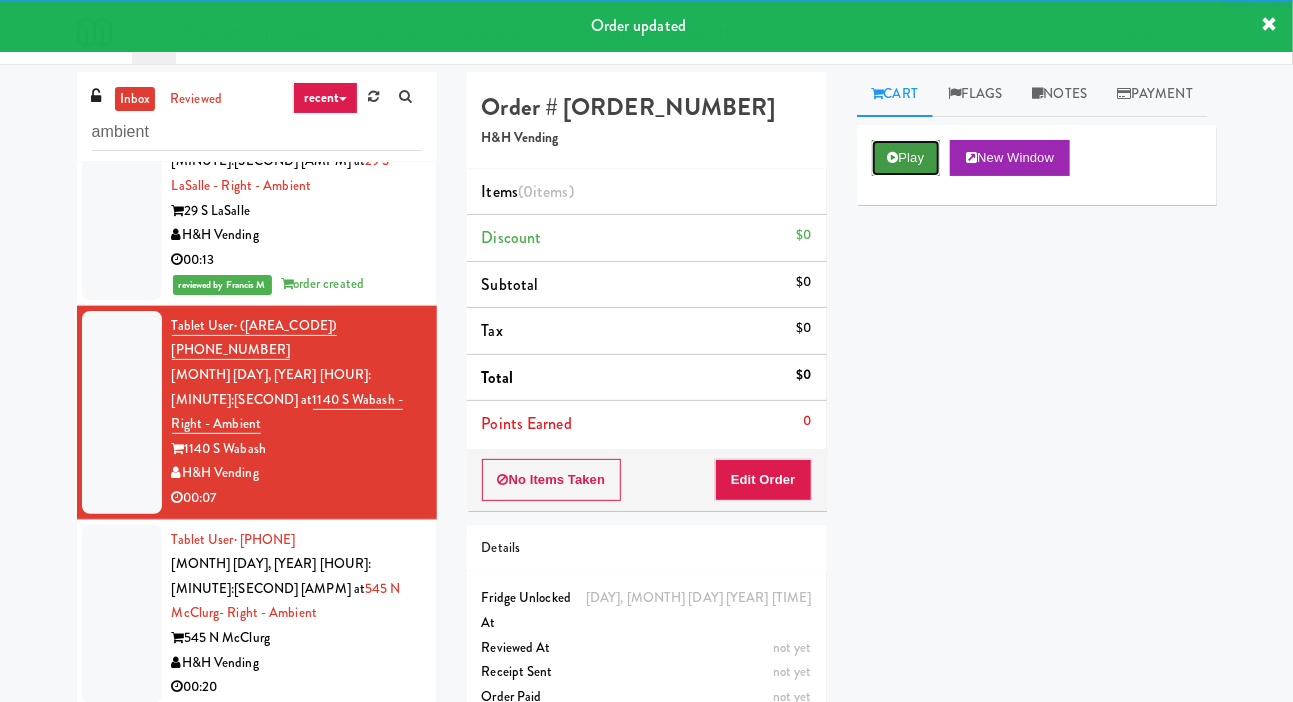 click on "Play" at bounding box center (906, 158) 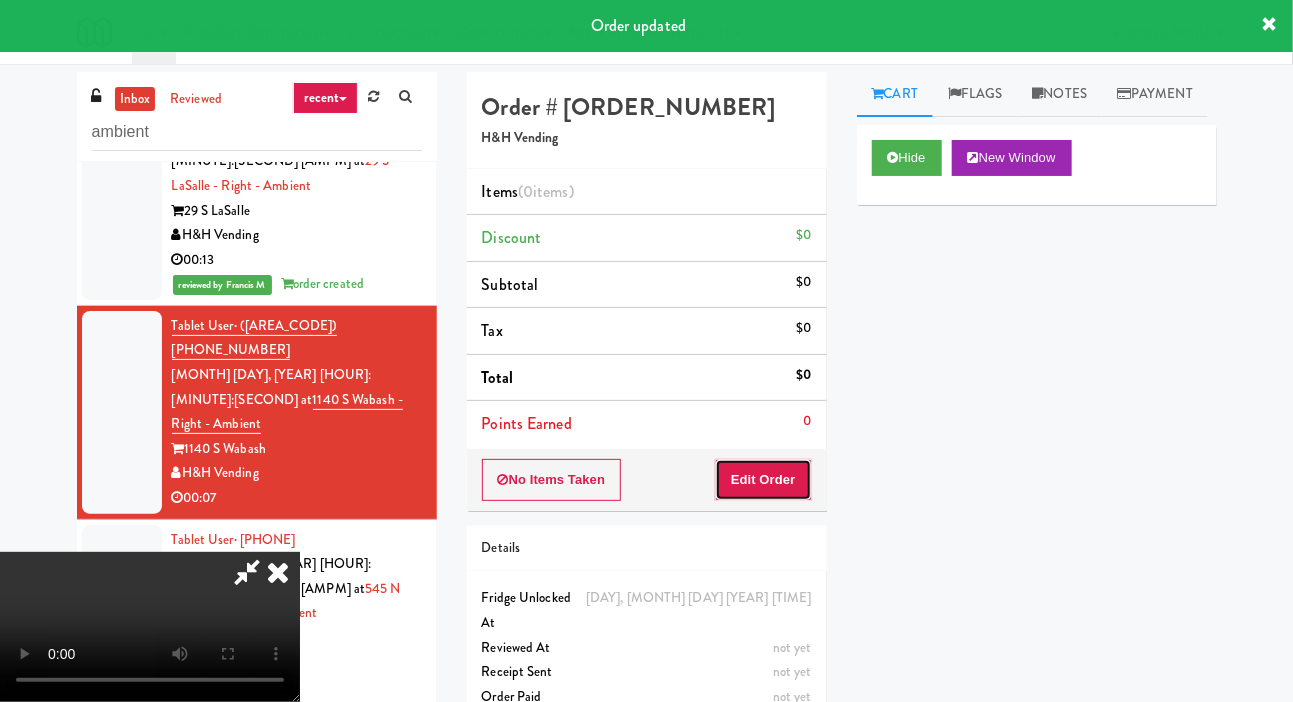click on "Edit Order" at bounding box center (763, 480) 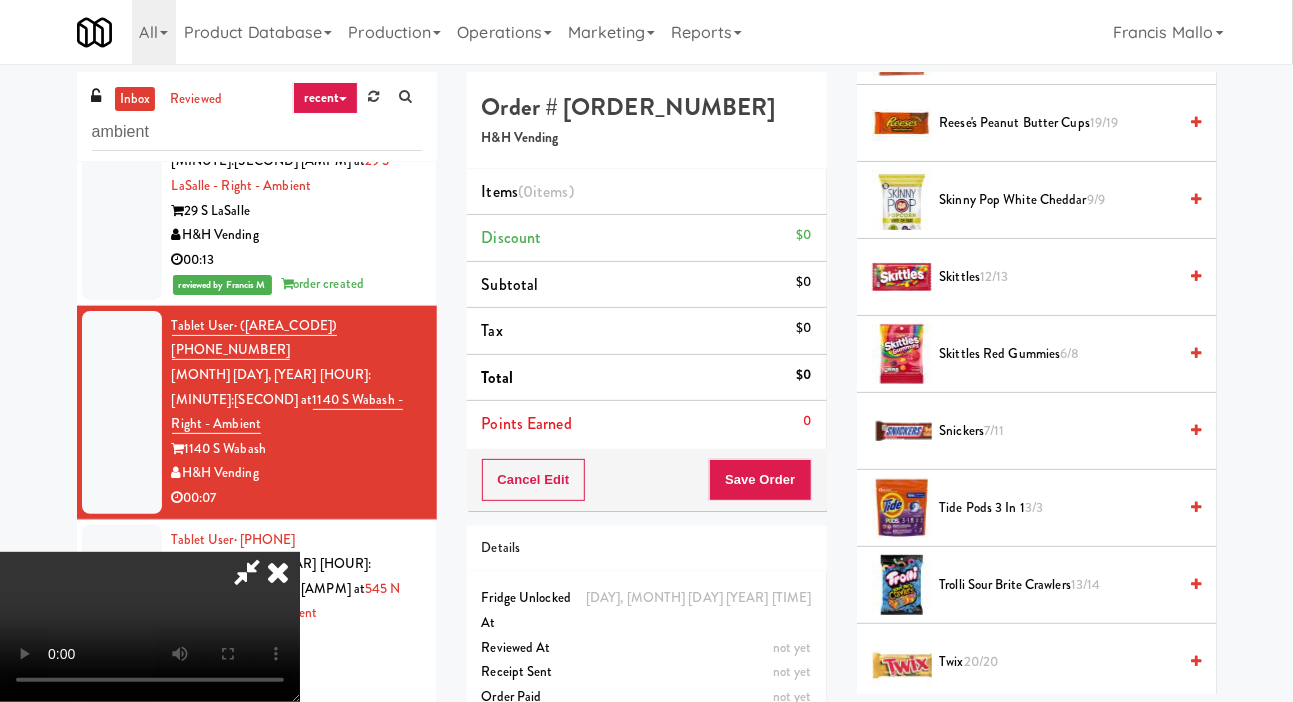 scroll, scrollTop: 1795, scrollLeft: 0, axis: vertical 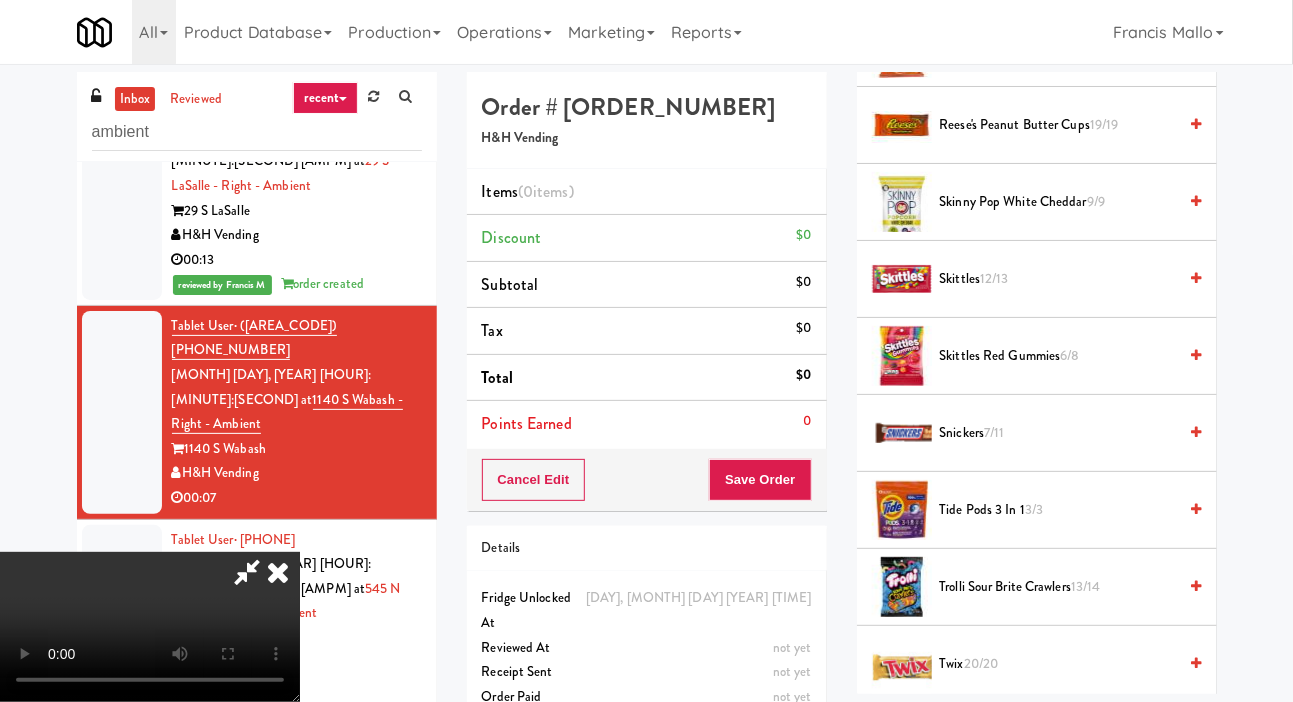 click on "Snickers   7/11" at bounding box center [1058, 433] 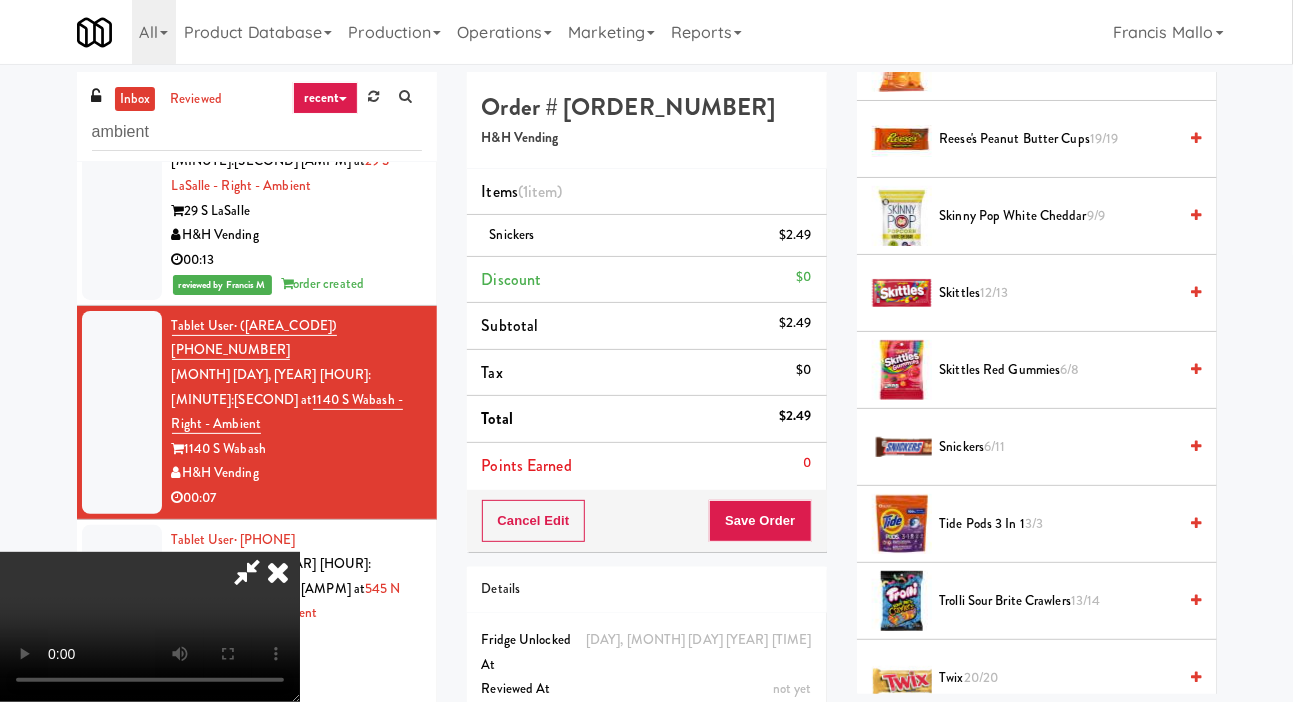 scroll, scrollTop: 1779, scrollLeft: 0, axis: vertical 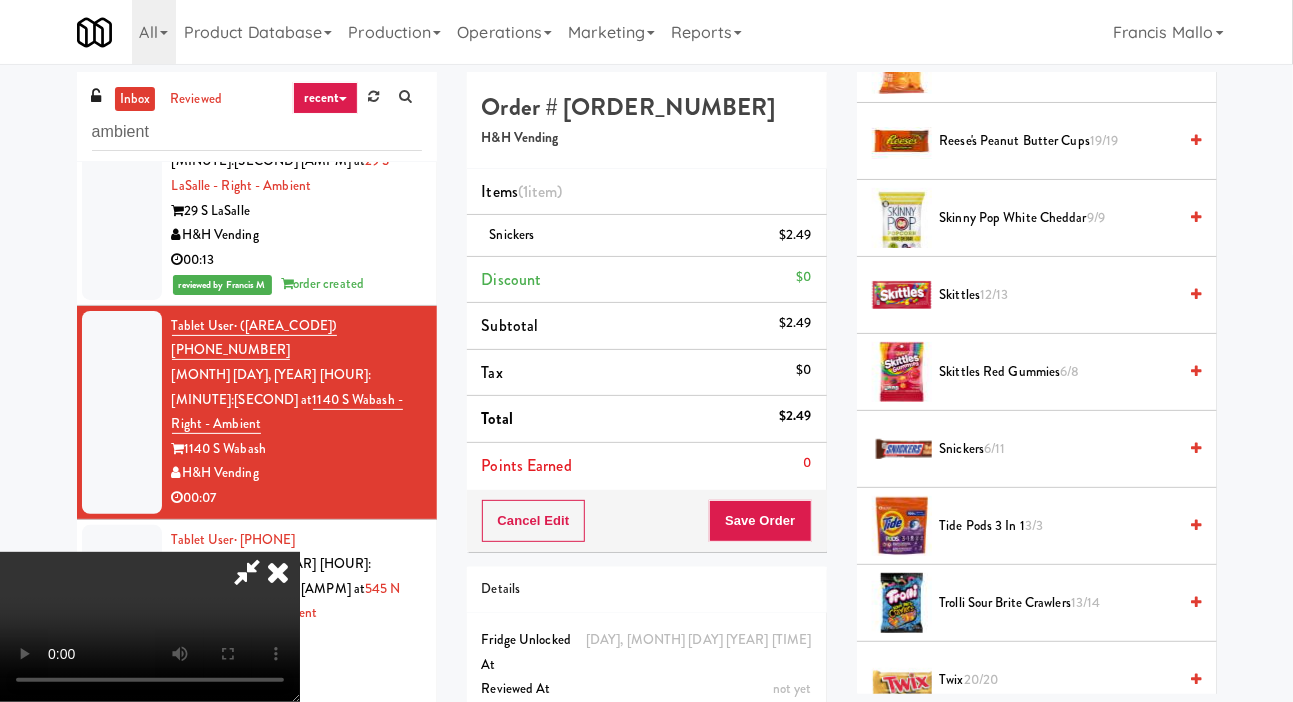click on "Skittles   12/13" at bounding box center [1058, 295] 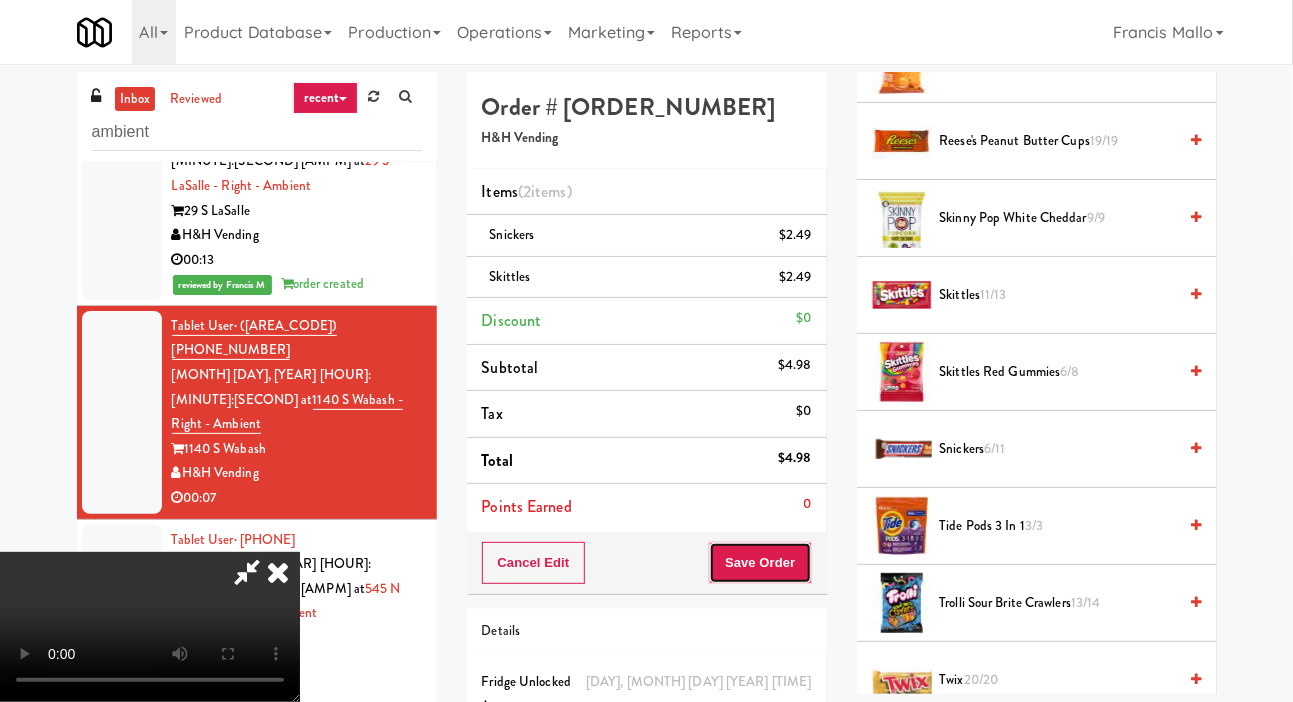click on "Save Order" at bounding box center [760, 563] 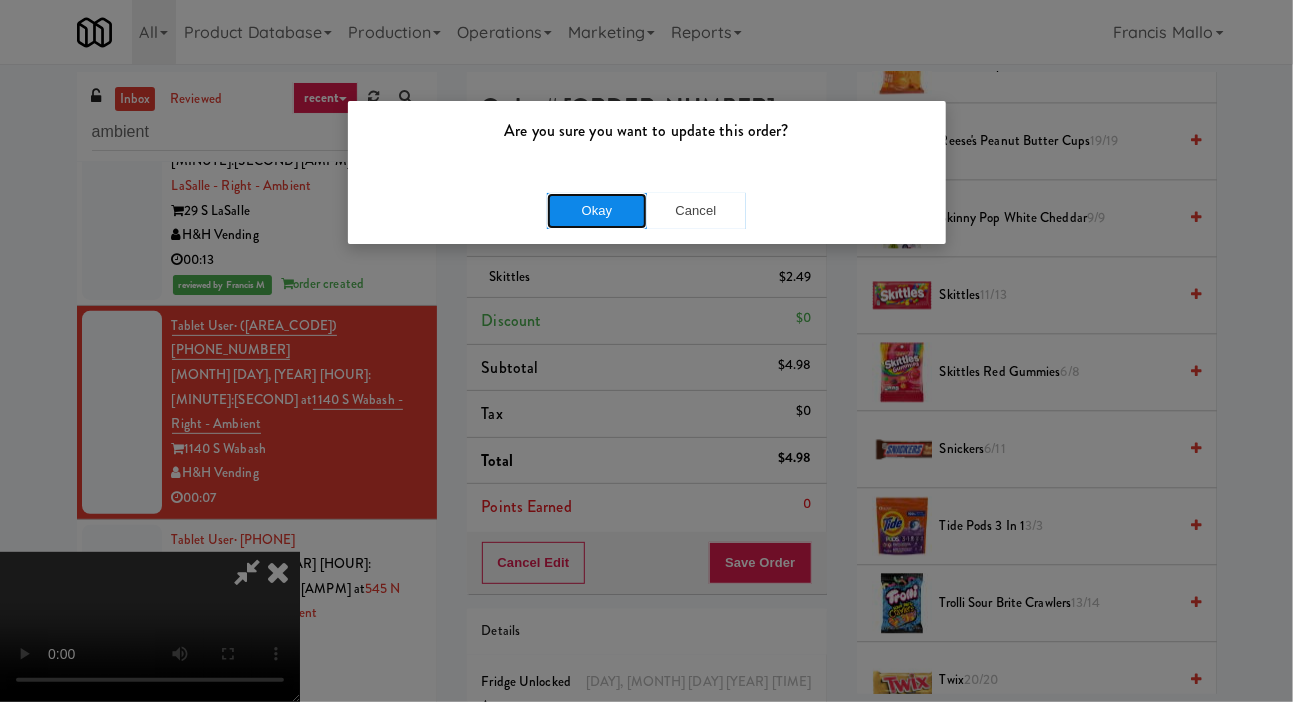 click on "Okay" at bounding box center [597, 211] 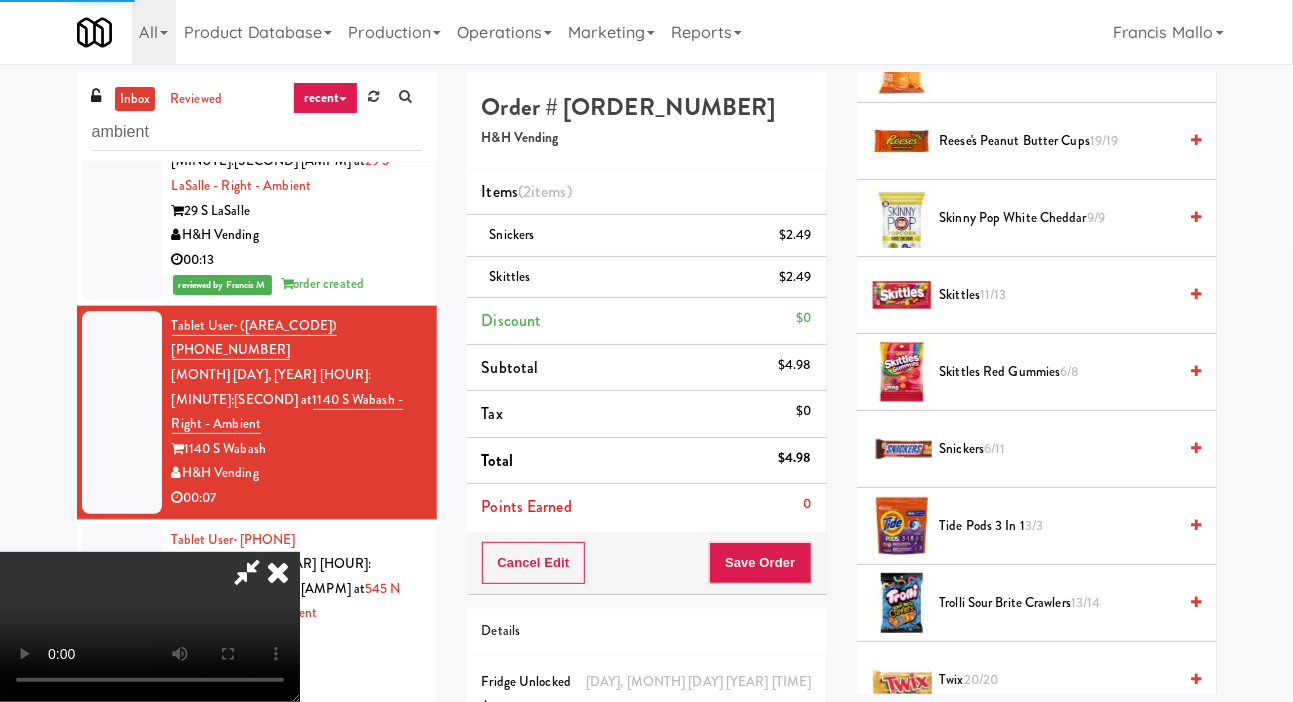scroll, scrollTop: 116, scrollLeft: 0, axis: vertical 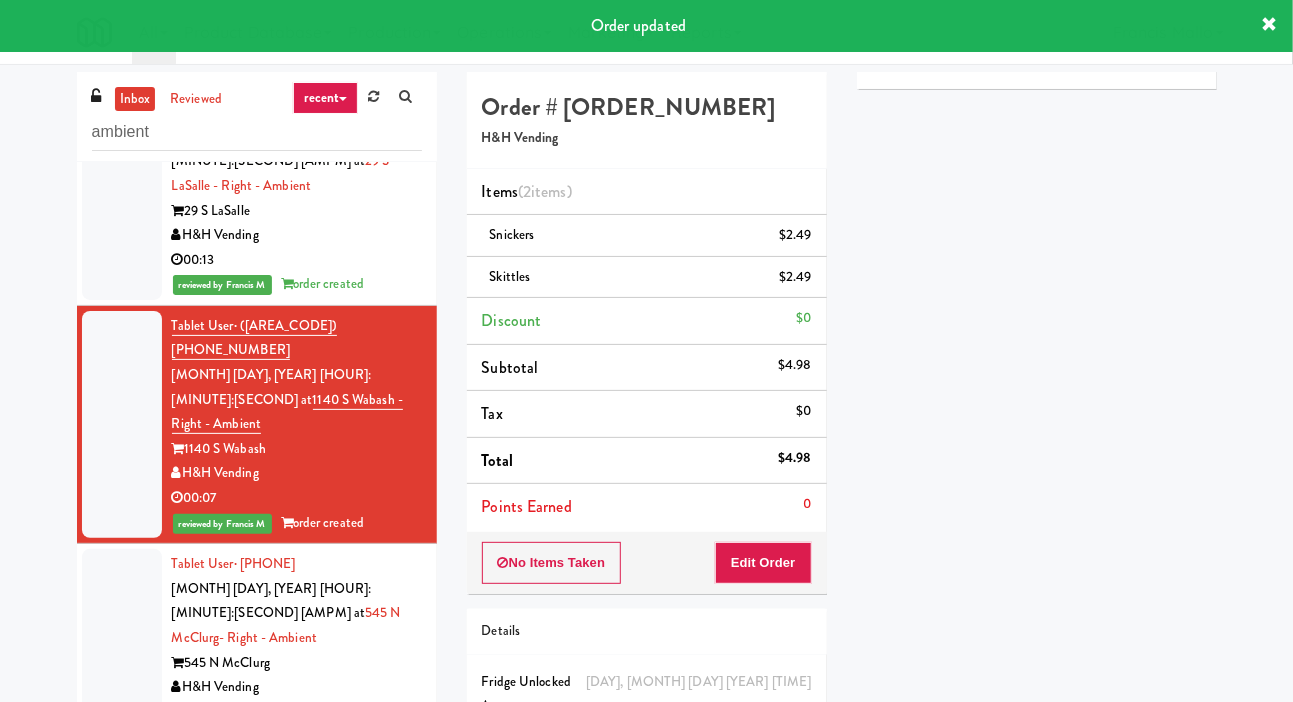 click at bounding box center (122, 638) 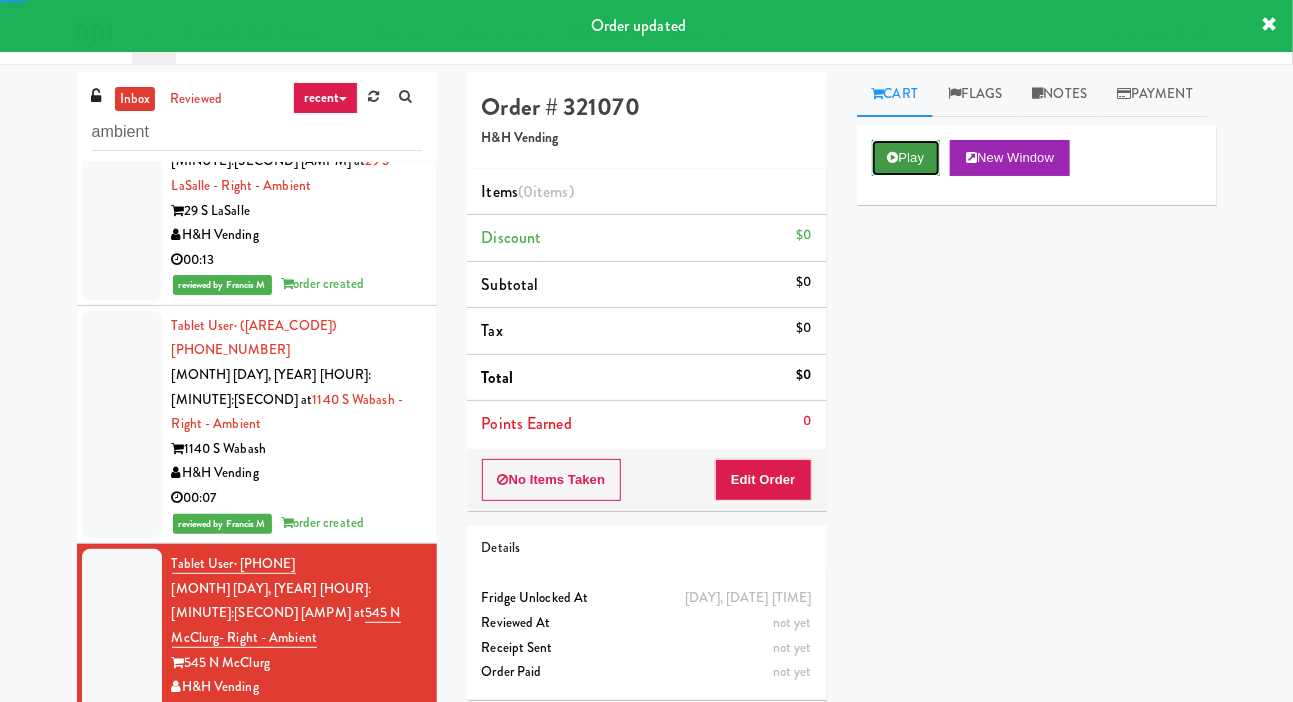 click on "Play" at bounding box center (906, 158) 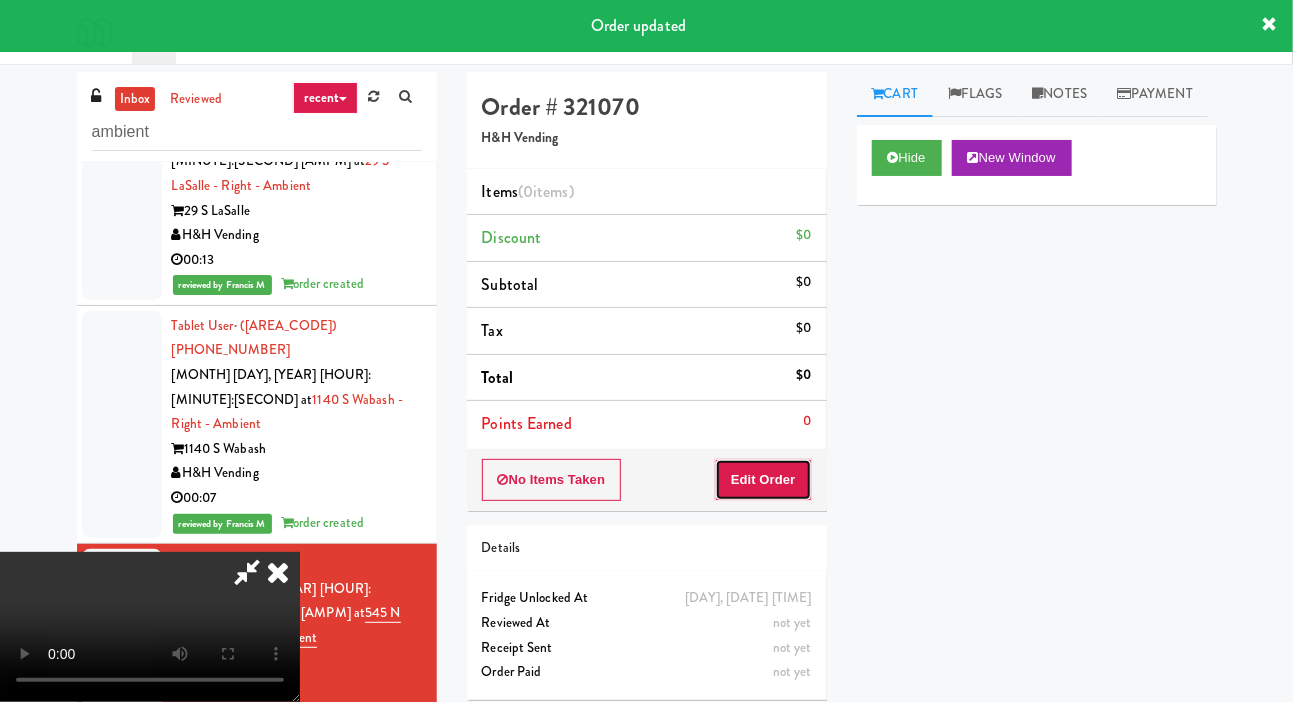 click on "Edit Order" at bounding box center (763, 480) 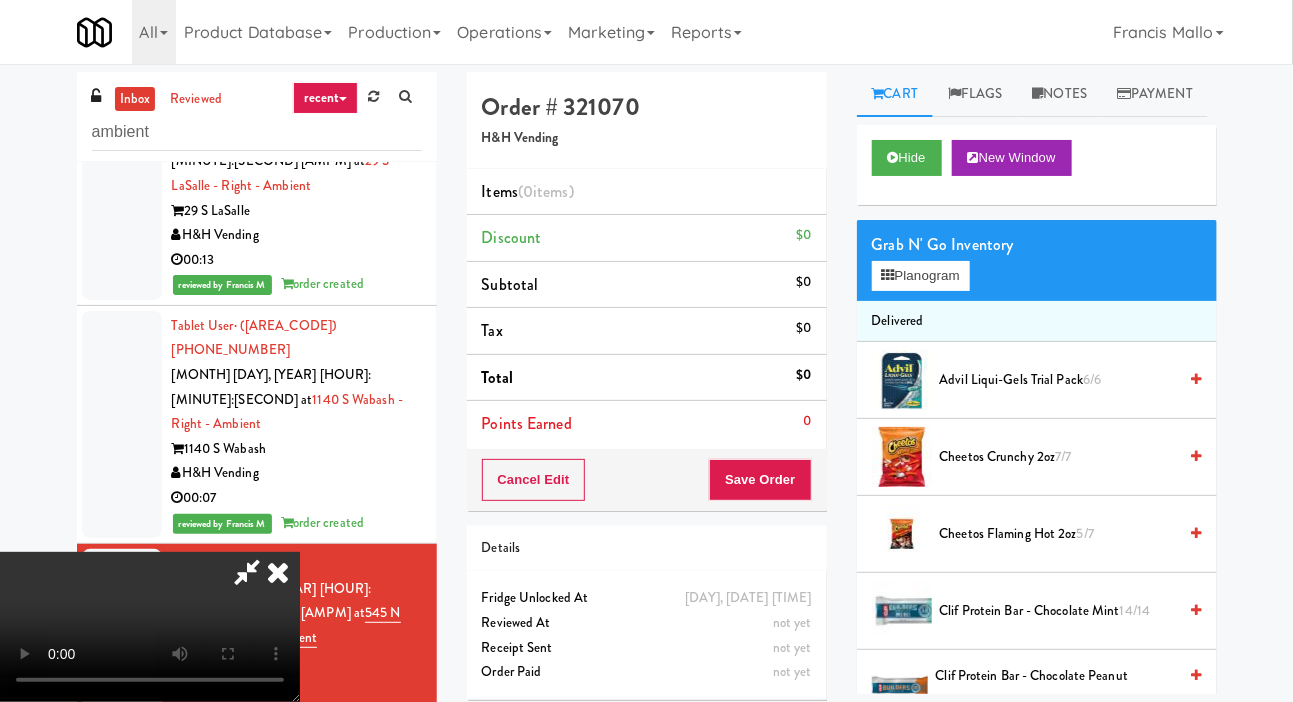 scroll, scrollTop: 0, scrollLeft: 0, axis: both 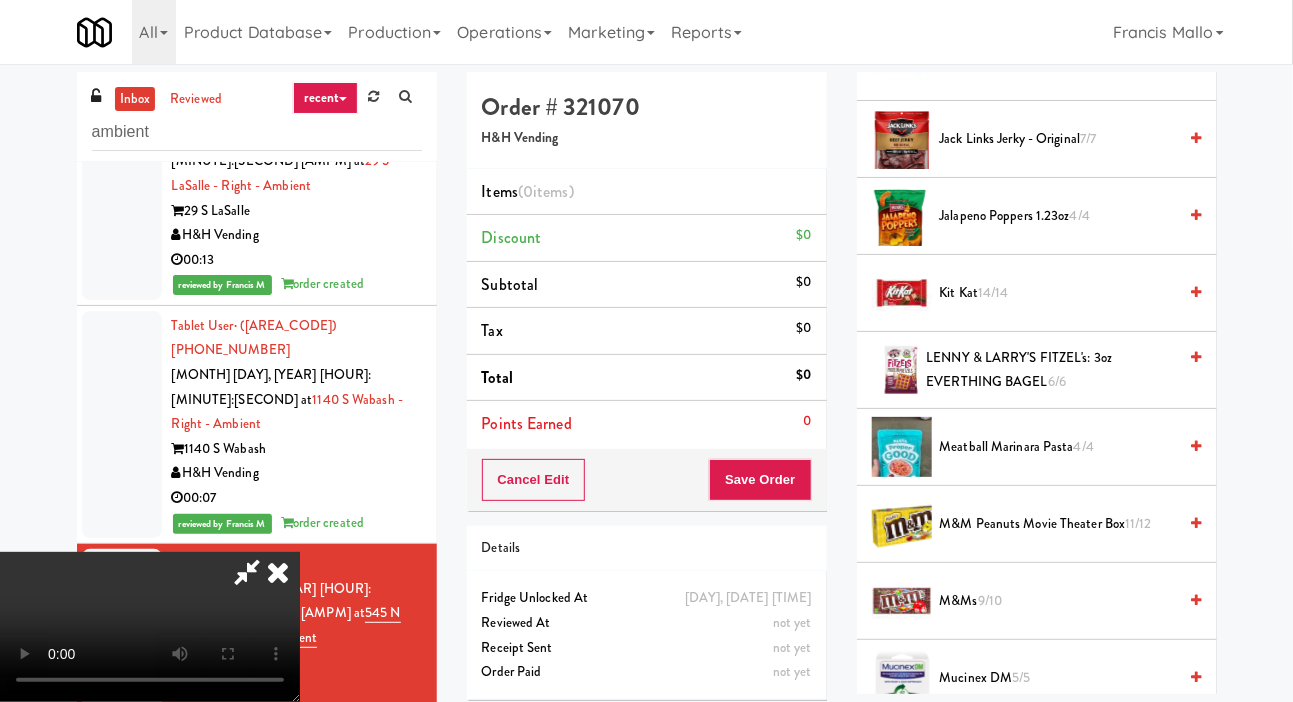 click on "Kit Kat  14/14" at bounding box center (1058, 293) 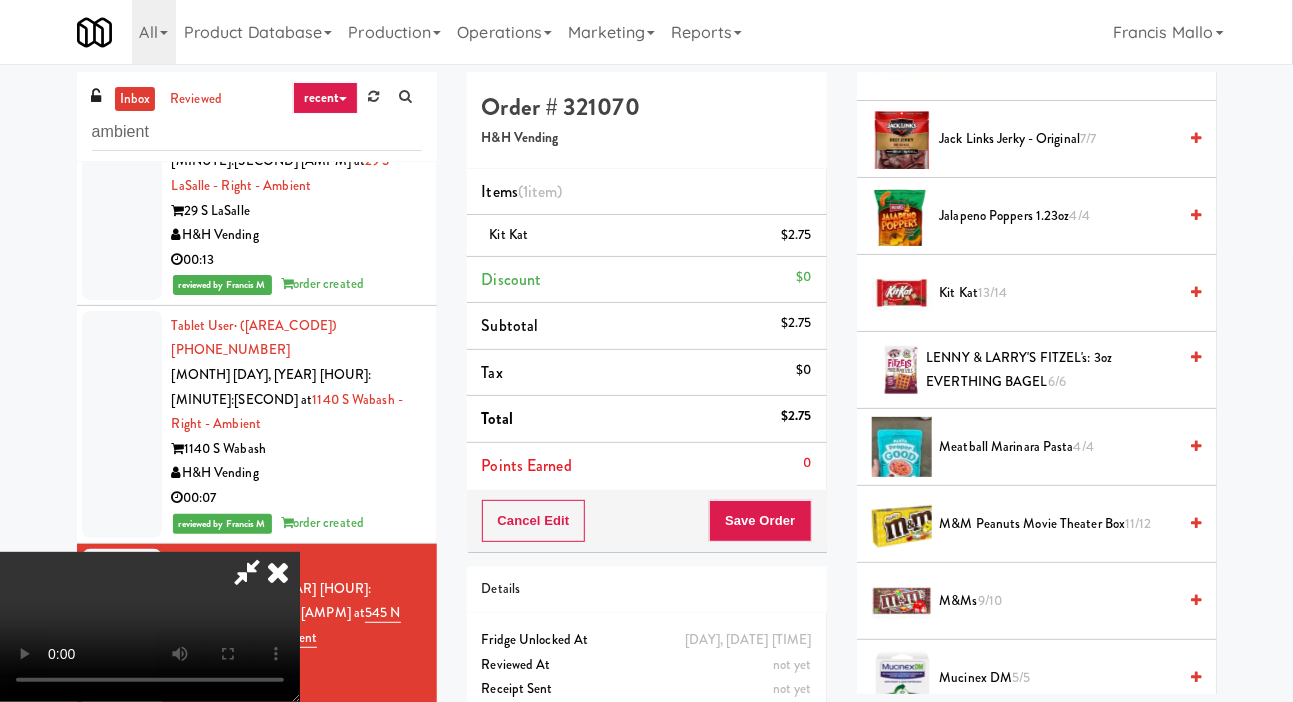 scroll, scrollTop: 73, scrollLeft: 0, axis: vertical 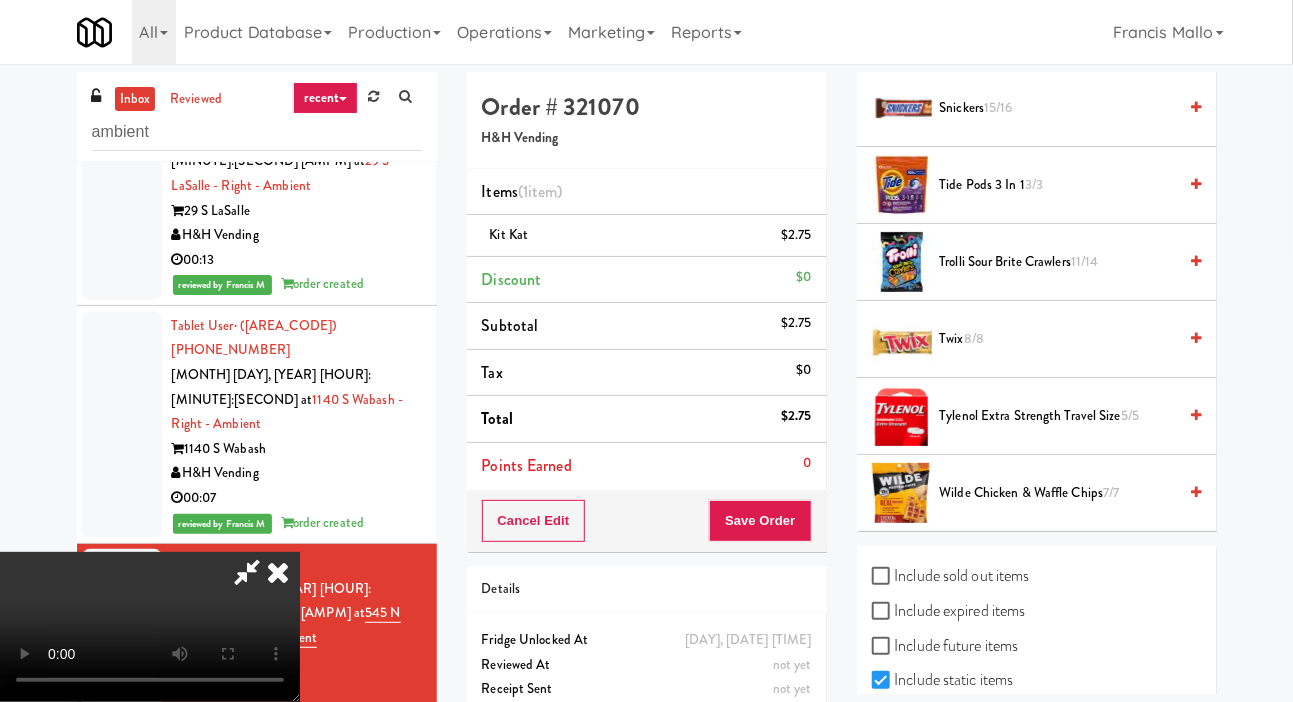 click on "11/14" at bounding box center [1085, 261] 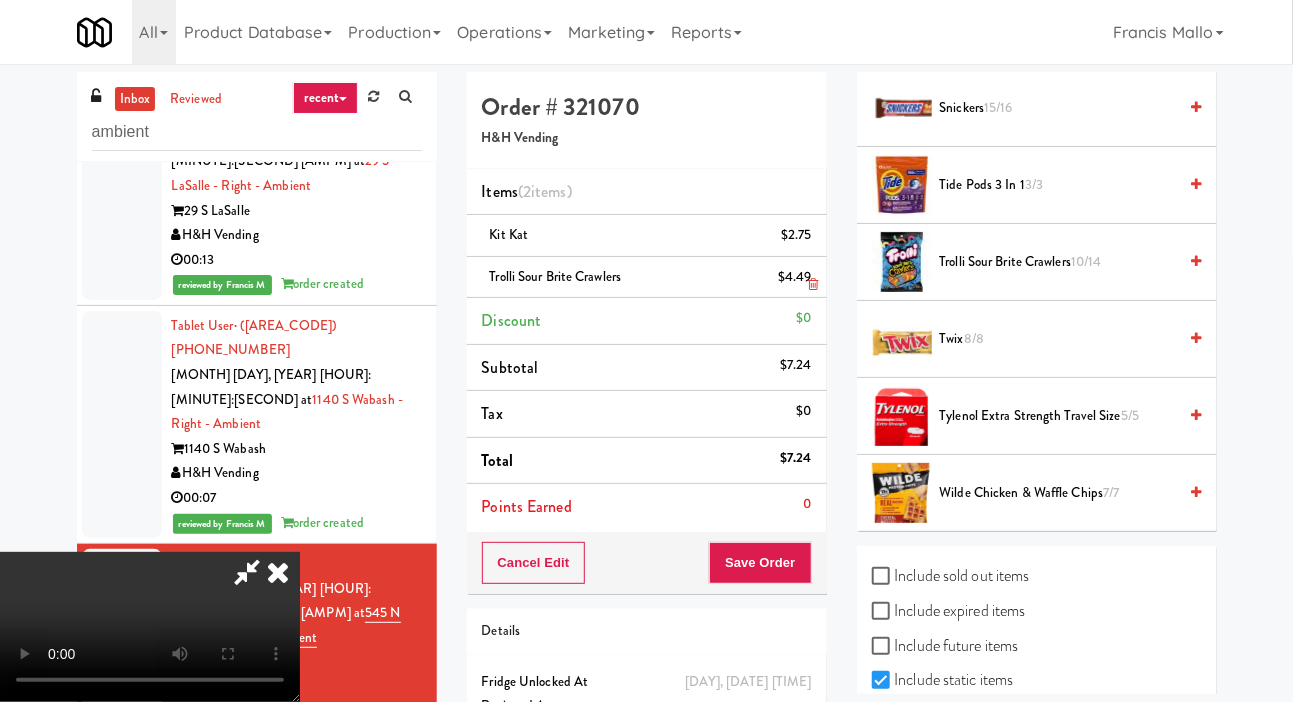 click at bounding box center [809, 285] 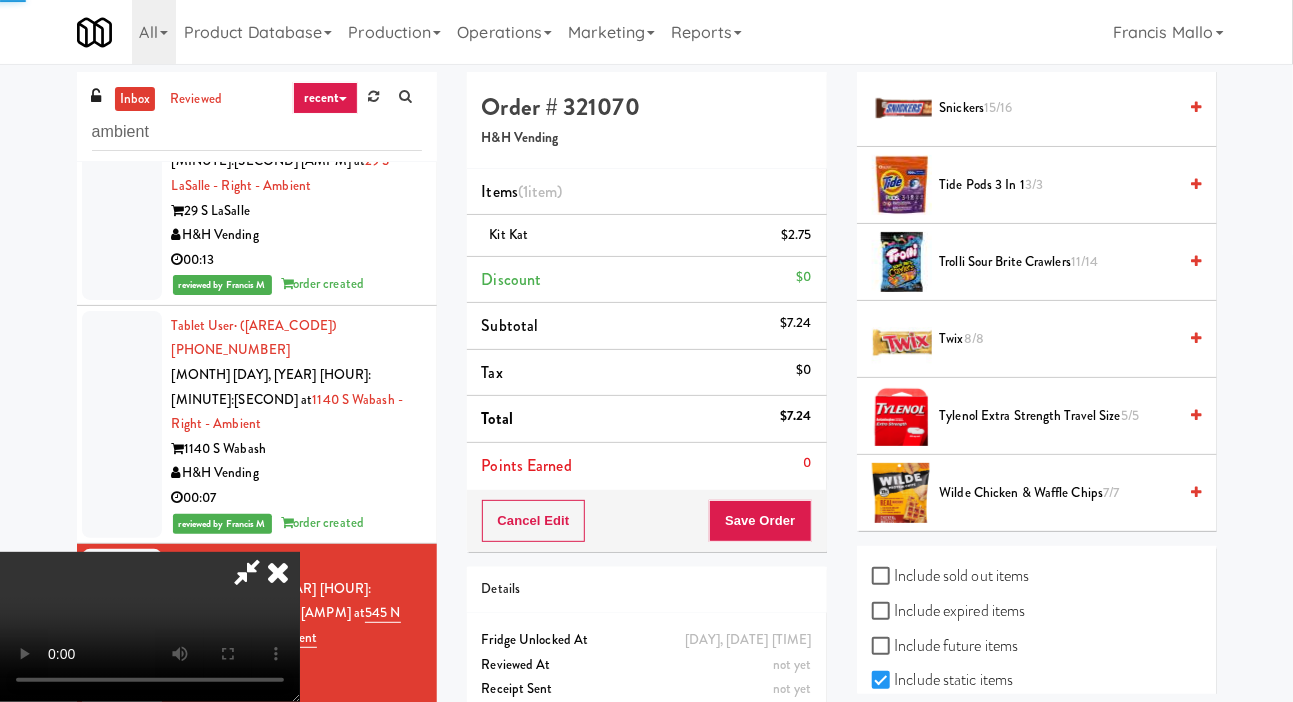 click on "Discount  $0" at bounding box center (647, 280) 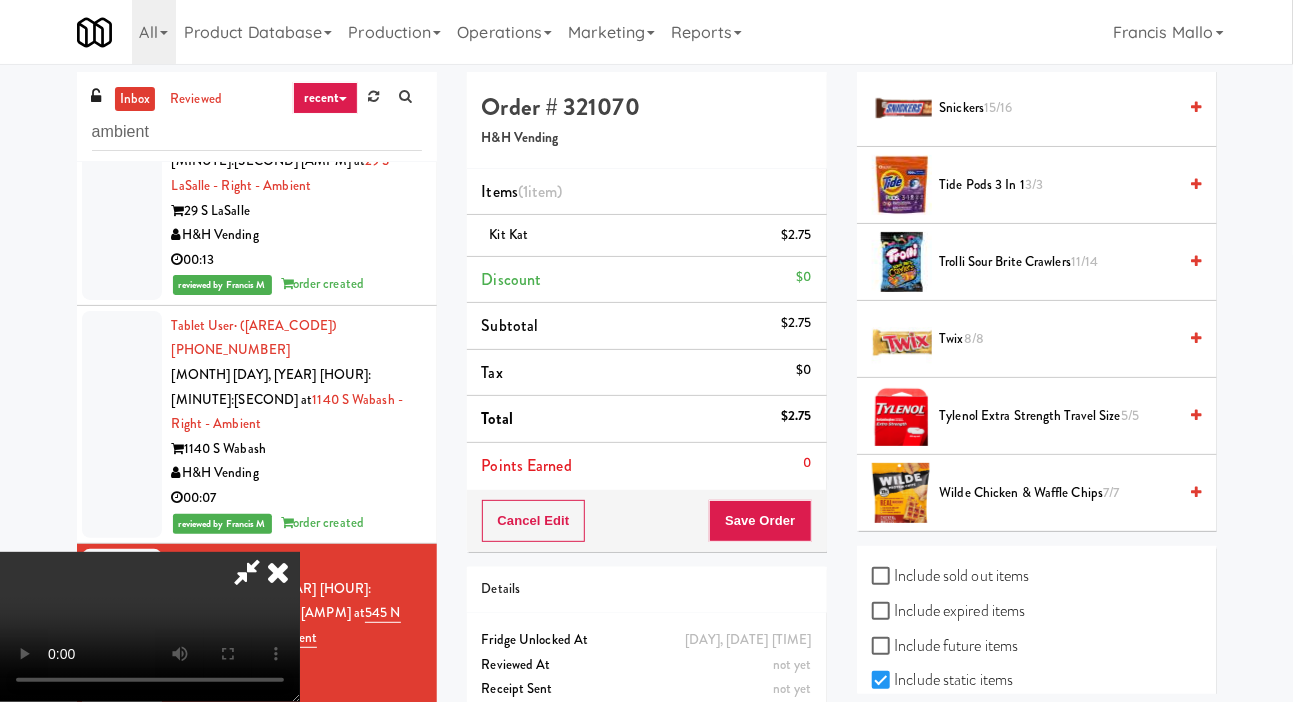 scroll, scrollTop: 0, scrollLeft: 0, axis: both 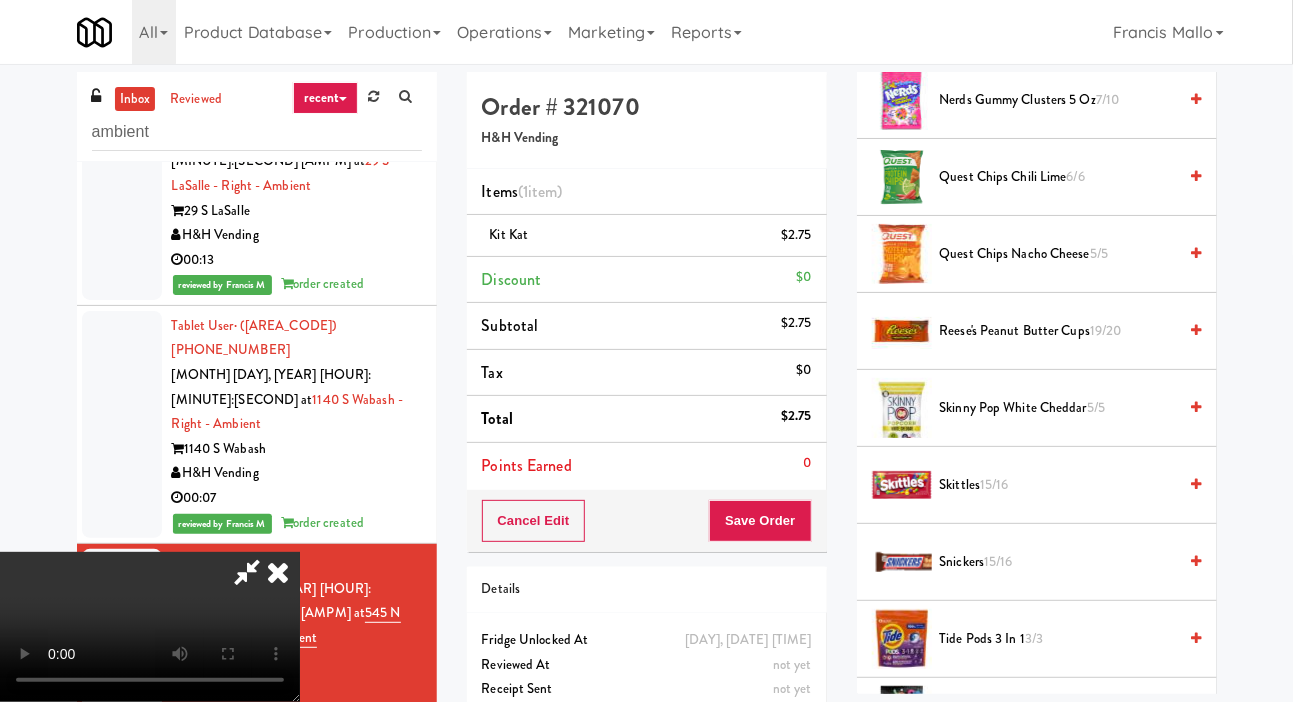 click on "19/20" at bounding box center [1106, 330] 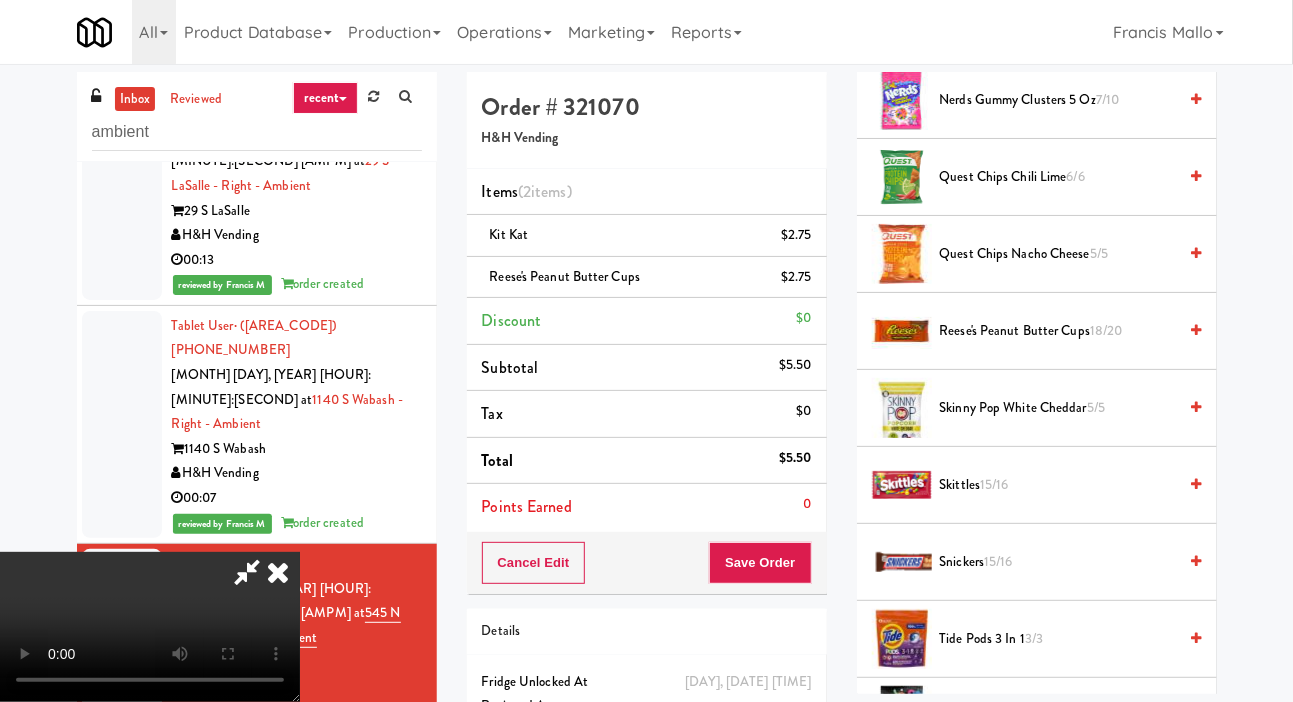 scroll, scrollTop: 73, scrollLeft: 0, axis: vertical 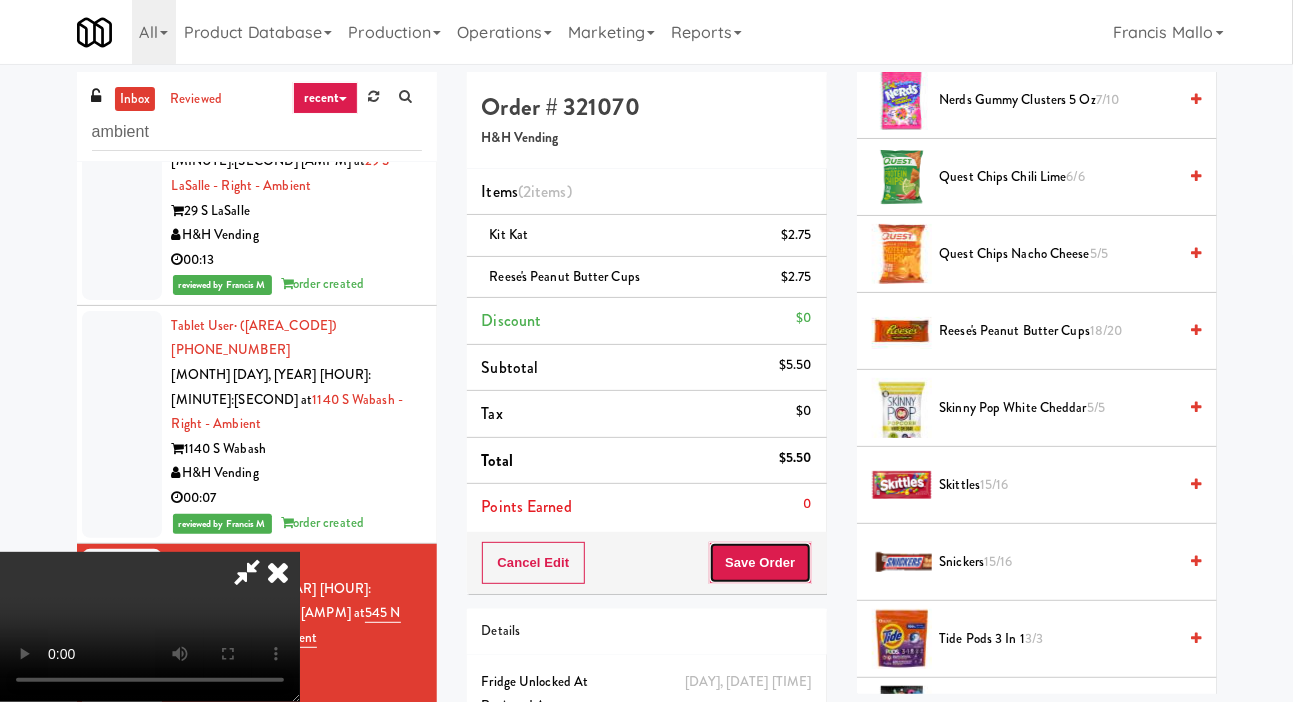 click on "Save Order" at bounding box center [760, 563] 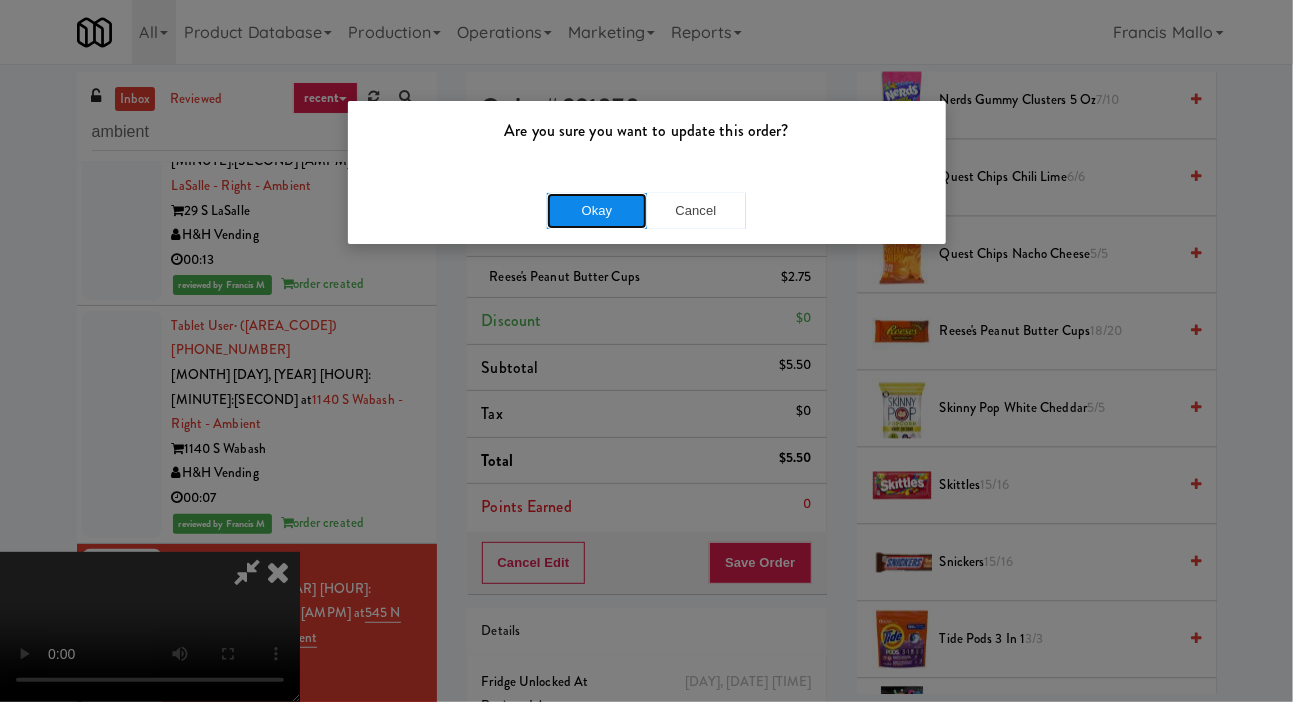 click on "Okay" at bounding box center [597, 211] 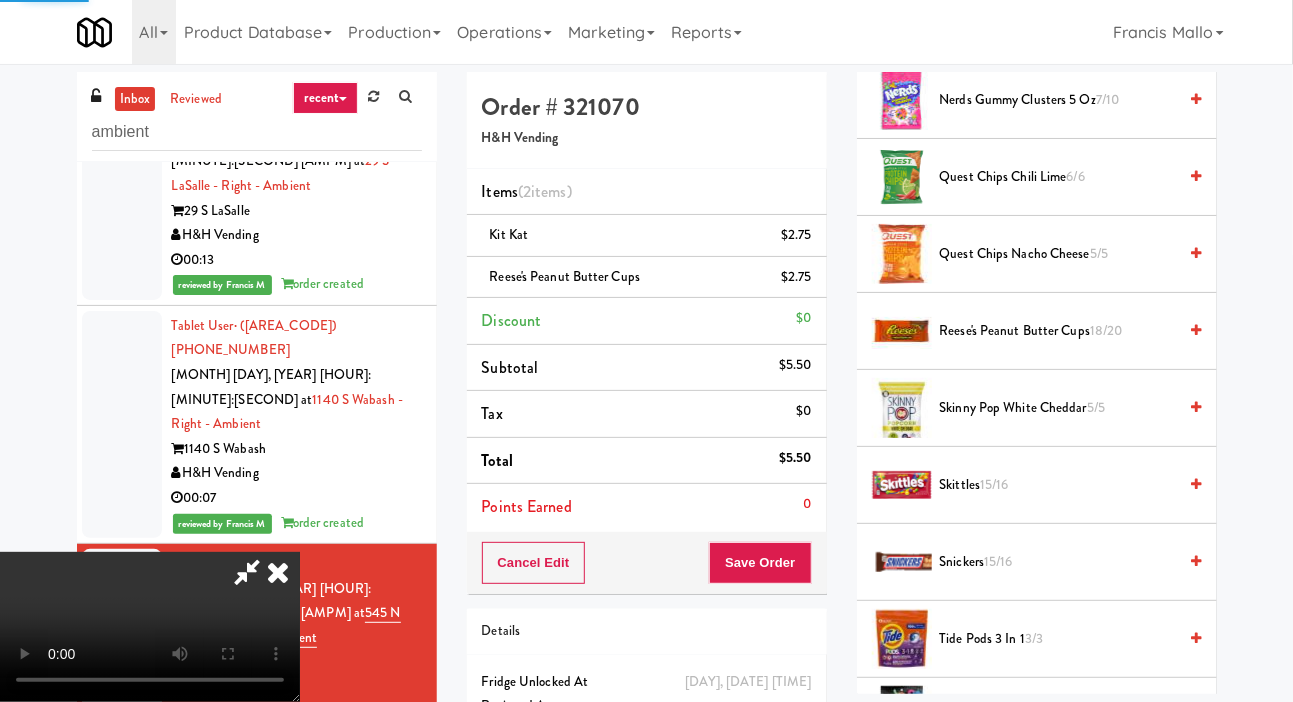 scroll, scrollTop: 116, scrollLeft: 0, axis: vertical 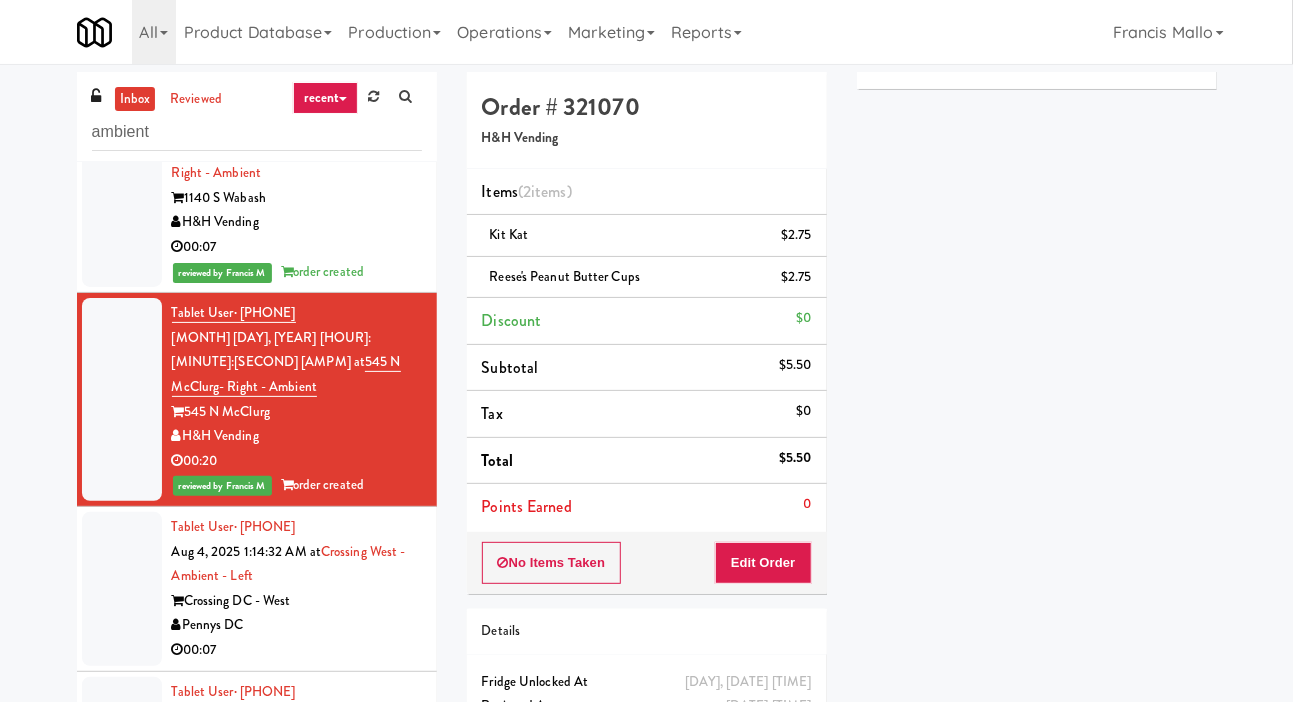 click at bounding box center (122, 589) 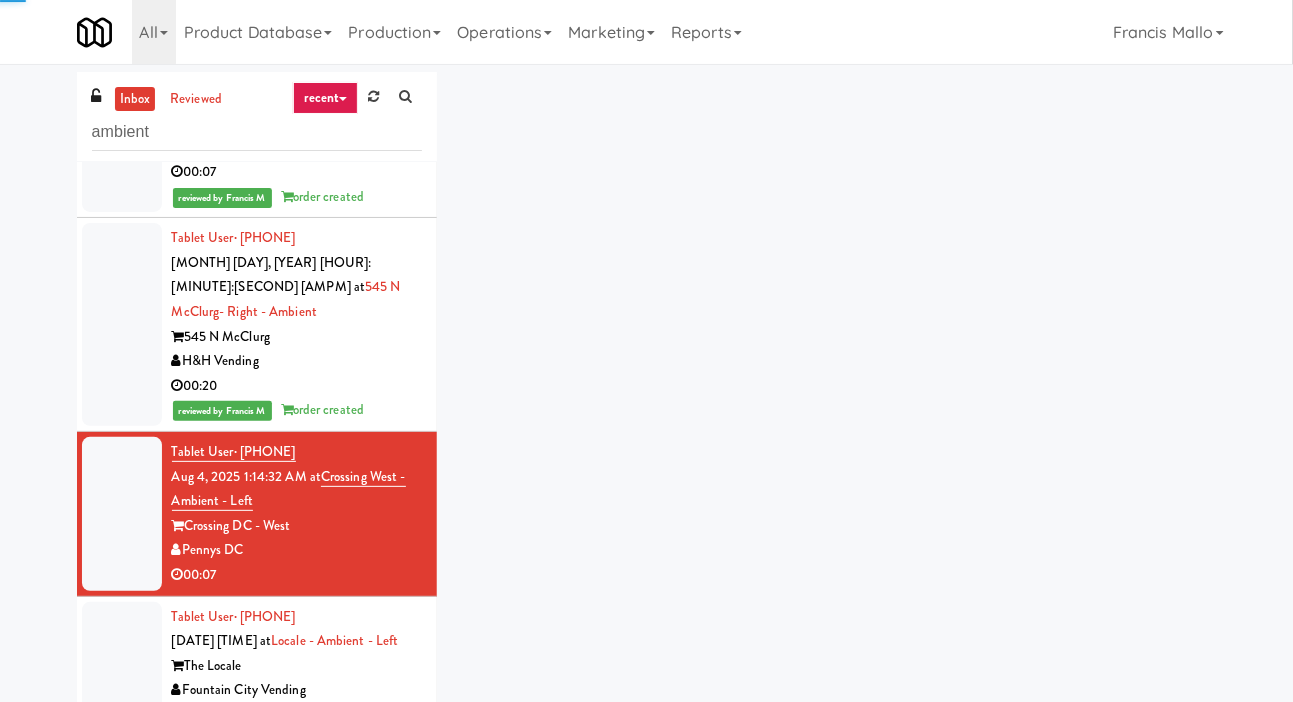scroll, scrollTop: 623, scrollLeft: 0, axis: vertical 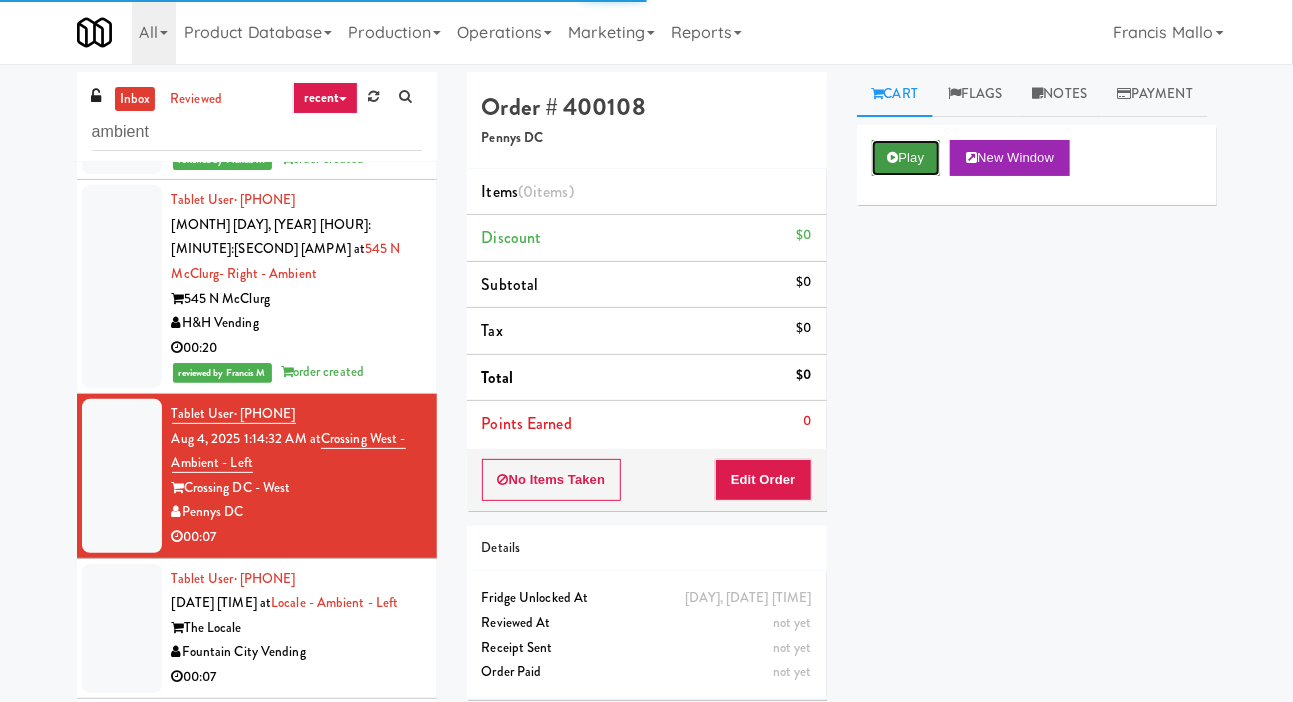 click on "Play" at bounding box center [906, 158] 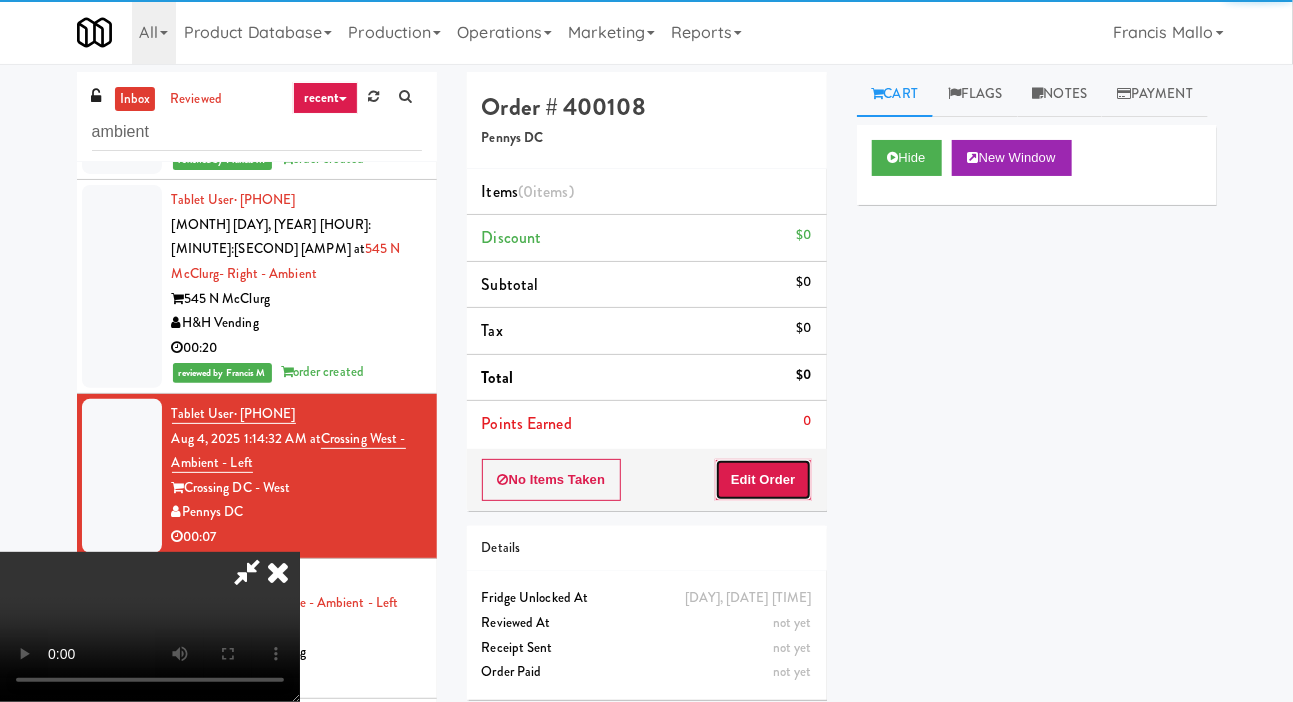 click on "Edit Order" at bounding box center (763, 480) 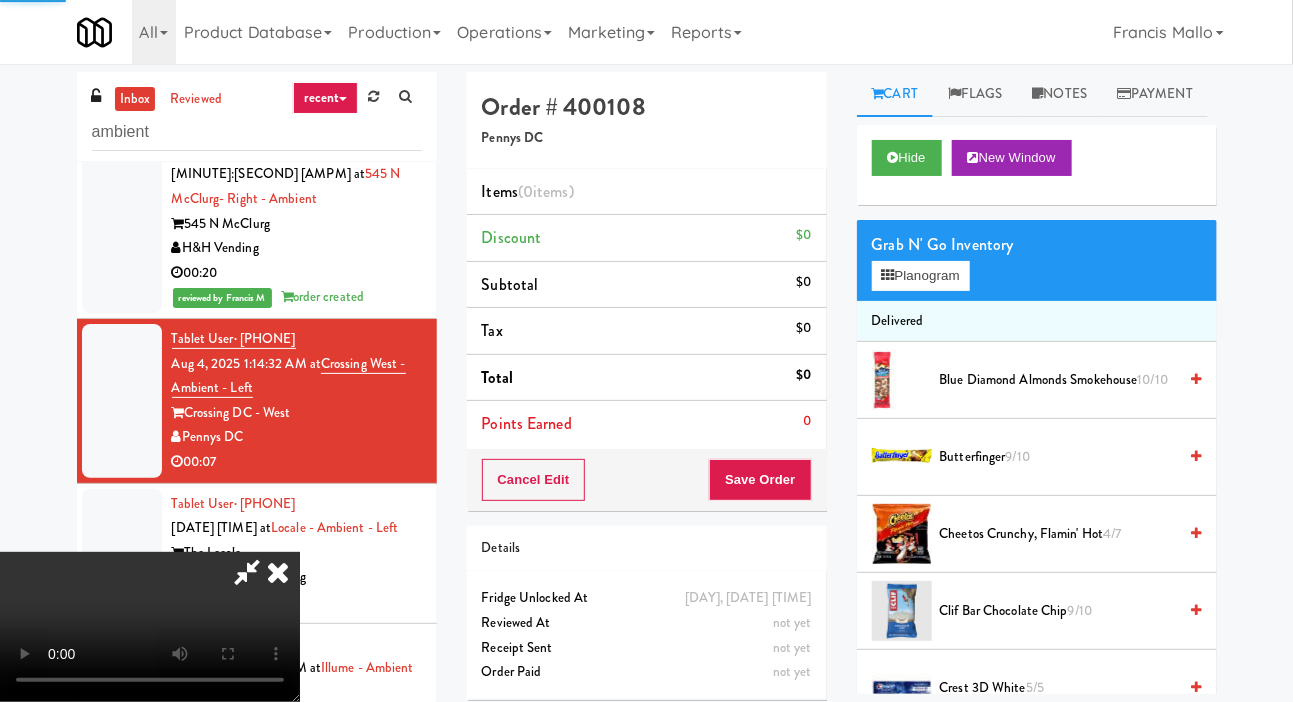 scroll, scrollTop: 747, scrollLeft: 0, axis: vertical 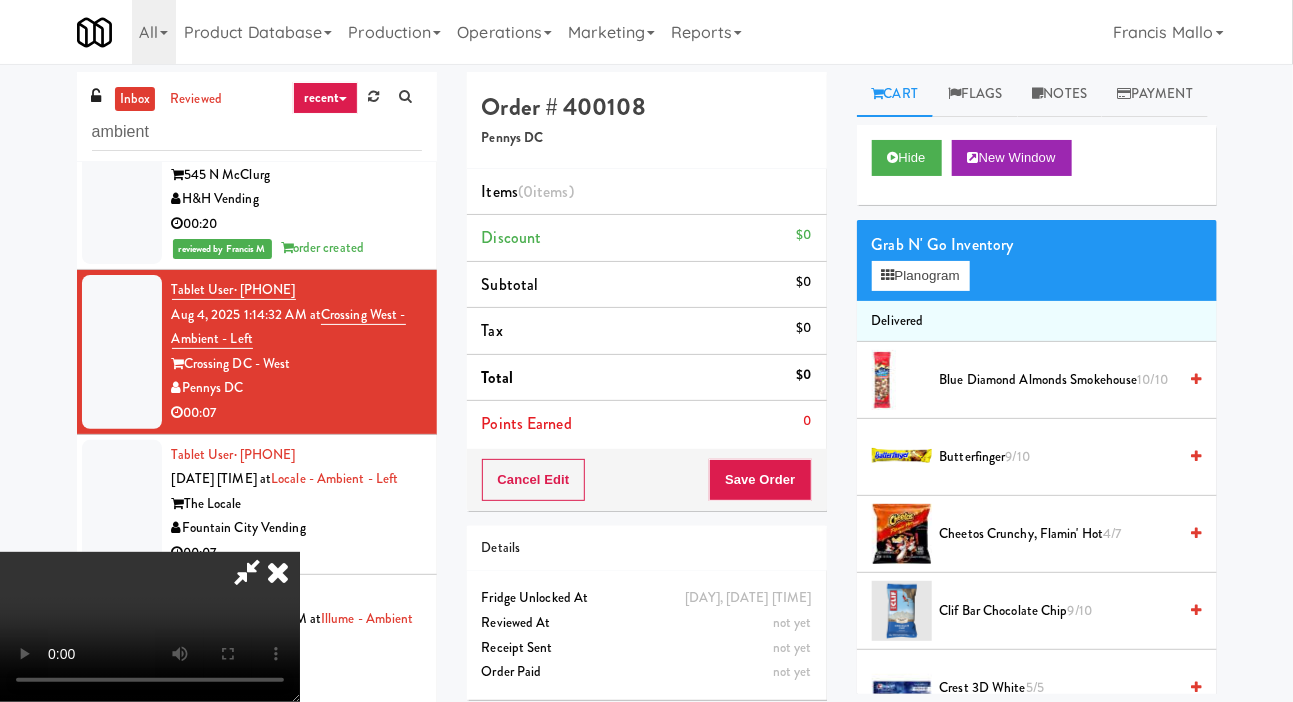 type 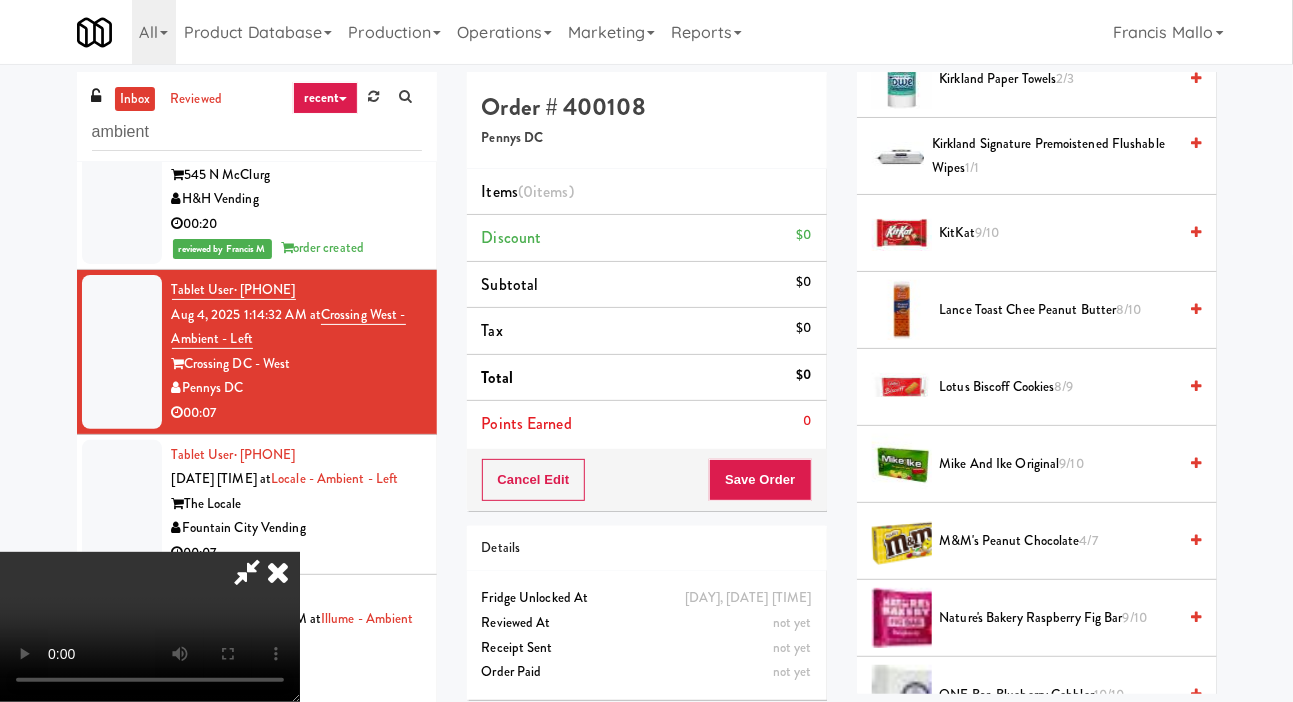scroll, scrollTop: 1004, scrollLeft: 0, axis: vertical 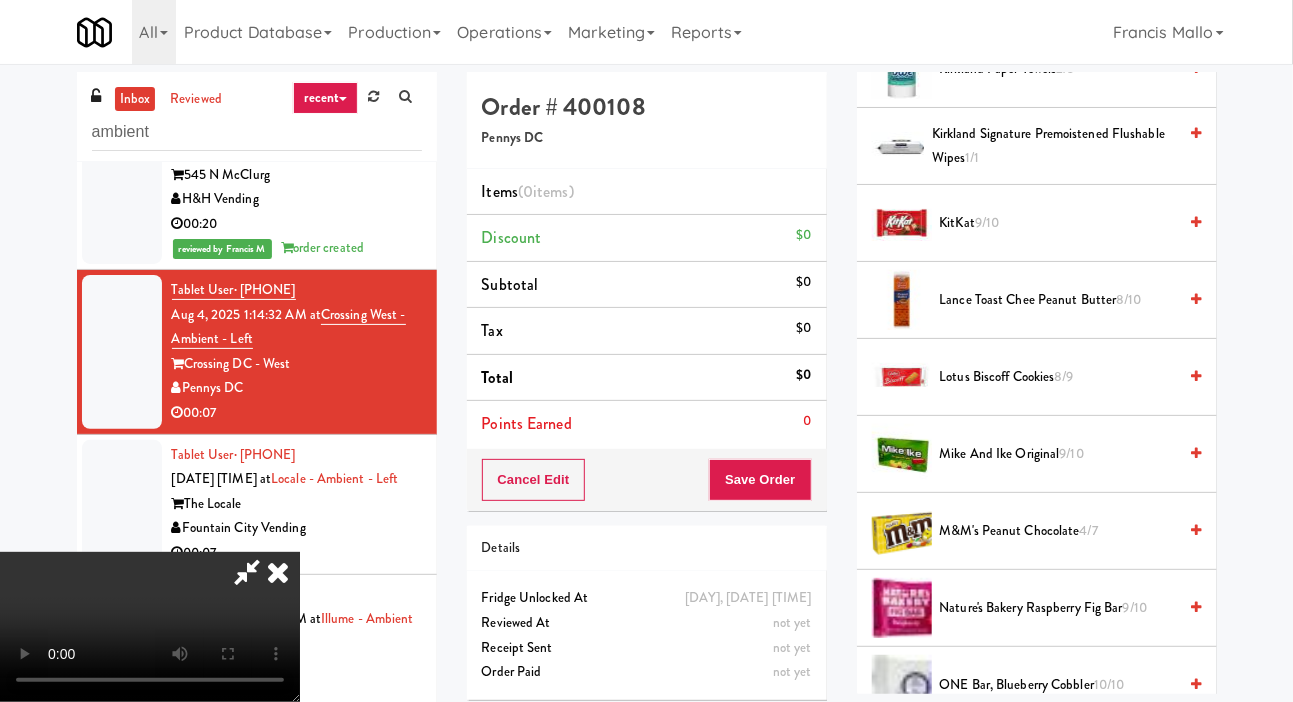 click on "8/9" at bounding box center [1064, 376] 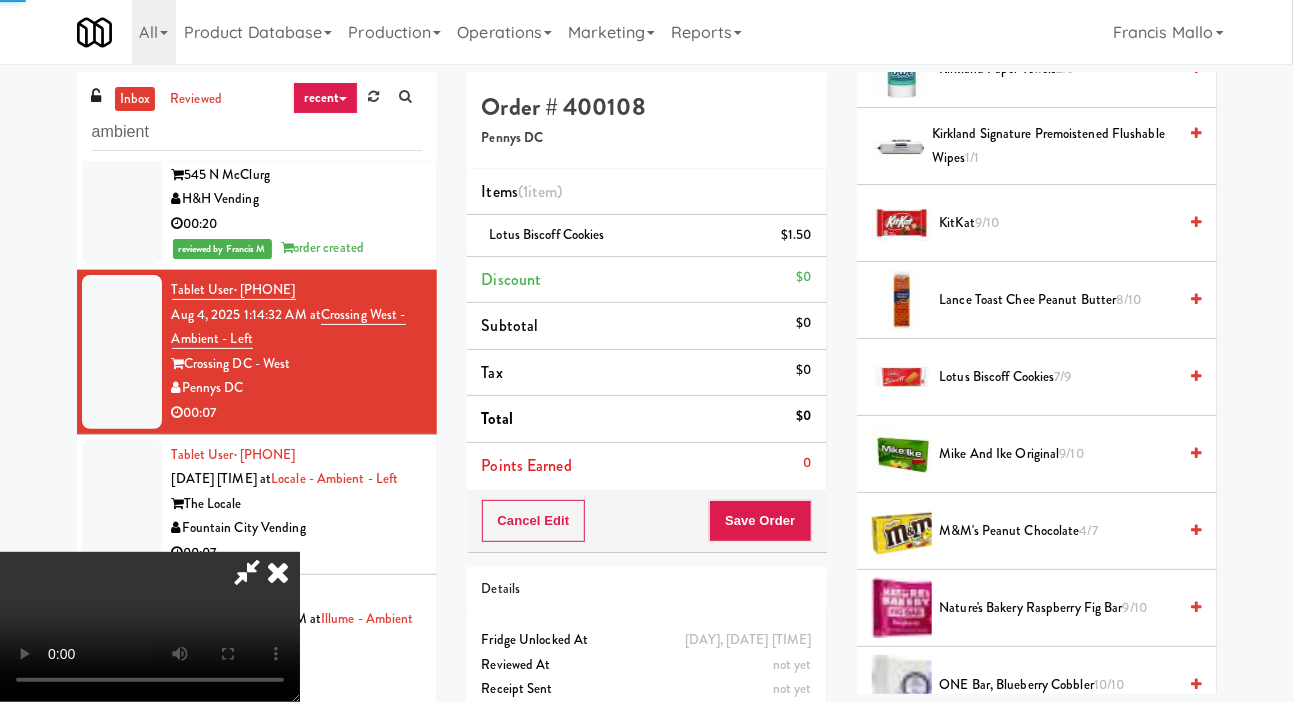 click on "Lotus Biscoff Cookies  7/9" at bounding box center [1058, 377] 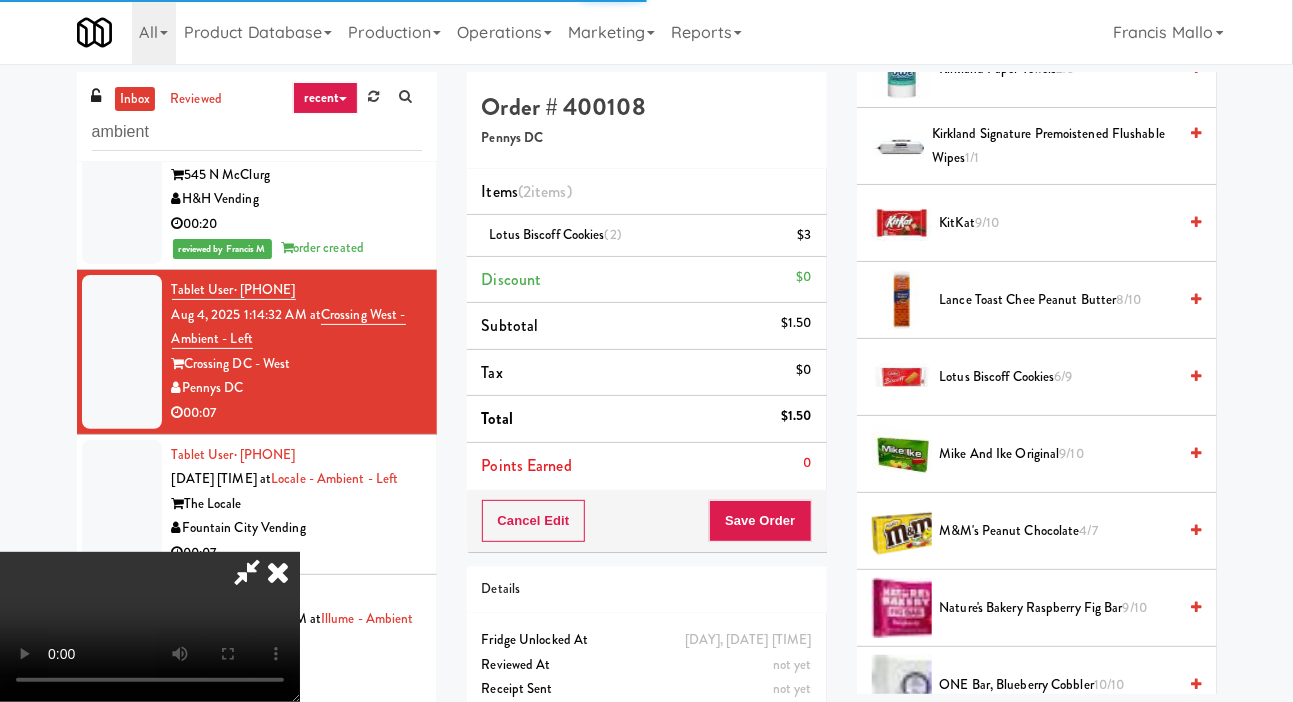 click on "Lotus Biscoff Cookies  6/9" at bounding box center (1058, 377) 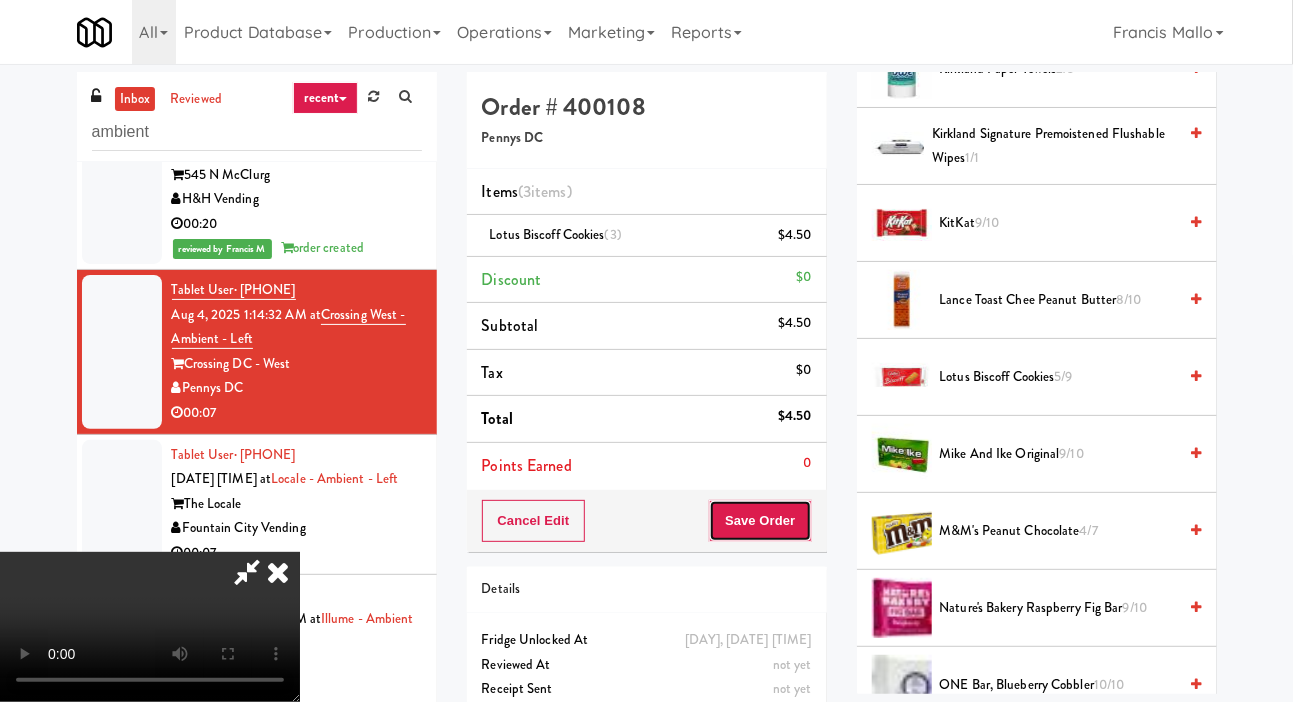 click on "Save Order" at bounding box center [760, 521] 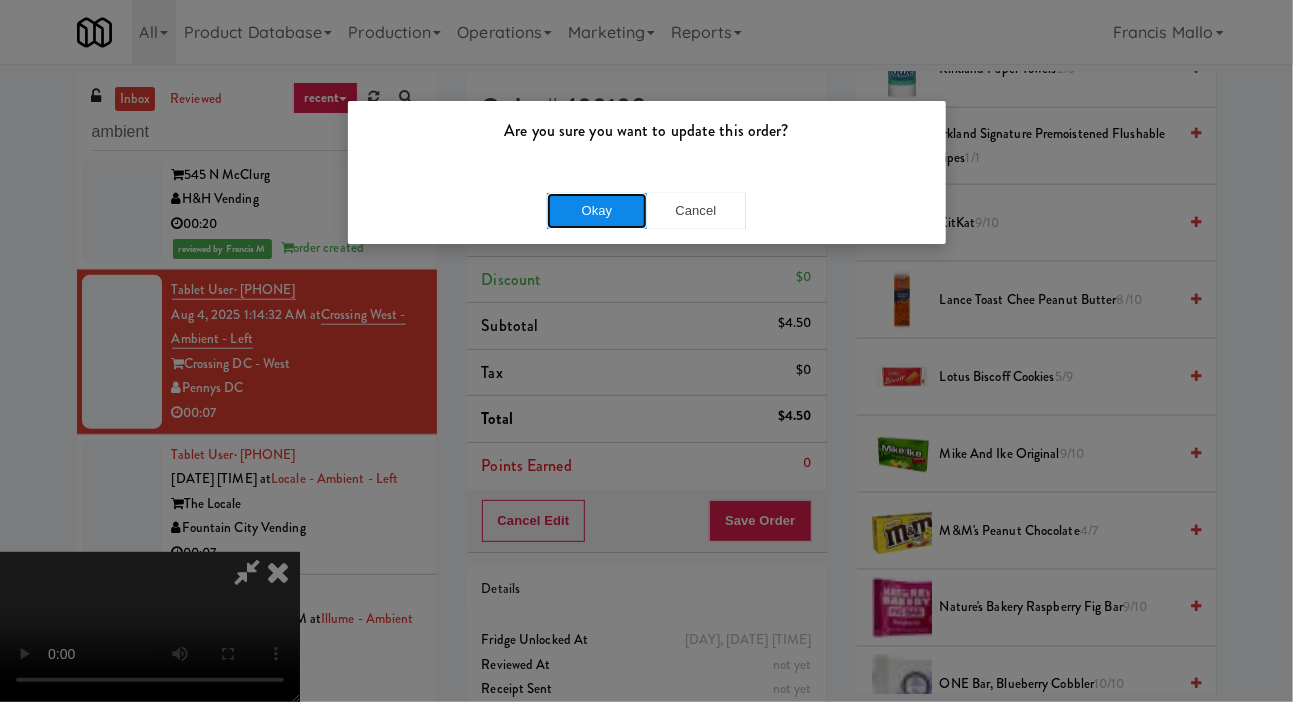 click on "Okay" at bounding box center (597, 211) 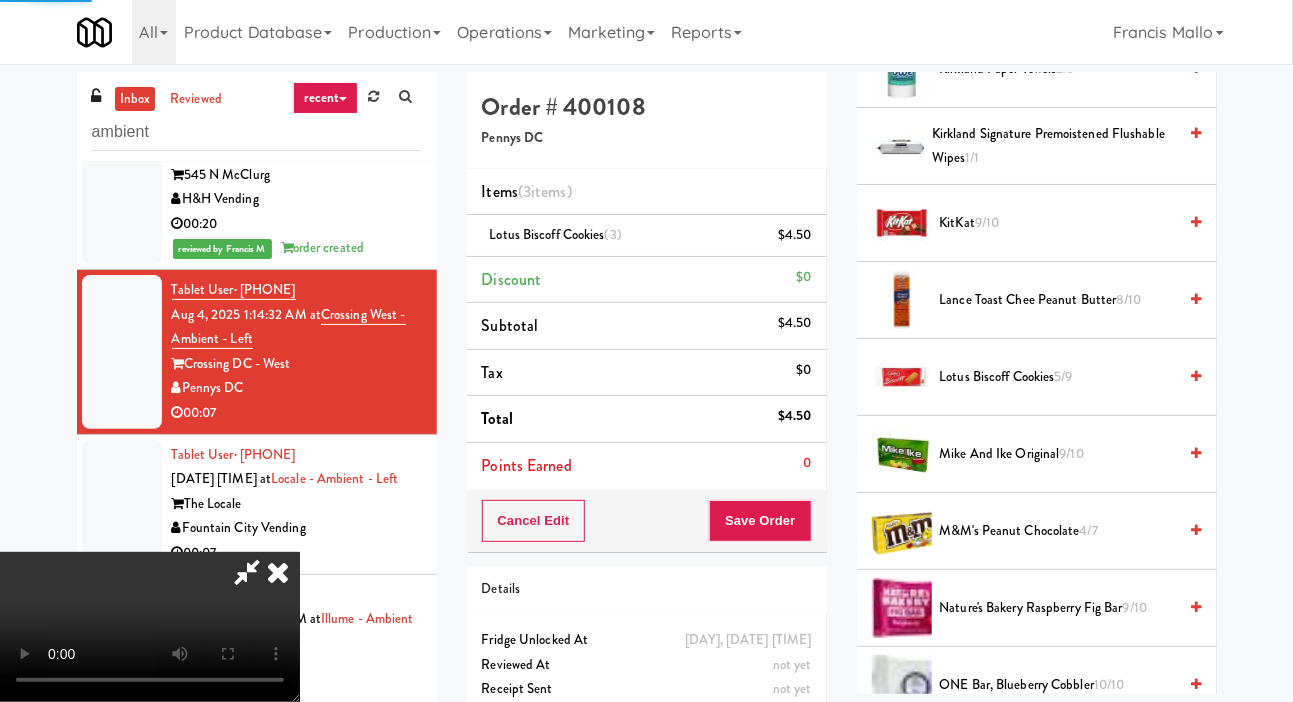 scroll, scrollTop: 116, scrollLeft: 0, axis: vertical 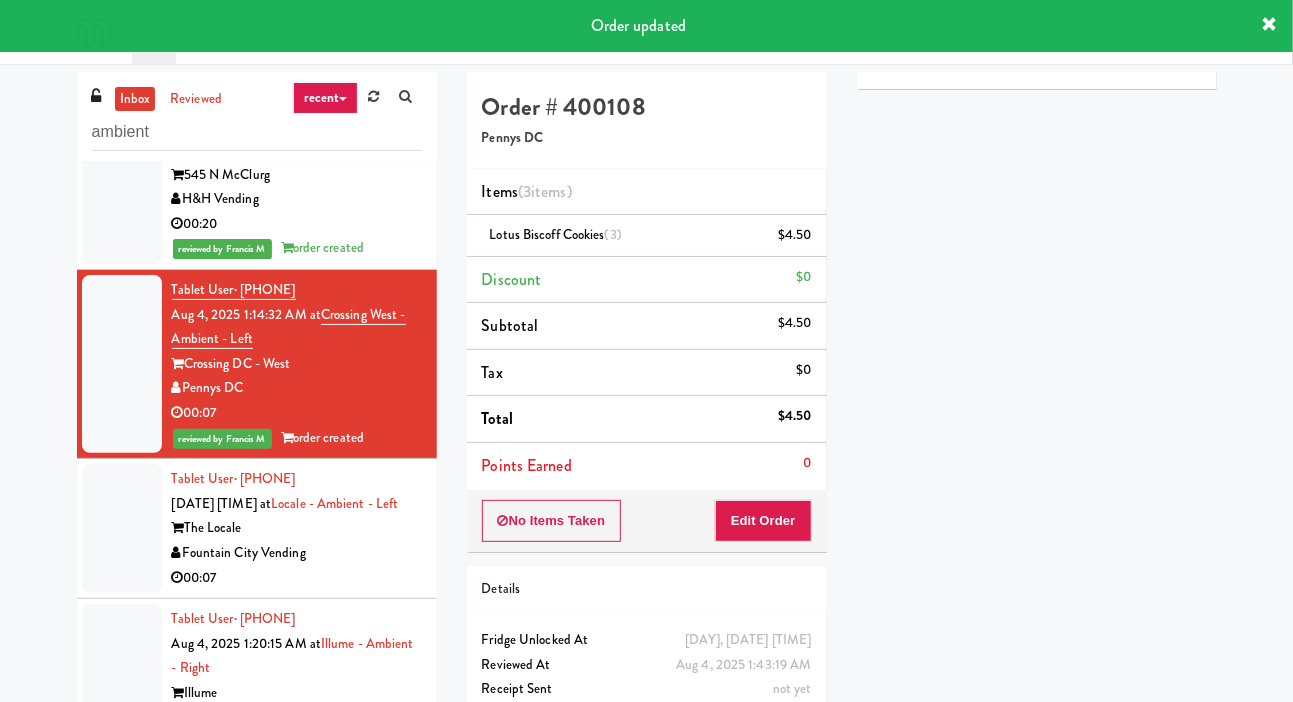 click at bounding box center [122, 528] 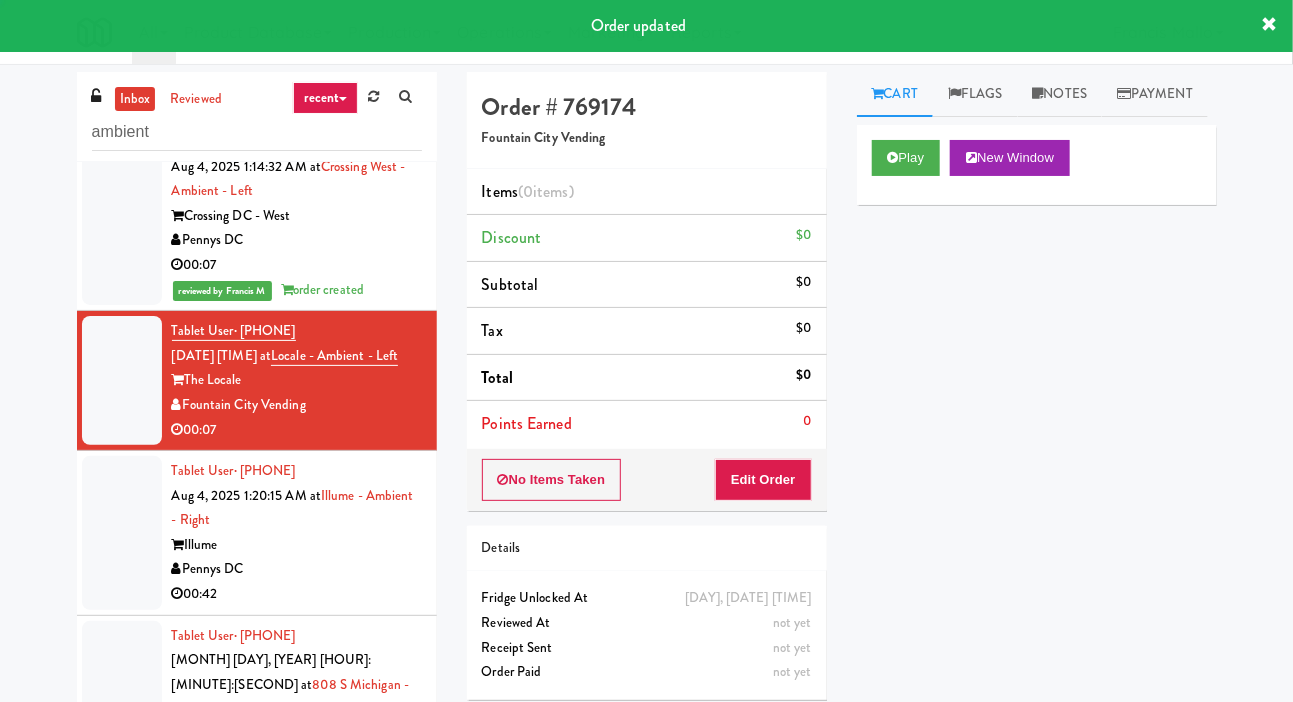scroll, scrollTop: 899, scrollLeft: 0, axis: vertical 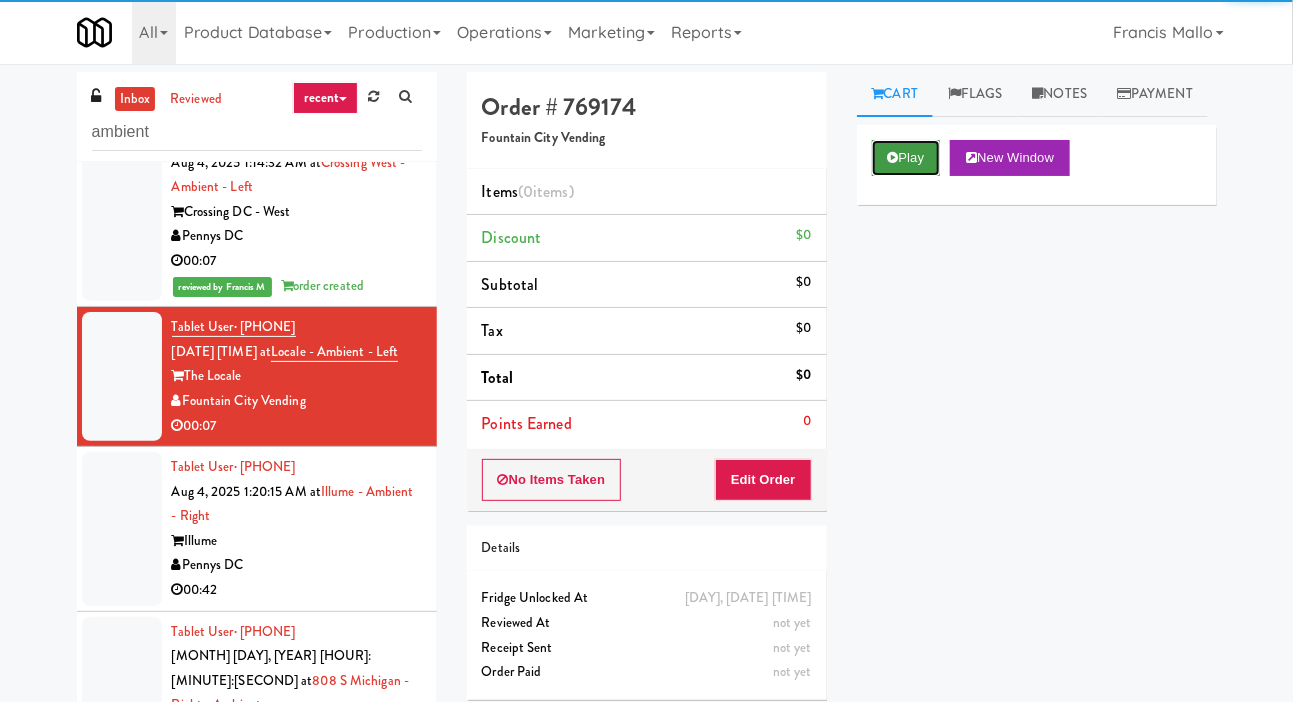 click on "Play" at bounding box center [906, 158] 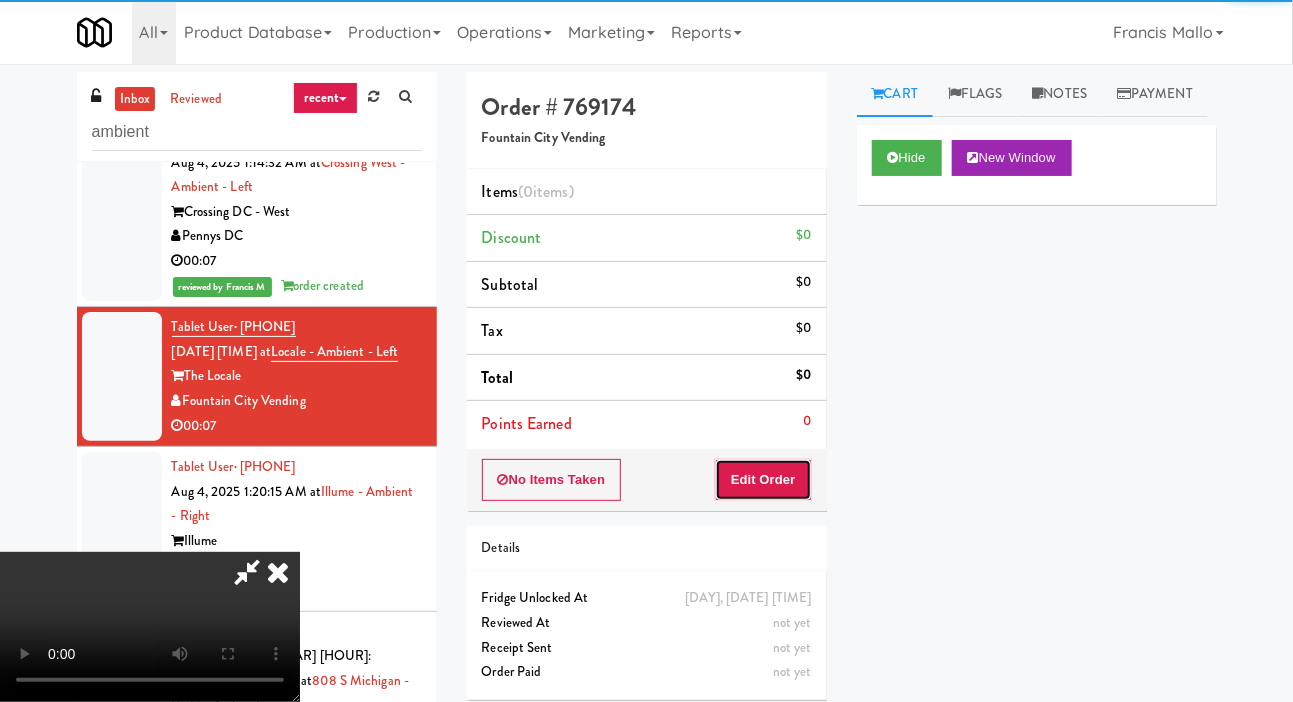 click on "Edit Order" at bounding box center (763, 480) 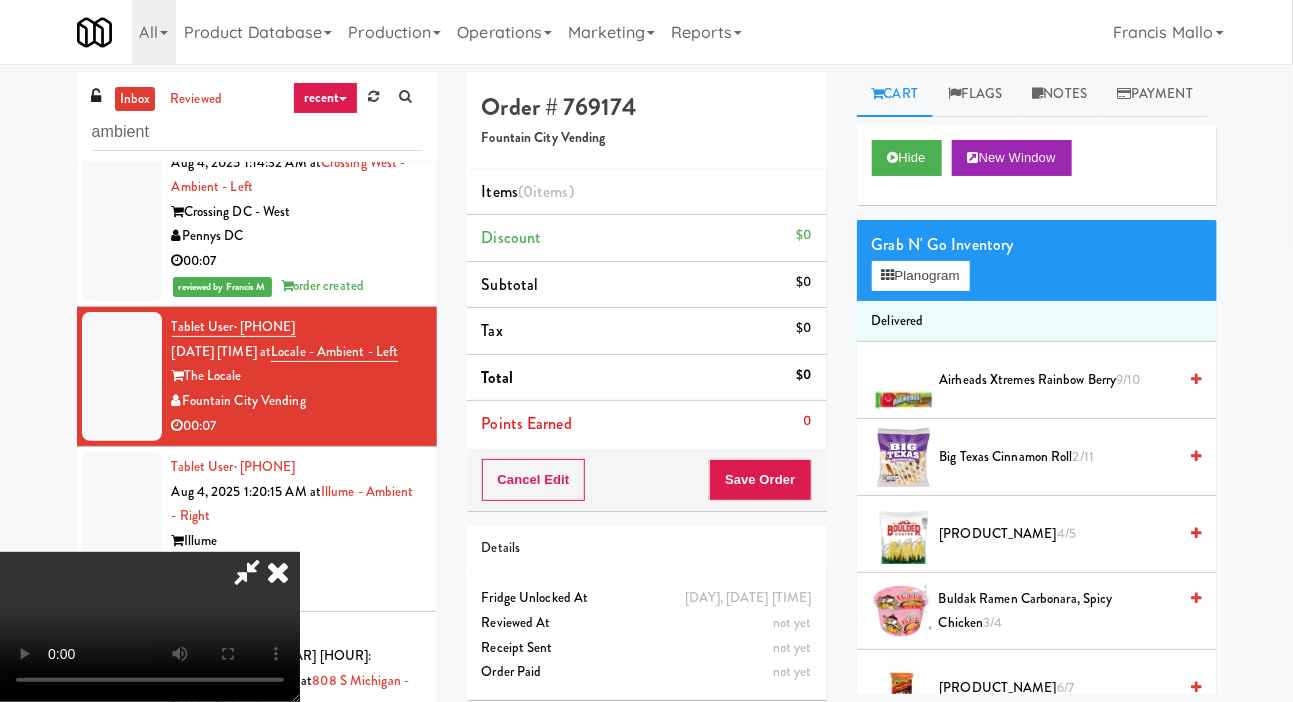 scroll, scrollTop: 73, scrollLeft: 0, axis: vertical 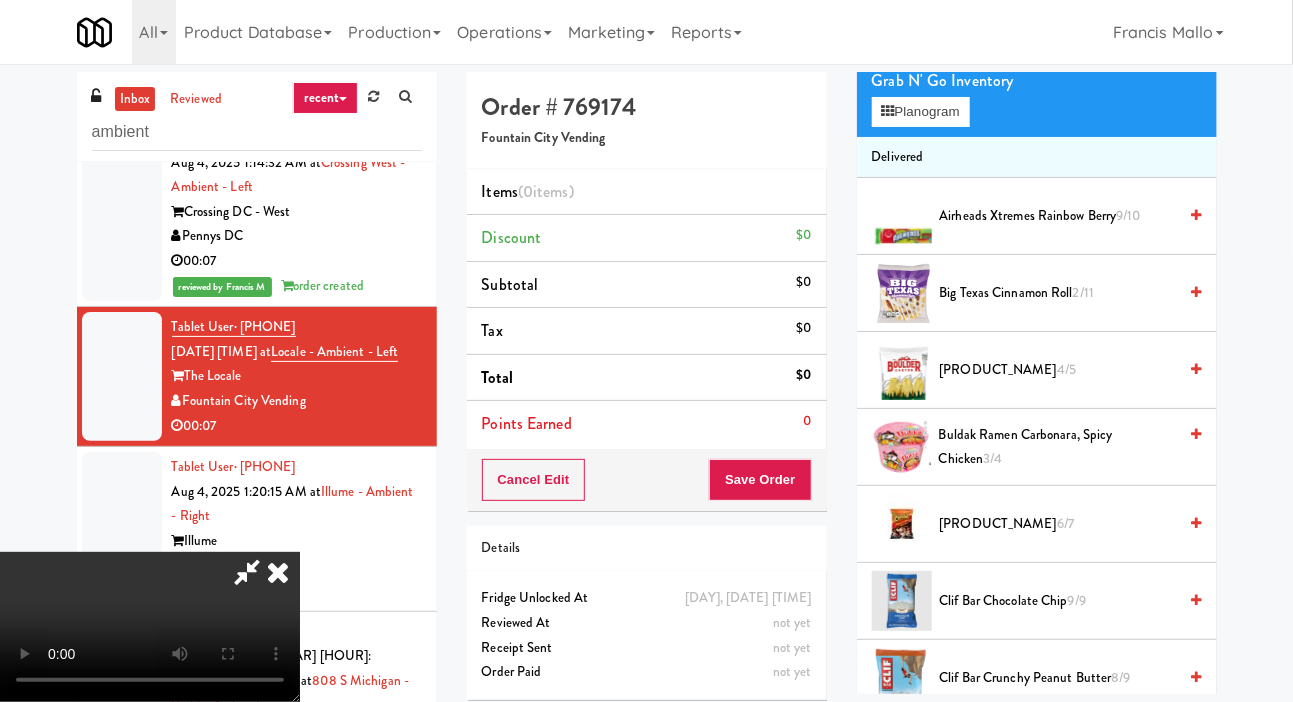 click on "2/11" at bounding box center [1083, 292] 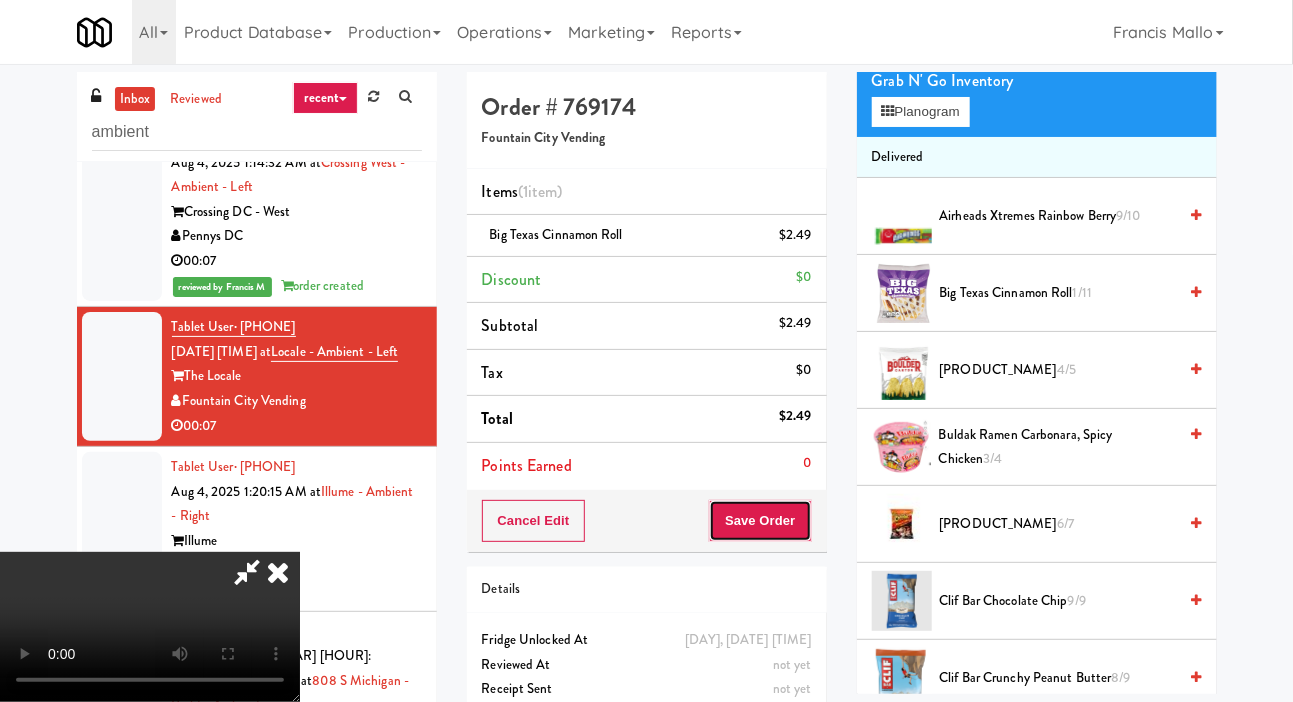 click on "Save Order" at bounding box center [760, 521] 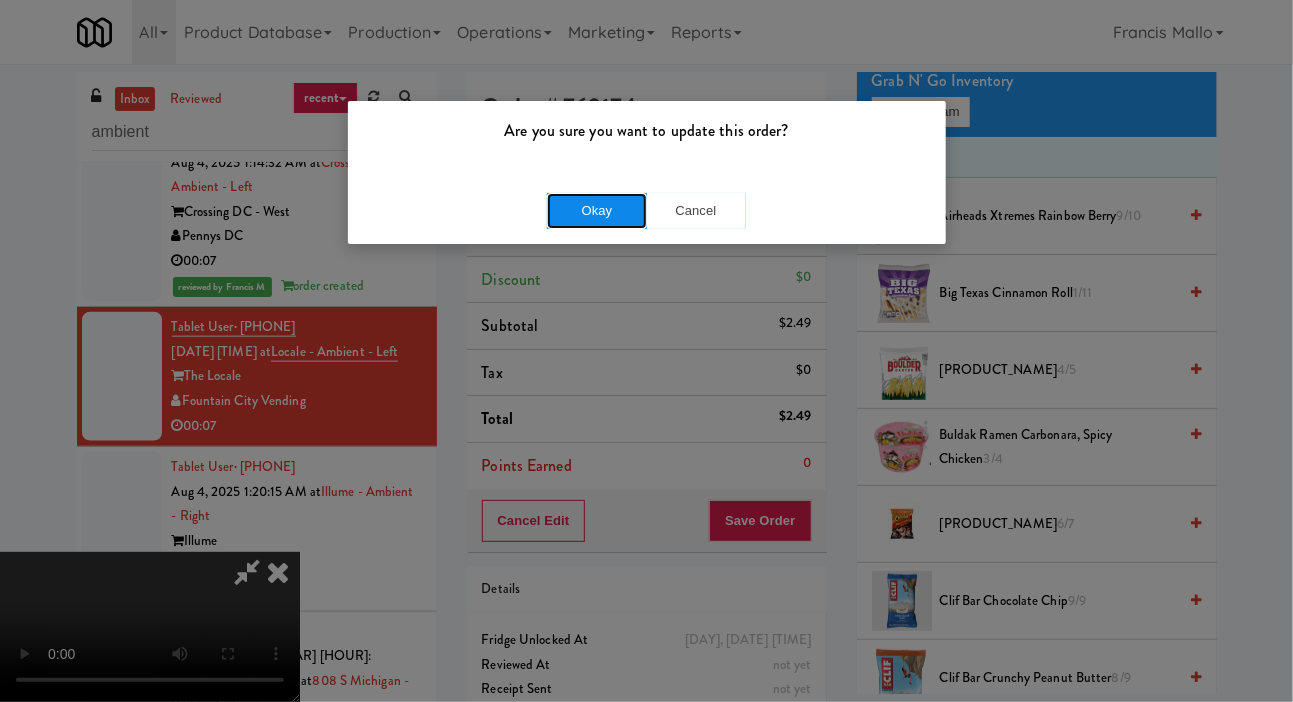 click on "Okay" at bounding box center [597, 211] 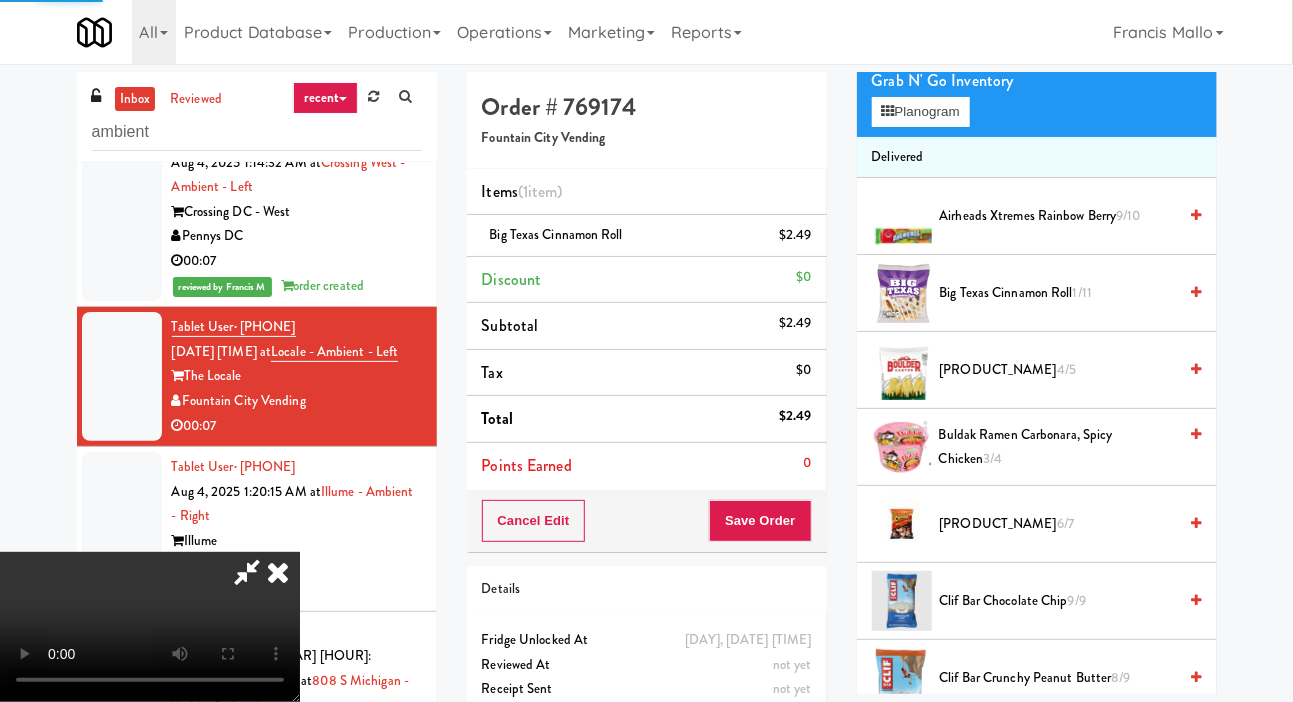 scroll, scrollTop: 116, scrollLeft: 0, axis: vertical 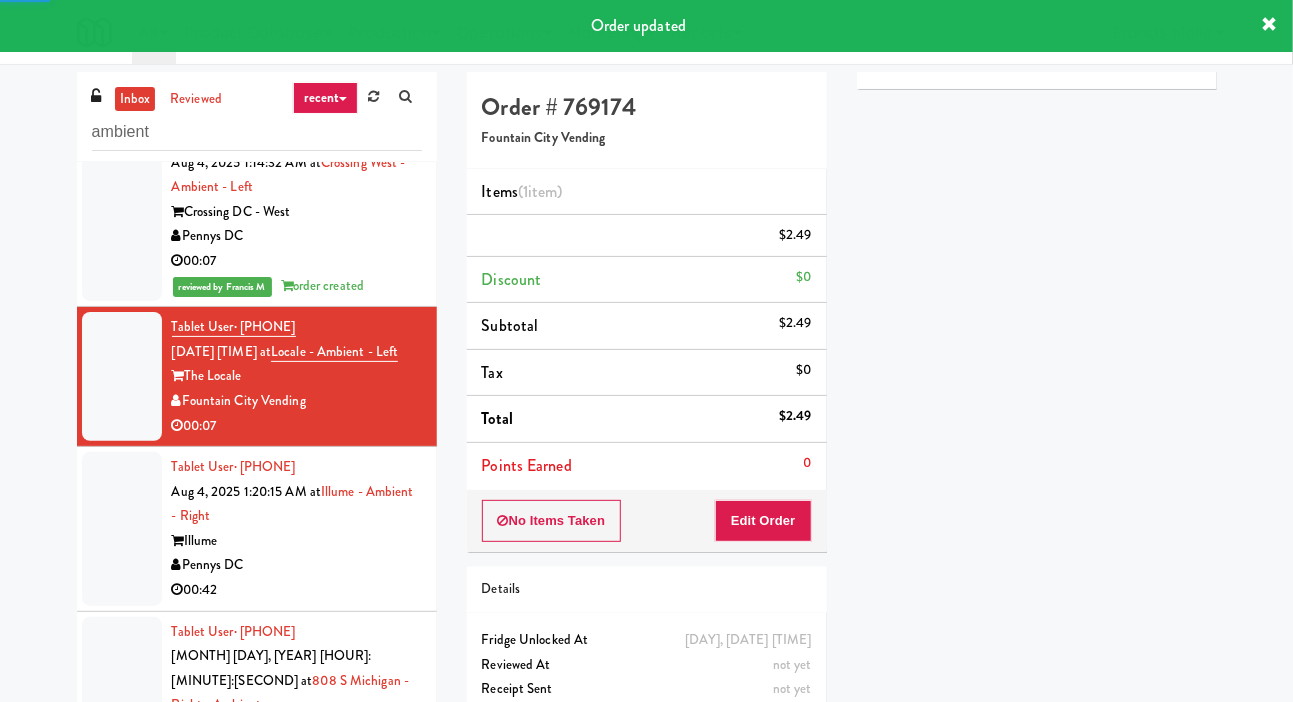 click at bounding box center [122, 529] 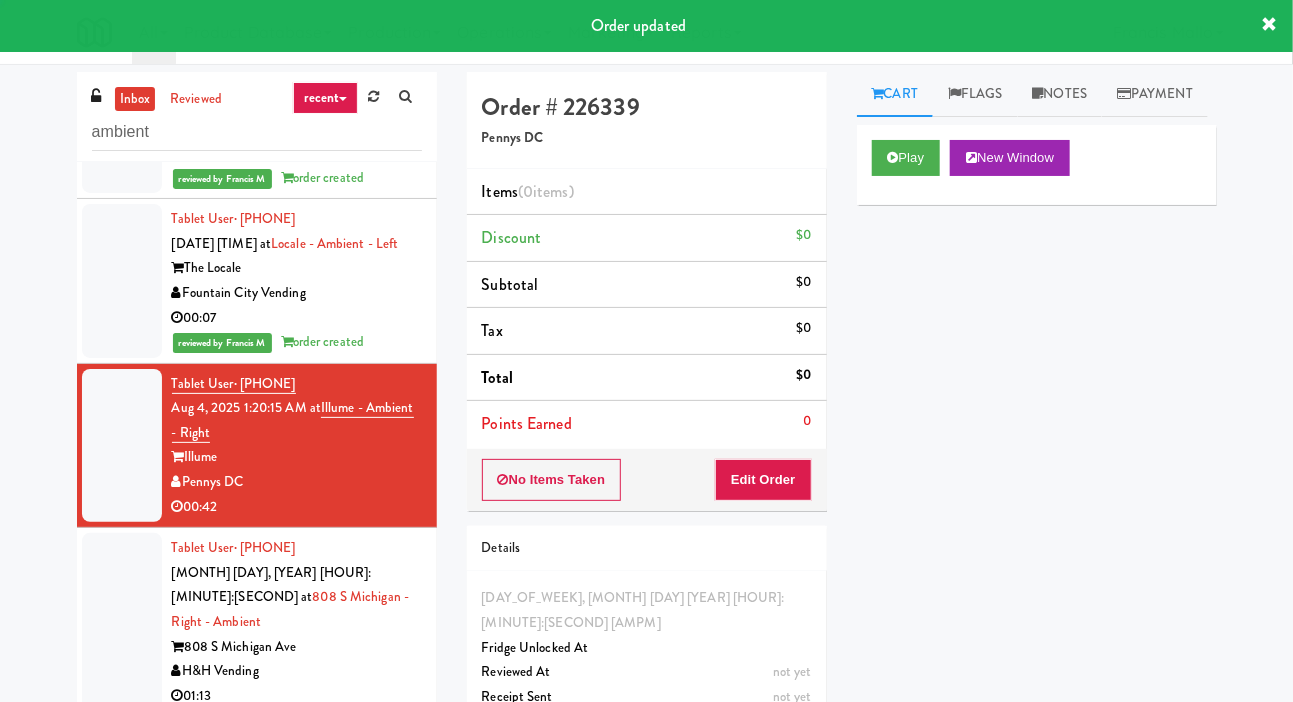 scroll, scrollTop: 1008, scrollLeft: 0, axis: vertical 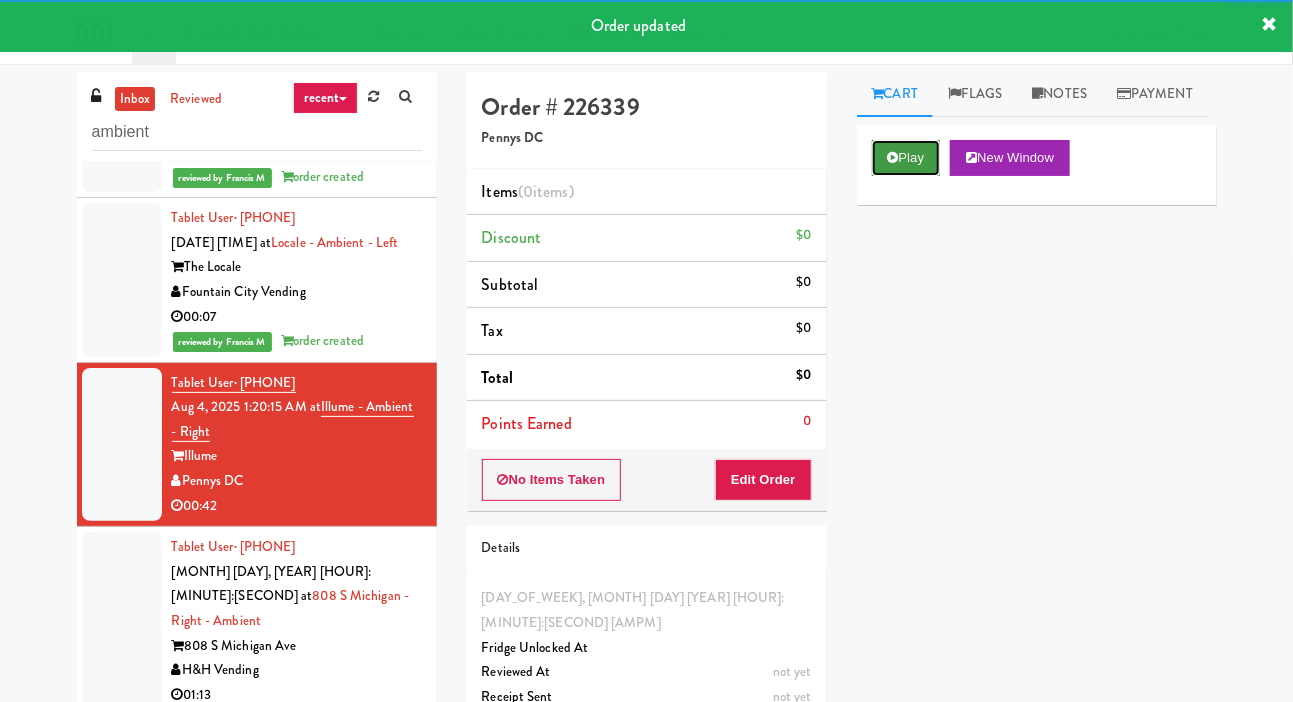 click on "Play" at bounding box center [906, 158] 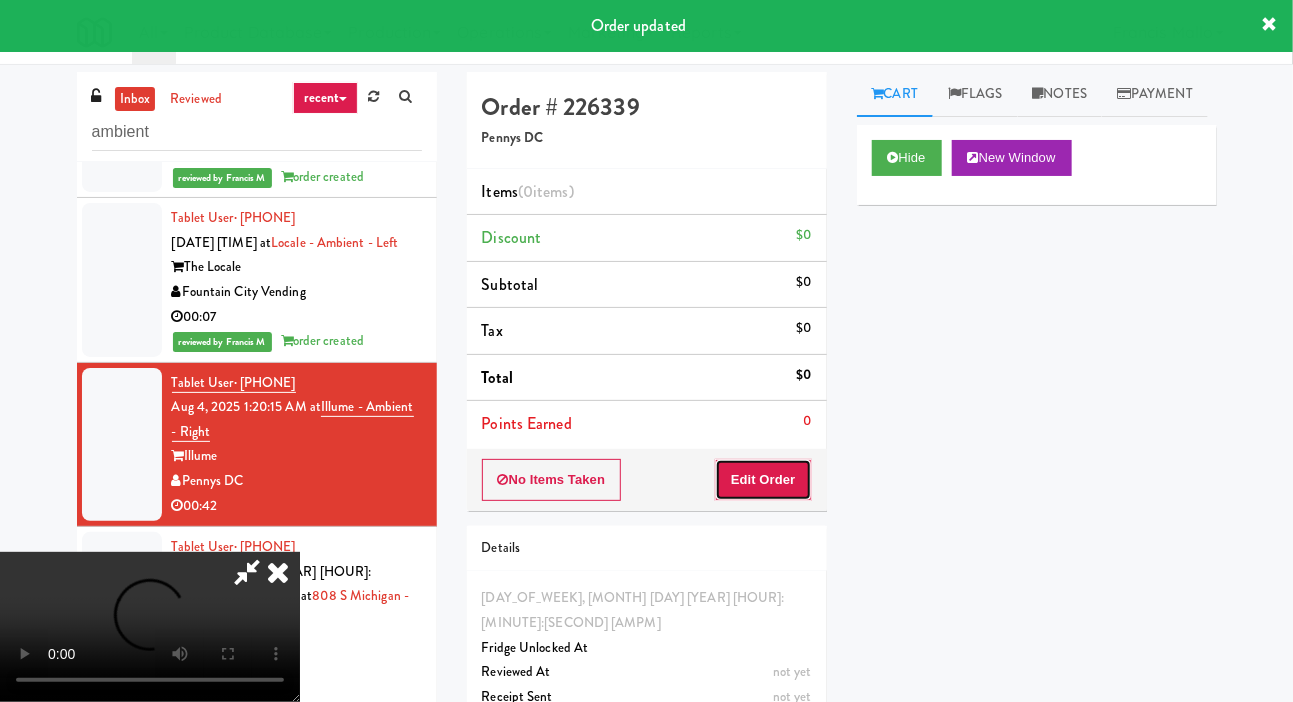click on "Edit Order" at bounding box center [763, 480] 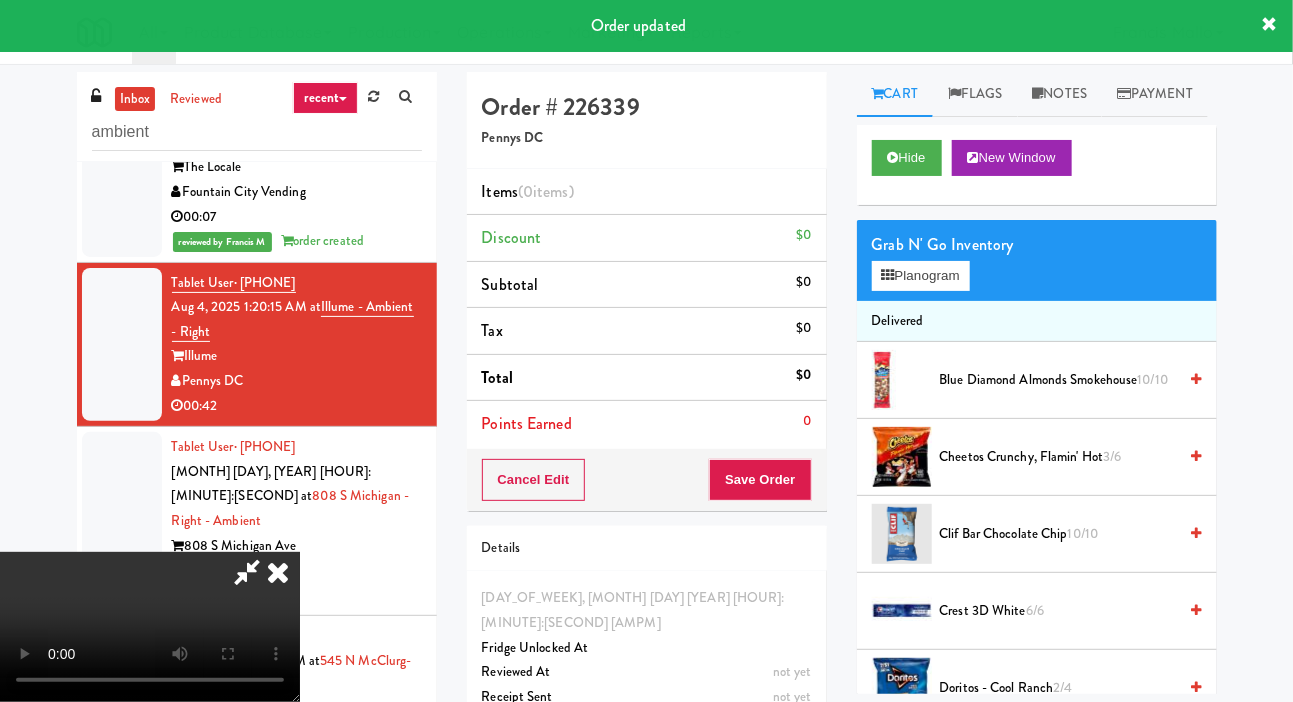scroll, scrollTop: 1122, scrollLeft: 0, axis: vertical 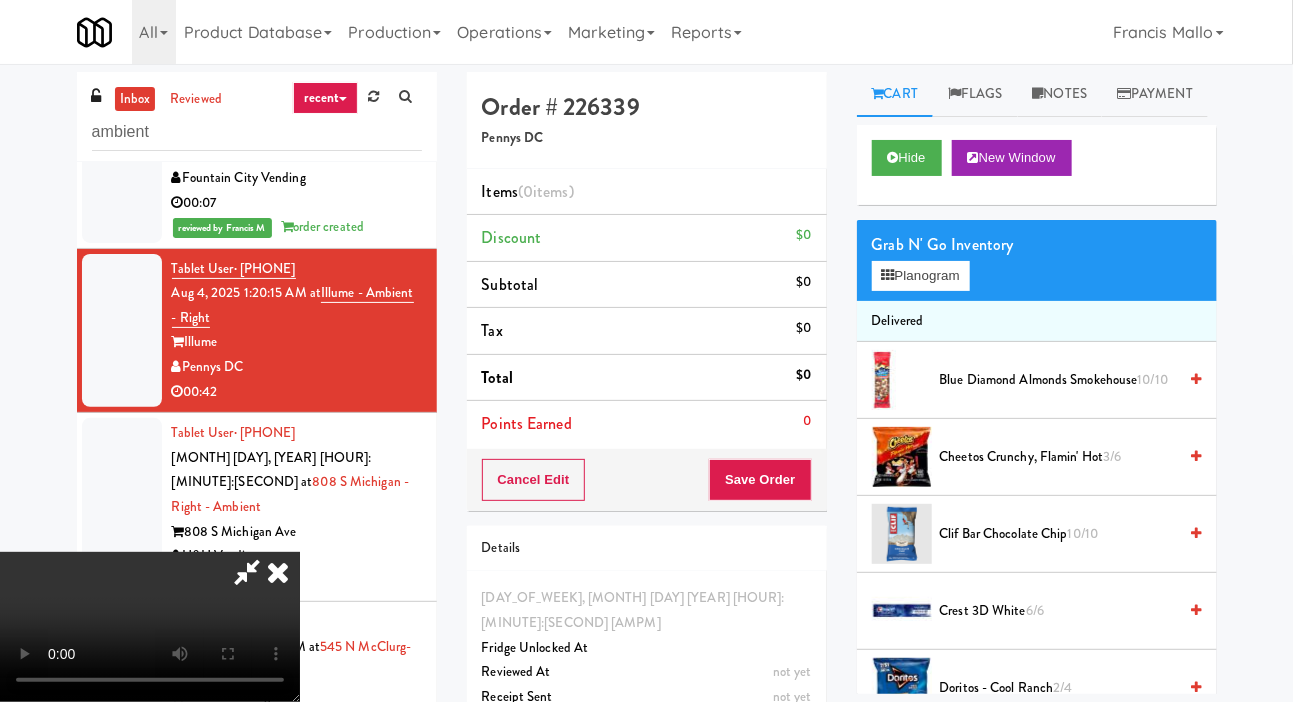 type 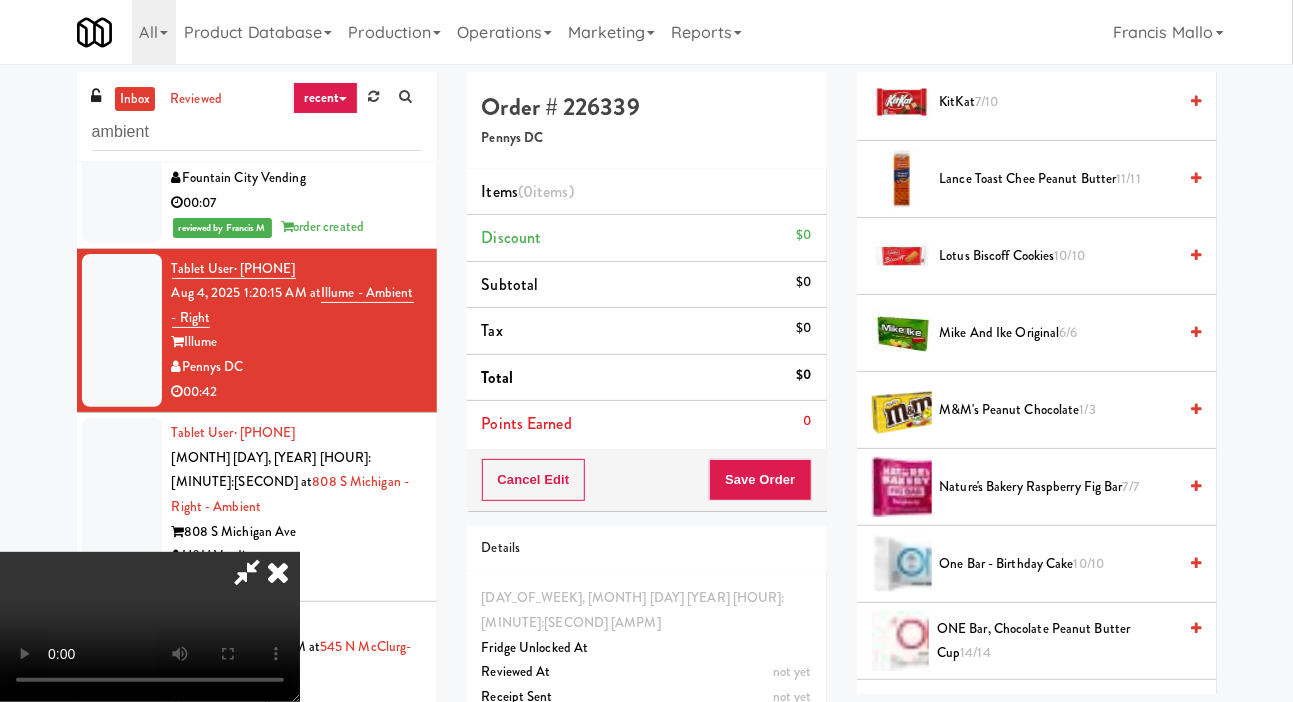scroll, scrollTop: 1062, scrollLeft: 0, axis: vertical 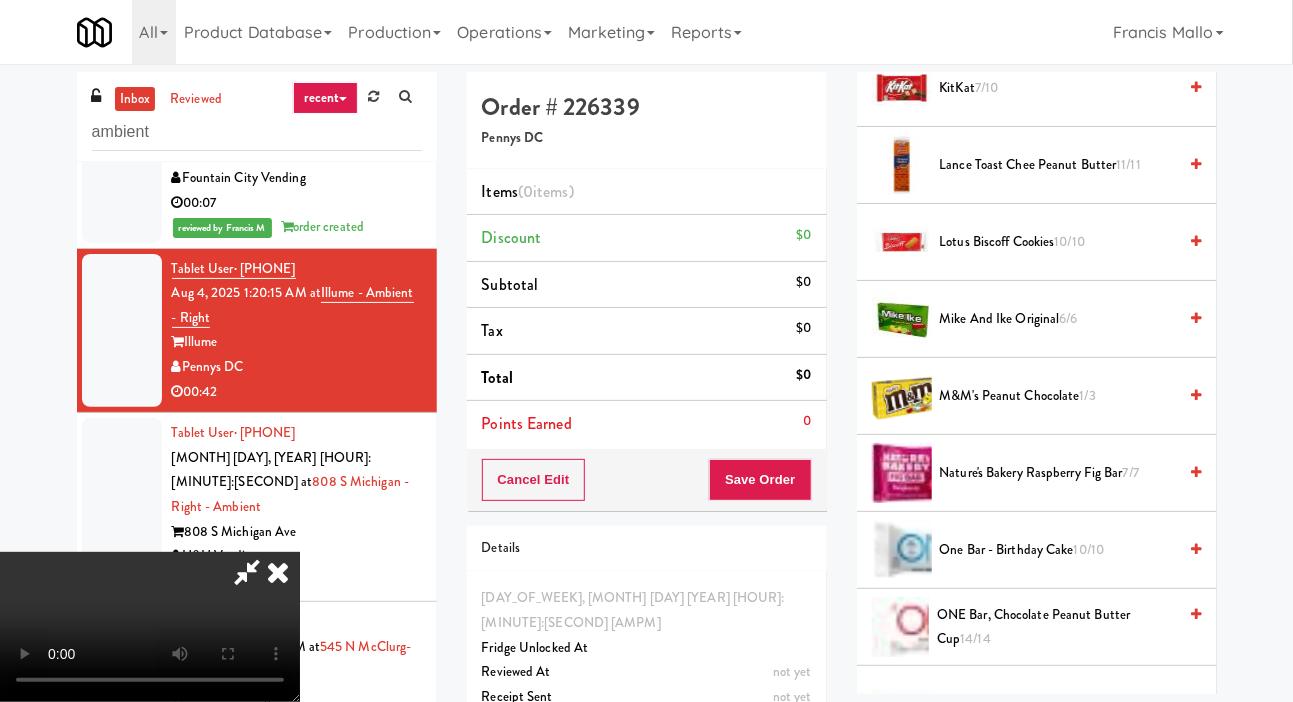 click on "Nature's Bakery Raspberry Fig Bar  7/7" at bounding box center (1058, 473) 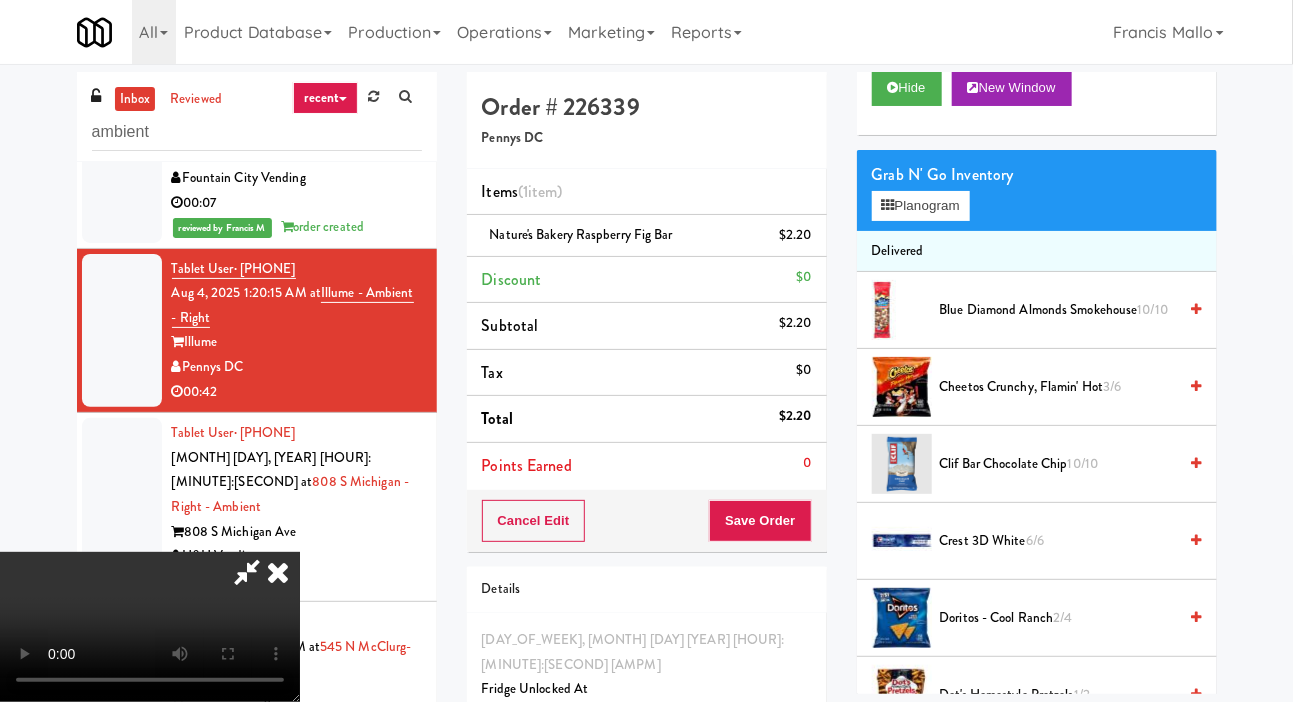 scroll, scrollTop: 88, scrollLeft: 0, axis: vertical 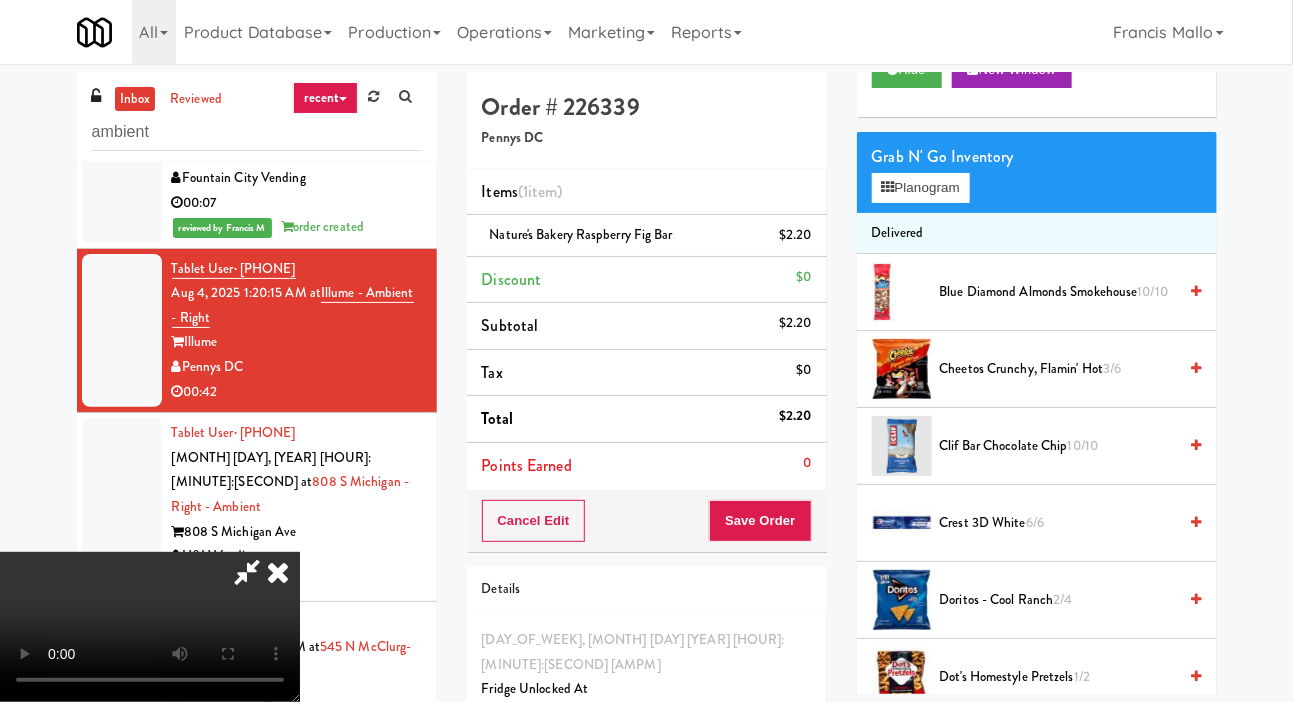 click on "Blue Diamond Almonds Smokehouse  10/10" at bounding box center [1058, 292] 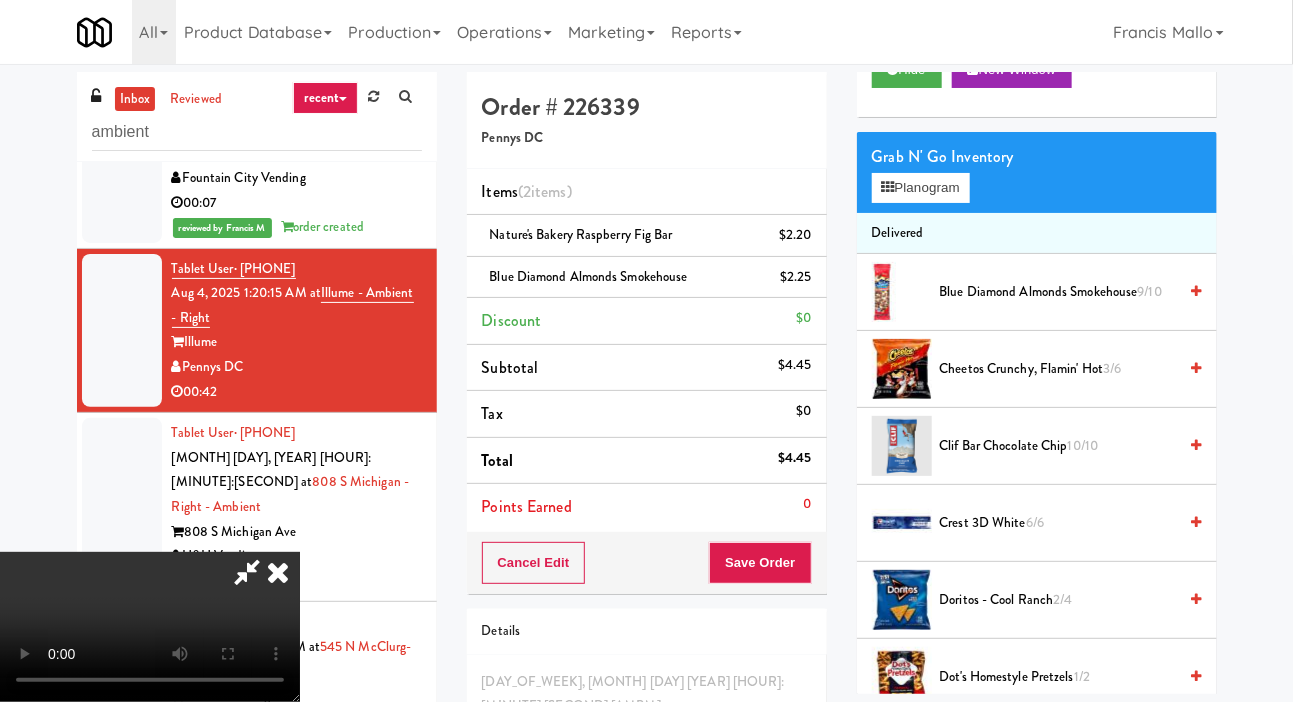 click on "2/4" at bounding box center [1063, 599] 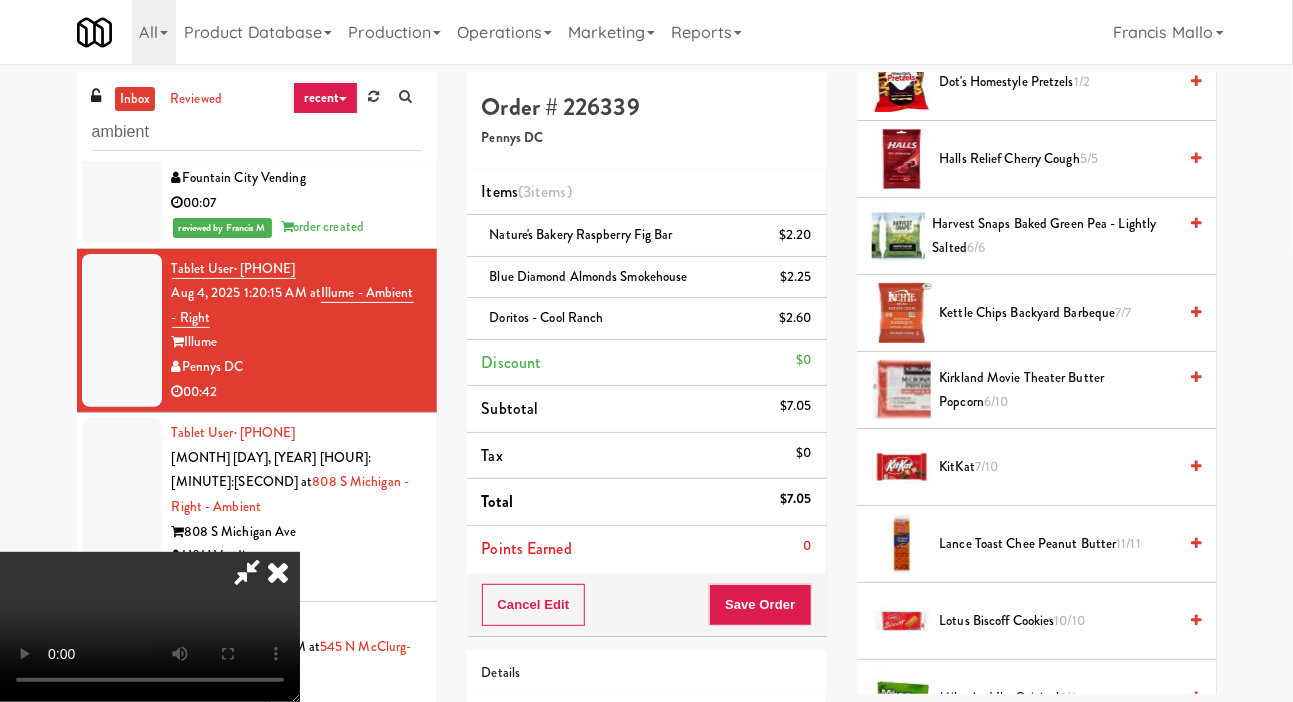 scroll, scrollTop: 691, scrollLeft: 0, axis: vertical 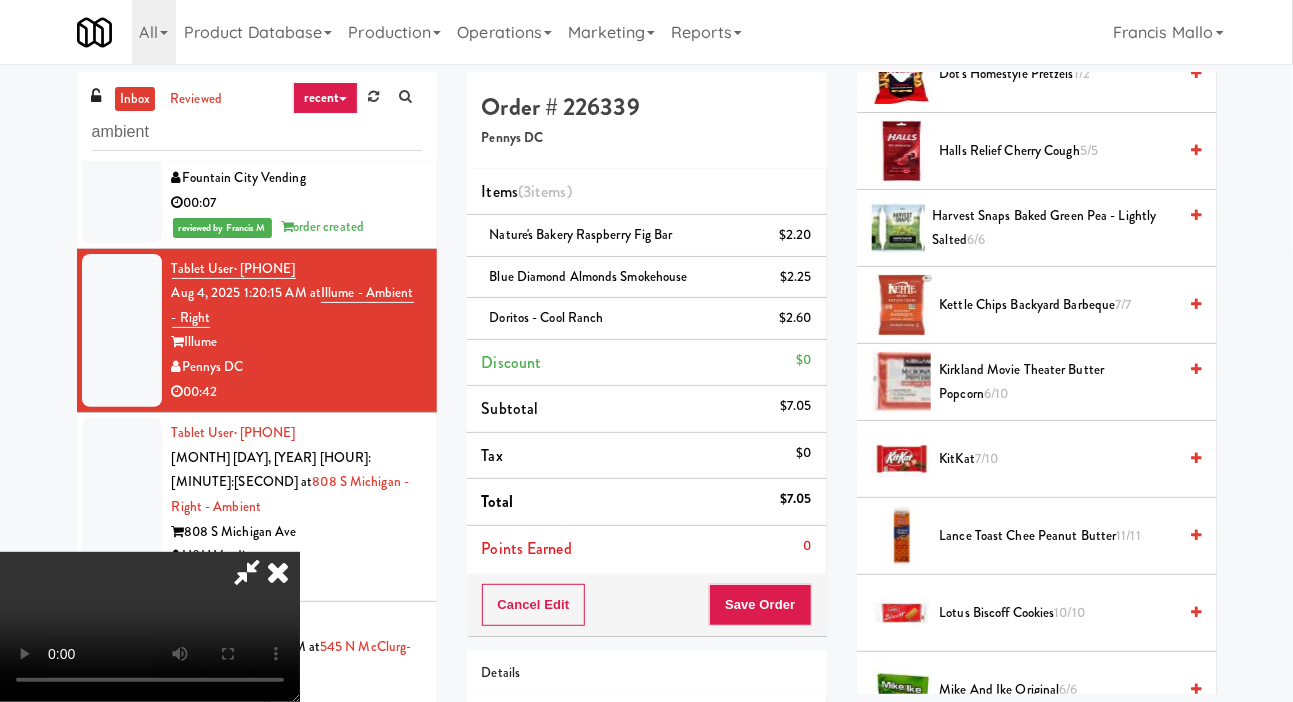 click on "Kettle Chips Backyard Barbeque  7/7" at bounding box center (1058, 305) 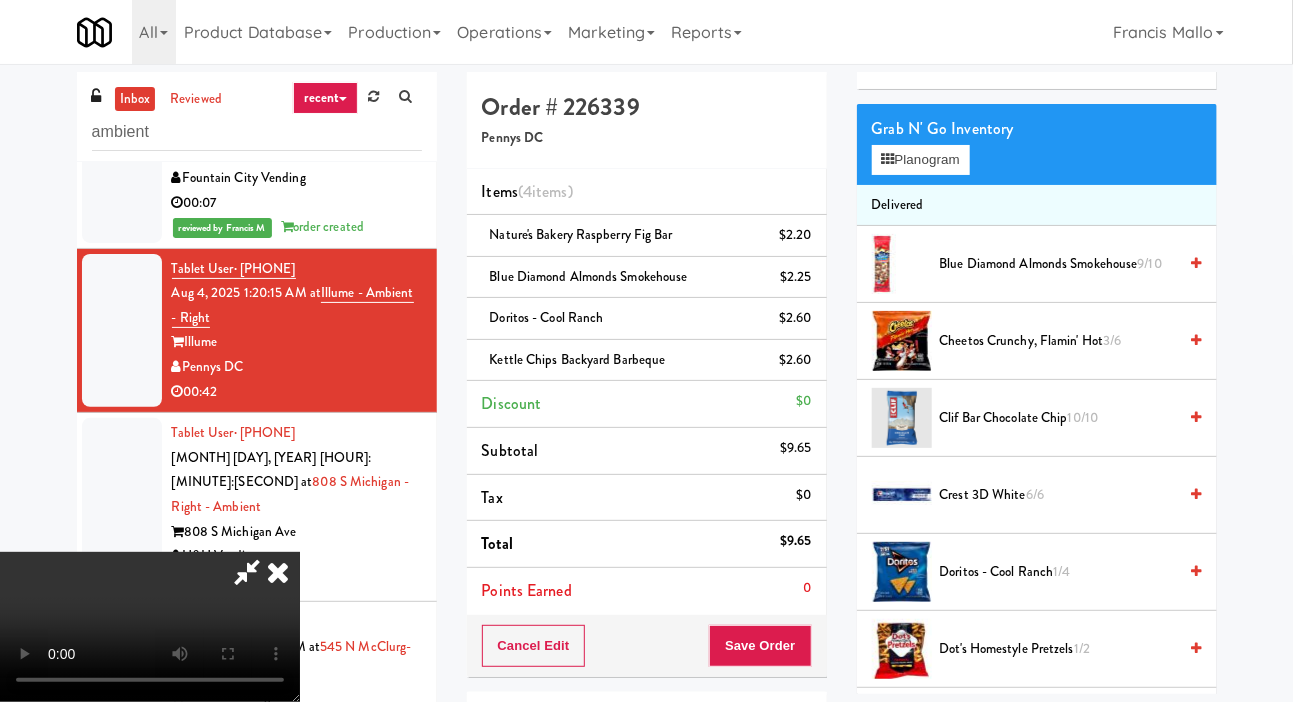 scroll, scrollTop: 0, scrollLeft: 0, axis: both 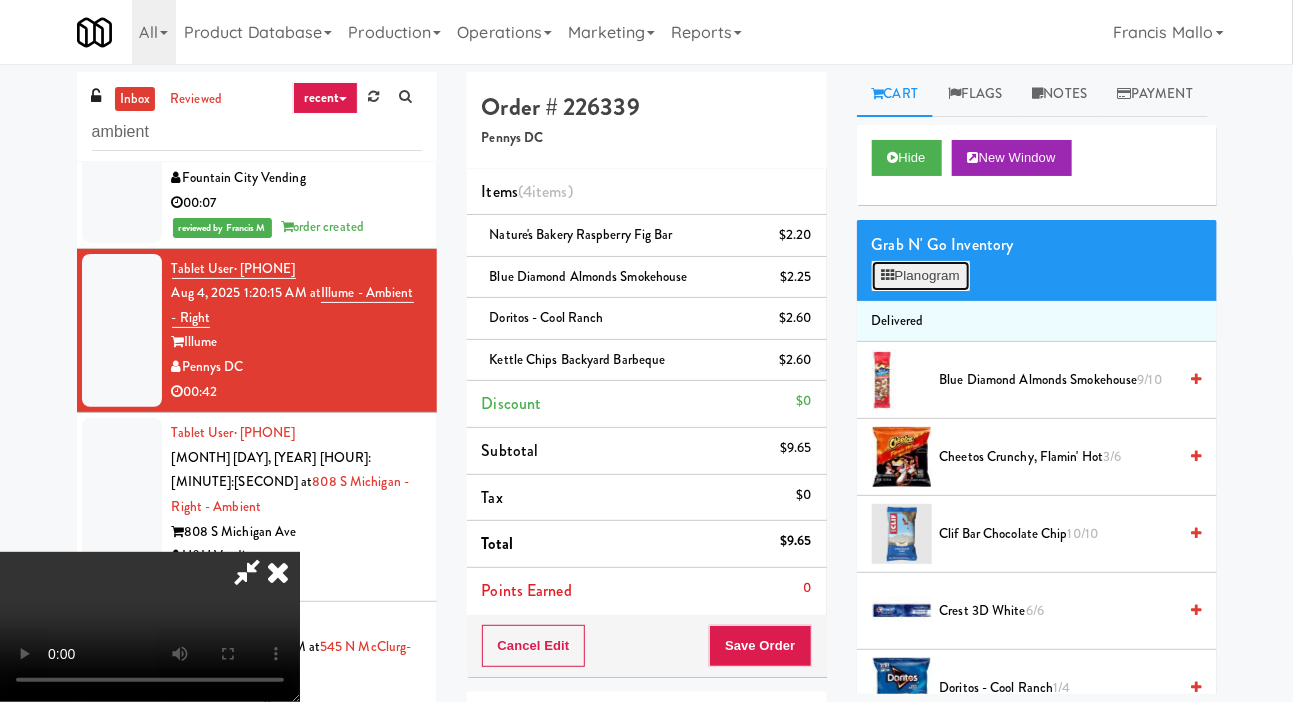 click on "Planogram" at bounding box center [921, 276] 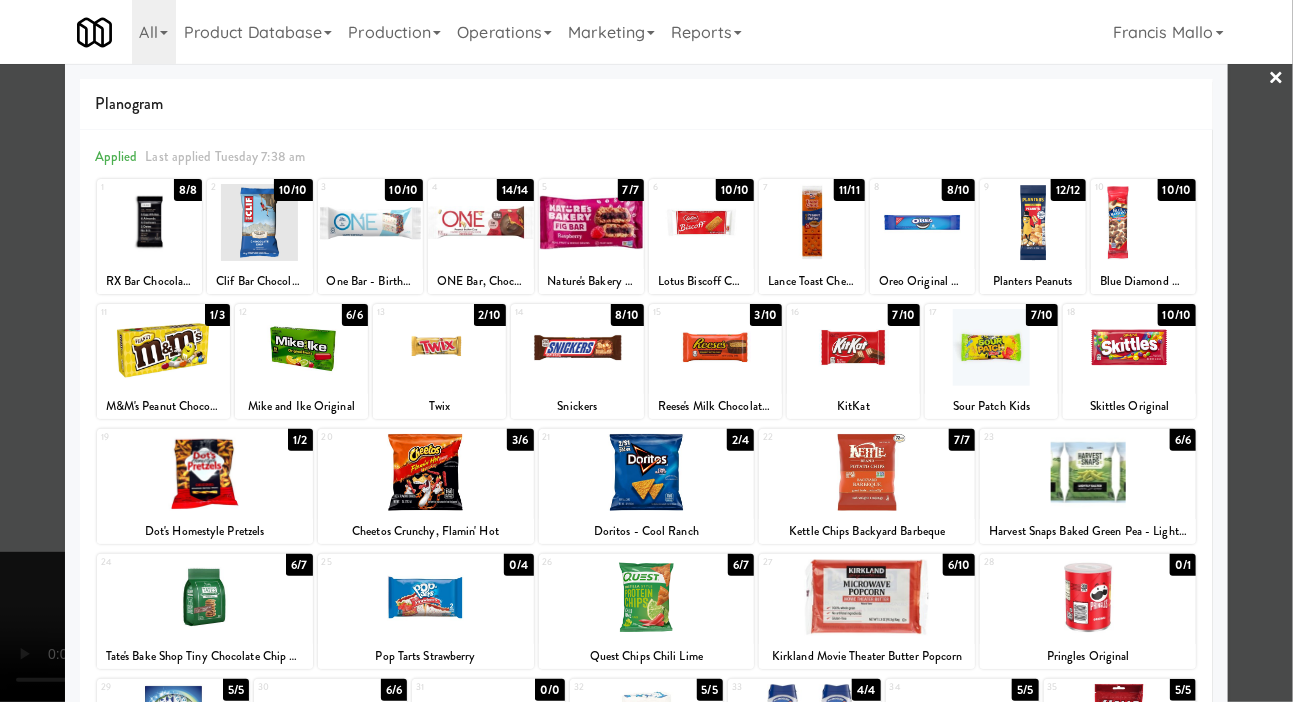 scroll, scrollTop: 22, scrollLeft: 0, axis: vertical 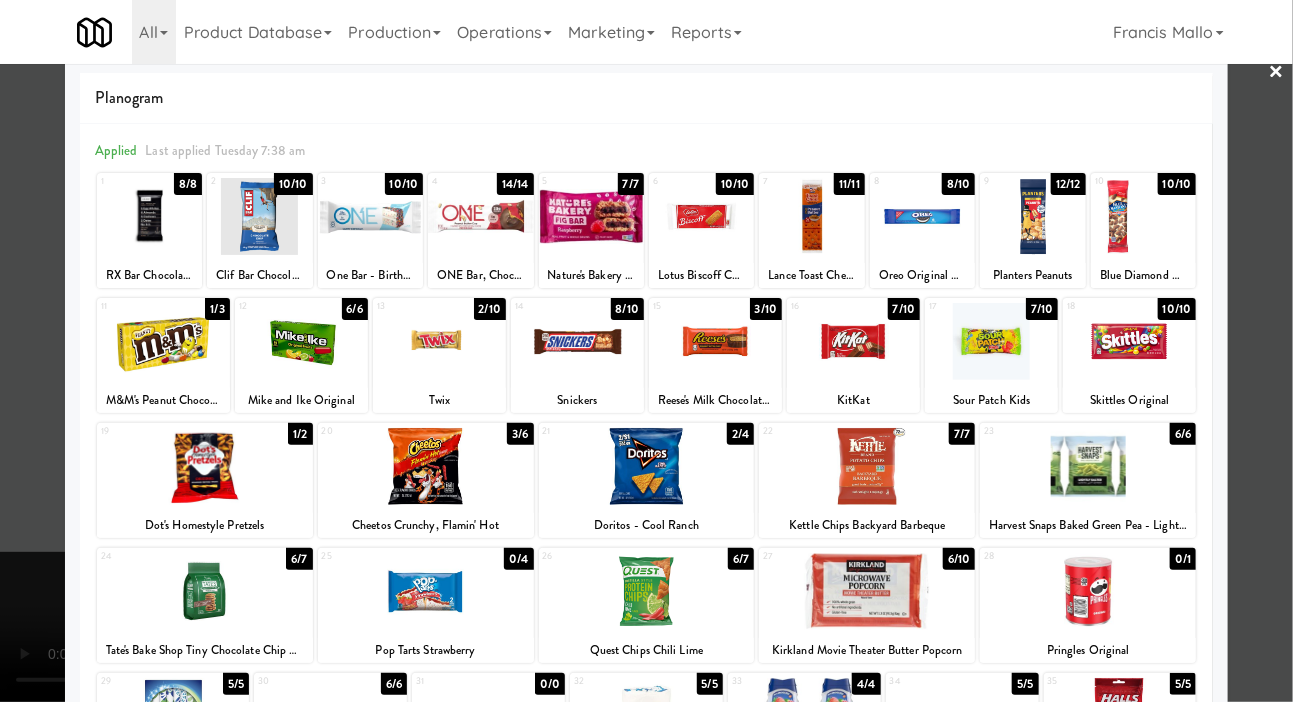 click at bounding box center [646, 351] 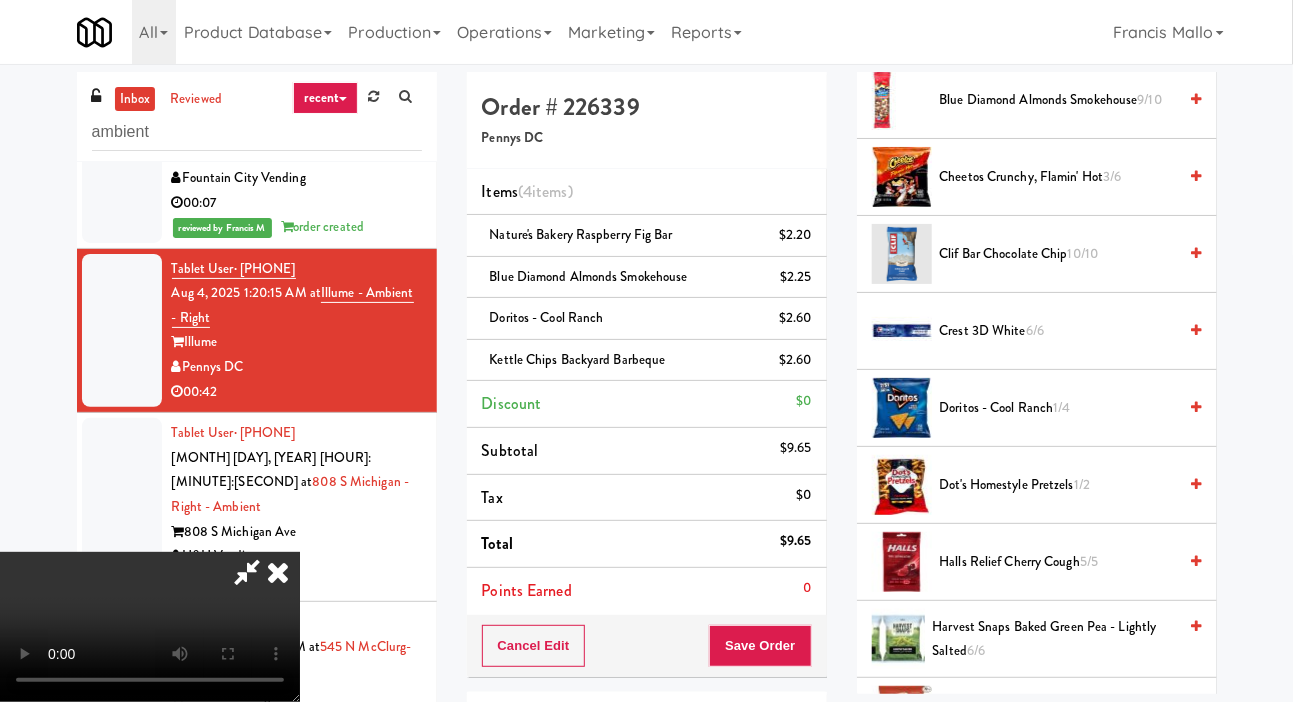 scroll, scrollTop: 278, scrollLeft: 0, axis: vertical 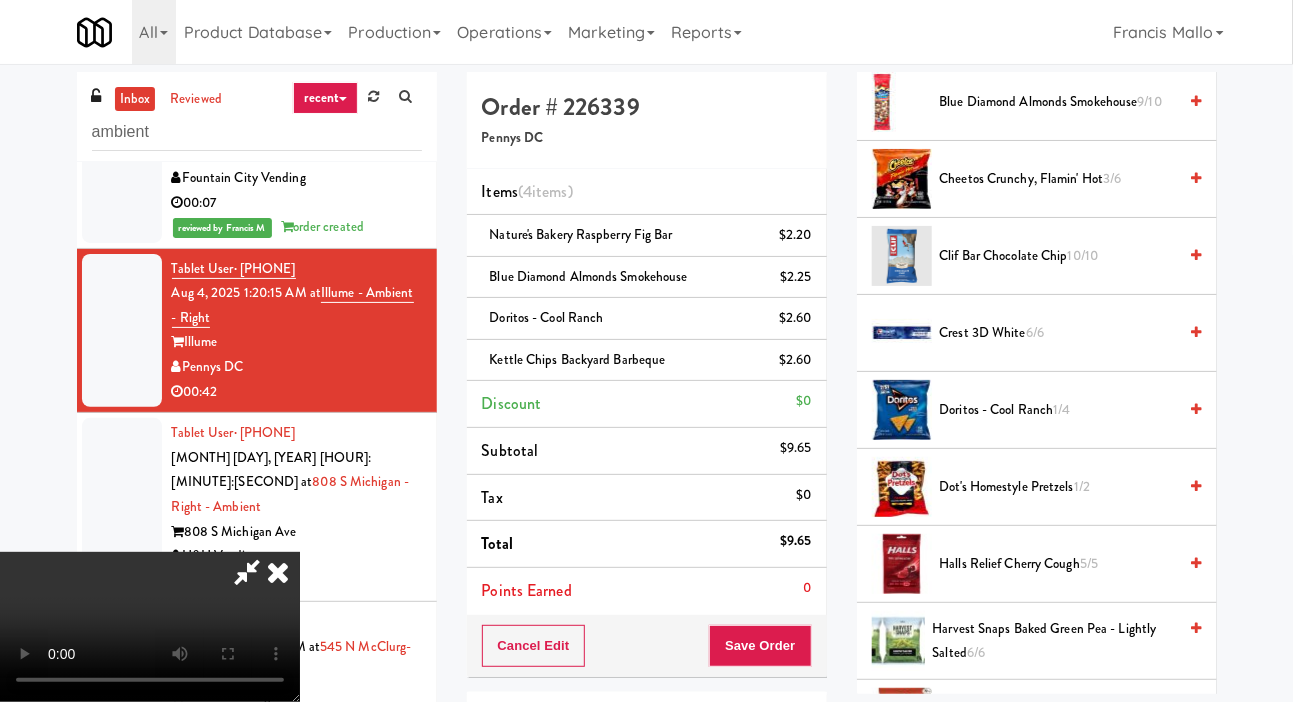 click on "Dot's Homestyle Pretzels  1/2" at bounding box center [1058, 487] 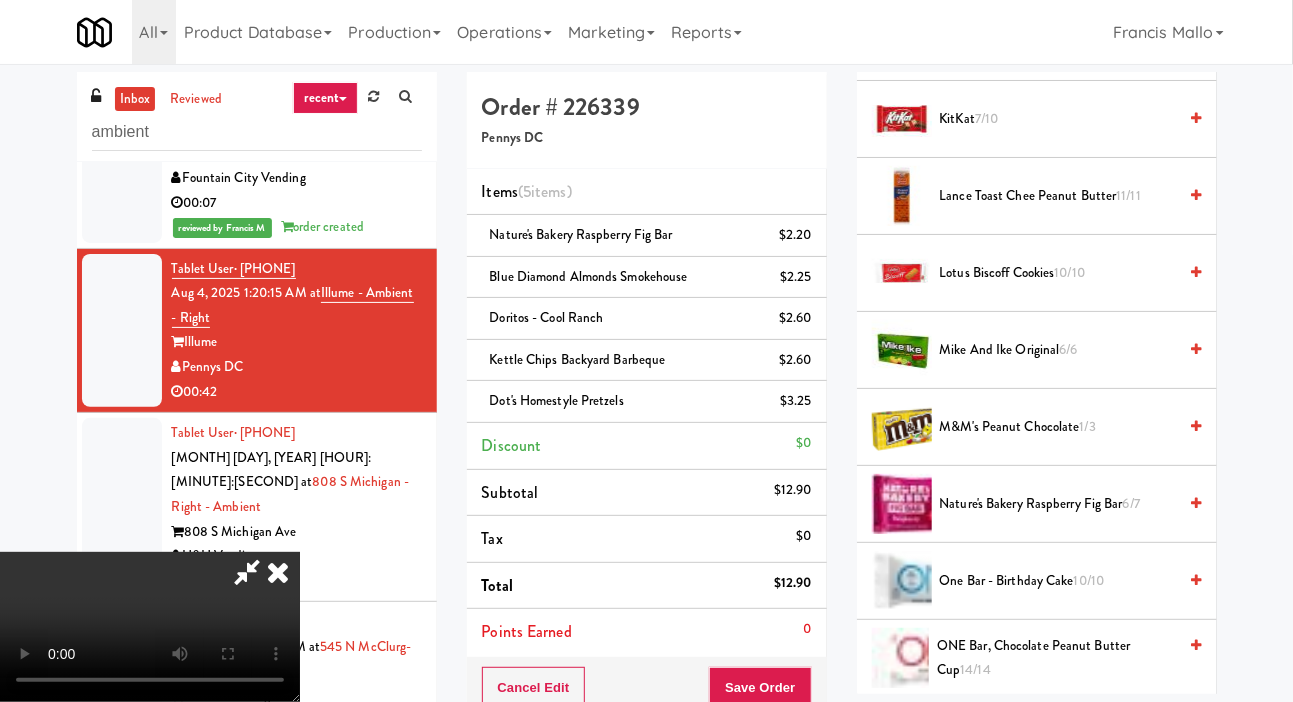 scroll, scrollTop: 1036, scrollLeft: 0, axis: vertical 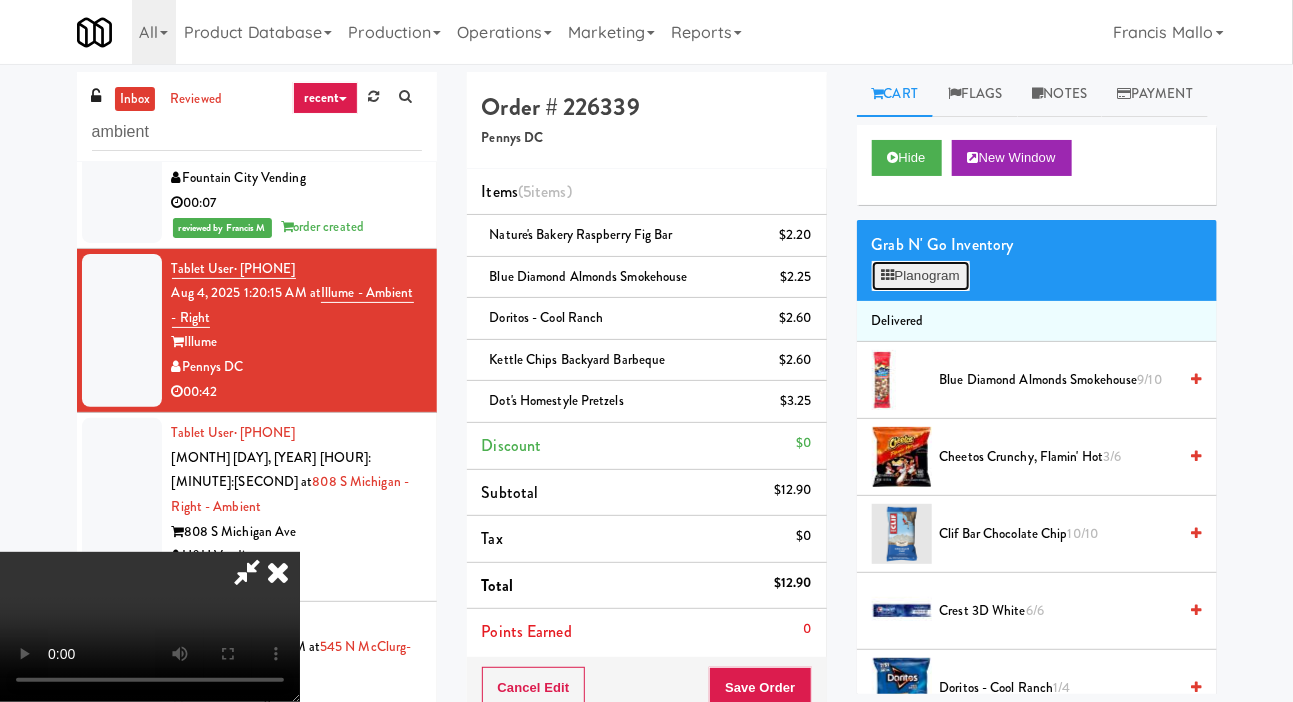 click on "Planogram" at bounding box center (921, 276) 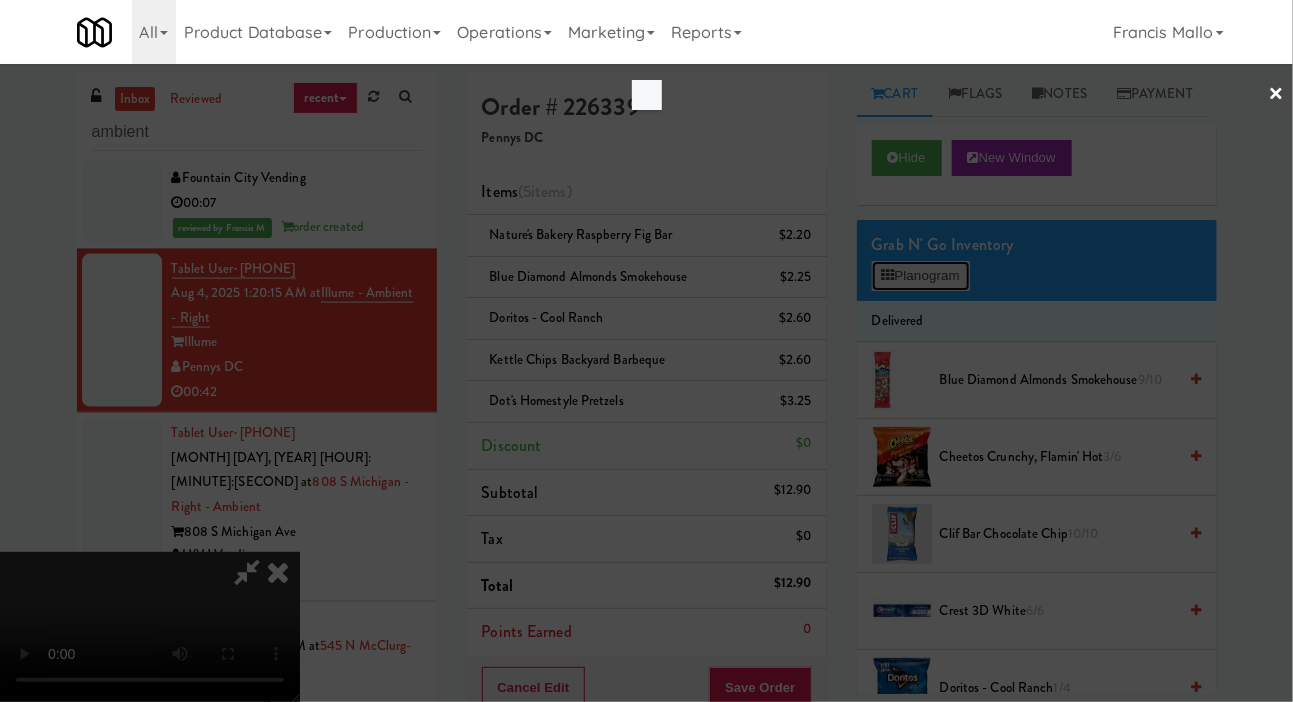 scroll, scrollTop: 0, scrollLeft: 0, axis: both 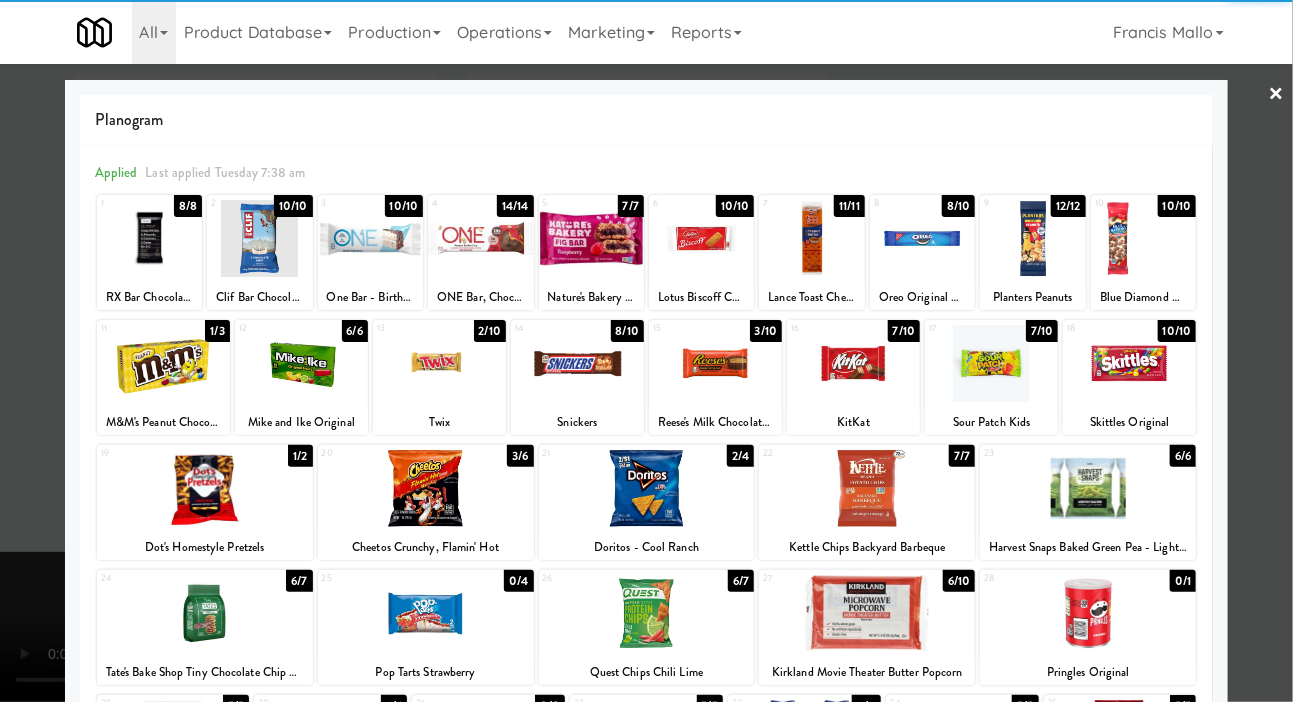 click at bounding box center (867, 613) 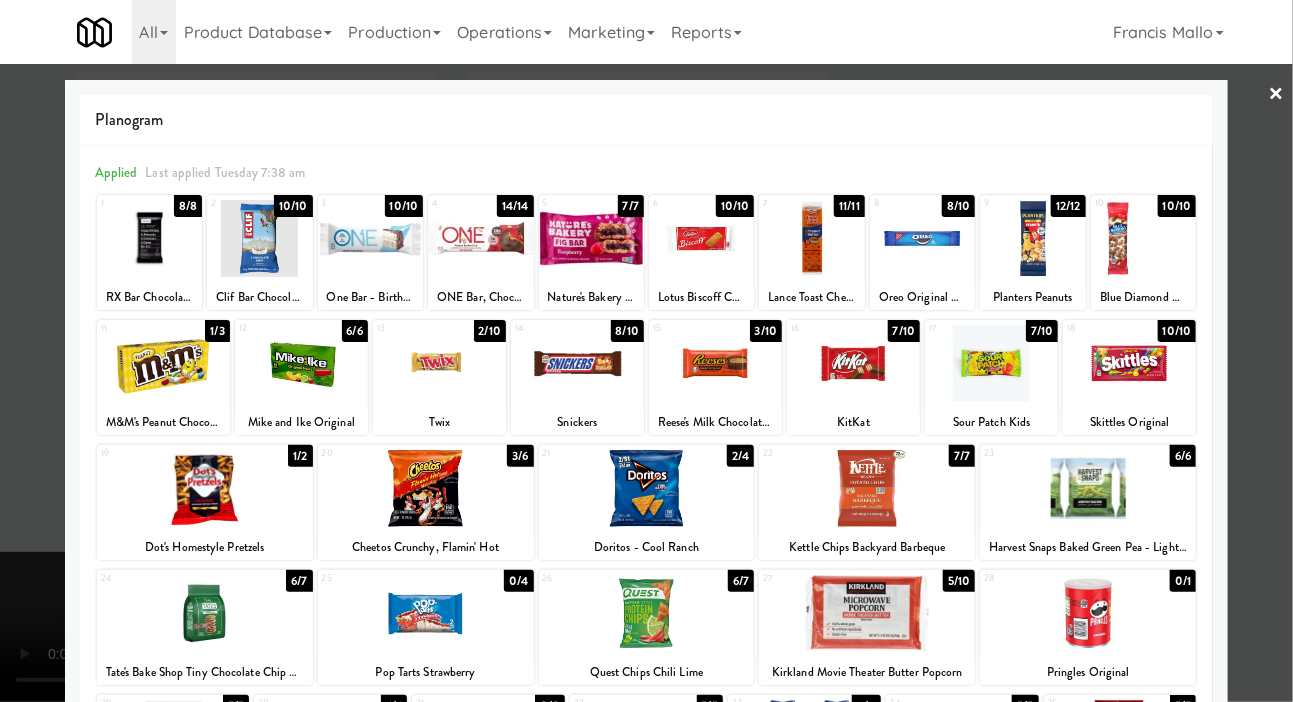 click at bounding box center [646, 351] 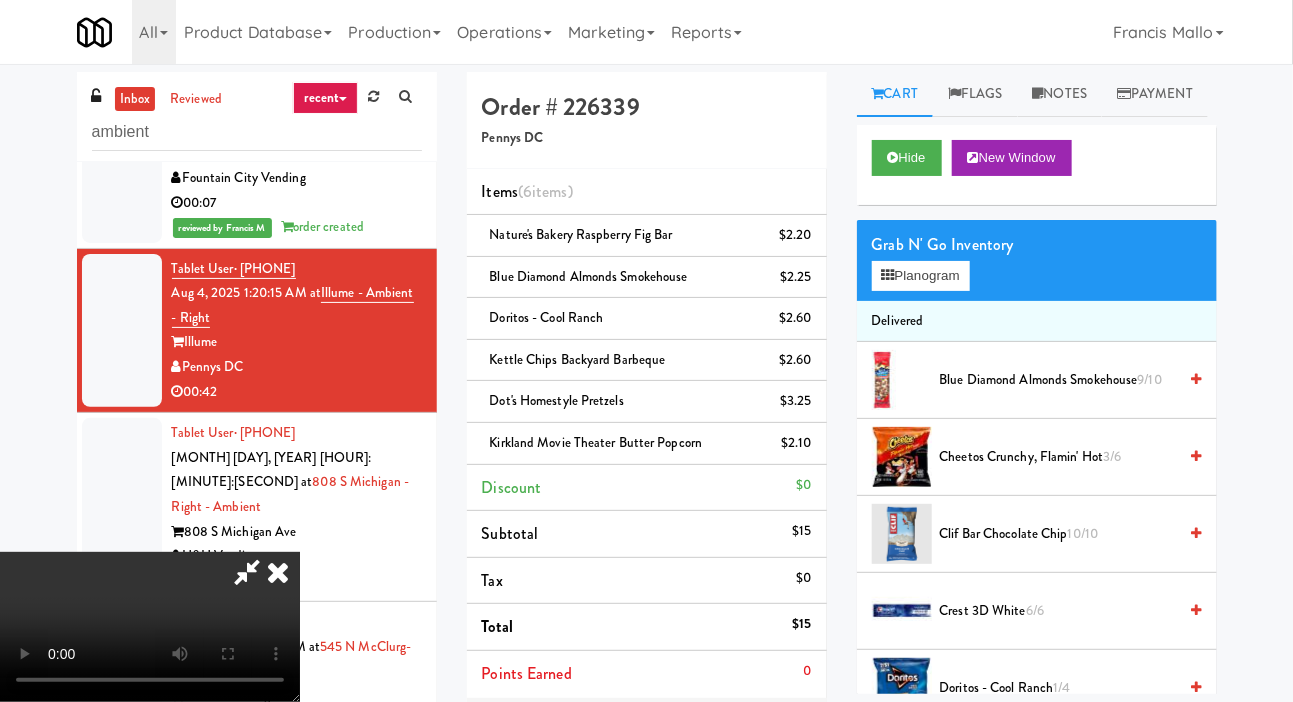 click on "Save Order" at bounding box center (760, 729) 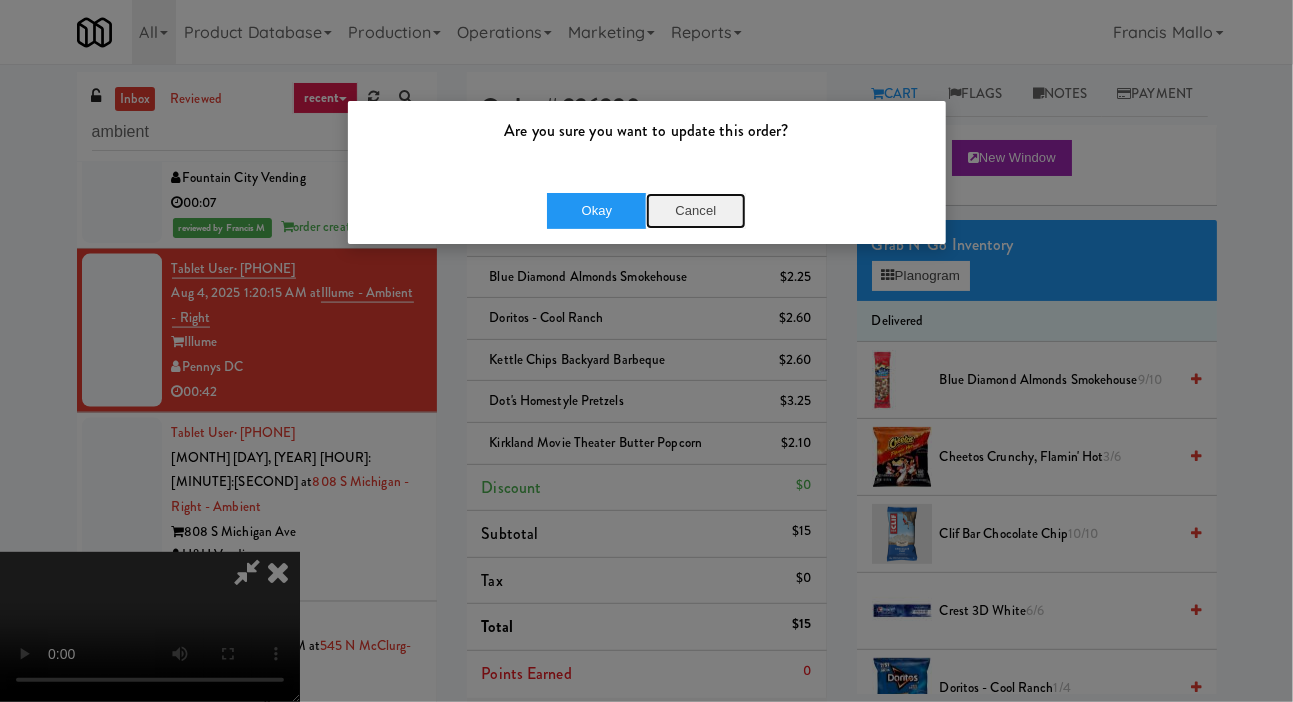 click on "Cancel" at bounding box center (696, 211) 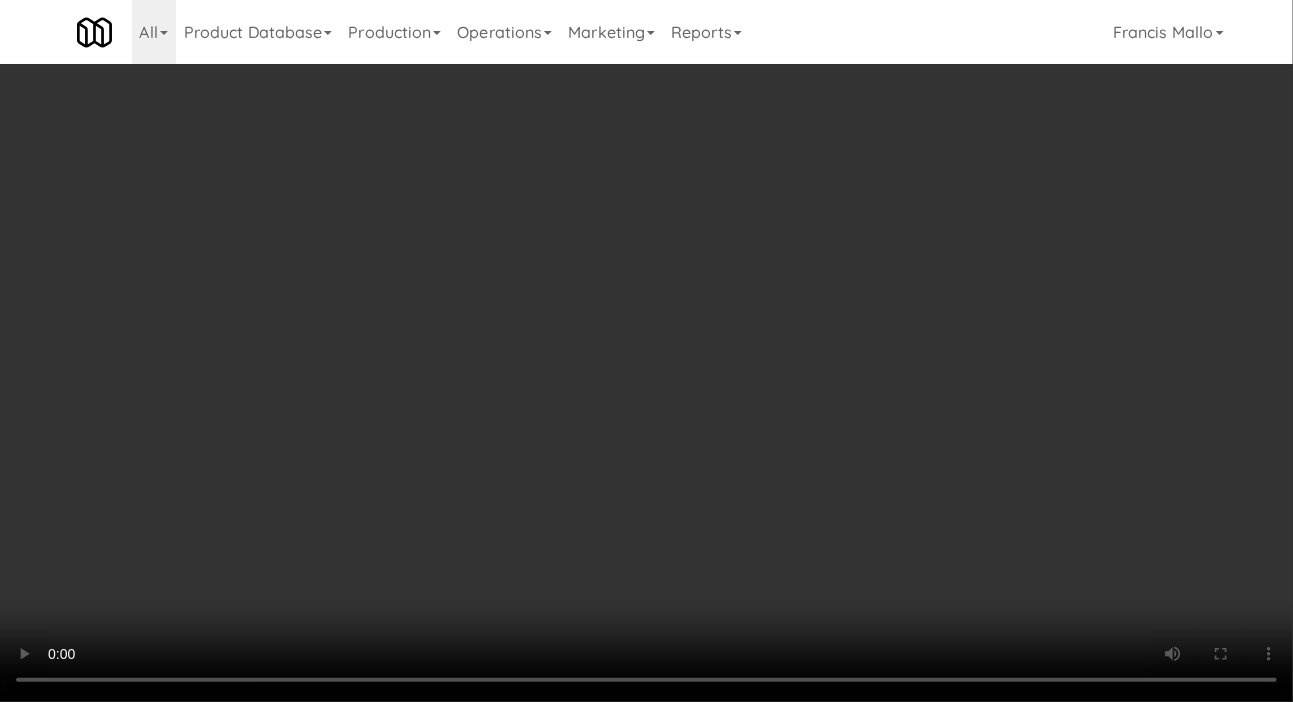 scroll, scrollTop: 1723, scrollLeft: 0, axis: vertical 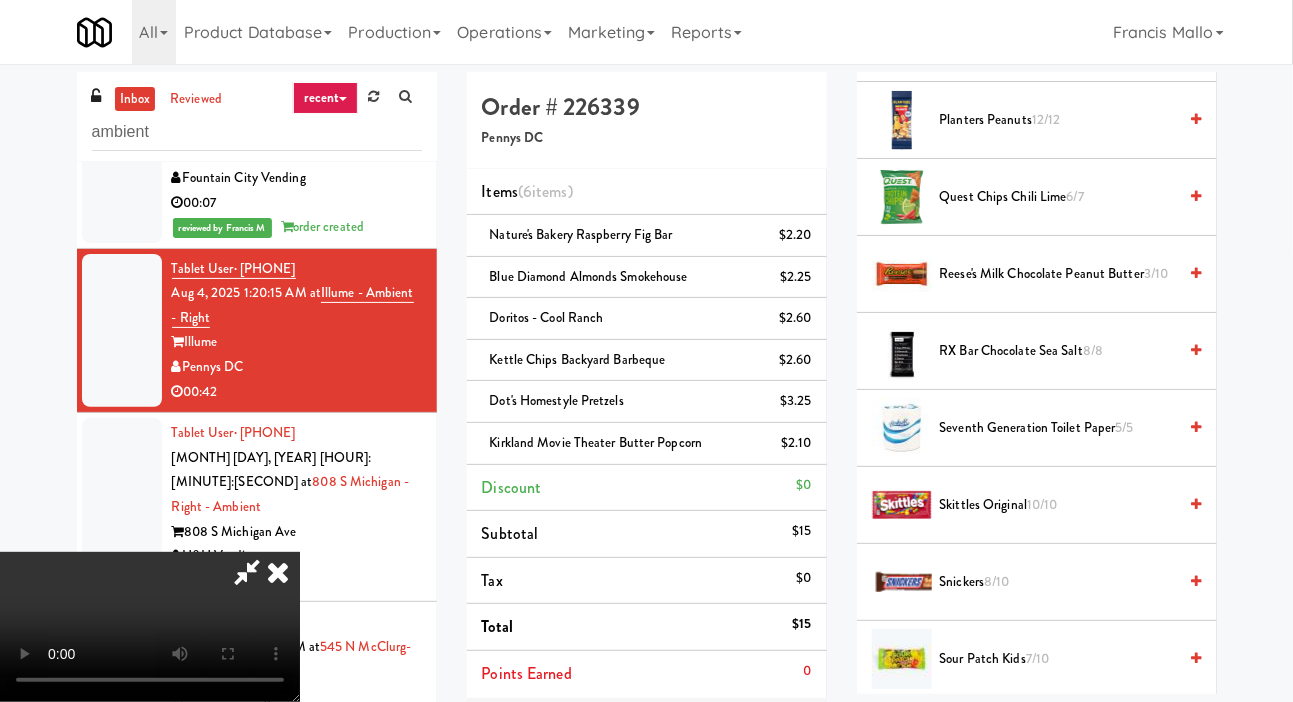 click on "Quest Chips Chili Lime  6/7" at bounding box center (1058, 197) 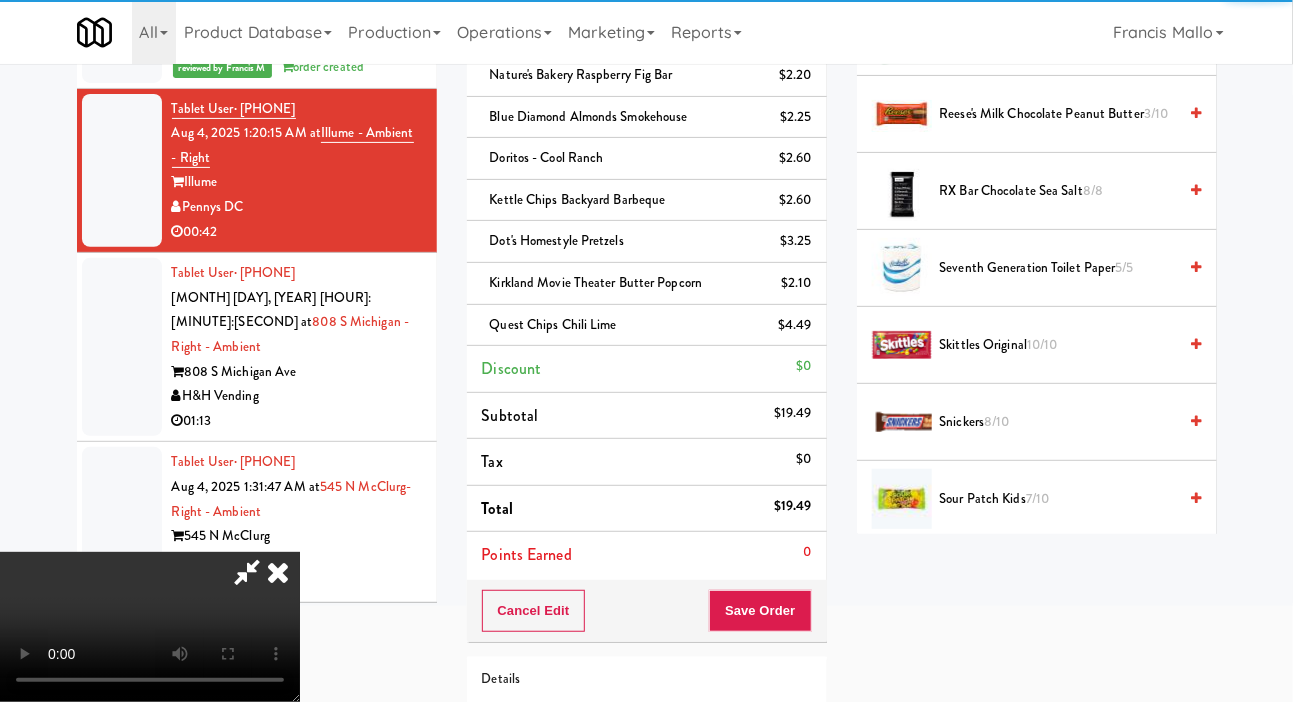 scroll, scrollTop: 193, scrollLeft: 0, axis: vertical 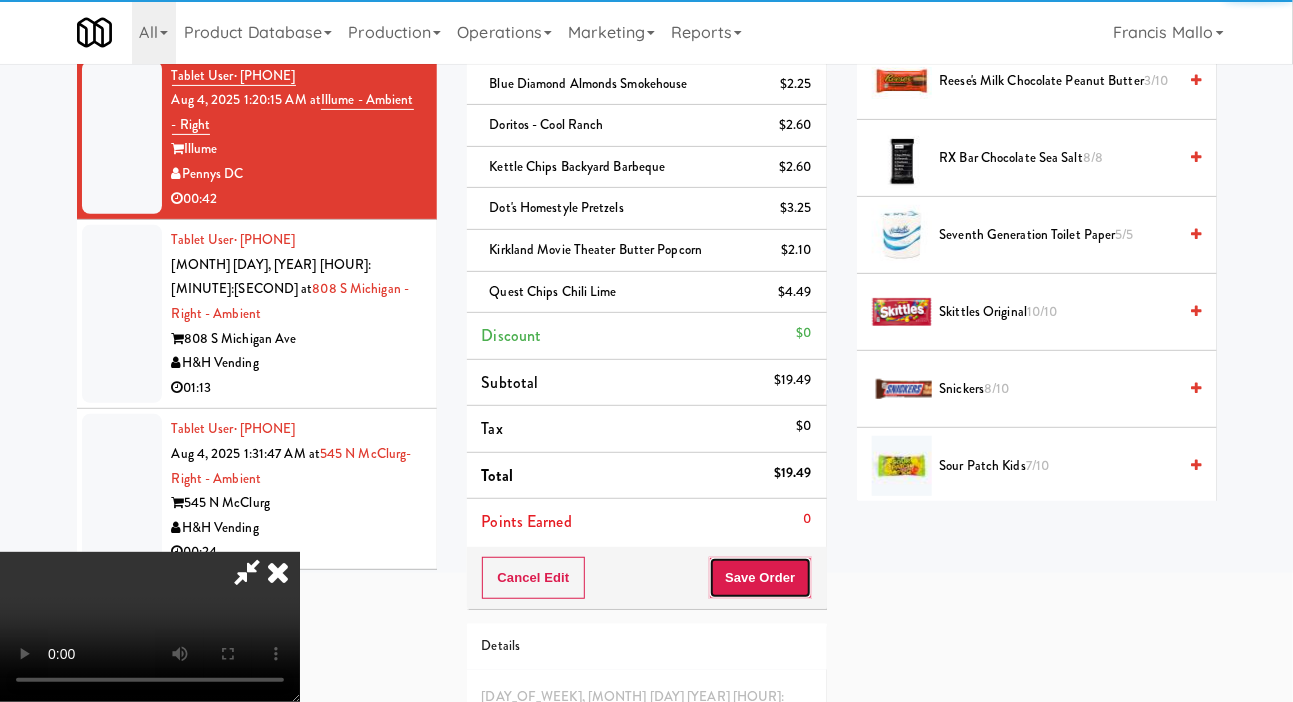 click on "Save Order" at bounding box center (760, 578) 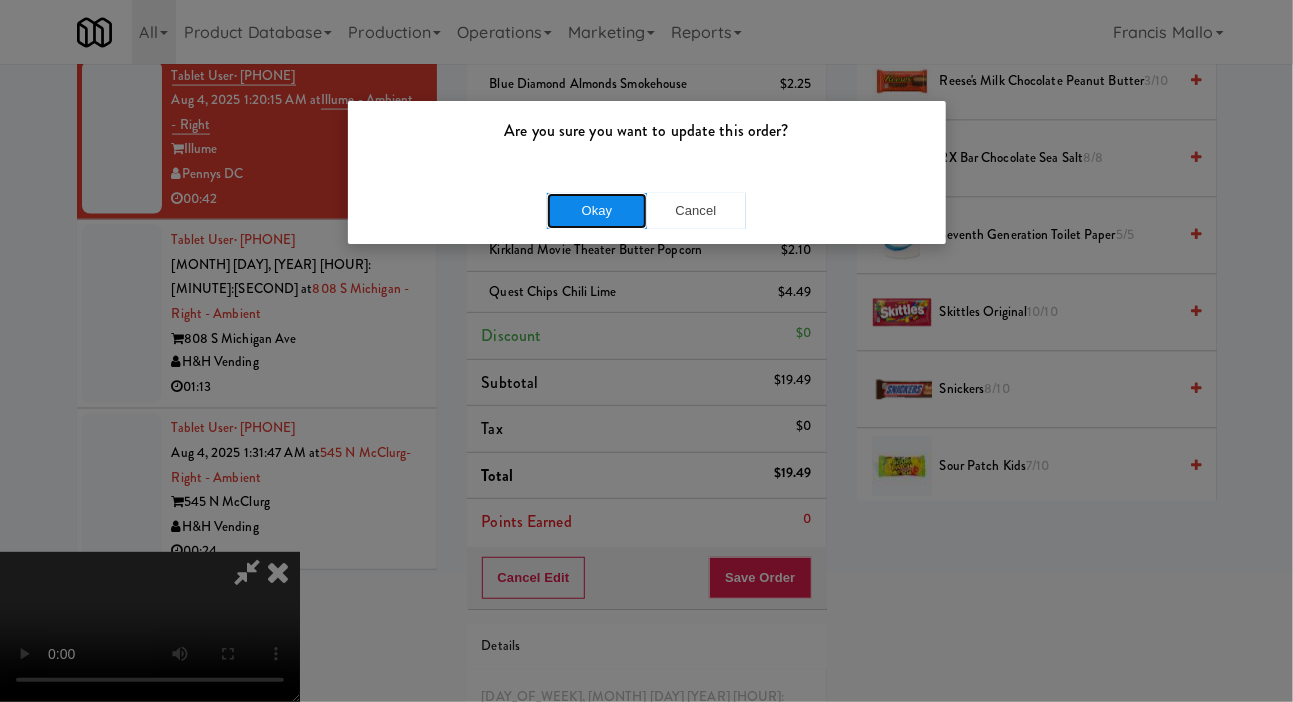 click on "Okay" at bounding box center (597, 211) 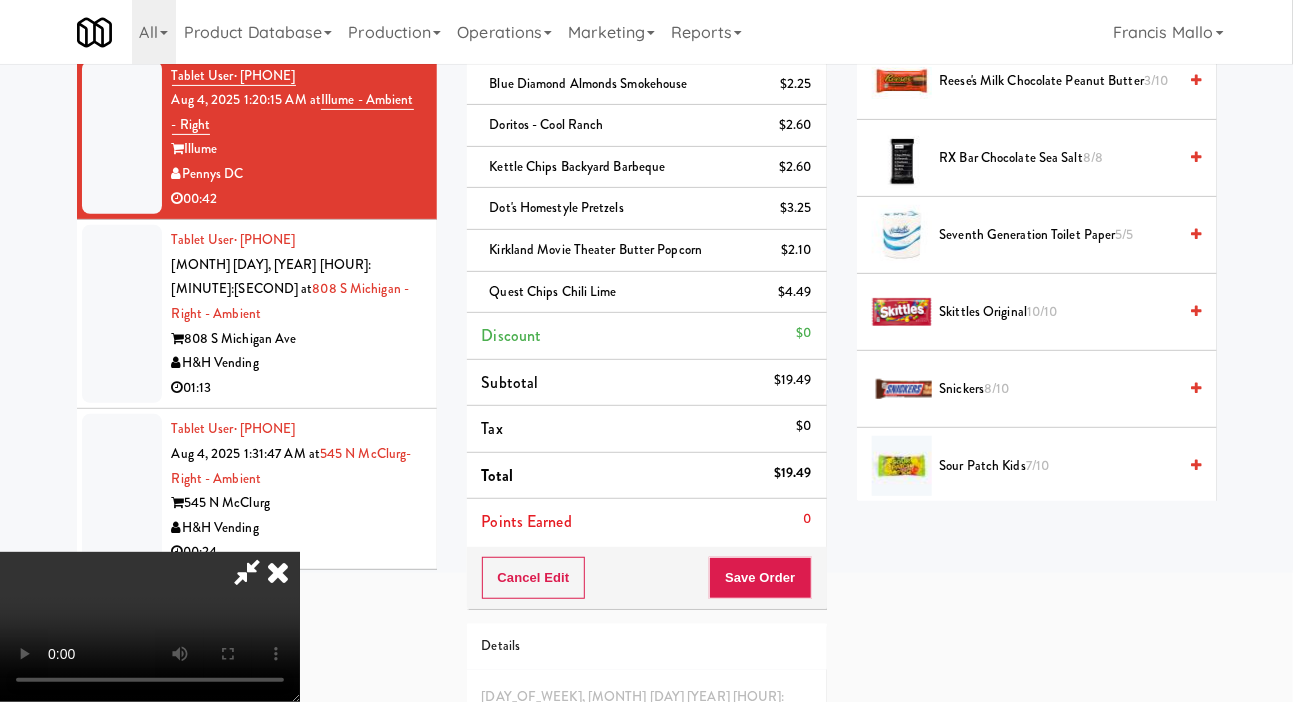 scroll, scrollTop: 0, scrollLeft: 0, axis: both 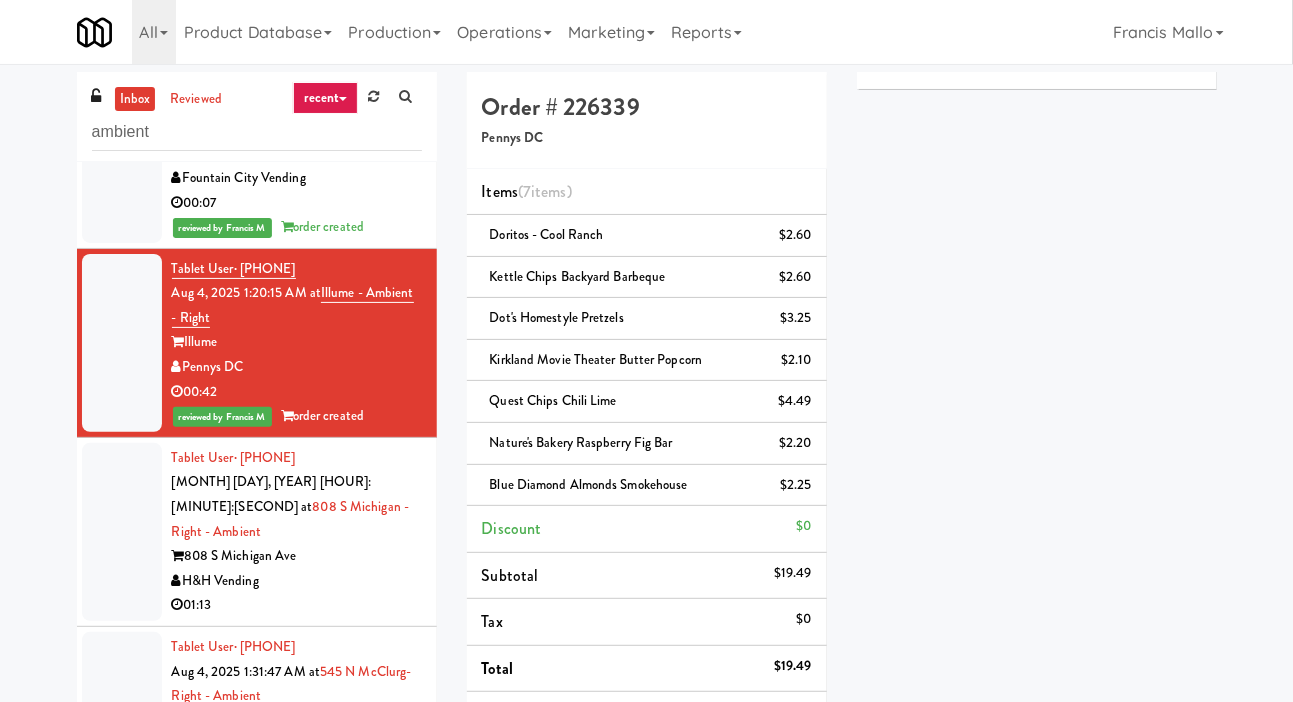 click at bounding box center (122, 532) 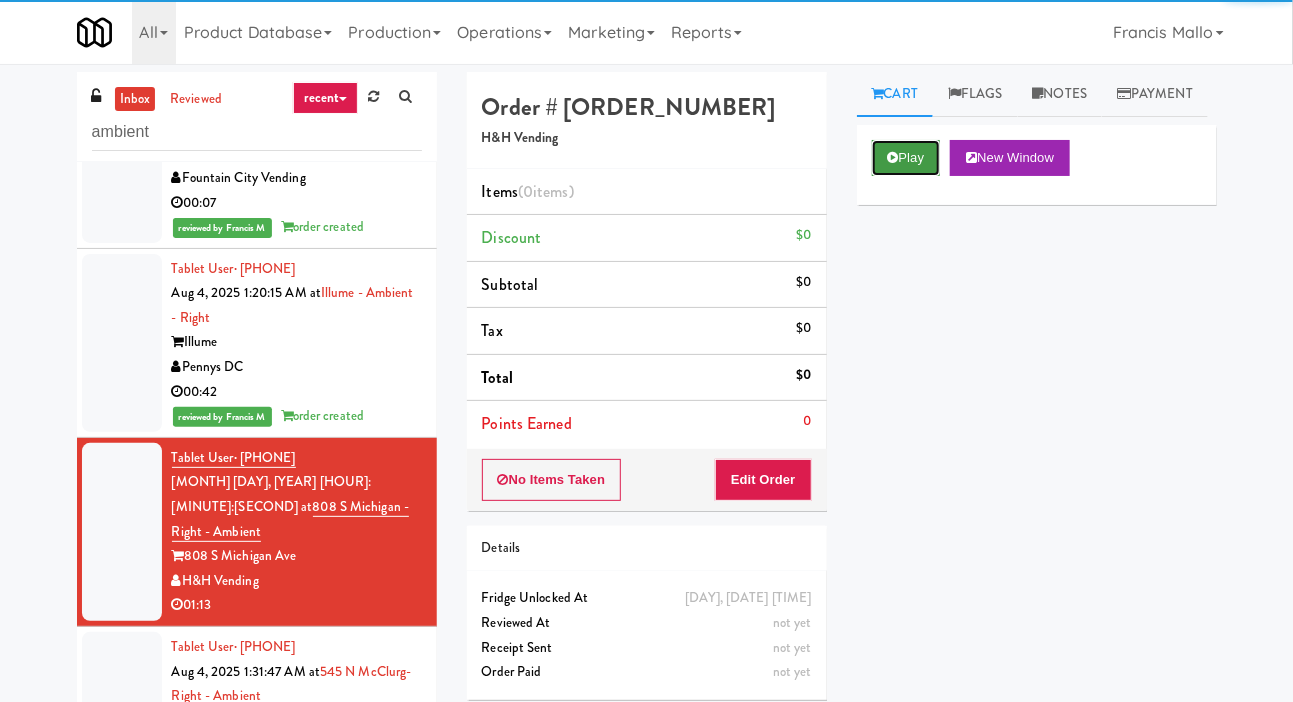 click on "Play" at bounding box center (906, 158) 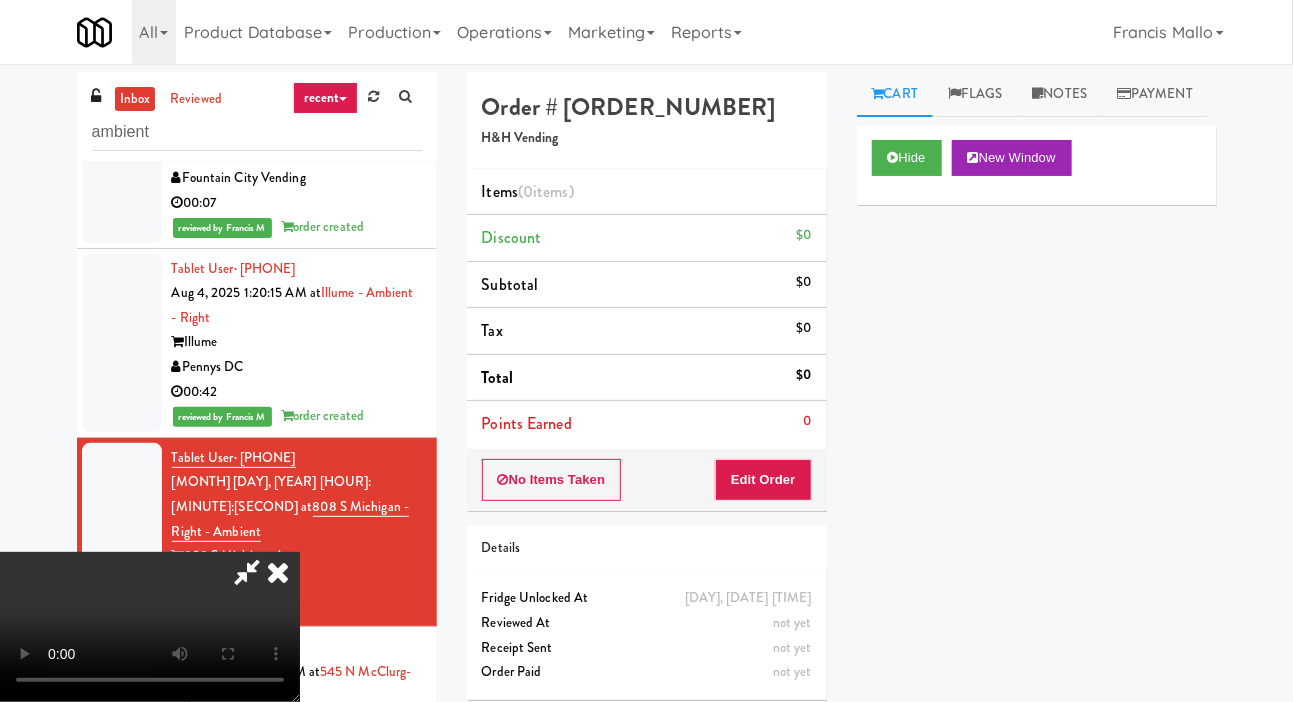 click on "Order # [ORDER_NUMBER] [COMPANY_NAME] Items  ([ITEM_COUNT]  items ) Discount  [PRICE] Tax [PRICE] Total [PRICE] Points Earned  [NUMBER]  No Items Taken Edit Order Details [DAY_OF_WEEK], [MONTH] [DAY] [YEAR] [HOUR]:[MINUTE]:[SECOND] [AMPM] Fridge Unlocked At not yet Reviewed At not yet Receipt Sent not yet Order Paid" at bounding box center [647, 393] 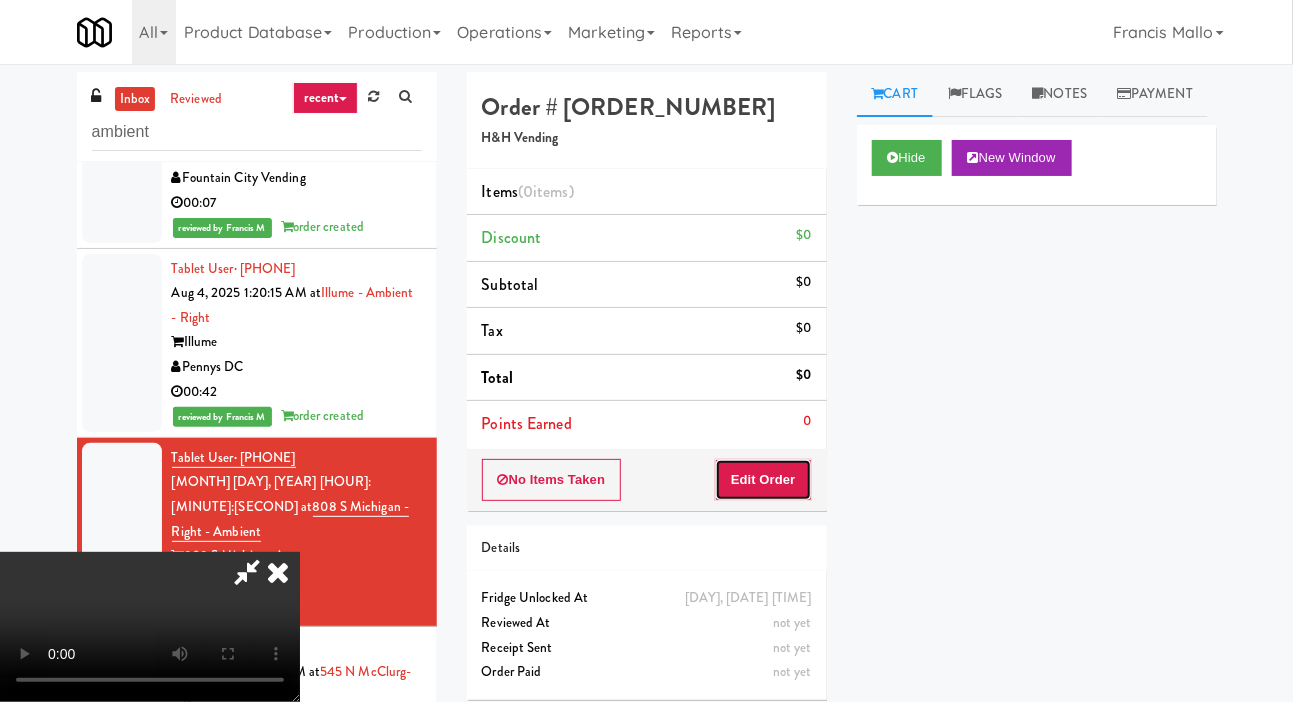 click on "Edit Order" at bounding box center [763, 480] 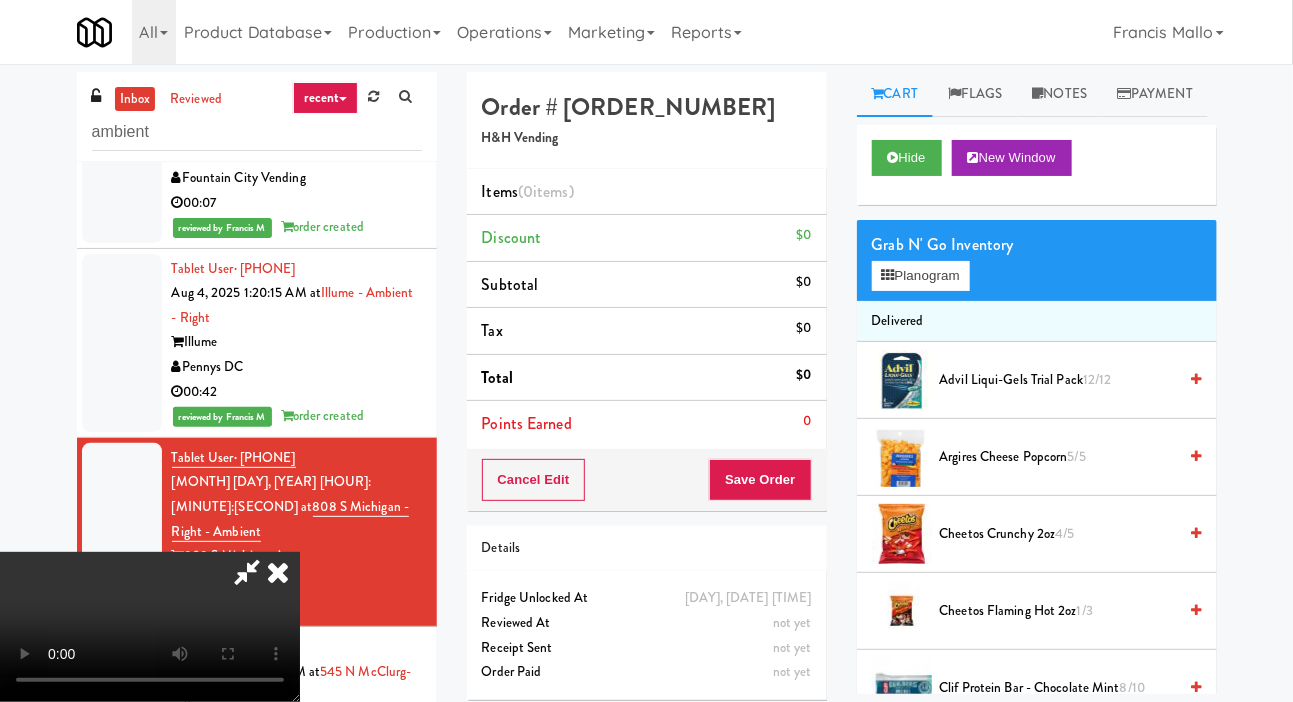 type 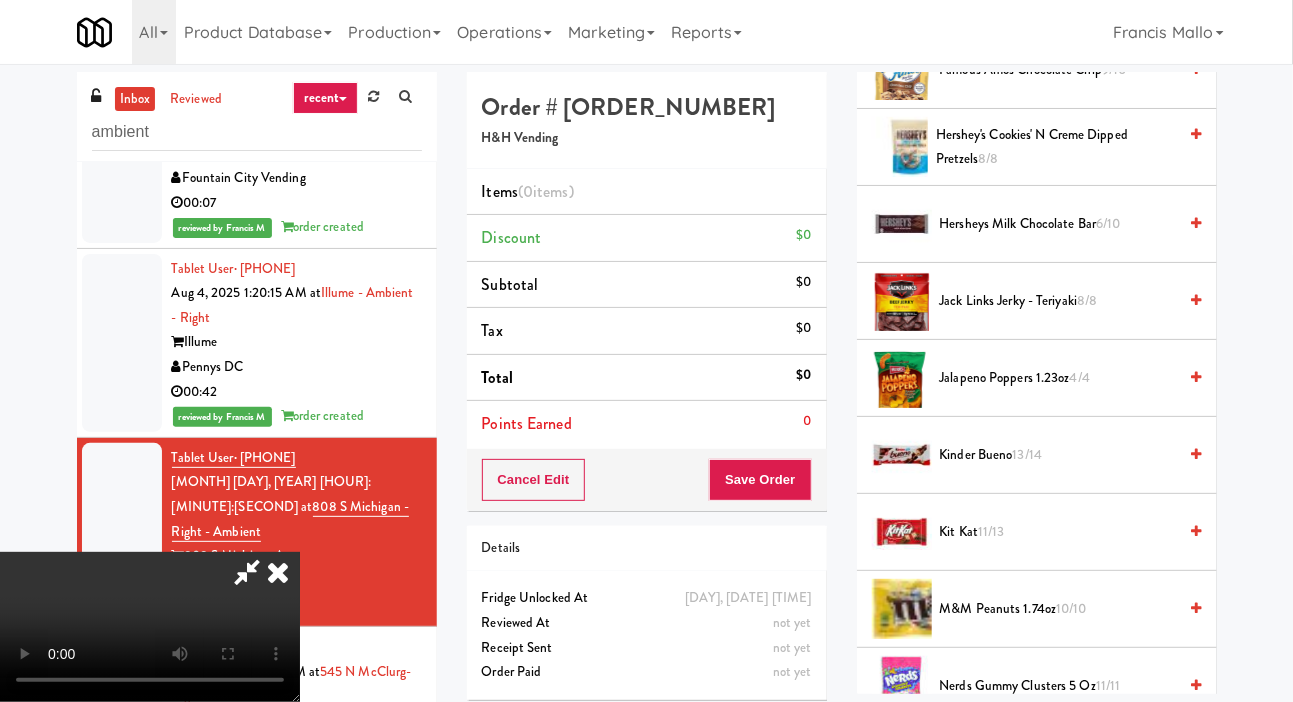 scroll, scrollTop: 1093, scrollLeft: 0, axis: vertical 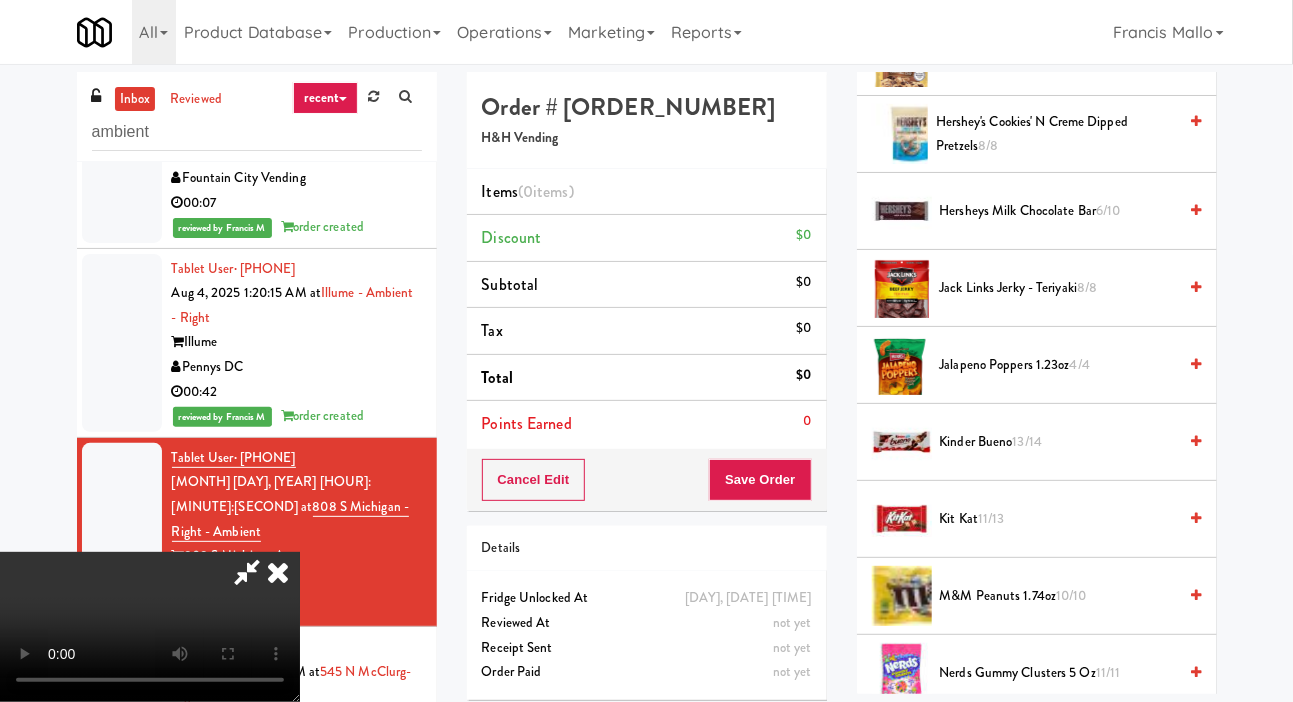 click on "[PRODUCT_NAME]  [FRACTION]" at bounding box center (1058, 519) 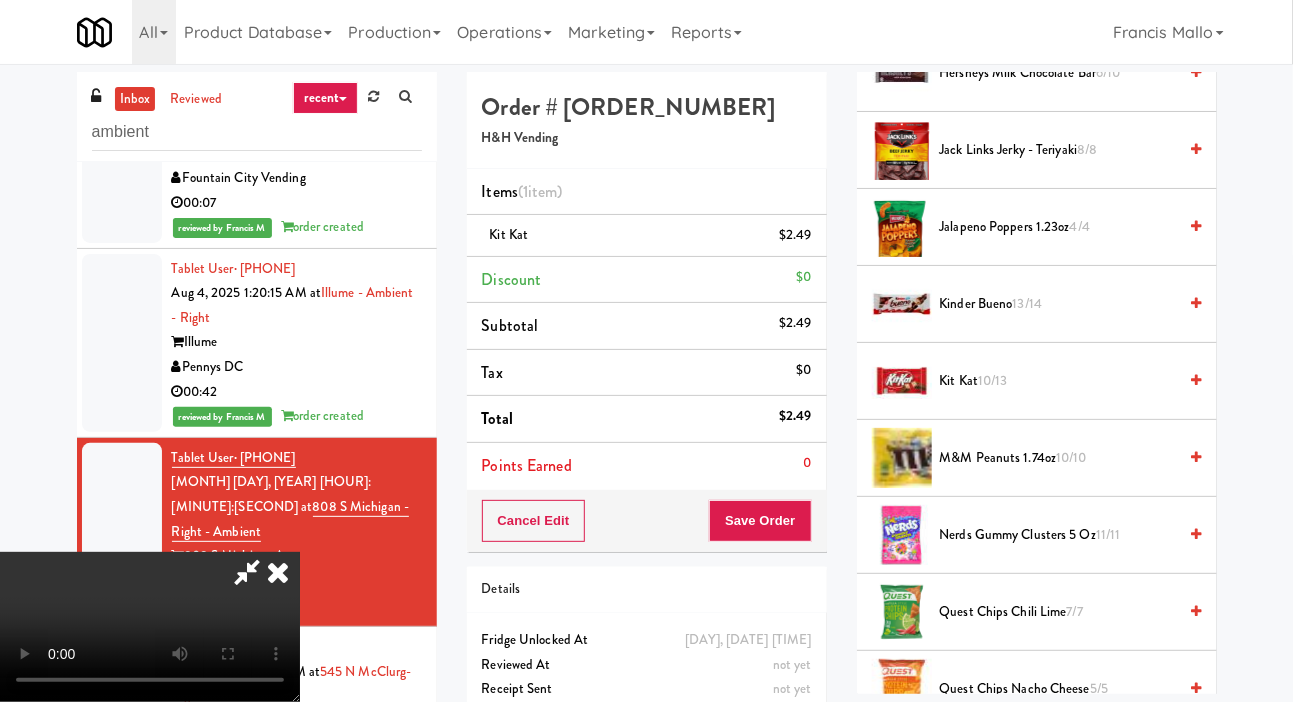 scroll, scrollTop: 1230, scrollLeft: 0, axis: vertical 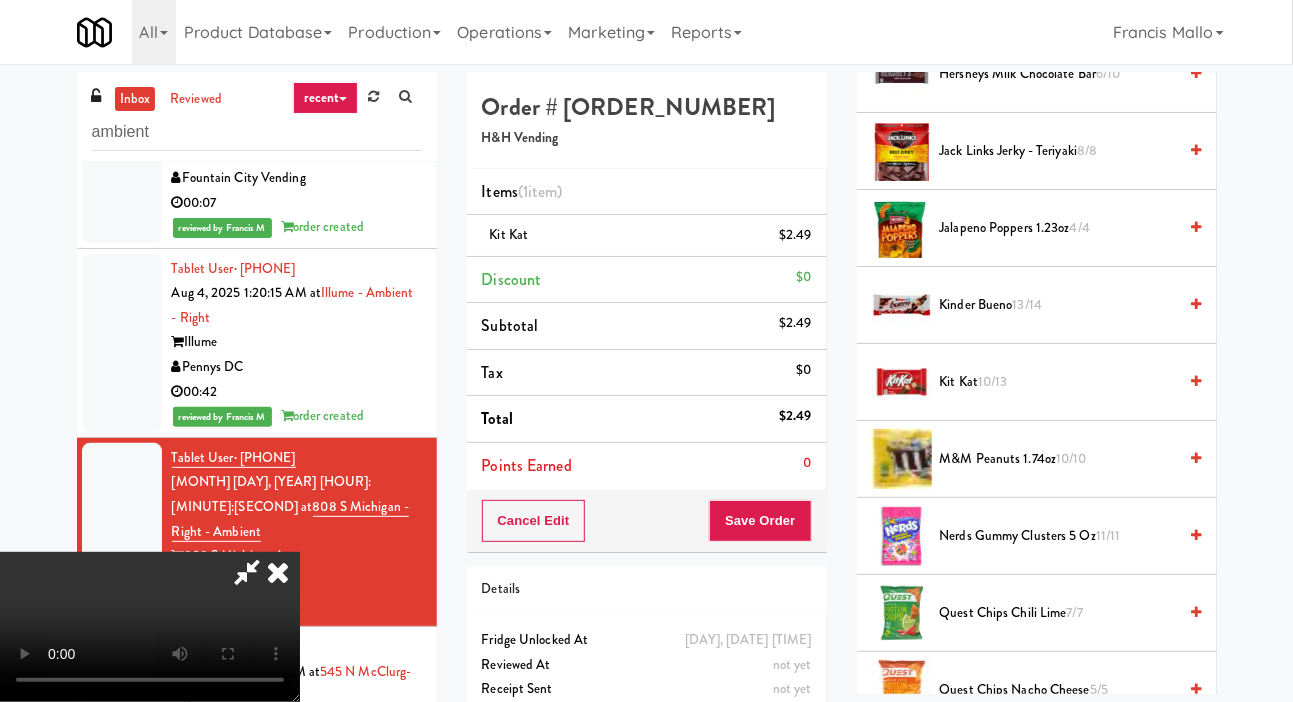 click on "[PRODUCT_NAME]  [FRACTION]" at bounding box center [1058, 459] 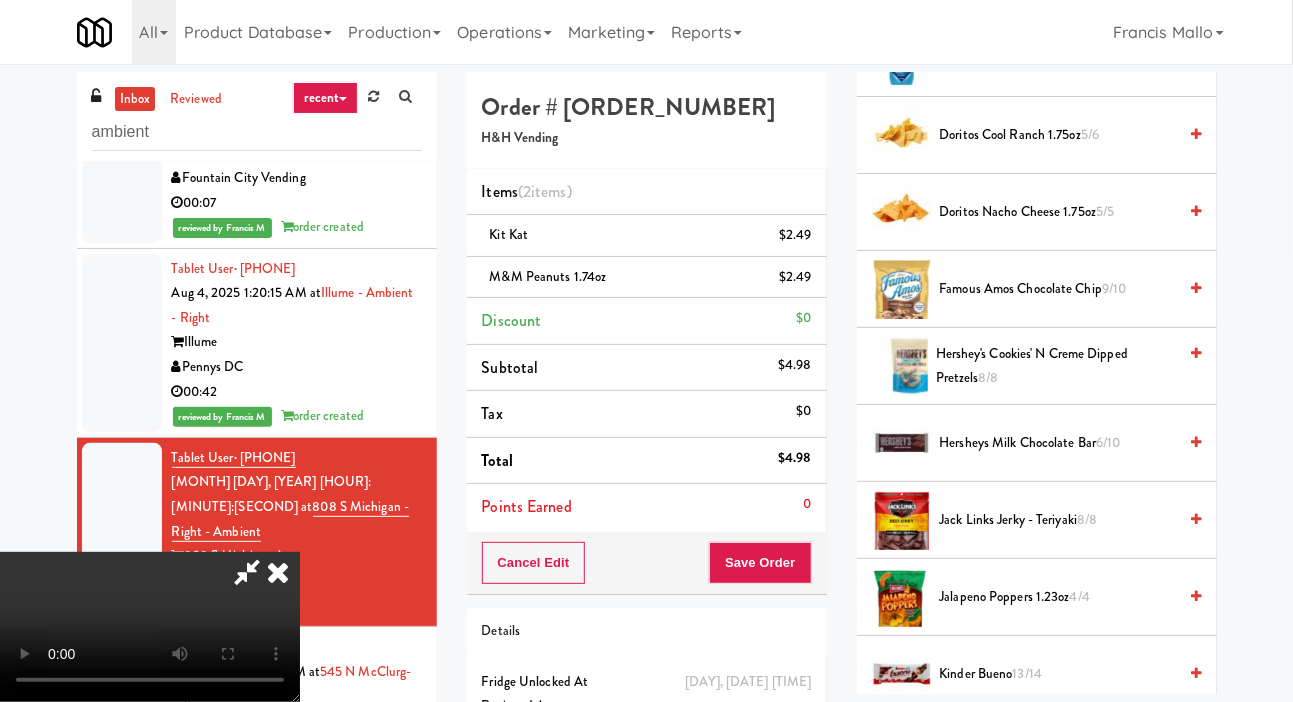 scroll, scrollTop: 856, scrollLeft: 0, axis: vertical 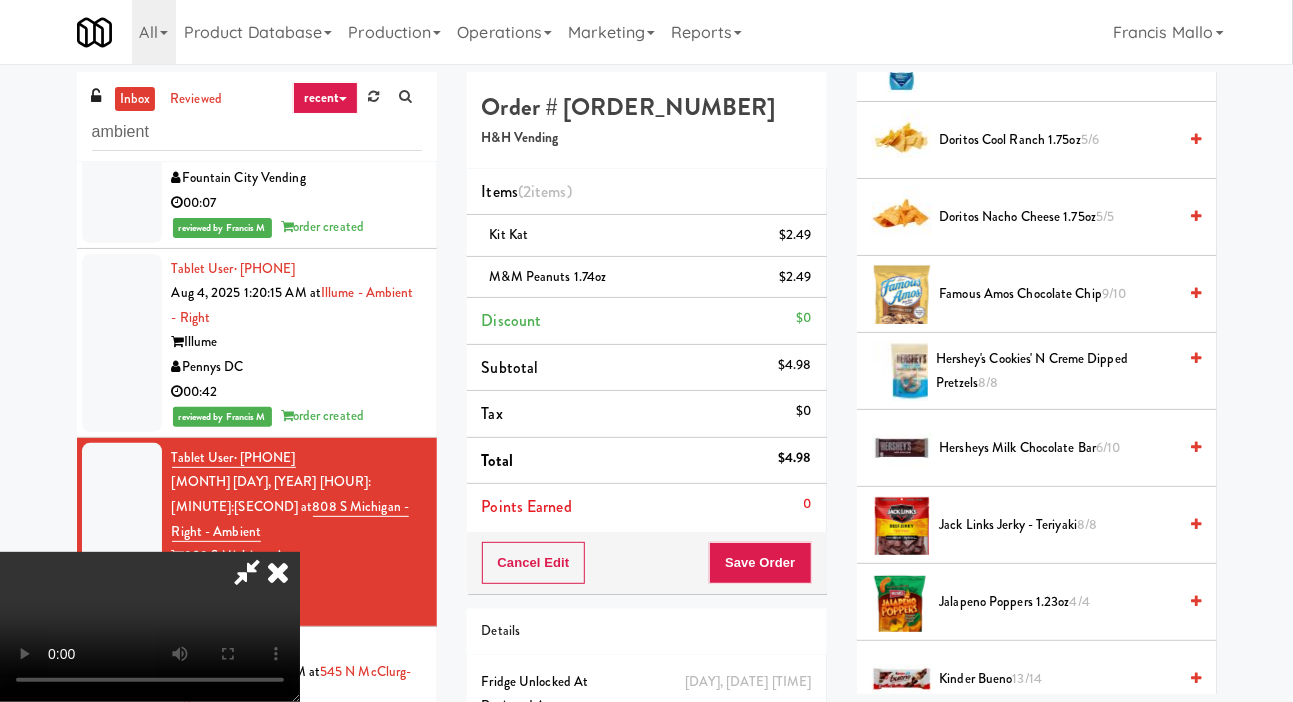 click on "Famous Amos Chocolate Chip  9/10" at bounding box center [1058, 294] 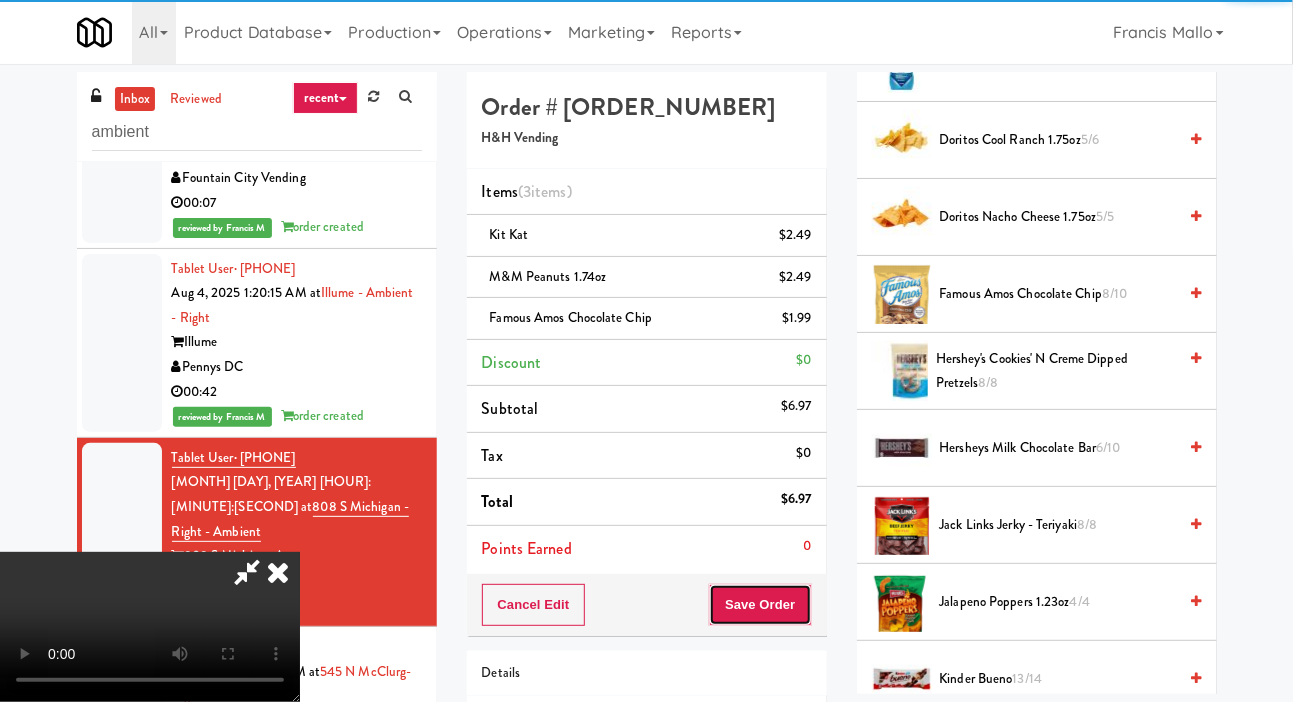 click on "Save Order" at bounding box center [760, 605] 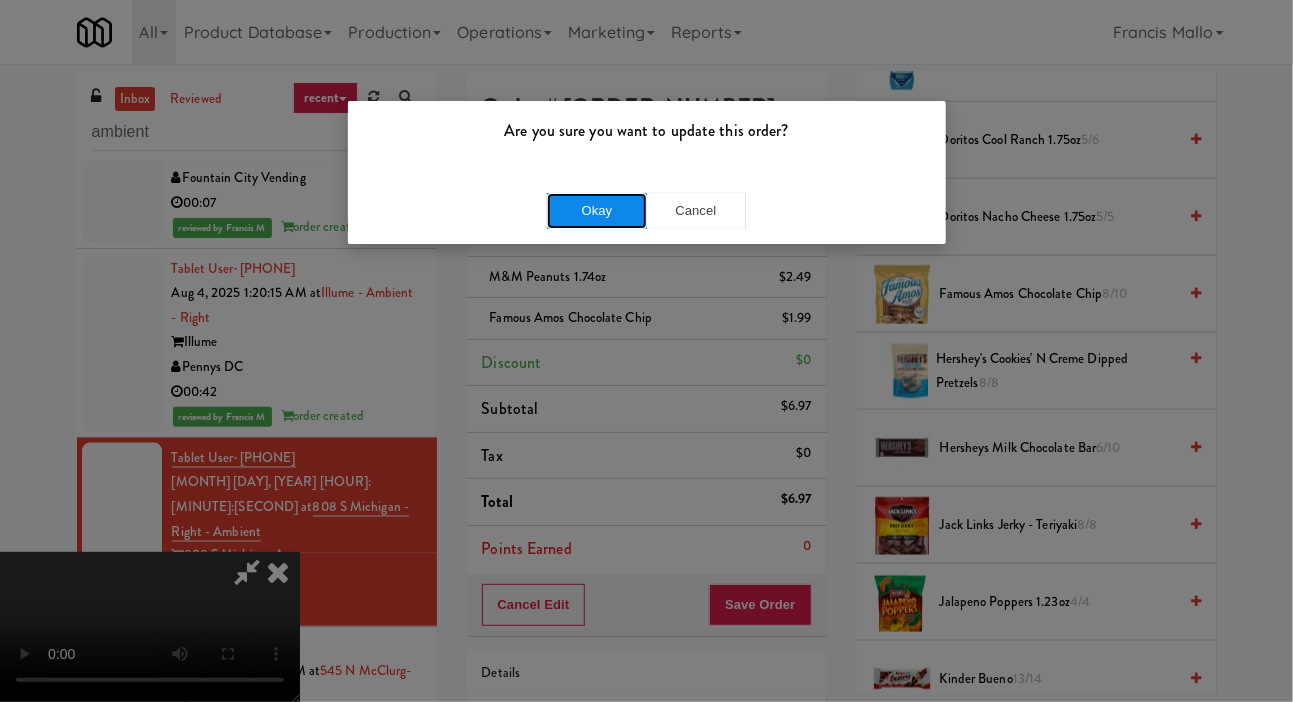 click on "Okay" at bounding box center [597, 211] 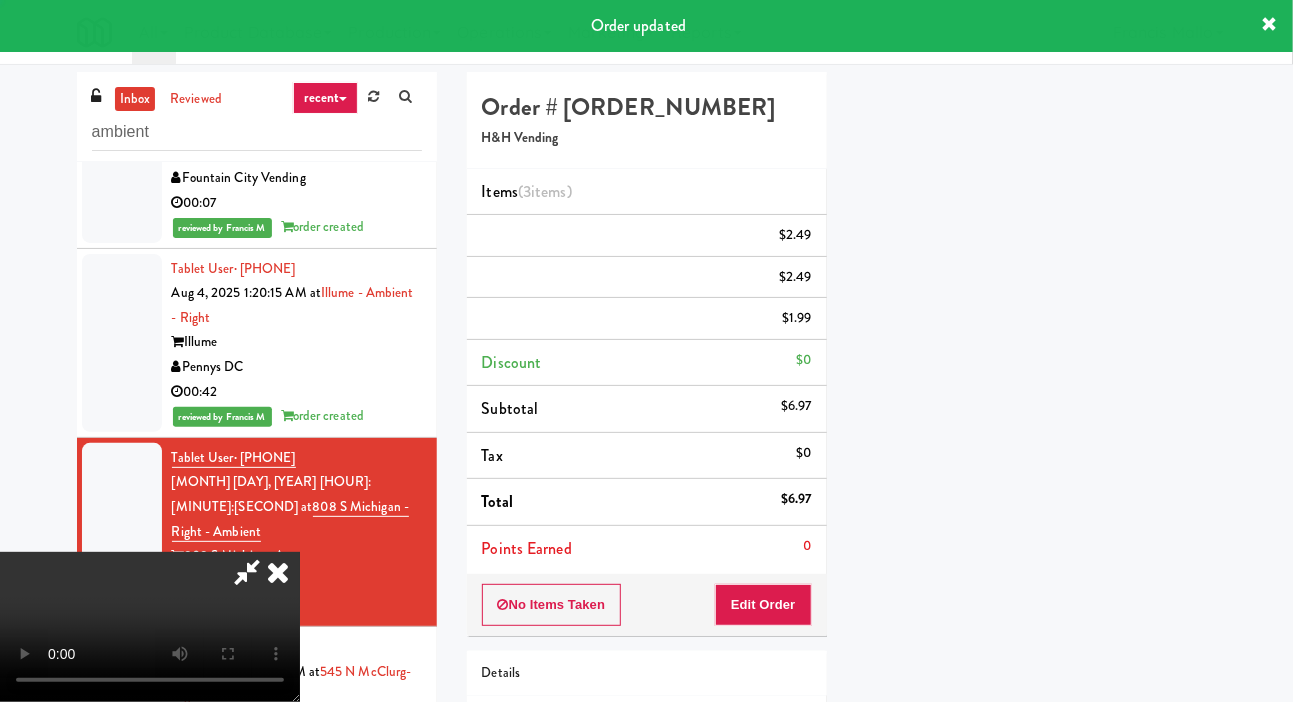 scroll, scrollTop: 116, scrollLeft: 0, axis: vertical 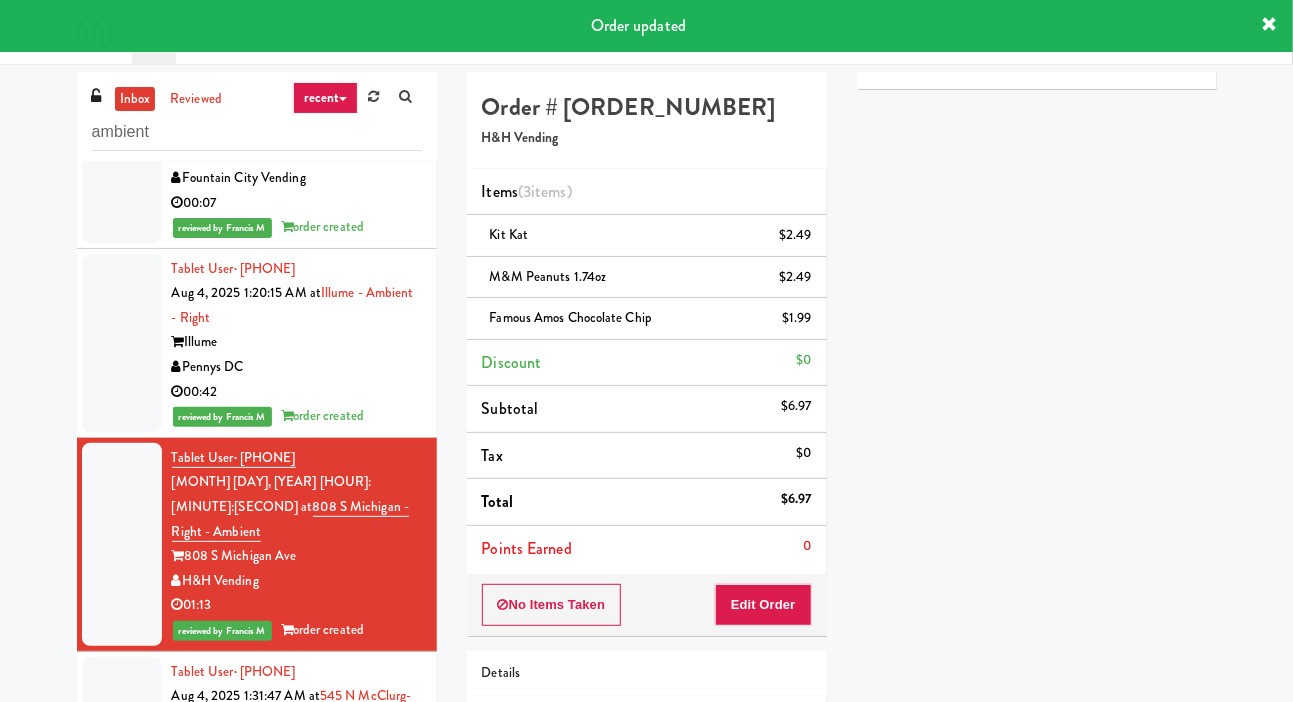 click on "Play" at bounding box center (906, 42) 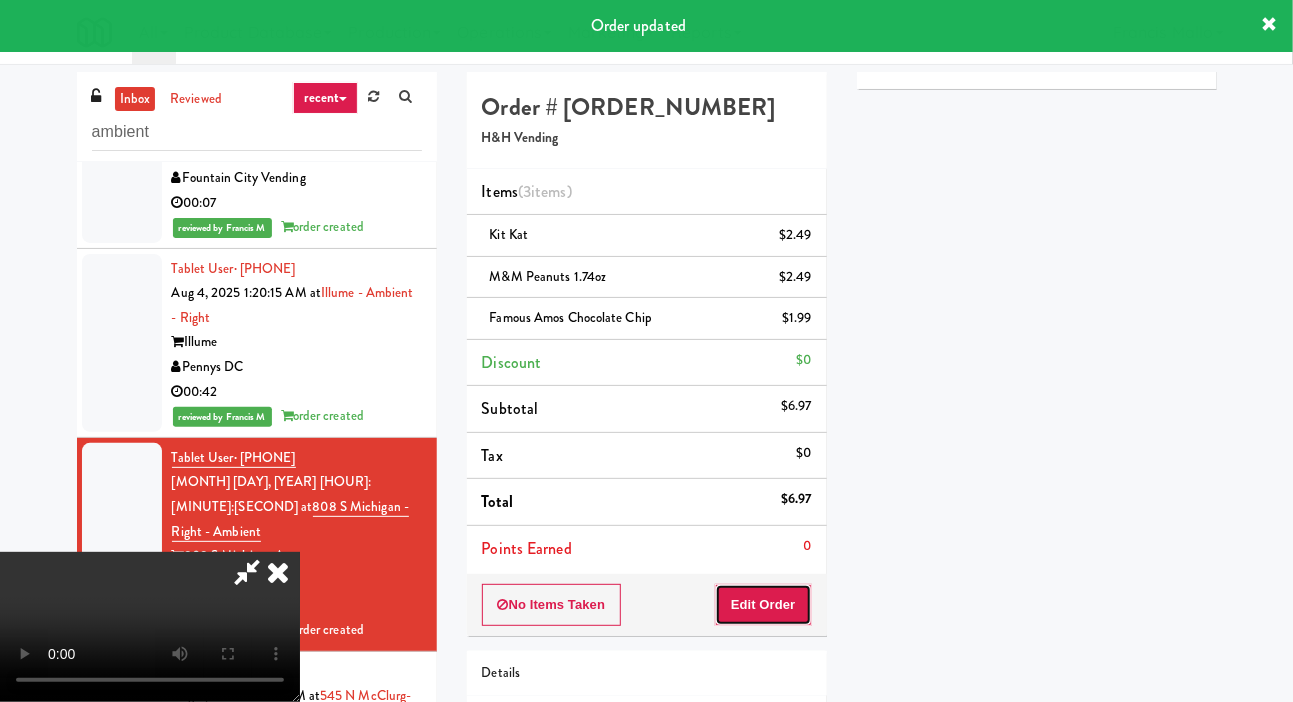 click on "Edit Order" at bounding box center (763, 605) 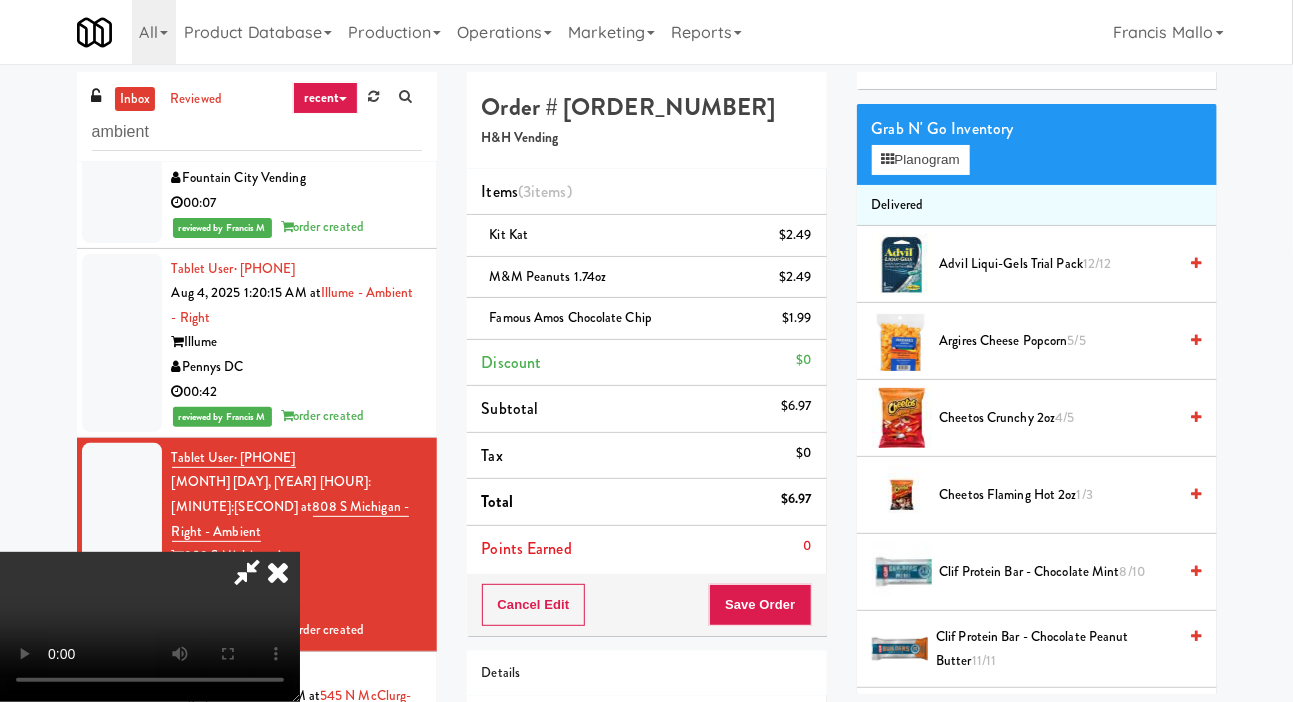 type 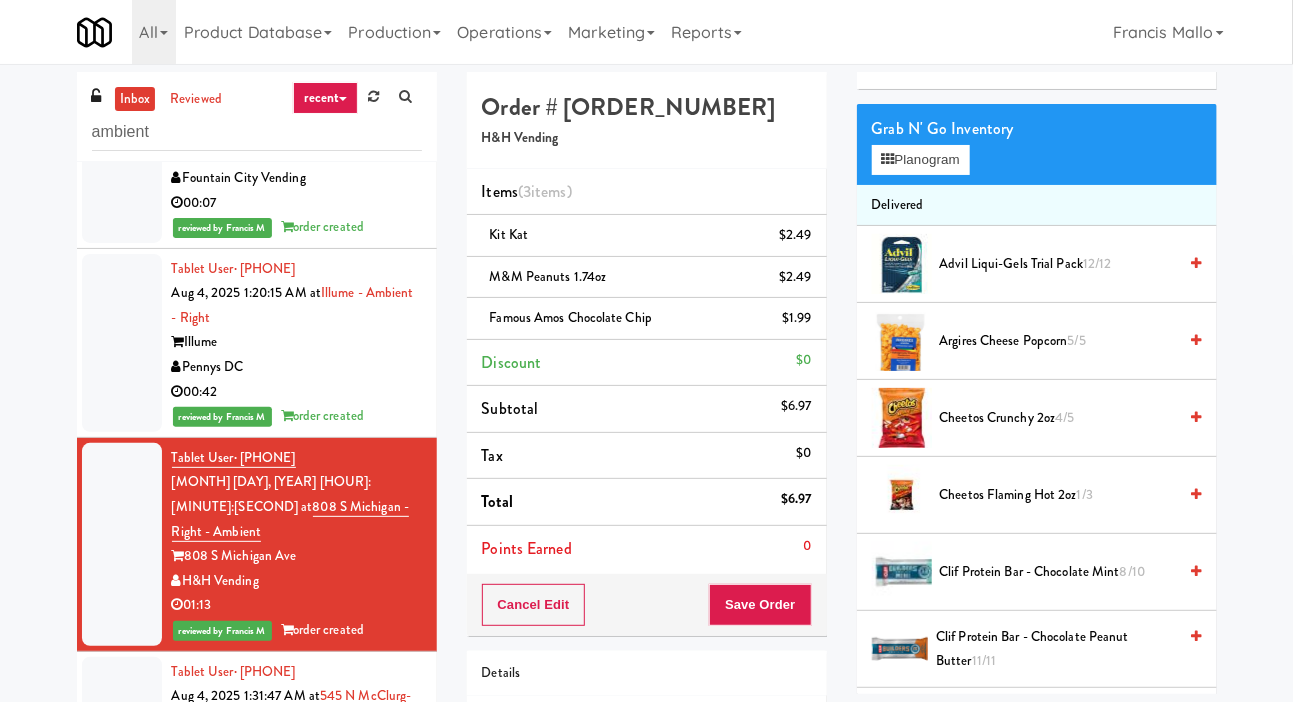 click at bounding box center (122, 734) 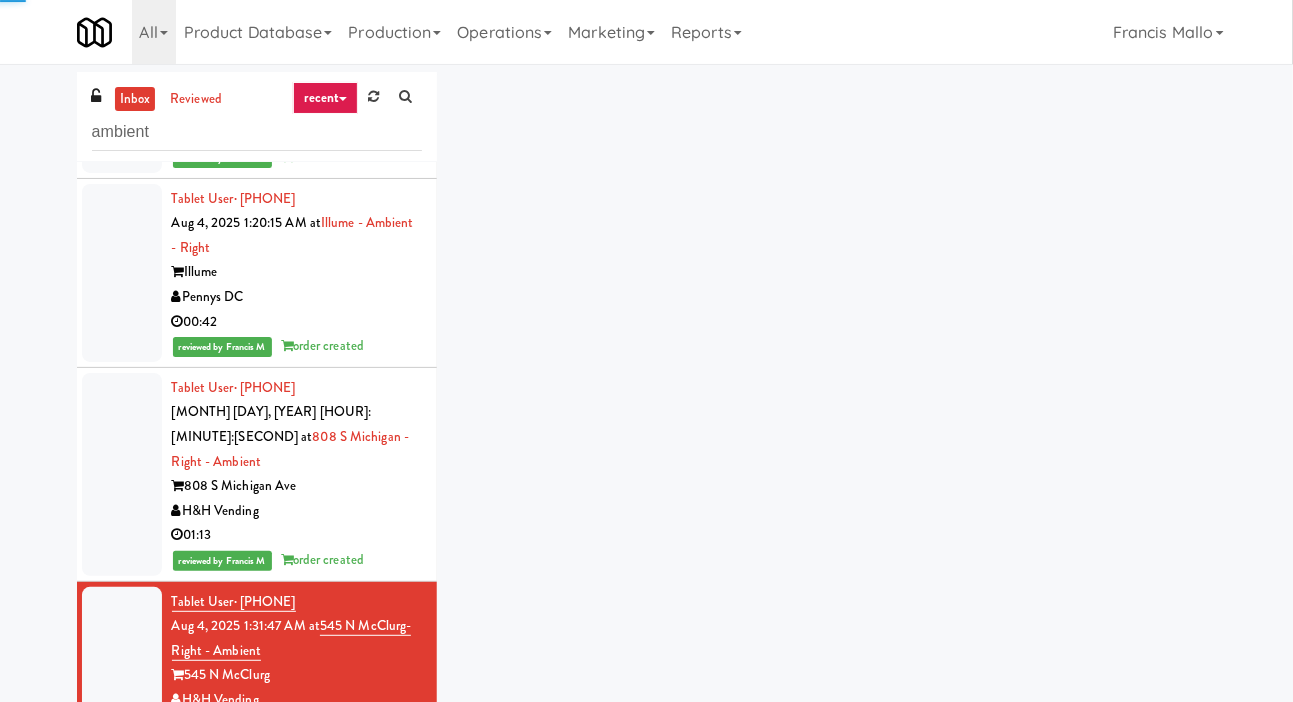 scroll, scrollTop: 1240, scrollLeft: 0, axis: vertical 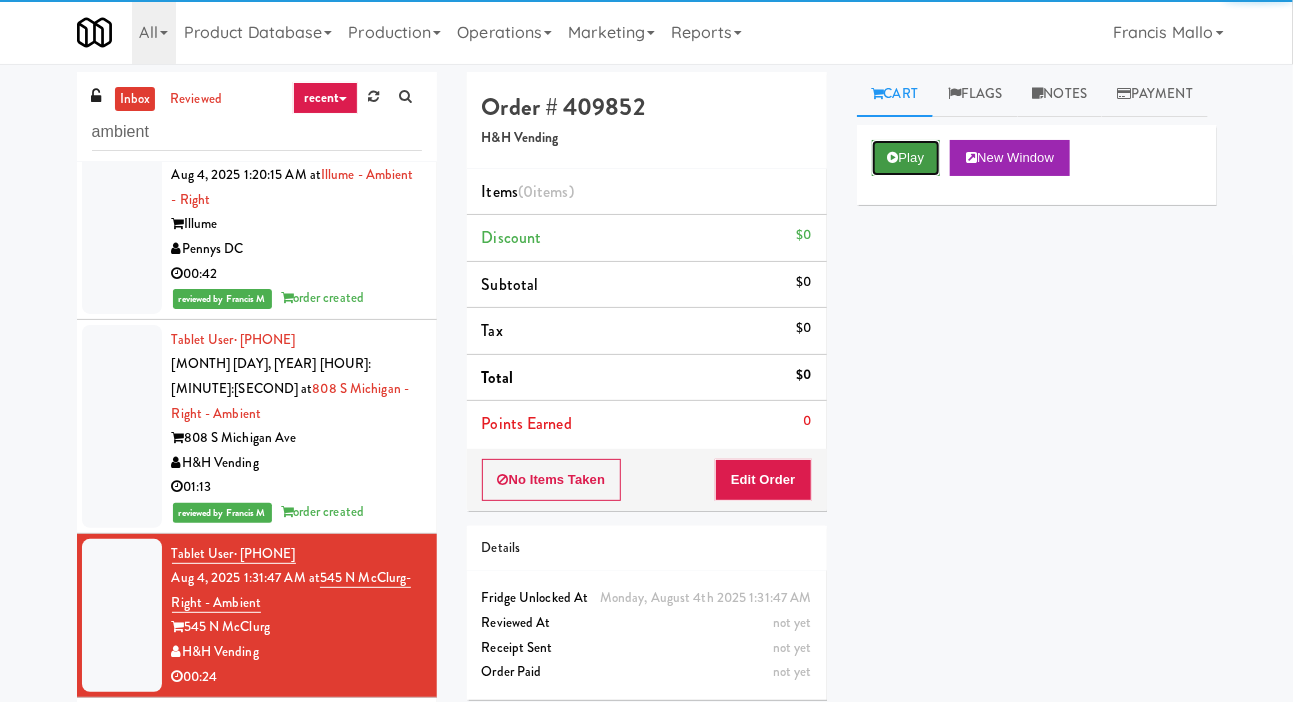 click on "Play" at bounding box center (906, 158) 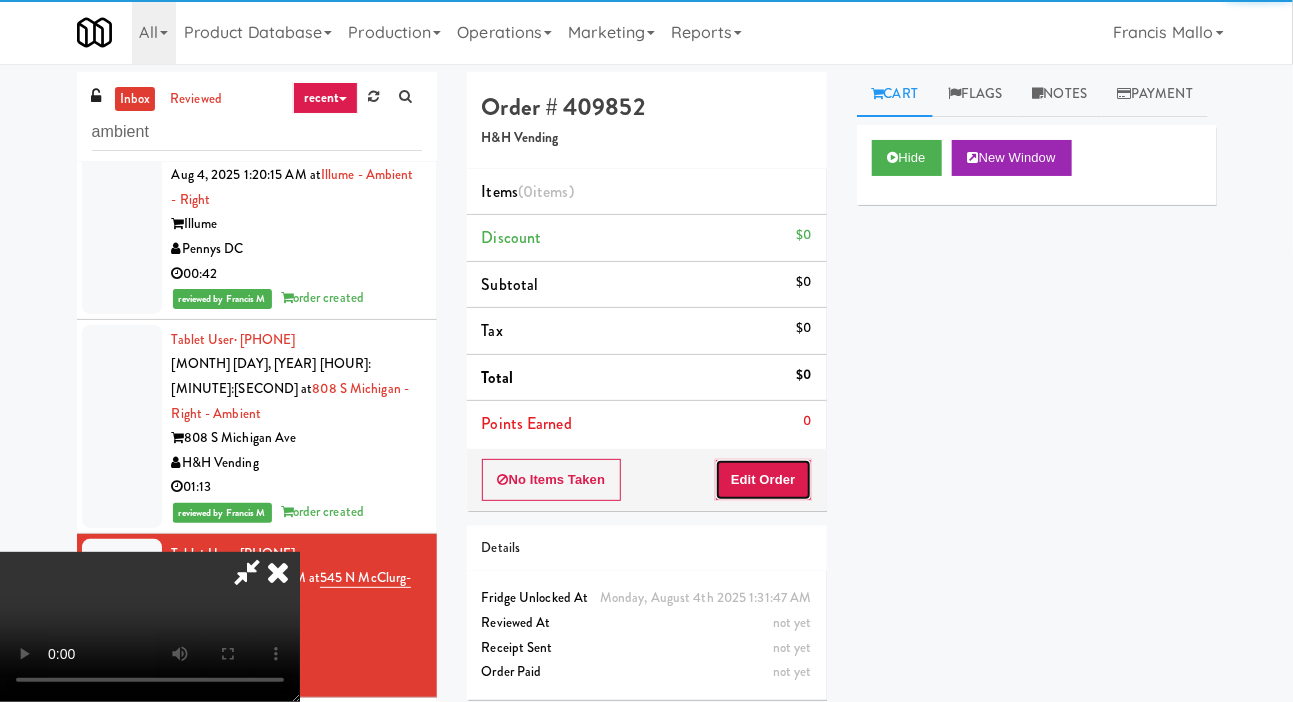 click on "Edit Order" at bounding box center (763, 480) 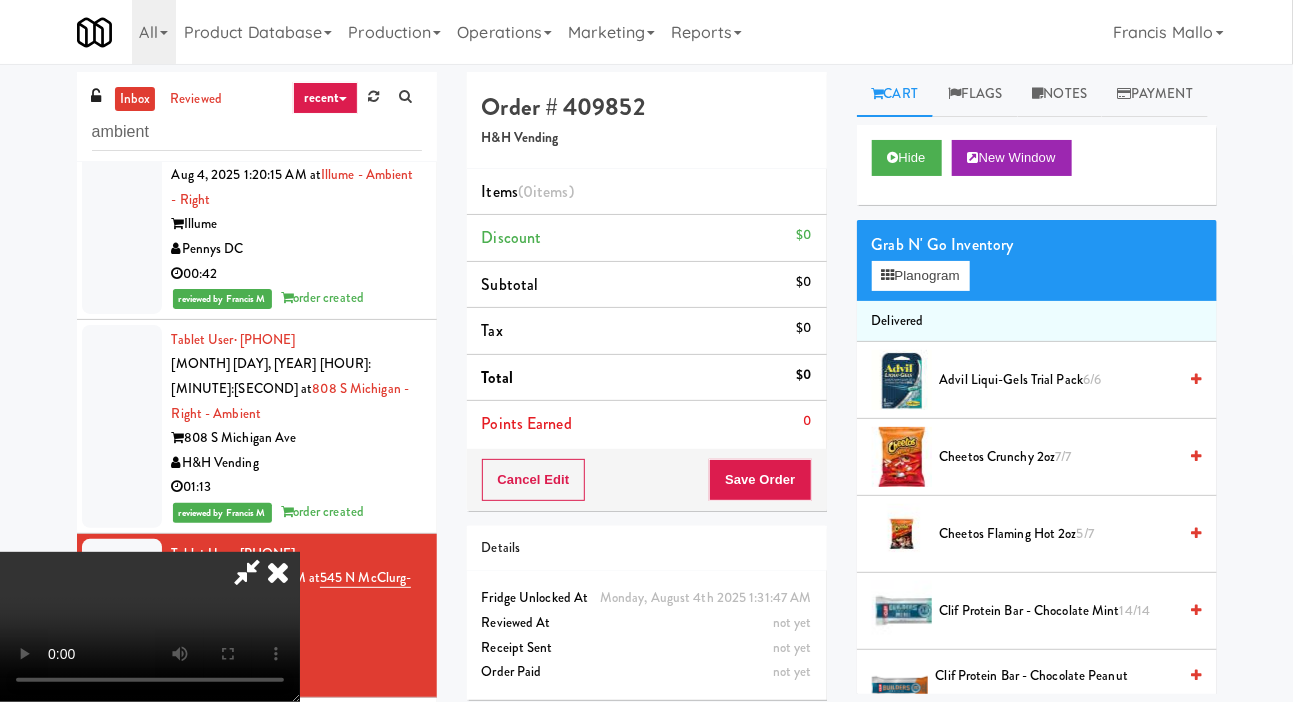 scroll, scrollTop: 73, scrollLeft: 0, axis: vertical 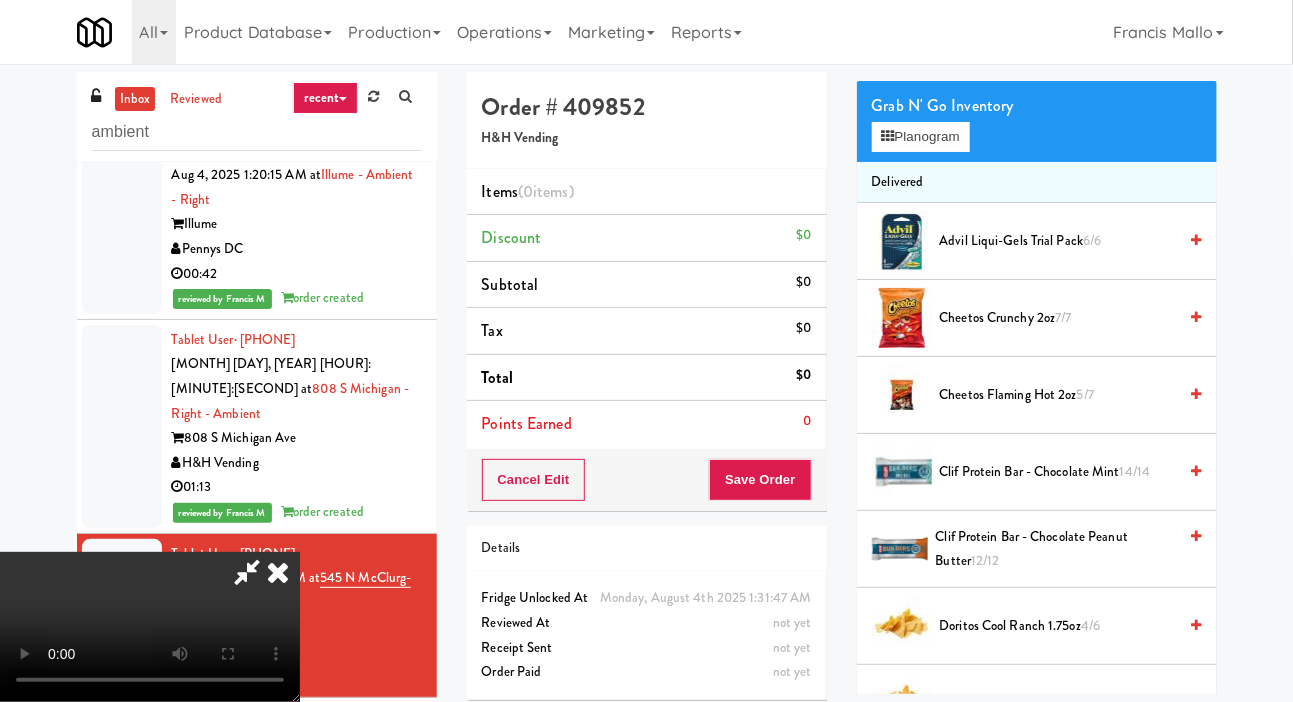 click on "Cheetos Flaming Hot 2oz  5/7" at bounding box center [1058, 395] 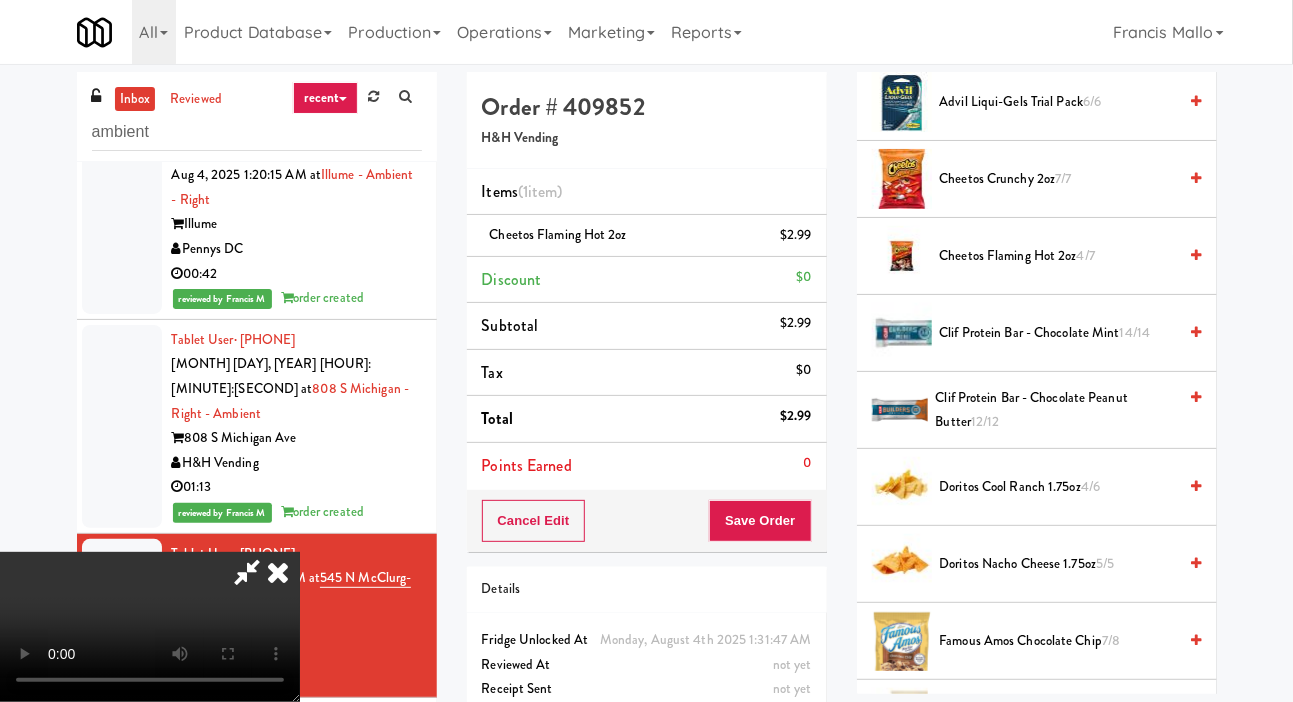 scroll, scrollTop: 307, scrollLeft: 0, axis: vertical 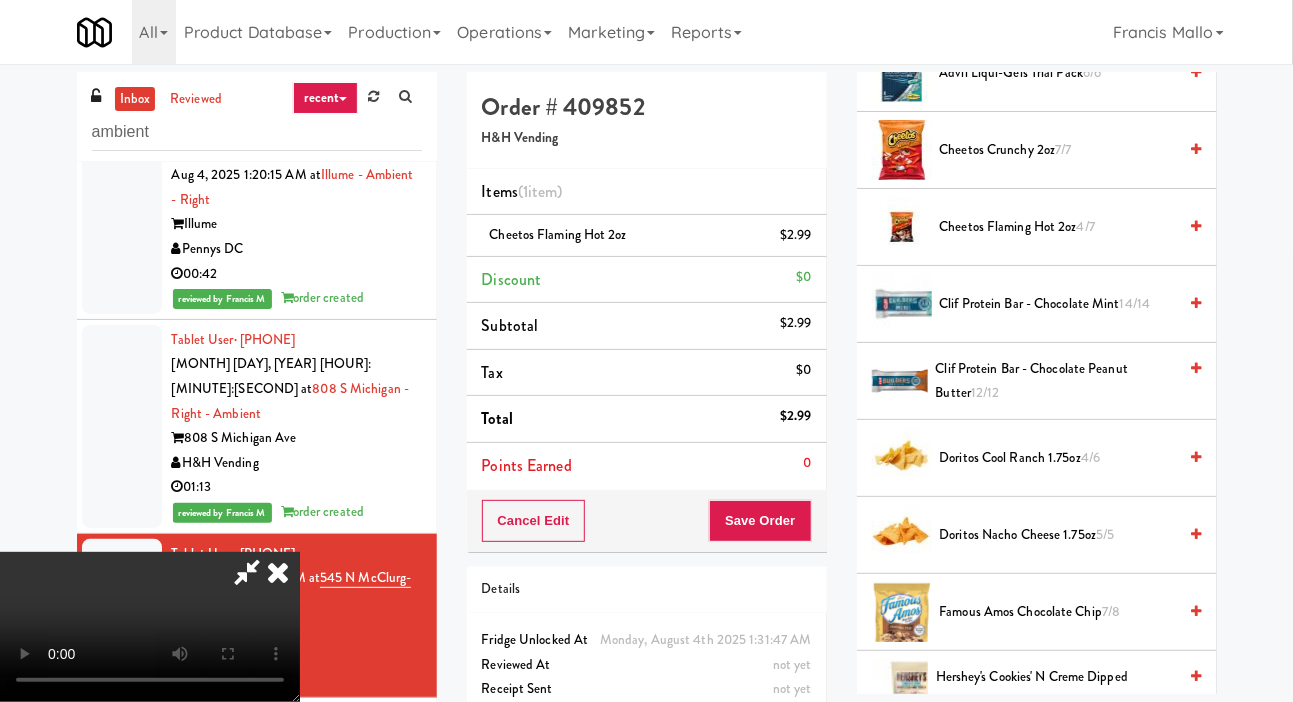 click on "[PRODUCT_NAME]  [FRACTION]" at bounding box center (1058, 535) 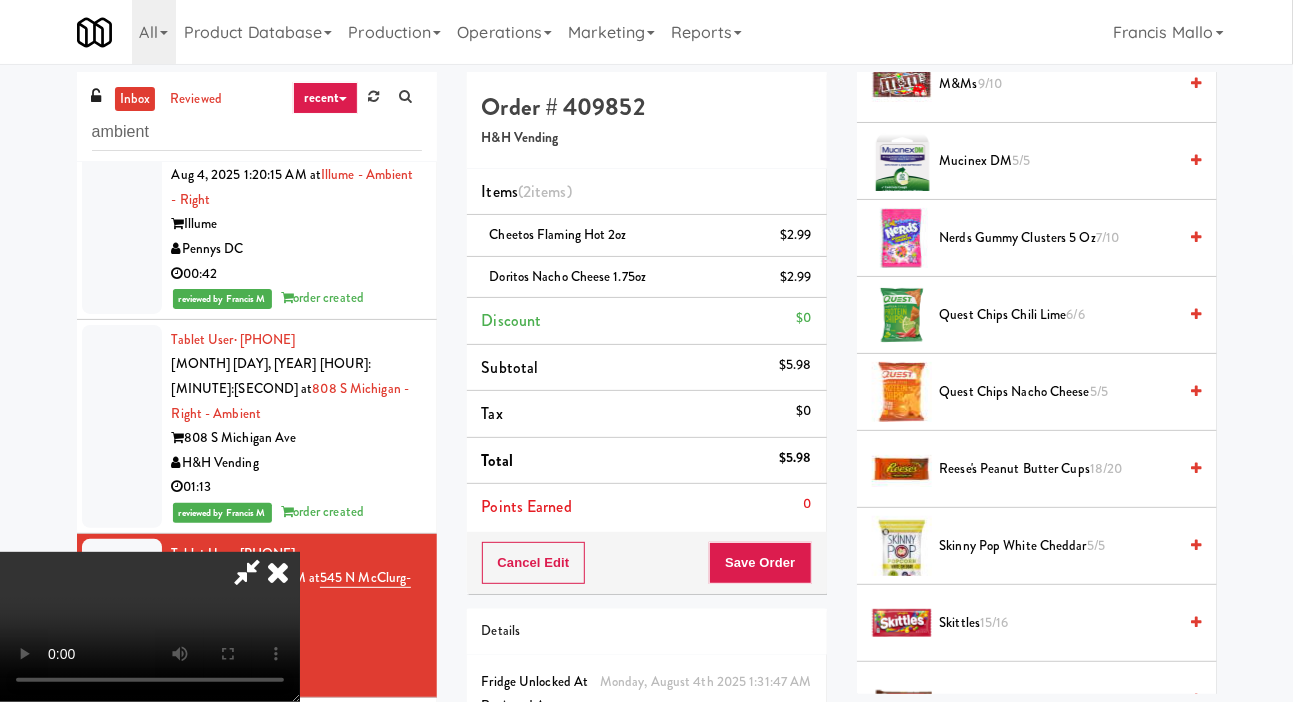 scroll, scrollTop: 1546, scrollLeft: 0, axis: vertical 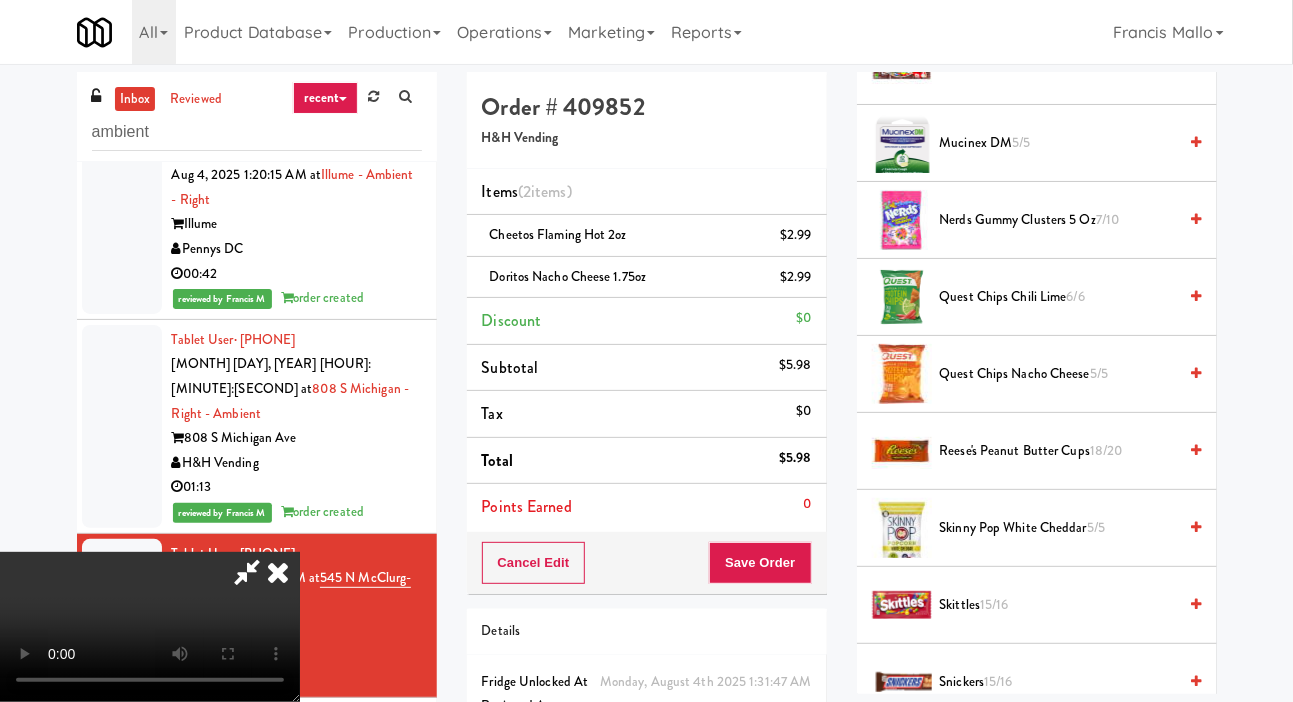 click on "Skinny Pop White Cheddar  5/5" at bounding box center (1058, 528) 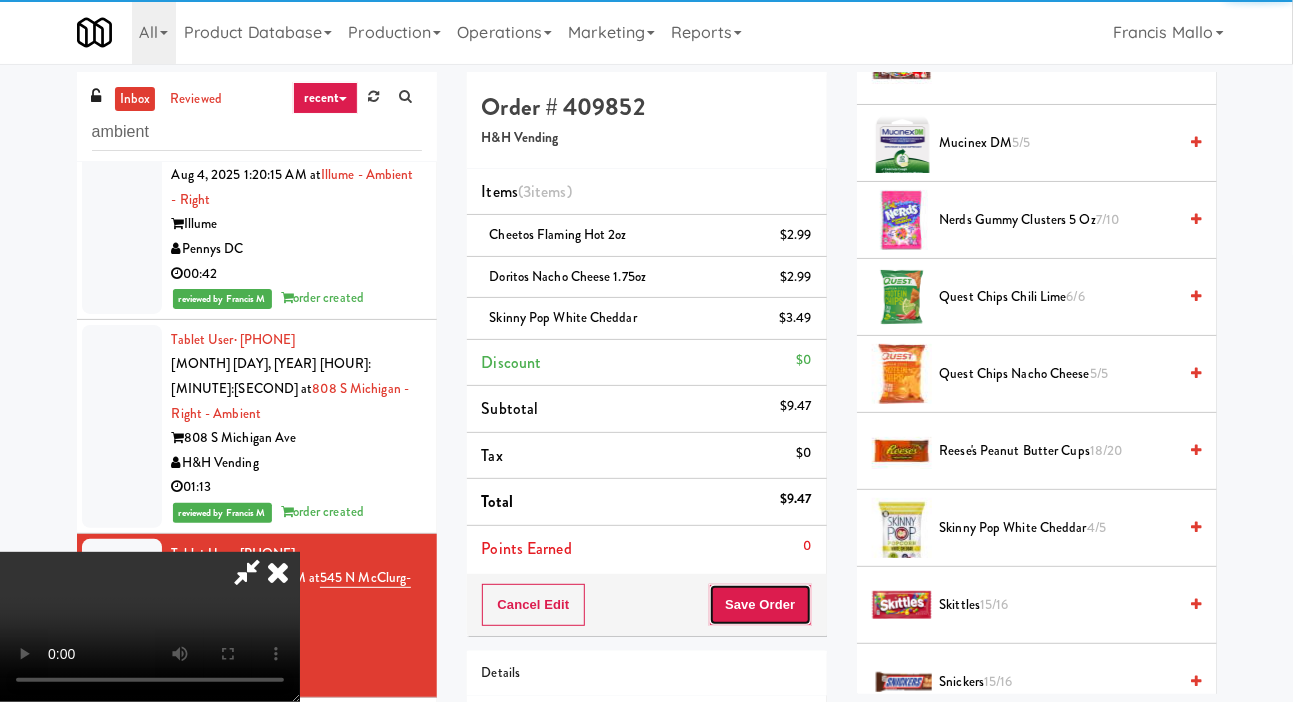 click on "Save Order" at bounding box center [760, 605] 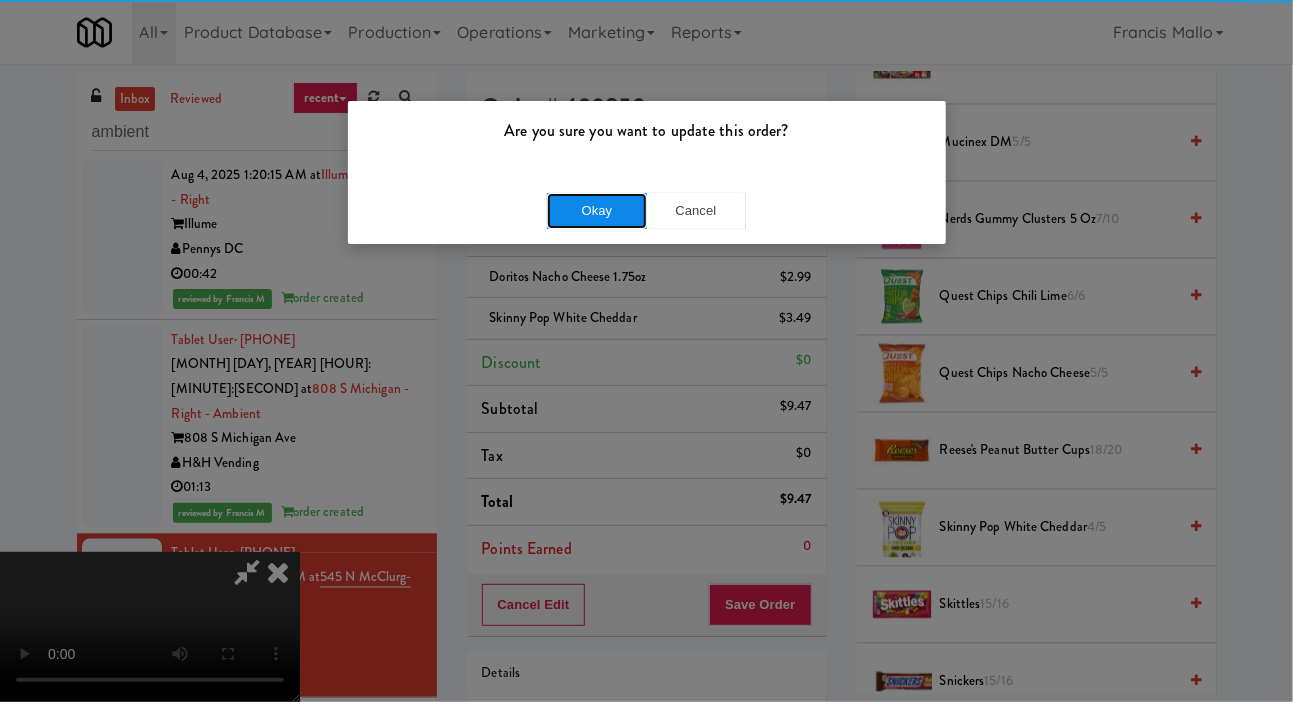 click on "Okay" at bounding box center (597, 211) 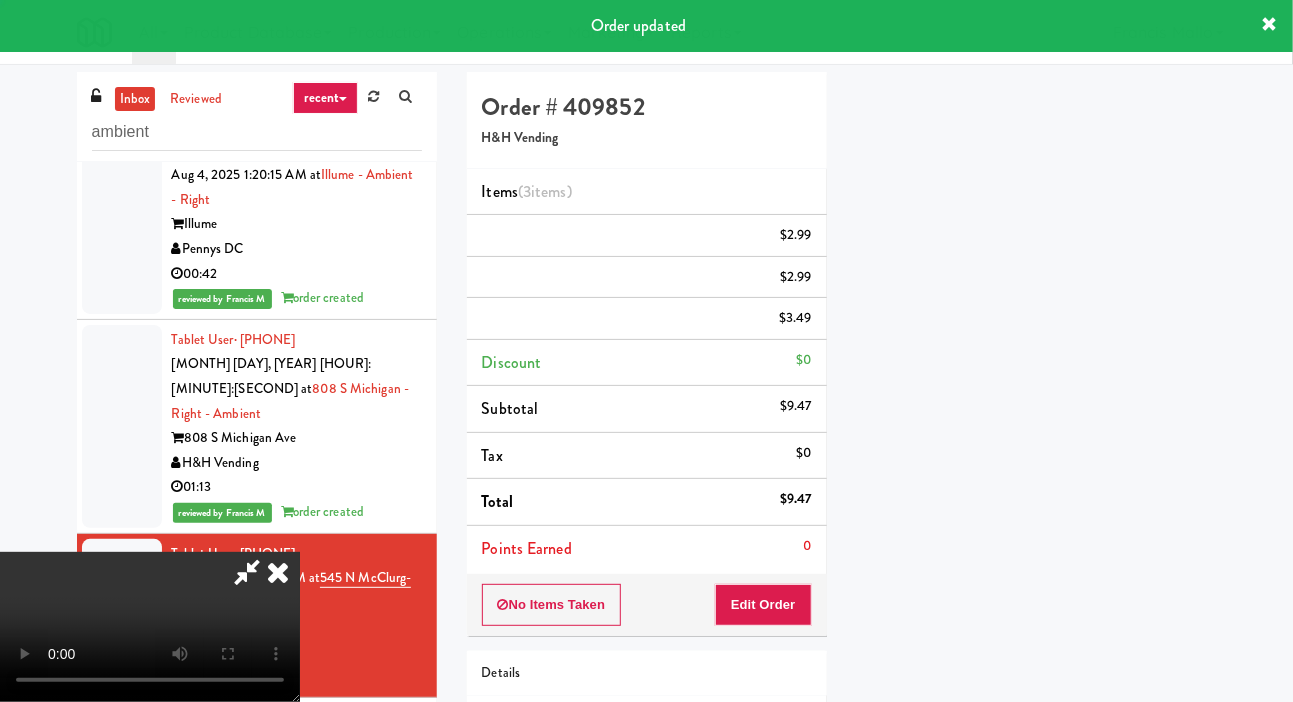 scroll, scrollTop: 116, scrollLeft: 0, axis: vertical 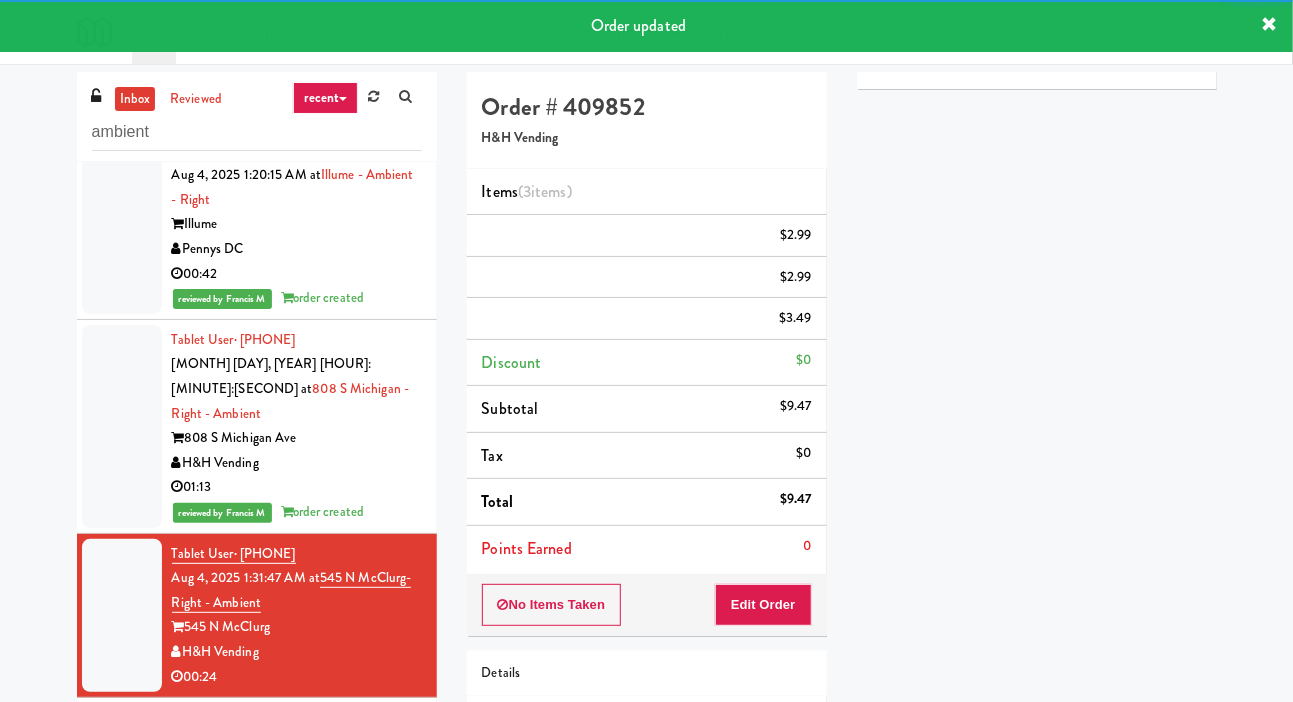 click at bounding box center (122, 780) 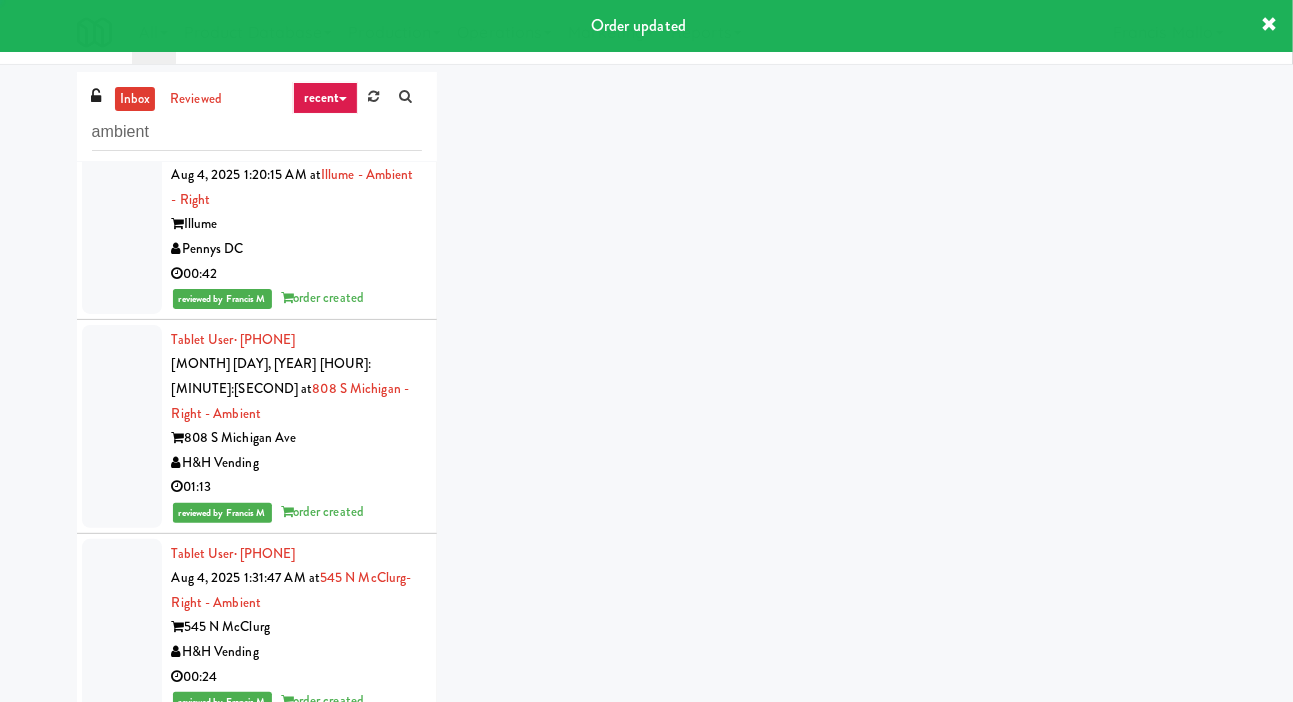 scroll, scrollTop: 1264, scrollLeft: 0, axis: vertical 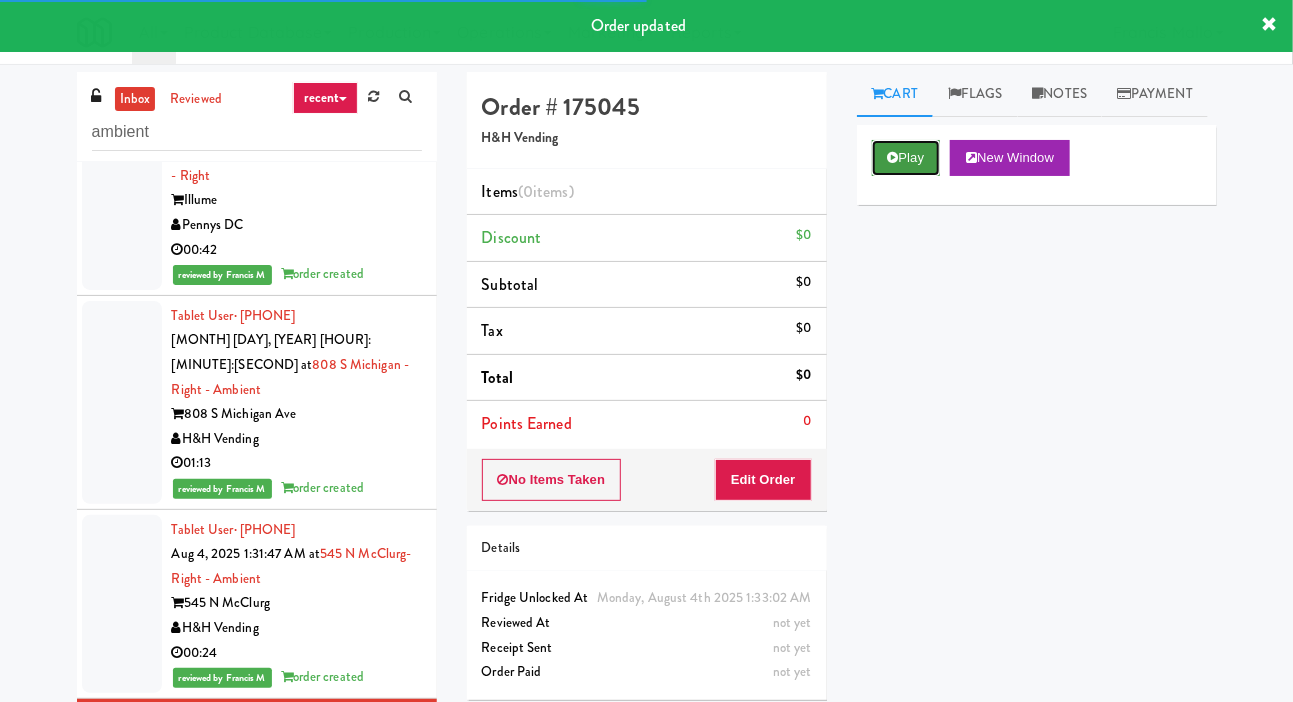 click on "Play" at bounding box center (906, 158) 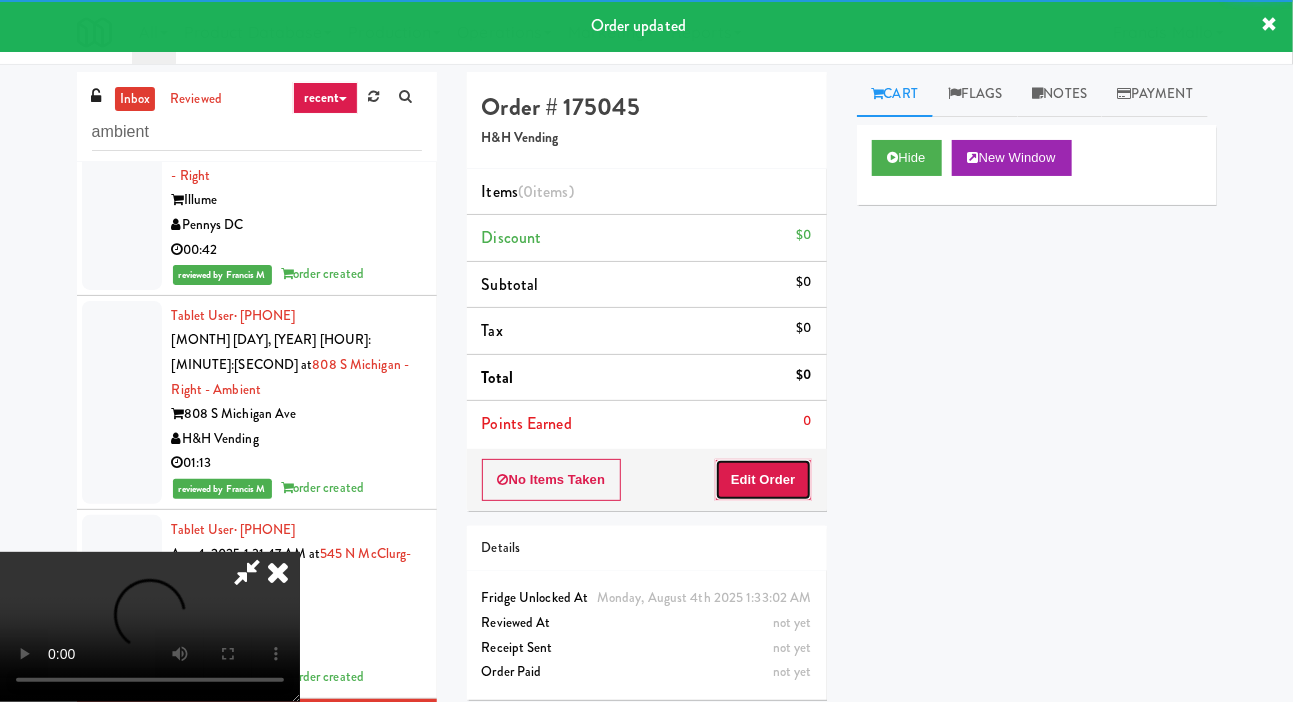 click on "Edit Order" at bounding box center [763, 480] 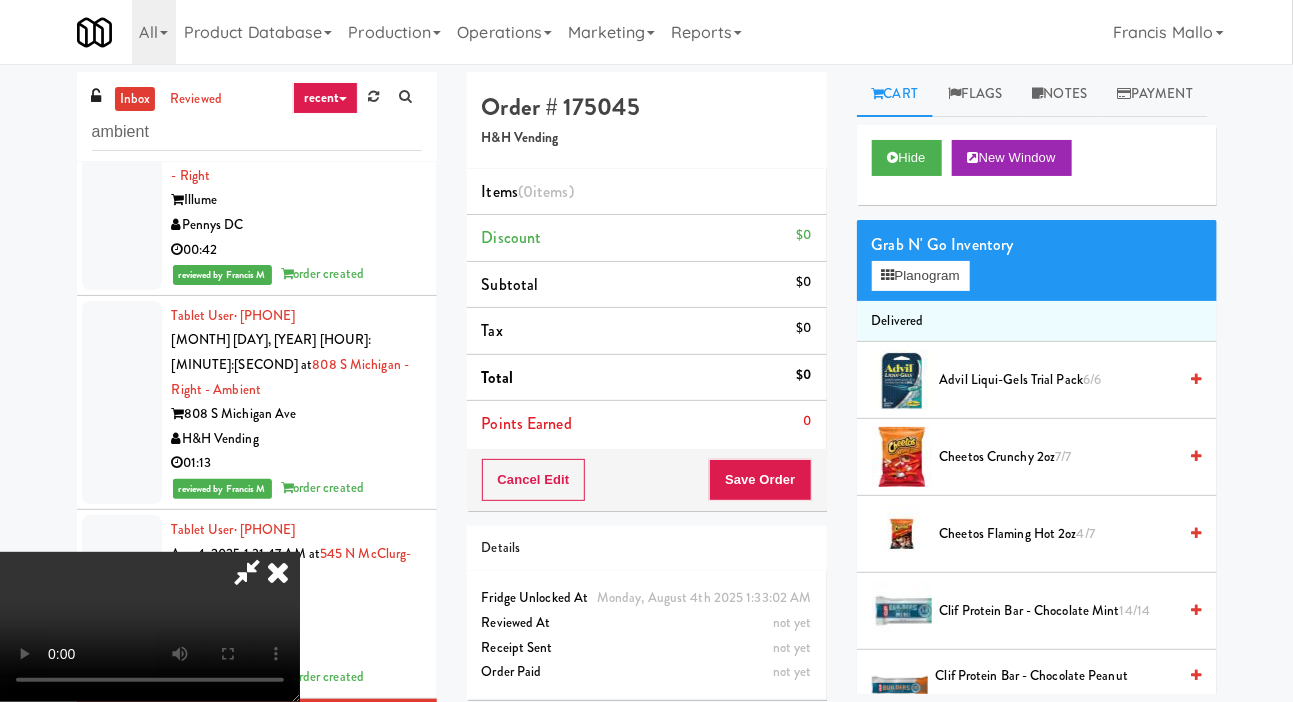 scroll, scrollTop: 73, scrollLeft: 0, axis: vertical 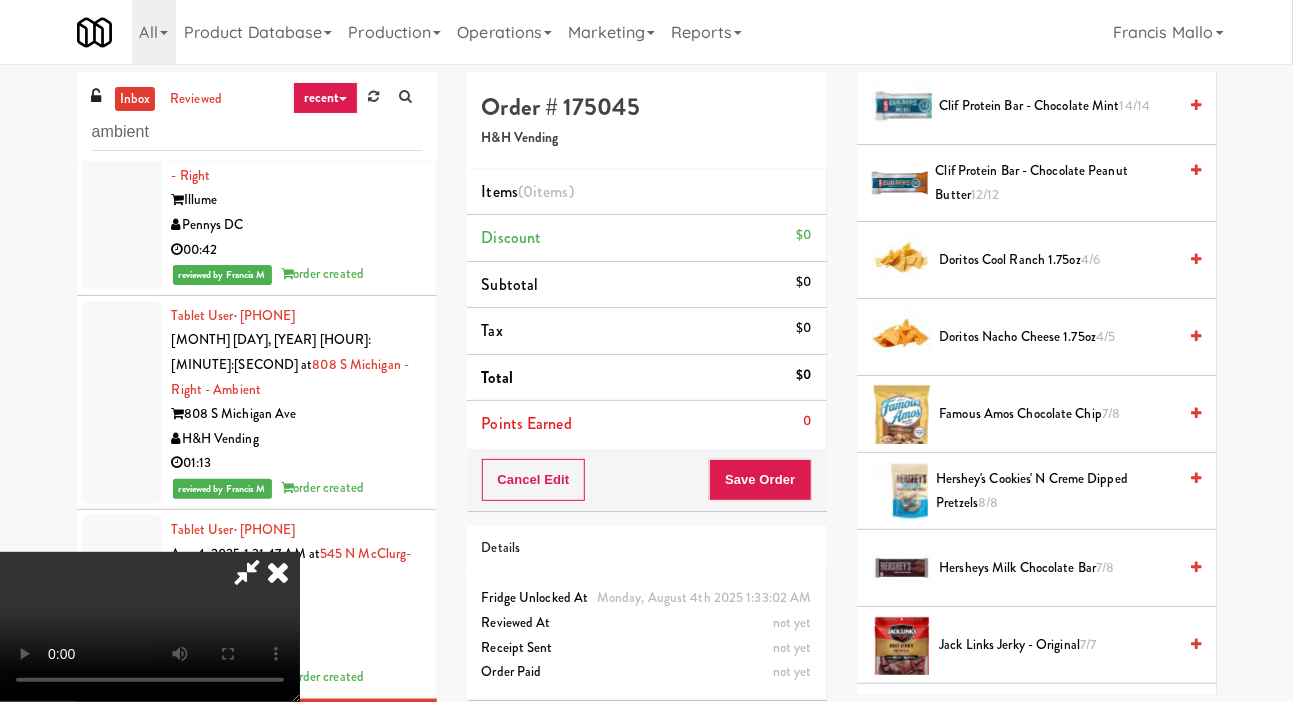 click on "Doritos Cool Ranch 1.75oz  4/6" at bounding box center (1058, 260) 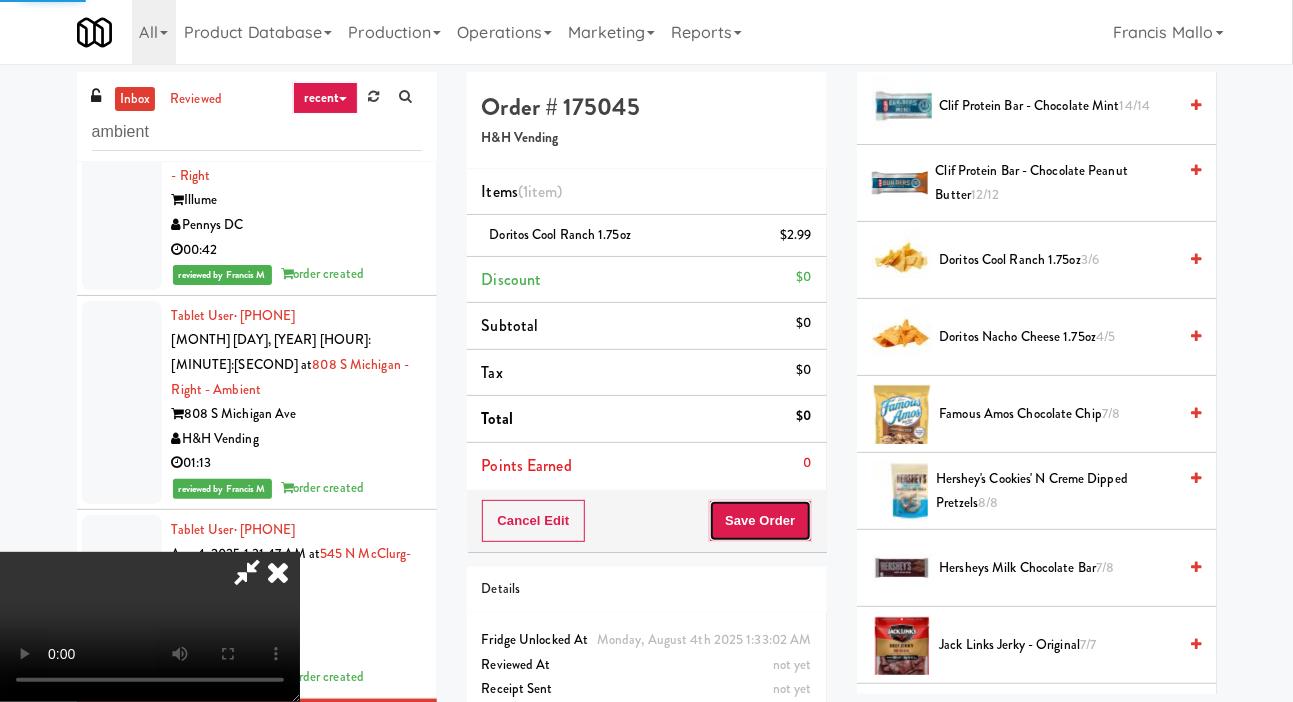 click on "Save Order" at bounding box center [760, 521] 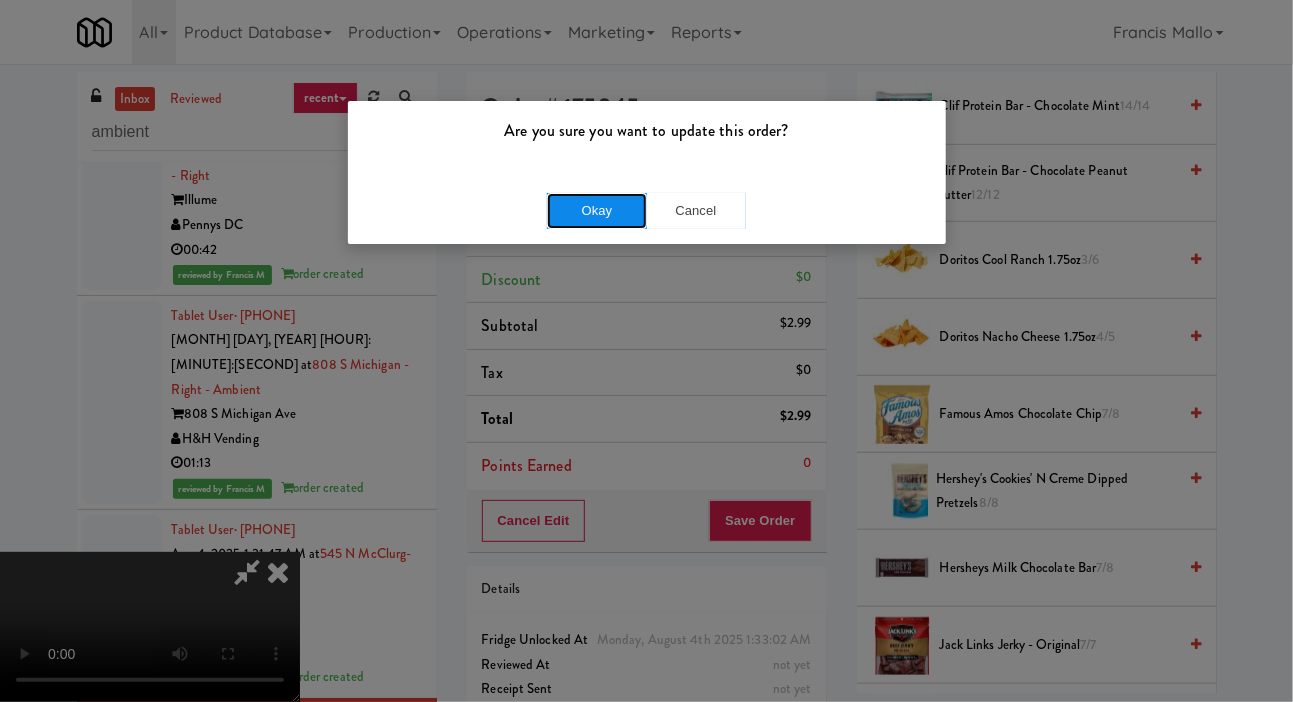 click on "Okay" at bounding box center (597, 211) 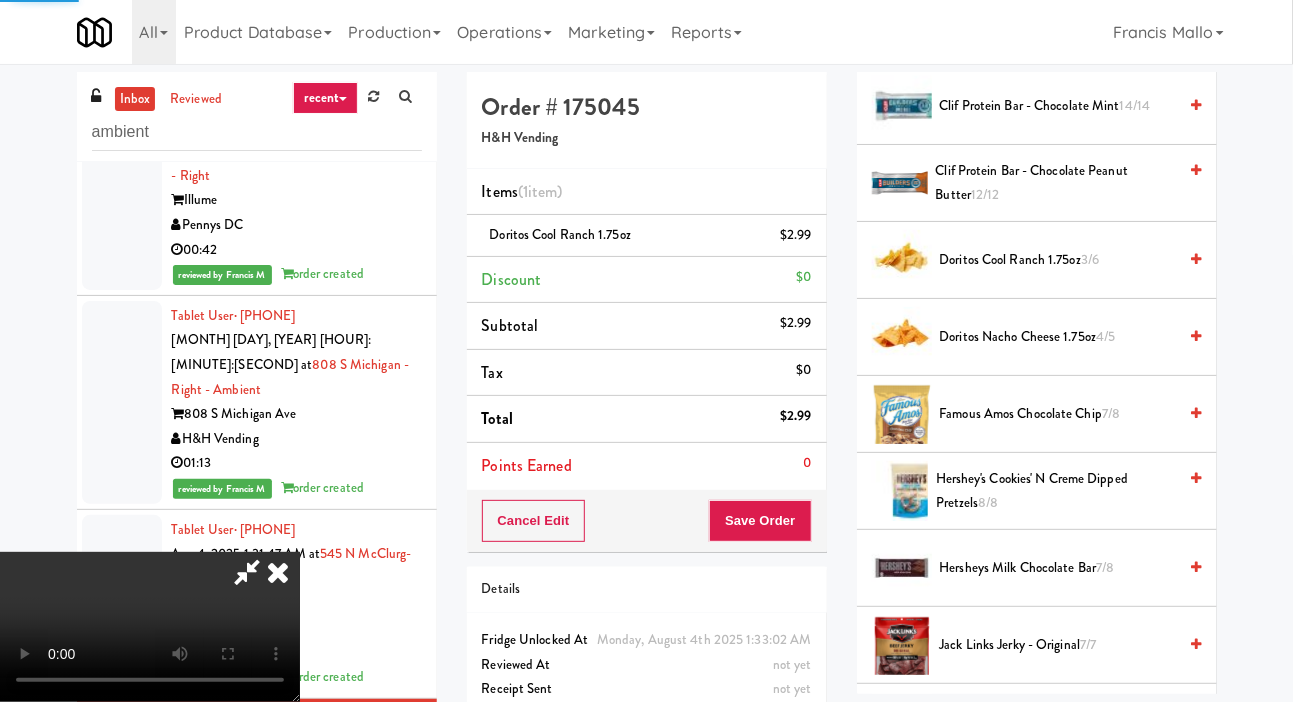 scroll, scrollTop: 116, scrollLeft: 0, axis: vertical 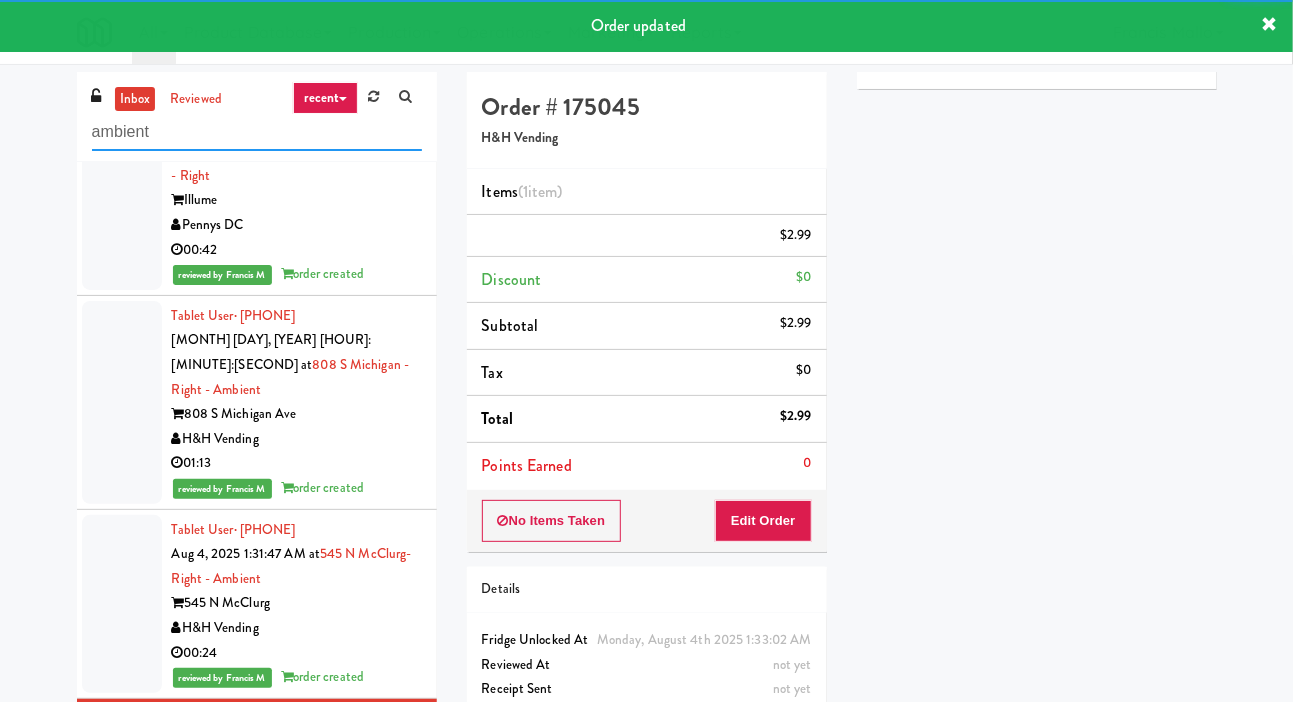 click on "ambient" at bounding box center [257, 132] 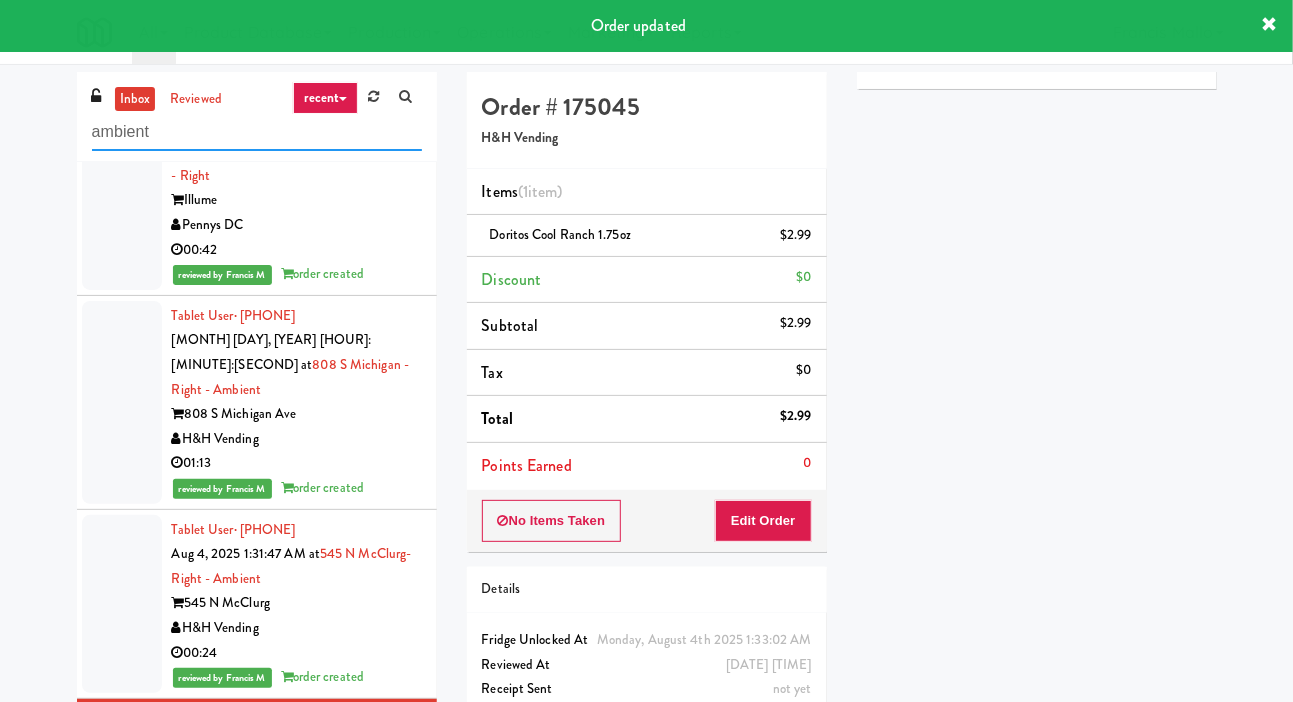 scroll, scrollTop: 0, scrollLeft: 0, axis: both 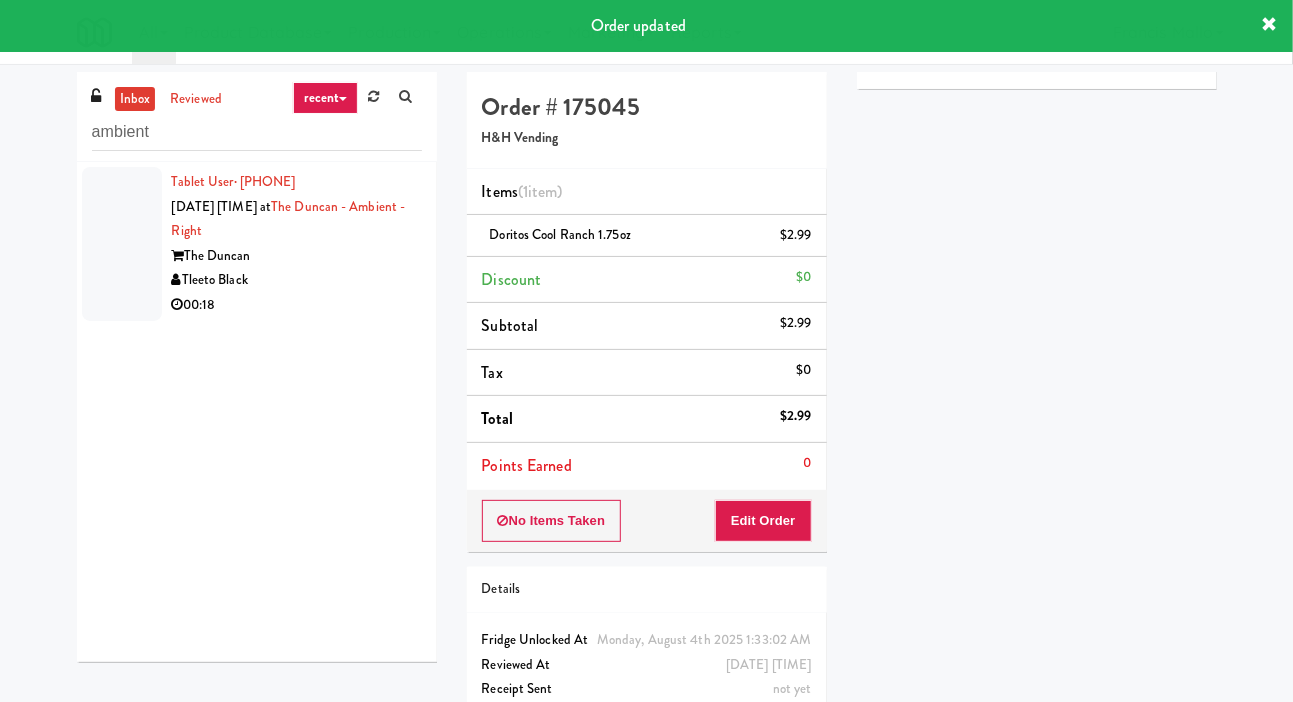 click at bounding box center [122, 244] 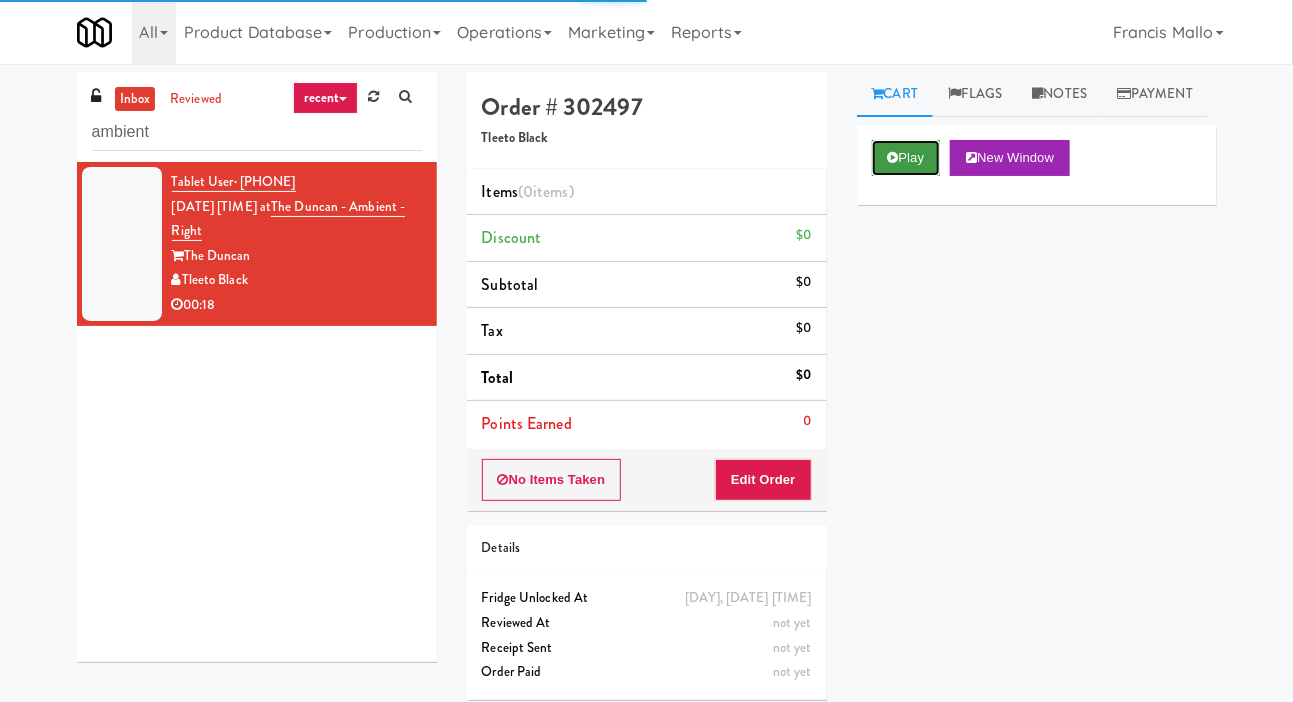 click on "Play" at bounding box center [906, 158] 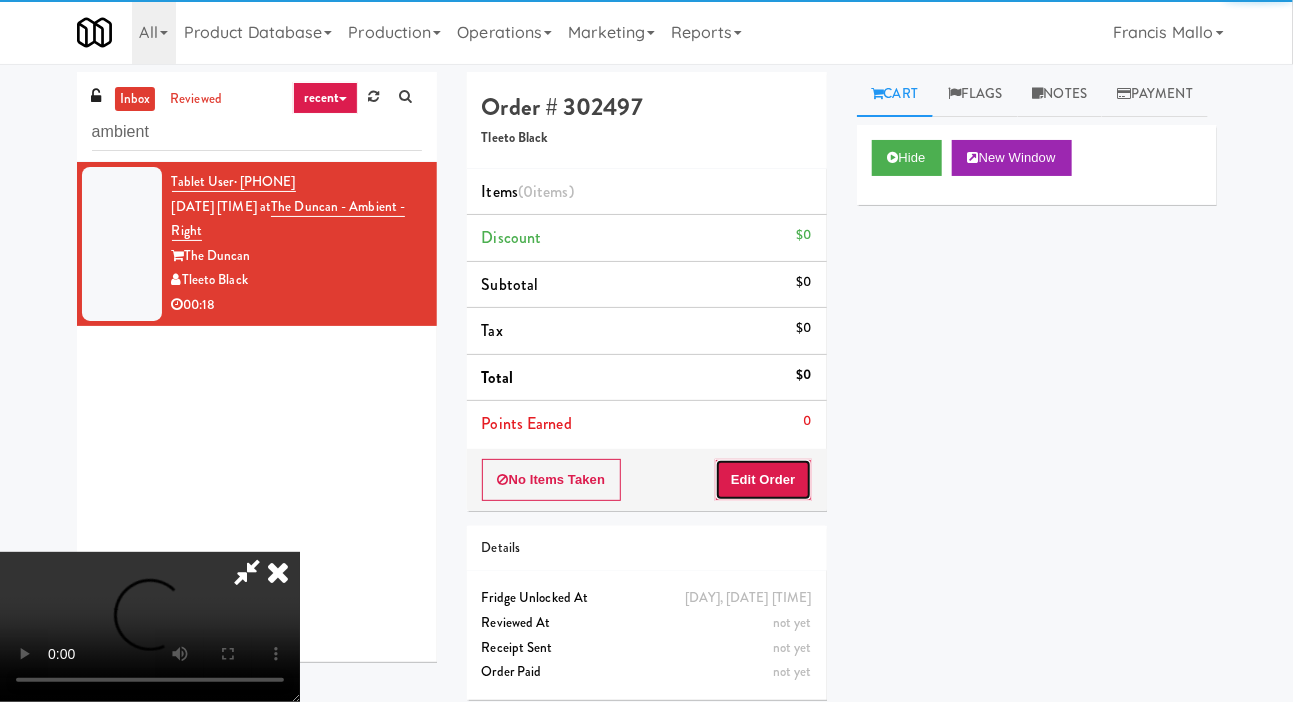click on "Edit Order" at bounding box center (763, 480) 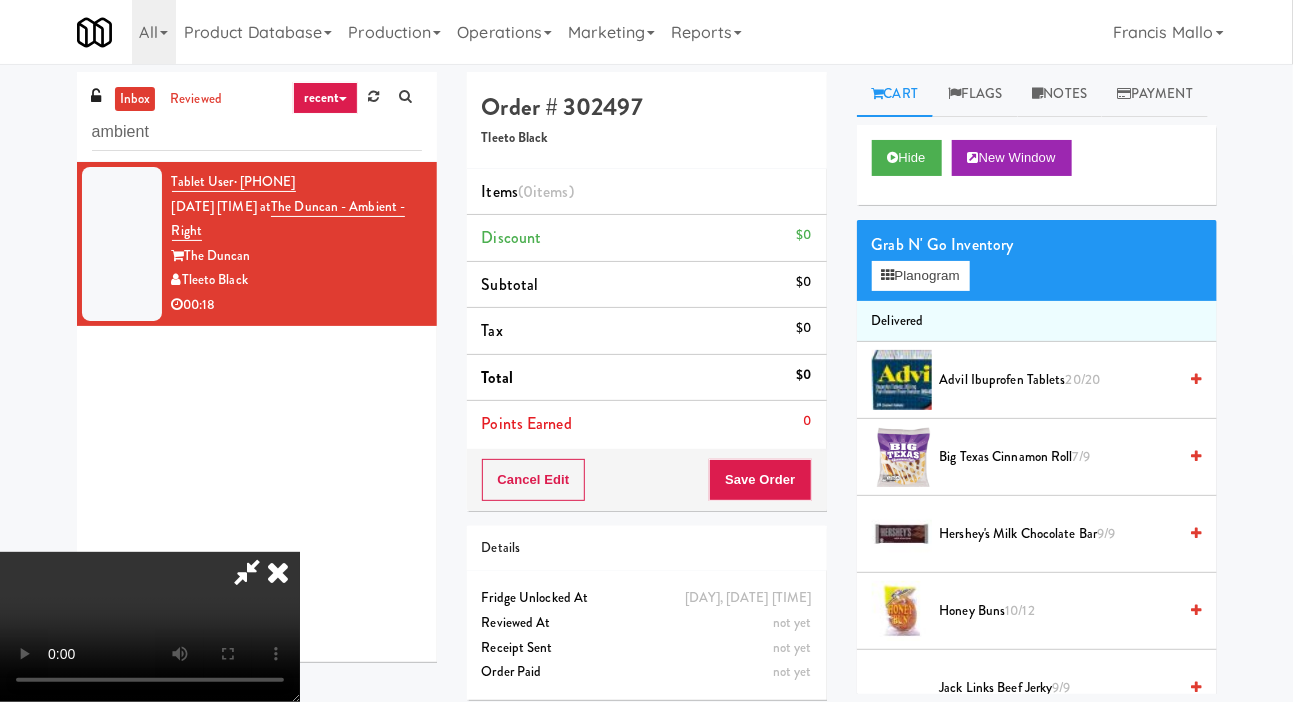 scroll, scrollTop: 73, scrollLeft: 0, axis: vertical 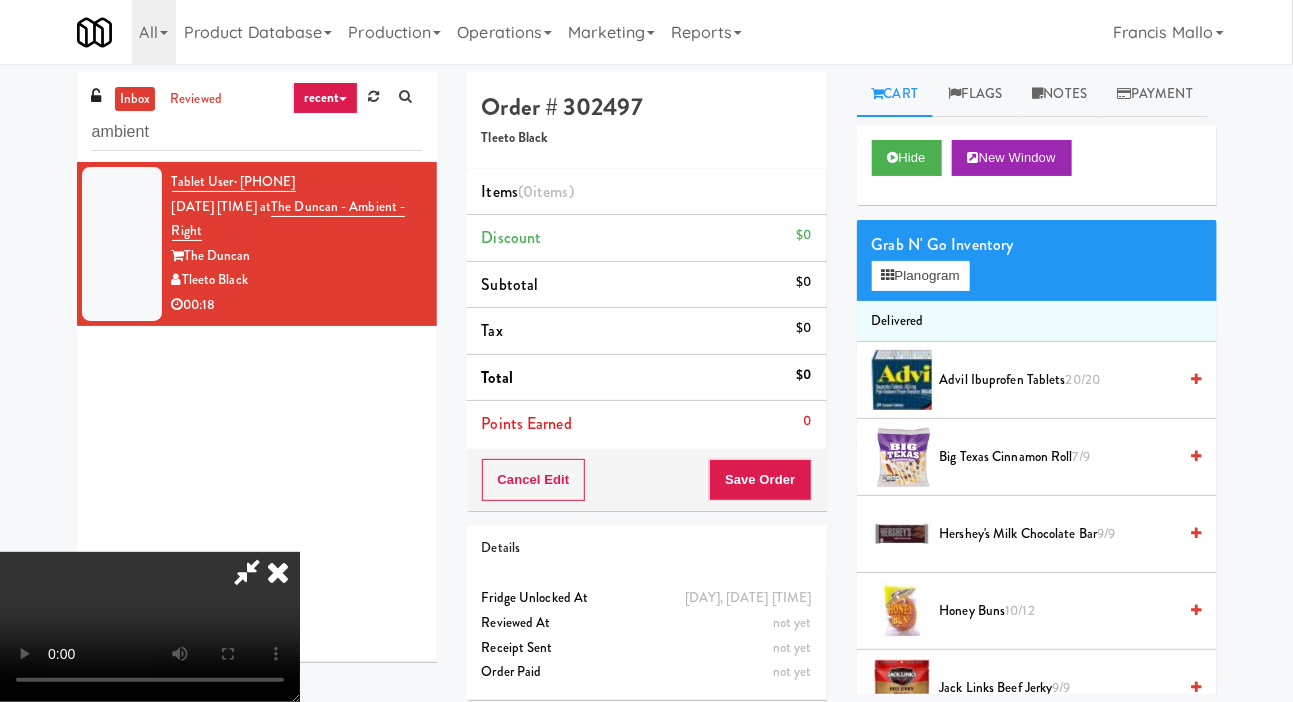 type 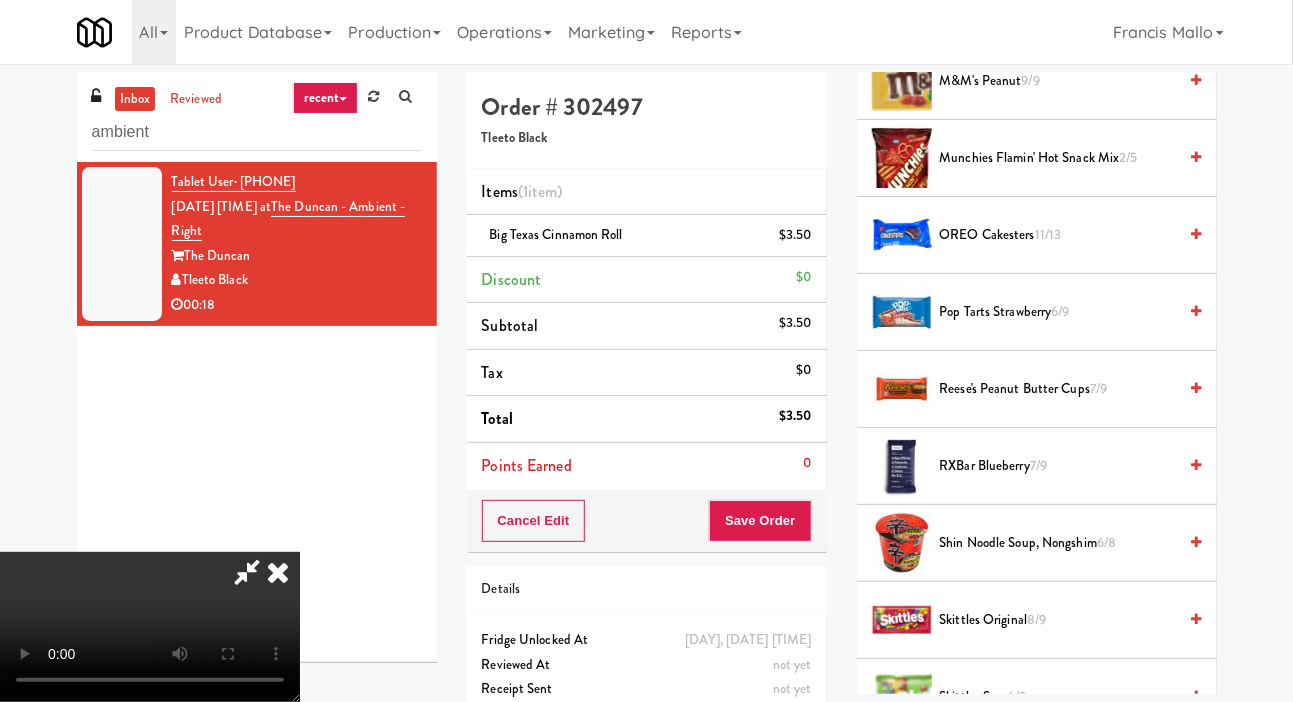 scroll, scrollTop: 1202, scrollLeft: 0, axis: vertical 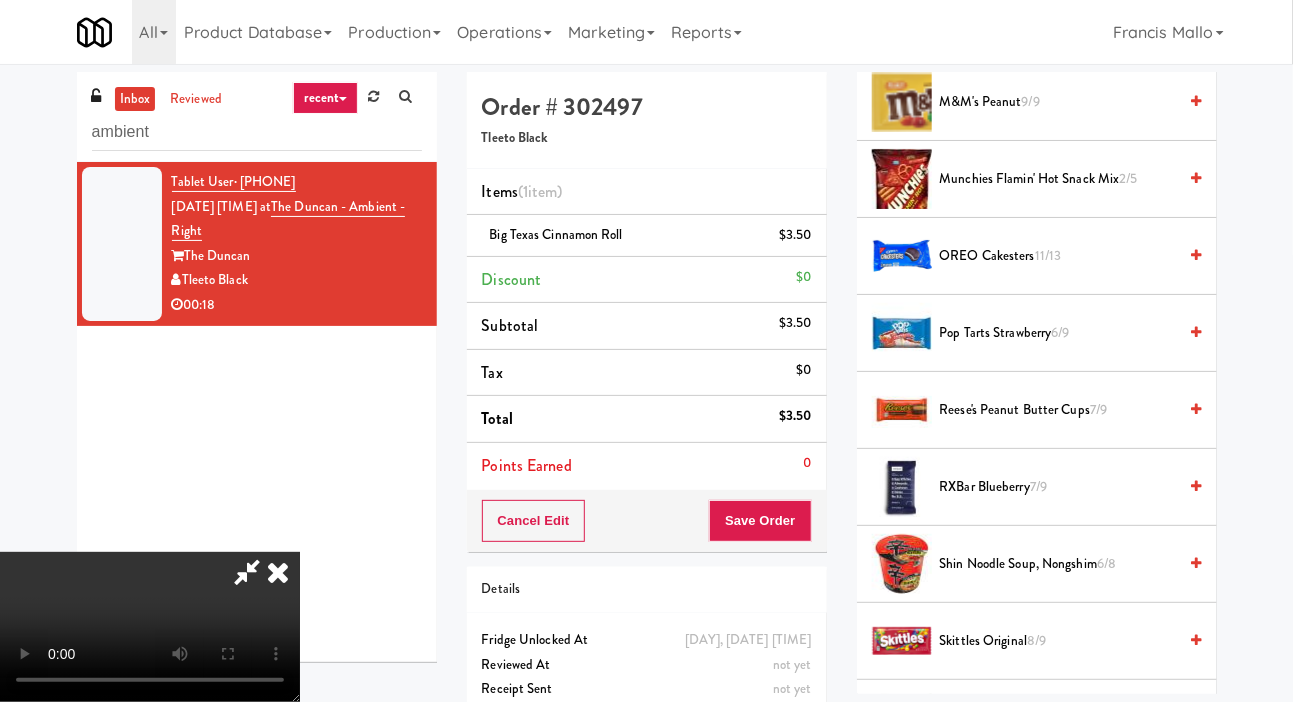 click on "OREO Cakesters  11/13" at bounding box center [1058, 256] 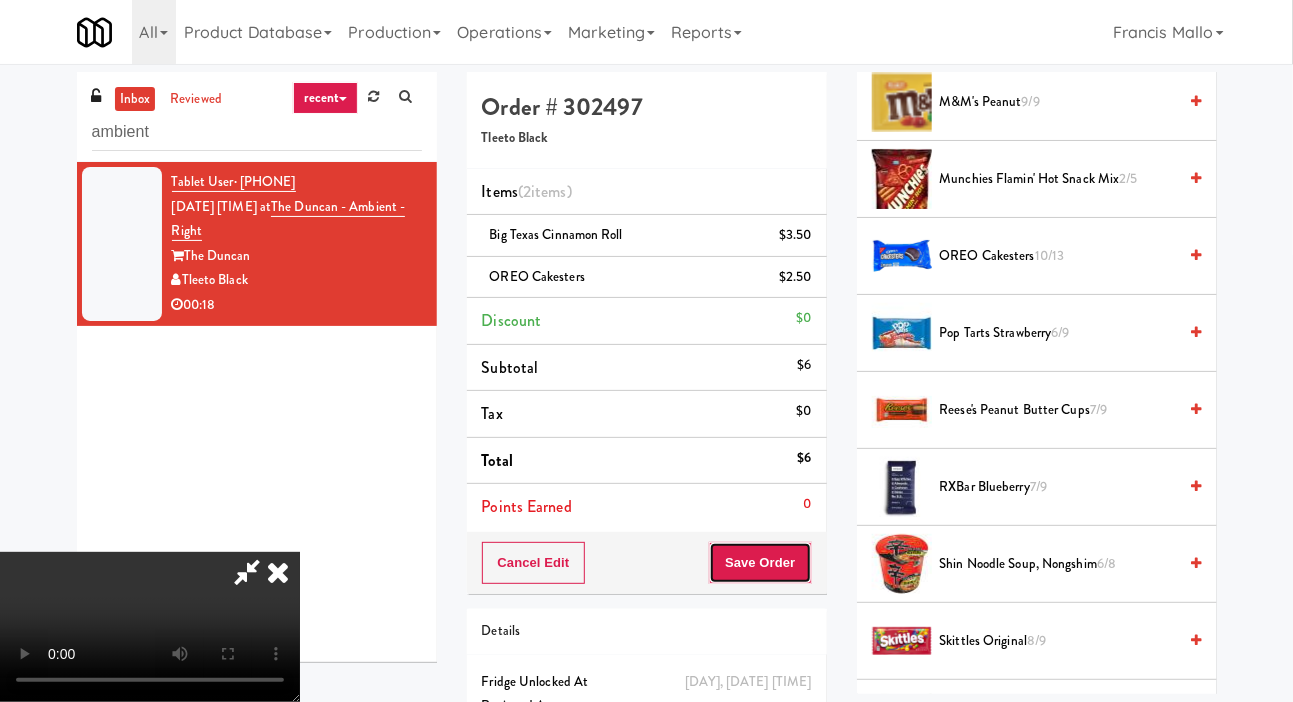 click on "Save Order" at bounding box center [760, 563] 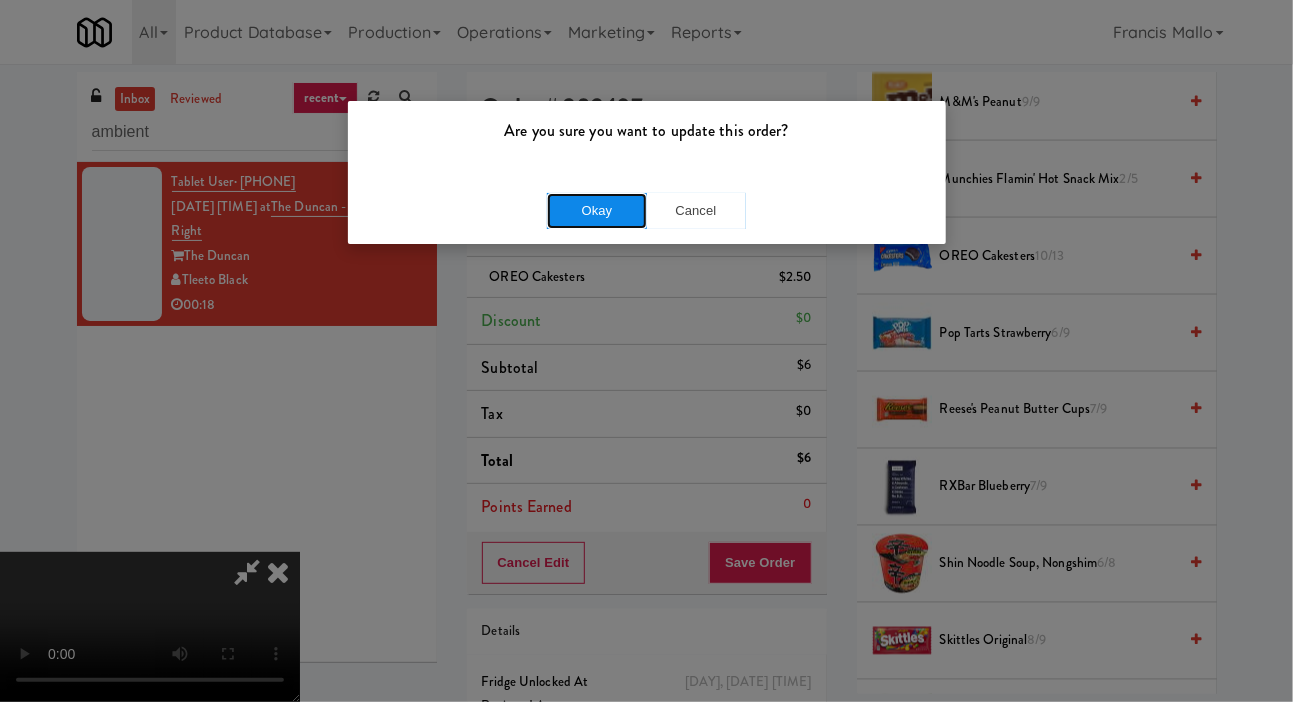 click on "Okay" at bounding box center [597, 211] 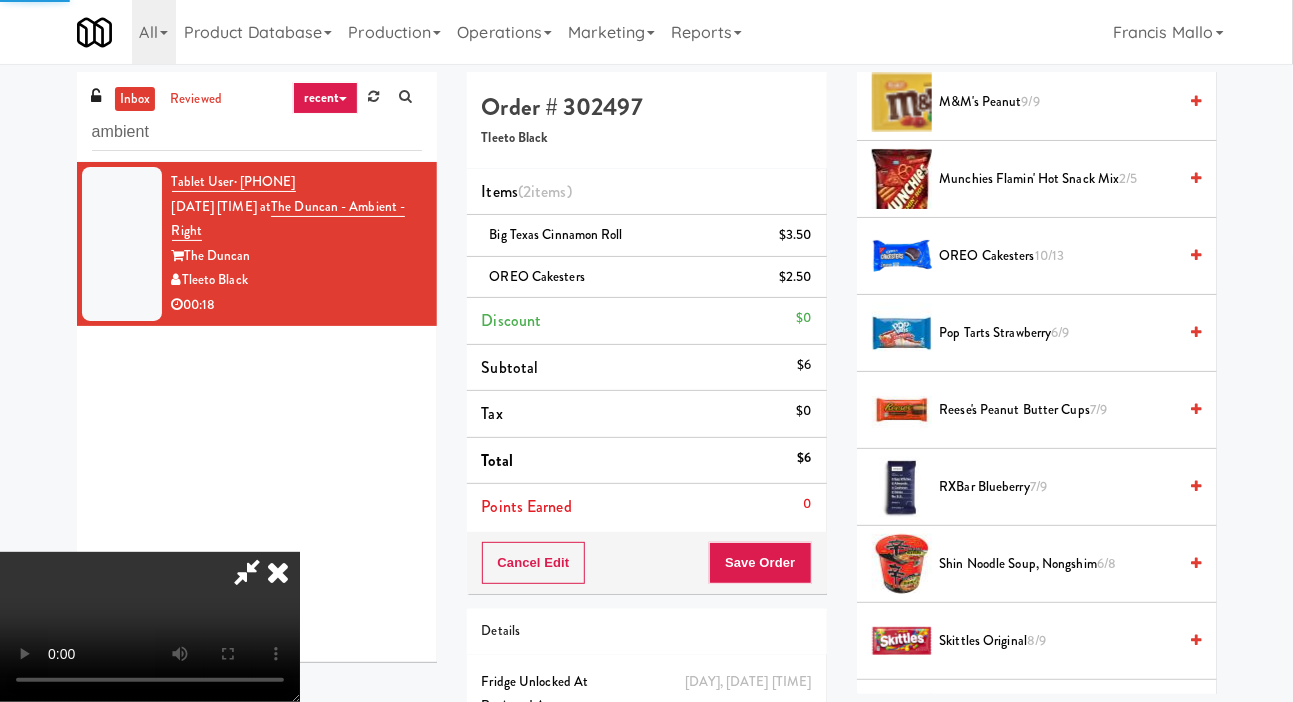 scroll, scrollTop: 116, scrollLeft: 0, axis: vertical 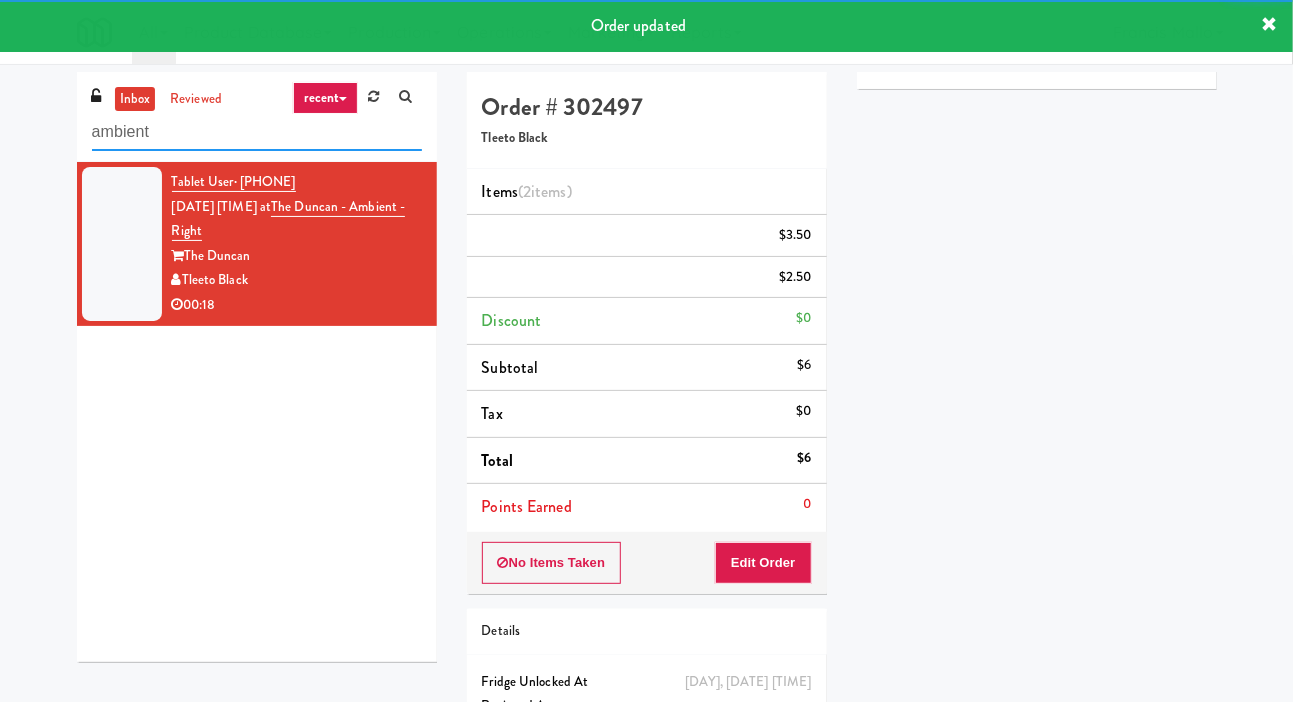 click on "ambient" at bounding box center (257, 132) 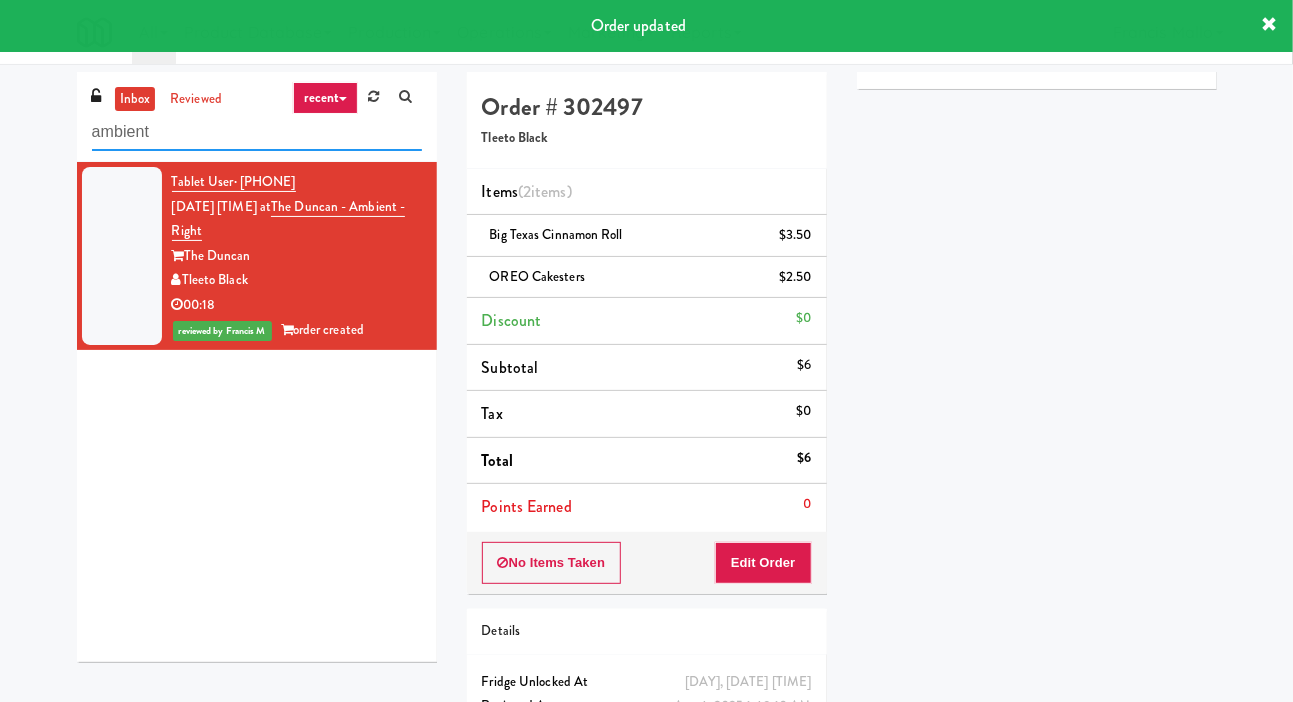 click on "ambient" at bounding box center (257, 132) 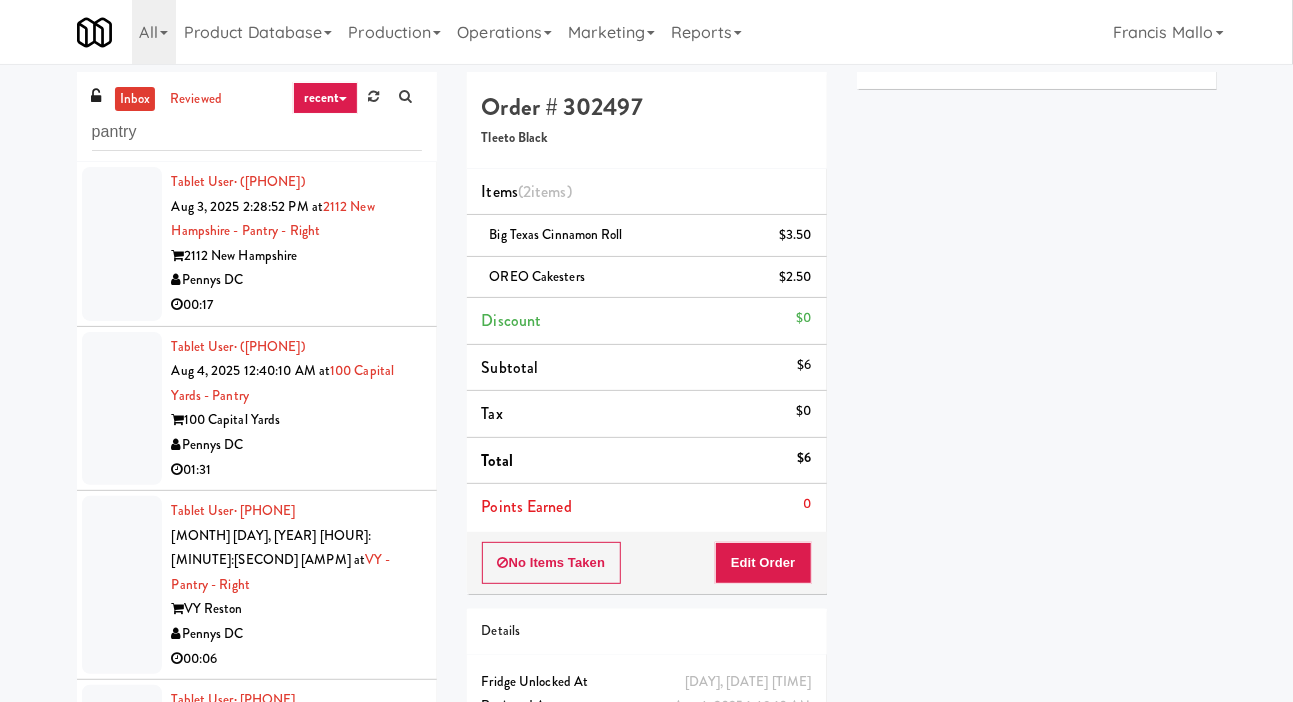 click at bounding box center [122, 244] 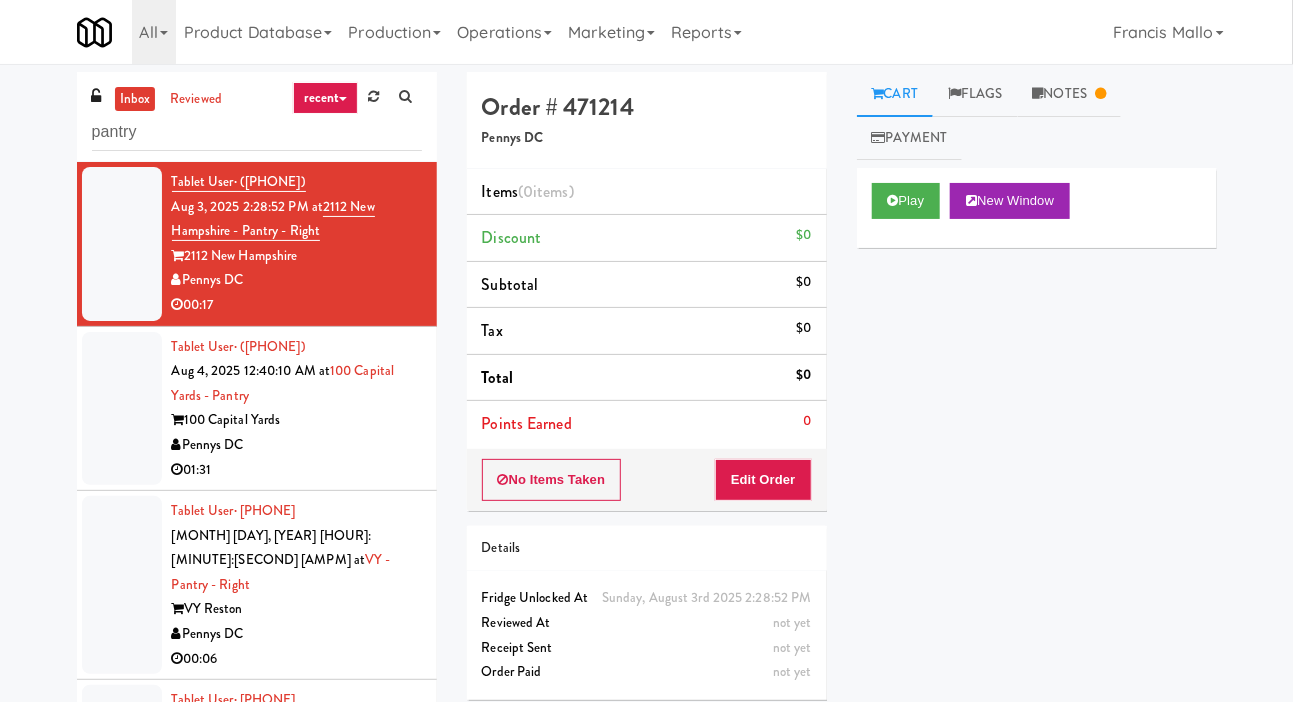 click at bounding box center (122, 409) 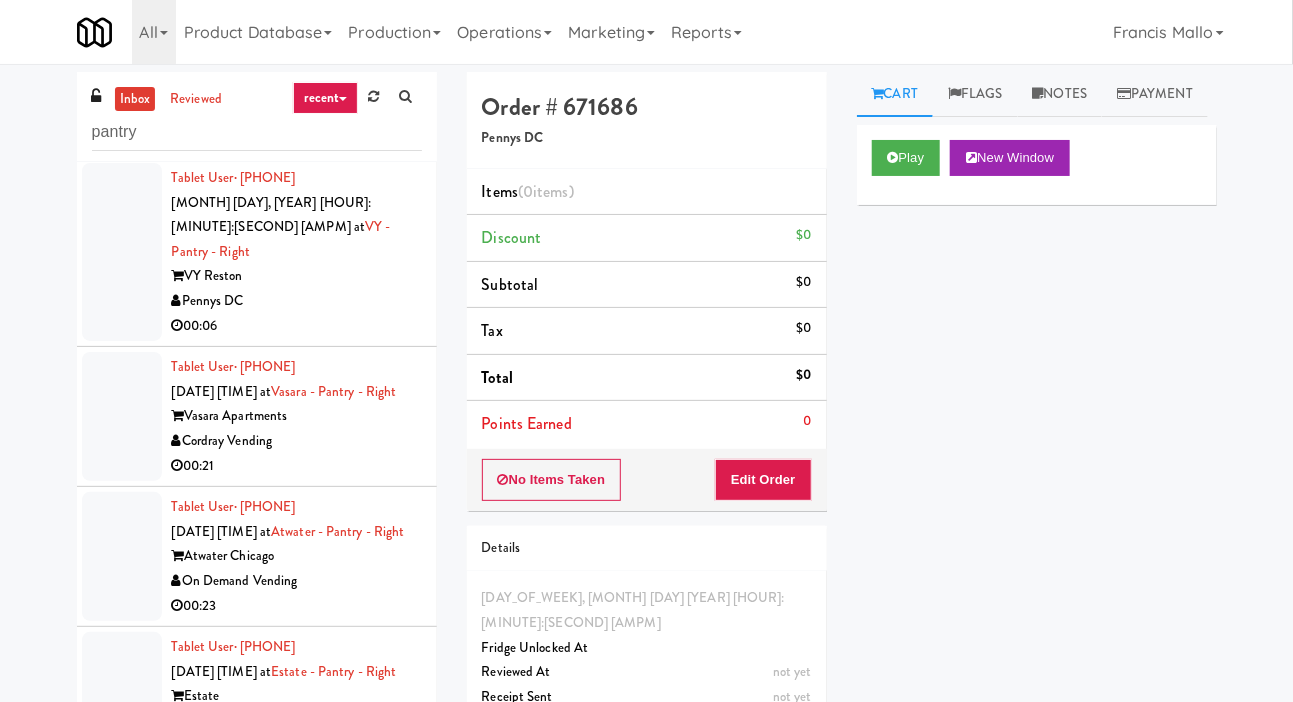 scroll, scrollTop: 0, scrollLeft: 0, axis: both 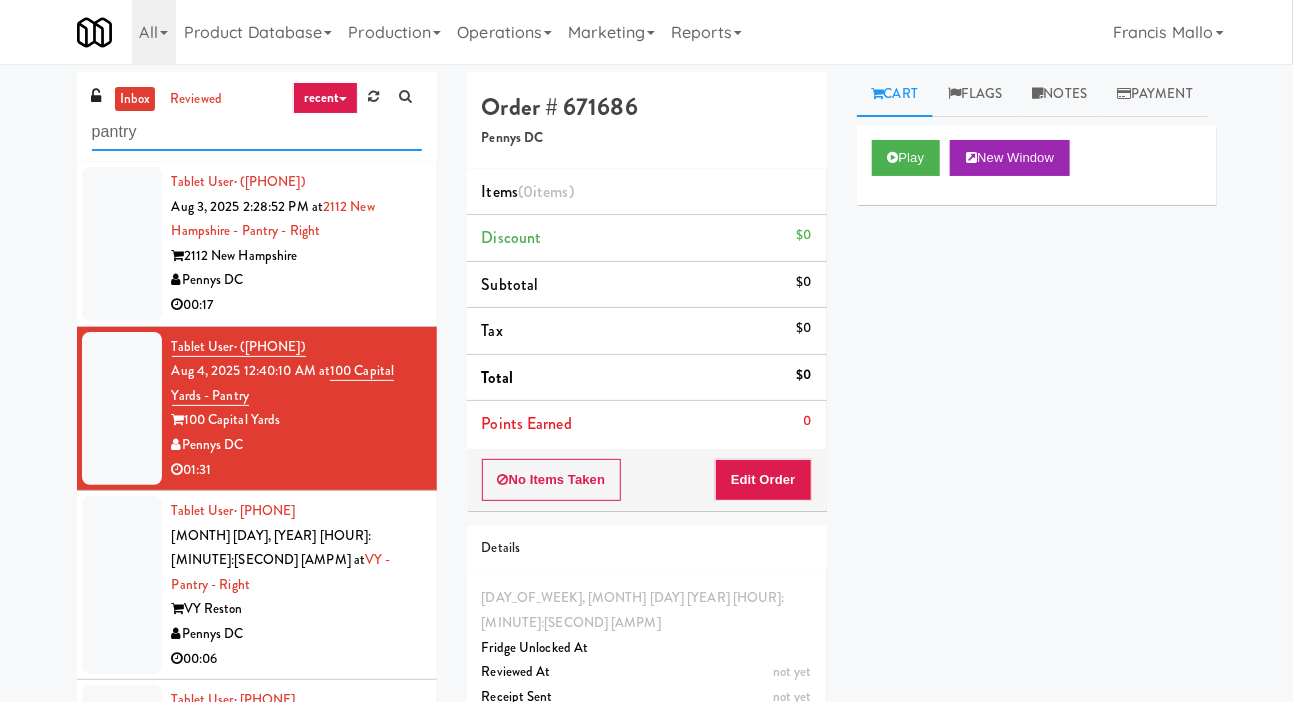 click on "pantry" at bounding box center [257, 132] 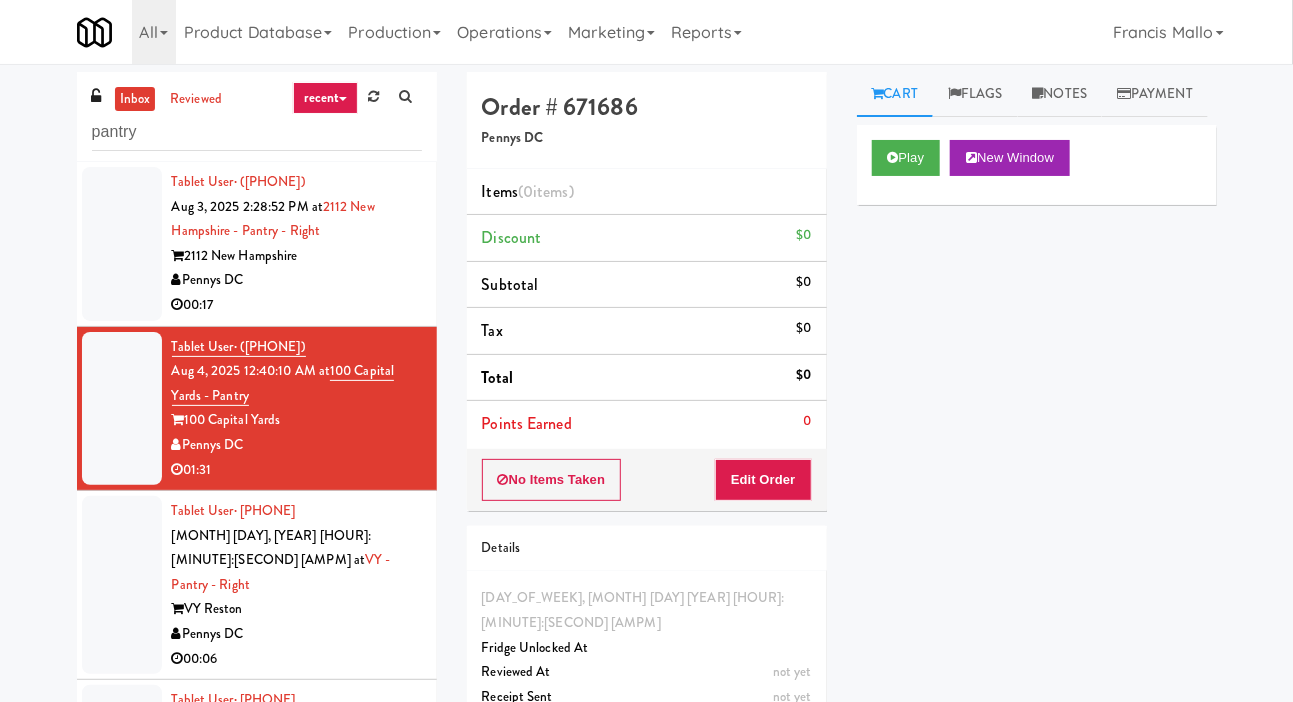 click on "inbox" at bounding box center [135, 99] 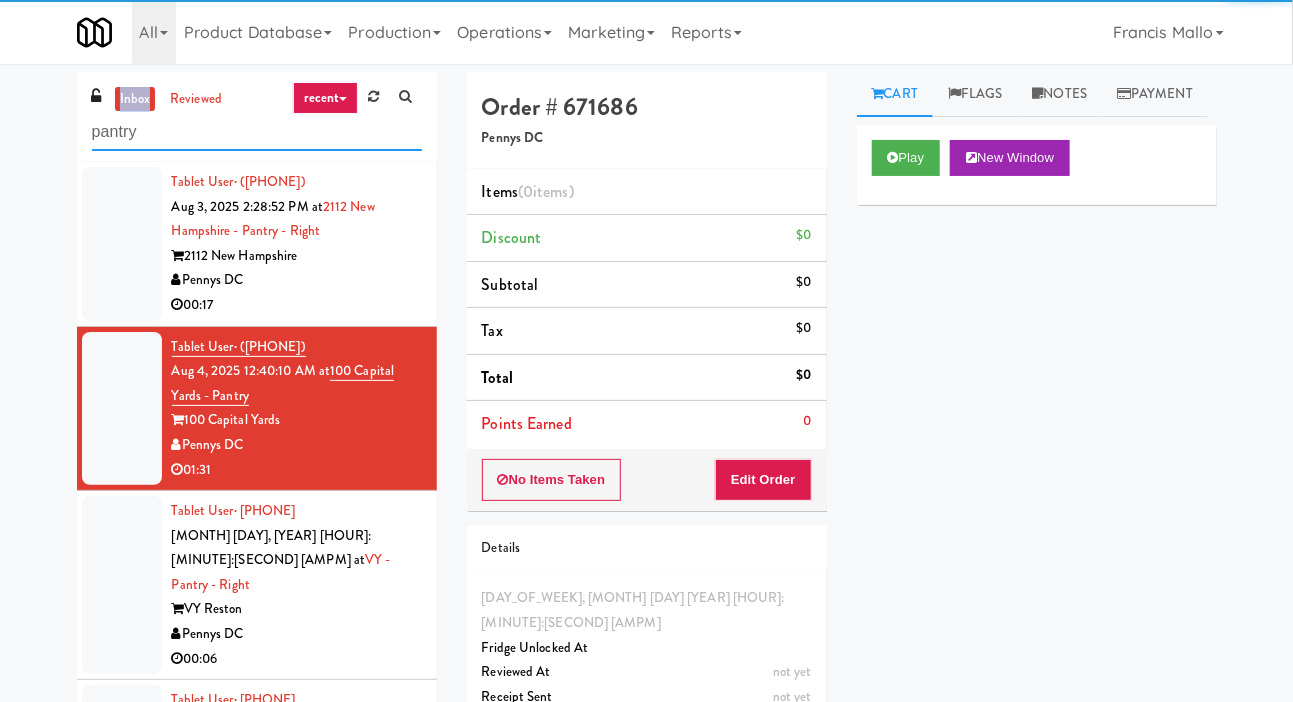 click on "pantry" at bounding box center (257, 132) 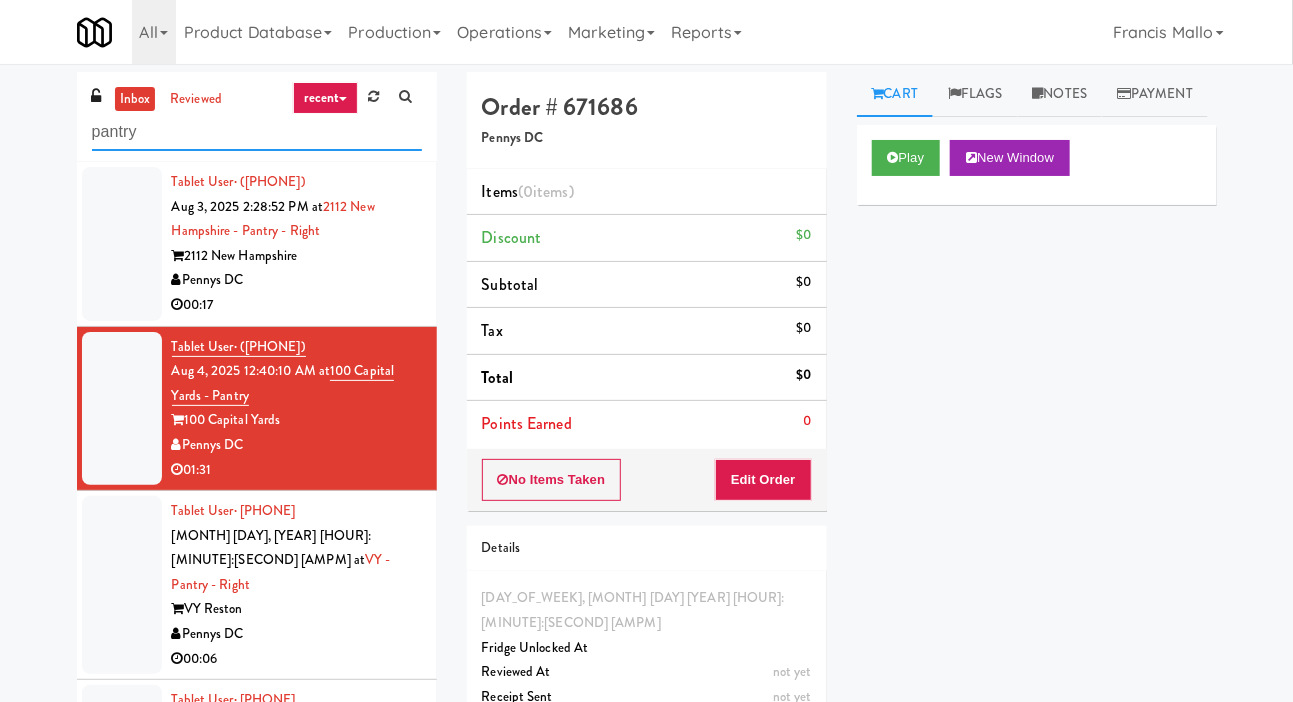 click on "pantry" at bounding box center (257, 132) 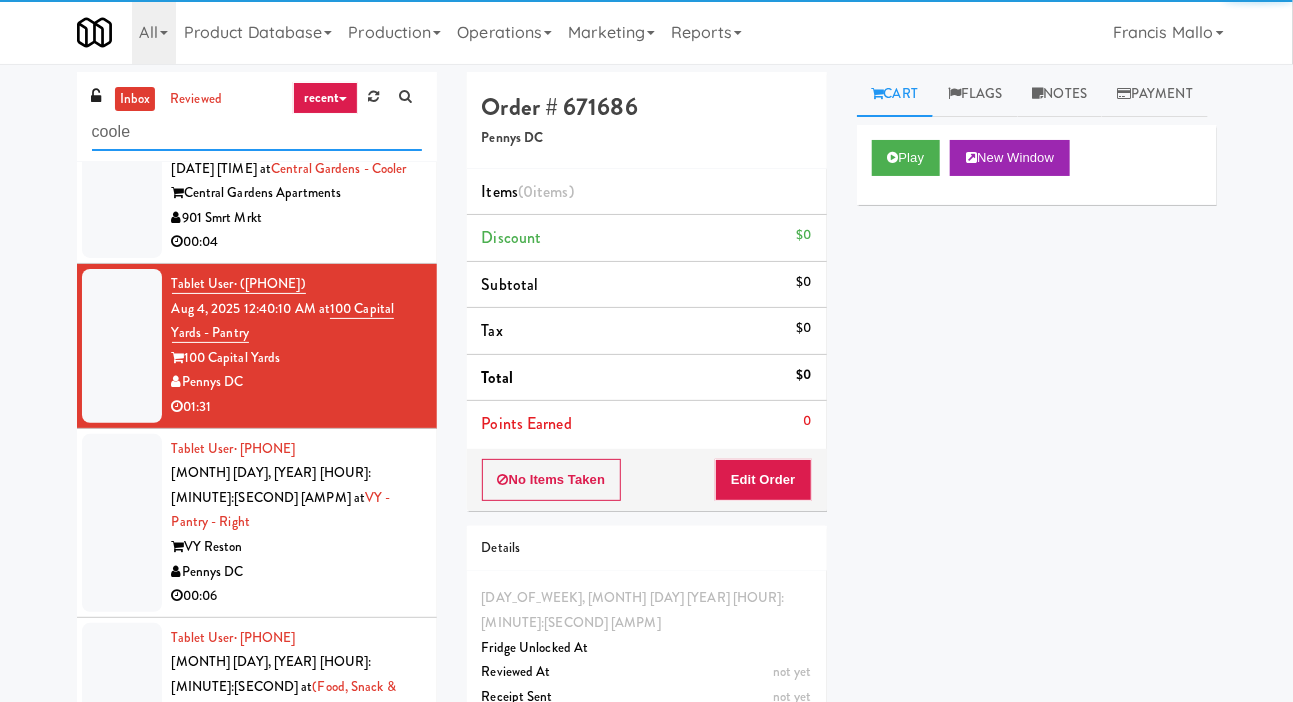 scroll, scrollTop: 3500, scrollLeft: 0, axis: vertical 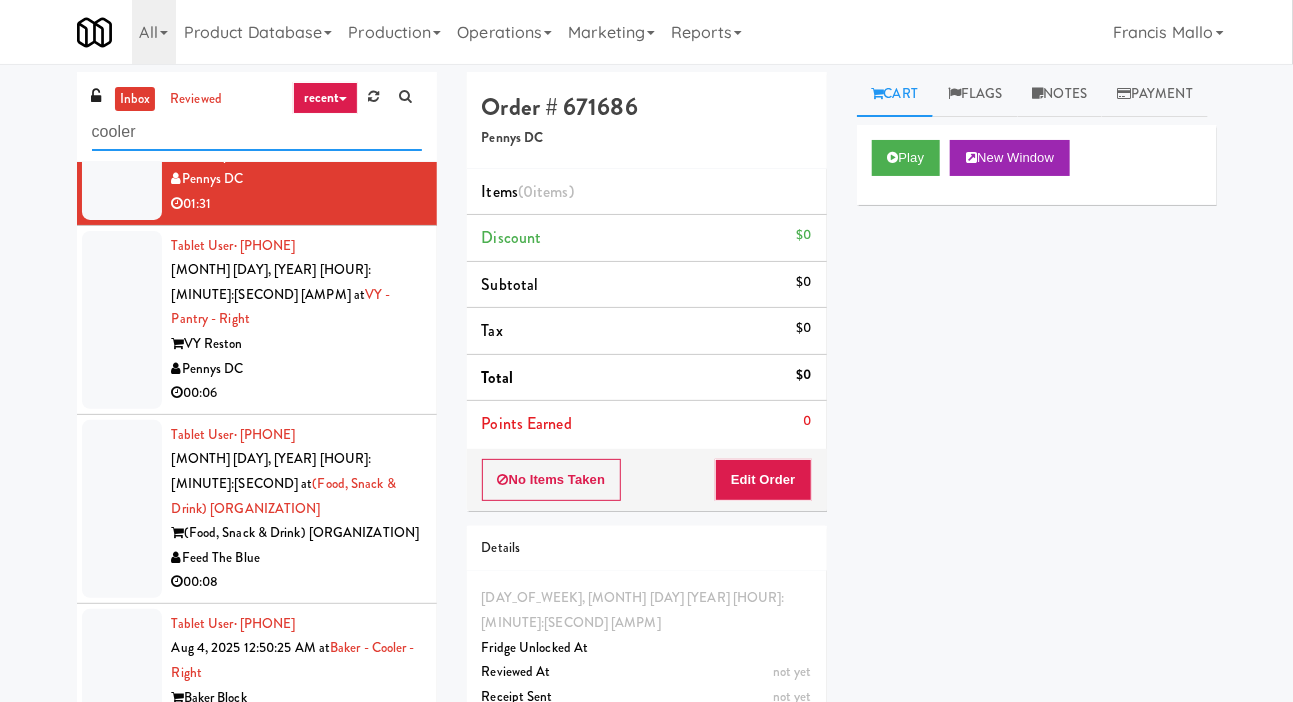 type on "cooler" 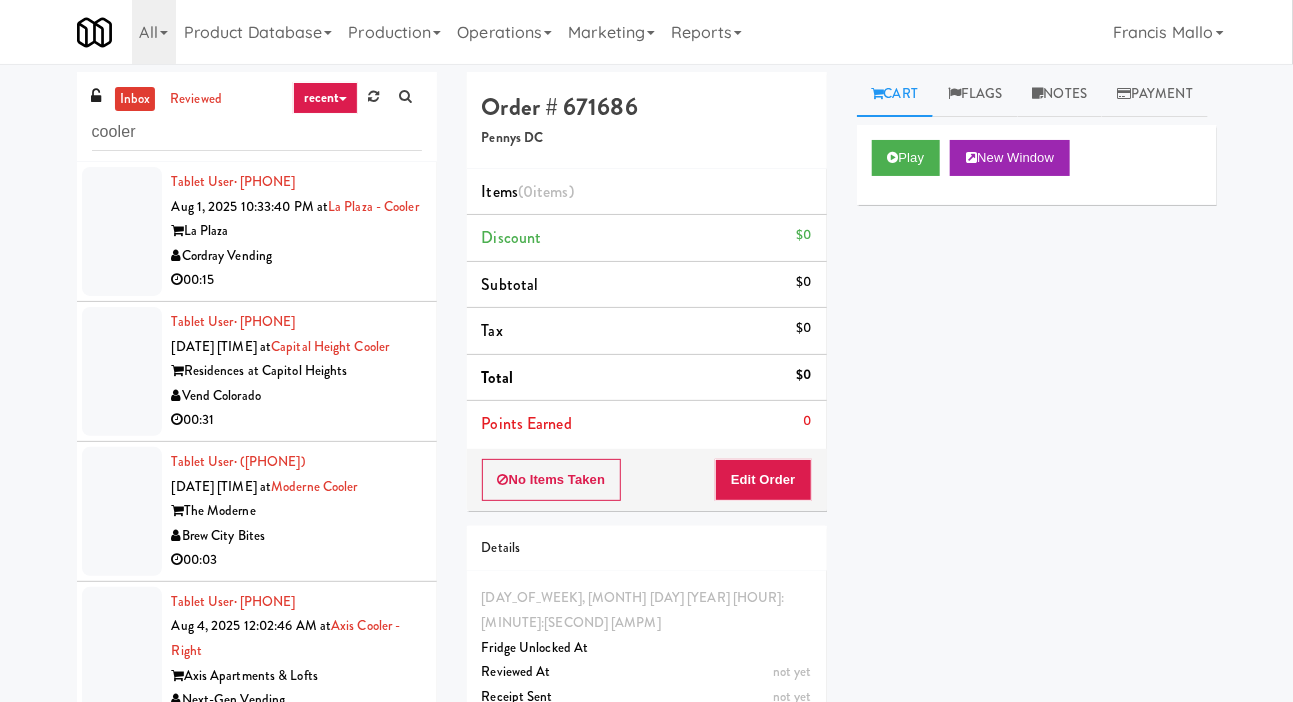 click at bounding box center (122, 231) 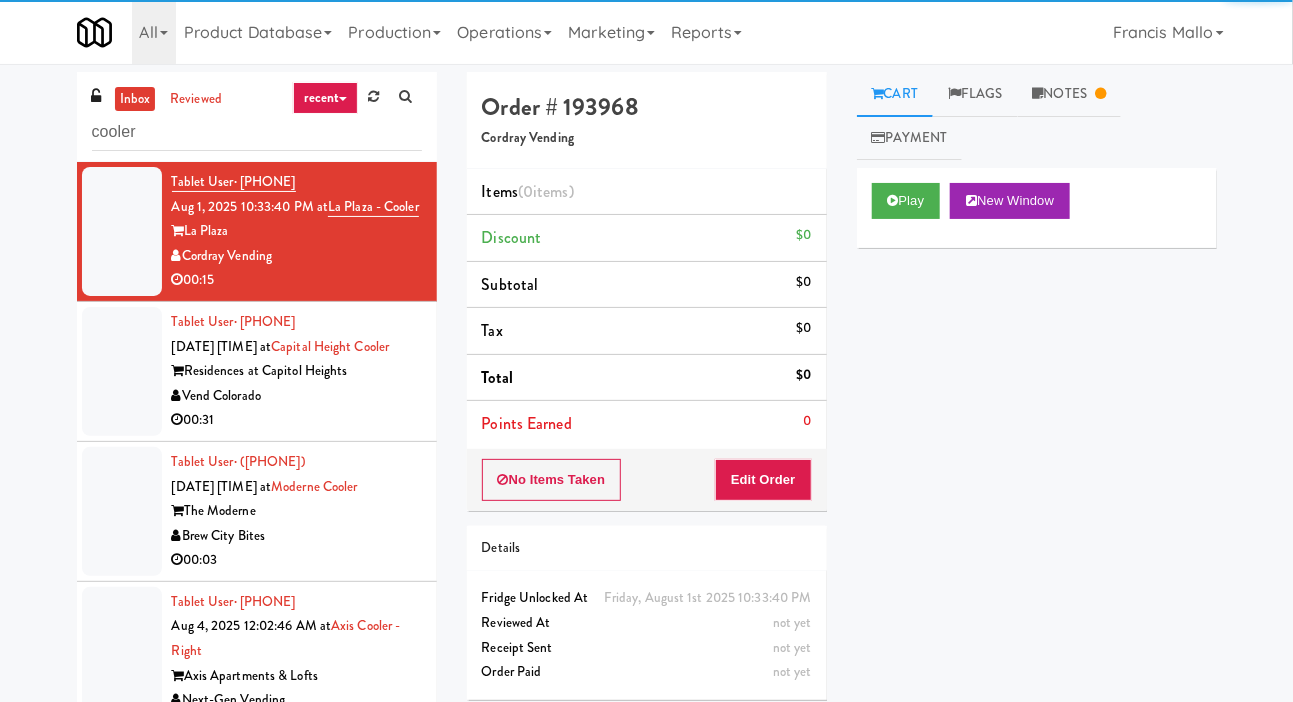 click at bounding box center (122, 371) 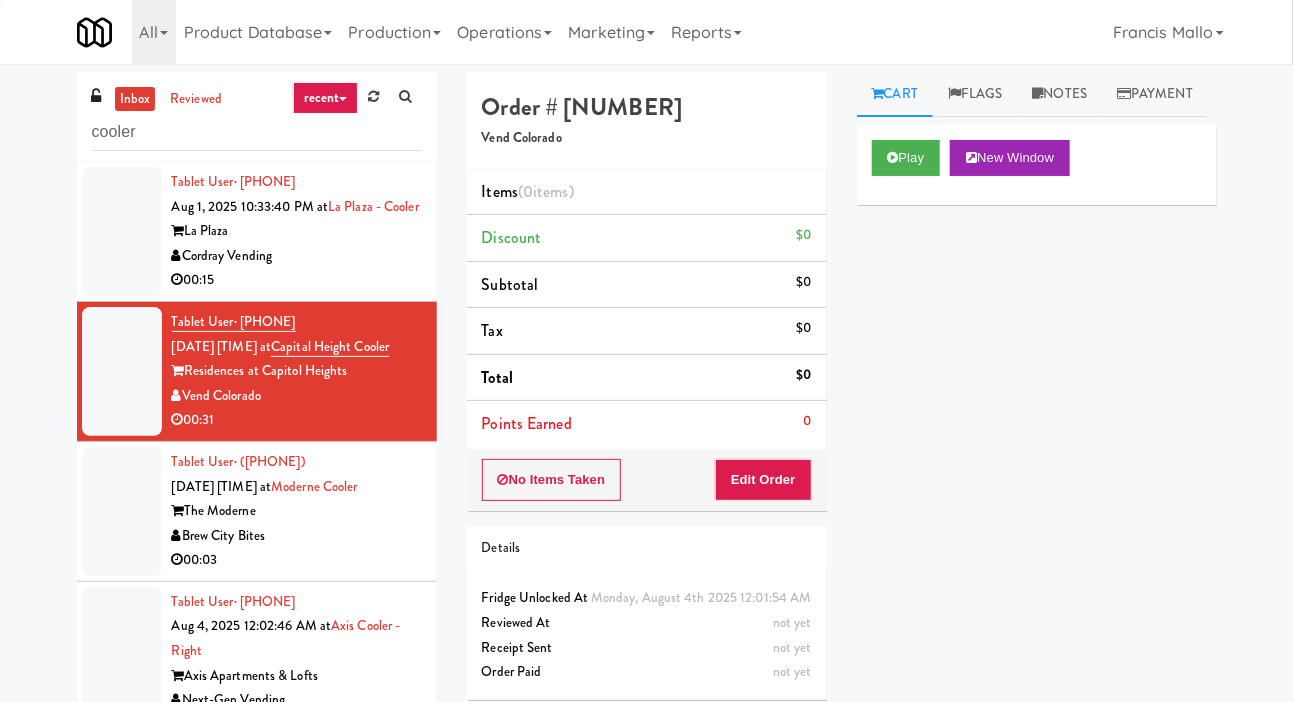click at bounding box center (122, 231) 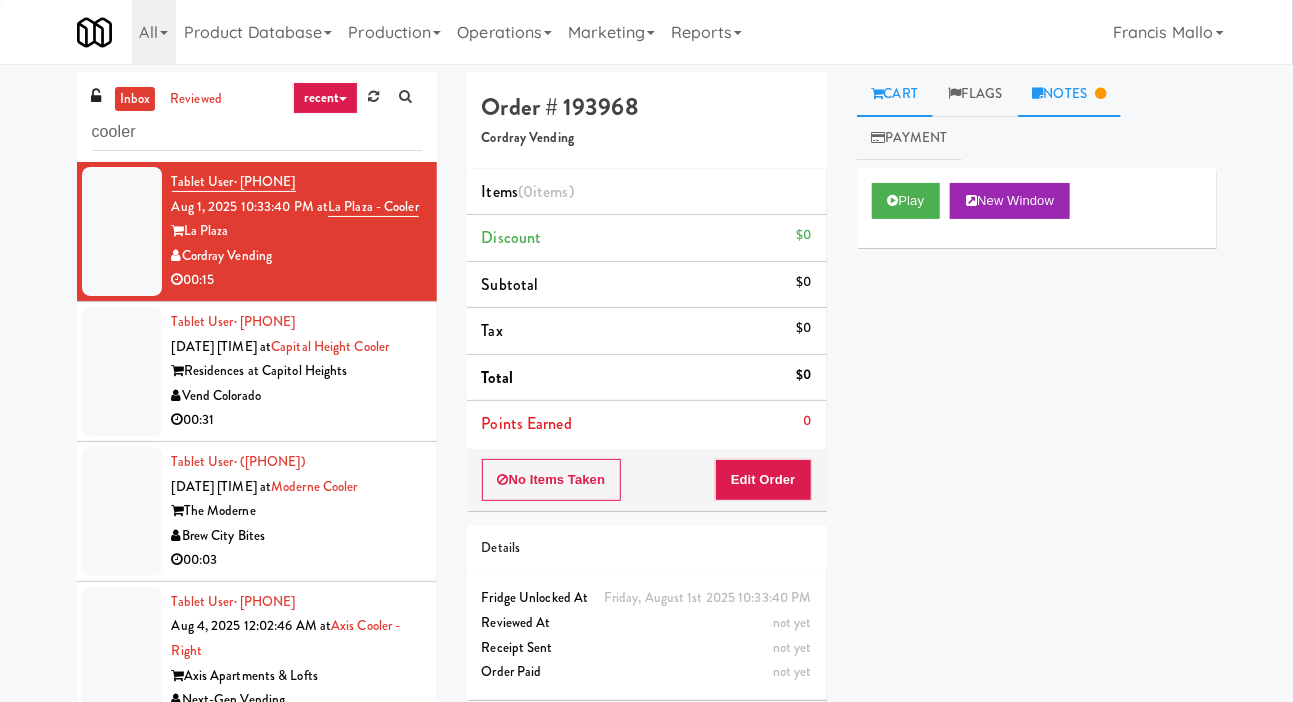 click on "Notes" at bounding box center (1070, 94) 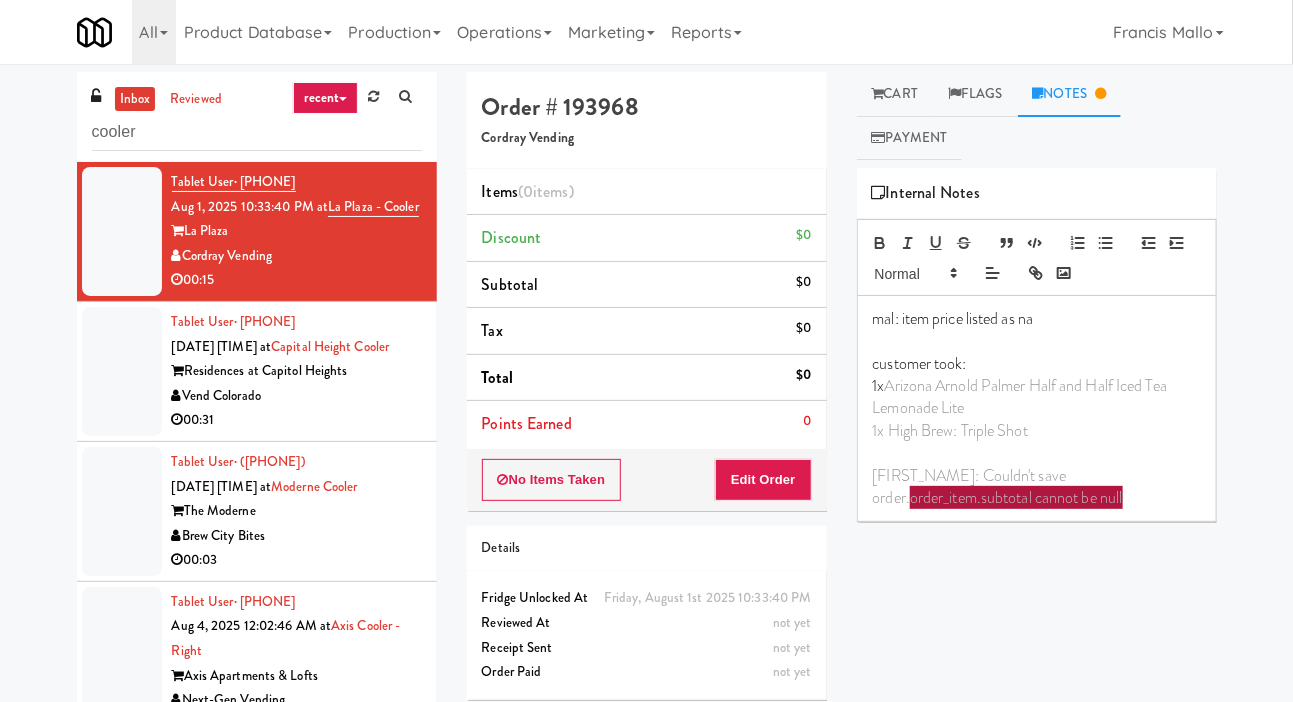click at bounding box center (122, 371) 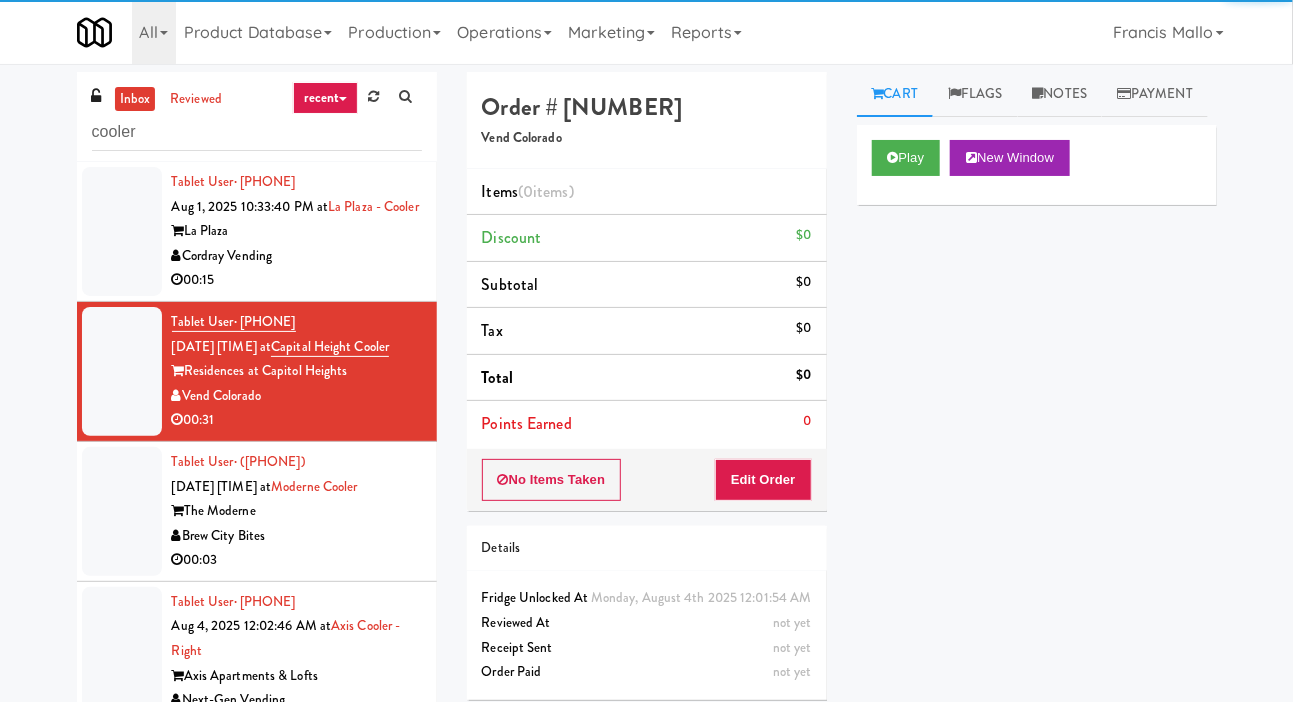 click on "Cart" at bounding box center [895, 94] 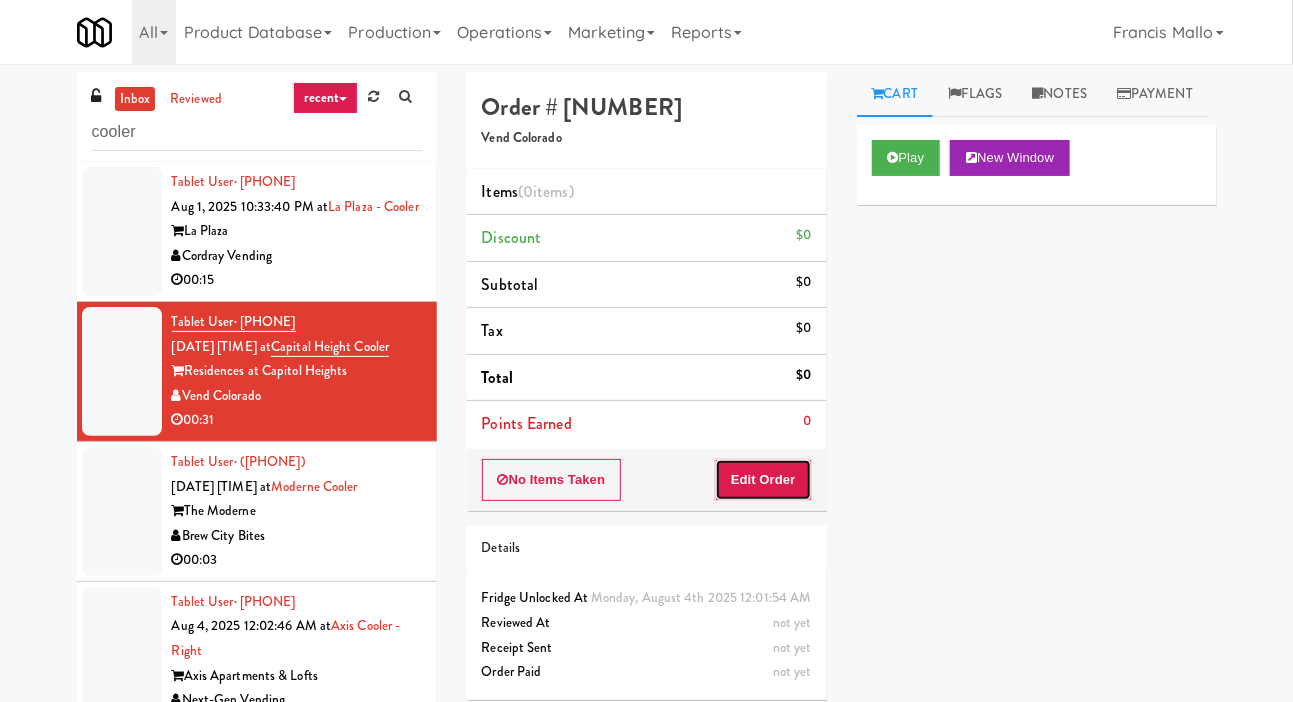 click on "Edit Order" at bounding box center [763, 480] 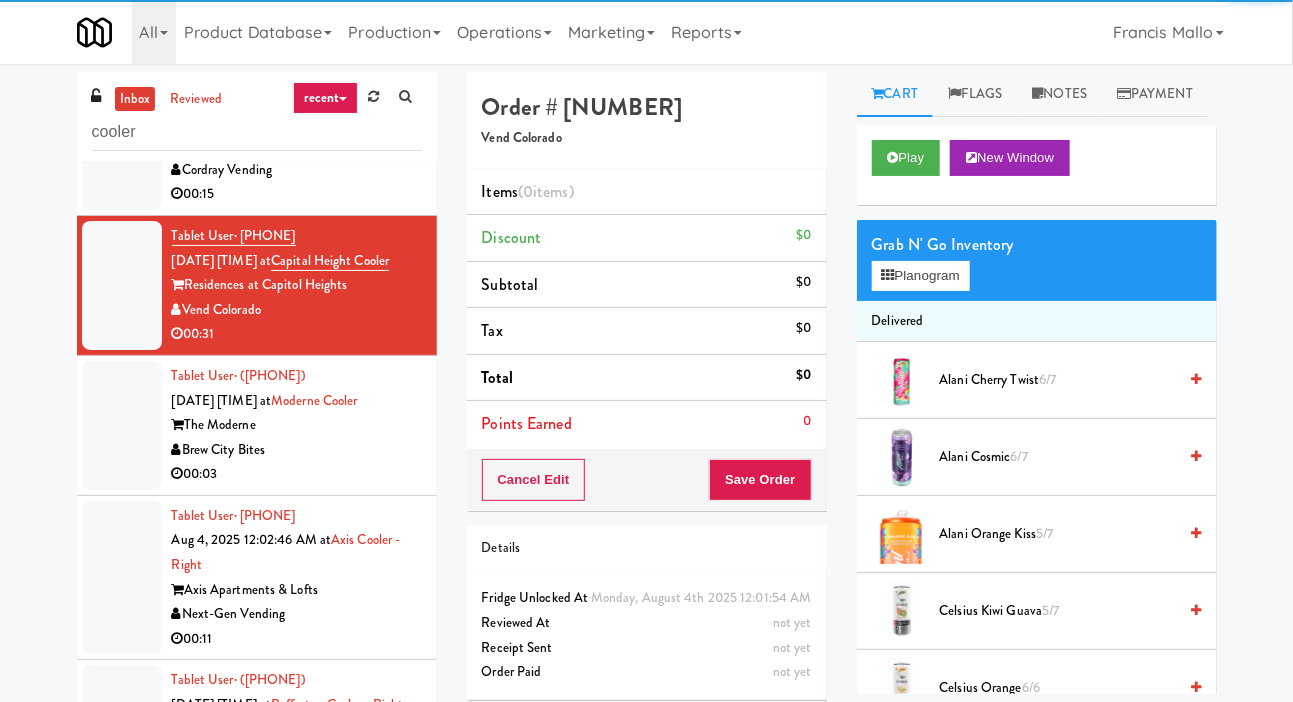 scroll, scrollTop: 88, scrollLeft: 0, axis: vertical 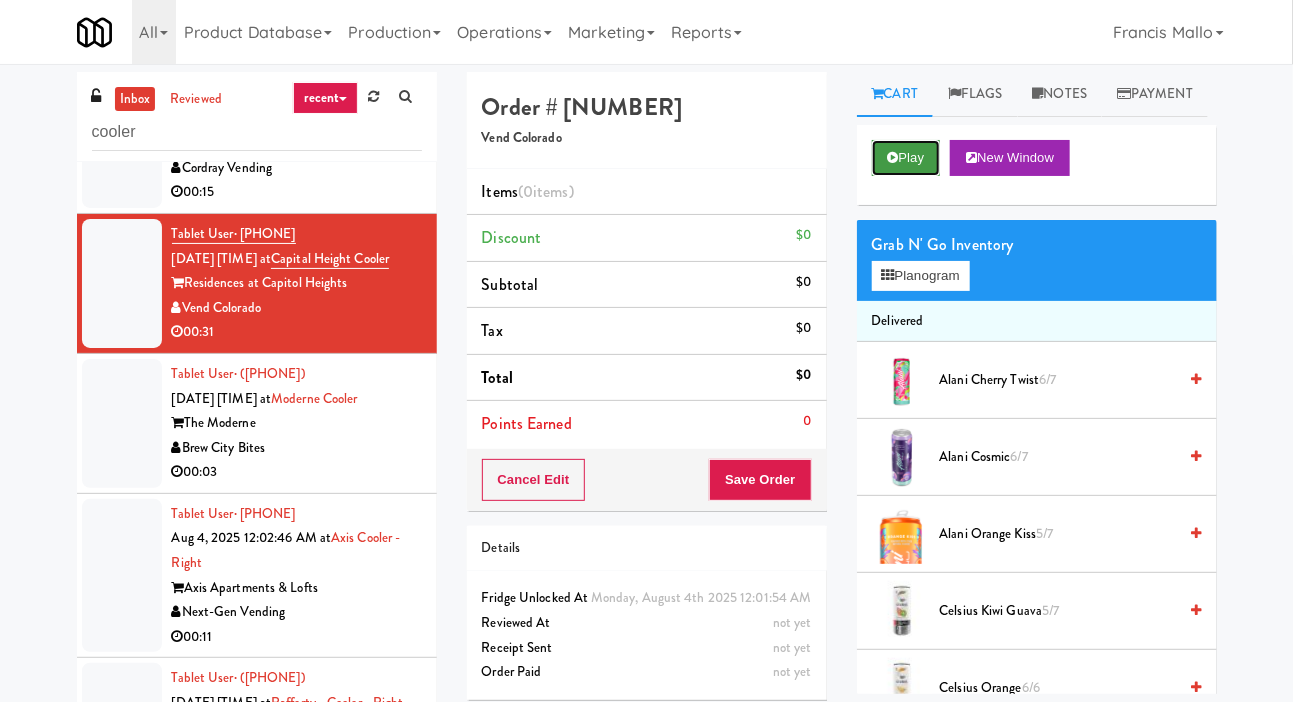 click at bounding box center (893, 157) 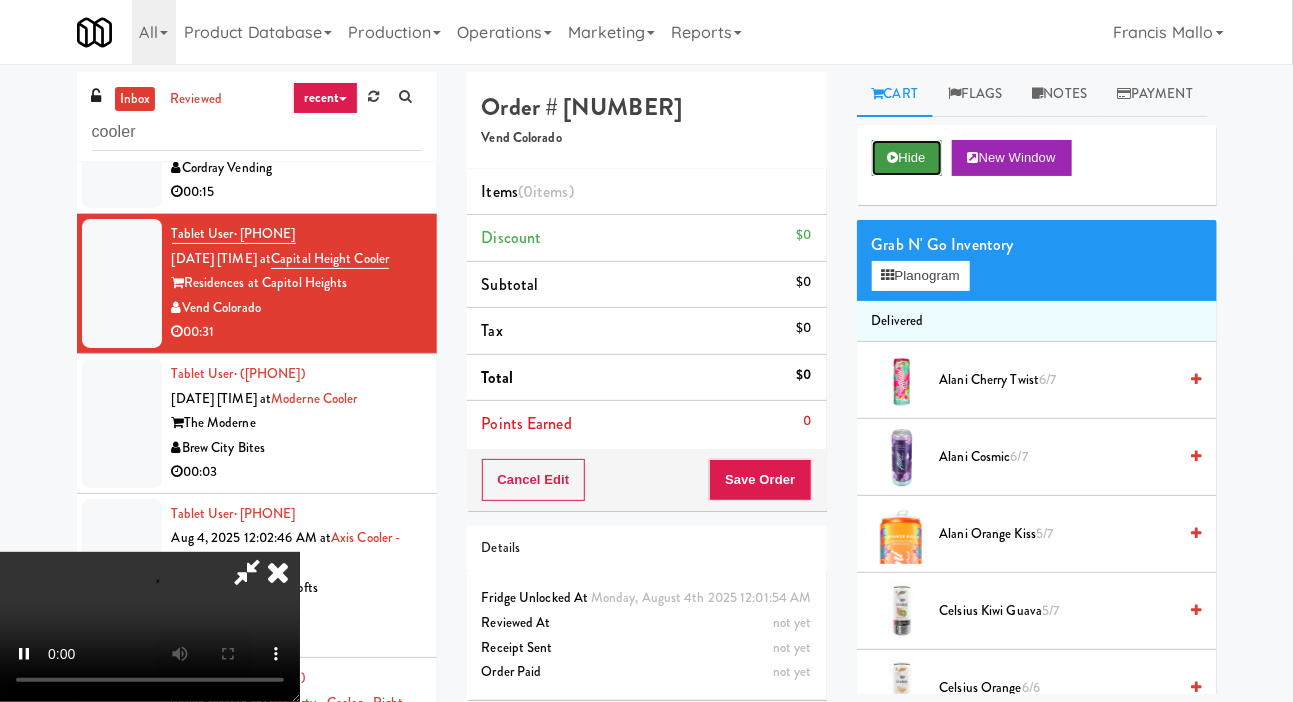 scroll, scrollTop: 73, scrollLeft: 0, axis: vertical 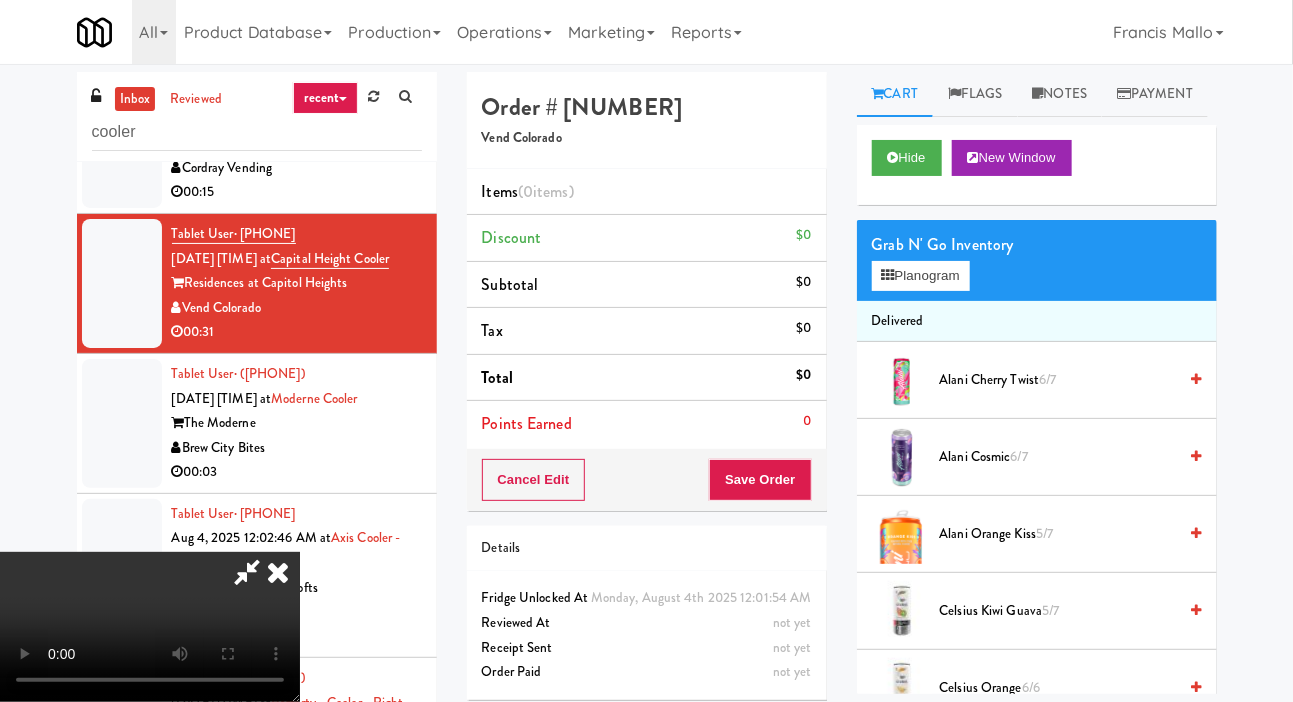 type 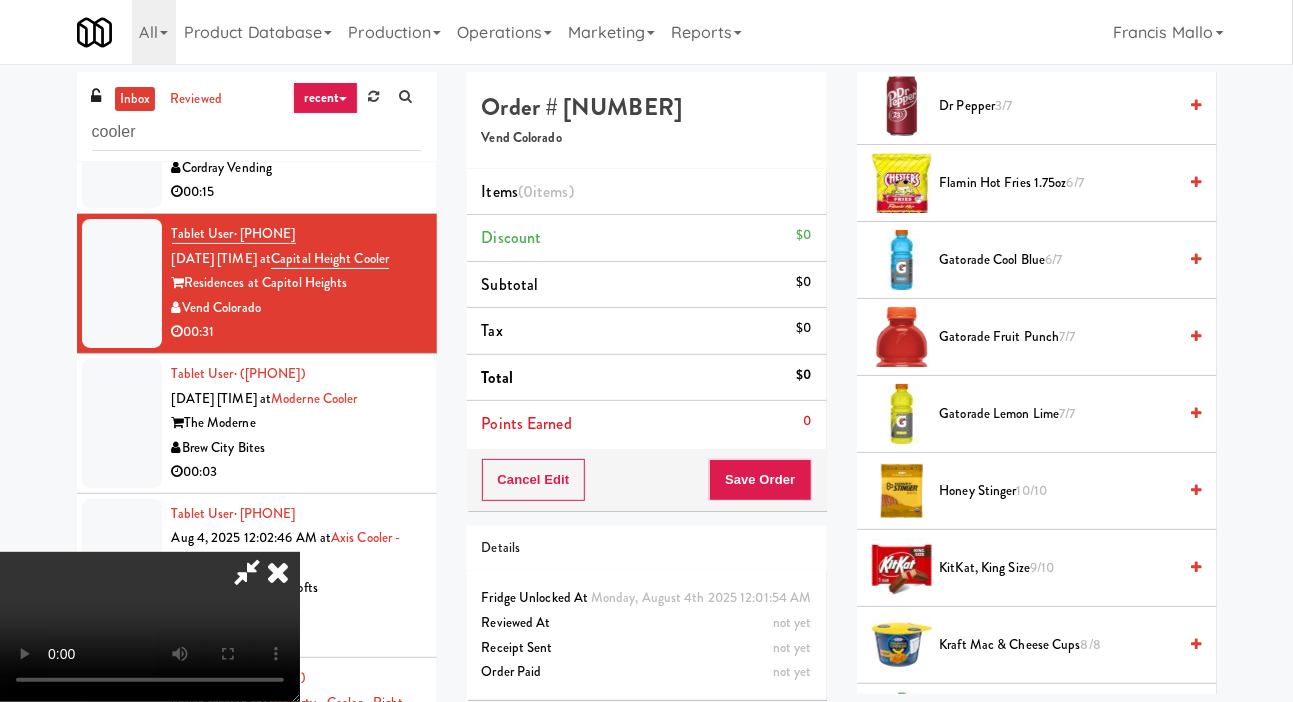 scroll, scrollTop: 1048, scrollLeft: 0, axis: vertical 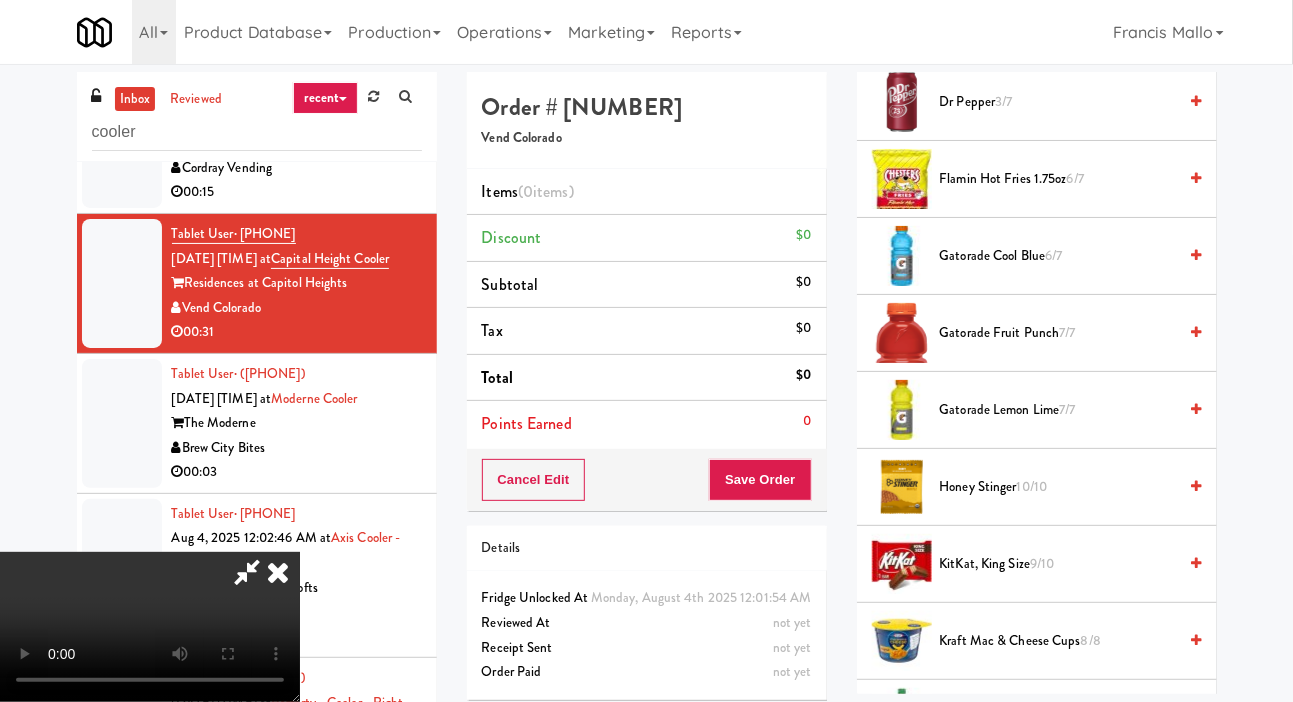 click on "Honey Stinger  10/10" at bounding box center (1037, 487) 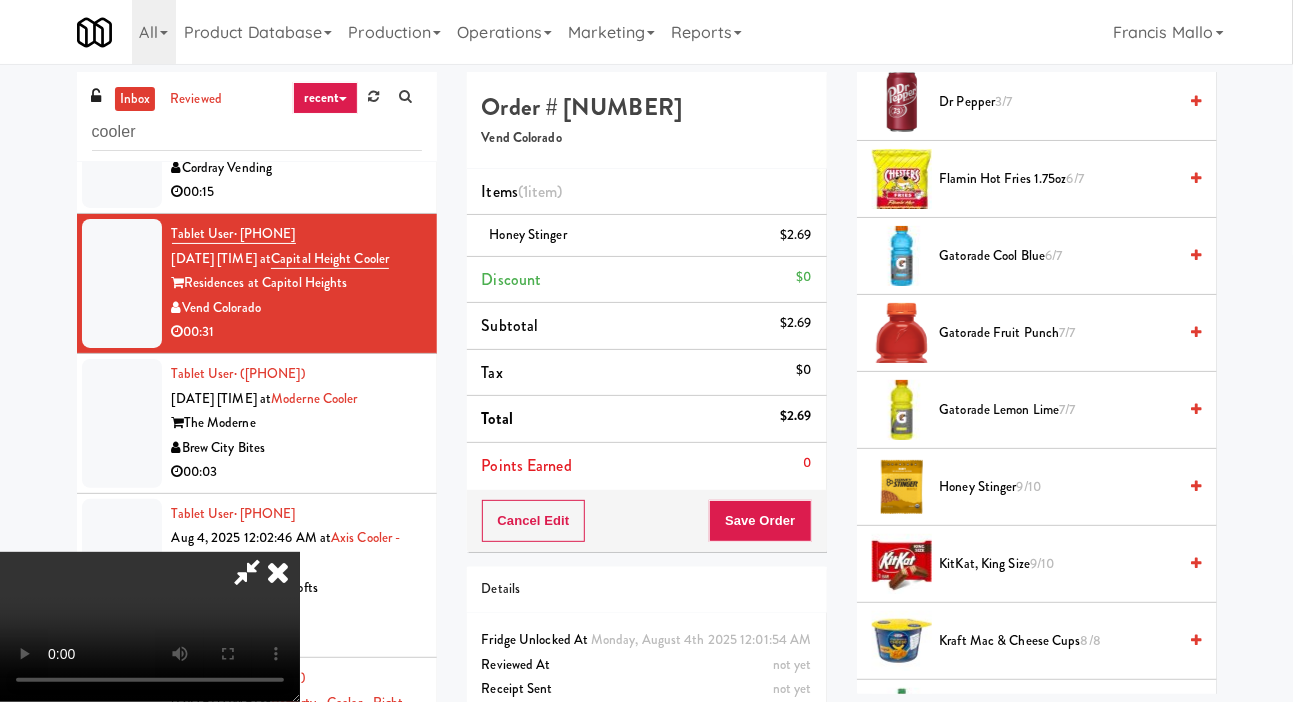 scroll, scrollTop: 73, scrollLeft: 0, axis: vertical 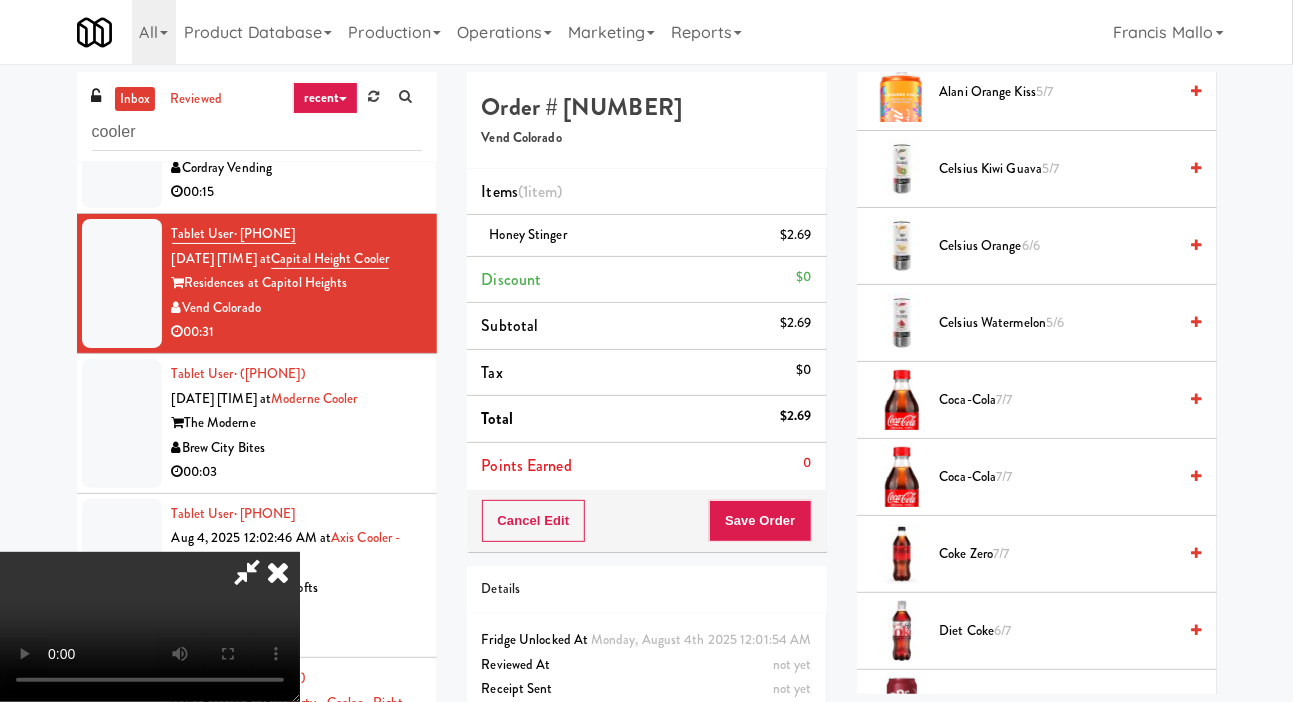 click on "Celsius Watermelon  5/6" at bounding box center (1058, 323) 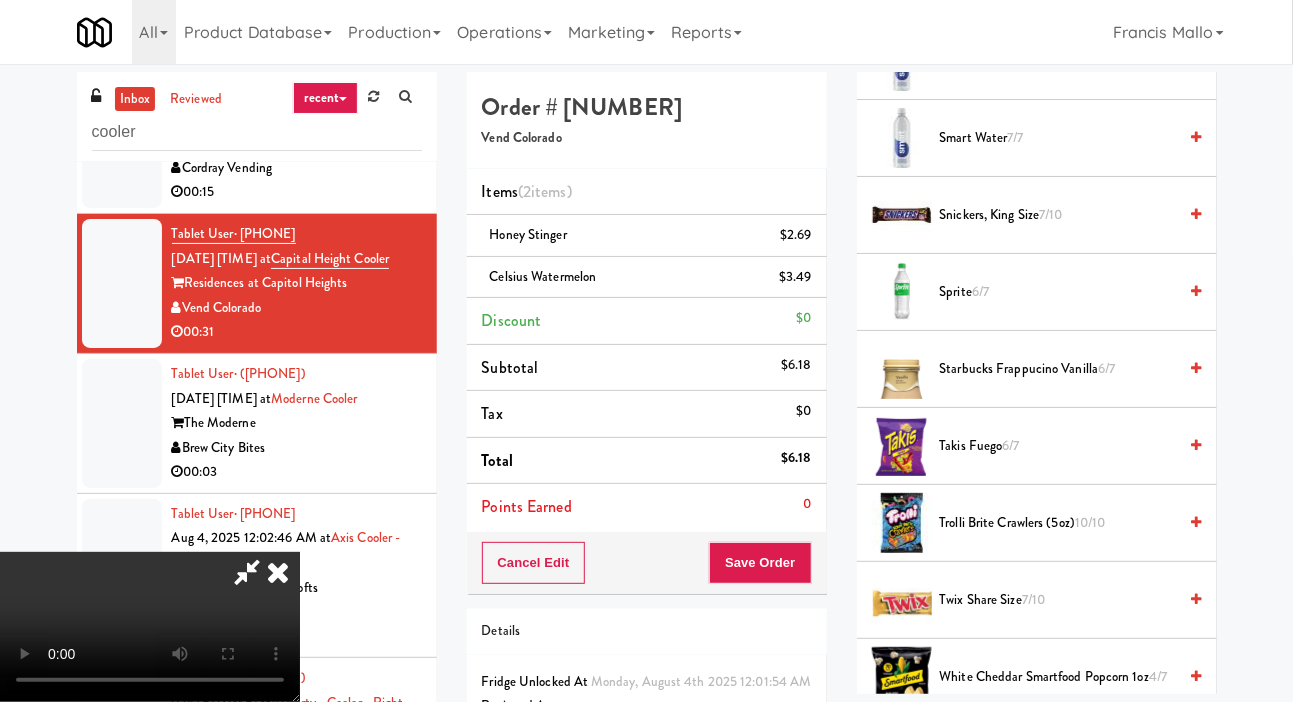 scroll, scrollTop: 2734, scrollLeft: 0, axis: vertical 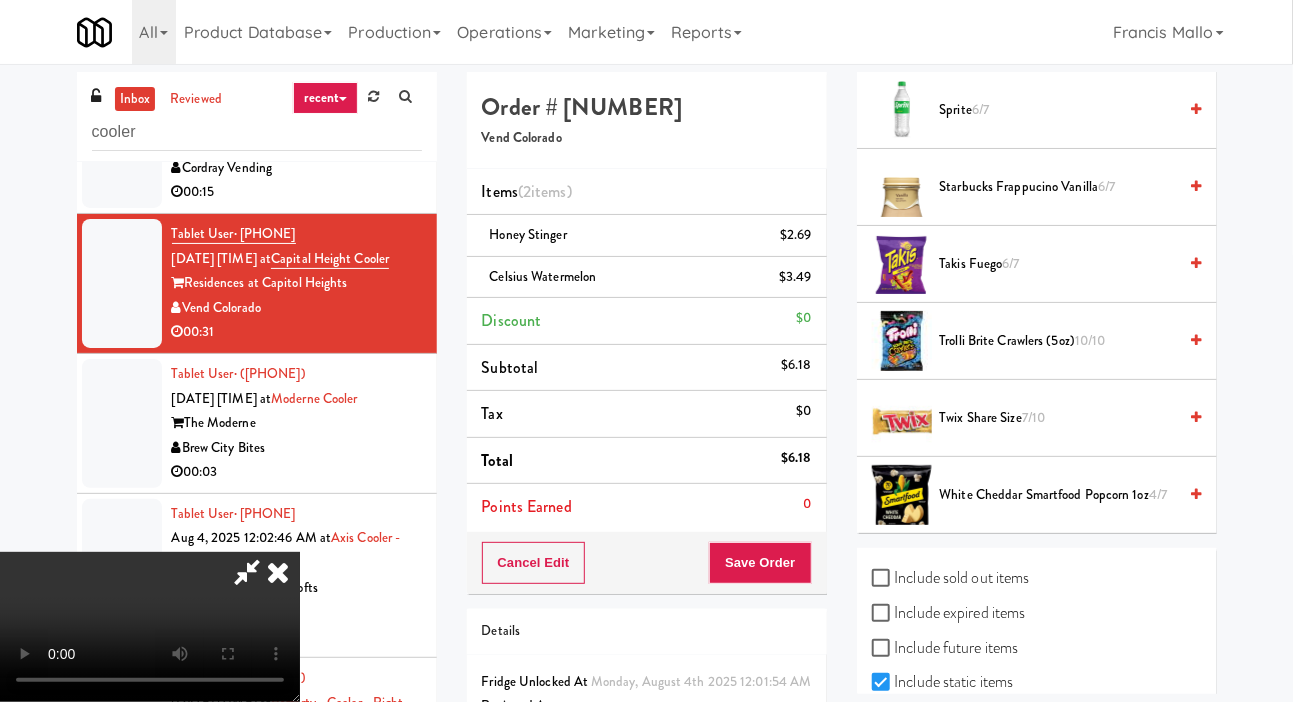 click on "Takis Fuego  6/7" at bounding box center [1058, 264] 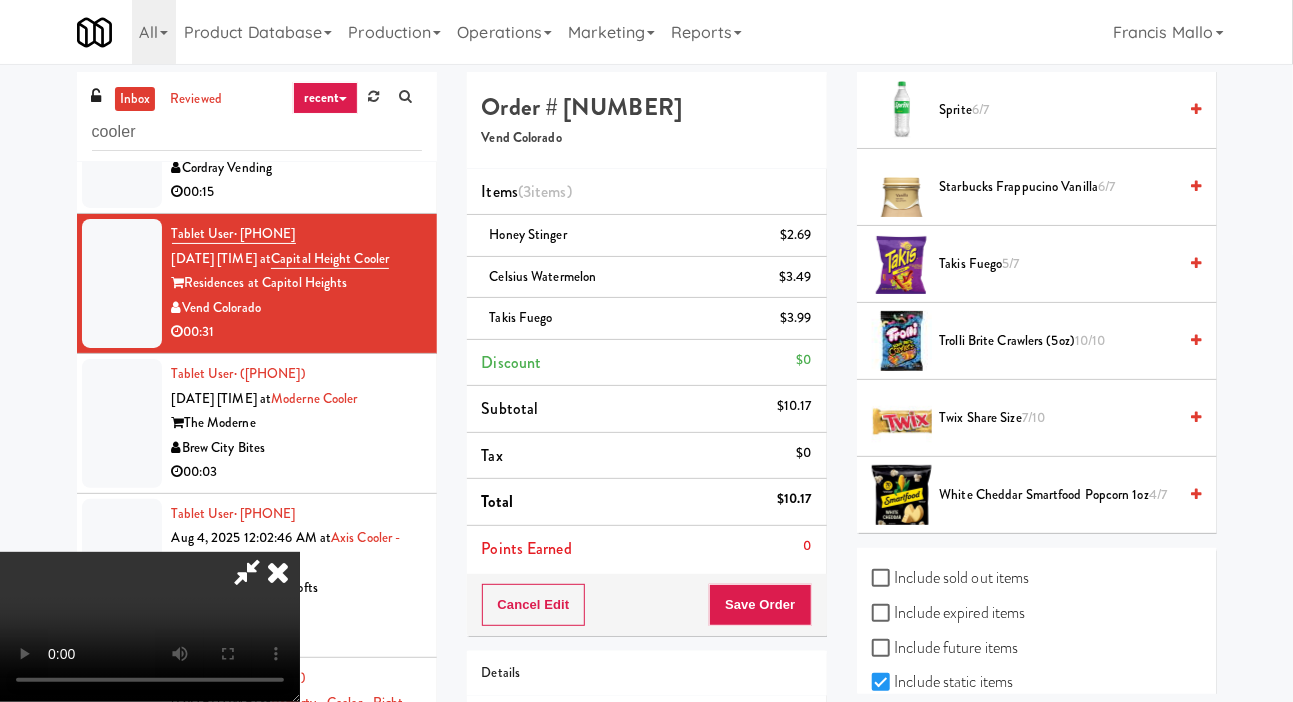 click on "White Cheddar Smartfood Popcorn 1oz  4/7" at bounding box center (1058, 495) 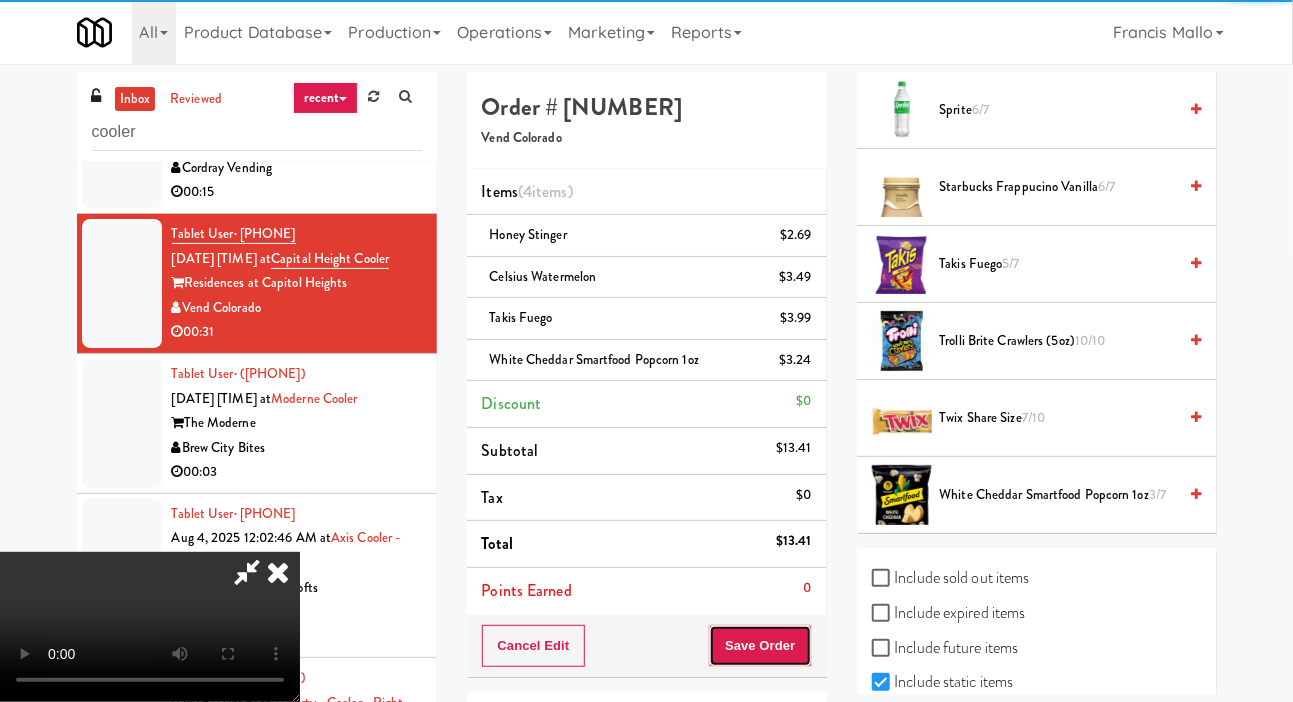 click on "Save Order" at bounding box center [760, 646] 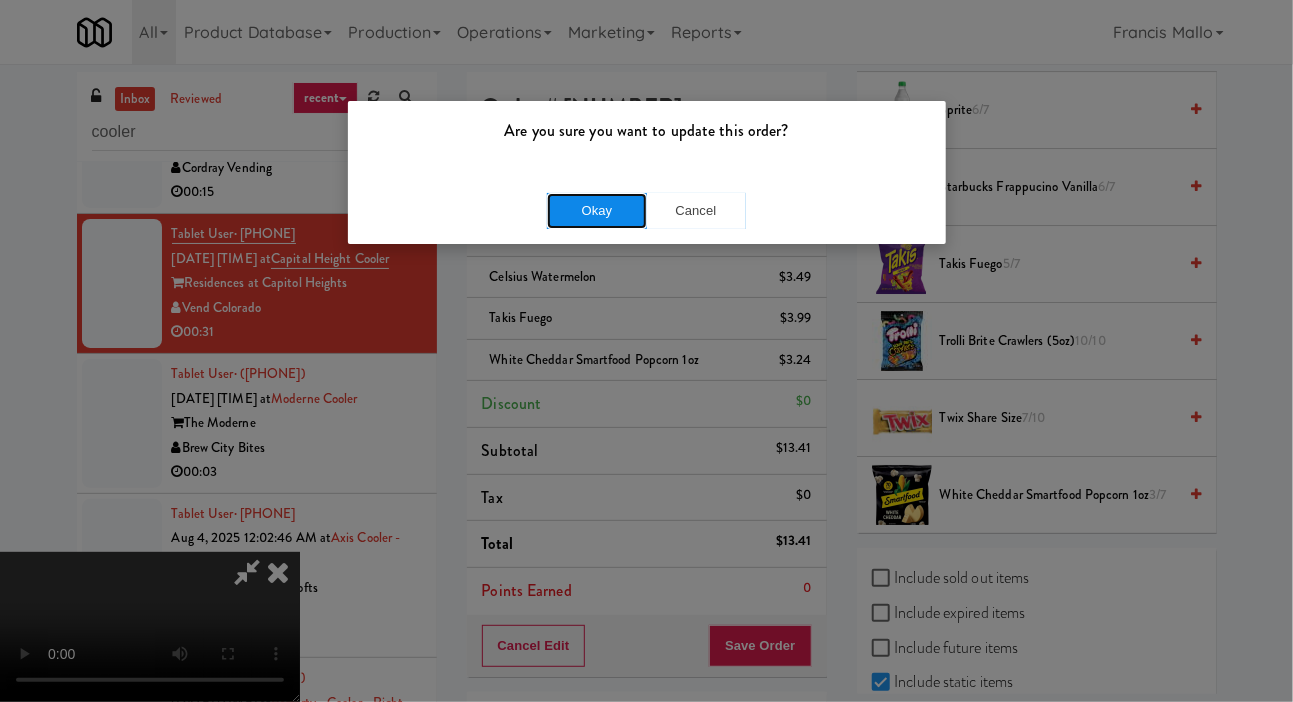 click on "Okay" at bounding box center [597, 211] 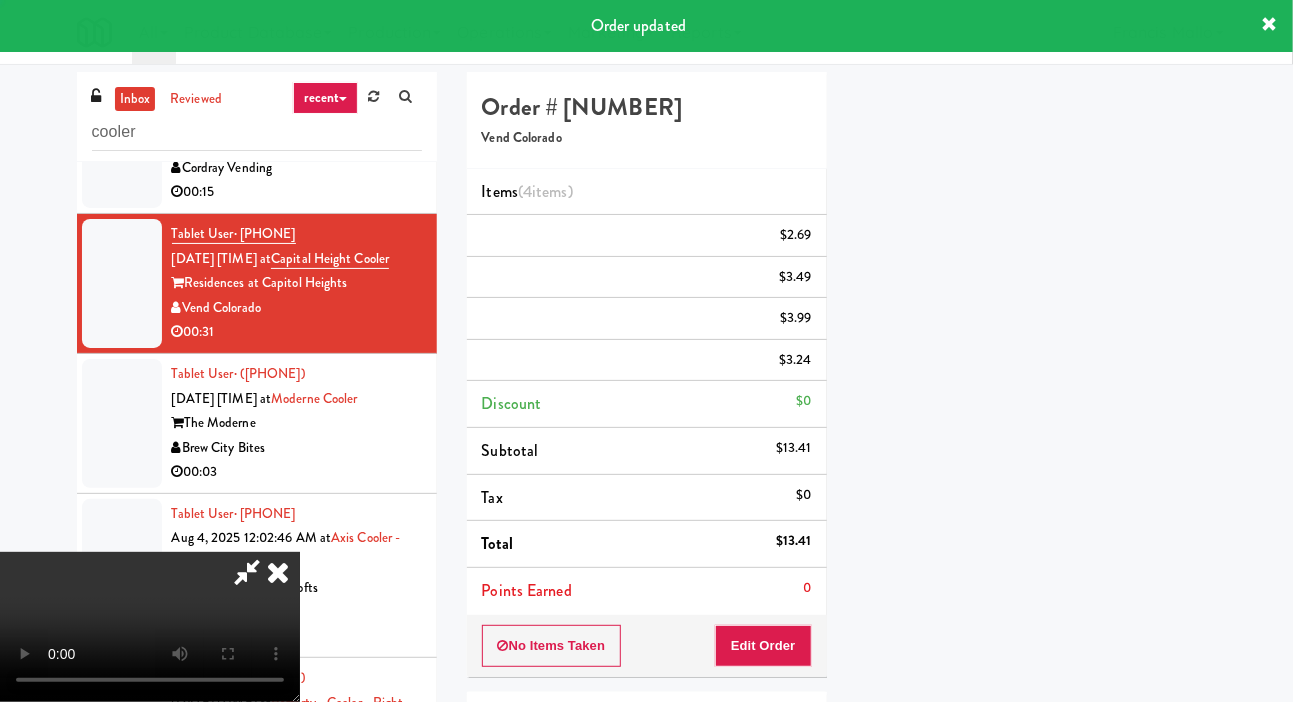 scroll, scrollTop: 116, scrollLeft: 0, axis: vertical 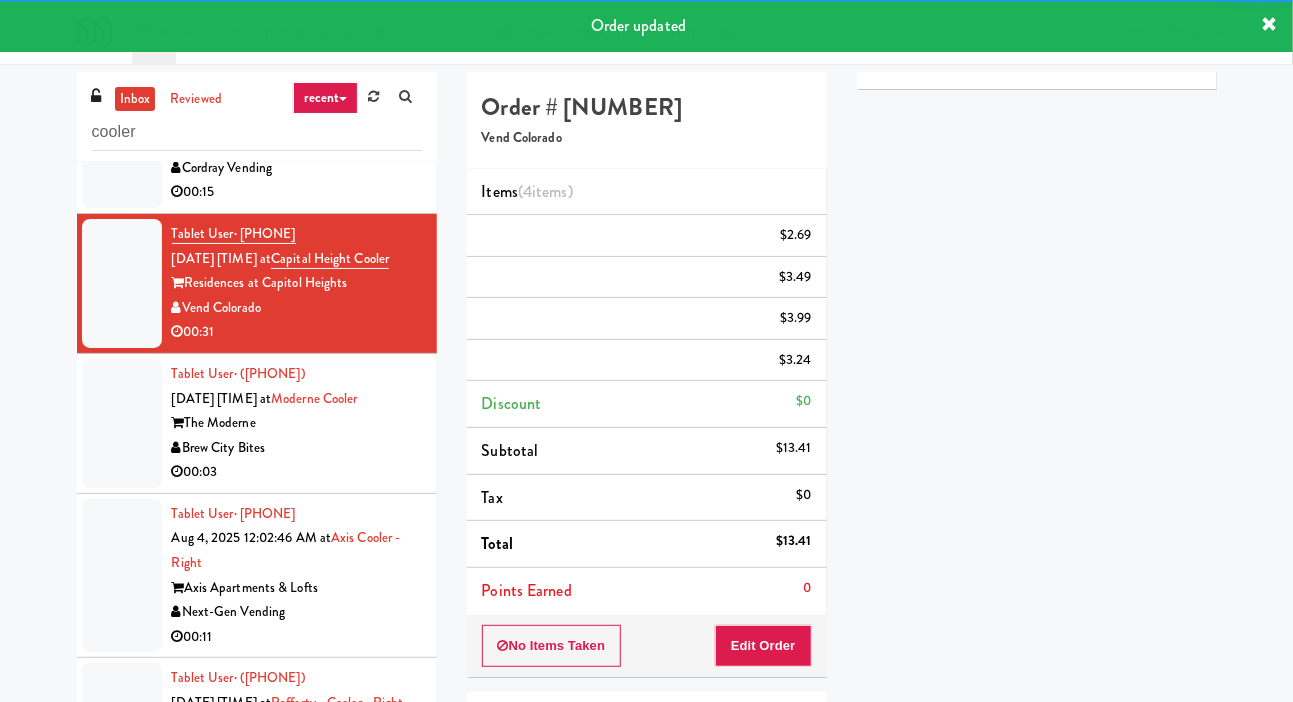 click at bounding box center [122, 423] 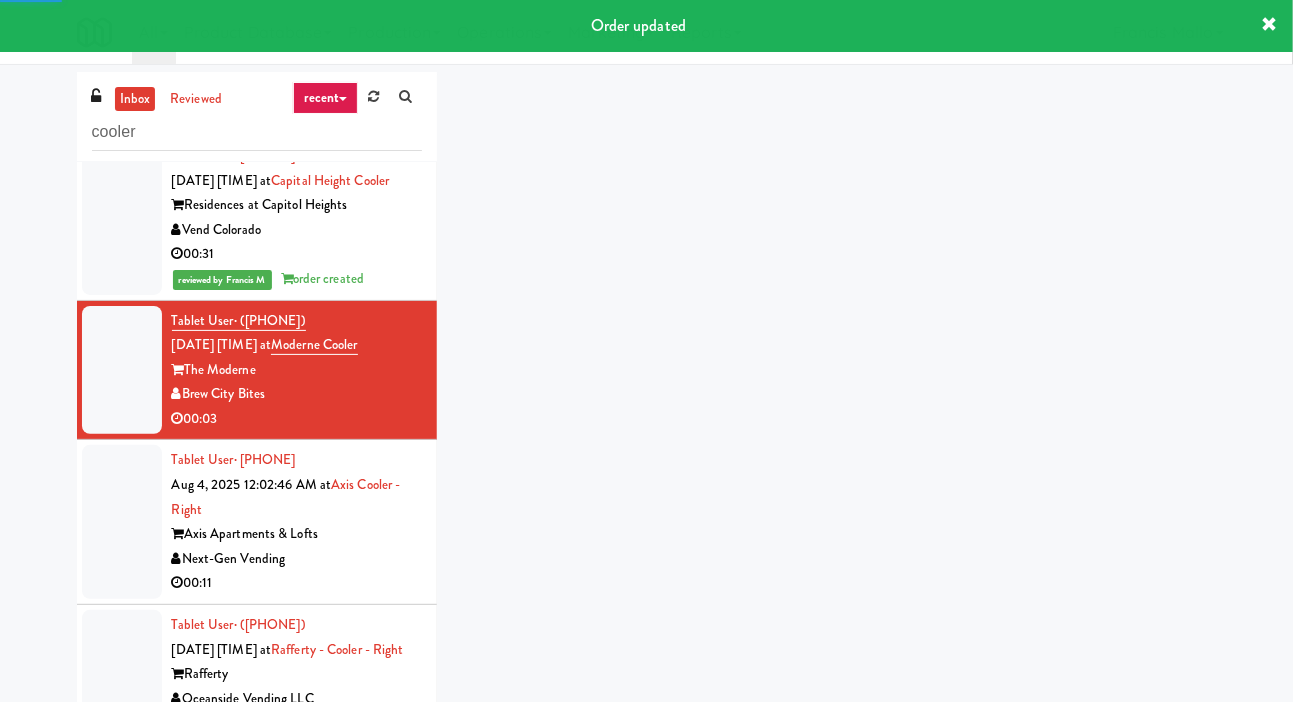 scroll, scrollTop: 178, scrollLeft: 0, axis: vertical 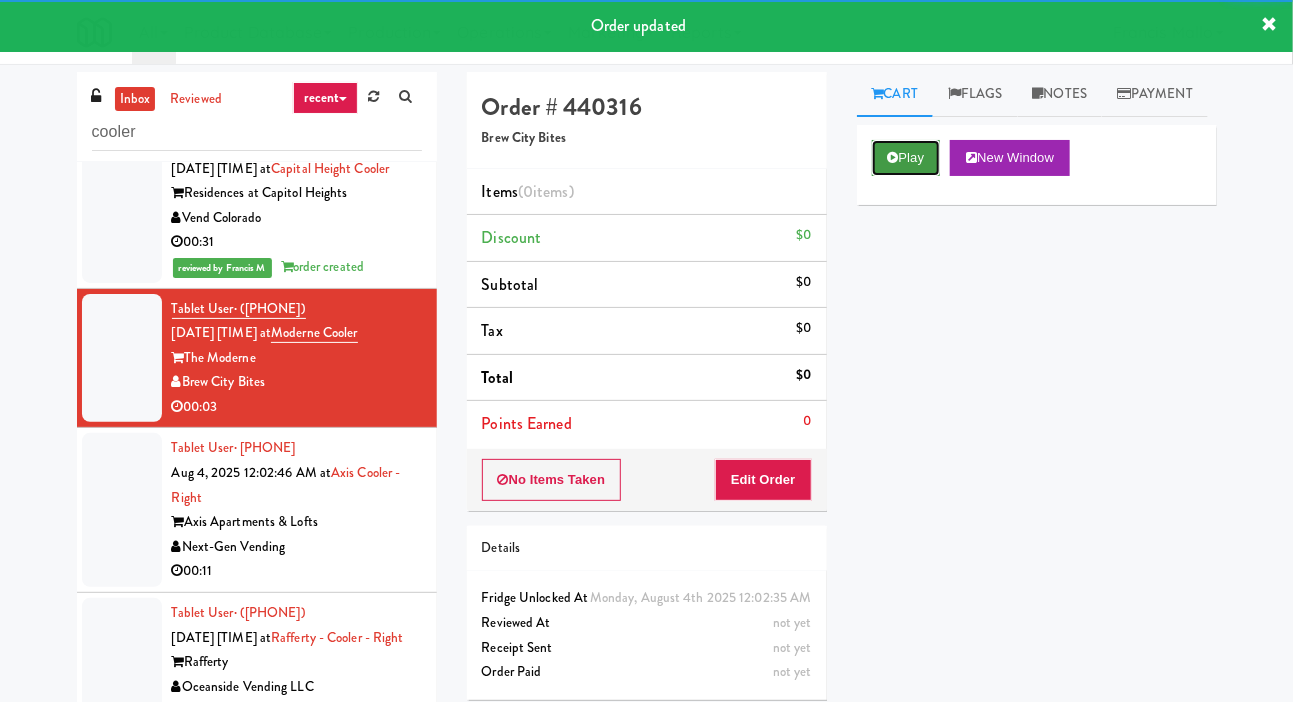 click on "Play" at bounding box center (906, 158) 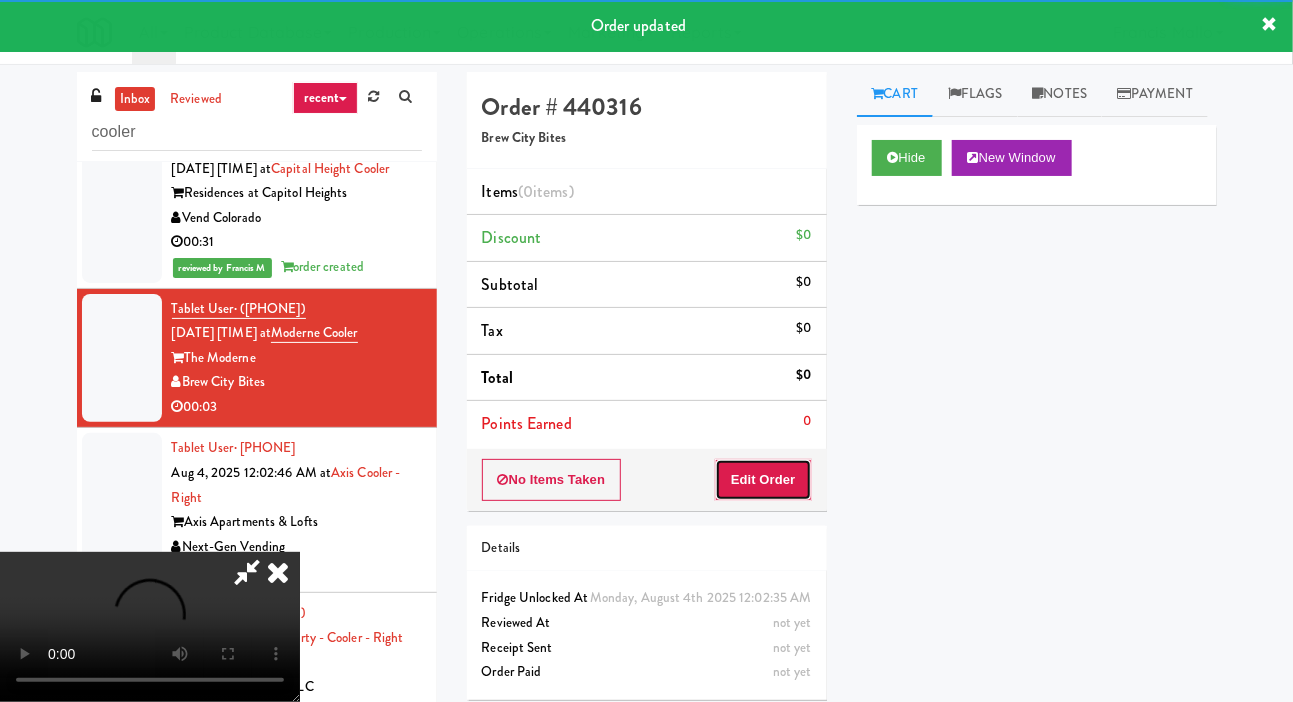 click on "Edit Order" at bounding box center (763, 480) 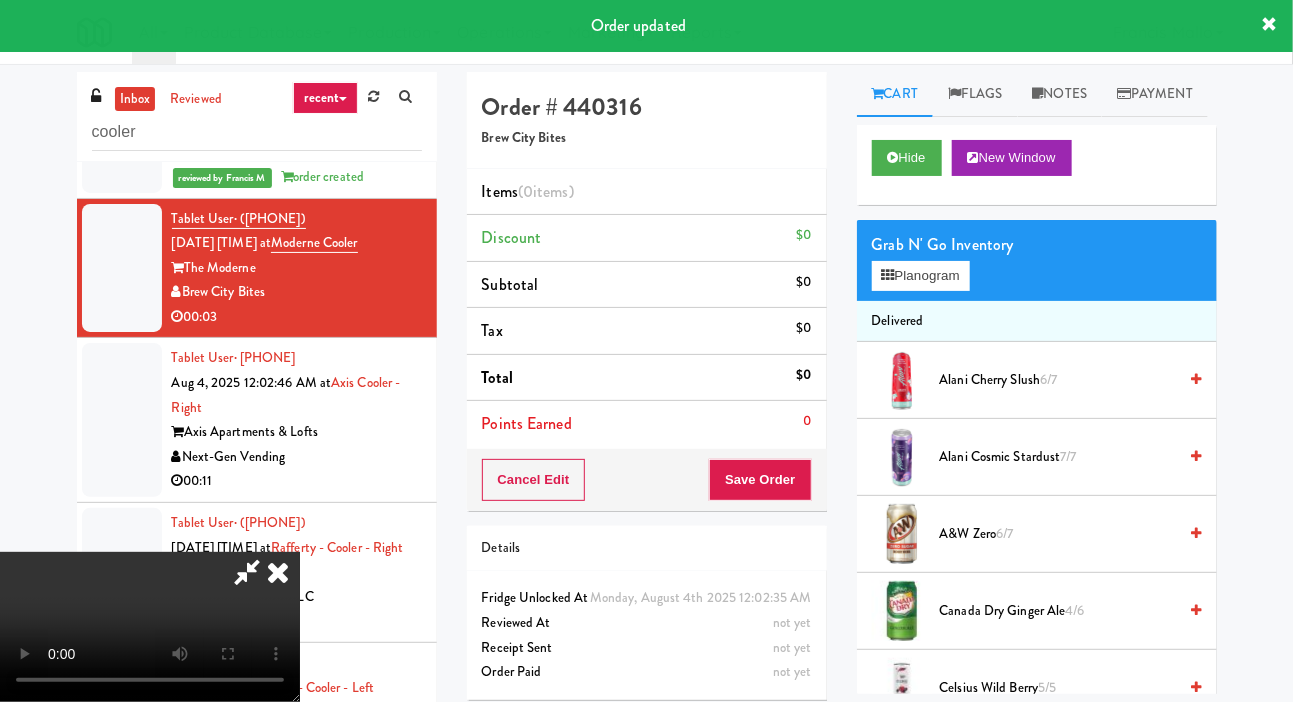 scroll, scrollTop: 281, scrollLeft: 0, axis: vertical 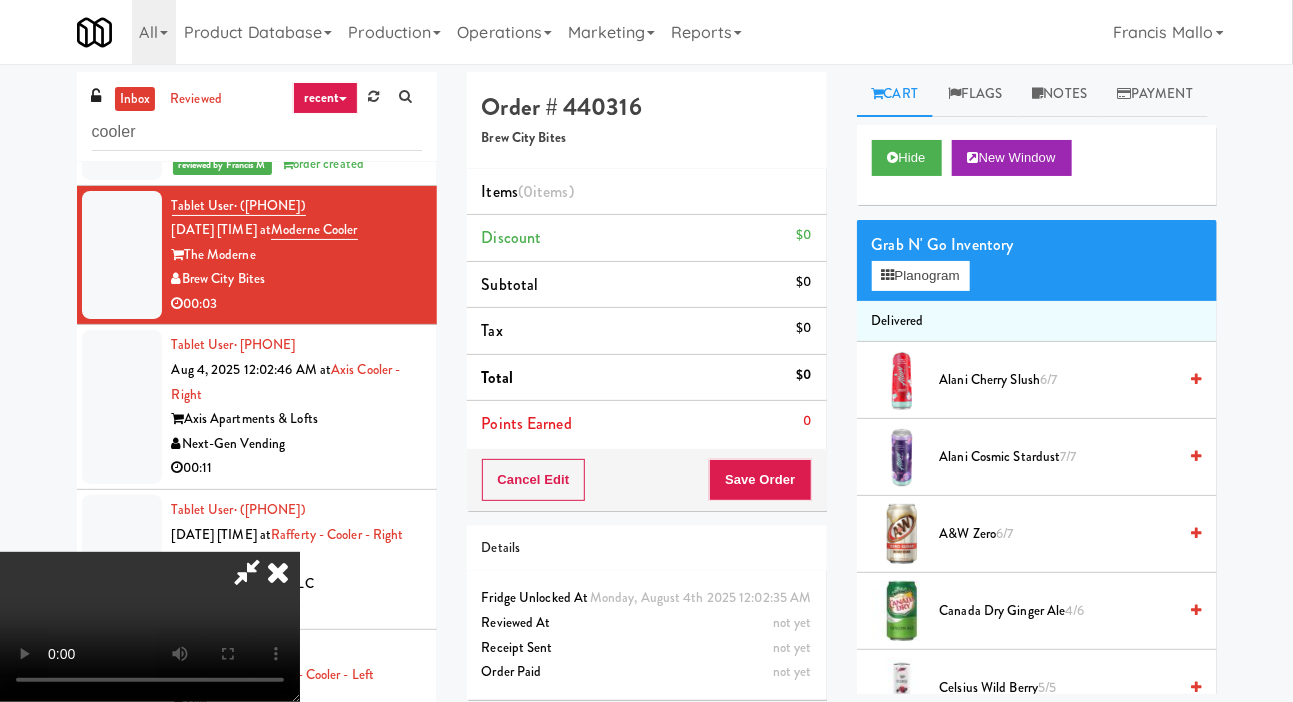 type 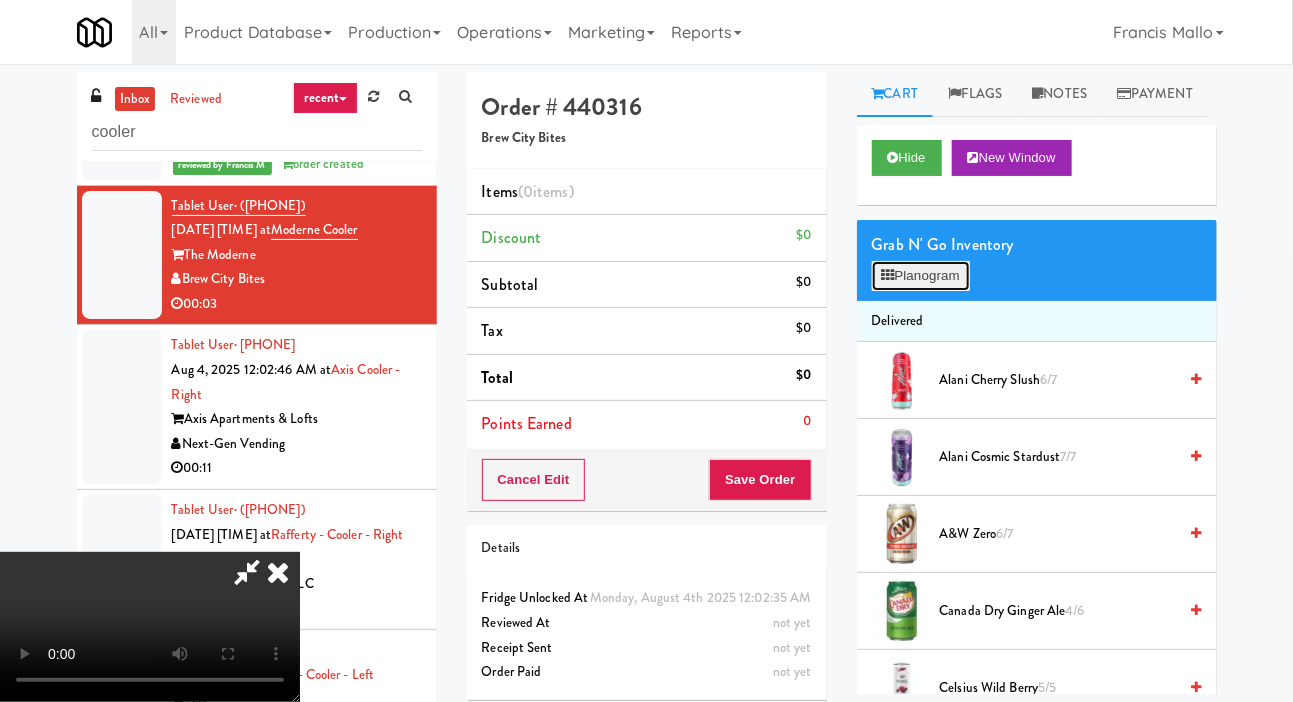 click on "Planogram" at bounding box center (921, 276) 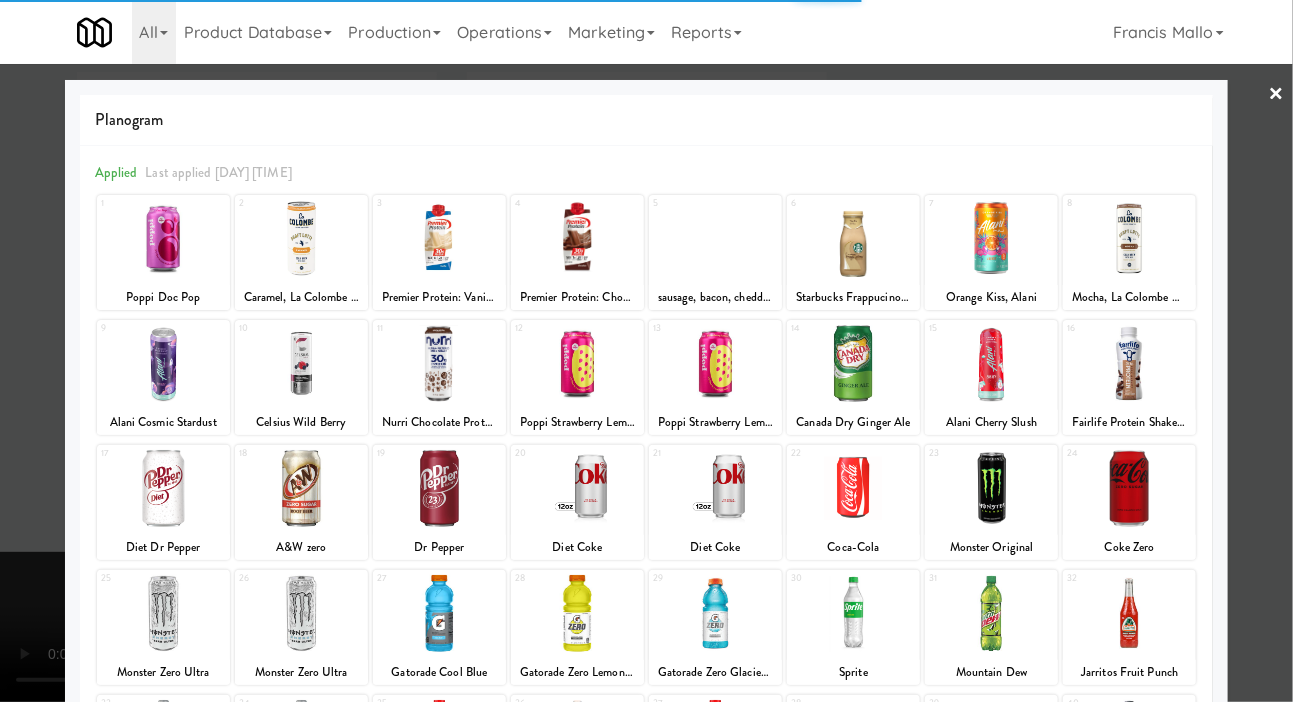 click at bounding box center (163, 238) 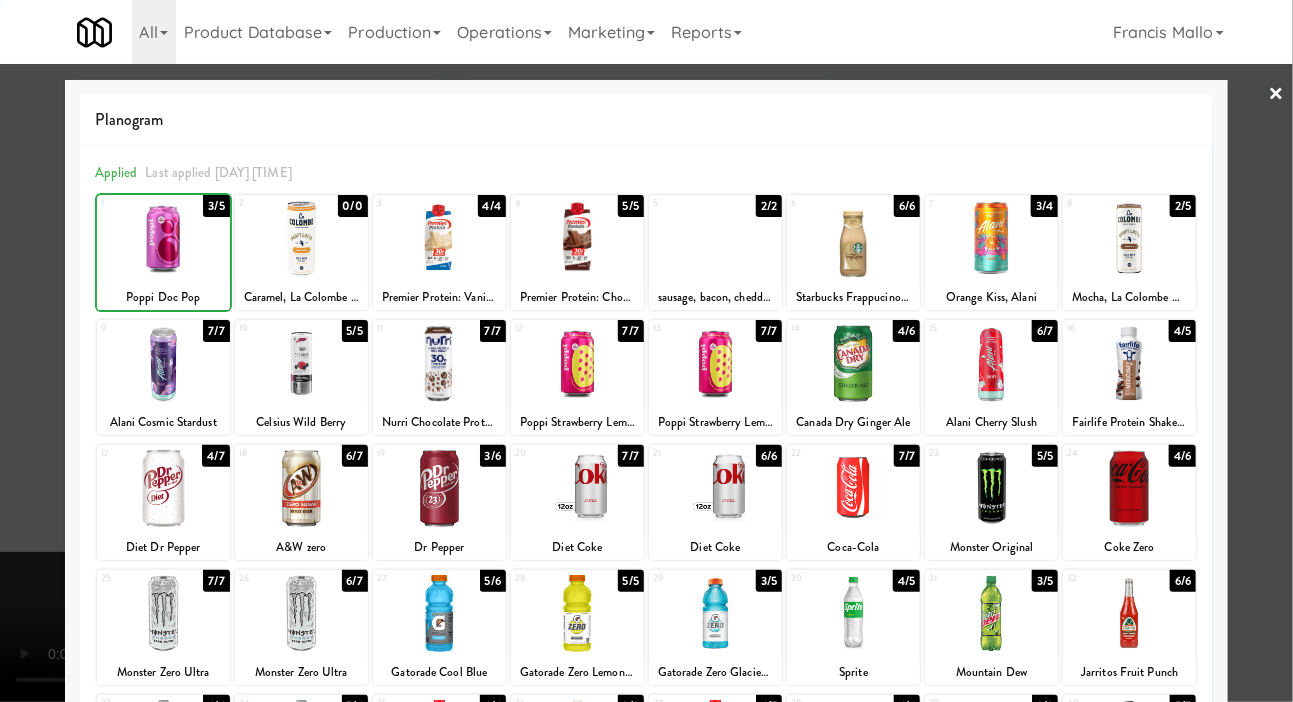 click at bounding box center [646, 351] 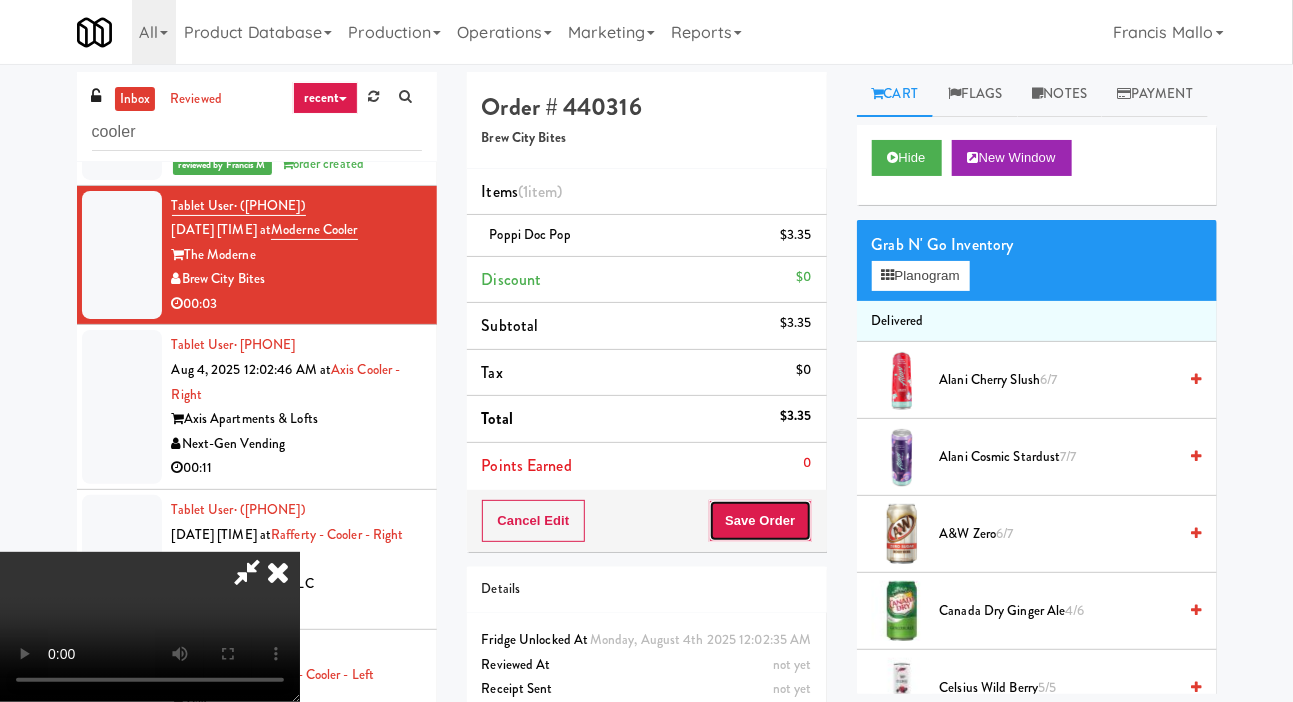 click on "Save Order" at bounding box center (760, 521) 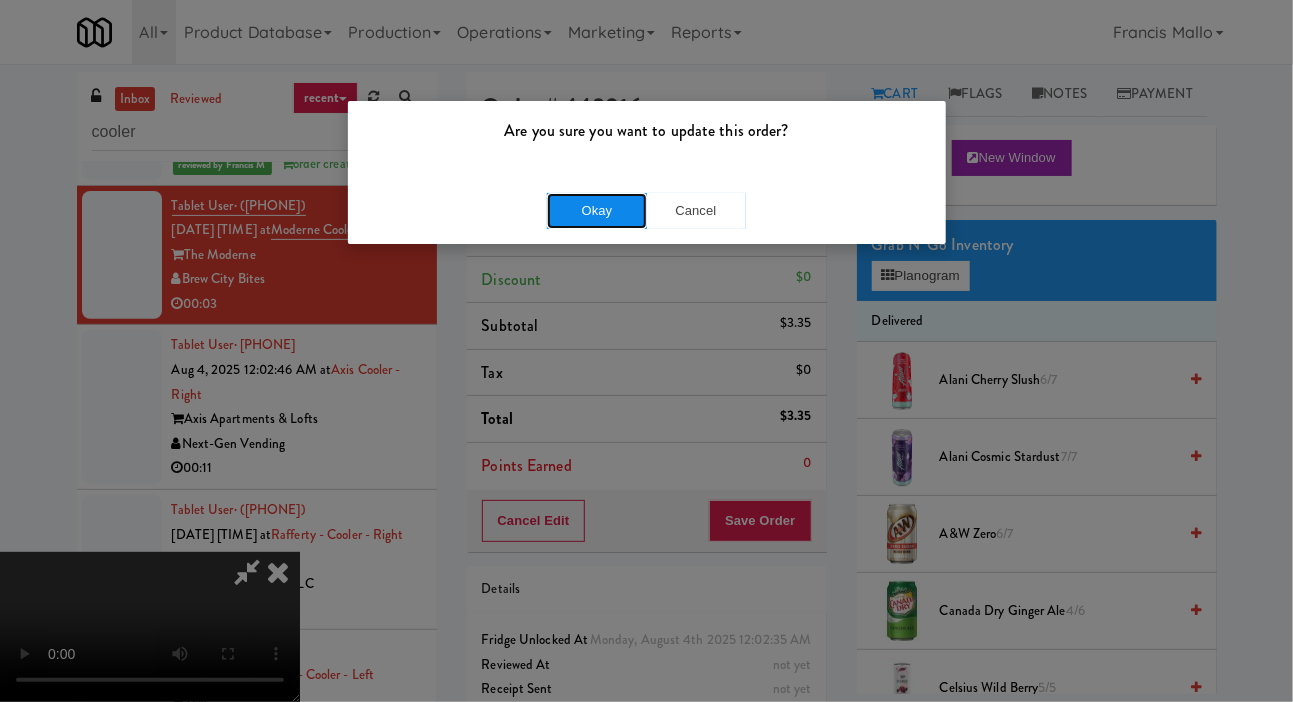 click on "Okay" at bounding box center [597, 211] 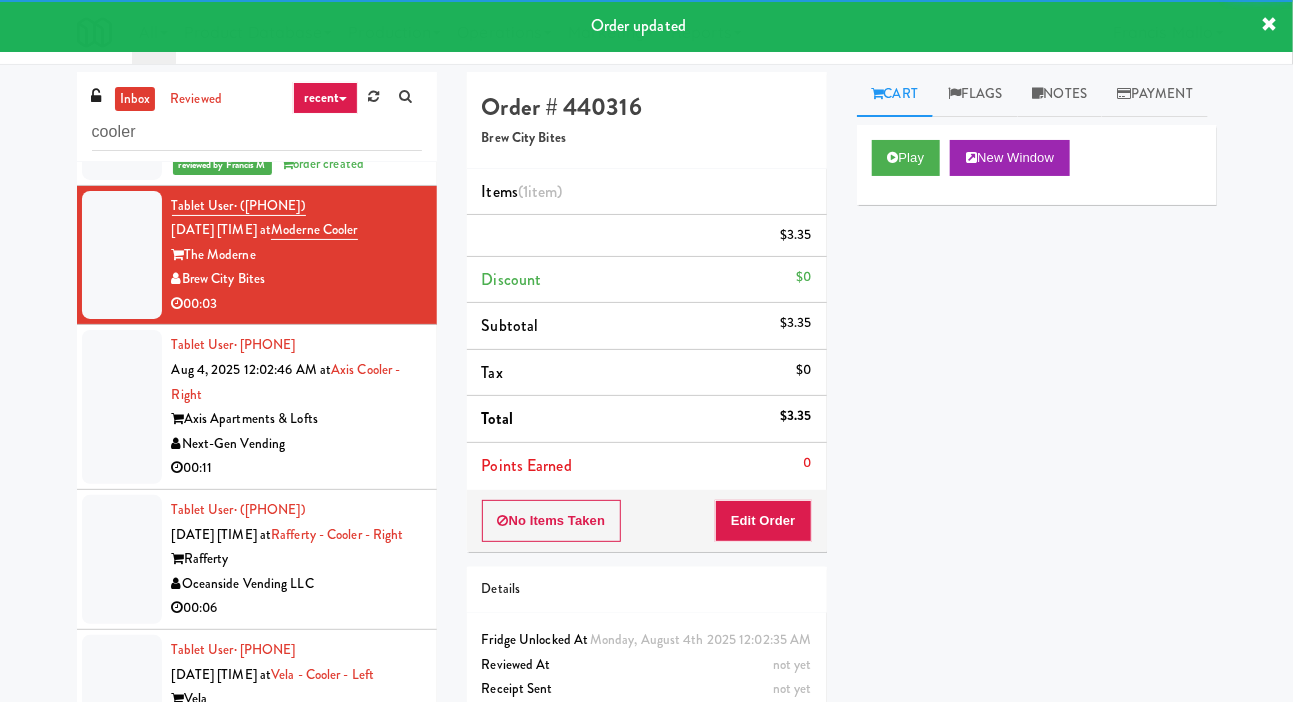 click on "Tablet User  · ([PHONE]) [DATE] [TIME] at  Axis Cooler - Right  Axis Apartments & Lofts  Next-Gen Vending  00:11" at bounding box center (257, 407) 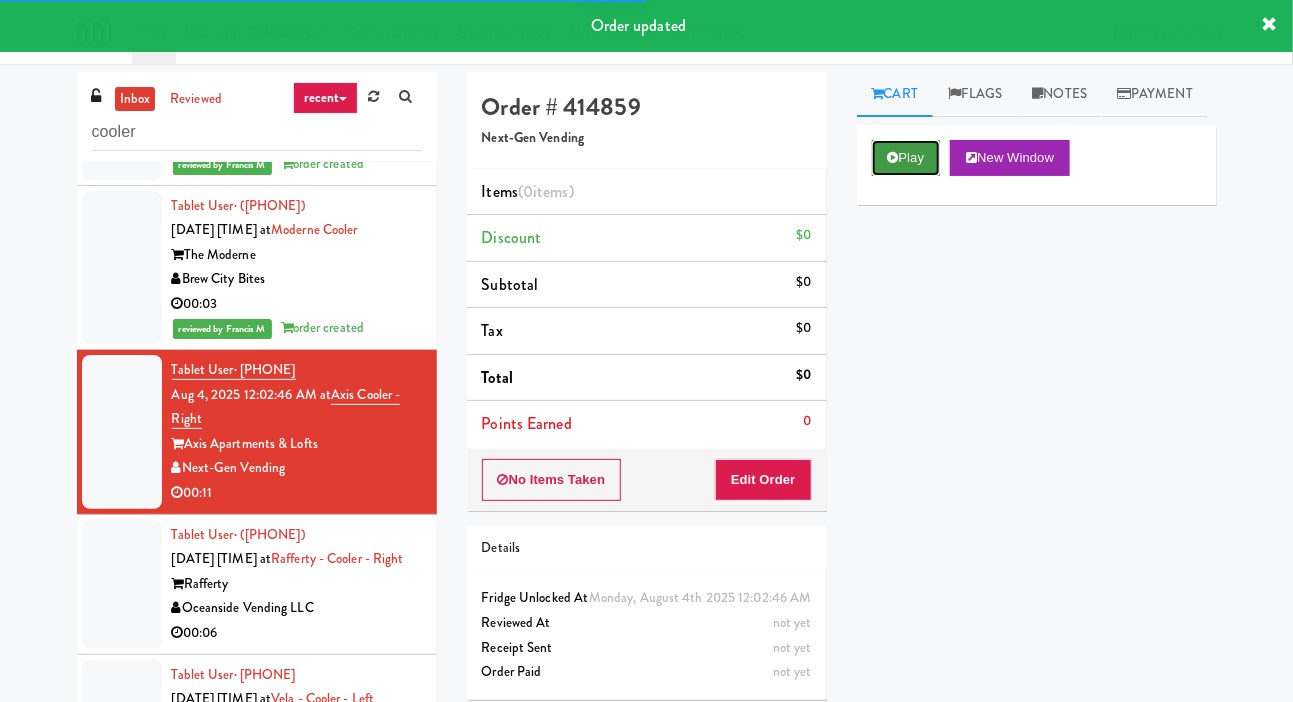 click on "Play" at bounding box center (906, 158) 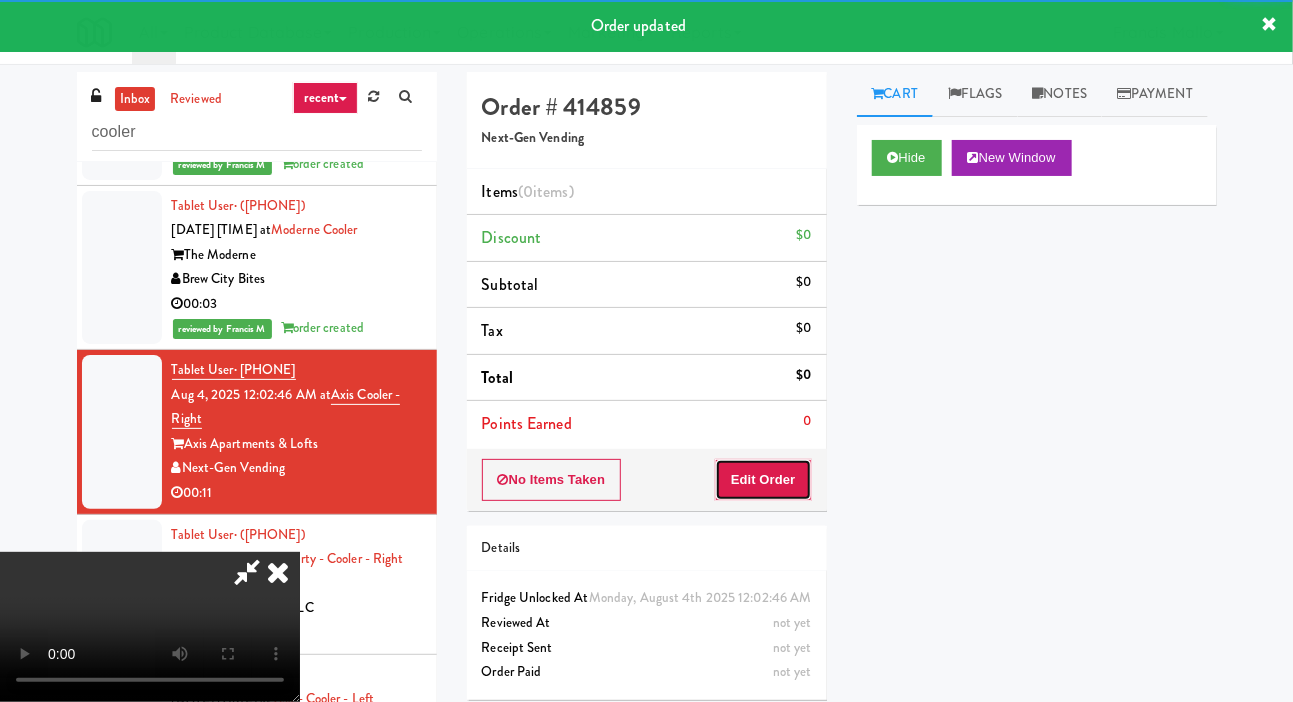 click on "Edit Order" at bounding box center (763, 480) 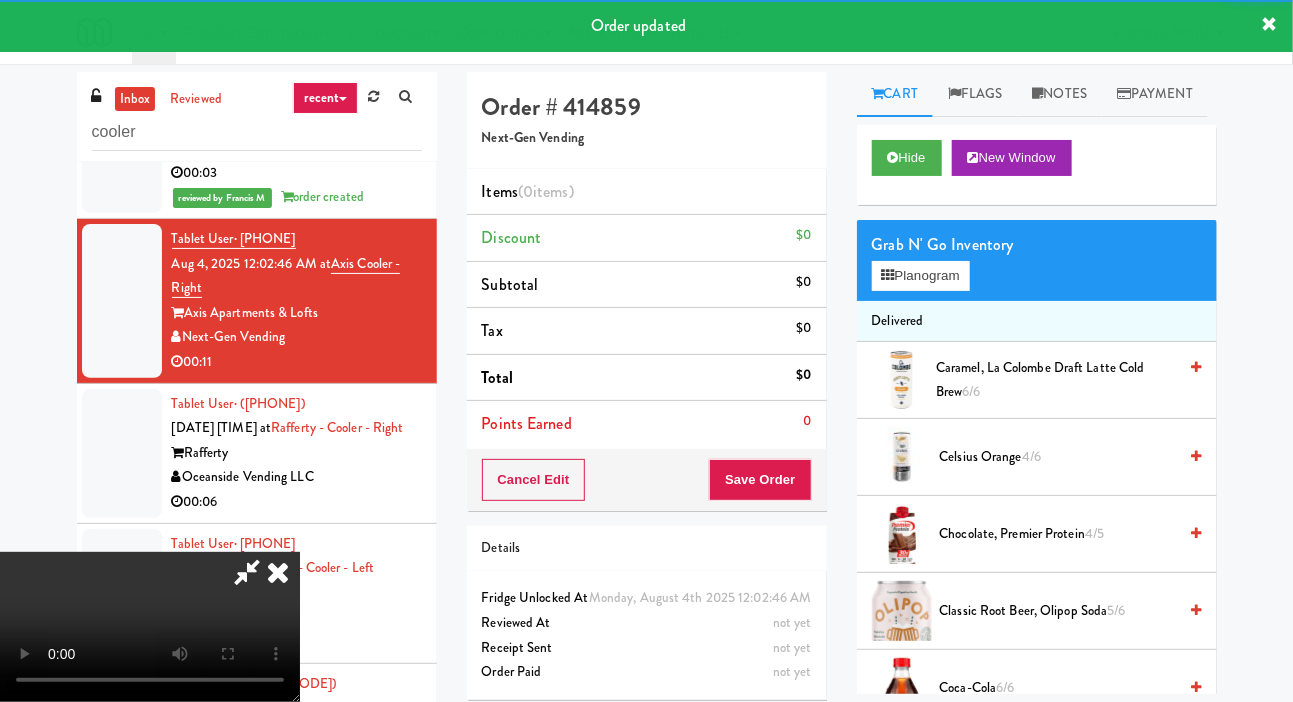 scroll, scrollTop: 413, scrollLeft: 0, axis: vertical 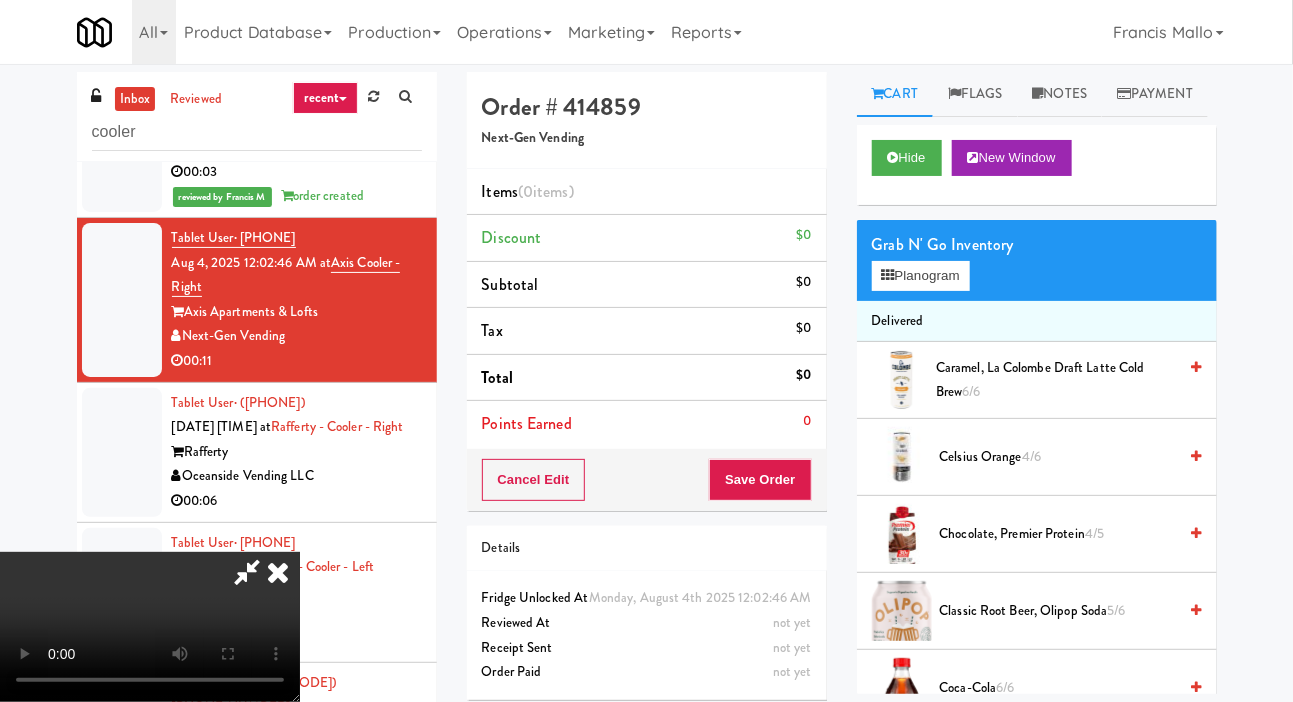 type 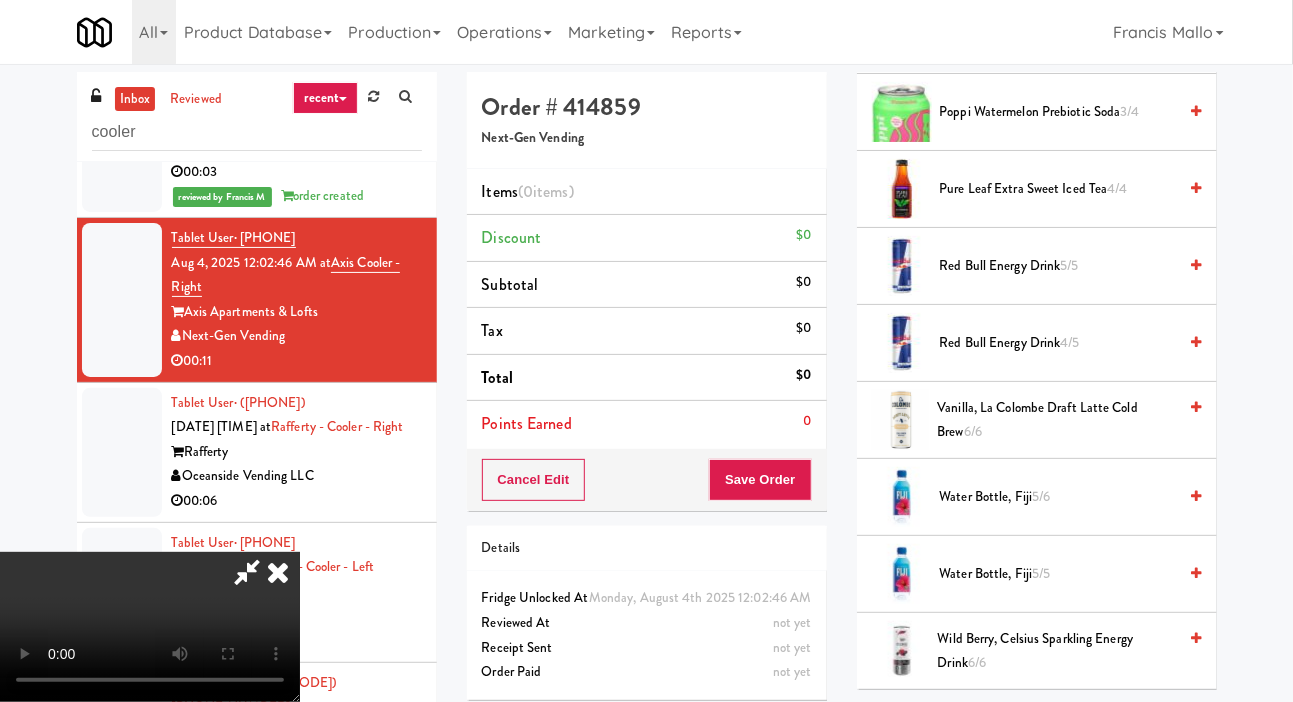 scroll, scrollTop: 2887, scrollLeft: 0, axis: vertical 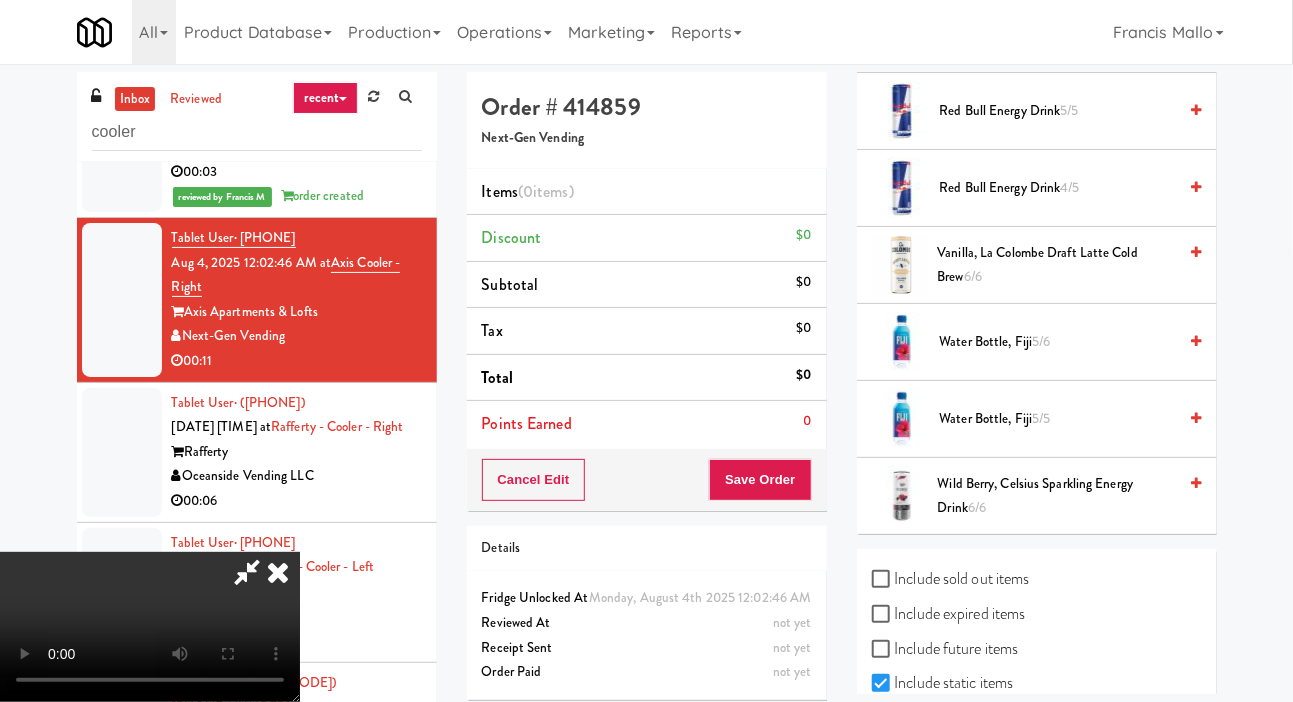click on "Include sold out items" at bounding box center (951, 579) 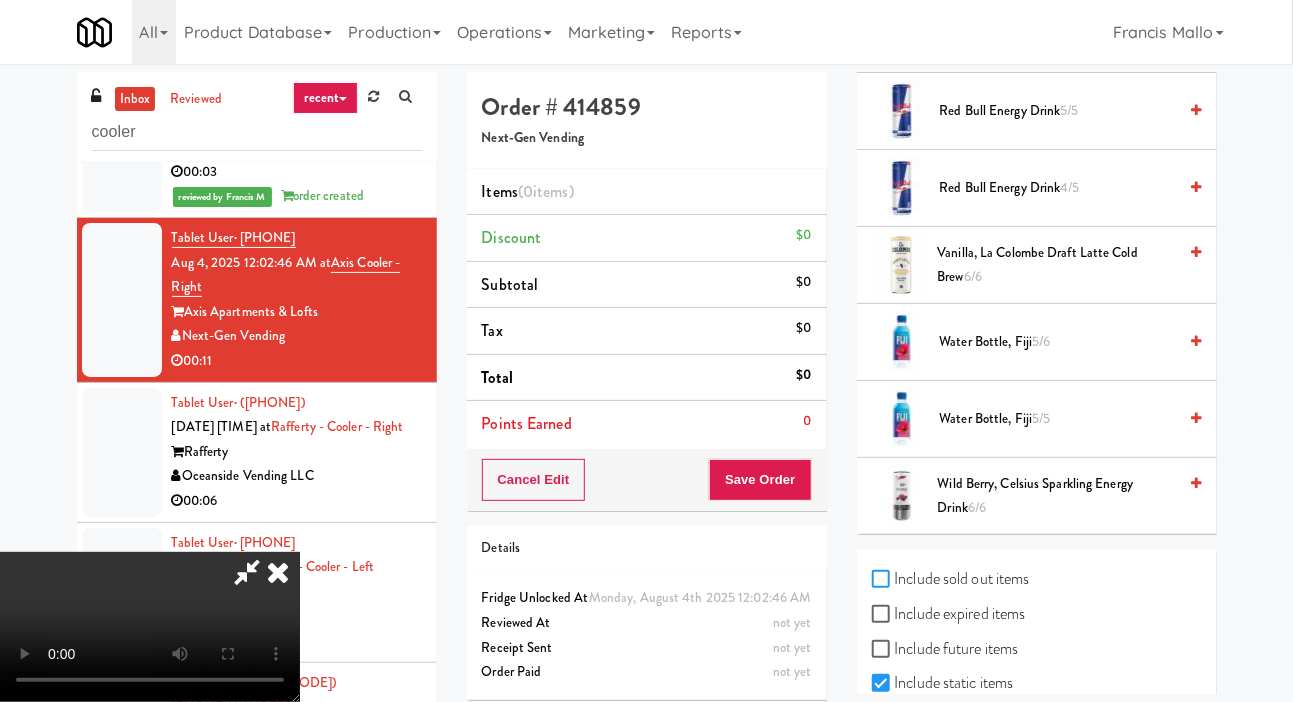 click on "Include sold out items" at bounding box center (883, 580) 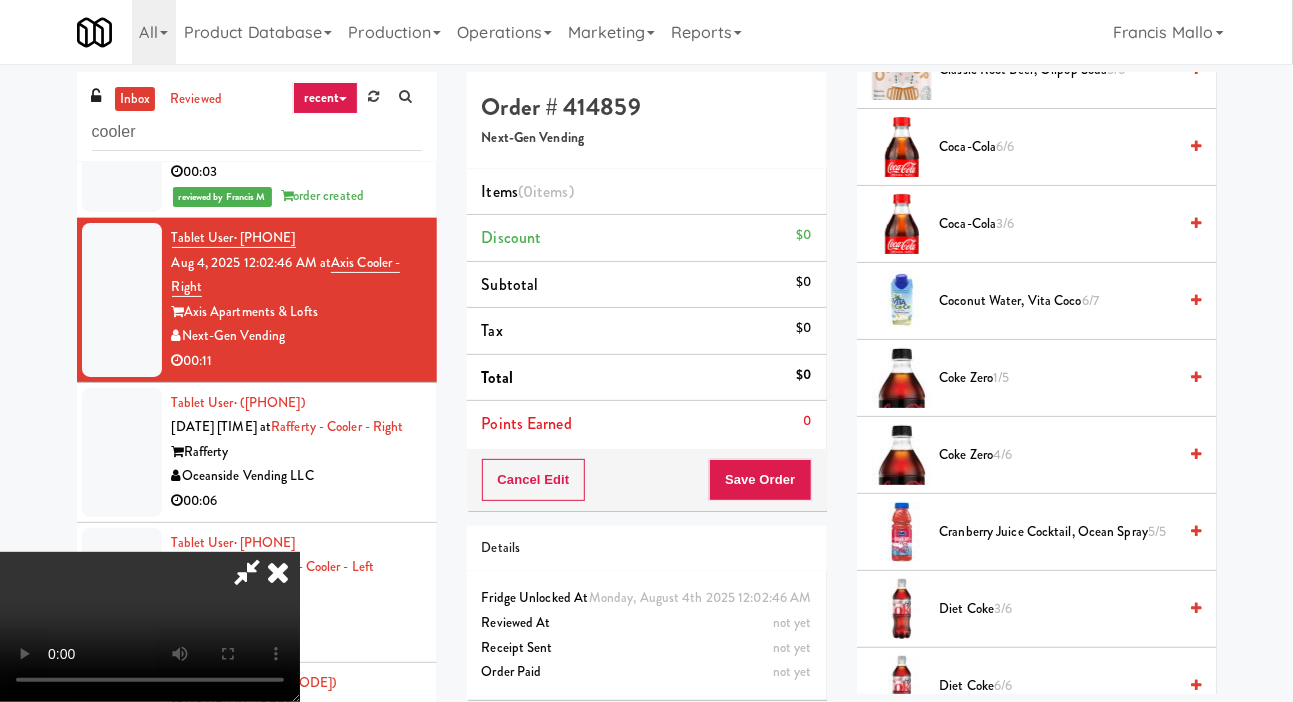 scroll, scrollTop: 552, scrollLeft: 0, axis: vertical 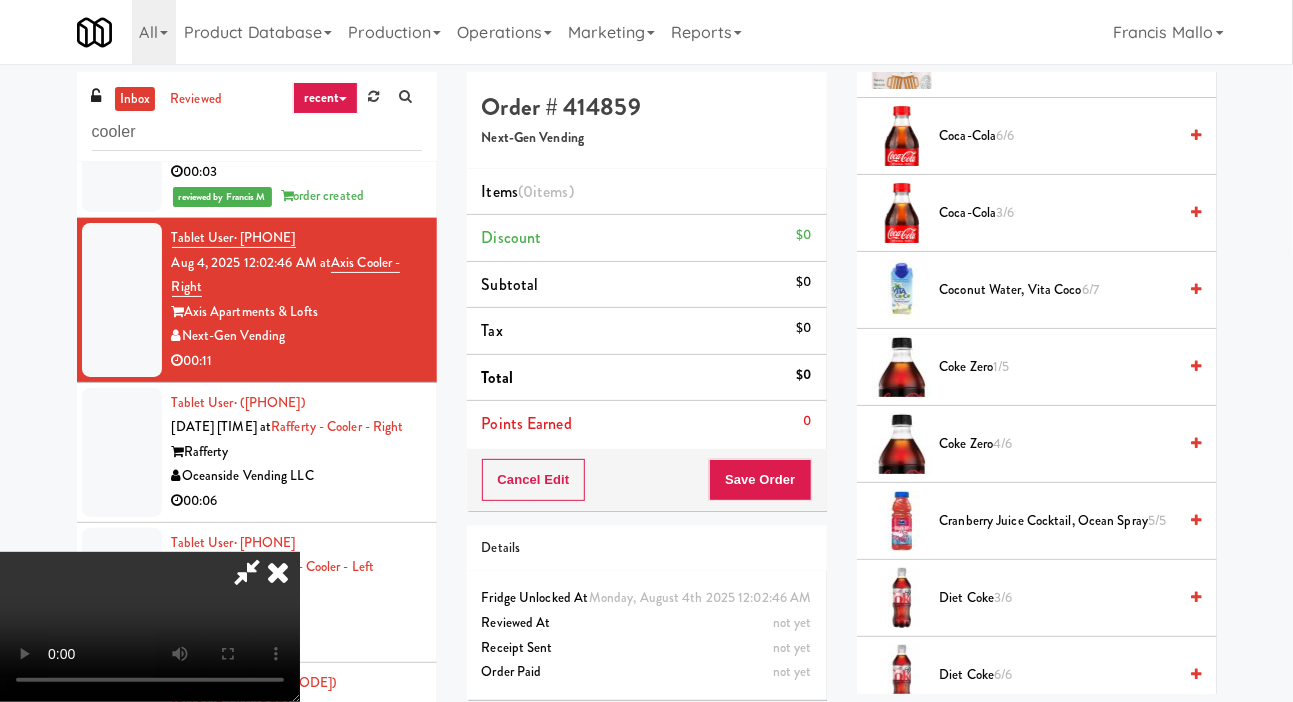 click on "Coconut Water, Vita Coco  [NUM]/[NUM]" at bounding box center (1058, 290) 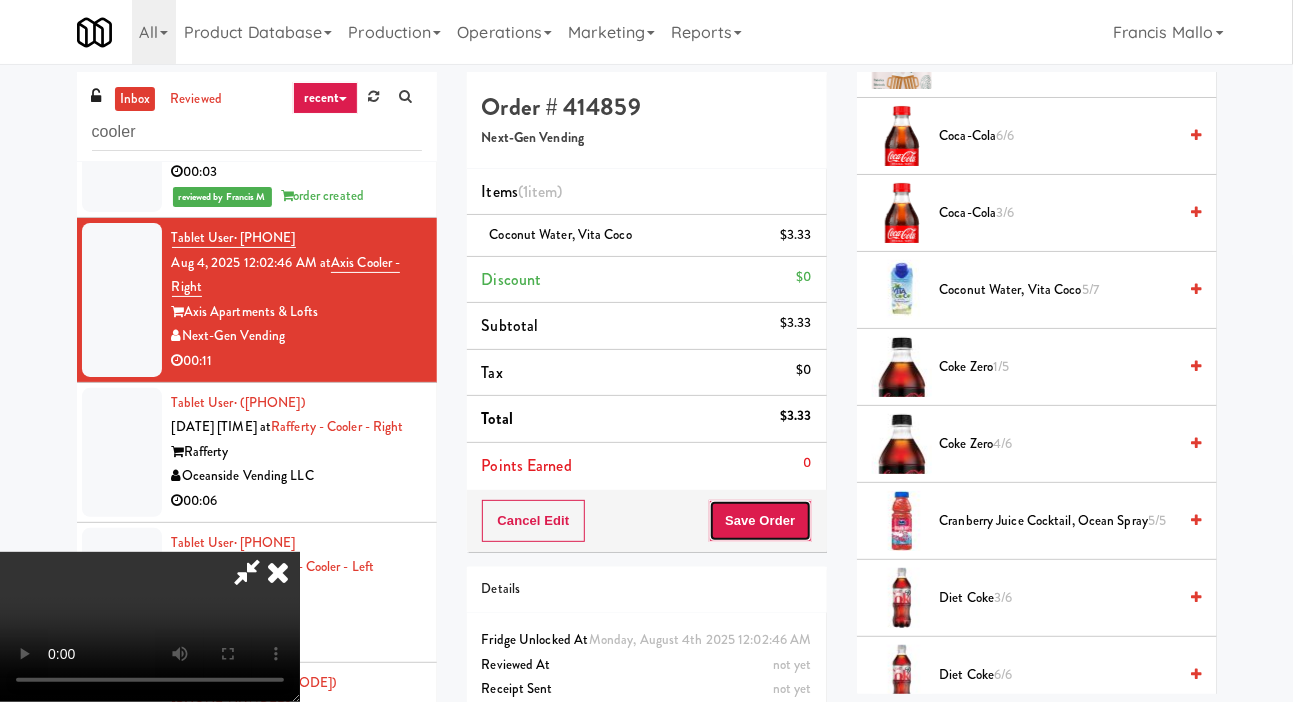 click on "Save Order" at bounding box center [760, 521] 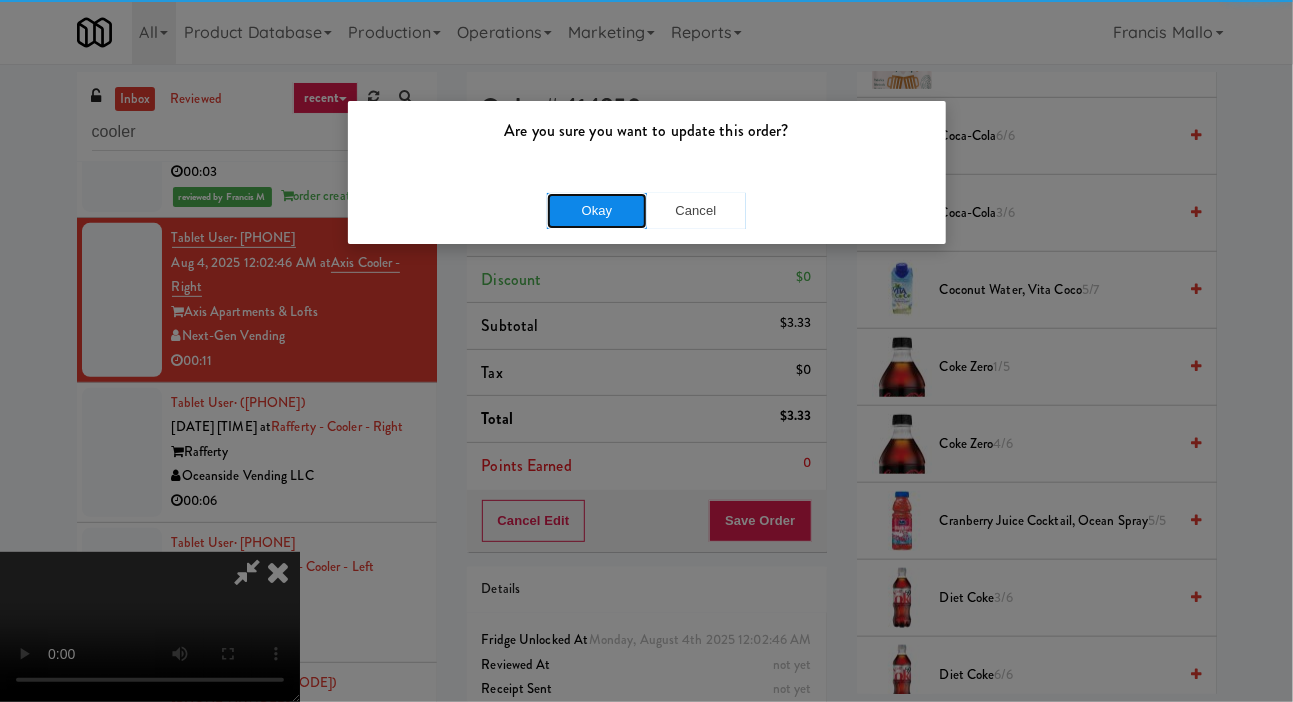 click on "Okay" at bounding box center (597, 211) 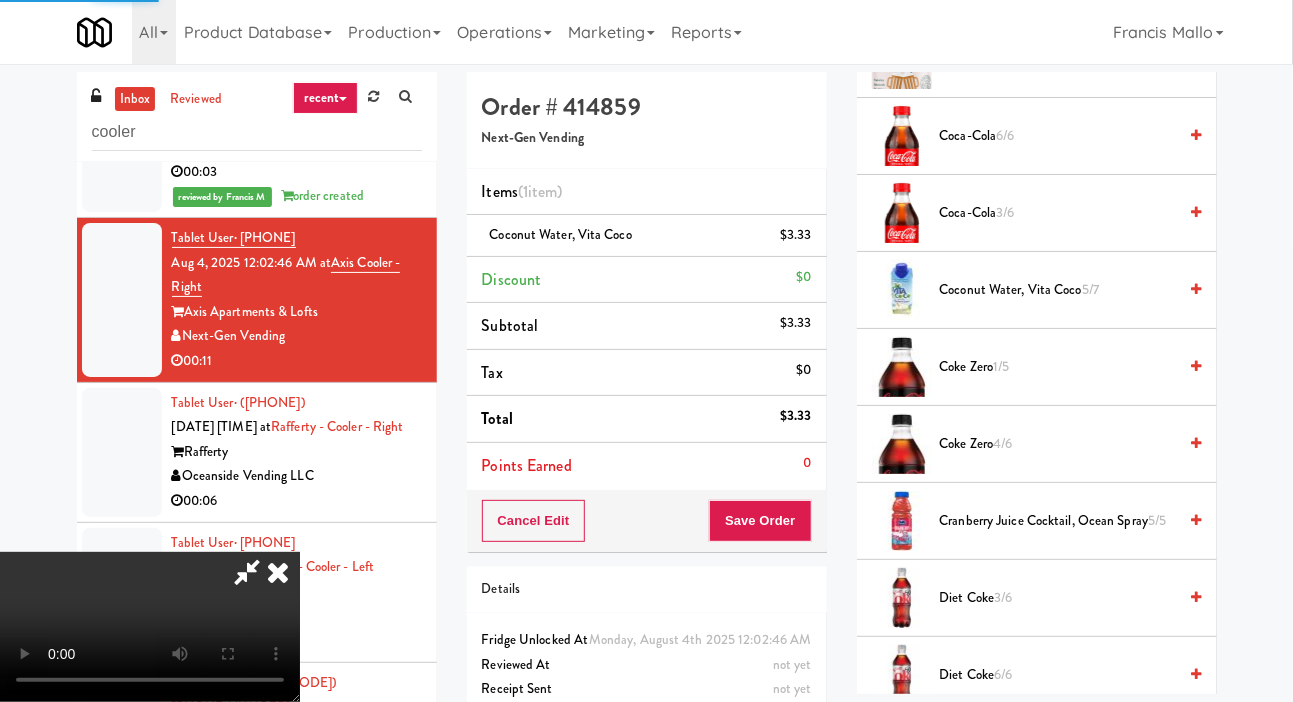 scroll, scrollTop: 116, scrollLeft: 0, axis: vertical 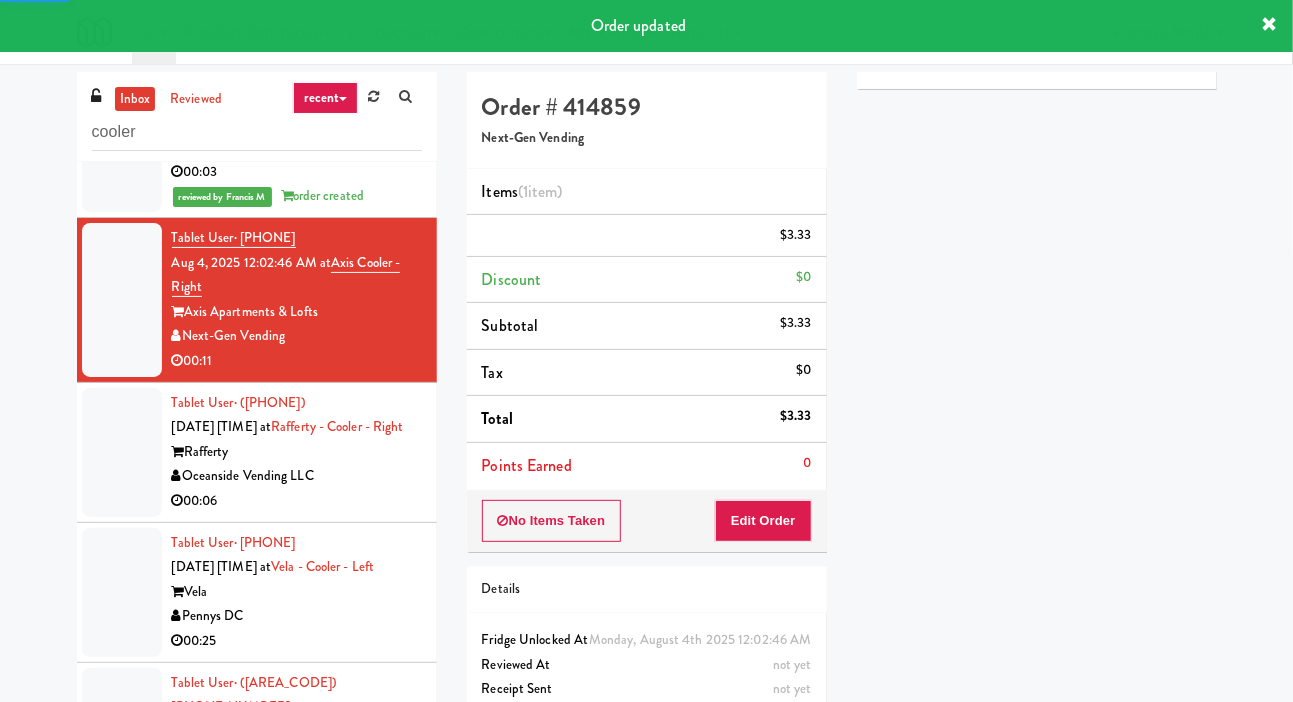 click at bounding box center [122, 452] 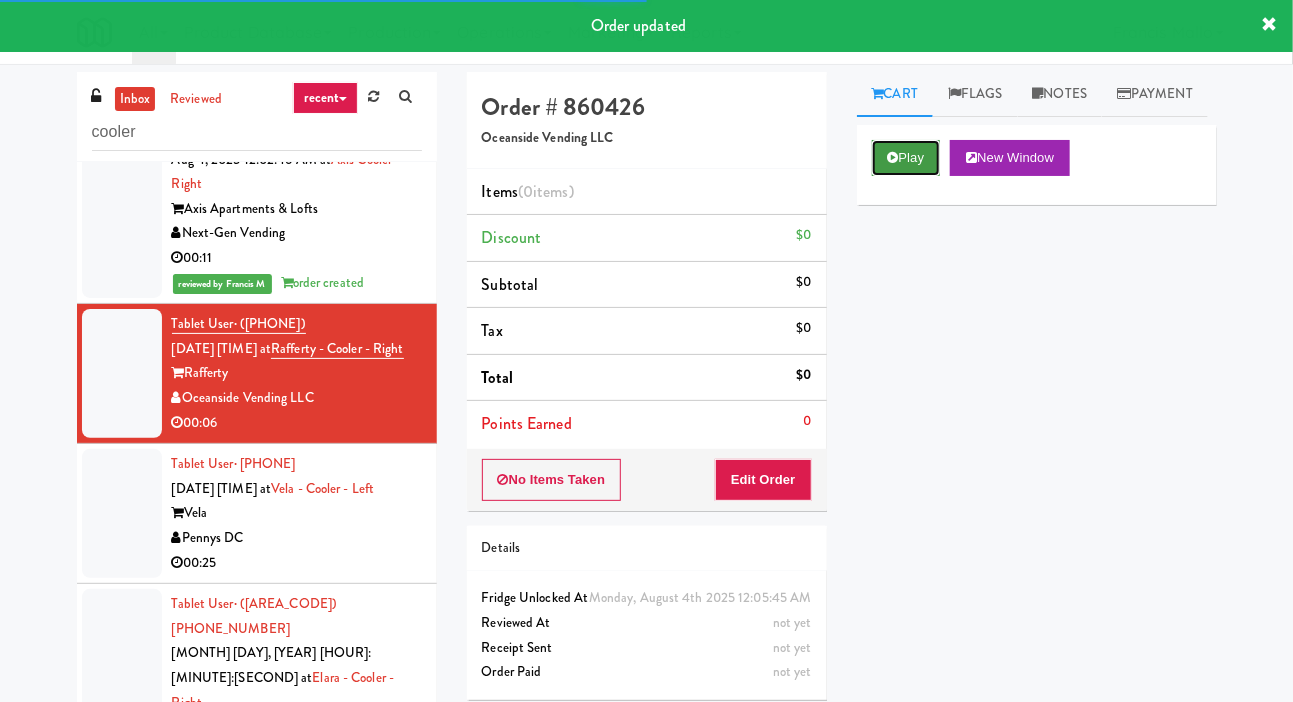 click on "Play" at bounding box center (906, 158) 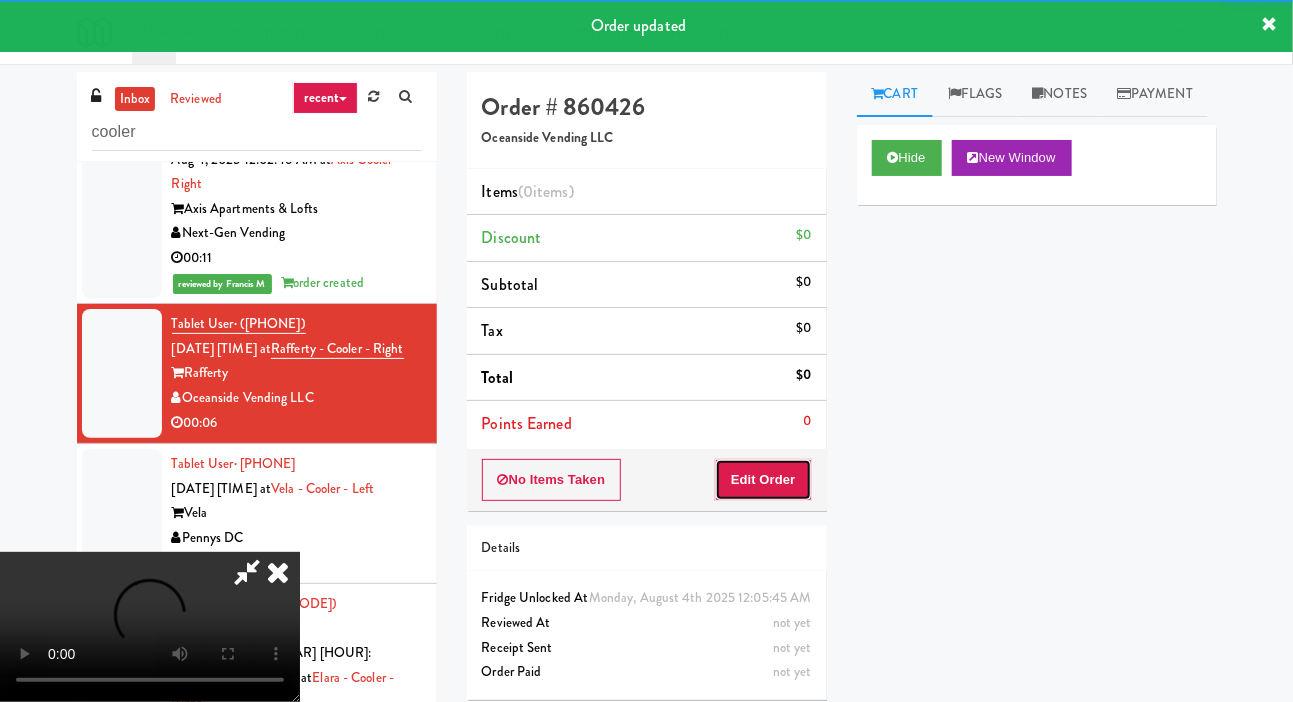 click on "Edit Order" at bounding box center [763, 480] 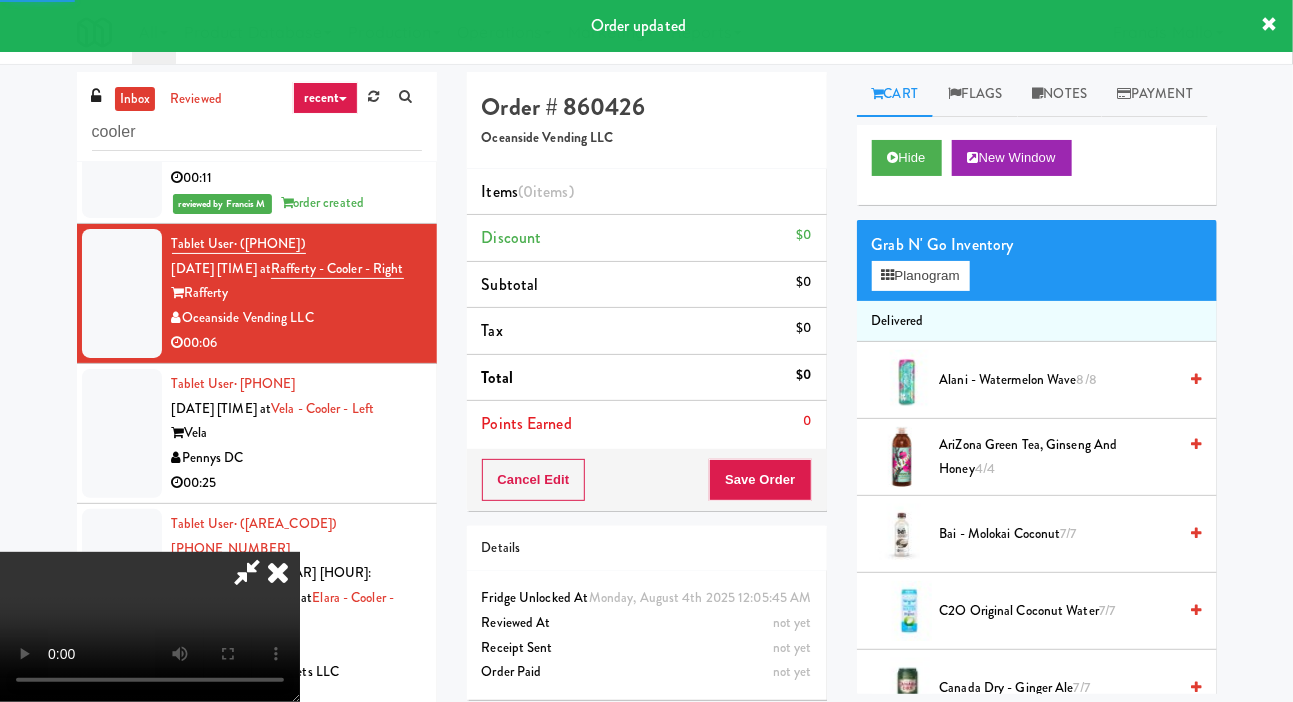 scroll, scrollTop: 597, scrollLeft: 0, axis: vertical 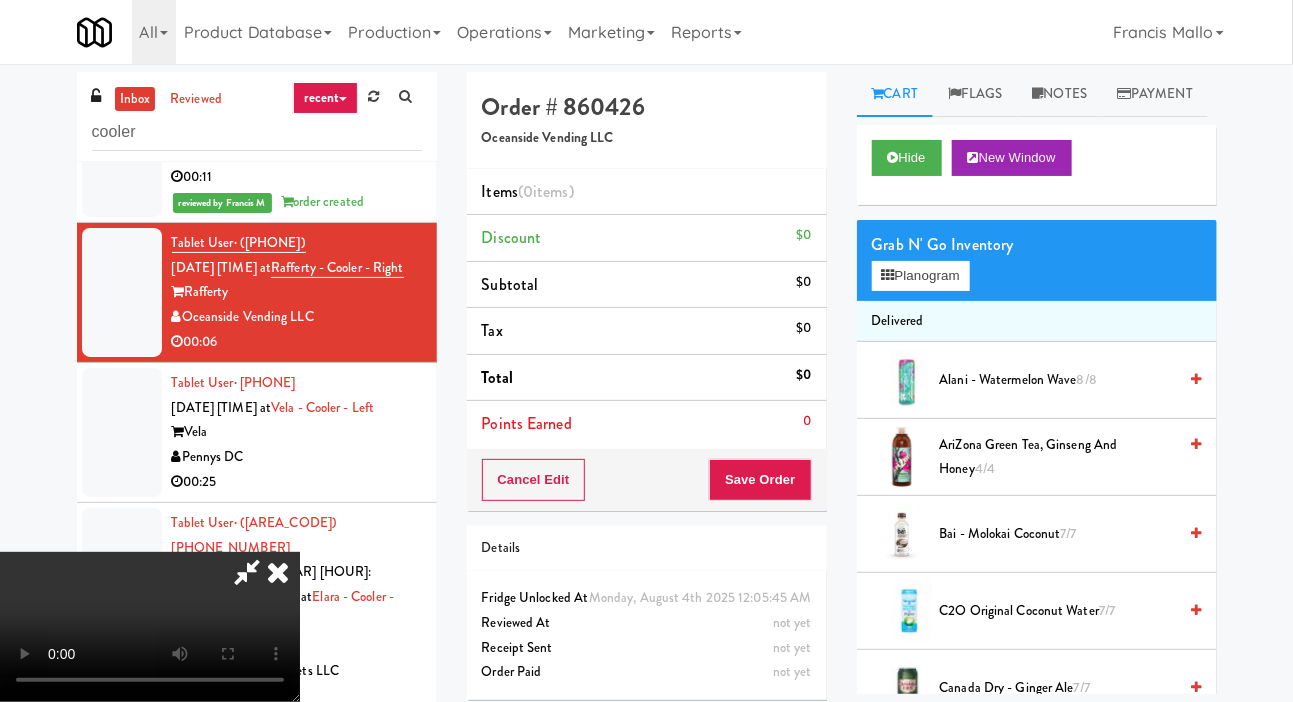 type 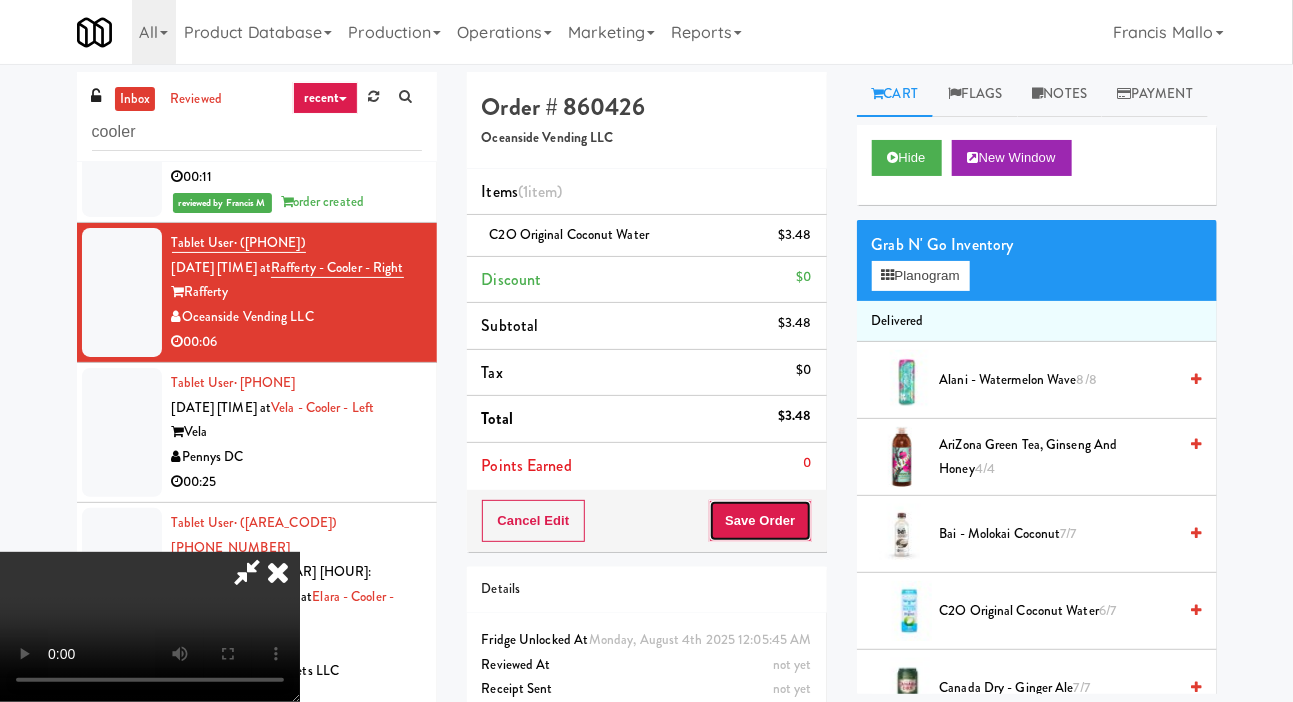 click on "Save Order" at bounding box center [760, 521] 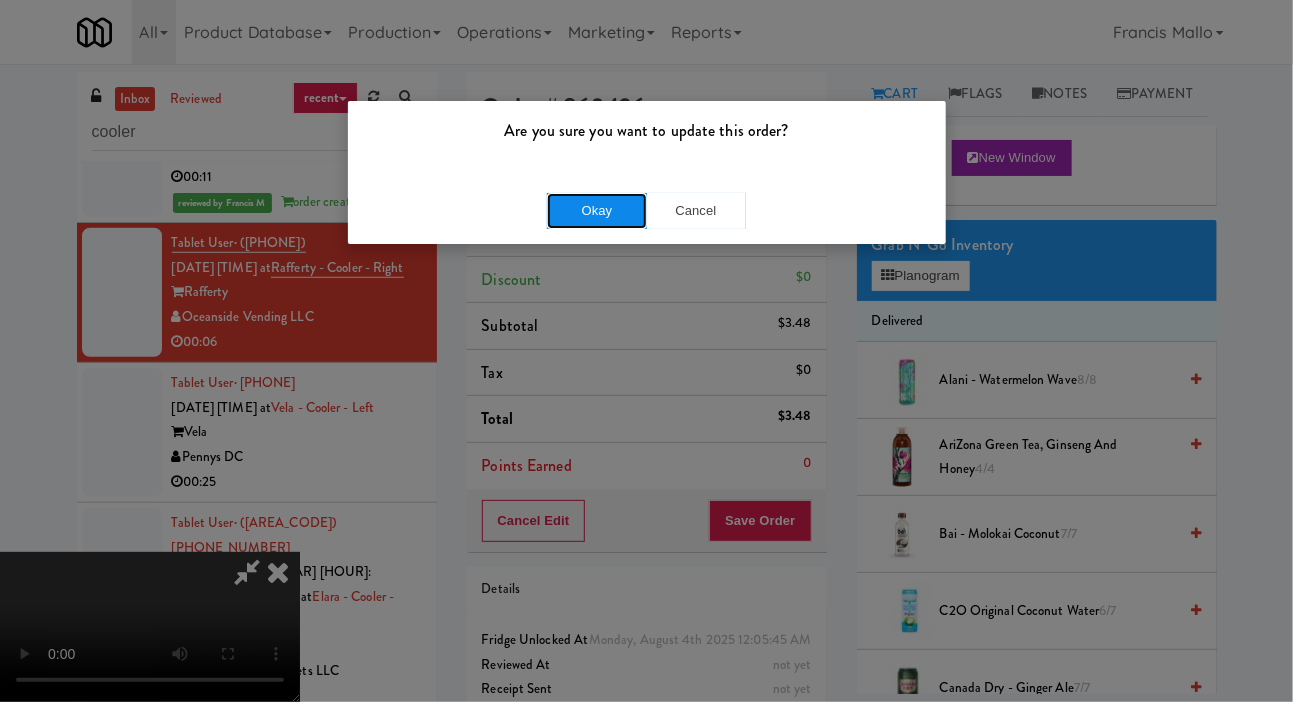click on "Okay" at bounding box center (597, 211) 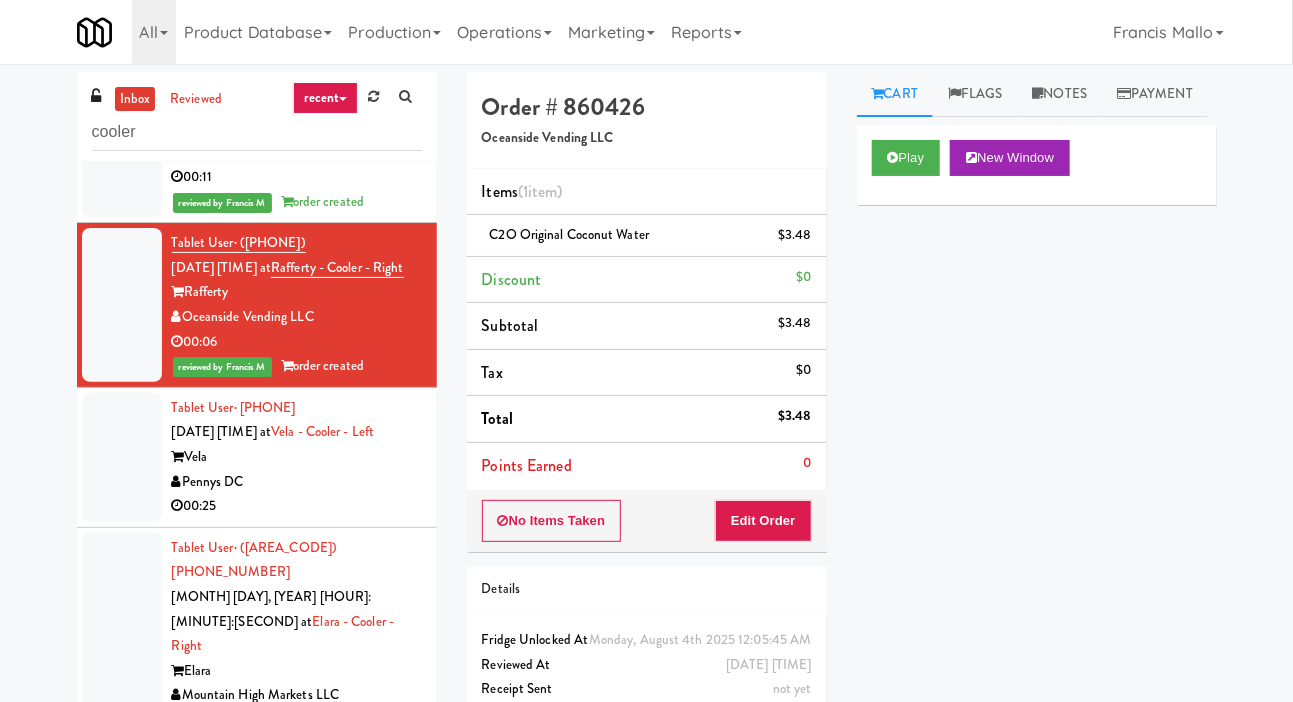 click at bounding box center (122, 457) 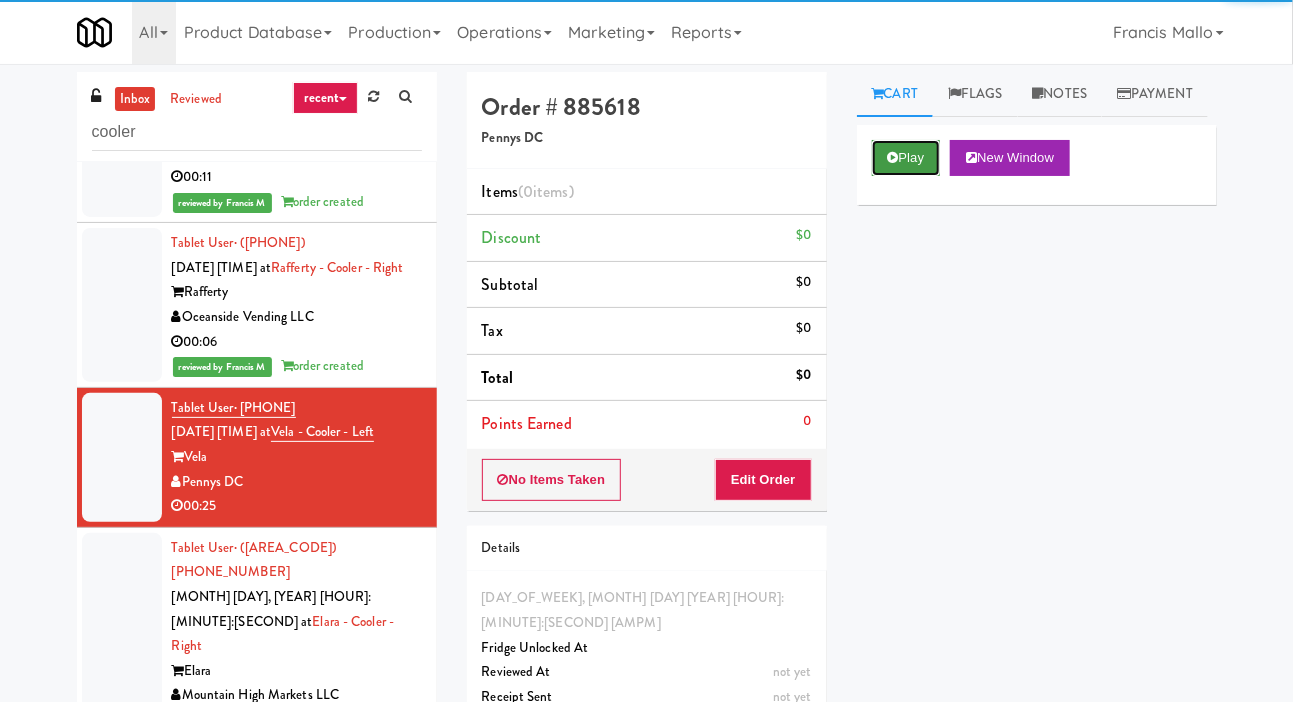 click on "Play" at bounding box center [906, 158] 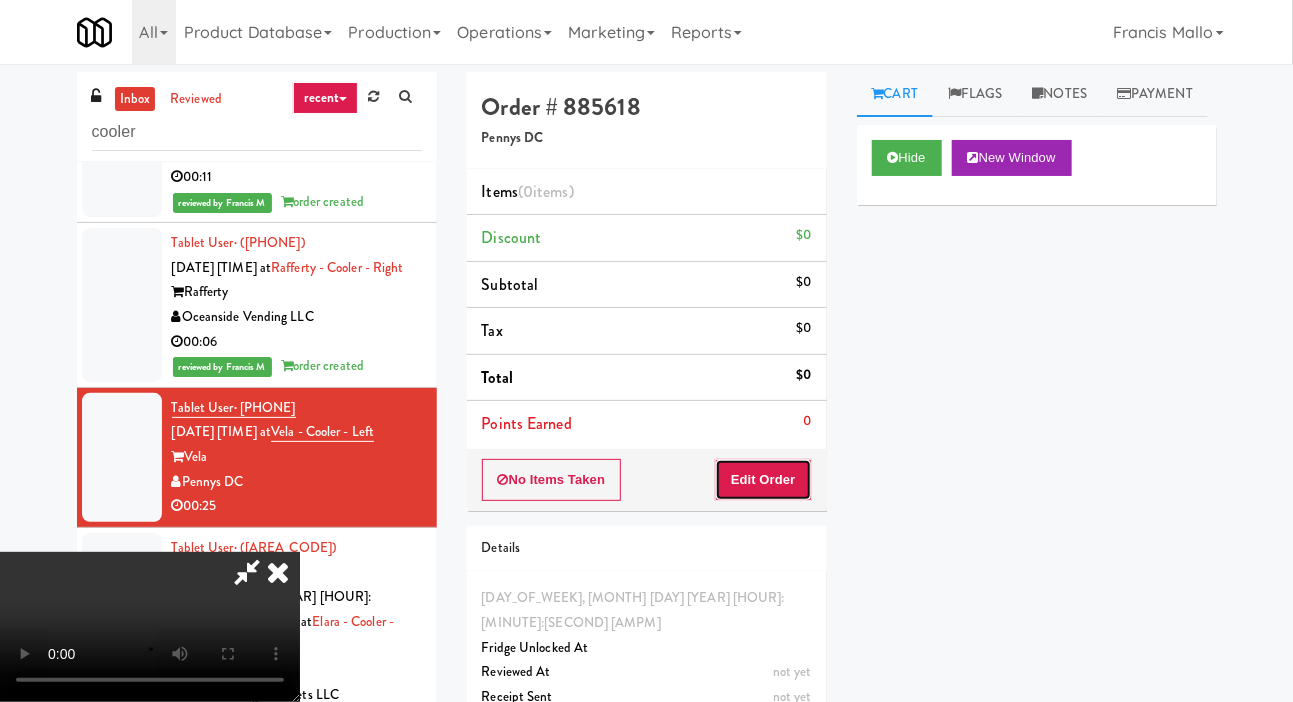 click on "Edit Order" at bounding box center [763, 480] 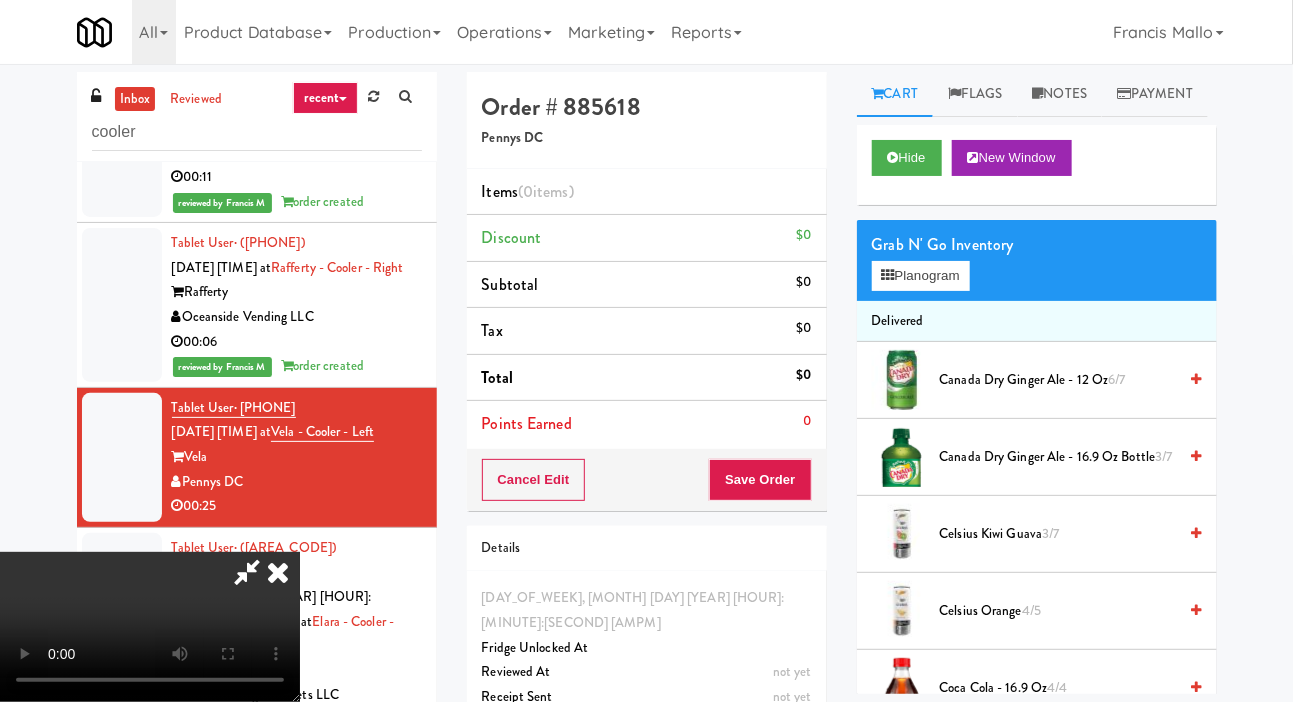 scroll, scrollTop: 73, scrollLeft: 0, axis: vertical 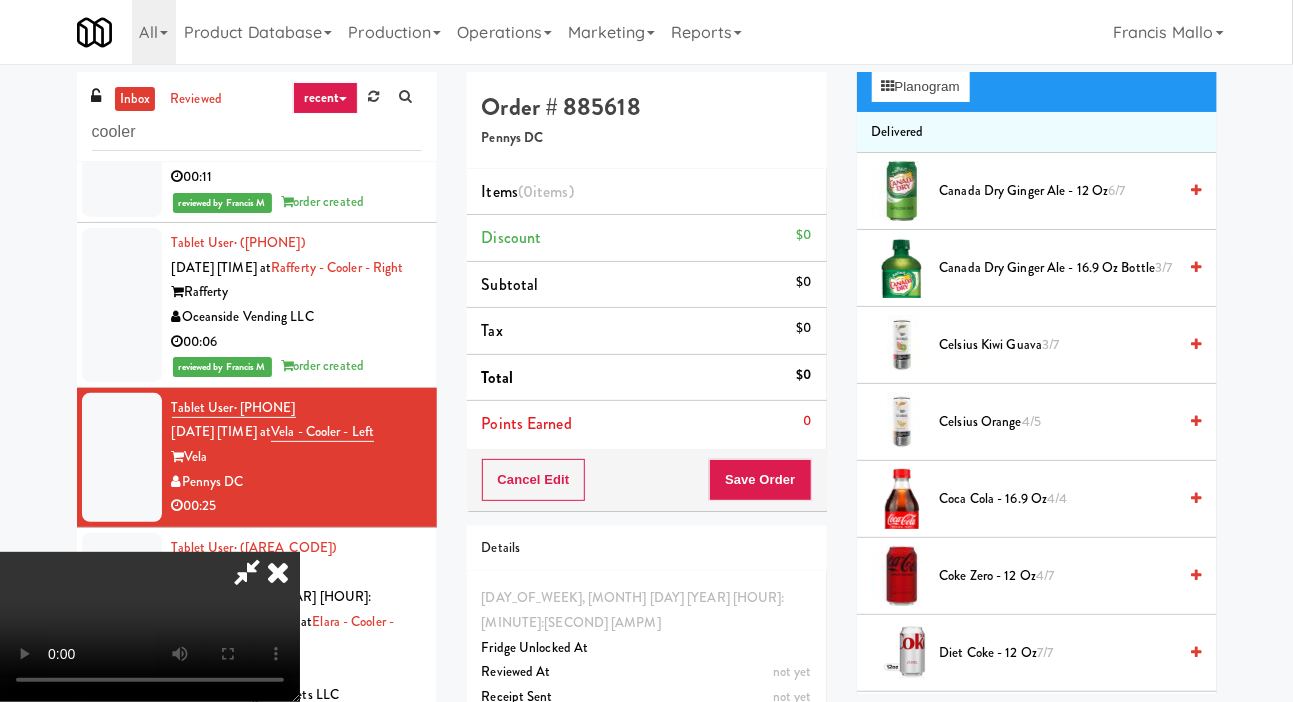 click on "Coke Zero - 12 oz   4/7" at bounding box center [1058, 576] 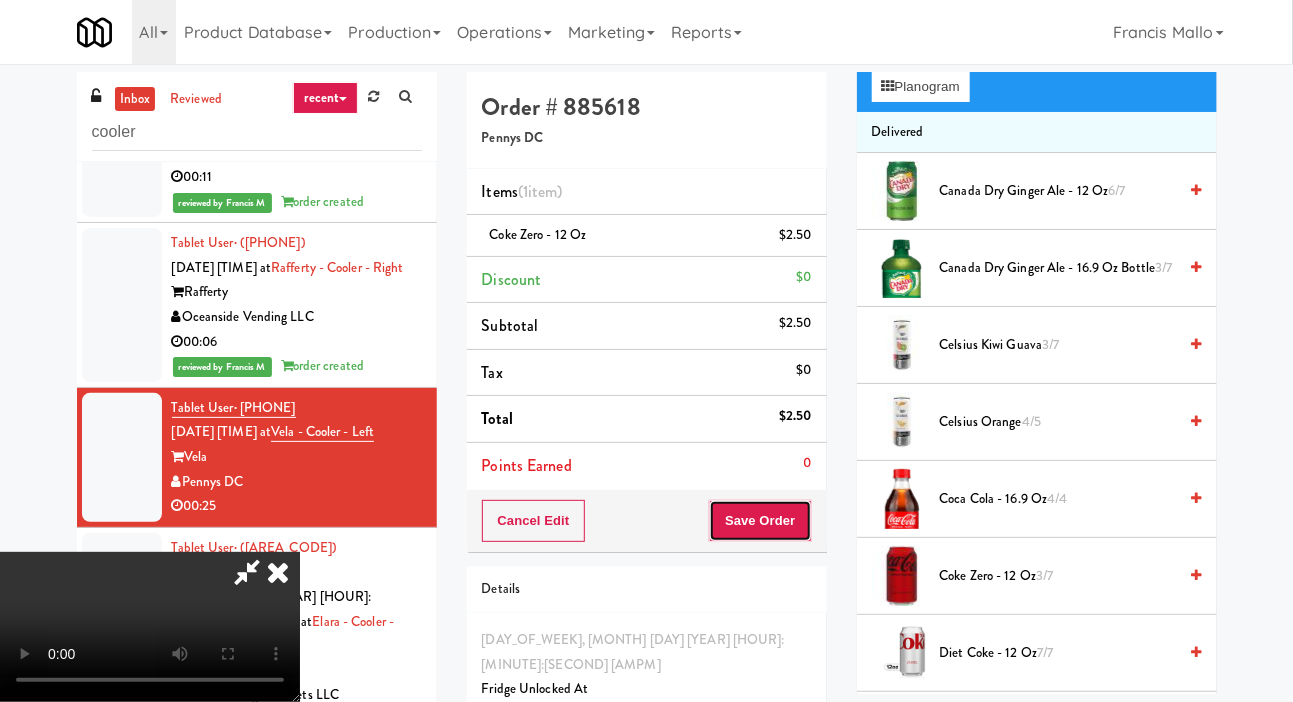 click on "Save Order" at bounding box center [760, 521] 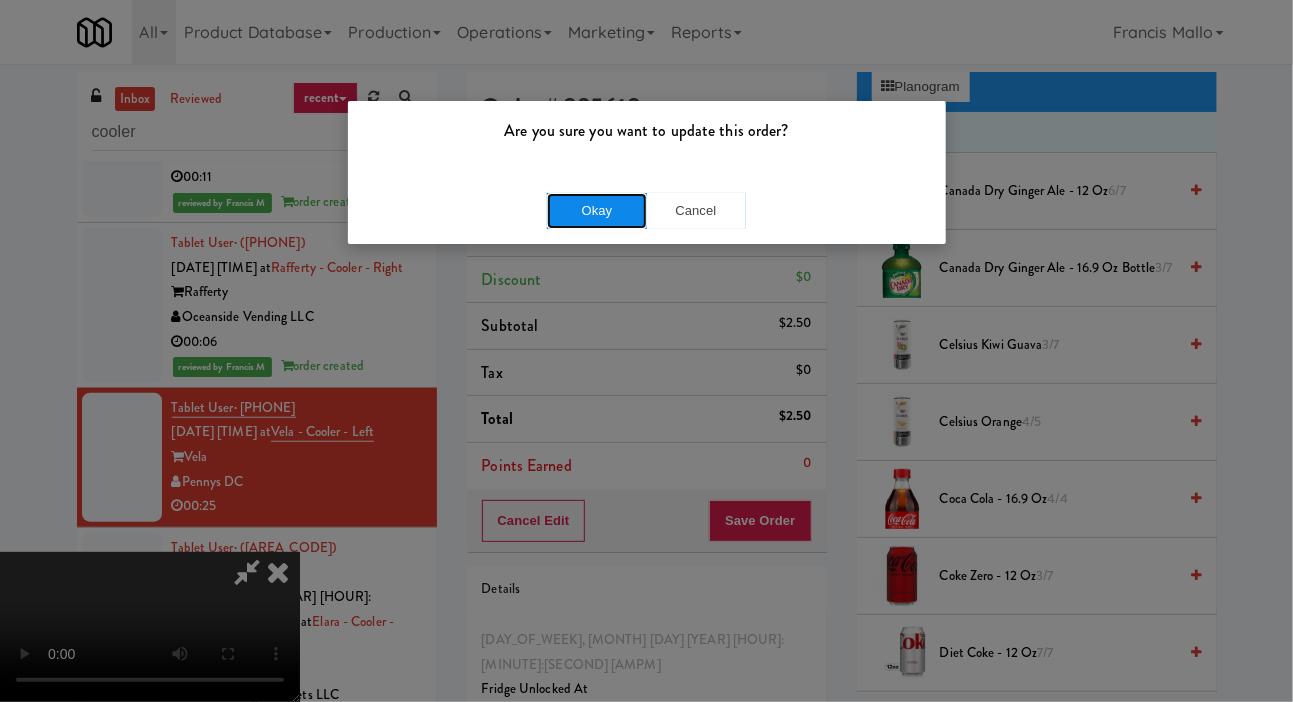 click on "Okay" at bounding box center [597, 211] 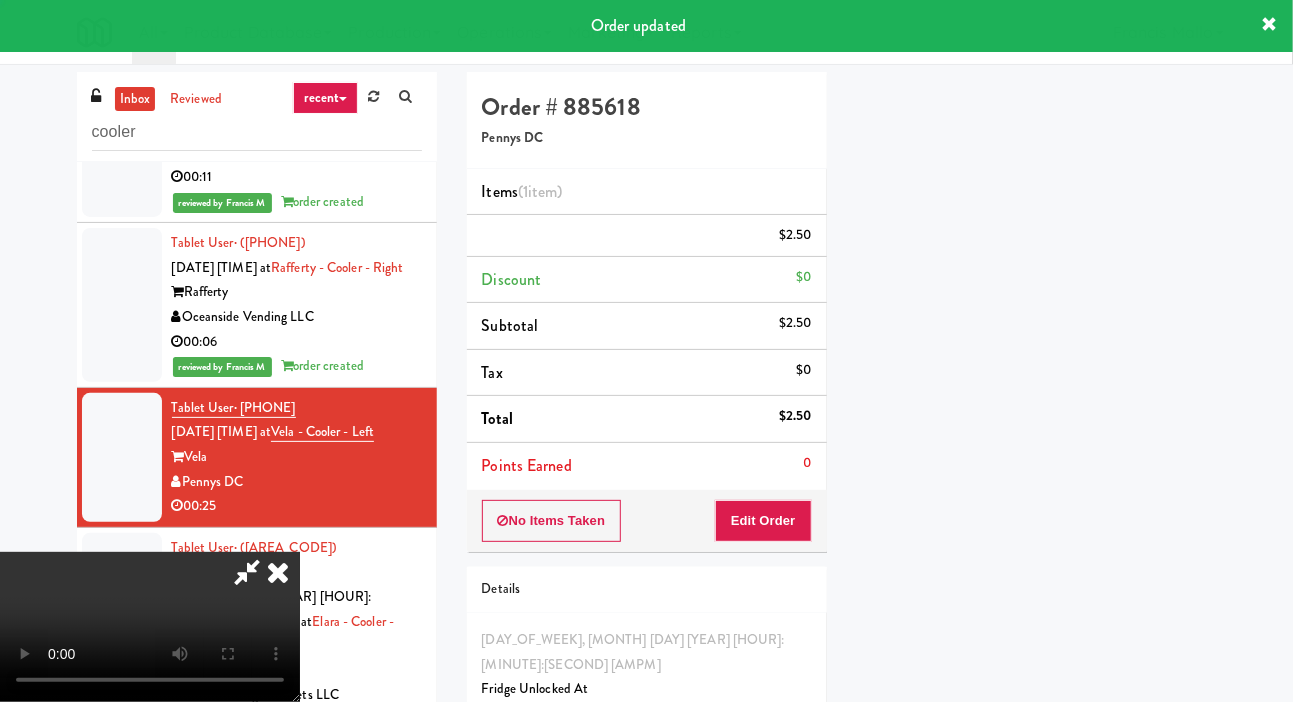 scroll, scrollTop: 116, scrollLeft: 0, axis: vertical 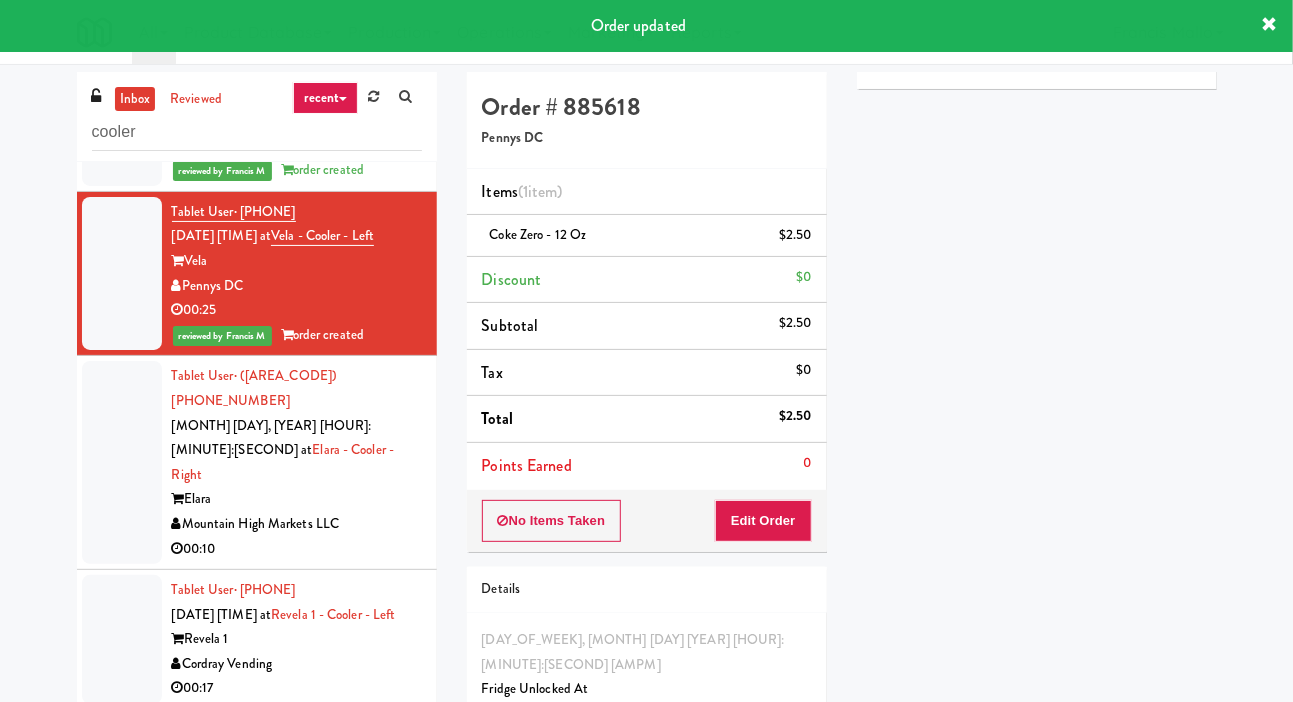 click at bounding box center [122, 462] 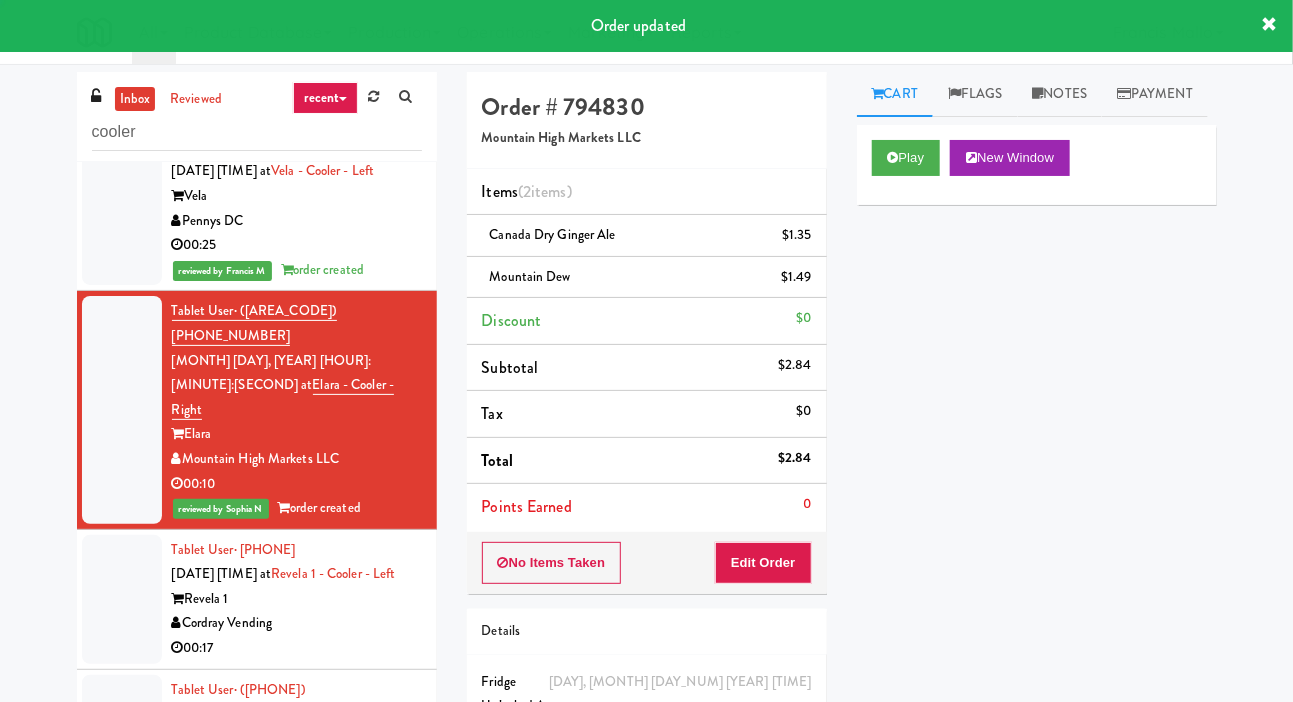 scroll, scrollTop: 902, scrollLeft: 0, axis: vertical 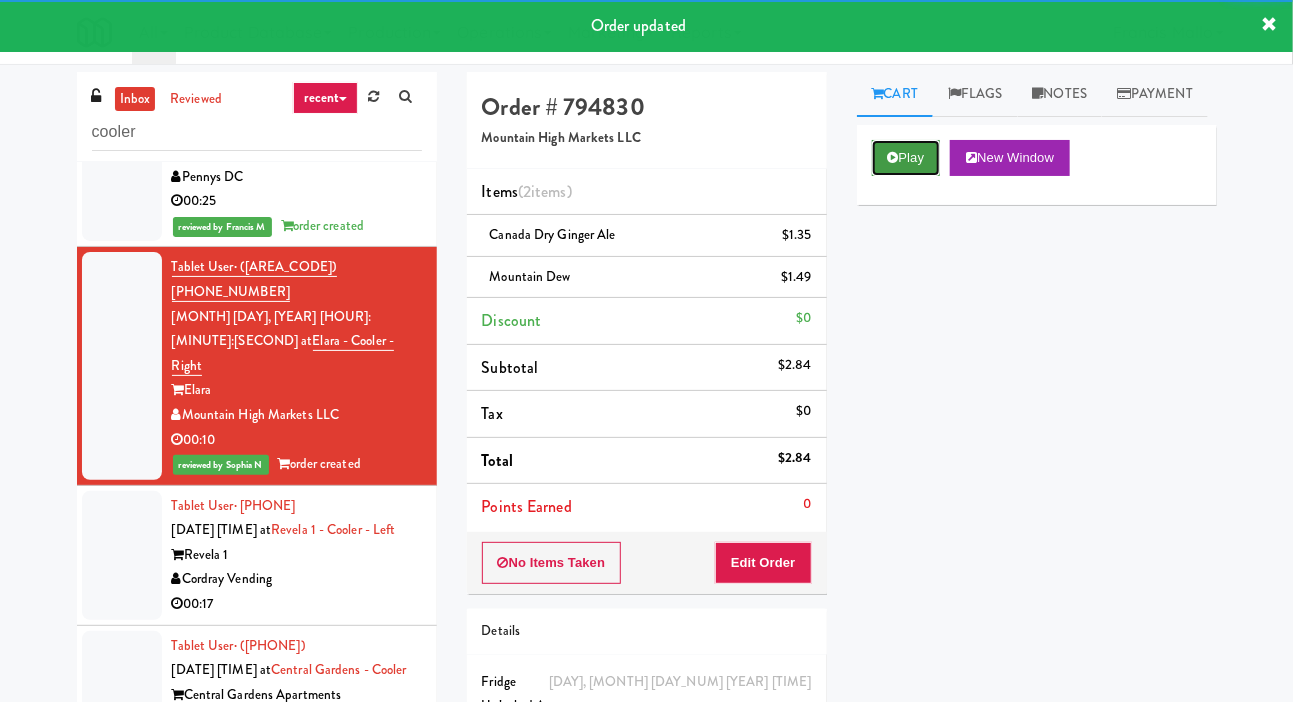 click at bounding box center (893, 157) 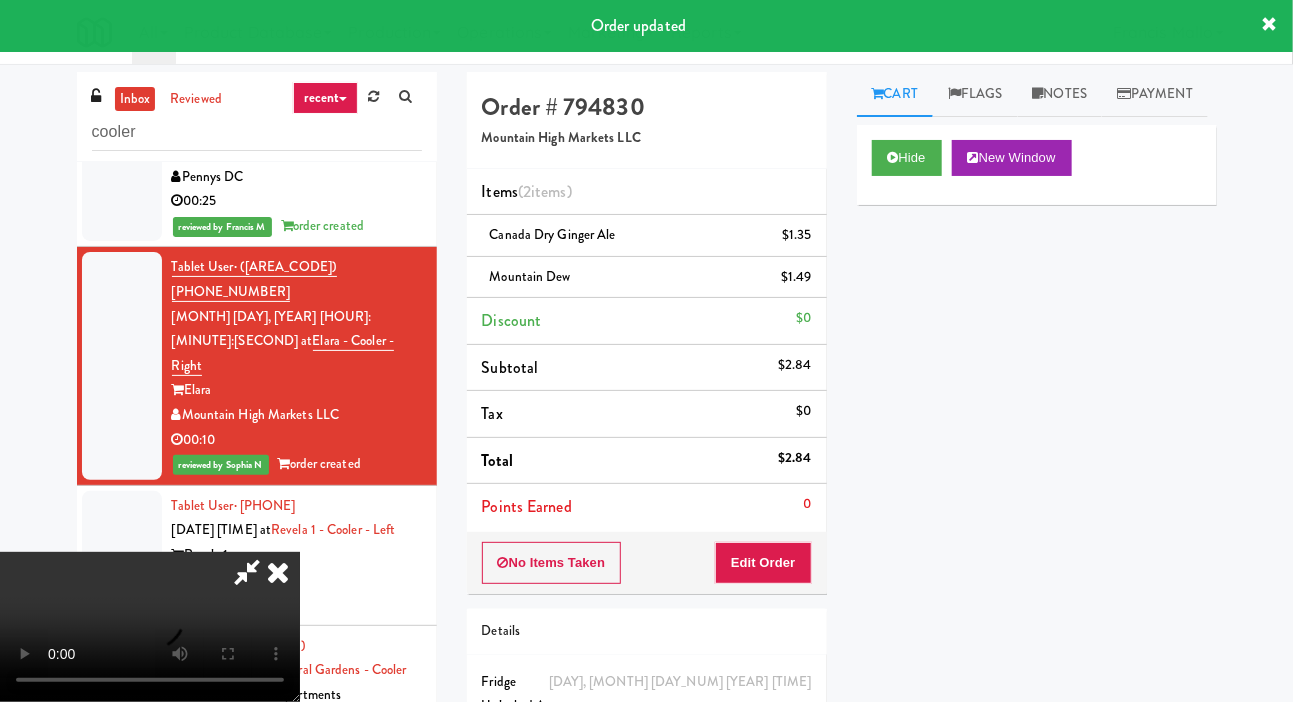 click at bounding box center (122, 555) 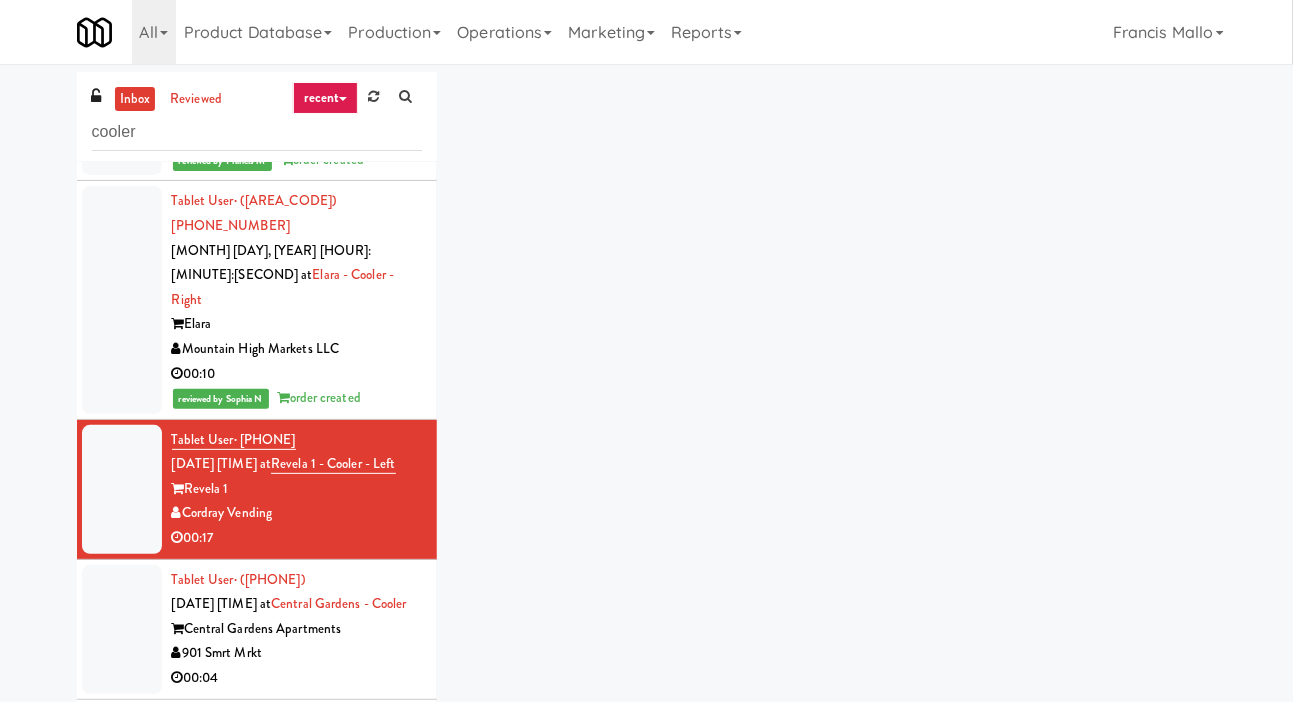 scroll, scrollTop: 1023, scrollLeft: 0, axis: vertical 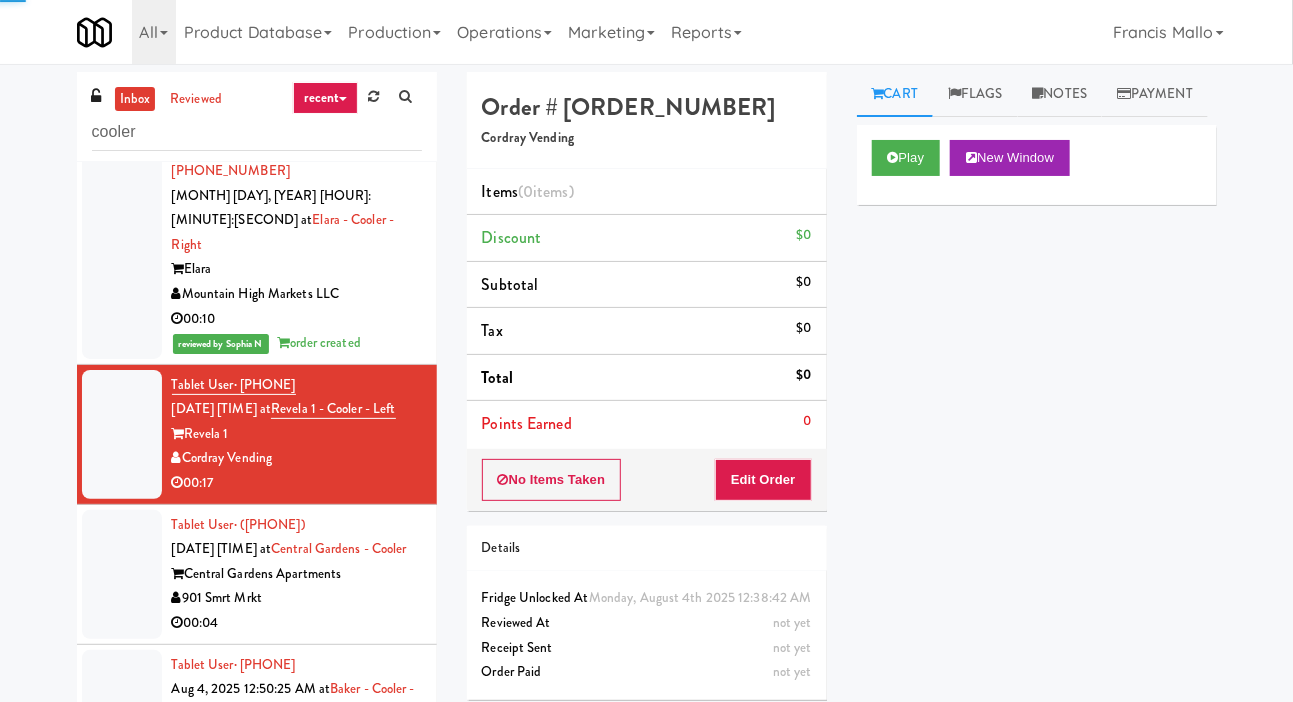 click at bounding box center [122, 574] 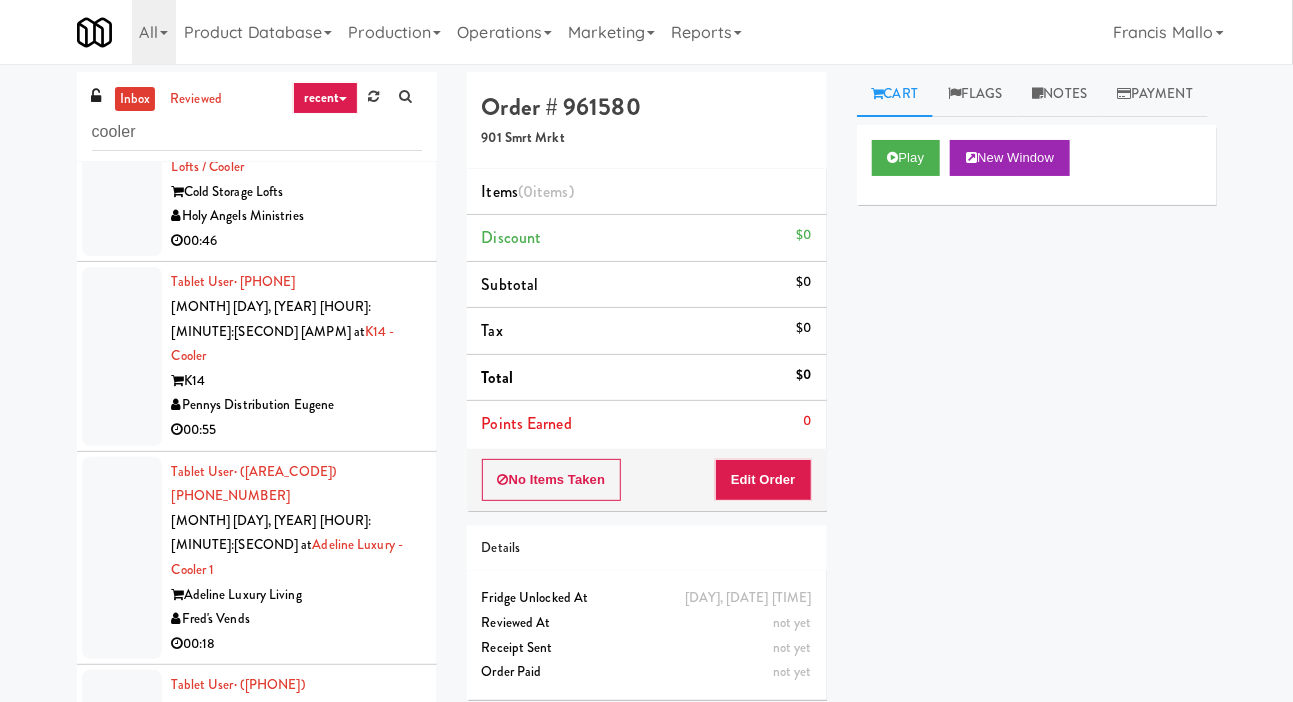 scroll, scrollTop: 6535, scrollLeft: 0, axis: vertical 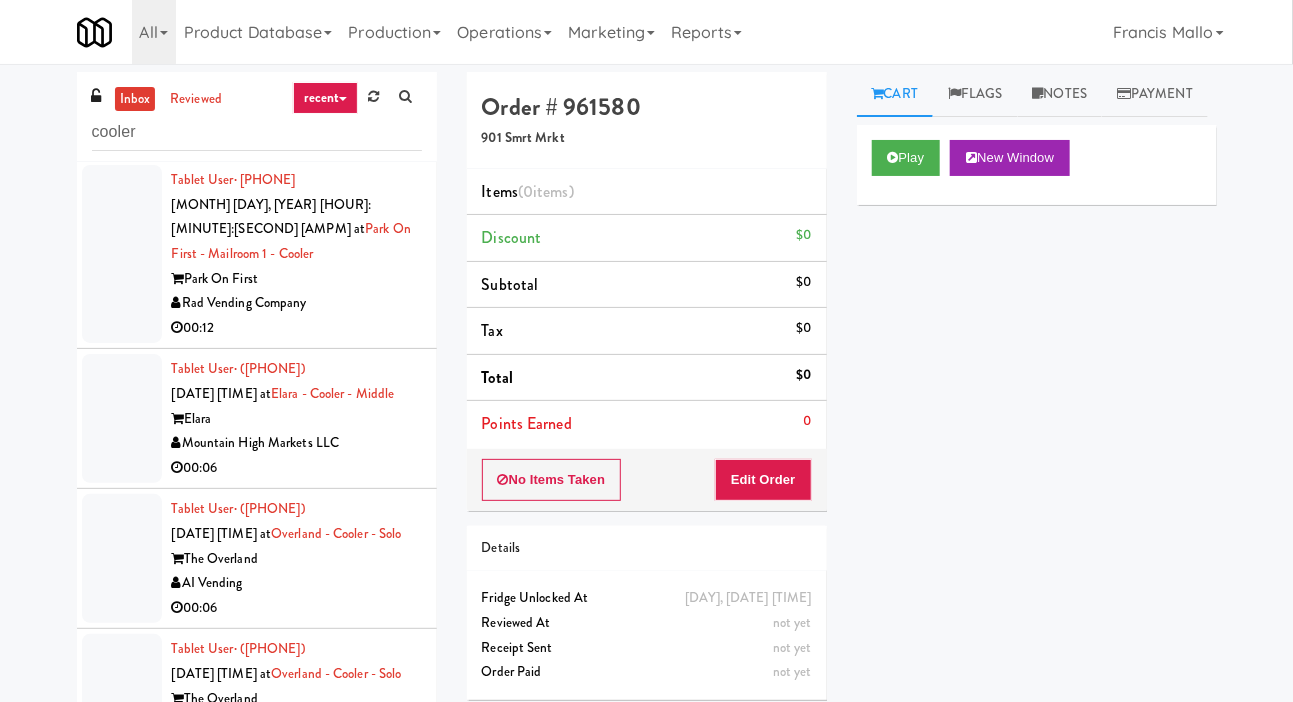 click at bounding box center (122, 698) 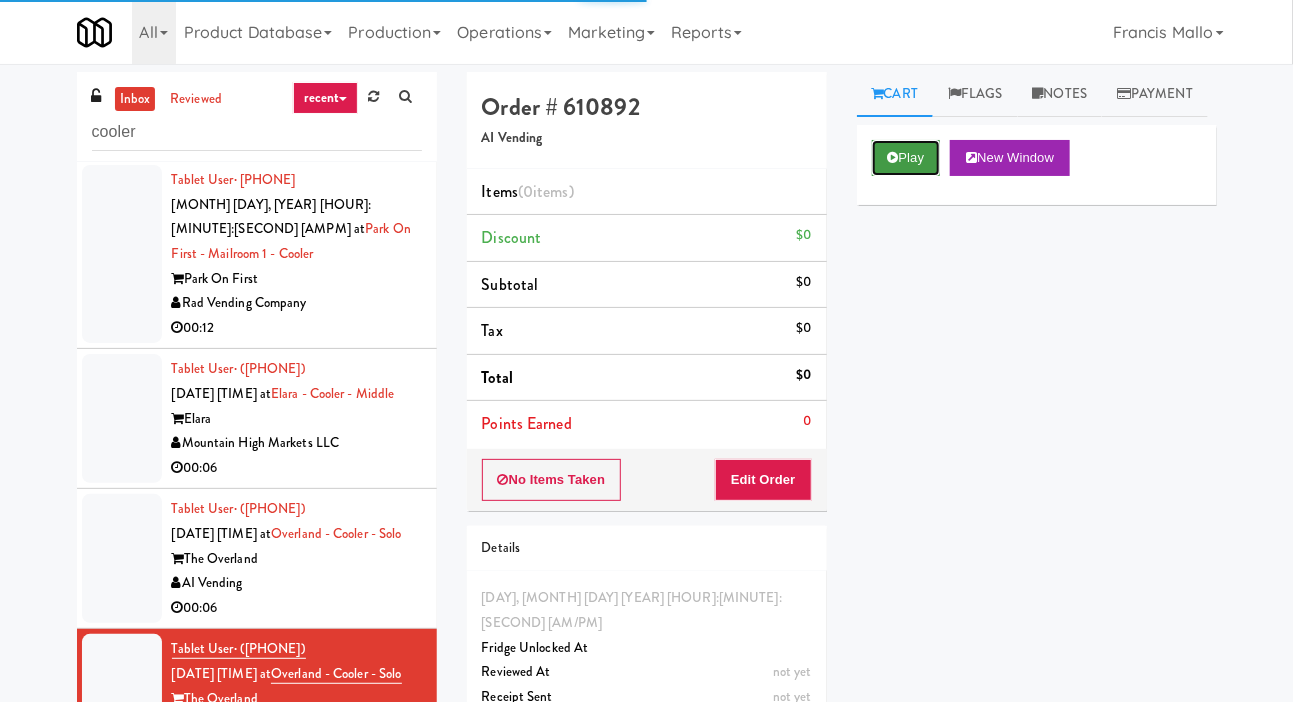 click on "Play" at bounding box center (906, 158) 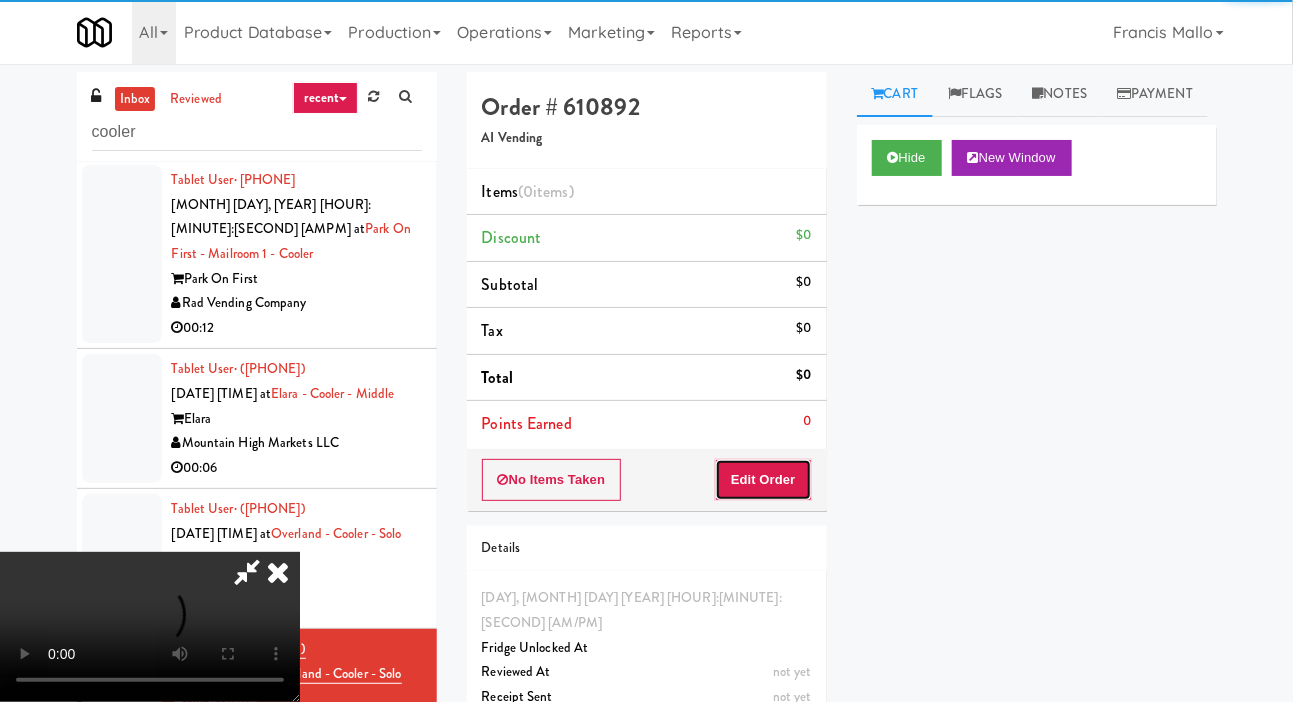 click on "Edit Order" at bounding box center (763, 480) 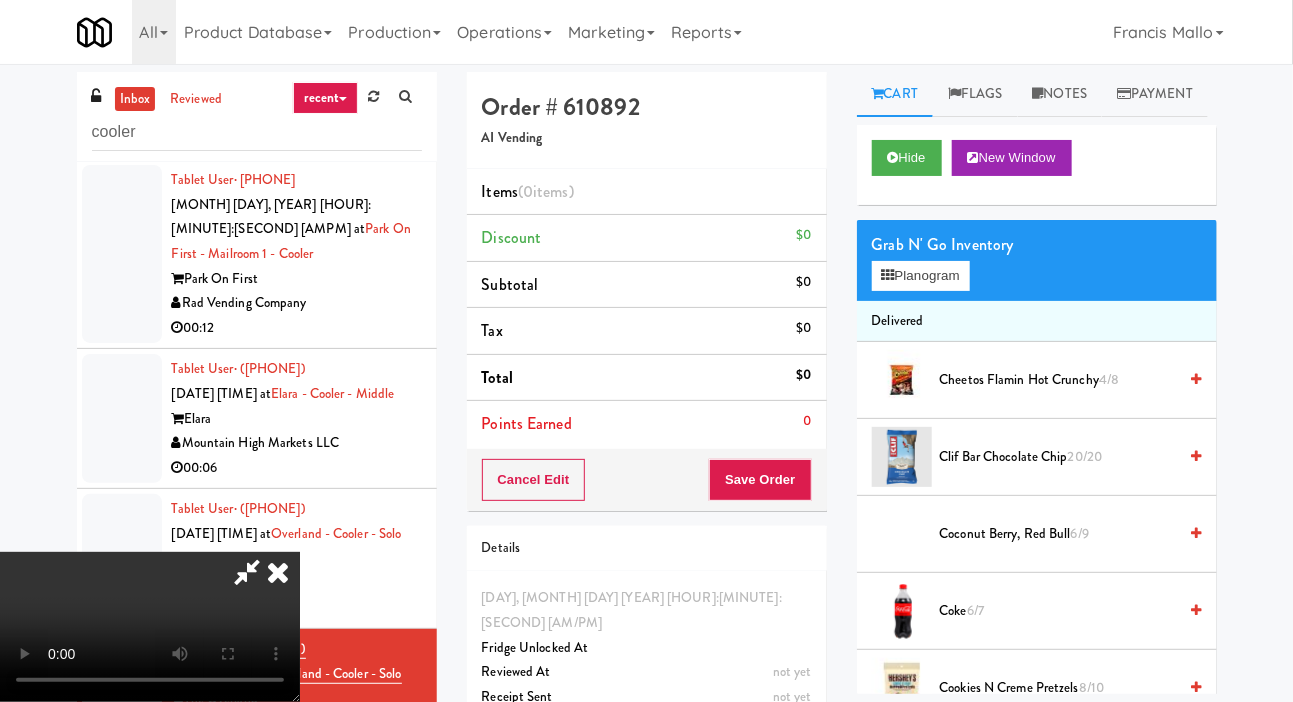 scroll, scrollTop: 73, scrollLeft: 0, axis: vertical 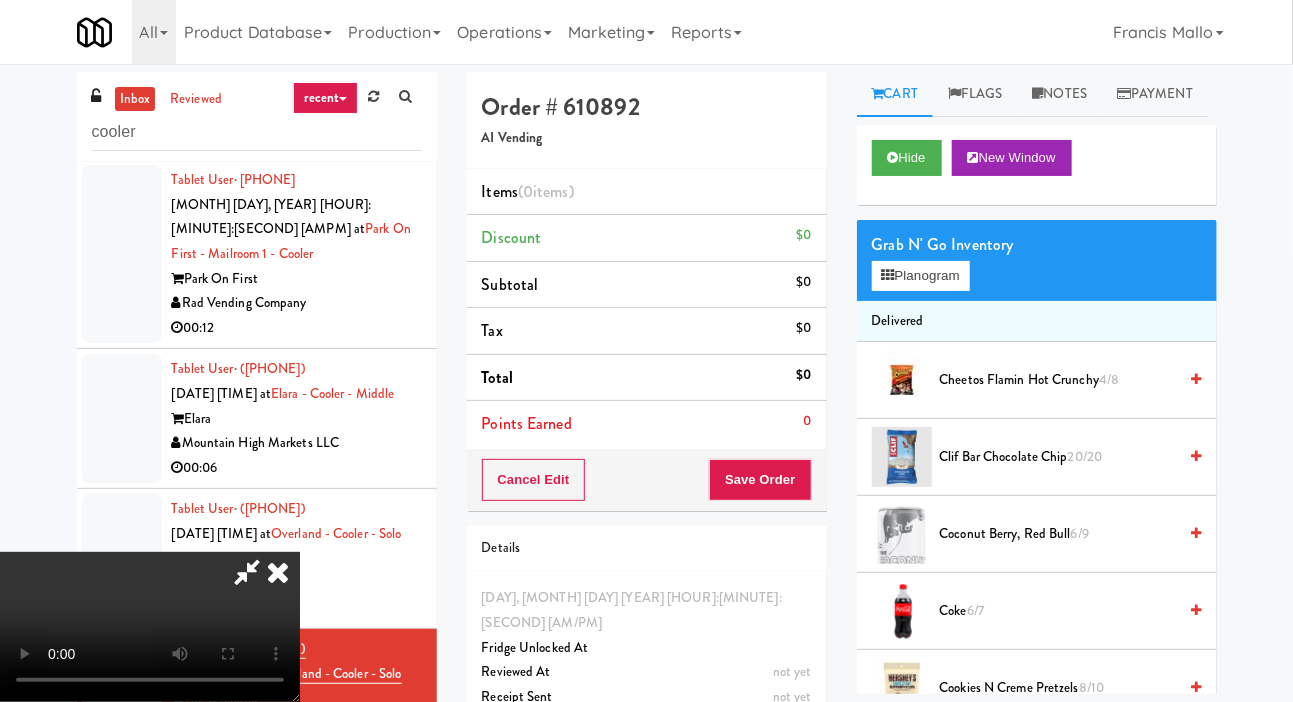 type 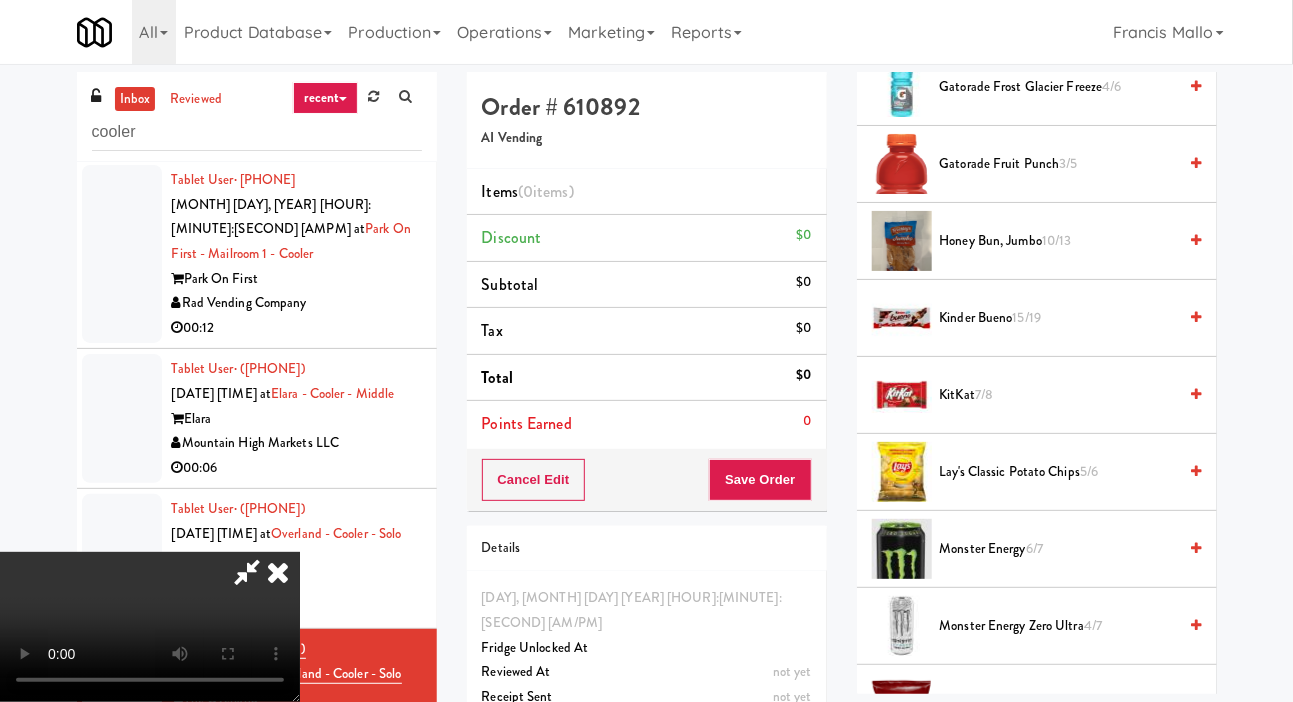scroll, scrollTop: 1219, scrollLeft: 0, axis: vertical 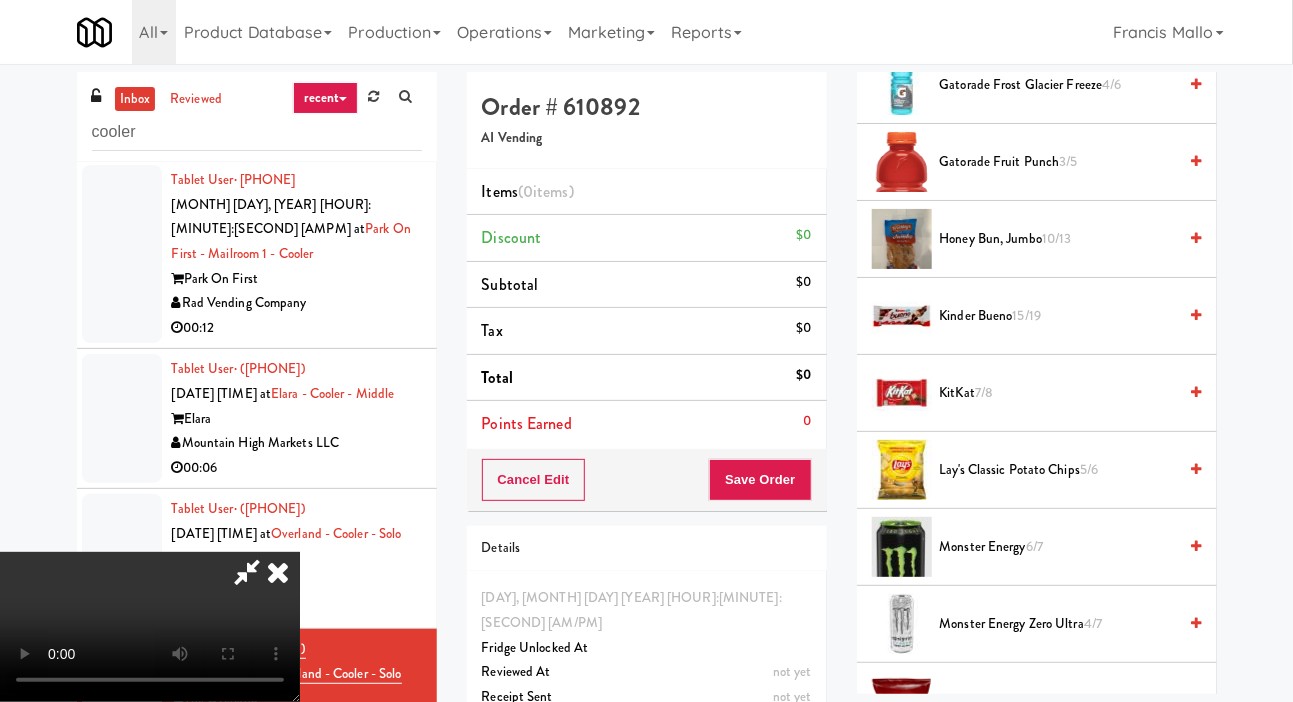 click on "[PRODUCT_NAME]  [NUM]/[NUM]" at bounding box center [1058, 316] 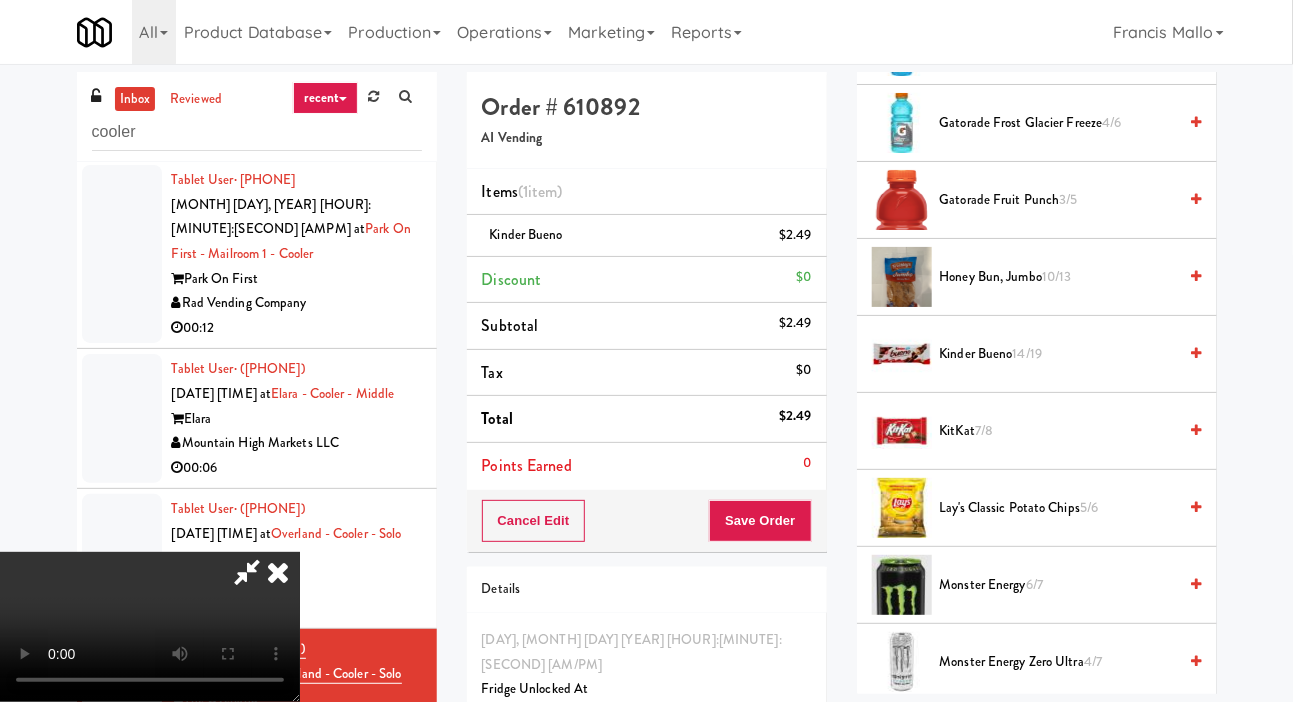scroll, scrollTop: 1180, scrollLeft: 0, axis: vertical 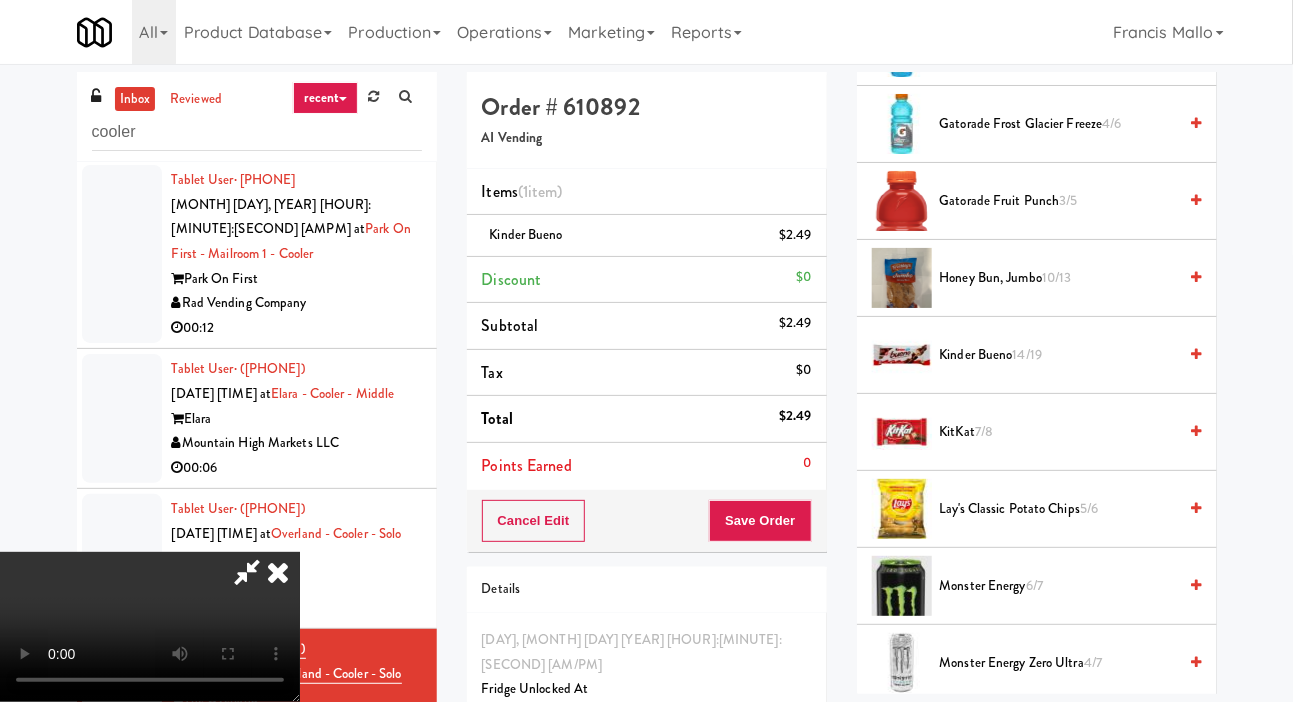 click on "7/8" at bounding box center [984, 431] 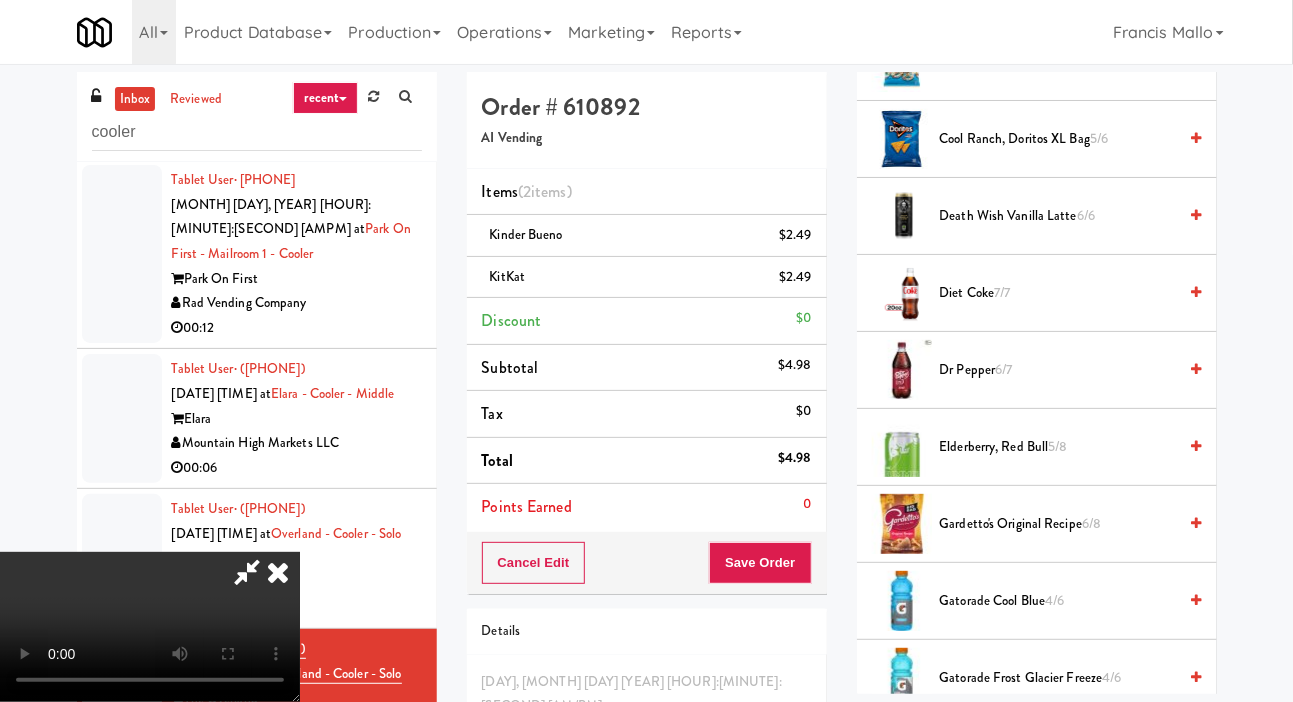 scroll, scrollTop: 623, scrollLeft: 0, axis: vertical 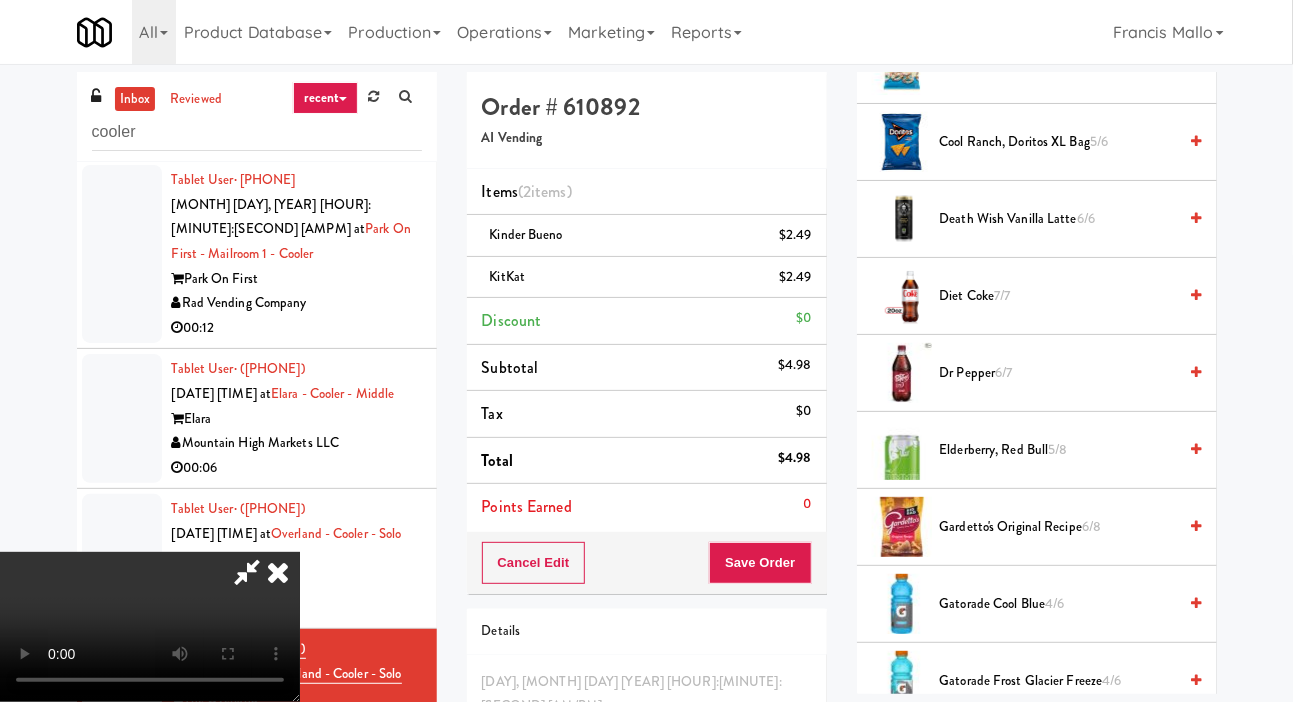 click on "Diet Coke  7/7" at bounding box center [1058, 296] 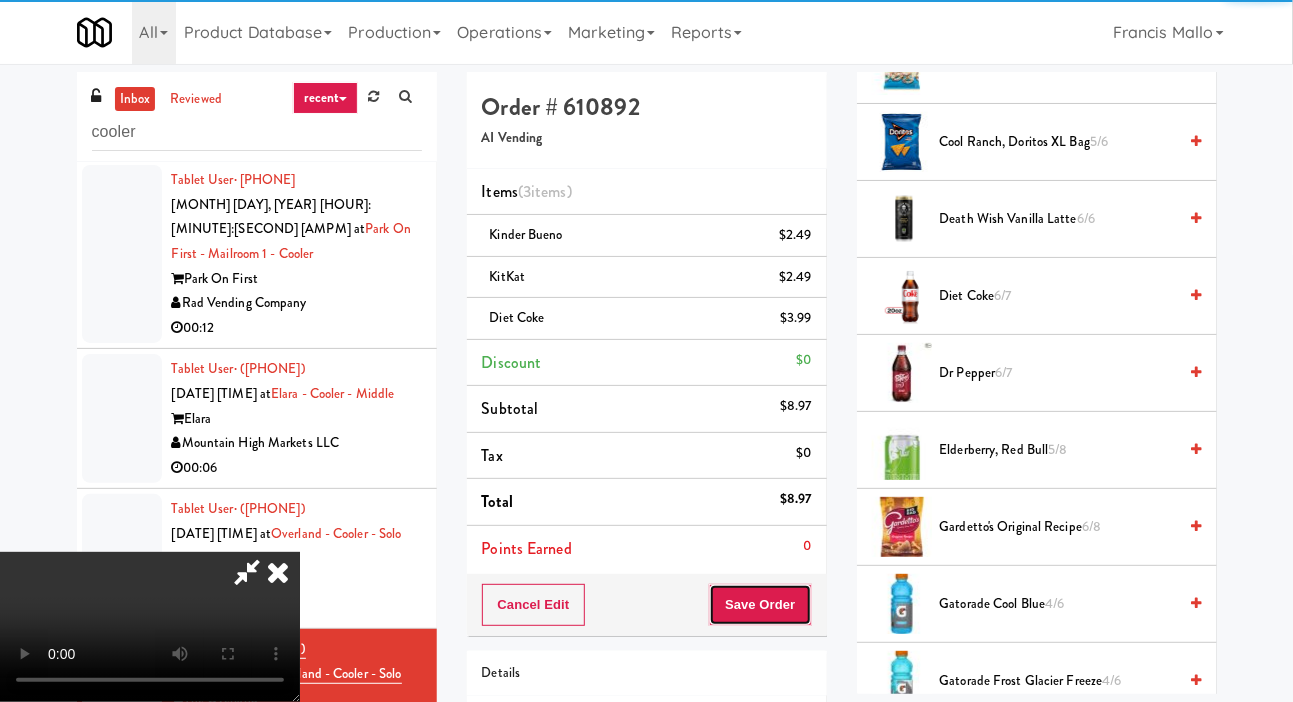click on "Save Order" at bounding box center (760, 605) 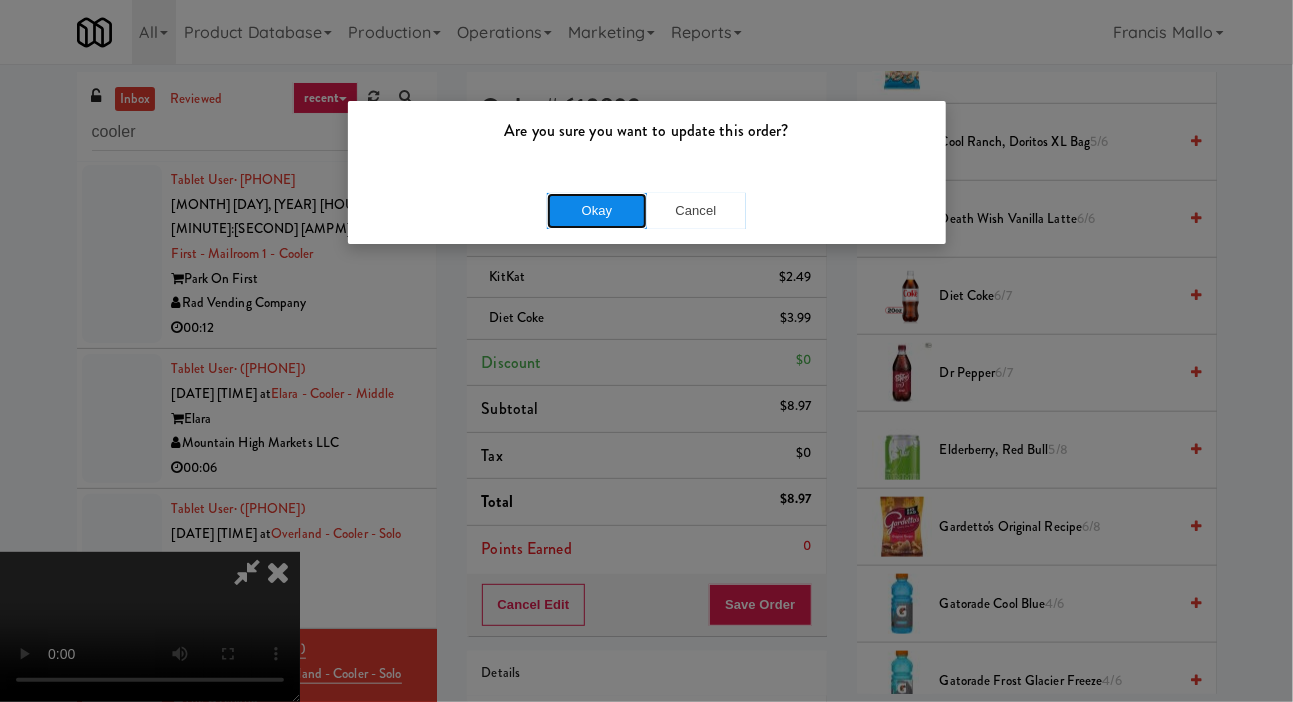 click on "Okay" at bounding box center (597, 211) 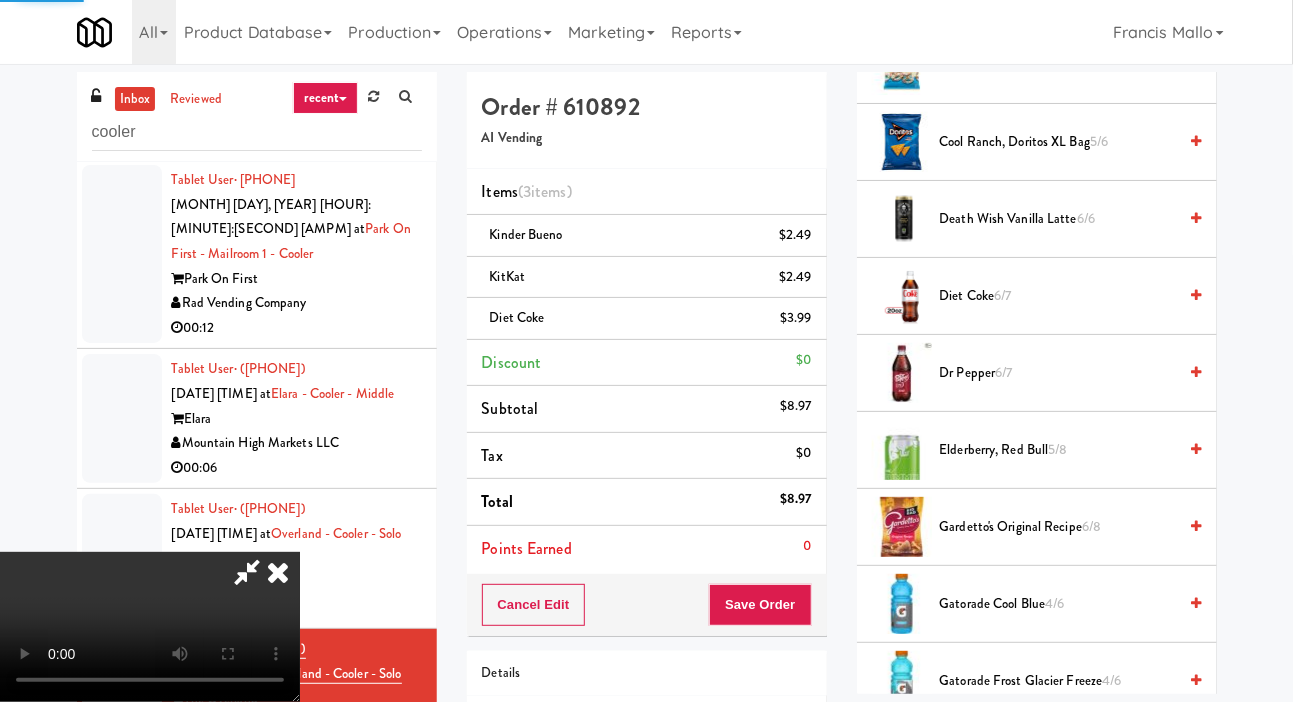scroll, scrollTop: 116, scrollLeft: 0, axis: vertical 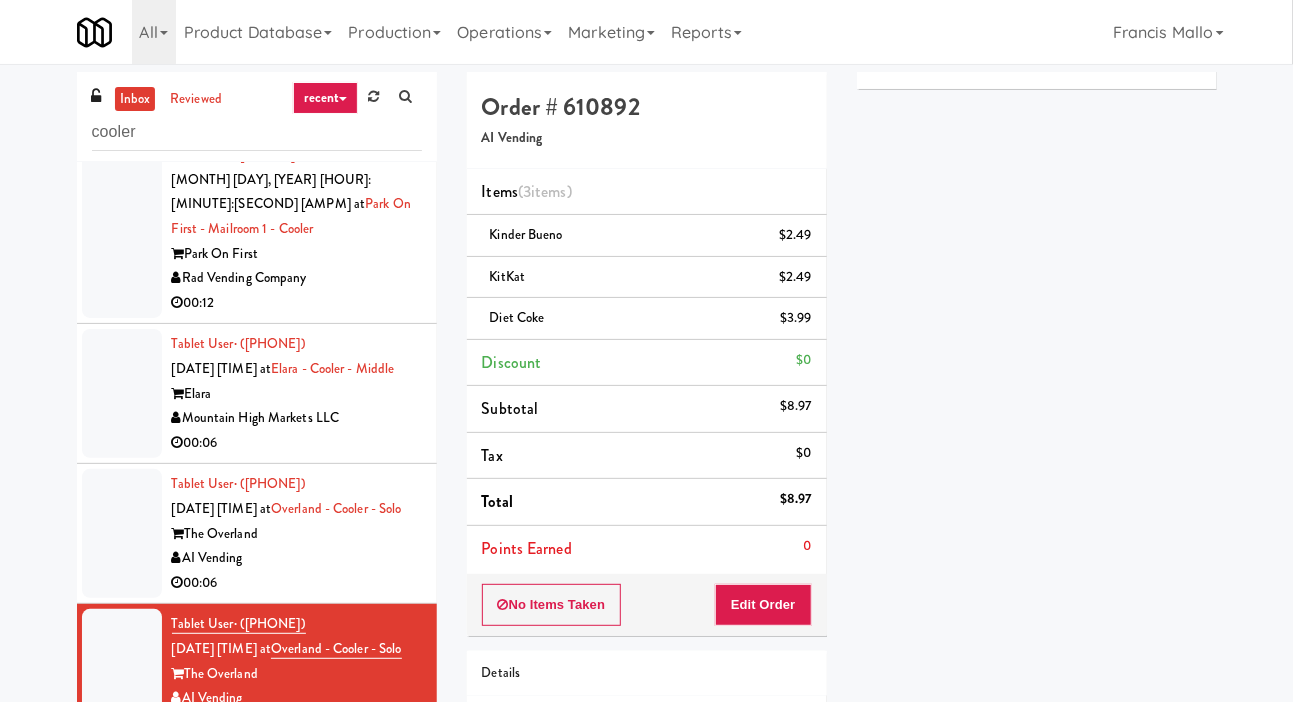 click at bounding box center (122, 533) 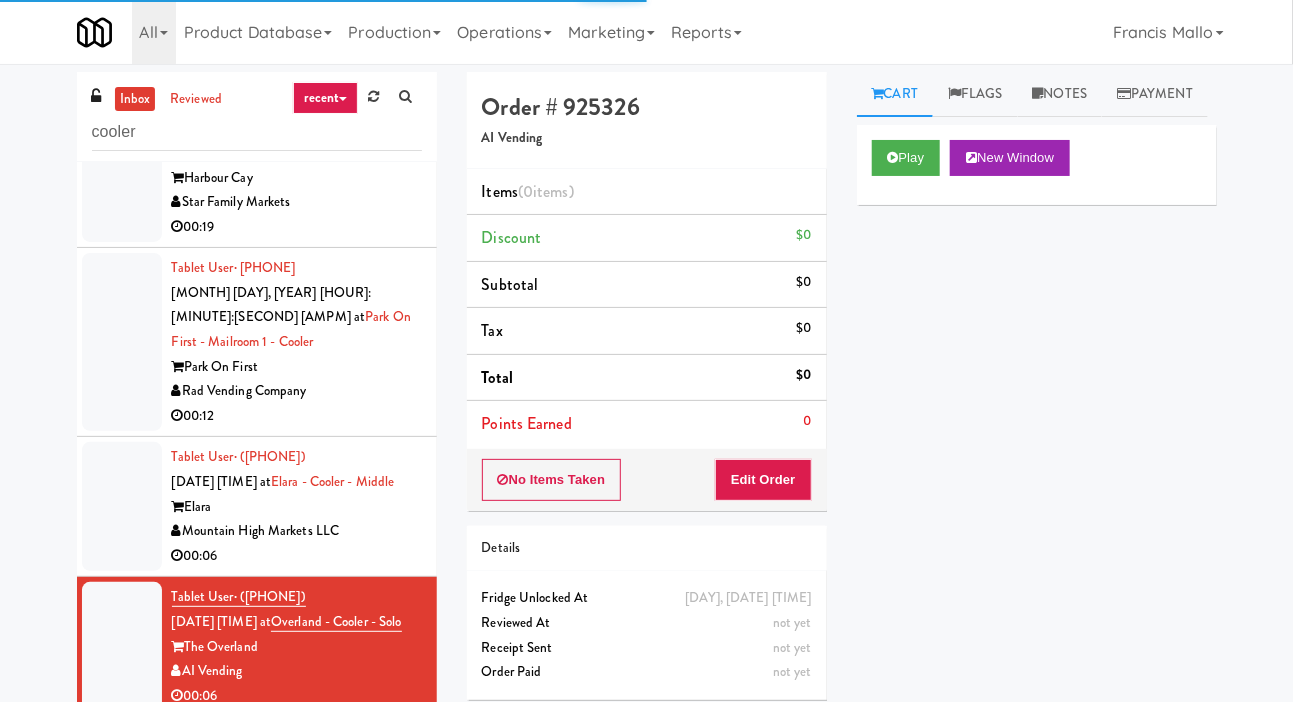 scroll, scrollTop: 6447, scrollLeft: 0, axis: vertical 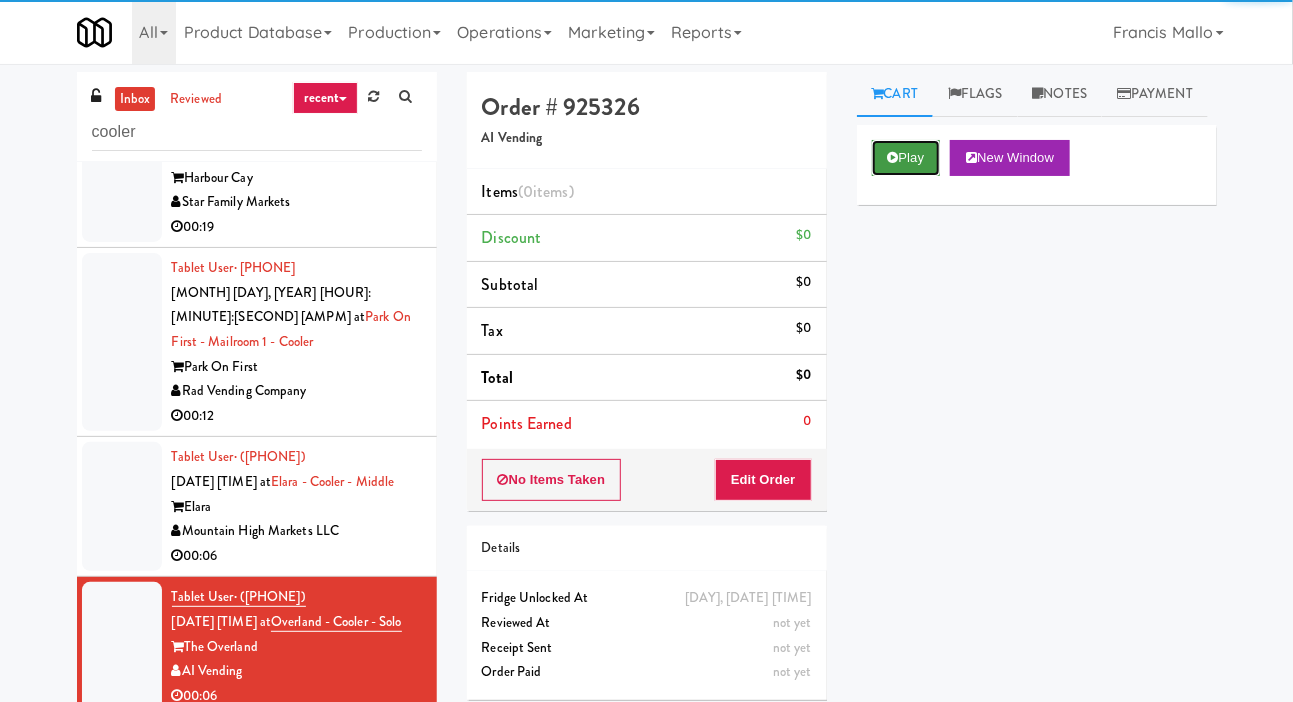 click on "Play" at bounding box center (906, 158) 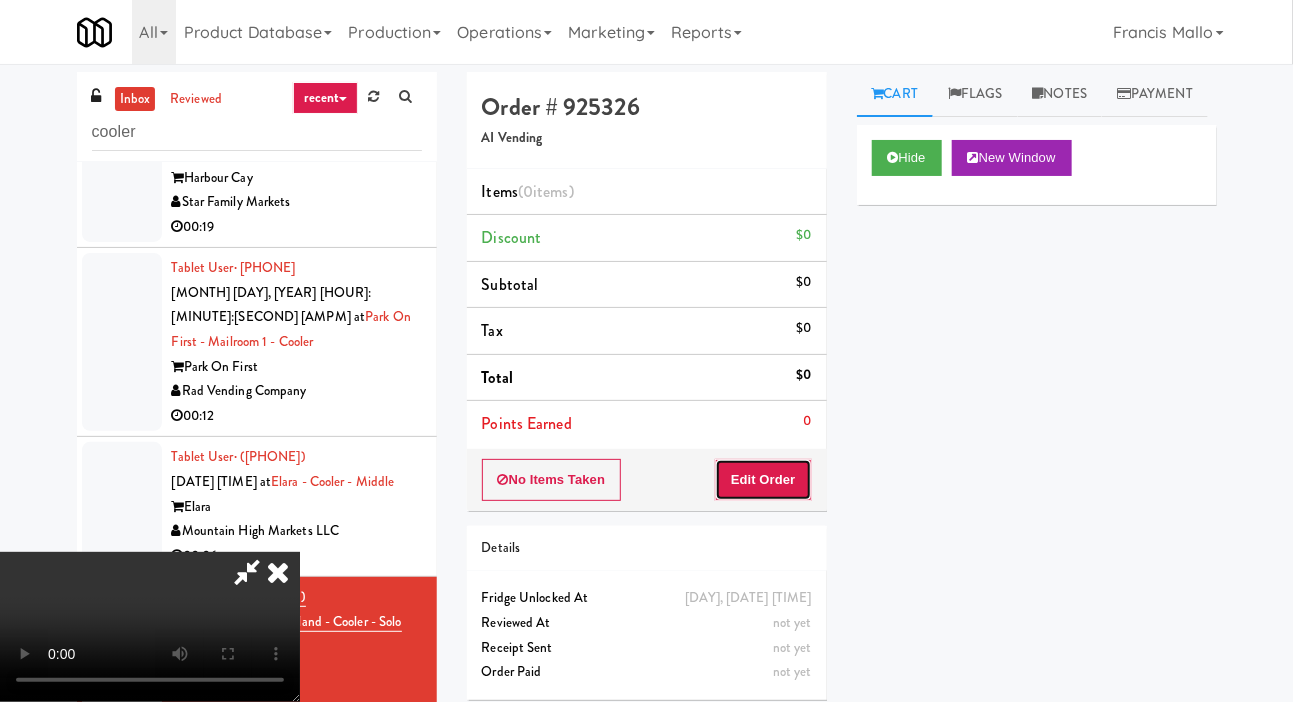 click on "Edit Order" at bounding box center (763, 480) 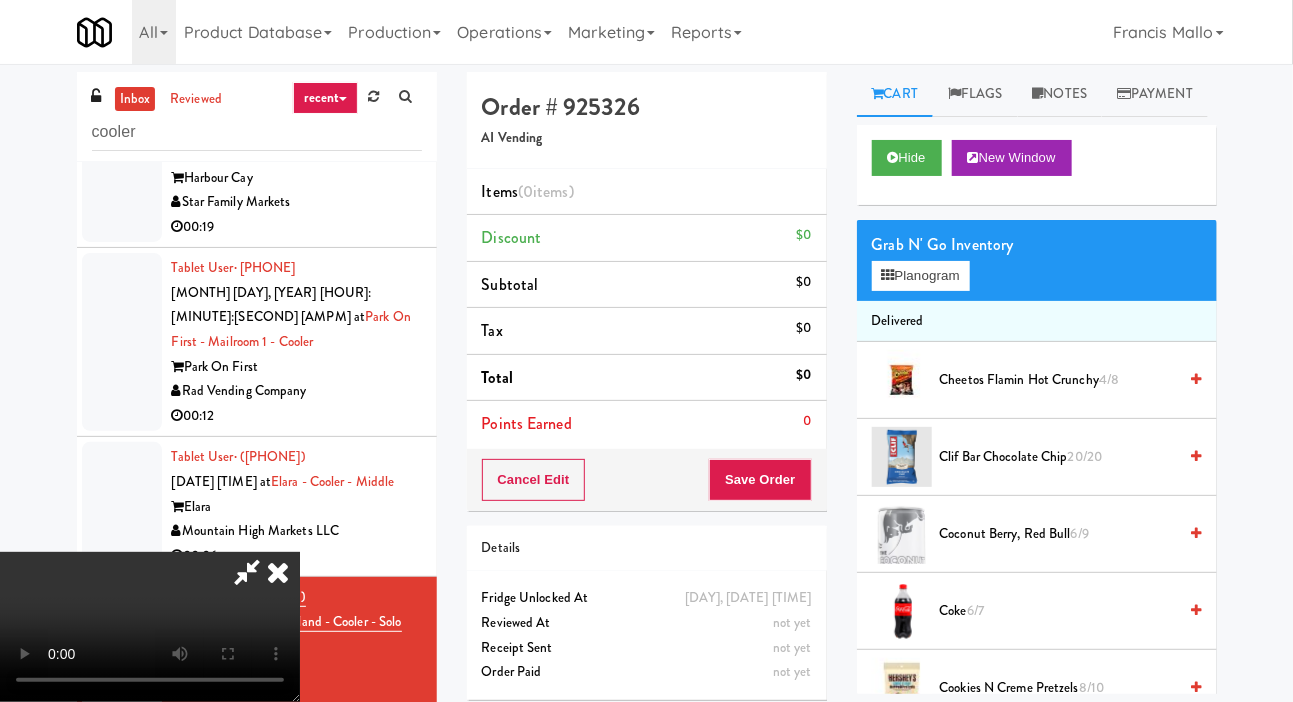 scroll, scrollTop: 73, scrollLeft: 0, axis: vertical 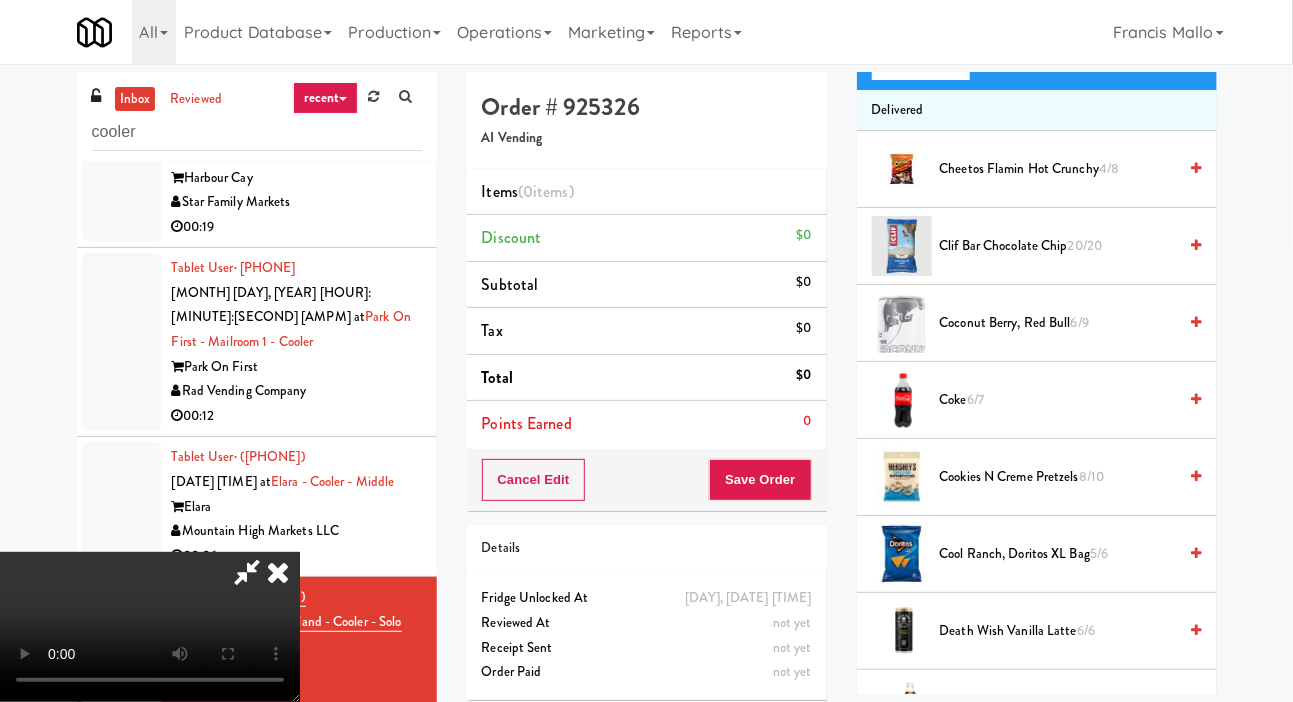 click on "Cheetos Flamin Hot Crunchy  4/8" at bounding box center [1058, 169] 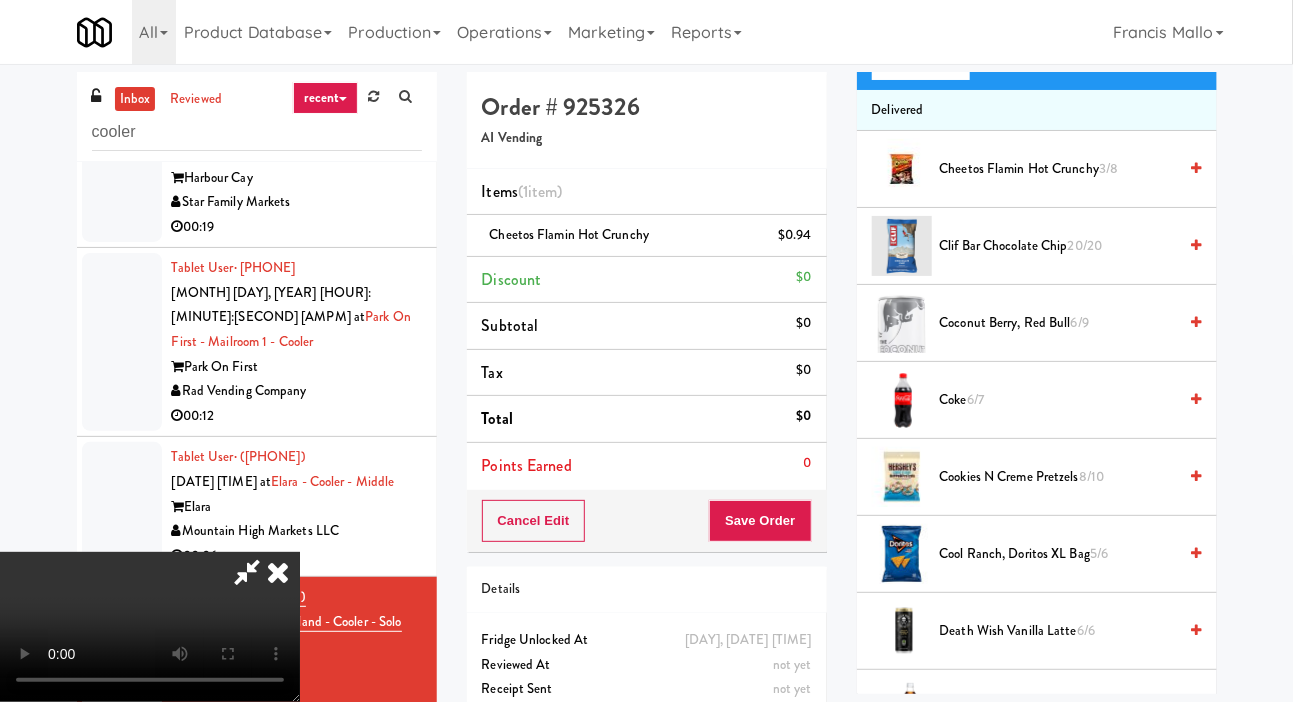 click on "[PRODUCT_NAME]  [FRACTION]" at bounding box center [1058, 169] 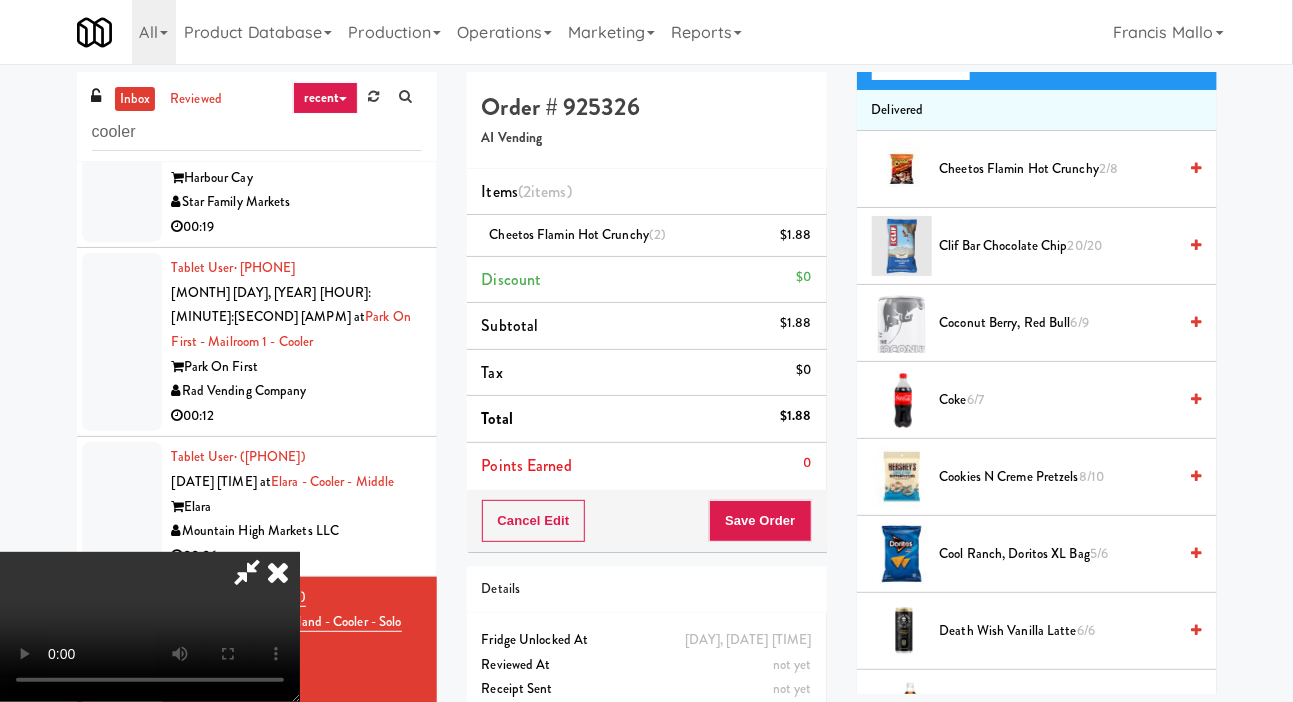 click on "Cheetos Flamin Hot Crunchy  2/8" at bounding box center (1058, 169) 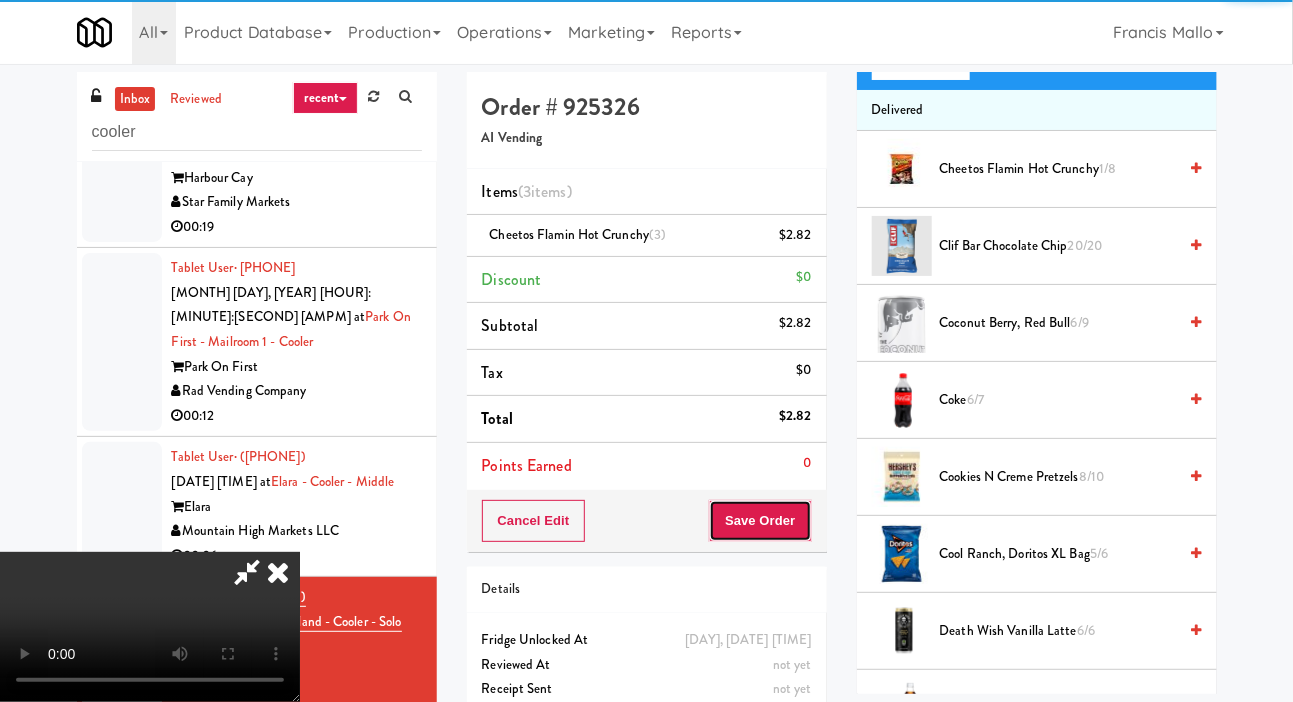 click on "Save Order" at bounding box center (760, 521) 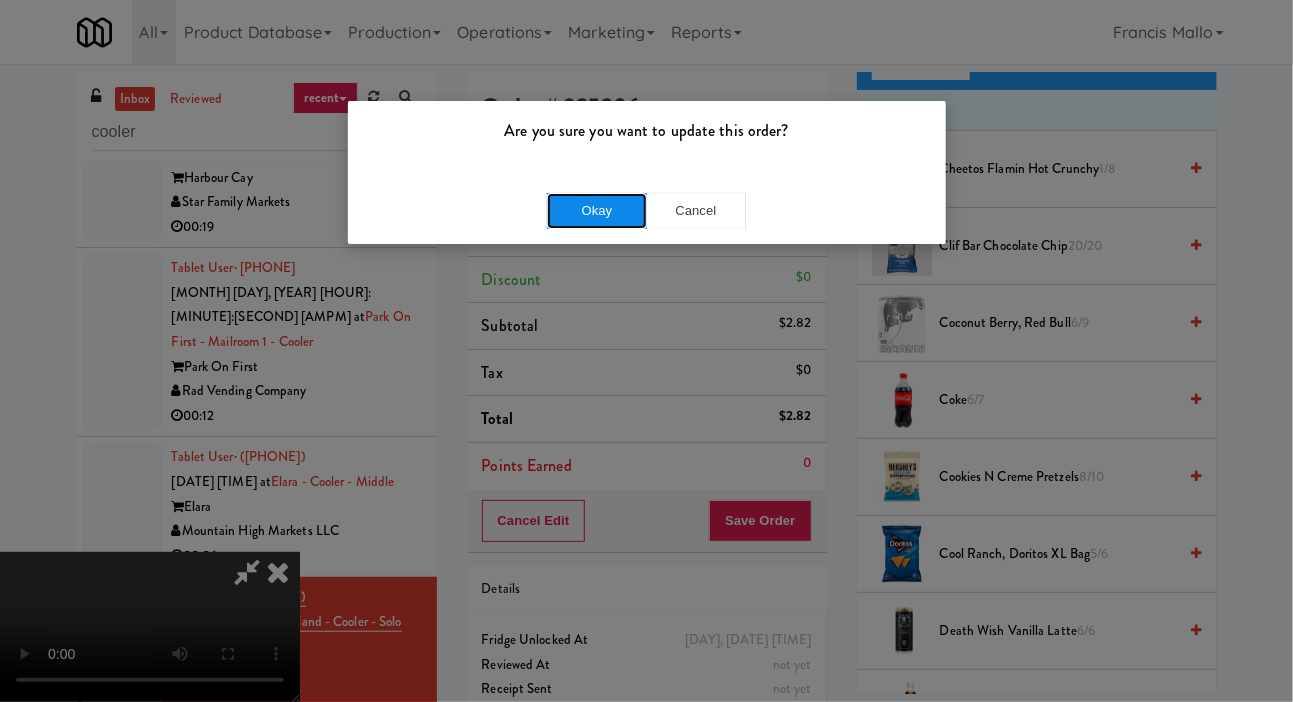 click on "Okay" at bounding box center [597, 211] 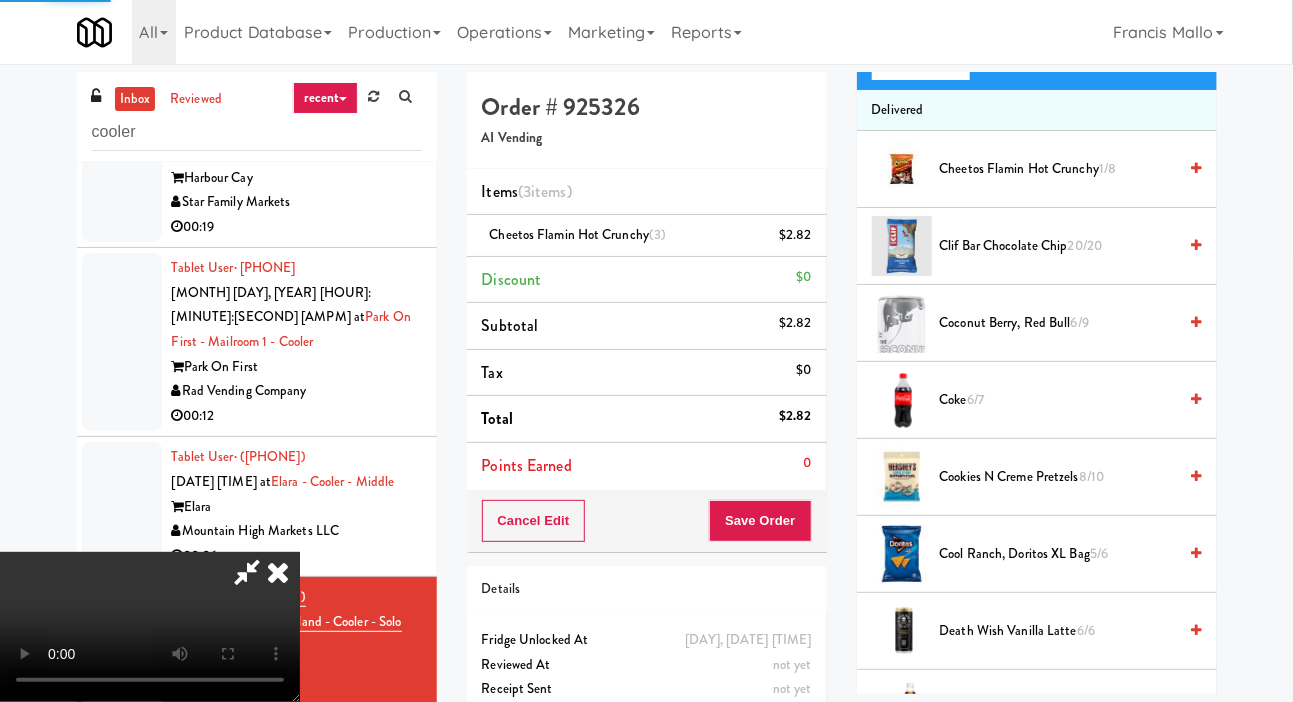 scroll, scrollTop: 116, scrollLeft: 0, axis: vertical 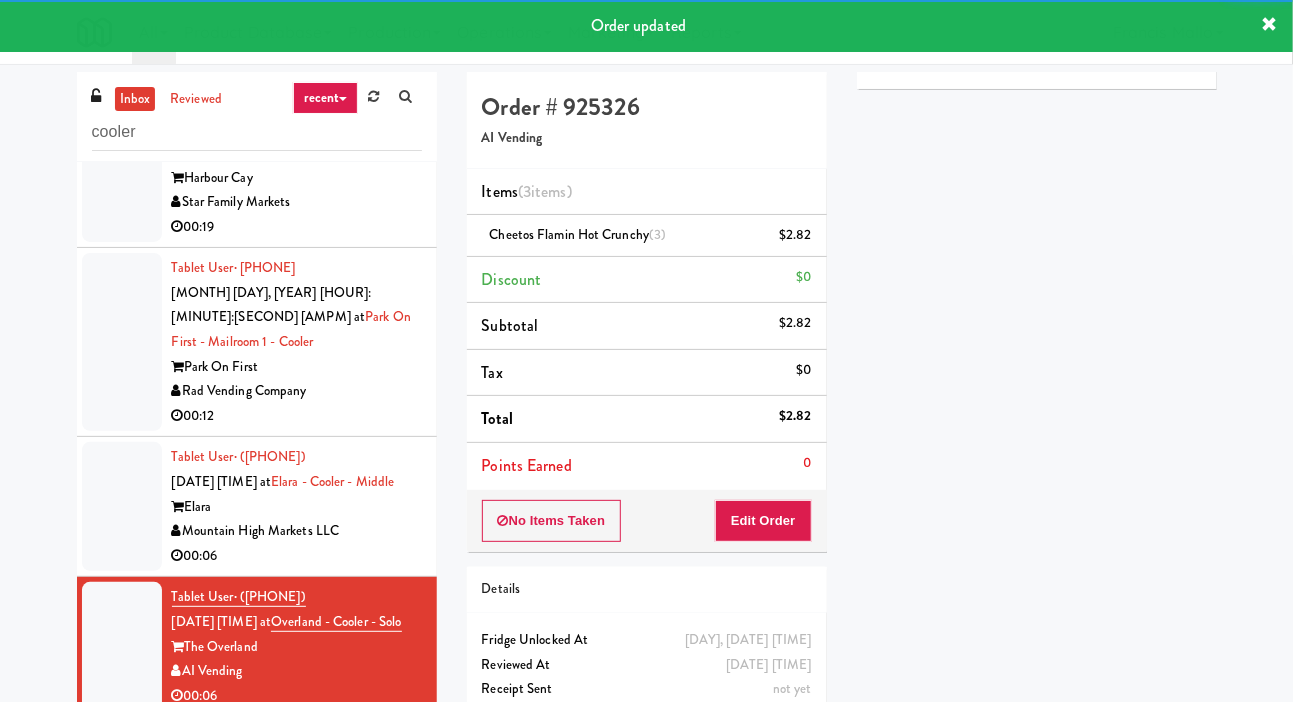 click at bounding box center [122, 506] 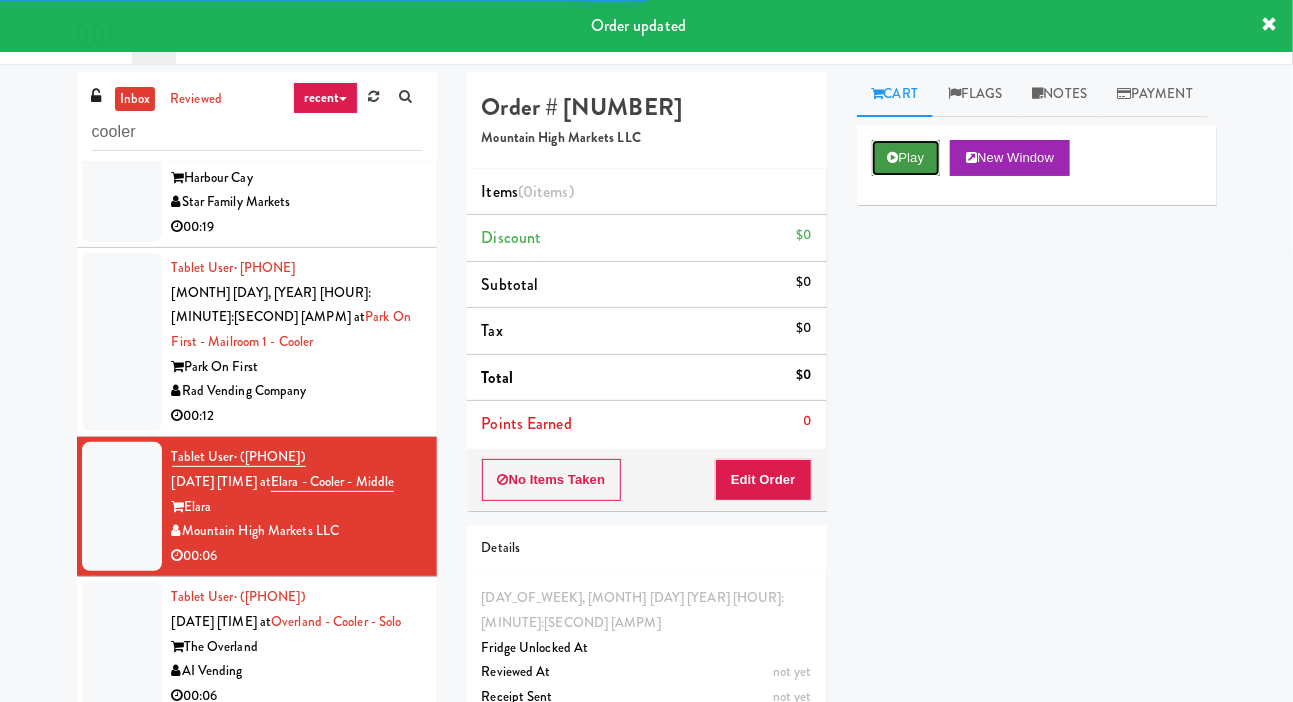 click on "Play" at bounding box center (906, 158) 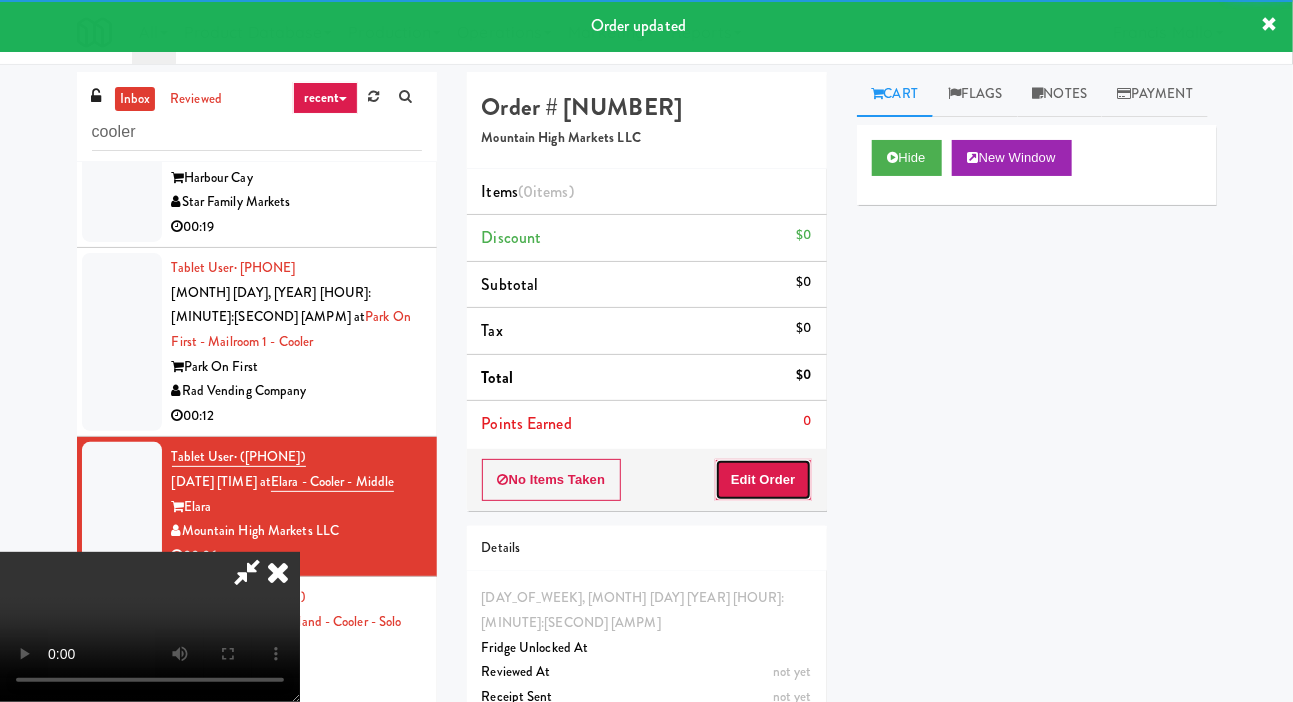 click on "Edit Order" at bounding box center [763, 480] 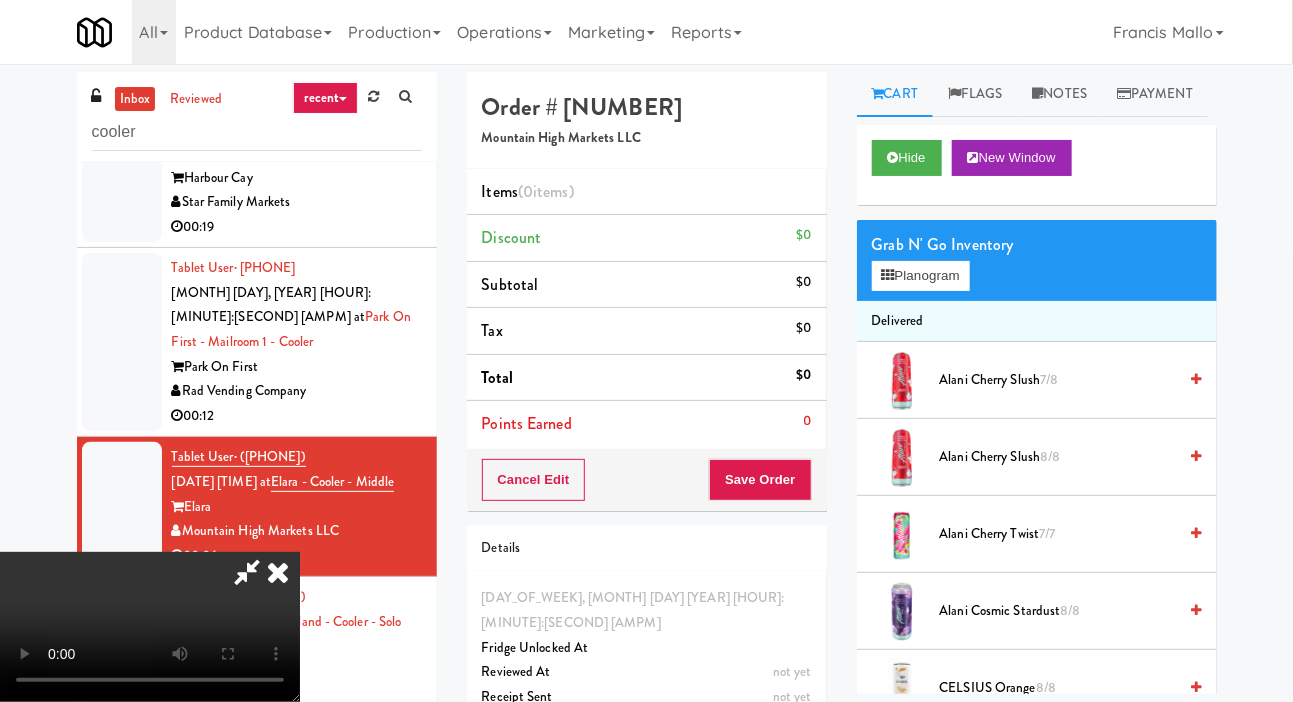 type 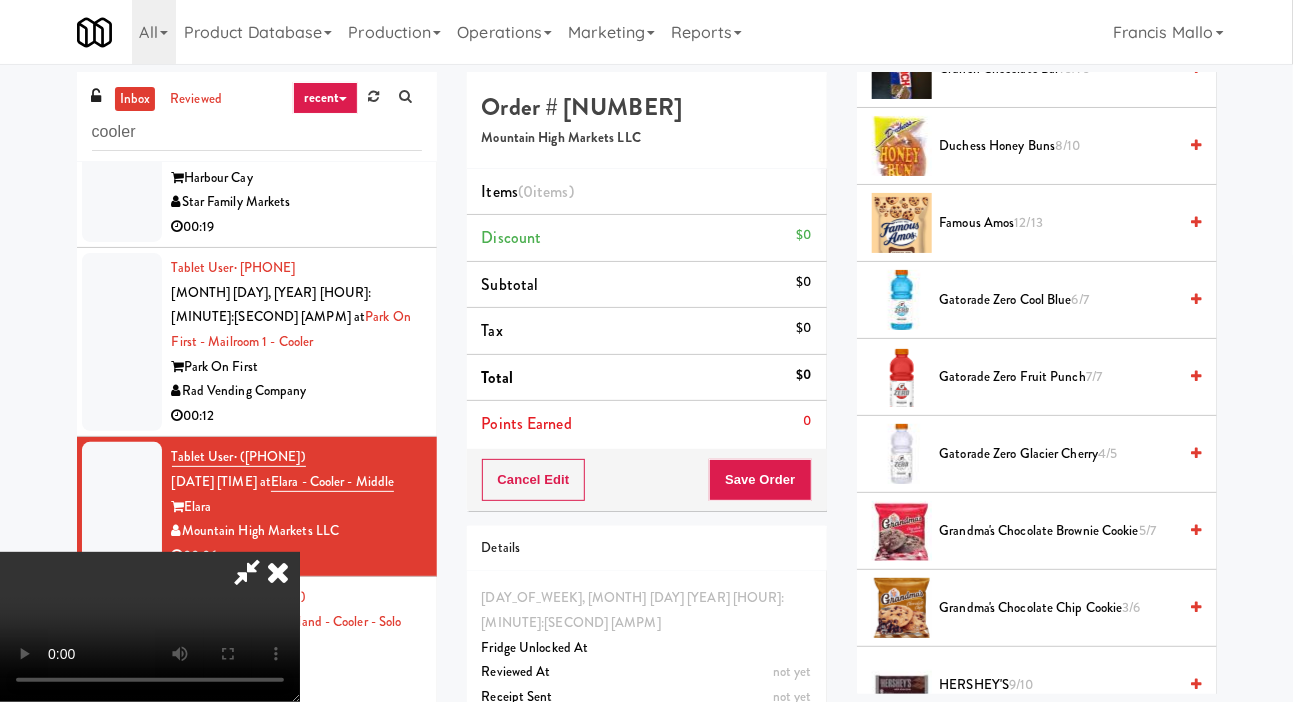 scroll, scrollTop: 785, scrollLeft: 0, axis: vertical 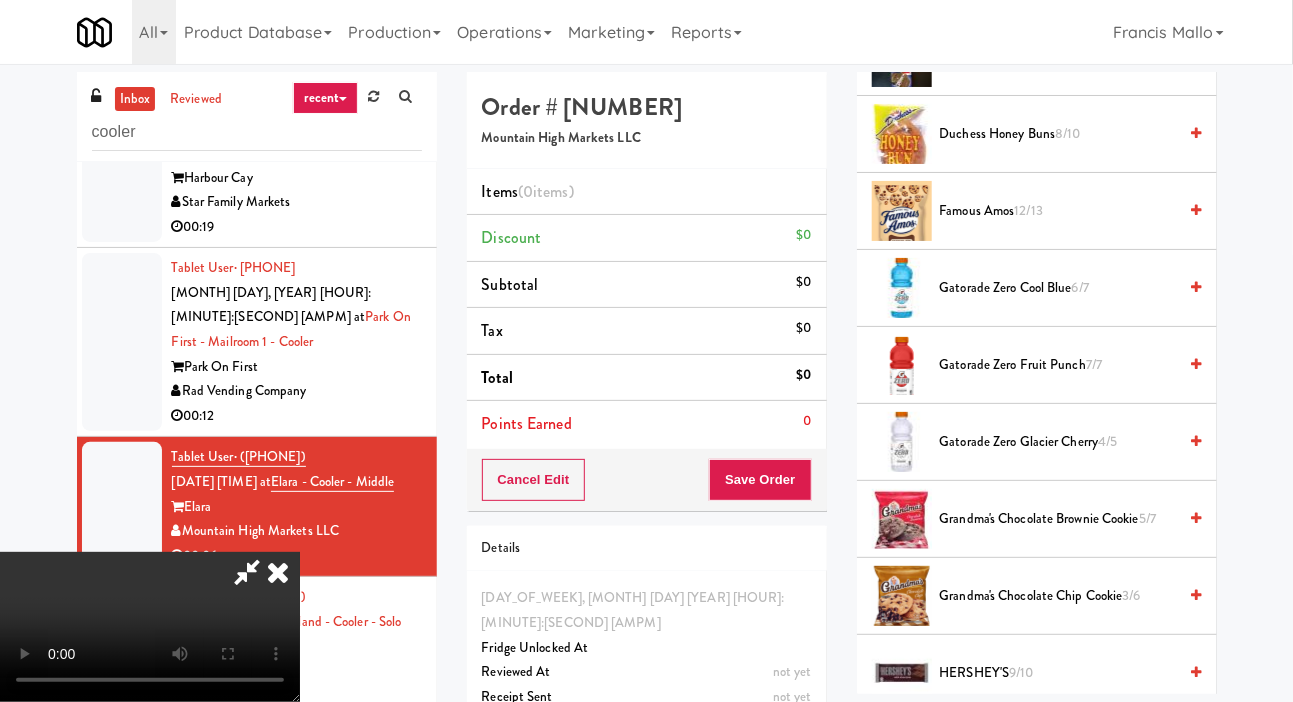 click on "[PRODUCT_NAME]  [NUM]/[NUM]" at bounding box center (1058, 519) 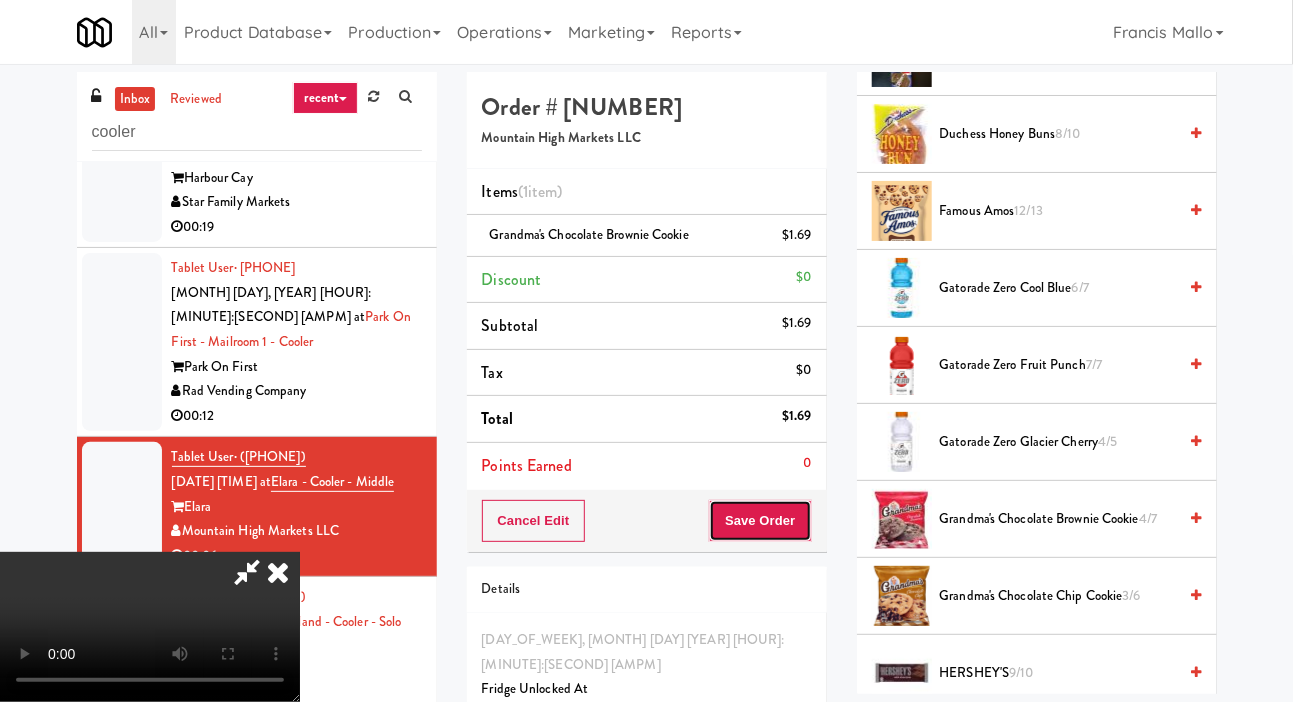 click on "Save Order" at bounding box center (760, 521) 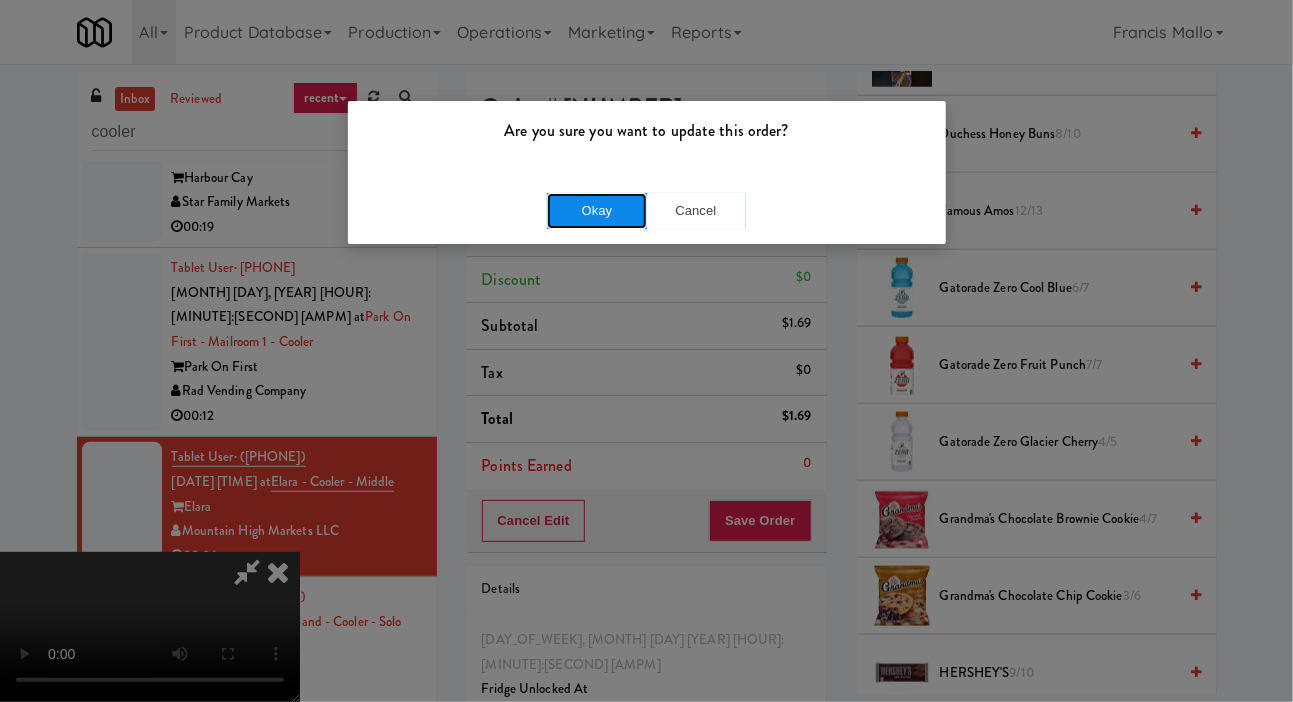 click on "Okay" at bounding box center [597, 211] 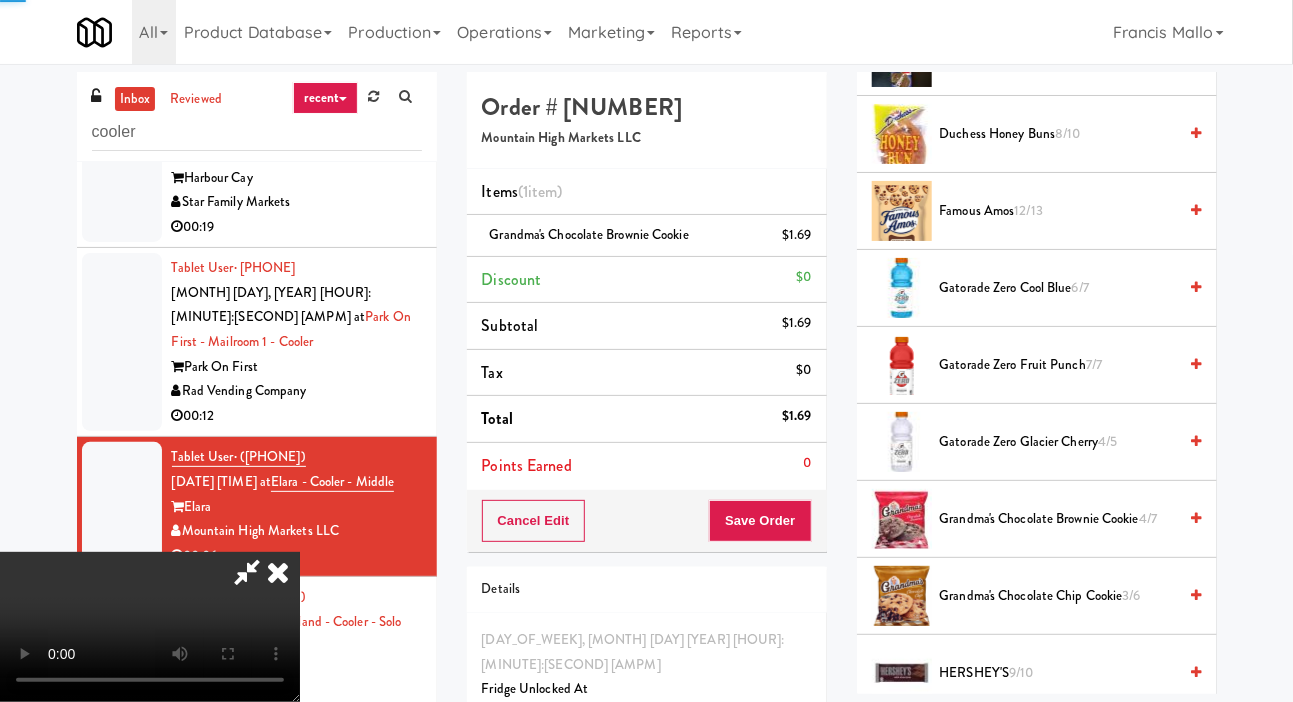 click at bounding box center (122, 342) 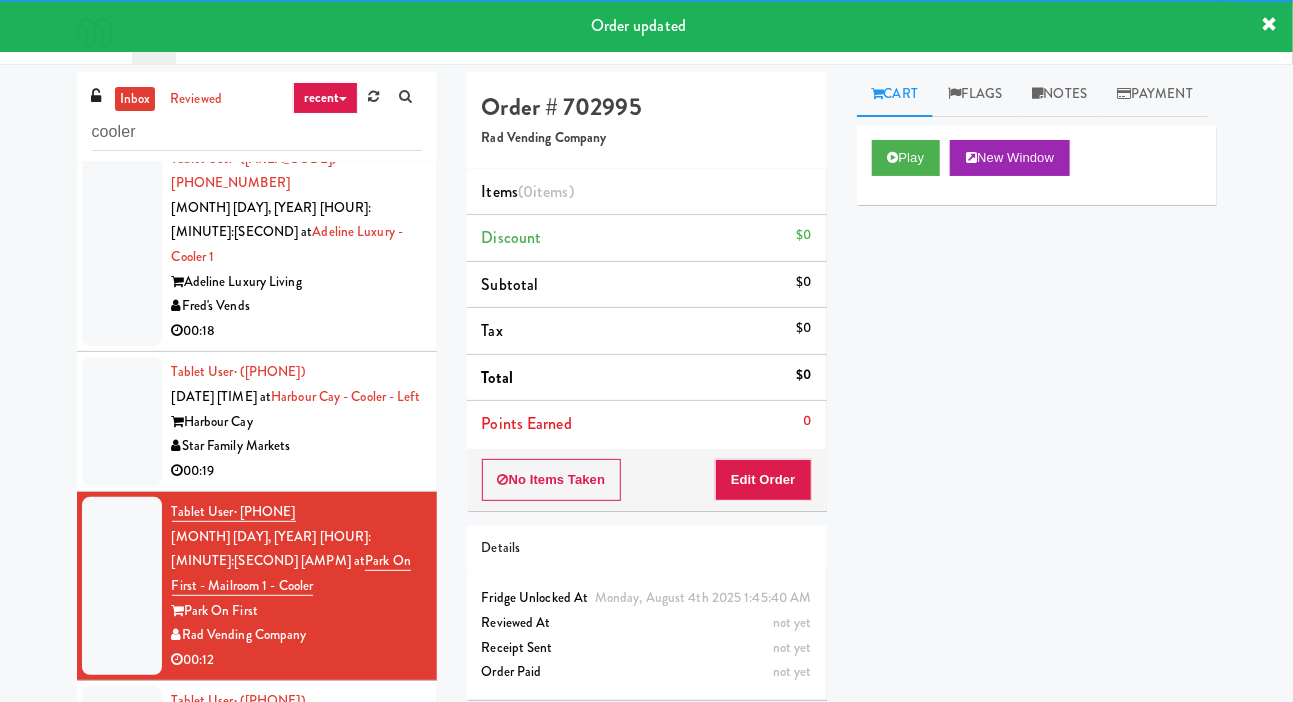 scroll, scrollTop: 6203, scrollLeft: 0, axis: vertical 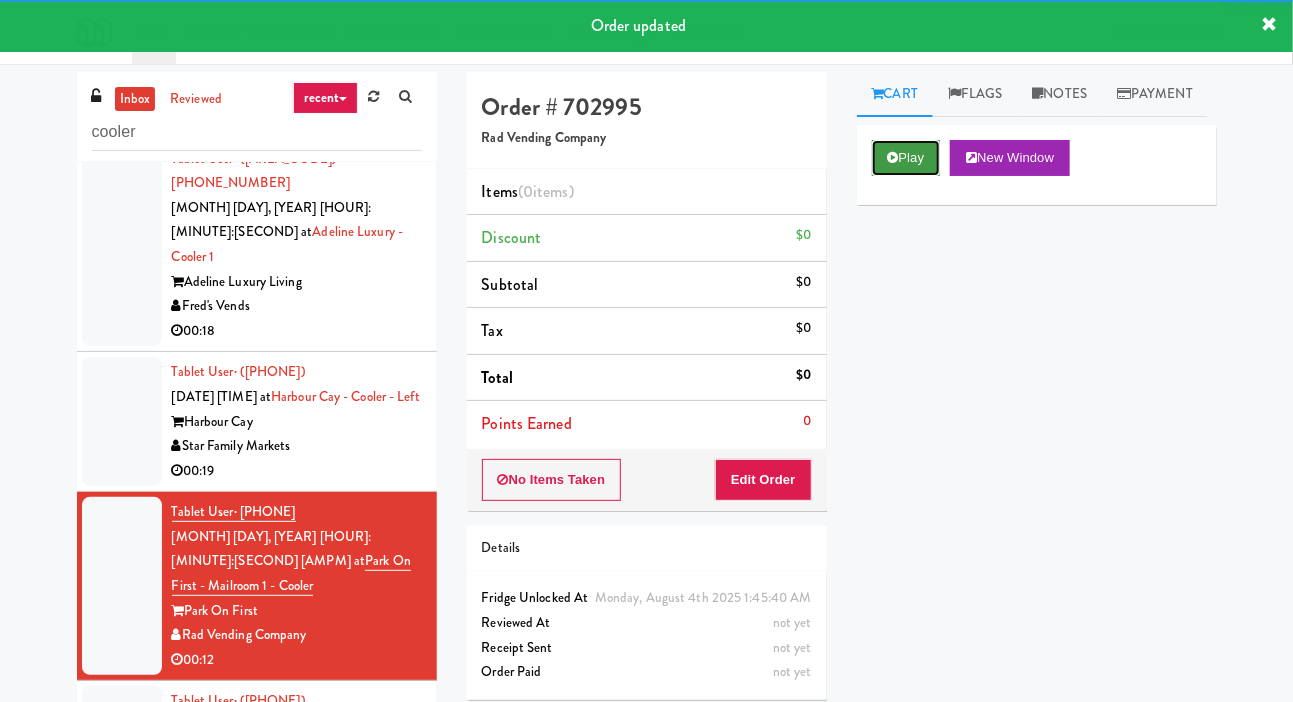 click on "Play" at bounding box center (906, 158) 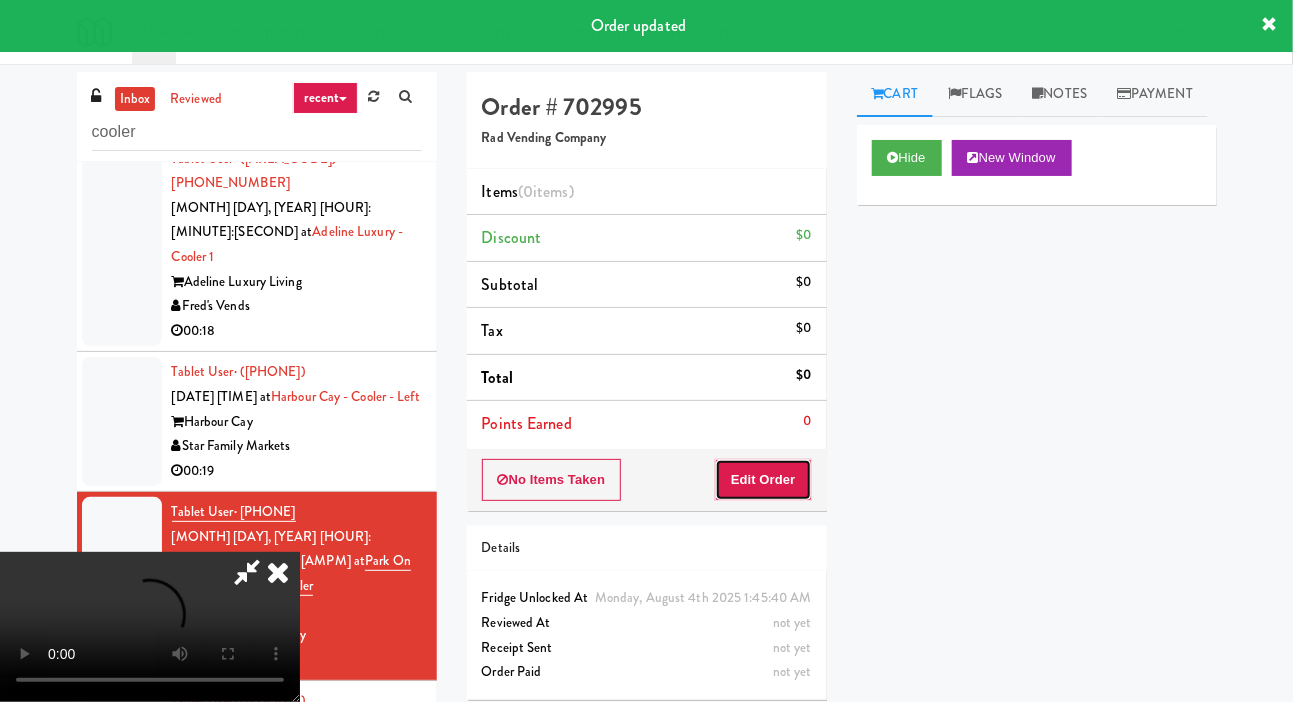click on "Edit Order" at bounding box center (763, 480) 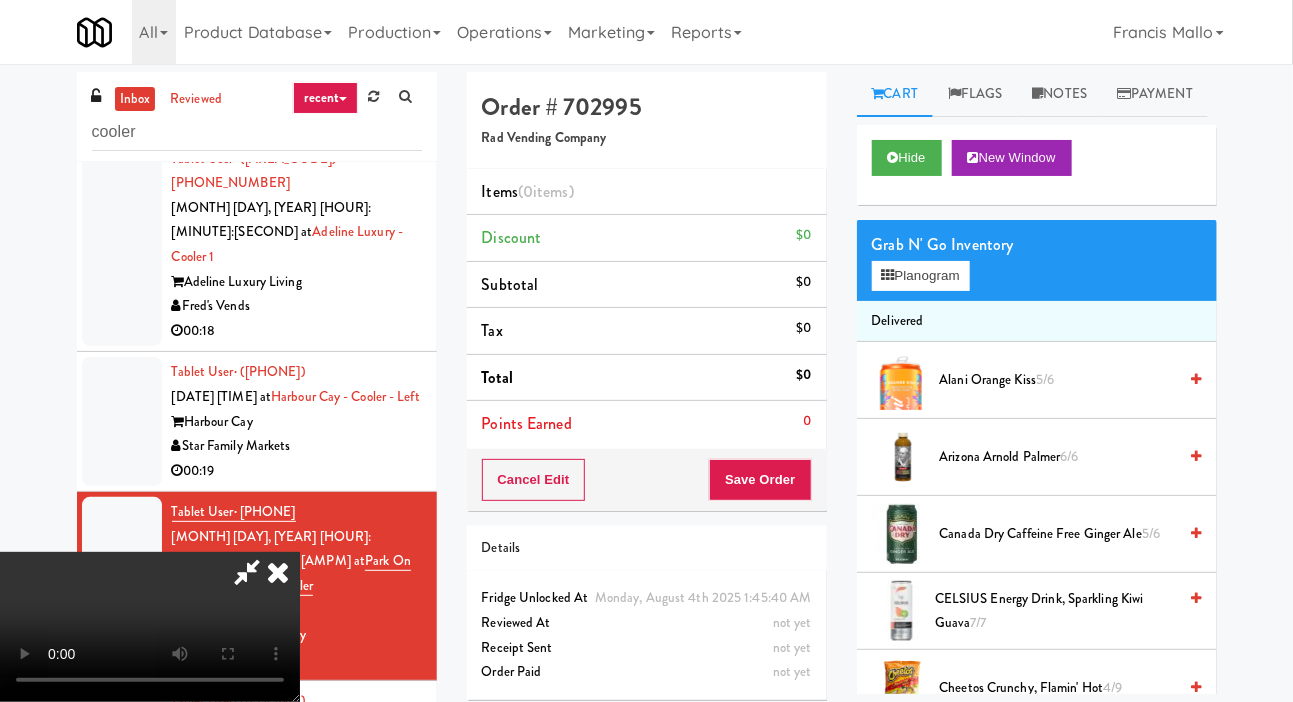 type 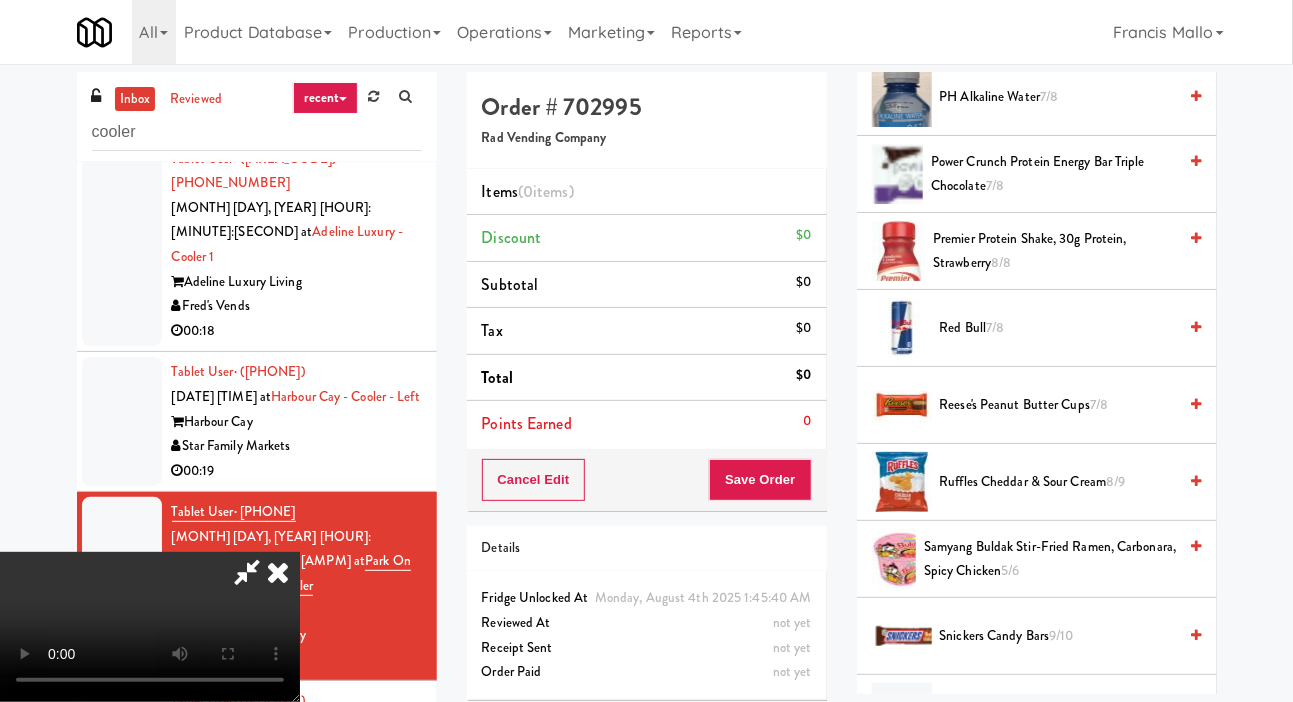 scroll, scrollTop: 1883, scrollLeft: 0, axis: vertical 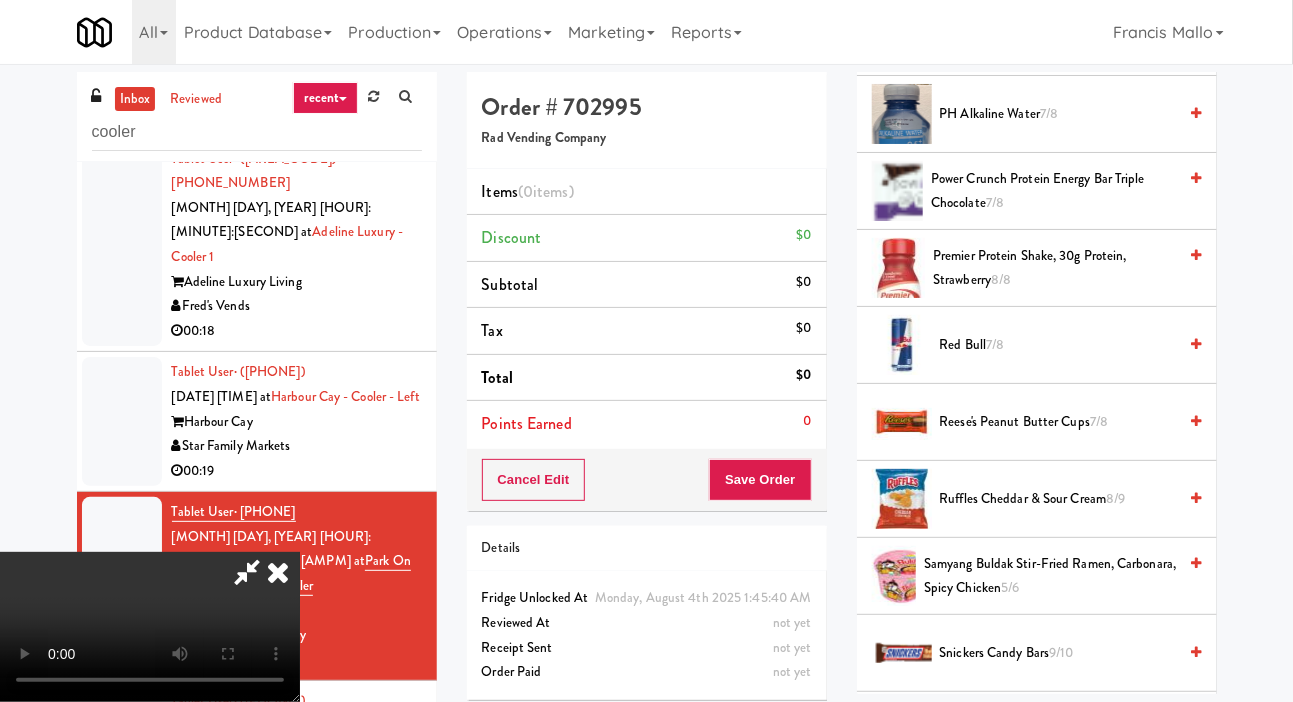 click on "8/8" at bounding box center [1001, 279] 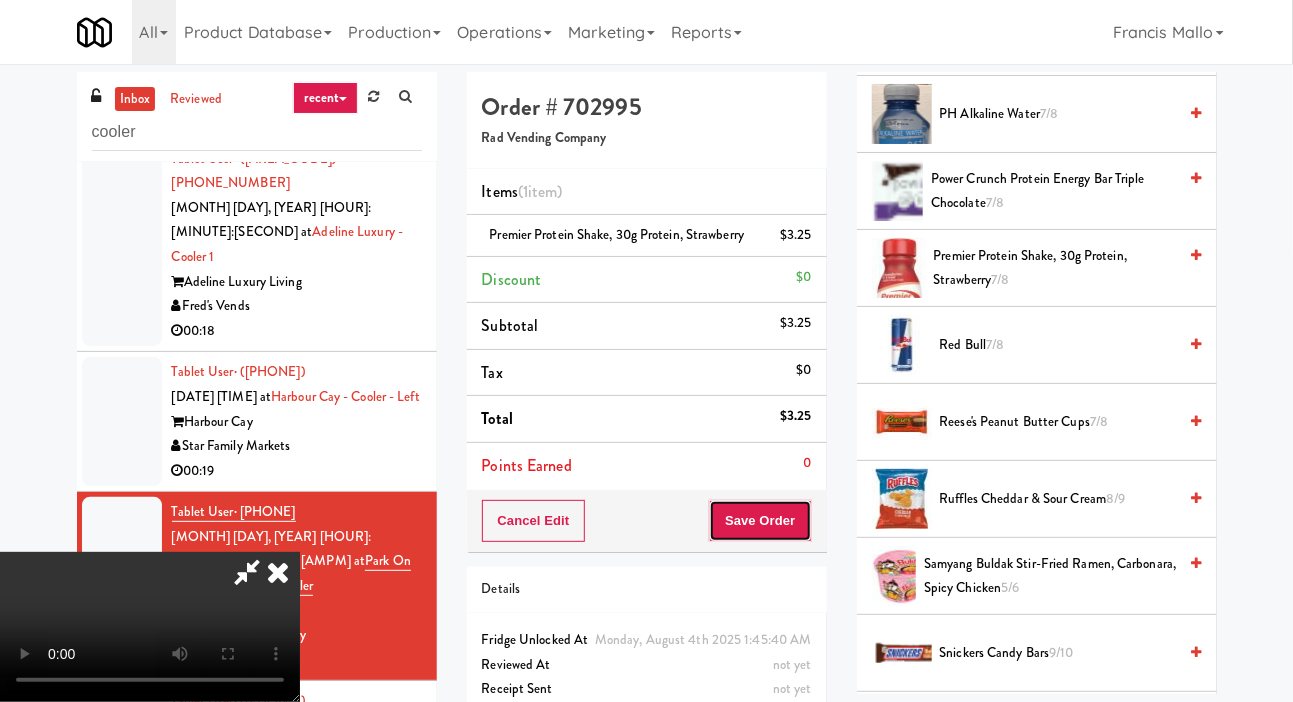 click on "Save Order" at bounding box center (760, 521) 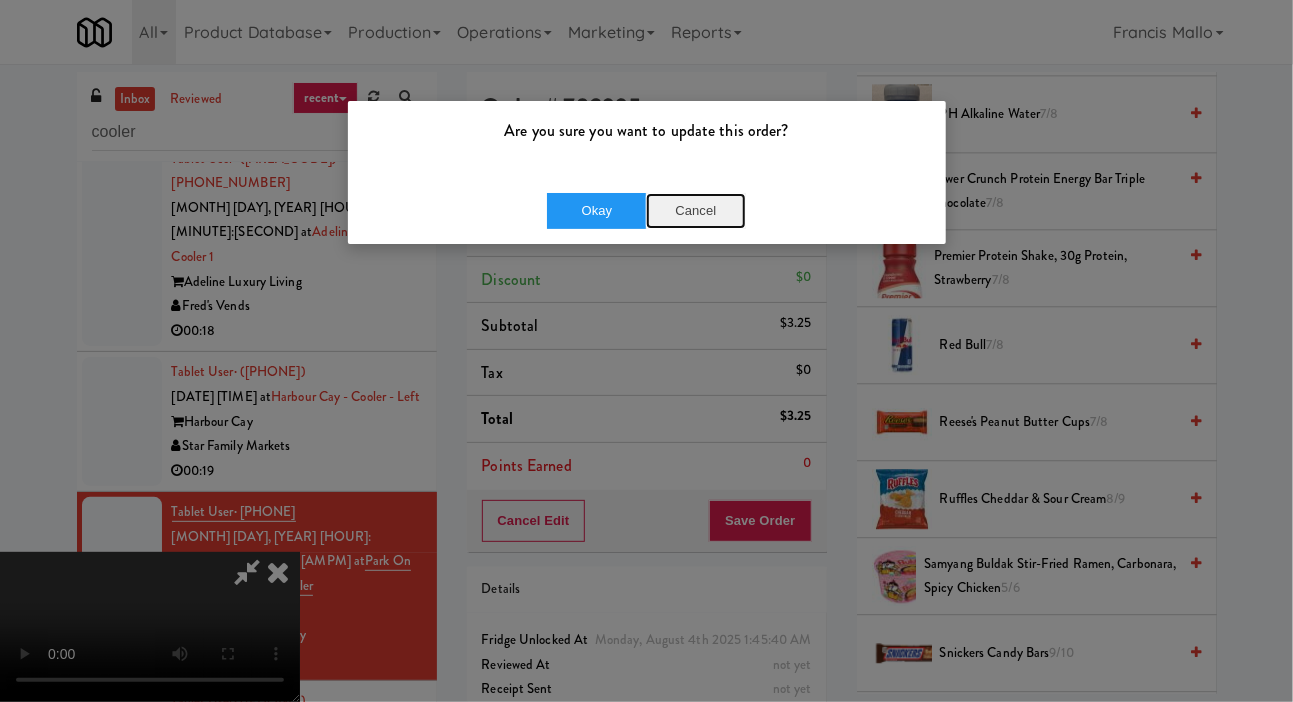 click on "Cancel" at bounding box center [696, 211] 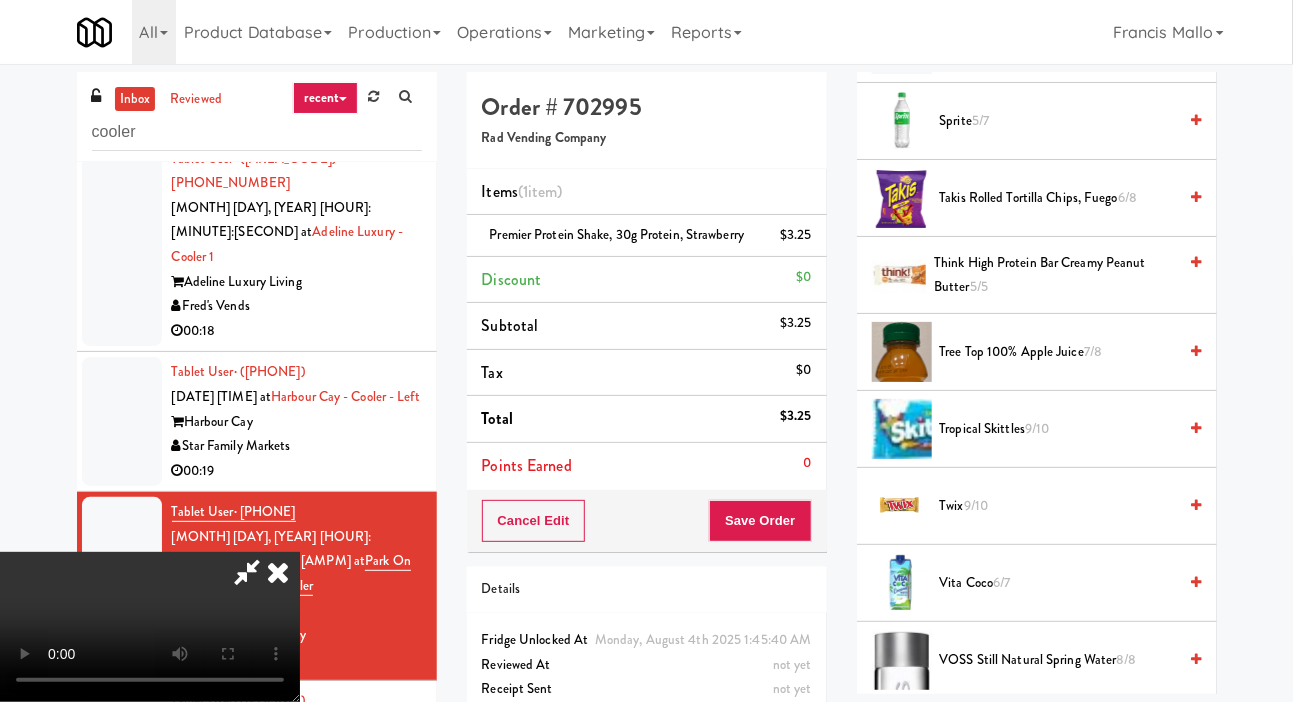 scroll, scrollTop: 2510, scrollLeft: 0, axis: vertical 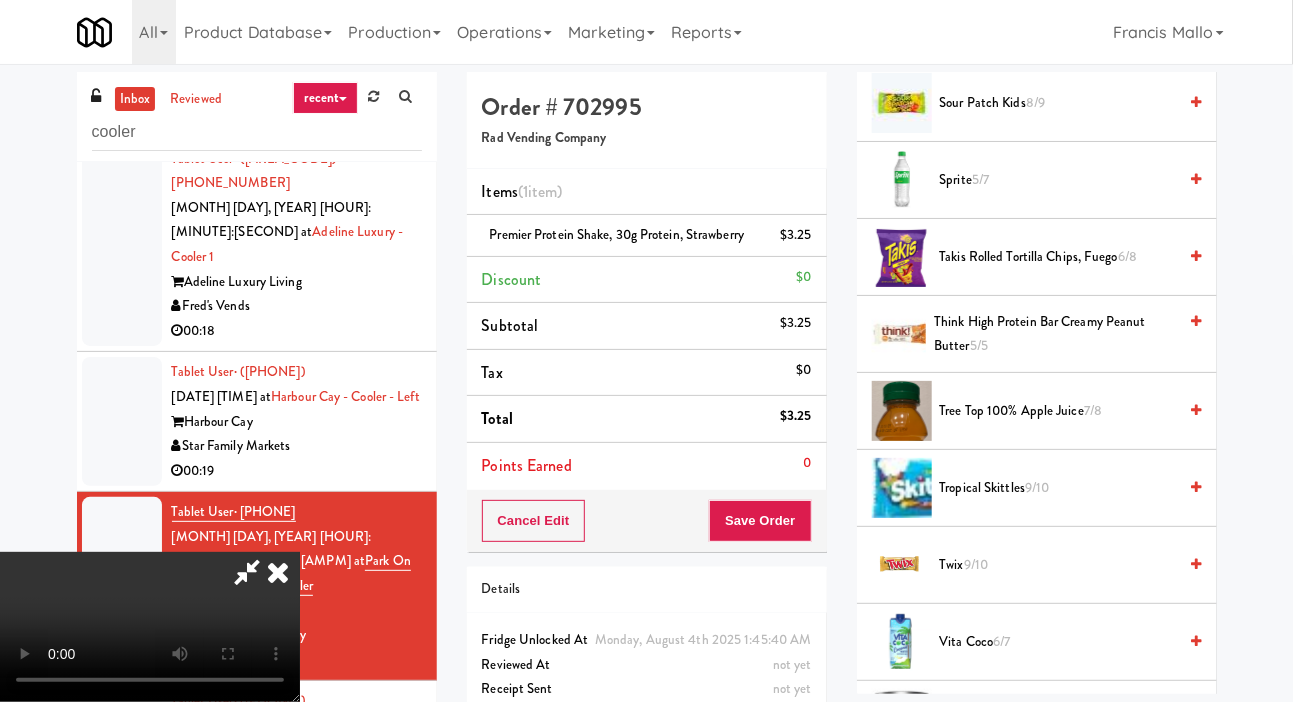 click on "Takis Rolled Tortilla Chips, Fuego  6/8" at bounding box center (1058, 257) 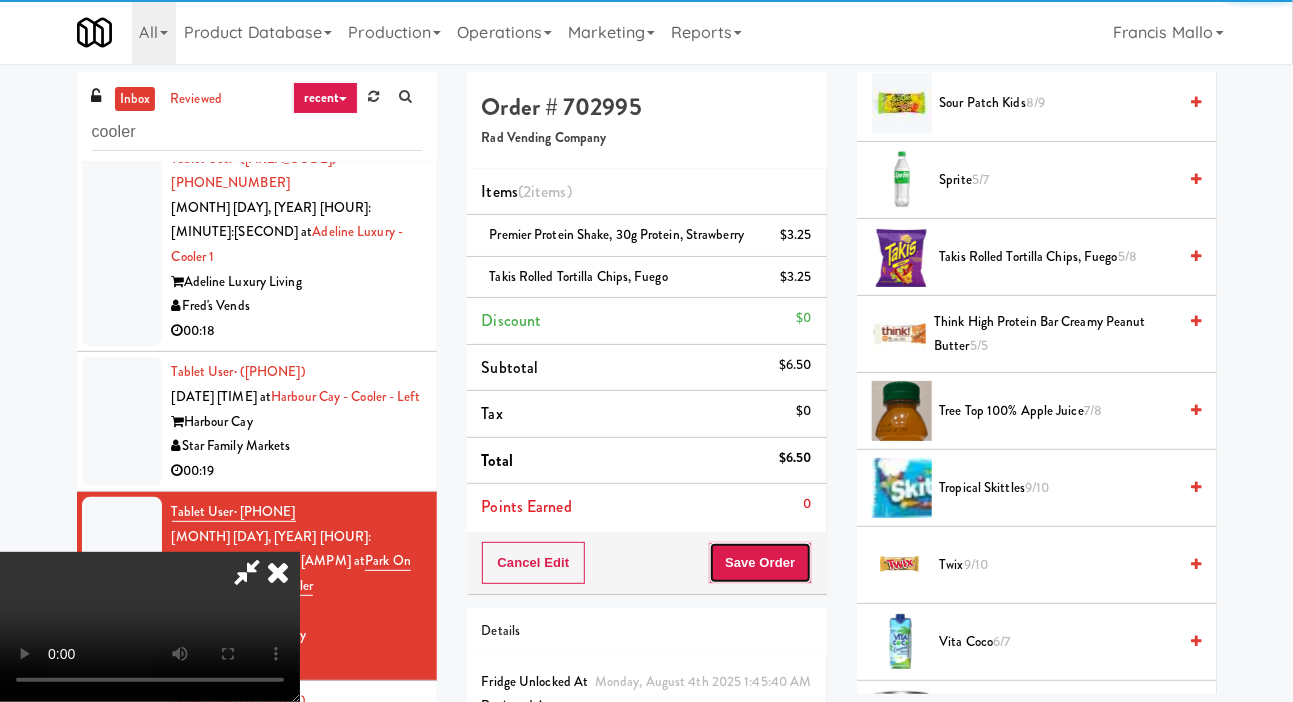 click on "Save Order" at bounding box center [760, 563] 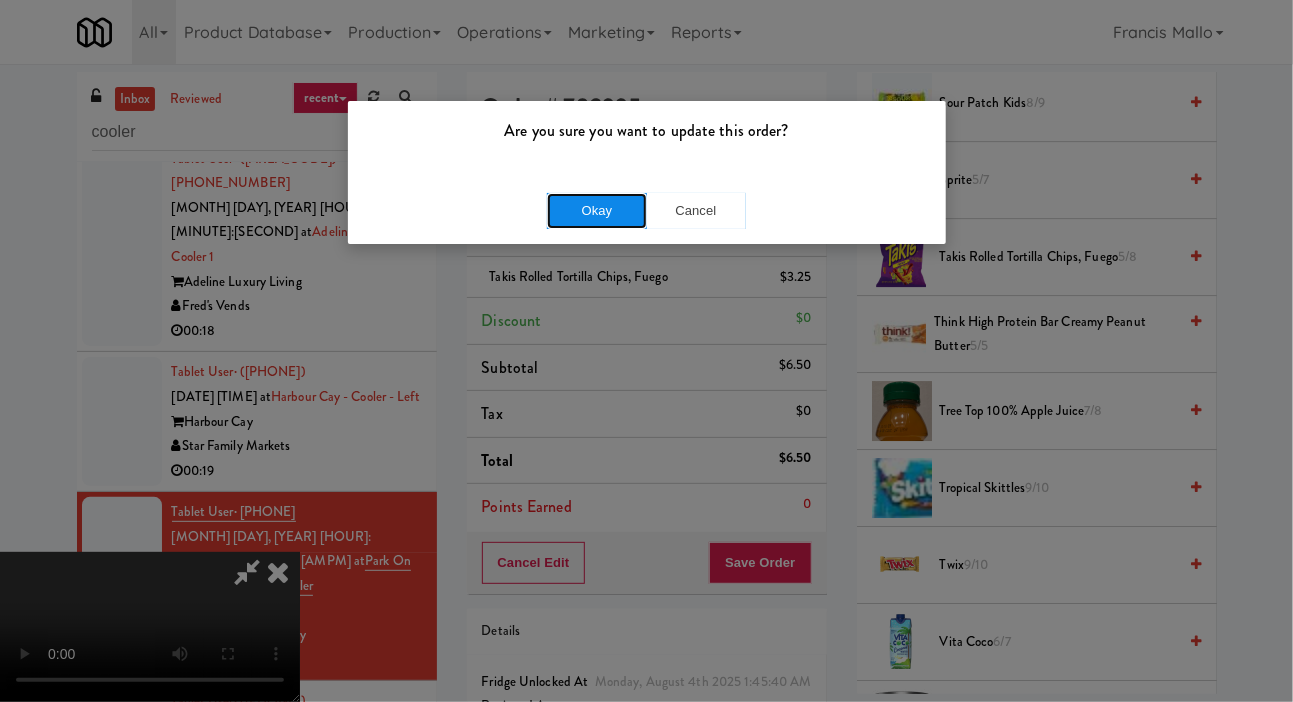 click on "Okay" at bounding box center (597, 211) 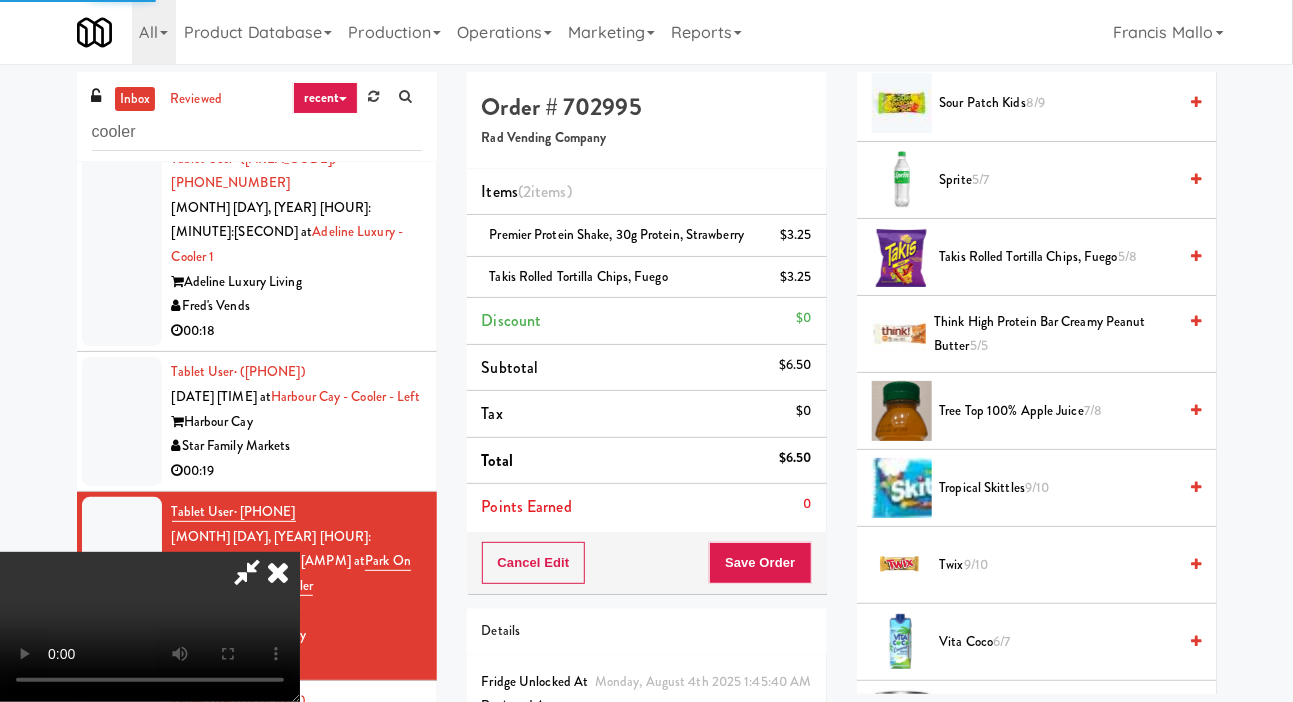 scroll, scrollTop: 116, scrollLeft: 0, axis: vertical 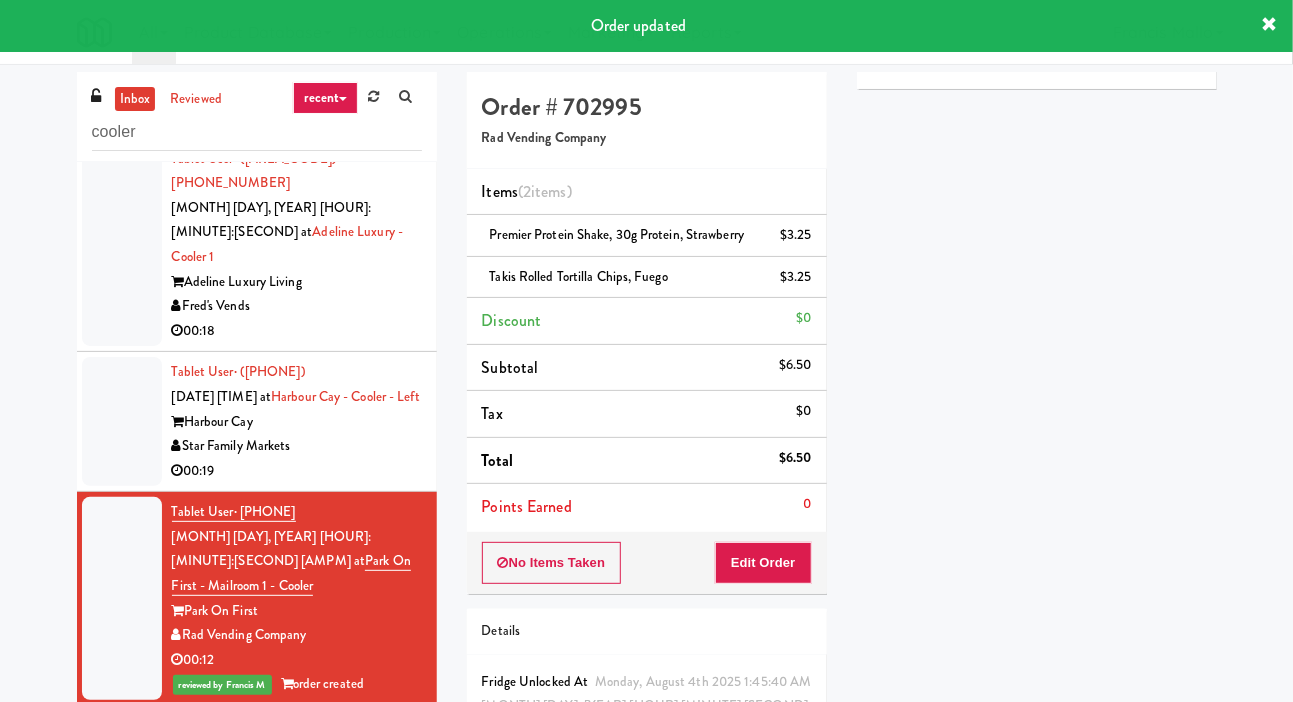 click at bounding box center [122, 421] 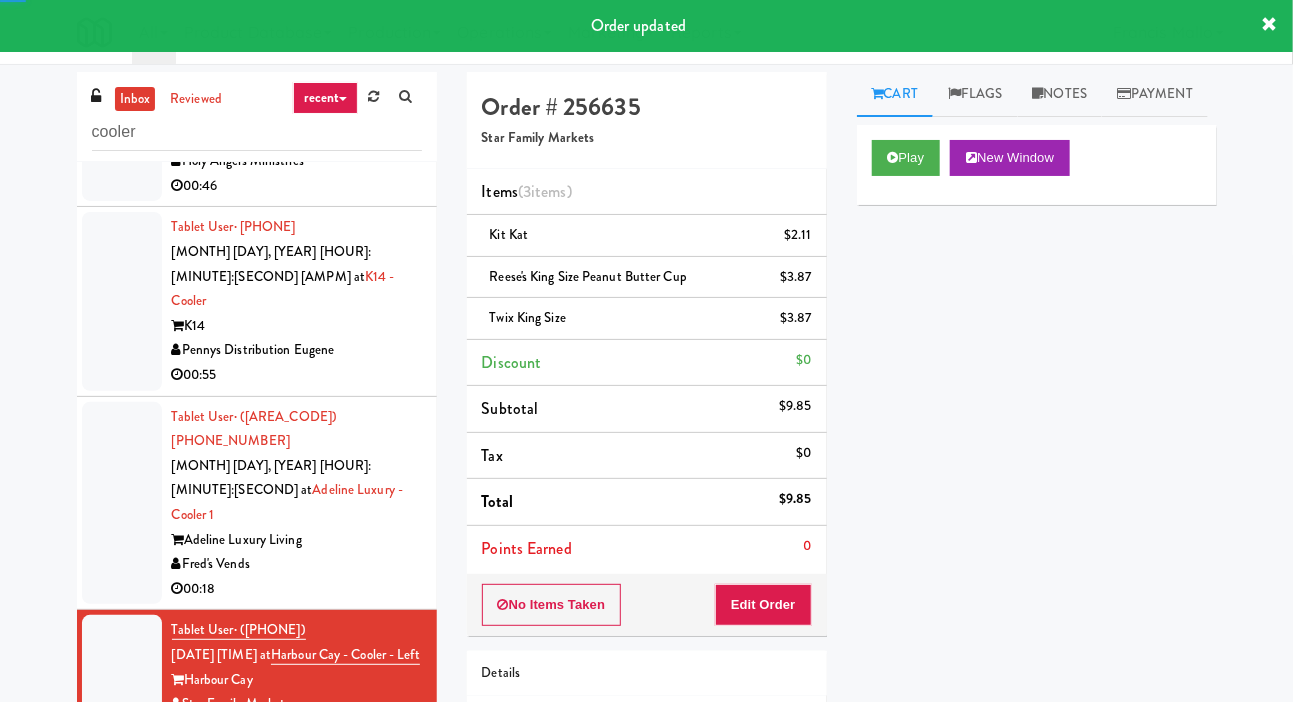 scroll, scrollTop: 5924, scrollLeft: 0, axis: vertical 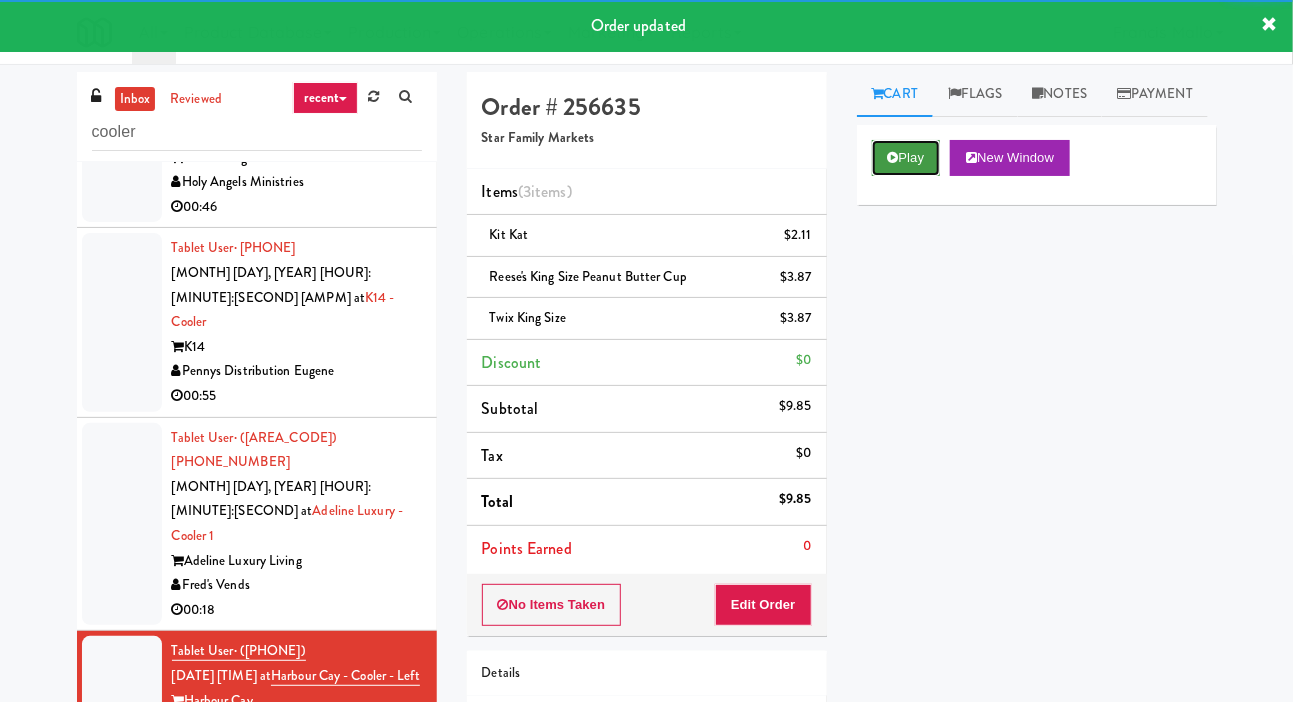 click at bounding box center (893, 157) 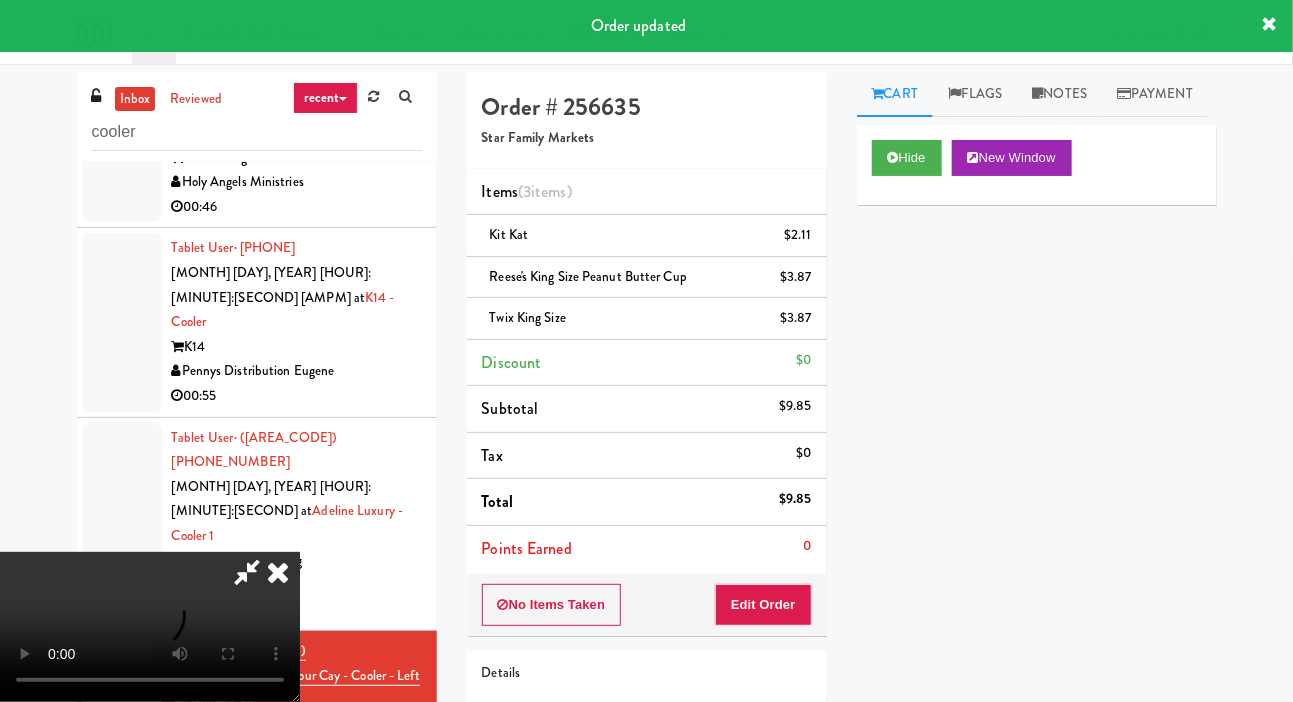 click at bounding box center [122, 524] 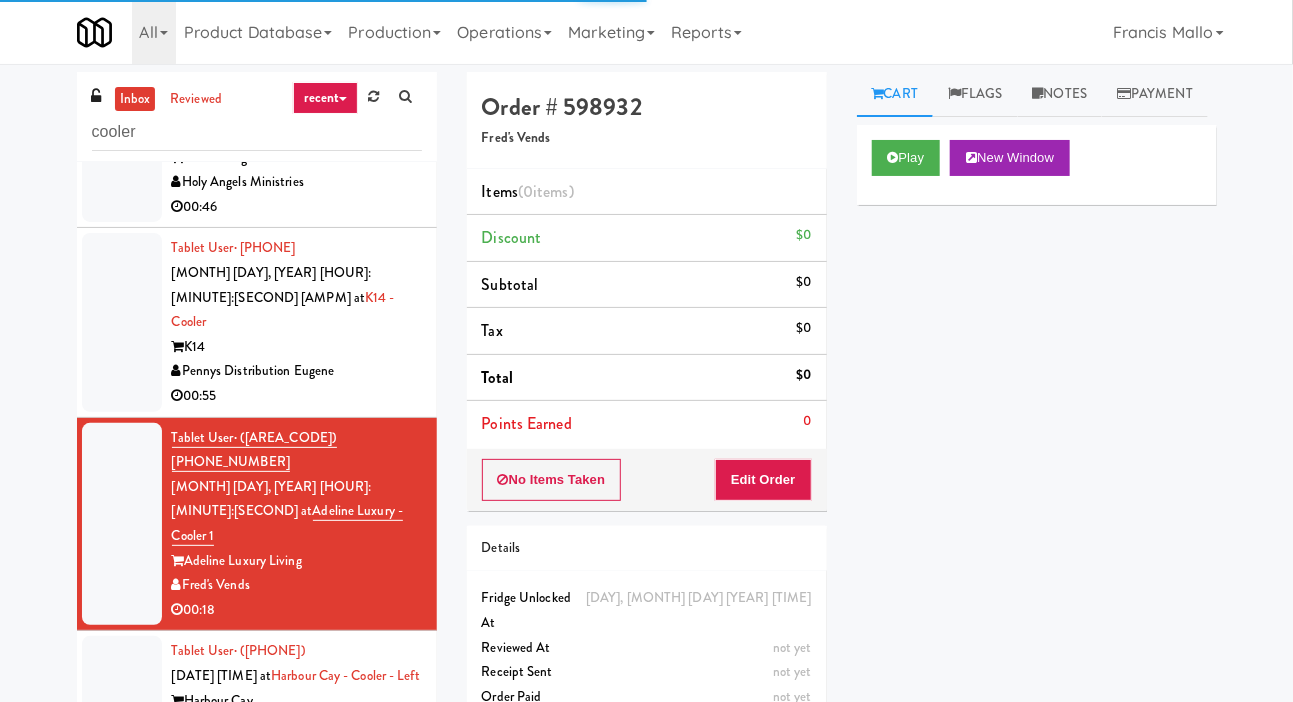 click at bounding box center (122, 322) 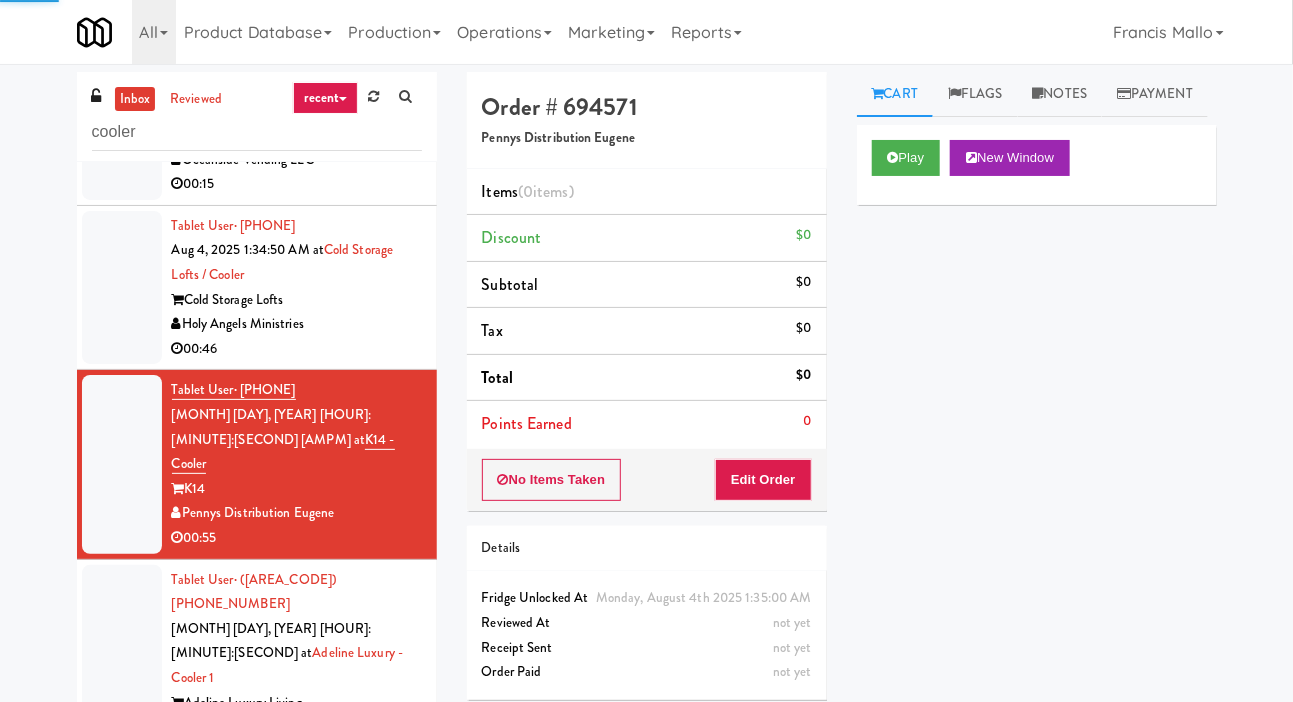 click at bounding box center [122, 288] 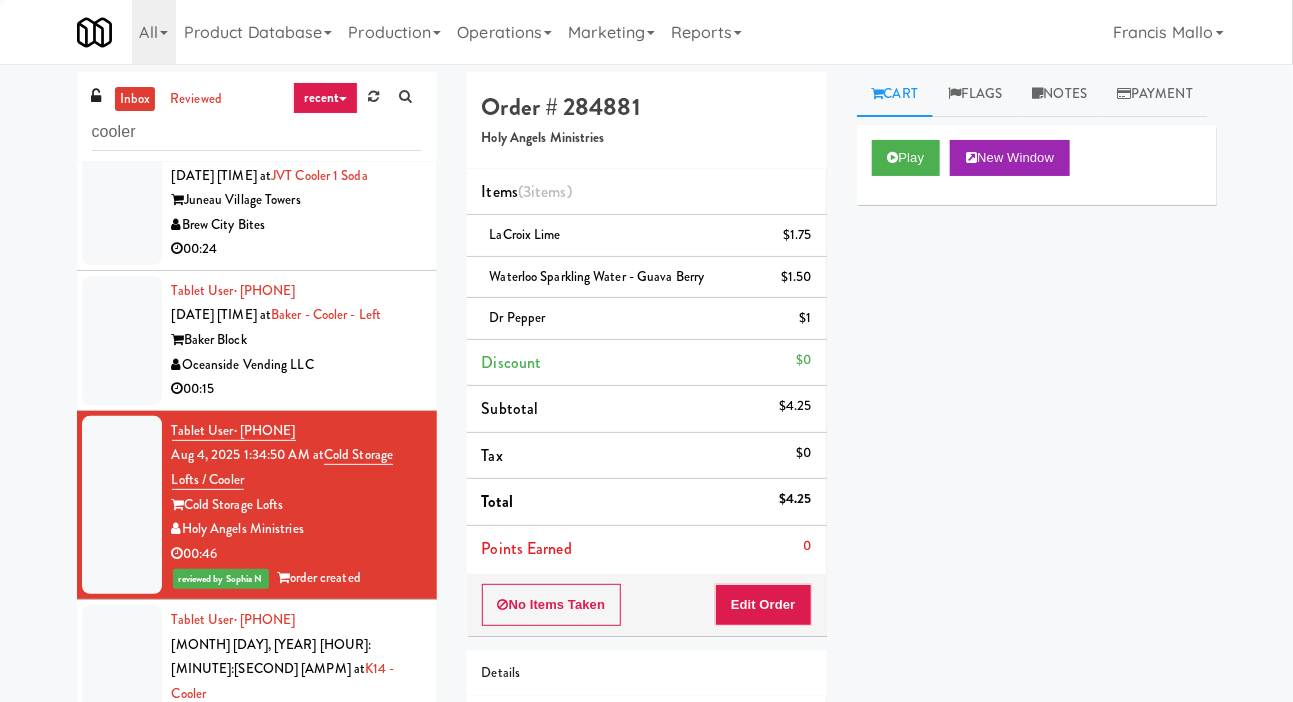 click at bounding box center (122, 340) 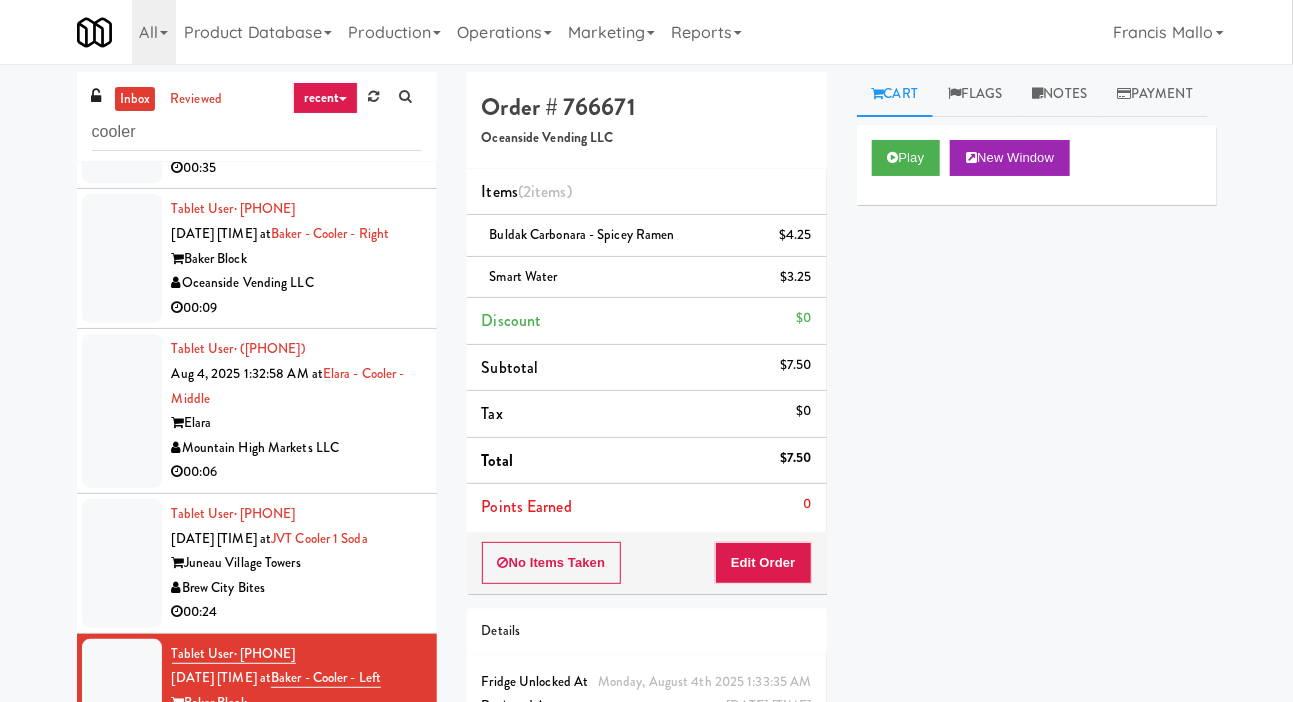 click at bounding box center [122, 563] 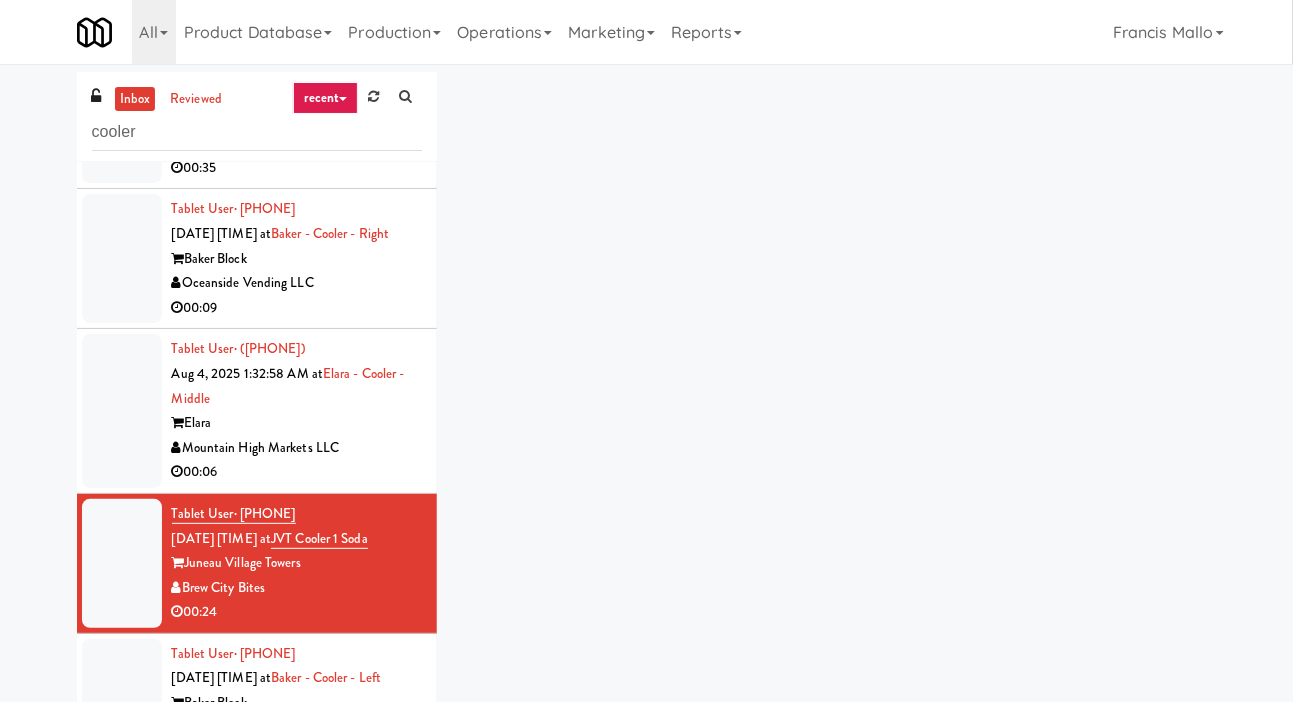 click at bounding box center (122, 411) 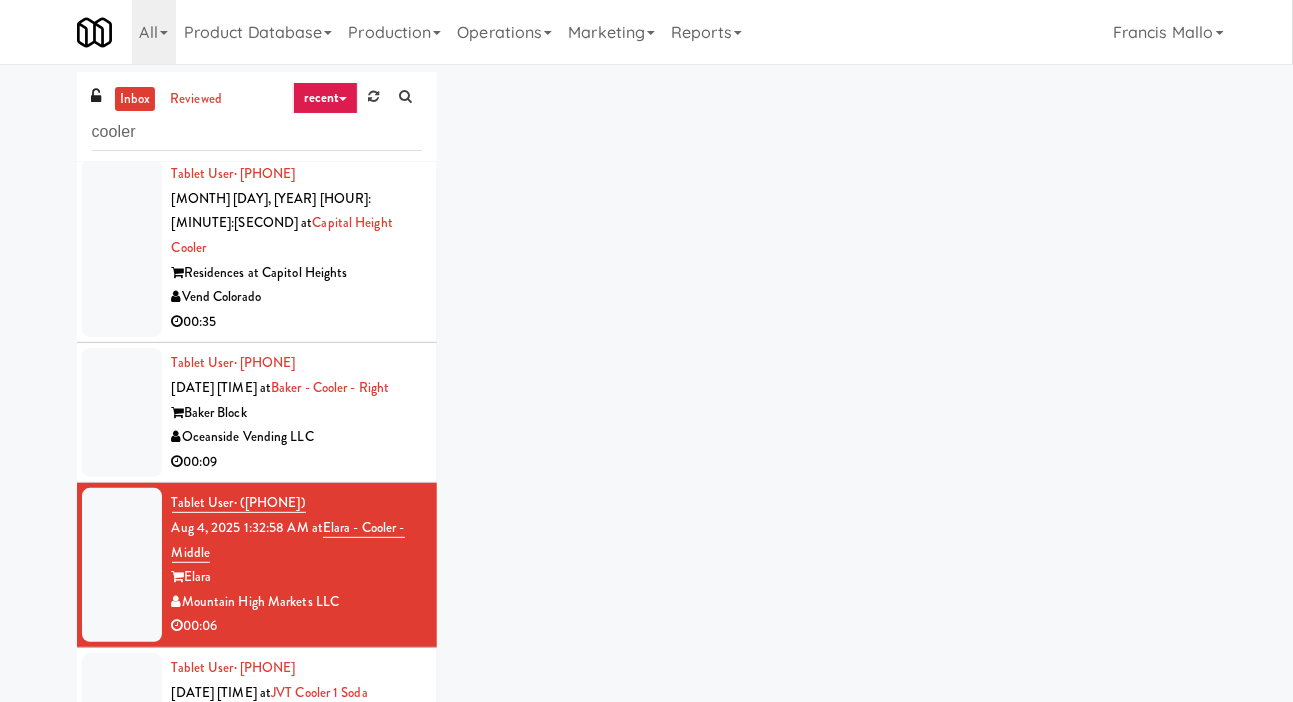 click at bounding box center [122, 412] 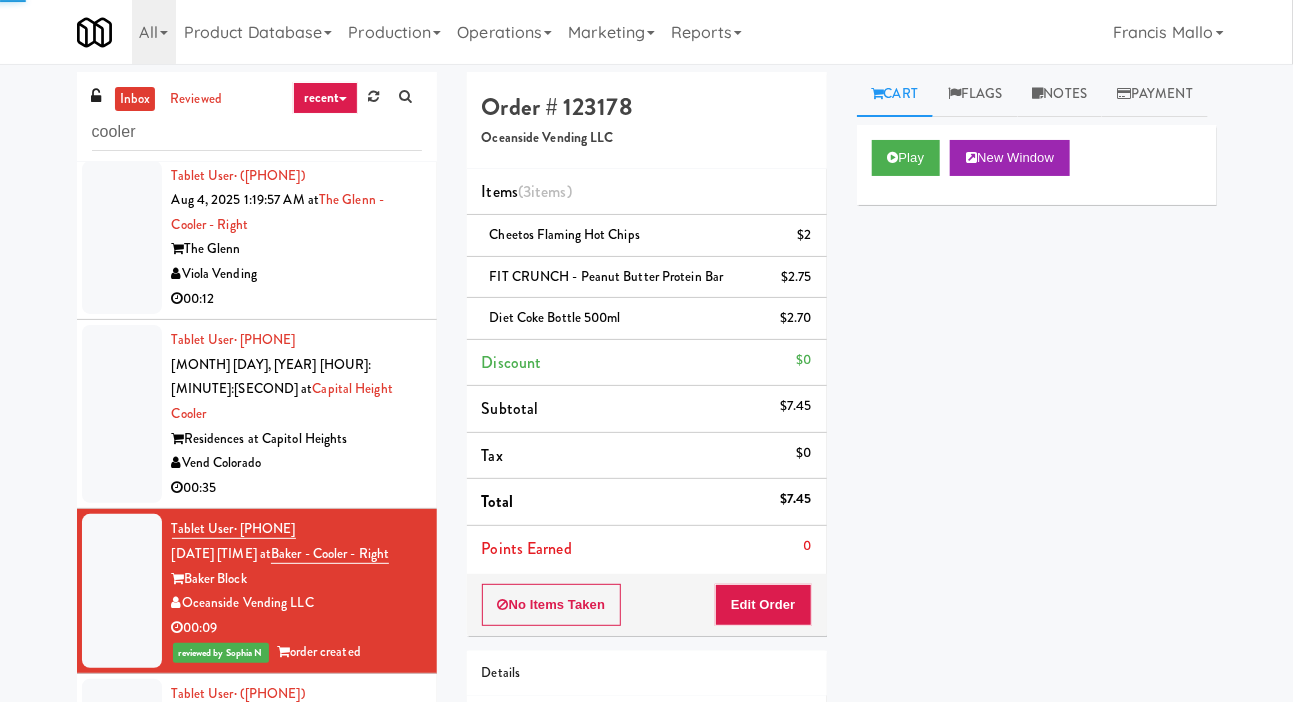 click at bounding box center (122, 414) 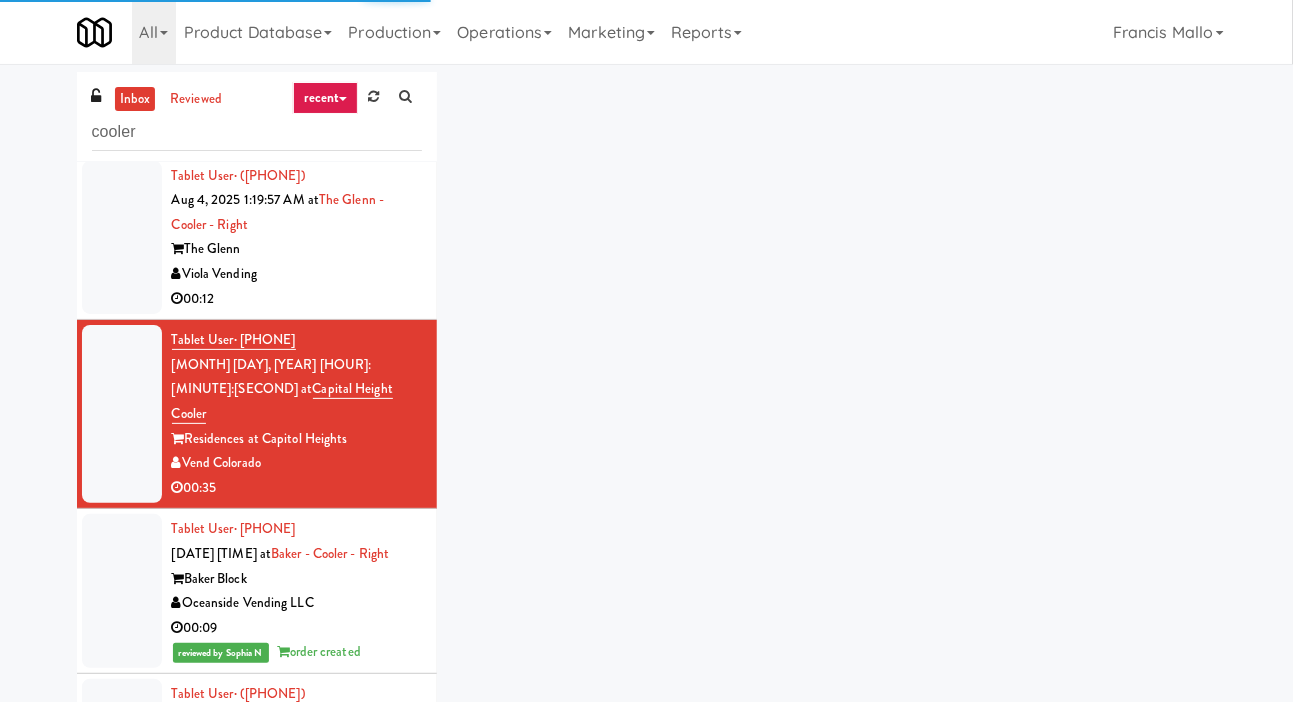 click at bounding box center (122, 238) 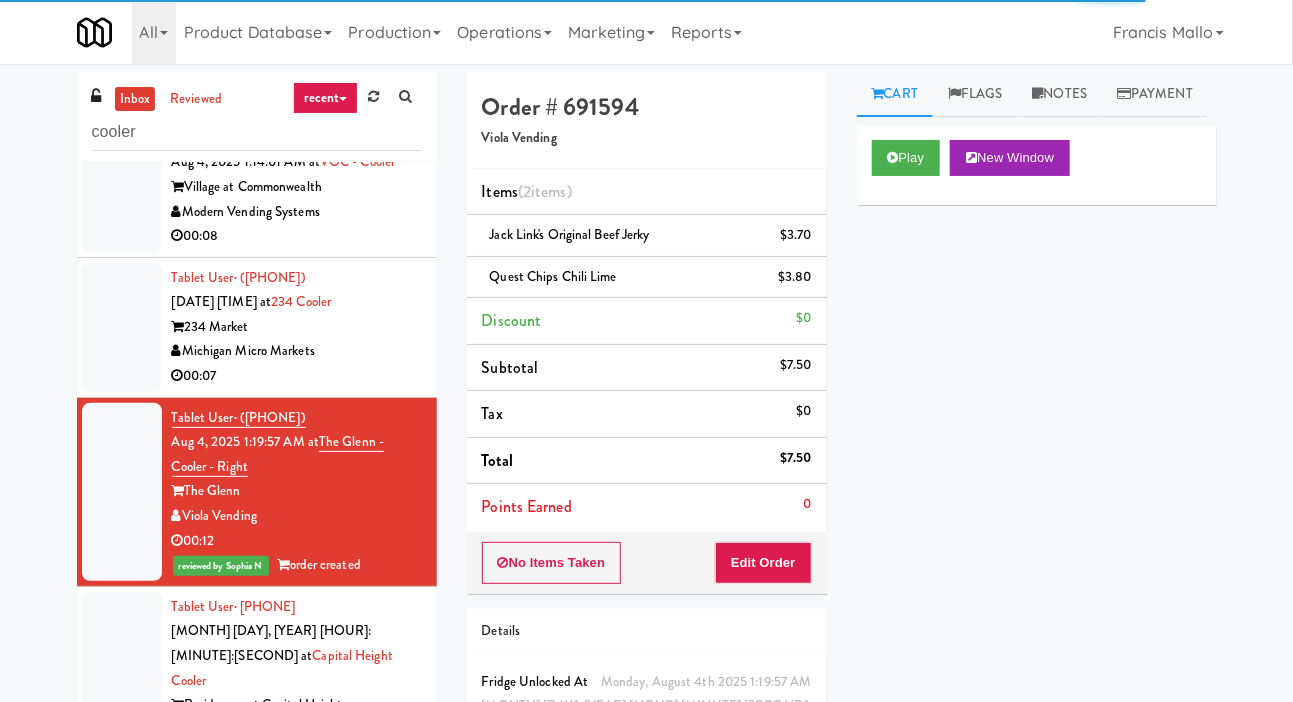 click at bounding box center (122, 681) 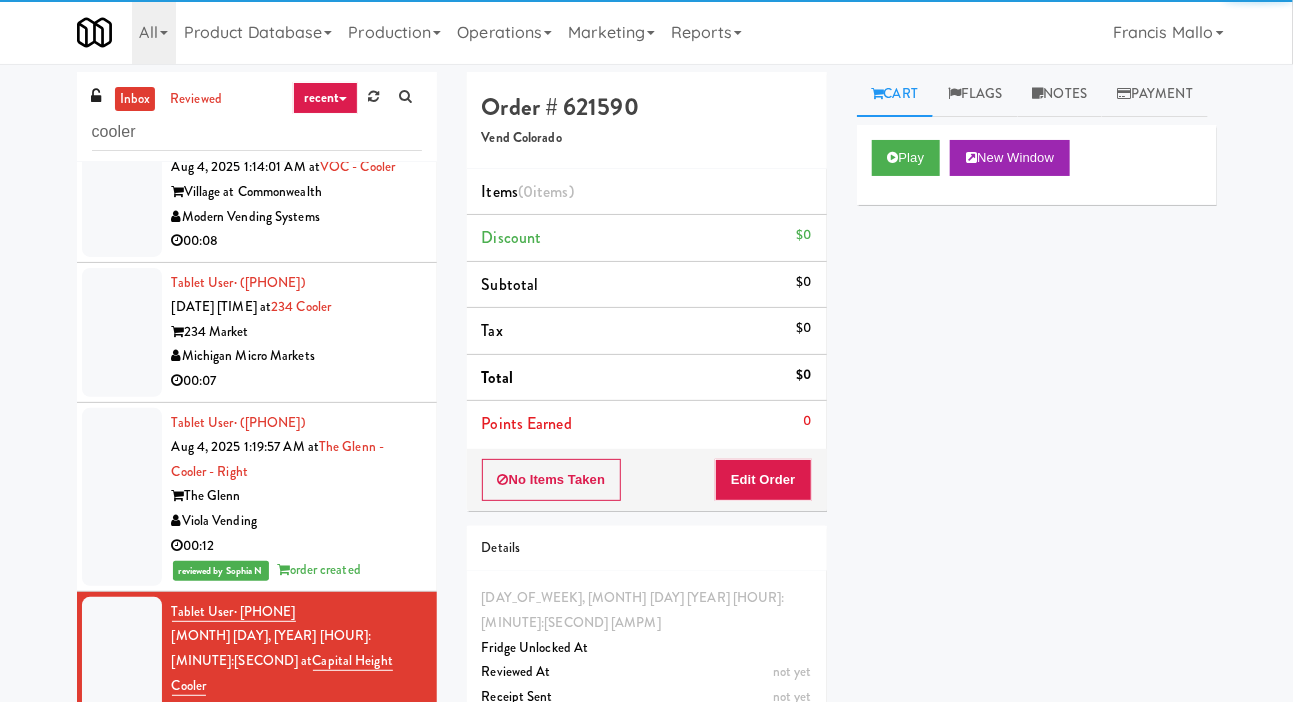 click at bounding box center (122, 332) 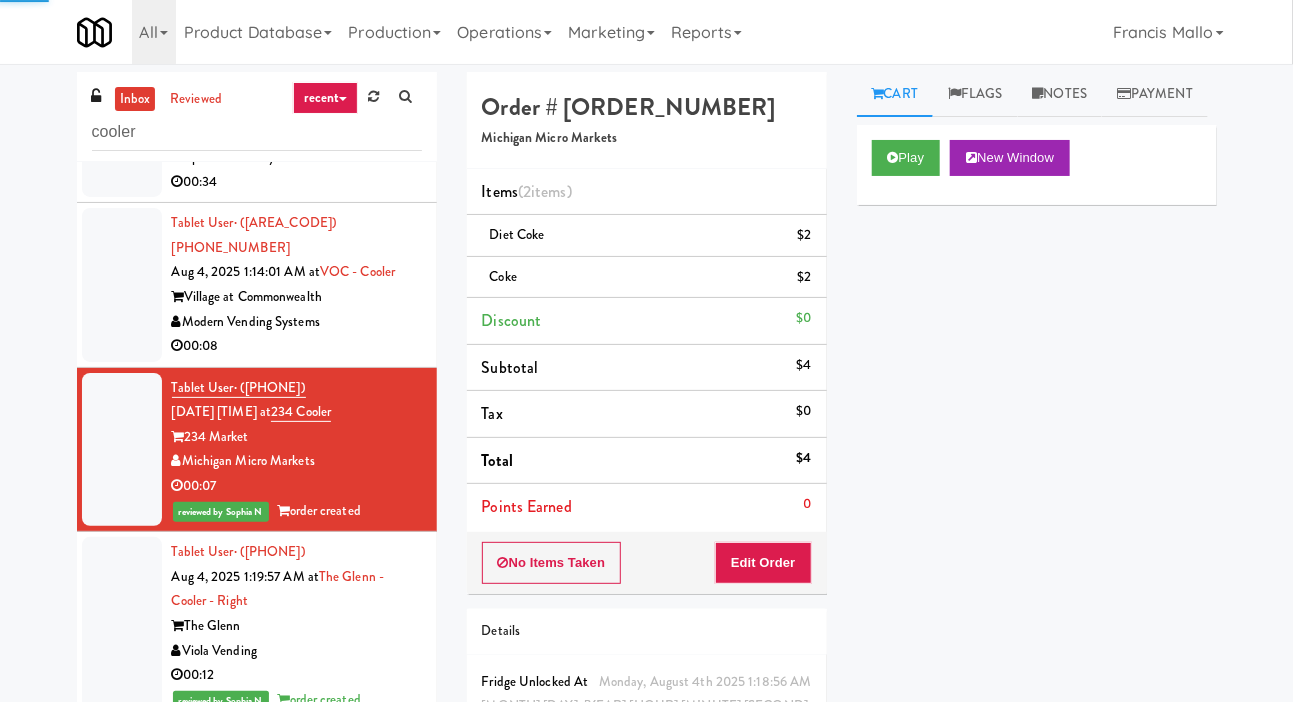 click at bounding box center [122, 285] 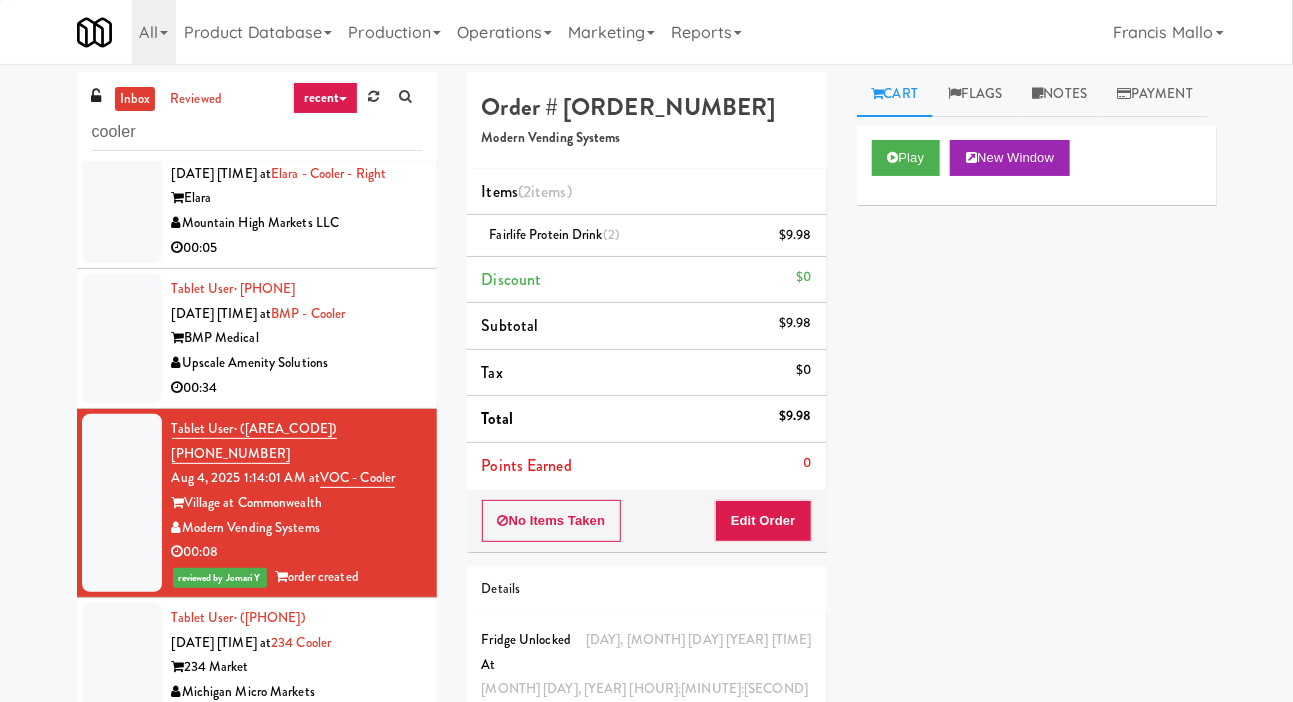 click at bounding box center [122, 338] 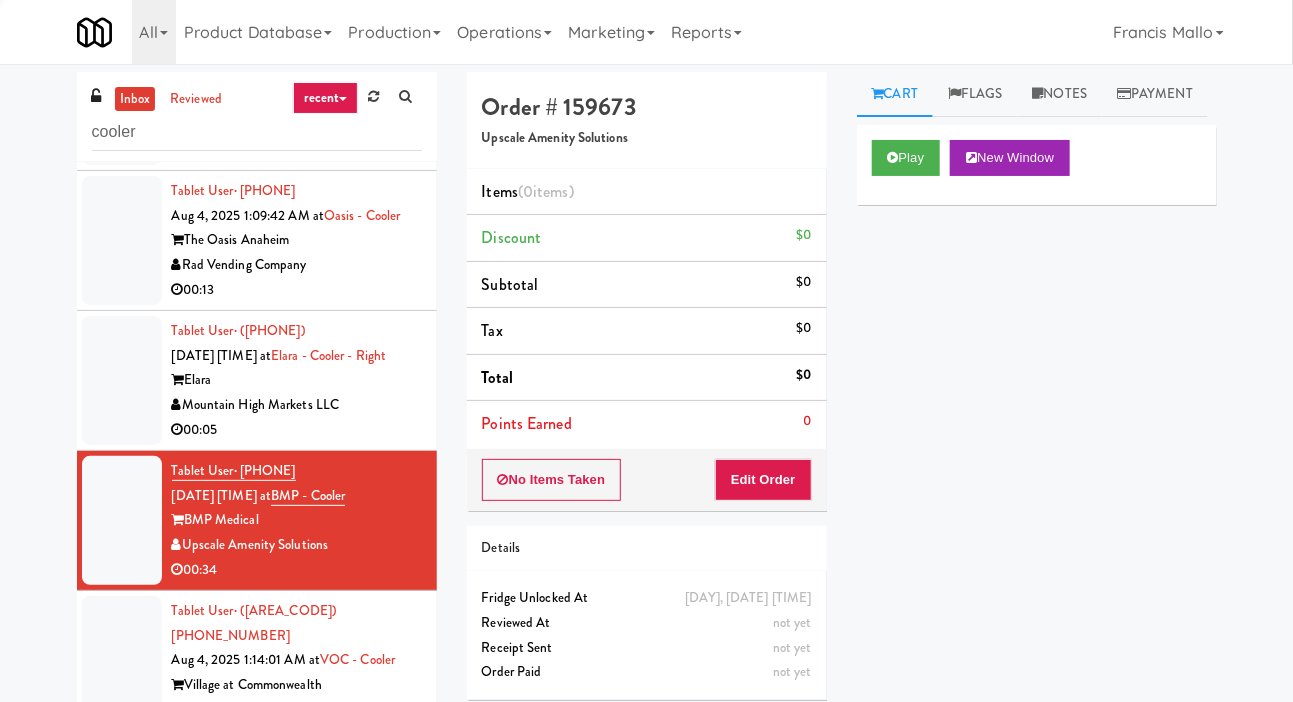 click at bounding box center [122, 380] 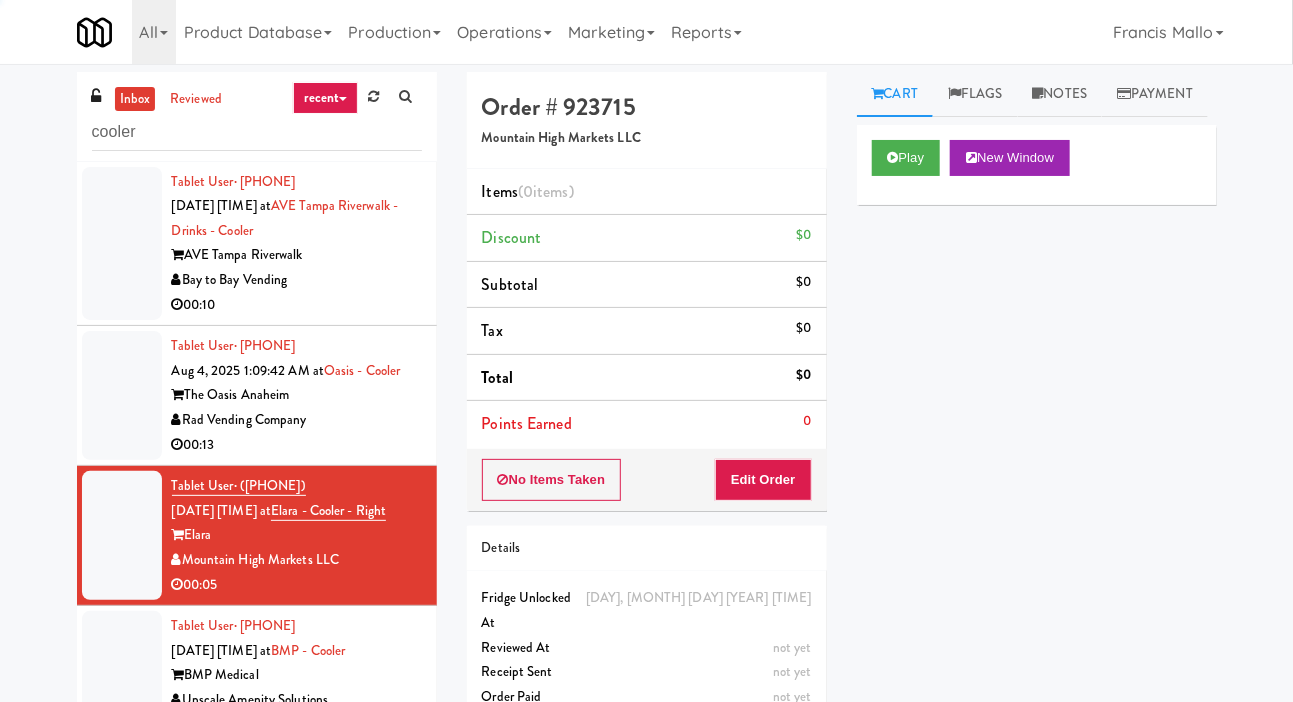 click at bounding box center [122, 395] 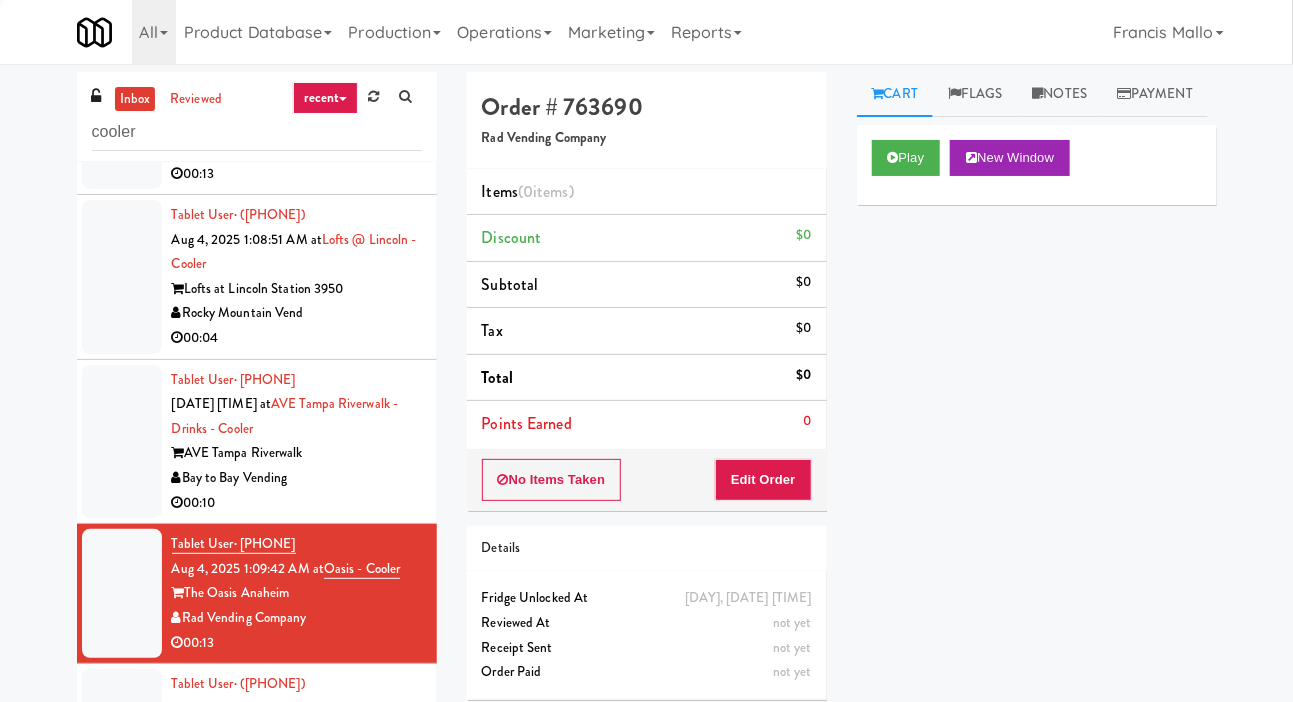 click at bounding box center (122, 442) 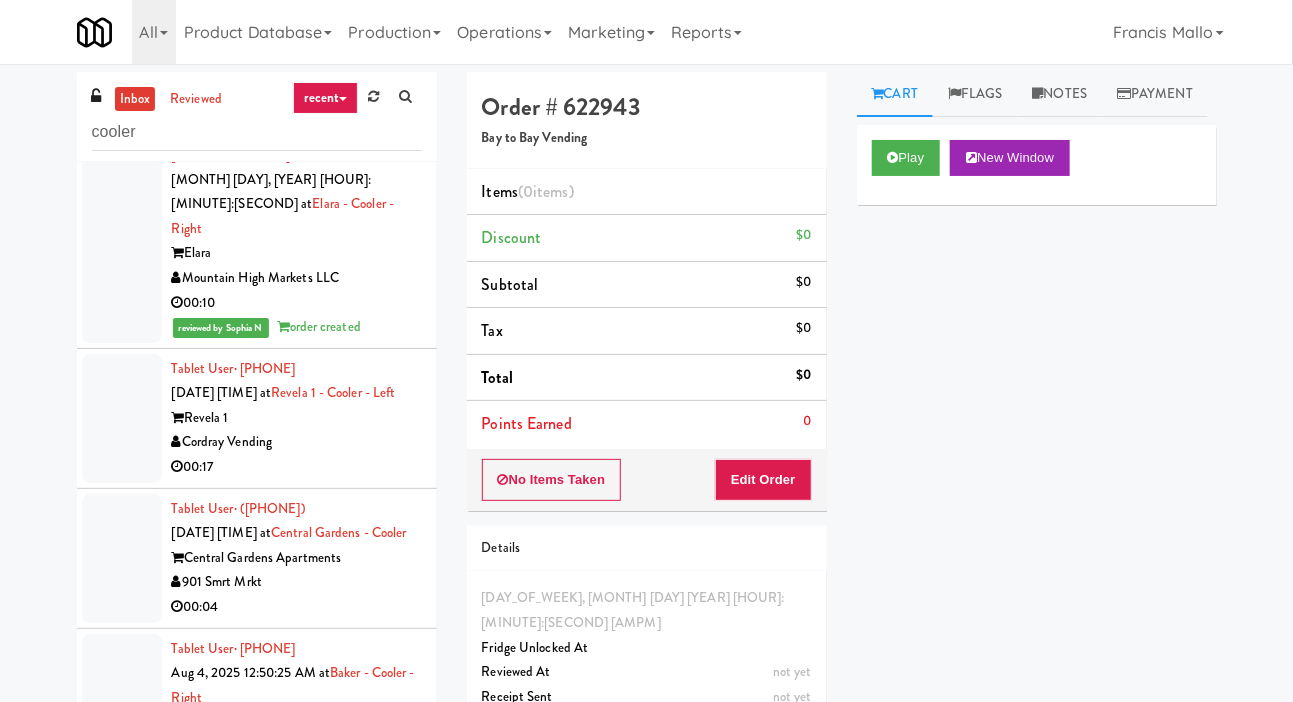 click at bounding box center [122, 418] 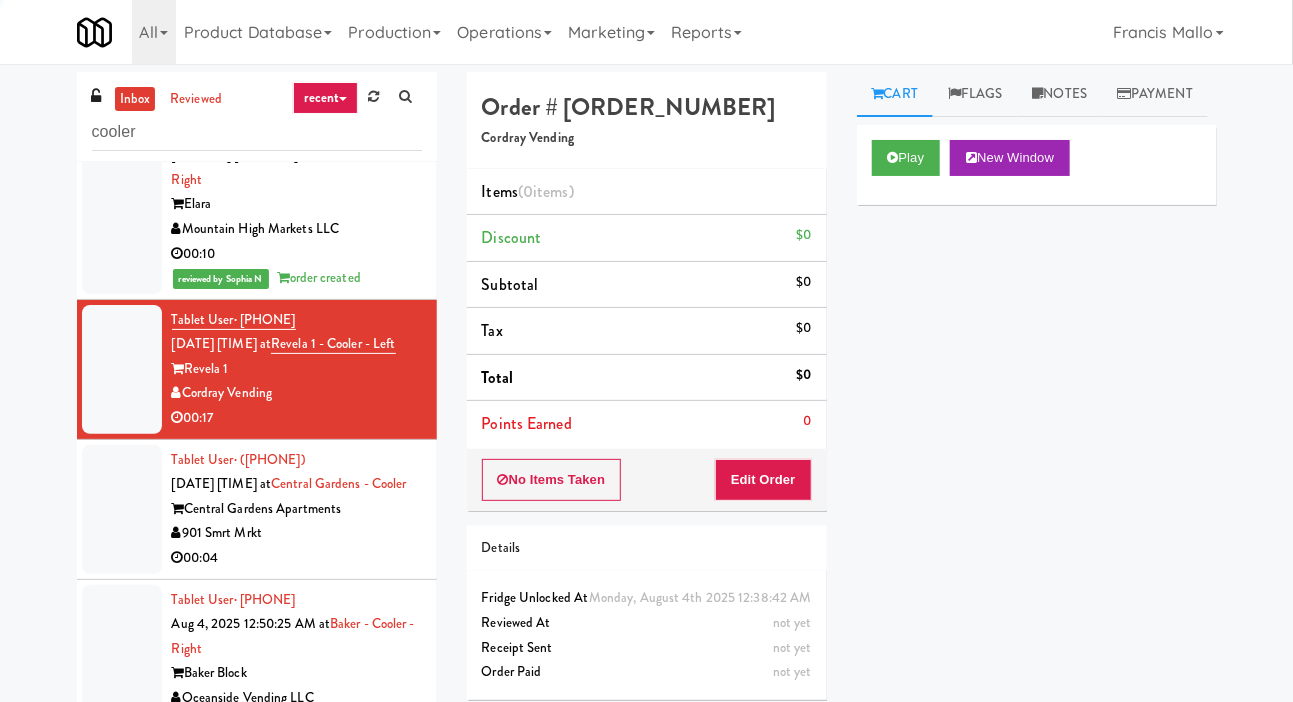 scroll, scrollTop: 1102, scrollLeft: 0, axis: vertical 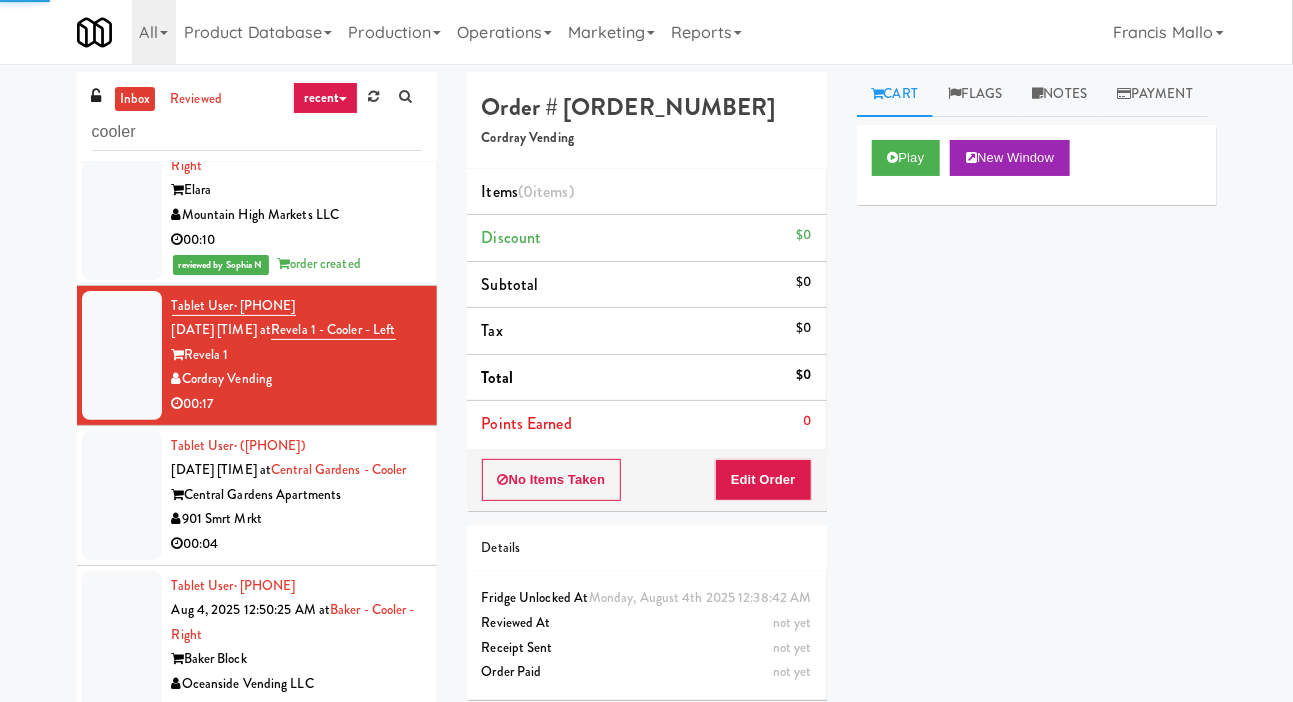click at bounding box center (122, 495) 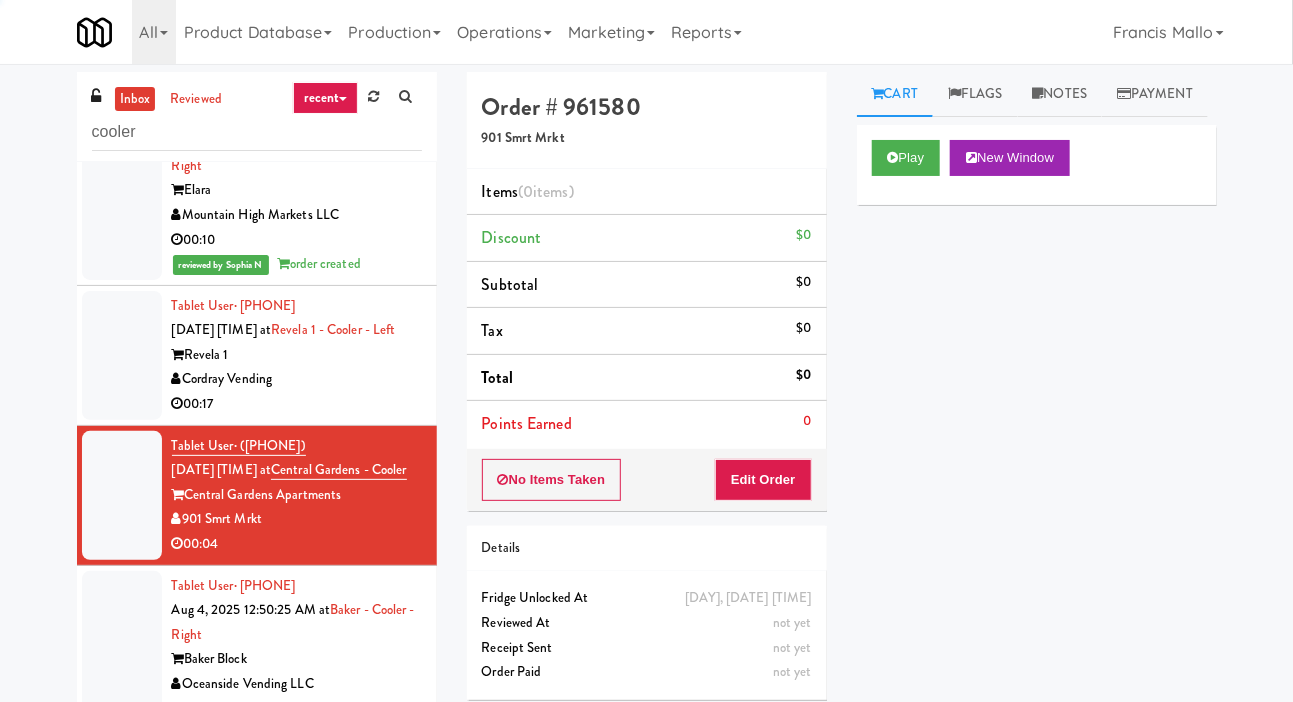click at bounding box center [122, 355] 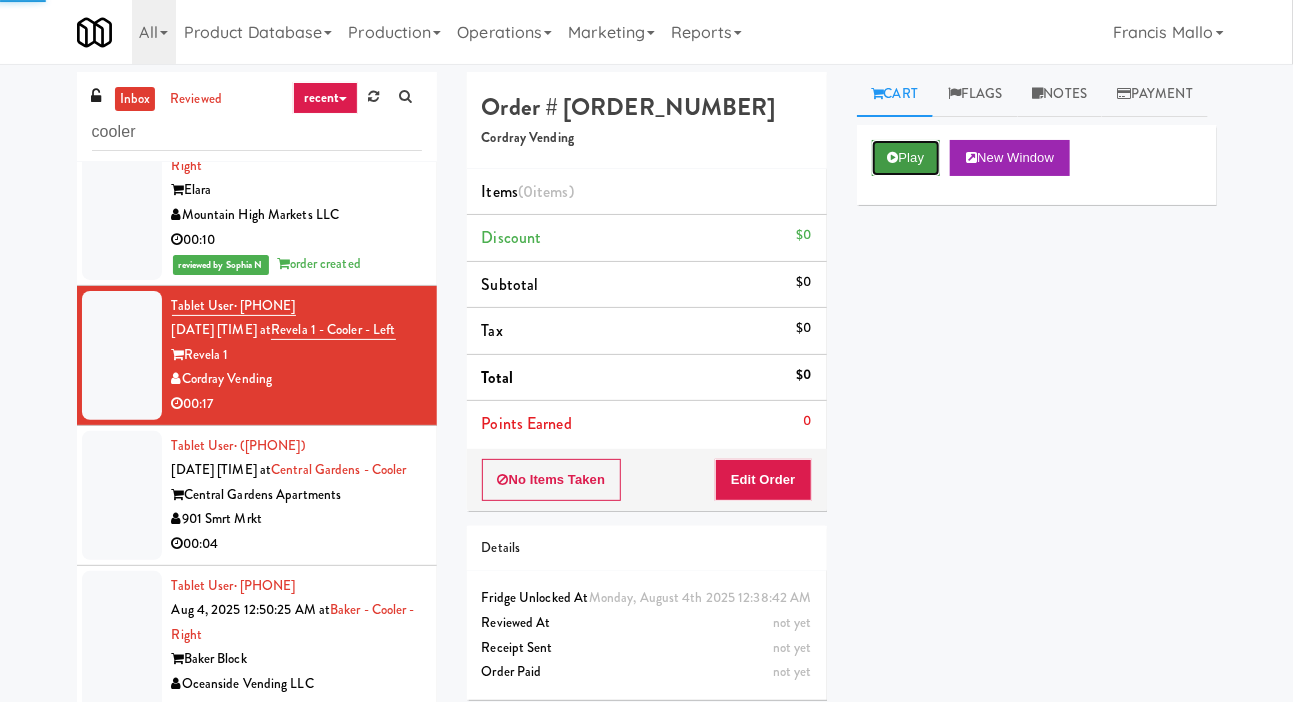 click at bounding box center (893, 157) 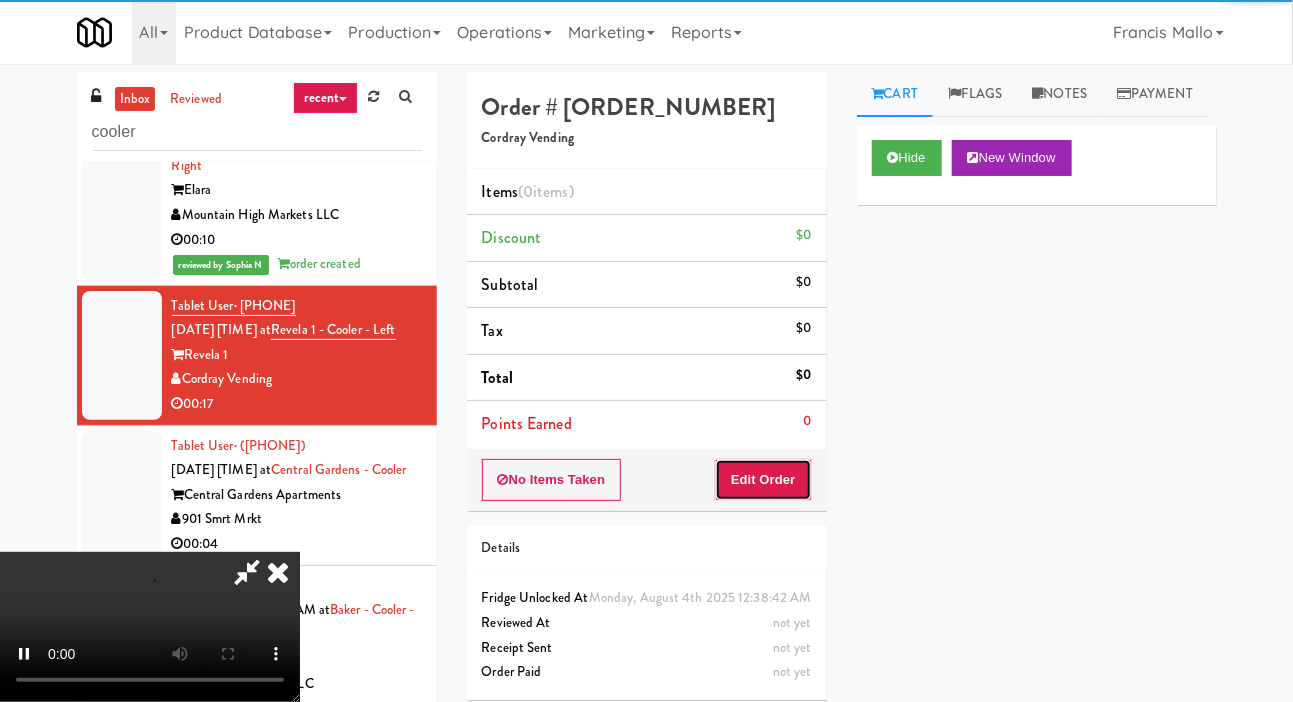 click on "Edit Order" at bounding box center [763, 480] 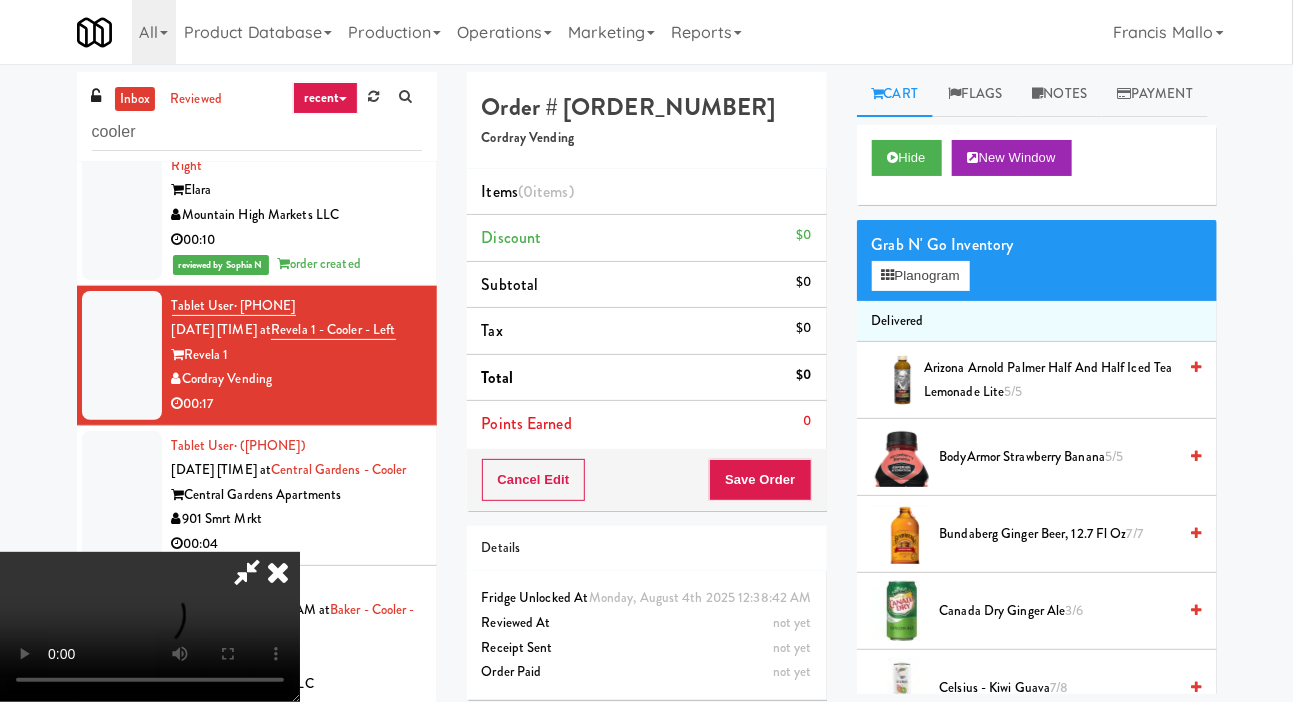 type 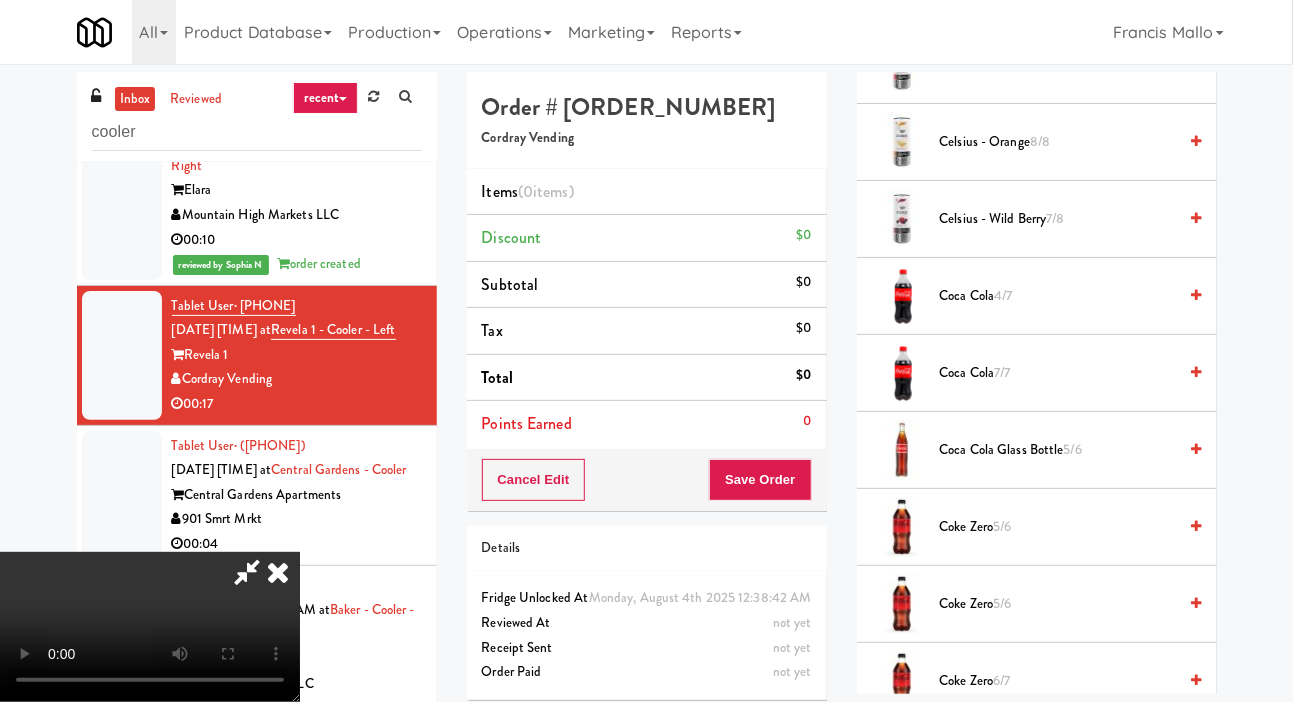 scroll, scrollTop: 678, scrollLeft: 0, axis: vertical 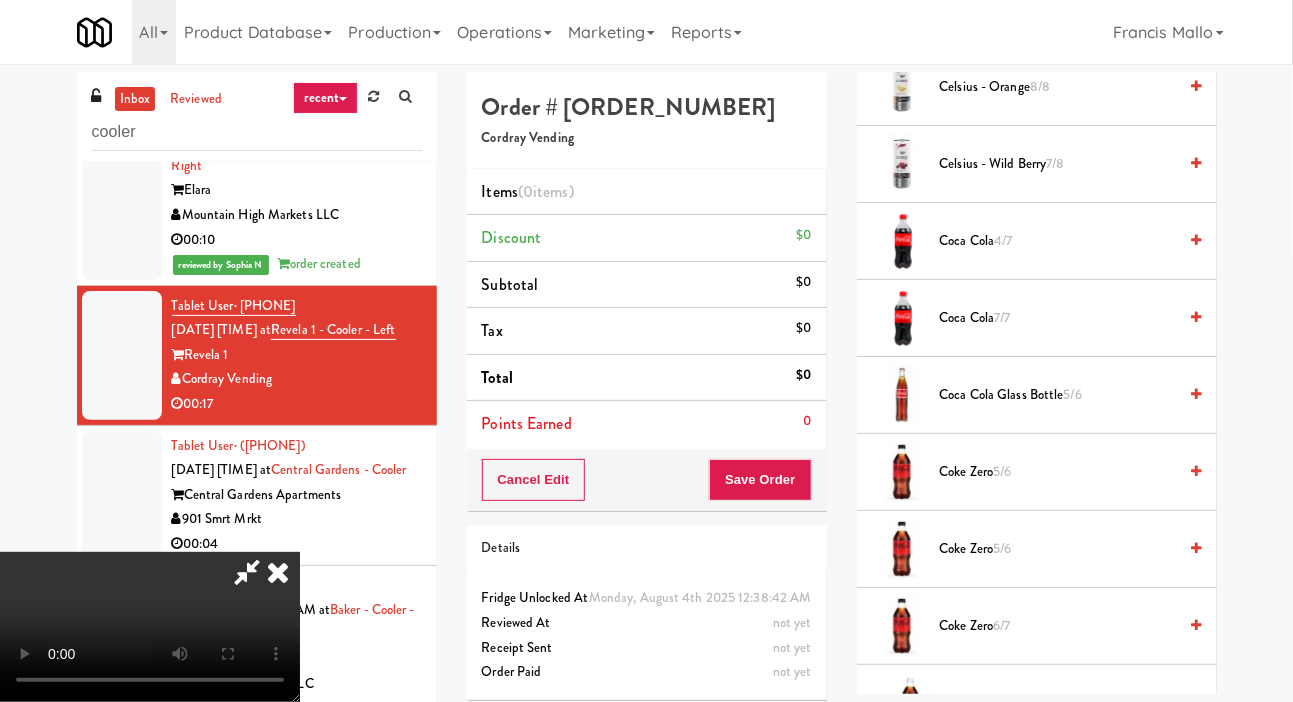click on "Coke Zero  5/6" at bounding box center (1058, 472) 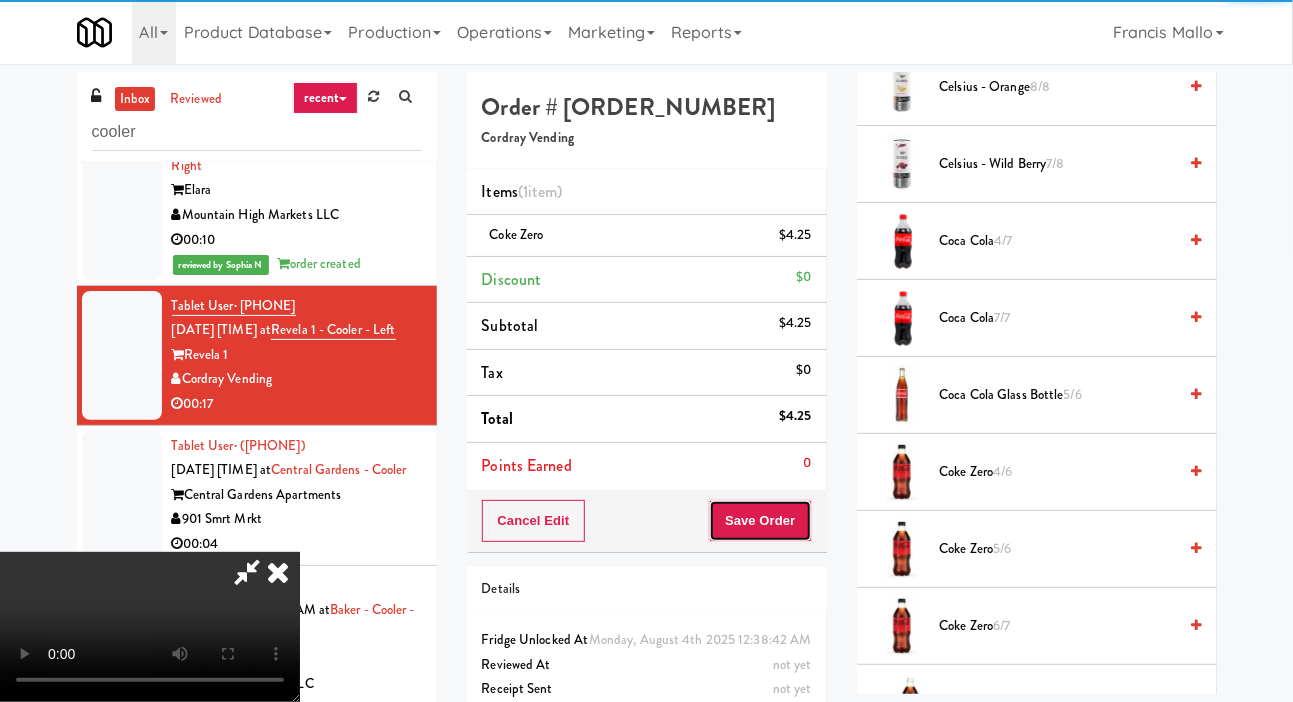 click on "Save Order" at bounding box center (760, 521) 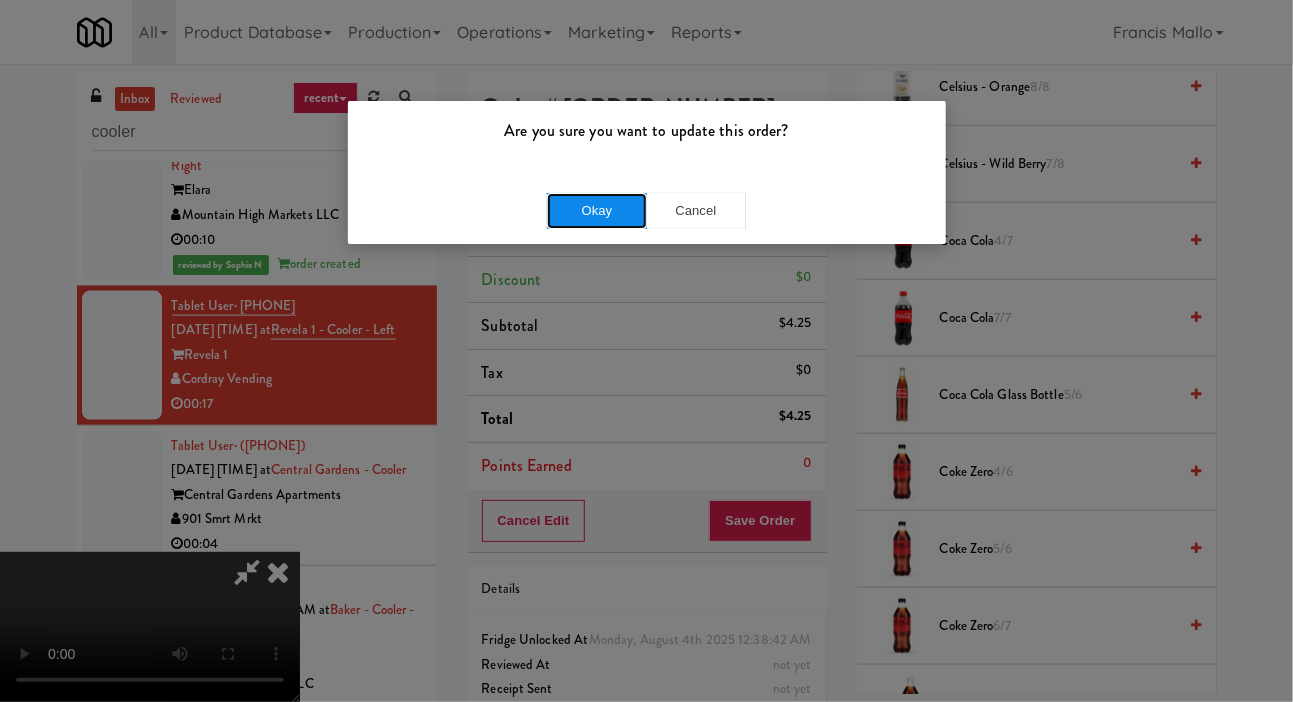 click on "Okay" at bounding box center (597, 211) 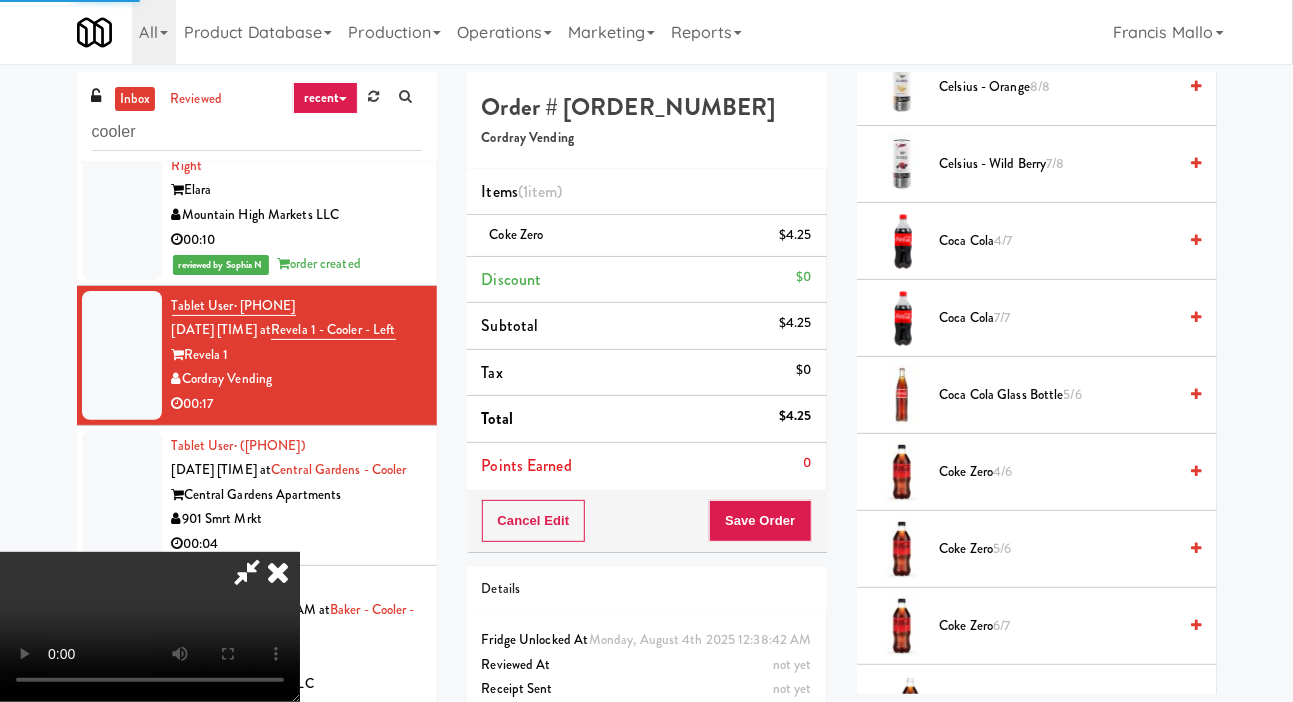 scroll, scrollTop: 116, scrollLeft: 0, axis: vertical 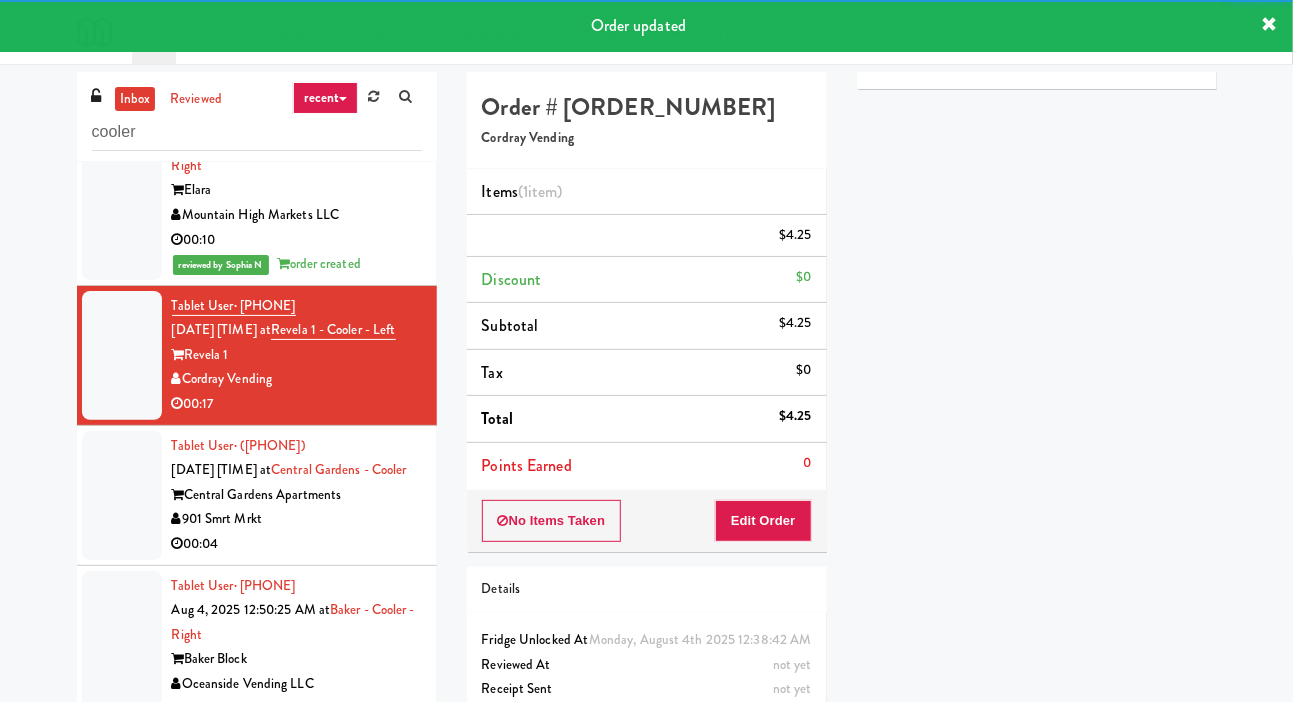 click at bounding box center (122, 495) 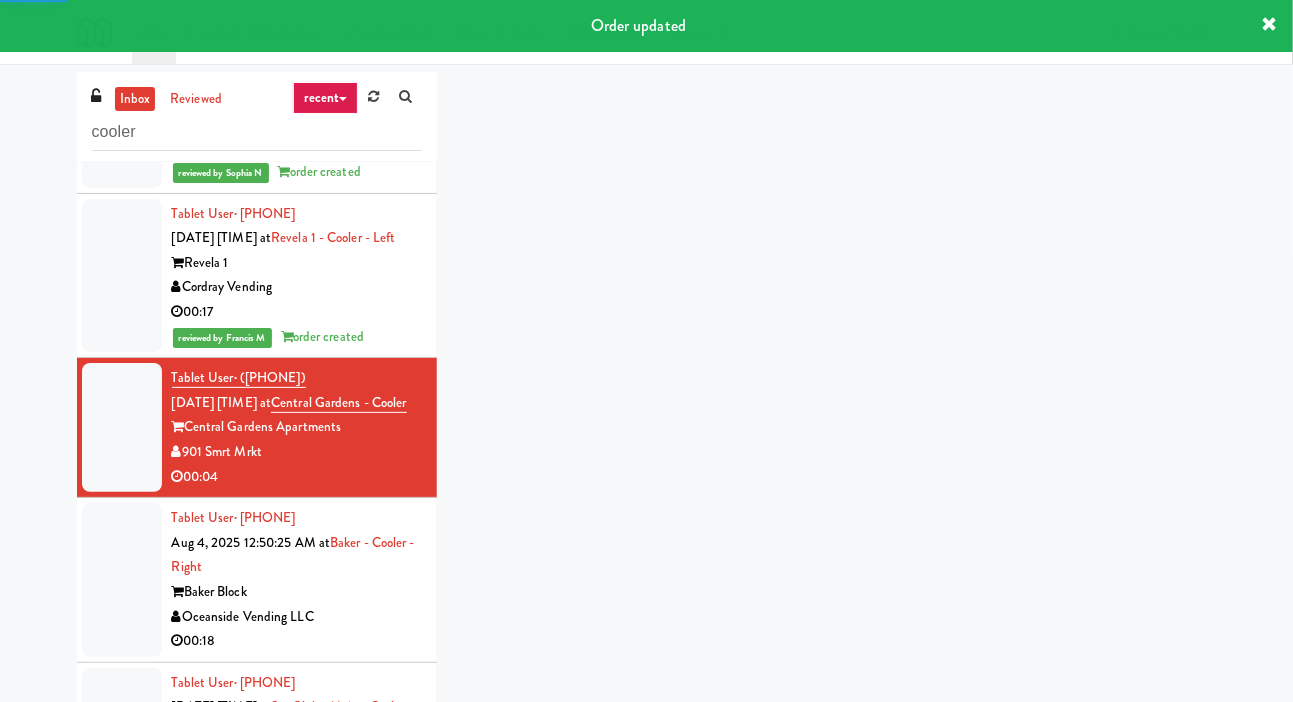 scroll, scrollTop: 1203, scrollLeft: 0, axis: vertical 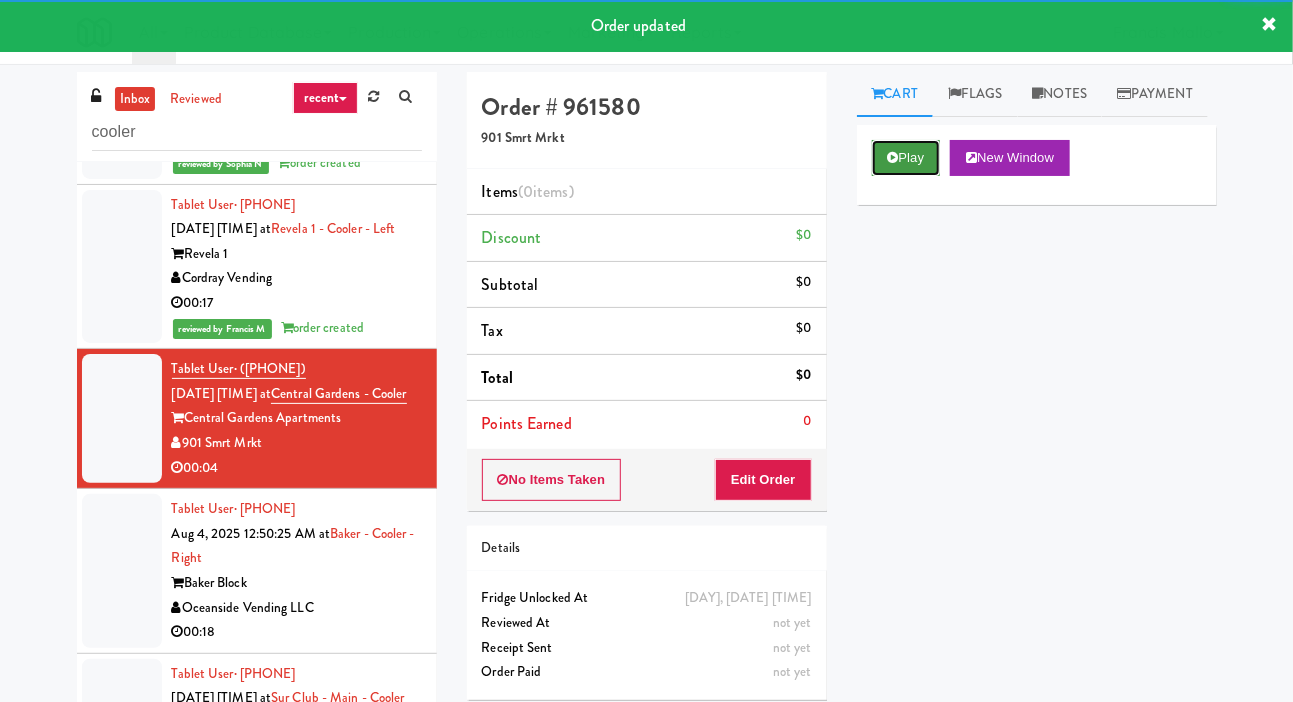 click on "Play" at bounding box center [906, 158] 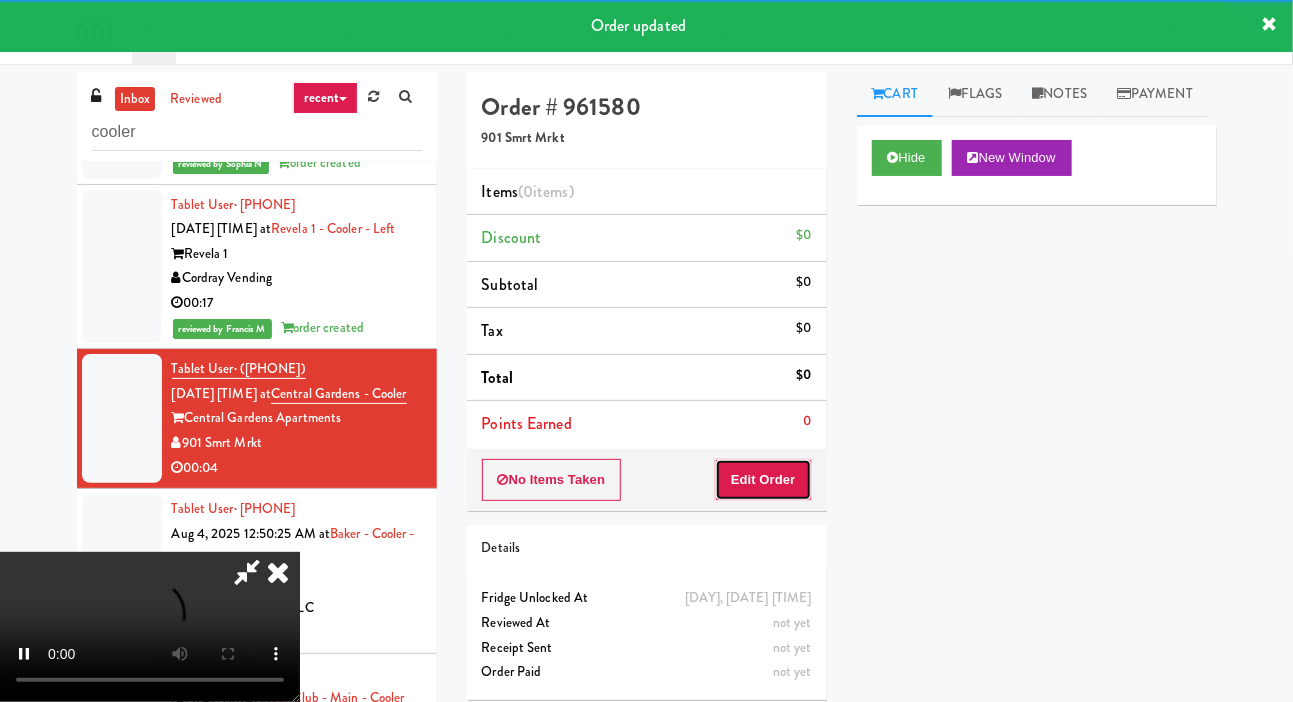 click on "Edit Order" at bounding box center [763, 480] 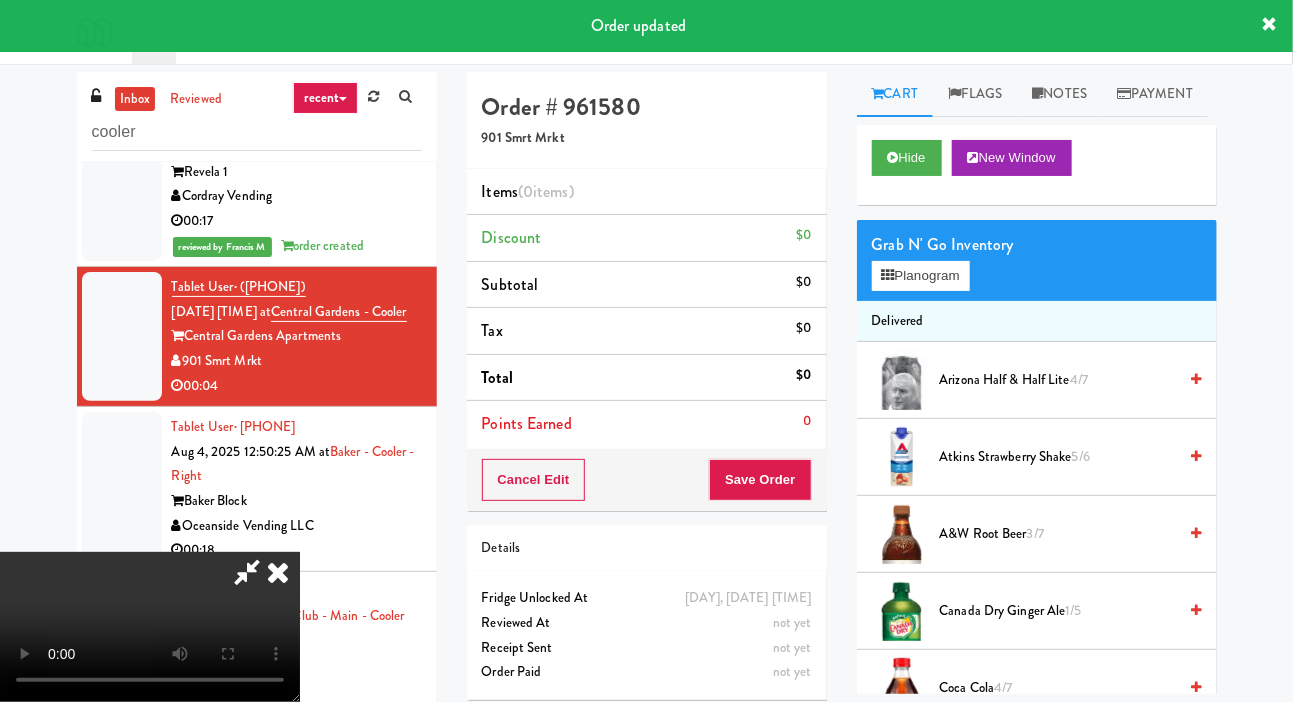 scroll, scrollTop: 1286, scrollLeft: 0, axis: vertical 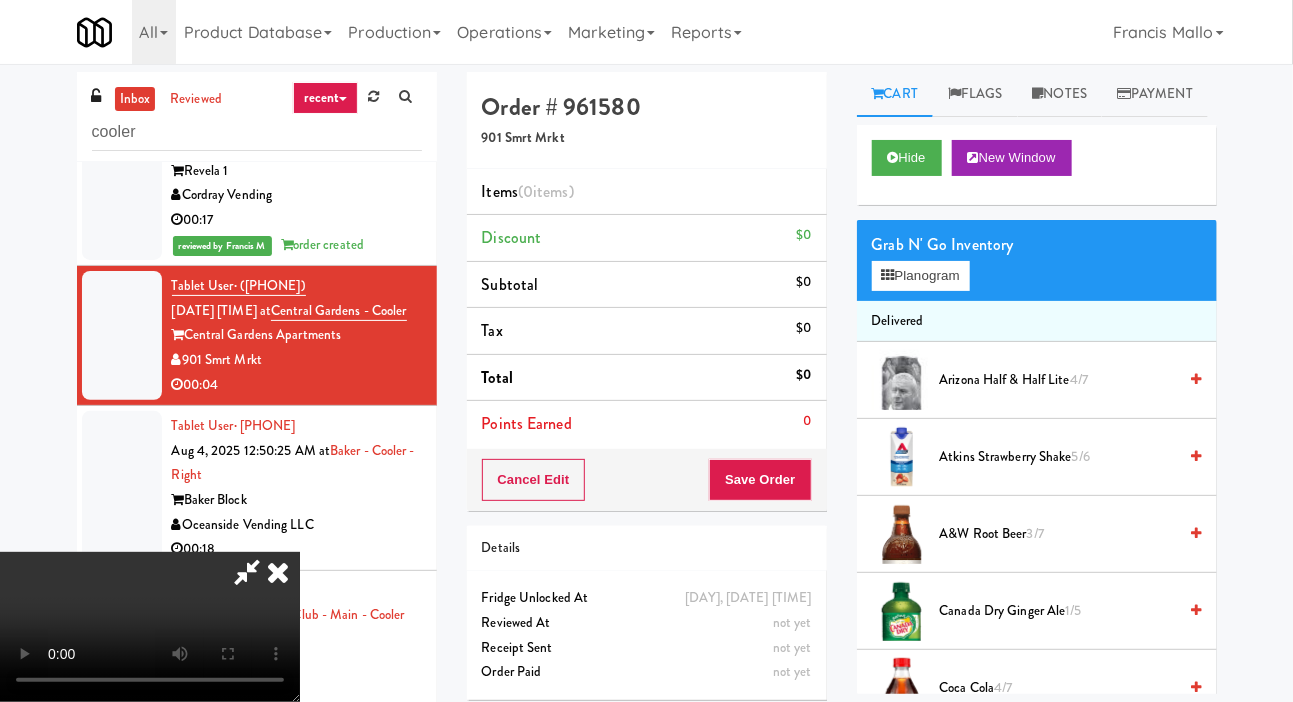 type 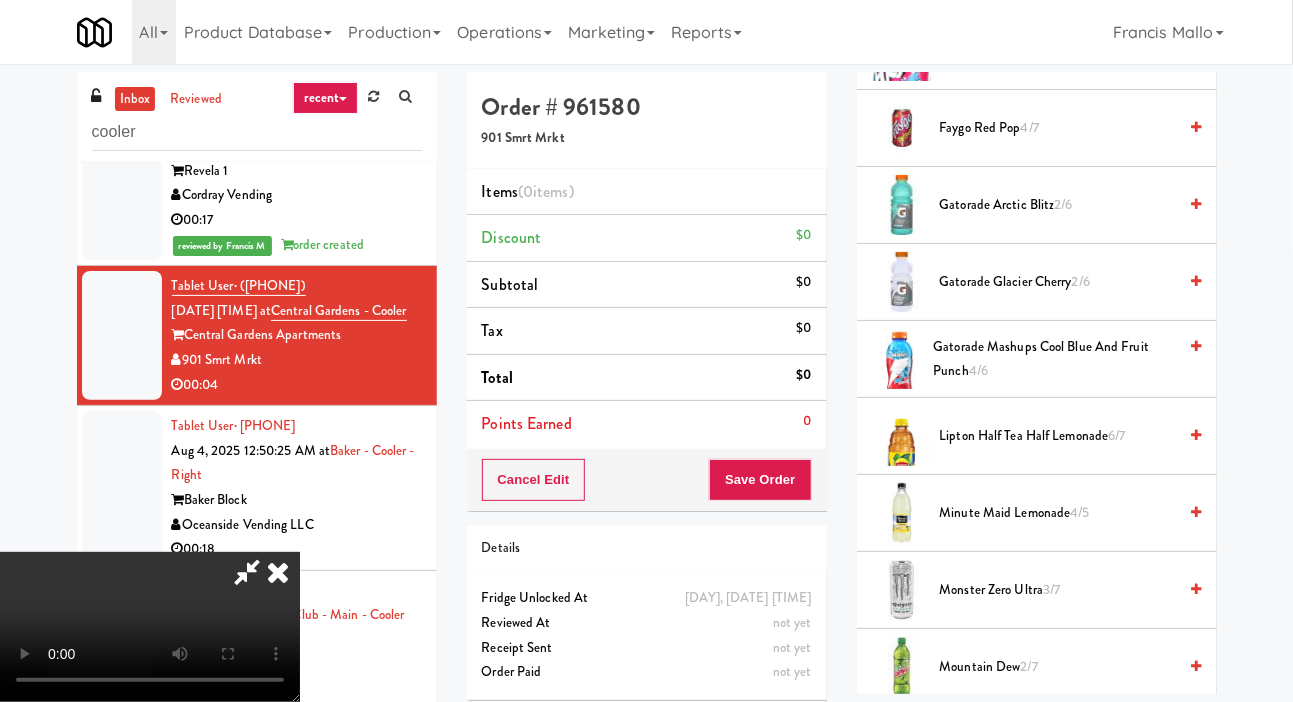 scroll, scrollTop: 1258, scrollLeft: 0, axis: vertical 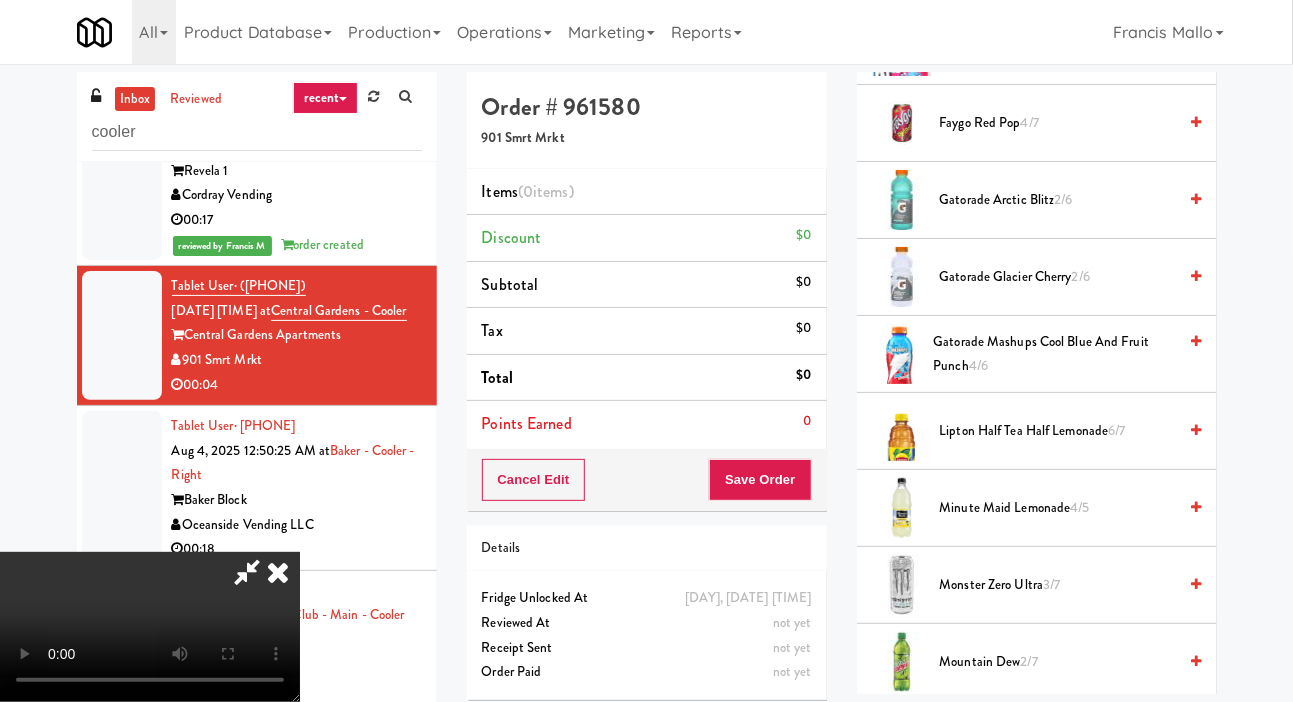 click on "[PRODUCT_NAME]   [FRACTION]" at bounding box center [1055, 354] 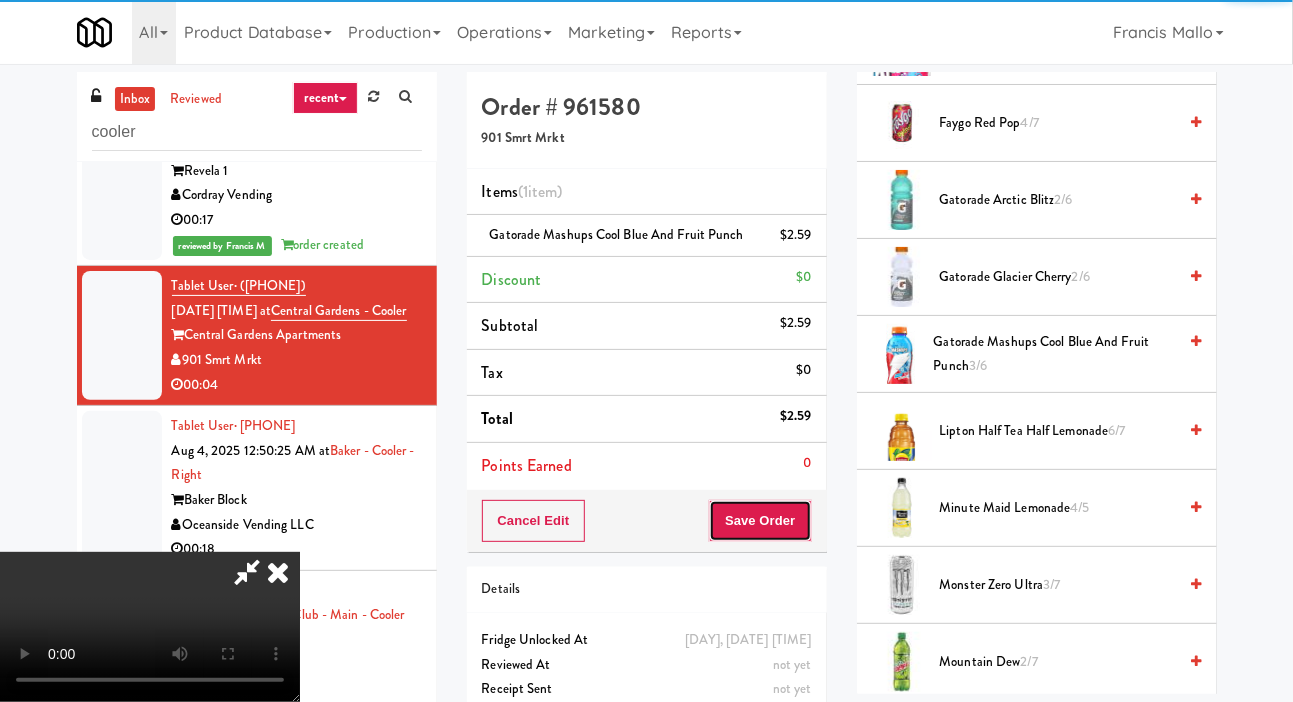 click on "Save Order" at bounding box center (760, 521) 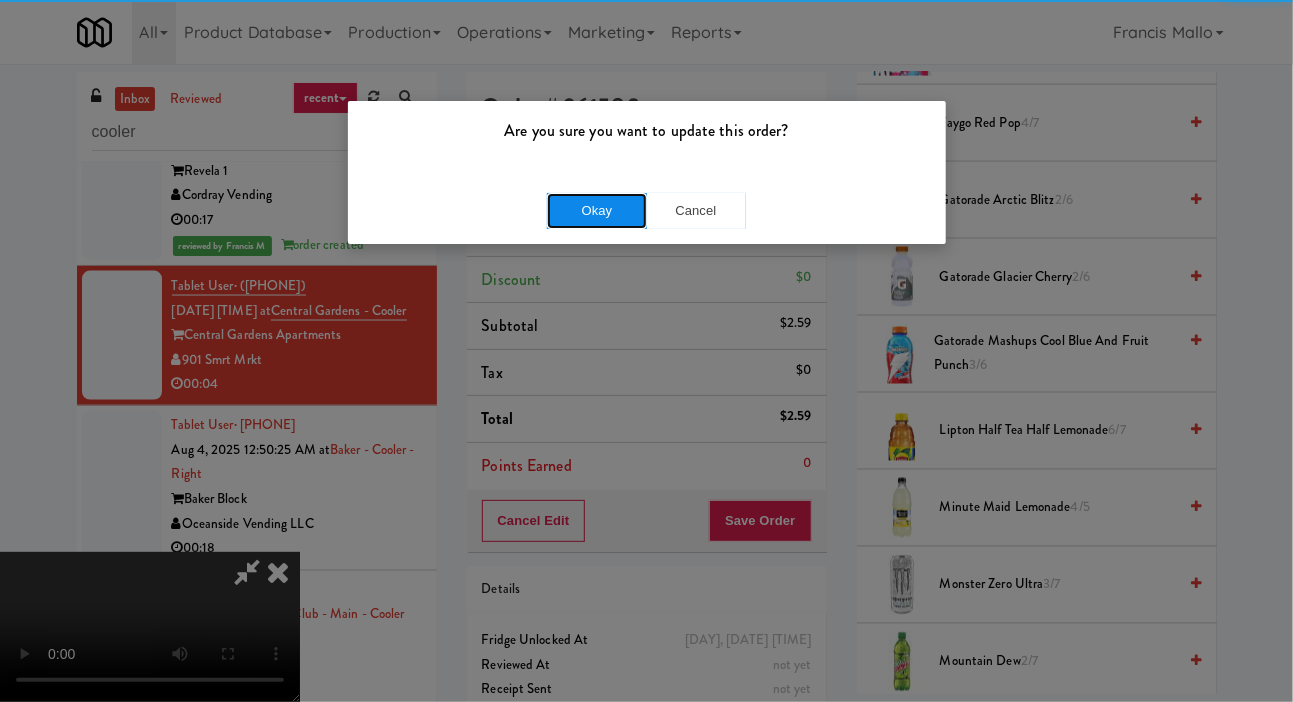 click on "Okay" at bounding box center (597, 211) 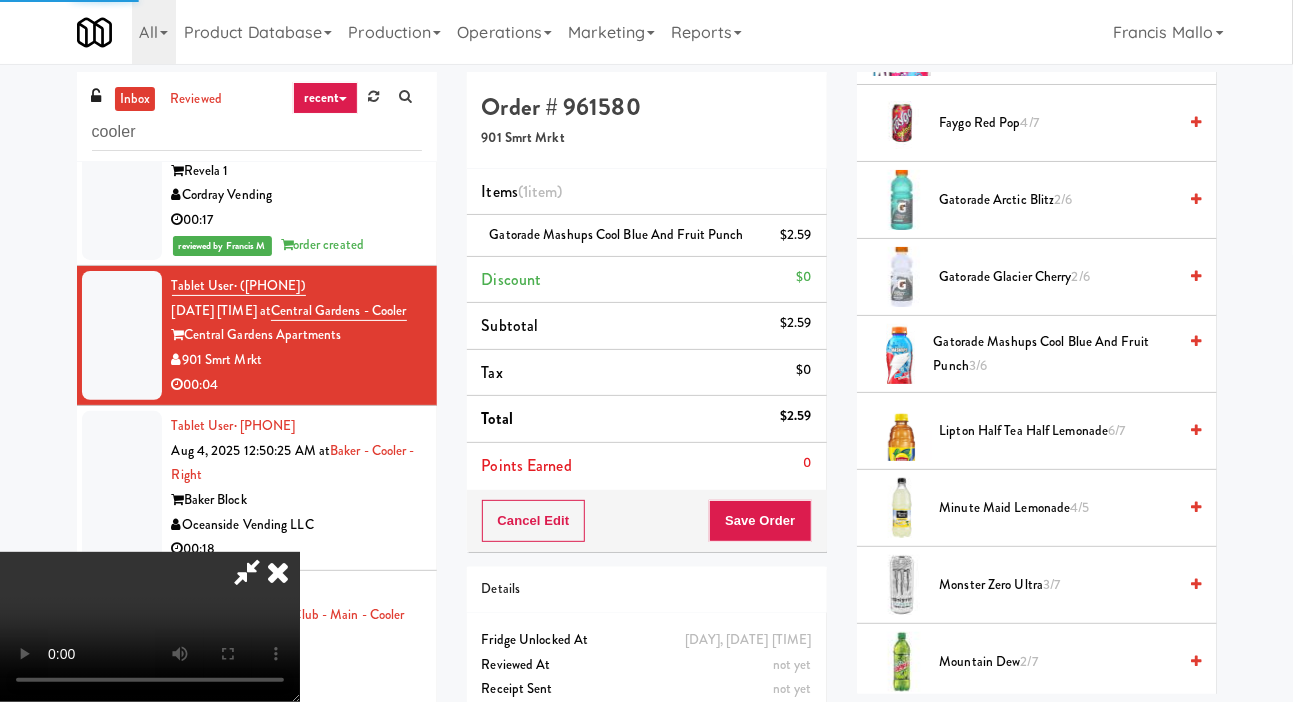 scroll, scrollTop: 116, scrollLeft: 0, axis: vertical 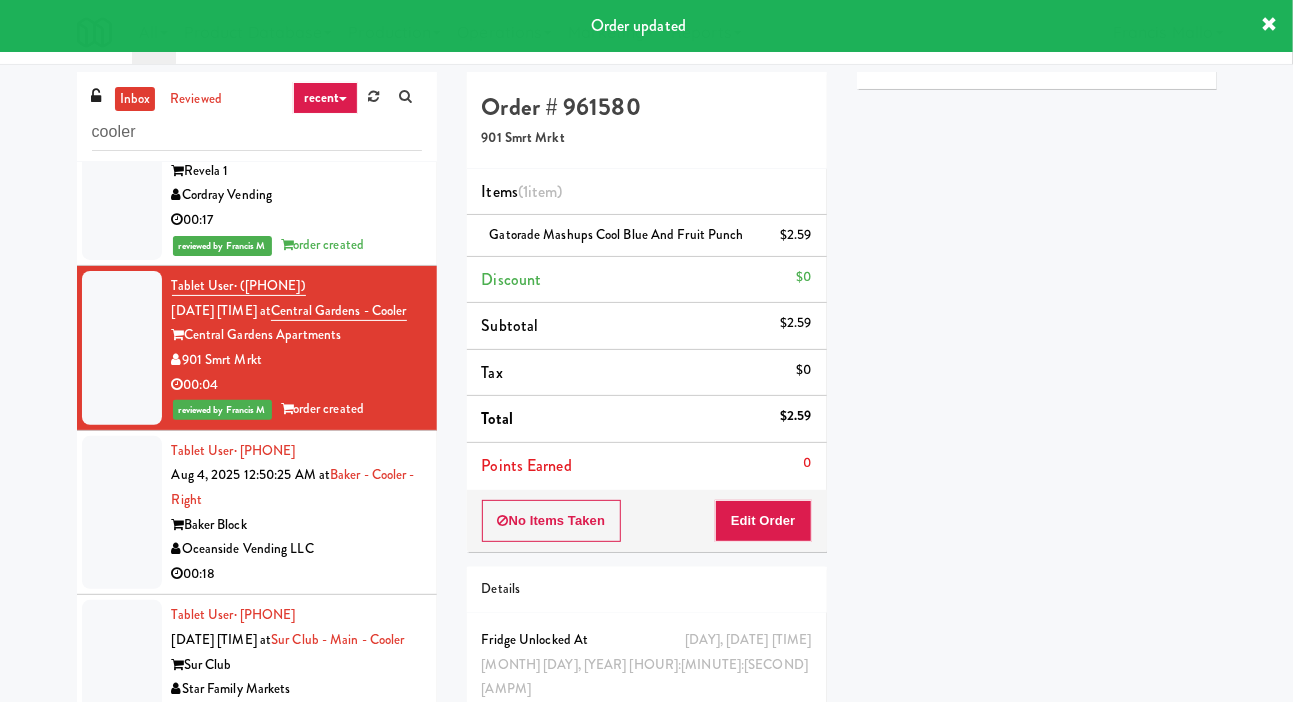 click at bounding box center (122, 513) 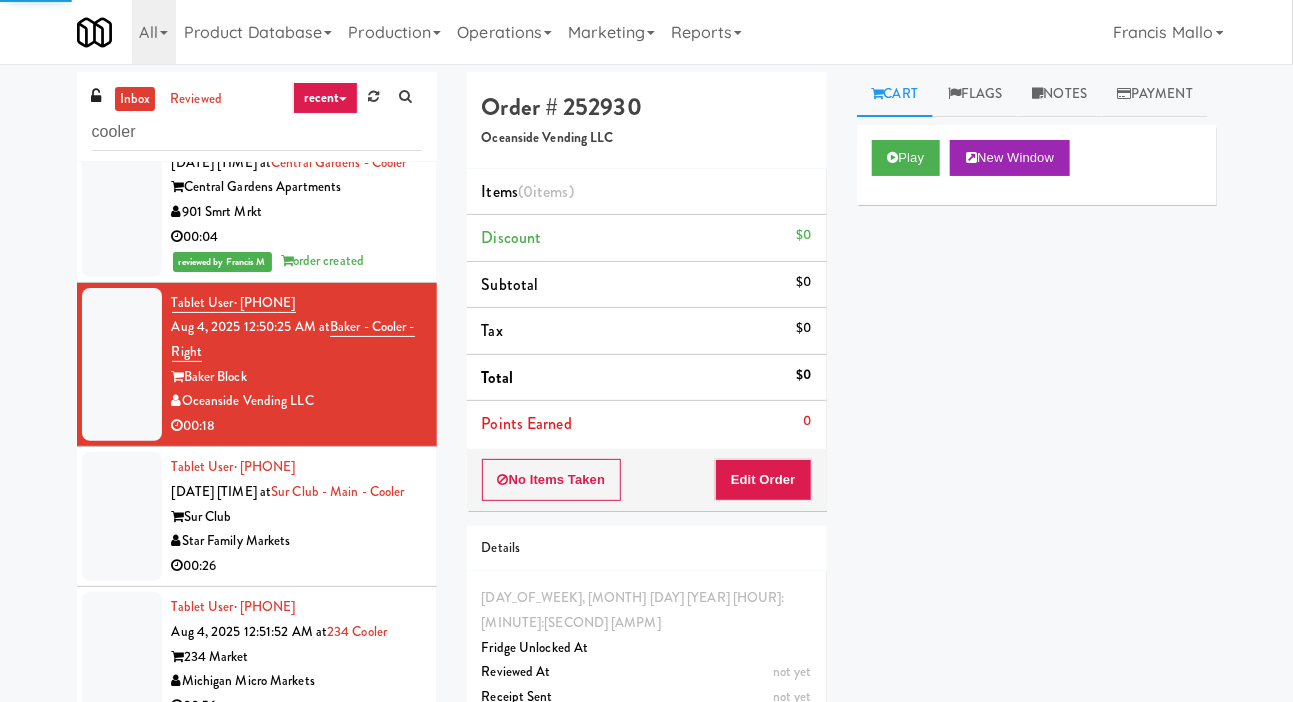 scroll, scrollTop: 1435, scrollLeft: 0, axis: vertical 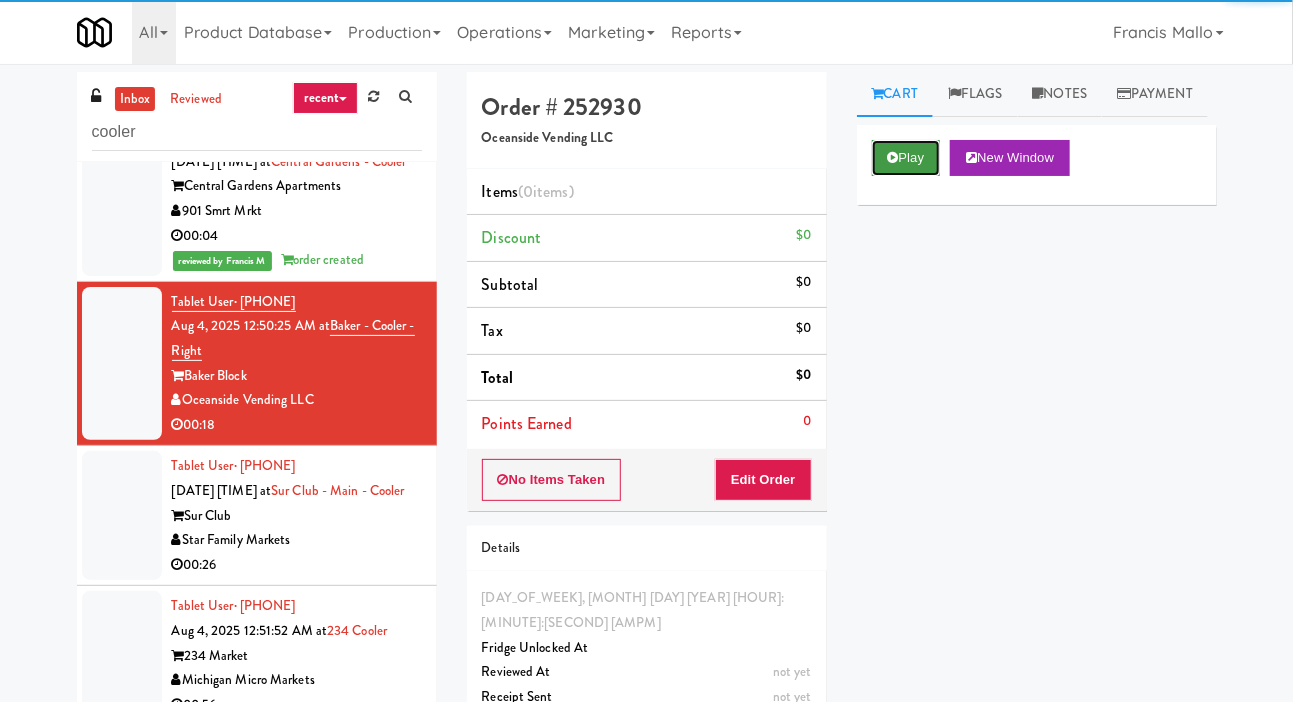 click on "Play" at bounding box center (906, 158) 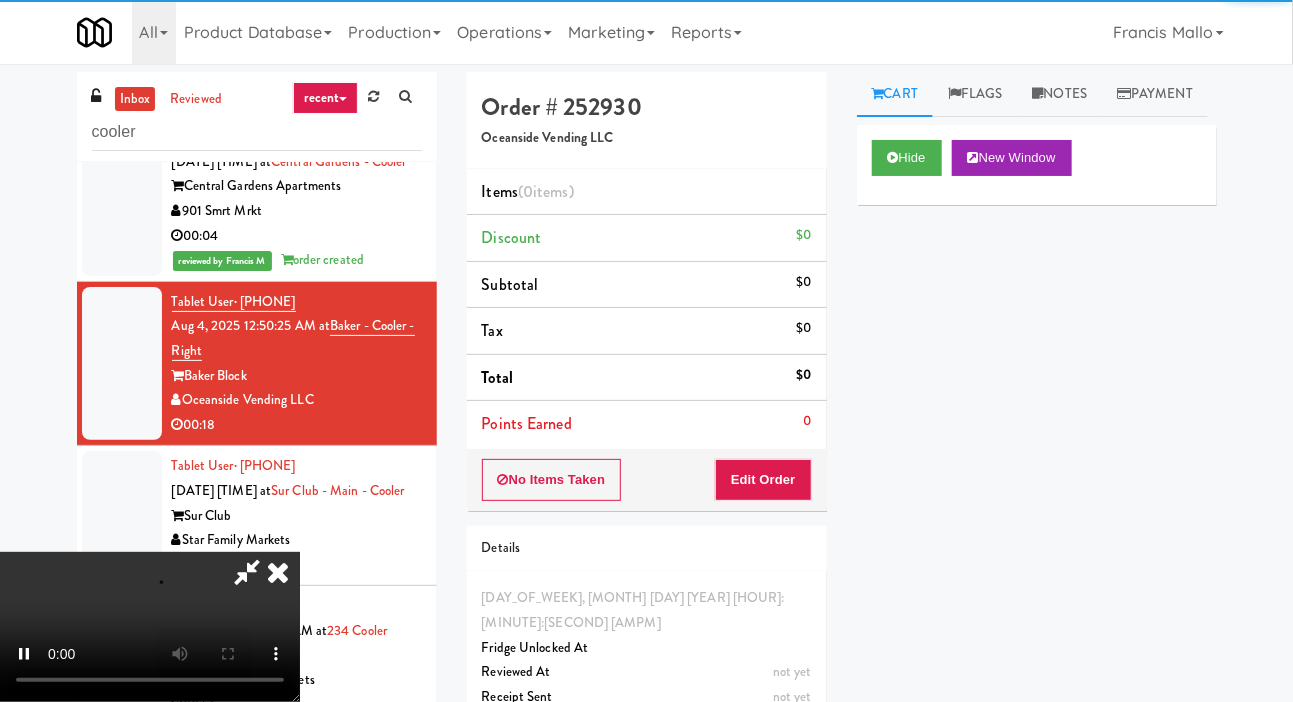 click on "Details" at bounding box center (647, 549) 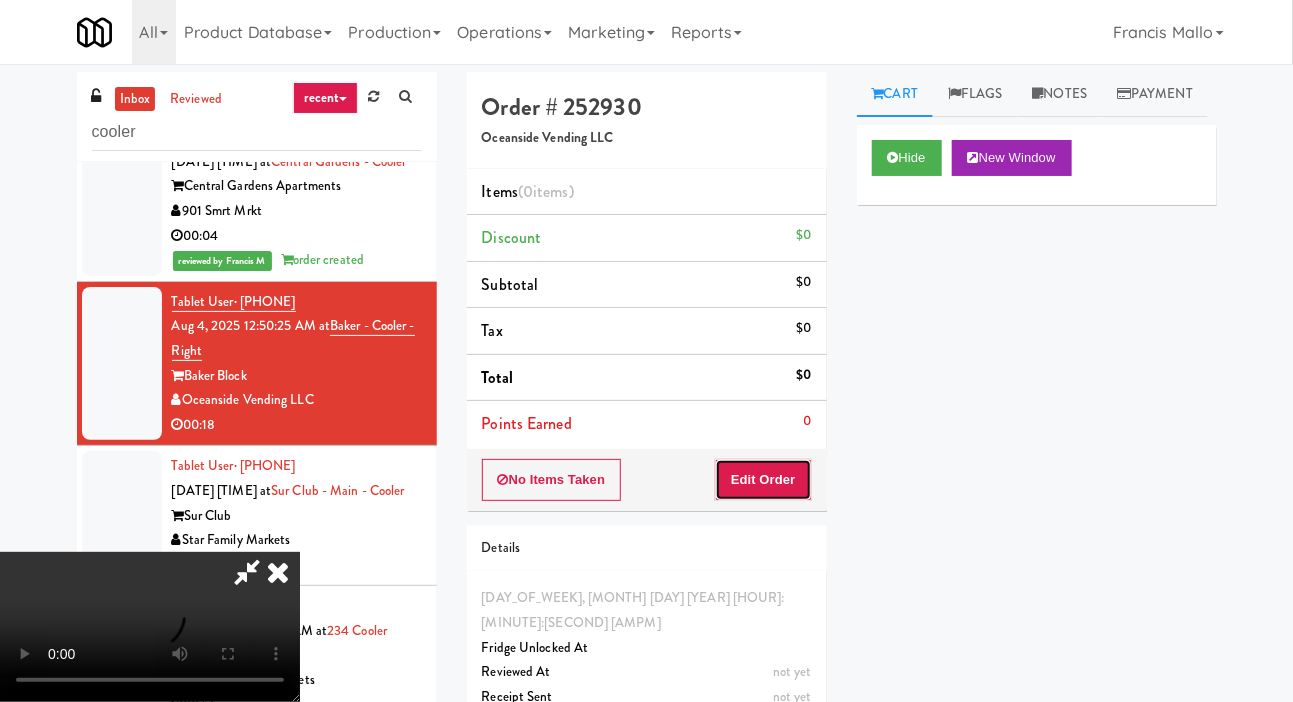click on "Edit Order" at bounding box center (763, 480) 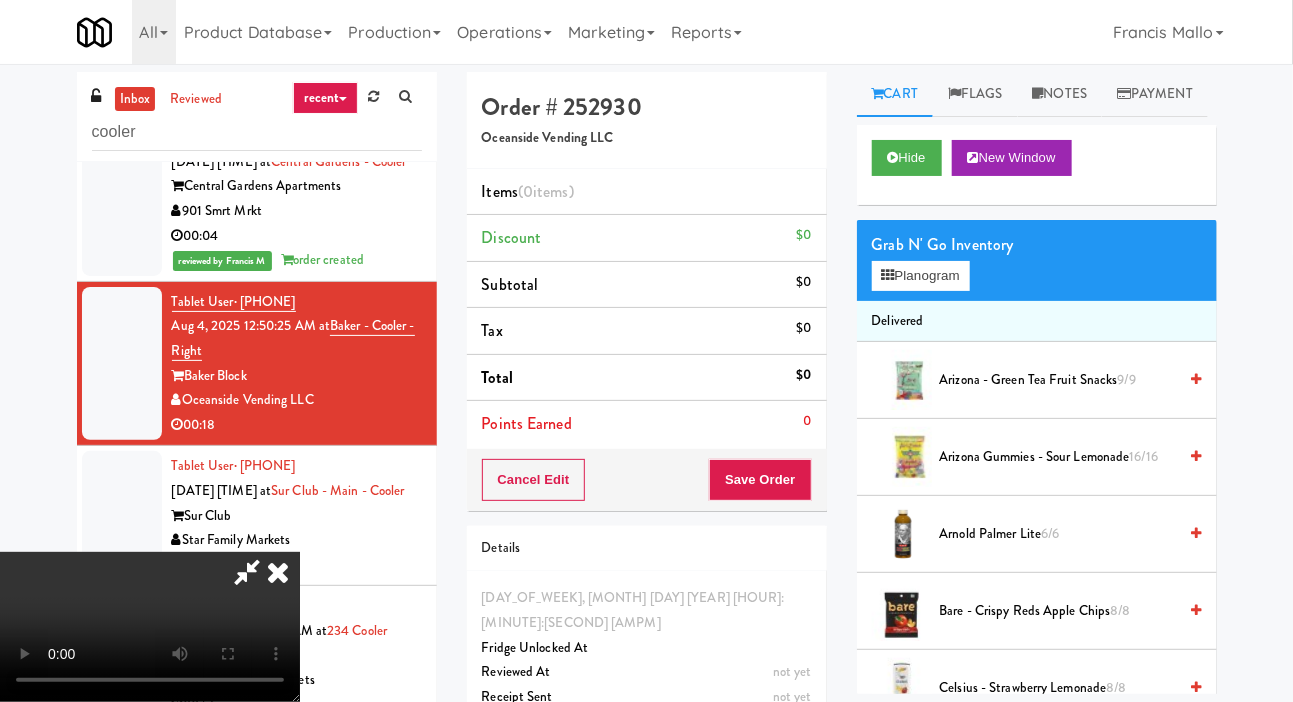 type 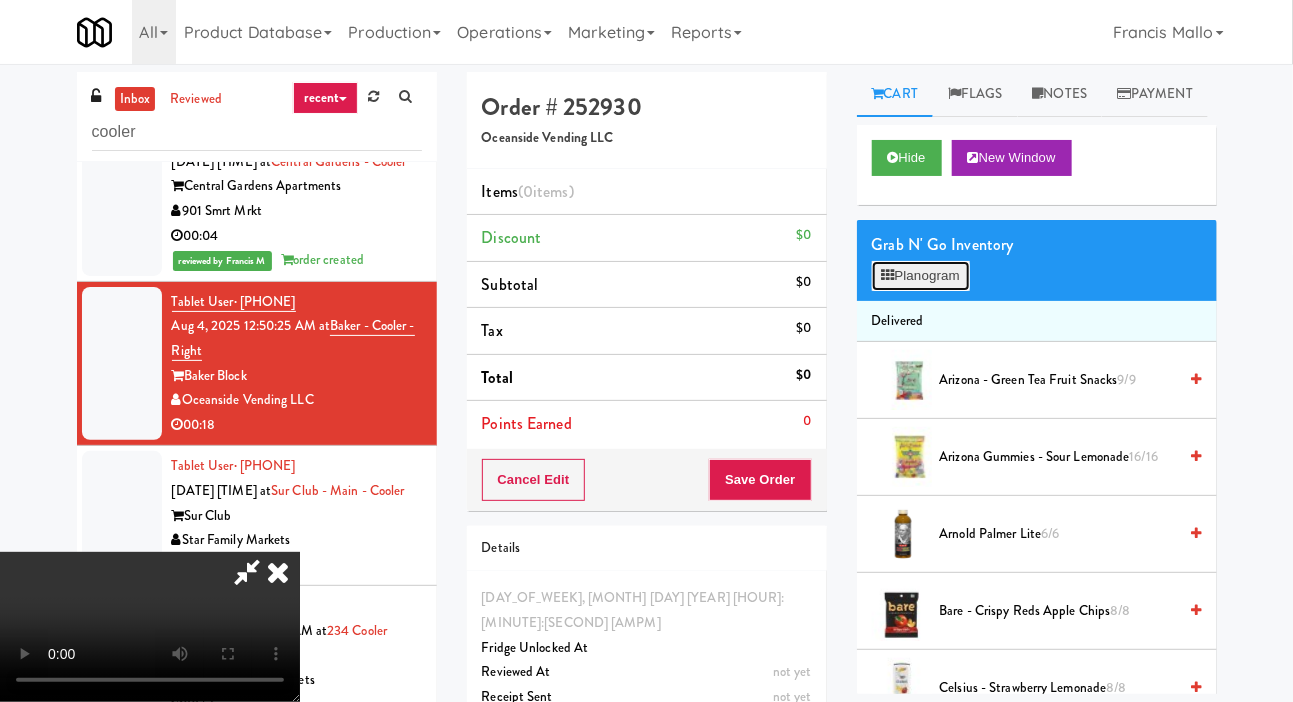 click on "Planogram" at bounding box center [921, 276] 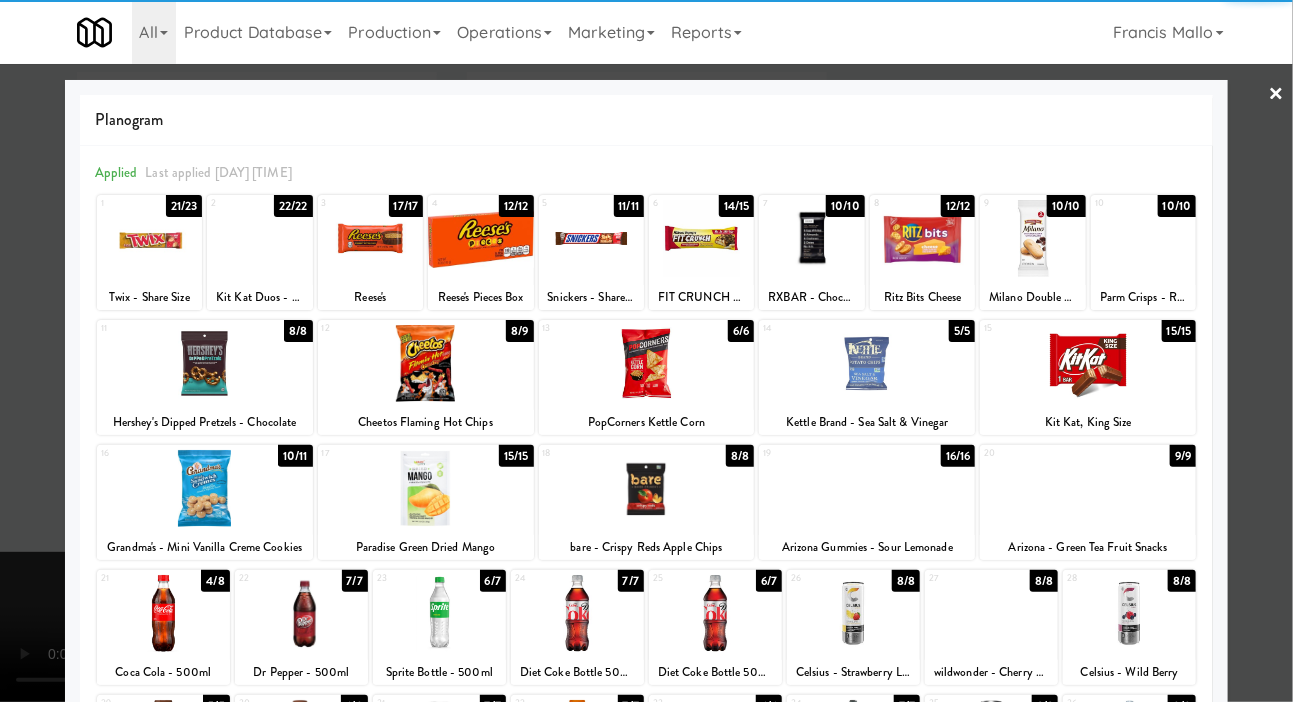 click at bounding box center (149, 238) 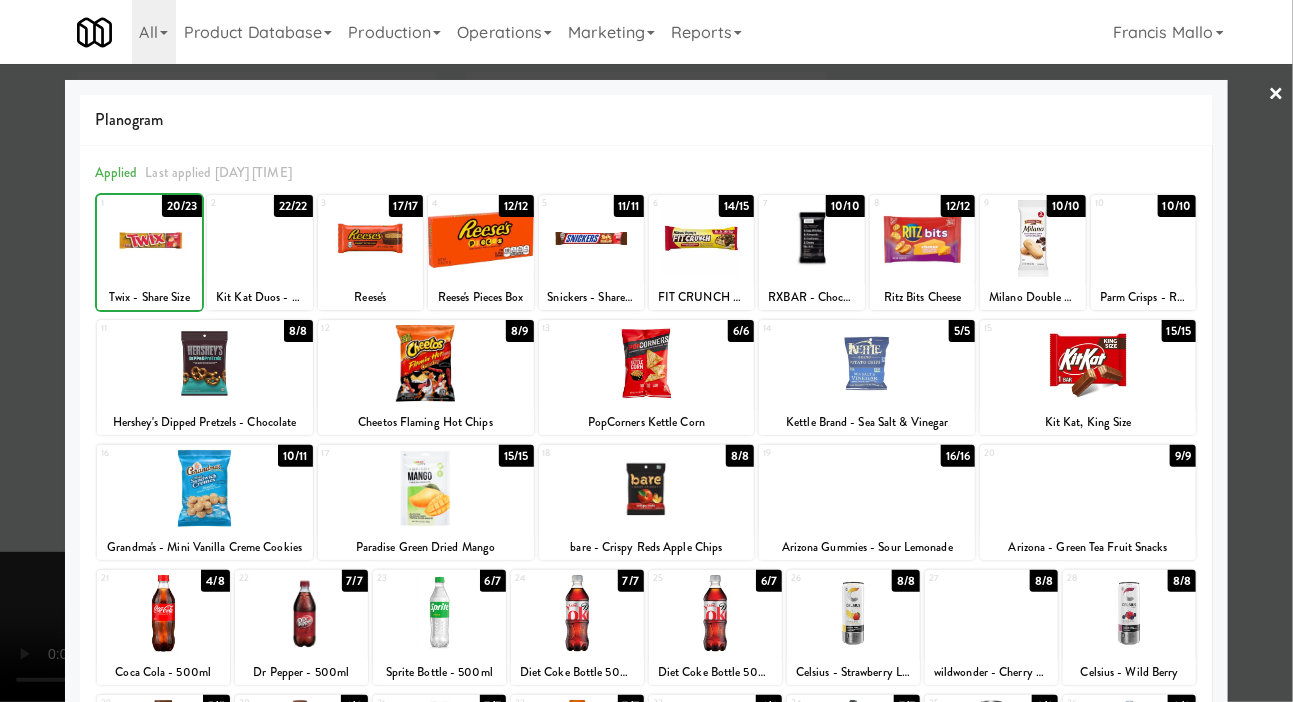 click at bounding box center (259, 238) 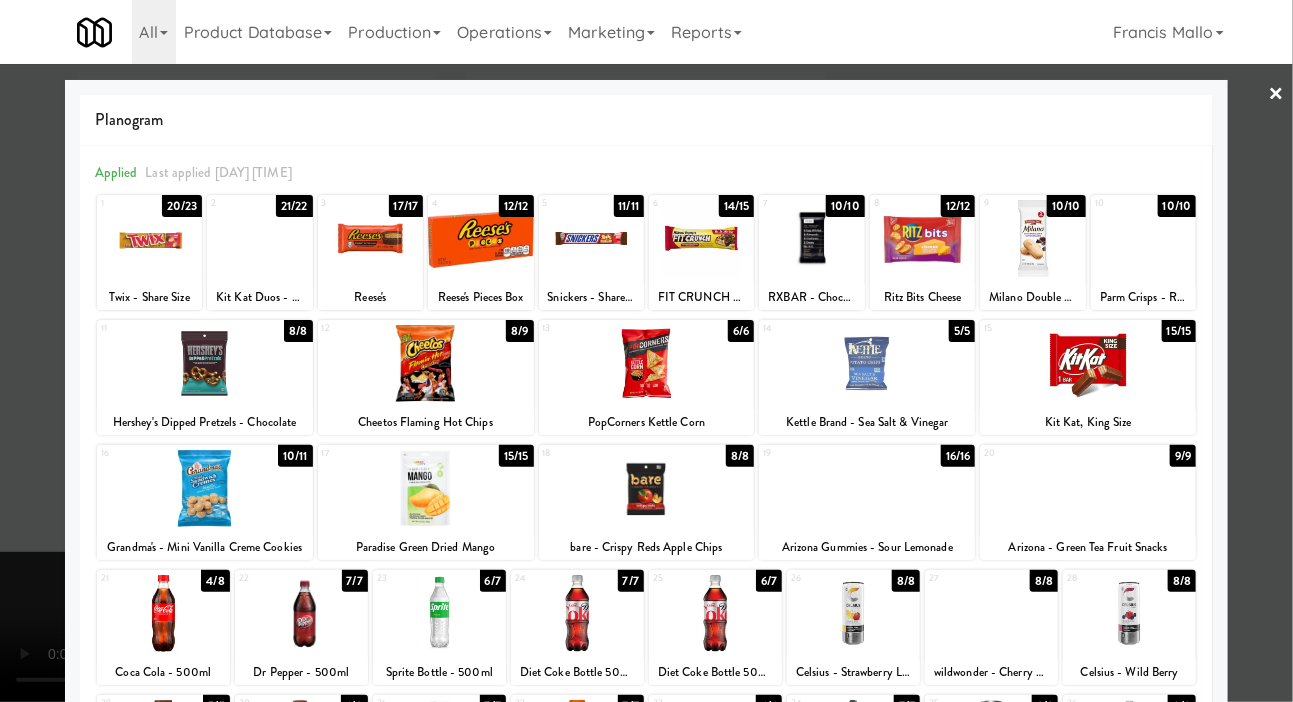click at bounding box center [646, 351] 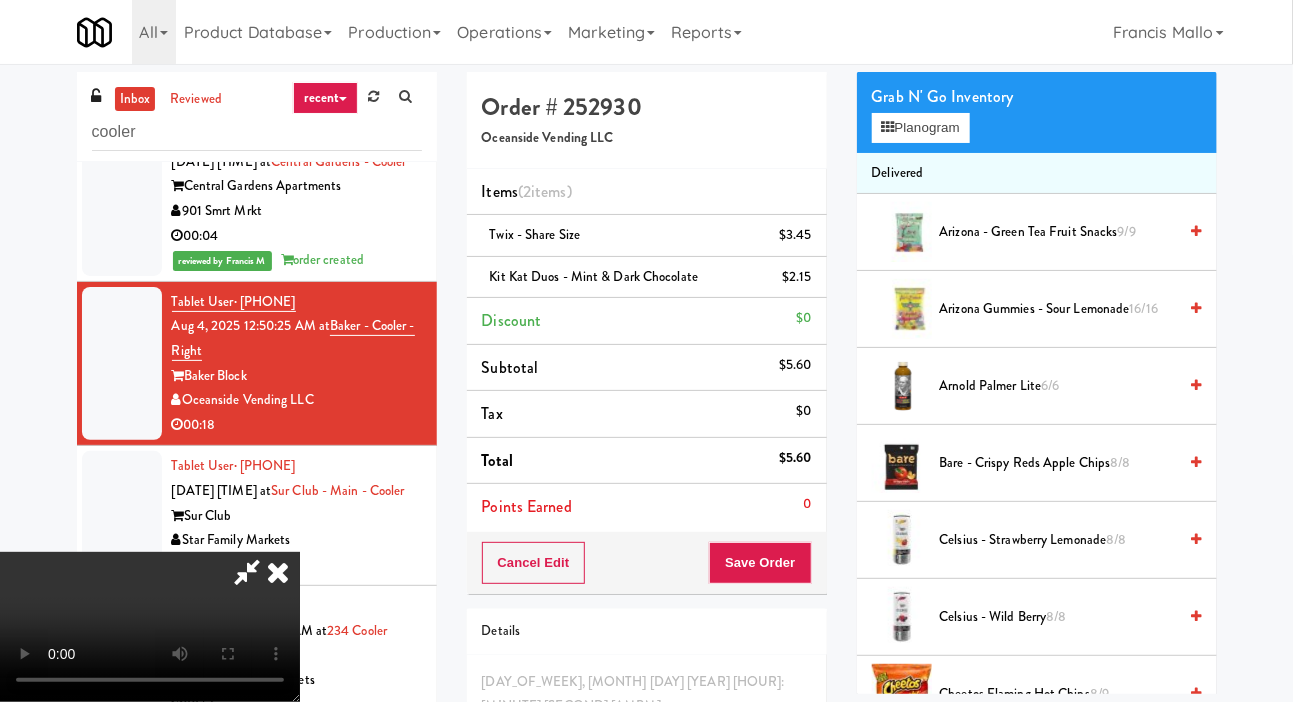 scroll, scrollTop: 164, scrollLeft: 0, axis: vertical 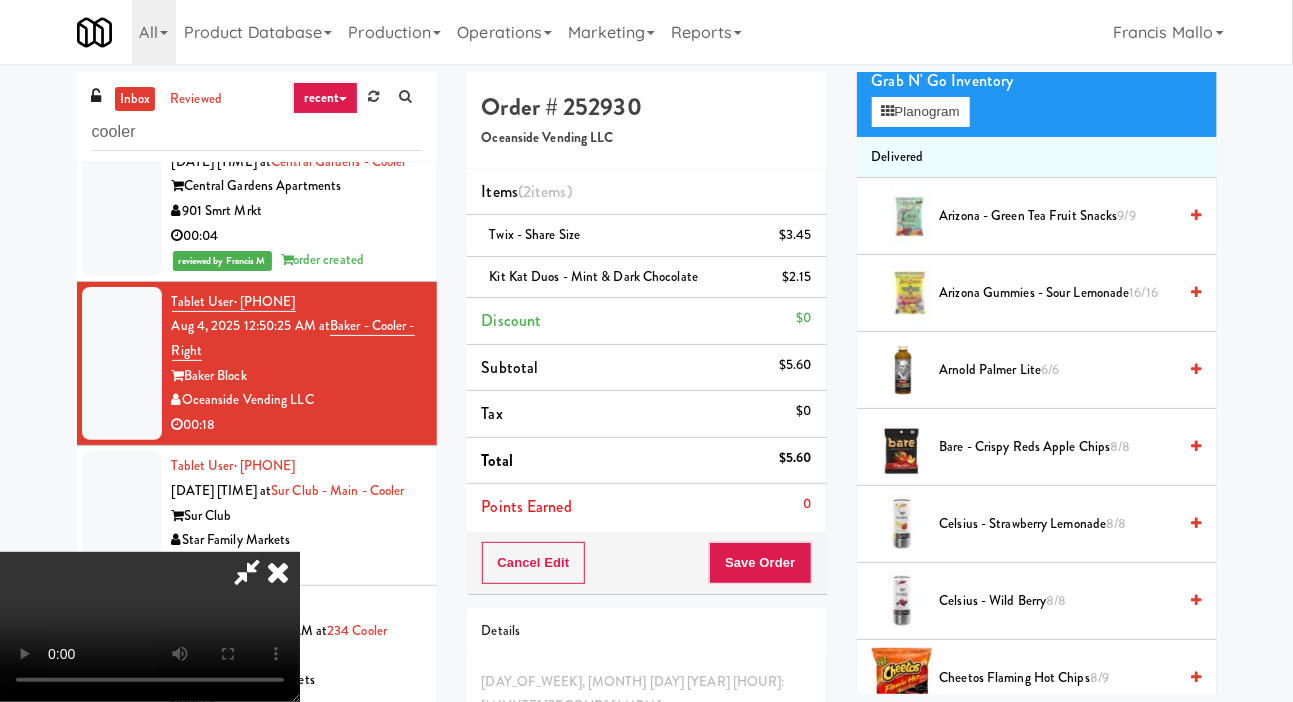 click on "Celsius - Strawberry Lemonade  8/8" at bounding box center [1058, 524] 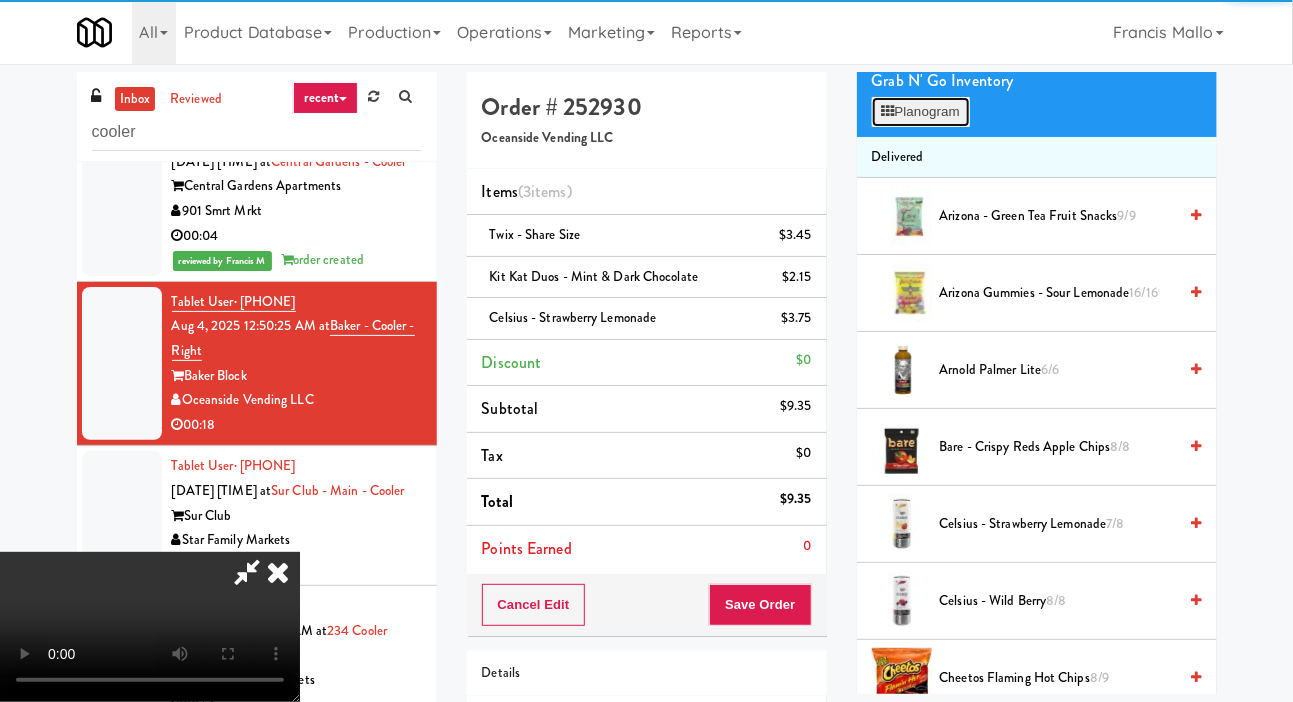click on "Planogram" at bounding box center [921, 112] 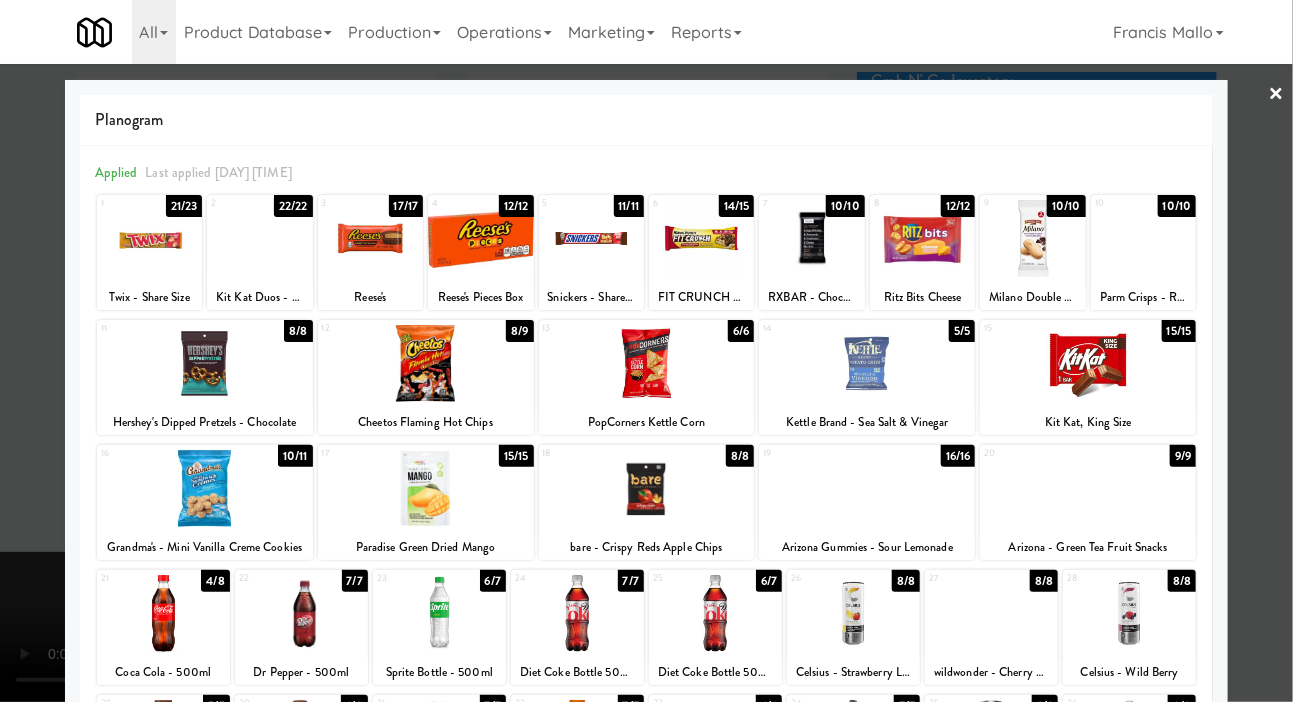 click at bounding box center (646, 351) 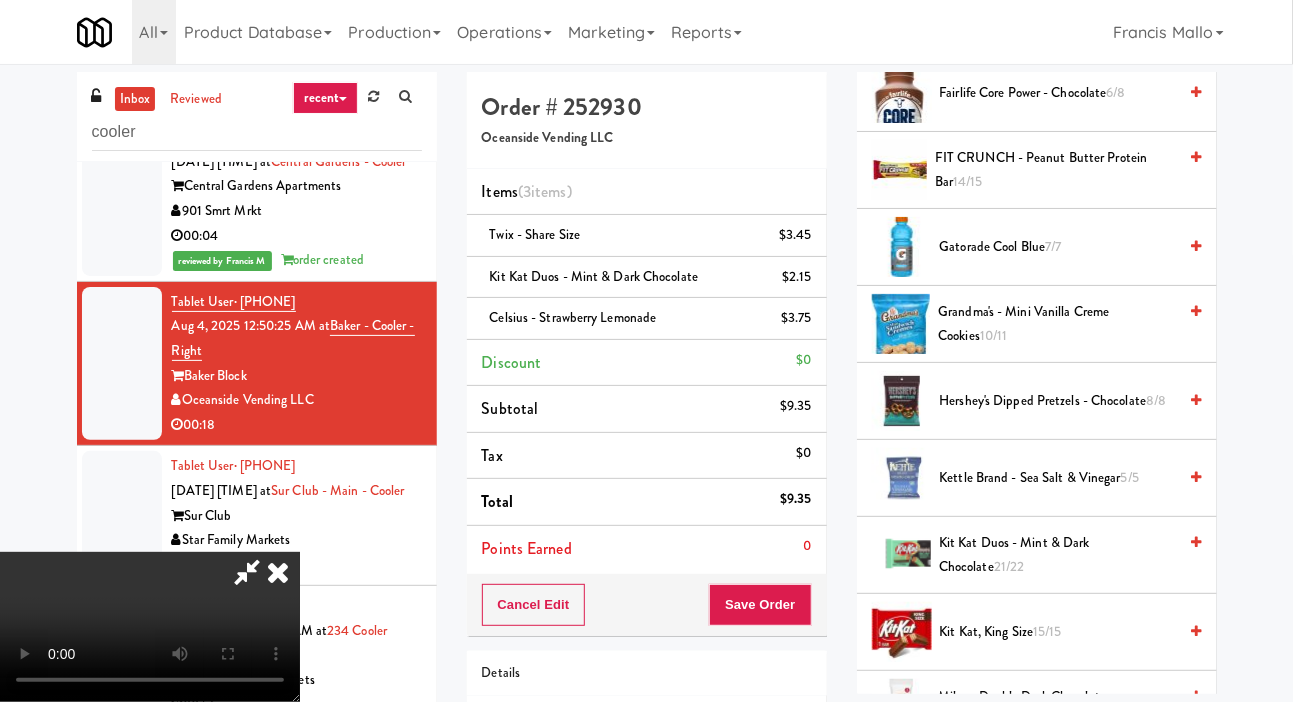 scroll, scrollTop: 1151, scrollLeft: 0, axis: vertical 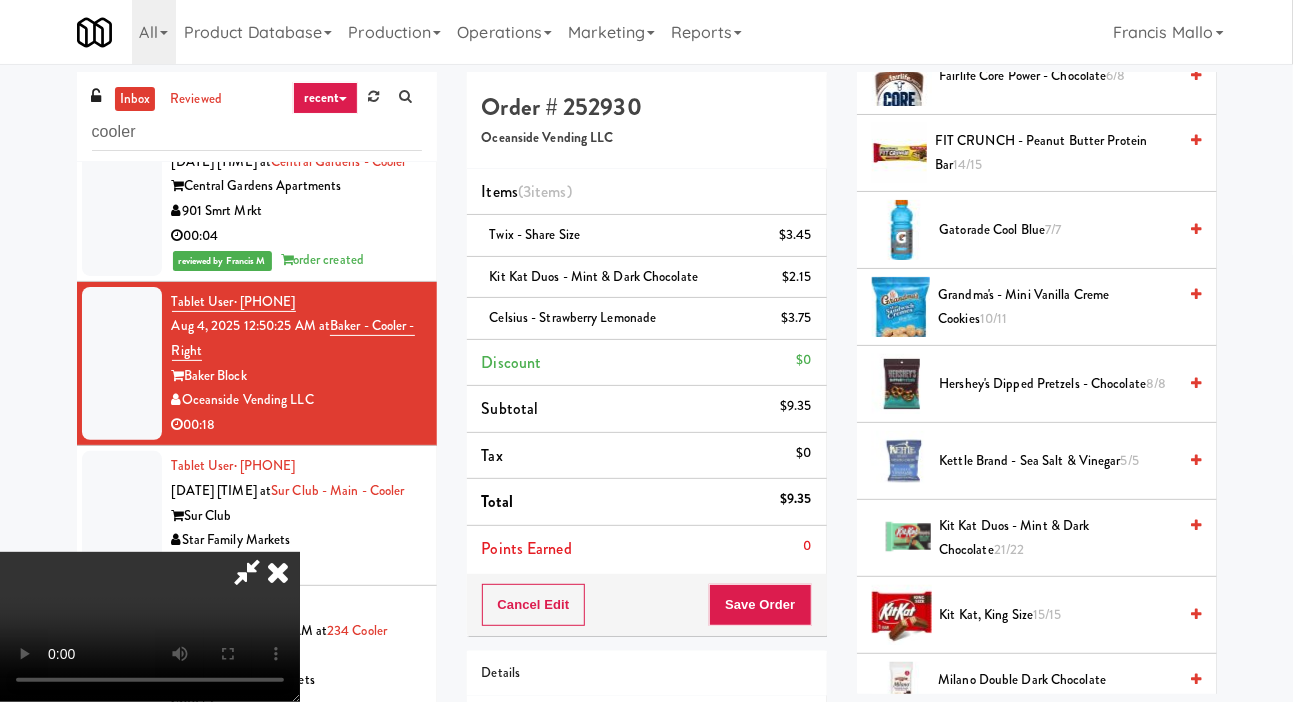 click on "Hershey's Dipped Pretzels - Chocolate  8/8" at bounding box center [1058, 384] 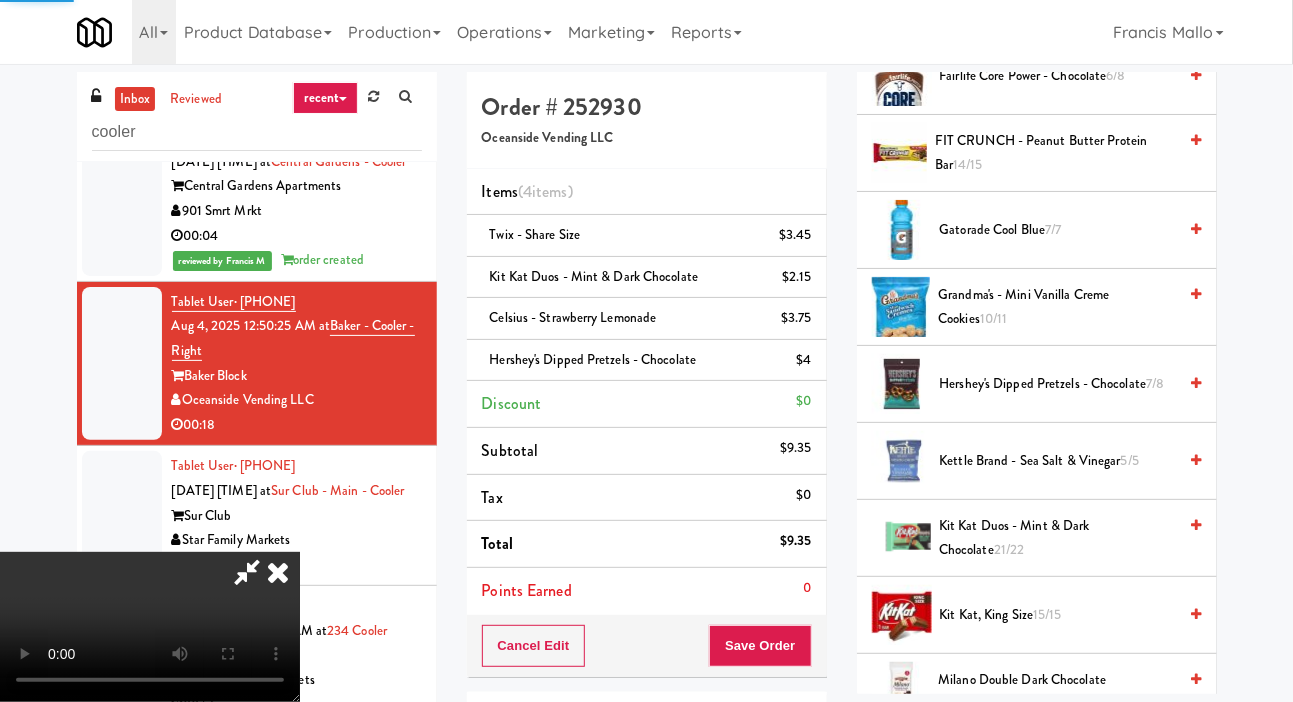 click on "Save Order" at bounding box center [760, 646] 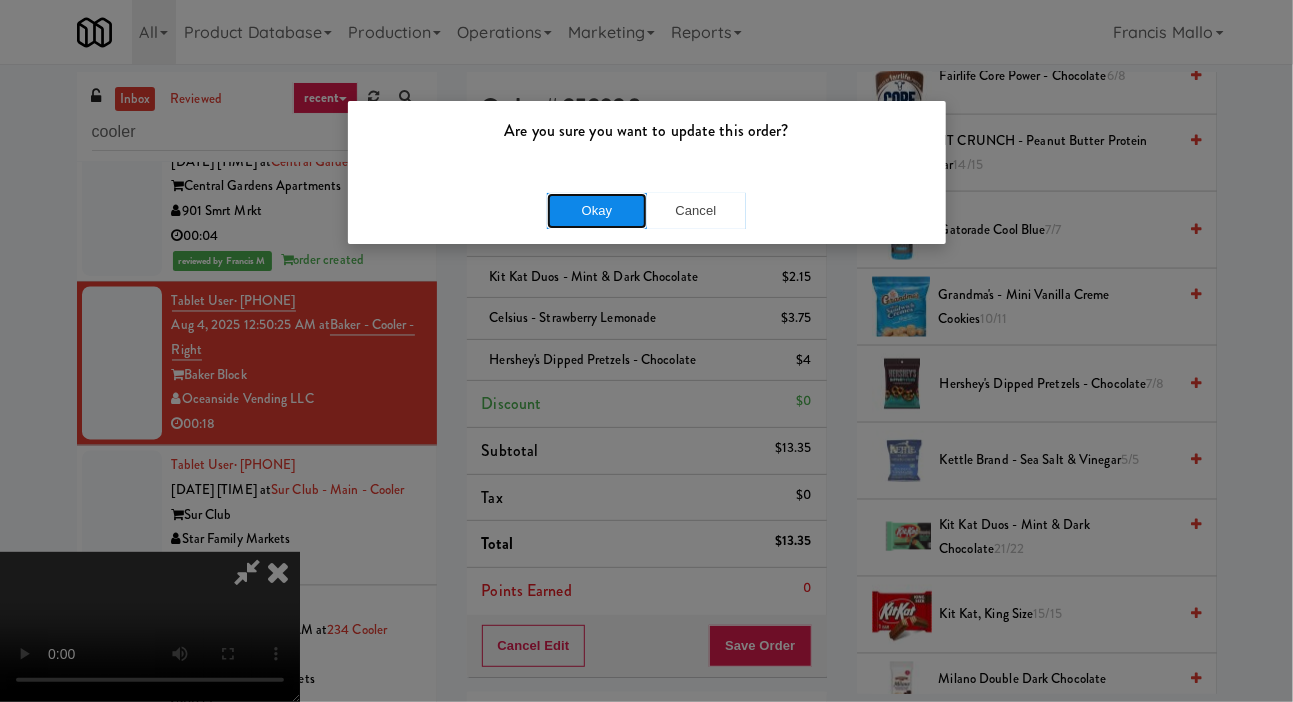 click on "Okay" at bounding box center [597, 211] 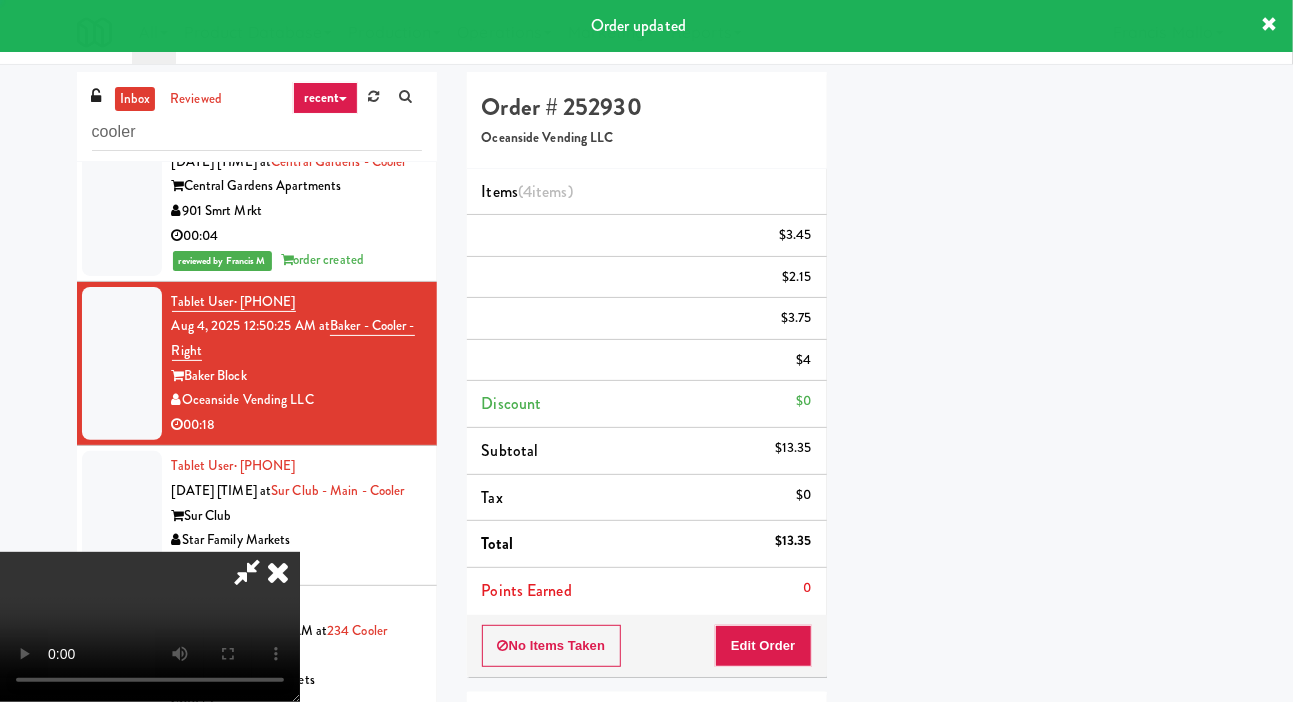 scroll, scrollTop: 116, scrollLeft: 0, axis: vertical 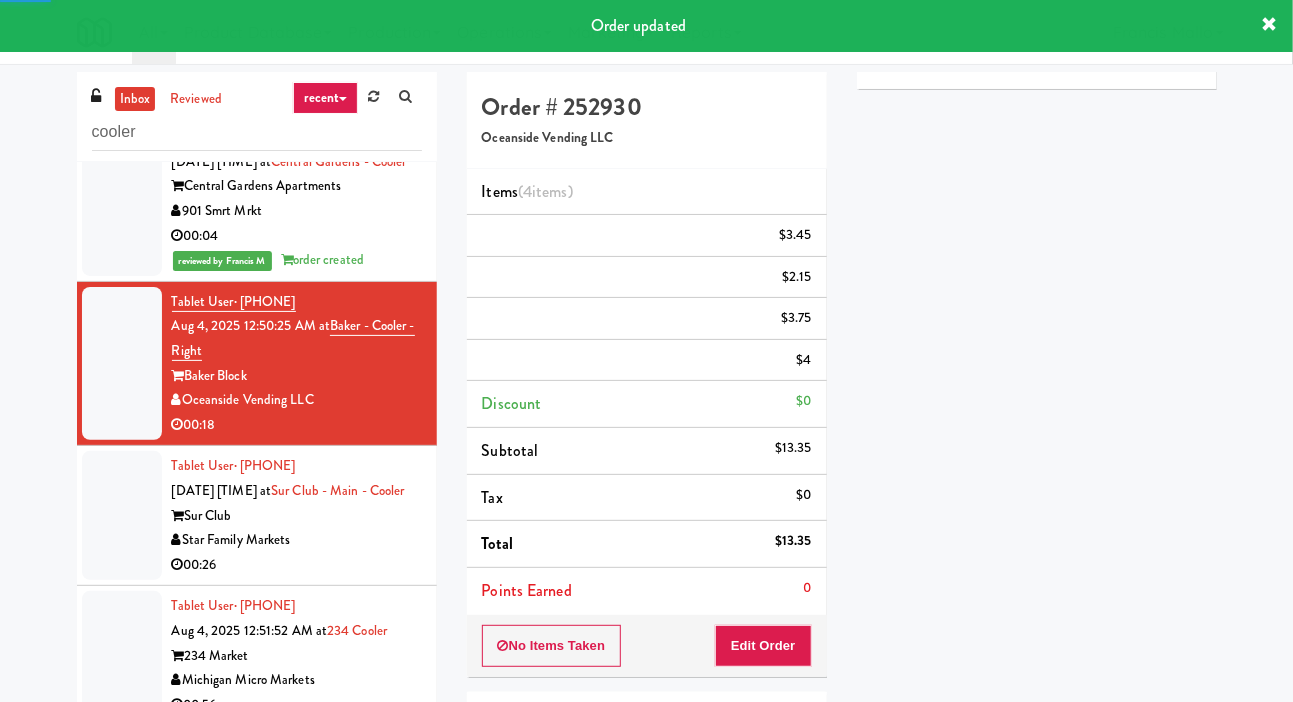 click at bounding box center (122, 515) 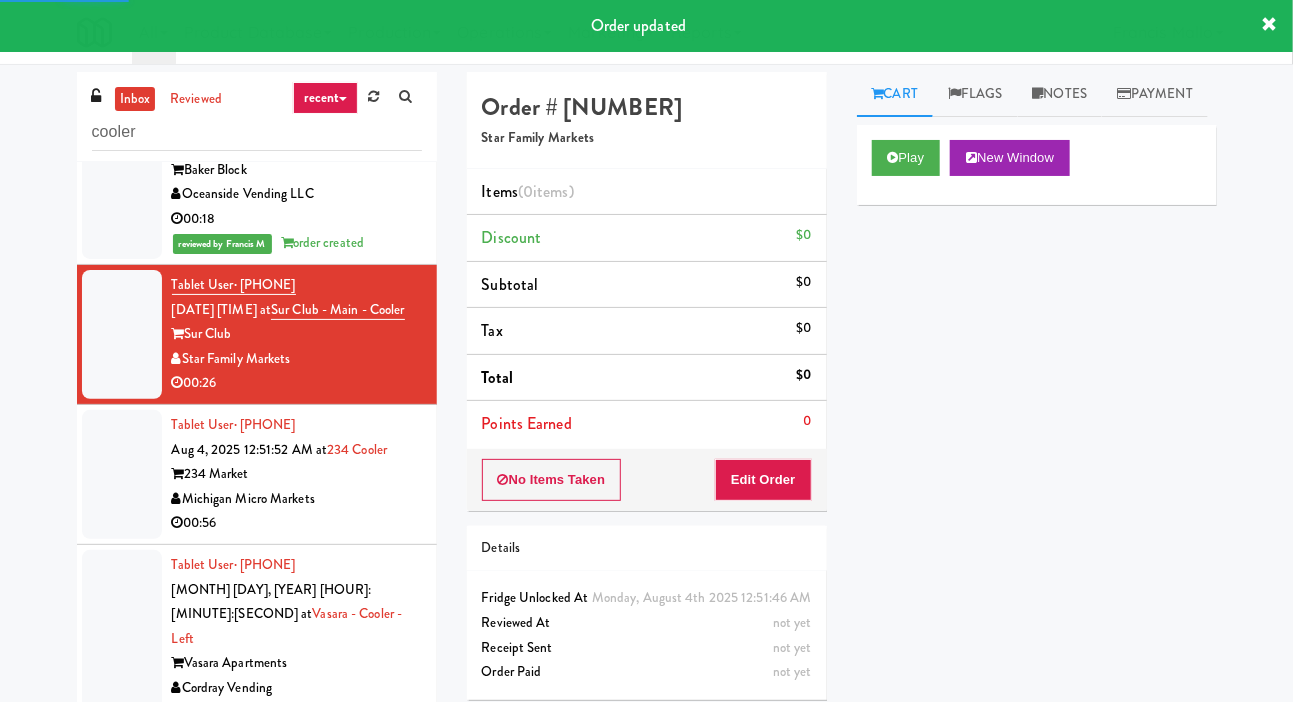 scroll, scrollTop: 1667, scrollLeft: 0, axis: vertical 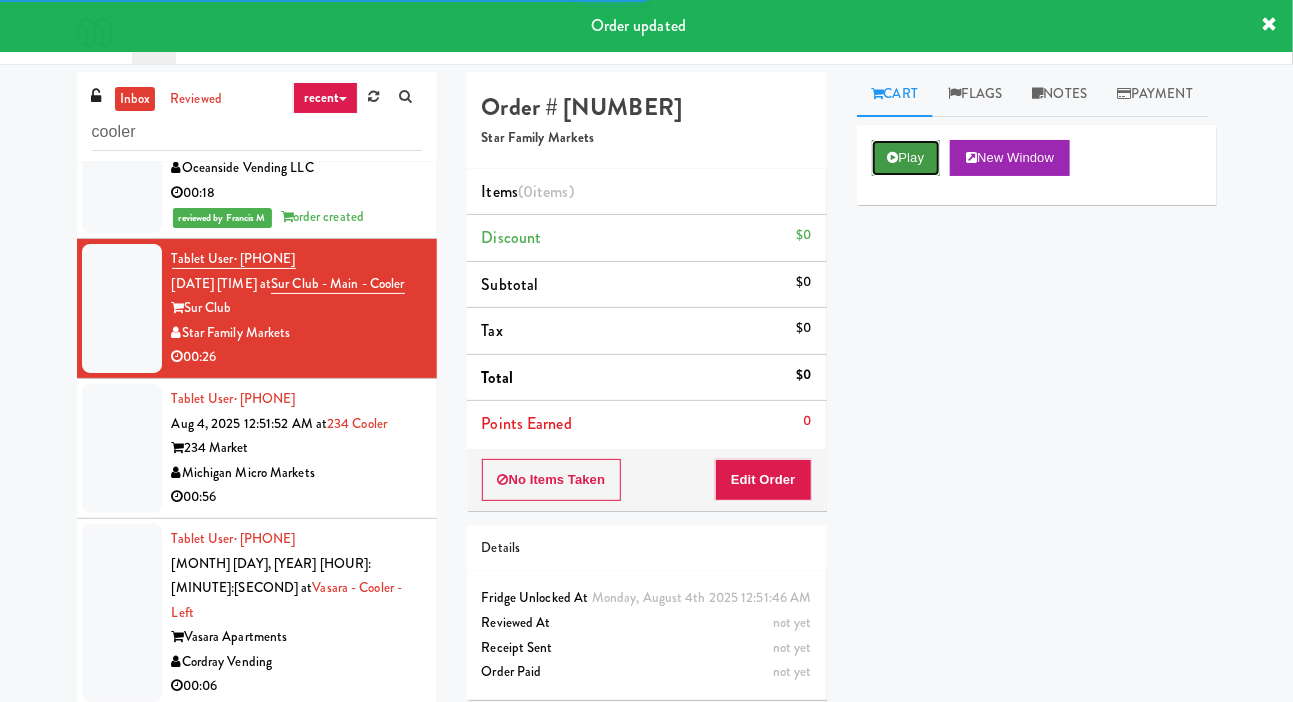 click on "Play" at bounding box center [906, 158] 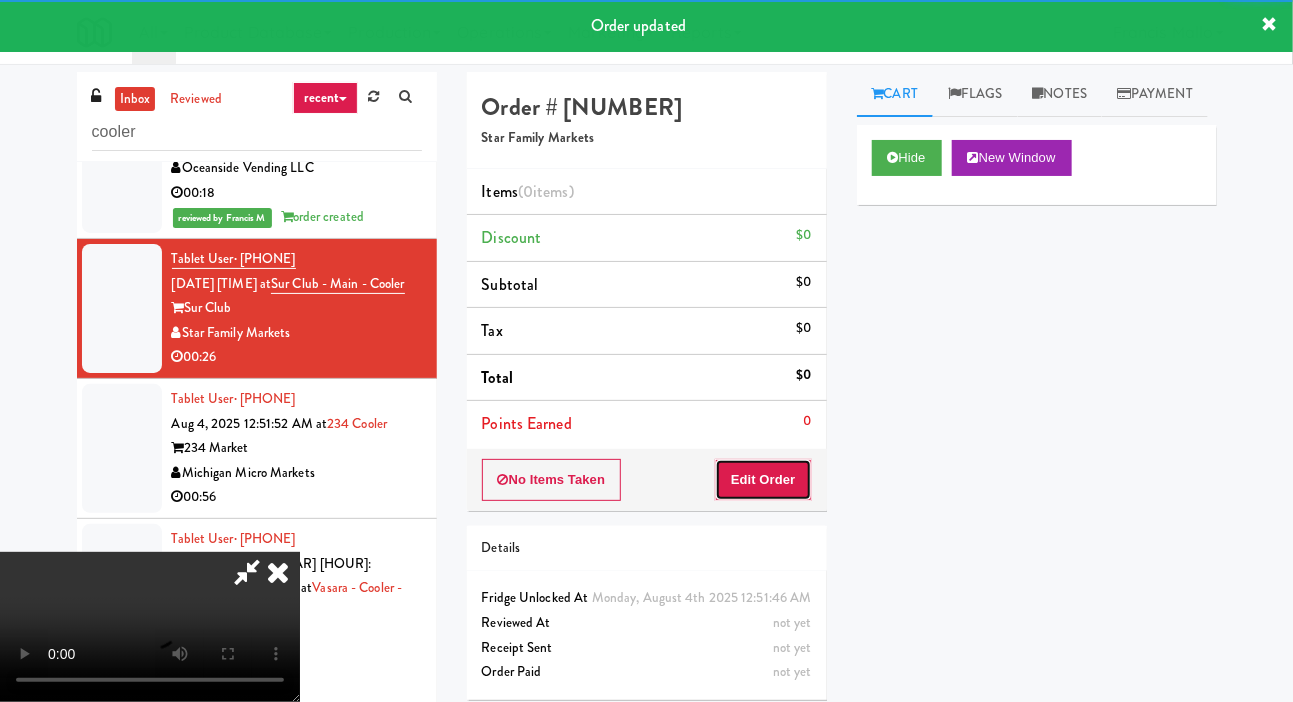 click on "Edit Order" at bounding box center [763, 480] 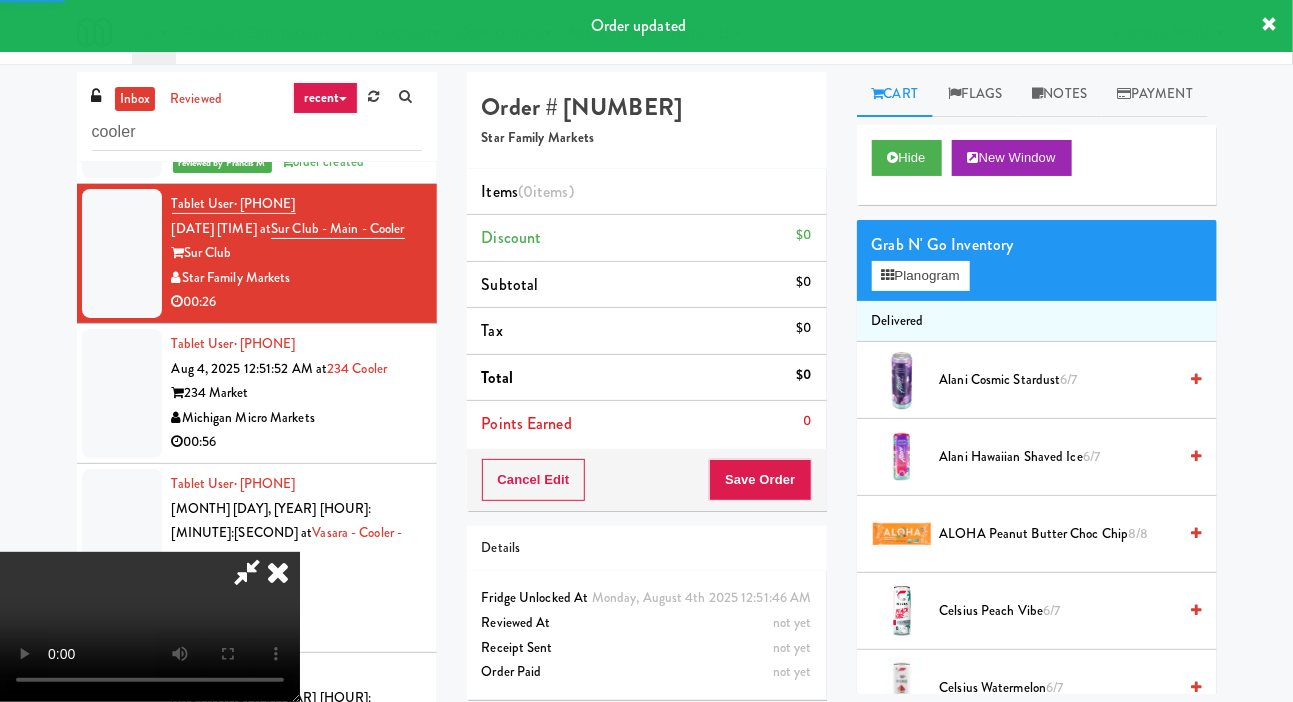 scroll, scrollTop: 1746, scrollLeft: 0, axis: vertical 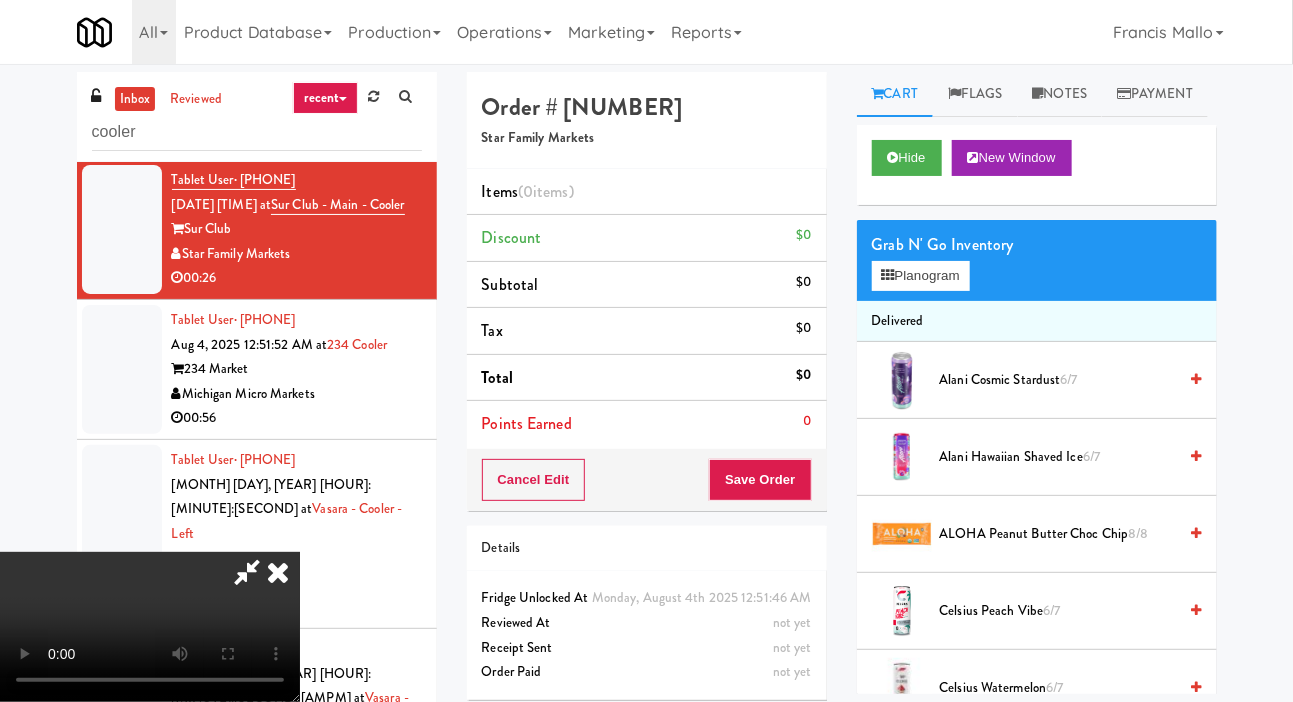 type 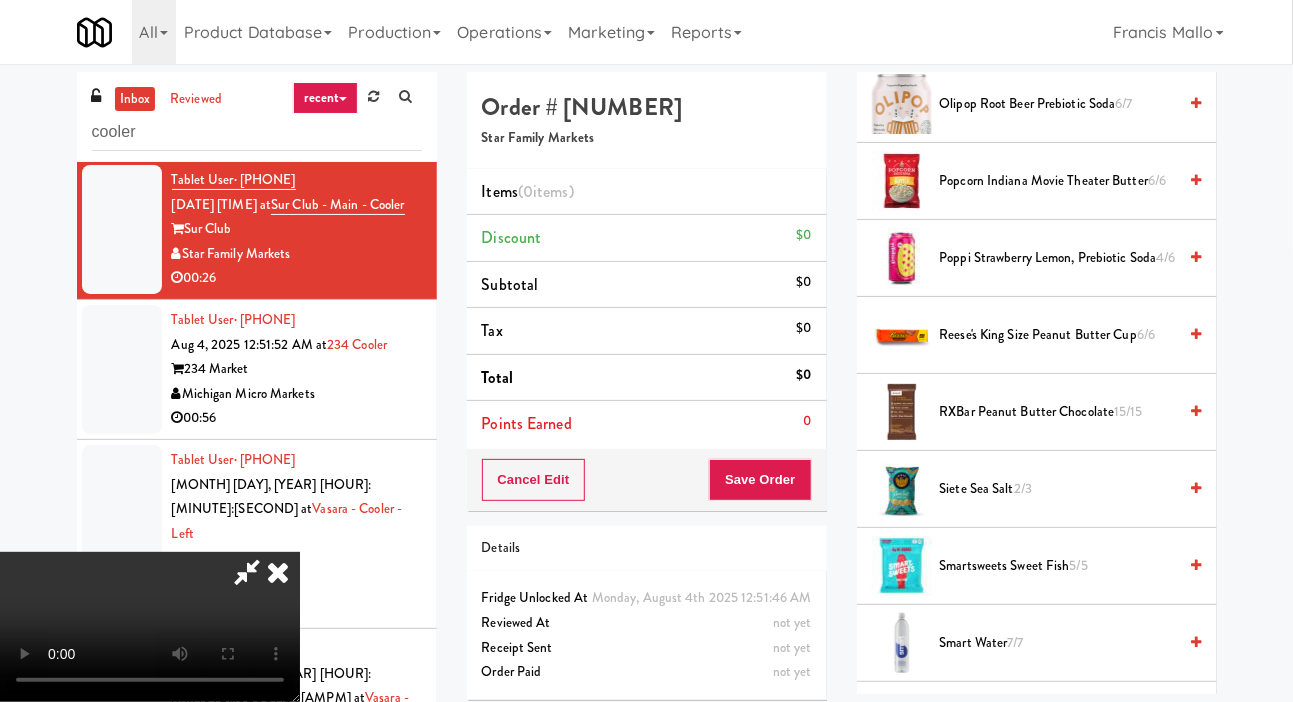 scroll, scrollTop: 1661, scrollLeft: 0, axis: vertical 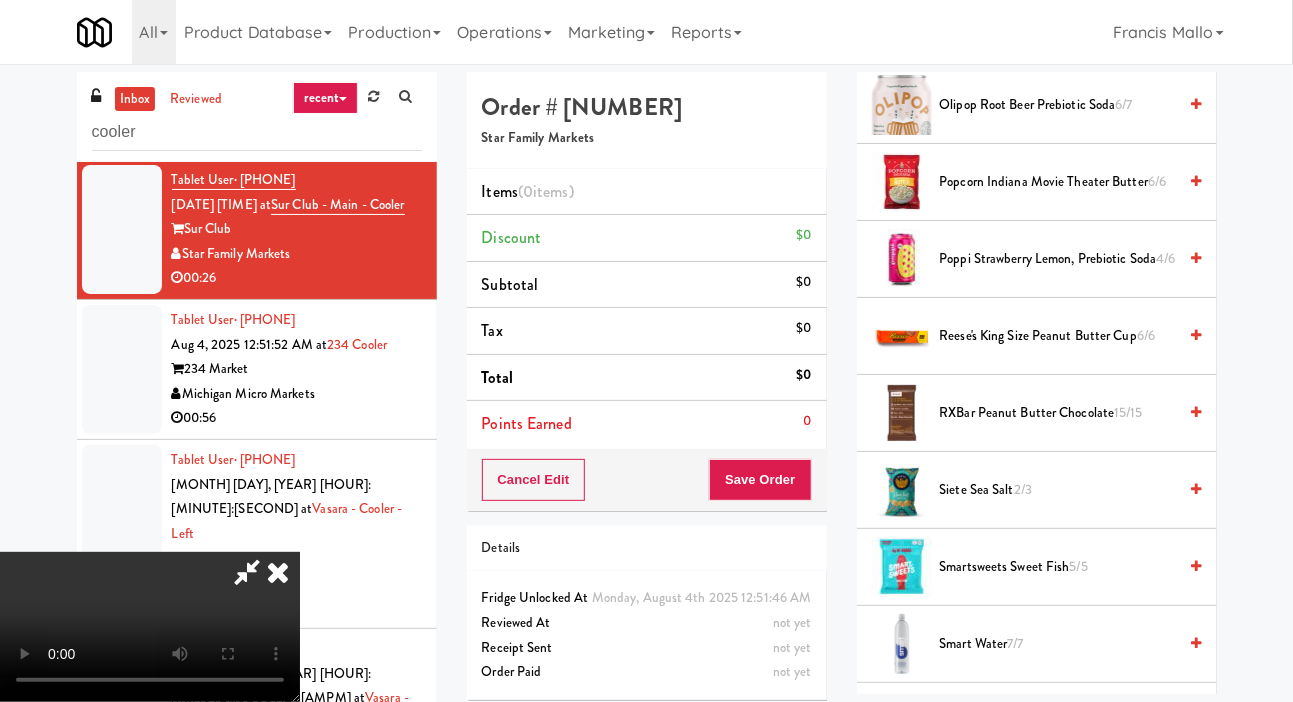 click on "Poppi Strawberry Lemon, Prebiotic Soda  4/6" at bounding box center (1058, 259) 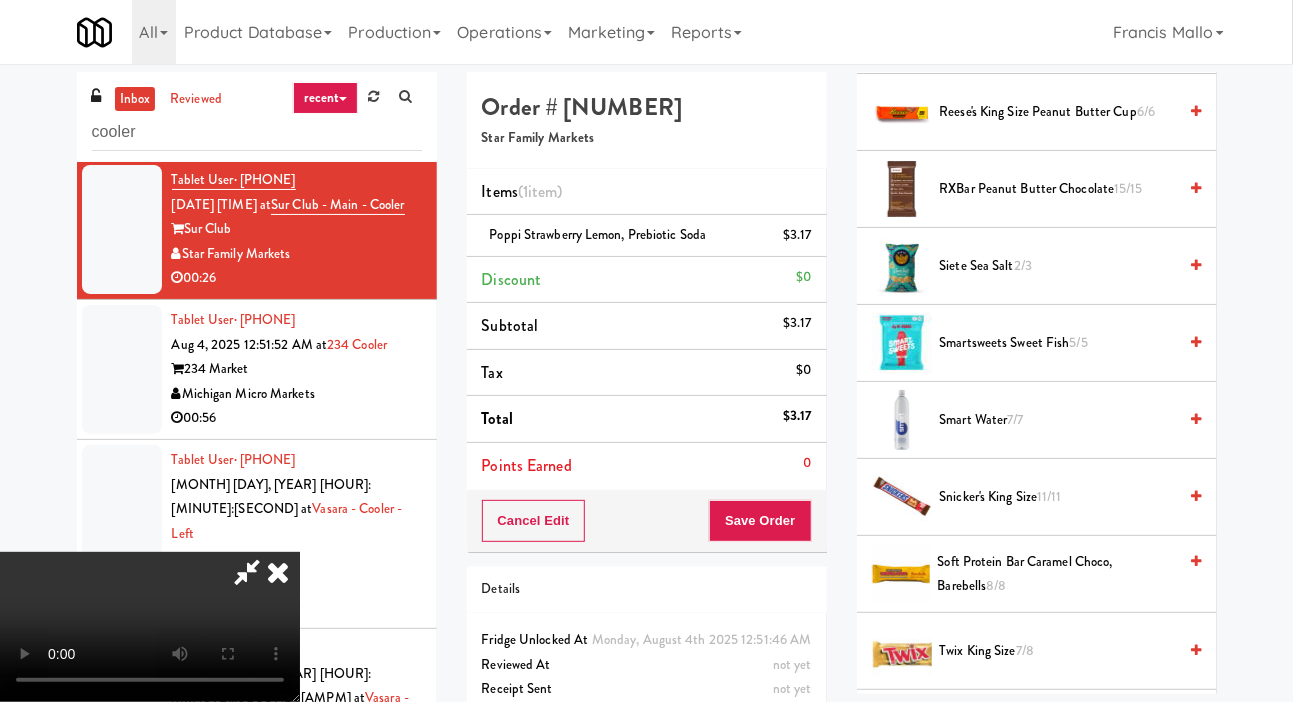scroll, scrollTop: 2120, scrollLeft: 0, axis: vertical 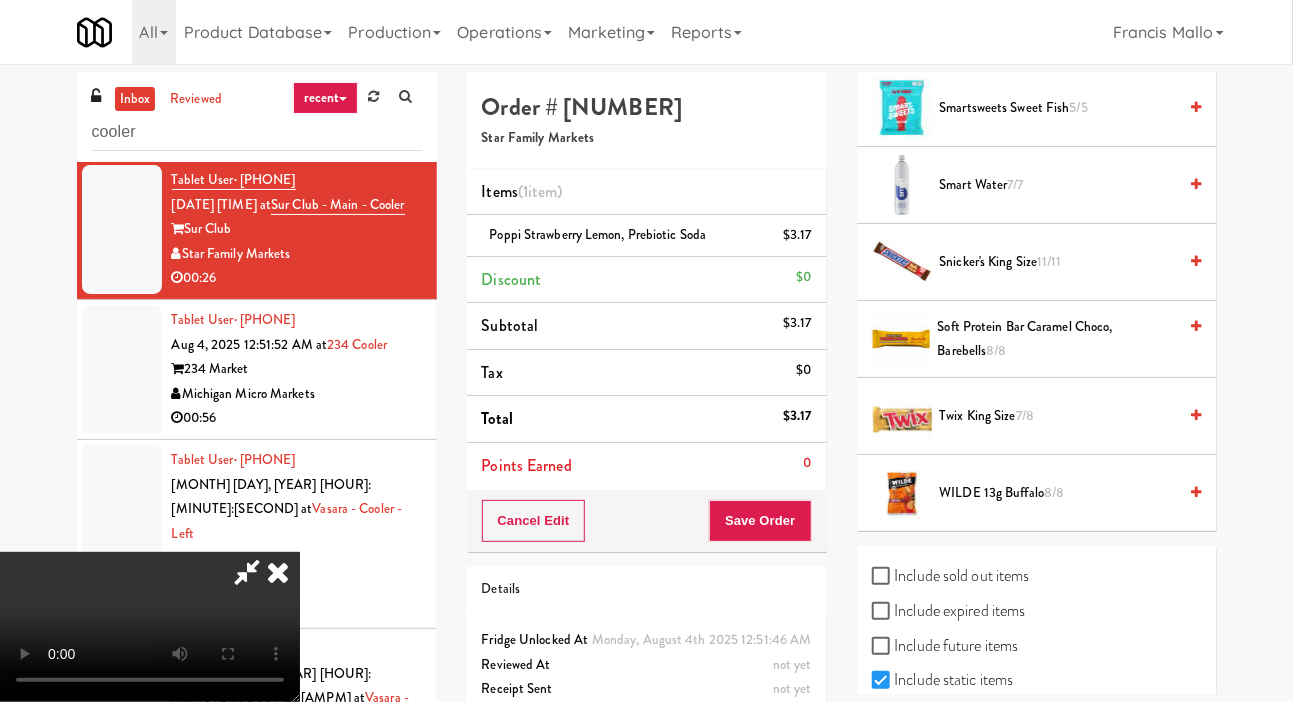 click on "Twix King Size  7/8" at bounding box center [1058, 416] 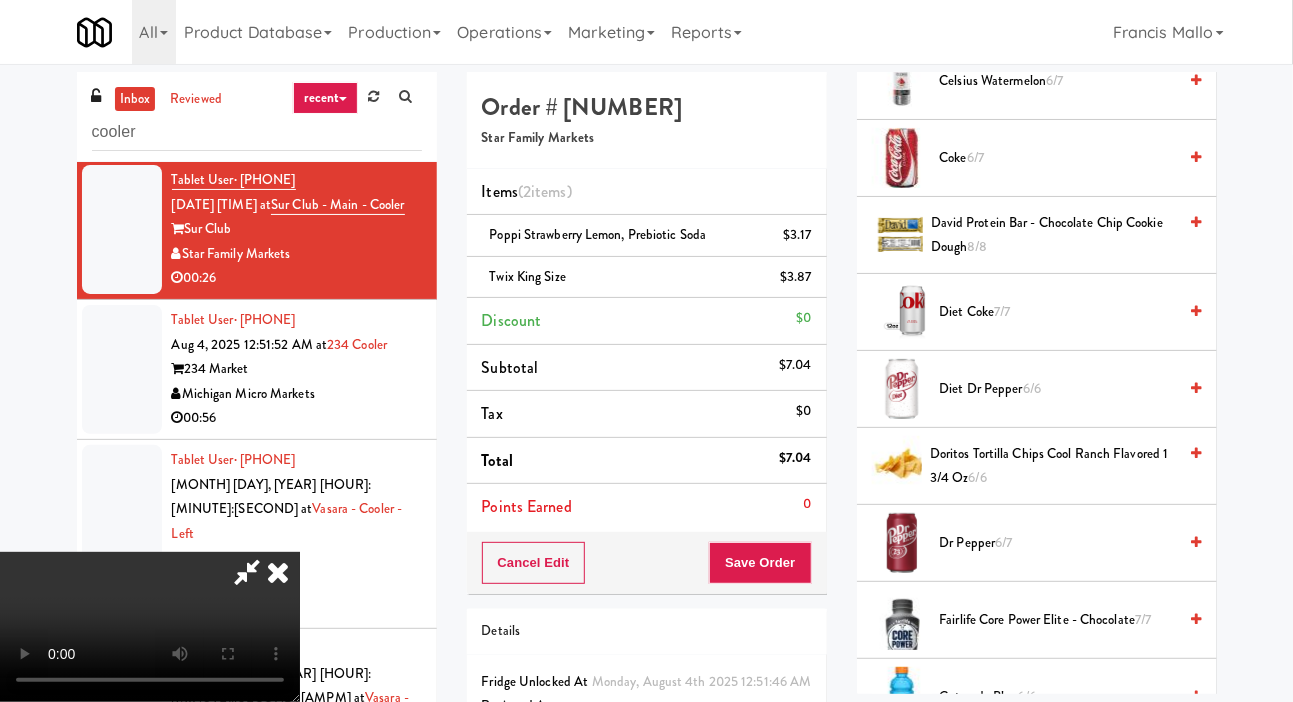 scroll, scrollTop: 605, scrollLeft: 0, axis: vertical 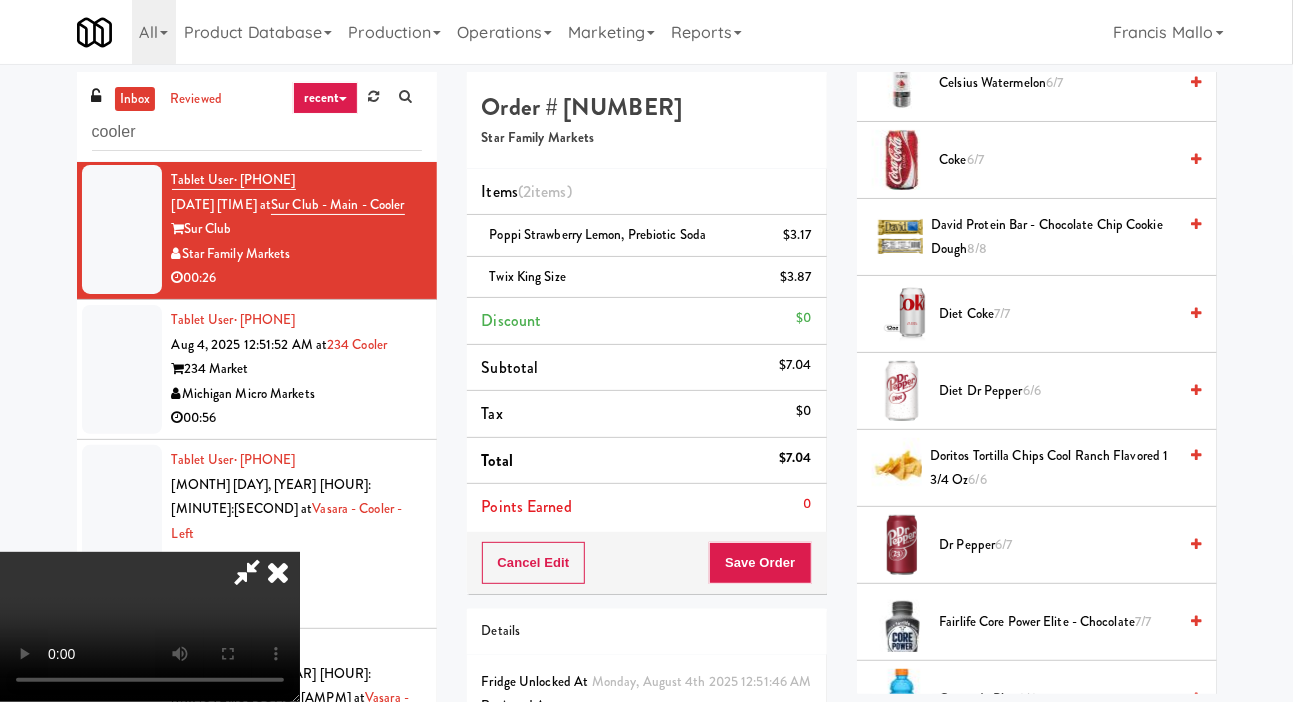 click on "Doritos Tortilla Chips Cool Ranch Flavored 1 3/4 Oz  6/6" at bounding box center [1053, 468] 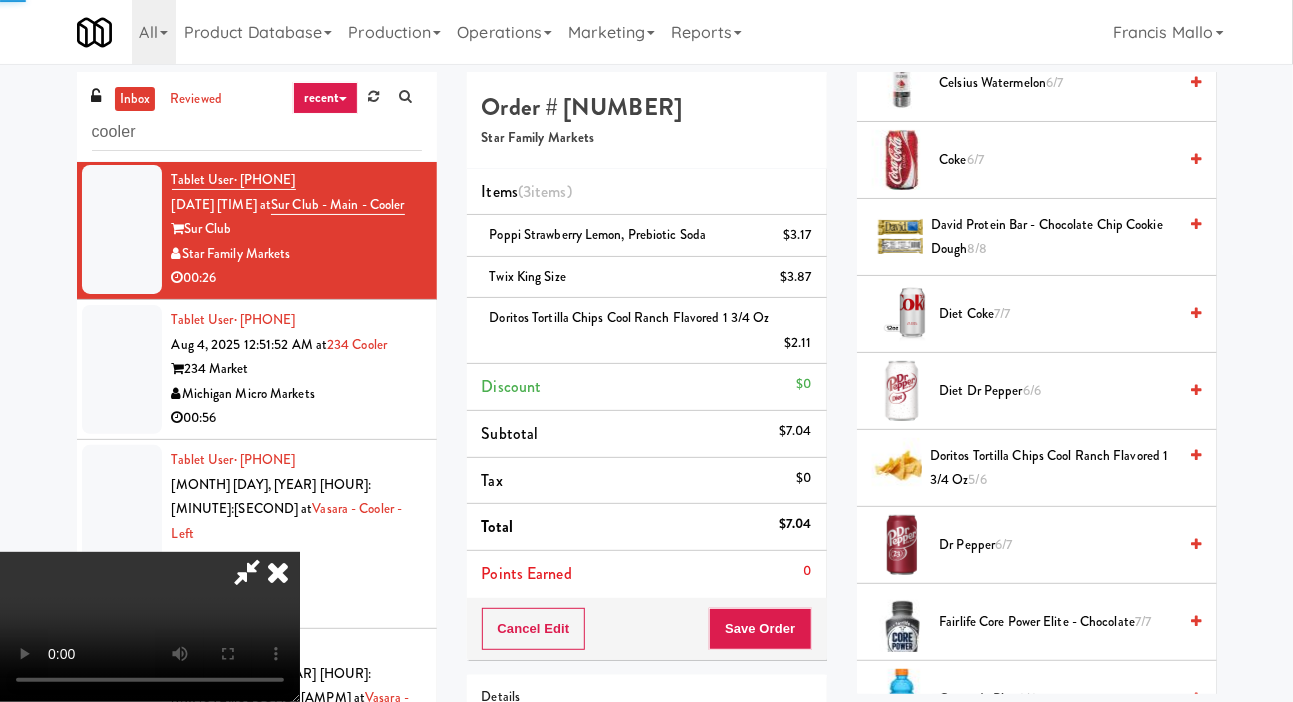 click on "Doritos Tortilla Chips Cool Ranch Flavored 1 3/4 Oz  5/6" at bounding box center (1053, 468) 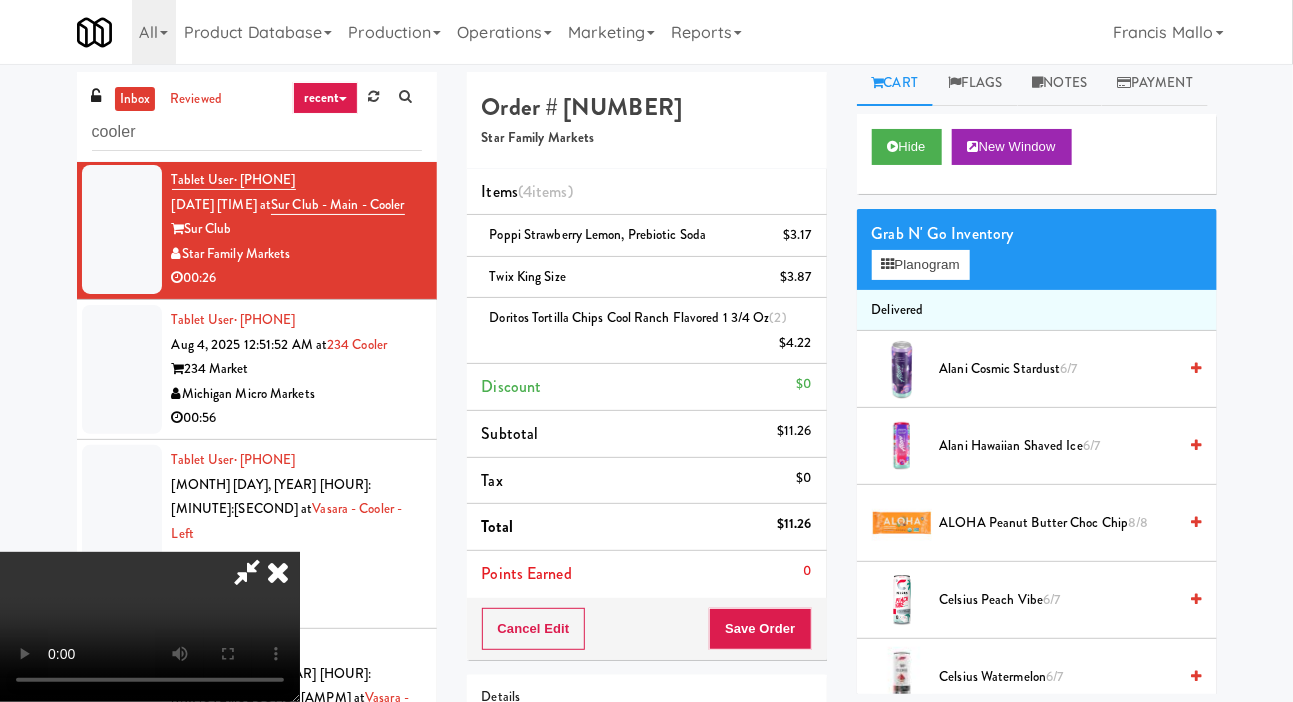 scroll, scrollTop: 0, scrollLeft: 0, axis: both 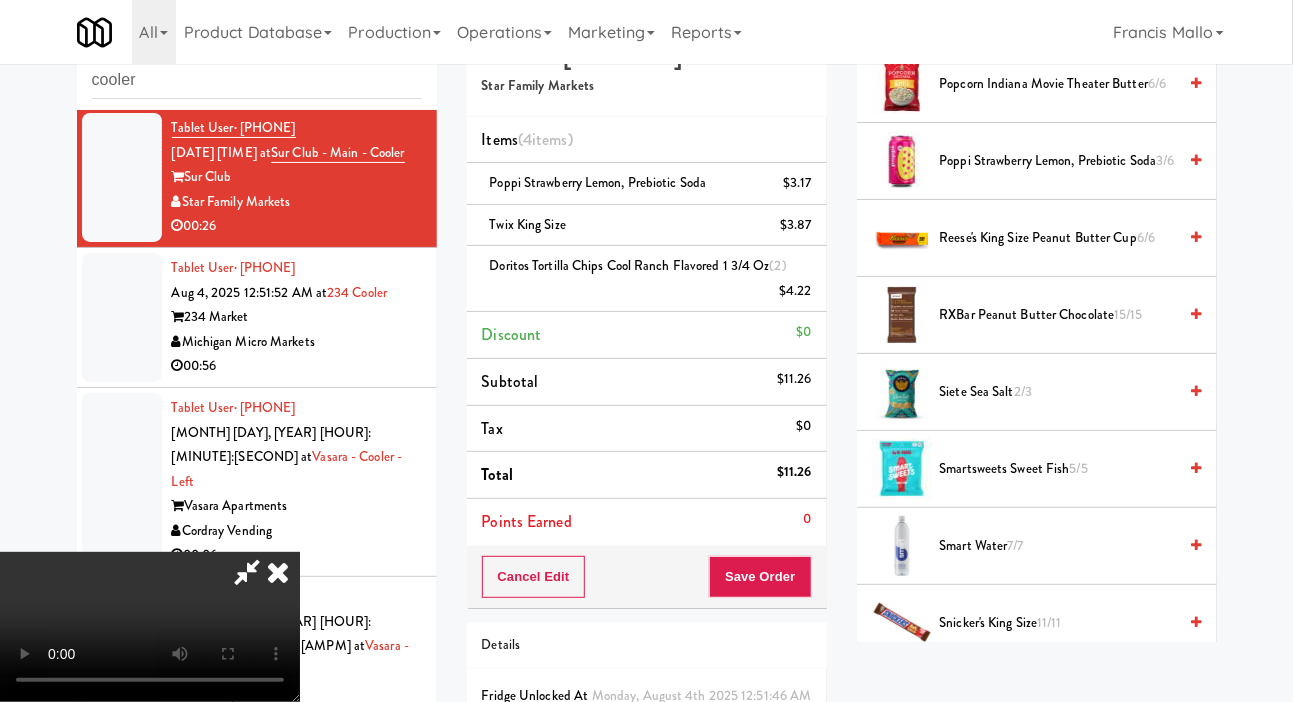 click on "Siete Sea Salt  2/3" at bounding box center [1058, 392] 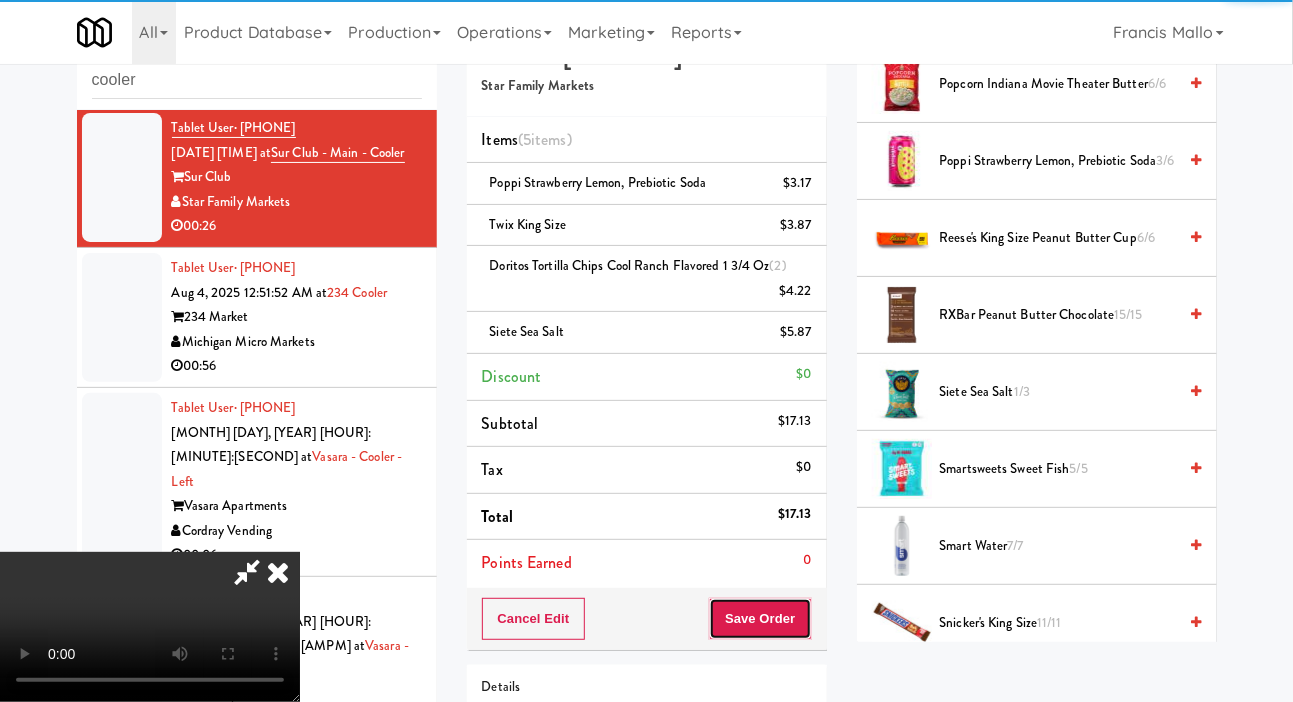 click on "Save Order" at bounding box center [760, 619] 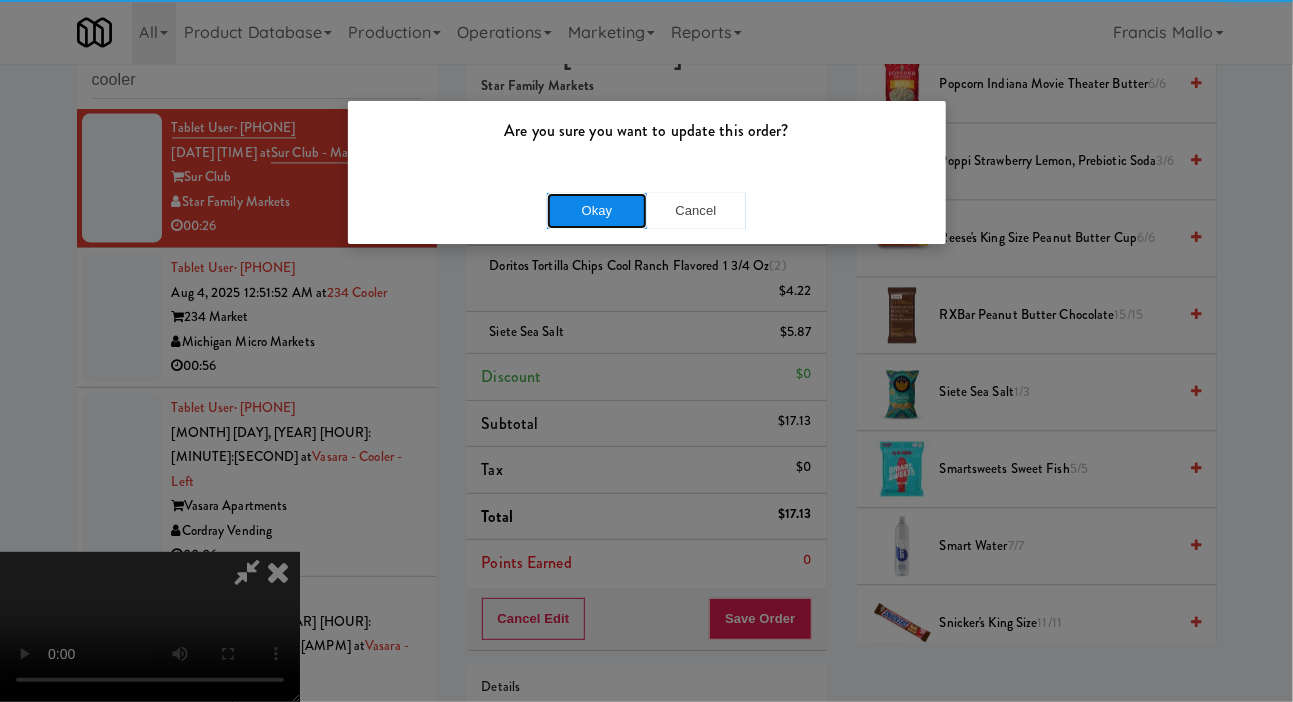 click on "Okay" at bounding box center [597, 211] 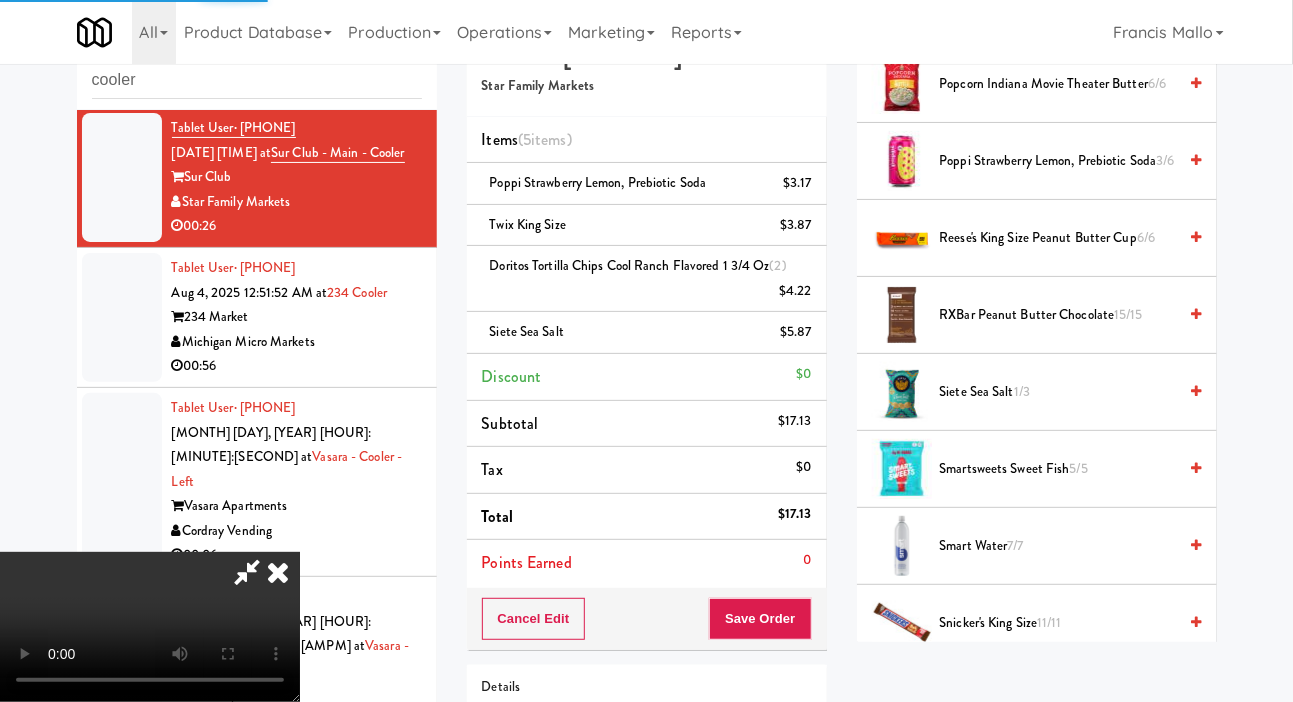 scroll, scrollTop: 116, scrollLeft: 0, axis: vertical 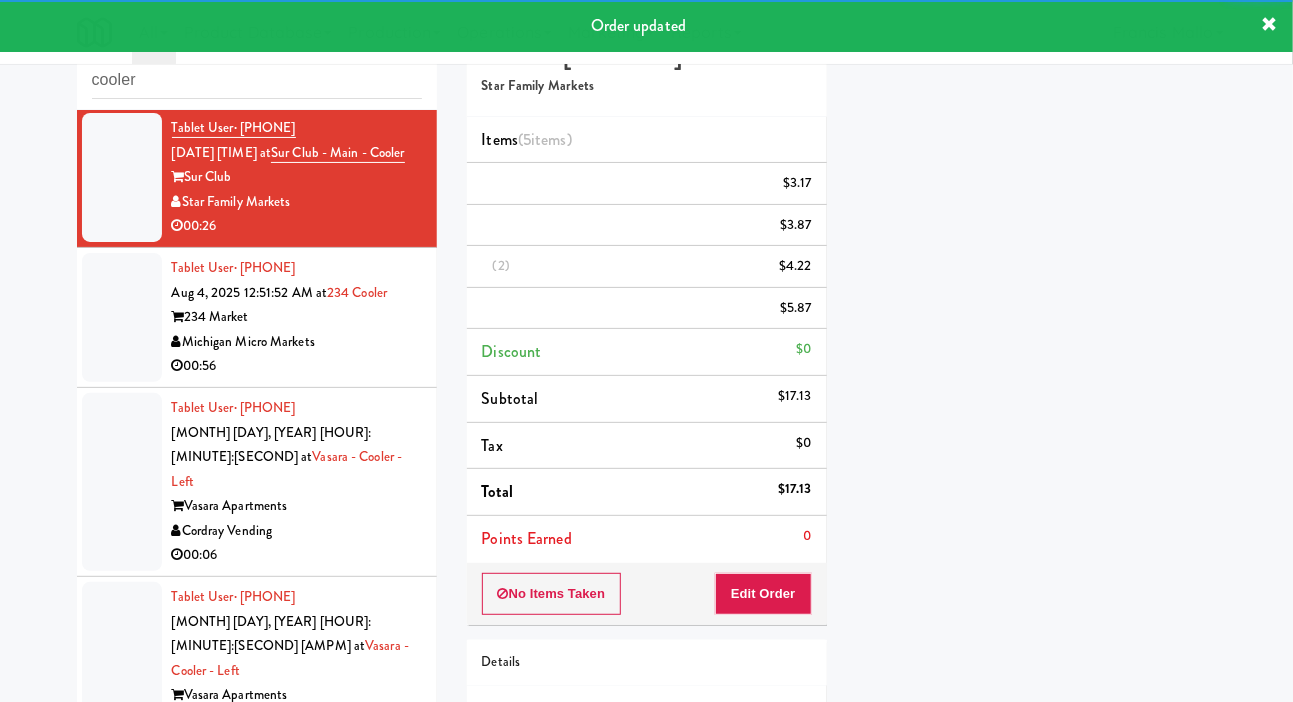 click at bounding box center [122, 317] 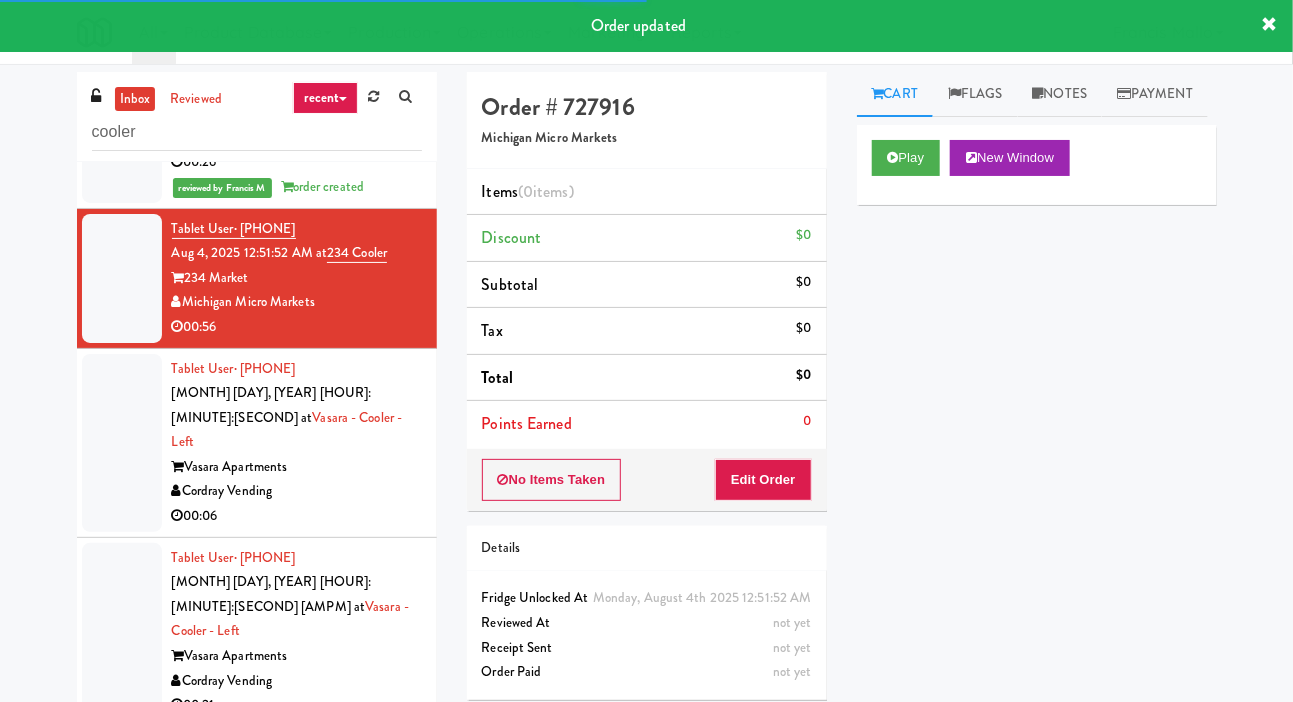scroll, scrollTop: 1877, scrollLeft: 0, axis: vertical 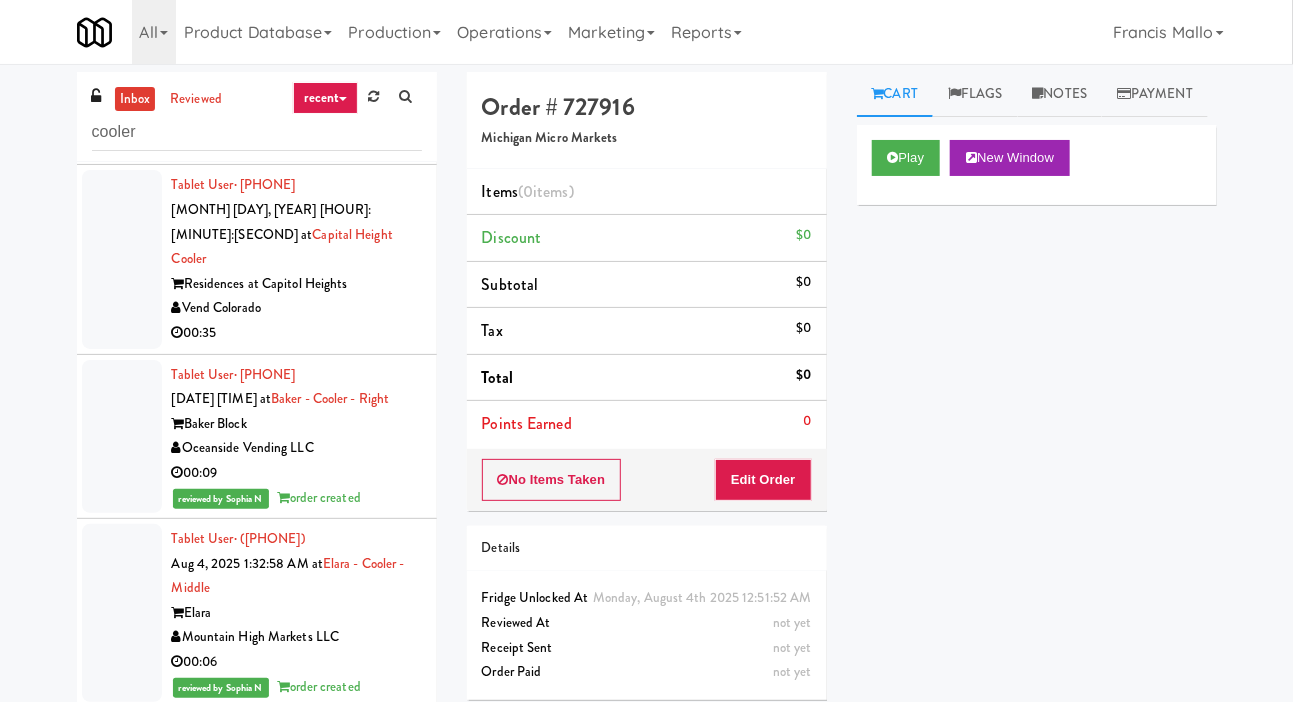 click at bounding box center [122, 259] 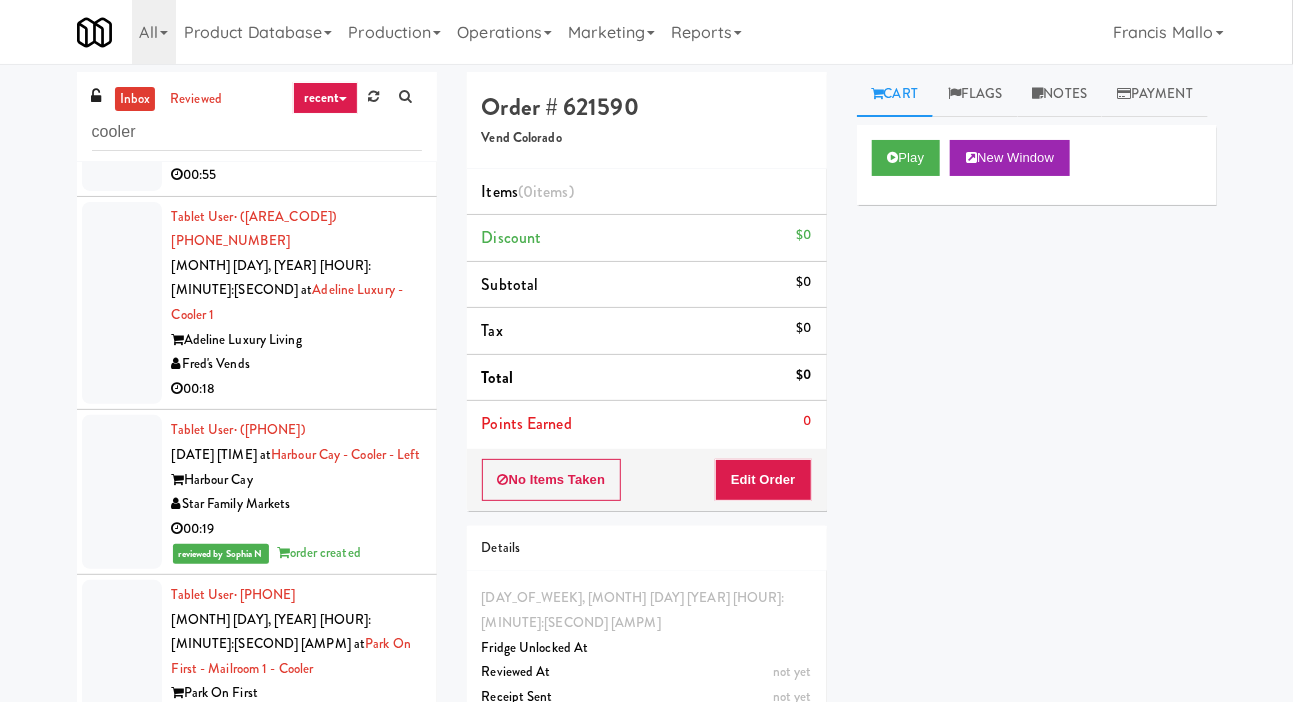 scroll, scrollTop: 6441, scrollLeft: 0, axis: vertical 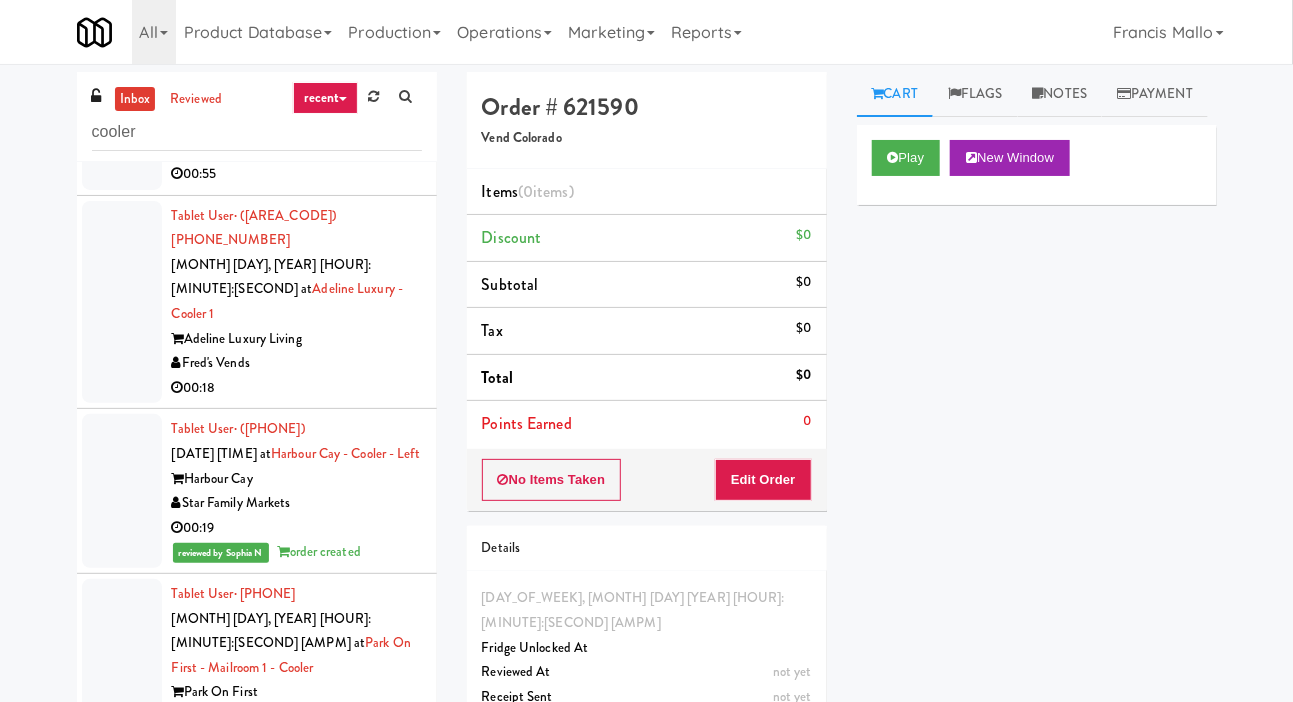 click at bounding box center [122, 302] 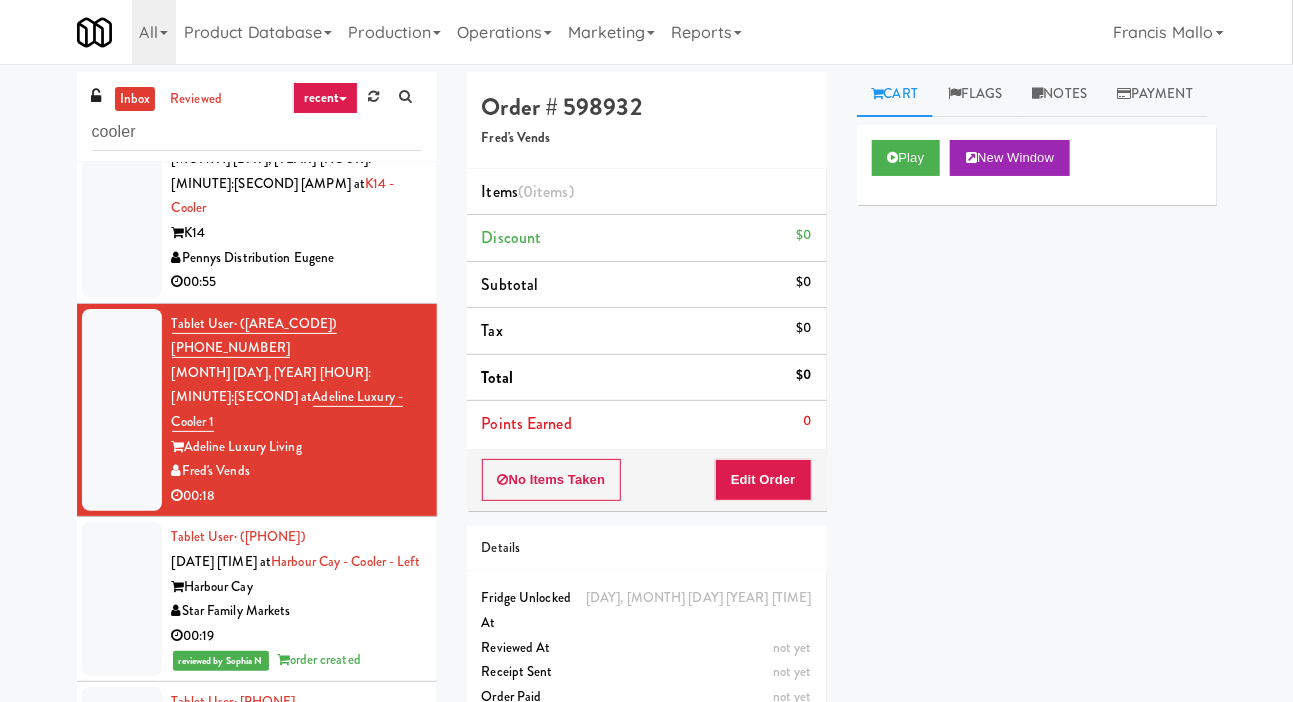 scroll, scrollTop: 6313, scrollLeft: 0, axis: vertical 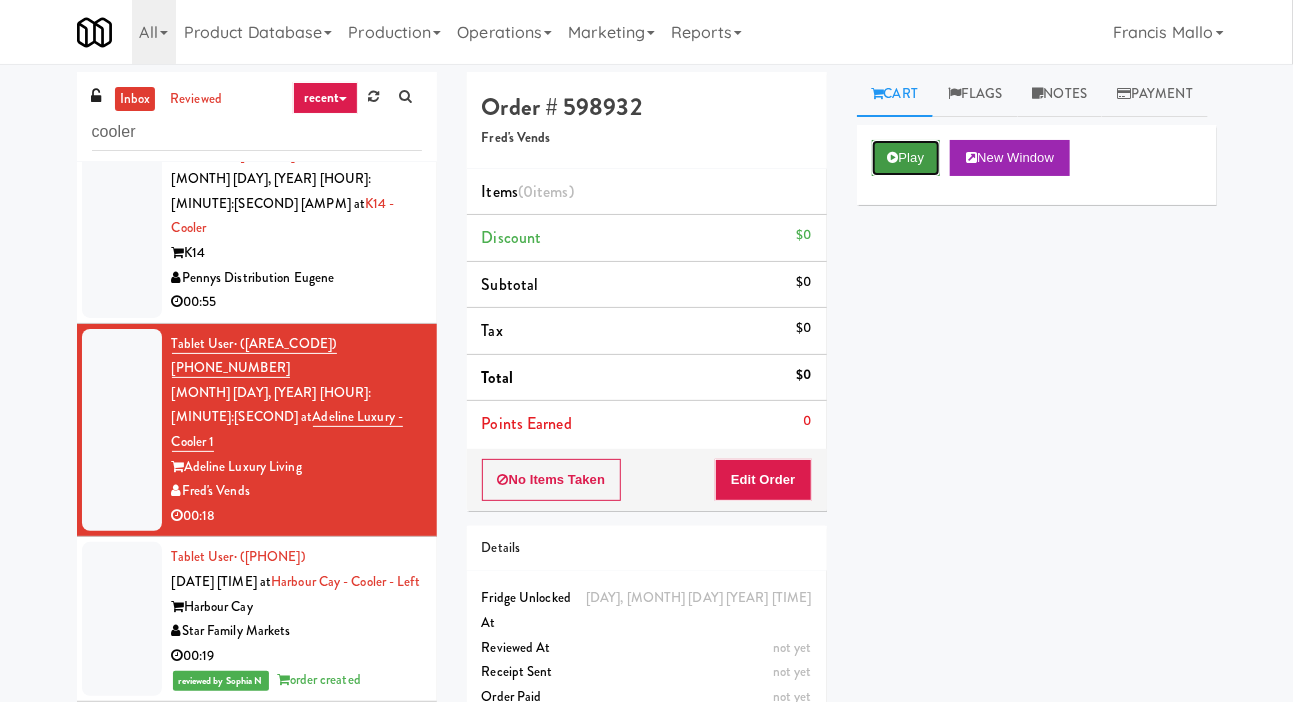 click on "Play" at bounding box center (906, 158) 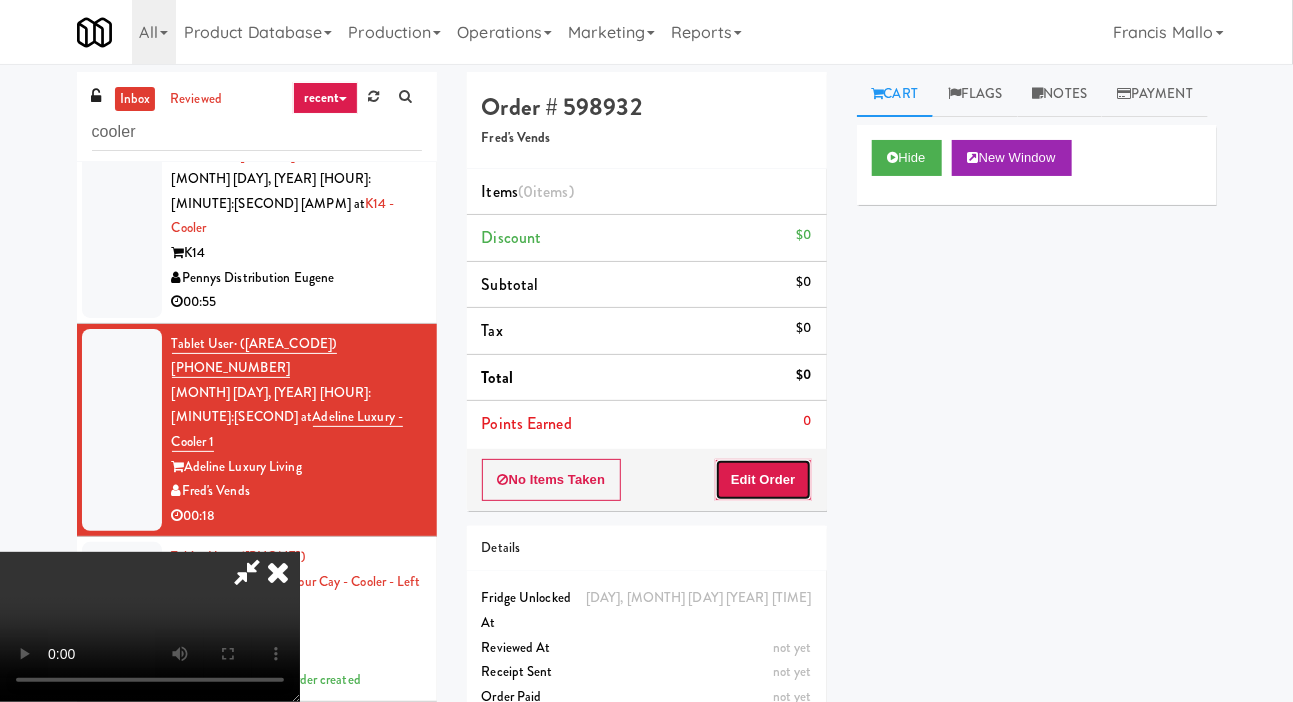 click on "Edit Order" at bounding box center (763, 480) 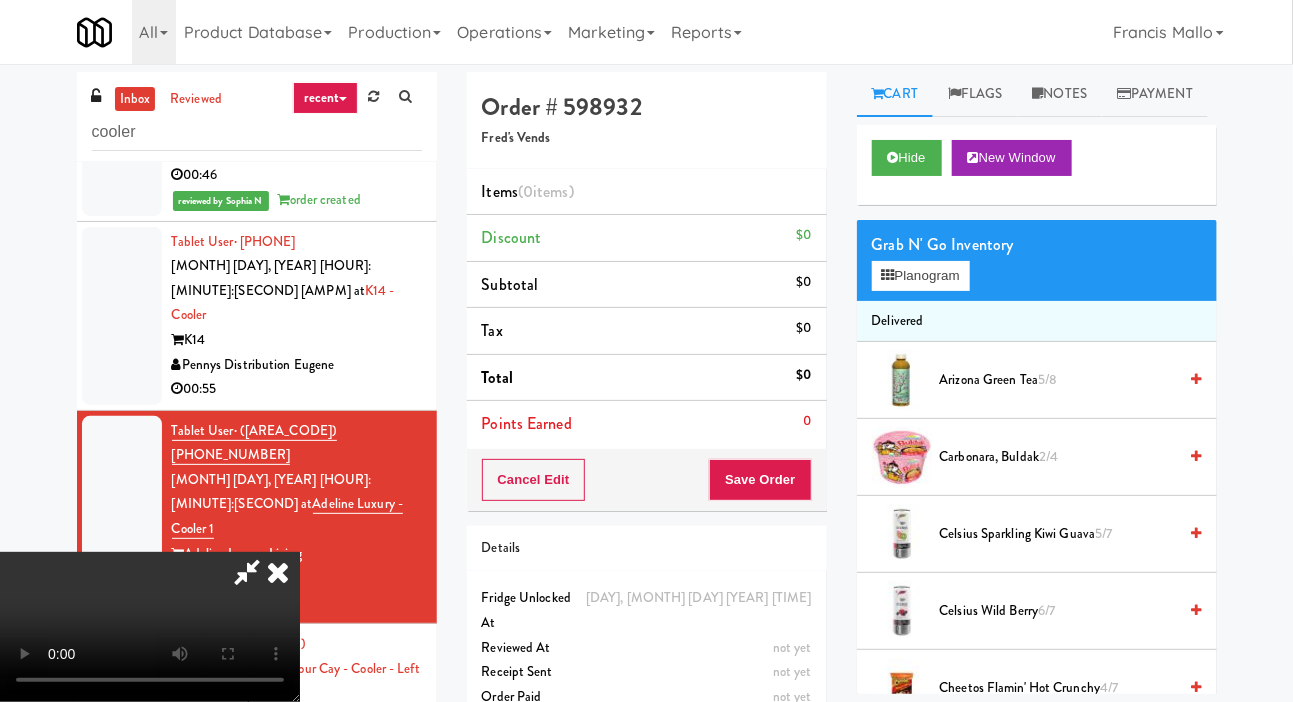 scroll, scrollTop: 6225, scrollLeft: 0, axis: vertical 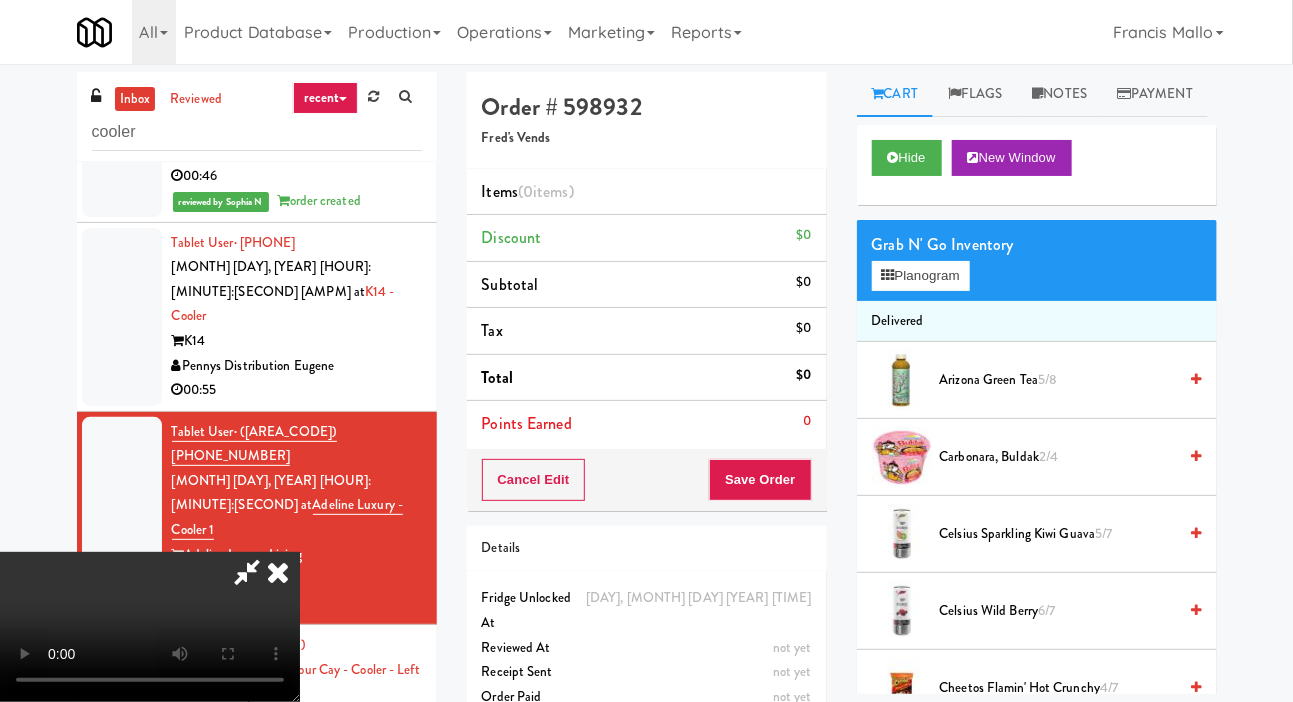 type 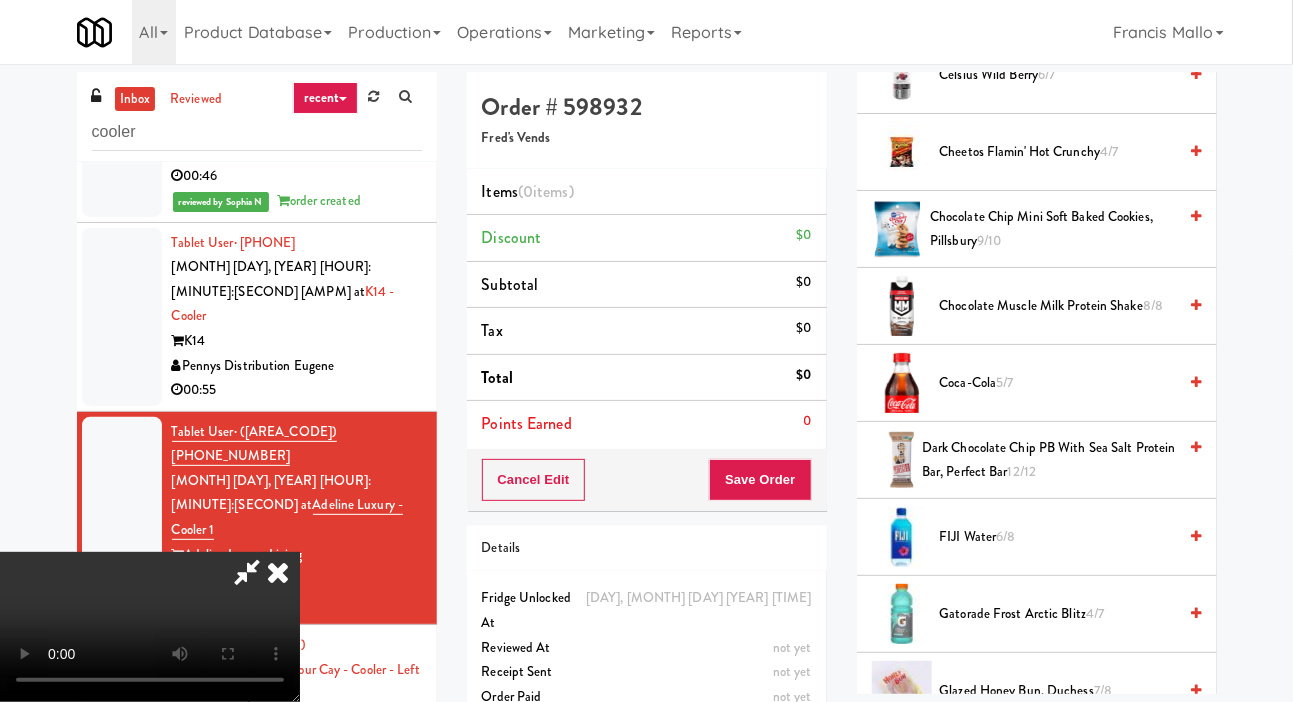 scroll, scrollTop: 537, scrollLeft: 0, axis: vertical 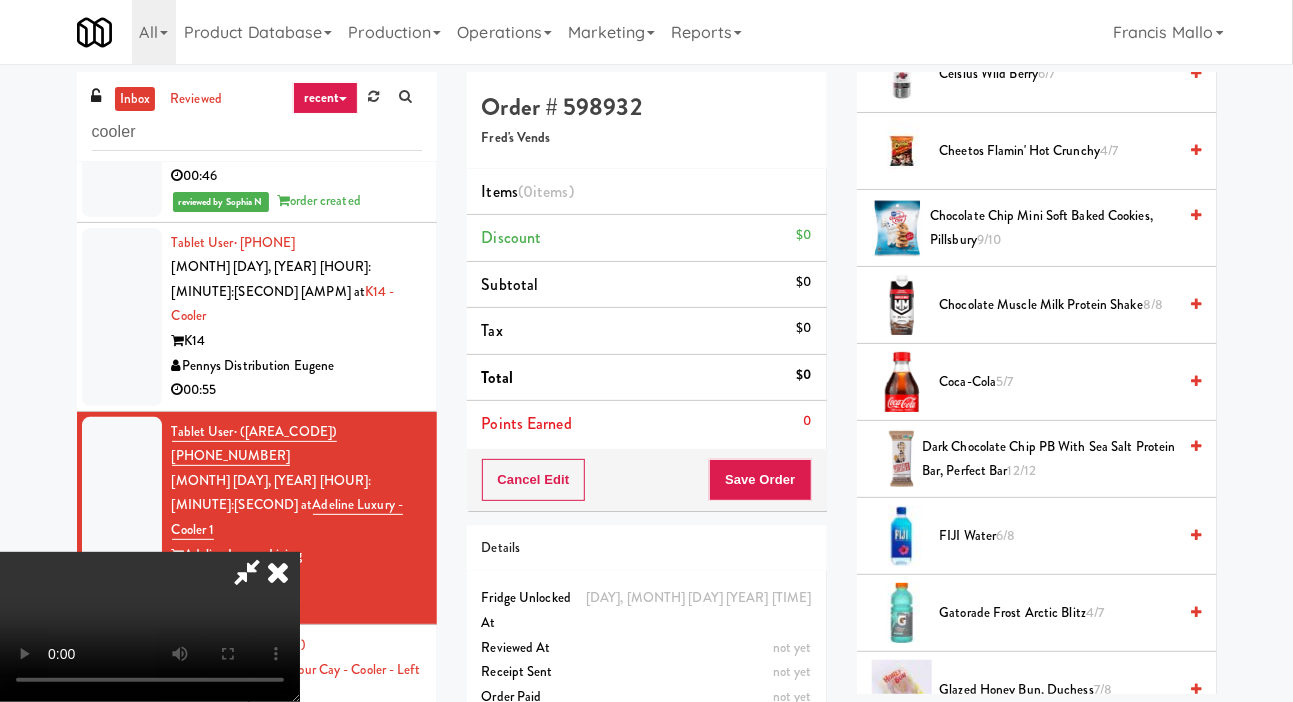 click on "Coca-Cola  5/7" at bounding box center (1058, 382) 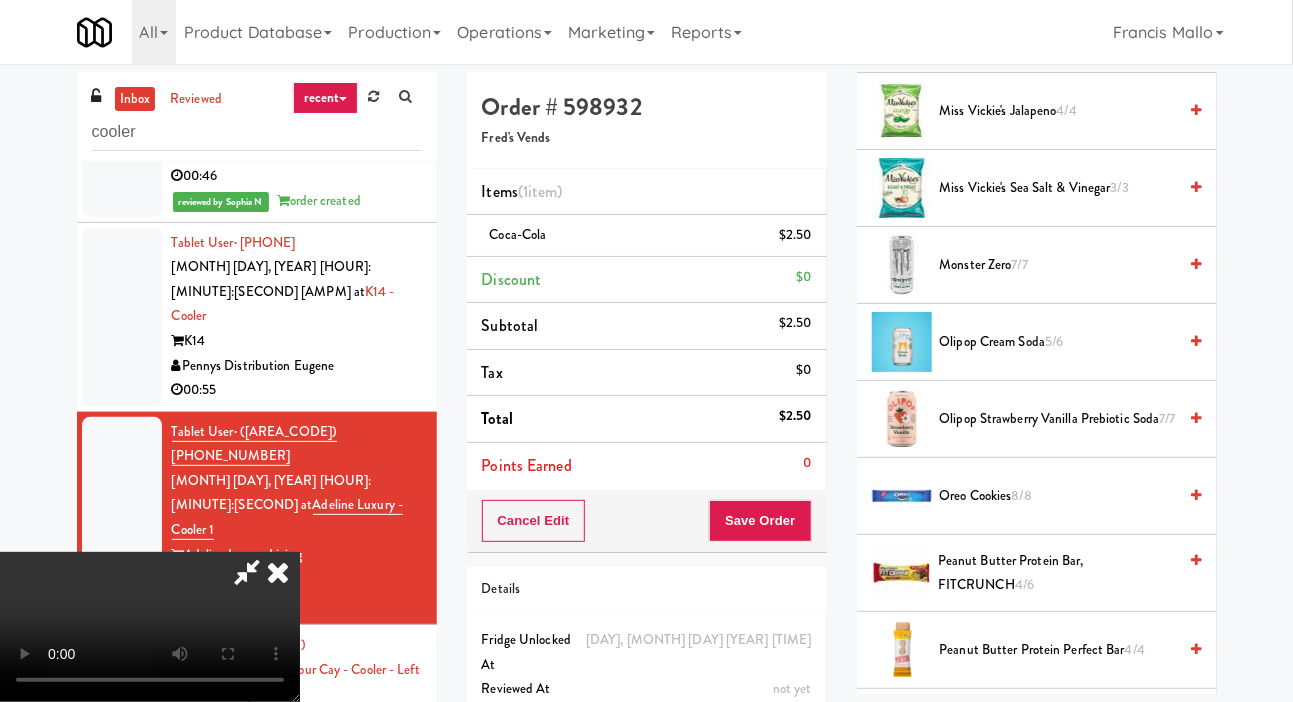 scroll, scrollTop: 1262, scrollLeft: 0, axis: vertical 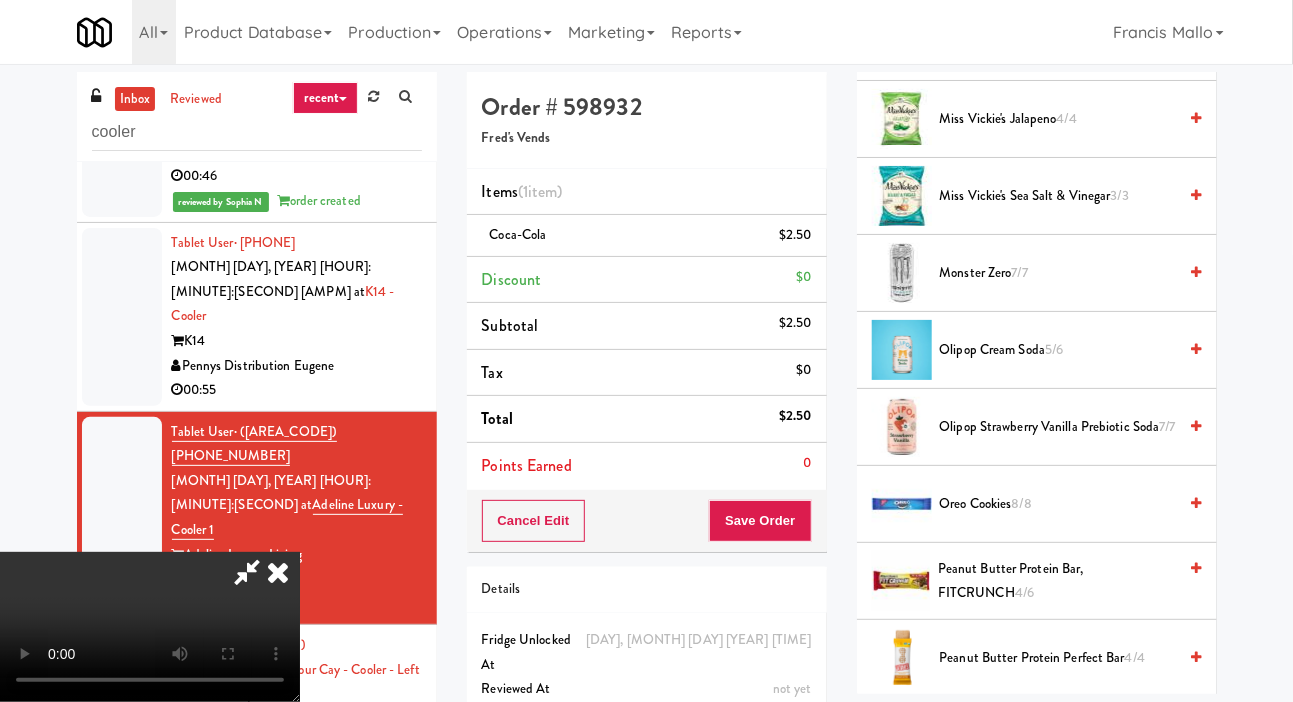 click on "Miss Vickie's Jalapeno  4/4" at bounding box center (1058, 119) 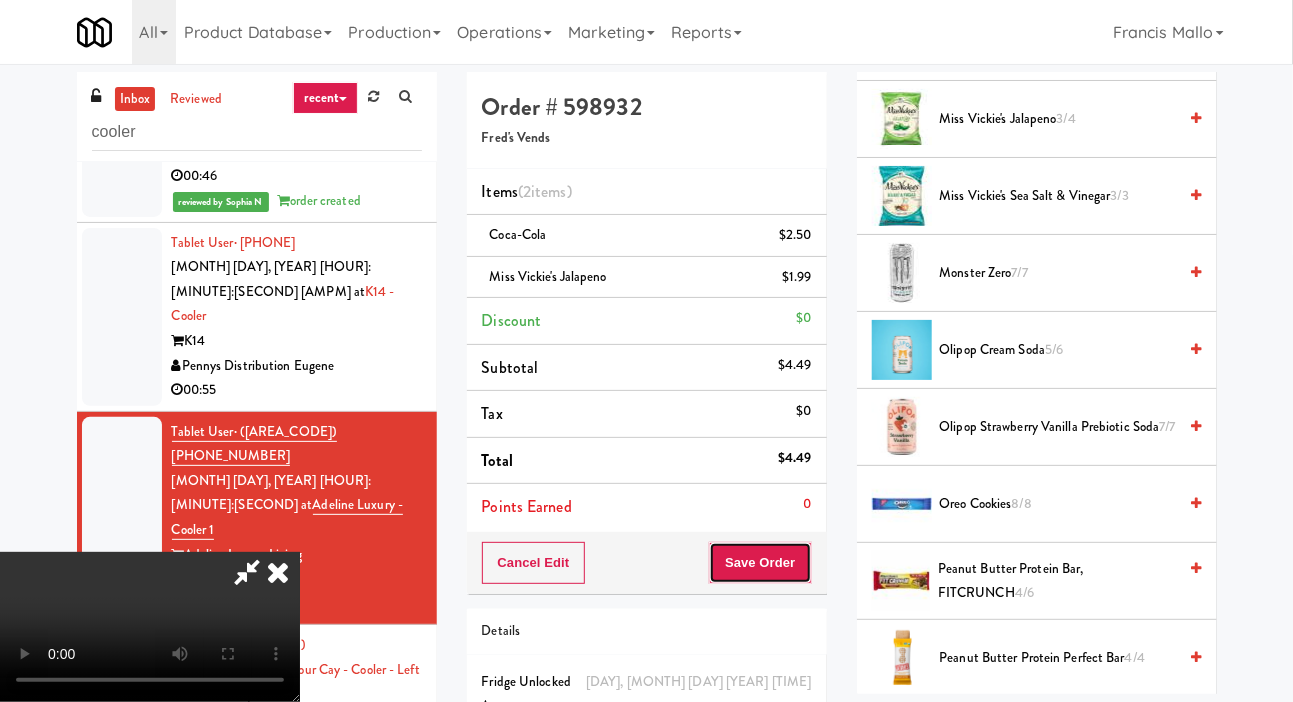 click on "Save Order" at bounding box center [760, 563] 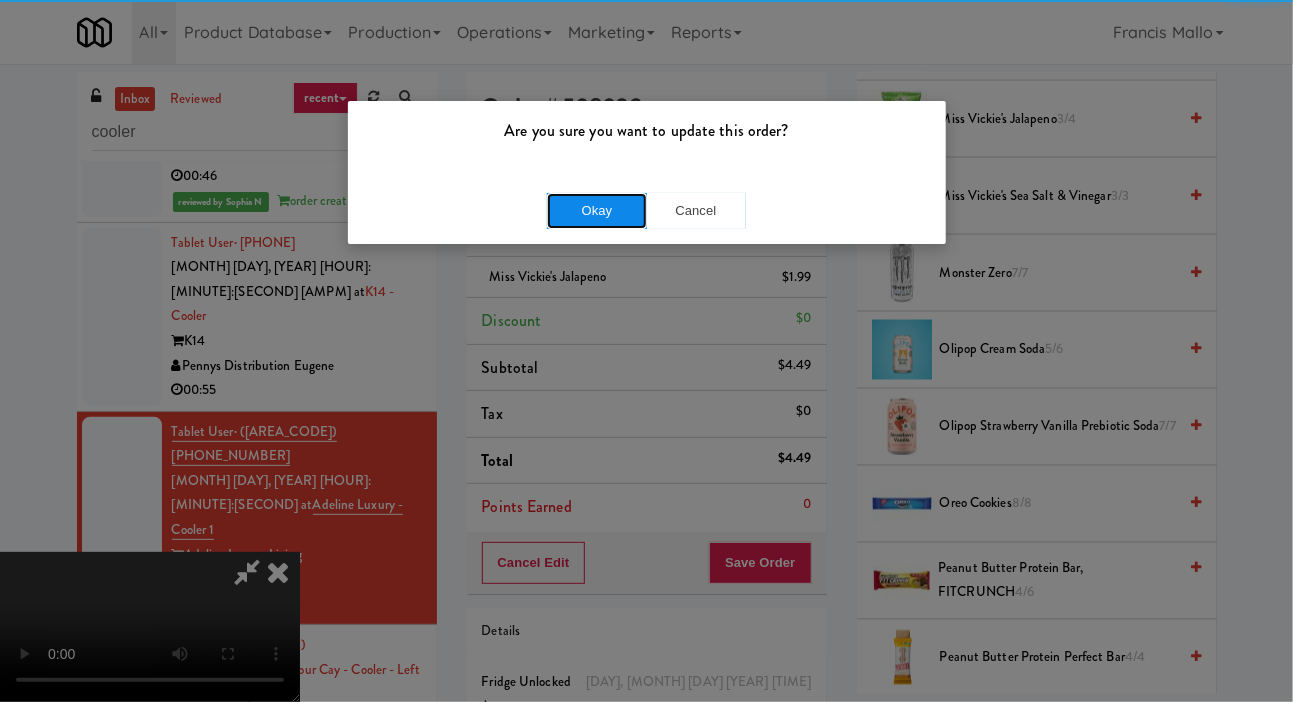 click on "Okay" at bounding box center [597, 211] 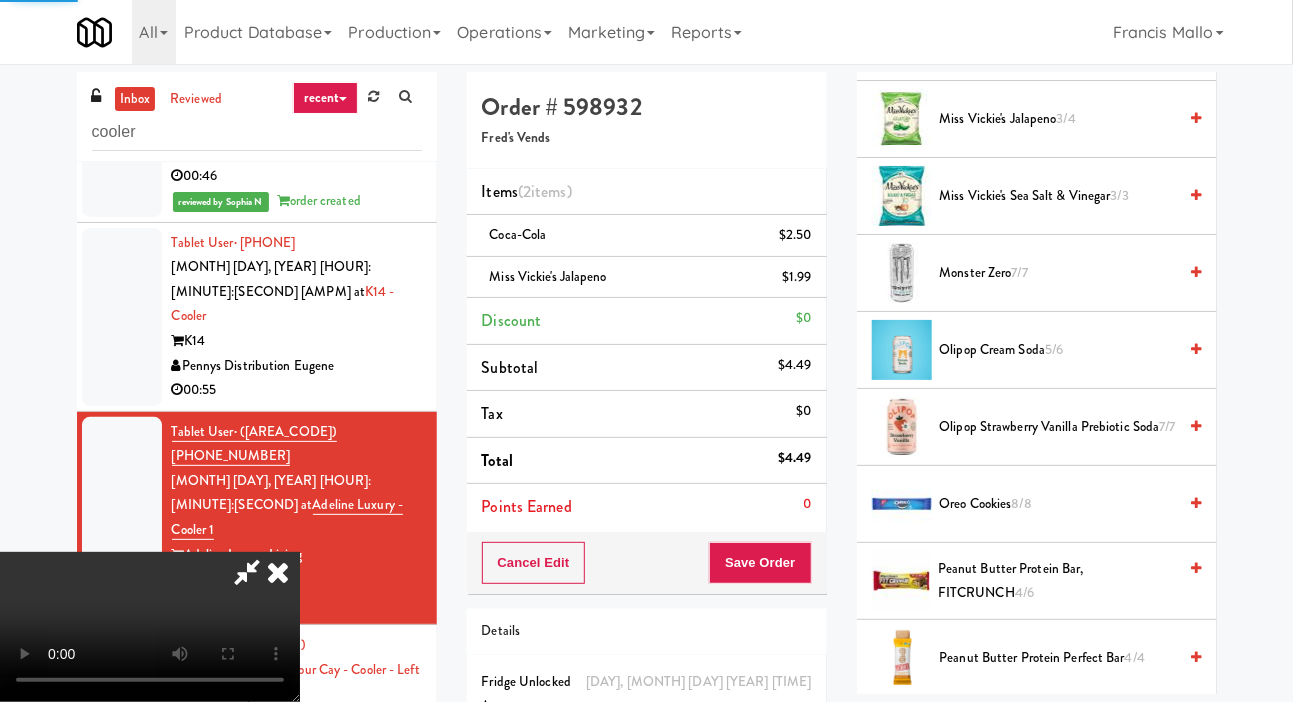 scroll, scrollTop: 116, scrollLeft: 0, axis: vertical 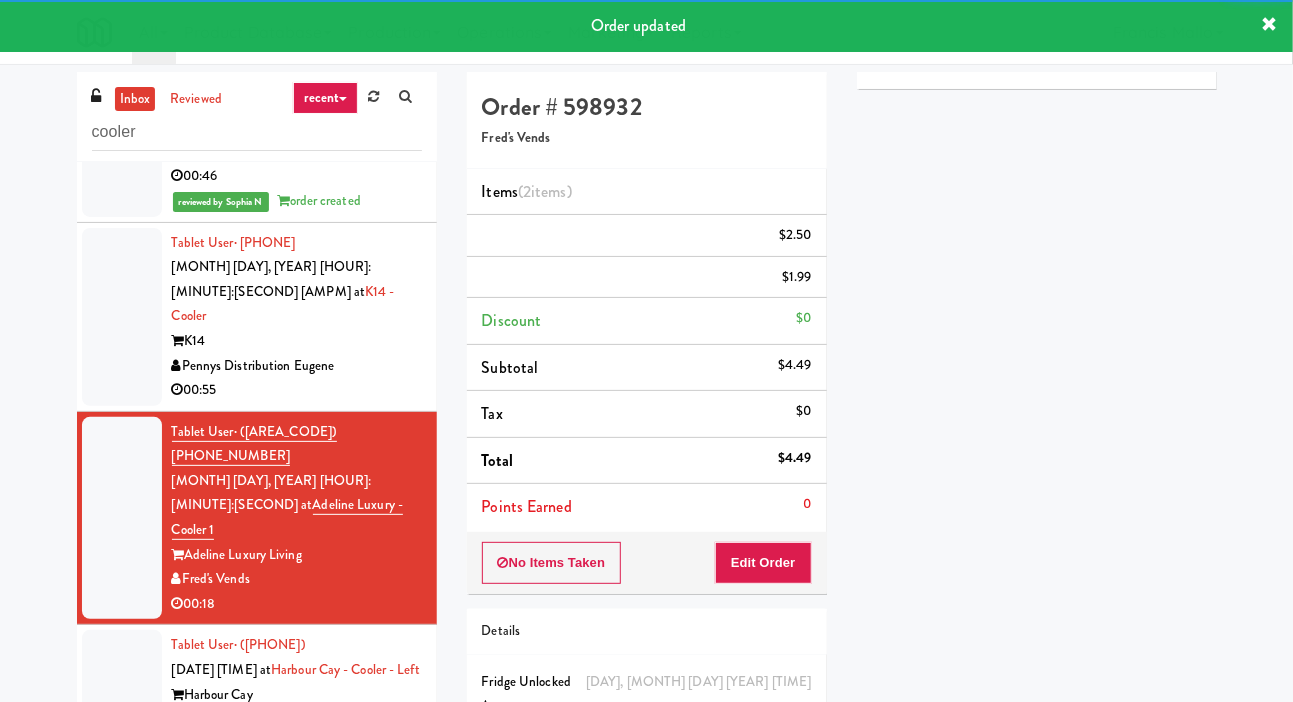 click at bounding box center [122, 317] 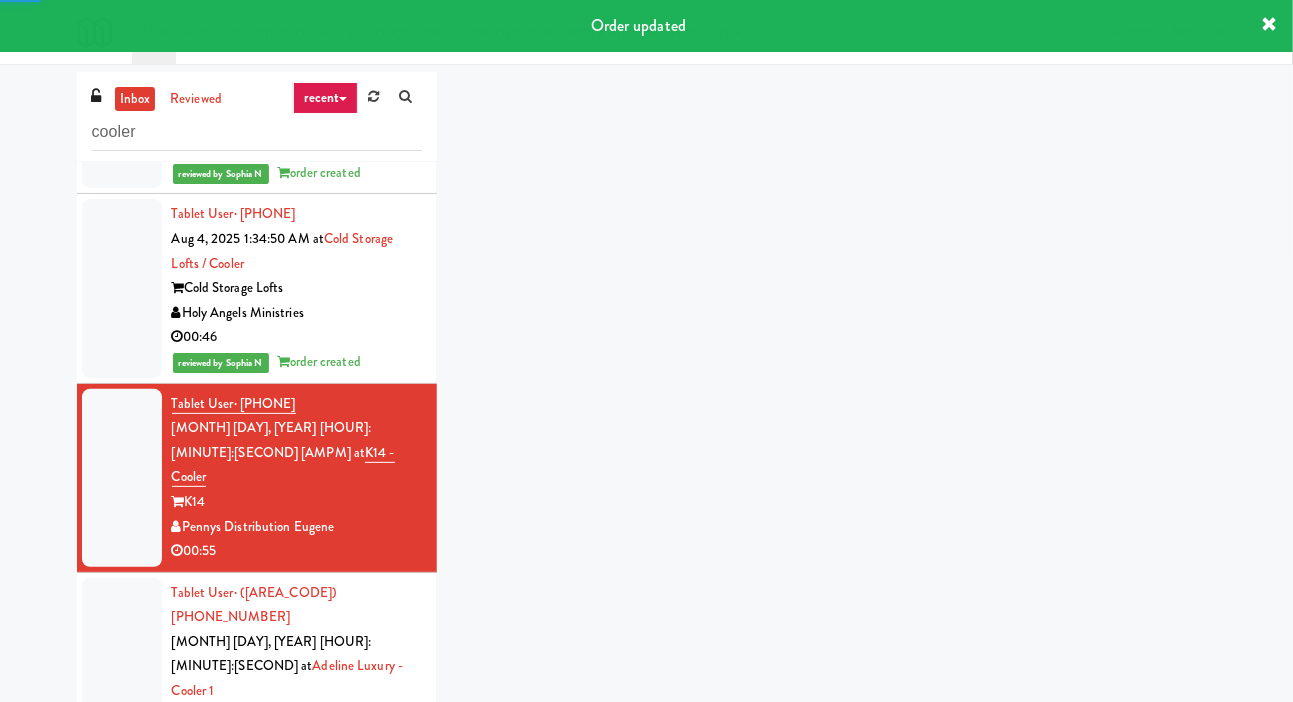 scroll, scrollTop: 6054, scrollLeft: 0, axis: vertical 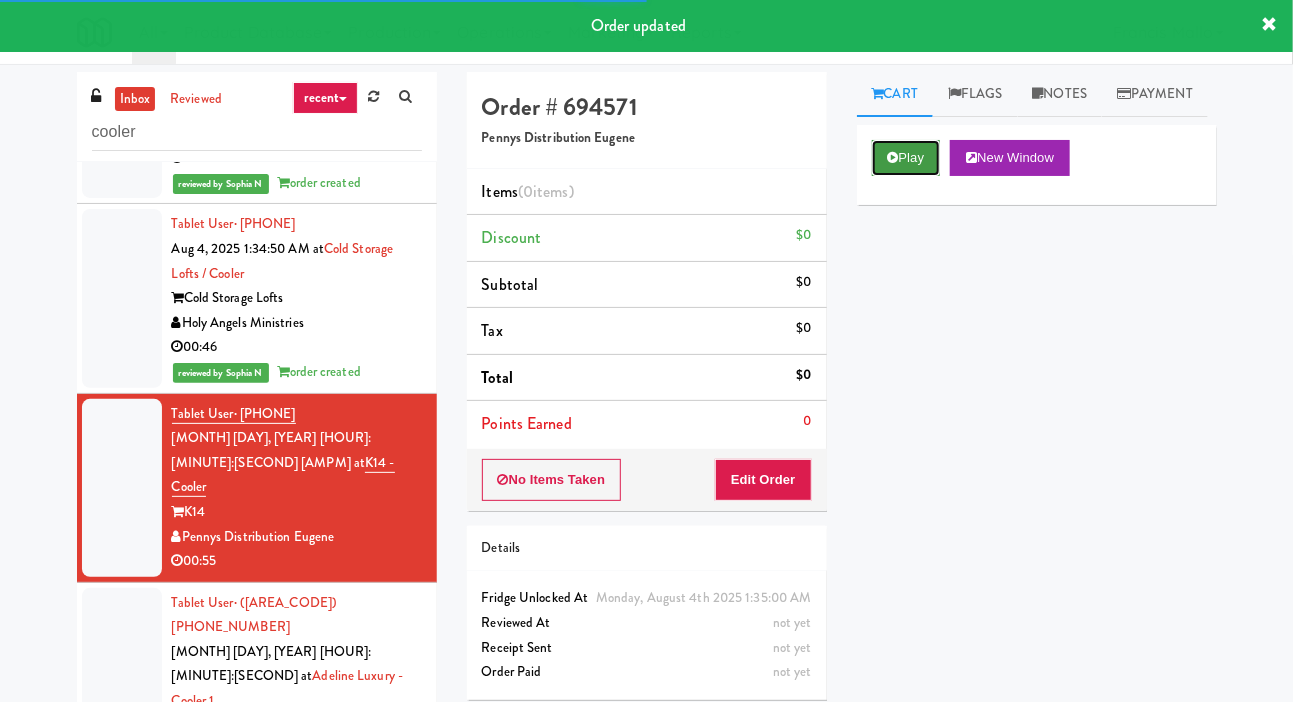click on "Play" at bounding box center (906, 158) 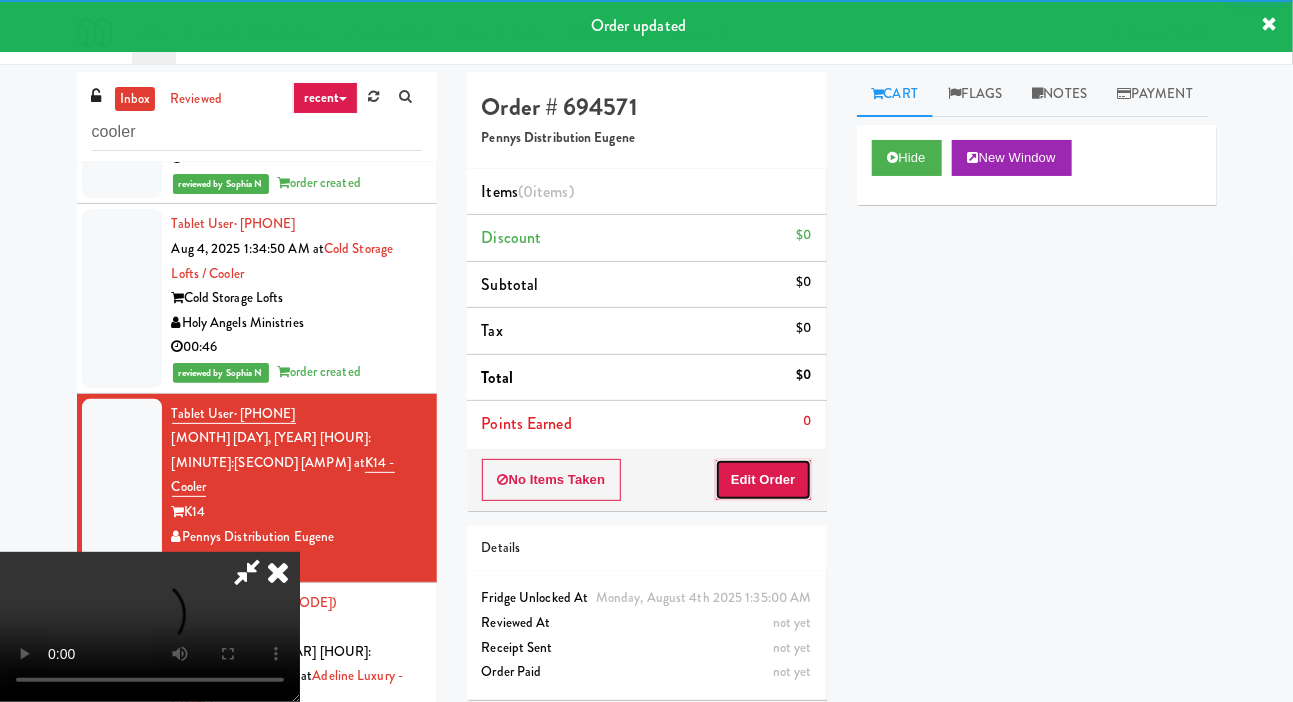 click on "Edit Order" at bounding box center (763, 480) 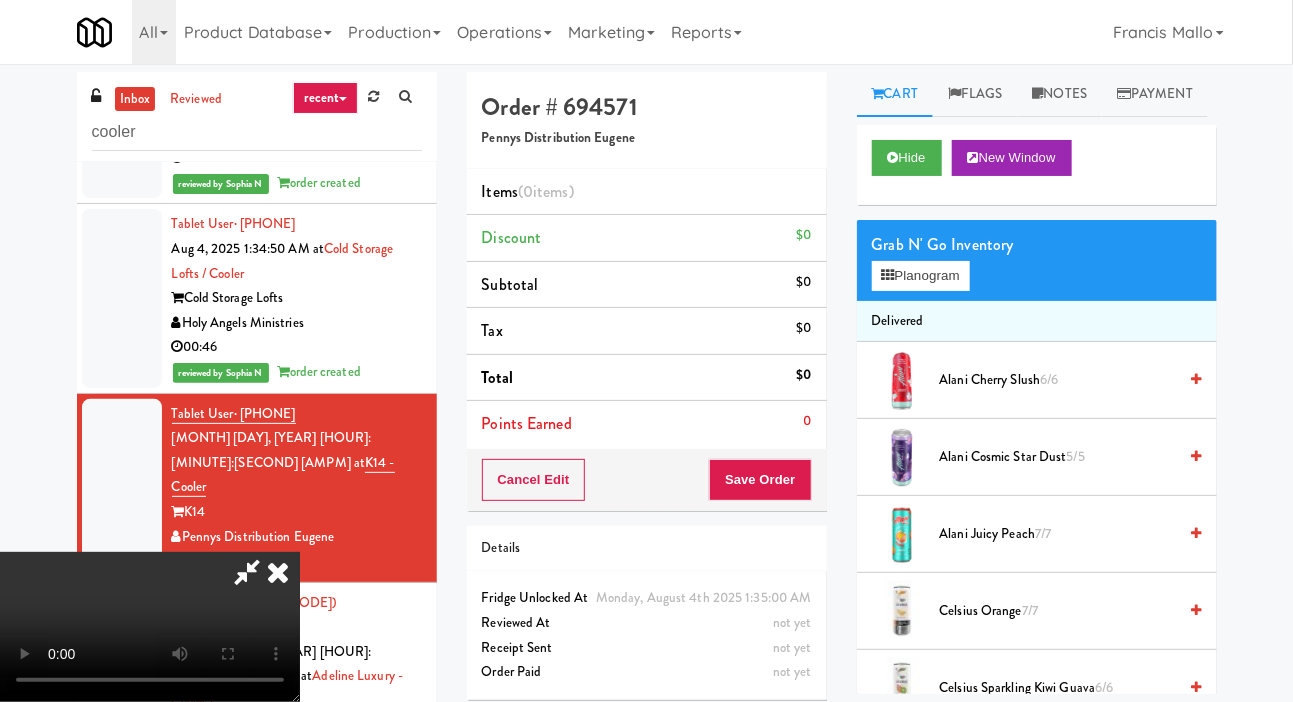 scroll, scrollTop: 73, scrollLeft: 0, axis: vertical 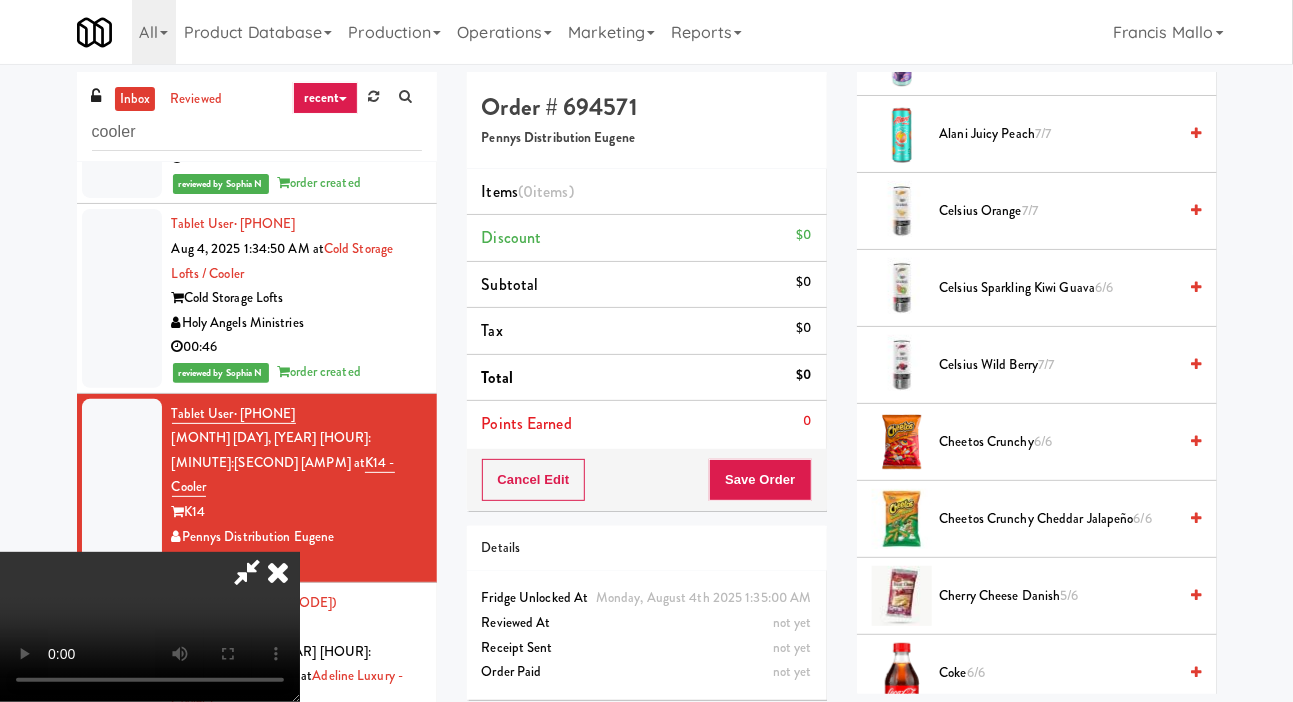 click on "Cheetos Crunchy  6/6" at bounding box center [1058, 442] 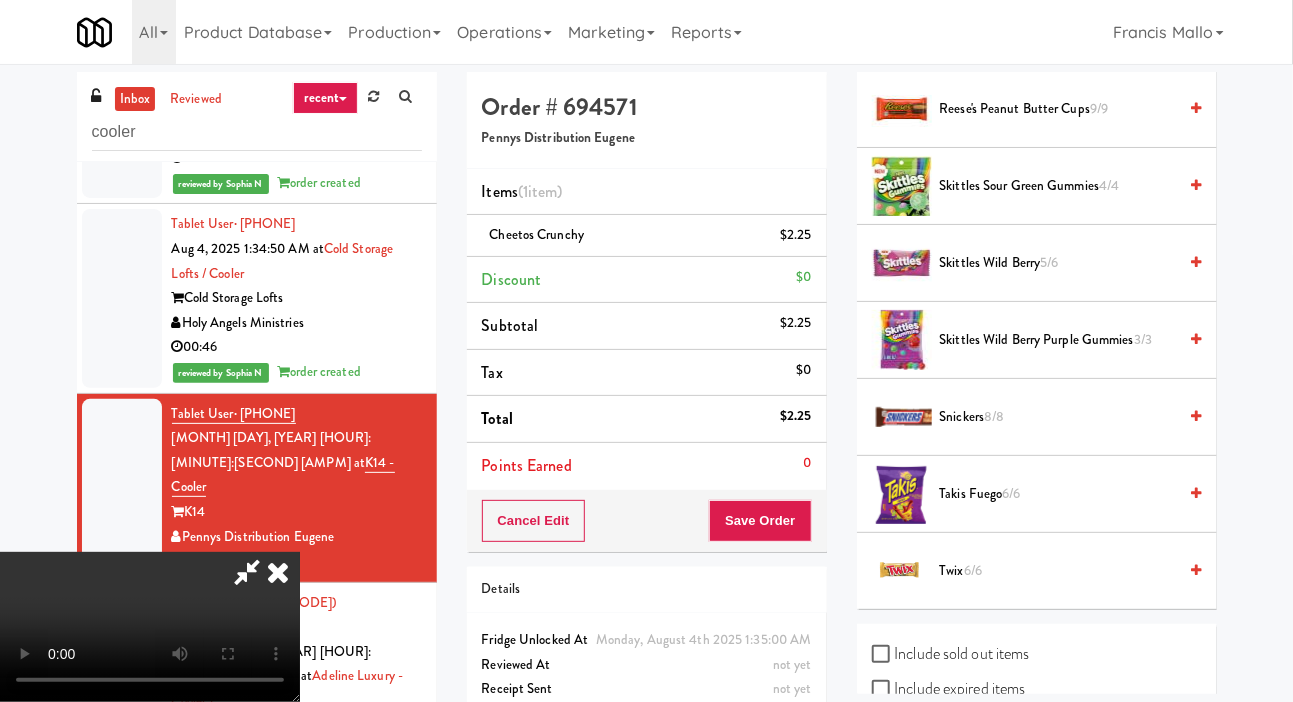 click on "Twix  6/6" at bounding box center [1058, 571] 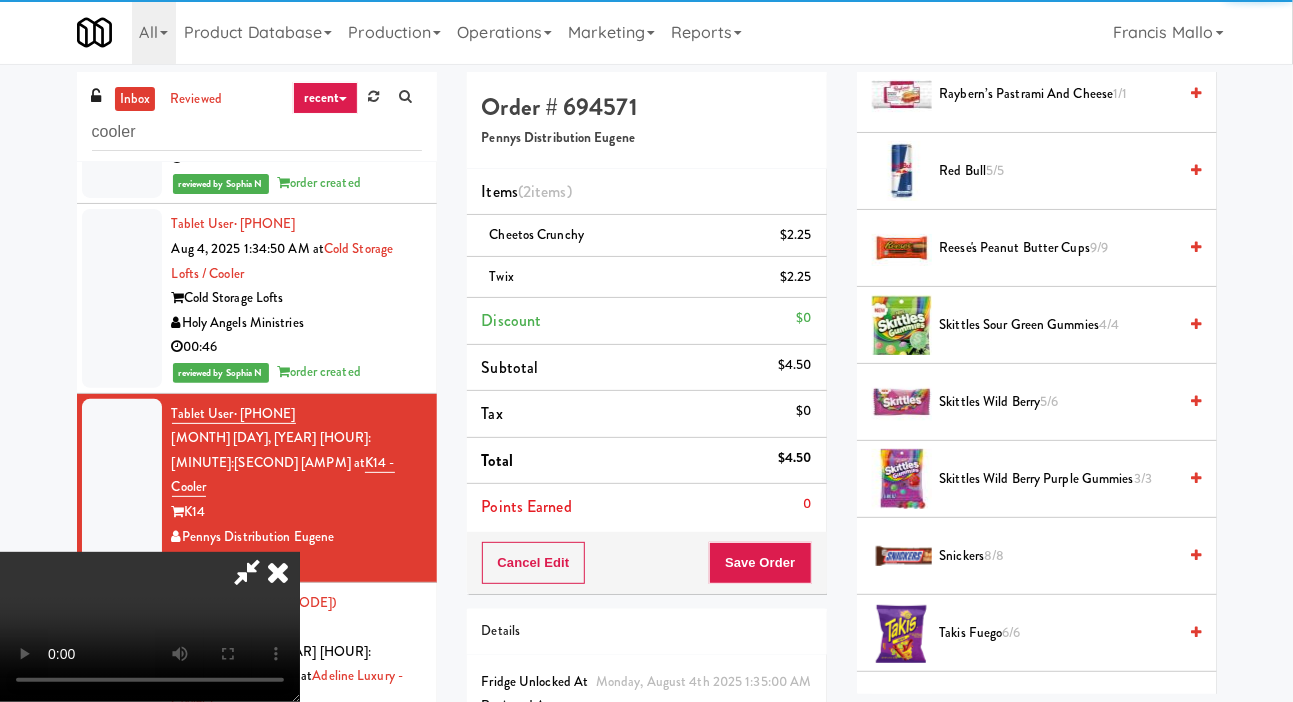 scroll, scrollTop: 2120, scrollLeft: 0, axis: vertical 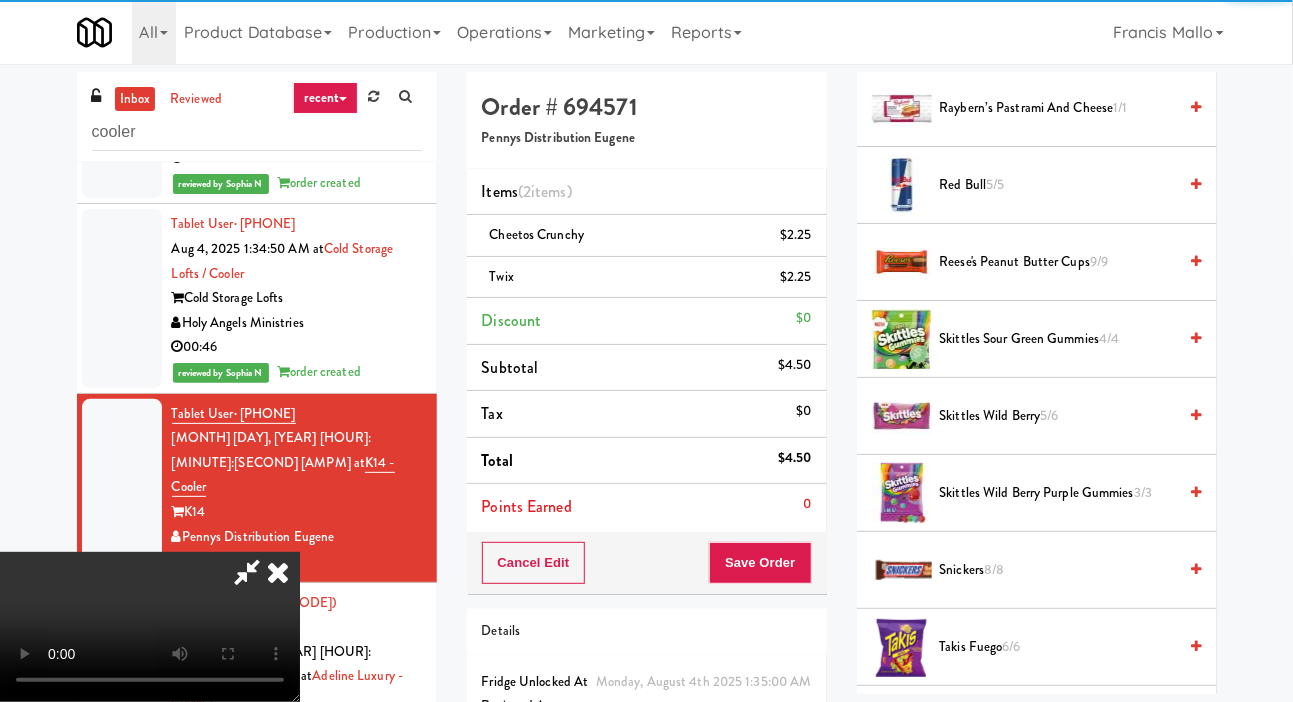click on "Reese's Peanut Butter Cups  9/9" at bounding box center [1058, 262] 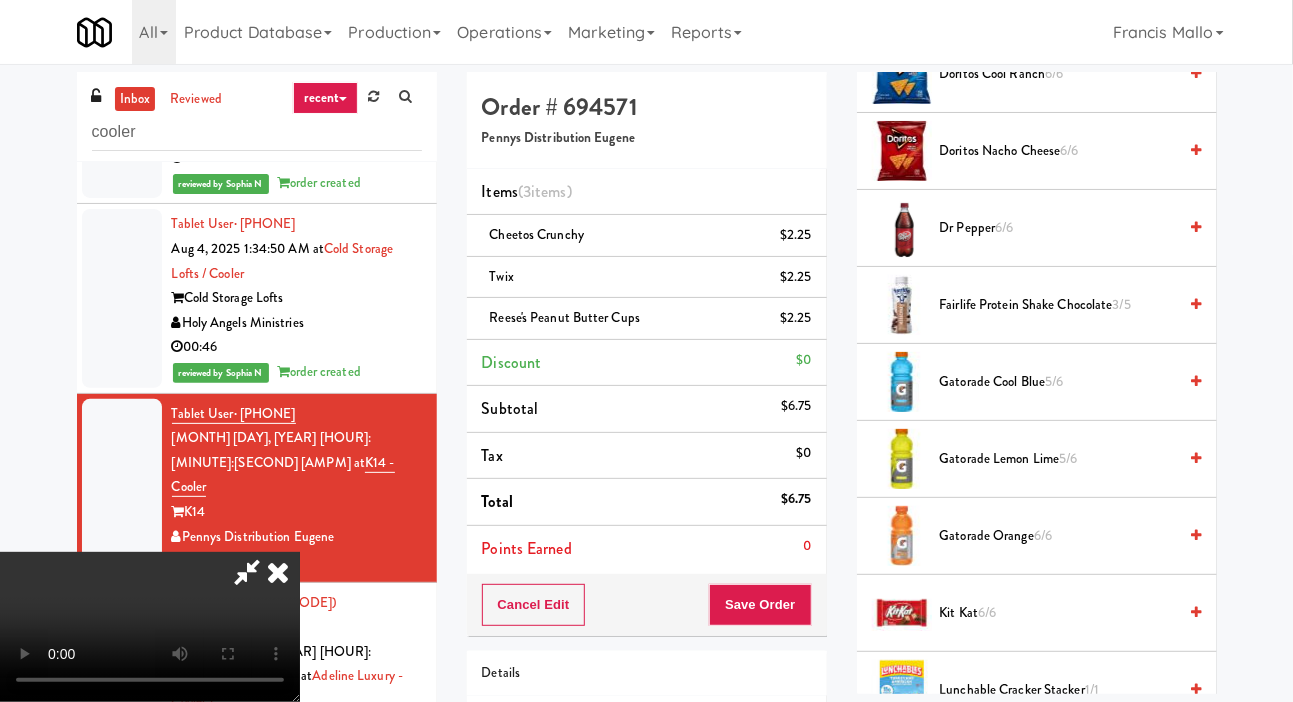 scroll, scrollTop: 1170, scrollLeft: 0, axis: vertical 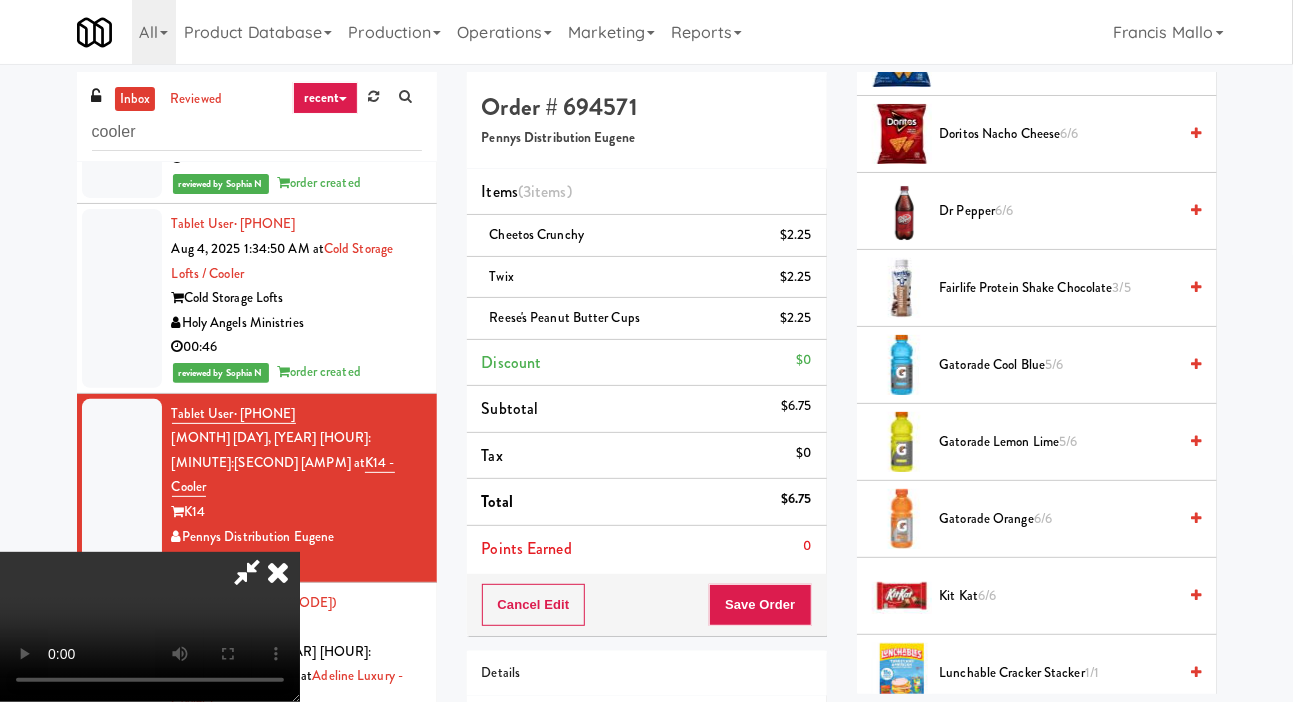 click on "Gatorade Orange  6/6" at bounding box center (1058, 519) 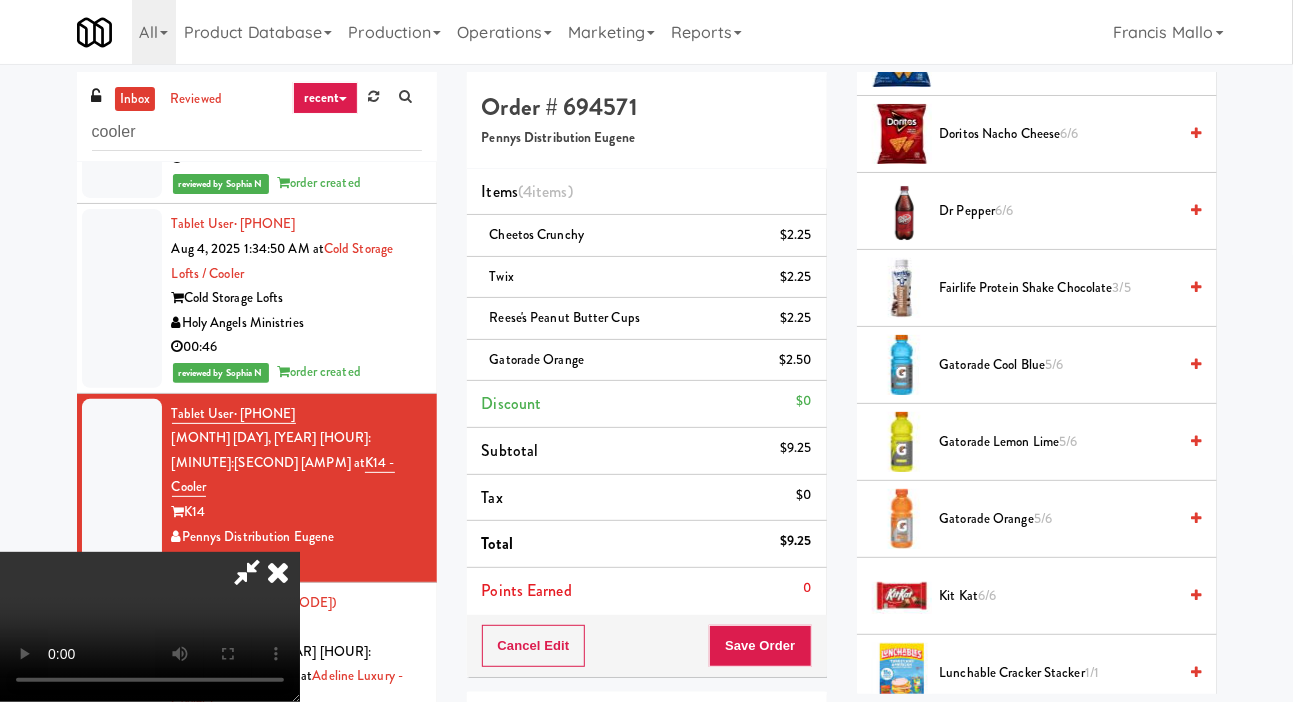 scroll, scrollTop: 0, scrollLeft: 0, axis: both 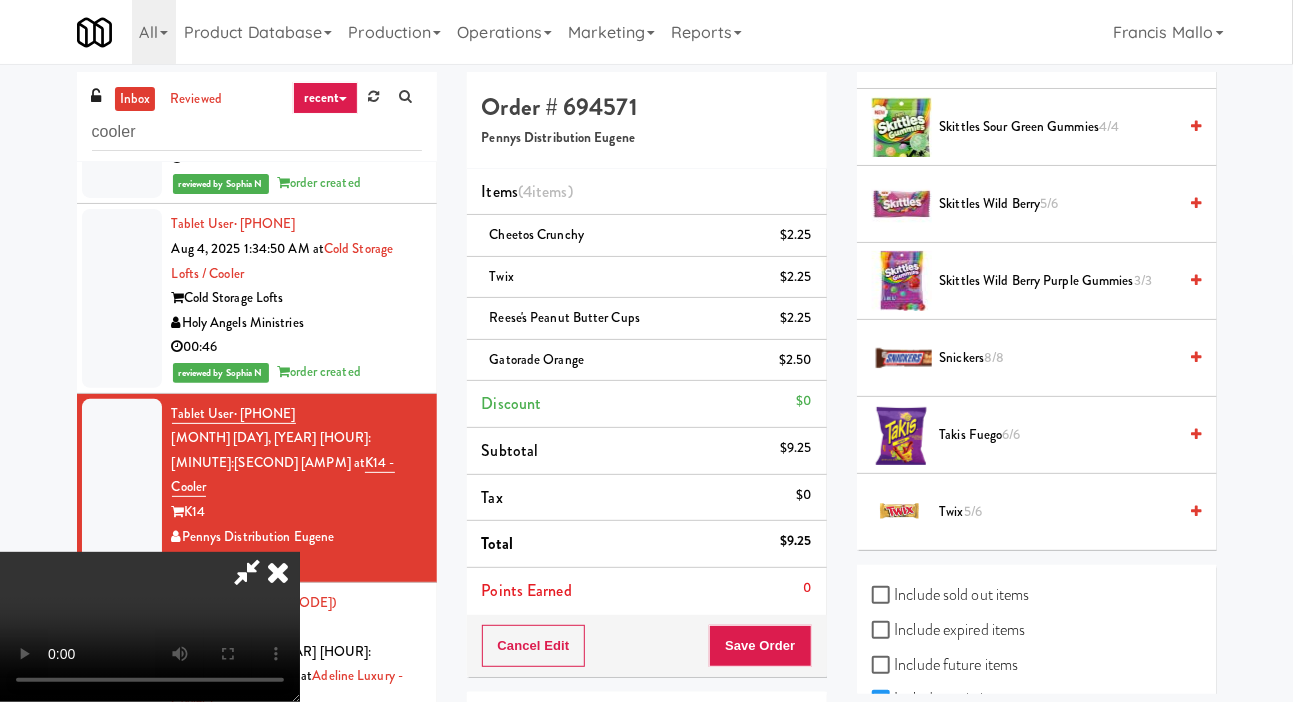 click on "Snickers  8/8" at bounding box center [1058, 358] 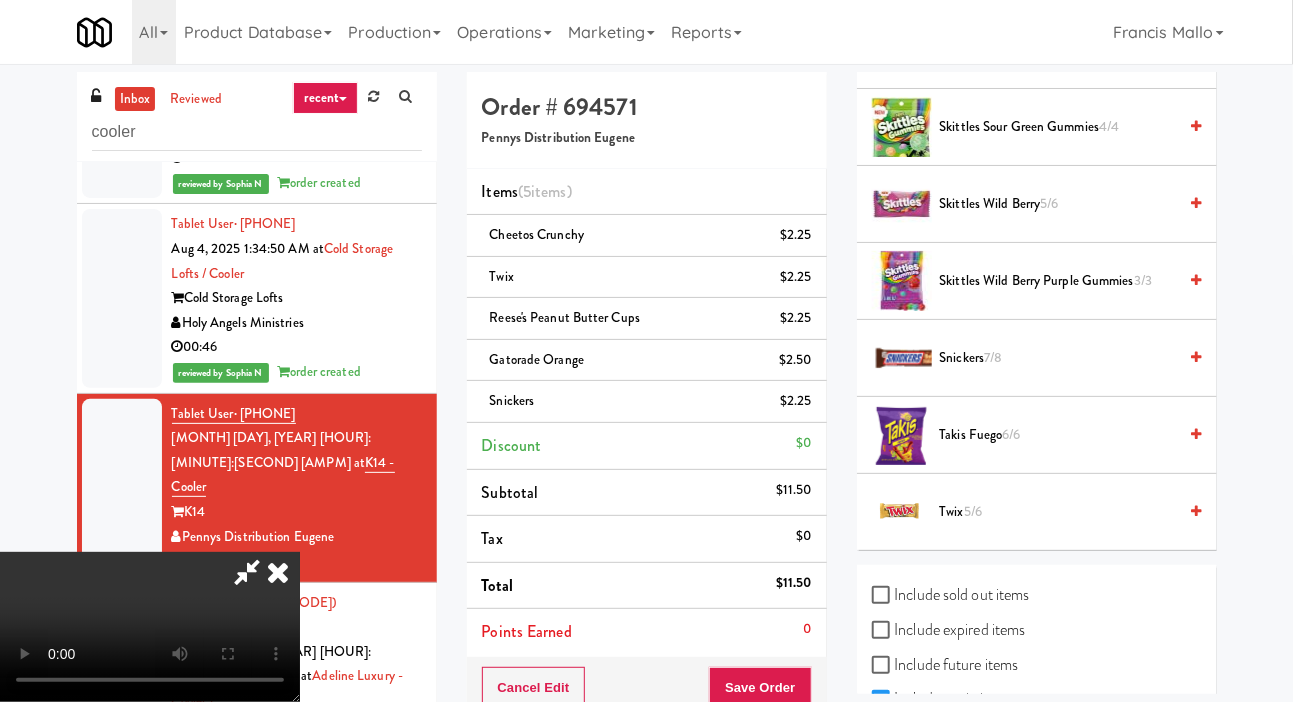 scroll, scrollTop: 0, scrollLeft: 0, axis: both 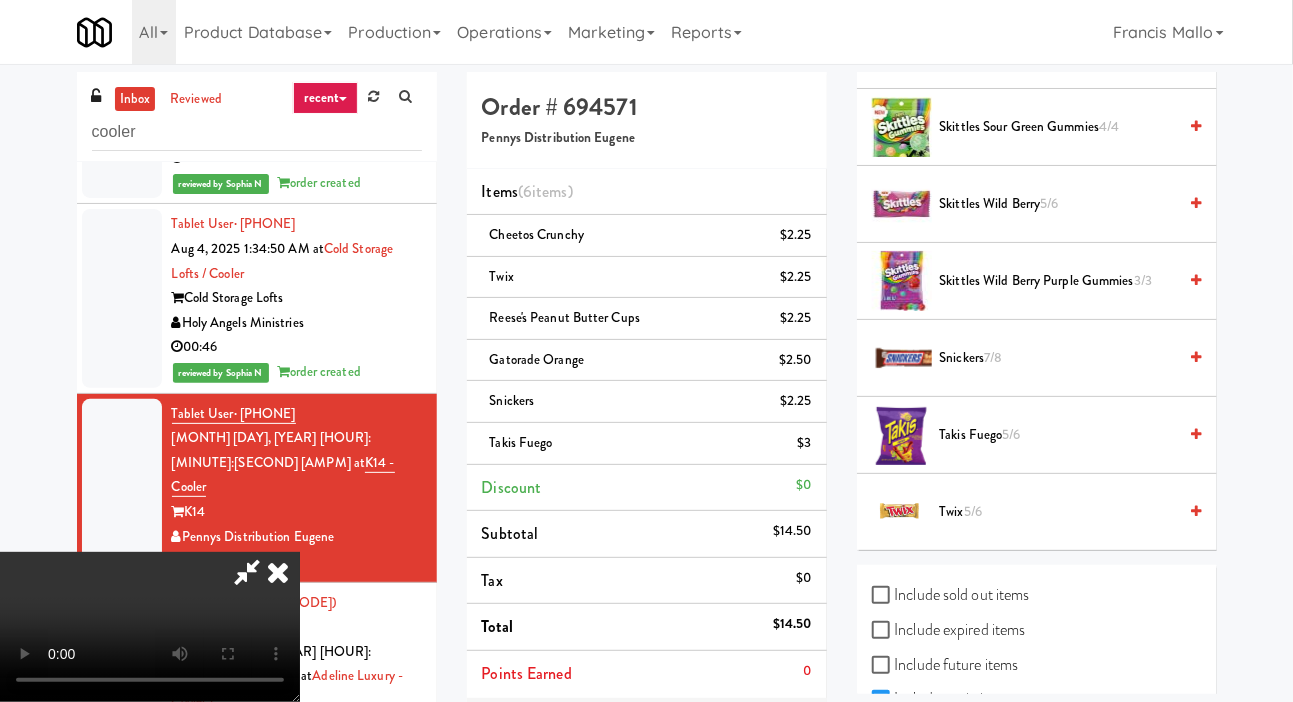 click on "Save Order" at bounding box center [760, 729] 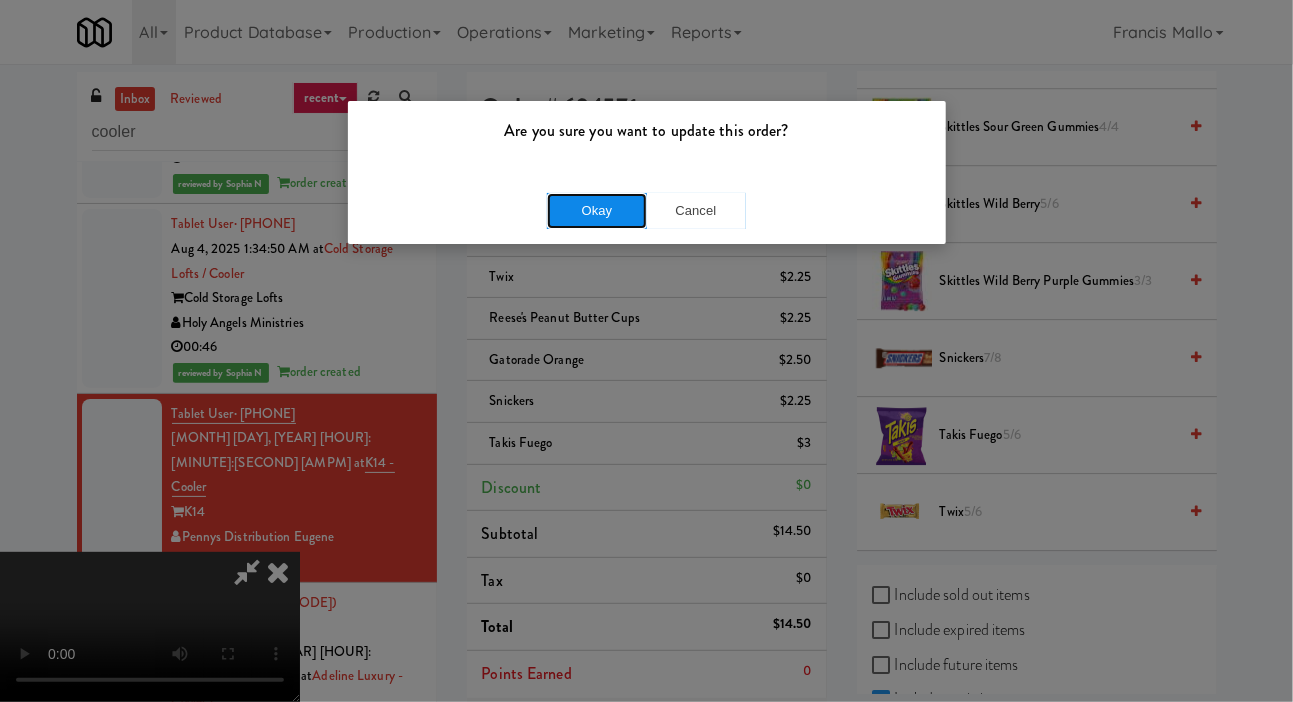 click on "Okay" at bounding box center [597, 211] 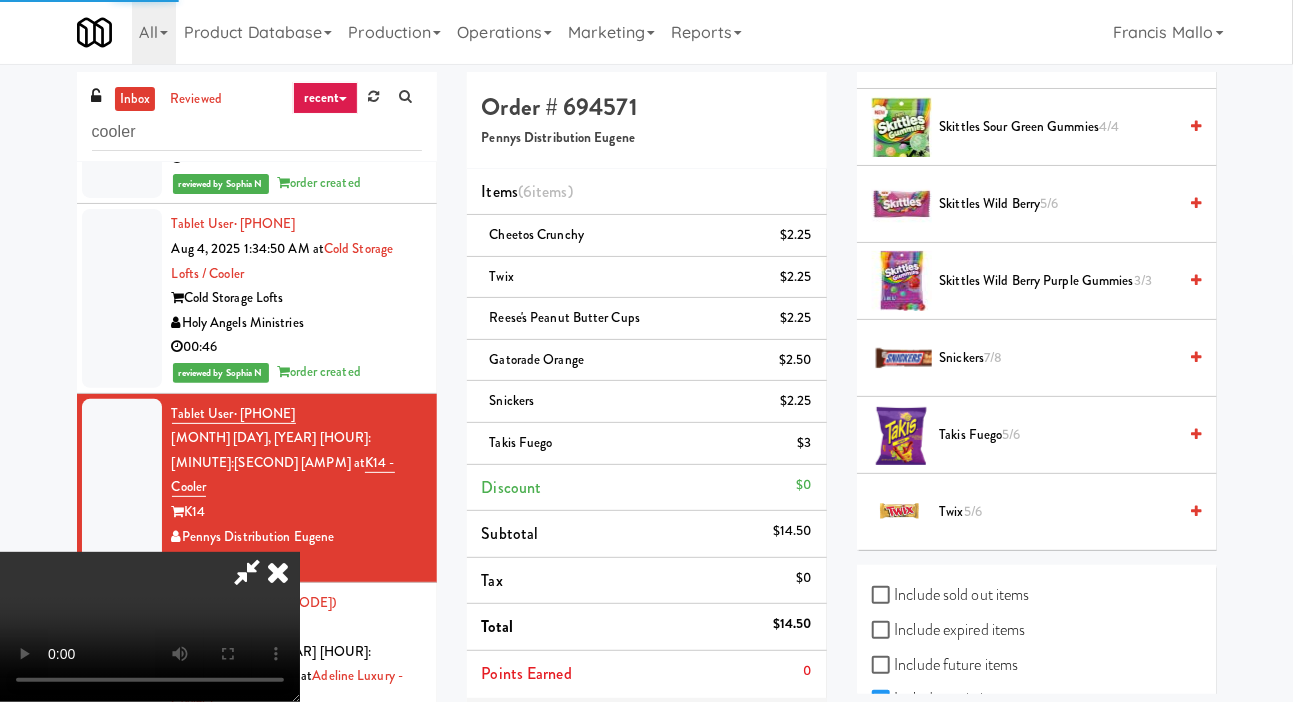 scroll, scrollTop: 116, scrollLeft: 0, axis: vertical 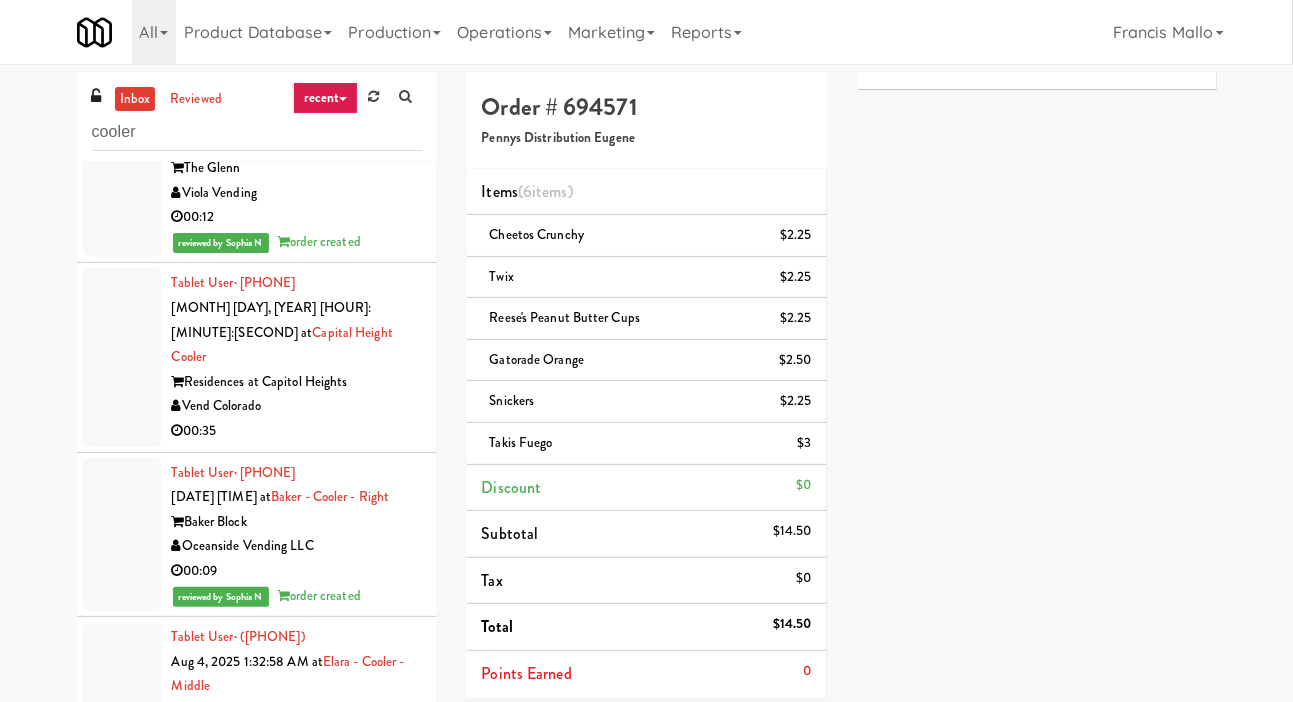 click at bounding box center [122, 357] 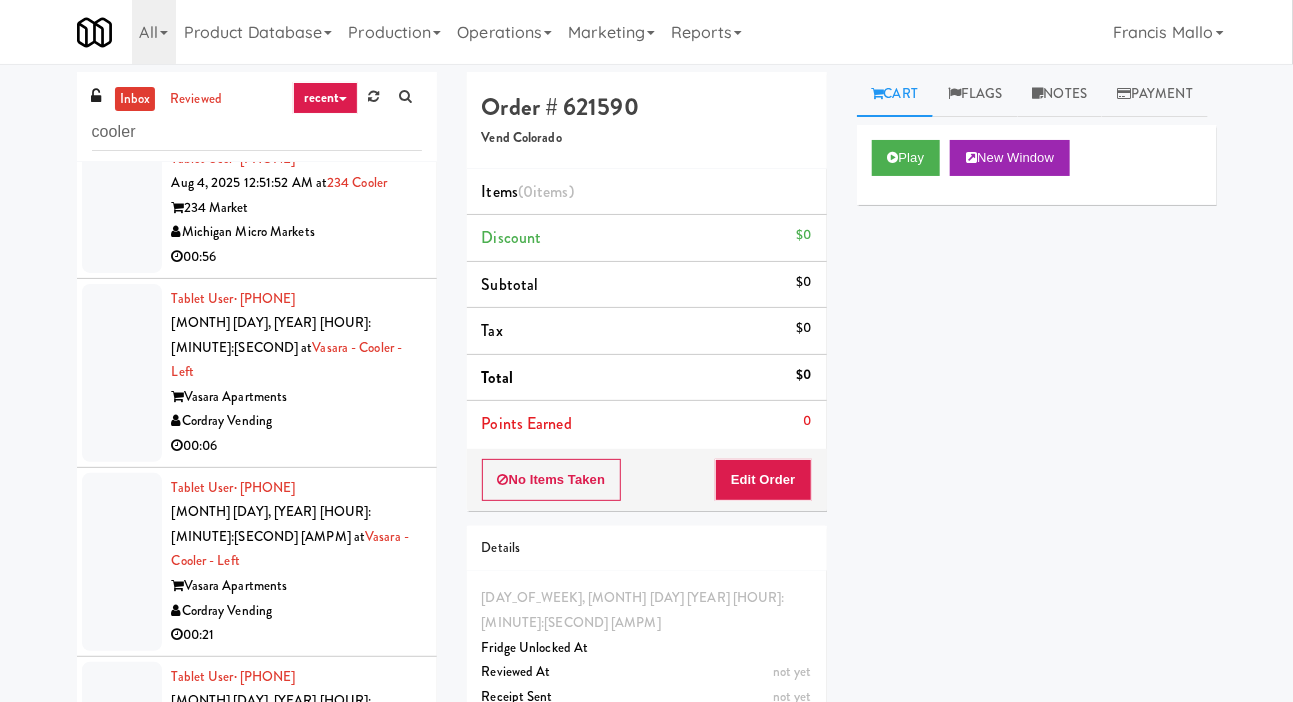 scroll, scrollTop: 1936, scrollLeft: 0, axis: vertical 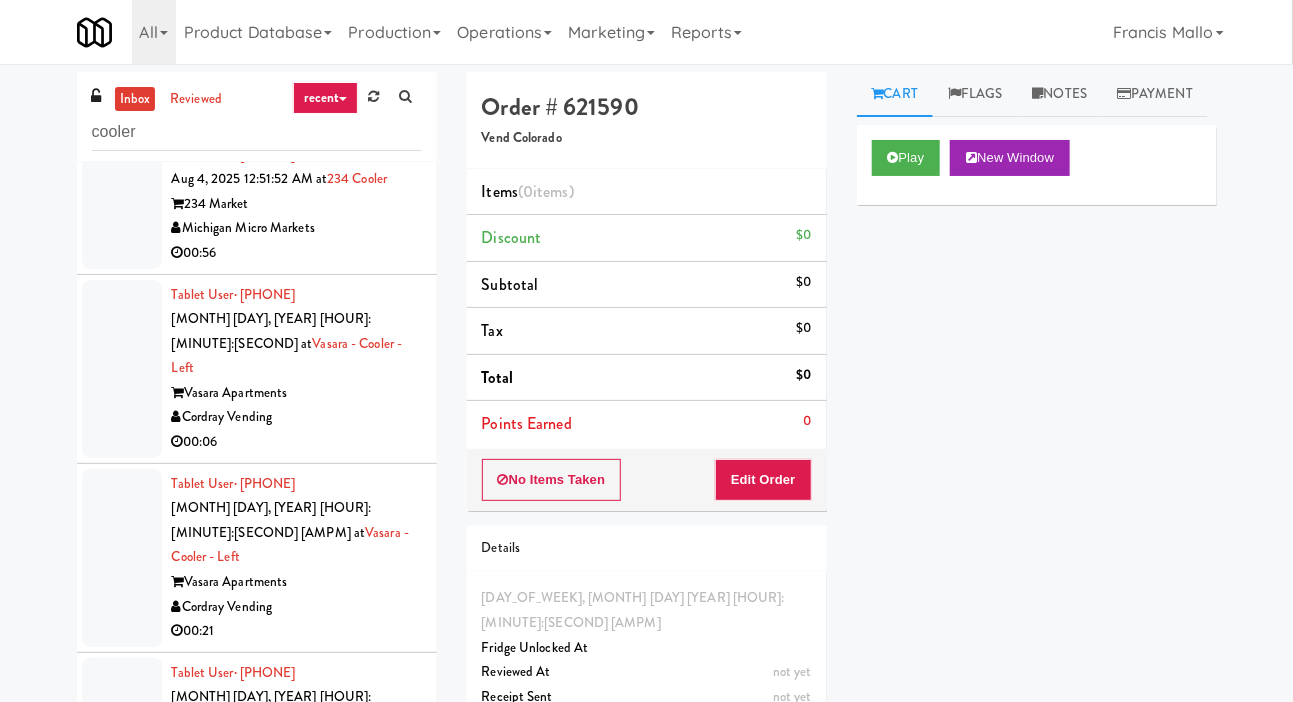click at bounding box center [122, 204] 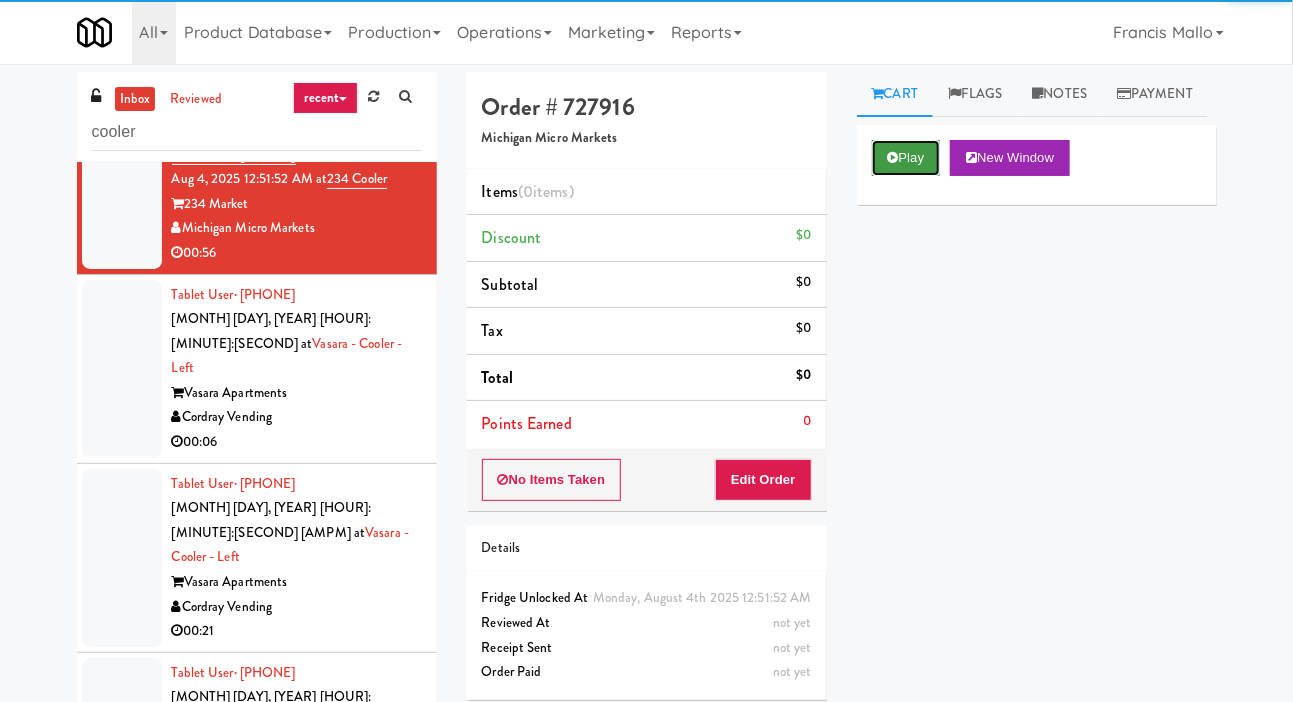 click on "Play" at bounding box center (906, 158) 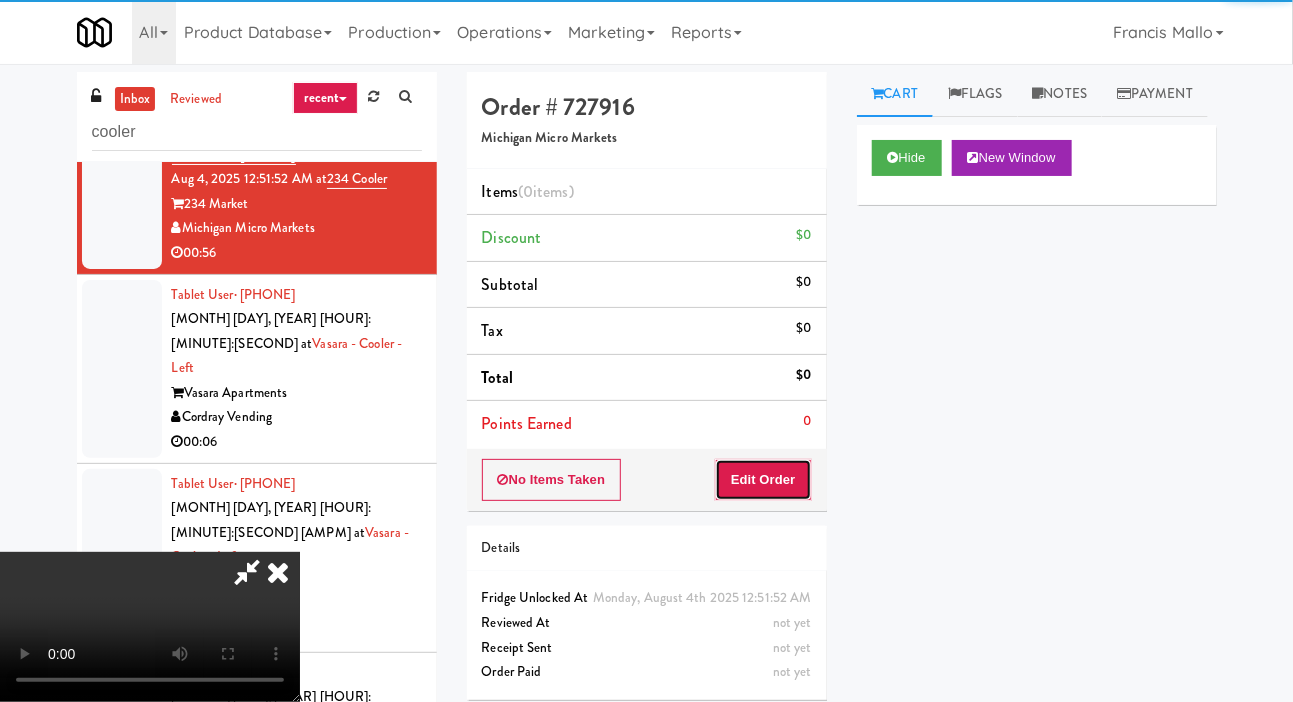 click on "Edit Order" at bounding box center [763, 480] 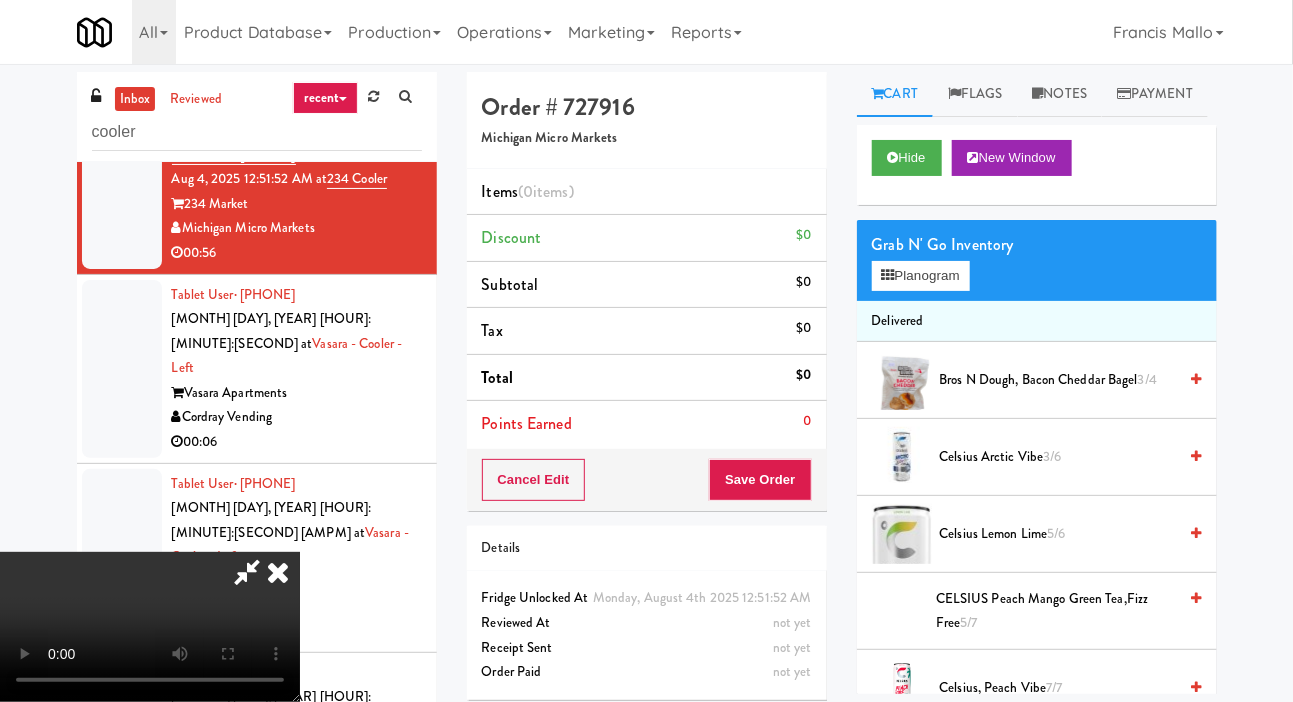 scroll, scrollTop: 73, scrollLeft: 0, axis: vertical 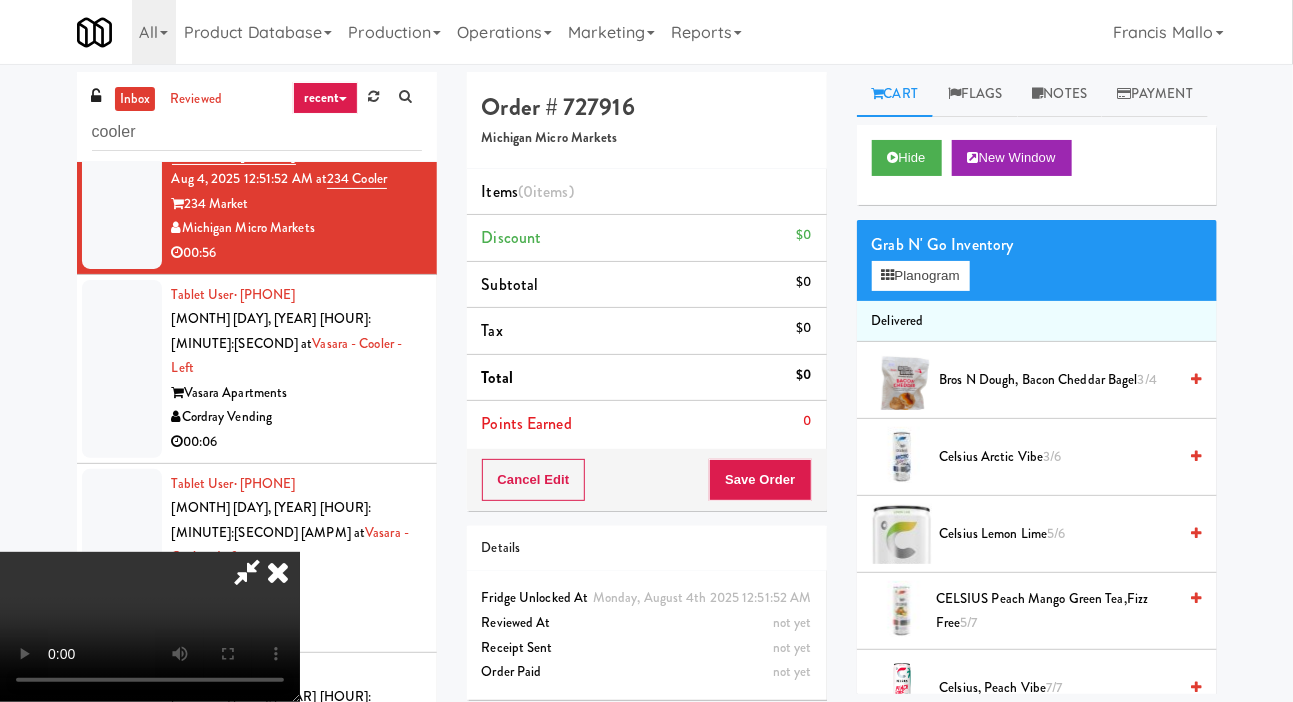 type 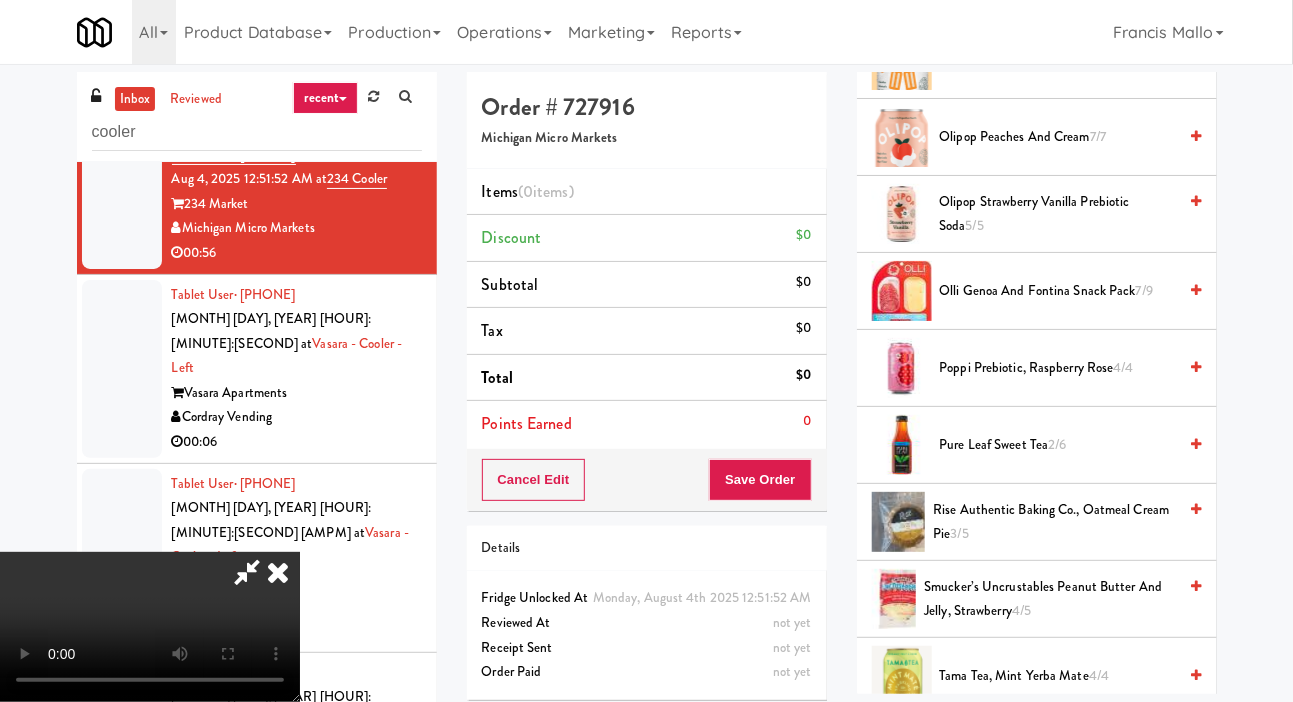 scroll, scrollTop: 1783, scrollLeft: 0, axis: vertical 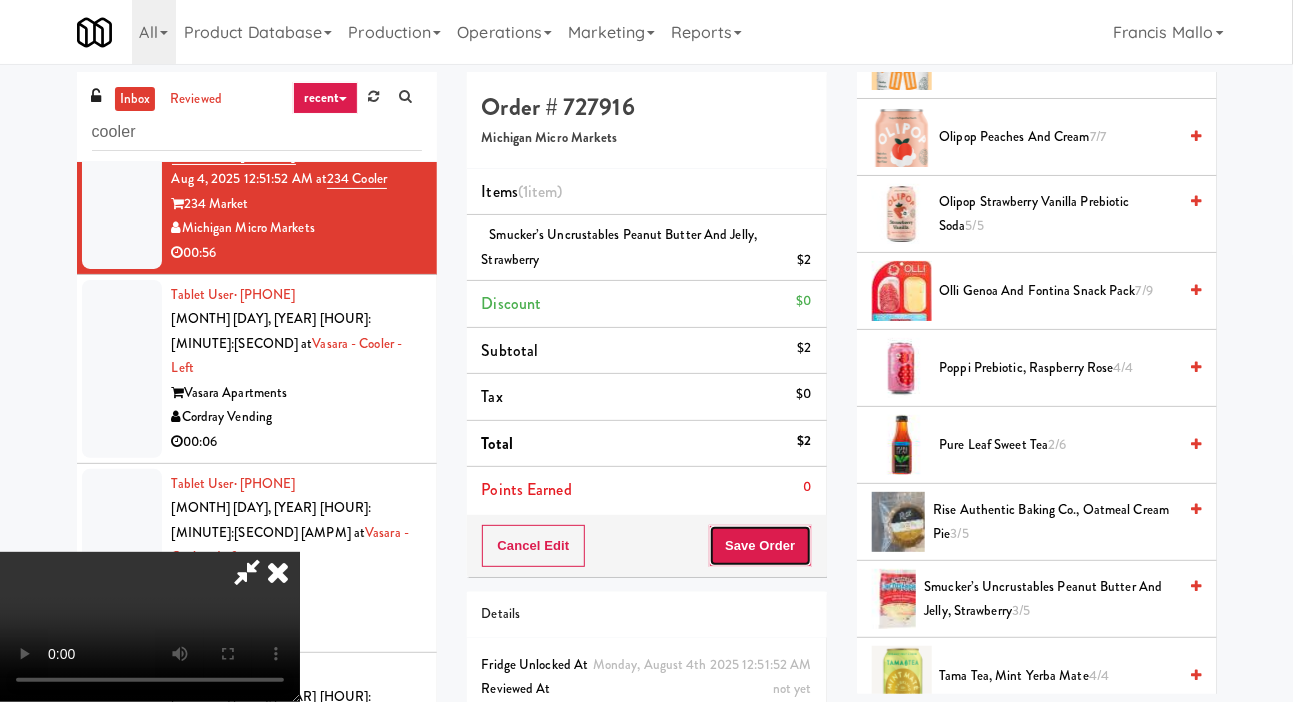 click on "Save Order" at bounding box center [760, 546] 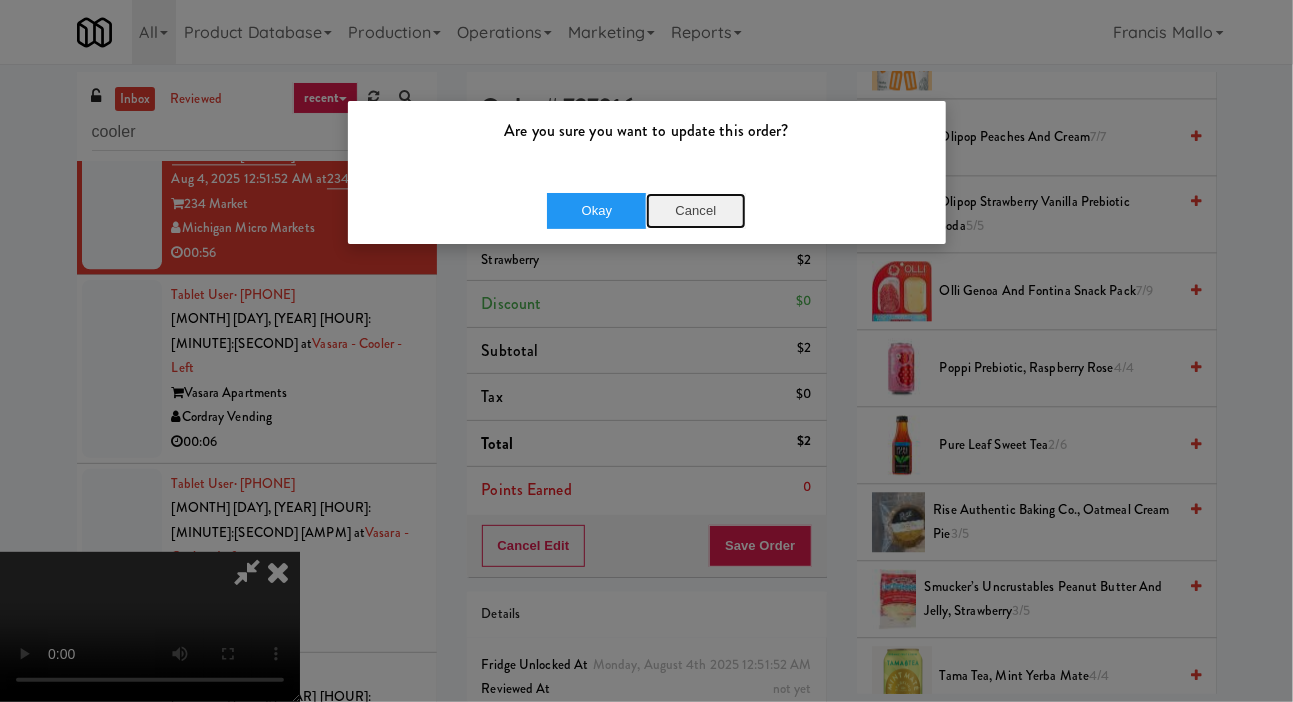 click on "Cancel" at bounding box center [696, 211] 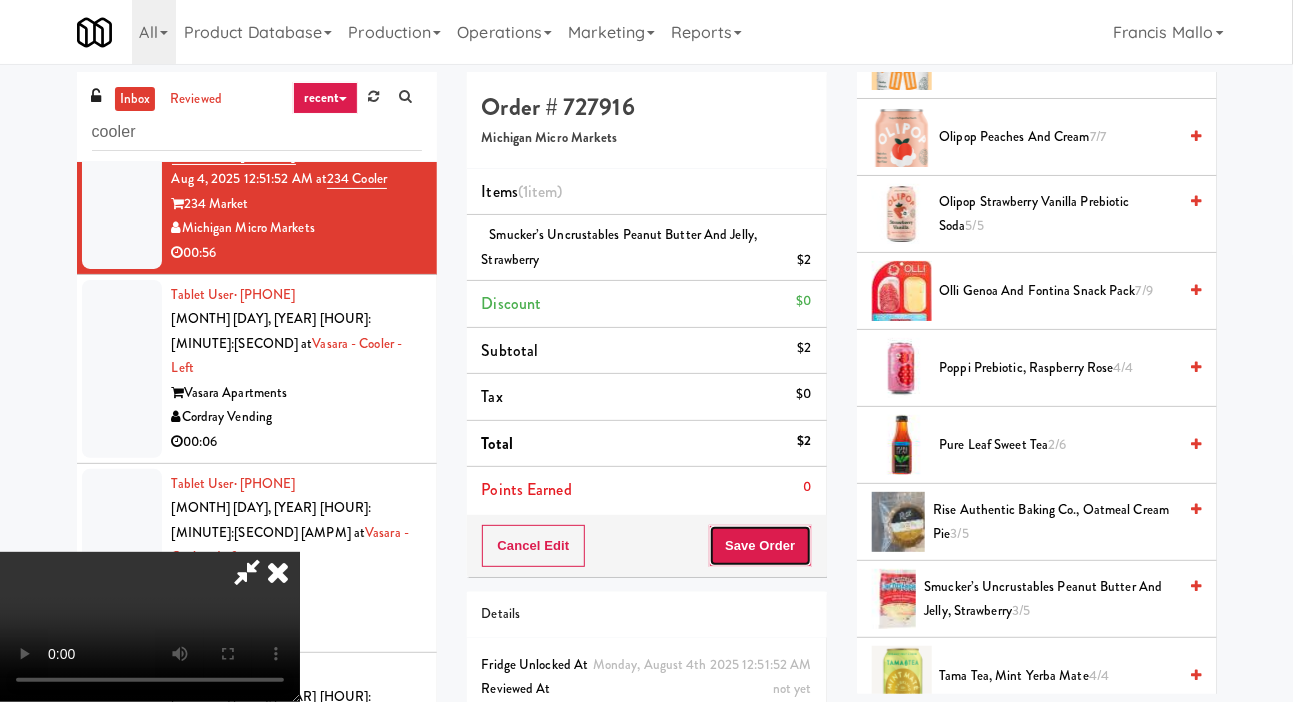 click on "Save Order" at bounding box center [760, 546] 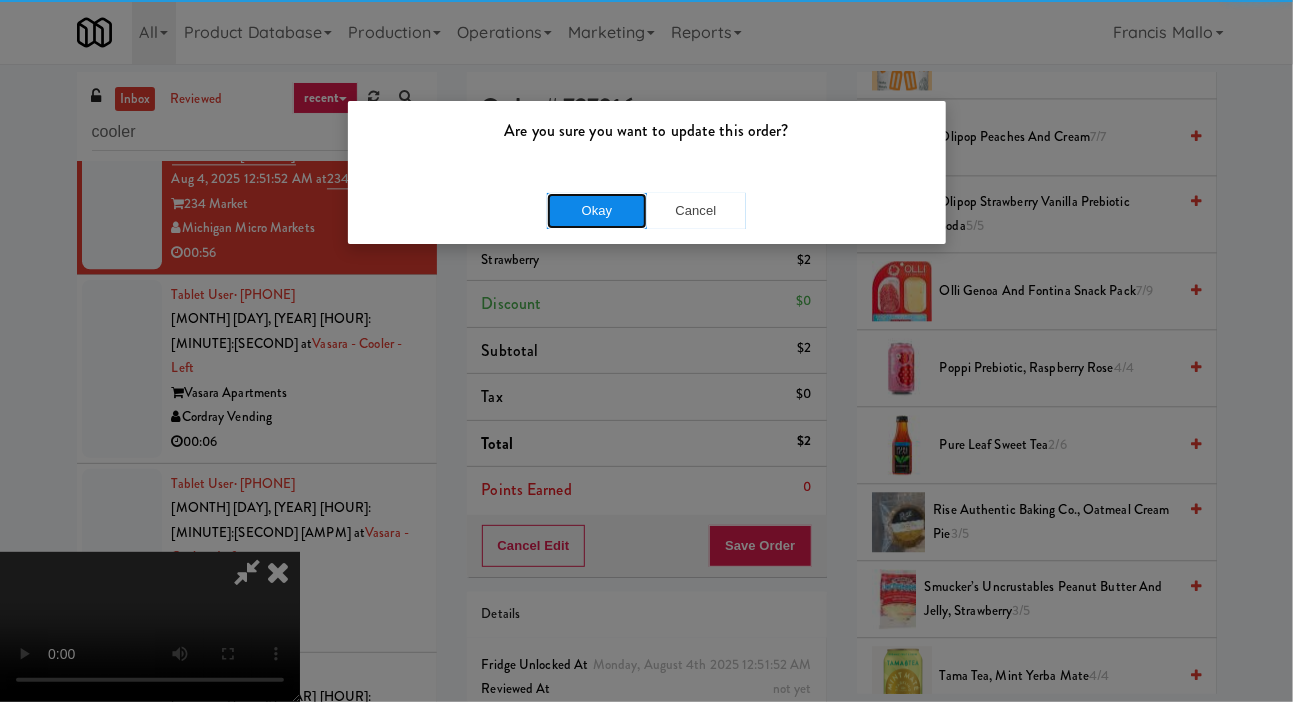 click on "Okay" at bounding box center [597, 211] 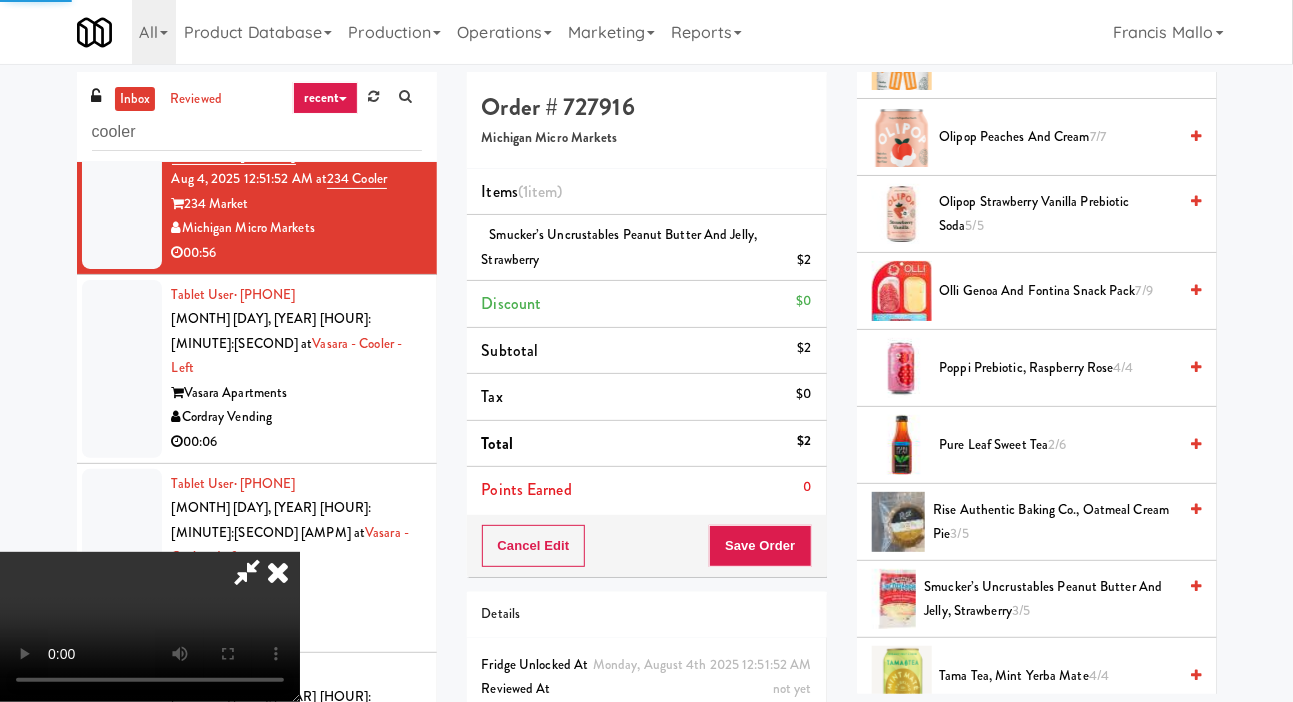 scroll, scrollTop: 116, scrollLeft: 0, axis: vertical 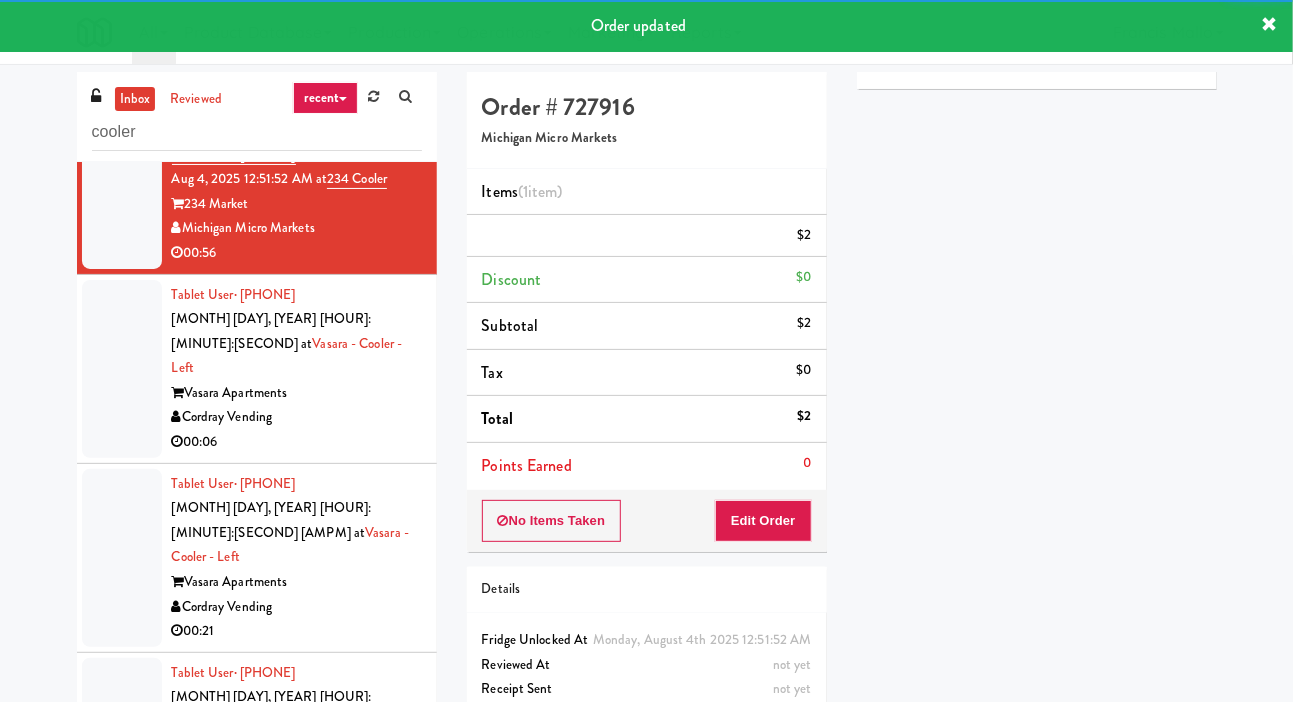 click at bounding box center (122, 369) 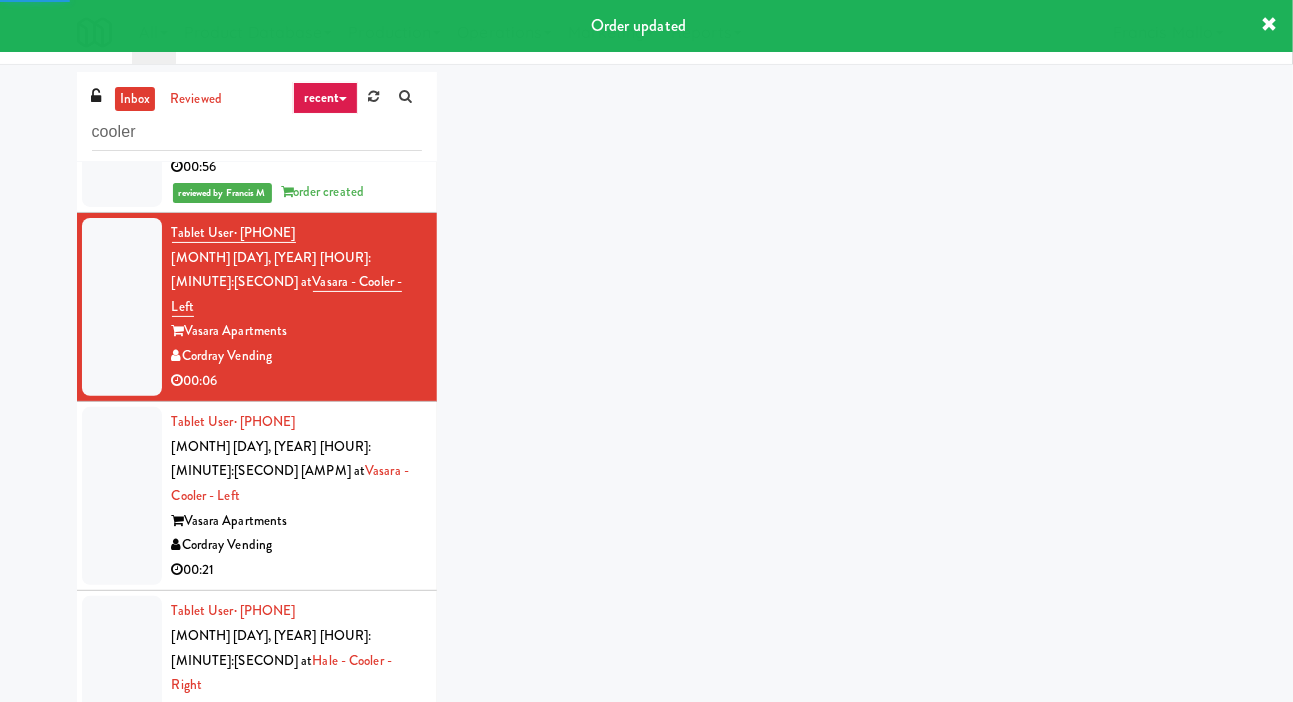 scroll, scrollTop: 2037, scrollLeft: 0, axis: vertical 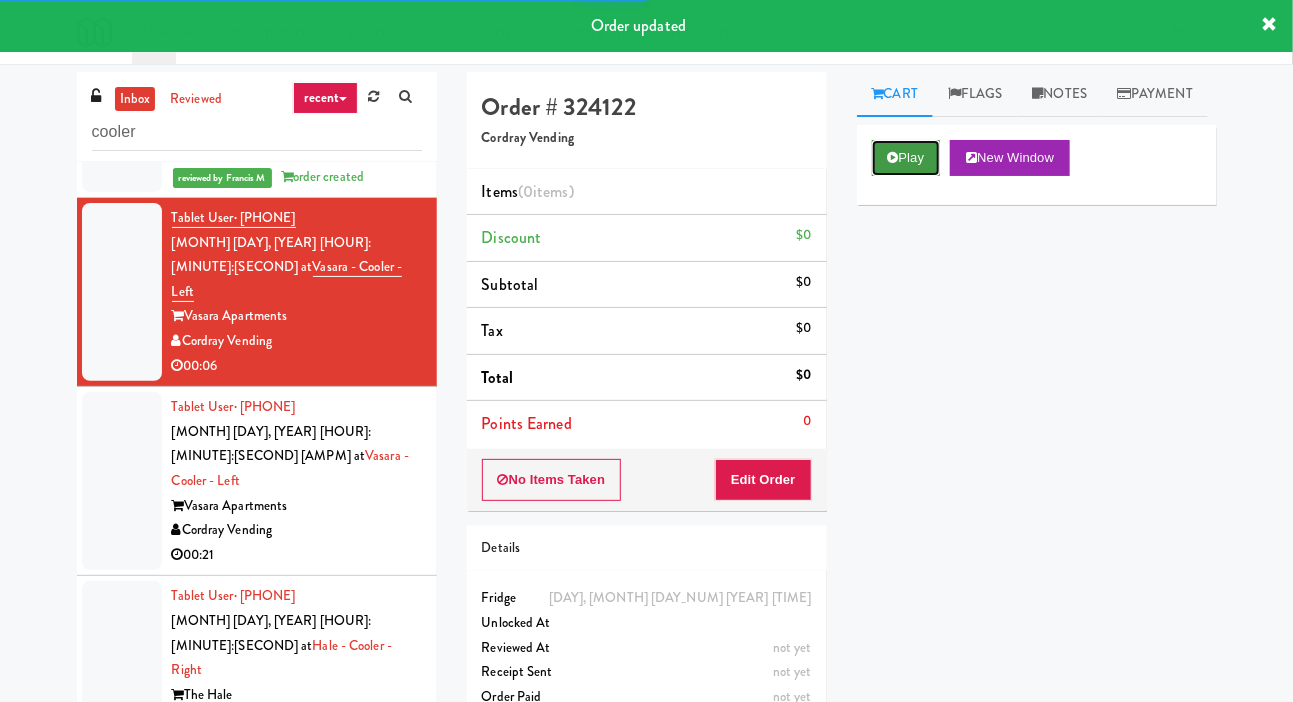 click at bounding box center [893, 157] 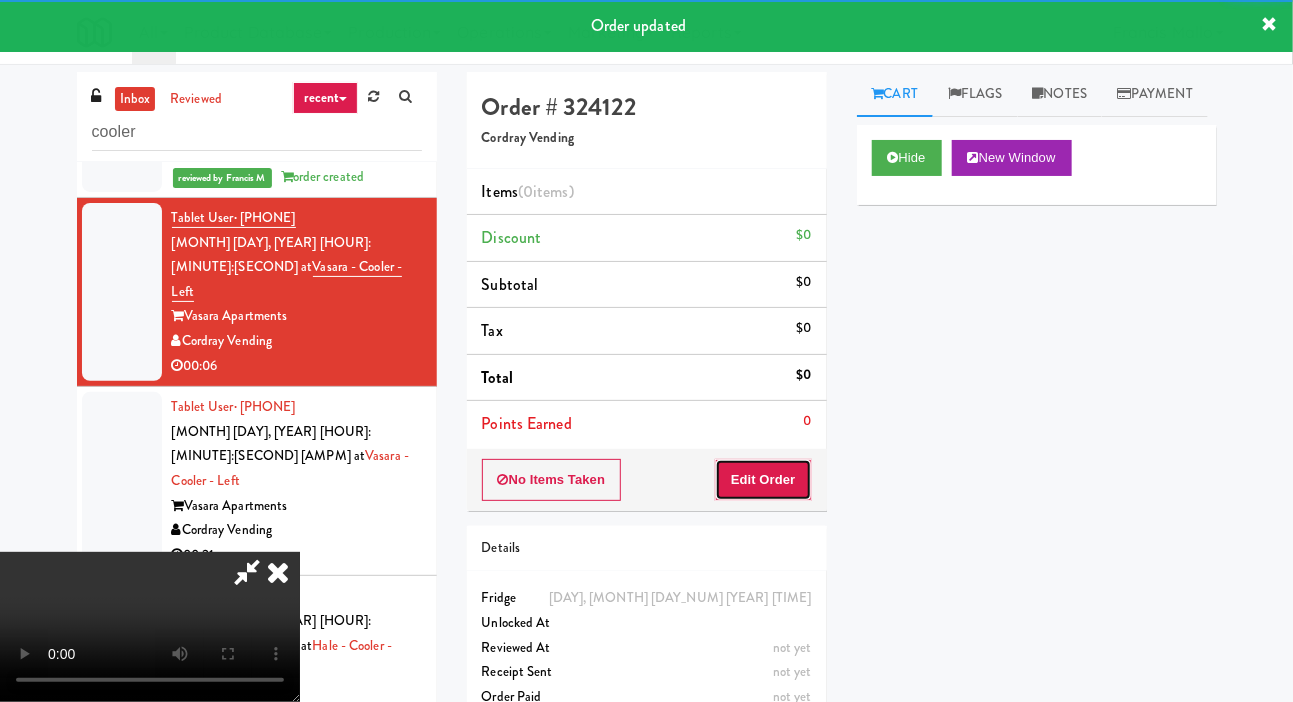 click on "Edit Order" at bounding box center [763, 480] 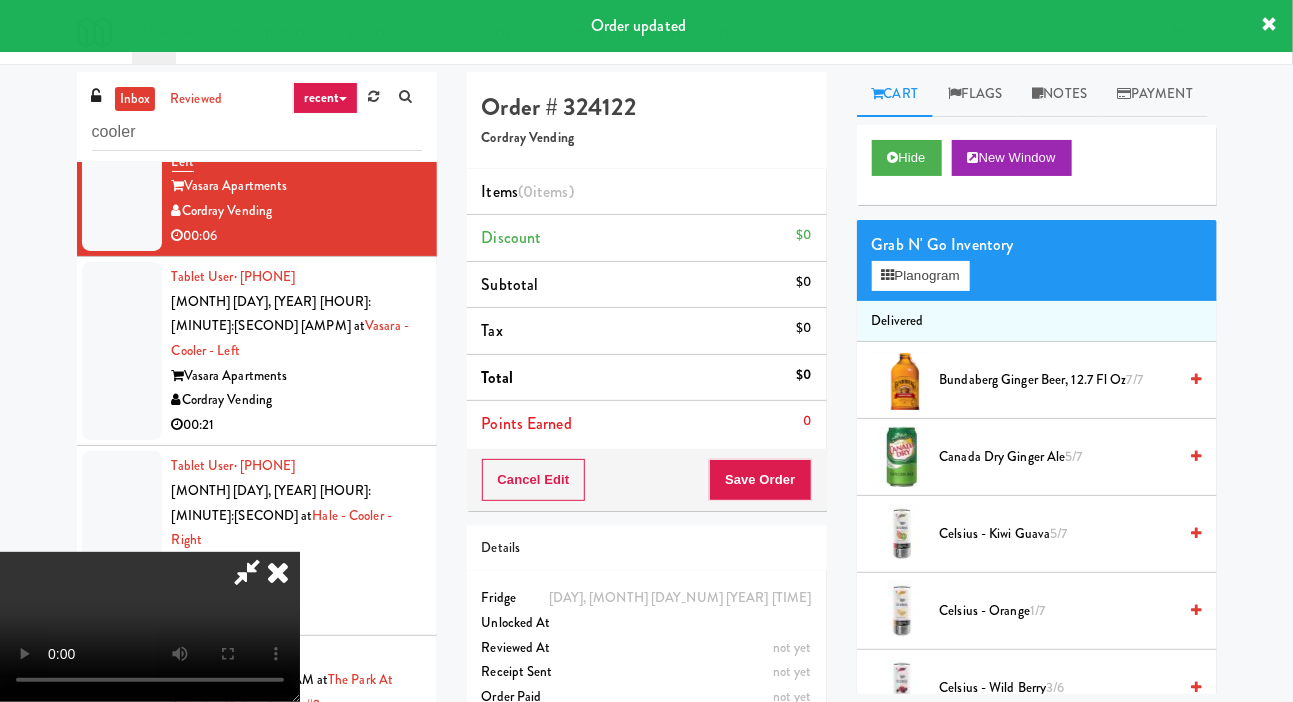 scroll, scrollTop: 2165, scrollLeft: 0, axis: vertical 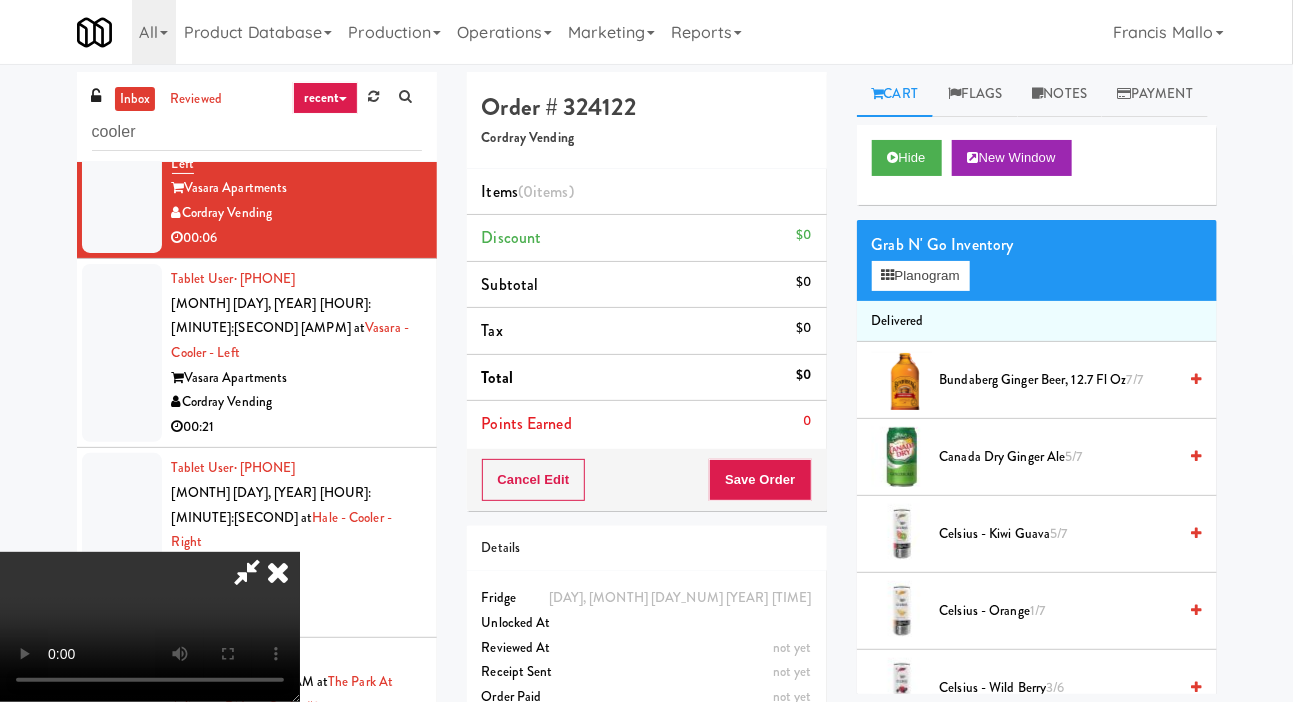 type 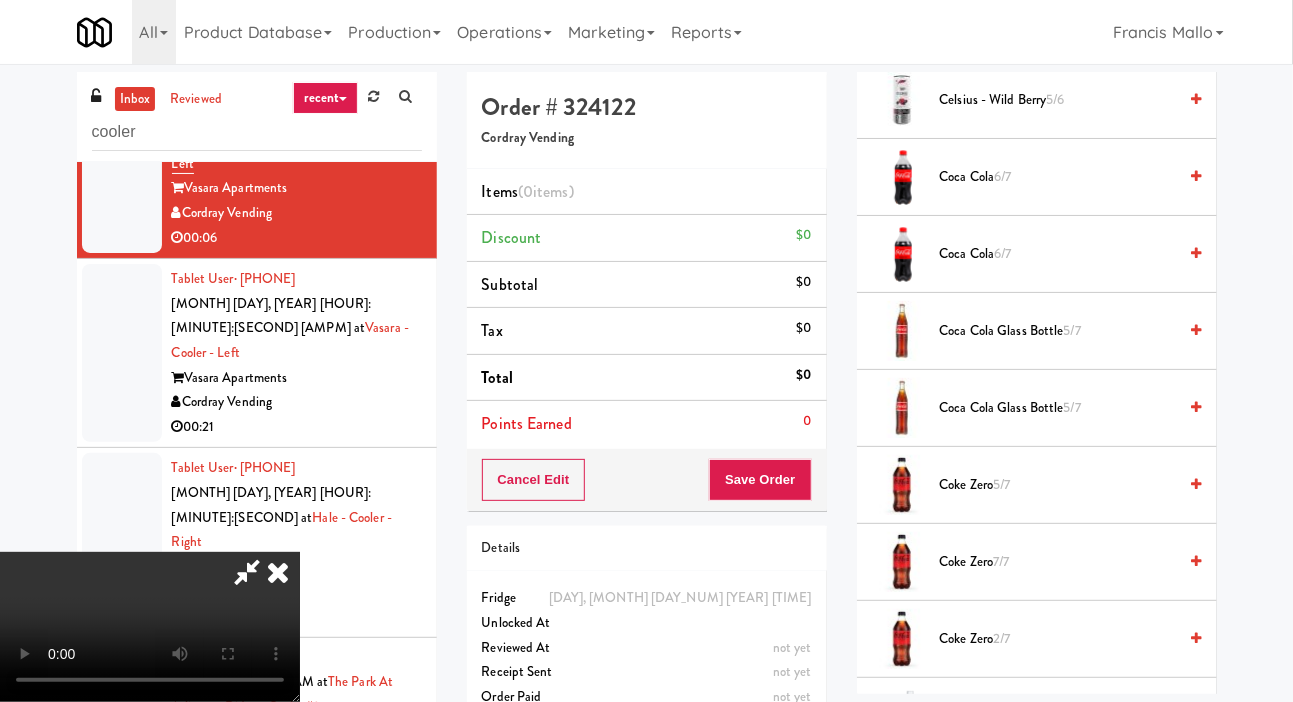 scroll, scrollTop: 668, scrollLeft: 0, axis: vertical 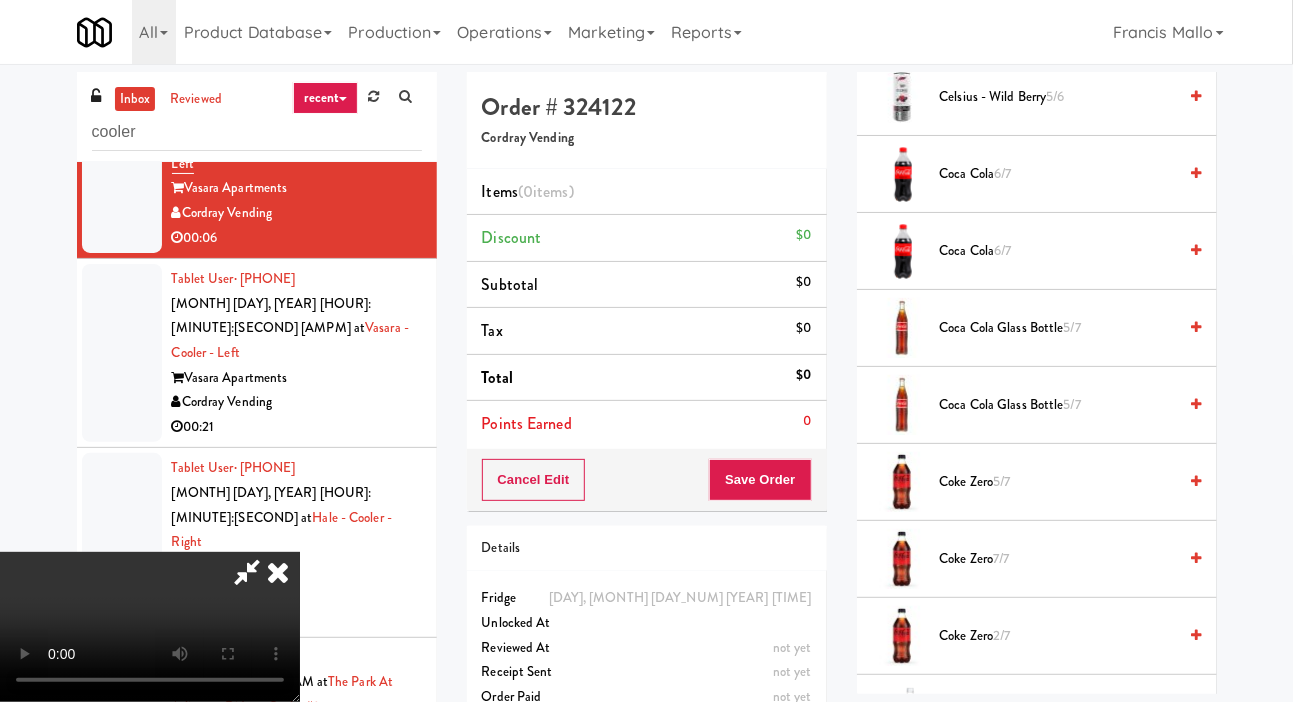 click on "5/7" at bounding box center [1001, 481] 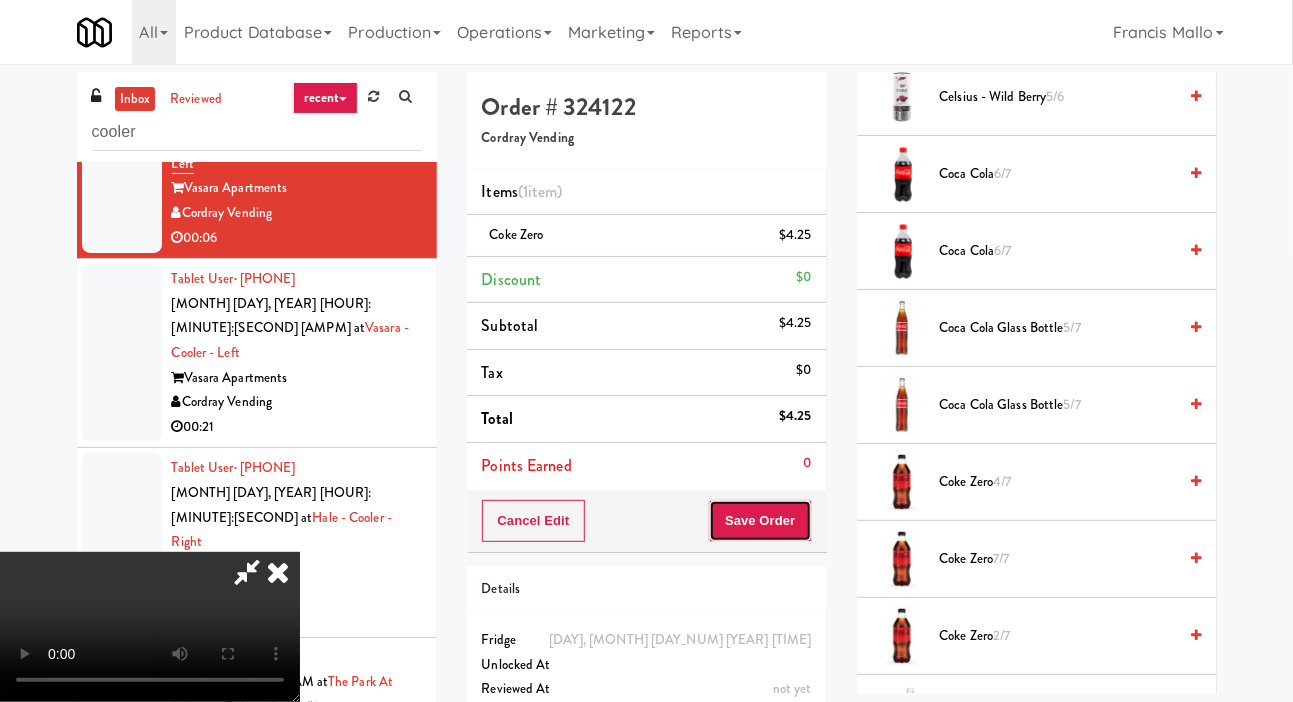 click on "Save Order" at bounding box center [760, 521] 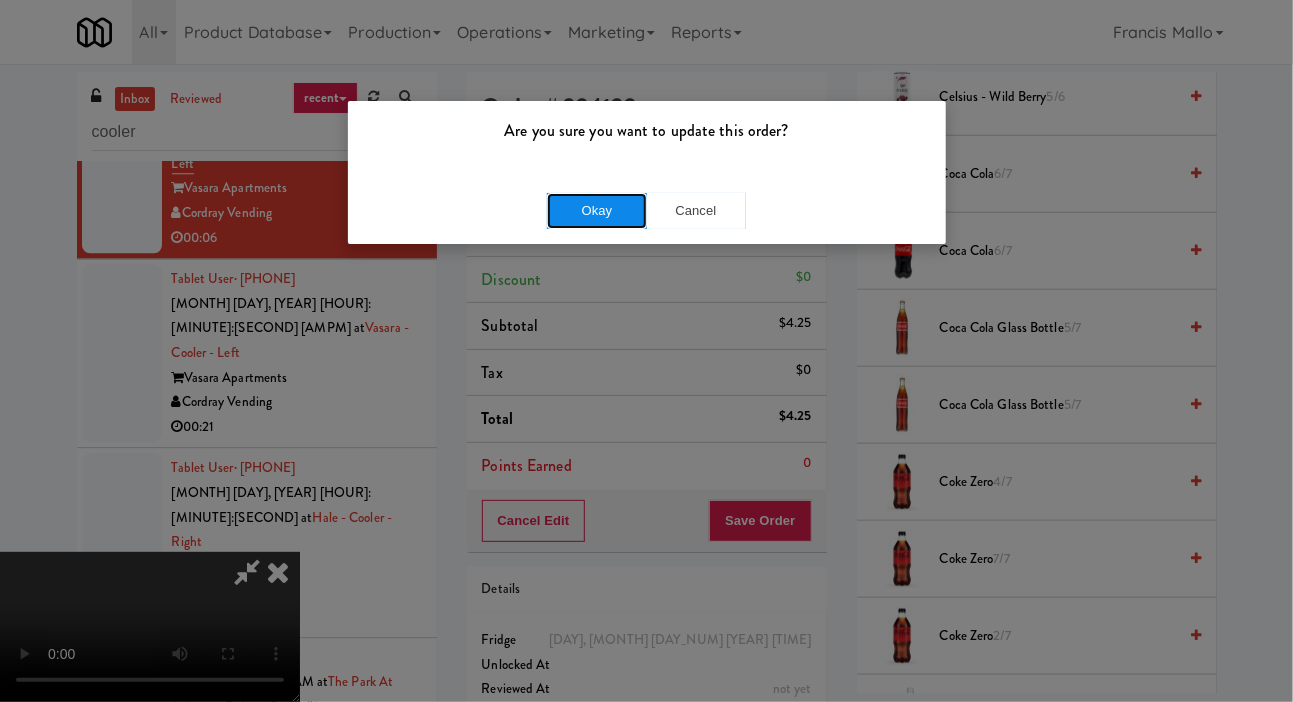 click on "Okay" at bounding box center (597, 211) 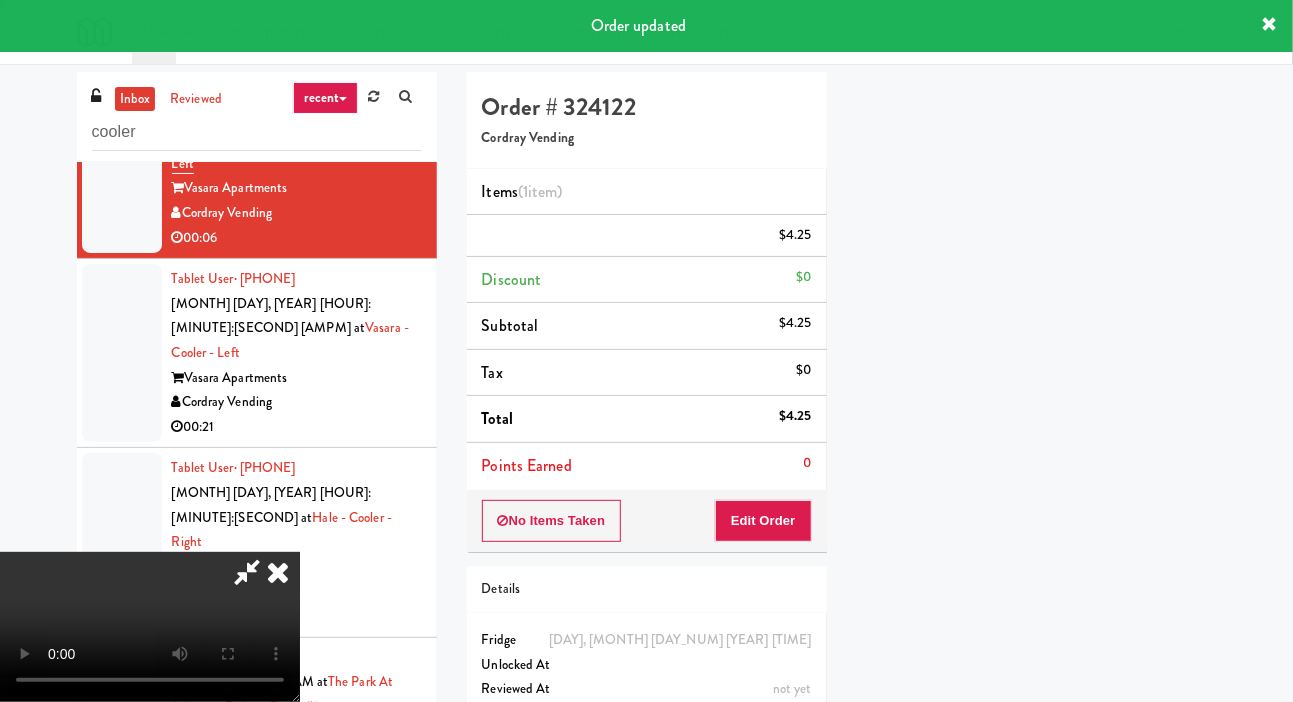 scroll, scrollTop: 116, scrollLeft: 0, axis: vertical 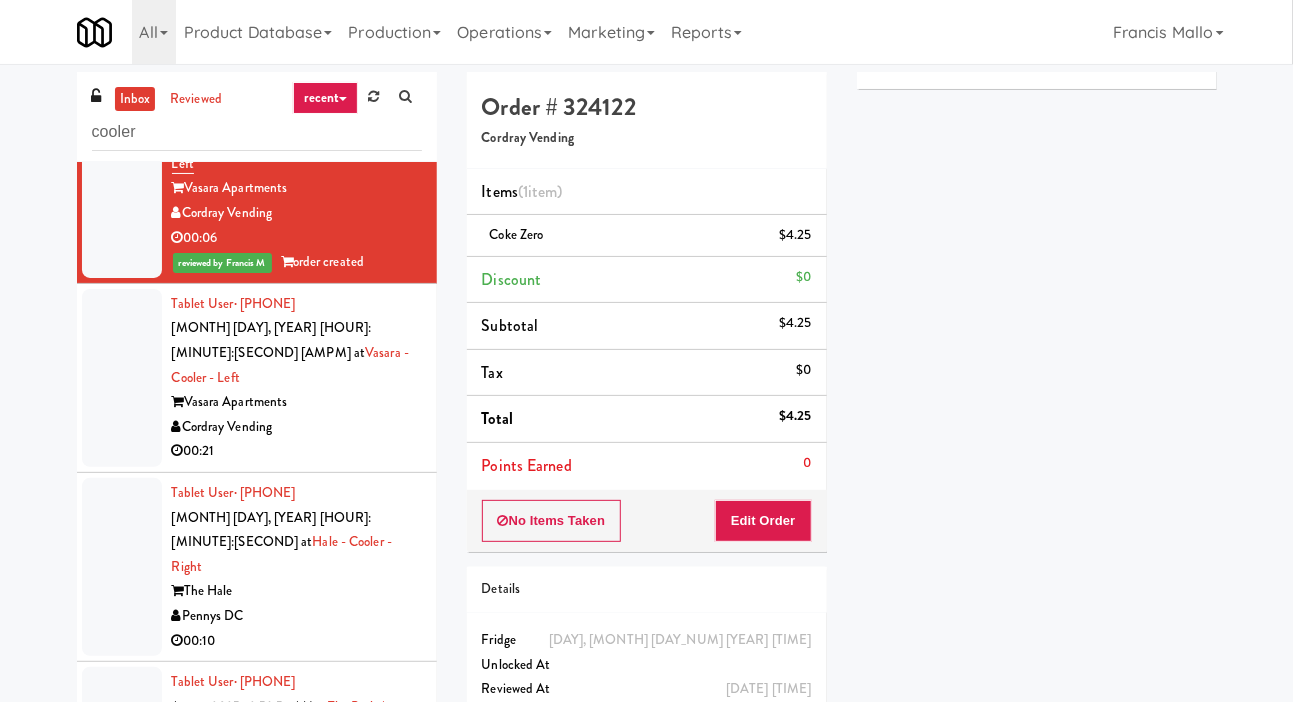 click at bounding box center (122, 378) 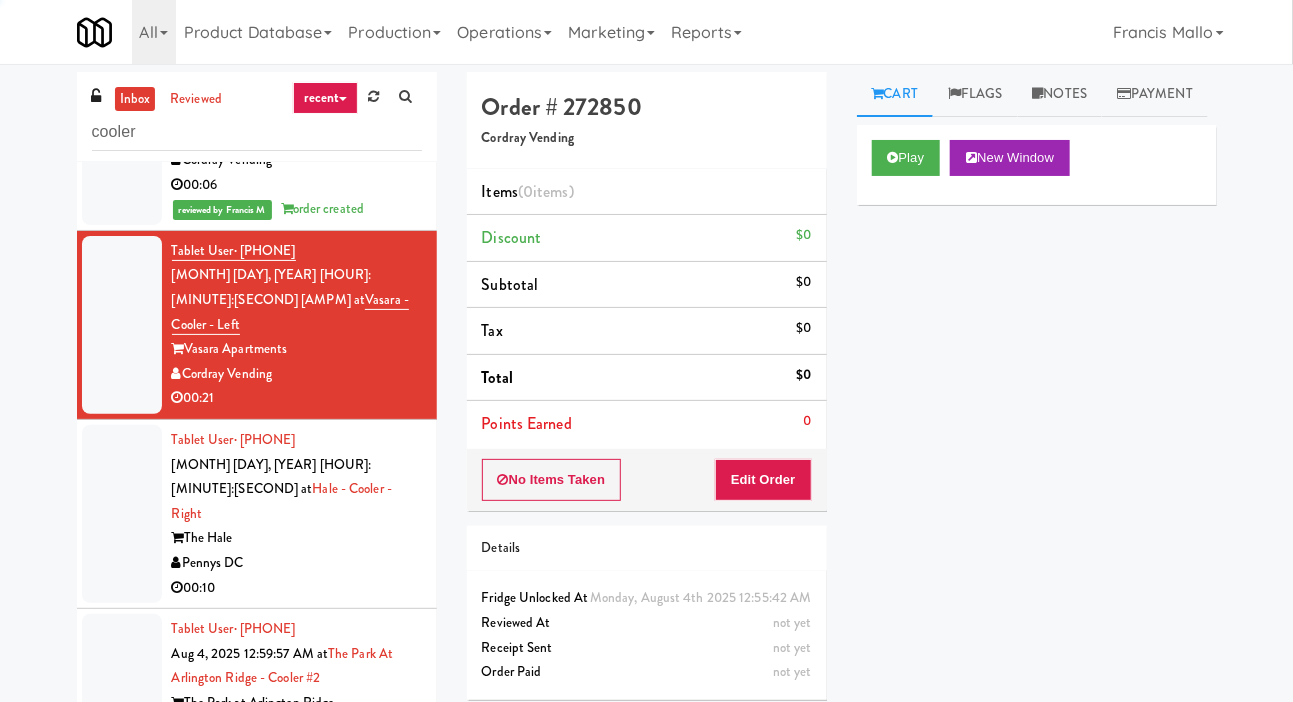 scroll, scrollTop: 2247, scrollLeft: 0, axis: vertical 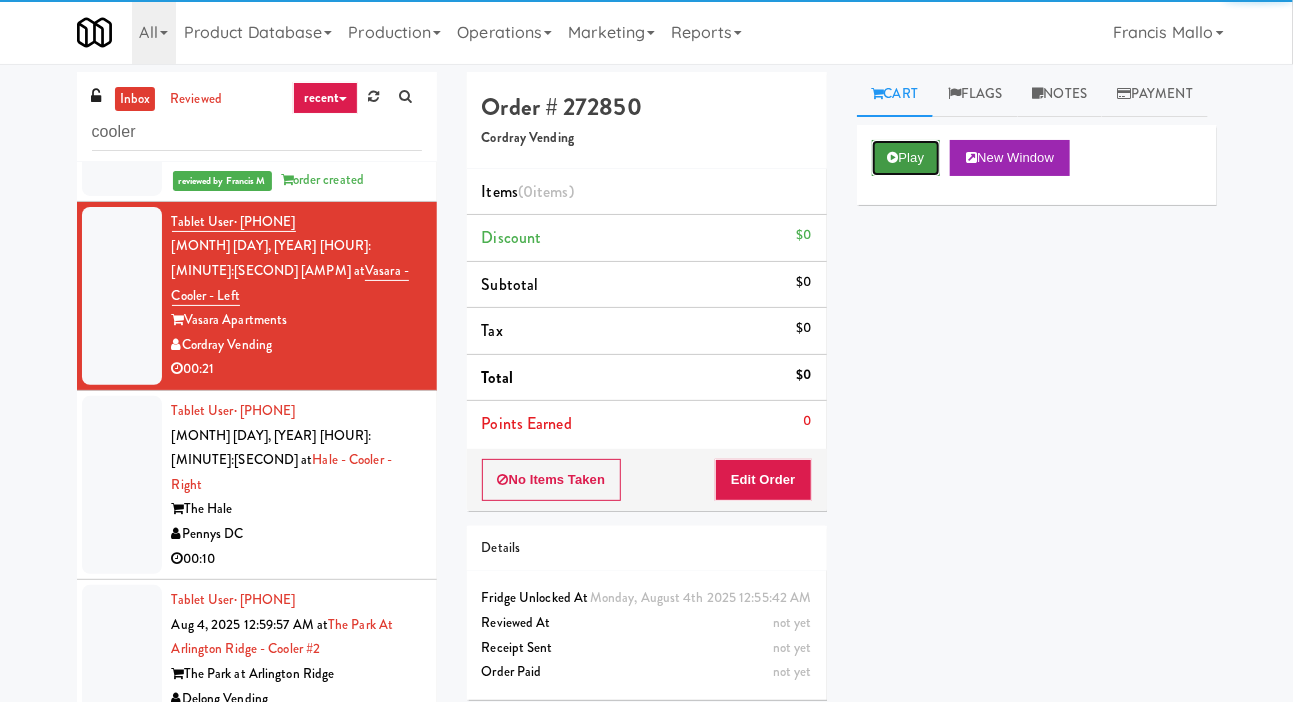 click at bounding box center (893, 157) 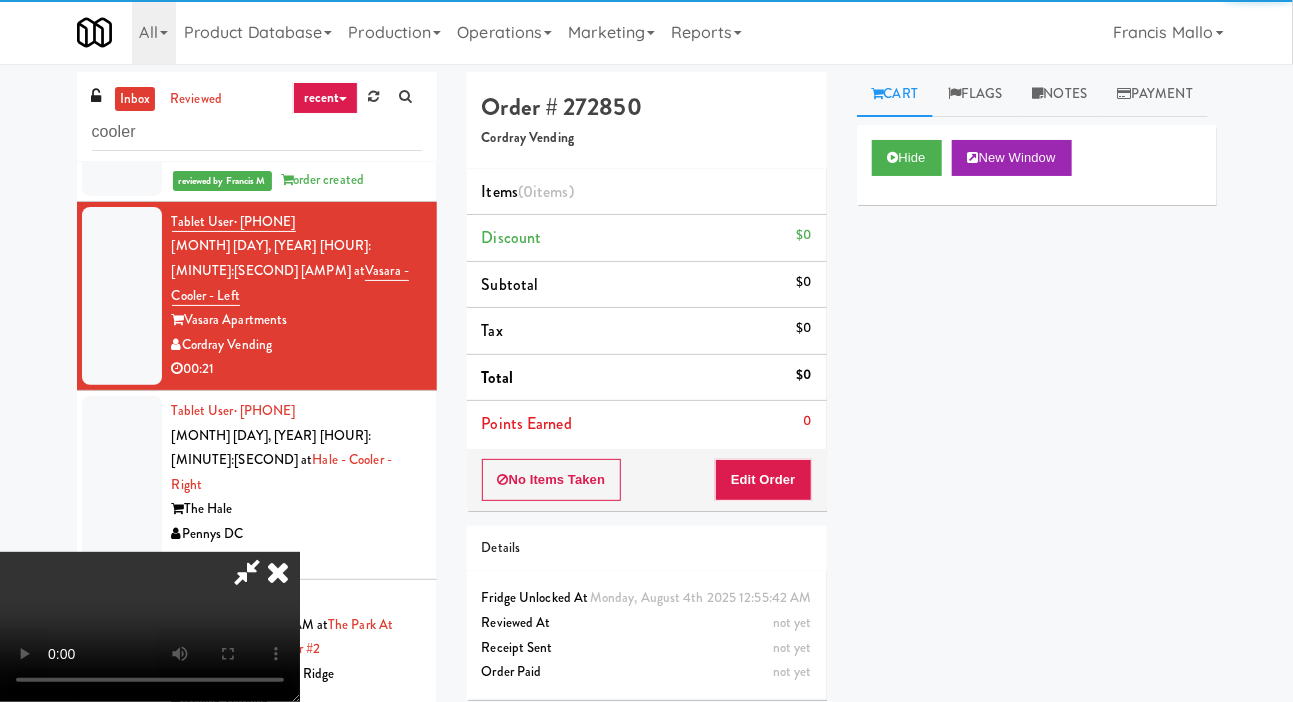 click on "Order # [ORDER NUMBER] [COMPANY] Items  (0  items ) Discount  $0 Subtotal $0 Tax $0 Total $0 Points Earned  0  No Items Taken Edit Order Details [DAY], [MONTH] [DAY] [YEAR] [HOUR]:[MINUTE]:[SECOND] [AM/PM] Fridge Unlocked At not yet Reviewed At not yet Receipt Sent not yet Order Paid" at bounding box center (647, 393) 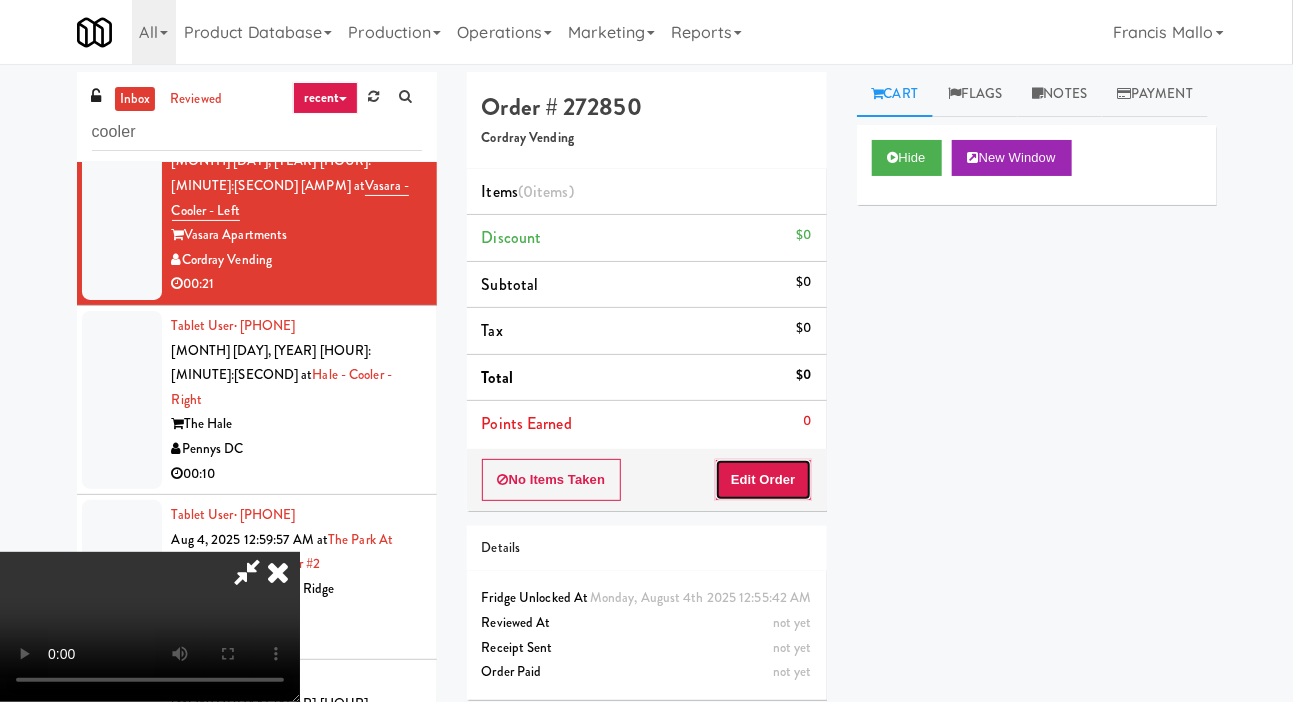 click on "Edit Order" at bounding box center [763, 480] 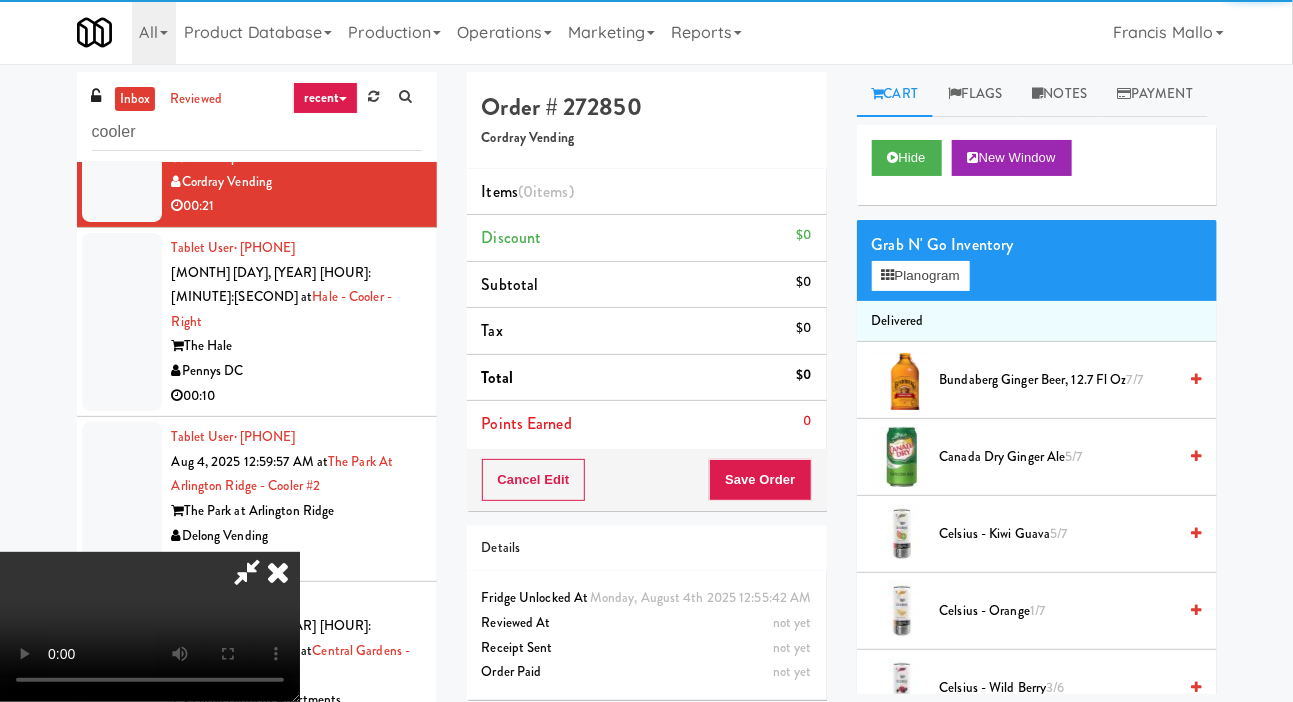 scroll, scrollTop: 2412, scrollLeft: 0, axis: vertical 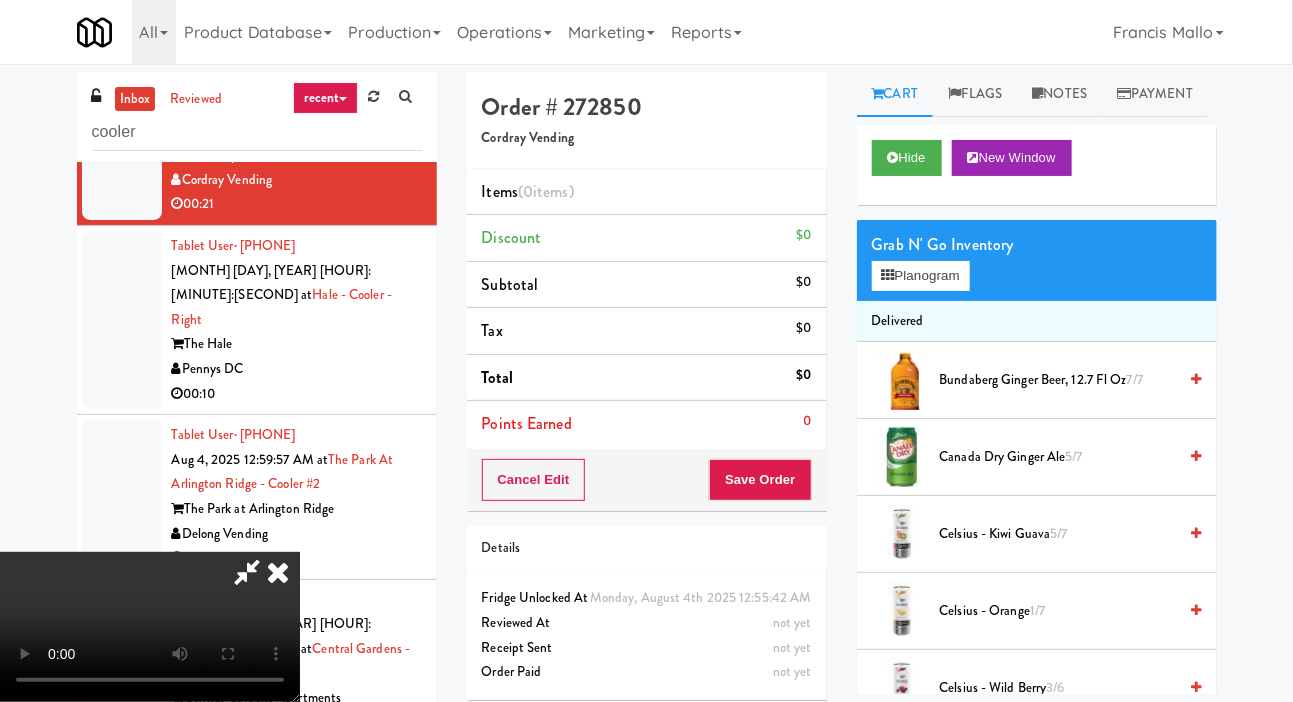 type 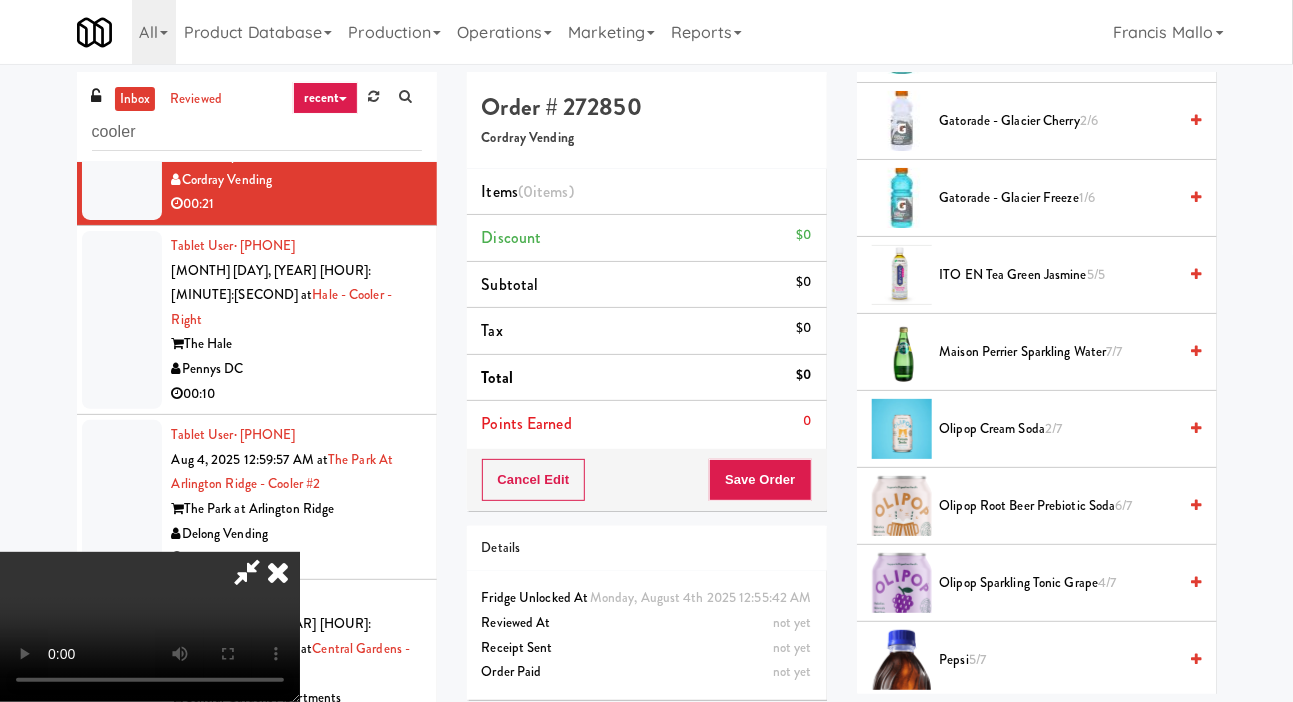 scroll, scrollTop: 1807, scrollLeft: 0, axis: vertical 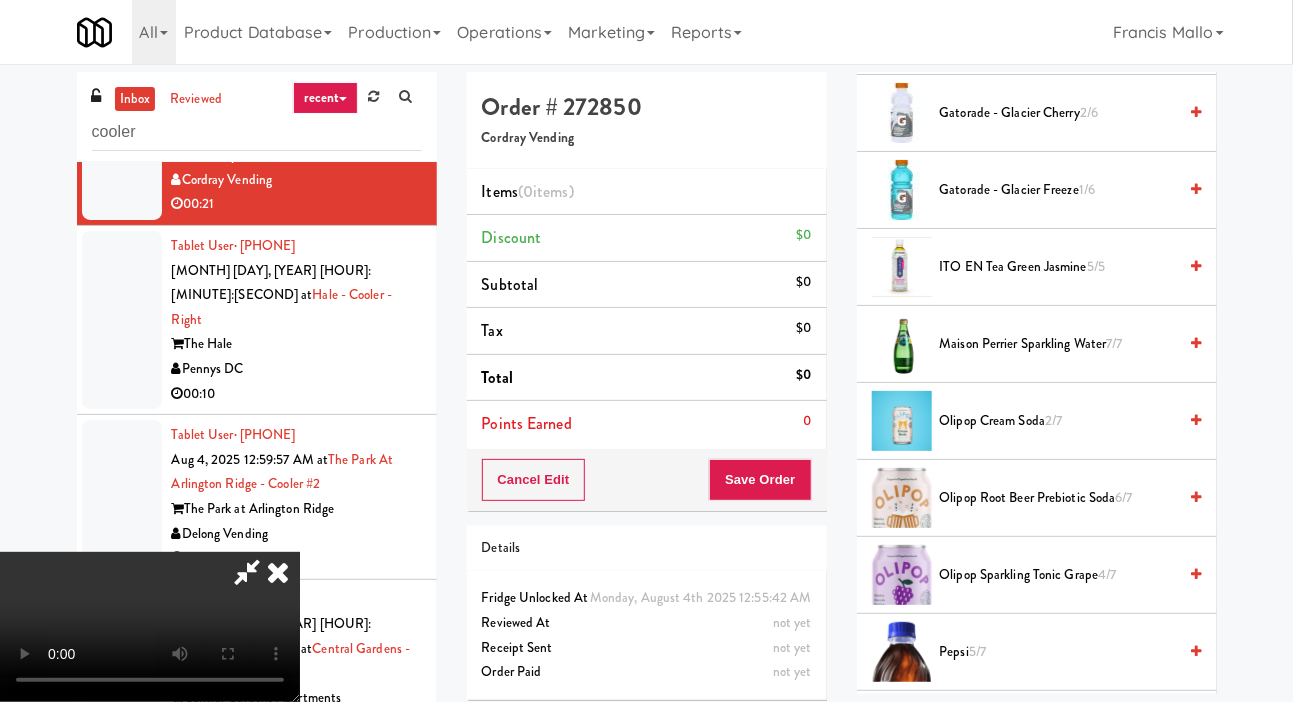 click on "Olipop Sparkling Tonic Grape  [NUM]/[NUM]" at bounding box center (1058, 575) 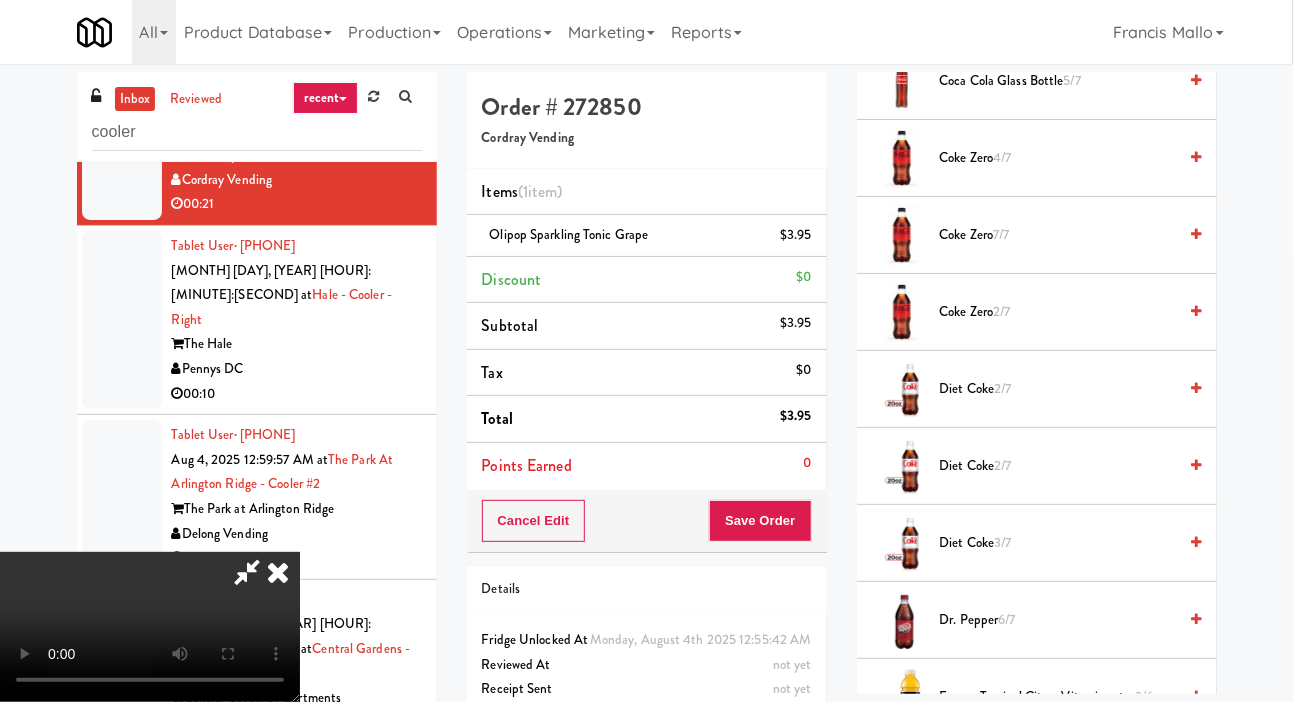 scroll, scrollTop: 991, scrollLeft: 0, axis: vertical 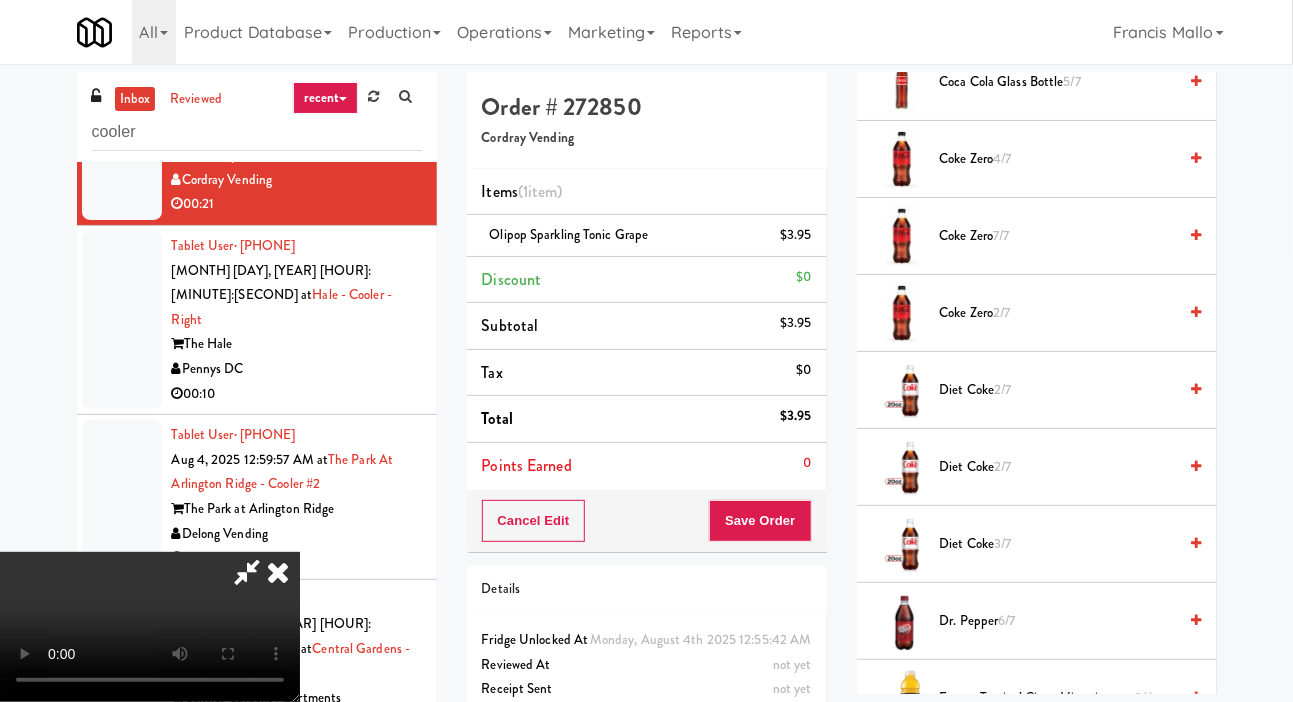 click on "Coke Zero  2/7" at bounding box center [1058, 313] 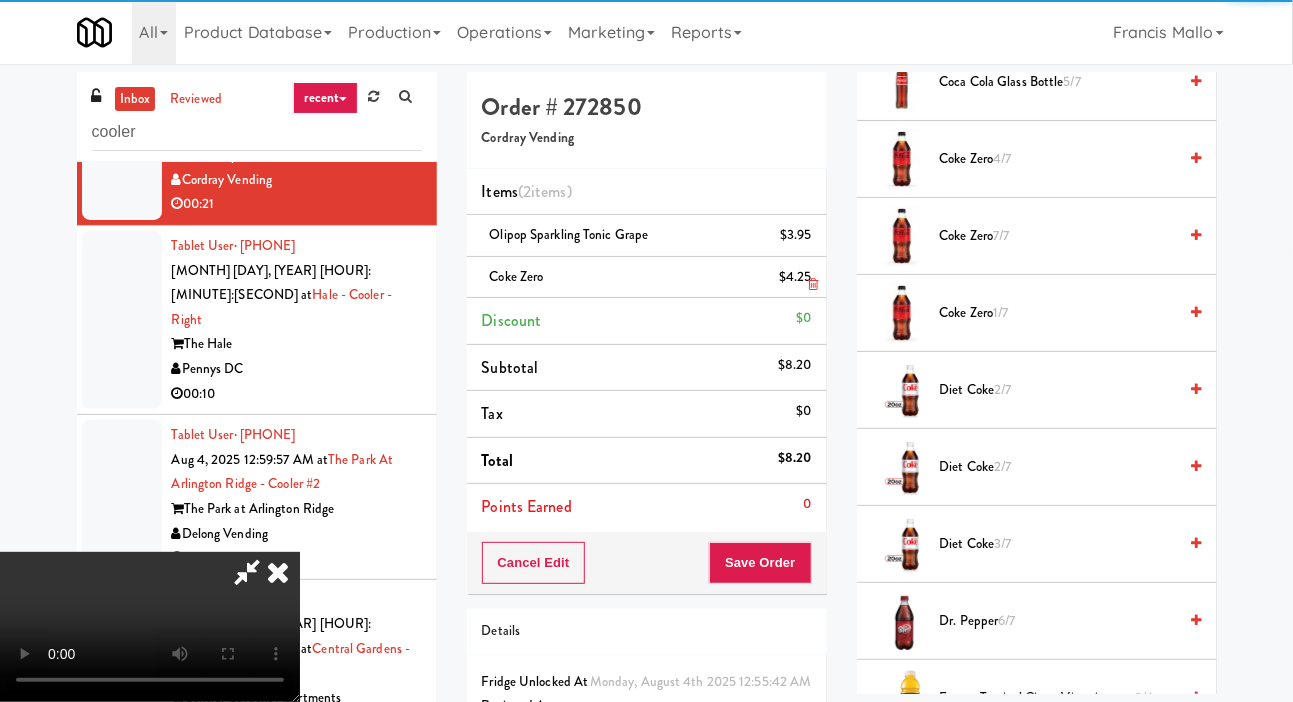 click on "Coke Zero  $4.25" at bounding box center (647, 278) 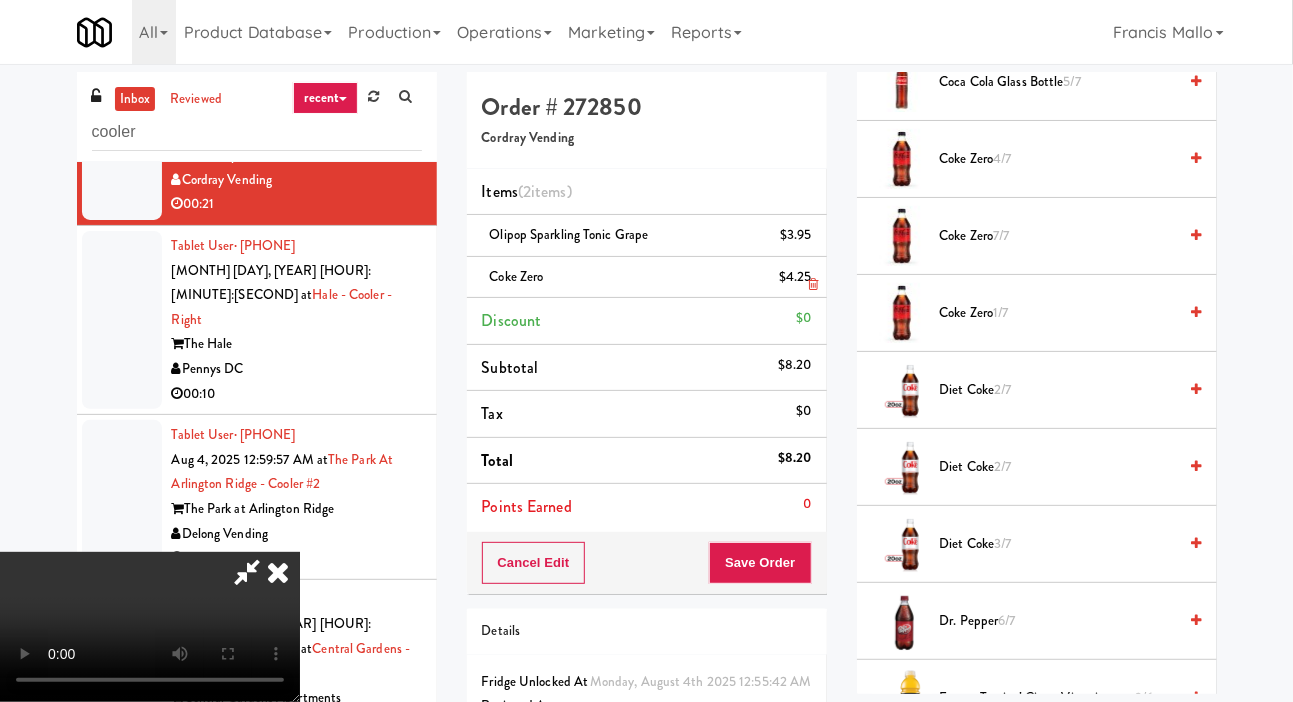 click at bounding box center (813, 284) 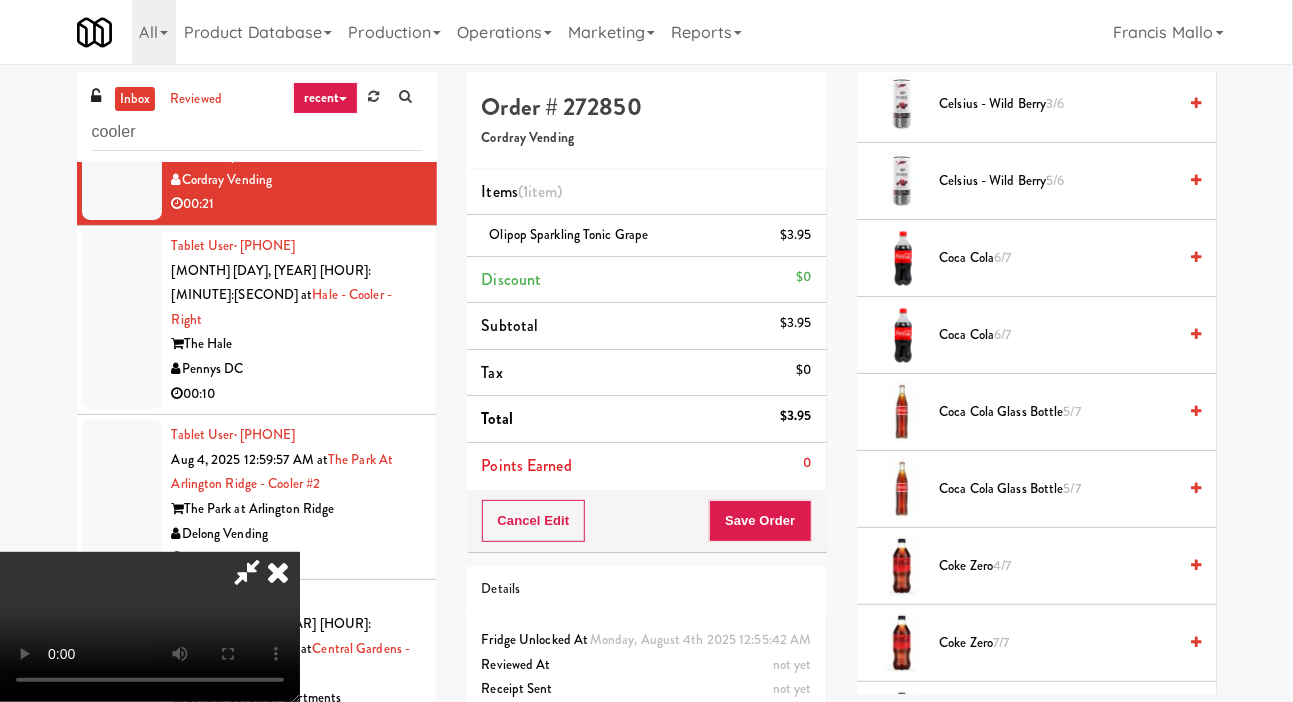 scroll, scrollTop: 579, scrollLeft: 0, axis: vertical 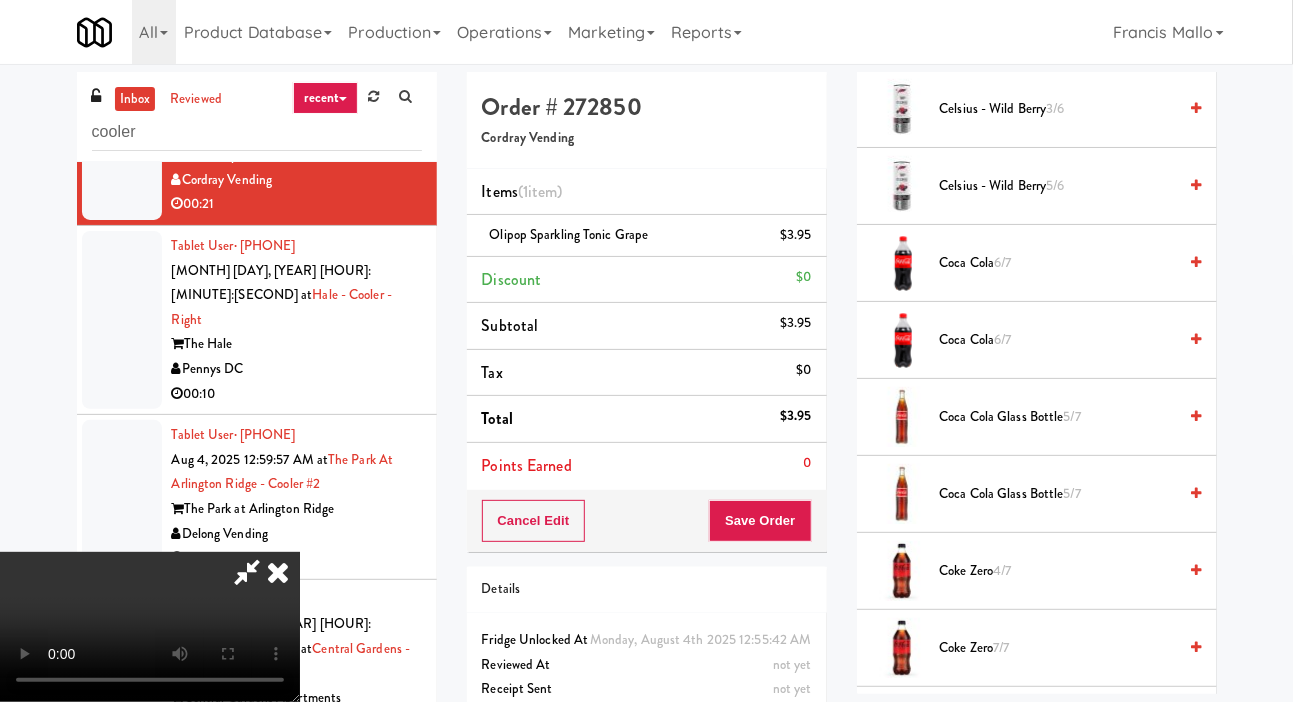 click on "Coca Cola  6/7" at bounding box center (1058, 340) 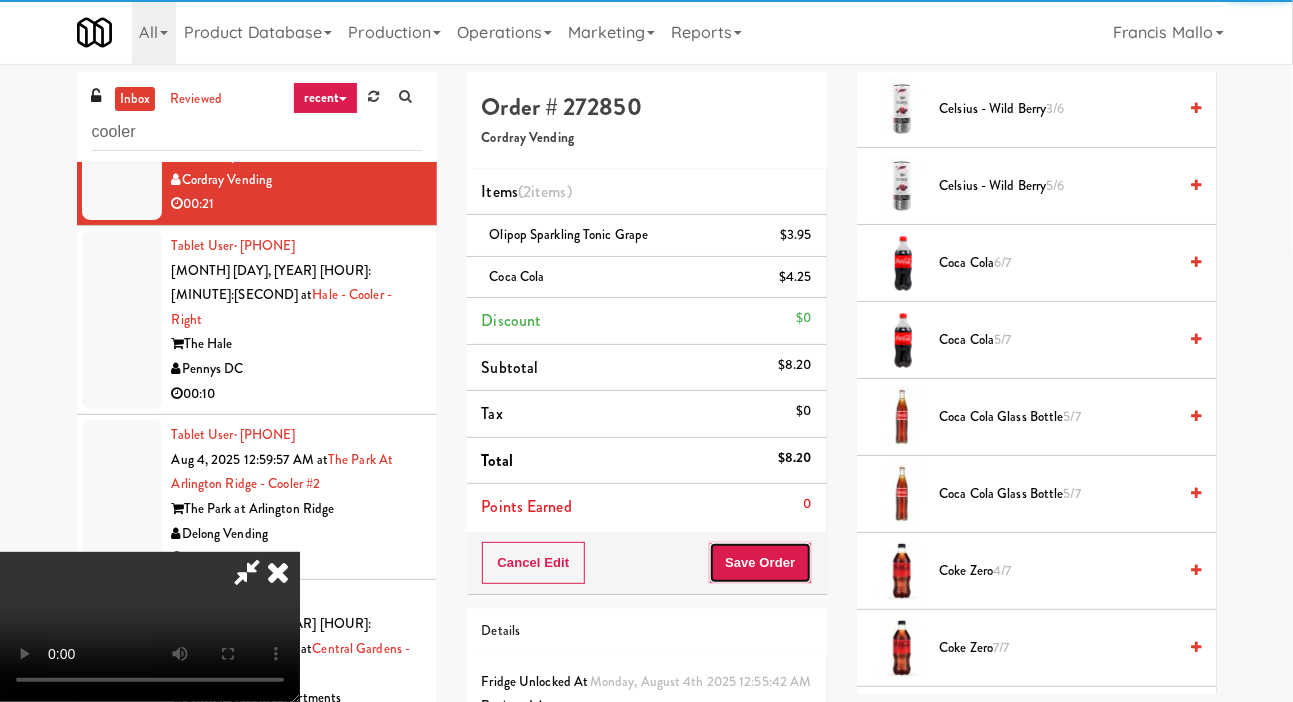 click on "Save Order" at bounding box center [760, 563] 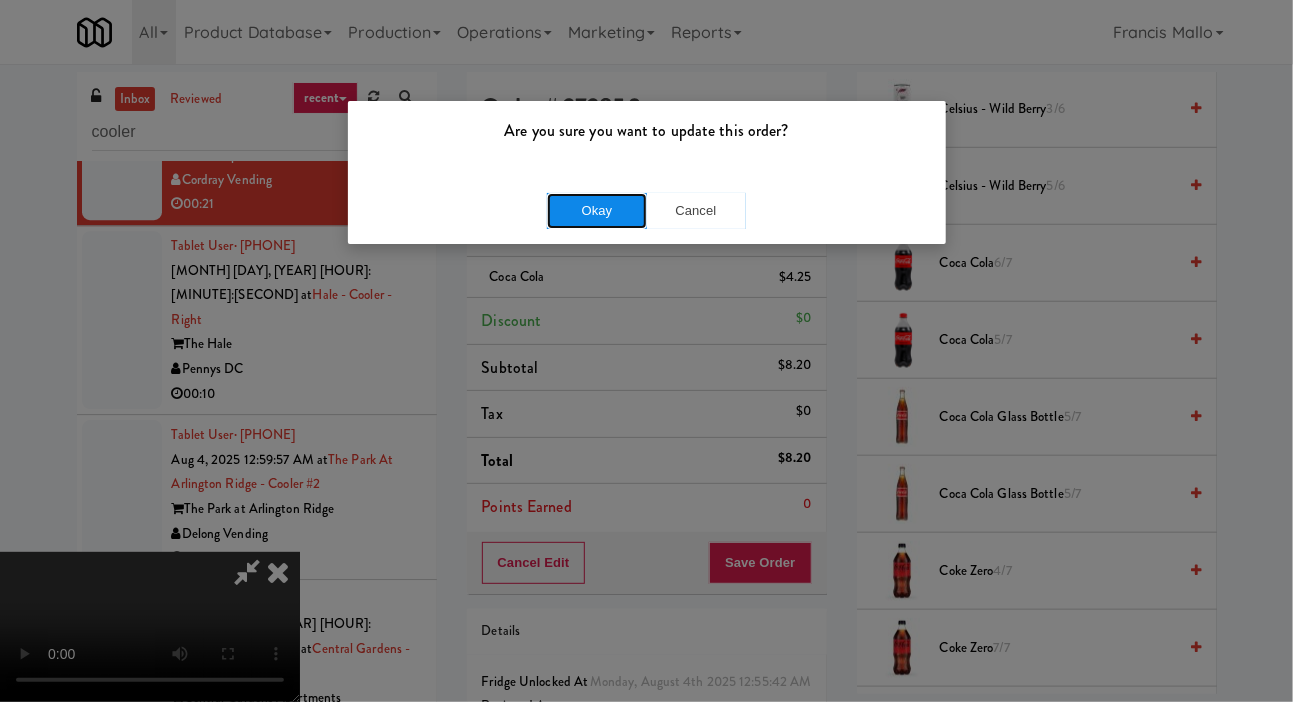 click on "Okay" at bounding box center (597, 211) 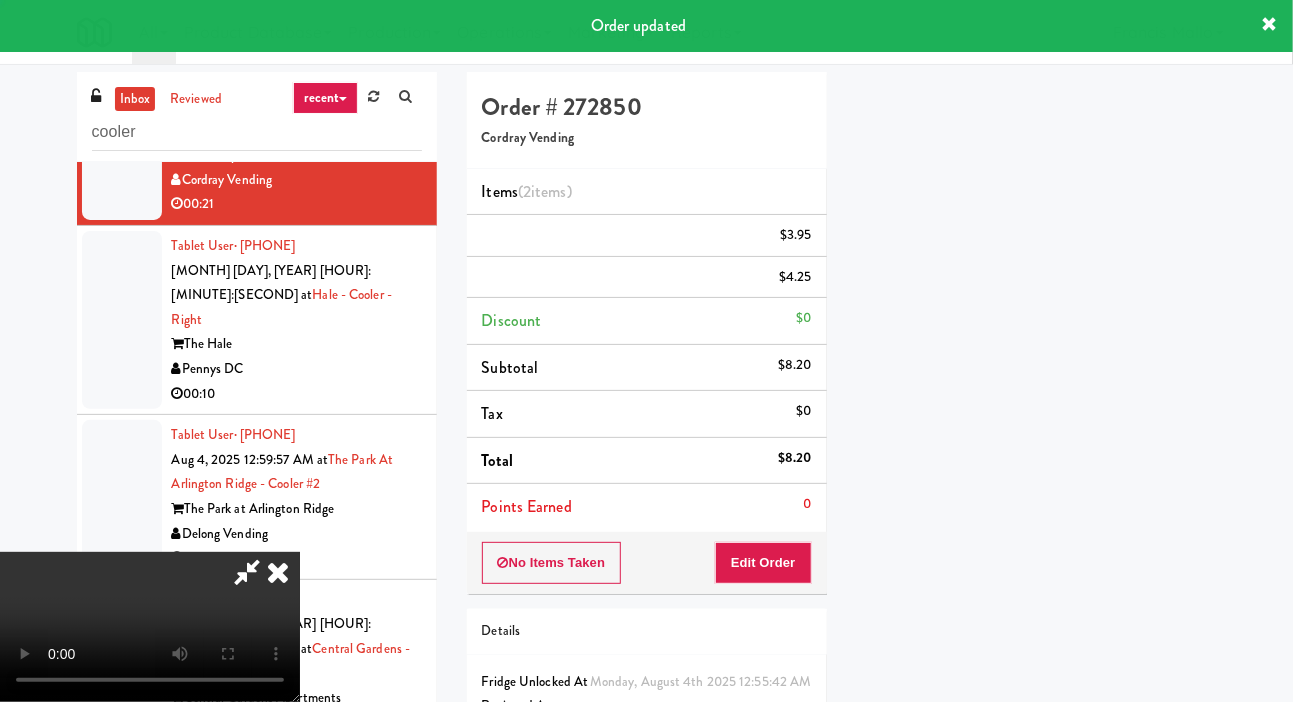 click at bounding box center (122, 320) 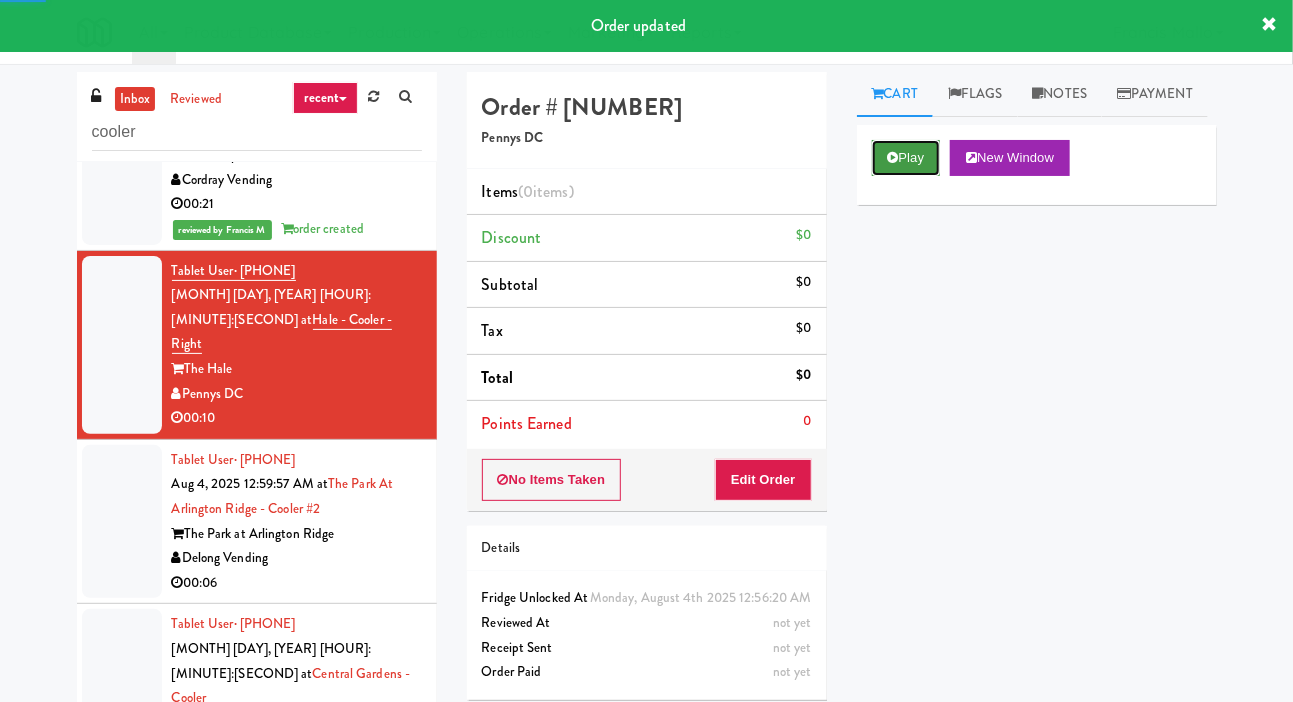 click on "Play" at bounding box center (906, 158) 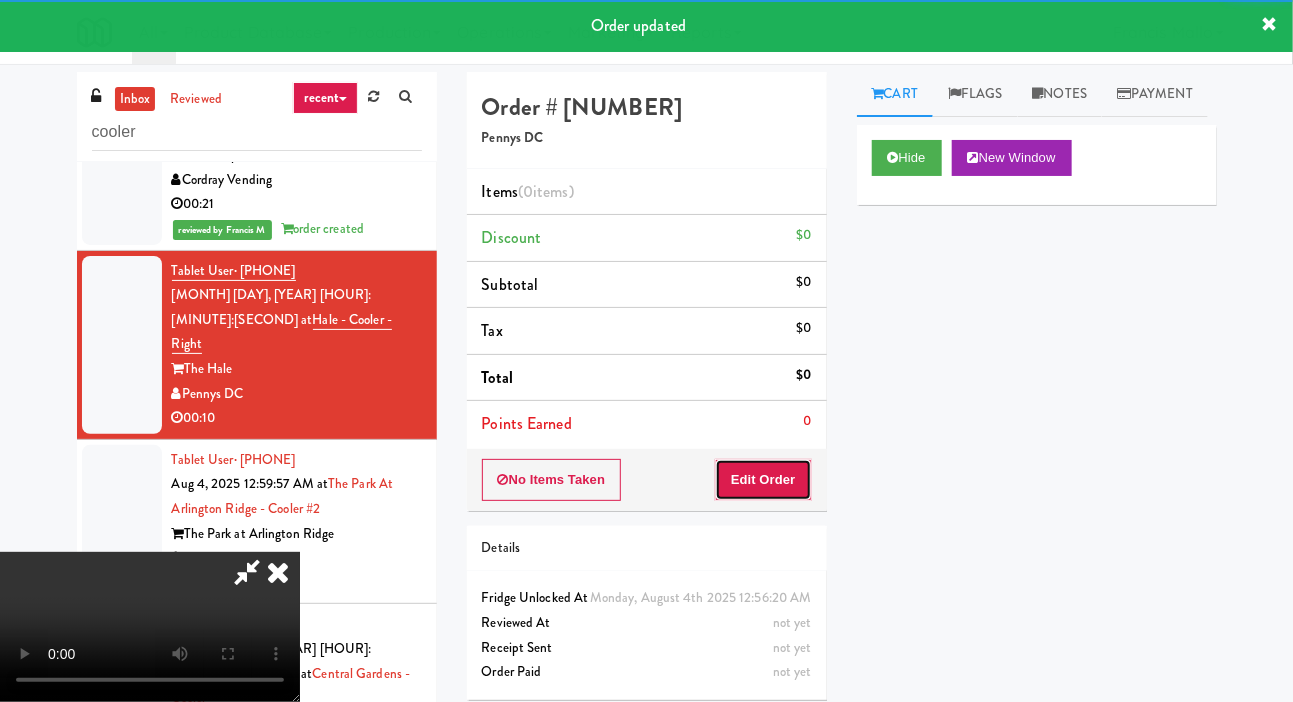 click on "Edit Order" at bounding box center [763, 480] 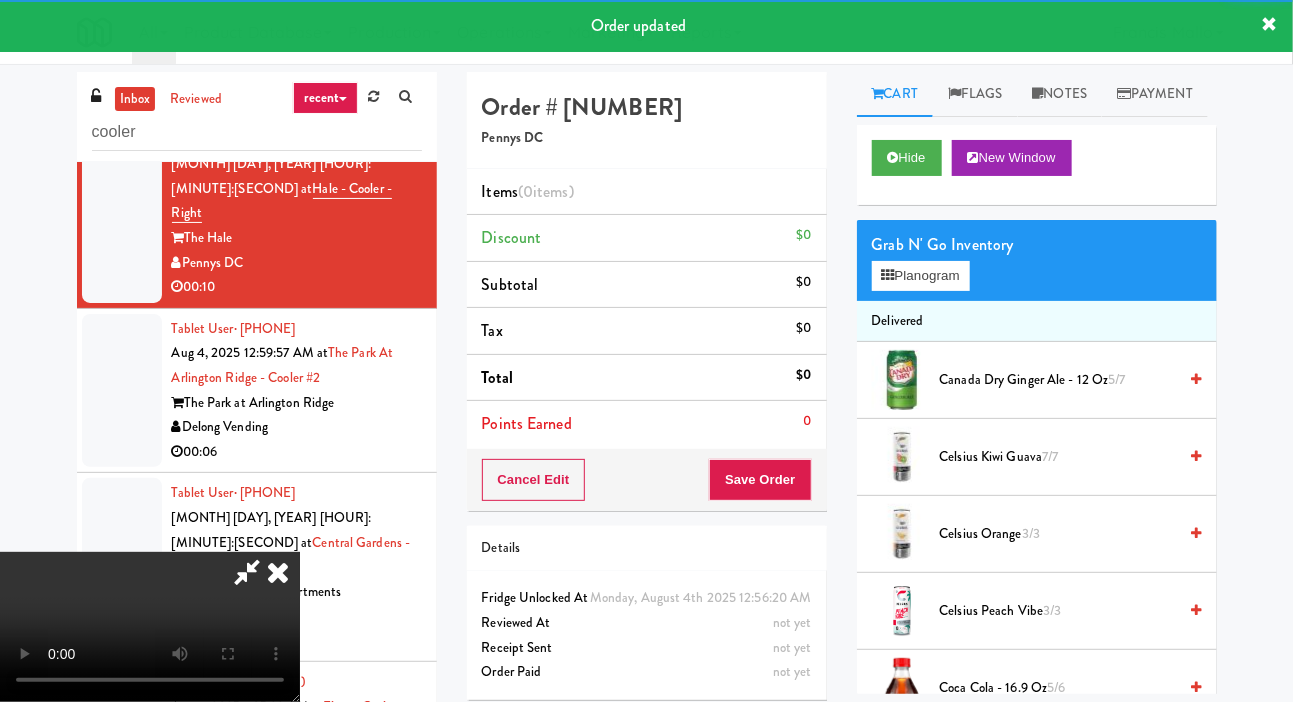 scroll, scrollTop: 2542, scrollLeft: 0, axis: vertical 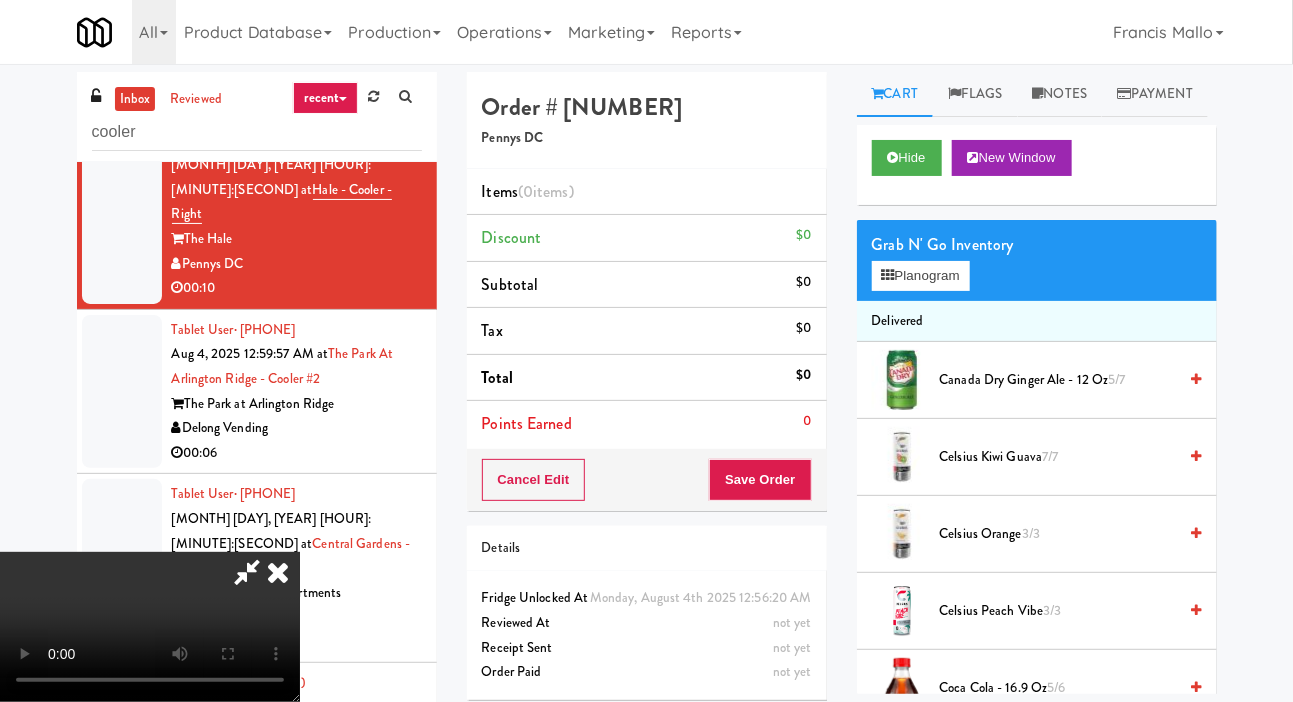 type 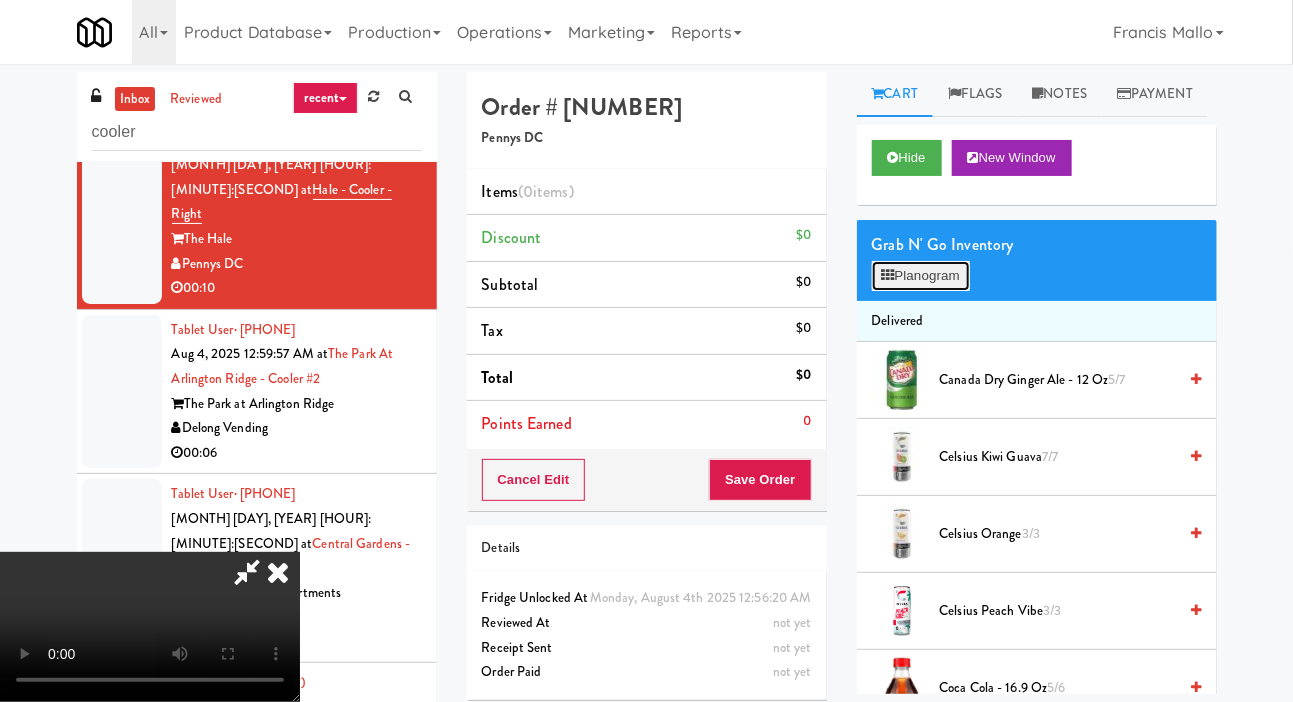 click on "Planogram" at bounding box center (921, 276) 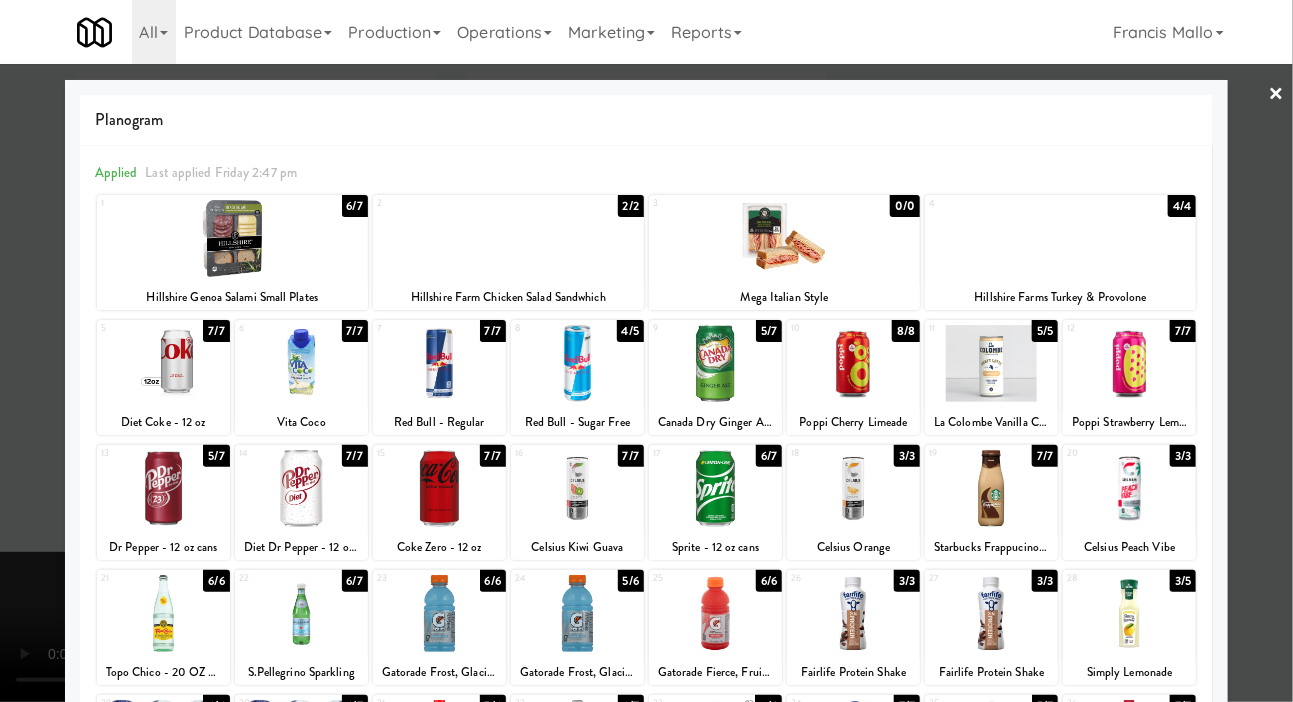 click at bounding box center (508, 238) 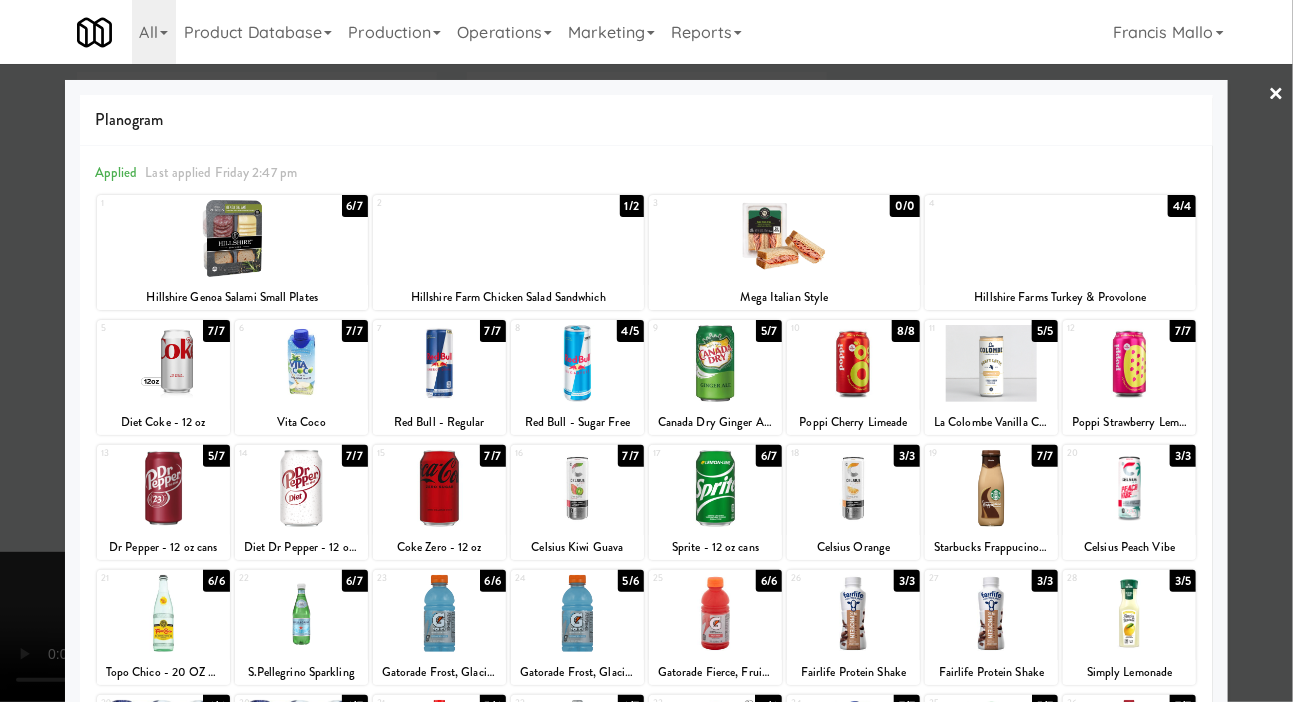 click at bounding box center (646, 351) 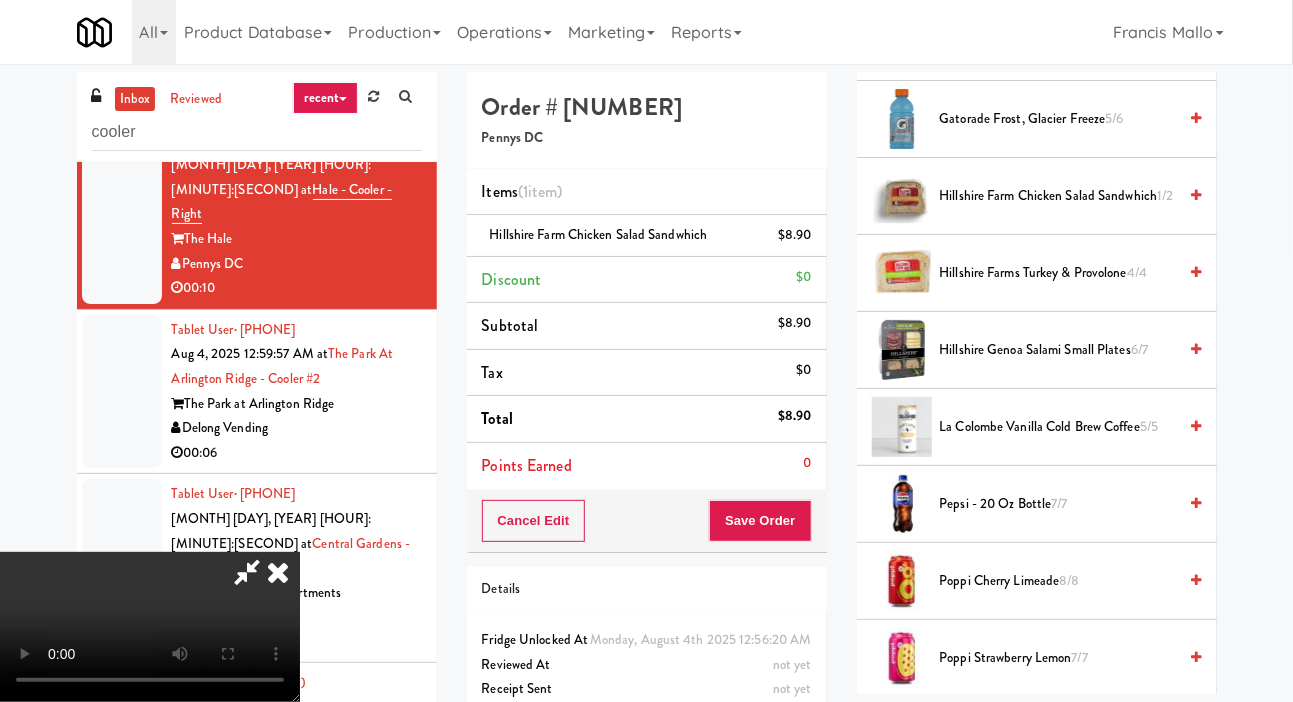 scroll, scrollTop: 1492, scrollLeft: 0, axis: vertical 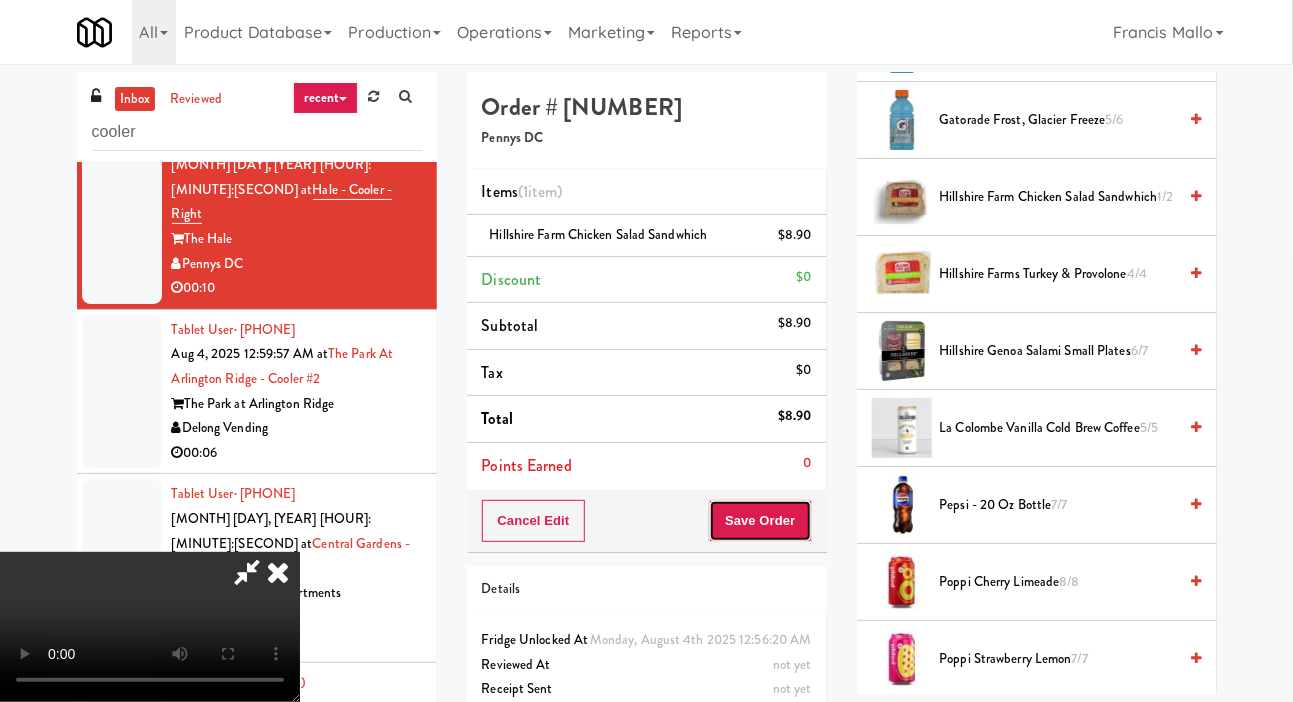 click on "Save Order" at bounding box center [760, 521] 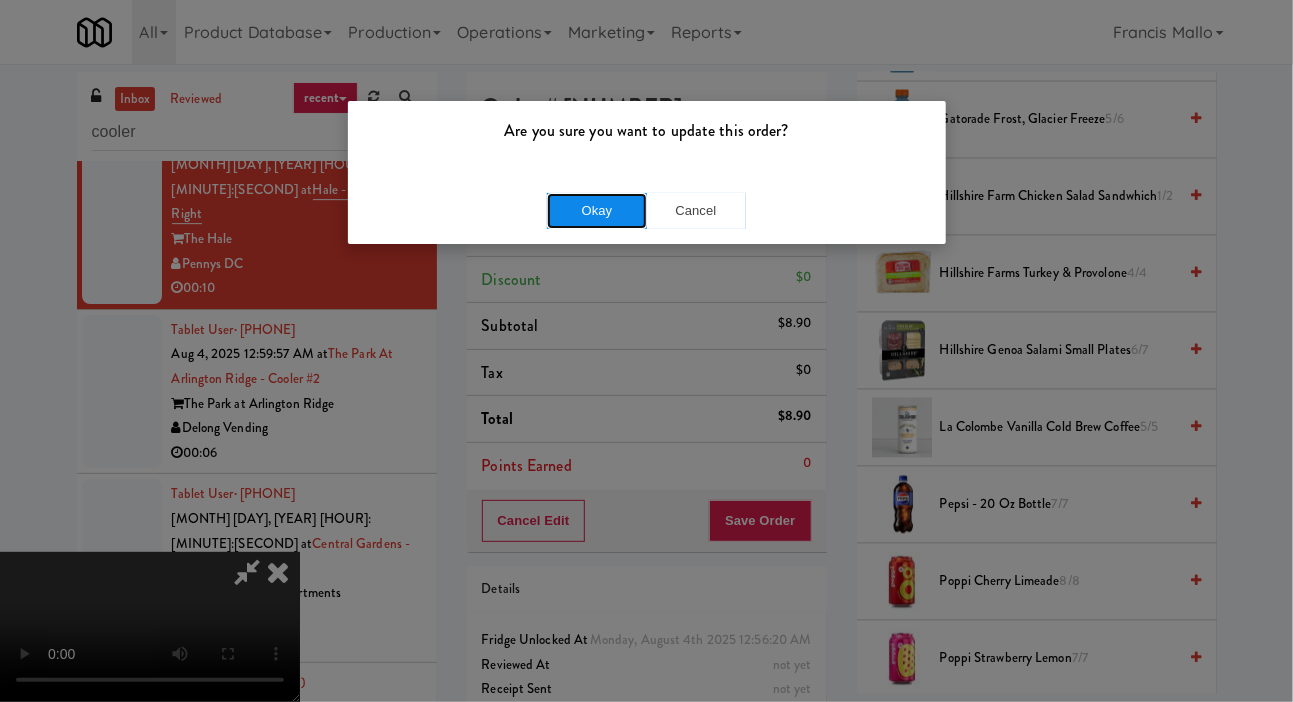 click on "Okay" at bounding box center (597, 211) 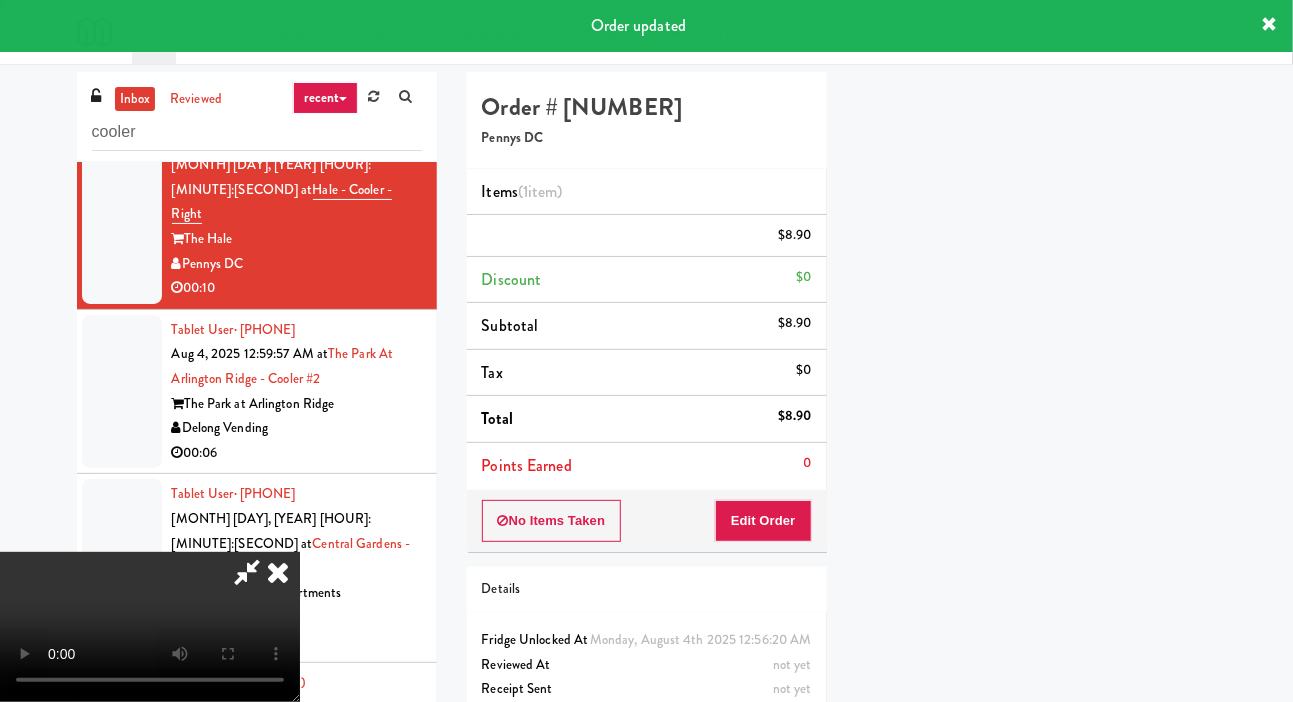 scroll, scrollTop: 116, scrollLeft: 0, axis: vertical 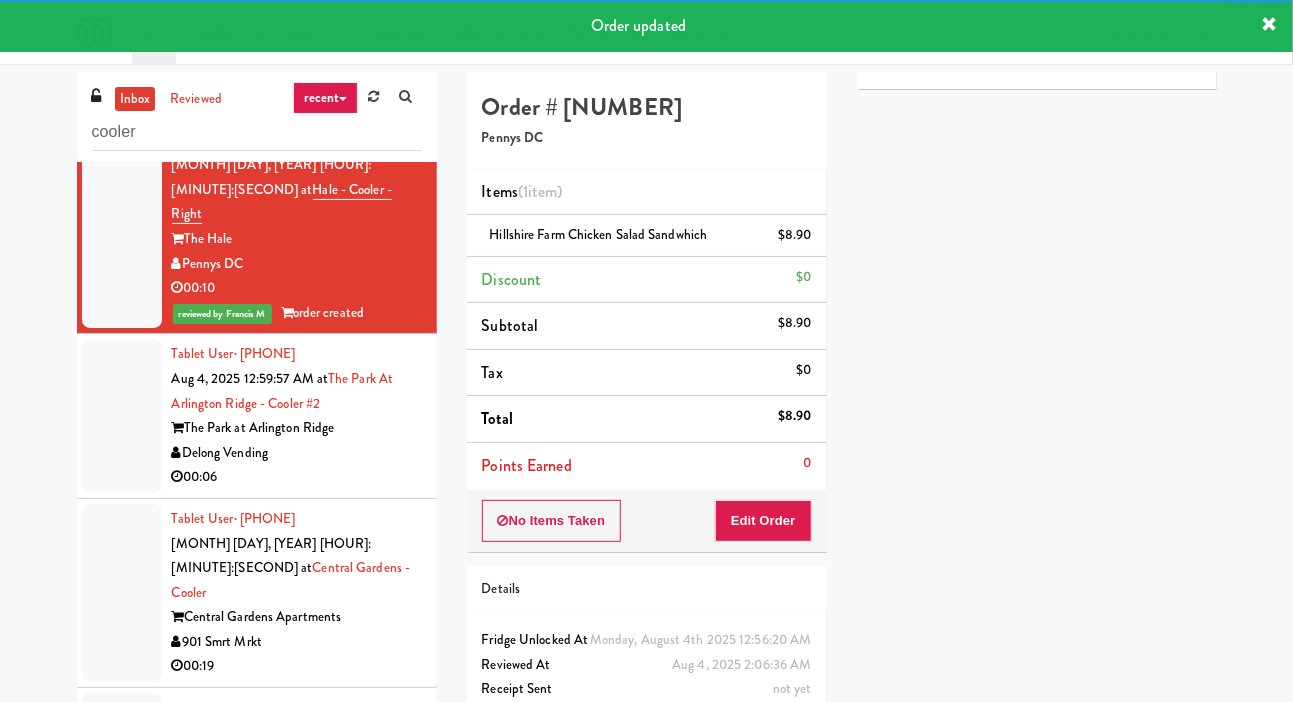 click at bounding box center [122, 416] 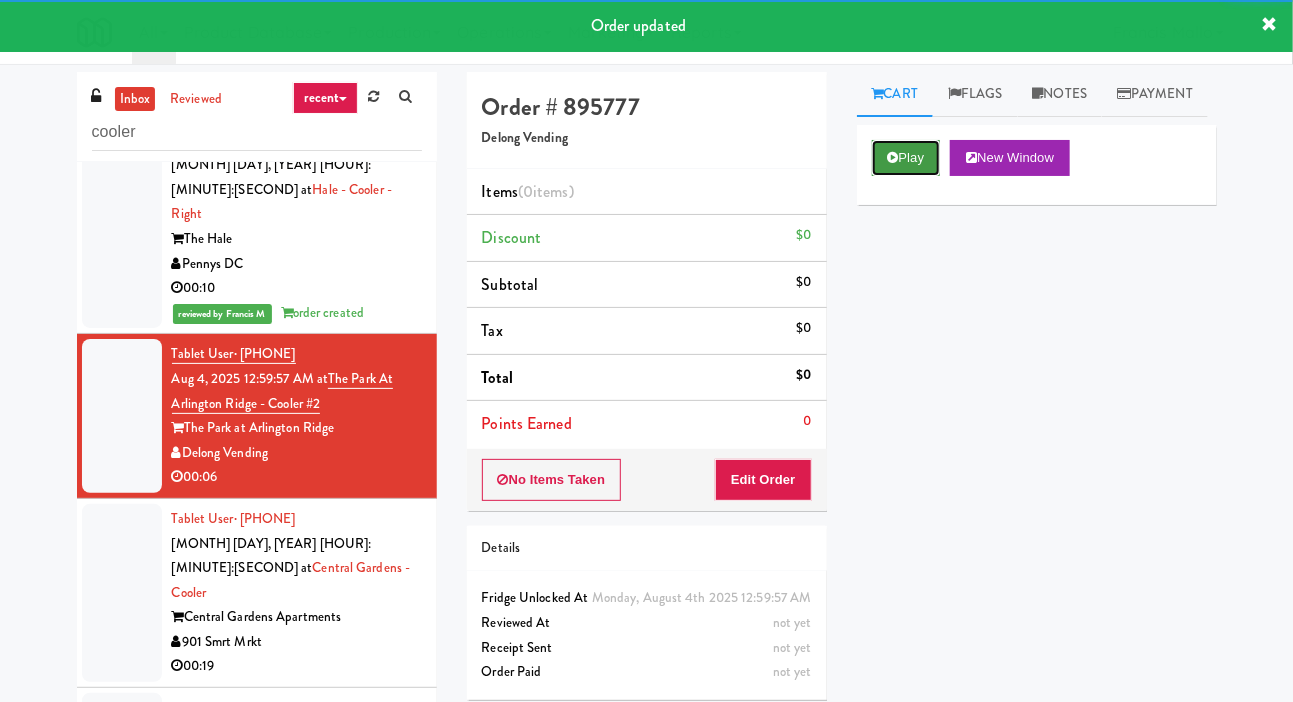 click on "Play" at bounding box center (906, 158) 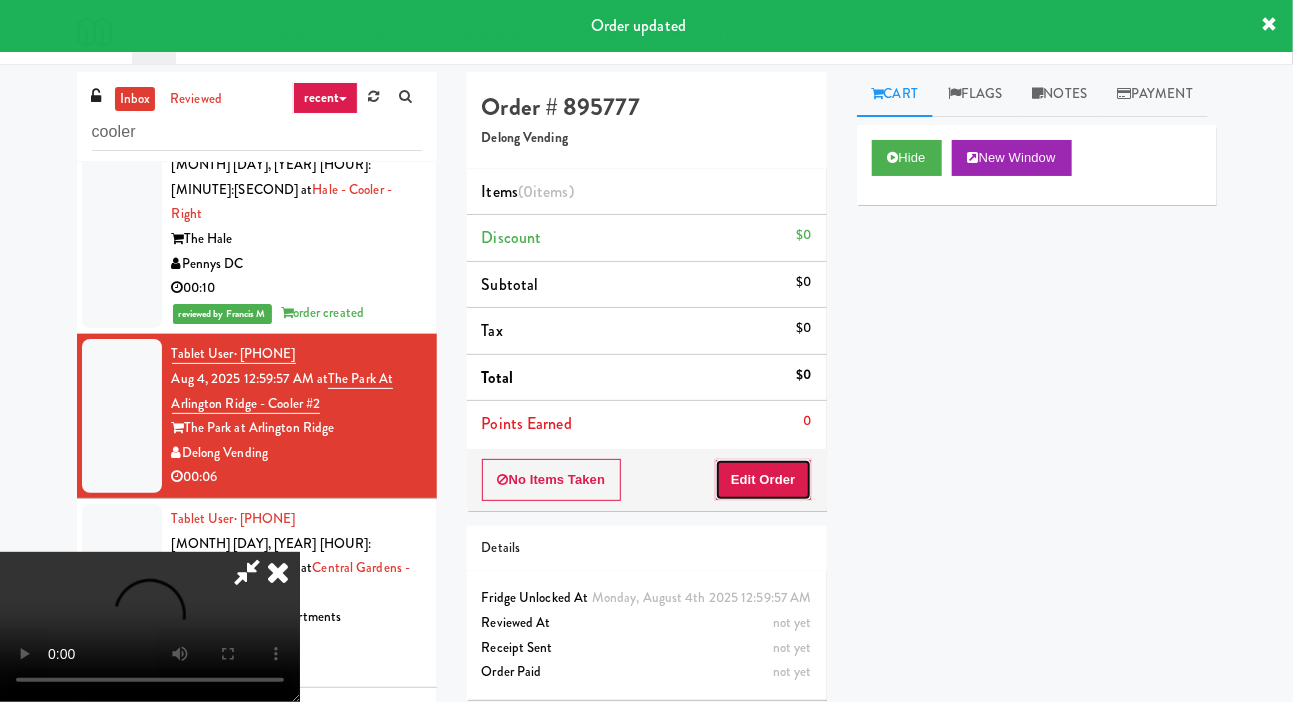 click on "Edit Order" at bounding box center [763, 480] 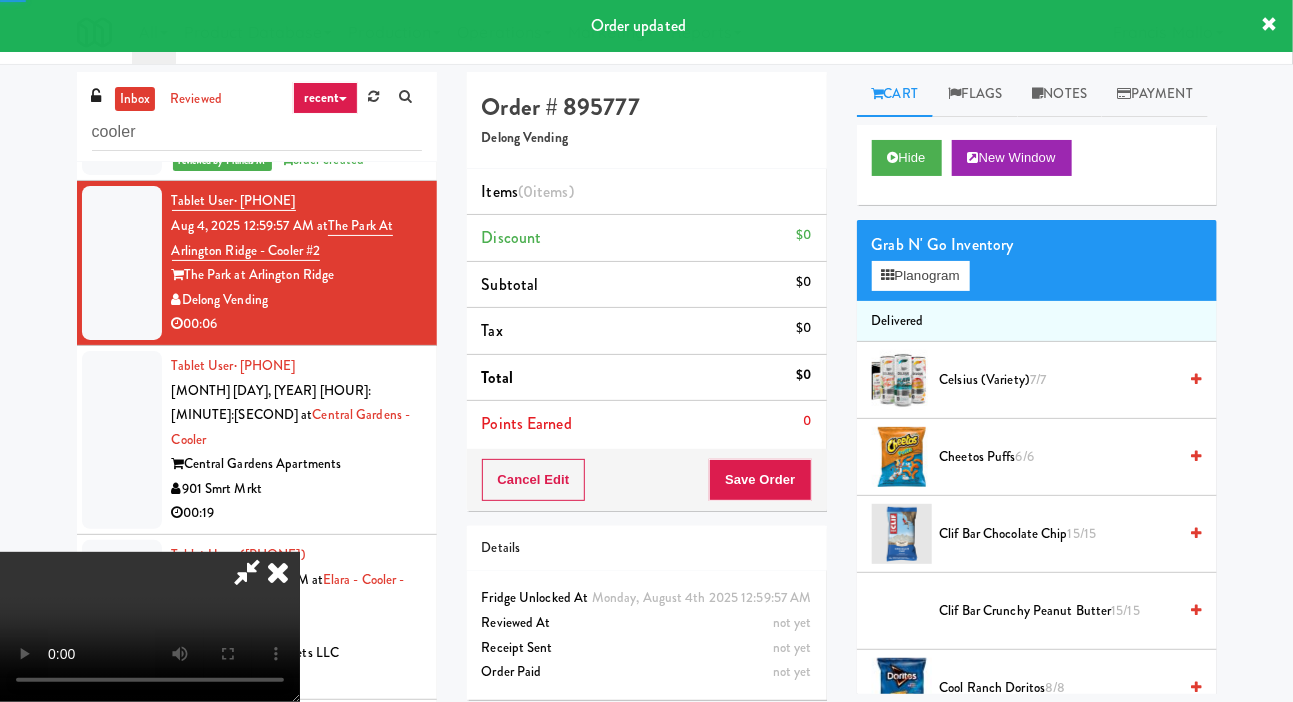 scroll, scrollTop: 2704, scrollLeft: 0, axis: vertical 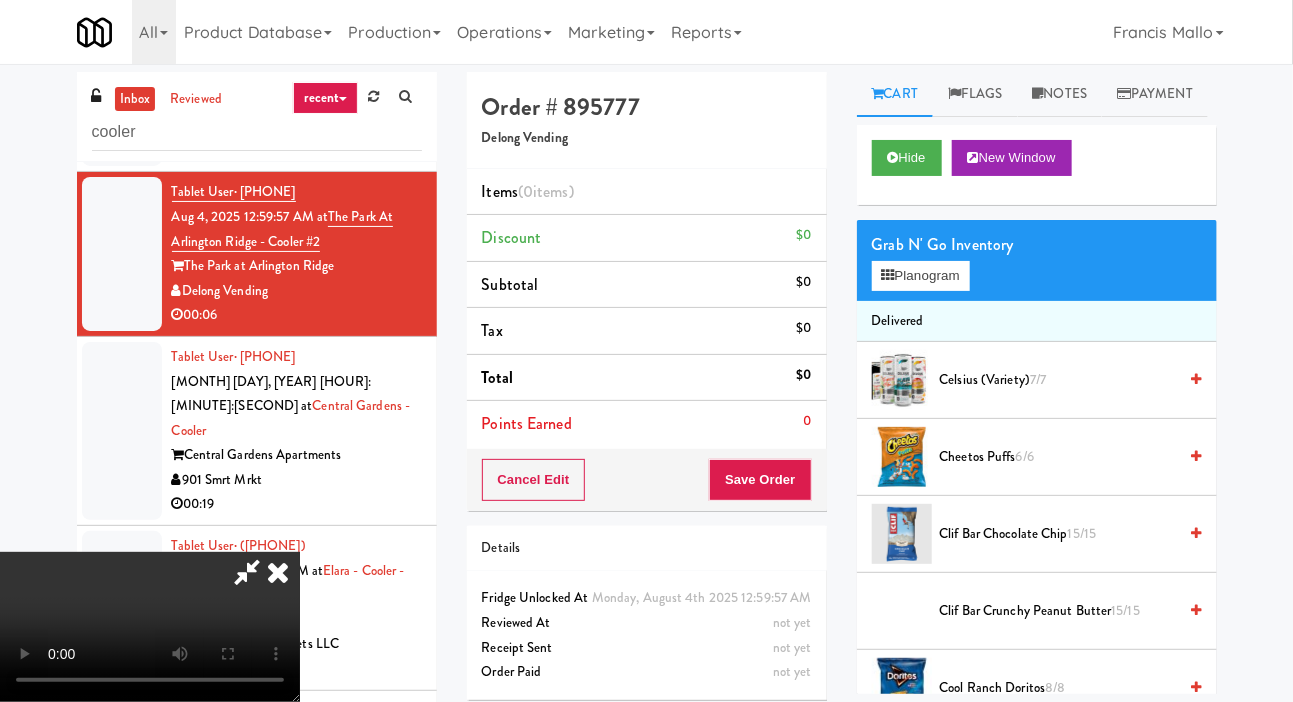 type 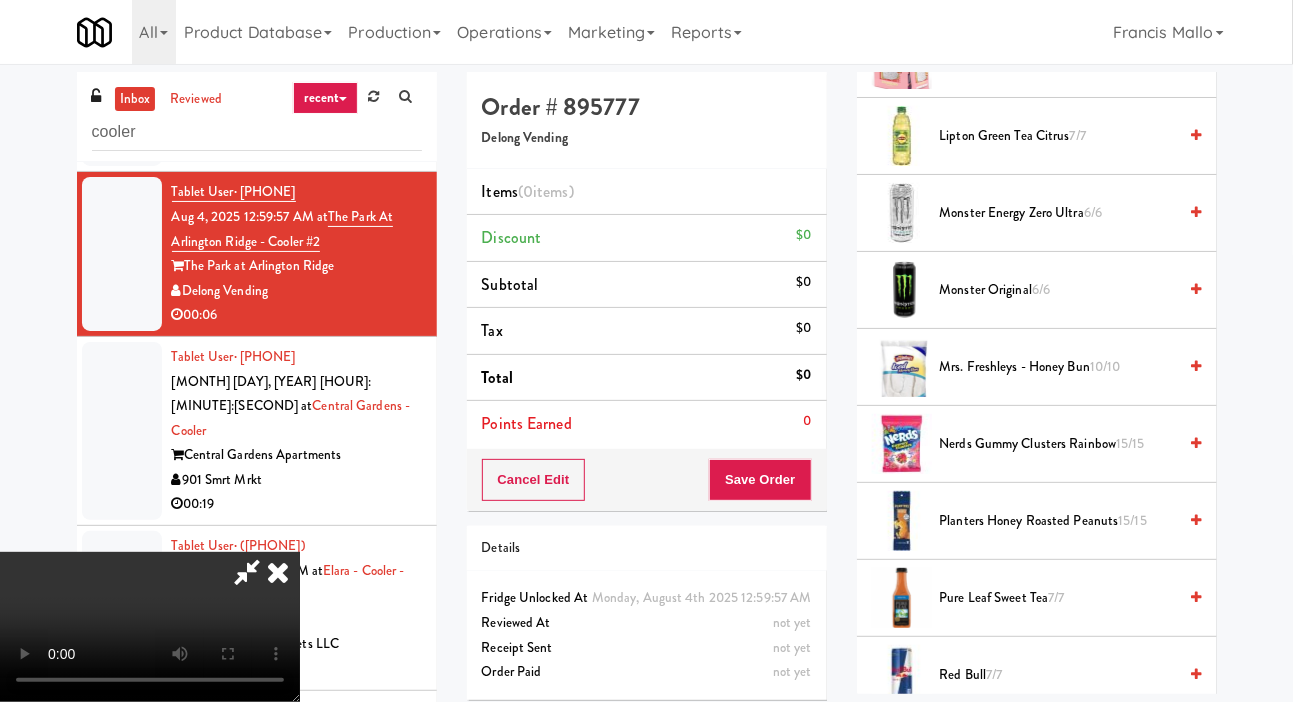 scroll, scrollTop: 1325, scrollLeft: 0, axis: vertical 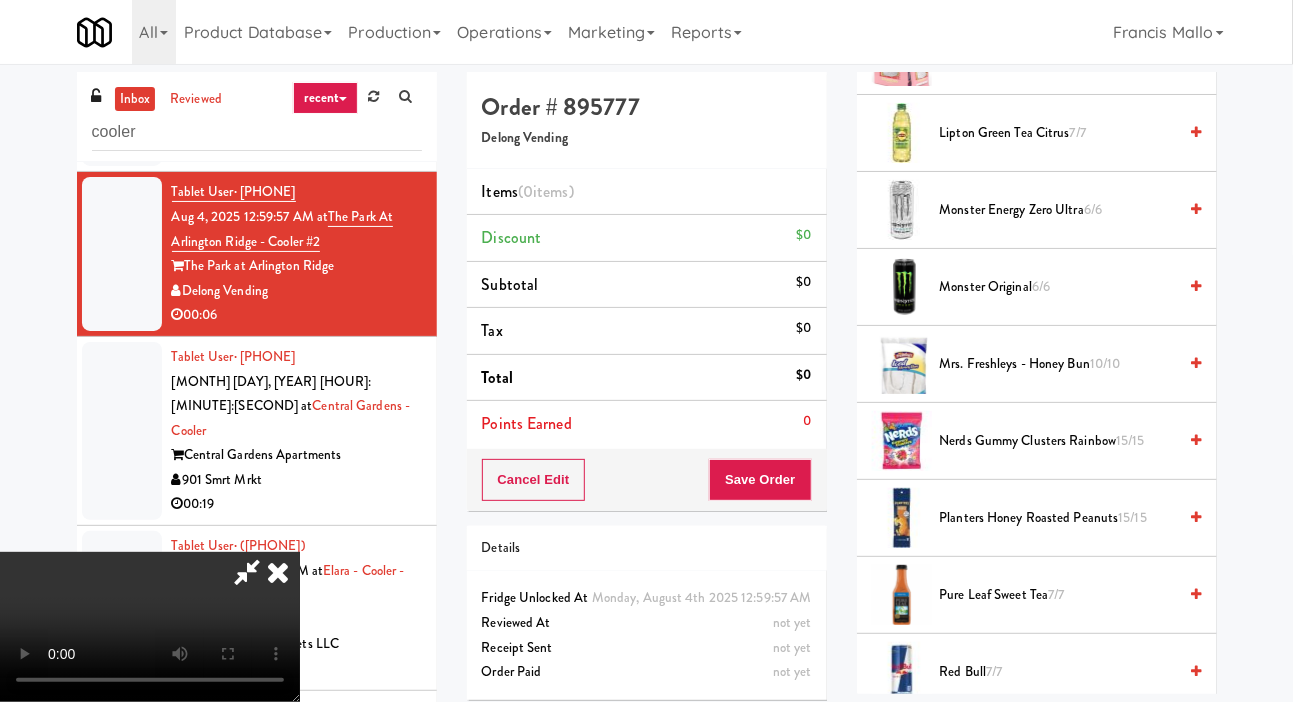 click on "Mrs. Freshleys - Honey Bun  10/10" at bounding box center [1058, 364] 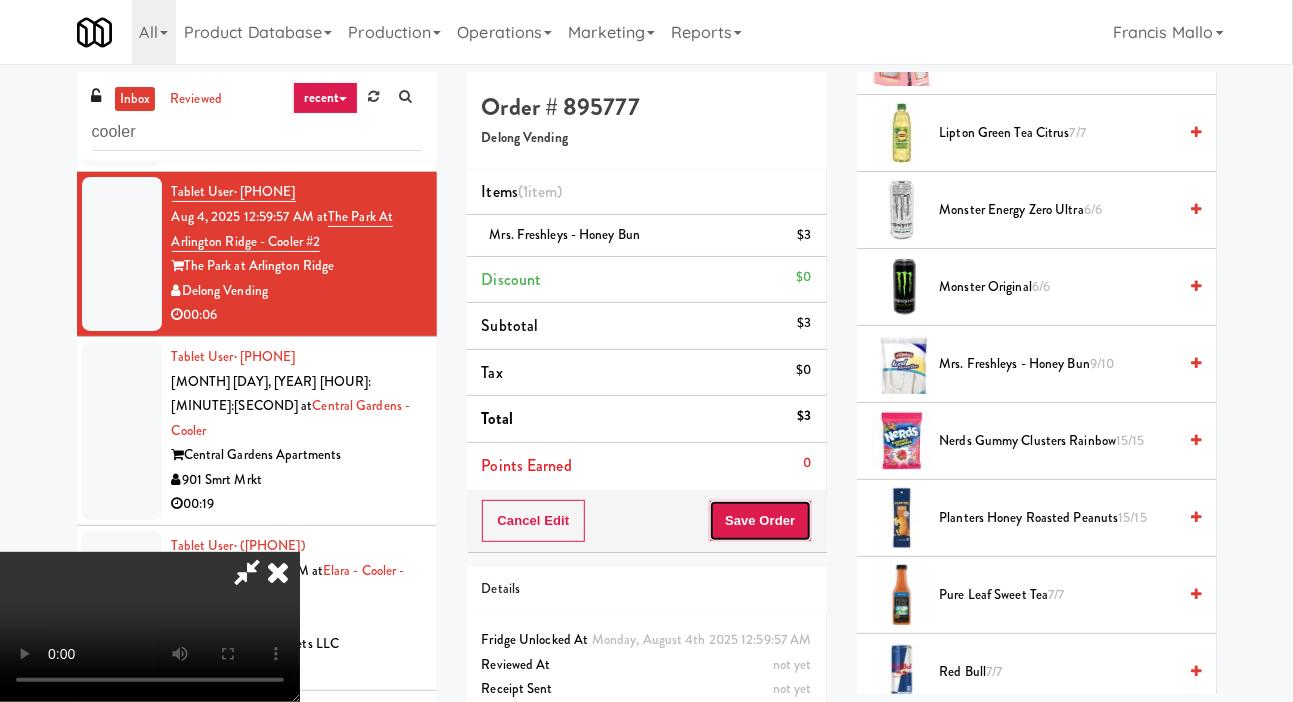 click on "Save Order" at bounding box center (760, 521) 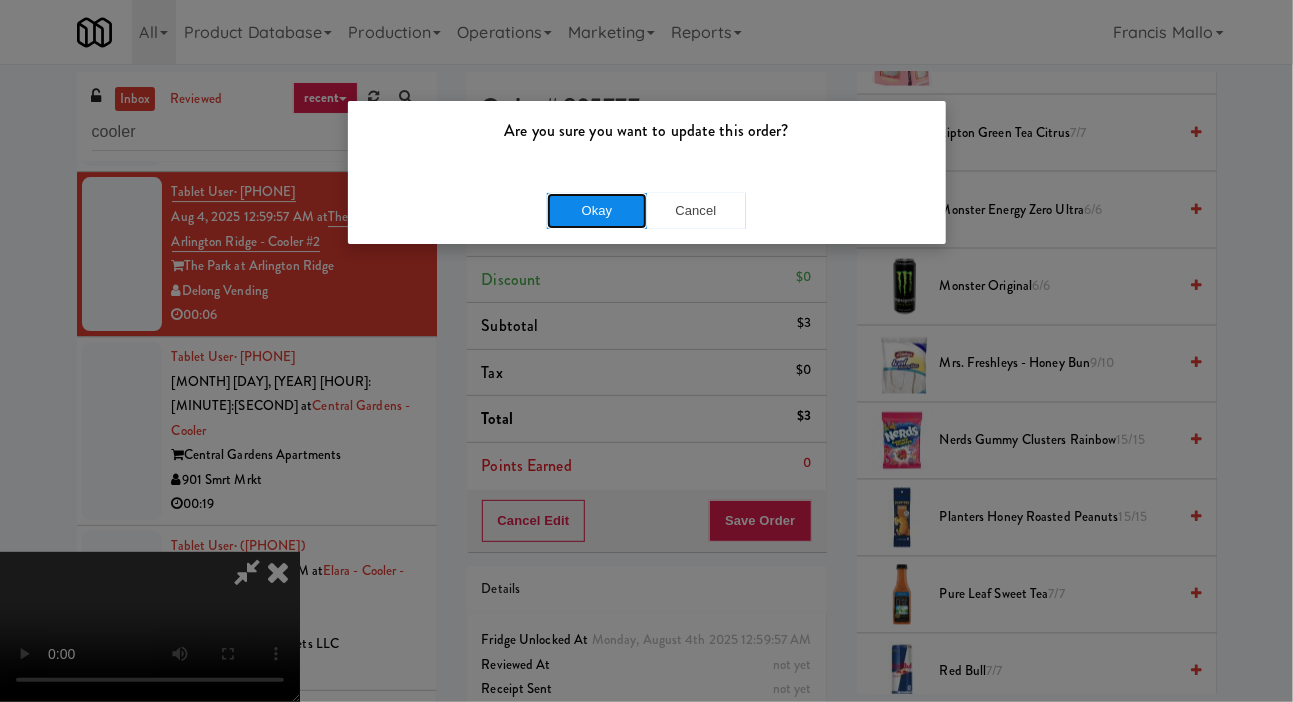 click on "Okay" at bounding box center [597, 211] 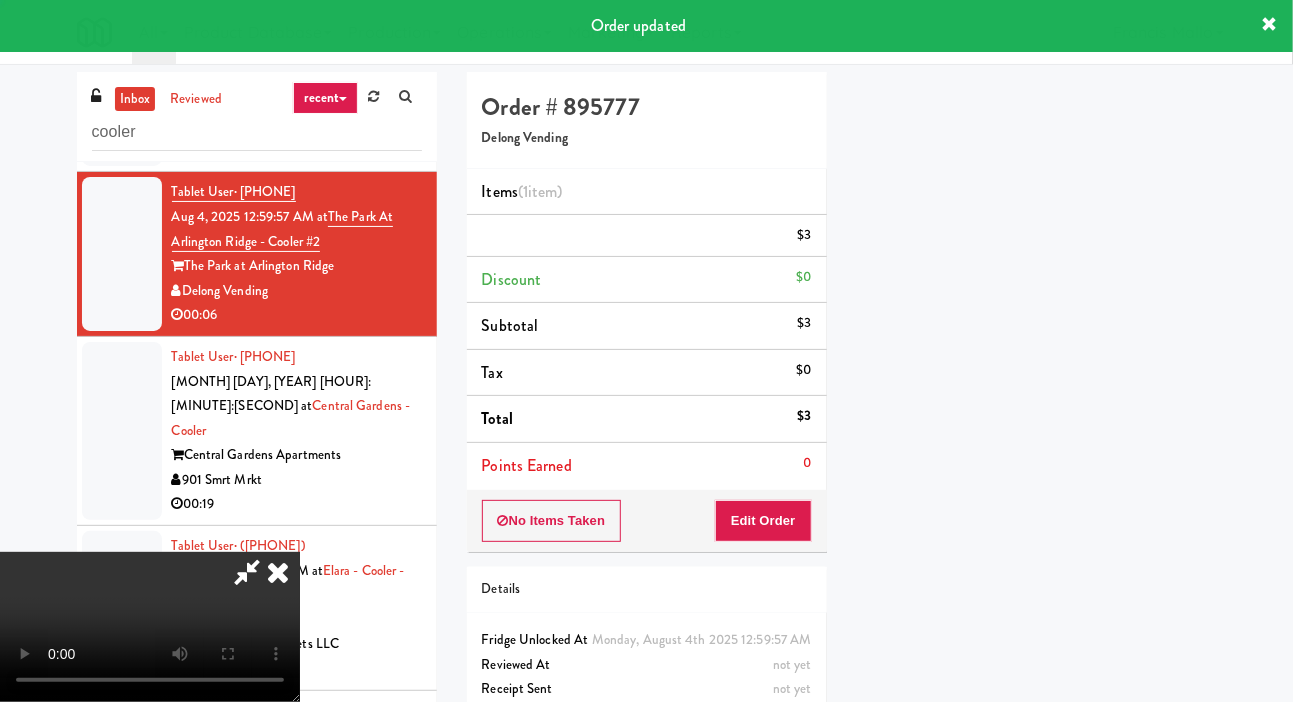 scroll, scrollTop: 116, scrollLeft: 0, axis: vertical 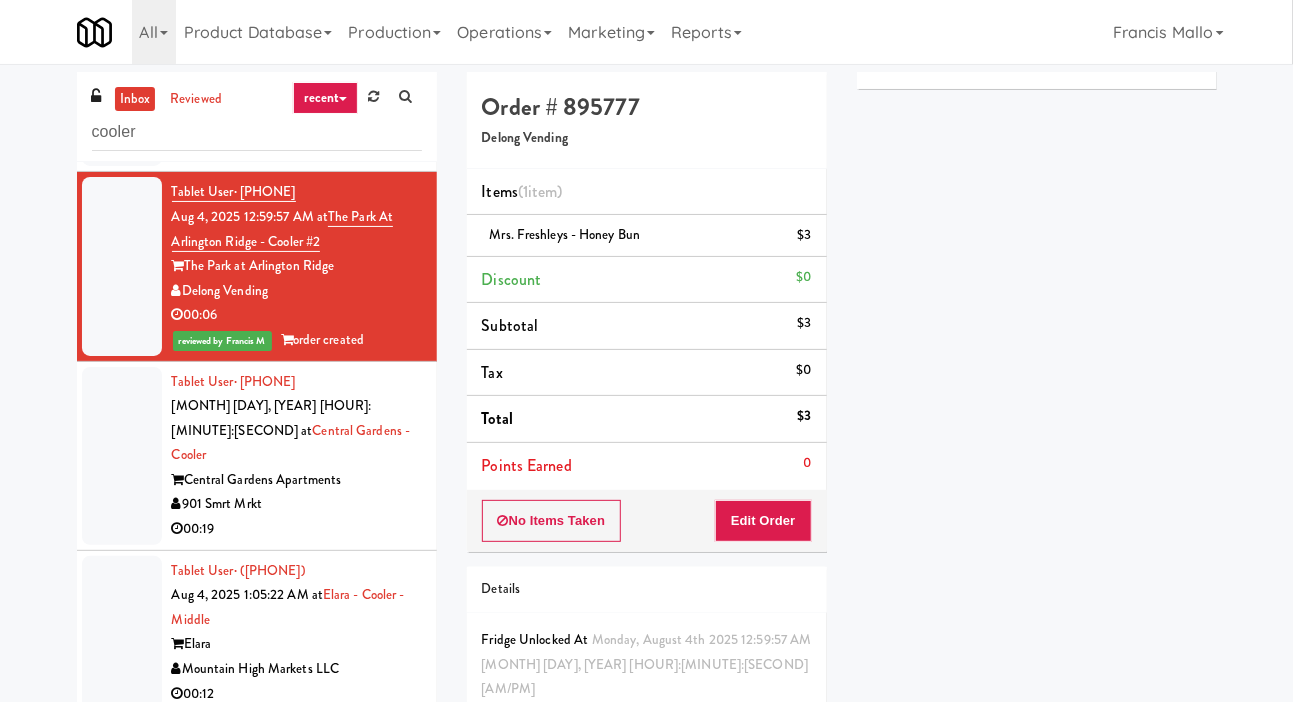 click at bounding box center (122, 456) 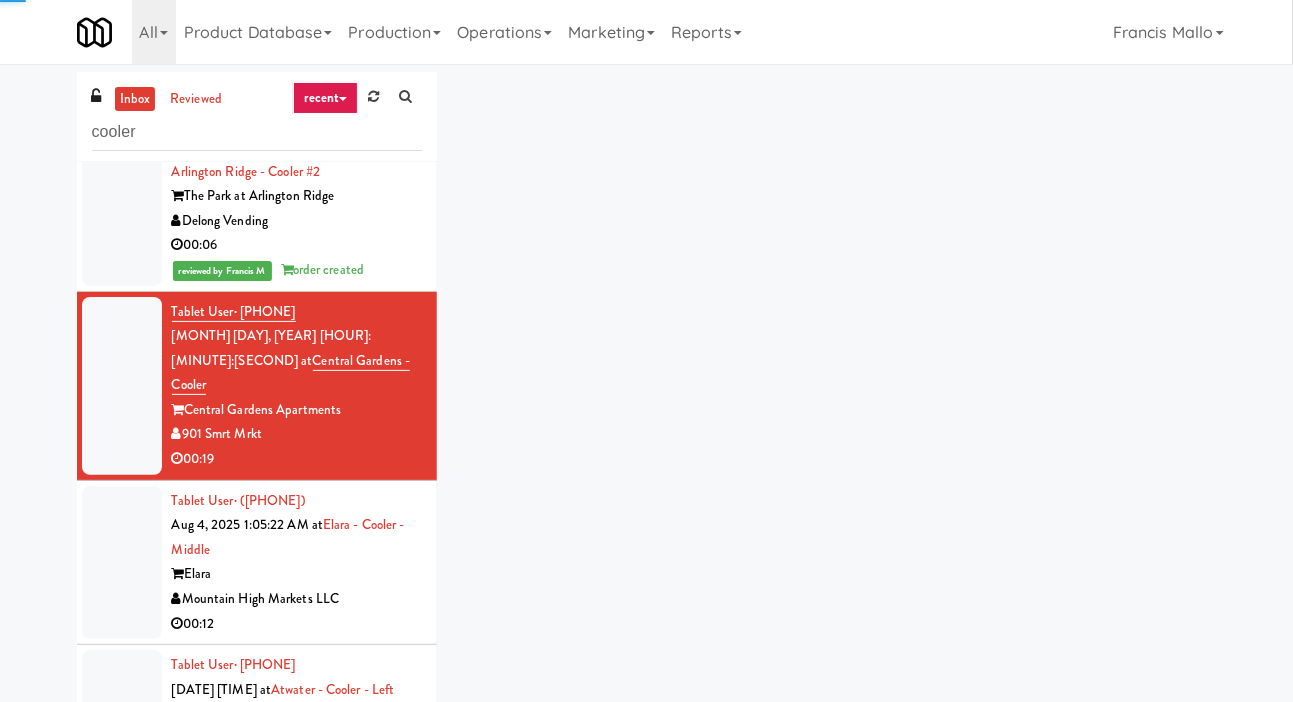 scroll, scrollTop: 2775, scrollLeft: 0, axis: vertical 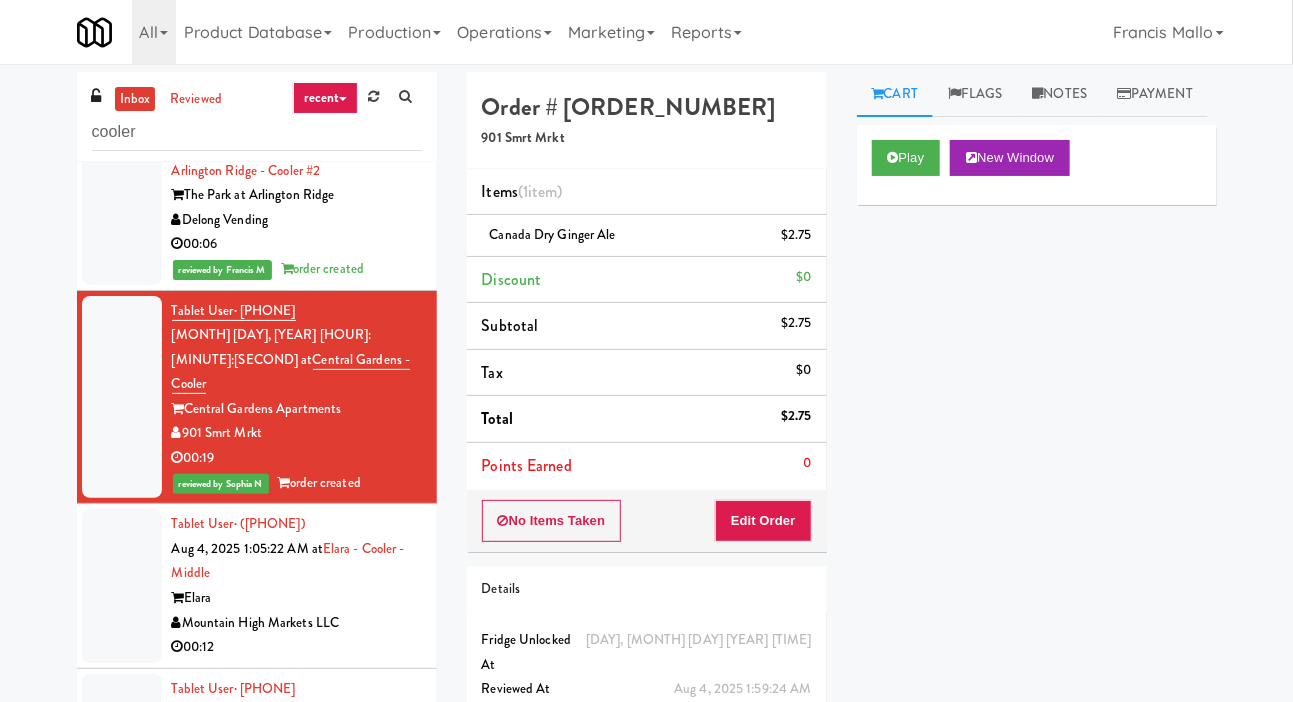 click at bounding box center (122, 586) 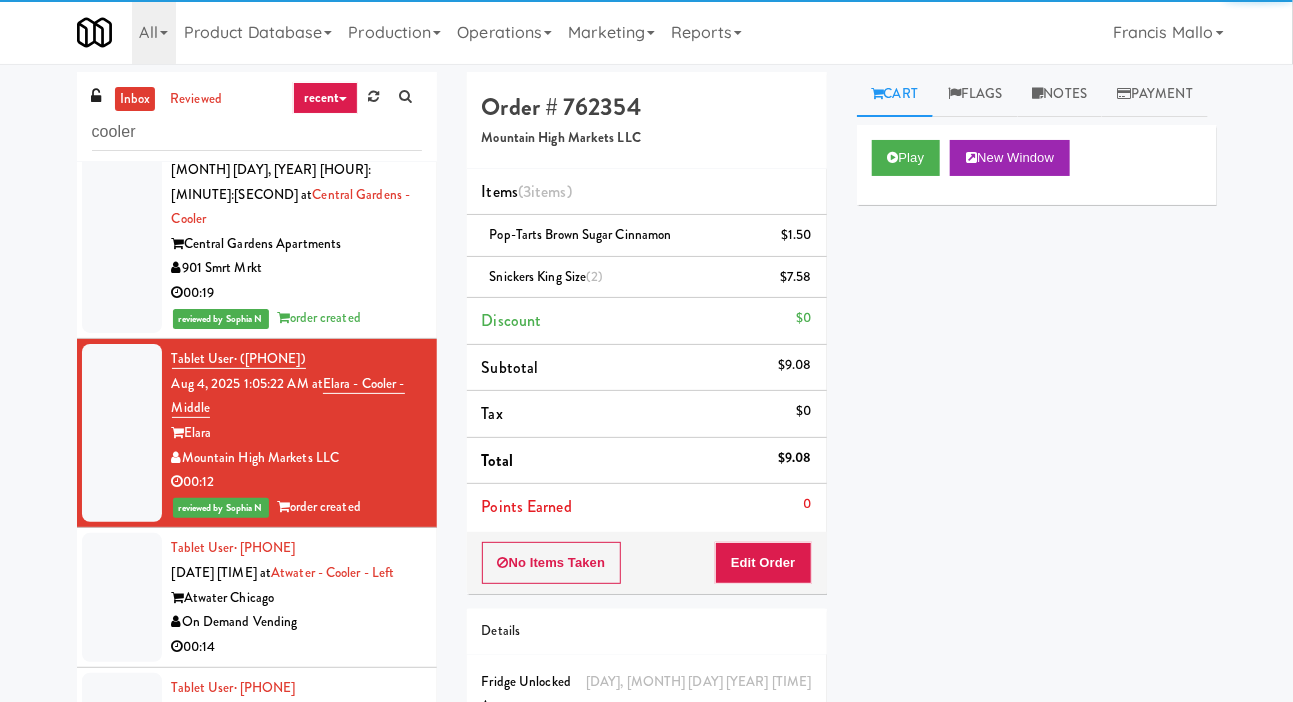 click at bounding box center [122, 597] 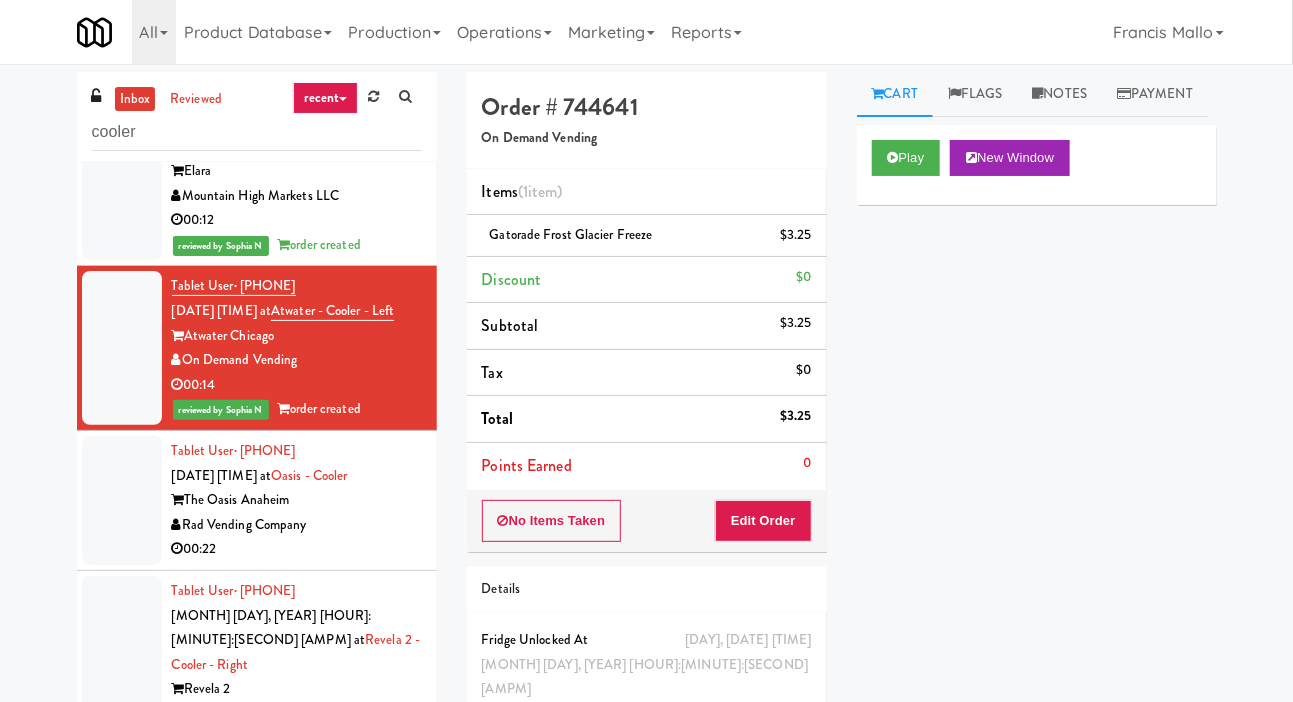 click at bounding box center [122, 500] 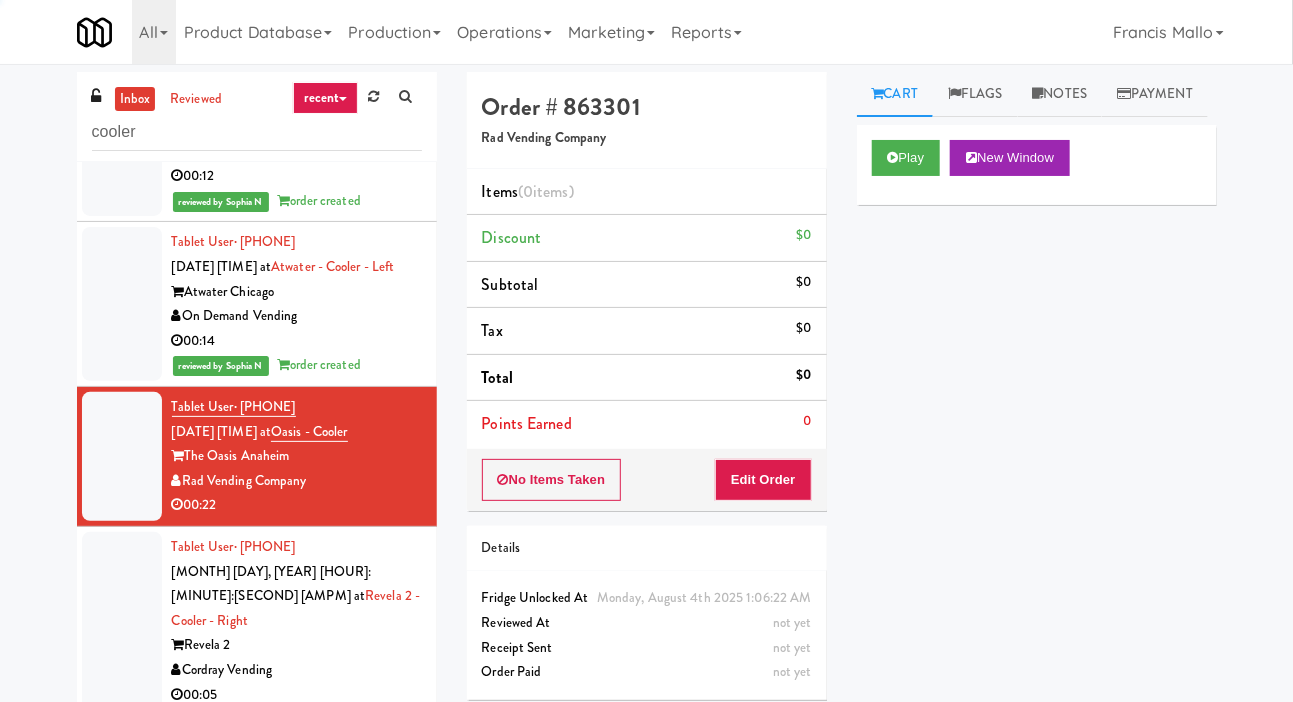 scroll, scrollTop: 3276, scrollLeft: 0, axis: vertical 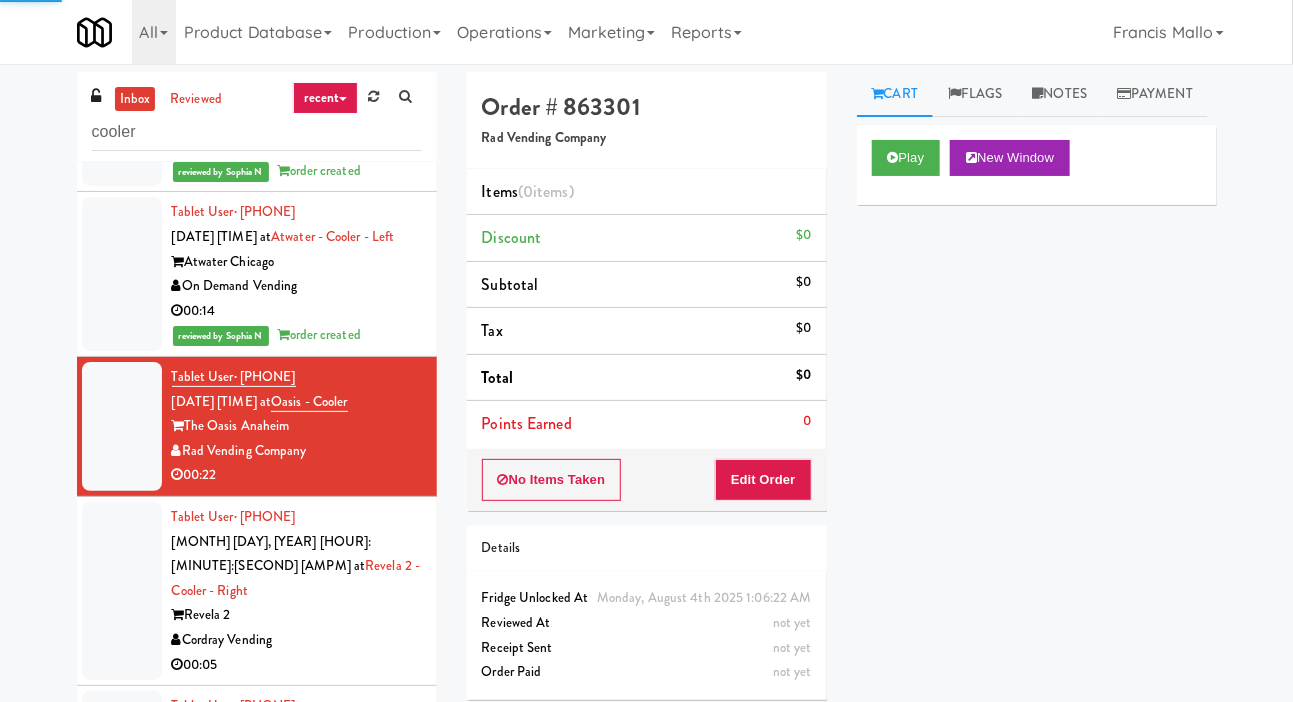click at bounding box center (122, 591) 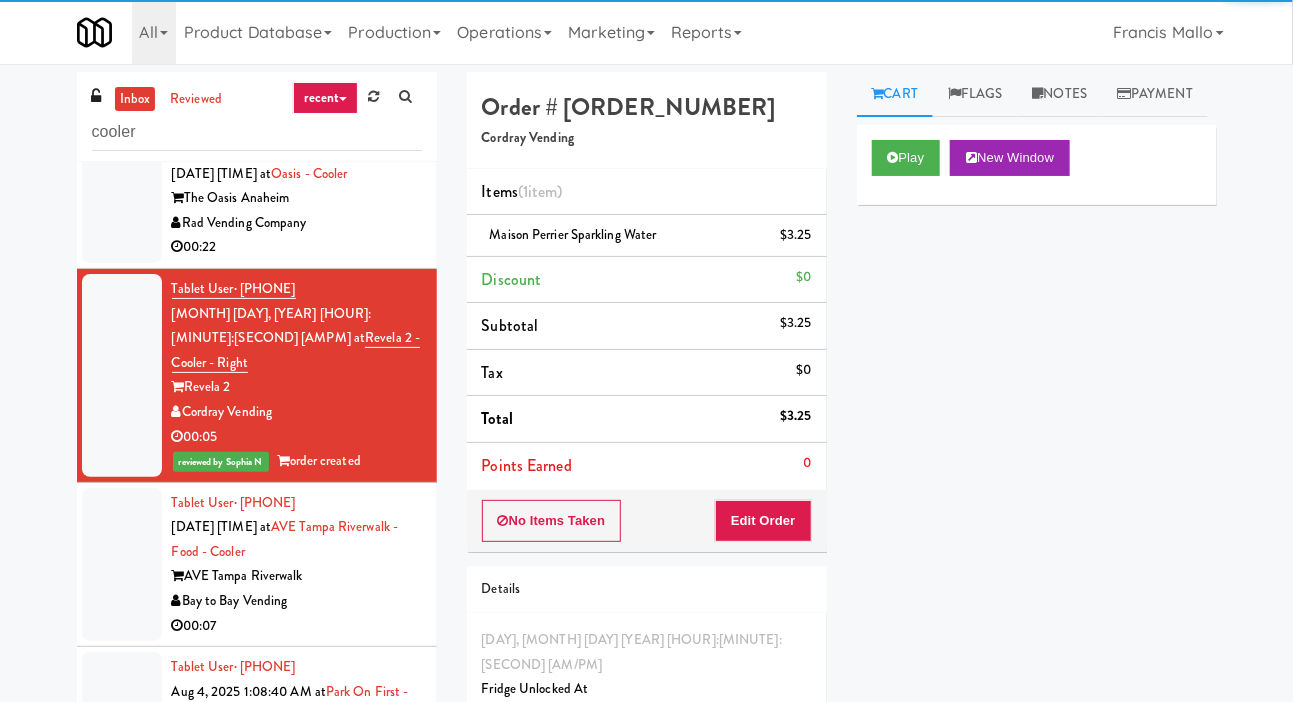 click at bounding box center (122, 565) 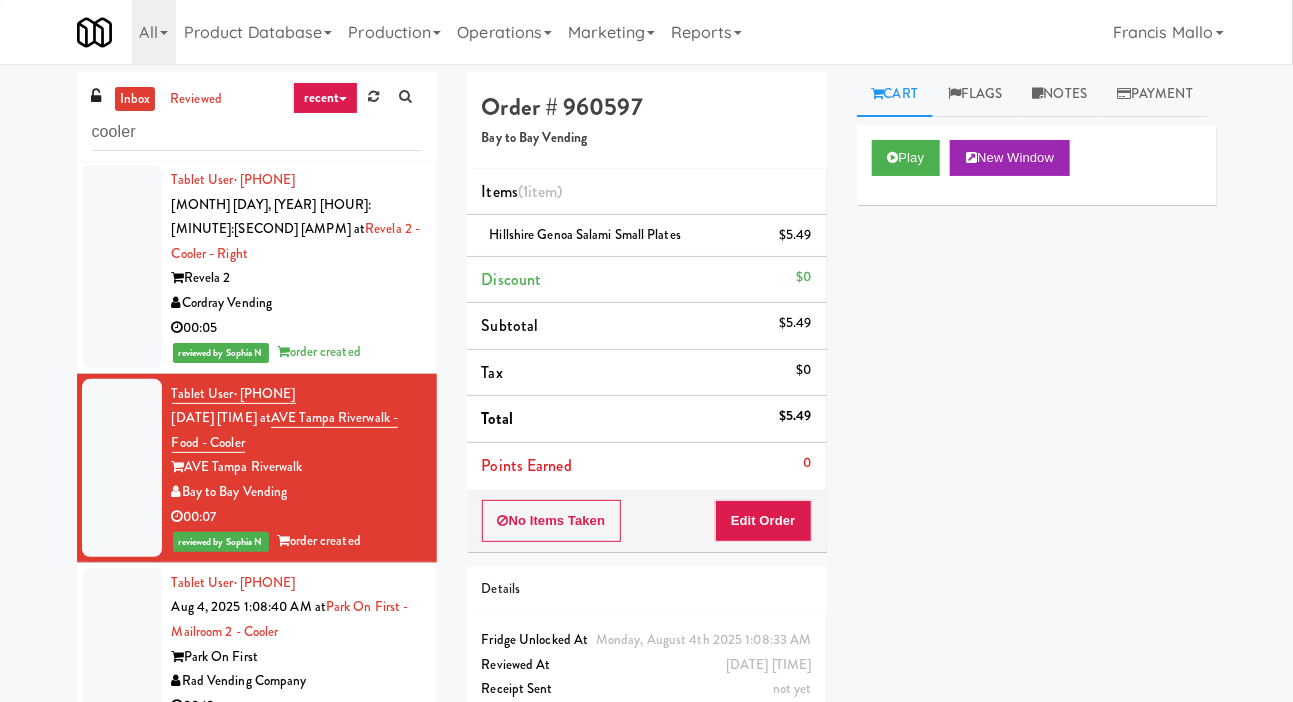 click at bounding box center [122, 645] 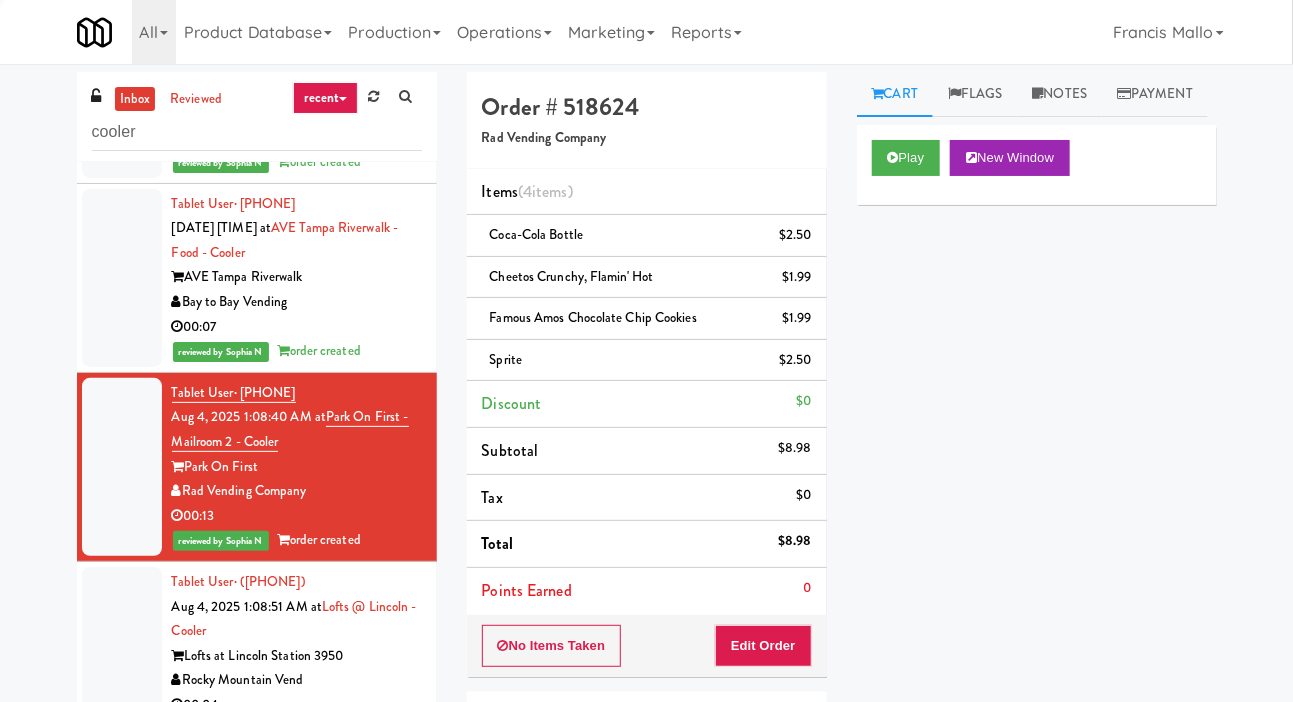 click at bounding box center [122, 644] 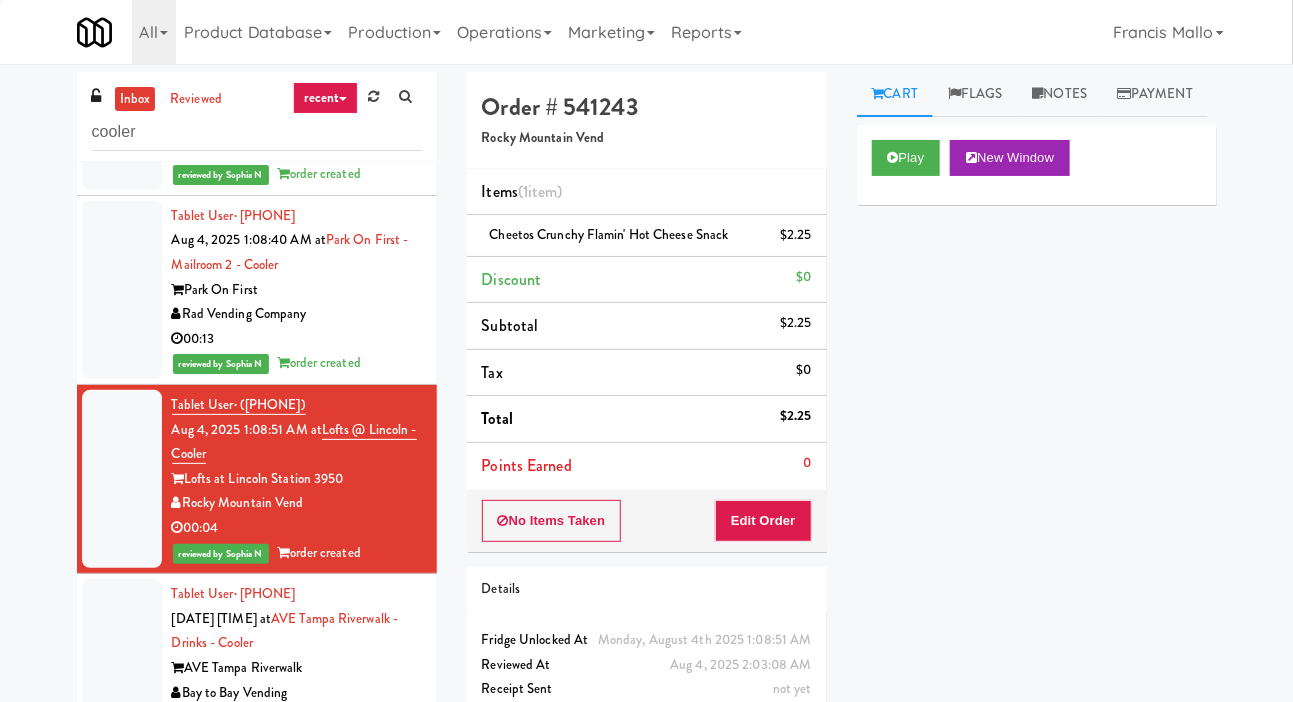 click at bounding box center [122, 656] 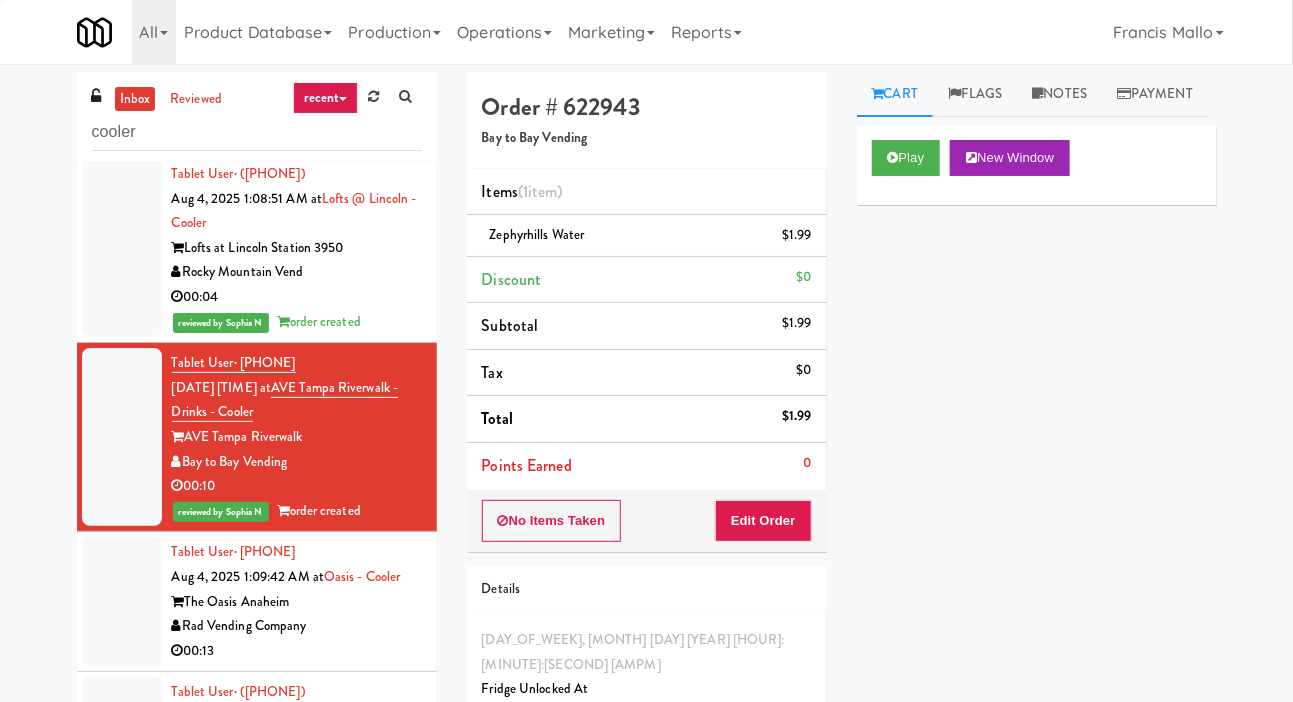 click at bounding box center (122, 601) 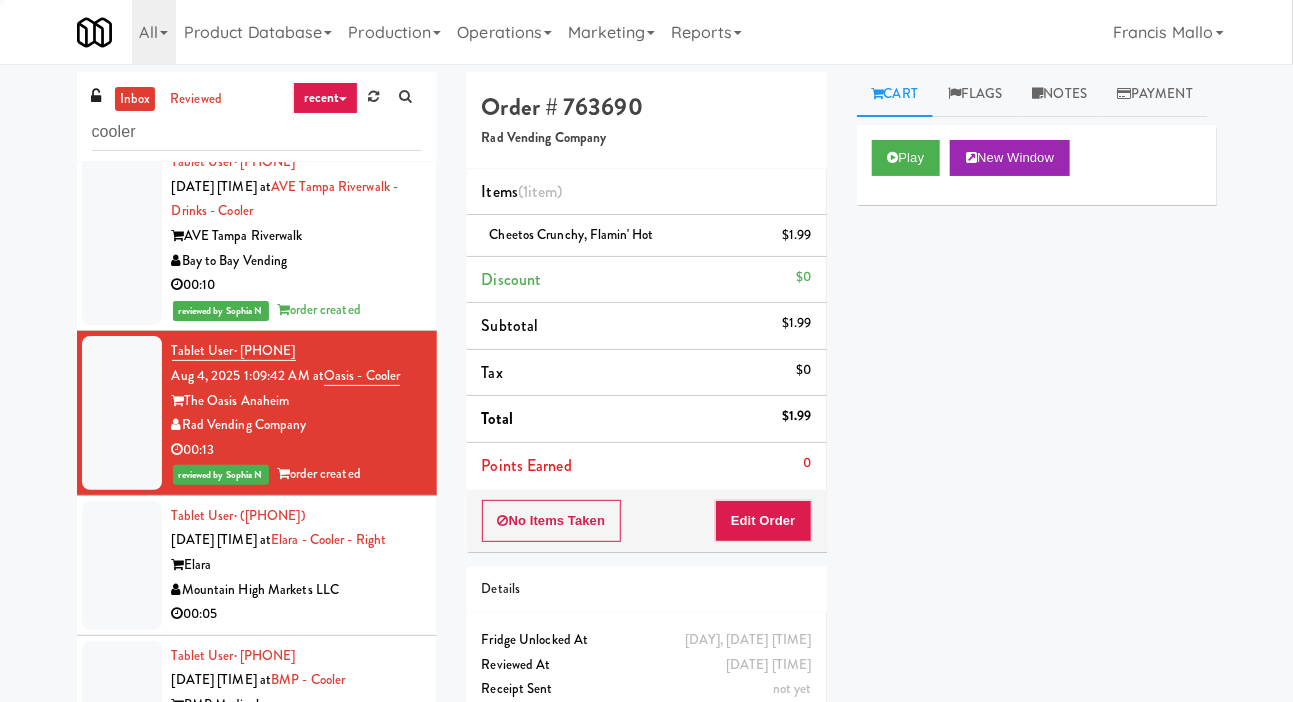 click at bounding box center (122, 565) 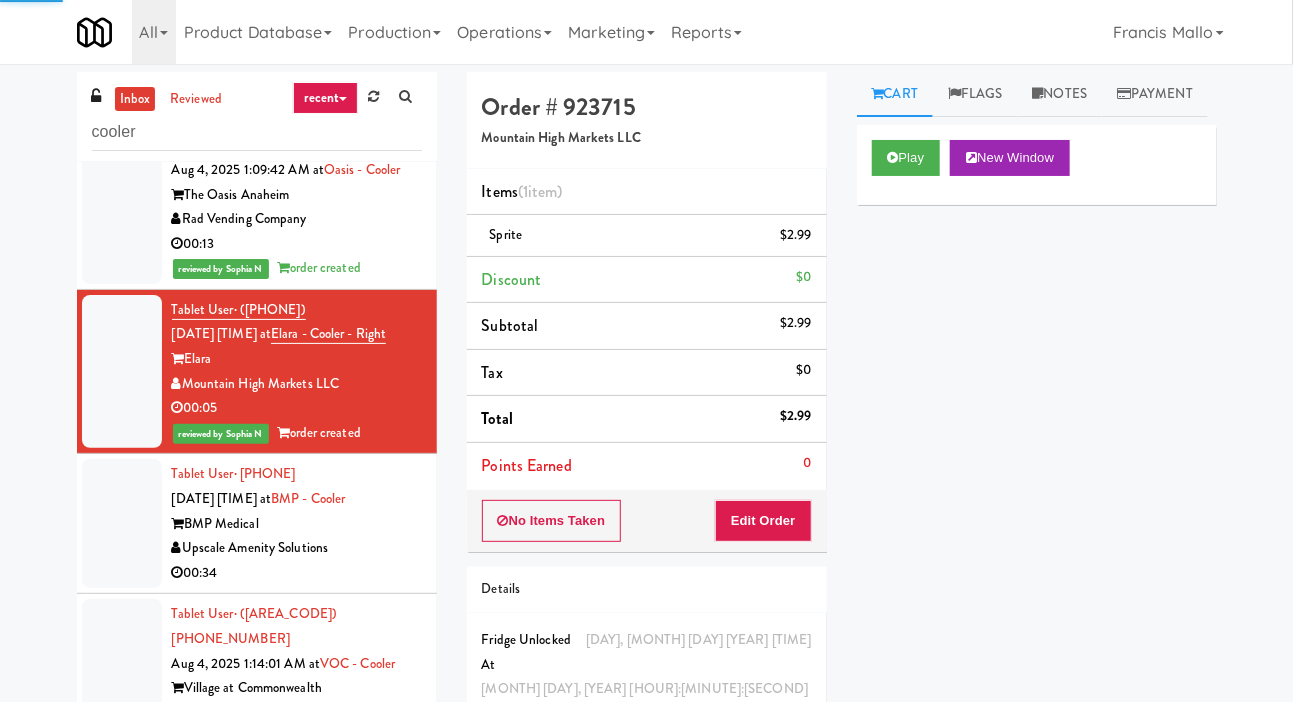 click at bounding box center [122, 523] 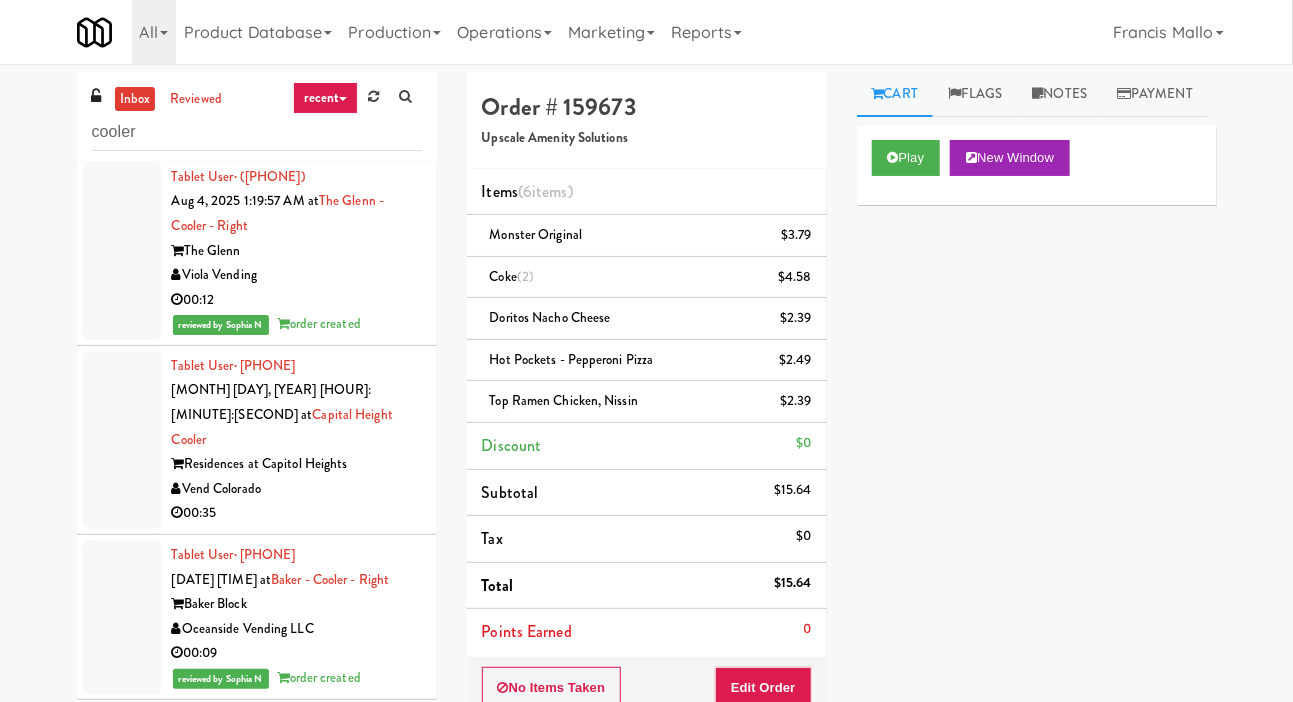 scroll, scrollTop: 5434, scrollLeft: 0, axis: vertical 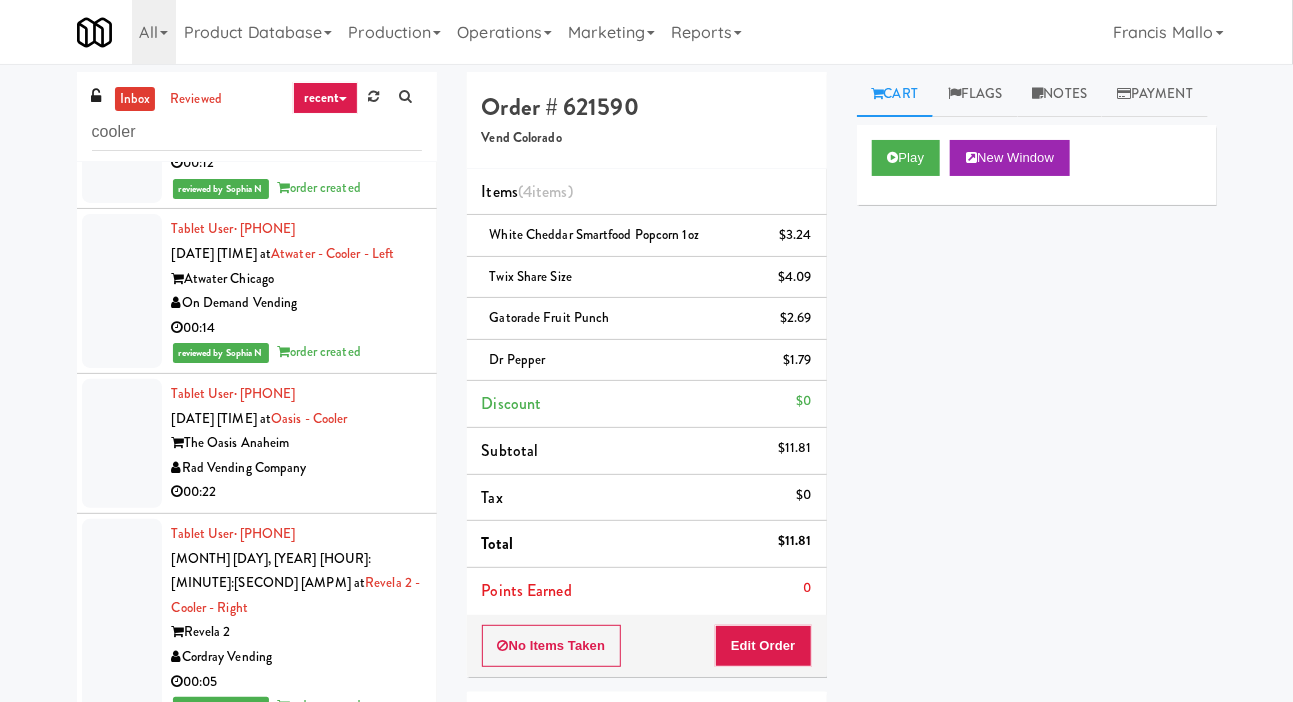 click at bounding box center (122, 443) 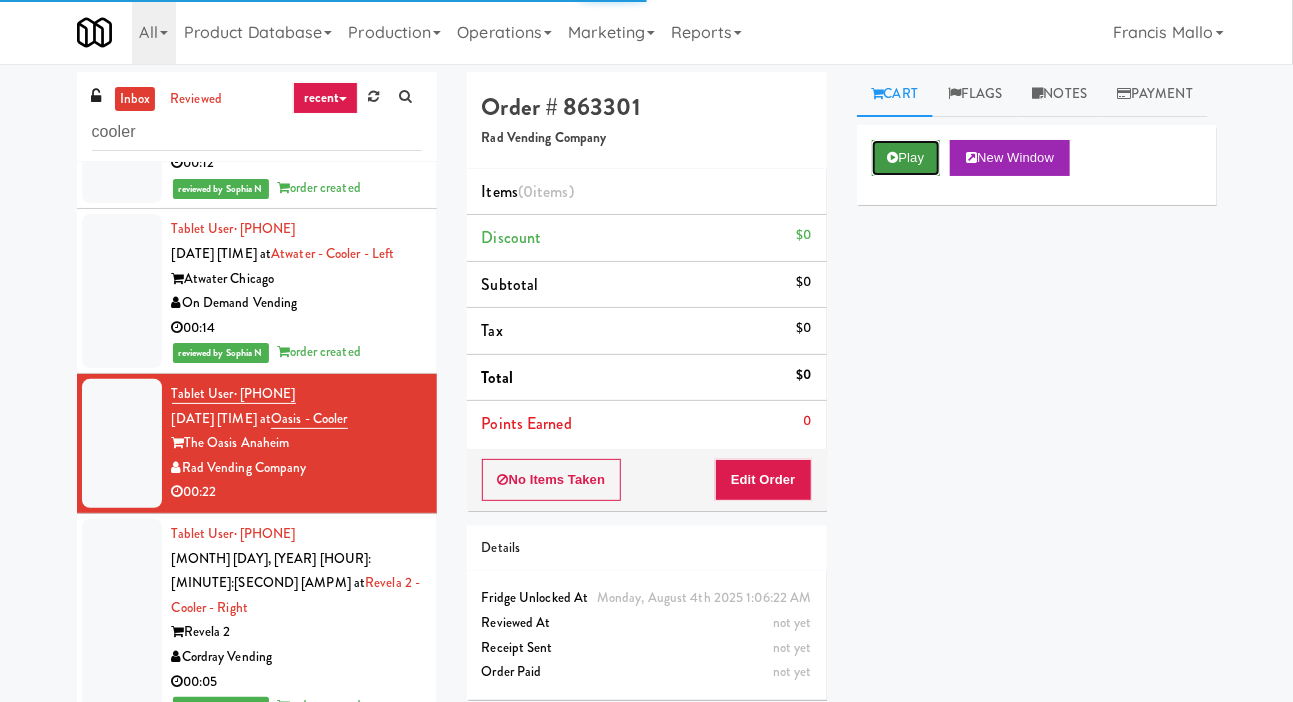 click on "Play" at bounding box center (906, 158) 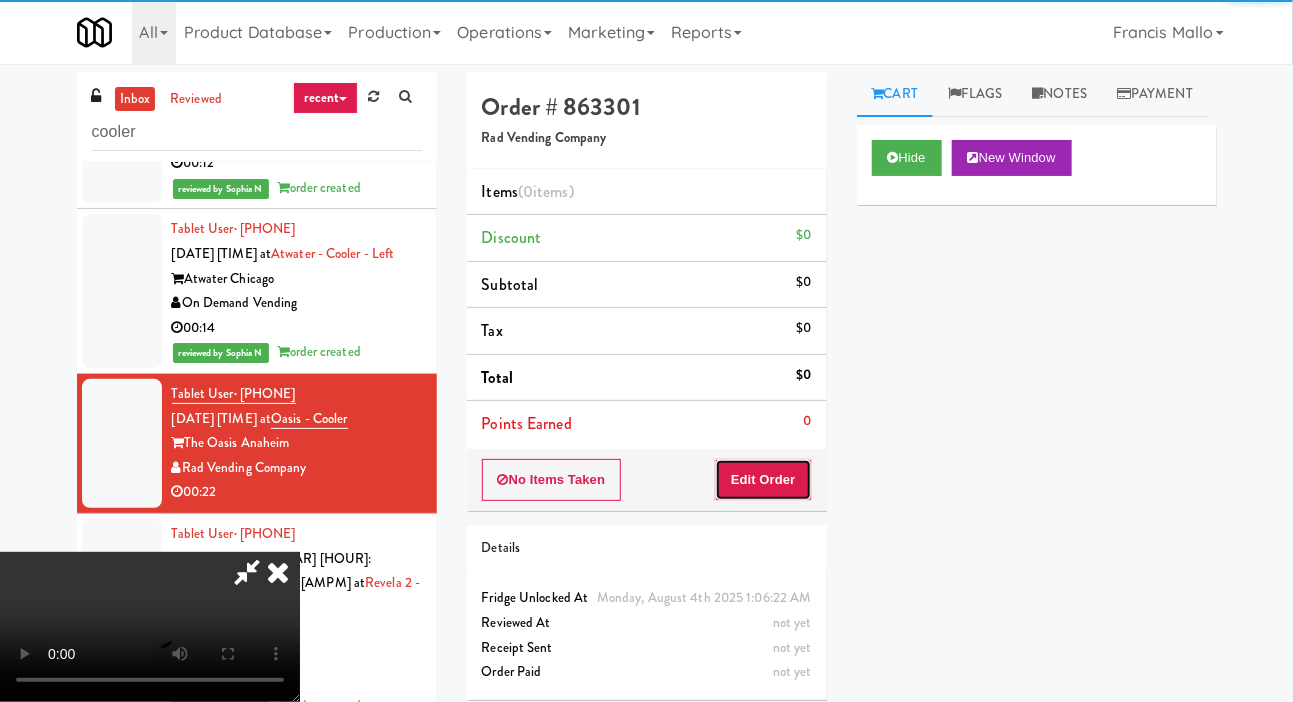 click on "Edit Order" at bounding box center [763, 480] 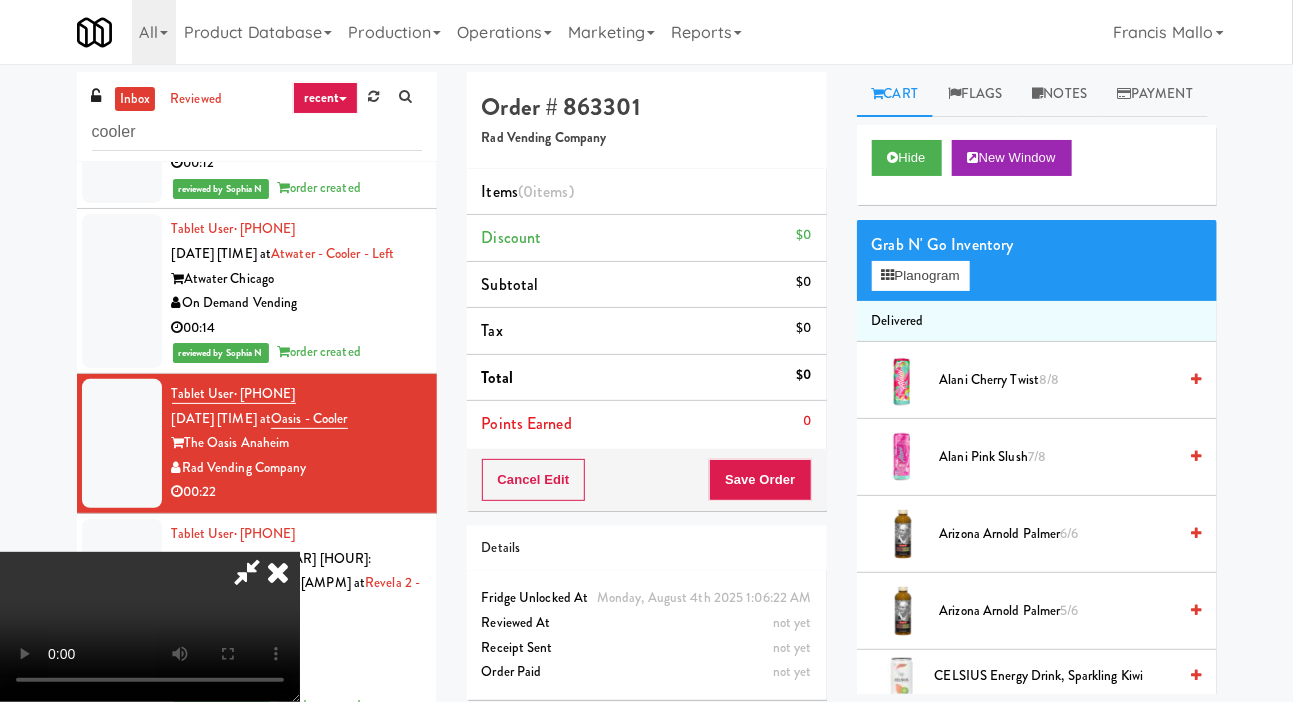 type 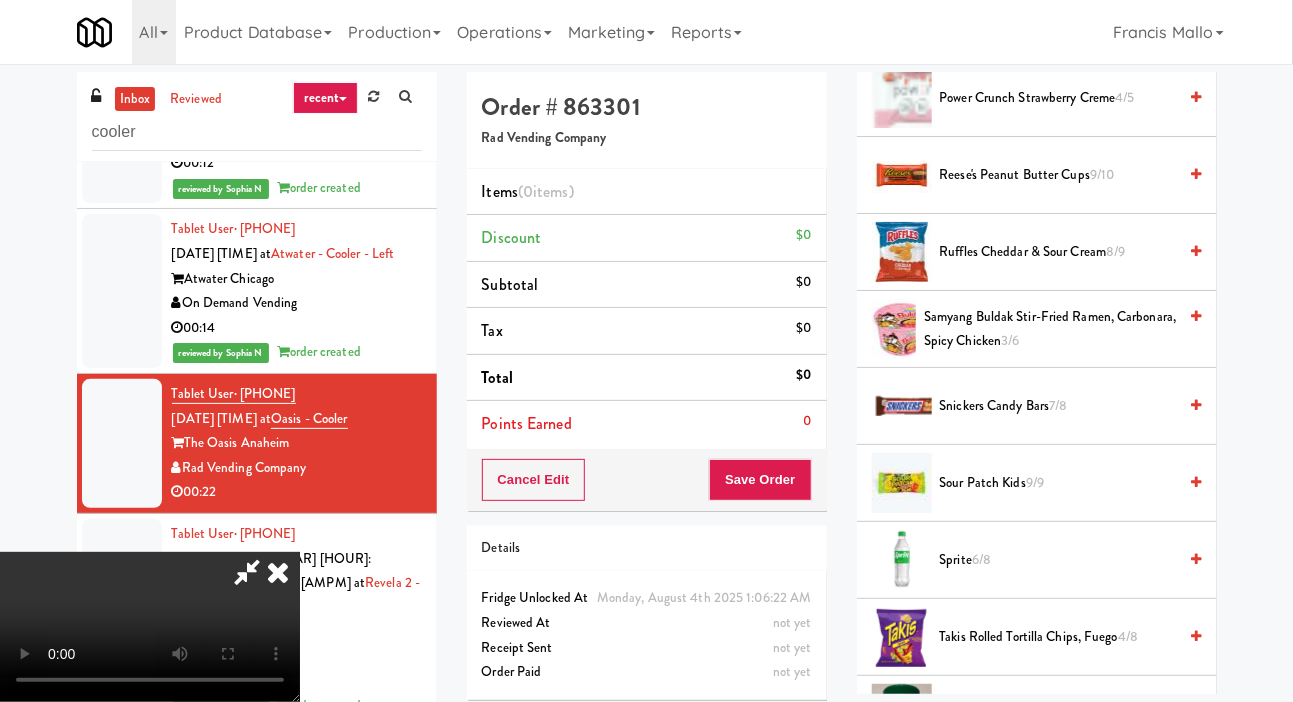 scroll, scrollTop: 2210, scrollLeft: 0, axis: vertical 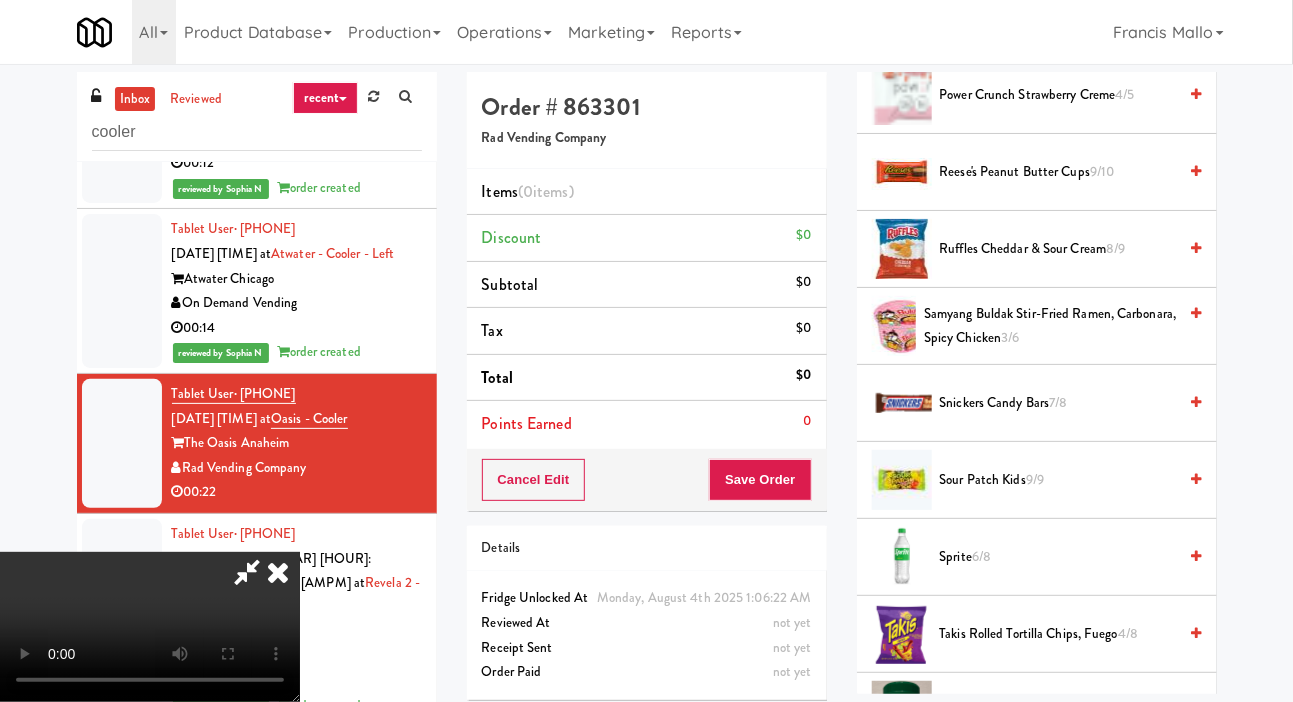 click on "Sprite  6/8" at bounding box center (1058, 557) 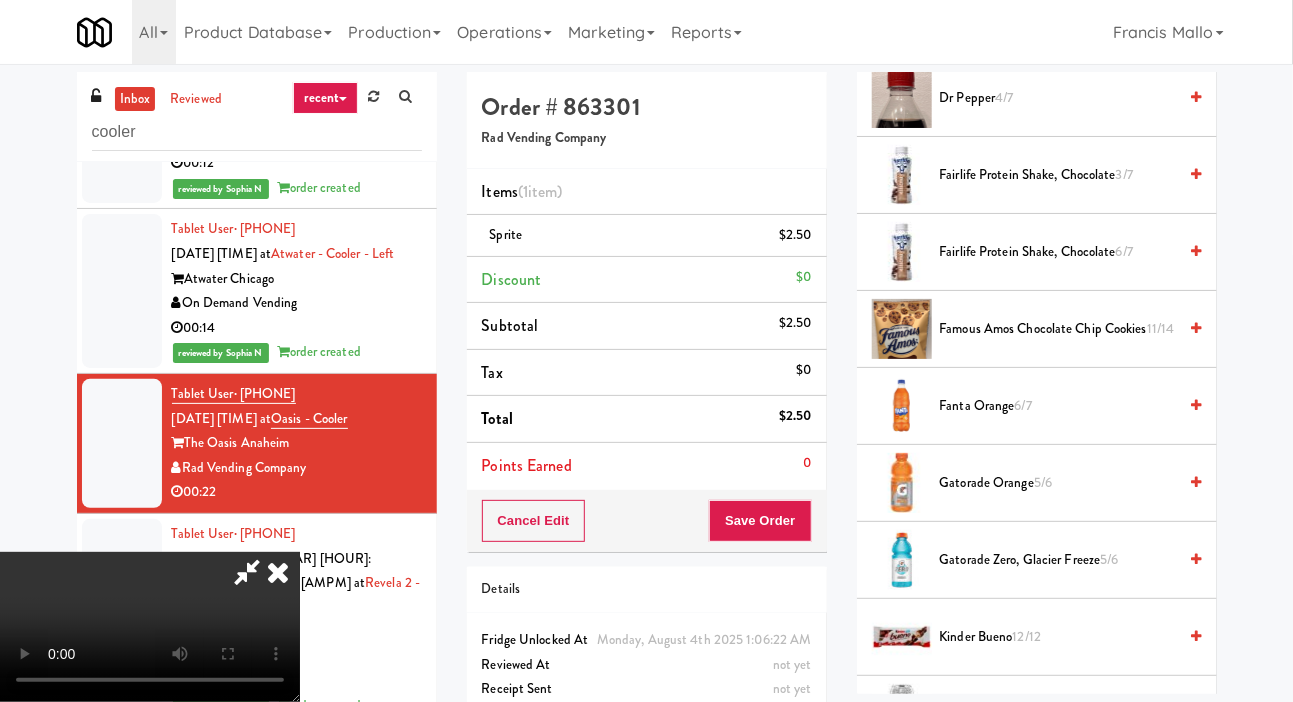 scroll, scrollTop: 1126, scrollLeft: 0, axis: vertical 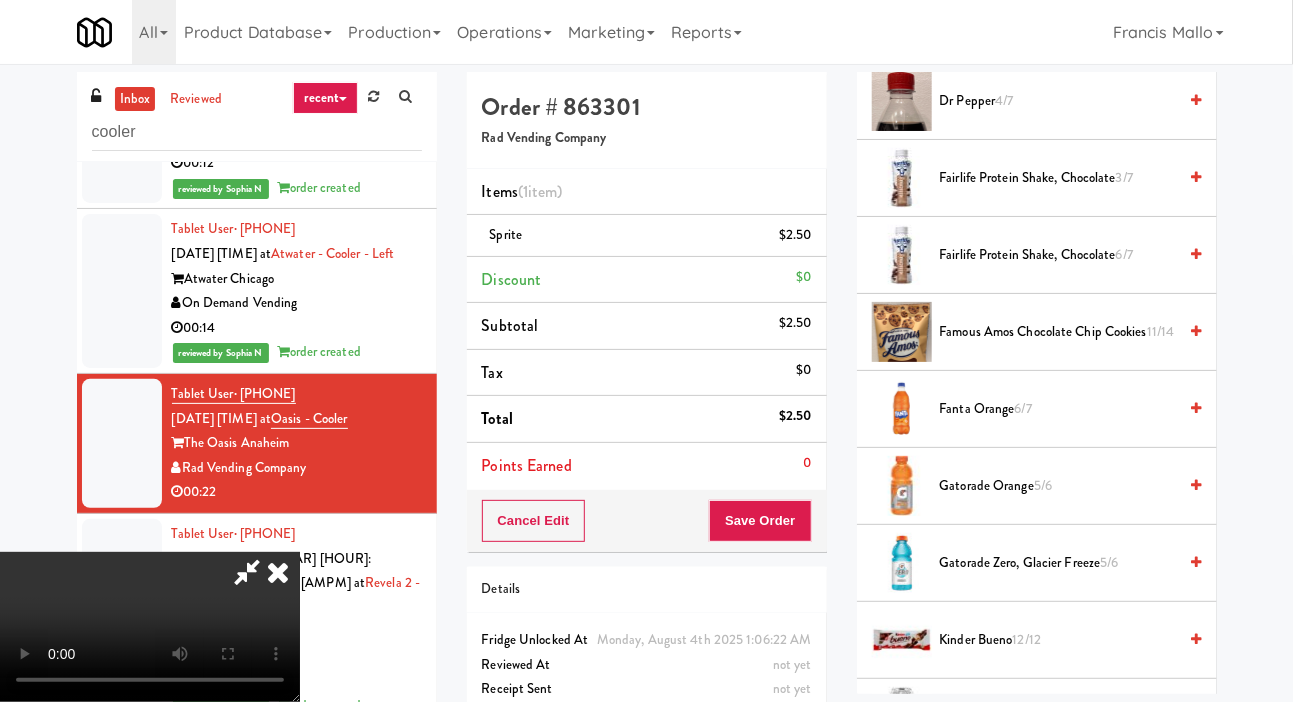 click on "Fanta Orange 6/7" at bounding box center (1058, 409) 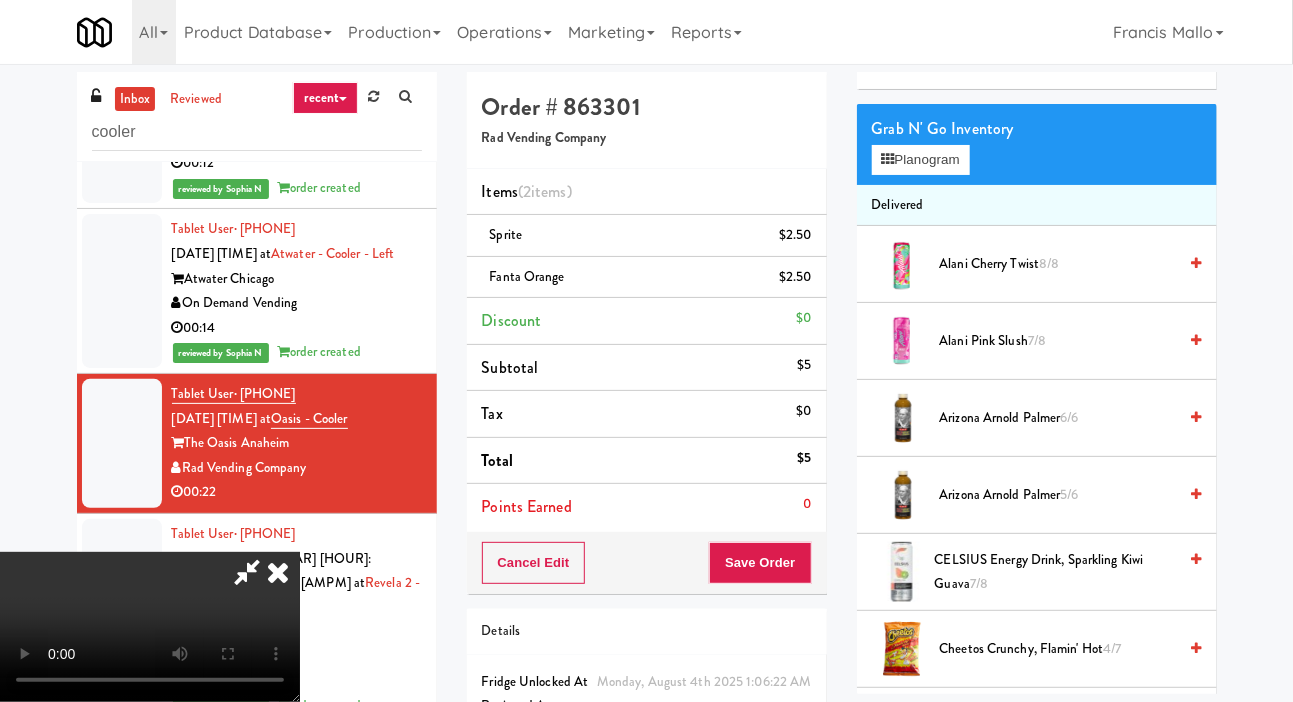 scroll, scrollTop: 0, scrollLeft: 0, axis: both 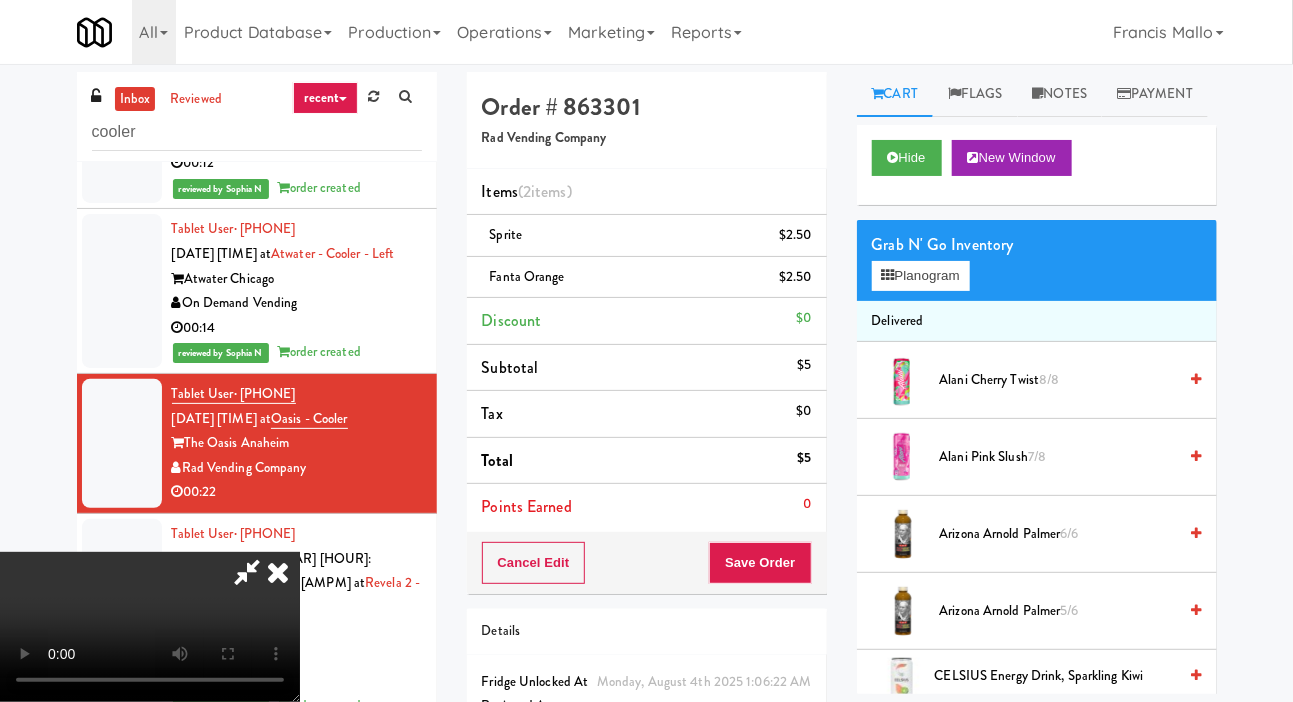 click on "[PRODUCT_NAME]  [NUM]/[NUM]" at bounding box center [1058, 457] 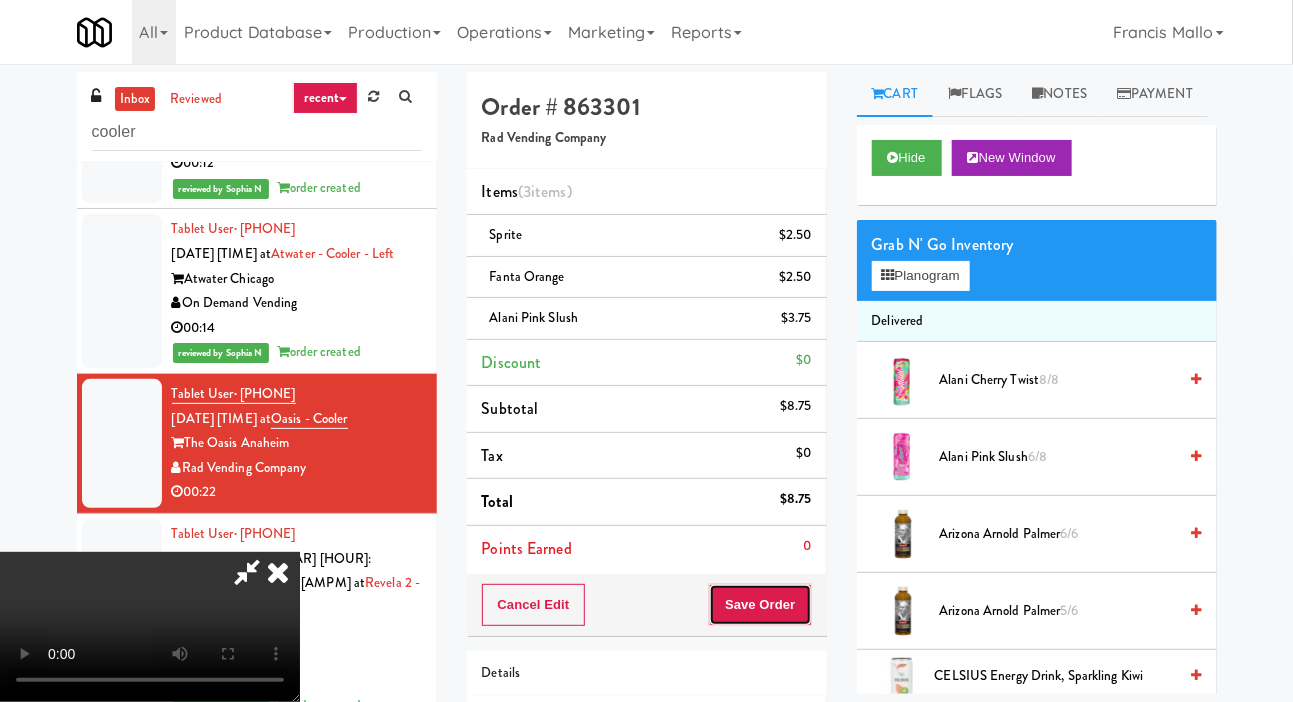 click on "Save Order" at bounding box center [760, 605] 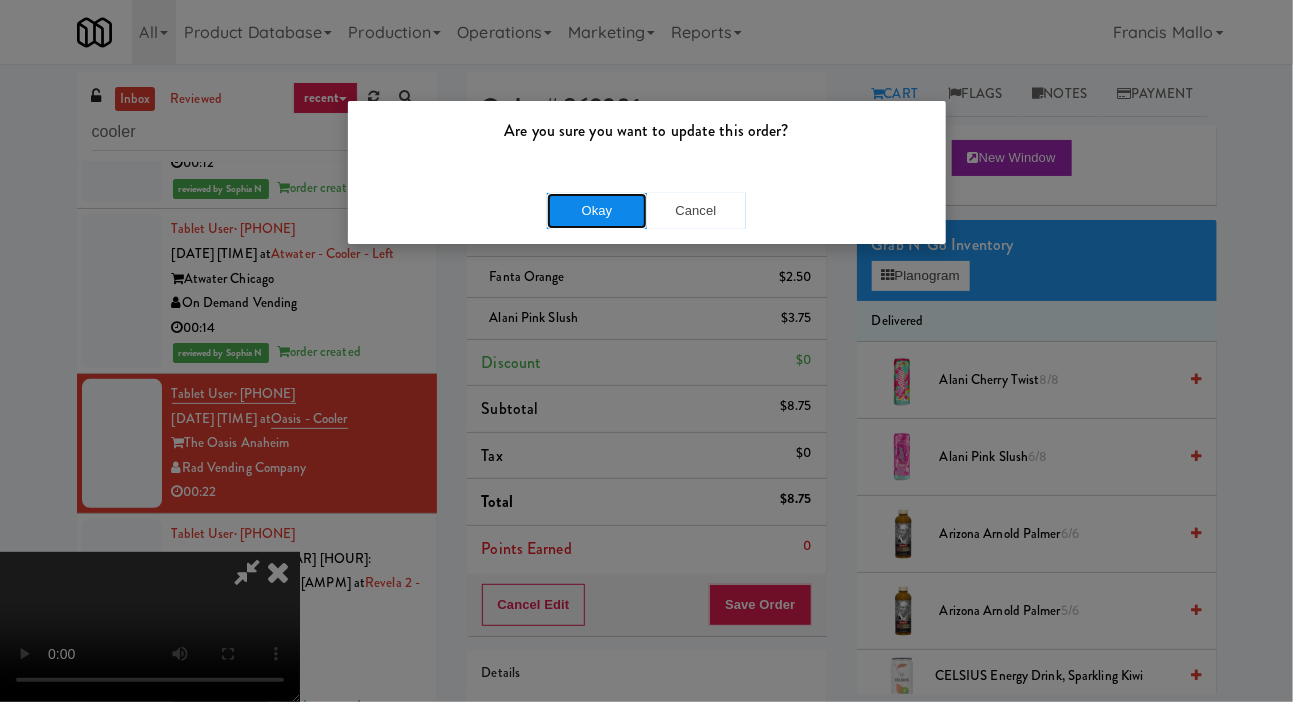 click on "Okay" at bounding box center (597, 211) 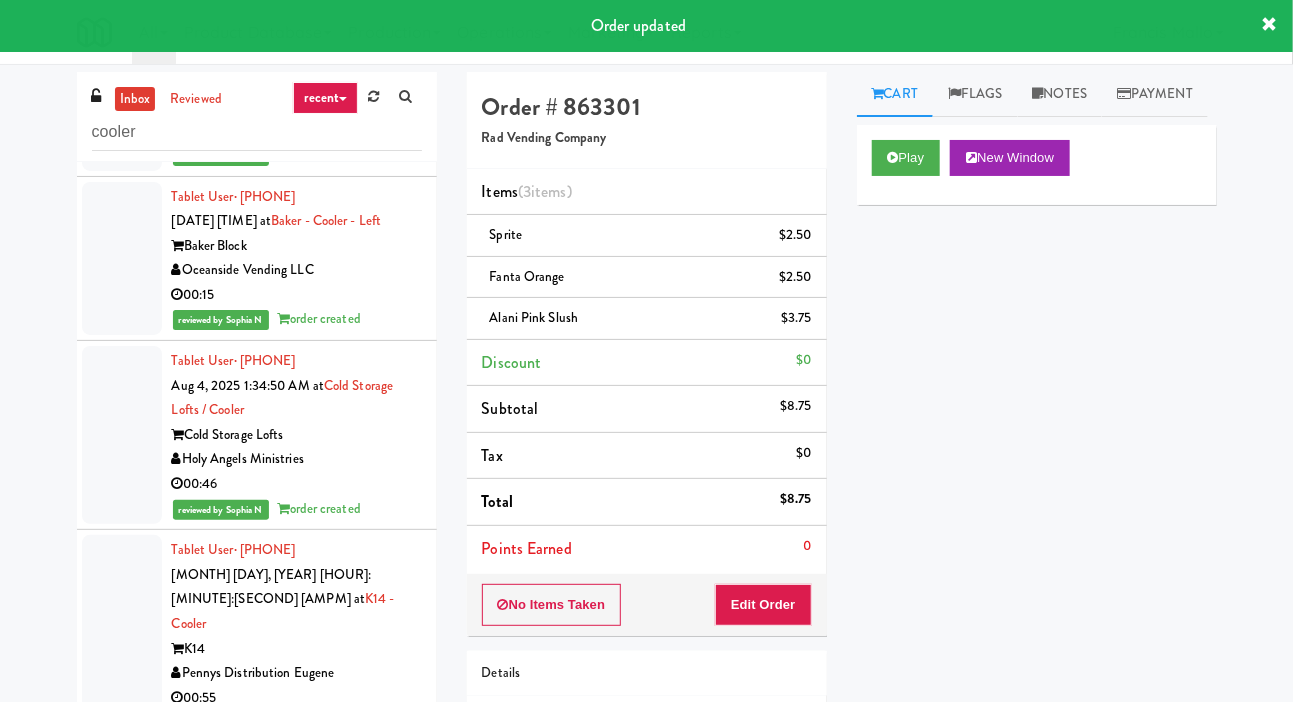 scroll, scrollTop: 7446, scrollLeft: 0, axis: vertical 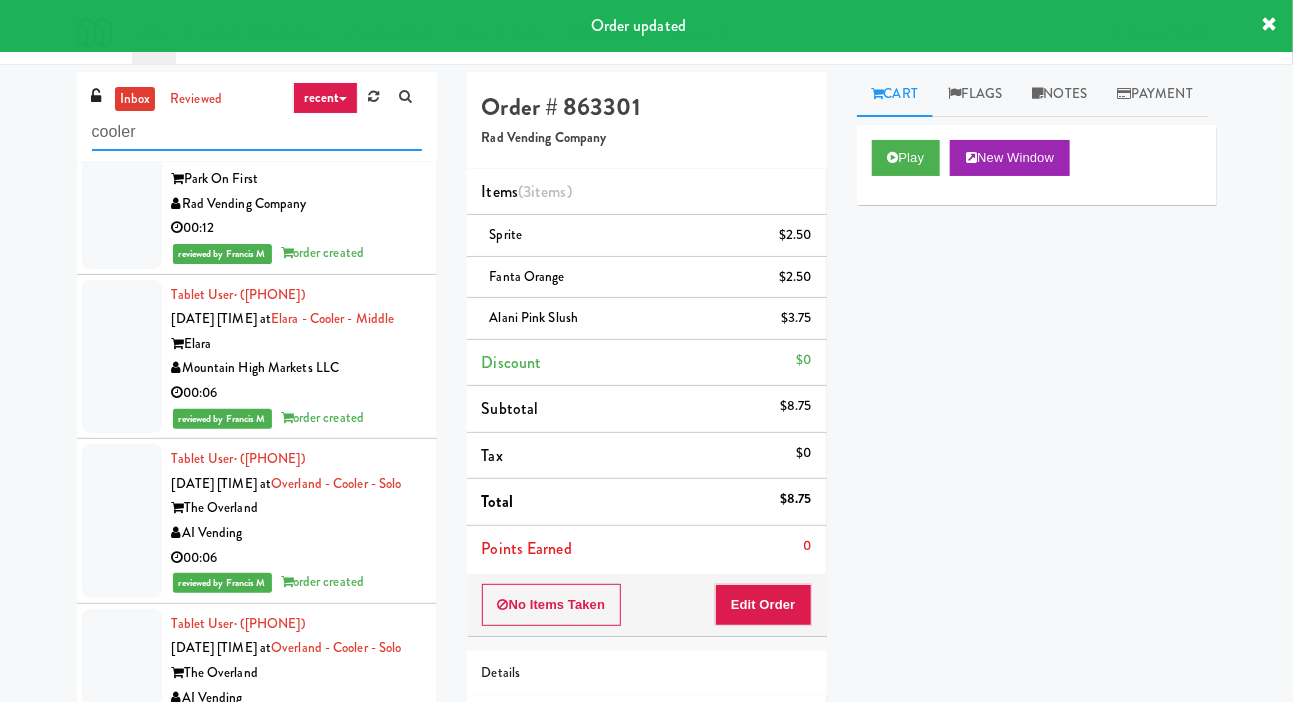 click on "cooler" at bounding box center [257, 132] 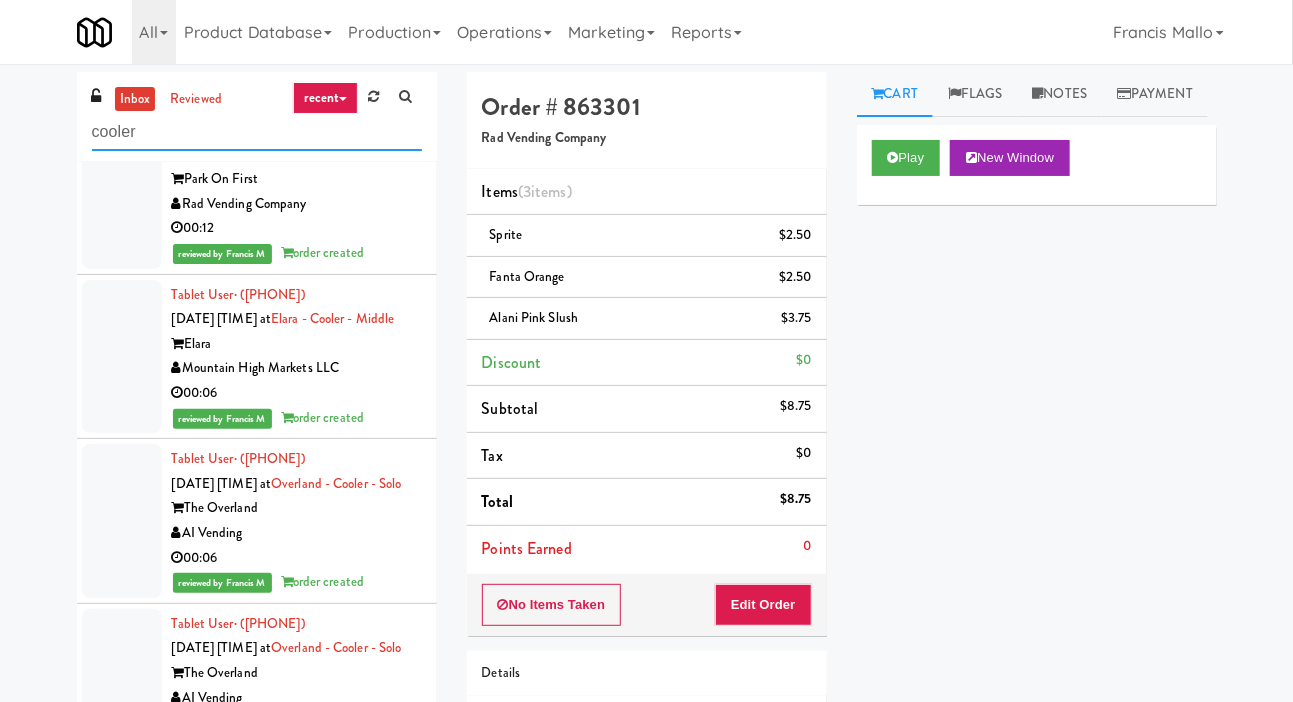 scroll, scrollTop: 0, scrollLeft: 0, axis: both 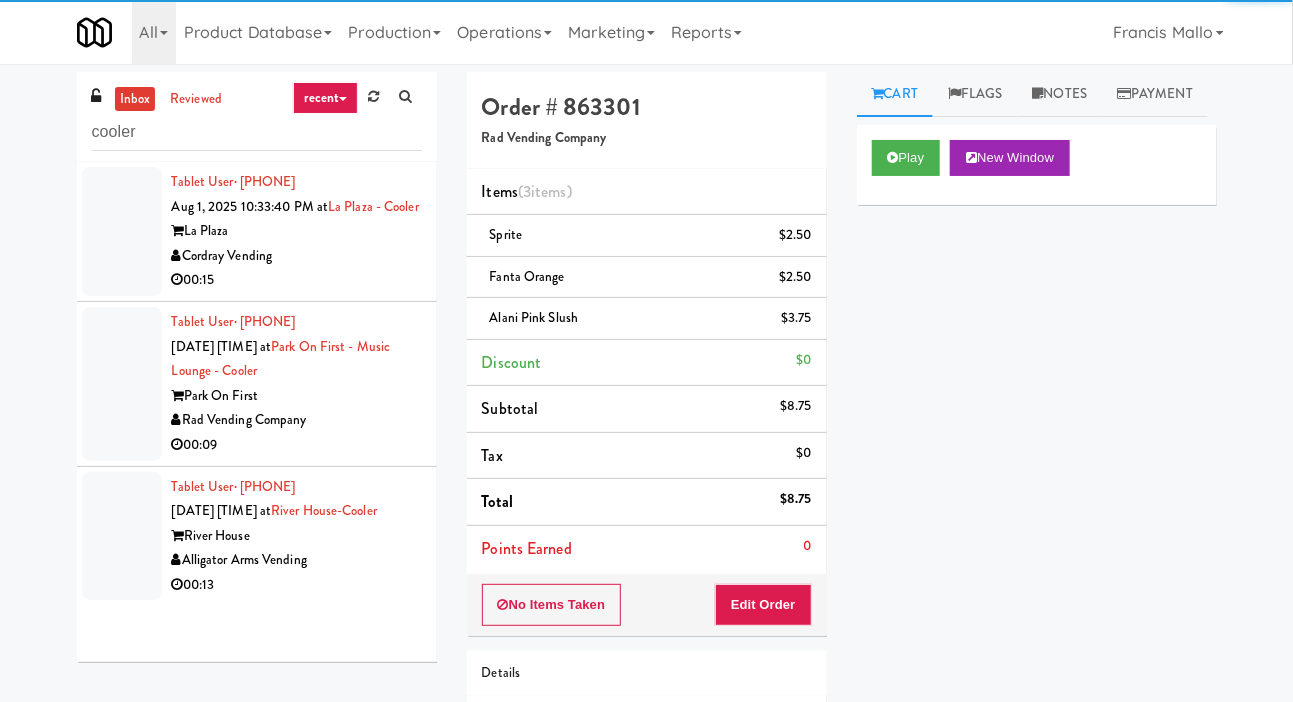 click on "inbox reviewed recent    all     unclear take     inventory issue     suspicious     failed     recent   cooler Tablet User  · ([PHONE]) Aug 1, 2025 10:33:40 PM at  La Plaza - Cooler  La Plaza  Cordray Vending  00:15     Tablet User  · ([PHONE]) Aug 4, 2025 1:54:31 AM at  Park on First - Music Lounge - Cooler  Park On First  Rad Vending Company  00:09     Tablet User  · ([PHONE]) Aug 4, 2025 1:56:55 AM at  River House-Cooler  River House  Alligator Arms Vending  00:13     Order # 863301 Rad Vending Company Items  (3  items ) Sprite  $2.50 Fanta Orange  $2.50 Alani Pink Slush  $3.75 Discount  $0 Subtotal $8.75 Tax $0 Total $8.75 Points Earned  0  No Items Taken Edit Order Details Monday, August 4th 2025 1:06:22 AM Fridge Unlocked At Aug 4, 2025 2:08:04 AM Reviewed At not yet Receipt Sent not yet Order Paid  Cart  Flags  Notes  Payment  Play  New Window  Primary Flag  Clear     Flag if unable to determine what was taken or order not processable due to inventory issues  Clear" at bounding box center (646, 456) 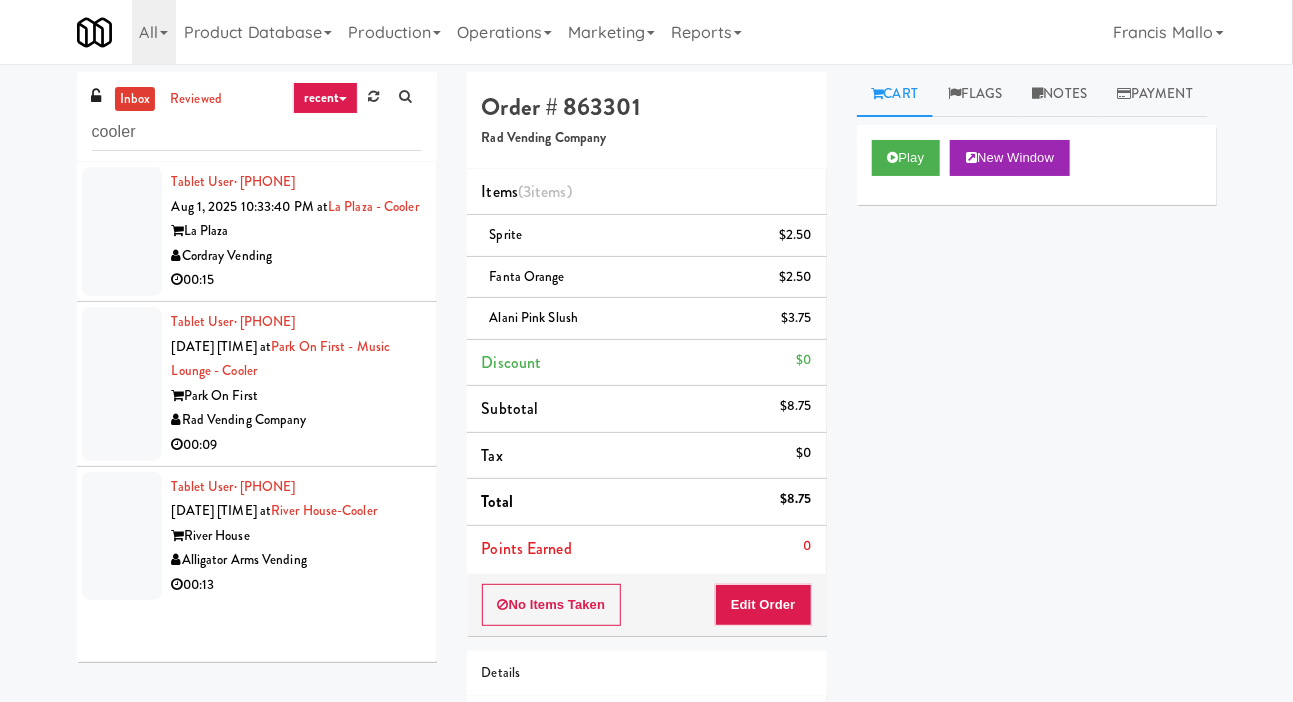 click at bounding box center (122, 231) 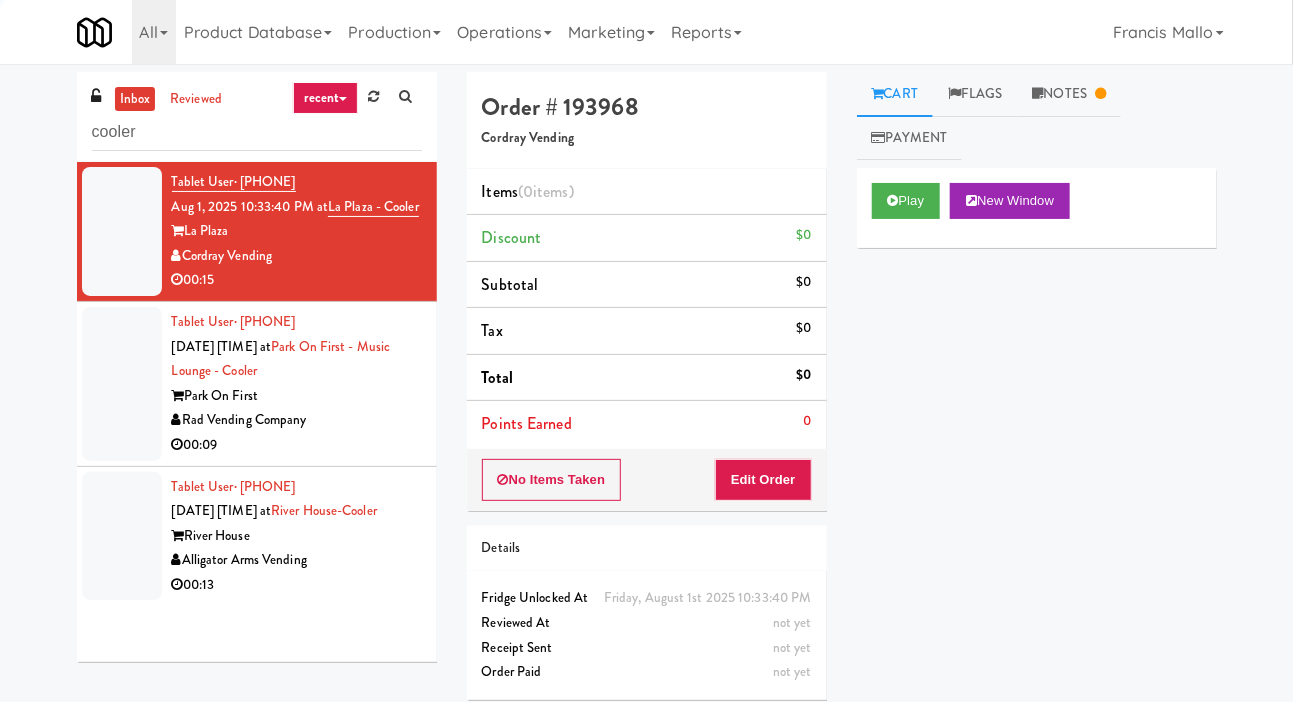 click at bounding box center (122, 384) 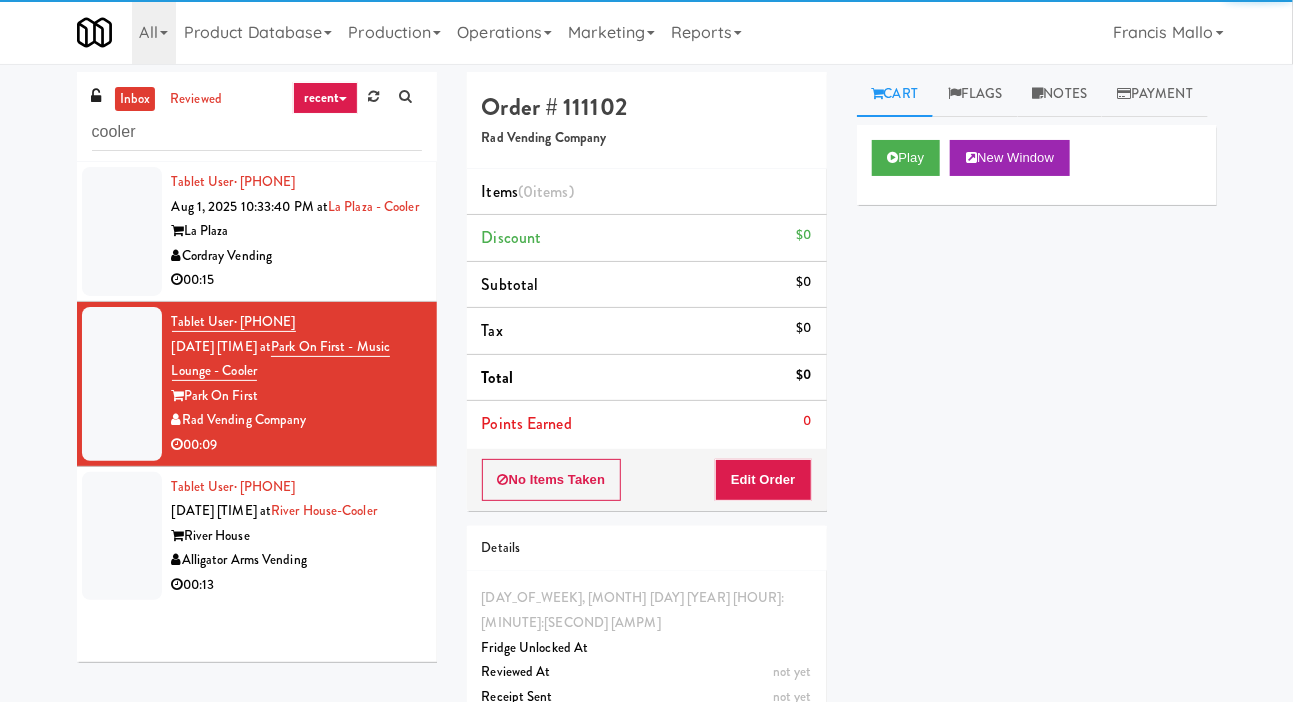 click at bounding box center (122, 536) 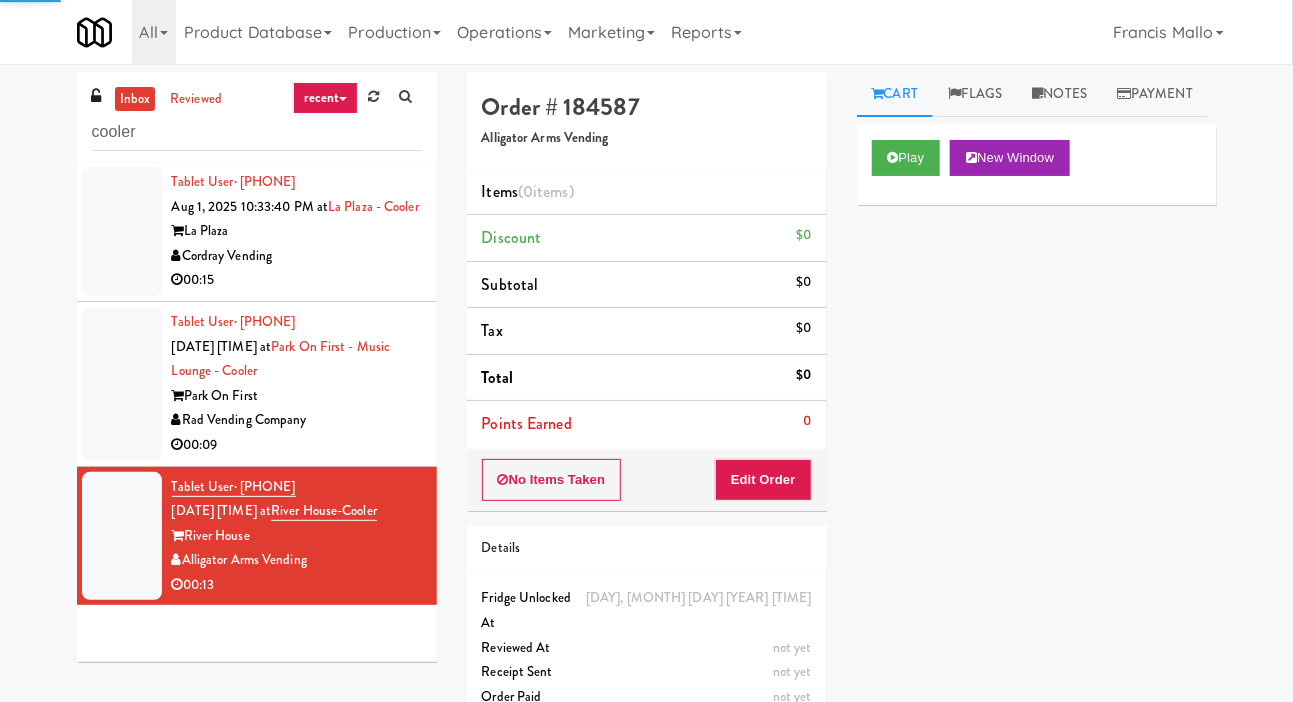 click at bounding box center [122, 384] 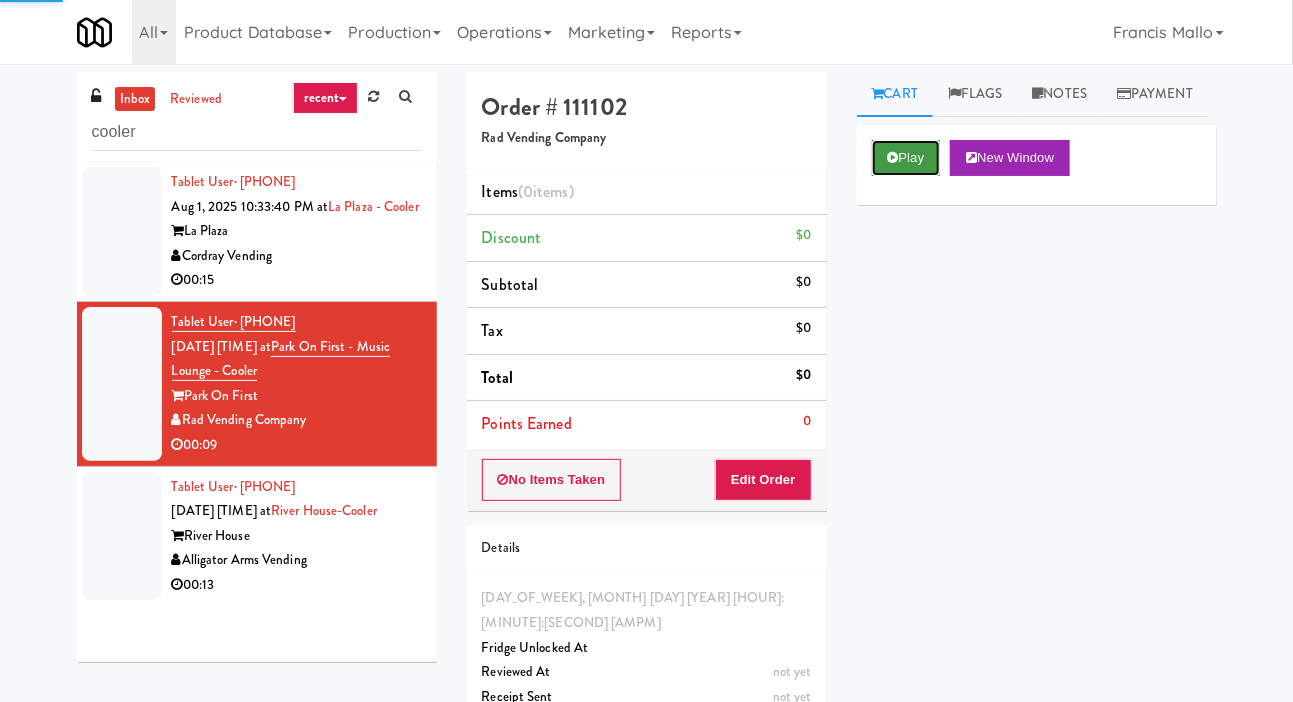 click on "Play" at bounding box center (906, 158) 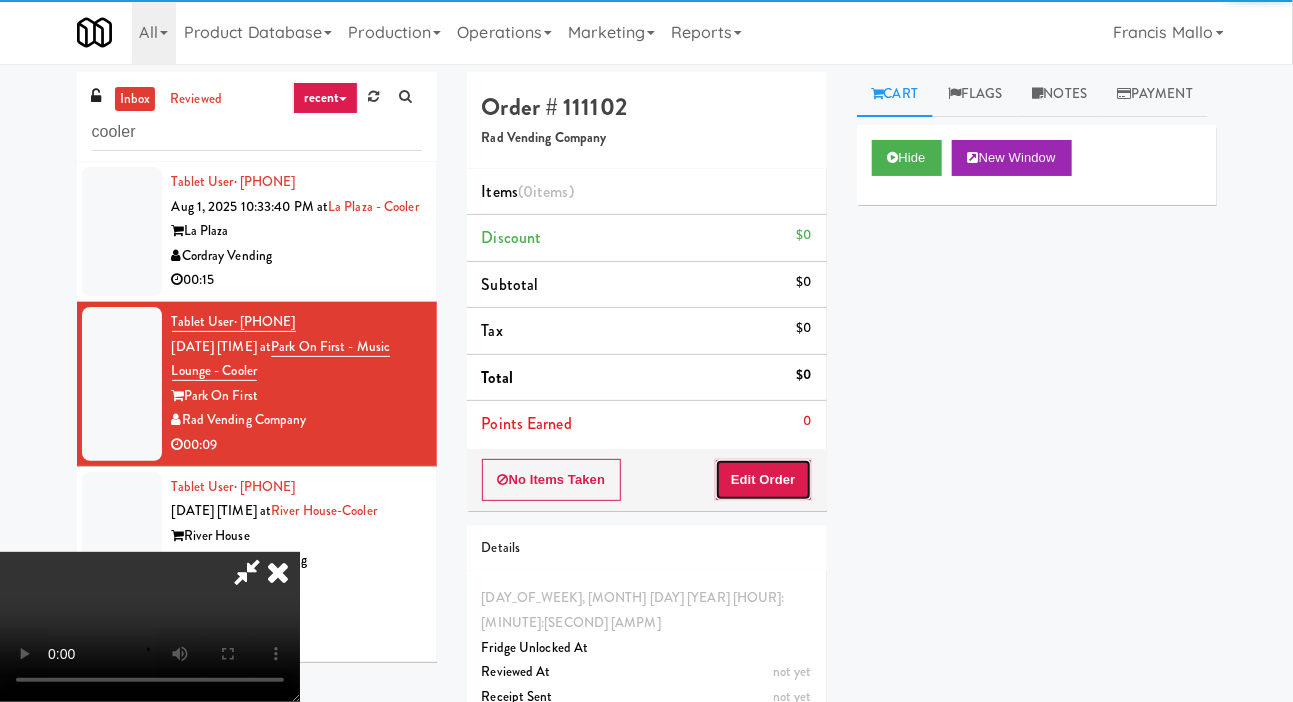 click on "Edit Order" at bounding box center [763, 480] 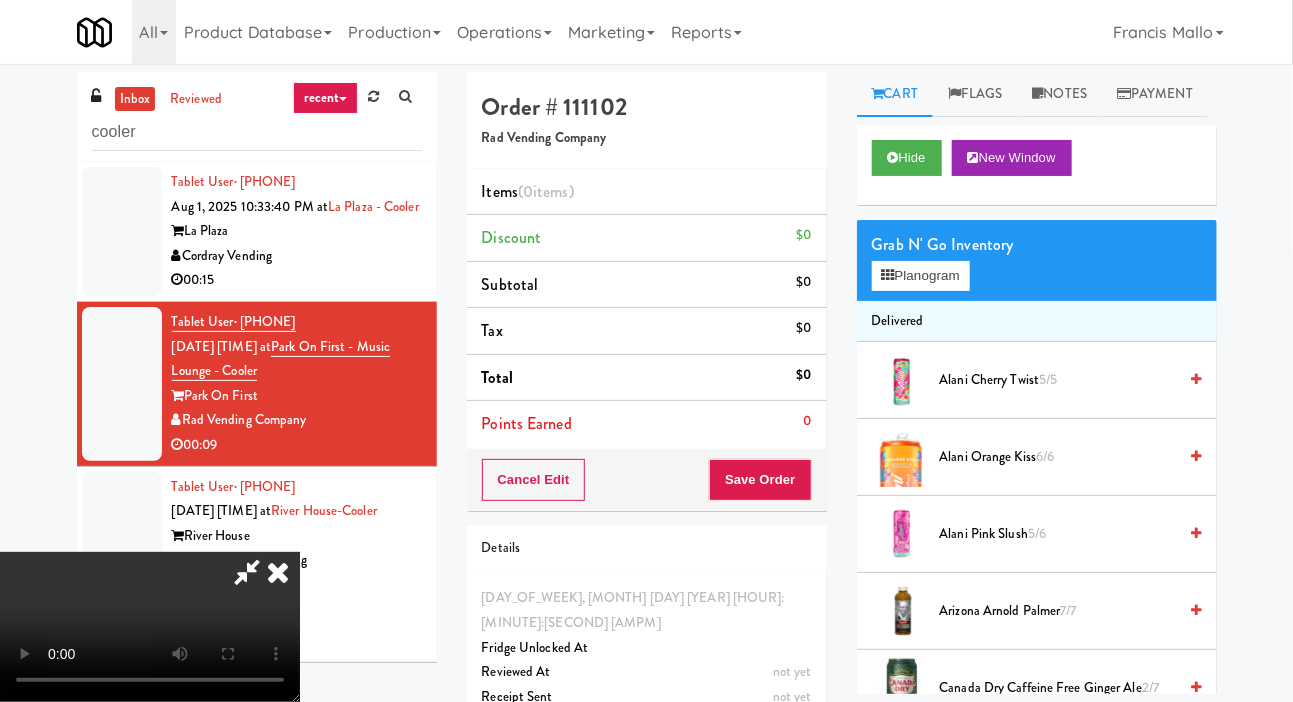 type 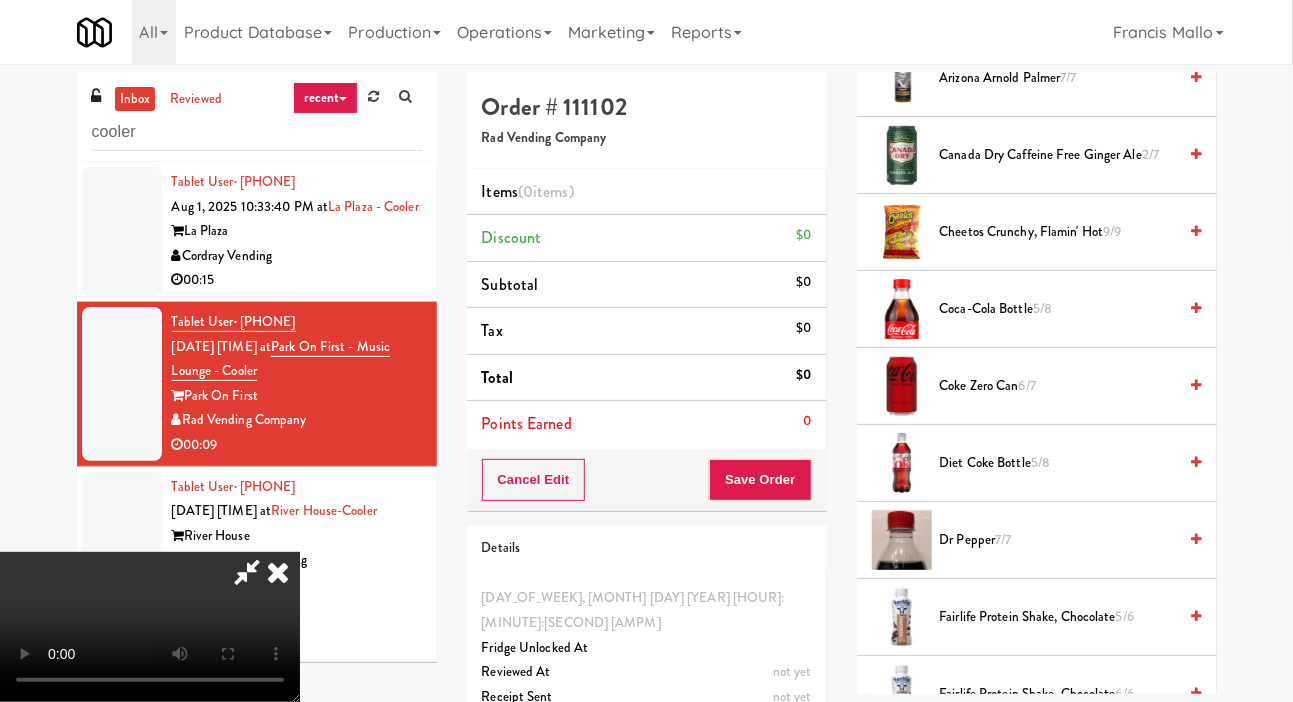 scroll, scrollTop: 546, scrollLeft: 0, axis: vertical 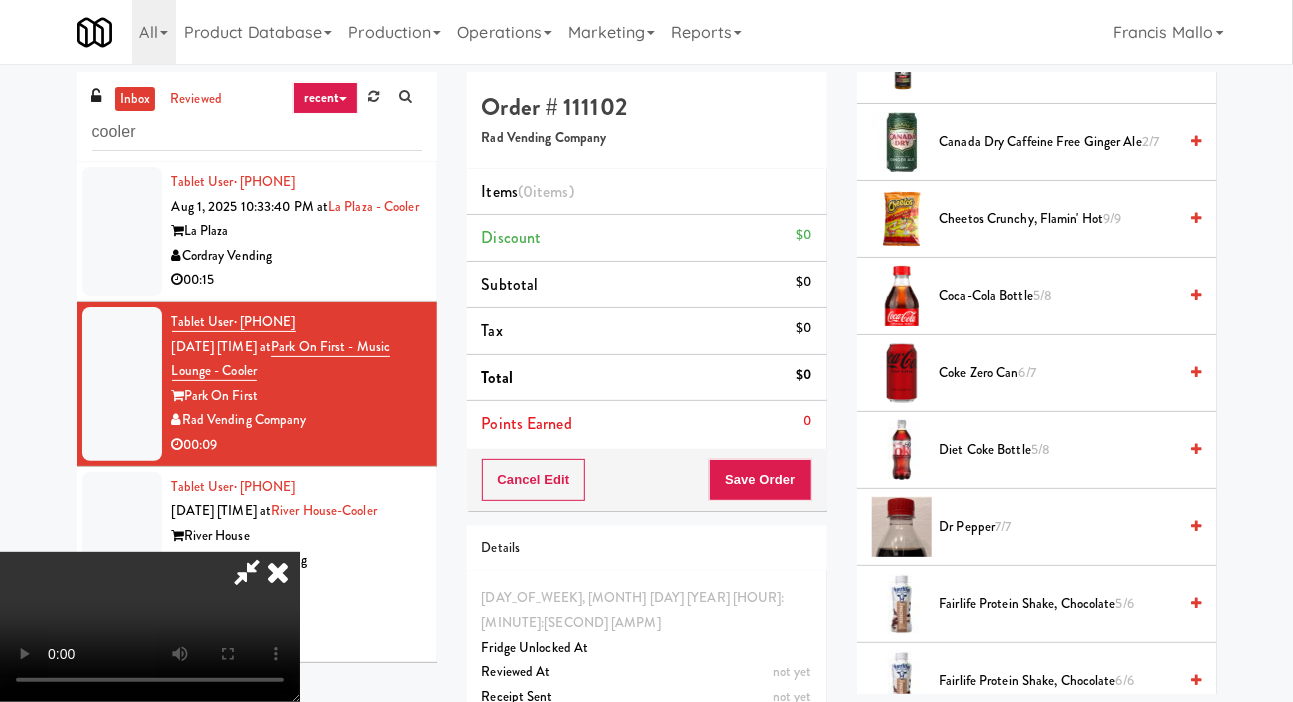 click on "[PRODUCT_NAME]  [FRACTION]" at bounding box center [1058, 450] 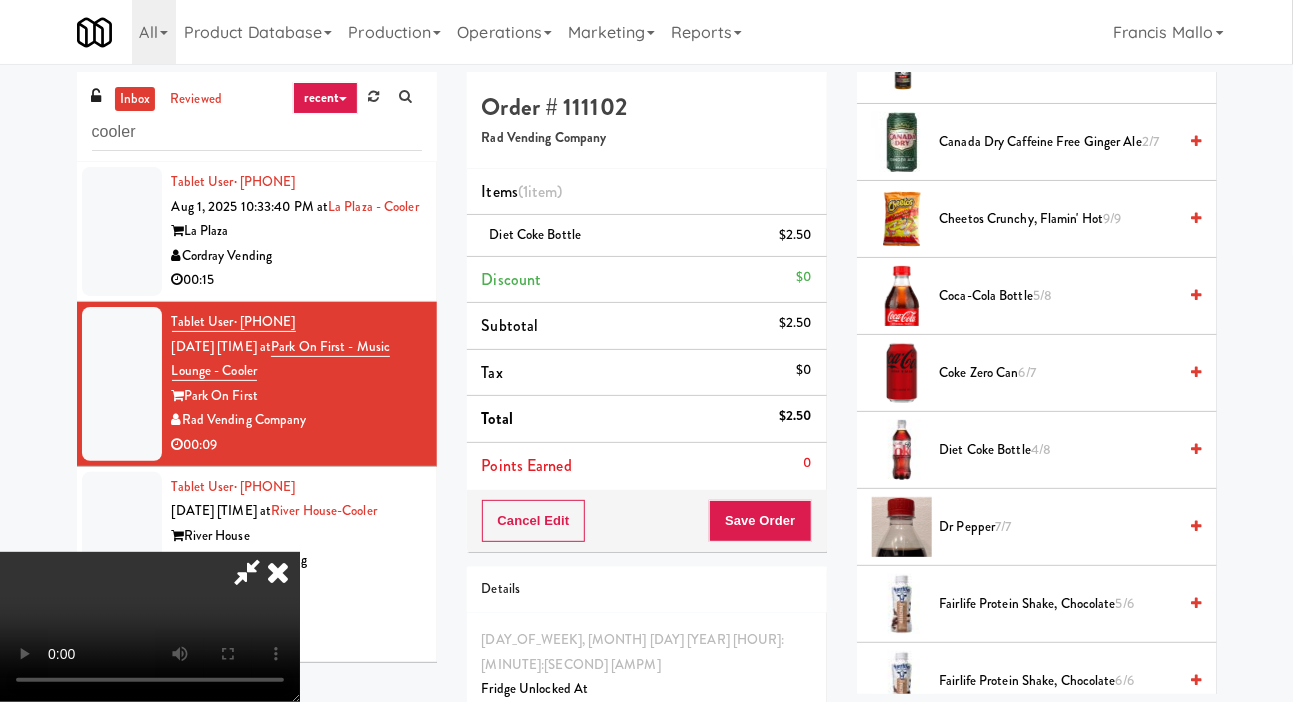 click on "Diet Coke Bottle  4/8" at bounding box center (1058, 450) 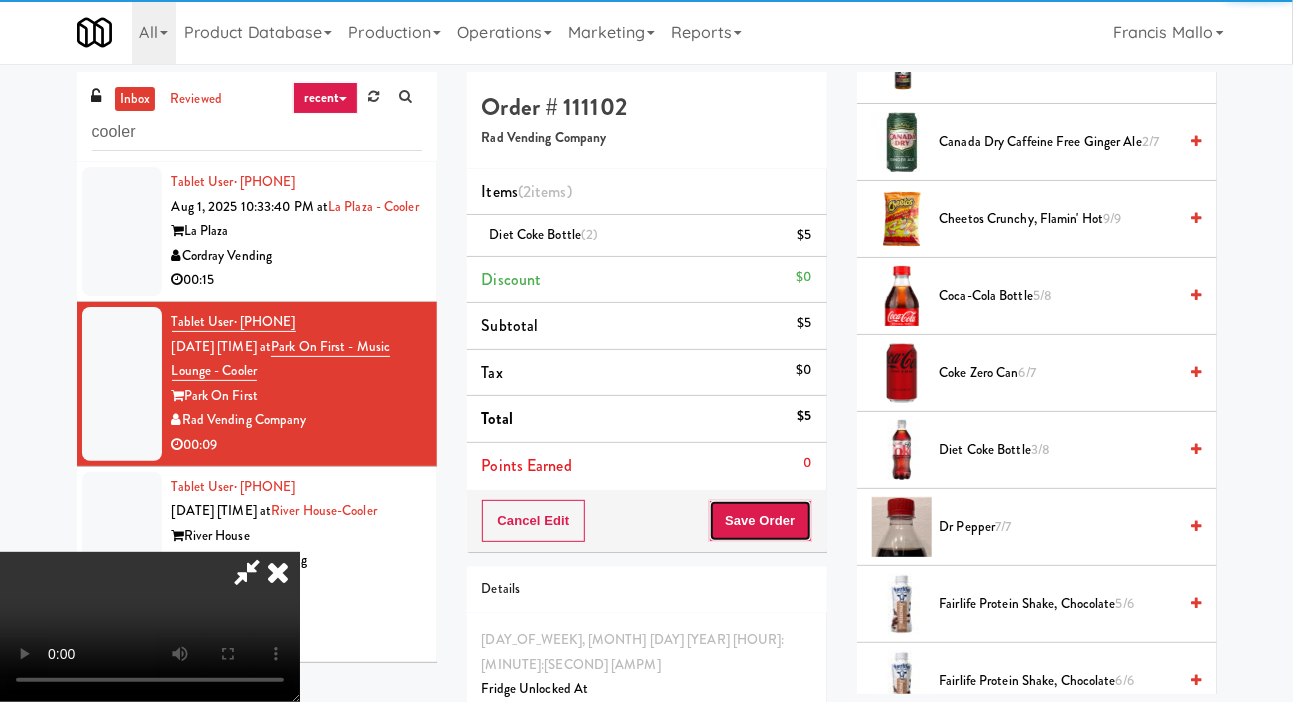 click on "Save Order" at bounding box center (760, 521) 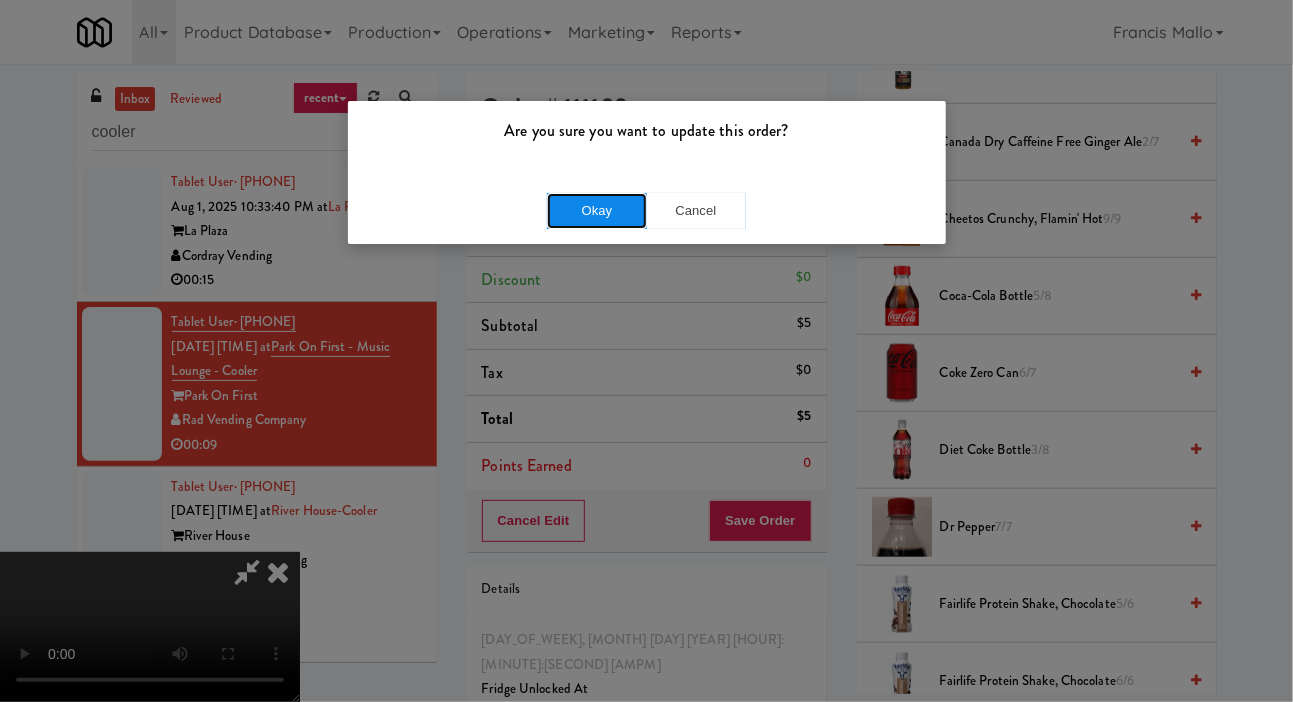 click on "Okay" at bounding box center (597, 211) 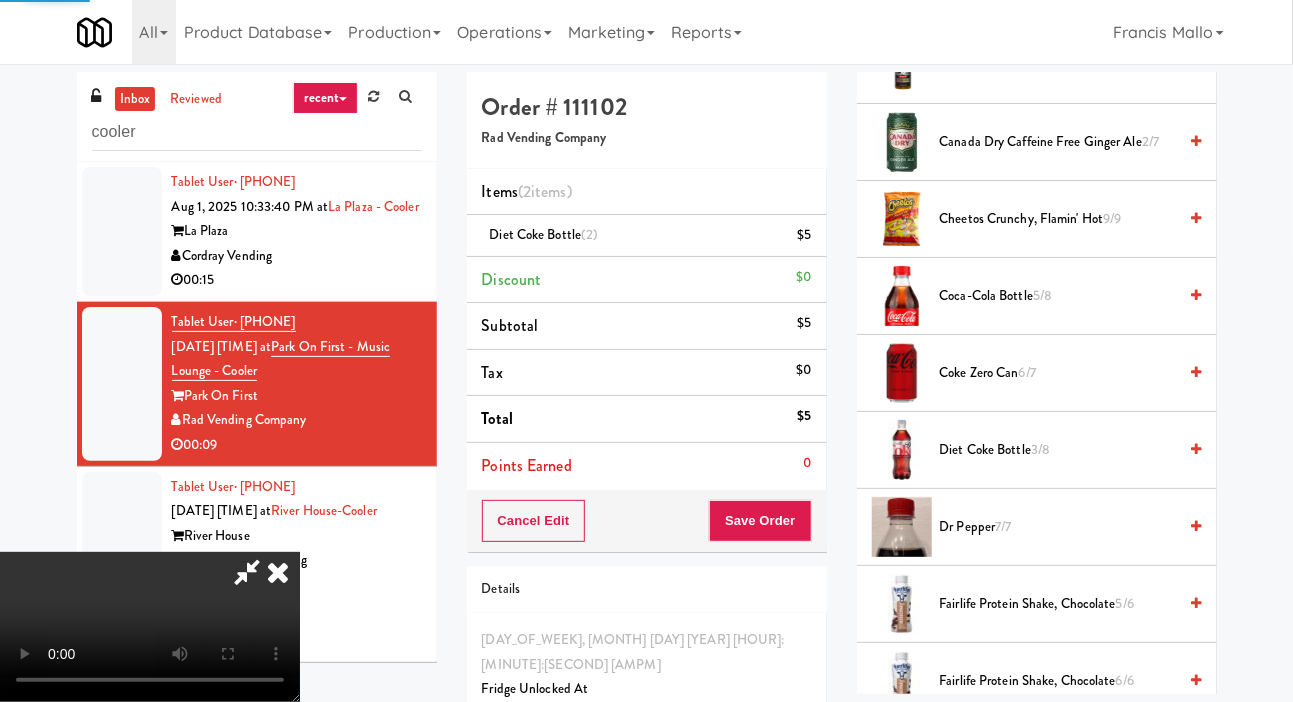 scroll, scrollTop: 116, scrollLeft: 0, axis: vertical 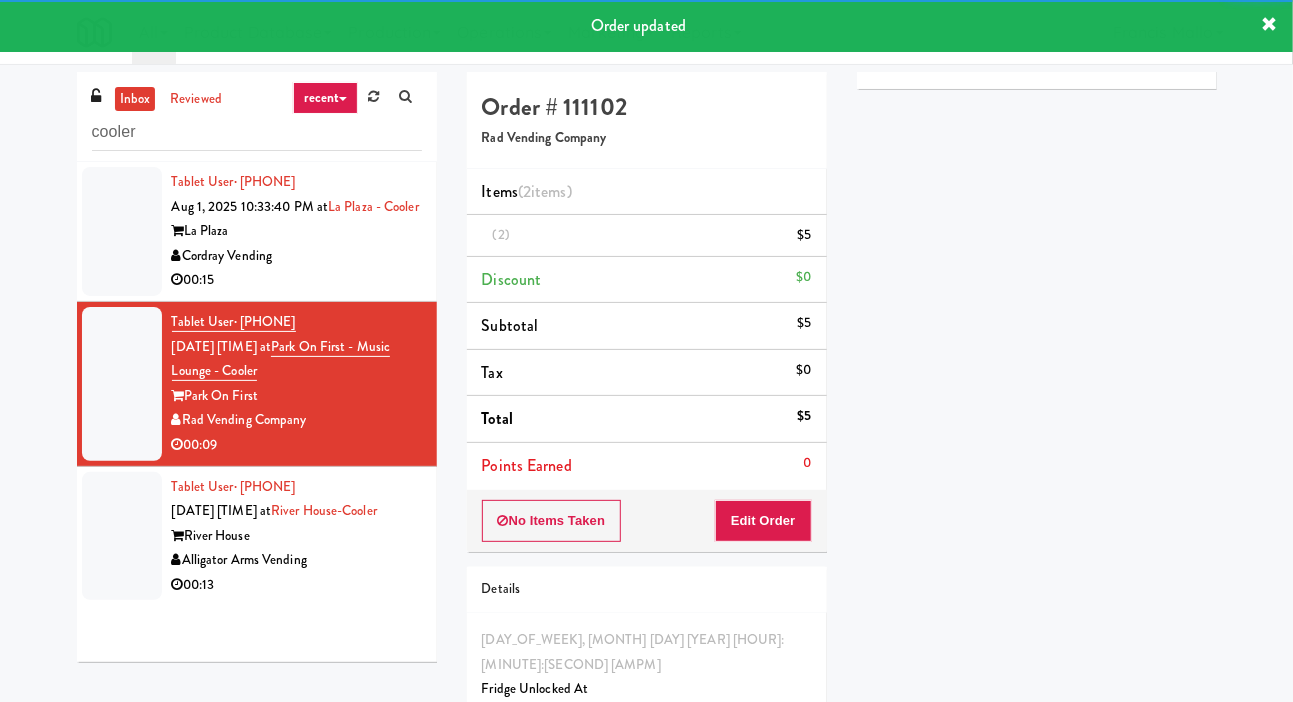 click at bounding box center [122, 536] 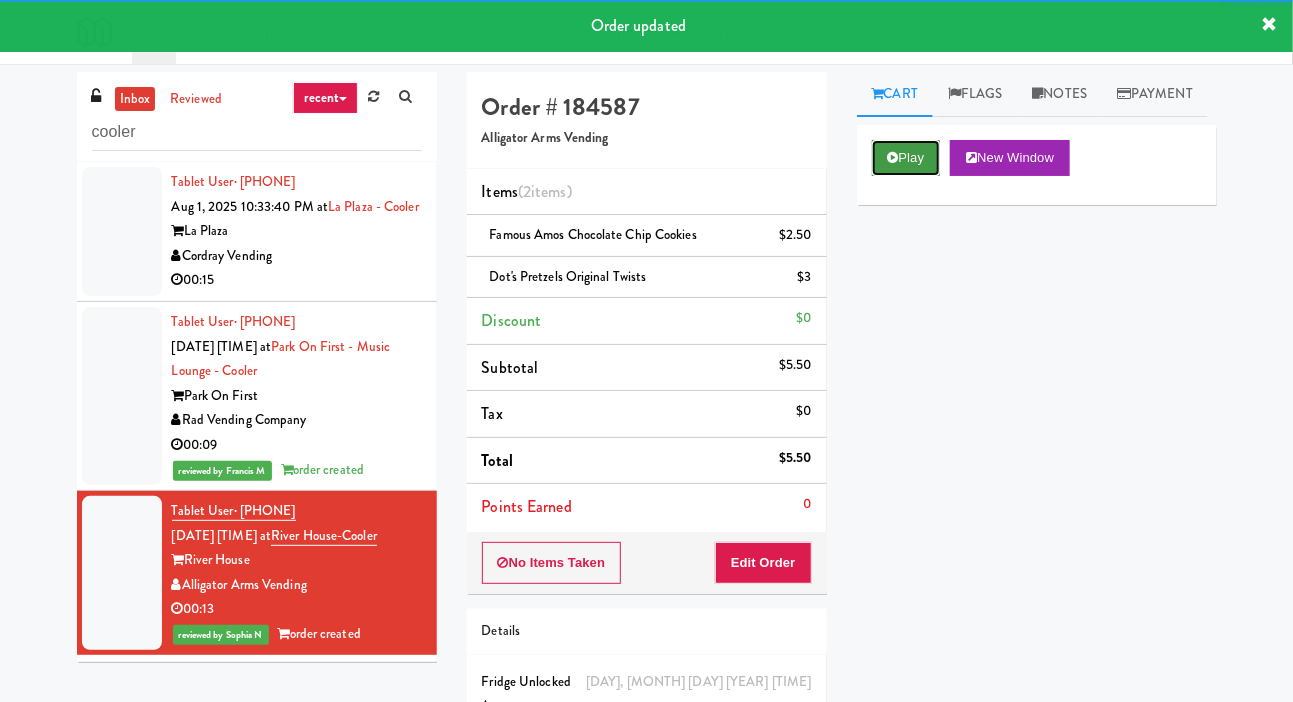 click on "Play" at bounding box center (906, 158) 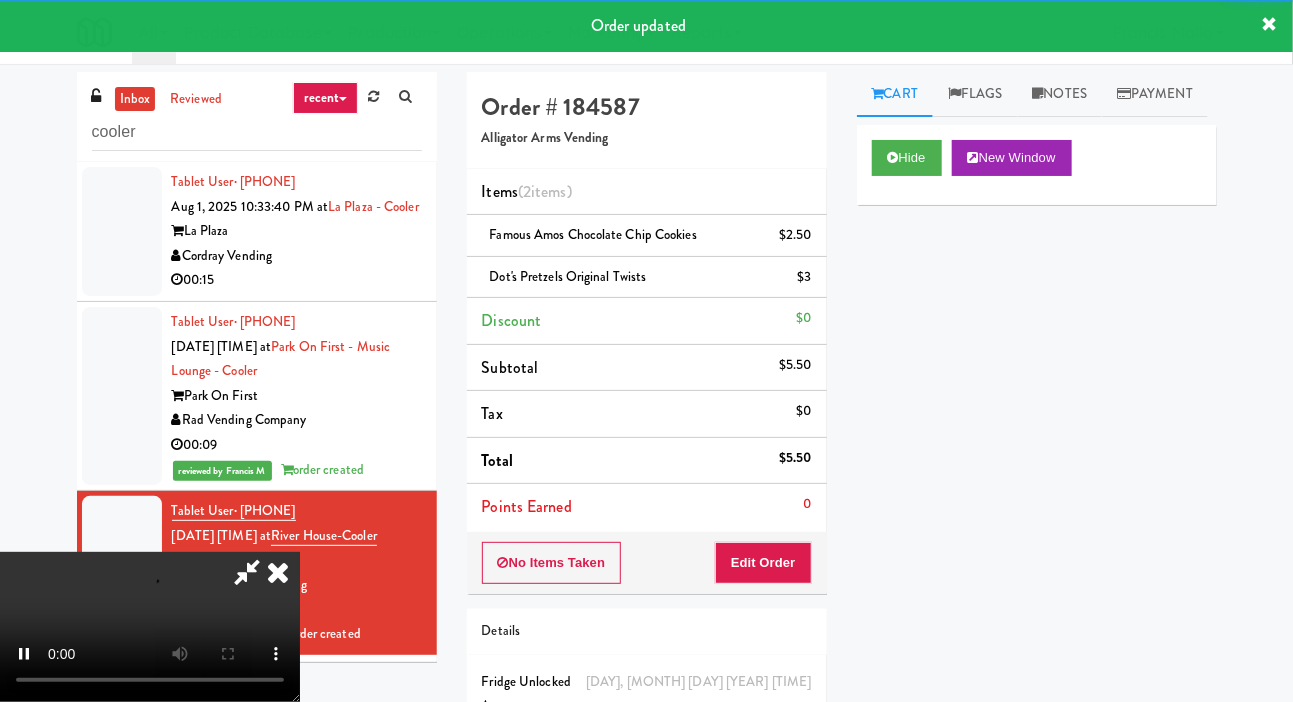click on "inbox reviewed recent    all     unclear take     inventory issue     suspicious     failed     recent   cooler Tablet User  · ([PHONE]) Aug 1, 2025 10:33:40 PM at  La Plaza - Cooler  La Plaza  Cordray Vending  00:15     Tablet User  · ([PHONE]) Aug 4, 2025 1:54:31 AM at  Park on First - Music Lounge - Cooler  Park On First  Rad Vending Company  00:09 reviewed by Francis M  order created     Tablet User  · ([PHONE]) Aug 4, 2025 1:56:55 AM at  River House-Cooler  River House  Alligator Arms Vending  00:13 reviewed by Sophia N  order created     Order # 184587 Alligator Arms Vending Items  (2  items ) Famous Amos Chocolate Chip Cookies  $2.50 Dot's Pretzels Original Twists  $3 Discount  $0 Subtotal $5.50 Tax $0 Total $5.50 Points Earned  0  No Items Taken Edit Order Details Monday, August 4th 2025 1:56:55 AM Fridge Unlocked At Aug 4, 2025 2:08:32 AM Reviewed At not yet Receipt Sent not yet Order Paid  Cart  Flags  Notes  Payment  Hide  New Window  Primary Flag  Clear    Clear" at bounding box center (646, 447) 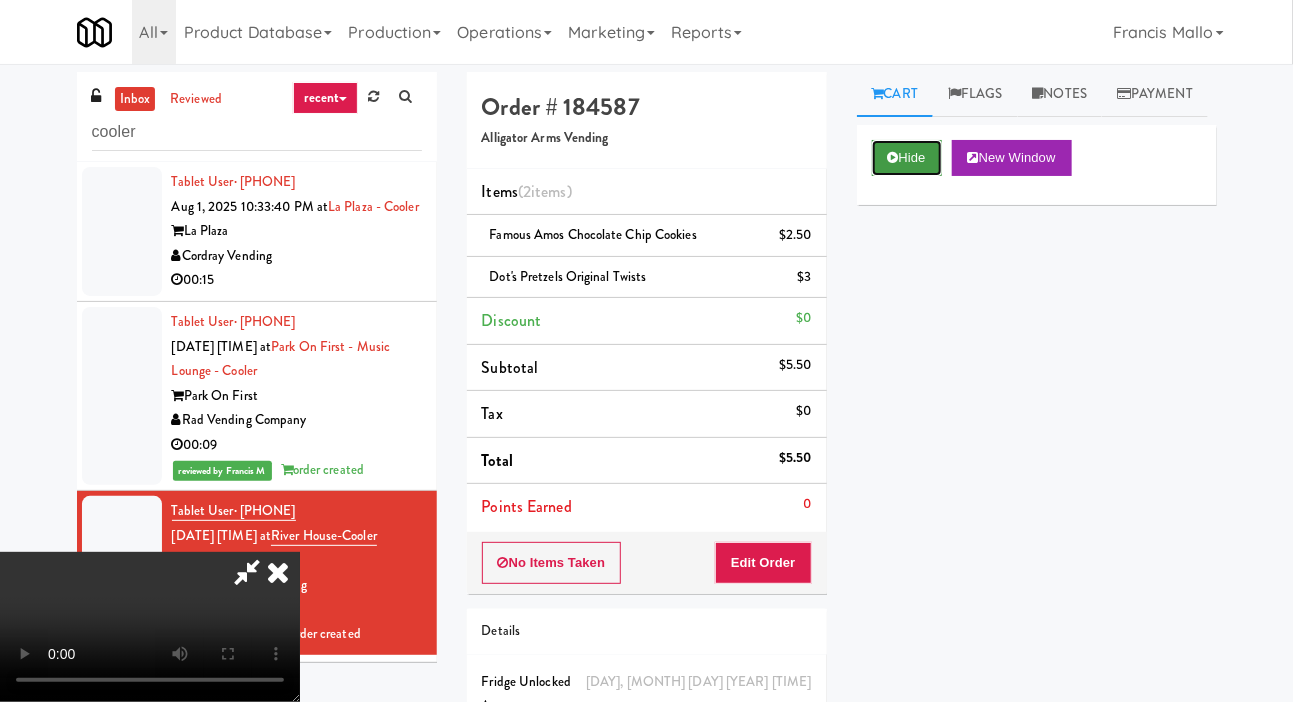 click on "Hide" at bounding box center (907, 158) 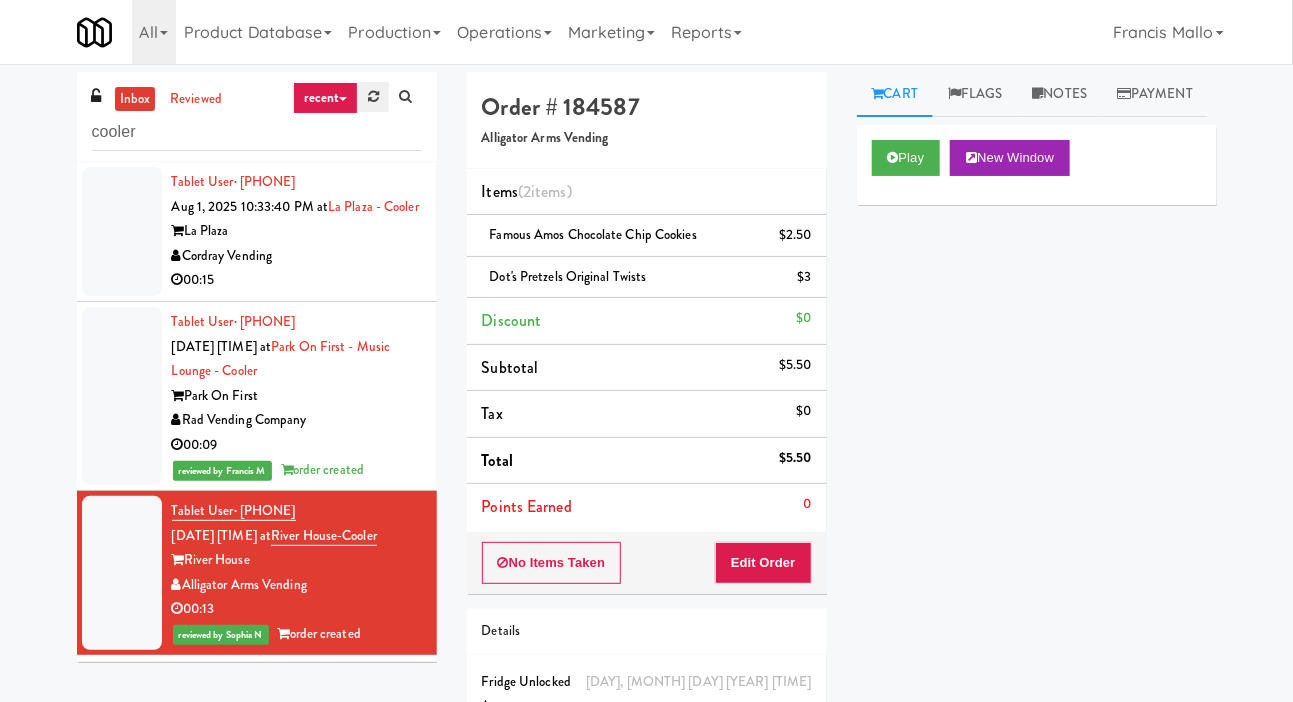 click at bounding box center (373, 97) 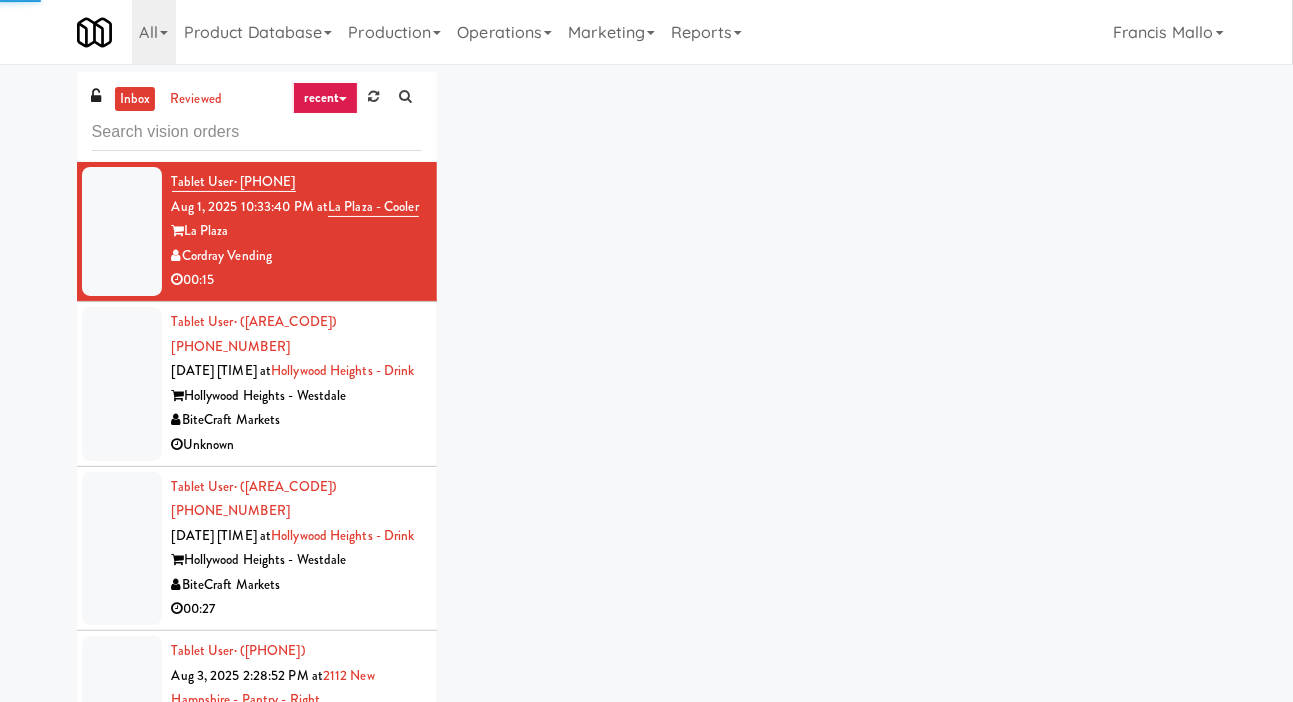 click on "inbox reviewed recent    unclear take    inventory issue    suspicious    failed    recent [USER_TYPE]  · ([AREA_CODE]) [PHONE_NUMBER] [MONTH] [DAY], [YEAR] [HOUR]:[MINUTE]:[SECOND] [AMPM] at  [LOCATION_NAME]  [LOCATION_NAME]  [COMPANY_NAME]  [TIME_FORMAT]     [USER_TYPE]  · ([AREA_CODE]) [PHONE_NUMBER] [MONTH] [DAY], [YEAR] [HOUR]:[MINUTE]:[SECOND] [AMPM] at  [LOCATION_NAME] - [POSITION]  [LOCATION_NAME]  [COMPANY_NAME]  [TIME_FORMAT]     [USER_TYPE]  · ([AREA_CODE]) [PHONE_NUMBER] [MONTH] [DAY], [YEAR] [HOUR]:[MINUTE]:[SECOND] [AMPM] at  [LOCATION_NAME] - [POSITION]  [LOCATION_NAME]  [COMPANY_NAME]  [TIME_FORMAT]     [USER_TYPE]  · ([AREA_CODE]) [PHONE_NUMBER] [MONTH] [DAY], [YEAR] [HOUR]:[MINUTE]:[SECOND] [AMPM] at  [NUMBER] [STREET_NAME] - [POSITION] - [POSITION]  [NUMBER] [STREET_NAME]  [COMPANY_NAME]  [TIME_FORMAT]     [USER_TYPE]  · ([AREA_CODE]) [PHONE_NUMBER] [MONTH] [DAY], [YEAR] [HOUR]:[MINUTE]:[SECOND] [AMPM] at  [LOCATION_NAME] - [POSITION]  [LOCATION_NAME]  [COMPANY_NAME]  [TIME_FORMAT]     [USER_TYPE]  · ([AREA_CODE]) [PHONE_NUMBER] [MONTH] [DAY], [YEAR] [HOUR]:[MINUTE]:[SECOND] [AMPM] at  [LOCATION_NAME] - [POSITION]  [LOCATION_NAME]  [COMPANY_NAME]  [TIME_FORMAT]     [TIME_FORMAT]" at bounding box center (646, 424) 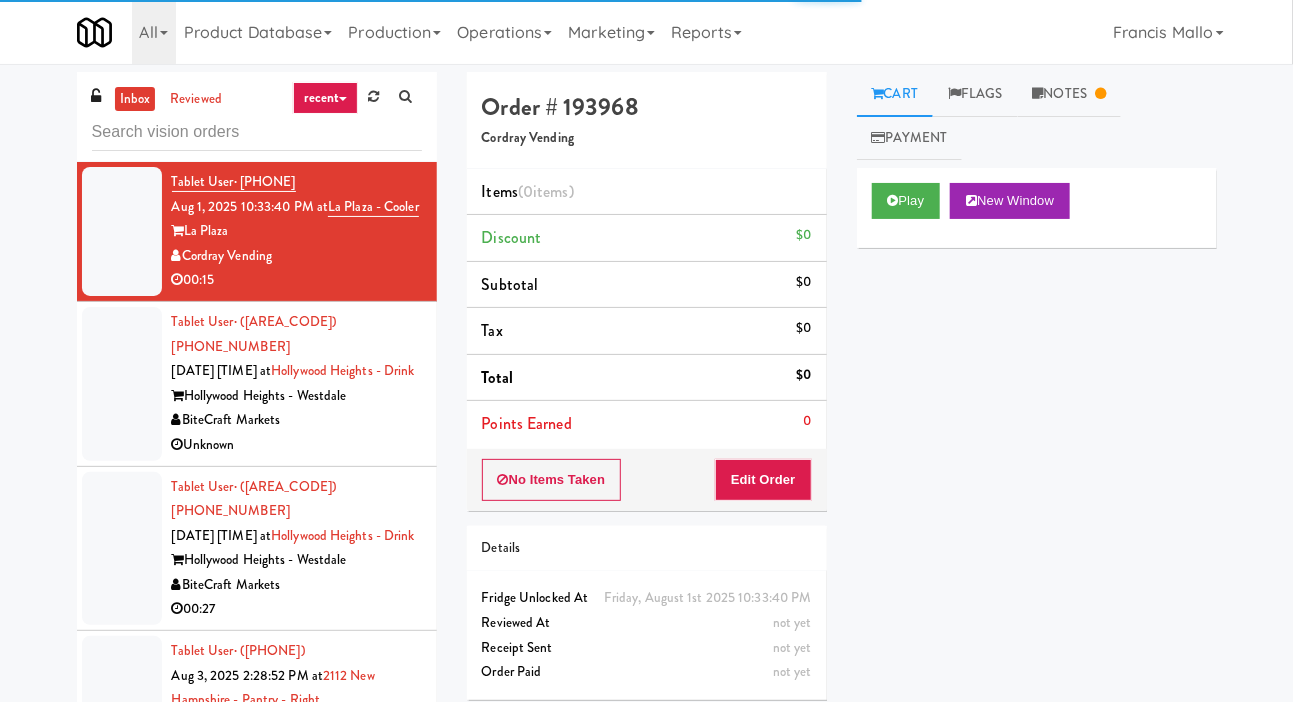 click at bounding box center (122, 384) 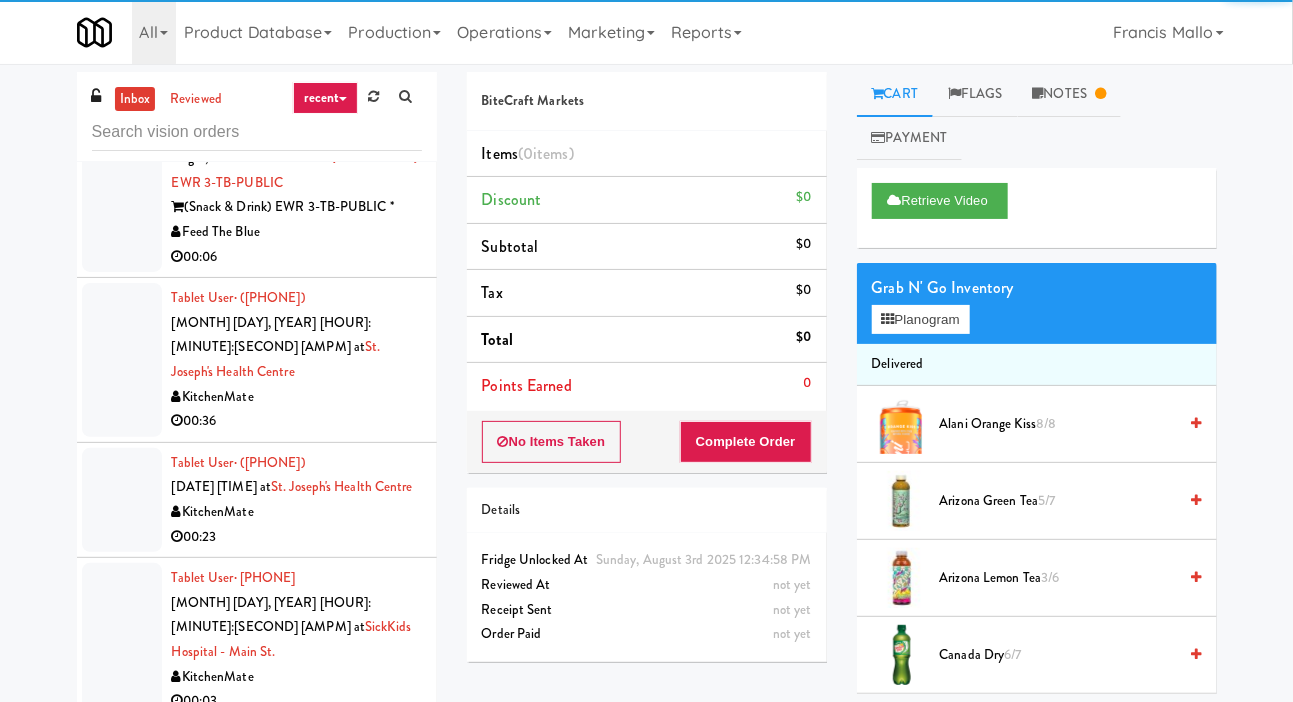 scroll, scrollTop: 2463, scrollLeft: 0, axis: vertical 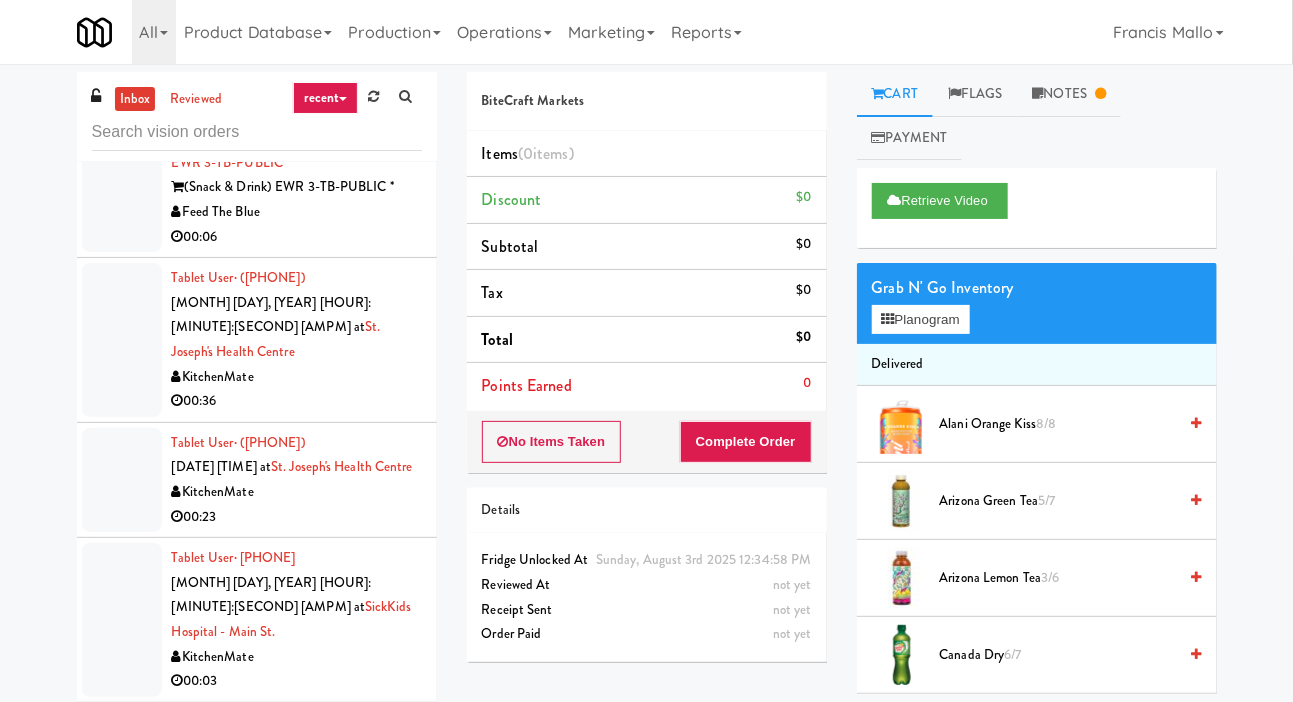 click at bounding box center (122, 480) 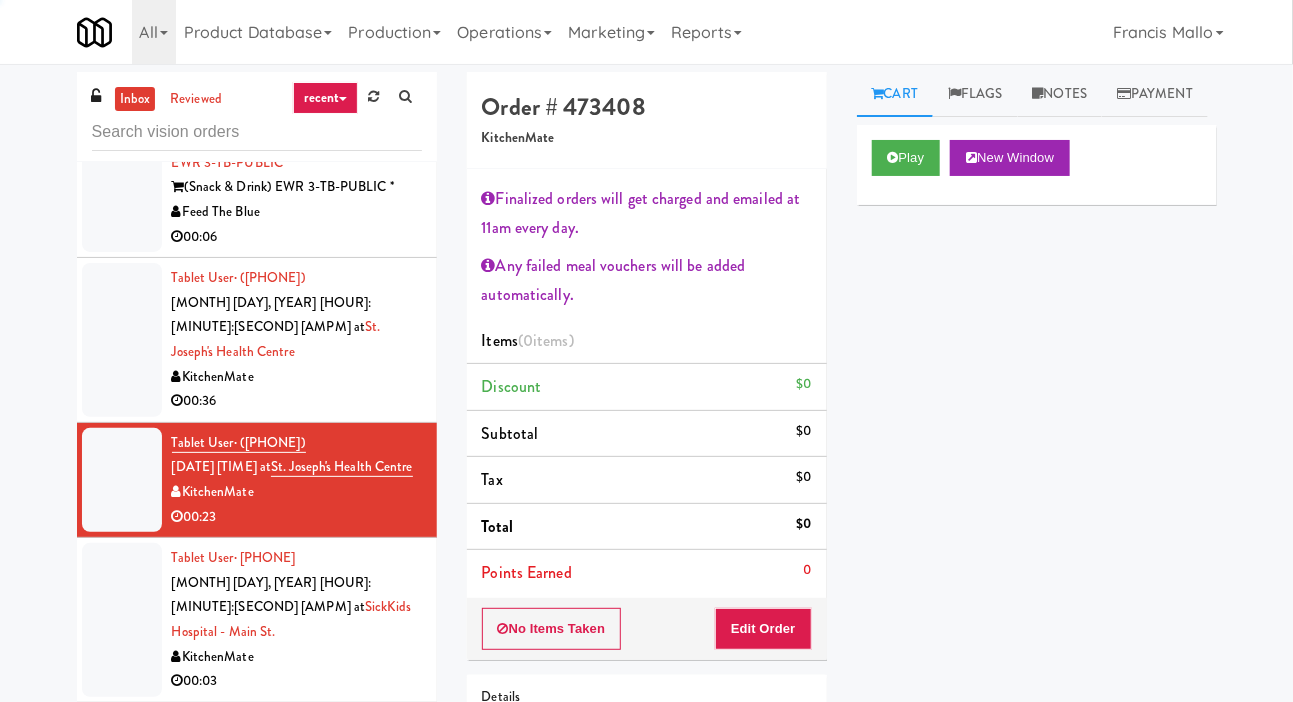 click at bounding box center [122, 340] 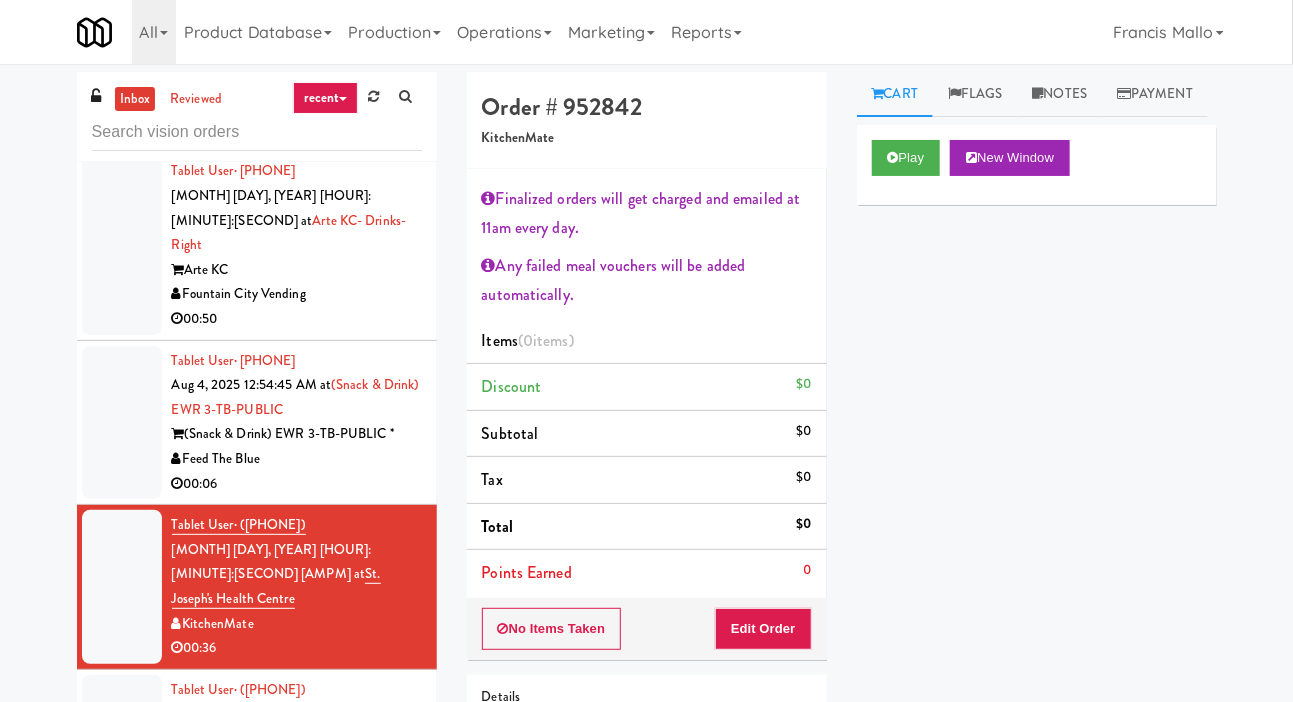 click at bounding box center [122, 423] 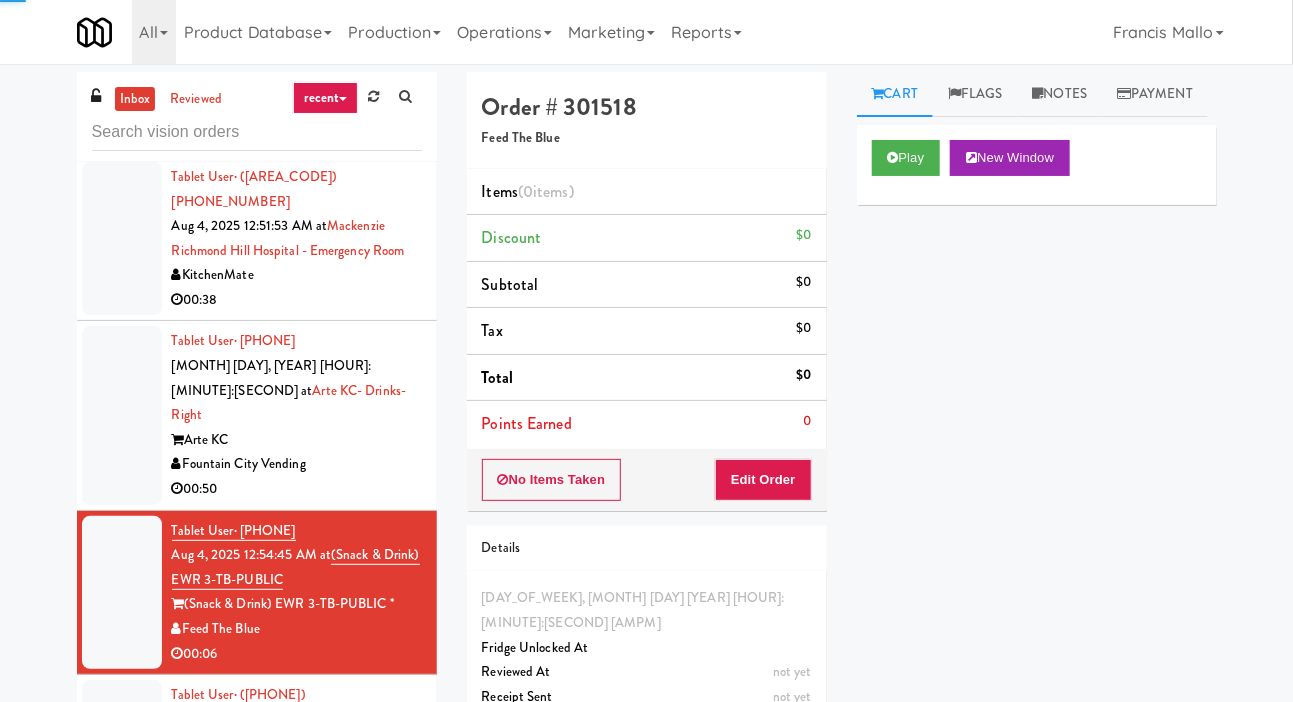 click at bounding box center [122, 415] 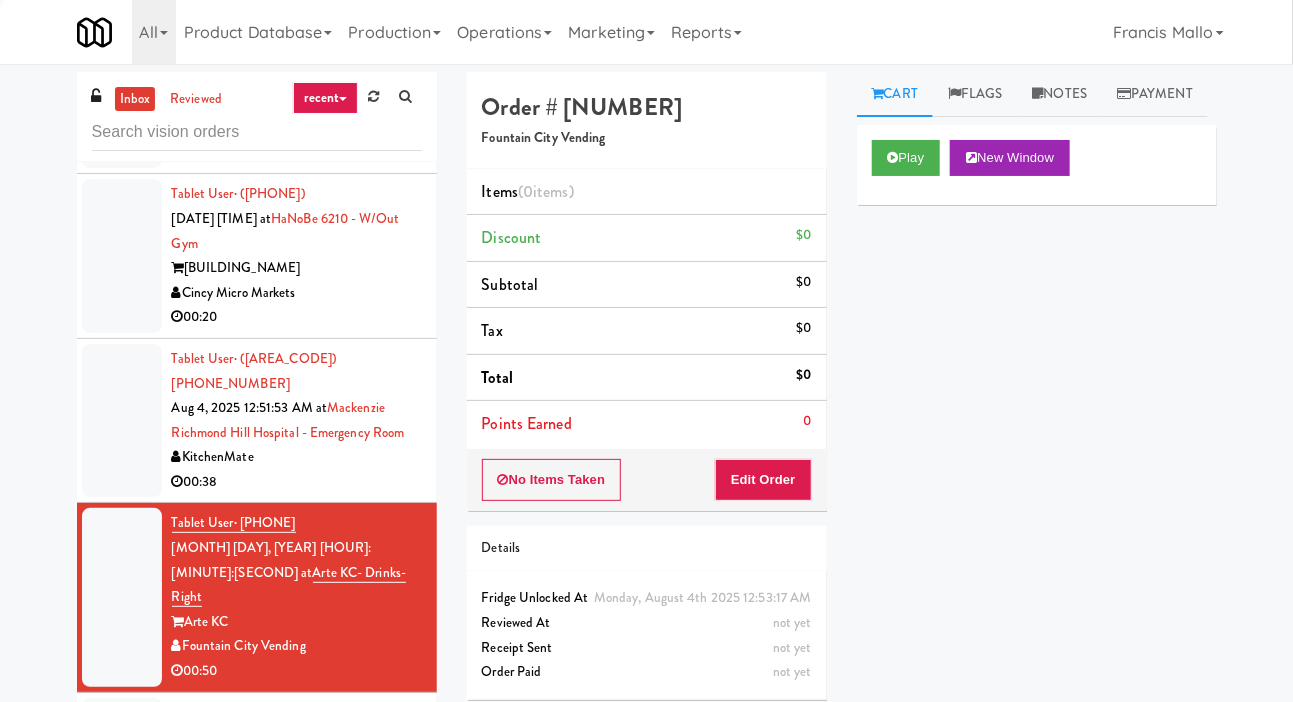 click at bounding box center (122, 421) 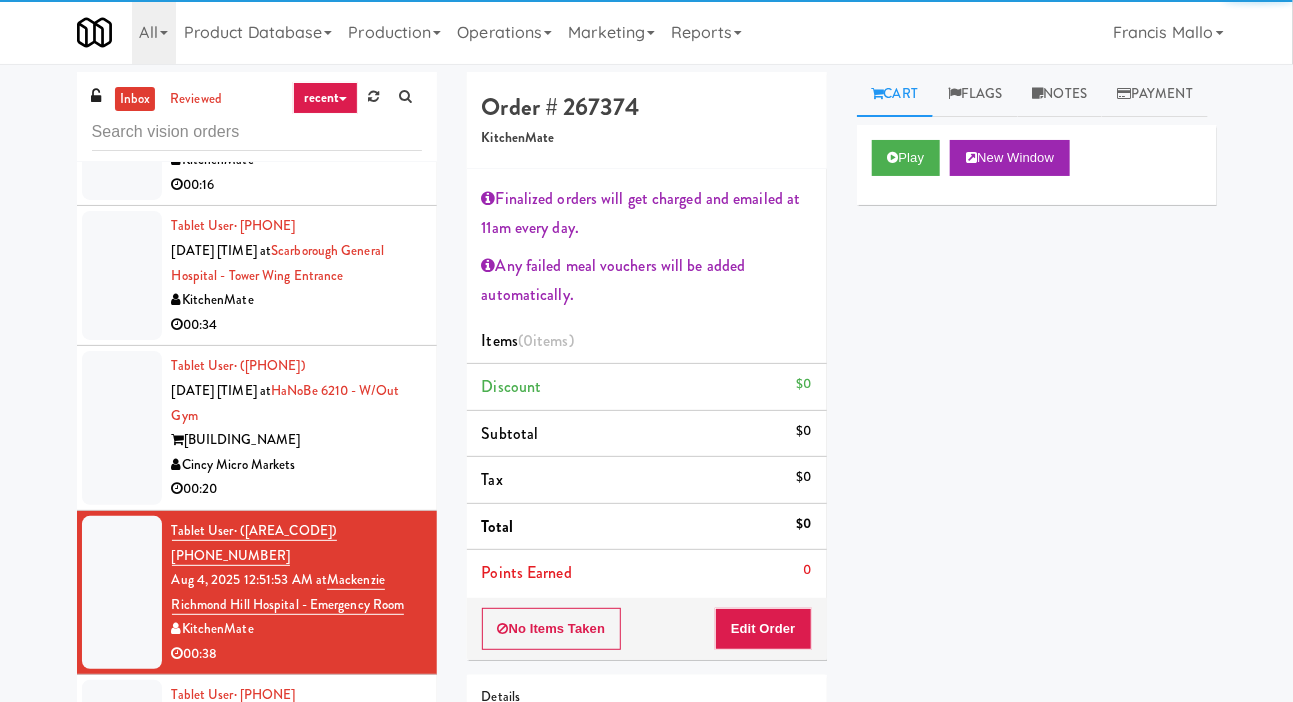 click at bounding box center [122, 428] 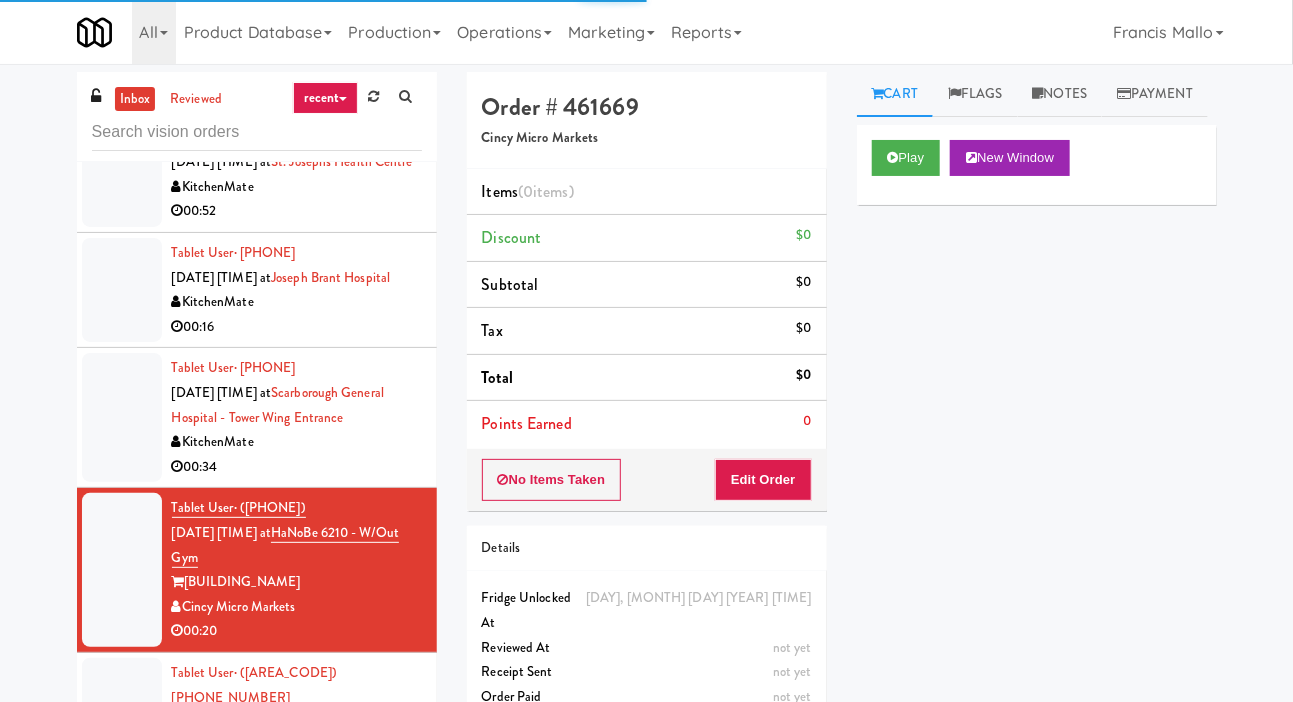 click at bounding box center [122, 417] 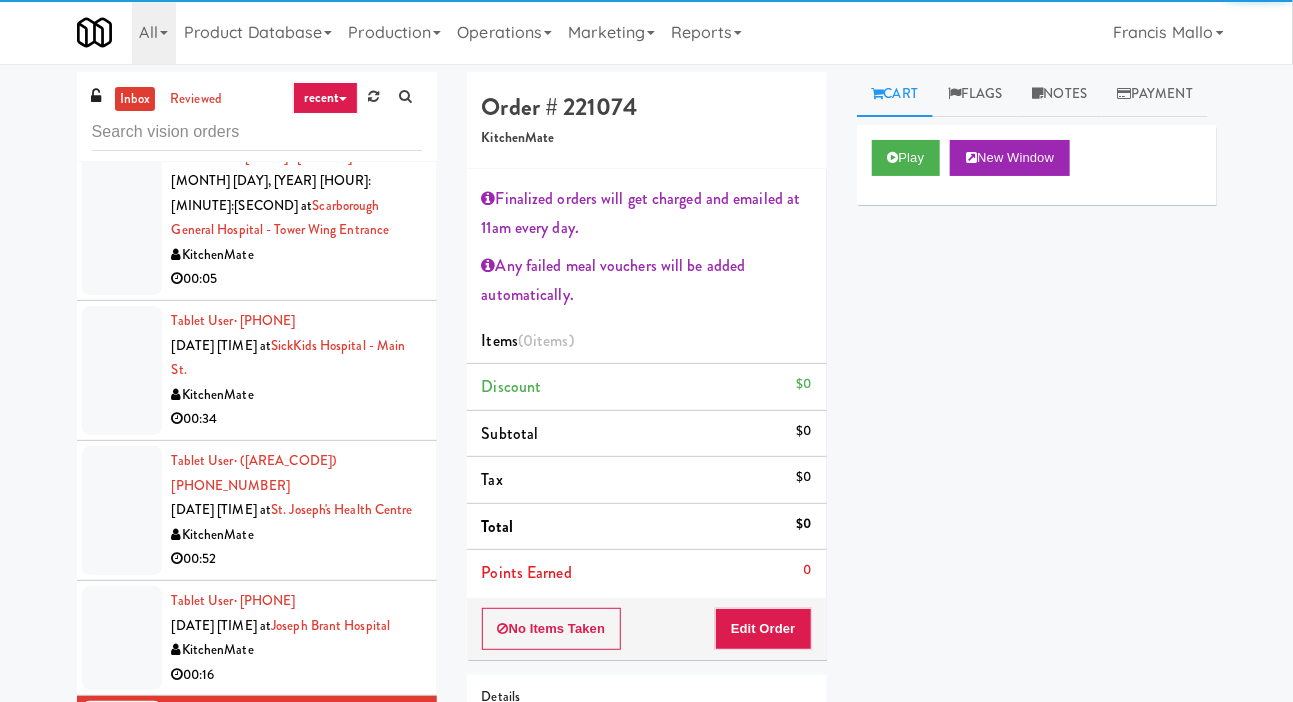 click at bounding box center (122, 510) 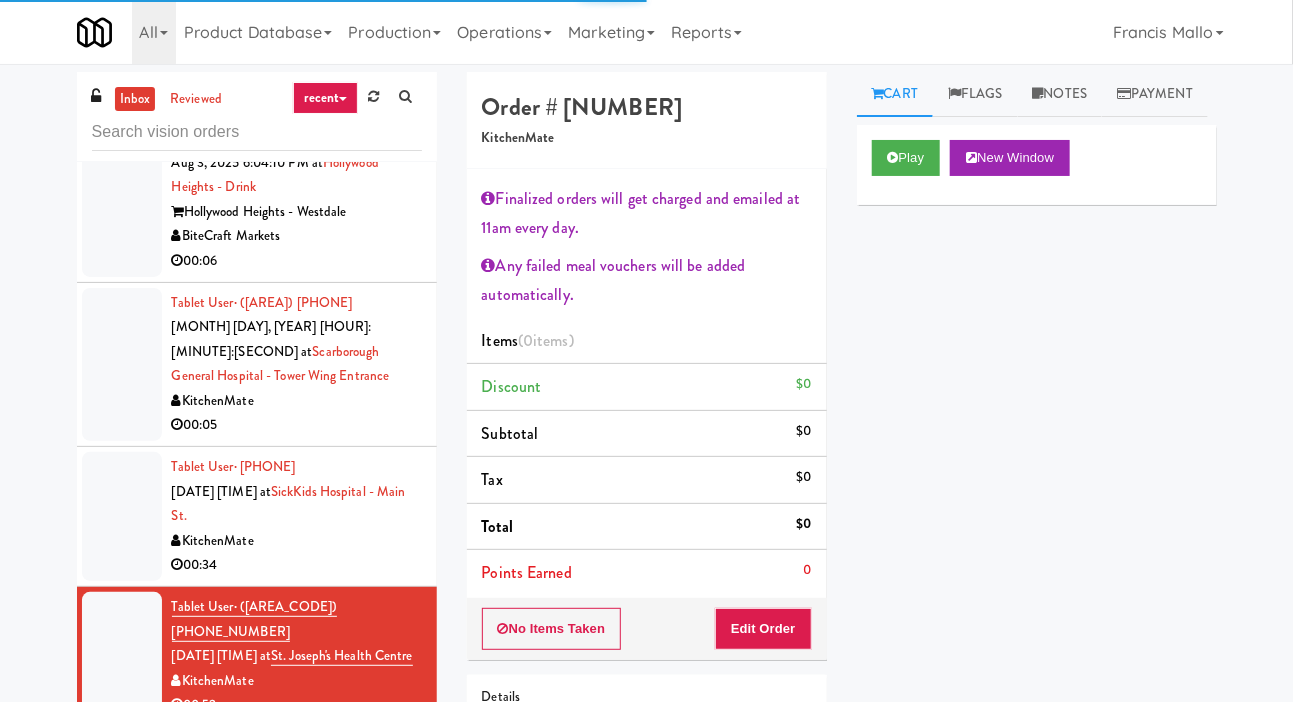 click at bounding box center (122, 516) 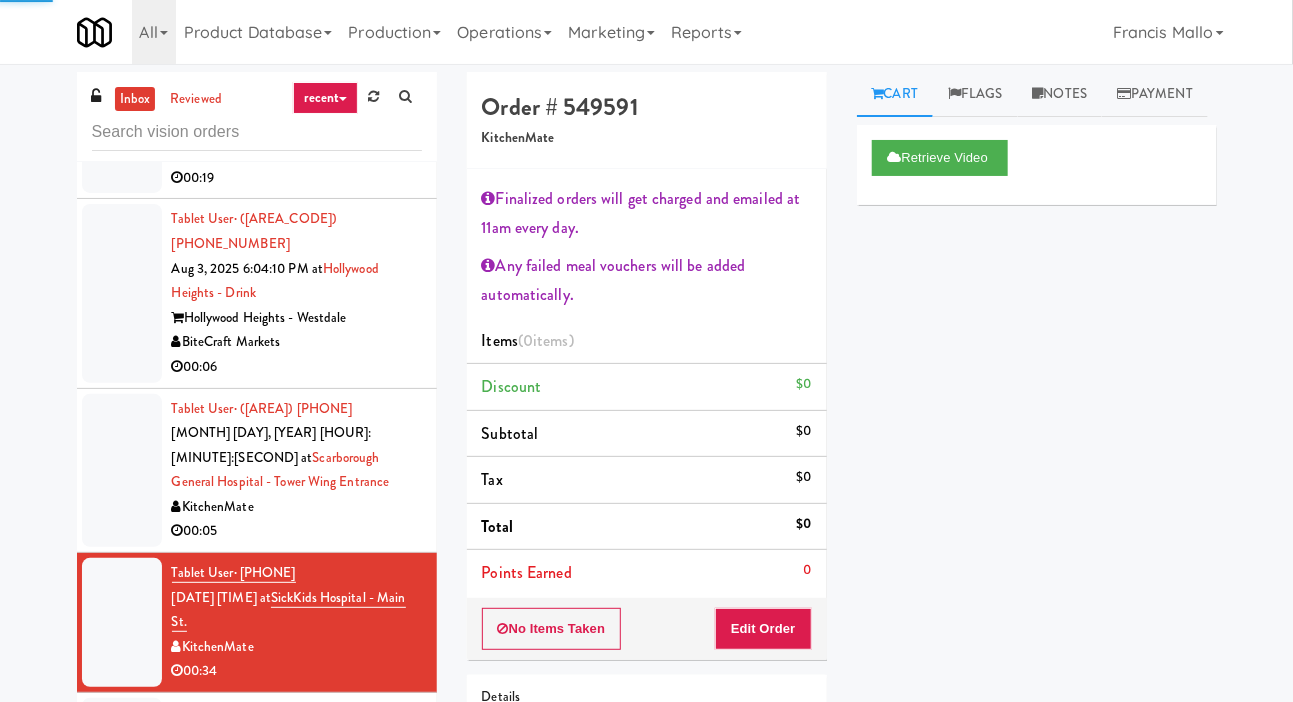 click at bounding box center (122, 471) 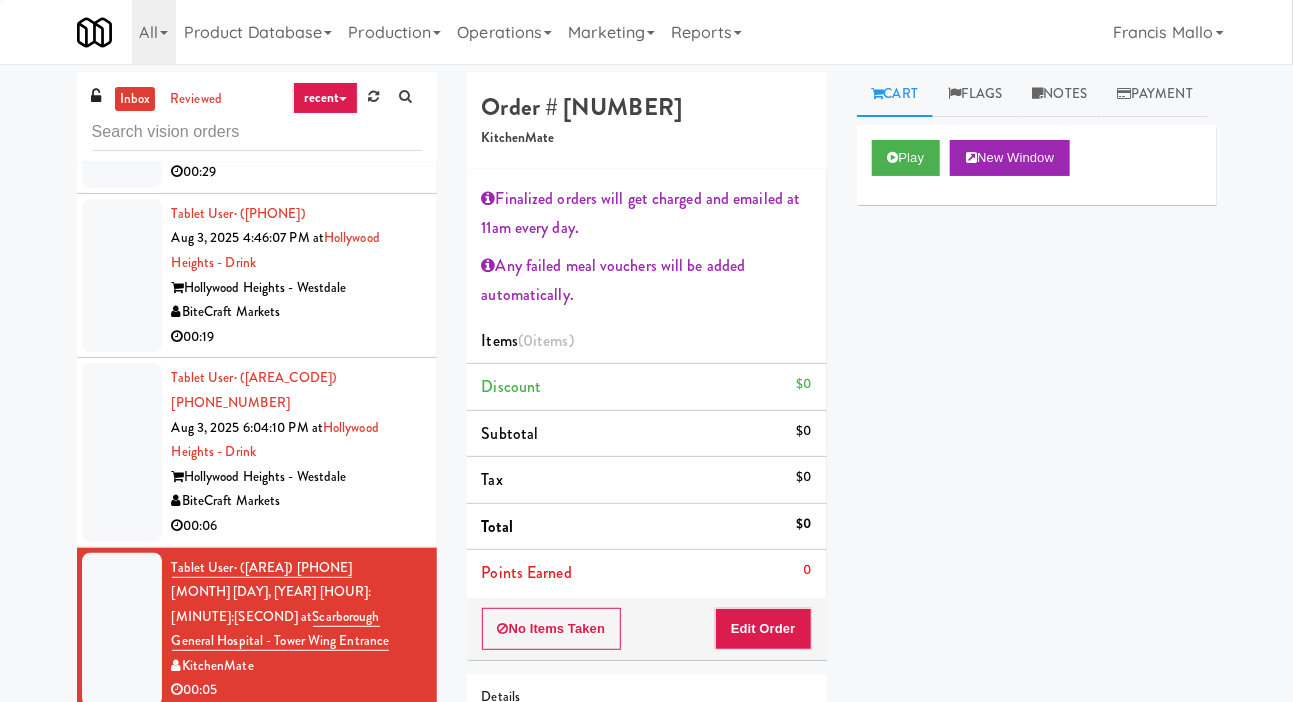 scroll, scrollTop: 785, scrollLeft: 0, axis: vertical 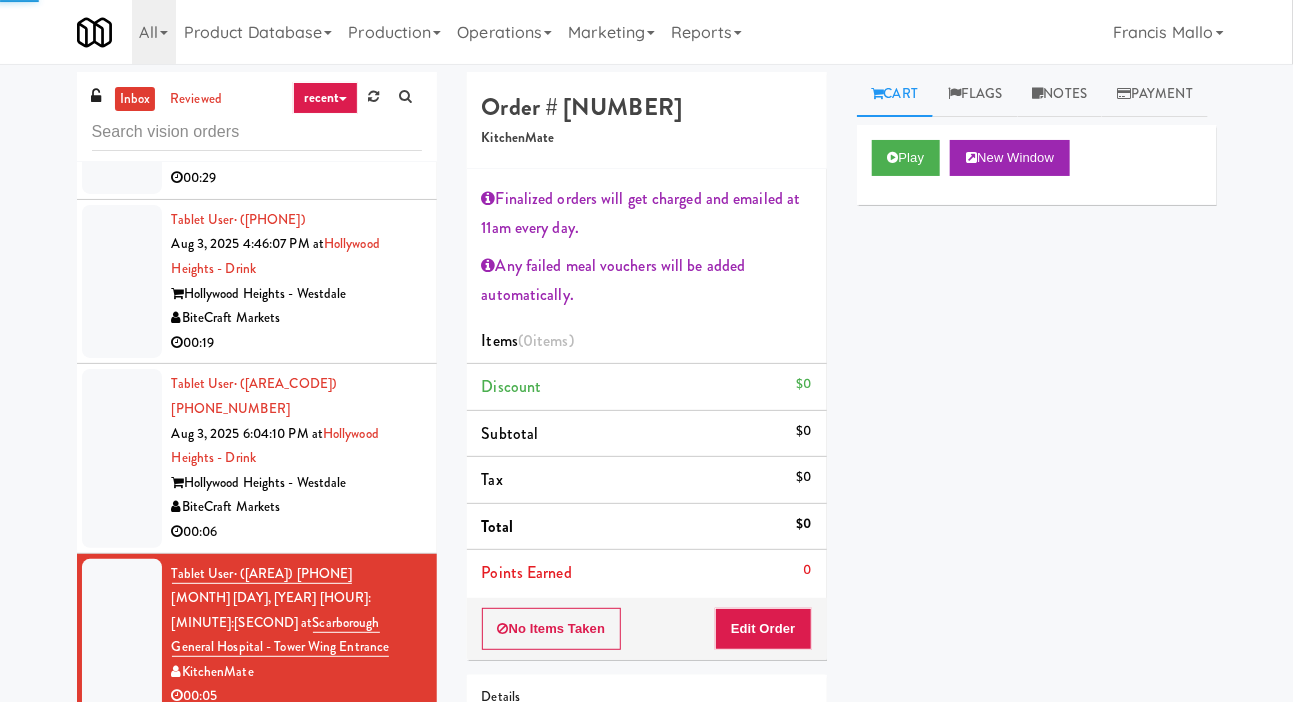 click at bounding box center (122, 458) 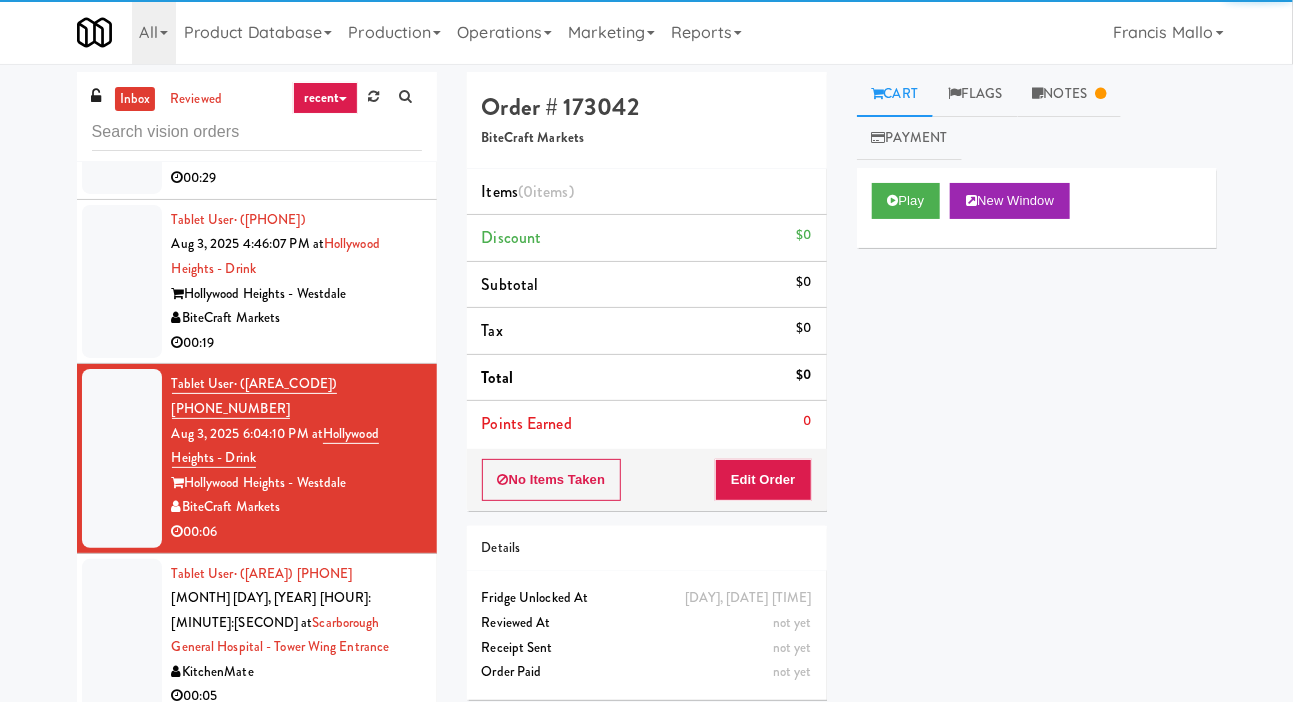 click at bounding box center [122, 636] 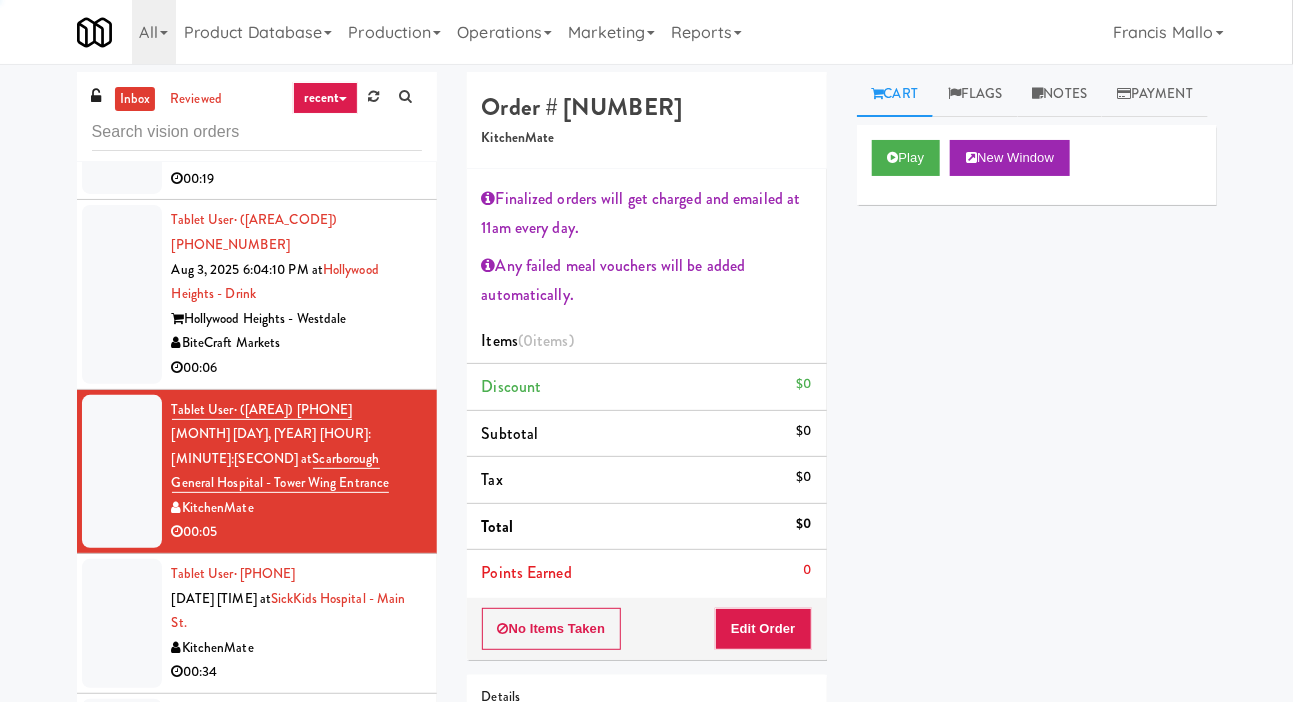 scroll, scrollTop: 954, scrollLeft: 0, axis: vertical 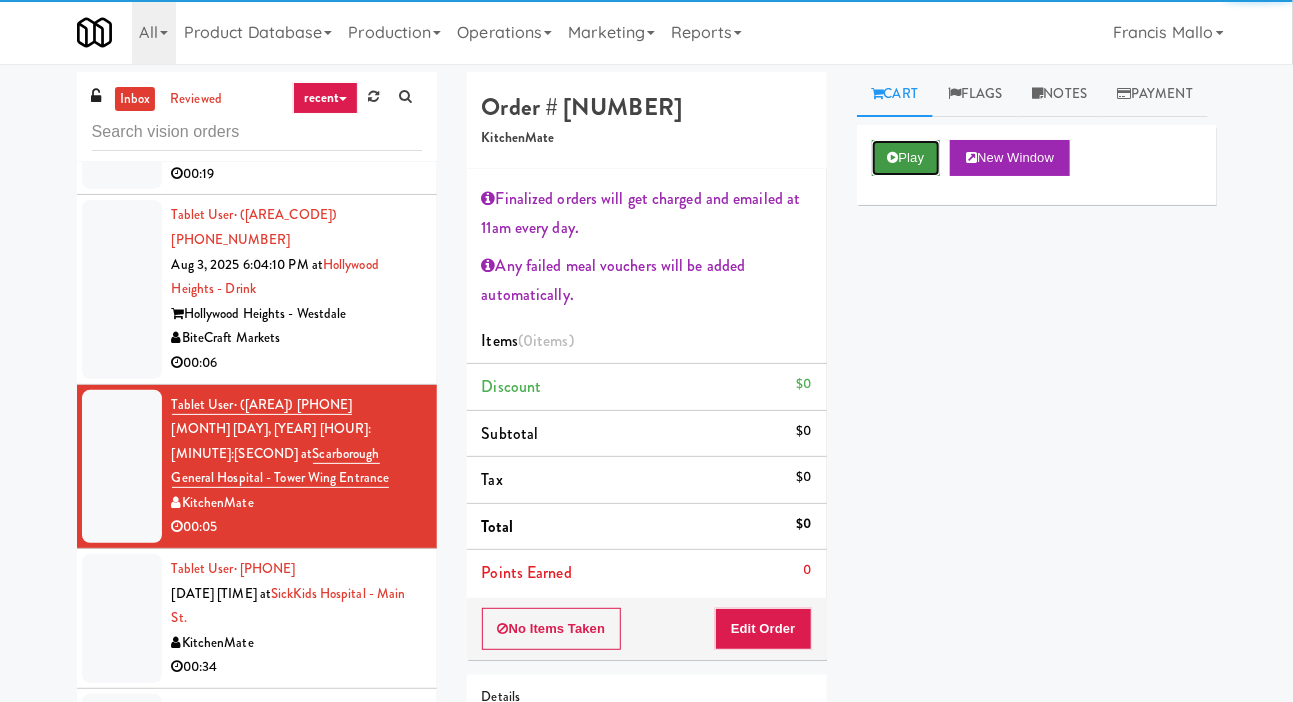 click on "Play" at bounding box center (906, 158) 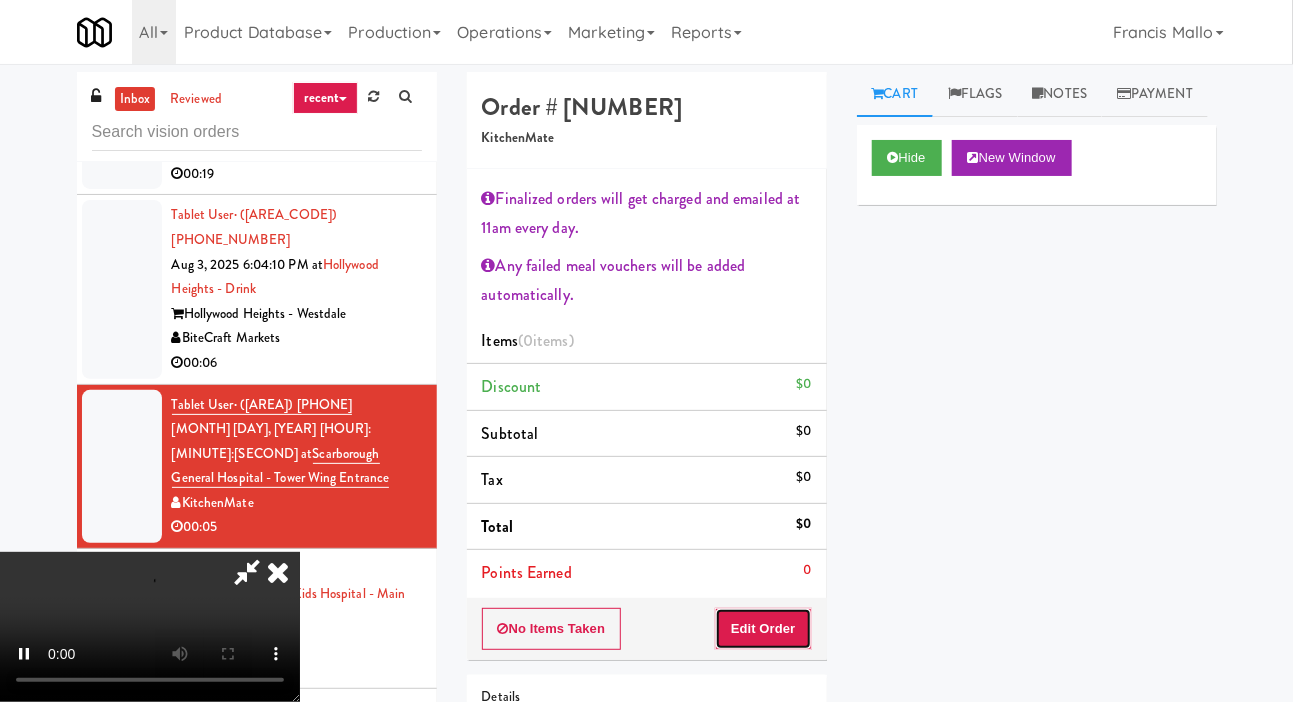 click on "Edit Order" at bounding box center [763, 629] 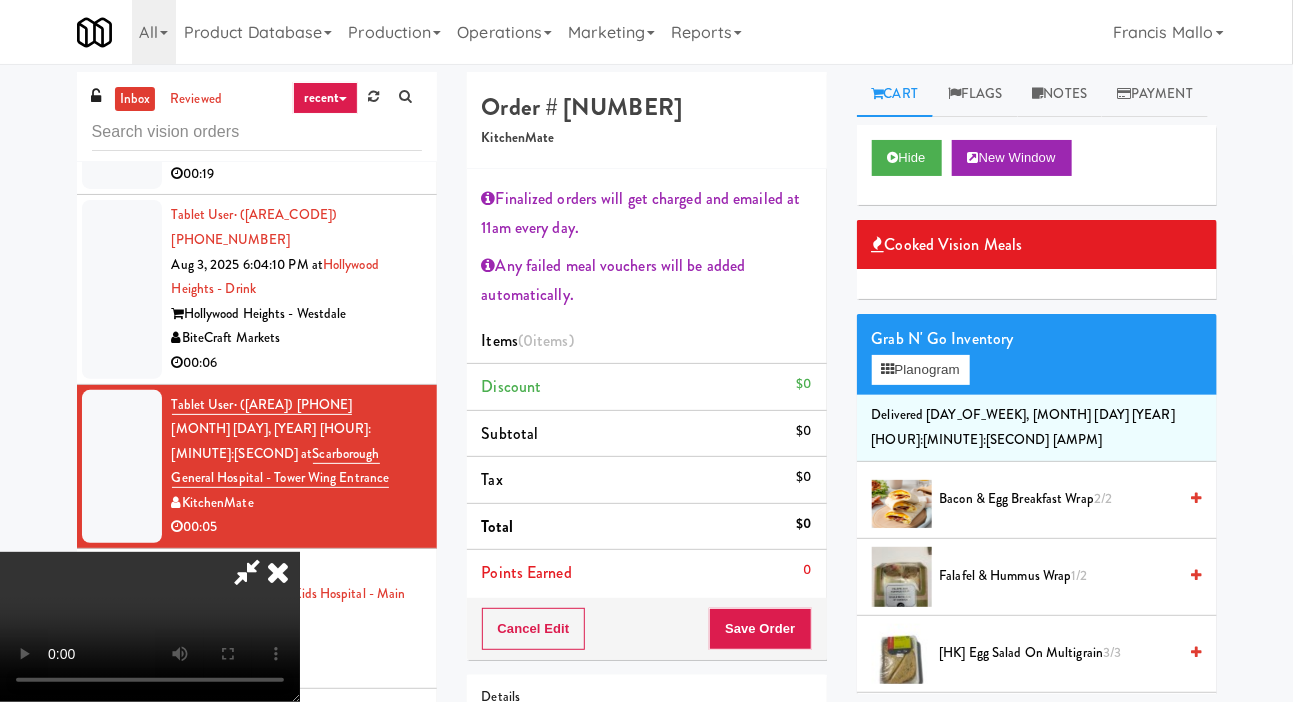 scroll, scrollTop: 127, scrollLeft: 0, axis: vertical 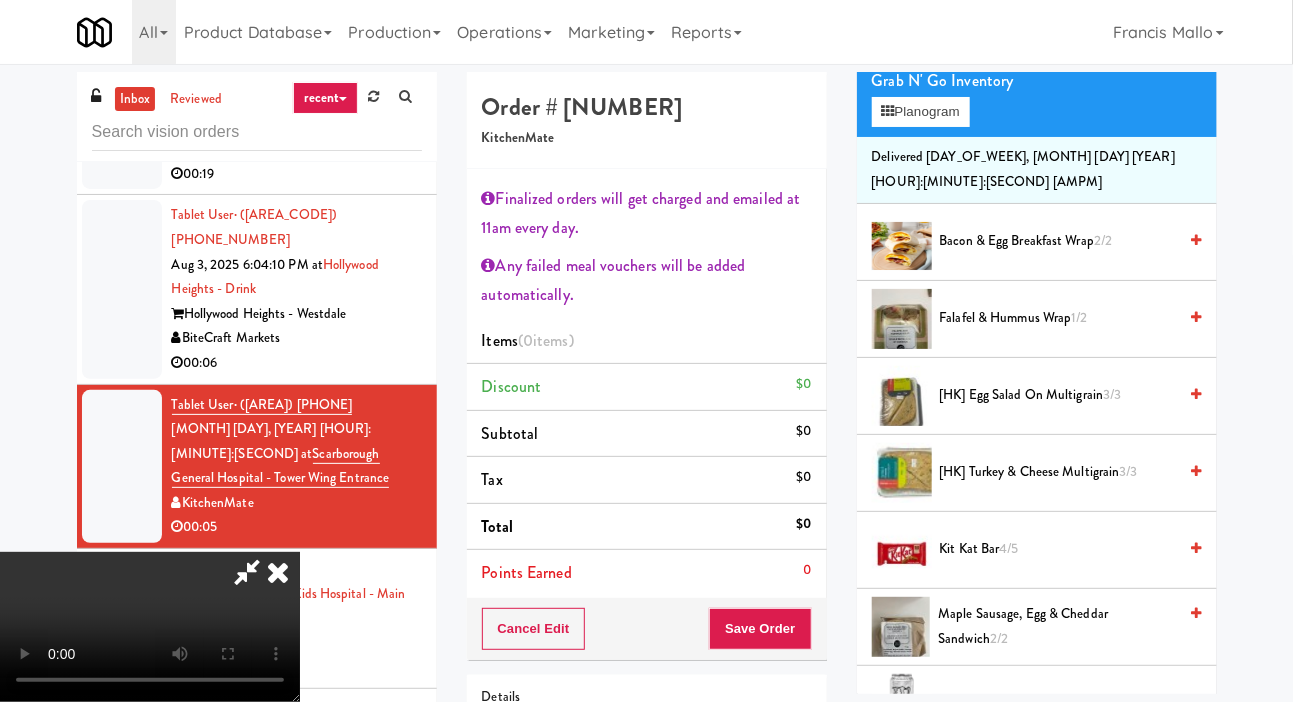 click on "[PRODUCT_NAME]  3/3" at bounding box center (1058, 472) 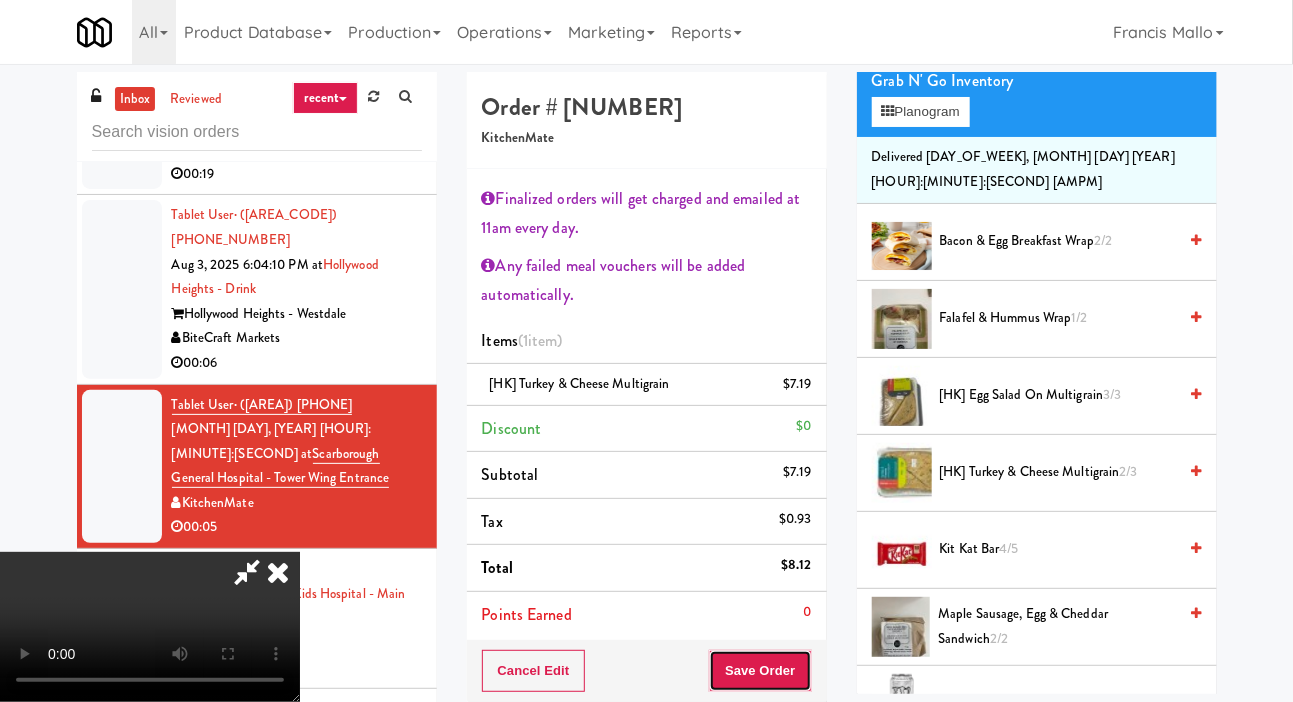 click on "Save Order" at bounding box center (760, 671) 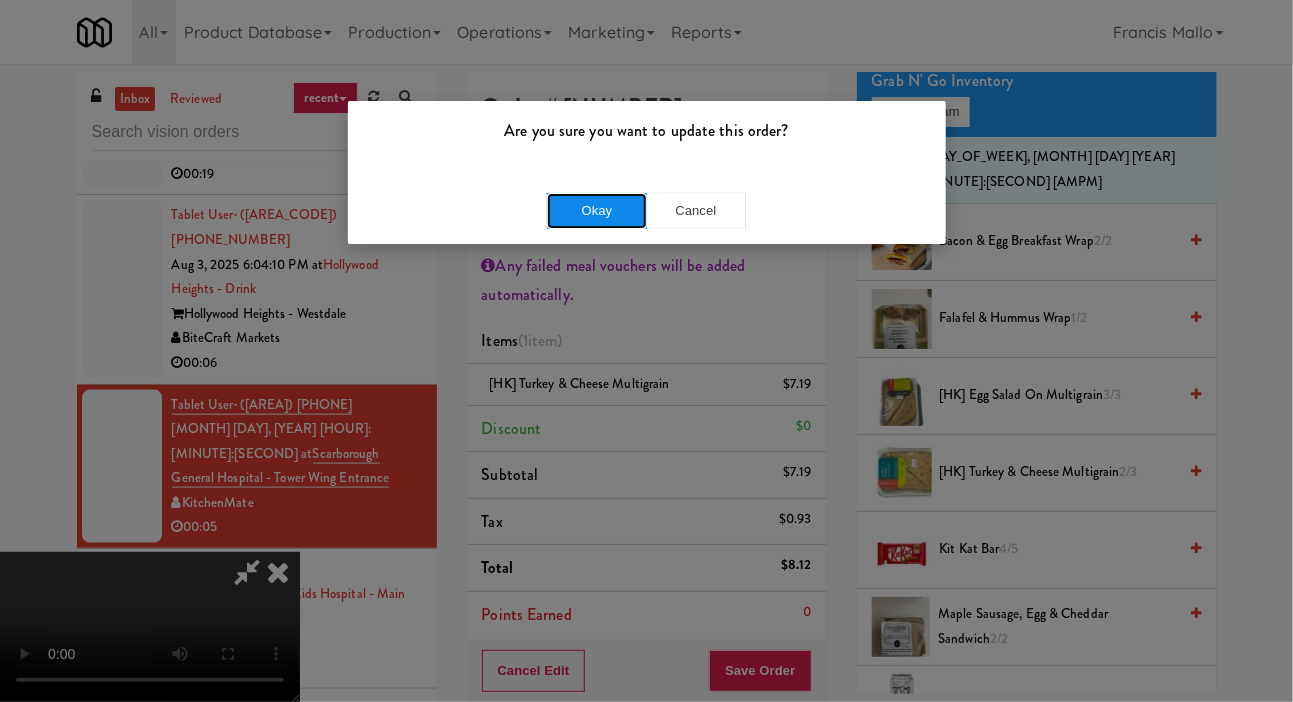 click on "Okay" at bounding box center (597, 211) 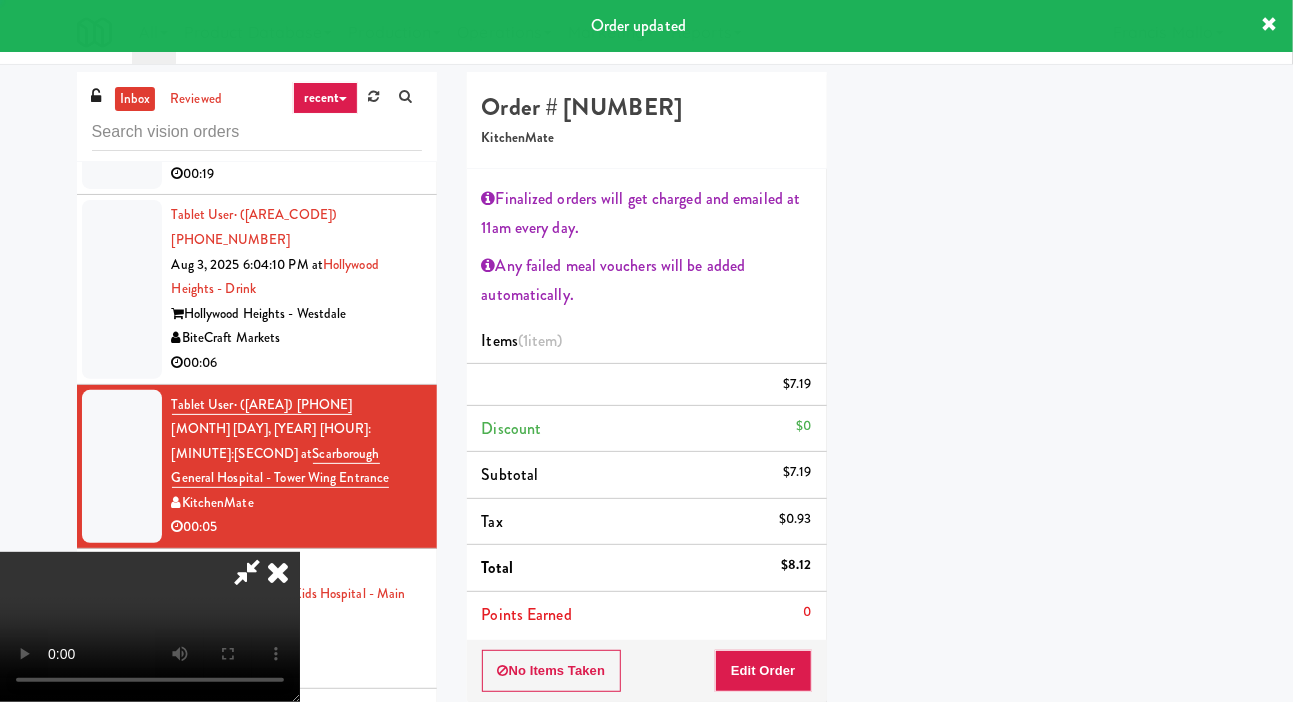 scroll, scrollTop: 116, scrollLeft: 0, axis: vertical 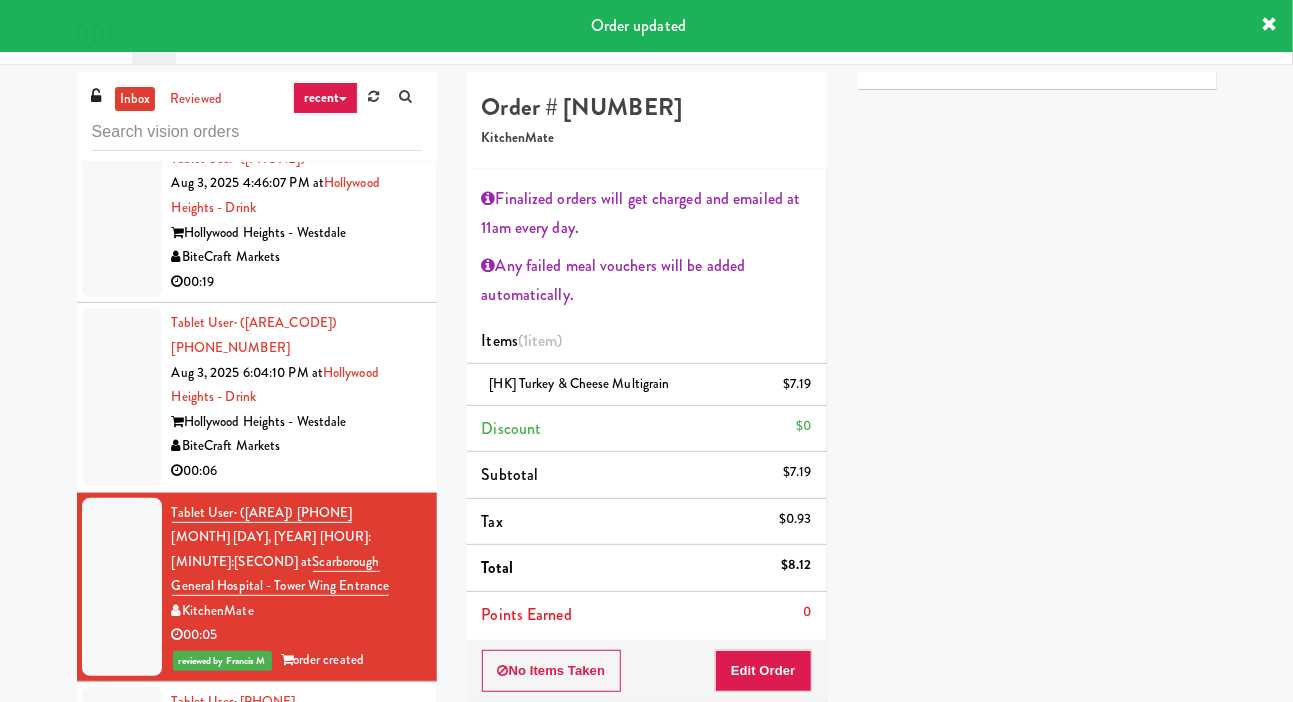 click at bounding box center [122, 397] 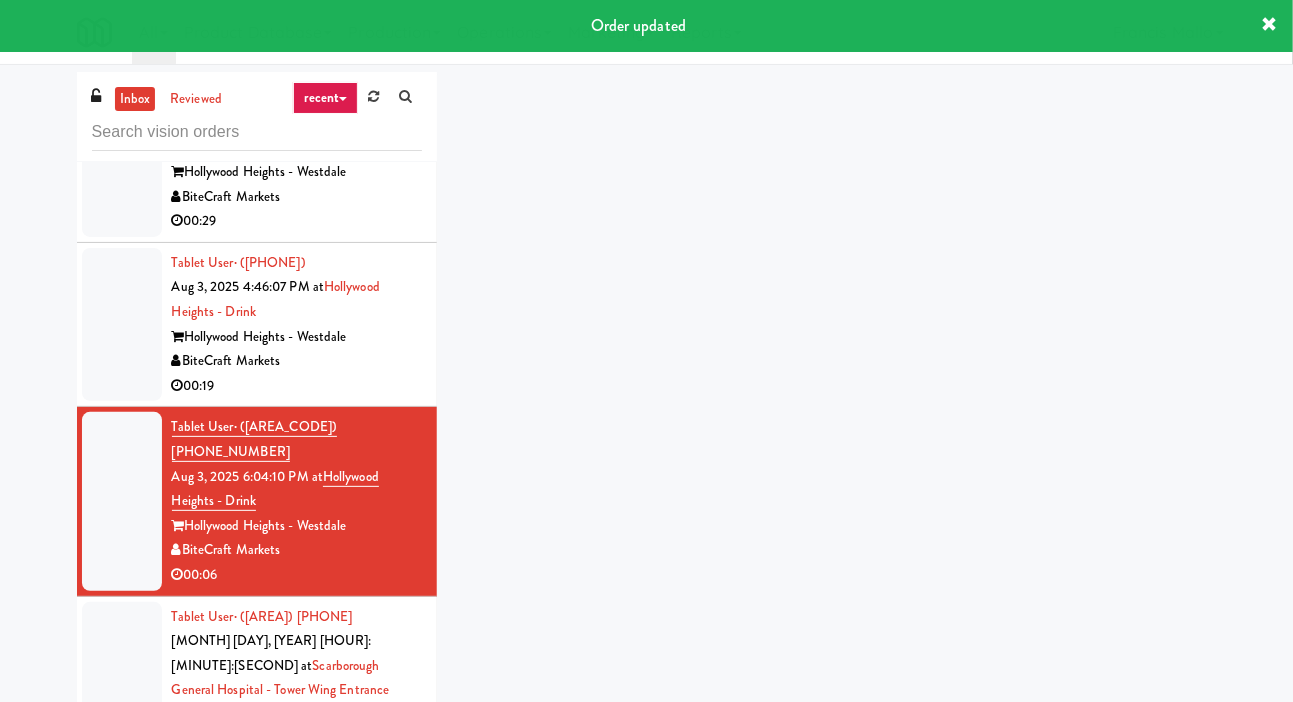 scroll, scrollTop: 739, scrollLeft: 0, axis: vertical 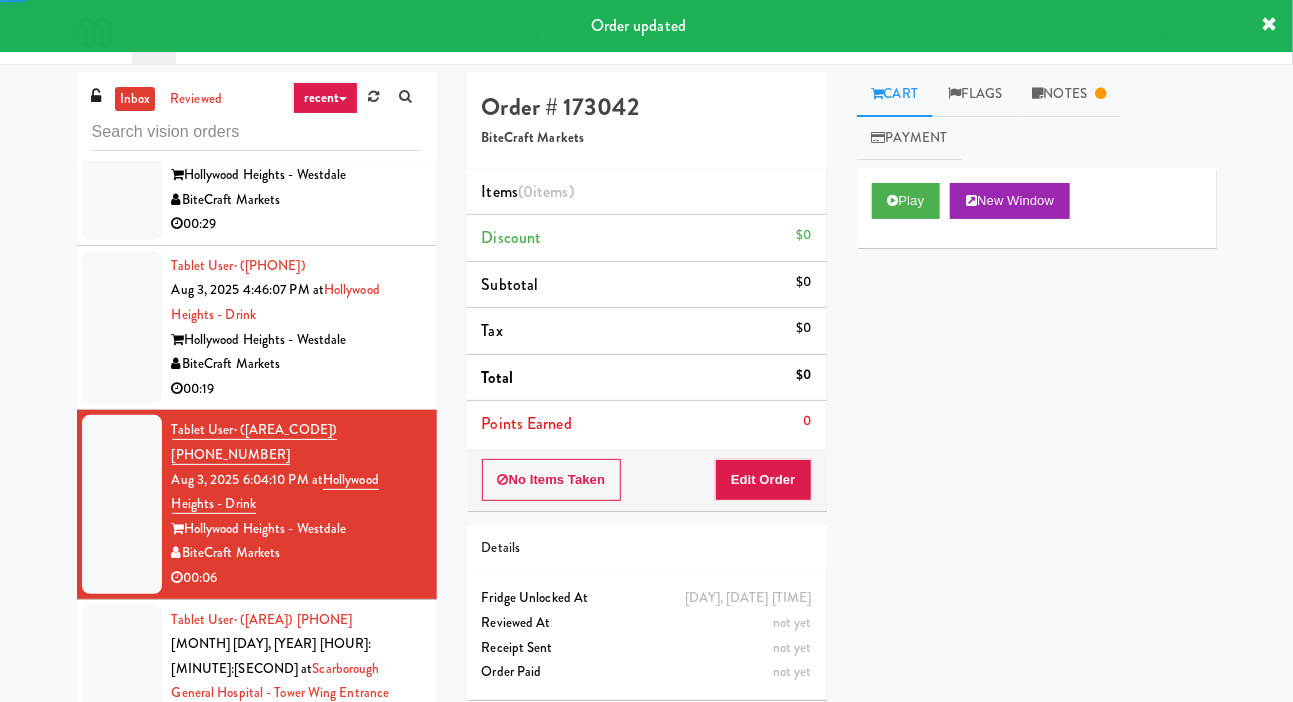 click at bounding box center (122, 328) 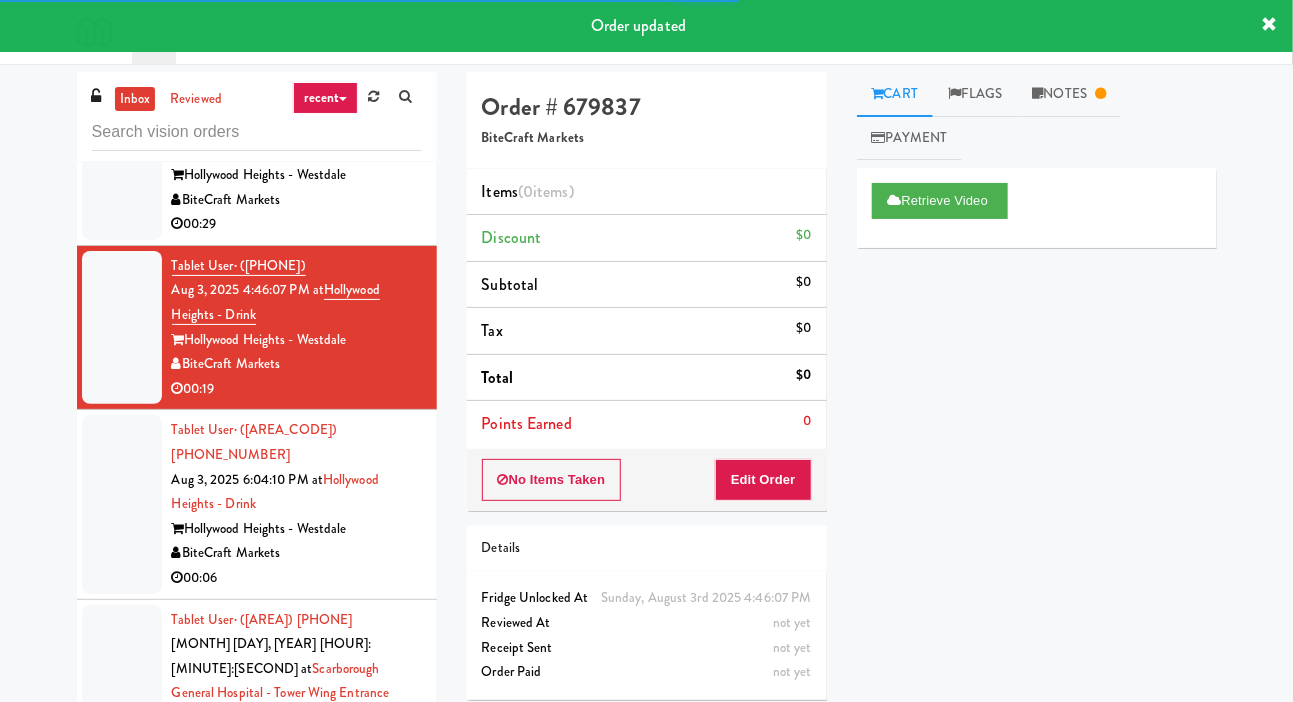 click at bounding box center (122, 504) 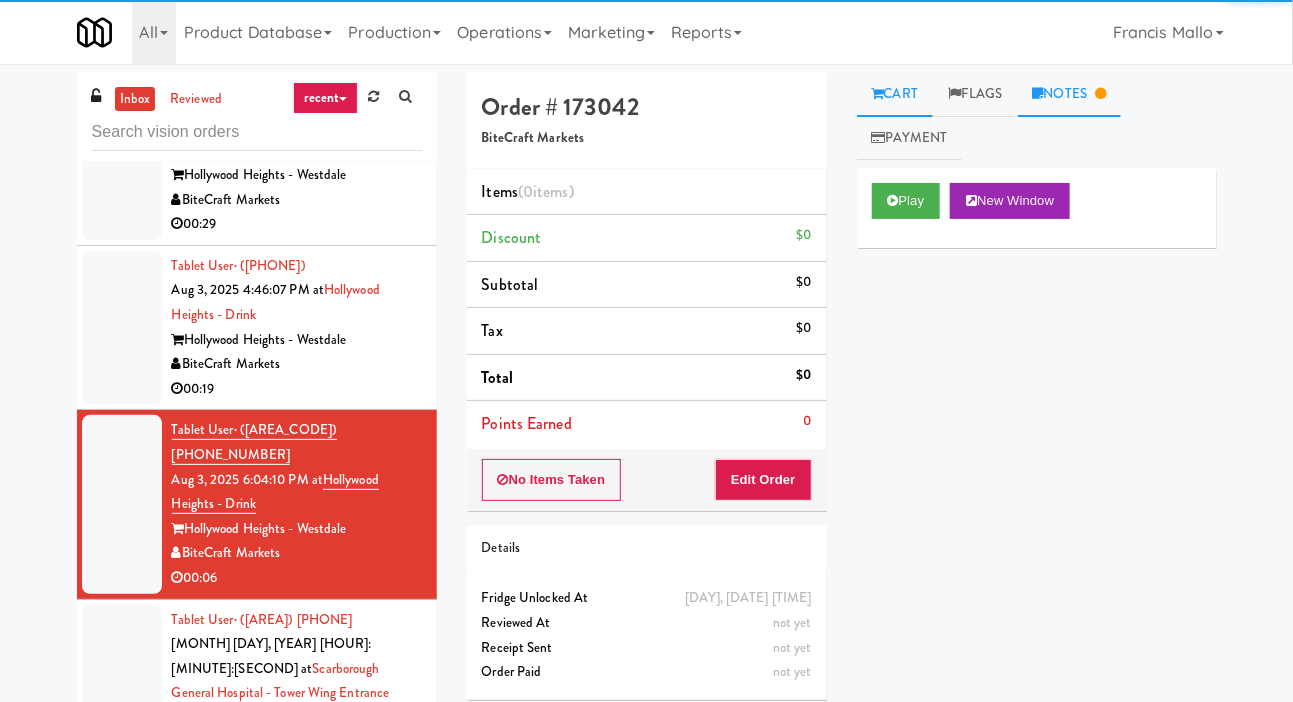 click on "Notes" at bounding box center (1070, 94) 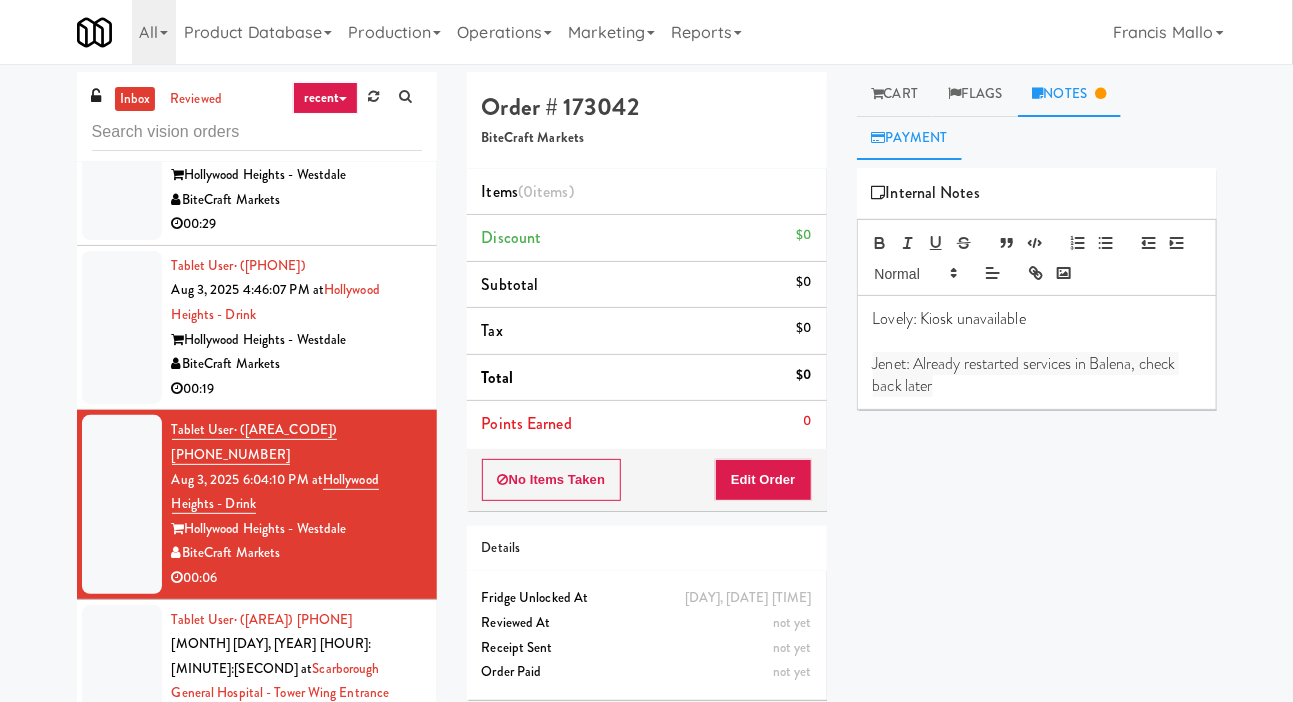 click on "Payment" at bounding box center [910, 138] 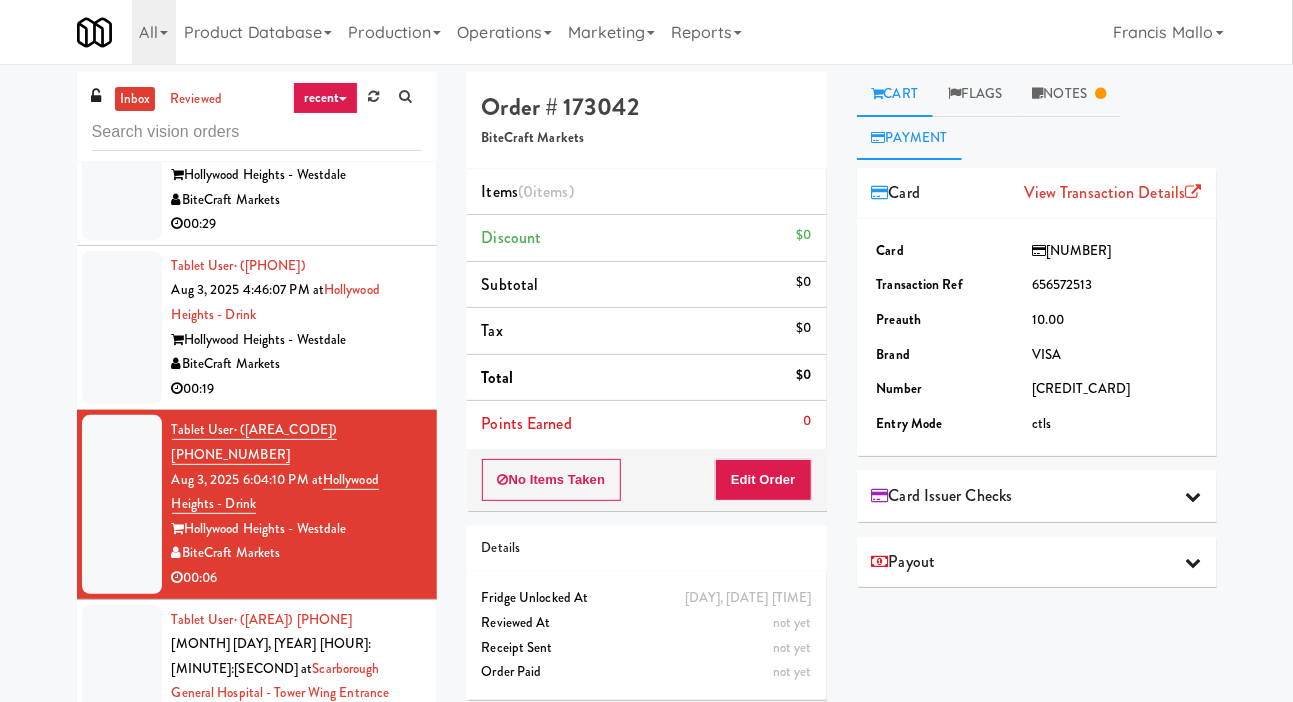 click on "Cart" at bounding box center [895, 94] 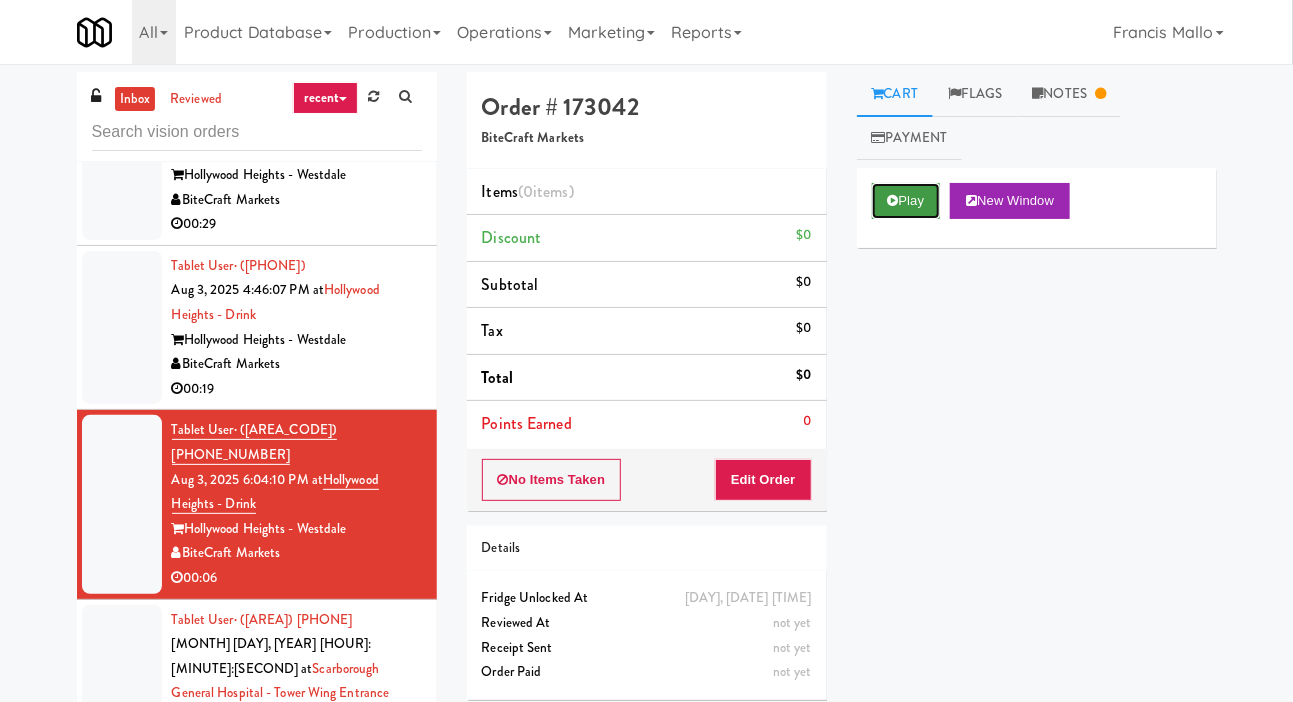 click at bounding box center [893, 200] 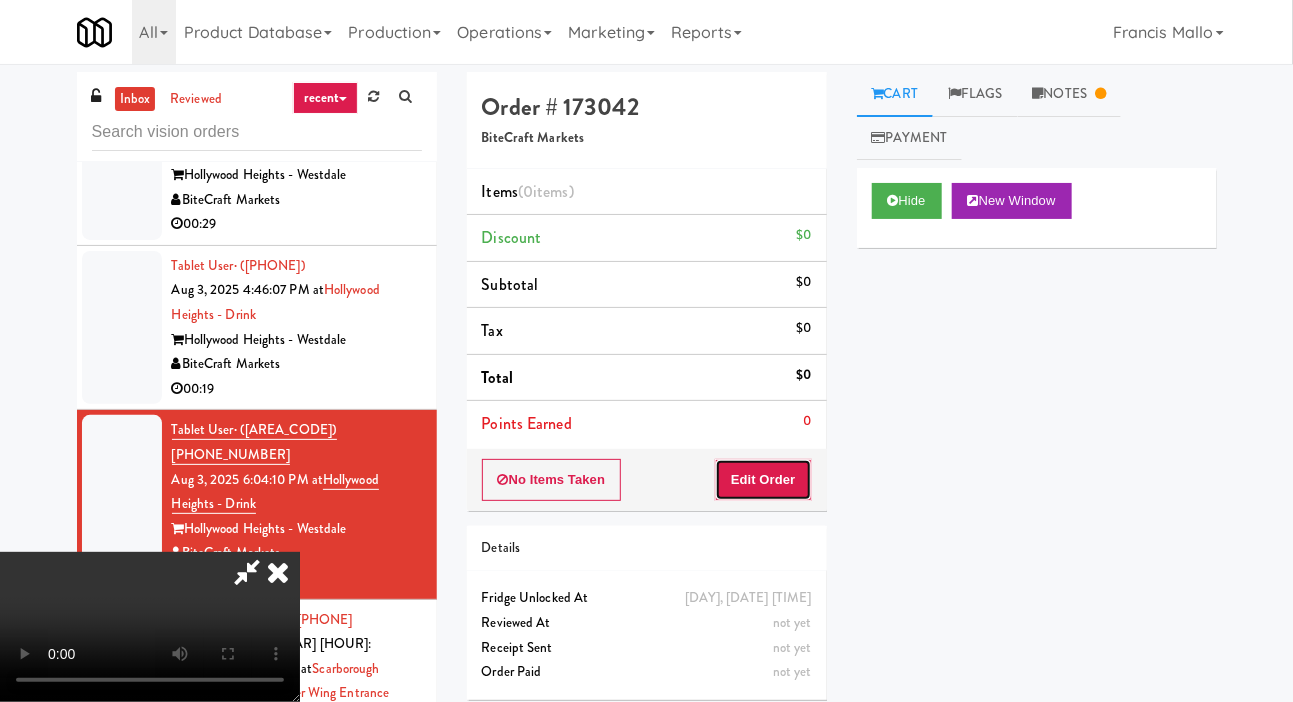 click on "Edit Order" at bounding box center [763, 480] 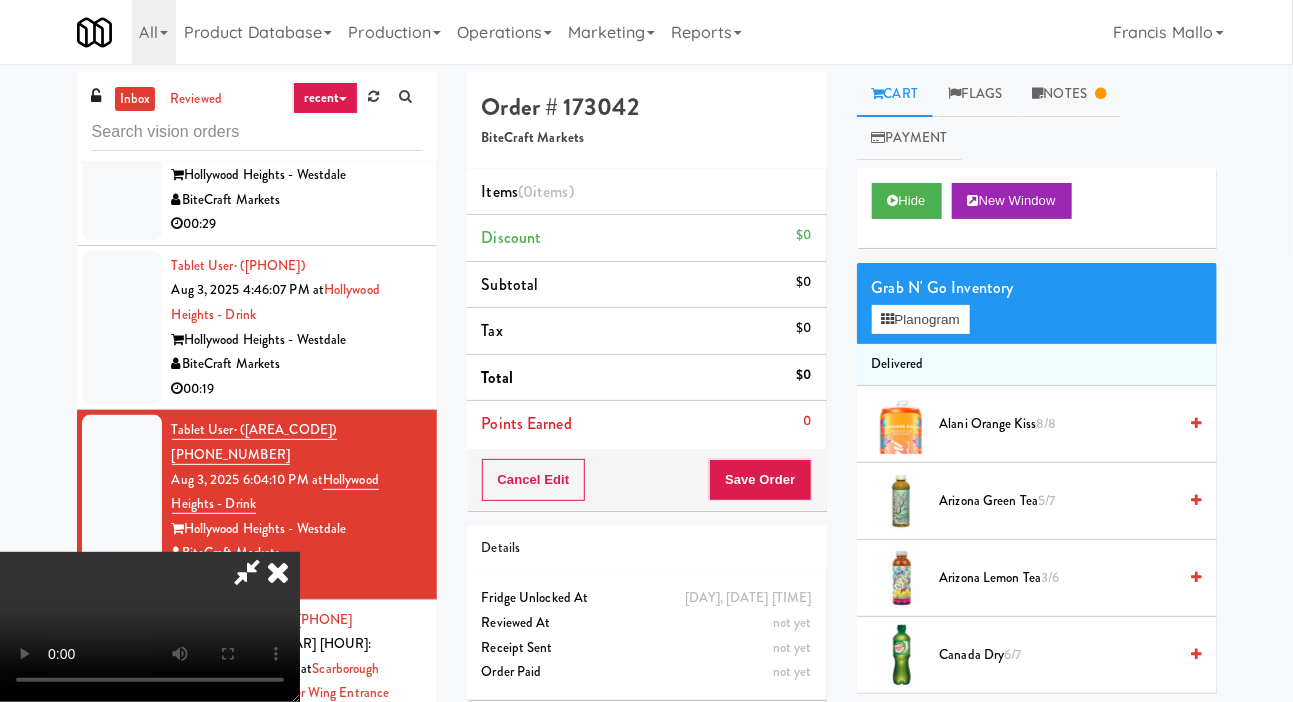 scroll, scrollTop: 73, scrollLeft: 0, axis: vertical 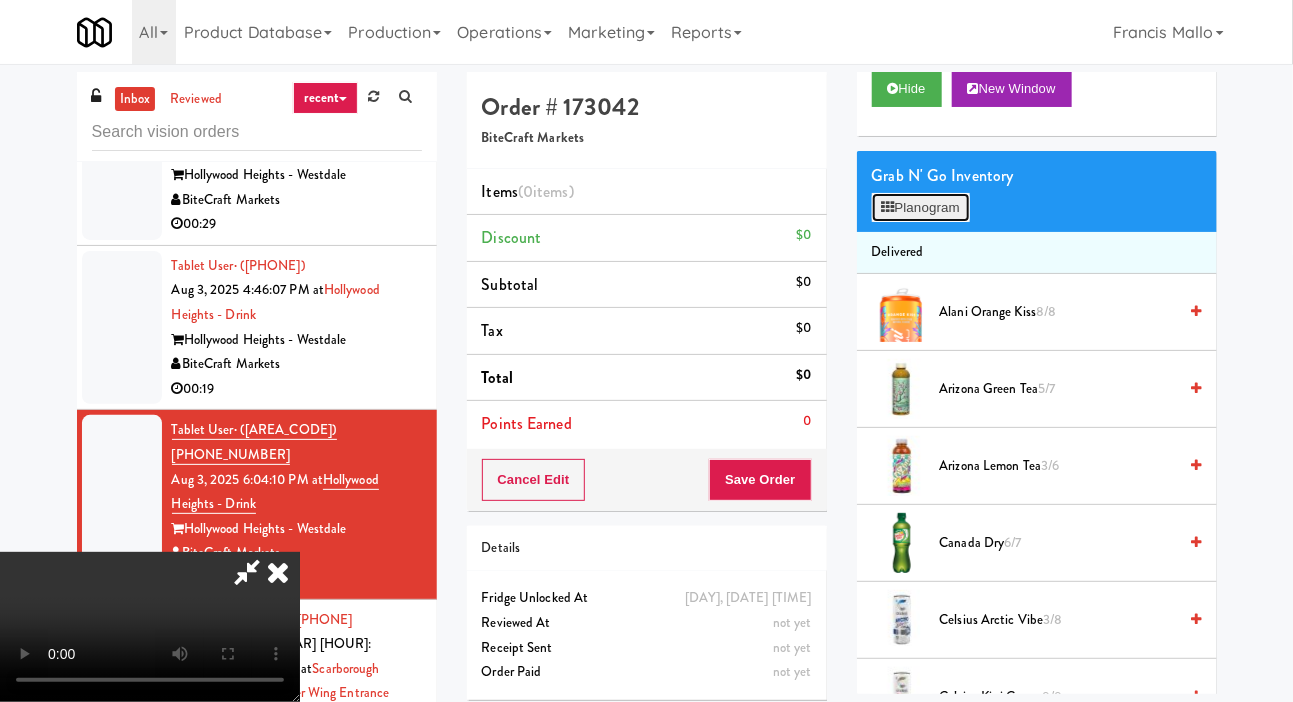click on "Planogram" at bounding box center [921, 208] 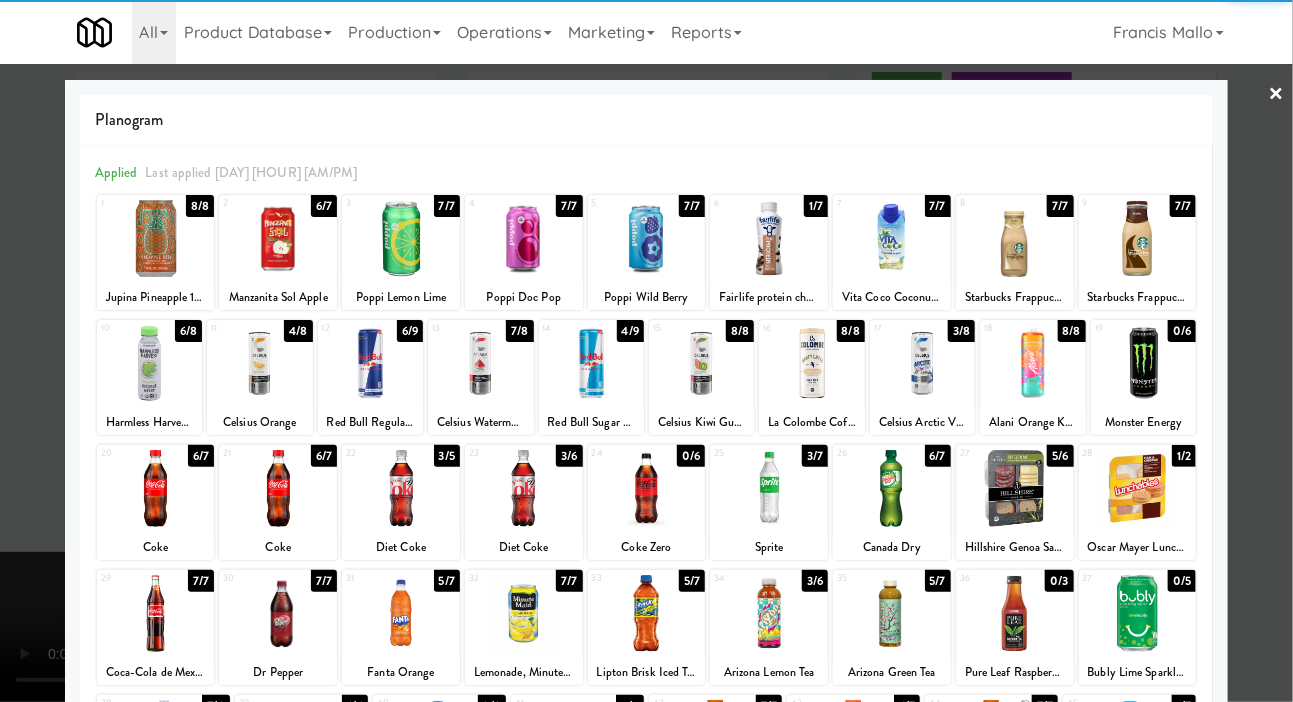click at bounding box center (524, 238) 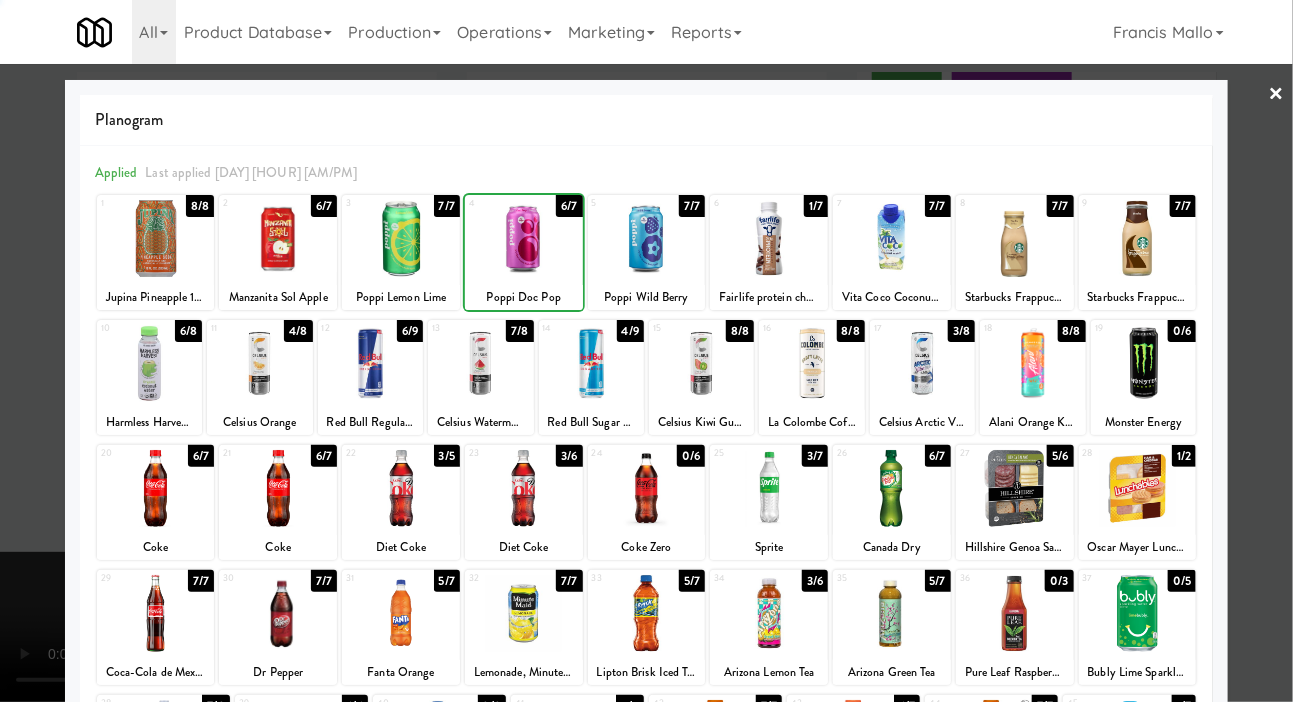 click at bounding box center (646, 351) 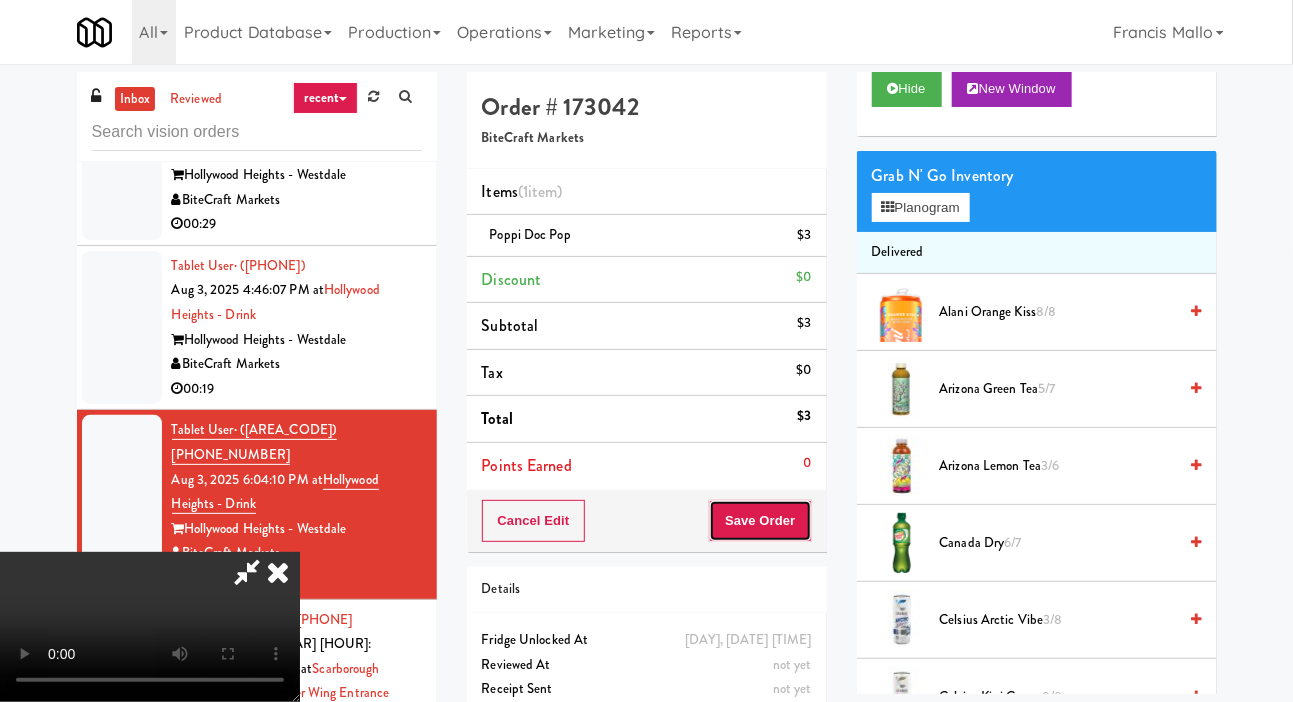 click on "Save Order" at bounding box center [760, 521] 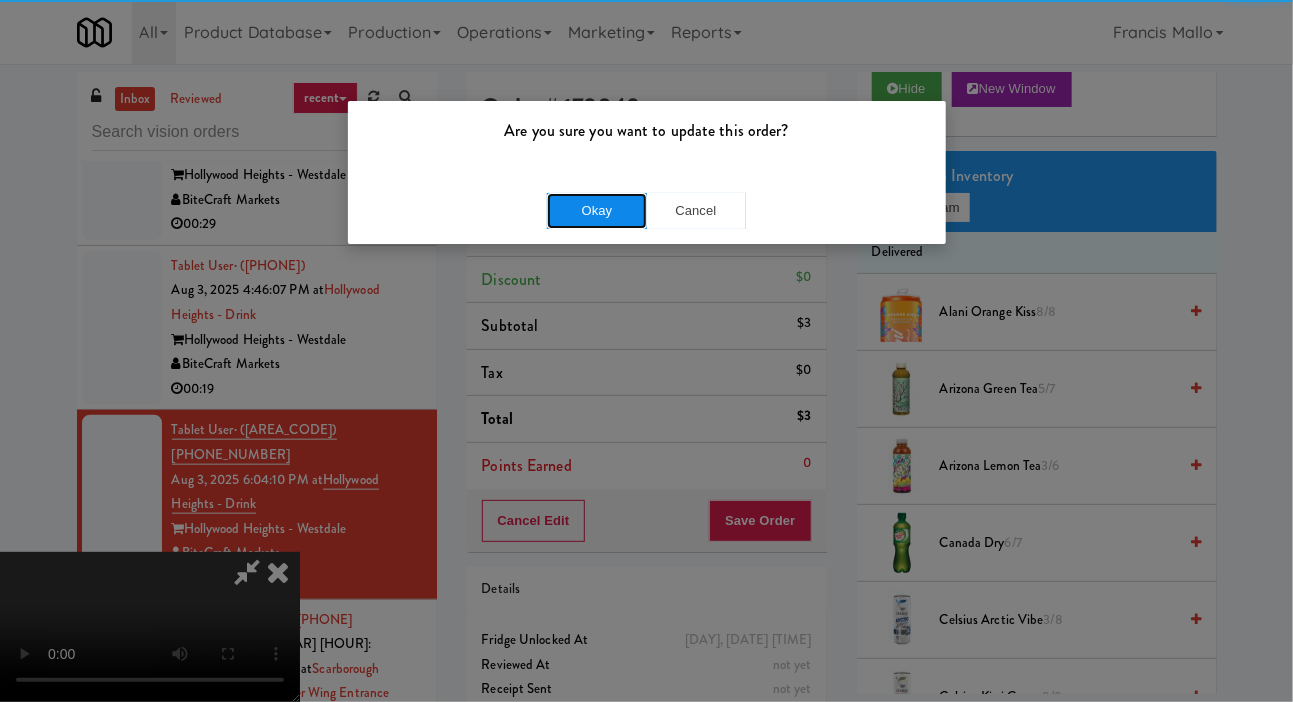 click on "Okay" at bounding box center [597, 211] 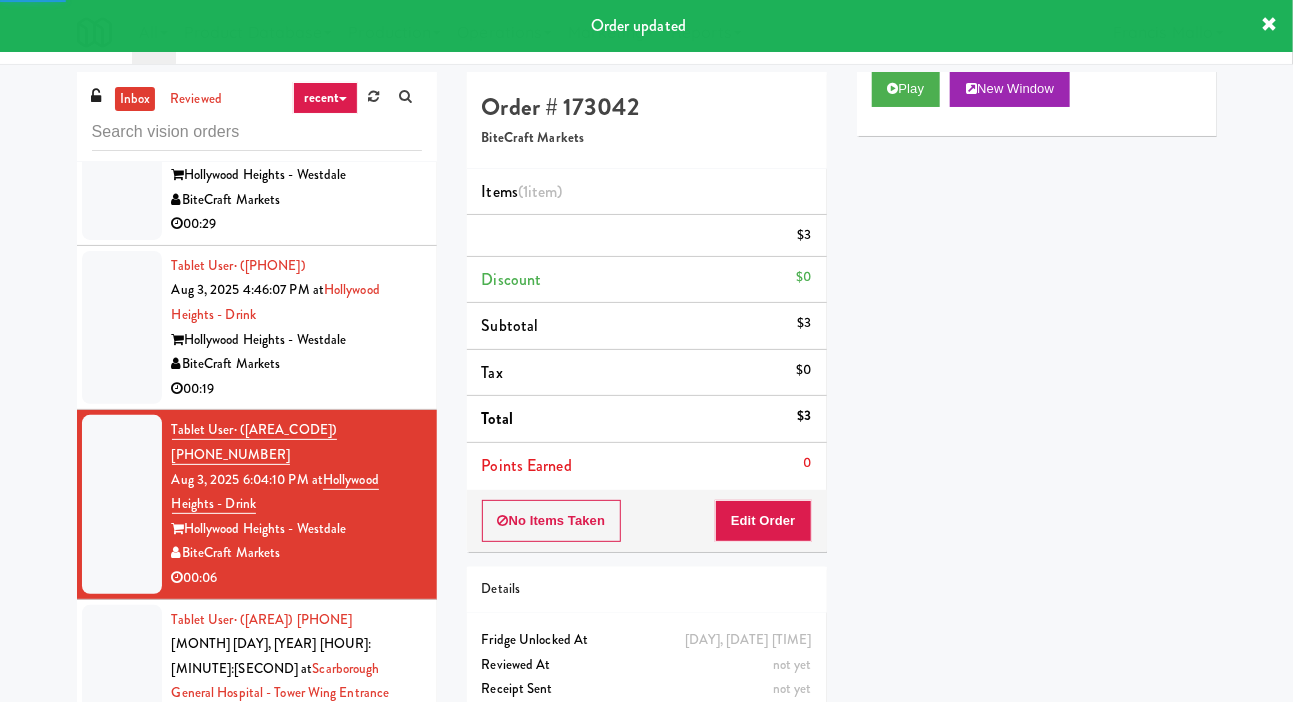 click at bounding box center [122, 328] 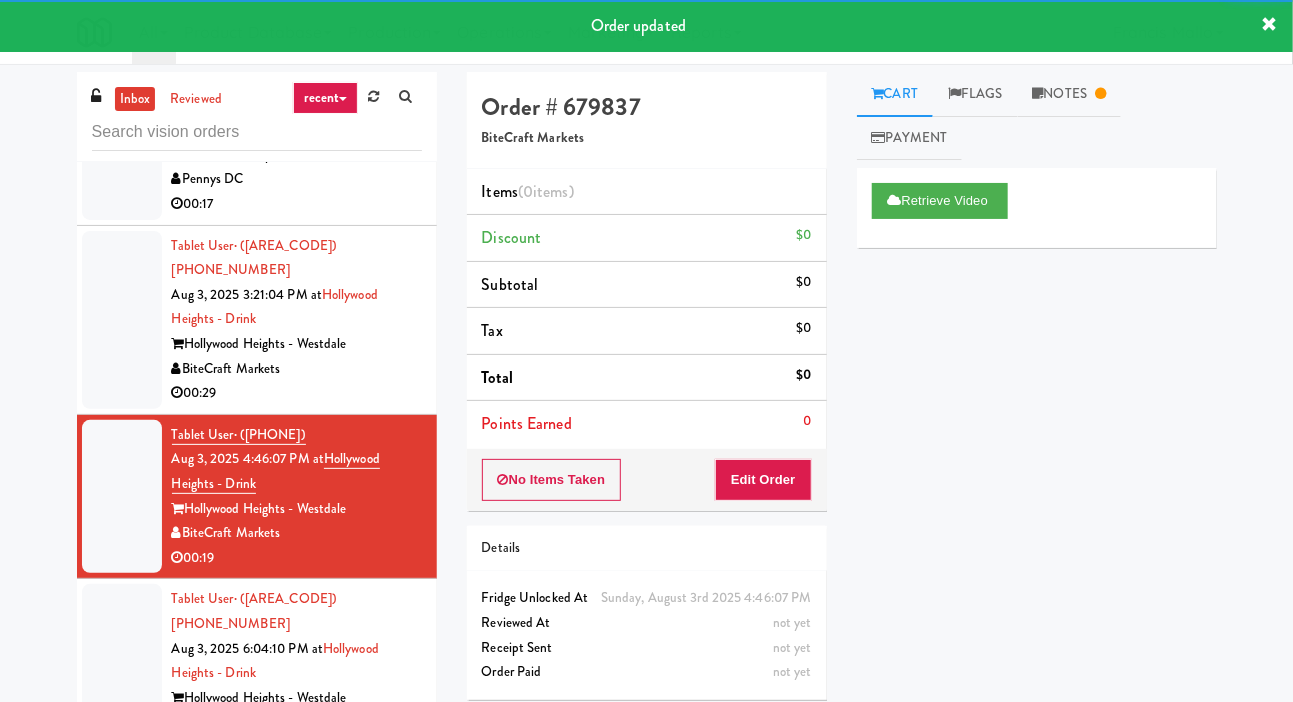 click at bounding box center [122, 320] 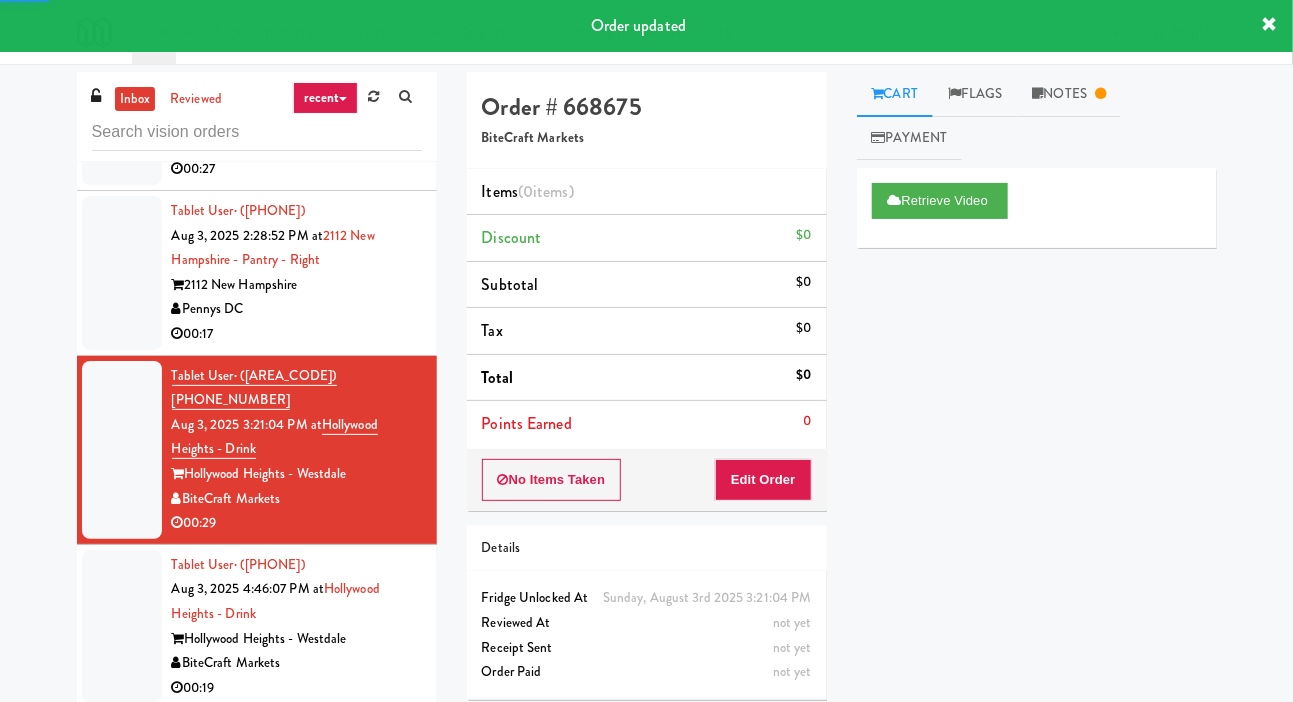 click at bounding box center (122, 273) 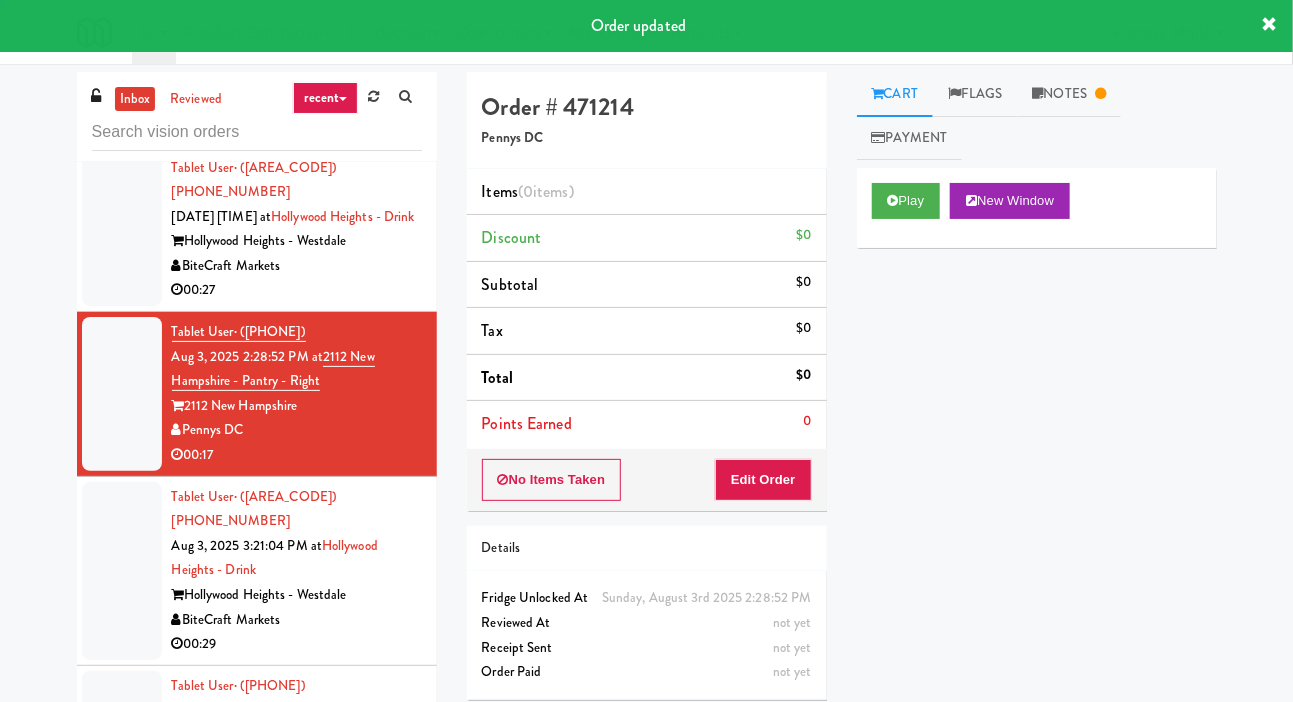 click at bounding box center (122, 230) 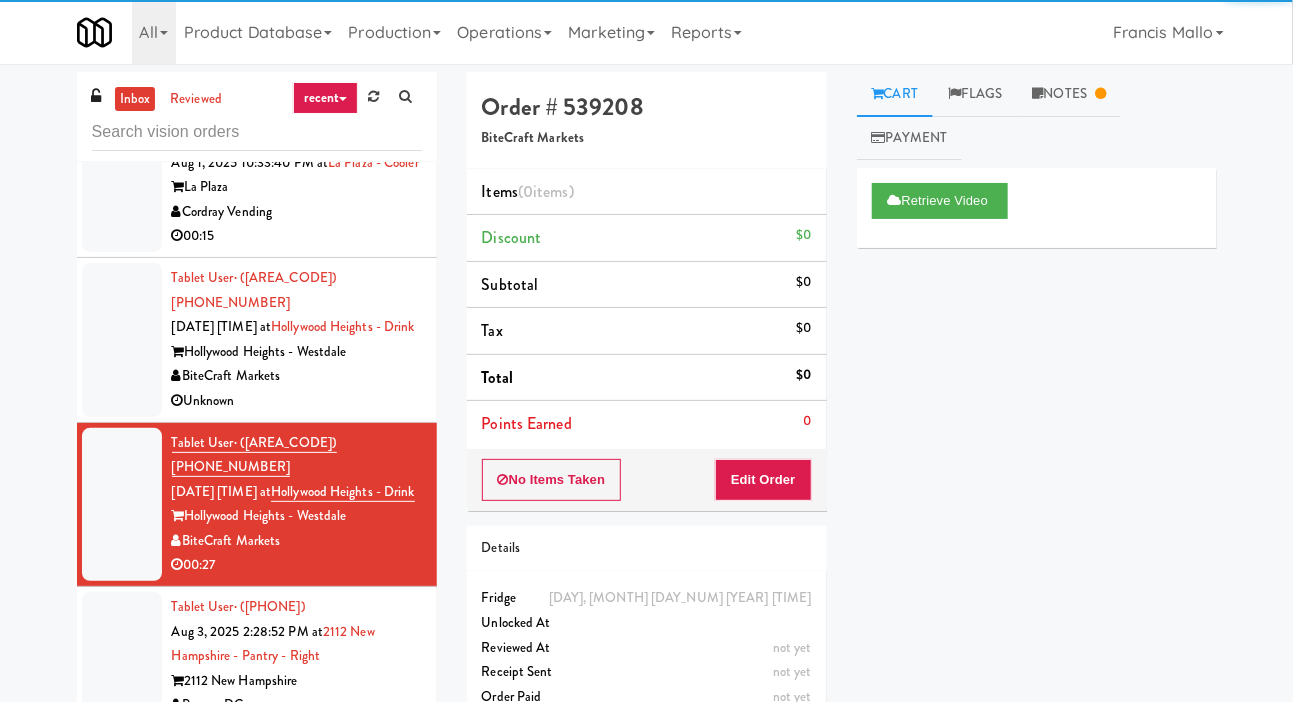 scroll, scrollTop: 46, scrollLeft: 0, axis: vertical 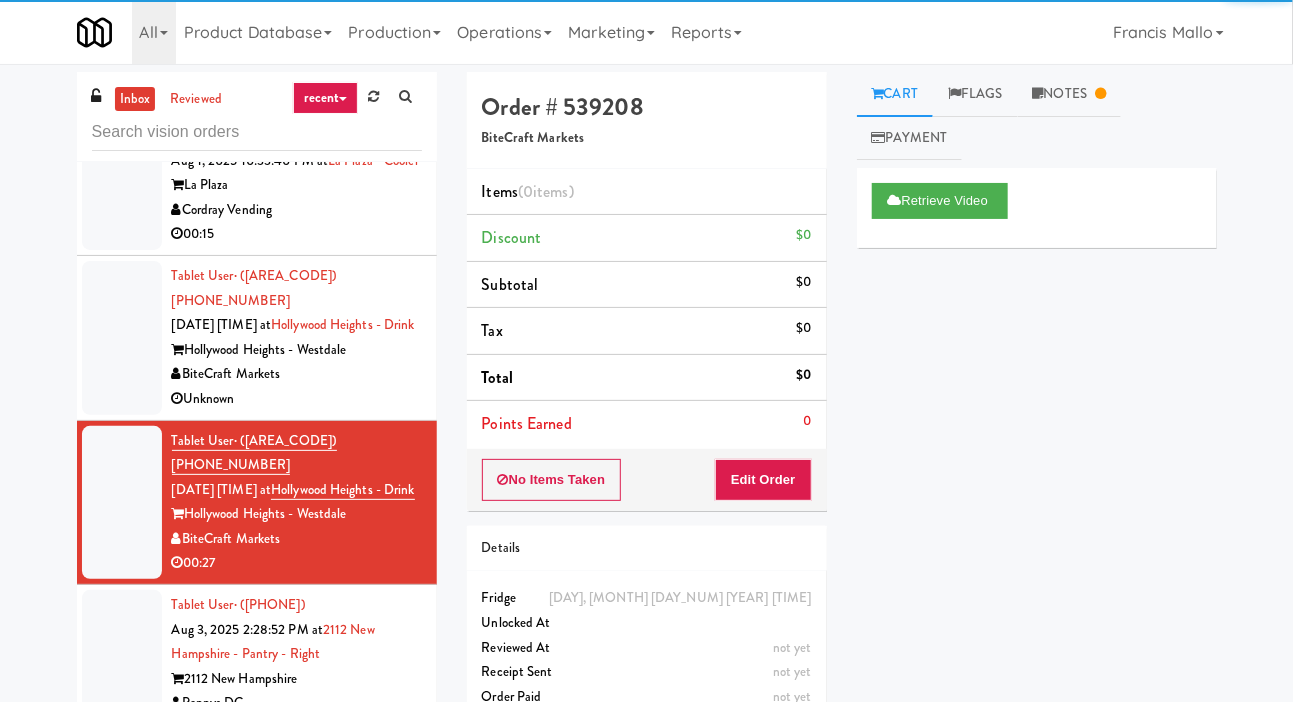 click at bounding box center [122, 338] 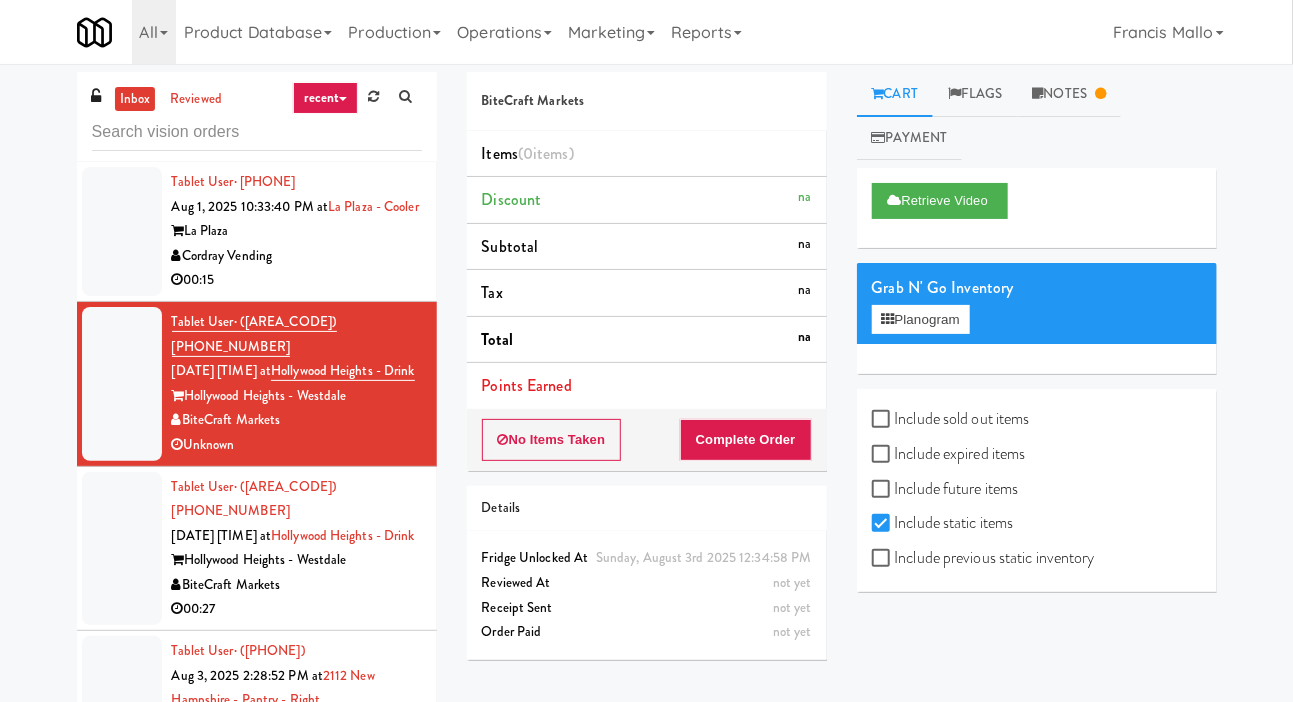 scroll, scrollTop: 6, scrollLeft: 0, axis: vertical 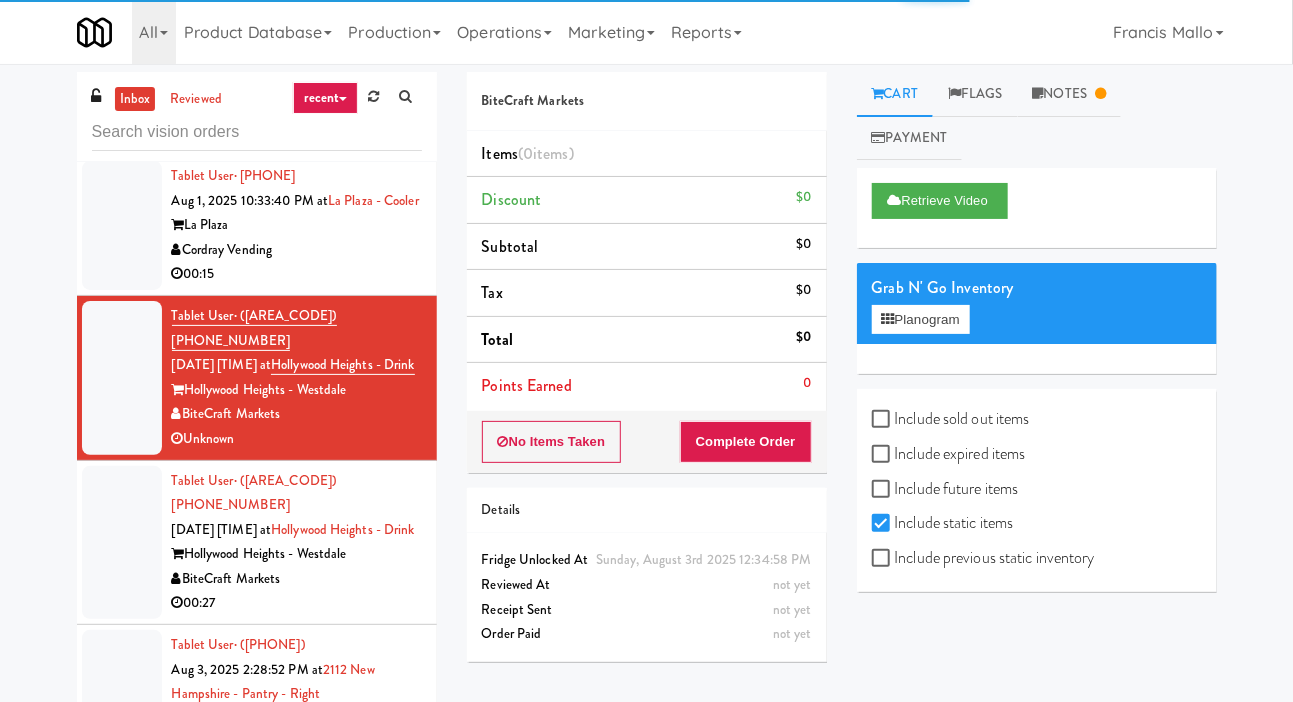 click at bounding box center (122, 225) 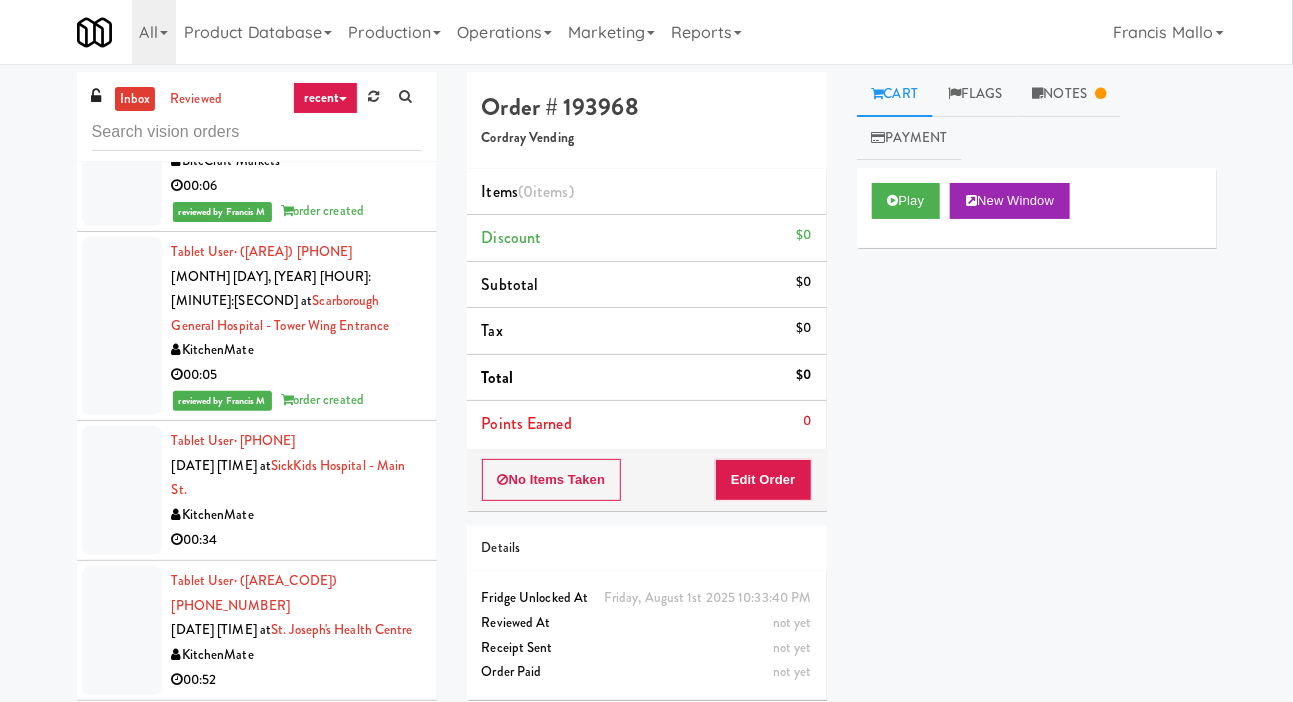 click at bounding box center [122, 490] 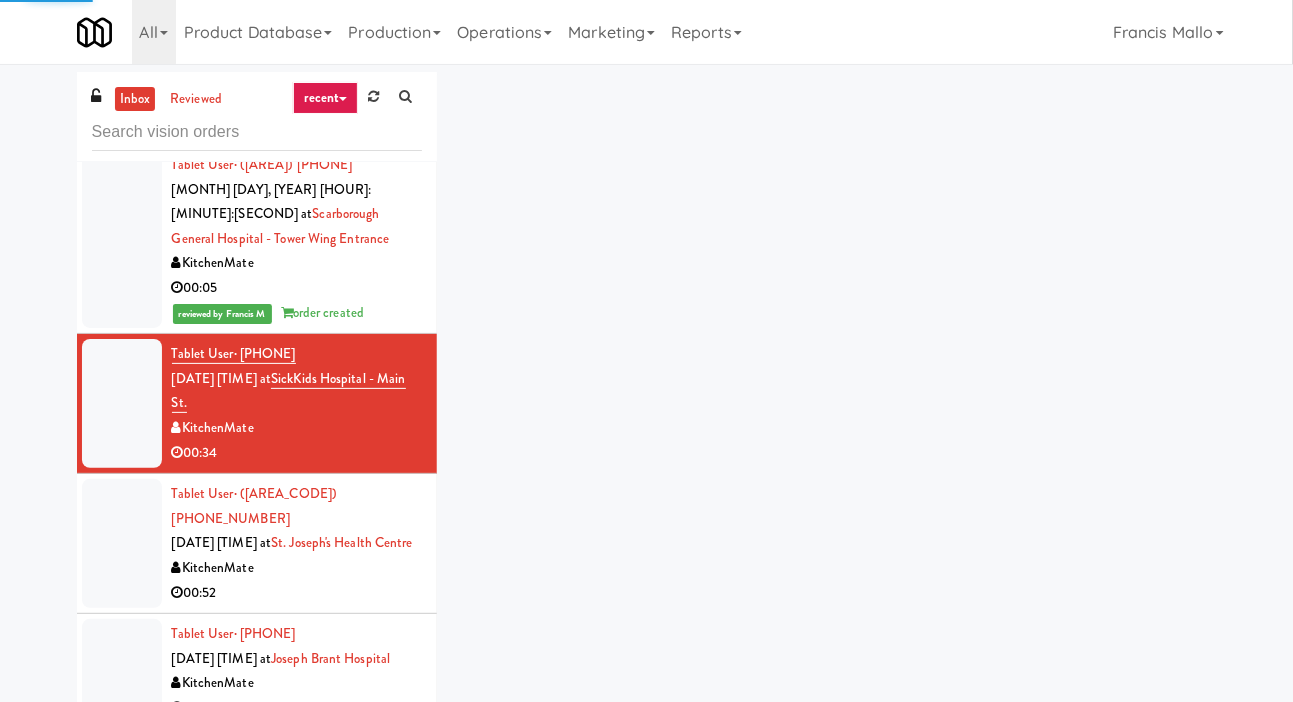 scroll, scrollTop: 1216, scrollLeft: 0, axis: vertical 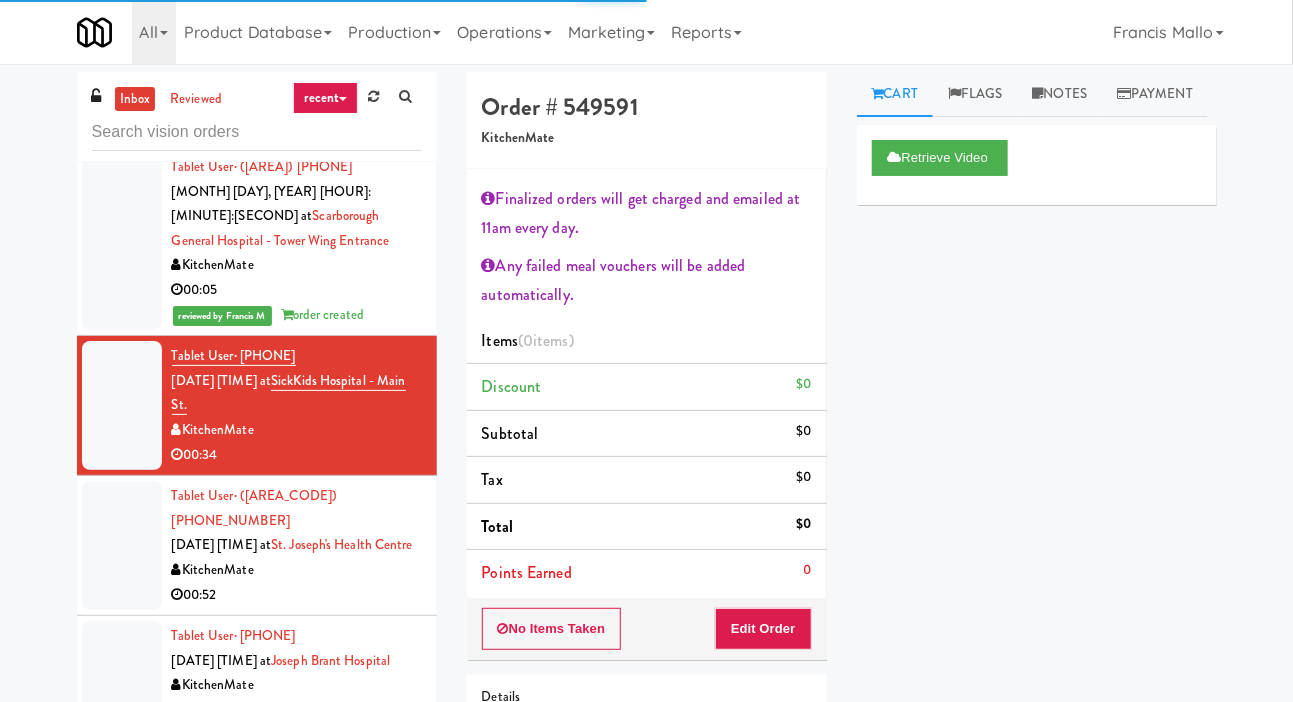 click at bounding box center (122, 545) 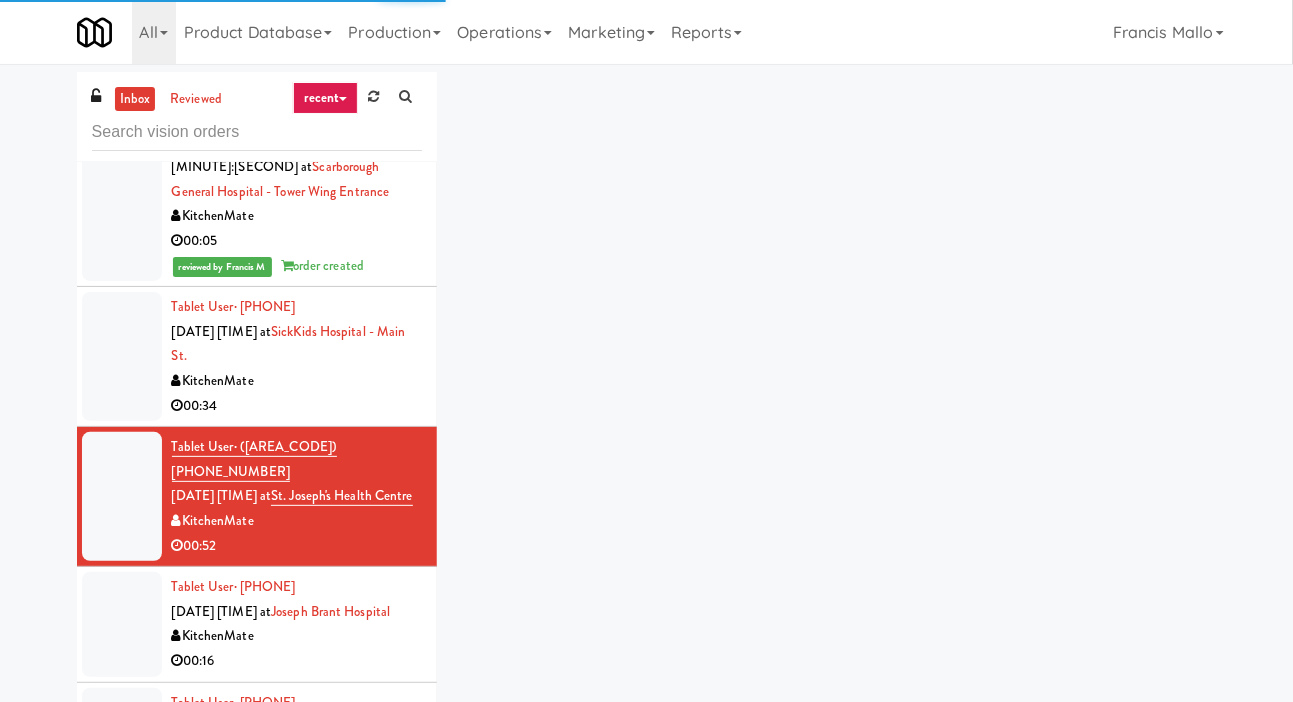 scroll, scrollTop: 1364, scrollLeft: 0, axis: vertical 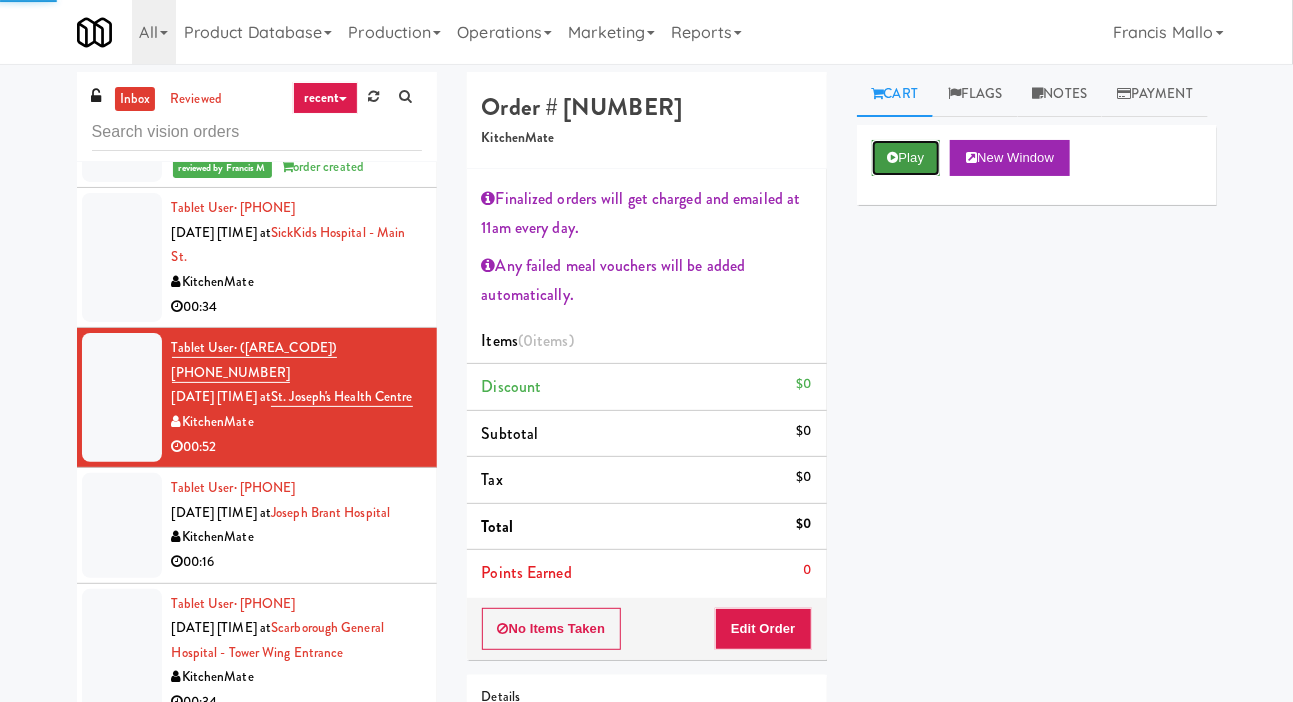 click on "Play" at bounding box center [906, 158] 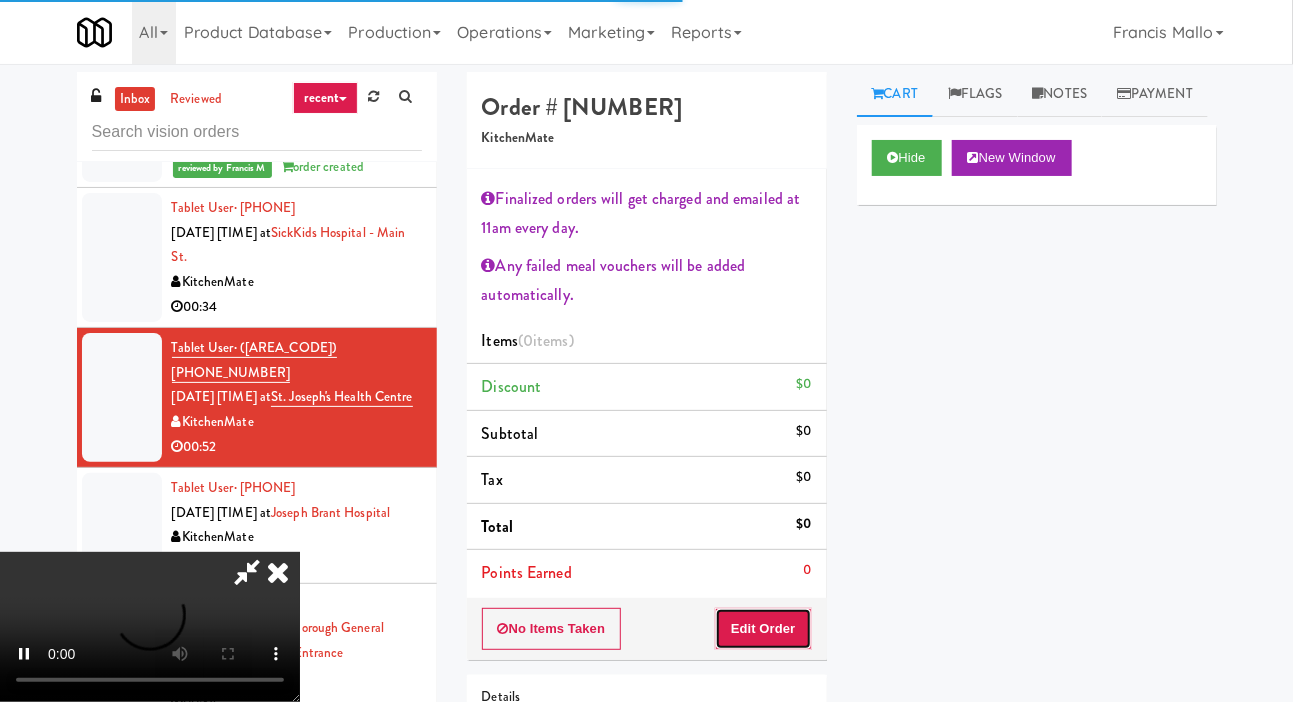 click on "Edit Order" at bounding box center [763, 629] 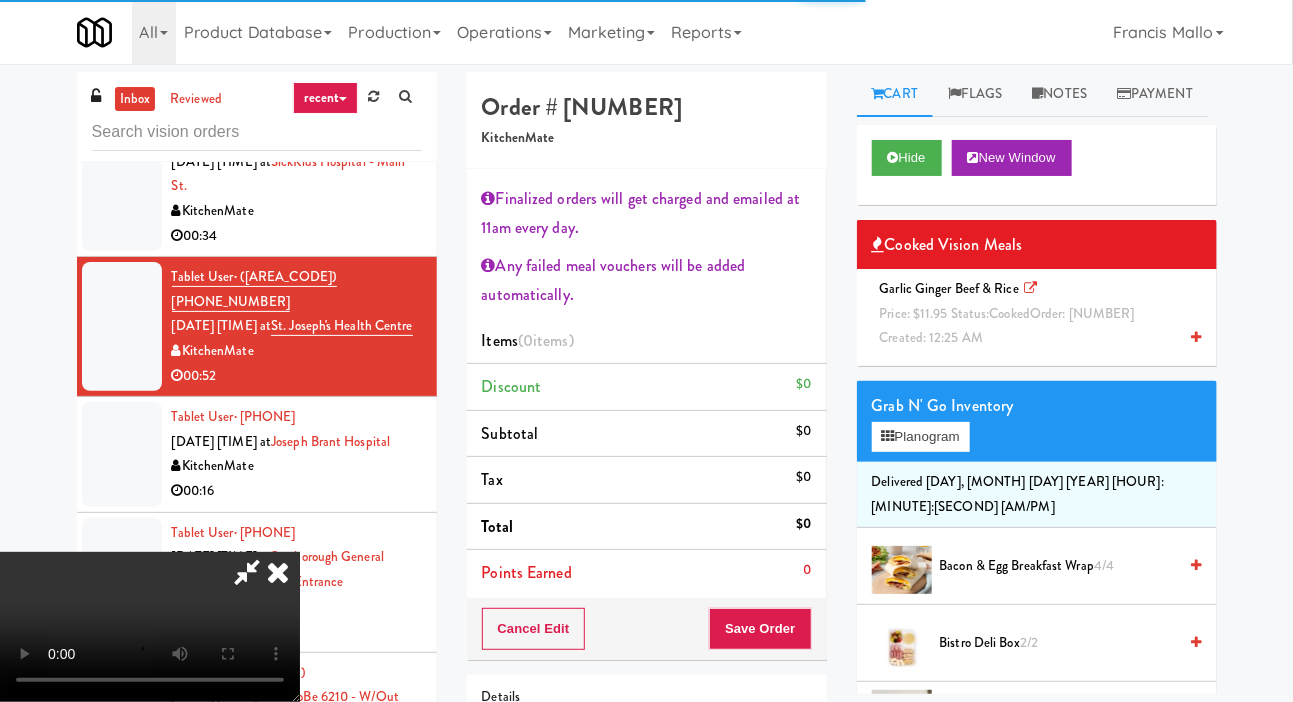 scroll, scrollTop: 1476, scrollLeft: 0, axis: vertical 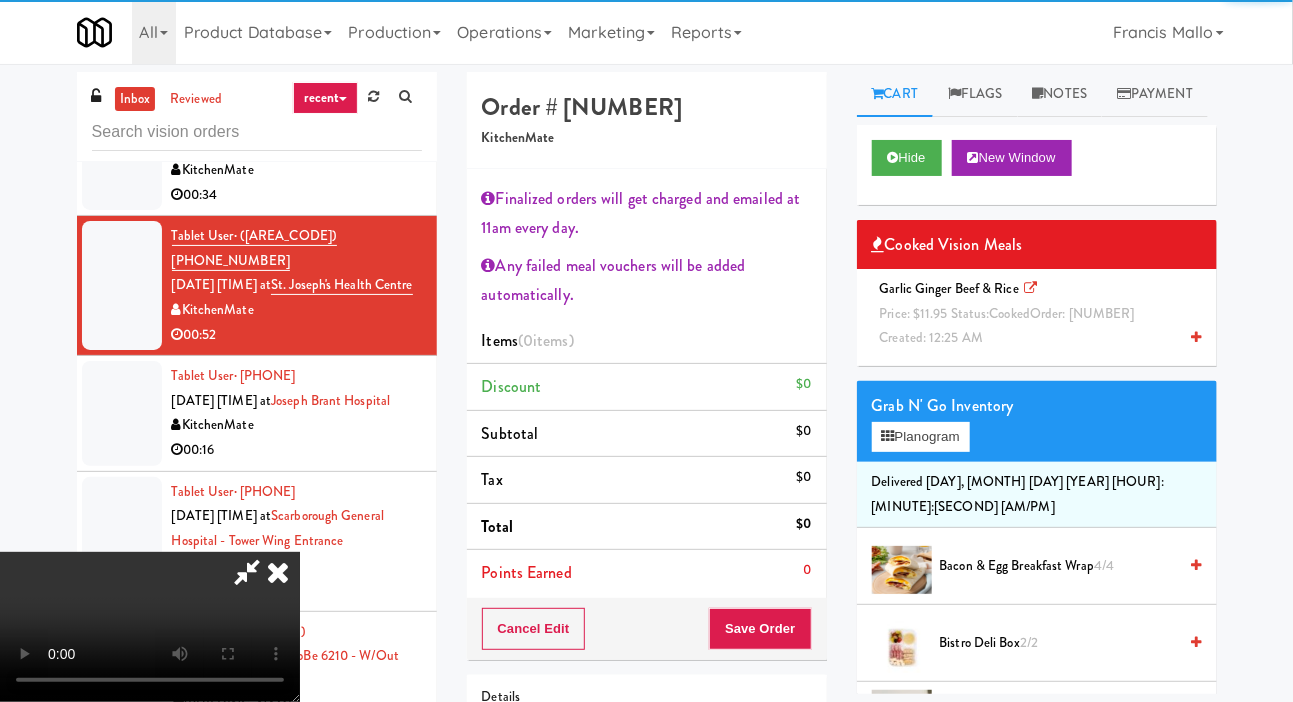 click on "Created: 12:25 AM" at bounding box center [932, 337] 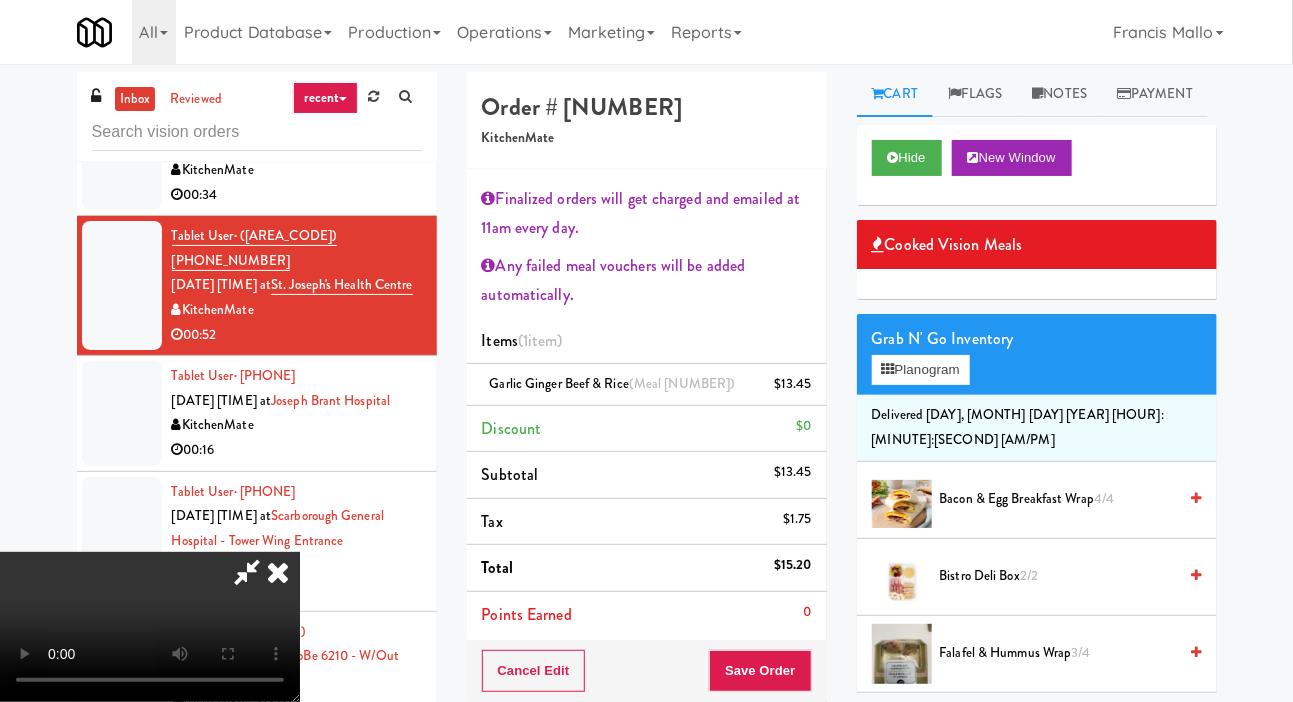 scroll, scrollTop: 127, scrollLeft: 0, axis: vertical 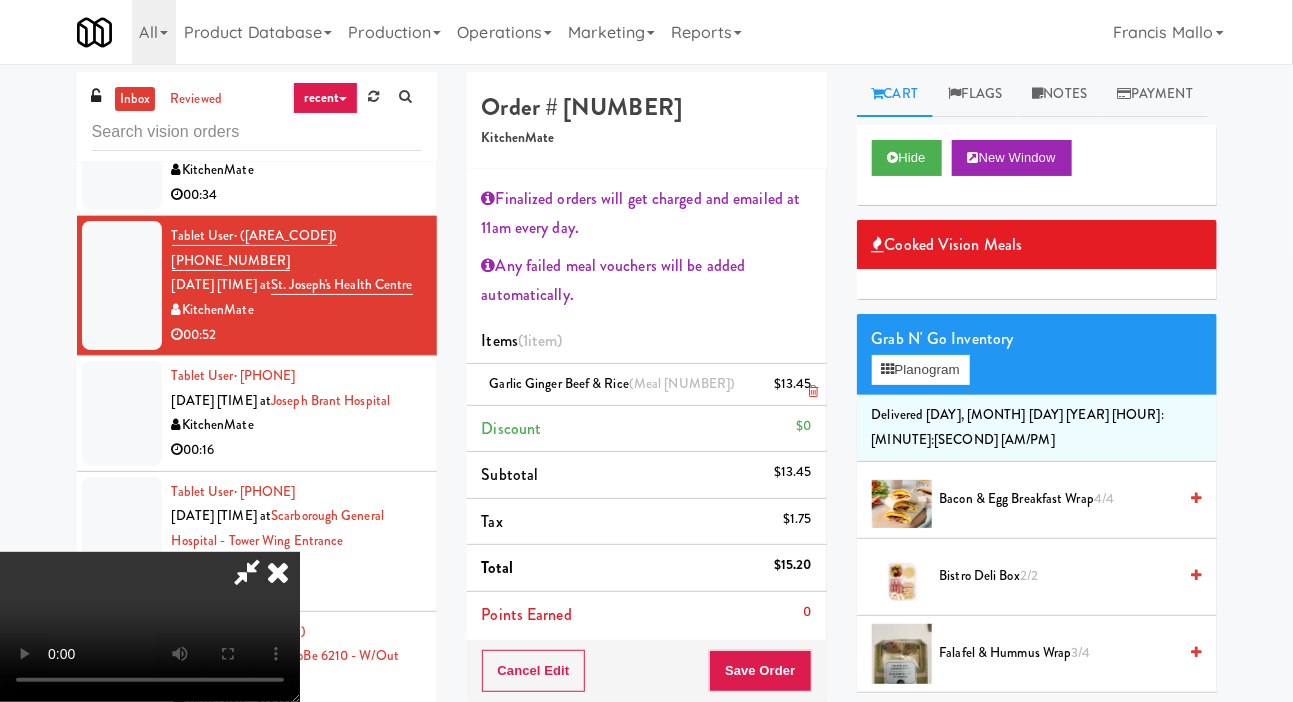 click at bounding box center [809, 392] 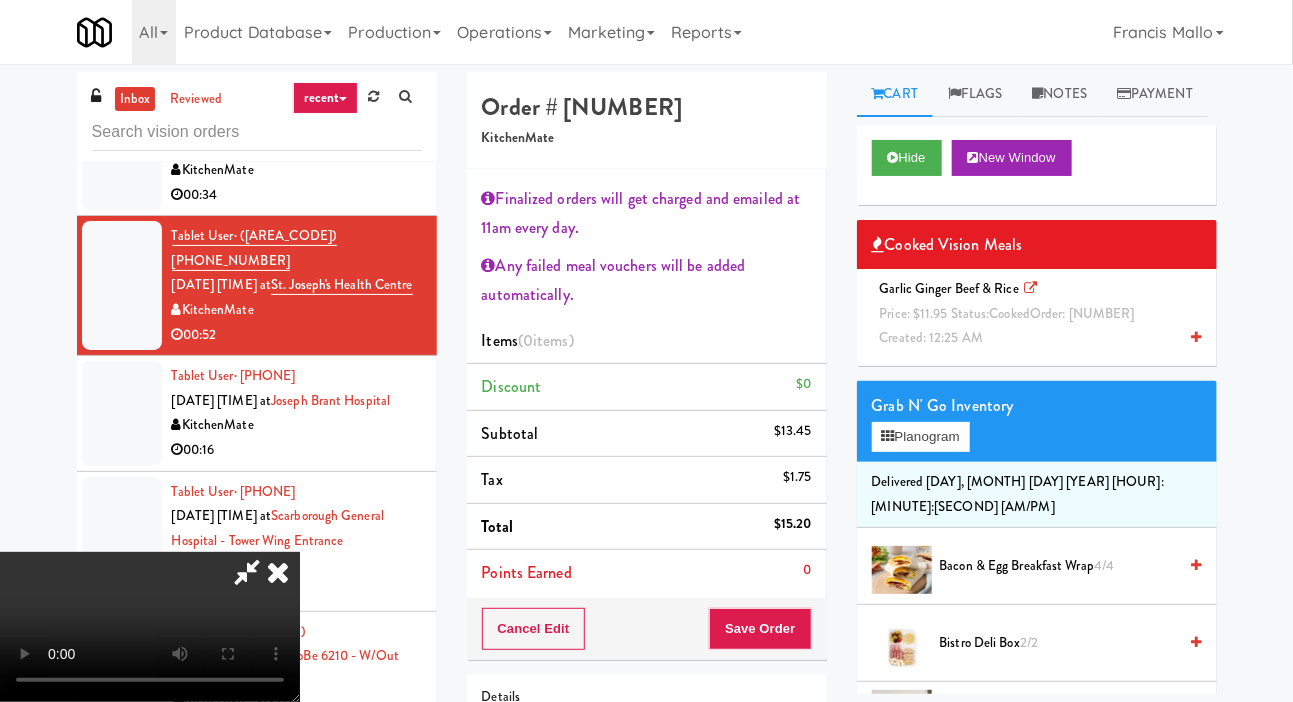 click on "$0" at bounding box center [803, 384] 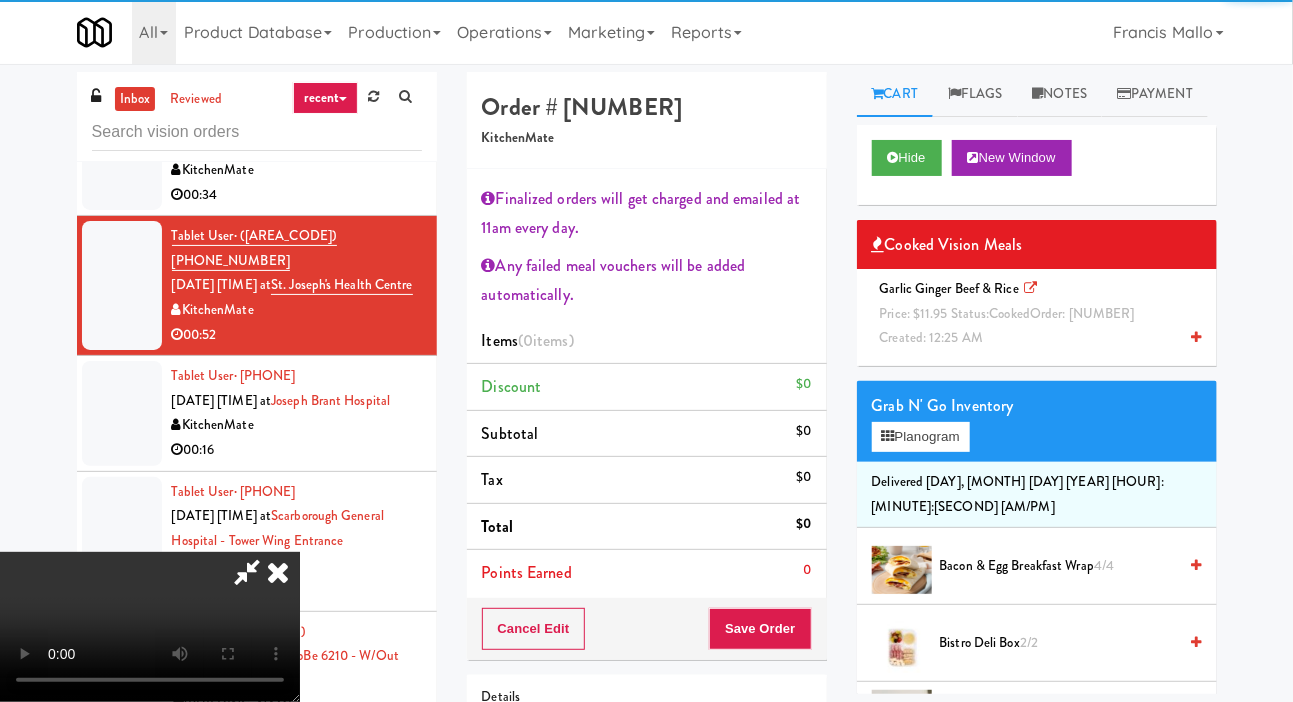 click on "Price: [PRICE]
Status:  cooked  Order: [ORDER_NUMBER]" at bounding box center [1007, 313] 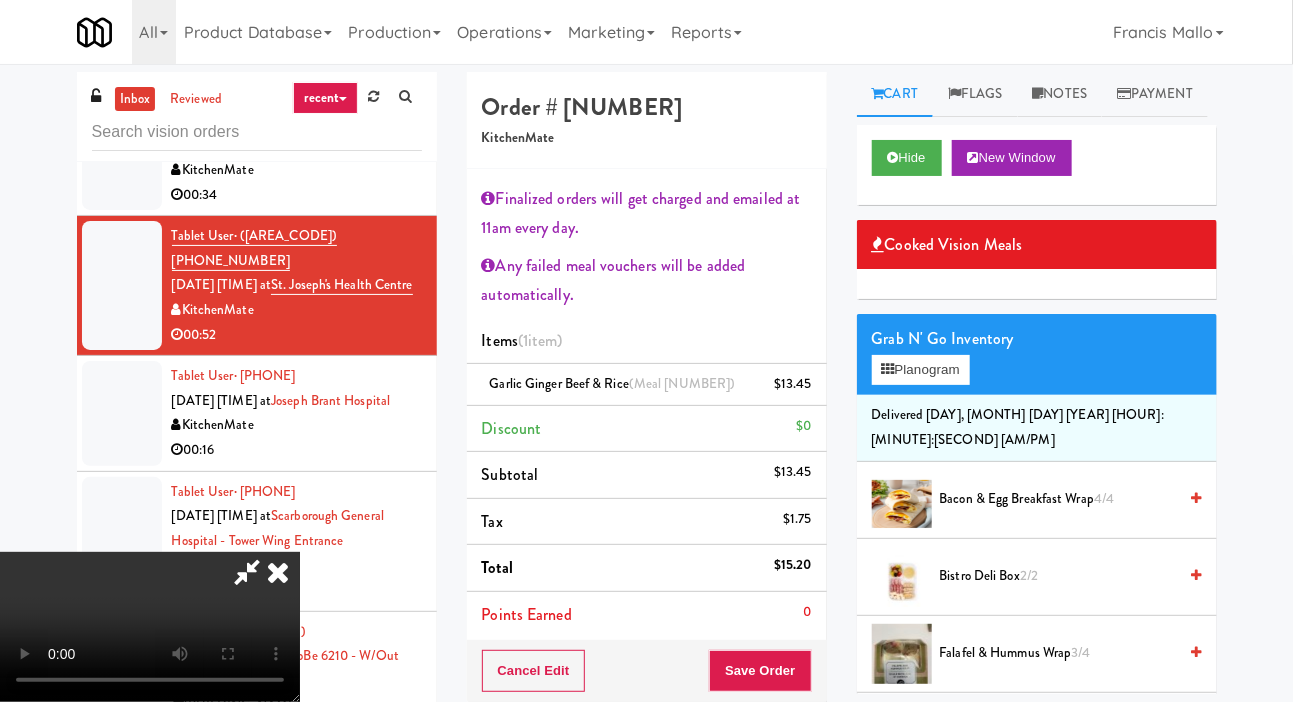 scroll, scrollTop: 0, scrollLeft: 0, axis: both 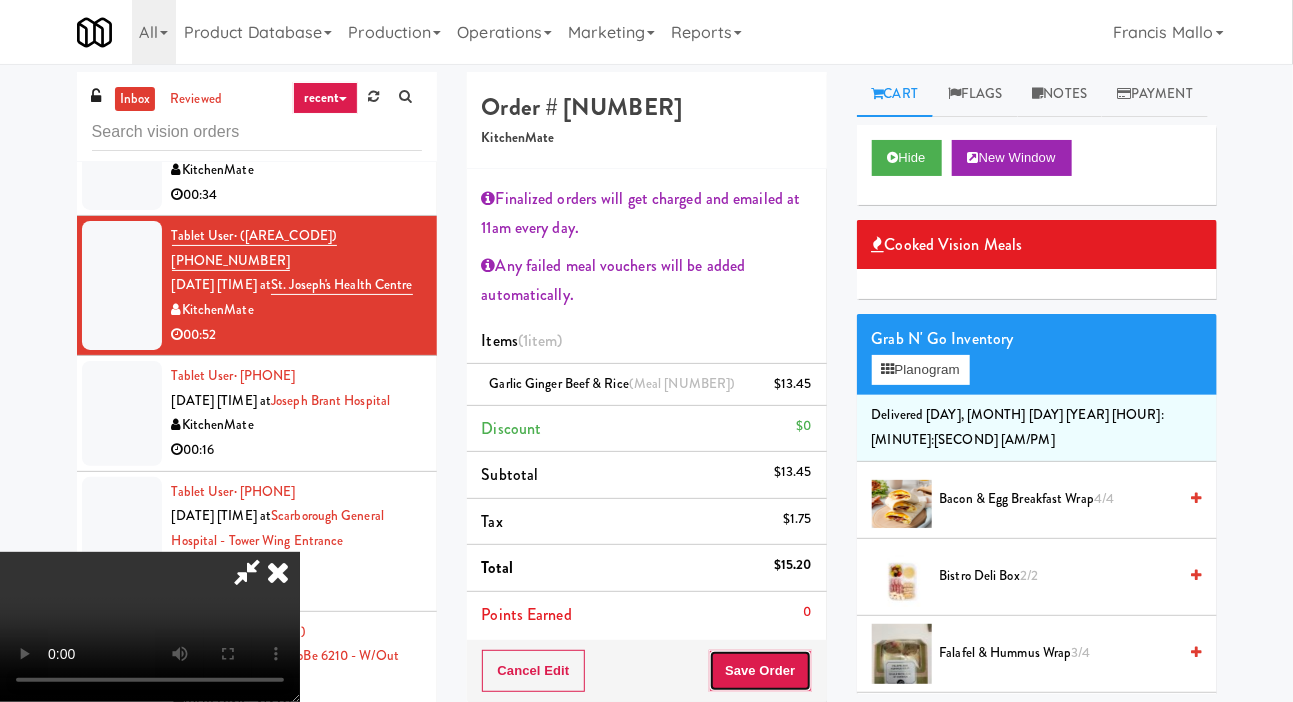 click on "Save Order" at bounding box center (760, 671) 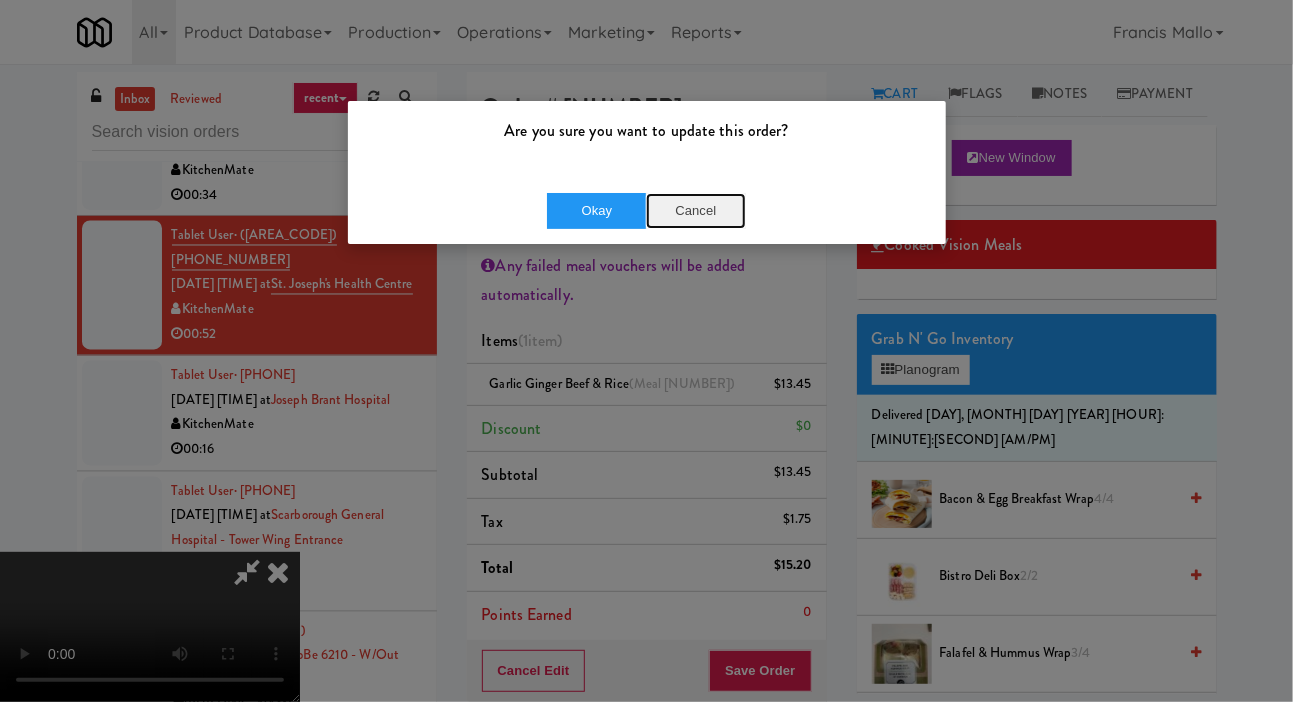 click on "Cancel" at bounding box center [696, 211] 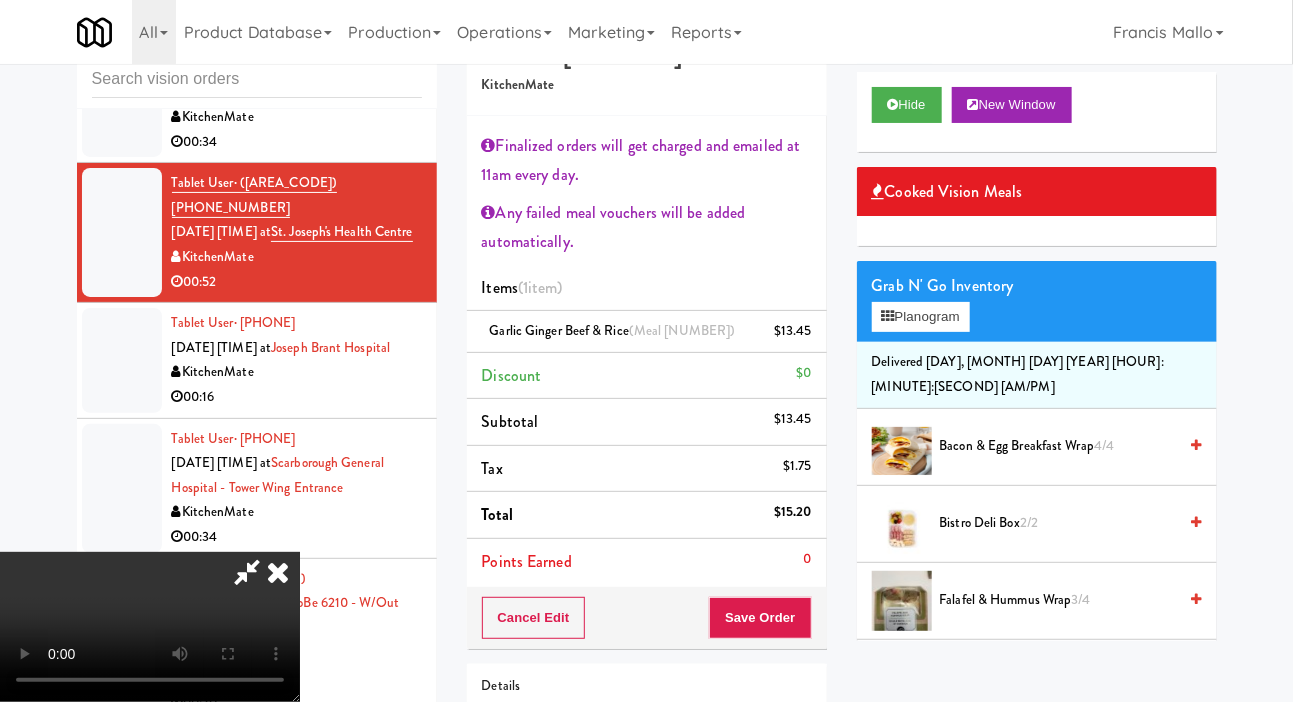 scroll, scrollTop: 55, scrollLeft: 0, axis: vertical 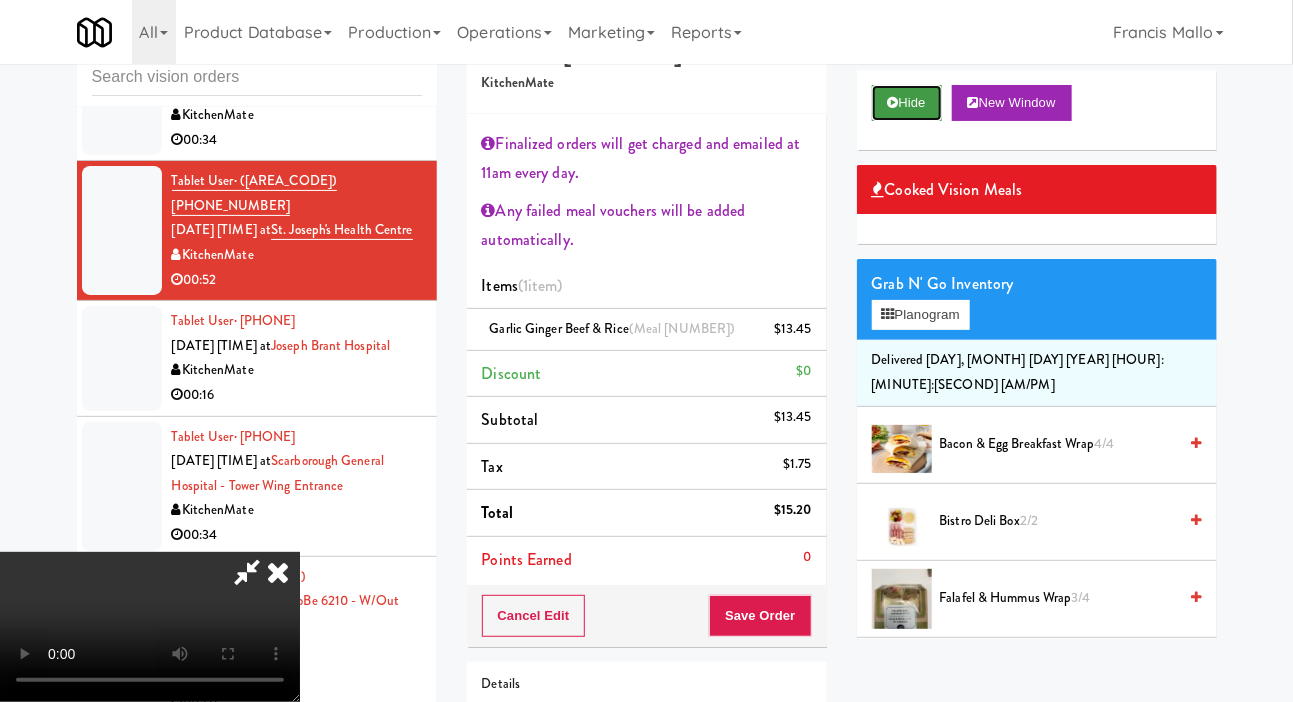click on "Hide" at bounding box center (907, 103) 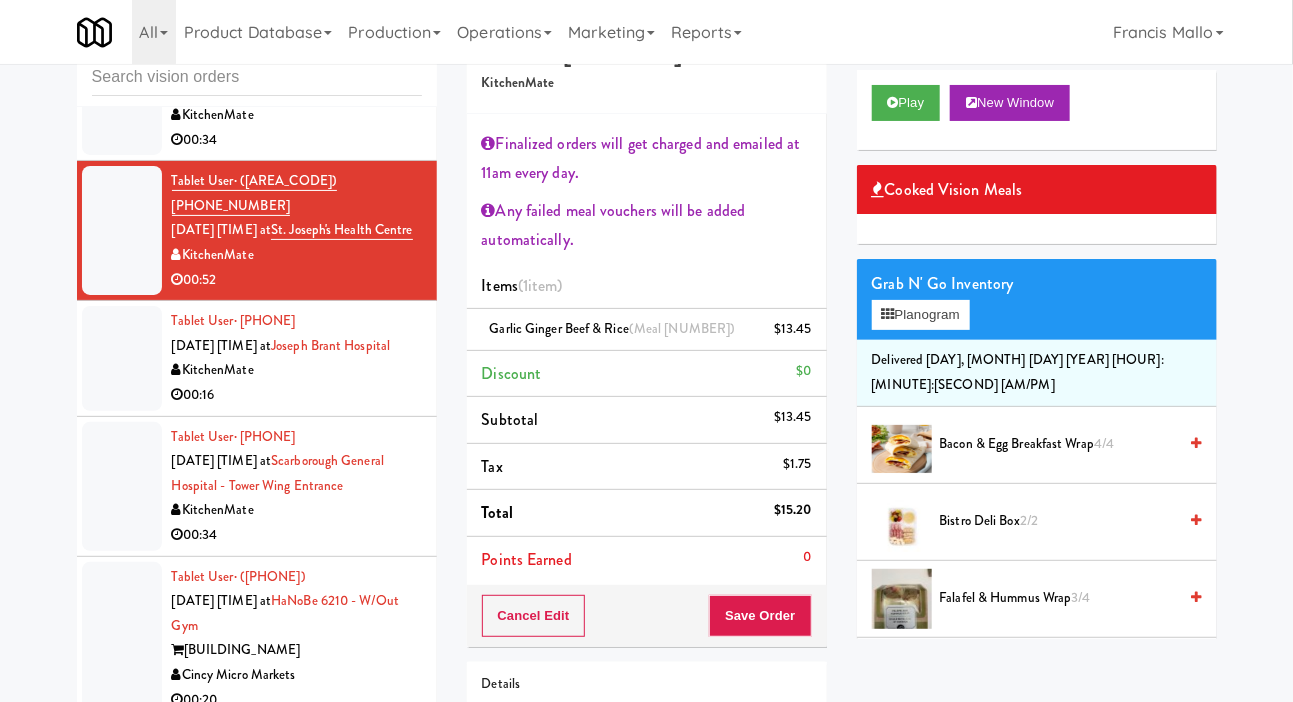 click at bounding box center (122, 358) 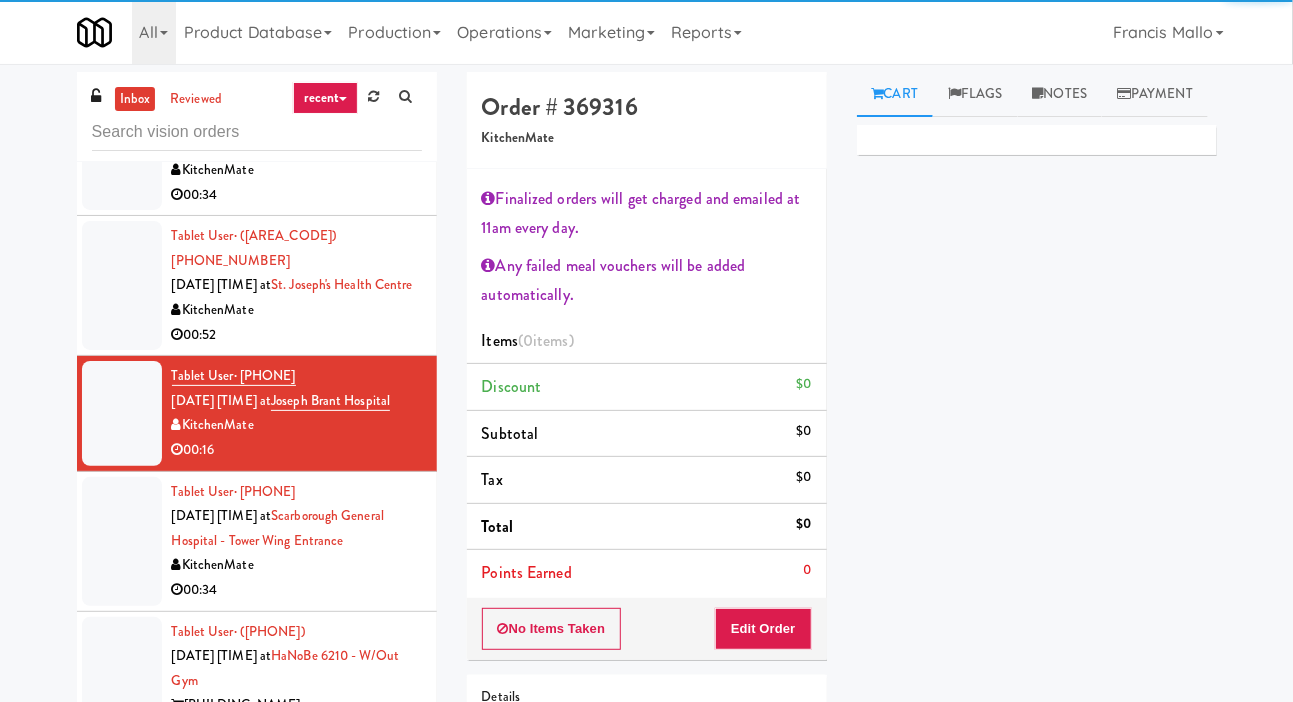 click at bounding box center (122, 541) 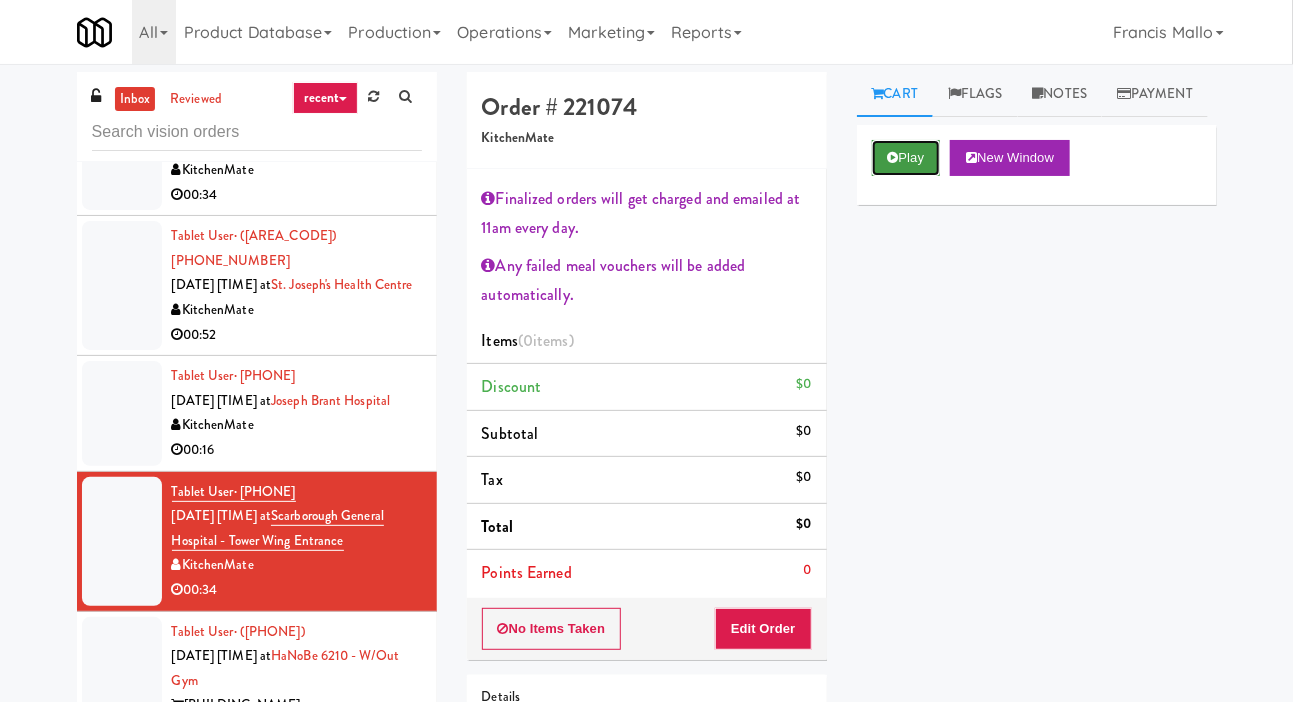 click on "Play" at bounding box center [906, 158] 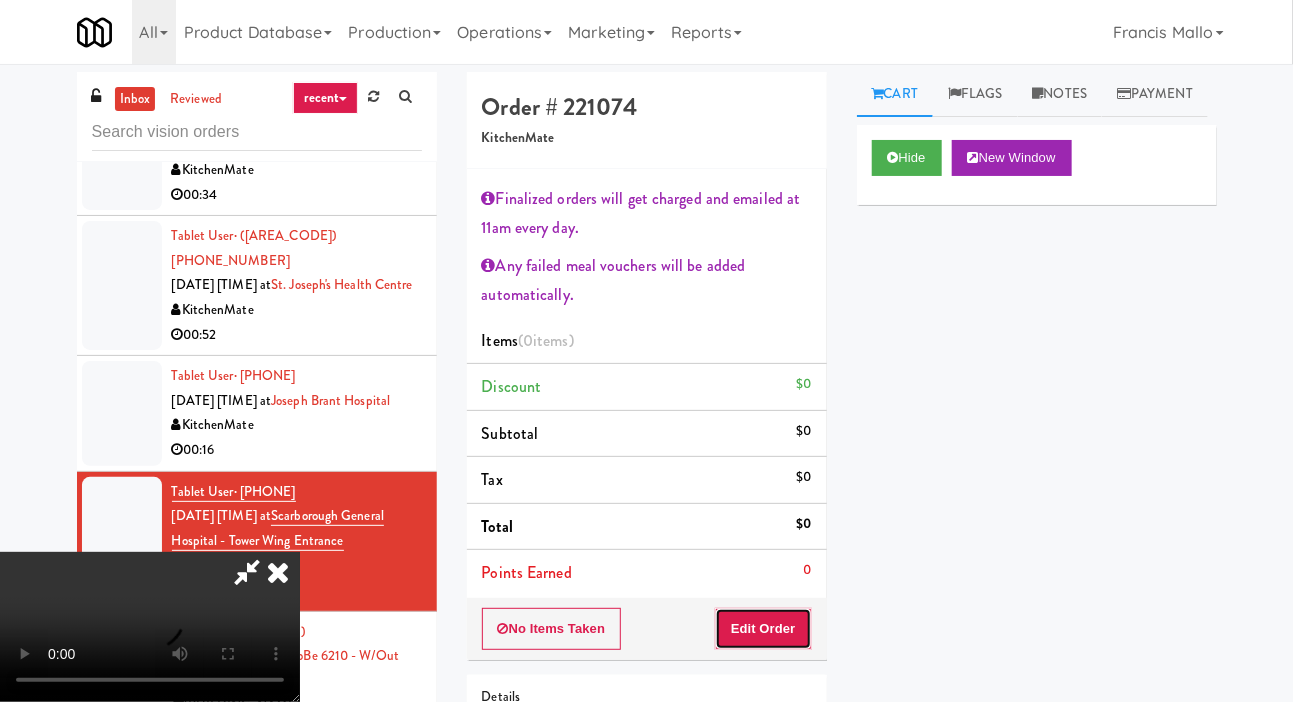 click on "Edit Order" at bounding box center [763, 629] 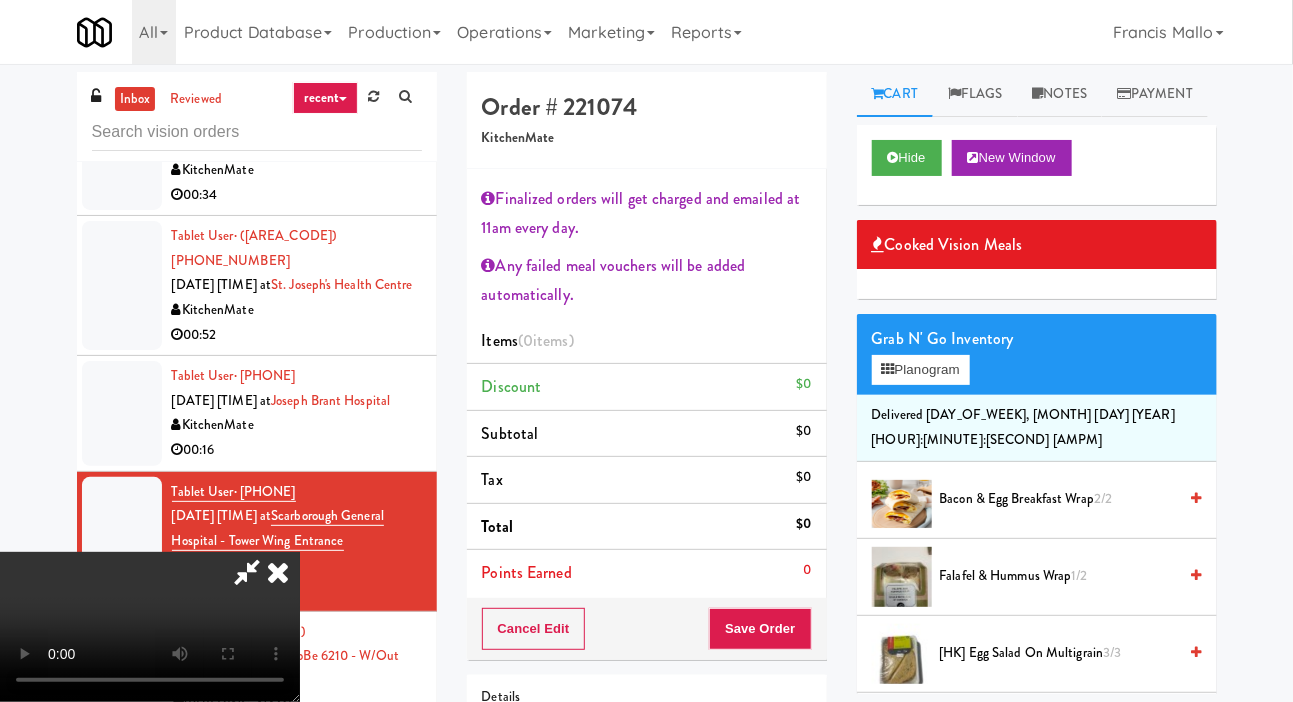 scroll, scrollTop: 127, scrollLeft: 0, axis: vertical 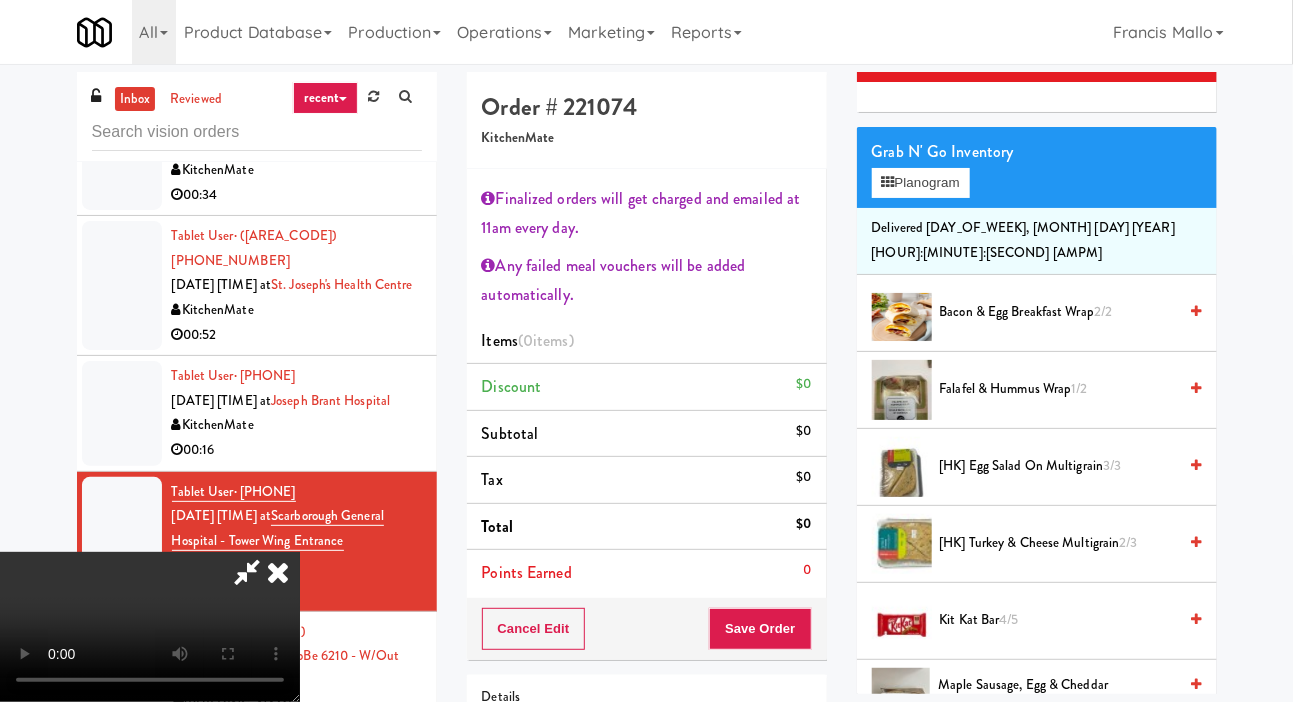 click on "Falafel & Hummus Wrap  [NUM]/[NUM]" at bounding box center [1058, 389] 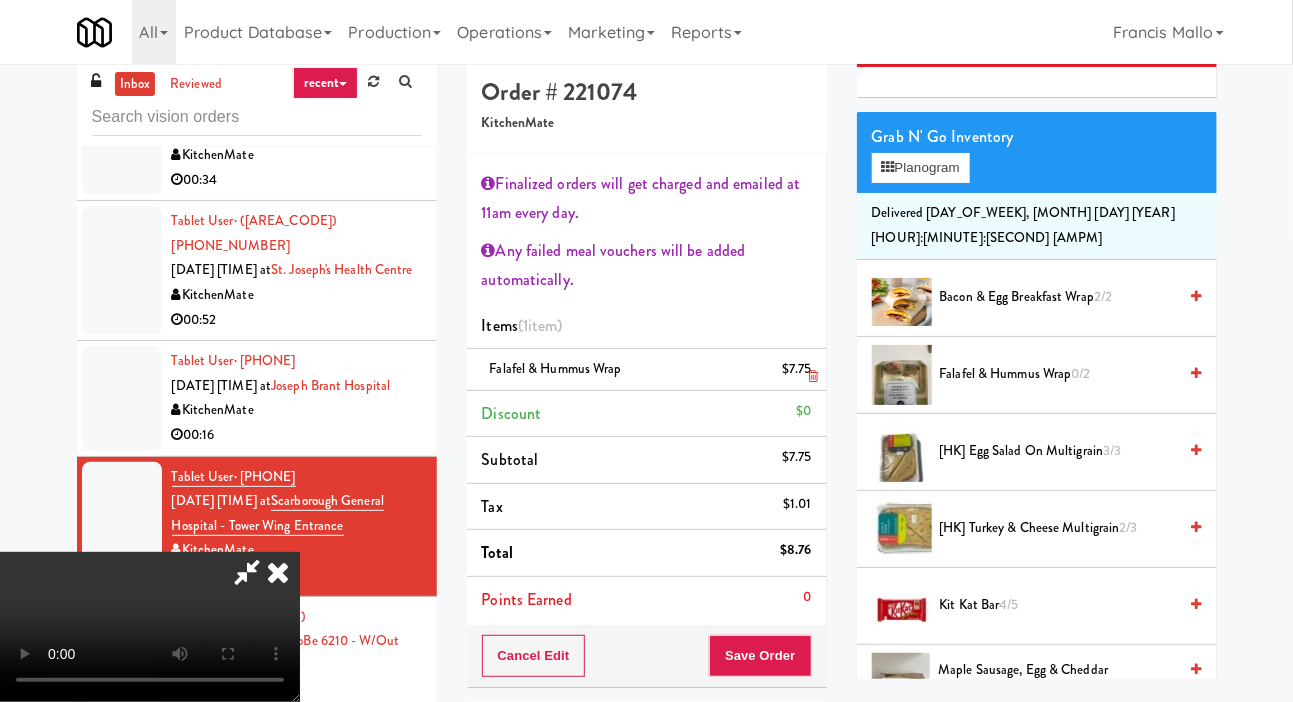 scroll, scrollTop: 24, scrollLeft: 0, axis: vertical 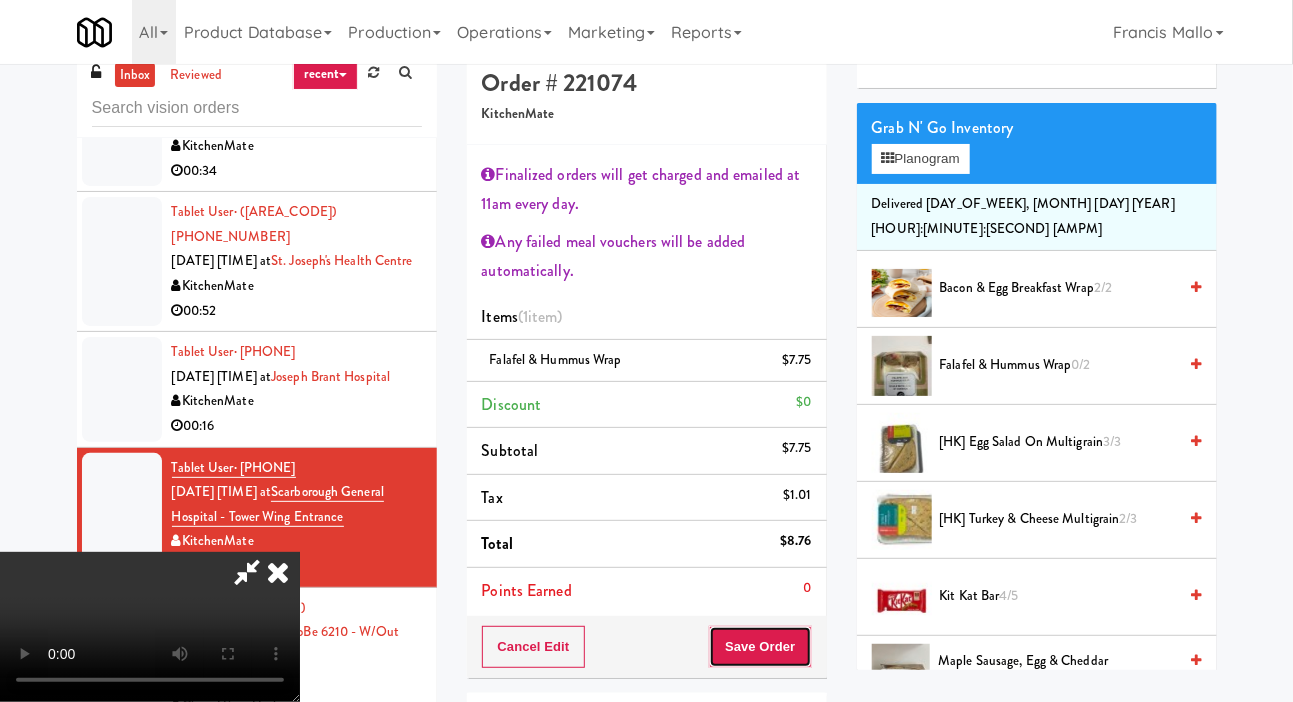click on "Save Order" at bounding box center [760, 647] 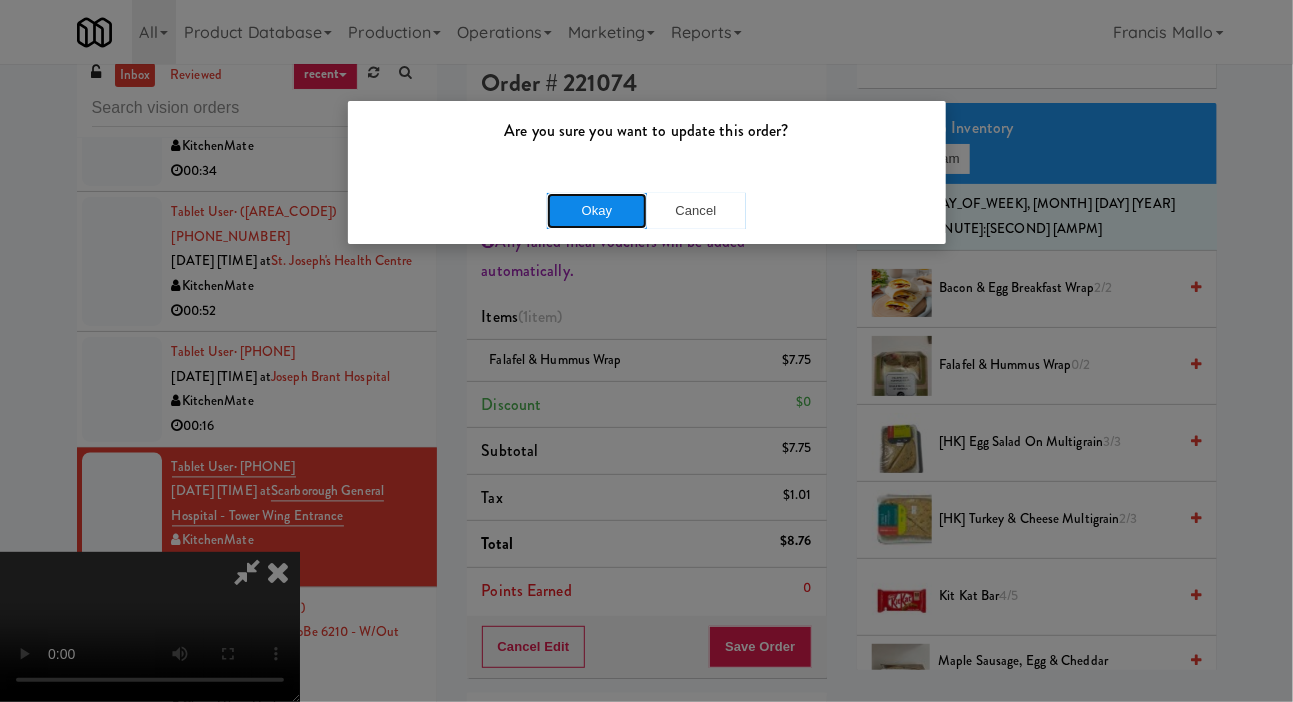 click on "Okay" at bounding box center (597, 211) 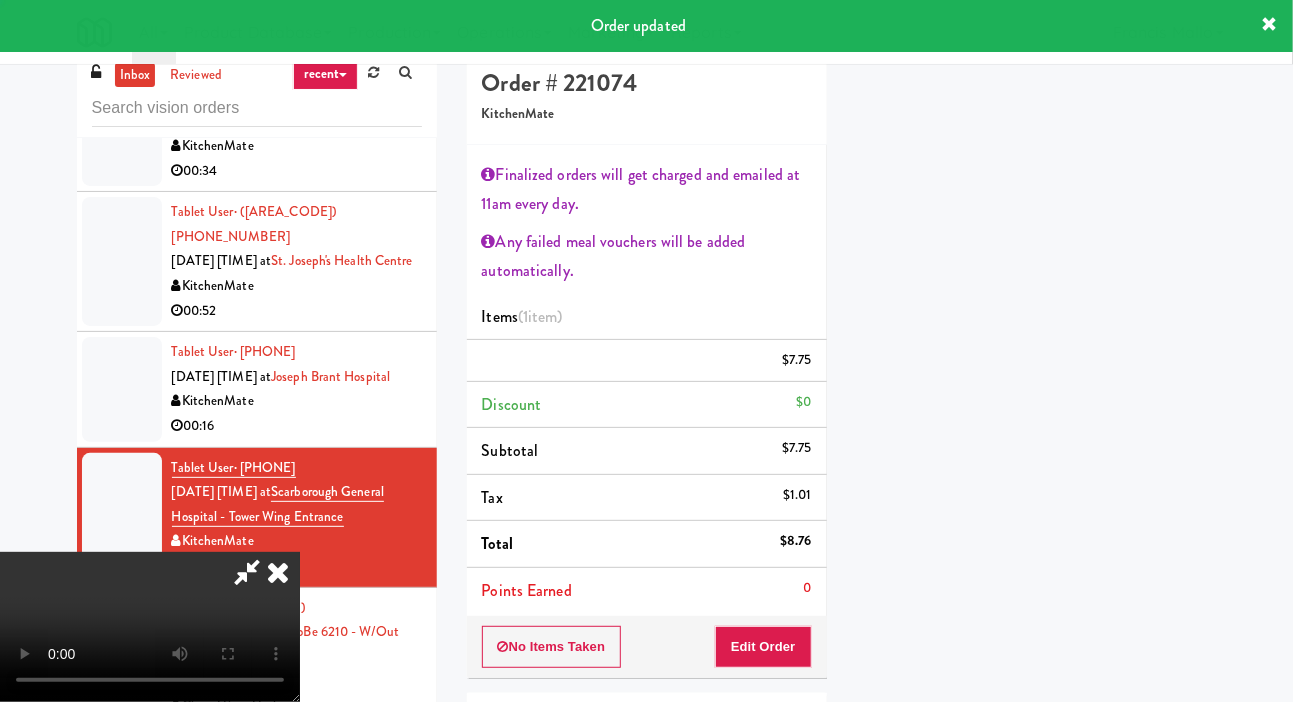 scroll, scrollTop: 116, scrollLeft: 0, axis: vertical 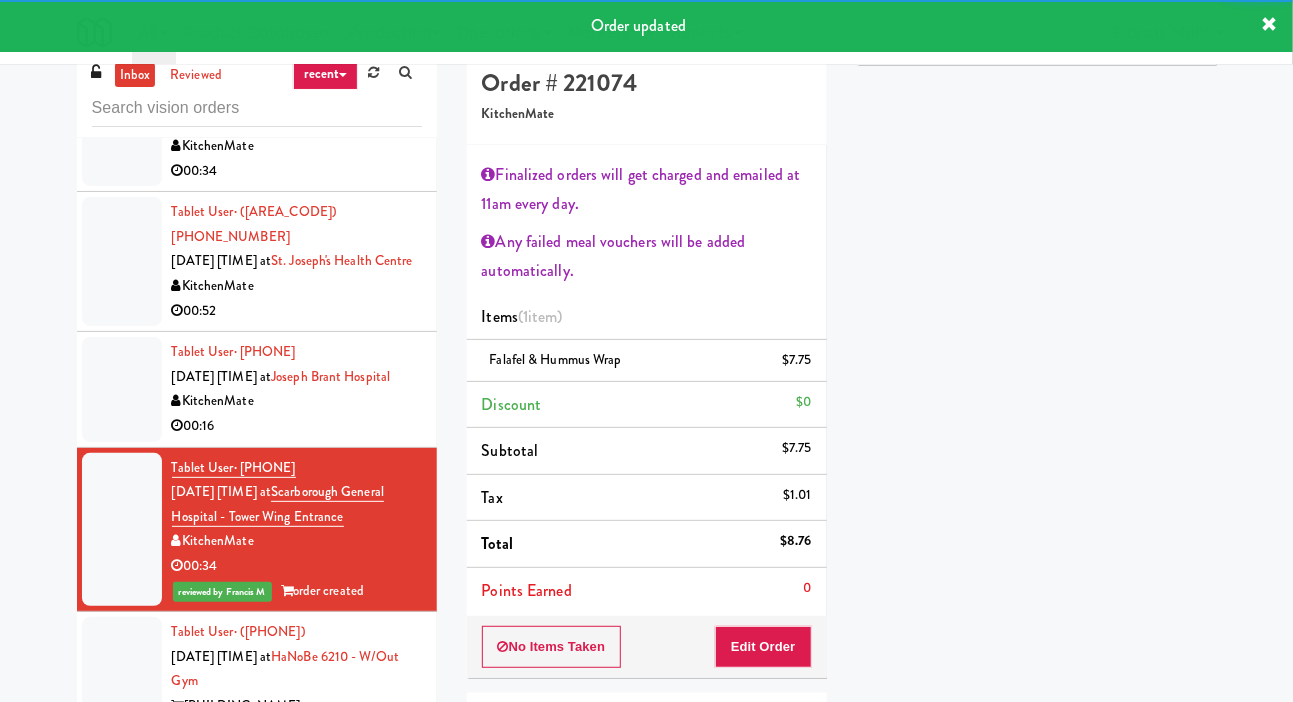 click at bounding box center [122, 694] 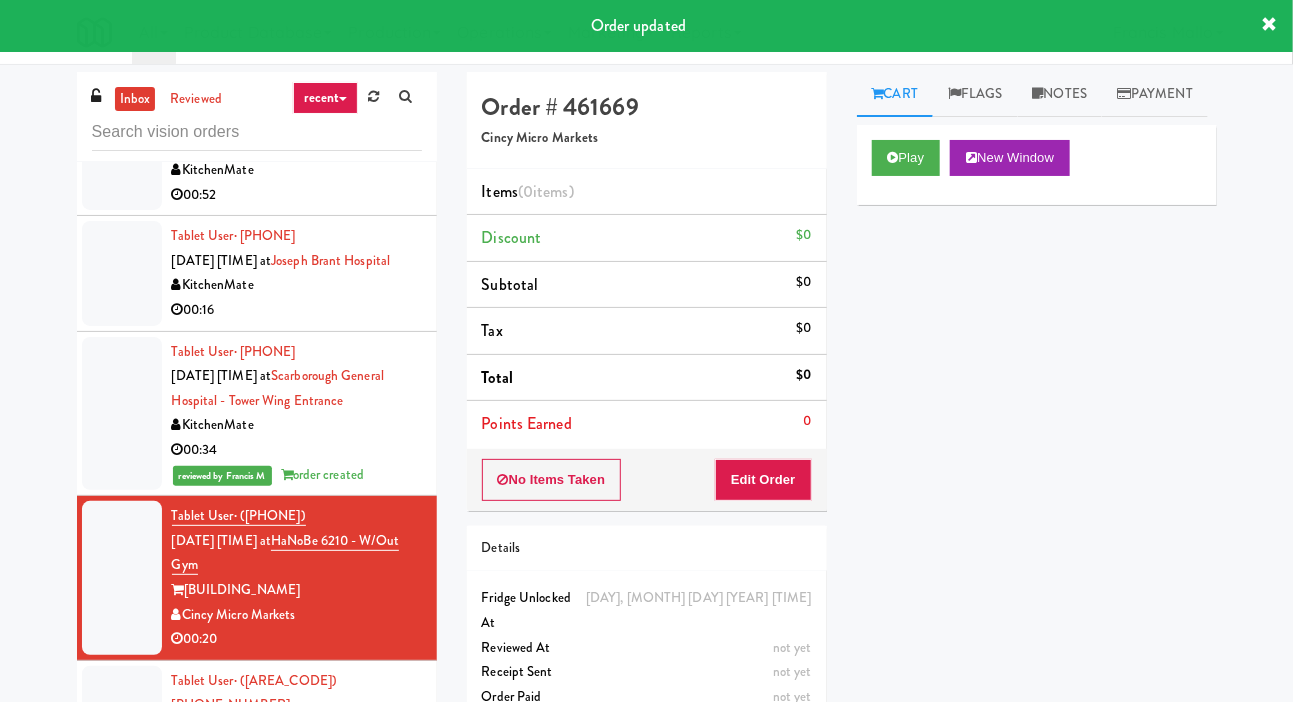 scroll, scrollTop: 1655, scrollLeft: 0, axis: vertical 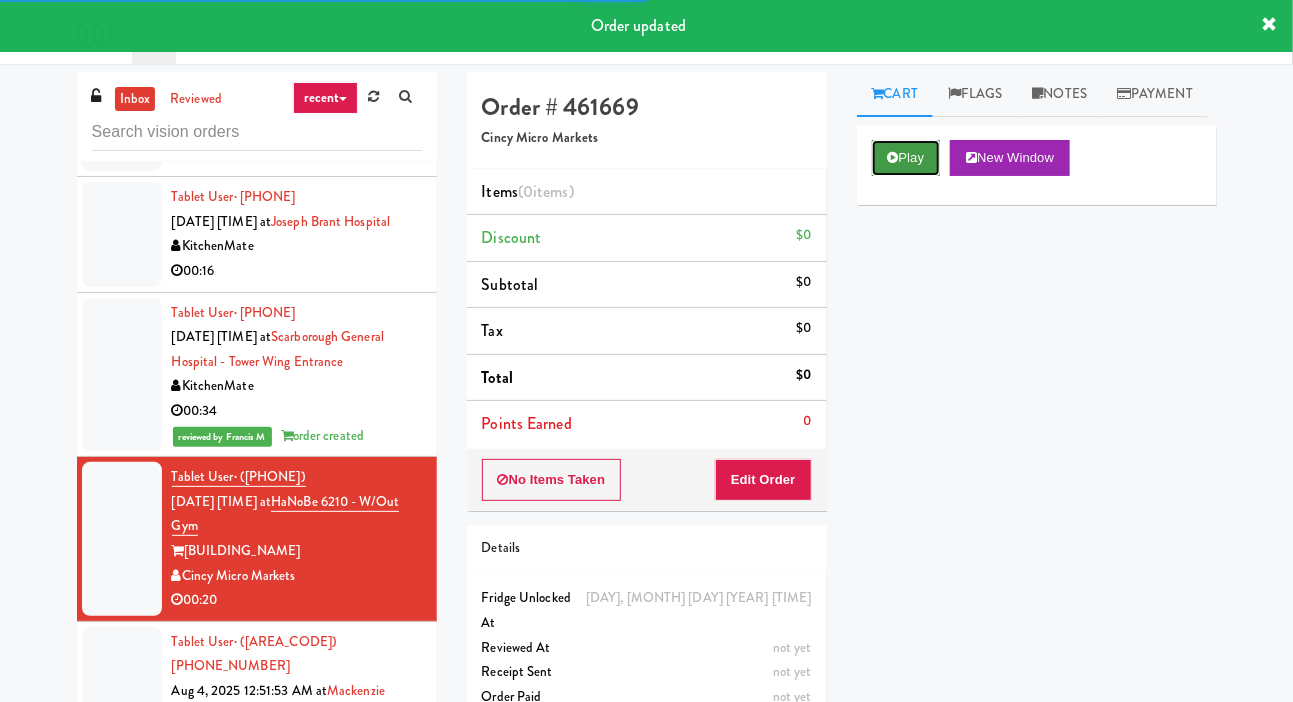 click on "Play" at bounding box center (906, 158) 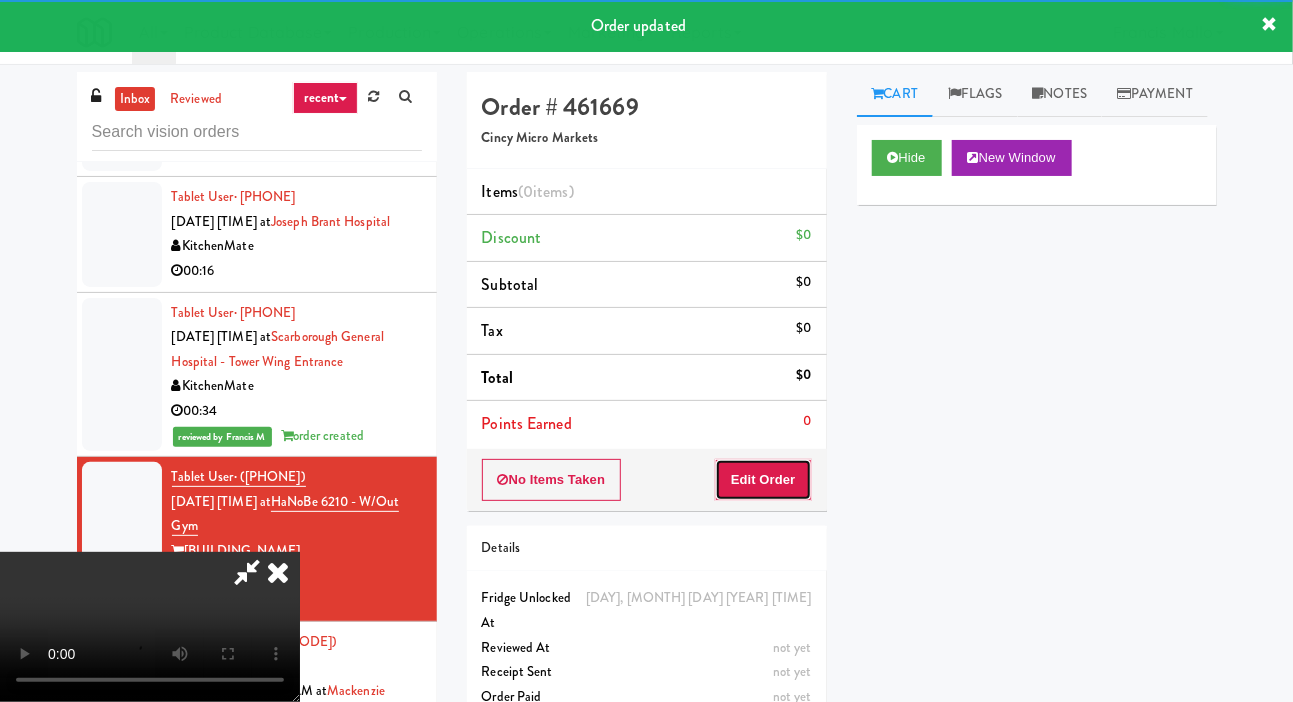 click on "Edit Order" at bounding box center (763, 480) 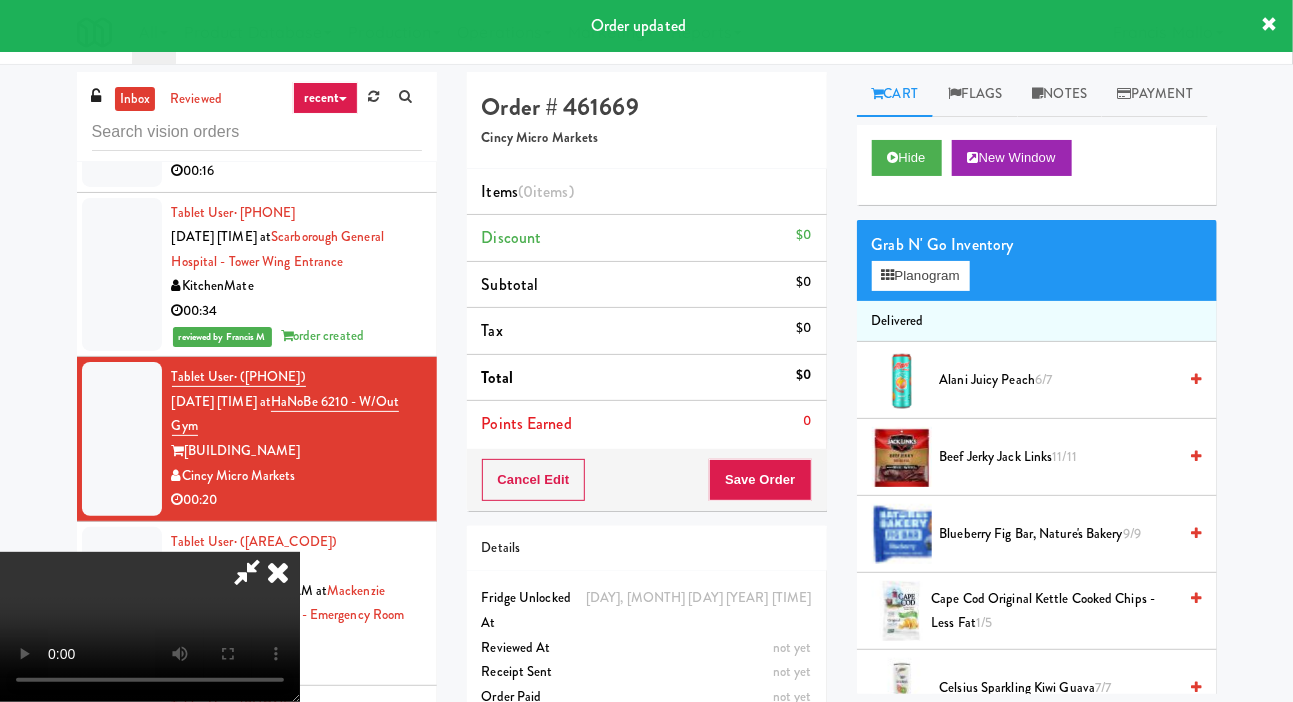 scroll, scrollTop: 1754, scrollLeft: 0, axis: vertical 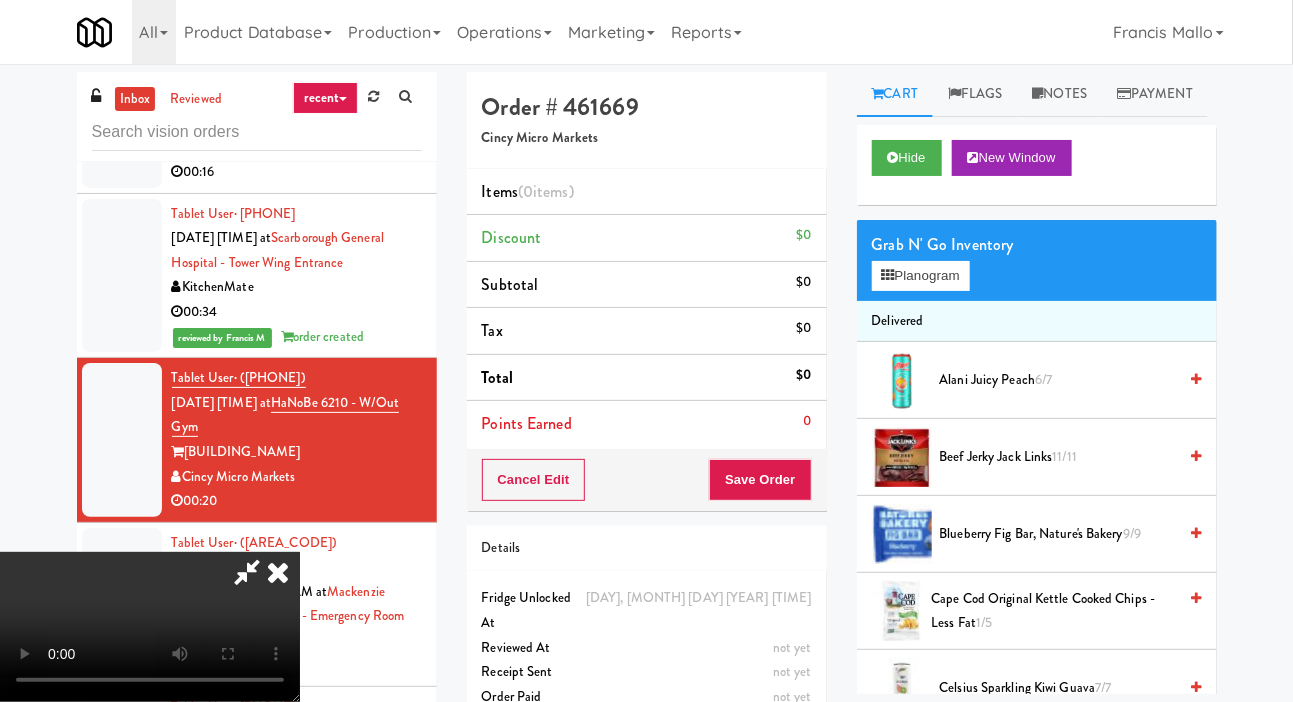 type 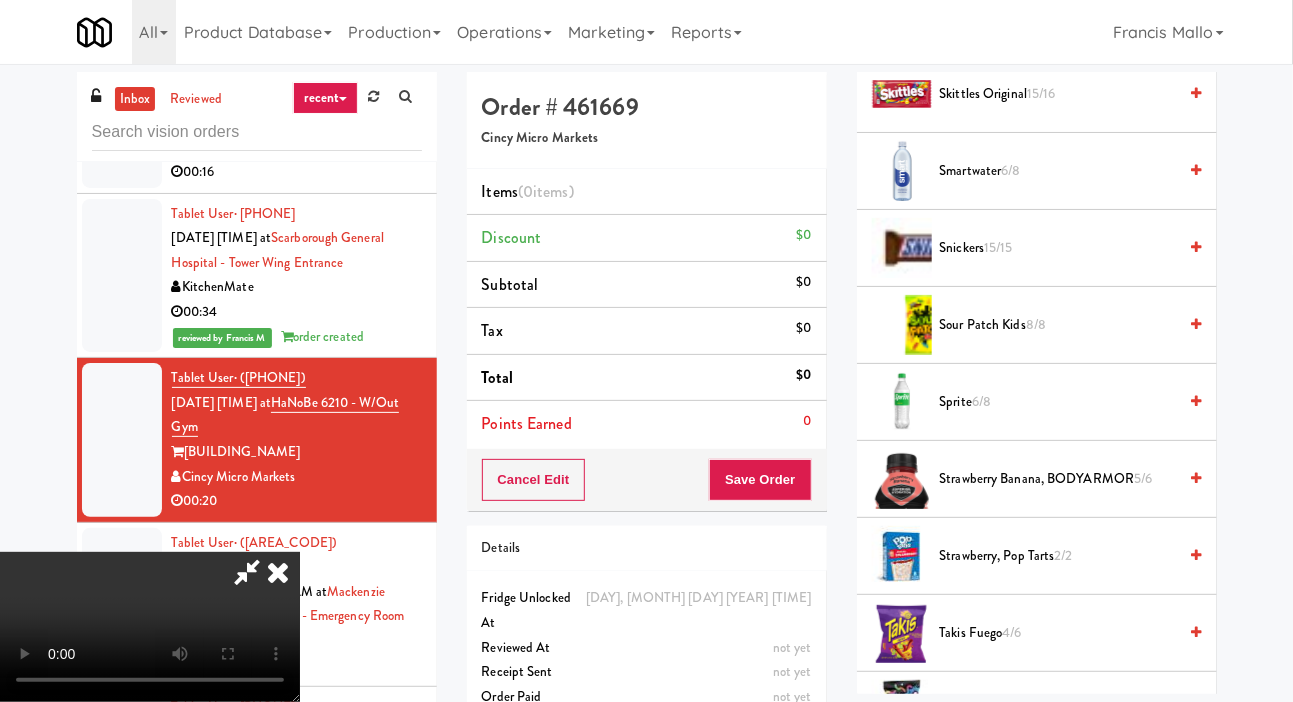 scroll, scrollTop: 2503, scrollLeft: 0, axis: vertical 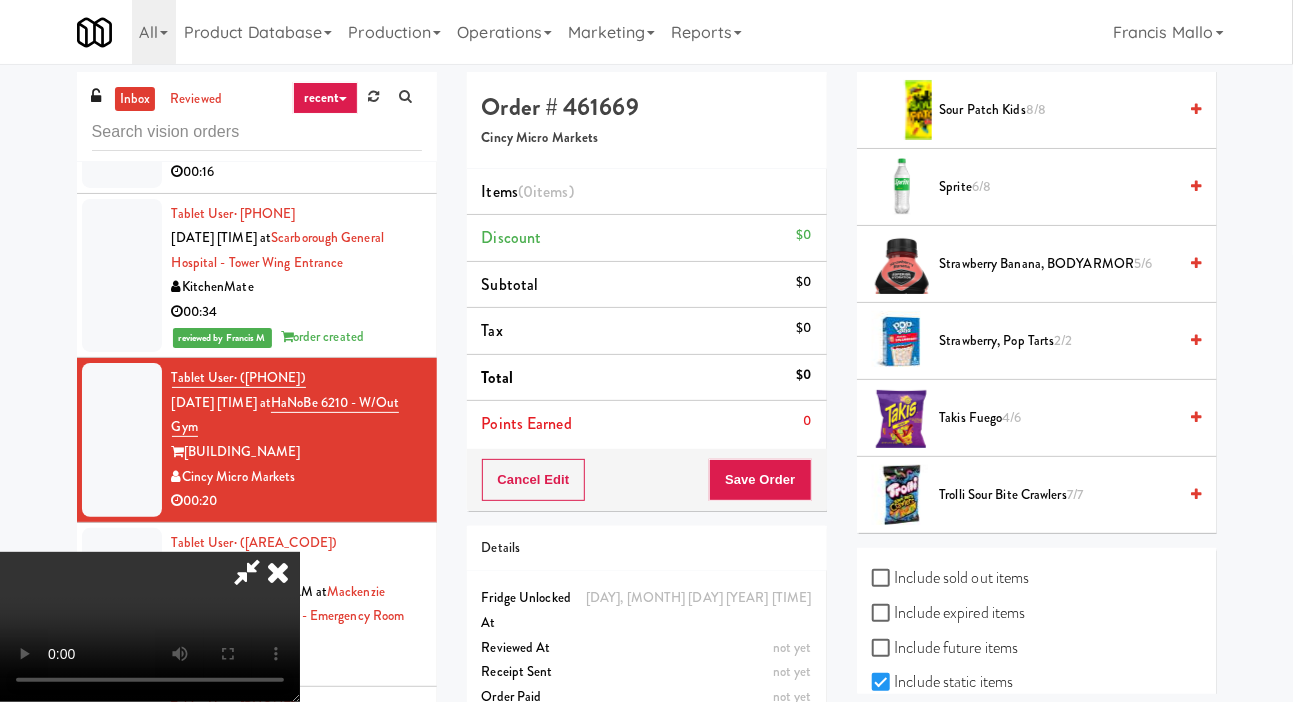 click on "Sour Patch Kids  8/8" at bounding box center [1058, 110] 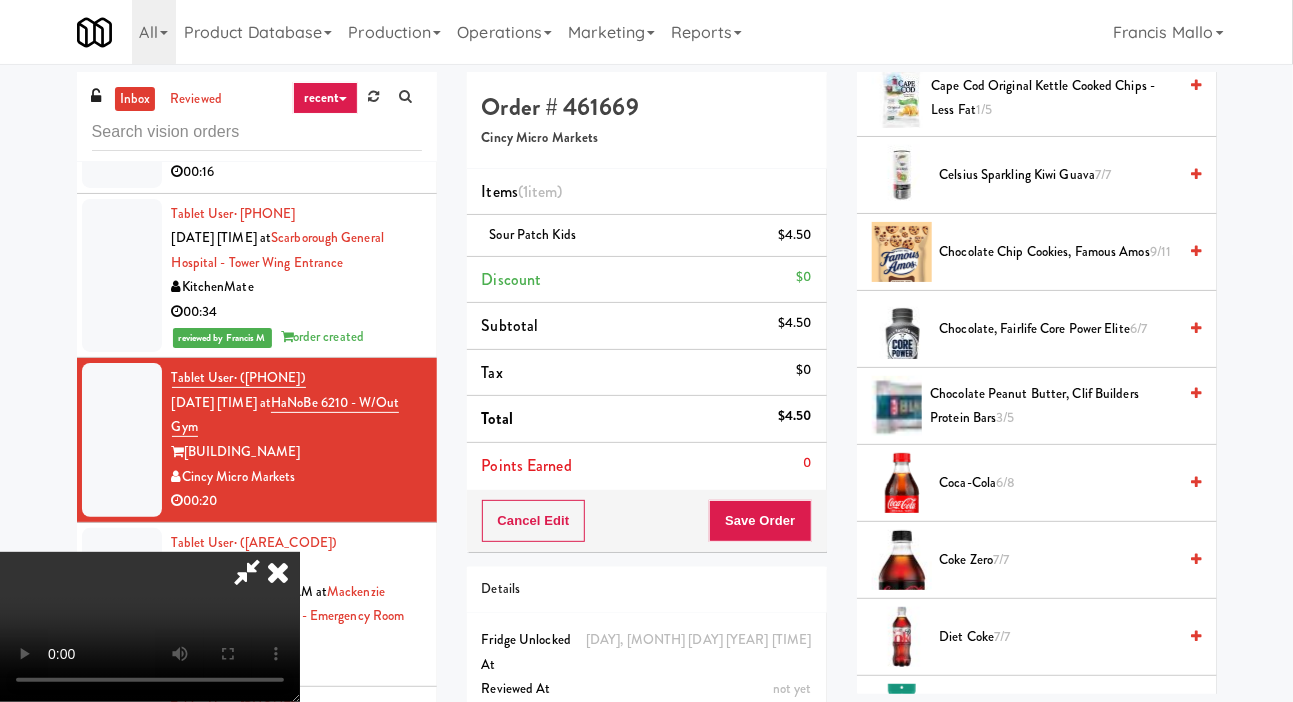 scroll, scrollTop: 514, scrollLeft: 0, axis: vertical 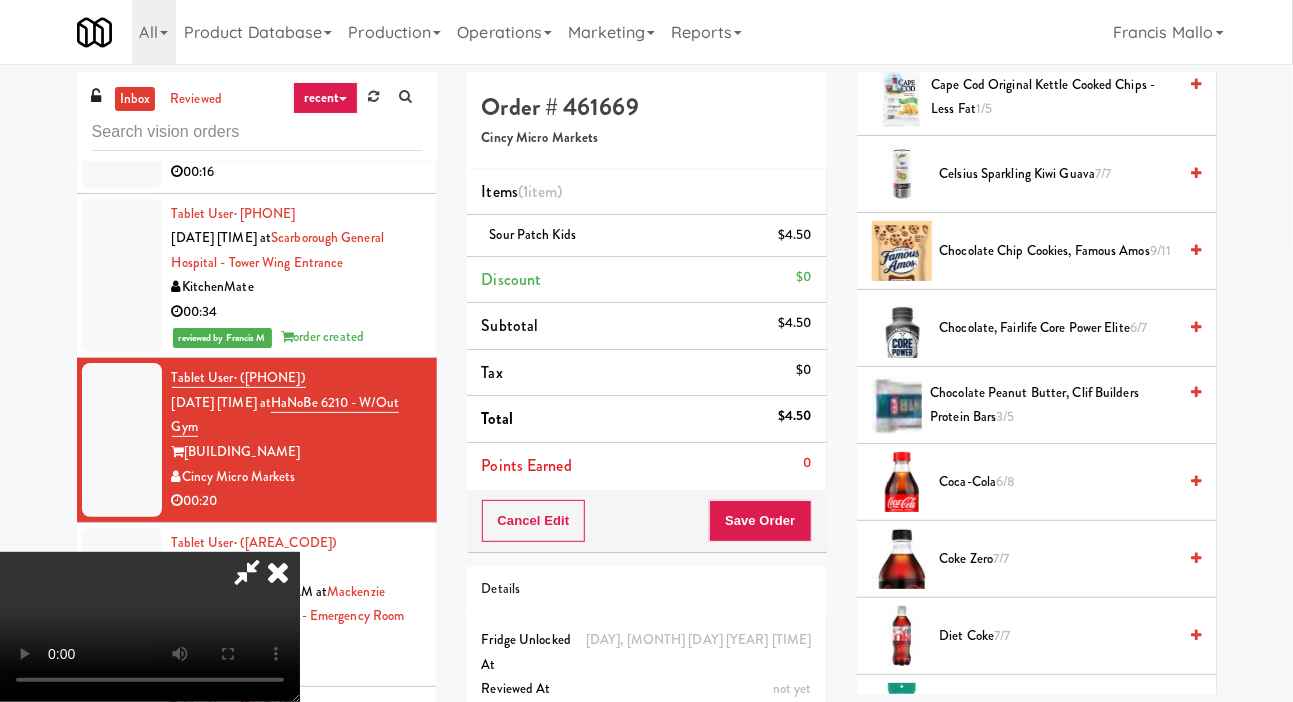 click on "Chocolate Chip Cookies, Famous Amos  9/11" at bounding box center (1058, 251) 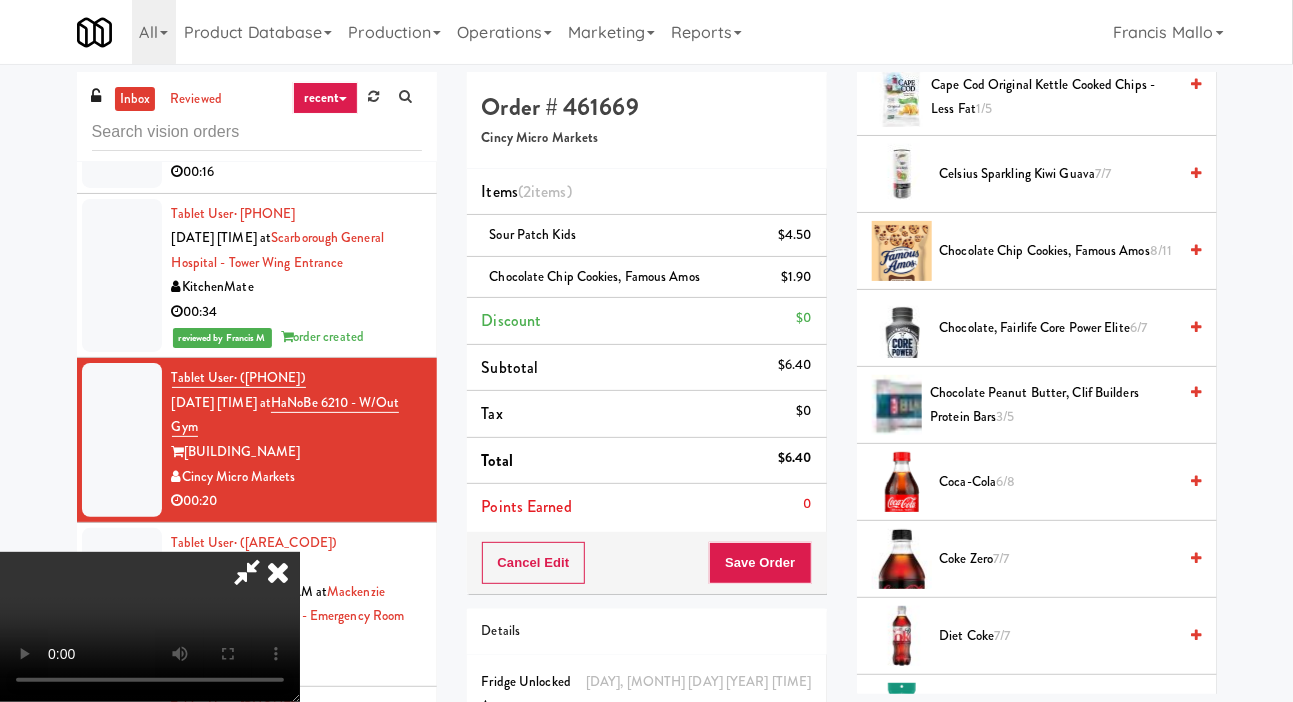 scroll, scrollTop: 0, scrollLeft: 0, axis: both 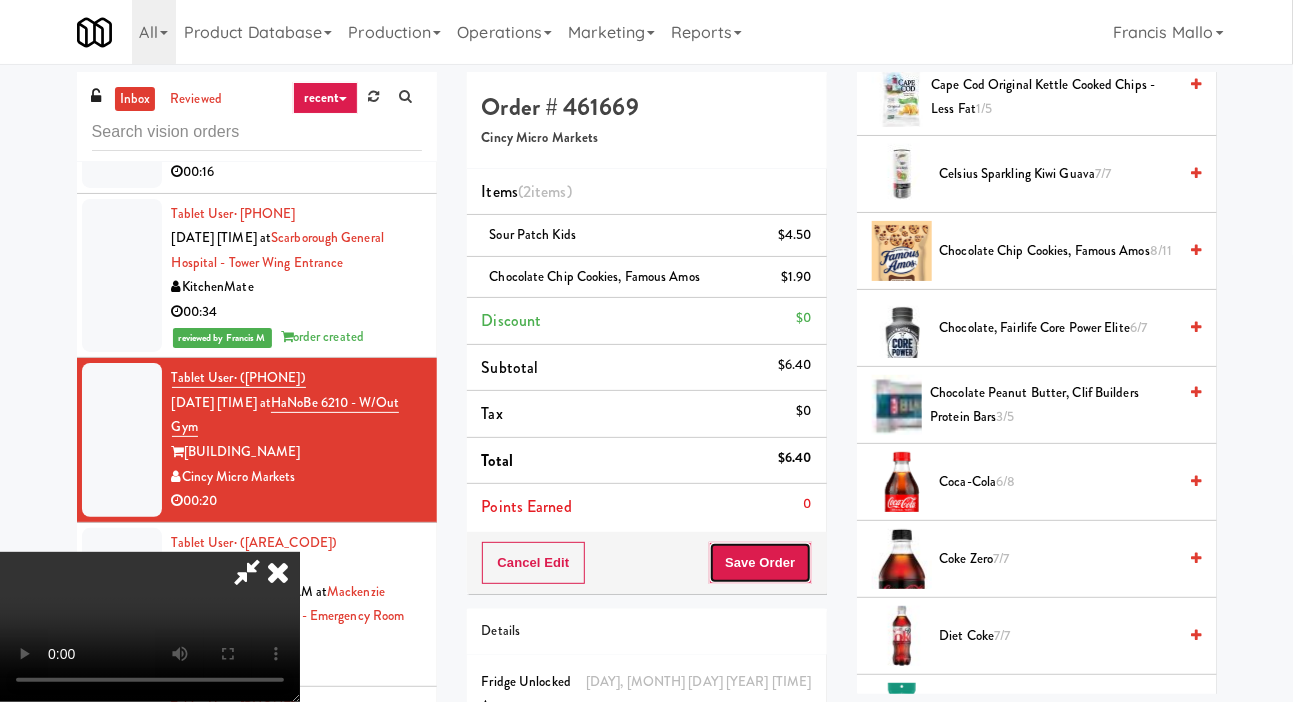 click on "Save Order" at bounding box center (760, 563) 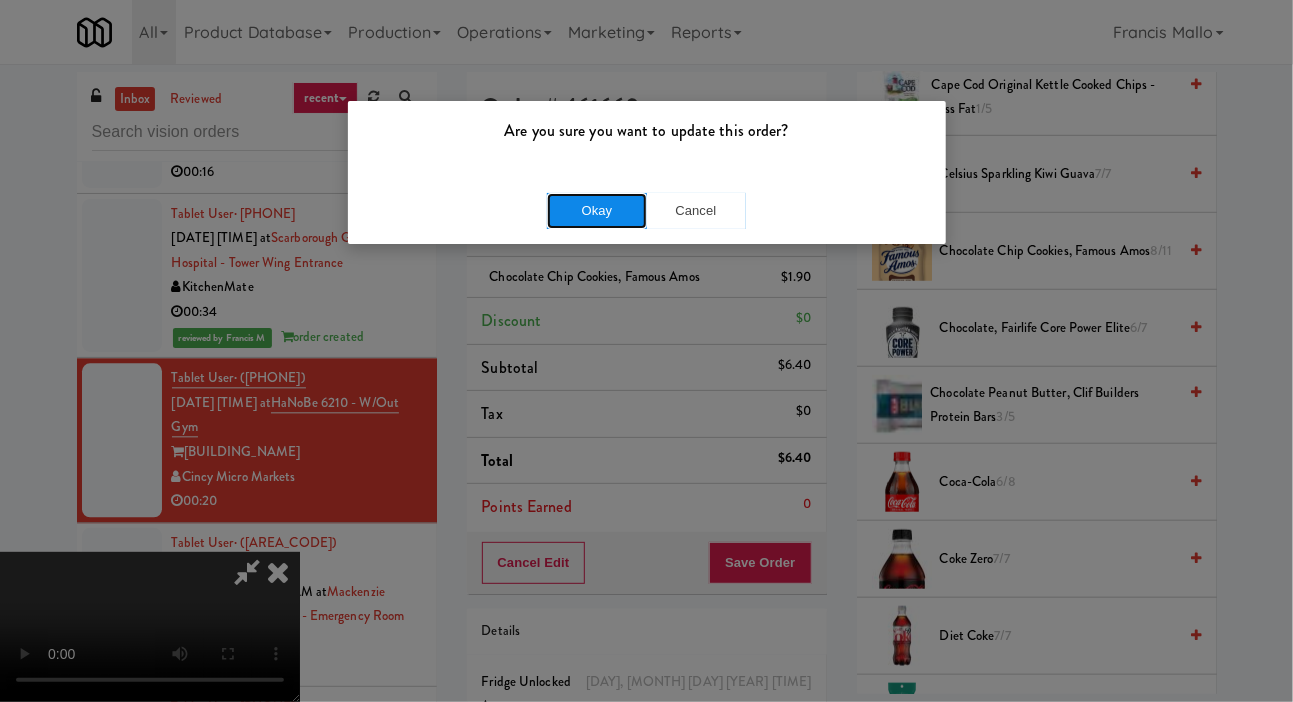 click on "Okay" at bounding box center (597, 211) 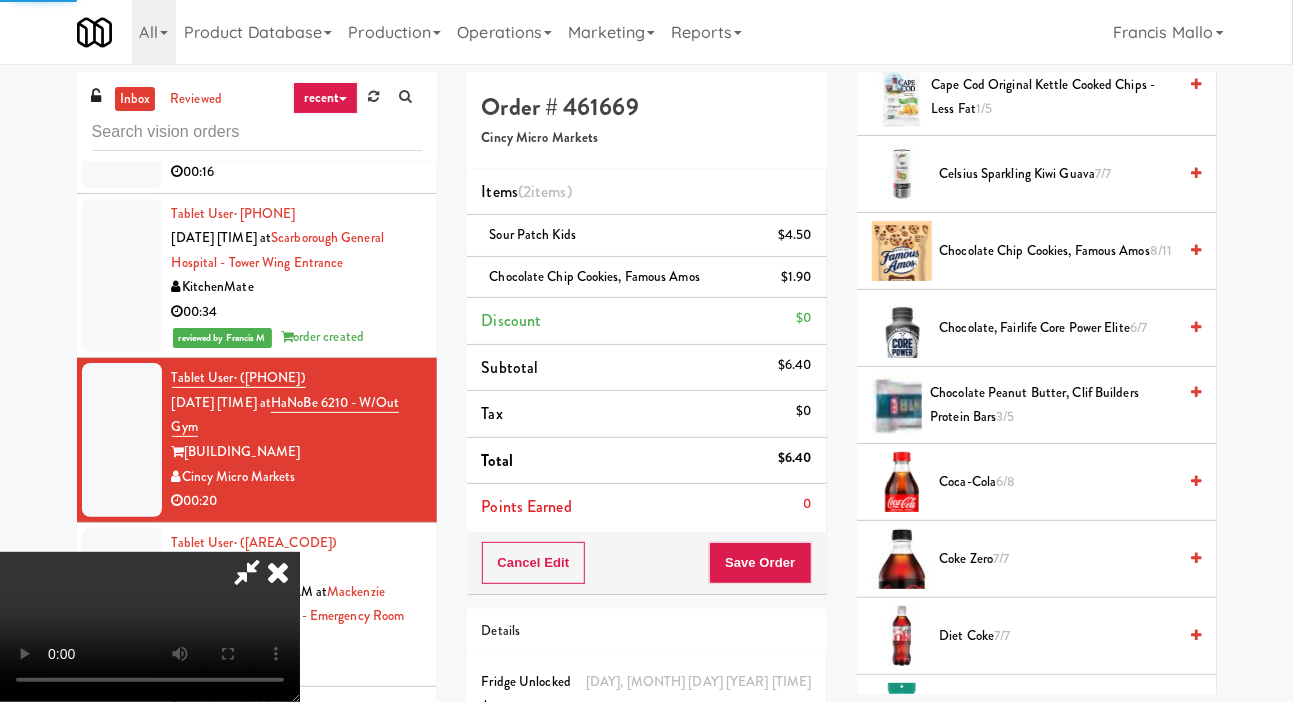 scroll, scrollTop: 116, scrollLeft: 0, axis: vertical 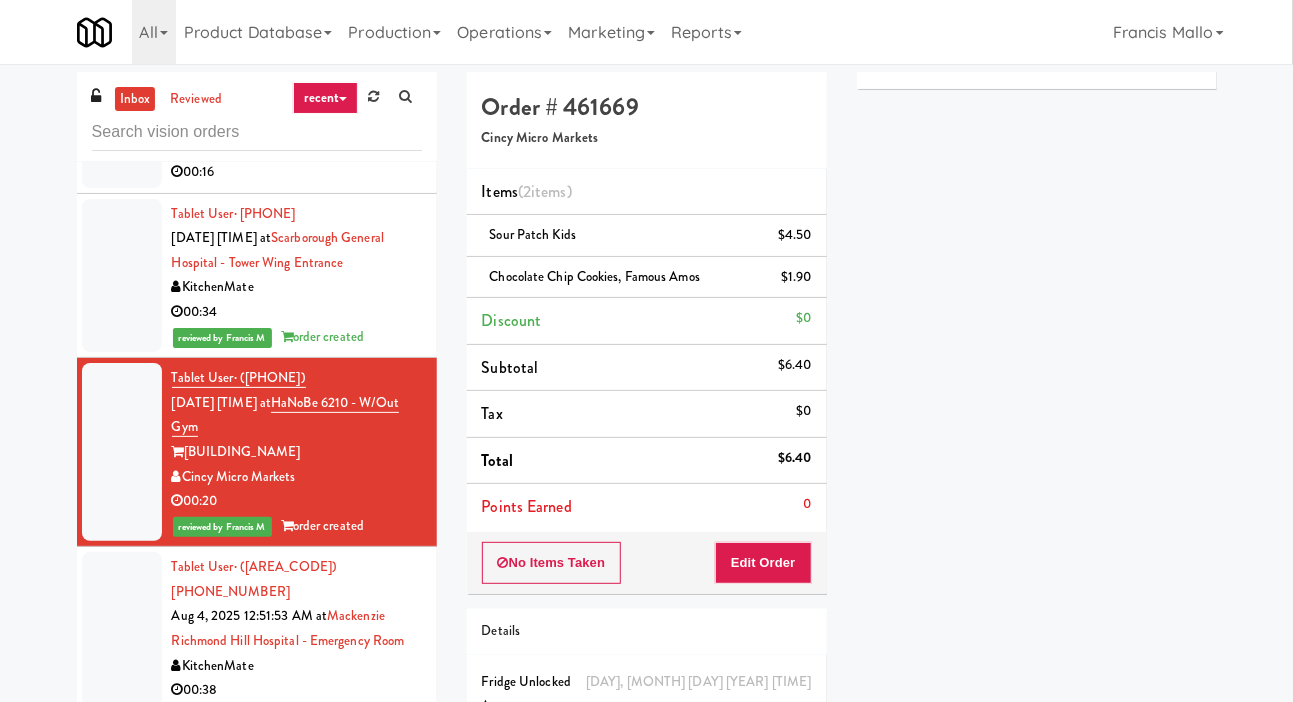 click at bounding box center [122, 629] 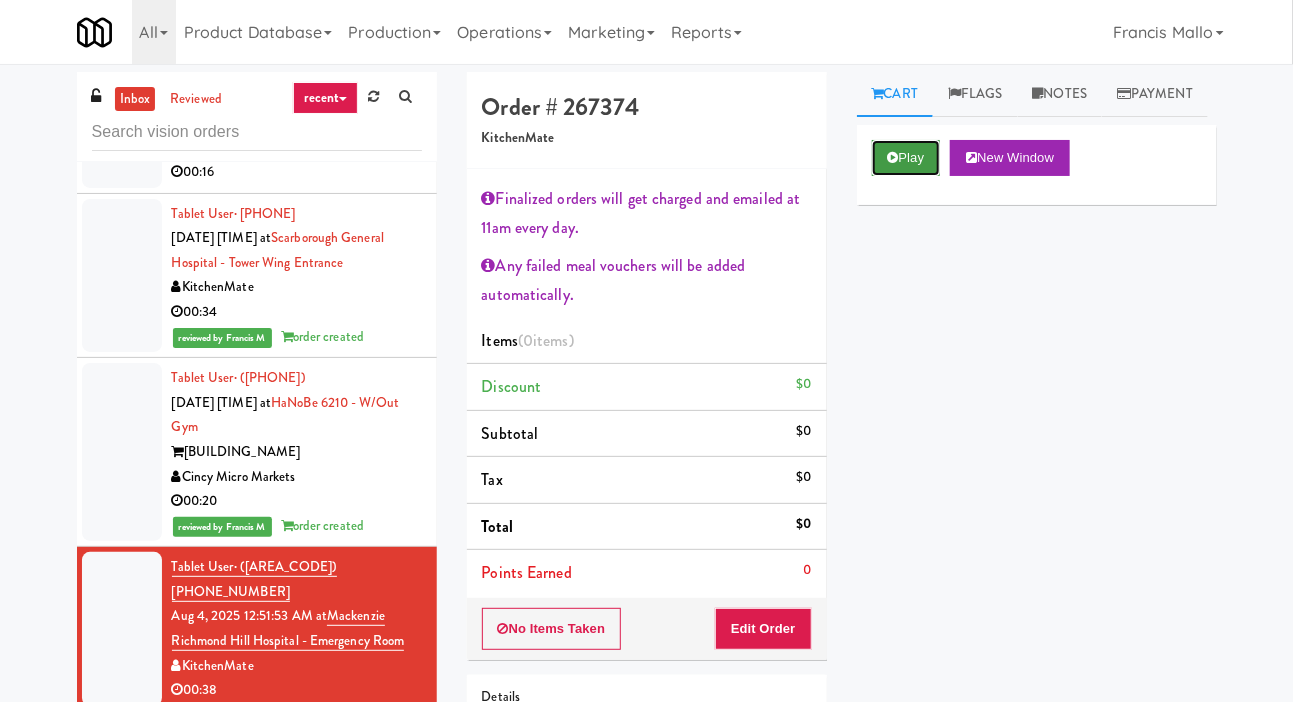 click on "Play" at bounding box center [906, 158] 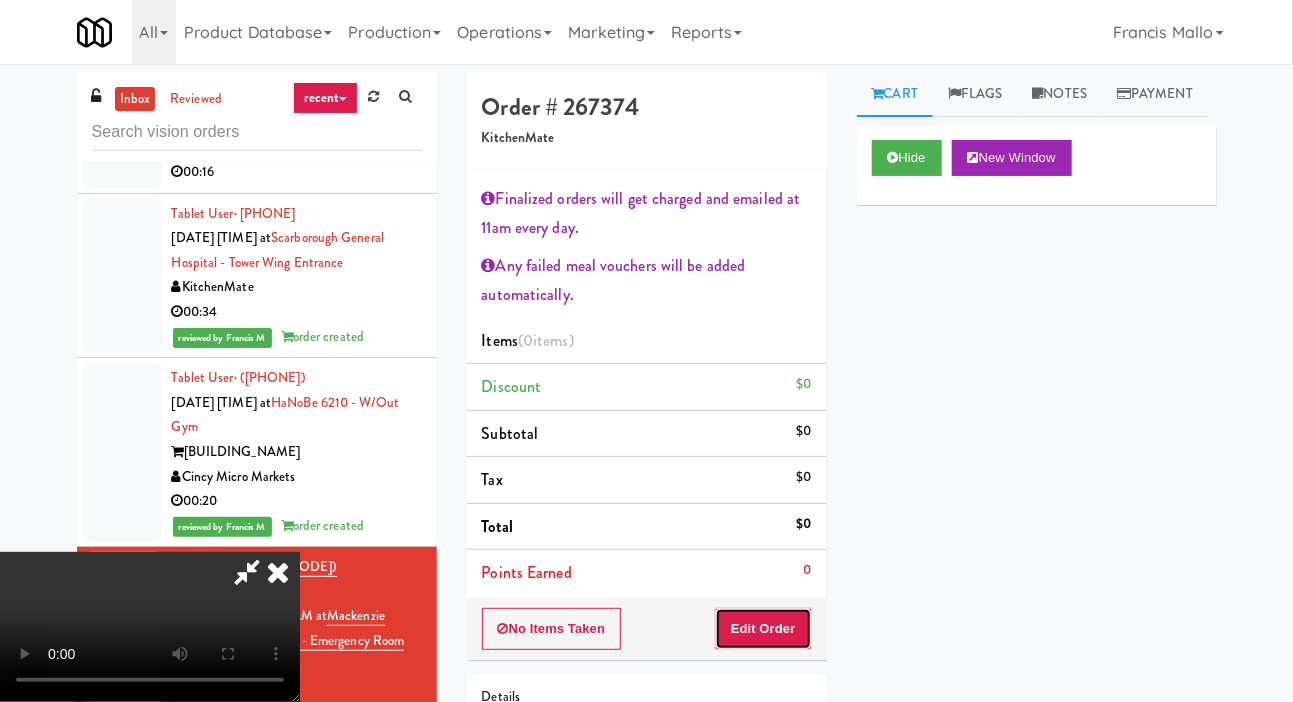 click on "Edit Order" at bounding box center (763, 629) 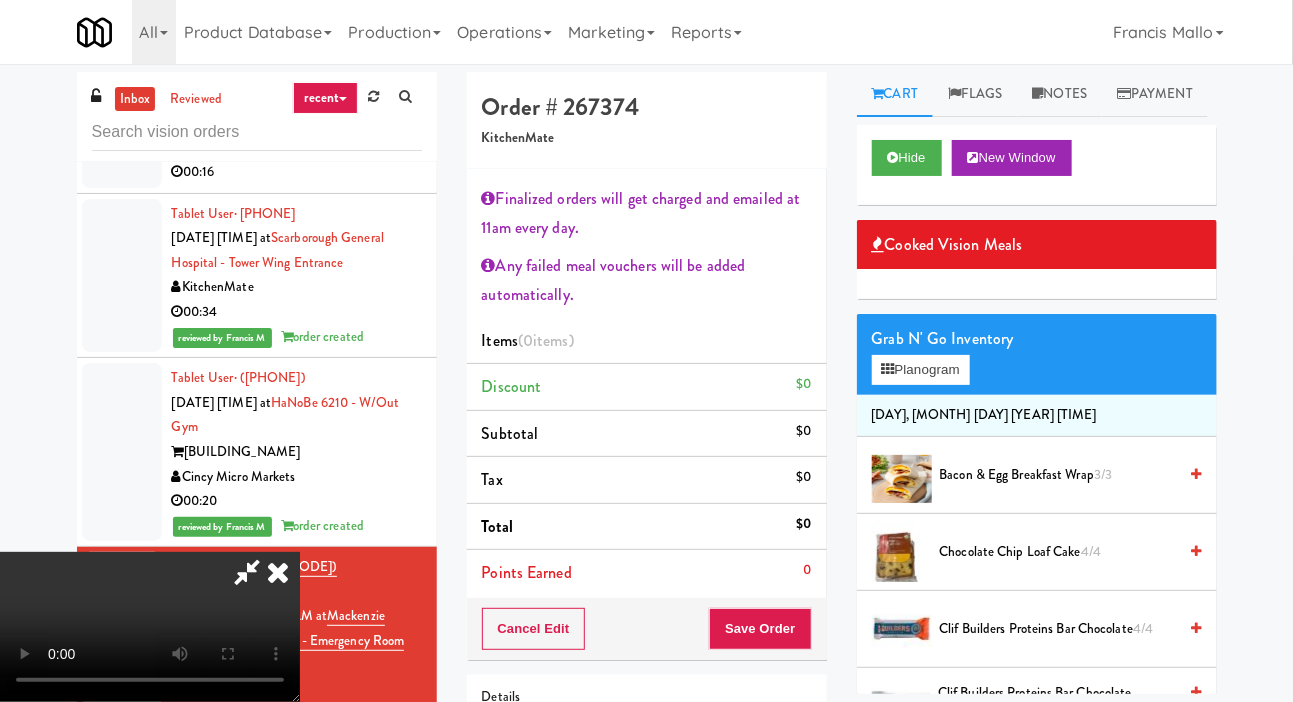 scroll, scrollTop: 127, scrollLeft: 0, axis: vertical 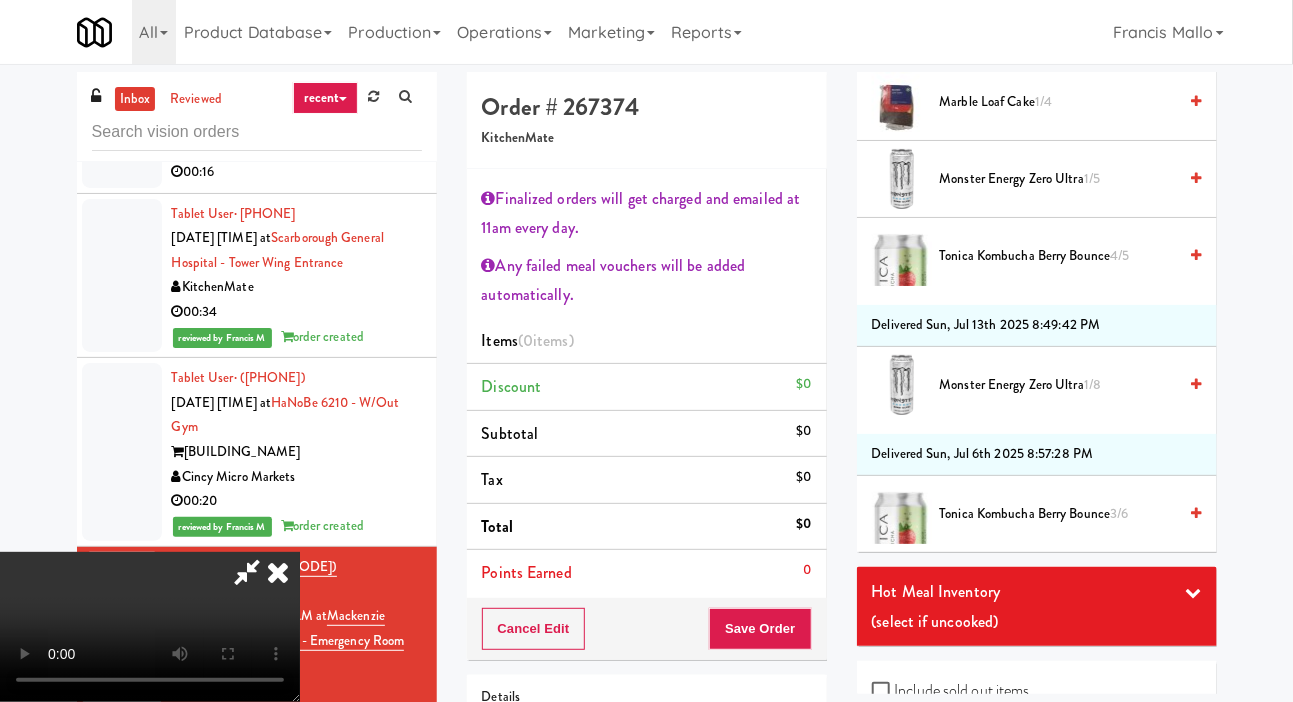 click on "Hot Meal Inventory" at bounding box center (1037, 592) 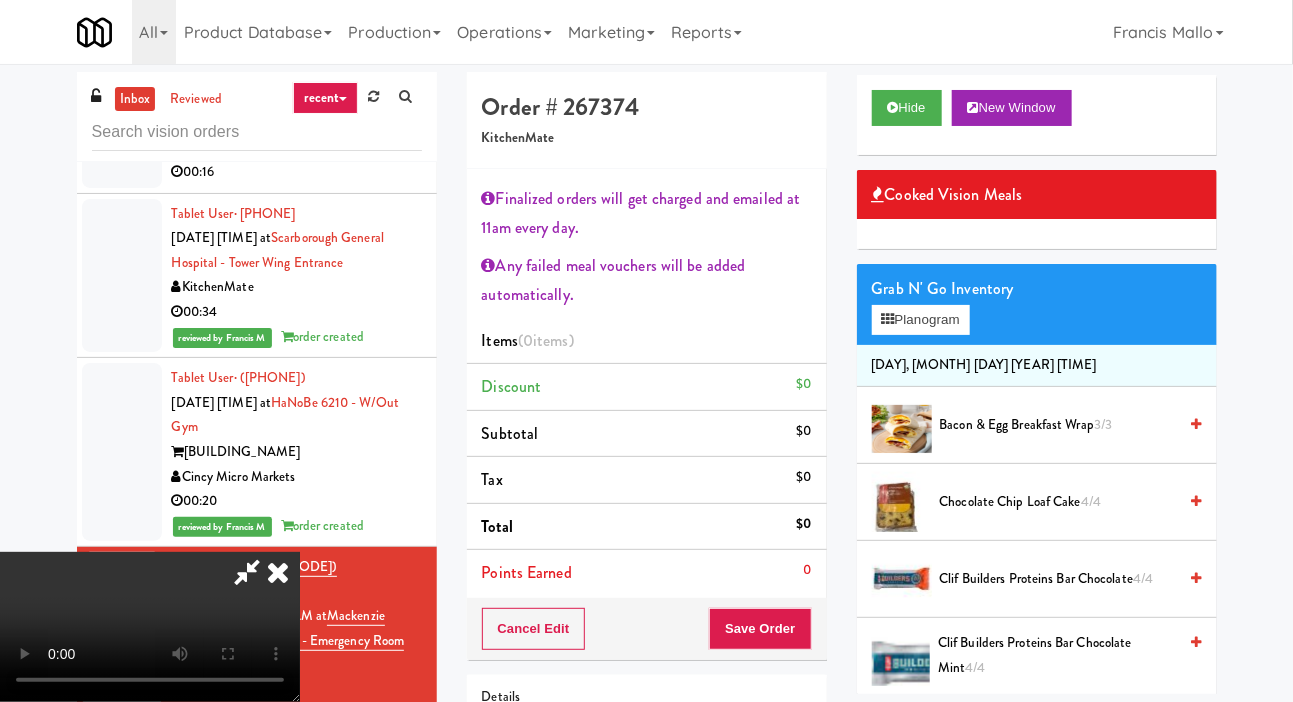 scroll, scrollTop: 0, scrollLeft: 0, axis: both 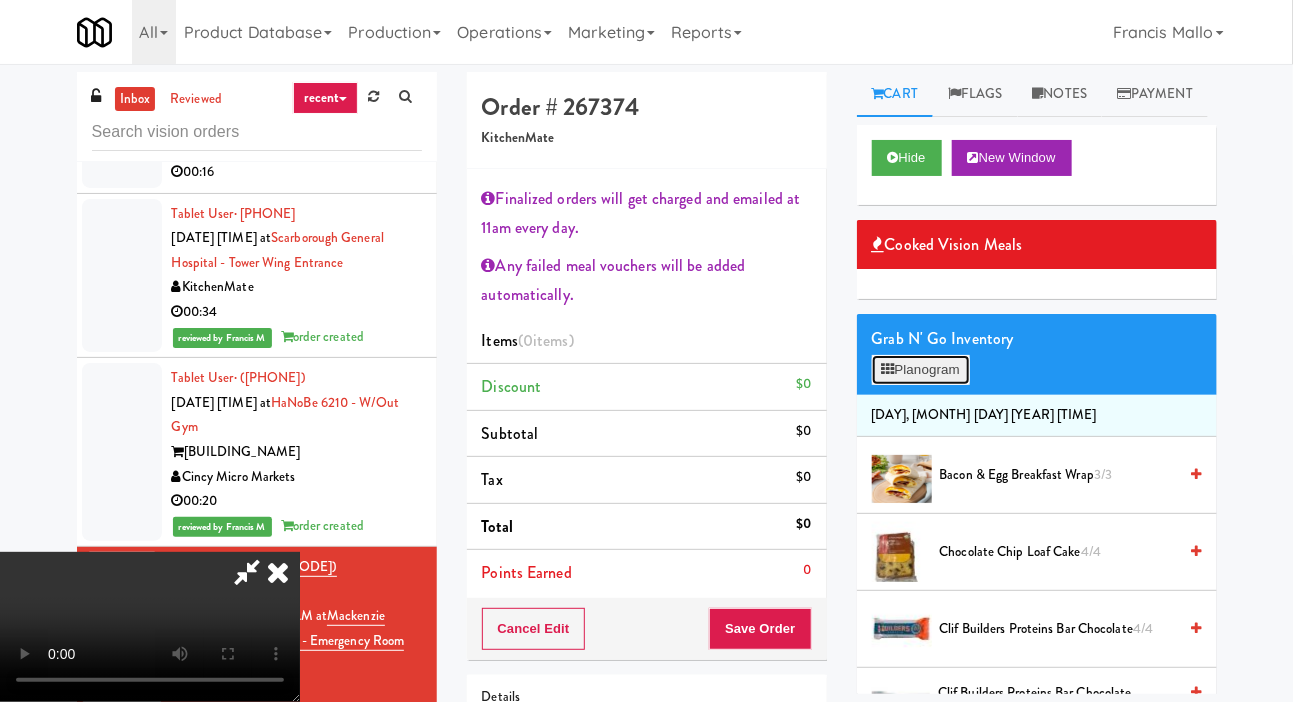 click on "Planogram" at bounding box center (921, 370) 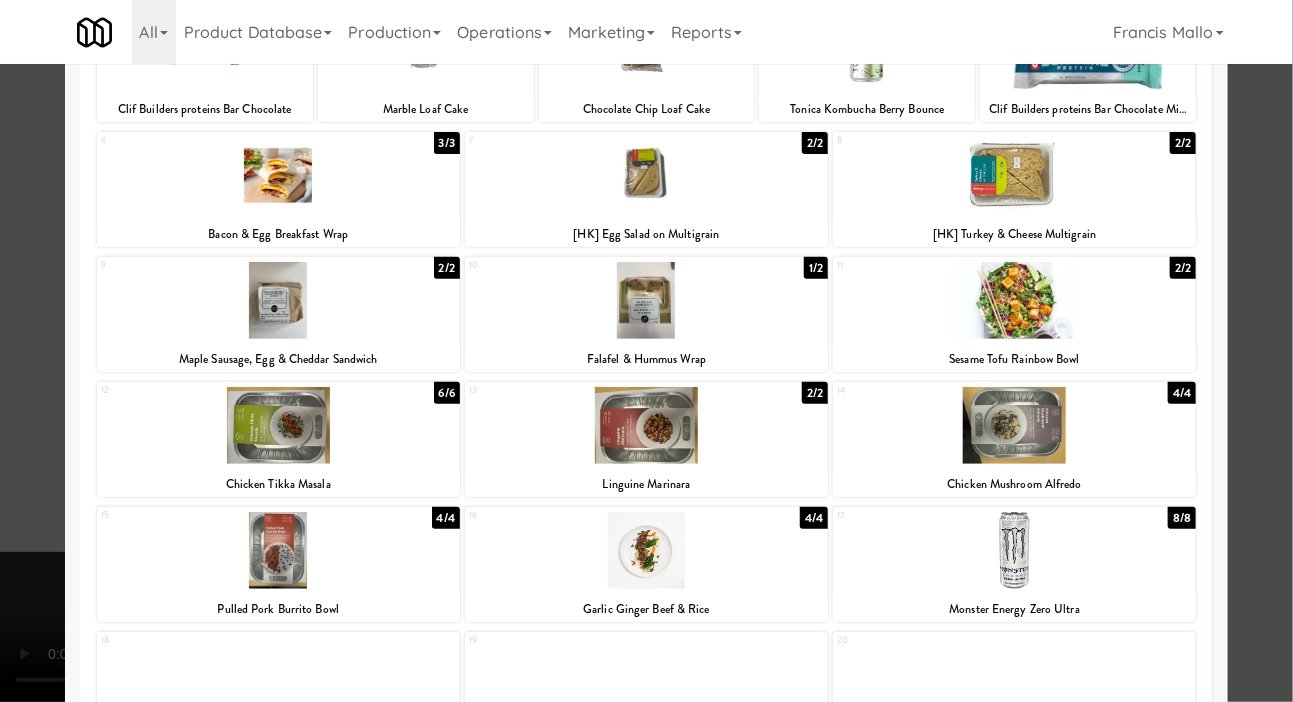 scroll, scrollTop: 185, scrollLeft: 0, axis: vertical 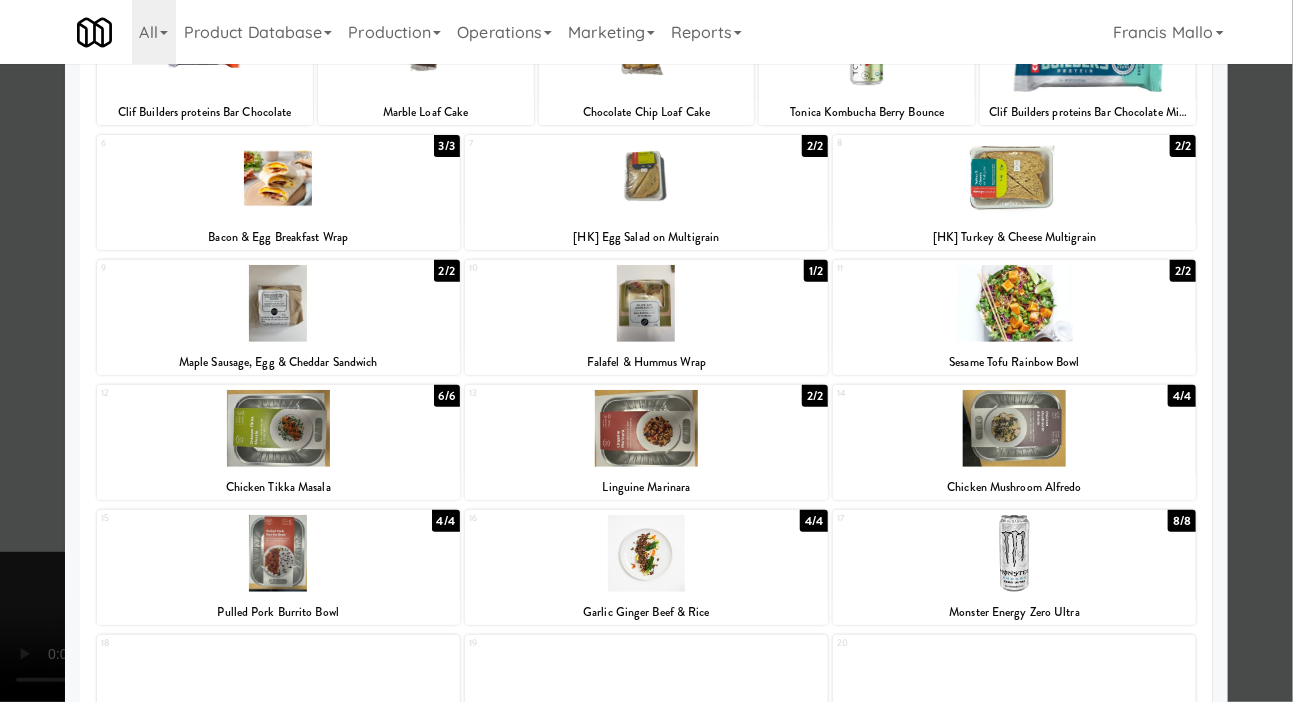 click at bounding box center [1014, 428] 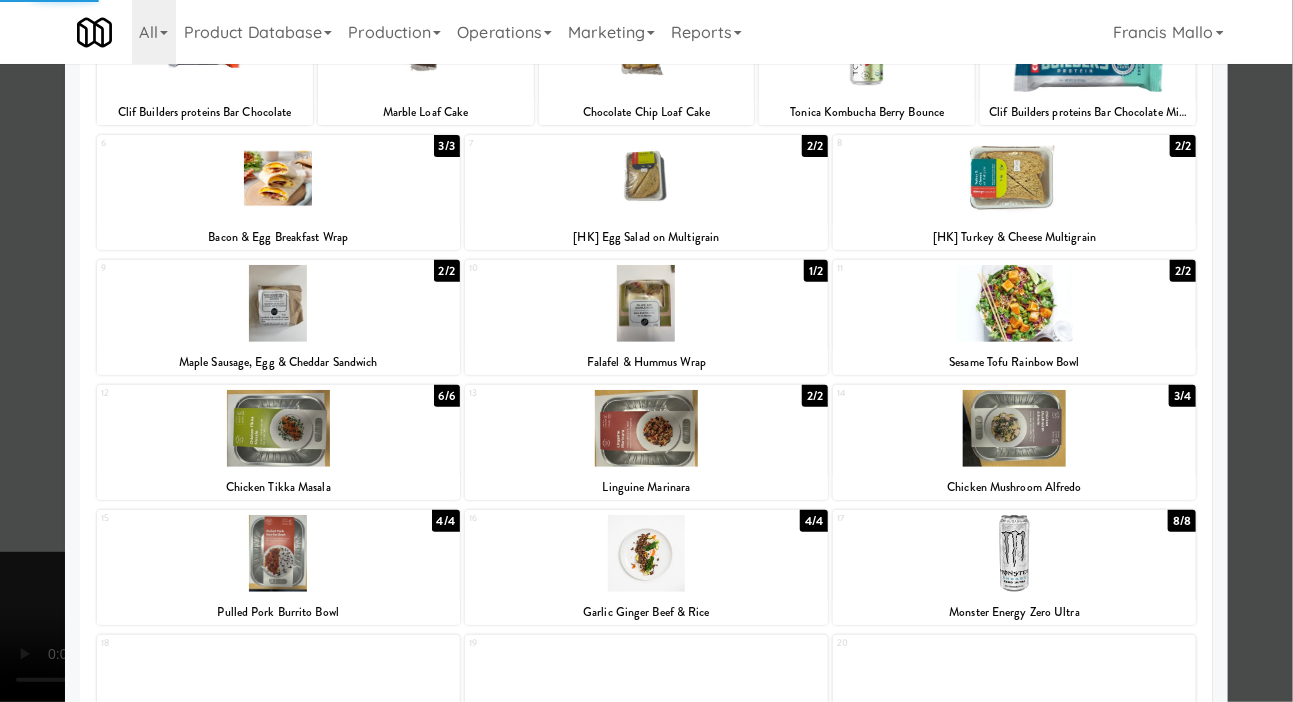 click at bounding box center [646, 351] 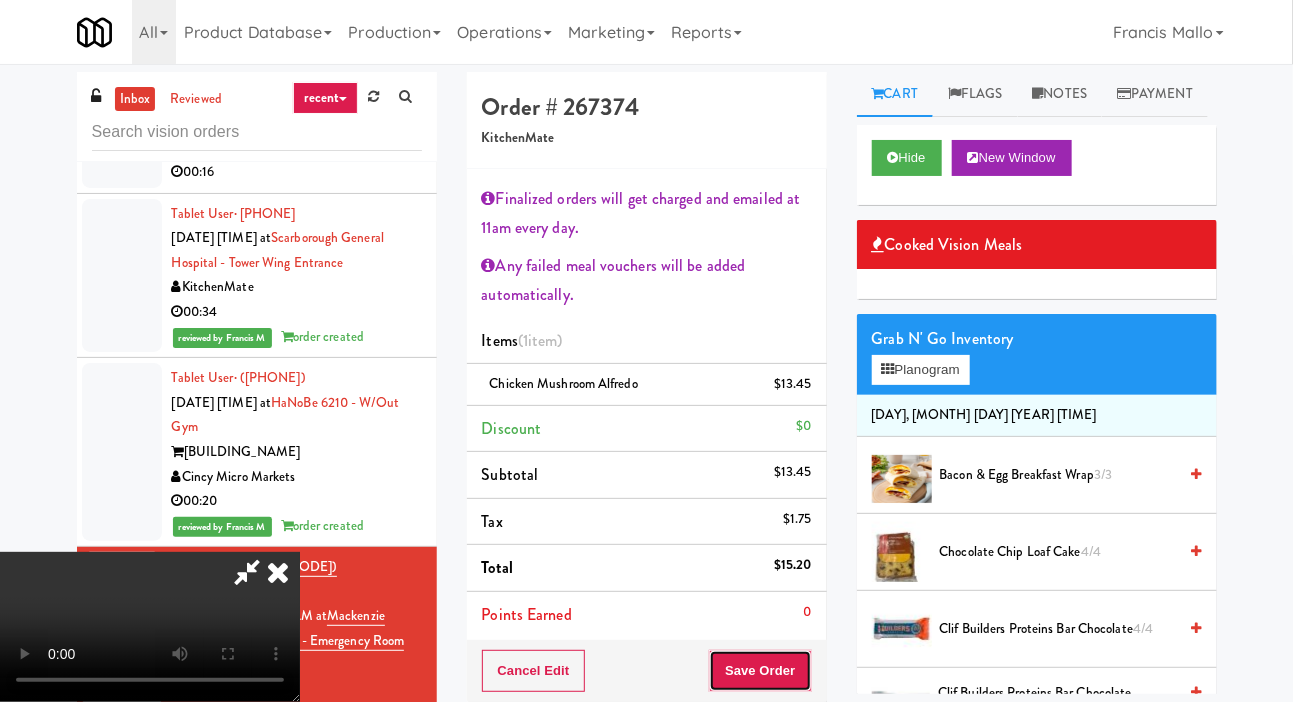 click on "Save Order" at bounding box center [760, 671] 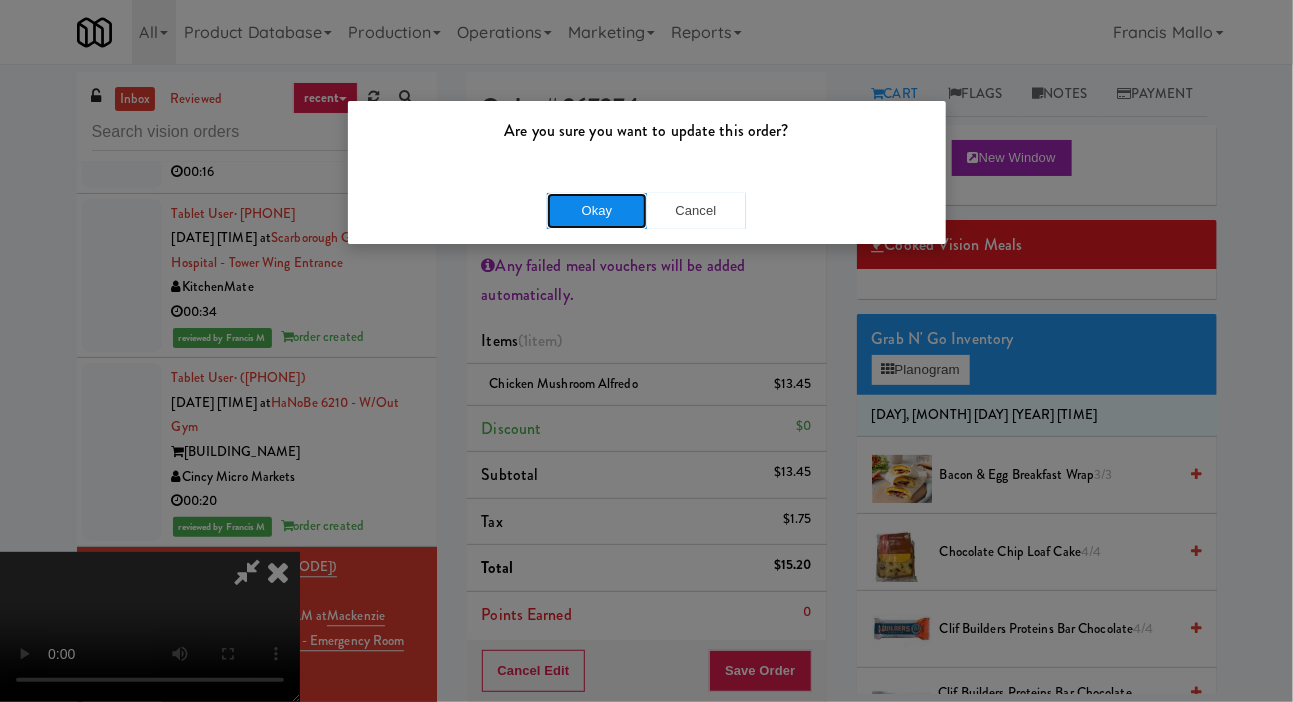 click on "Okay" at bounding box center (597, 211) 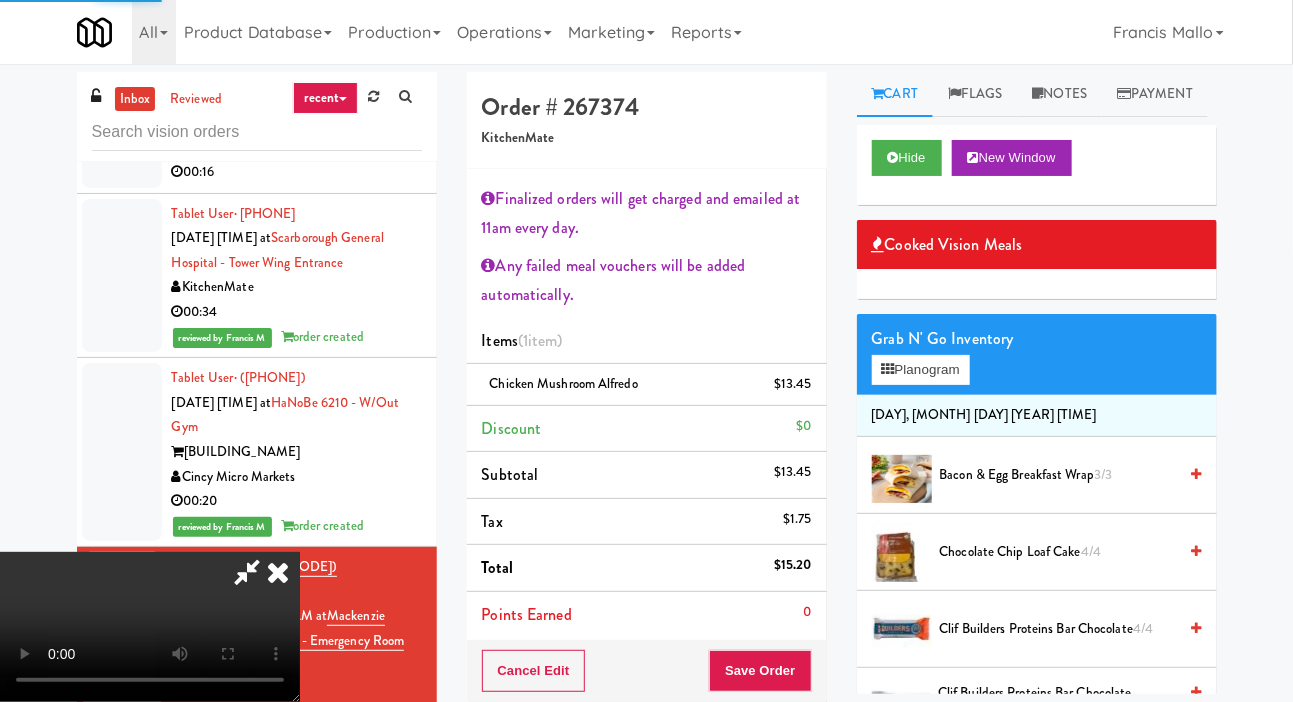 scroll, scrollTop: 0, scrollLeft: 0, axis: both 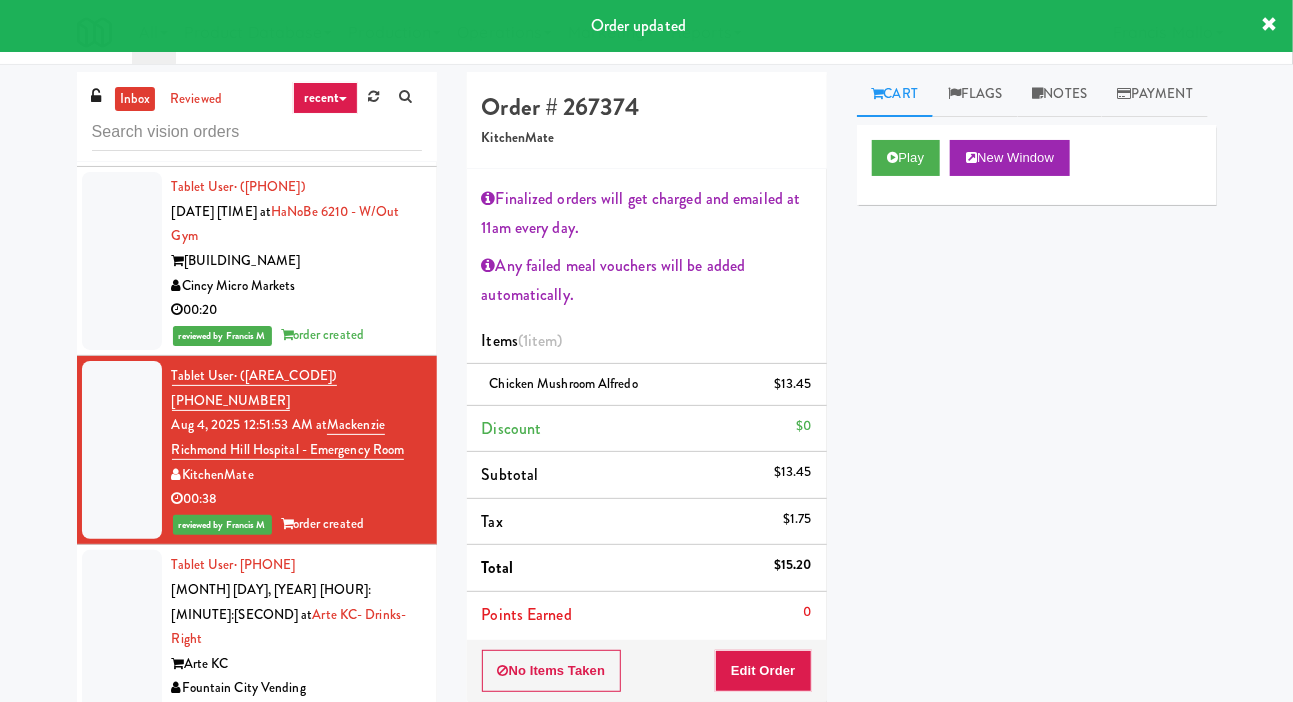 click on "Fountain City Vending" at bounding box center [297, 688] 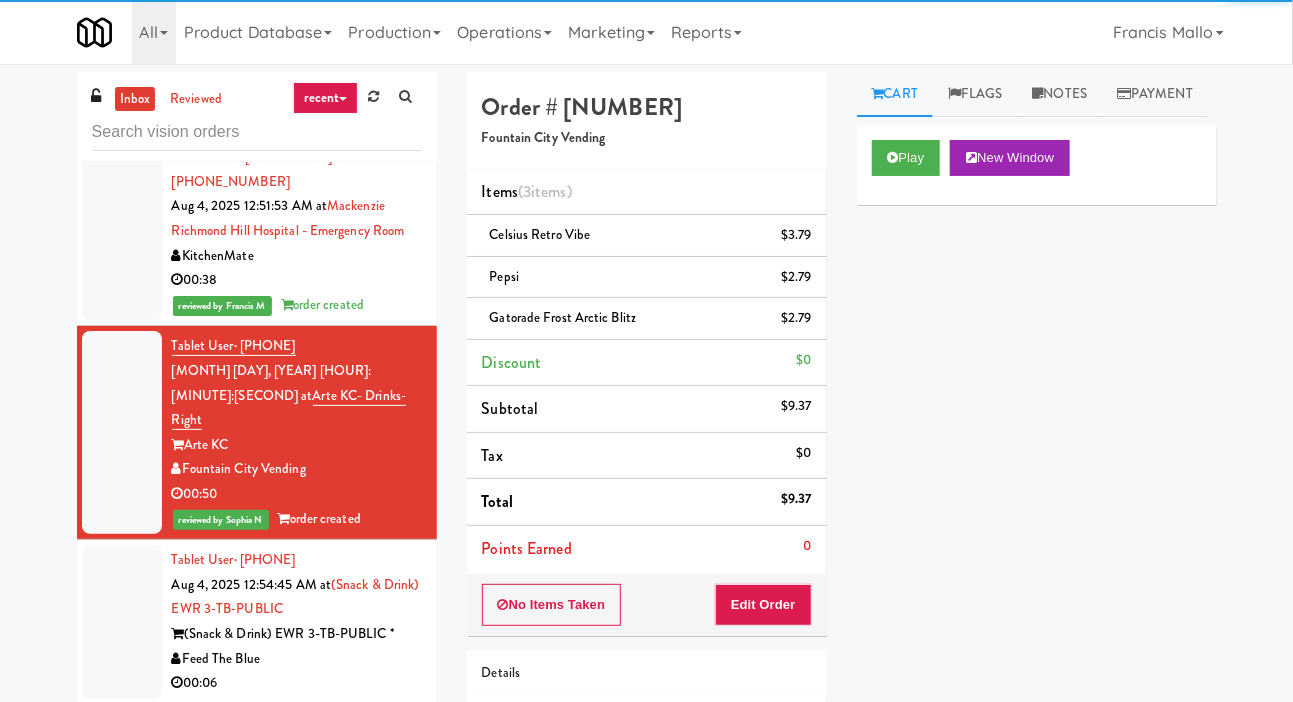 scroll, scrollTop: 2163, scrollLeft: 0, axis: vertical 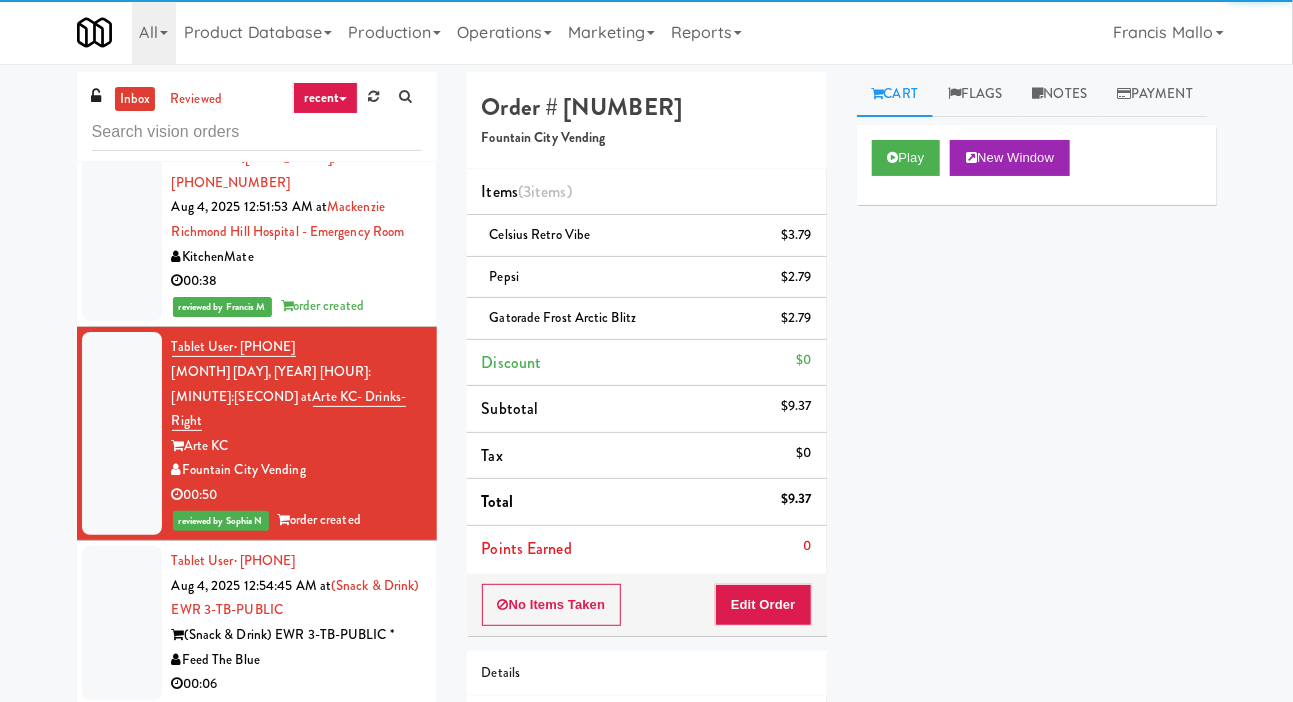 click on "(Snack & Drink) EWR 3-TB-PUBLIC *" at bounding box center (297, 635) 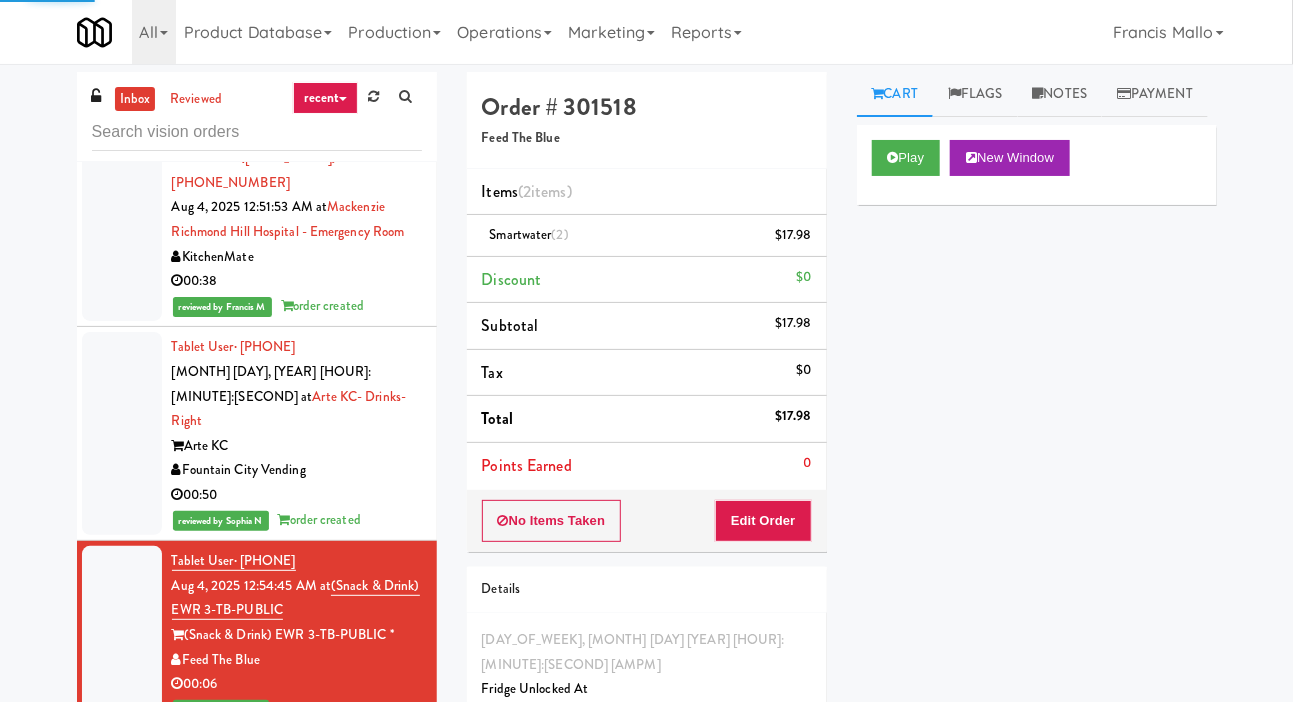 click on "[USER]  · [PHONE] [MONTH] [DAY], [YEAR] [HOUR]:[MINUTE]:[SECOND] [AM/PM] at  [LOCATION]  [COMPANY]  [TIME]" at bounding box center (297, 812) 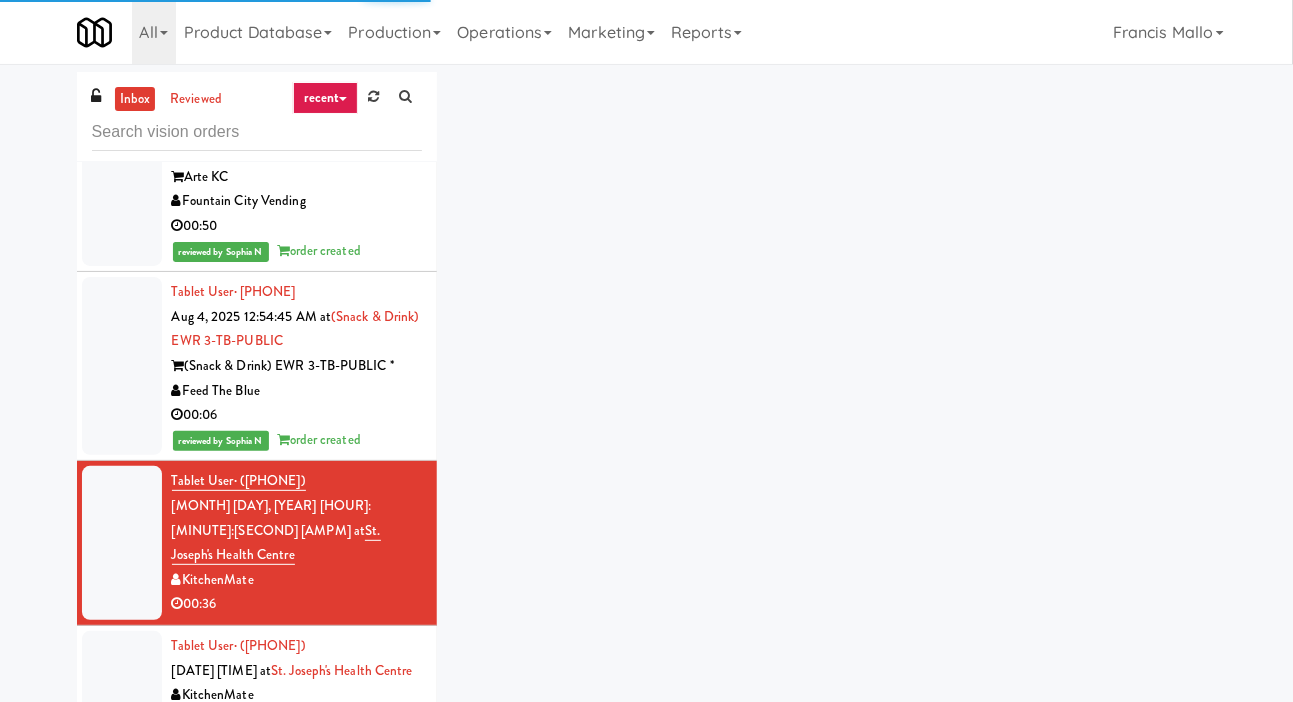 scroll, scrollTop: 2459, scrollLeft: 0, axis: vertical 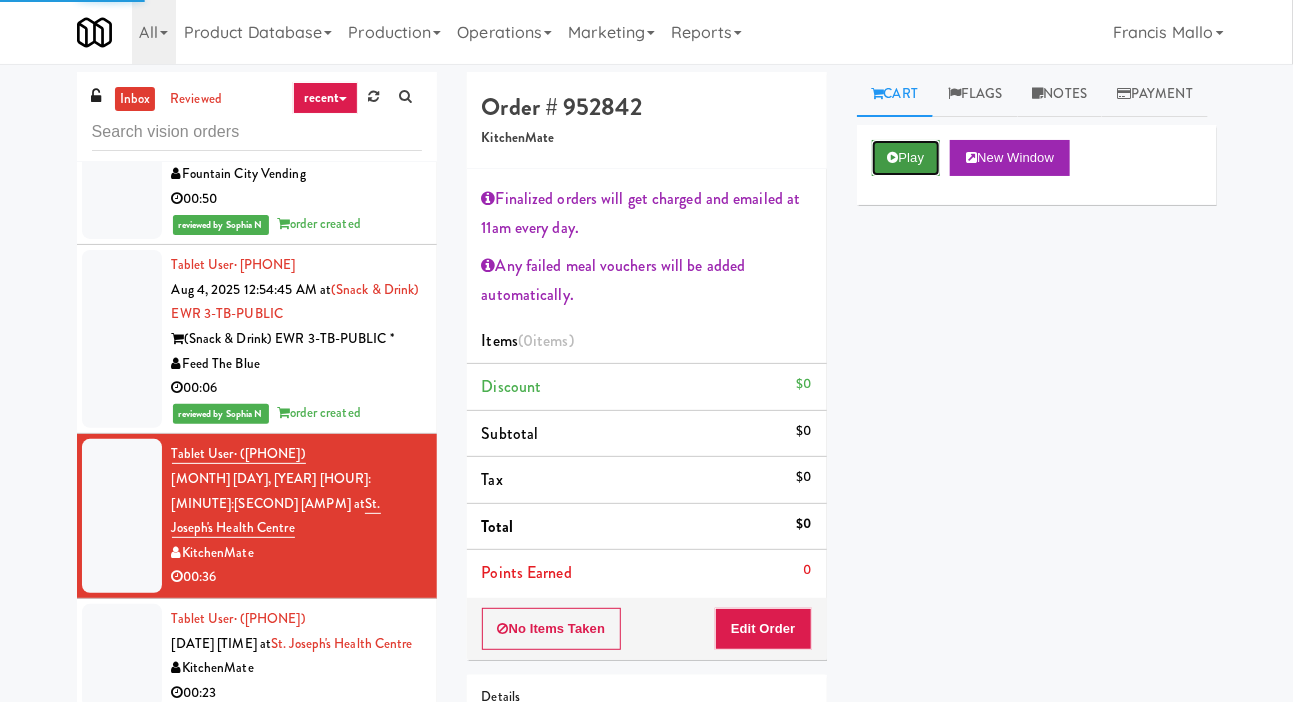 click on "Play" at bounding box center [906, 158] 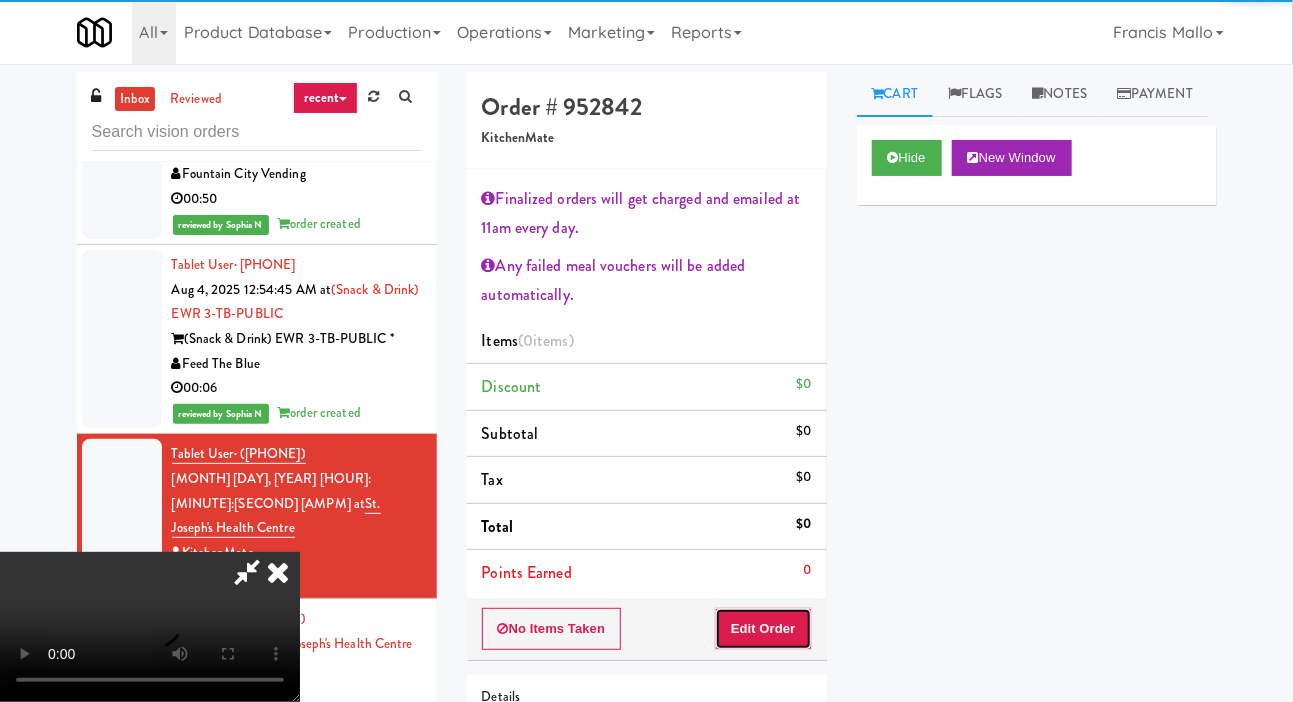 click on "Edit Order" at bounding box center (763, 629) 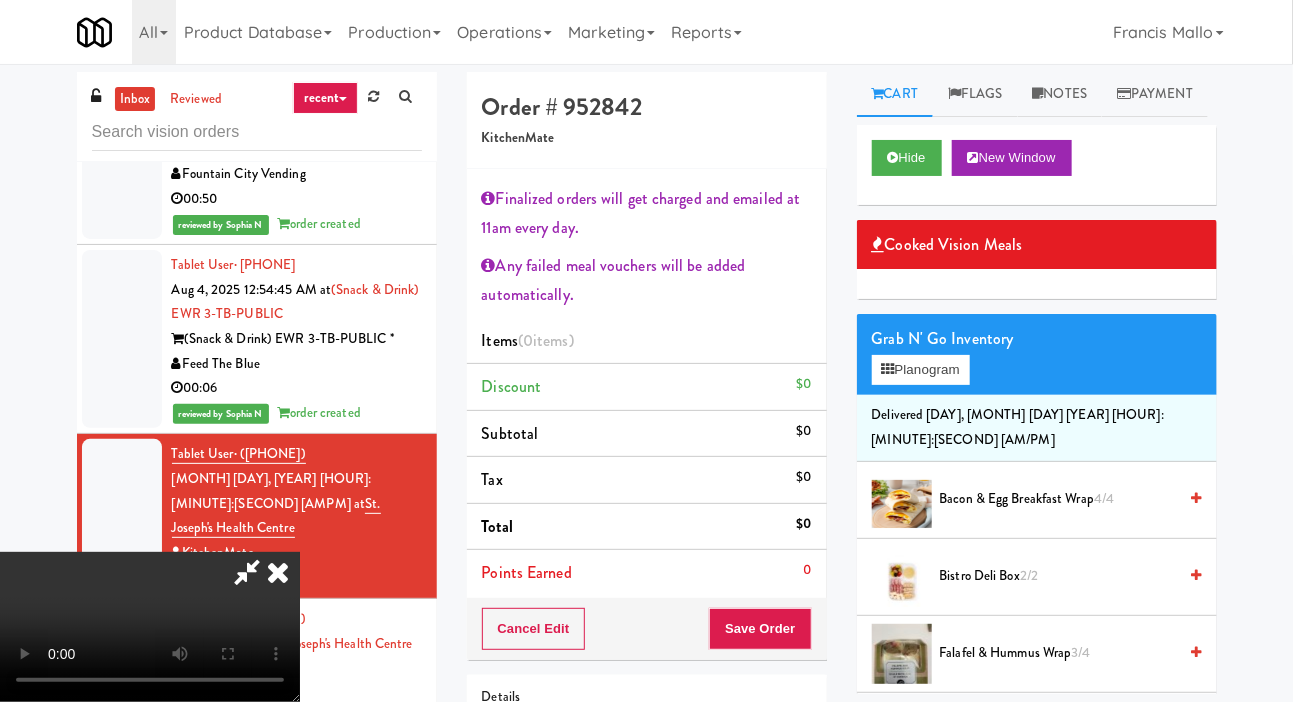 click on "Bistro Deli Box  [NUM]/[NUM]" at bounding box center (1058, 576) 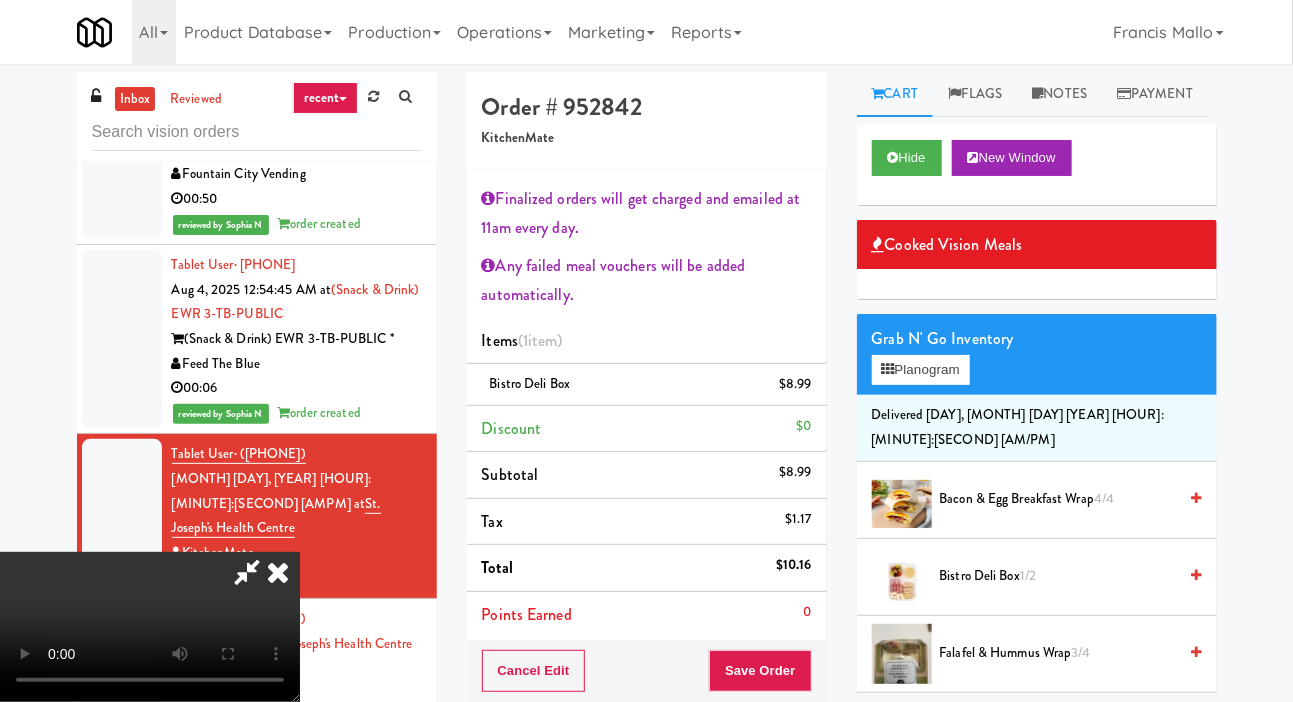 scroll, scrollTop: 127, scrollLeft: 0, axis: vertical 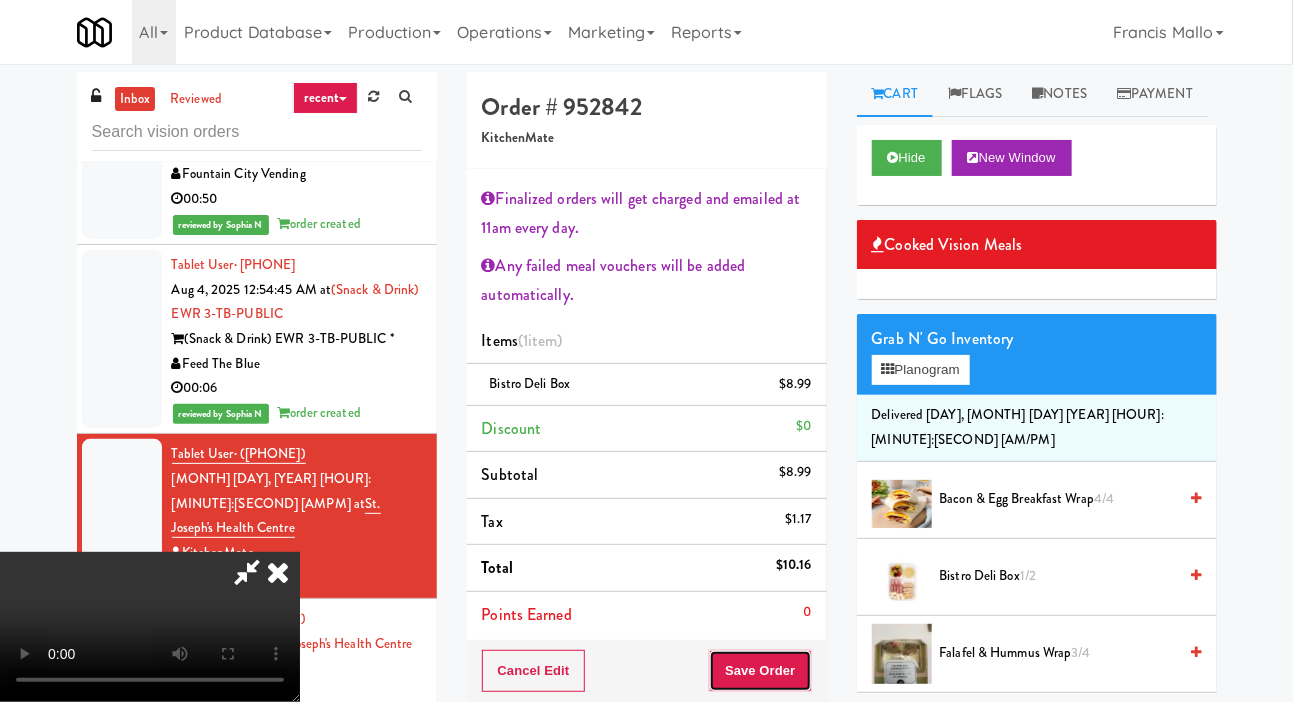 click on "Save Order" at bounding box center (760, 671) 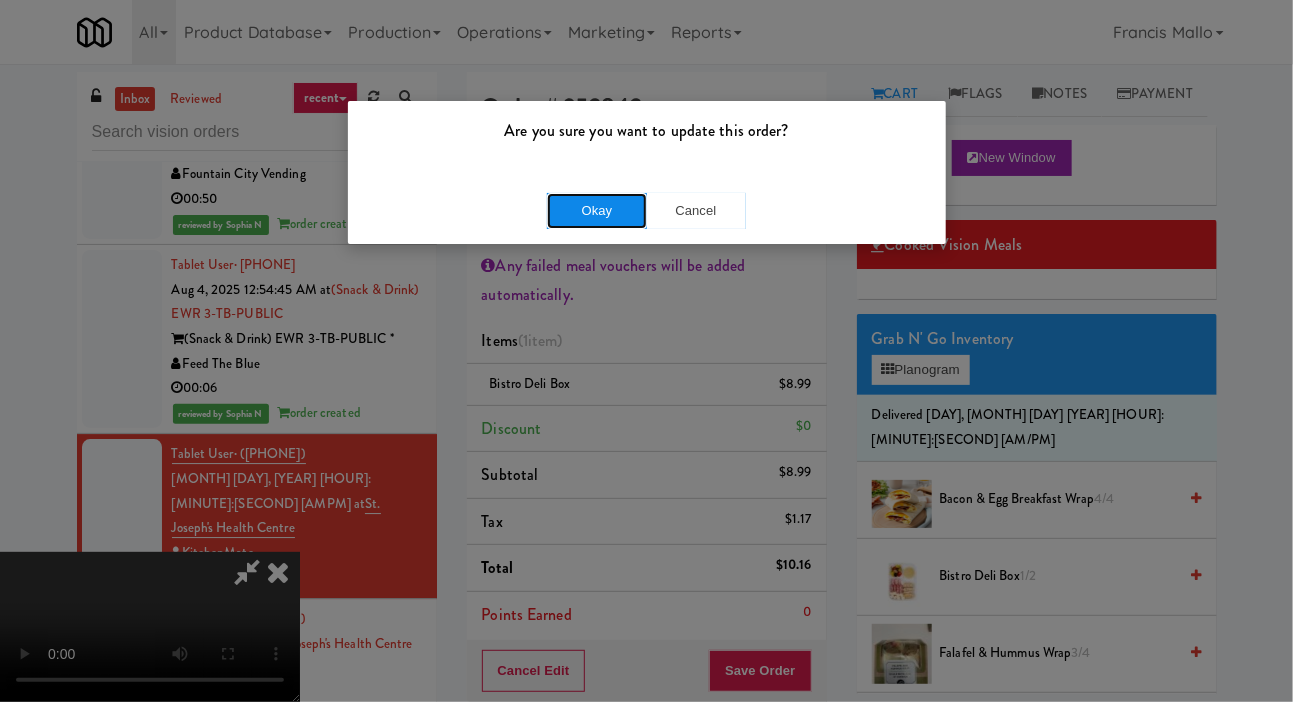 click on "Okay" at bounding box center (597, 211) 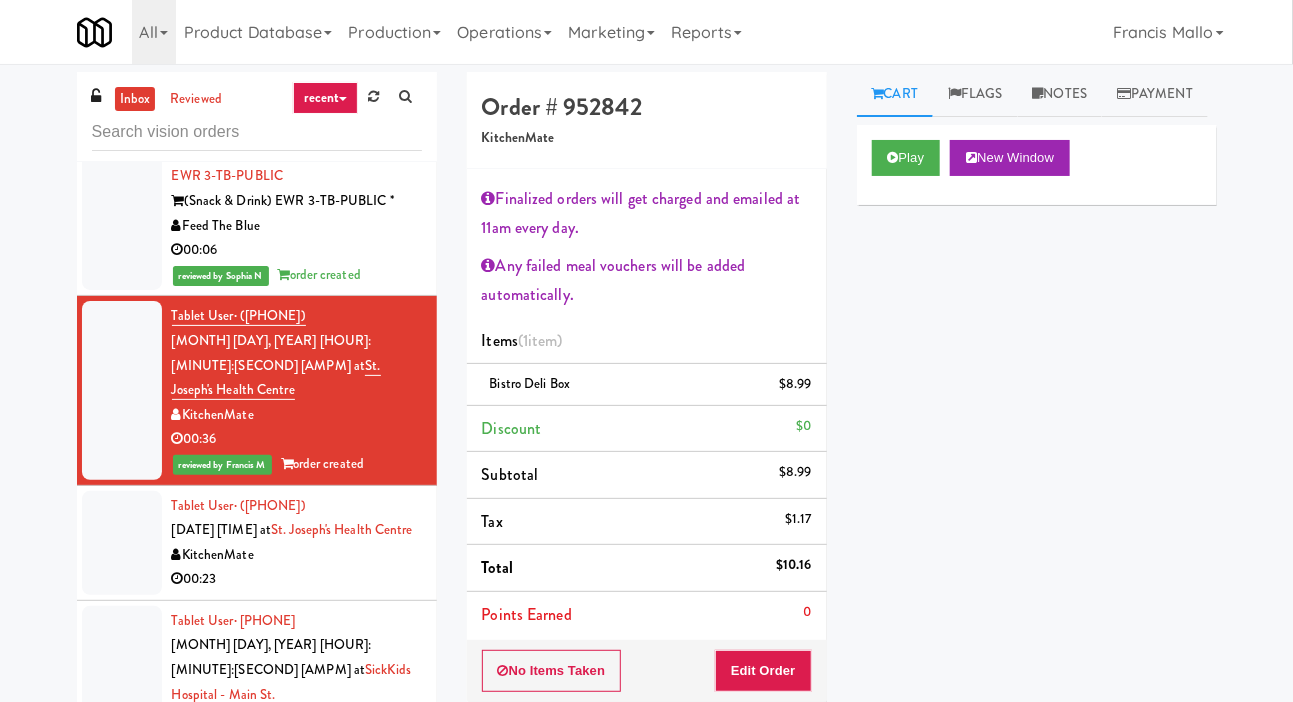scroll, scrollTop: 2598, scrollLeft: 0, axis: vertical 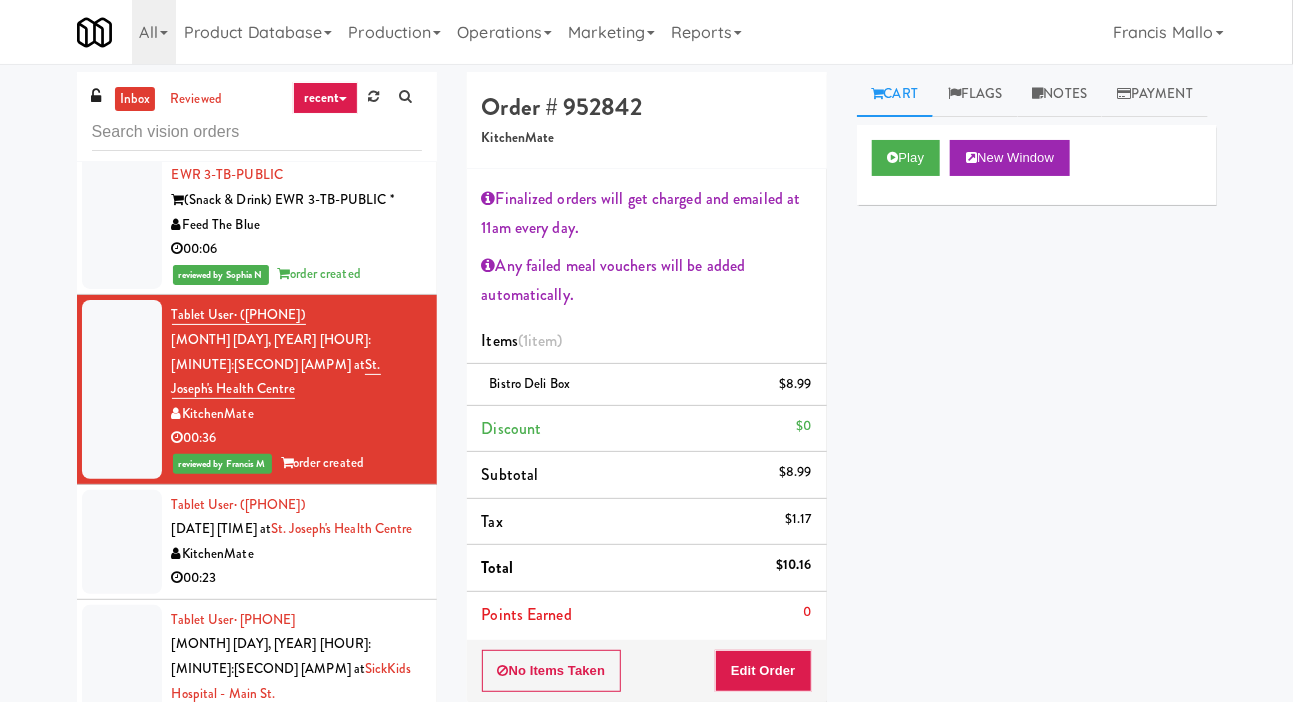 click on "KitchenMate" at bounding box center [297, 554] 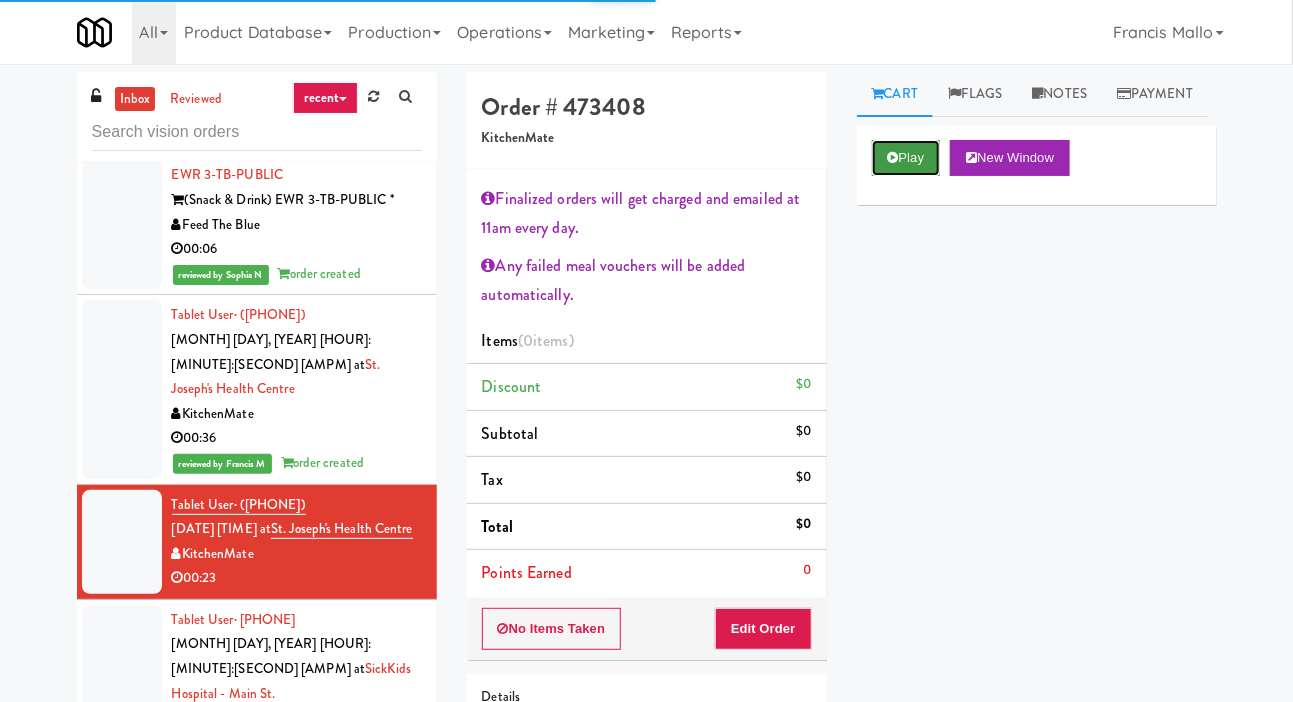 click on "Play" at bounding box center [906, 158] 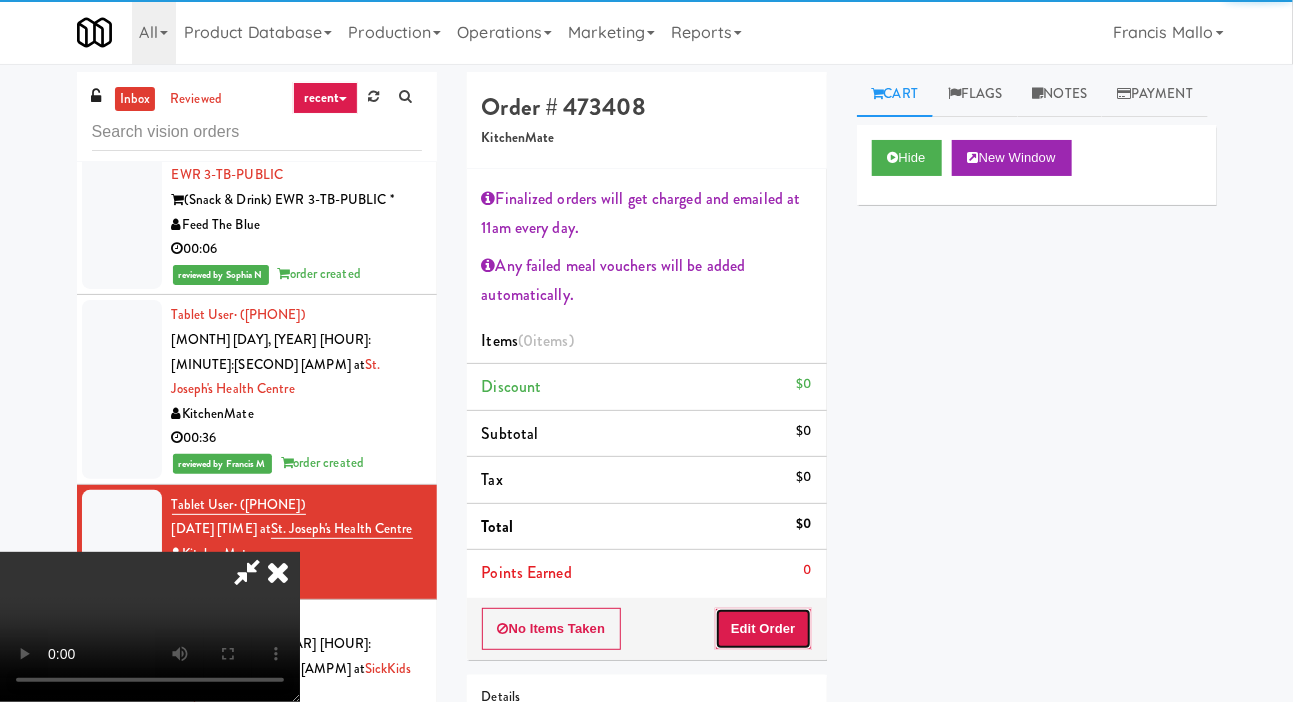 click on "Edit Order" at bounding box center [763, 629] 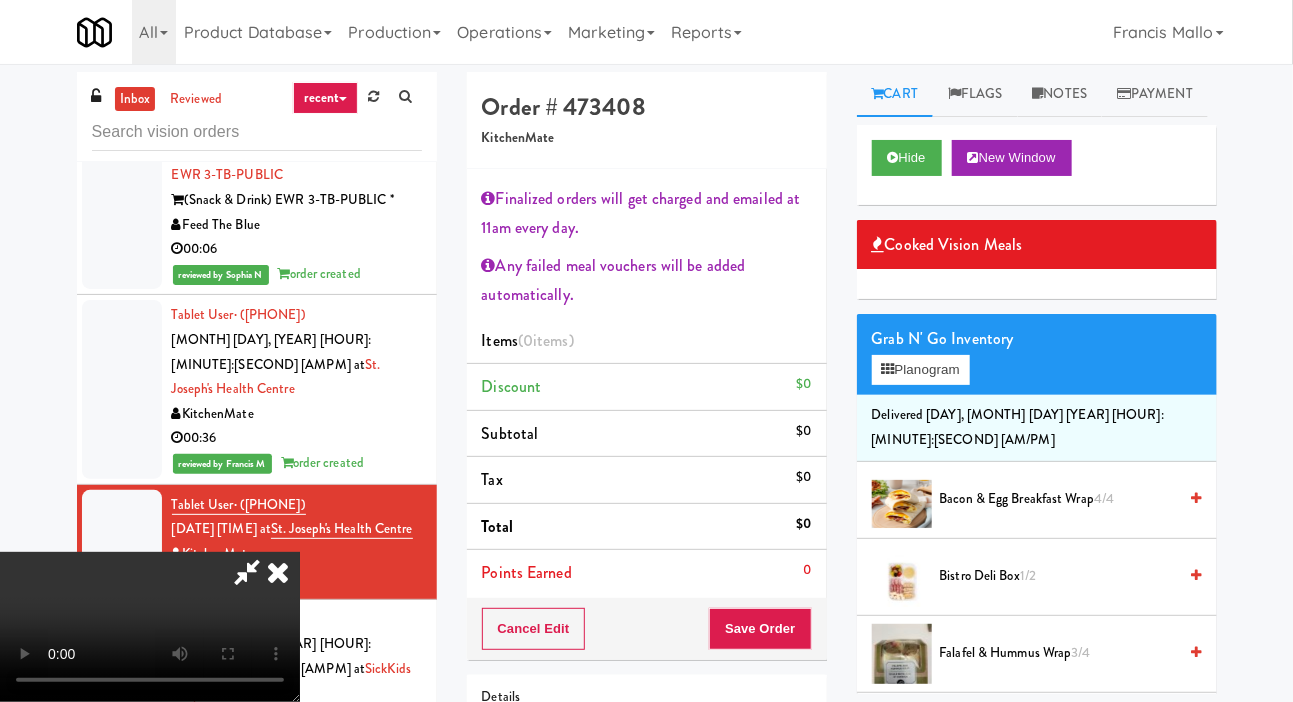 scroll, scrollTop: 127, scrollLeft: 0, axis: vertical 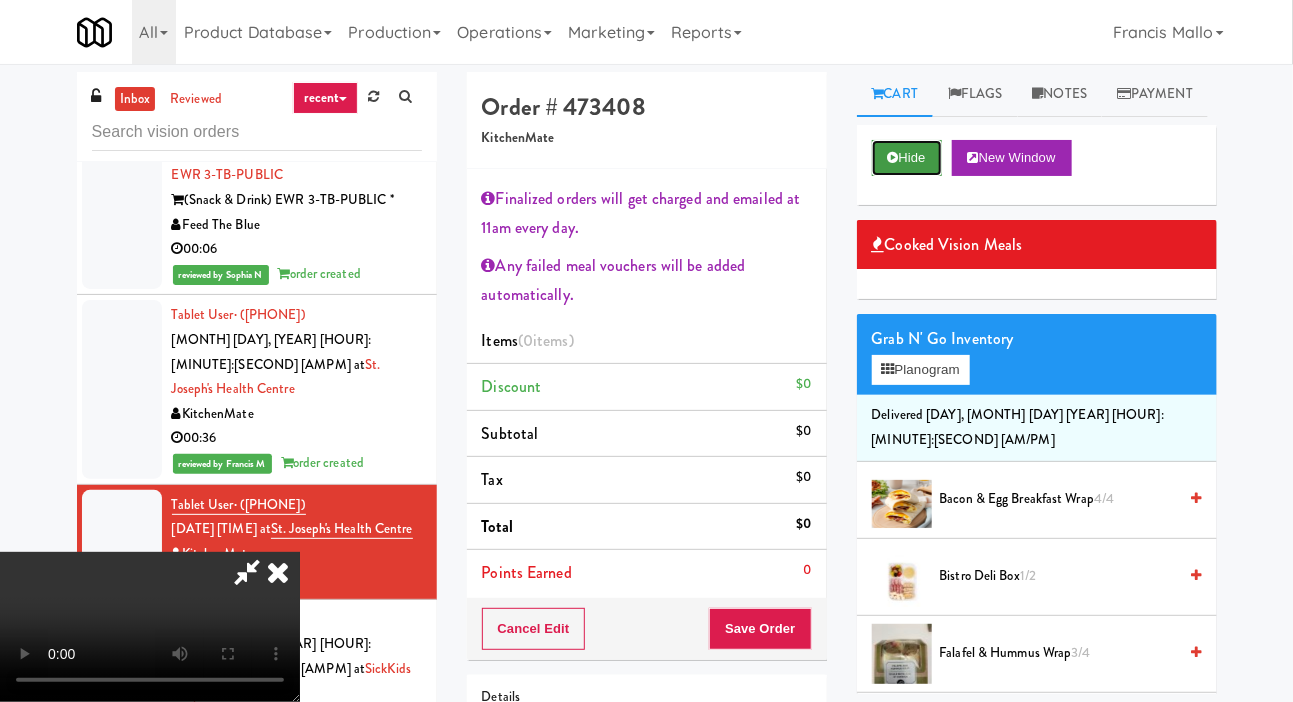 click on "Hide" at bounding box center (907, 158) 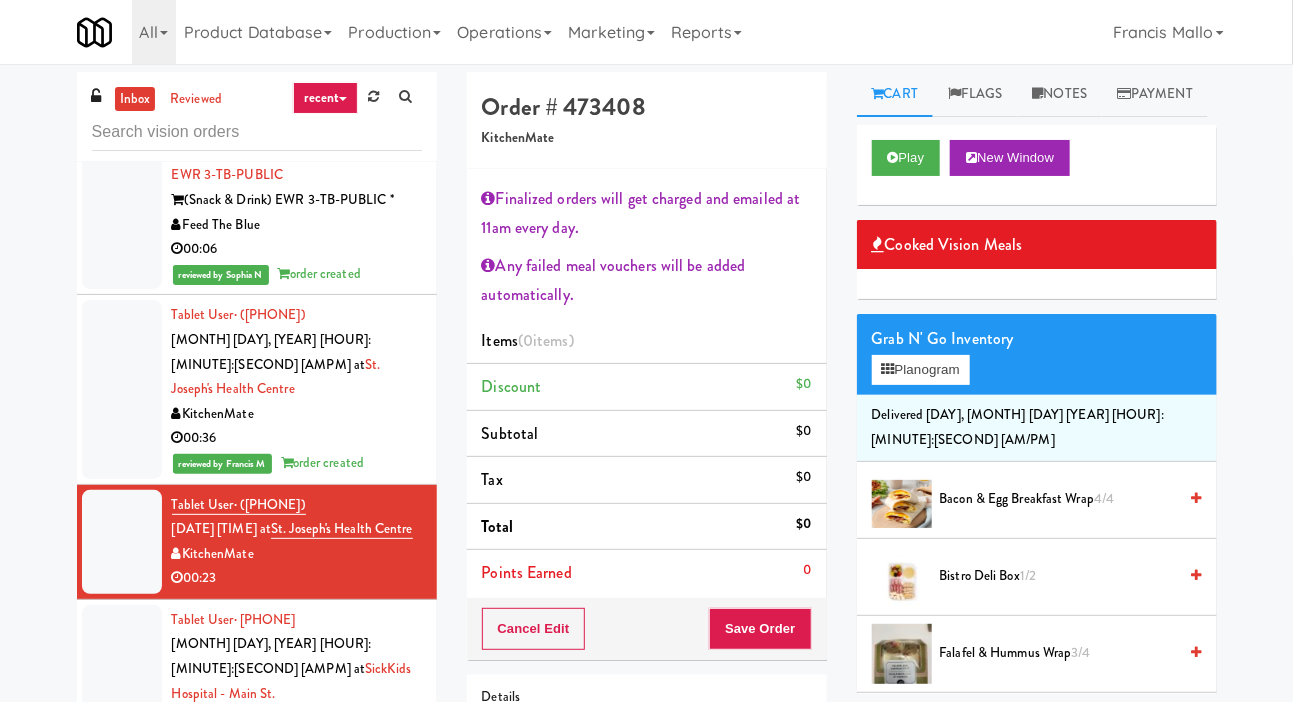 click at bounding box center (122, 682) 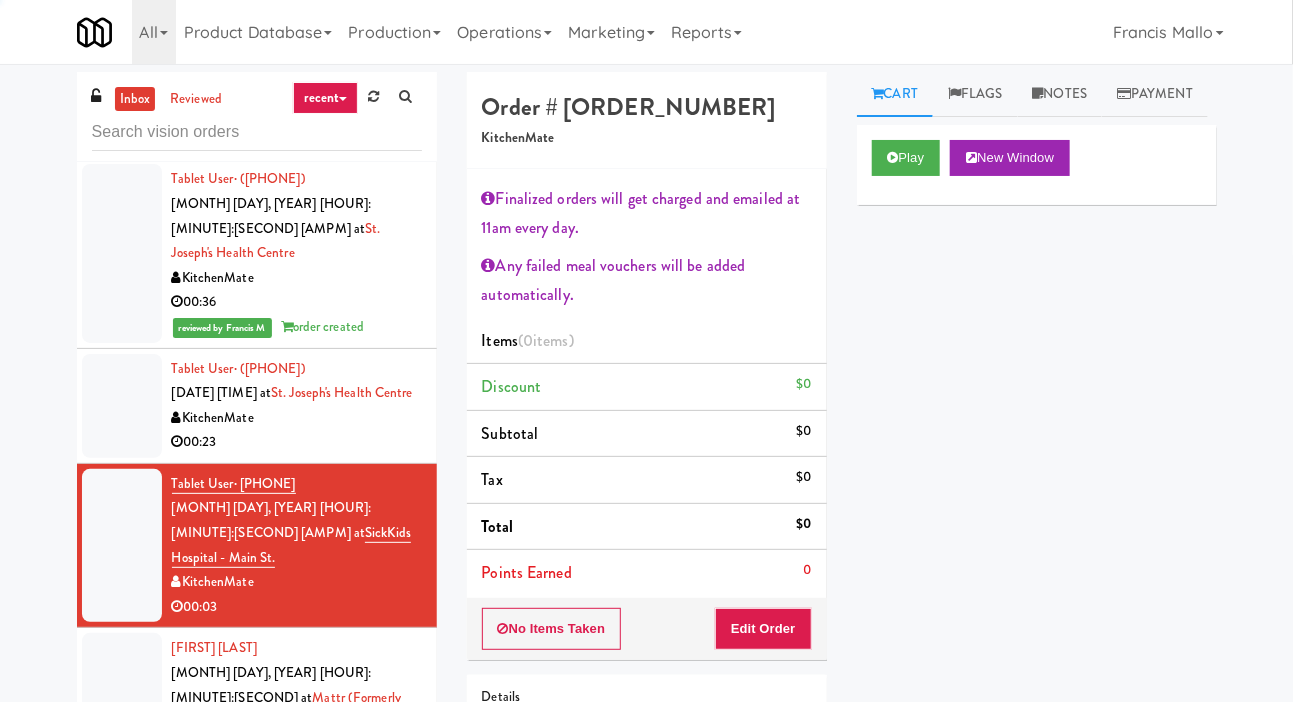 scroll, scrollTop: 2736, scrollLeft: 0, axis: vertical 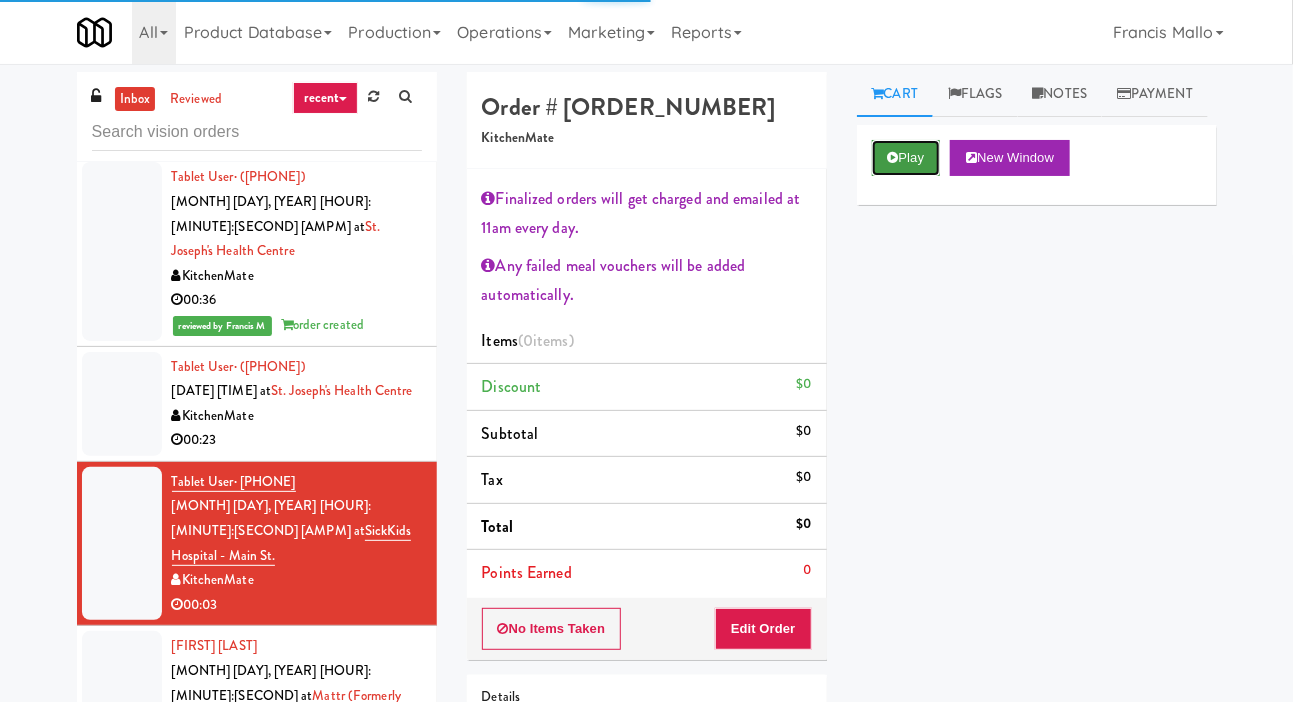 click at bounding box center [893, 157] 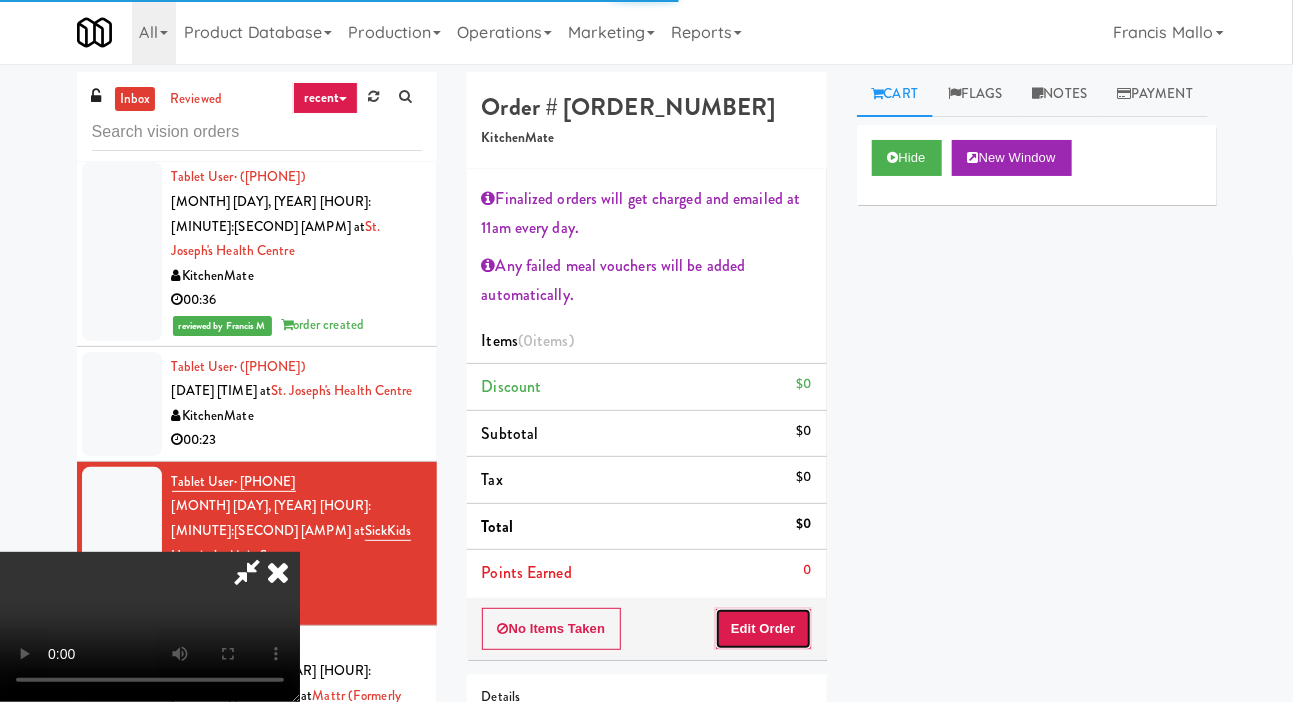 click on "Edit Order" at bounding box center [763, 629] 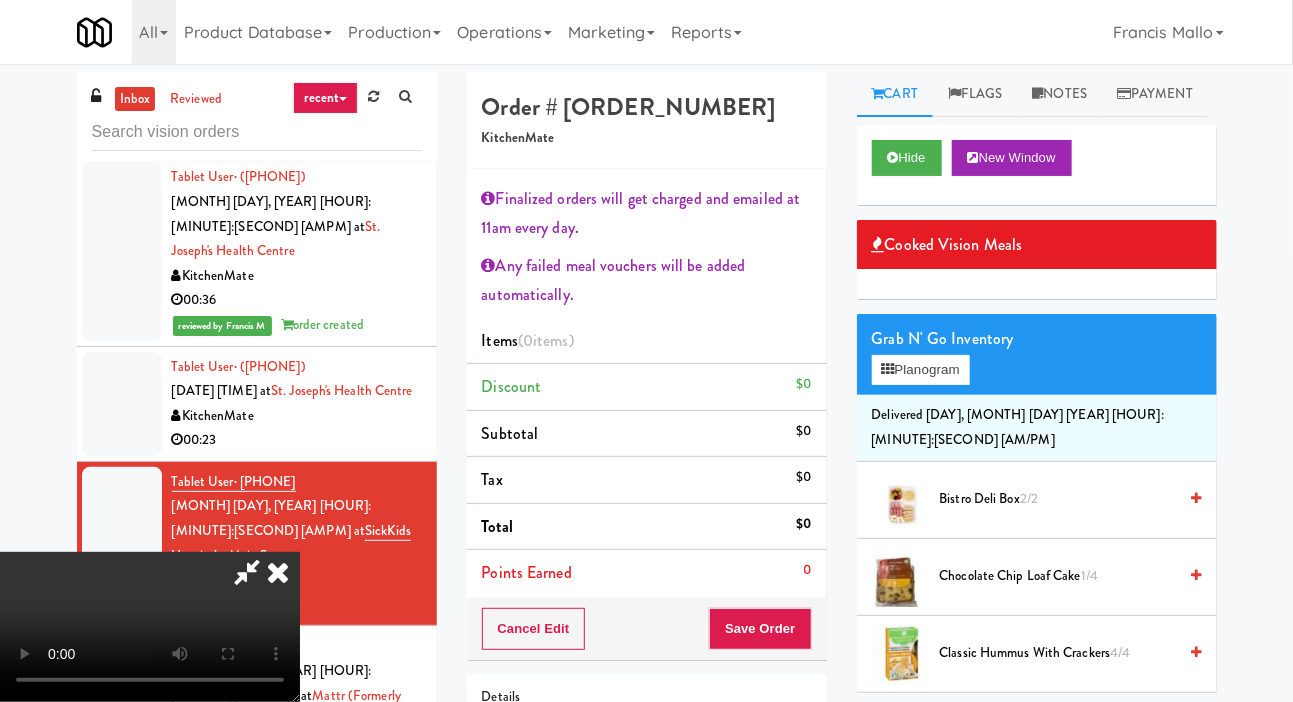 scroll, scrollTop: 127, scrollLeft: 0, axis: vertical 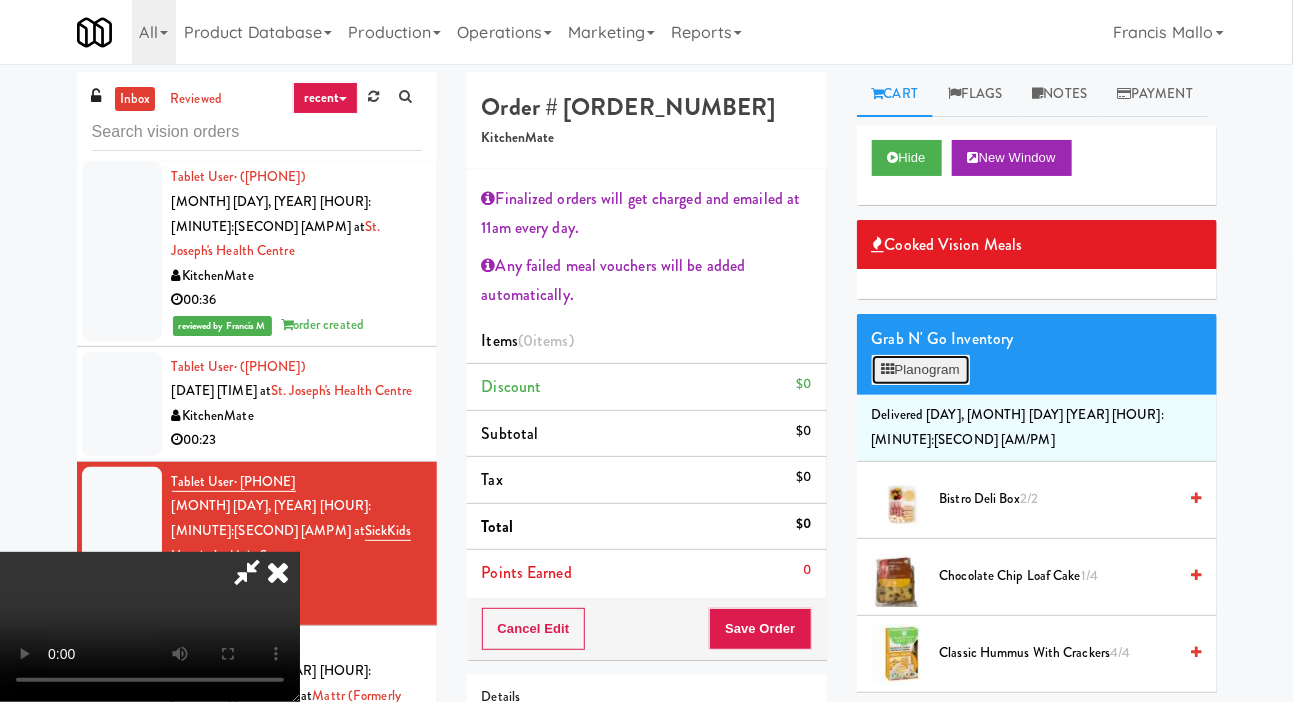 click on "Planogram" at bounding box center (921, 370) 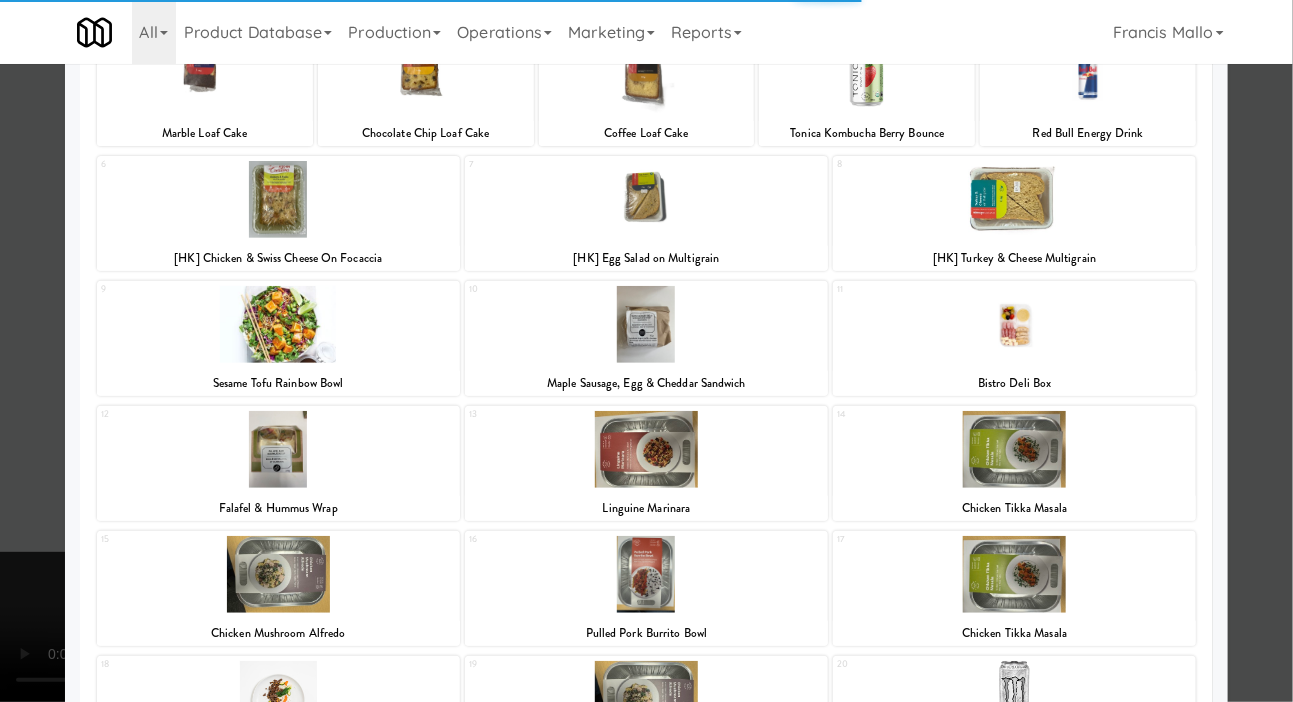 scroll, scrollTop: 297, scrollLeft: 0, axis: vertical 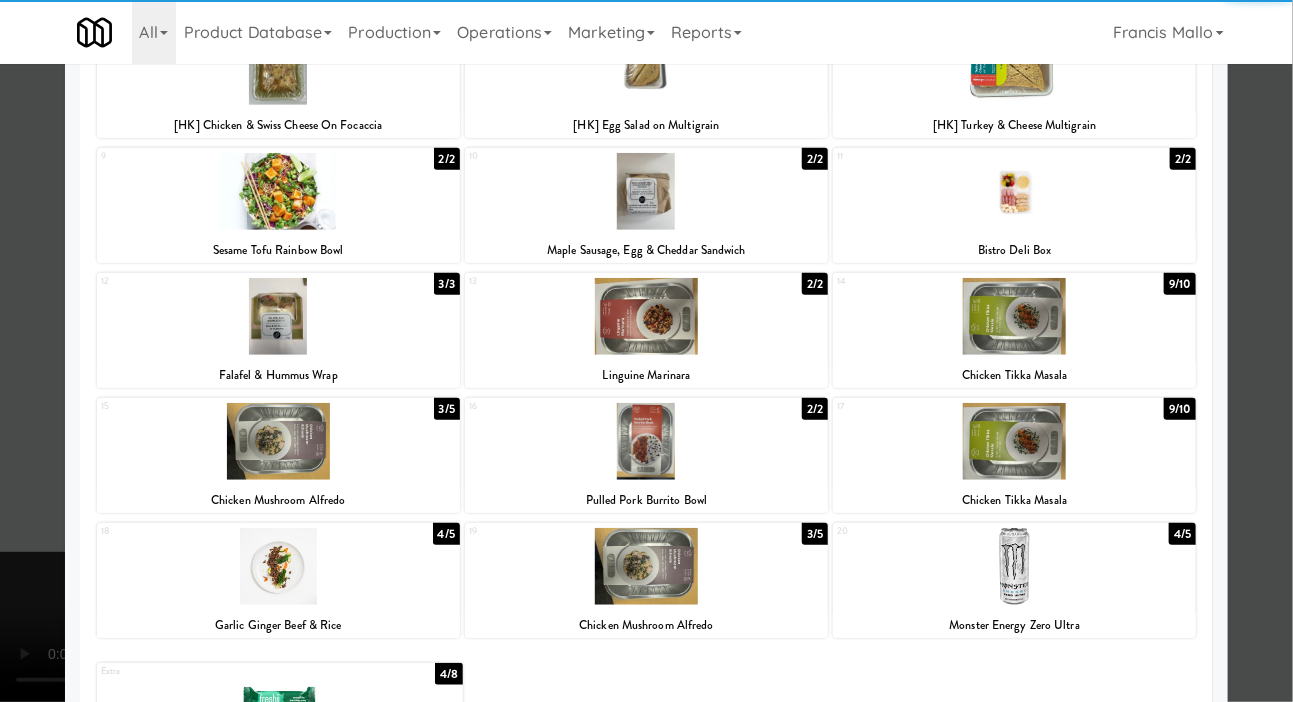 click at bounding box center (1014, 566) 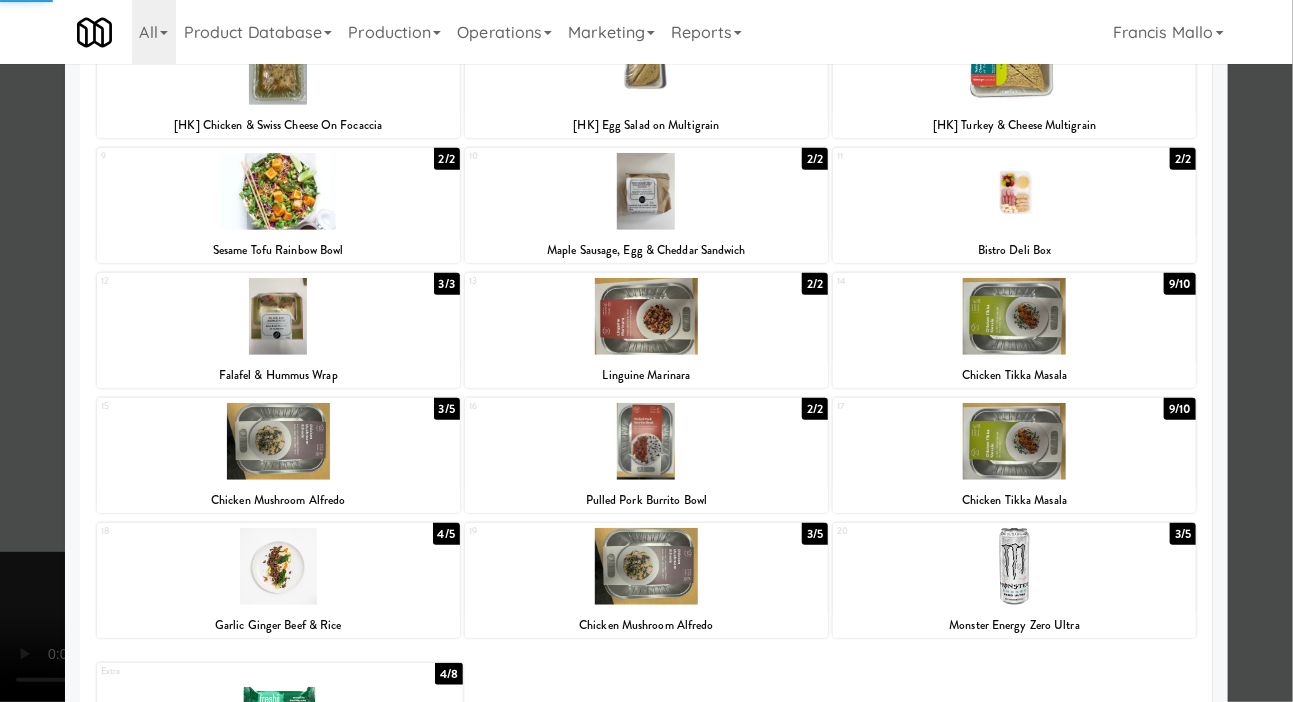 click at bounding box center [646, 351] 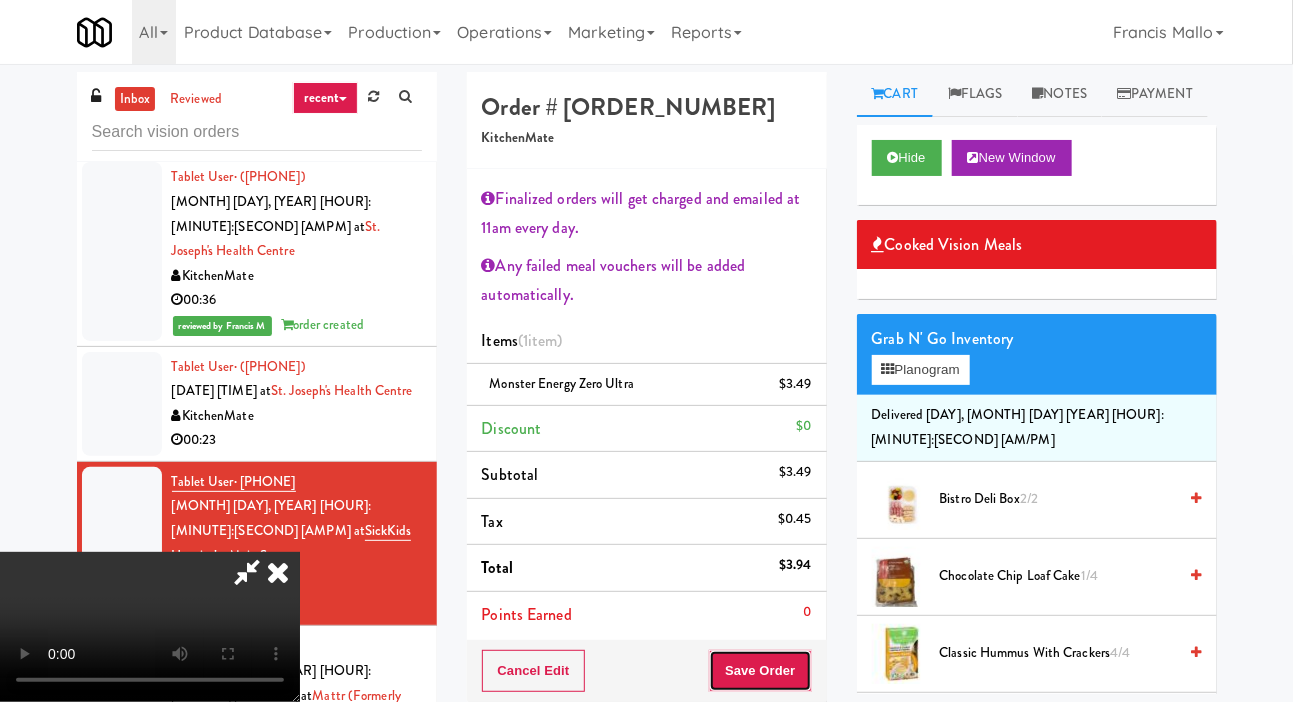 click on "Save Order" at bounding box center (760, 671) 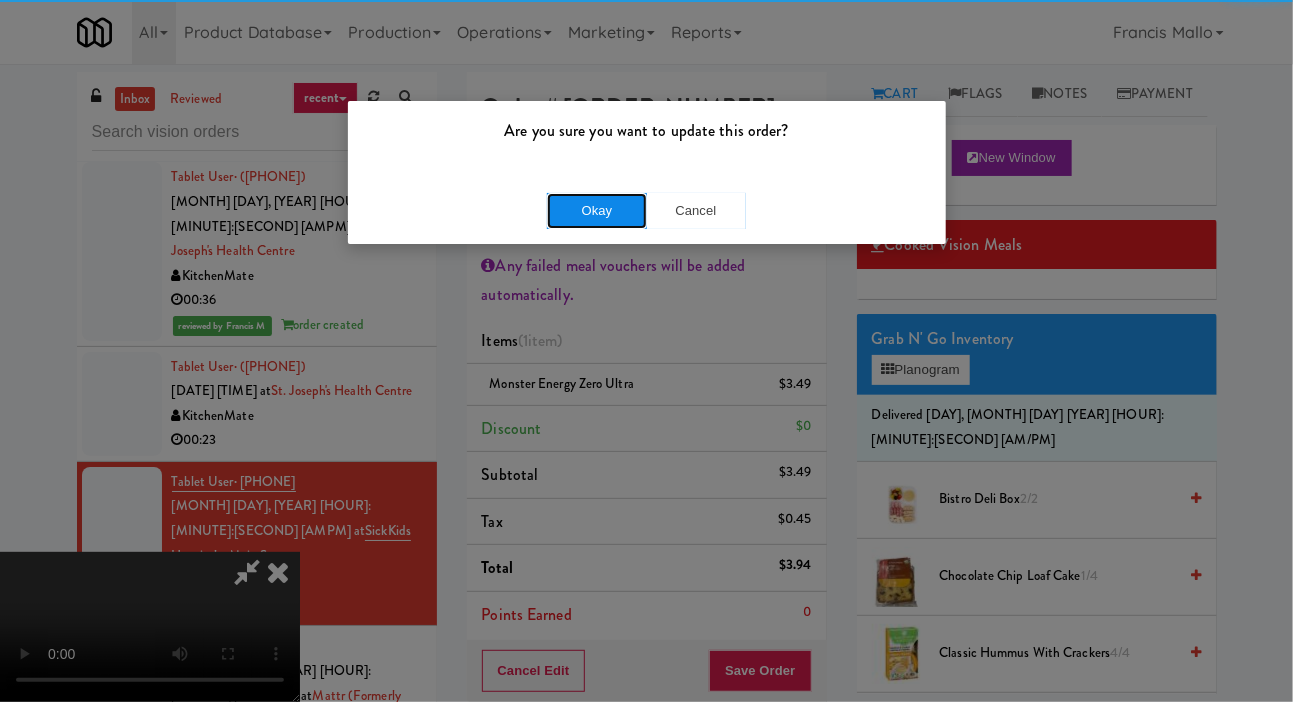click on "Okay" at bounding box center [597, 211] 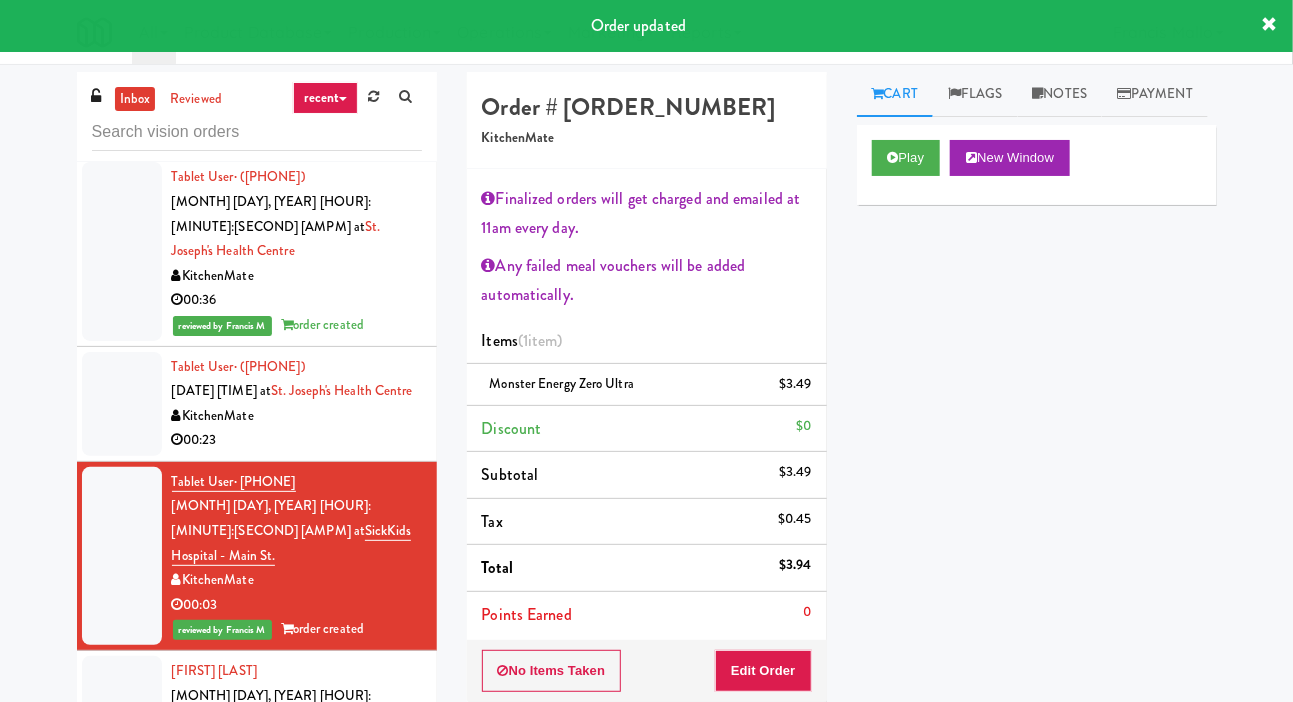 click on "KitchenMate" at bounding box center (297, 769) 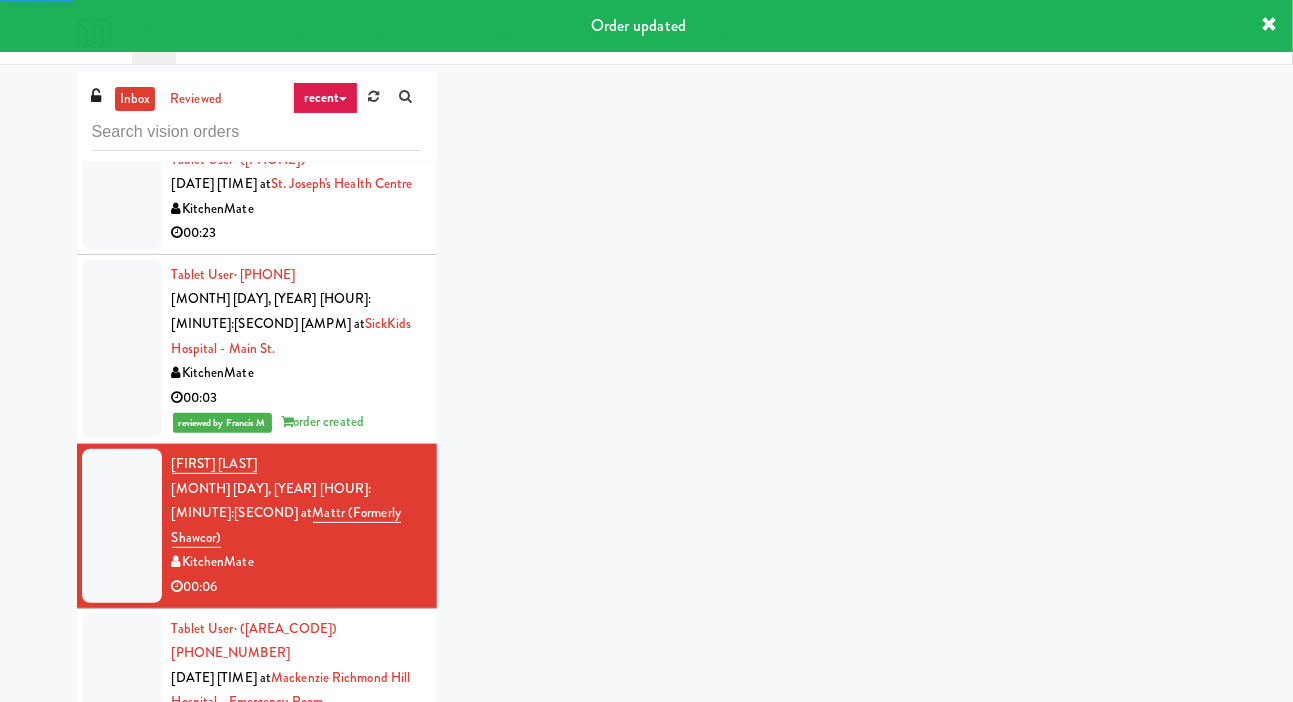 scroll, scrollTop: 2956, scrollLeft: 0, axis: vertical 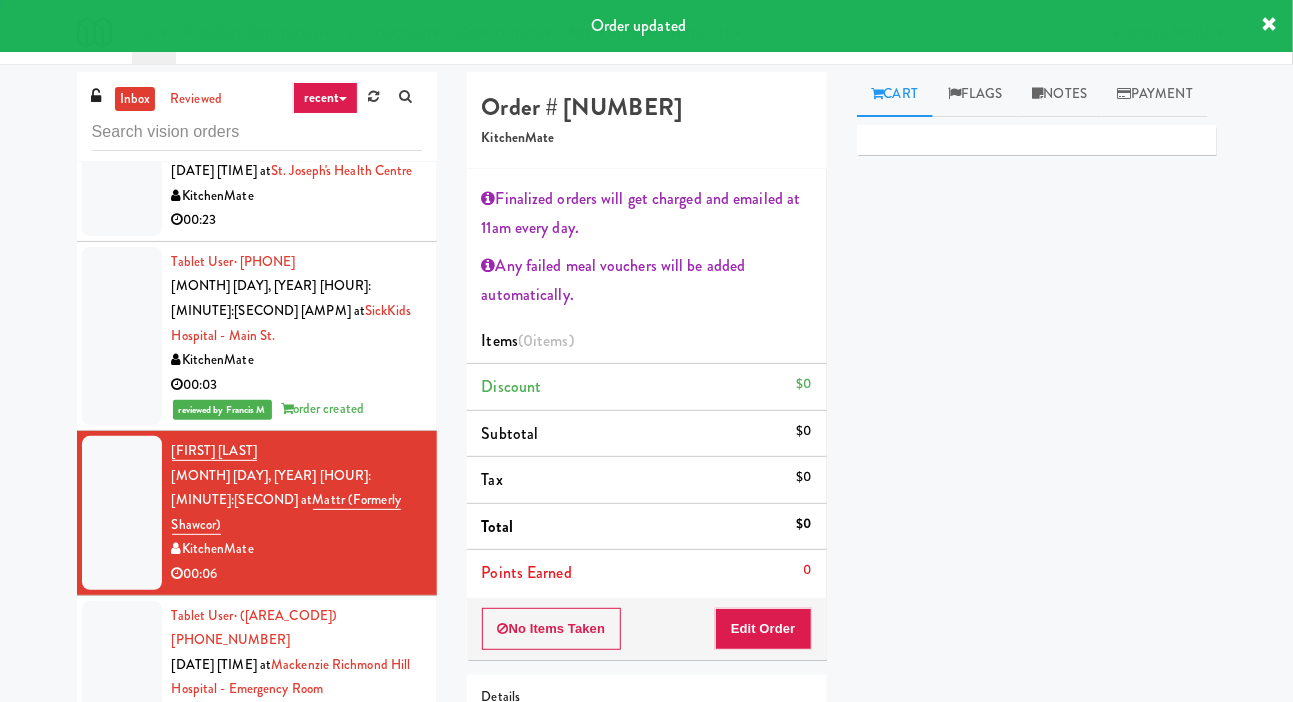 click on "00:11" at bounding box center (297, 739) 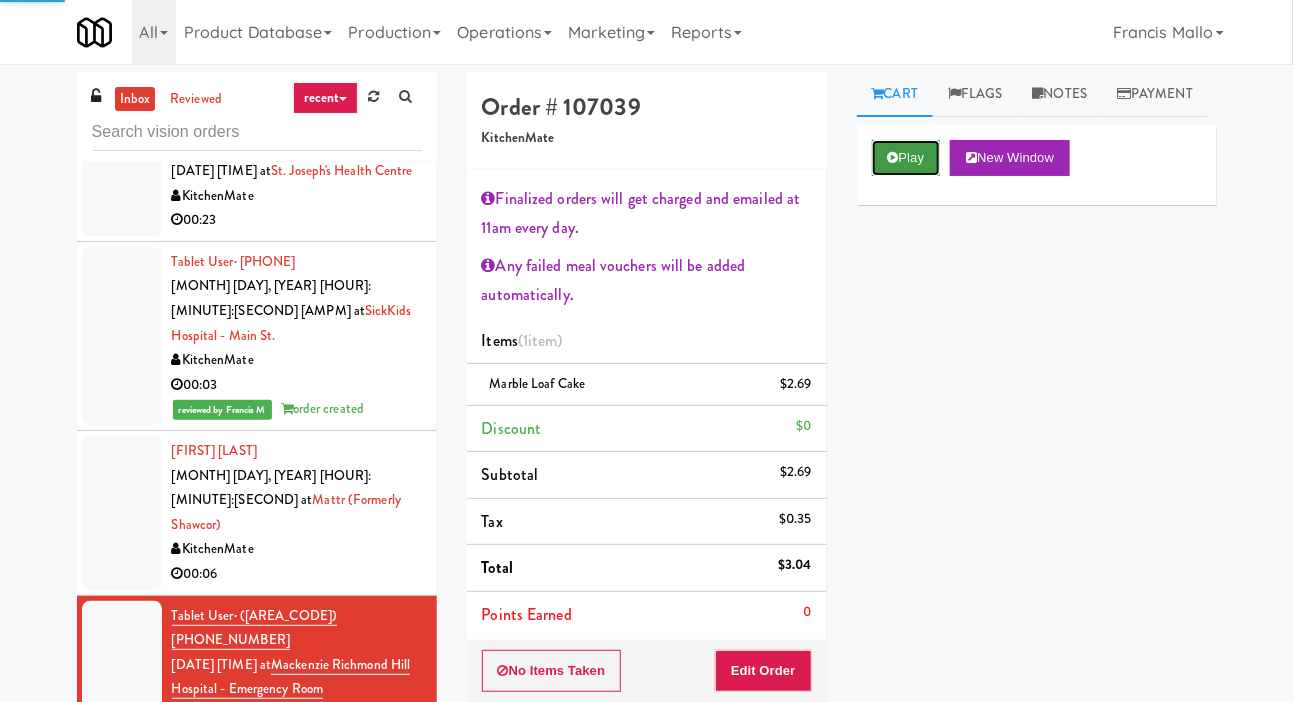 click on "Play" at bounding box center (906, 158) 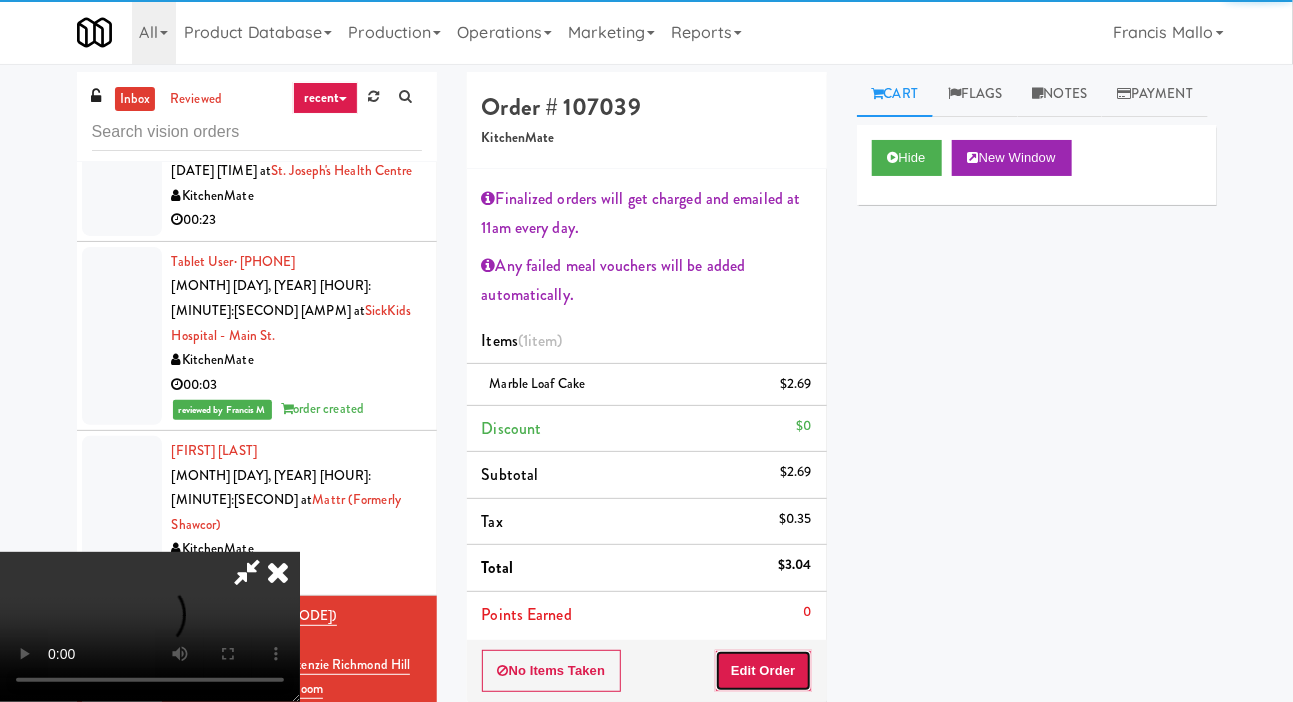 click on "Edit Order" at bounding box center (763, 671) 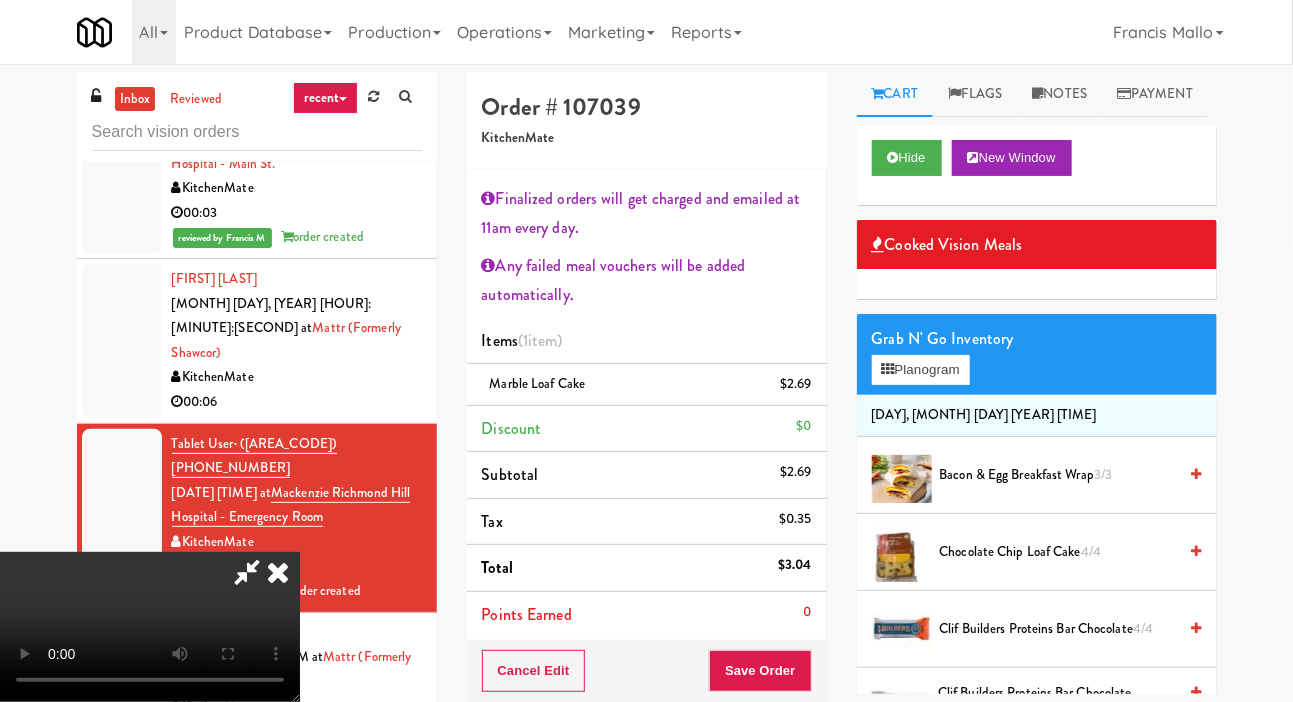 click on "KitchenMate" at bounding box center (297, 707) 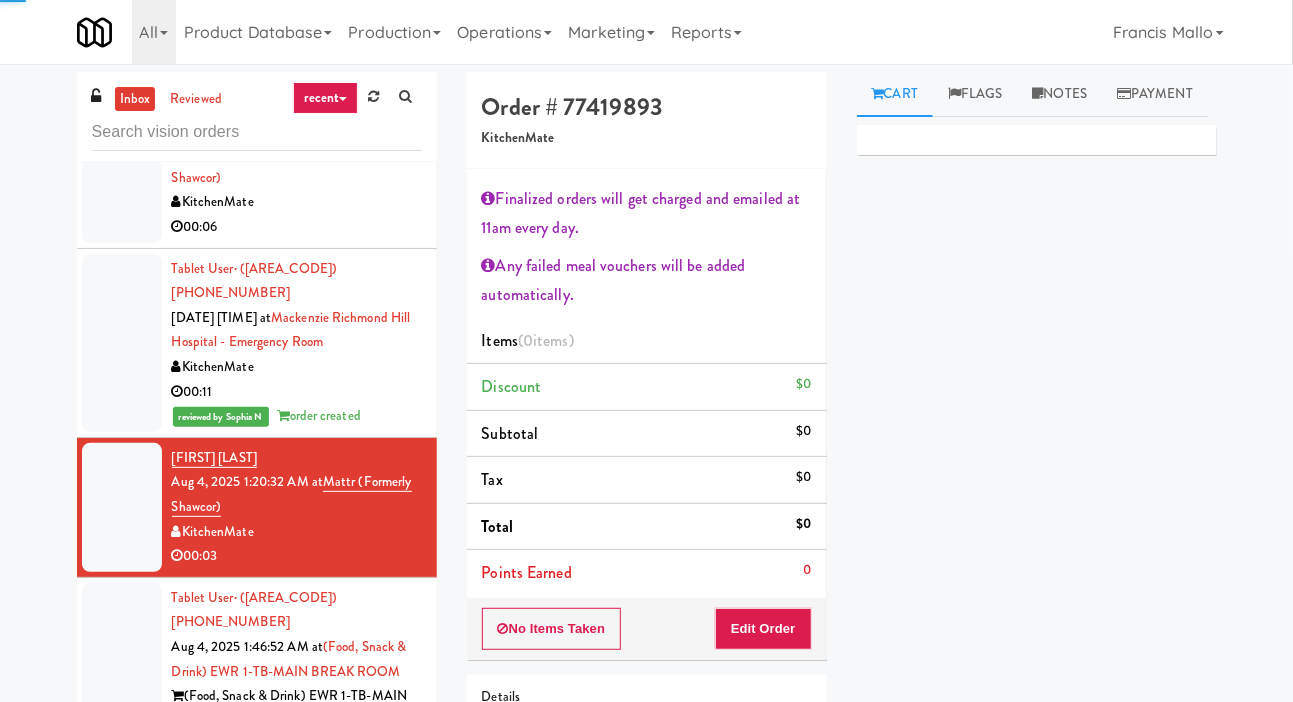 scroll, scrollTop: 3291, scrollLeft: 0, axis: vertical 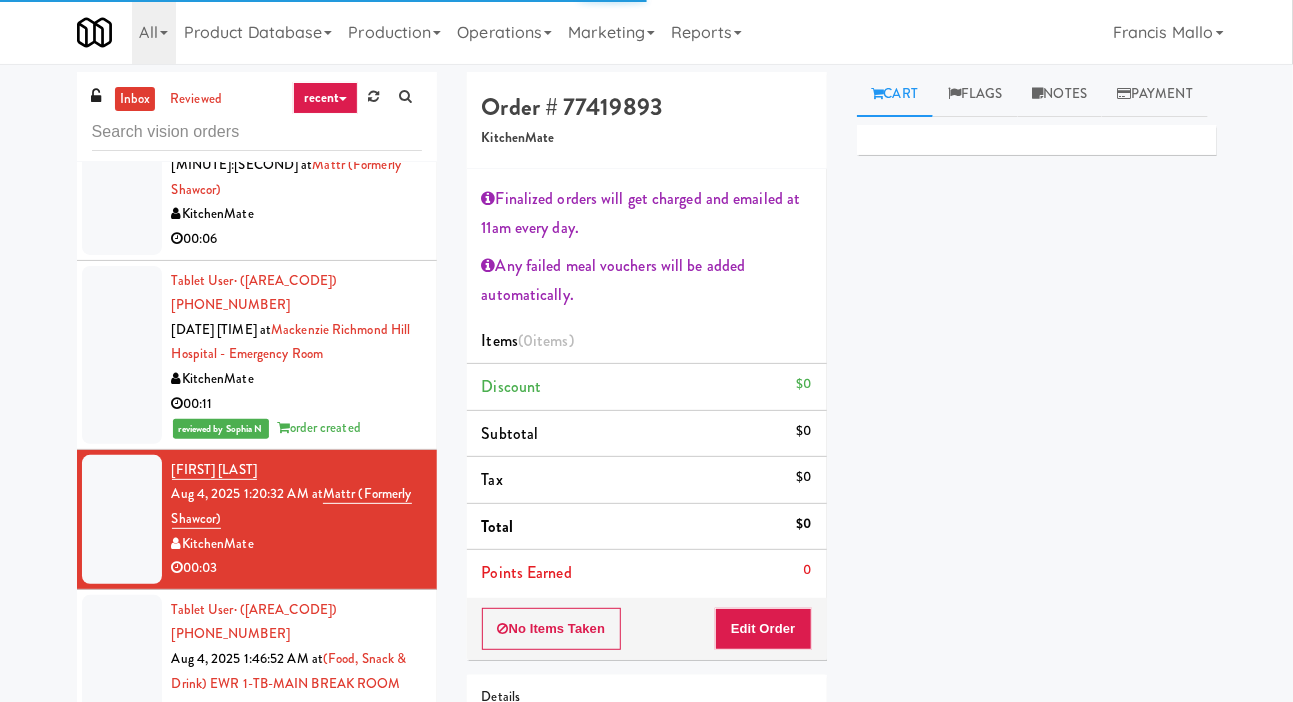 click on "(Food, Snack & Drink) EWR 1-TB-MAIN BREAK ROOM" at bounding box center (297, 720) 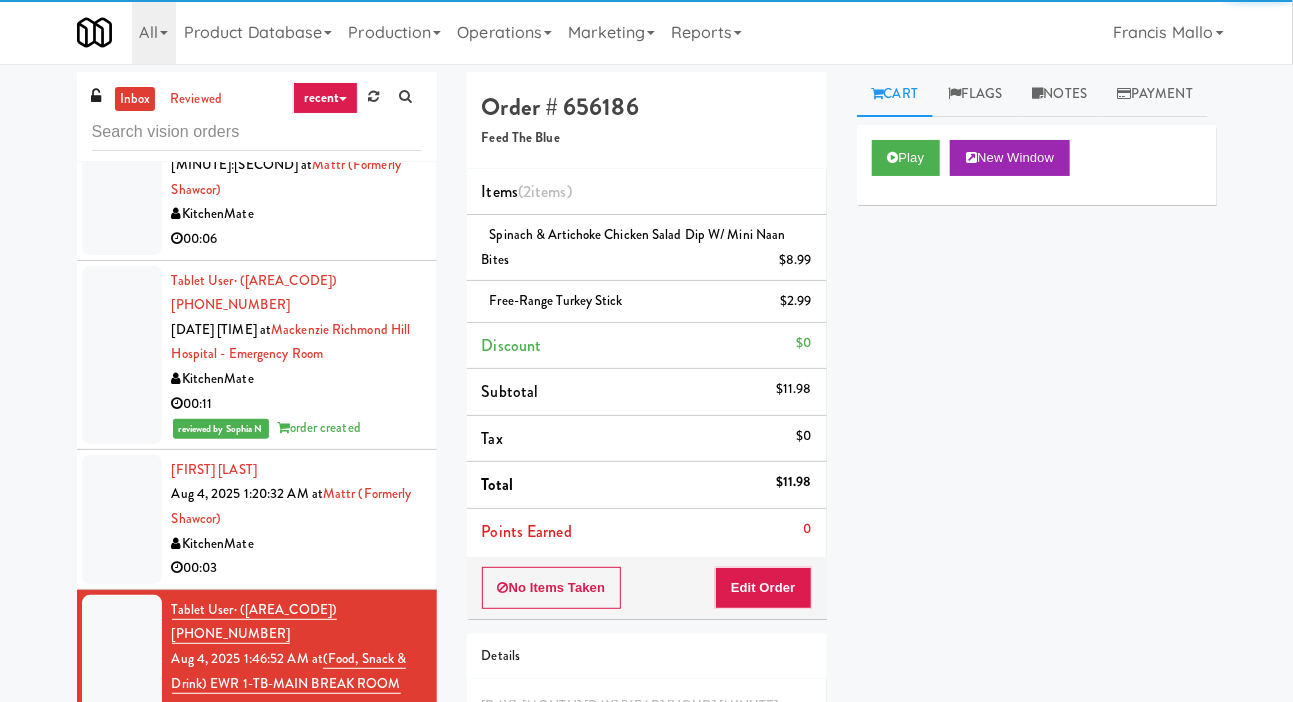 click on "00:13" at bounding box center [297, 971] 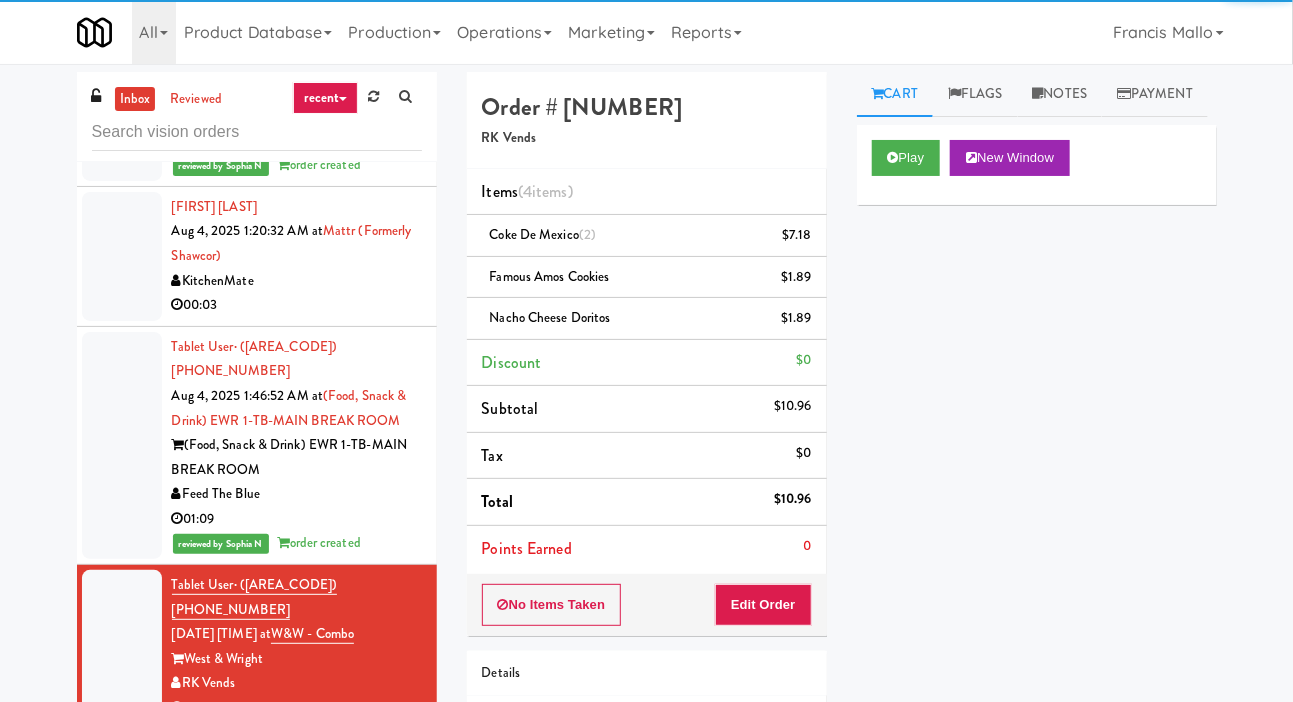 click on "Feed The Blue" at bounding box center (297, 922) 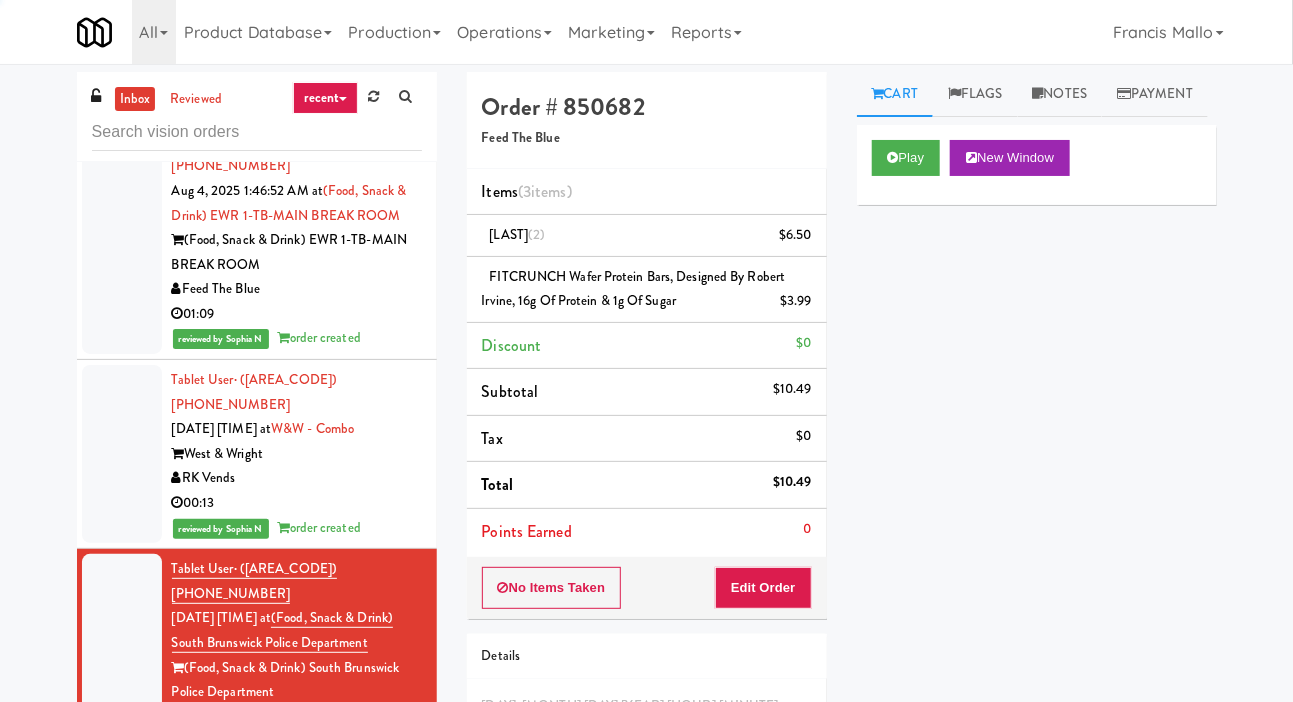 click on "00:23" at bounding box center [297, 906] 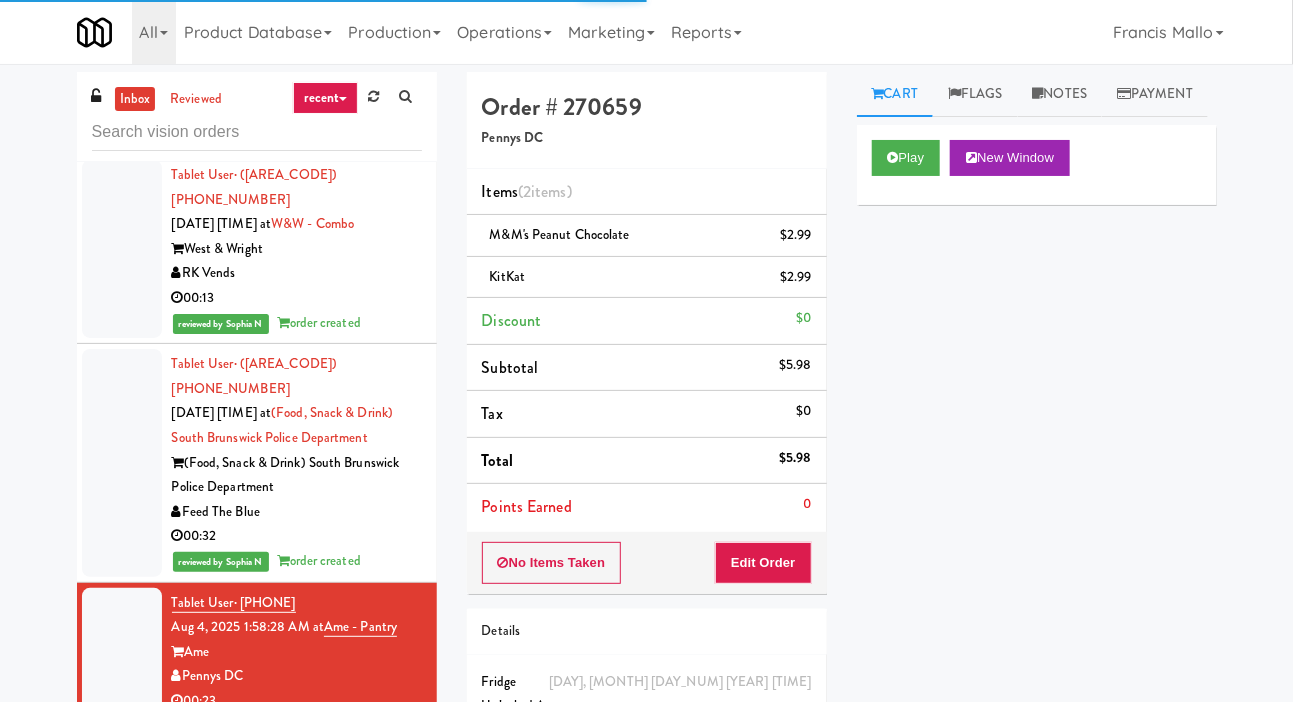click on "00:48" at bounding box center (297, 915) 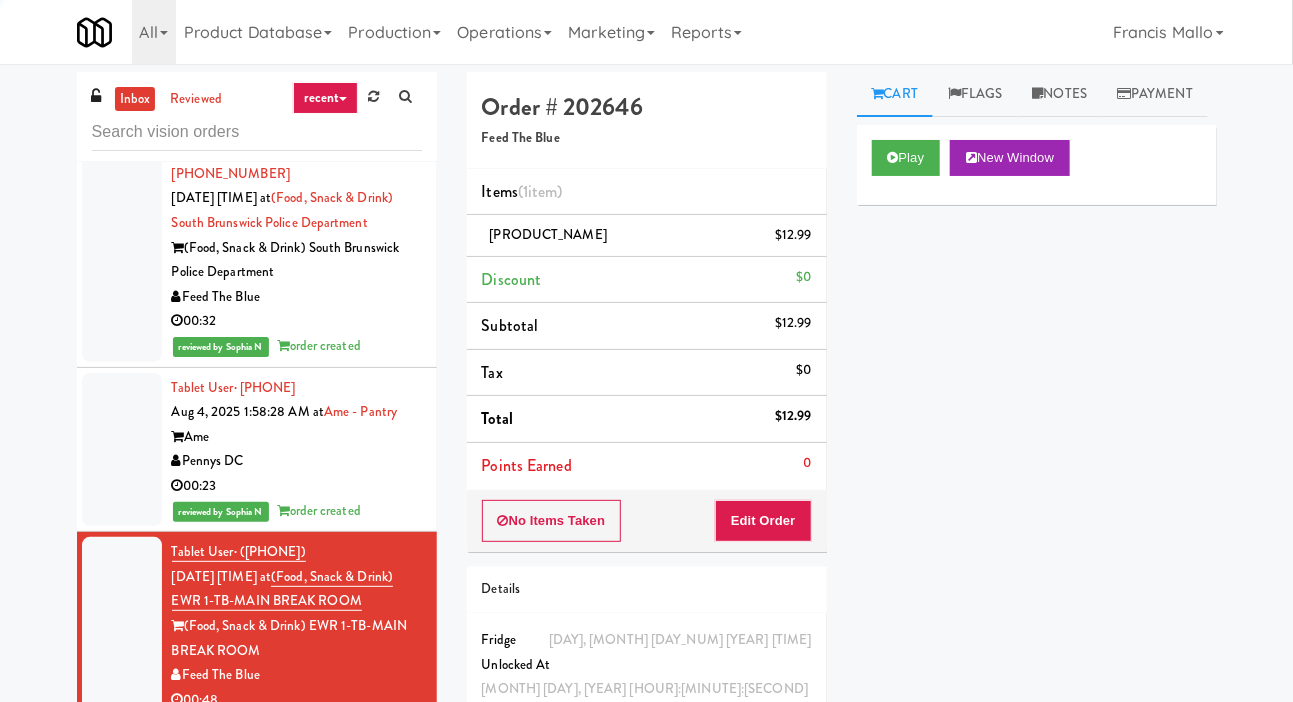 click on "00:10" at bounding box center (297, 864) 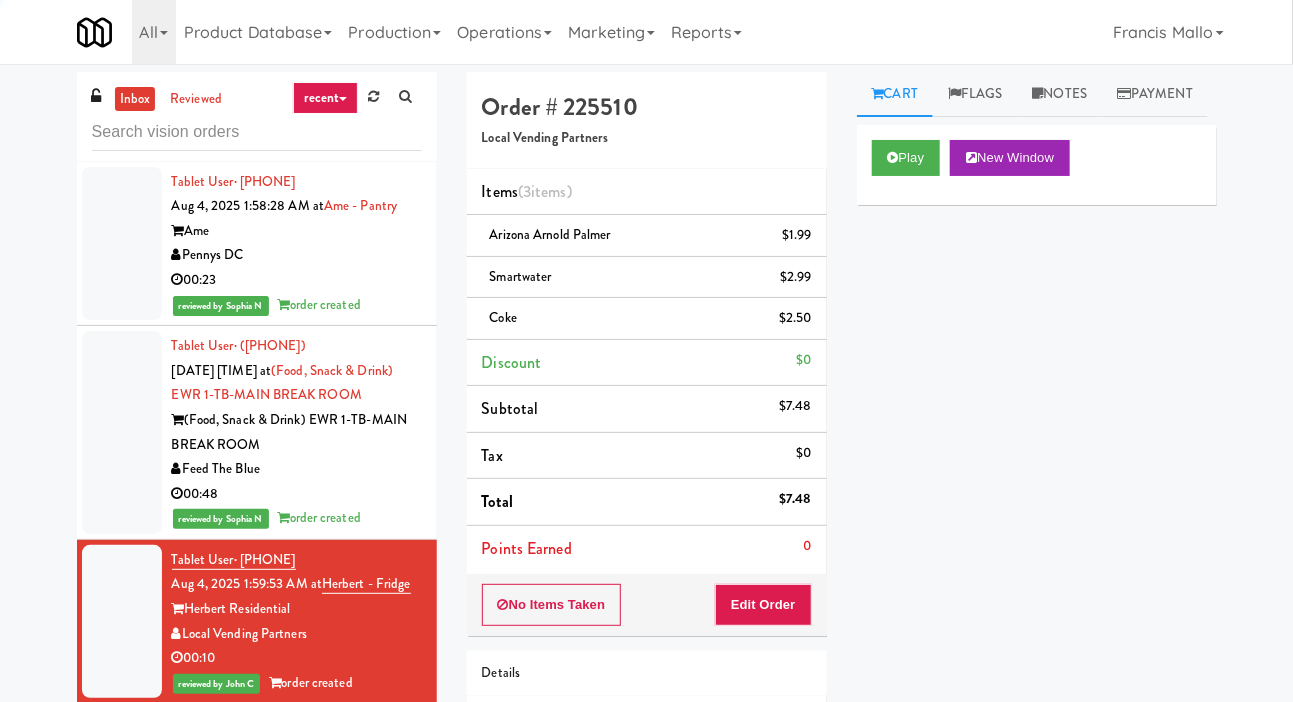 click on "H&H Vending" at bounding box center (297, 823) 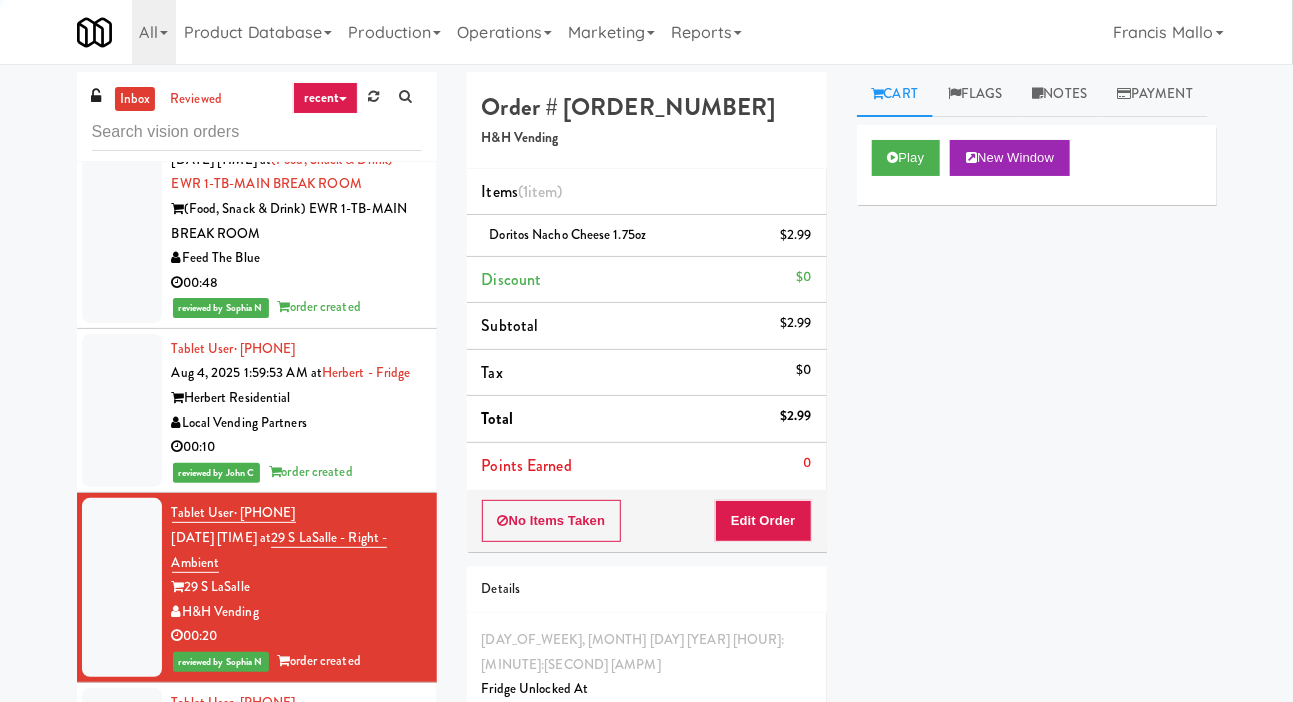 click on "Mountain High Markets LLC" at bounding box center (297, 776) 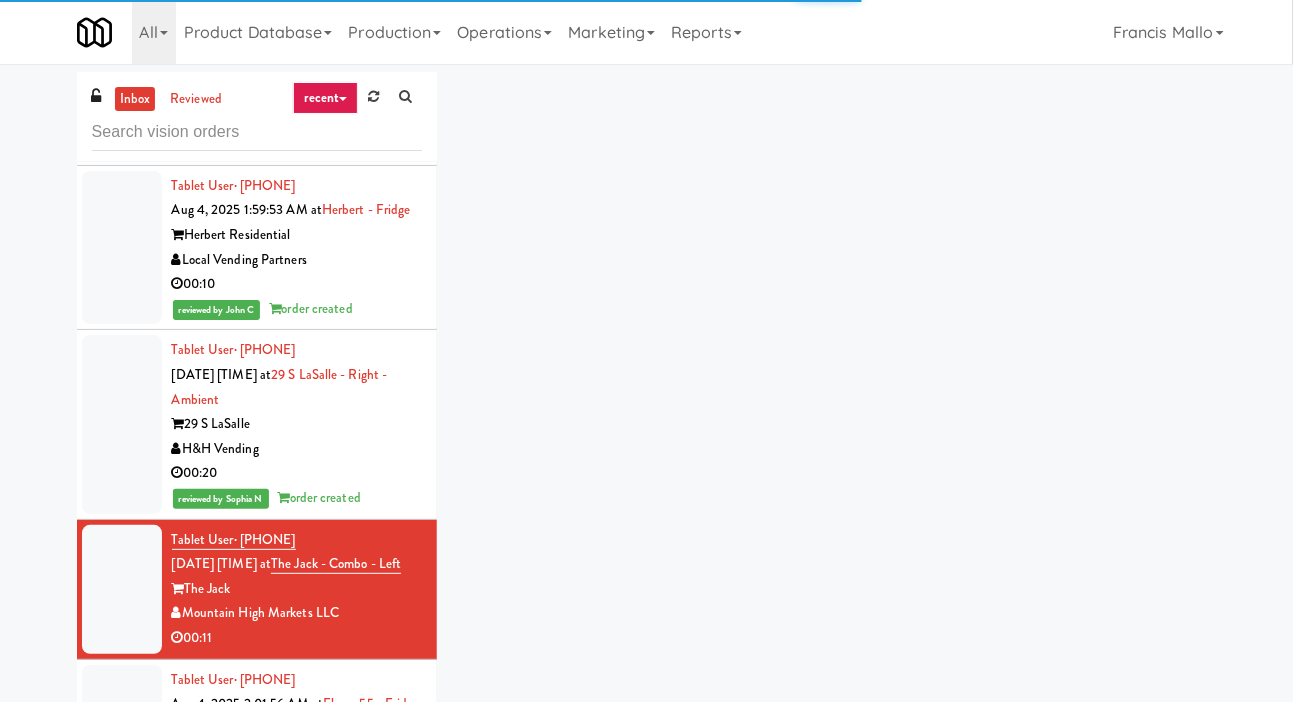 scroll, scrollTop: 4765, scrollLeft: 0, axis: vertical 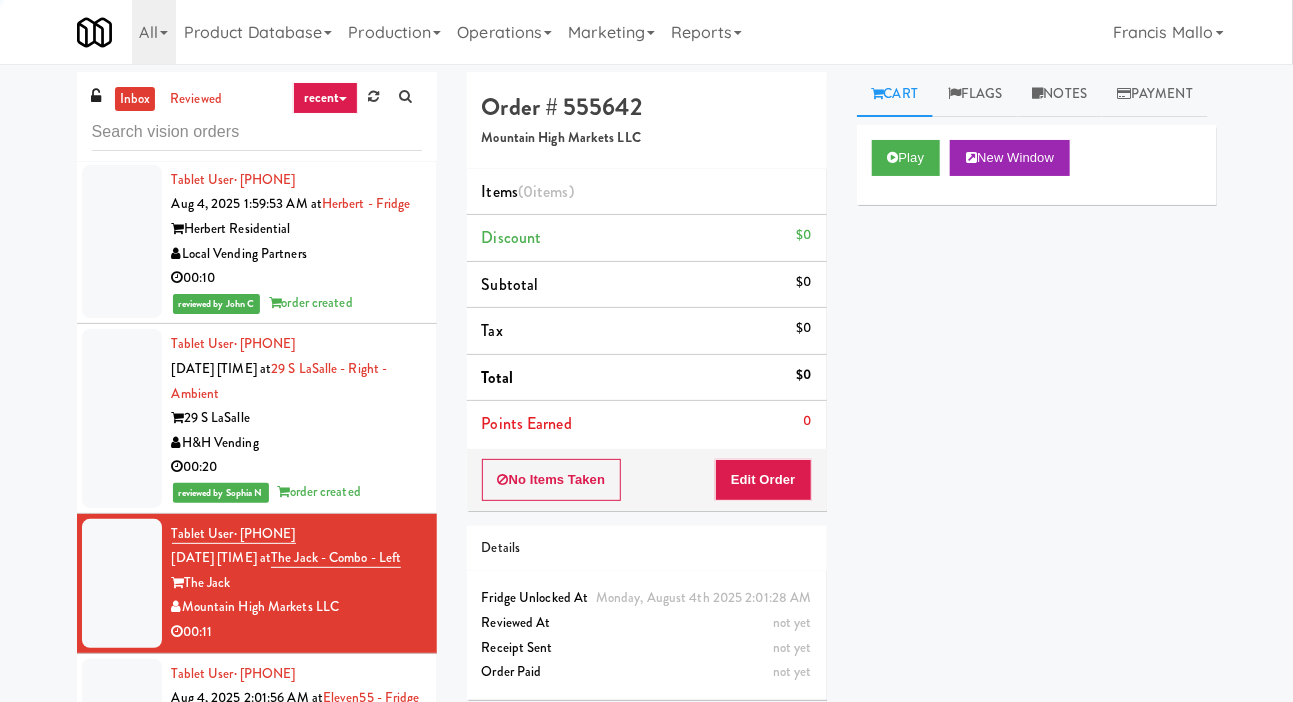 click on "00:06" at bounding box center (297, 772) 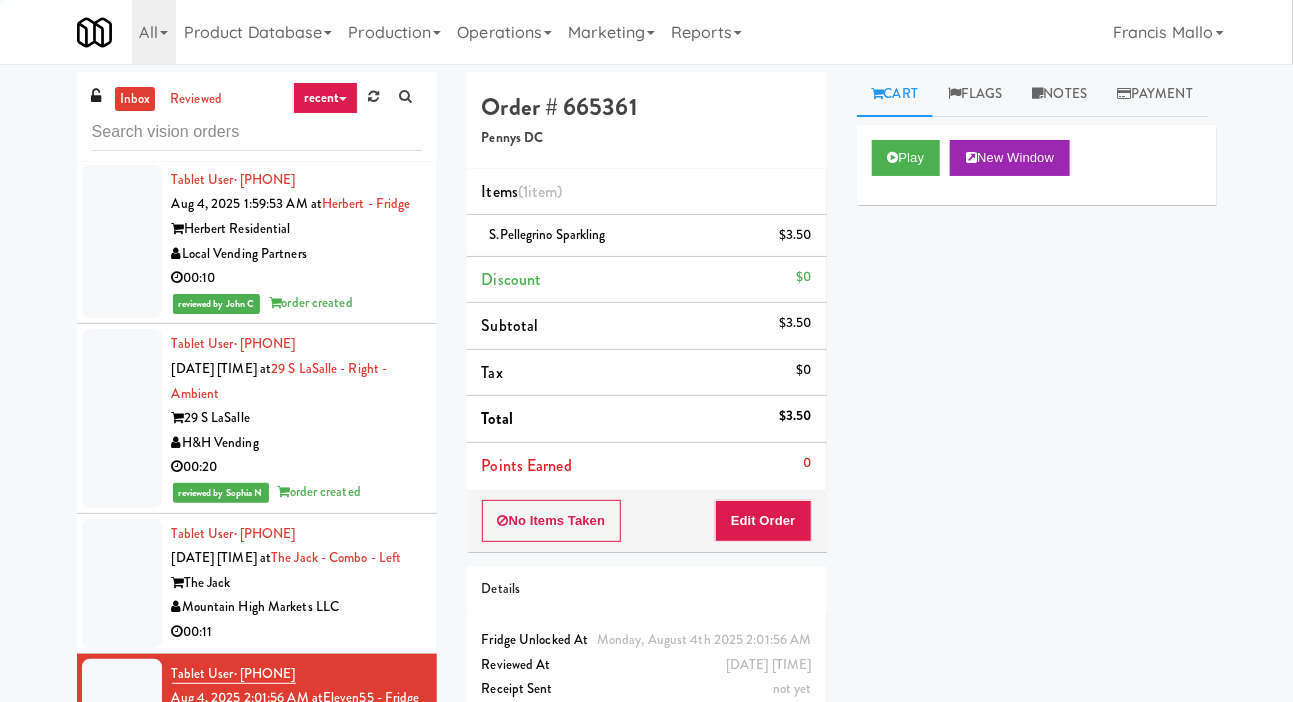 click on "Mountain High Markets LLC" at bounding box center [297, 607] 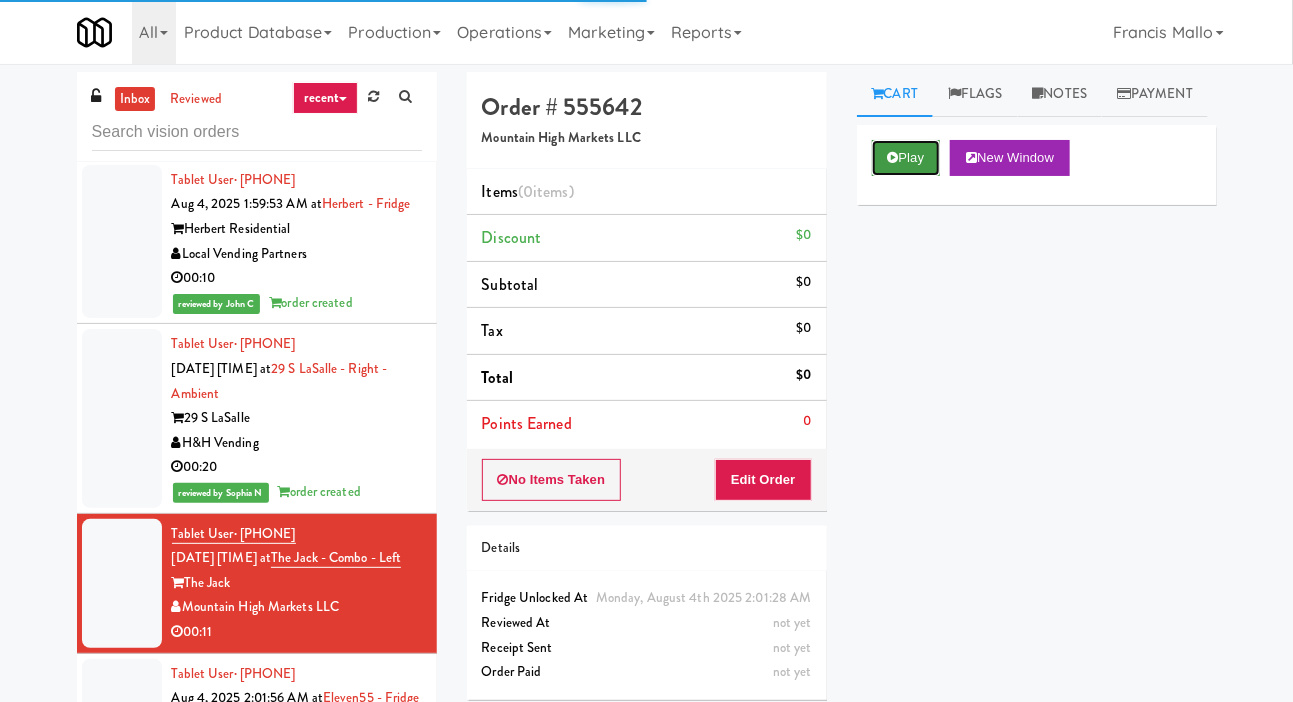 click on "Play" at bounding box center [906, 158] 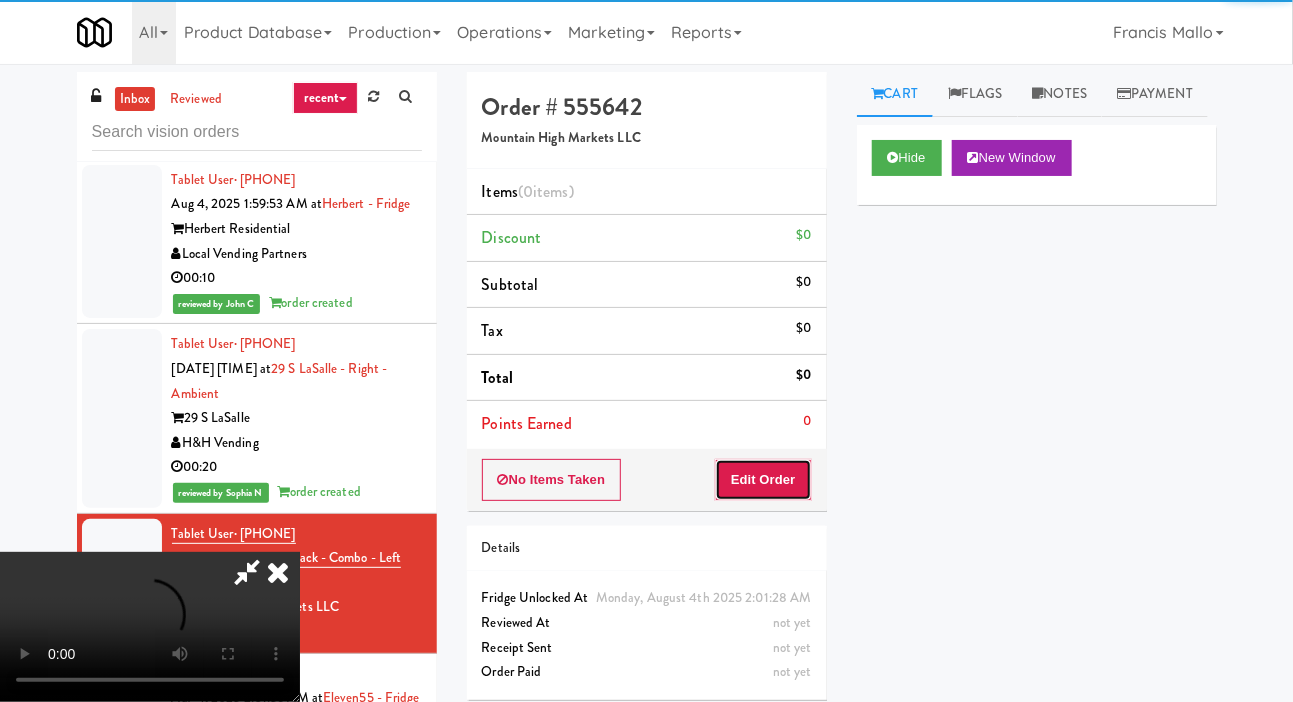 click on "Edit Order" at bounding box center [763, 480] 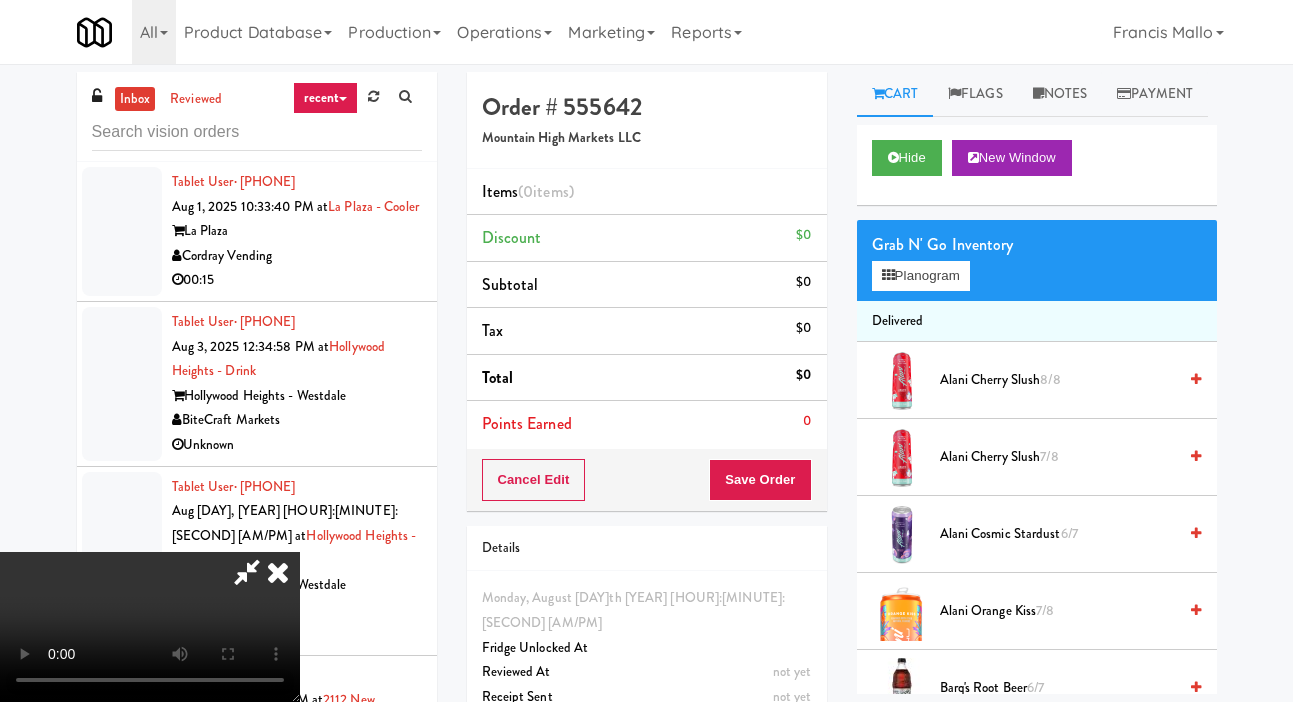 scroll, scrollTop: 0, scrollLeft: 0, axis: both 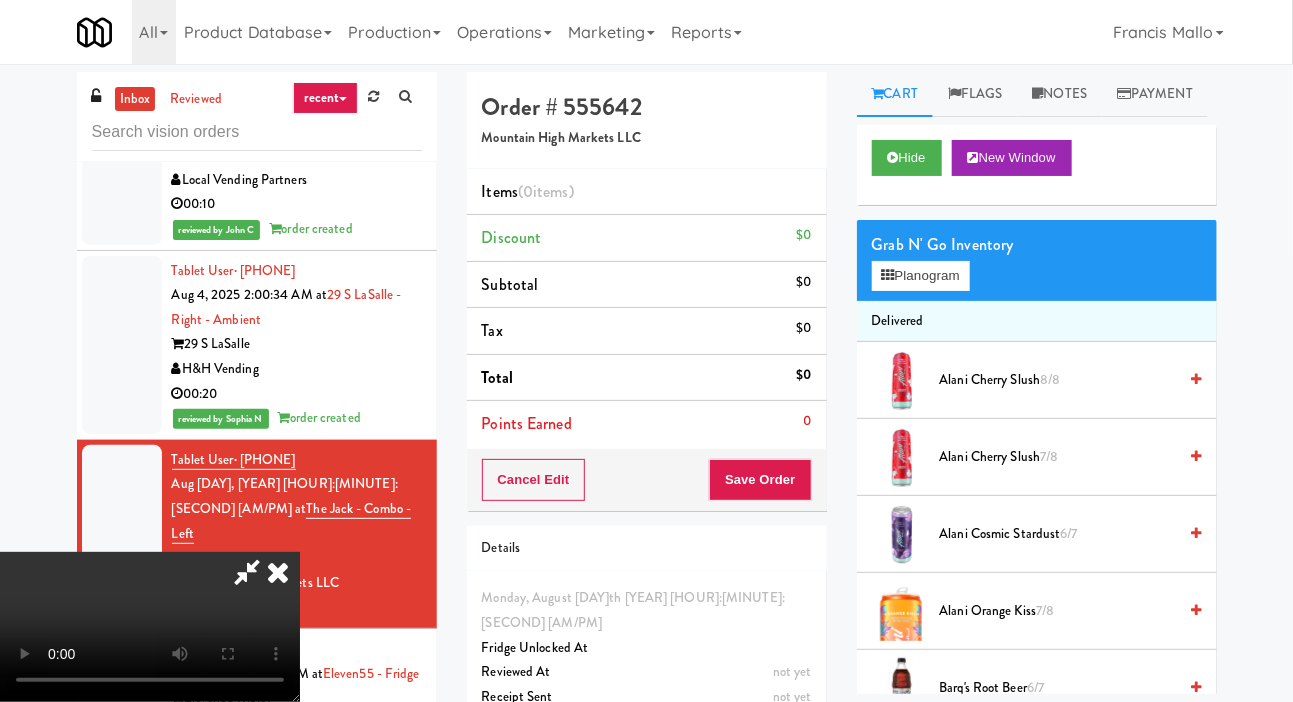 type 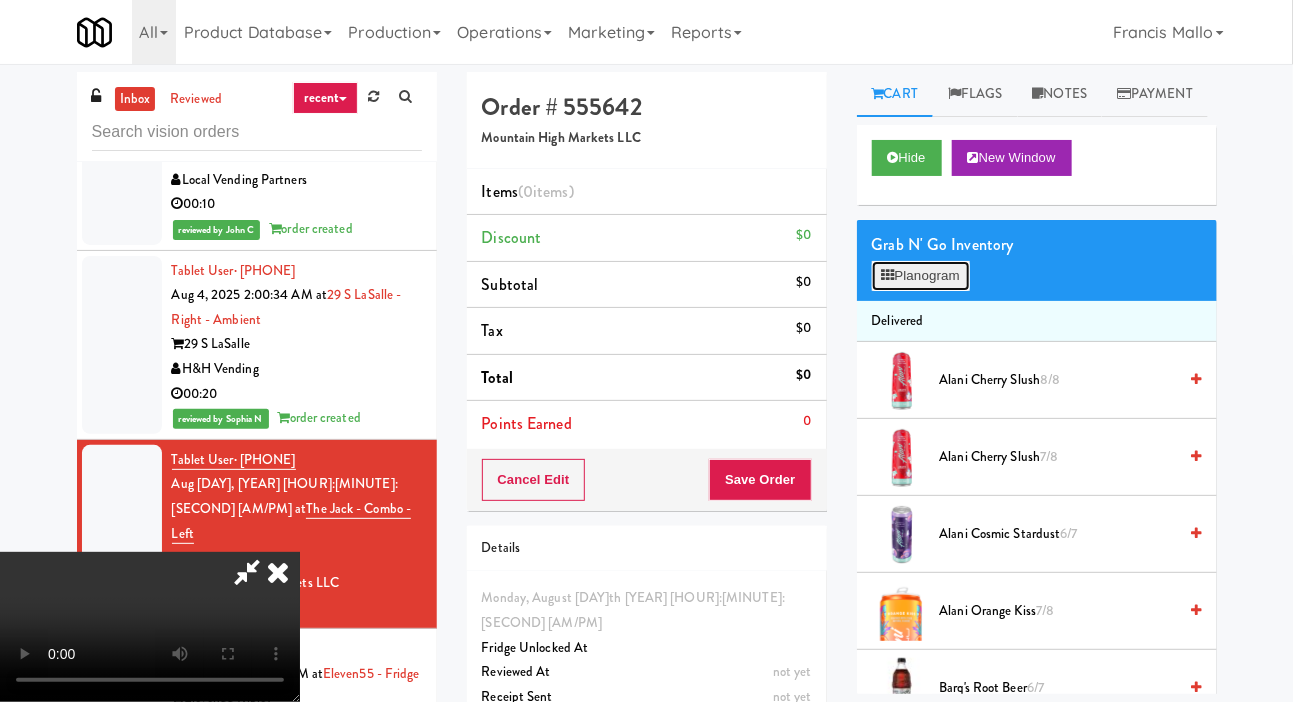 click on "Planogram" at bounding box center [921, 276] 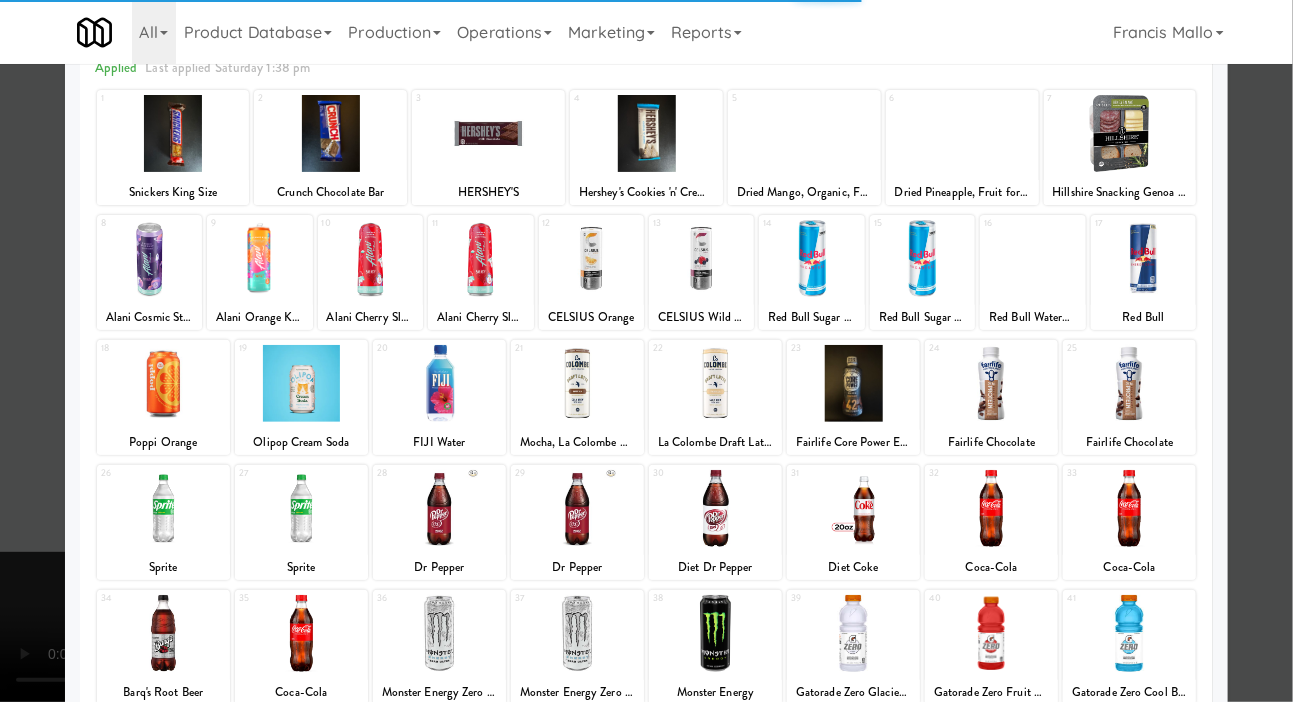 scroll, scrollTop: 172, scrollLeft: 0, axis: vertical 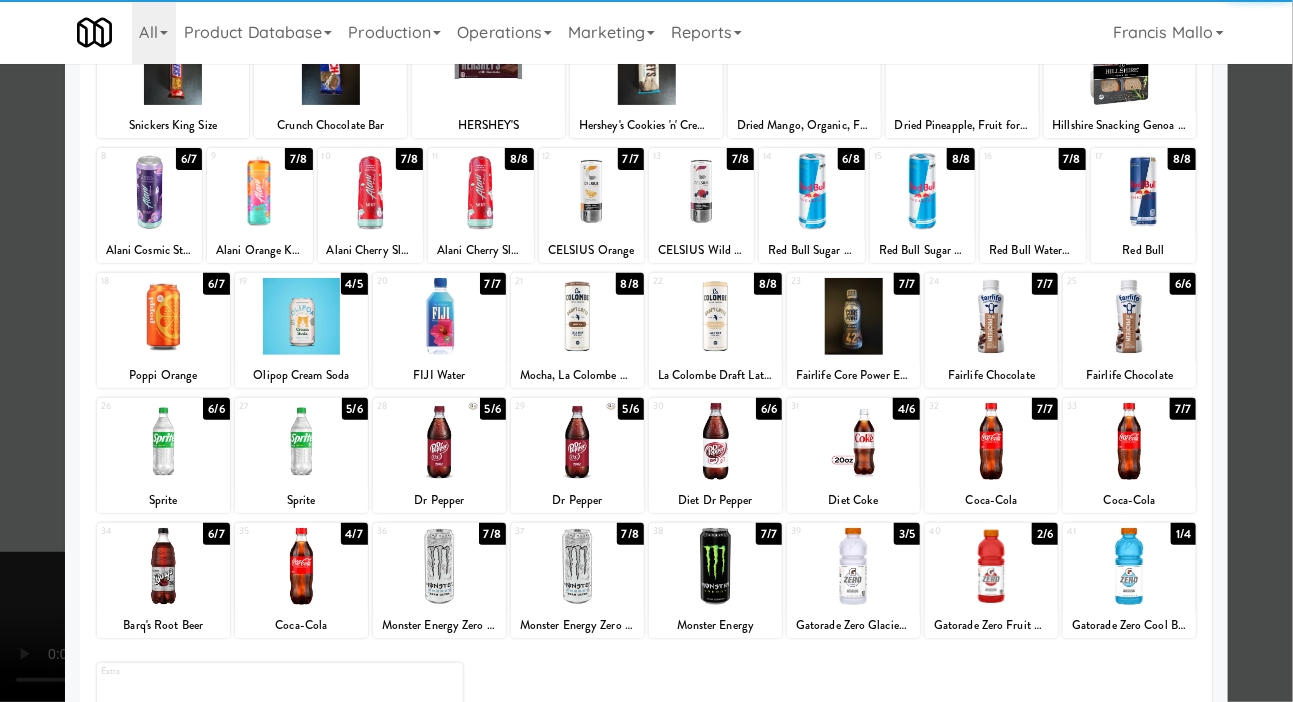 click at bounding box center (163, 566) 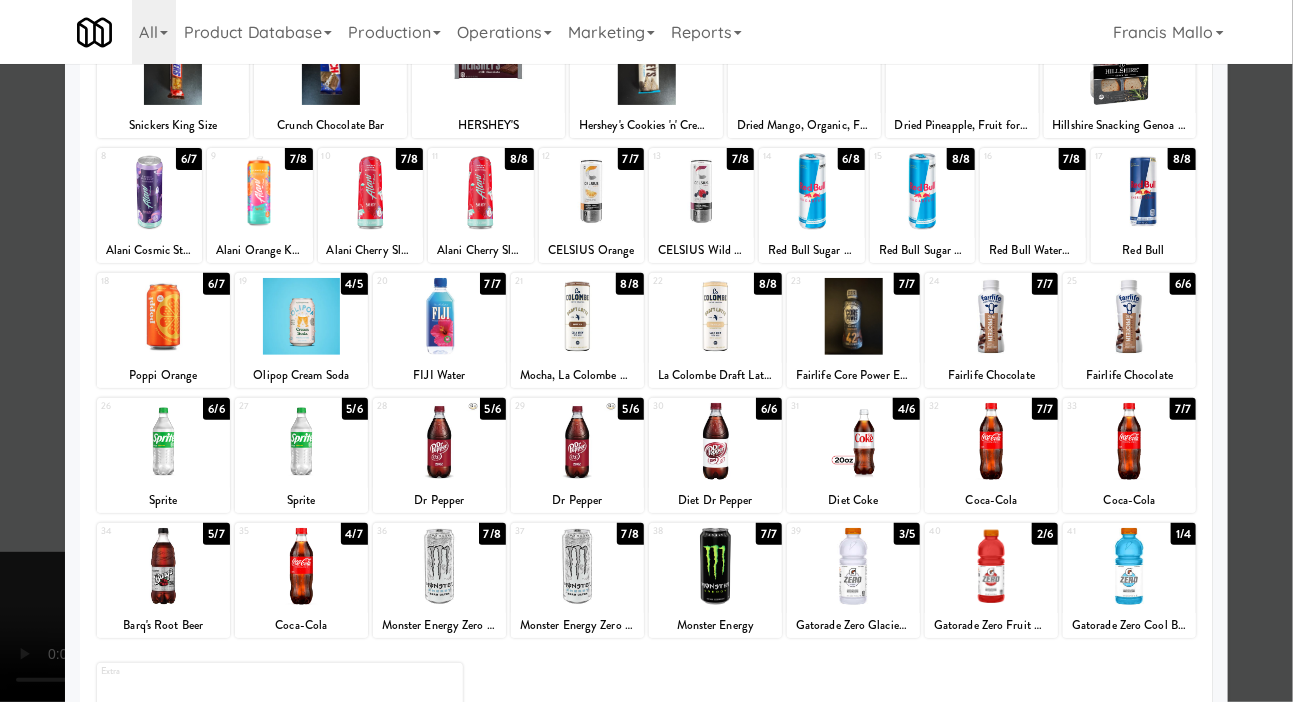 click at bounding box center (646, 351) 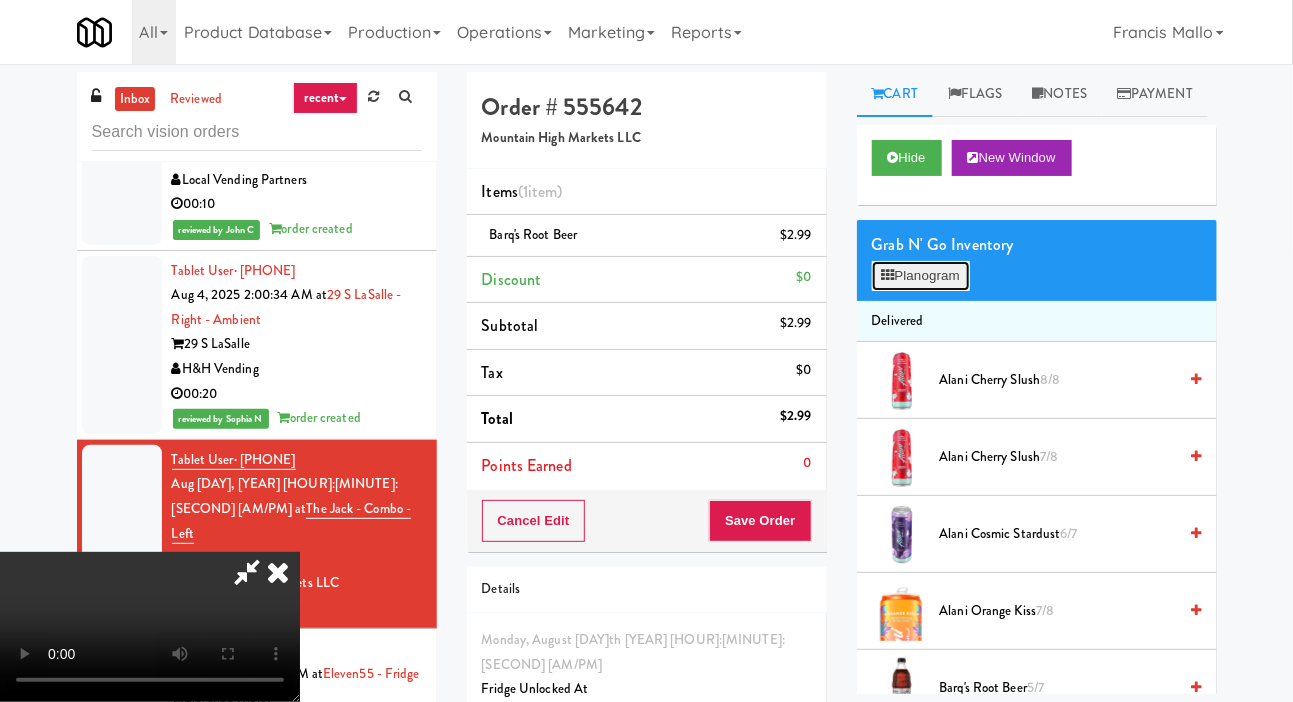 click on "Planogram" at bounding box center (921, 276) 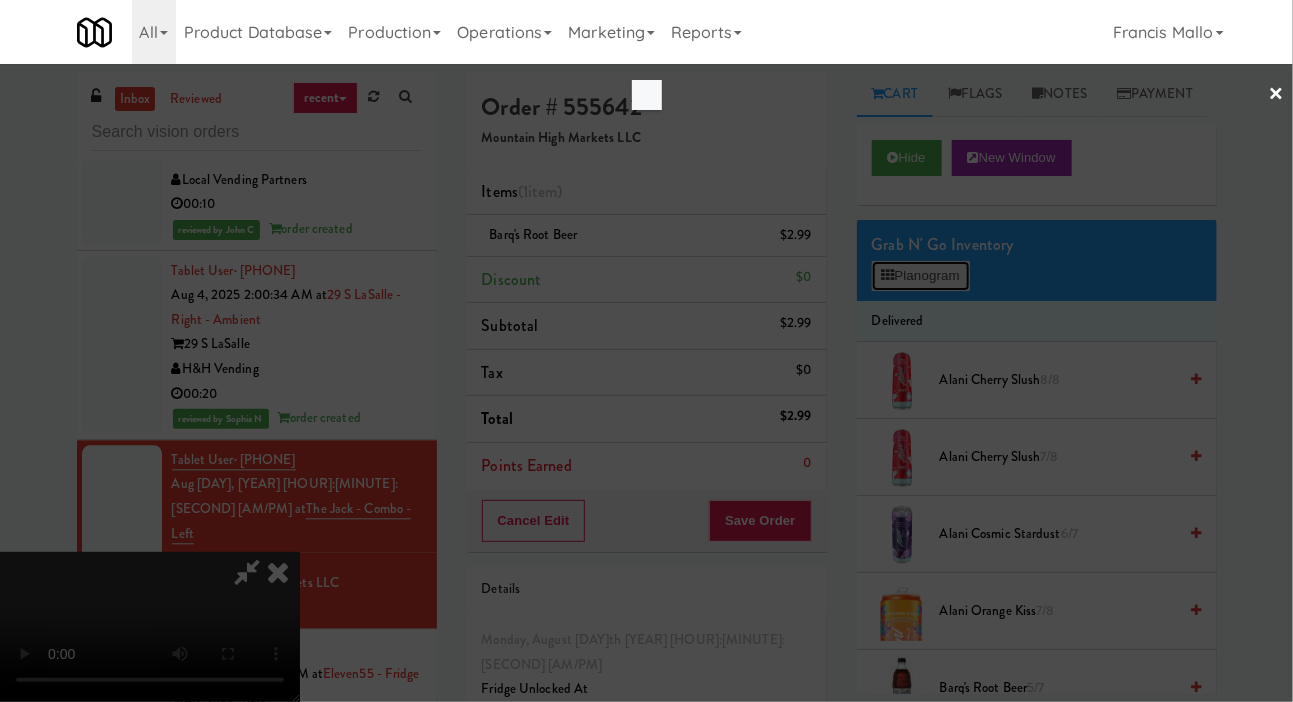 scroll, scrollTop: 0, scrollLeft: 0, axis: both 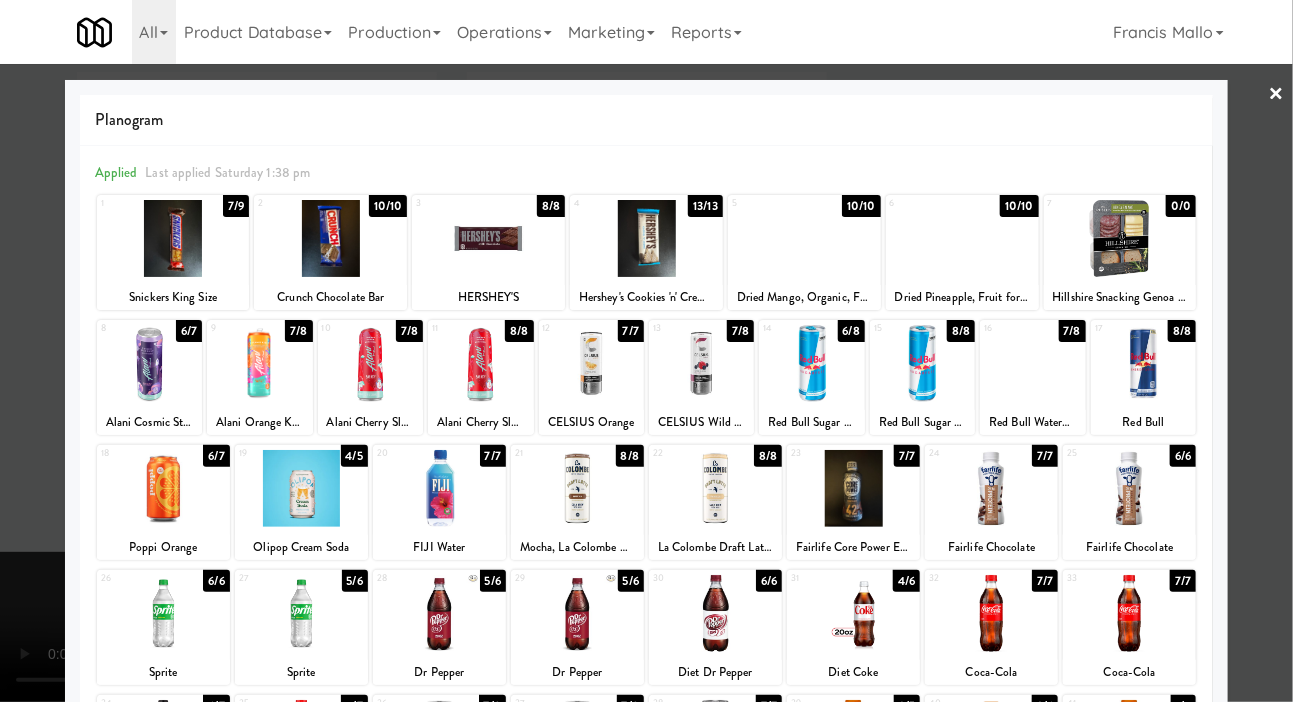 click at bounding box center [646, 351] 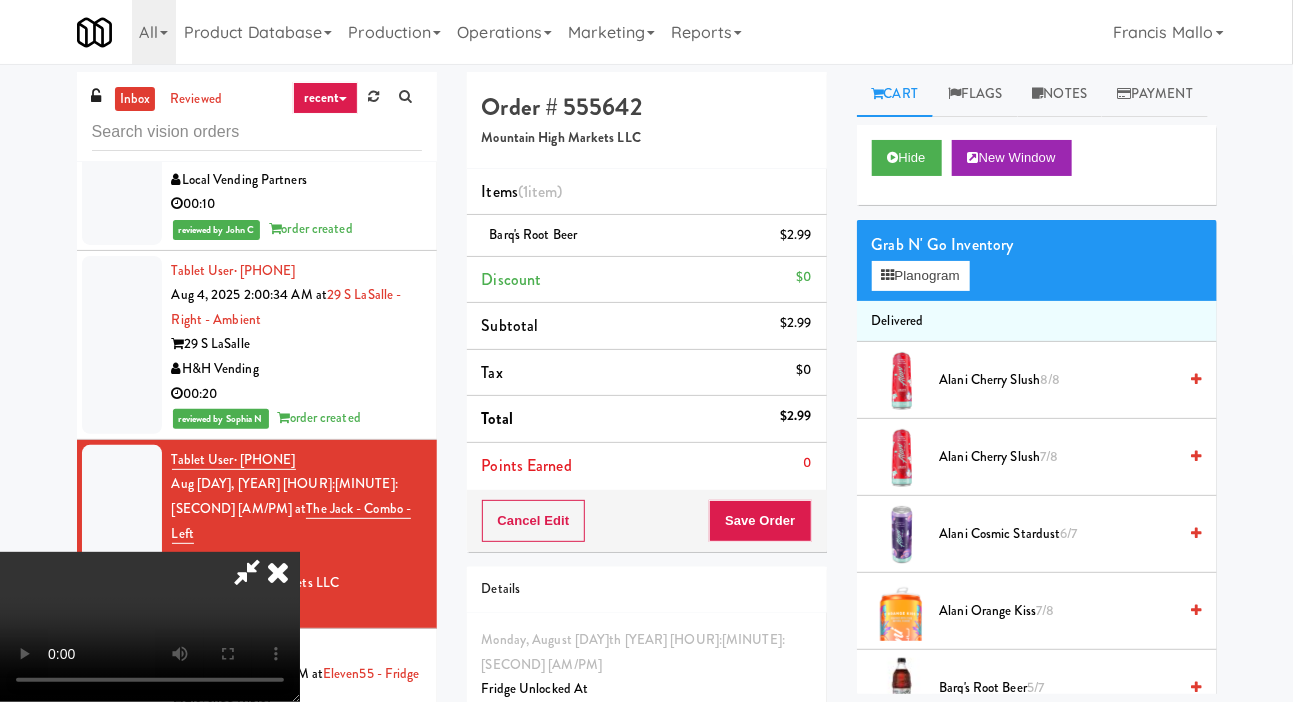 scroll, scrollTop: 73, scrollLeft: 0, axis: vertical 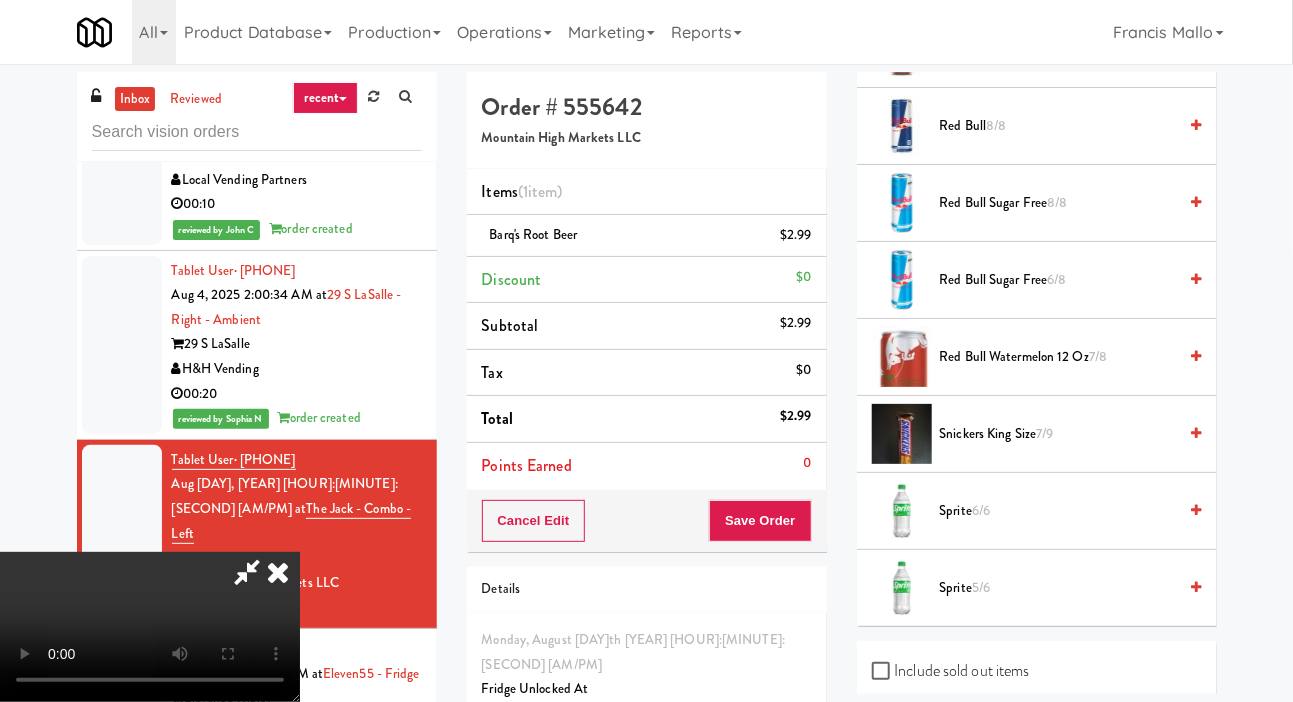 click on "Snickers King Size  7/9" at bounding box center (1058, 434) 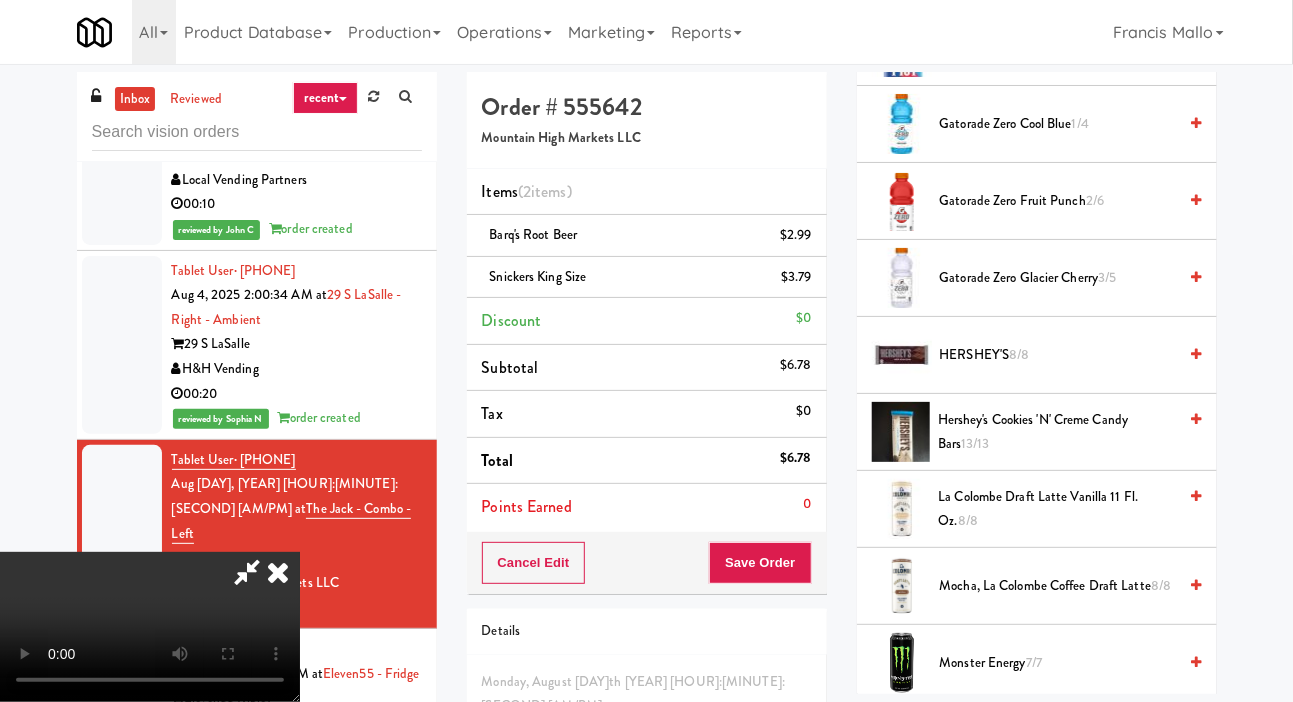 scroll, scrollTop: 1860, scrollLeft: 0, axis: vertical 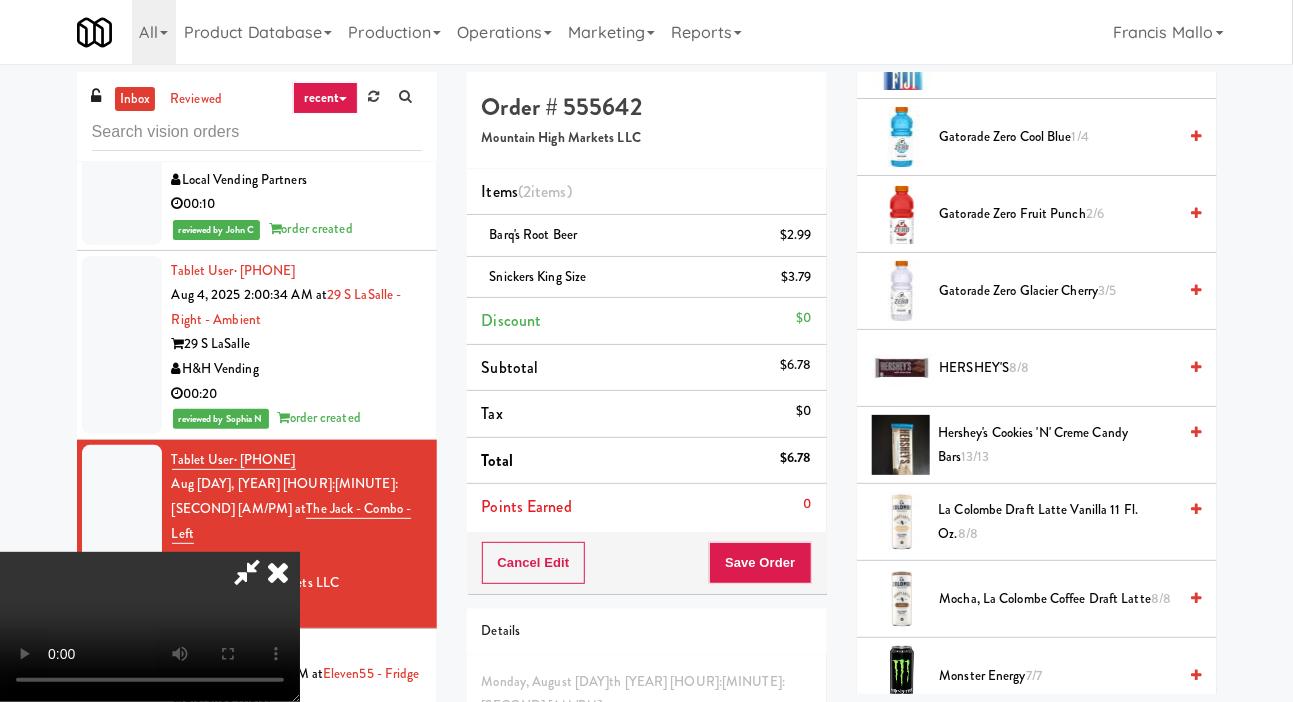 click on "HERSHEY'S  8/8" at bounding box center (1058, 368) 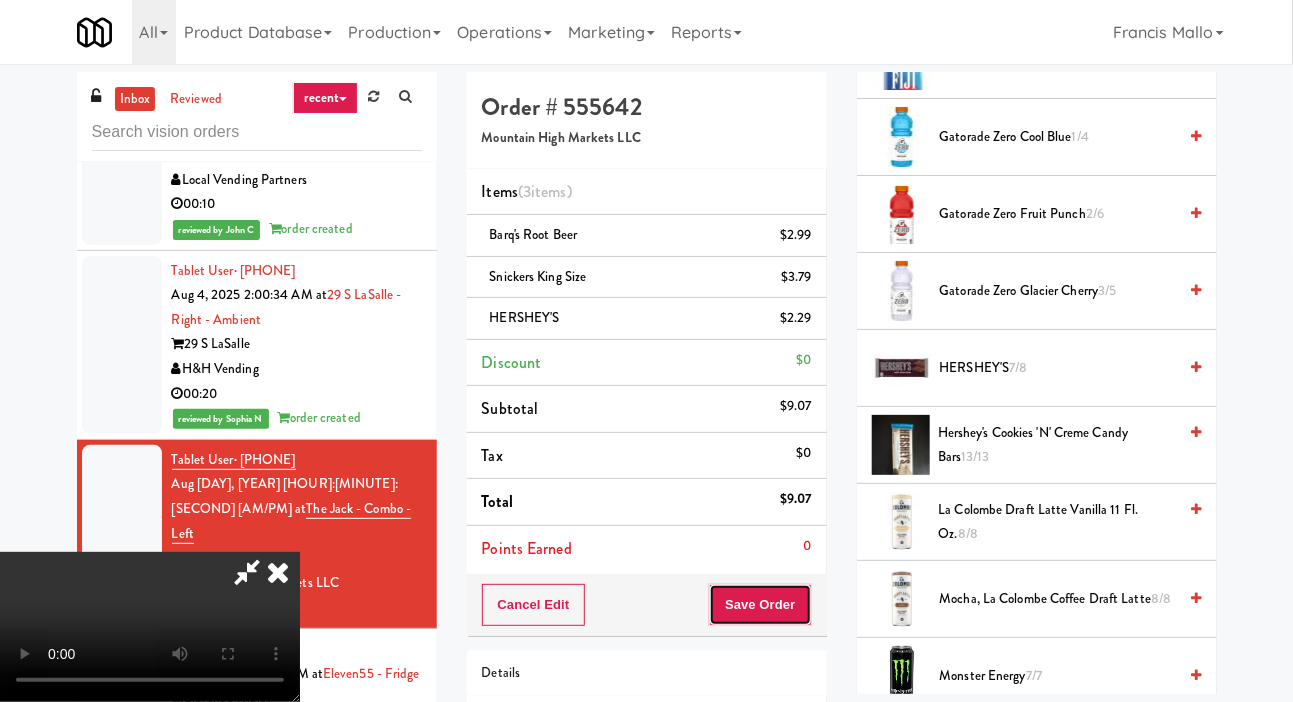 click on "Save Order" at bounding box center [760, 605] 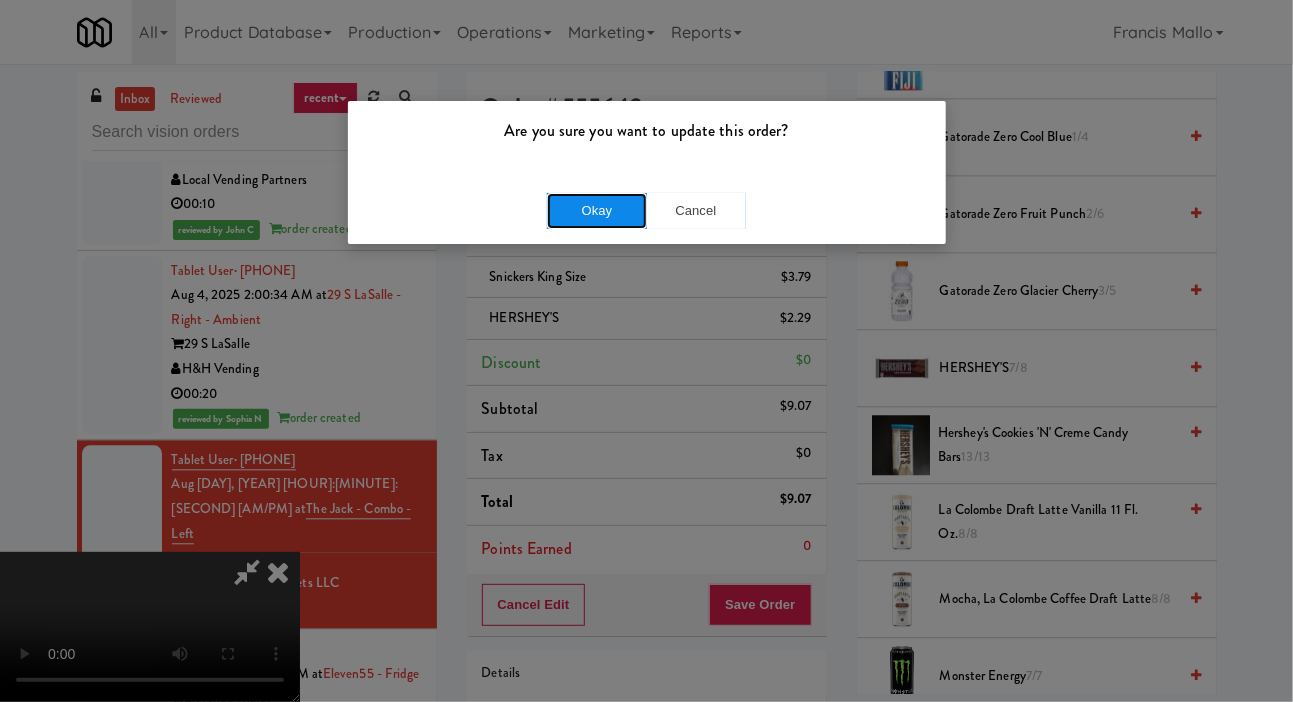 click on "Okay" at bounding box center [597, 211] 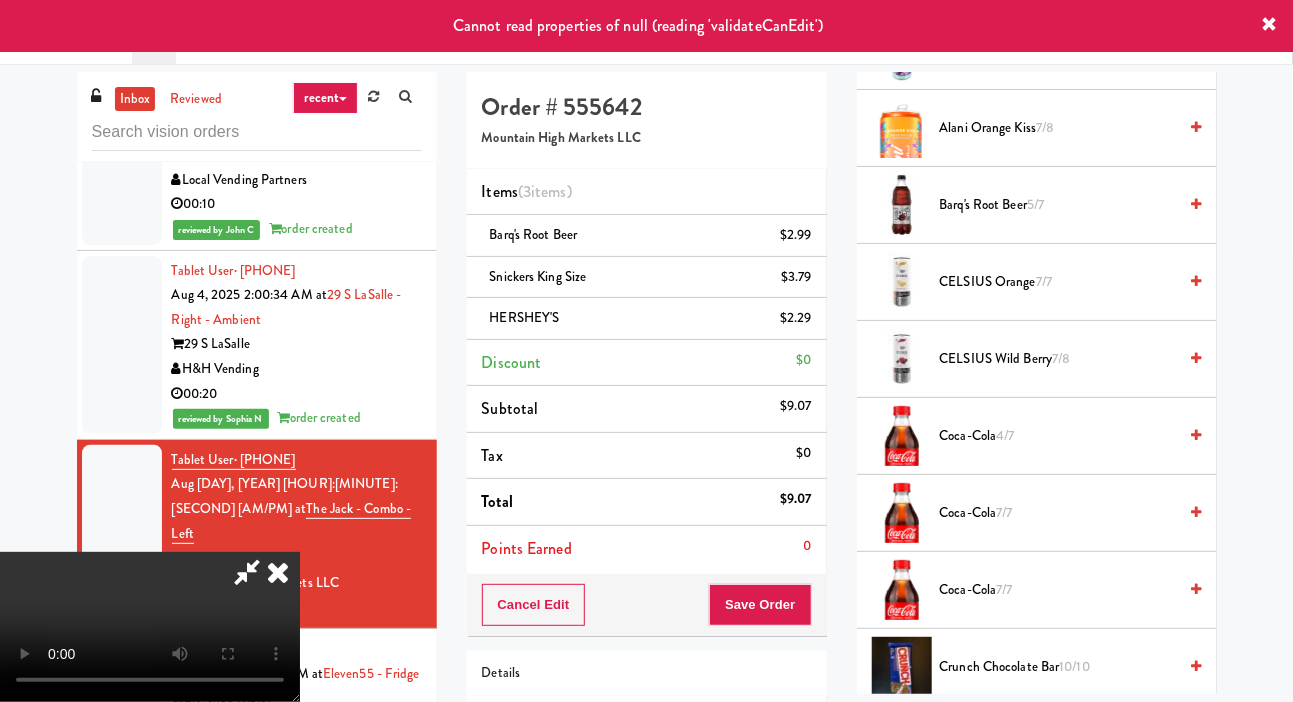 scroll, scrollTop: 0, scrollLeft: 0, axis: both 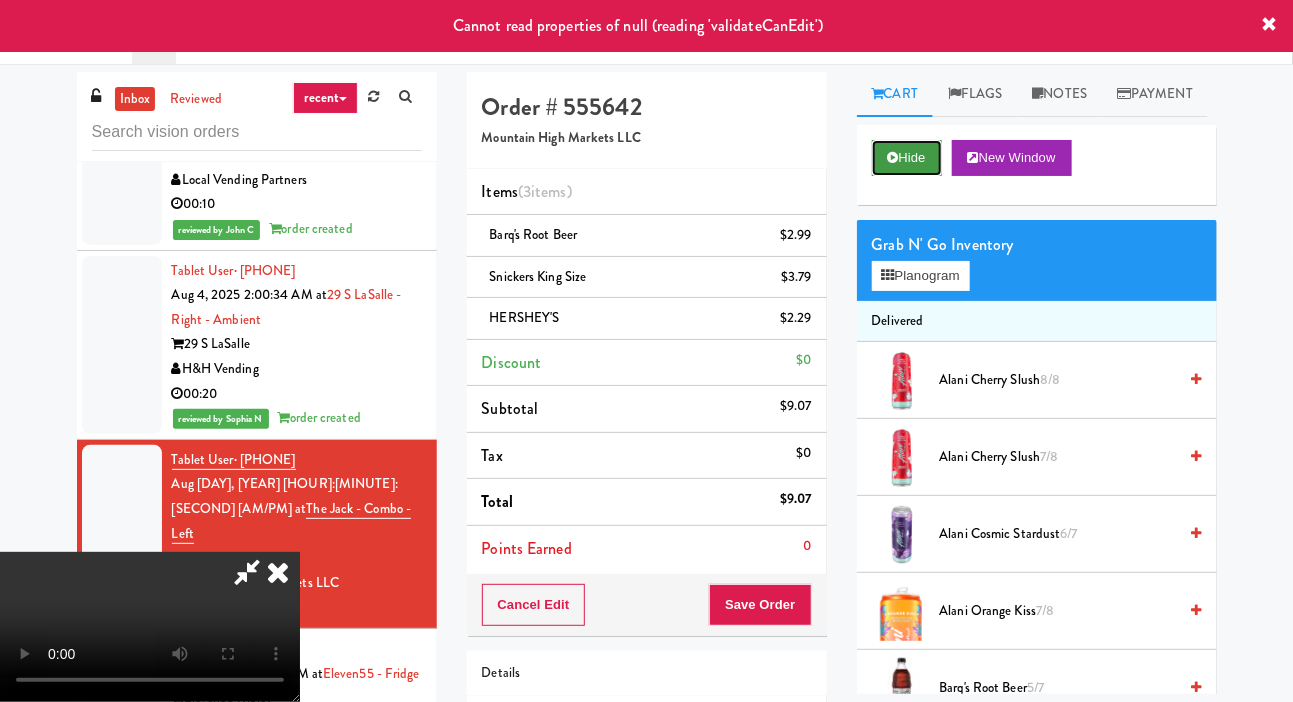 click on "Hide" at bounding box center (907, 158) 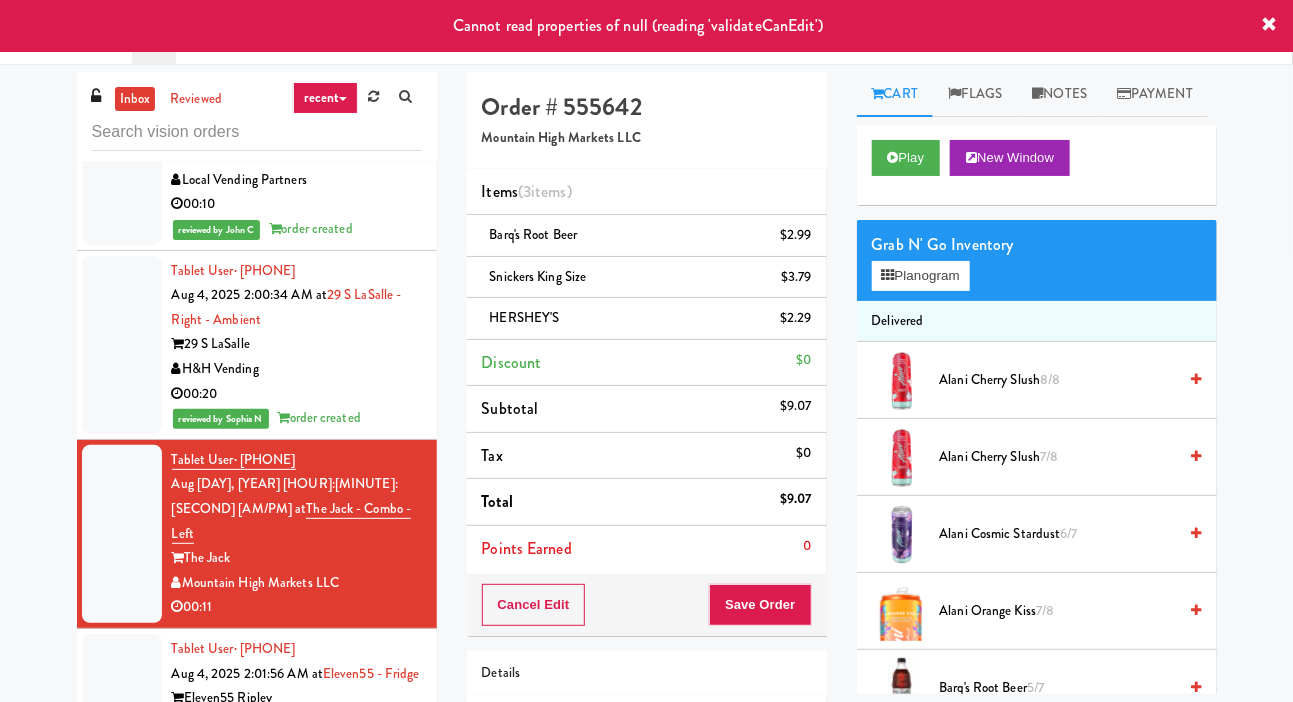 click on "00:20" at bounding box center (297, 394) 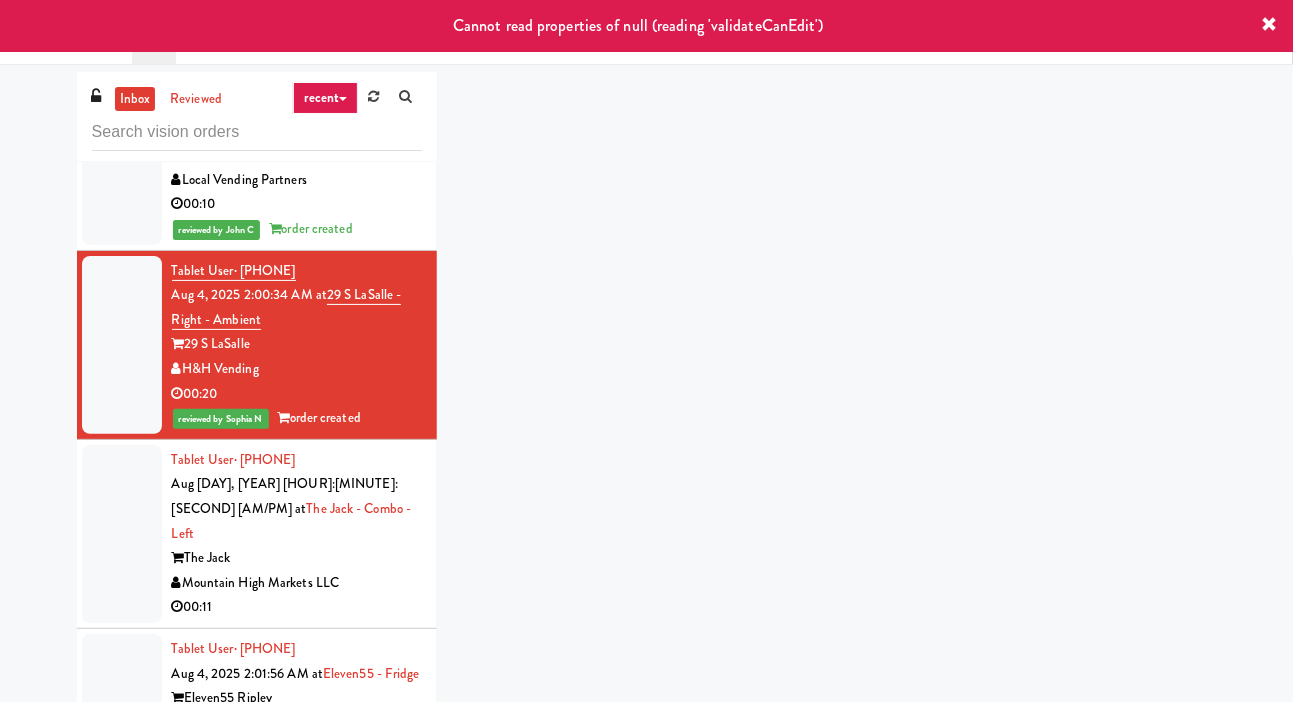 click on "The Jack" at bounding box center (297, 558) 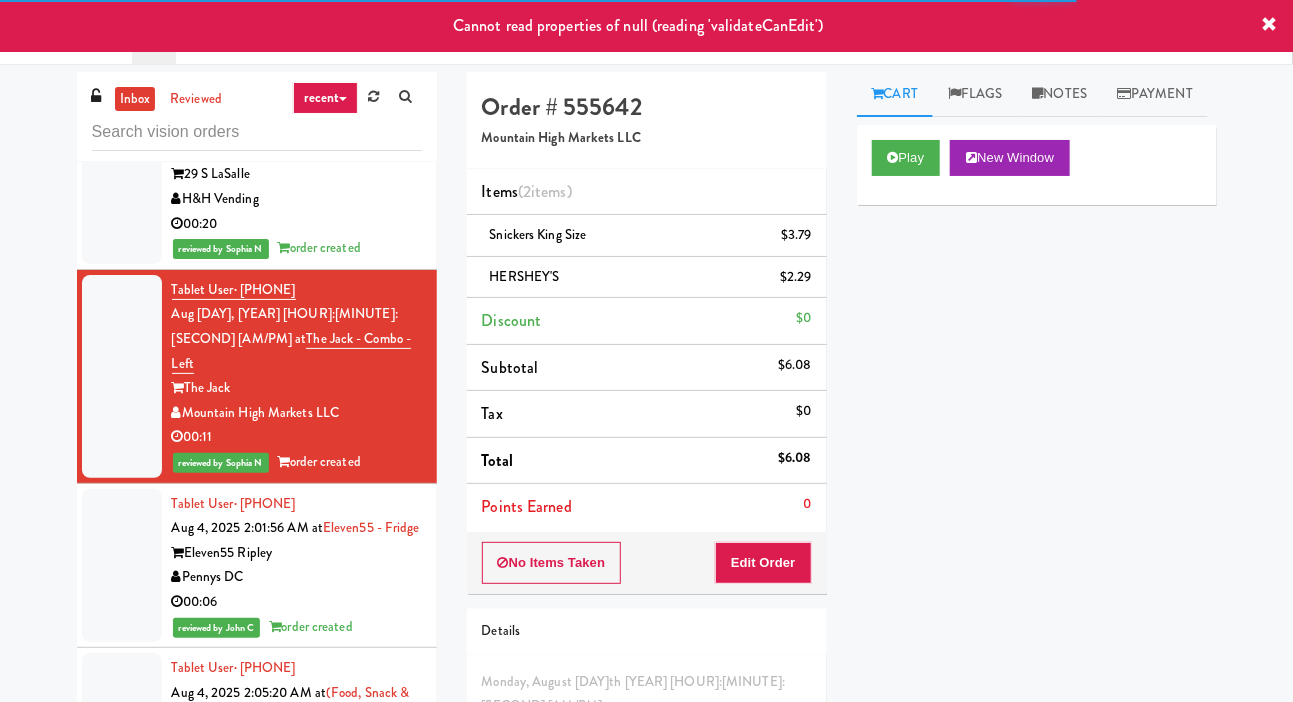 click on "Feed The Blue" at bounding box center [297, 791] 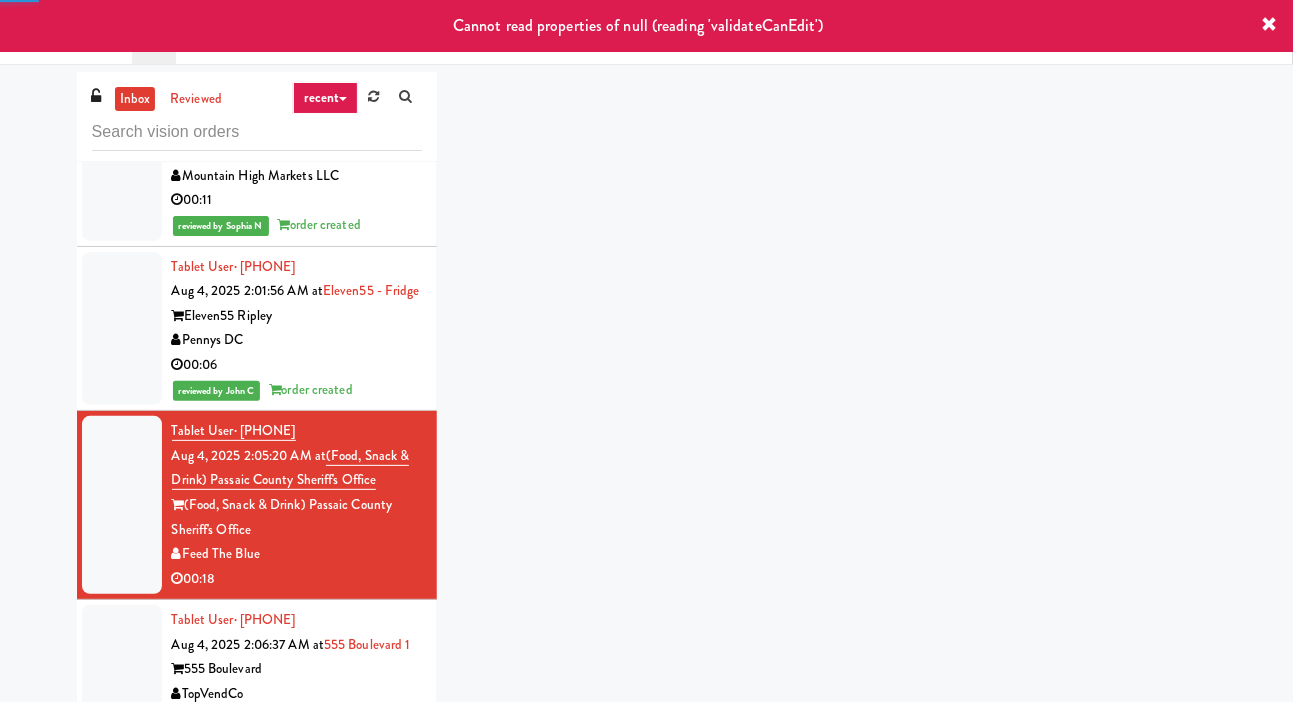 scroll, scrollTop: 5172, scrollLeft: 0, axis: vertical 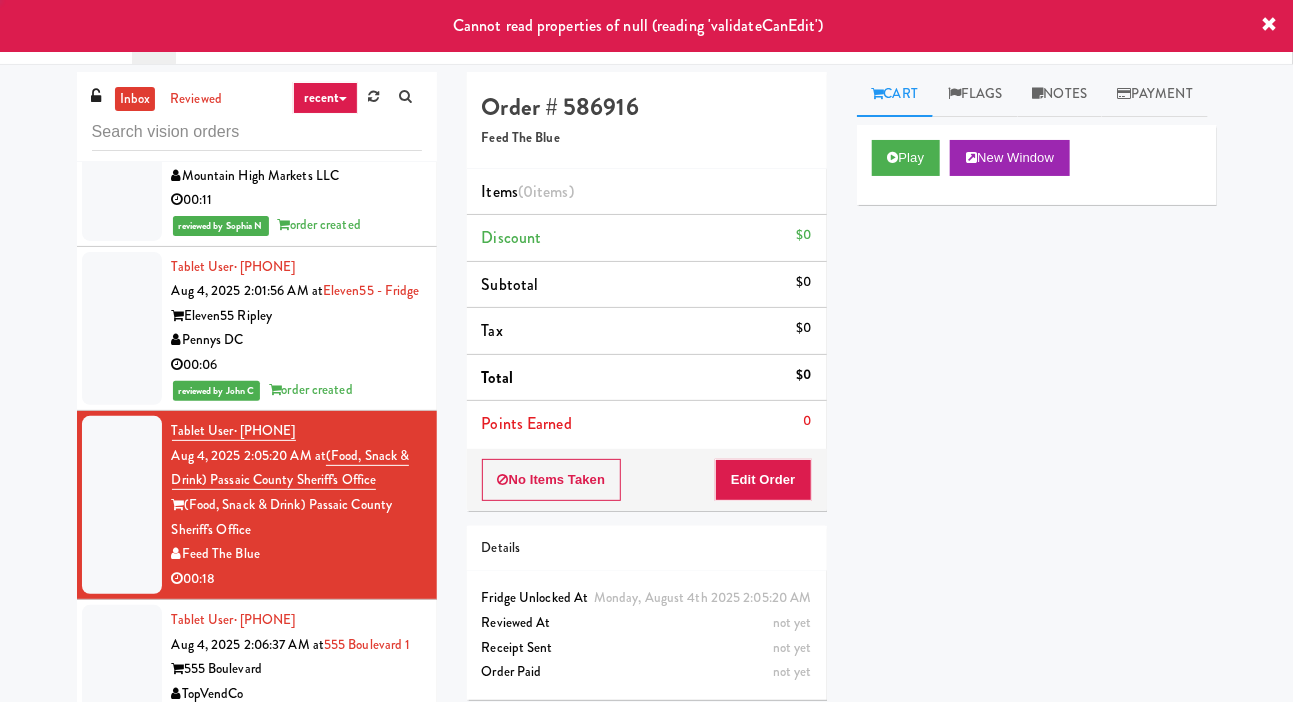 click on "00:25" at bounding box center [297, 719] 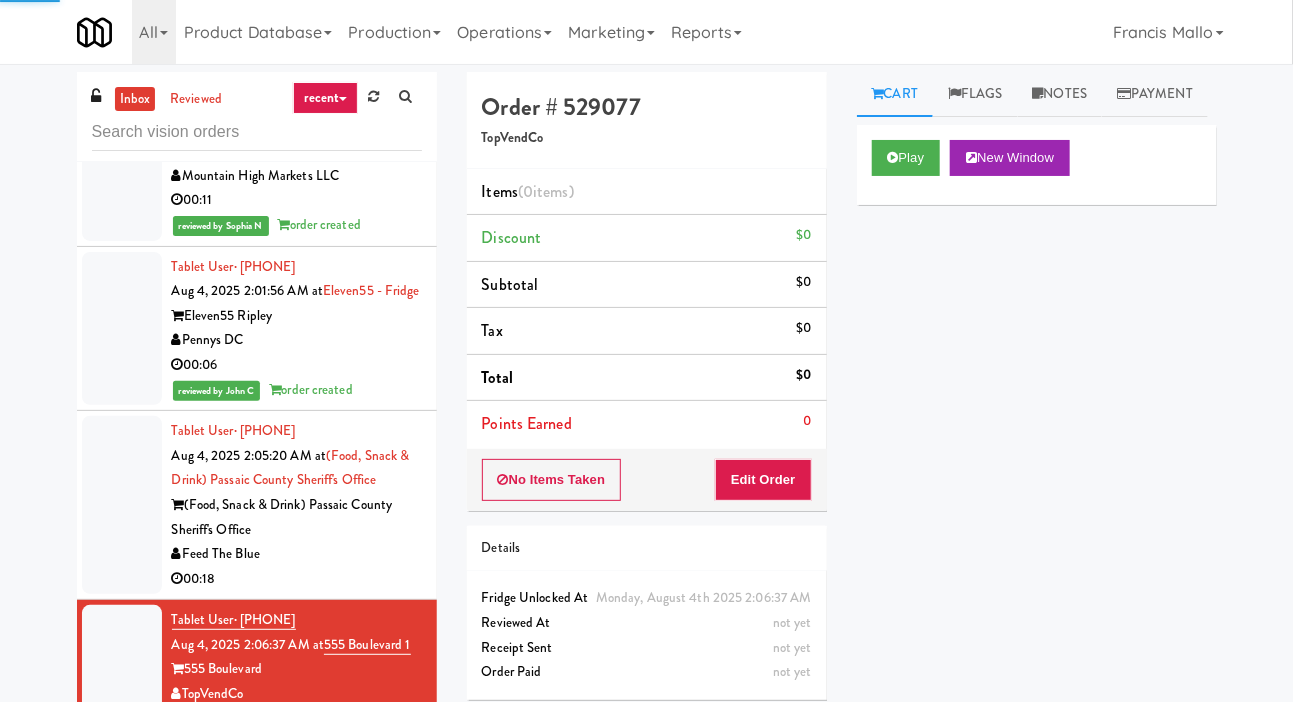 click on "(Food, Snack & Drink) [ORGANIZATION]" at bounding box center [297, 517] 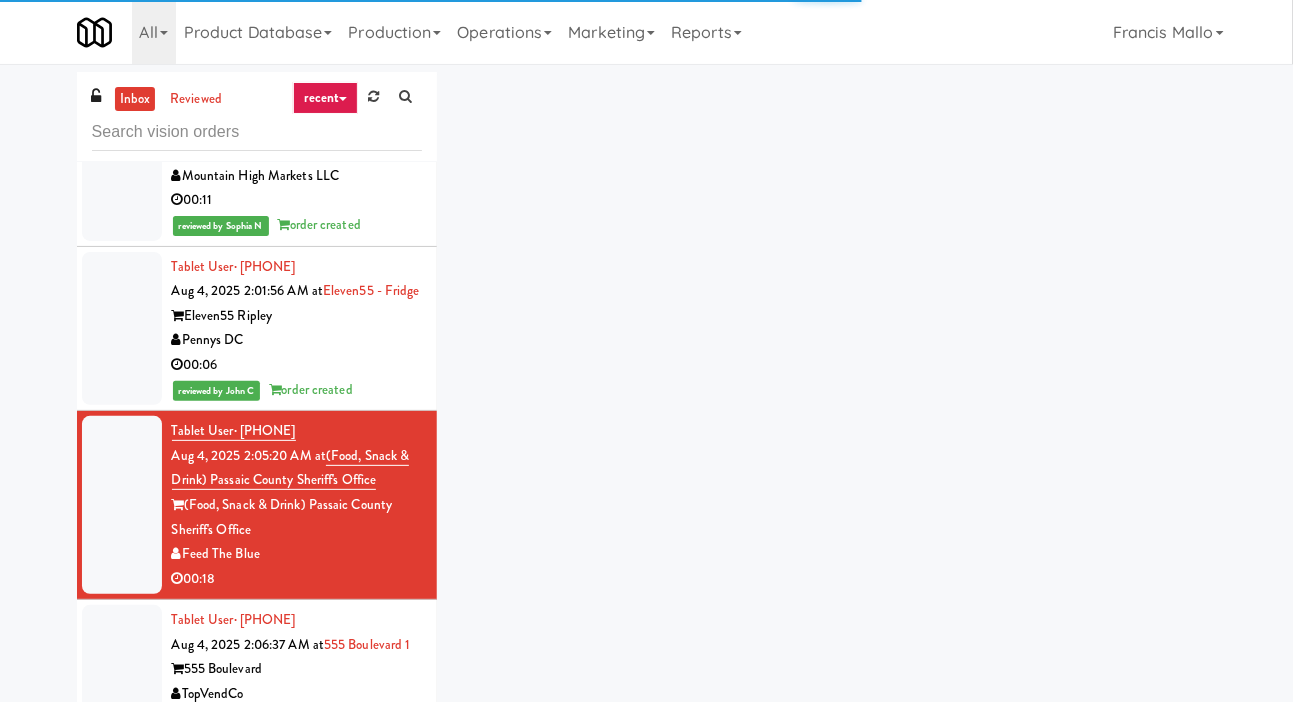scroll, scrollTop: 5277, scrollLeft: 0, axis: vertical 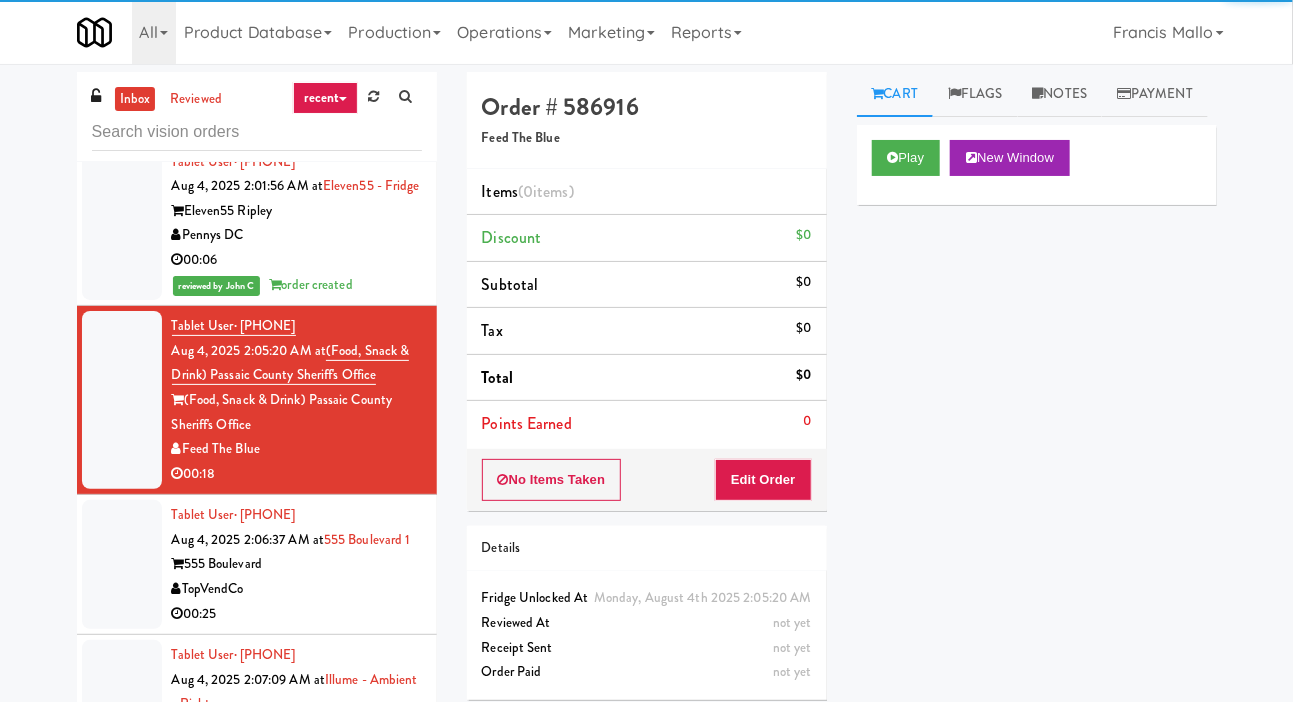click on "Oceanside Vending LLC" at bounding box center (297, 918) 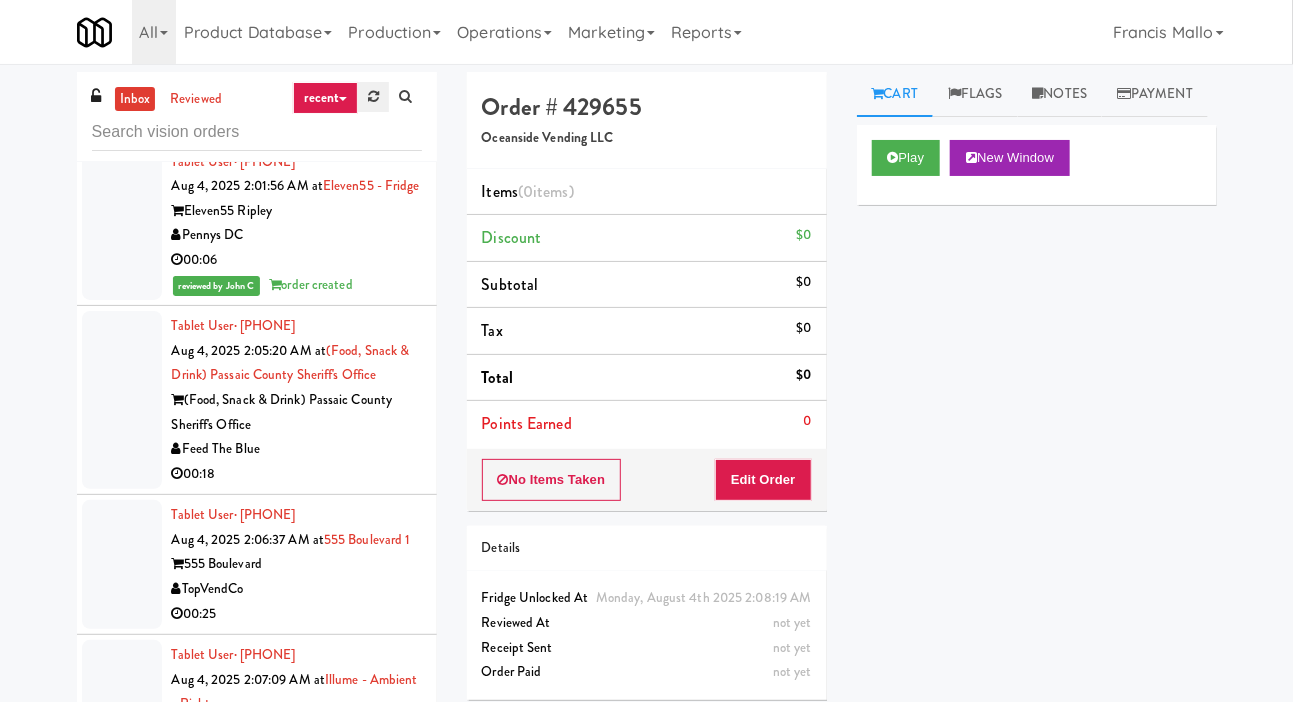 click at bounding box center (373, 97) 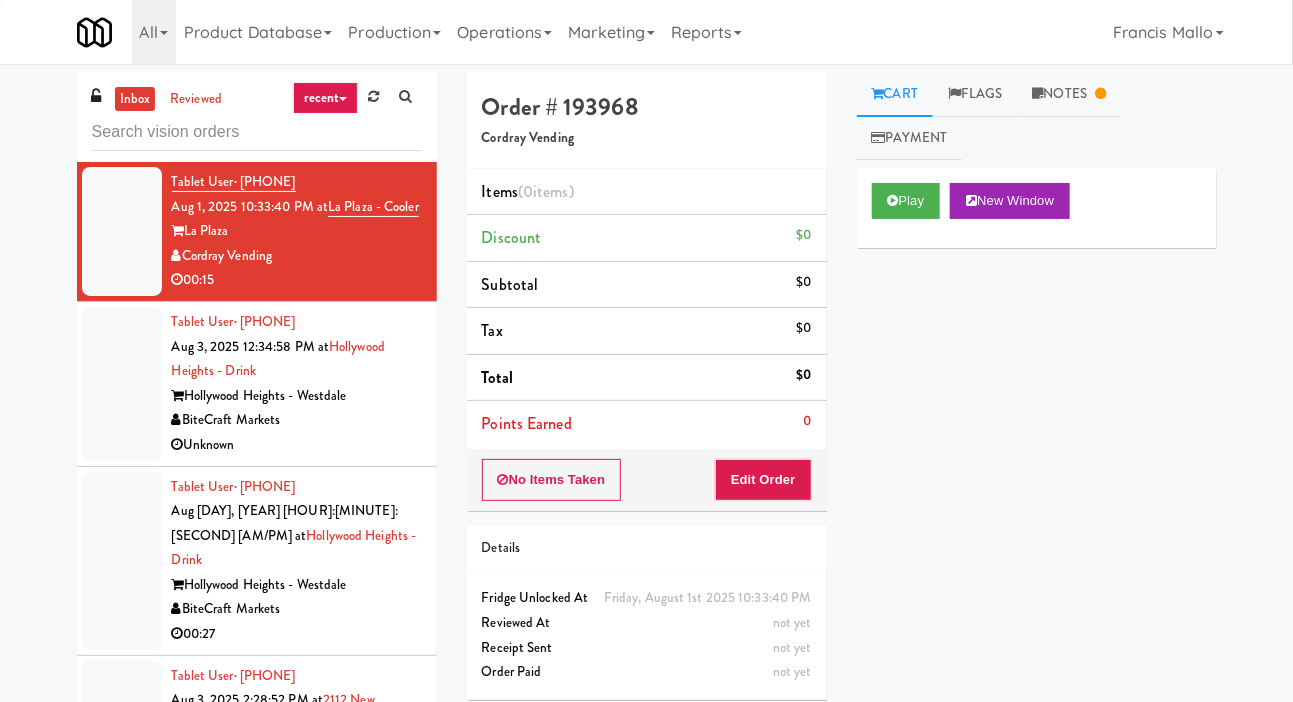 click on "inbox reviewed recent    all     unclear take     inventory issue     suspicious     failed     recent   Tablet User  · (832) 387-7593 Aug 1, 2025 10:33:40 PM at  La Plaza - Cooler  La Plaza  Cordray Vending  00:15     Tablet User  · (954) 902-2190 Aug 3, 2025 12:34:58 PM at  Hollywood Heights - Drink  Hollywood Heights - Westdale  BiteCraft Markets  Unknown     Tablet User  · (954) 902-2190 Aug 3, 2025 12:35:31 PM at  Hollywood Heights - Drink  Hollywood Heights - Westdale  BiteCraft Markets  00:27     Tablet User  · (202) 330-2795 Aug 3, 2025 2:28:52 PM at  2112 New Hampshire - Pantry - Right  2112 New Hampshire  Pennys DC  00:17     Tablet User  · (239) 409-1784 Aug 3, 2025 3:21:04 PM at  Hollywood Heights - Drink  Hollywood Heights - Westdale  BiteCraft Markets  00:29     Tablet User  · (816) 920-1861 Aug 3, 2025 4:46:07 PM at  Hollywood Heights - Drink  Hollywood Heights - Westdale  BiteCraft Markets  00:19     Tablet User  · (437) 245-4085 Aug 4, 2025 12:15:18 AM at   KitchenMate" at bounding box center (646, 424) 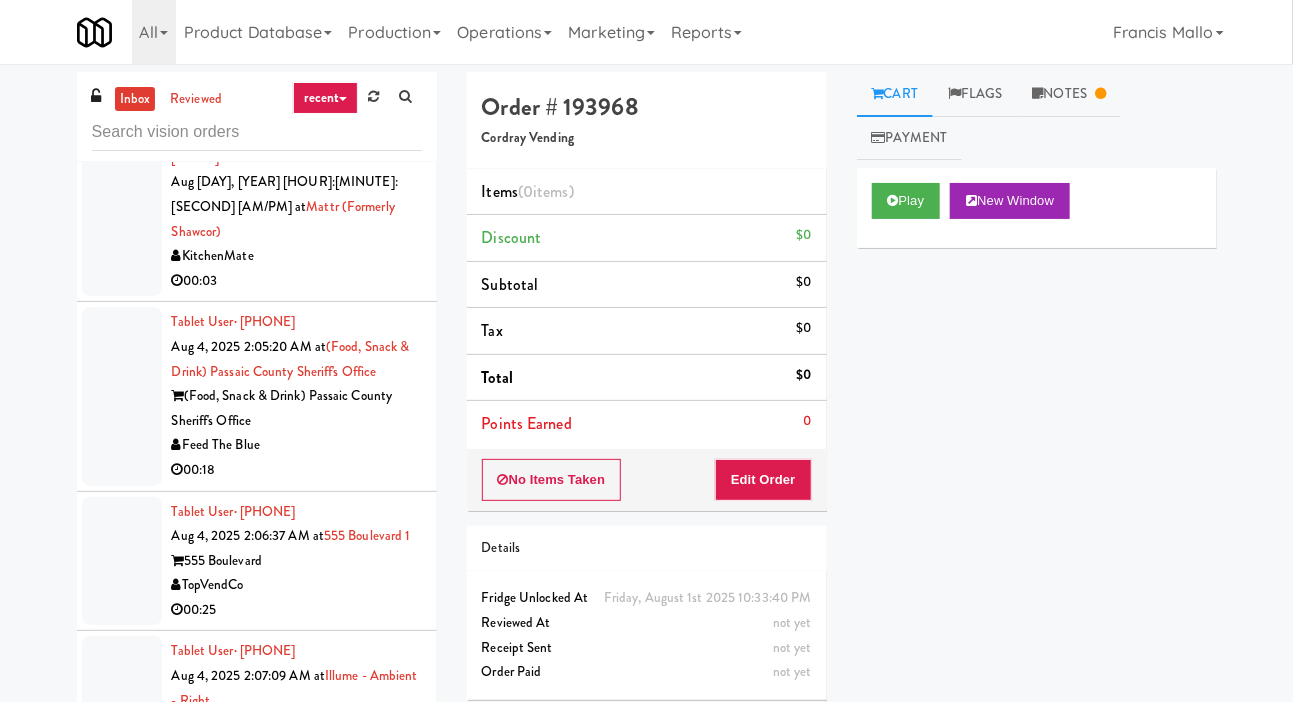 scroll, scrollTop: 2630, scrollLeft: 0, axis: vertical 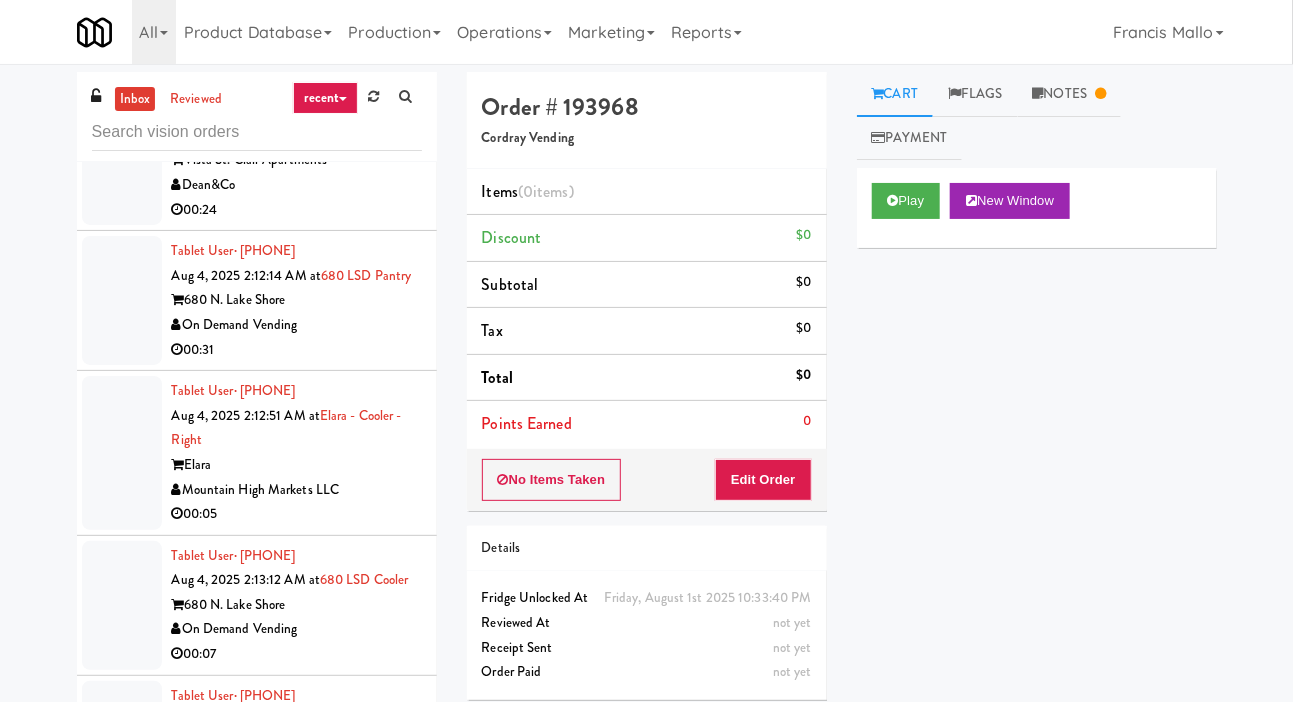 click on "Mountain High Markets LLC" at bounding box center (297, 794) 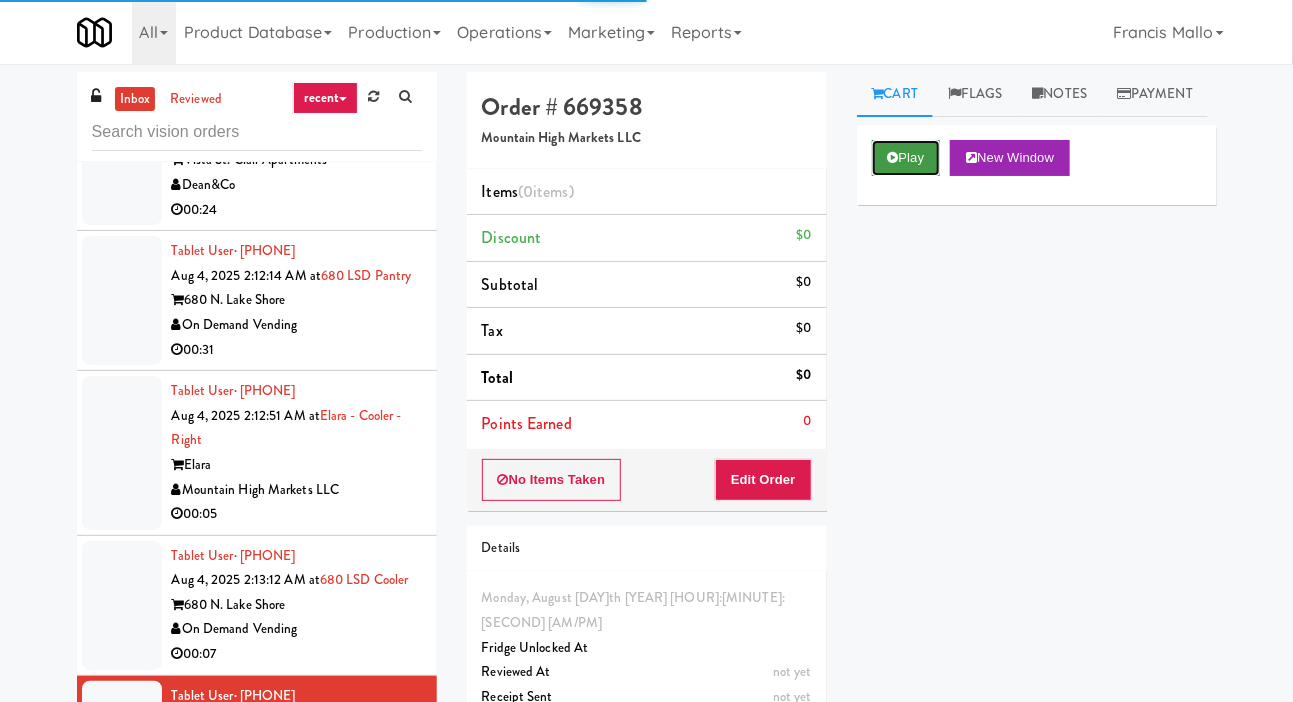 click at bounding box center (893, 157) 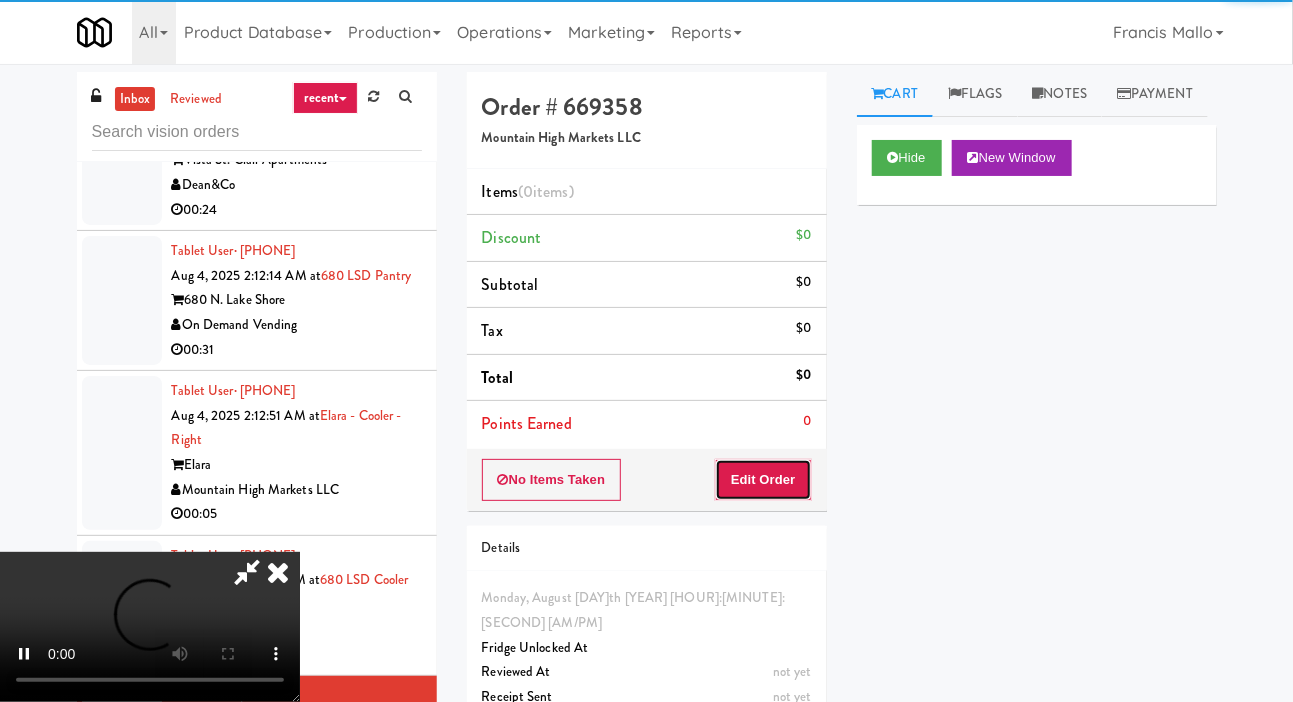 click on "Edit Order" at bounding box center (763, 480) 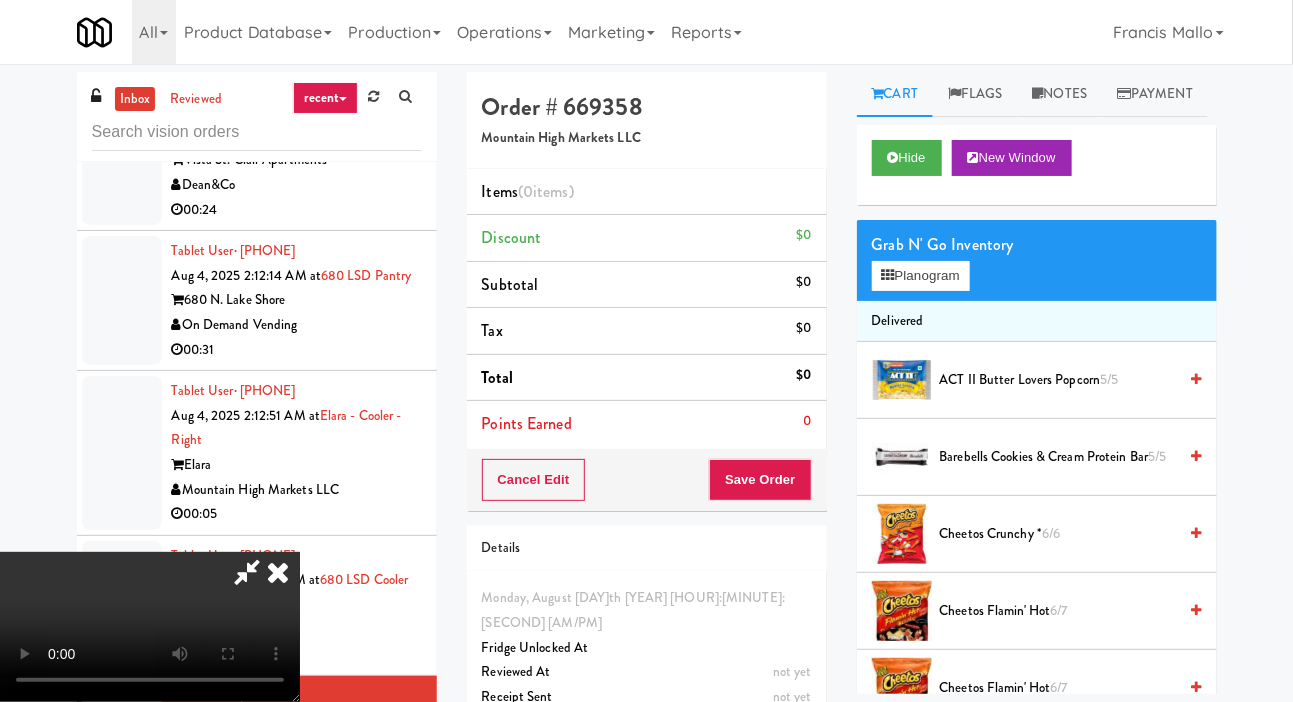 type 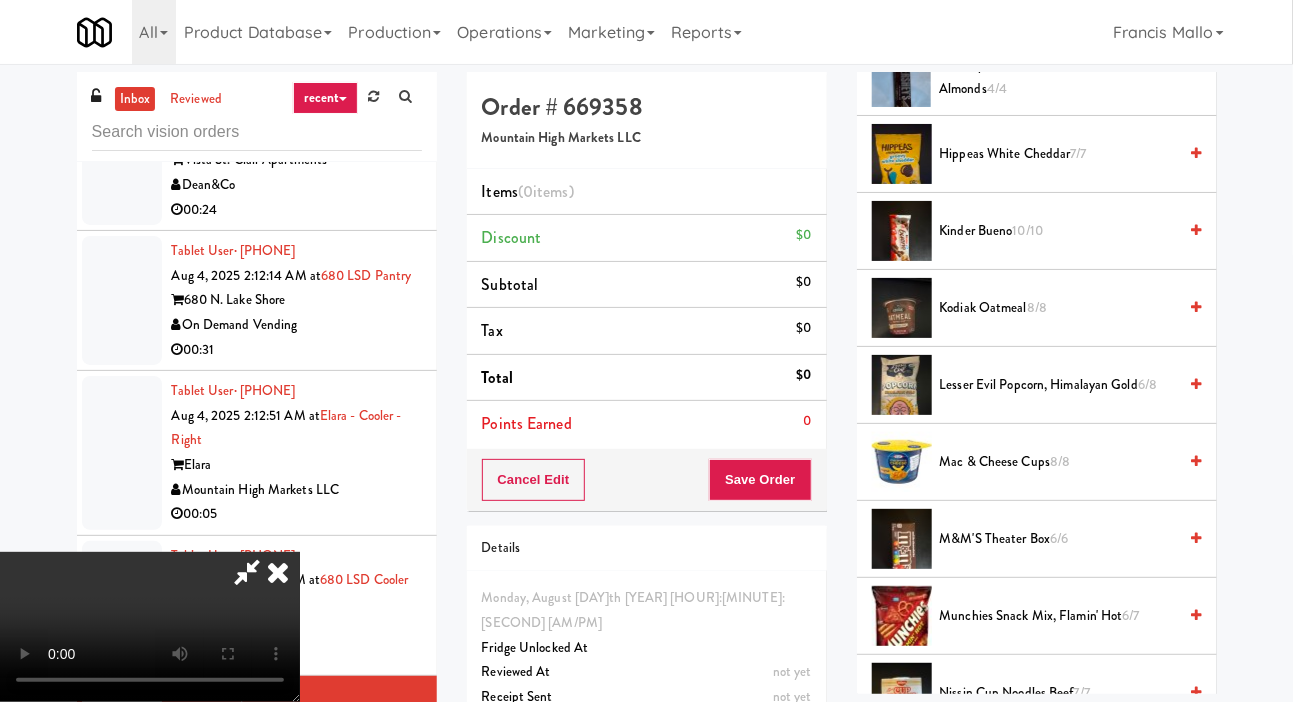 scroll, scrollTop: 1381, scrollLeft: 0, axis: vertical 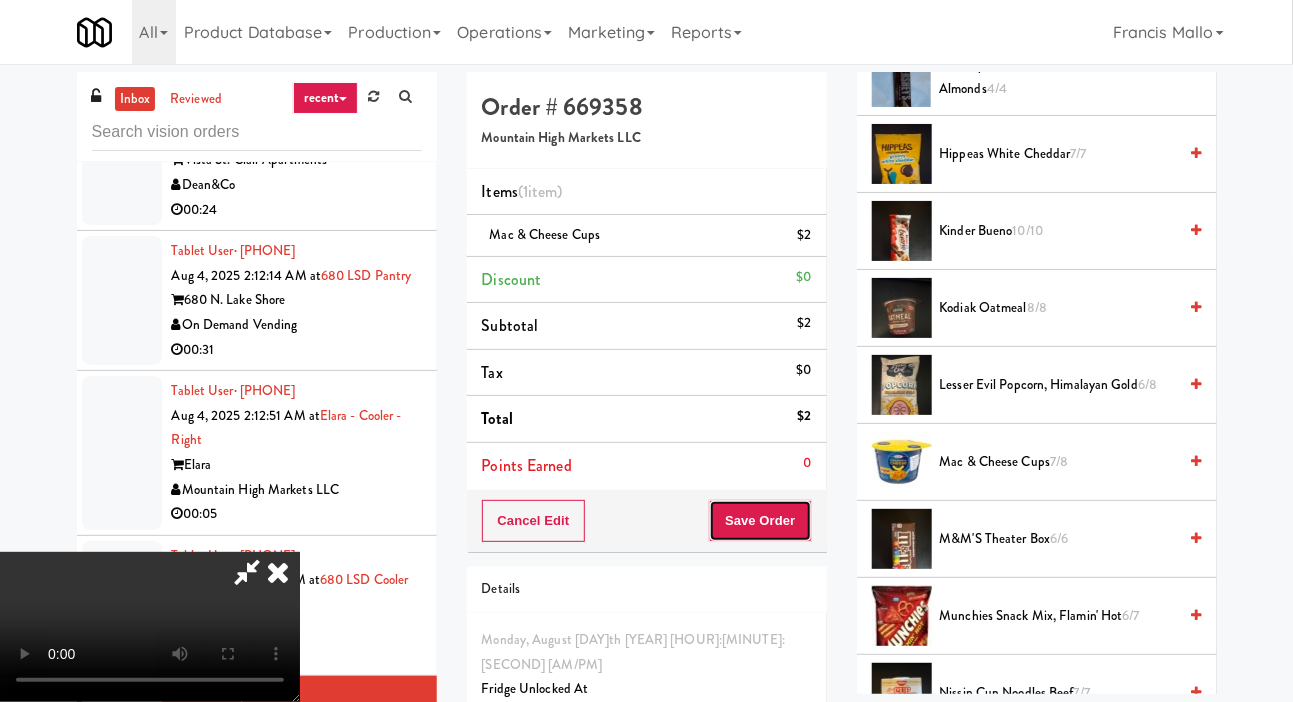 click on "Save Order" at bounding box center [760, 521] 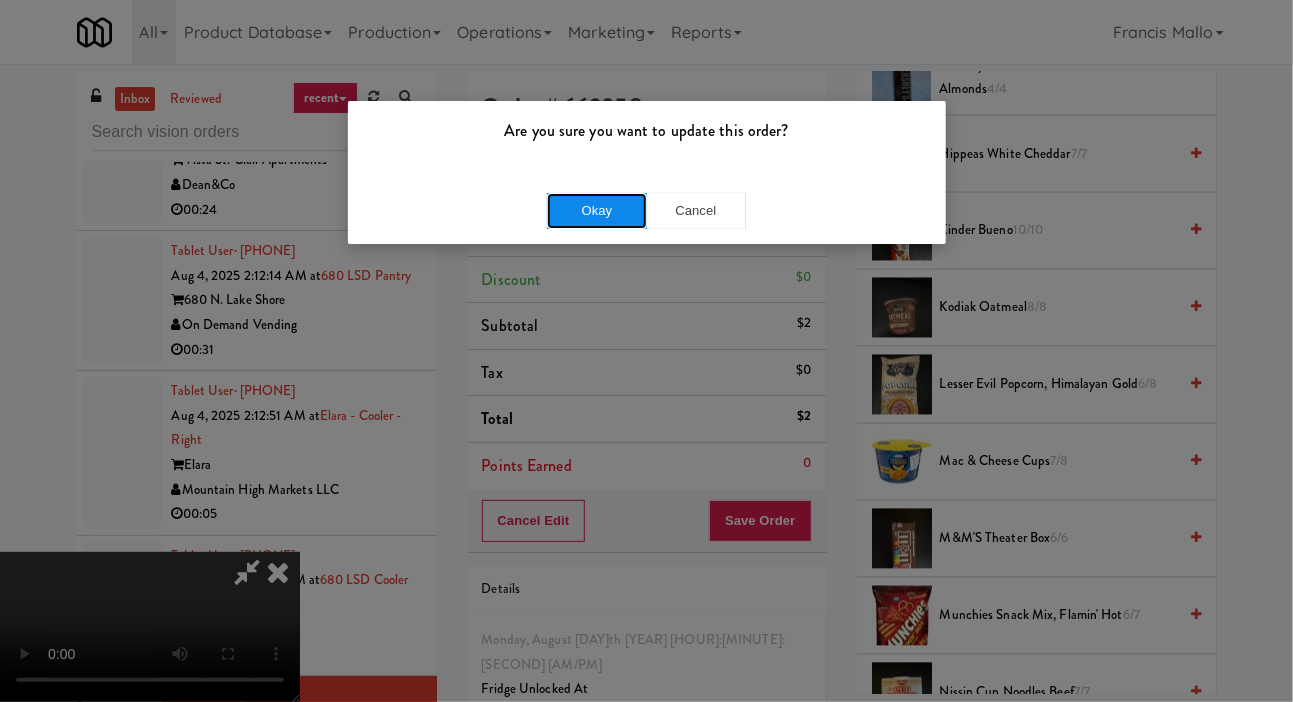 click on "Okay" at bounding box center (597, 211) 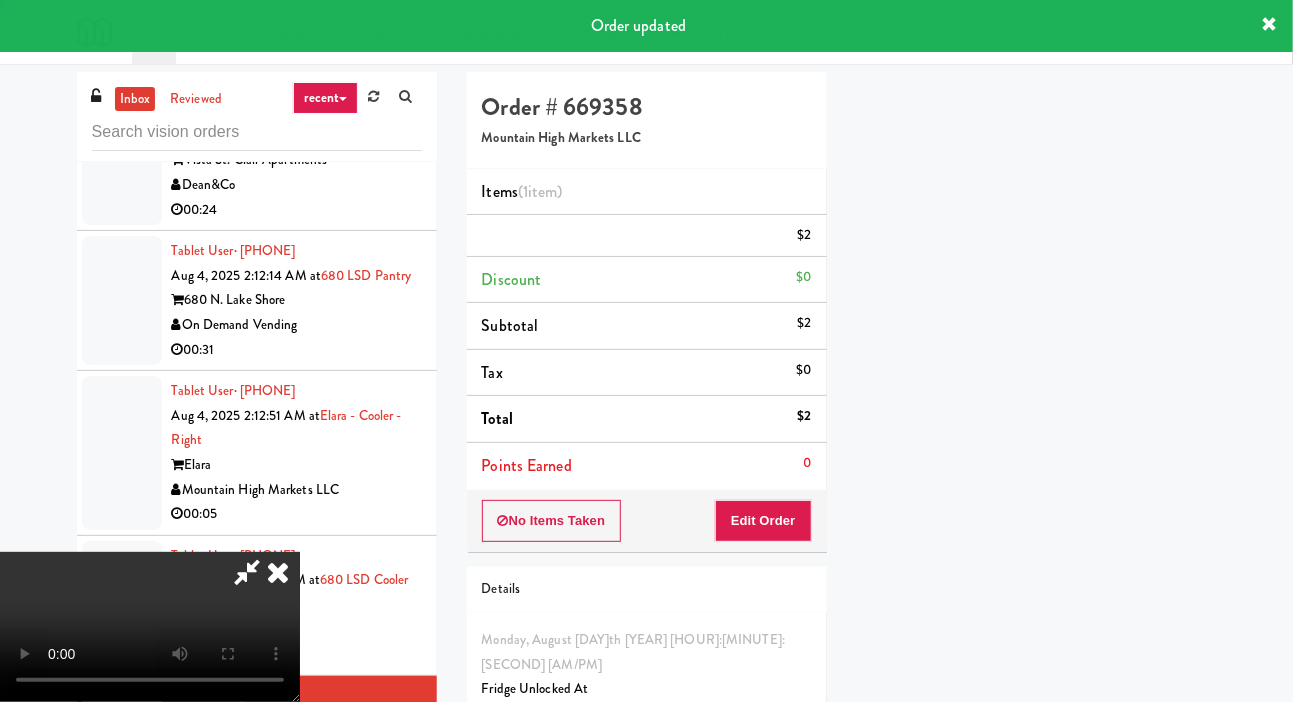 scroll, scrollTop: 116, scrollLeft: 0, axis: vertical 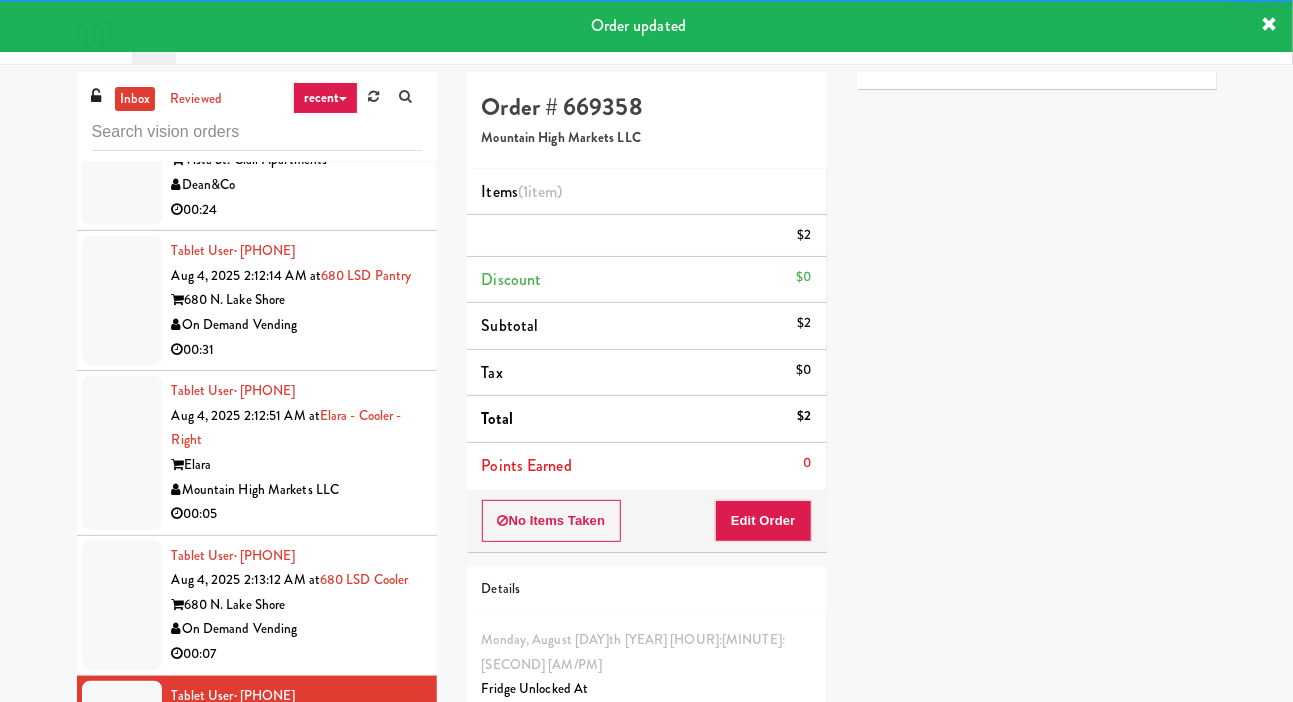 click at bounding box center [122, 605] 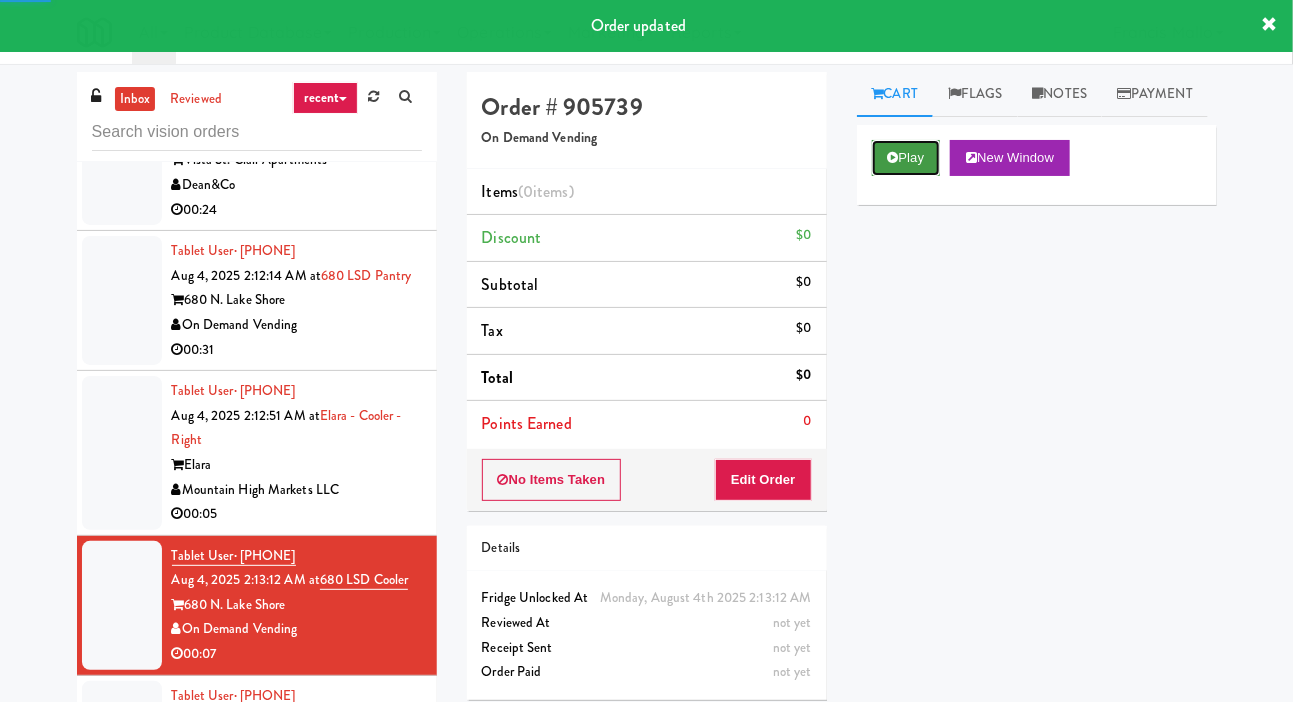 click on "Play" at bounding box center (906, 158) 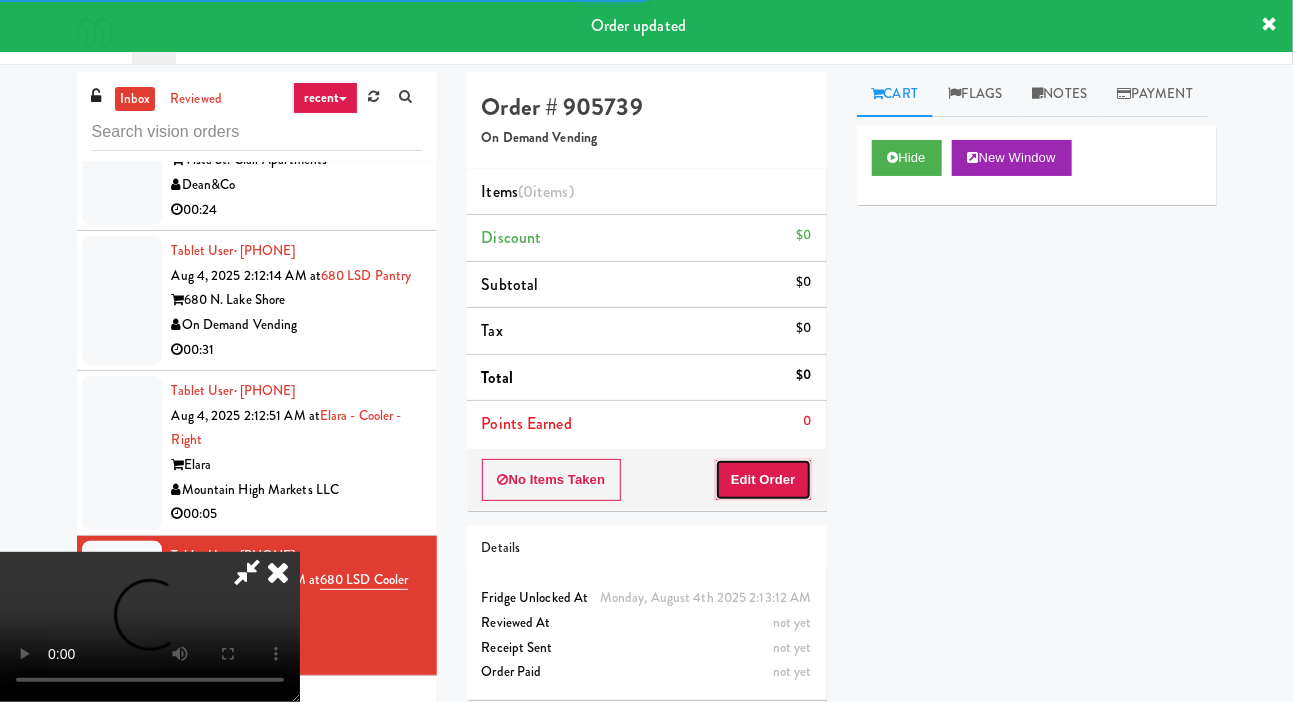 click on "Edit Order" at bounding box center [763, 480] 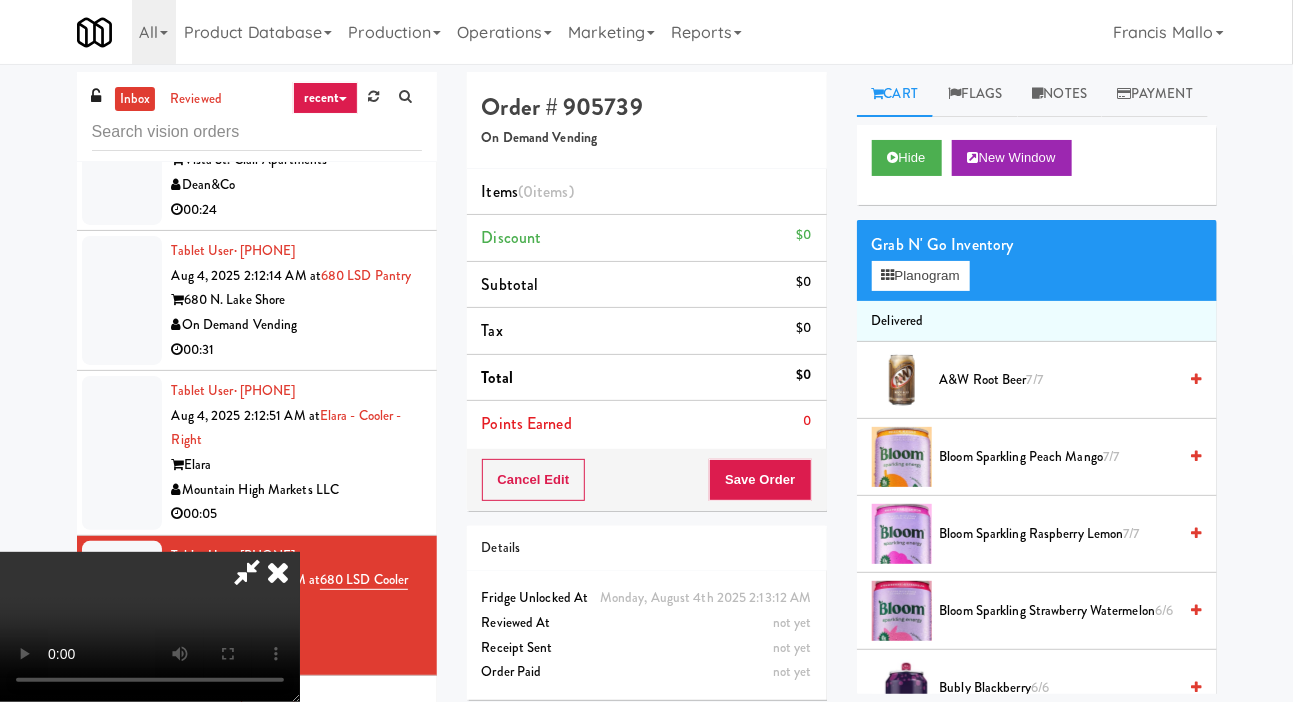 type 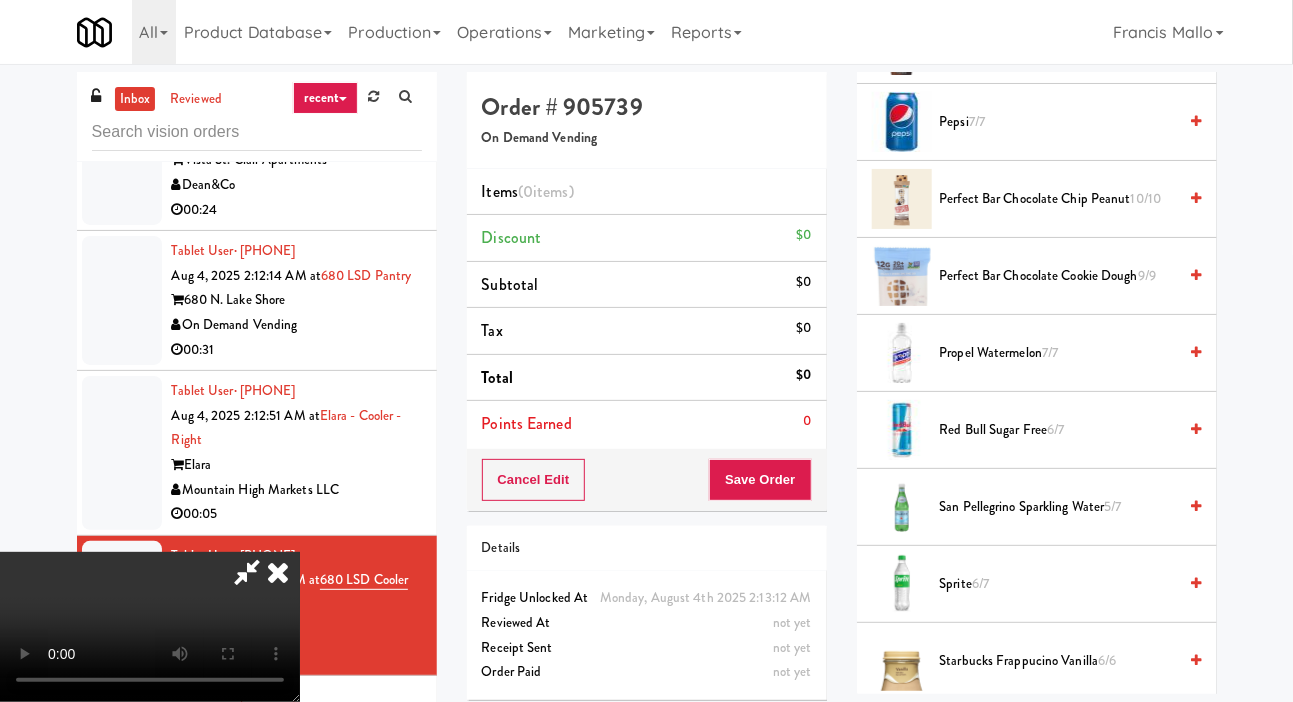 scroll, scrollTop: 2718, scrollLeft: 0, axis: vertical 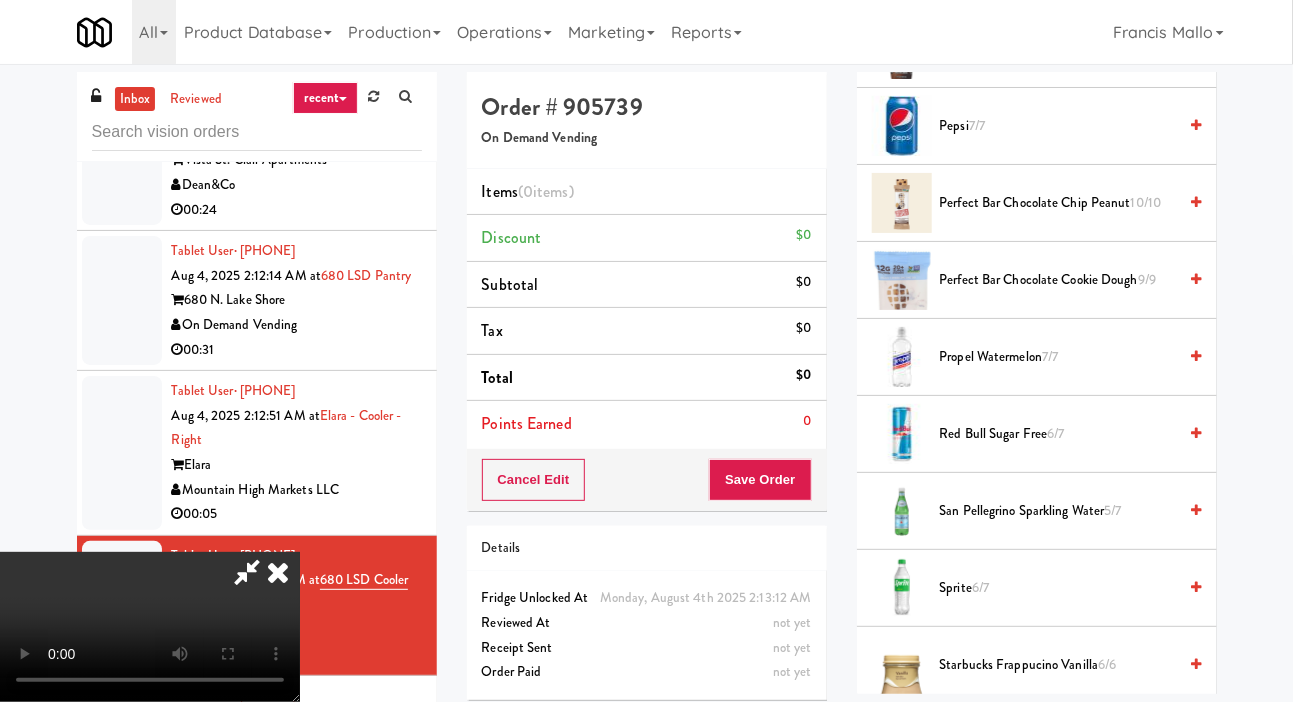 click on "Sprite  6/7" at bounding box center [1058, 588] 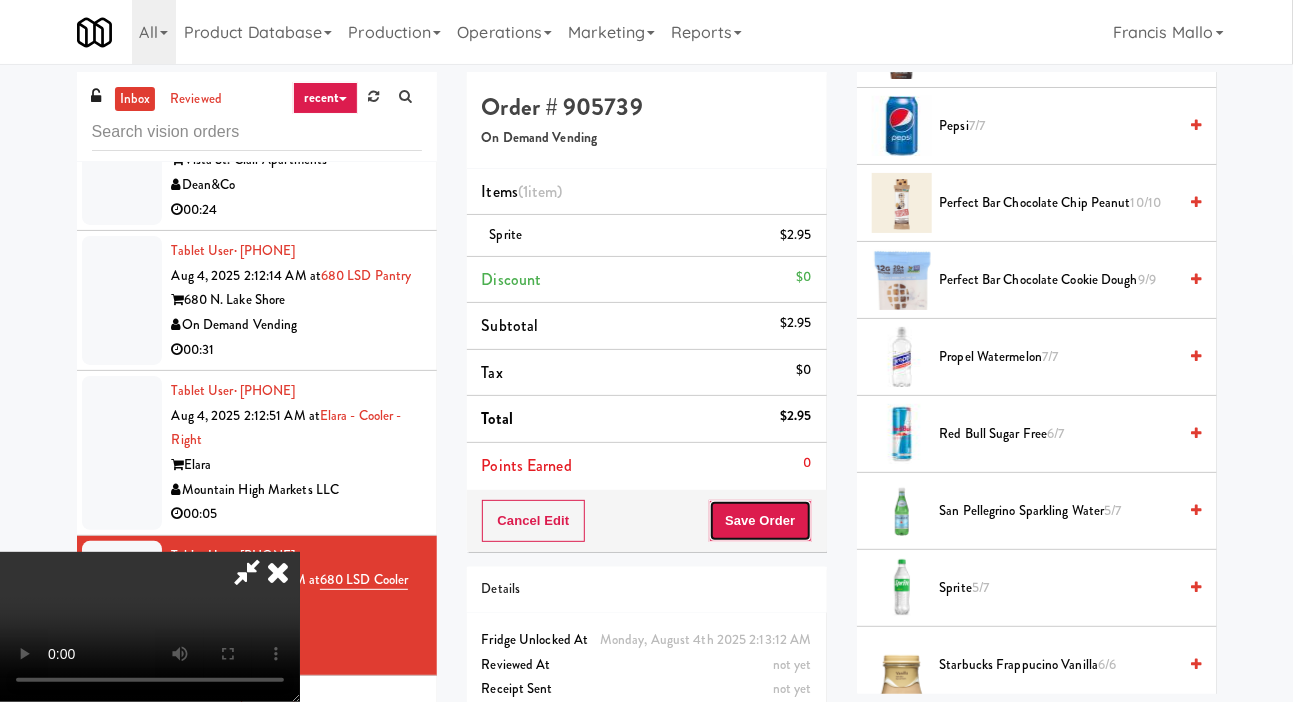 click on "Save Order" at bounding box center (760, 521) 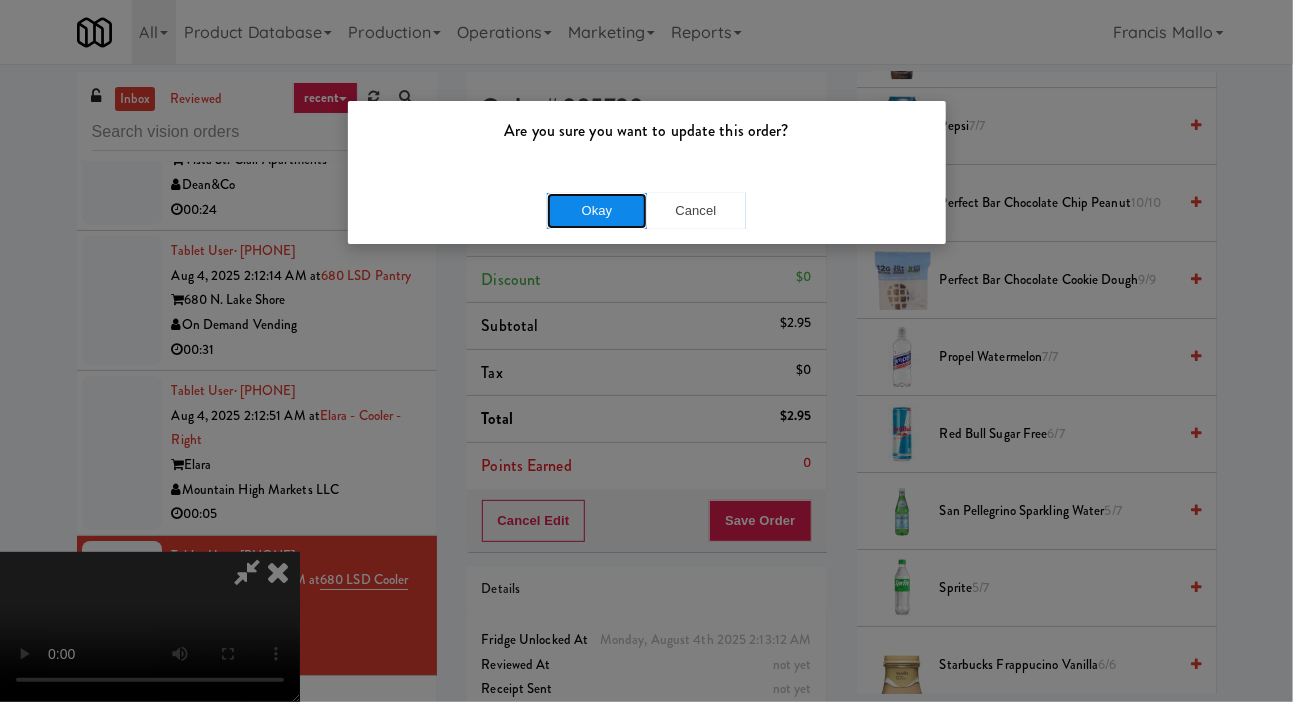 click on "Okay" at bounding box center (597, 211) 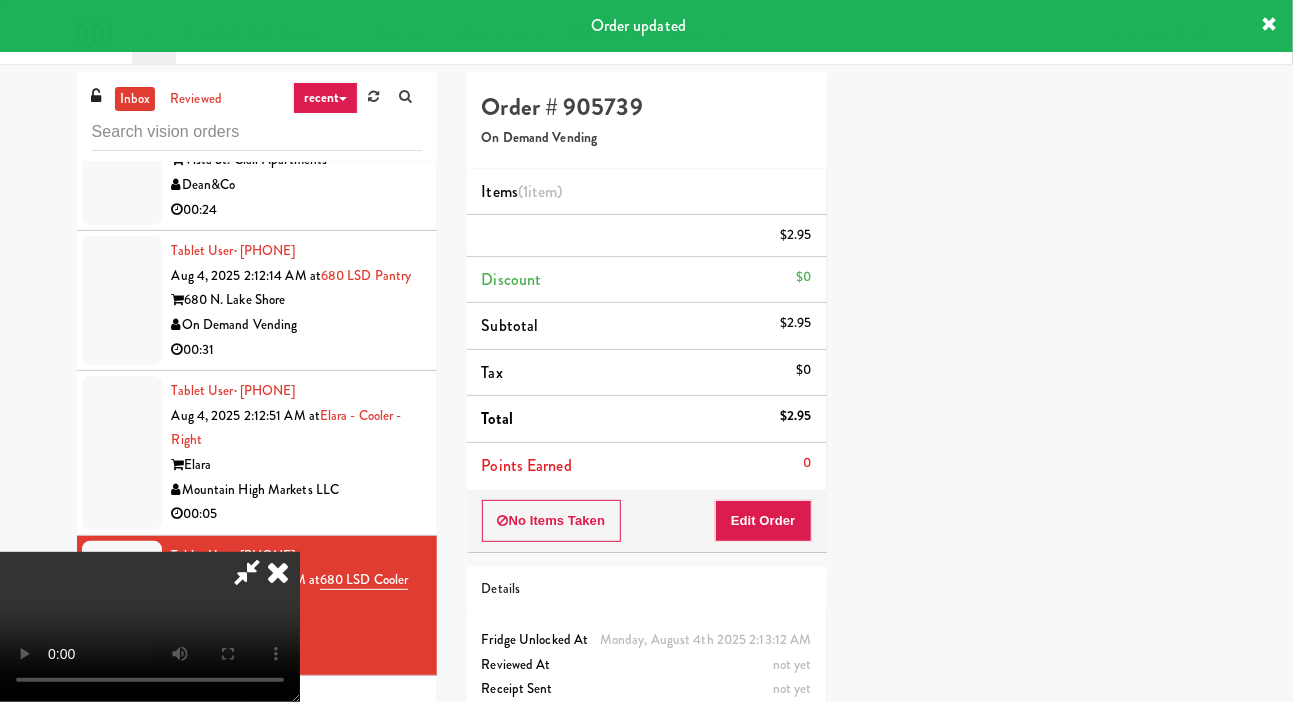 scroll, scrollTop: 116, scrollLeft: 0, axis: vertical 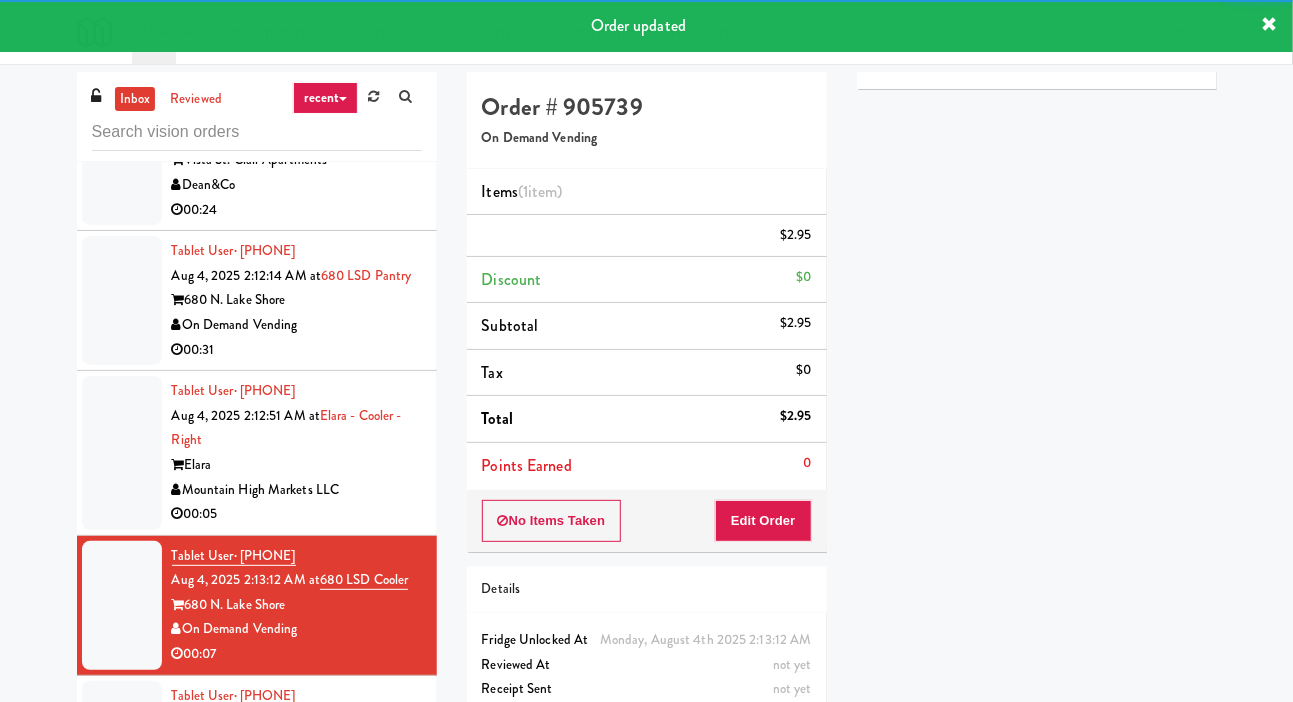 click on "Mountain High Markets LLC" at bounding box center [297, 490] 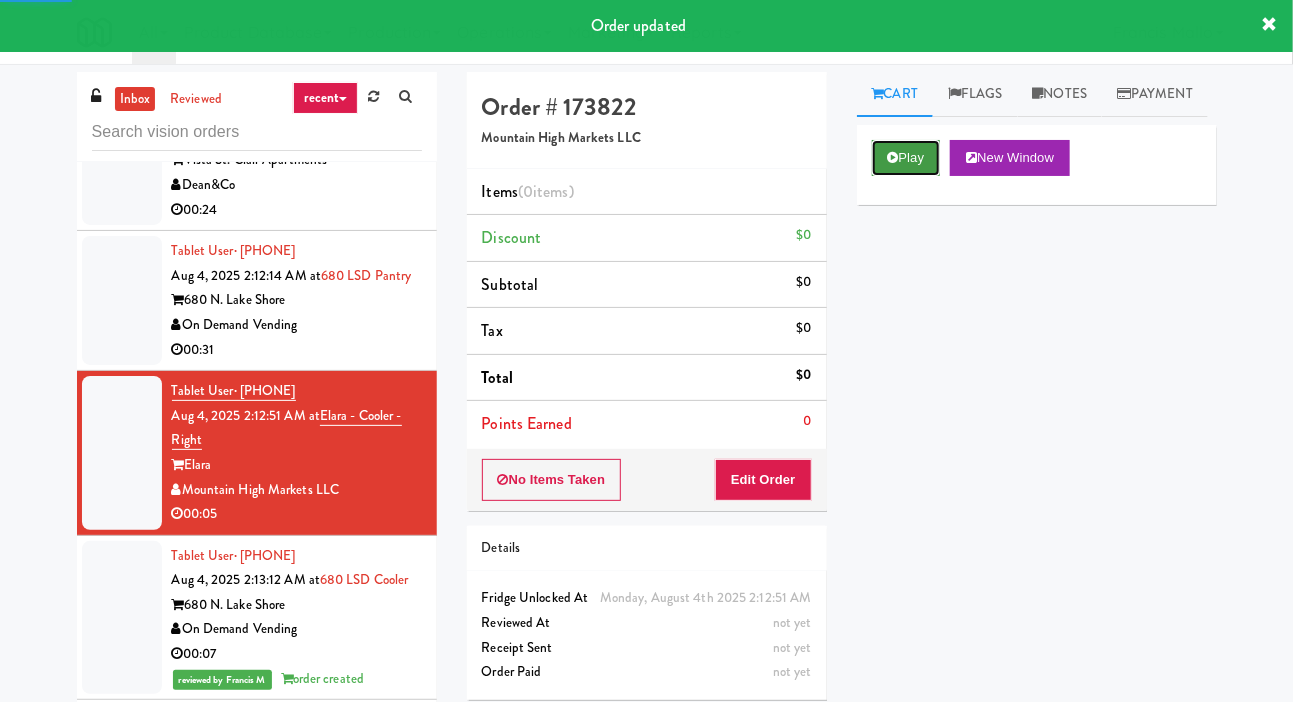 click on "Play" at bounding box center [906, 158] 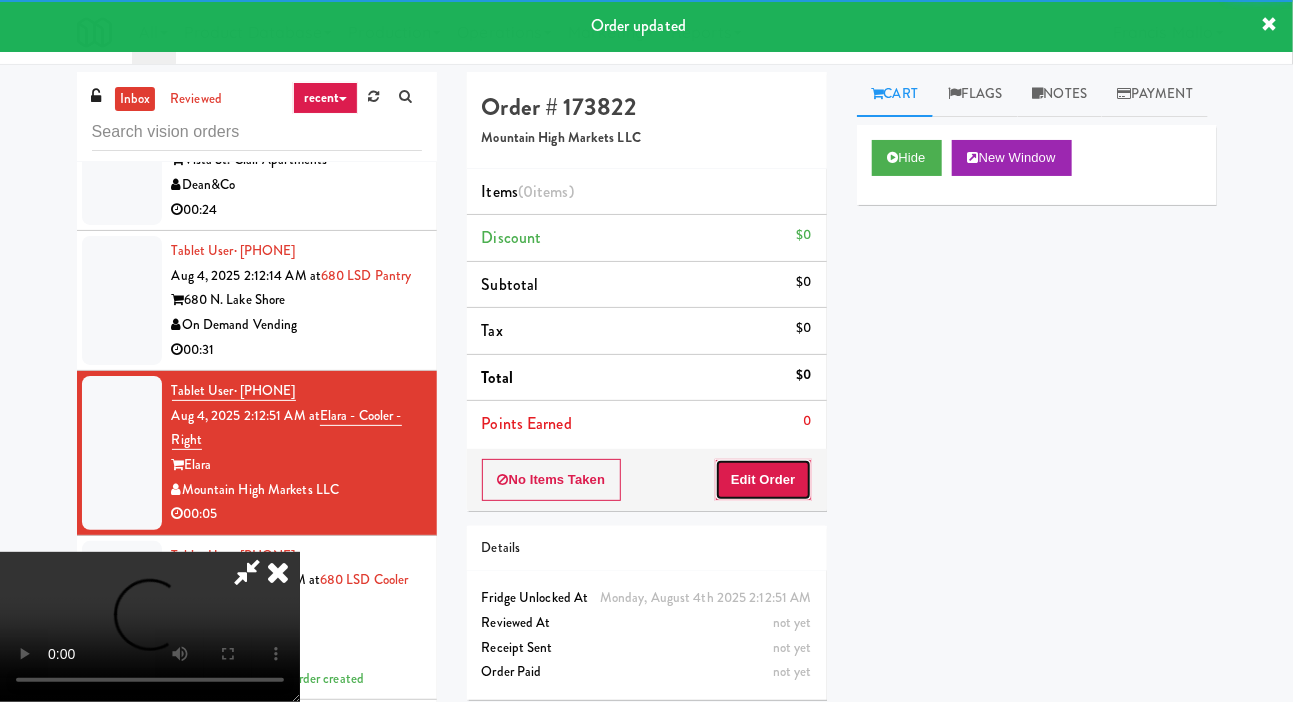 click on "Edit Order" at bounding box center (763, 480) 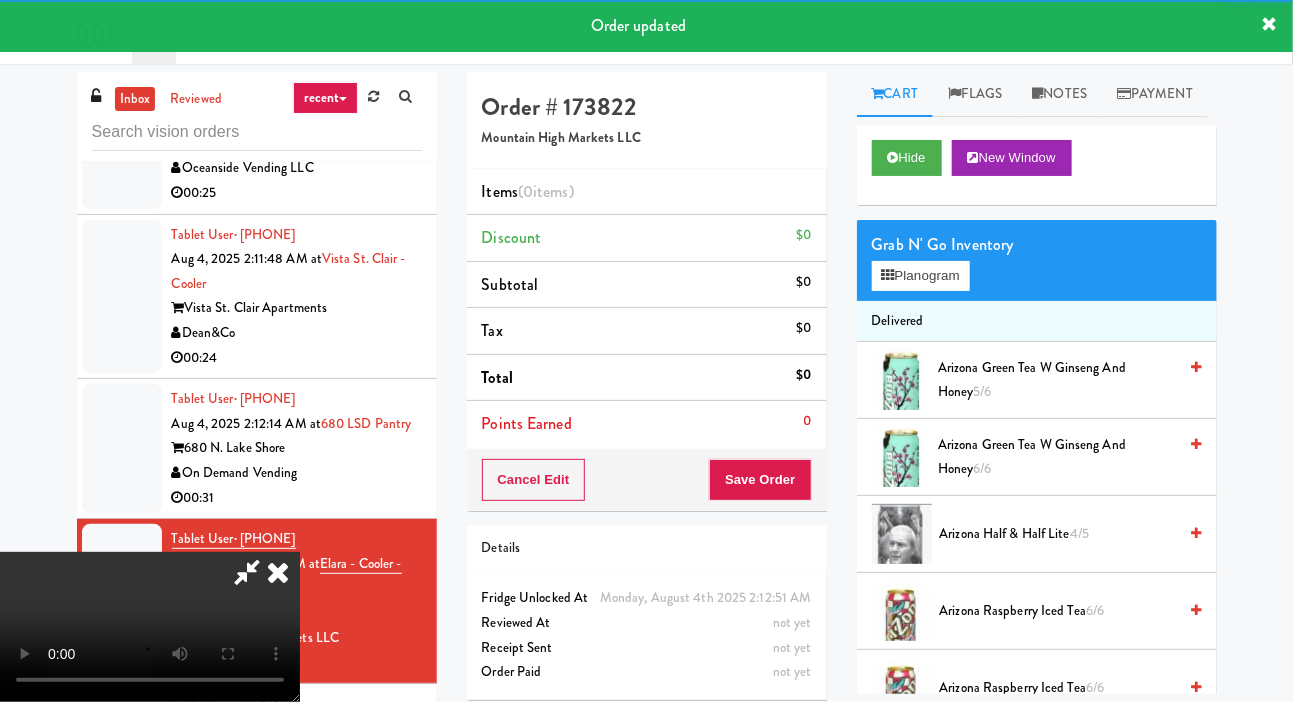 scroll, scrollTop: 2474, scrollLeft: 0, axis: vertical 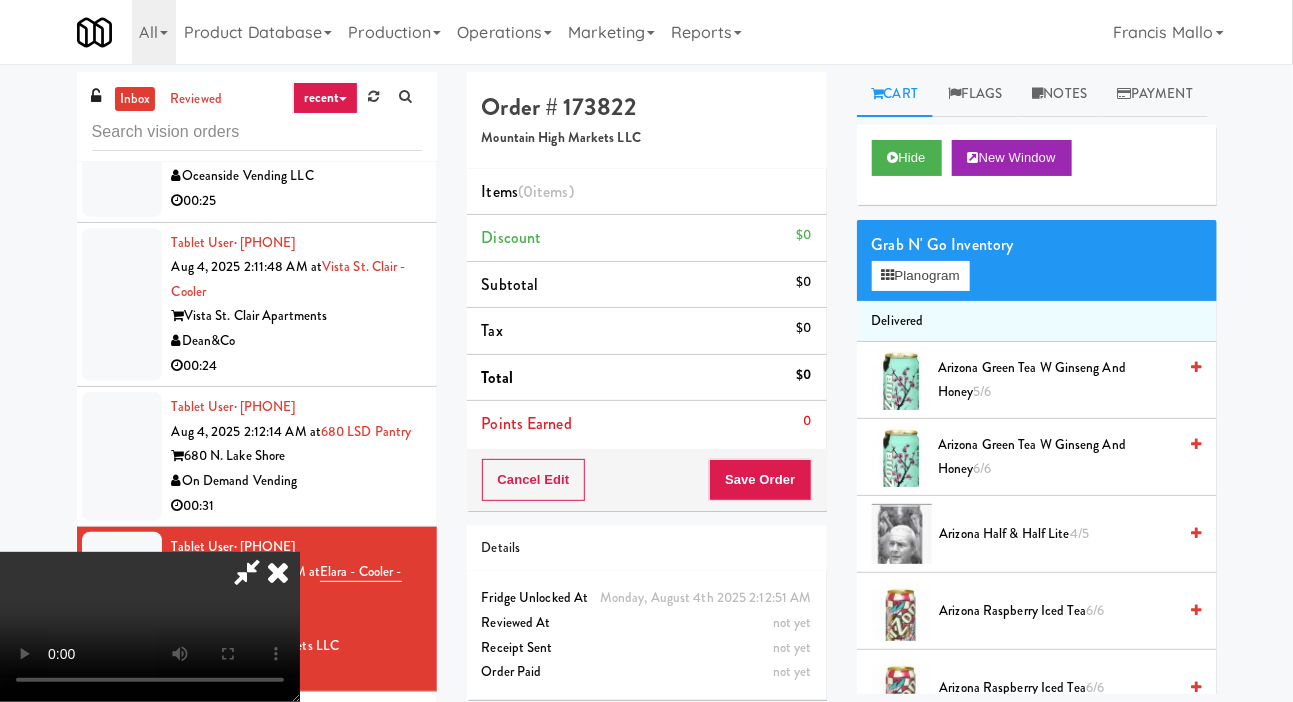 type 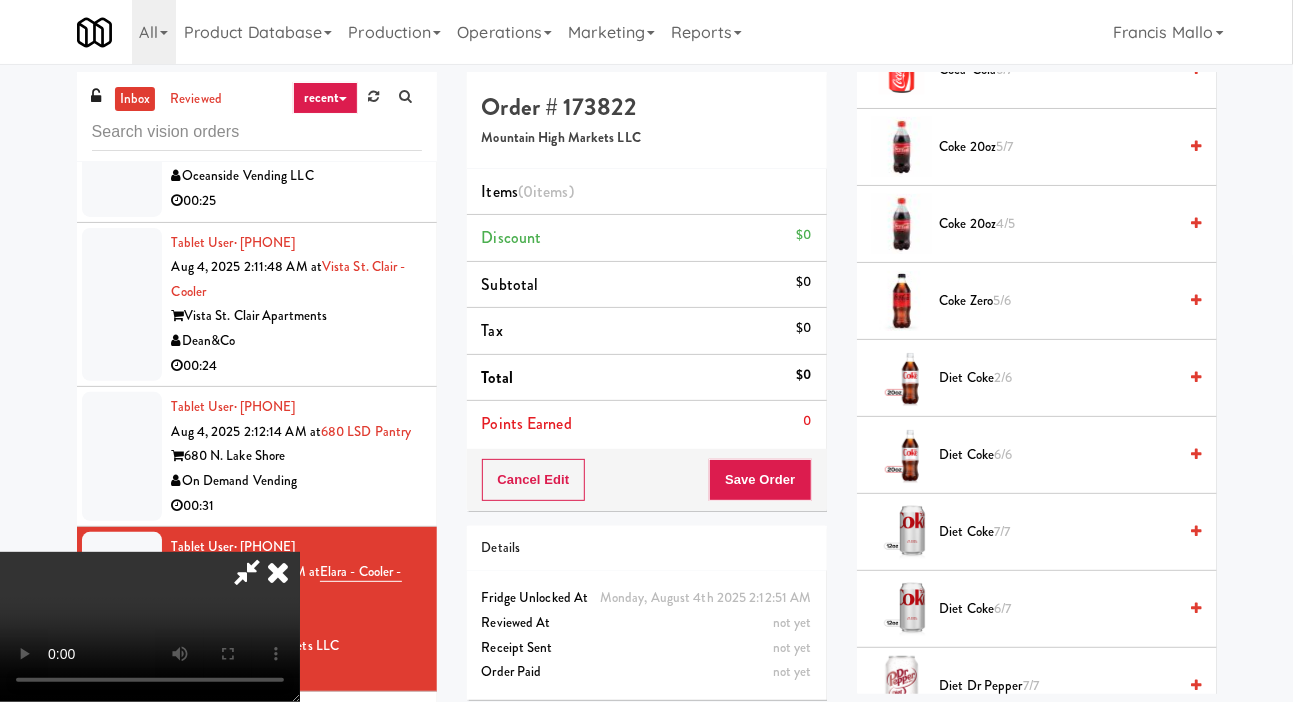 scroll, scrollTop: 1086, scrollLeft: 0, axis: vertical 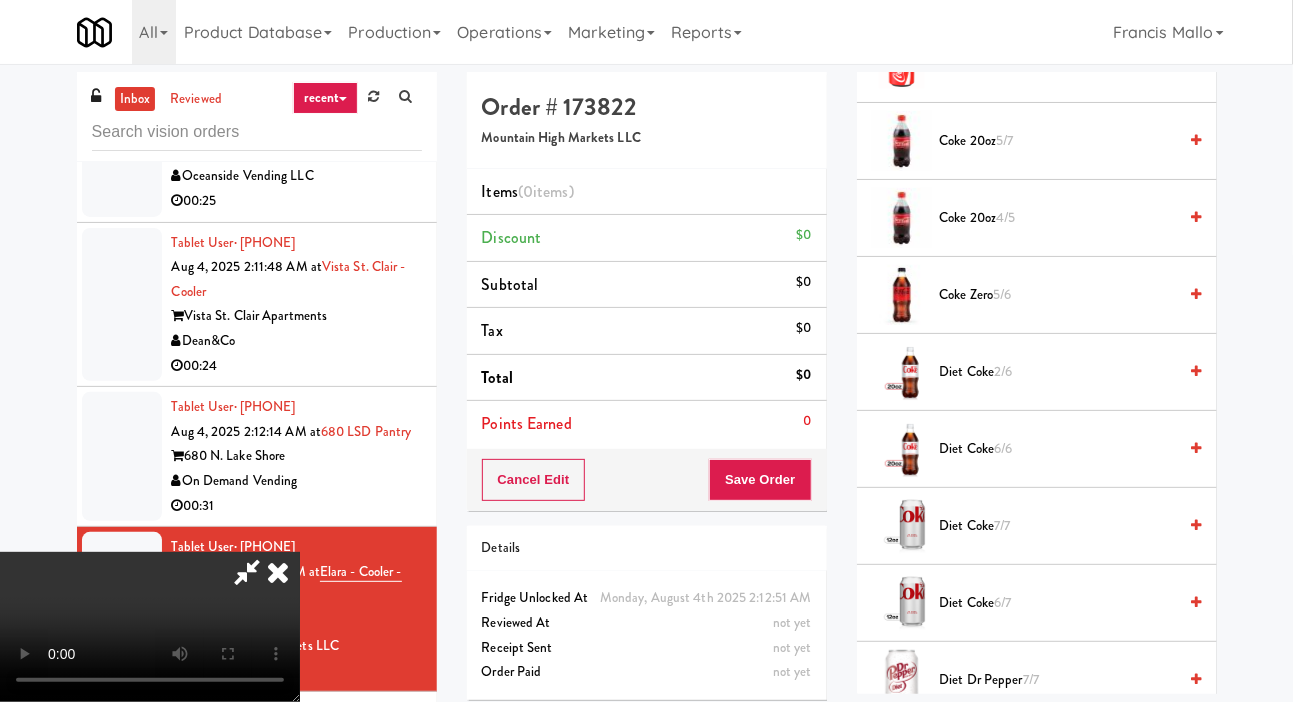 click on "Diet Coke  6/6" at bounding box center (1058, 449) 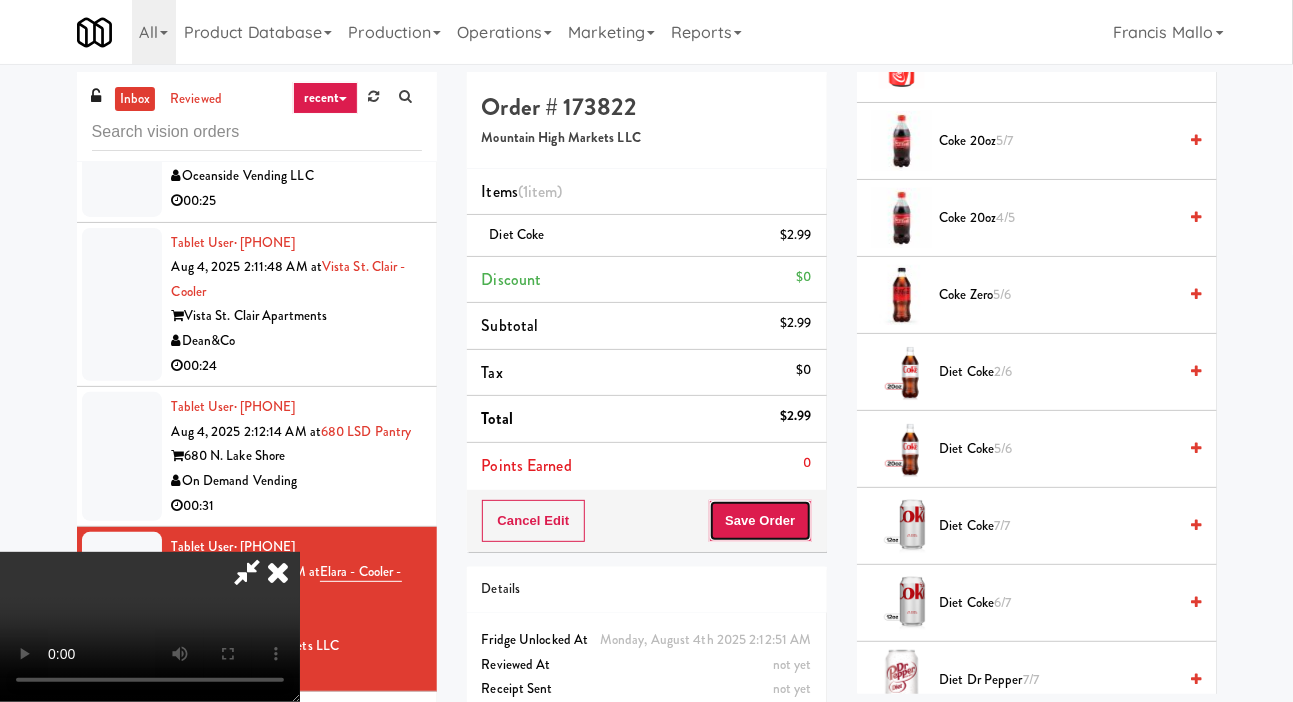 click on "Save Order" at bounding box center (760, 521) 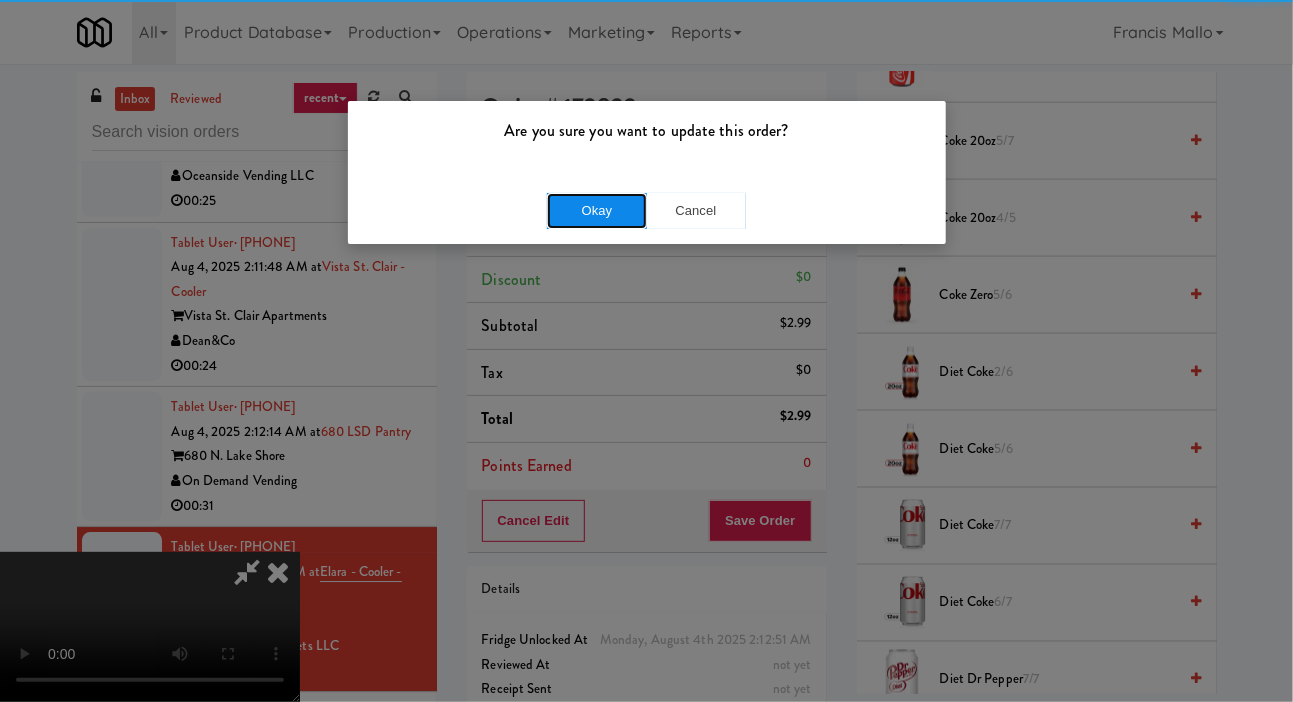 click on "Okay" at bounding box center [597, 211] 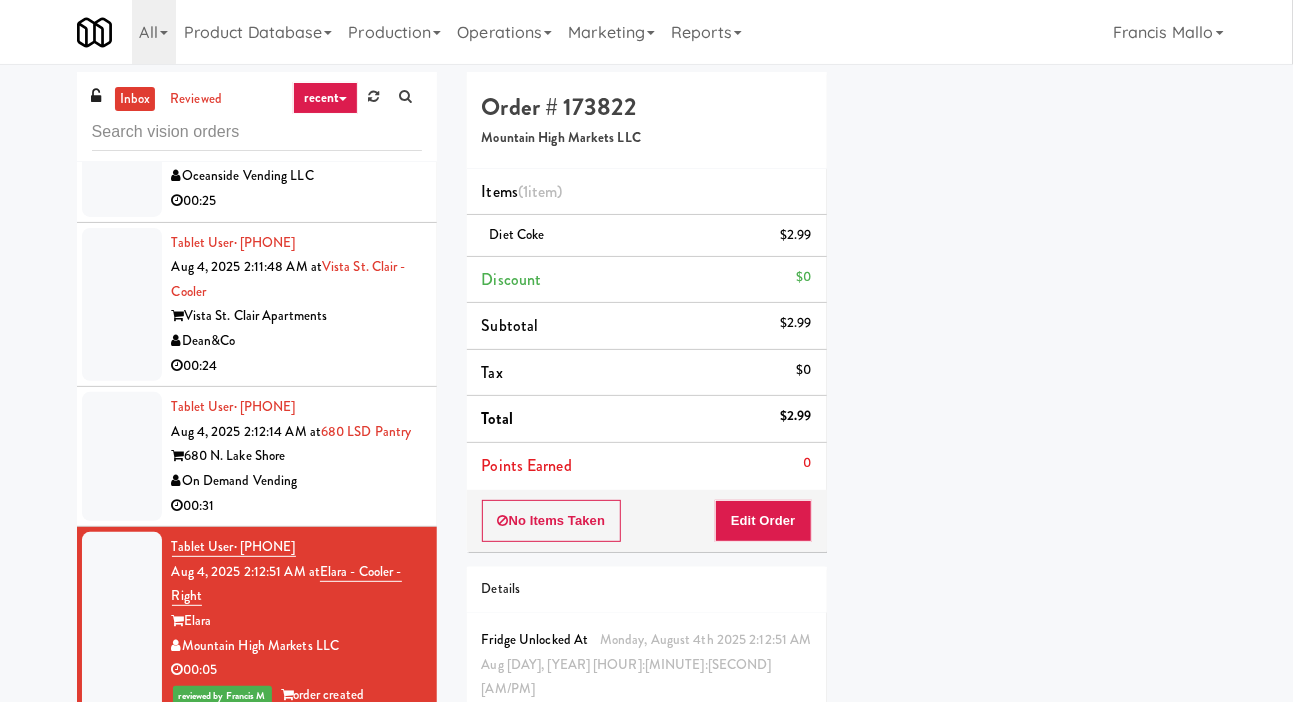 scroll, scrollTop: 116, scrollLeft: 0, axis: vertical 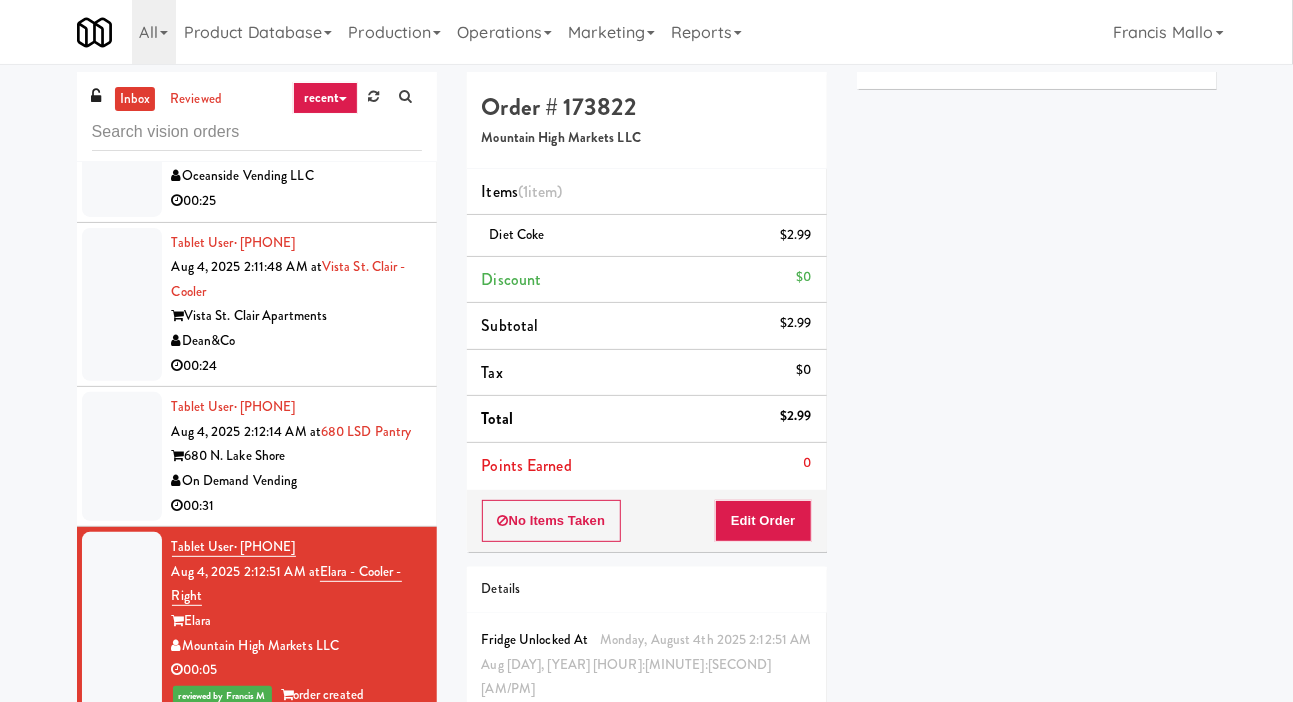 click on "On Demand Vending" at bounding box center (297, 481) 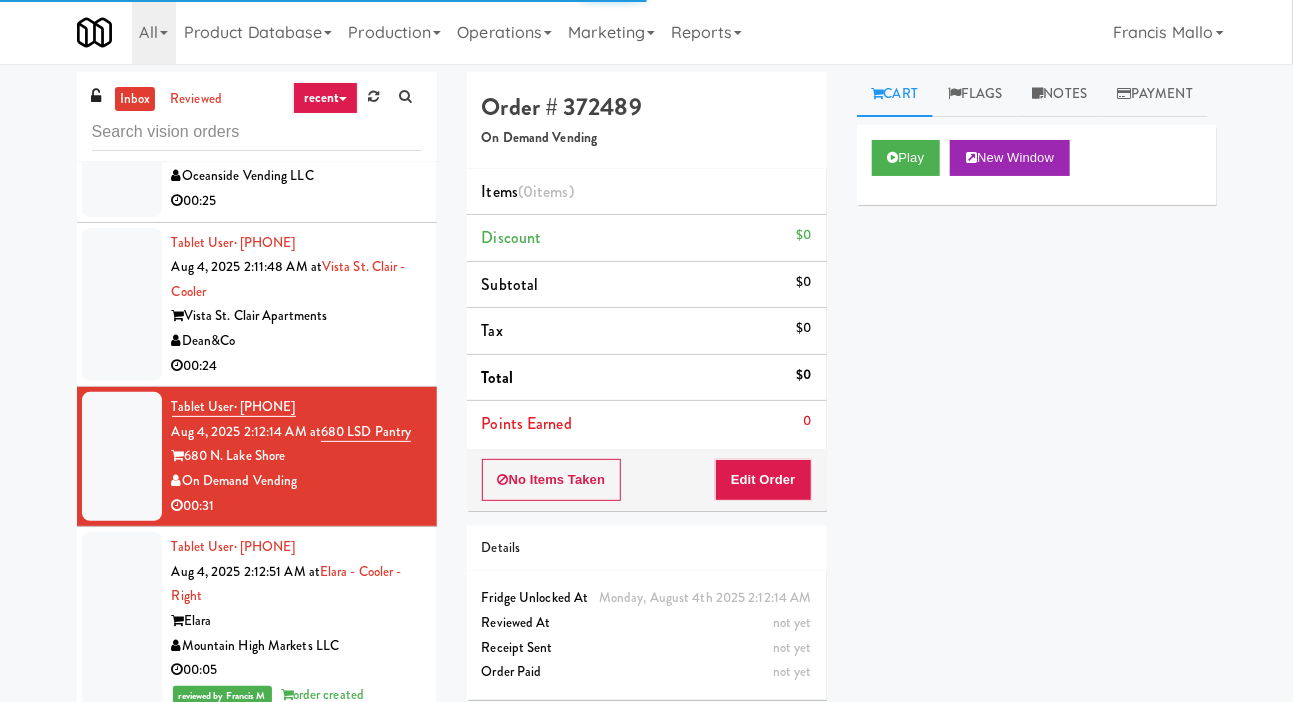 click on "Dean&Co" at bounding box center [297, 341] 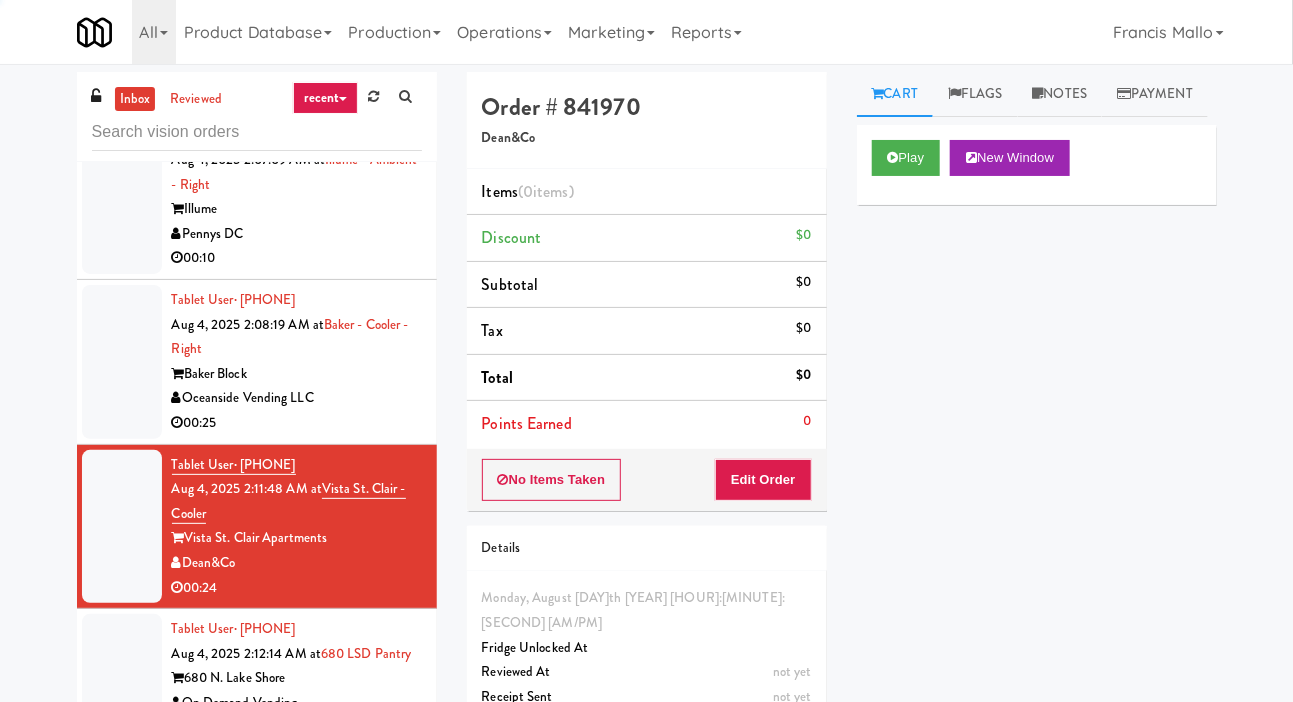 click on "Oceanside Vending LLC" at bounding box center (297, 398) 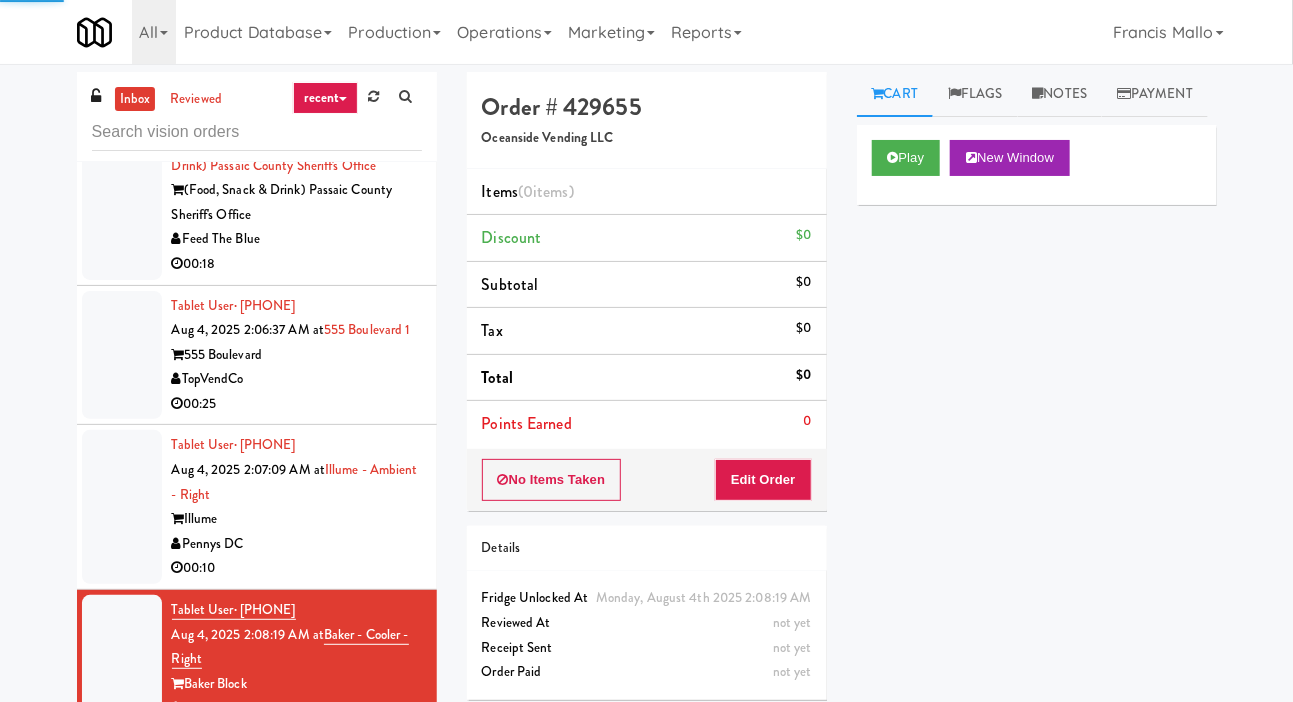 scroll, scrollTop: 1932, scrollLeft: 0, axis: vertical 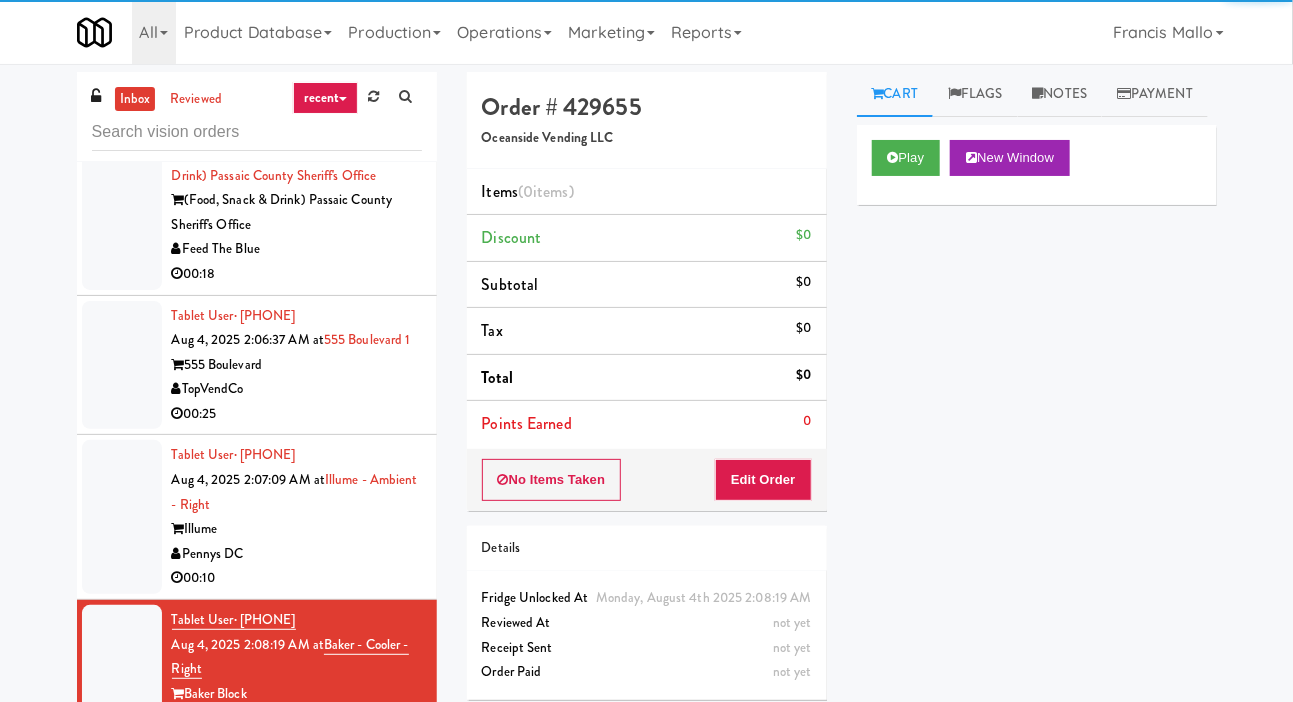 click on "TopVendCo" at bounding box center [297, 389] 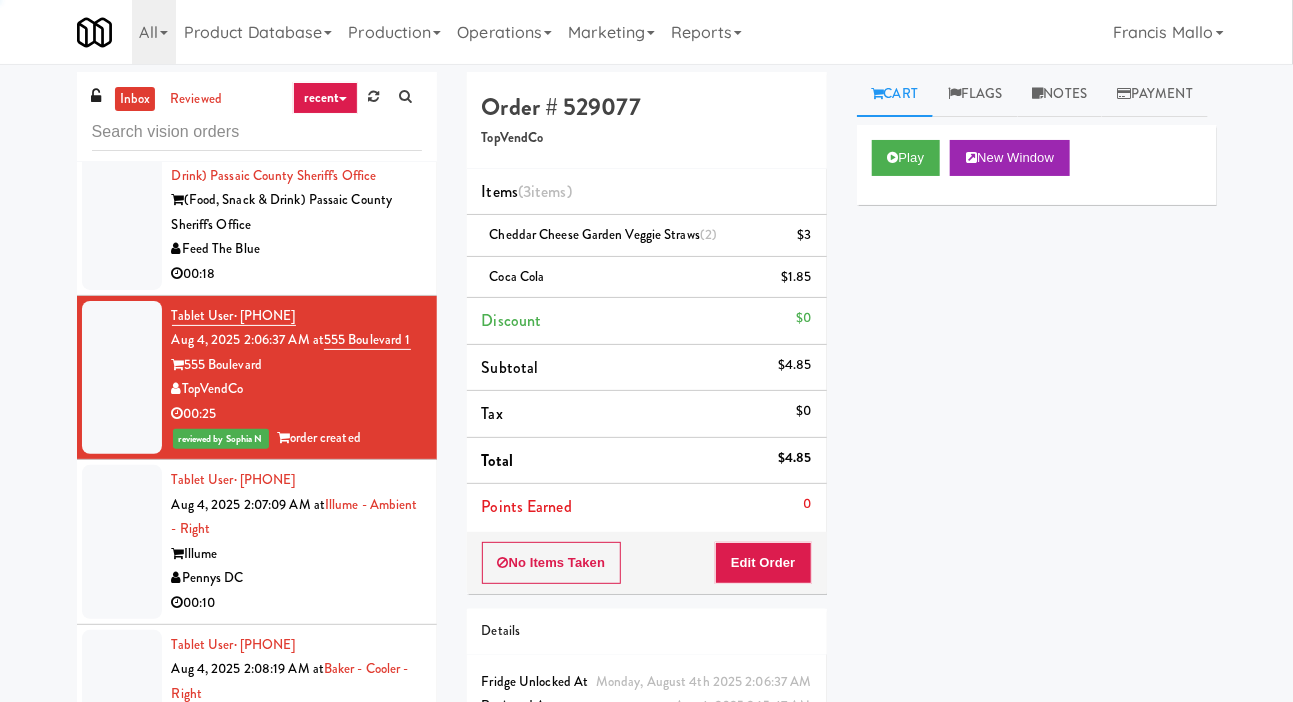 click on "Illume" at bounding box center (297, 554) 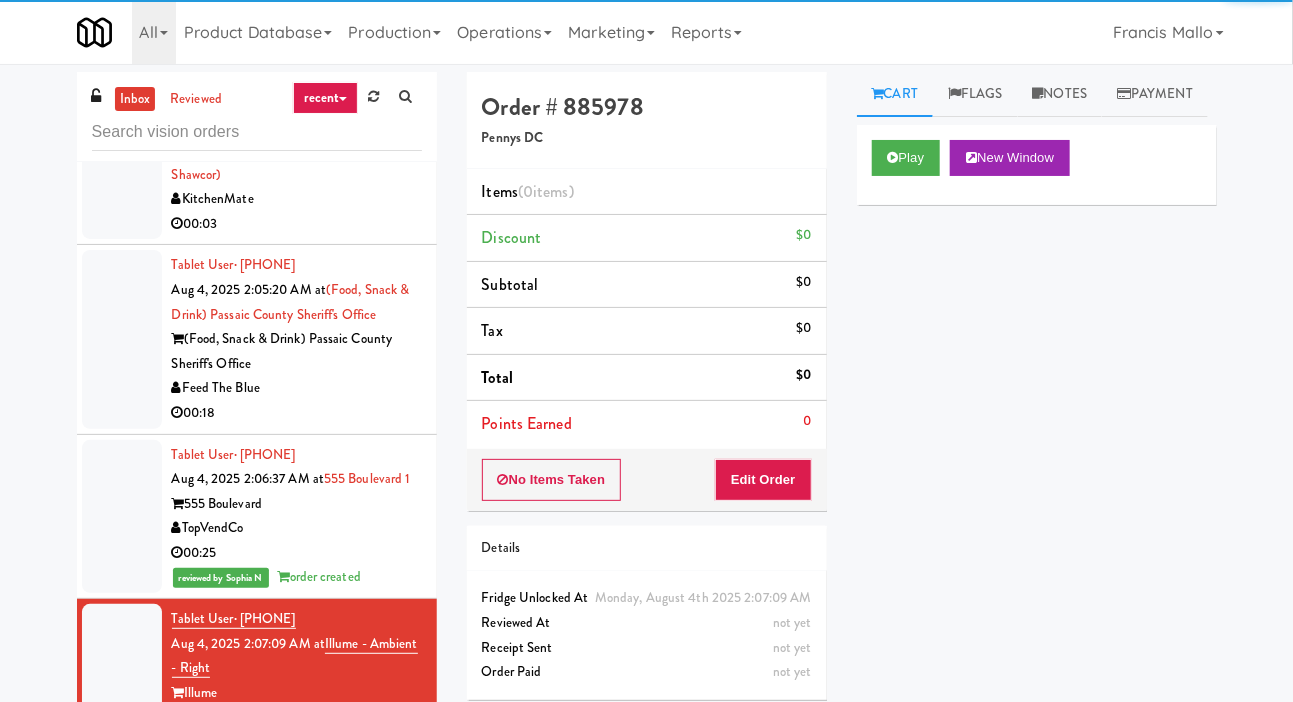 click on "Feed The Blue" at bounding box center [297, 388] 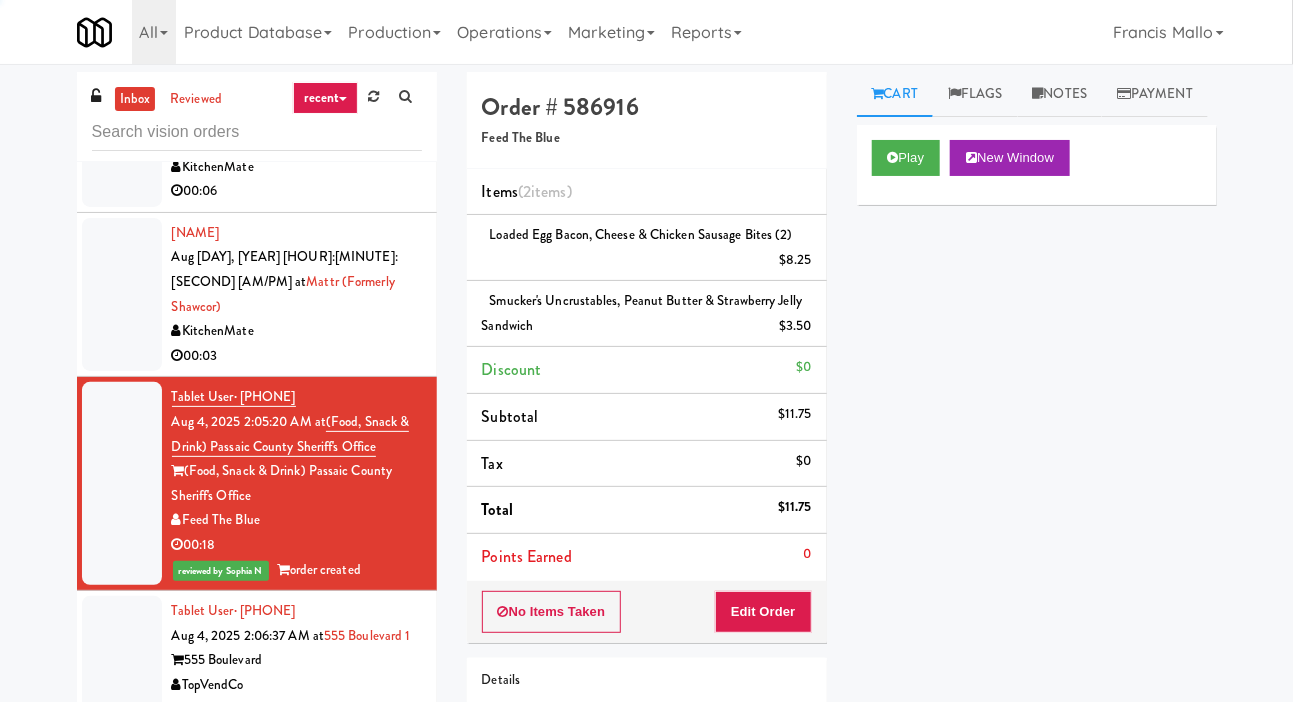 click on "KitchenMate" at bounding box center (297, 331) 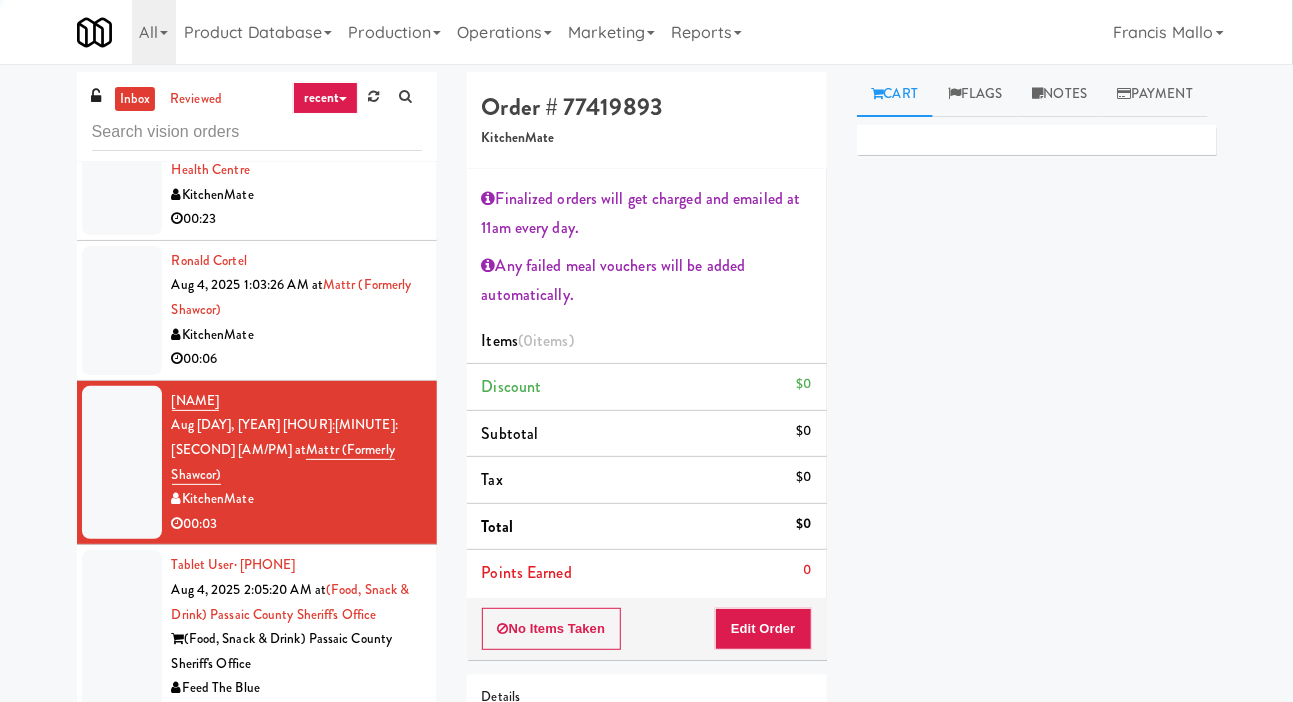 scroll, scrollTop: 1489, scrollLeft: 0, axis: vertical 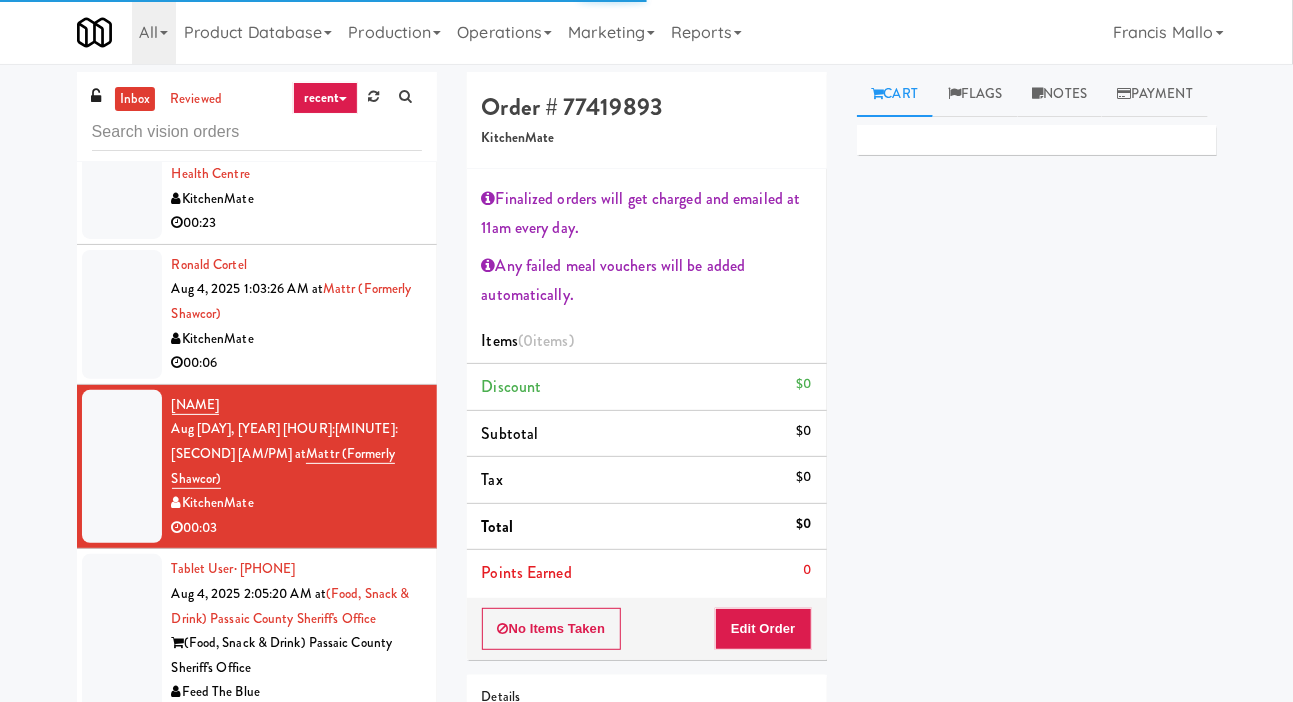 click on "KitchenMate" at bounding box center (297, 339) 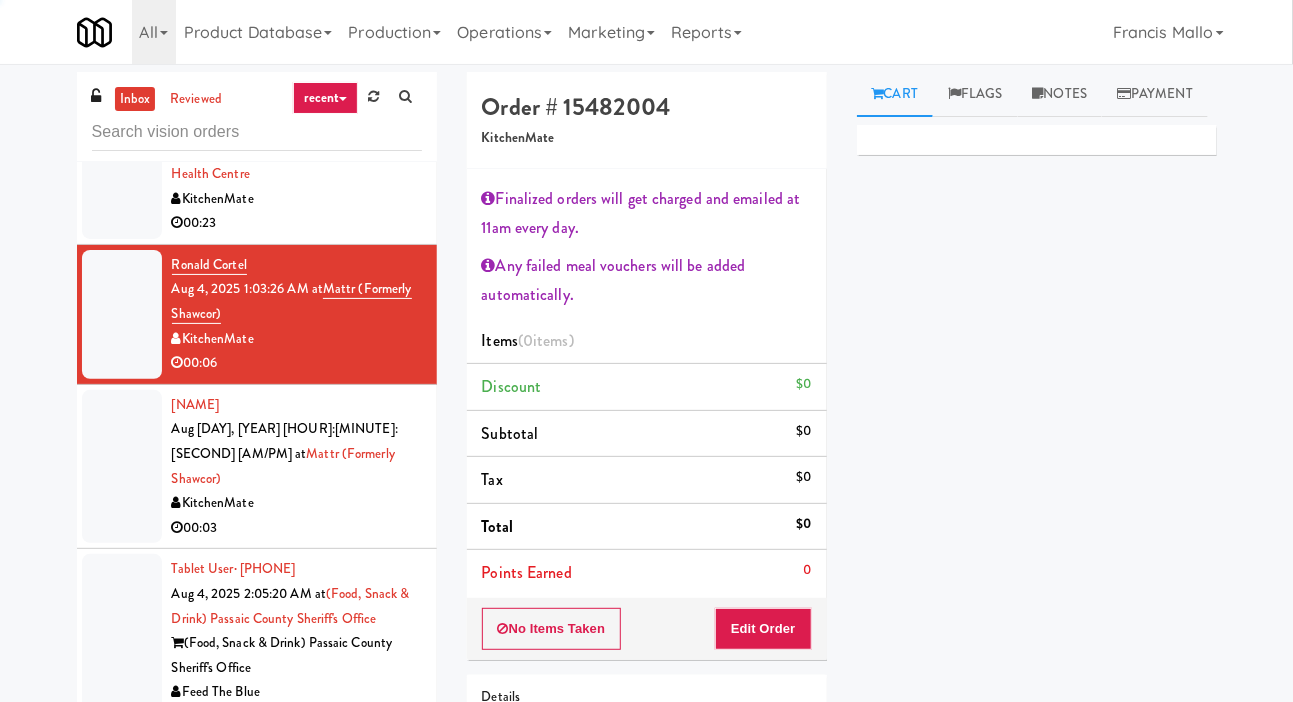 click on "00:03" at bounding box center (297, 528) 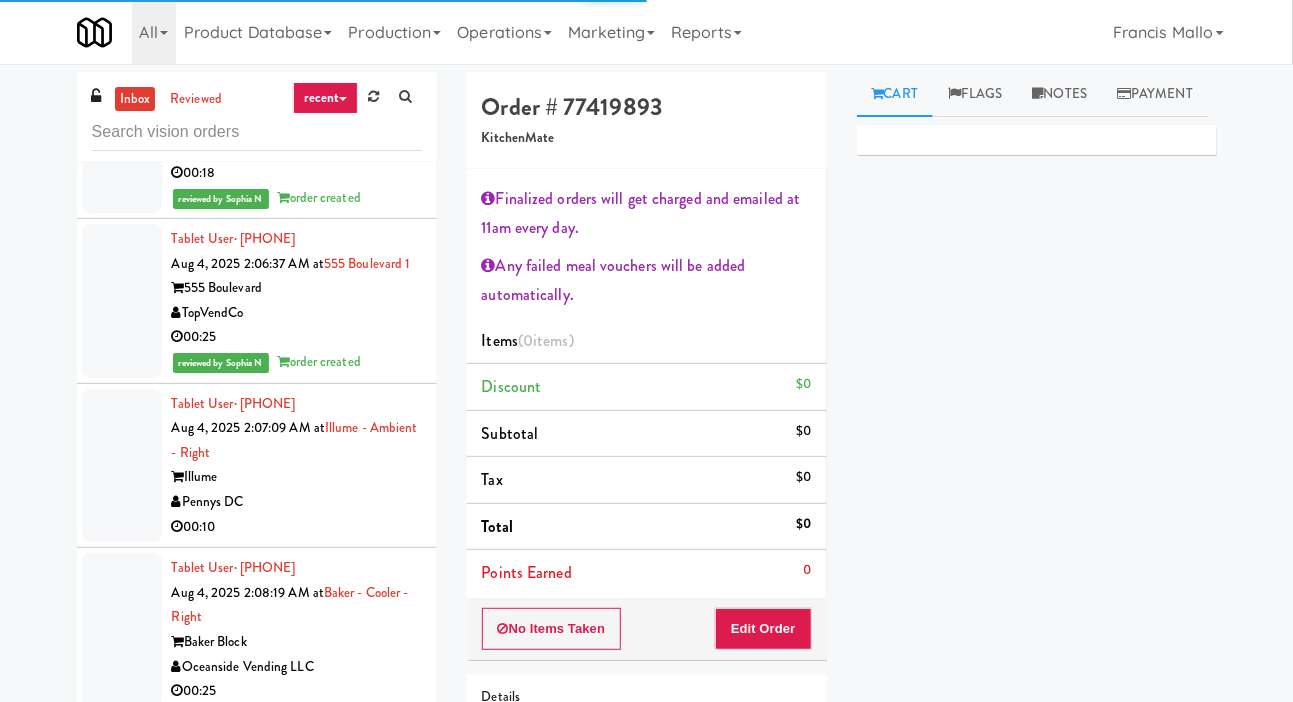 click on "Pennys DC" at bounding box center [297, 502] 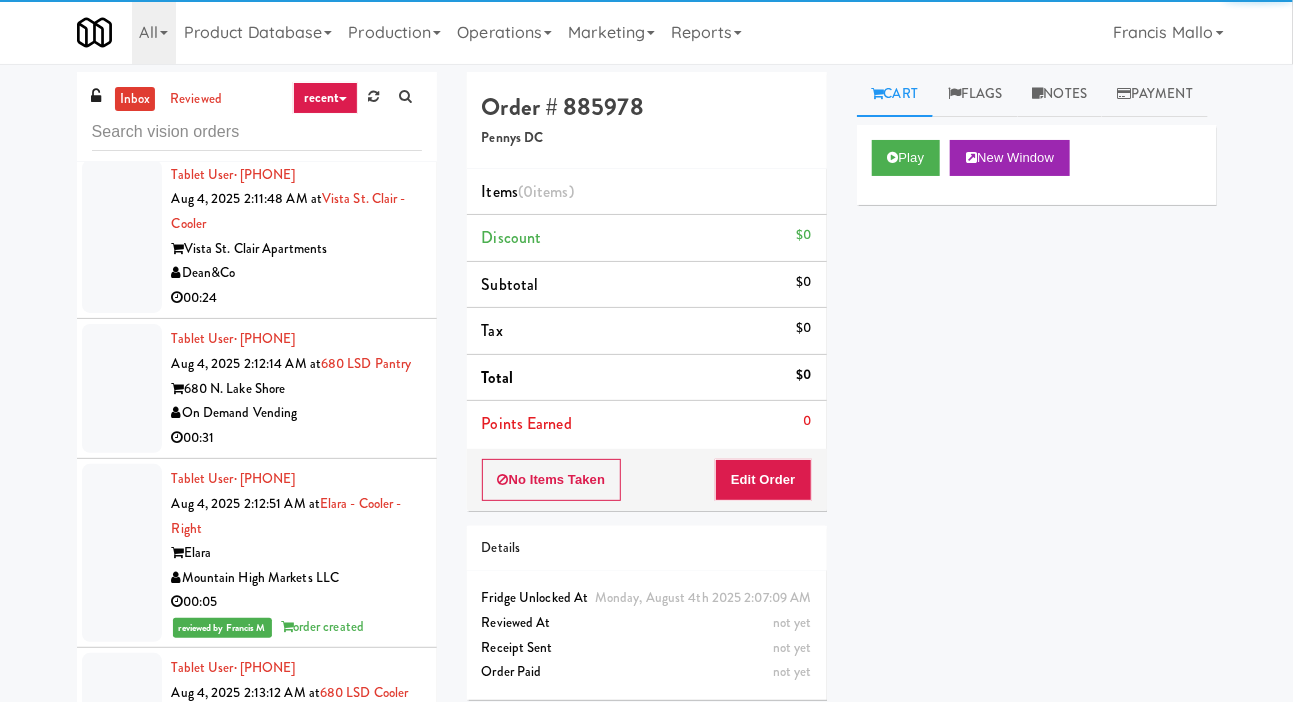 scroll, scrollTop: 2590, scrollLeft: 0, axis: vertical 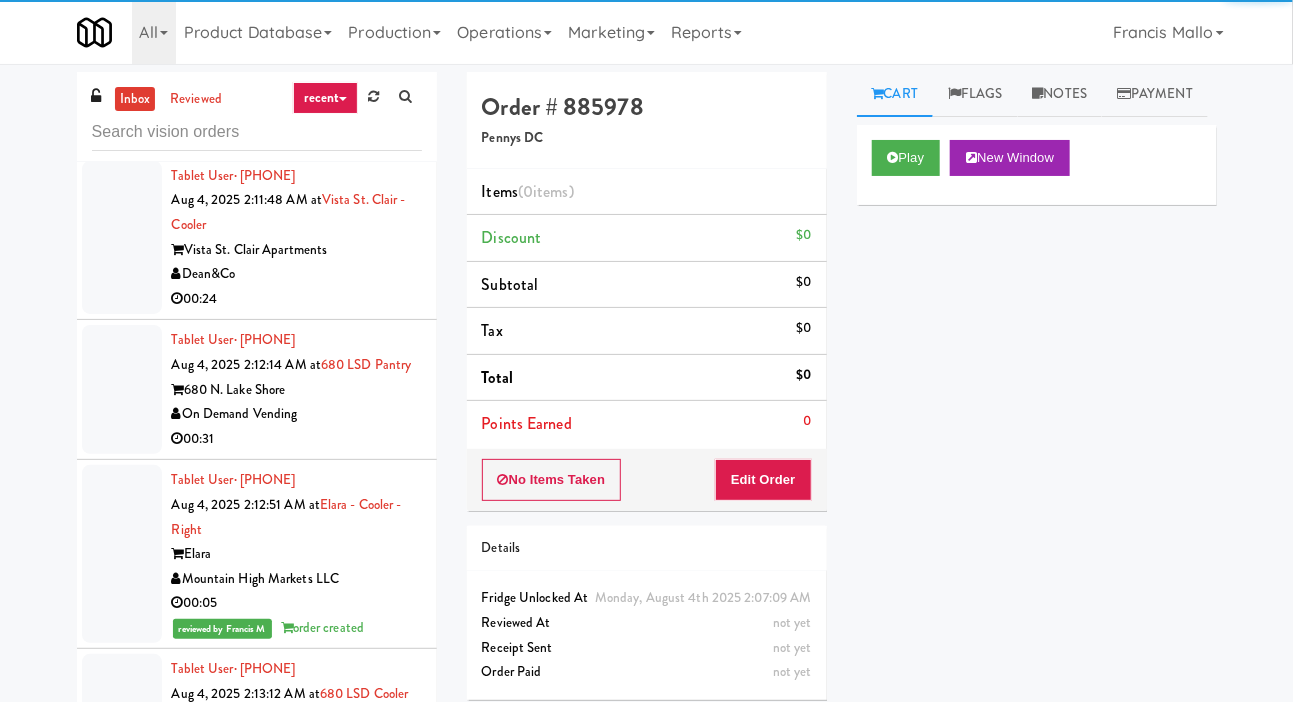 click on "On Demand Vending" at bounding box center (297, 414) 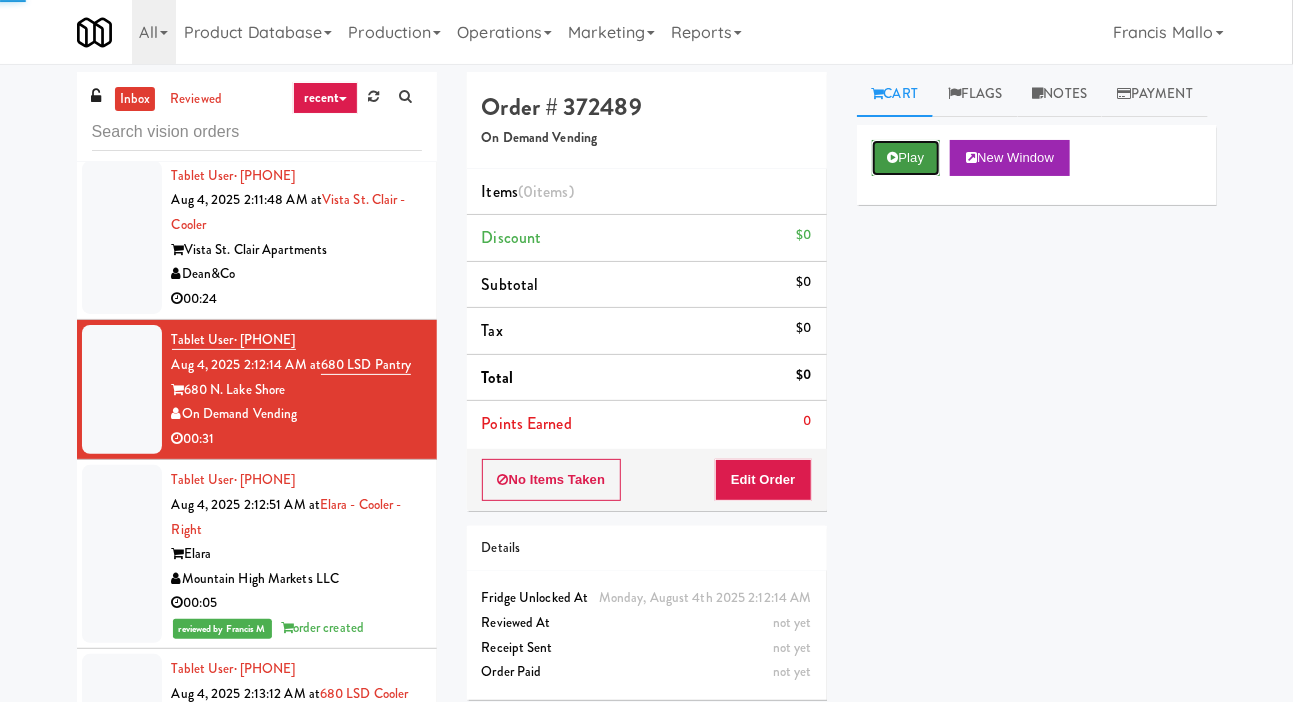click on "Play" at bounding box center (906, 158) 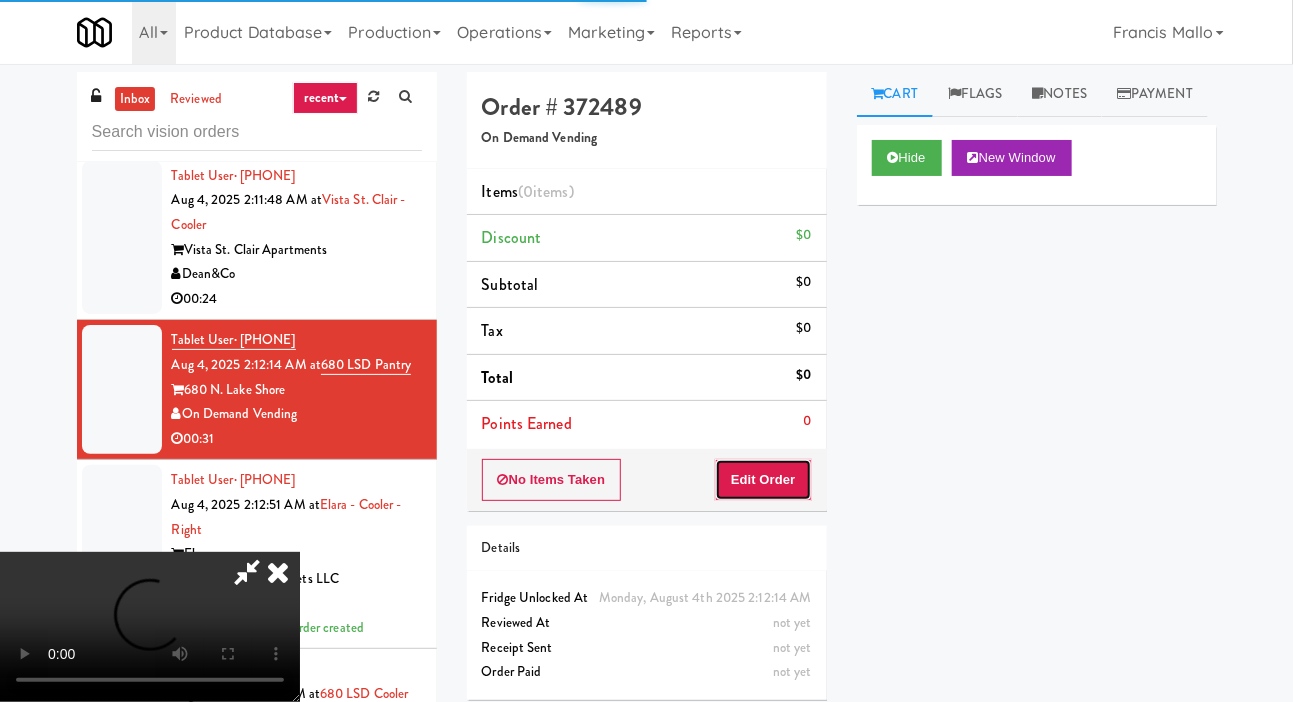 click on "Edit Order" at bounding box center [763, 480] 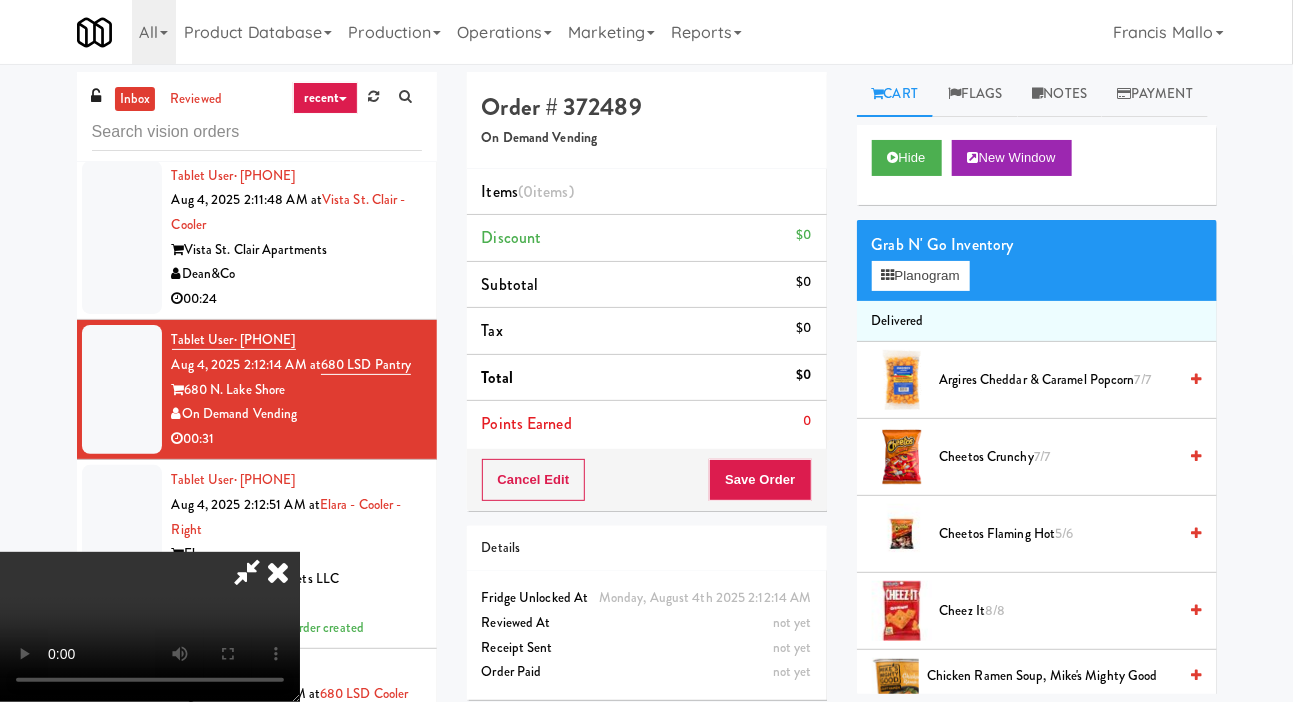 type 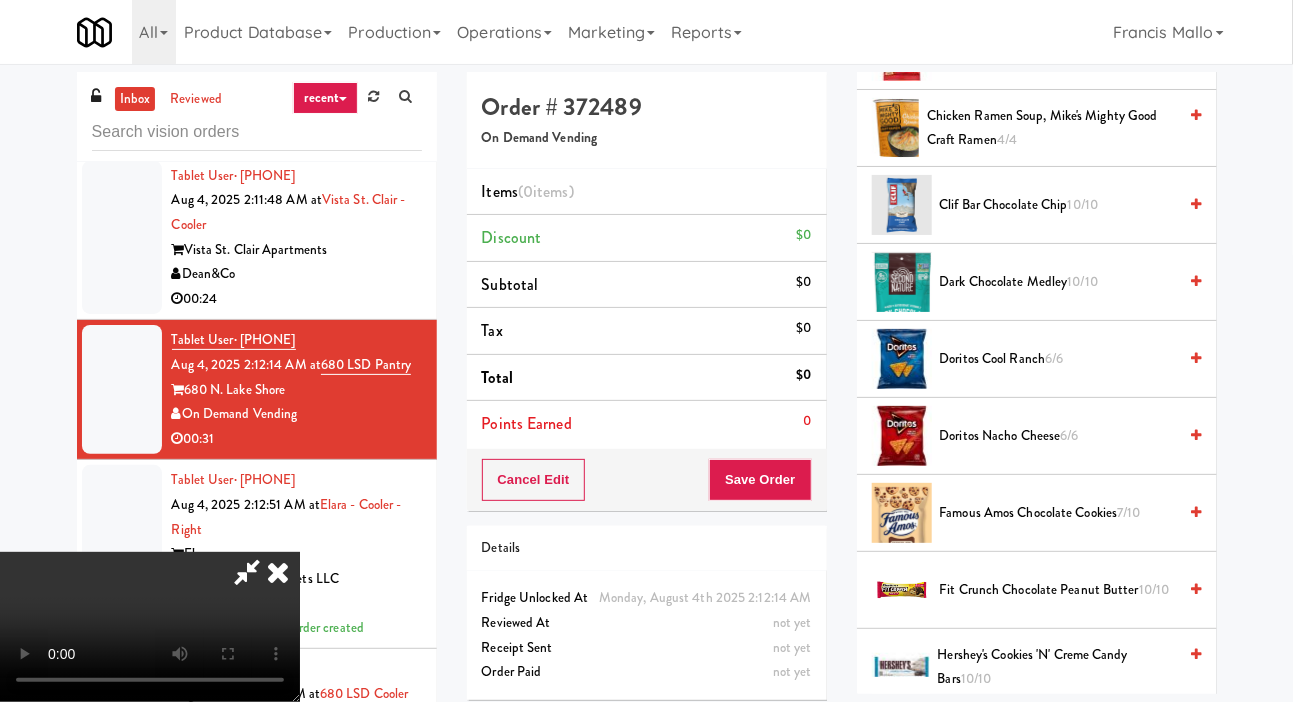 scroll, scrollTop: 559, scrollLeft: 0, axis: vertical 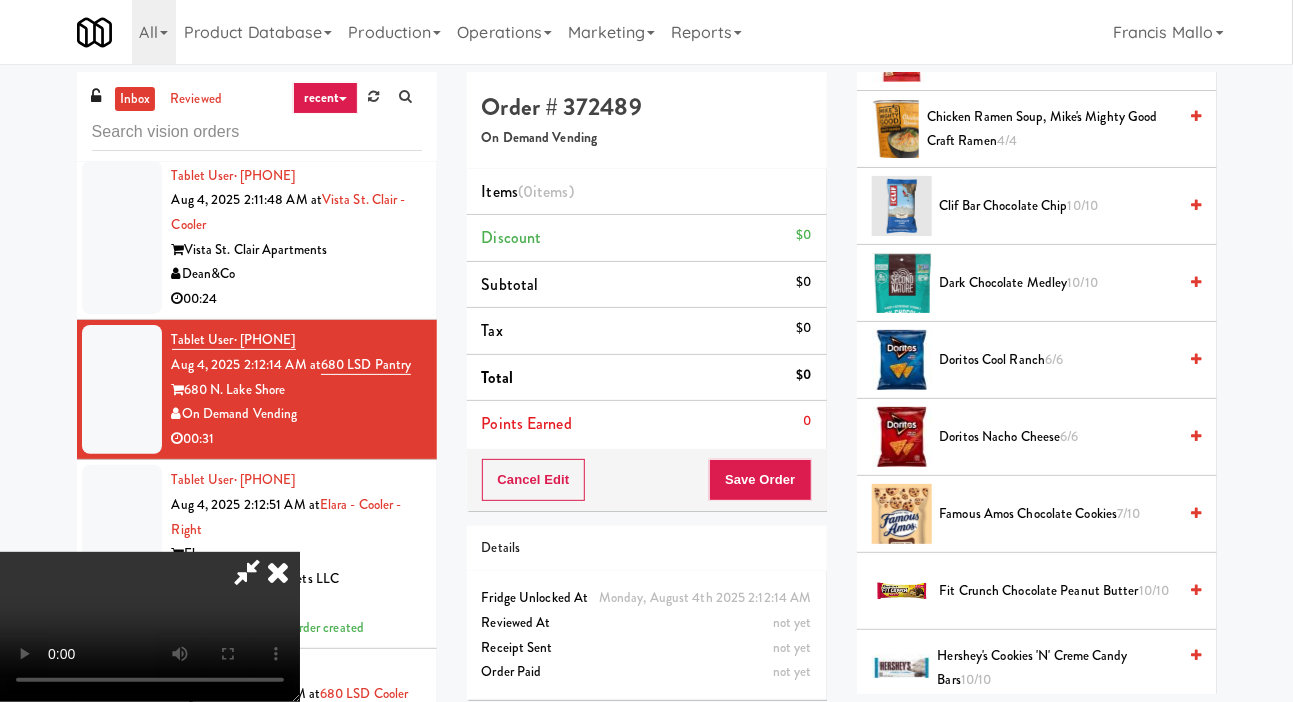 click on "Doritos Cool Ranch  6/6" at bounding box center [1058, 360] 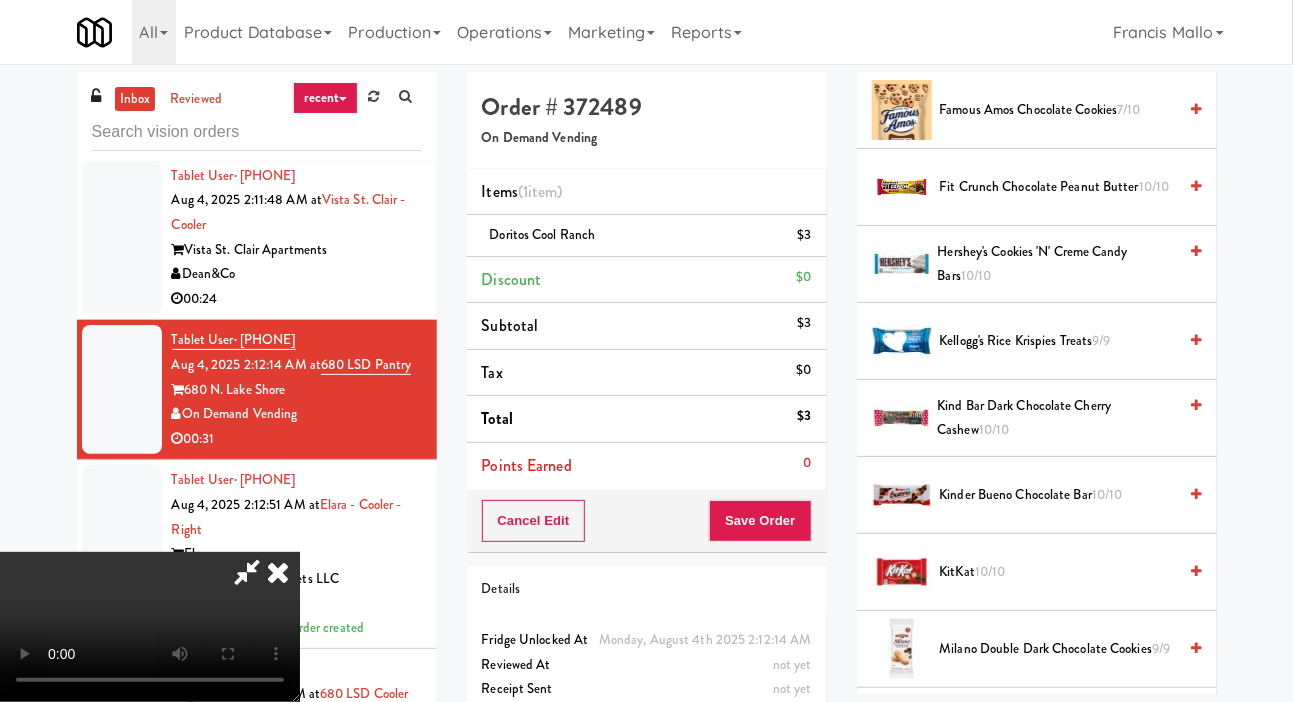 scroll, scrollTop: 967, scrollLeft: 0, axis: vertical 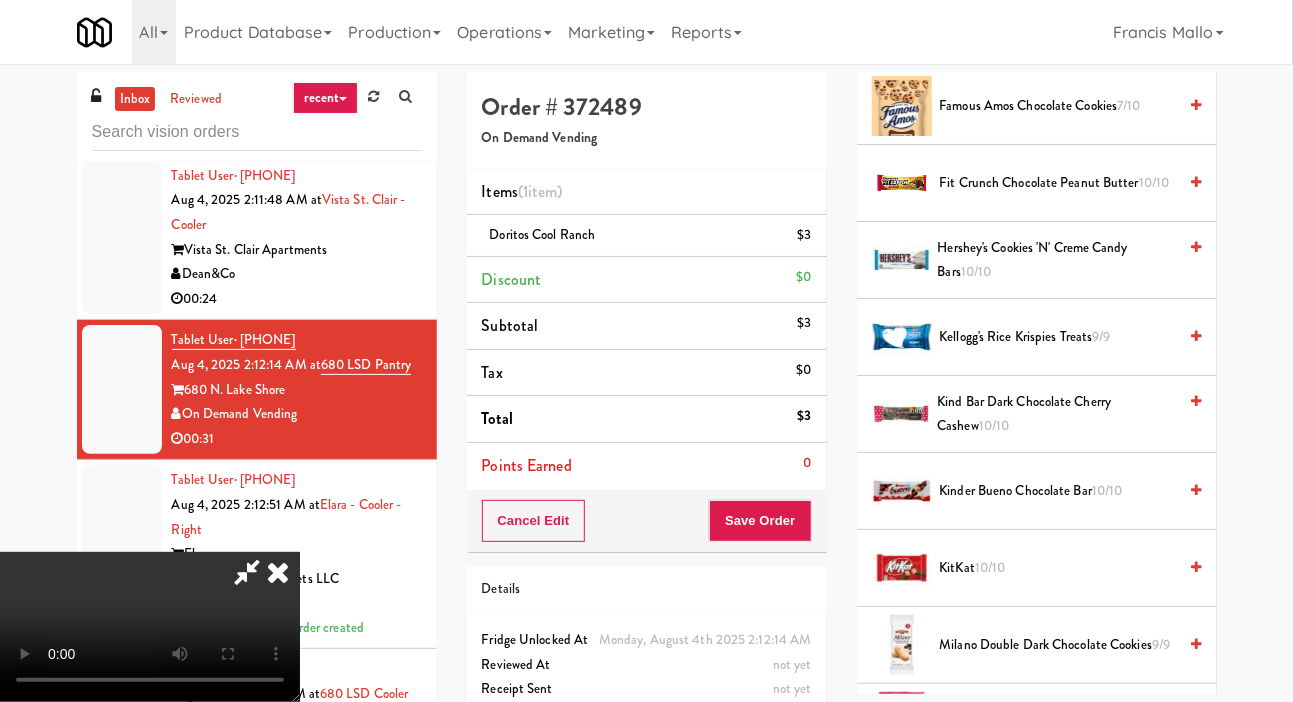 click on "Kellogg's Rice Krispies Treats  9/9" at bounding box center (1058, 337) 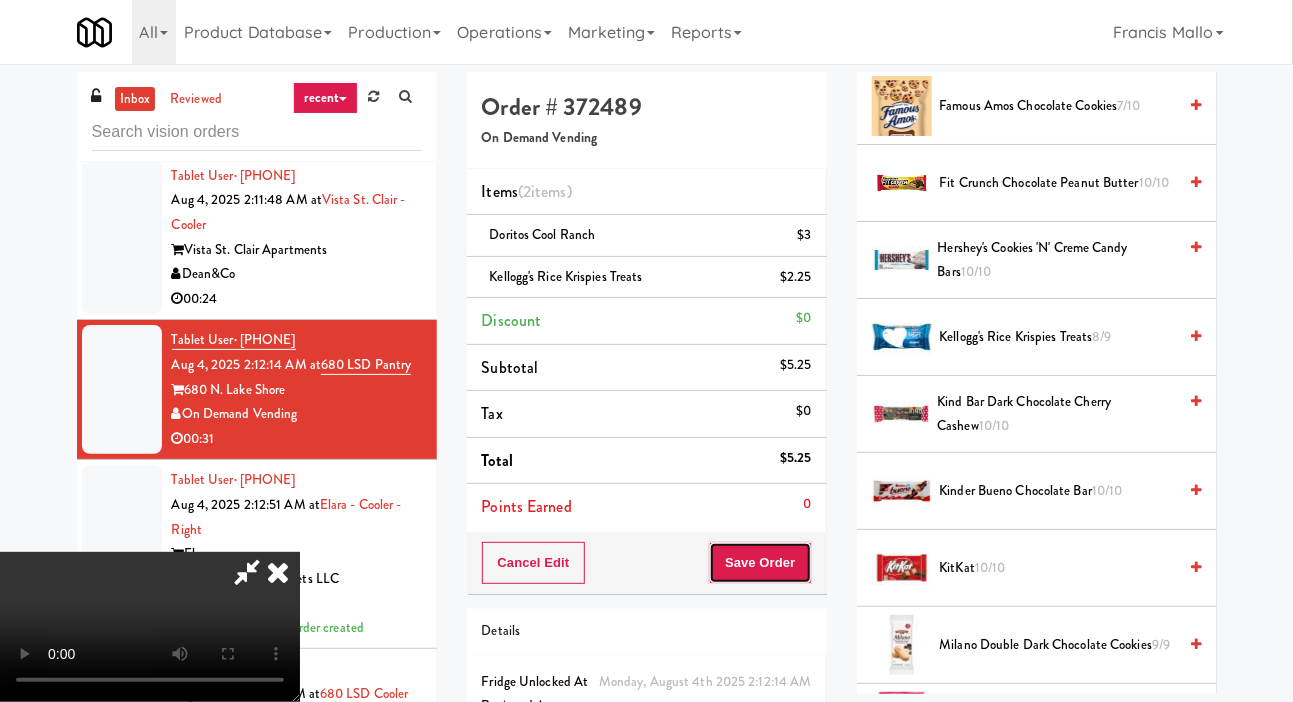 click on "Save Order" at bounding box center (760, 563) 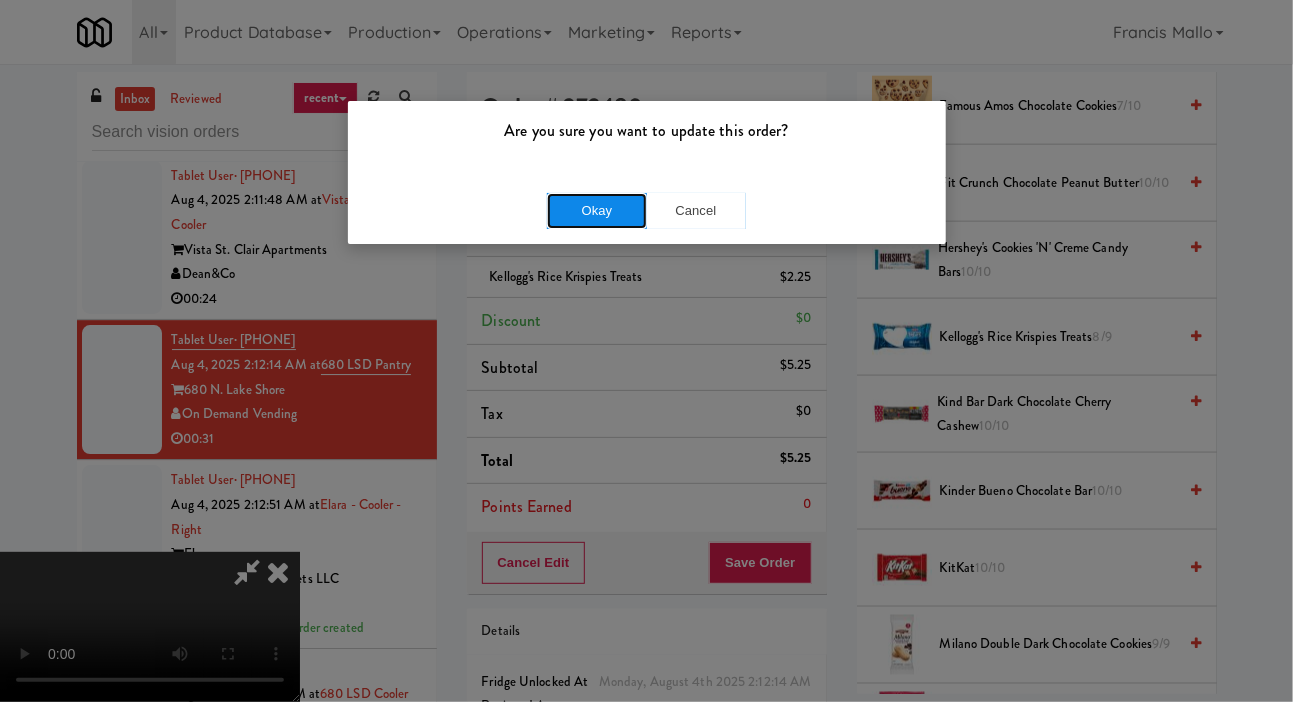 click on "Okay" at bounding box center (597, 211) 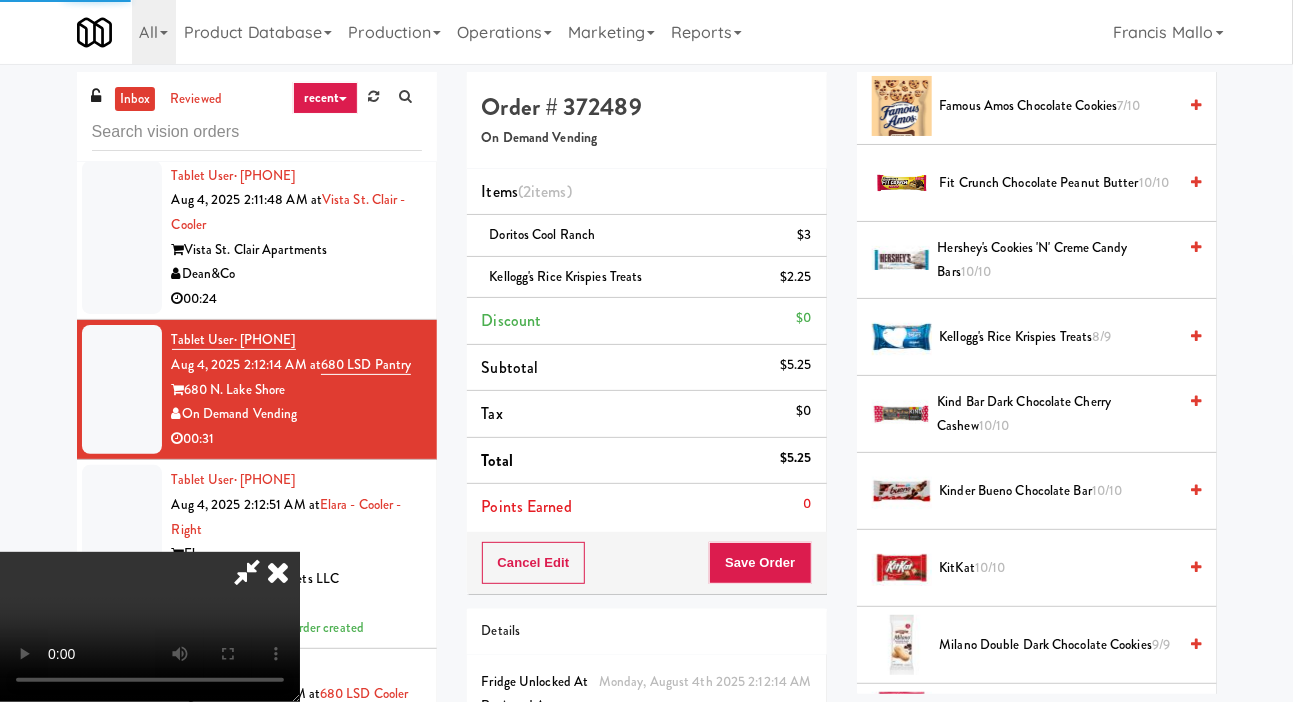 scroll, scrollTop: 116, scrollLeft: 0, axis: vertical 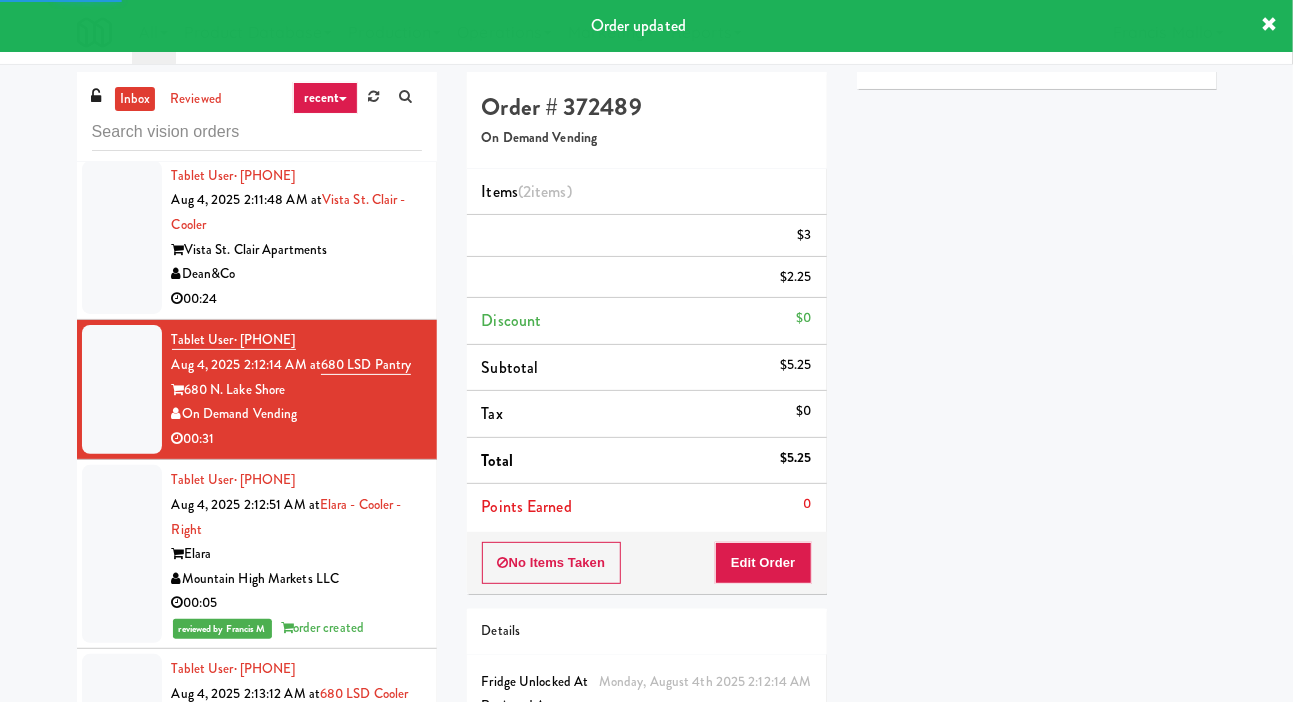 click at bounding box center [122, 238] 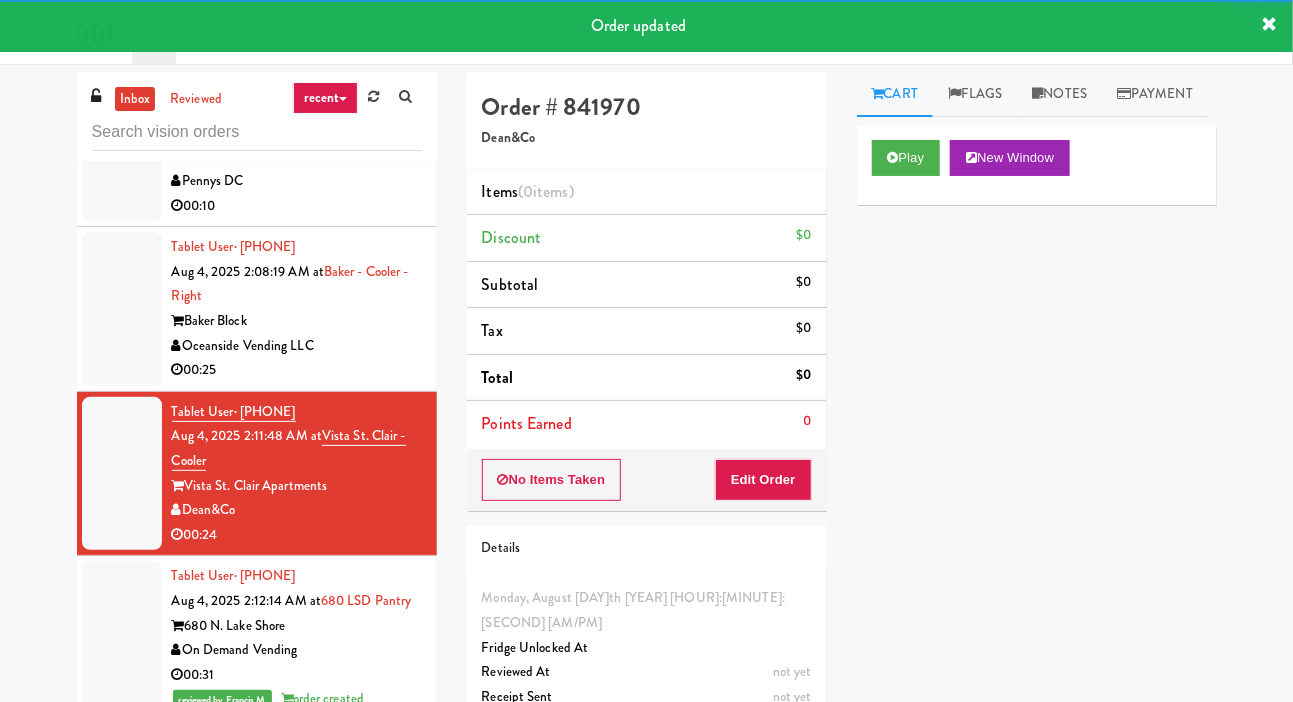 click at bounding box center (122, 309) 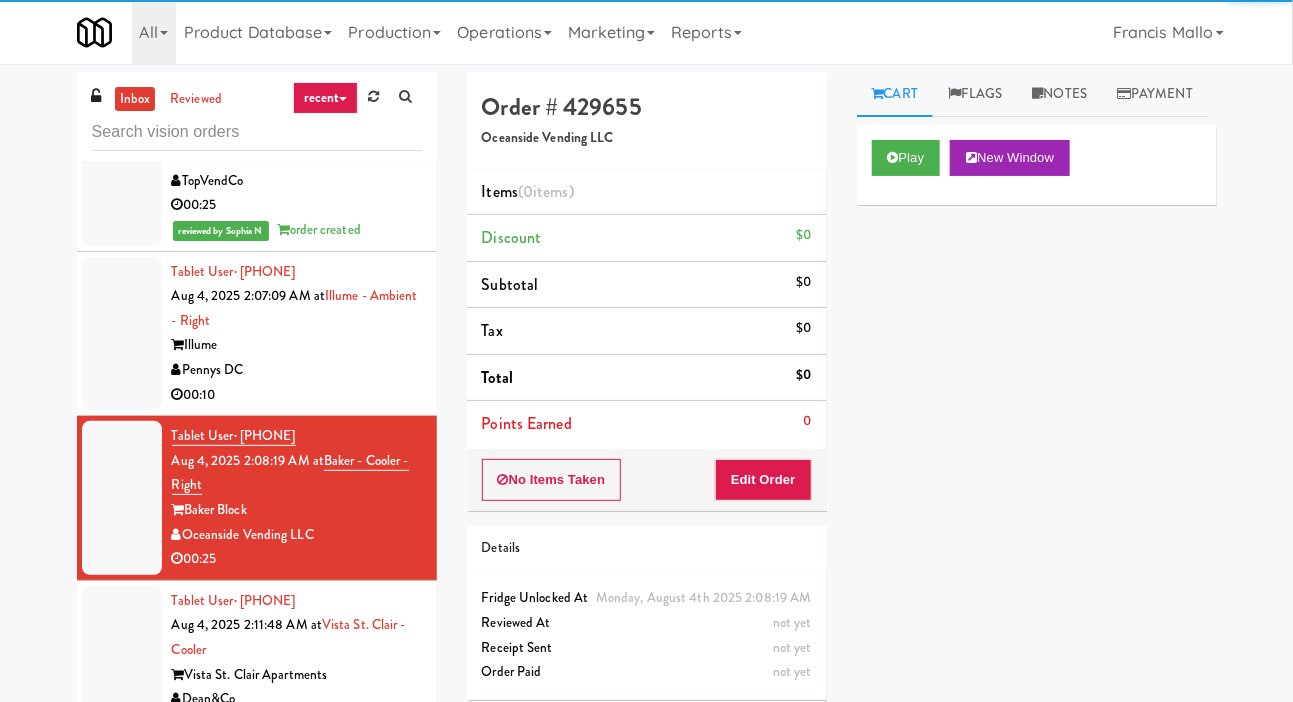 click at bounding box center [122, 334] 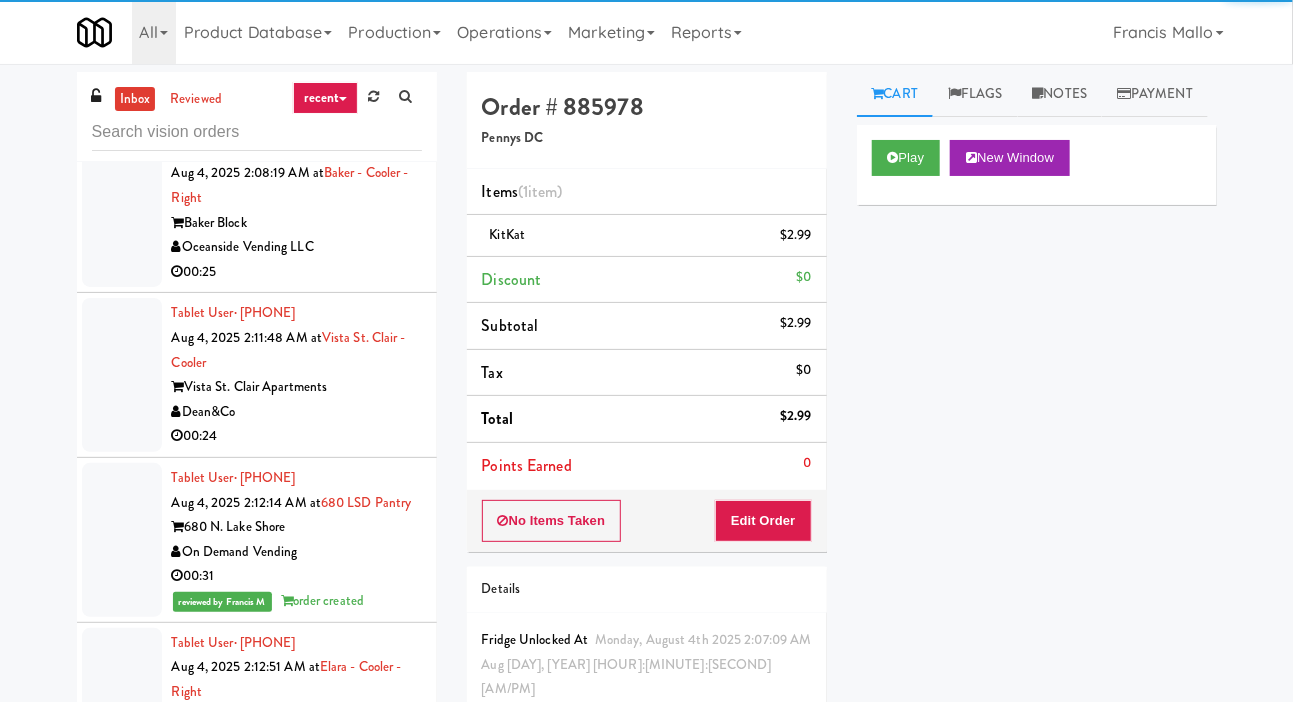 click at bounding box center (122, 375) 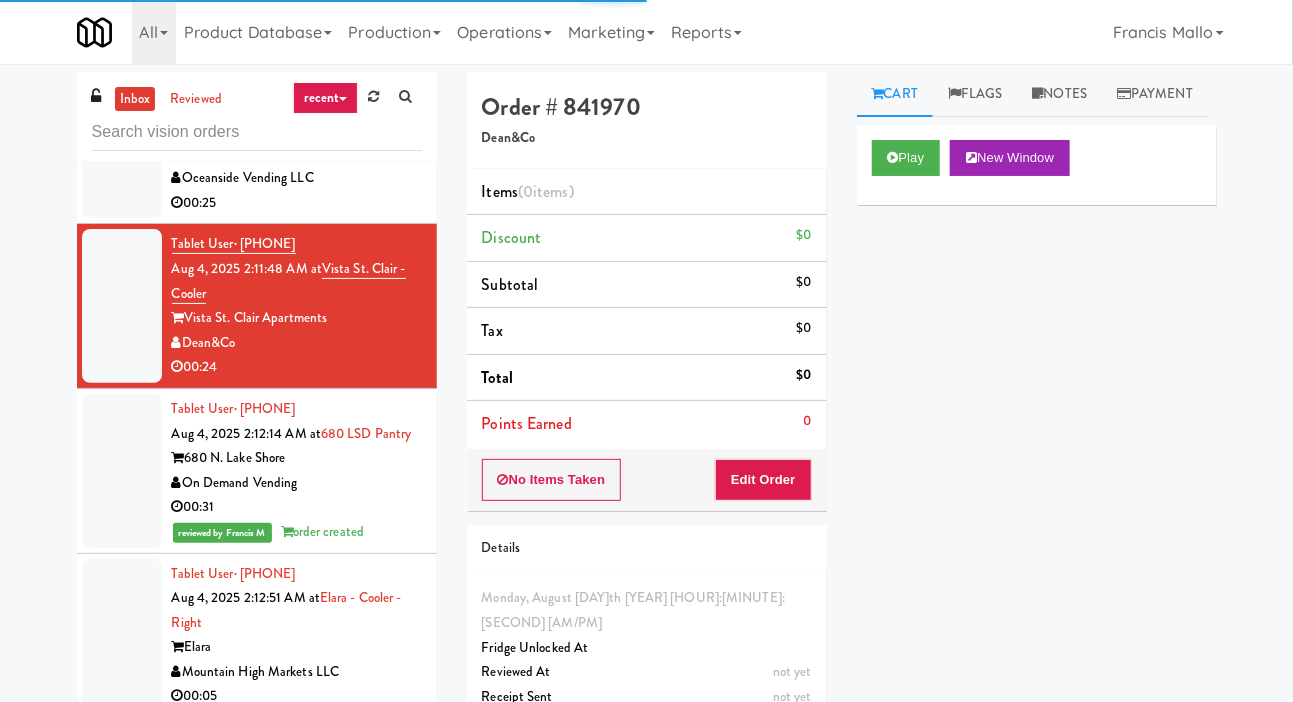 scroll, scrollTop: 2550, scrollLeft: 0, axis: vertical 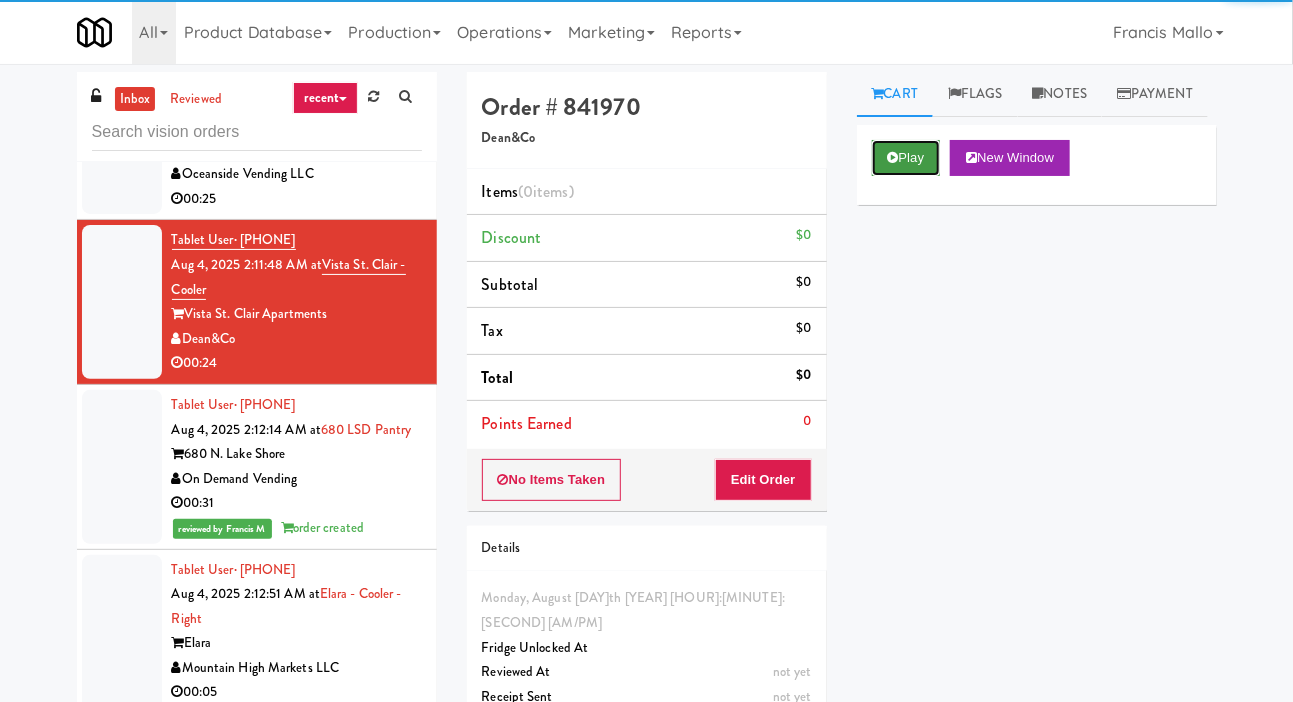click on "Play" at bounding box center [906, 158] 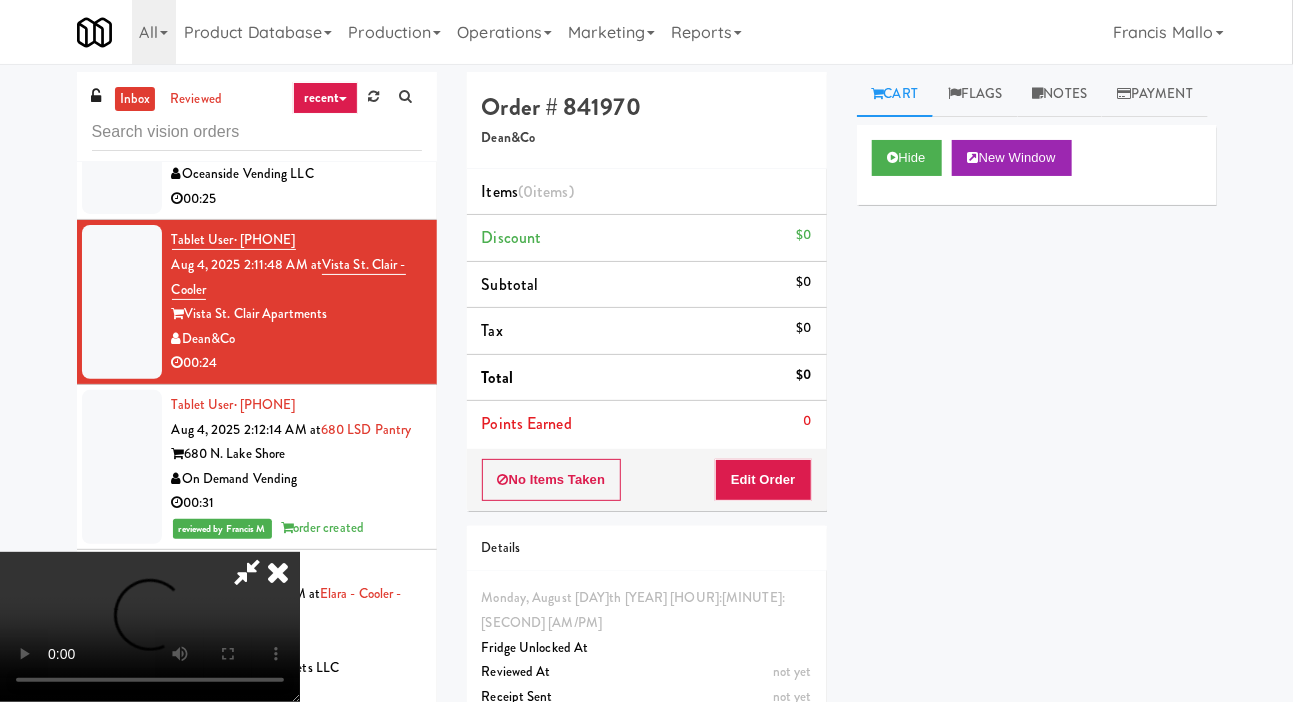 click on "Edit Order" at bounding box center (763, 480) 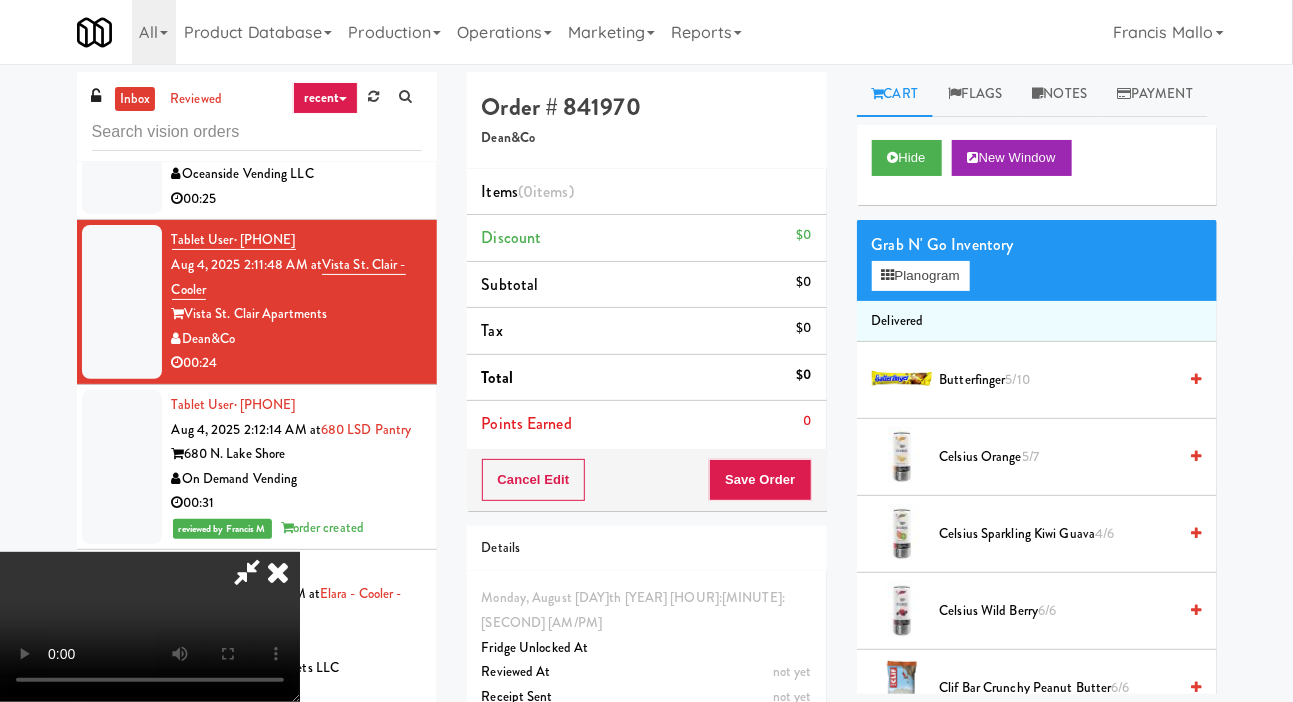 type 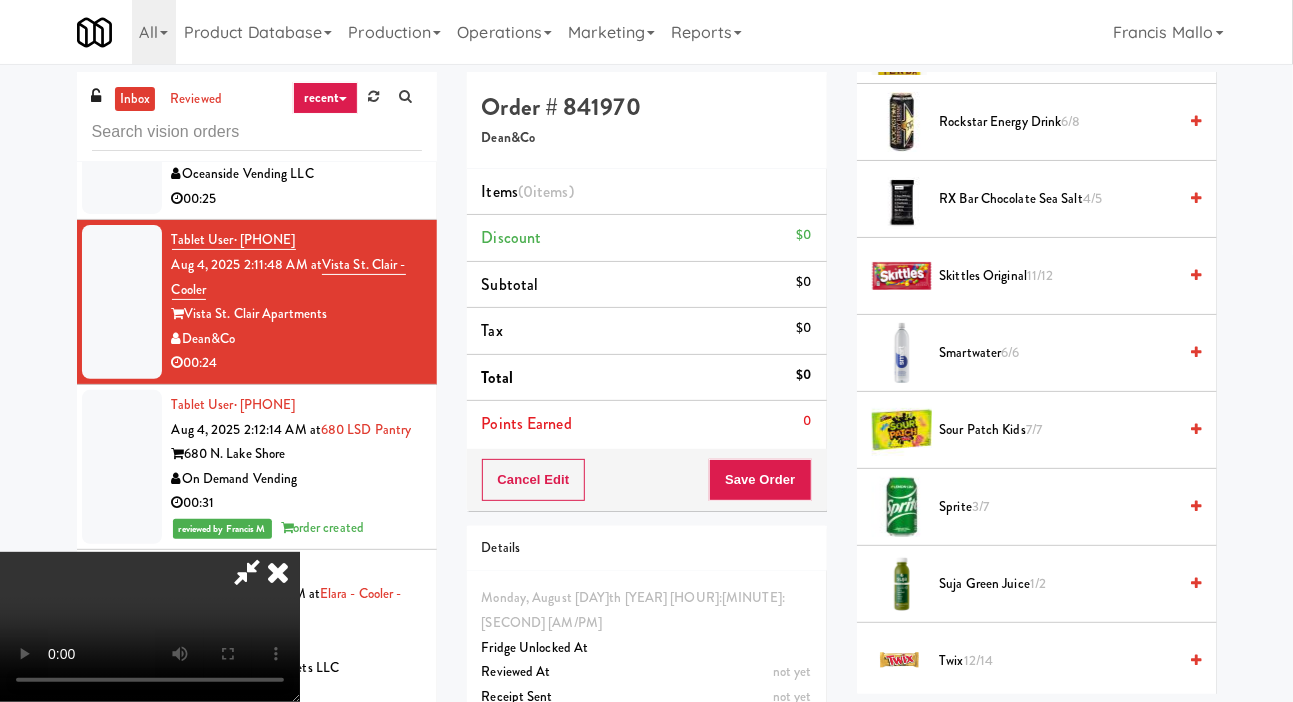 scroll, scrollTop: 2424, scrollLeft: 0, axis: vertical 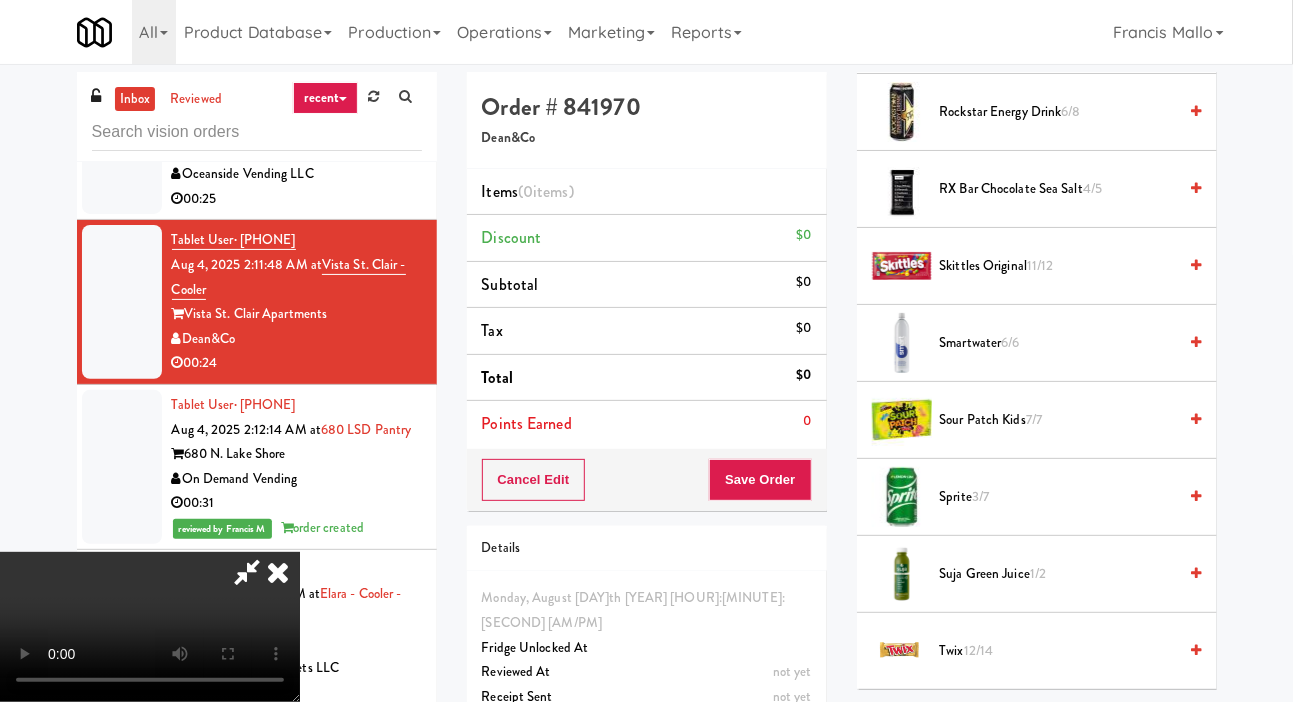 click on "3/7" at bounding box center [980, 496] 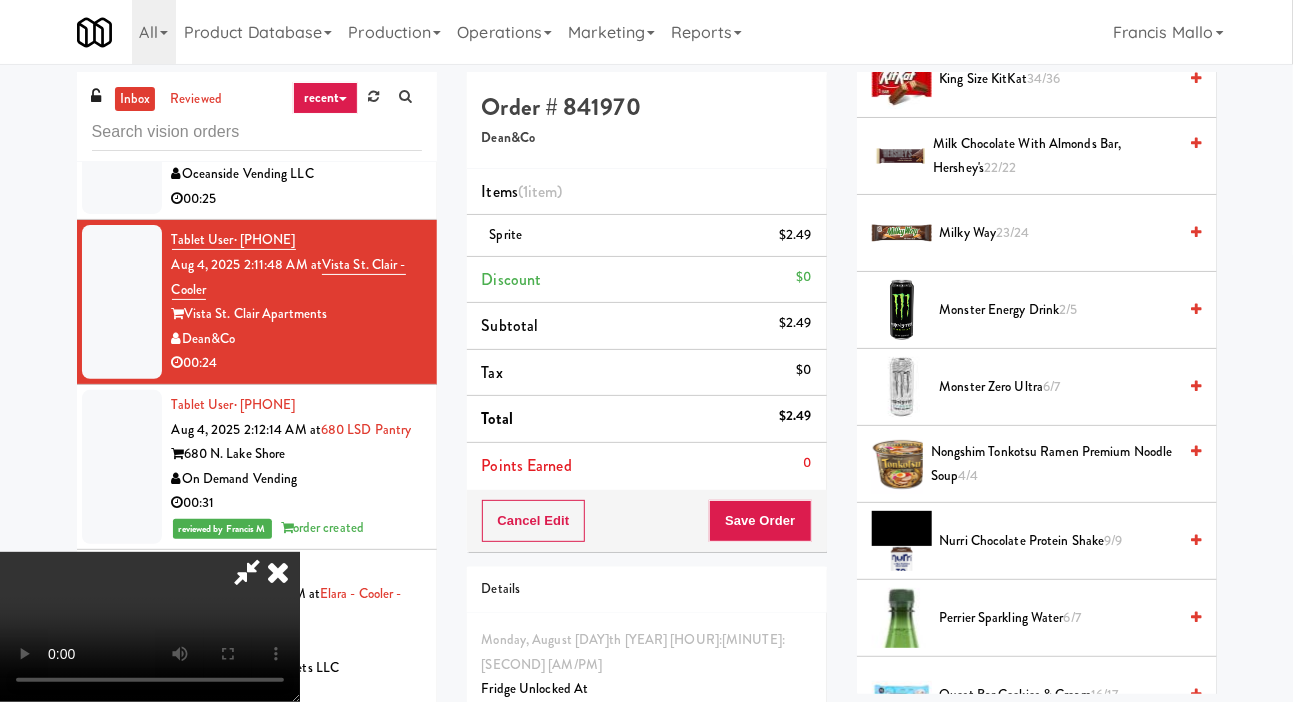 scroll, scrollTop: 1376, scrollLeft: 0, axis: vertical 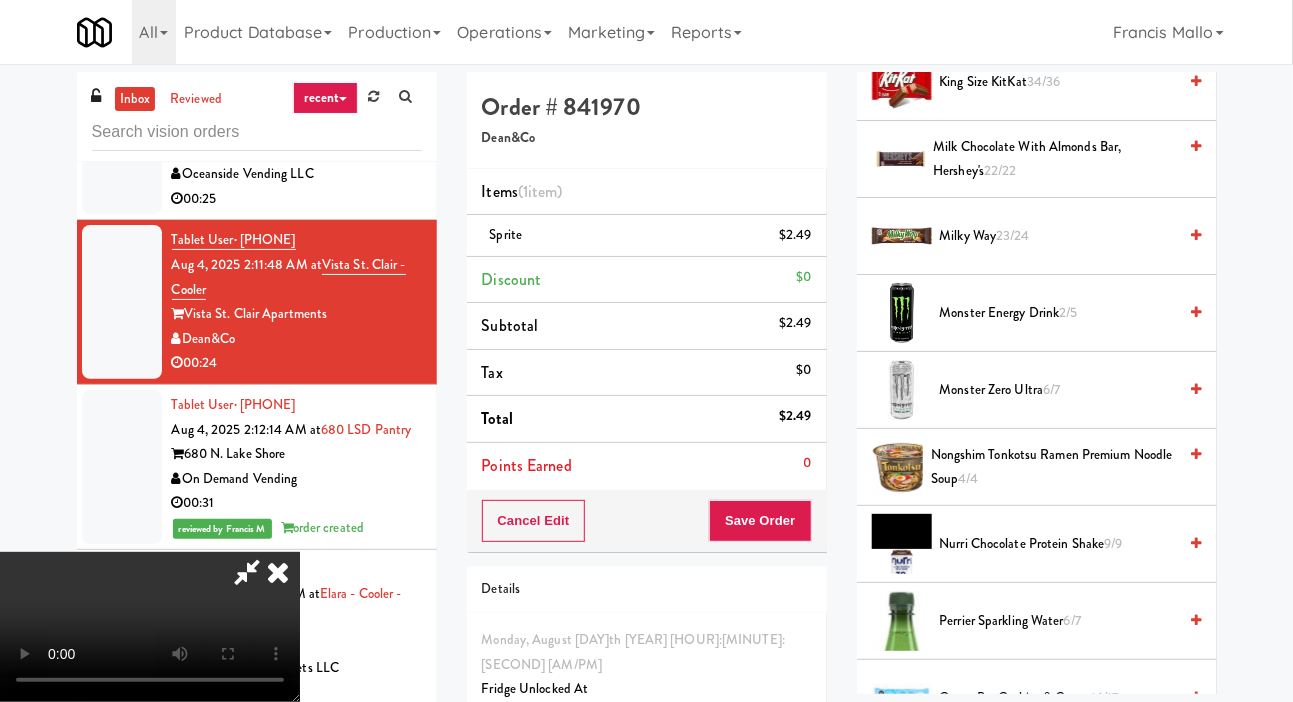 click on "Milky Way  23/24" at bounding box center (1058, 236) 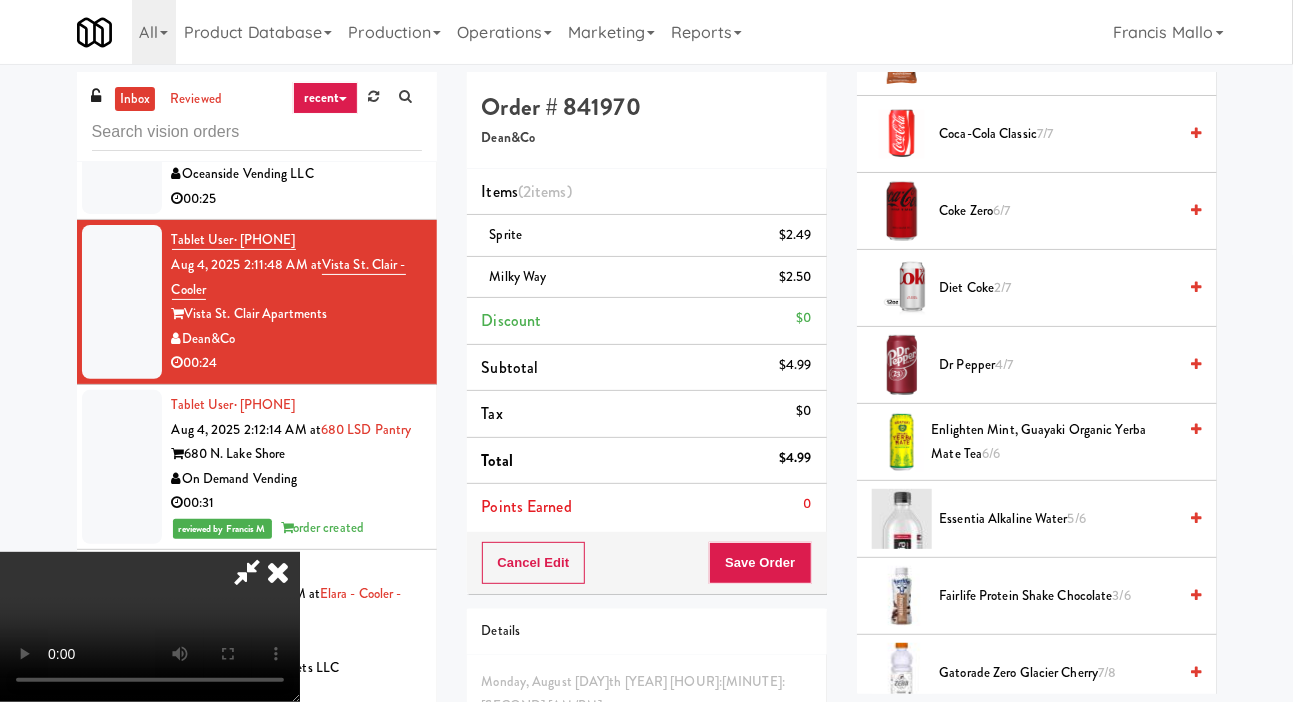 scroll, scrollTop: 631, scrollLeft: 0, axis: vertical 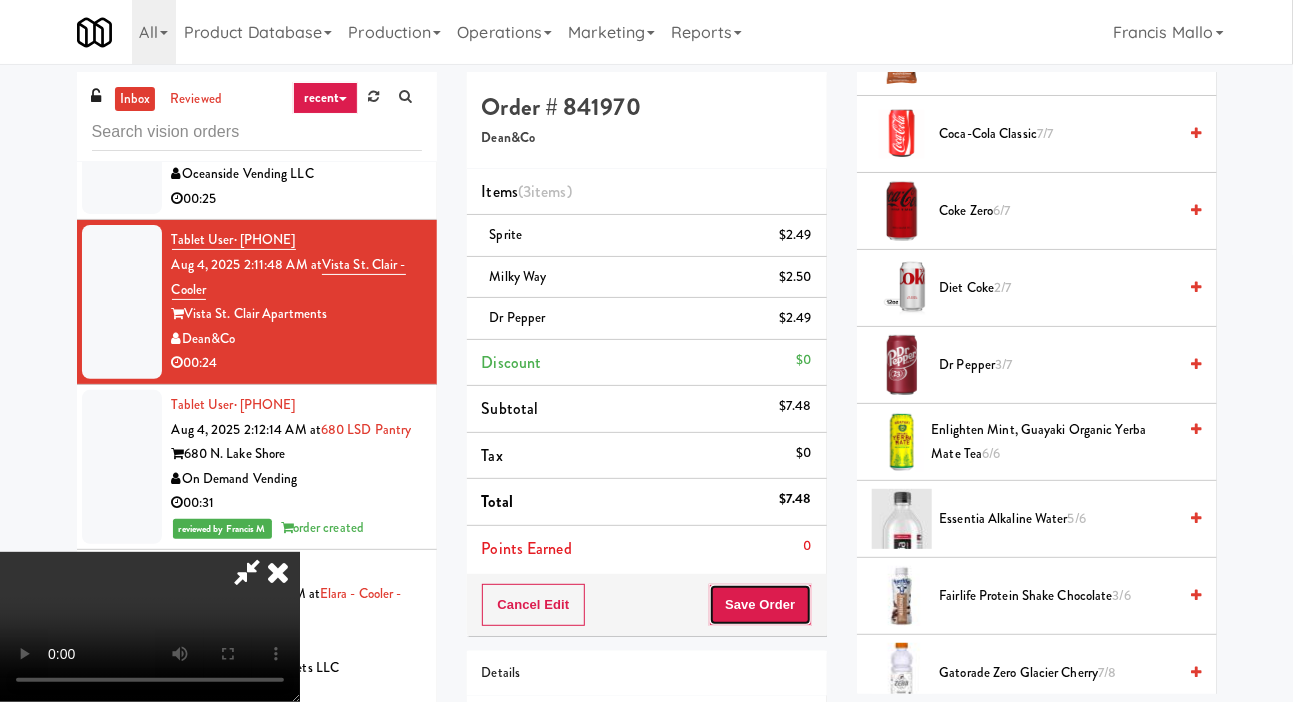 click on "Save Order" at bounding box center (760, 605) 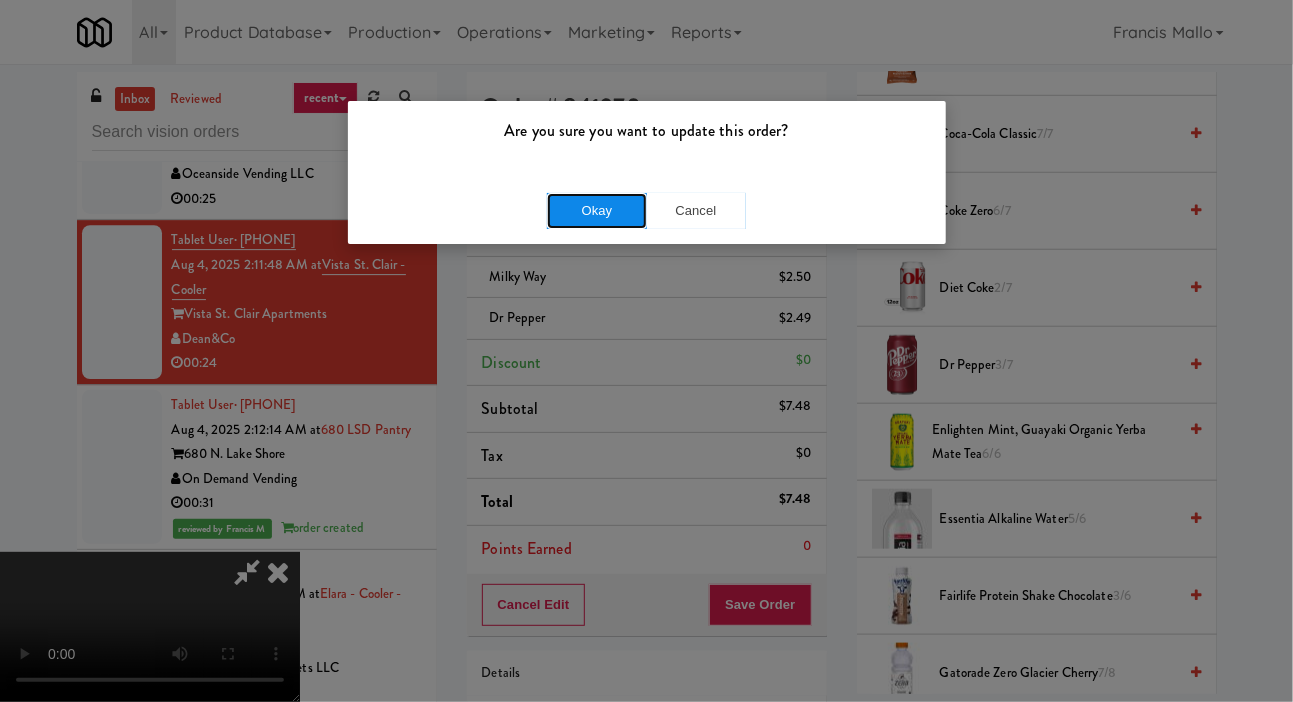 click on "Okay" at bounding box center [597, 211] 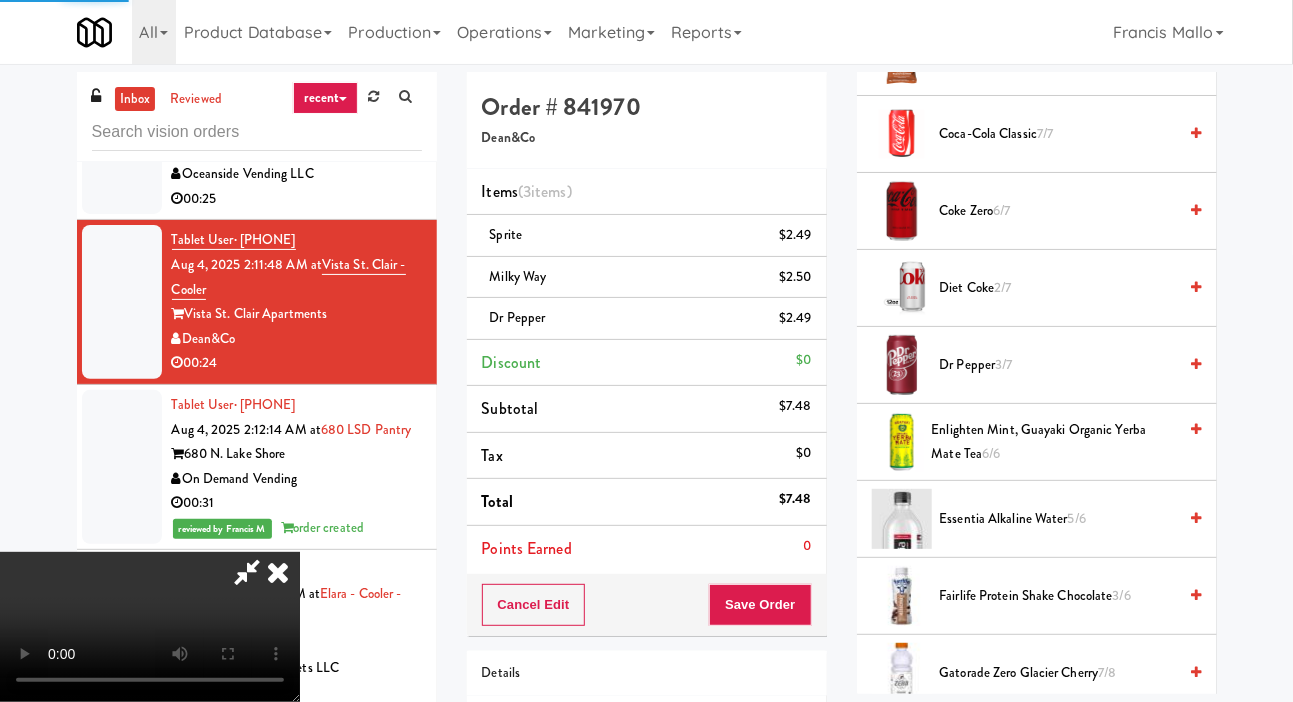 scroll, scrollTop: 116, scrollLeft: 0, axis: vertical 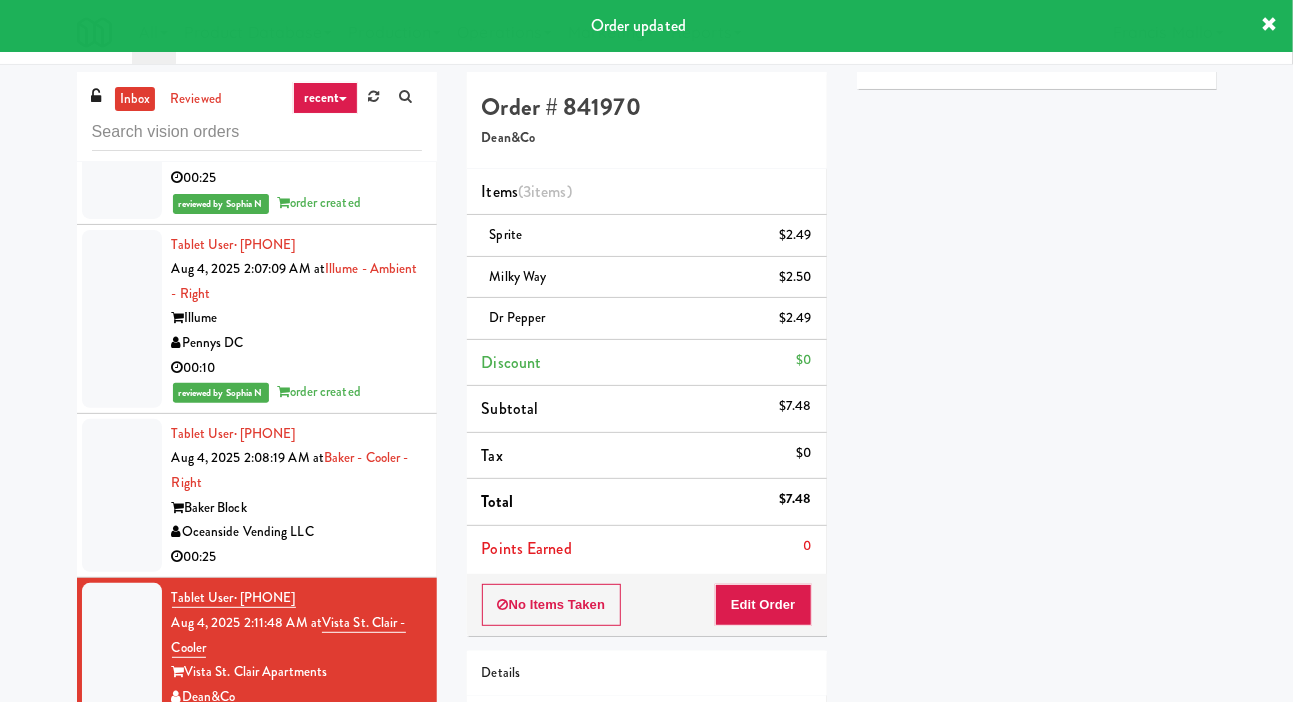 click on "Oceanside Vending LLC" at bounding box center [297, 532] 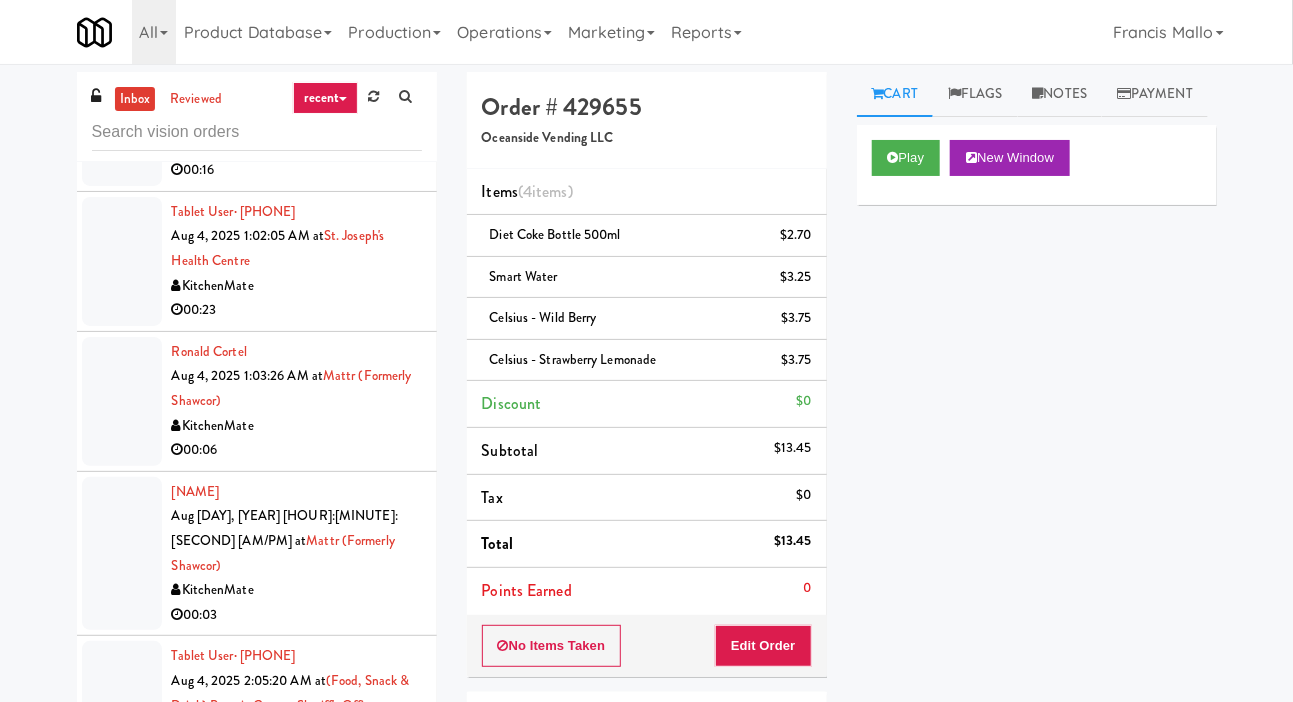 click on "KitchenMate" at bounding box center [297, 590] 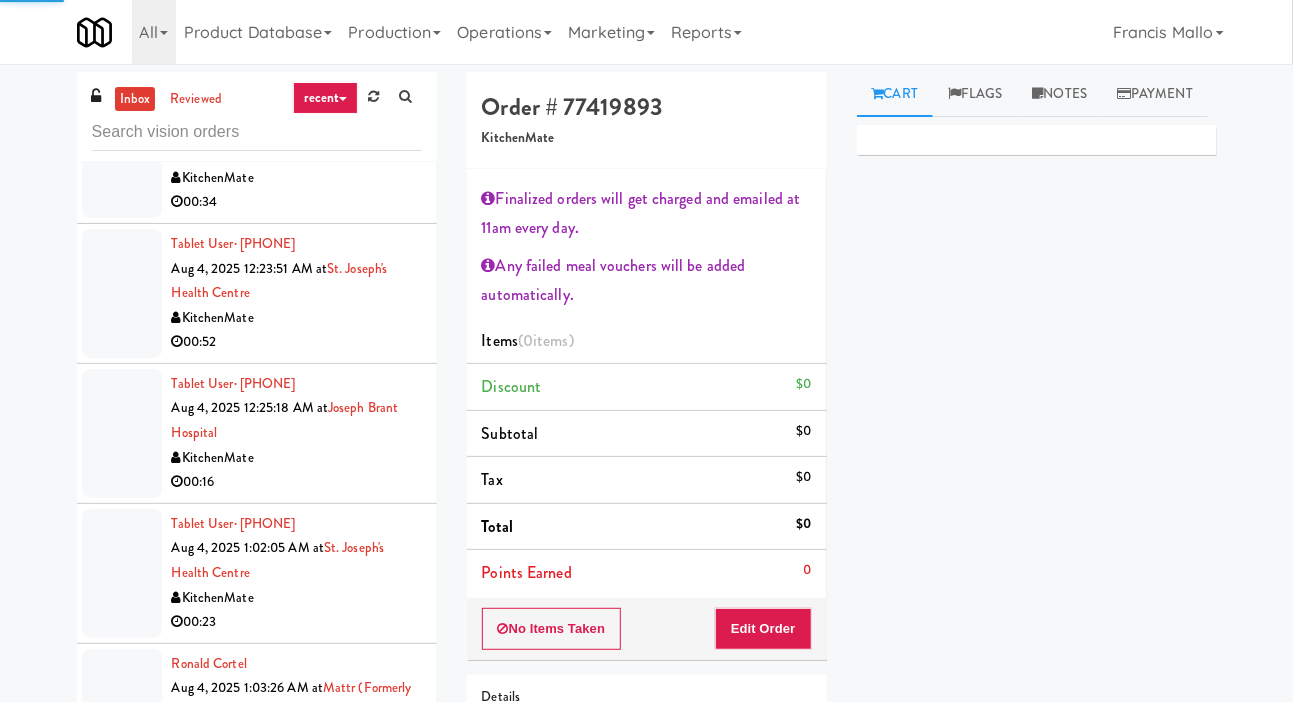 scroll, scrollTop: 1099, scrollLeft: 0, axis: vertical 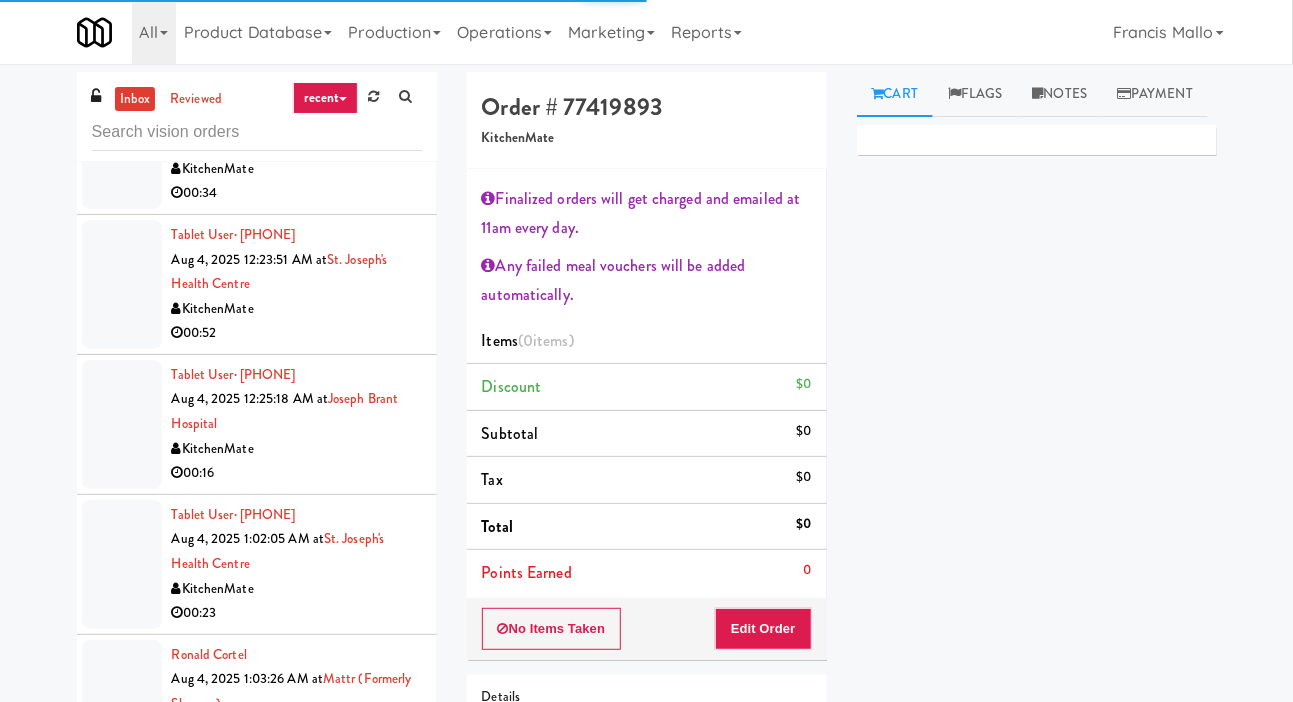click on "00:16" at bounding box center [297, 473] 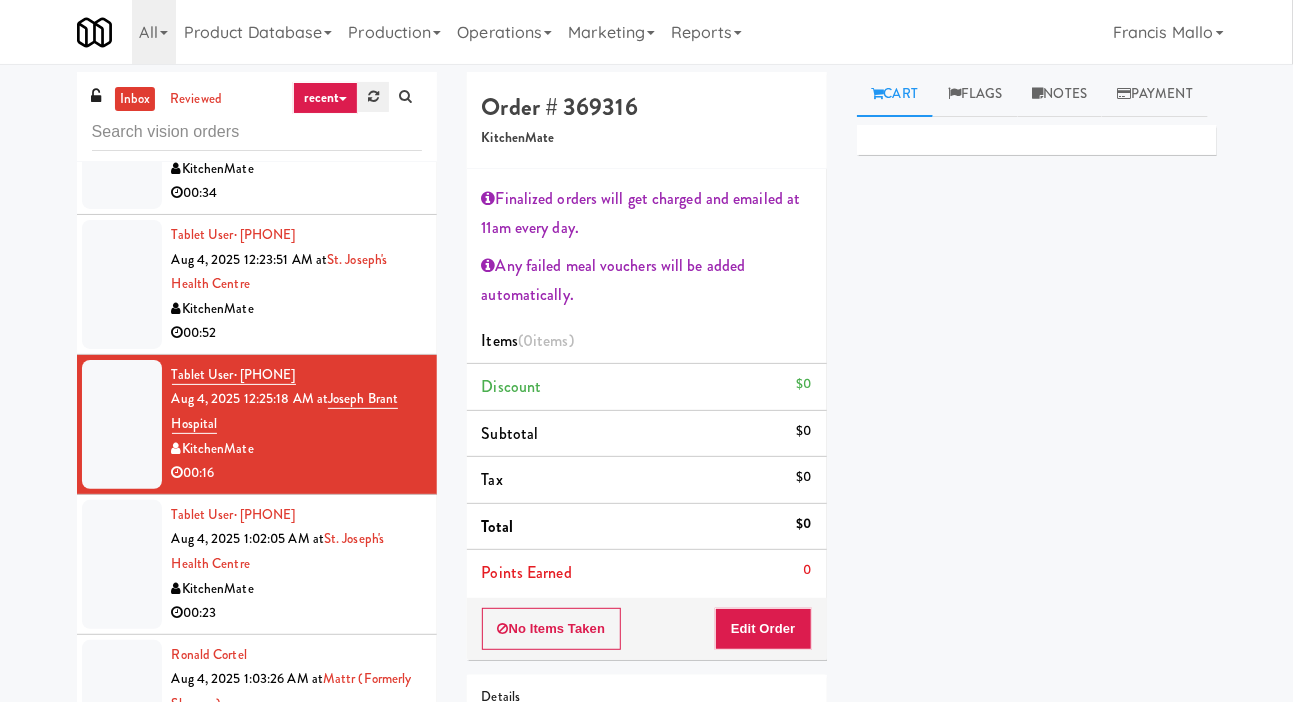 click at bounding box center (373, 96) 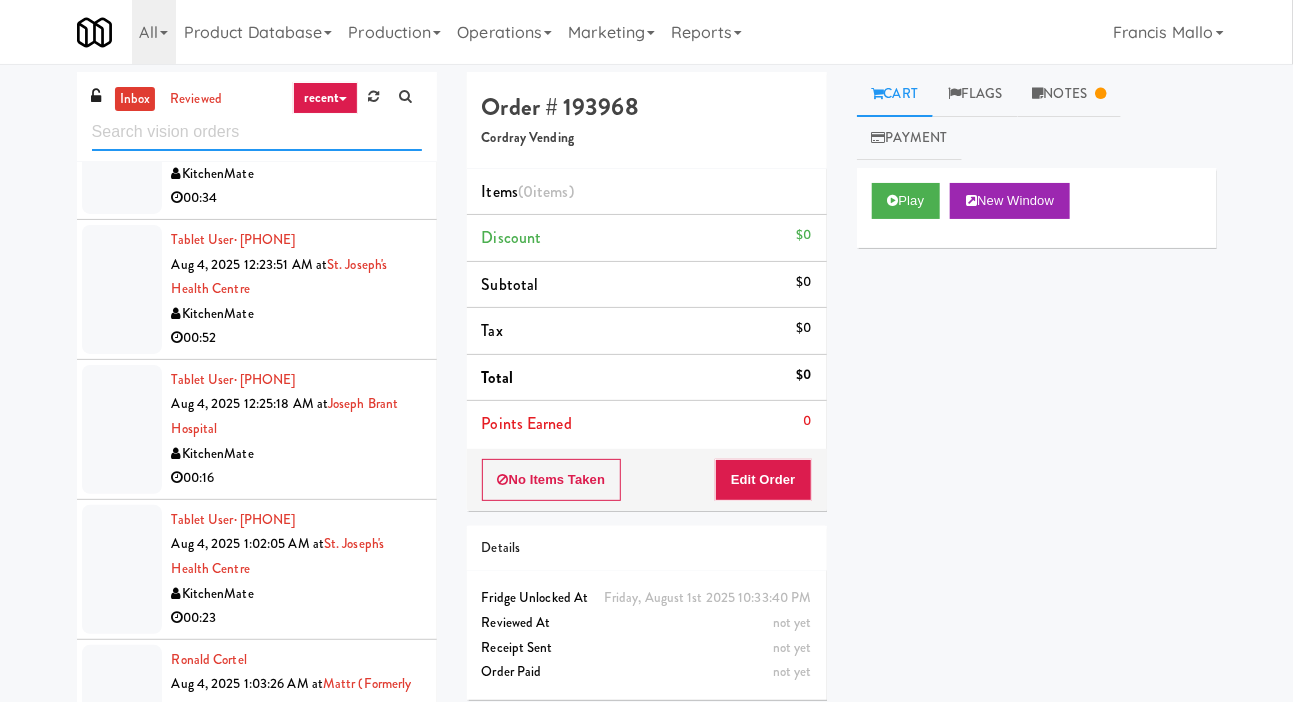 scroll, scrollTop: 1693, scrollLeft: 0, axis: vertical 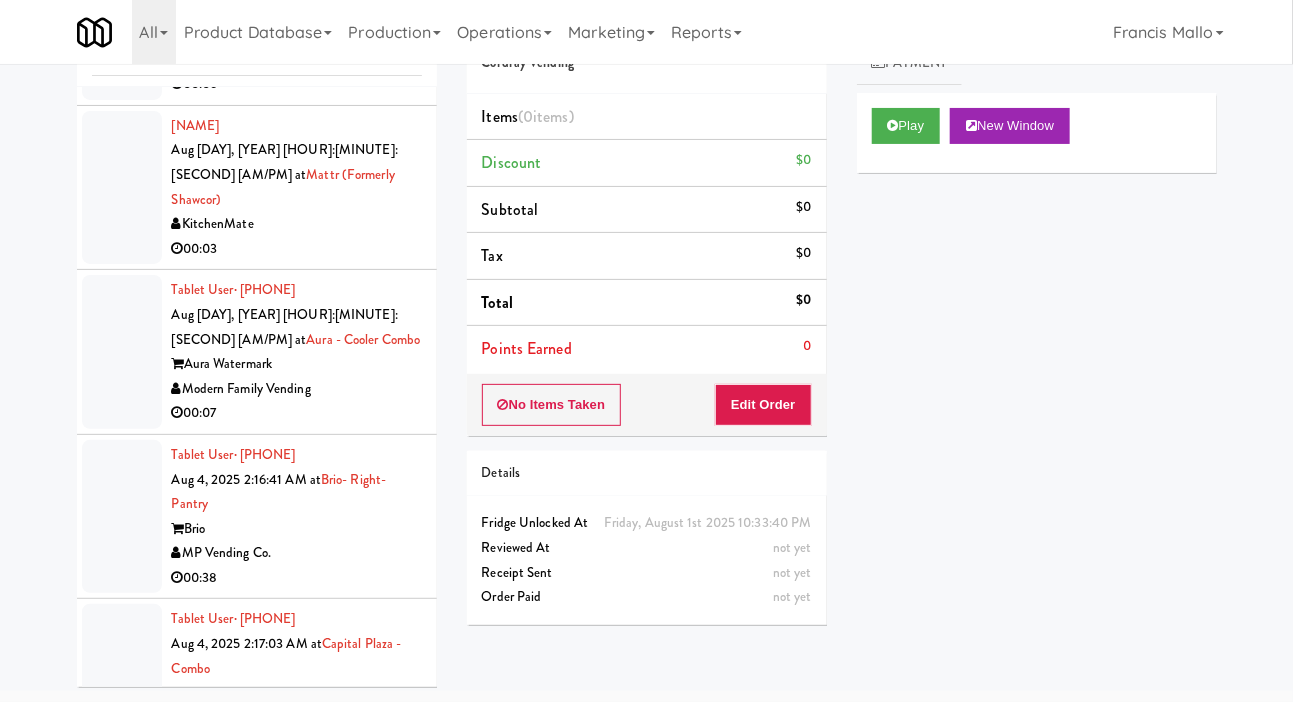 click on "Pennys DC" at bounding box center (297, 718) 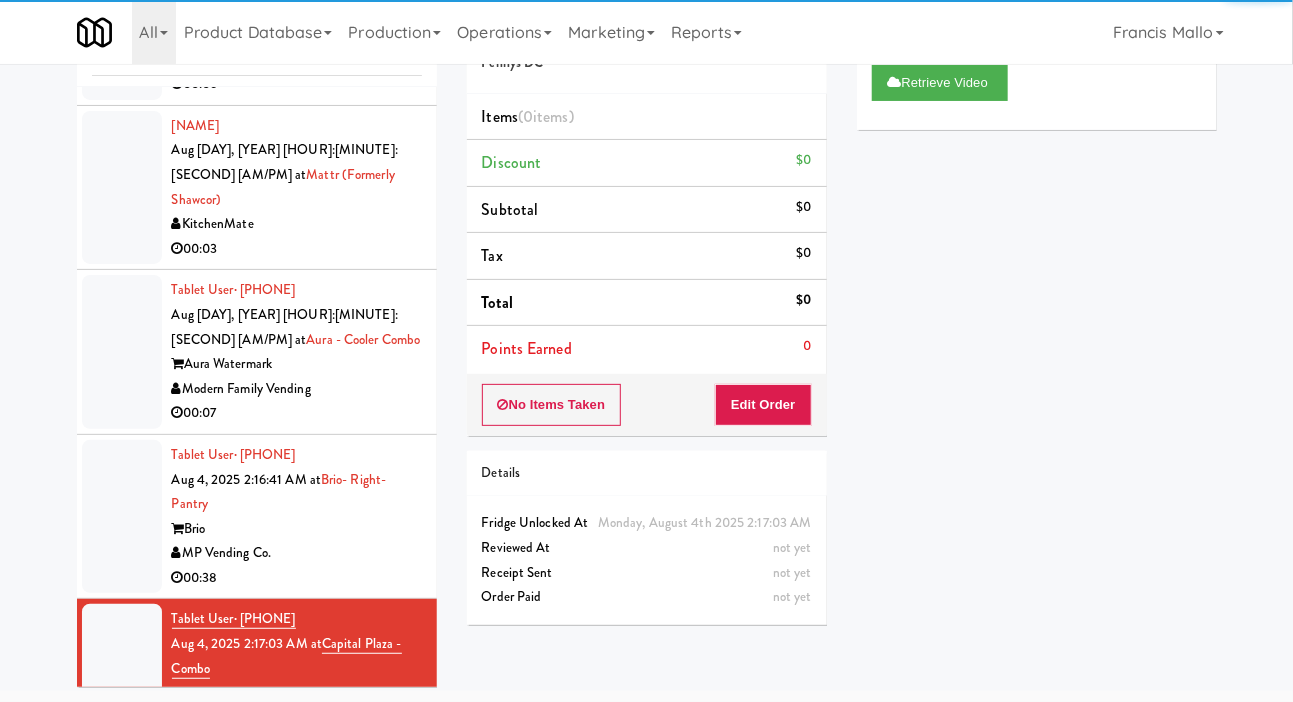 click at bounding box center (122, 517) 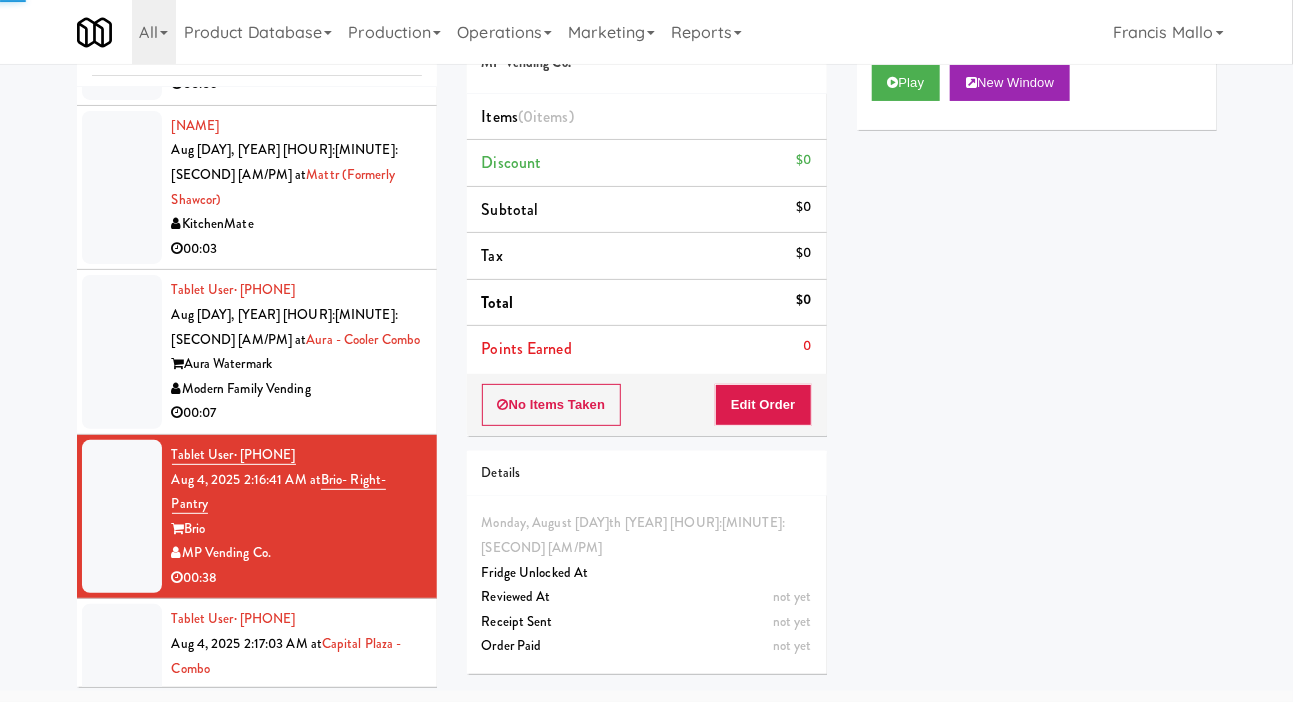 click at bounding box center (122, 352) 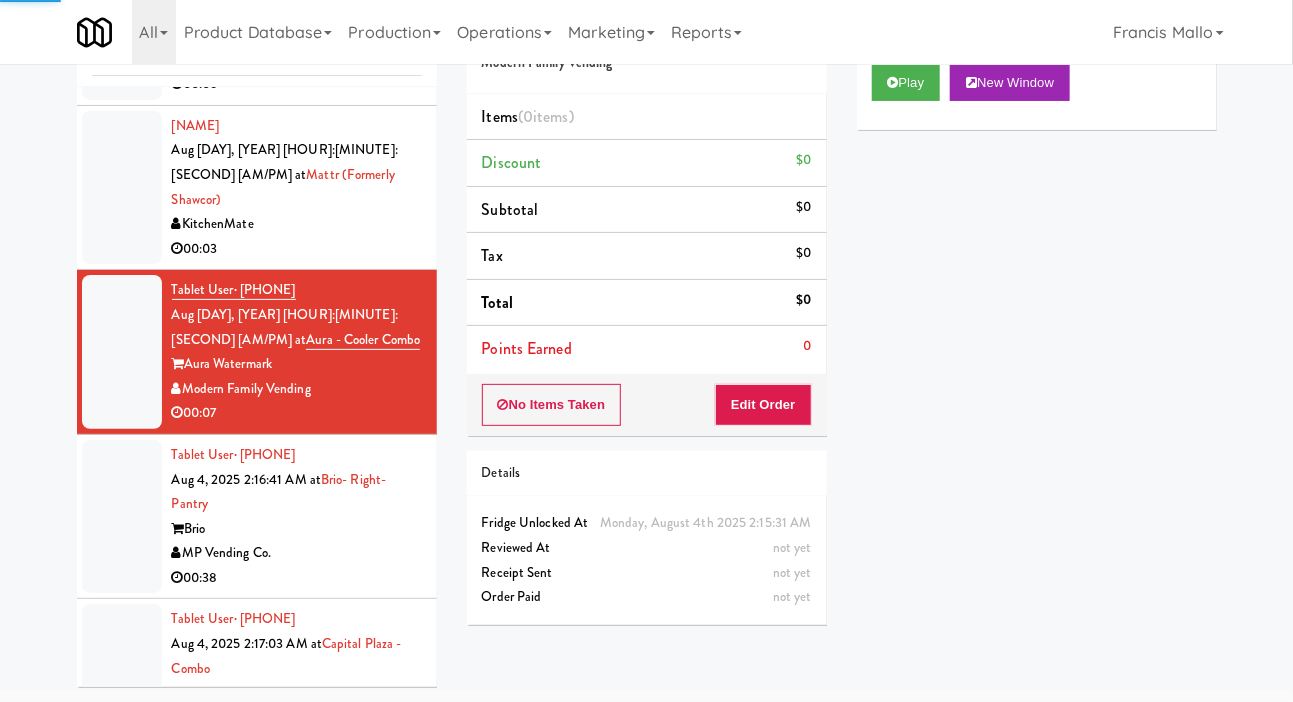 click at bounding box center [122, 517] 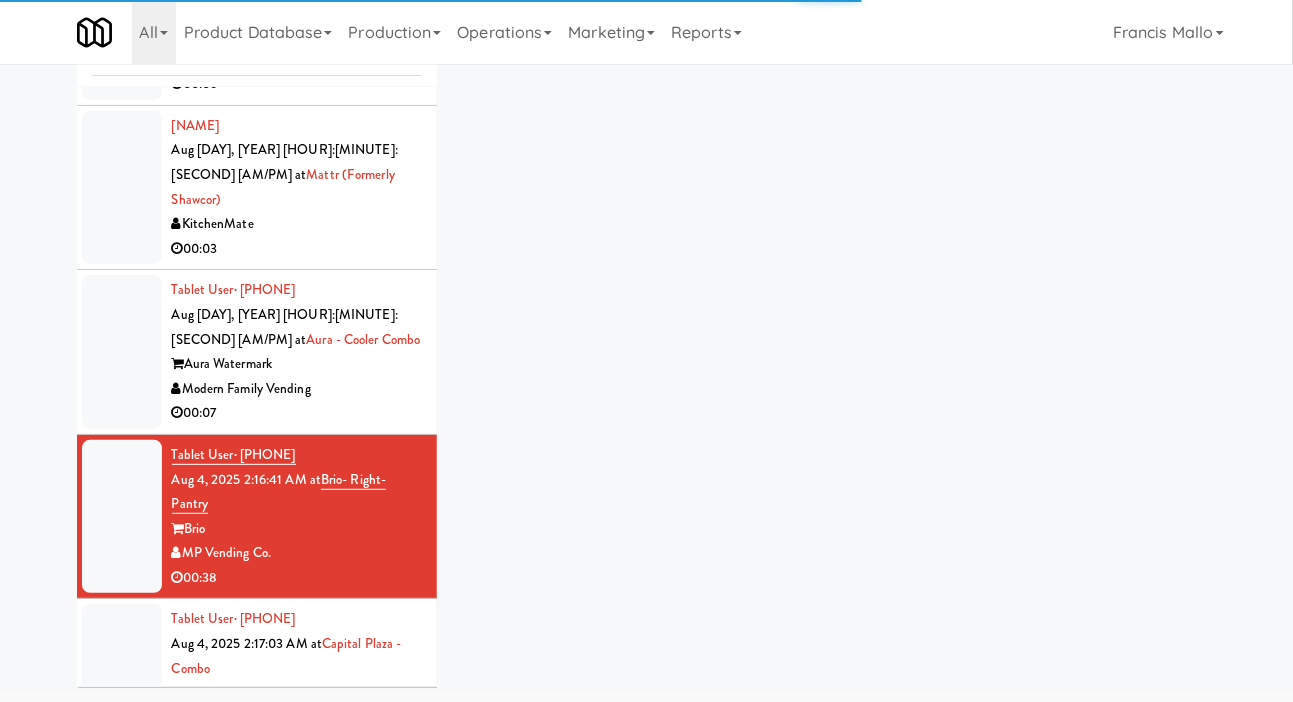 scroll, scrollTop: 73, scrollLeft: 0, axis: vertical 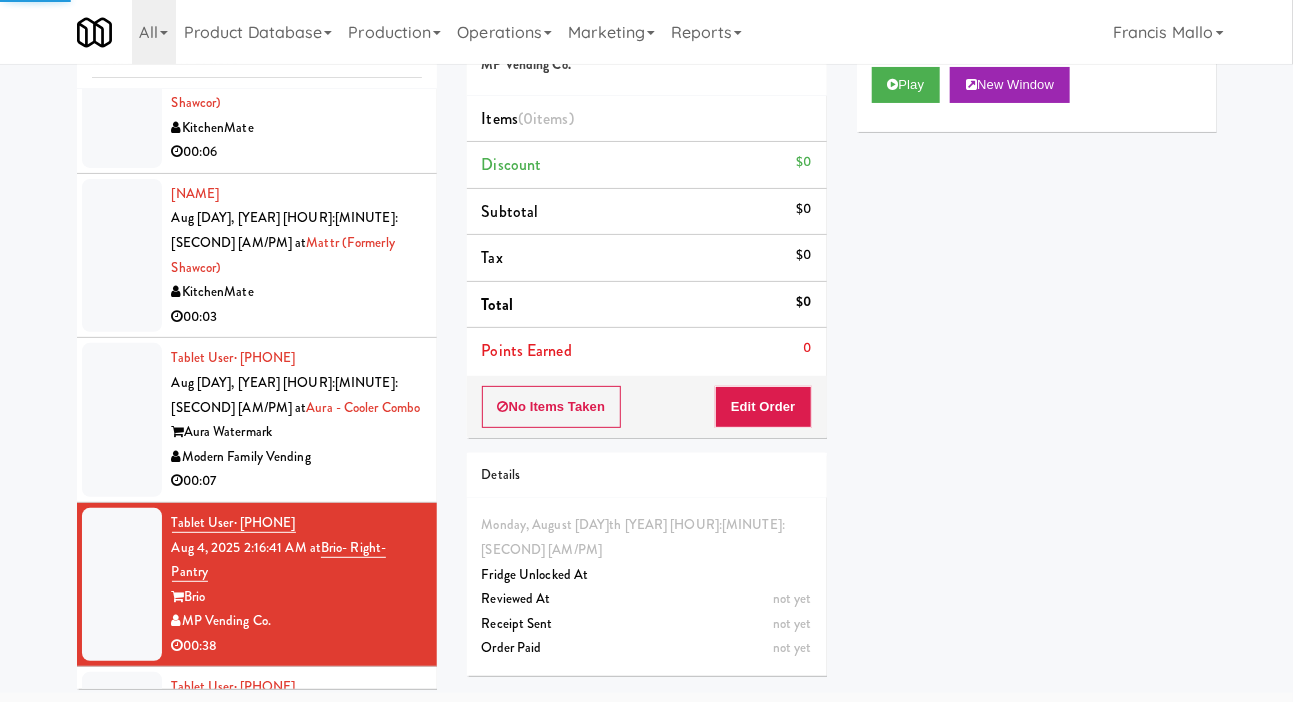 click at bounding box center (122, 420) 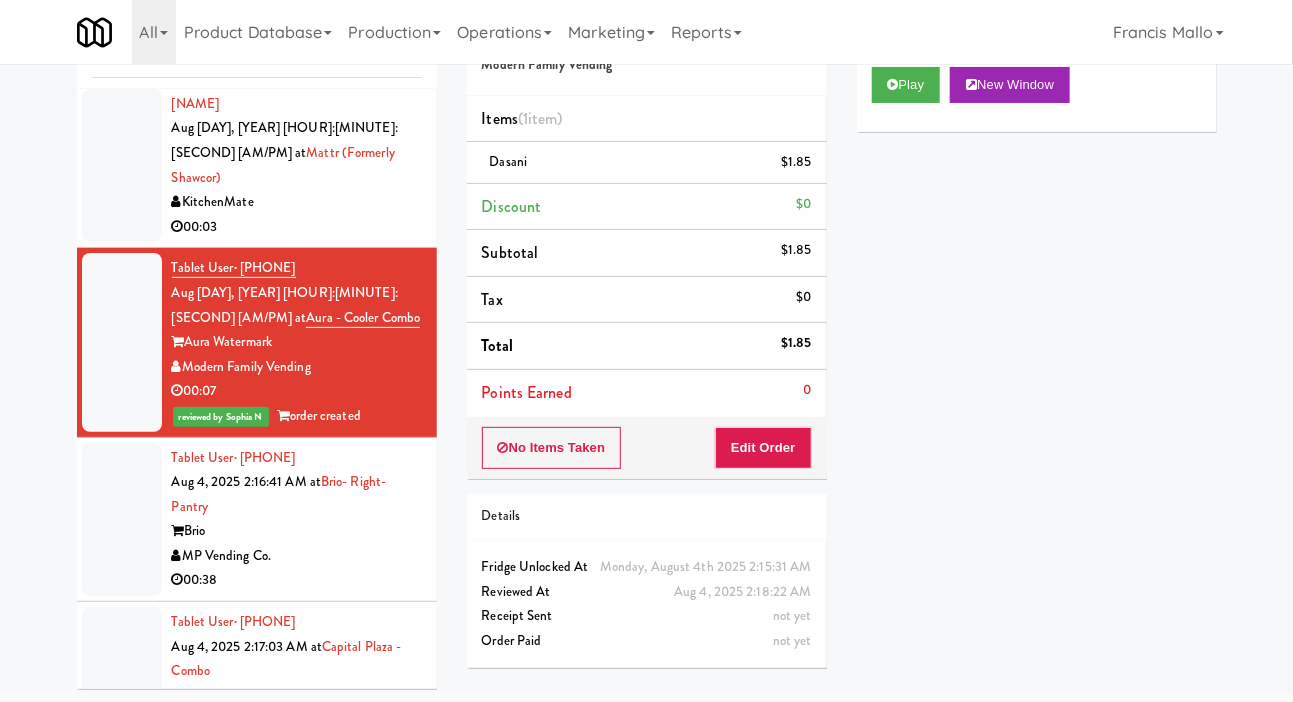 click at bounding box center (122, 520) 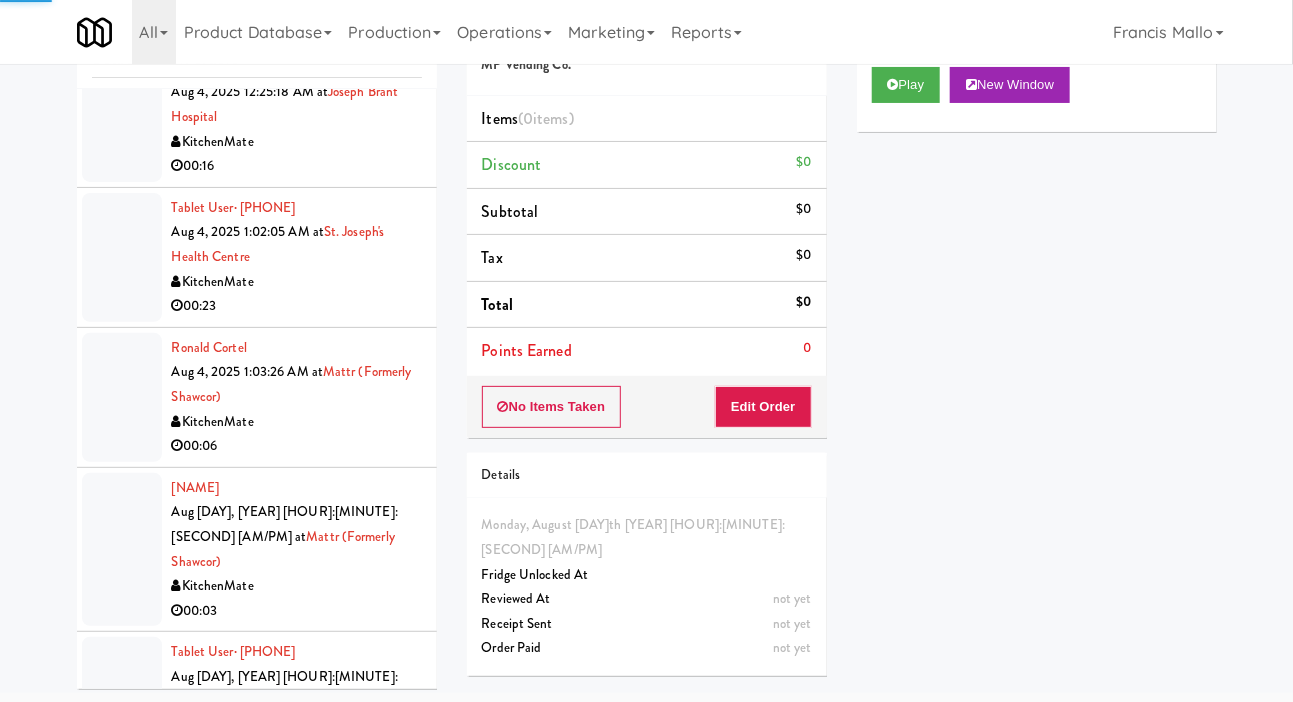 scroll, scrollTop: 1321, scrollLeft: 0, axis: vertical 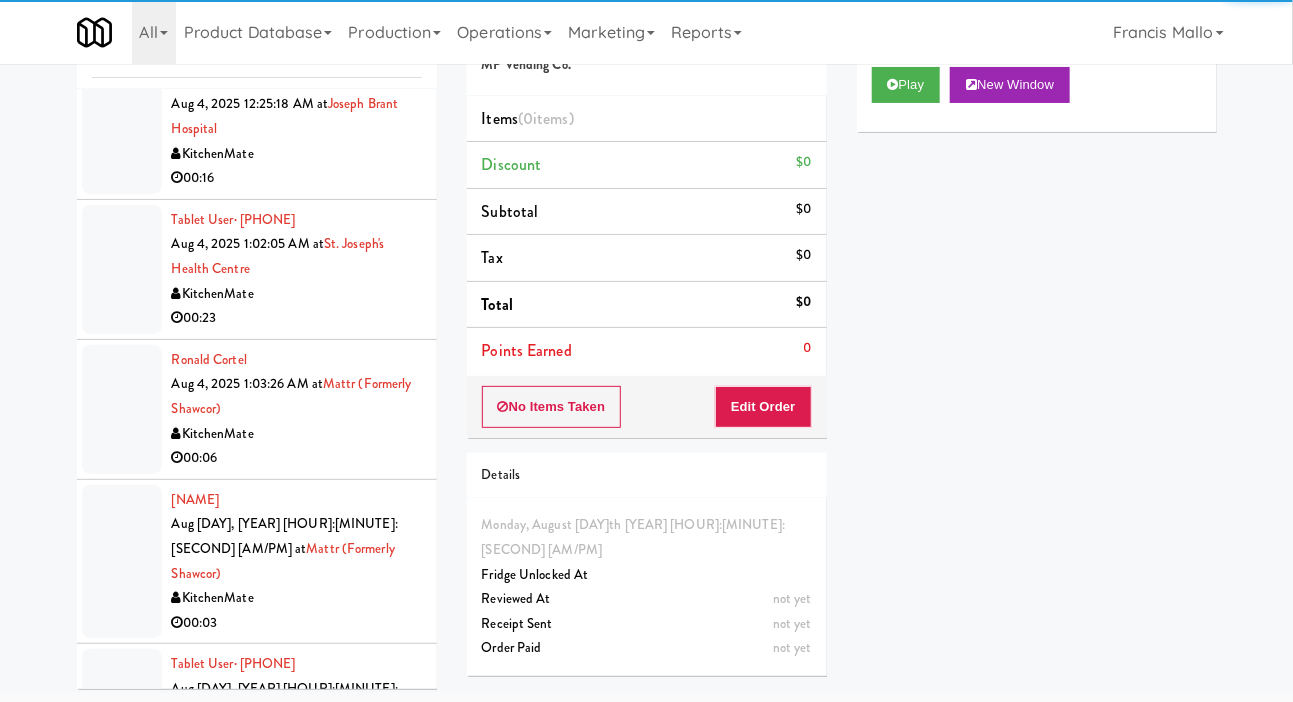 click at bounding box center [122, 409] 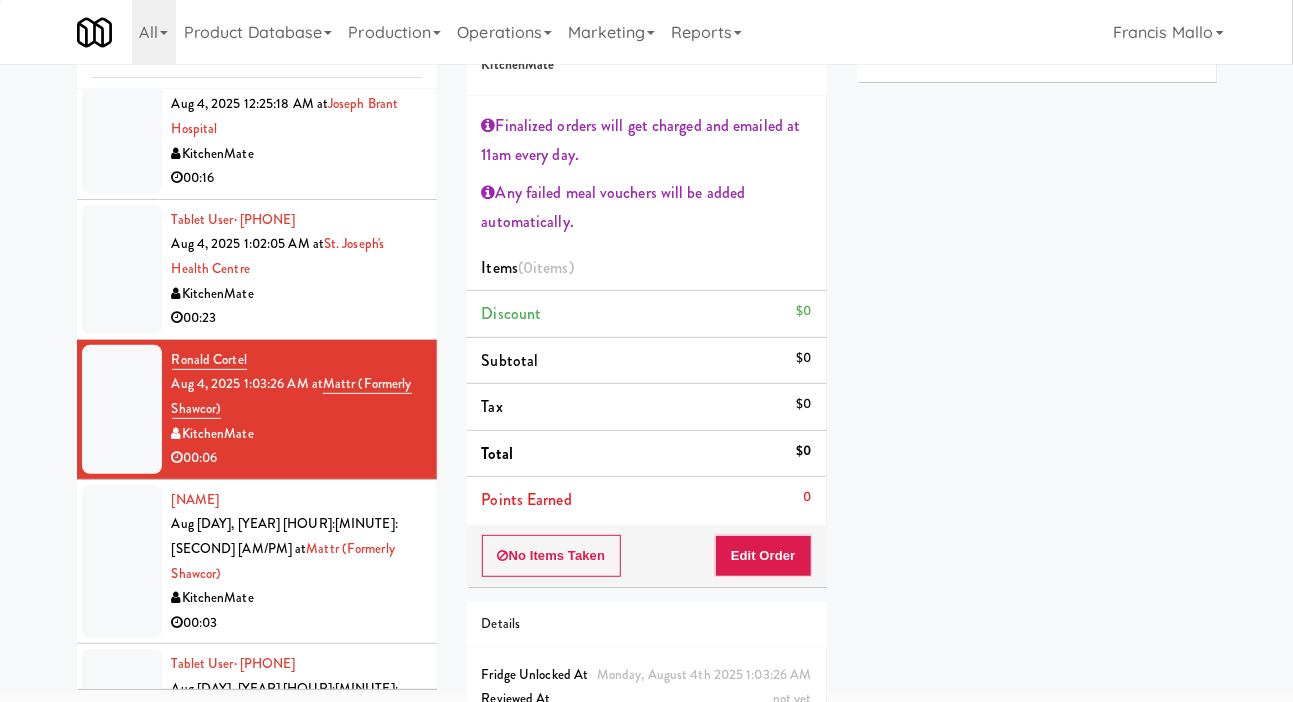 click at bounding box center (122, 562) 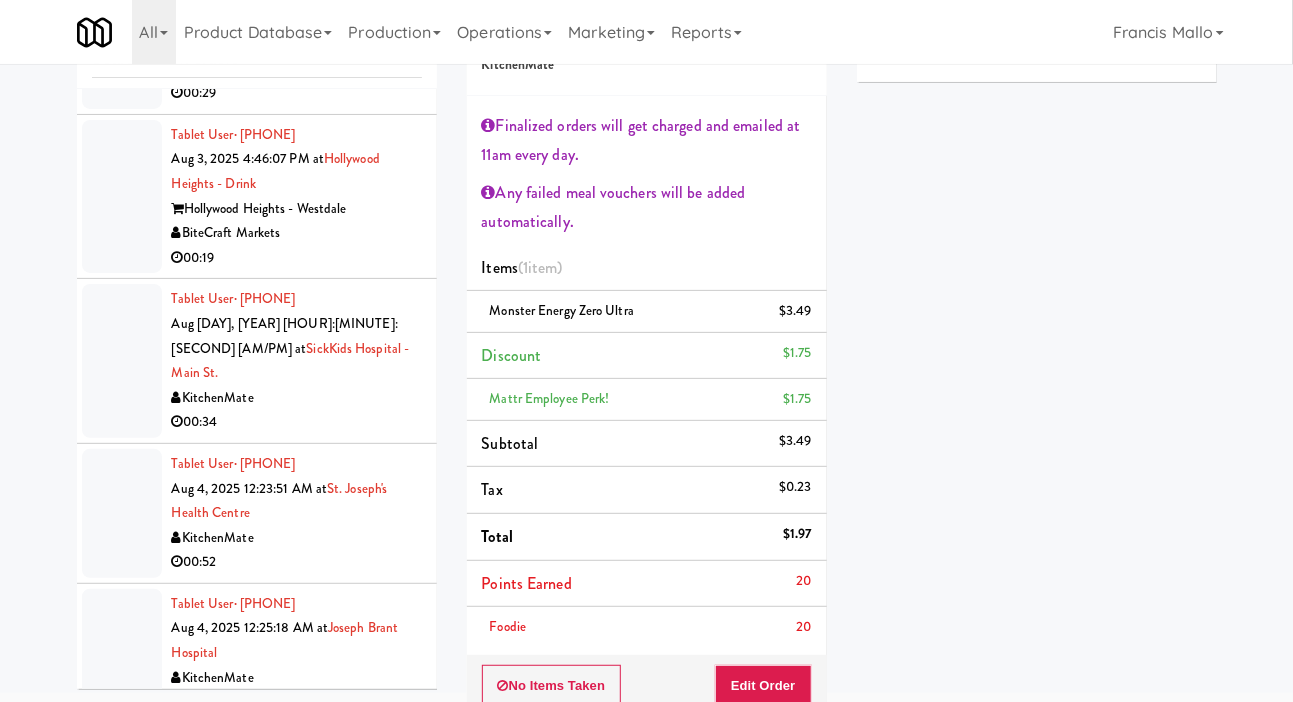 scroll, scrollTop: 807, scrollLeft: 0, axis: vertical 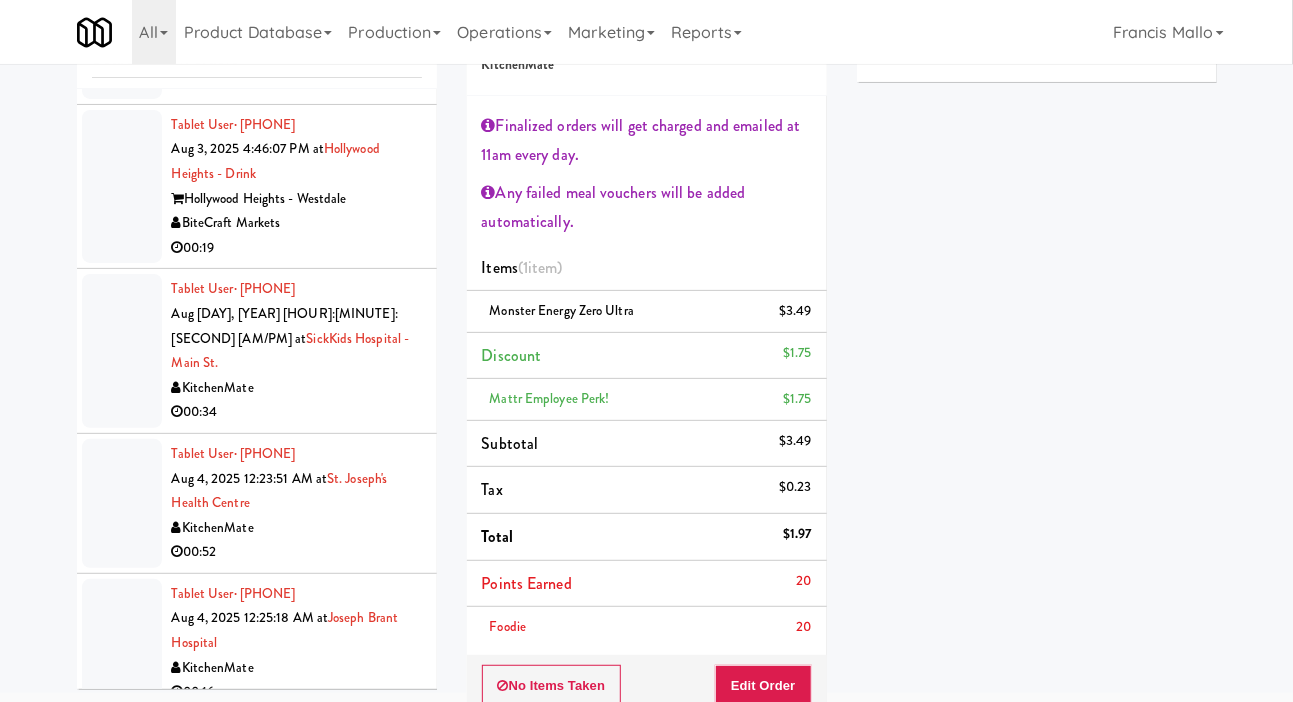 click at bounding box center (122, 351) 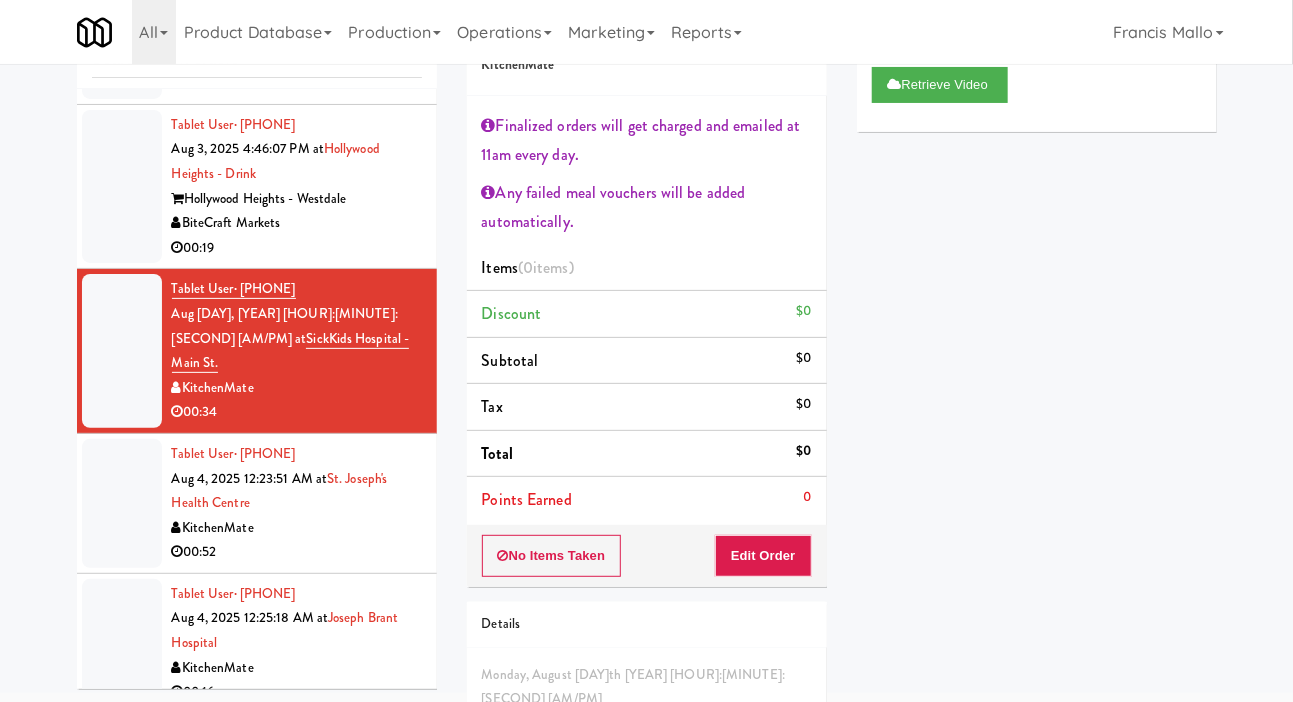 click on "00:52" at bounding box center (297, 552) 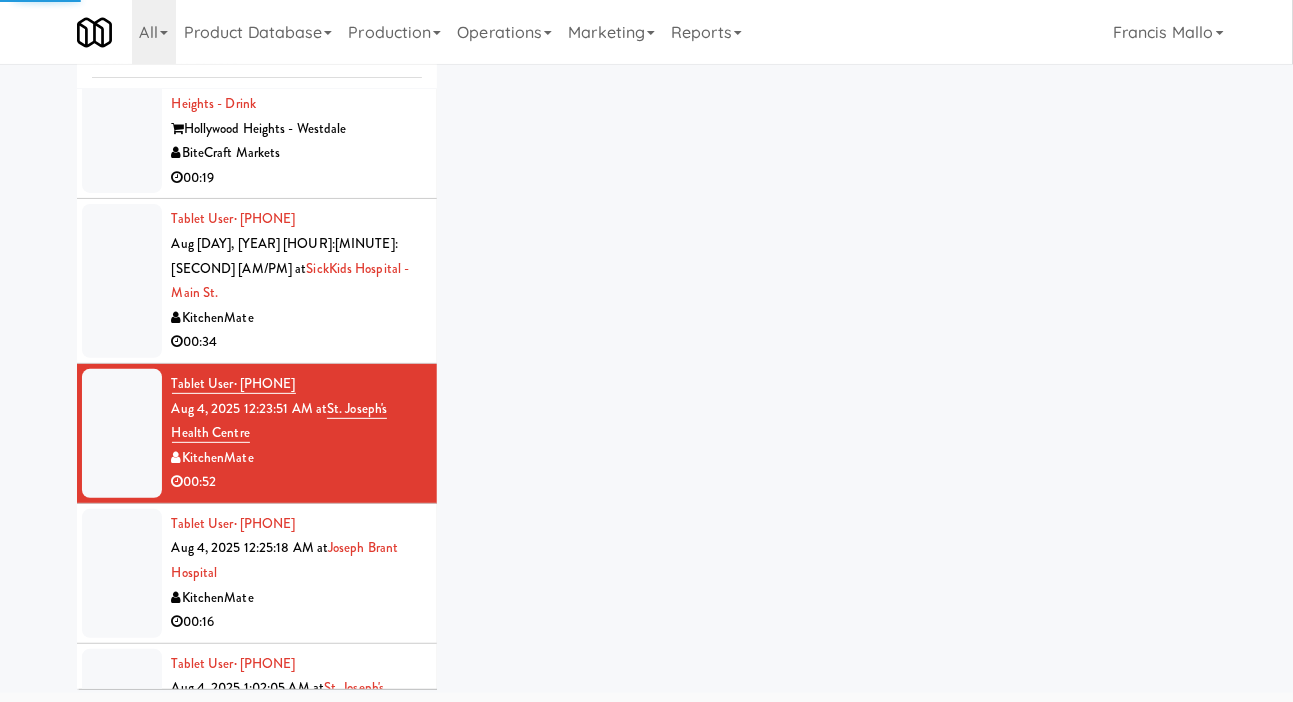 scroll, scrollTop: 879, scrollLeft: 0, axis: vertical 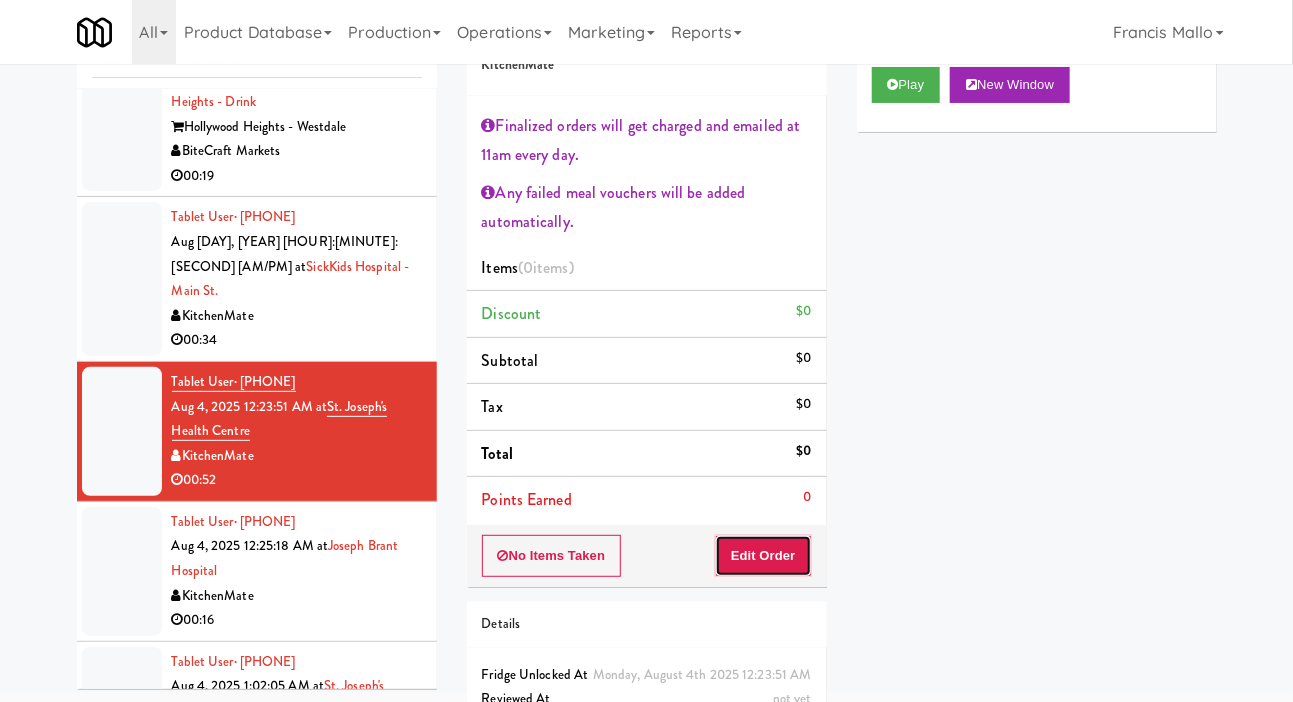 click on "Edit Order" at bounding box center [763, 556] 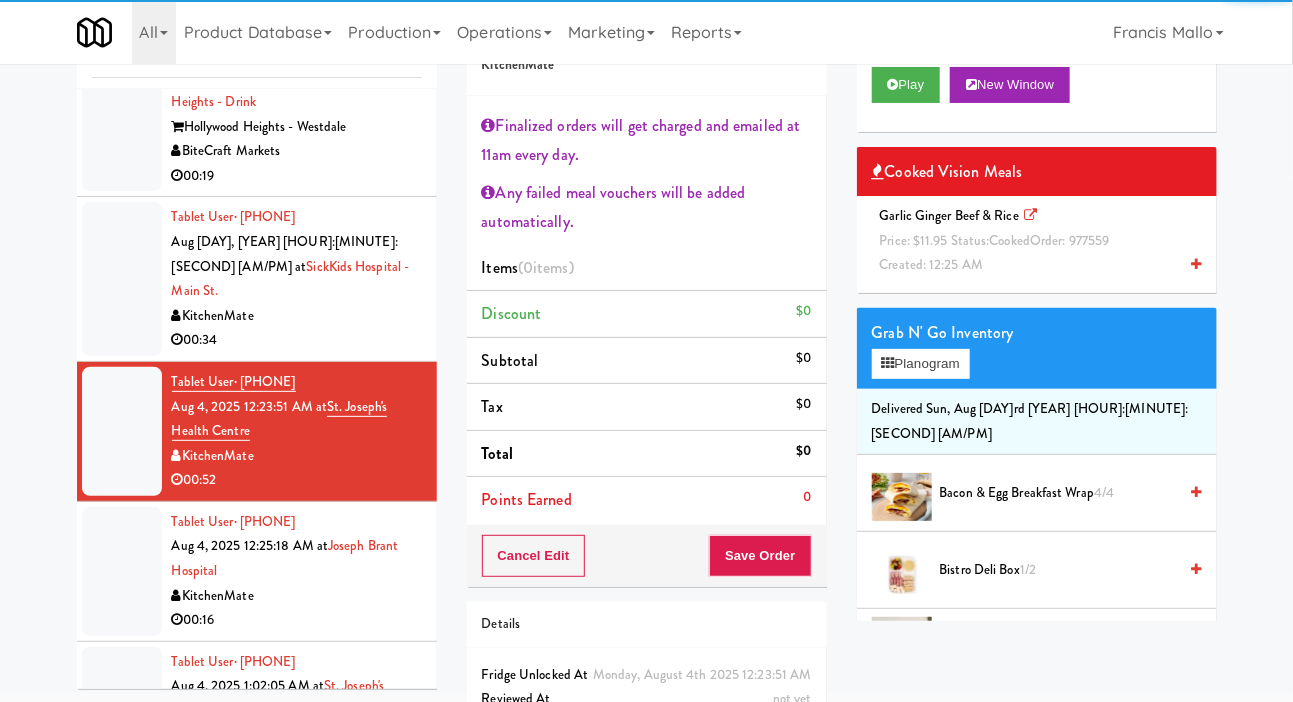 click on "cooked" at bounding box center (1010, 240) 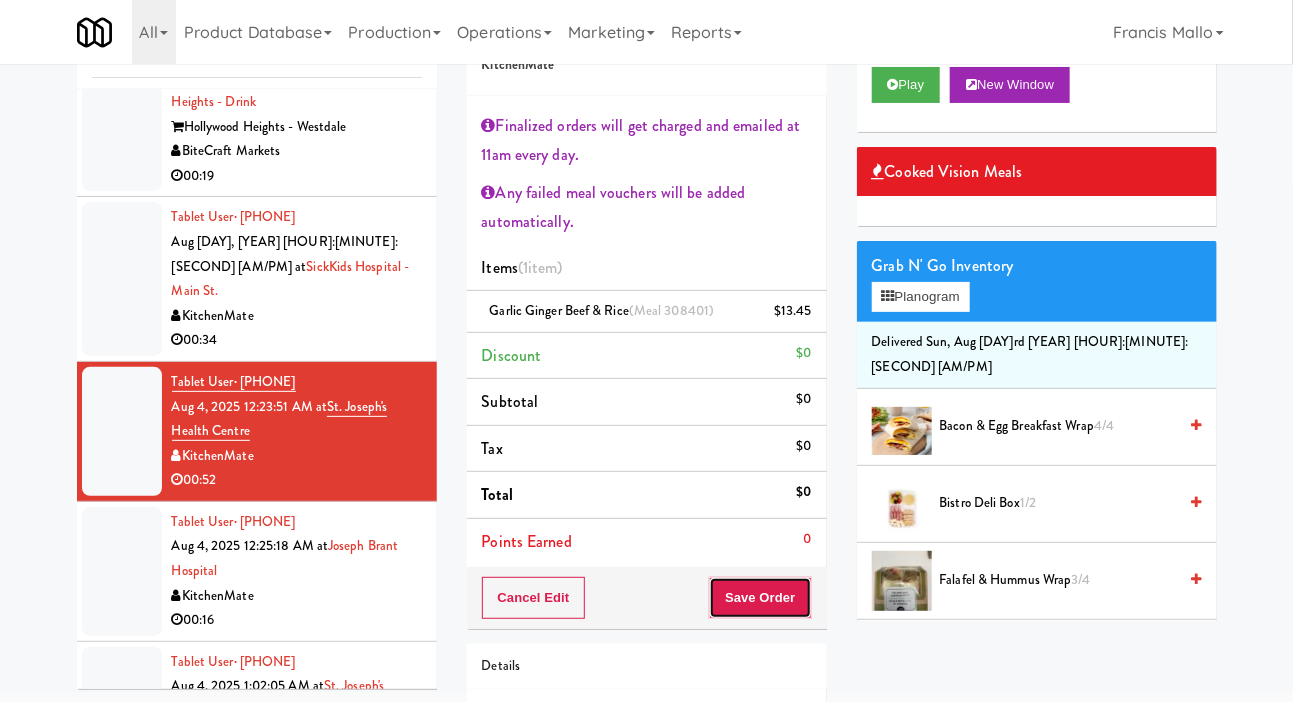 click on "Save Order" at bounding box center [760, 598] 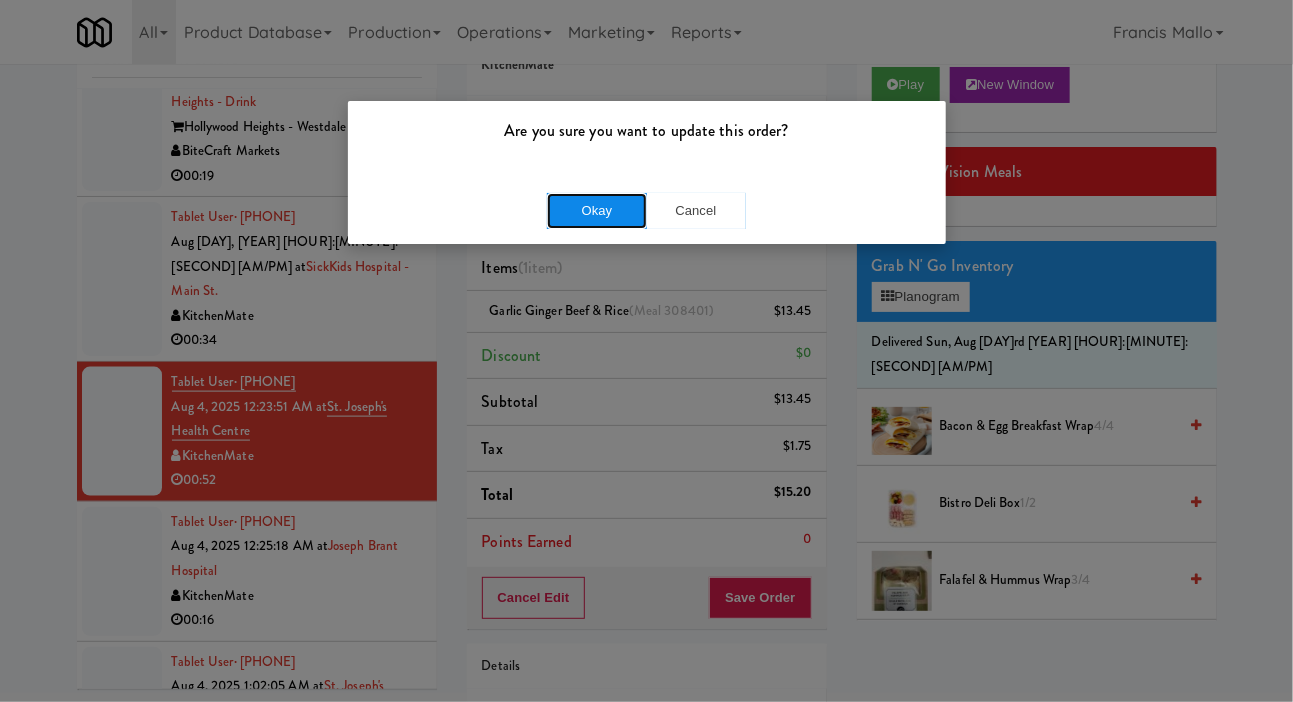 click on "Okay" at bounding box center (597, 211) 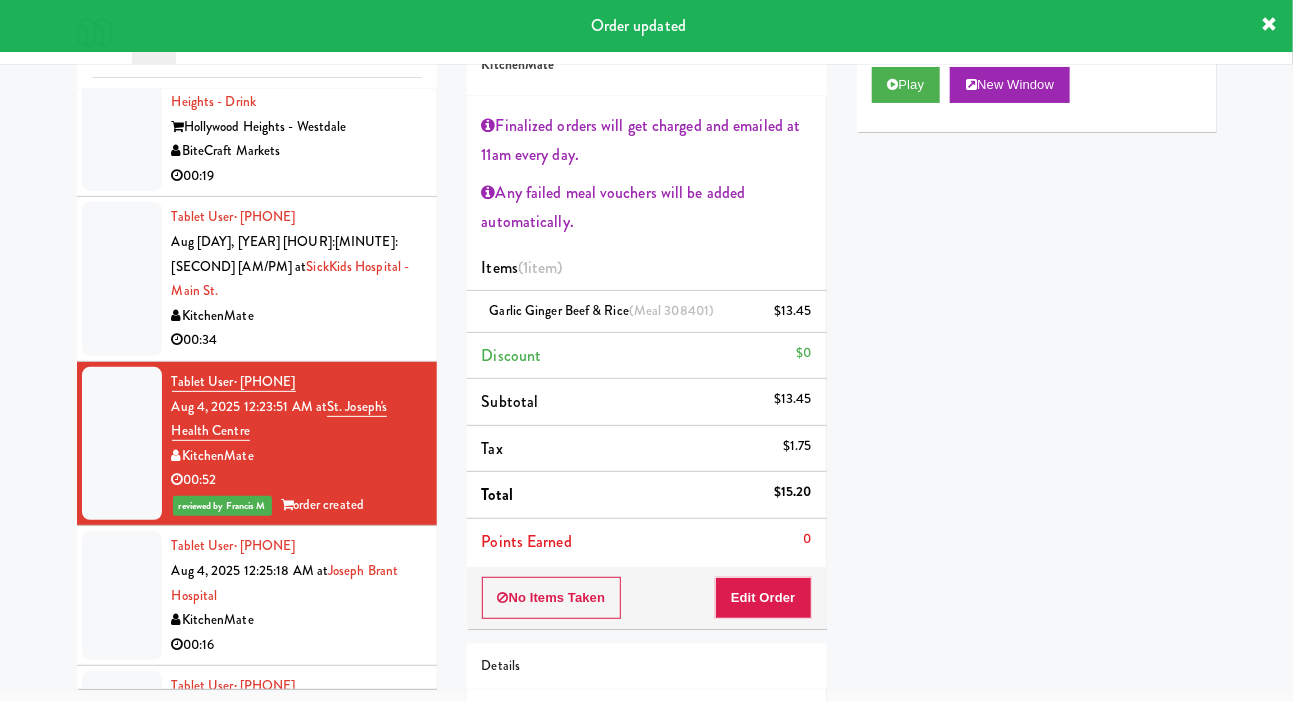 click on "KitchenMate" at bounding box center (297, 316) 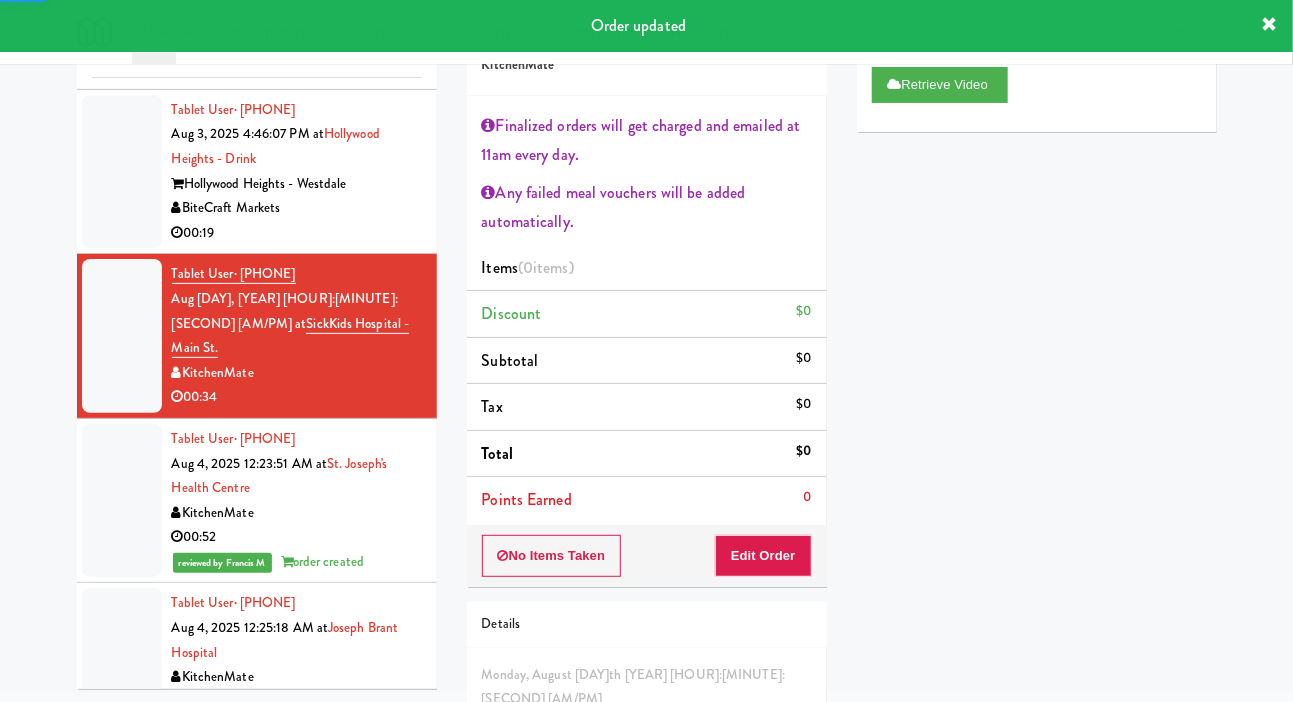 scroll, scrollTop: 812, scrollLeft: 0, axis: vertical 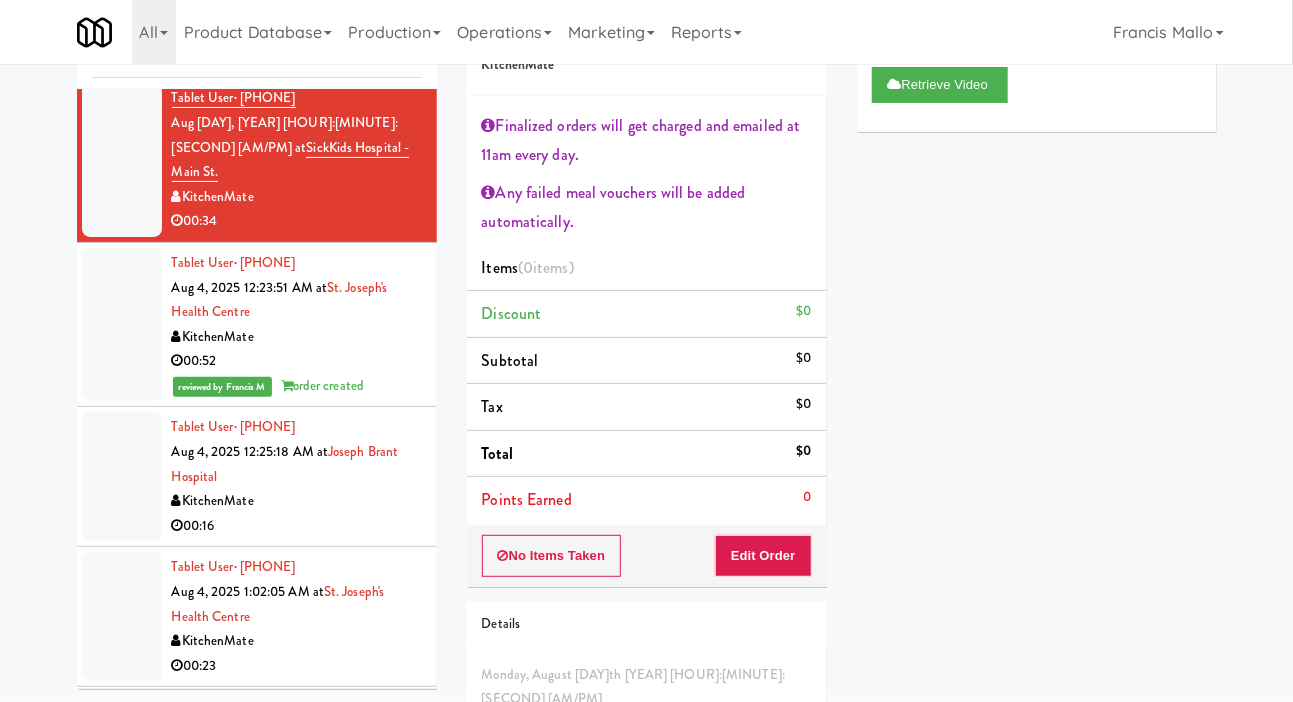 click at bounding box center (122, 476) 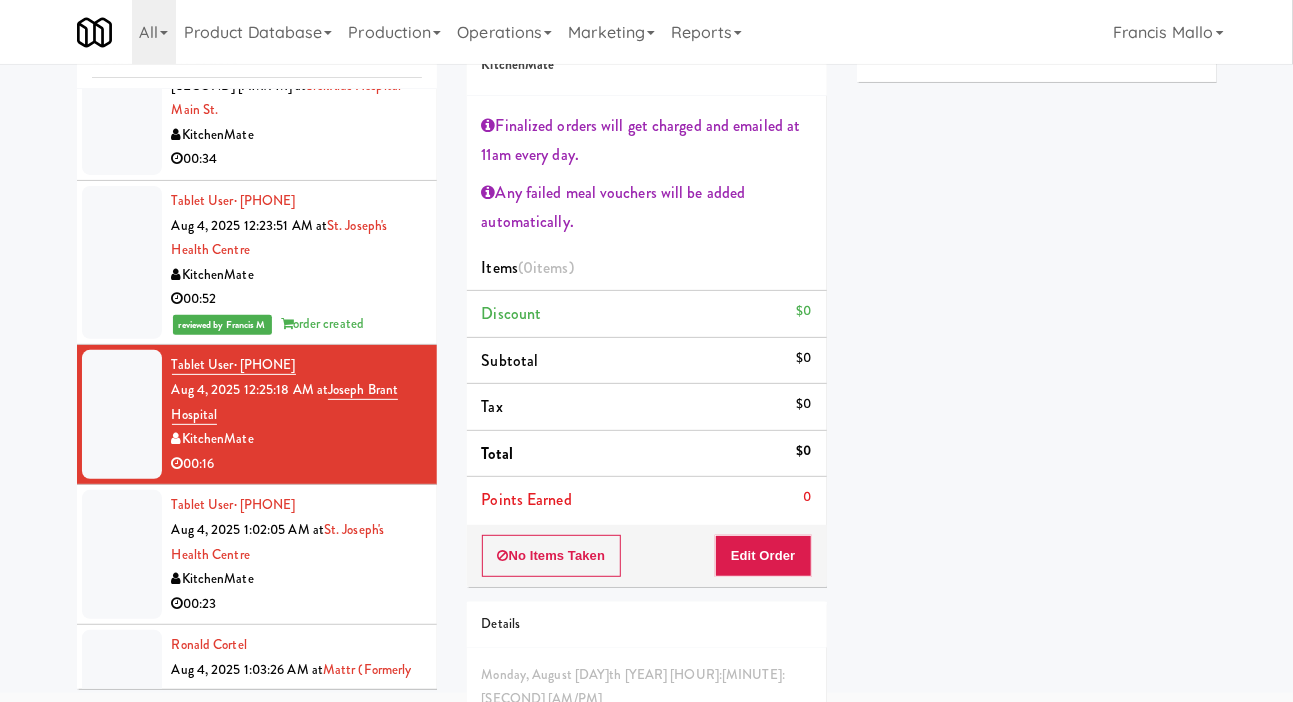 scroll, scrollTop: 1062, scrollLeft: 0, axis: vertical 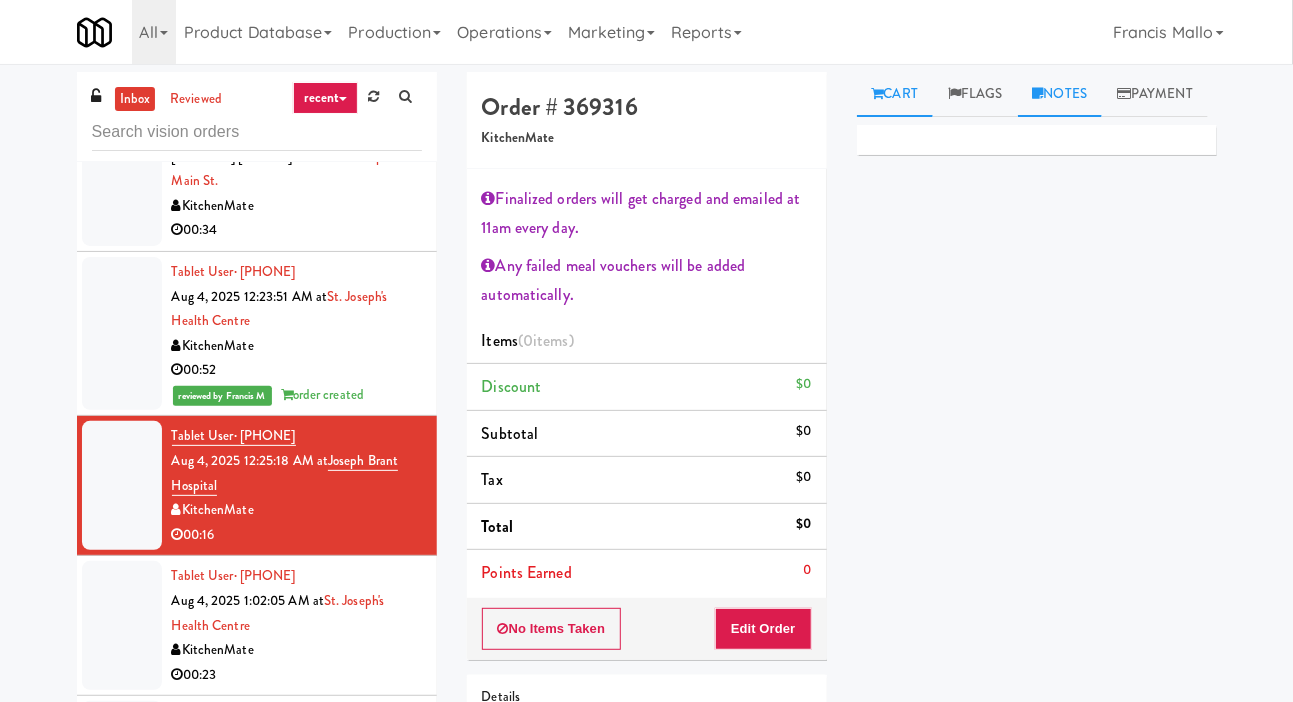 click on "Notes" at bounding box center [1060, 94] 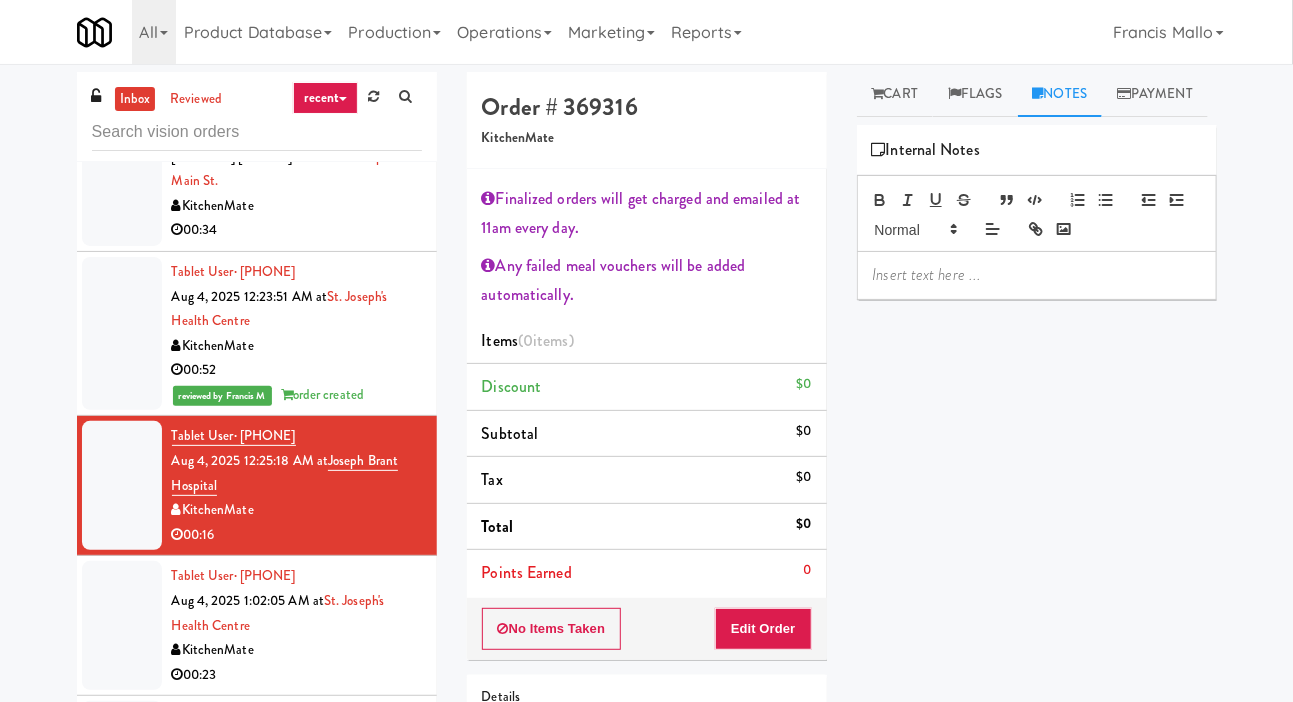 click at bounding box center [1037, 275] 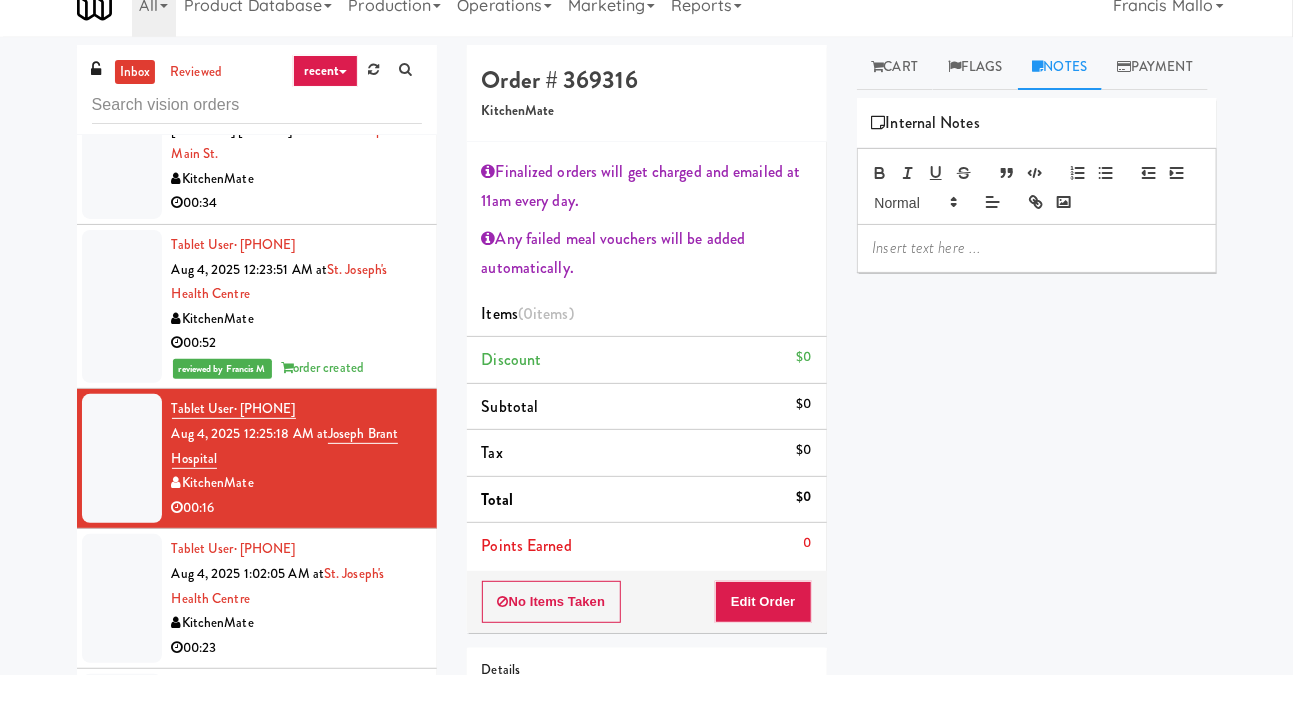 scroll, scrollTop: 0, scrollLeft: 0, axis: both 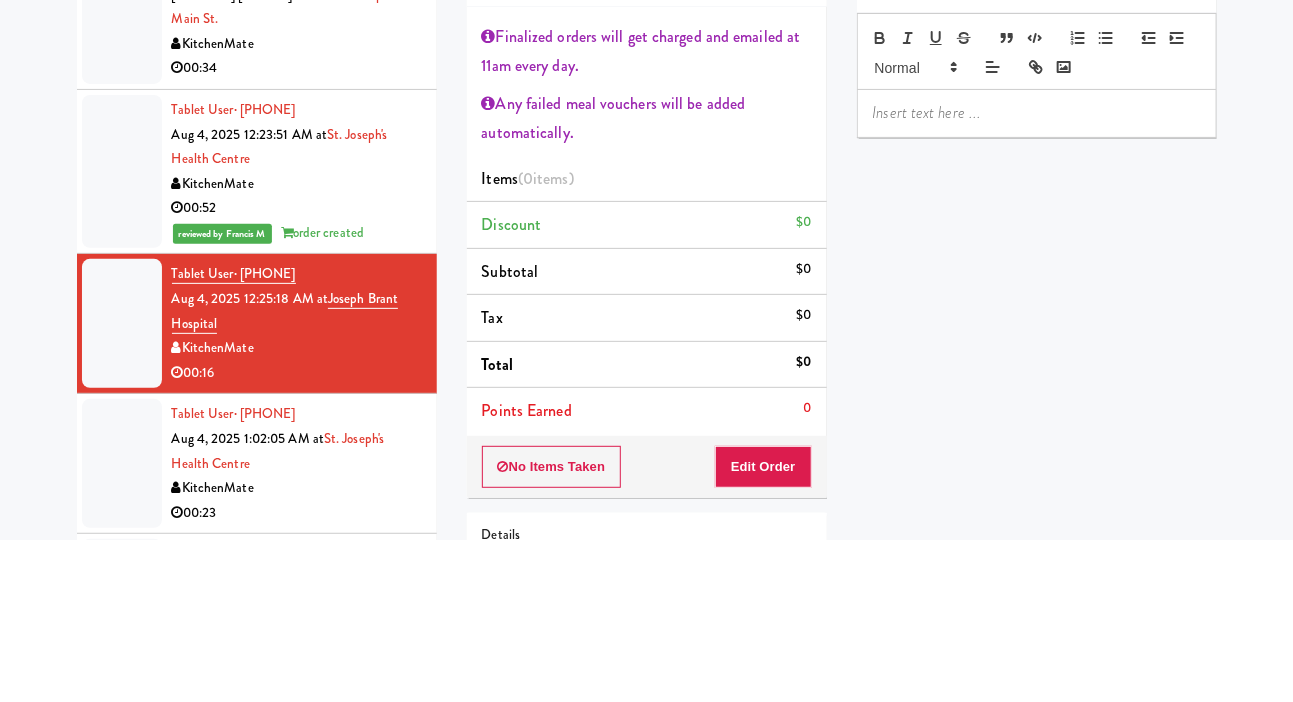 type 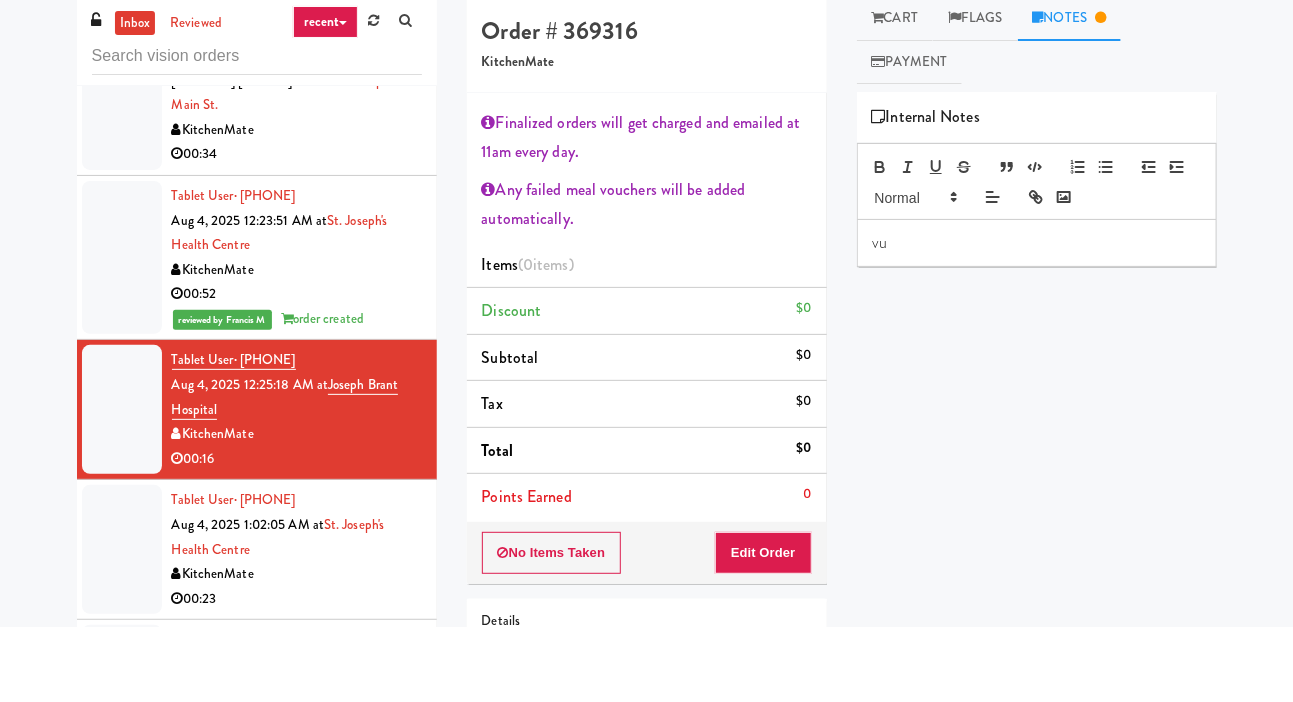 scroll, scrollTop: 0, scrollLeft: 0, axis: both 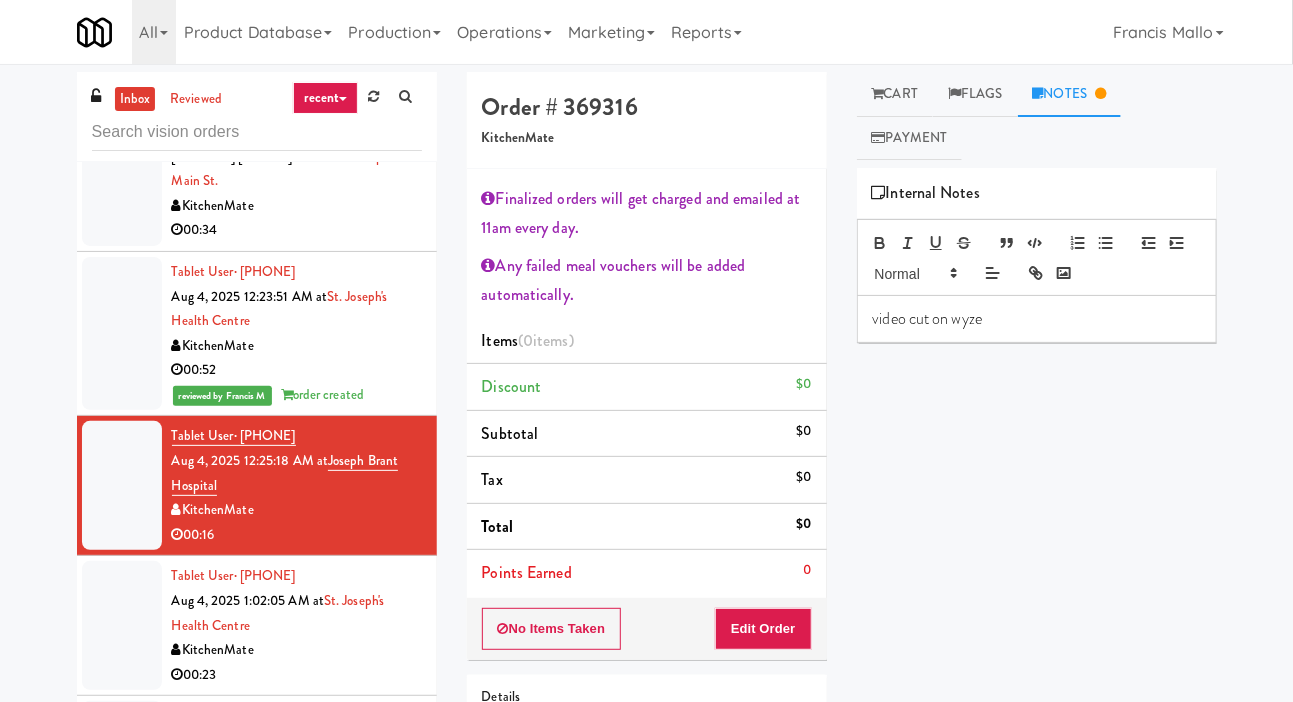 click at bounding box center (122, 625) 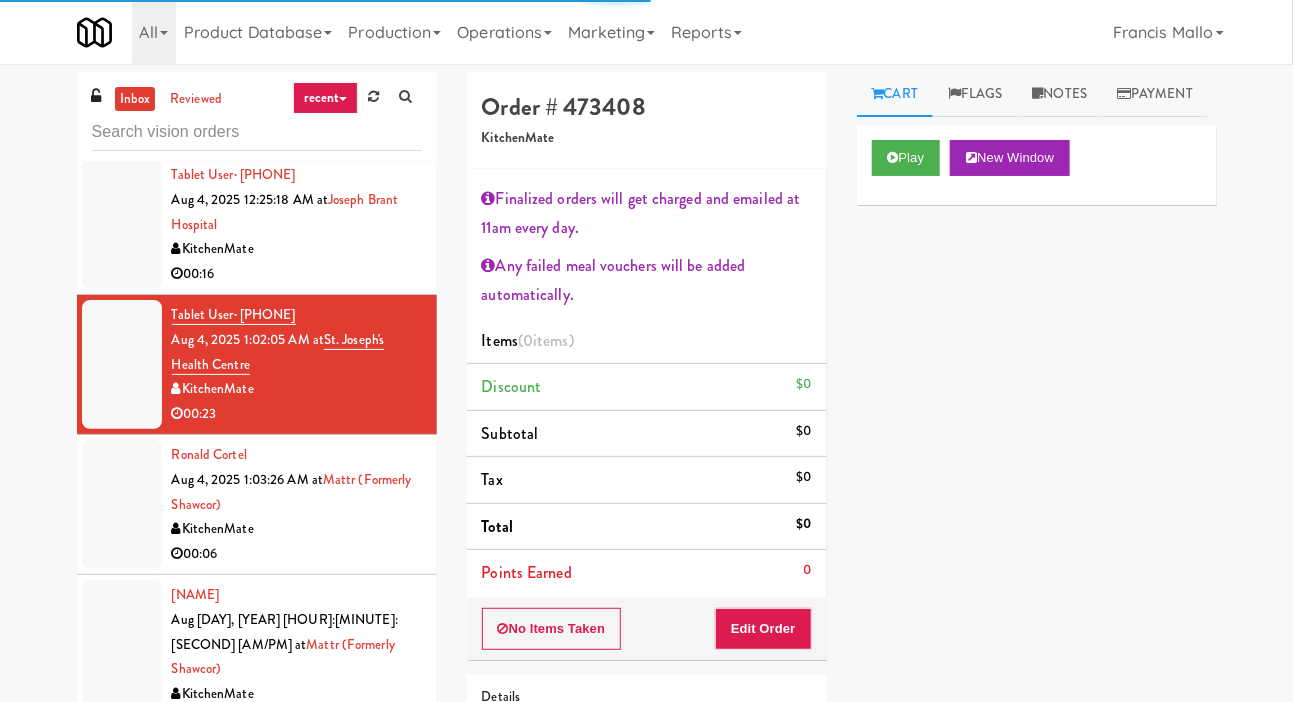 scroll, scrollTop: 1325, scrollLeft: 0, axis: vertical 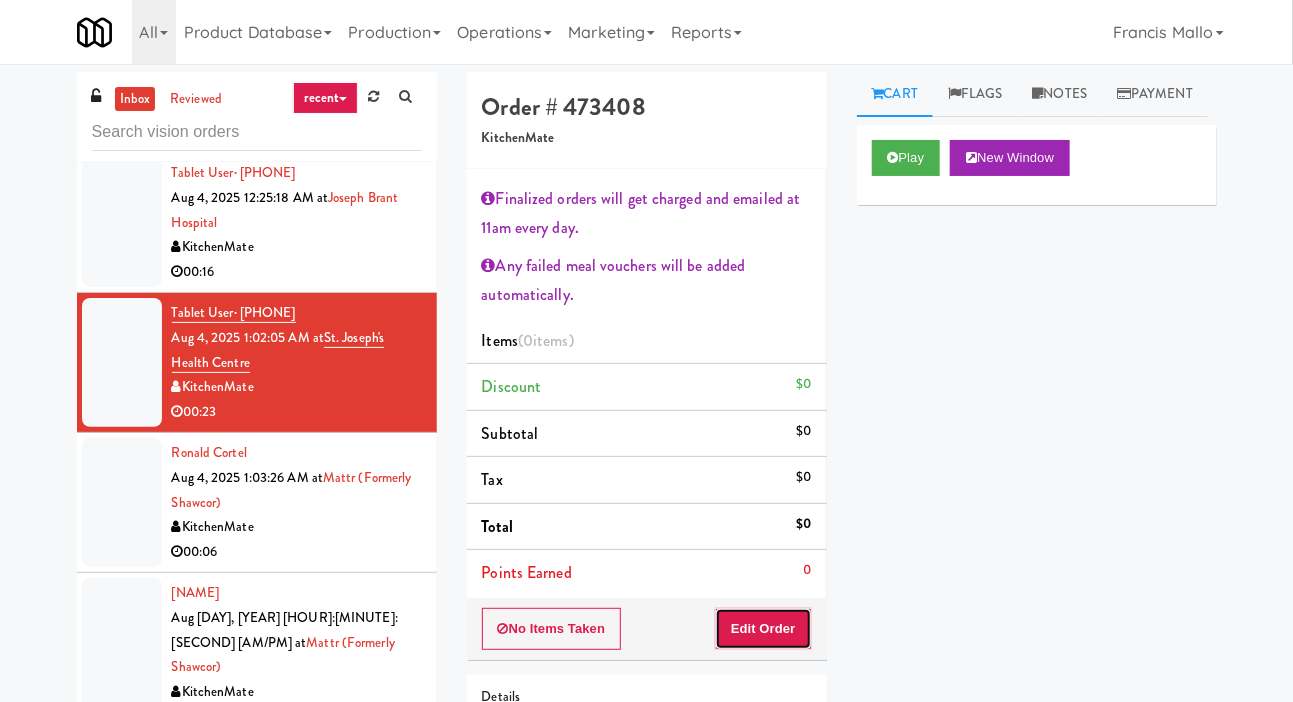 click on "Edit Order" at bounding box center [763, 629] 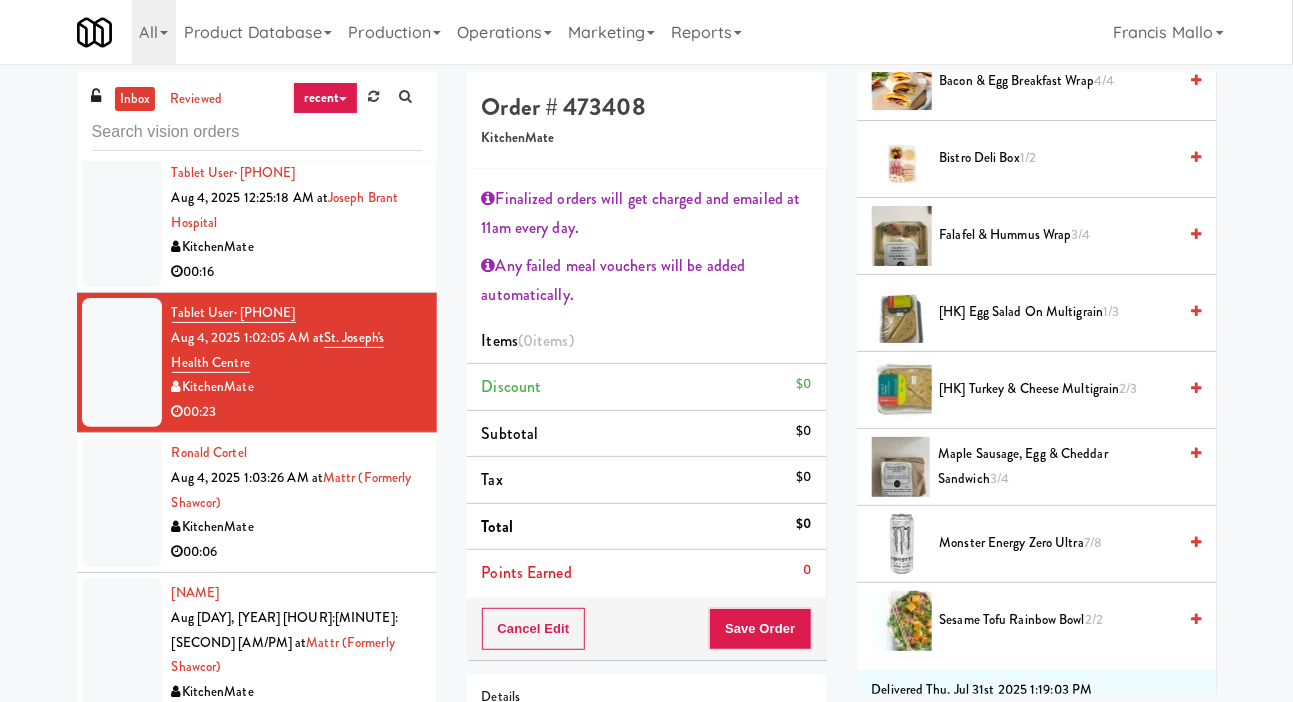 click on "[HK] Turkey & Cheese Multigrain  2/3" at bounding box center (1058, 389) 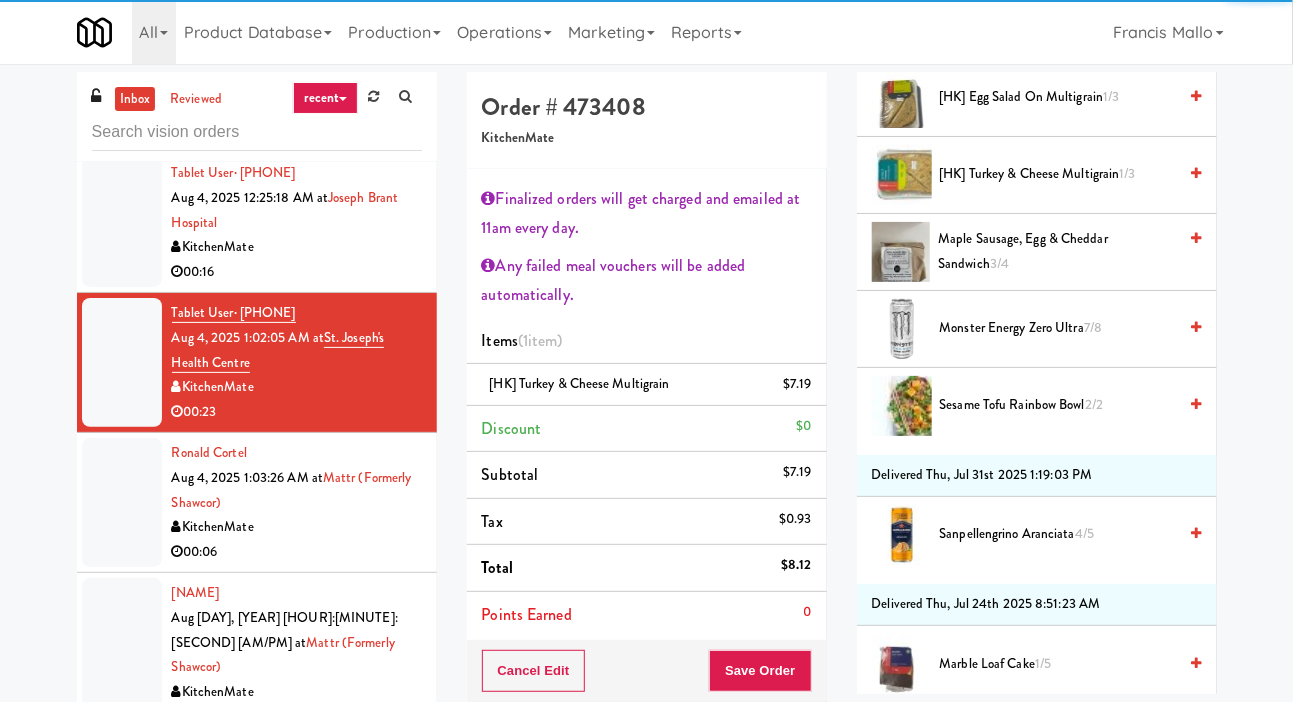 scroll, scrollTop: 643, scrollLeft: 0, axis: vertical 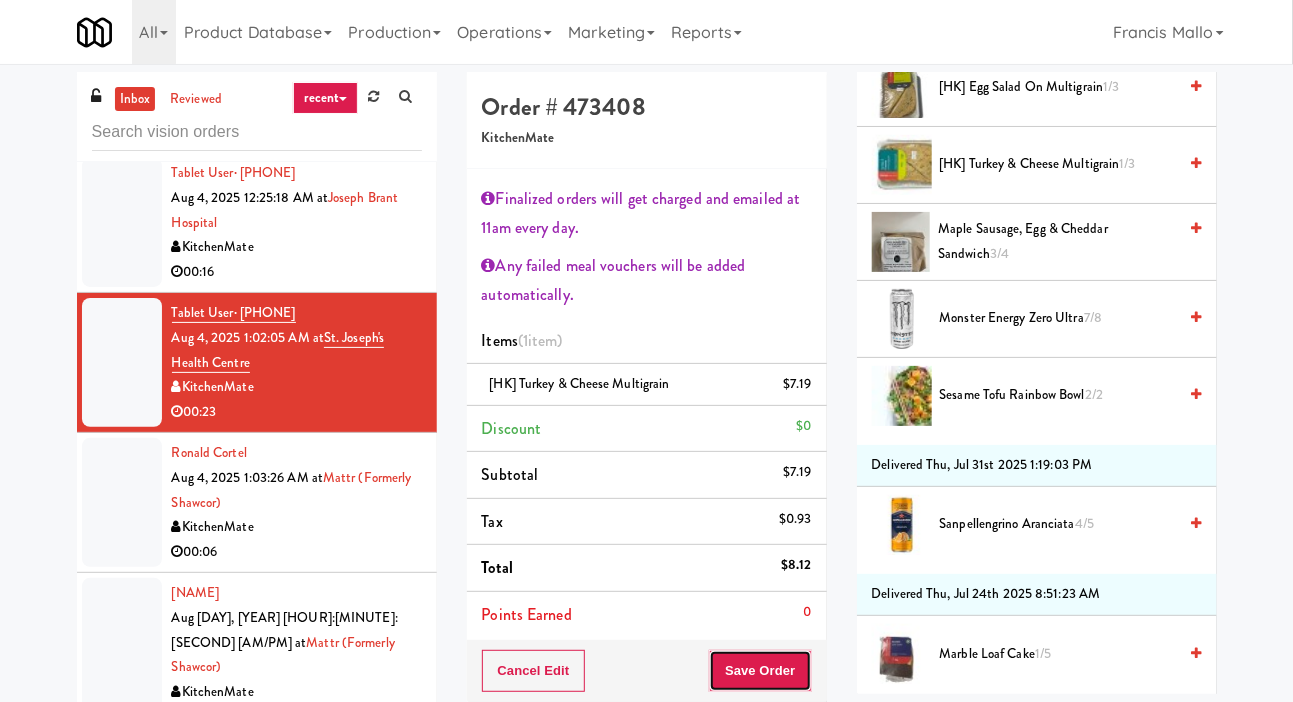 click on "Save Order" at bounding box center [760, 671] 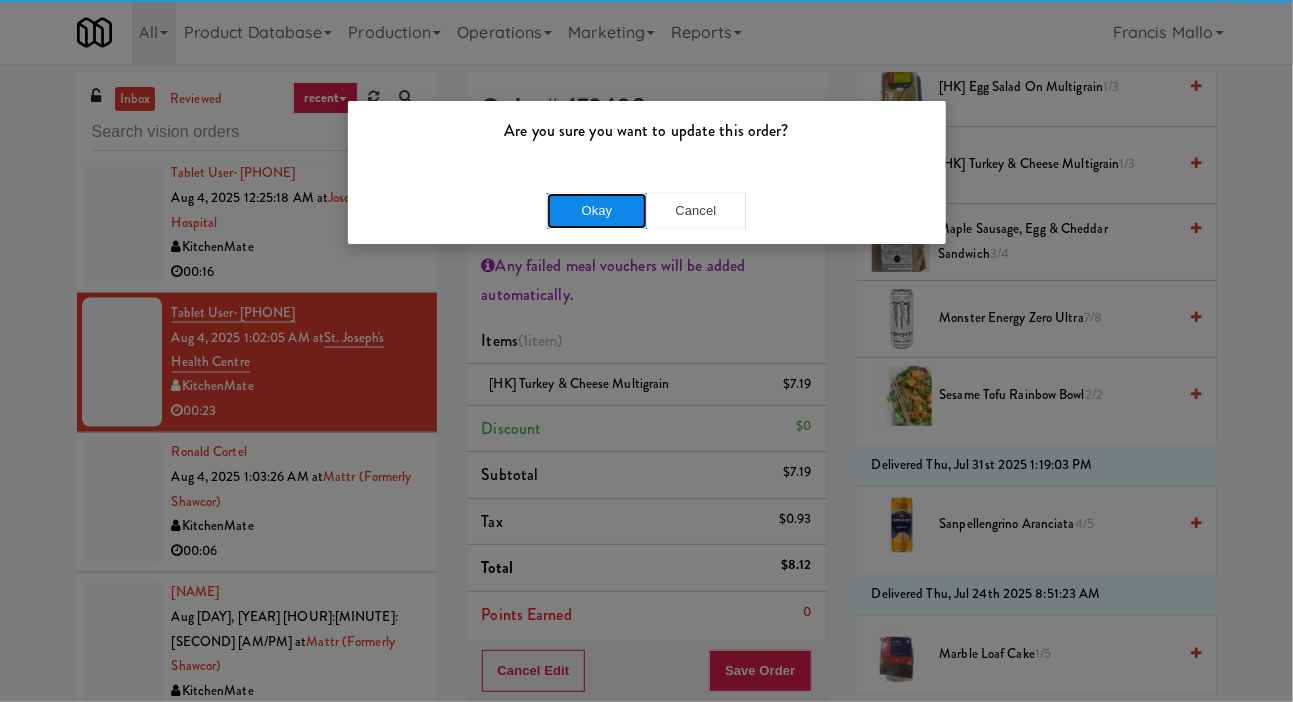 click on "Okay" at bounding box center [597, 211] 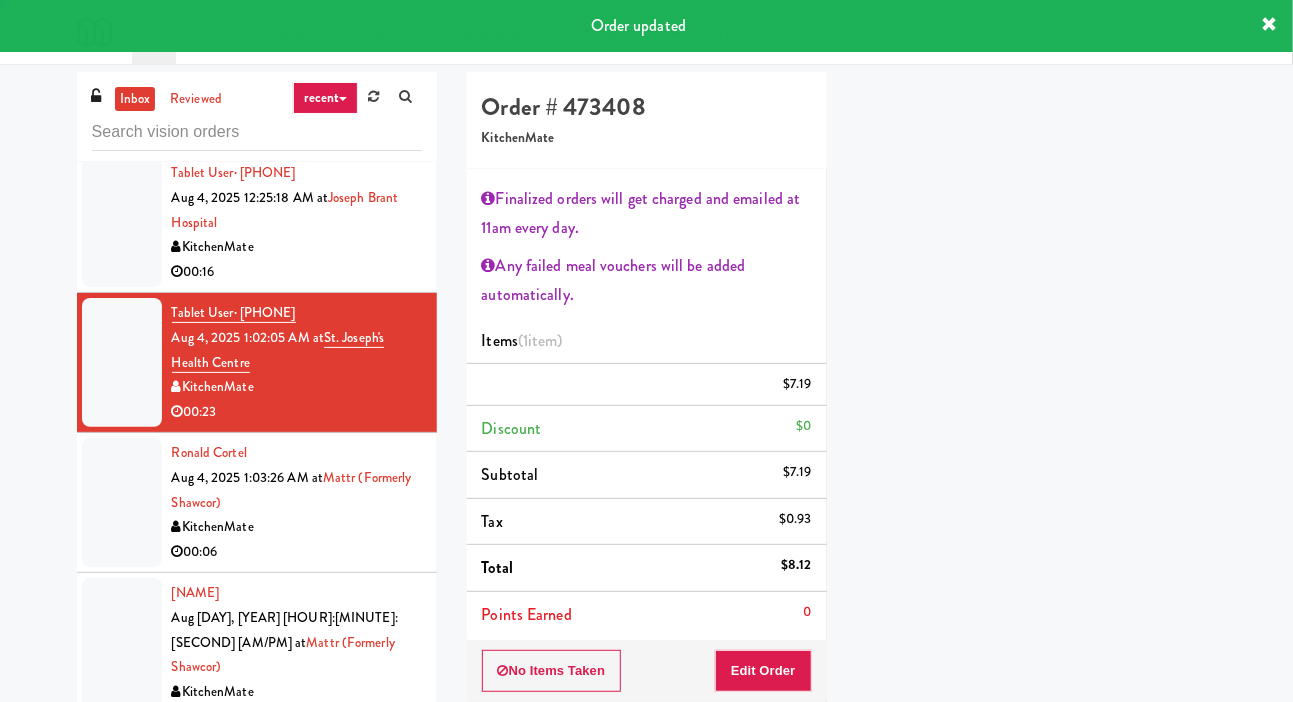 scroll, scrollTop: 116, scrollLeft: 0, axis: vertical 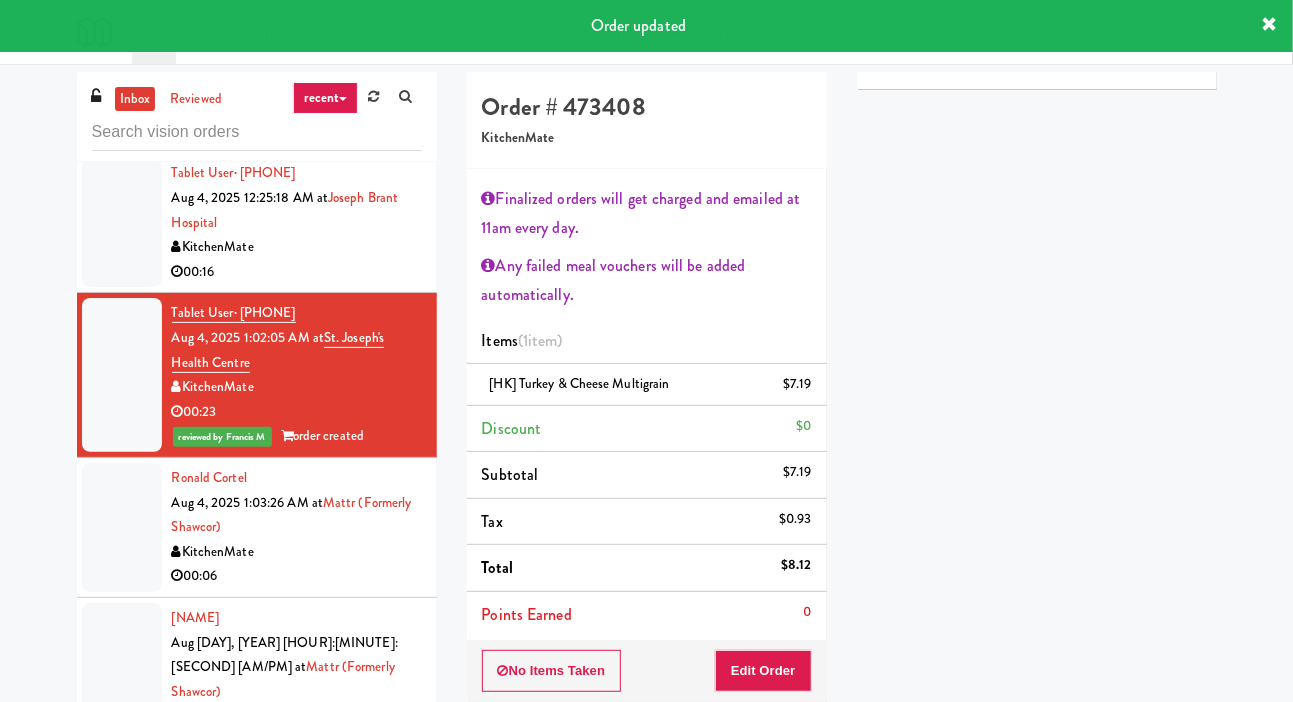 click at bounding box center [122, 527] 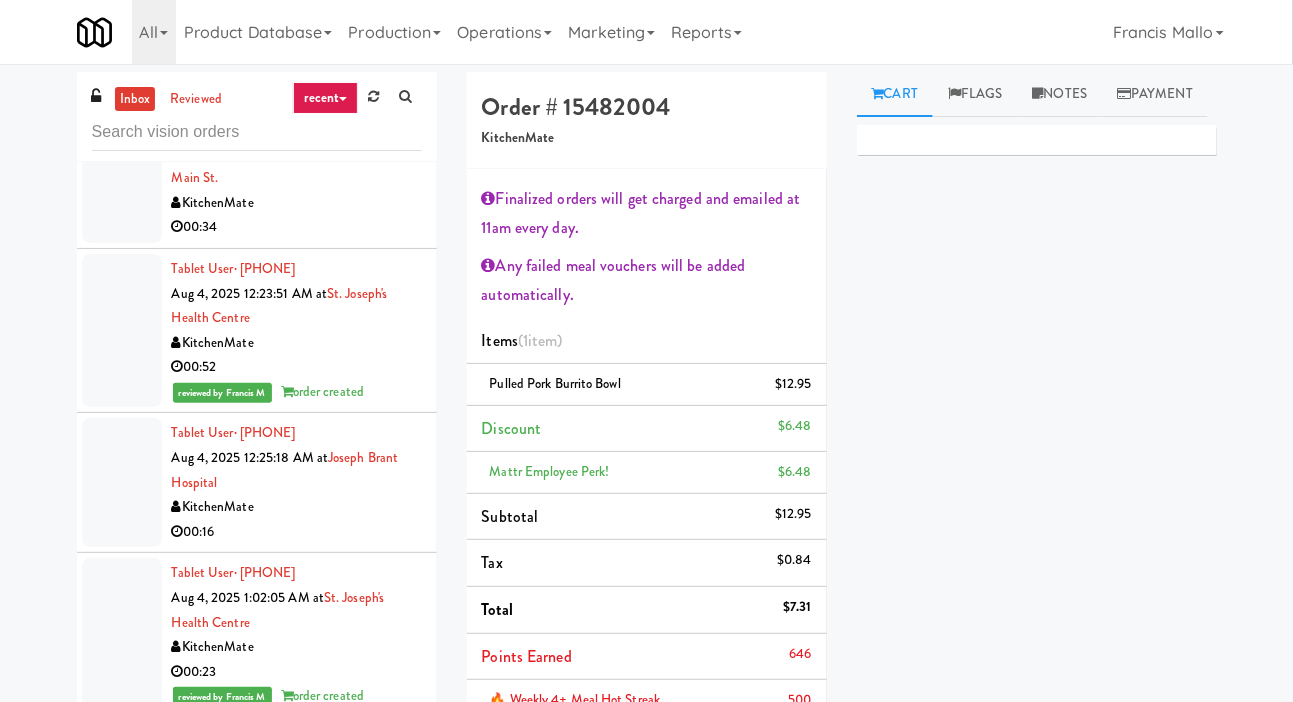 click at bounding box center (122, 482) 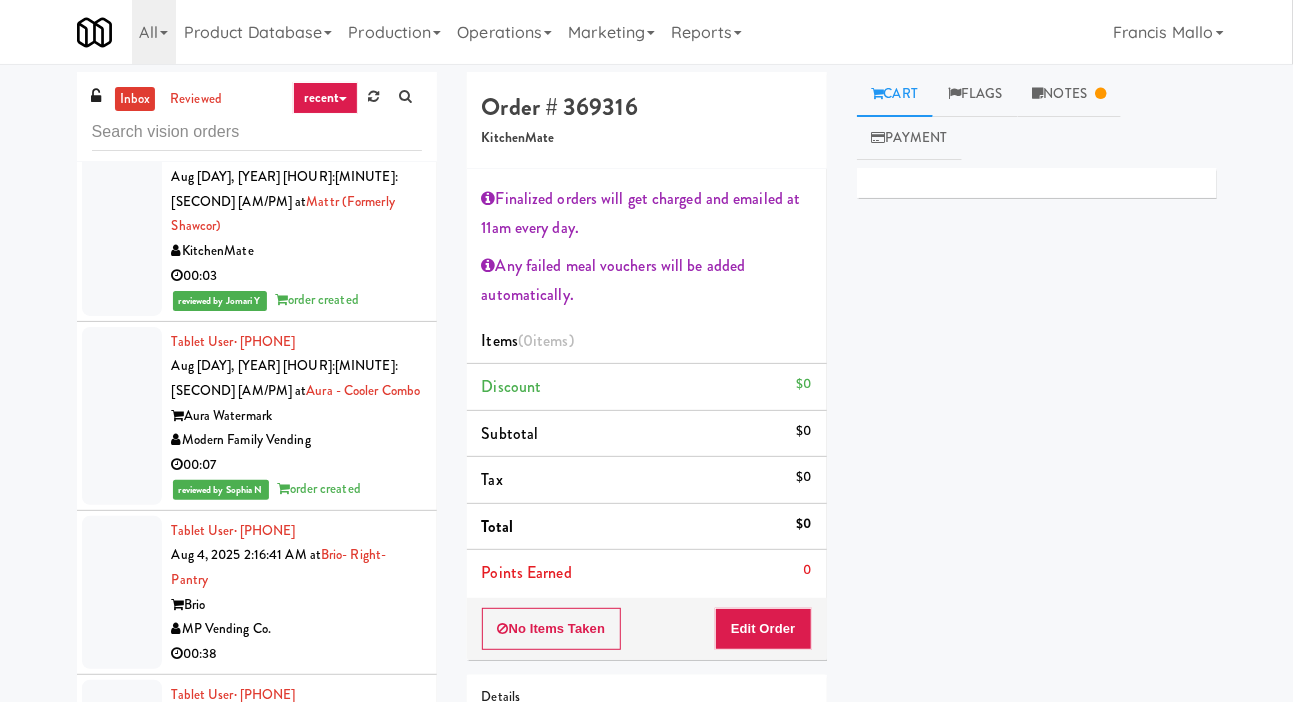 click at bounding box center (122, 593) 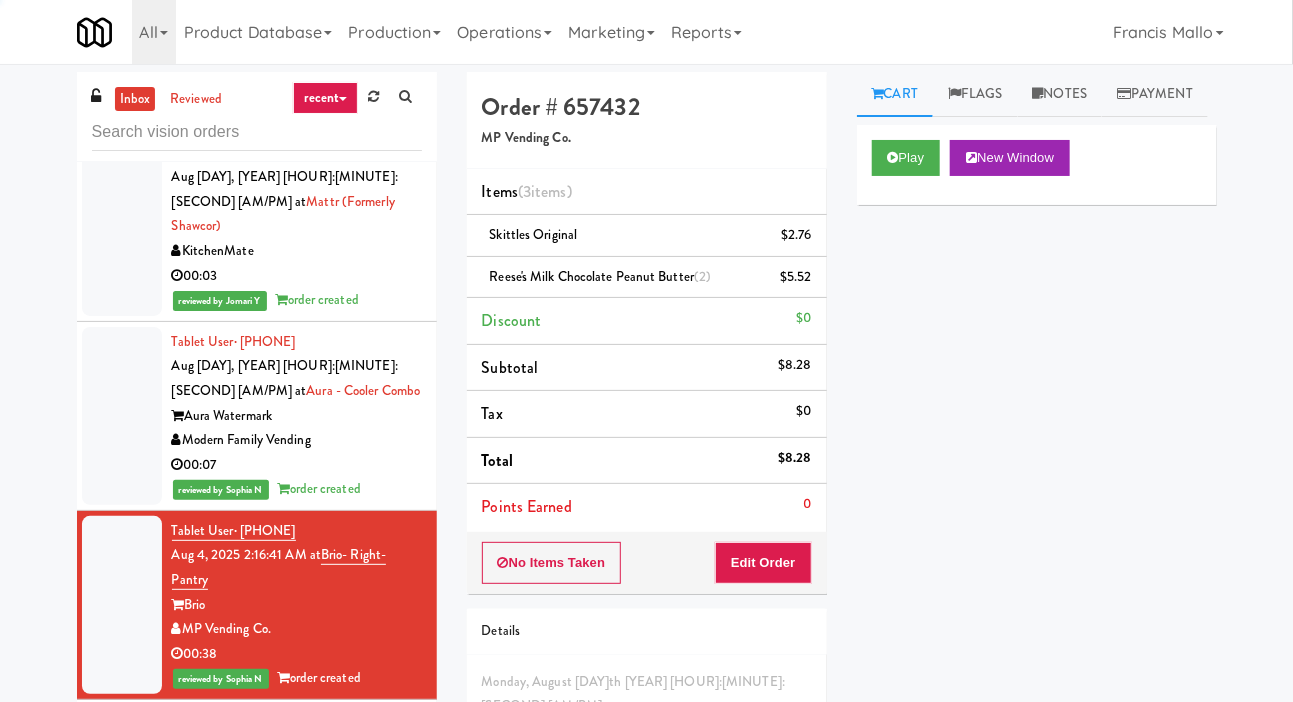 scroll, scrollTop: 1841, scrollLeft: 0, axis: vertical 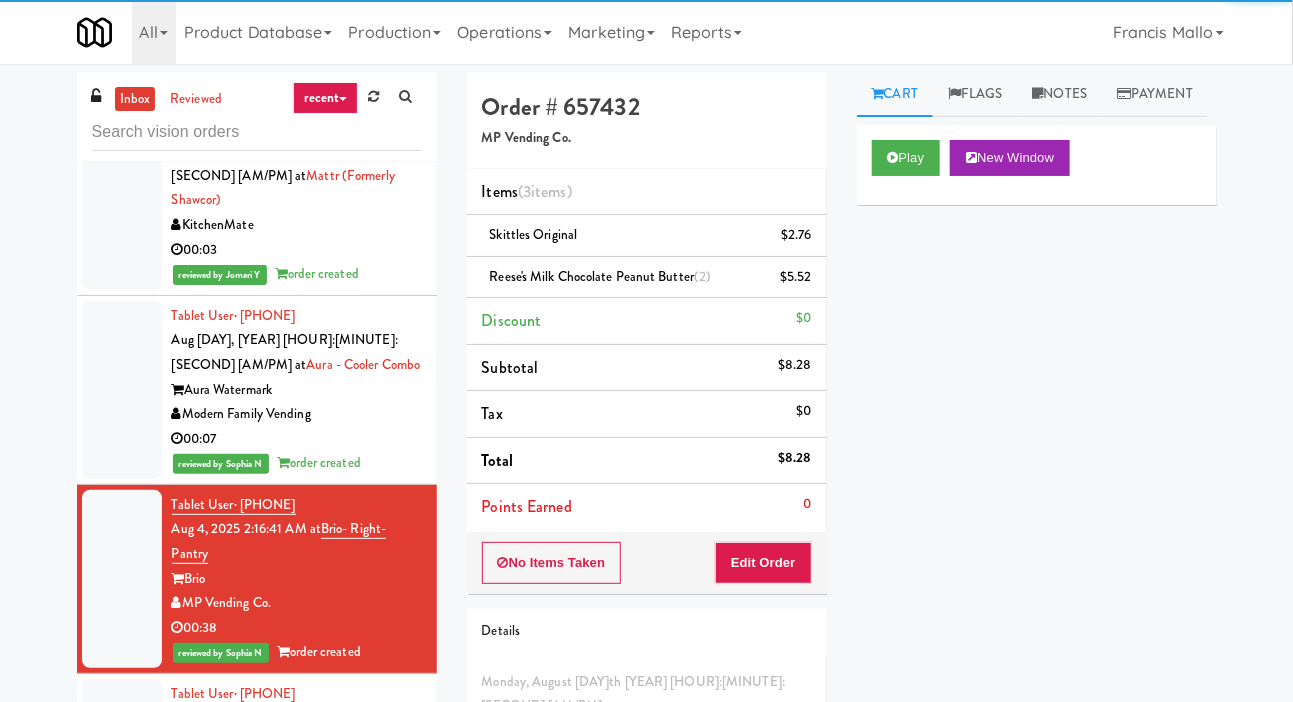 click at bounding box center (122, 756) 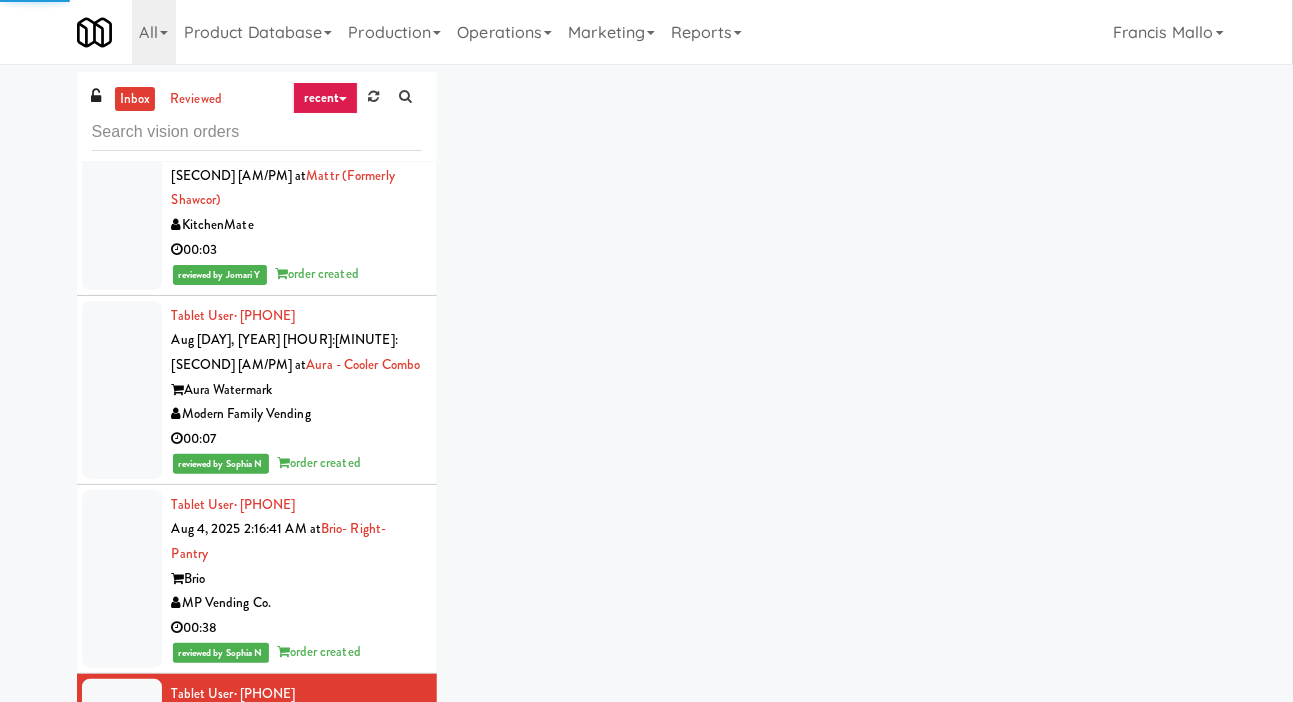 scroll, scrollTop: 0, scrollLeft: 0, axis: both 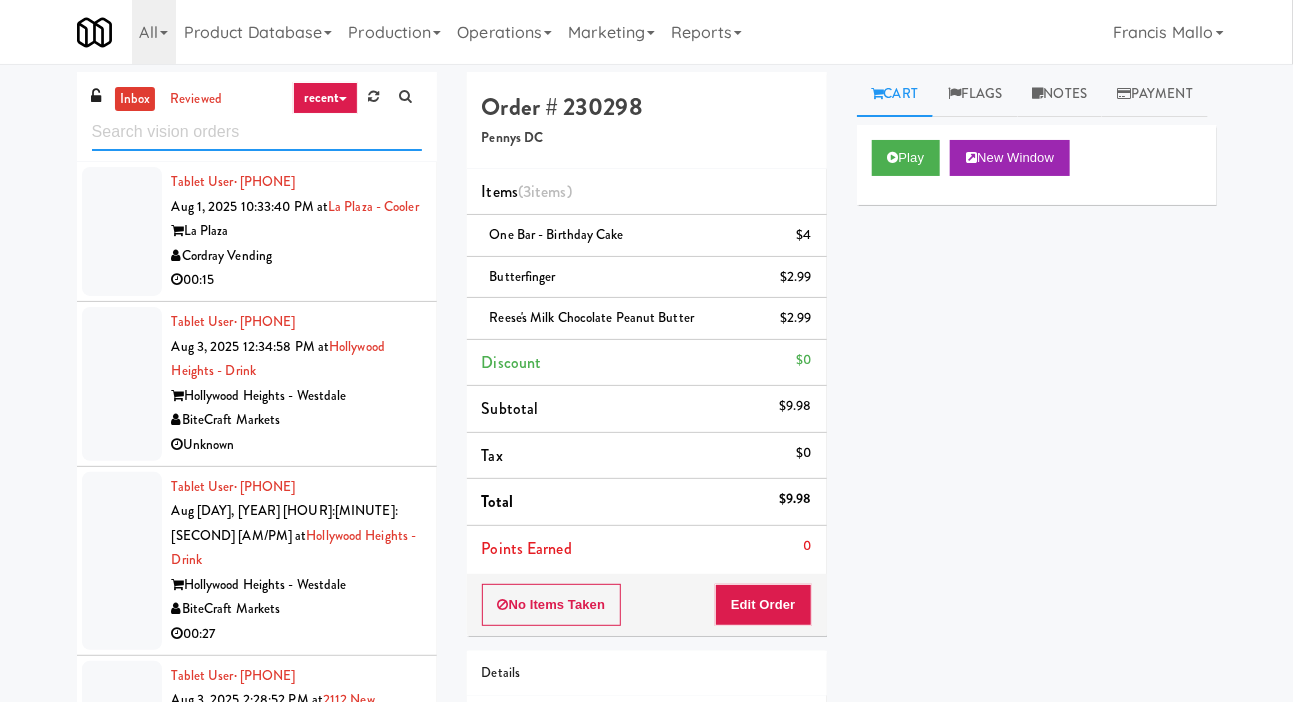 click at bounding box center [257, 132] 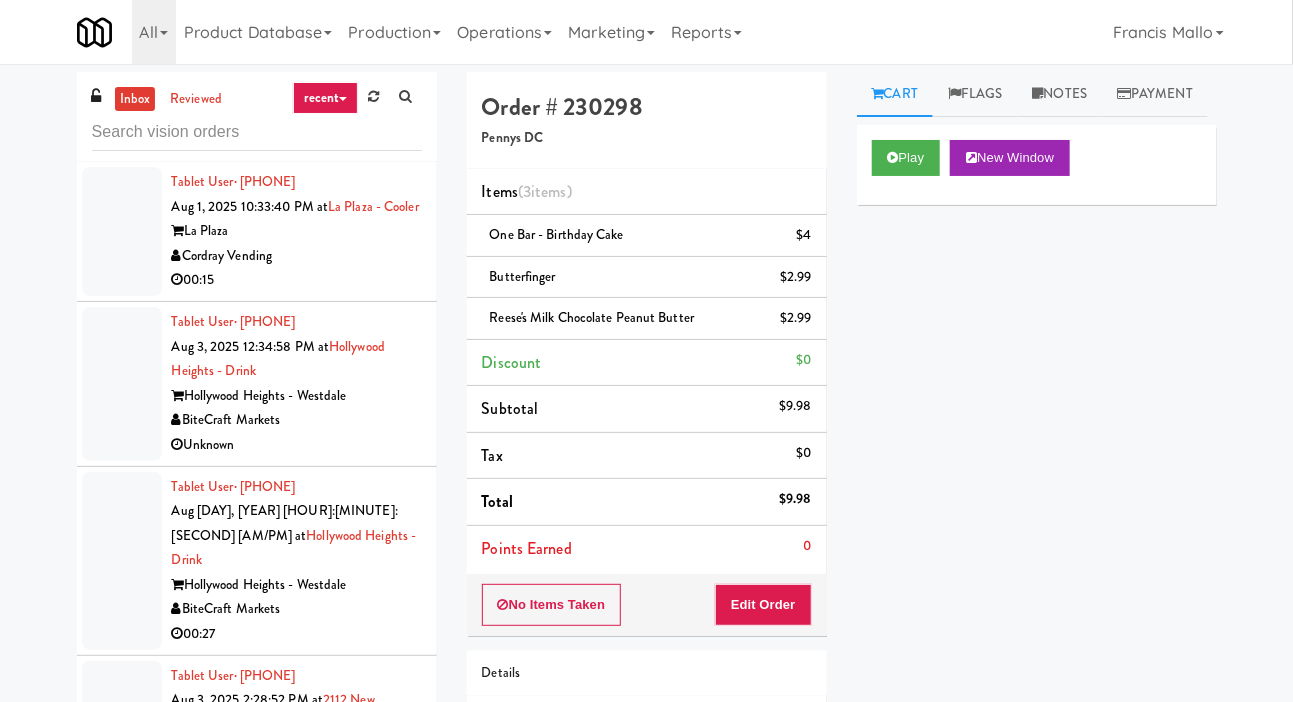 click on "recent" at bounding box center [326, 98] 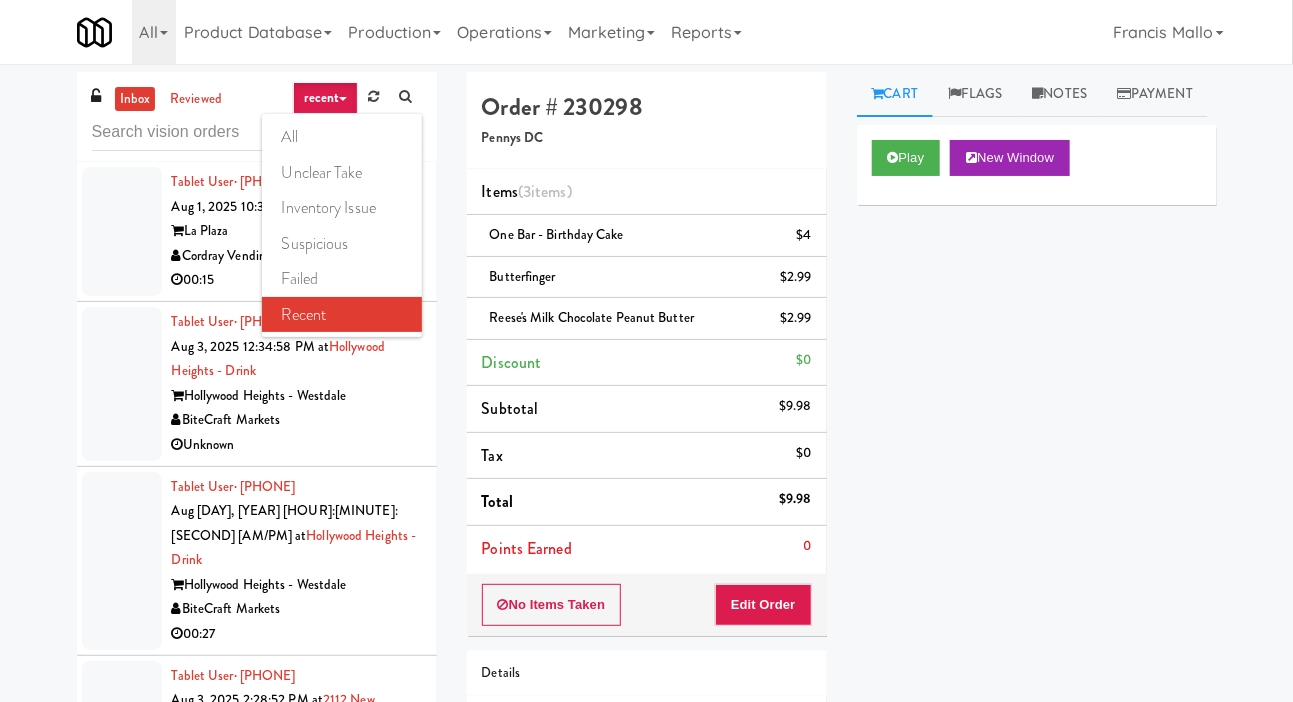 click at bounding box center [646, 351] 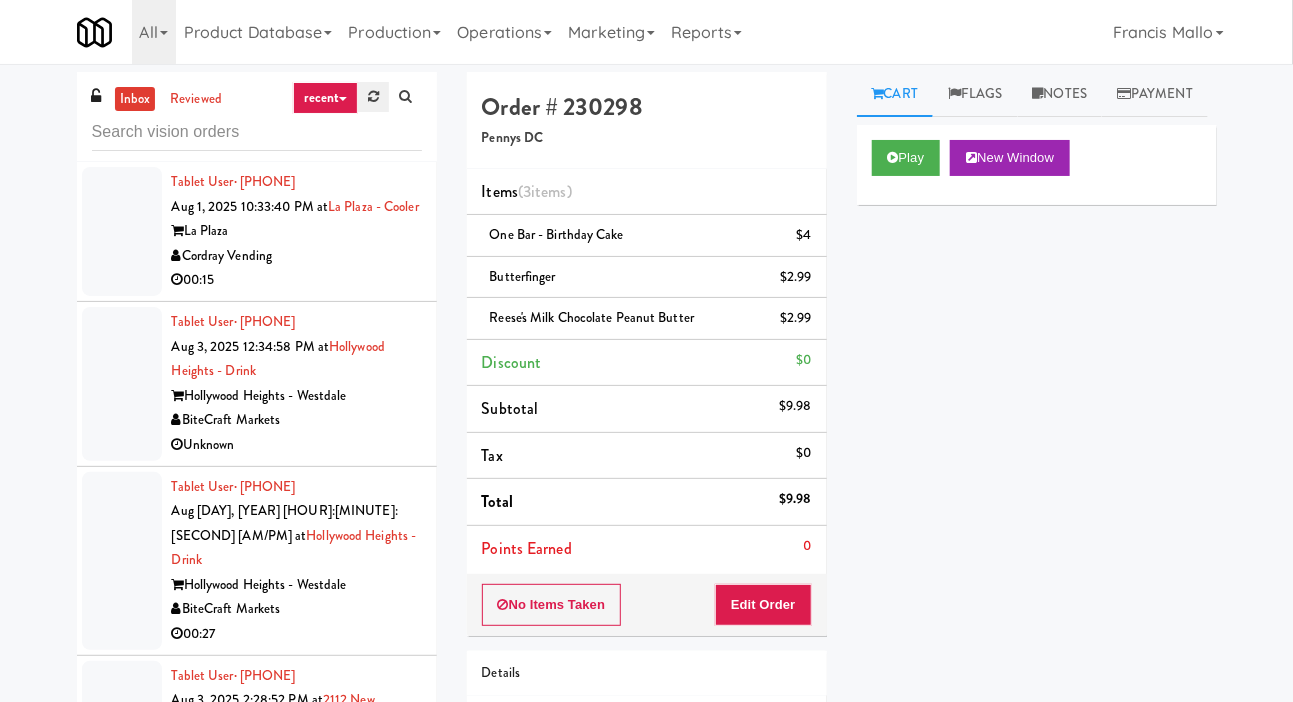 click at bounding box center [373, 97] 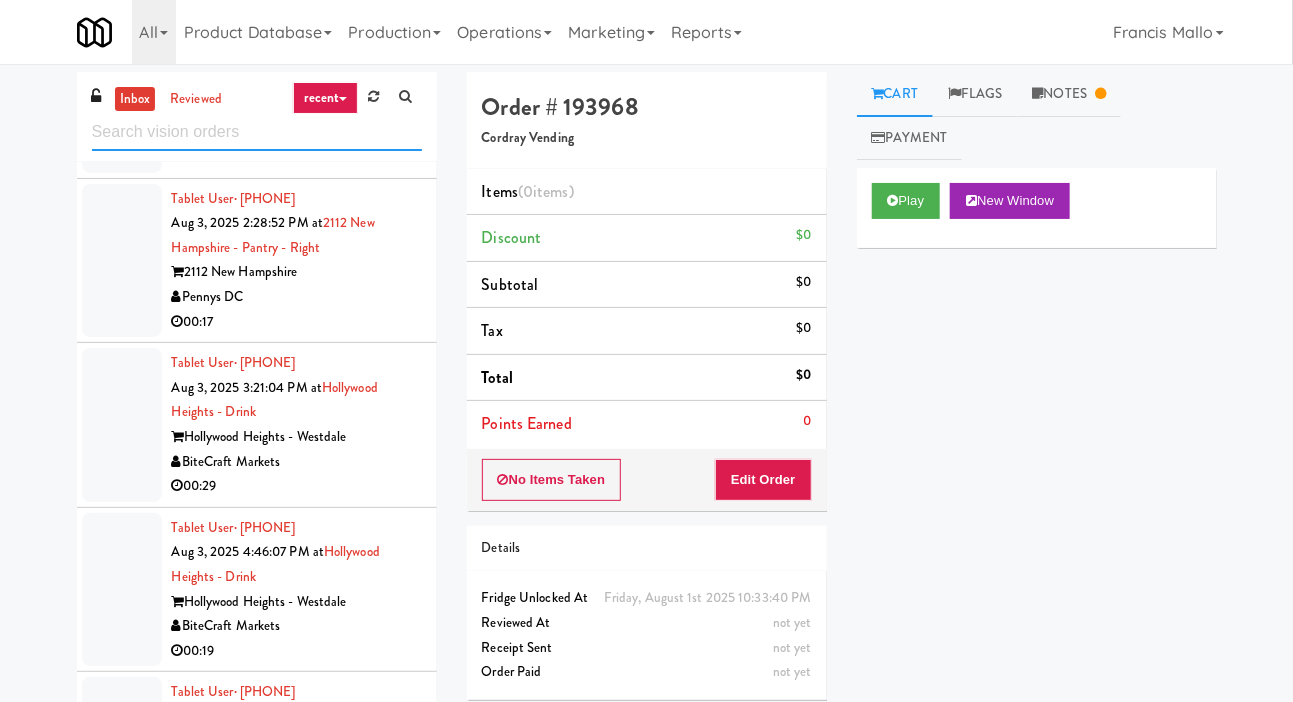 scroll, scrollTop: 1109, scrollLeft: 0, axis: vertical 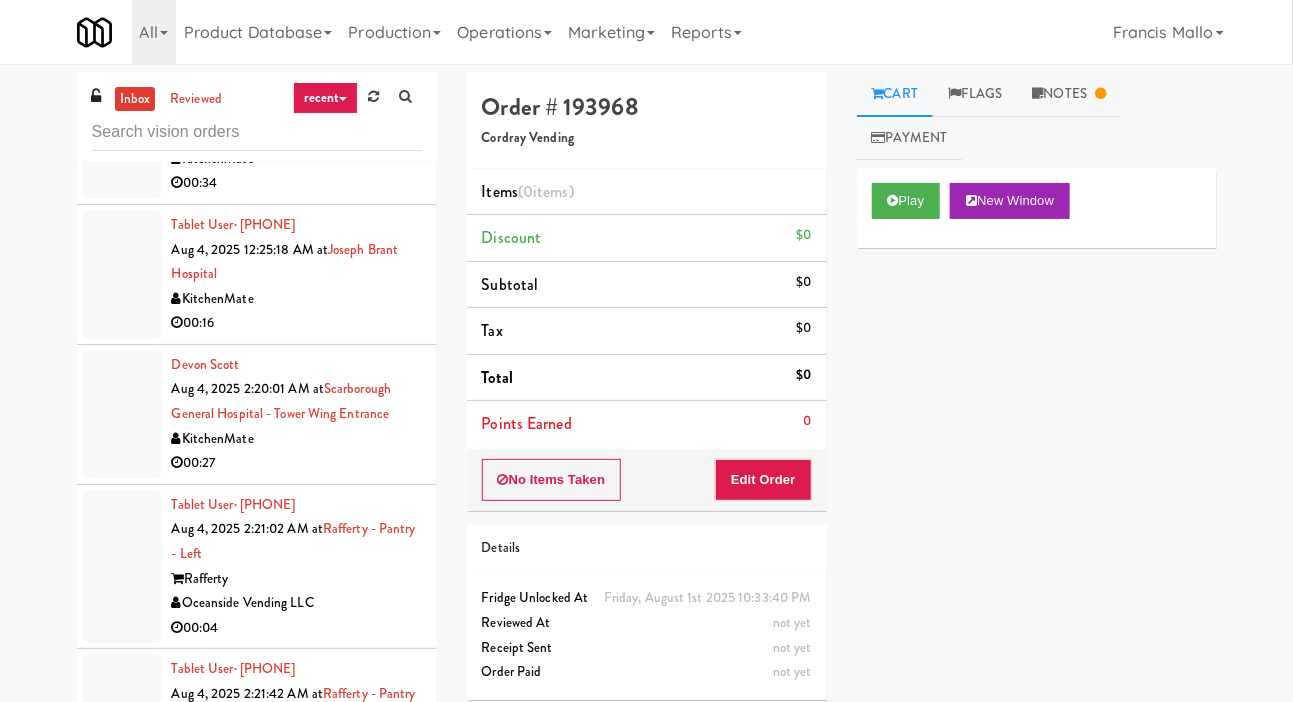 click on "00:27" at bounding box center (297, 463) 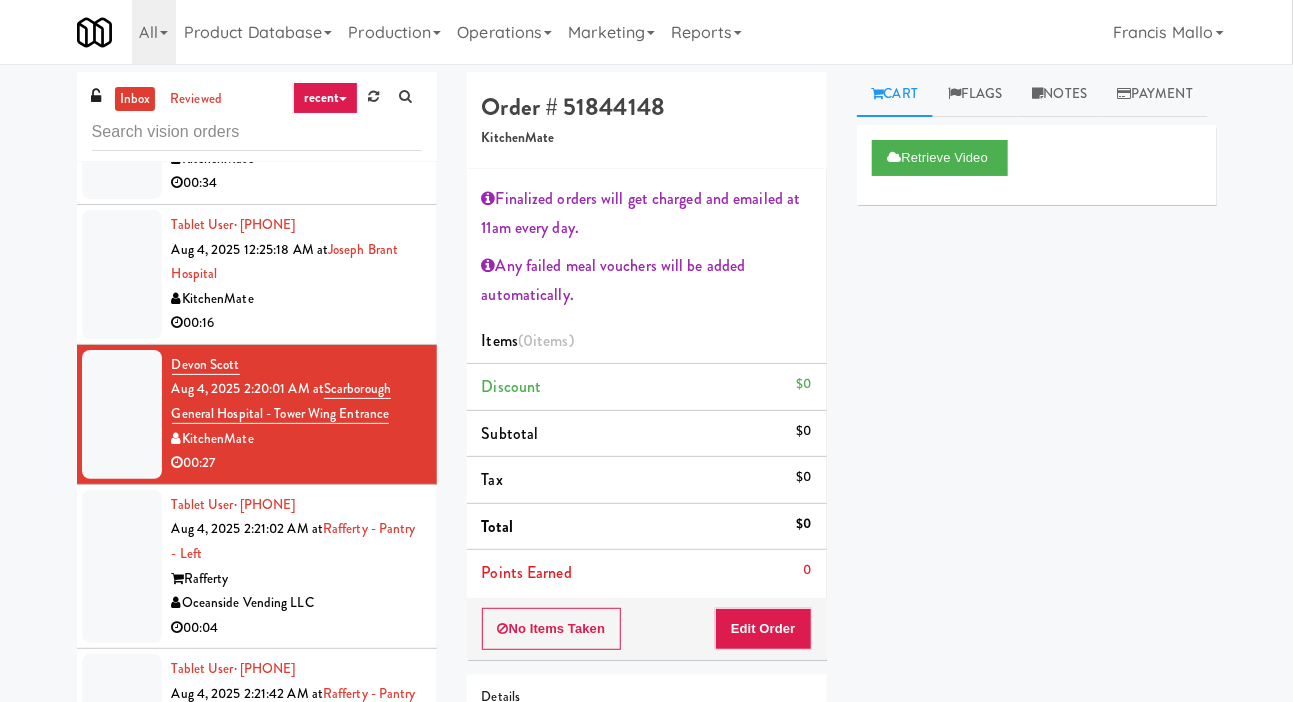 click on "Rafferty" at bounding box center (297, 579) 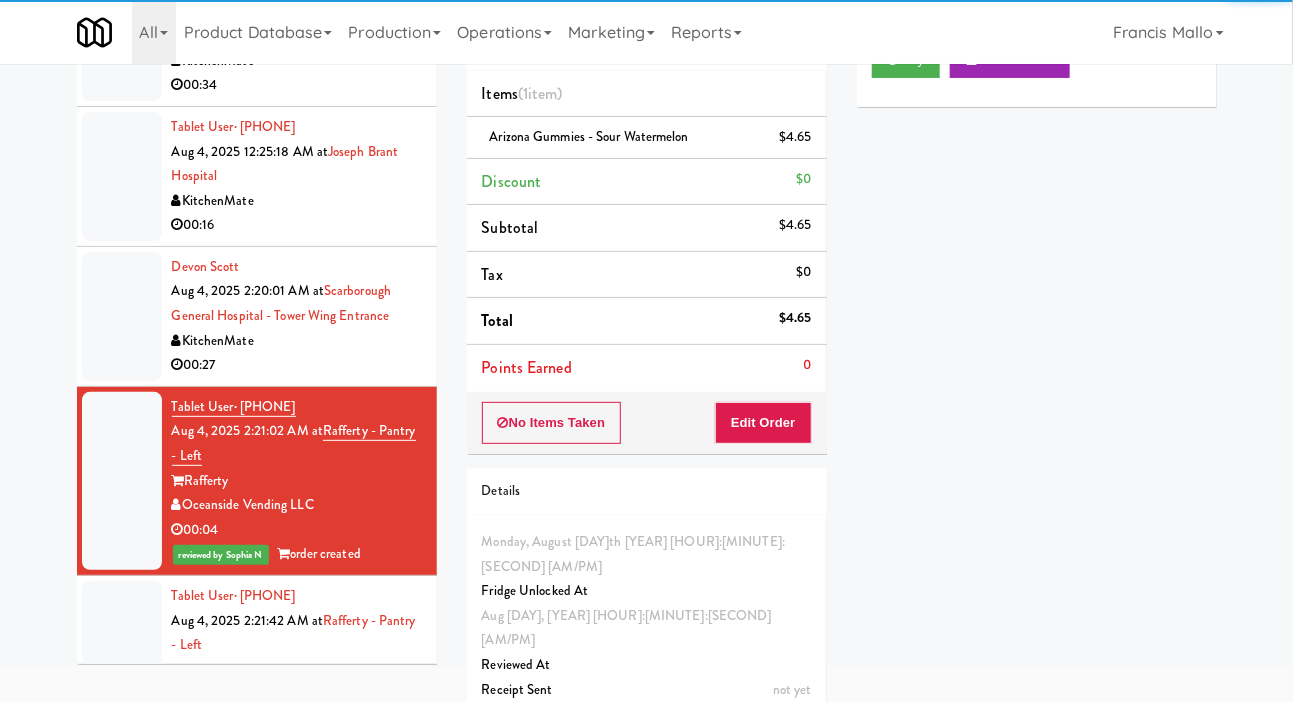 click on "Oceanside Vending LLC" at bounding box center (297, 694) 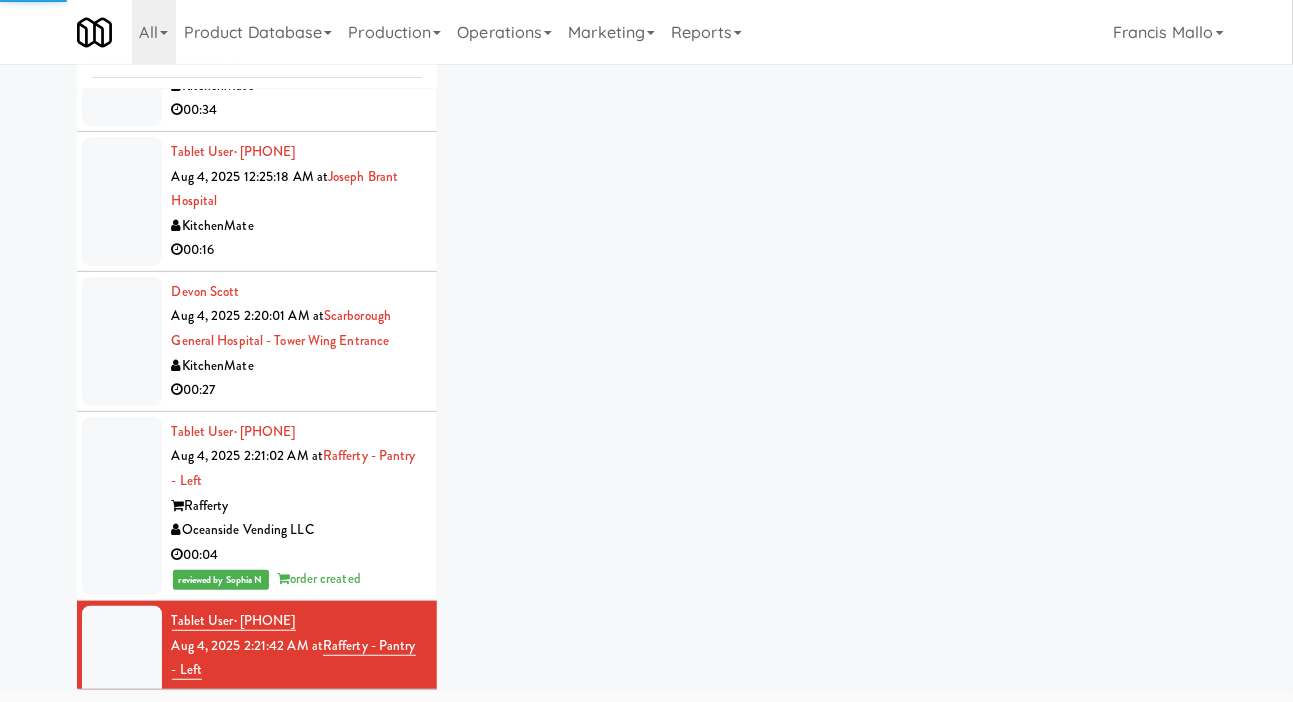 scroll, scrollTop: 98, scrollLeft: 0, axis: vertical 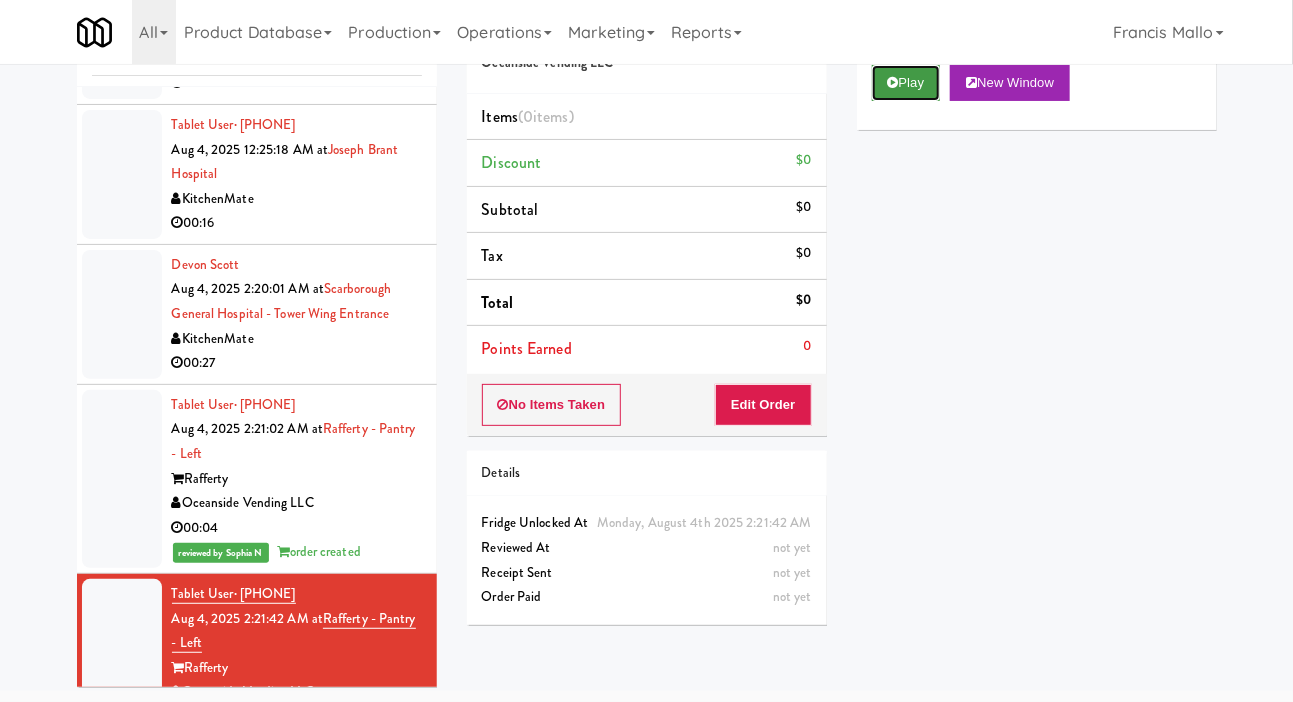 click on "Play" at bounding box center (906, 83) 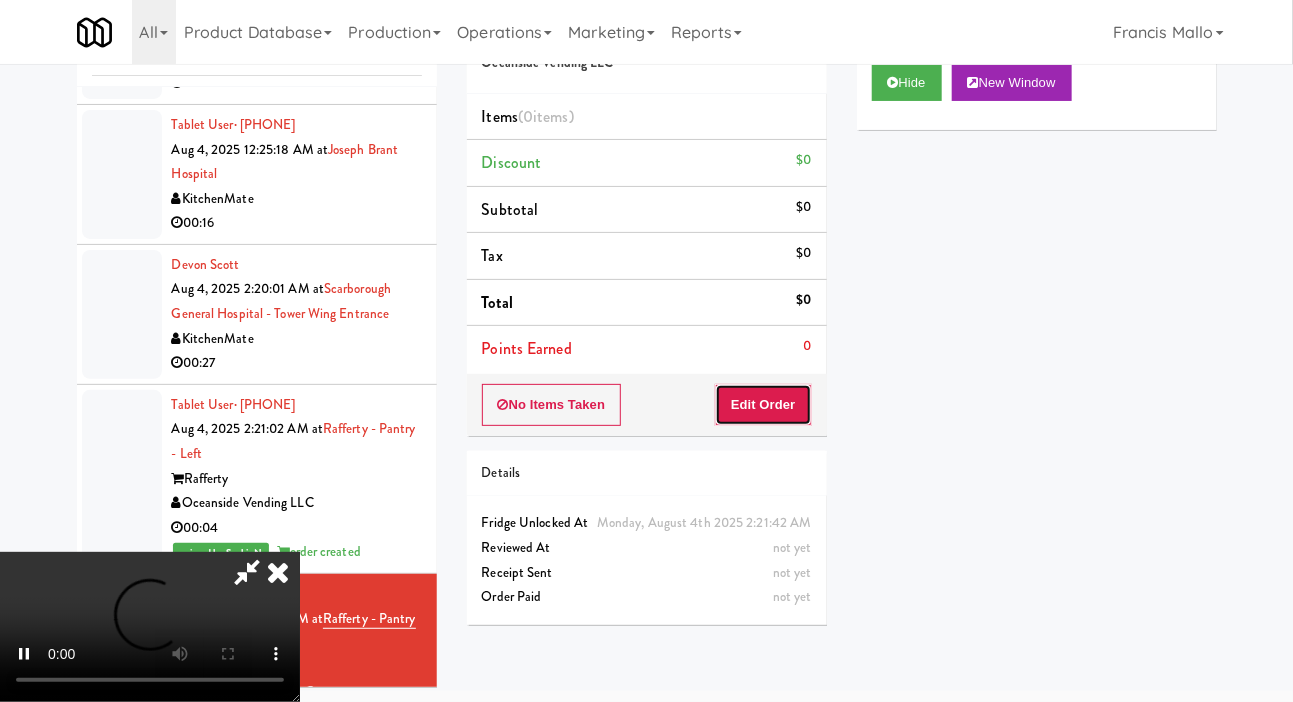 click on "Edit Order" at bounding box center [763, 405] 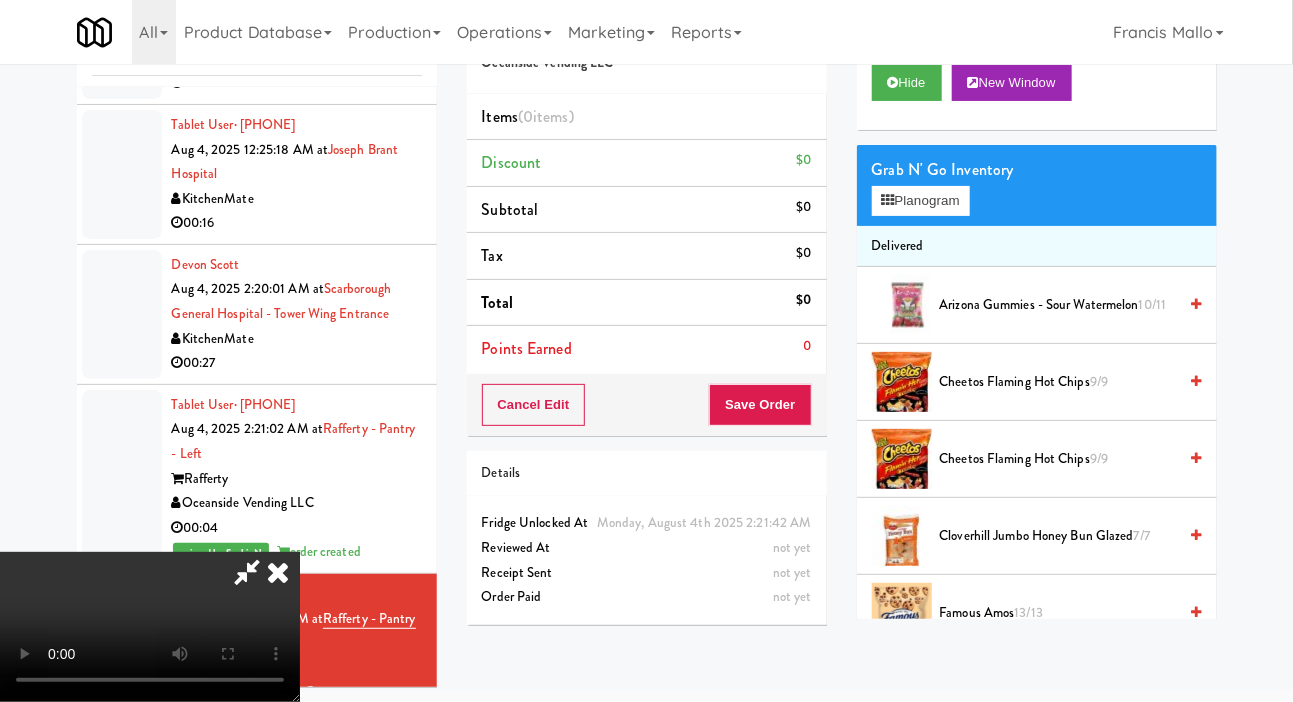 type 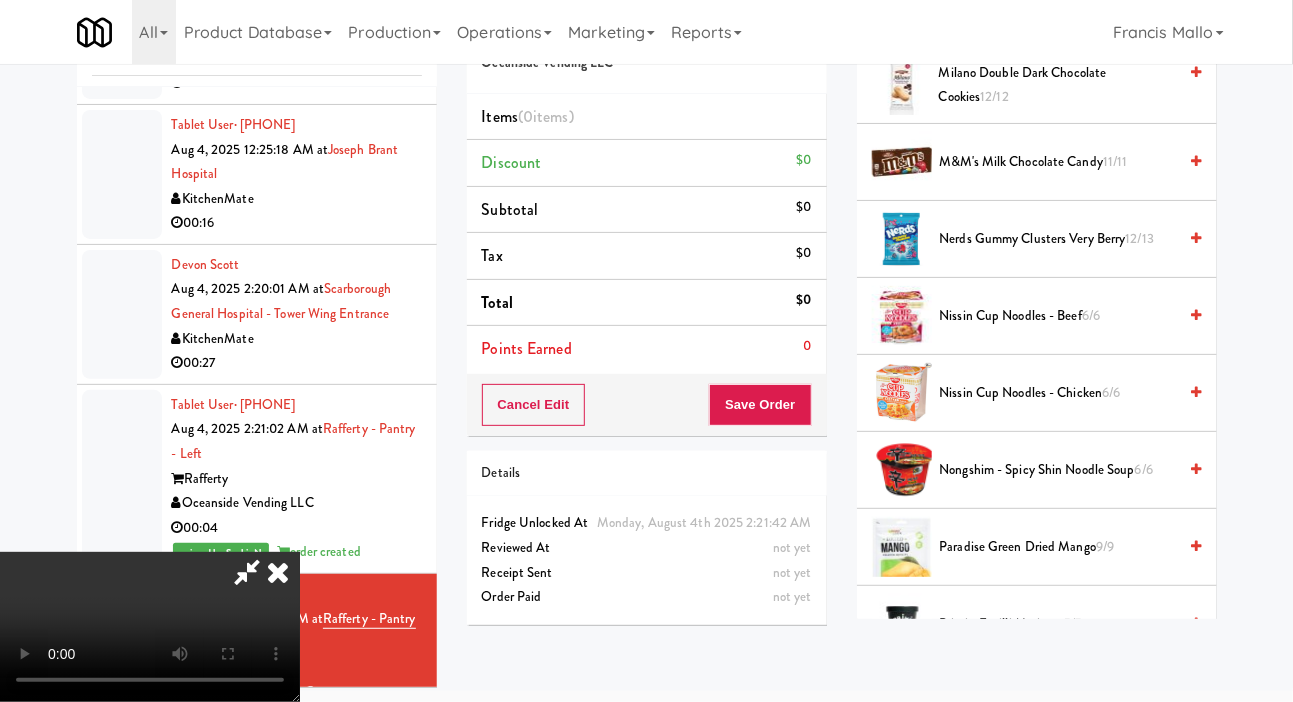 scroll, scrollTop: 1225, scrollLeft: 0, axis: vertical 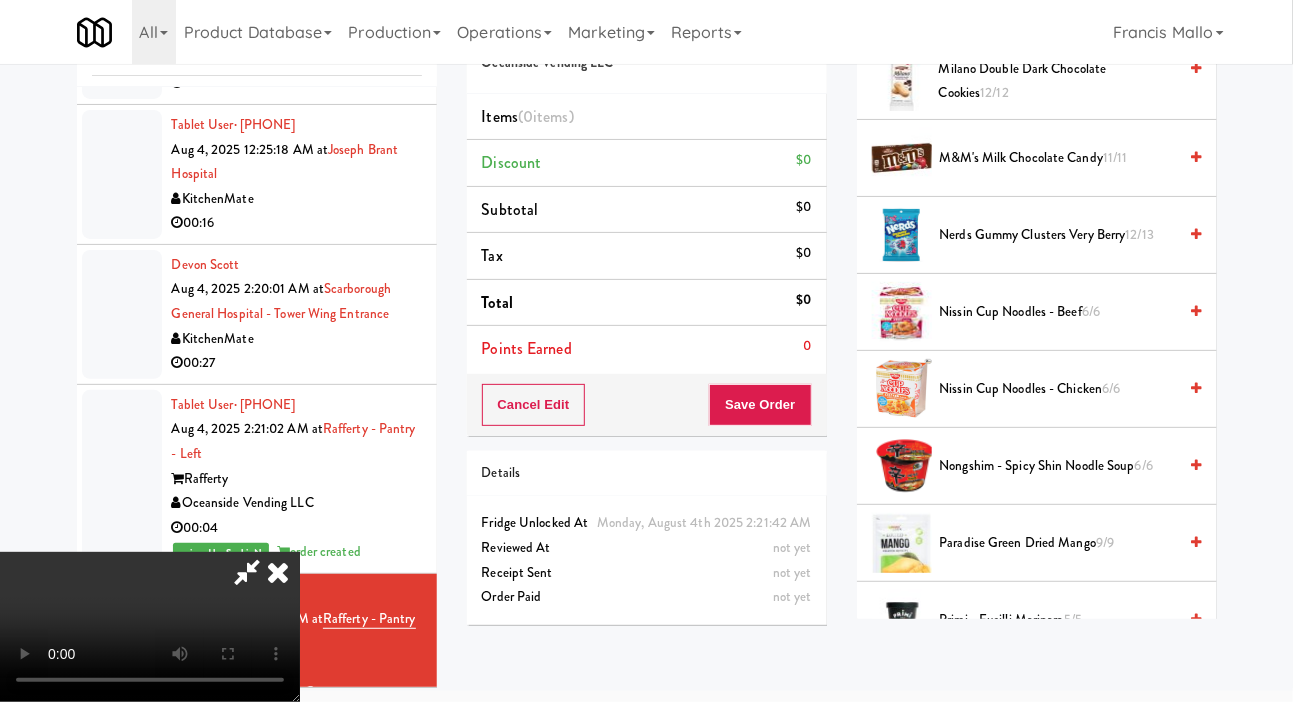 click on "Nongshim - Spicy Shin Noodle Soup  6/6" at bounding box center [1058, 466] 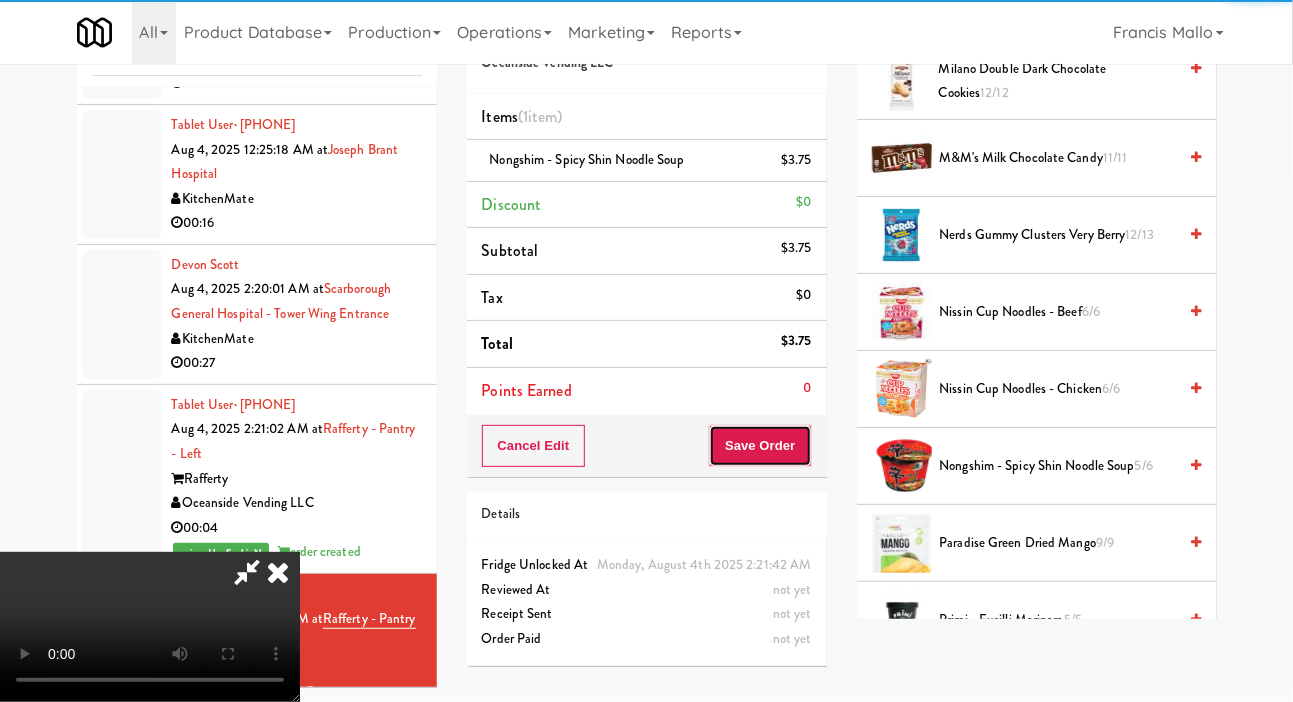 click on "Save Order" at bounding box center (760, 446) 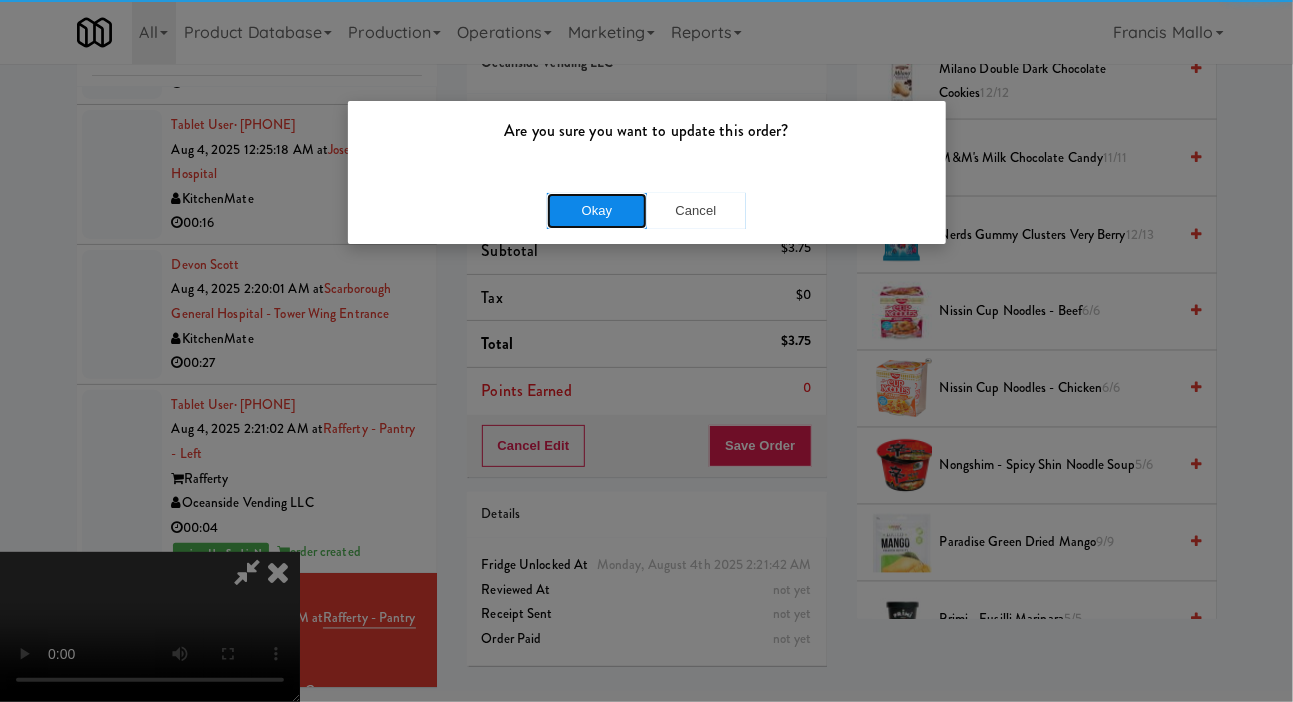 click on "Okay" at bounding box center (597, 211) 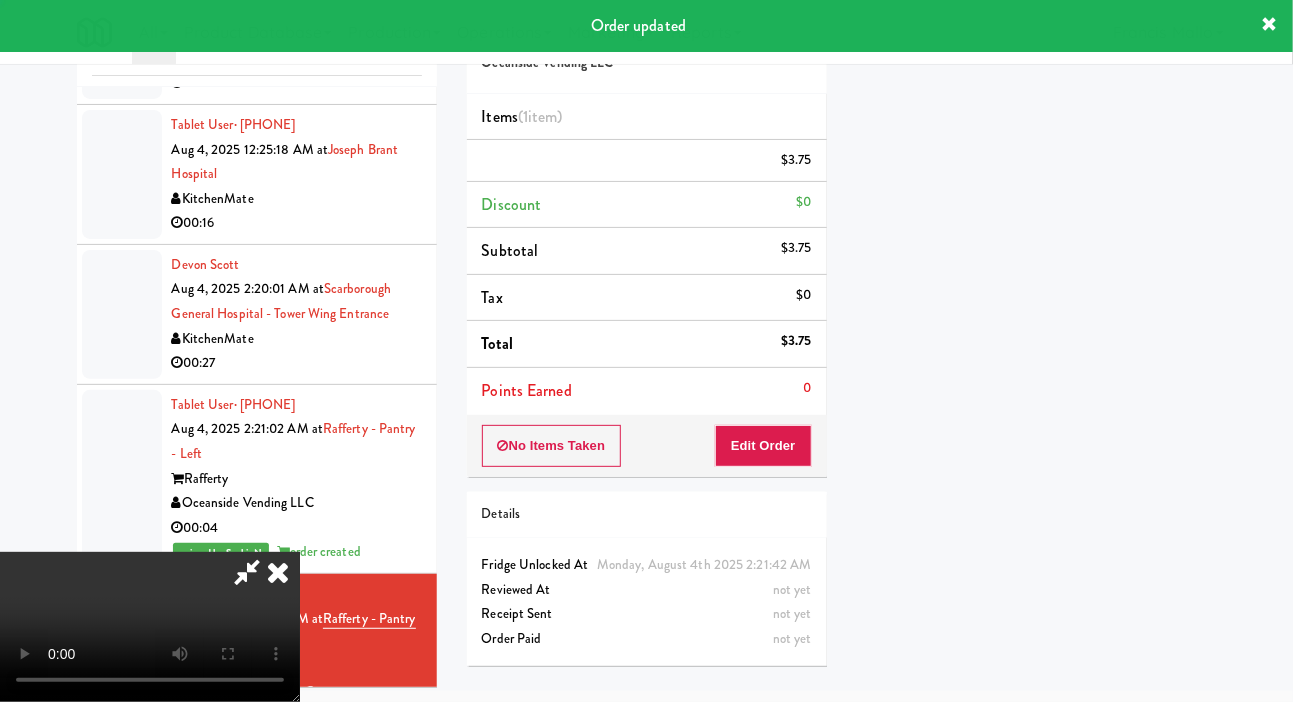 scroll, scrollTop: 116, scrollLeft: 0, axis: vertical 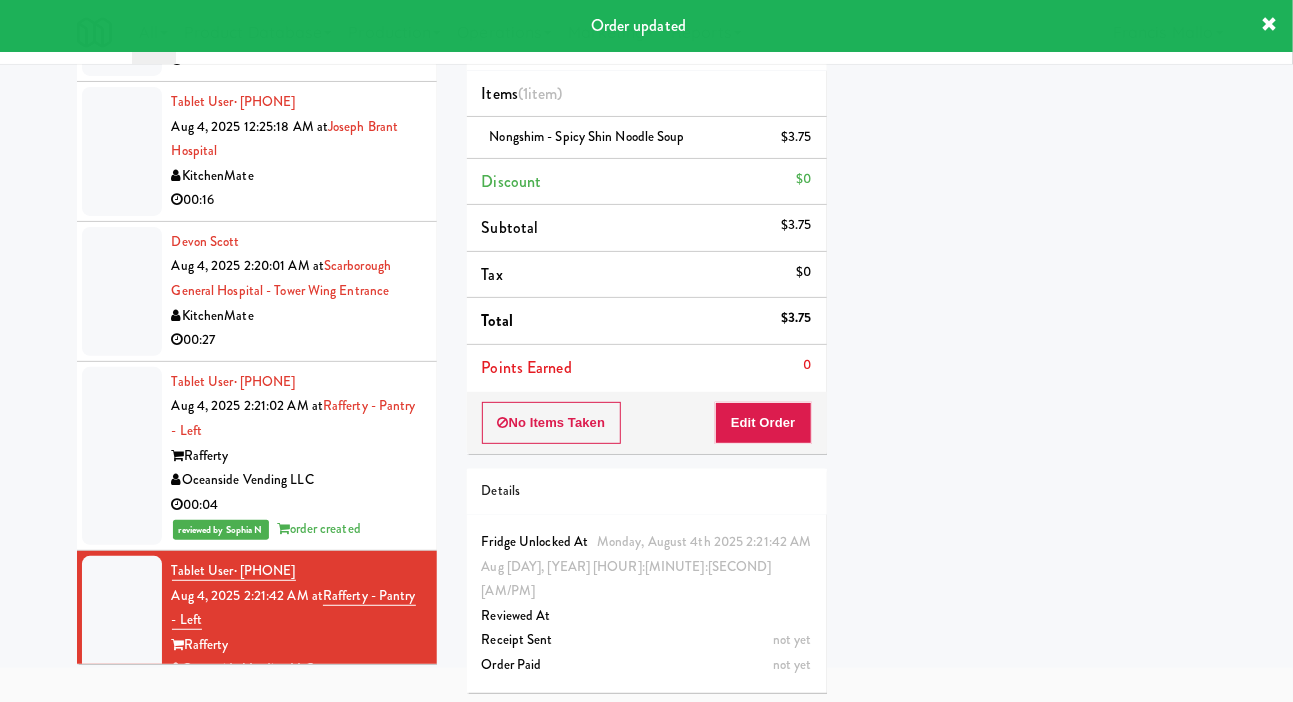 click on "00:27" at bounding box center [297, 340] 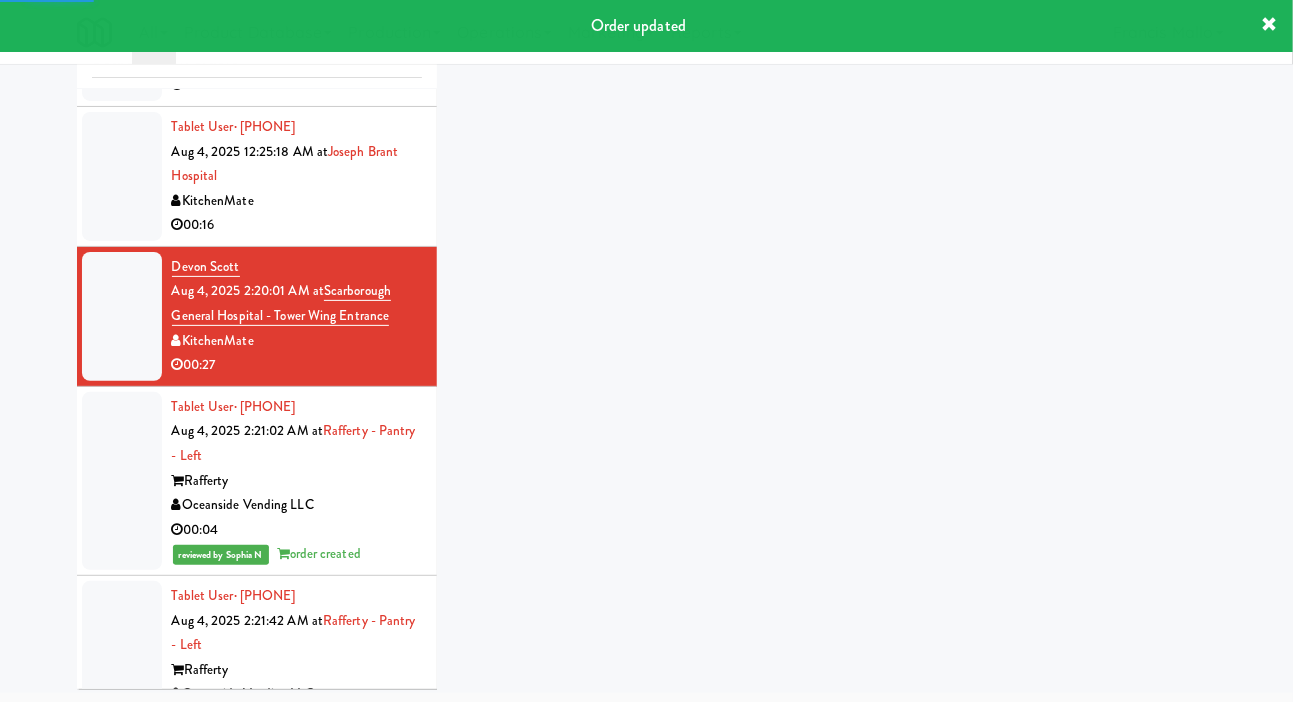 scroll, scrollTop: 98, scrollLeft: 0, axis: vertical 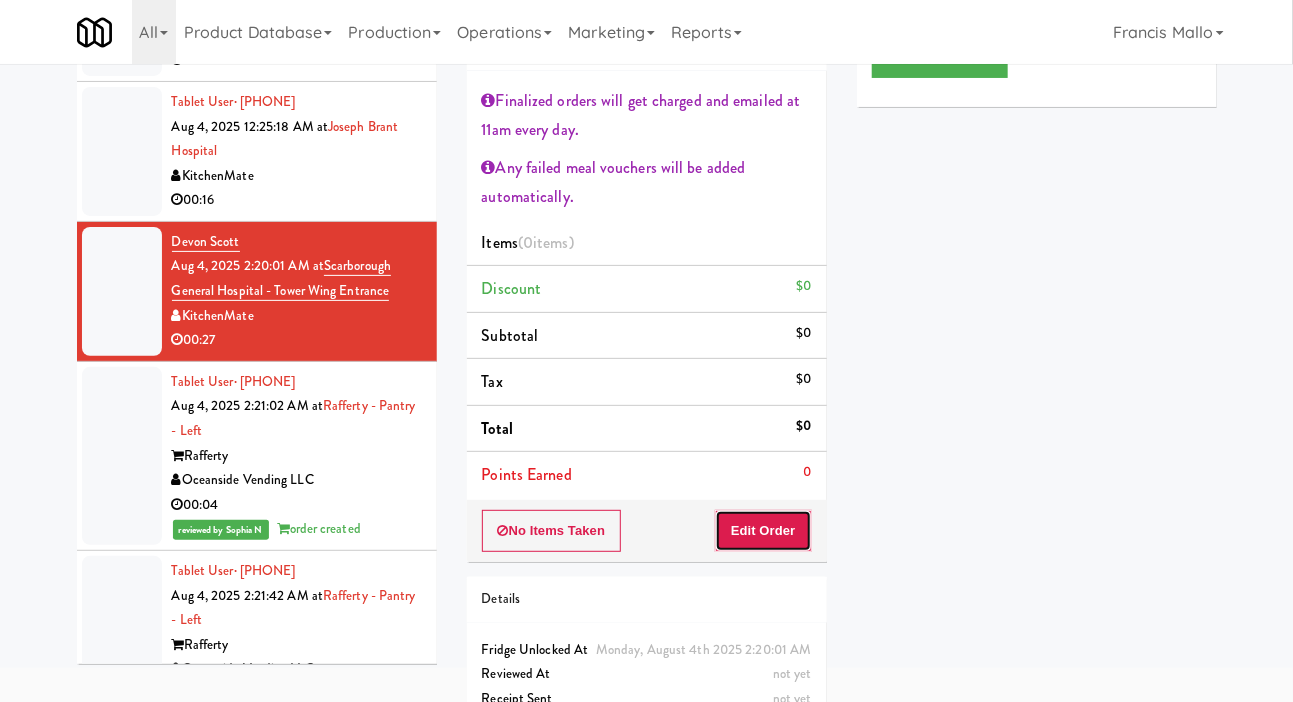click on "Edit Order" at bounding box center [763, 531] 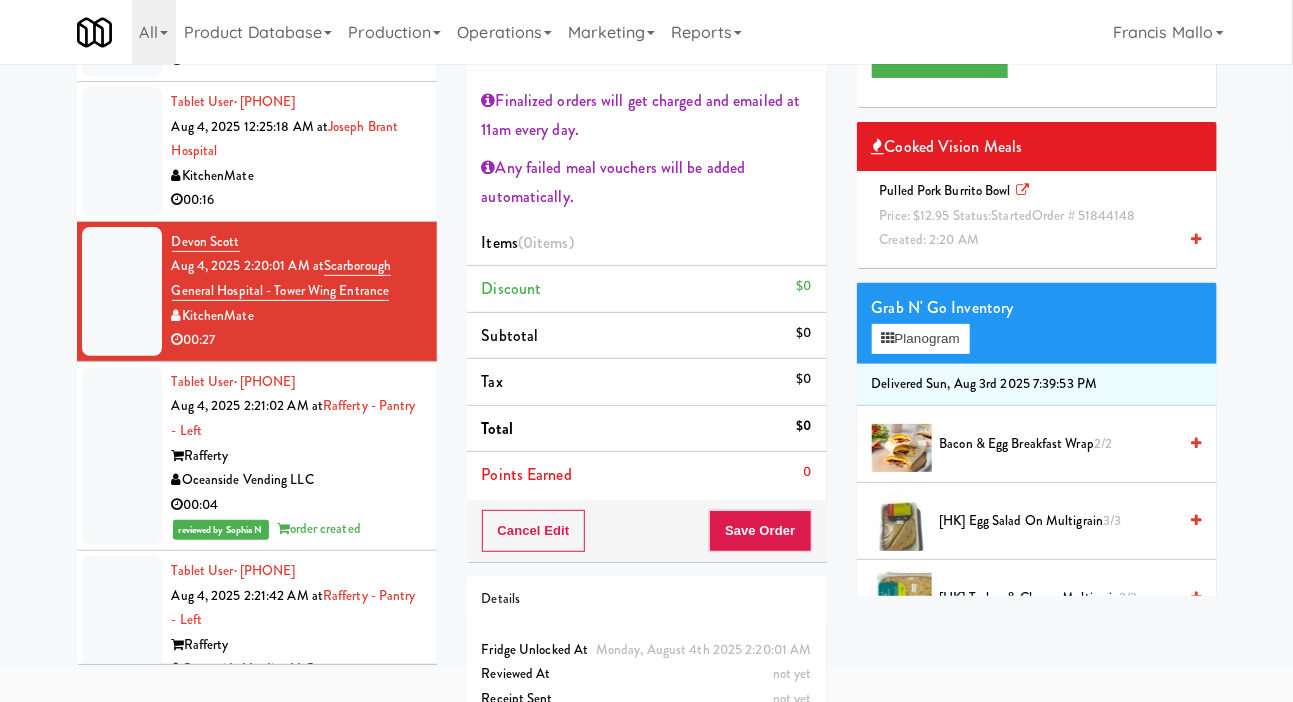 click on "Created: 2:20 AM" at bounding box center [930, 239] 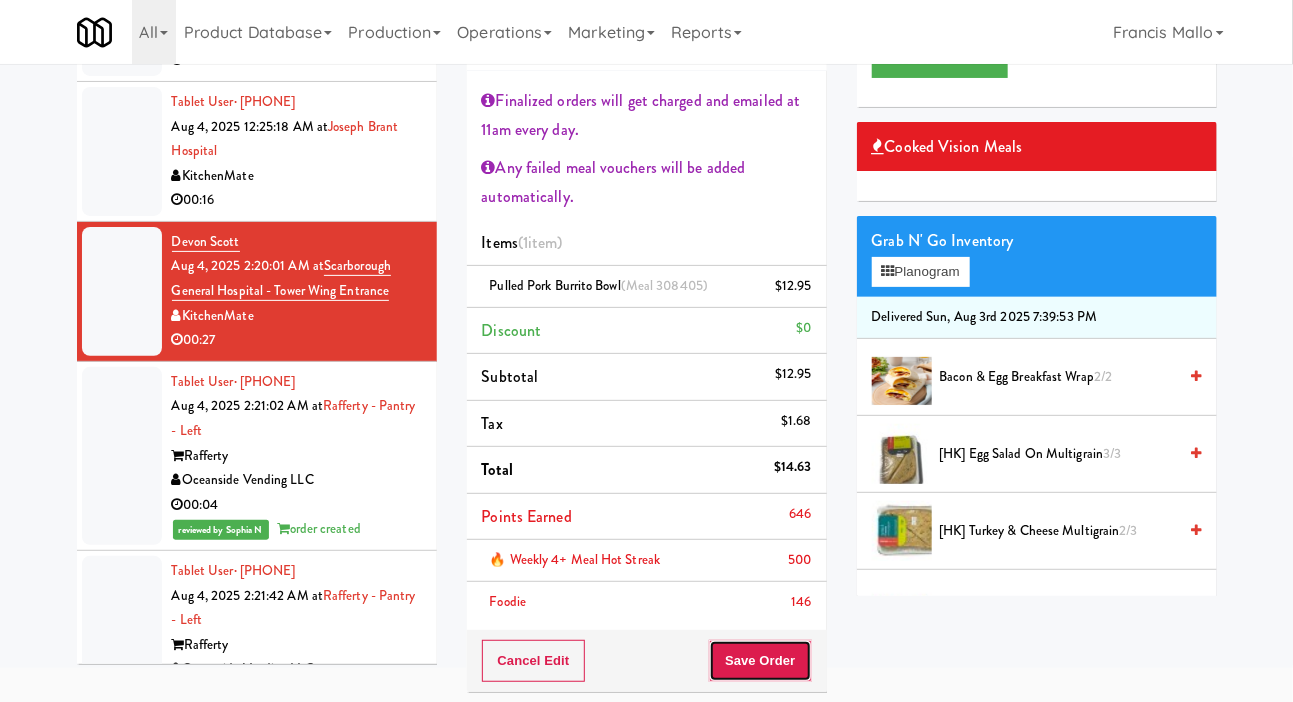 click on "Save Order" at bounding box center (760, 661) 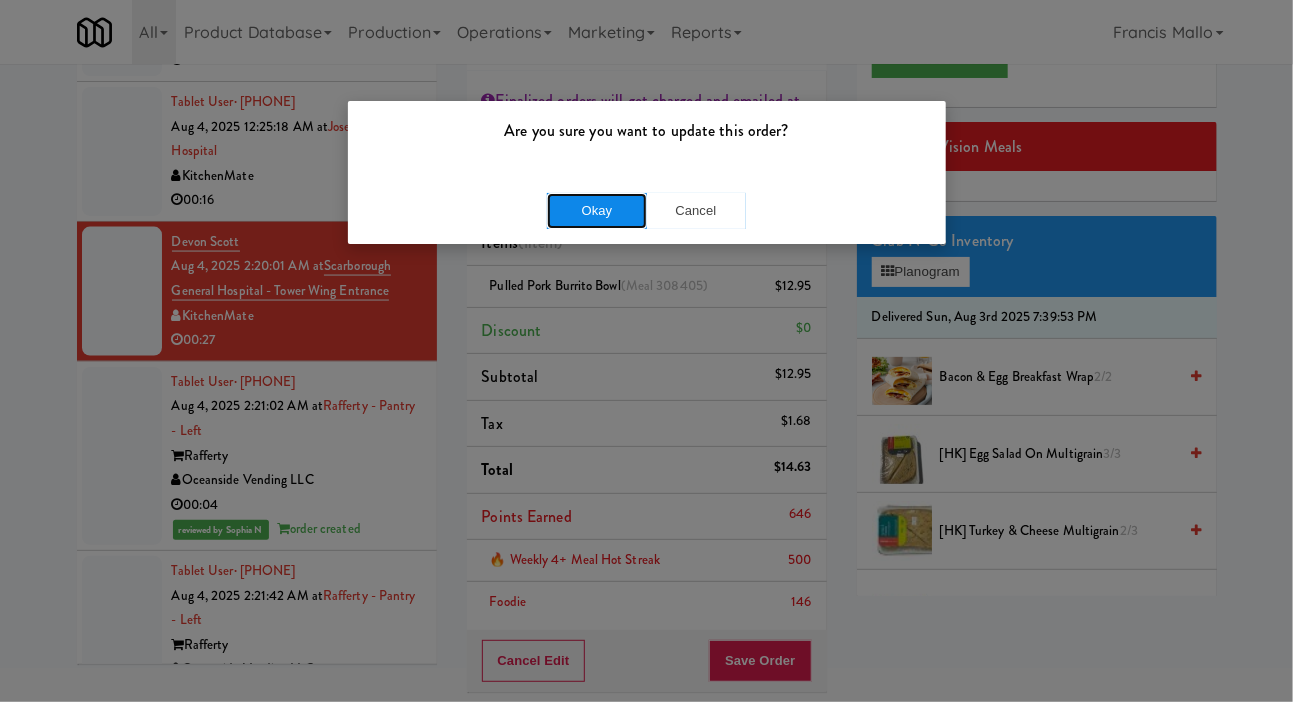 click on "Okay" at bounding box center [597, 211] 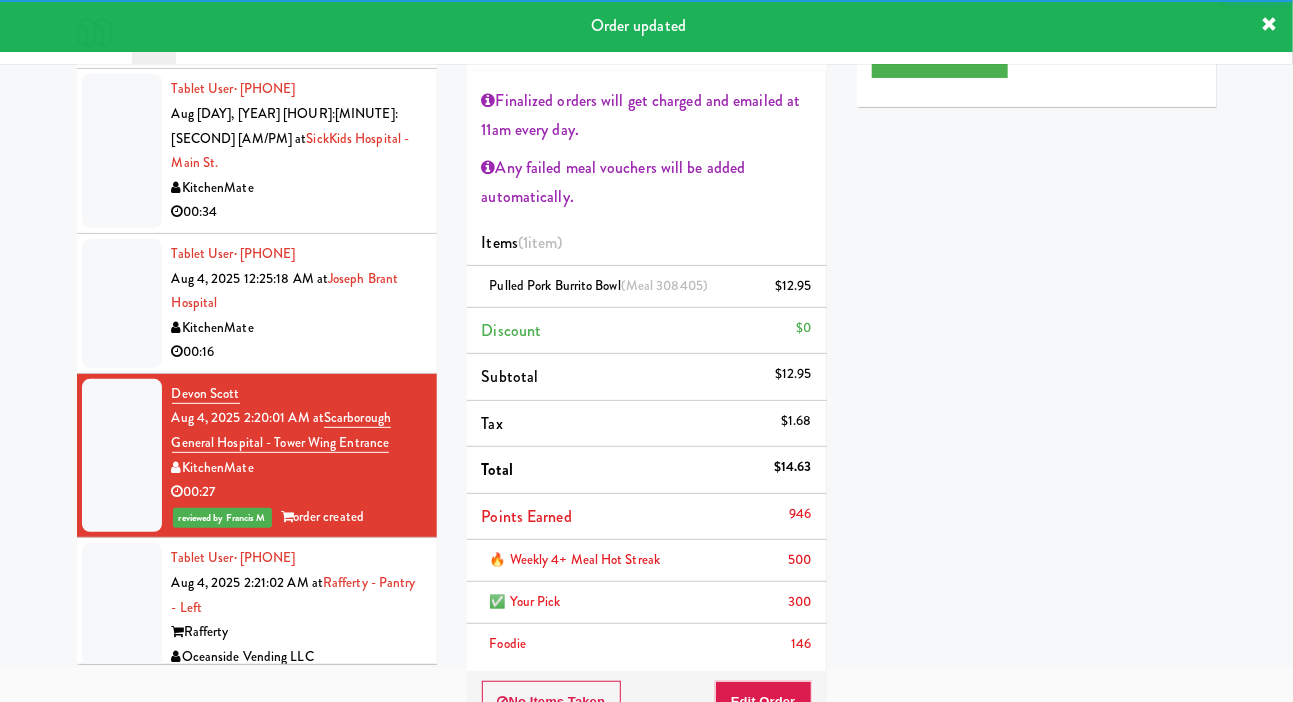 scroll, scrollTop: 984, scrollLeft: 0, axis: vertical 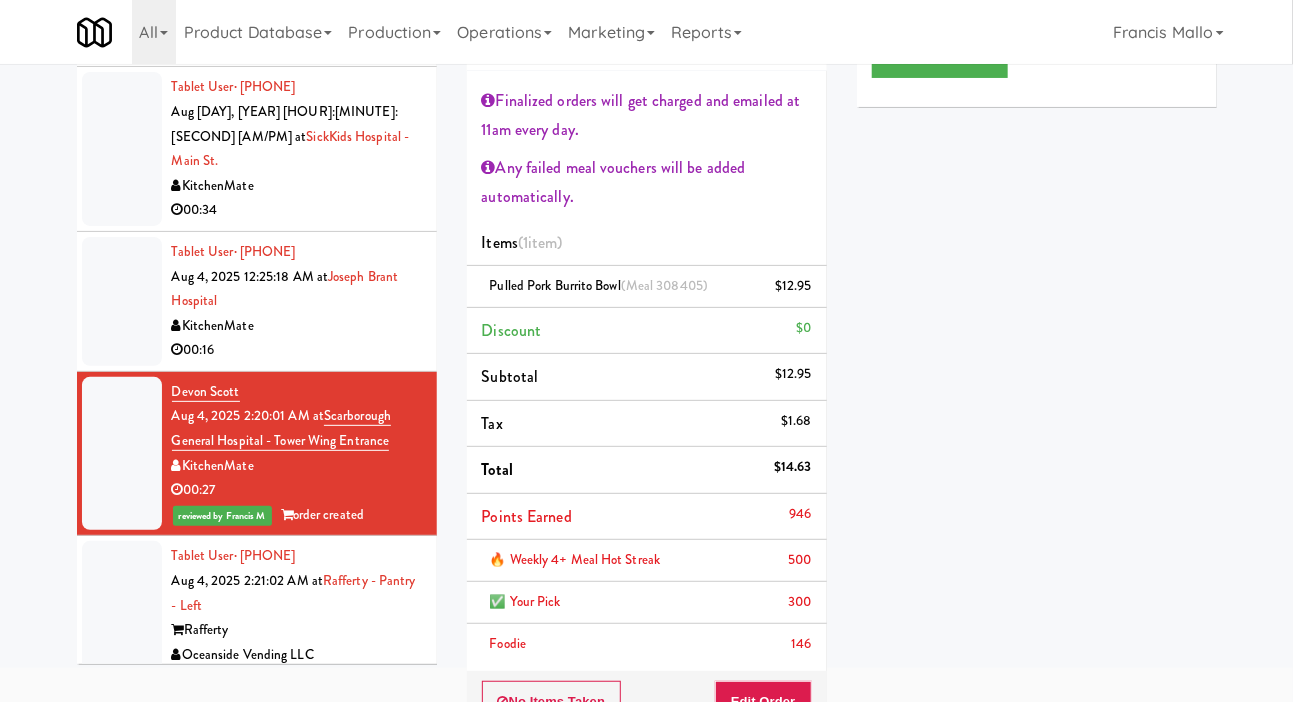 click on "KitchenMate" at bounding box center [297, 326] 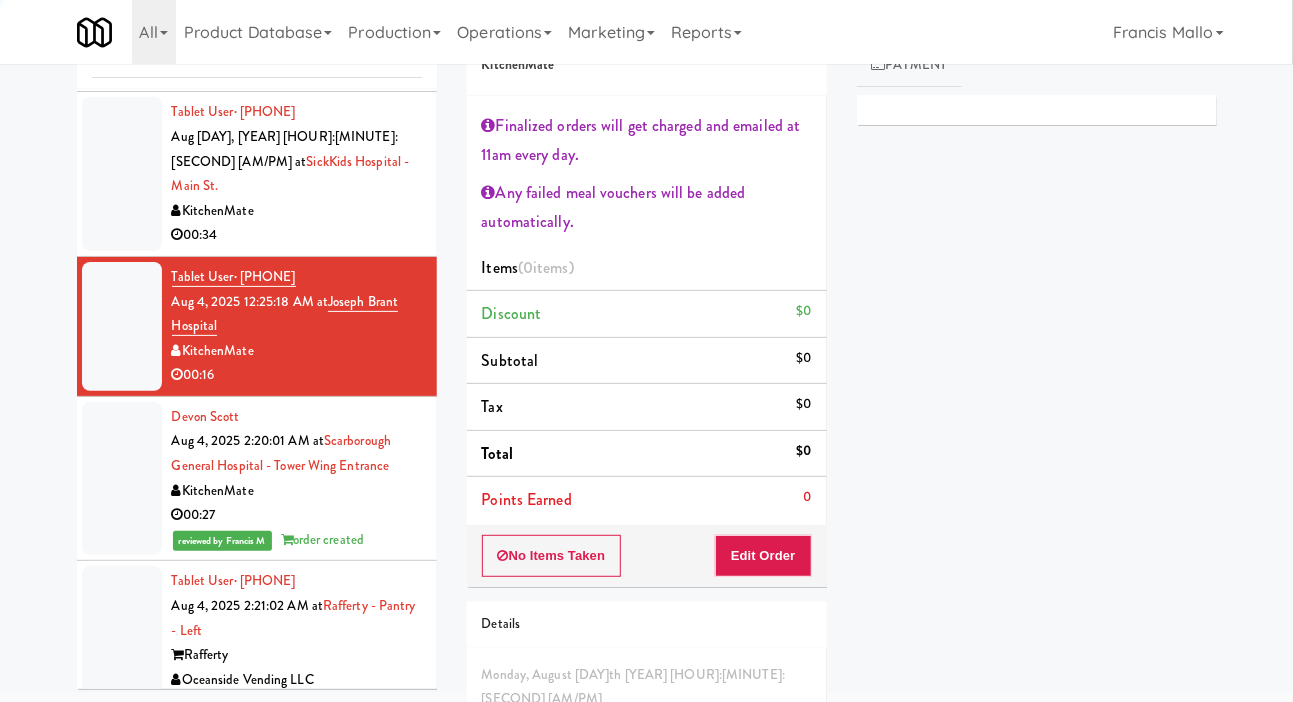 scroll, scrollTop: 98, scrollLeft: 0, axis: vertical 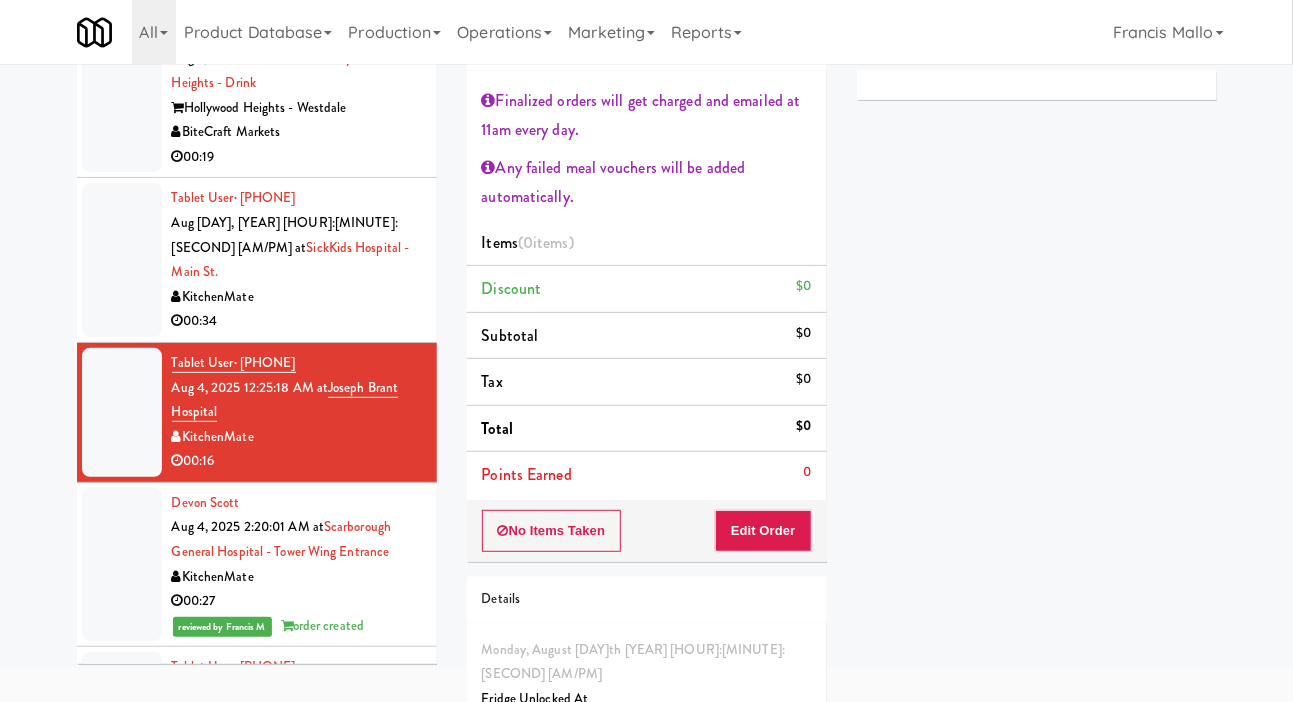click on "00:34" at bounding box center (297, 321) 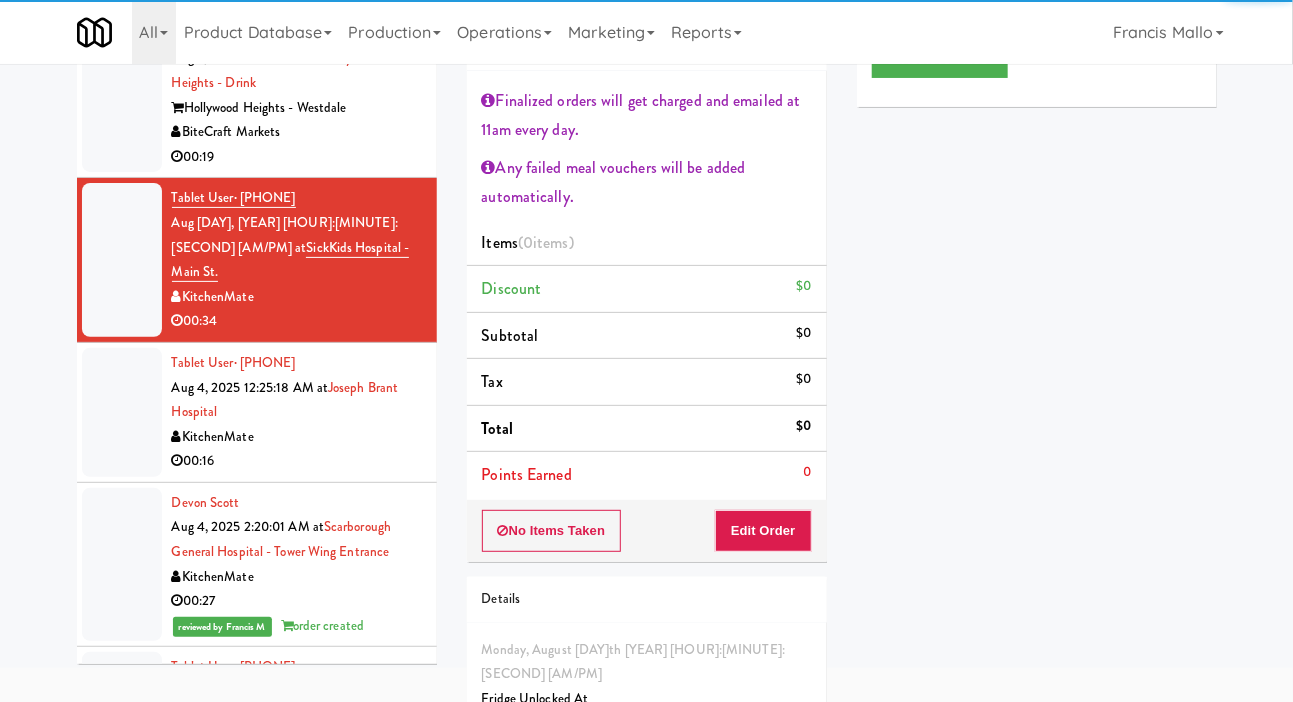 click on "Tablet User  · ([PHONE]) [DATE] [TIME] at  Joseph Brant Hospital  KitchenMate  00:16" at bounding box center (297, 412) 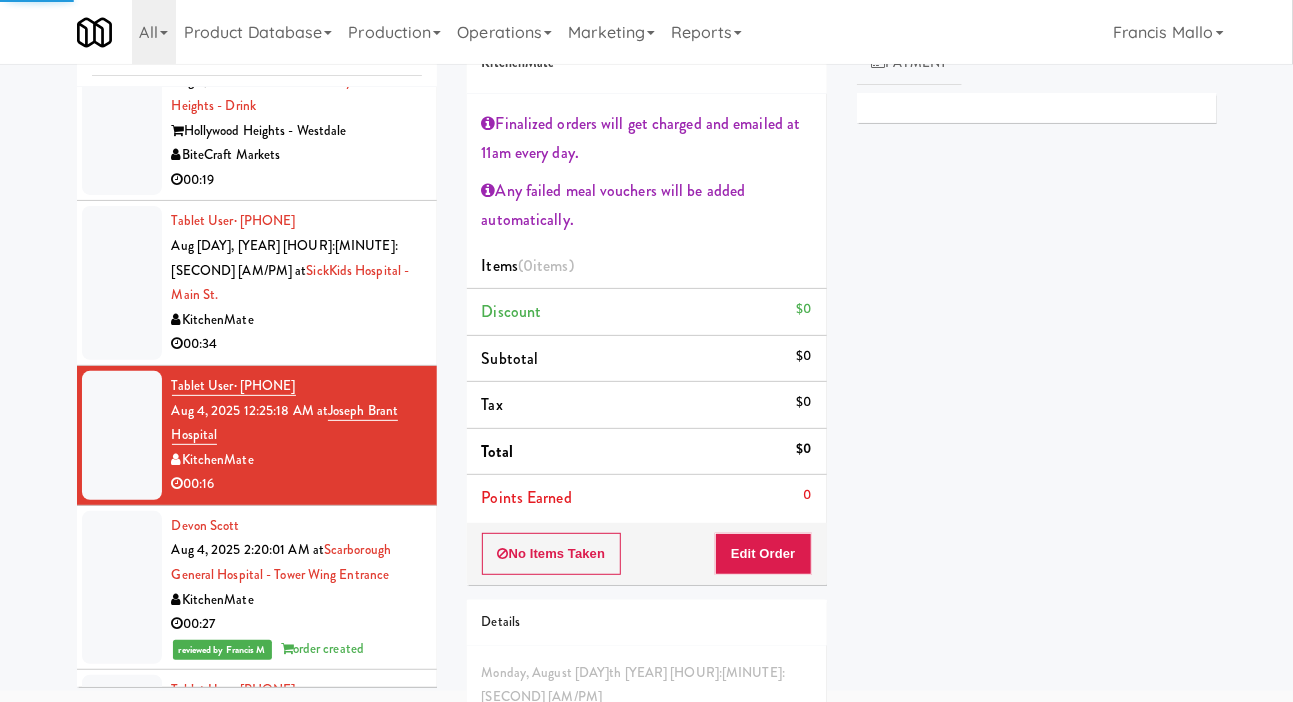 scroll, scrollTop: 0, scrollLeft: 0, axis: both 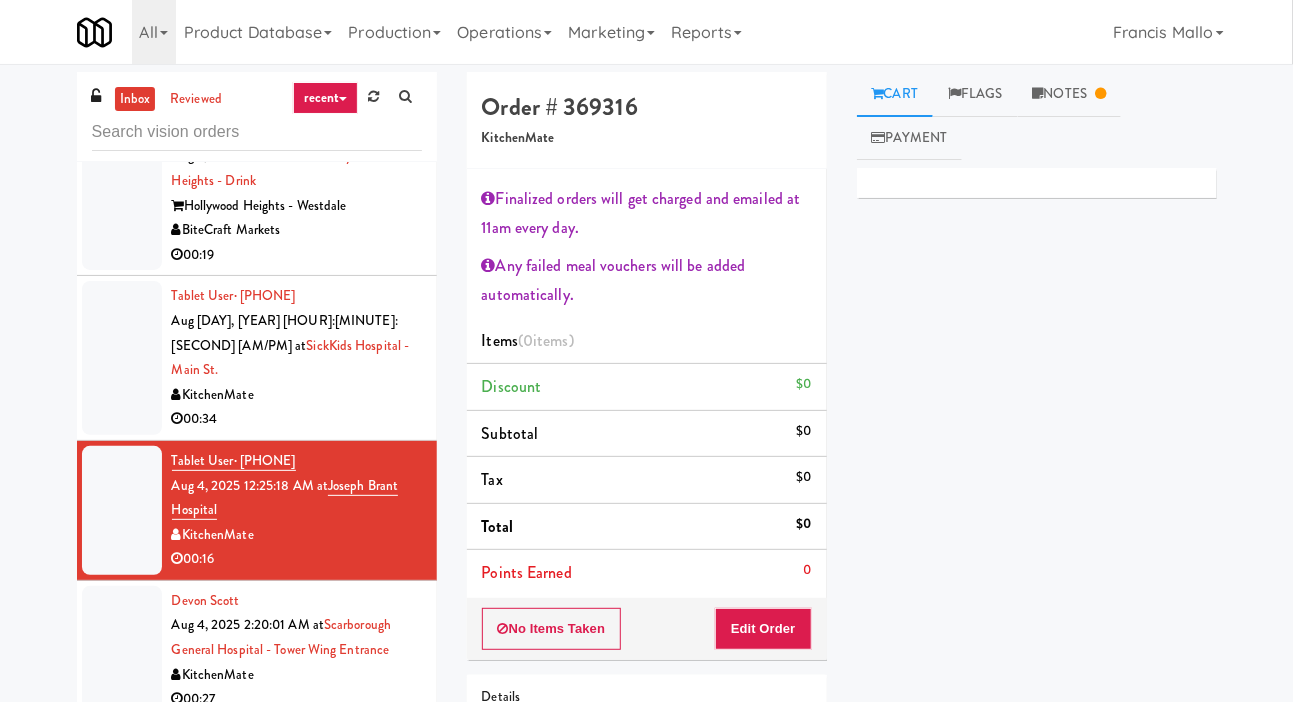 click on "00:34" at bounding box center (297, 419) 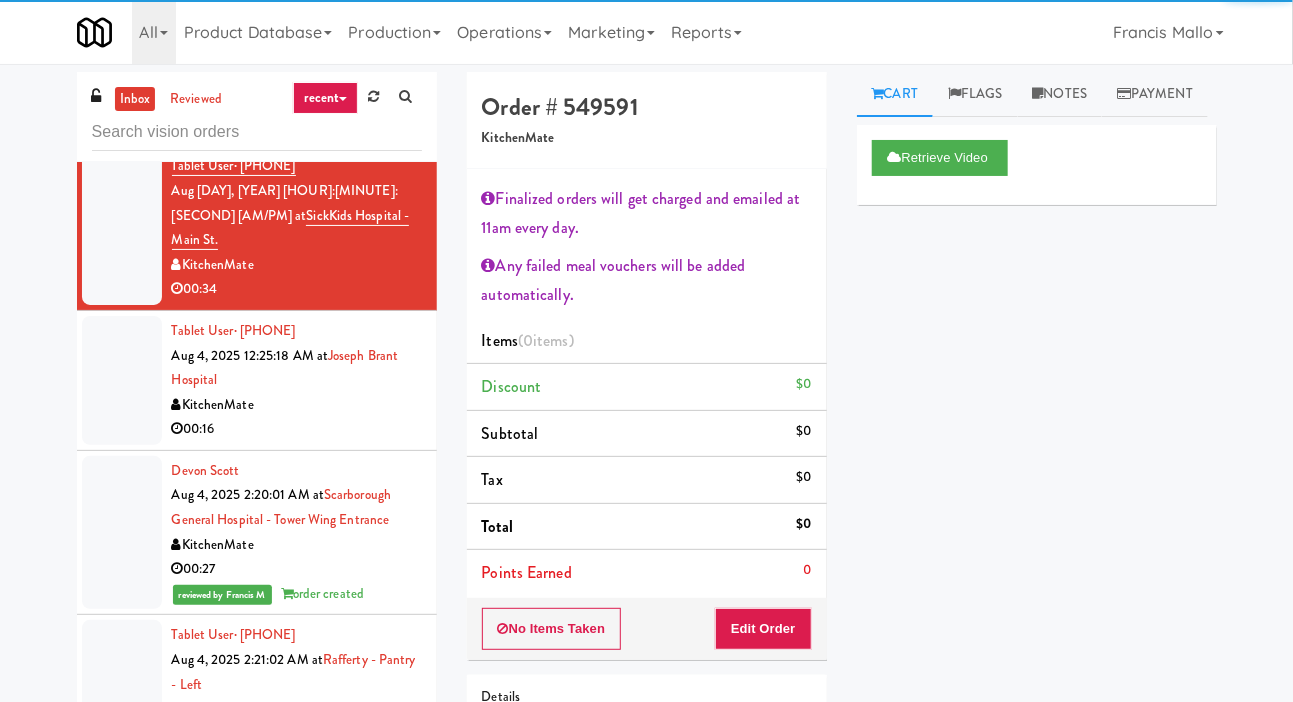 scroll, scrollTop: 1183, scrollLeft: 0, axis: vertical 